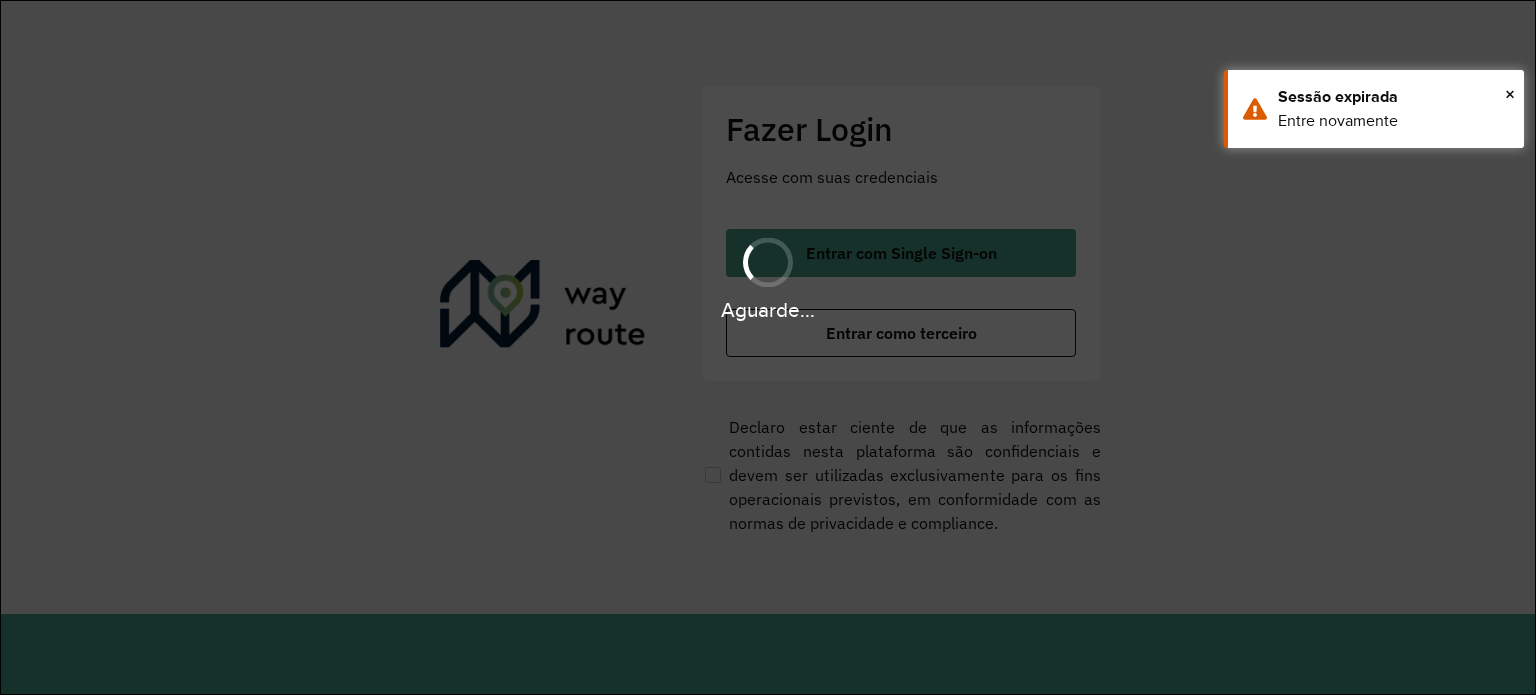 scroll, scrollTop: 0, scrollLeft: 0, axis: both 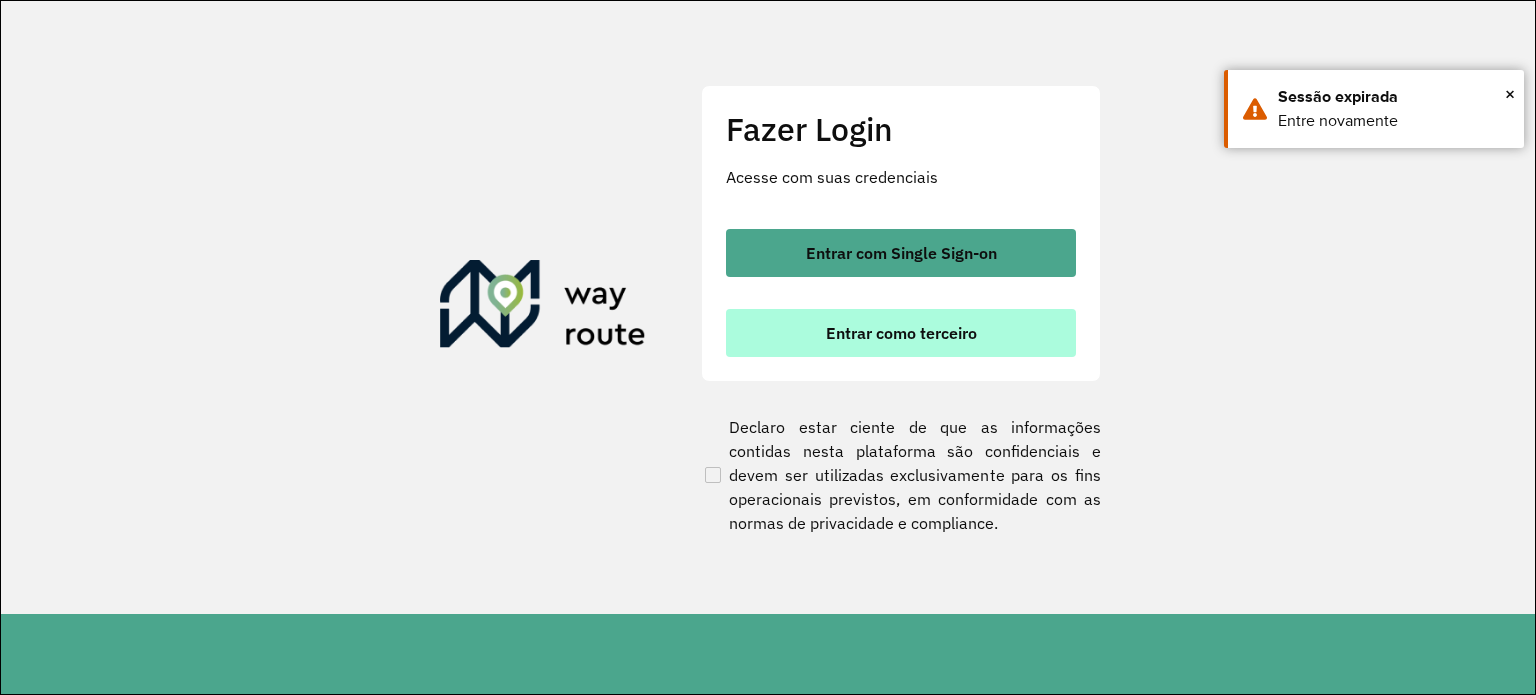 click on "Entrar como terceiro" at bounding box center (901, 333) 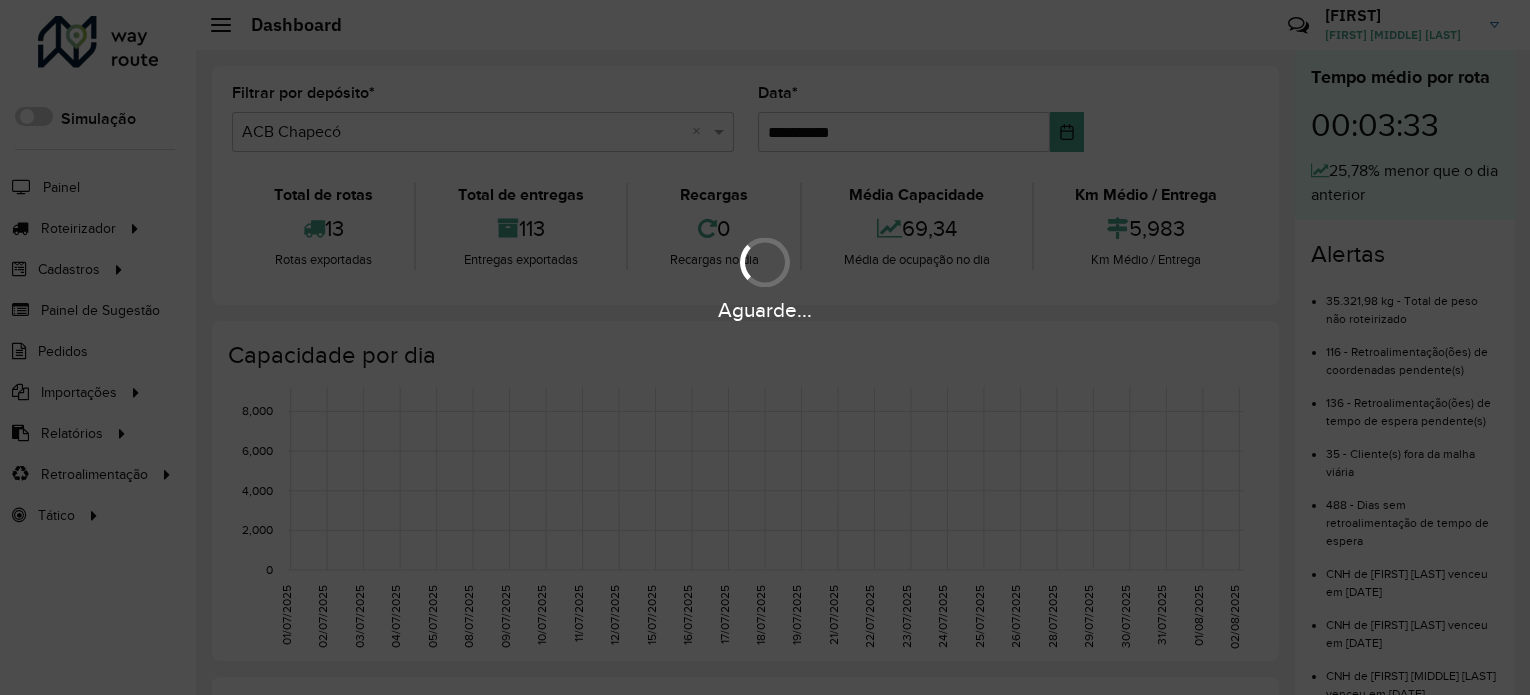 scroll, scrollTop: 0, scrollLeft: 0, axis: both 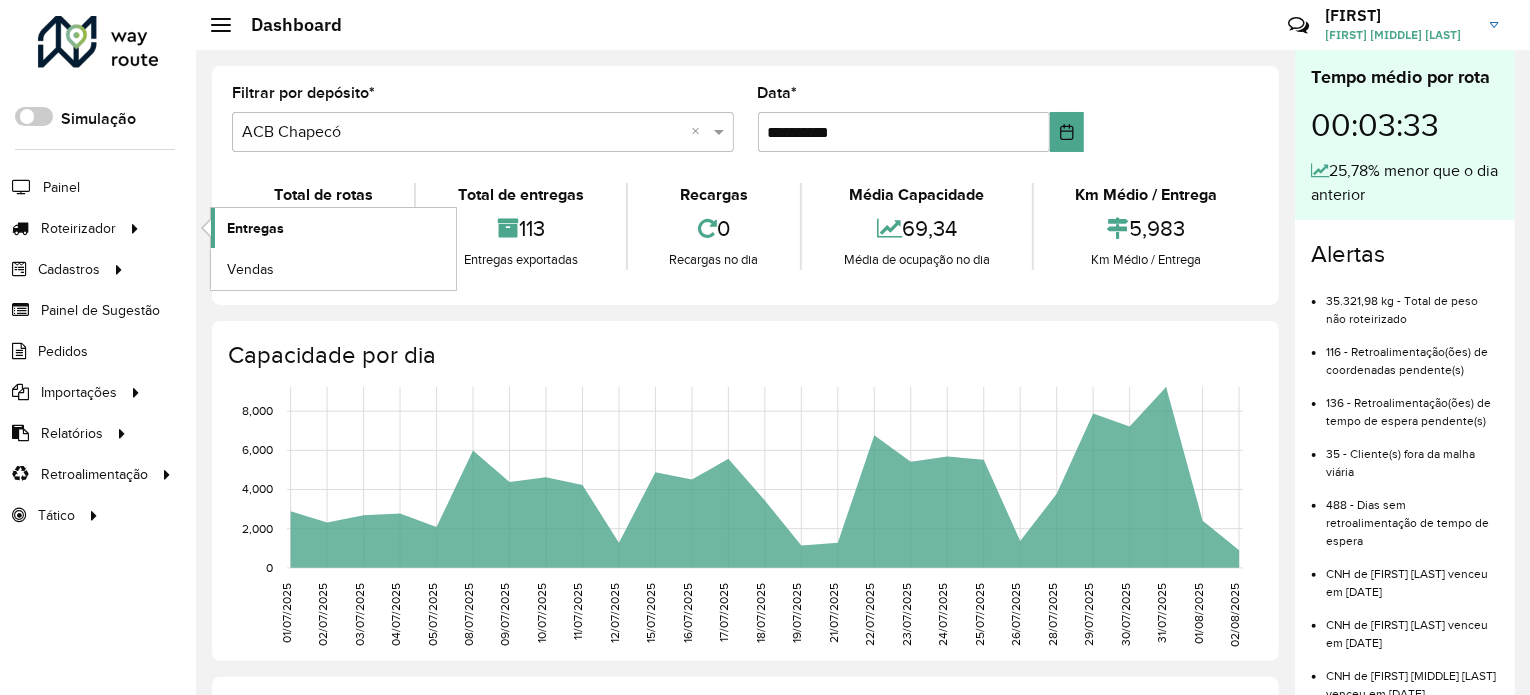 click on "Entregas" 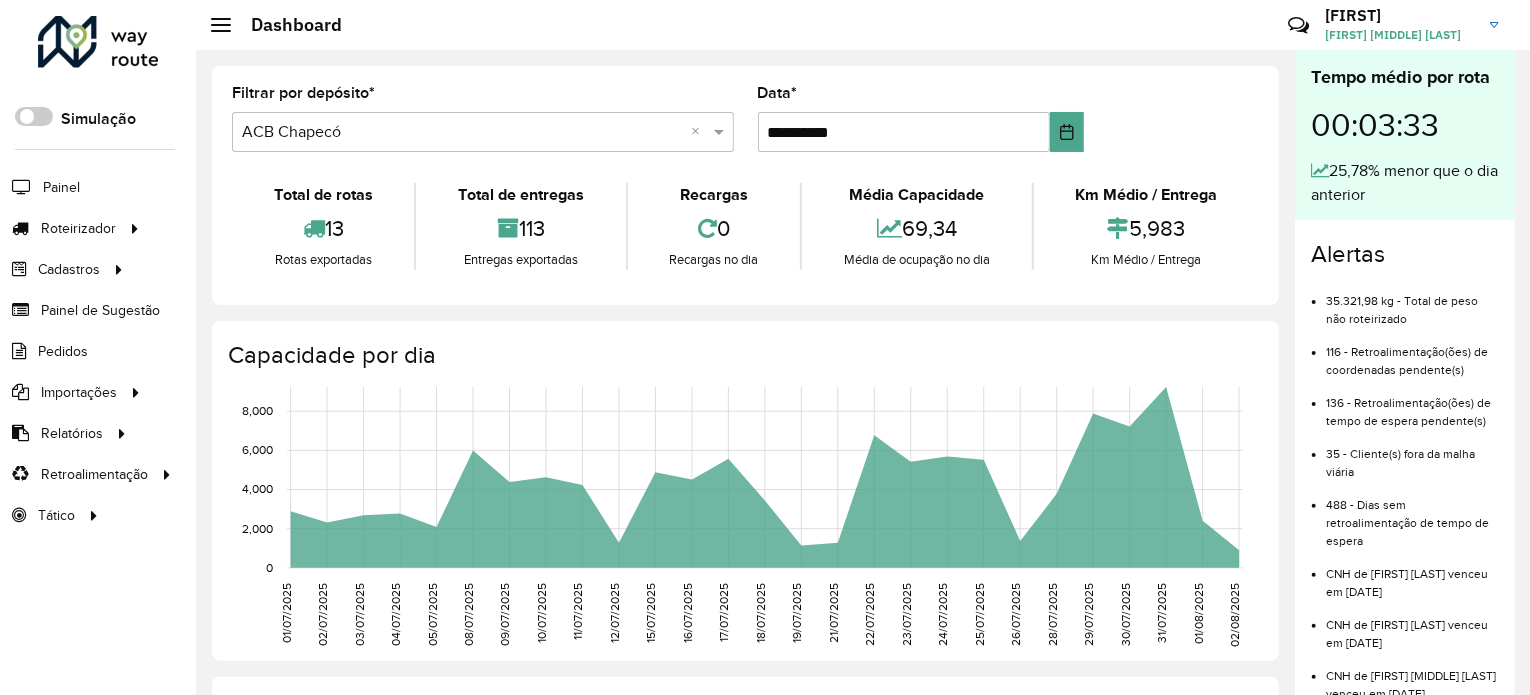click on "Entregas" 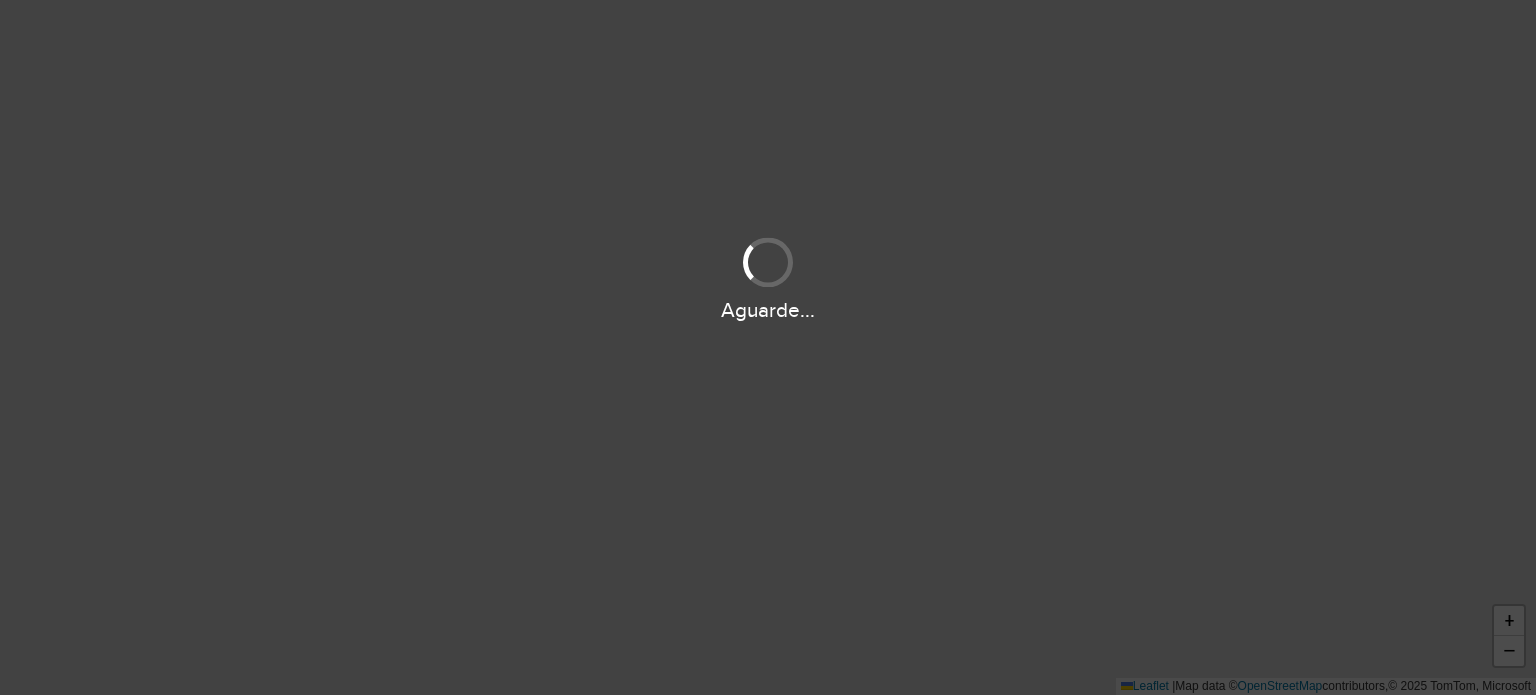 scroll, scrollTop: 0, scrollLeft: 0, axis: both 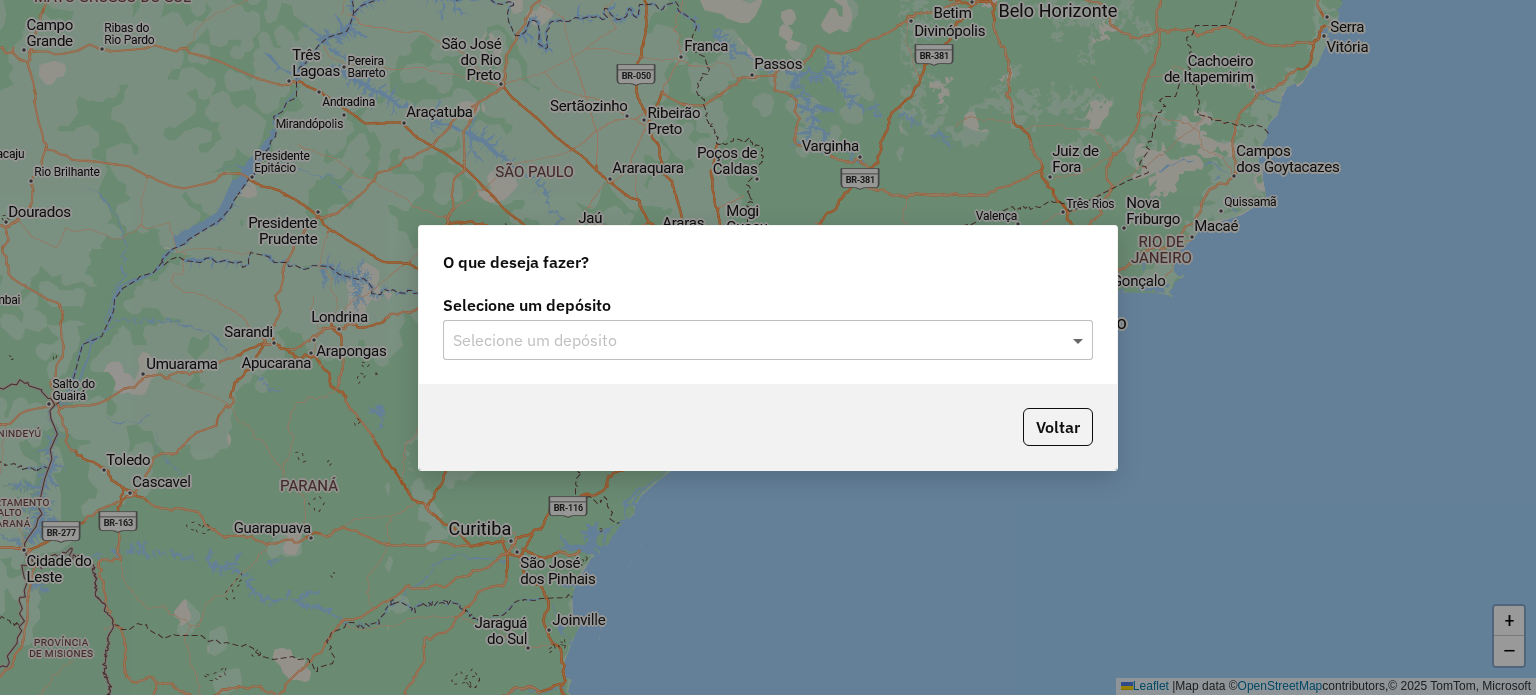 click 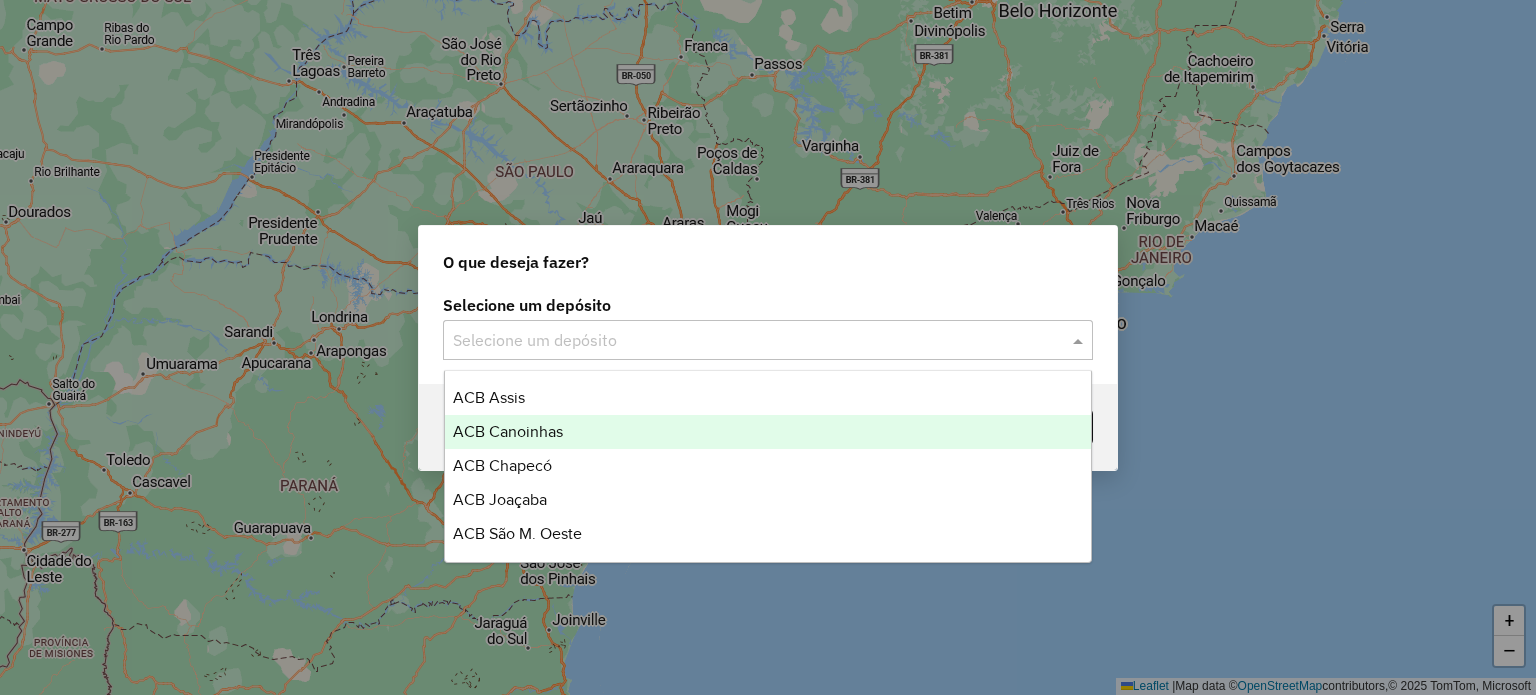 click on "ACB Canoinhas" at bounding box center [508, 431] 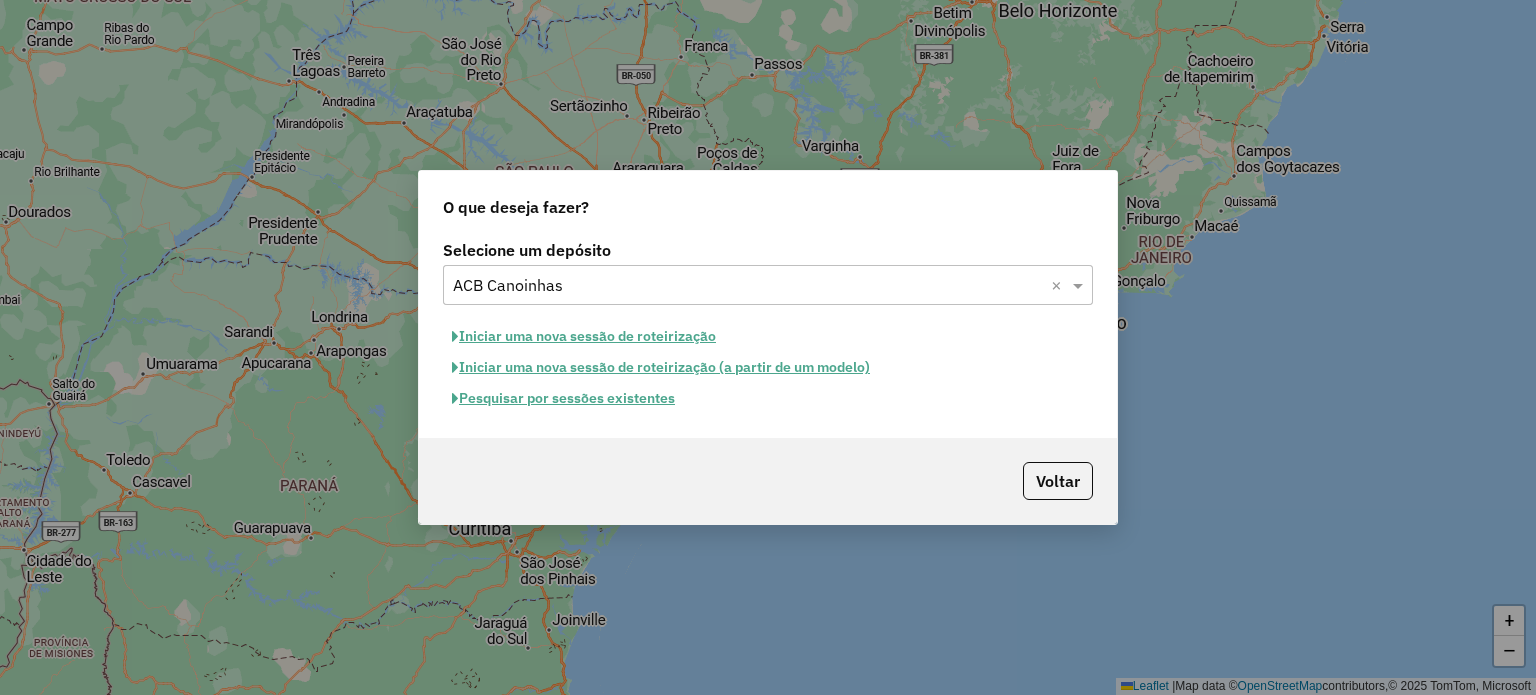 click on "Iniciar uma nova sessão de roteirização" 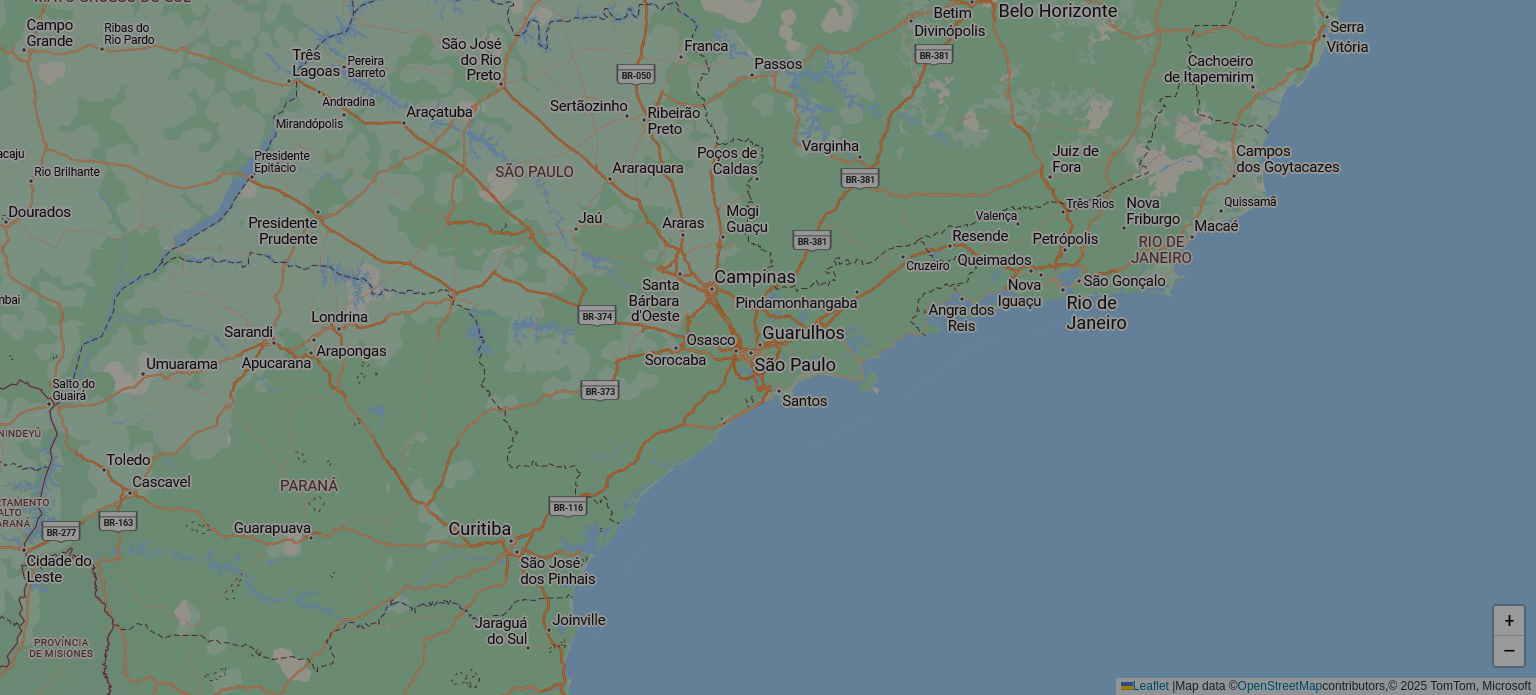 select on "*" 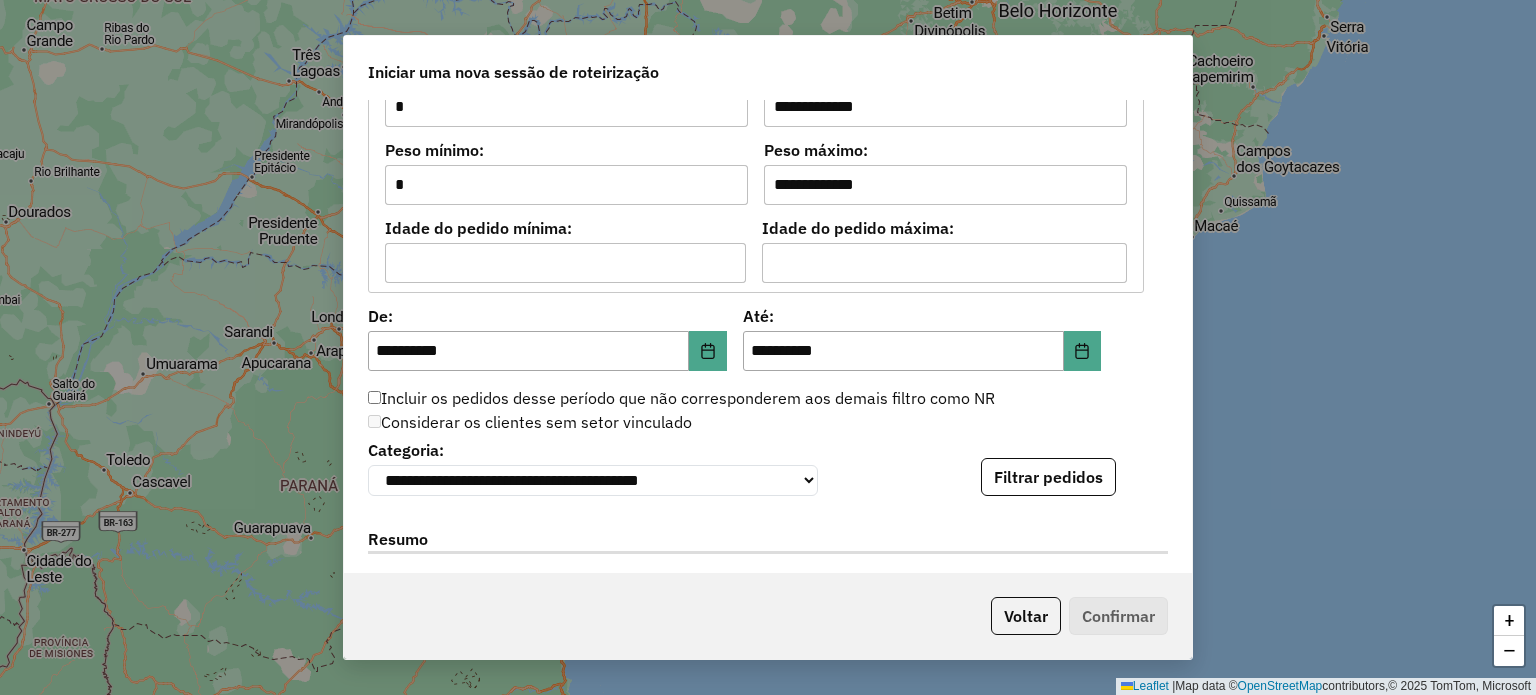 scroll, scrollTop: 1800, scrollLeft: 0, axis: vertical 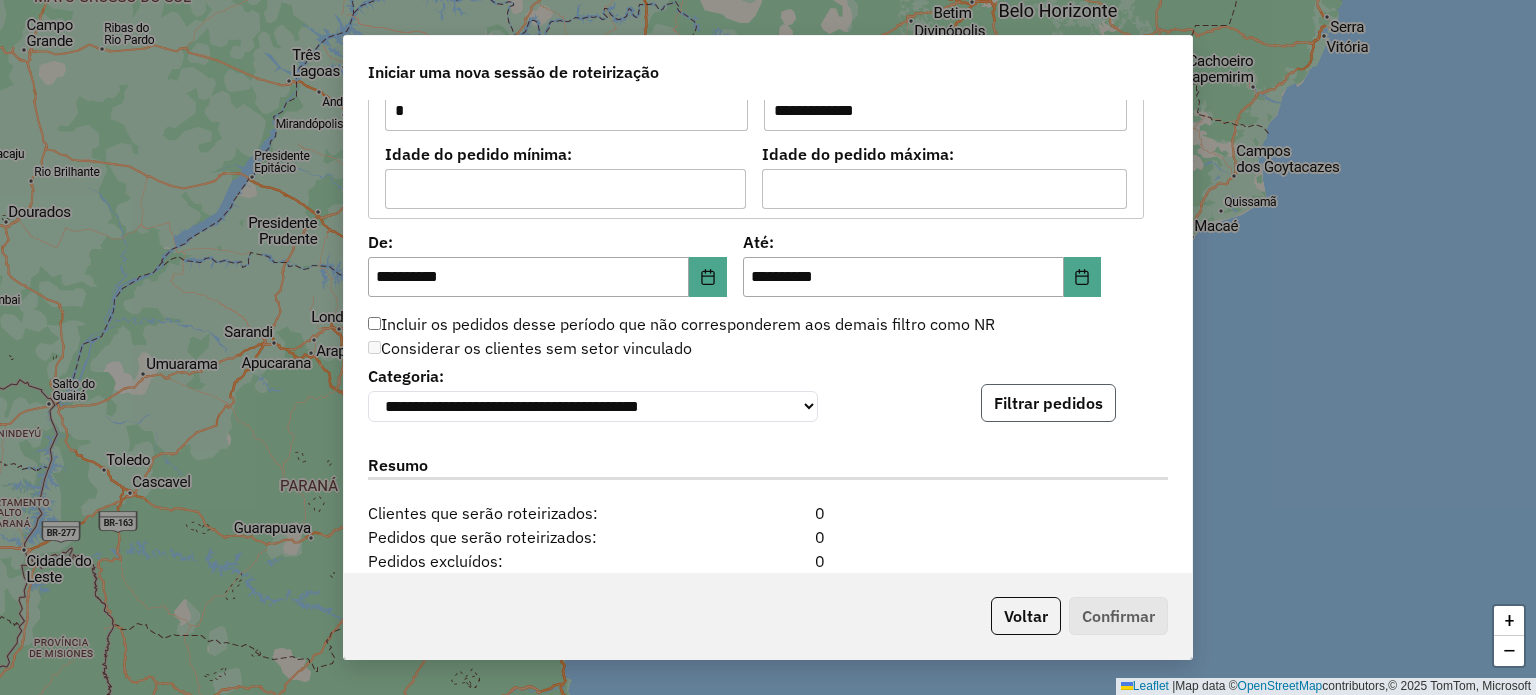 click on "Filtrar pedidos" 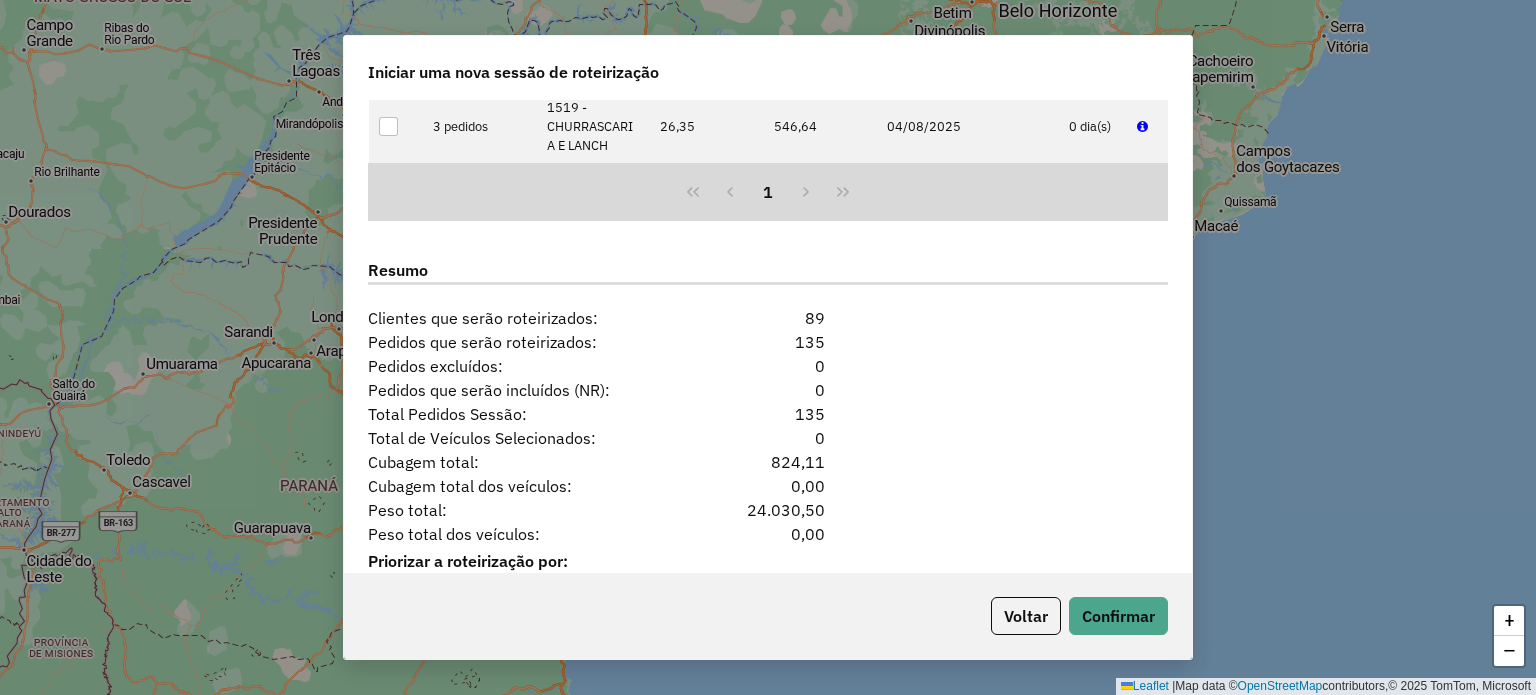 scroll, scrollTop: 2472, scrollLeft: 0, axis: vertical 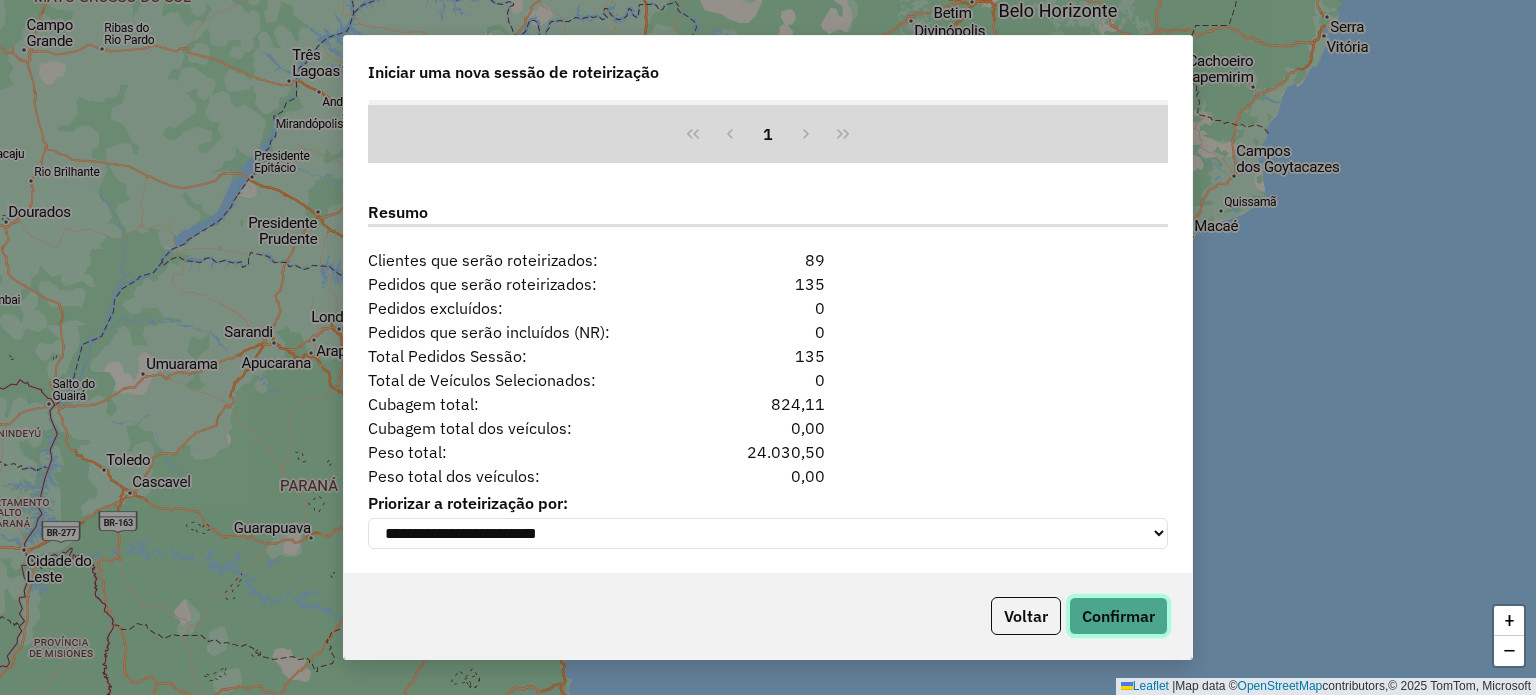 click on "Confirmar" 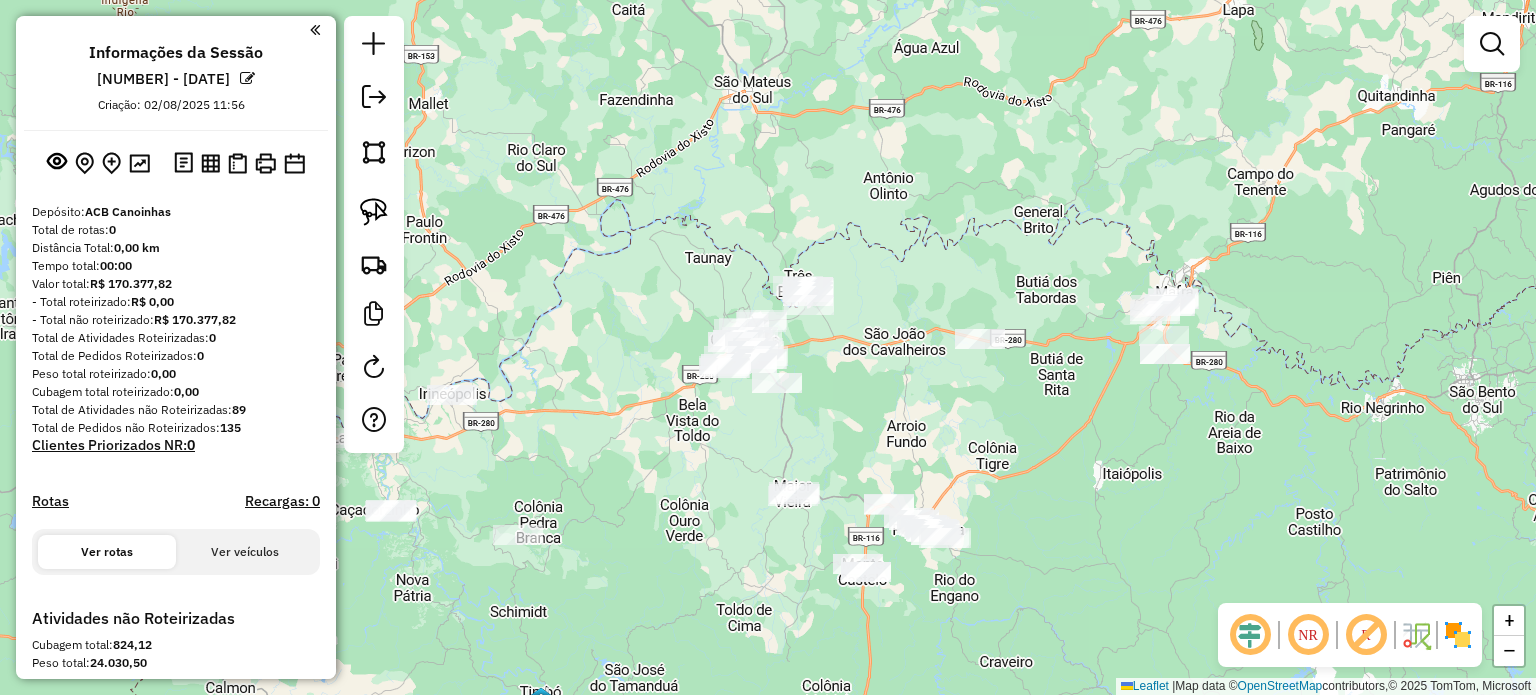 drag, startPoint x: 1174, startPoint y: 494, endPoint x: 1140, endPoint y: 390, distance: 109.41663 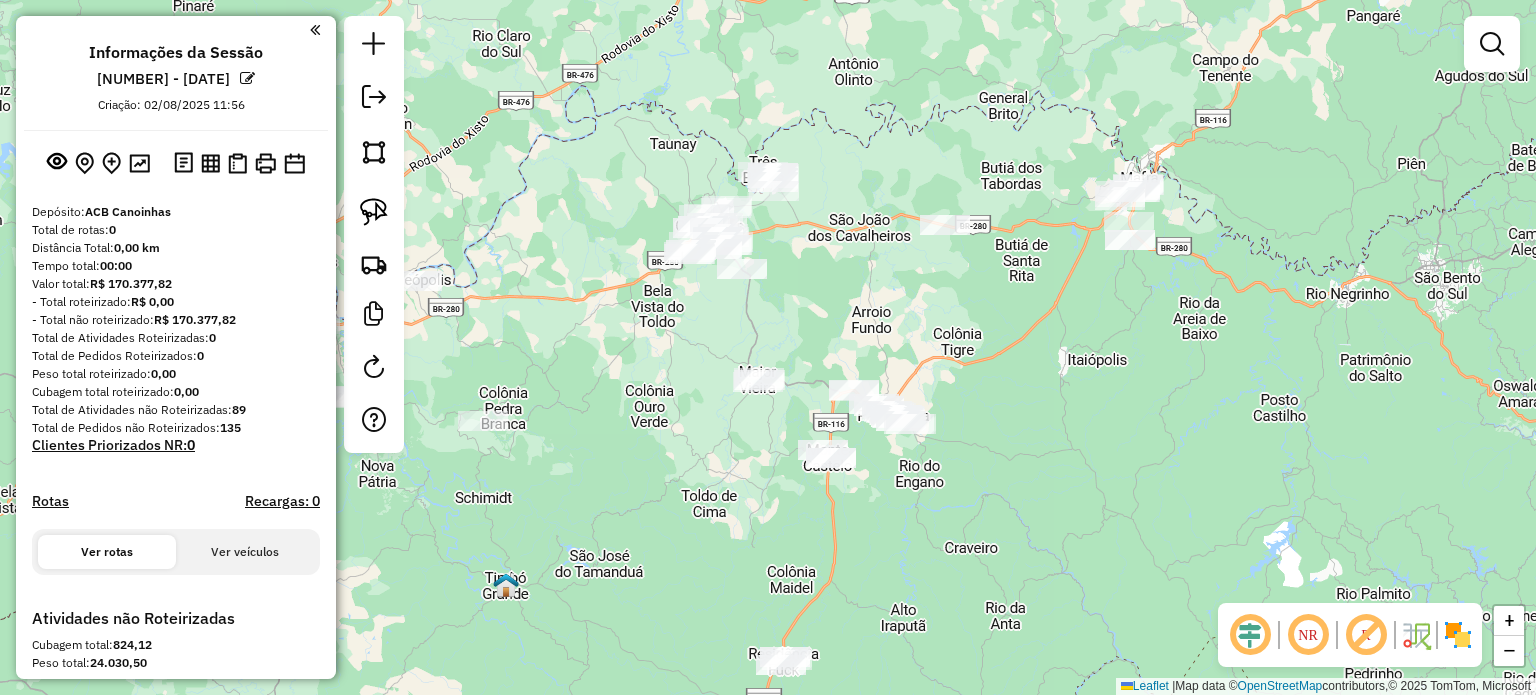 click 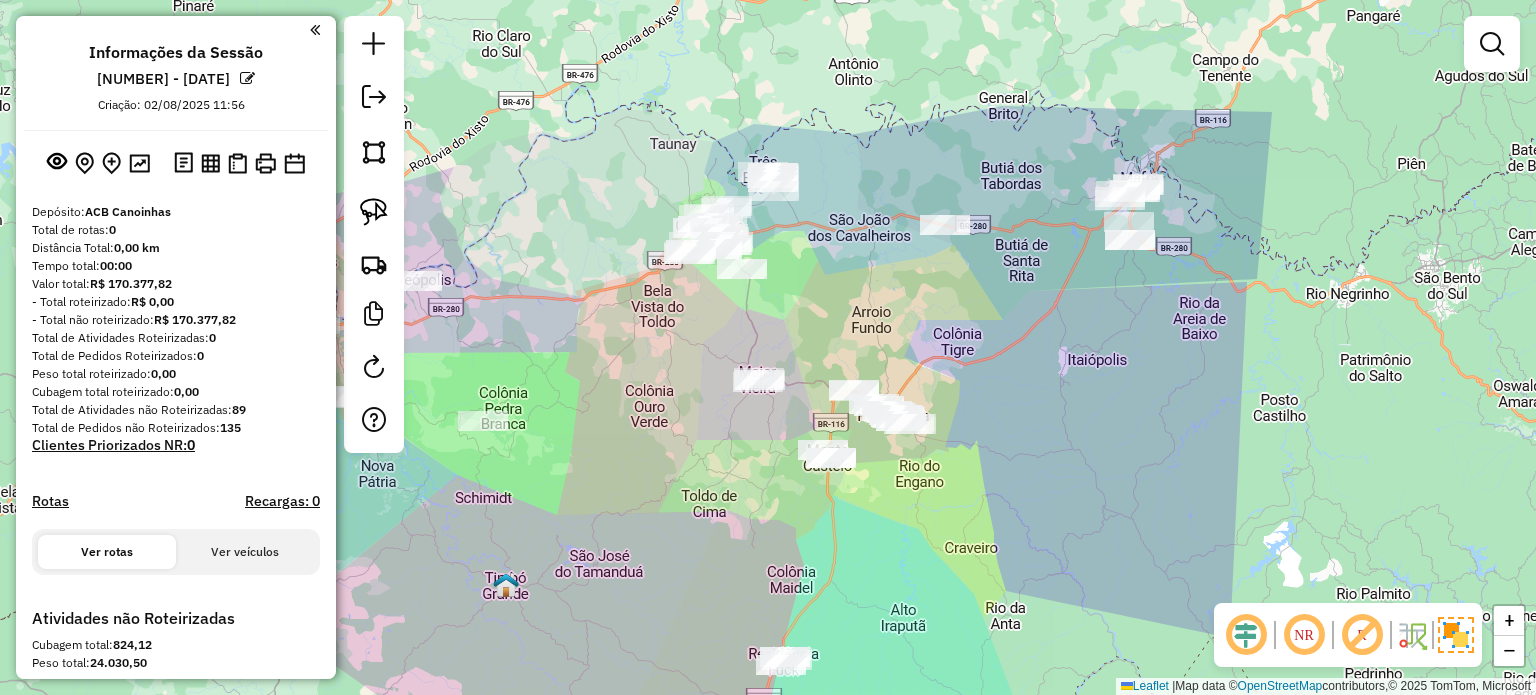 drag, startPoint x: 1160, startPoint y: 429, endPoint x: 1209, endPoint y: 327, distance: 113.15918 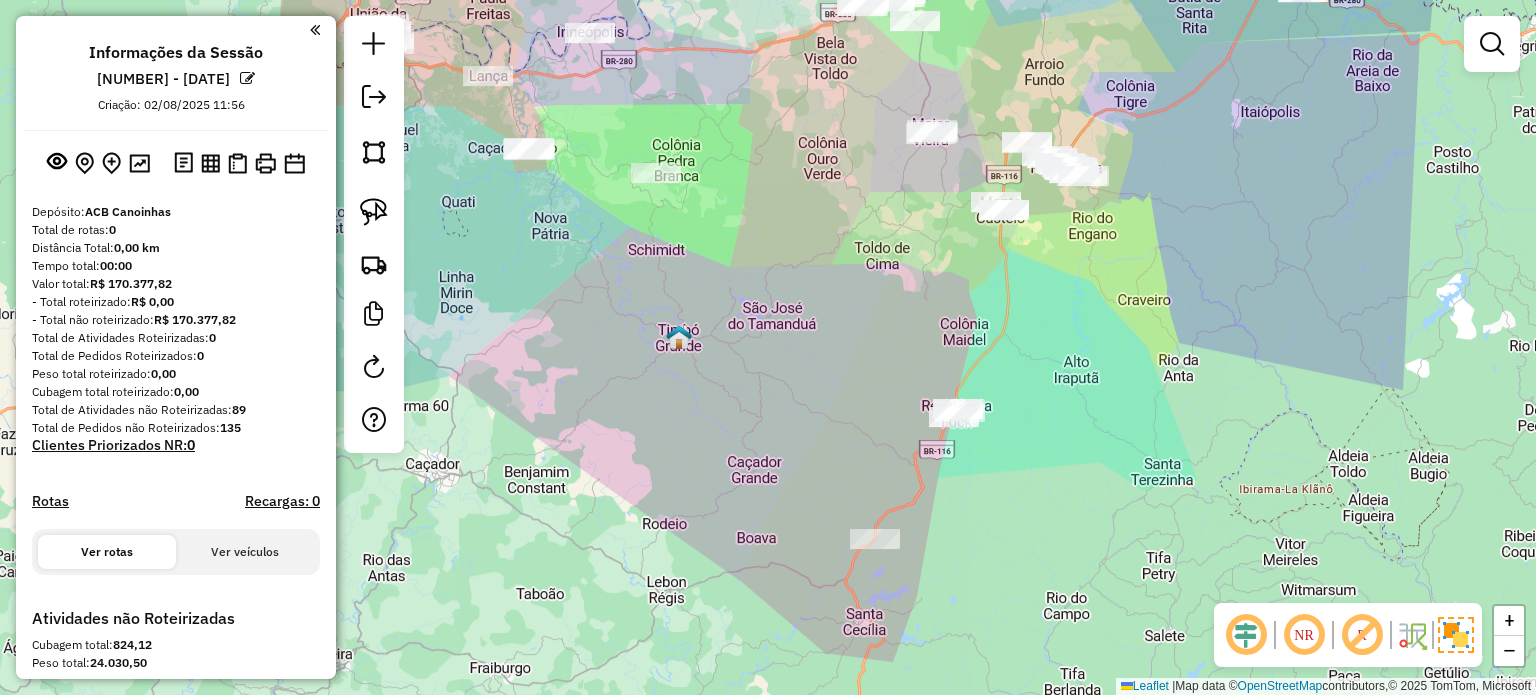 drag, startPoint x: 1069, startPoint y: 411, endPoint x: 1128, endPoint y: 383, distance: 65.30697 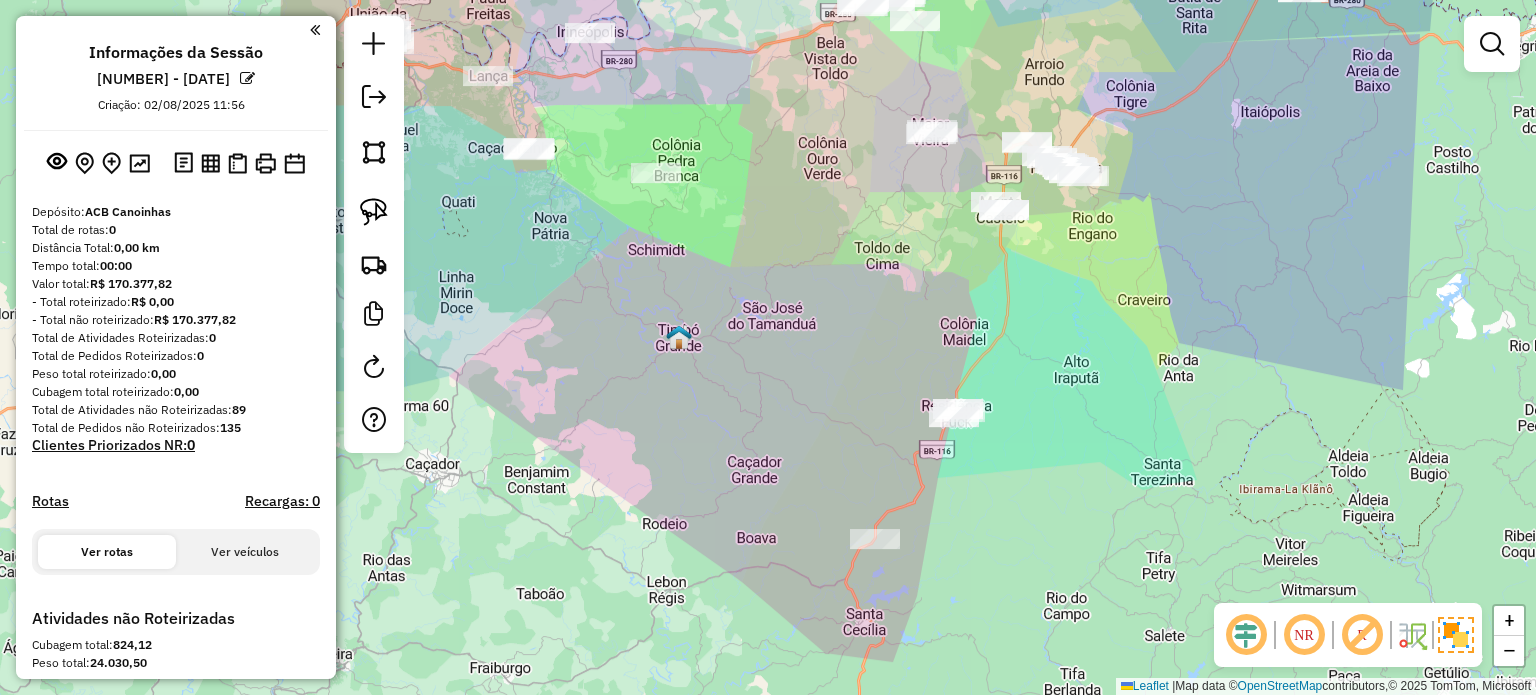 click on "Janela de atendimento Grade de atendimento Capacidade Transportadoras Veículos Cliente Pedidos  Rotas Selecione os dias de semana para filtrar as janelas de atendimento  Seg   Ter   Qua   Qui   Sex   Sáb   Dom  Informe o período da janela de atendimento: De: Até:  Filtrar exatamente a janela do cliente  Considerar janela de atendimento padrão  Selecione os dias de semana para filtrar as grades de atendimento  Seg   Ter   Qua   Qui   Sex   Sáb   Dom   Considerar clientes sem dia de atendimento cadastrado  Clientes fora do dia de atendimento selecionado Filtrar as atividades entre os valores definidos abaixo:  Peso mínimo:   Peso máximo:   Cubagem mínima:   Cubagem máxima:   De:   Até:  Filtrar as atividades entre o tempo de atendimento definido abaixo:  De:   Até:   Considerar capacidade total dos clientes não roteirizados Transportadora: Selecione um ou mais itens Tipo de veículo: Selecione um ou mais itens Veículo: Selecione um ou mais itens Motorista: Selecione um ou mais itens Nome: Rótulo:" 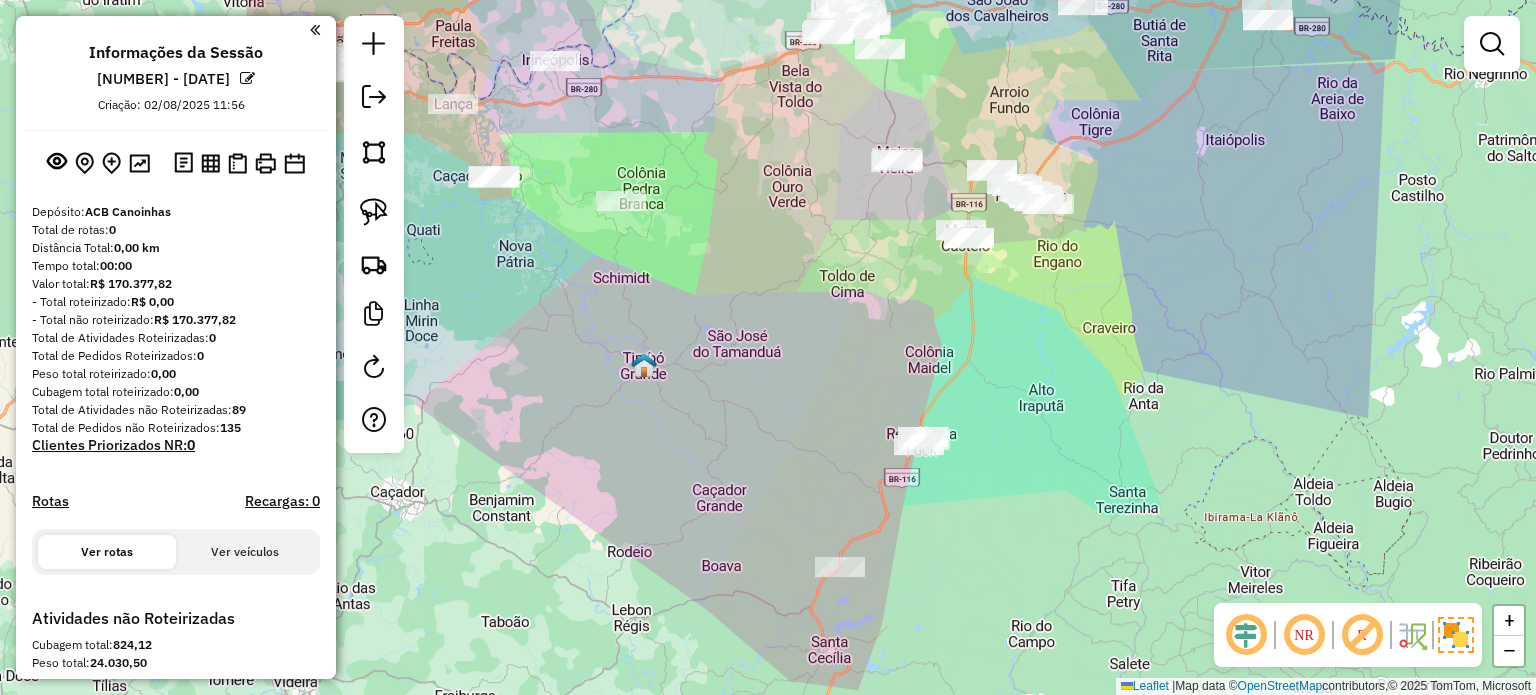click on "Janela de atendimento Grade de atendimento Capacidade Transportadoras Veículos Cliente Pedidos  Rotas Selecione os dias de semana para filtrar as janelas de atendimento  Seg   Ter   Qua   Qui   Sex   Sáb   Dom  Informe o período da janela de atendimento: De: Até:  Filtrar exatamente a janela do cliente  Considerar janela de atendimento padrão  Selecione os dias de semana para filtrar as grades de atendimento  Seg   Ter   Qua   Qui   Sex   Sáb   Dom   Considerar clientes sem dia de atendimento cadastrado  Clientes fora do dia de atendimento selecionado Filtrar as atividades entre os valores definidos abaixo:  Peso mínimo:   Peso máximo:   Cubagem mínima:   Cubagem máxima:   De:   Até:  Filtrar as atividades entre o tempo de atendimento definido abaixo:  De:   Até:   Considerar capacidade total dos clientes não roteirizados Transportadora: Selecione um ou mais itens Tipo de veículo: Selecione um ou mais itens Veículo: Selecione um ou mais itens Motorista: Selecione um ou mais itens Nome: Rótulo:" 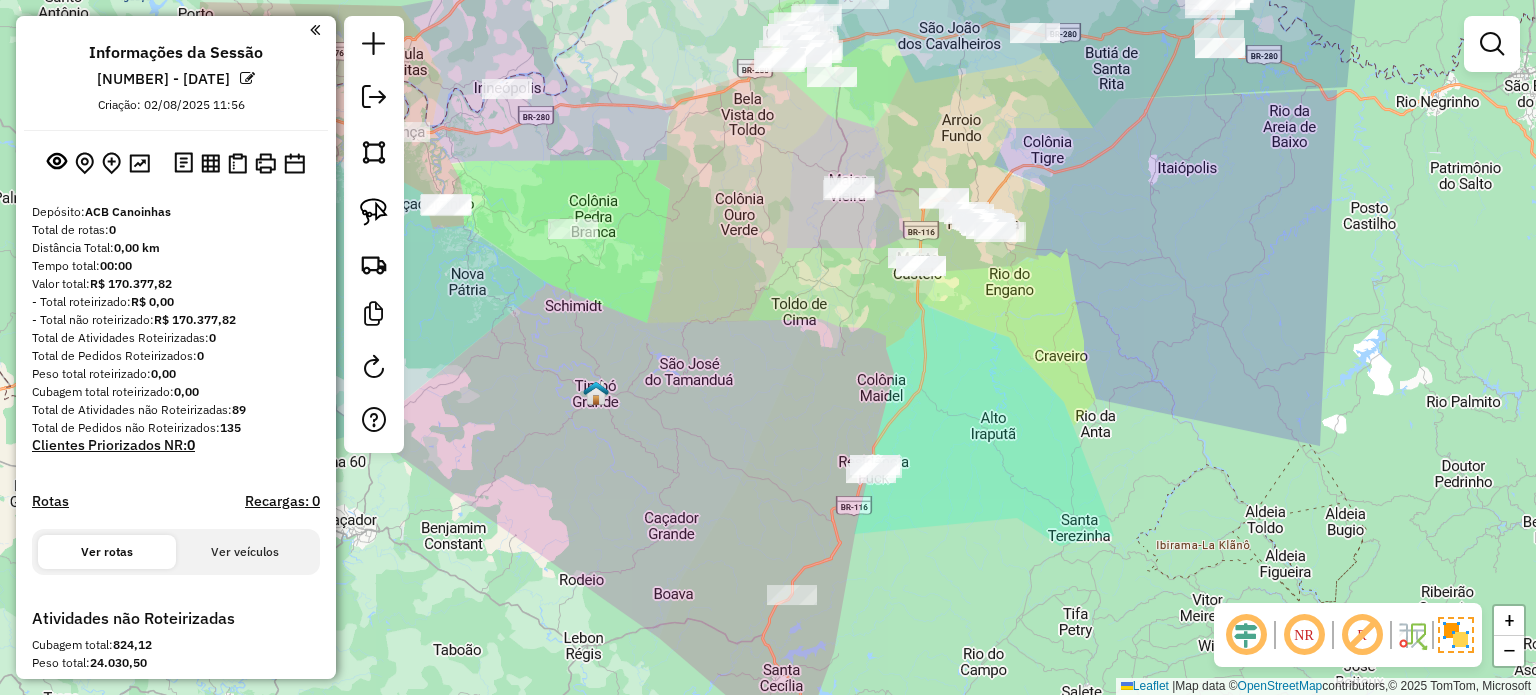 click on "Janela de atendimento Grade de atendimento Capacidade Transportadoras Veículos Cliente Pedidos  Rotas Selecione os dias de semana para filtrar as janelas de atendimento  Seg   Ter   Qua   Qui   Sex   Sáb   Dom  Informe o período da janela de atendimento: De: Até:  Filtrar exatamente a janela do cliente  Considerar janela de atendimento padrão  Selecione os dias de semana para filtrar as grades de atendimento  Seg   Ter   Qua   Qui   Sex   Sáb   Dom   Considerar clientes sem dia de atendimento cadastrado  Clientes fora do dia de atendimento selecionado Filtrar as atividades entre os valores definidos abaixo:  Peso mínimo:   Peso máximo:   Cubagem mínima:   Cubagem máxima:   De:   Até:  Filtrar as atividades entre o tempo de atendimento definido abaixo:  De:   Até:   Considerar capacidade total dos clientes não roteirizados Transportadora: Selecione um ou mais itens Tipo de veículo: Selecione um ou mais itens Veículo: Selecione um ou mais itens Motorista: Selecione um ou mais itens Nome: Rótulo:" 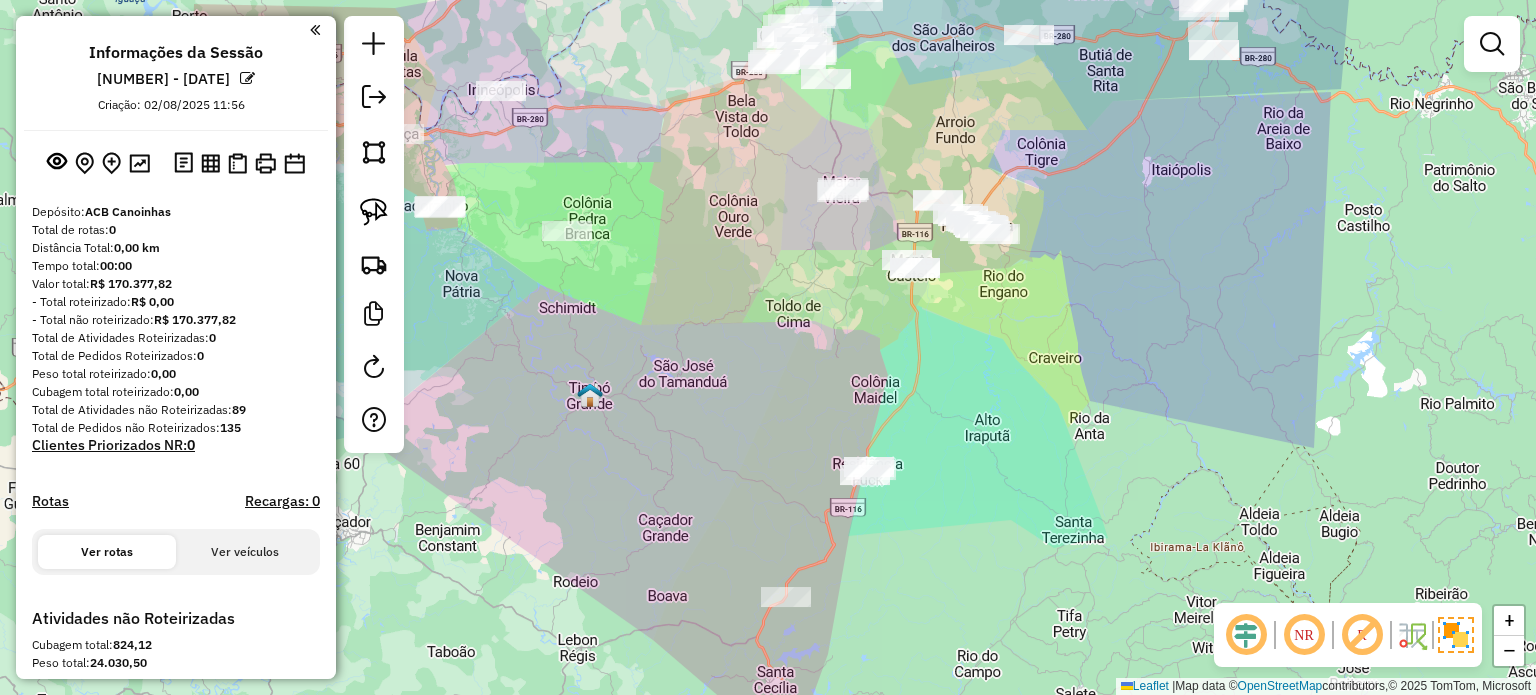drag, startPoint x: 372, startPoint y: 206, endPoint x: 792, endPoint y: 301, distance: 430.61005 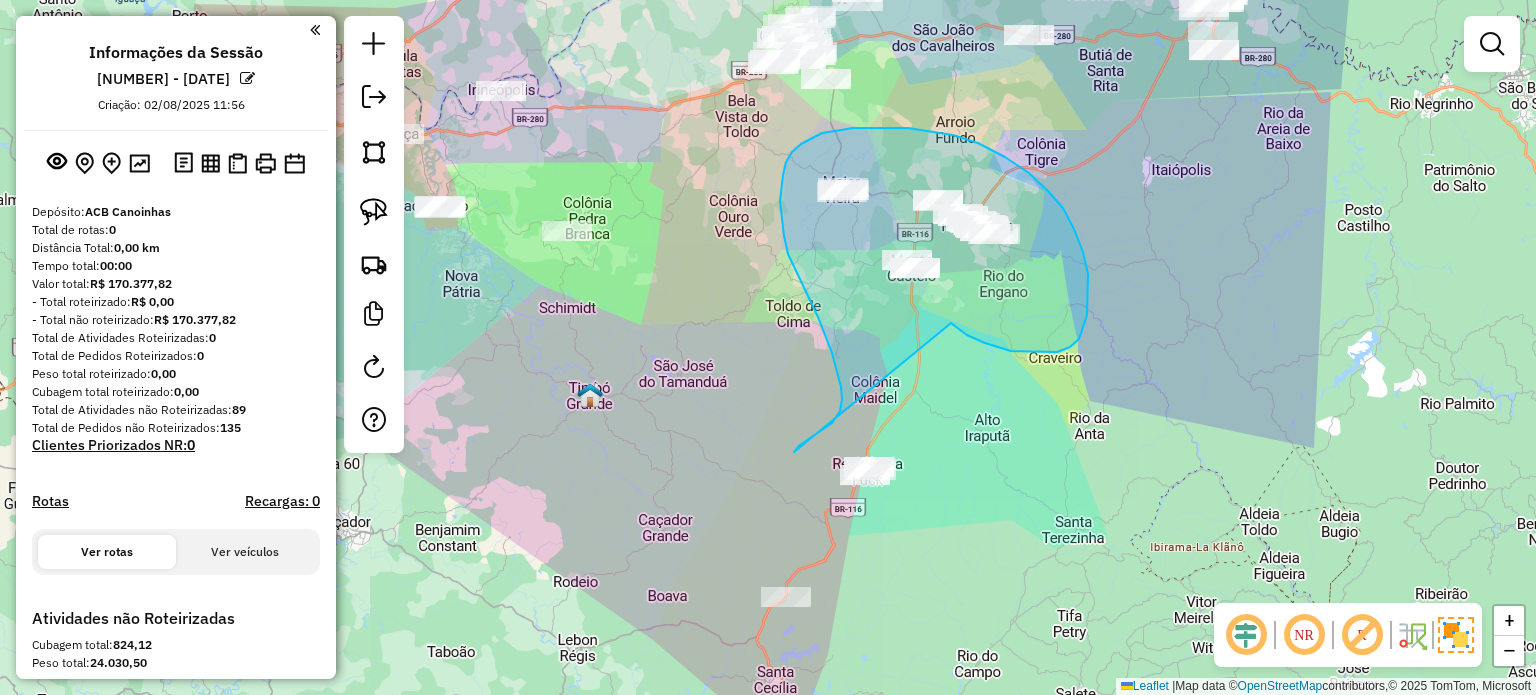 drag, startPoint x: 951, startPoint y: 323, endPoint x: 960, endPoint y: 500, distance: 177.22867 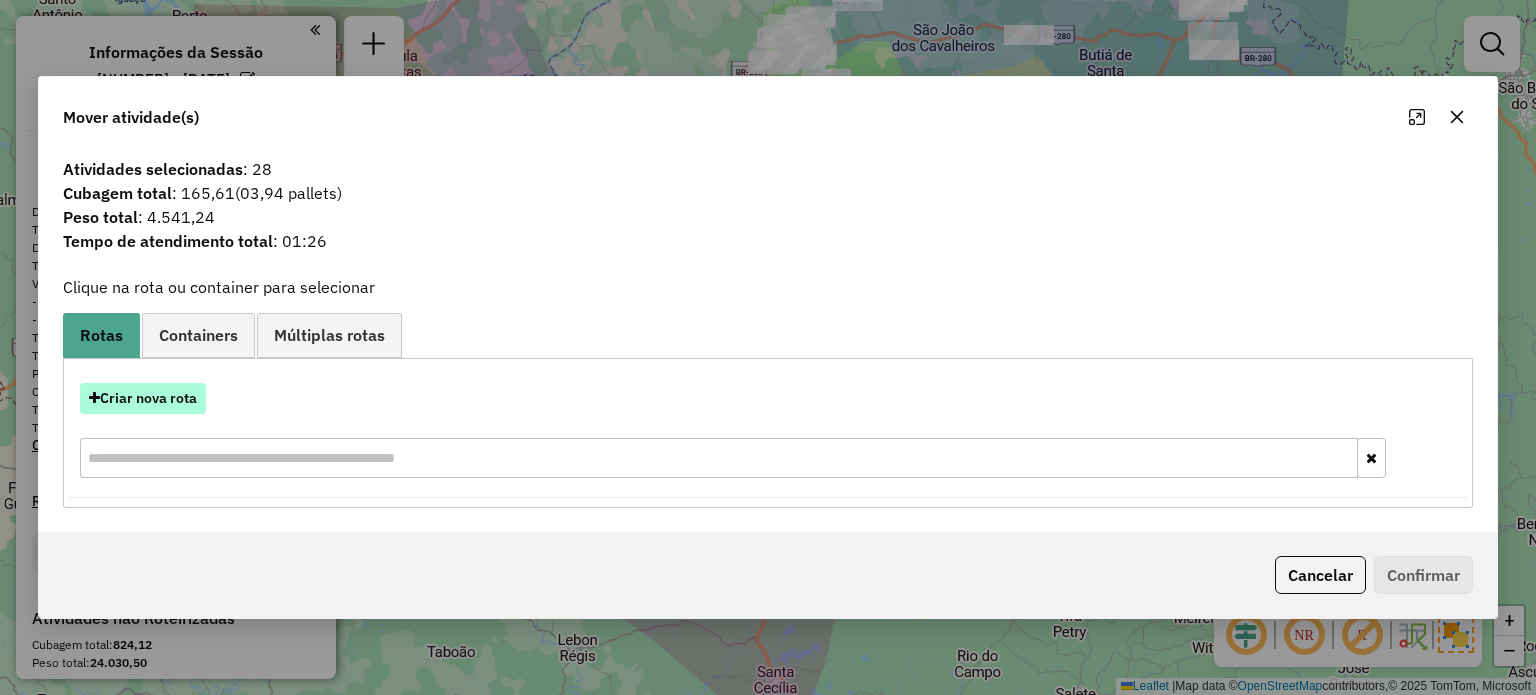click on "Criar nova rota" at bounding box center (143, 398) 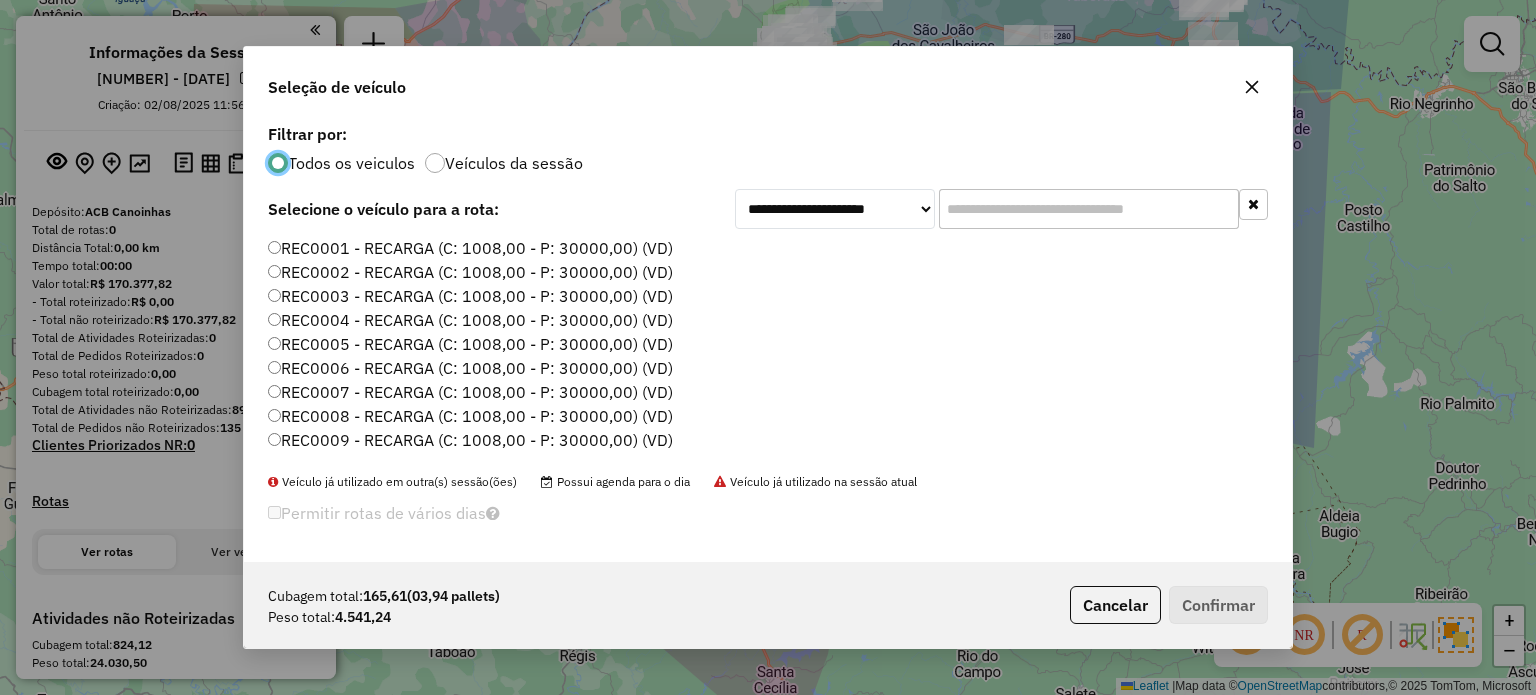 scroll, scrollTop: 10, scrollLeft: 6, axis: both 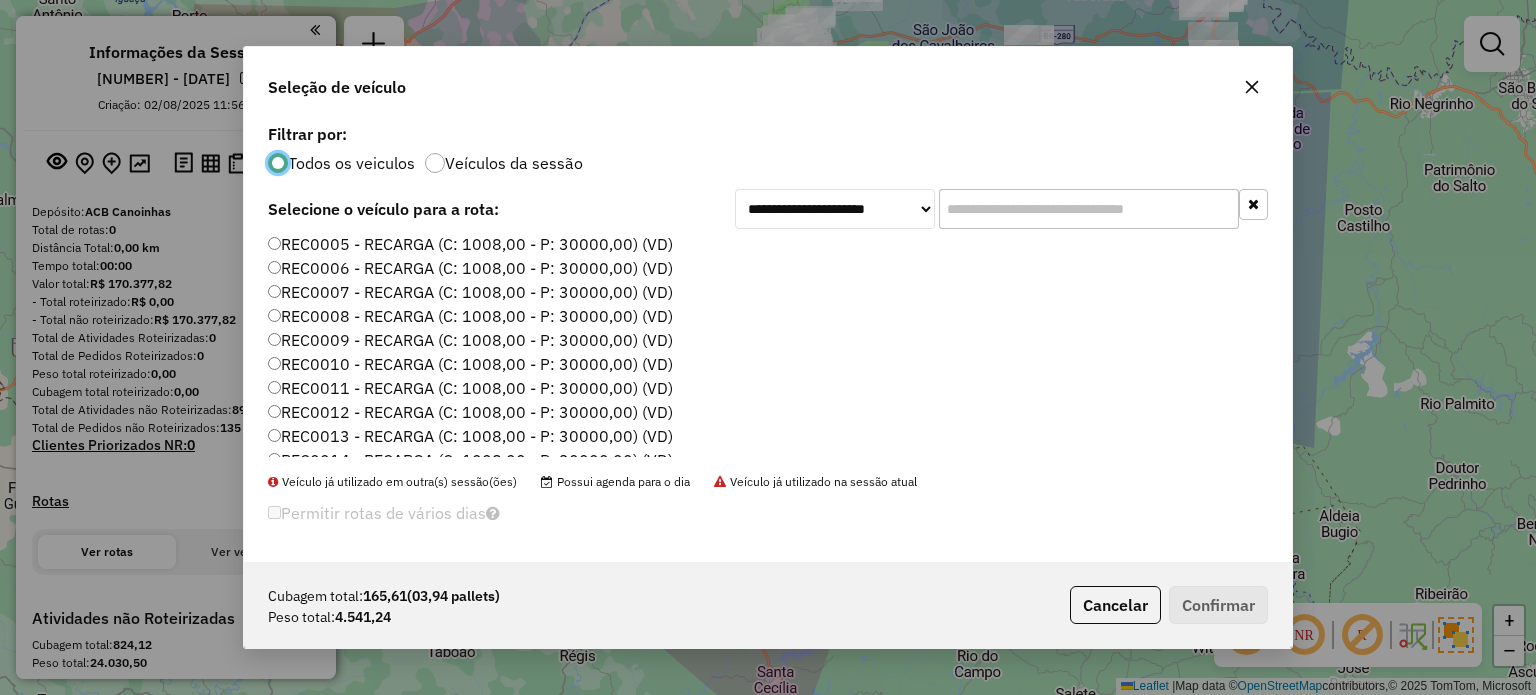 click on "REC0009 - RECARGA (C: 1008,00 - P: 30000,00) (VD)" 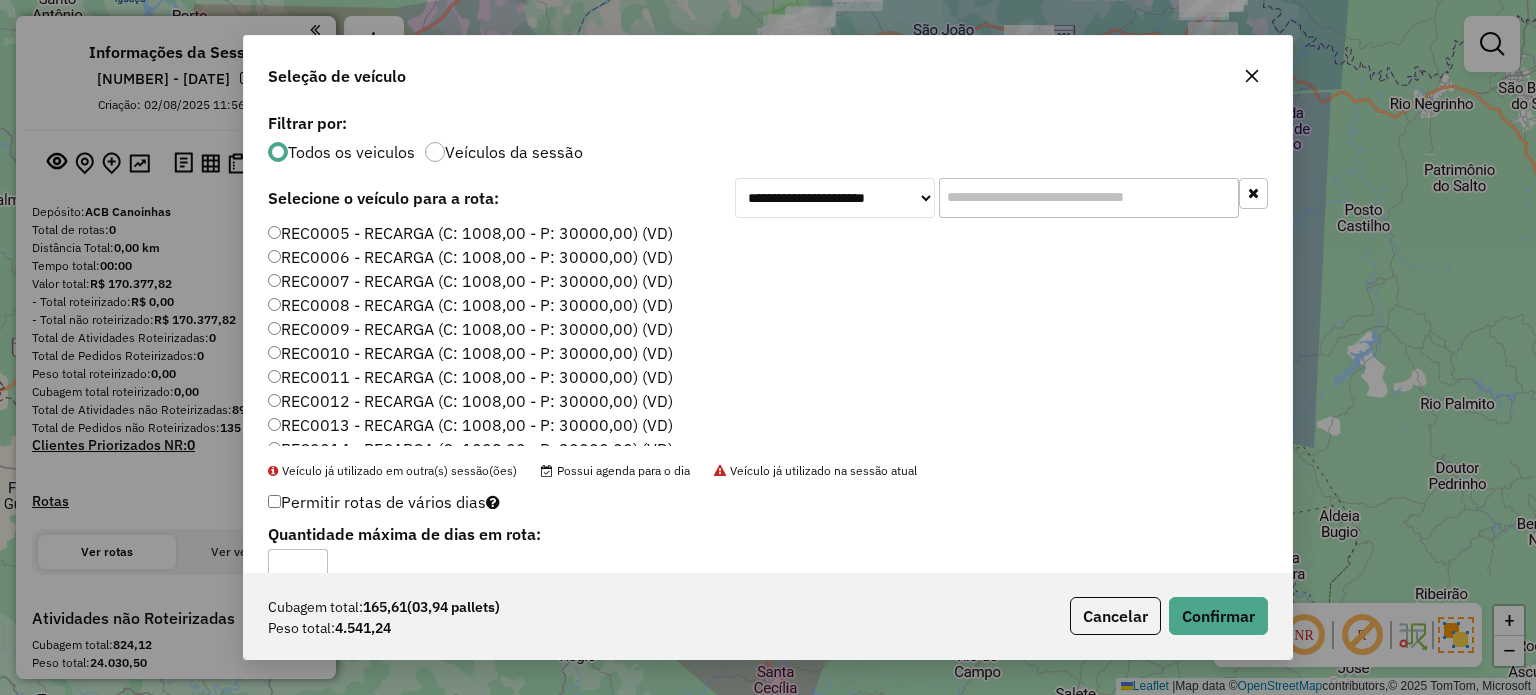 click on "REC0006 - RECARGA (C: 1008,00 - P: 30000,00) (VD)" 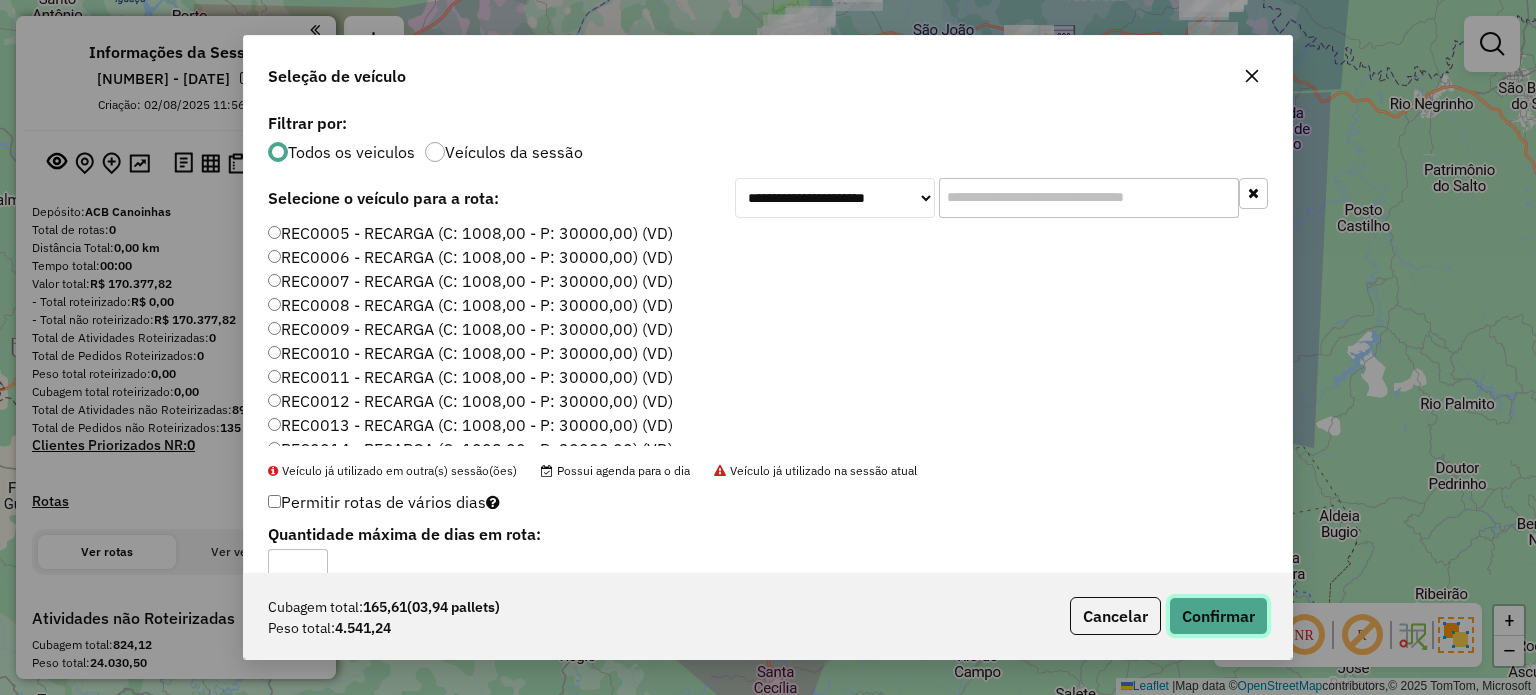 click on "Confirmar" 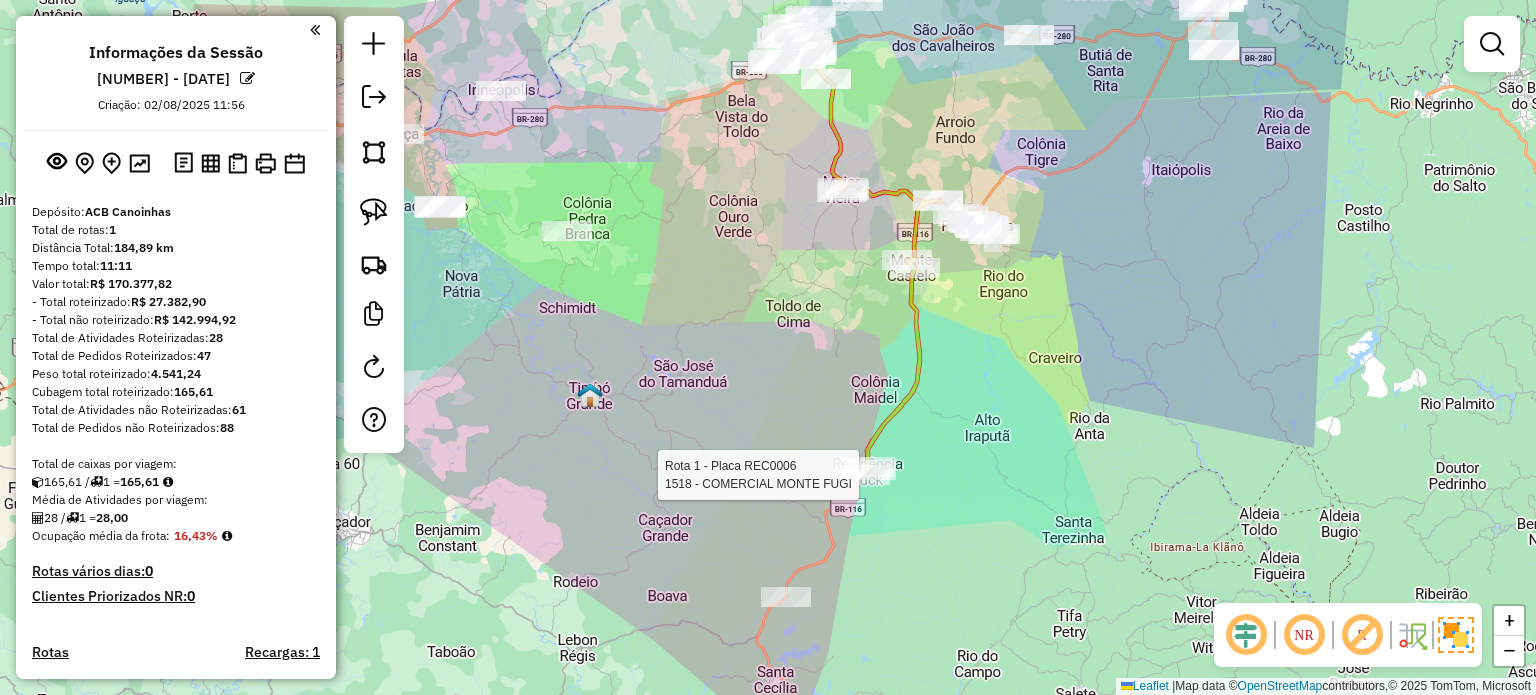 select on "**********" 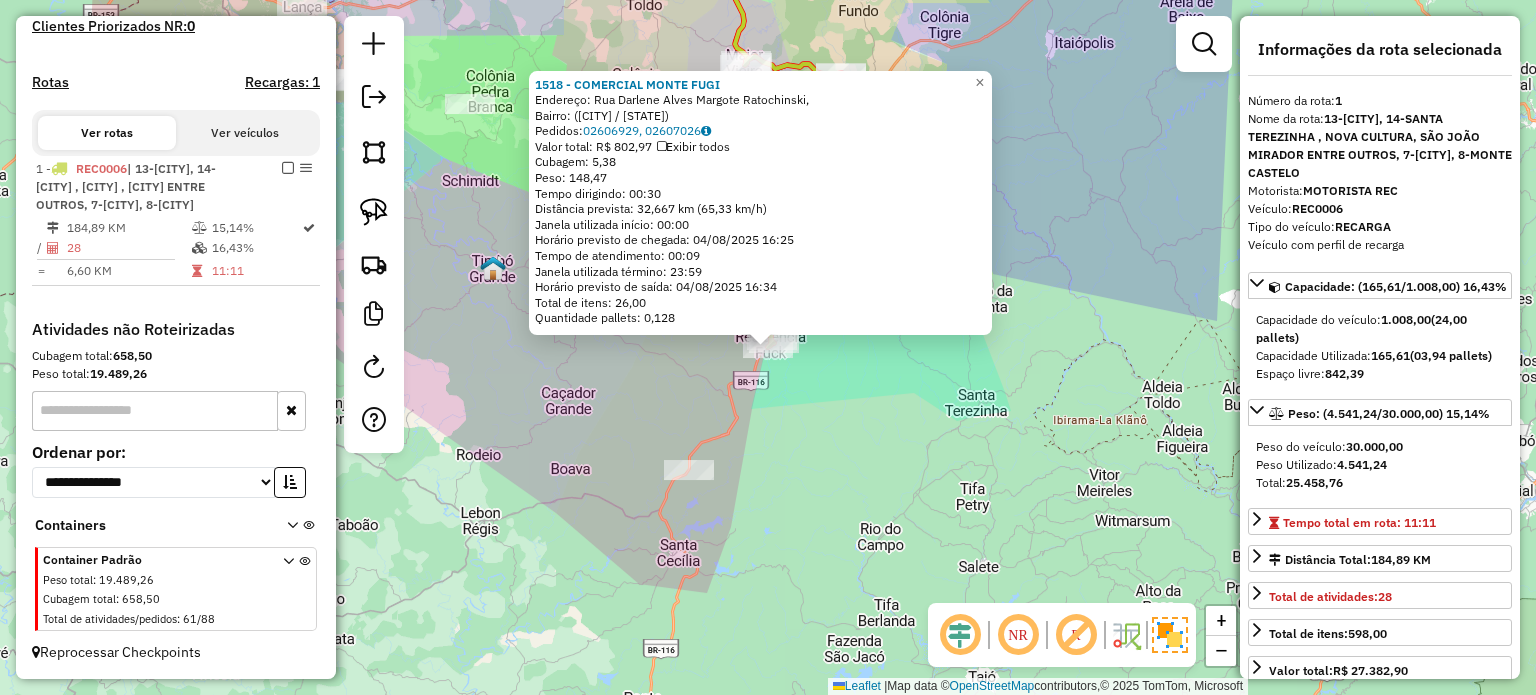 scroll, scrollTop: 604, scrollLeft: 0, axis: vertical 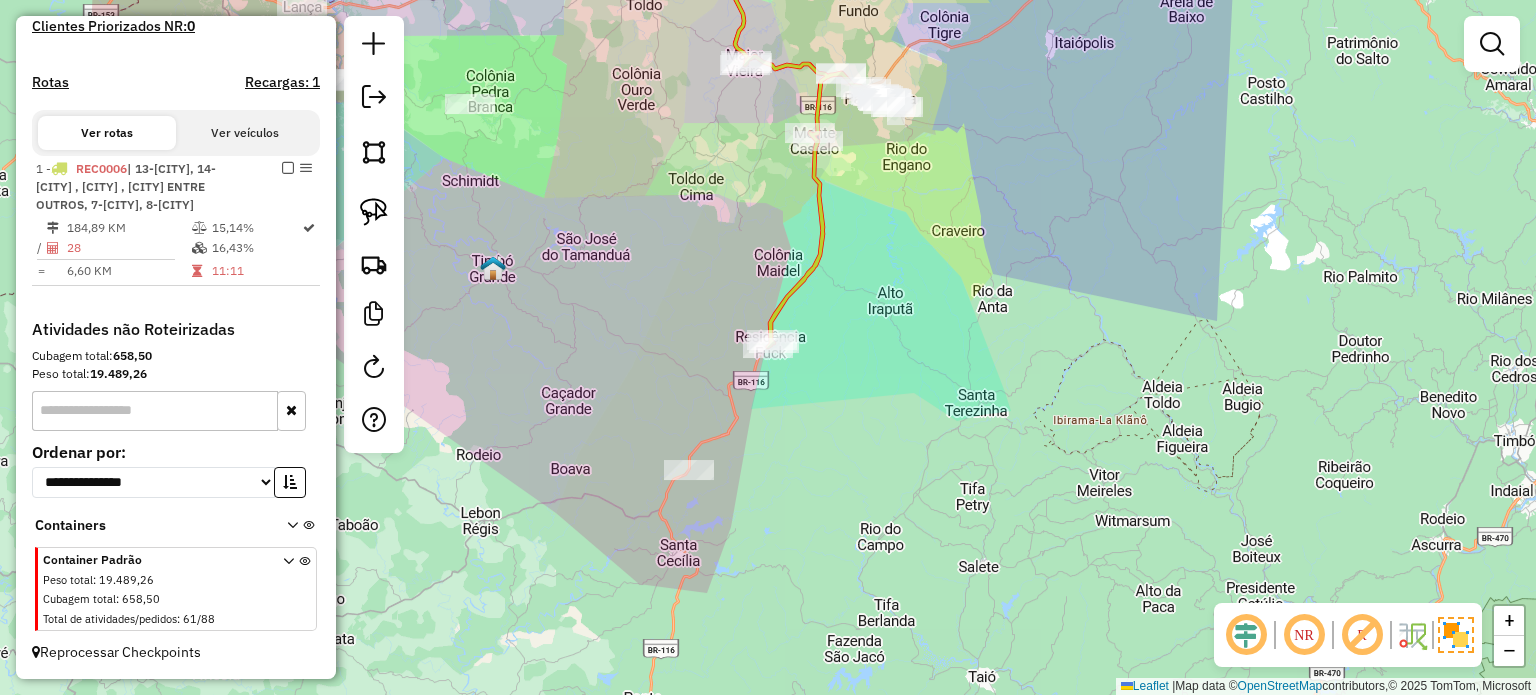 click on "Janela de atendimento Grade de atendimento Capacidade Transportadoras Veículos Cliente Pedidos  Rotas Selecione os dias de semana para filtrar as janelas de atendimento  Seg   Ter   Qua   Qui   Sex   Sáb   Dom  Informe o período da janela de atendimento: De: Até:  Filtrar exatamente a janela do cliente  Considerar janela de atendimento padrão  Selecione os dias de semana para filtrar as grades de atendimento  Seg   Ter   Qua   Qui   Sex   Sáb   Dom   Considerar clientes sem dia de atendimento cadastrado  Clientes fora do dia de atendimento selecionado Filtrar as atividades entre os valores definidos abaixo:  Peso mínimo:   Peso máximo:   Cubagem mínima:   Cubagem máxima:   De:   Até:  Filtrar as atividades entre o tempo de atendimento definido abaixo:  De:   Até:   Considerar capacidade total dos clientes não roteirizados Transportadora: Selecione um ou mais itens Tipo de veículo: Selecione um ou mais itens Veículo: Selecione um ou mais itens Motorista: Selecione um ou mais itens Nome: Rótulo:" 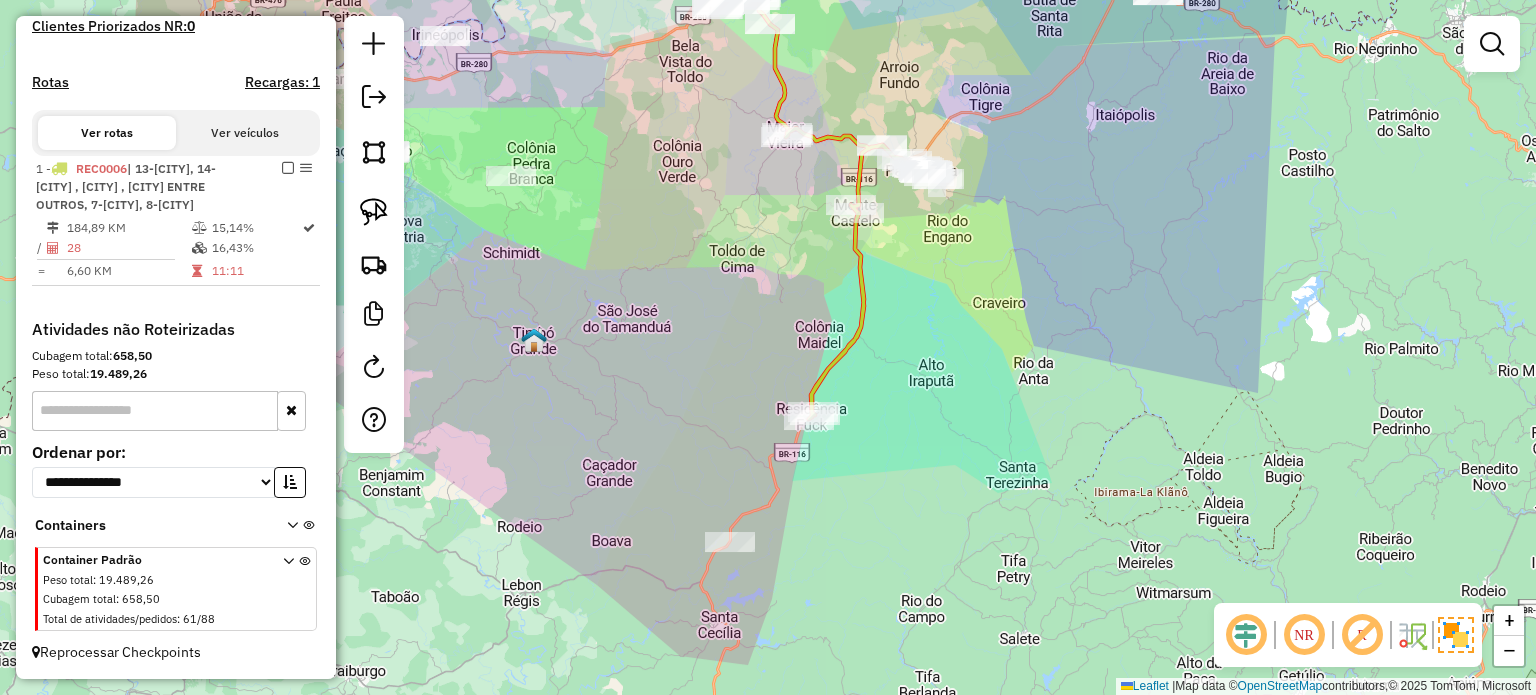 drag, startPoint x: 947, startPoint y: 491, endPoint x: 908, endPoint y: 451, distance: 55.86591 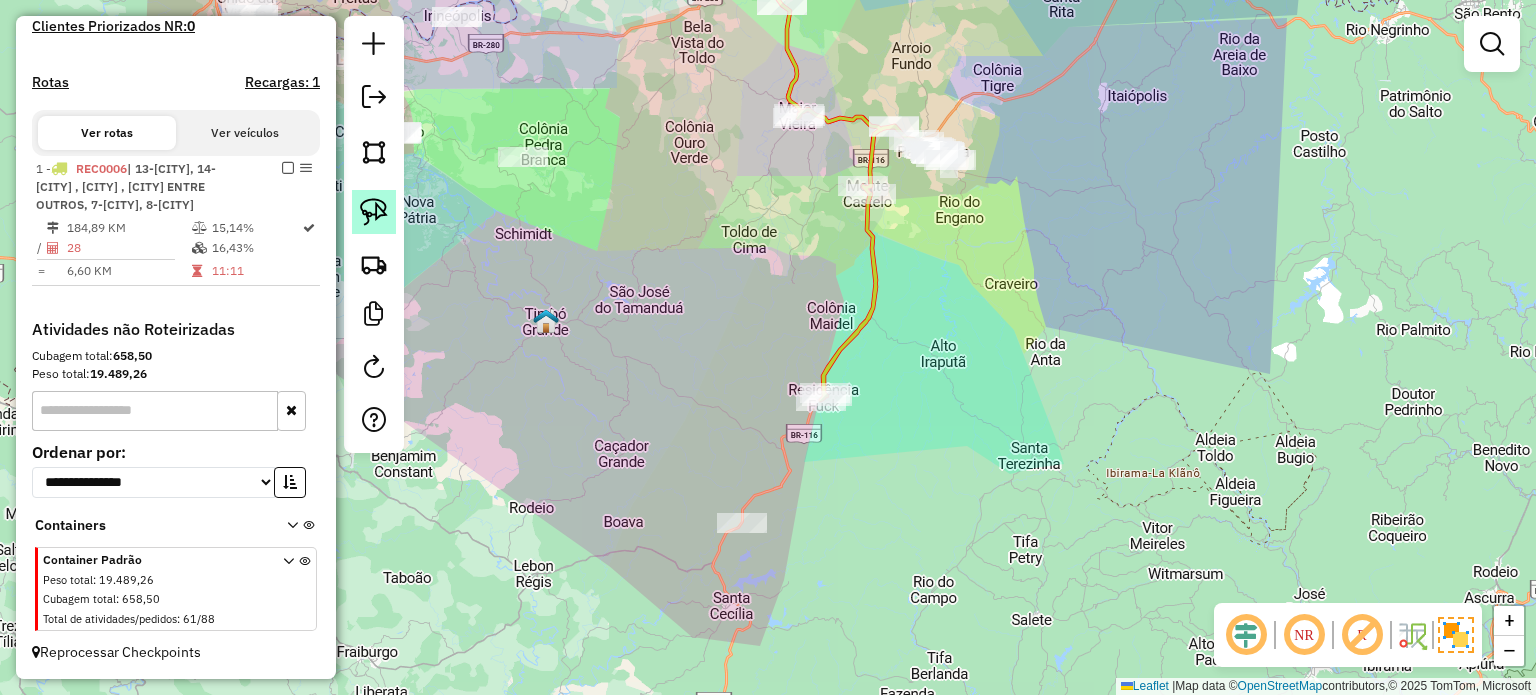 drag, startPoint x: 368, startPoint y: 198, endPoint x: 382, endPoint y: 202, distance: 14.56022 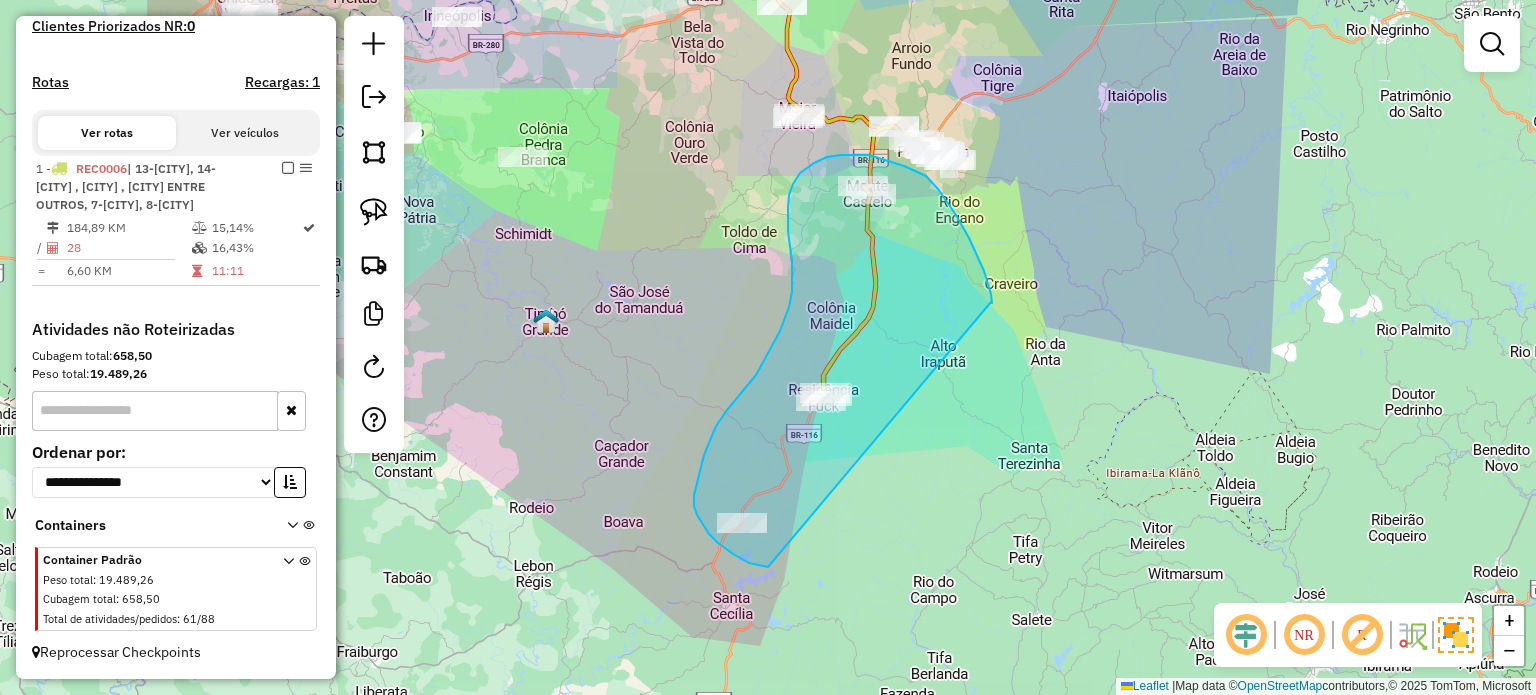 drag, startPoint x: 969, startPoint y: 238, endPoint x: 910, endPoint y: 506, distance: 274.41757 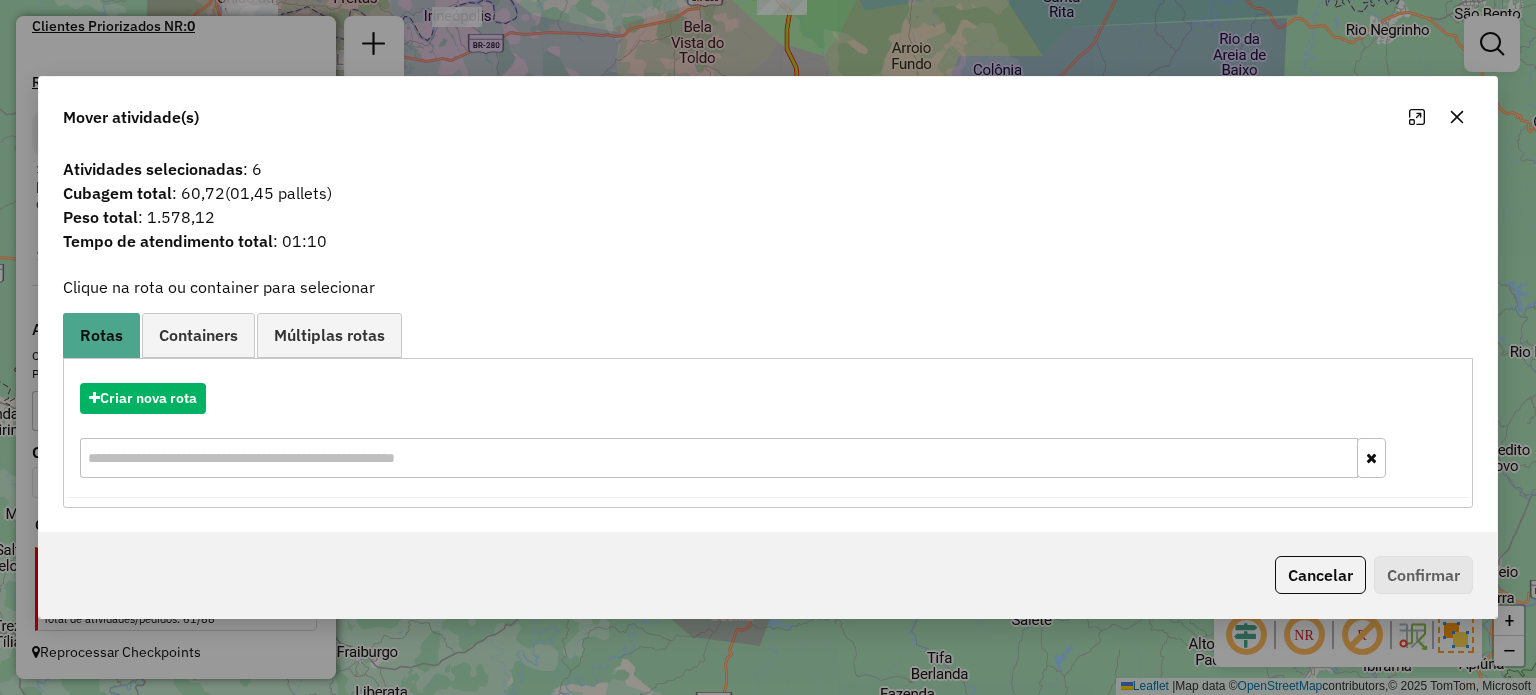 click 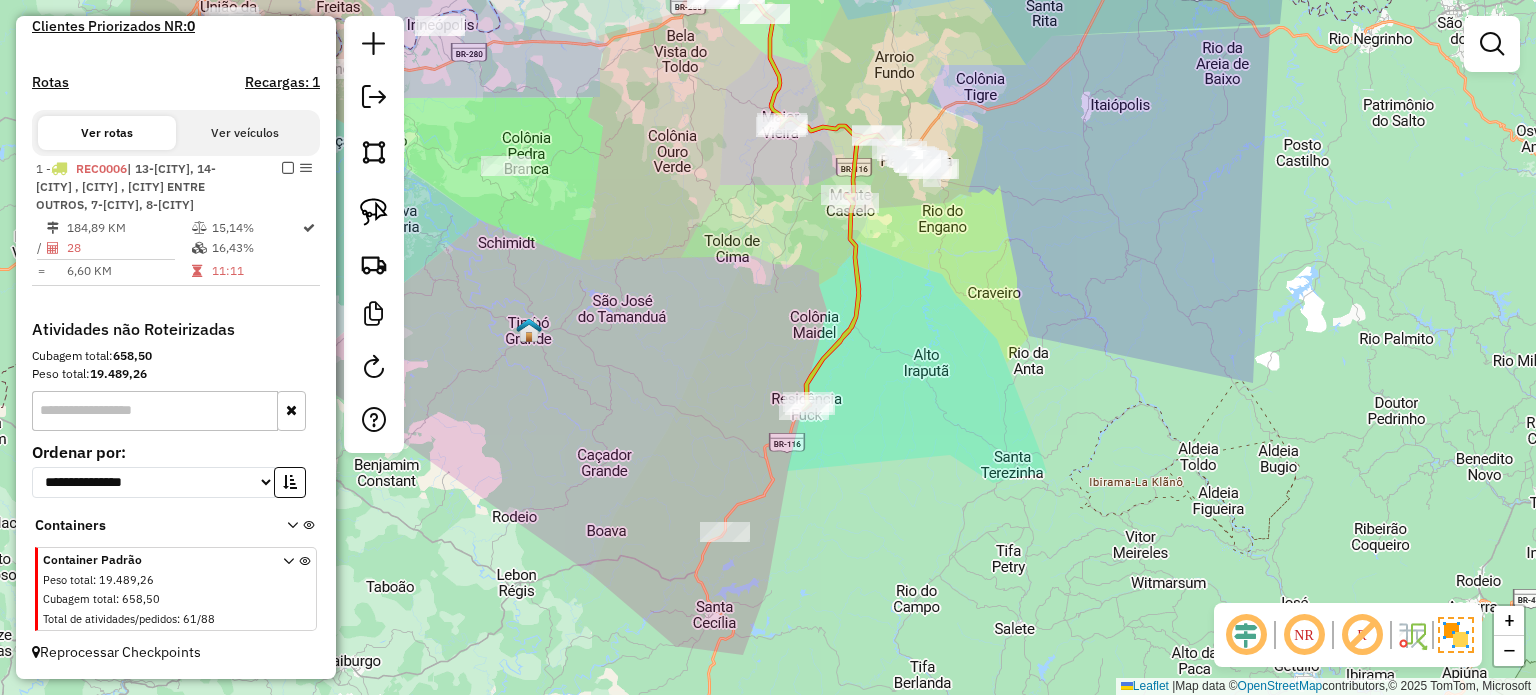 drag, startPoint x: 970, startPoint y: 399, endPoint x: 951, endPoint y: 413, distance: 23.600847 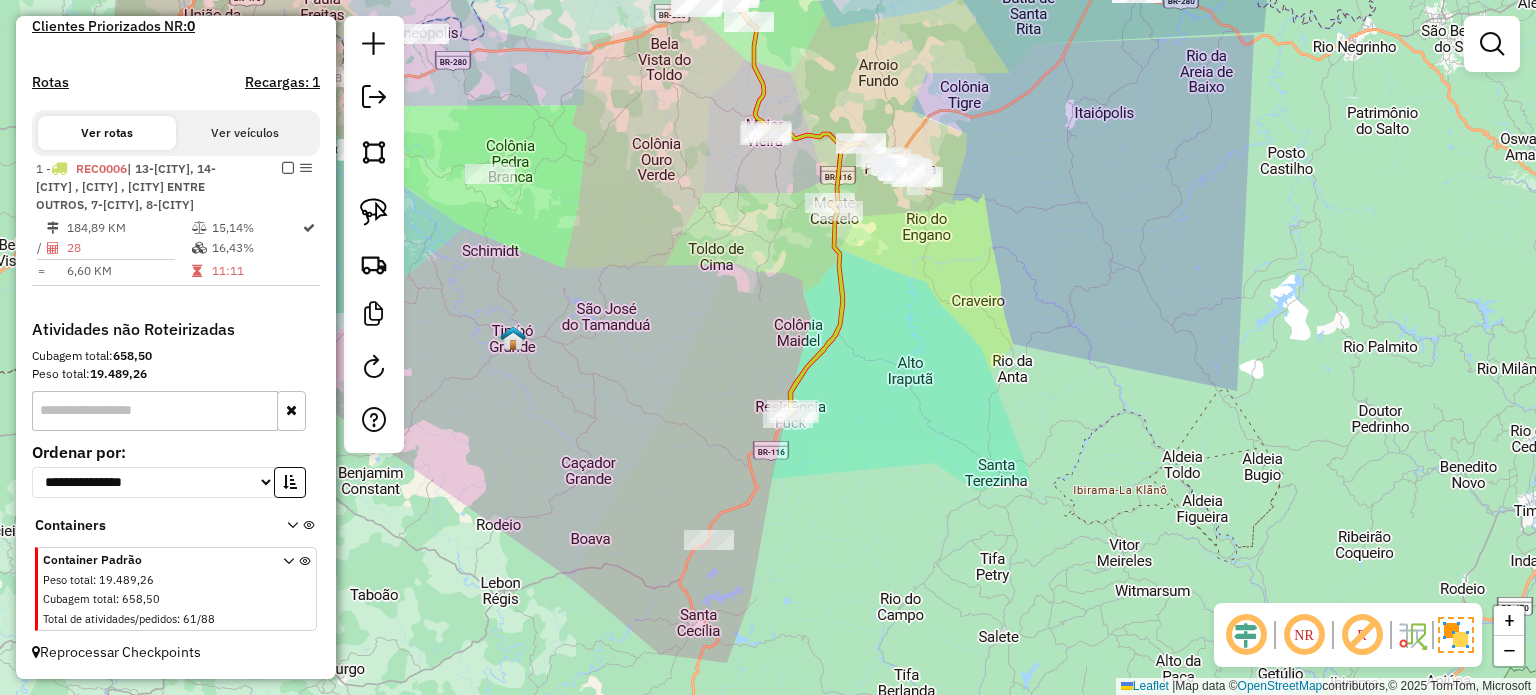 click on "Janela de atendimento Grade de atendimento Capacidade Transportadoras Veículos Cliente Pedidos  Rotas Selecione os dias de semana para filtrar as janelas de atendimento  Seg   Ter   Qua   Qui   Sex   Sáb   Dom  Informe o período da janela de atendimento: De: Até:  Filtrar exatamente a janela do cliente  Considerar janela de atendimento padrão  Selecione os dias de semana para filtrar as grades de atendimento  Seg   Ter   Qua   Qui   Sex   Sáb   Dom   Considerar clientes sem dia de atendimento cadastrado  Clientes fora do dia de atendimento selecionado Filtrar as atividades entre os valores definidos abaixo:  Peso mínimo:   Peso máximo:   Cubagem mínima:   Cubagem máxima:   De:   Até:  Filtrar as atividades entre o tempo de atendimento definido abaixo:  De:   Até:   Considerar capacidade total dos clientes não roteirizados Transportadora: Selecione um ou mais itens Tipo de veículo: Selecione um ou mais itens Veículo: Selecione um ou mais itens Motorista: Selecione um ou mais itens Nome: Rótulo:" 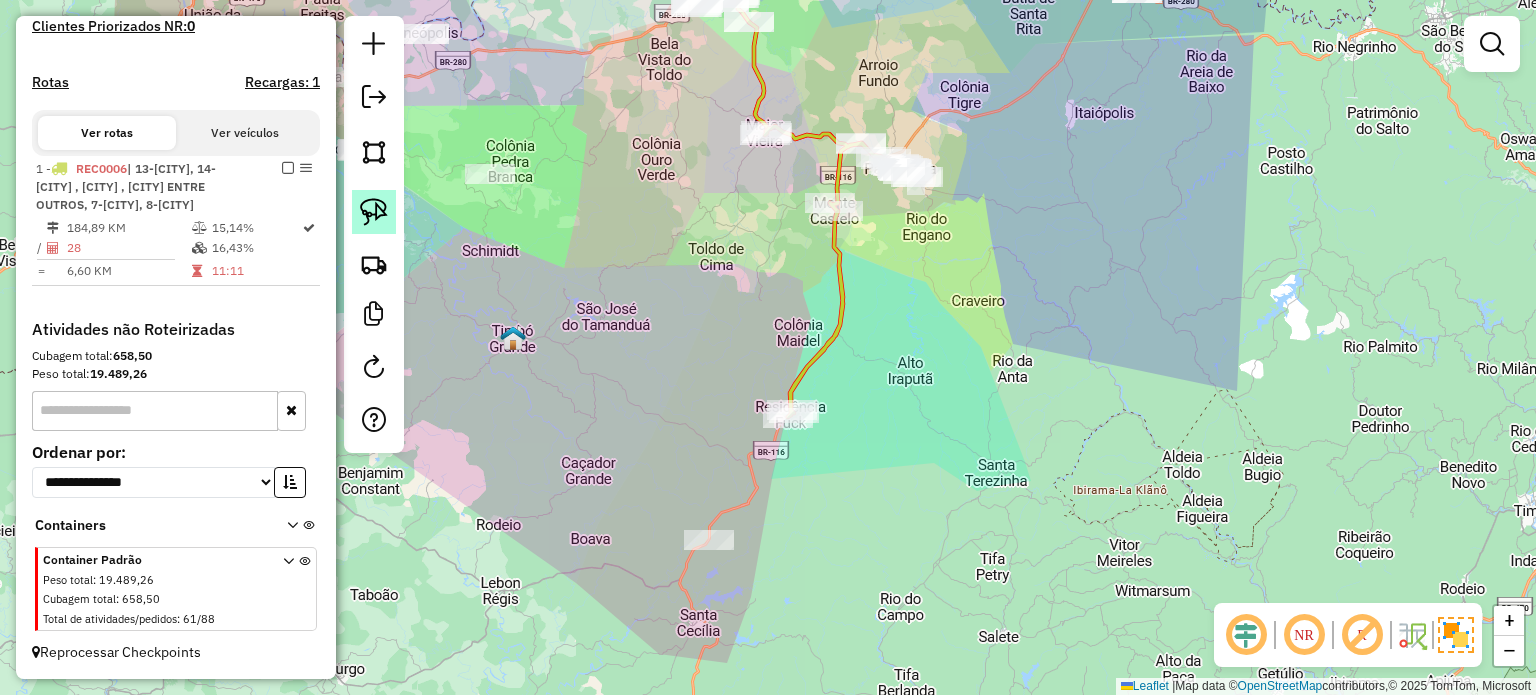 click 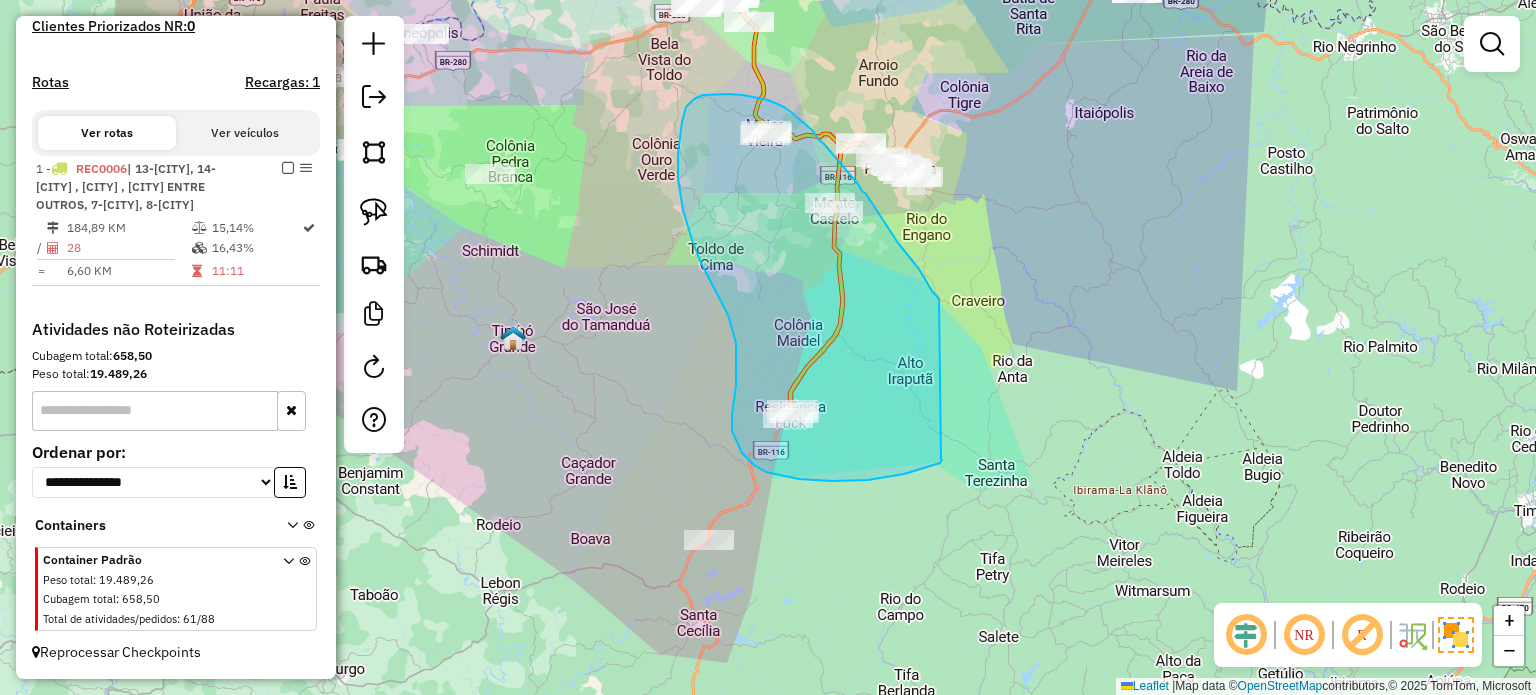 drag, startPoint x: 939, startPoint y: 299, endPoint x: 939, endPoint y: 458, distance: 159 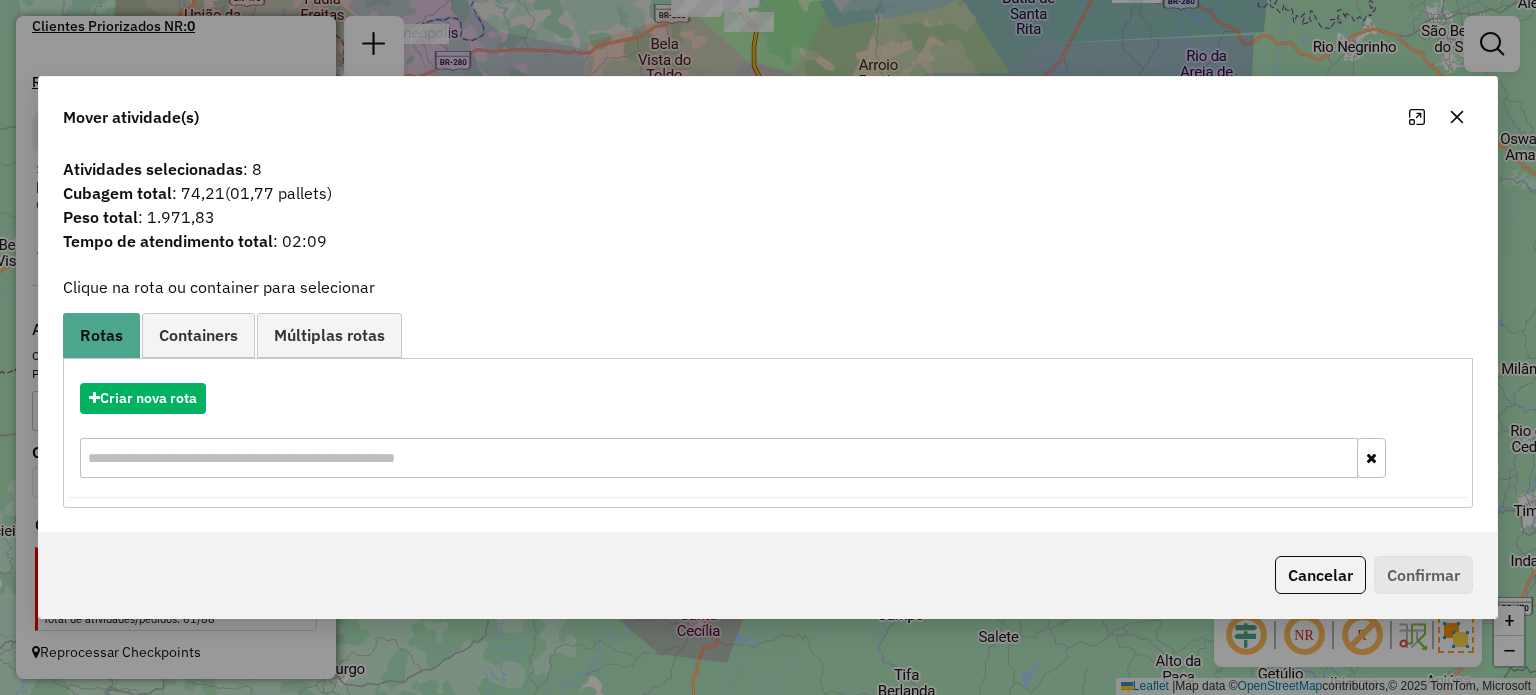 click 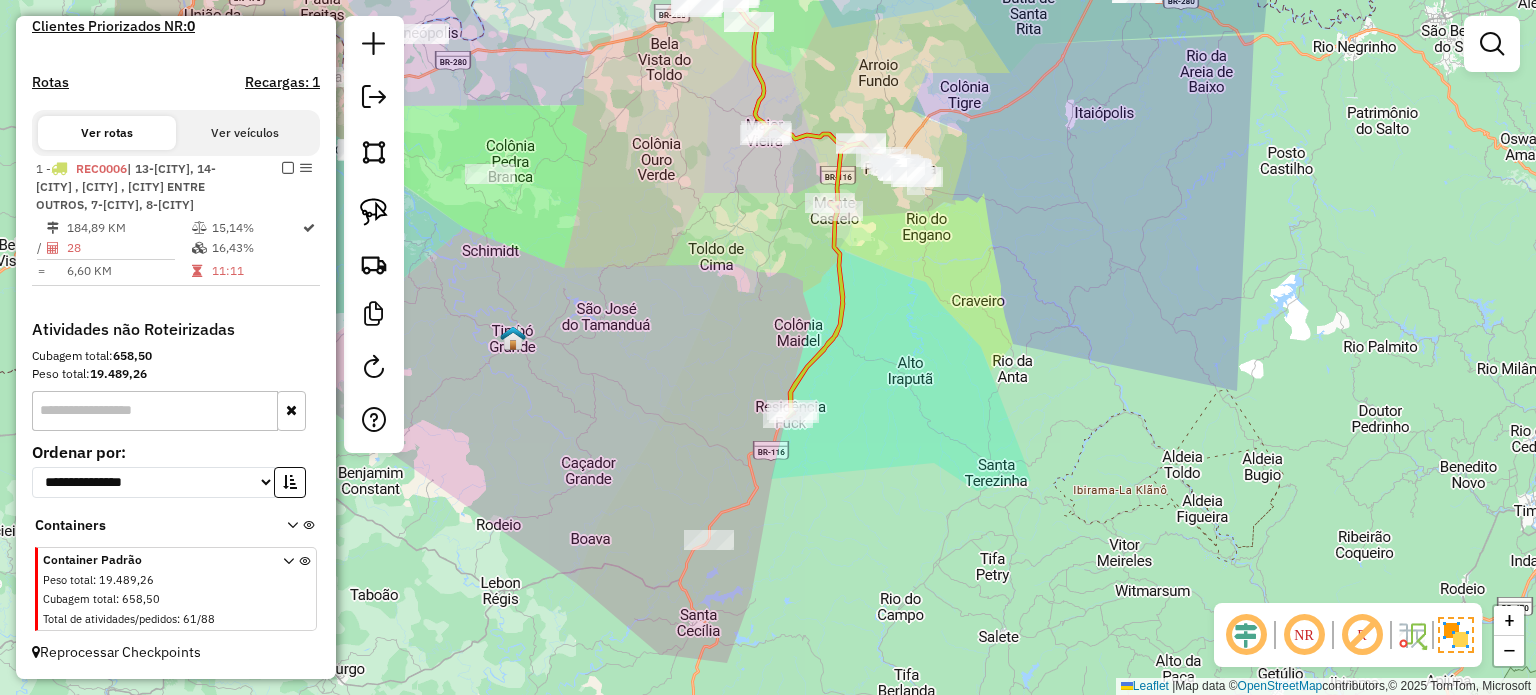 click on "Rota 1 - Placa REC0006  1518 - COMERCIAL MONTE FUGI Rota 1 - Placa REC0006  1519 - CHURRASCARIA E LANCH Janela de atendimento Grade de atendimento Capacidade Transportadoras Veículos Cliente Pedidos  Rotas Selecione os dias de semana para filtrar as janelas de atendimento  Seg   Ter   Qua   Qui   Sex   Sáb   Dom  Informe o período da janela de atendimento: De: Até:  Filtrar exatamente a janela do cliente  Considerar janela de atendimento padrão  Selecione os dias de semana para filtrar as grades de atendimento  Seg   Ter   Qua   Qui   Sex   Sáb   Dom   Considerar clientes sem dia de atendimento cadastrado  Clientes fora do dia de atendimento selecionado Filtrar as atividades entre os valores definidos abaixo:  Peso mínimo:   Peso máximo:   Cubagem mínima:   Cubagem máxima:   De:   Até:  Filtrar as atividades entre o tempo de atendimento definido abaixo:  De:   Até:   Considerar capacidade total dos clientes não roteirizados Transportadora: Selecione um ou mais itens Tipo de veículo: Veículo: +" 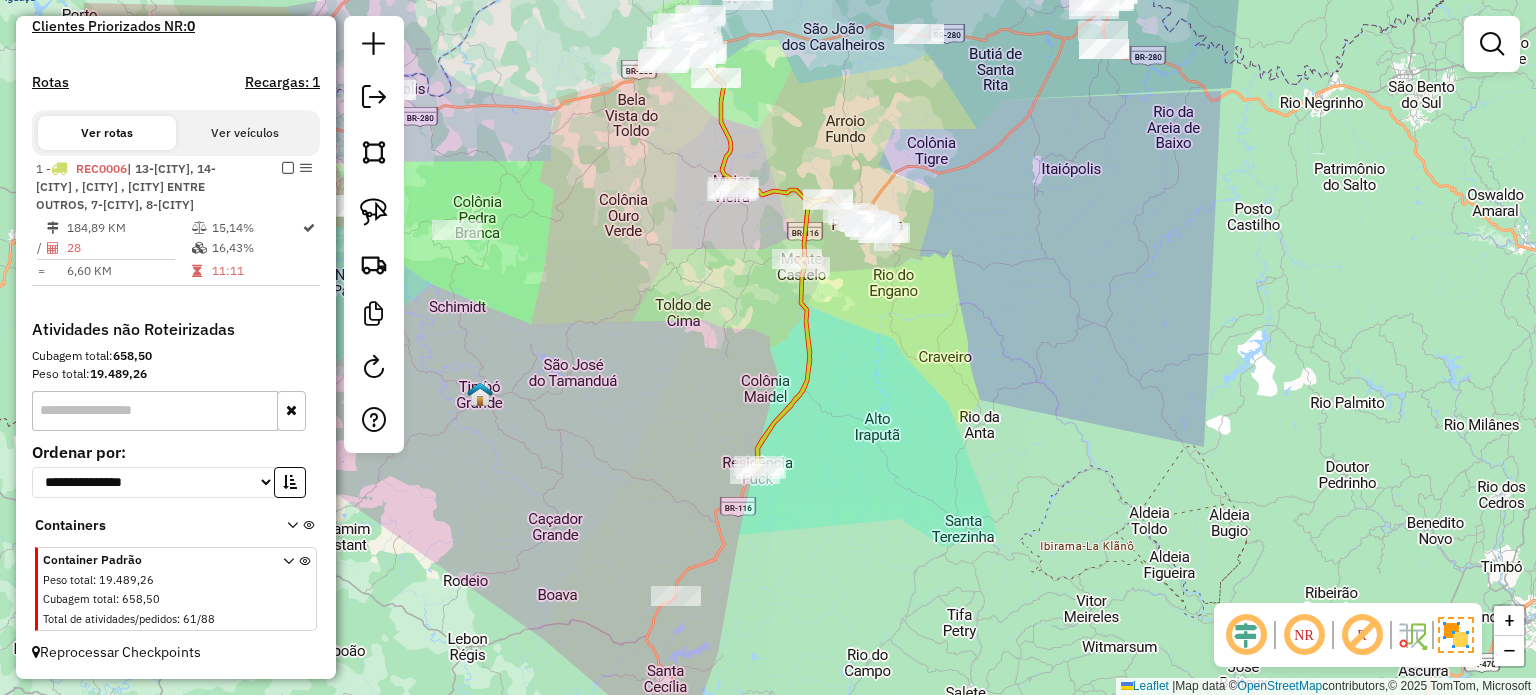 drag, startPoint x: 372, startPoint y: 207, endPoint x: 1013, endPoint y: 219, distance: 641.1123 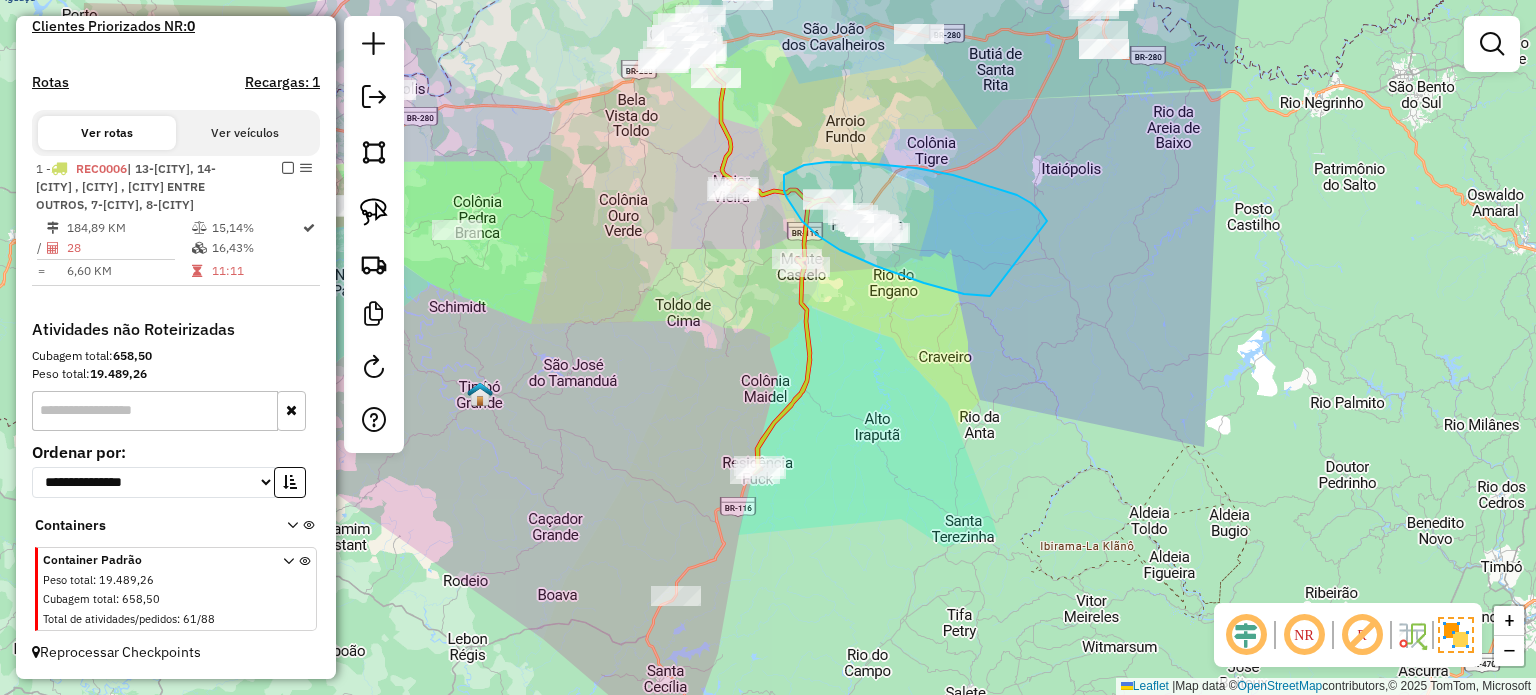 drag, startPoint x: 1047, startPoint y: 221, endPoint x: 1150, endPoint y: 339, distance: 156.63014 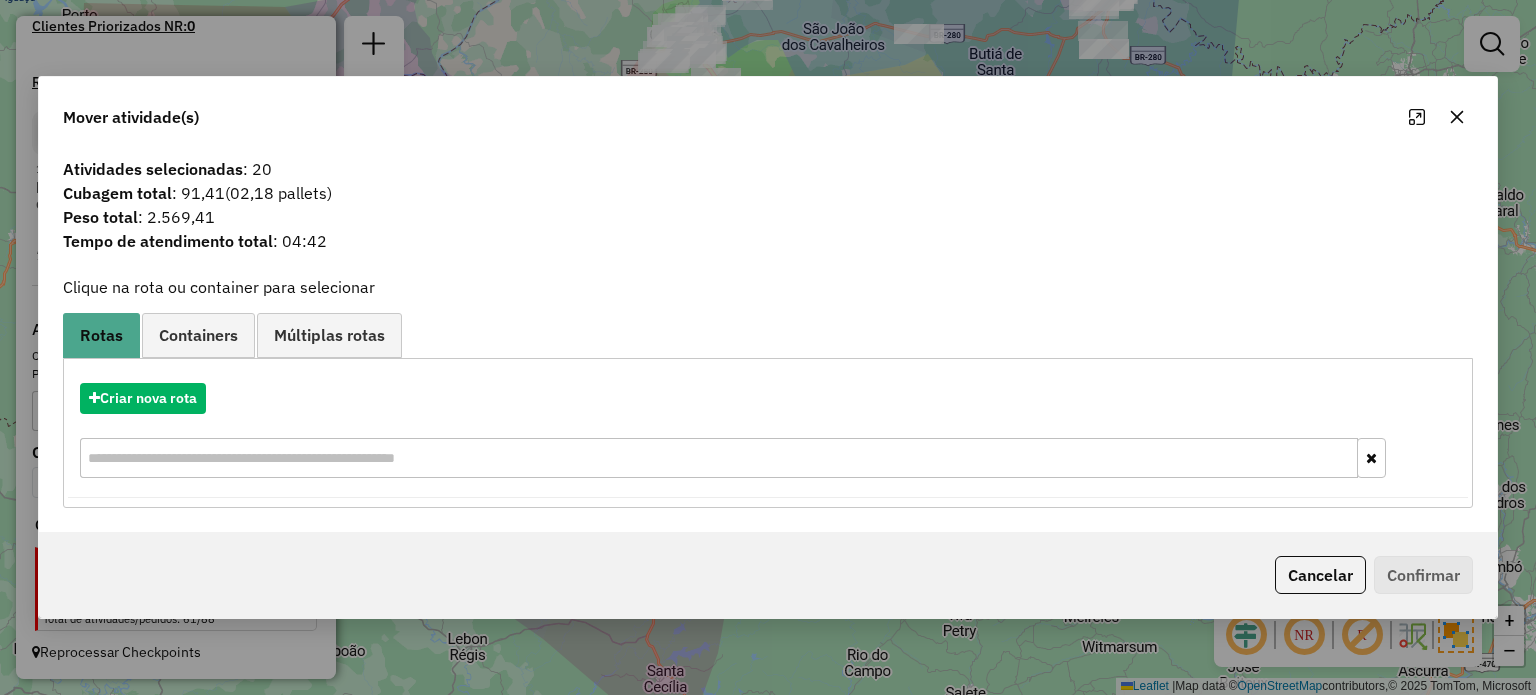 click 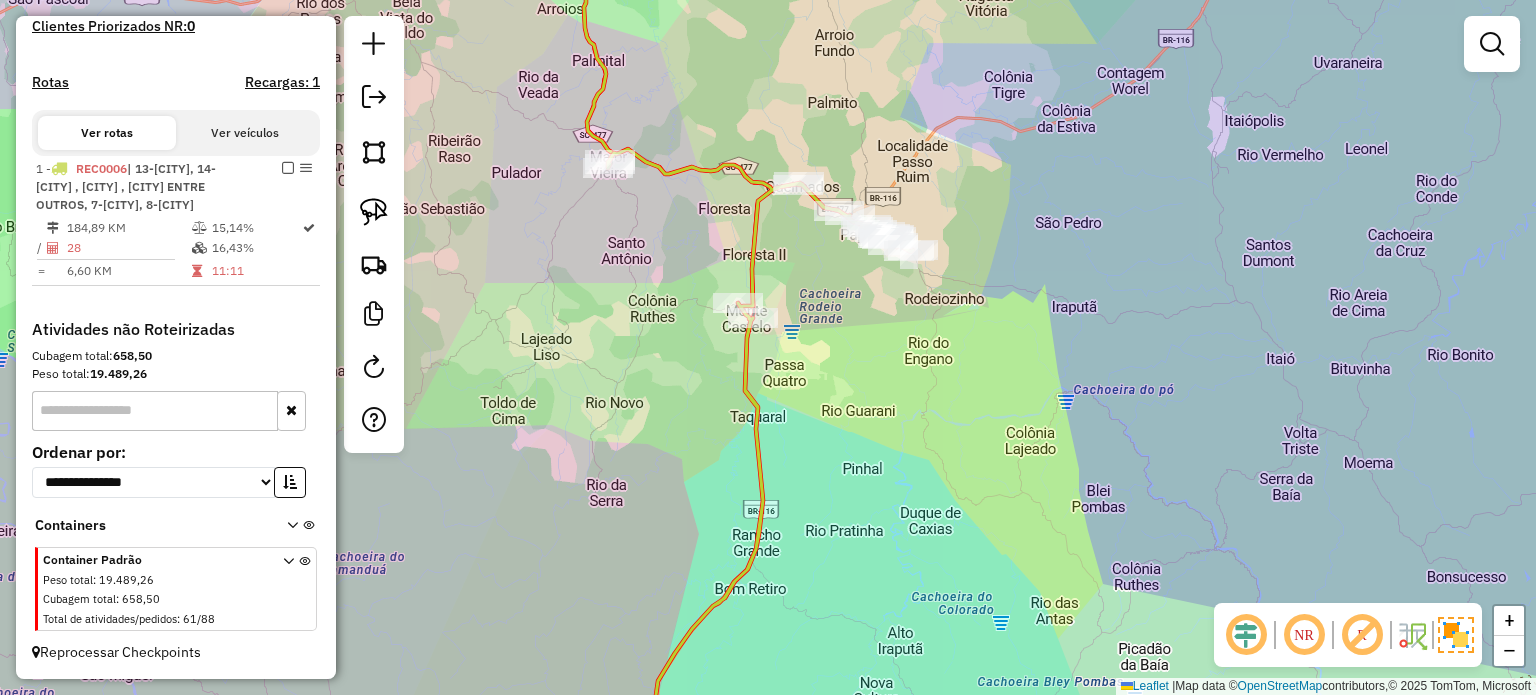 drag, startPoint x: 983, startPoint y: 387, endPoint x: 1022, endPoint y: 375, distance: 40.804413 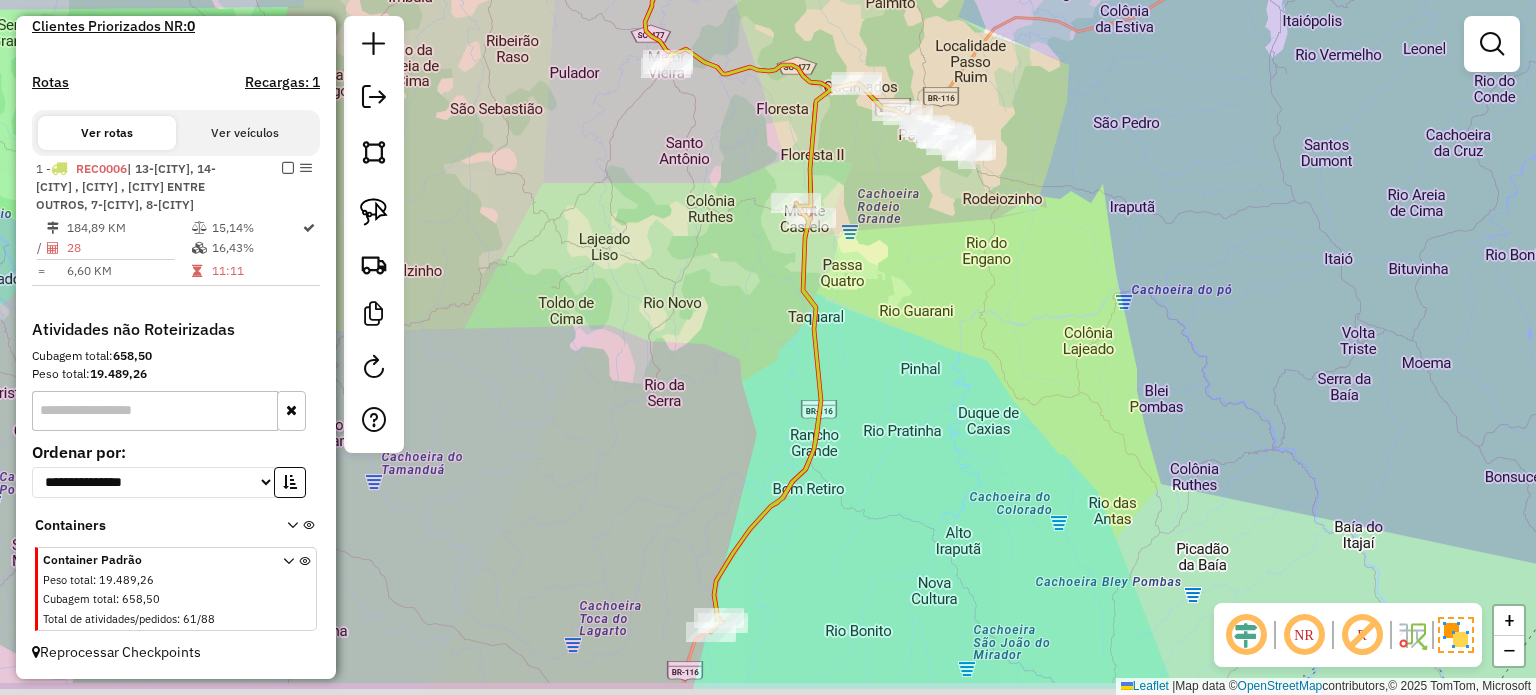 click on "Janela de atendimento Grade de atendimento Capacidade Transportadoras Veículos Cliente Pedidos  Rotas Selecione os dias de semana para filtrar as janelas de atendimento  Seg   Ter   Qua   Qui   Sex   Sáb   Dom  Informe o período da janela de atendimento: De: Até:  Filtrar exatamente a janela do cliente  Considerar janela de atendimento padrão  Selecione os dias de semana para filtrar as grades de atendimento  Seg   Ter   Qua   Qui   Sex   Sáb   Dom   Considerar clientes sem dia de atendimento cadastrado  Clientes fora do dia de atendimento selecionado Filtrar as atividades entre os valores definidos abaixo:  Peso mínimo:   Peso máximo:   Cubagem mínima:   Cubagem máxima:   De:   Até:  Filtrar as atividades entre o tempo de atendimento definido abaixo:  De:   Até:   Considerar capacidade total dos clientes não roteirizados Transportadora: Selecione um ou mais itens Tipo de veículo: Selecione um ou mais itens Veículo: Selecione um ou mais itens Motorista: Selecione um ou mais itens Nome: Rótulo:" 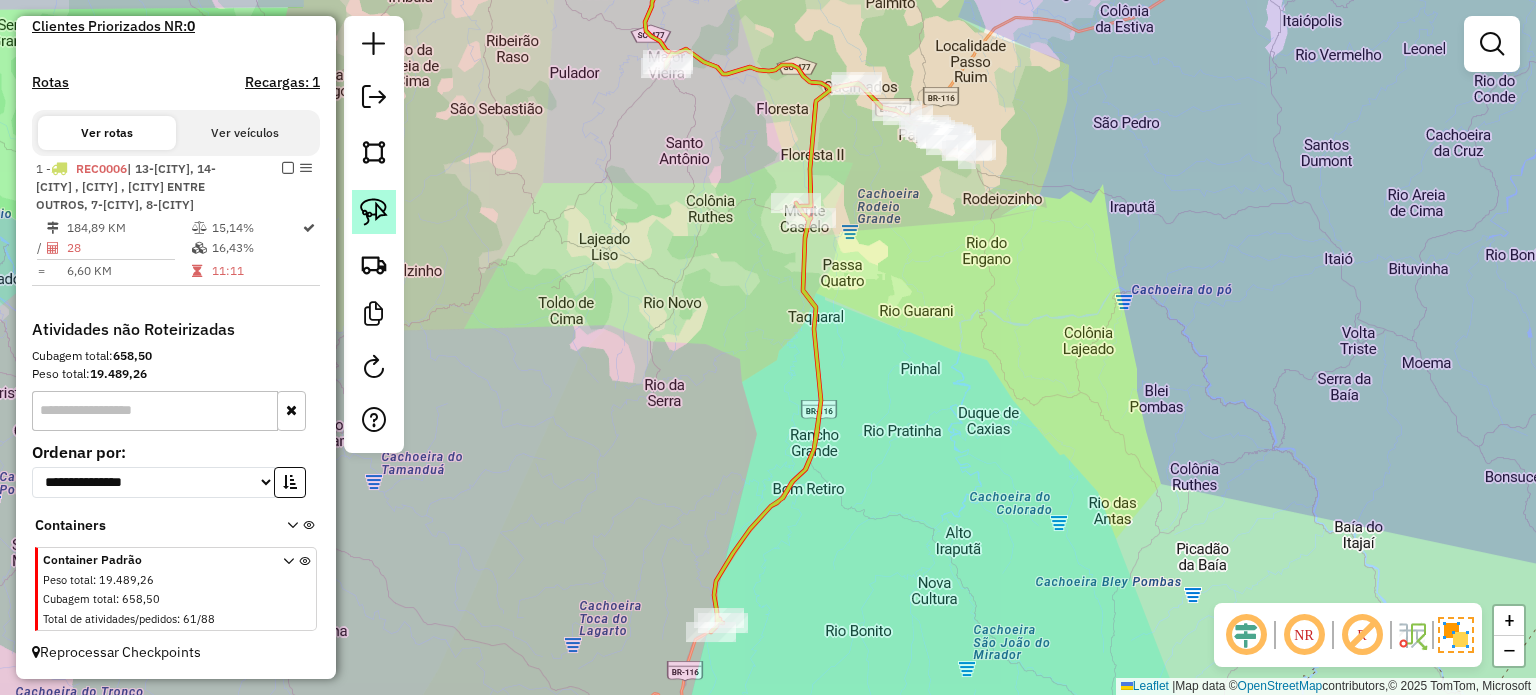 click 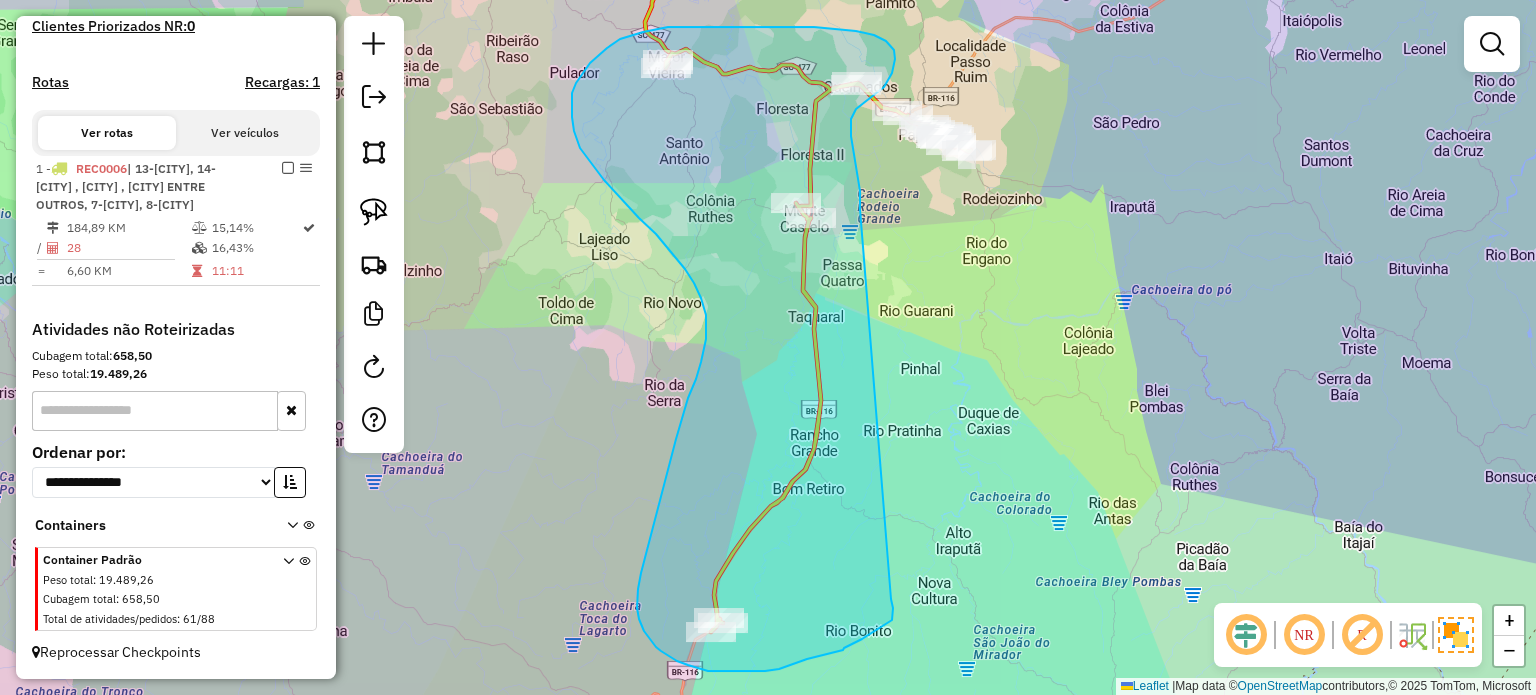 drag, startPoint x: 859, startPoint y: 184, endPoint x: 876, endPoint y: 577, distance: 393.36752 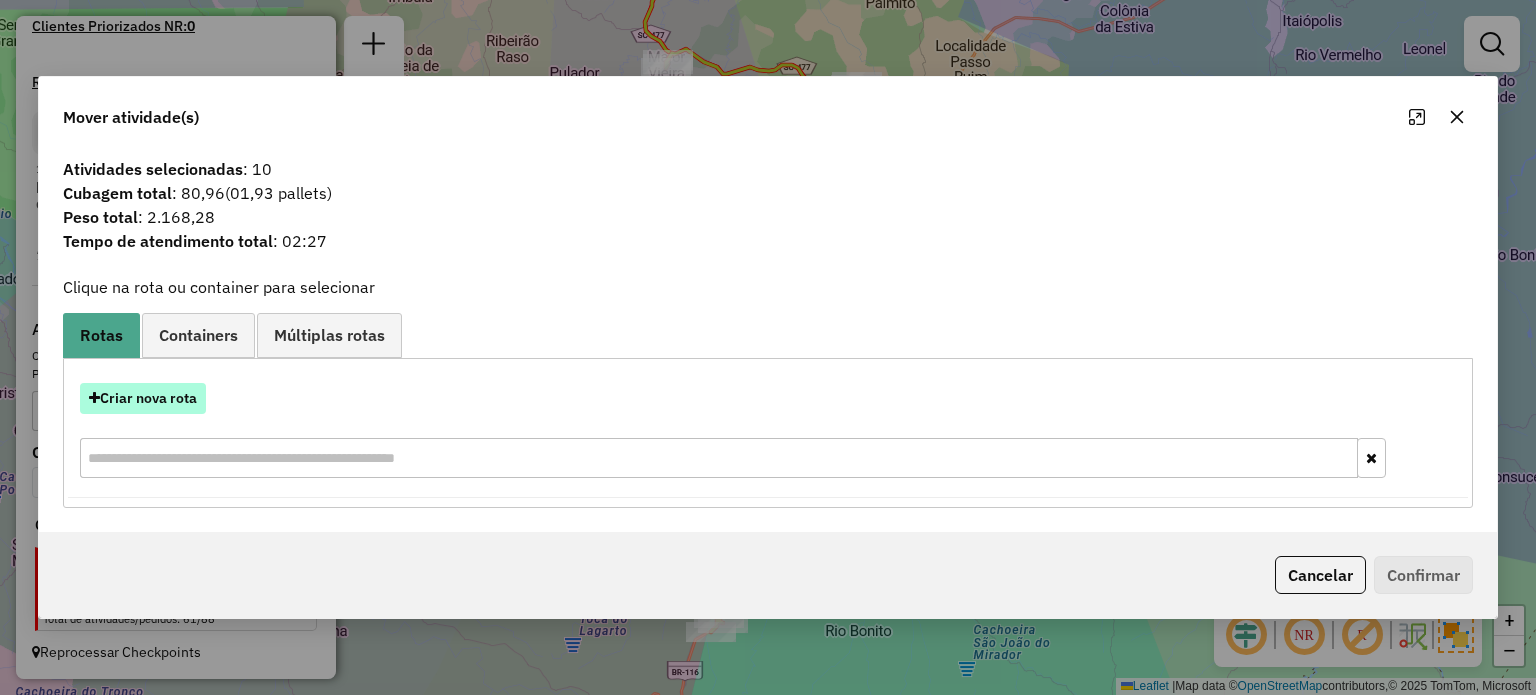 click on "Criar nova rota" at bounding box center (143, 398) 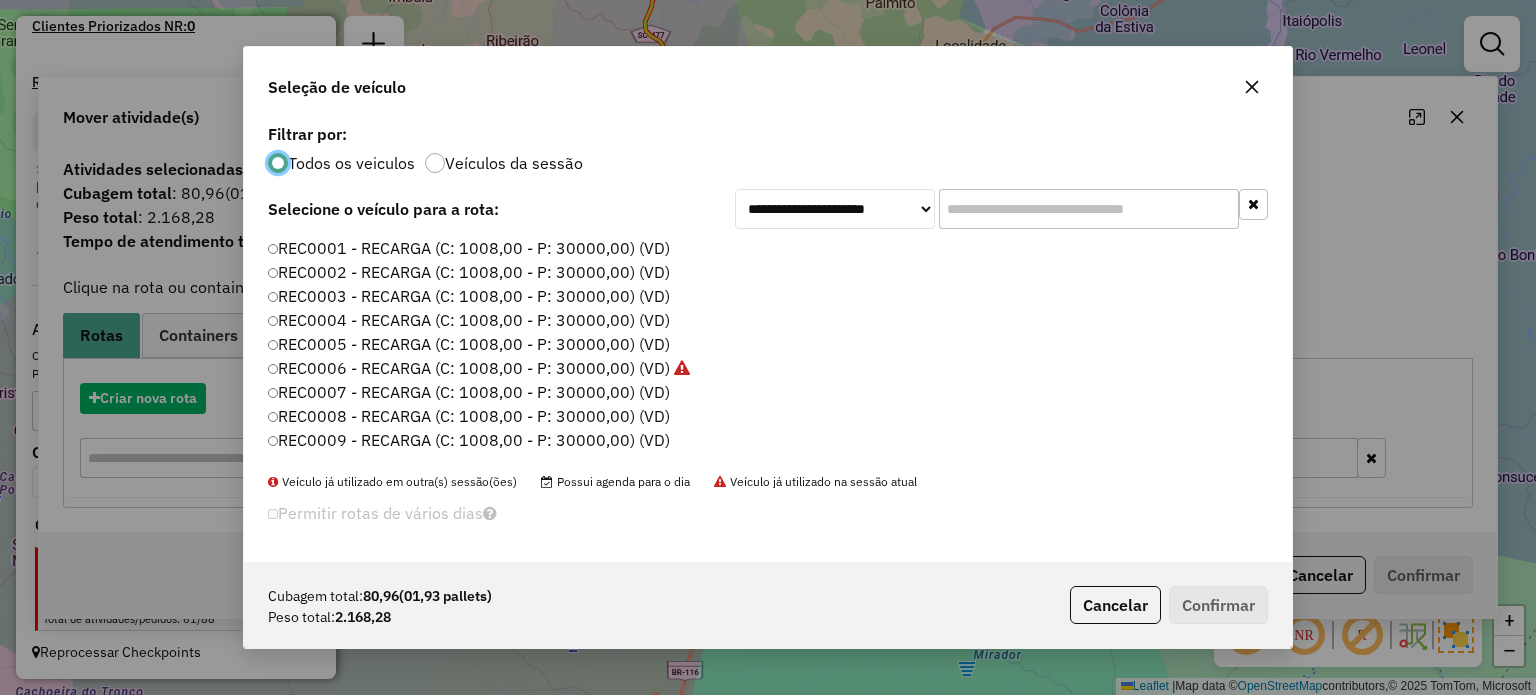 scroll, scrollTop: 10, scrollLeft: 6, axis: both 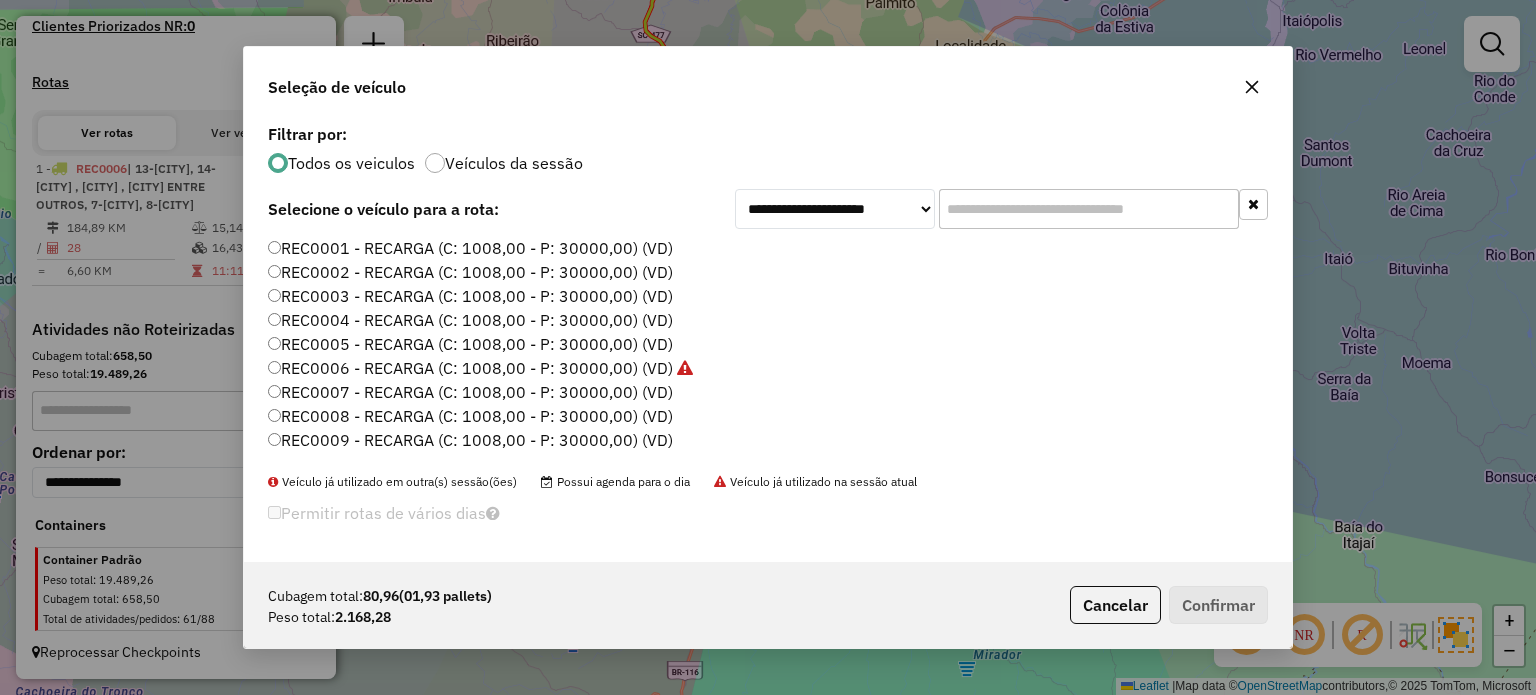 click on "REC0005 - RECARGA (C: 1008,00 - P: 30000,00) (VD)" 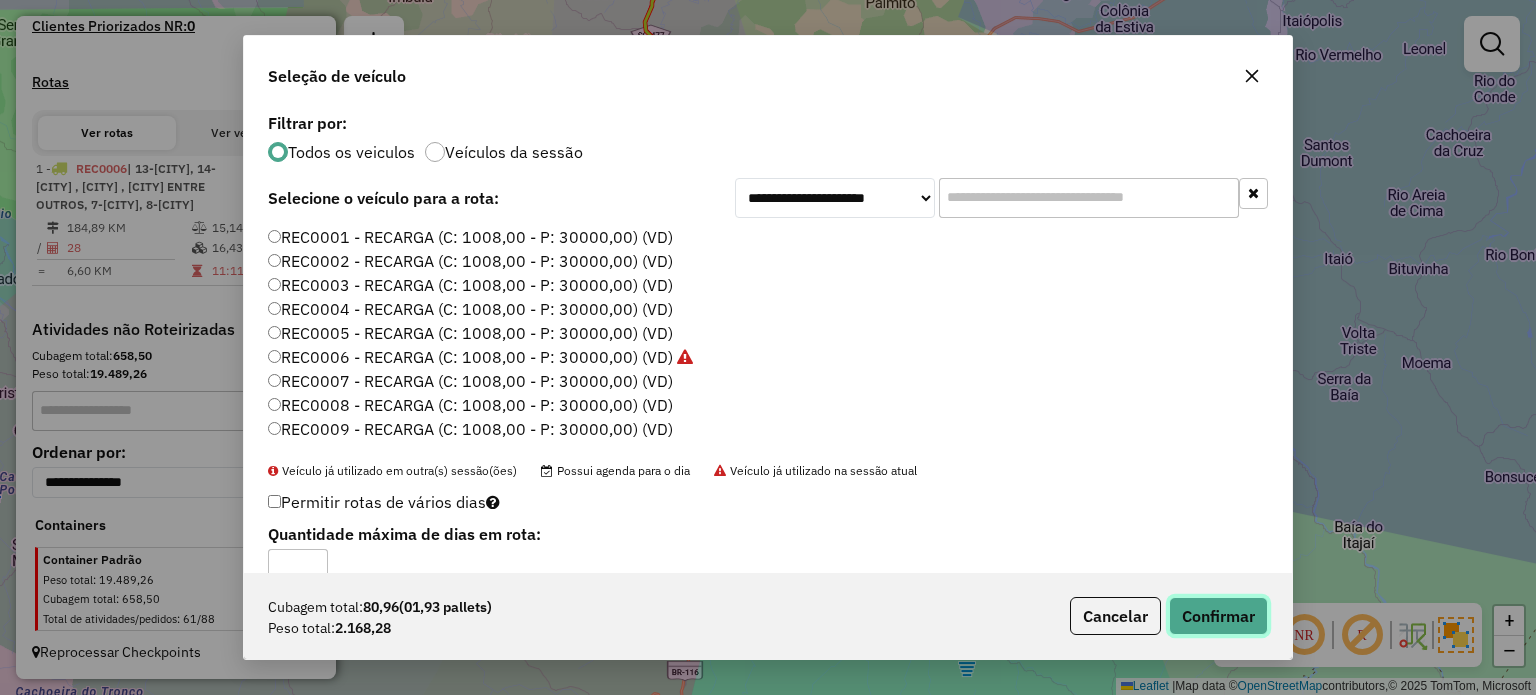 click on "Confirmar" 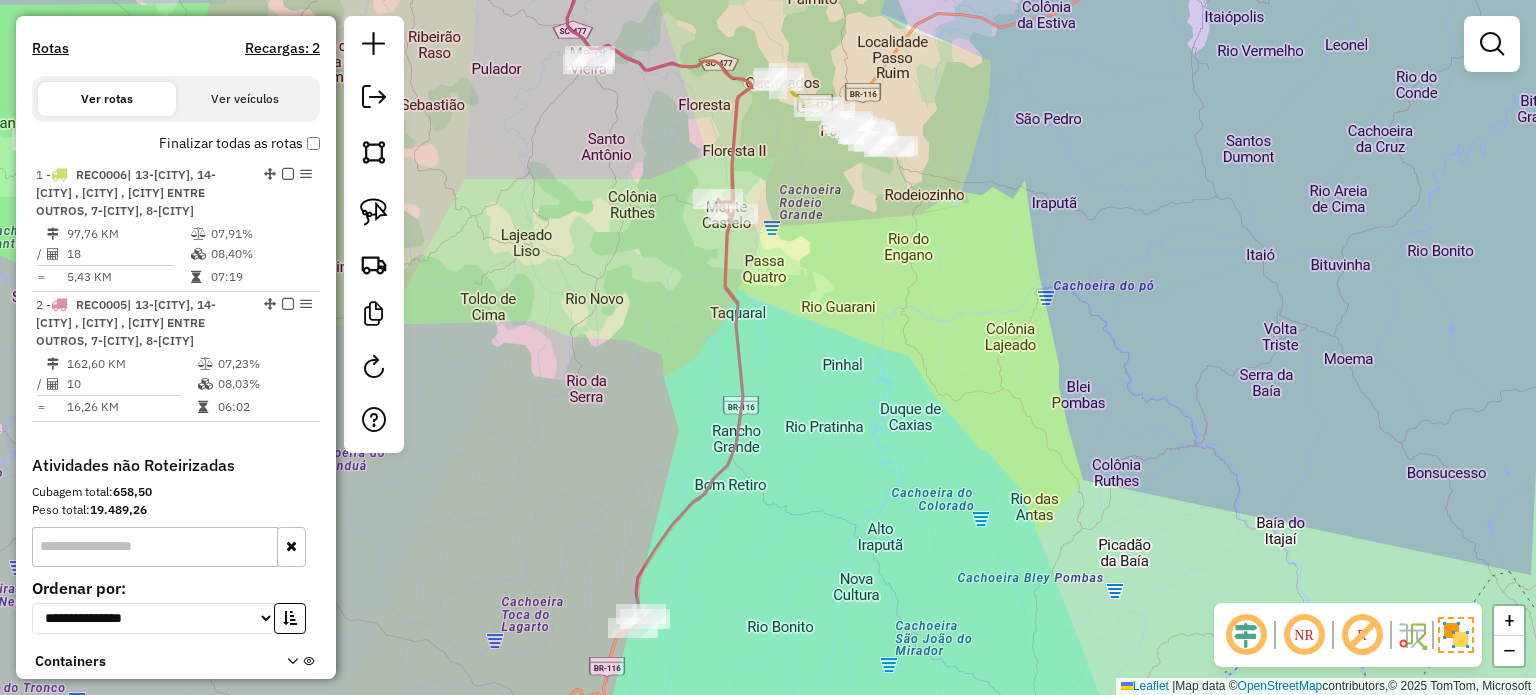 drag, startPoint x: 1052, startPoint y: 397, endPoint x: 940, endPoint y: 362, distance: 117.341385 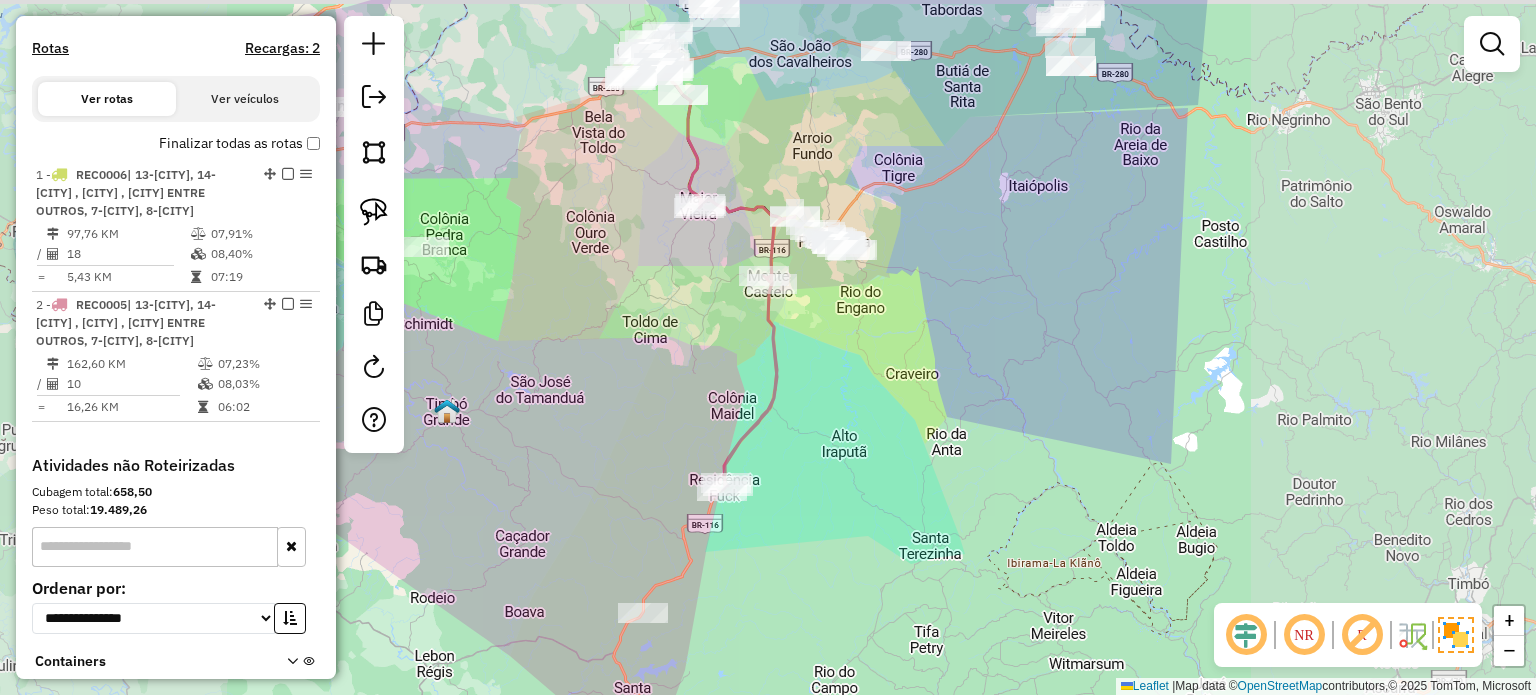 drag, startPoint x: 898, startPoint y: 375, endPoint x: 900, endPoint y: 494, distance: 119.01681 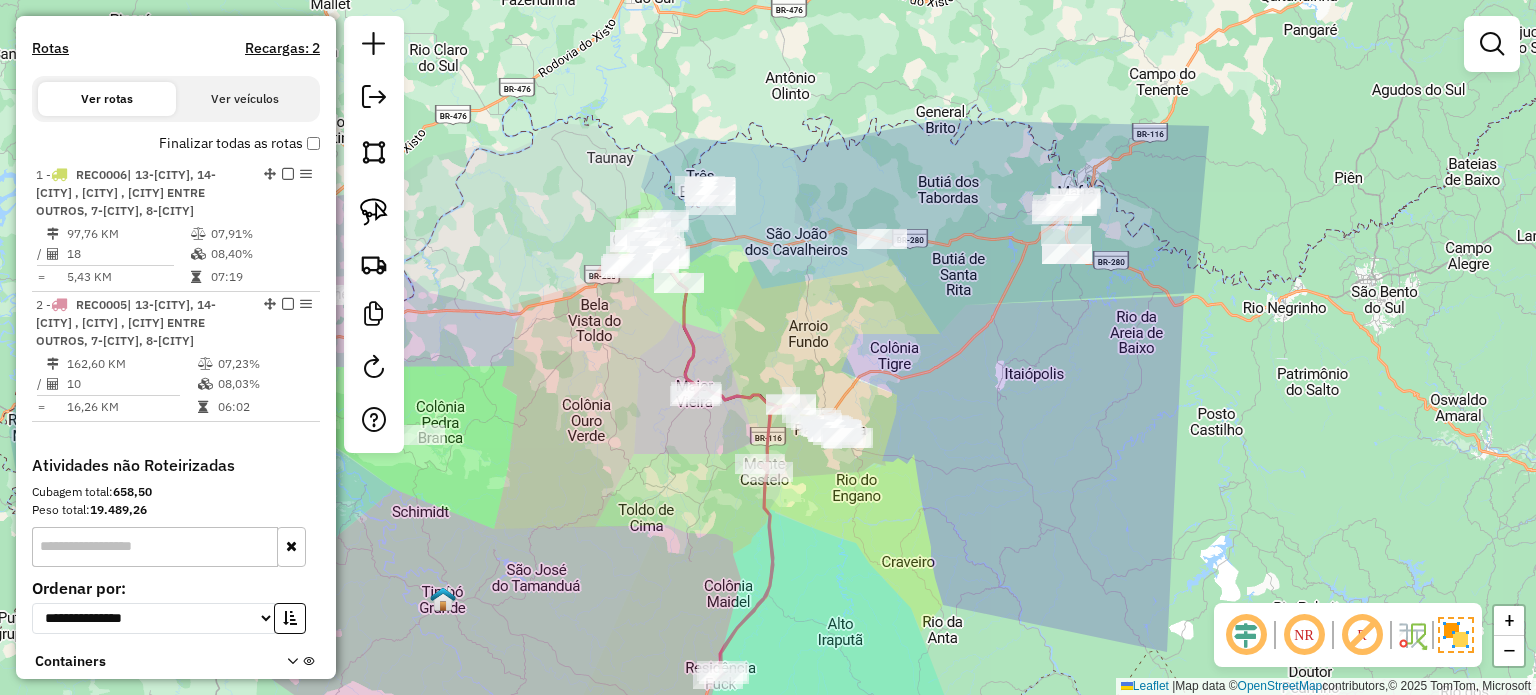 drag, startPoint x: 1013, startPoint y: 478, endPoint x: 1073, endPoint y: 387, distance: 109 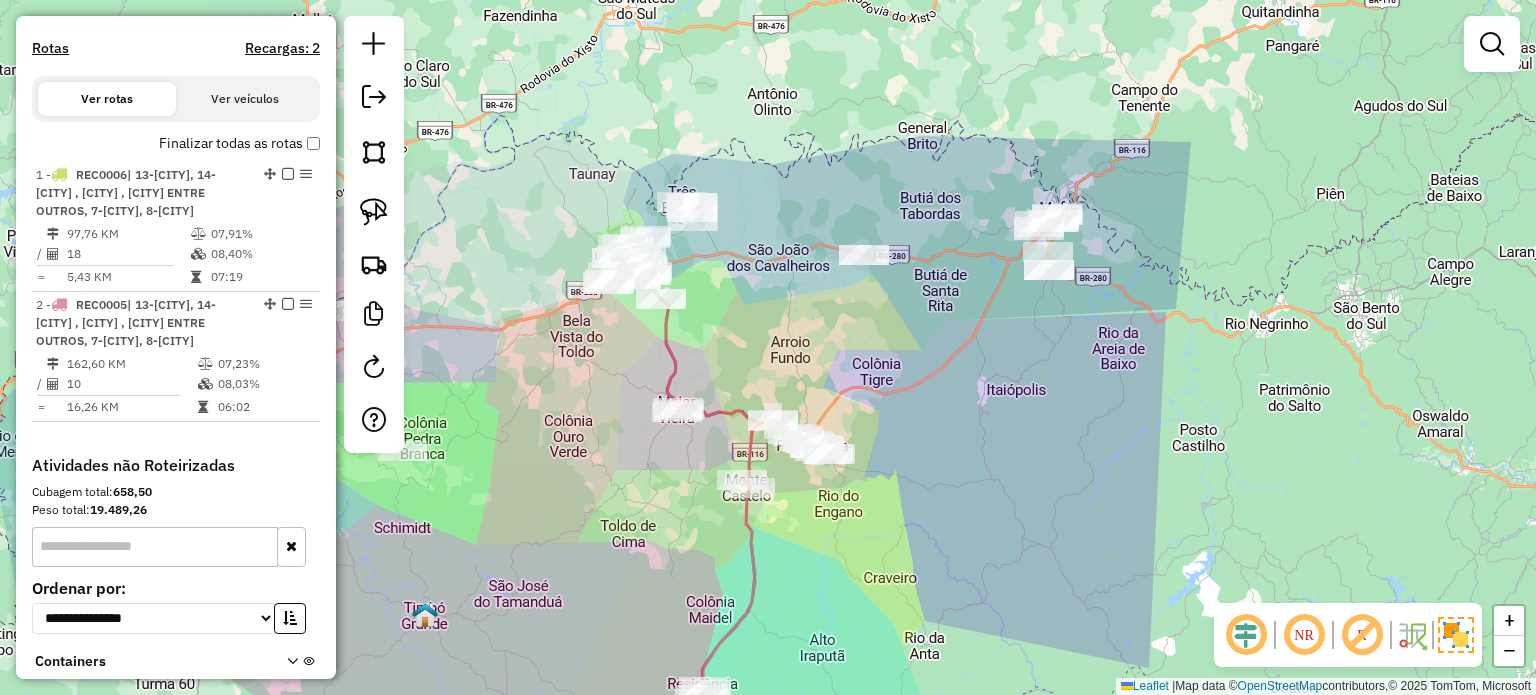 drag, startPoint x: 1060, startPoint y: 380, endPoint x: 837, endPoint y: 505, distance: 255.64429 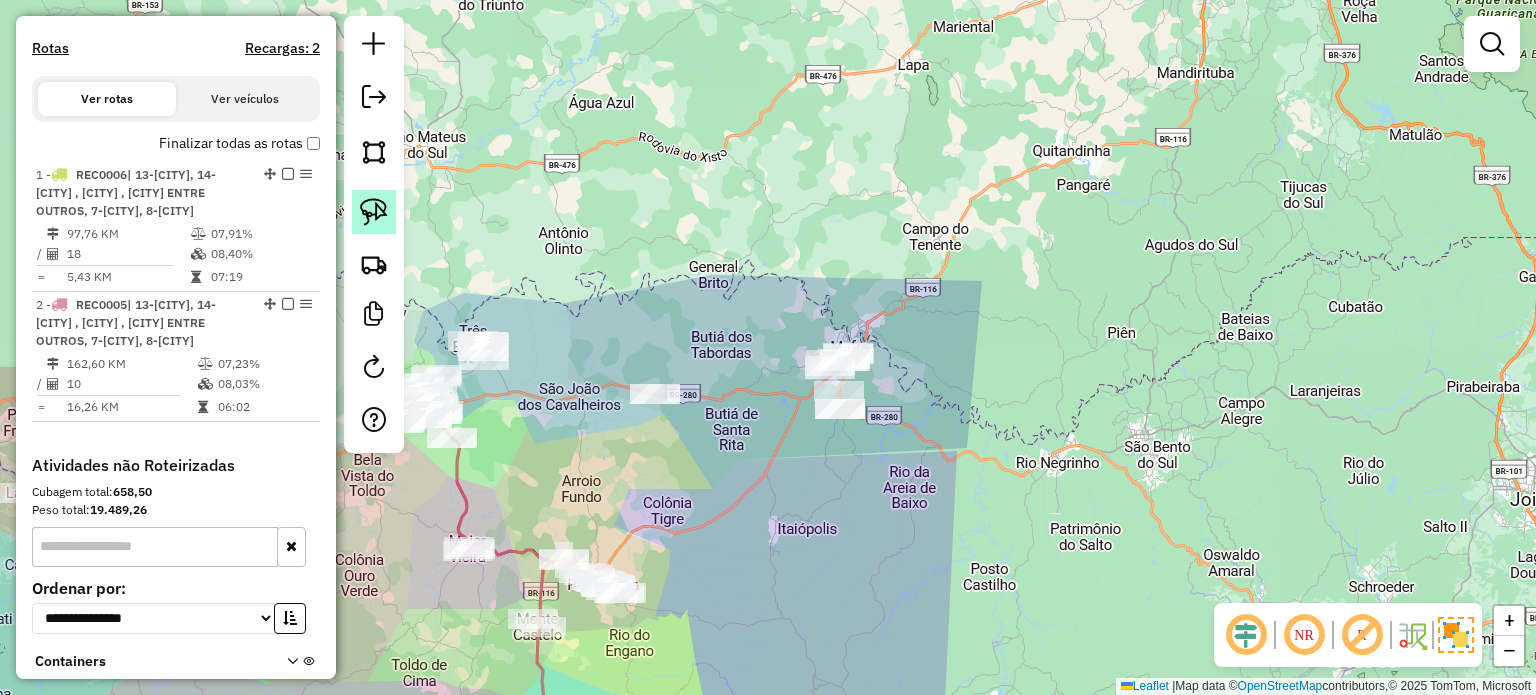 click 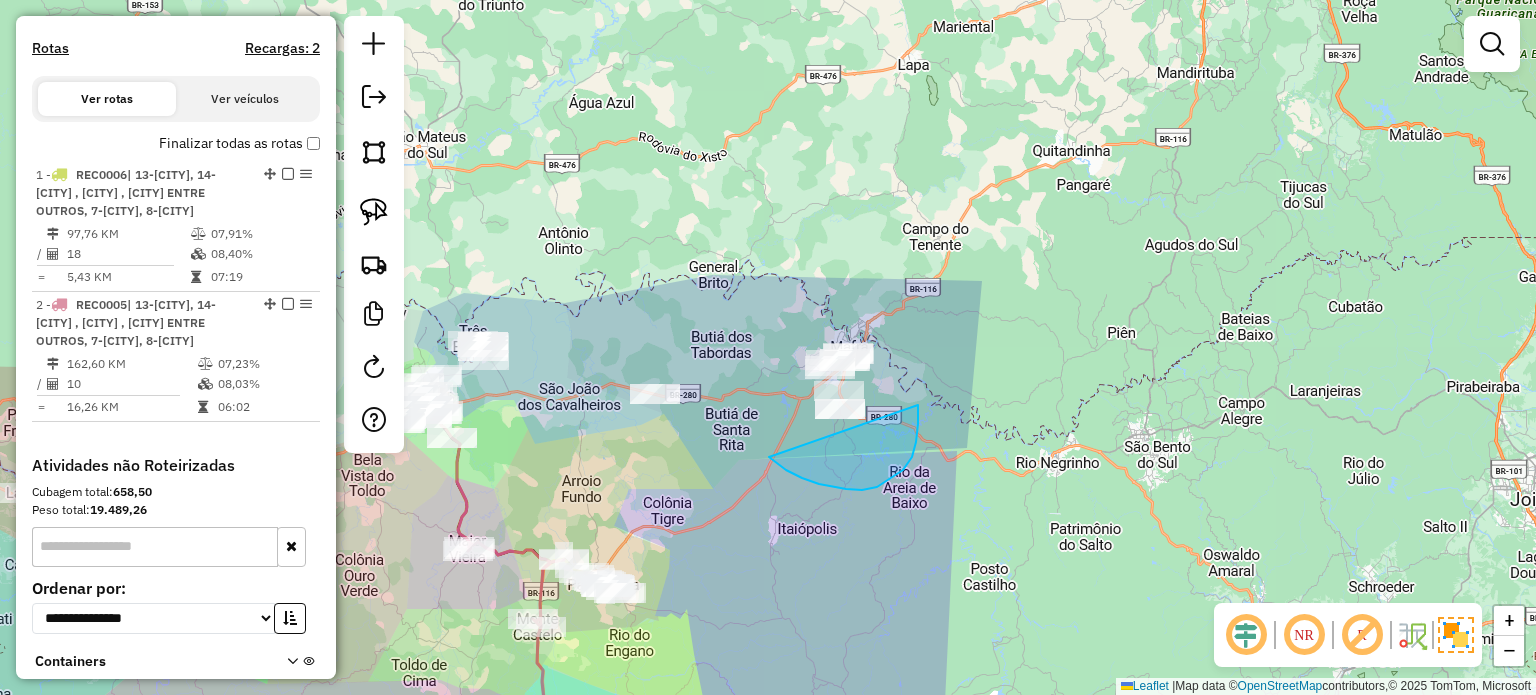 drag, startPoint x: 769, startPoint y: 457, endPoint x: 862, endPoint y: 296, distance: 185.9301 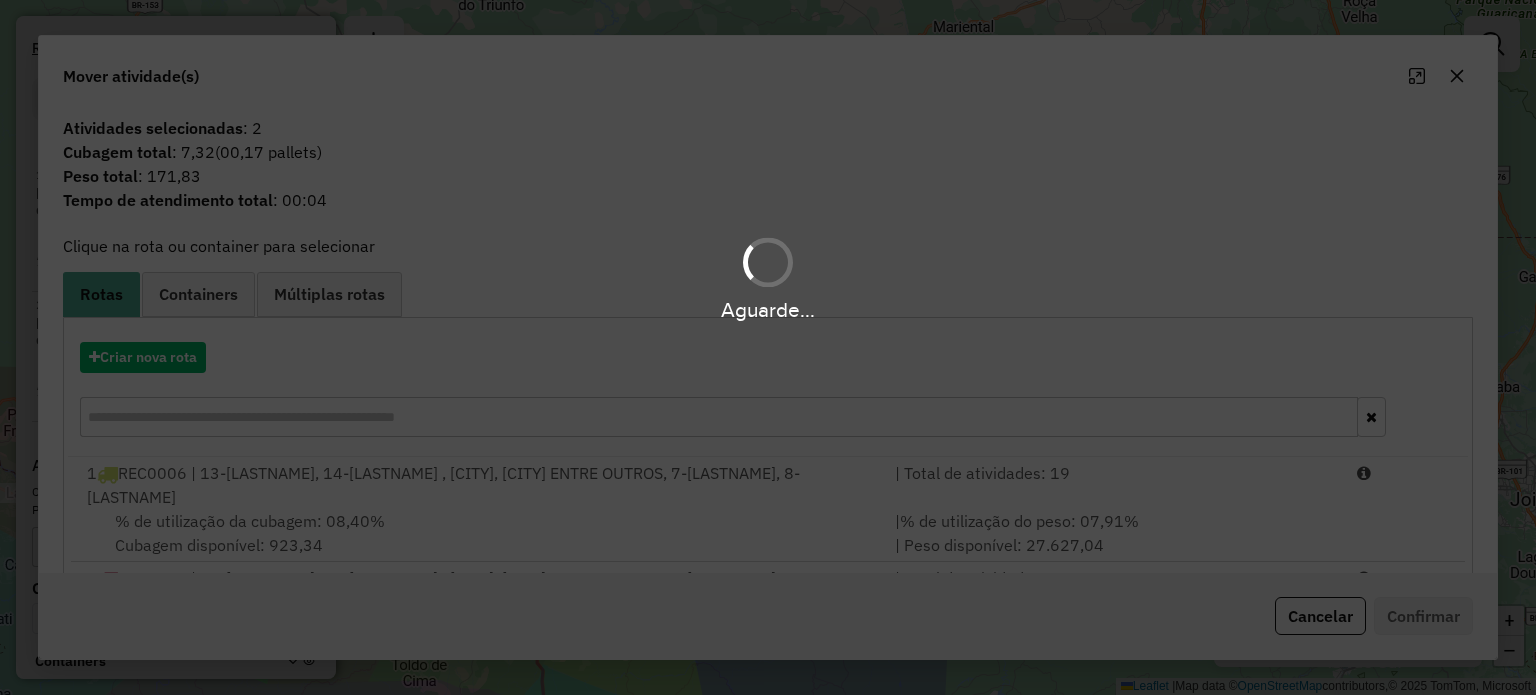 click on "Aguarde..." at bounding box center [768, 277] 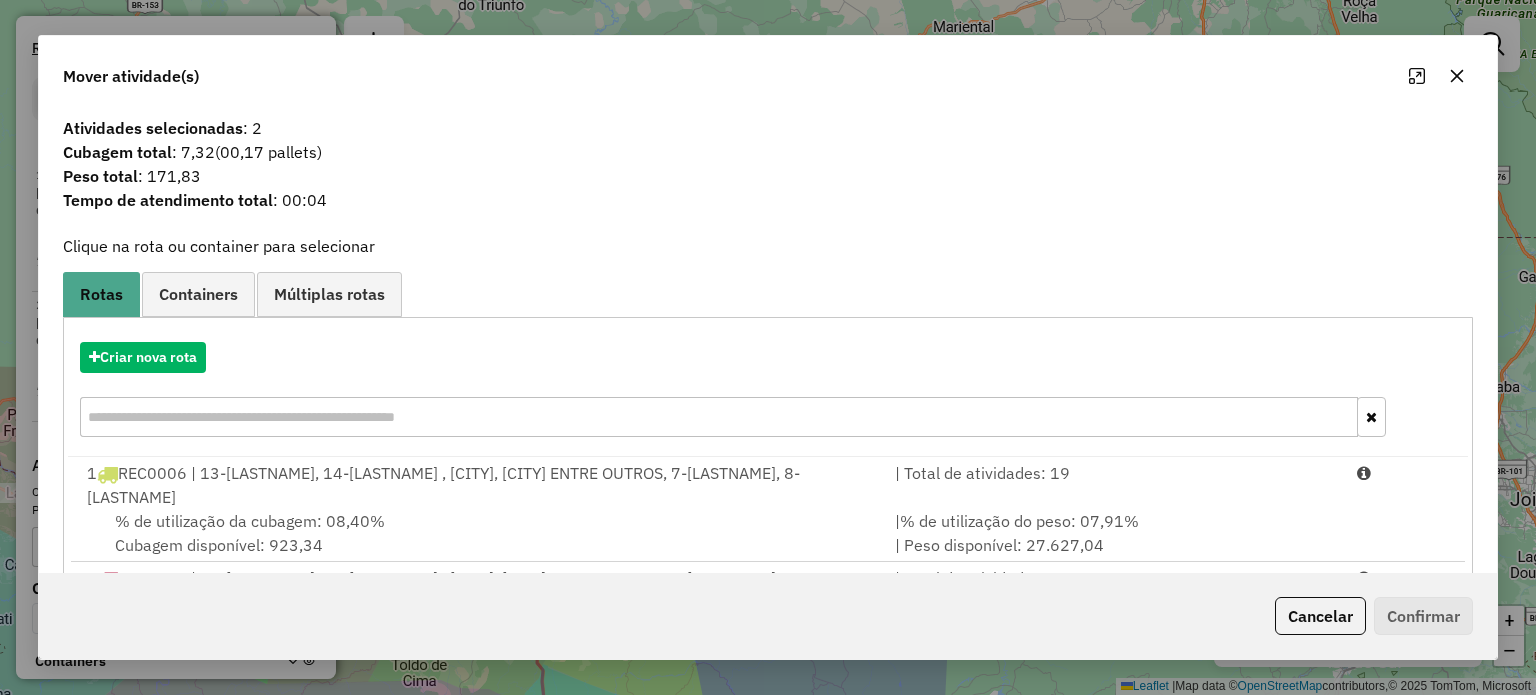 click 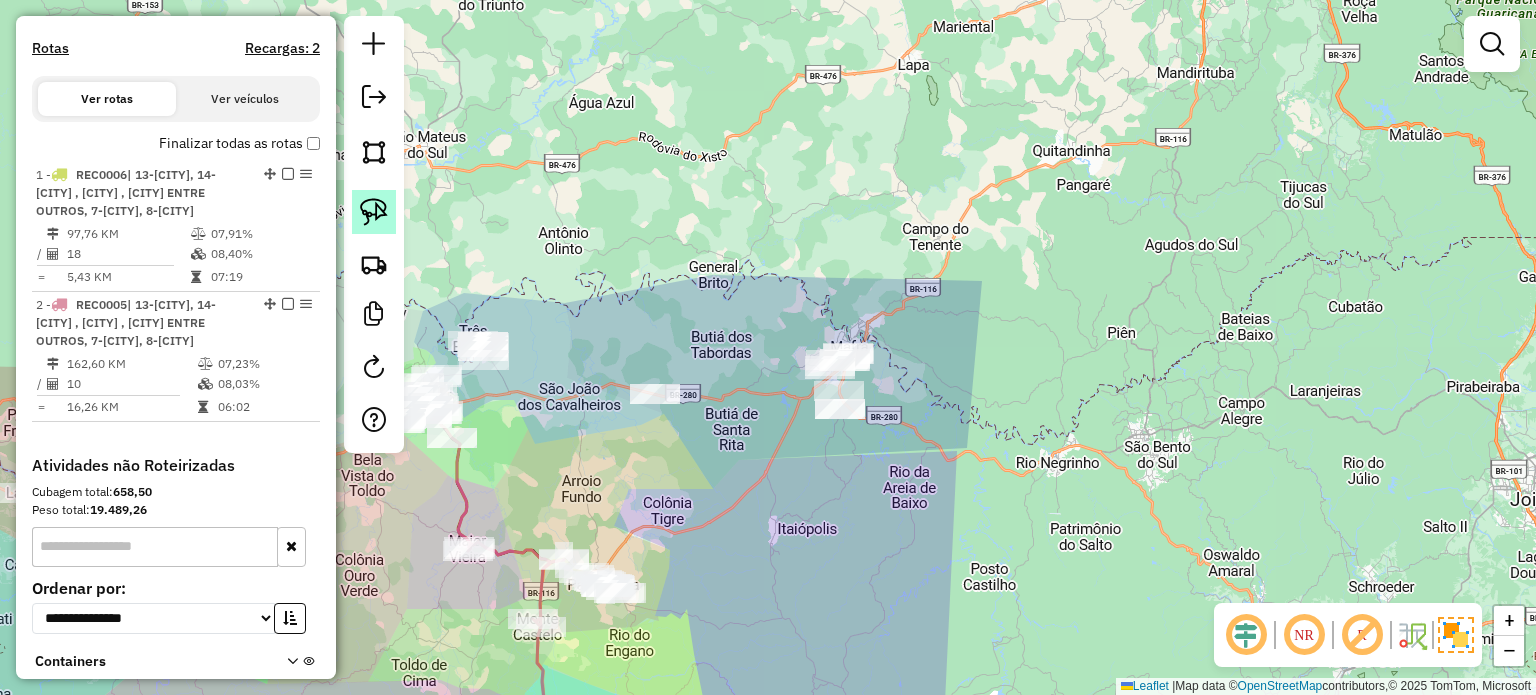 drag, startPoint x: 374, startPoint y: 214, endPoint x: 485, endPoint y: 231, distance: 112.29426 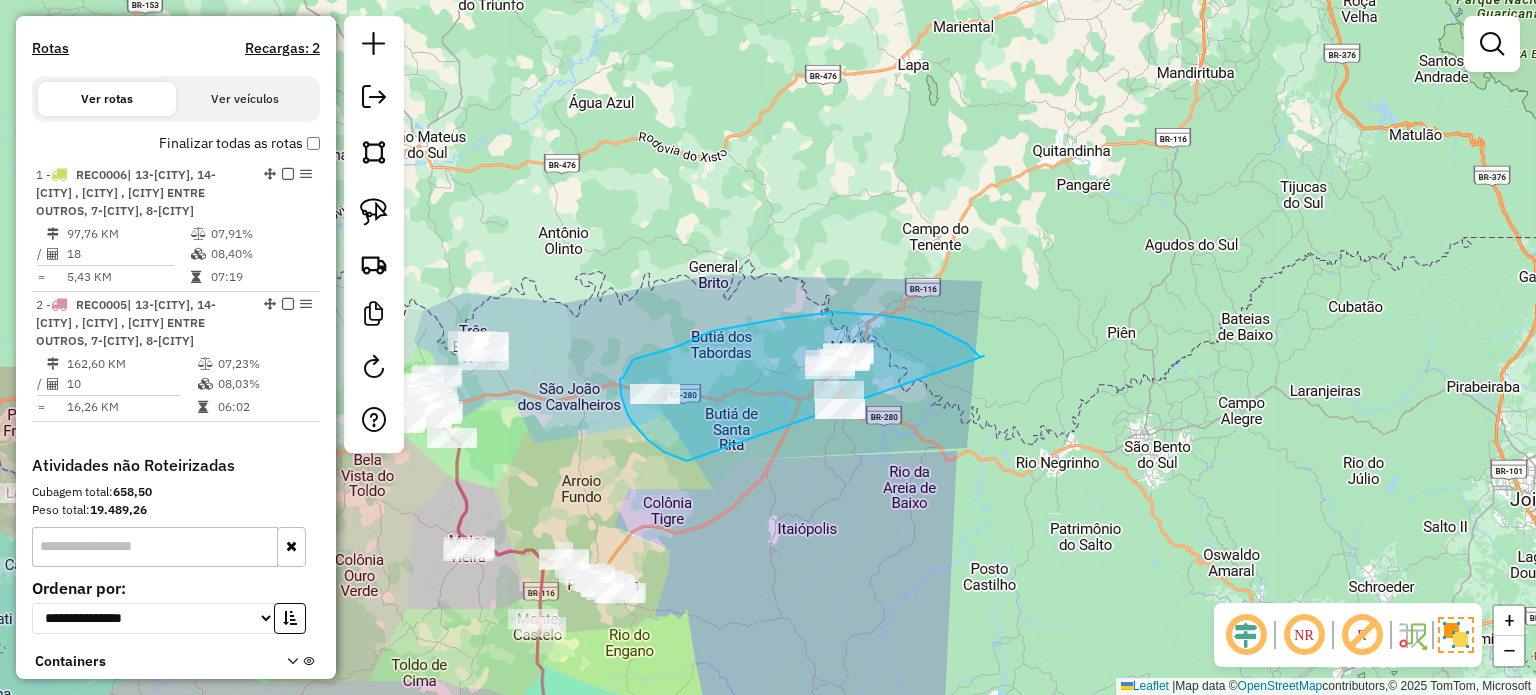 drag, startPoint x: 984, startPoint y: 356, endPoint x: 968, endPoint y: 459, distance: 104.23531 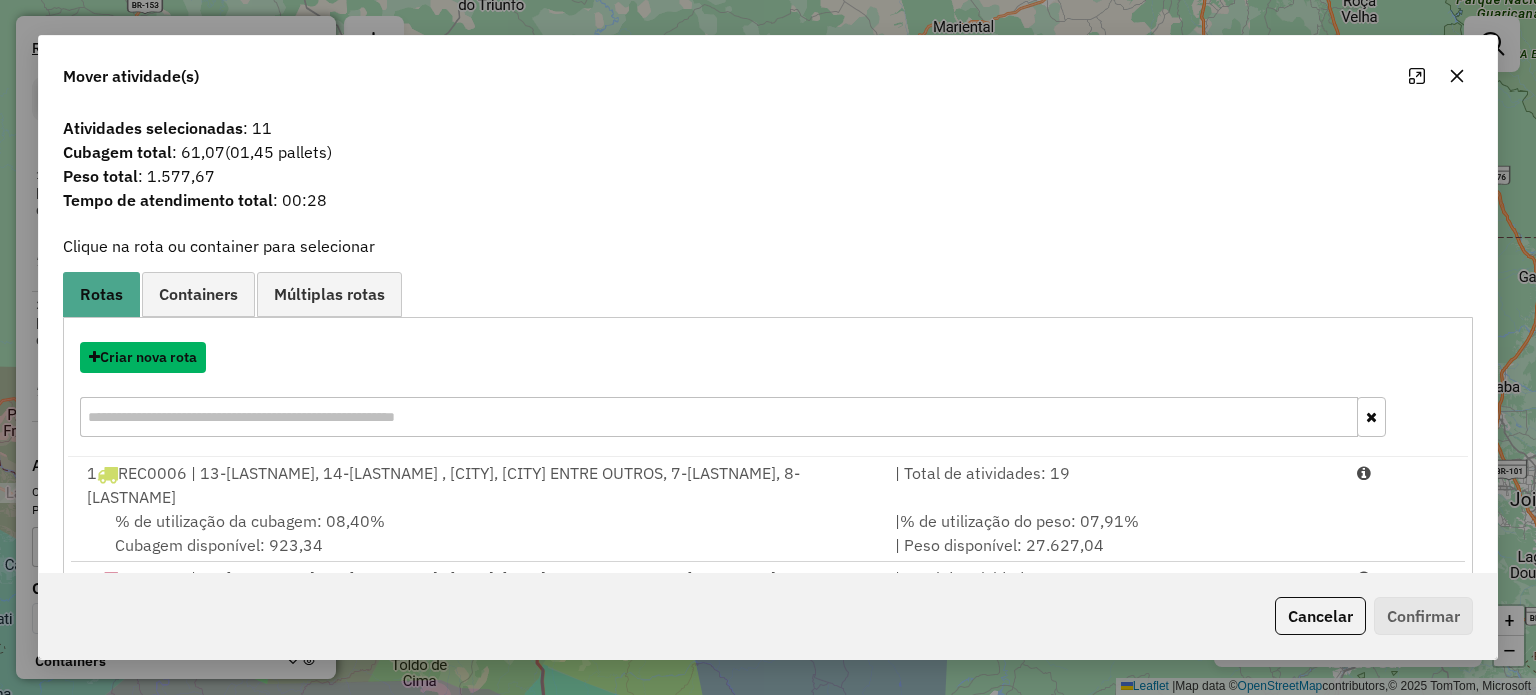 click on "Criar nova rota" at bounding box center (143, 357) 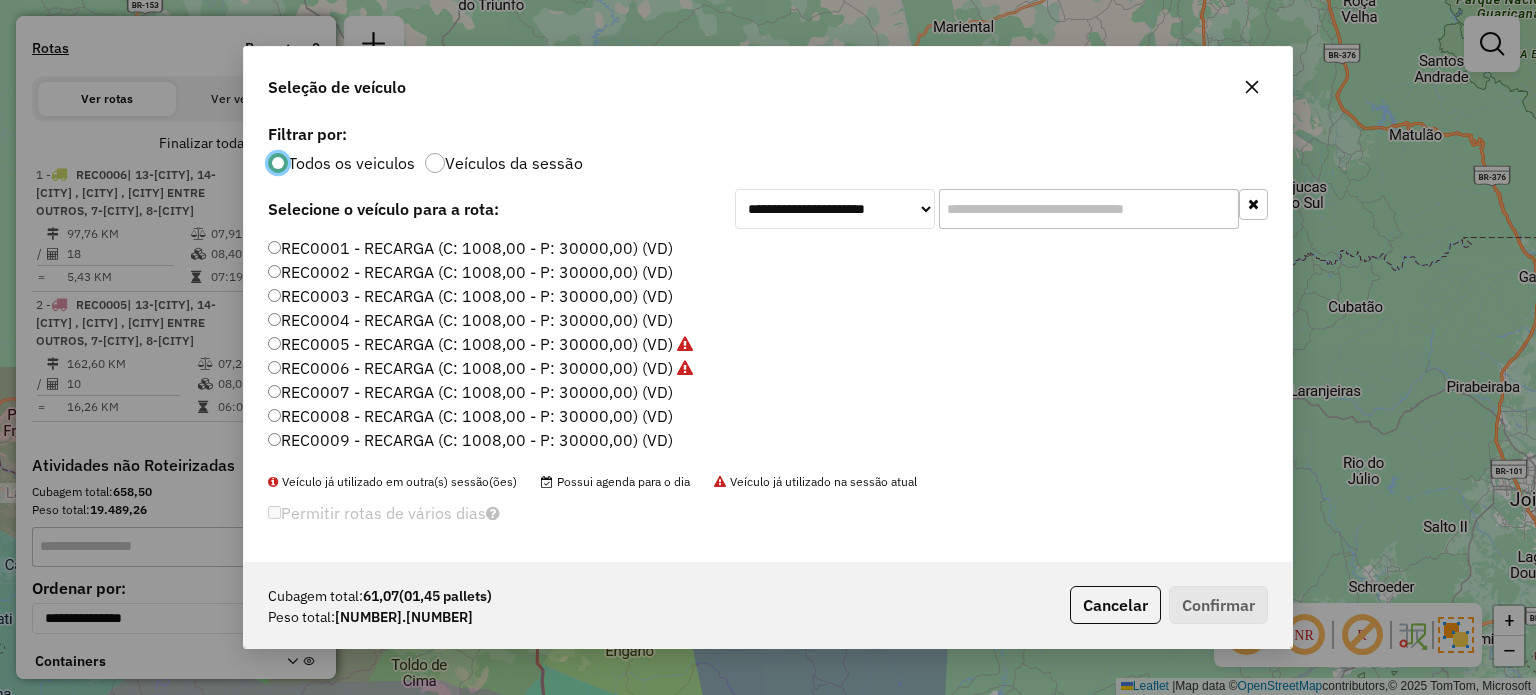 scroll, scrollTop: 10, scrollLeft: 6, axis: both 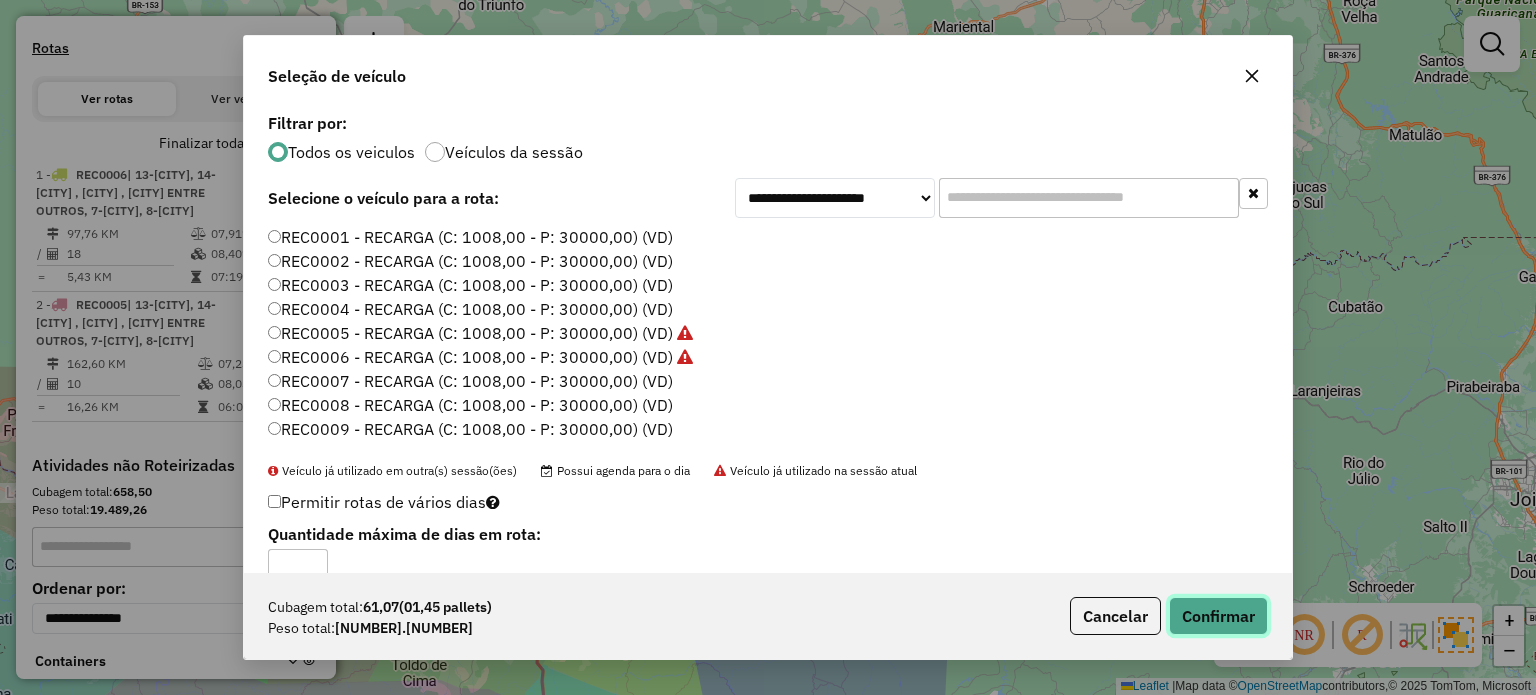 click on "Confirmar" 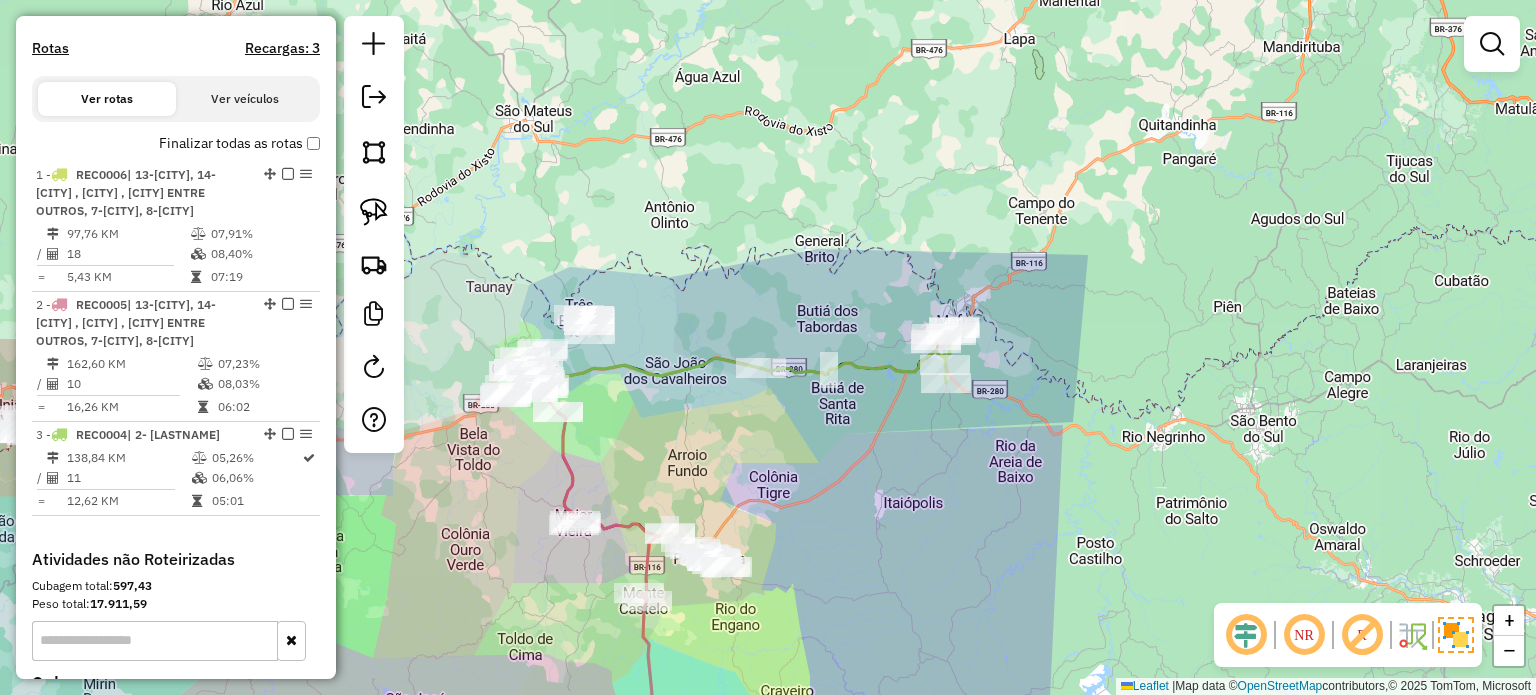 drag, startPoint x: 990, startPoint y: 501, endPoint x: 1096, endPoint y: 487, distance: 106.92053 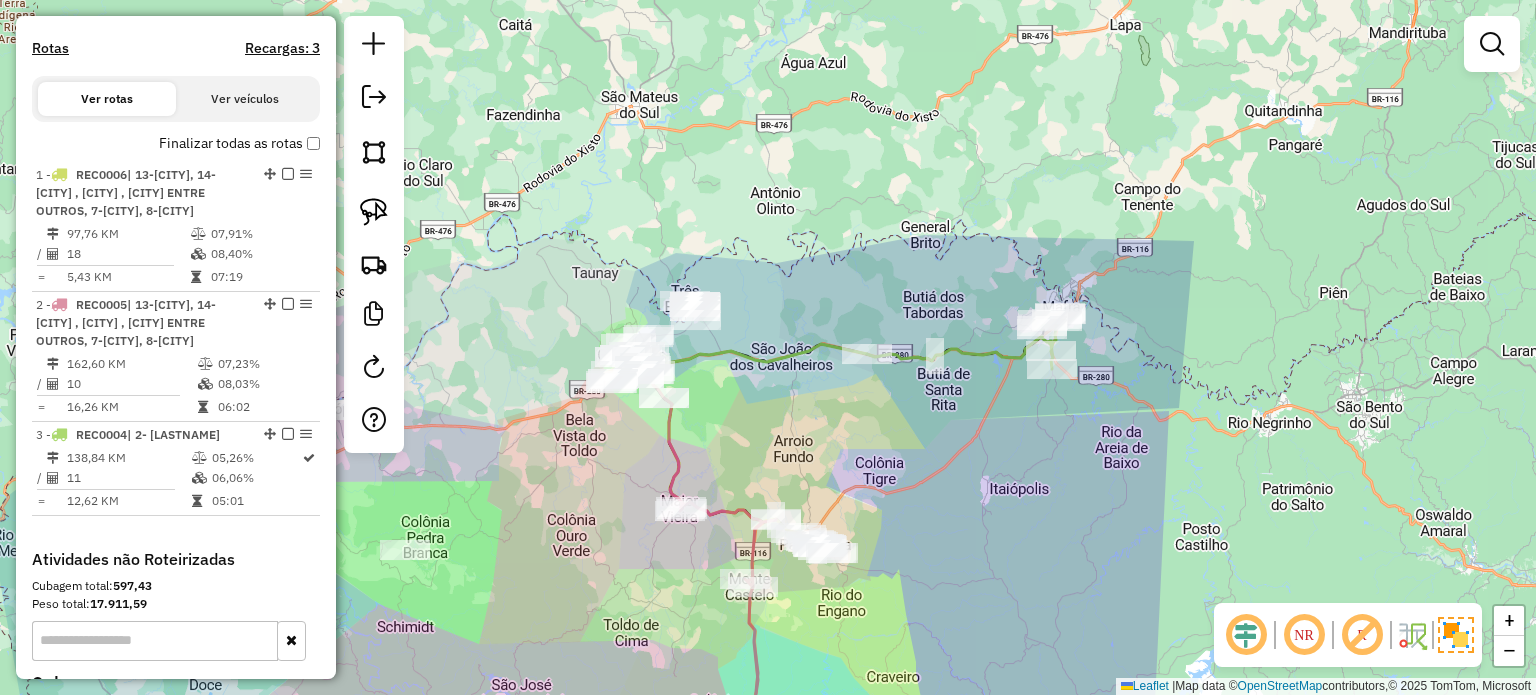 drag, startPoint x: 874, startPoint y: 457, endPoint x: 886, endPoint y: 448, distance: 15 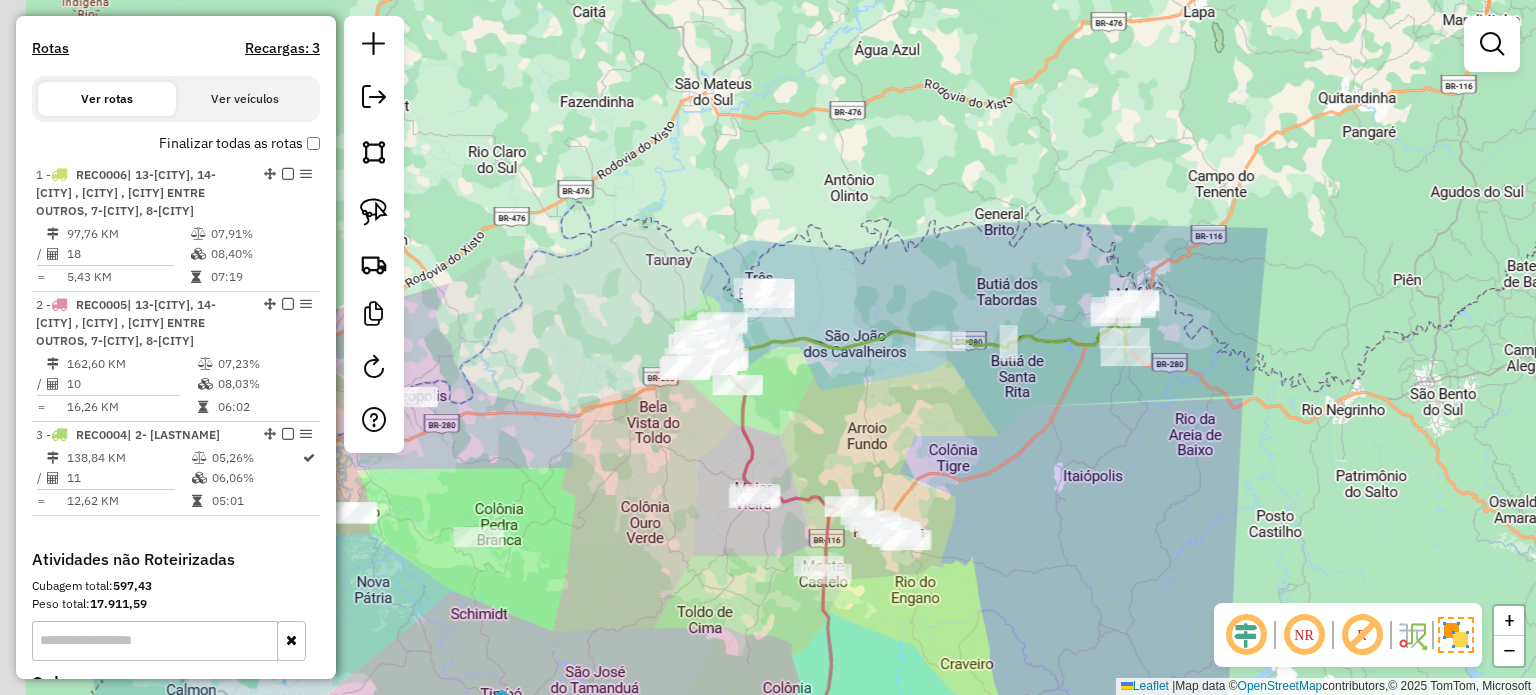 click on "Janela de atendimento Grade de atendimento Capacidade Transportadoras Veículos Cliente Pedidos  Rotas Selecione os dias de semana para filtrar as janelas de atendimento  Seg   Ter   Qua   Qui   Sex   Sáb   Dom  Informe o período da janela de atendimento: De: Até:  Filtrar exatamente a janela do cliente  Considerar janela de atendimento padrão  Selecione os dias de semana para filtrar as grades de atendimento  Seg   Ter   Qua   Qui   Sex   Sáb   Dom   Considerar clientes sem dia de atendimento cadastrado  Clientes fora do dia de atendimento selecionado Filtrar as atividades entre os valores definidos abaixo:  Peso mínimo:   Peso máximo:   Cubagem mínima:   Cubagem máxima:   De:   Até:  Filtrar as atividades entre o tempo de atendimento definido abaixo:  De:   Até:   Considerar capacidade total dos clientes não roteirizados Transportadora: Selecione um ou mais itens Tipo de veículo: Selecione um ou mais itens Veículo: Selecione um ou mais itens Motorista: Selecione um ou mais itens Nome: Rótulo:" 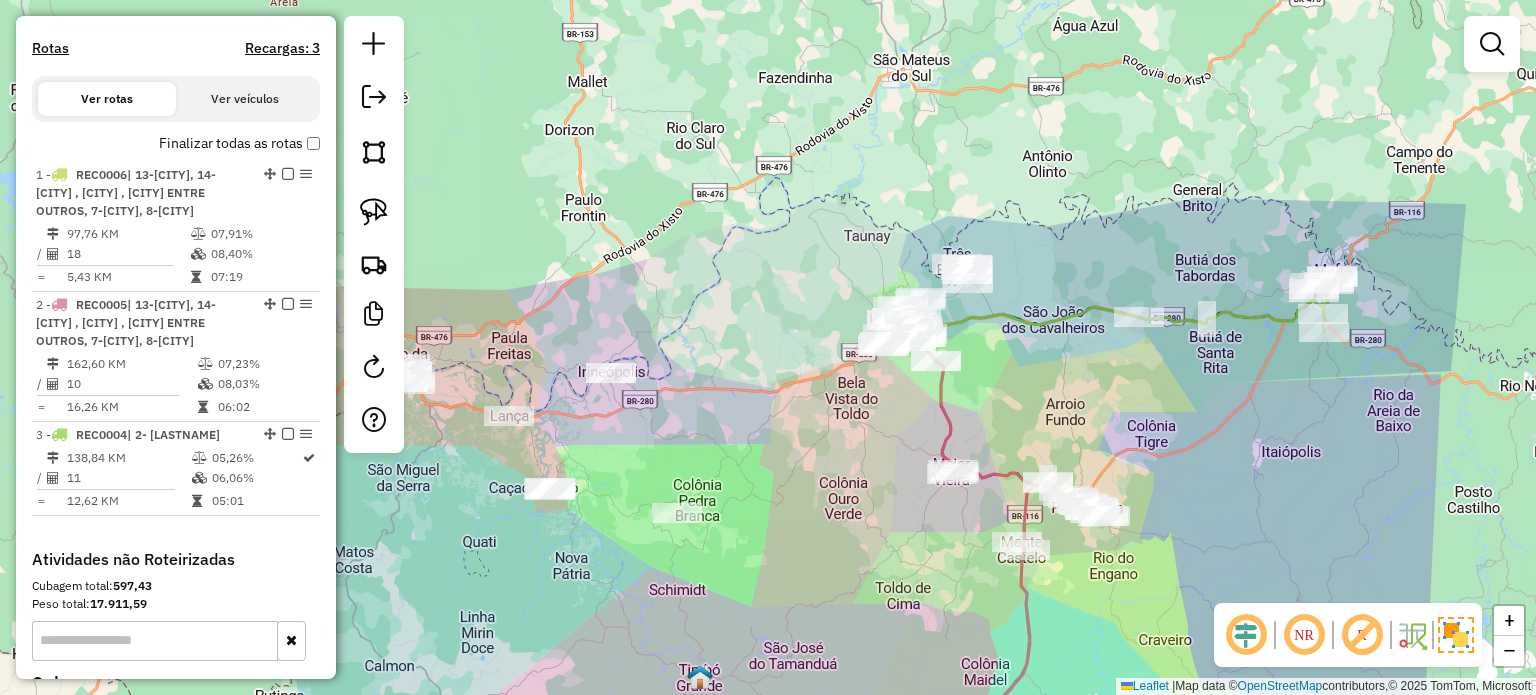 drag, startPoint x: 840, startPoint y: 462, endPoint x: 1019, endPoint y: 443, distance: 180.00555 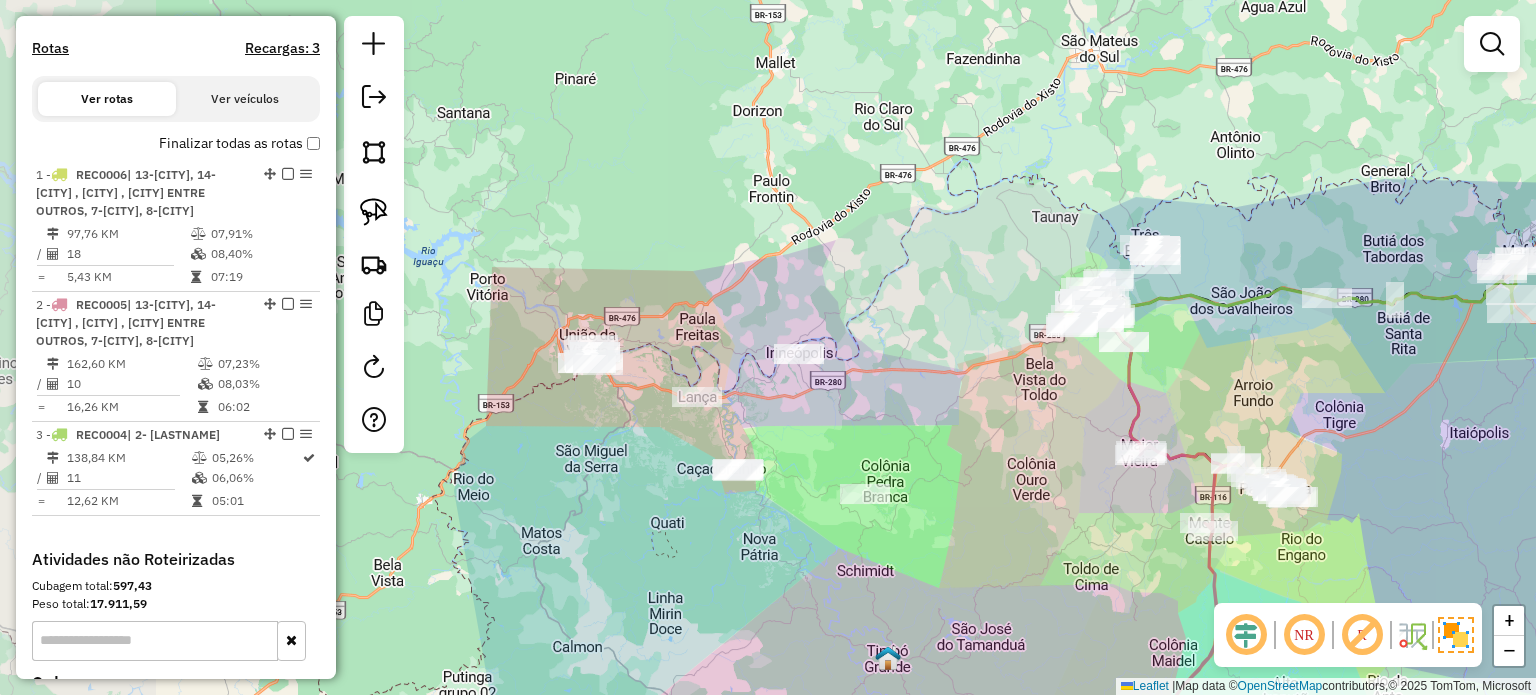 click on "Janela de atendimento Grade de atendimento Capacidade Transportadoras Veículos Cliente Pedidos  Rotas Selecione os dias de semana para filtrar as janelas de atendimento  Seg   Ter   Qua   Qui   Sex   Sáb   Dom  Informe o período da janela de atendimento: De: Até:  Filtrar exatamente a janela do cliente  Considerar janela de atendimento padrão  Selecione os dias de semana para filtrar as grades de atendimento  Seg   Ter   Qua   Qui   Sex   Sáb   Dom   Considerar clientes sem dia de atendimento cadastrado  Clientes fora do dia de atendimento selecionado Filtrar as atividades entre os valores definidos abaixo:  Peso mínimo:   Peso máximo:   Cubagem mínima:   Cubagem máxima:   De:   Até:  Filtrar as atividades entre o tempo de atendimento definido abaixo:  De:   Até:   Considerar capacidade total dos clientes não roteirizados Transportadora: Selecione um ou mais itens Tipo de veículo: Selecione um ou mais itens Veículo: Selecione um ou mais itens Motorista: Selecione um ou mais itens Nome: Rótulo:" 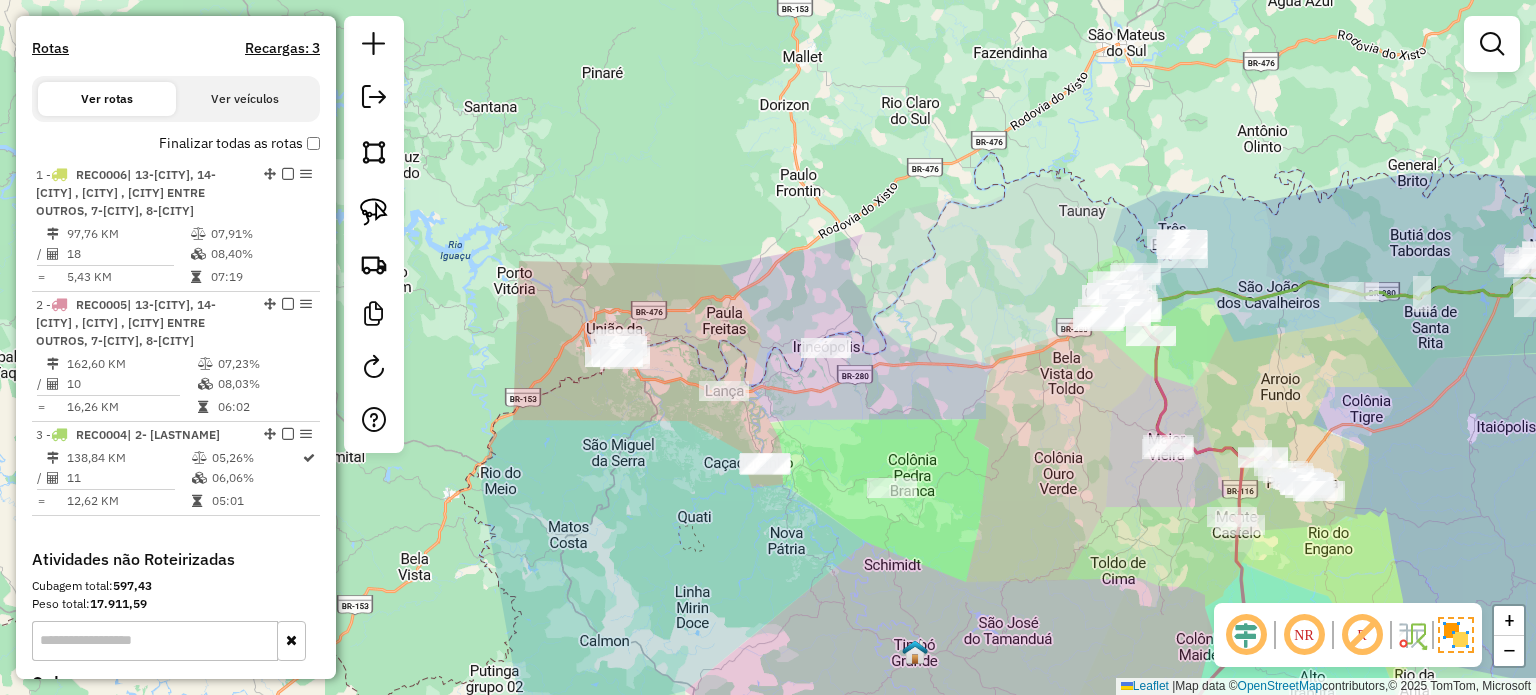 drag, startPoint x: 671, startPoint y: 470, endPoint x: 616, endPoint y: 475, distance: 55.226807 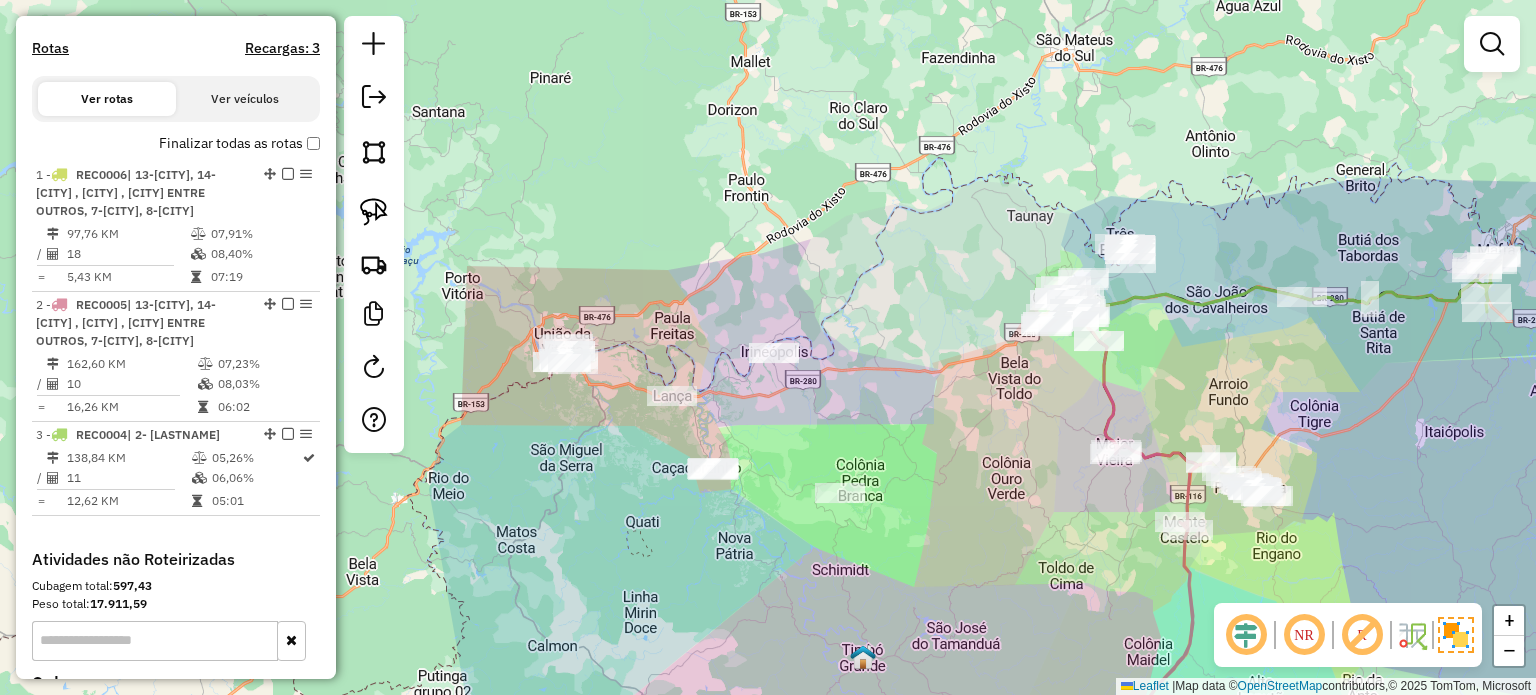 click on "Janela de atendimento Grade de atendimento Capacidade Transportadoras Veículos Cliente Pedidos  Rotas Selecione os dias de semana para filtrar as janelas de atendimento  Seg   Ter   Qua   Qui   Sex   Sáb   Dom  Informe o período da janela de atendimento: De: Até:  Filtrar exatamente a janela do cliente  Considerar janela de atendimento padrão  Selecione os dias de semana para filtrar as grades de atendimento  Seg   Ter   Qua   Qui   Sex   Sáb   Dom   Considerar clientes sem dia de atendimento cadastrado  Clientes fora do dia de atendimento selecionado Filtrar as atividades entre os valores definidos abaixo:  Peso mínimo:   Peso máximo:   Cubagem mínima:   Cubagem máxima:   De:   Até:  Filtrar as atividades entre o tempo de atendimento definido abaixo:  De:   Até:   Considerar capacidade total dos clientes não roteirizados Transportadora: Selecione um ou mais itens Tipo de veículo: Selecione um ou mais itens Veículo: Selecione um ou mais itens Motorista: Selecione um ou mais itens Nome: Rótulo:" 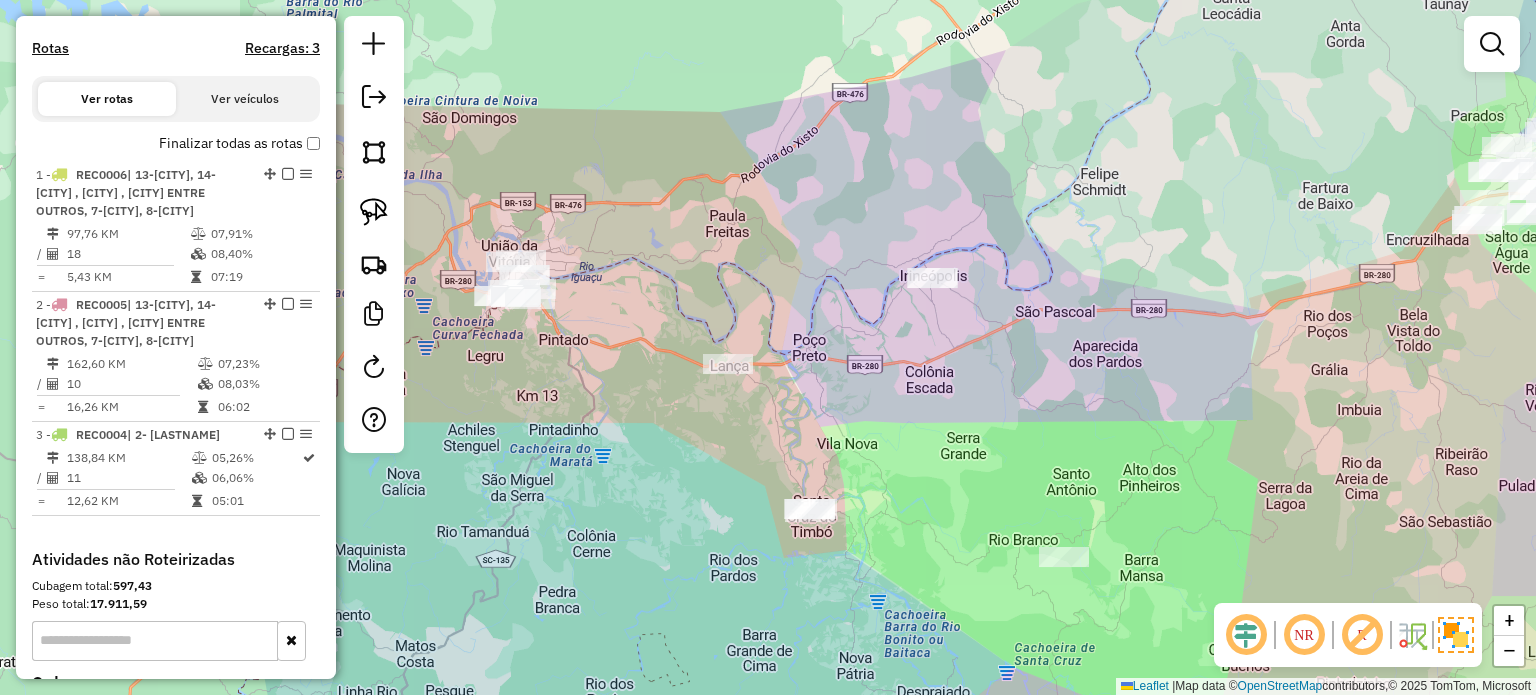 drag, startPoint x: 640, startPoint y: 463, endPoint x: 846, endPoint y: 440, distance: 207.28 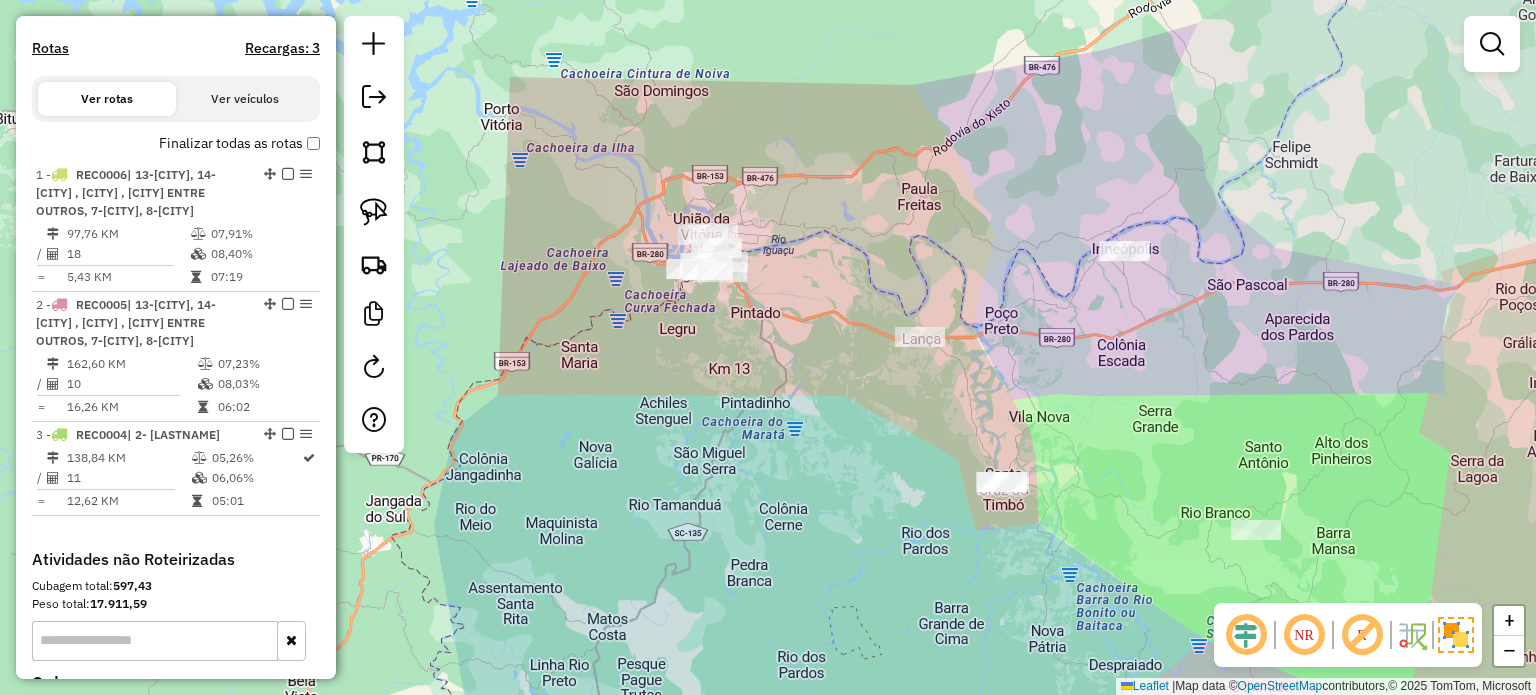 drag, startPoint x: 816, startPoint y: 435, endPoint x: 777, endPoint y: 423, distance: 40.804413 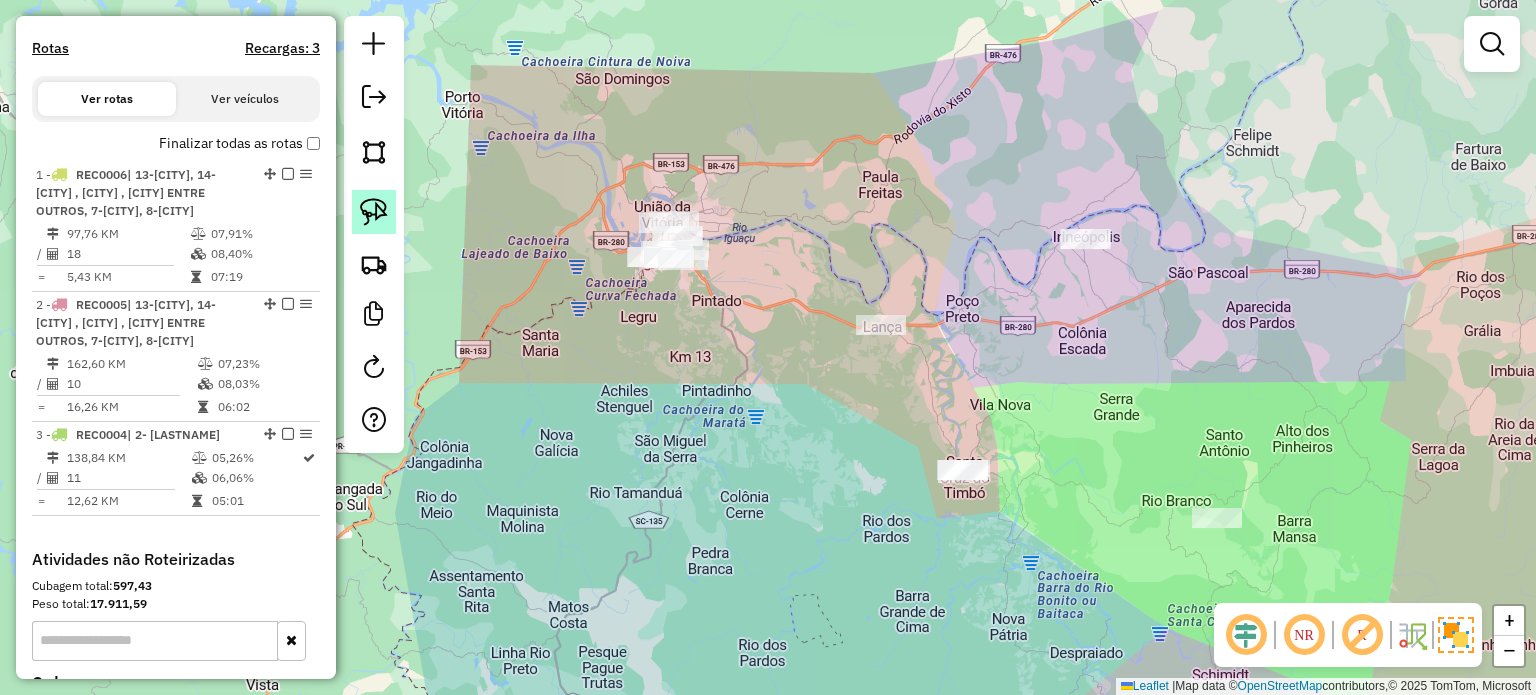 click 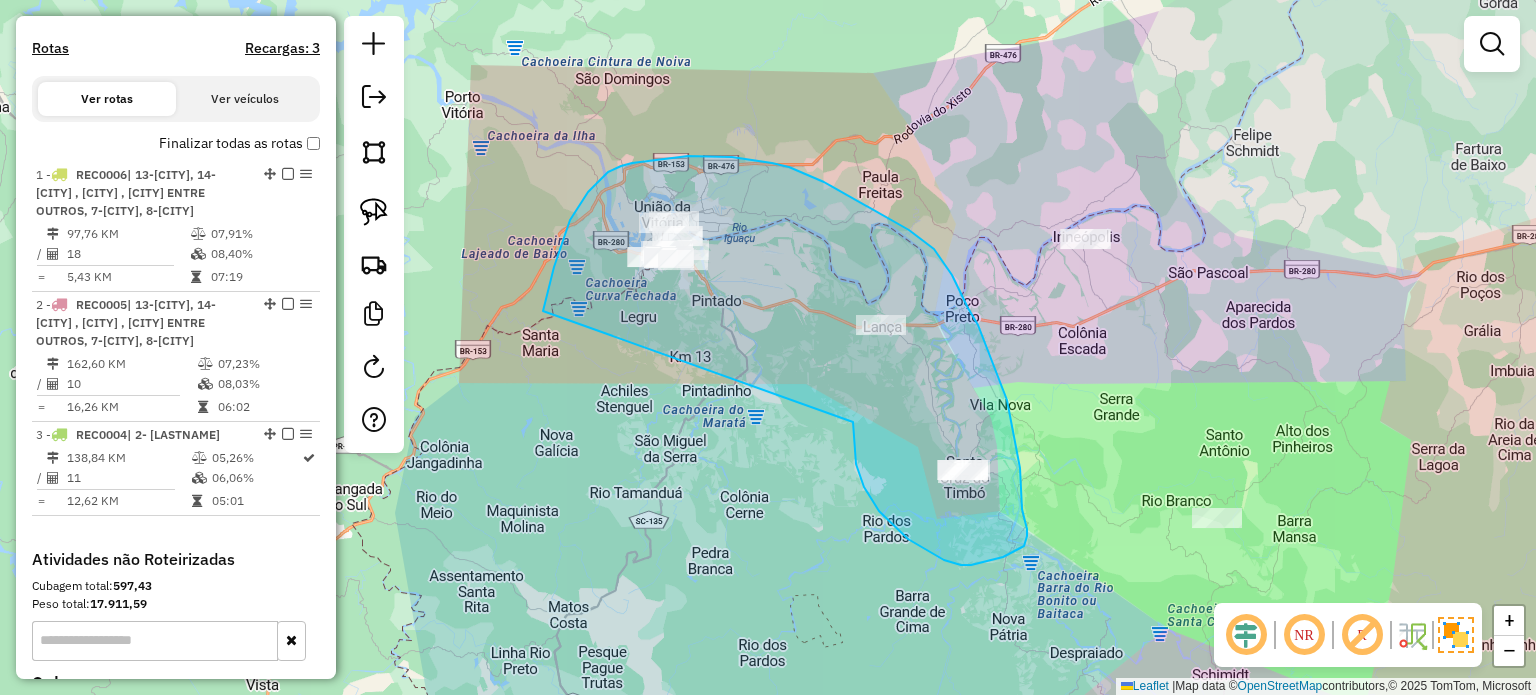 drag, startPoint x: 853, startPoint y: 422, endPoint x: 538, endPoint y: 311, distance: 333.98502 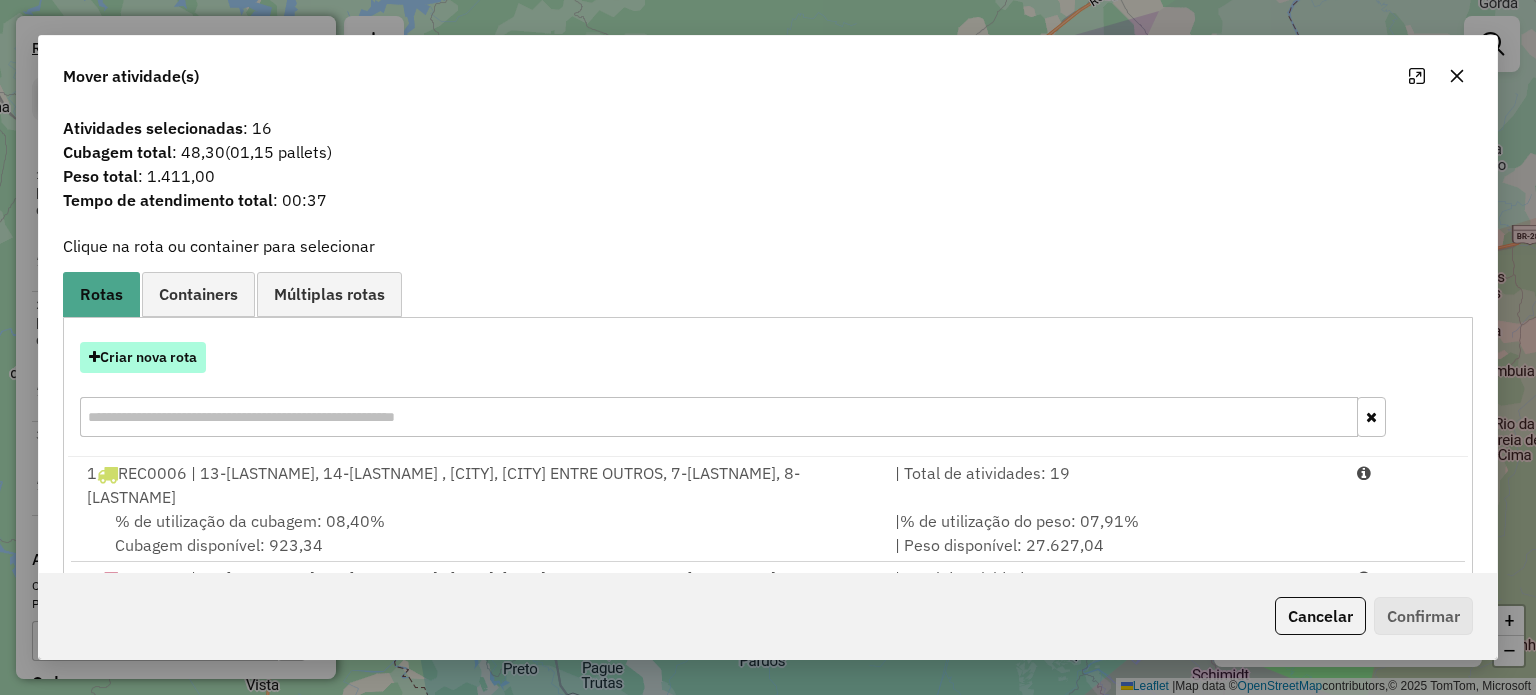 click on "Criar nova rota" at bounding box center (143, 357) 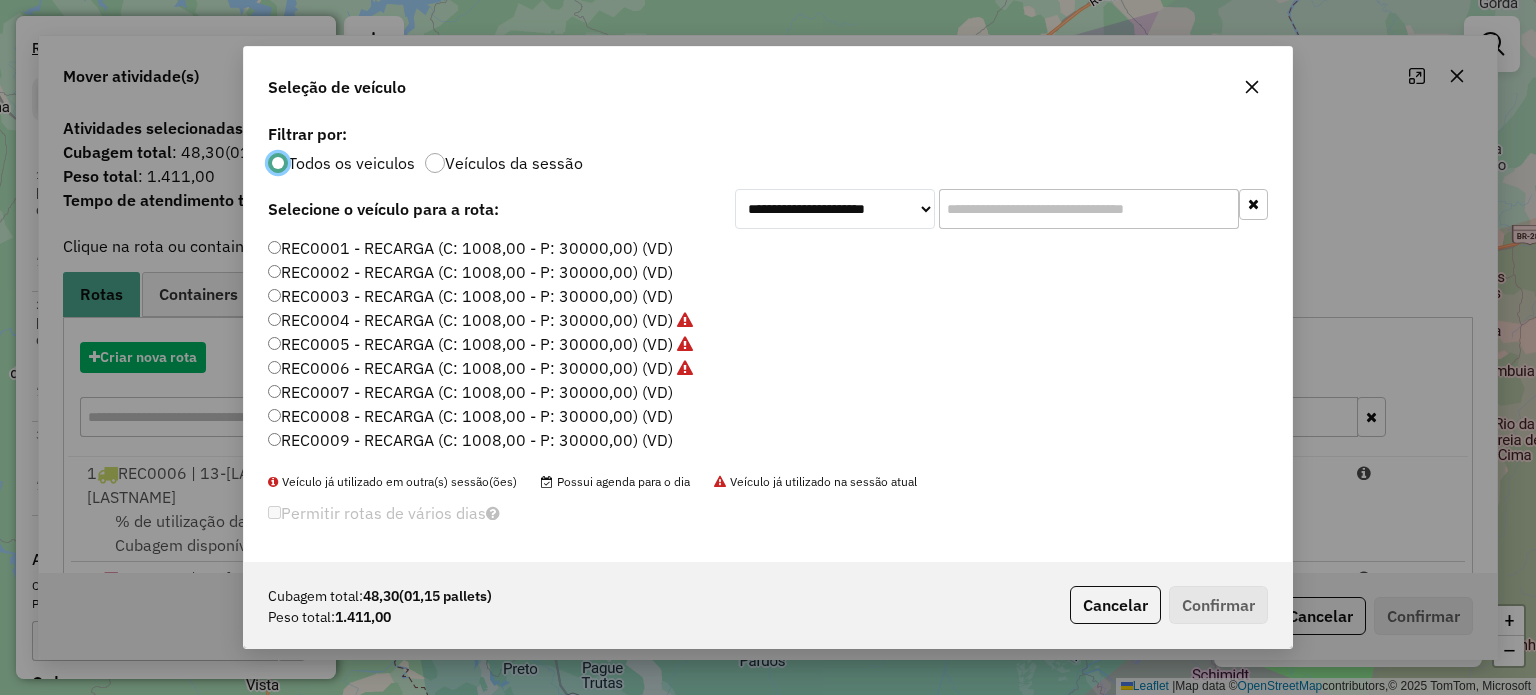 scroll, scrollTop: 10, scrollLeft: 6, axis: both 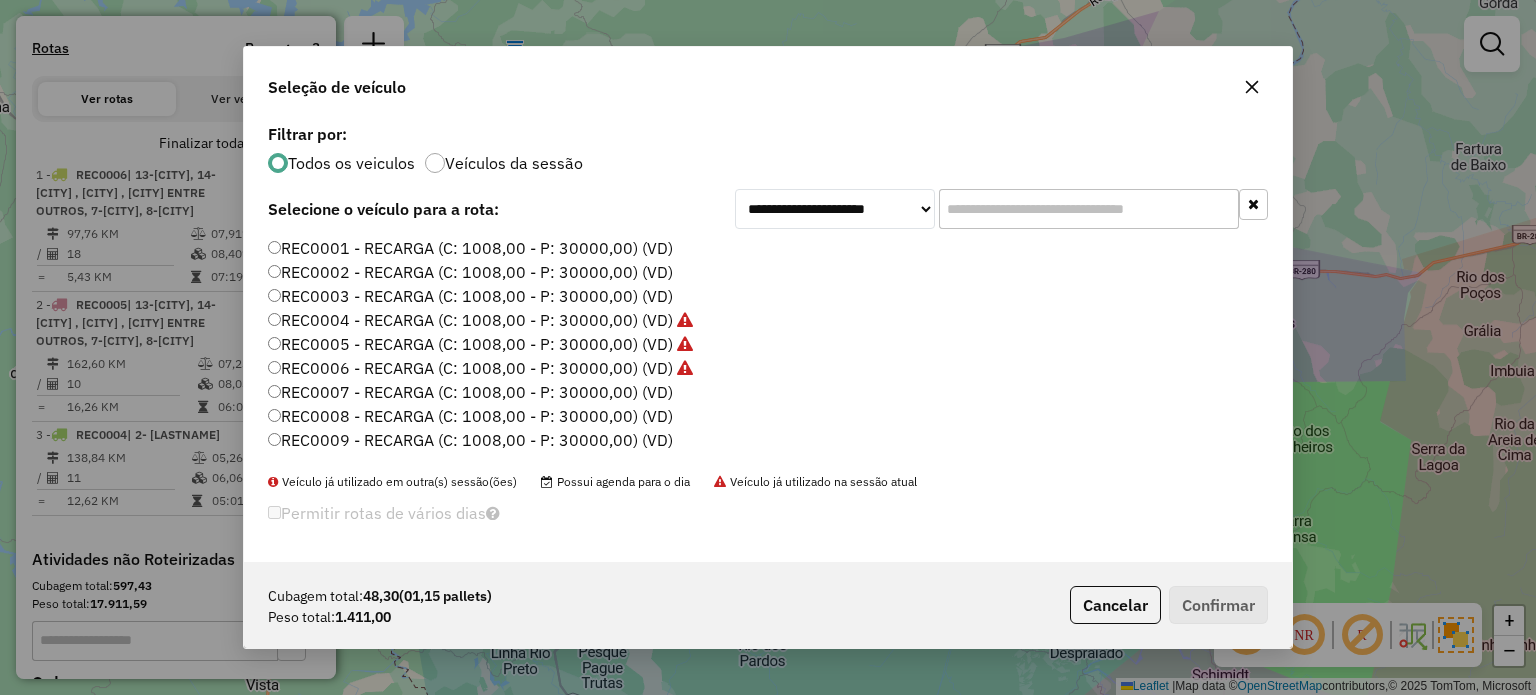 click on "REC0003 - RECARGA (C: 1008,00 - P: 30000,00) (VD)" 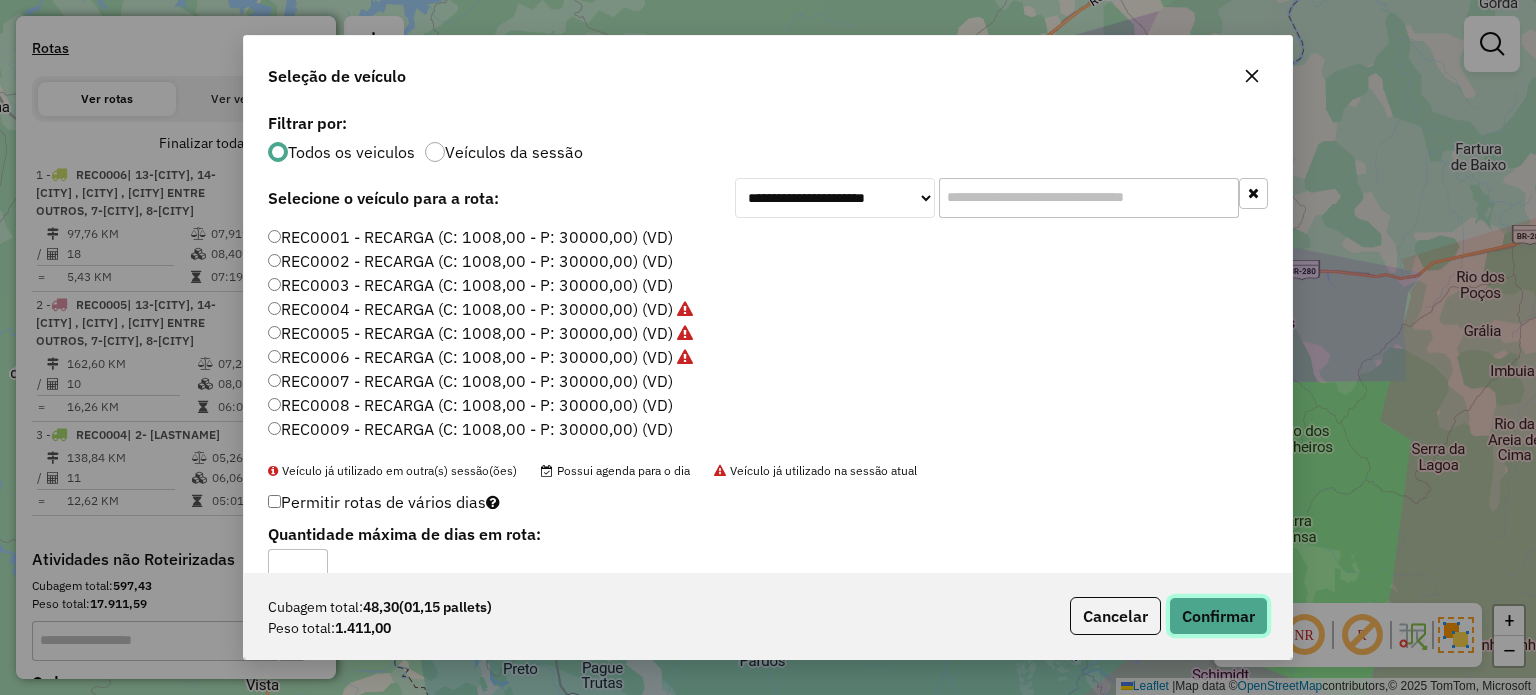 click on "Confirmar" 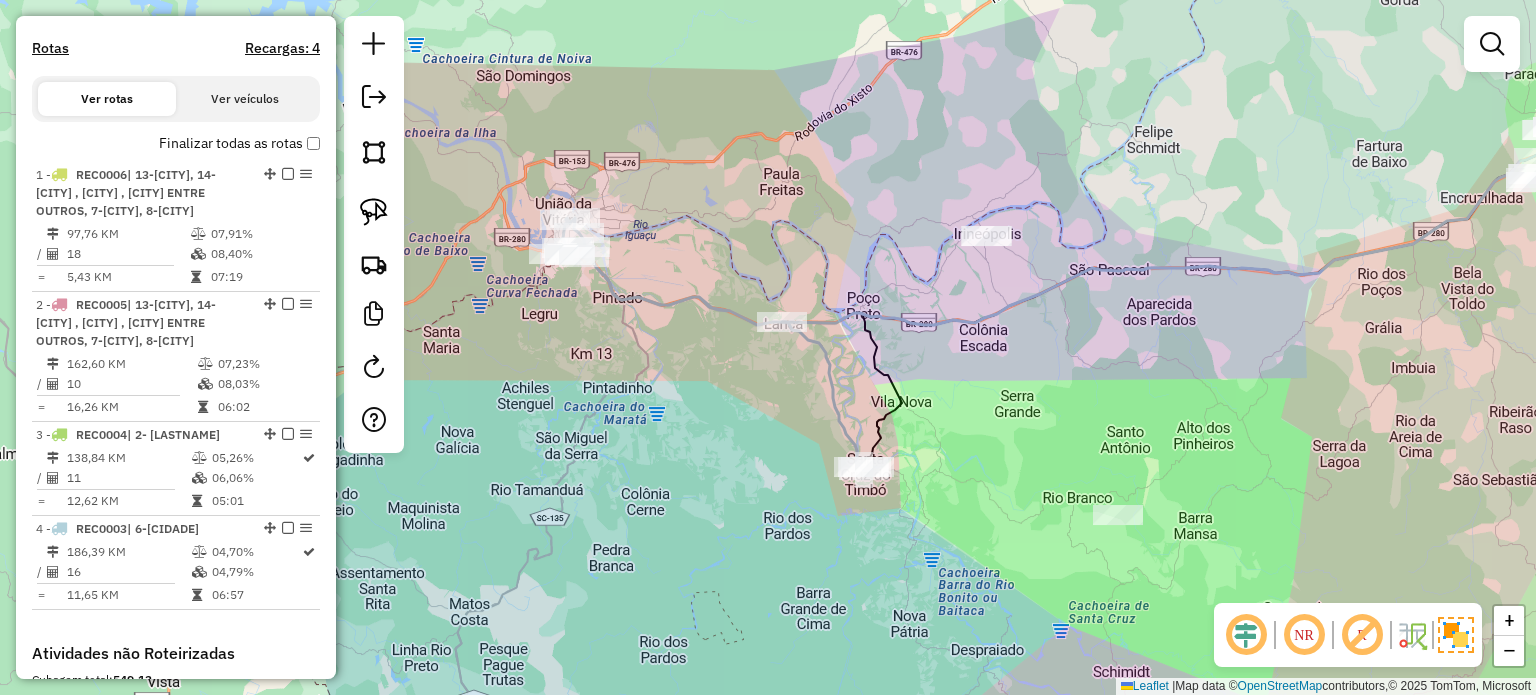 drag, startPoint x: 1167, startPoint y: 419, endPoint x: 922, endPoint y: 395, distance: 246.1727 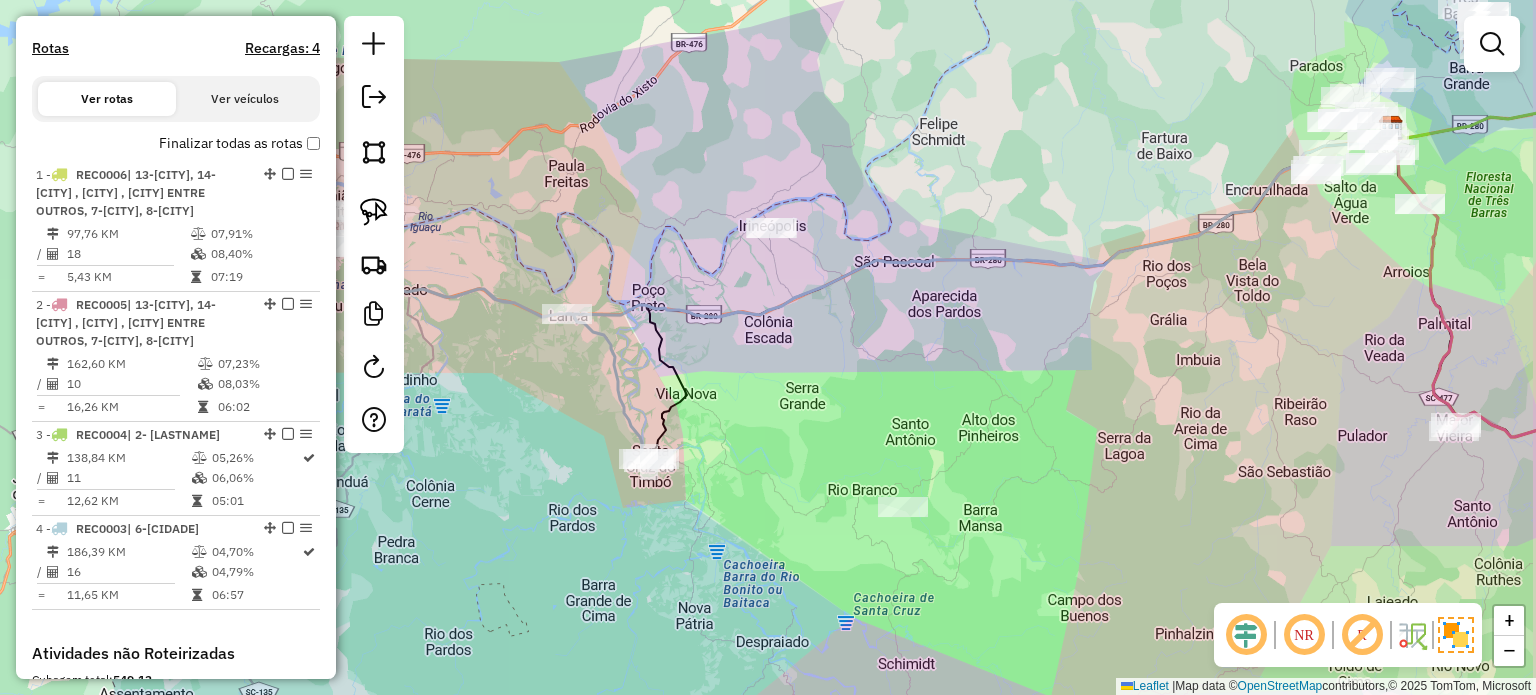drag, startPoint x: 1024, startPoint y: 419, endPoint x: 933, endPoint y: 431, distance: 91.787796 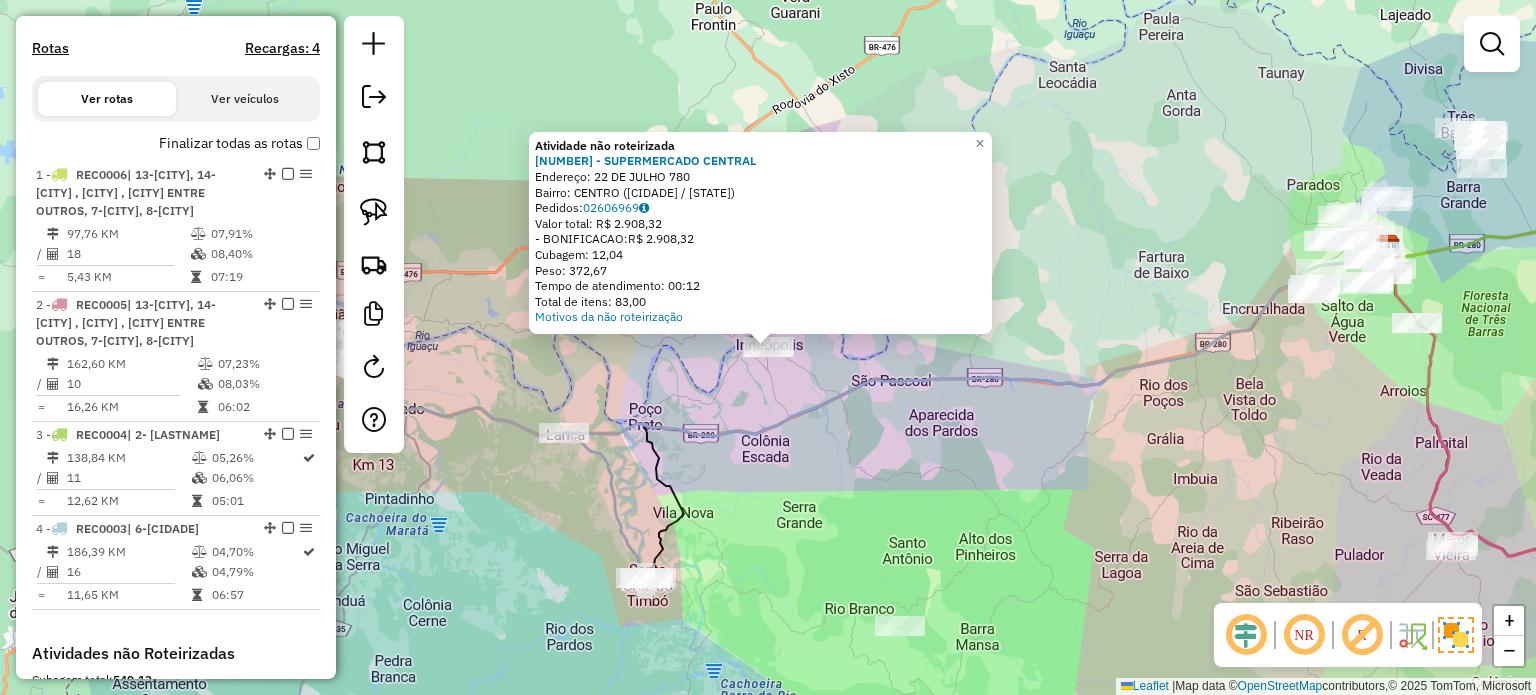 click on "Atividade não roteirizada 700 - SUPERMERCADO CENTRAL  Endereço:  22 DE JULHO 780   Bairro: CENTRO (IRINEOPOLIS / SC)   Pedidos:  02606969   Valor total: R$ 2.908,32   - BONIFICACAO:  R$ 2.908,32   Cubagem: 12,04   Peso: 372,67   Tempo de atendimento: 00:12   Total de itens: 83,00  Motivos da não roteirização × Janela de atendimento Grade de atendimento Capacidade Transportadoras Veículos Cliente Pedidos  Rotas Selecione os dias de semana para filtrar as janelas de atendimento  Seg   Ter   Qua   Qui   Sex   Sáb   Dom  Informe o período da janela de atendimento: De: Até:  Filtrar exatamente a janela do cliente  Considerar janela de atendimento padrão  Selecione os dias de semana para filtrar as grades de atendimento  Seg   Ter   Qua   Qui   Sex   Sáb   Dom   Considerar clientes sem dia de atendimento cadastrado  Clientes fora do dia de atendimento selecionado Filtrar as atividades entre os valores definidos abaixo:  Peso mínimo:   Peso máximo:   Cubagem mínima:   Cubagem máxima:   De:   Até:  +" 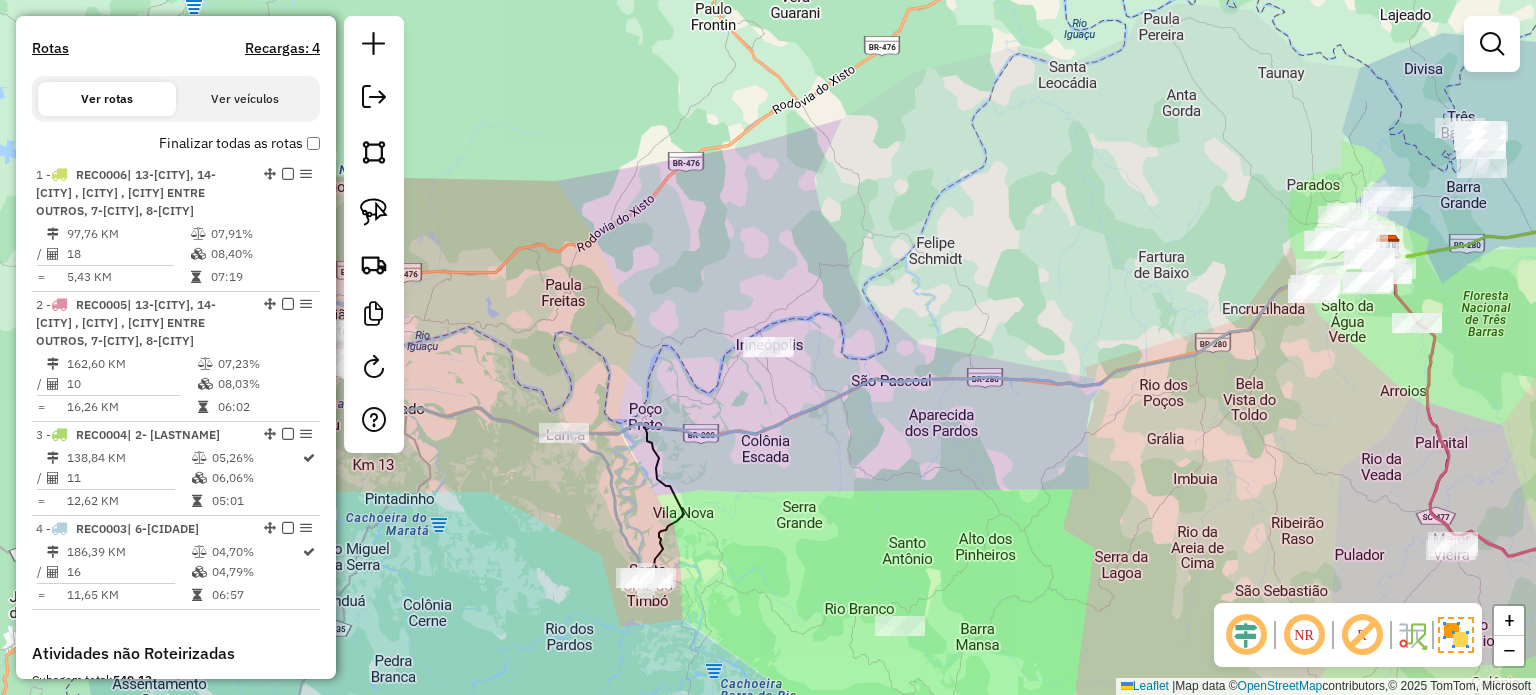 click on "Janela de atendimento Grade de atendimento Capacidade Transportadoras Veículos Cliente Pedidos  Rotas Selecione os dias de semana para filtrar as janelas de atendimento  Seg   Ter   Qua   Qui   Sex   Sáb   Dom  Informe o período da janela de atendimento: De: Até:  Filtrar exatamente a janela do cliente  Considerar janela de atendimento padrão  Selecione os dias de semana para filtrar as grades de atendimento  Seg   Ter   Qua   Qui   Sex   Sáb   Dom   Considerar clientes sem dia de atendimento cadastrado  Clientes fora do dia de atendimento selecionado Filtrar as atividades entre os valores definidos abaixo:  Peso mínimo:   Peso máximo:   Cubagem mínima:   Cubagem máxima:   De:   Até:  Filtrar as atividades entre o tempo de atendimento definido abaixo:  De:   Até:   Considerar capacidade total dos clientes não roteirizados Transportadora: Selecione um ou mais itens Tipo de veículo: Selecione um ou mais itens Veículo: Selecione um ou mais itens Motorista: Selecione um ou mais itens Nome: Rótulo:" 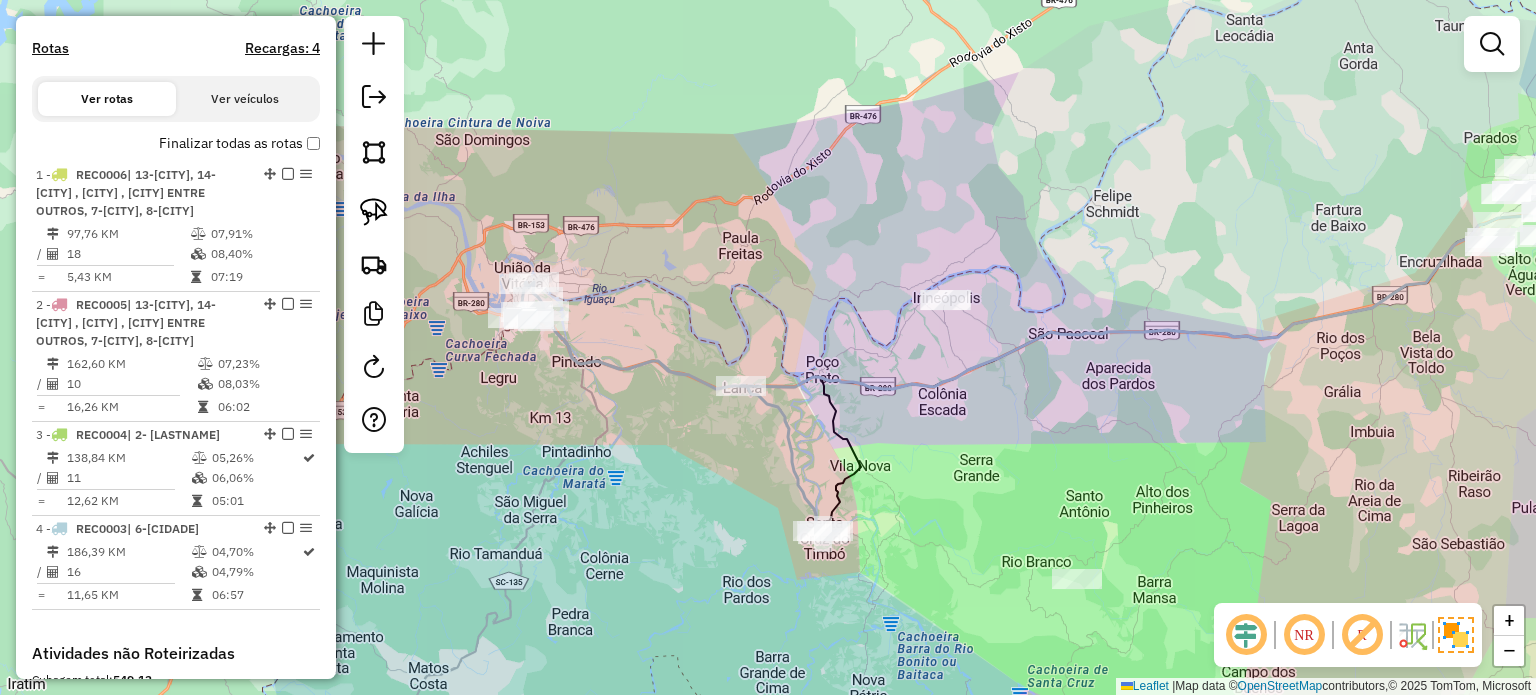 drag, startPoint x: 1092, startPoint y: 455, endPoint x: 1170, endPoint y: 420, distance: 85.49269 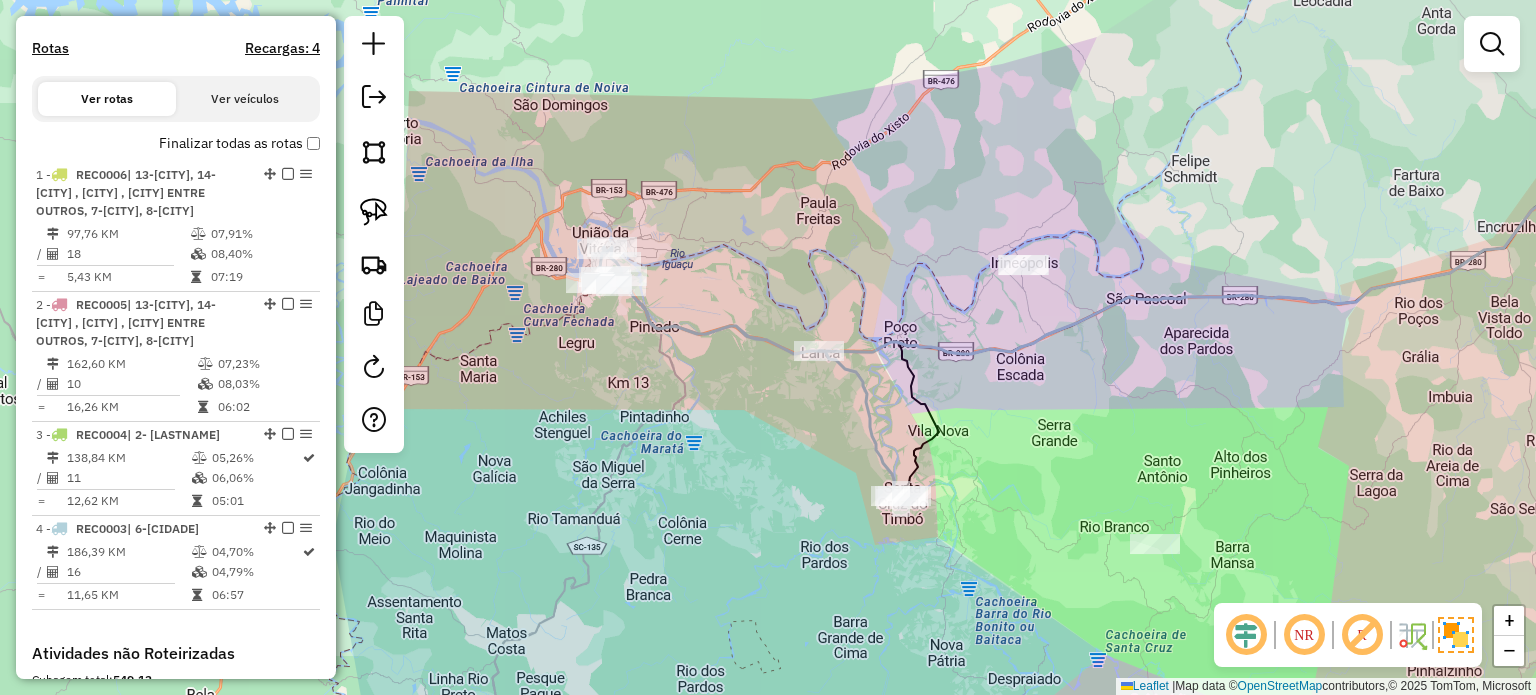 drag, startPoint x: 1210, startPoint y: 431, endPoint x: 838, endPoint y: 445, distance: 372.26334 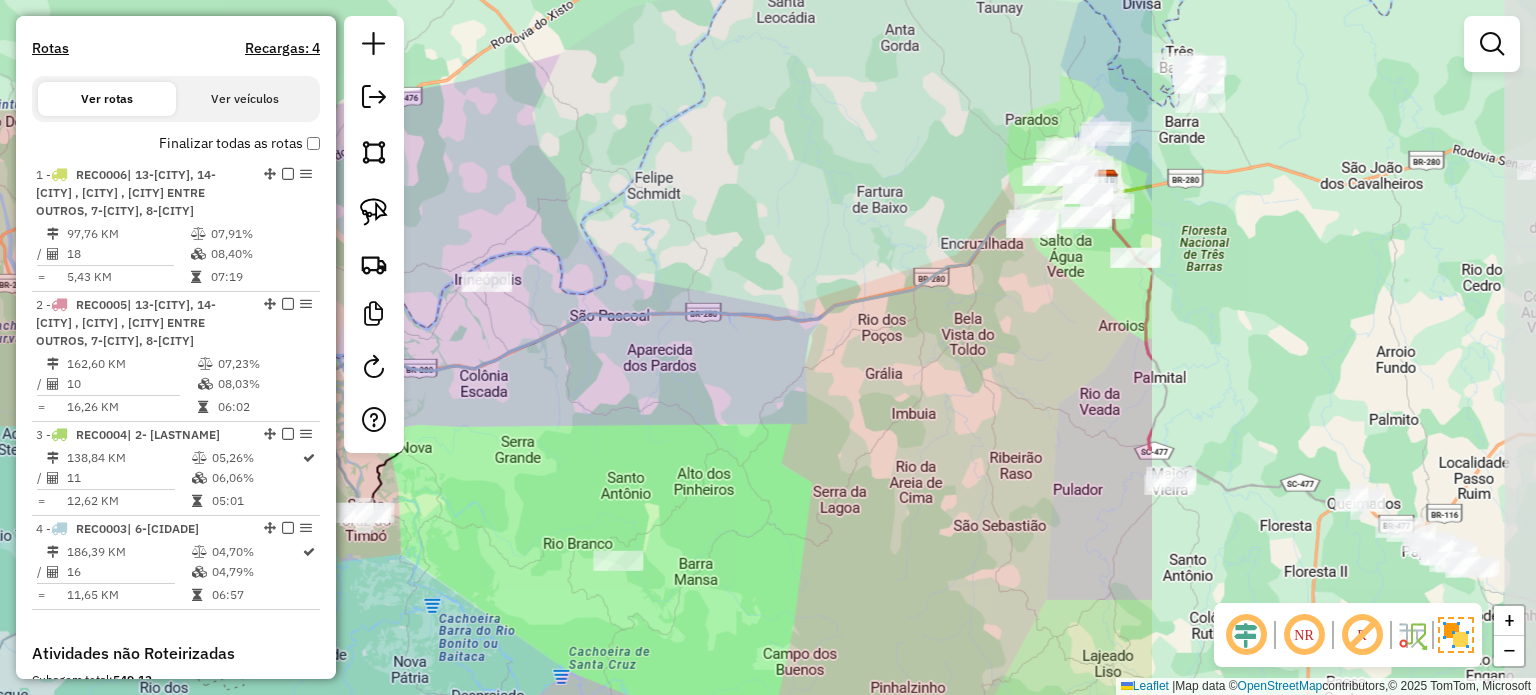 drag, startPoint x: 1049, startPoint y: 439, endPoint x: 938, endPoint y: 446, distance: 111.220505 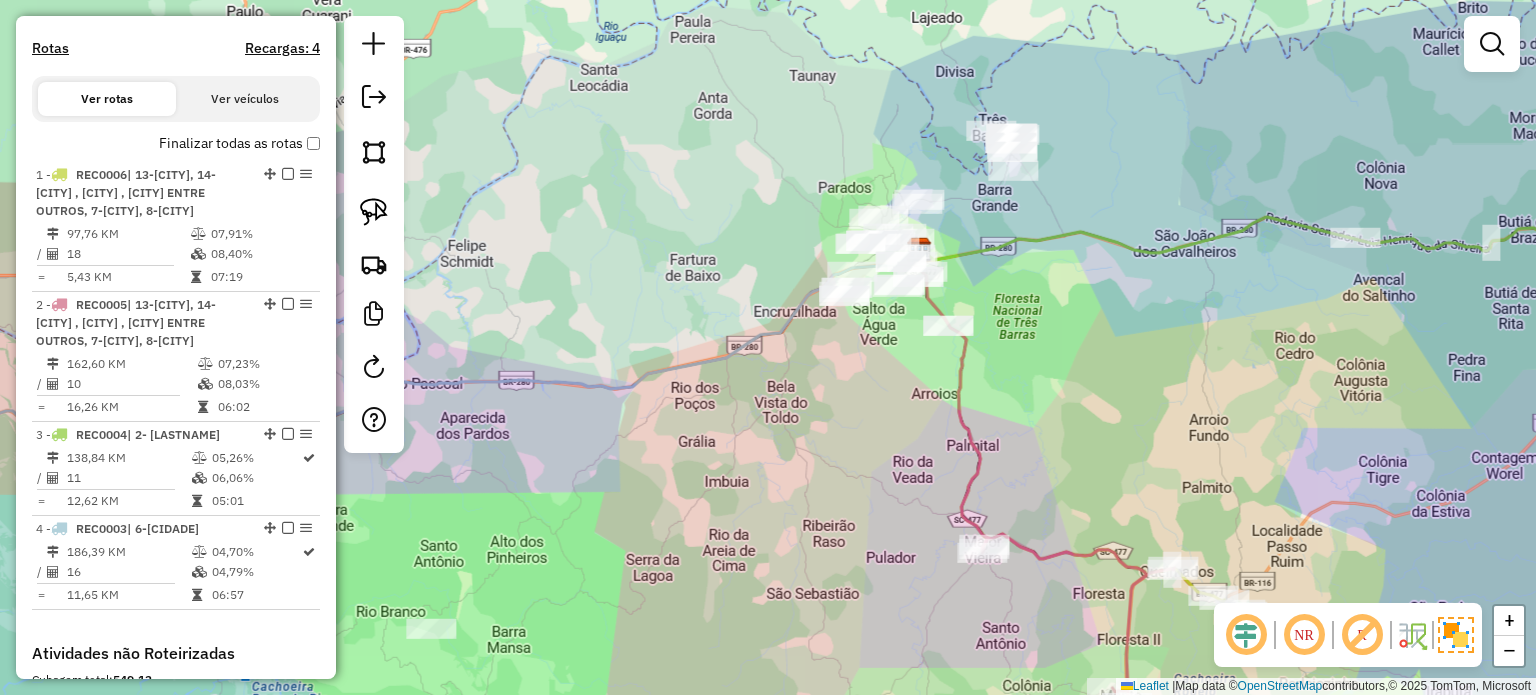 drag, startPoint x: 940, startPoint y: 439, endPoint x: 926, endPoint y: 411, distance: 31.304953 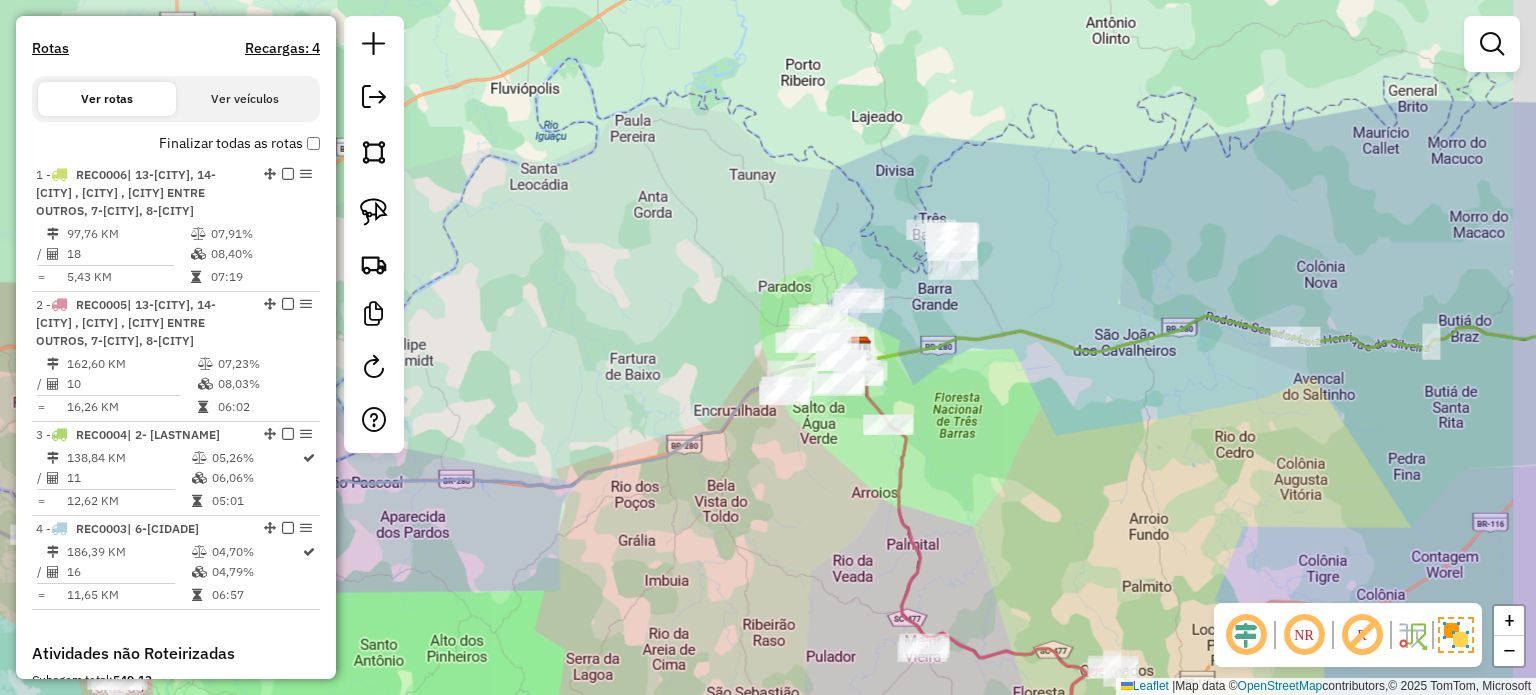 drag, startPoint x: 967, startPoint y: 391, endPoint x: 943, endPoint y: 431, distance: 46.647614 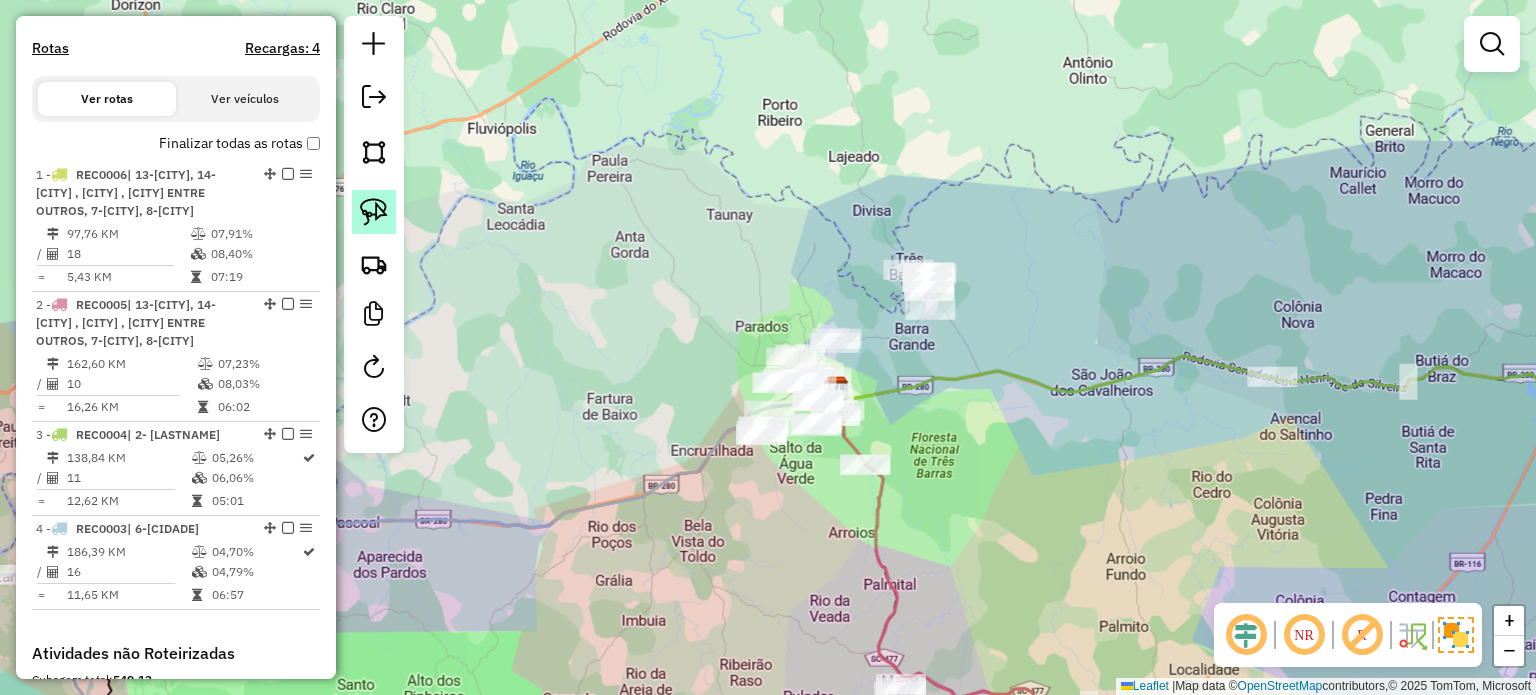 click 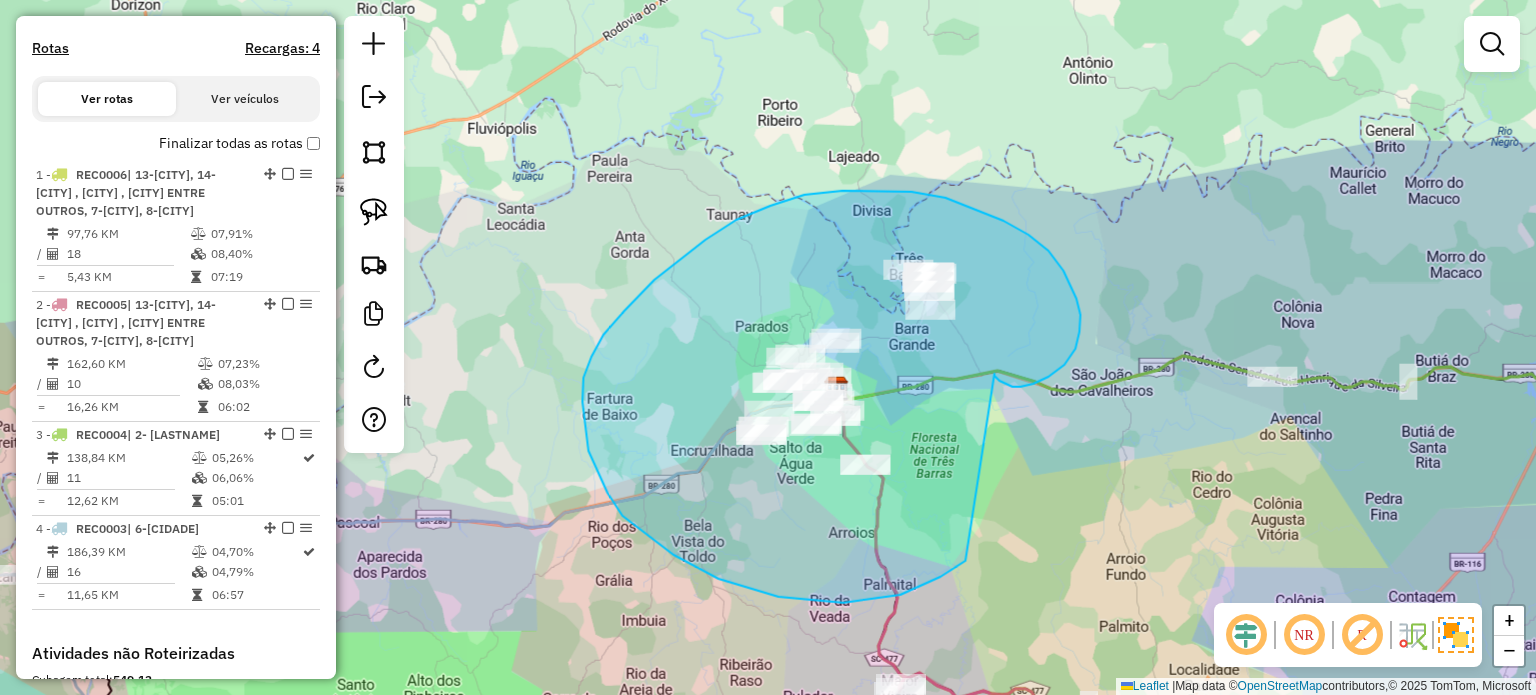 drag, startPoint x: 1020, startPoint y: 387, endPoint x: 982, endPoint y: 521, distance: 139.28389 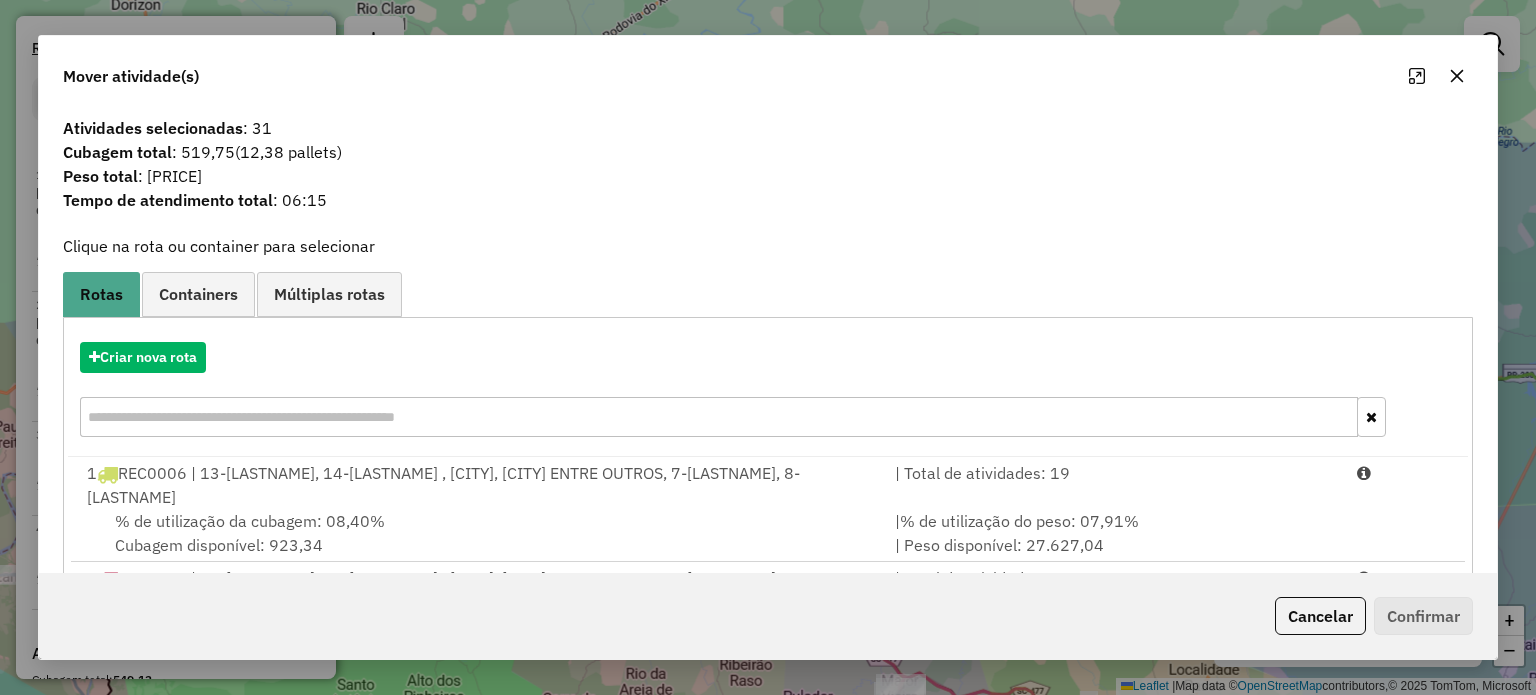 click 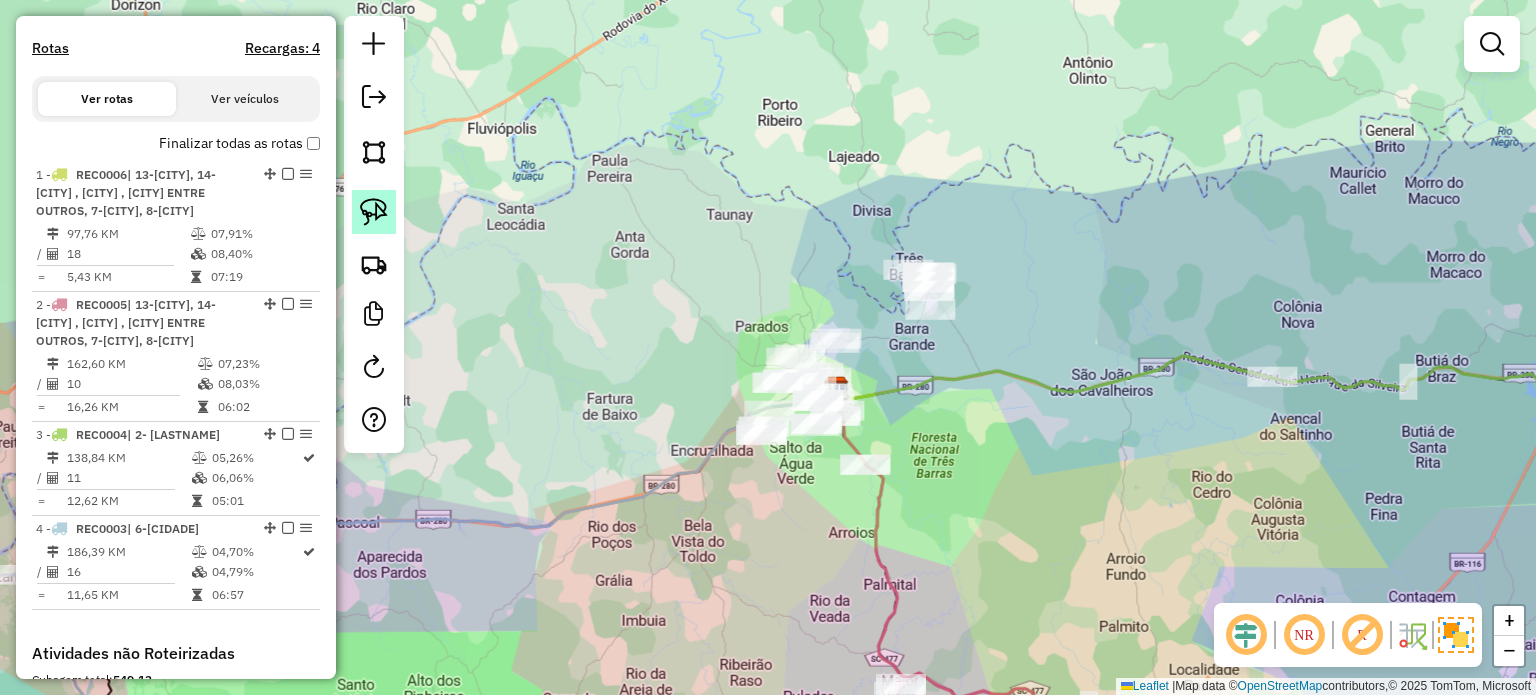 drag, startPoint x: 376, startPoint y: 209, endPoint x: 863, endPoint y: 313, distance: 497.98093 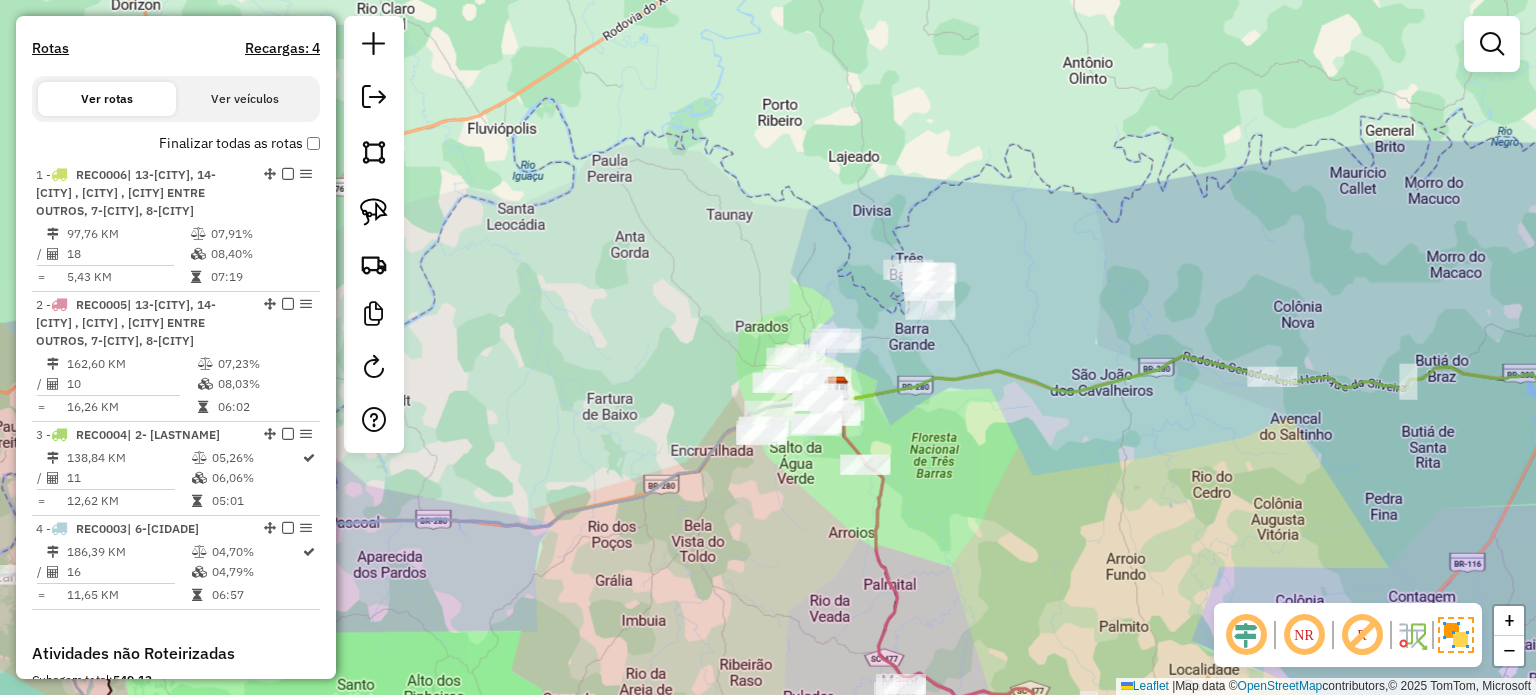 click 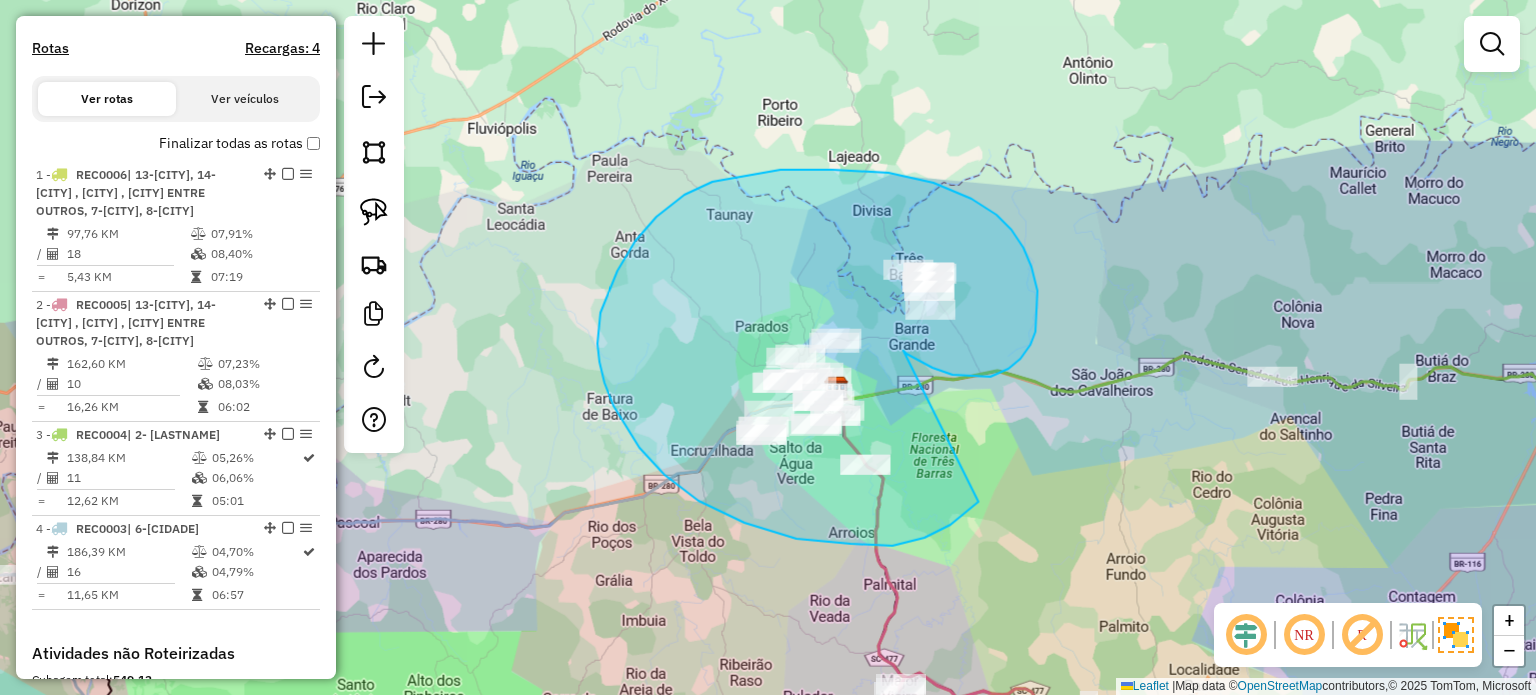 drag, startPoint x: 1008, startPoint y: 369, endPoint x: 985, endPoint y: 487, distance: 120.22063 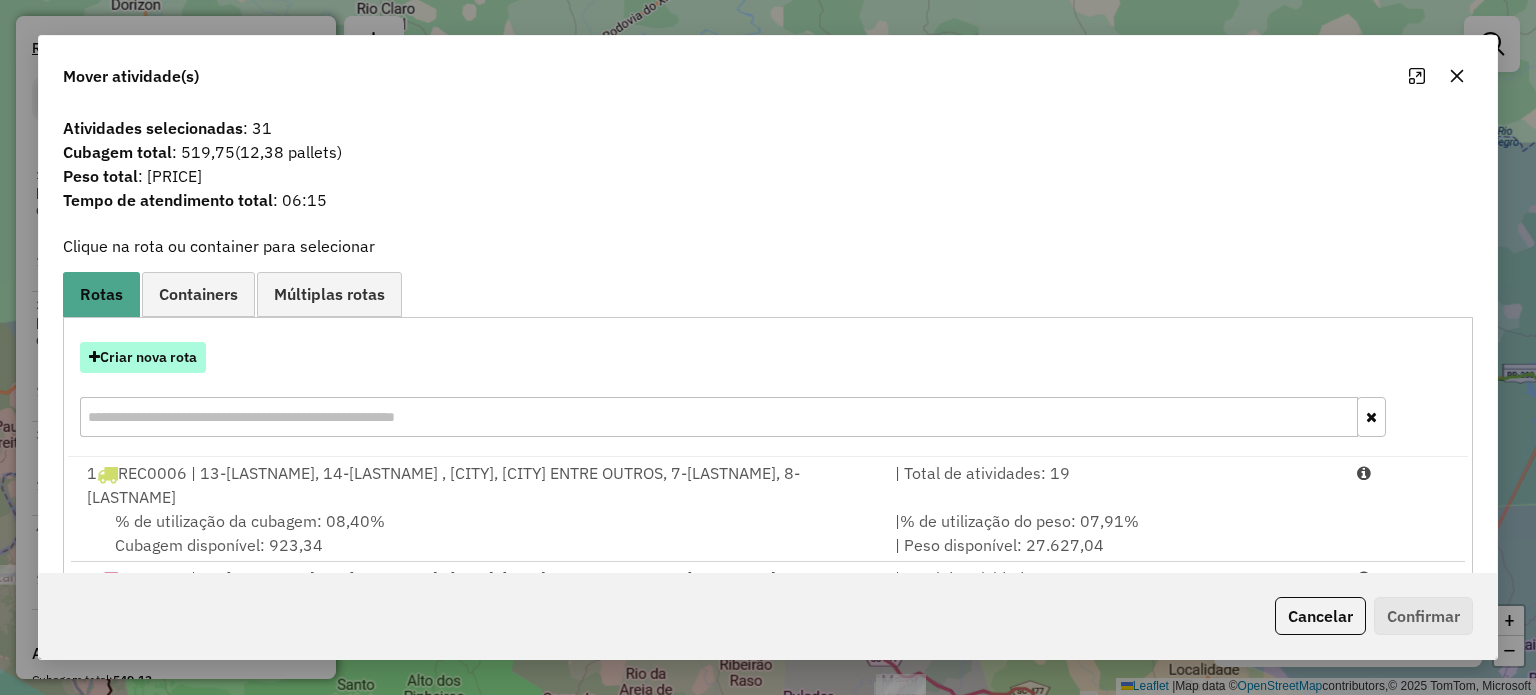 click on "Criar nova rota" at bounding box center (143, 357) 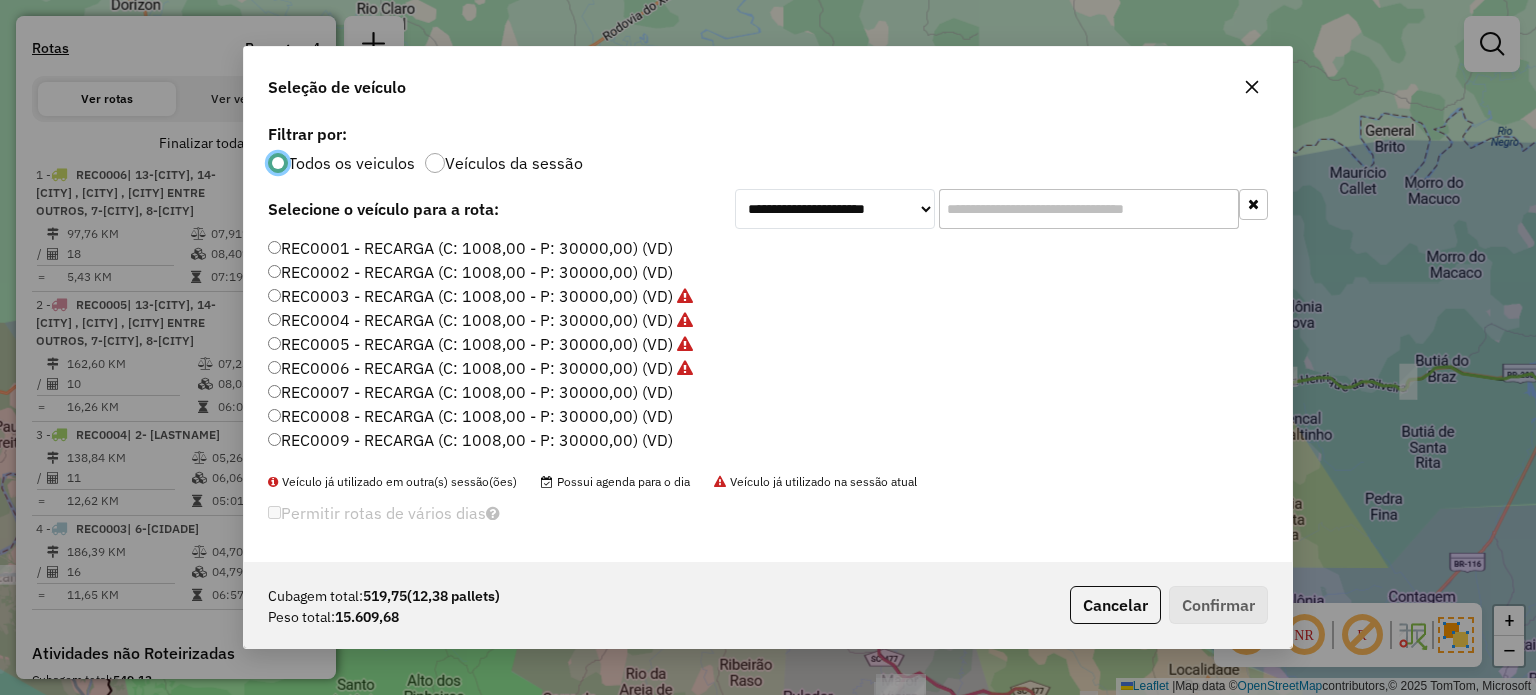 scroll, scrollTop: 10, scrollLeft: 6, axis: both 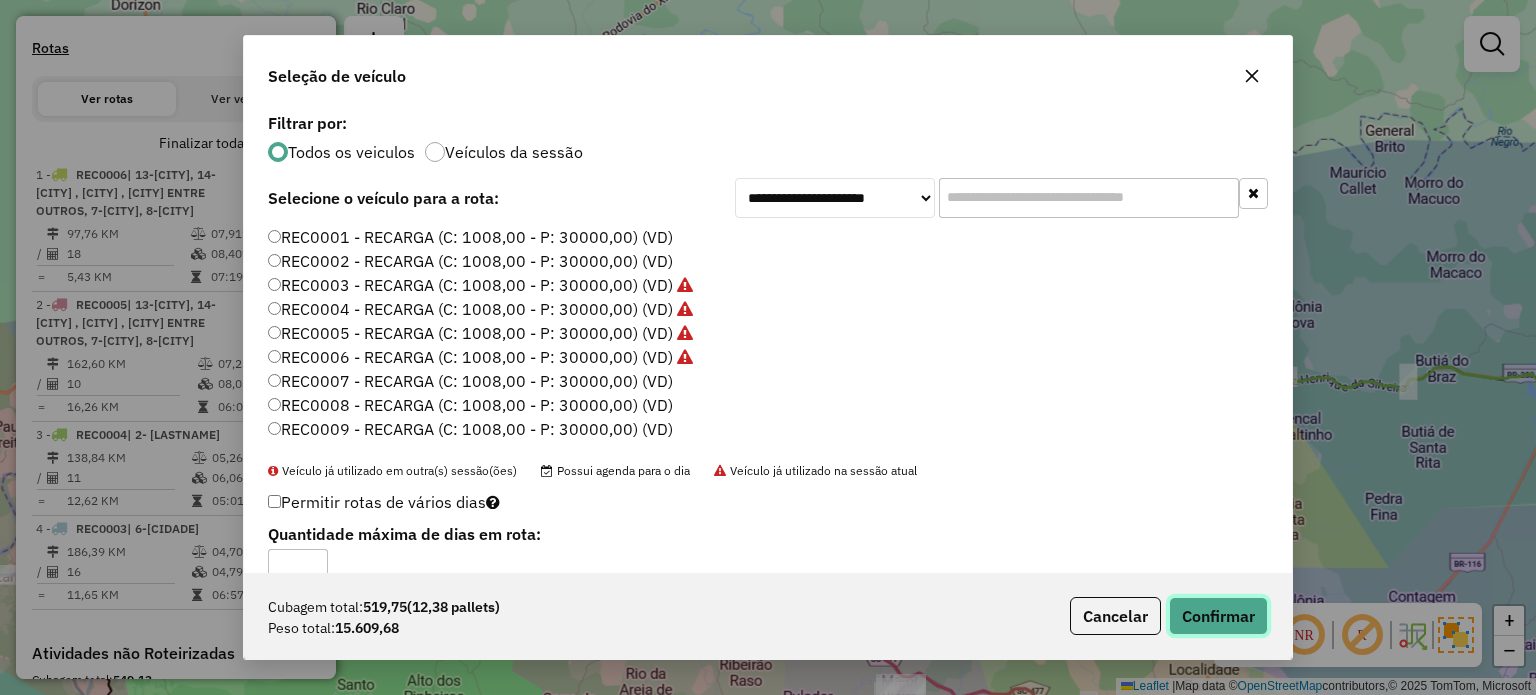 drag, startPoint x: 1192, startPoint y: 601, endPoint x: 1384, endPoint y: 578, distance: 193.3727 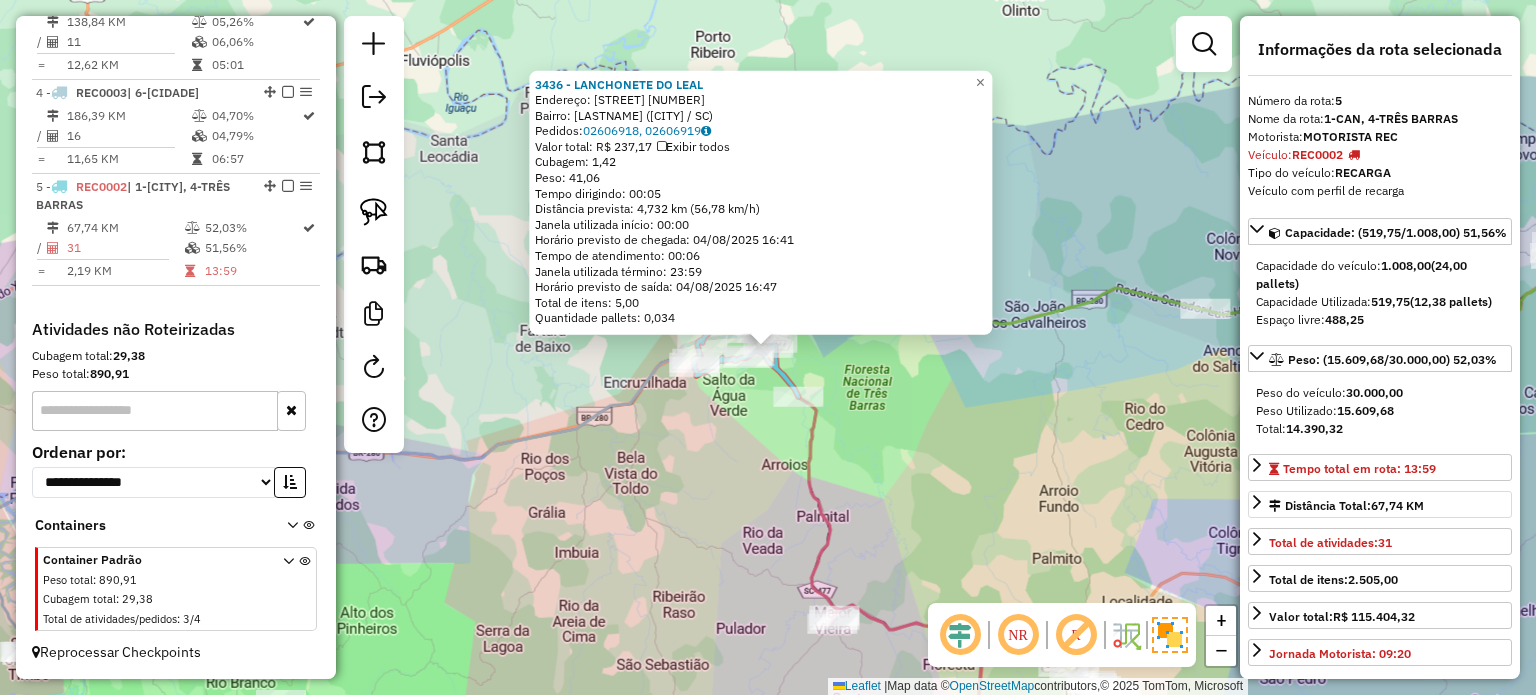 scroll, scrollTop: 1109, scrollLeft: 0, axis: vertical 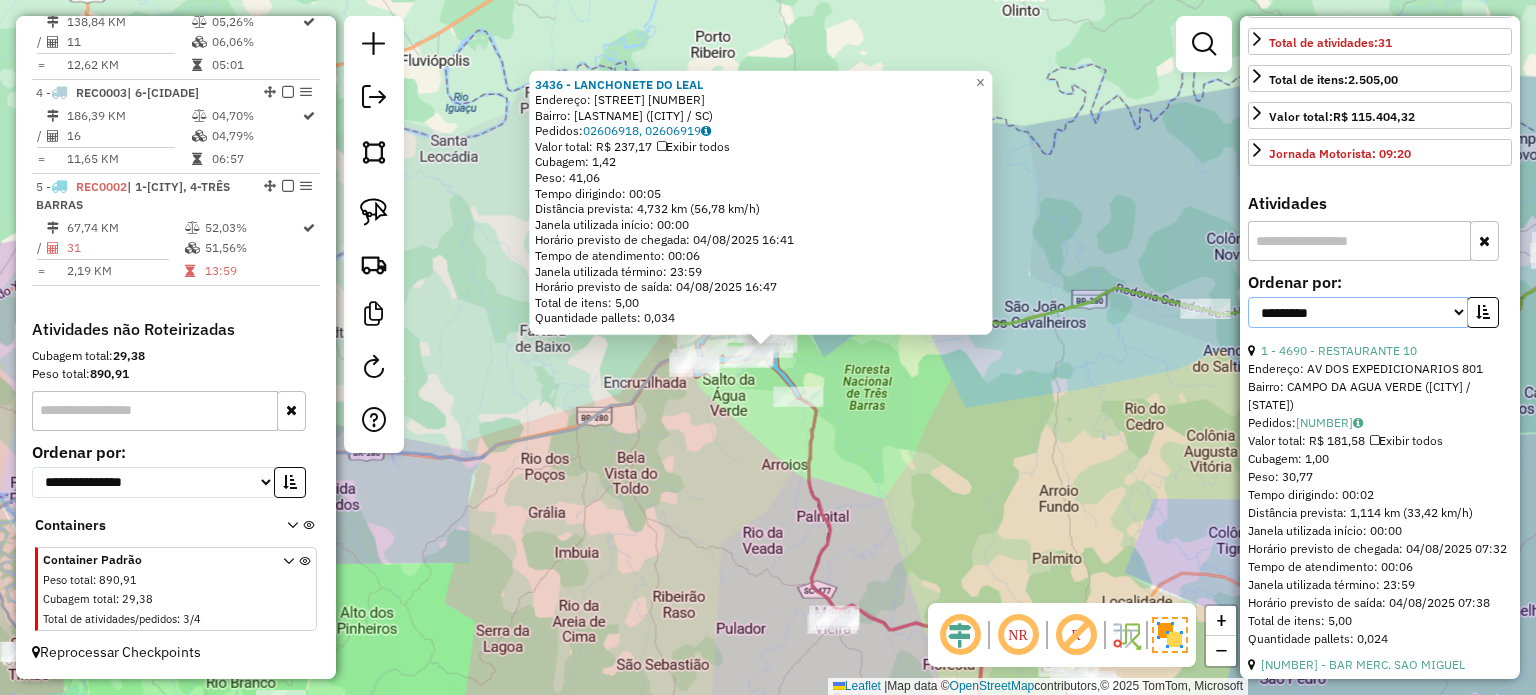drag, startPoint x: 1458, startPoint y: 349, endPoint x: 1431, endPoint y: 354, distance: 27.45906 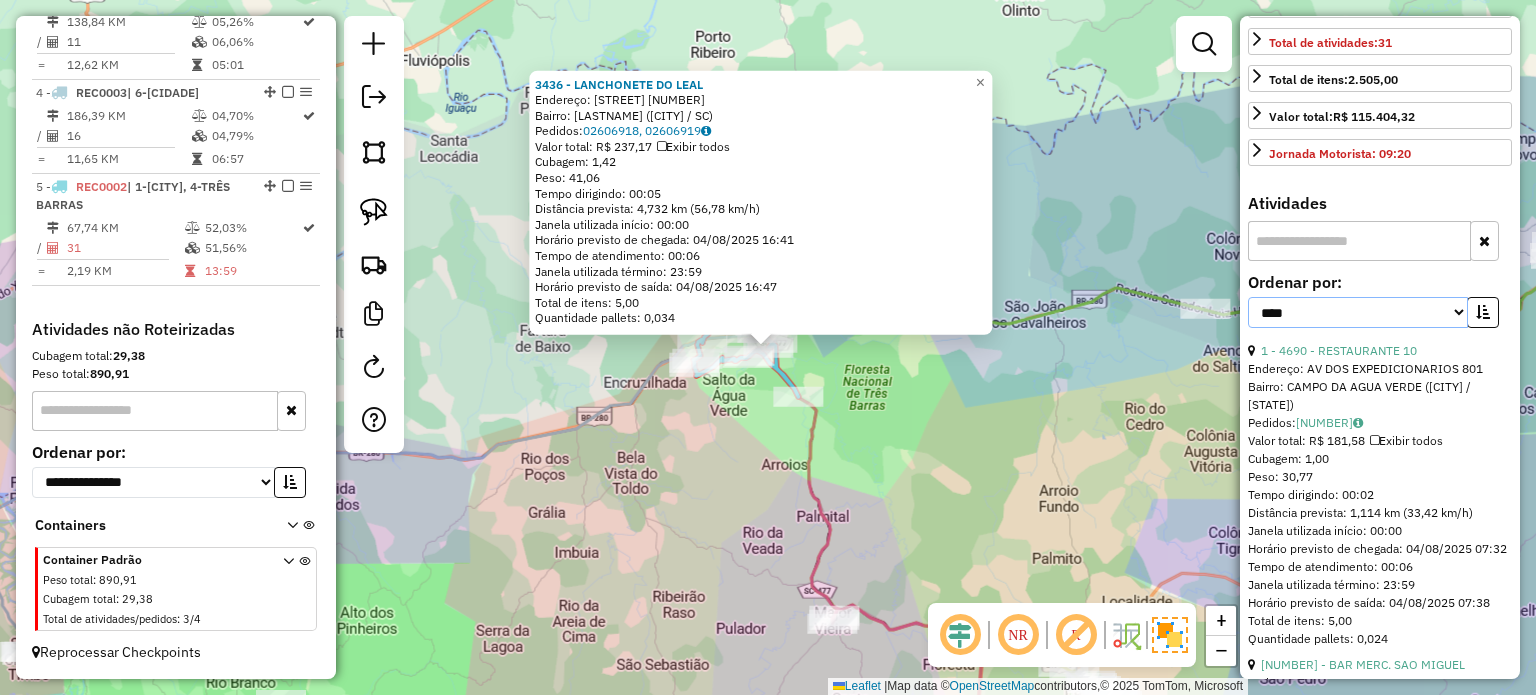 click on "**********" at bounding box center (1358, 312) 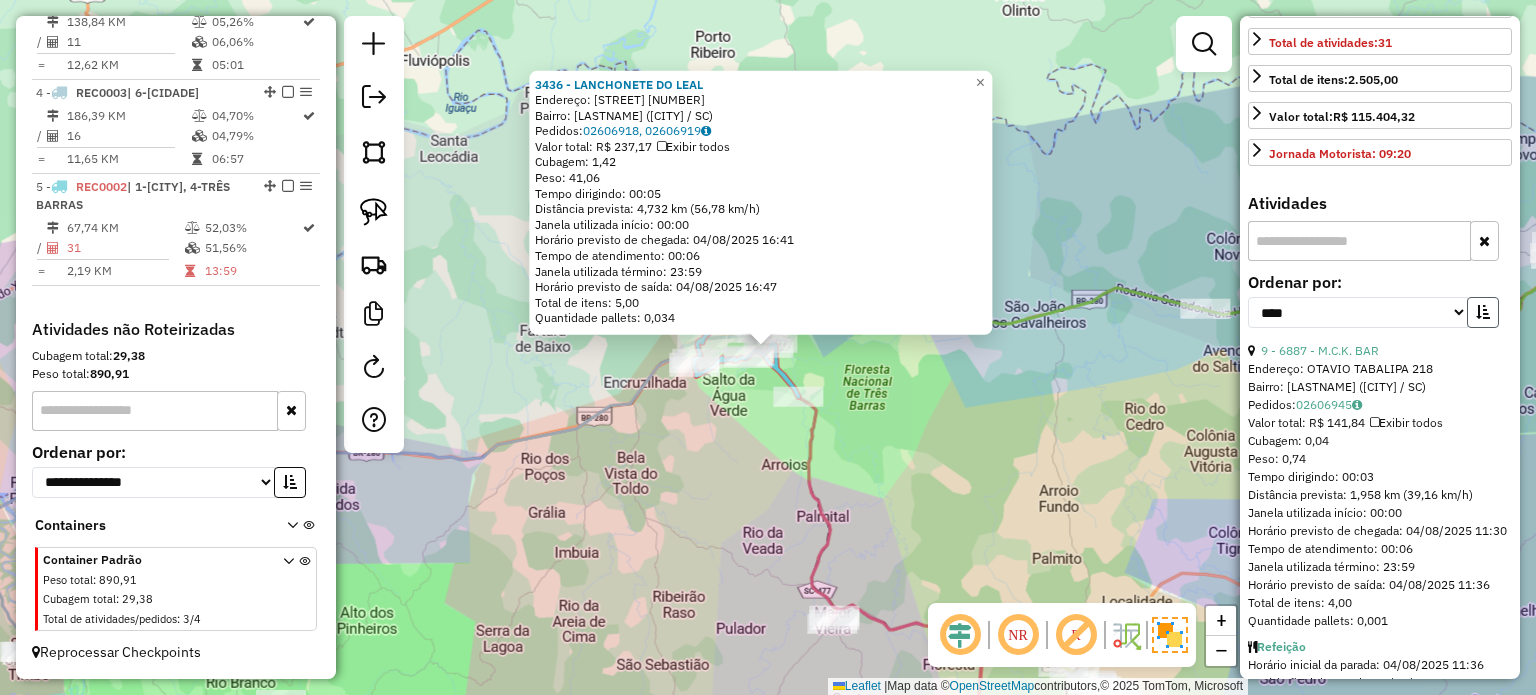 click at bounding box center [1483, 312] 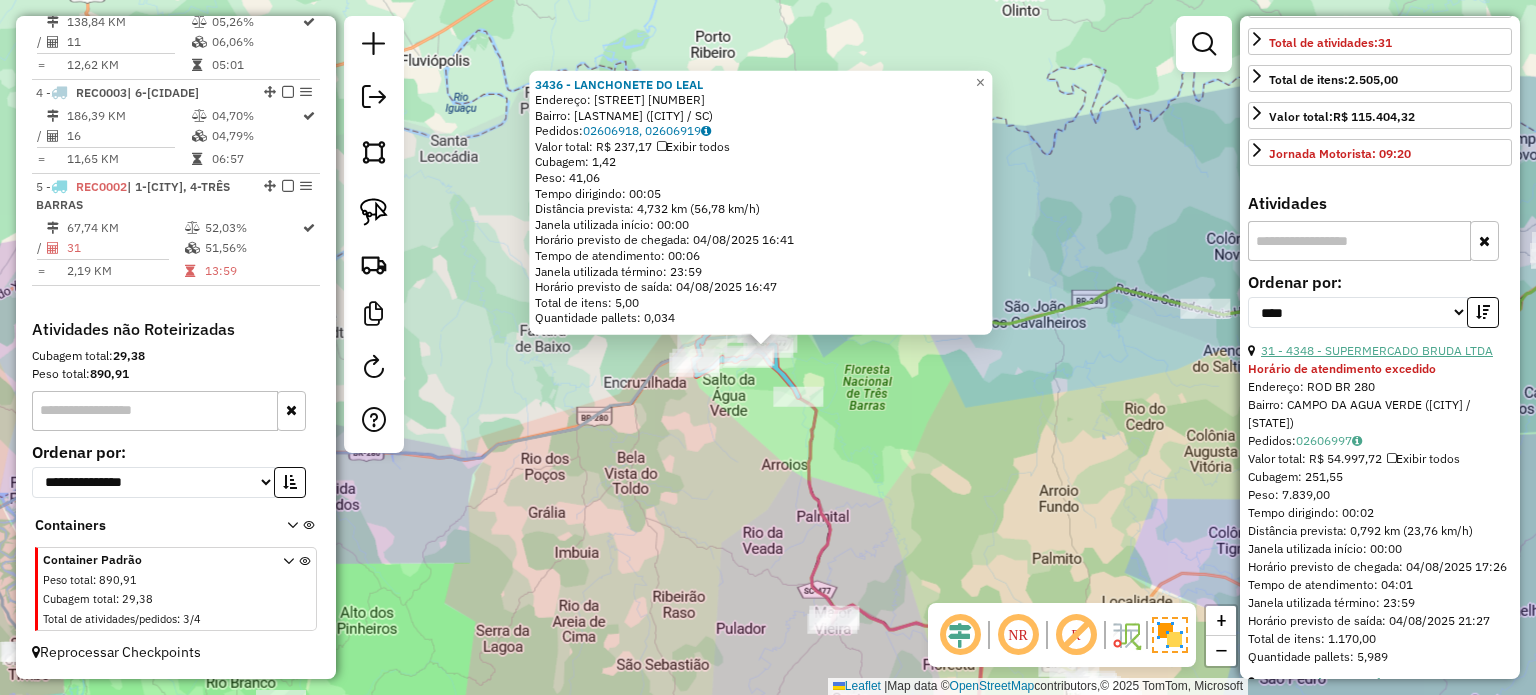 click on "31 - 4348 - SUPERMERCADO BRUDA LTDA" at bounding box center [1377, 350] 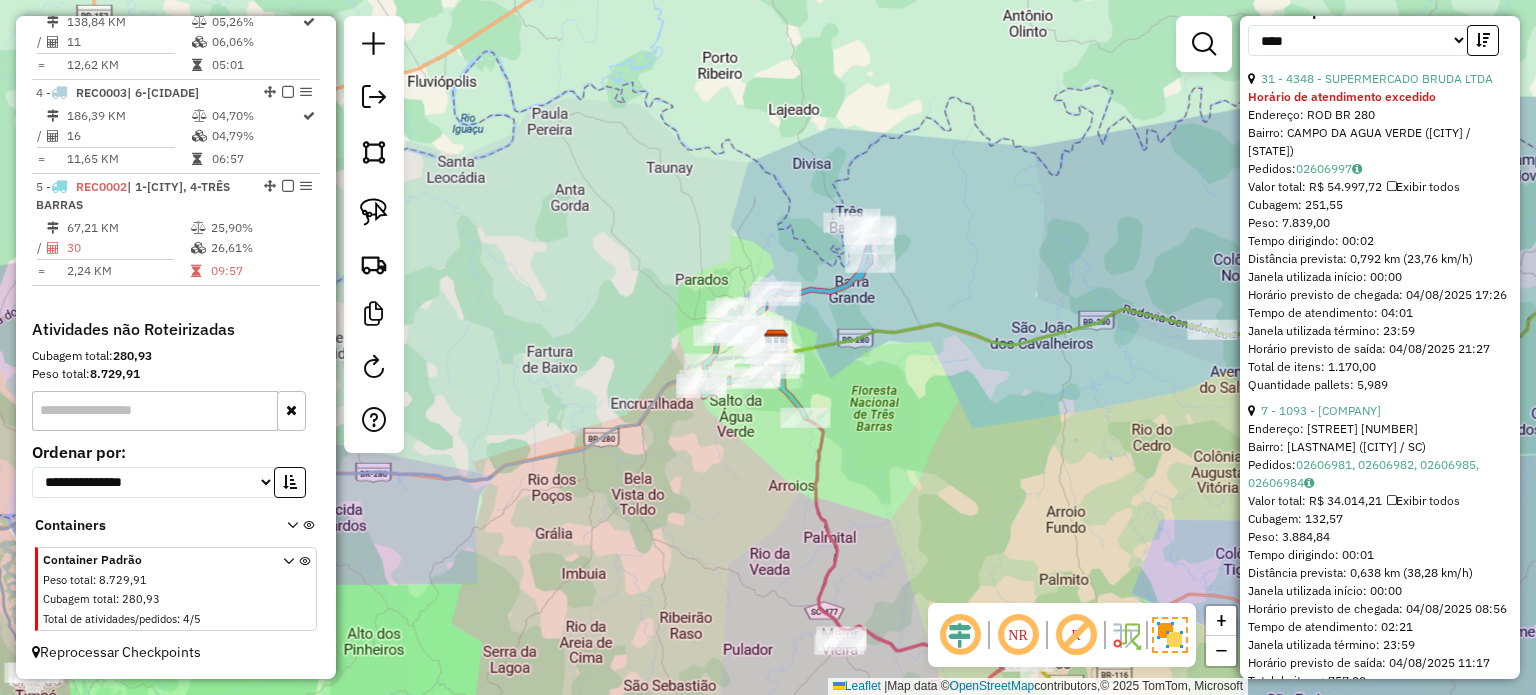 scroll, scrollTop: 800, scrollLeft: 0, axis: vertical 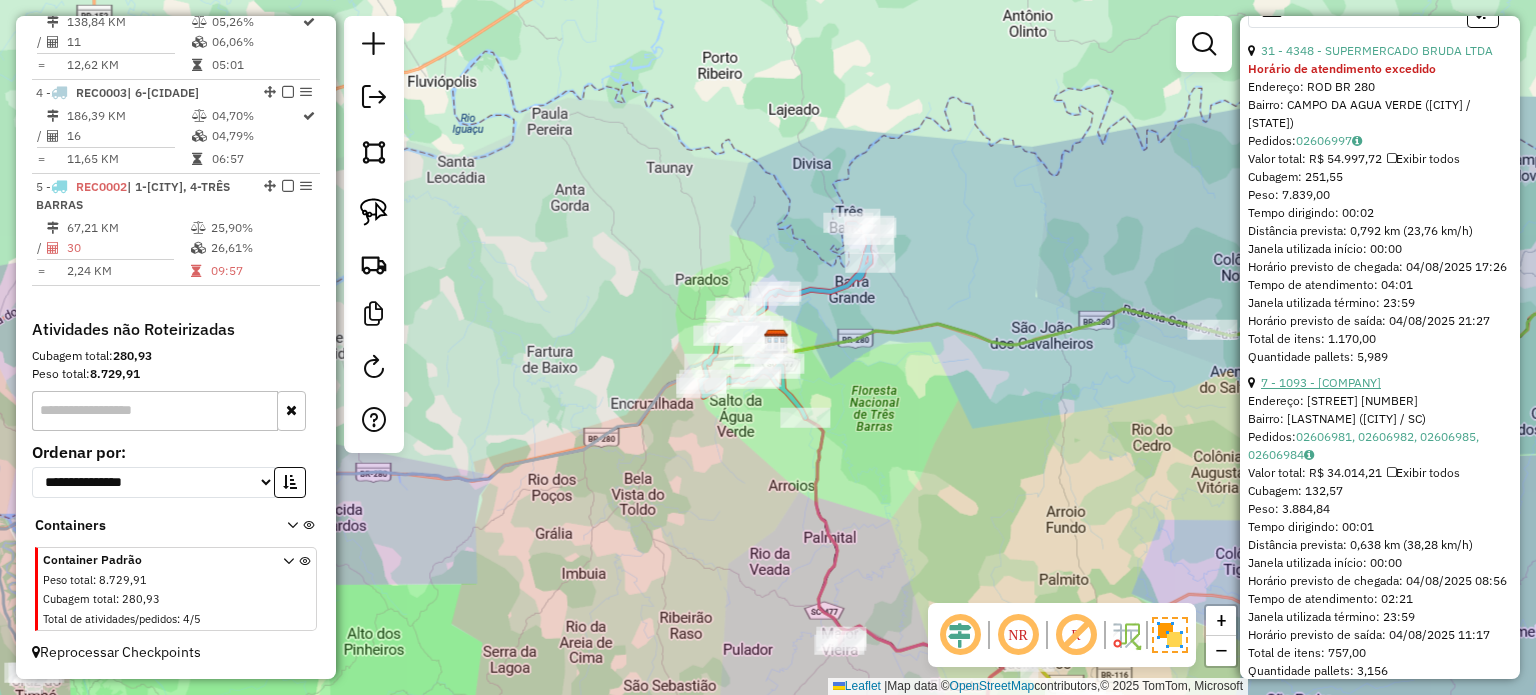 click on "7 - 1093 - MERCADO SERVILAR" at bounding box center [1321, 382] 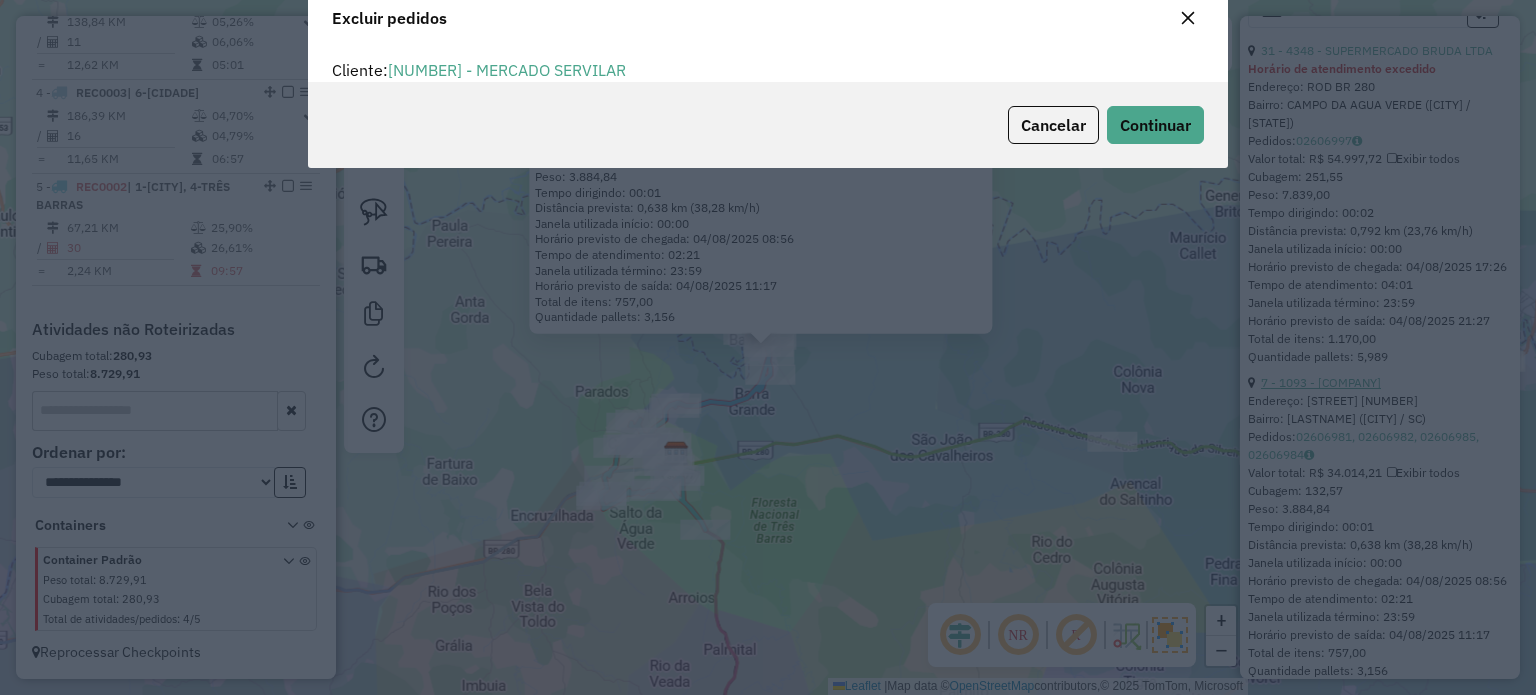 scroll, scrollTop: 69, scrollLeft: 0, axis: vertical 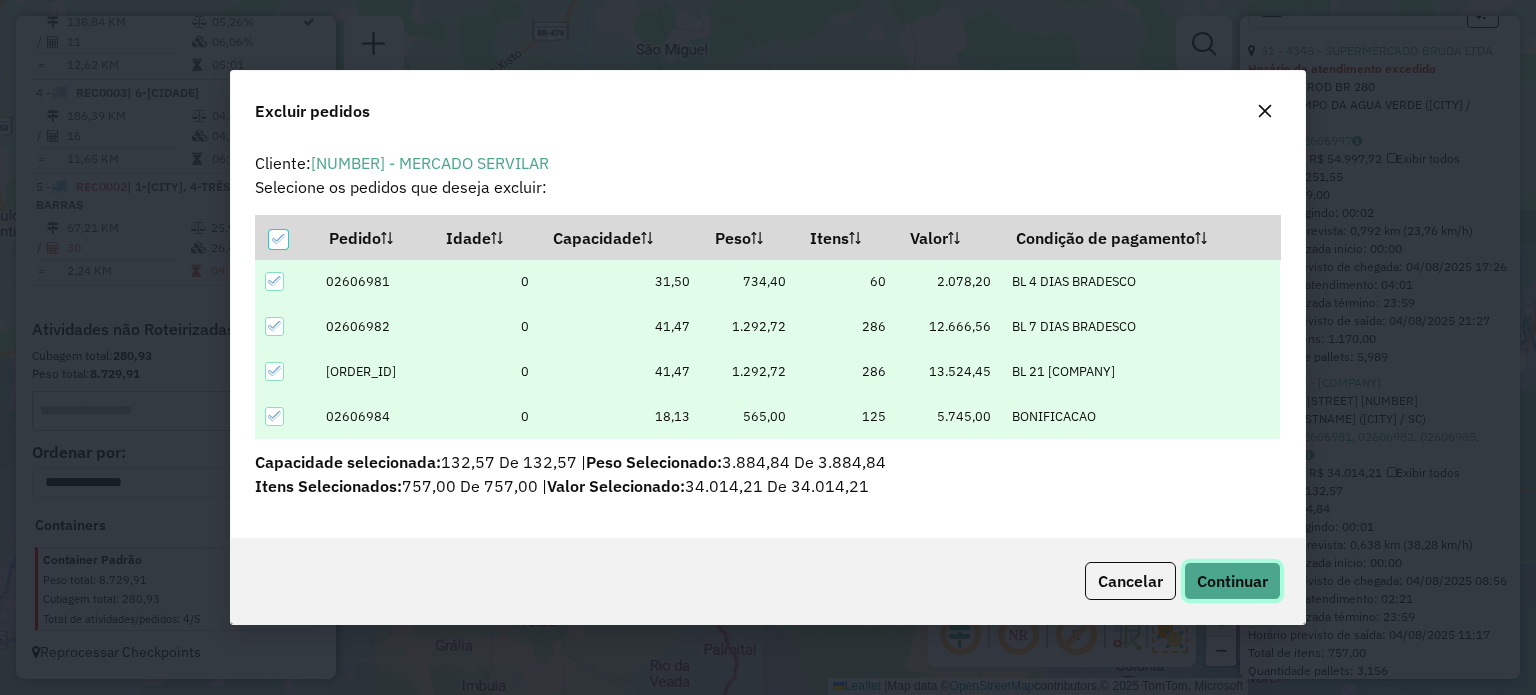 click on "Continuar" 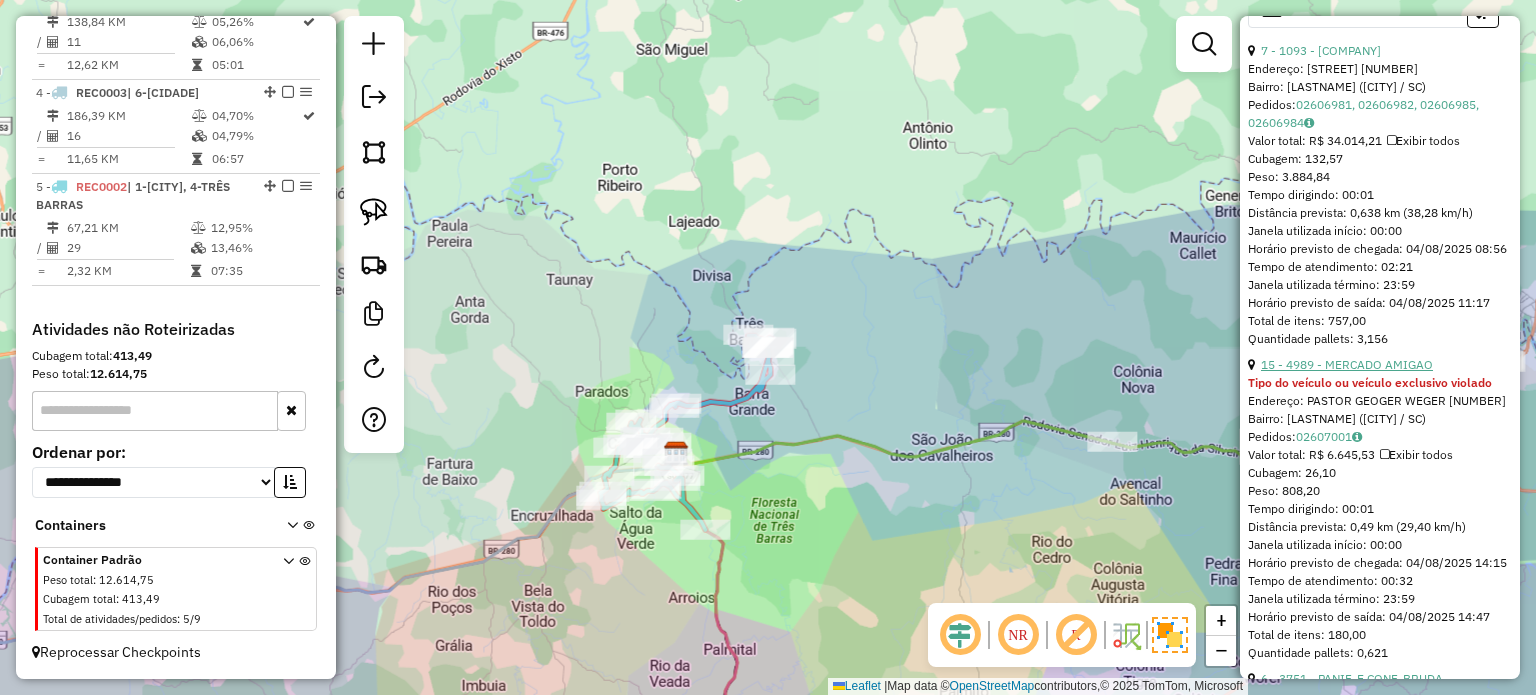 click on "15 - 4989 - MERCADO AMIGAO" at bounding box center (1347, 364) 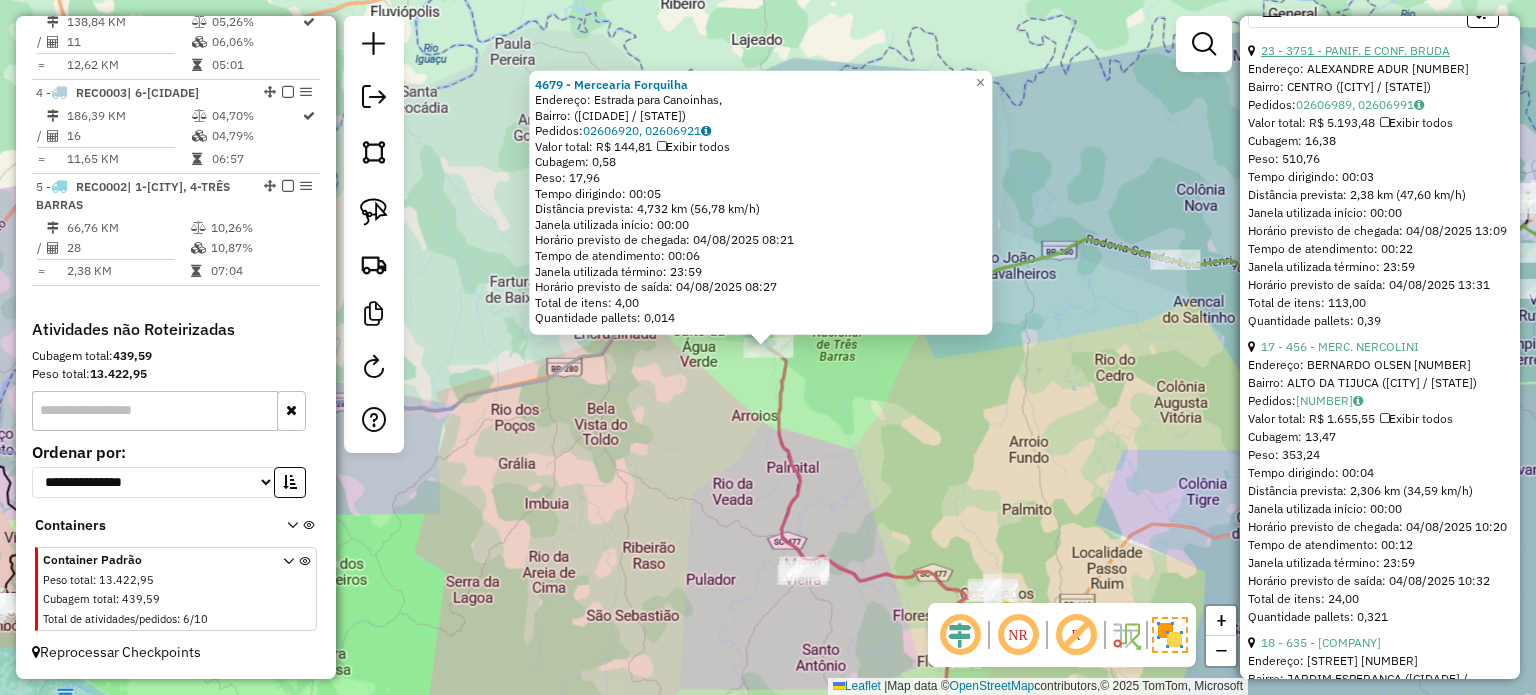 click on "23 - 3751 - PANIF. E CONF. BRUDA" at bounding box center [1355, 50] 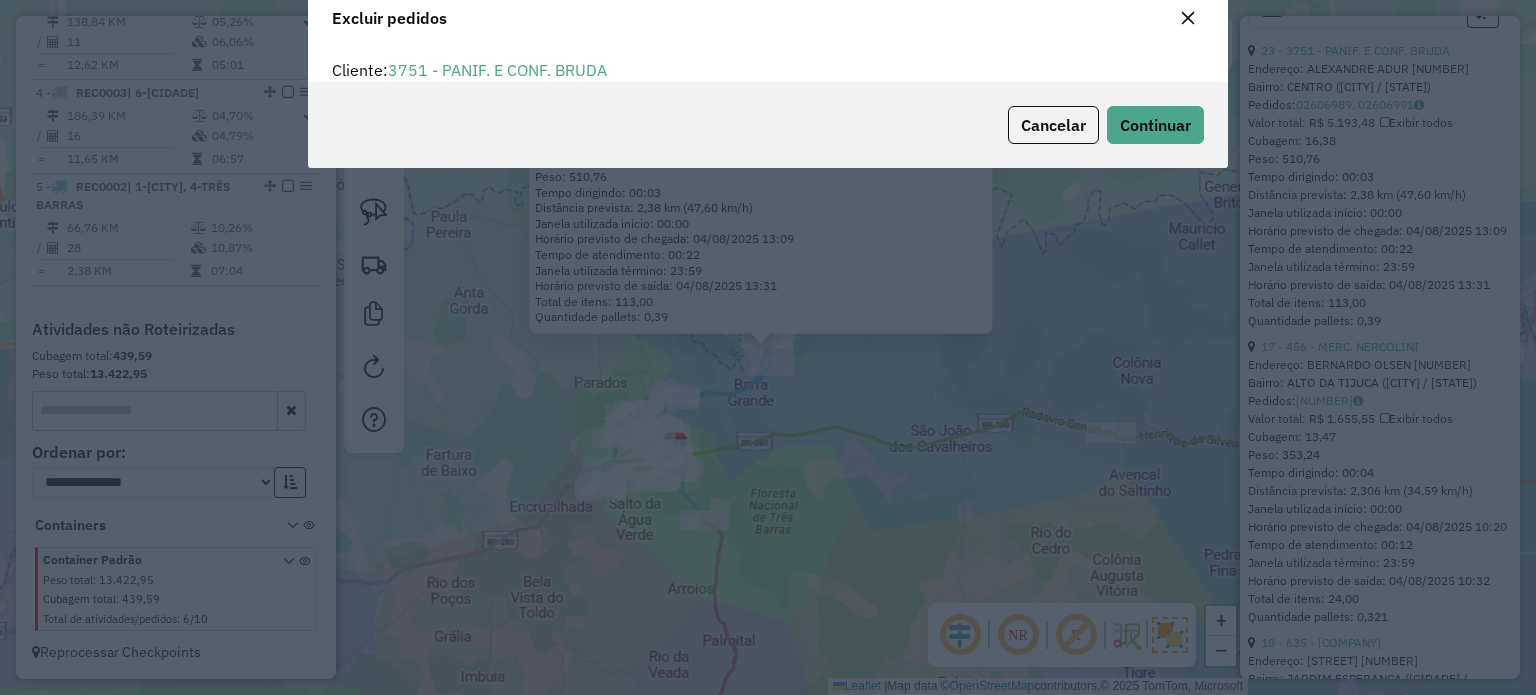 scroll, scrollTop: 69, scrollLeft: 0, axis: vertical 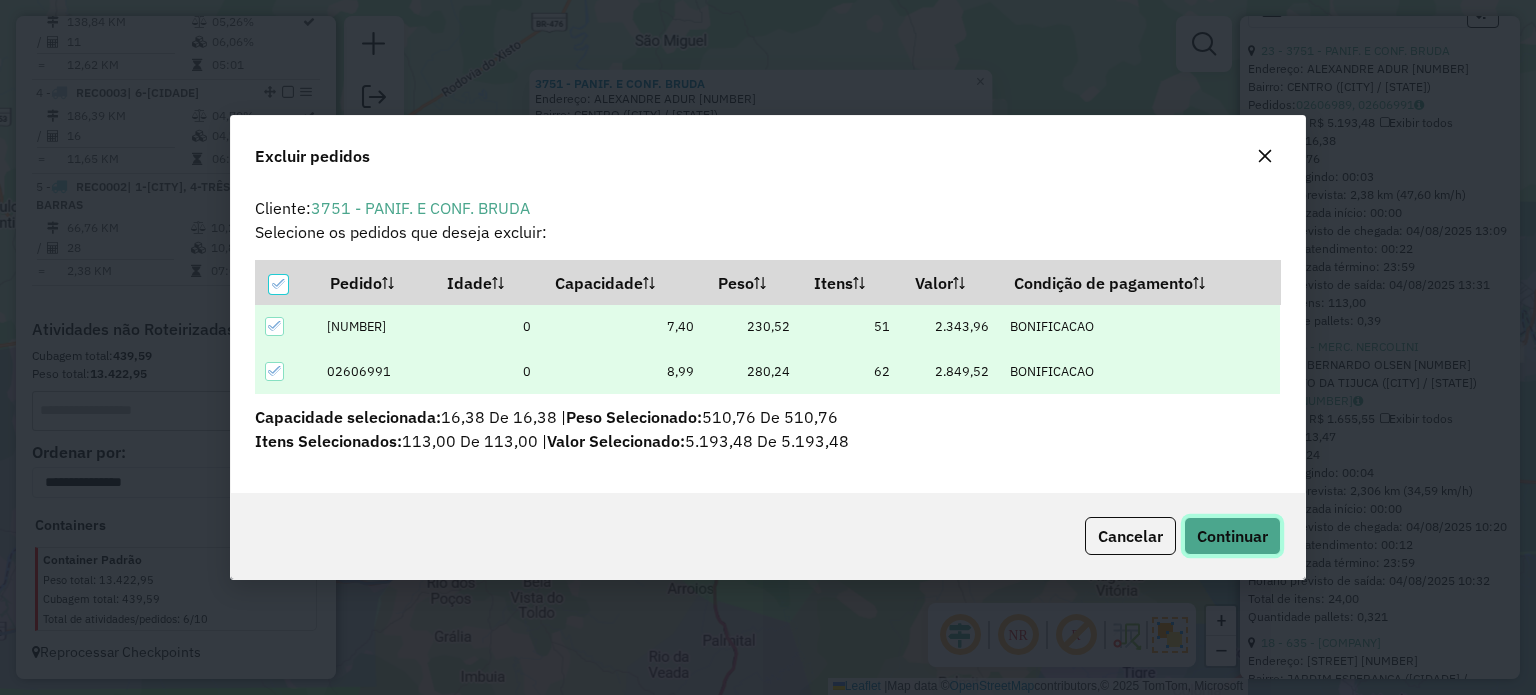 click on "Continuar" 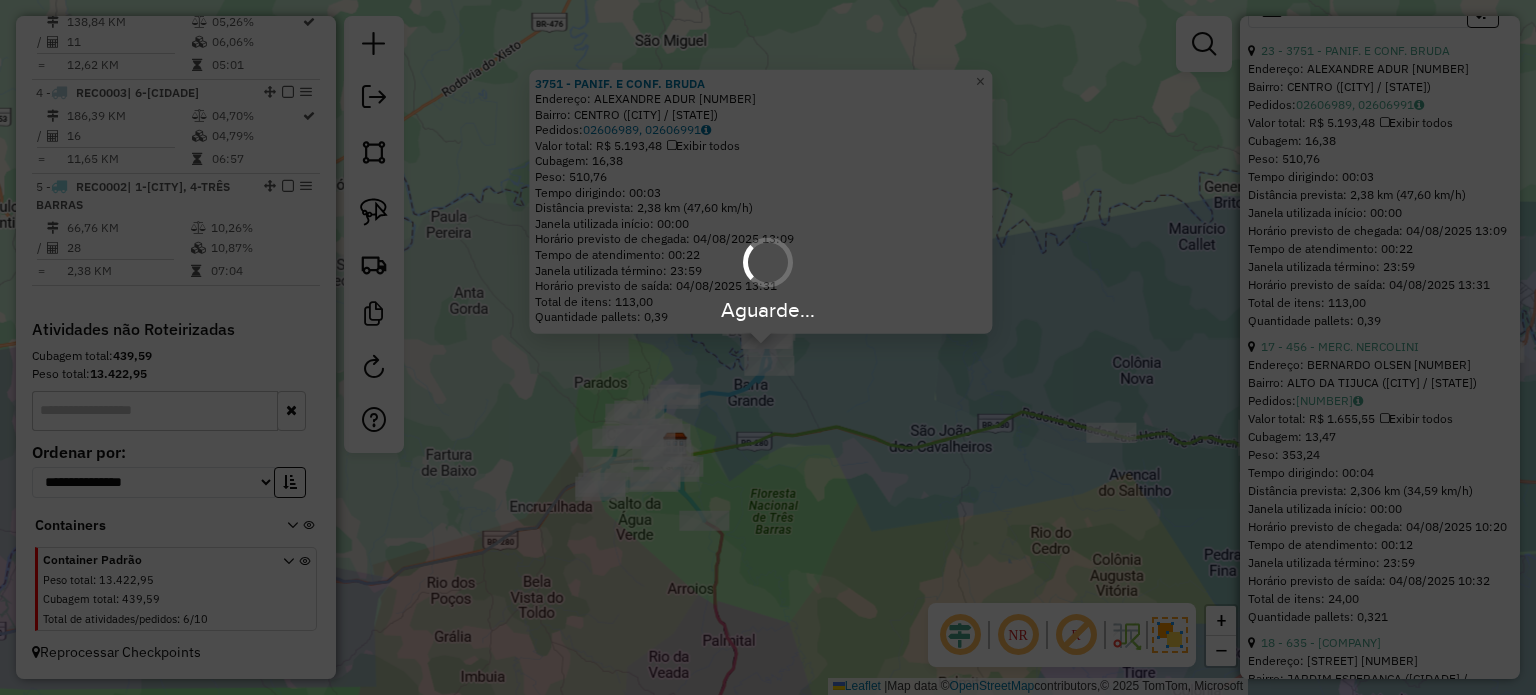 scroll, scrollTop: 764, scrollLeft: 0, axis: vertical 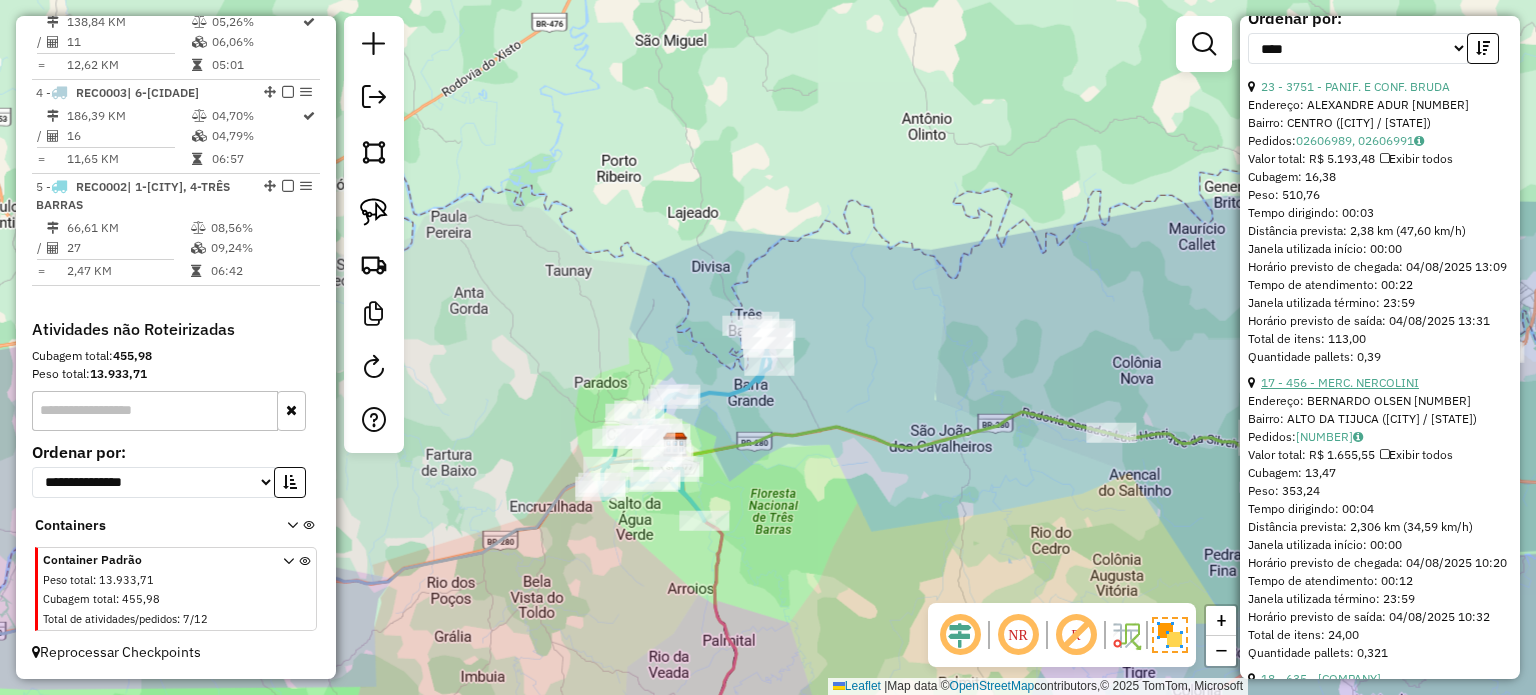 click on "17 - 456 - MERC. NERCOLINI" at bounding box center [1340, 382] 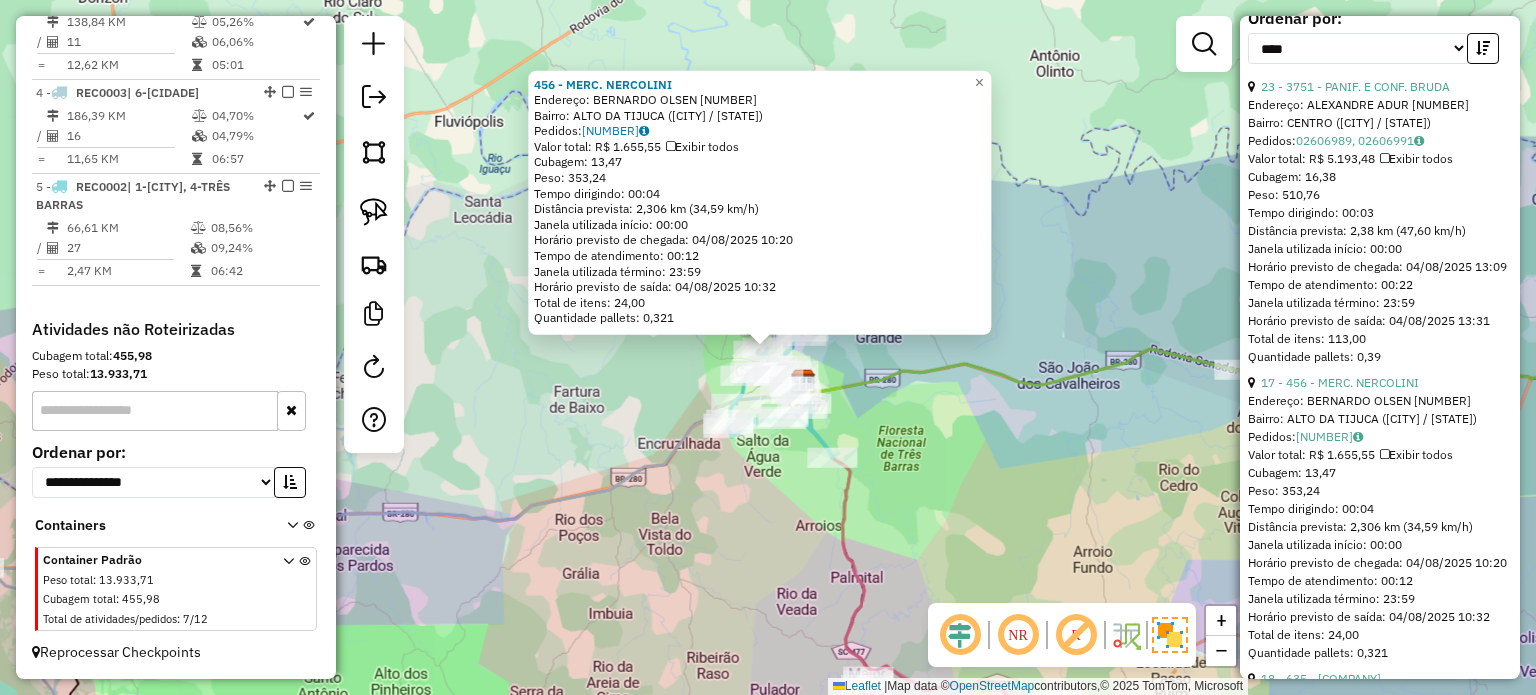 click on "456 - MERC. NERCOLINI  Endereço:  BERNARDO OLSEN 1315   Bairro: ALTO DA TIJUCA (CANOINHAS / SC)   Pedidos:  02606966   Valor total: R$ 1.655,55   Exibir todos   Cubagem: 13,47  Peso: 353,24  Tempo dirigindo: 00:04   Distância prevista: 2,306 km (34,59 km/h)   Janela utilizada início: 00:00   Horário previsto de chegada: 04/08/2025 10:20   Tempo de atendimento: 00:12   Janela utilizada término: 23:59   Horário previsto de saída: 04/08/2025 10:32   Total de itens: 24,00   Quantidade pallets: 0,321  × Janela de atendimento Grade de atendimento Capacidade Transportadoras Veículos Cliente Pedidos  Rotas Selecione os dias de semana para filtrar as janelas de atendimento  Seg   Ter   Qua   Qui   Sex   Sáb   Dom  Informe o período da janela de atendimento: De: Até:  Filtrar exatamente a janela do cliente  Considerar janela de atendimento padrão  Selecione os dias de semana para filtrar as grades de atendimento  Seg   Ter   Qua   Qui   Sex   Sáb   Dom   Clientes fora do dia de atendimento selecionado De:" 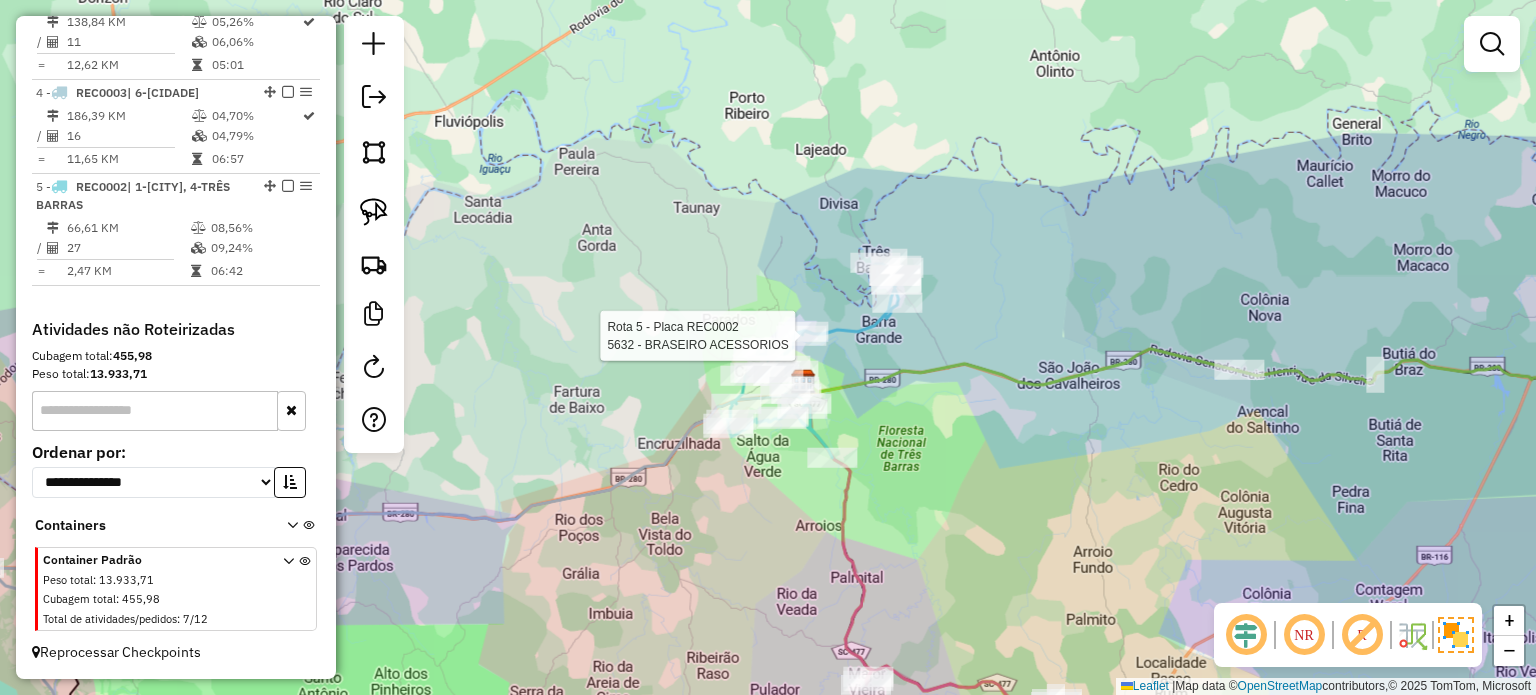 select on "*********" 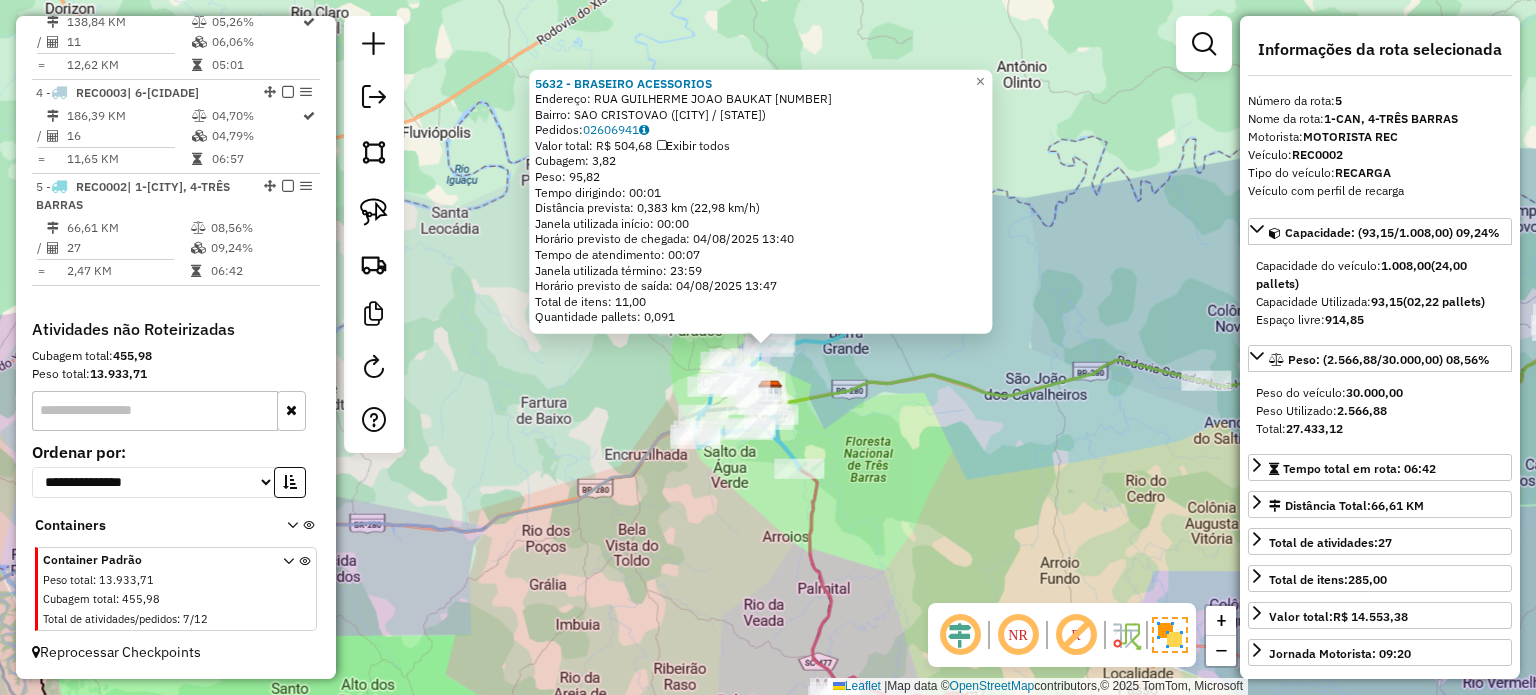 click on "5632 - BRASEIRO ACESSORIOS  Endereço:  RUA GUILHERME JOAO BAUKAT 219   Bairro: SAO CRISTOVAO (TRES BARRAS / SC)   Pedidos:  02606941   Valor total: R$ 504,68   Exibir todos   Cubagem: 3,82  Peso: 95,82  Tempo dirigindo: 00:01   Distância prevista: 0,383 km (22,98 km/h)   Janela utilizada início: 00:00   Horário previsto de chegada: 04/08/2025 13:40   Tempo de atendimento: 00:07   Janela utilizada término: 23:59   Horário previsto de saída: 04/08/2025 13:47   Total de itens: 11,00   Quantidade pallets: 0,091  × Janela de atendimento Grade de atendimento Capacidade Transportadoras Veículos Cliente Pedidos  Rotas Selecione os dias de semana para filtrar as janelas de atendimento  Seg   Ter   Qua   Qui   Sex   Sáb   Dom  Informe o período da janela de atendimento: De: Até:  Filtrar exatamente a janela do cliente  Considerar janela de atendimento padrão  Selecione os dias de semana para filtrar as grades de atendimento  Seg   Ter   Qua   Qui   Sex   Sáb   Dom   Peso mínimo:   Peso máximo:   De:  +" 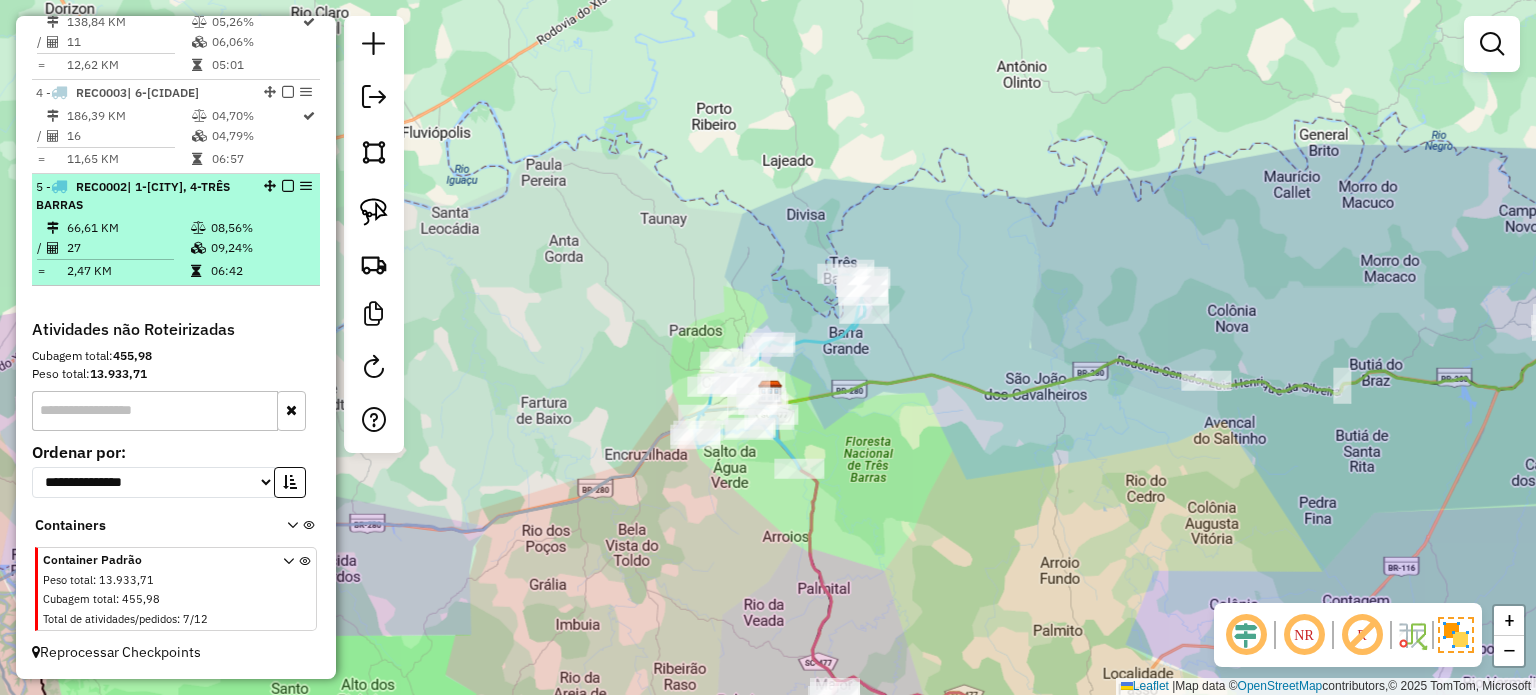 click at bounding box center (288, 186) 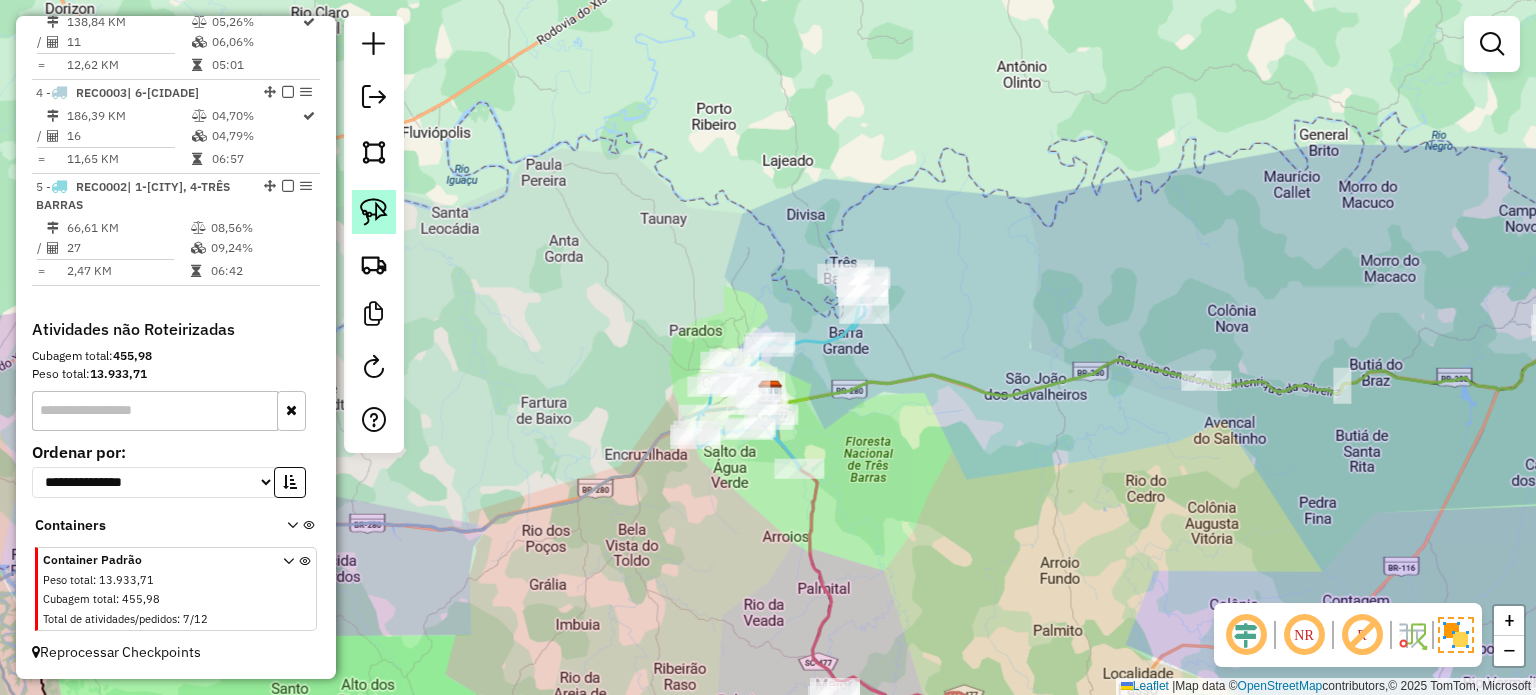 scroll, scrollTop: 1024, scrollLeft: 0, axis: vertical 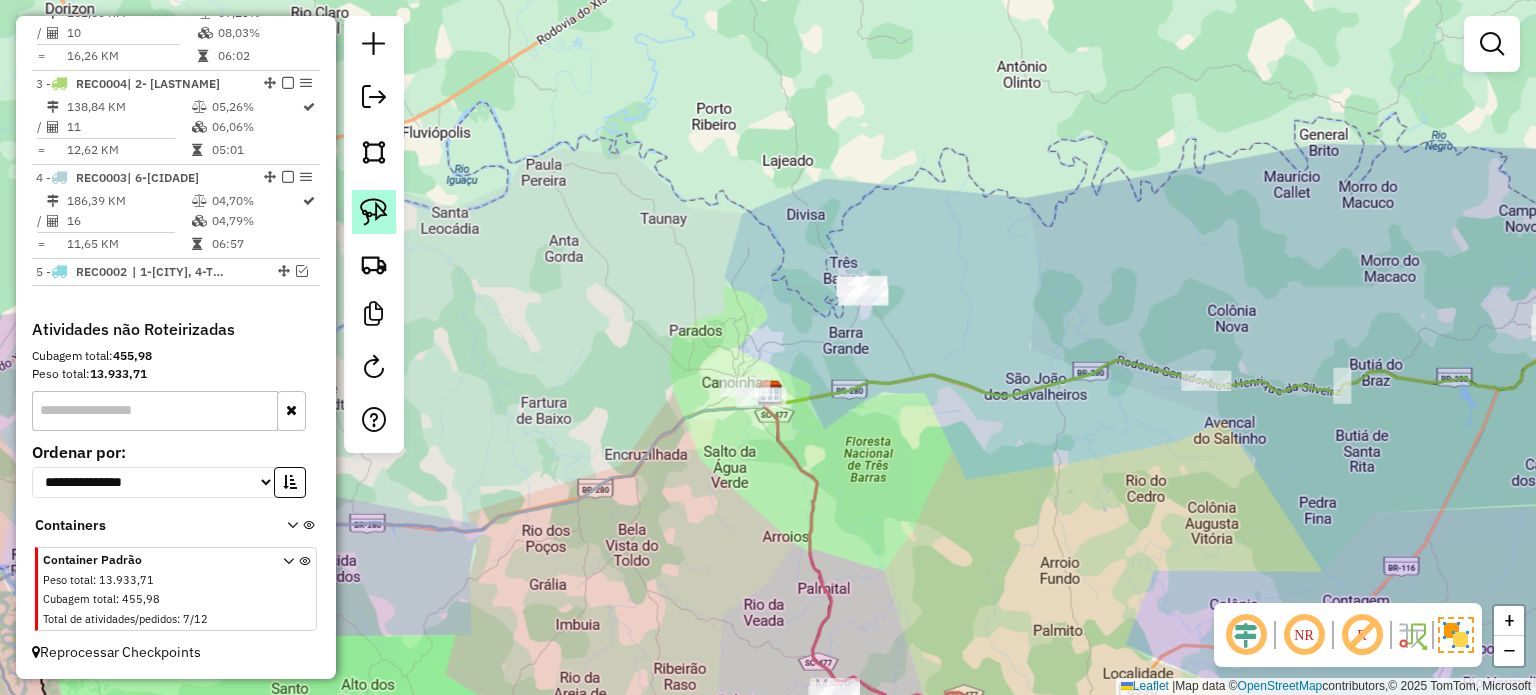 click 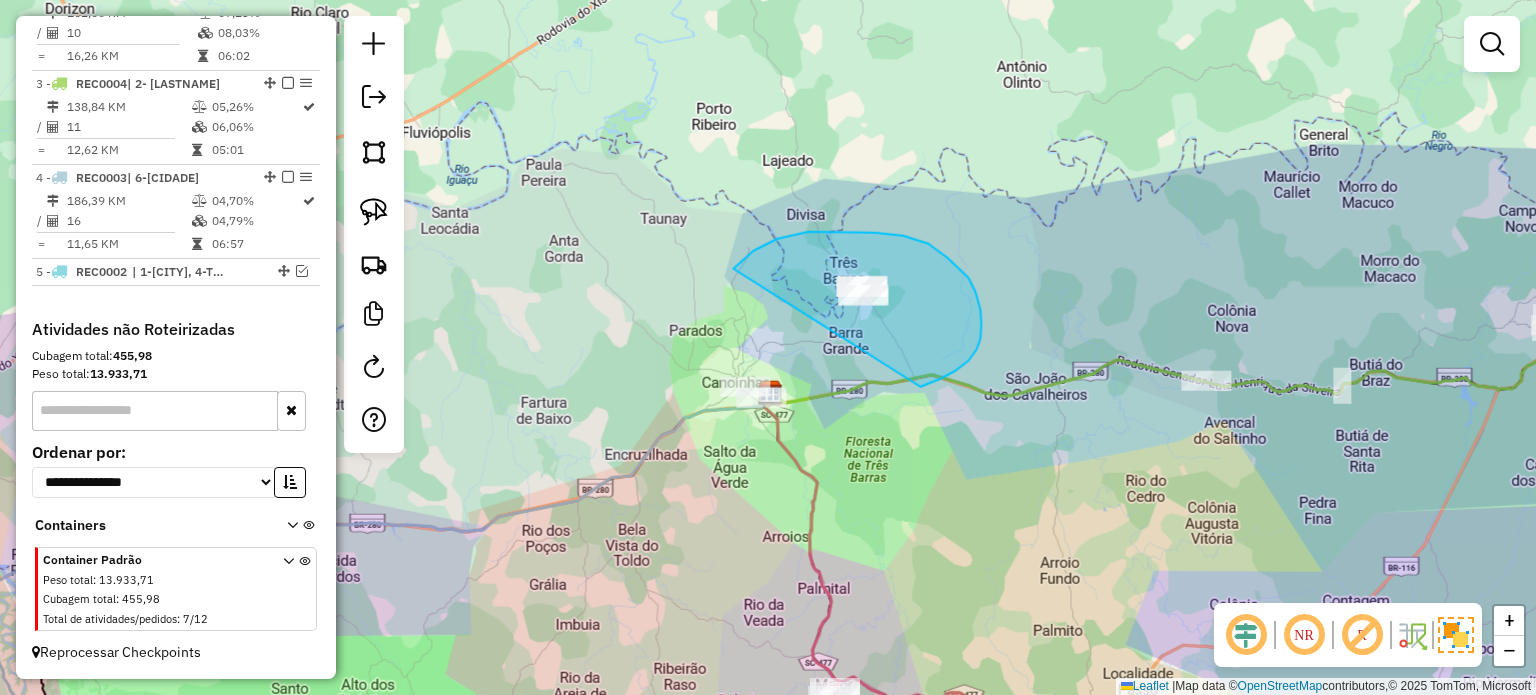 drag, startPoint x: 920, startPoint y: 387, endPoint x: 967, endPoint y: 438, distance: 69.354164 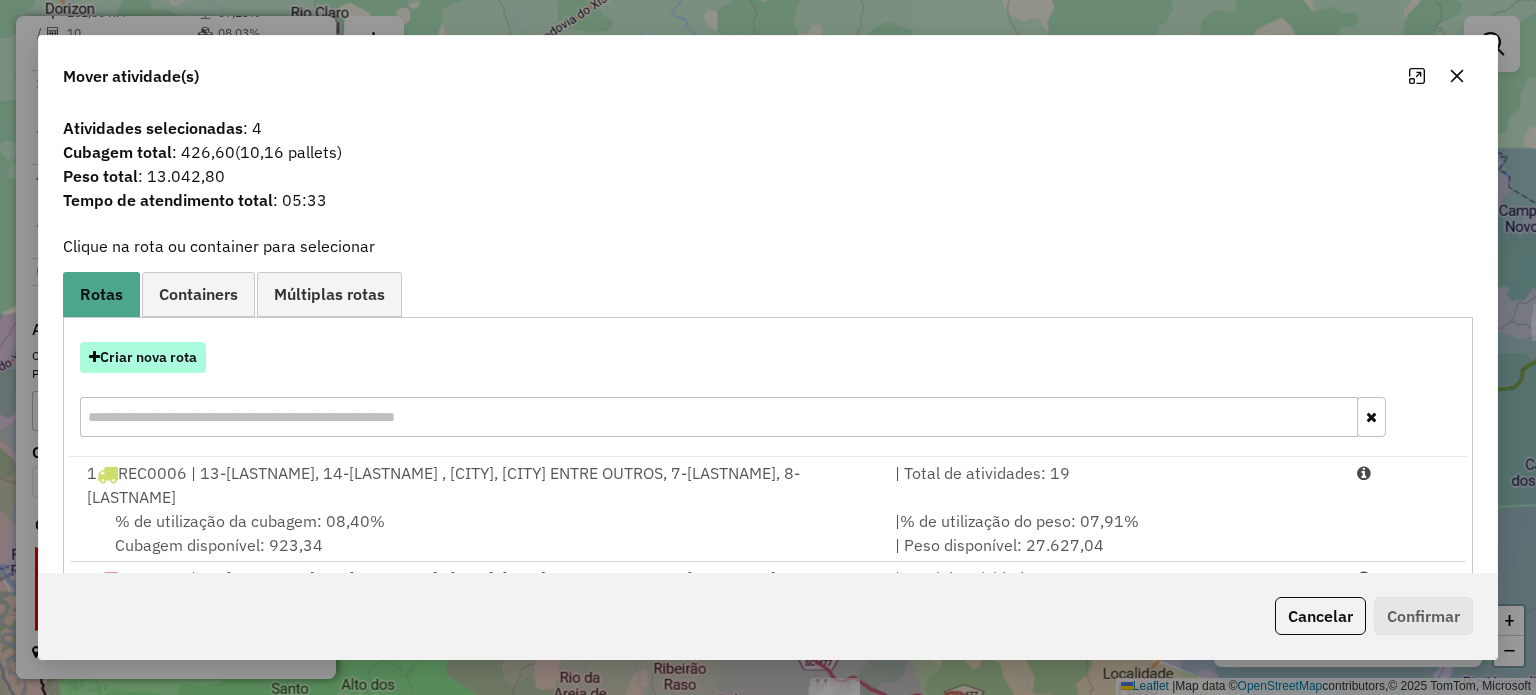 click on "Criar nova rota" at bounding box center (143, 357) 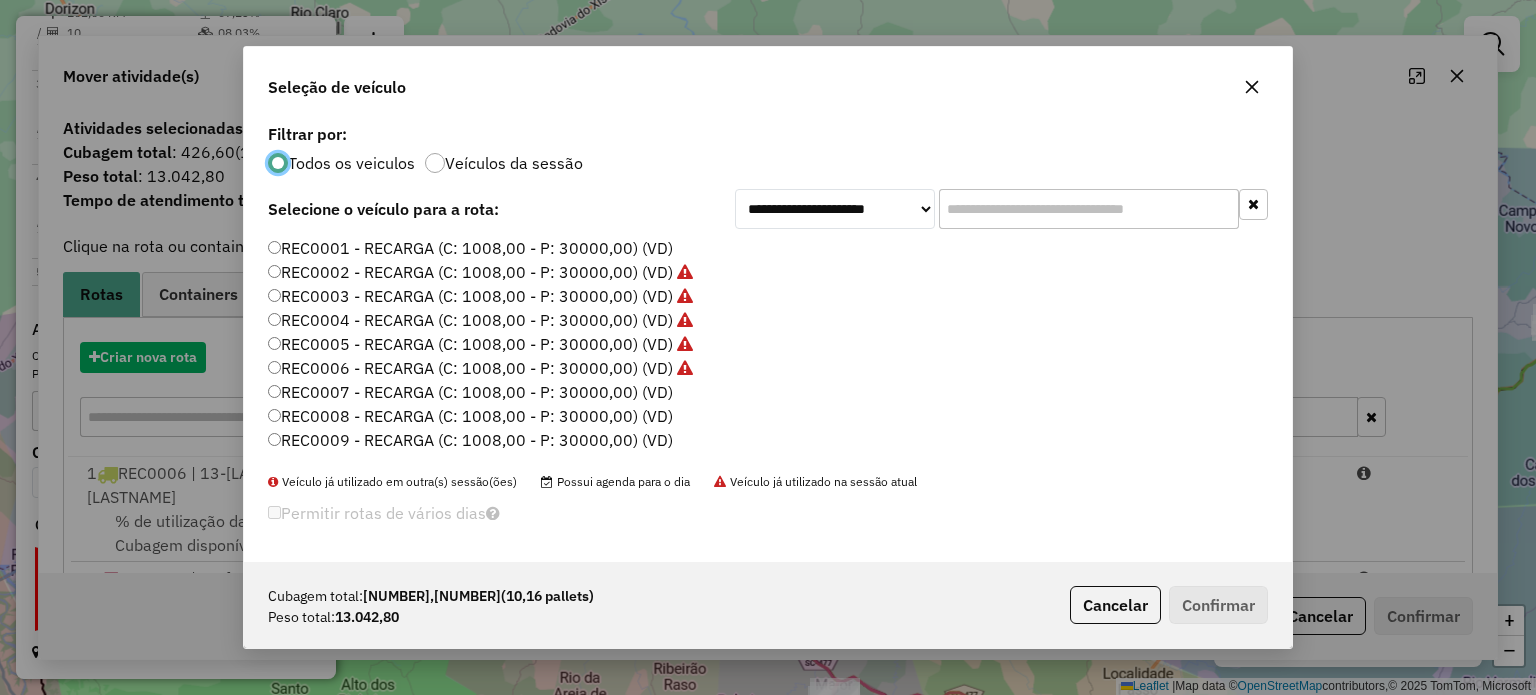 scroll, scrollTop: 10, scrollLeft: 6, axis: both 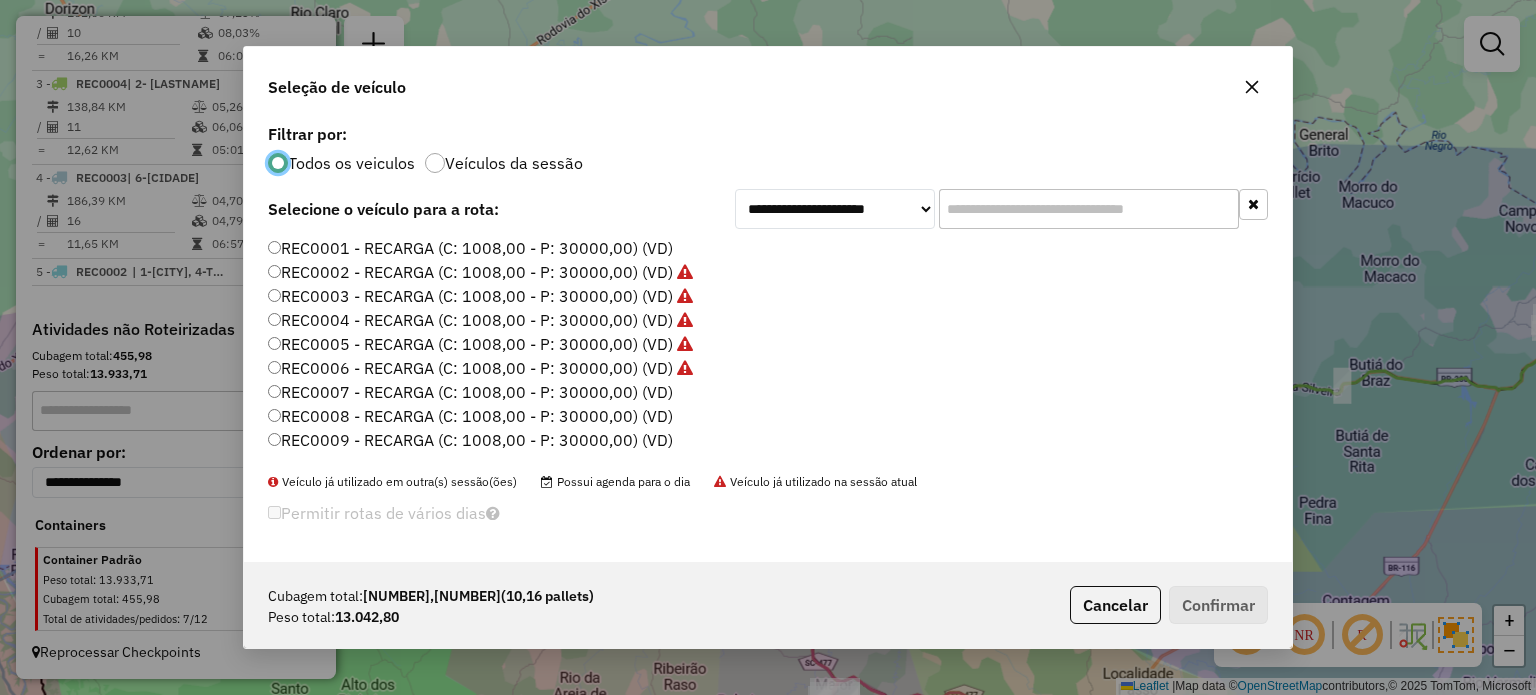 click on "REC0002 - RECARGA (C: 1008,00 - P: 30000,00) (VD)" 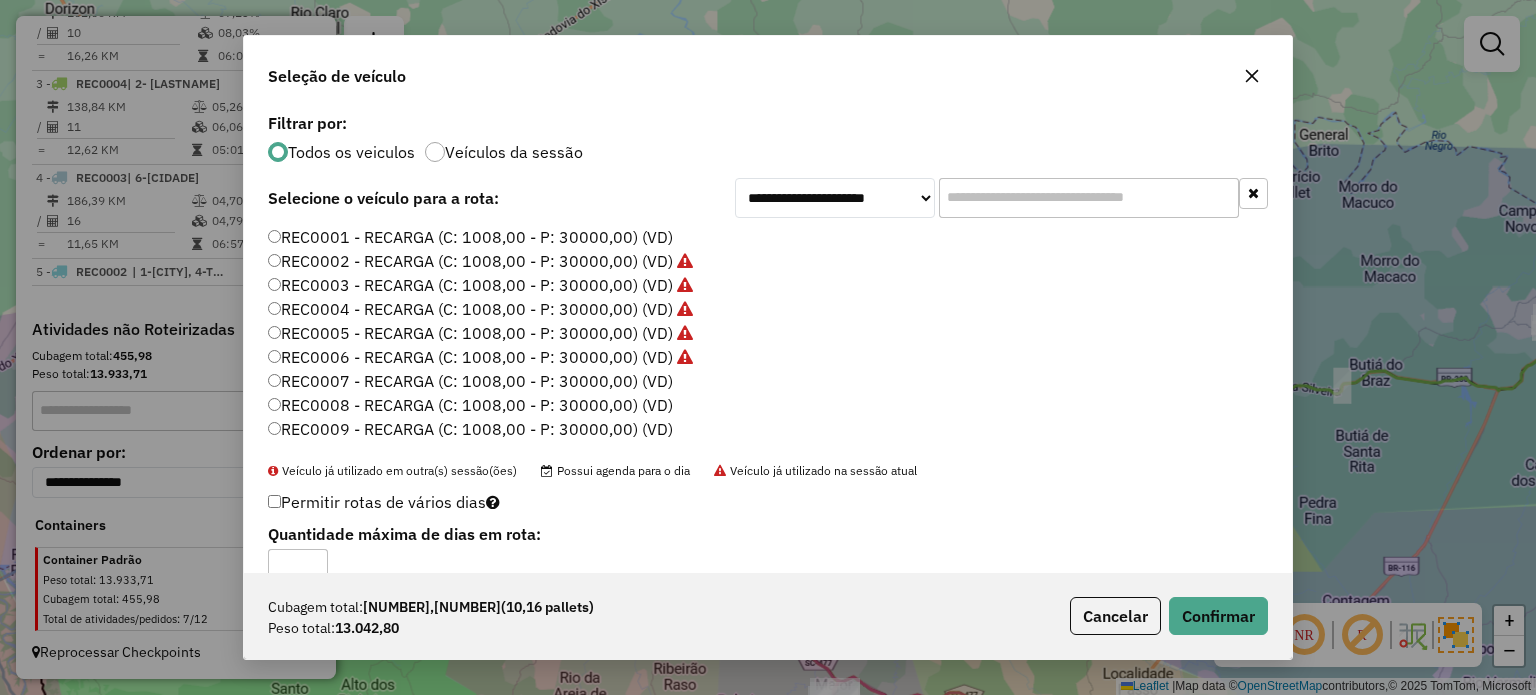 click on "REC0007 - RECARGA (C: 1008,00 - P: 30000,00) (VD)" 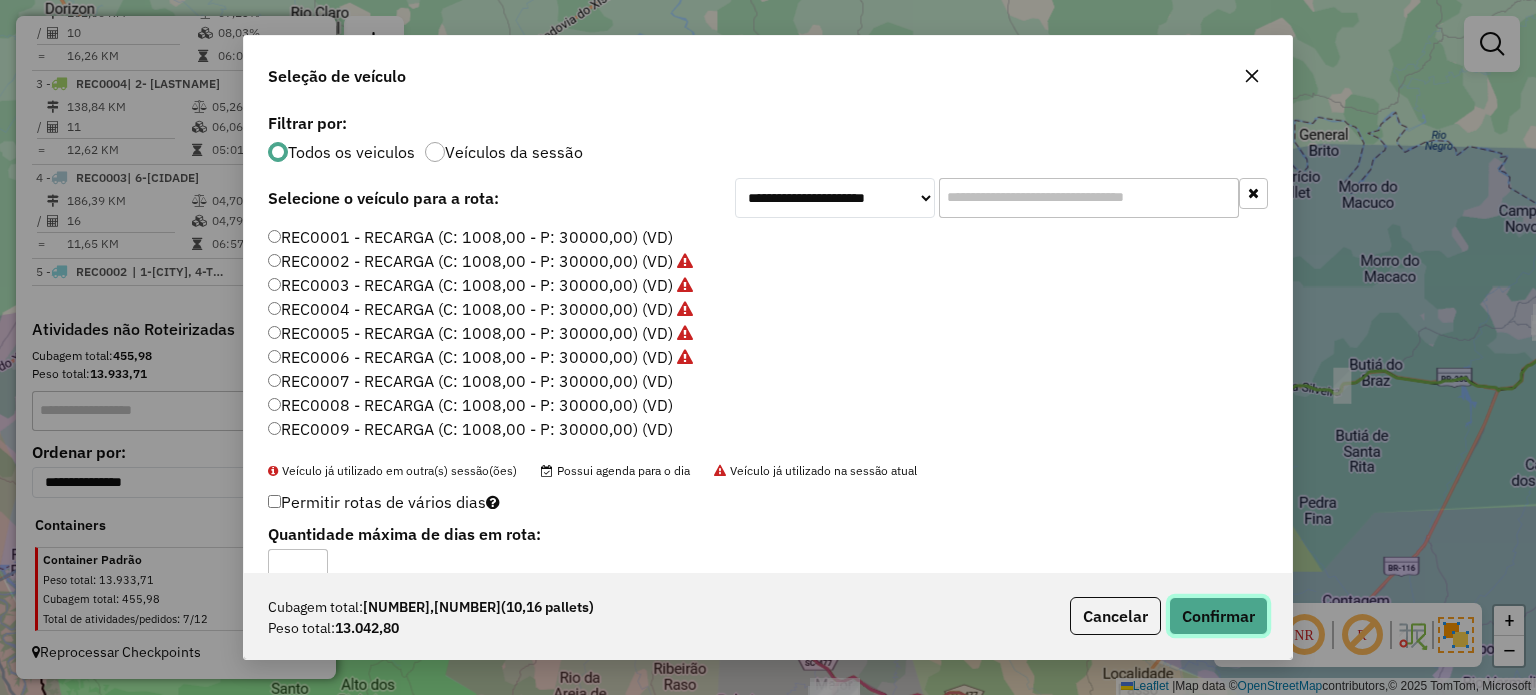 click on "Confirmar" 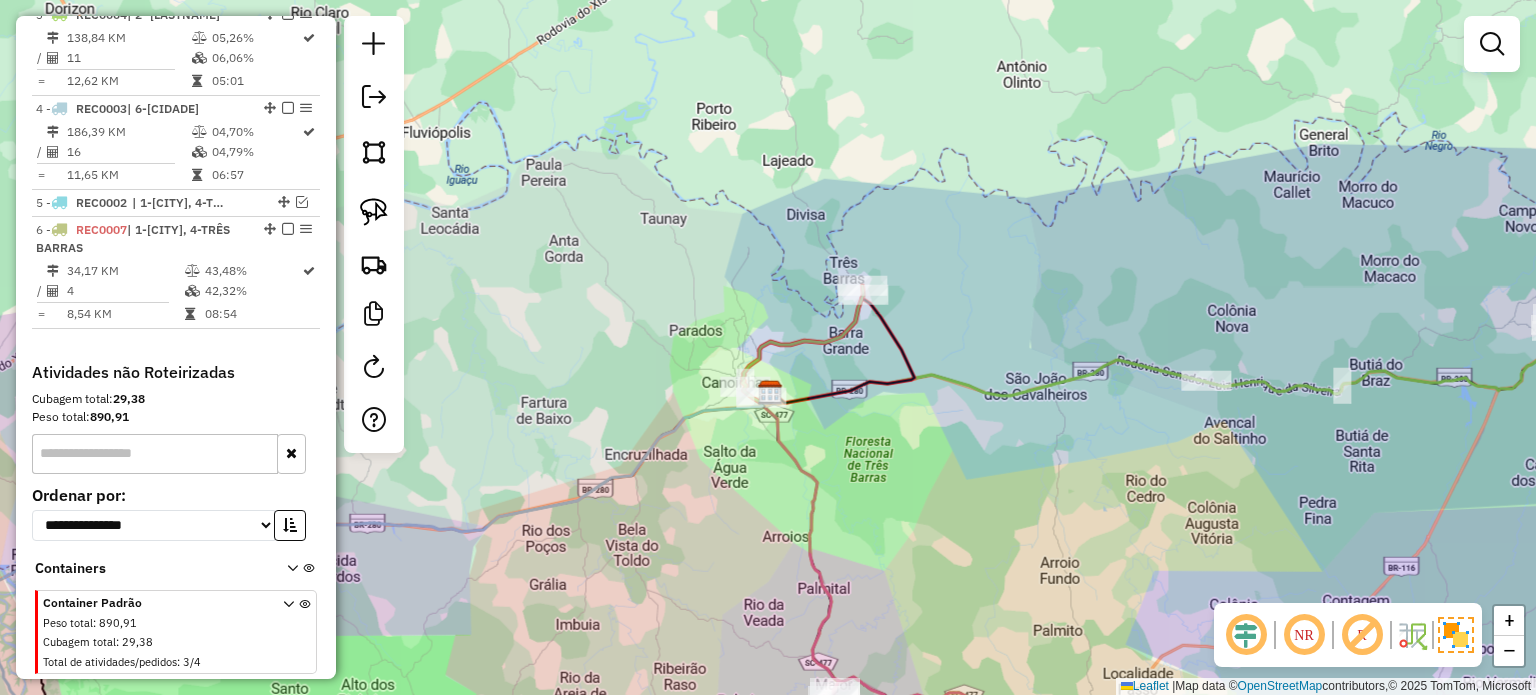 scroll, scrollTop: 1109, scrollLeft: 0, axis: vertical 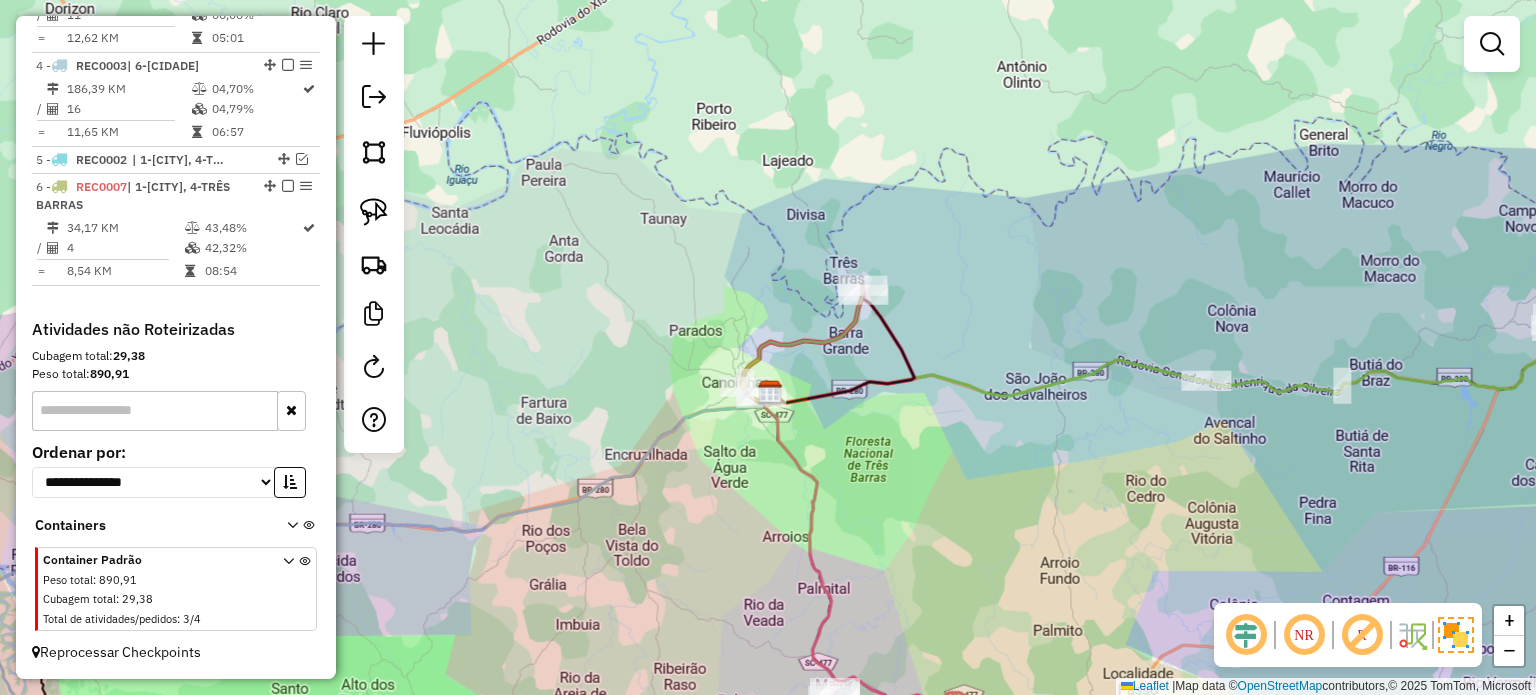 click on "Janela de atendimento Grade de atendimento Capacidade Transportadoras Veículos Cliente Pedidos  Rotas Selecione os dias de semana para filtrar as janelas de atendimento  Seg   Ter   Qua   Qui   Sex   Sáb   Dom  Informe o período da janela de atendimento: De: Até:  Filtrar exatamente a janela do cliente  Considerar janela de atendimento padrão  Selecione os dias de semana para filtrar as grades de atendimento  Seg   Ter   Qua   Qui   Sex   Sáb   Dom   Considerar clientes sem dia de atendimento cadastrado  Clientes fora do dia de atendimento selecionado Filtrar as atividades entre os valores definidos abaixo:  Peso mínimo:   Peso máximo:   Cubagem mínima:   Cubagem máxima:   De:   Até:  Filtrar as atividades entre o tempo de atendimento definido abaixo:  De:   Até:   Considerar capacidade total dos clientes não roteirizados Transportadora: Selecione um ou mais itens Tipo de veículo: Selecione um ou mais itens Veículo: Selecione um ou mais itens Motorista: Selecione um ou mais itens Nome: Rótulo:" 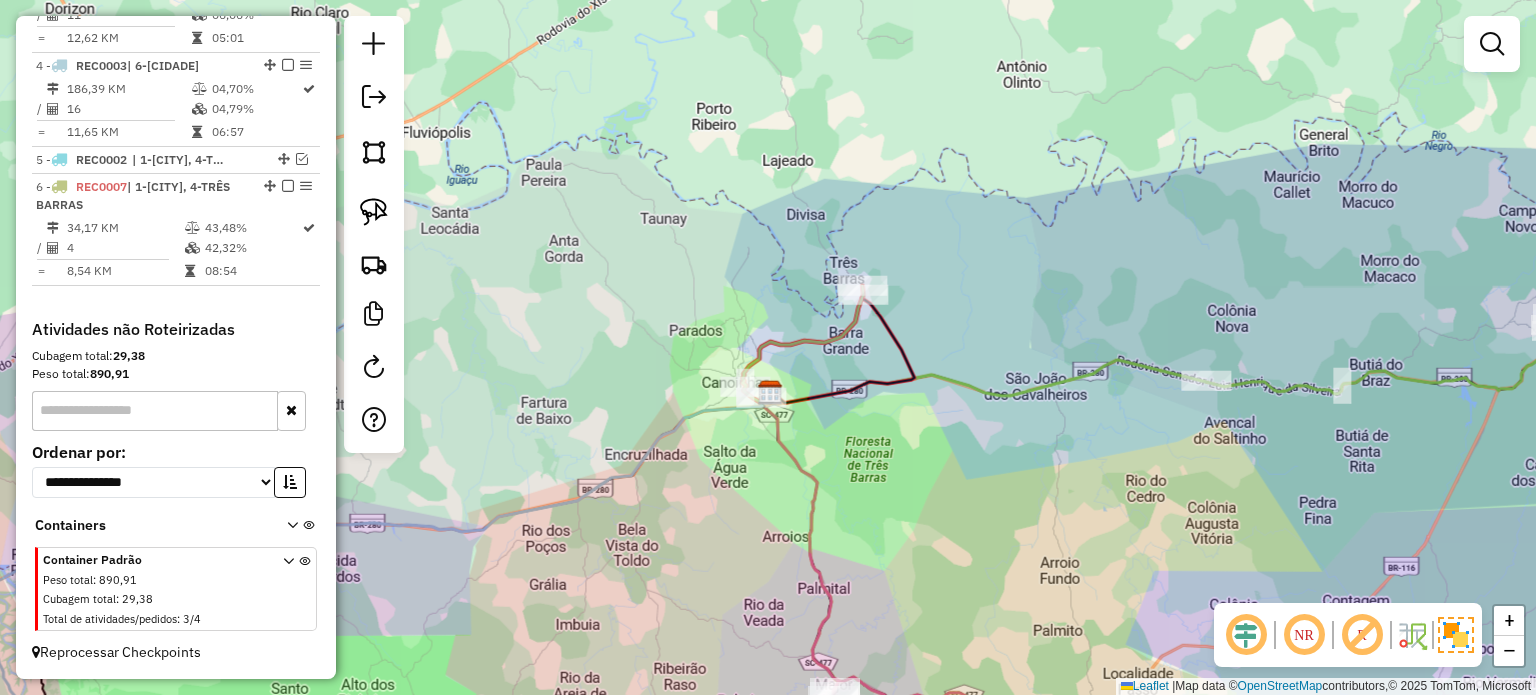 click 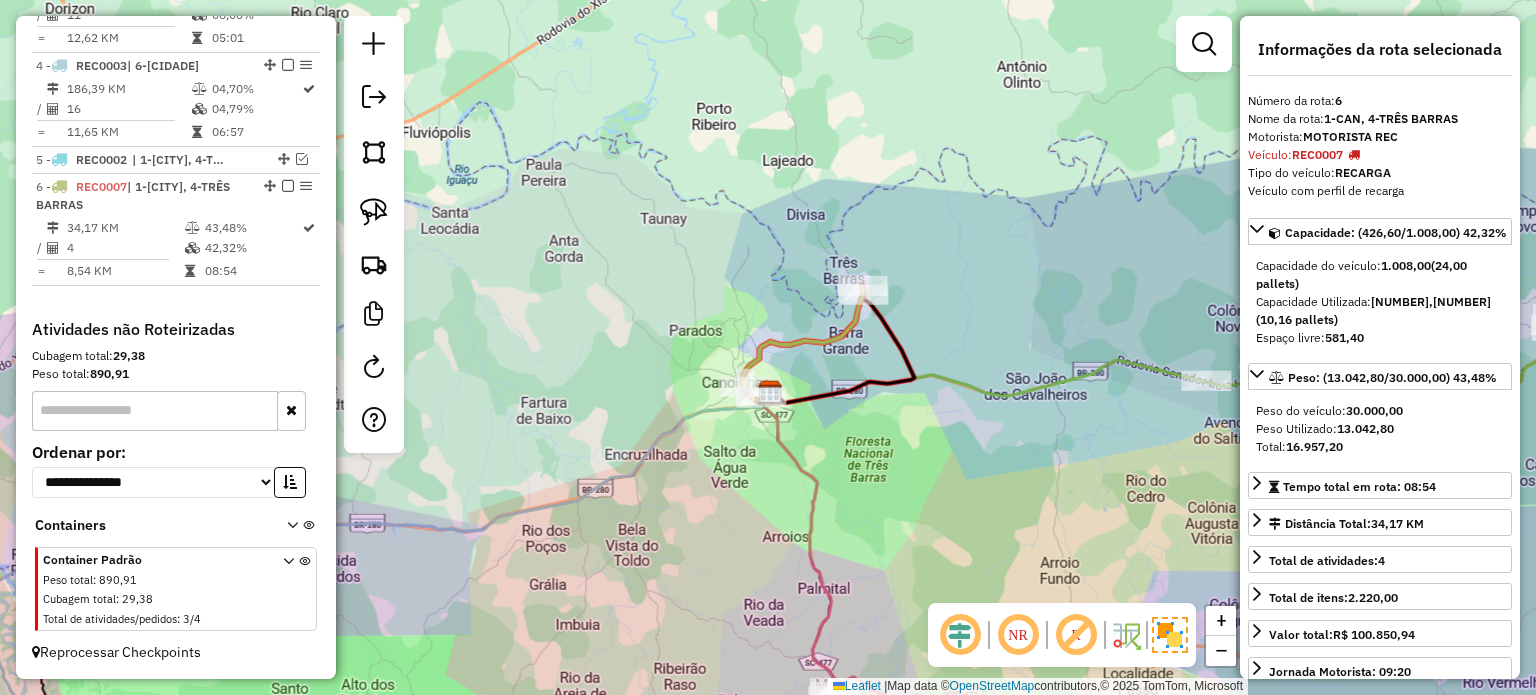 scroll, scrollTop: 1136, scrollLeft: 0, axis: vertical 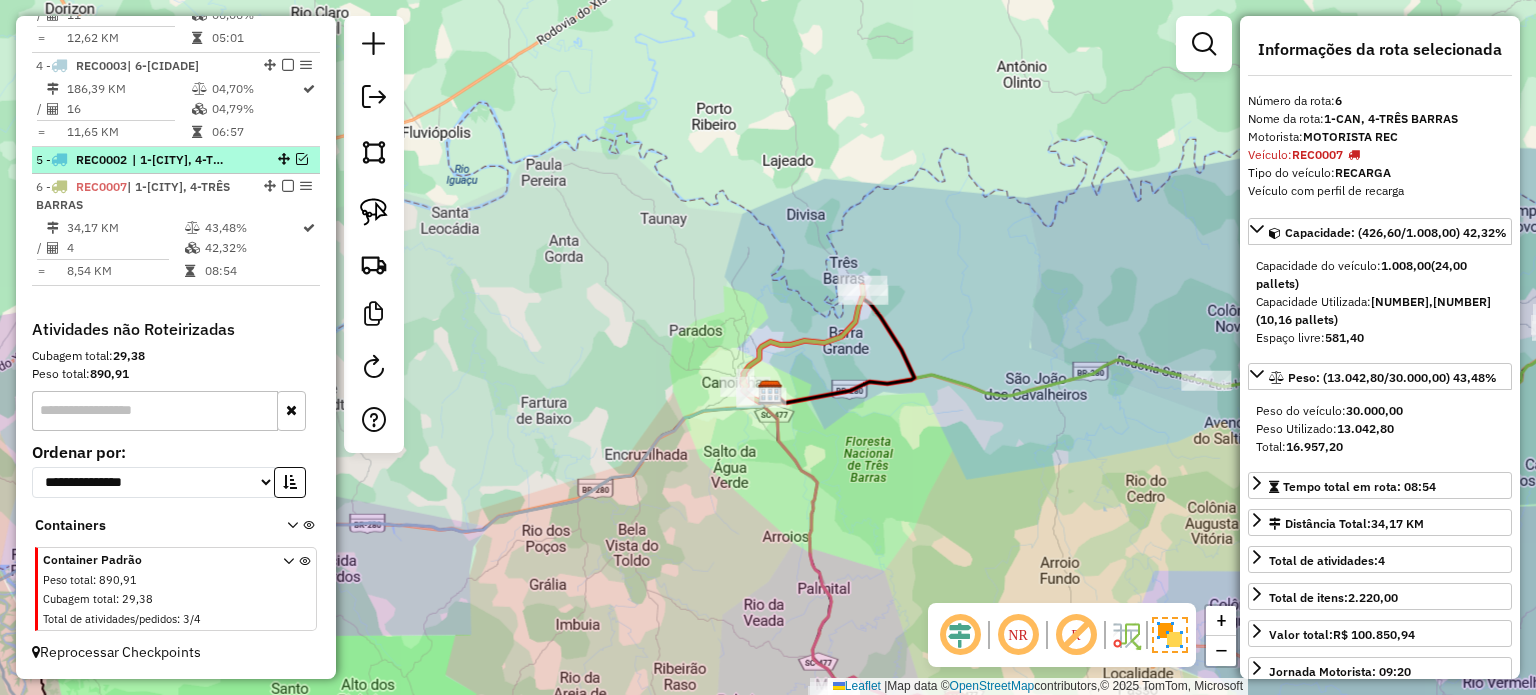 click at bounding box center (302, 159) 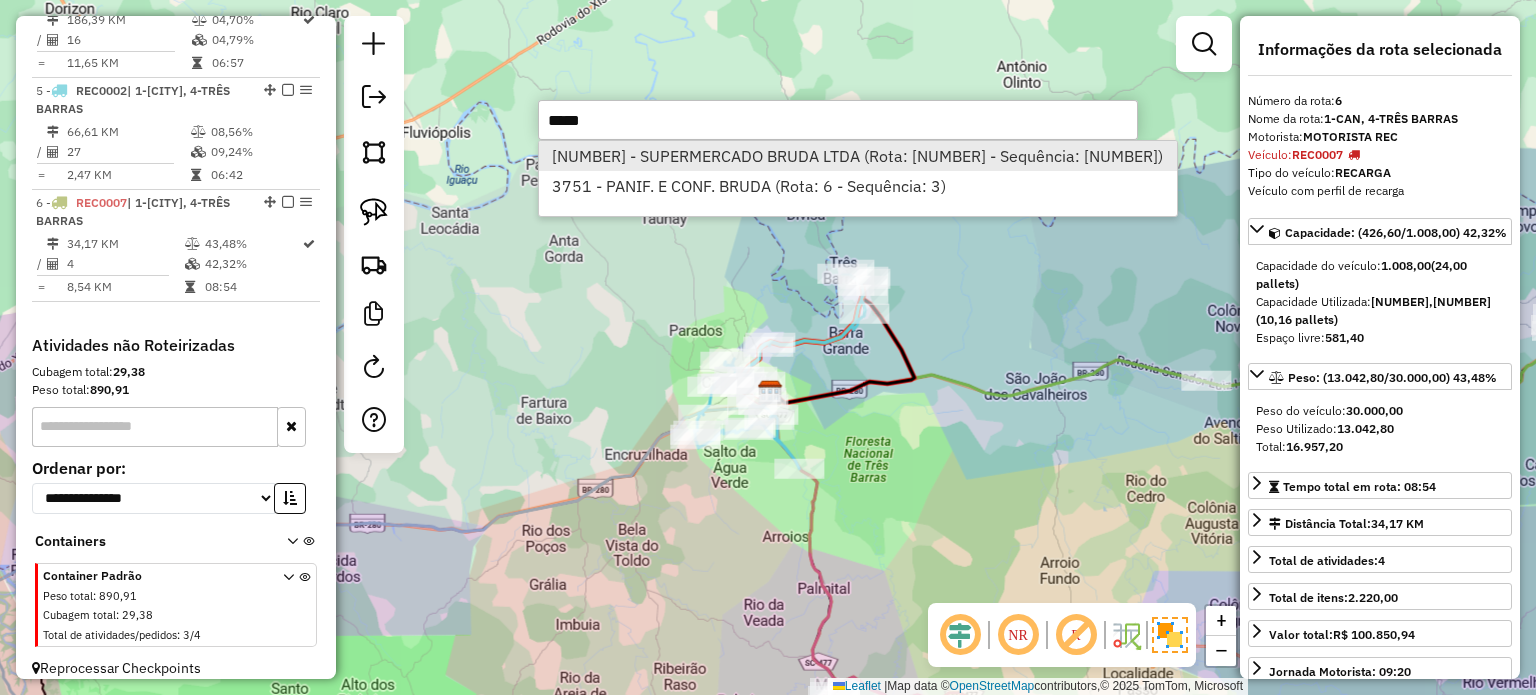 type on "*****" 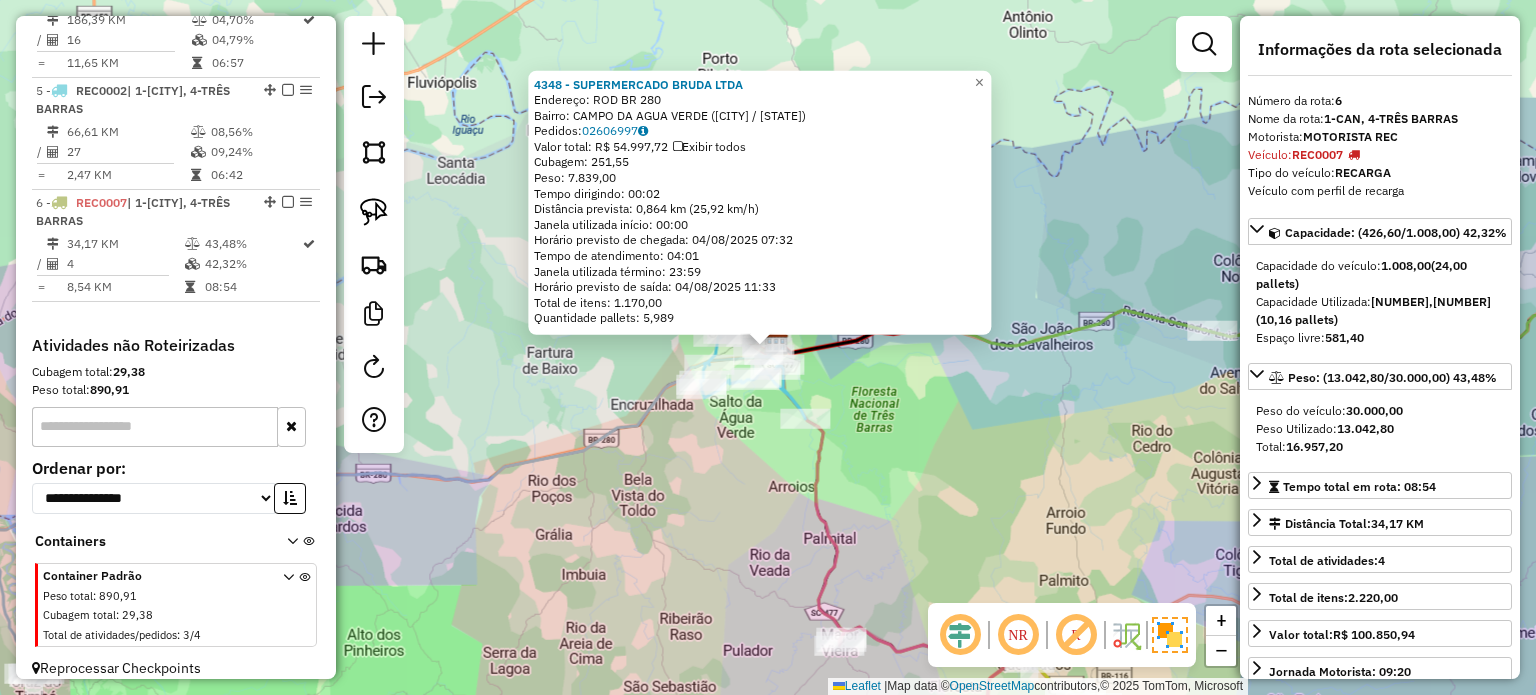 scroll, scrollTop: 1221, scrollLeft: 0, axis: vertical 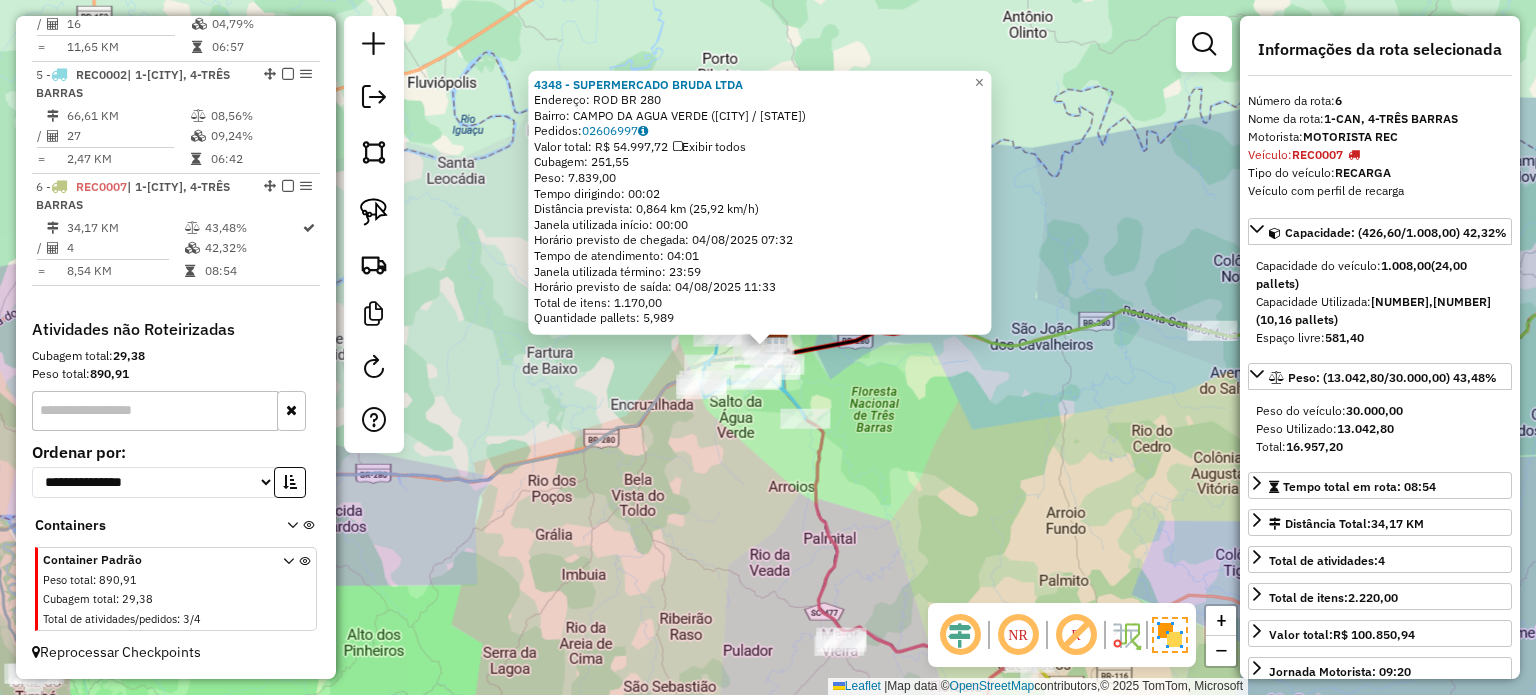 click on "4348 - SUPERMERCADO BRUDA LTDA  Endereço: ROD BR 280   Bairro: CAMPO DA AGUA VERDE (CANOINHAS / SC)   Pedidos:  02606997   Valor total: R$ 54.997,72   Exibir todos   Cubagem: 251,55  Peso: 7.839,00  Tempo dirigindo: 00:02   Distância prevista: 0,864 km (25,92 km/h)   Janela utilizada início: 00:00   Horário previsto de chegada: 04/08/2025 07:32   Tempo de atendimento: 04:01   Janela utilizada término: 23:59   Horário previsto de saída: 04/08/2025 11:33   Total de itens: 1.170,00   Quantidade pallets: 5,989  × Janela de atendimento Grade de atendimento Capacidade Transportadoras Veículos Cliente Pedidos  Rotas Selecione os dias de semana para filtrar as janelas de atendimento  Seg   Ter   Qua   Qui   Sex   Sáb   Dom  Informe o período da janela de atendimento: De: Até:  Filtrar exatamente a janela do cliente  Considerar janela de atendimento padrão  Selecione os dias de semana para filtrar as grades de atendimento  Seg   Ter   Qua   Qui   Sex   Sáb   Dom   Peso mínimo:   Peso máximo:   De:  De:" 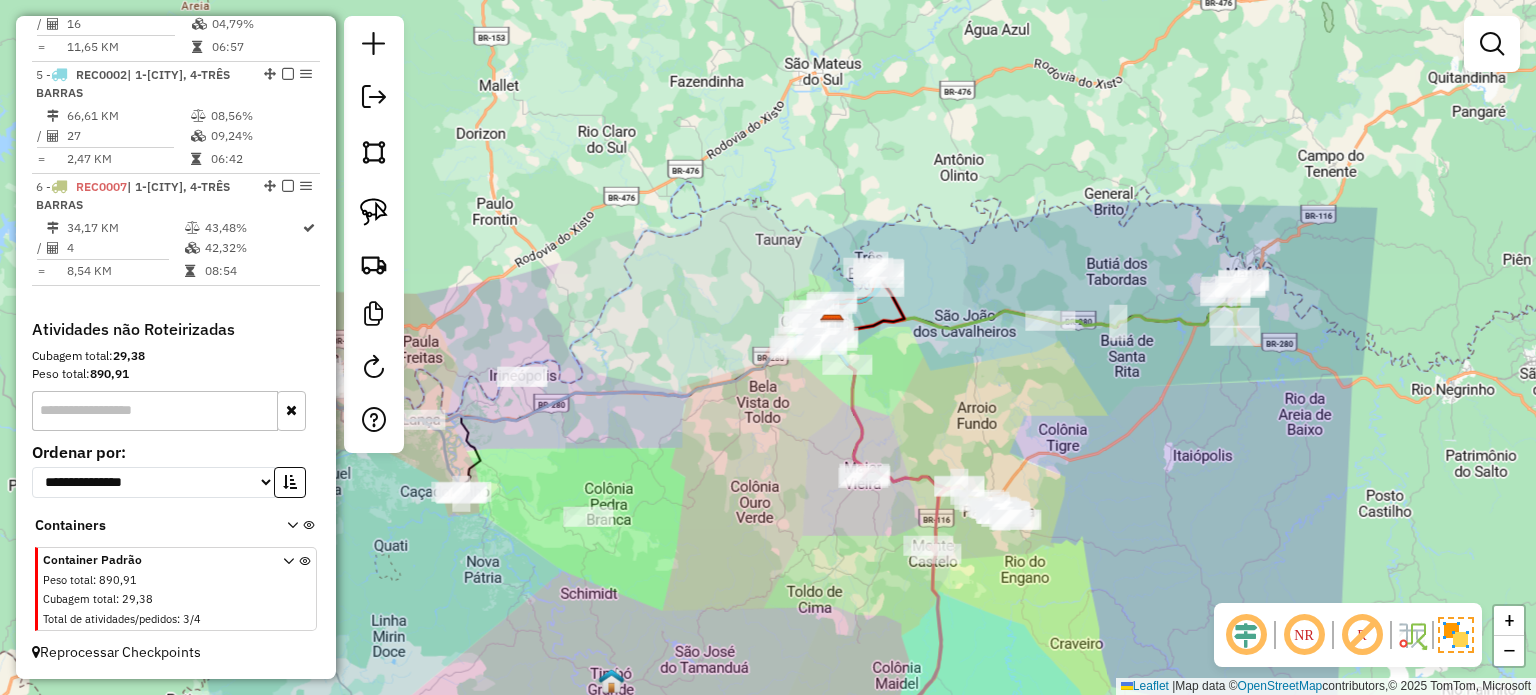 drag, startPoint x: 1008, startPoint y: 416, endPoint x: 971, endPoint y: 304, distance: 117.953384 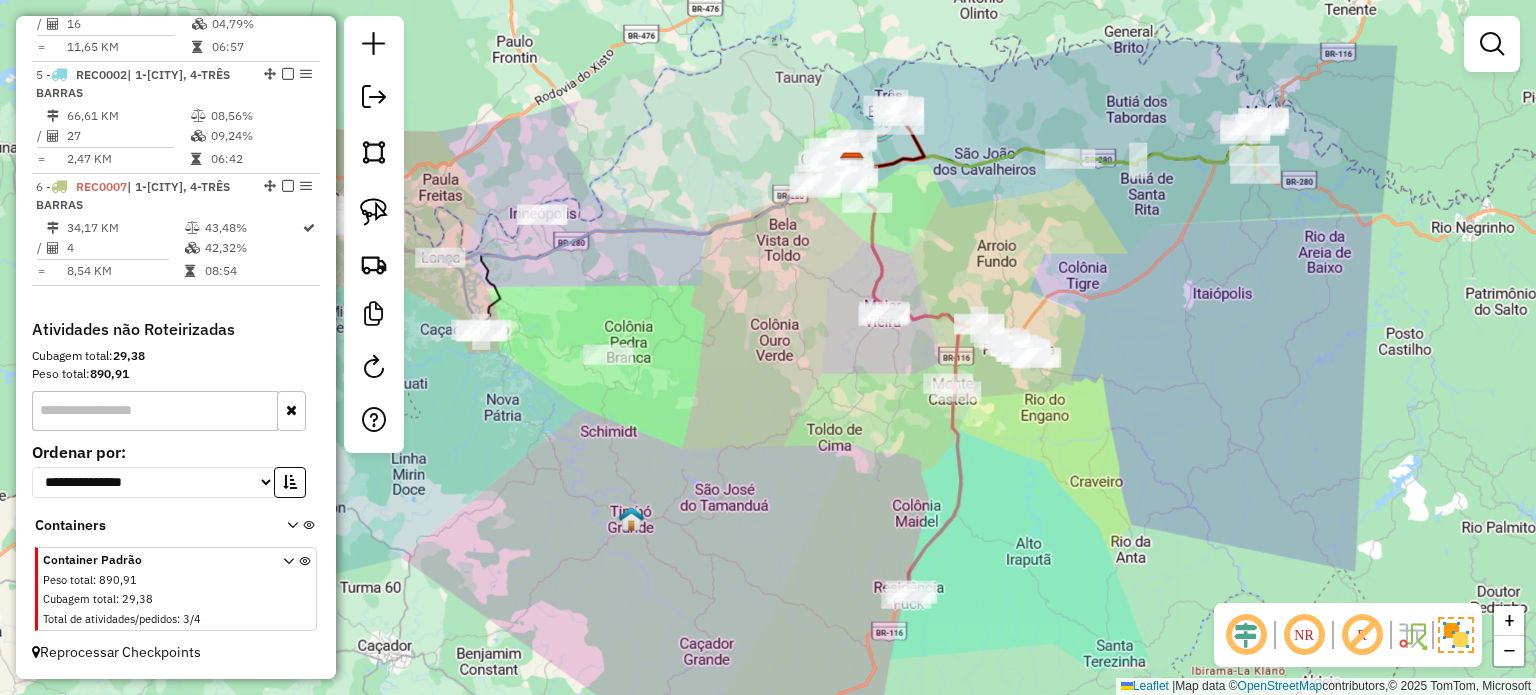 drag, startPoint x: 1066, startPoint y: 307, endPoint x: 1021, endPoint y: 306, distance: 45.01111 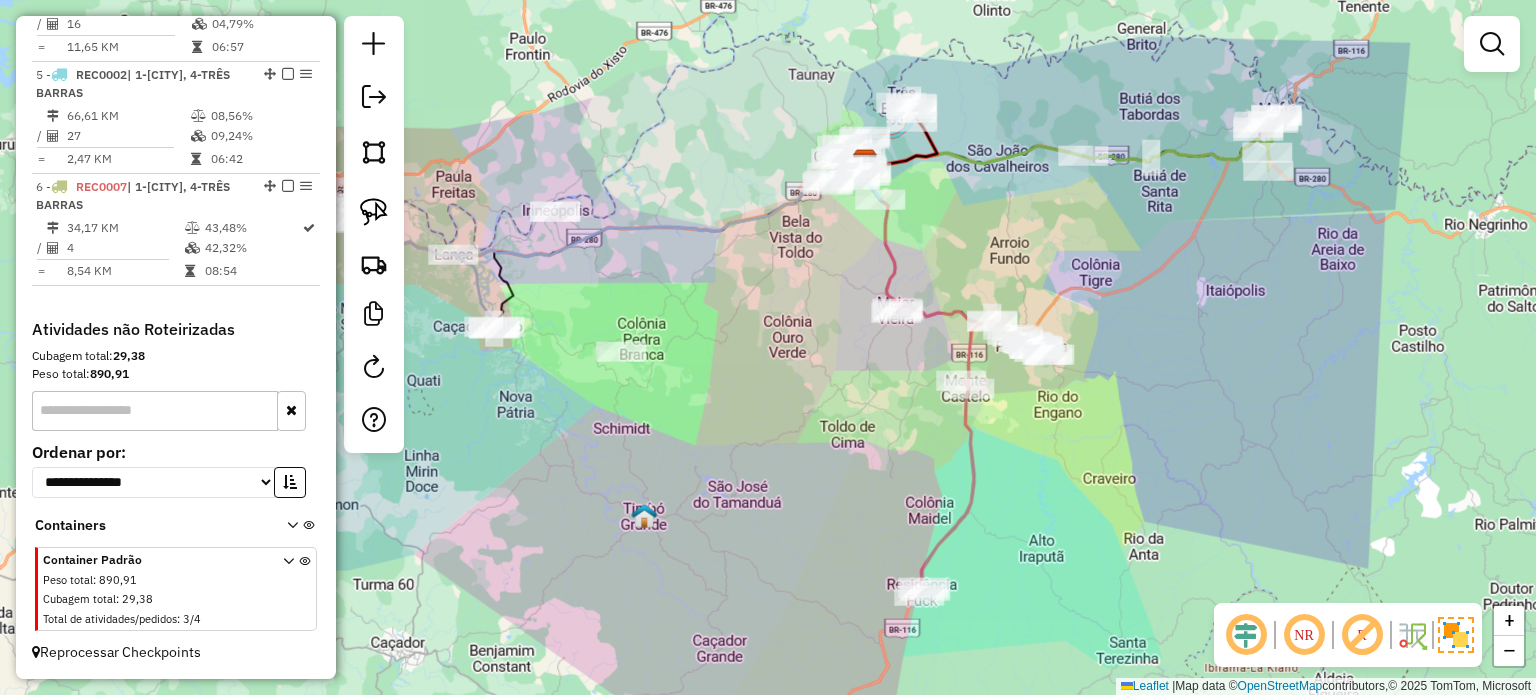 drag, startPoint x: 818, startPoint y: 360, endPoint x: 852, endPoint y: 368, distance: 34.928497 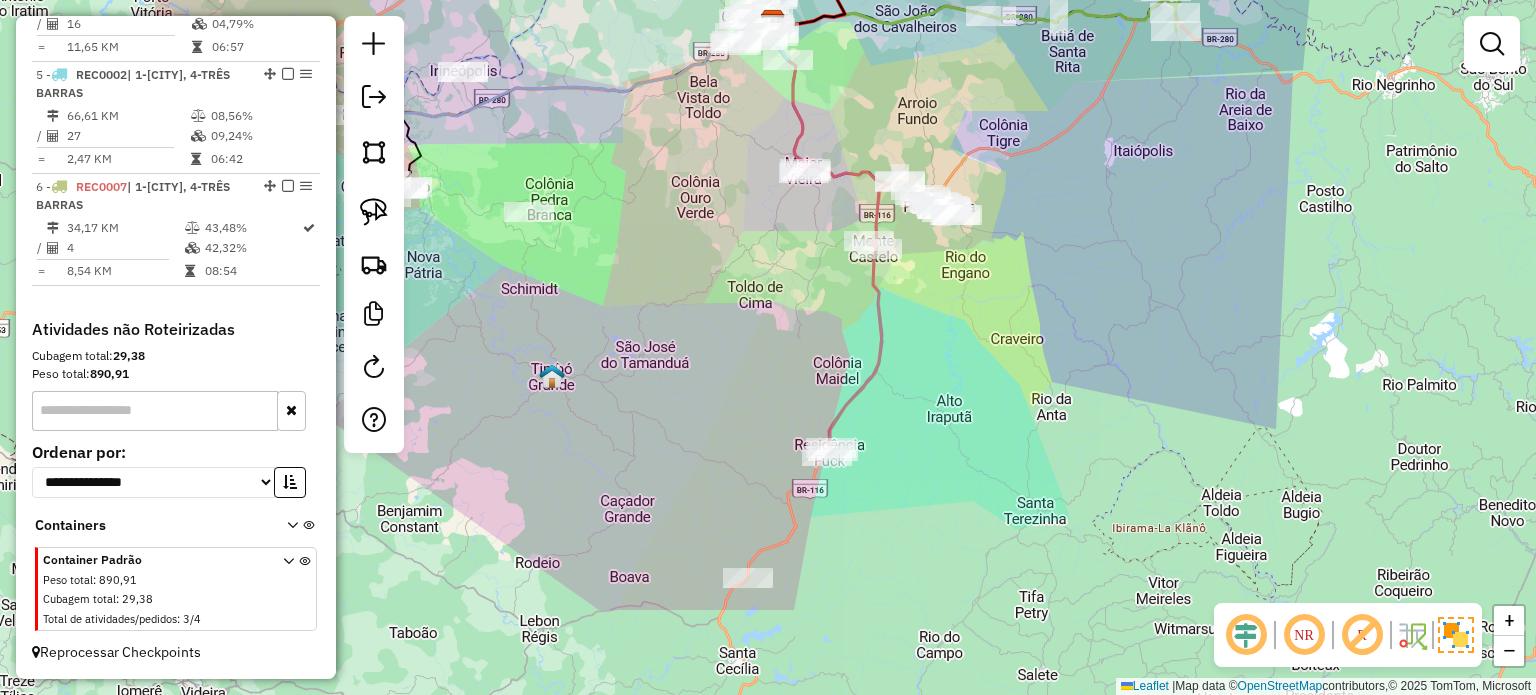 drag, startPoint x: 885, startPoint y: 463, endPoint x: 770, endPoint y: 315, distance: 187.42732 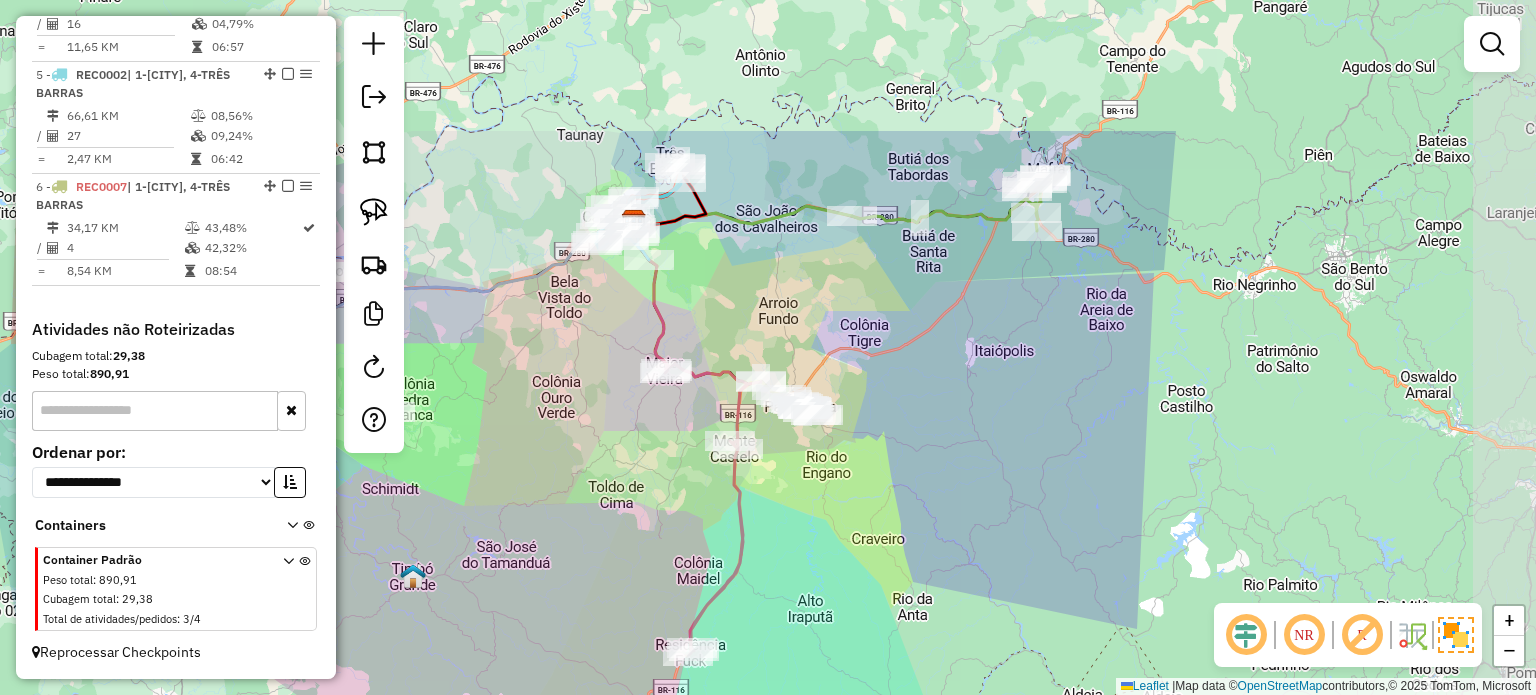 drag, startPoint x: 1040, startPoint y: 346, endPoint x: 886, endPoint y: 547, distance: 253.21335 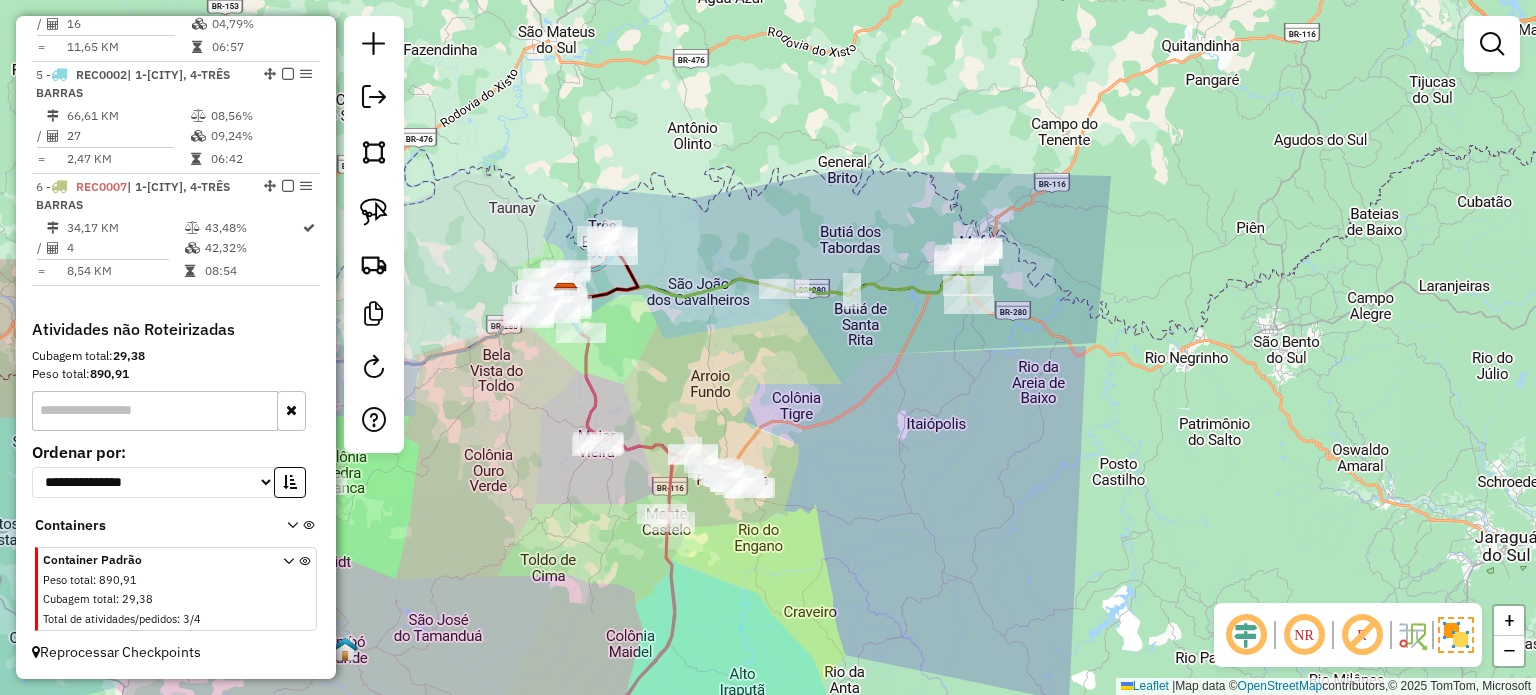 drag, startPoint x: 1069, startPoint y: 338, endPoint x: 987, endPoint y: 424, distance: 118.82761 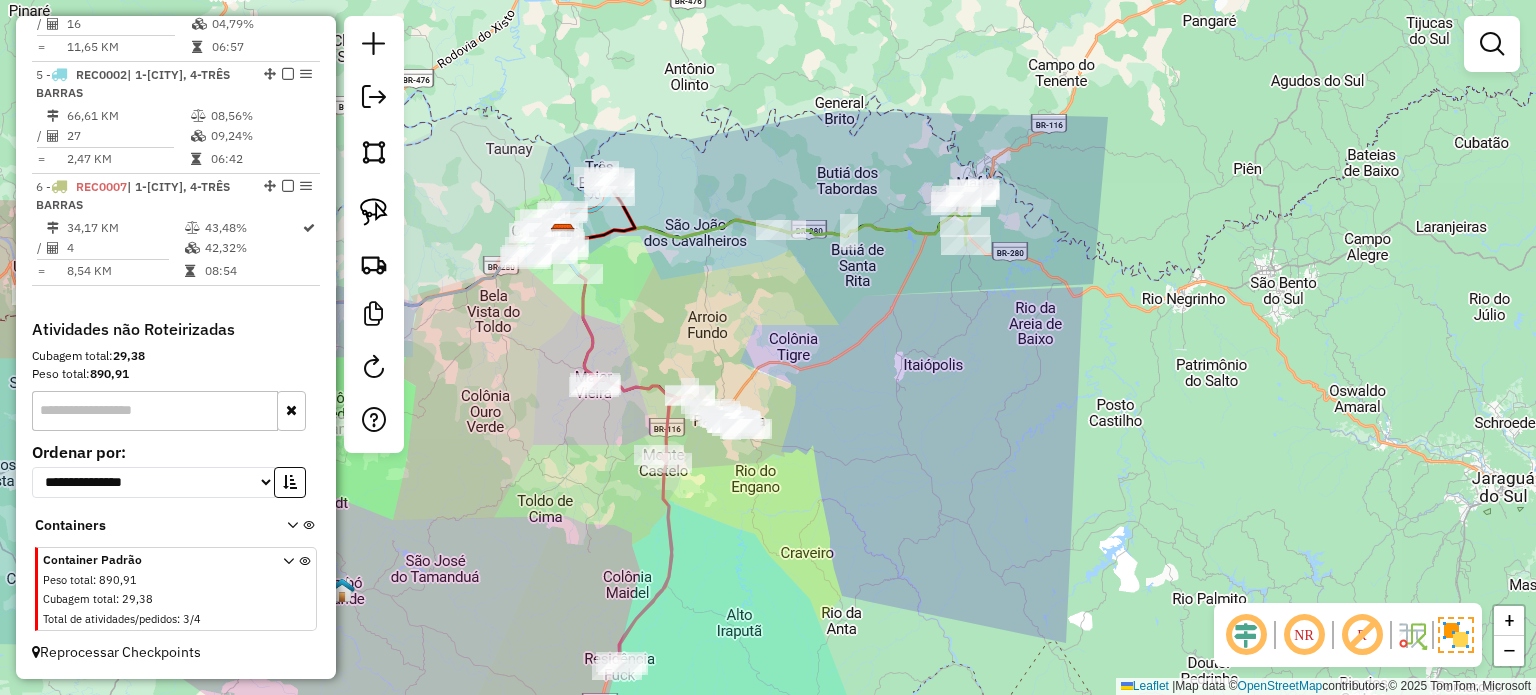 drag, startPoint x: 964, startPoint y: 402, endPoint x: 964, endPoint y: 391, distance: 11 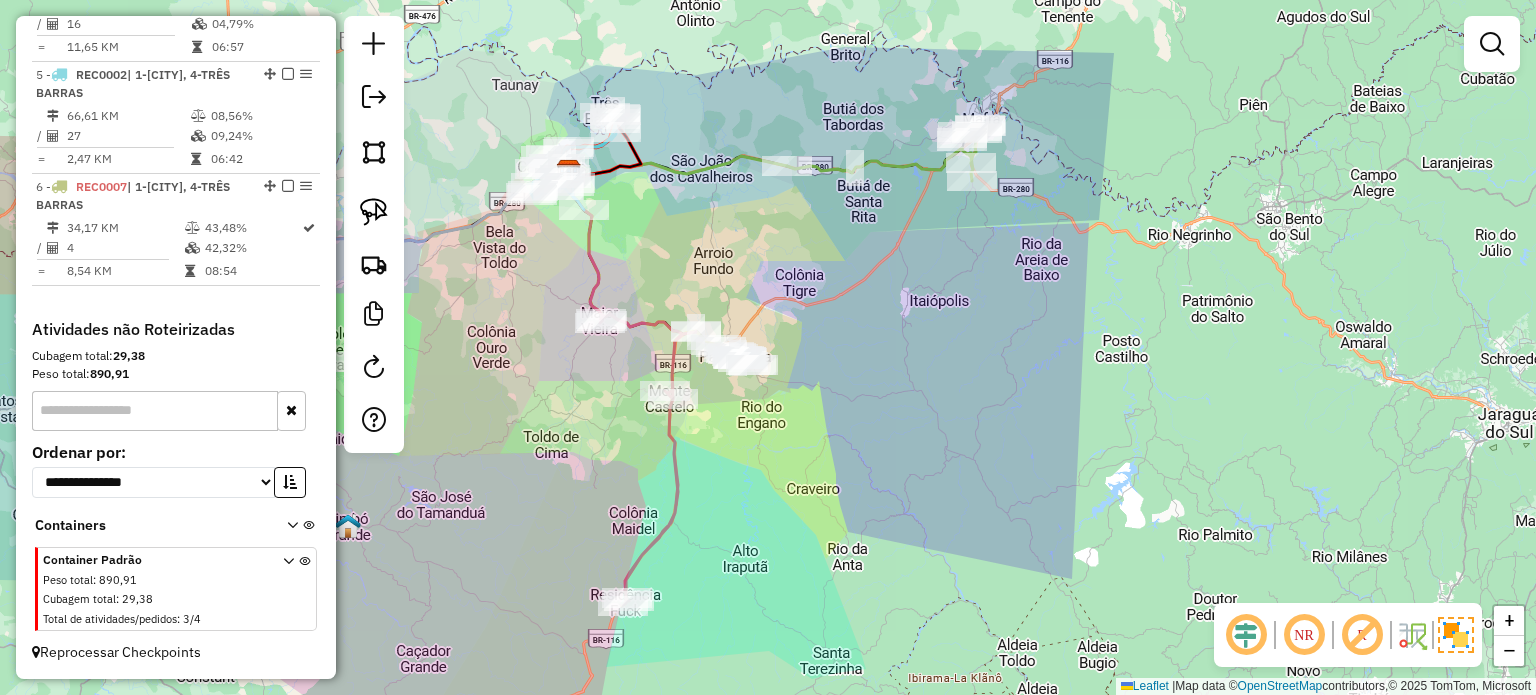 drag, startPoint x: 962, startPoint y: 299, endPoint x: 962, endPoint y: 287, distance: 12 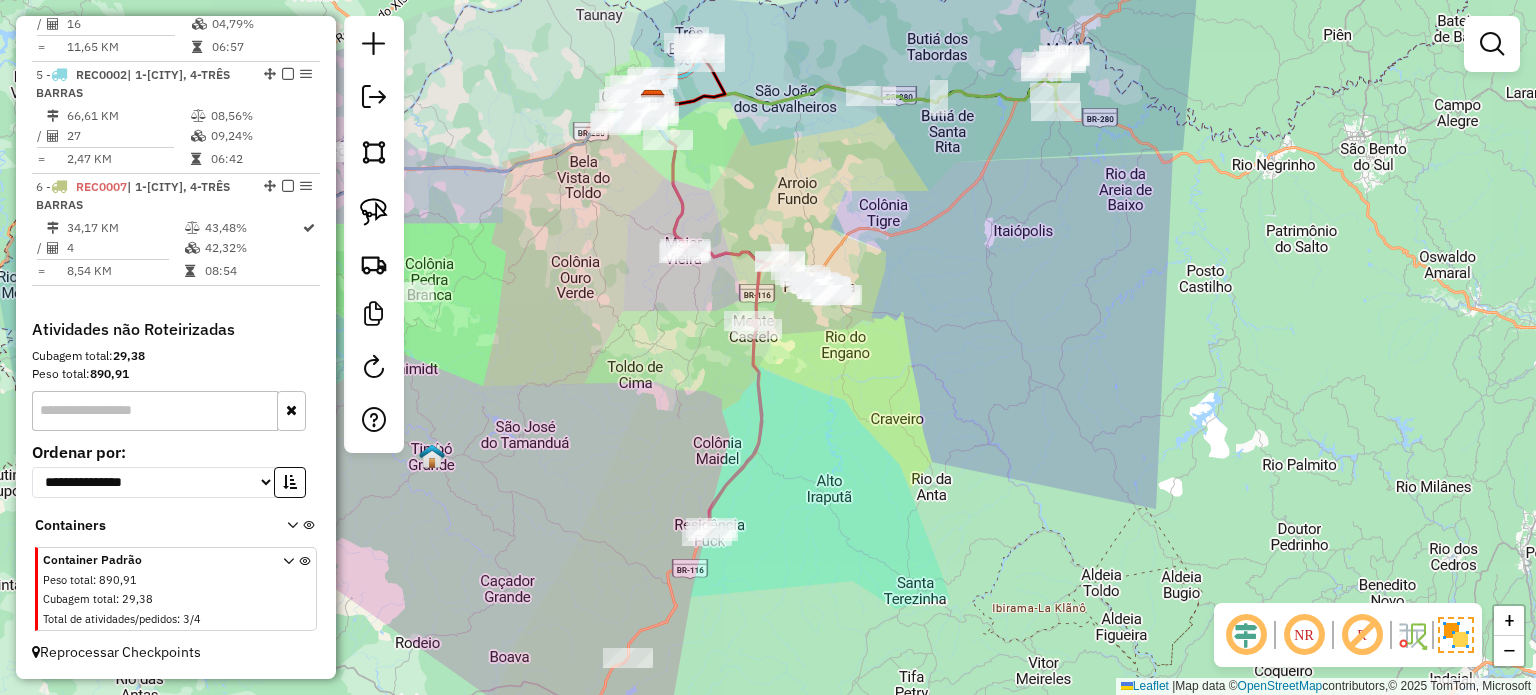 drag, startPoint x: 946, startPoint y: 411, endPoint x: 1028, endPoint y: 358, distance: 97.637085 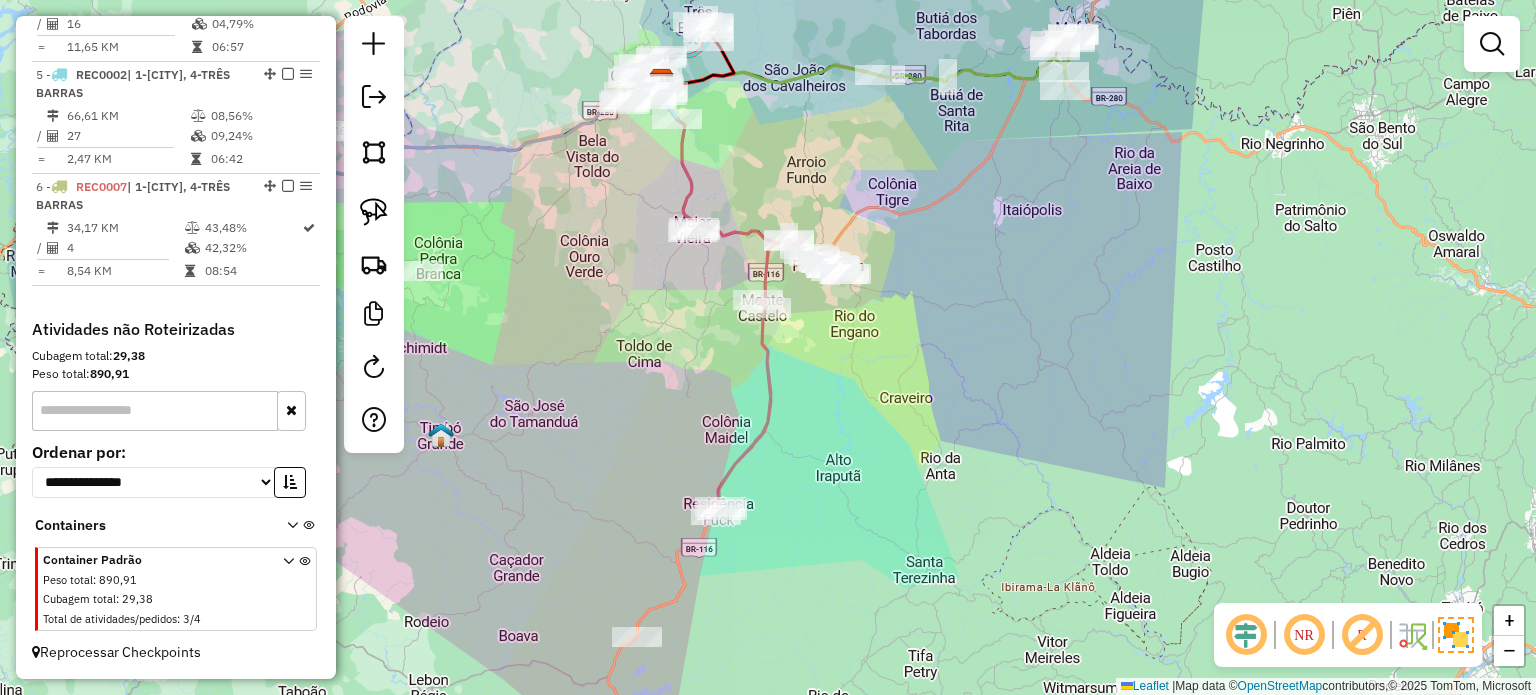 drag, startPoint x: 917, startPoint y: 451, endPoint x: 925, endPoint y: 430, distance: 22.472204 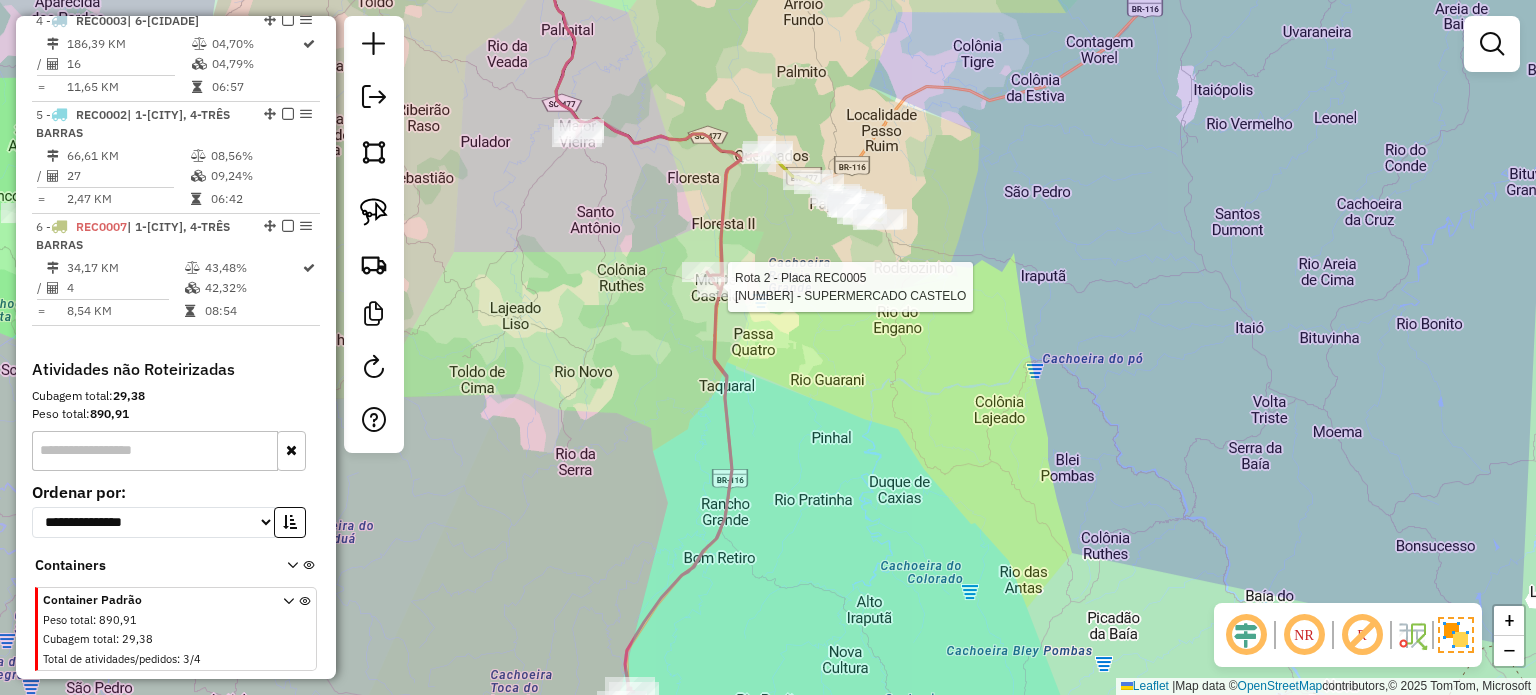 select on "*********" 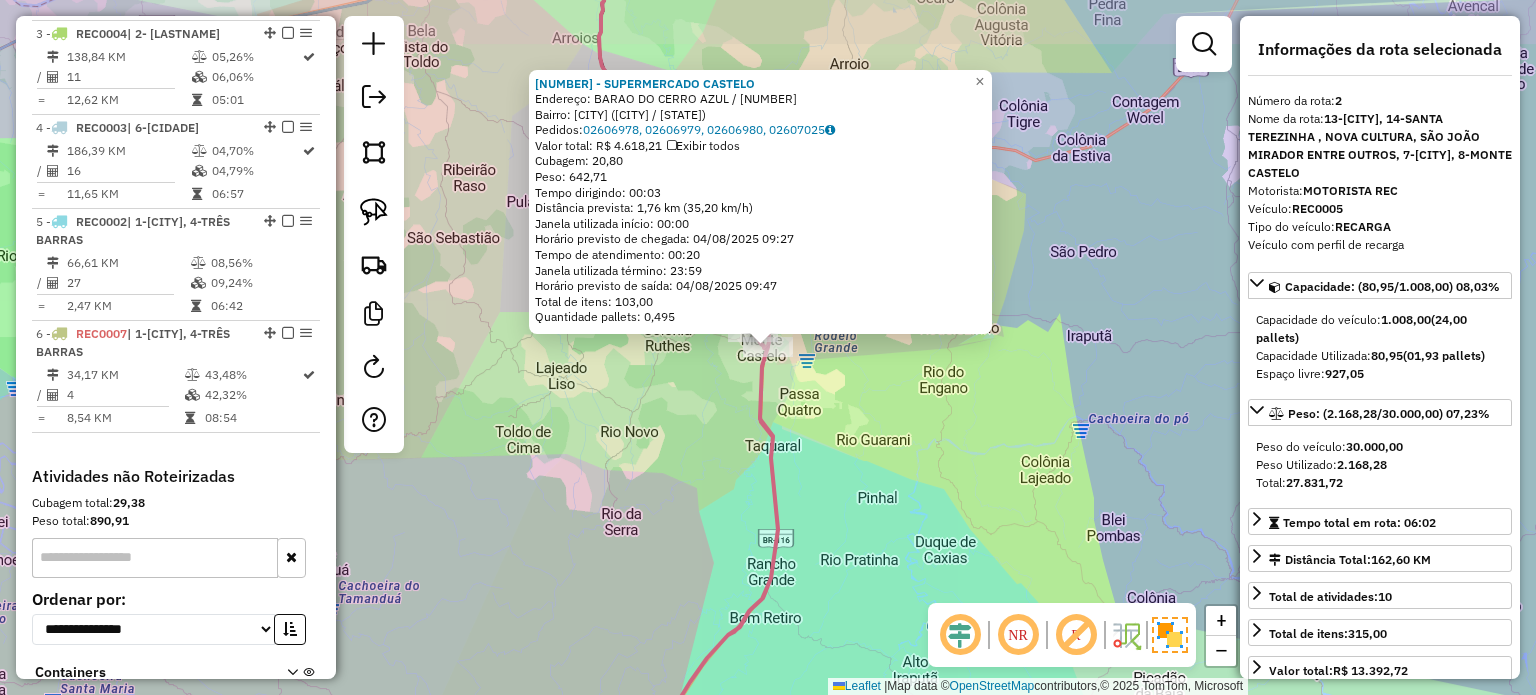 scroll, scrollTop: 914, scrollLeft: 0, axis: vertical 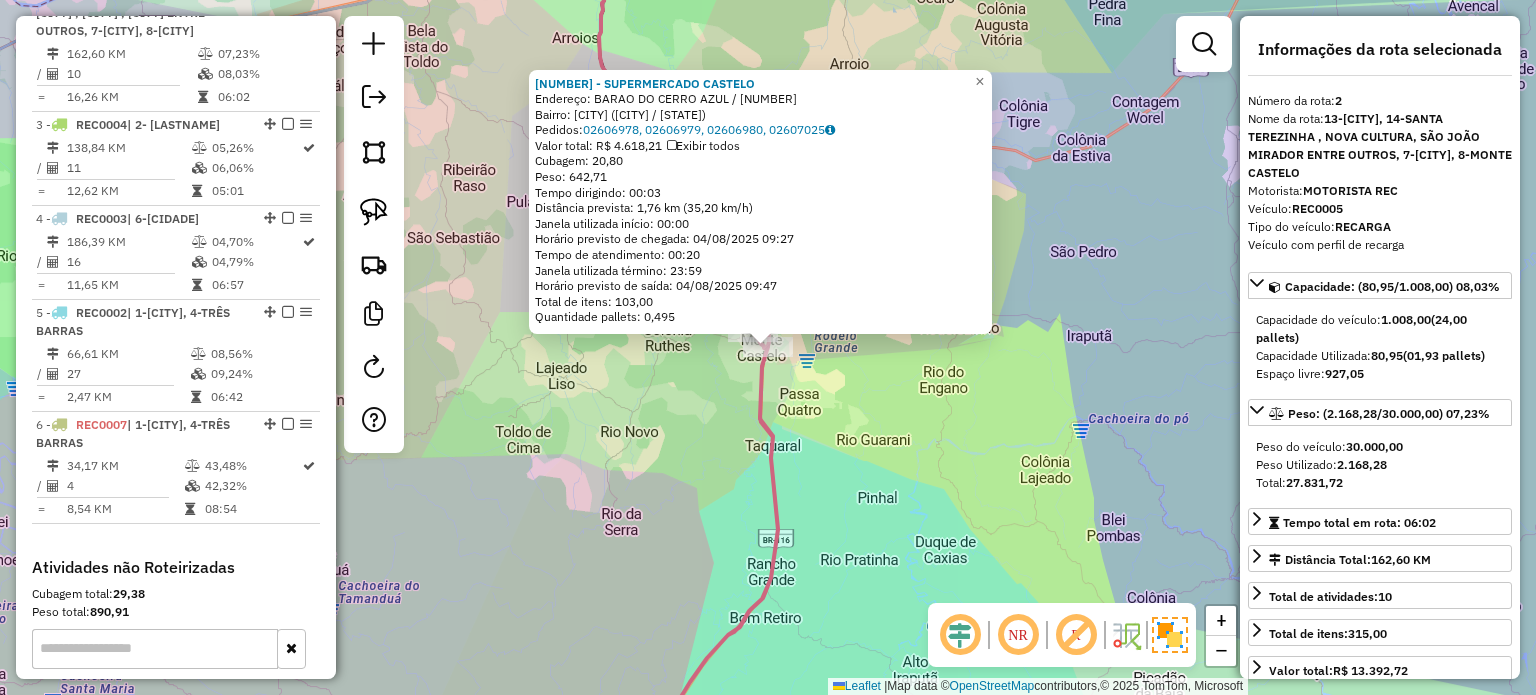 click on "836 - SUPERMERCADO CASTELO  Endereço:  BARAO DO CERRO AZUL / 001142   Bairro: CENTRO (MONTE CASTELO / SC)   Pedidos:  02606978, 02606979, 02606980, 02607025   Valor total: R$ 4.618,21   Exibir todos   Cubagem: 20,80  Peso: 642,71  Tempo dirigindo: 00:03   Distância prevista: 1,76 km (35,20 km/h)   Janela utilizada início: 00:00   Horário previsto de chegada: 04/08/2025 09:27   Tempo de atendimento: 00:20   Janela utilizada término: 23:59   Horário previsto de saída: 04/08/2025 09:47   Total de itens: 103,00   Quantidade pallets: 0,495  × Janela de atendimento Grade de atendimento Capacidade Transportadoras Veículos Cliente Pedidos  Rotas Selecione os dias de semana para filtrar as janelas de atendimento  Seg   Ter   Qua   Qui   Sex   Sáb   Dom  Informe o período da janela de atendimento: De: Até:  Filtrar exatamente a janela do cliente  Considerar janela de atendimento padrão  Selecione os dias de semana para filtrar as grades de atendimento  Seg   Ter   Qua   Qui   Sex   Sáb   Dom   De:   De:" 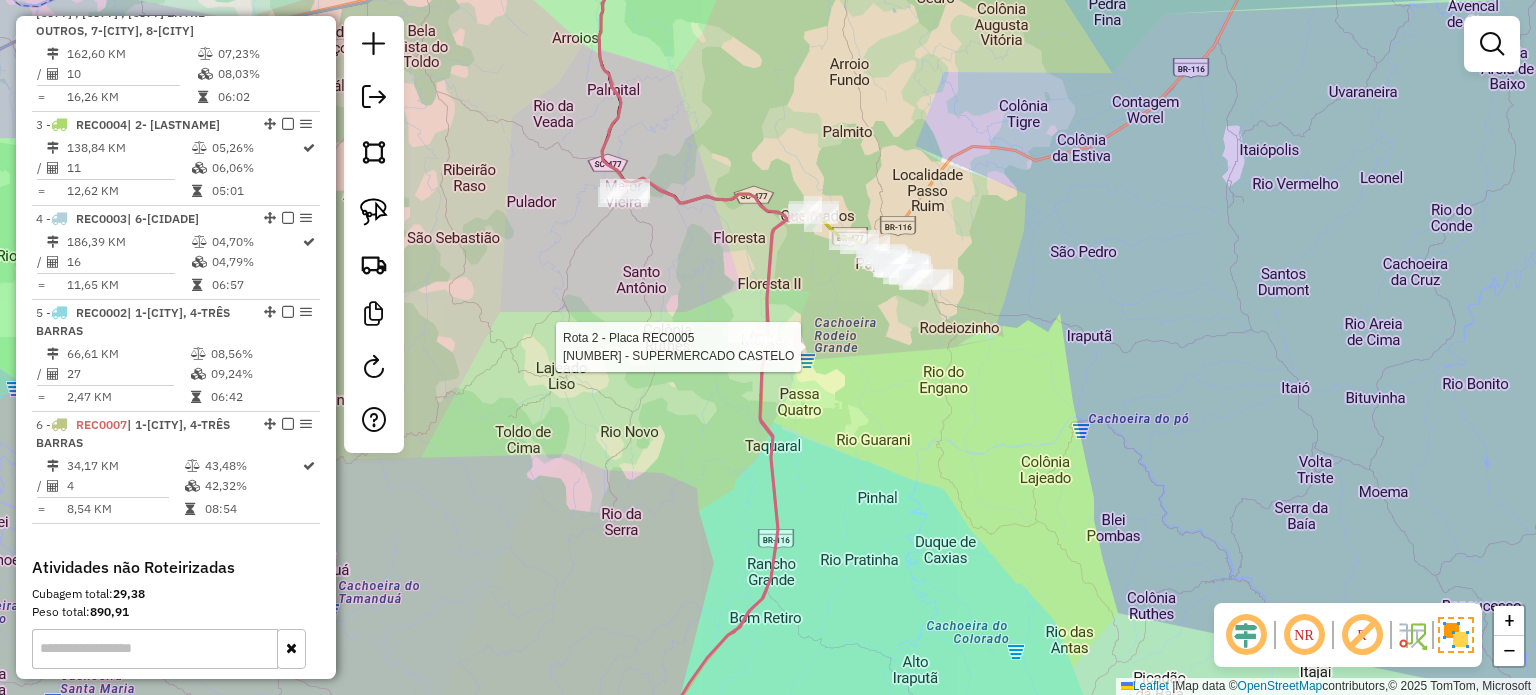 select on "*********" 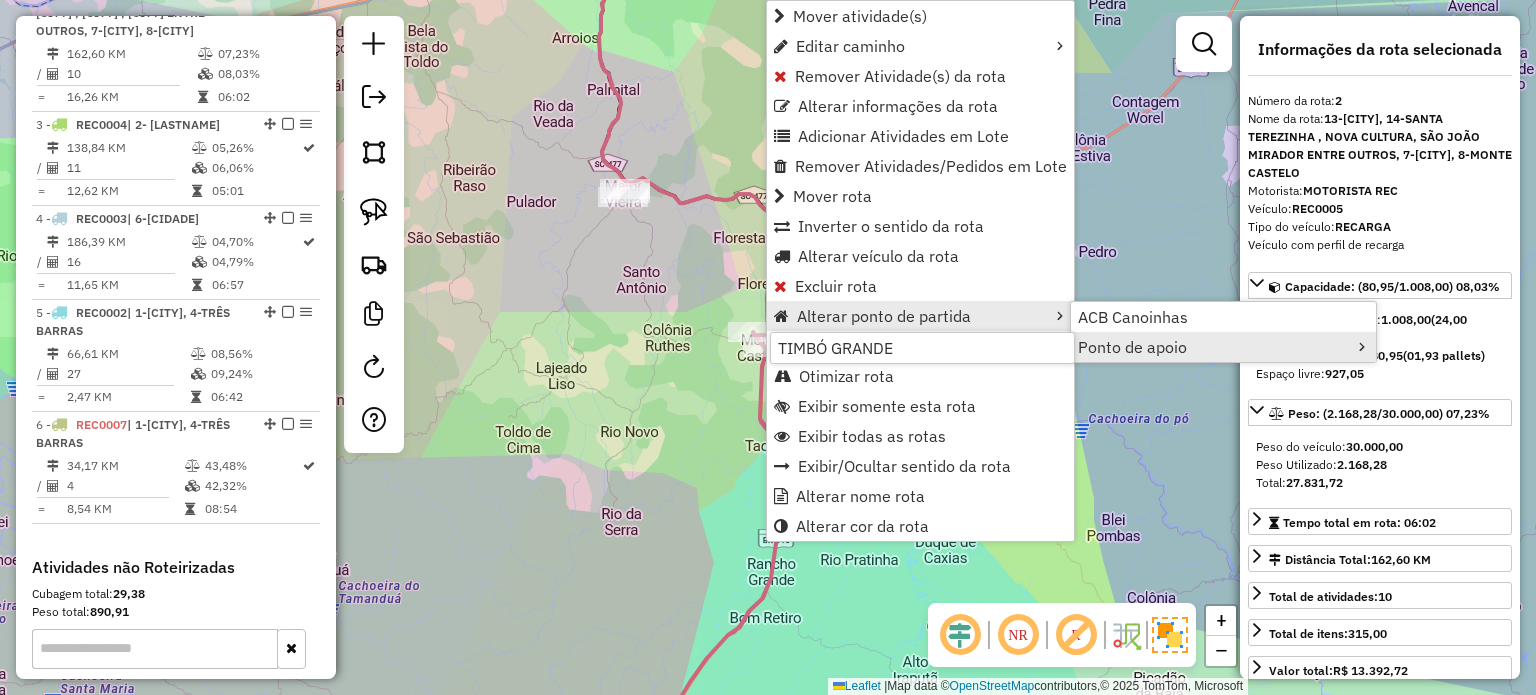 click on "Janela de atendimento Grade de atendimento Capacidade Transportadoras Veículos Cliente Pedidos  Rotas Selecione os dias de semana para filtrar as janelas de atendimento  Seg   Ter   Qua   Qui   Sex   Sáb   Dom  Informe o período da janela de atendimento: De: Até:  Filtrar exatamente a janela do cliente  Considerar janela de atendimento padrão  Selecione os dias de semana para filtrar as grades de atendimento  Seg   Ter   Qua   Qui   Sex   Sáb   Dom   Considerar clientes sem dia de atendimento cadastrado  Clientes fora do dia de atendimento selecionado Filtrar as atividades entre os valores definidos abaixo:  Peso mínimo:   Peso máximo:   Cubagem mínima:   Cubagem máxima:   De:   Até:  Filtrar as atividades entre o tempo de atendimento definido abaixo:  De:   Até:   Considerar capacidade total dos clientes não roteirizados Transportadora: Selecione um ou mais itens Tipo de veículo: Selecione um ou mais itens Veículo: Selecione um ou mais itens Motorista: Selecione um ou mais itens Nome: Rótulo:" 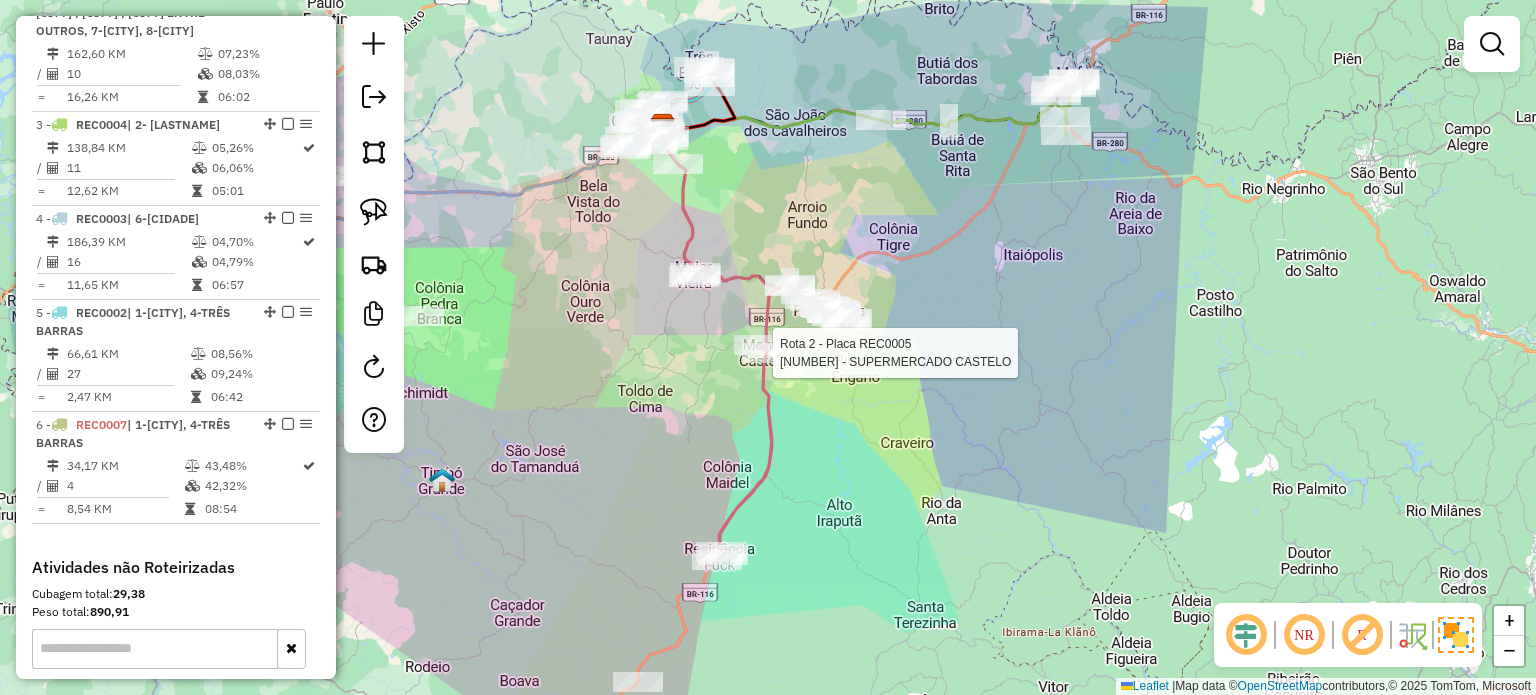 select on "*********" 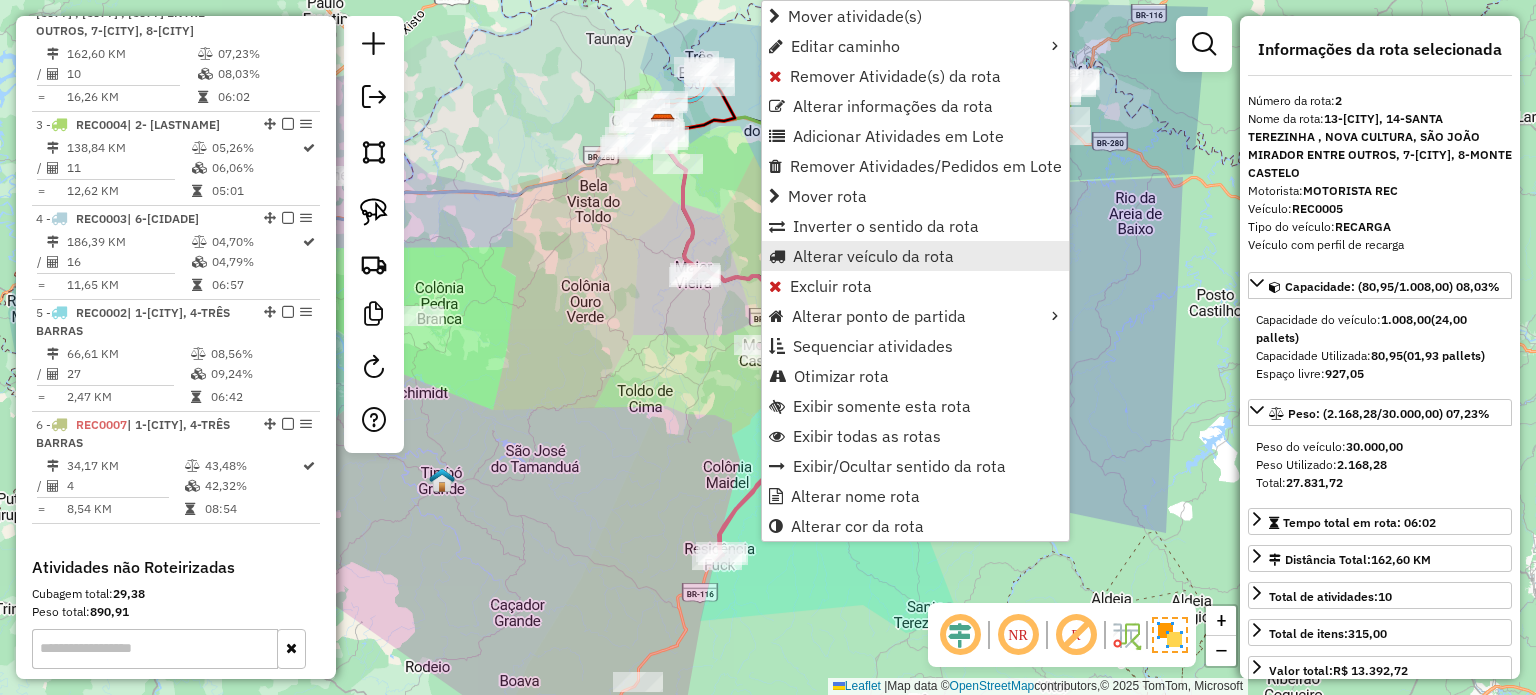click on "Alterar veículo da rota" at bounding box center (873, 256) 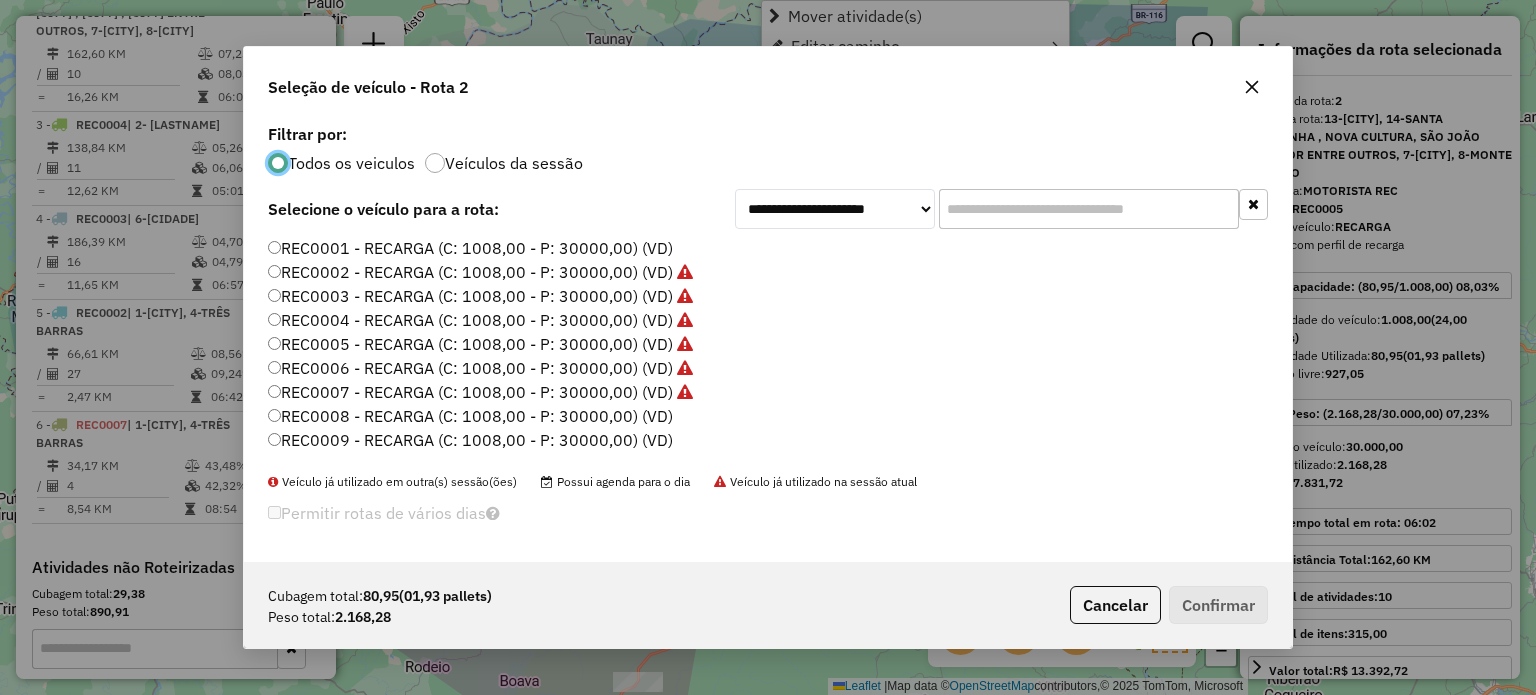 scroll, scrollTop: 10, scrollLeft: 6, axis: both 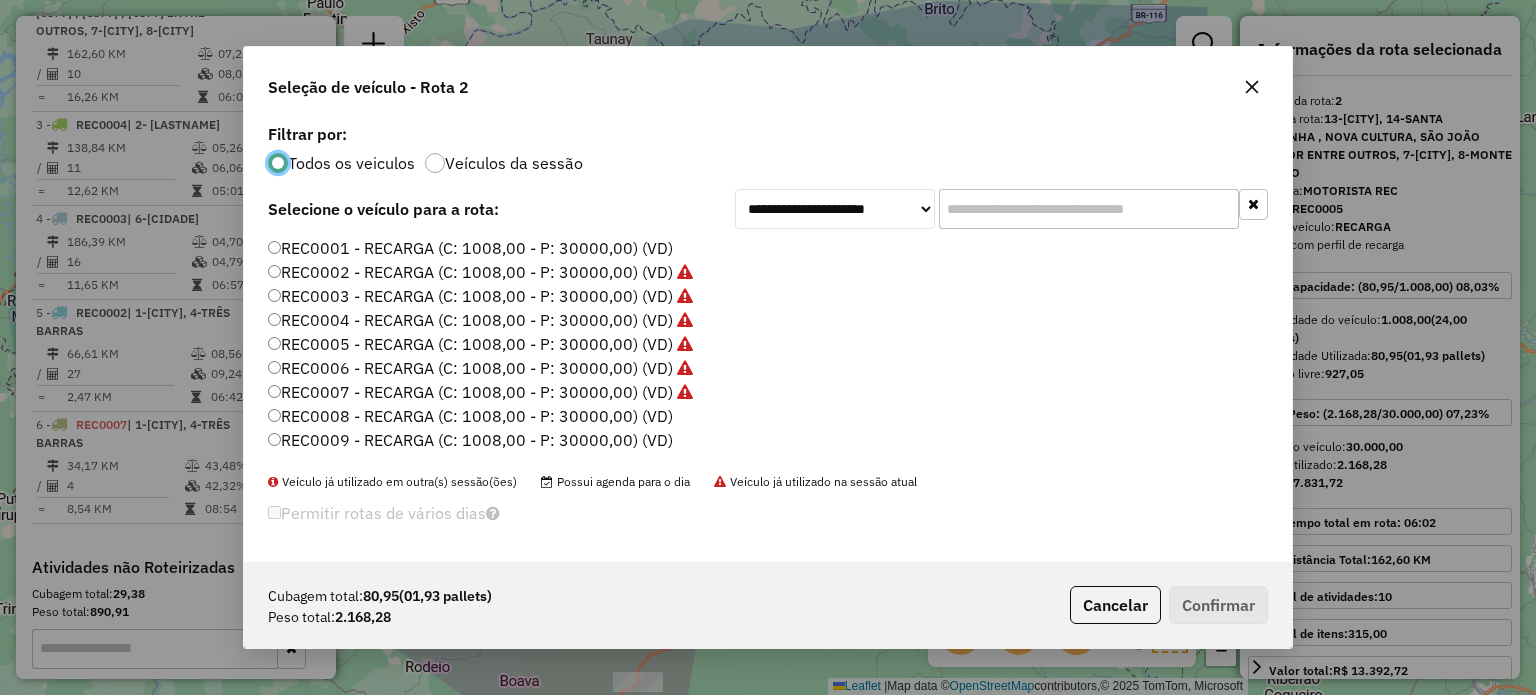 click 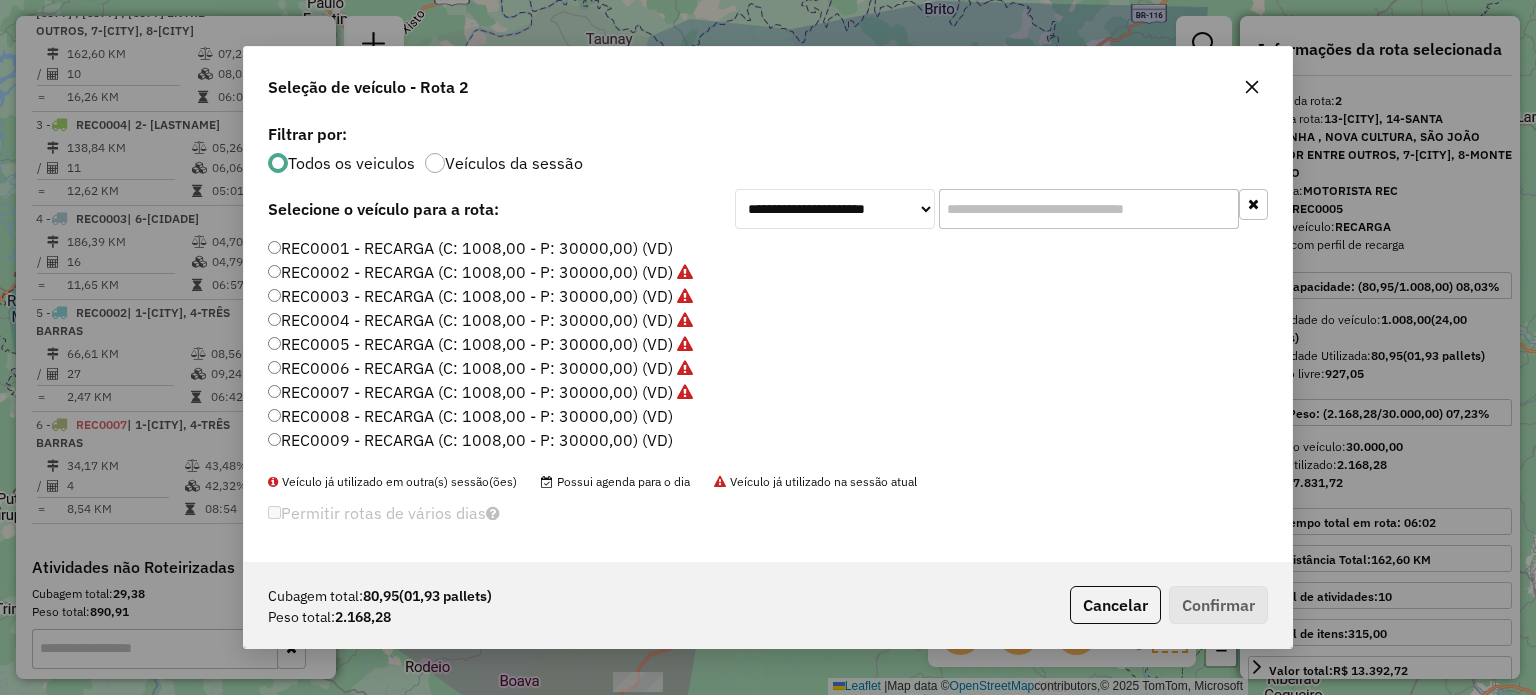 click 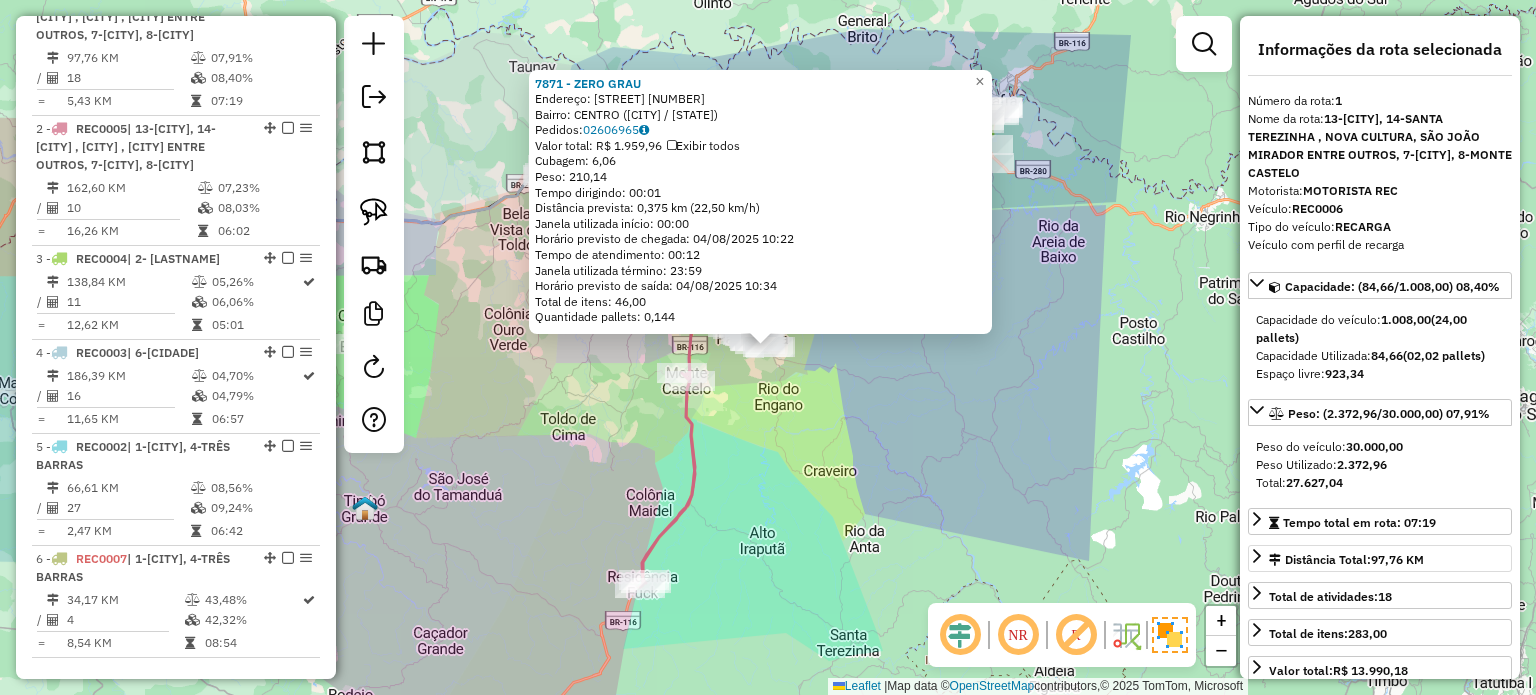 scroll, scrollTop: 748, scrollLeft: 0, axis: vertical 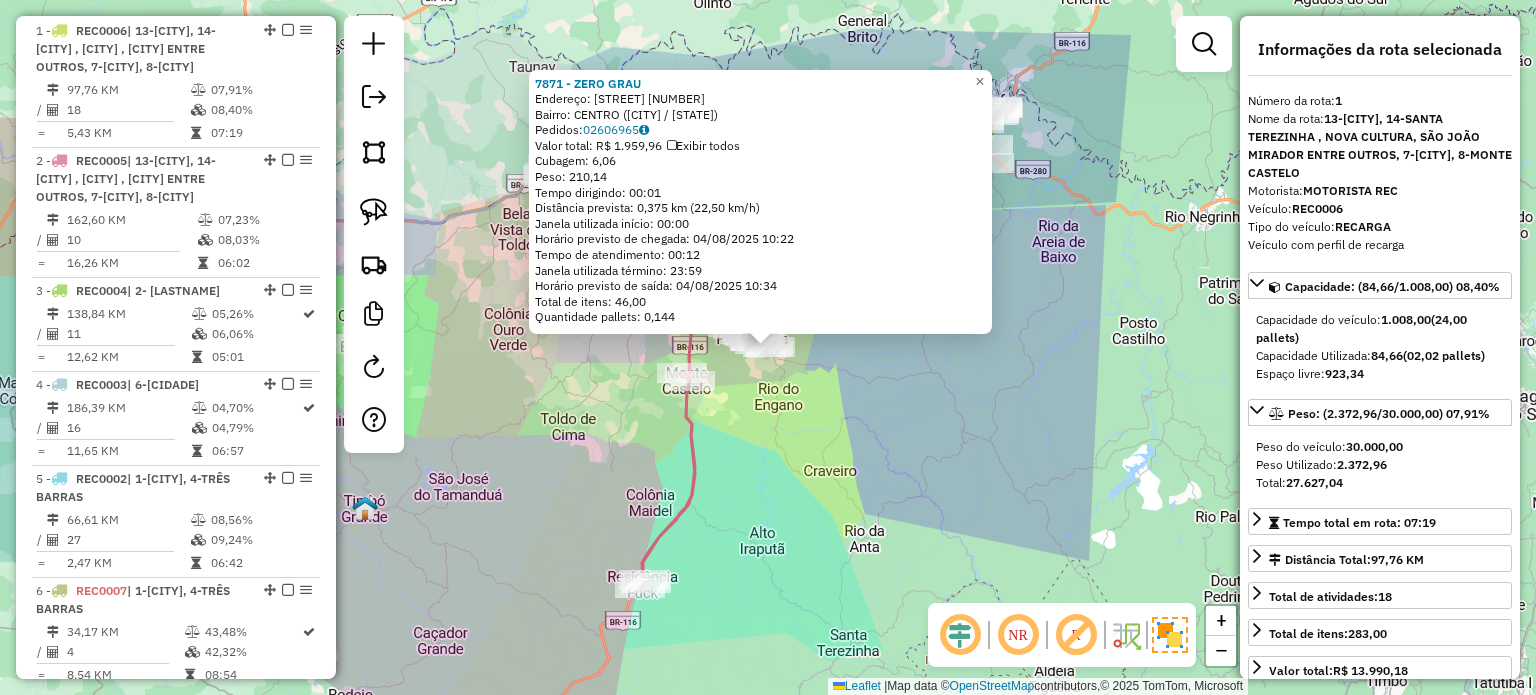 click on "7871 - ZERO GRAU  Endereço:  Rod 477 Rondinha SN   Bairro: CENTRO (PAPANDUVA / SC)   Pedidos:  02606965   Valor total: R$ 1.959,96   Exibir todos   Cubagem: 6,06  Peso: 210,14  Tempo dirigindo: 00:01   Distância prevista: 0,375 km (22,50 km/h)   Janela utilizada início: 00:00   Horário previsto de chegada: 04/08/2025 10:22   Tempo de atendimento: 00:12   Janela utilizada término: 23:59   Horário previsto de saída: 04/08/2025 10:34   Total de itens: 46,00   Quantidade pallets: 0,144  × Janela de atendimento Grade de atendimento Capacidade Transportadoras Veículos Cliente Pedidos  Rotas Selecione os dias de semana para filtrar as janelas de atendimento  Seg   Ter   Qua   Qui   Sex   Sáb   Dom  Informe o período da janela de atendimento: De: Até:  Filtrar exatamente a janela do cliente  Considerar janela de atendimento padrão  Selecione os dias de semana para filtrar as grades de atendimento  Seg   Ter   Qua   Qui   Sex   Sáb   Dom   Considerar clientes sem dia de atendimento cadastrado  De:   De:" 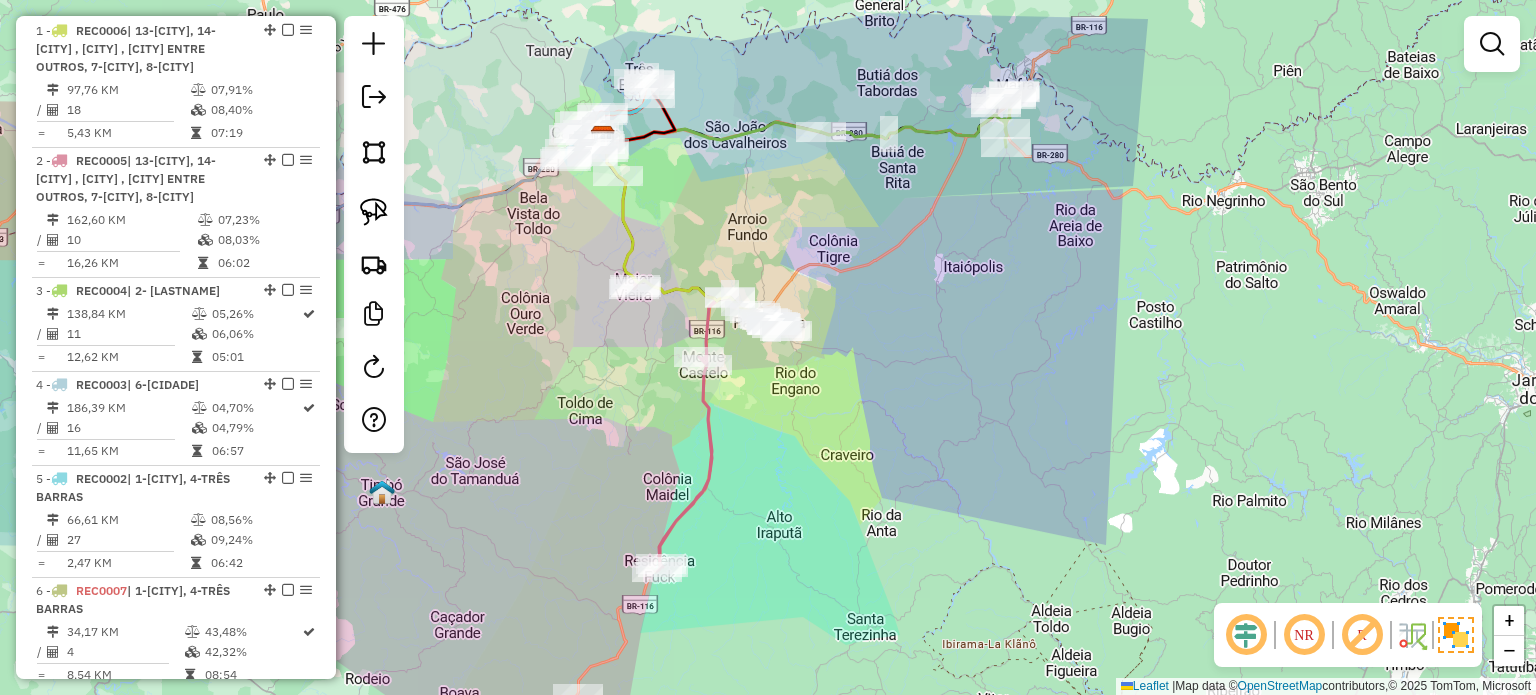 drag, startPoint x: 873, startPoint y: 504, endPoint x: 886, endPoint y: 476, distance: 30.870699 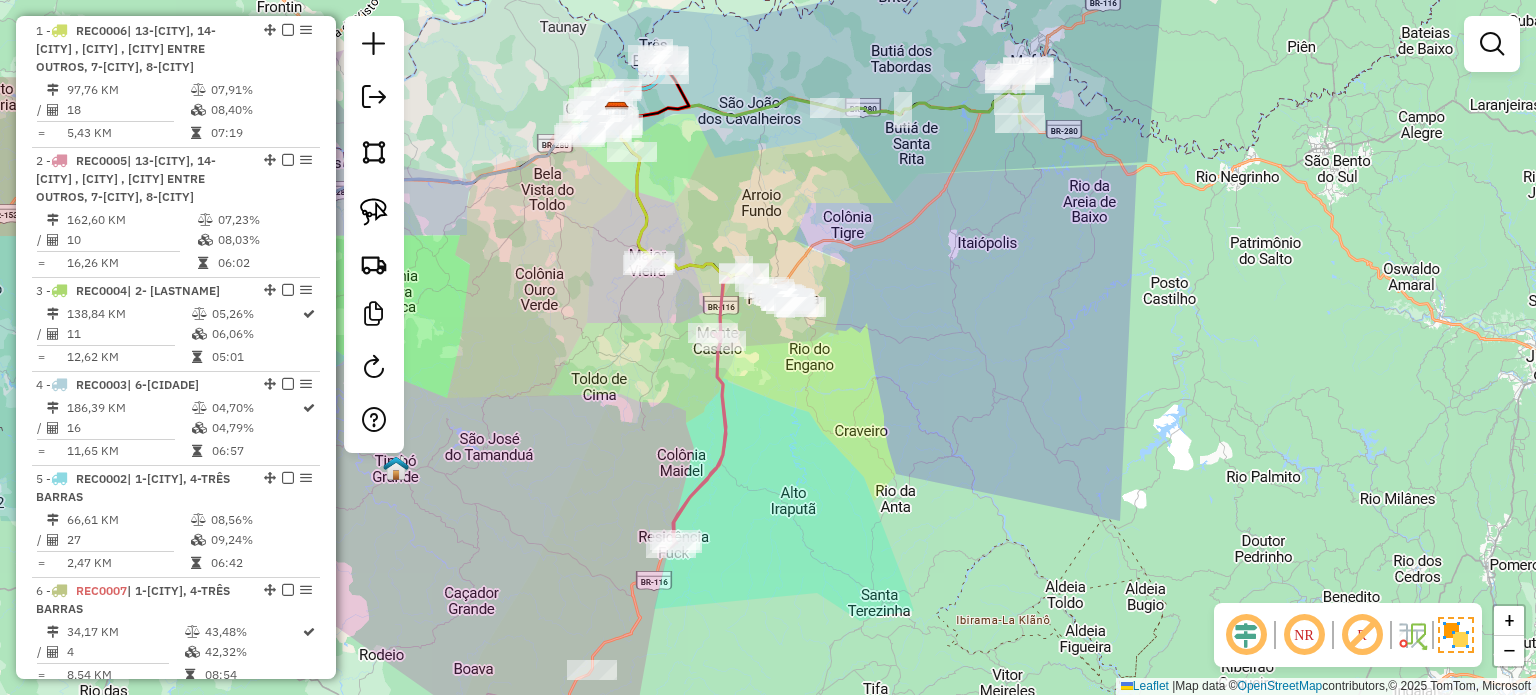 click on "Janela de atendimento Grade de atendimento Capacidade Transportadoras Veículos Cliente Pedidos  Rotas Selecione os dias de semana para filtrar as janelas de atendimento  Seg   Ter   Qua   Qui   Sex   Sáb   Dom  Informe o período da janela de atendimento: De: Até:  Filtrar exatamente a janela do cliente  Considerar janela de atendimento padrão  Selecione os dias de semana para filtrar as grades de atendimento  Seg   Ter   Qua   Qui   Sex   Sáb   Dom   Considerar clientes sem dia de atendimento cadastrado  Clientes fora do dia de atendimento selecionado Filtrar as atividades entre os valores definidos abaixo:  Peso mínimo:   Peso máximo:   Cubagem mínima:   Cubagem máxima:   De:   Até:  Filtrar as atividades entre o tempo de atendimento definido abaixo:  De:   Até:   Considerar capacidade total dos clientes não roteirizados Transportadora: Selecione um ou mais itens Tipo de veículo: Selecione um ou mais itens Veículo: Selecione um ou mais itens Motorista: Selecione um ou mais itens Nome: Rótulo:" 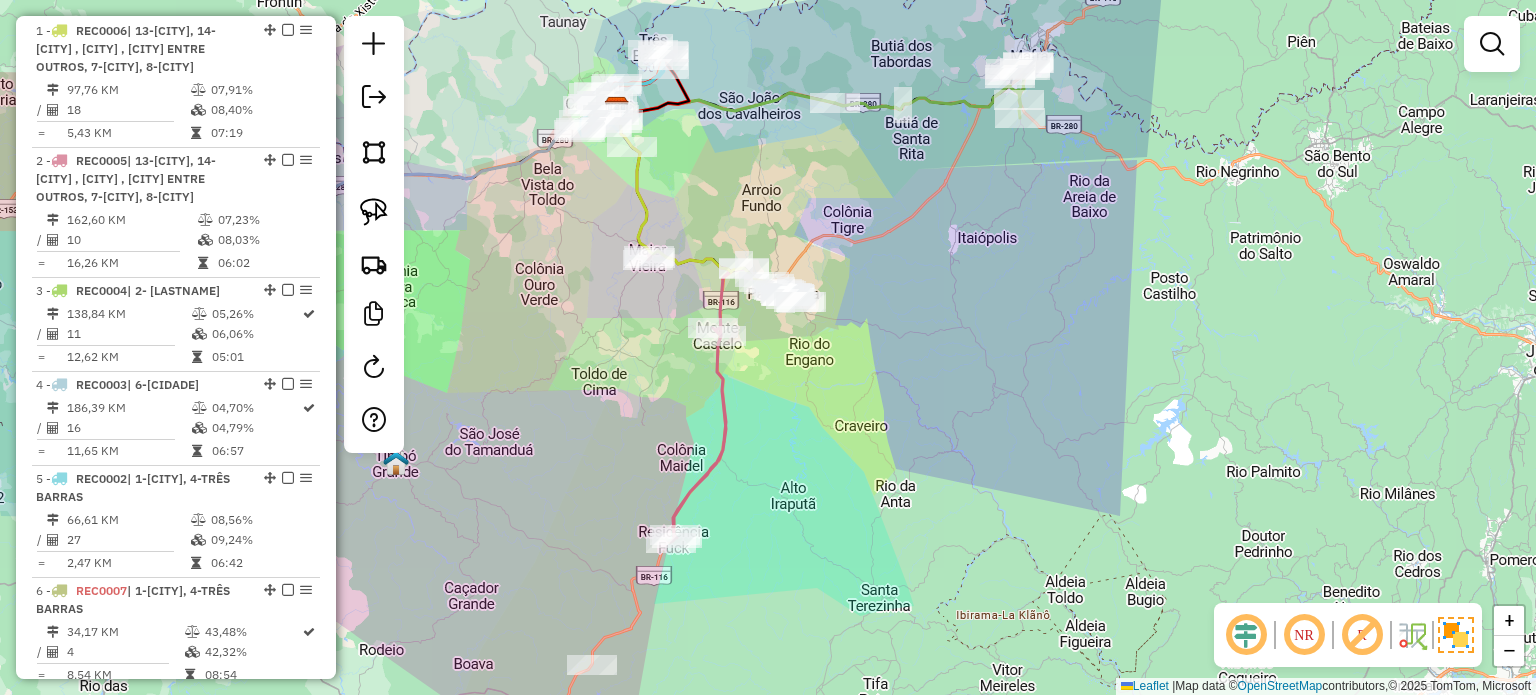 click on "Janela de atendimento Grade de atendimento Capacidade Transportadoras Veículos Cliente Pedidos  Rotas Selecione os dias de semana para filtrar as janelas de atendimento  Seg   Ter   Qua   Qui   Sex   Sáb   Dom  Informe o período da janela de atendimento: De: Até:  Filtrar exatamente a janela do cliente  Considerar janela de atendimento padrão  Selecione os dias de semana para filtrar as grades de atendimento  Seg   Ter   Qua   Qui   Sex   Sáb   Dom   Considerar clientes sem dia de atendimento cadastrado  Clientes fora do dia de atendimento selecionado Filtrar as atividades entre os valores definidos abaixo:  Peso mínimo:   Peso máximo:   Cubagem mínima:   Cubagem máxima:   De:   Até:  Filtrar as atividades entre o tempo de atendimento definido abaixo:  De:   Até:   Considerar capacidade total dos clientes não roteirizados Transportadora: Selecione um ou mais itens Tipo de veículo: Selecione um ou mais itens Veículo: Selecione um ou mais itens Motorista: Selecione um ou mais itens Nome: Rótulo:" 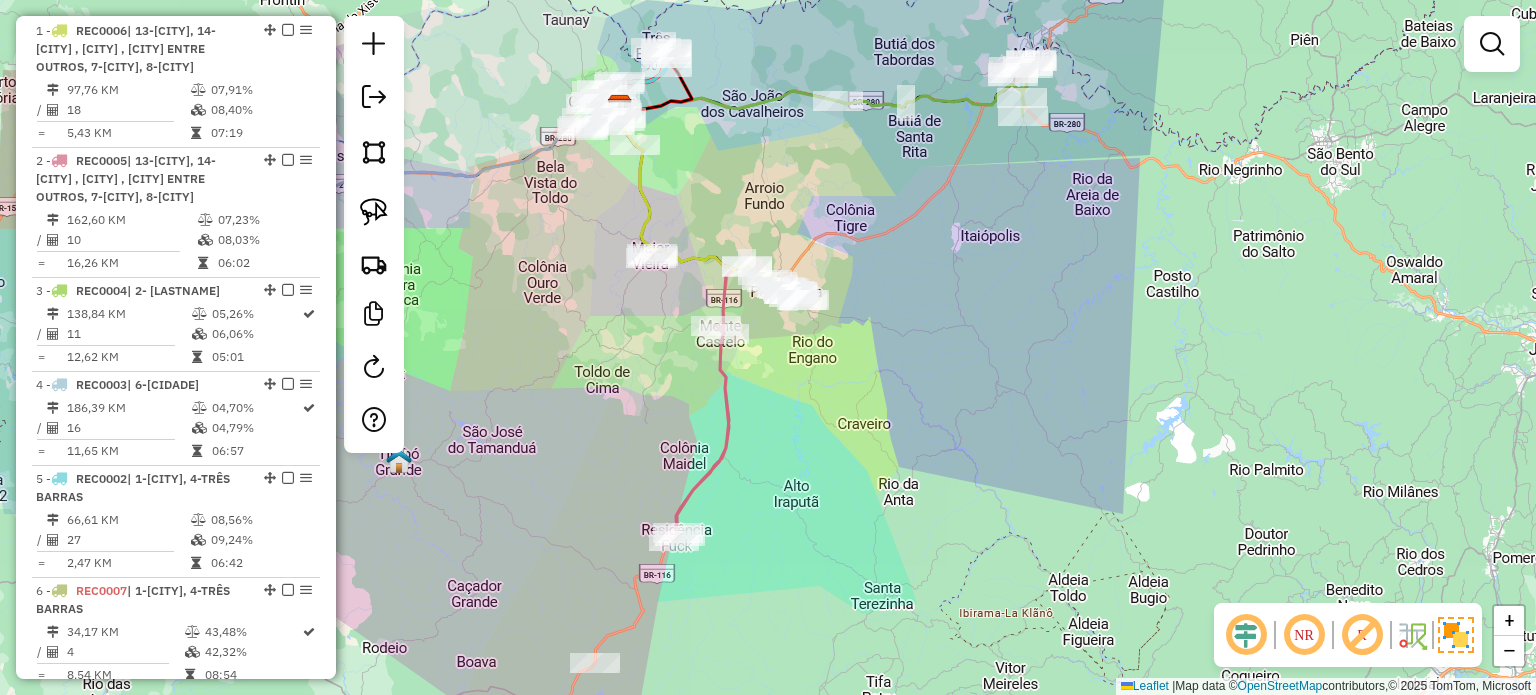 click on "Janela de atendimento Grade de atendimento Capacidade Transportadoras Veículos Cliente Pedidos  Rotas Selecione os dias de semana para filtrar as janelas de atendimento  Seg   Ter   Qua   Qui   Sex   Sáb   Dom  Informe o período da janela de atendimento: De: Até:  Filtrar exatamente a janela do cliente  Considerar janela de atendimento padrão  Selecione os dias de semana para filtrar as grades de atendimento  Seg   Ter   Qua   Qui   Sex   Sáb   Dom   Considerar clientes sem dia de atendimento cadastrado  Clientes fora do dia de atendimento selecionado Filtrar as atividades entre os valores definidos abaixo:  Peso mínimo:   Peso máximo:   Cubagem mínima:   Cubagem máxima:   De:   Até:  Filtrar as atividades entre o tempo de atendimento definido abaixo:  De:   Até:   Considerar capacidade total dos clientes não roteirizados Transportadora: Selecione um ou mais itens Tipo de veículo: Selecione um ou mais itens Veículo: Selecione um ou mais itens Motorista: Selecione um ou mais itens Nome: Rótulo:" 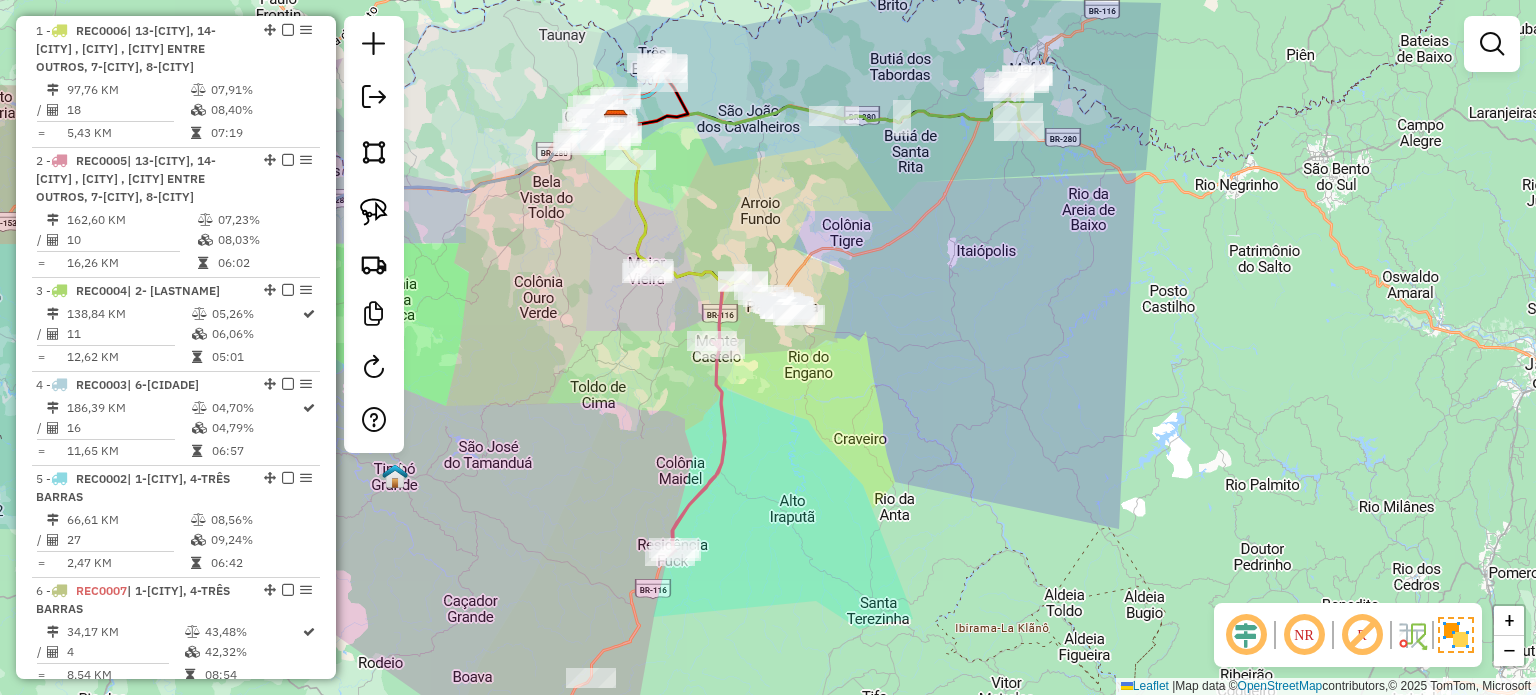 click on "Janela de atendimento Grade de atendimento Capacidade Transportadoras Veículos Cliente Pedidos  Rotas Selecione os dias de semana para filtrar as janelas de atendimento  Seg   Ter   Qua   Qui   Sex   Sáb   Dom  Informe o período da janela de atendimento: De: Até:  Filtrar exatamente a janela do cliente  Considerar janela de atendimento padrão  Selecione os dias de semana para filtrar as grades de atendimento  Seg   Ter   Qua   Qui   Sex   Sáb   Dom   Considerar clientes sem dia de atendimento cadastrado  Clientes fora do dia de atendimento selecionado Filtrar as atividades entre os valores definidos abaixo:  Peso mínimo:   Peso máximo:   Cubagem mínima:   Cubagem máxima:   De:   Até:  Filtrar as atividades entre o tempo de atendimento definido abaixo:  De:   Até:   Considerar capacidade total dos clientes não roteirizados Transportadora: Selecione um ou mais itens Tipo de veículo: Selecione um ou mais itens Veículo: Selecione um ou mais itens Motorista: Selecione um ou mais itens Nome: Rótulo:" 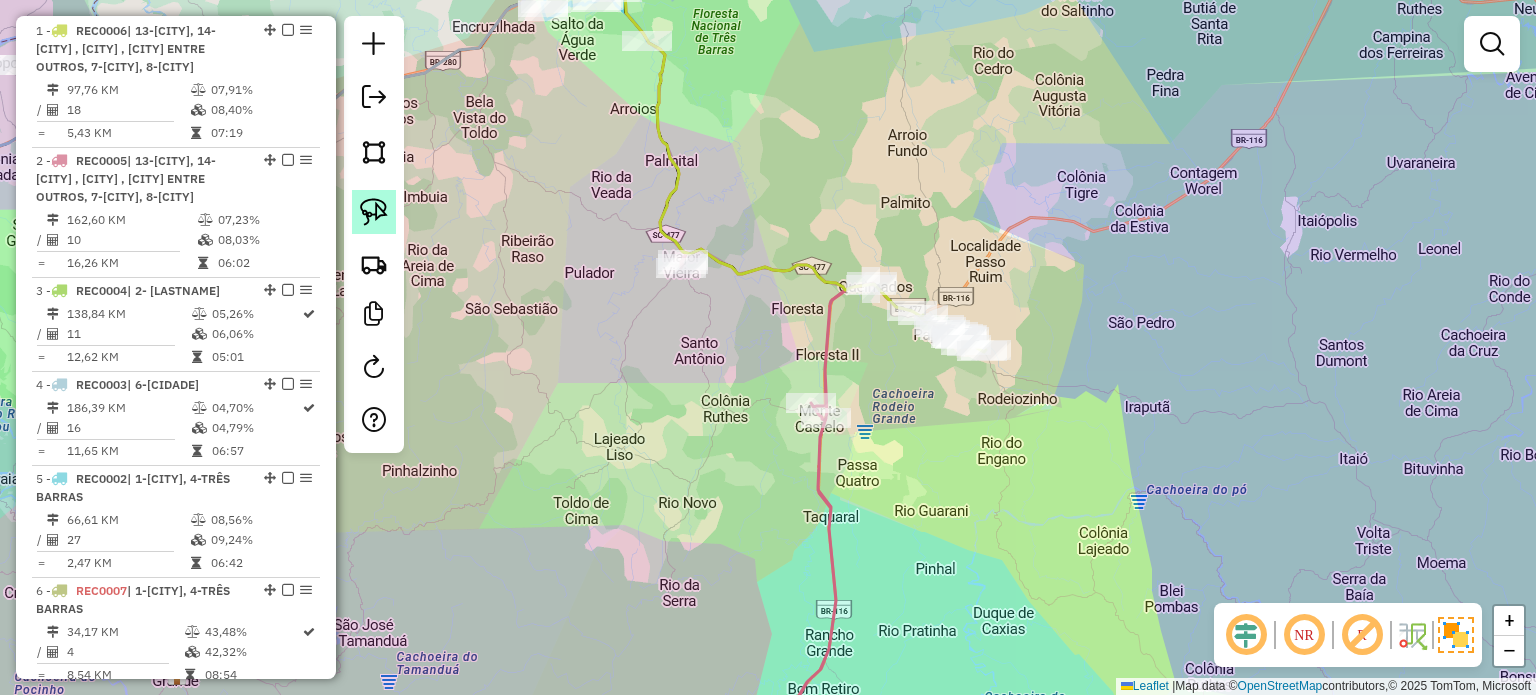 click 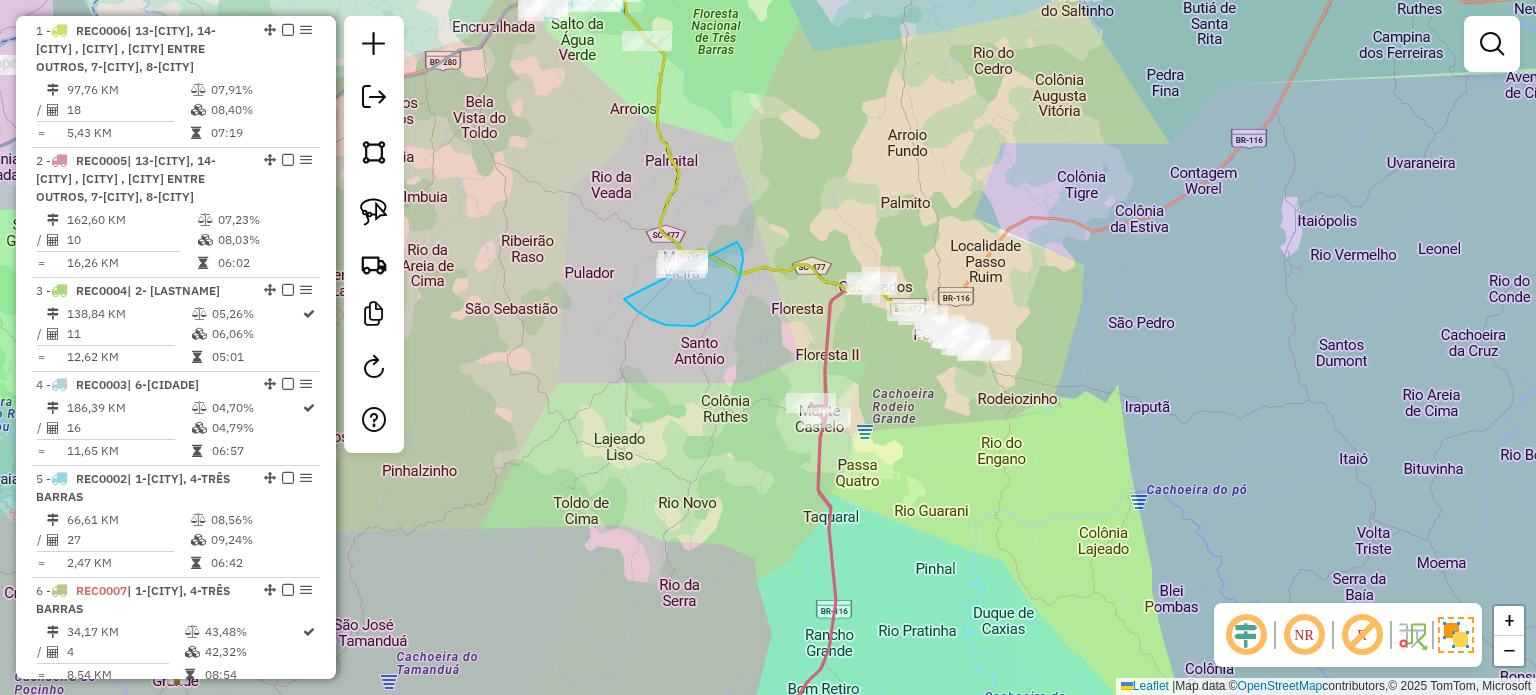 drag, startPoint x: 628, startPoint y: 303, endPoint x: 629, endPoint y: 252, distance: 51.009804 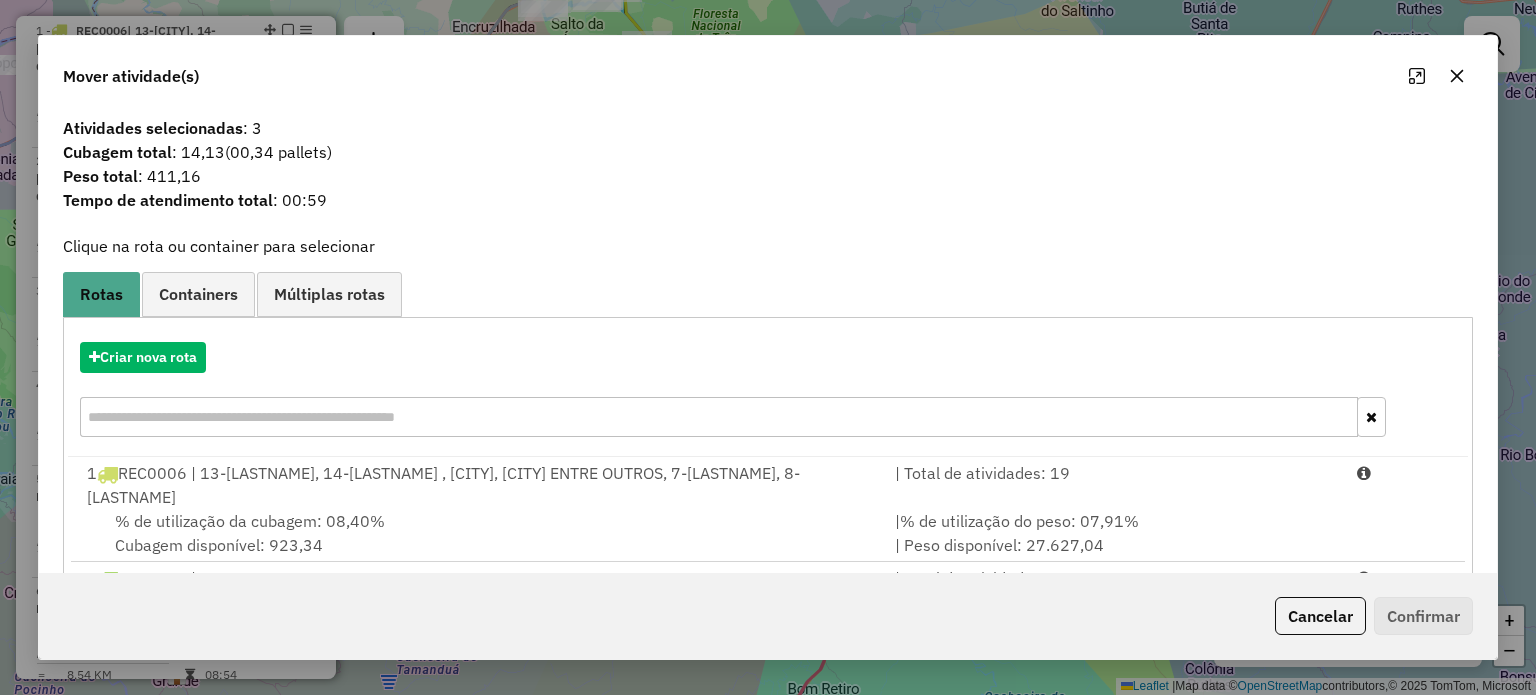 click 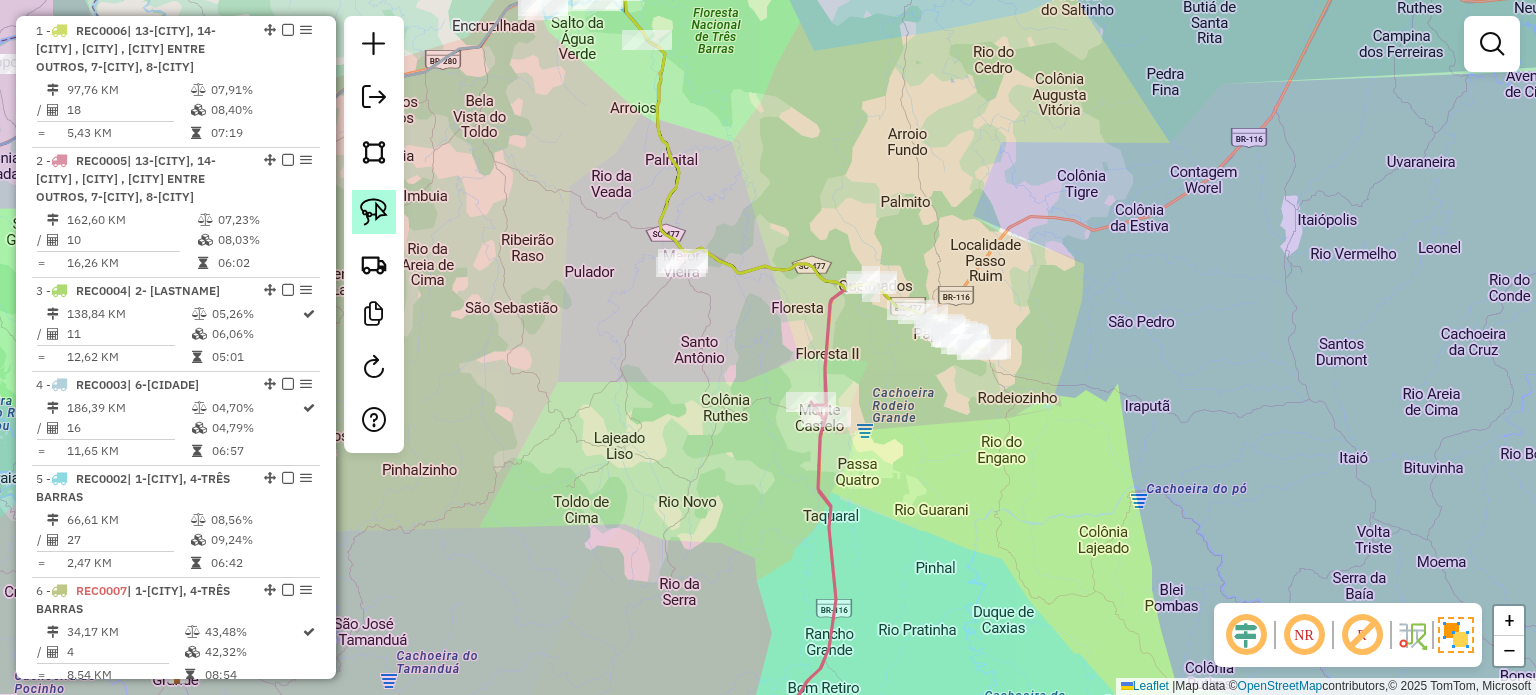 click 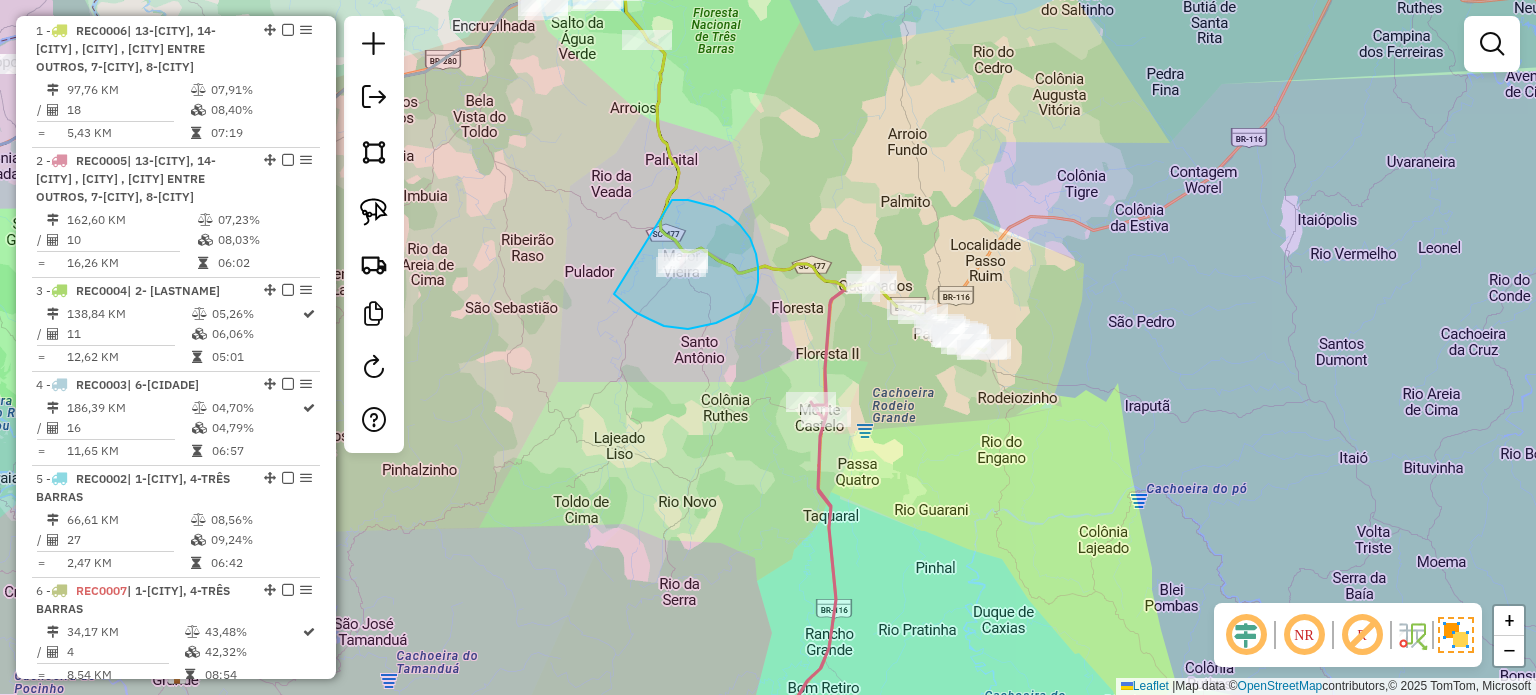 drag, startPoint x: 688, startPoint y: 329, endPoint x: 653, endPoint y: 215, distance: 119.25183 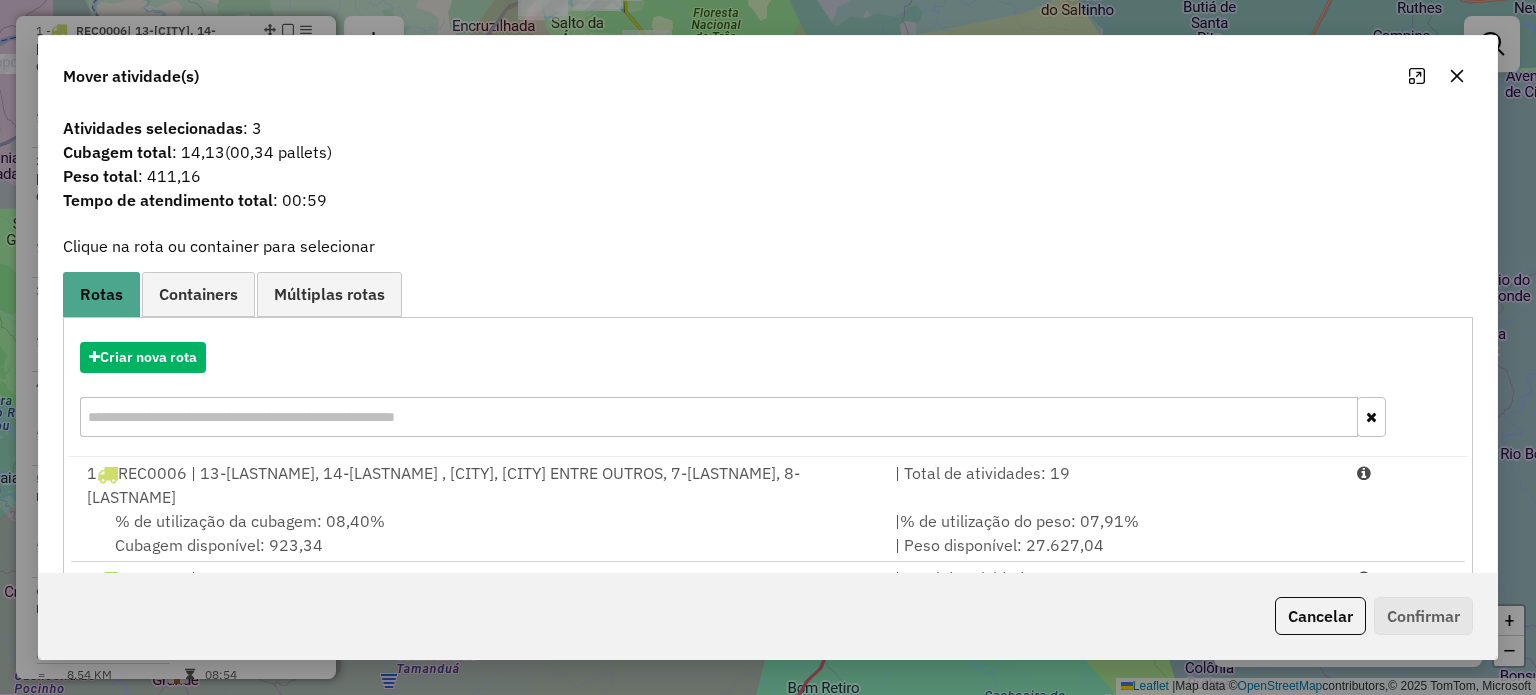 click 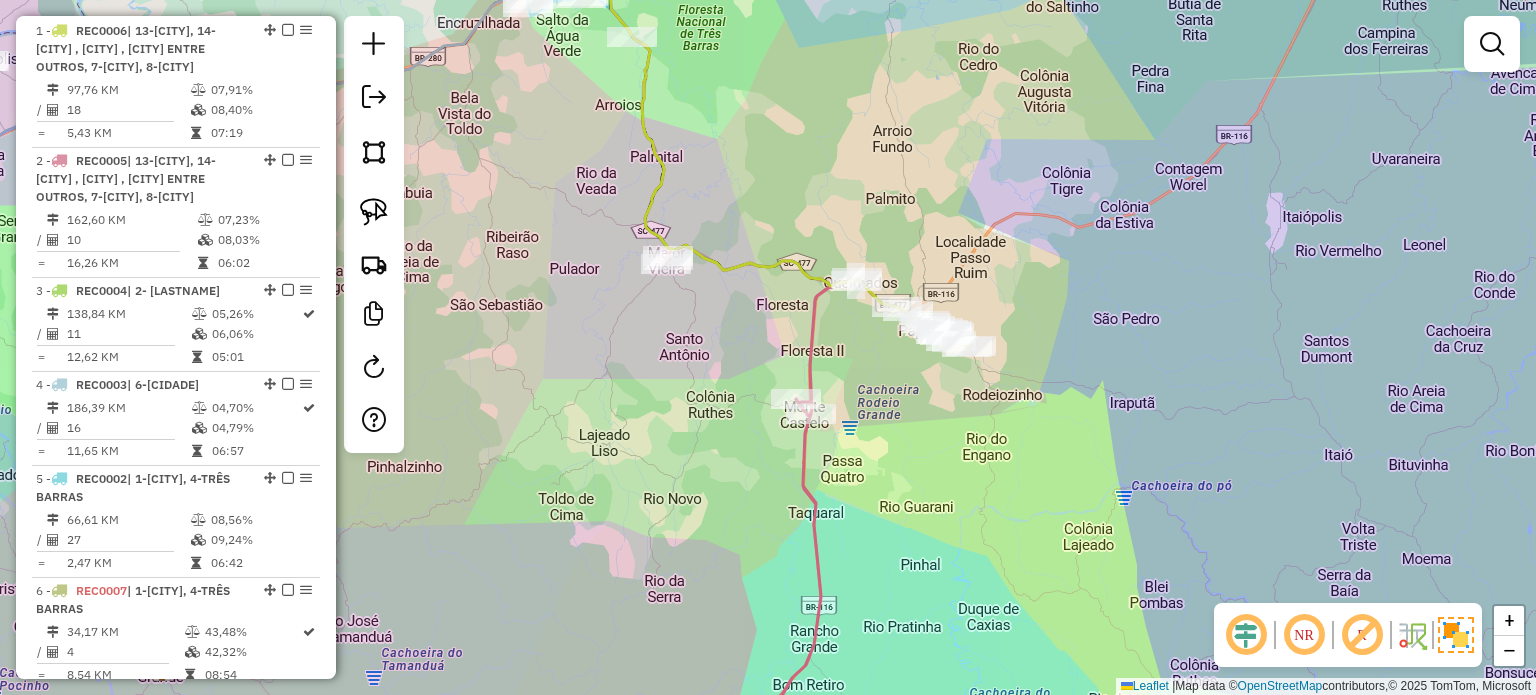 drag, startPoint x: 752, startPoint y: 363, endPoint x: 732, endPoint y: 359, distance: 20.396078 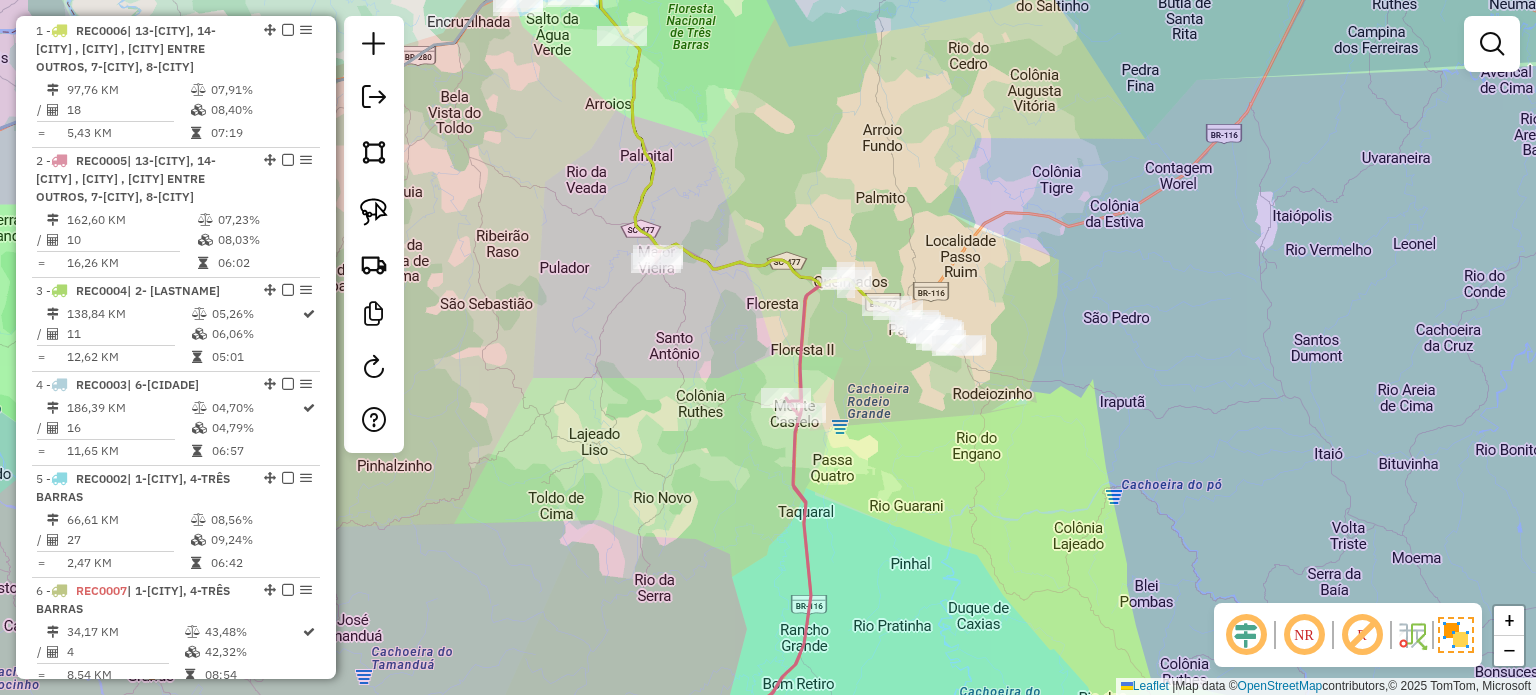 click on "Janela de atendimento Grade de atendimento Capacidade Transportadoras Veículos Cliente Pedidos  Rotas Selecione os dias de semana para filtrar as janelas de atendimento  Seg   Ter   Qua   Qui   Sex   Sáb   Dom  Informe o período da janela de atendimento: De: Até:  Filtrar exatamente a janela do cliente  Considerar janela de atendimento padrão  Selecione os dias de semana para filtrar as grades de atendimento  Seg   Ter   Qua   Qui   Sex   Sáb   Dom   Considerar clientes sem dia de atendimento cadastrado  Clientes fora do dia de atendimento selecionado Filtrar as atividades entre os valores definidos abaixo:  Peso mínimo:   Peso máximo:   Cubagem mínima:   Cubagem máxima:   De:   Até:  Filtrar as atividades entre o tempo de atendimento definido abaixo:  De:   Até:   Considerar capacidade total dos clientes não roteirizados Transportadora: Selecione um ou mais itens Tipo de veículo: Selecione um ou mais itens Veículo: Selecione um ou mais itens Motorista: Selecione um ou mais itens Nome: Rótulo:" 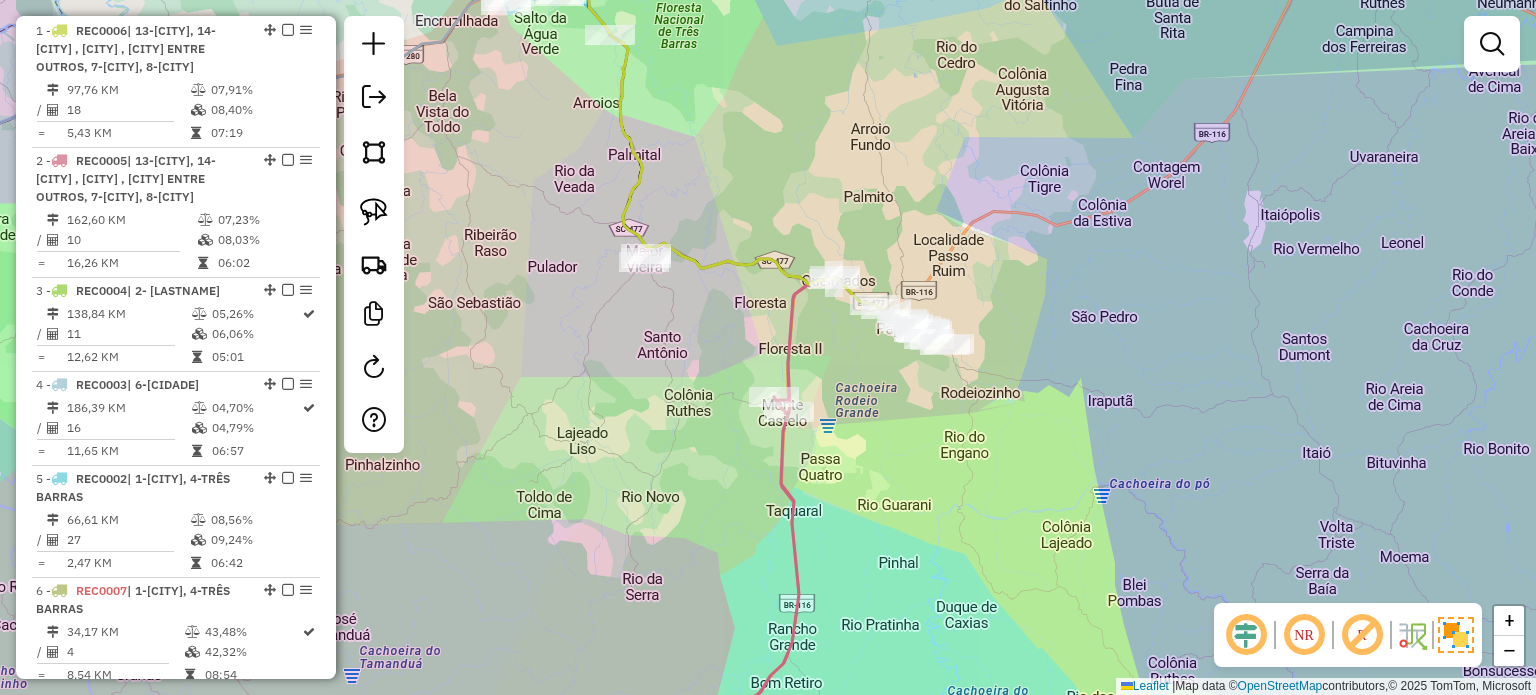 drag, startPoint x: 876, startPoint y: 403, endPoint x: 864, endPoint y: 401, distance: 12.165525 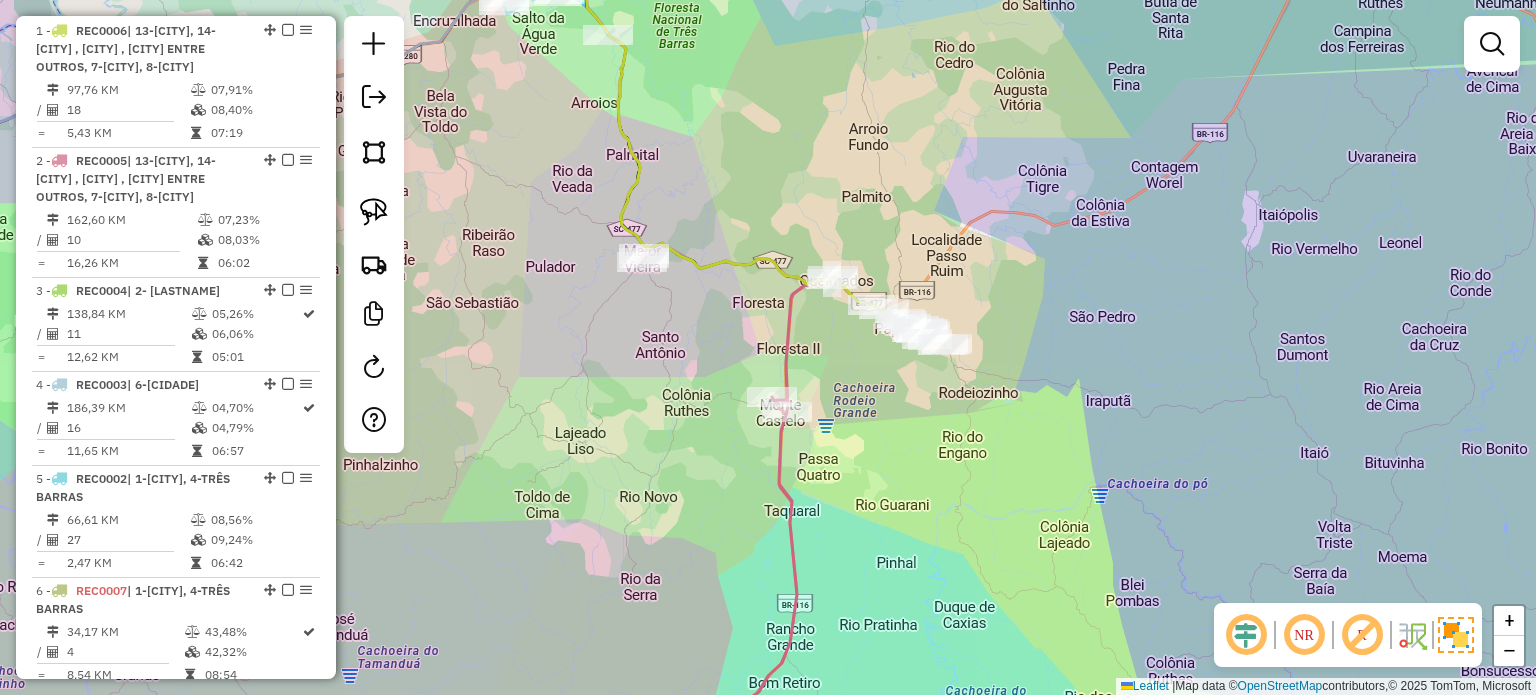 drag, startPoint x: 892, startPoint y: 421, endPoint x: 886, endPoint y: 363, distance: 58.30952 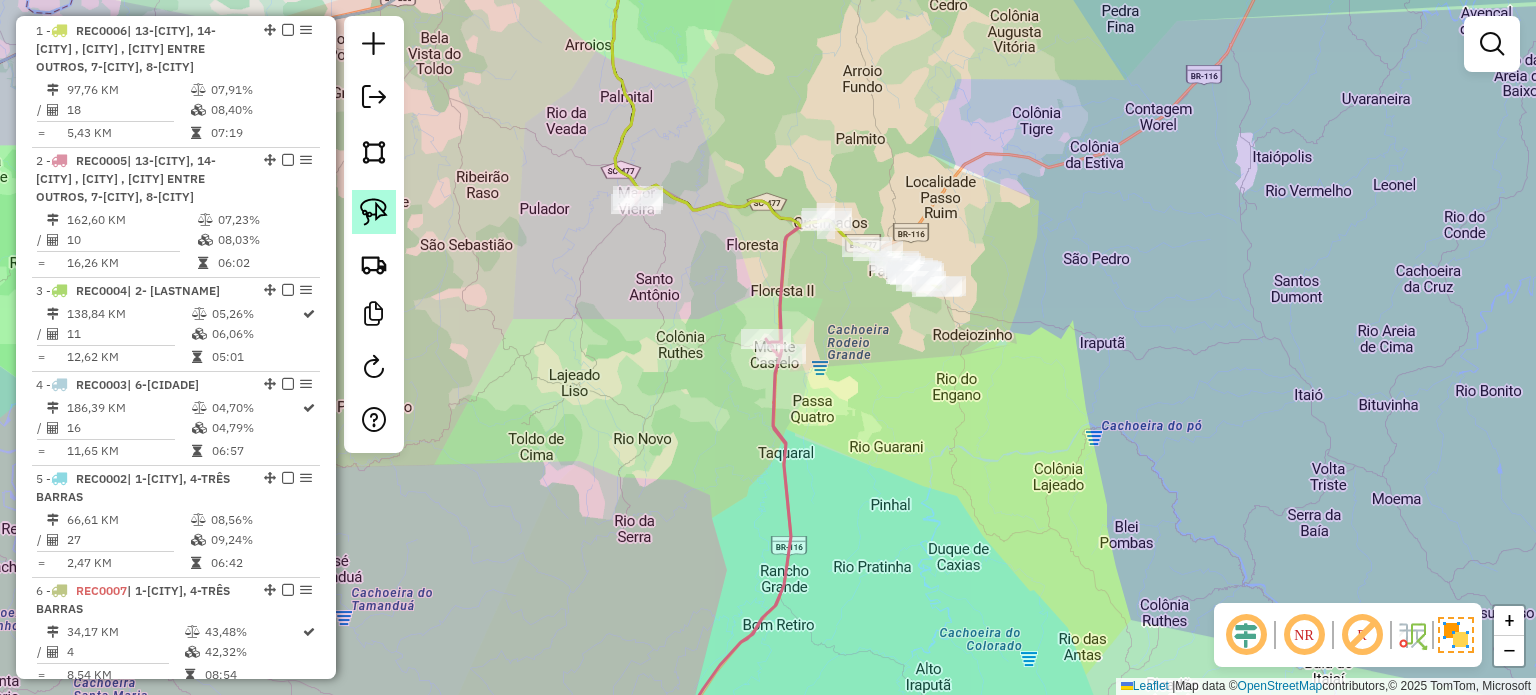 click 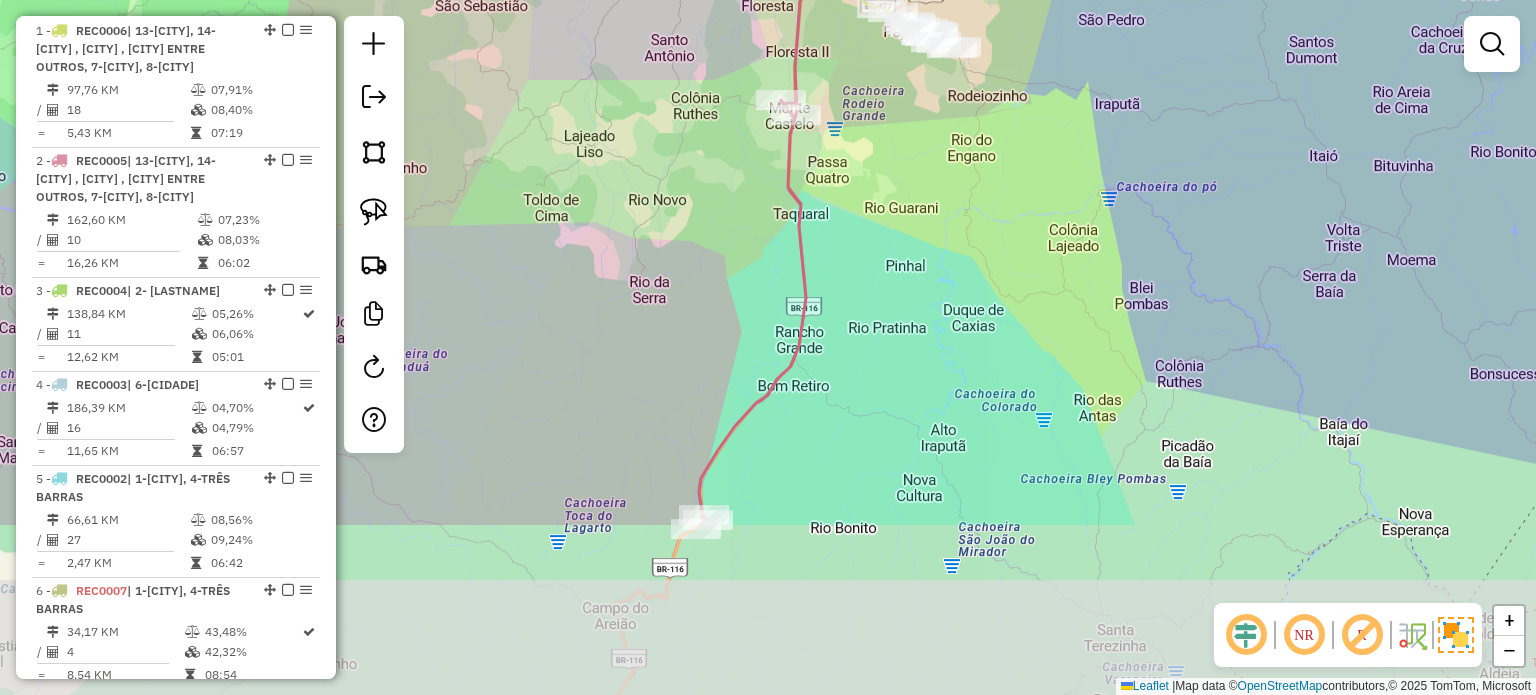 drag, startPoint x: 849, startPoint y: 487, endPoint x: 864, endPoint y: 248, distance: 239.47025 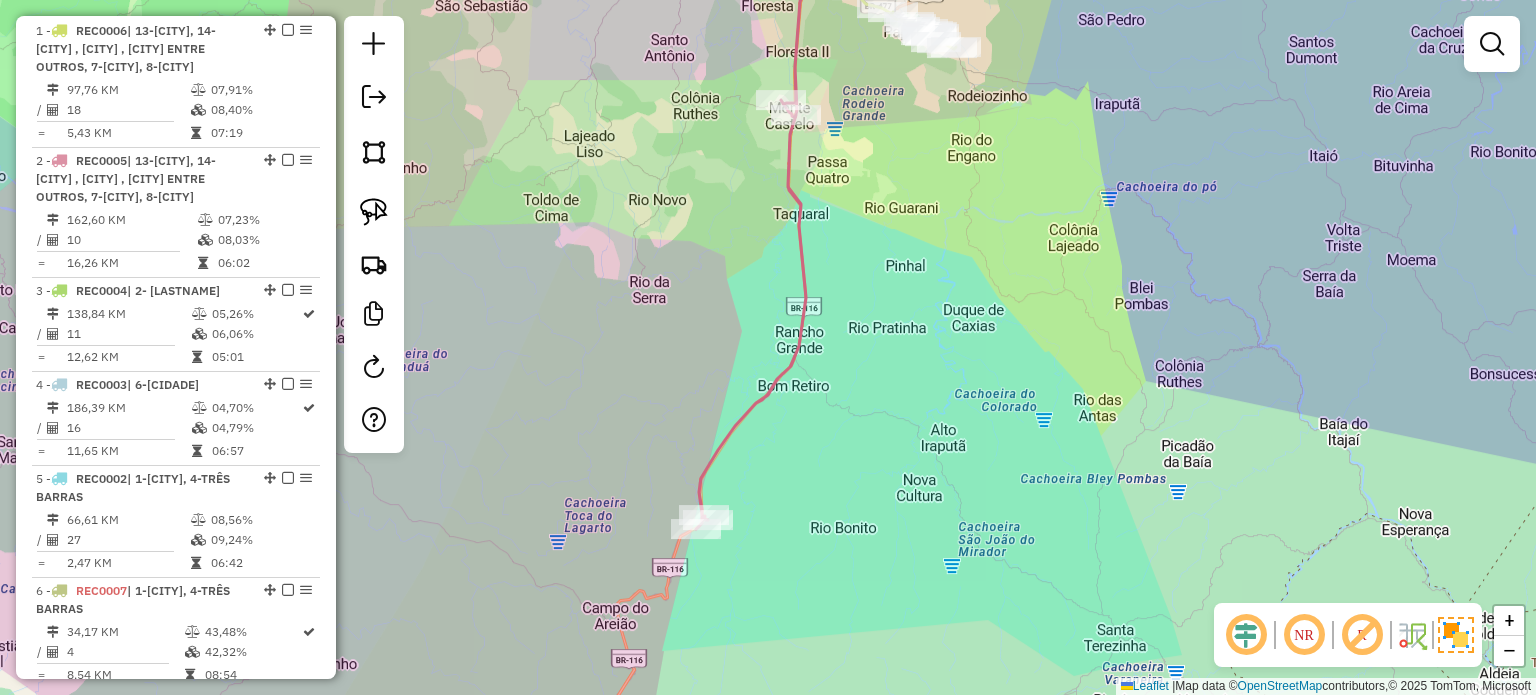 click on "Janela de atendimento Grade de atendimento Capacidade Transportadoras Veículos Cliente Pedidos  Rotas Selecione os dias de semana para filtrar as janelas de atendimento  Seg   Ter   Qua   Qui   Sex   Sáb   Dom  Informe o período da janela de atendimento: De: Até:  Filtrar exatamente a janela do cliente  Considerar janela de atendimento padrão  Selecione os dias de semana para filtrar as grades de atendimento  Seg   Ter   Qua   Qui   Sex   Sáb   Dom   Considerar clientes sem dia de atendimento cadastrado  Clientes fora do dia de atendimento selecionado Filtrar as atividades entre os valores definidos abaixo:  Peso mínimo:   Peso máximo:   Cubagem mínima:   Cubagem máxima:   De:   Até:  Filtrar as atividades entre o tempo de atendimento definido abaixo:  De:   Até:   Considerar capacidade total dos clientes não roteirizados Transportadora: Selecione um ou mais itens Tipo de veículo: Selecione um ou mais itens Veículo: Selecione um ou mais itens Motorista: Selecione um ou mais itens Nome: Rótulo:" 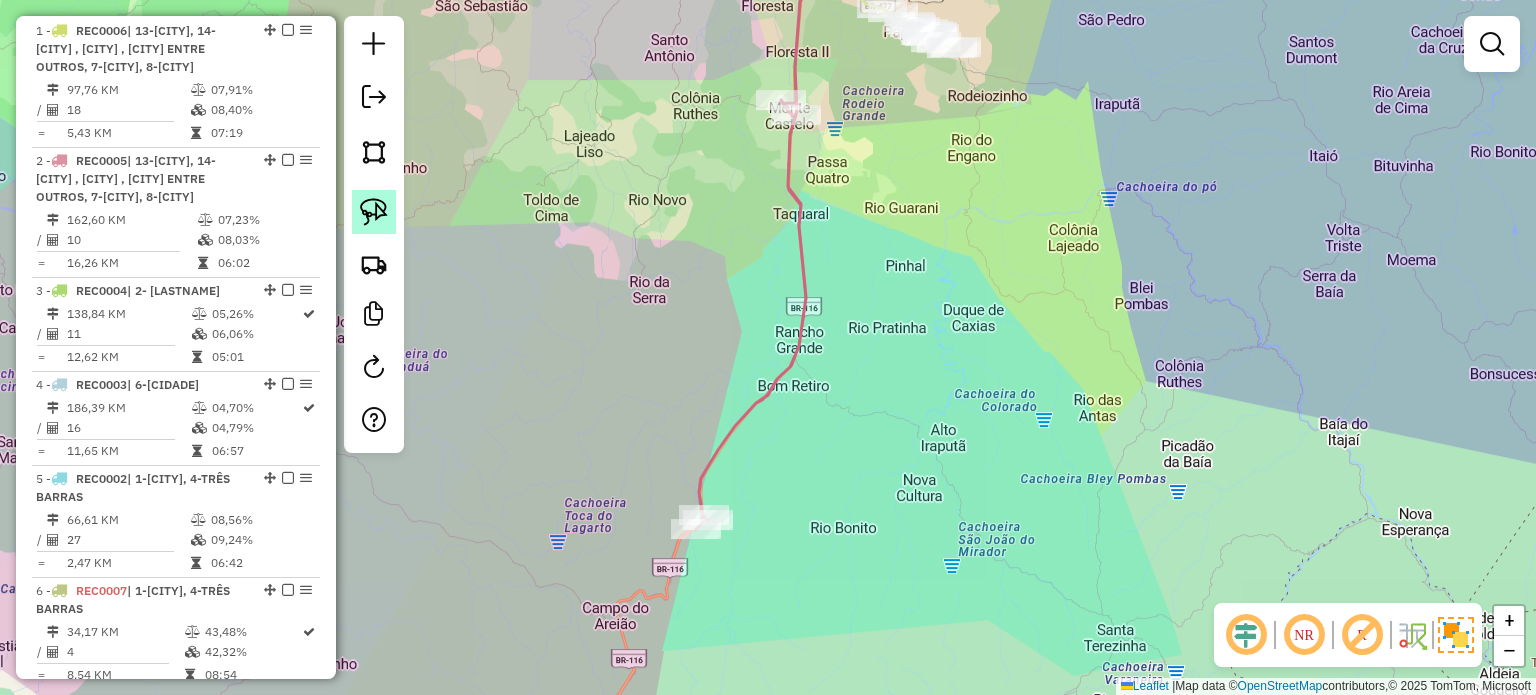 click 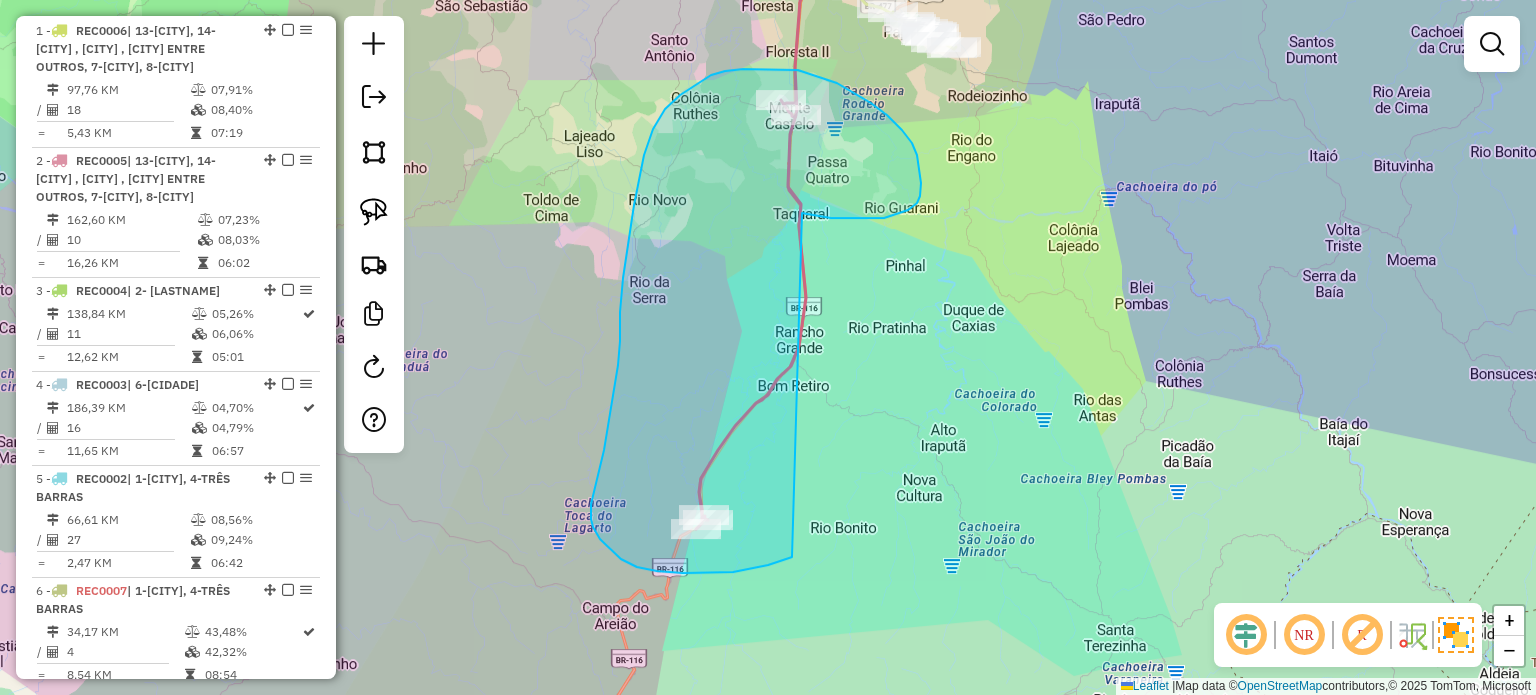 drag, startPoint x: 921, startPoint y: 183, endPoint x: 871, endPoint y: 537, distance: 357.51364 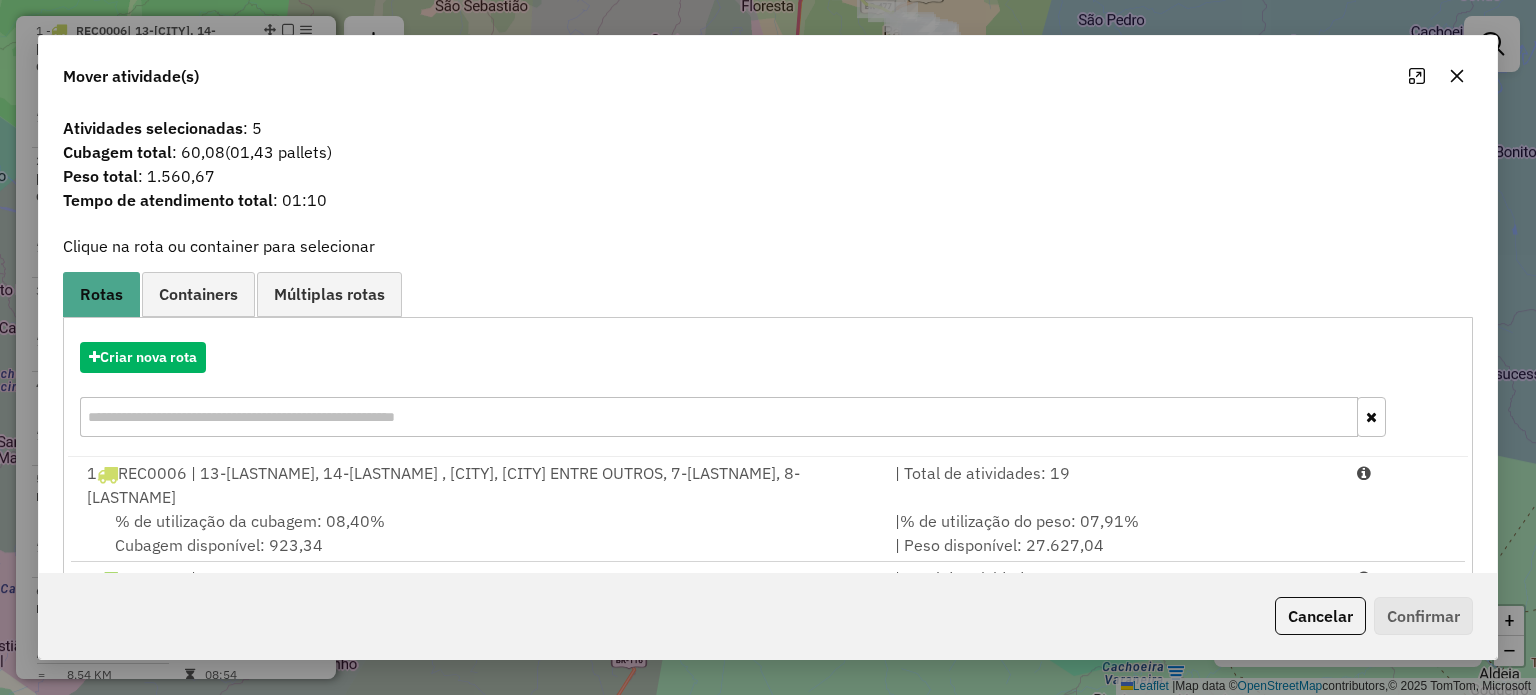 click 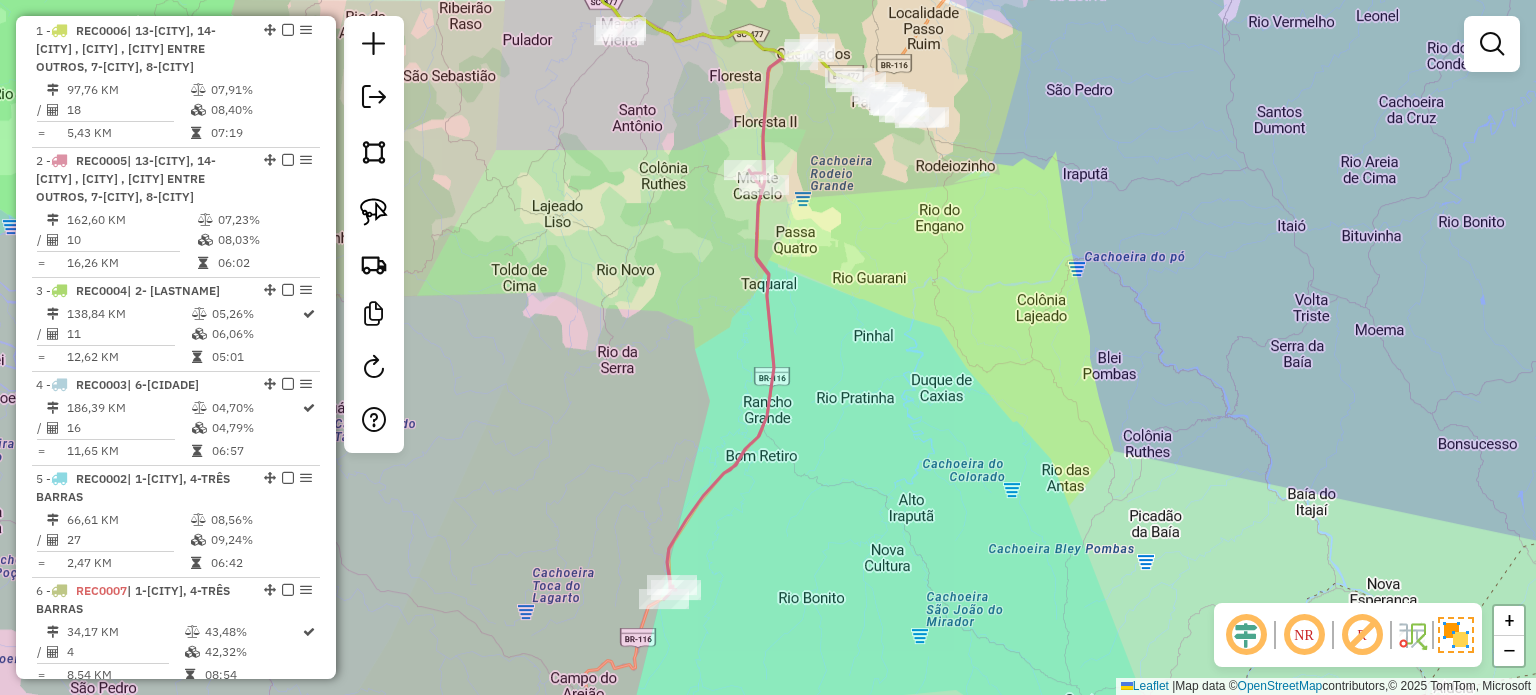 drag, startPoint x: 893, startPoint y: 227, endPoint x: 828, endPoint y: 375, distance: 161.64467 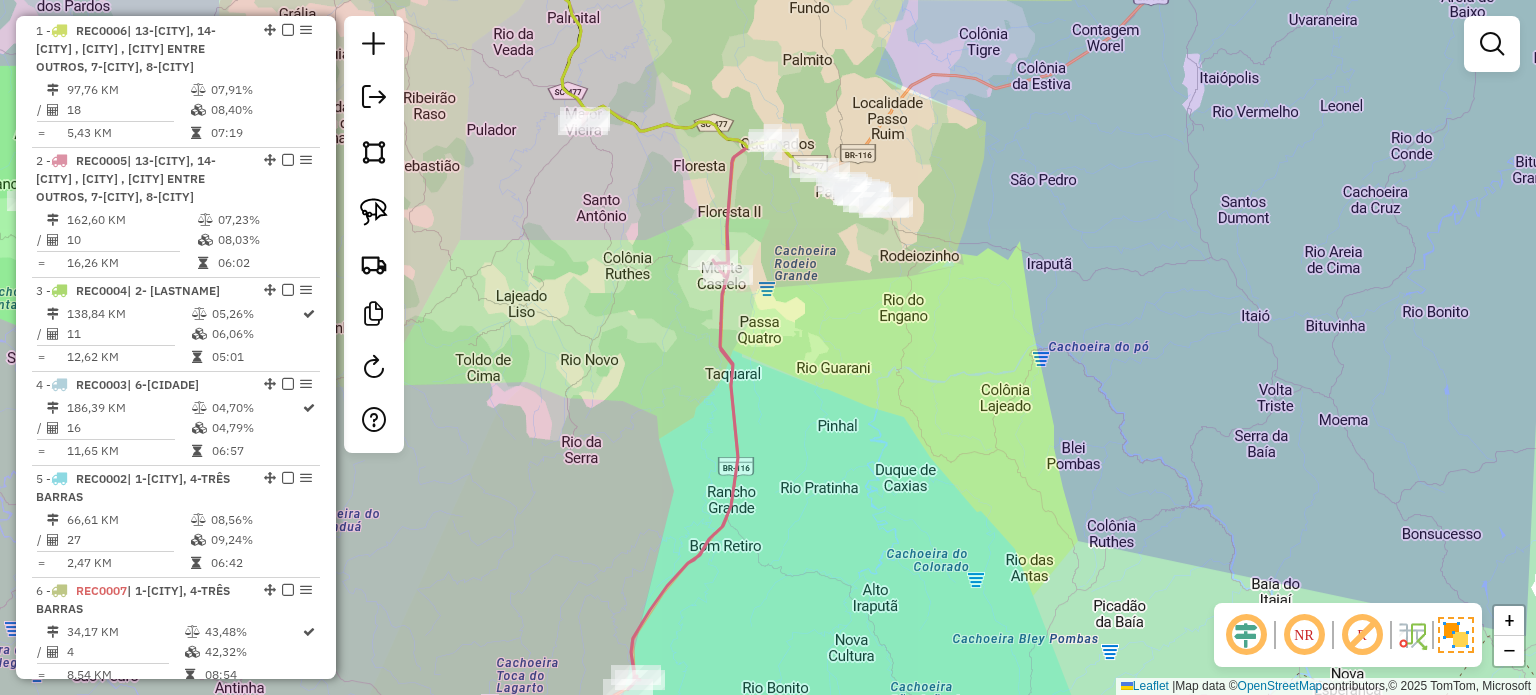 click on "Janela de atendimento Grade de atendimento Capacidade Transportadoras Veículos Cliente Pedidos  Rotas Selecione os dias de semana para filtrar as janelas de atendimento  Seg   Ter   Qua   Qui   Sex   Sáb   Dom  Informe o período da janela de atendimento: De: Até:  Filtrar exatamente a janela do cliente  Considerar janela de atendimento padrão  Selecione os dias de semana para filtrar as grades de atendimento  Seg   Ter   Qua   Qui   Sex   Sáb   Dom   Considerar clientes sem dia de atendimento cadastrado  Clientes fora do dia de atendimento selecionado Filtrar as atividades entre os valores definidos abaixo:  Peso mínimo:   Peso máximo:   Cubagem mínima:   Cubagem máxima:   De:   Até:  Filtrar as atividades entre o tempo de atendimento definido abaixo:  De:   Até:   Considerar capacidade total dos clientes não roteirizados Transportadora: Selecione um ou mais itens Tipo de veículo: Selecione um ou mais itens Veículo: Selecione um ou mais itens Motorista: Selecione um ou mais itens Nome: Rótulo:" 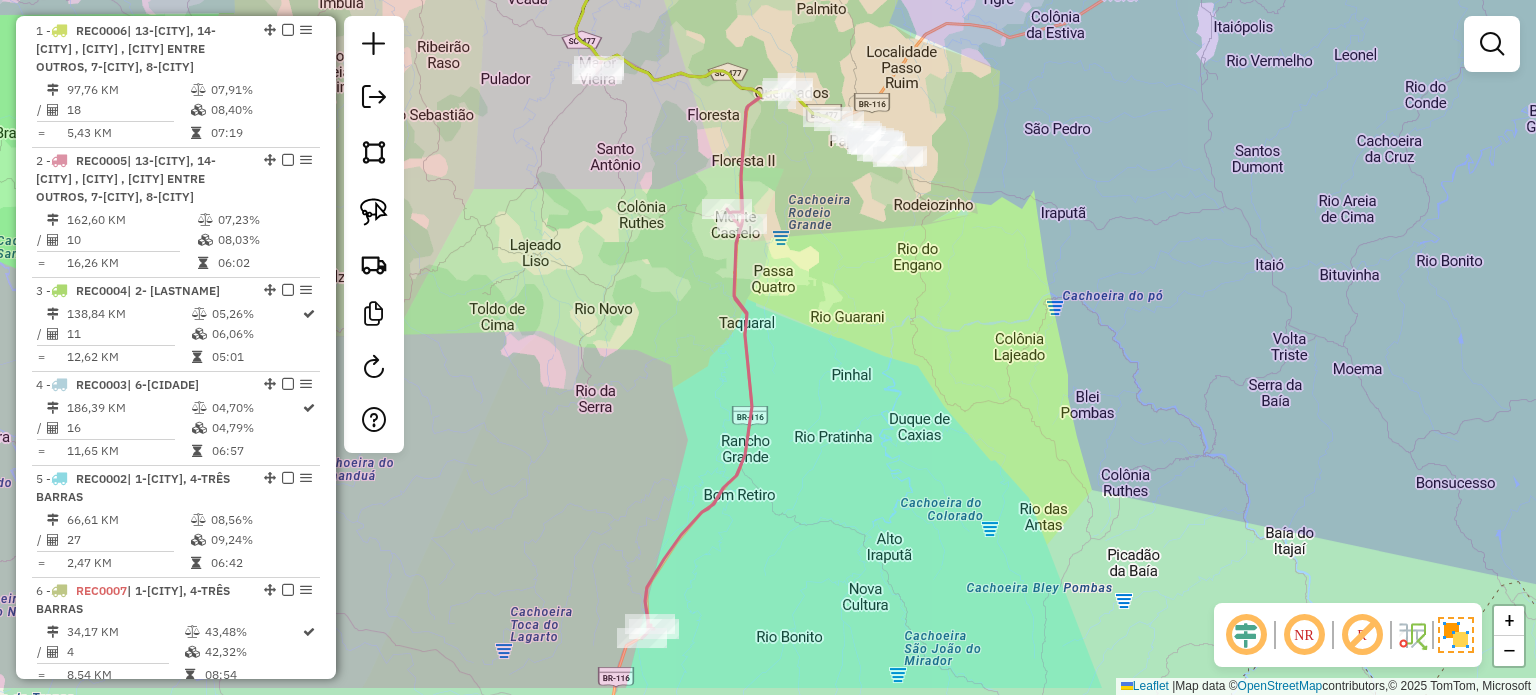 drag, startPoint x: 837, startPoint y: 397, endPoint x: 844, endPoint y: 306, distance: 91.26884 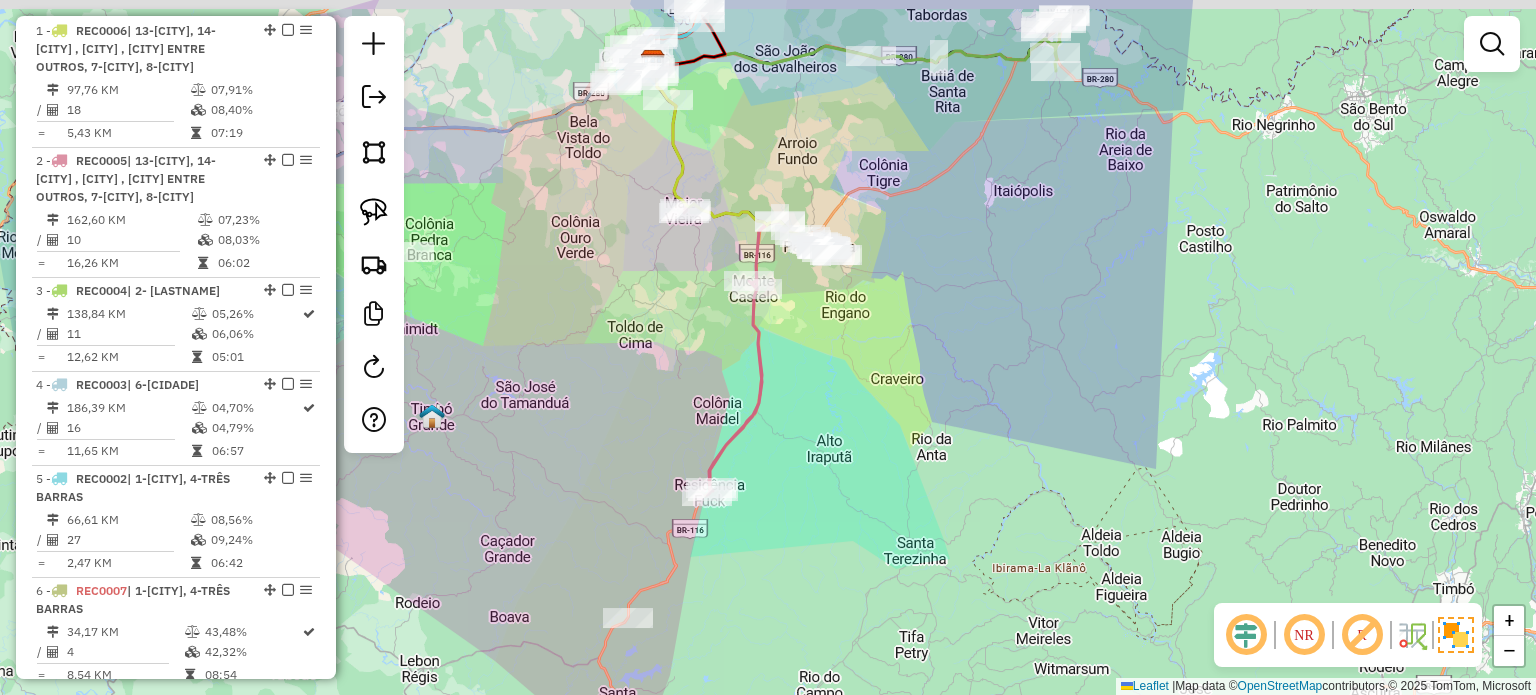 drag, startPoint x: 872, startPoint y: 344, endPoint x: 835, endPoint y: 372, distance: 46.400433 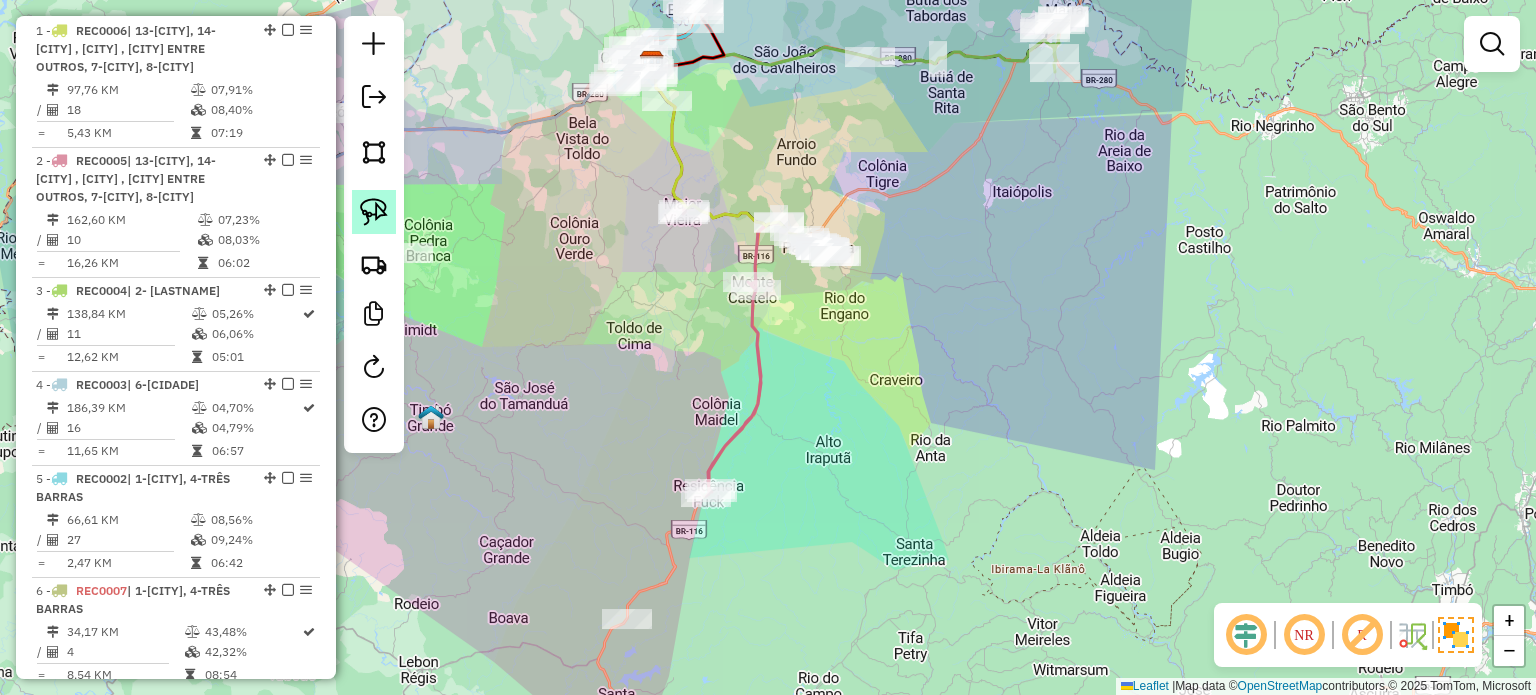 click 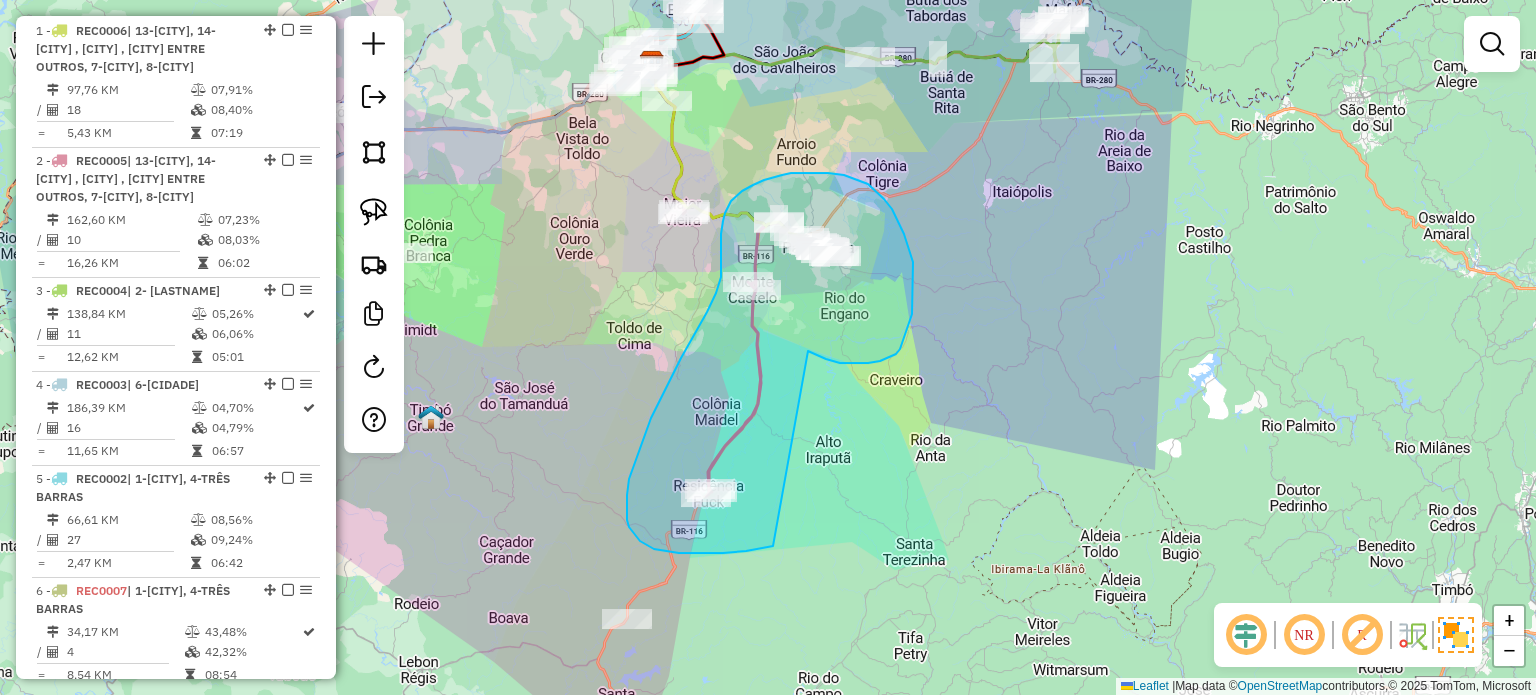 drag, startPoint x: 900, startPoint y: 349, endPoint x: 860, endPoint y: 529, distance: 184.39088 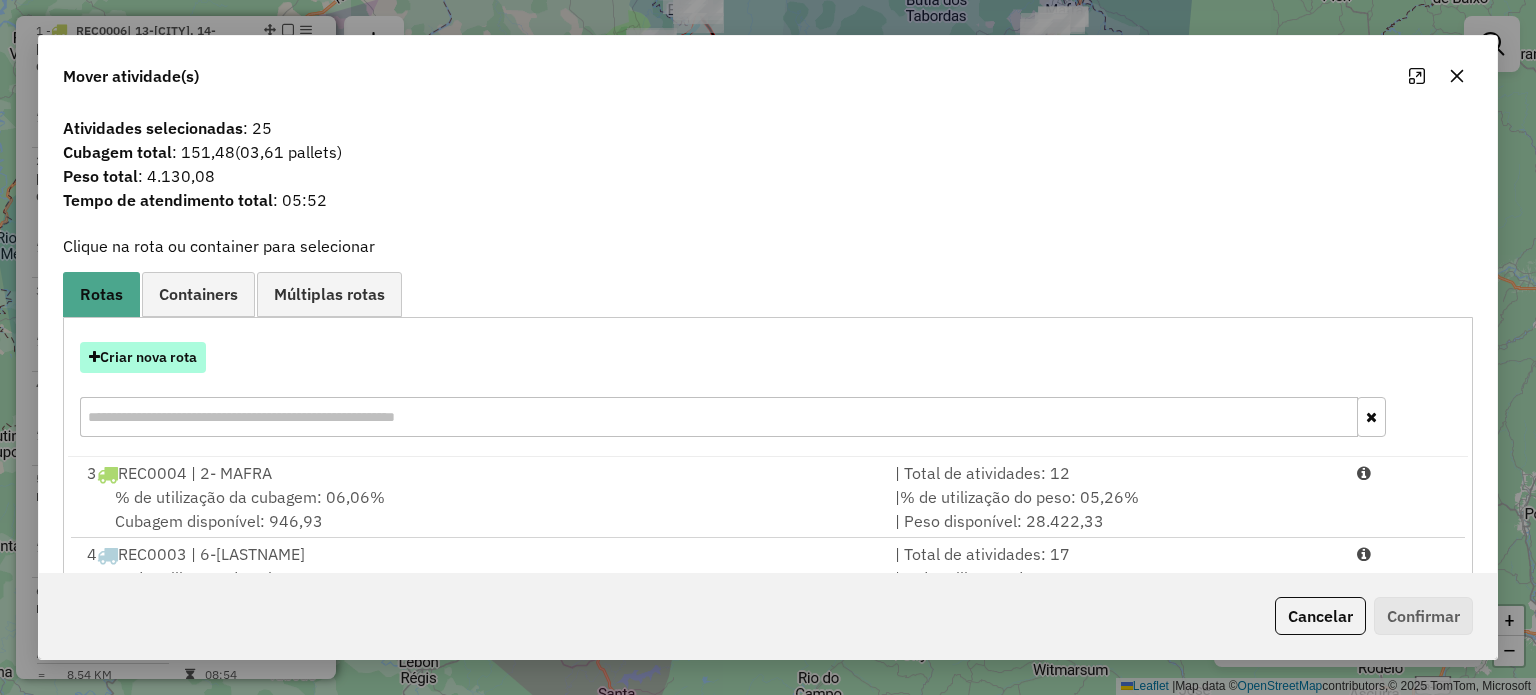click on "Criar nova rota" at bounding box center [143, 357] 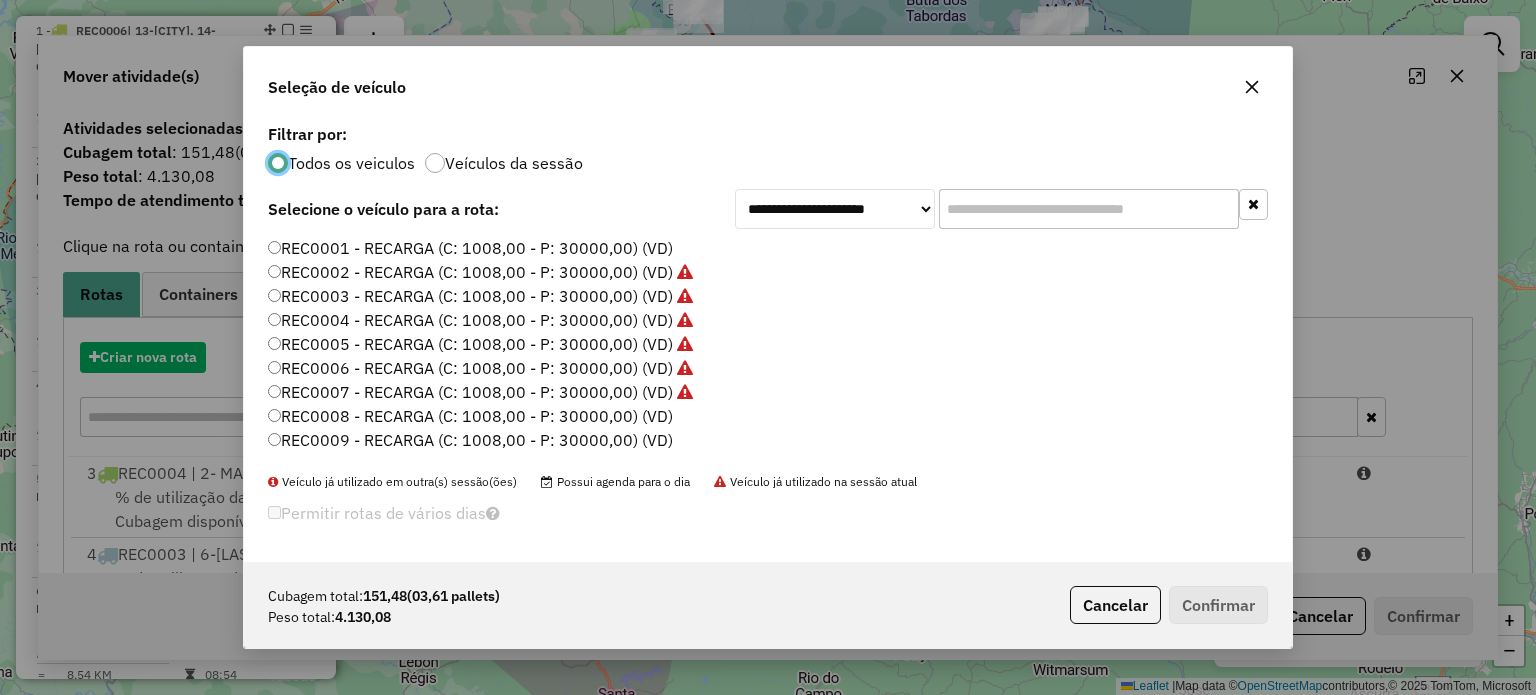 scroll, scrollTop: 10, scrollLeft: 6, axis: both 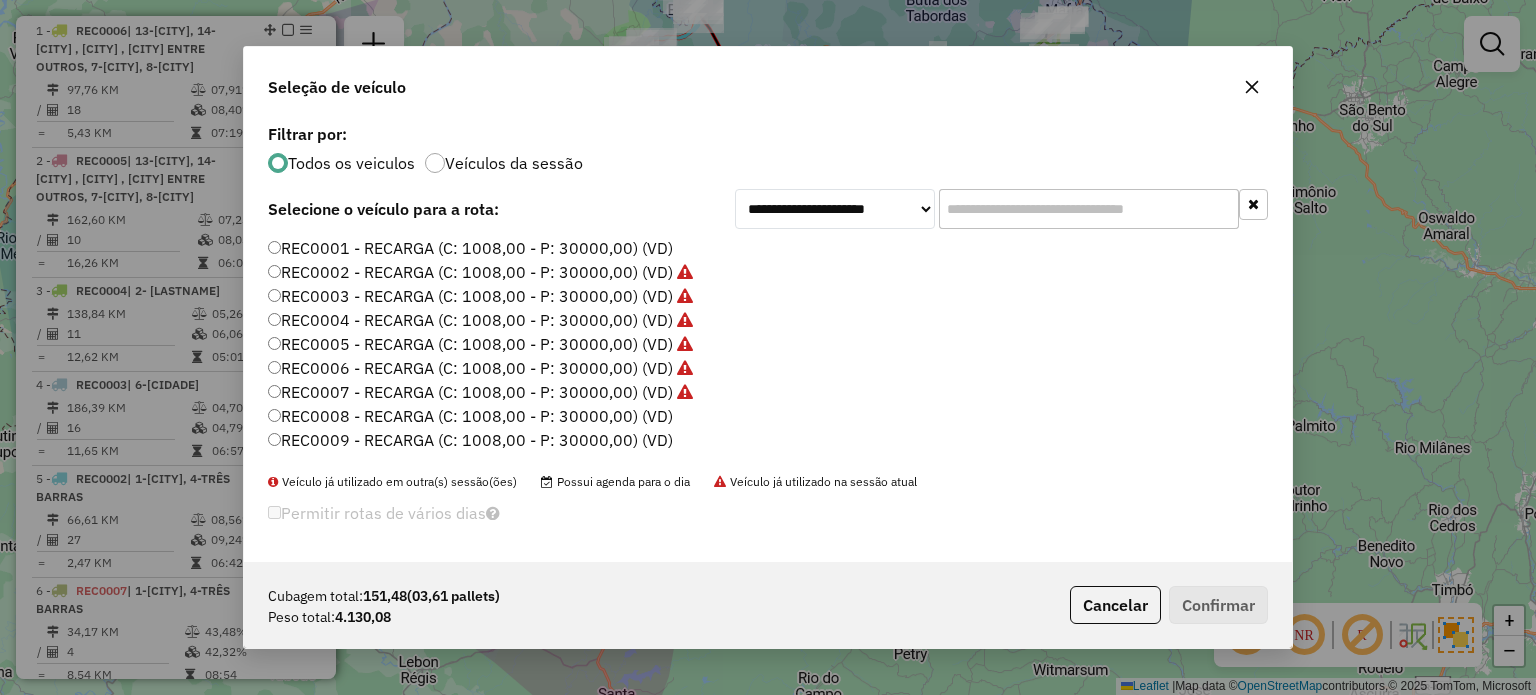 click 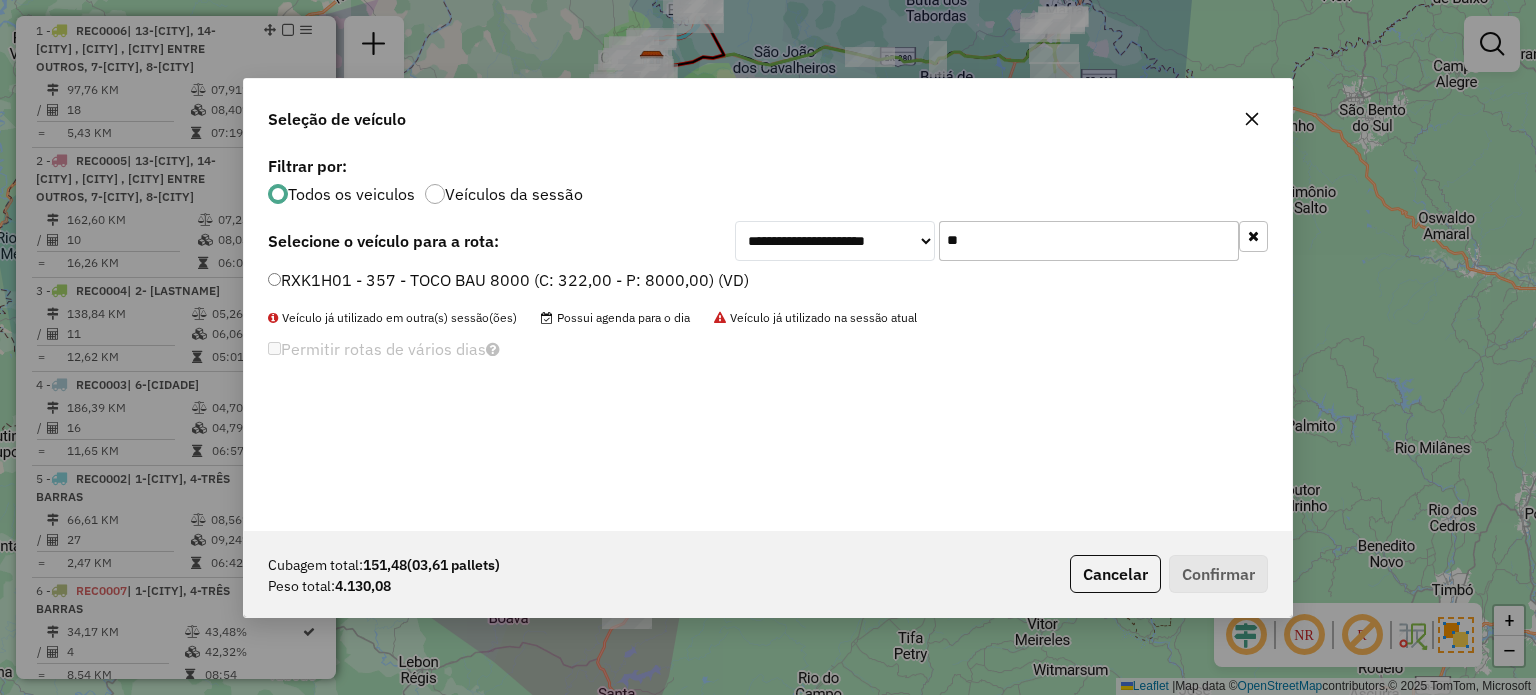 type on "**" 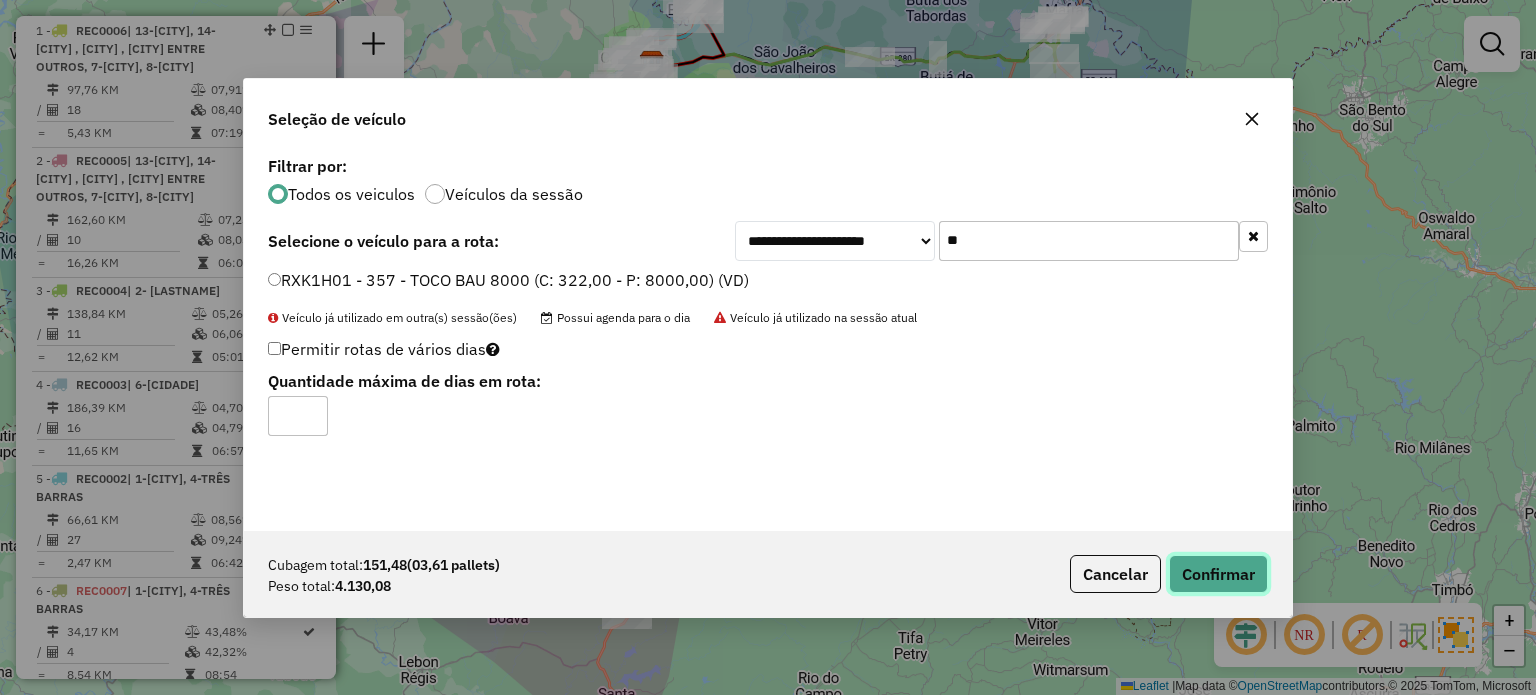 click on "Confirmar" 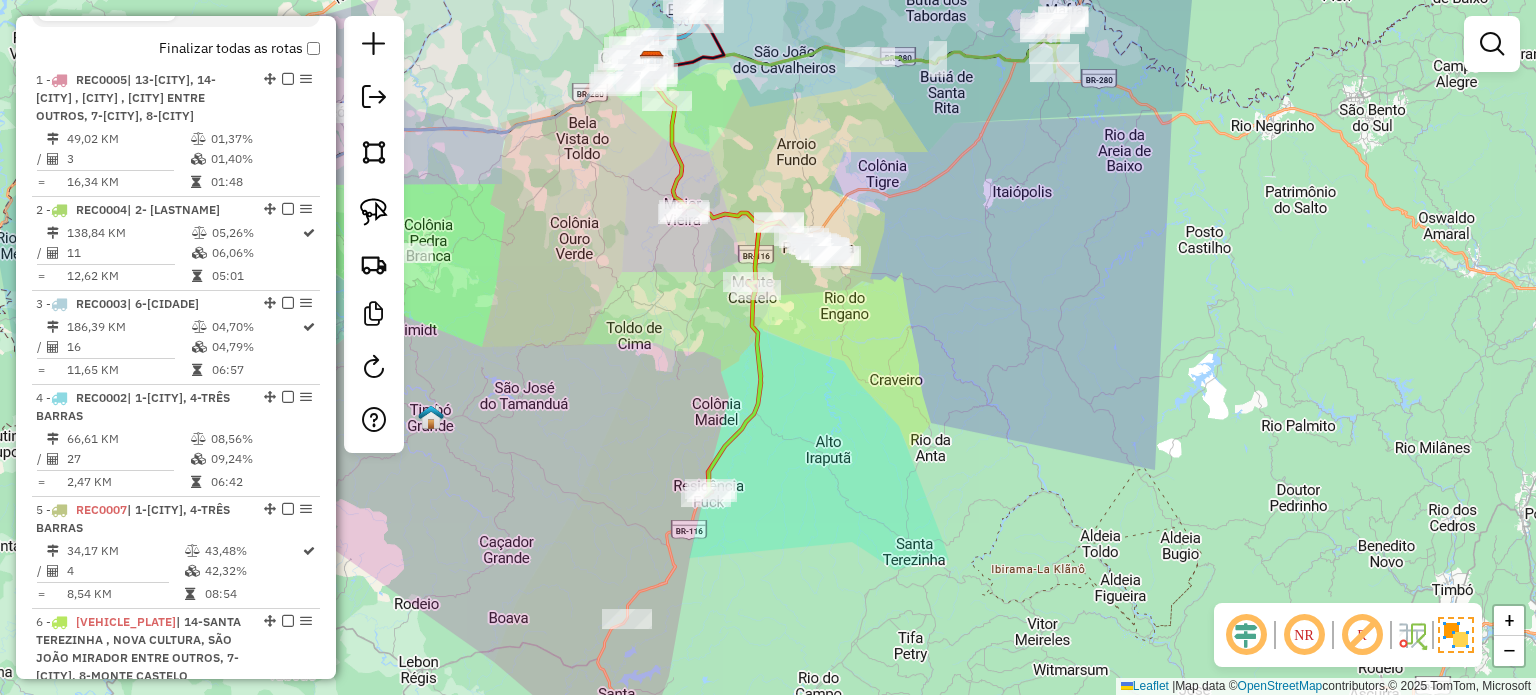 scroll, scrollTop: 798, scrollLeft: 0, axis: vertical 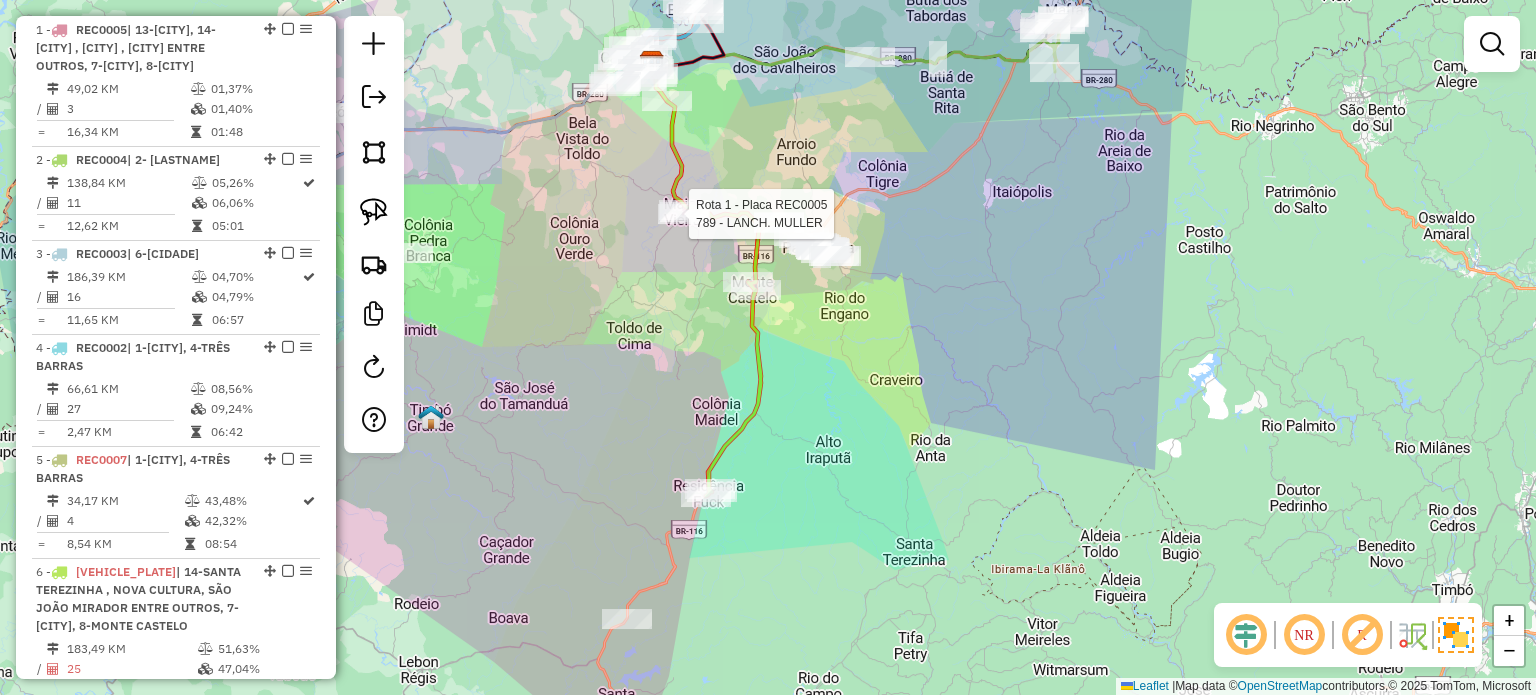 select on "*********" 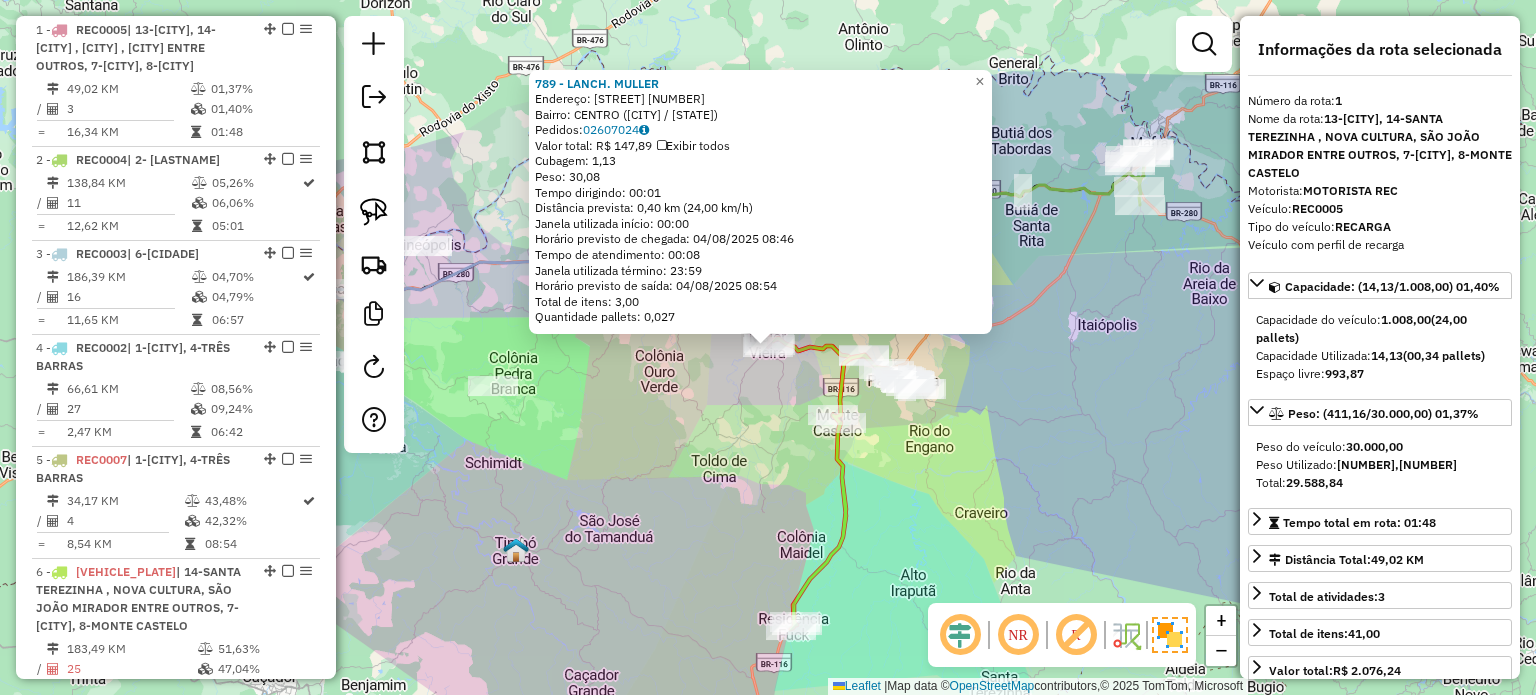 click on "789 - LANCH. MULLER  Endereço:  LUIZ DAVET 957   Bairro: CENTRO (MAJOR VIEIRA / SC)   Pedidos:  02607024   Valor total: R$ 147,89   Exibir todos   Cubagem: 1,13  Peso: 30,08  Tempo dirigindo: 00:01   Distância prevista: 0,40 km (24,00 km/h)   Janela utilizada início: 00:00   Horário previsto de chegada: 04/08/2025 08:46   Tempo de atendimento: 00:08   Janela utilizada término: 23:59   Horário previsto de saída: 04/08/2025 08:54   Total de itens: 3,00   Quantidade pallets: 0,027  × Janela de atendimento Grade de atendimento Capacidade Transportadoras Veículos Cliente Pedidos  Rotas Selecione os dias de semana para filtrar as janelas de atendimento  Seg   Ter   Qua   Qui   Sex   Sáb   Dom  Informe o período da janela de atendimento: De: Até:  Filtrar exatamente a janela do cliente  Considerar janela de atendimento padrão  Selecione os dias de semana para filtrar as grades de atendimento  Seg   Ter   Qua   Qui   Sex   Sáb   Dom   Considerar clientes sem dia de atendimento cadastrado  Peso mínimo:" 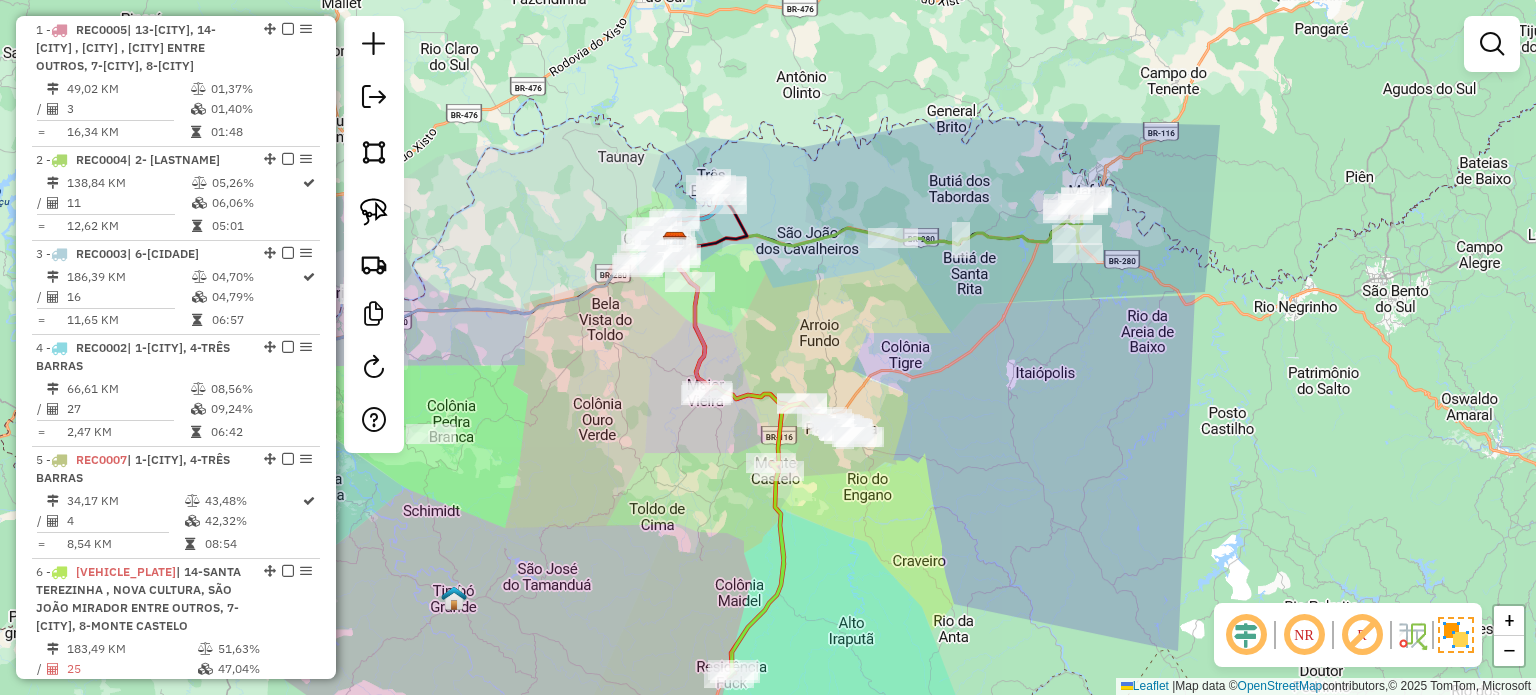 drag, startPoint x: 925, startPoint y: 271, endPoint x: 866, endPoint y: 339, distance: 90.02777 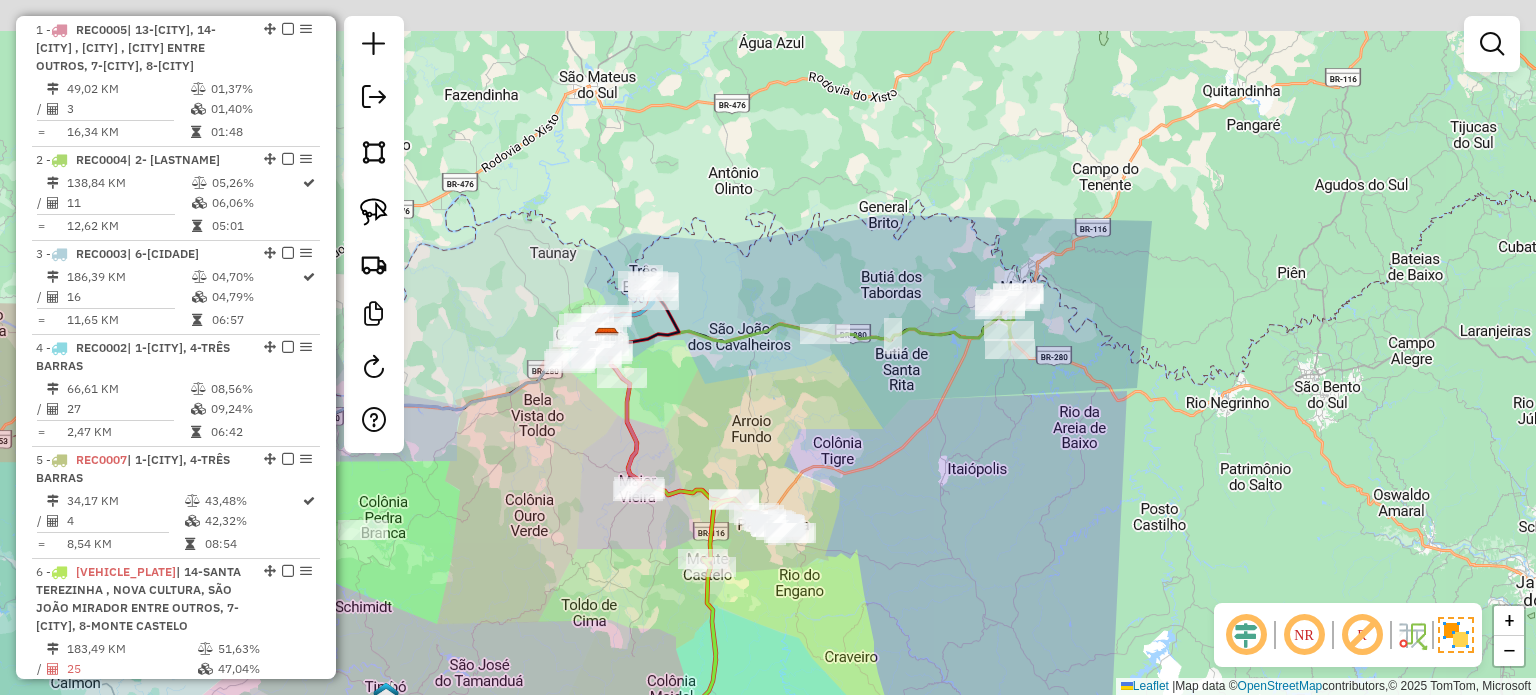 drag, startPoint x: 945, startPoint y: 320, endPoint x: 904, endPoint y: 395, distance: 85.47514 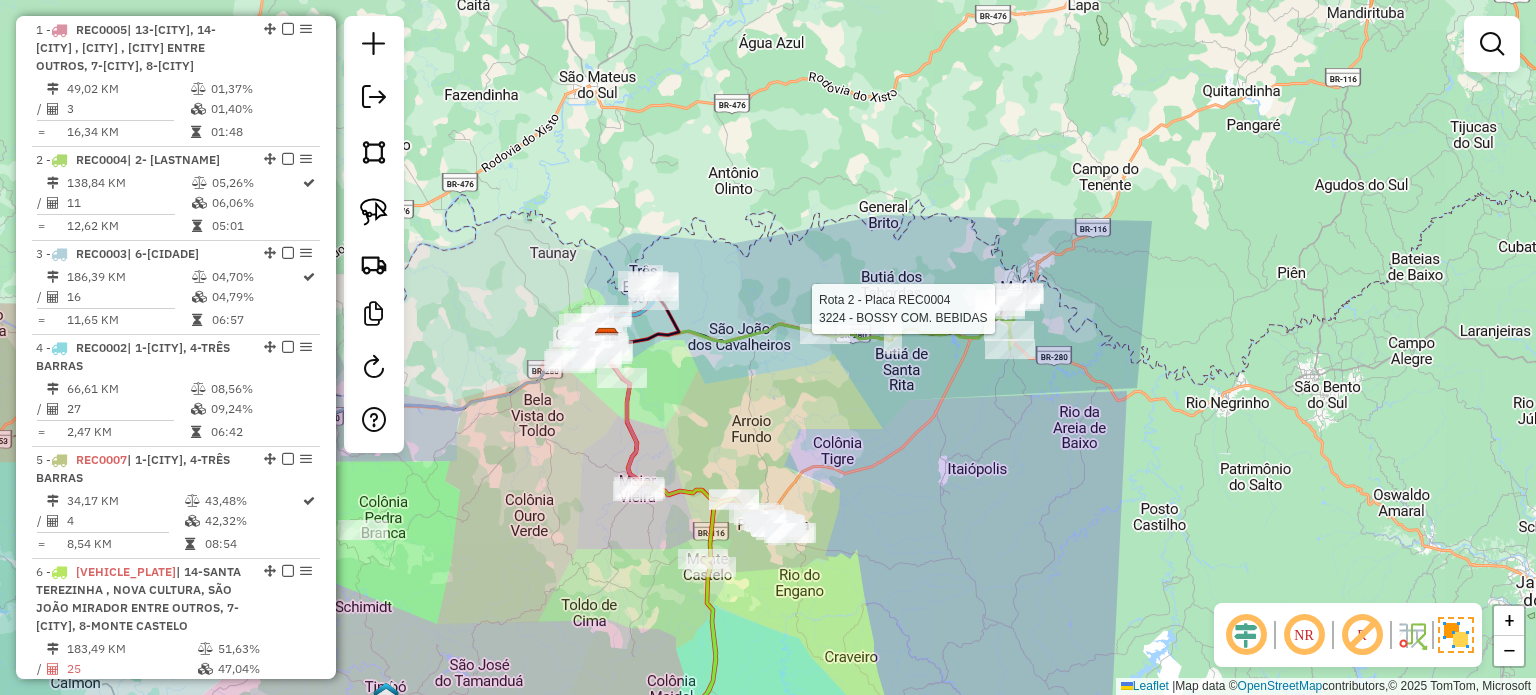 select on "*********" 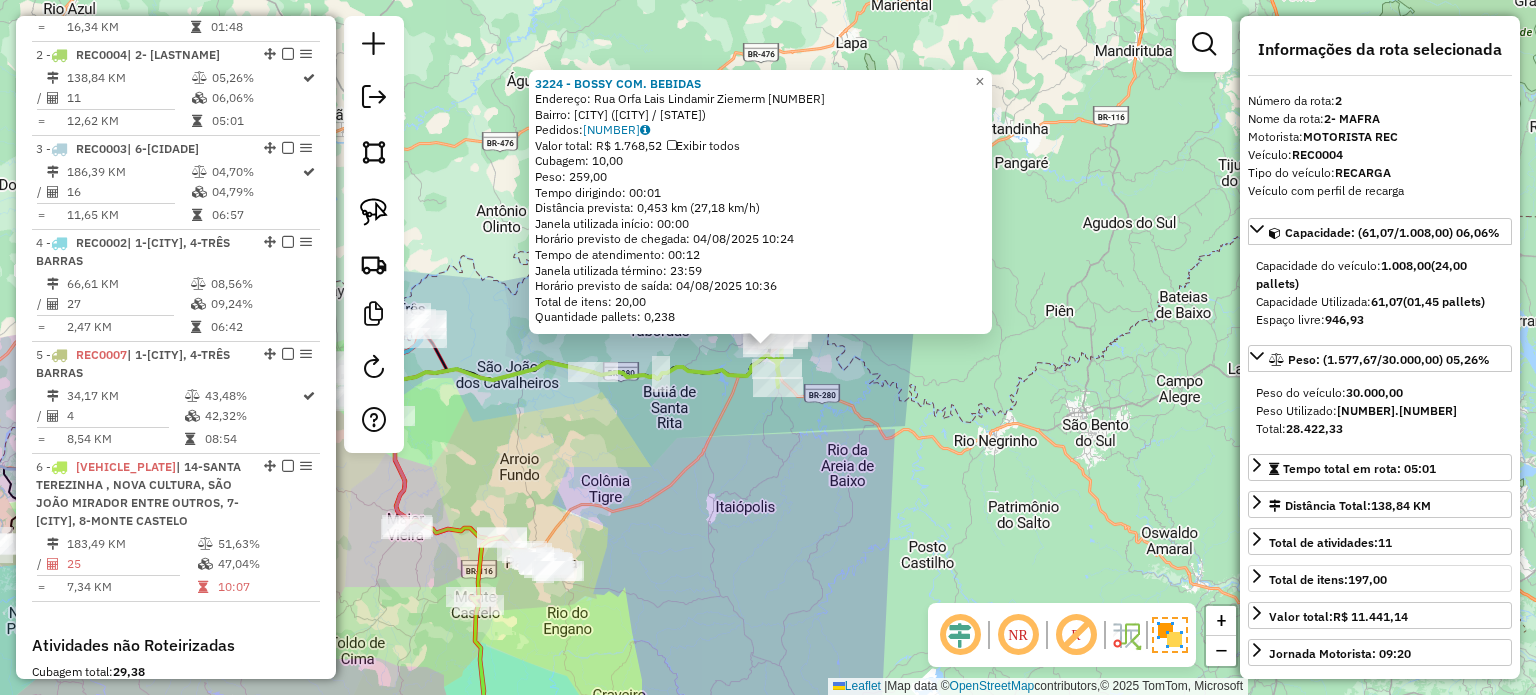 scroll, scrollTop: 964, scrollLeft: 0, axis: vertical 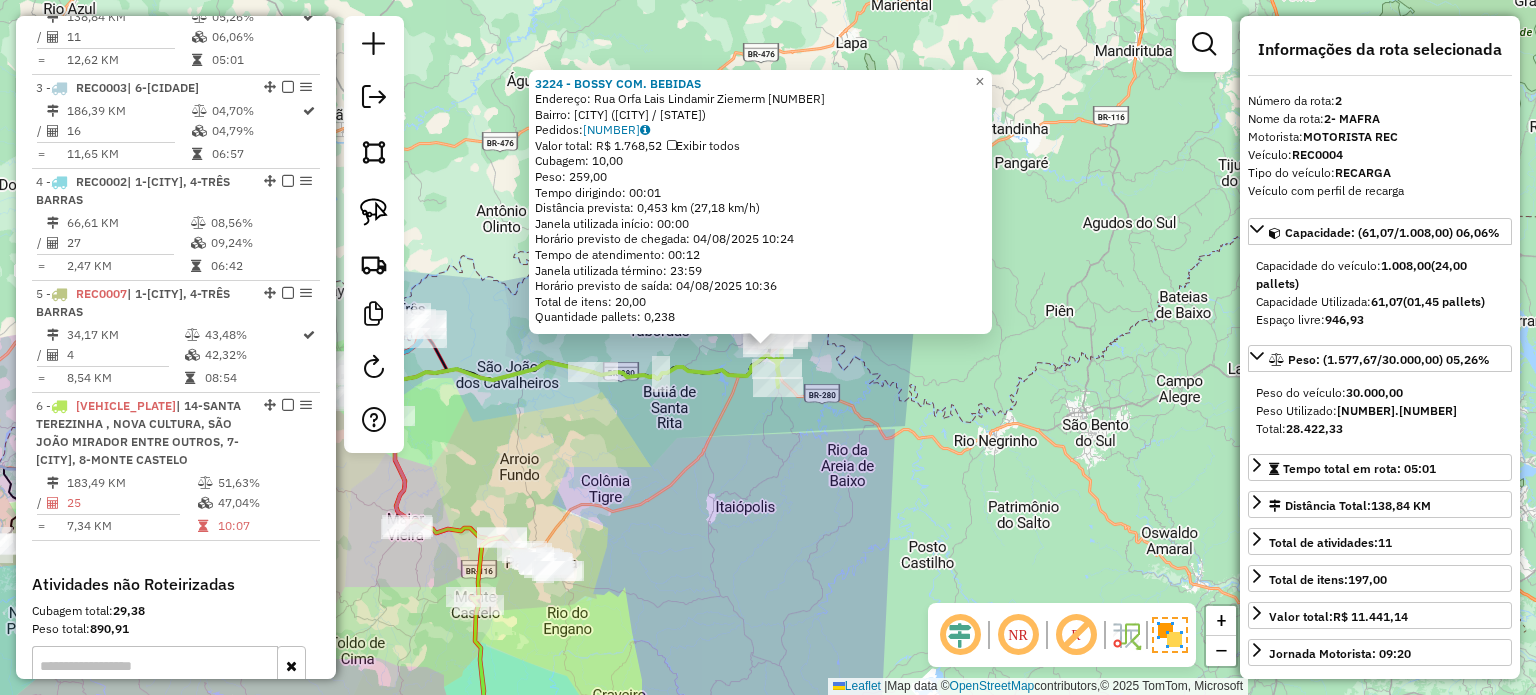 click on "3224 - BOSSY COM. BEBIDAS  Endereço:  Rua Orfa Lais Lindamir Ziemerm 139   Bairro: VILA NOVA (MAFRA / SC)   Pedidos:  02607039   Valor total: R$ 1.768,52   Exibir todos   Cubagem: 10,00  Peso: 259,00  Tempo dirigindo: 00:01   Distância prevista: 0,453 km (27,18 km/h)   Janela utilizada início: 00:00   Horário previsto de chegada: 04/08/2025 10:24   Tempo de atendimento: 00:12   Janela utilizada término: 23:59   Horário previsto de saída: 04/08/2025 10:36   Total de itens: 20,00   Quantidade pallets: 0,238  × Janela de atendimento Grade de atendimento Capacidade Transportadoras Veículos Cliente Pedidos  Rotas Selecione os dias de semana para filtrar as janelas de atendimento  Seg   Ter   Qua   Qui   Sex   Sáb   Dom  Informe o período da janela de atendimento: De: Até:  Filtrar exatamente a janela do cliente  Considerar janela de atendimento padrão  Selecione os dias de semana para filtrar as grades de atendimento  Seg   Ter   Qua   Qui   Sex   Sáb   Dom   Peso mínimo:   Peso máximo:   De:  De:" 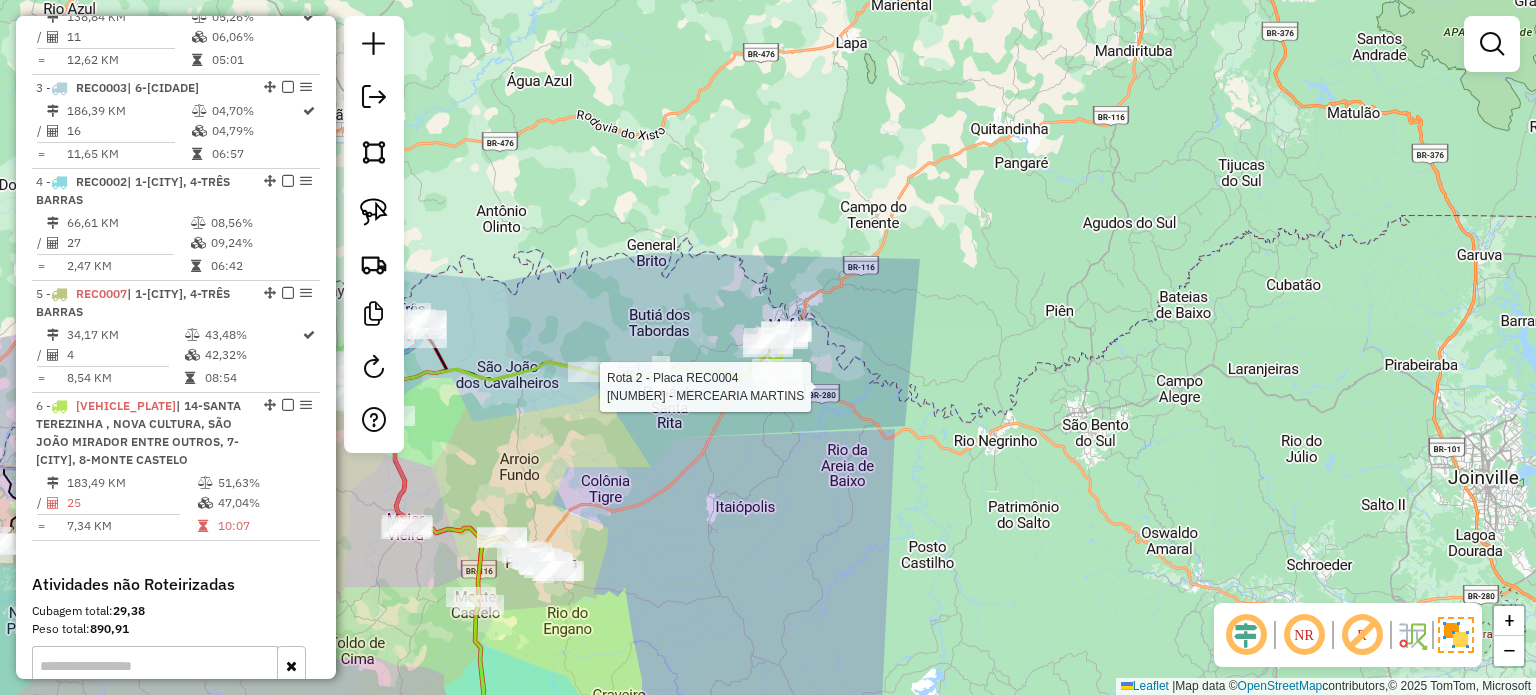 select on "*********" 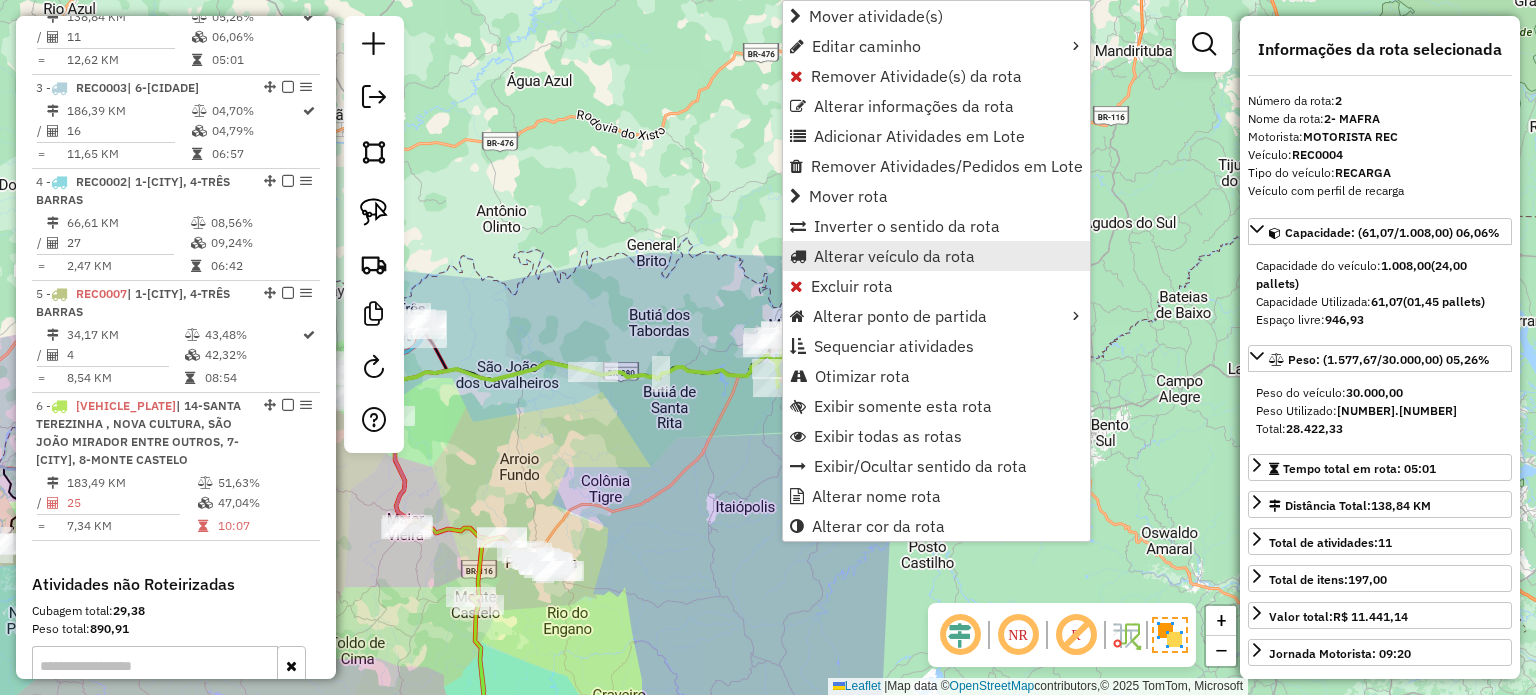 click on "Alterar veículo da rota" at bounding box center [894, 256] 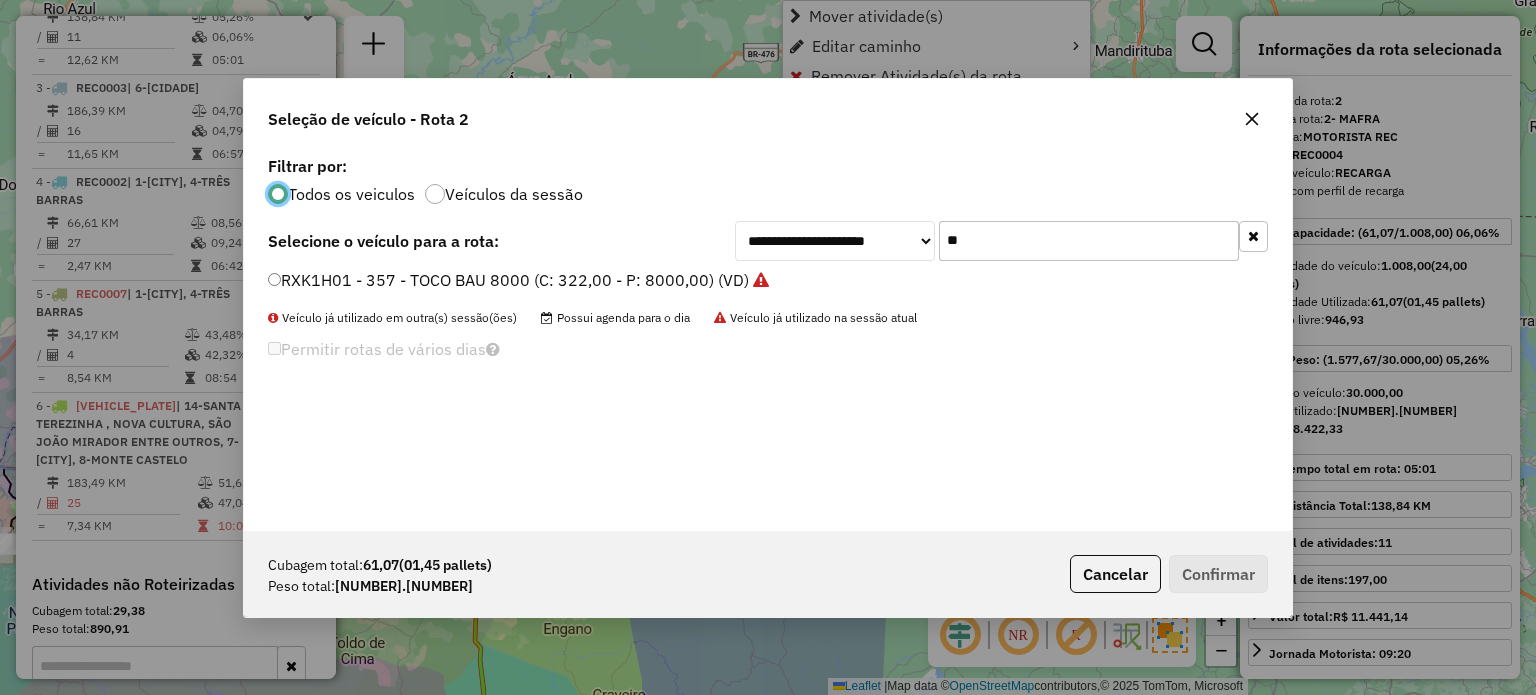 scroll, scrollTop: 10, scrollLeft: 6, axis: both 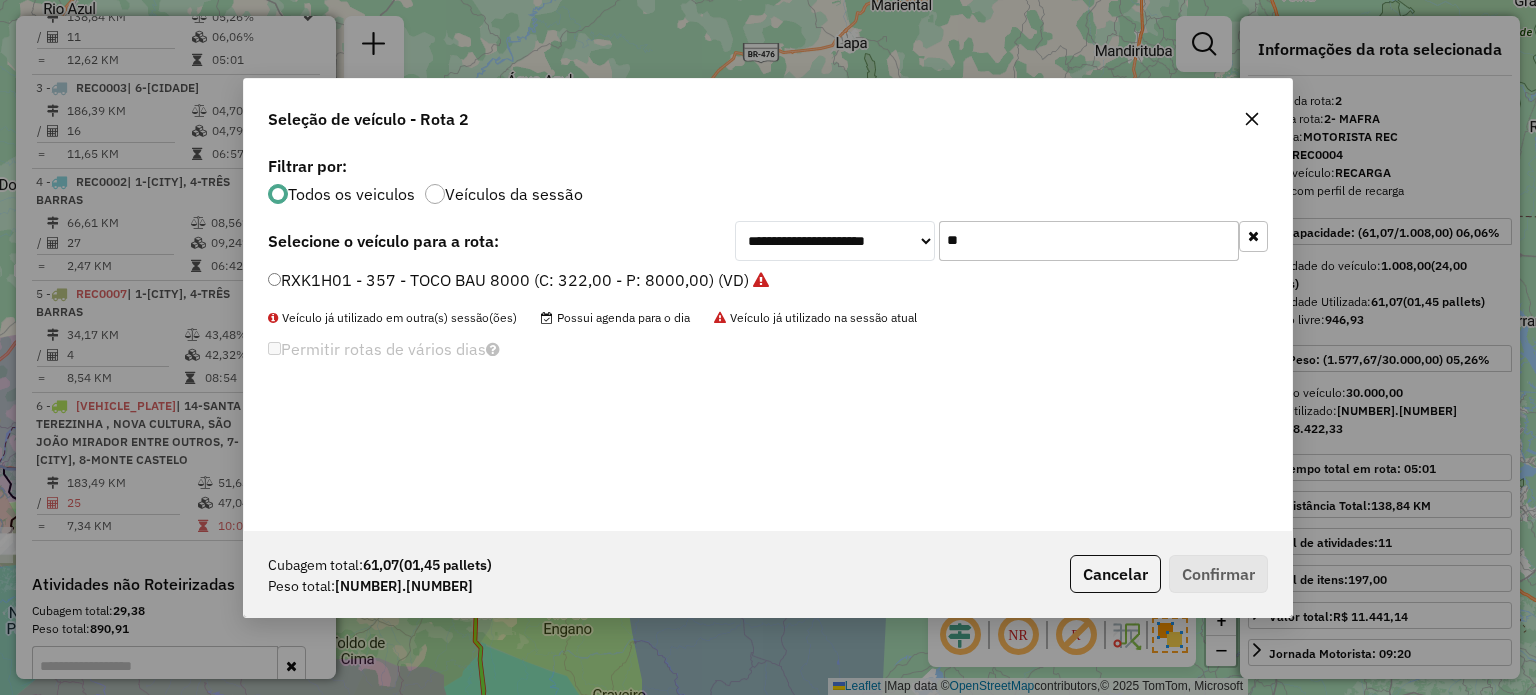 drag, startPoint x: 974, startPoint y: 245, endPoint x: 912, endPoint y: 255, distance: 62.801273 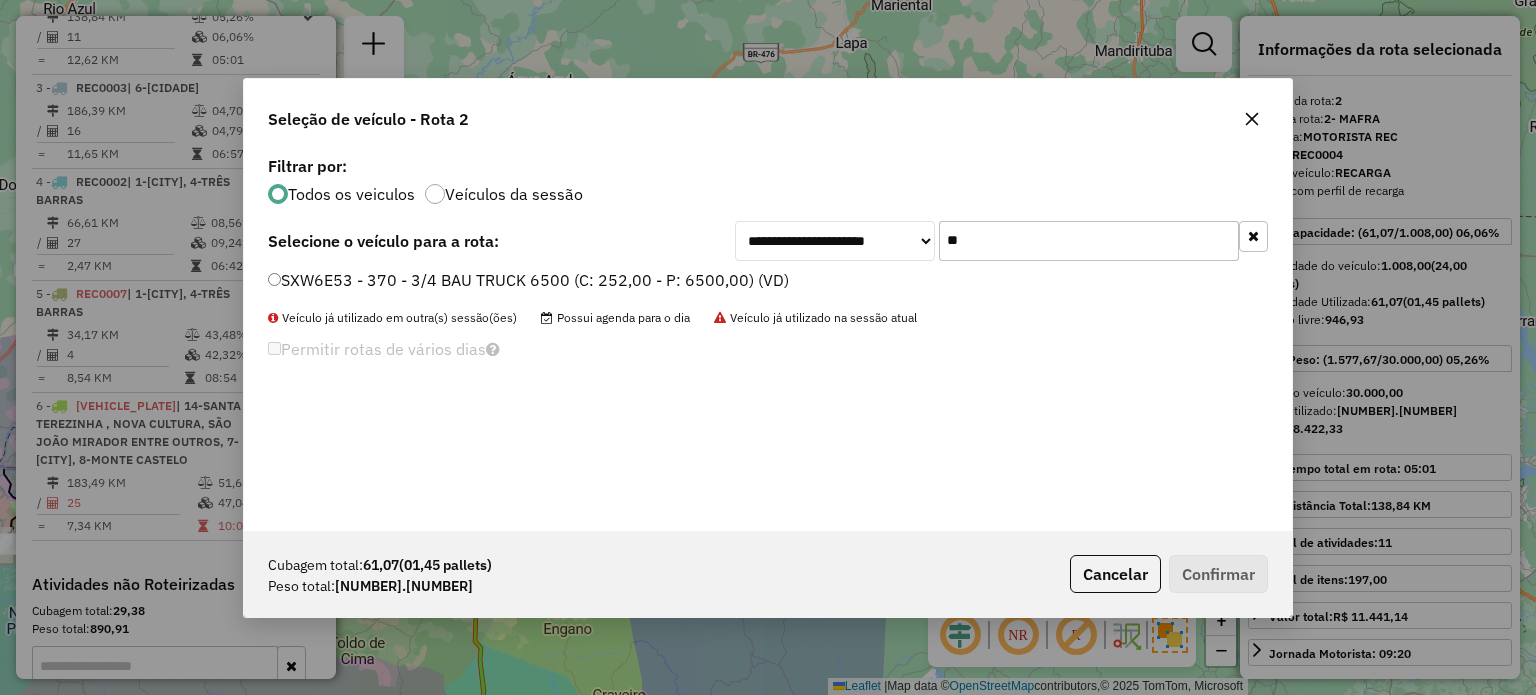 drag, startPoint x: 998, startPoint y: 245, endPoint x: 886, endPoint y: 250, distance: 112.11155 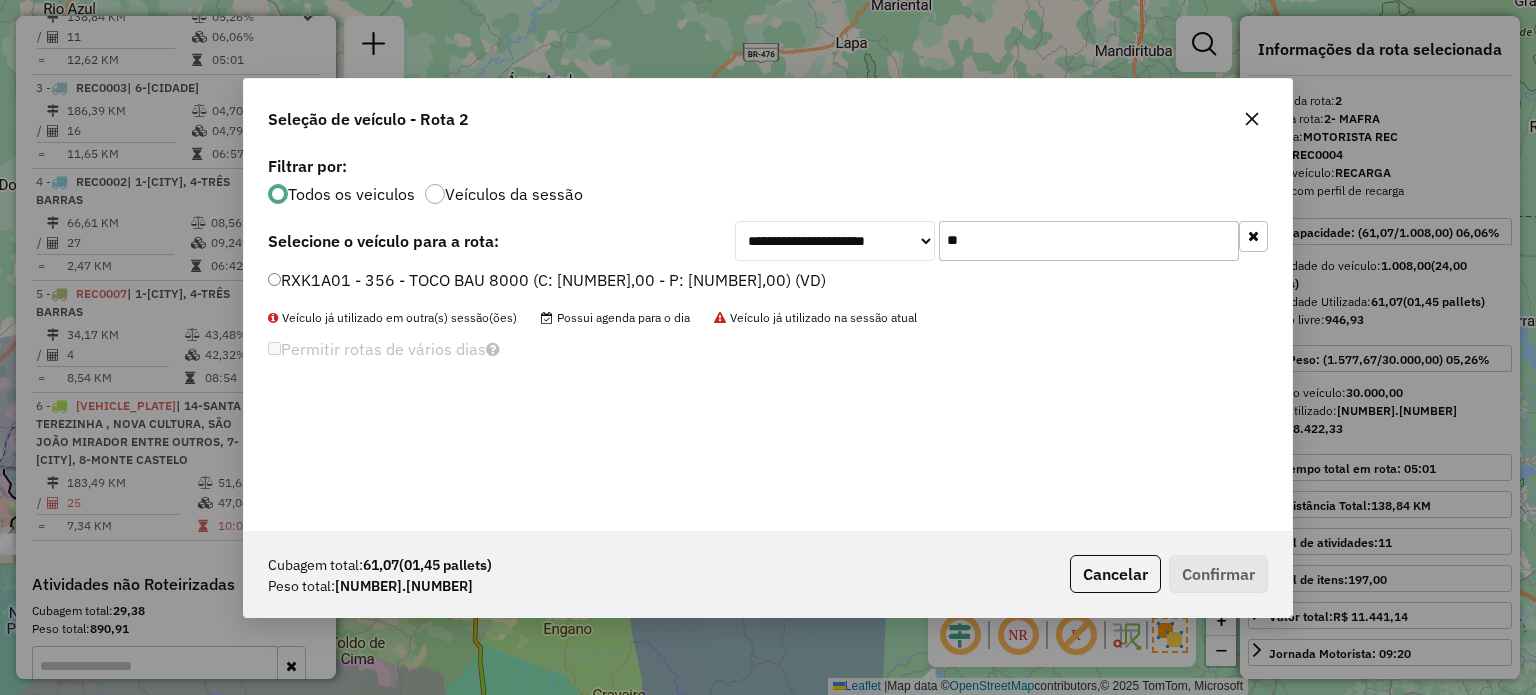 type on "**" 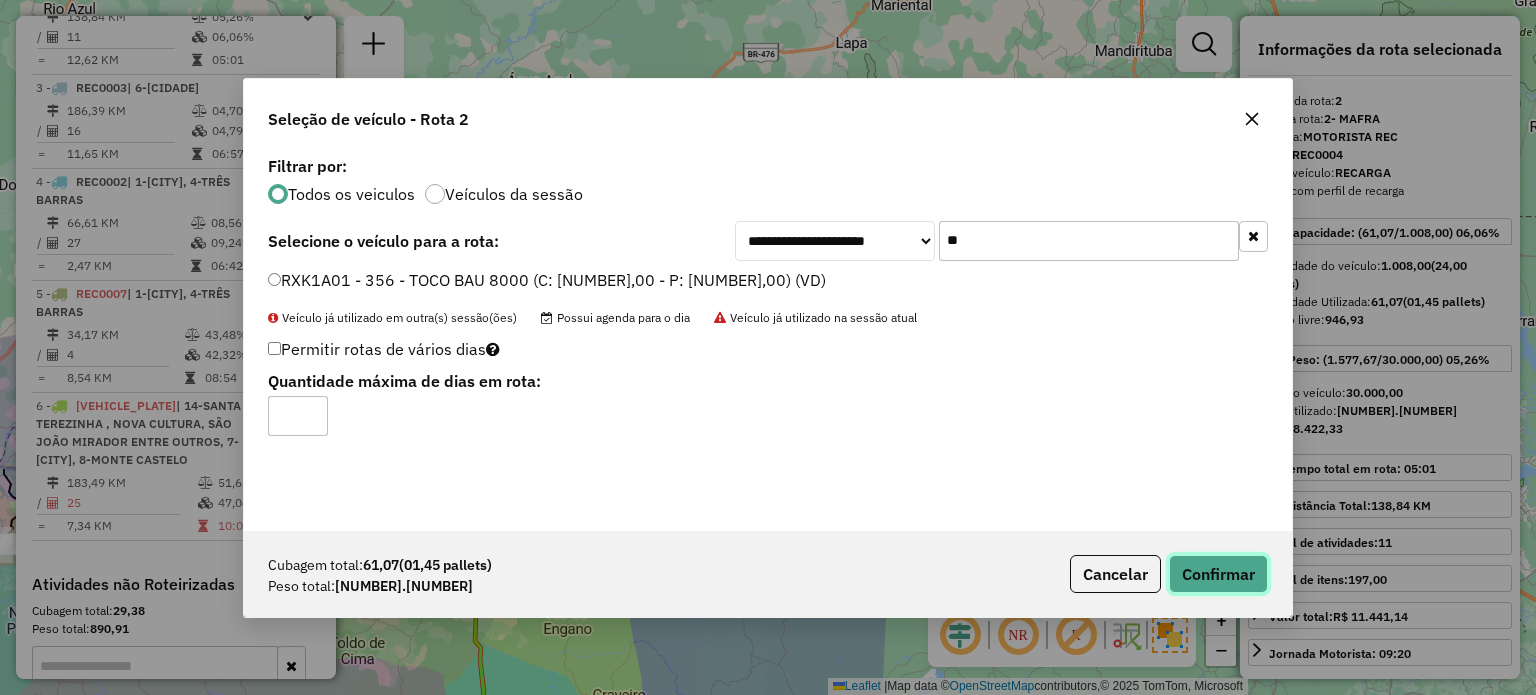 click on "Confirmar" 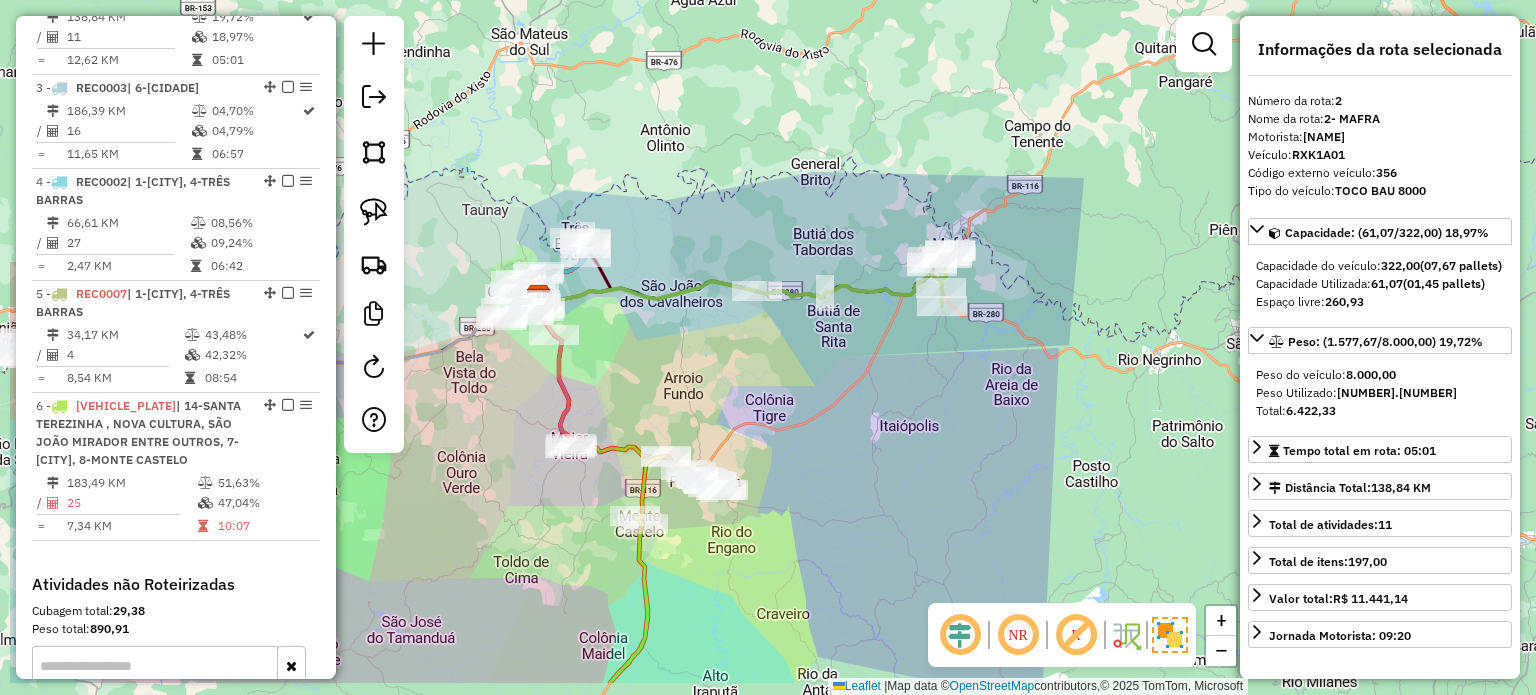 drag, startPoint x: 808, startPoint y: 448, endPoint x: 974, endPoint y: 364, distance: 186.043 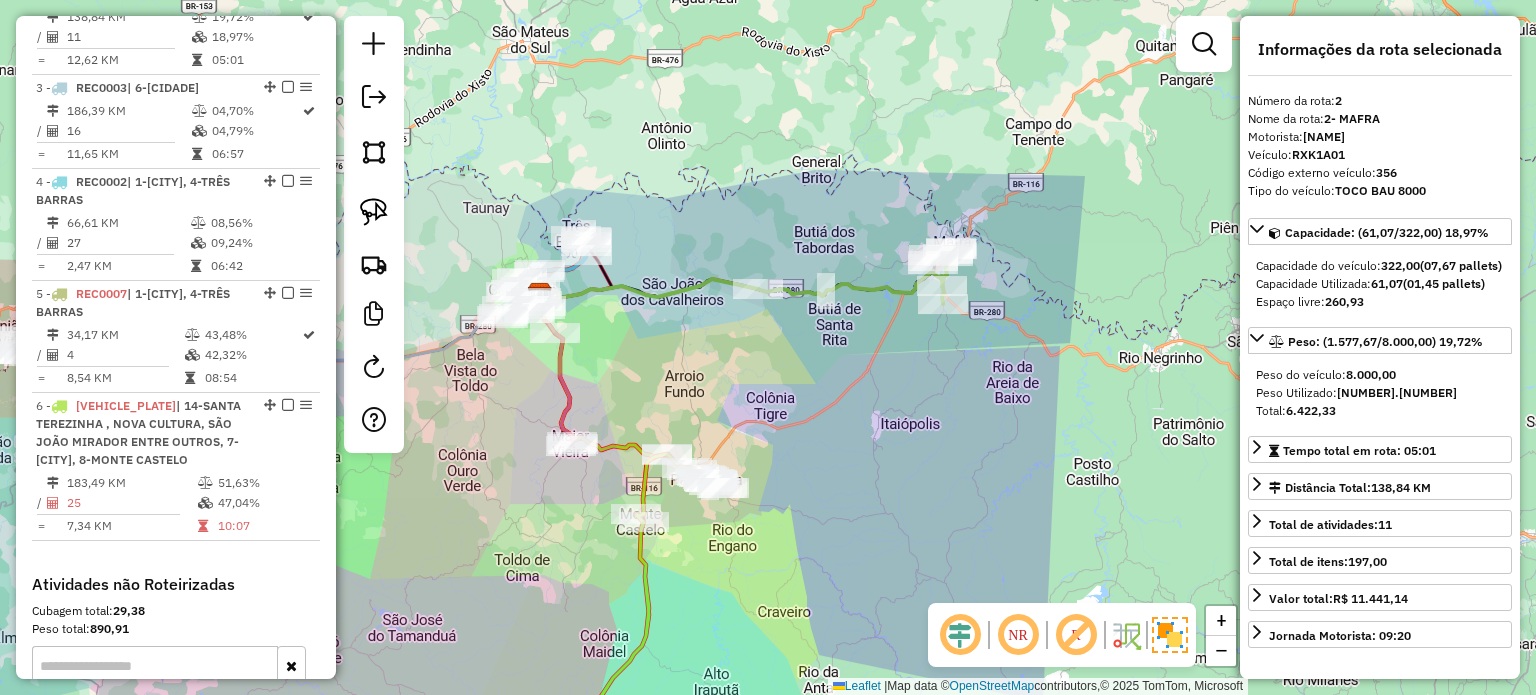 click on "Janela de atendimento Grade de atendimento Capacidade Transportadoras Veículos Cliente Pedidos  Rotas Selecione os dias de semana para filtrar as janelas de atendimento  Seg   Ter   Qua   Qui   Sex   Sáb   Dom  Informe o período da janela de atendimento: De: Até:  Filtrar exatamente a janela do cliente  Considerar janela de atendimento padrão  Selecione os dias de semana para filtrar as grades de atendimento  Seg   Ter   Qua   Qui   Sex   Sáb   Dom   Considerar clientes sem dia de atendimento cadastrado  Clientes fora do dia de atendimento selecionado Filtrar as atividades entre os valores definidos abaixo:  Peso mínimo:   Peso máximo:   Cubagem mínima:   Cubagem máxima:   De:   Até:  Filtrar as atividades entre o tempo de atendimento definido abaixo:  De:   Até:   Considerar capacidade total dos clientes não roteirizados Transportadora: Selecione um ou mais itens Tipo de veículo: Selecione um ou mais itens Veículo: Selecione um ou mais itens Motorista: Selecione um ou mais itens Nome: Rótulo:" 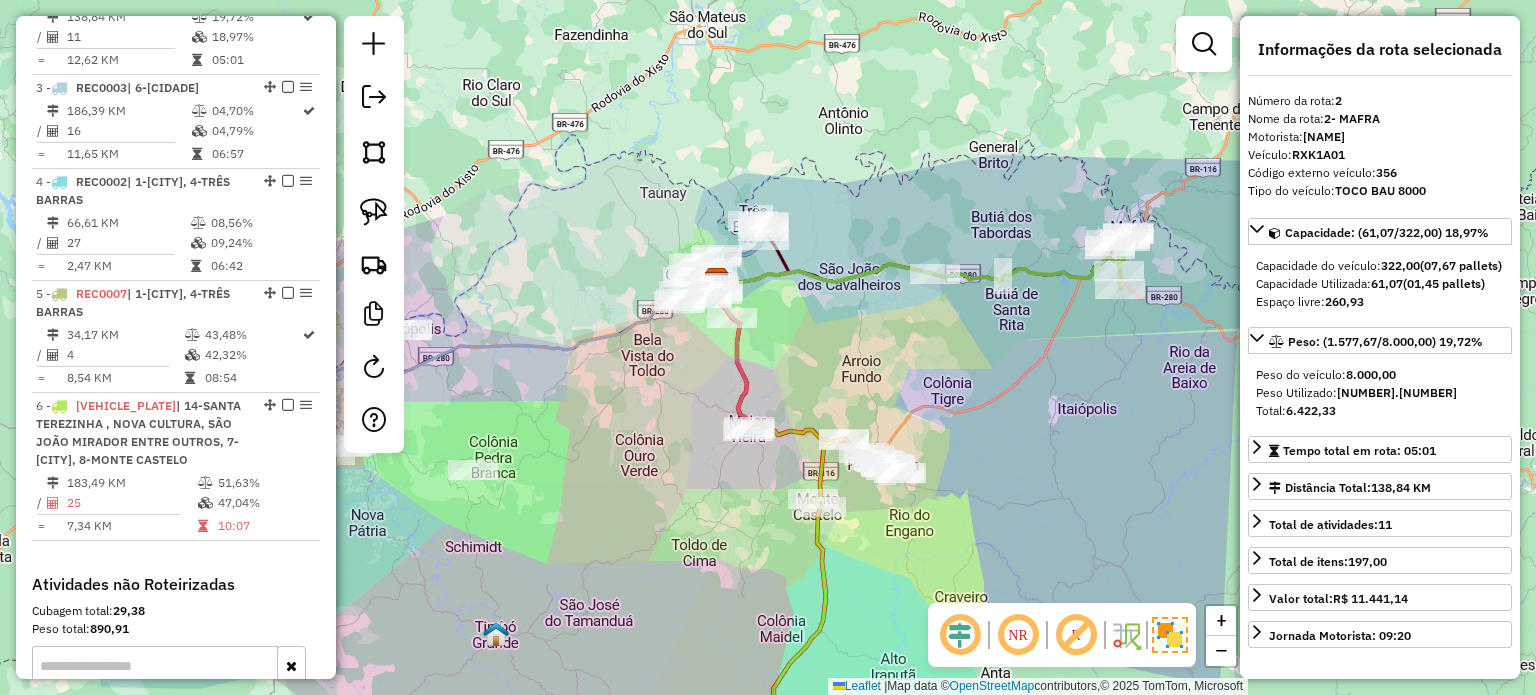 drag, startPoint x: 885, startPoint y: 432, endPoint x: 928, endPoint y: 340, distance: 101.55294 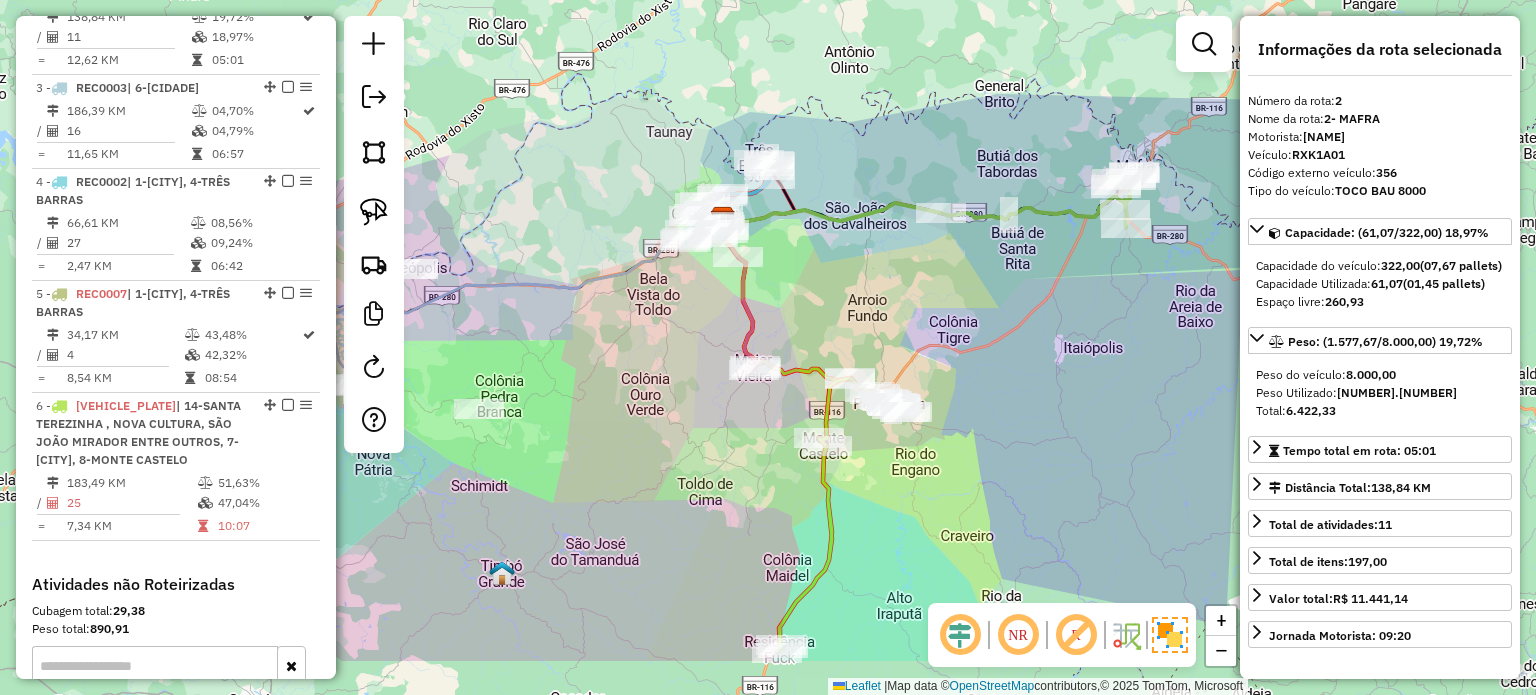 drag, startPoint x: 977, startPoint y: 377, endPoint x: 996, endPoint y: 367, distance: 21.470911 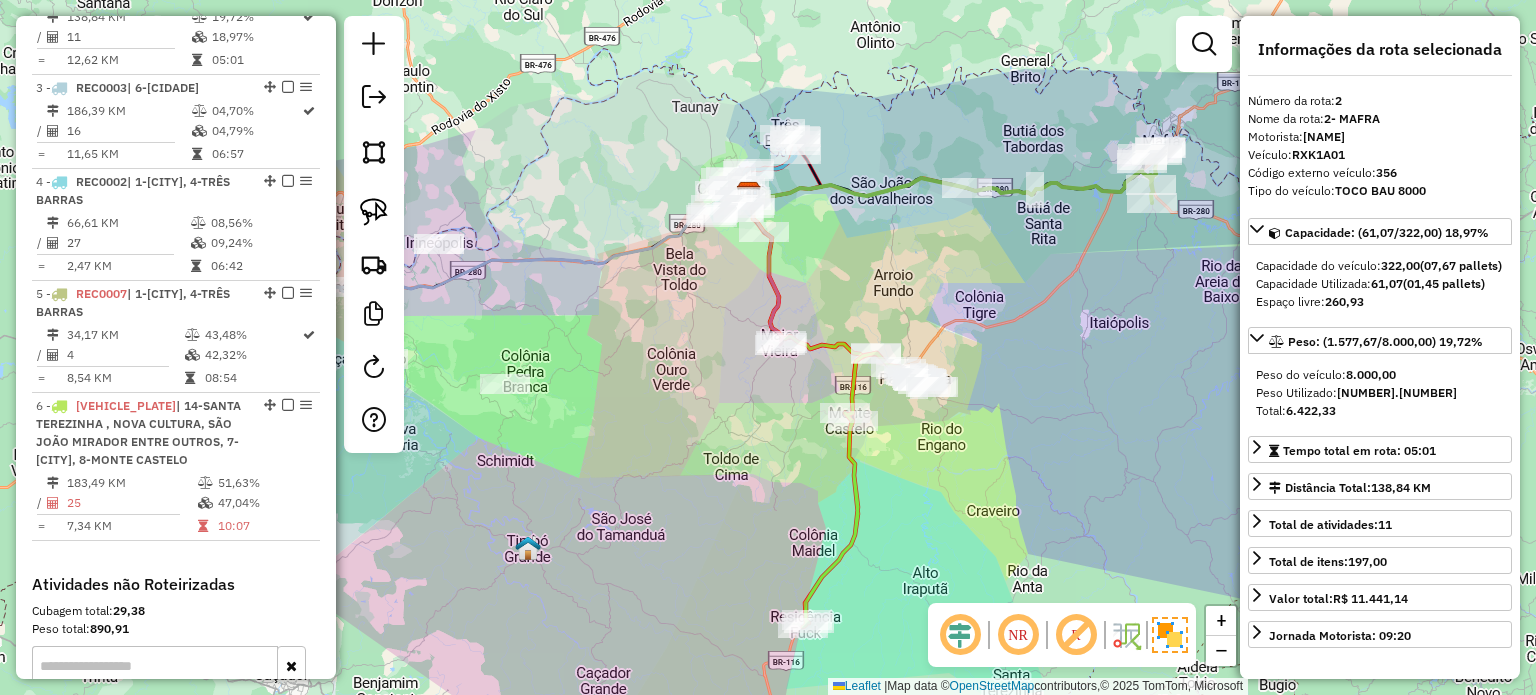 drag, startPoint x: 819, startPoint y: 491, endPoint x: 821, endPoint y: 475, distance: 16.124516 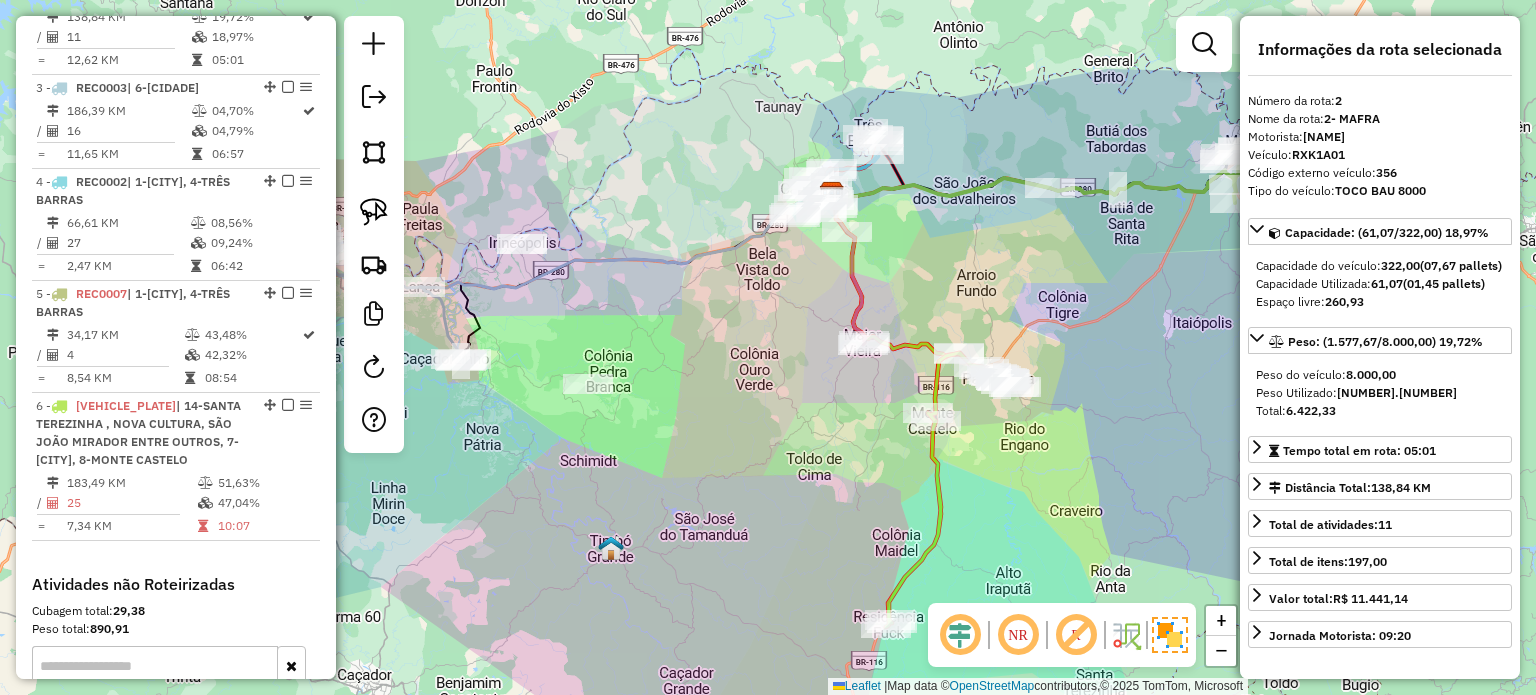 drag, startPoint x: 812, startPoint y: 467, endPoint x: 866, endPoint y: 468, distance: 54.00926 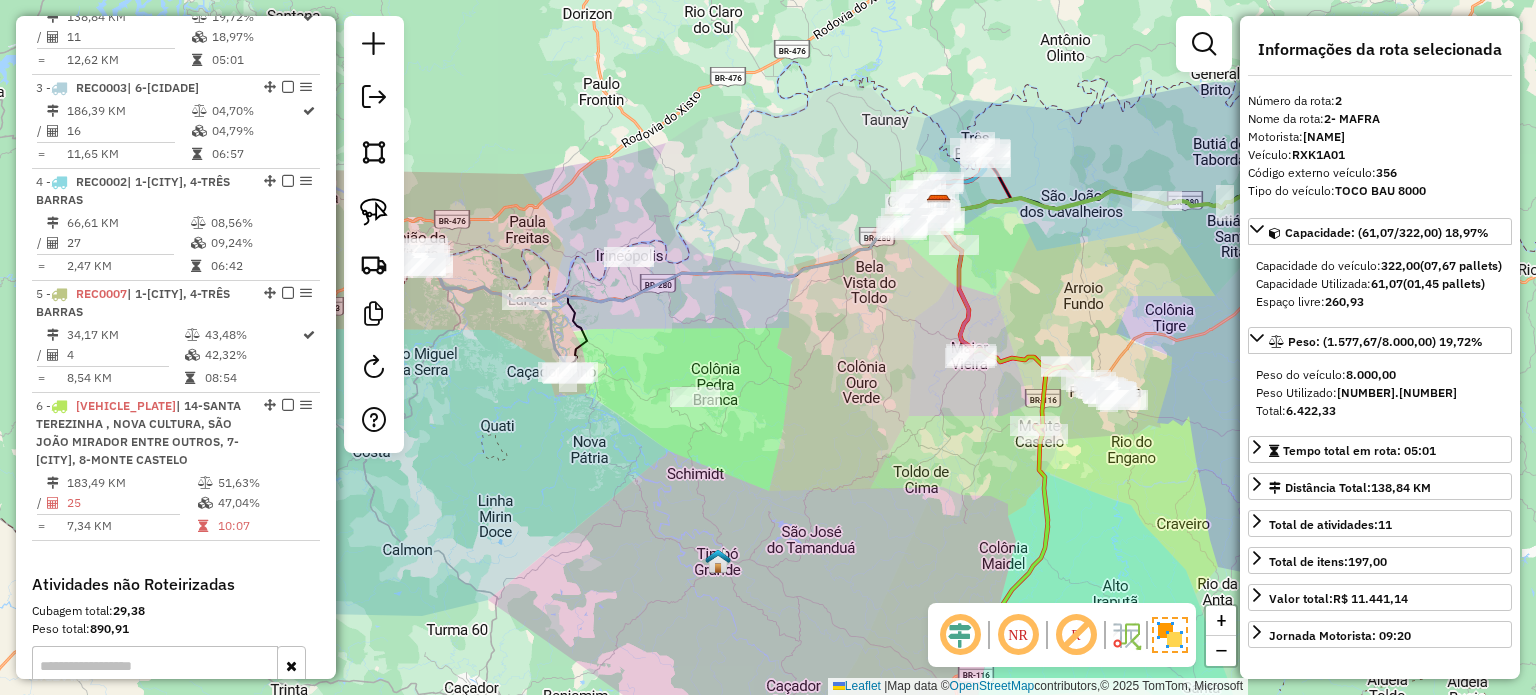 drag, startPoint x: 880, startPoint y: 469, endPoint x: 904, endPoint y: 475, distance: 24.738634 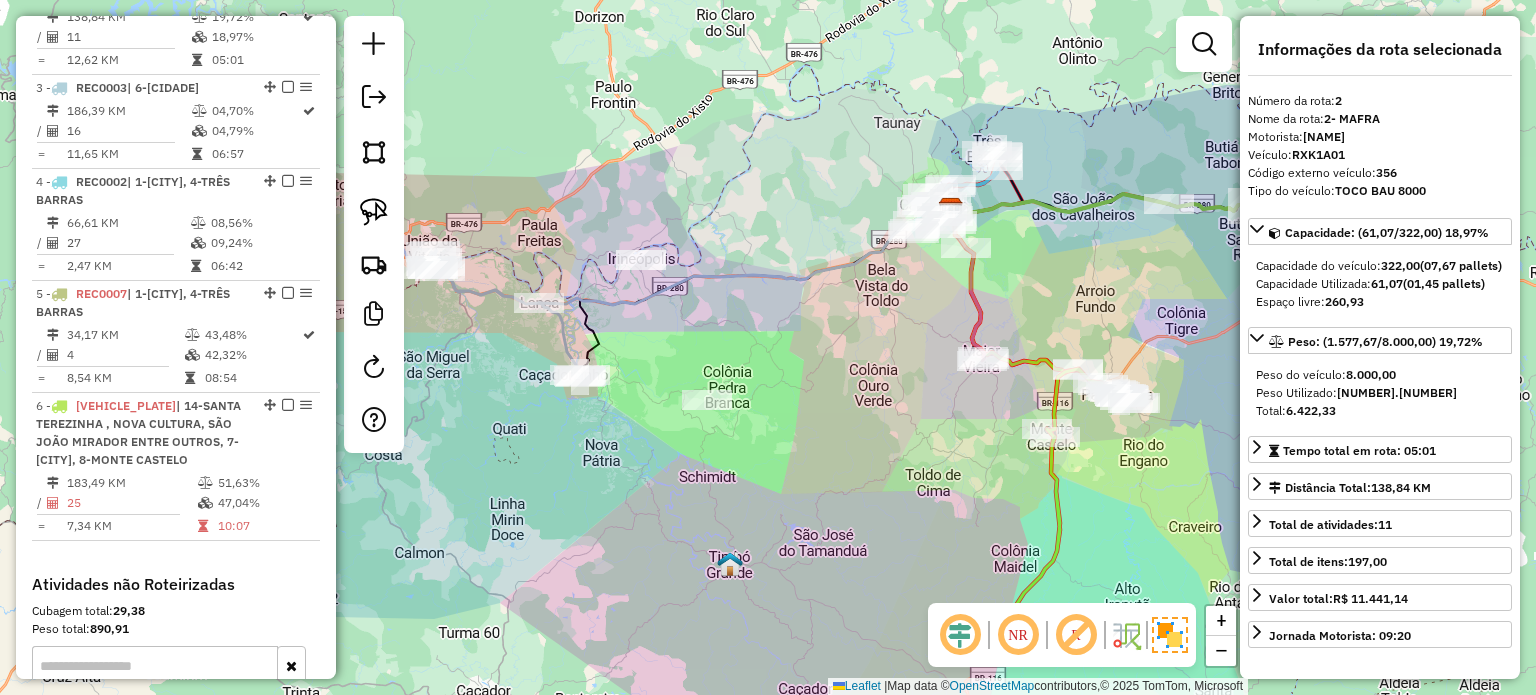 drag, startPoint x: 944, startPoint y: 471, endPoint x: 962, endPoint y: 444, distance: 32.449963 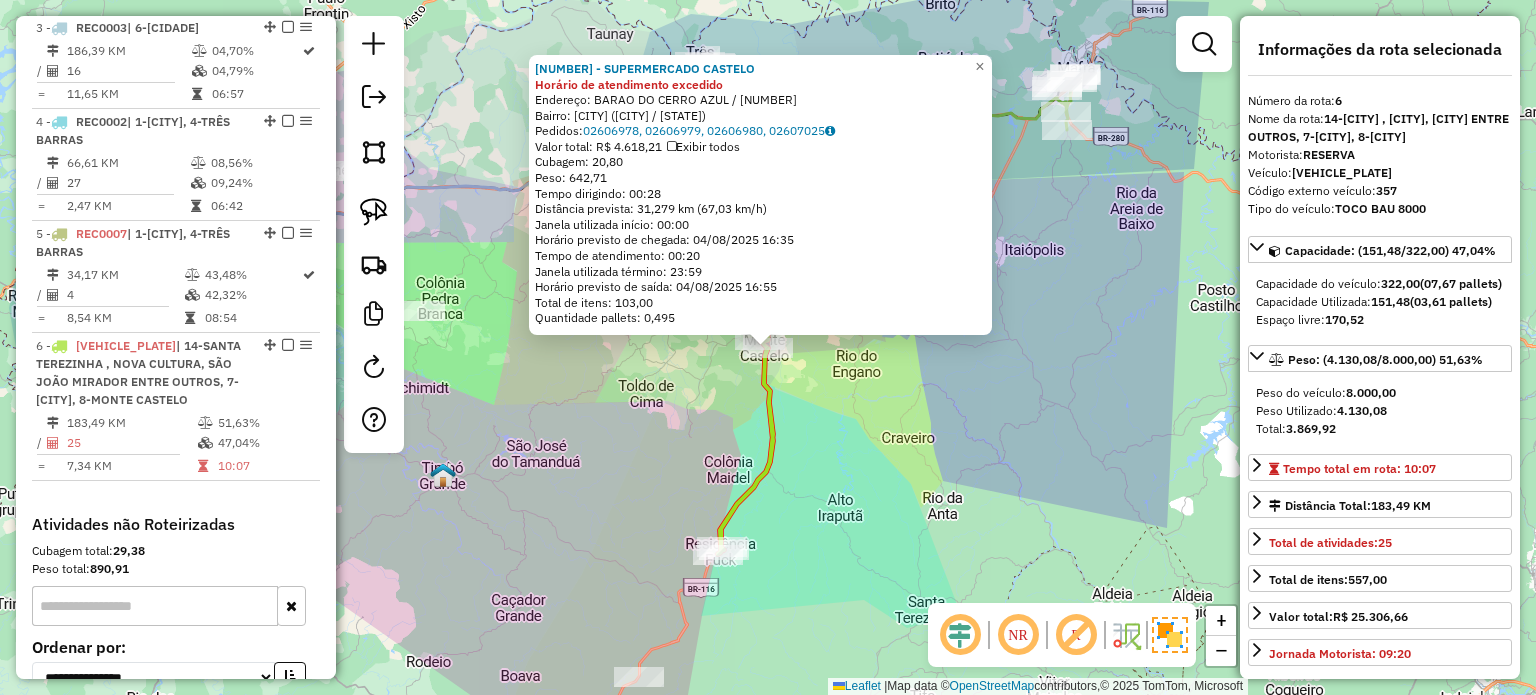 scroll, scrollTop: 1253, scrollLeft: 0, axis: vertical 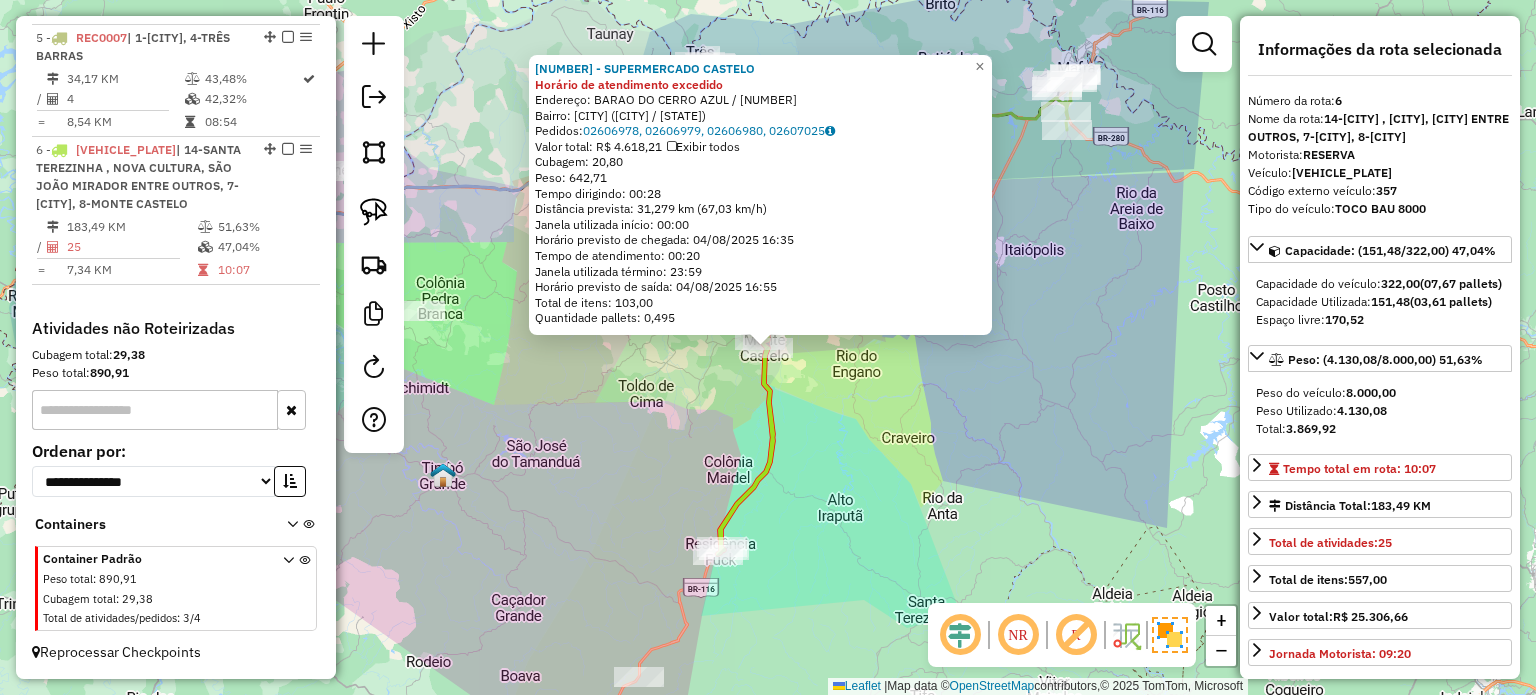 click on "836 - SUPERMERCADO CASTELO Horário de atendimento excedido  Endereço:  BARAO DO CERRO AZUL / 001142   Bairro: CENTRO (MONTE CASTELO / SC)   Pedidos:  02606978, 02606979, 02606980, 02607025   Valor total: R$ 4.618,21   Exibir todos   Cubagem: 20,80  Peso: 642,71  Tempo dirigindo: 00:28   Distância prevista: 31,279 km (67,03 km/h)   Janela utilizada início: 00:00   Horário previsto de chegada: 04/08/2025 16:35   Tempo de atendimento: 00:20   Janela utilizada término: 23:59   Horário previsto de saída: 04/08/2025 16:55   Total de itens: 103,00   Quantidade pallets: 0,495  × Janela de atendimento Grade de atendimento Capacidade Transportadoras Veículos Cliente Pedidos  Rotas Selecione os dias de semana para filtrar as janelas de atendimento  Seg   Ter   Qua   Qui   Sex   Sáb   Dom  Informe o período da janela de atendimento: De: Até:  Filtrar exatamente a janela do cliente  Considerar janela de atendimento padrão  Selecione os dias de semana para filtrar as grades de atendimento  Seg   Ter   Qua  +" 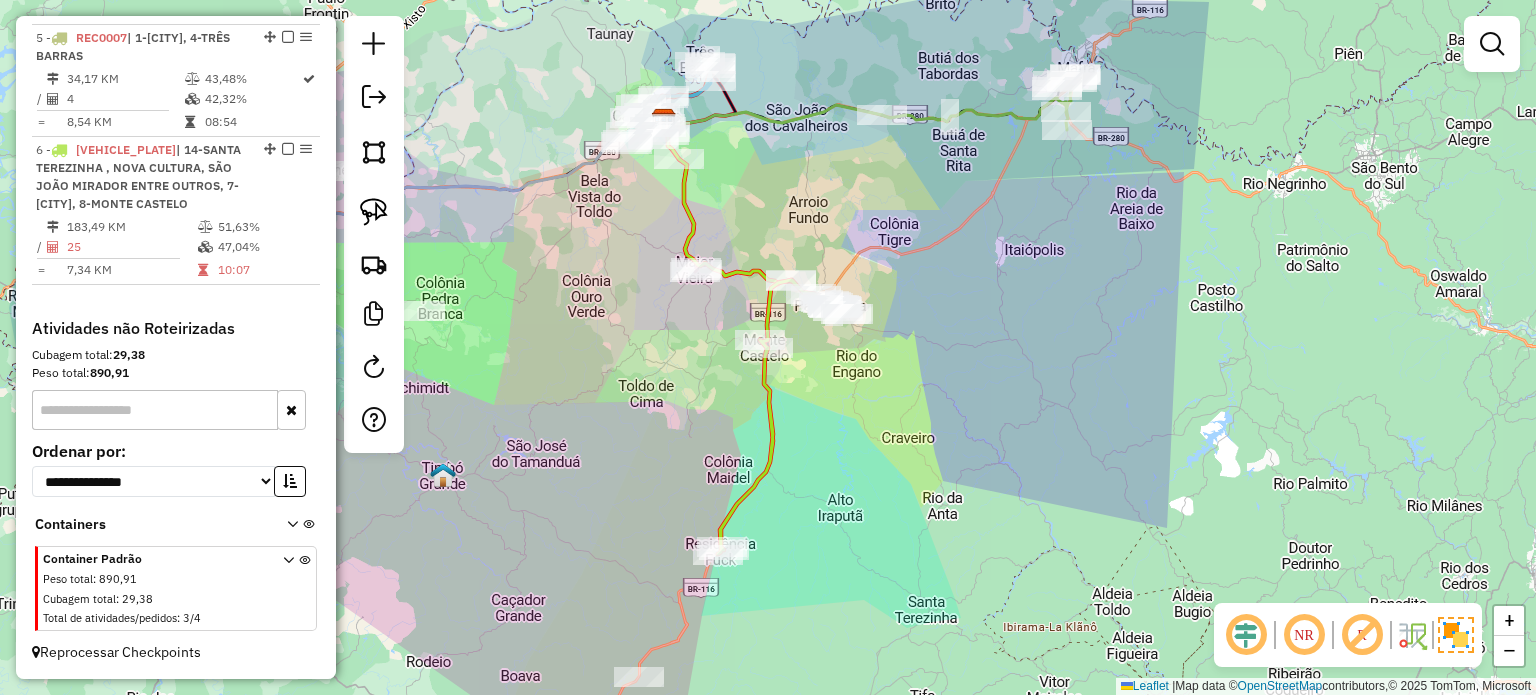 drag, startPoint x: 791, startPoint y: 444, endPoint x: 908, endPoint y: 487, distance: 124.65151 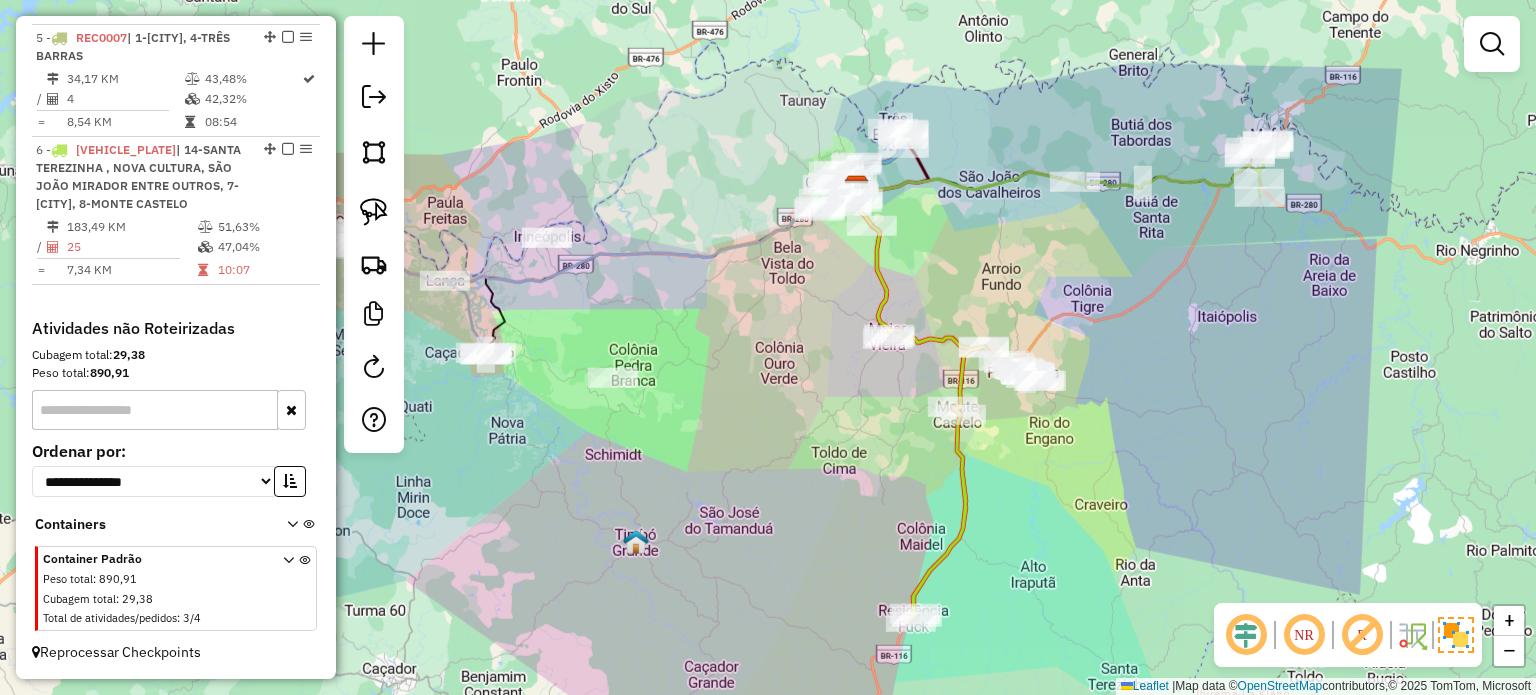 drag, startPoint x: 760, startPoint y: 435, endPoint x: 824, endPoint y: 446, distance: 64.93843 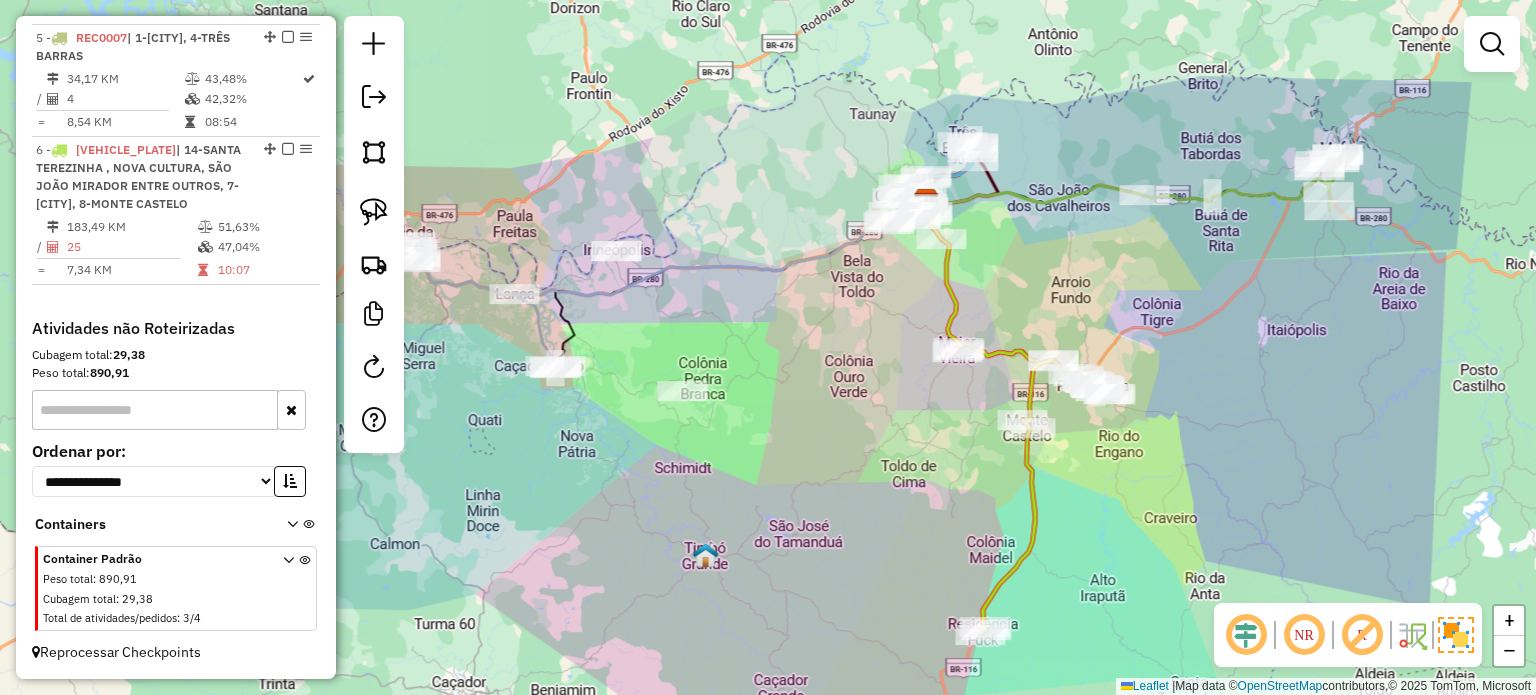 drag, startPoint x: 863, startPoint y: 458, endPoint x: 896, endPoint y: 462, distance: 33.24154 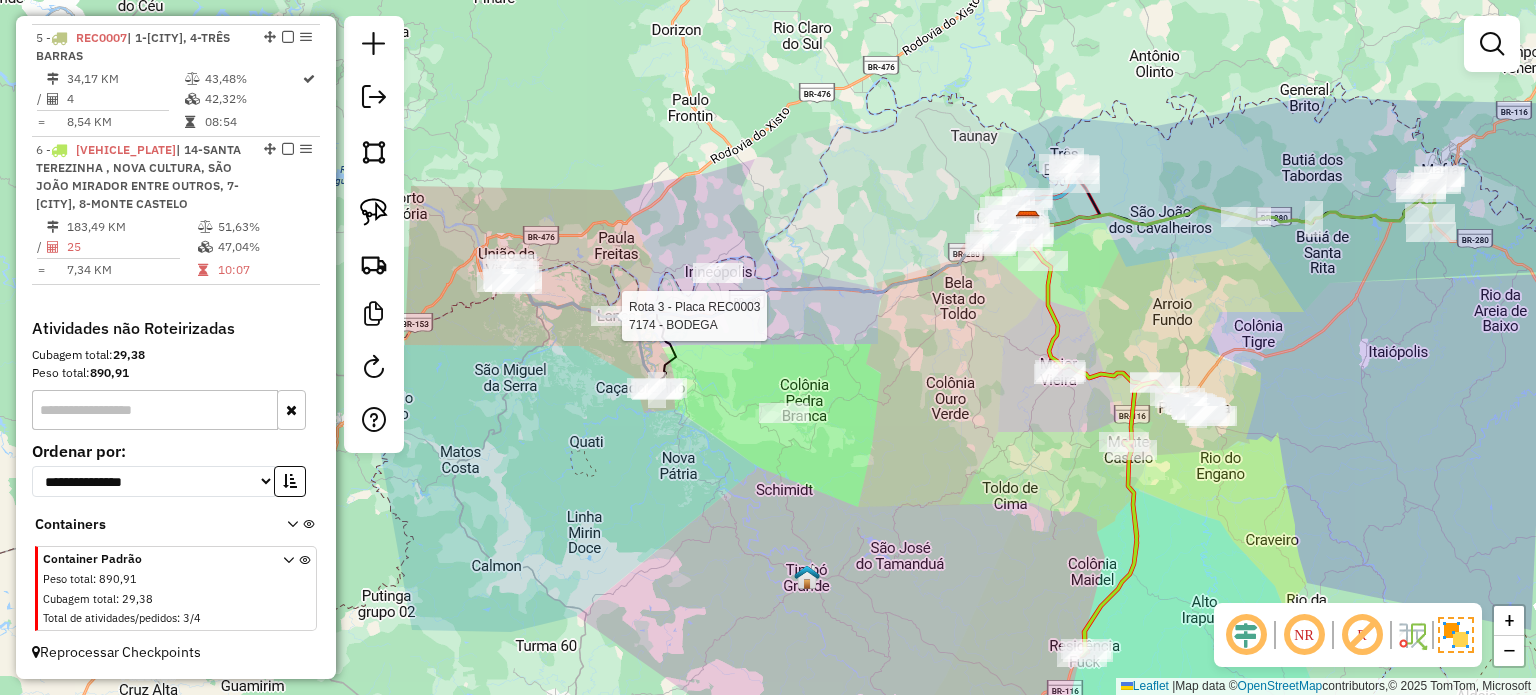 select on "*********" 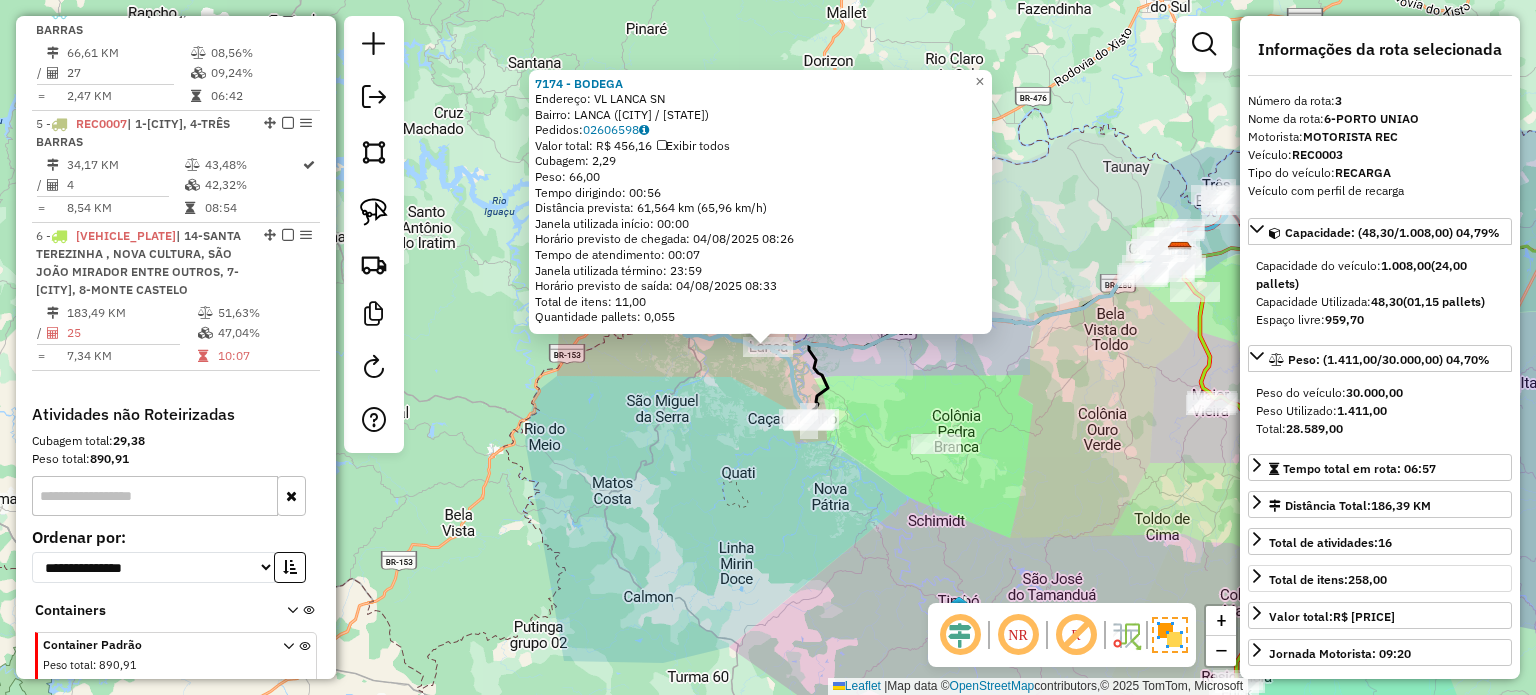 scroll, scrollTop: 1057, scrollLeft: 0, axis: vertical 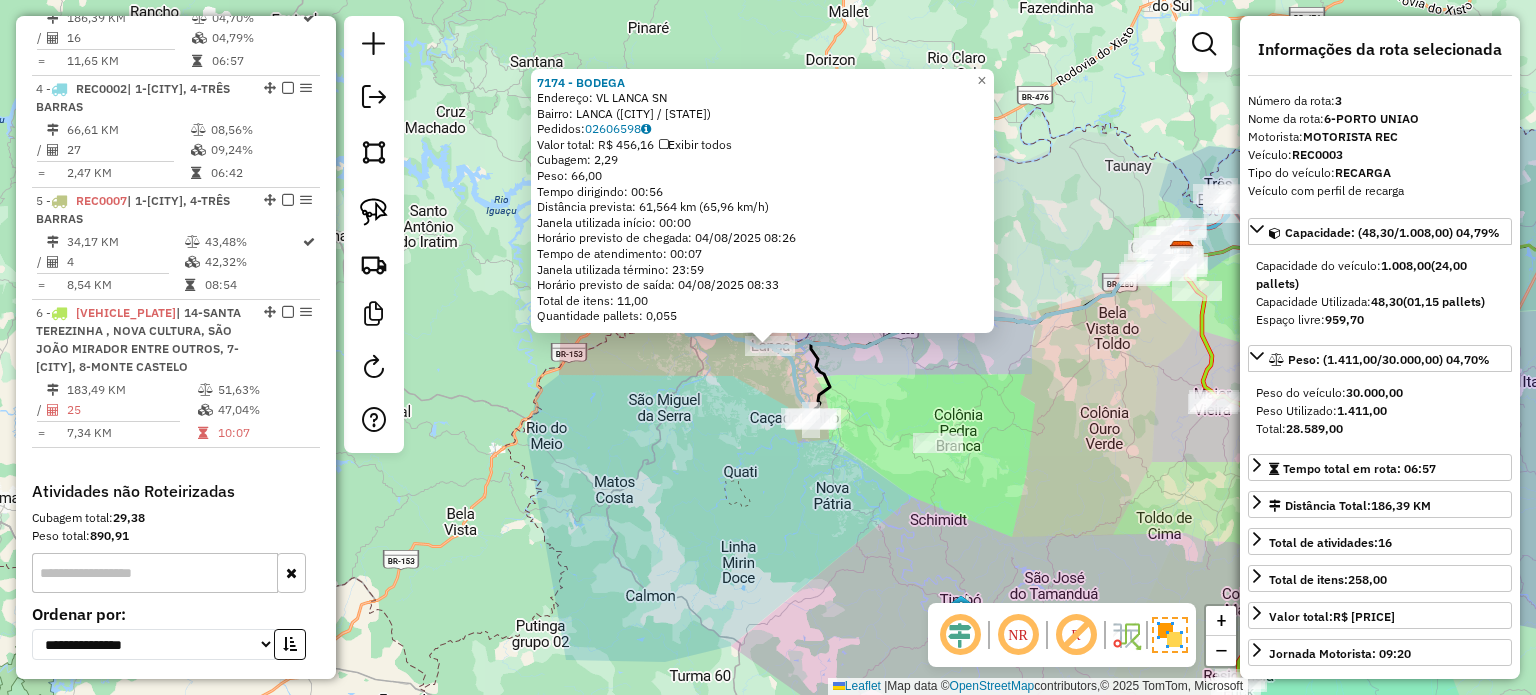 click on "7174 - BODEGA  Endereço:  VL LANCA SN   Bairro: LANCA (PORTO UNIAO / SC)   Pedidos:  02606598   Valor total: R$ 456,16   Exibir todos   Cubagem: 2,29  Peso: 66,00  Tempo dirigindo: 00:56   Distância prevista: 61,564 km (65,96 km/h)   Janela utilizada início: 00:00   Horário previsto de chegada: 04/08/2025 08:26   Tempo de atendimento: 00:07   Janela utilizada término: 23:59   Horário previsto de saída: 04/08/2025 08:33   Total de itens: 11,00   Quantidade pallets: 0,055  × Janela de atendimento Grade de atendimento Capacidade Transportadoras Veículos Cliente Pedidos  Rotas Selecione os dias de semana para filtrar as janelas de atendimento  Seg   Ter   Qua   Qui   Sex   Sáb   Dom  Informe o período da janela de atendimento: De: Até:  Filtrar exatamente a janela do cliente  Considerar janela de atendimento padrão  Selecione os dias de semana para filtrar as grades de atendimento  Seg   Ter   Qua   Qui   Sex   Sáb   Dom   Considerar clientes sem dia de atendimento cadastrado  Peso mínimo:   De:  +" 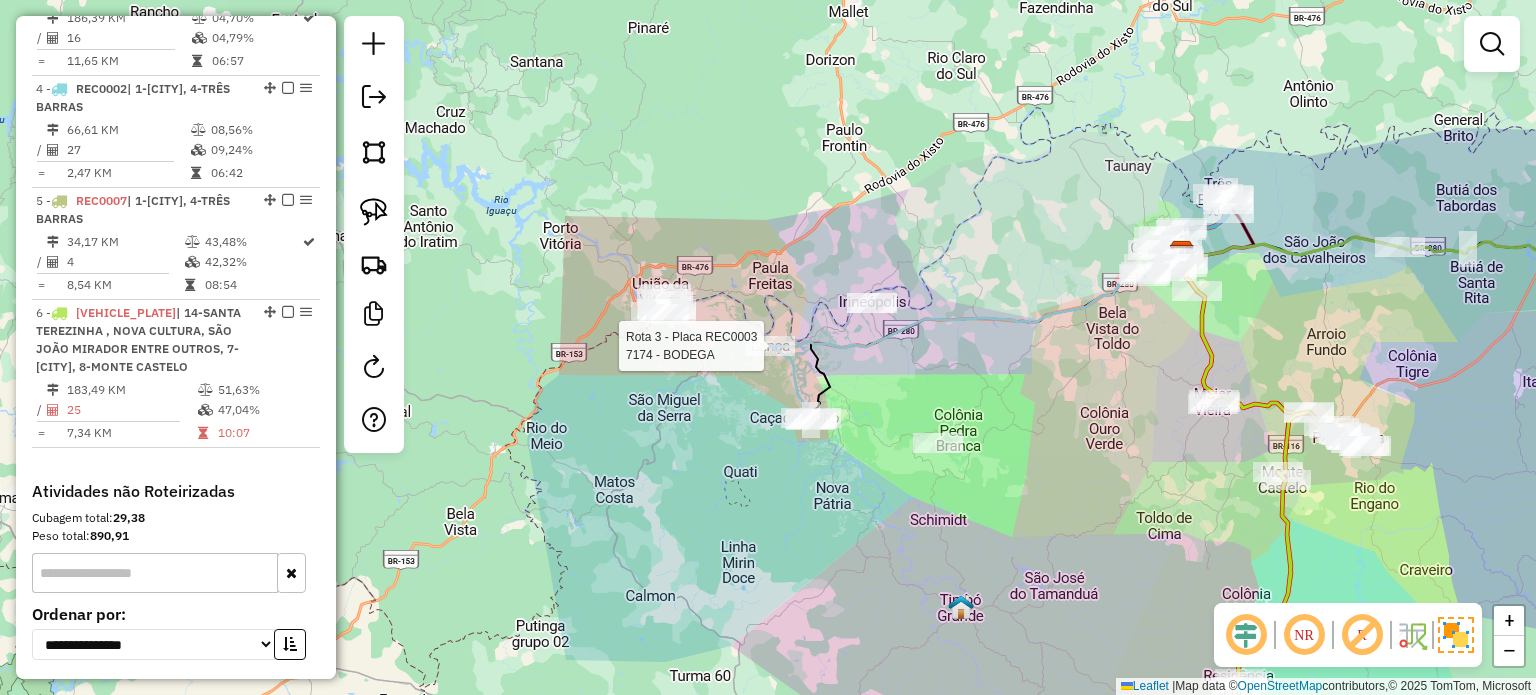 select on "*********" 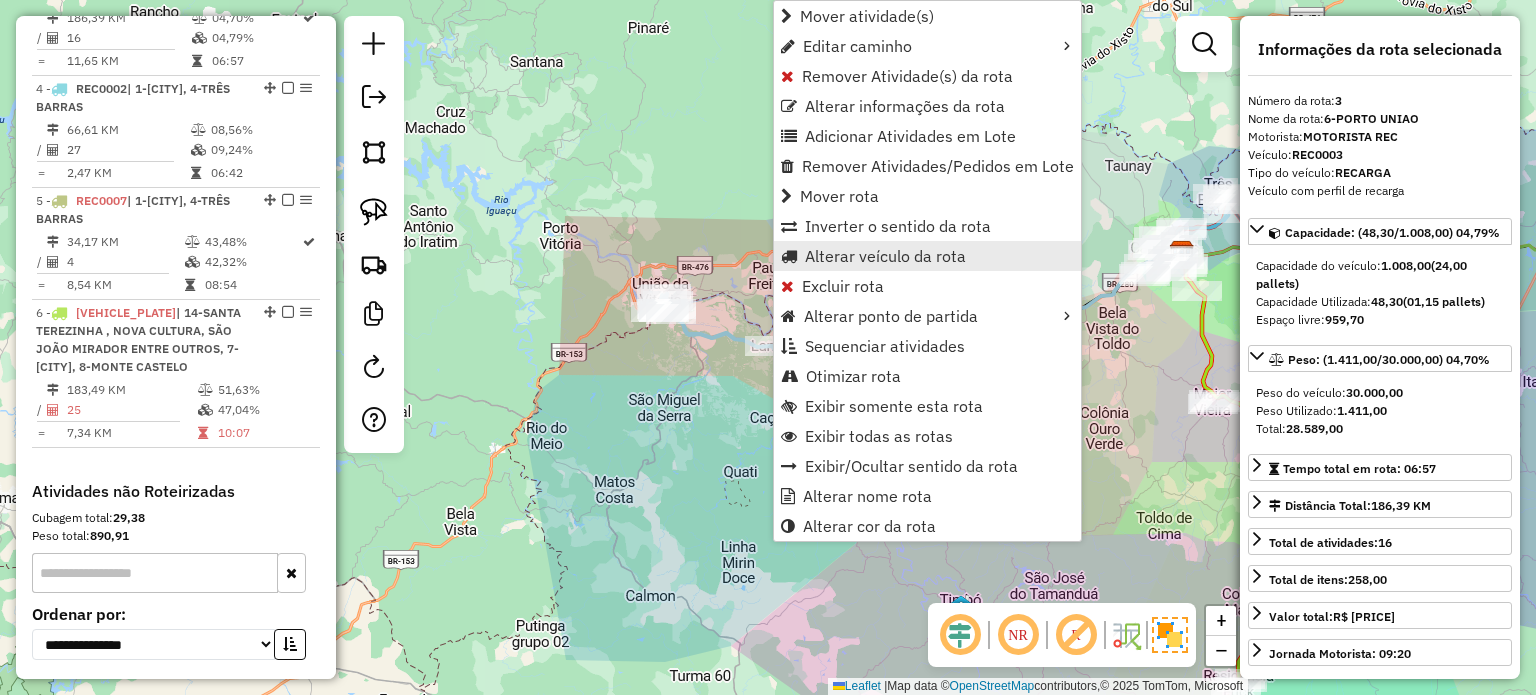 click on "Alterar veículo da rota" at bounding box center [885, 256] 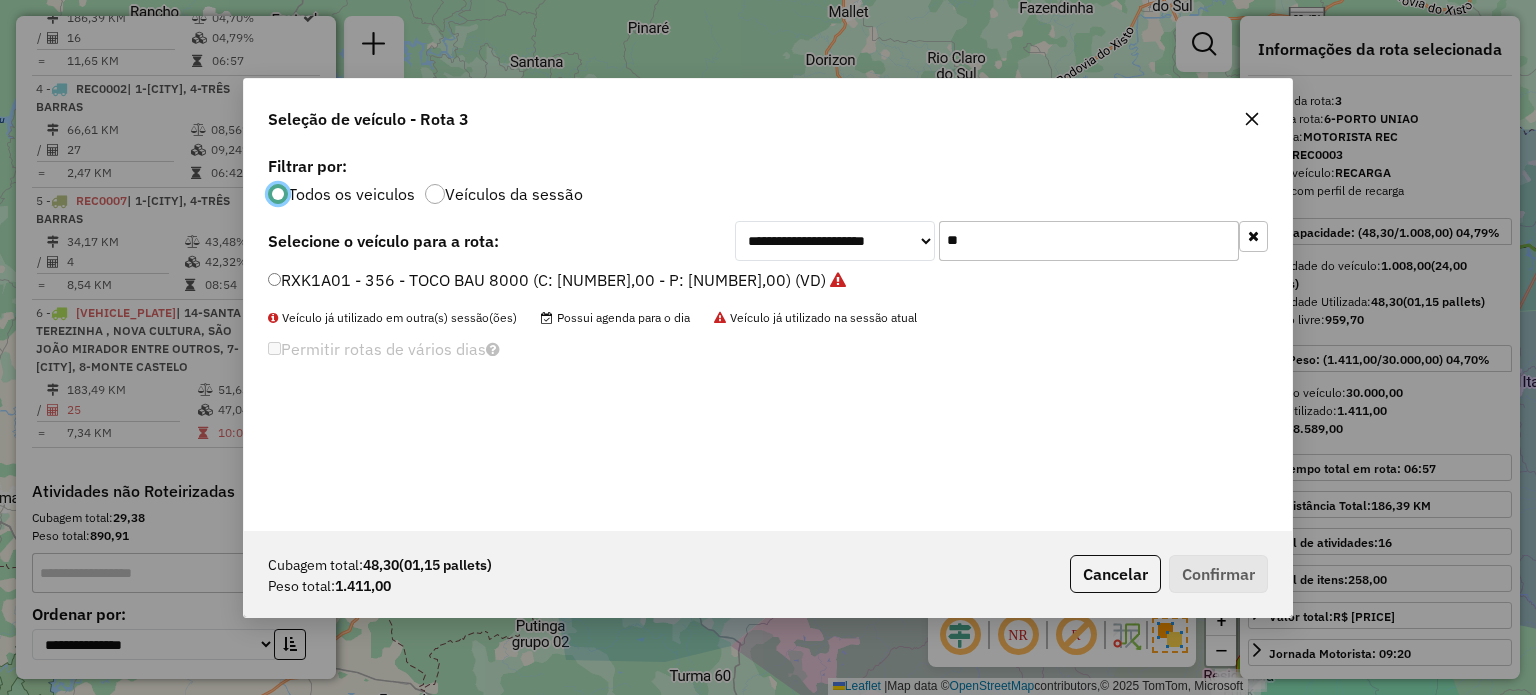 scroll, scrollTop: 10, scrollLeft: 6, axis: both 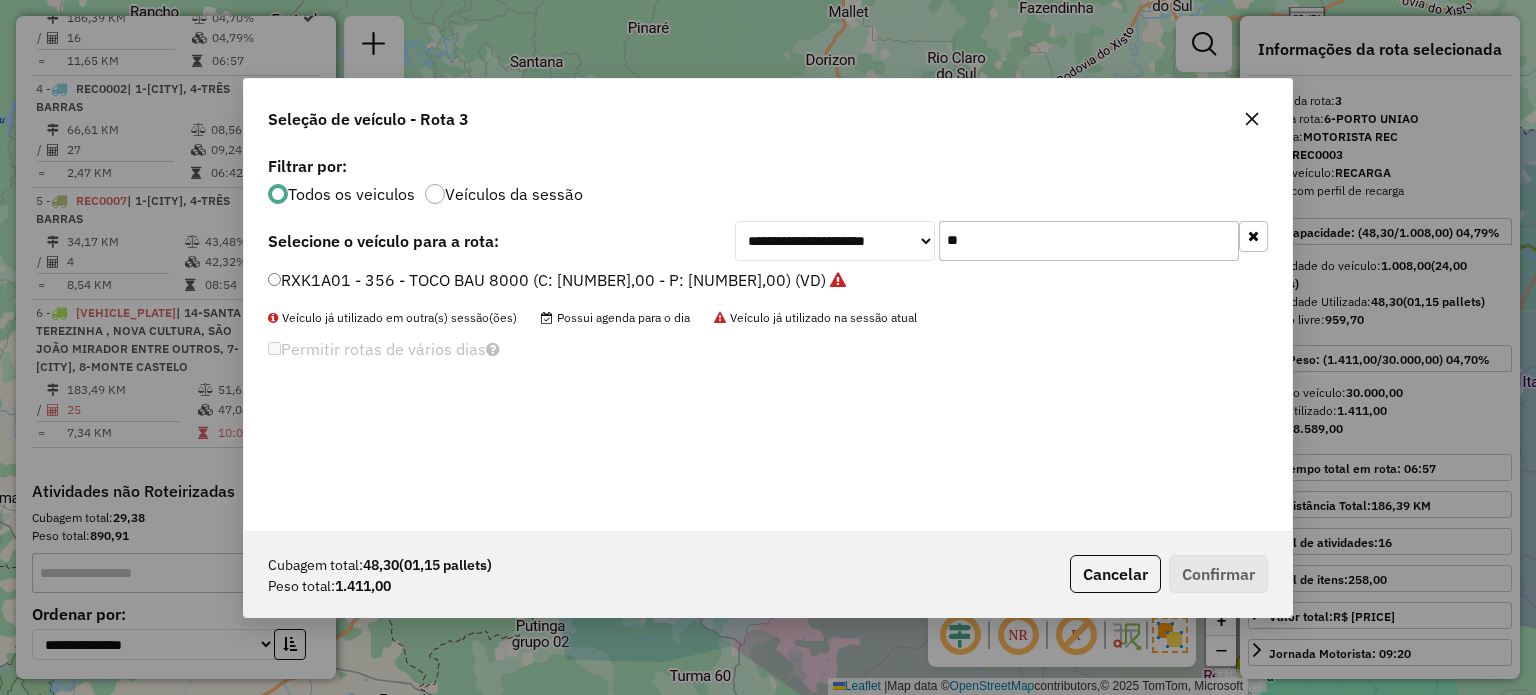 drag, startPoint x: 971, startPoint y: 242, endPoint x: 934, endPoint y: 249, distance: 37.65634 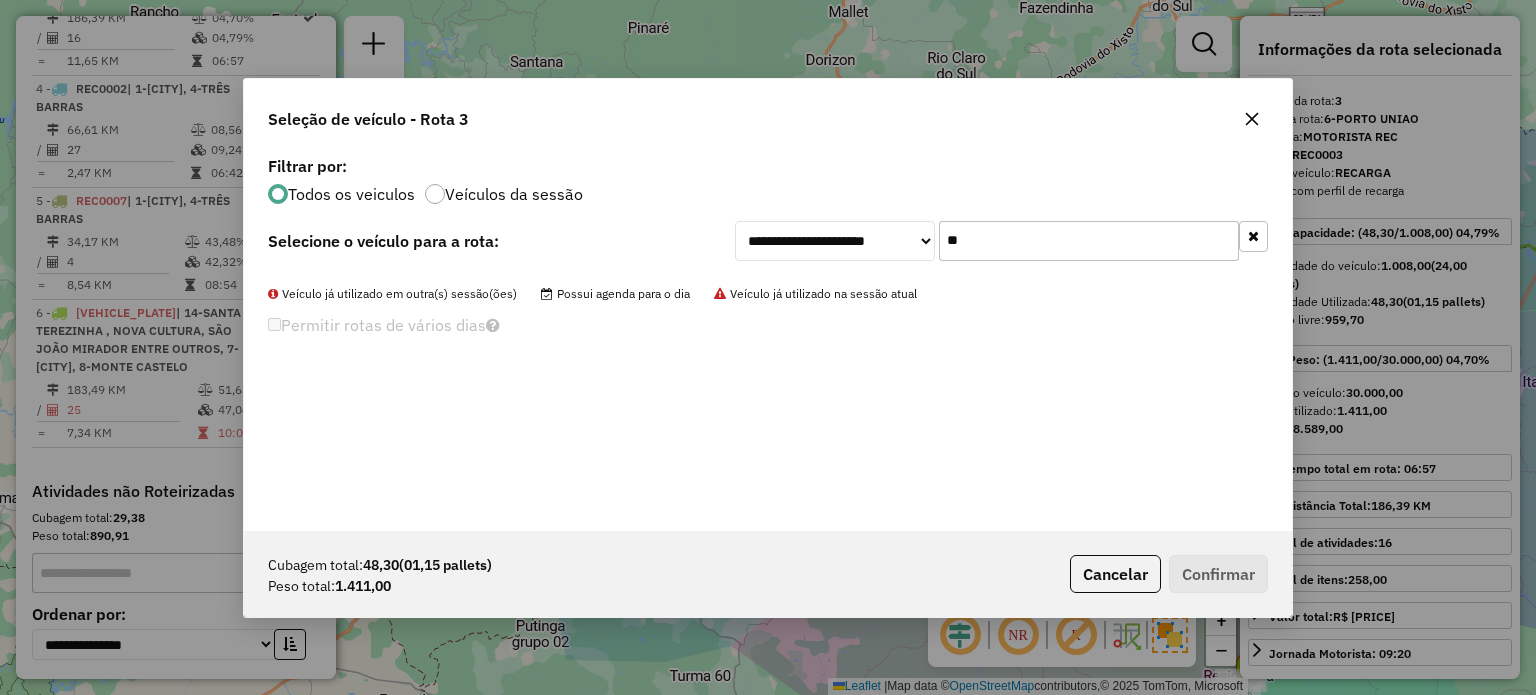type on "*" 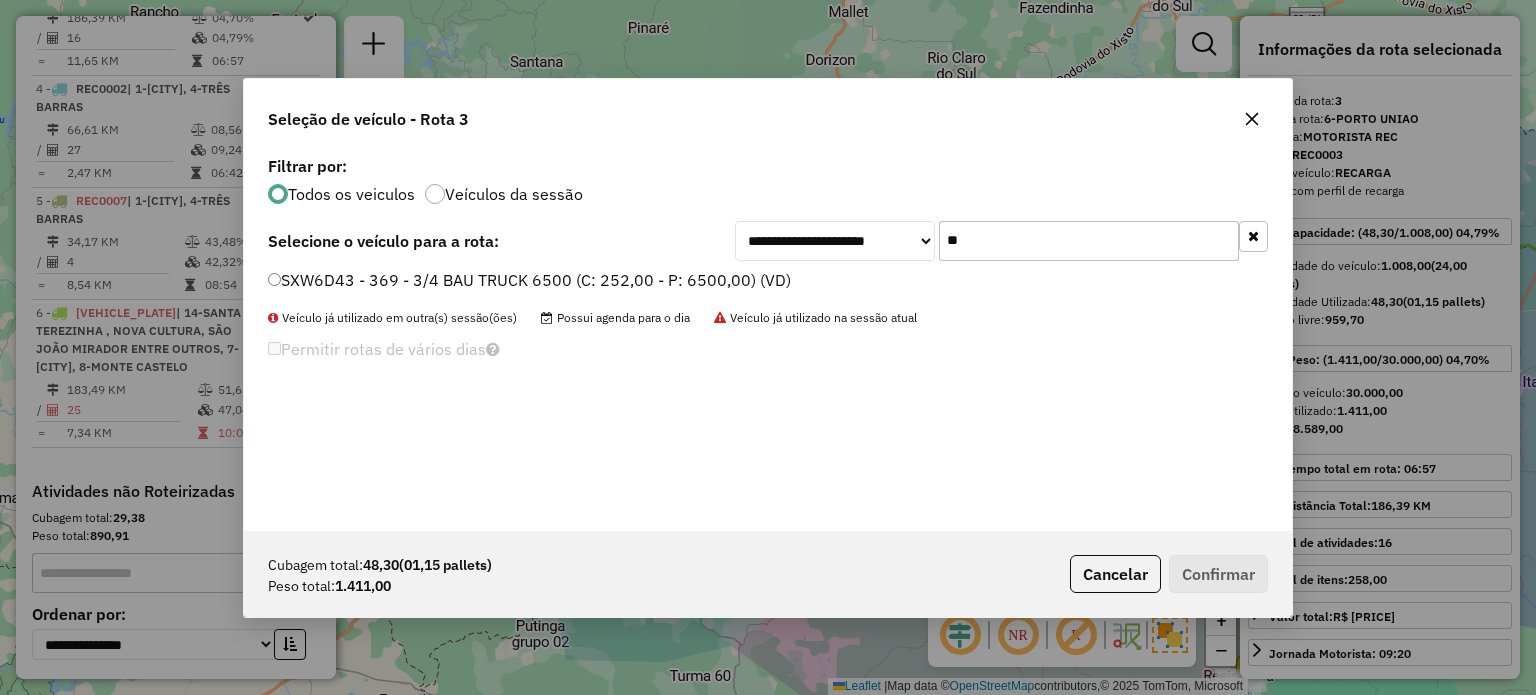 type on "**" 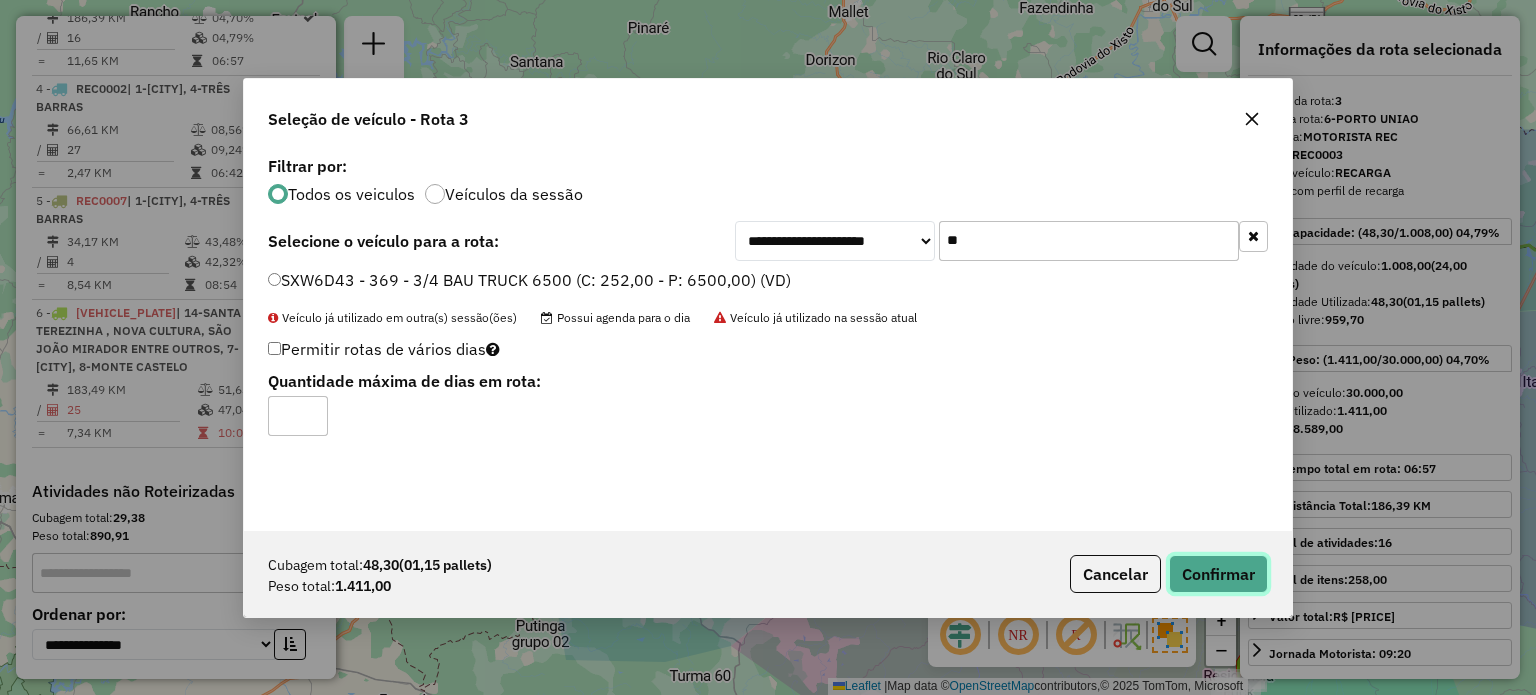click on "Confirmar" 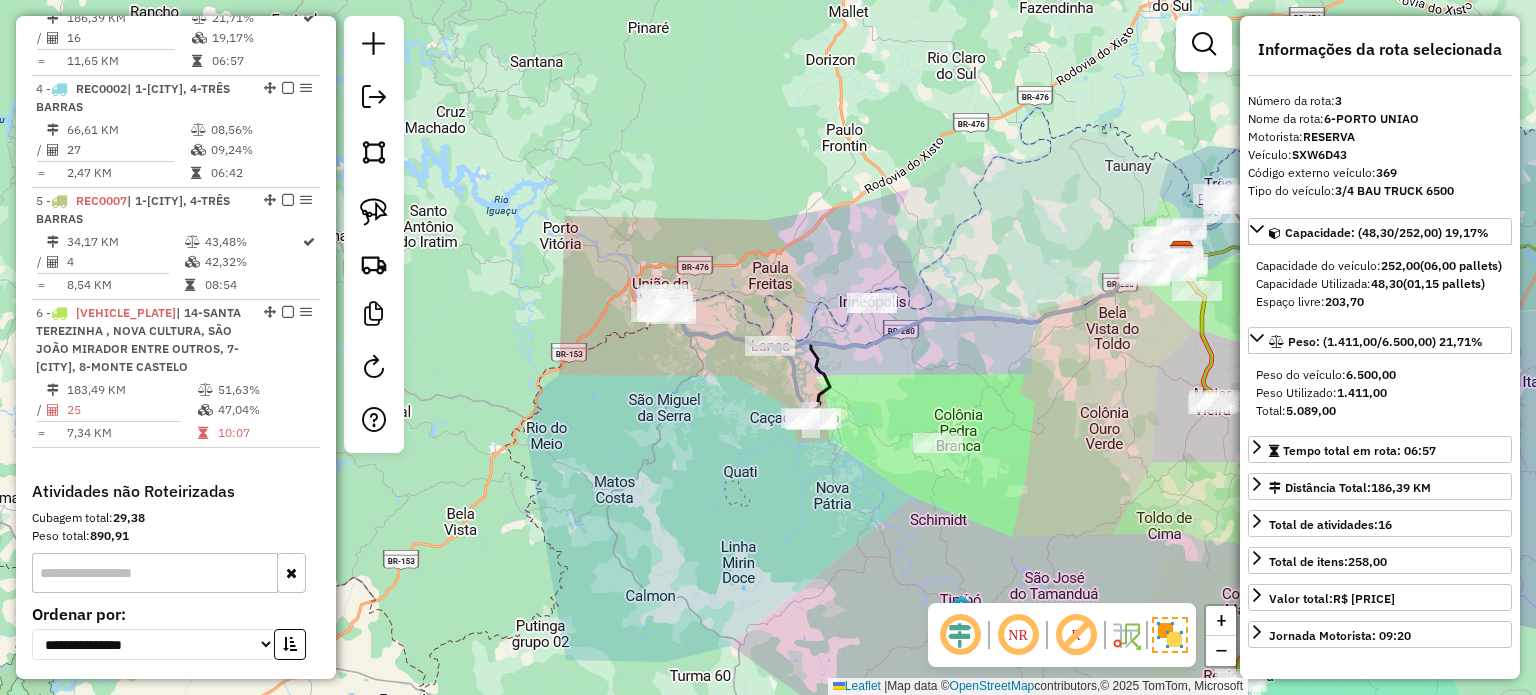 click on "Rota 3 - Placa SXW6D43  7174 - BODEGA Janela de atendimento Grade de atendimento Capacidade Transportadoras Veículos Cliente Pedidos  Rotas Selecione os dias de semana para filtrar as janelas de atendimento  Seg   Ter   Qua   Qui   Sex   Sáb   Dom  Informe o período da janela de atendimento: De: Até:  Filtrar exatamente a janela do cliente  Considerar janela de atendimento padrão  Selecione os dias de semana para filtrar as grades de atendimento  Seg   Ter   Qua   Qui   Sex   Sáb   Dom   Considerar clientes sem dia de atendimento cadastrado  Clientes fora do dia de atendimento selecionado Filtrar as atividades entre os valores definidos abaixo:  Peso mínimo:   Peso máximo:   Cubagem mínima:   Cubagem máxima:   De:   Até:  Filtrar as atividades entre o tempo de atendimento definido abaixo:  De:   Até:   Considerar capacidade total dos clientes não roteirizados Transportadora: Selecione um ou mais itens Tipo de veículo: Selecione um ou mais itens Veículo: Selecione um ou mais itens Motorista: De:" 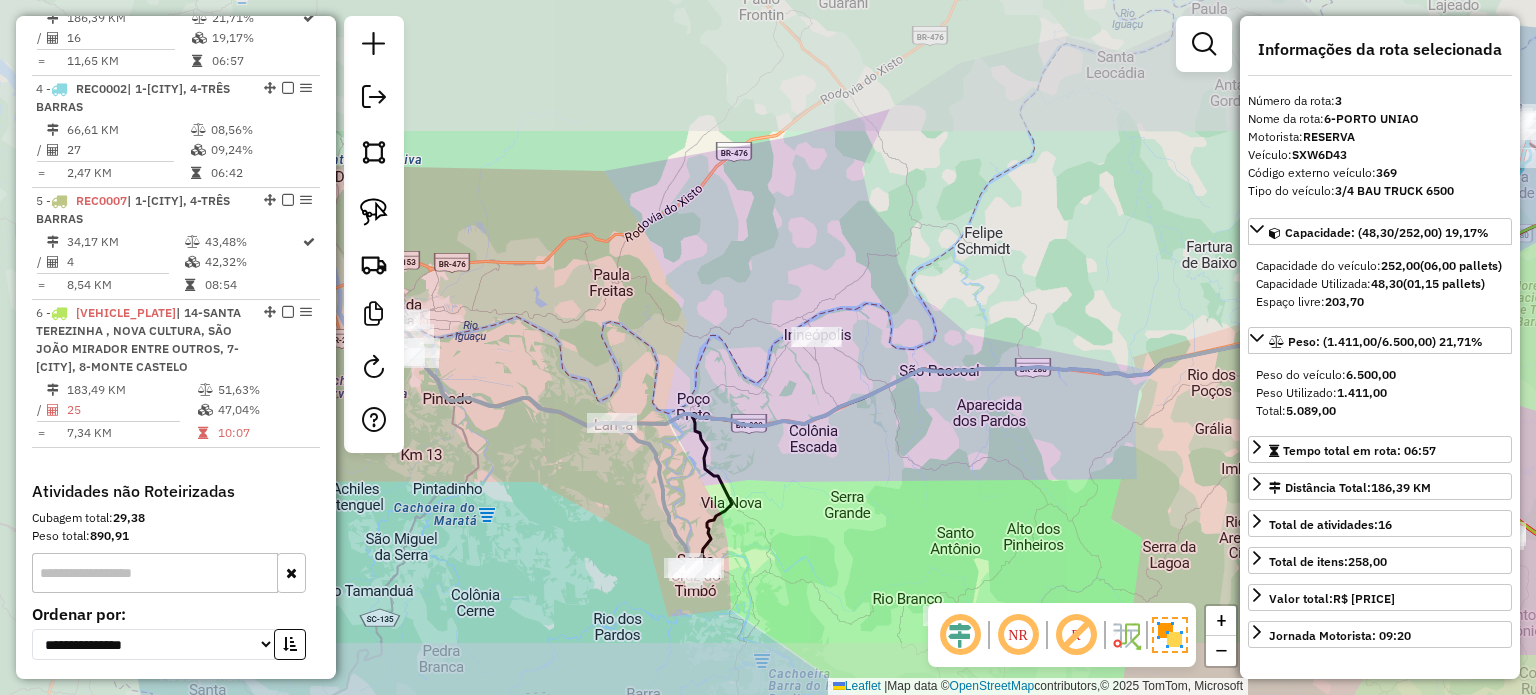 drag, startPoint x: 849, startPoint y: 447, endPoint x: 872, endPoint y: 380, distance: 70.837845 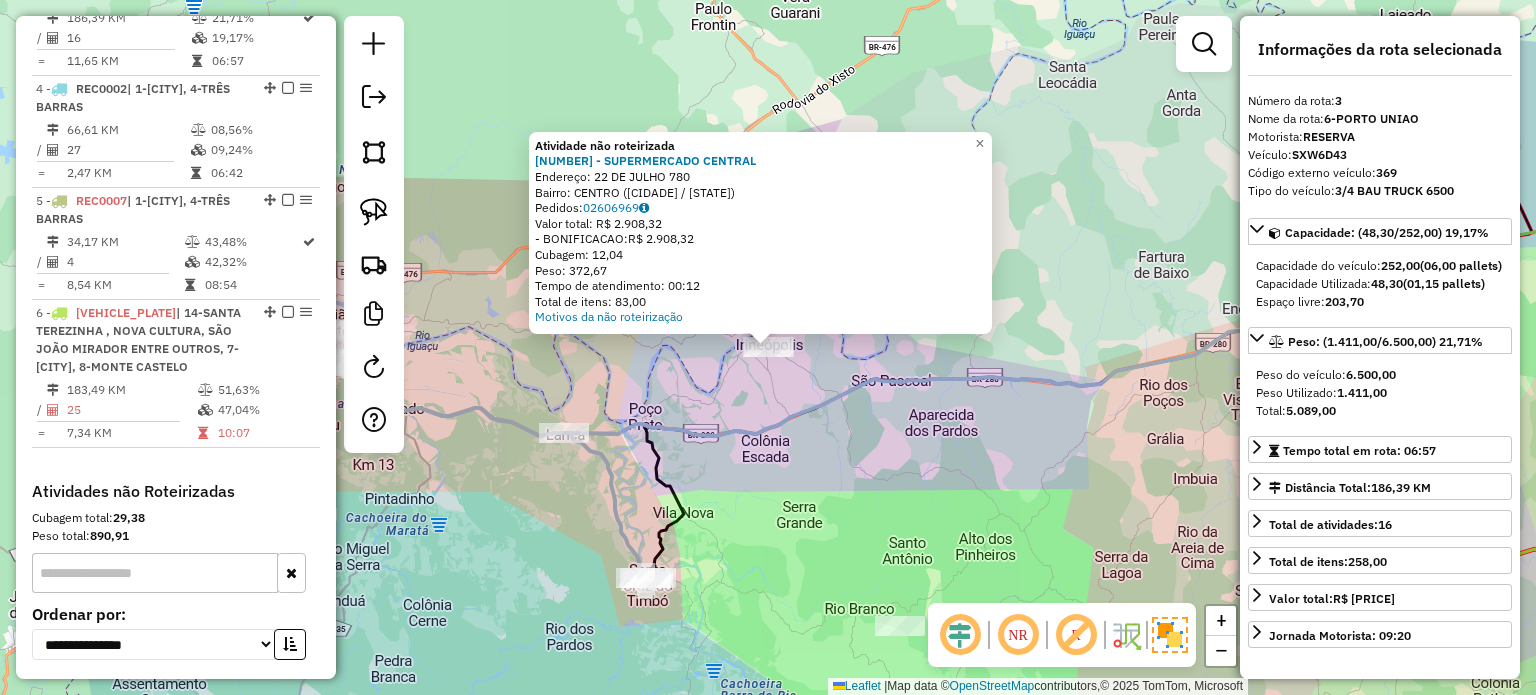 click on "Atividade não roteirizada 700 - SUPERMERCADO CENTRAL  Endereço:  22 DE JULHO 780   Bairro: CENTRO (IRINEOPOLIS / SC)   Pedidos:  02606969   Valor total: R$ 2.908,32   - BONIFICACAO:  R$ 2.908,32   Cubagem: 12,04   Peso: 372,67   Tempo de atendimento: 00:12   Total de itens: 83,00  Motivos da não roteirização × Janela de atendimento Grade de atendimento Capacidade Transportadoras Veículos Cliente Pedidos  Rotas Selecione os dias de semana para filtrar as janelas de atendimento  Seg   Ter   Qua   Qui   Sex   Sáb   Dom  Informe o período da janela de atendimento: De: Até:  Filtrar exatamente a janela do cliente  Considerar janela de atendimento padrão  Selecione os dias de semana para filtrar as grades de atendimento  Seg   Ter   Qua   Qui   Sex   Sáb   Dom   Considerar clientes sem dia de atendimento cadastrado  Clientes fora do dia de atendimento selecionado Filtrar as atividades entre os valores definidos abaixo:  Peso mínimo:   Peso máximo:   Cubagem mínima:   Cubagem máxima:   De:   Até:  +" 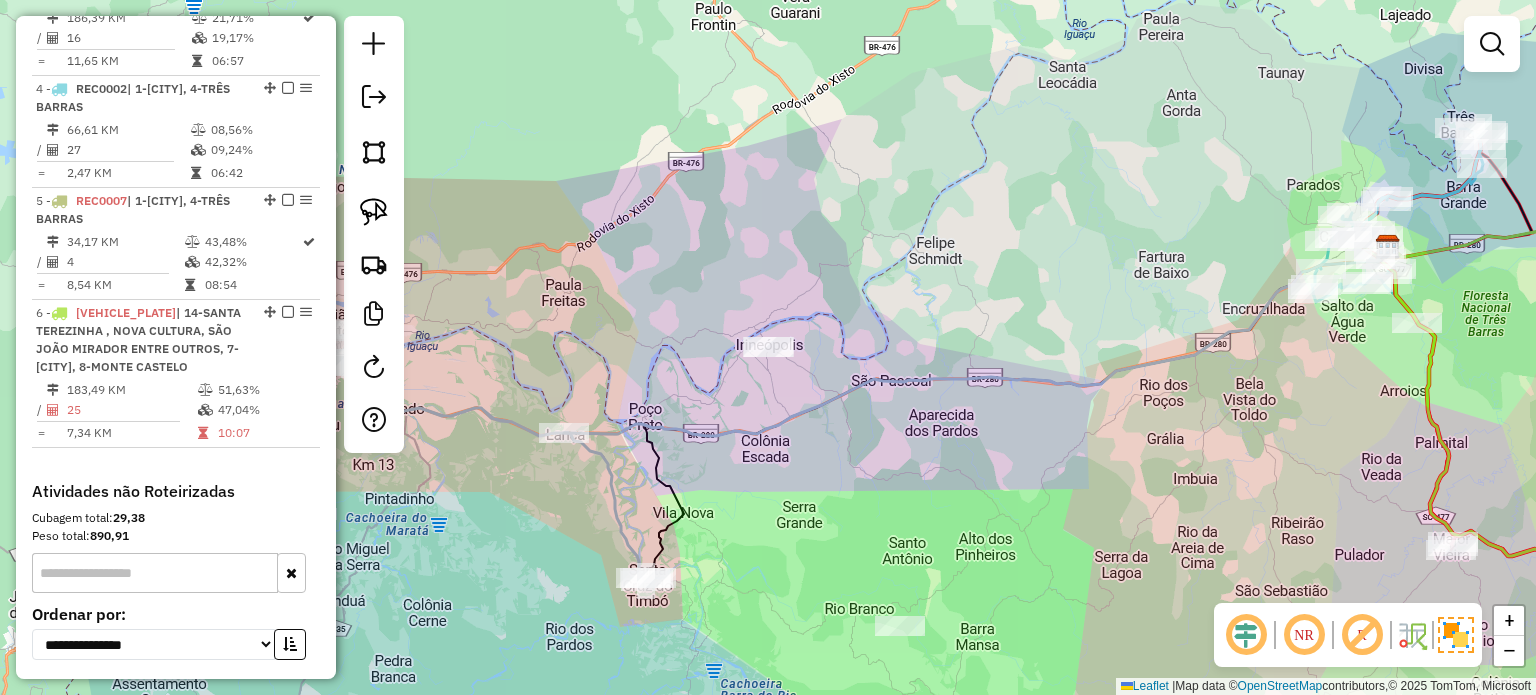 drag, startPoint x: 829, startPoint y: 427, endPoint x: 922, endPoint y: 355, distance: 117.61378 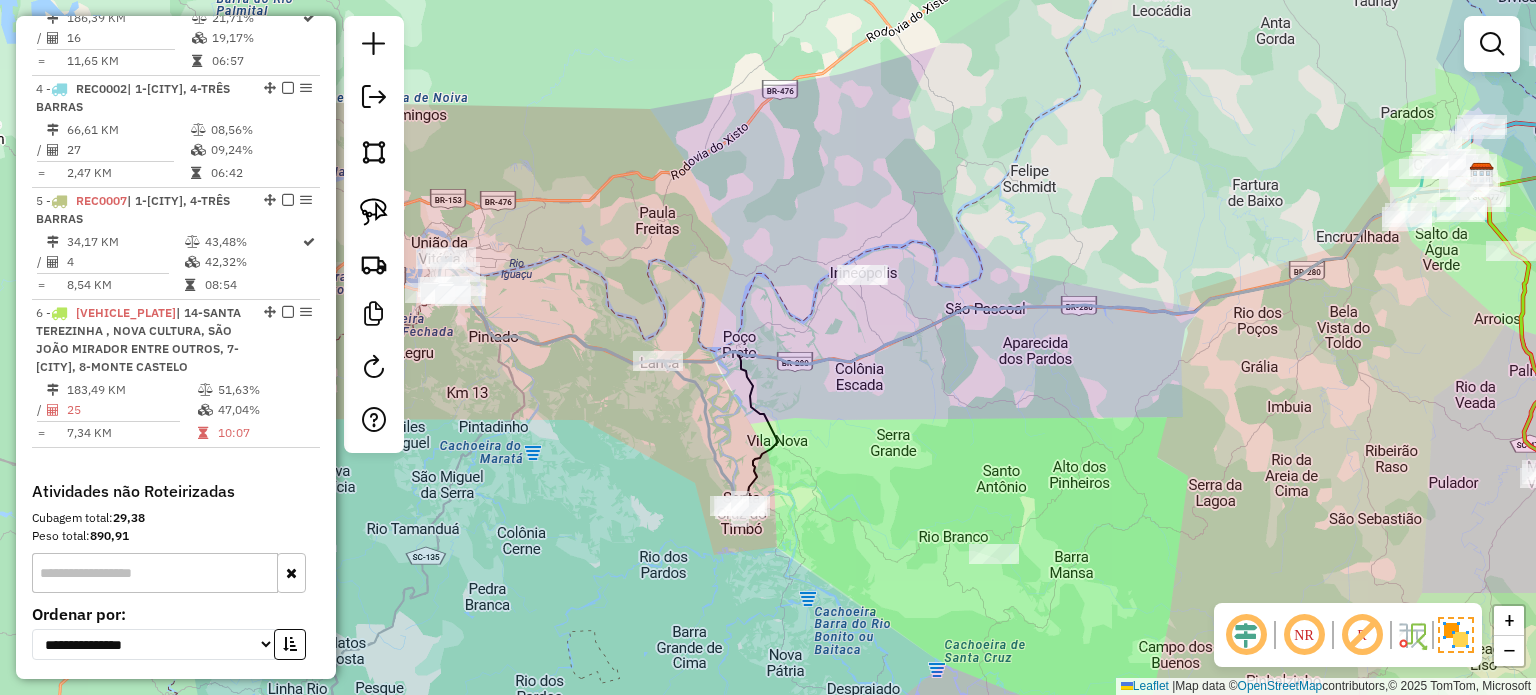 drag, startPoint x: 892, startPoint y: 394, endPoint x: 938, endPoint y: 375, distance: 49.76947 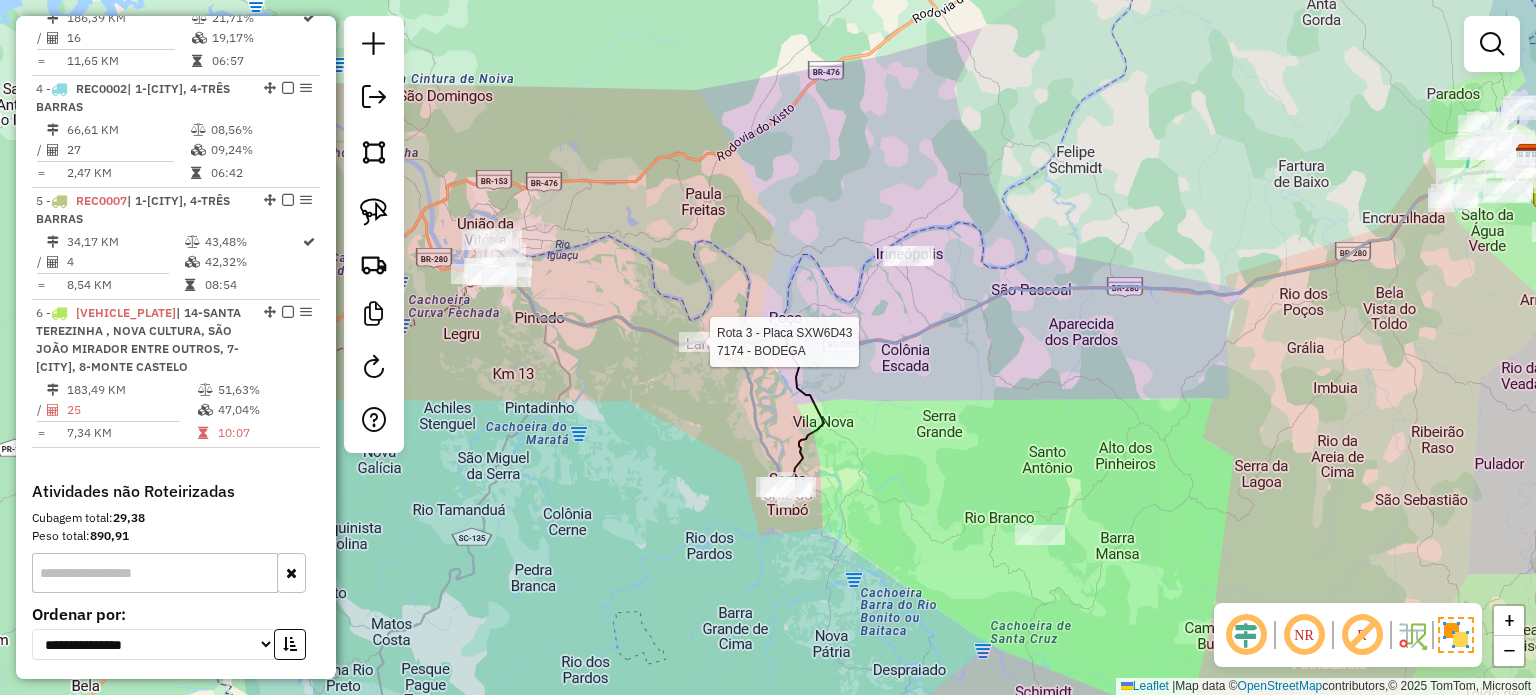 select on "*********" 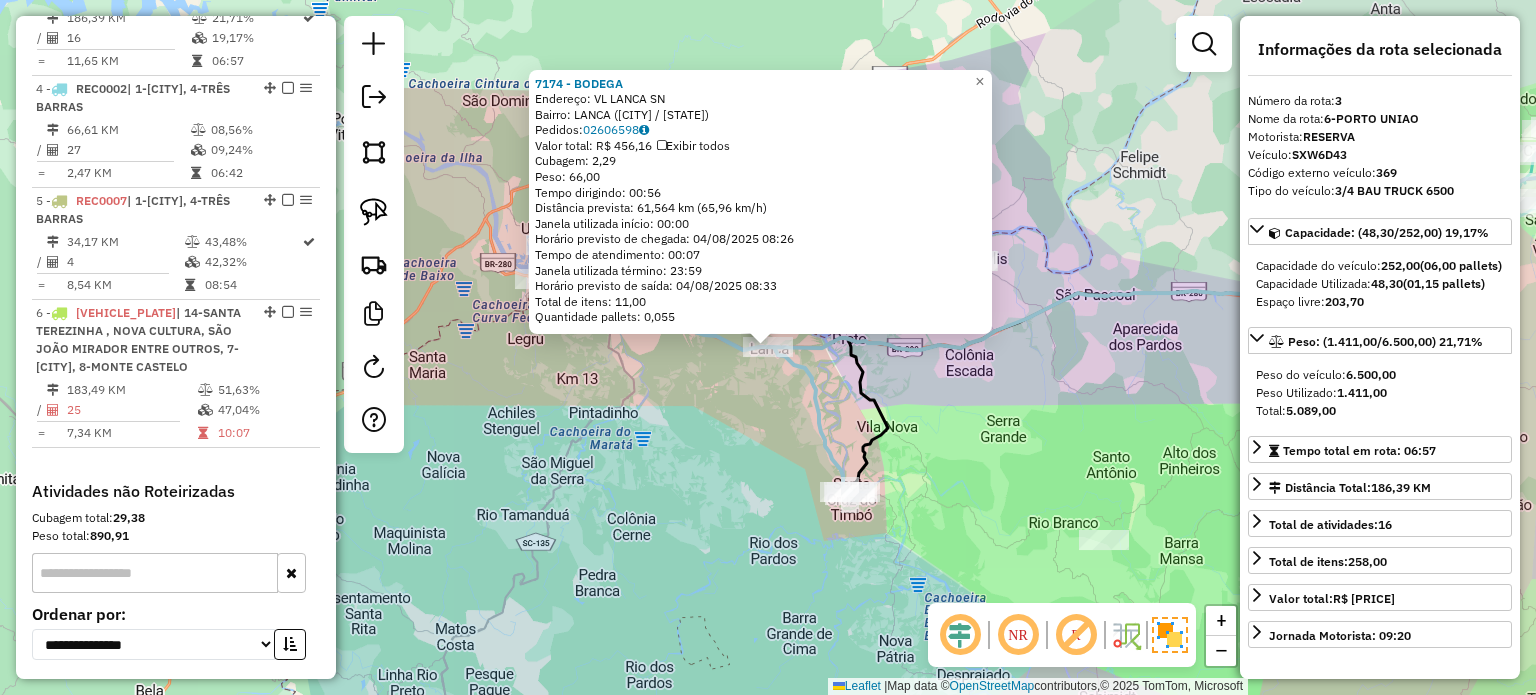 click on "7174 - BODEGA  Endereço:  VL LANCA SN   Bairro: LANCA (PORTO UNIAO / SC)   Pedidos:  02606598   Valor total: R$ 456,16   Exibir todos   Cubagem: 2,29  Peso: 66,00  Tempo dirigindo: 00:56   Distância prevista: 61,564 km (65,96 km/h)   Janela utilizada início: 00:00   Horário previsto de chegada: 04/08/2025 08:26   Tempo de atendimento: 00:07   Janela utilizada término: 23:59   Horário previsto de saída: 04/08/2025 08:33   Total de itens: 11,00   Quantidade pallets: 0,055  × Janela de atendimento Grade de atendimento Capacidade Transportadoras Veículos Cliente Pedidos  Rotas Selecione os dias de semana para filtrar as janelas de atendimento  Seg   Ter   Qua   Qui   Sex   Sáb   Dom  Informe o período da janela de atendimento: De: Até:  Filtrar exatamente a janela do cliente  Considerar janela de atendimento padrão  Selecione os dias de semana para filtrar as grades de atendimento  Seg   Ter   Qua   Qui   Sex   Sáb   Dom   Considerar clientes sem dia de atendimento cadastrado  Peso mínimo:   De:  +" 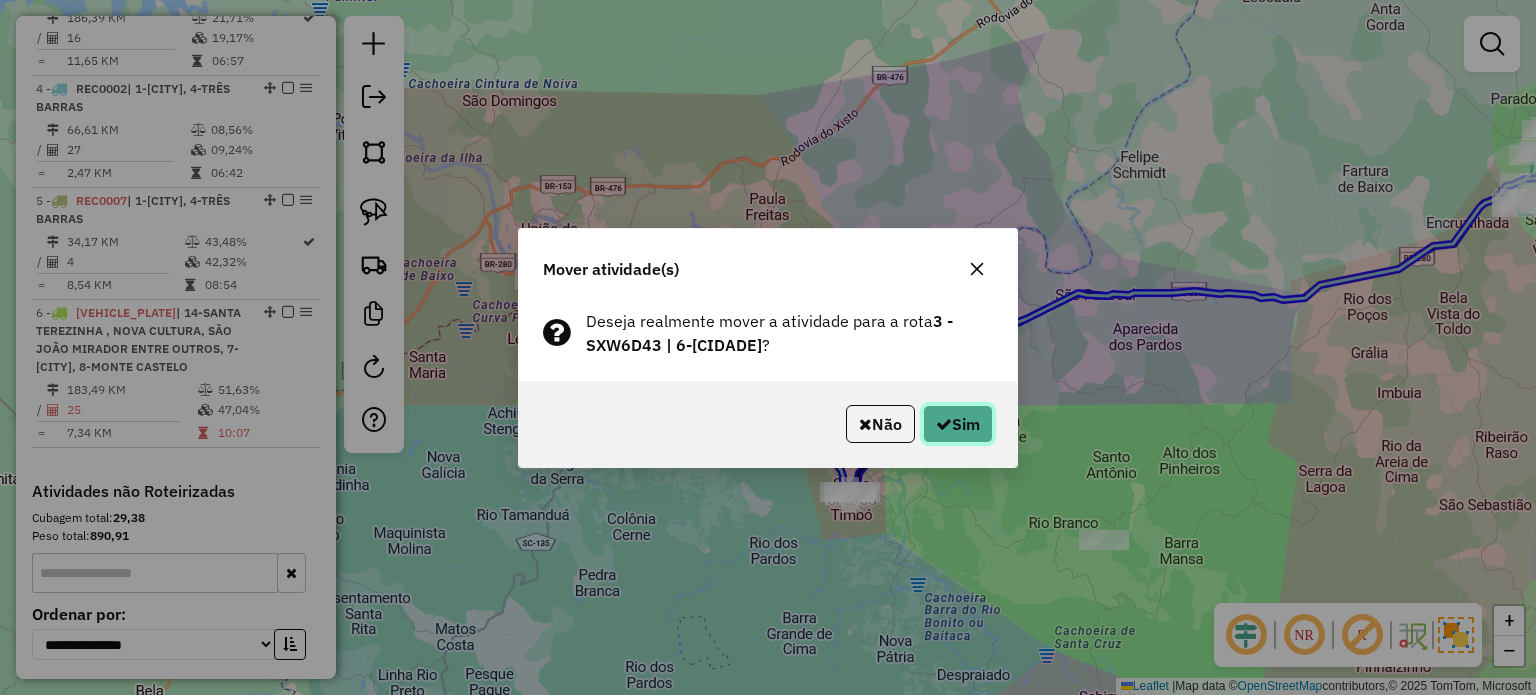 click on "Sim" 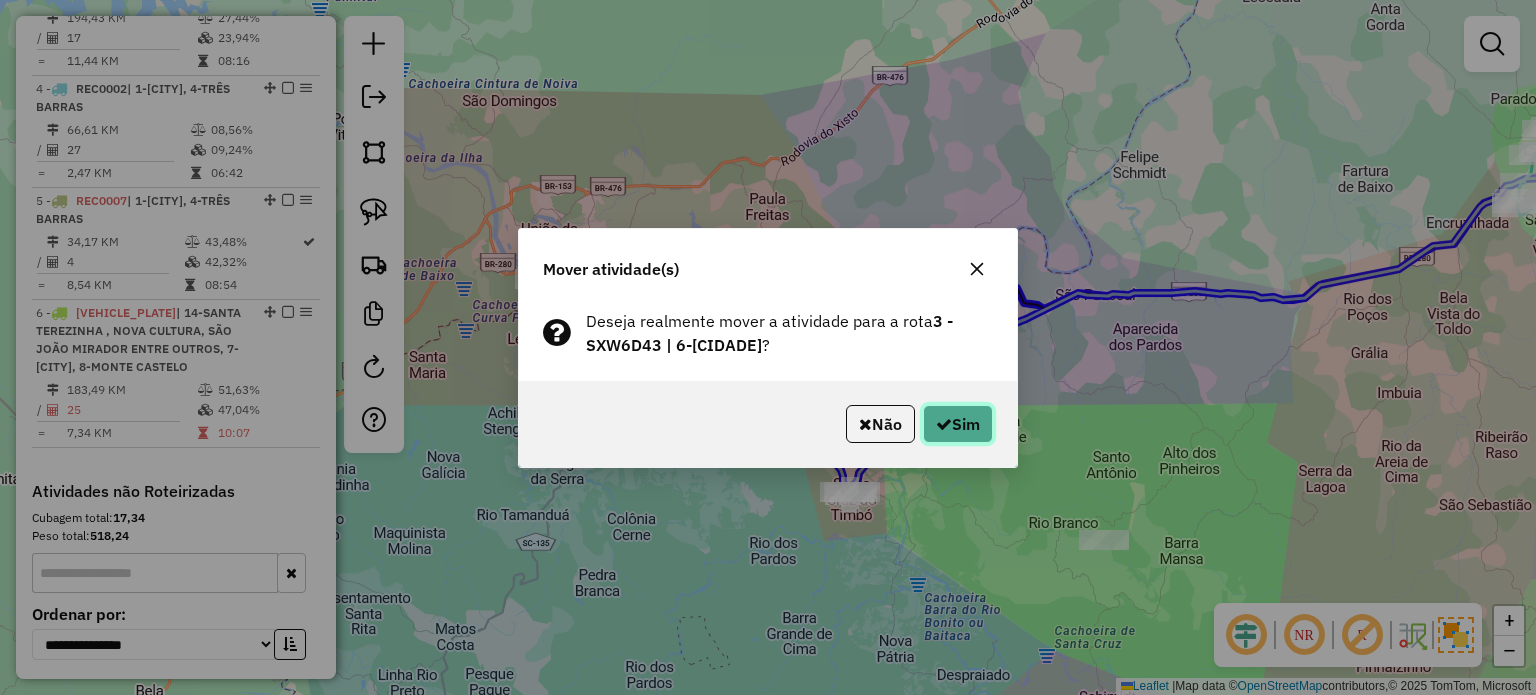 click on "Sim" 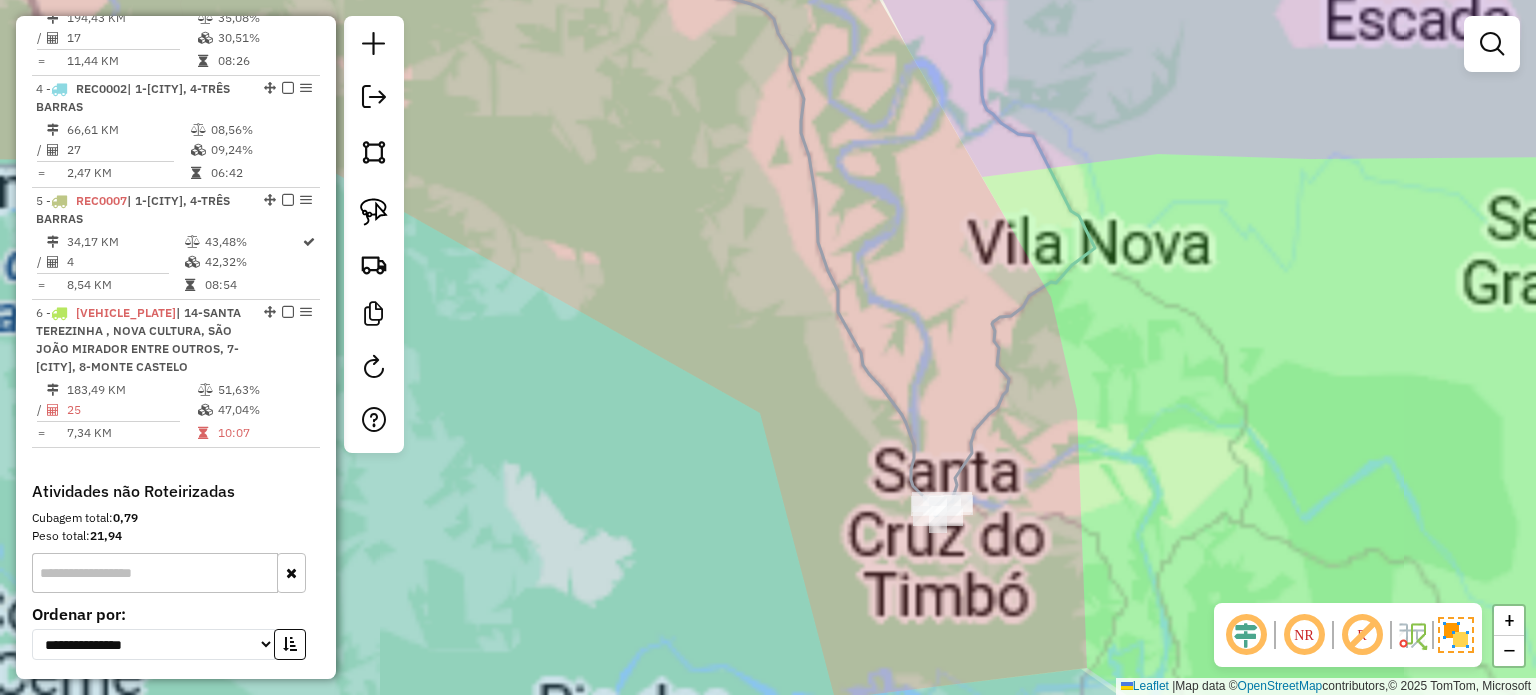 drag, startPoint x: 998, startPoint y: 555, endPoint x: 936, endPoint y: 449, distance: 122.80065 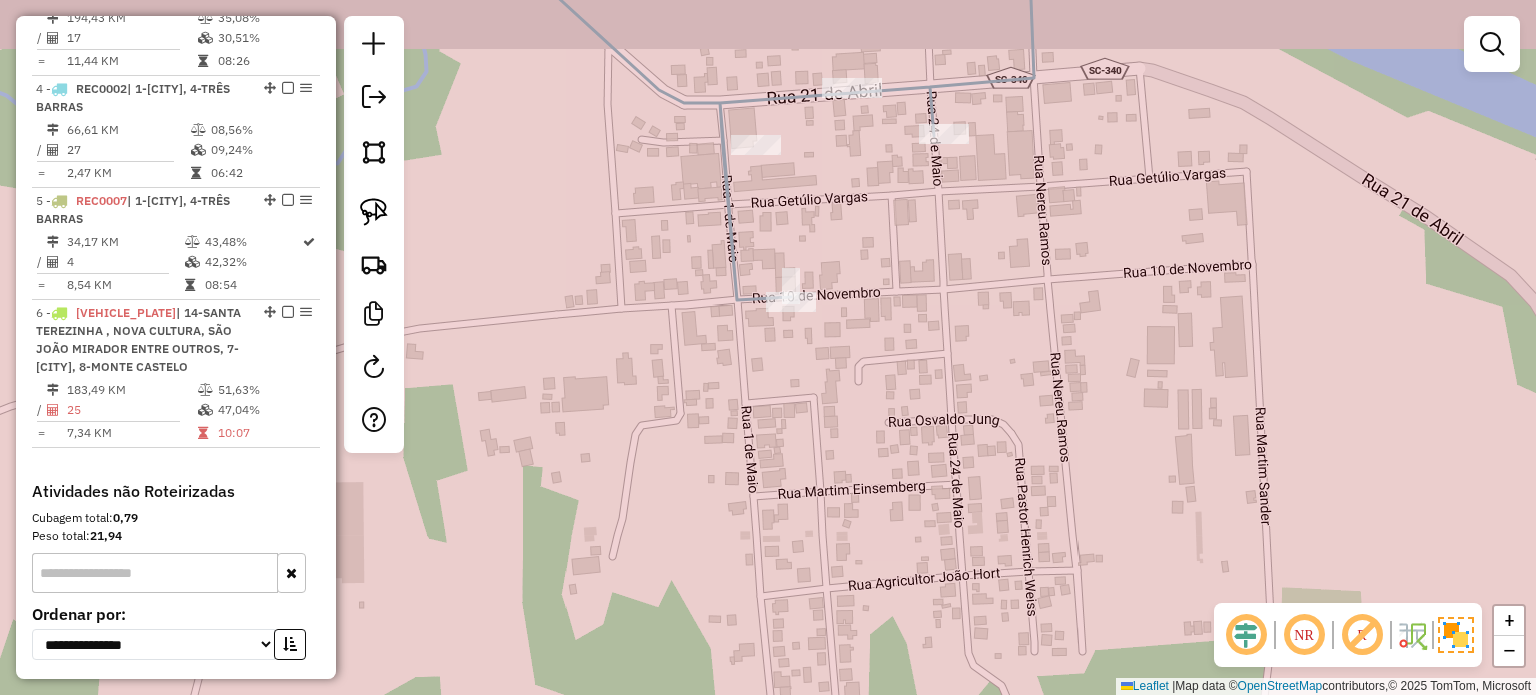 drag, startPoint x: 969, startPoint y: 207, endPoint x: 928, endPoint y: 252, distance: 60.876926 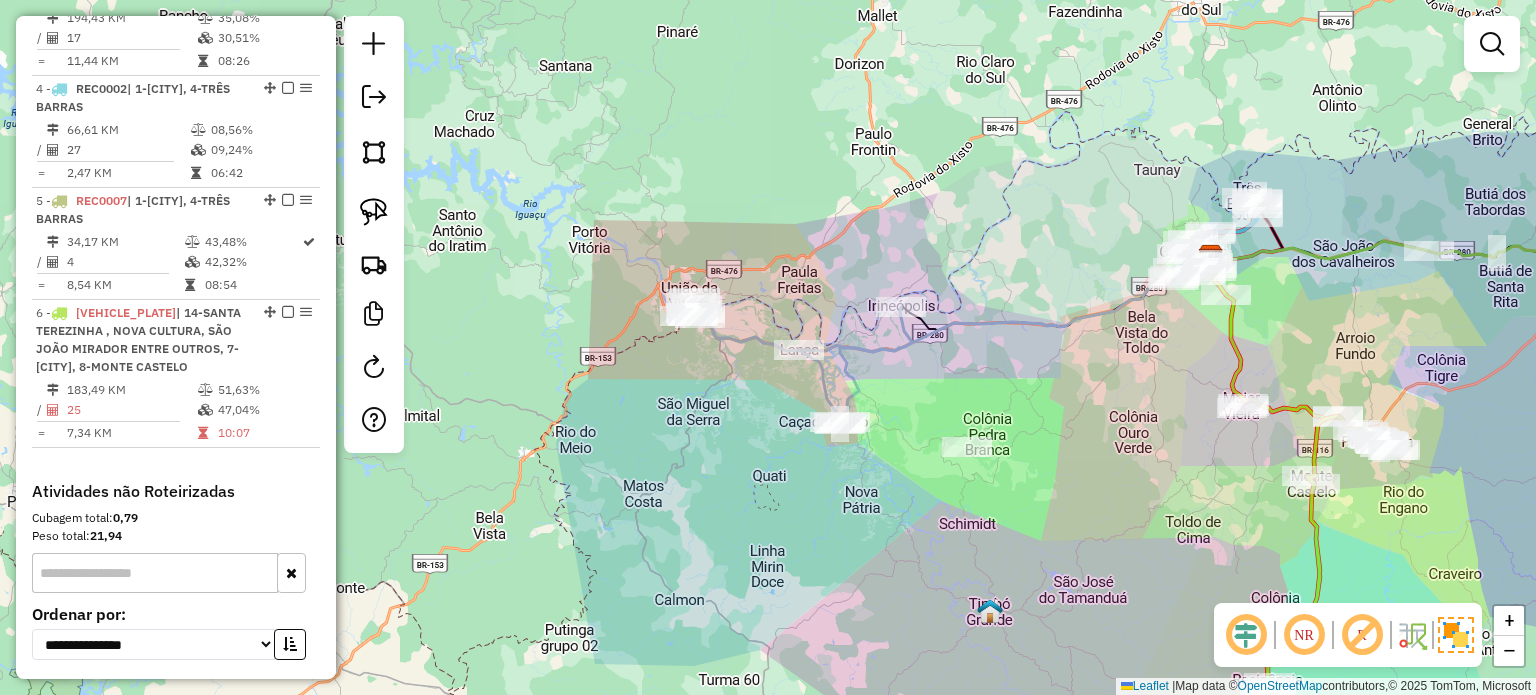 drag, startPoint x: 937, startPoint y: 440, endPoint x: 906, endPoint y: 401, distance: 49.819675 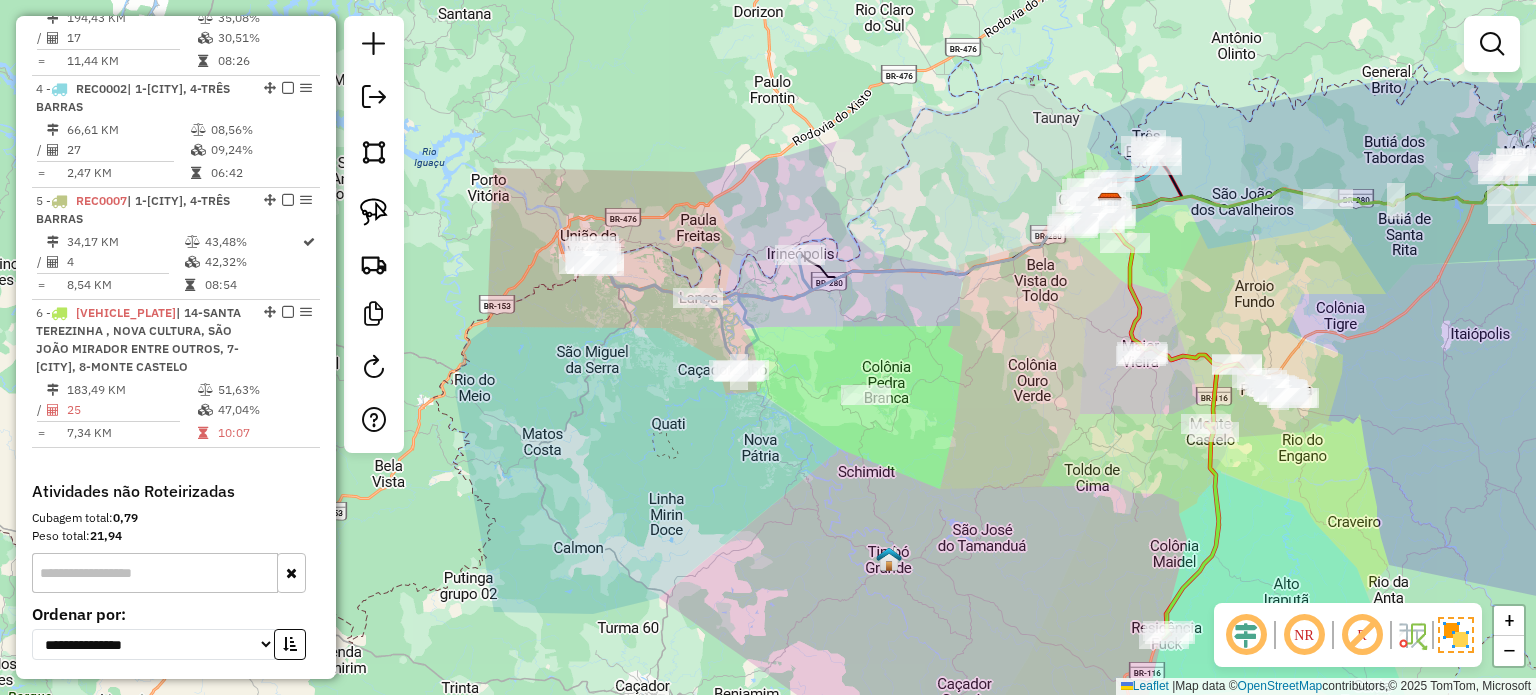 click on "Janela de atendimento Grade de atendimento Capacidade Transportadoras Veículos Cliente Pedidos  Rotas Selecione os dias de semana para filtrar as janelas de atendimento  Seg   Ter   Qua   Qui   Sex   Sáb   Dom  Informe o período da janela de atendimento: De: Até:  Filtrar exatamente a janela do cliente  Considerar janela de atendimento padrão  Selecione os dias de semana para filtrar as grades de atendimento  Seg   Ter   Qua   Qui   Sex   Sáb   Dom   Considerar clientes sem dia de atendimento cadastrado  Clientes fora do dia de atendimento selecionado Filtrar as atividades entre os valores definidos abaixo:  Peso mínimo:   Peso máximo:   Cubagem mínima:   Cubagem máxima:   De:   Até:  Filtrar as atividades entre o tempo de atendimento definido abaixo:  De:   Até:   Considerar capacidade total dos clientes não roteirizados Transportadora: Selecione um ou mais itens Tipo de veículo: Selecione um ou mais itens Veículo: Selecione um ou mais itens Motorista: Selecione um ou mais itens Nome: Rótulo:" 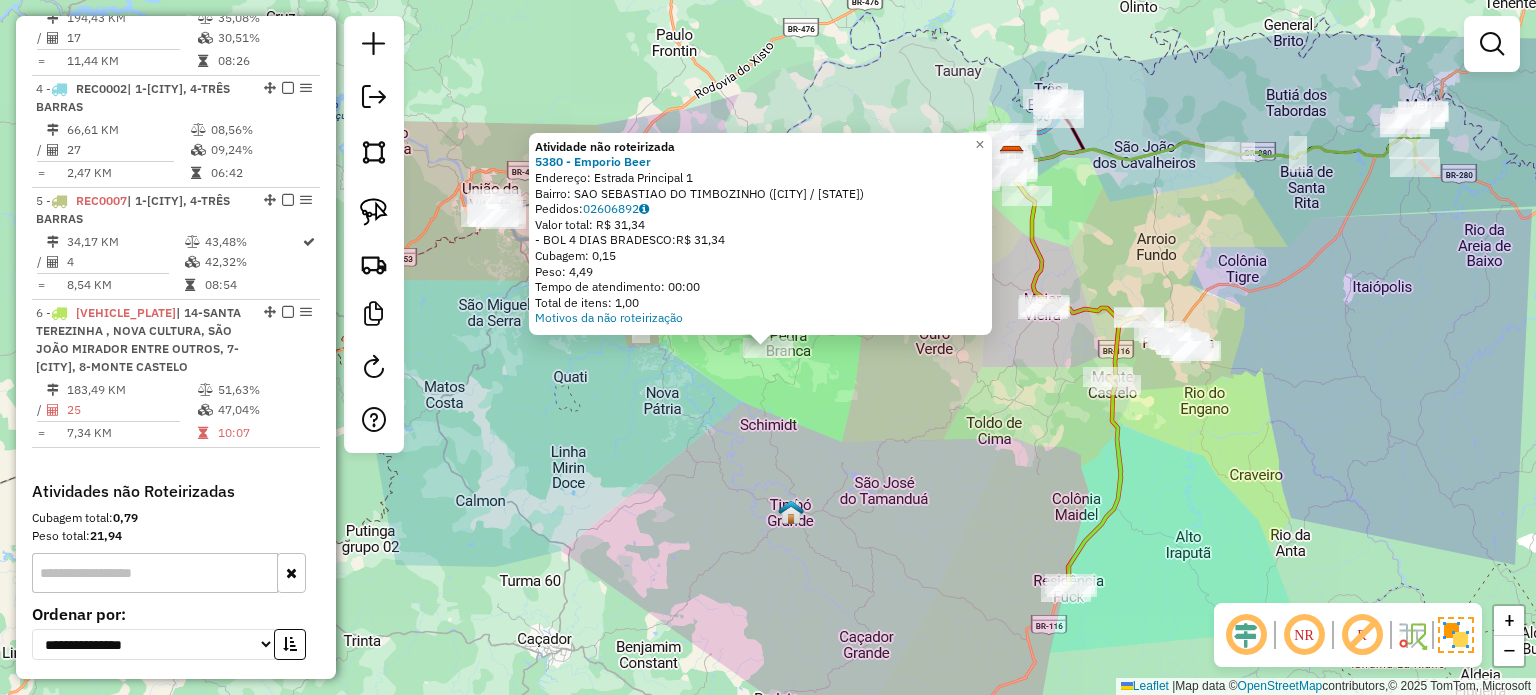 click on "Atividade não roteirizada 5380 - Emporio Beer  Endereço:  Estrada Principal 1   Bairro: SAO SEBASTIAO DO TIMBOZINHO (IRINEOPOLIS / SC)   Pedidos:  02606892   Valor total: R$ 31,34   - BOL 4 DIAS  BRADESCO:  R$ 31,34   Cubagem: 0,15   Peso: 4,49   Tempo de atendimento: 00:00   Total de itens: 1,00  Motivos da não roteirização × Janela de atendimento Grade de atendimento Capacidade Transportadoras Veículos Cliente Pedidos  Rotas Selecione os dias de semana para filtrar as janelas de atendimento  Seg   Ter   Qua   Qui   Sex   Sáb   Dom  Informe o período da janela de atendimento: De: Até:  Filtrar exatamente a janela do cliente  Considerar janela de atendimento padrão  Selecione os dias de semana para filtrar as grades de atendimento  Seg   Ter   Qua   Qui   Sex   Sáb   Dom   Considerar clientes sem dia de atendimento cadastrado  Clientes fora do dia de atendimento selecionado Filtrar as atividades entre os valores definidos abaixo:  Peso mínimo:   Peso máximo:   Cubagem mínima:   De:   Até:  De:" 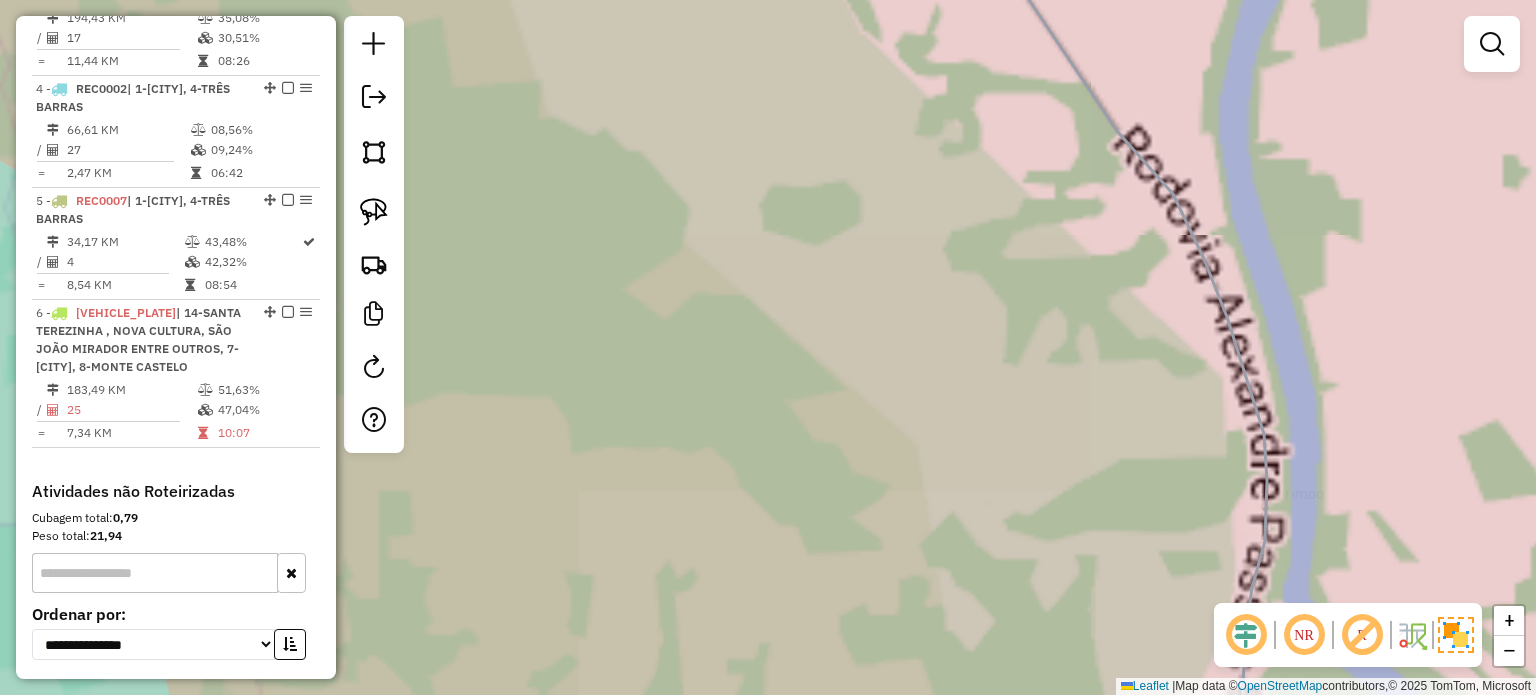 drag, startPoint x: 1064, startPoint y: 469, endPoint x: 736, endPoint y: 132, distance: 470.26907 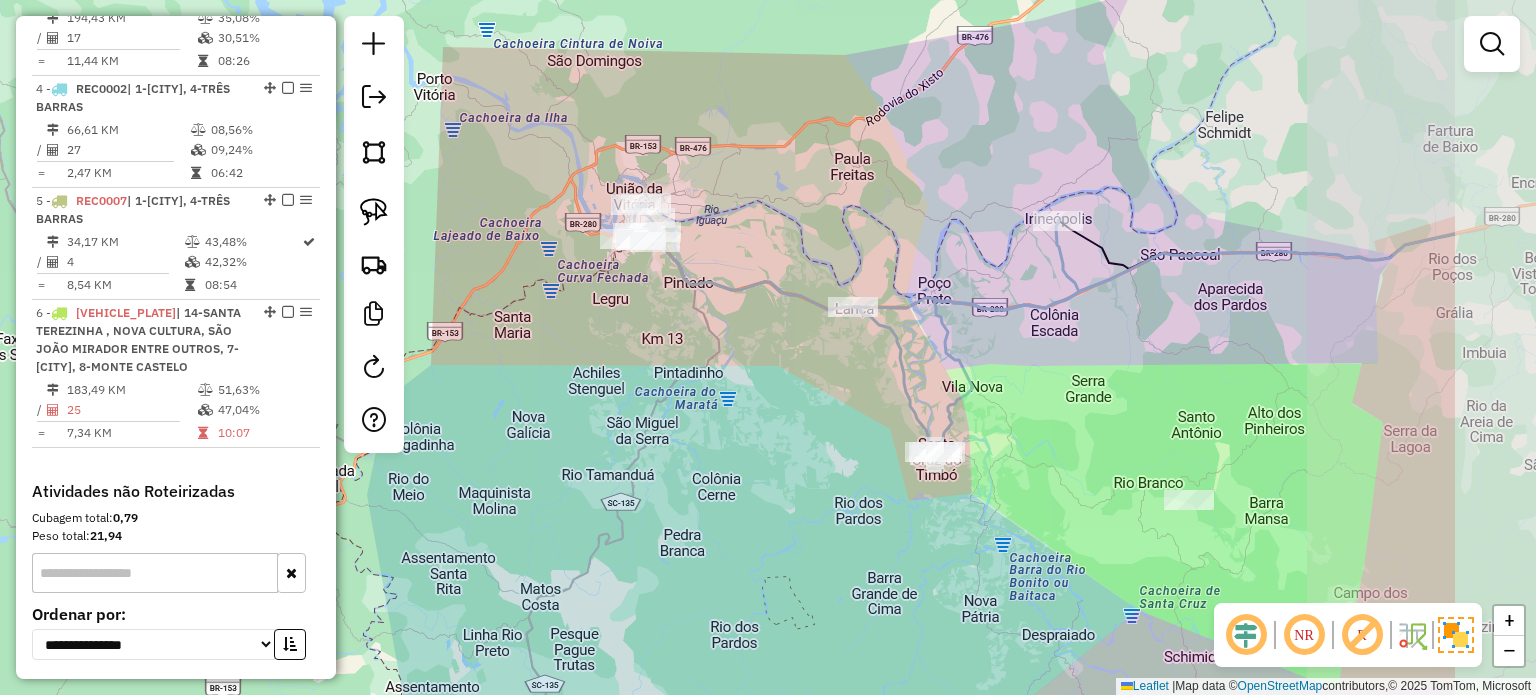 drag, startPoint x: 1239, startPoint y: 431, endPoint x: 1002, endPoint y: 422, distance: 237.17082 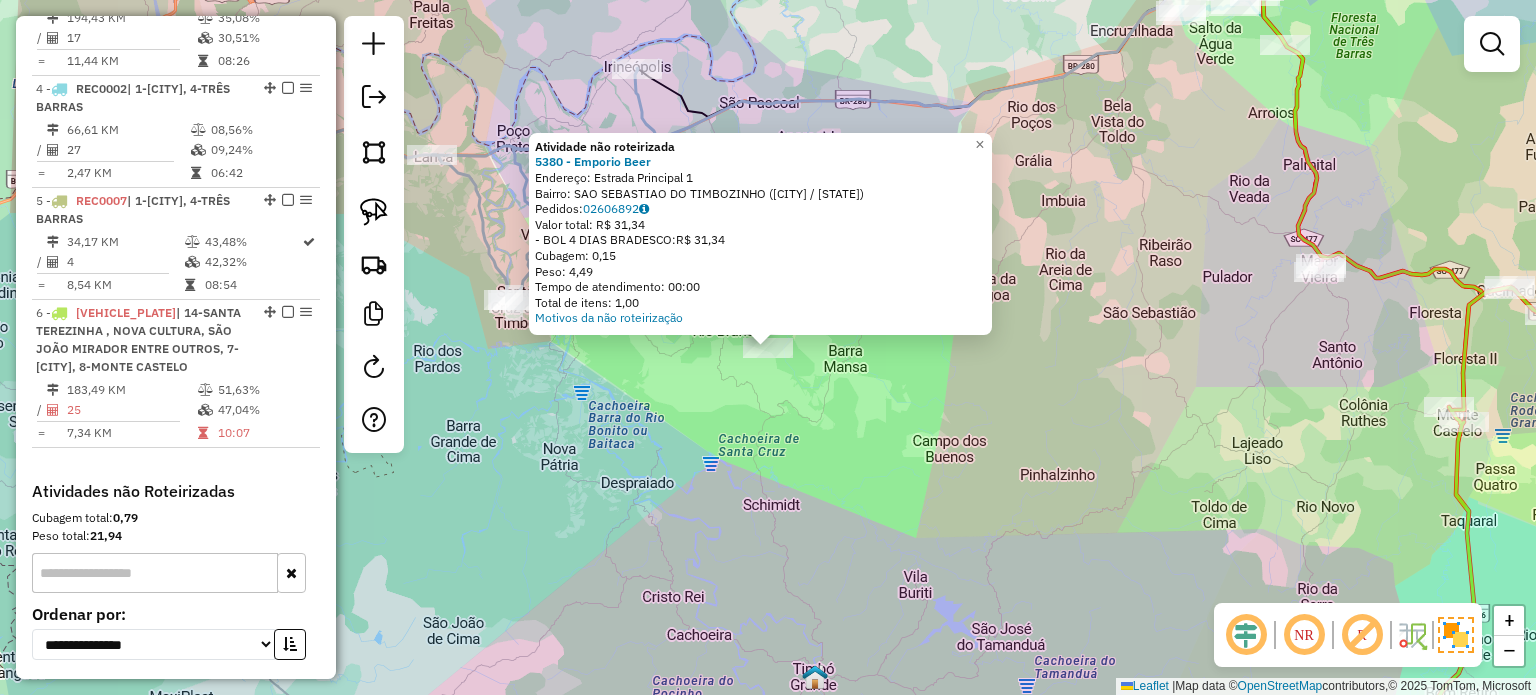click on "Atividade não roteirizada 5380 - Emporio Beer  Endereço:  Estrada Principal 1   Bairro: SAO SEBASTIAO DO TIMBOZINHO (IRINEOPOLIS / SC)   Pedidos:  02606892   Valor total: R$ 31,34   - BOL 4 DIAS  BRADESCO:  R$ 31,34   Cubagem: 0,15   Peso: 4,49   Tempo de atendimento: 00:00   Total de itens: 1,00  Motivos da não roteirização × Janela de atendimento Grade de atendimento Capacidade Transportadoras Veículos Cliente Pedidos  Rotas Selecione os dias de semana para filtrar as janelas de atendimento  Seg   Ter   Qua   Qui   Sex   Sáb   Dom  Informe o período da janela de atendimento: De: Até:  Filtrar exatamente a janela do cliente  Considerar janela de atendimento padrão  Selecione os dias de semana para filtrar as grades de atendimento  Seg   Ter   Qua   Qui   Sex   Sáb   Dom   Considerar clientes sem dia de atendimento cadastrado  Clientes fora do dia de atendimento selecionado Filtrar as atividades entre os valores definidos abaixo:  Peso mínimo:   Peso máximo:   Cubagem mínima:   De:   Até:  De:" 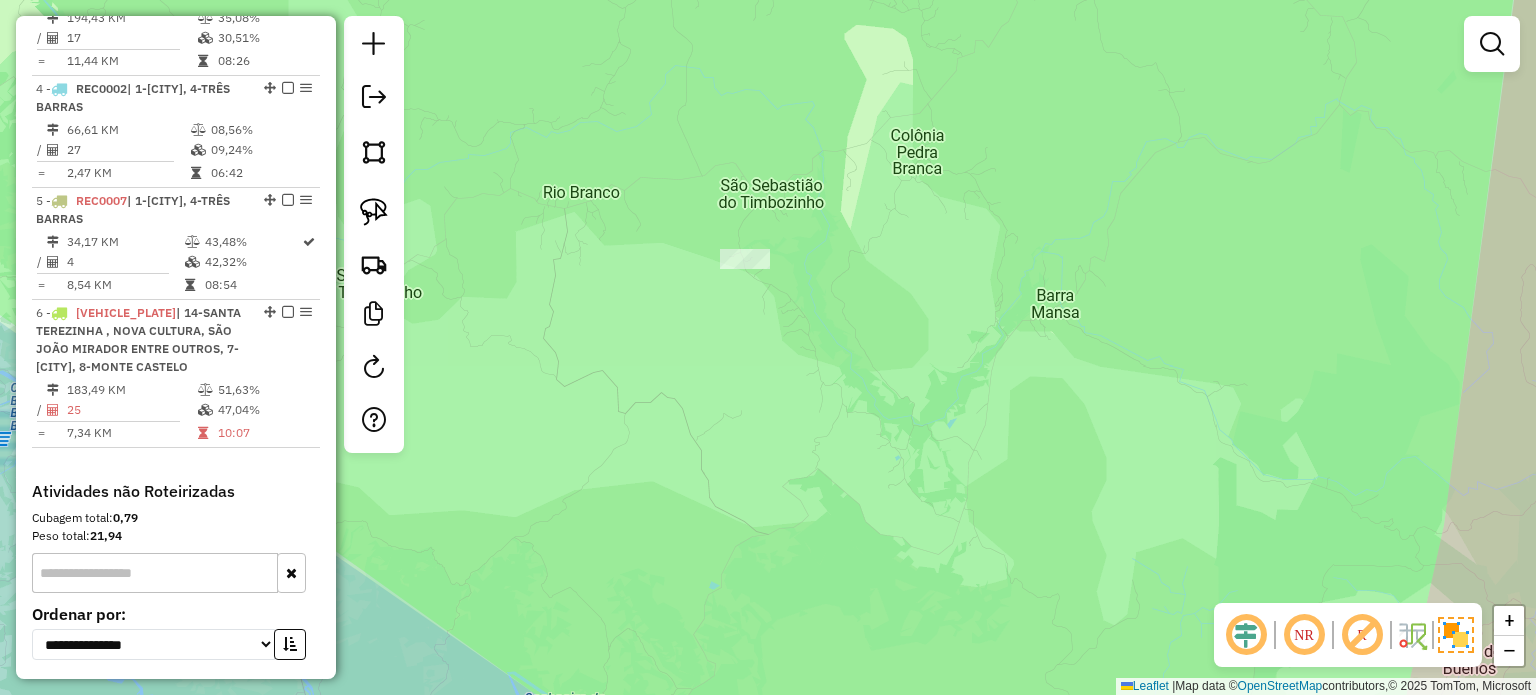 drag, startPoint x: 756, startPoint y: 295, endPoint x: 802, endPoint y: 367, distance: 85.44004 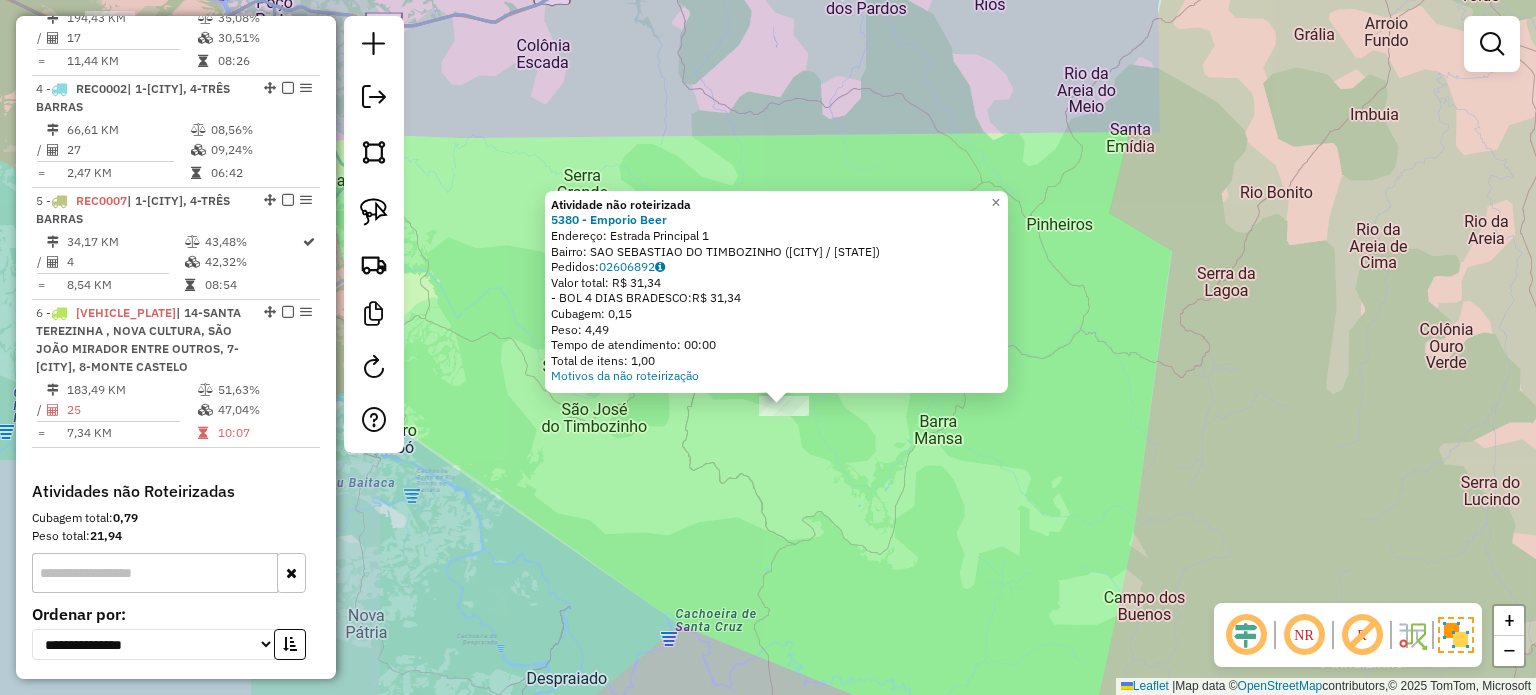 click on "Atividade não roteirizada 5380 - Emporio Beer  Endereço:  Estrada Principal 1   Bairro: SAO SEBASTIAO DO TIMBOZINHO (IRINEOPOLIS / SC)   Pedidos:  02606892   Valor total: R$ 31,34   - BOL 4 DIAS  BRADESCO:  R$ 31,34   Cubagem: 0,15   Peso: 4,49   Tempo de atendimento: 00:00   Total de itens: 1,00  Motivos da não roteirização × Janela de atendimento Grade de atendimento Capacidade Transportadoras Veículos Cliente Pedidos  Rotas Selecione os dias de semana para filtrar as janelas de atendimento  Seg   Ter   Qua   Qui   Sex   Sáb   Dom  Informe o período da janela de atendimento: De: Até:  Filtrar exatamente a janela do cliente  Considerar janela de atendimento padrão  Selecione os dias de semana para filtrar as grades de atendimento  Seg   Ter   Qua   Qui   Sex   Sáb   Dom   Considerar clientes sem dia de atendimento cadastrado  Clientes fora do dia de atendimento selecionado Filtrar as atividades entre os valores definidos abaixo:  Peso mínimo:   Peso máximo:   Cubagem mínima:   De:   Até:  De:" 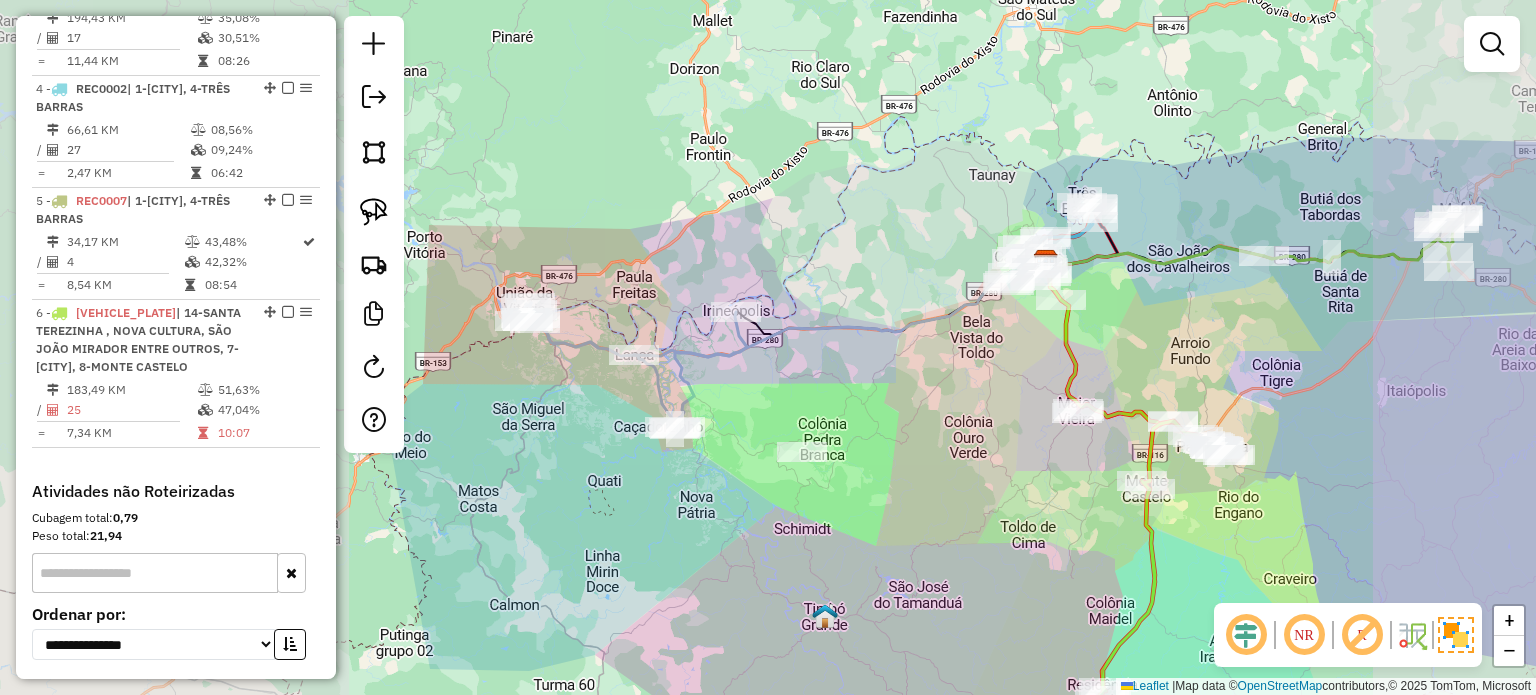 click on "Janela de atendimento Grade de atendimento Capacidade Transportadoras Veículos Cliente Pedidos  Rotas Selecione os dias de semana para filtrar as janelas de atendimento  Seg   Ter   Qua   Qui   Sex   Sáb   Dom  Informe o período da janela de atendimento: De: Até:  Filtrar exatamente a janela do cliente  Considerar janela de atendimento padrão  Selecione os dias de semana para filtrar as grades de atendimento  Seg   Ter   Qua   Qui   Sex   Sáb   Dom   Considerar clientes sem dia de atendimento cadastrado  Clientes fora do dia de atendimento selecionado Filtrar as atividades entre os valores definidos abaixo:  Peso mínimo:   Peso máximo:   Cubagem mínima:   Cubagem máxima:   De:   Até:  Filtrar as atividades entre o tempo de atendimento definido abaixo:  De:   Até:   Considerar capacidade total dos clientes não roteirizados Transportadora: Selecione um ou mais itens Tipo de veículo: Selecione um ou mais itens Veículo: Selecione um ou mais itens Motorista: Selecione um ou mais itens Nome: Rótulo:" 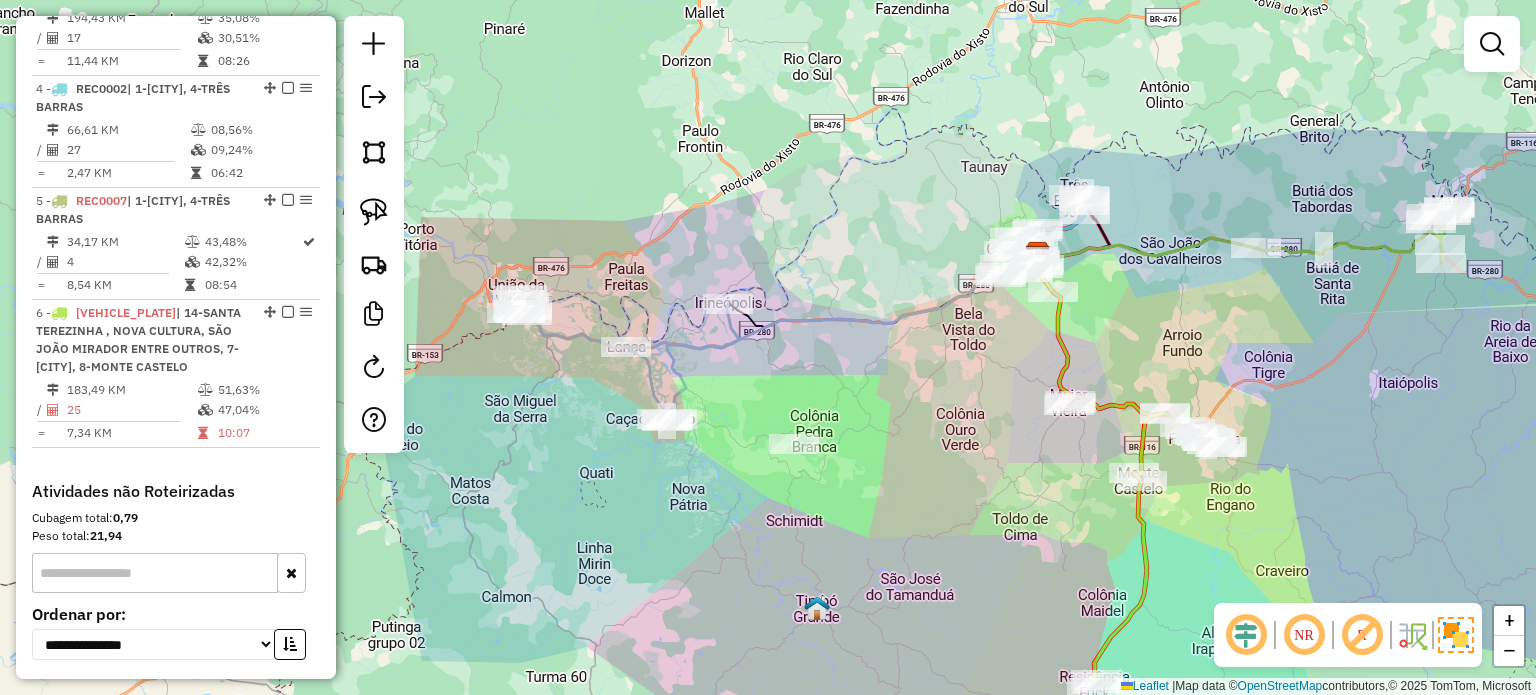 drag, startPoint x: 849, startPoint y: 486, endPoint x: 877, endPoint y: 473, distance: 30.870699 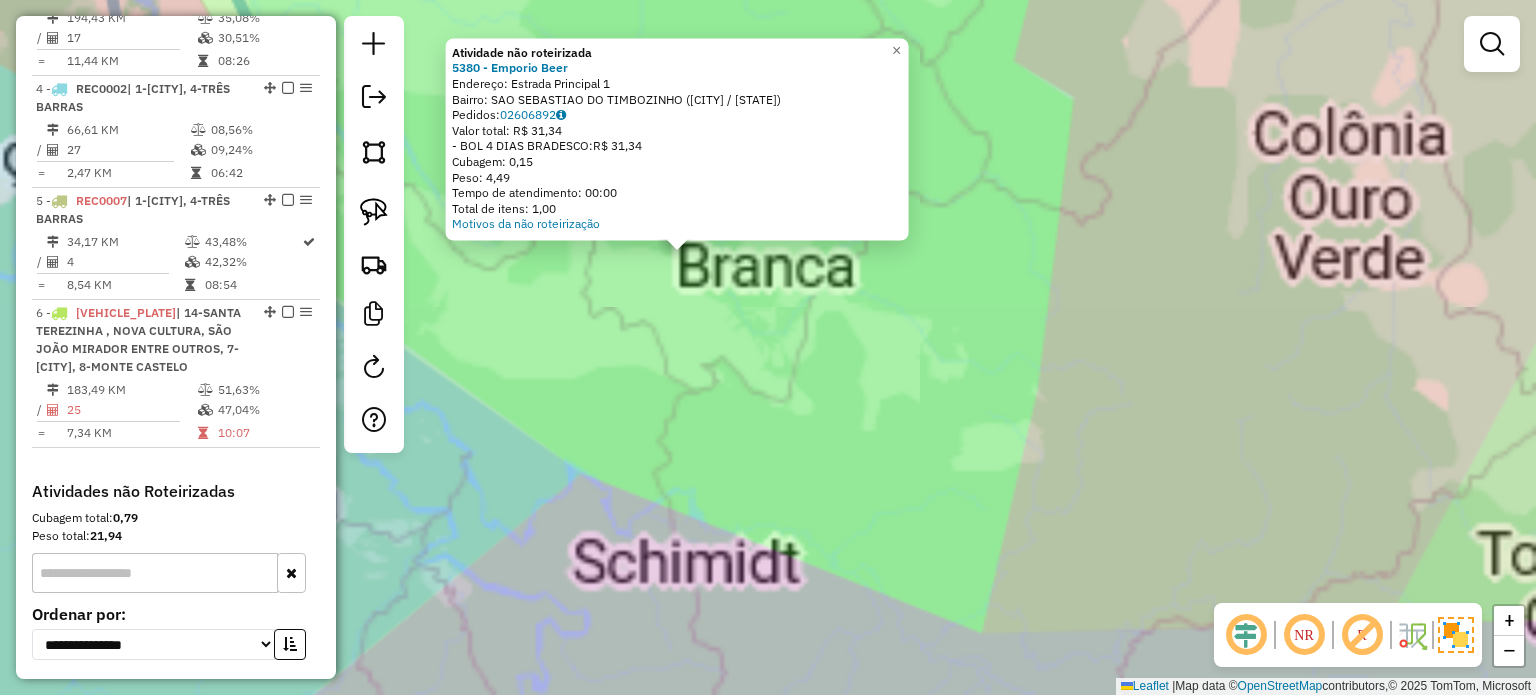 click on "Atividade não roteirizada 5380 - Emporio Beer  Endereço:  Estrada Principal 1   Bairro: SAO SEBASTIAO DO TIMBOZINHO (IRINEOPOLIS / SC)   Pedidos:  02606892   Valor total: R$ 31,34   - BOL 4 DIAS  BRADESCO:  R$ 31,34   Cubagem: 0,15   Peso: 4,49   Tempo de atendimento: 00:00   Total de itens: 1,00  Motivos da não roteirização × Janela de atendimento Grade de atendimento Capacidade Transportadoras Veículos Cliente Pedidos  Rotas Selecione os dias de semana para filtrar as janelas de atendimento  Seg   Ter   Qua   Qui   Sex   Sáb   Dom  Informe o período da janela de atendimento: De: Até:  Filtrar exatamente a janela do cliente  Considerar janela de atendimento padrão  Selecione os dias de semana para filtrar as grades de atendimento  Seg   Ter   Qua   Qui   Sex   Sáb   Dom   Considerar clientes sem dia de atendimento cadastrado  Clientes fora do dia de atendimento selecionado Filtrar as atividades entre os valores definidos abaixo:  Peso mínimo:   Peso máximo:   Cubagem mínima:   De:   Até:  De:" 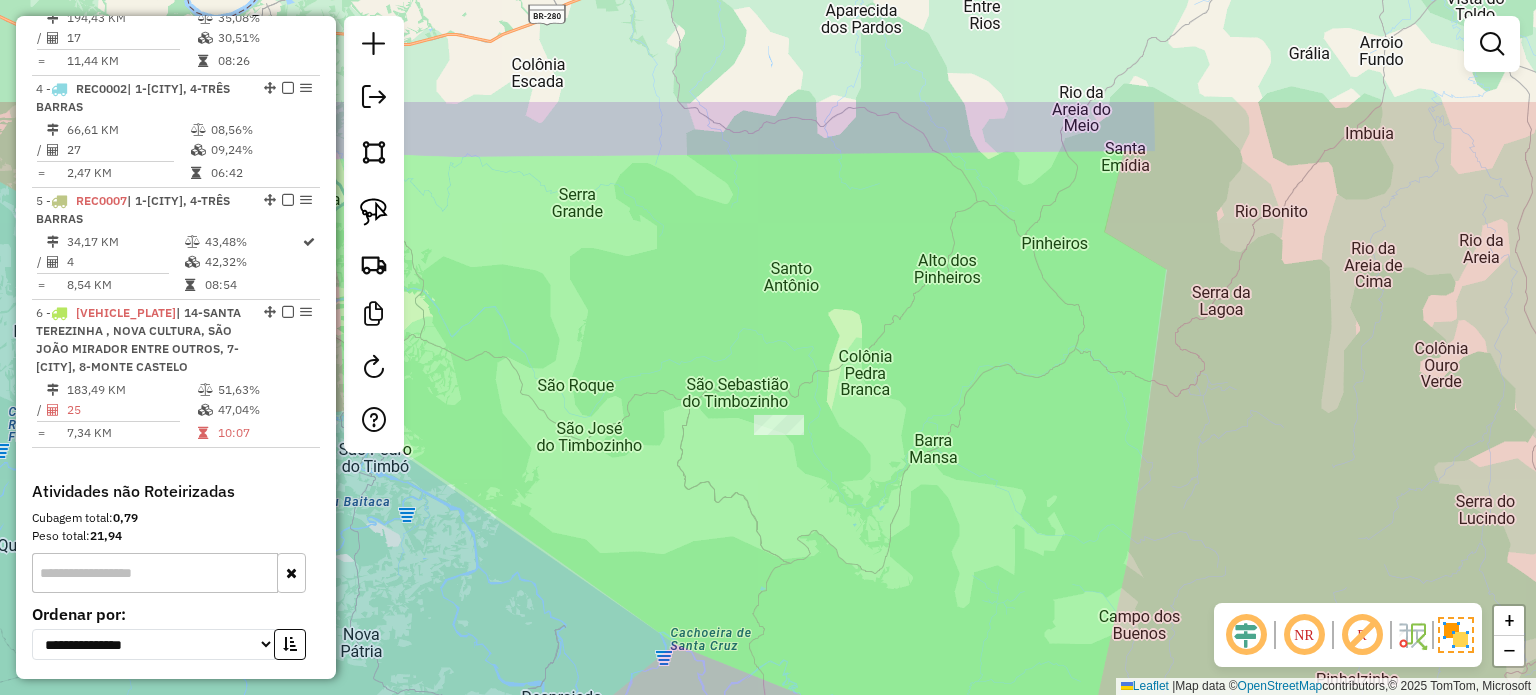 drag, startPoint x: 777, startPoint y: 334, endPoint x: 871, endPoint y: 506, distance: 196.01021 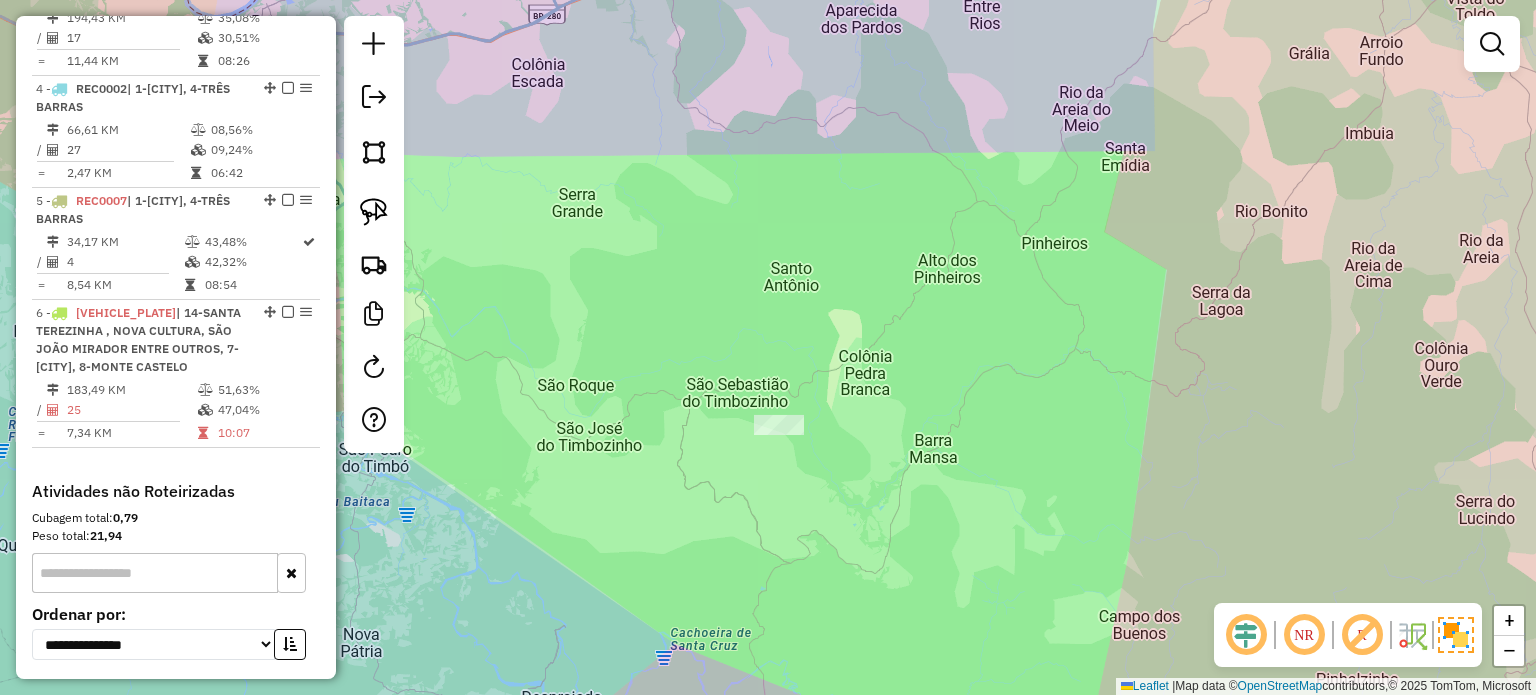 drag, startPoint x: 732, startPoint y: 443, endPoint x: 788, endPoint y: 475, distance: 64.49806 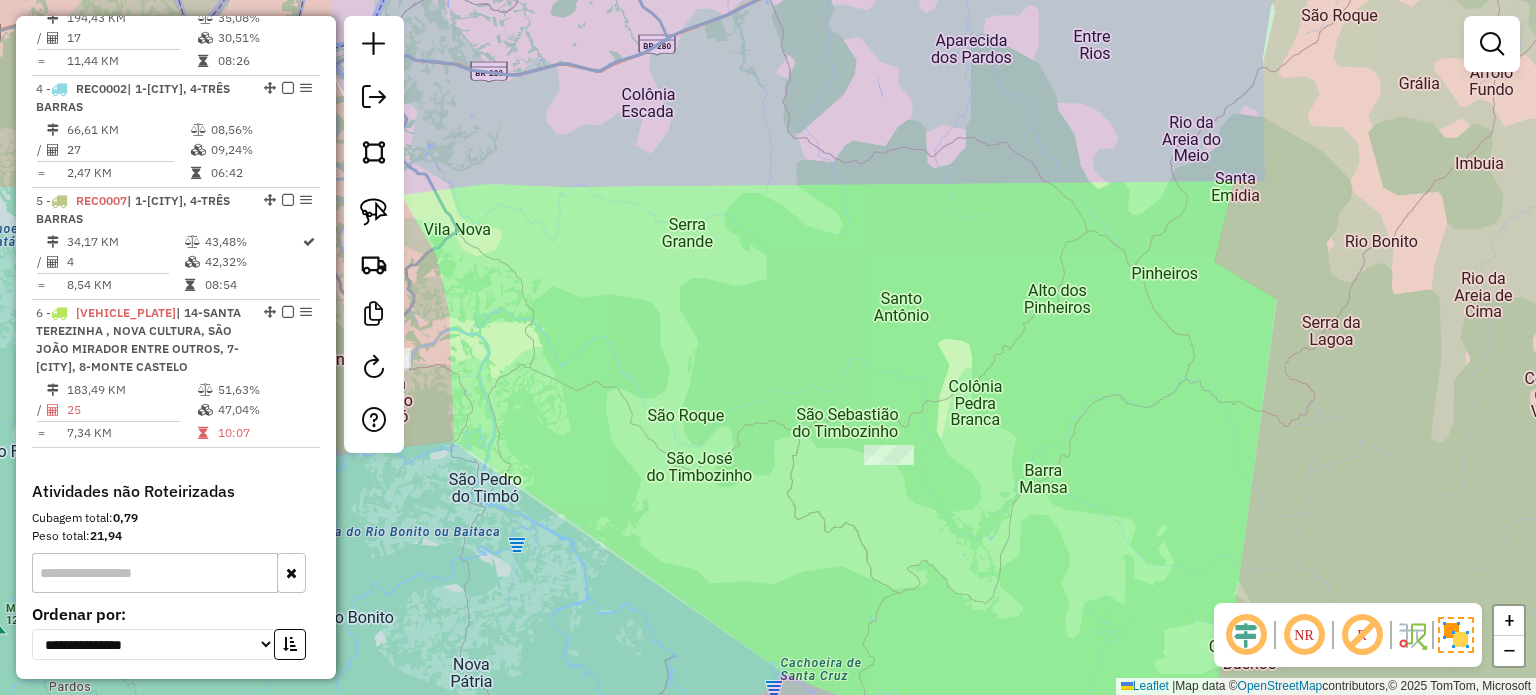 drag, startPoint x: 811, startPoint y: 466, endPoint x: 826, endPoint y: 466, distance: 15 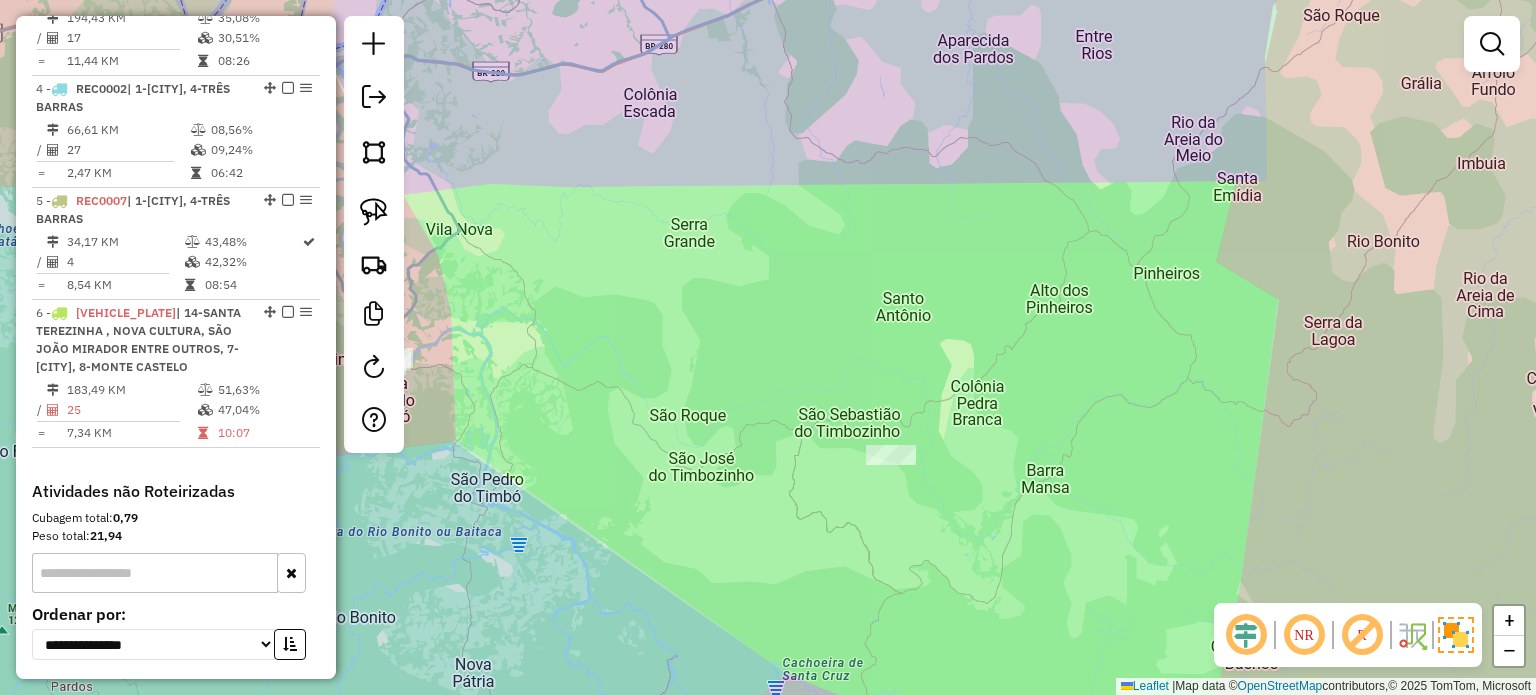 click on "Janela de atendimento Grade de atendimento Capacidade Transportadoras Veículos Cliente Pedidos  Rotas Selecione os dias de semana para filtrar as janelas de atendimento  Seg   Ter   Qua   Qui   Sex   Sáb   Dom  Informe o período da janela de atendimento: De: Até:  Filtrar exatamente a janela do cliente  Considerar janela de atendimento padrão  Selecione os dias de semana para filtrar as grades de atendimento  Seg   Ter   Qua   Qui   Sex   Sáb   Dom   Considerar clientes sem dia de atendimento cadastrado  Clientes fora do dia de atendimento selecionado Filtrar as atividades entre os valores definidos abaixo:  Peso mínimo:   Peso máximo:   Cubagem mínima:   Cubagem máxima:   De:   Até:  Filtrar as atividades entre o tempo de atendimento definido abaixo:  De:   Até:   Considerar capacidade total dos clientes não roteirizados Transportadora: Selecione um ou mais itens Tipo de veículo: Selecione um ou mais itens Veículo: Selecione um ou mais itens Motorista: Selecione um ou mais itens Nome: Rótulo:" 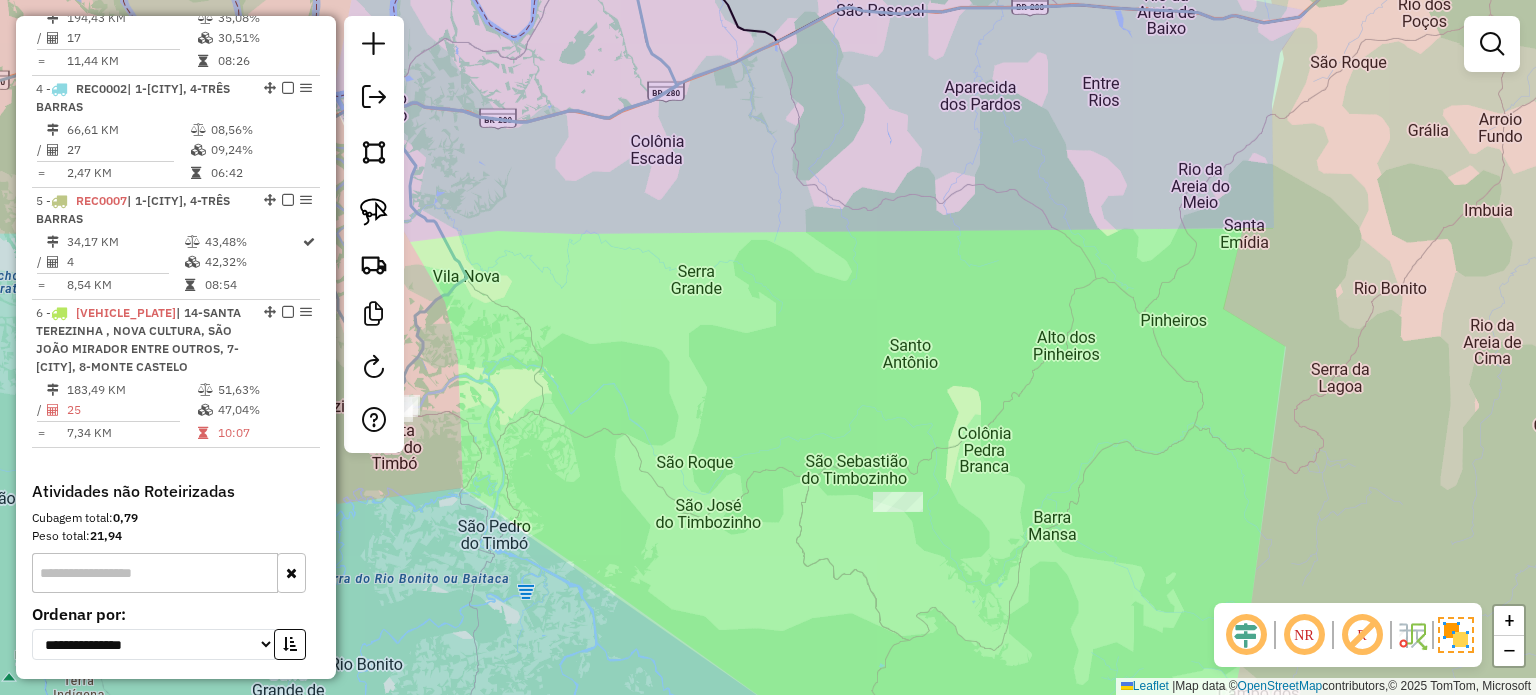drag, startPoint x: 904, startPoint y: 481, endPoint x: 831, endPoint y: 530, distance: 87.92042 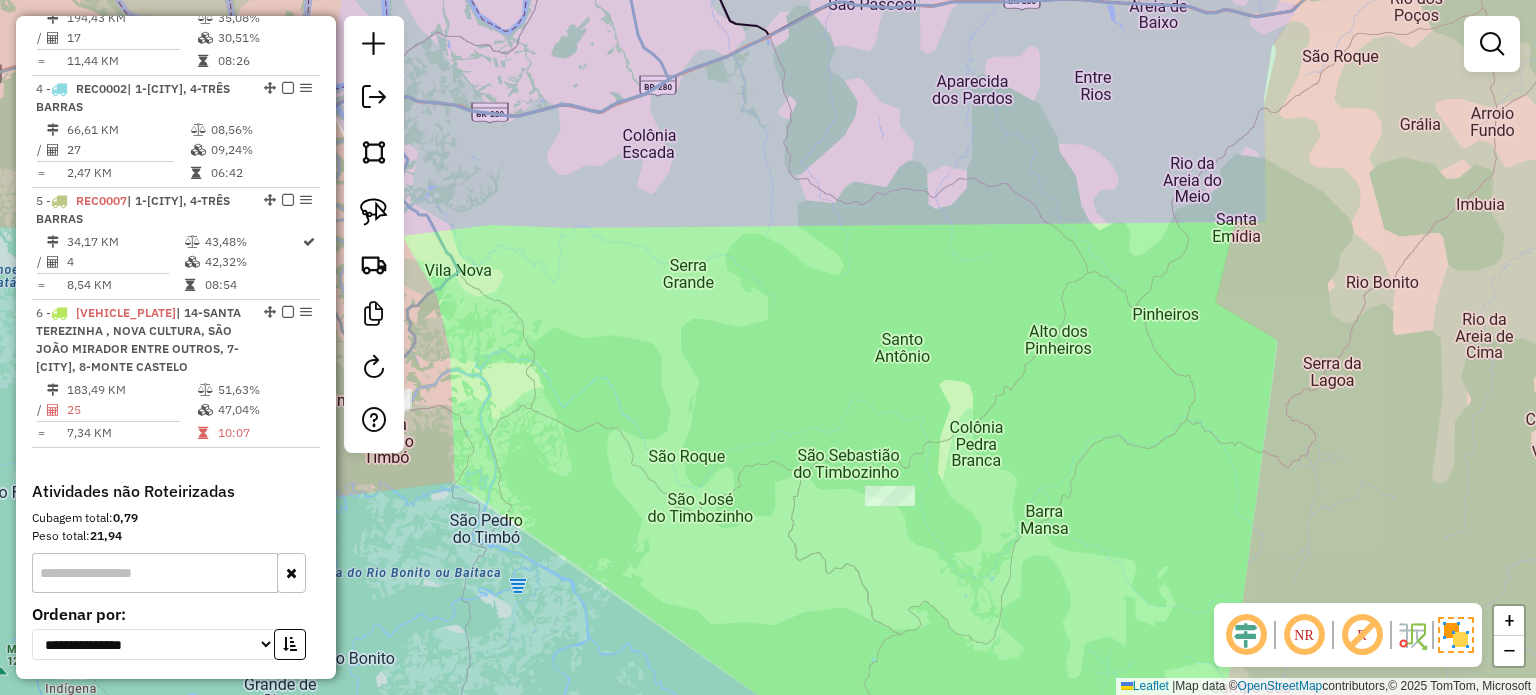 drag, startPoint x: 942, startPoint y: 534, endPoint x: 928, endPoint y: 487, distance: 49.0408 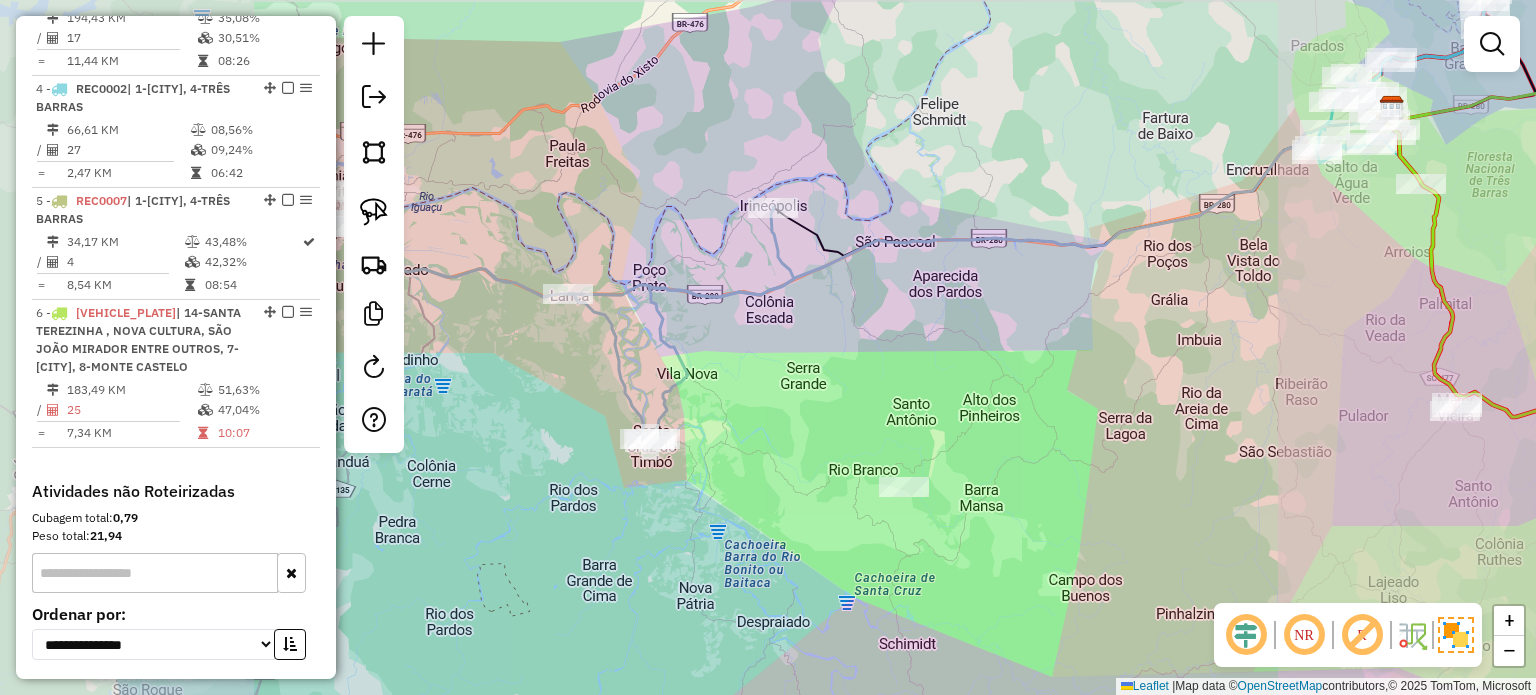 drag, startPoint x: 958, startPoint y: 527, endPoint x: 916, endPoint y: 532, distance: 42.296574 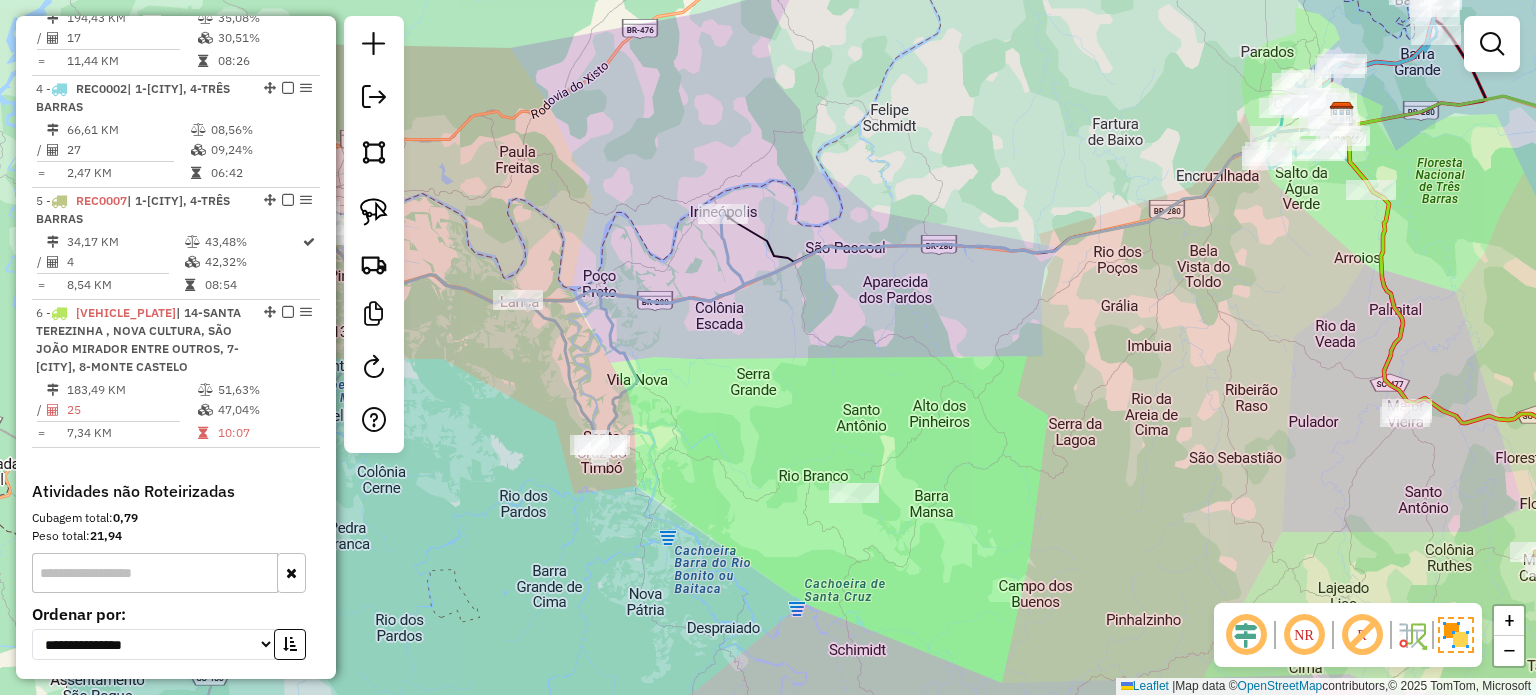 drag, startPoint x: 1001, startPoint y: 459, endPoint x: 920, endPoint y: 473, distance: 82.20097 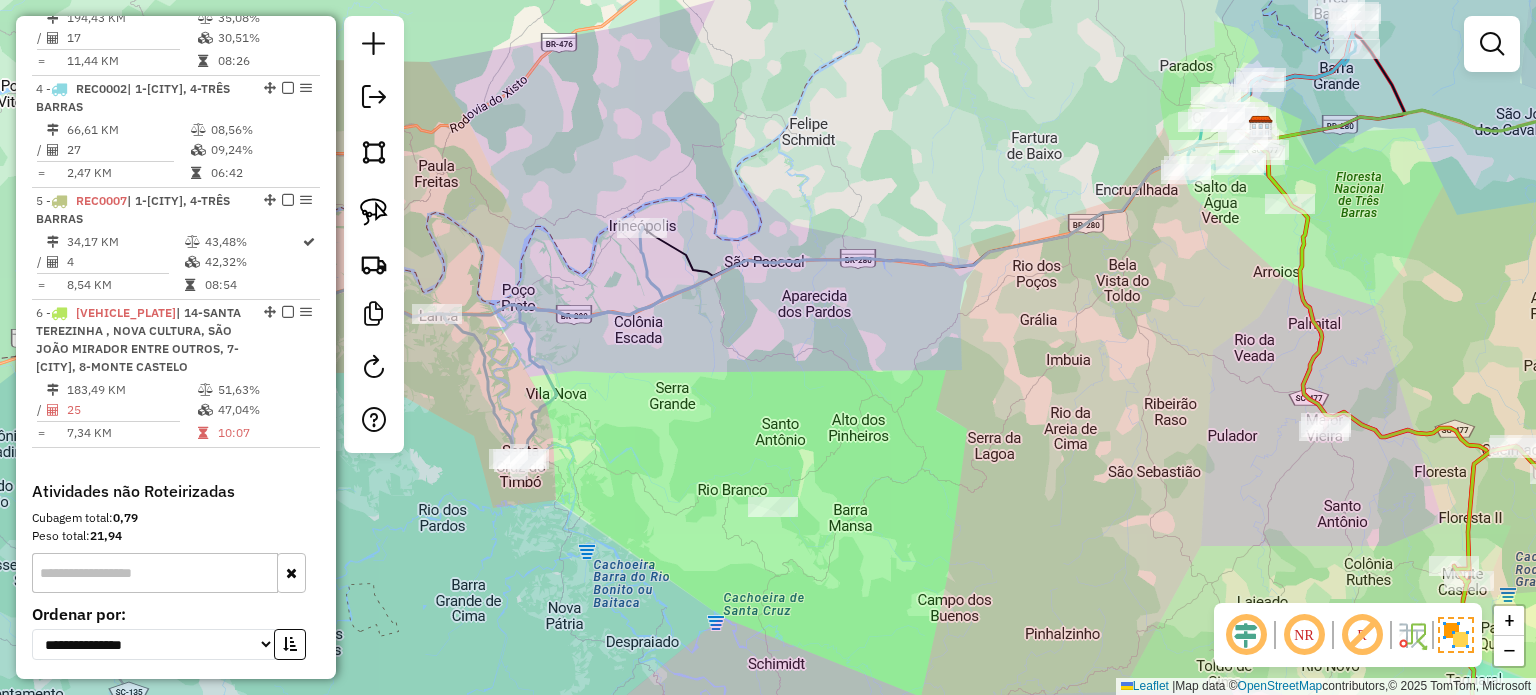 click on "Janela de atendimento Grade de atendimento Capacidade Transportadoras Veículos Cliente Pedidos  Rotas Selecione os dias de semana para filtrar as janelas de atendimento  Seg   Ter   Qua   Qui   Sex   Sáb   Dom  Informe o período da janela de atendimento: De: Até:  Filtrar exatamente a janela do cliente  Considerar janela de atendimento padrão  Selecione os dias de semana para filtrar as grades de atendimento  Seg   Ter   Qua   Qui   Sex   Sáb   Dom   Considerar clientes sem dia de atendimento cadastrado  Clientes fora do dia de atendimento selecionado Filtrar as atividades entre os valores definidos abaixo:  Peso mínimo:   Peso máximo:   Cubagem mínima:   Cubagem máxima:   De:   Até:  Filtrar as atividades entre o tempo de atendimento definido abaixo:  De:   Até:   Considerar capacidade total dos clientes não roteirizados Transportadora: Selecione um ou mais itens Tipo de veículo: Selecione um ou mais itens Veículo: Selecione um ou mais itens Motorista: Selecione um ou mais itens Nome: Rótulo:" 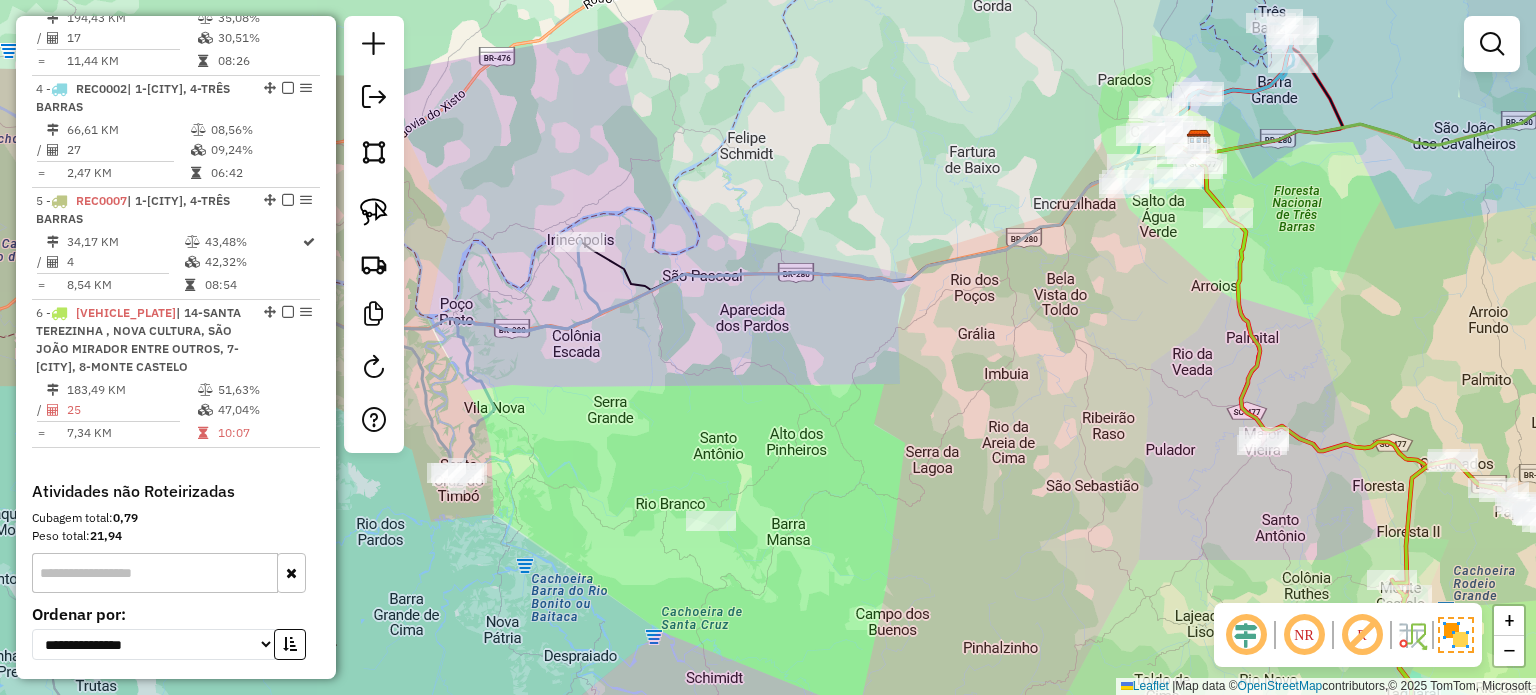 drag, startPoint x: 922, startPoint y: 419, endPoint x: 1011, endPoint y: 406, distance: 89.94443 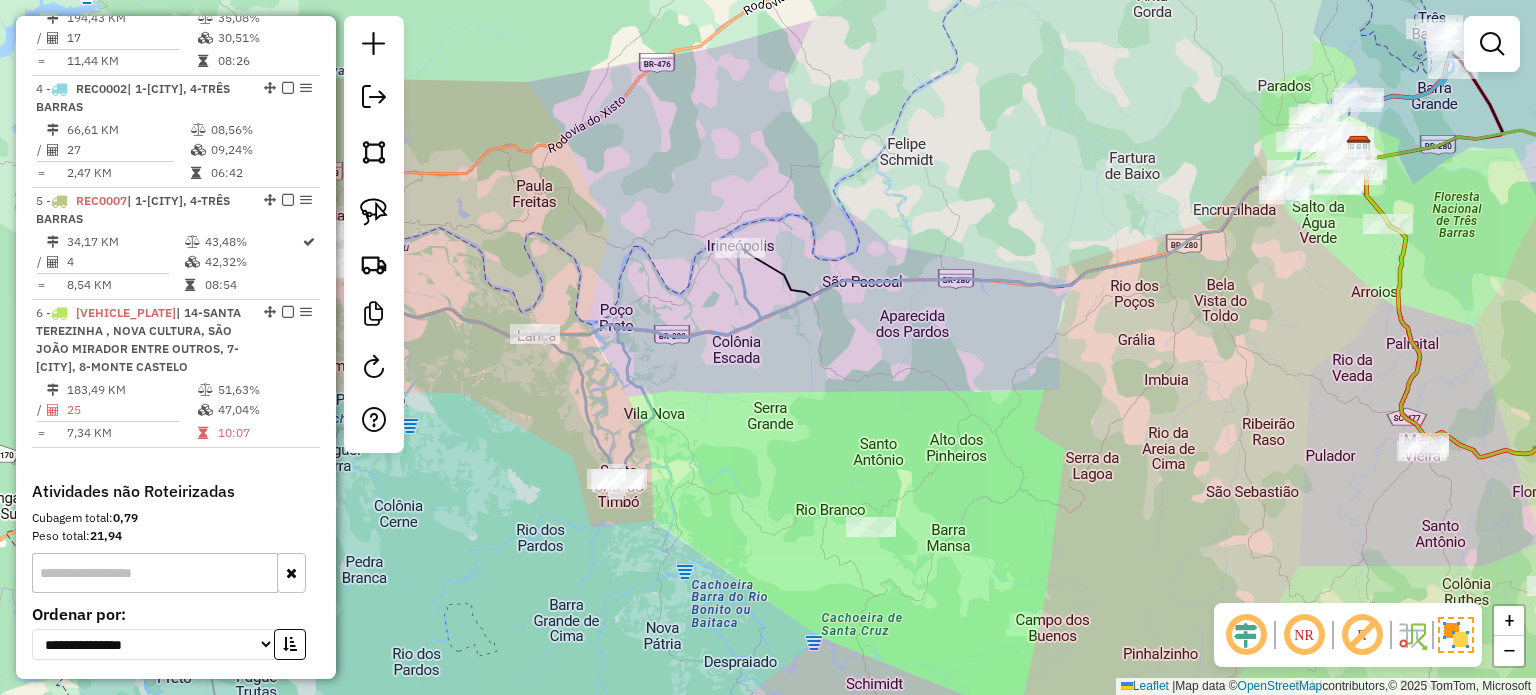 drag, startPoint x: 816, startPoint y: 397, endPoint x: 900, endPoint y: 407, distance: 84.59315 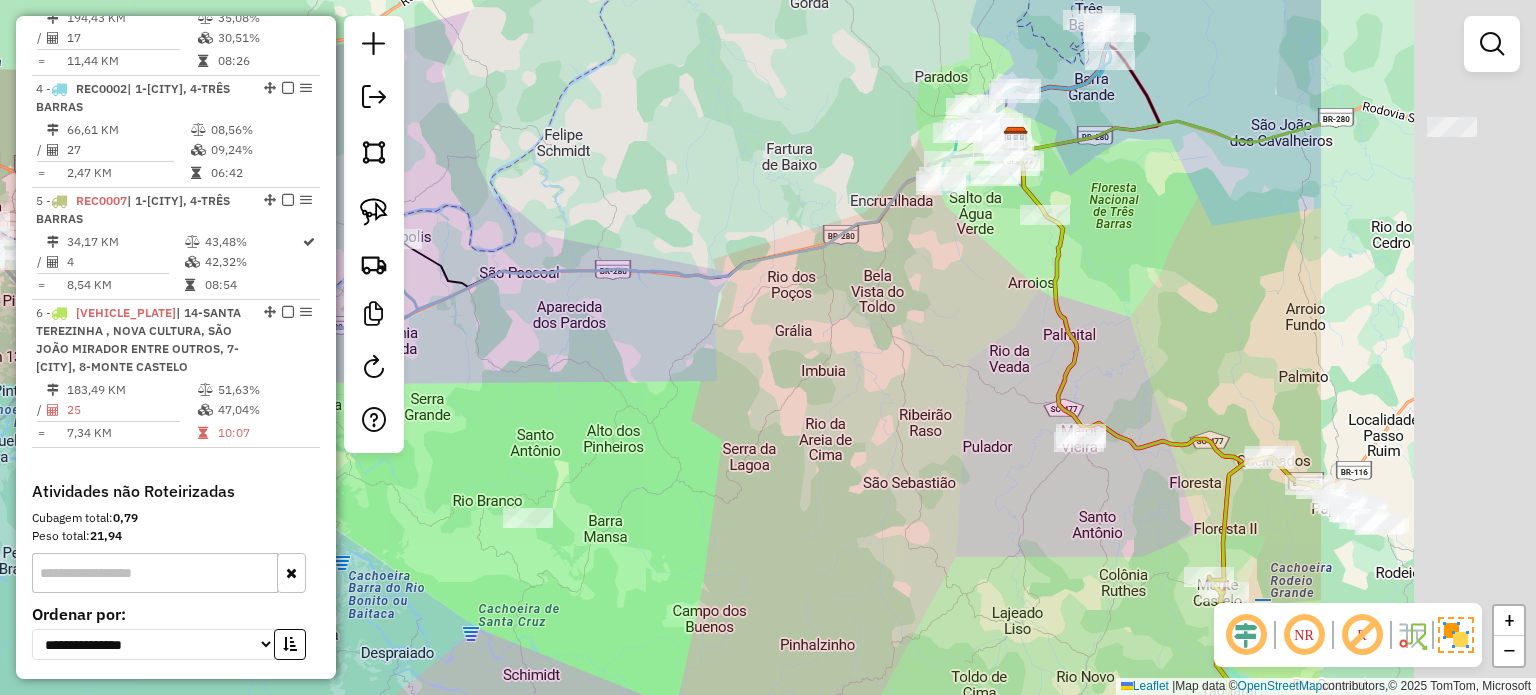 drag, startPoint x: 841, startPoint y: 346, endPoint x: 500, endPoint y: 335, distance: 341.17737 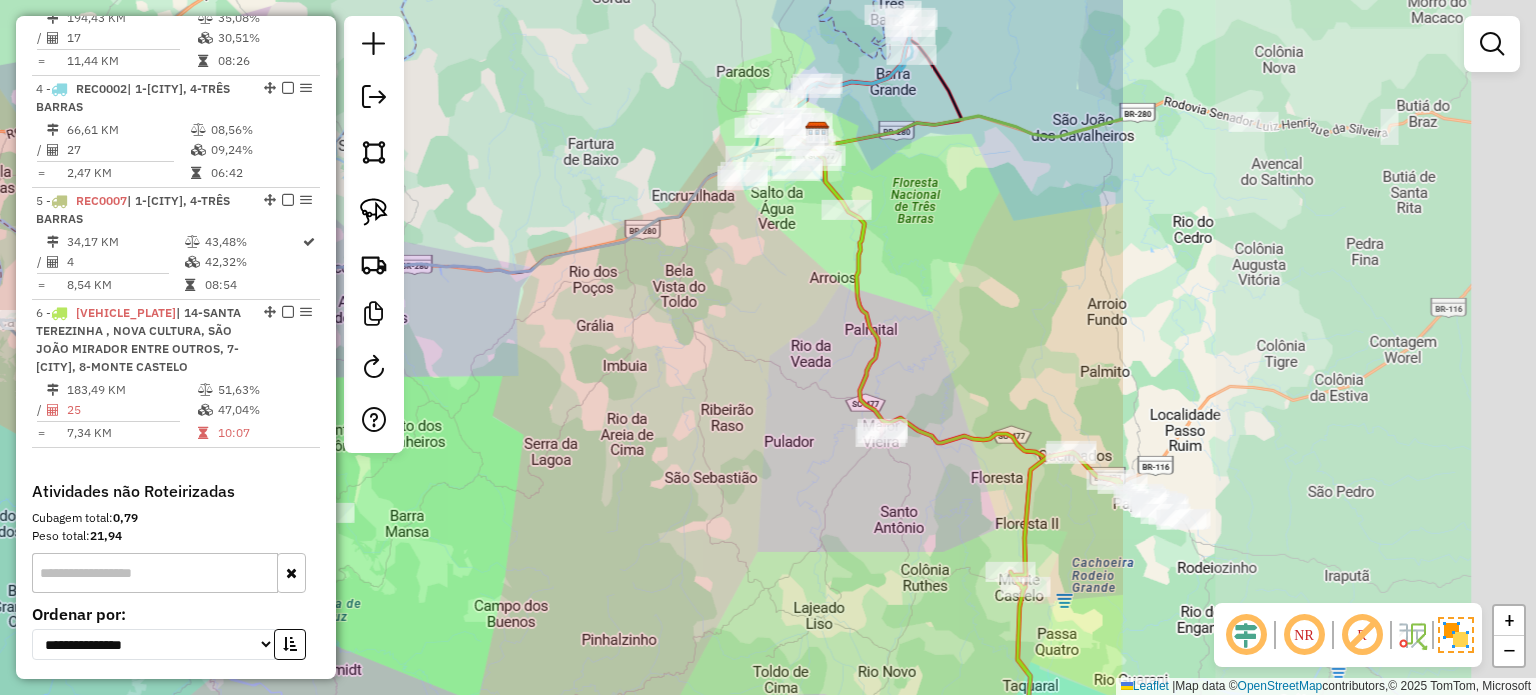 drag, startPoint x: 649, startPoint y: 337, endPoint x: 563, endPoint y: 426, distance: 123.76187 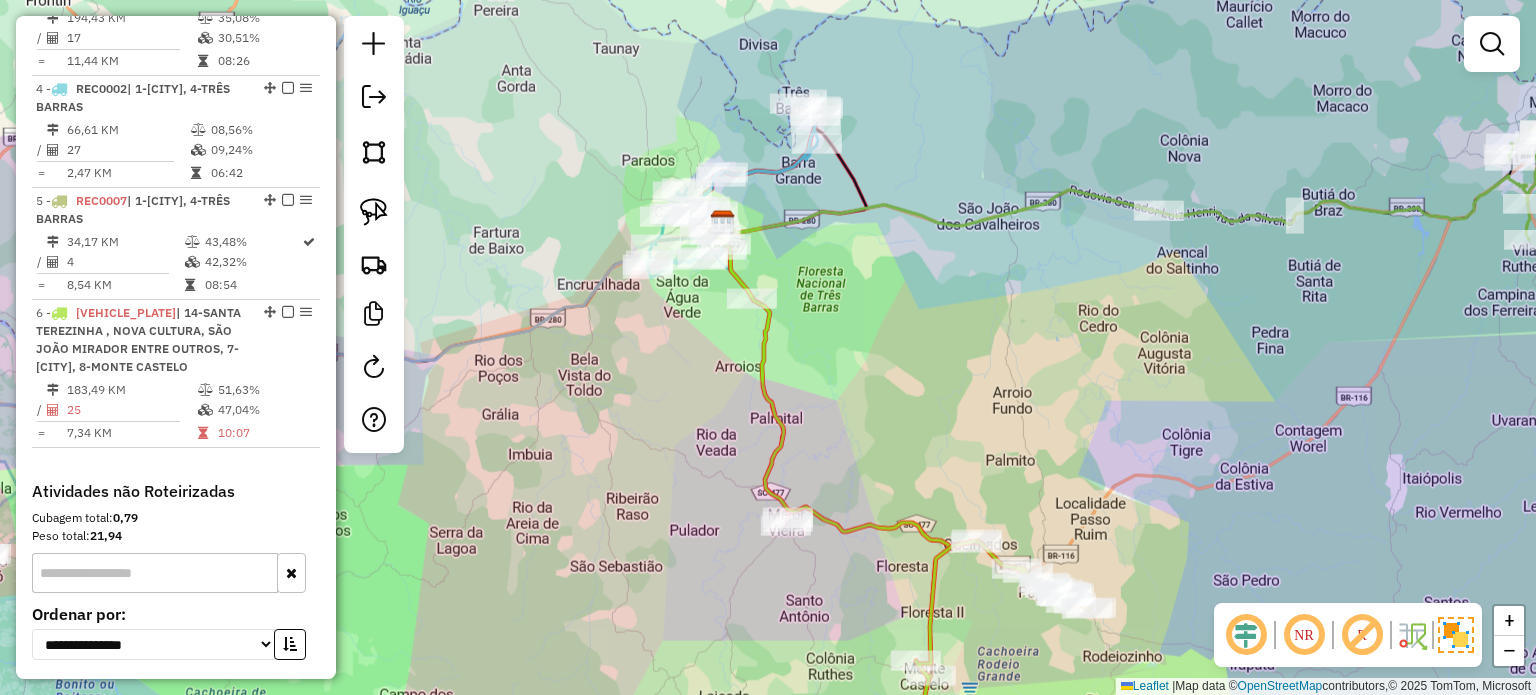 drag, startPoint x: 790, startPoint y: 371, endPoint x: 778, endPoint y: 362, distance: 15 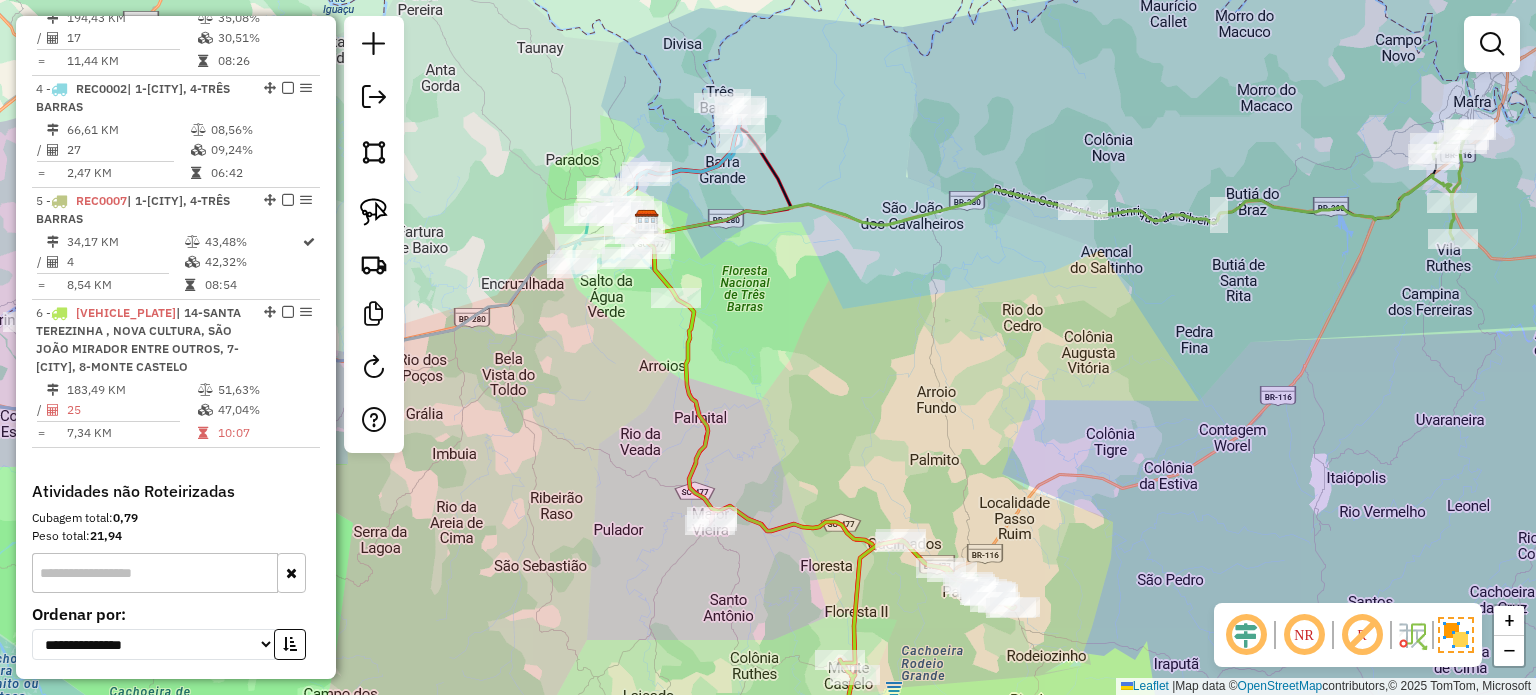 drag, startPoint x: 961, startPoint y: 430, endPoint x: 929, endPoint y: 332, distance: 103.09219 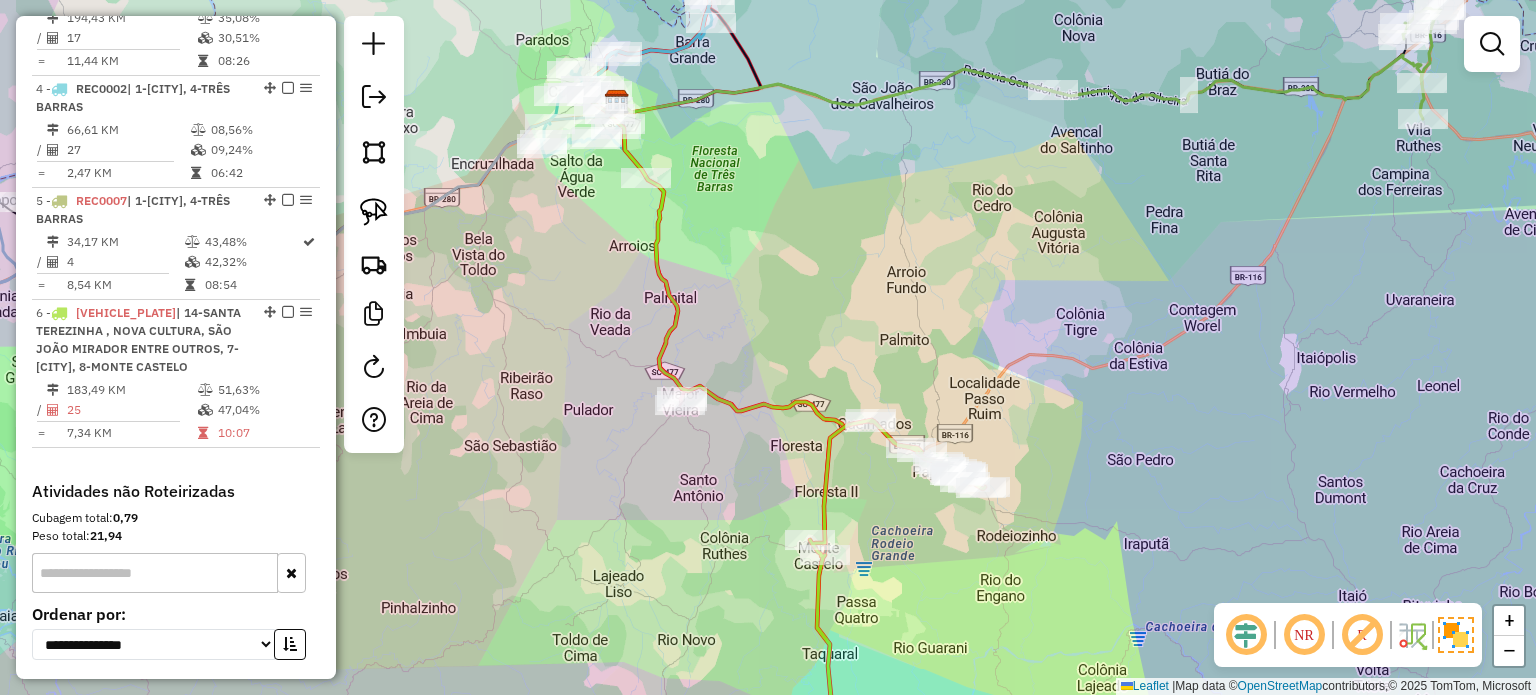 drag, startPoint x: 1015, startPoint y: 393, endPoint x: 1012, endPoint y: 341, distance: 52.086468 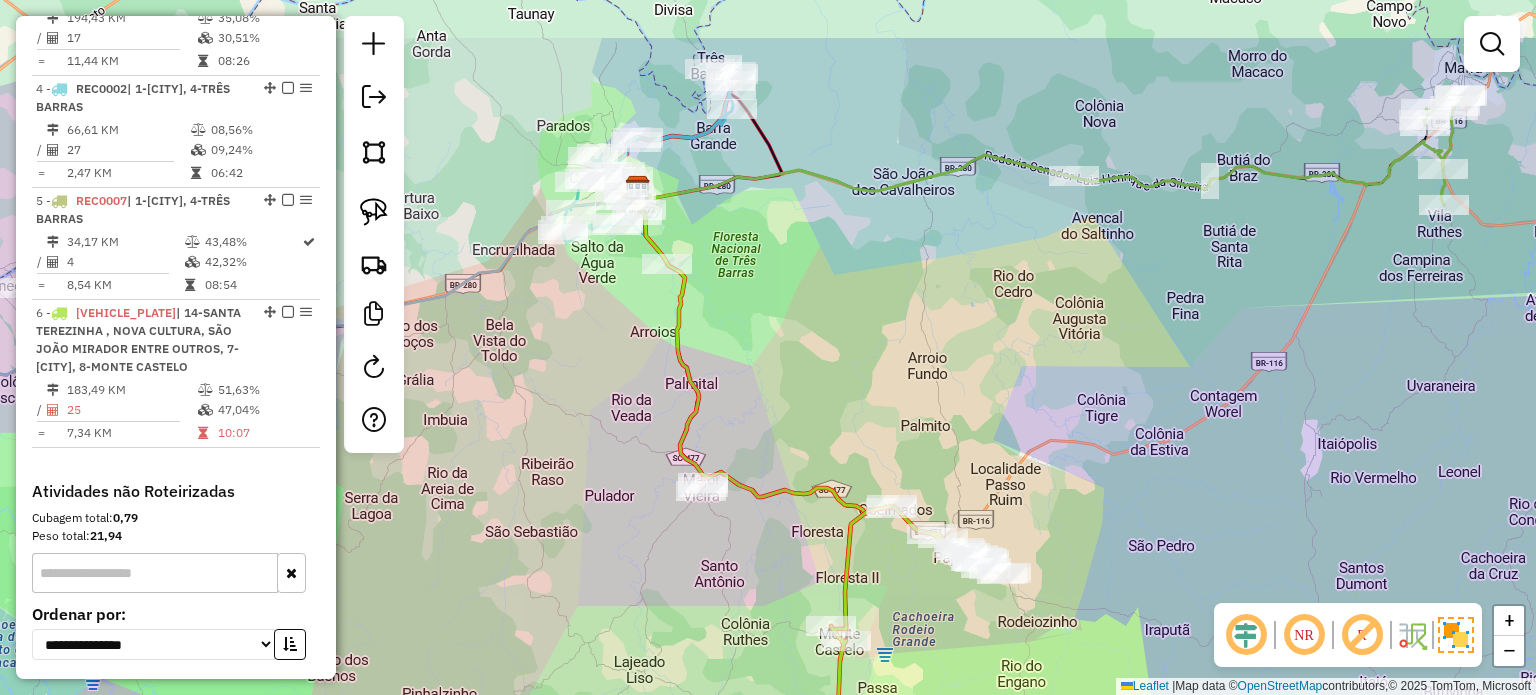 drag, startPoint x: 942, startPoint y: 304, endPoint x: 963, endPoint y: 395, distance: 93.39165 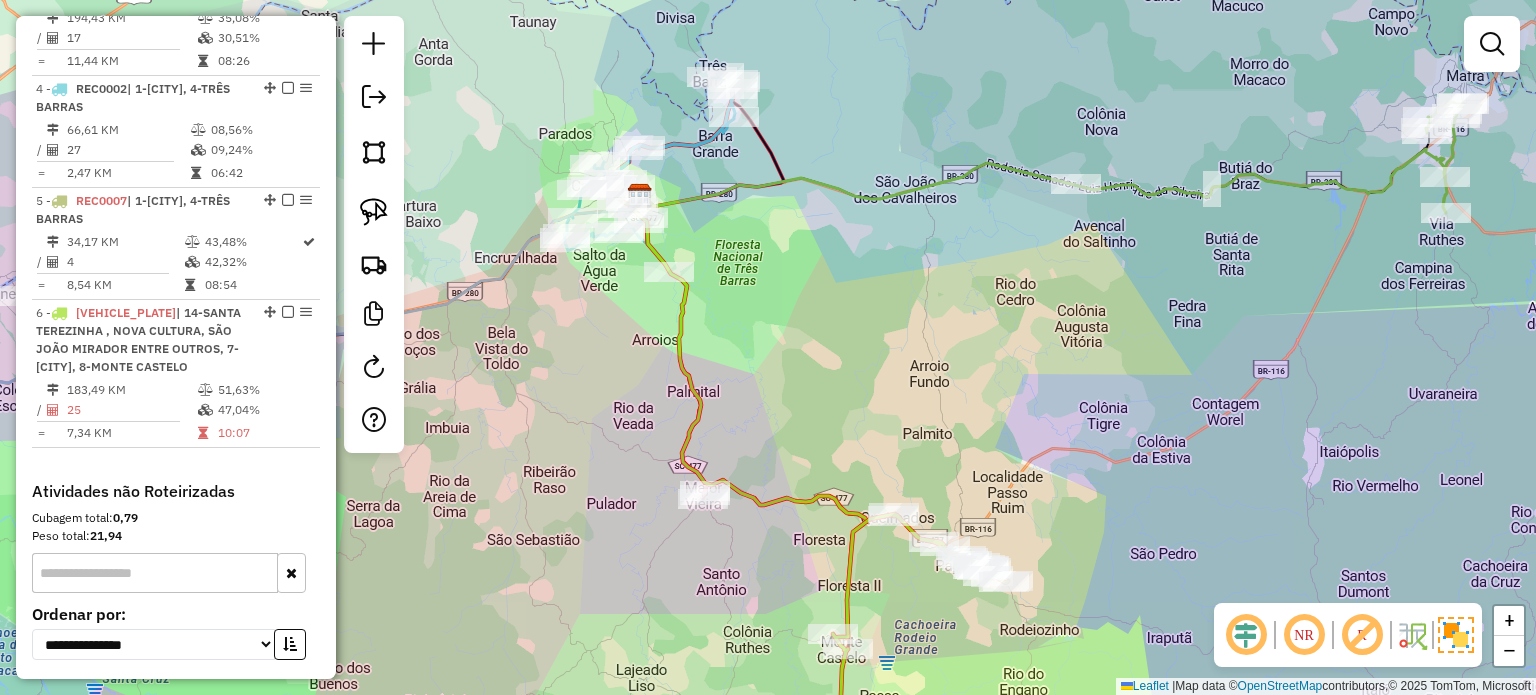drag, startPoint x: 874, startPoint y: 307, endPoint x: 928, endPoint y: 429, distance: 133.41664 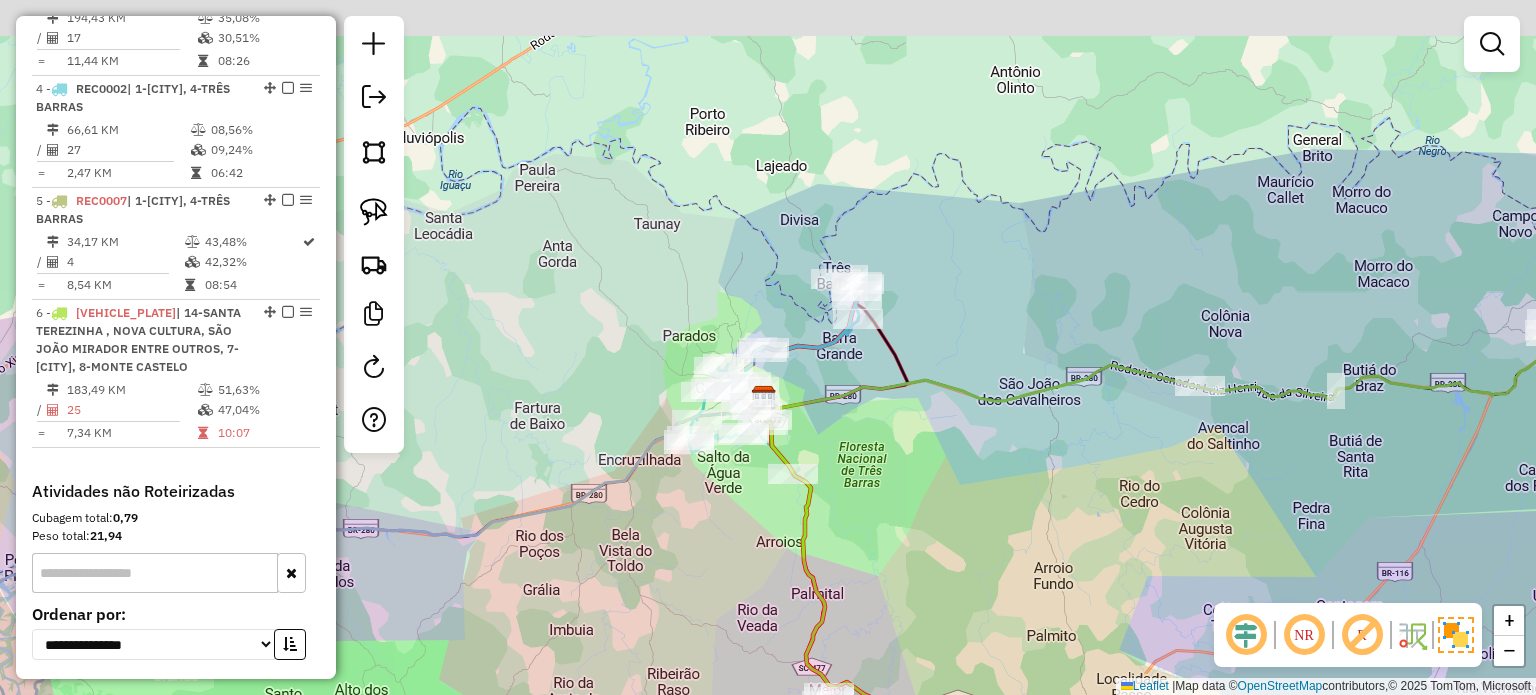 drag, startPoint x: 893, startPoint y: 458, endPoint x: 925, endPoint y: 475, distance: 36.23534 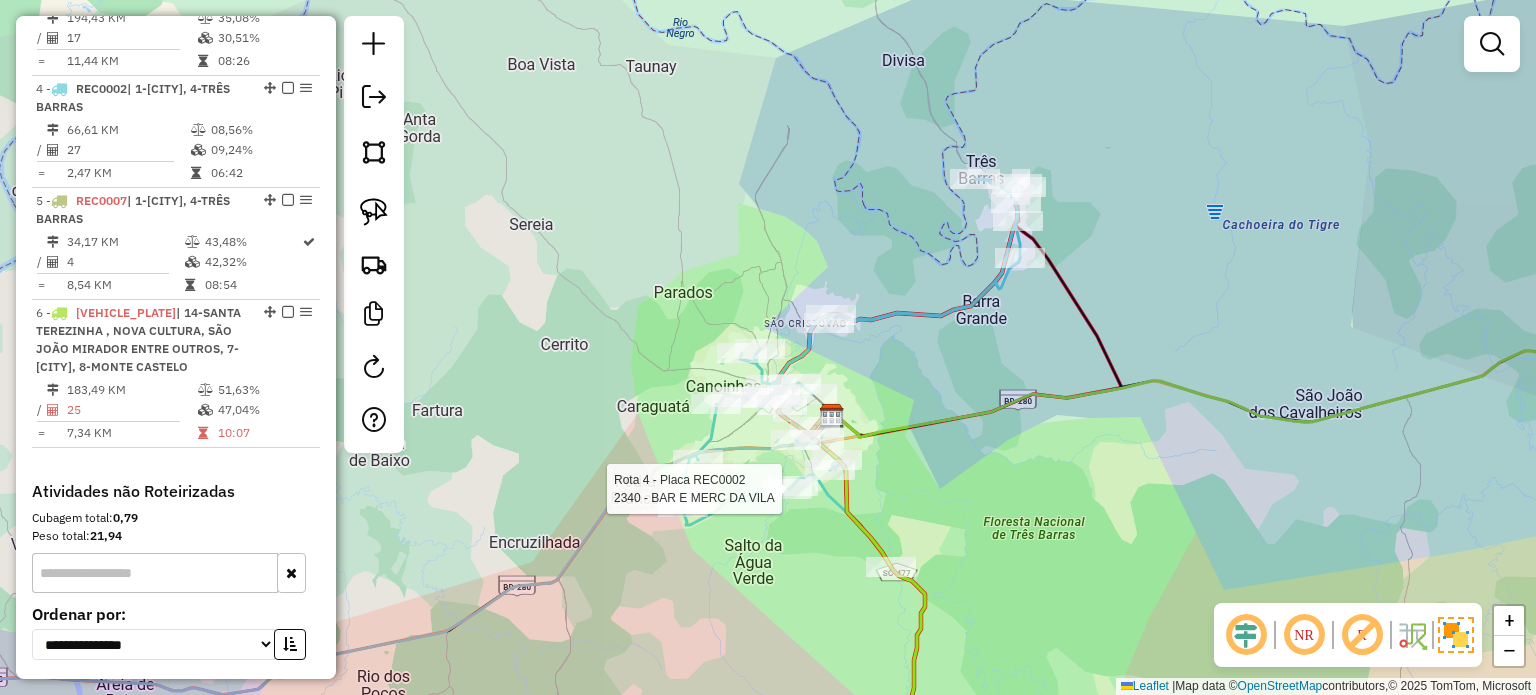 select on "*********" 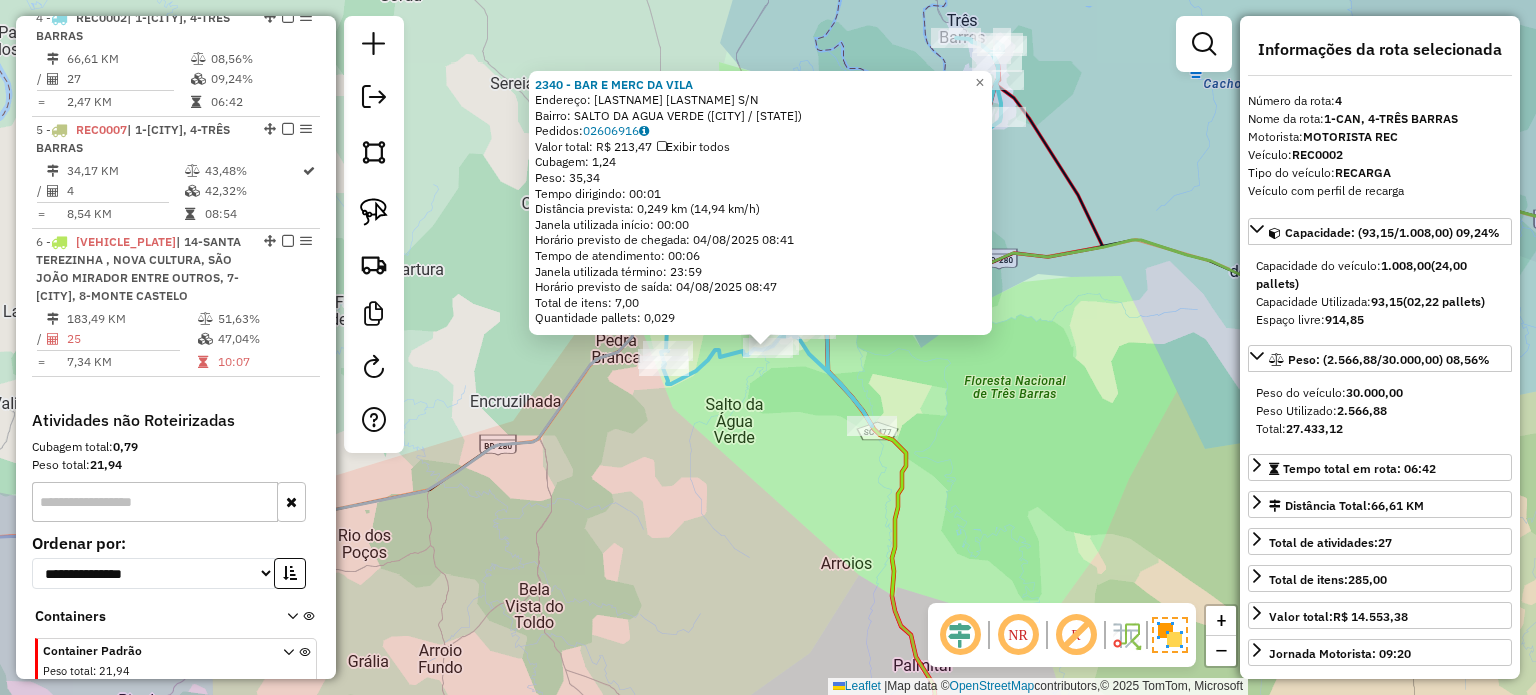 scroll, scrollTop: 1152, scrollLeft: 0, axis: vertical 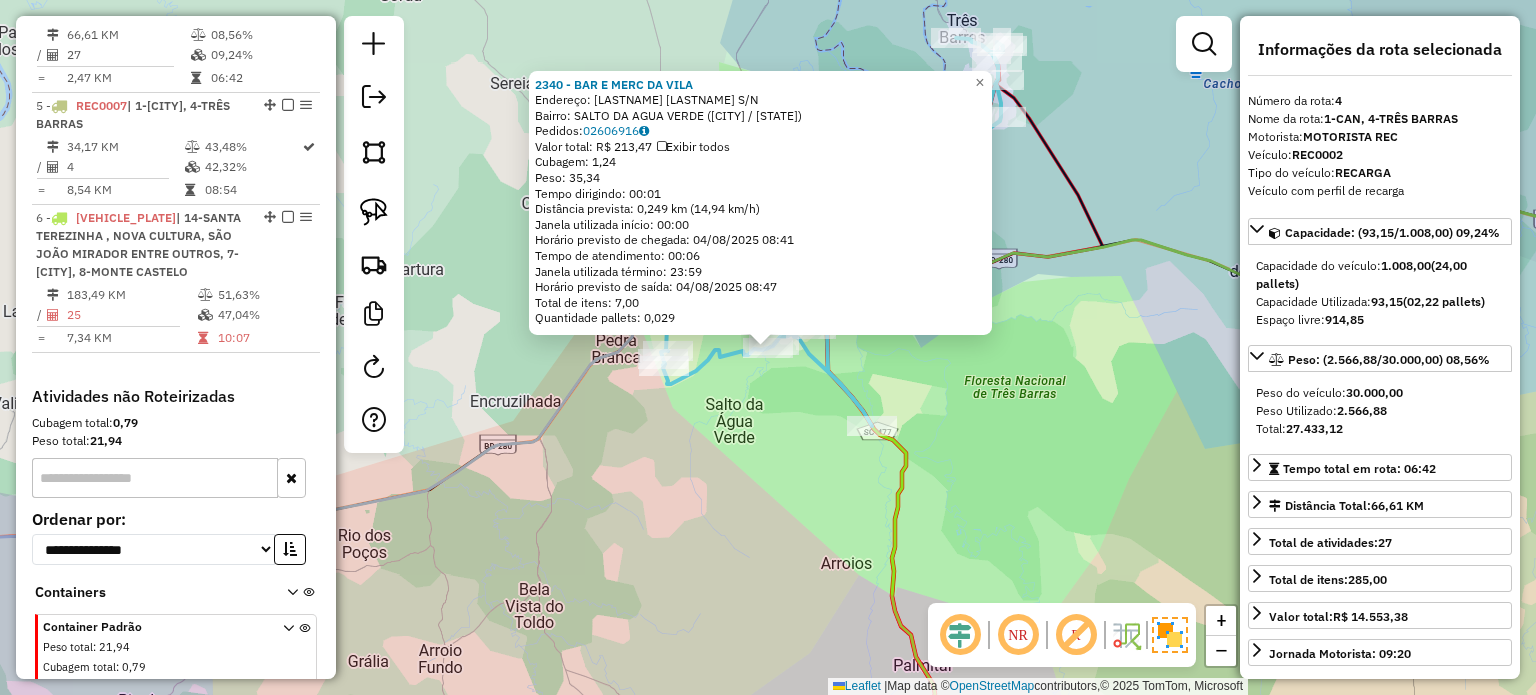 click on "2340 - BAR E MERC DA VILA  Endereço:  EST. GERAL SALTO DA AGUA VERDE S/N   Bairro: SALTO DA AGUA VERDE (CANOINHAS / SC)   Pedidos:  02606916   Valor total: R$ 213,47   Exibir todos   Cubagem: 1,24  Peso: 35,34  Tempo dirigindo: 00:01   Distância prevista: 0,249 km (14,94 km/h)   Janela utilizada início: 00:00   Horário previsto de chegada: 04/08/2025 08:41   Tempo de atendimento: 00:06   Janela utilizada término: 23:59   Horário previsto de saída: 04/08/2025 08:47   Total de itens: 7,00   Quantidade pallets: 0,029  × Janela de atendimento Grade de atendimento Capacidade Transportadoras Veículos Cliente Pedidos  Rotas Selecione os dias de semana para filtrar as janelas de atendimento  Seg   Ter   Qua   Qui   Sex   Sáb   Dom  Informe o período da janela de atendimento: De: Até:  Filtrar exatamente a janela do cliente  Considerar janela de atendimento padrão  Selecione os dias de semana para filtrar as grades de atendimento  Seg   Ter   Qua   Qui   Sex   Sáb   Dom   Peso mínimo:   Peso máximo:  +" 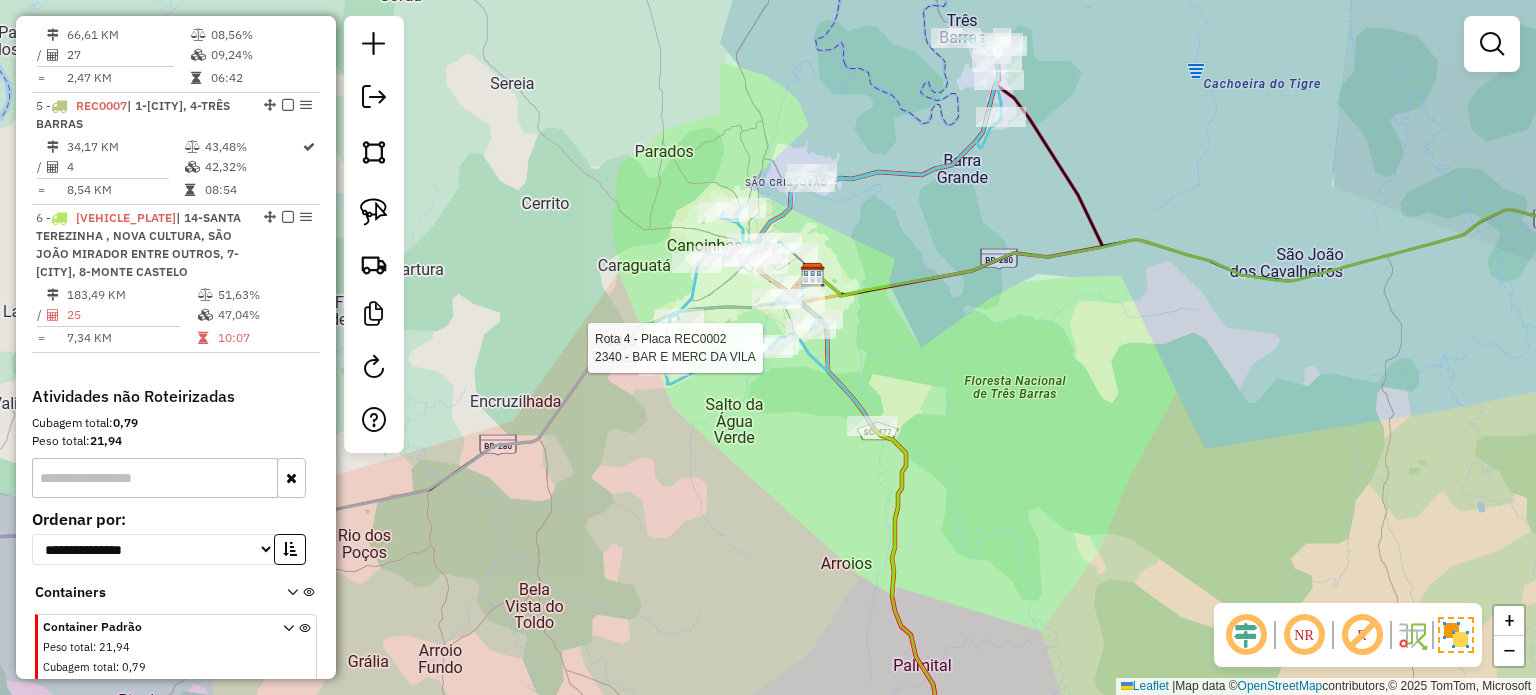 select on "*********" 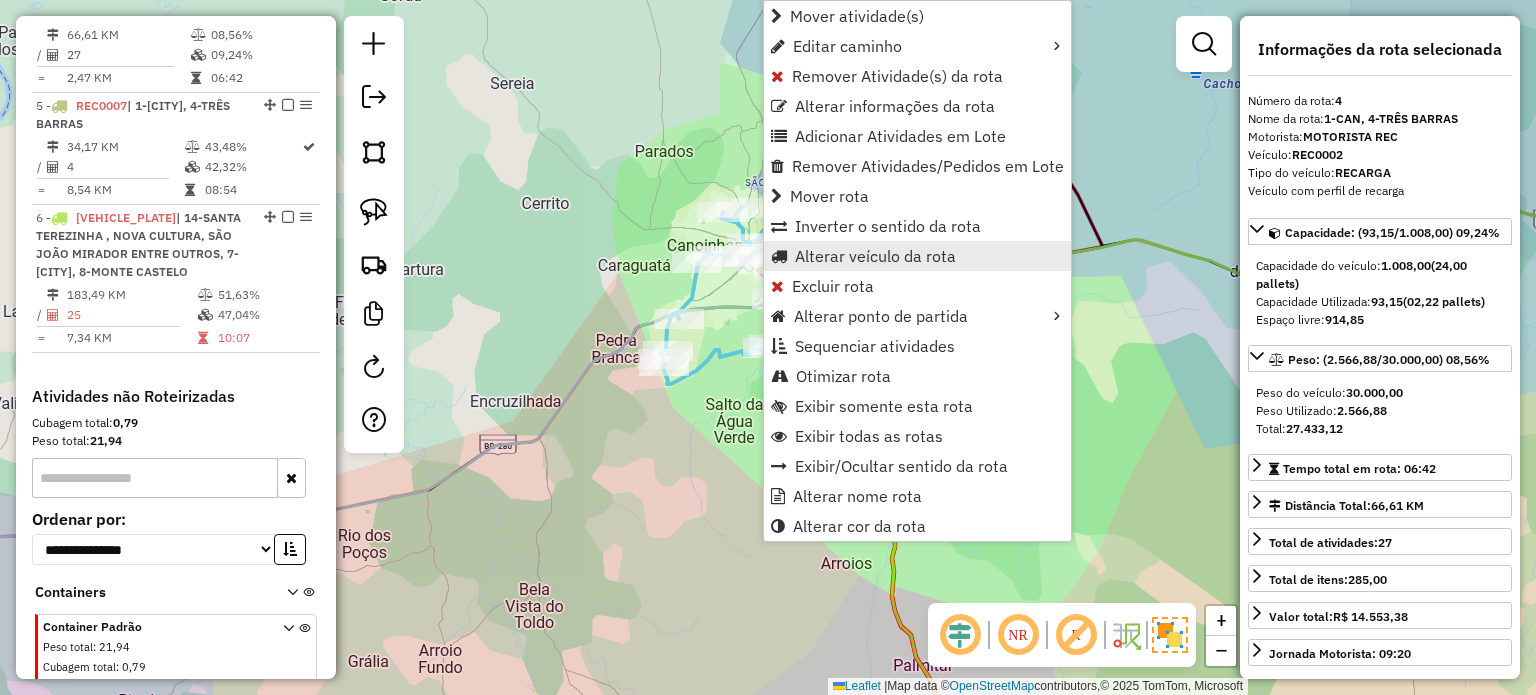 click on "Alterar veículo da rota" at bounding box center [875, 256] 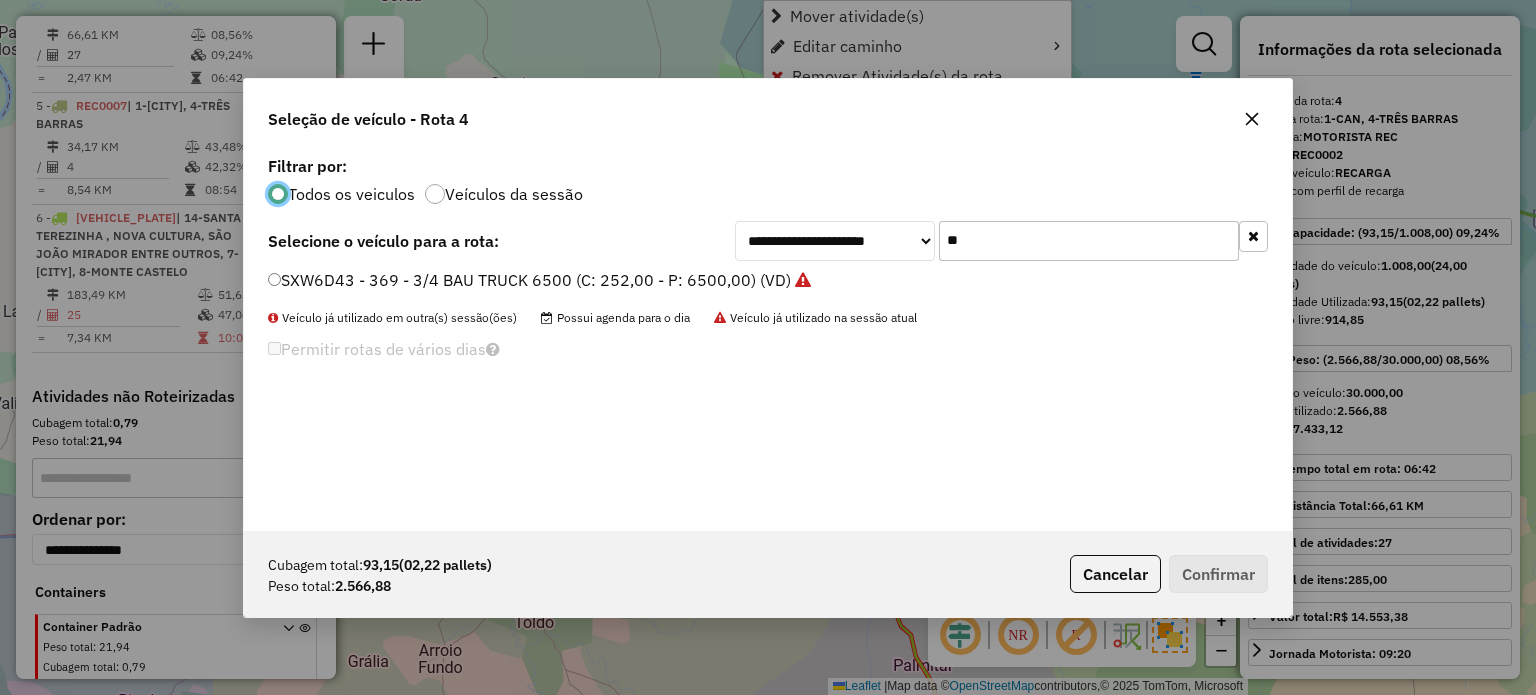 scroll, scrollTop: 10, scrollLeft: 6, axis: both 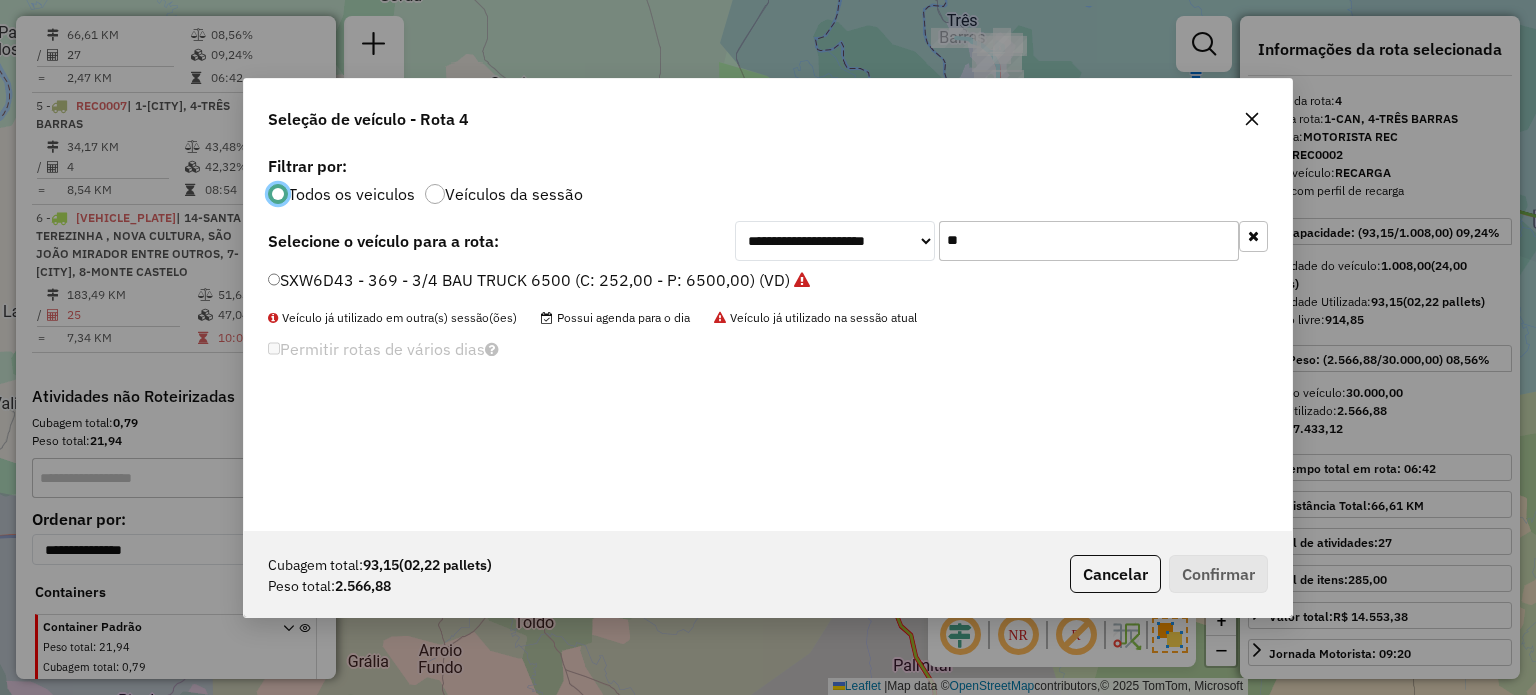 click 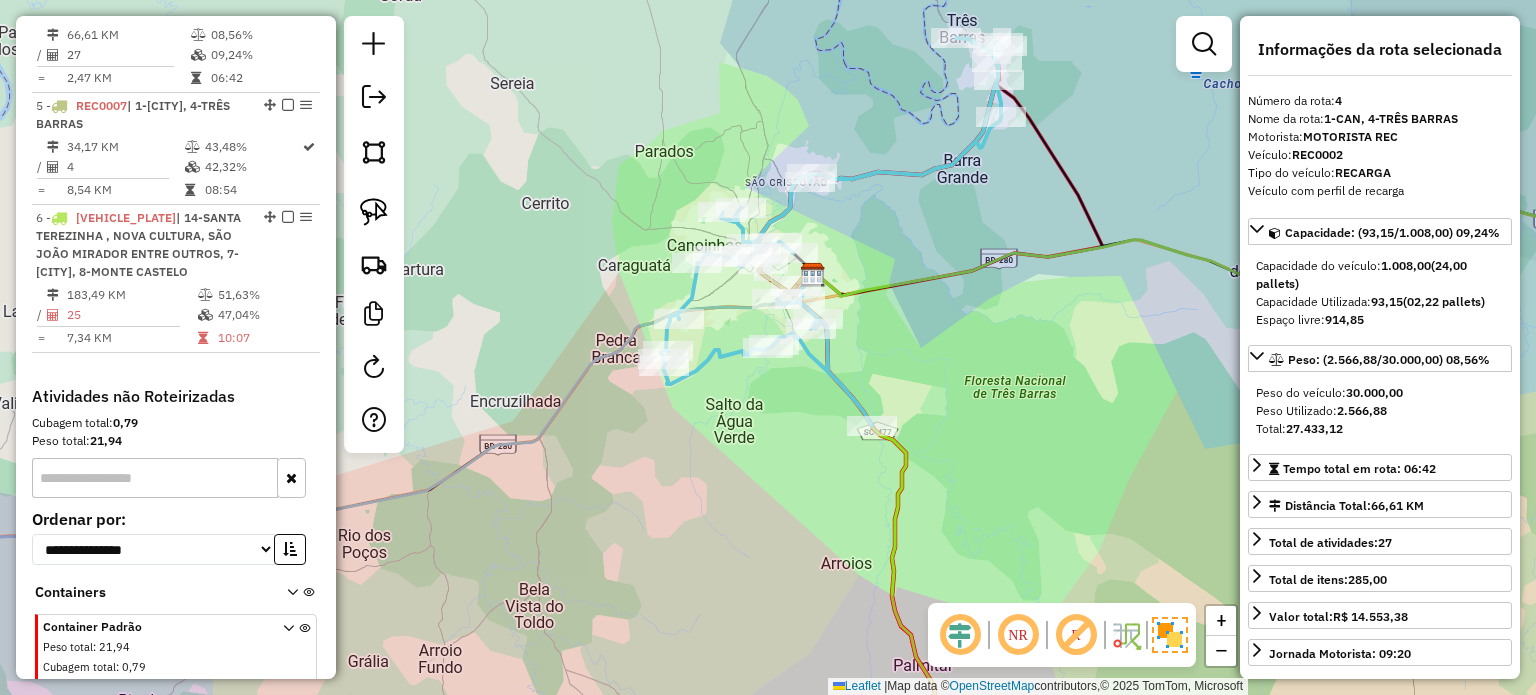 drag, startPoint x: 918, startPoint y: 340, endPoint x: 931, endPoint y: 389, distance: 50.695168 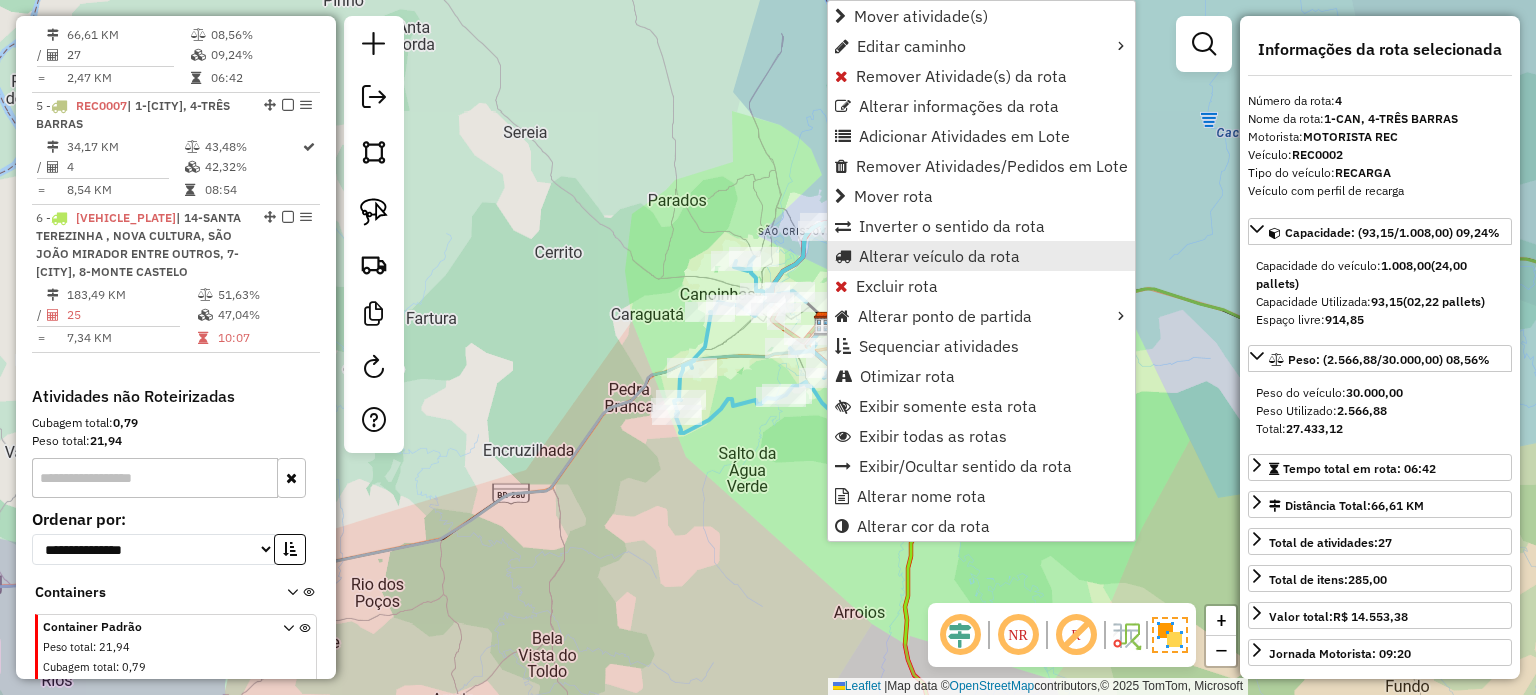 click on "Alterar veículo da rota" at bounding box center [939, 256] 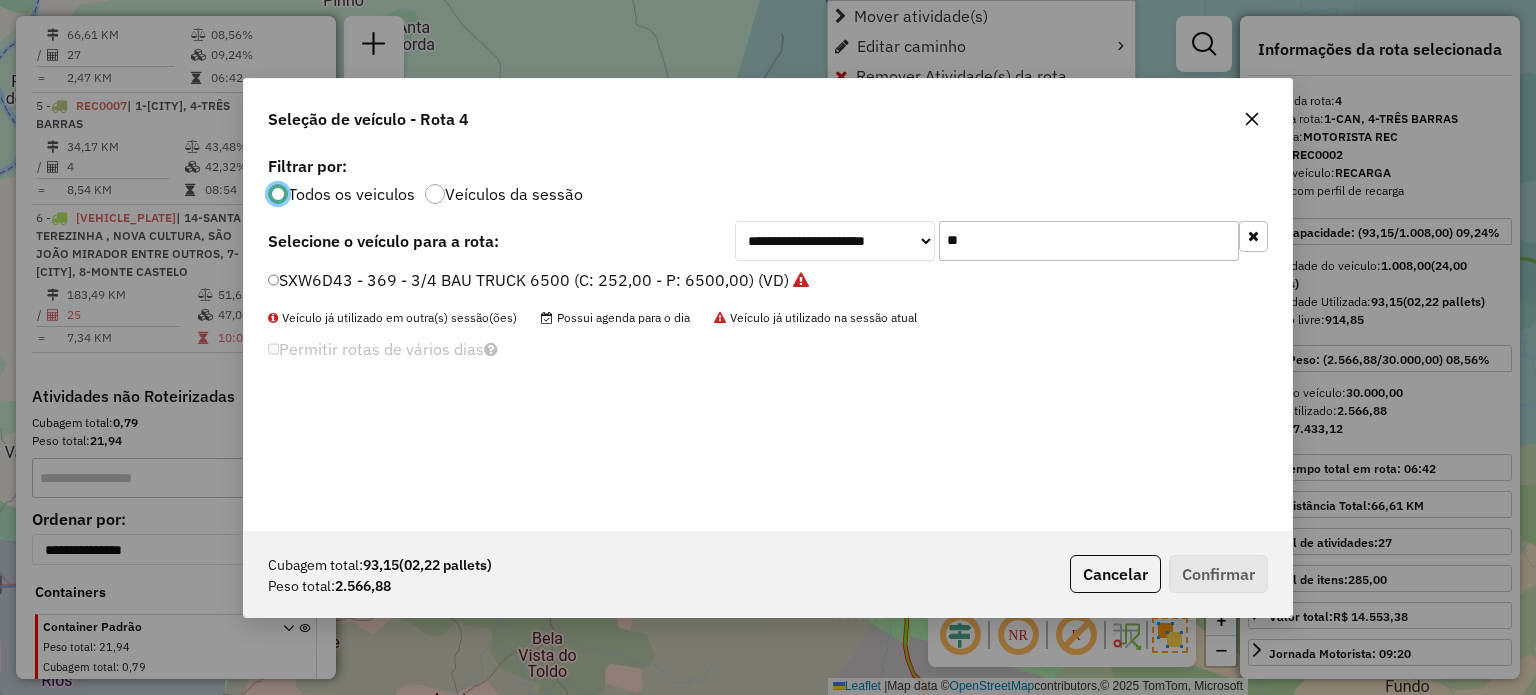 scroll, scrollTop: 10, scrollLeft: 6, axis: both 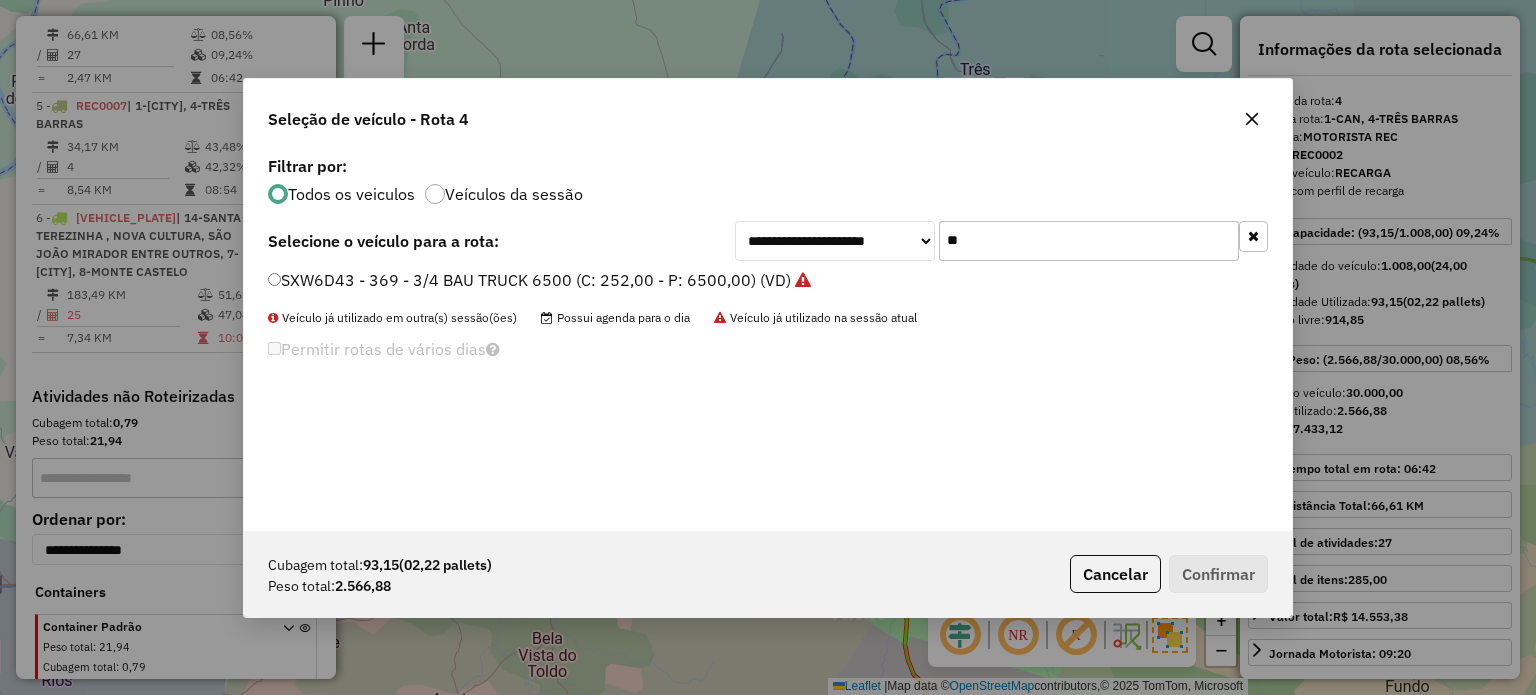 drag, startPoint x: 999, startPoint y: 247, endPoint x: 884, endPoint y: 237, distance: 115.43397 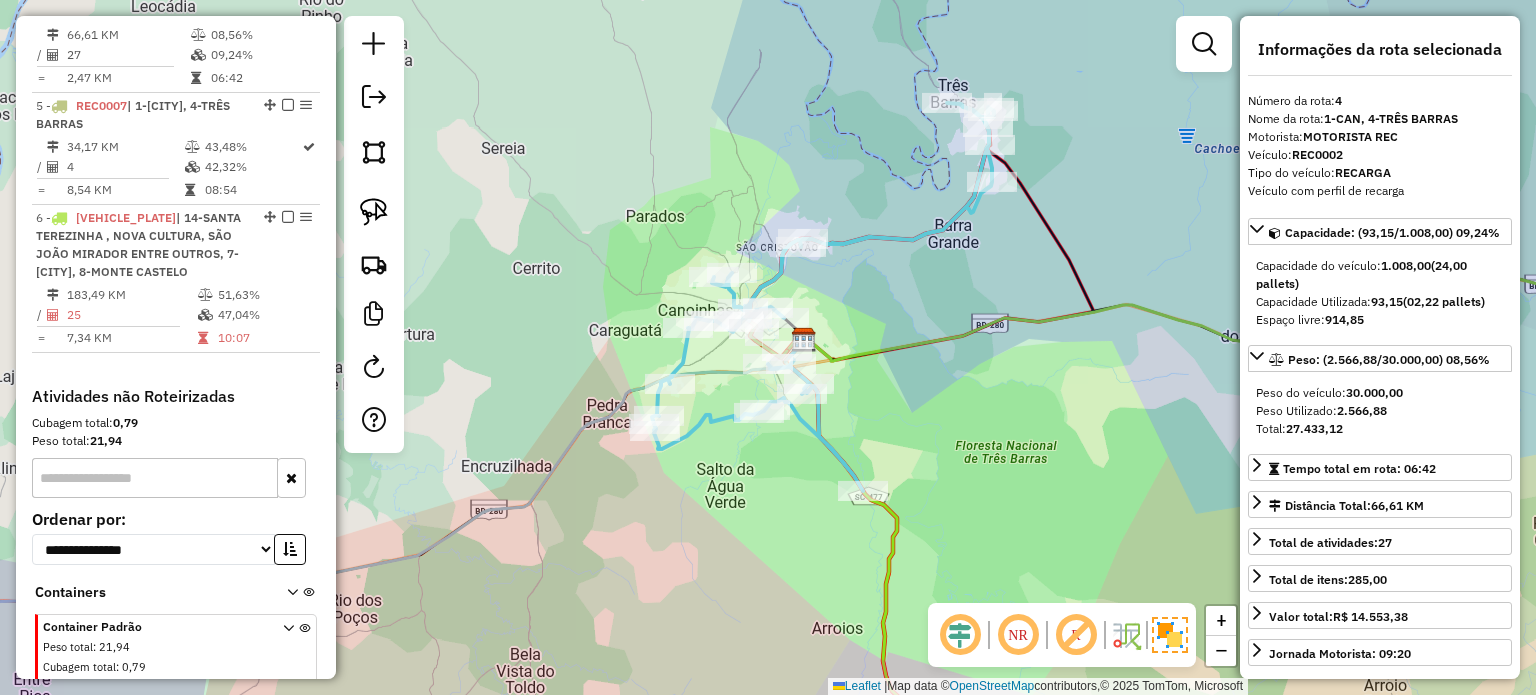 drag, startPoint x: 1006, startPoint y: 260, endPoint x: 924, endPoint y: 339, distance: 113.86395 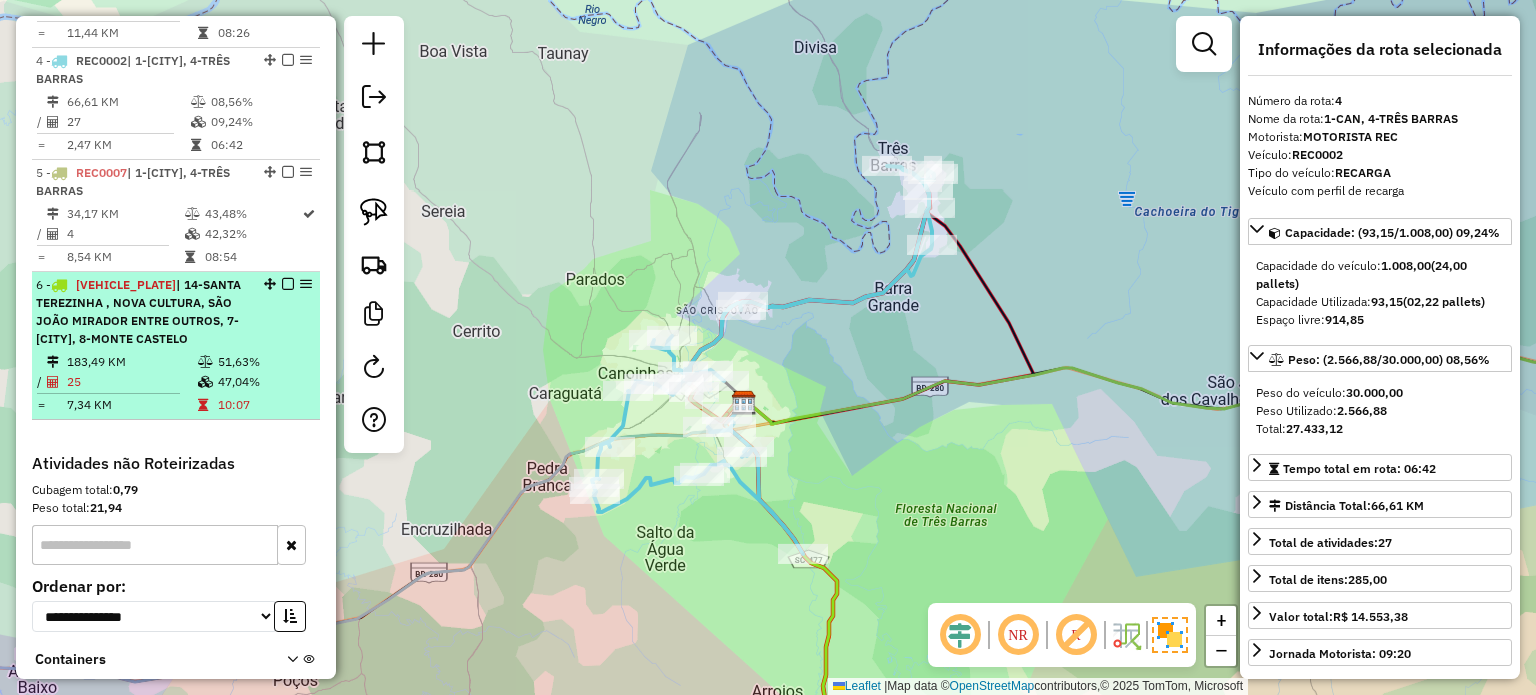 scroll, scrollTop: 1052, scrollLeft: 0, axis: vertical 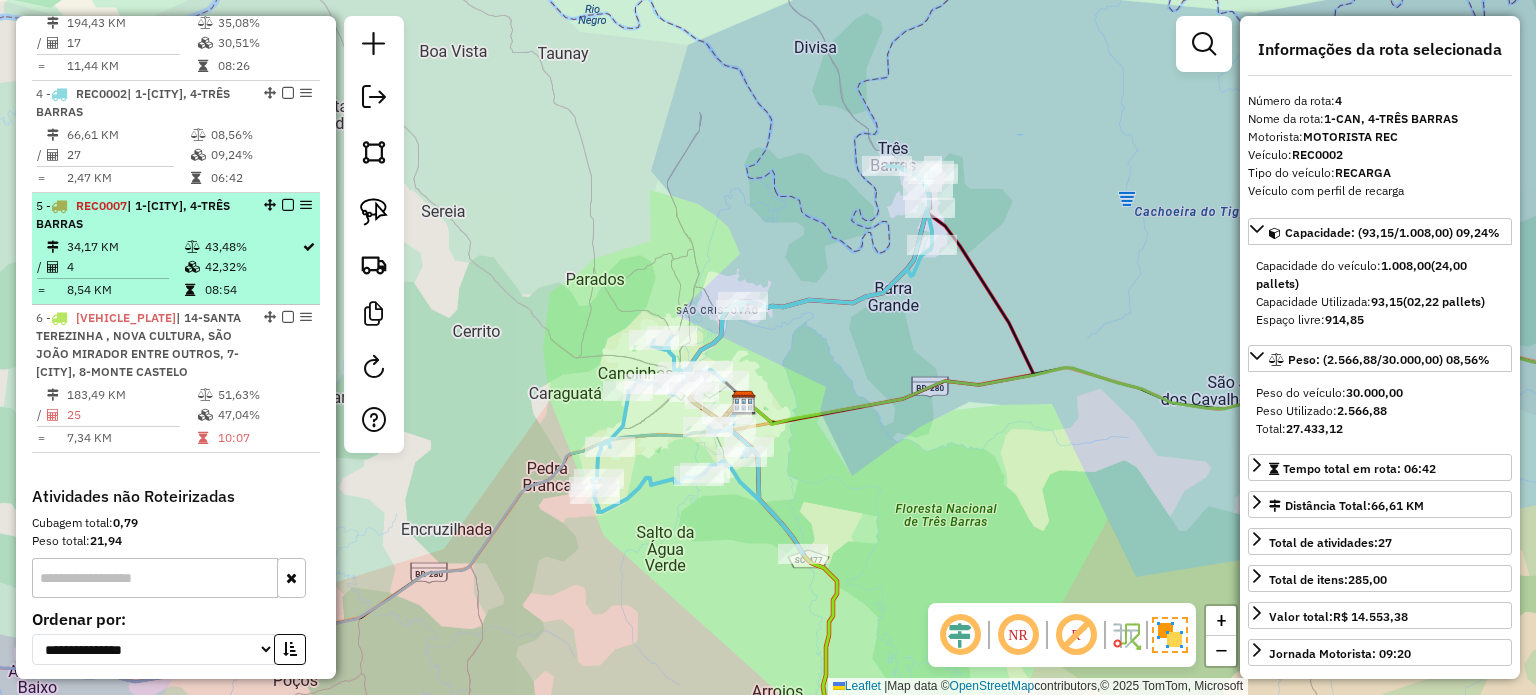 click at bounding box center (288, 205) 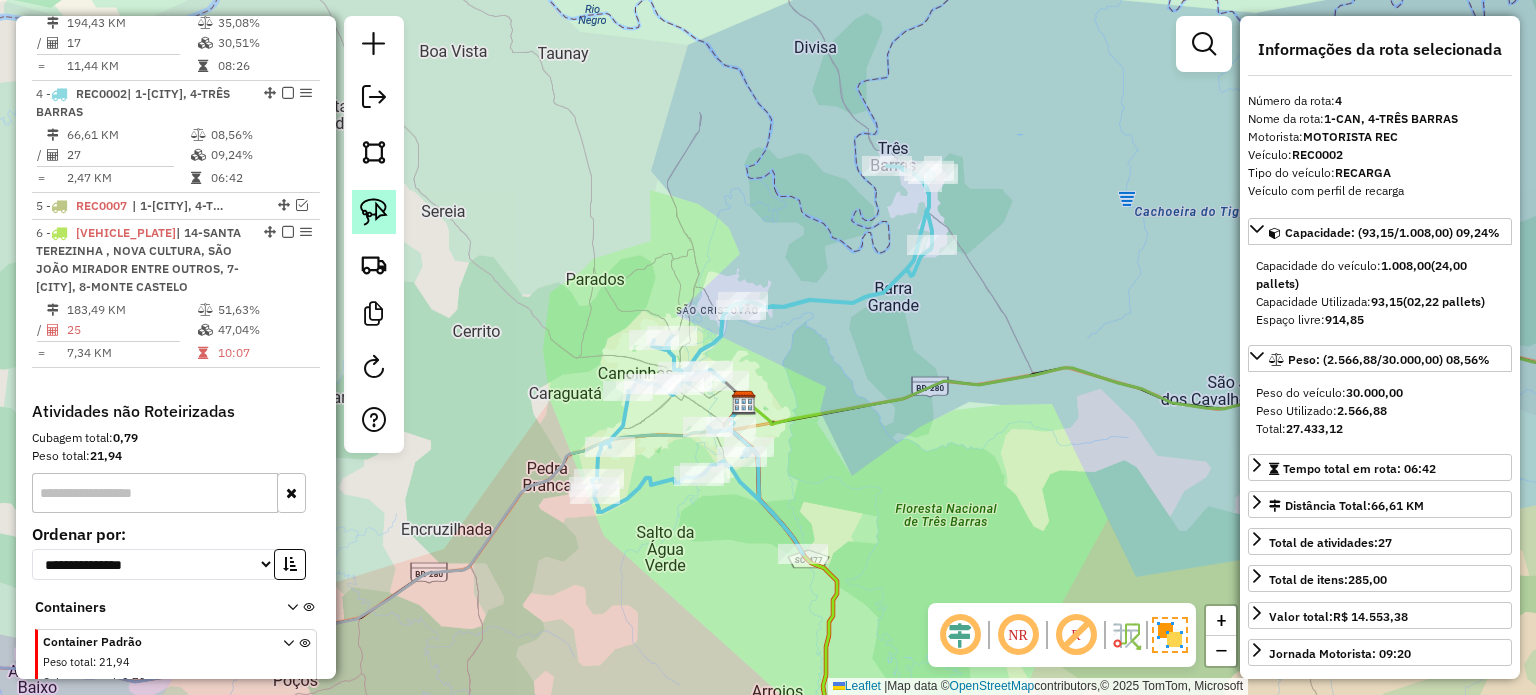drag, startPoint x: 375, startPoint y: 209, endPoint x: 391, endPoint y: 212, distance: 16.27882 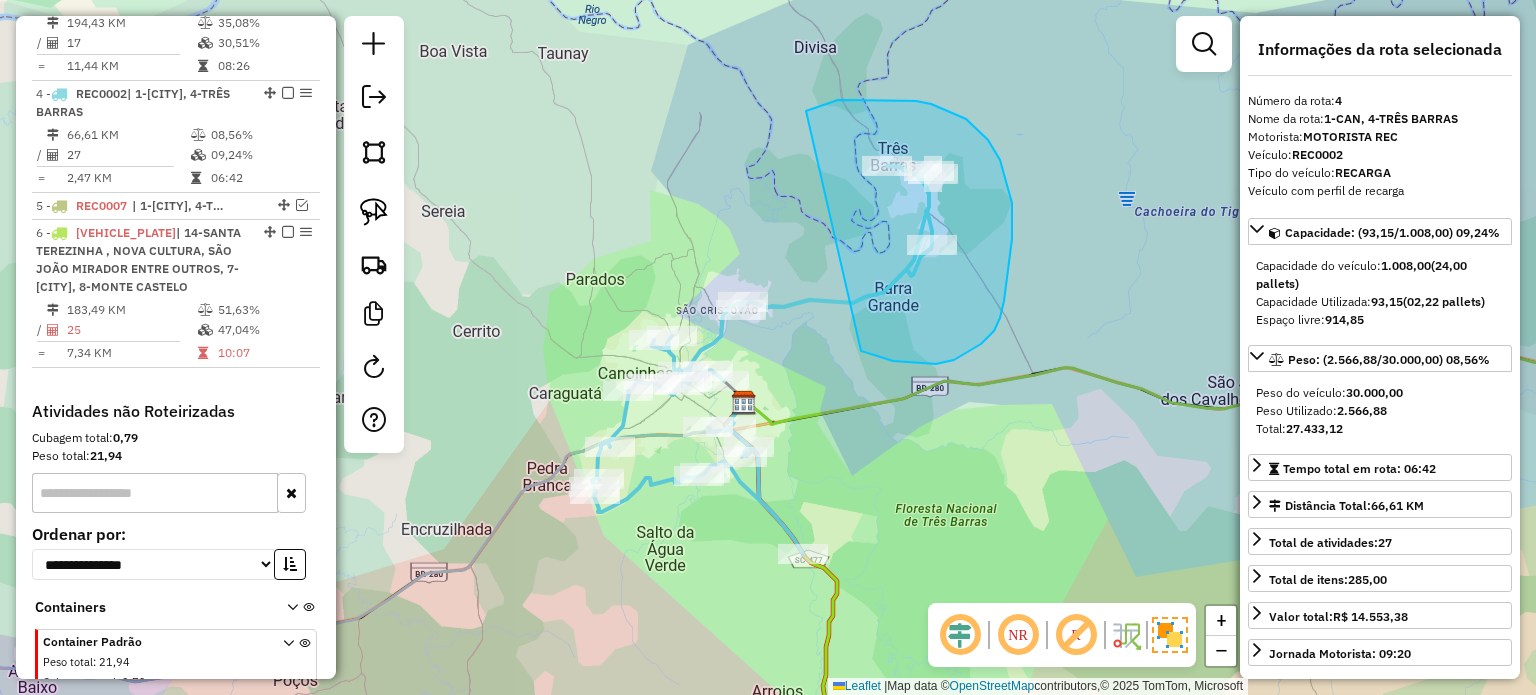 drag, startPoint x: 874, startPoint y: 355, endPoint x: 801, endPoint y: 143, distance: 224.21642 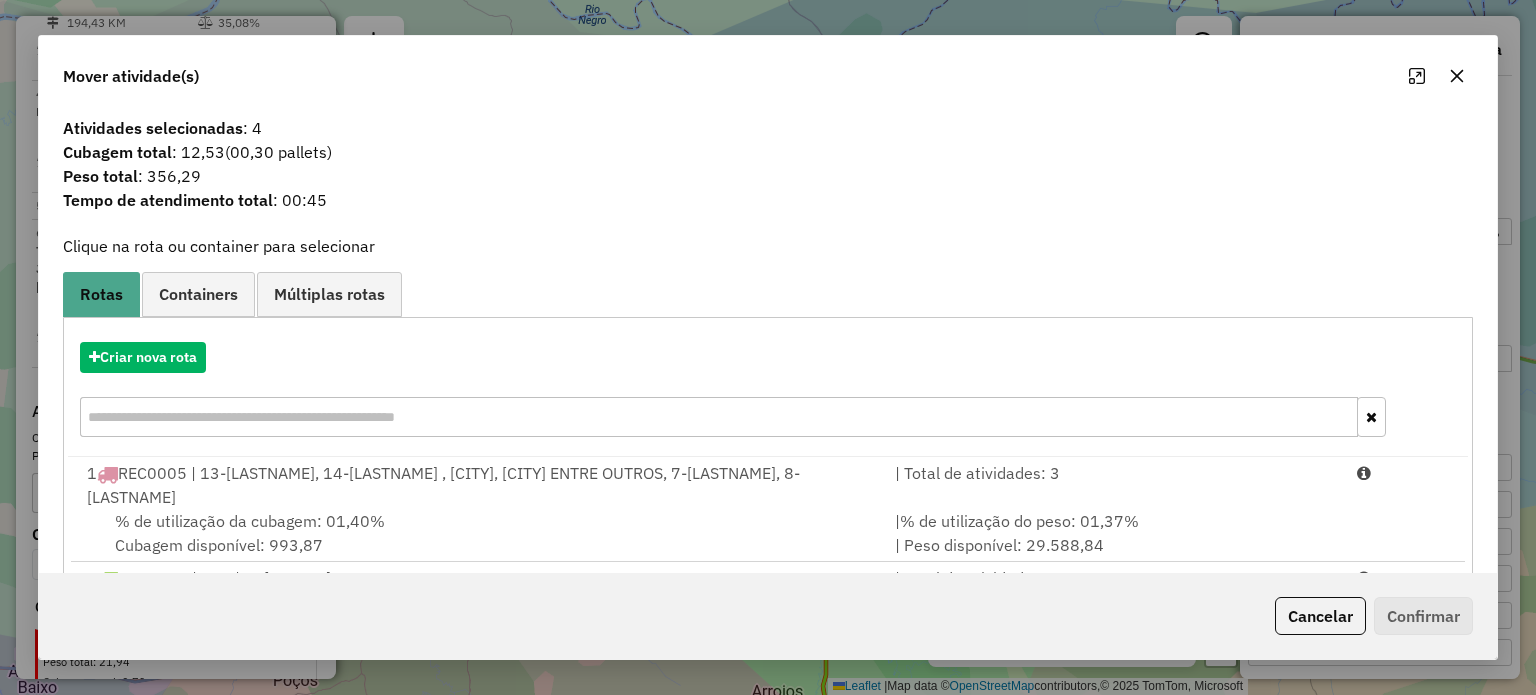 click 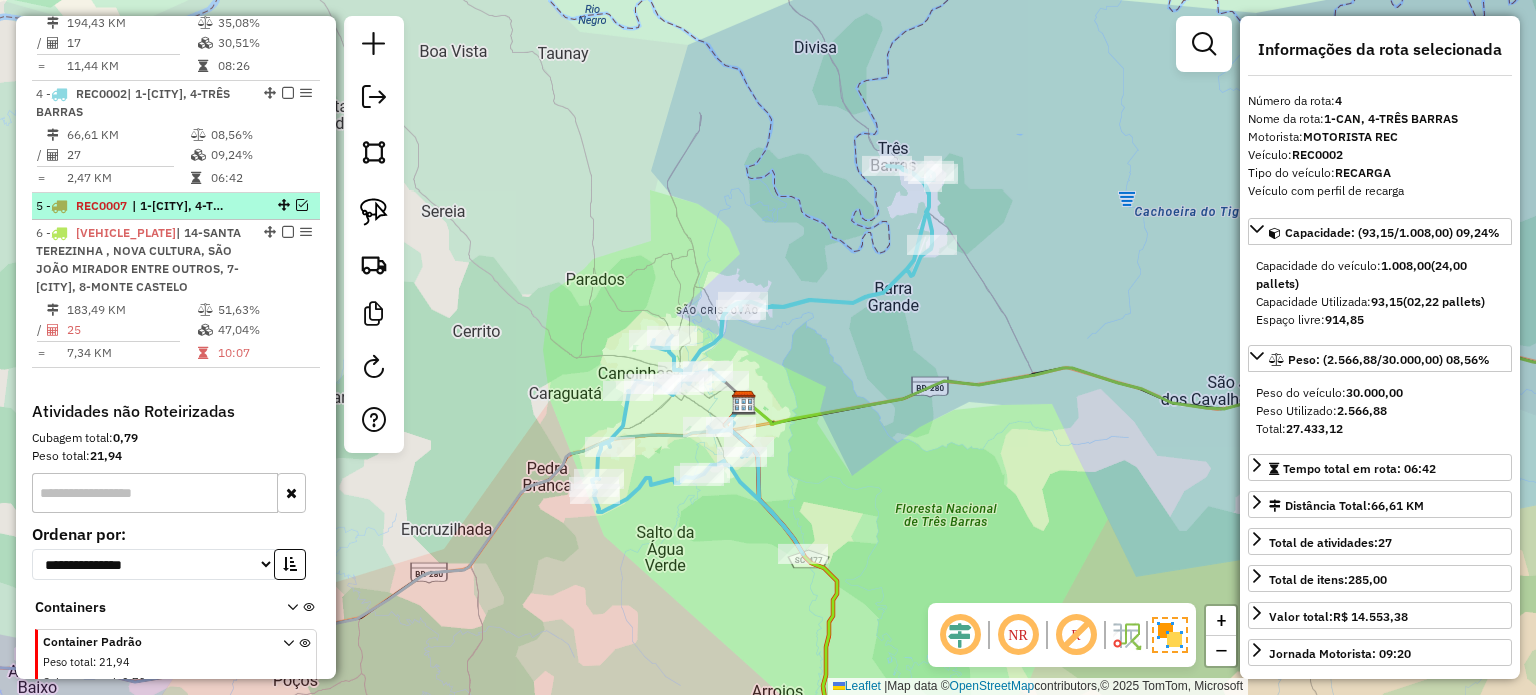 click at bounding box center (302, 205) 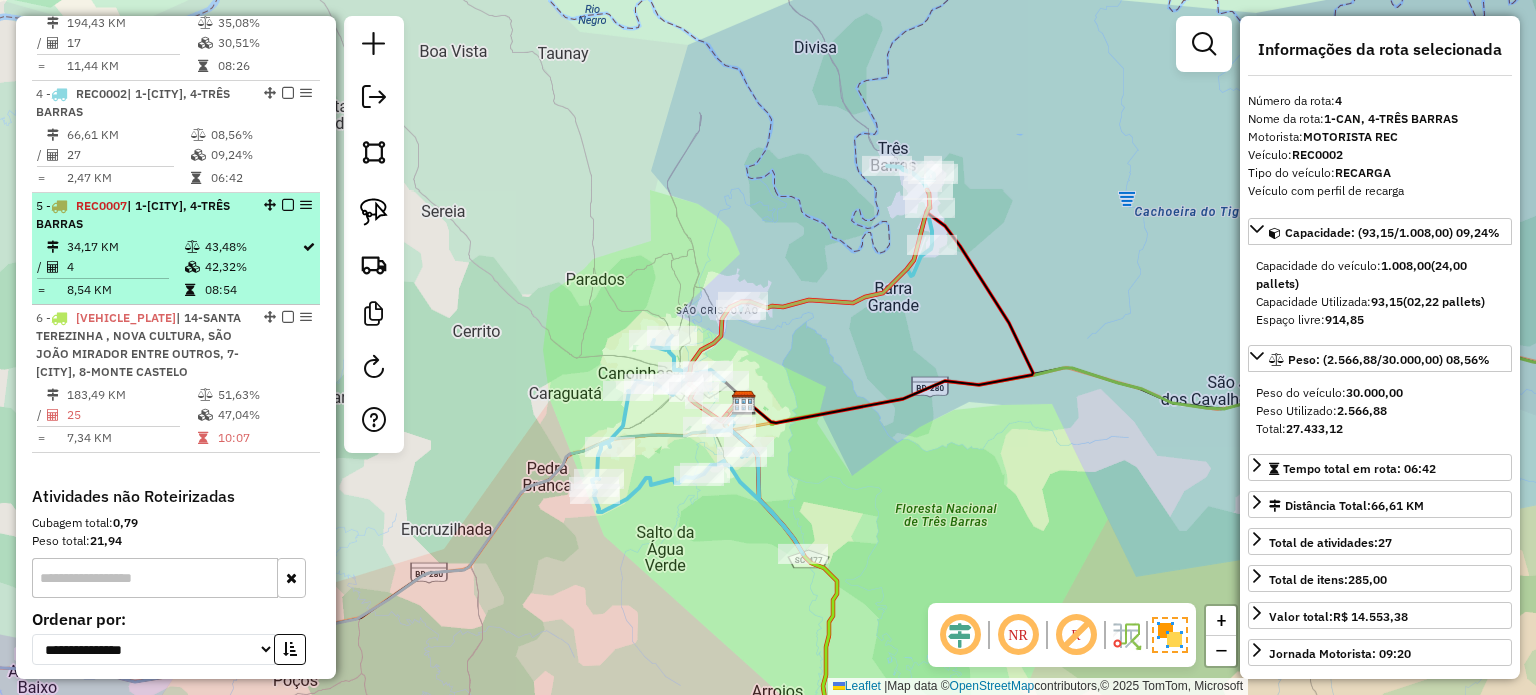 click at bounding box center [288, 205] 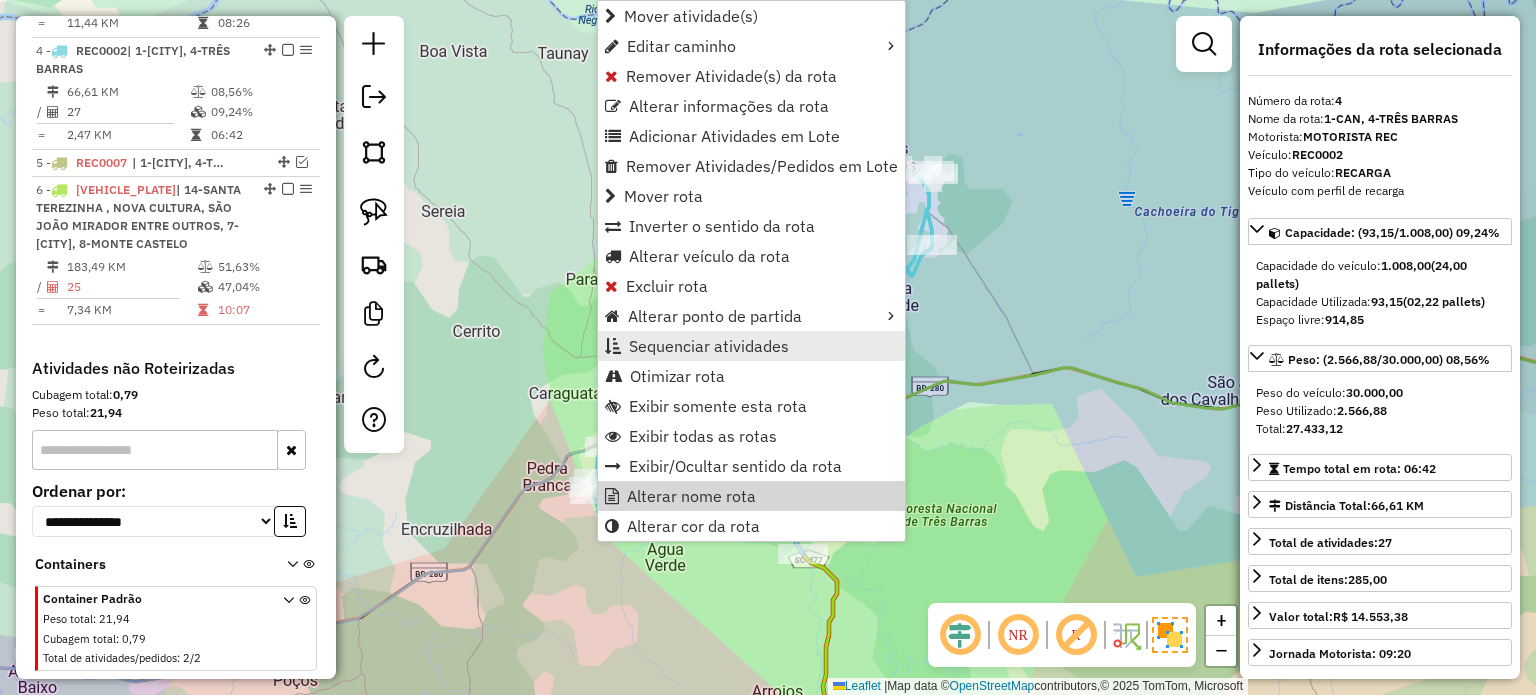 scroll, scrollTop: 1152, scrollLeft: 0, axis: vertical 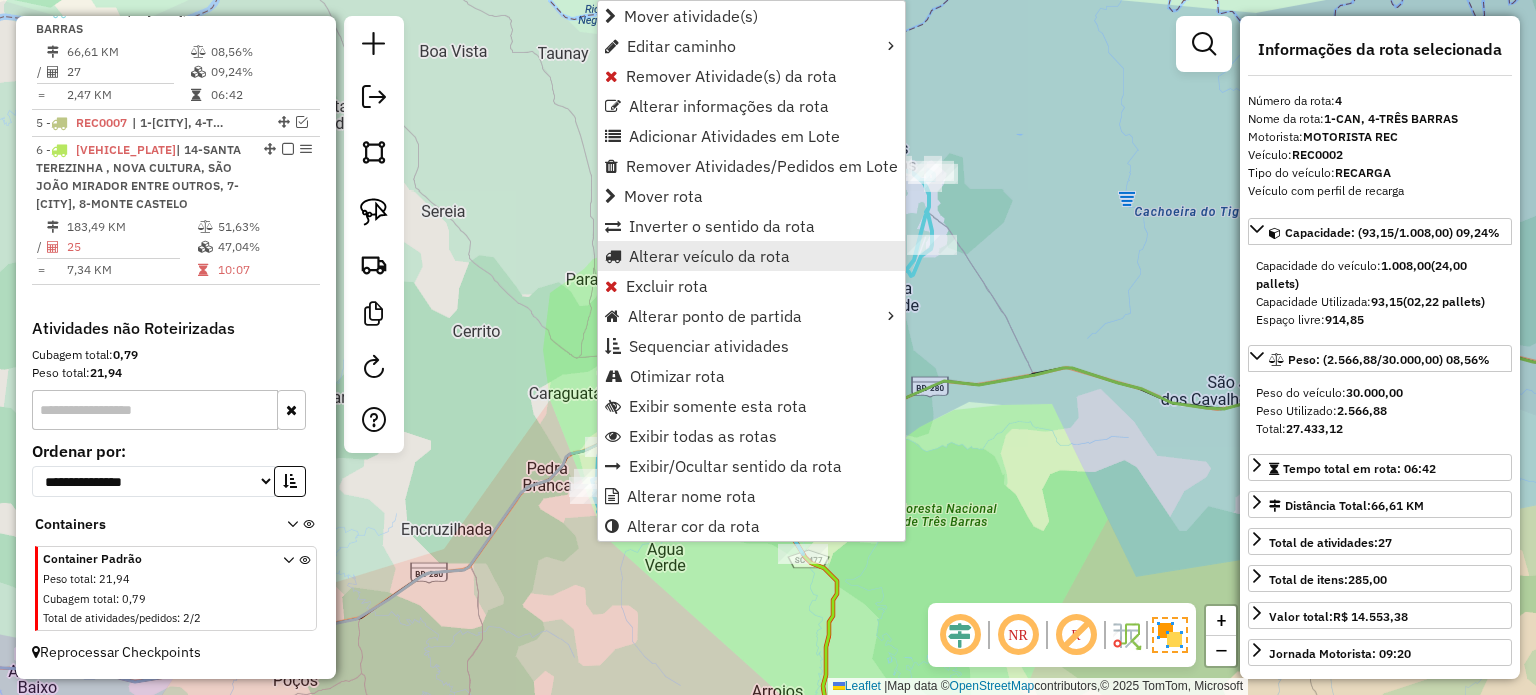click on "Alterar veículo da rota" at bounding box center [709, 256] 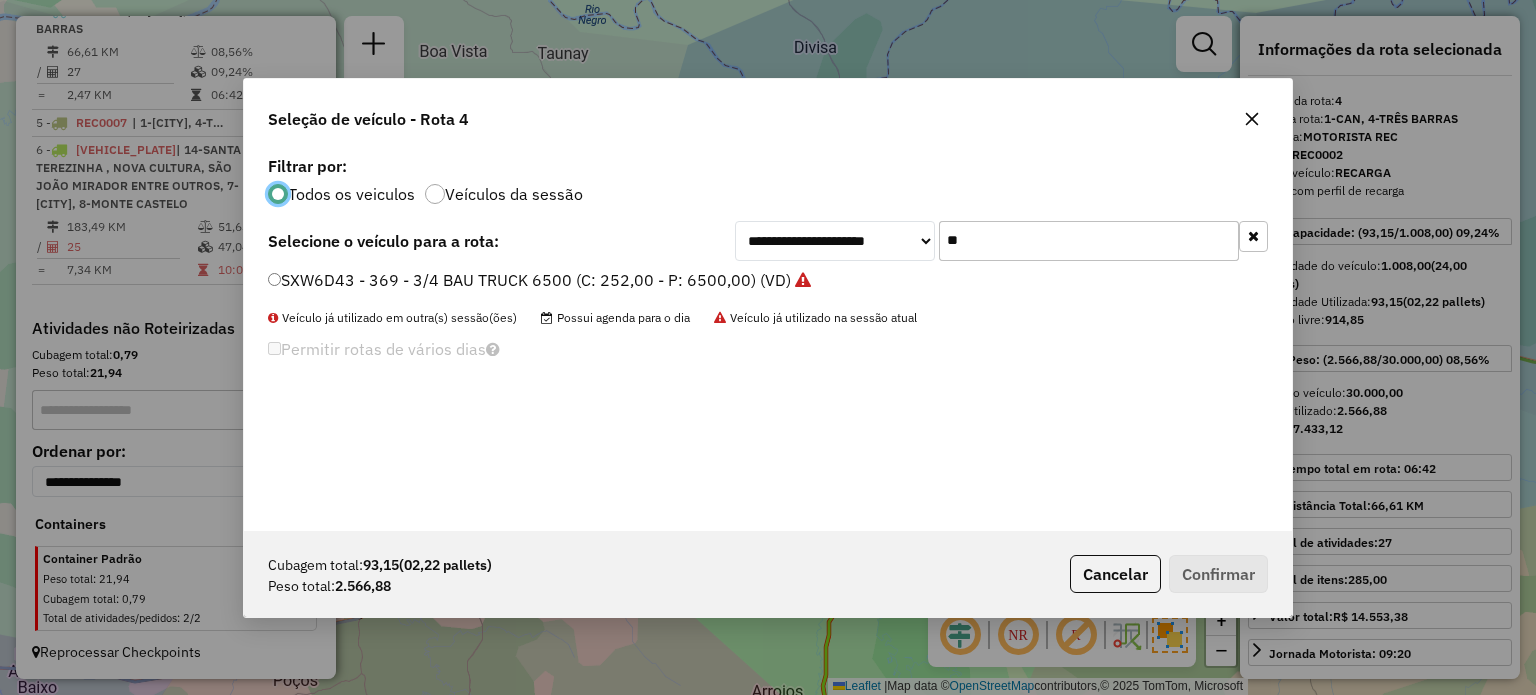 scroll, scrollTop: 10, scrollLeft: 6, axis: both 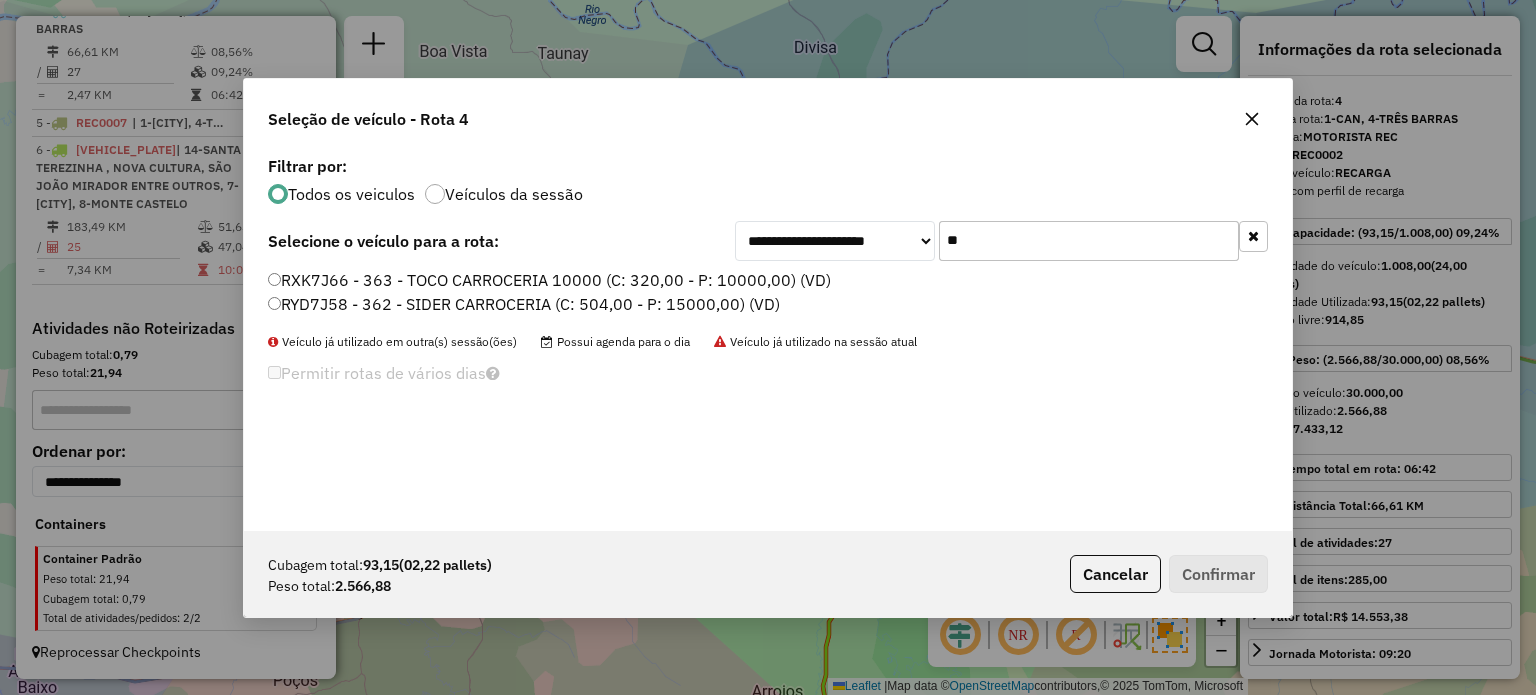 type on "**" 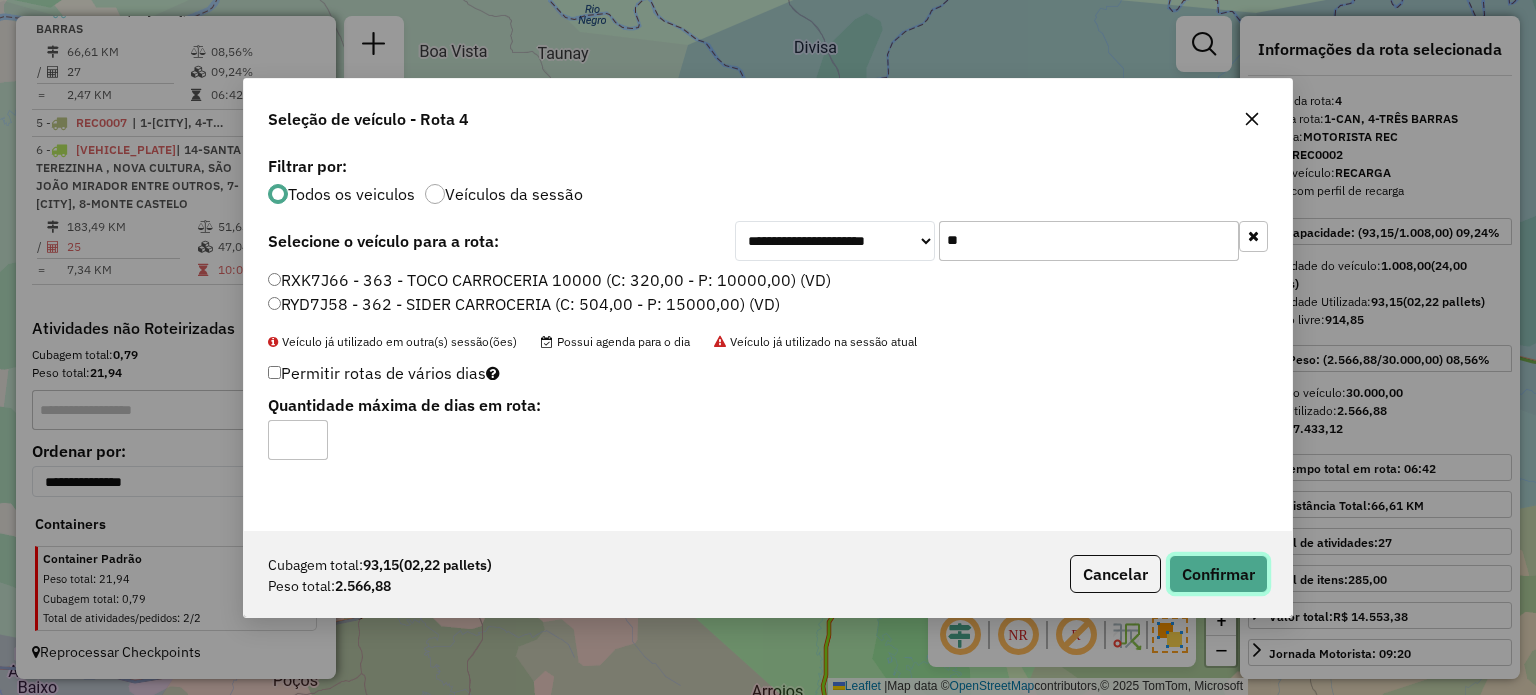 click on "Confirmar" 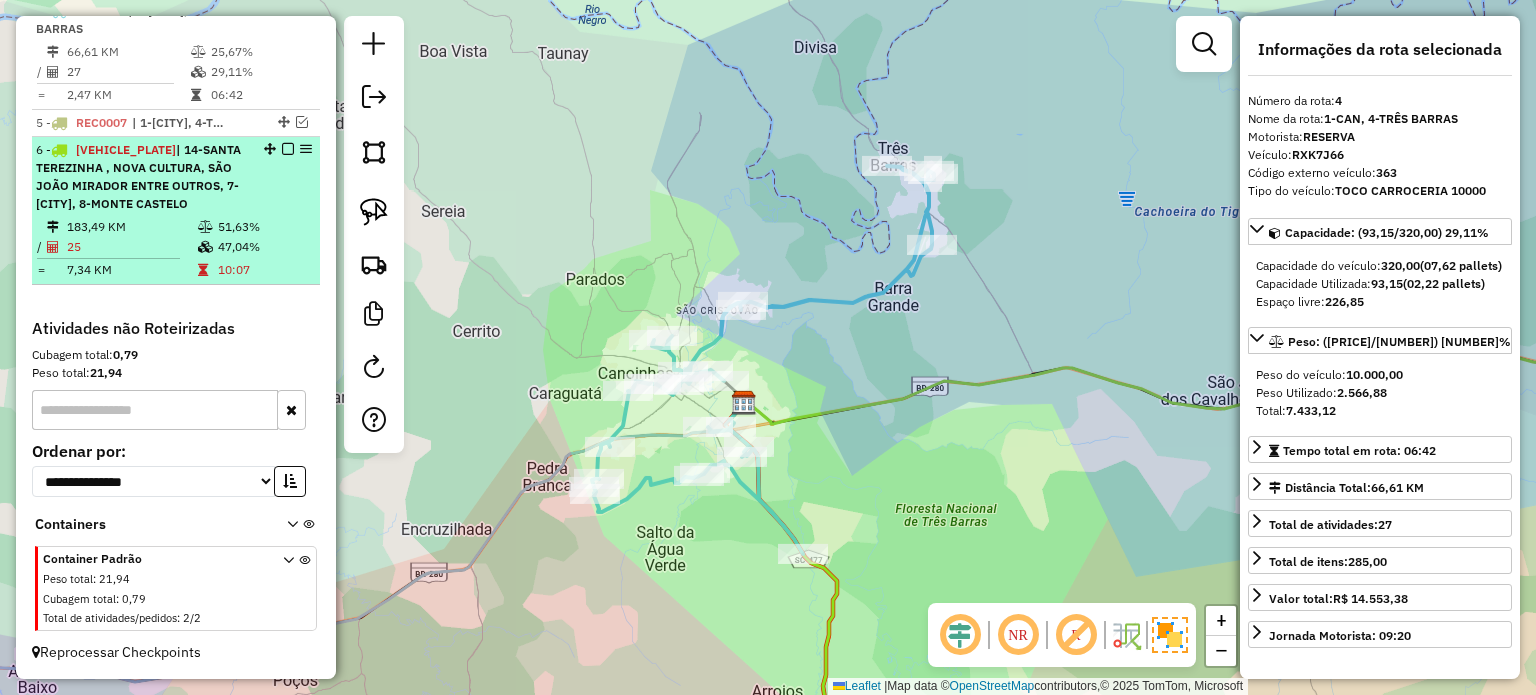 click at bounding box center (288, 149) 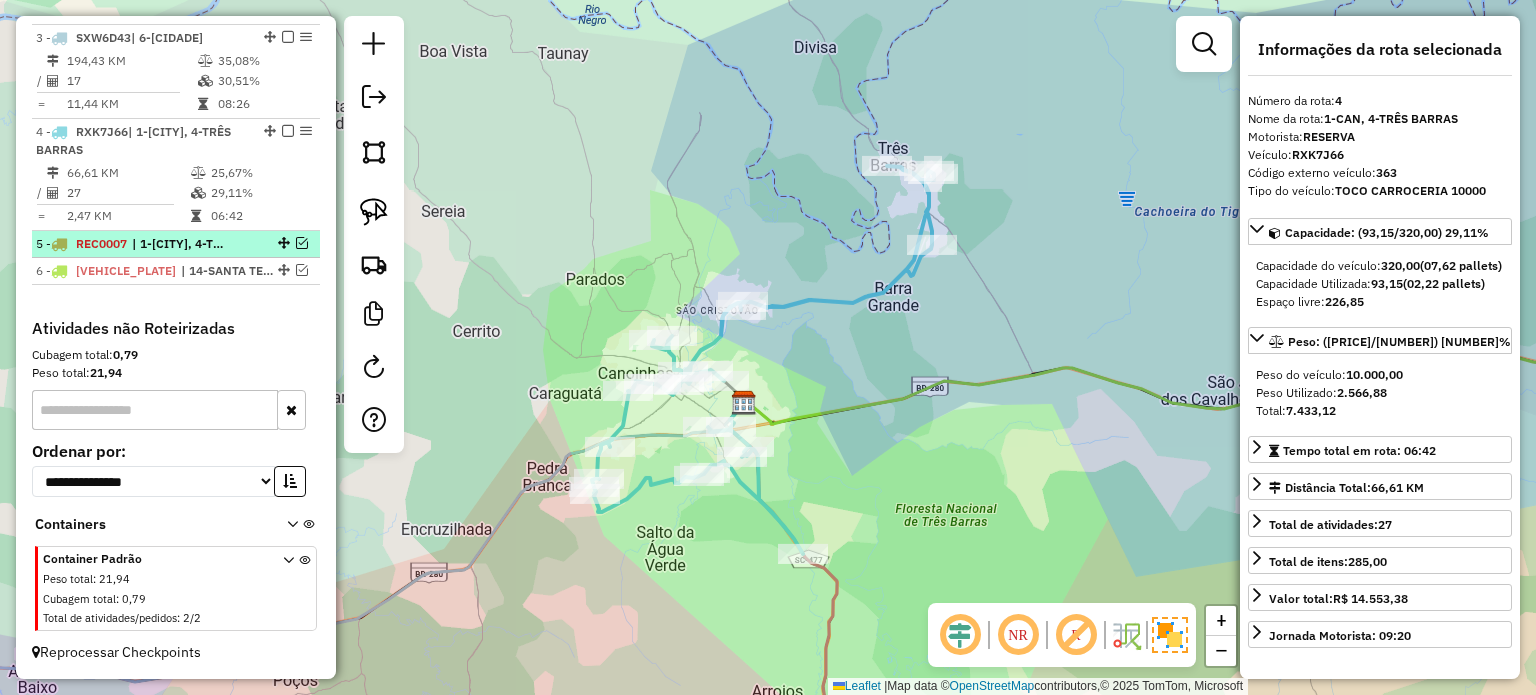 click at bounding box center (302, 243) 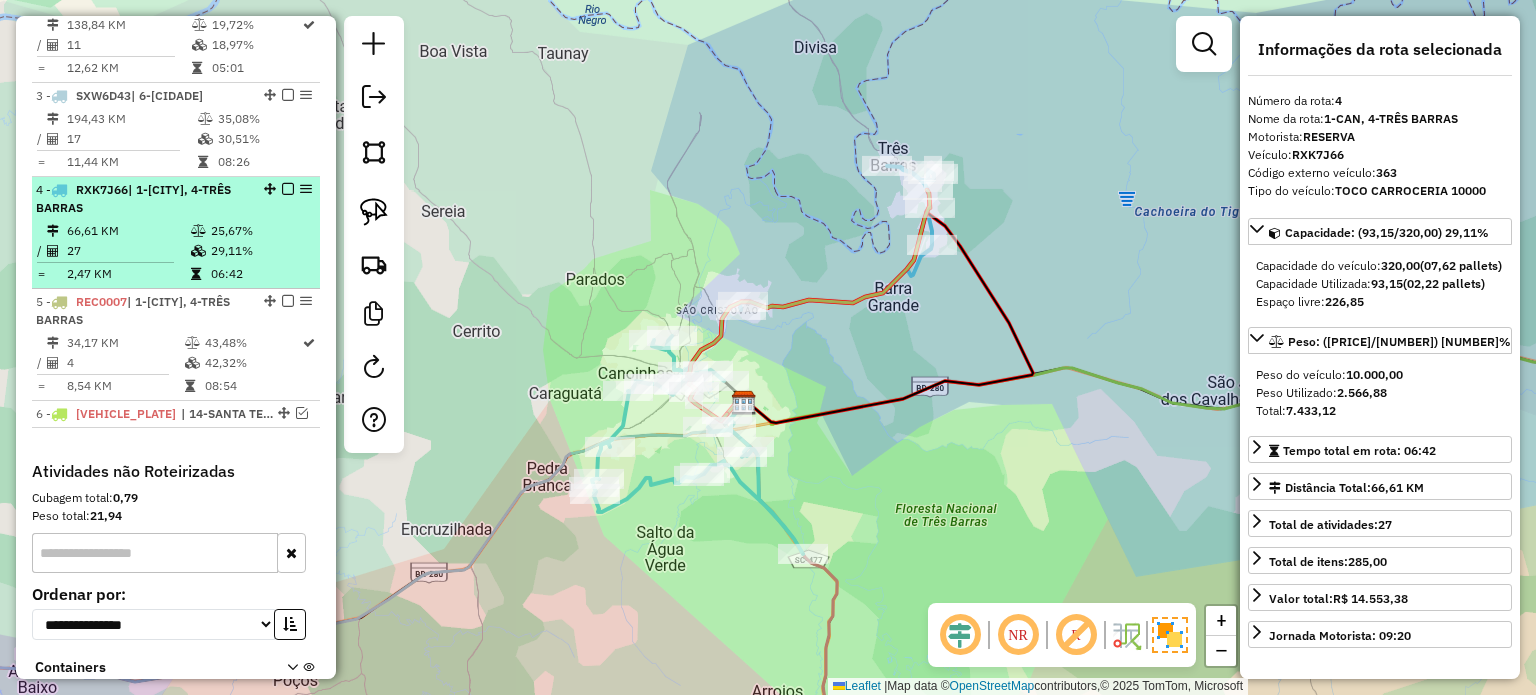 scroll, scrollTop: 932, scrollLeft: 0, axis: vertical 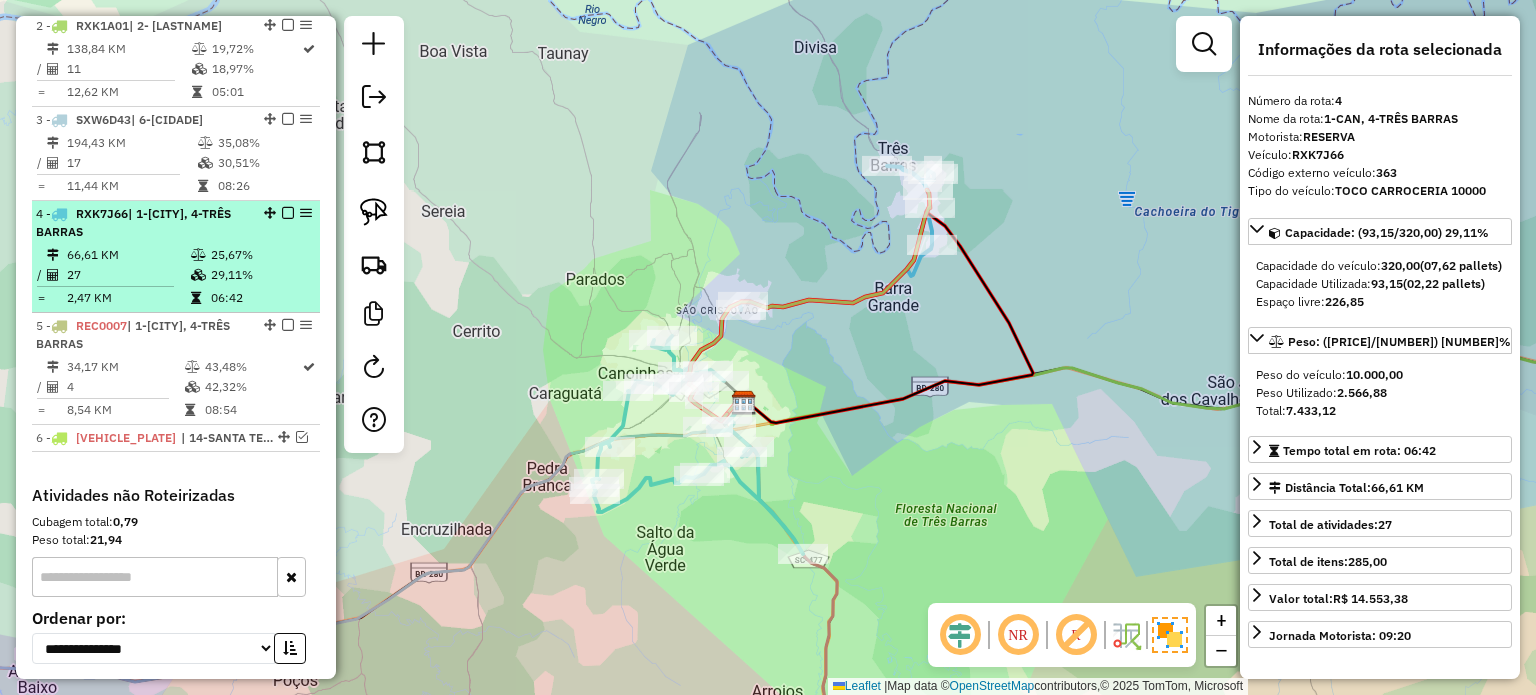 click at bounding box center [288, 213] 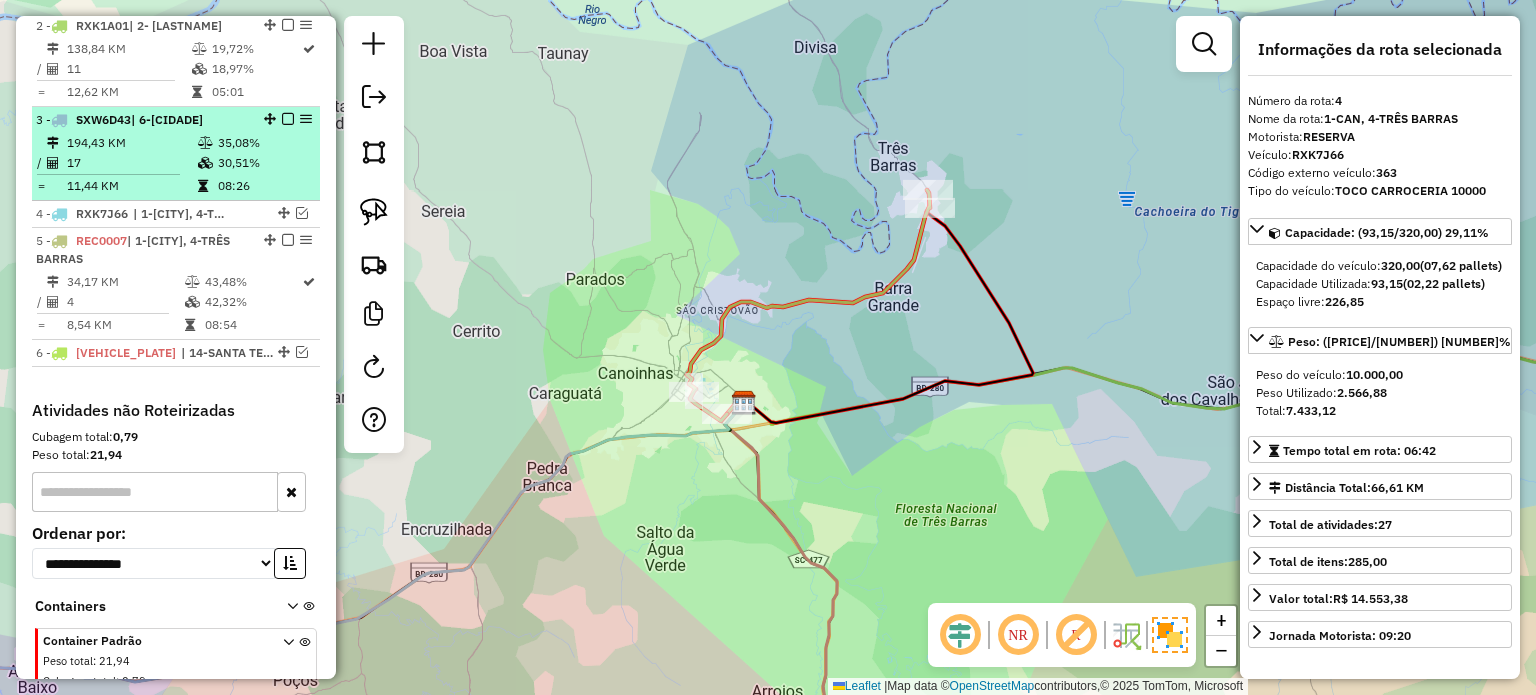 click at bounding box center [288, 119] 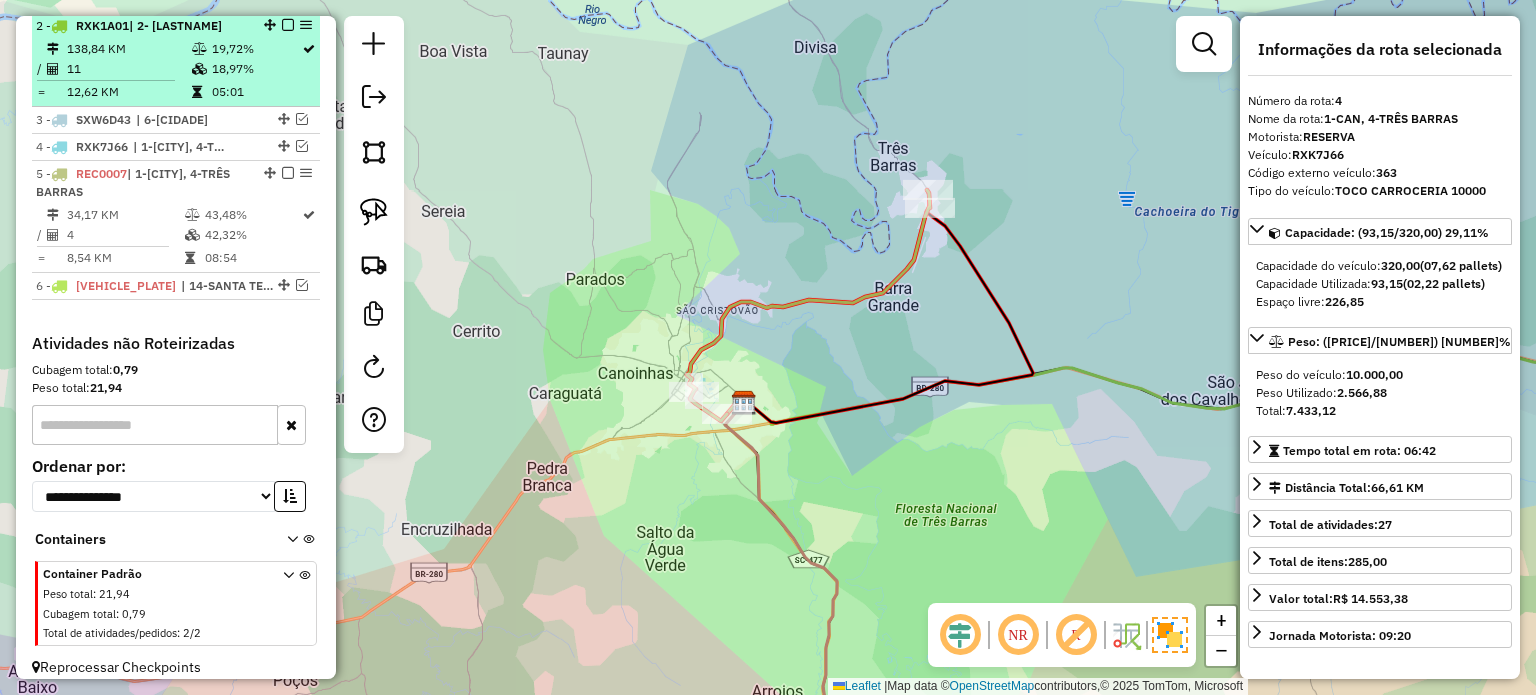 click at bounding box center [288, 25] 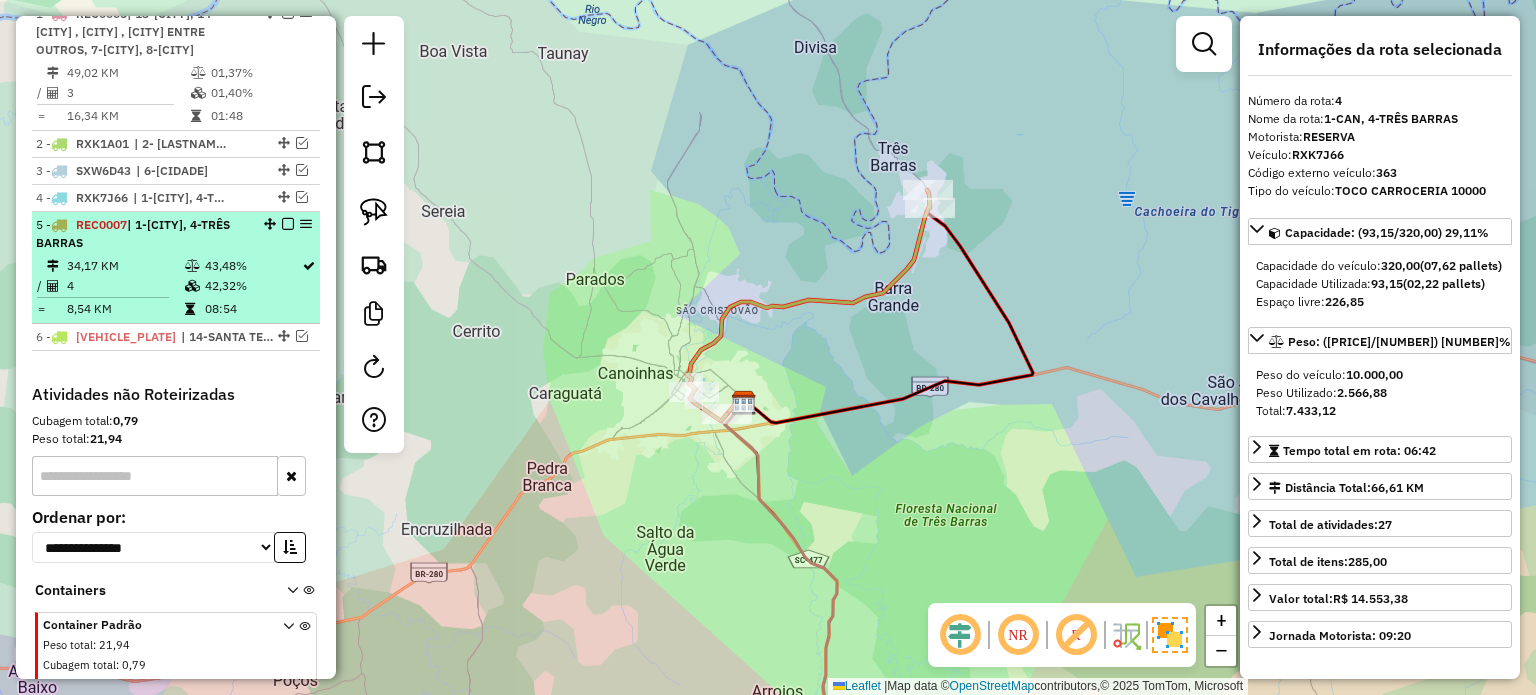 scroll, scrollTop: 713, scrollLeft: 0, axis: vertical 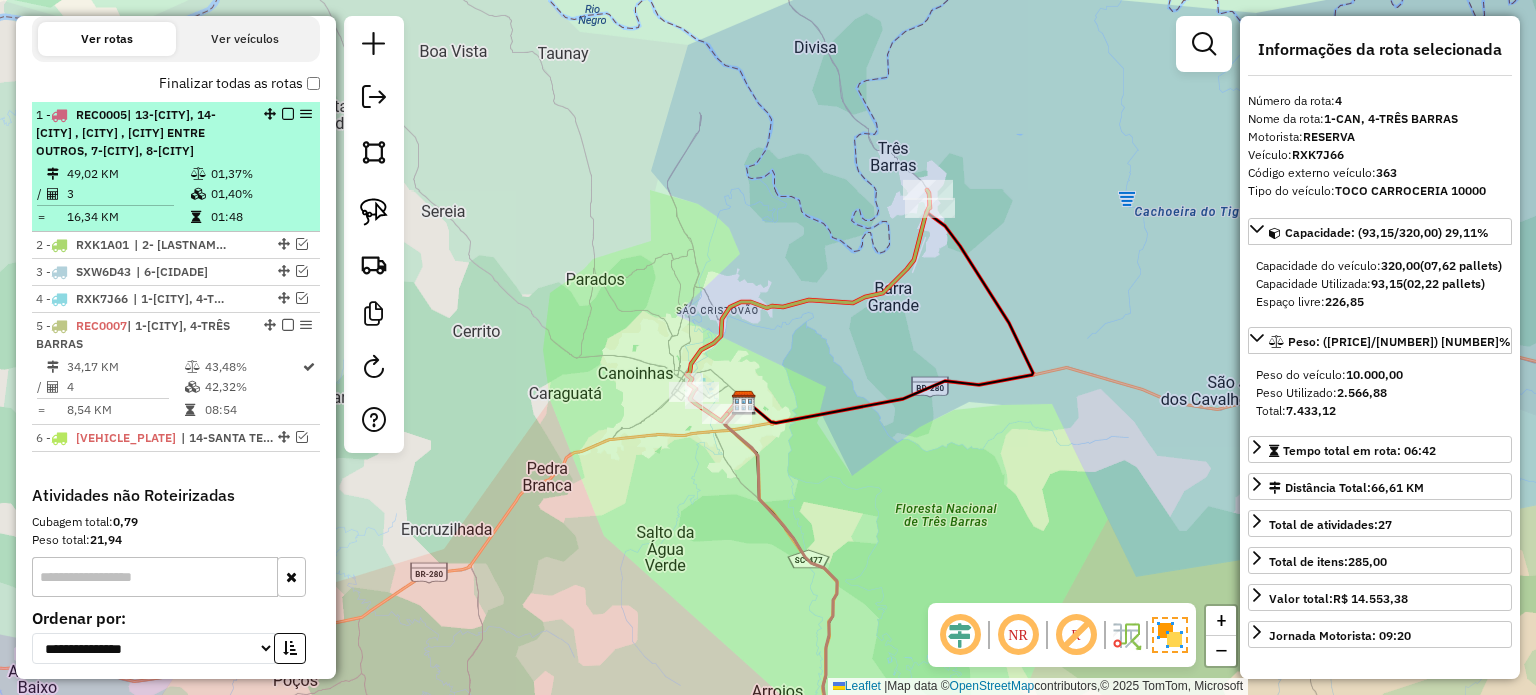 click at bounding box center [288, 114] 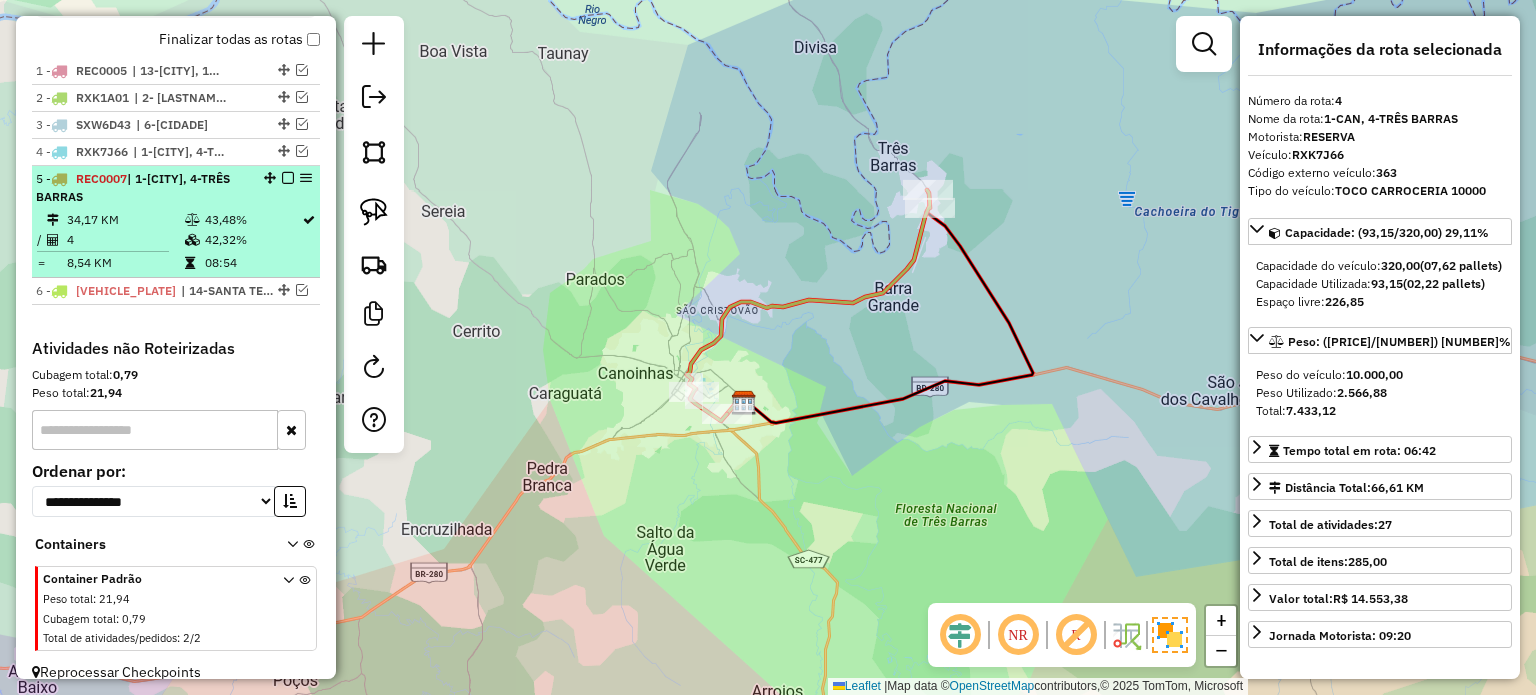 scroll, scrollTop: 774, scrollLeft: 0, axis: vertical 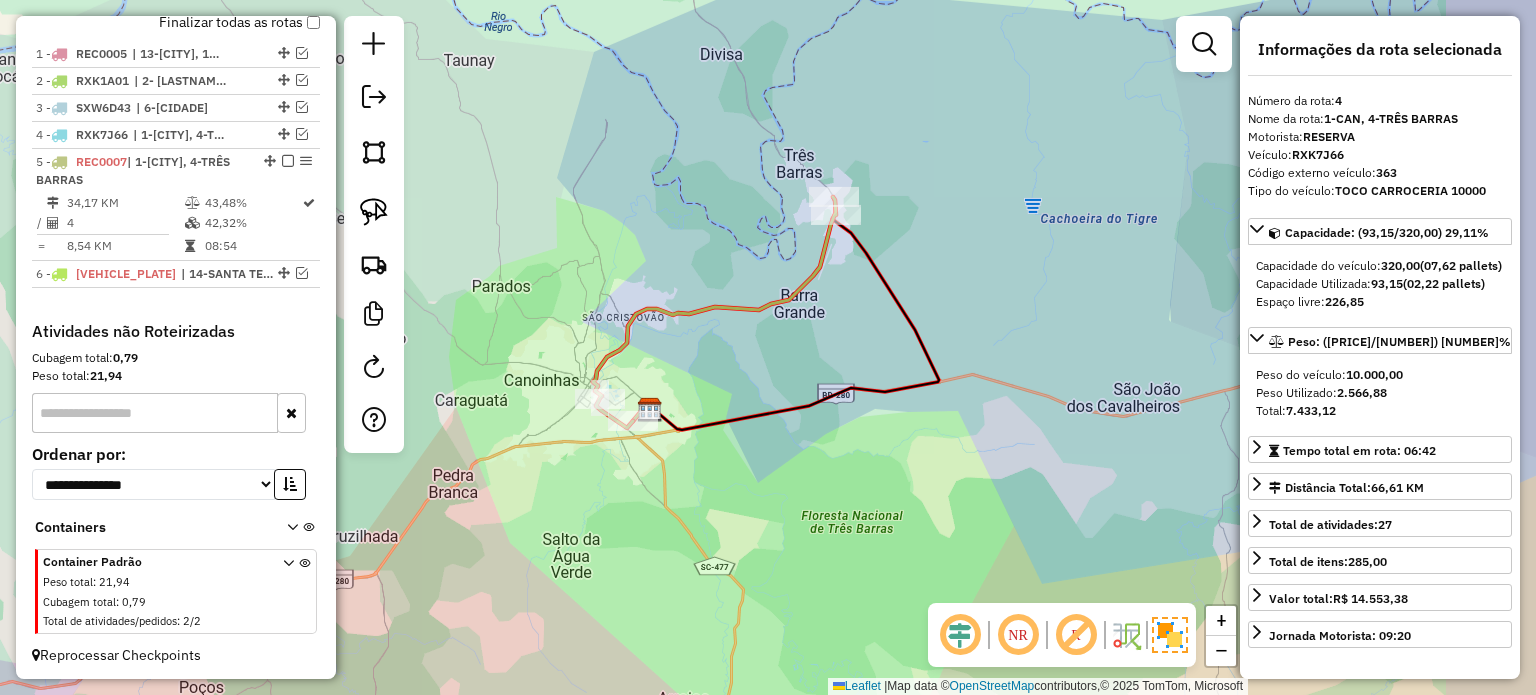 drag, startPoint x: 852, startPoint y: 363, endPoint x: 796, endPoint y: 360, distance: 56.0803 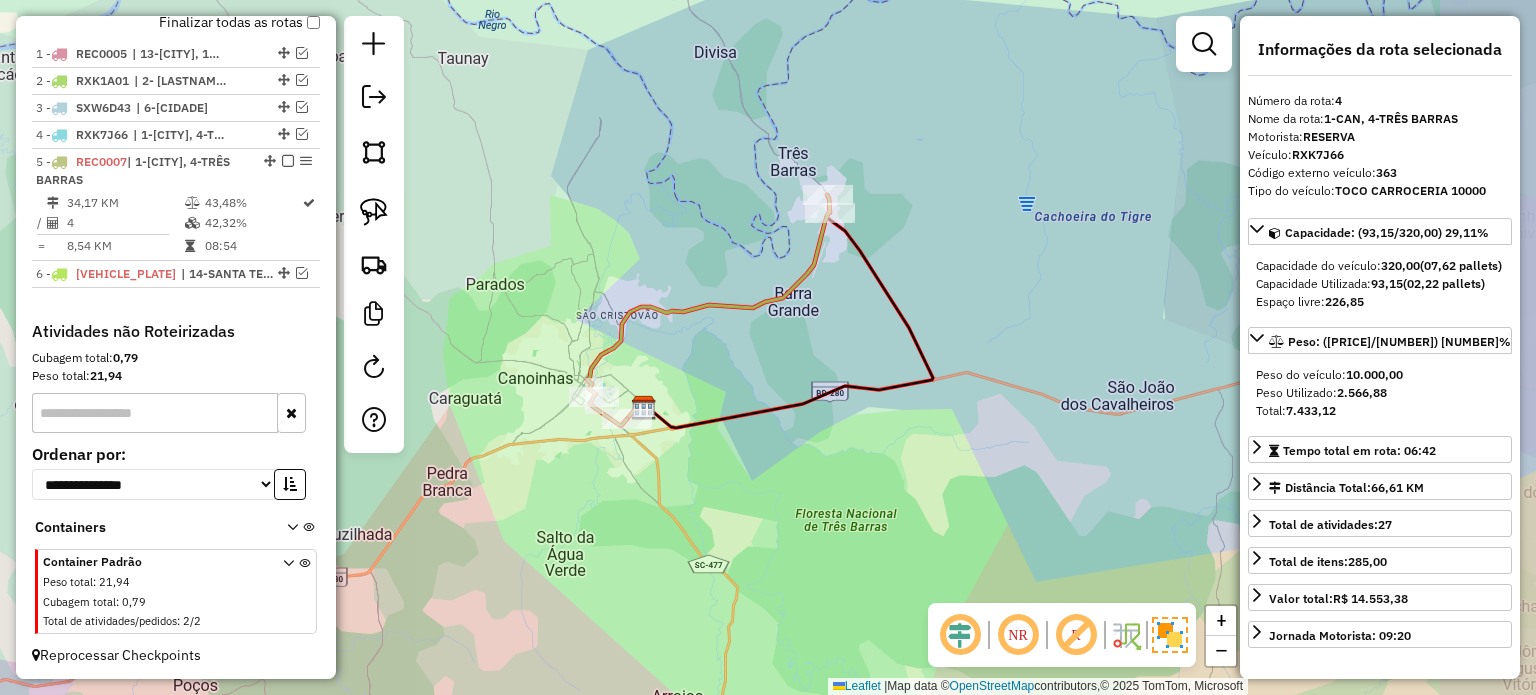 drag, startPoint x: 802, startPoint y: 426, endPoint x: 709, endPoint y: 465, distance: 100.84642 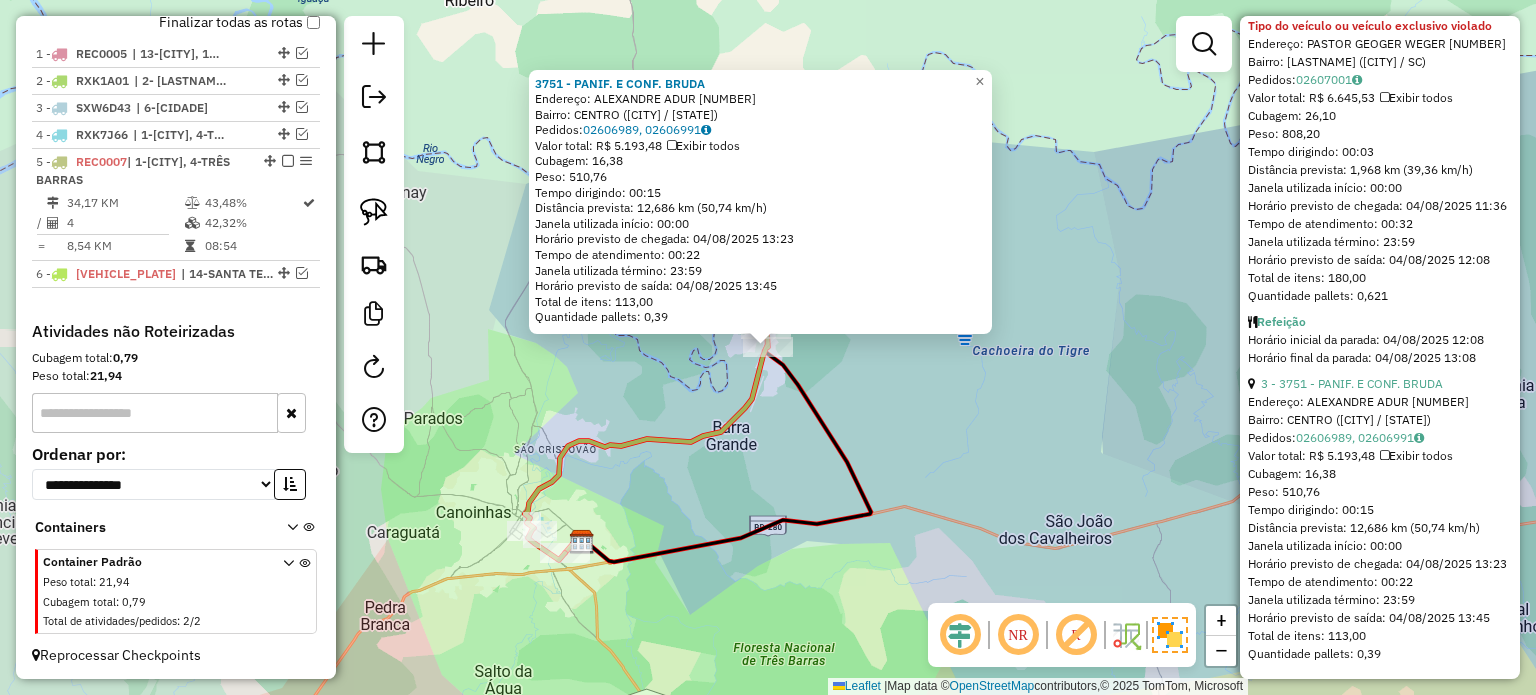 scroll, scrollTop: 1576, scrollLeft: 0, axis: vertical 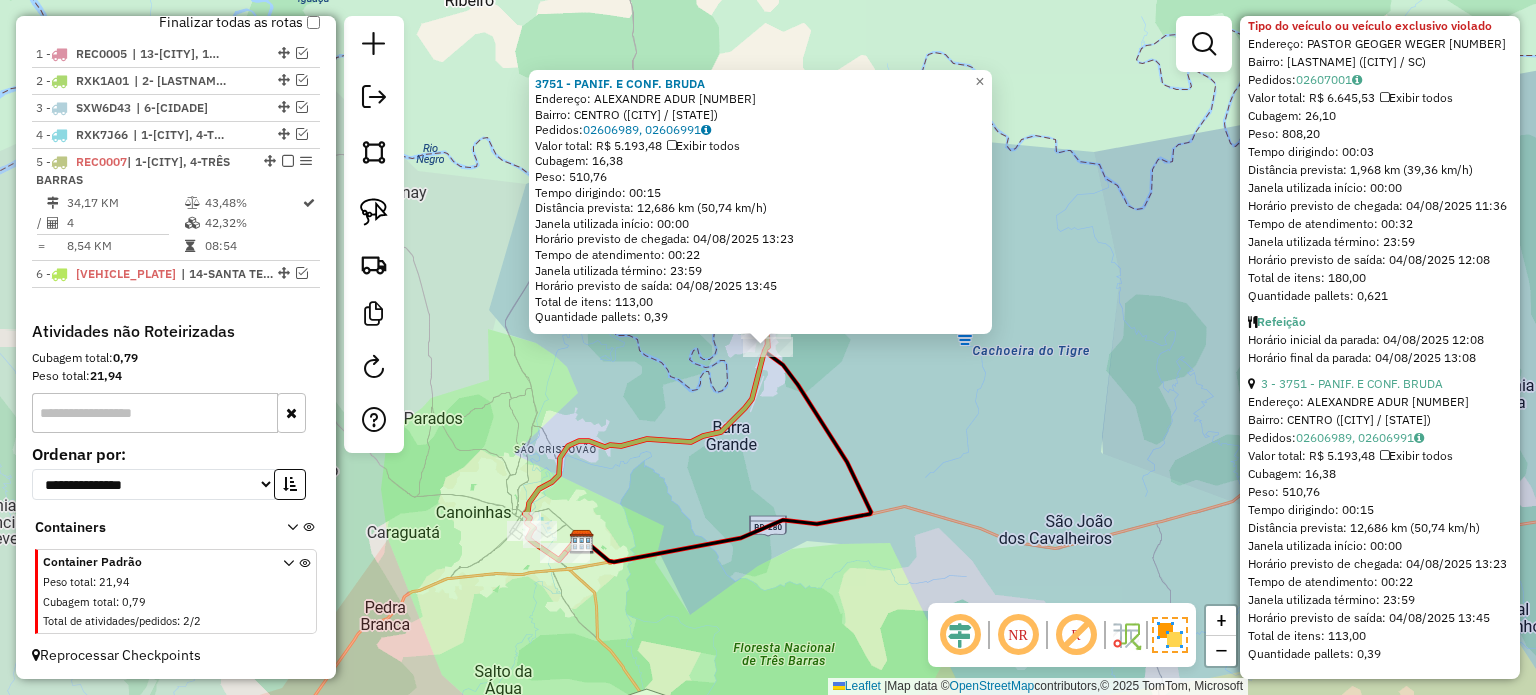 click 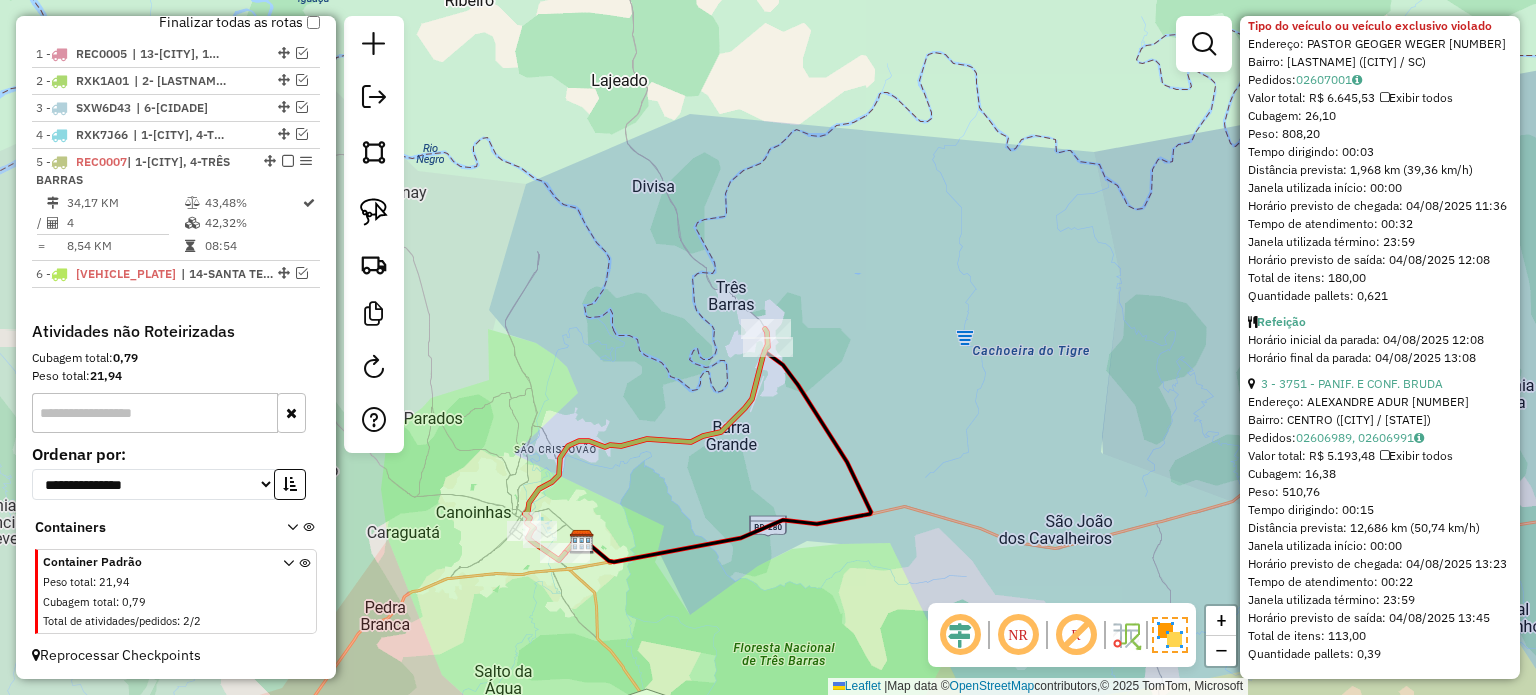 click 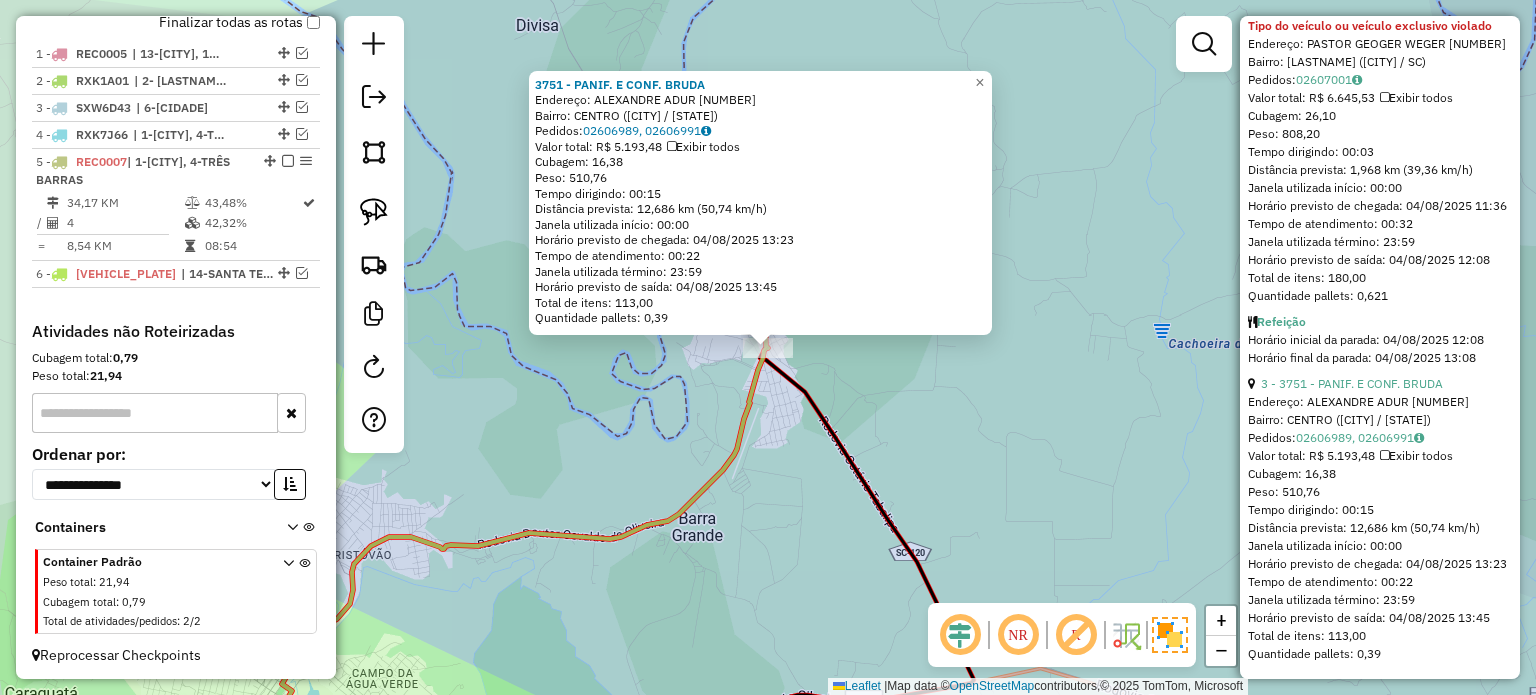 click 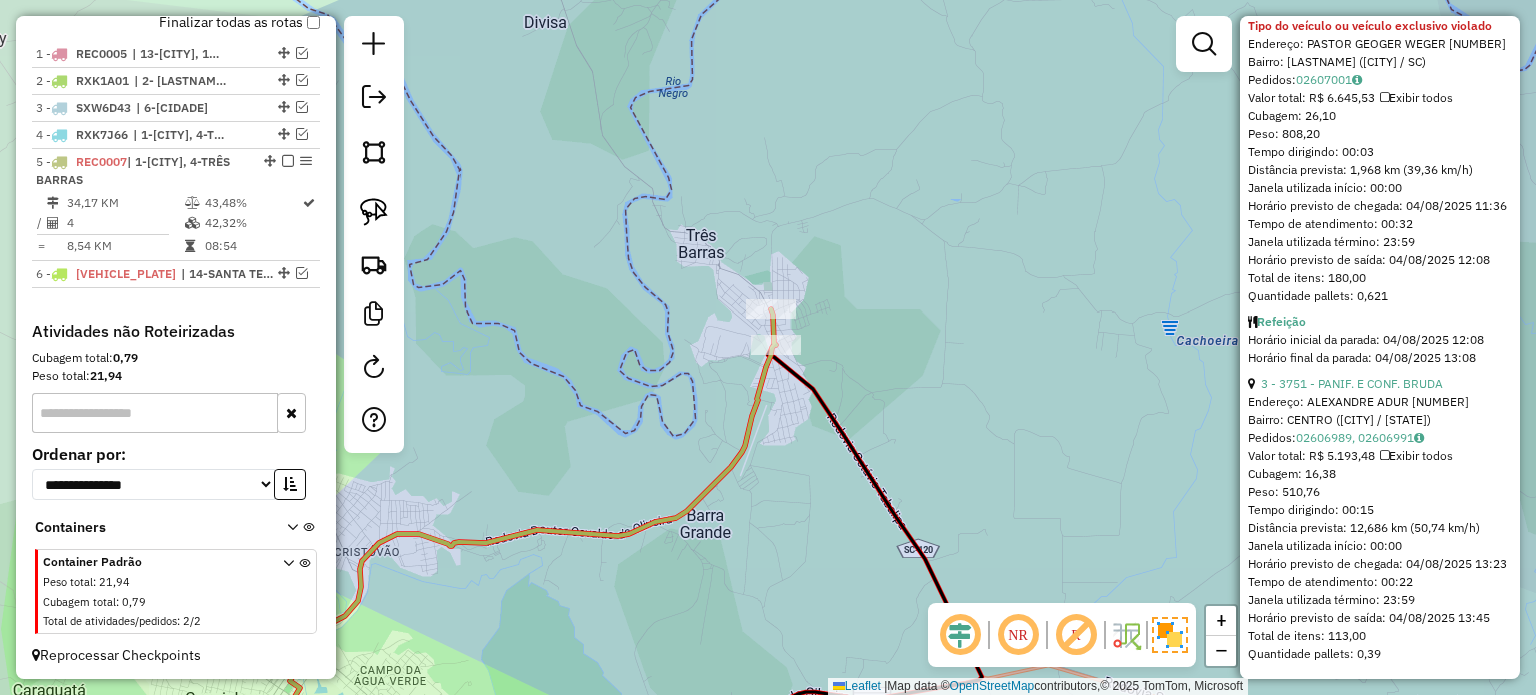 drag, startPoint x: 840, startPoint y: 469, endPoint x: 956, endPoint y: 369, distance: 153.15352 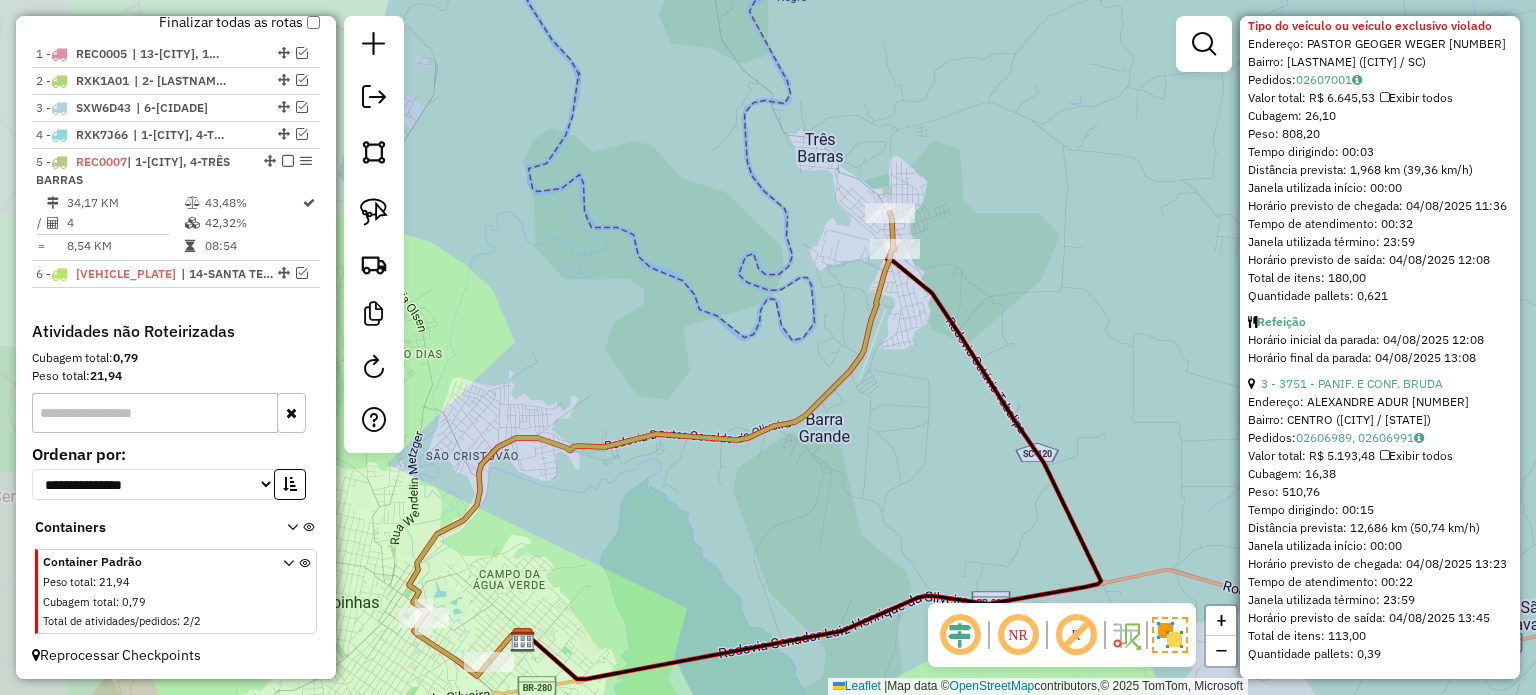 drag, startPoint x: 924, startPoint y: 438, endPoint x: 936, endPoint y: 424, distance: 18.439089 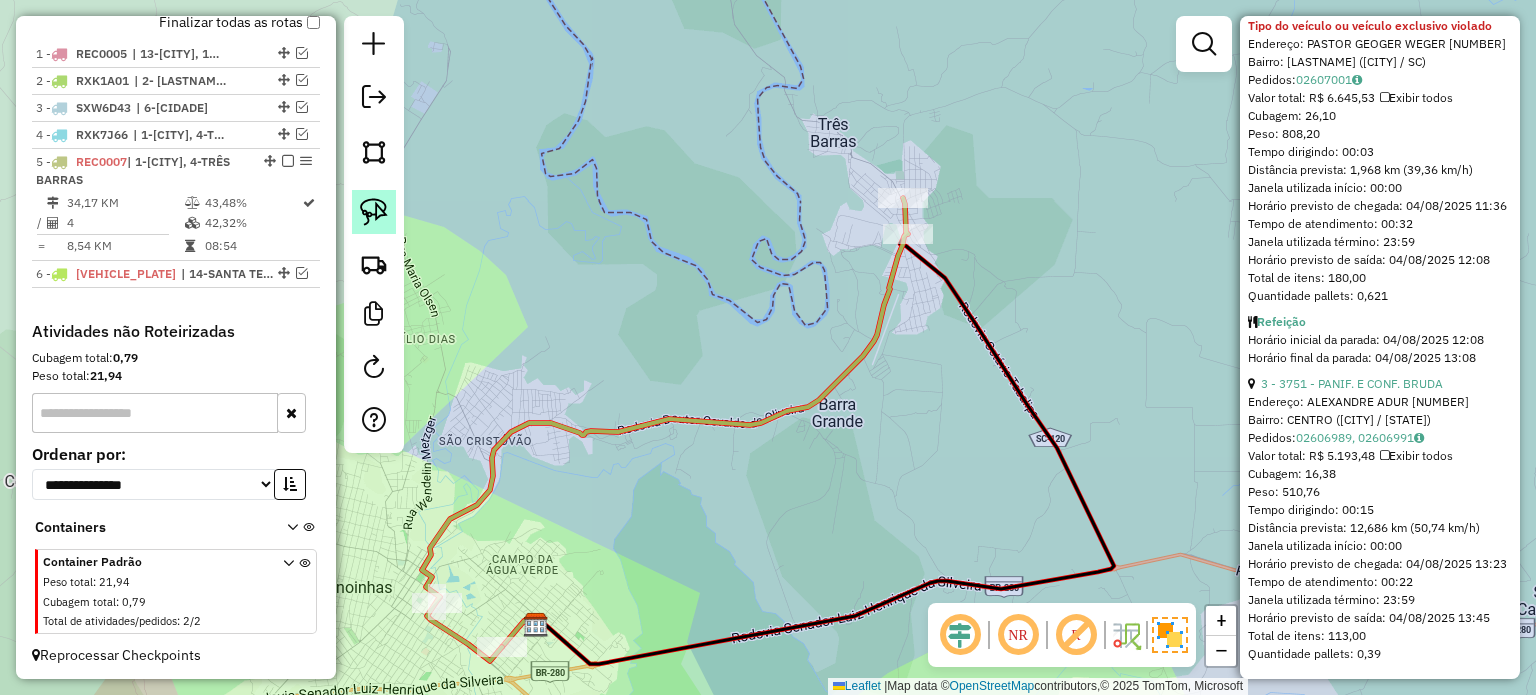 click 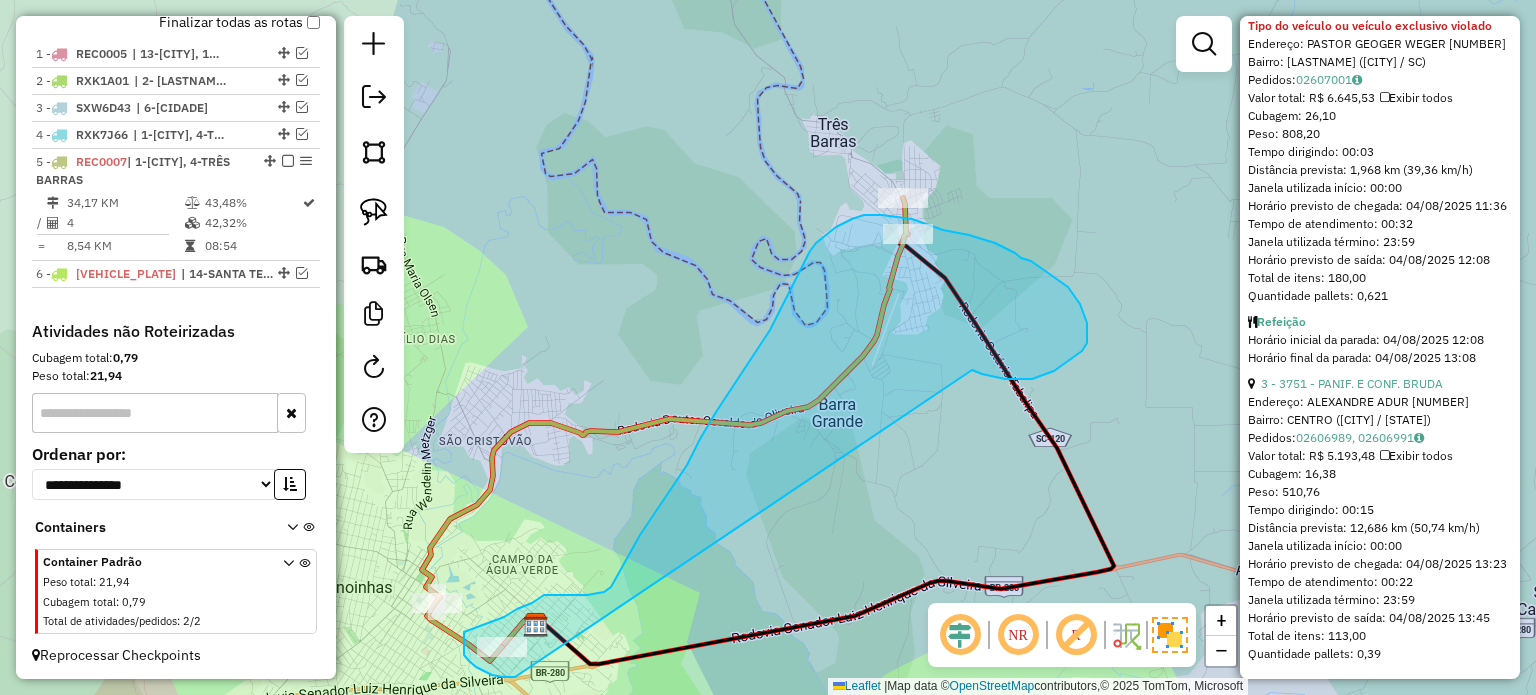drag, startPoint x: 1087, startPoint y: 343, endPoint x: 517, endPoint y: 677, distance: 660.6482 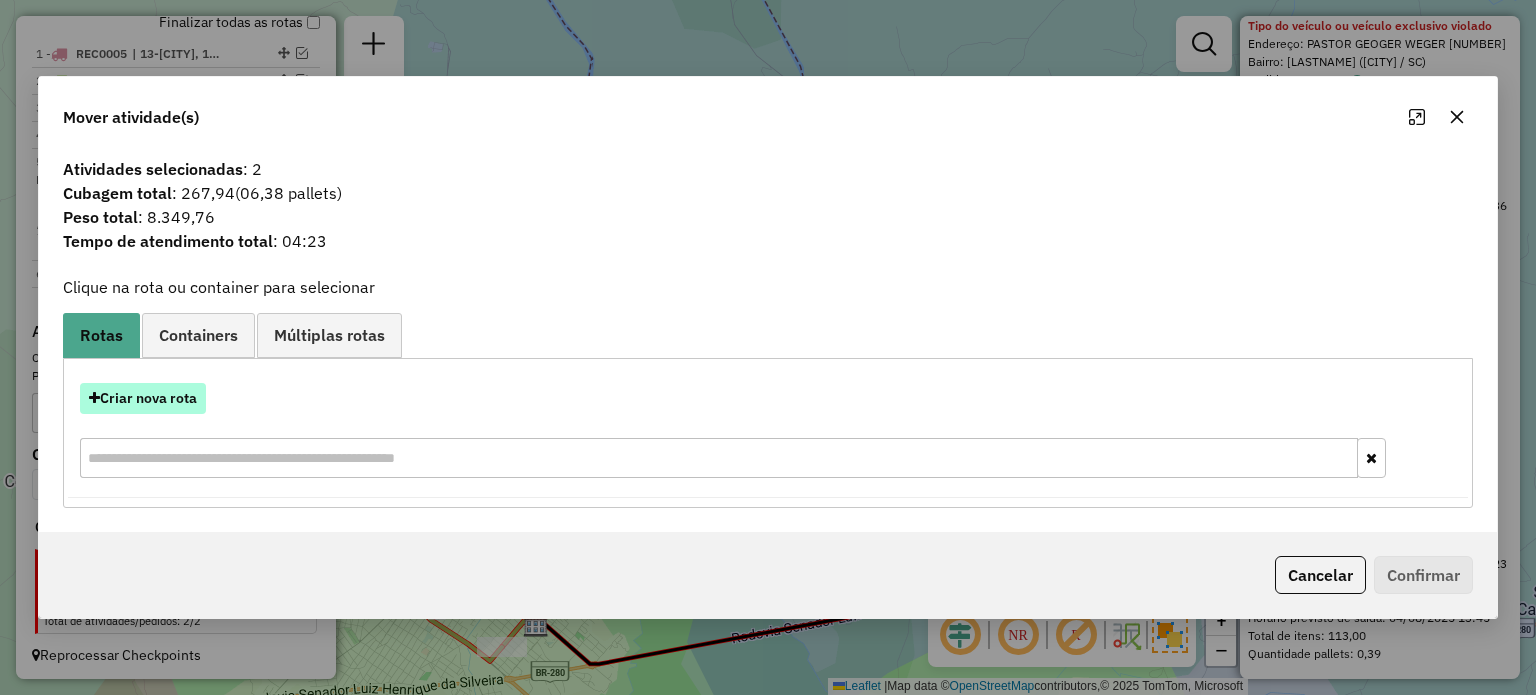 click on "Criar nova rota" at bounding box center [143, 398] 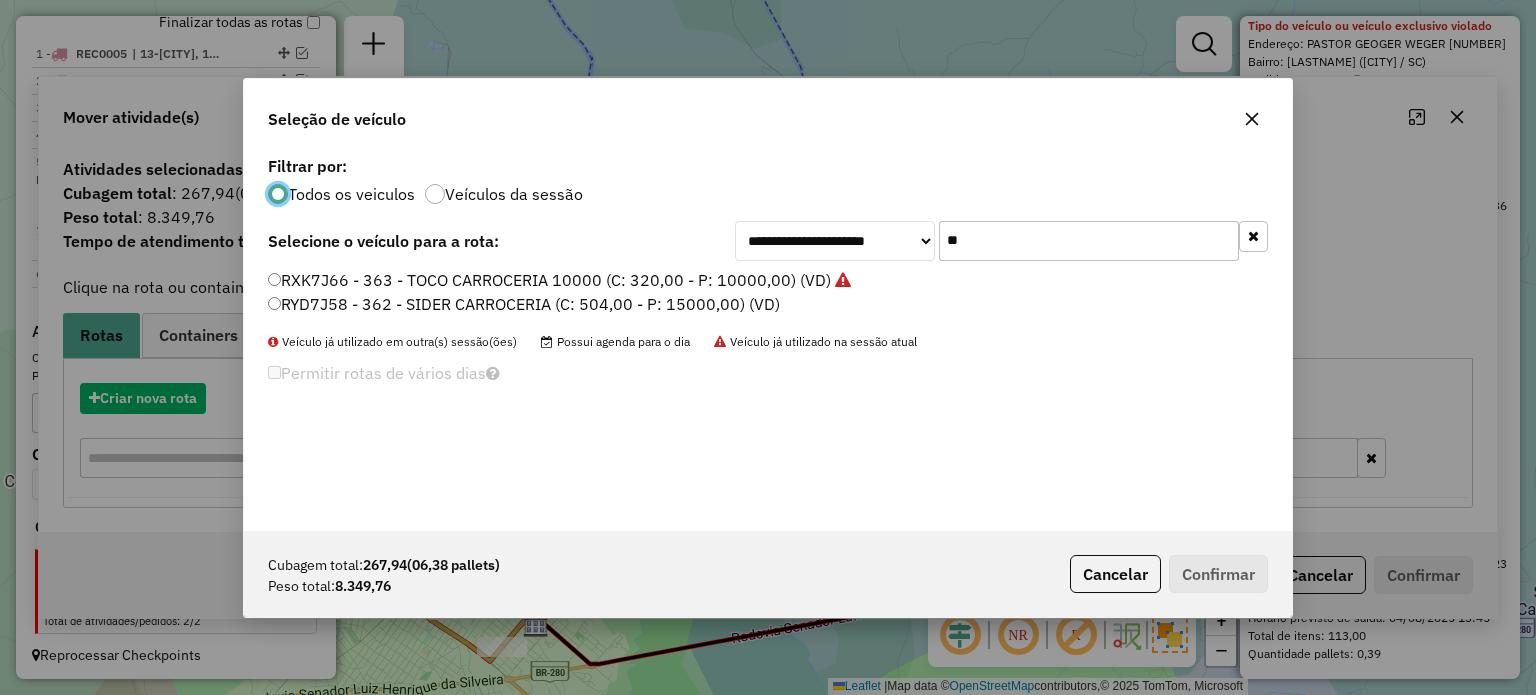 scroll, scrollTop: 10, scrollLeft: 6, axis: both 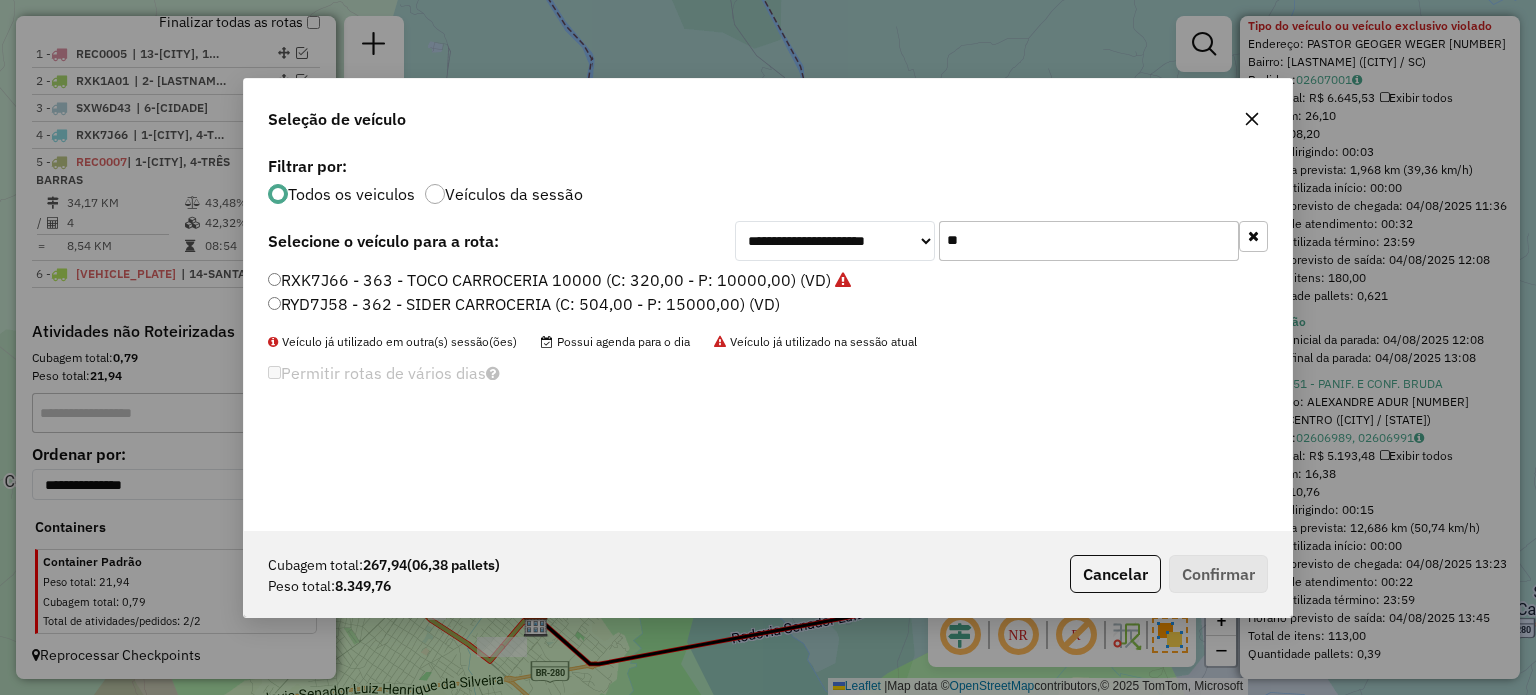 drag, startPoint x: 970, startPoint y: 243, endPoint x: 910, endPoint y: 245, distance: 60.033325 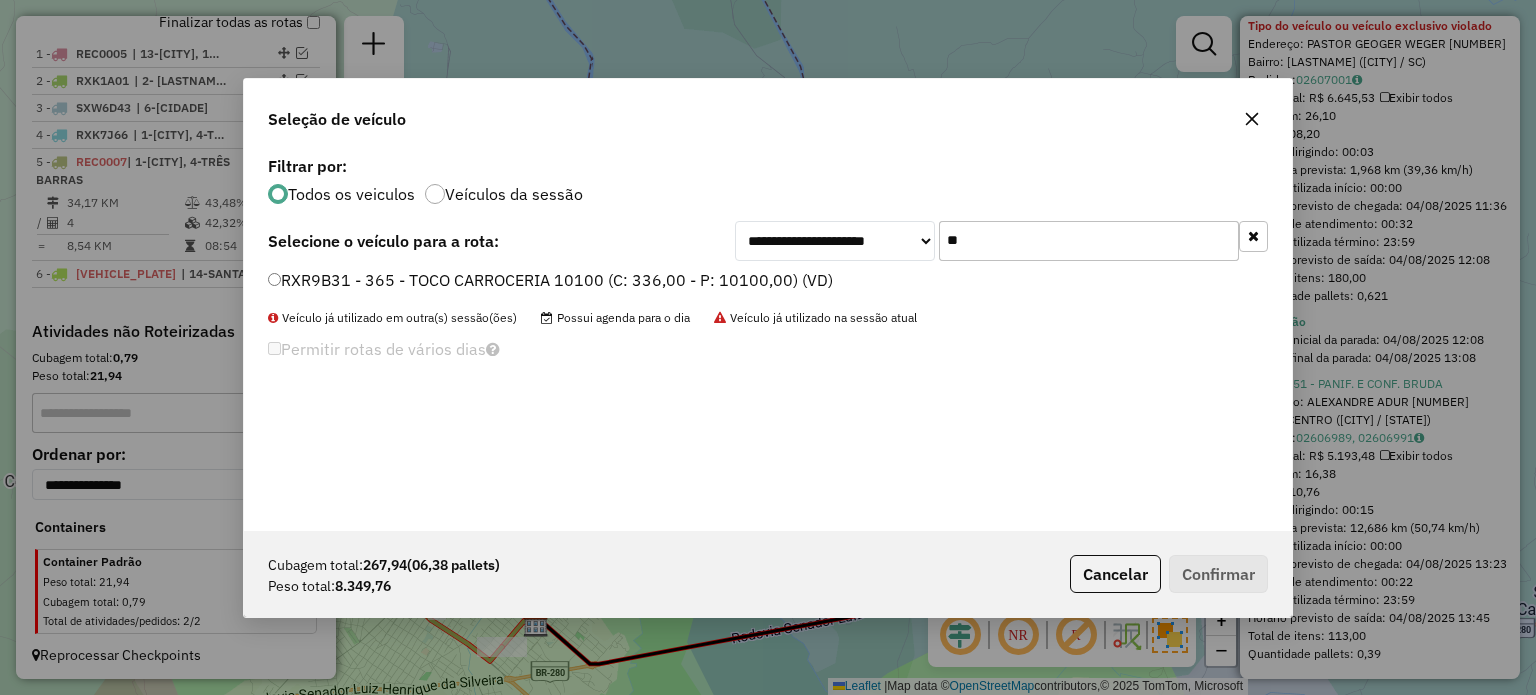 type on "*" 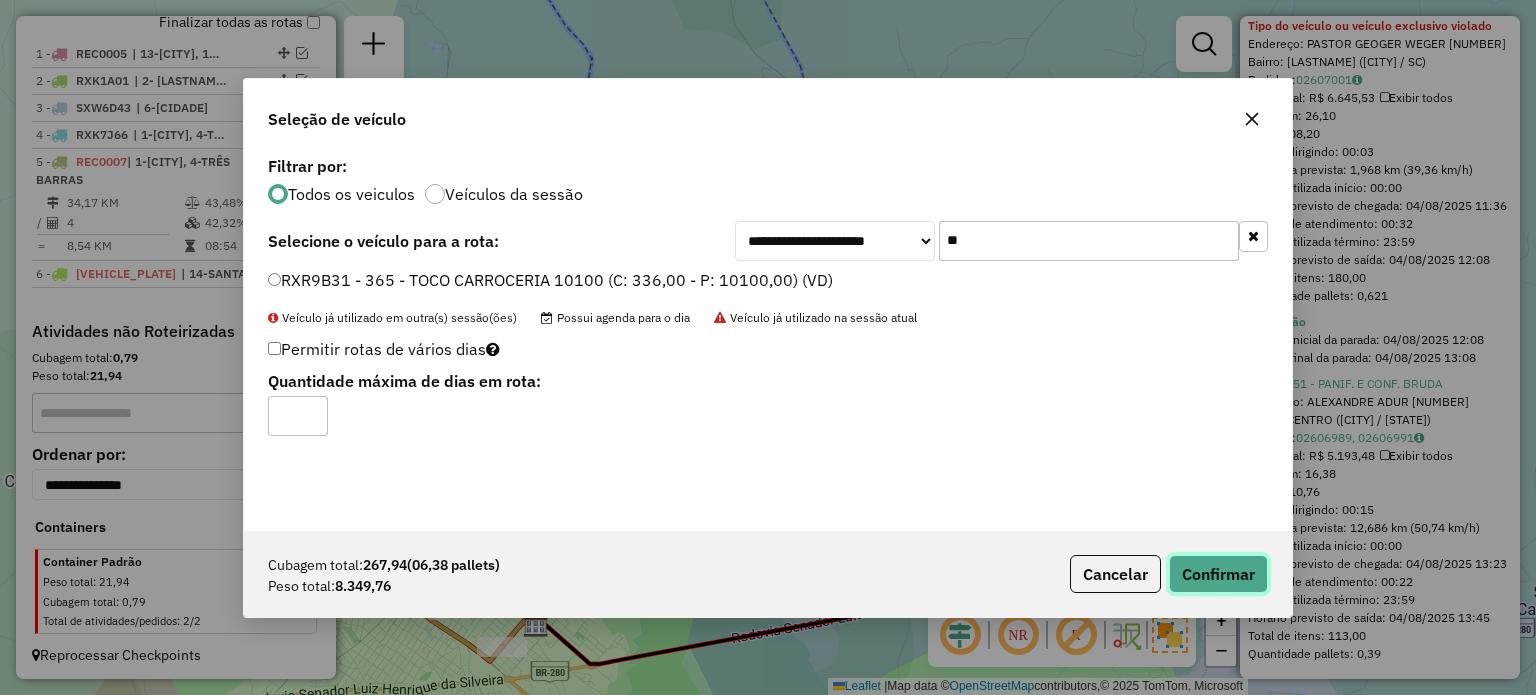 click on "Confirmar" 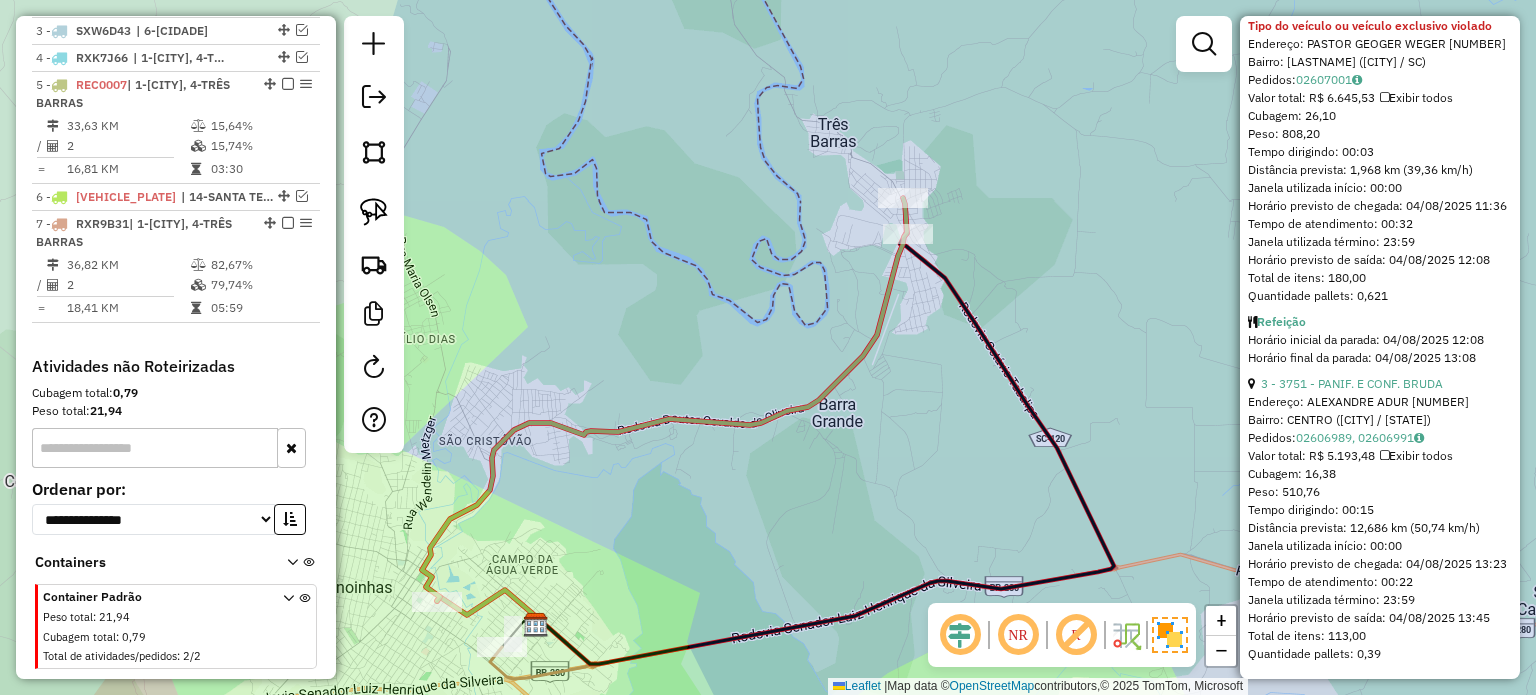 scroll, scrollTop: 886, scrollLeft: 0, axis: vertical 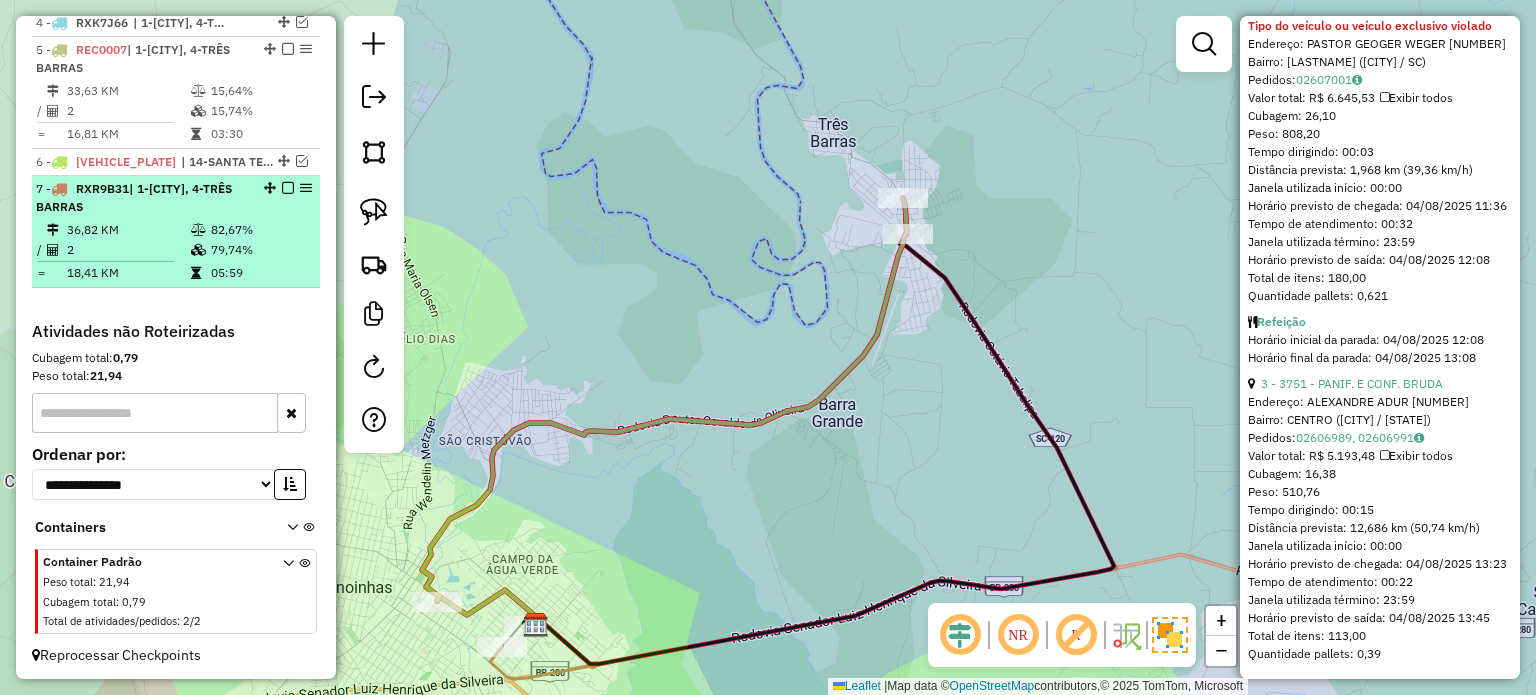 click at bounding box center [288, 188] 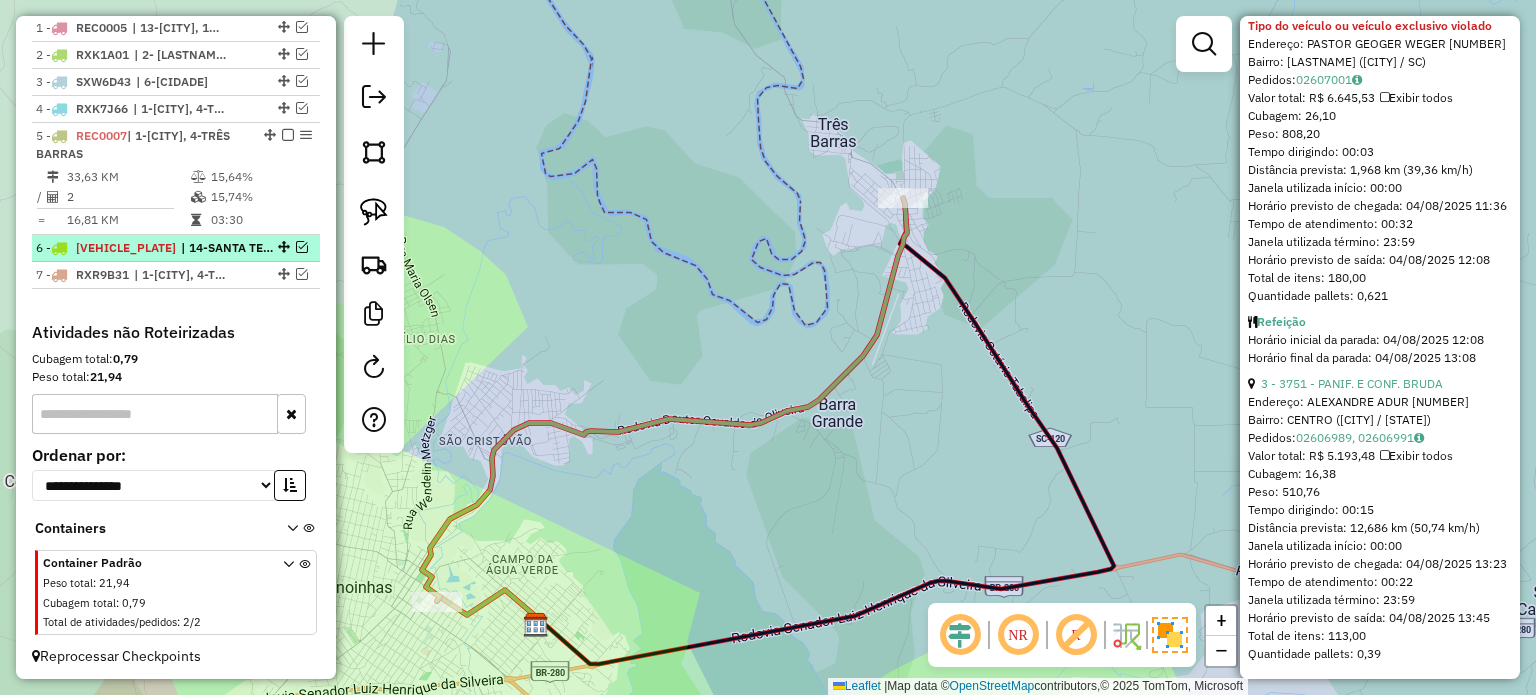 click at bounding box center [302, 247] 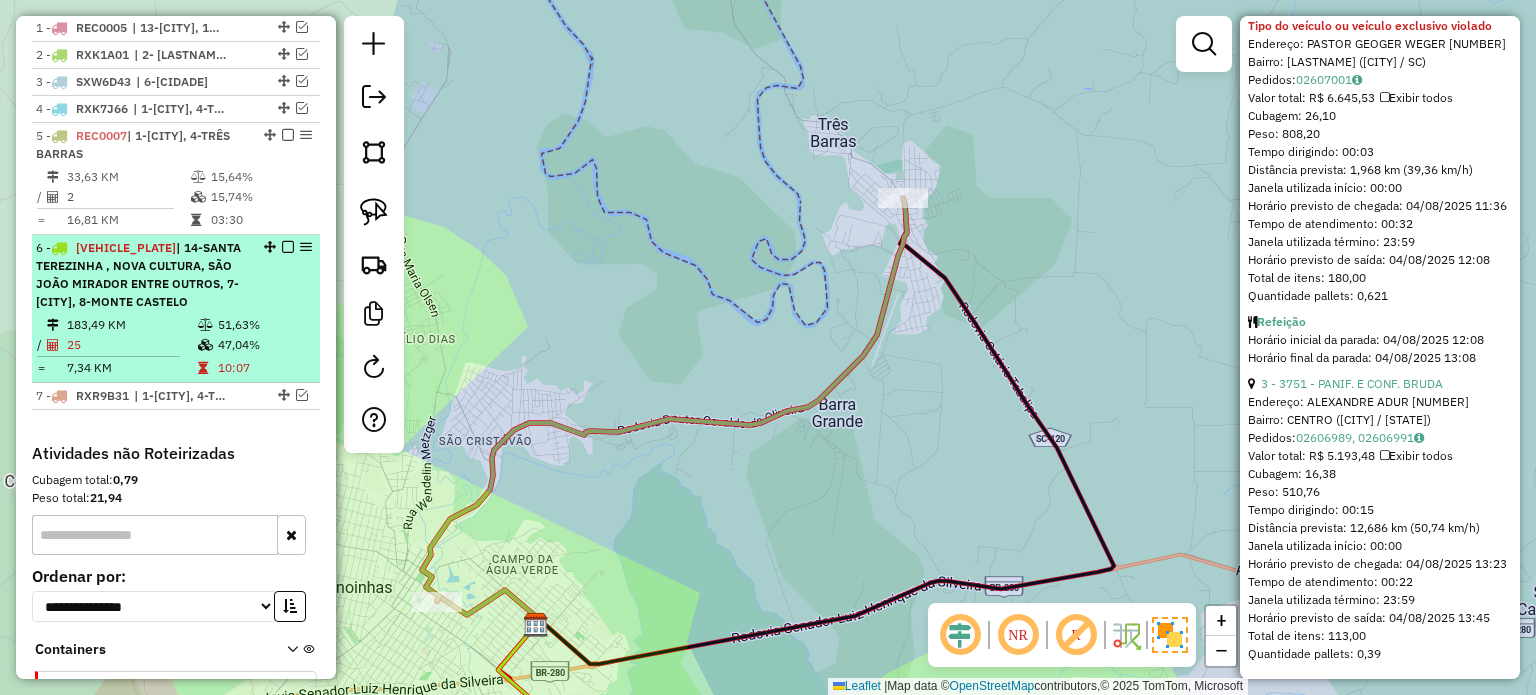 scroll, scrollTop: 886, scrollLeft: 0, axis: vertical 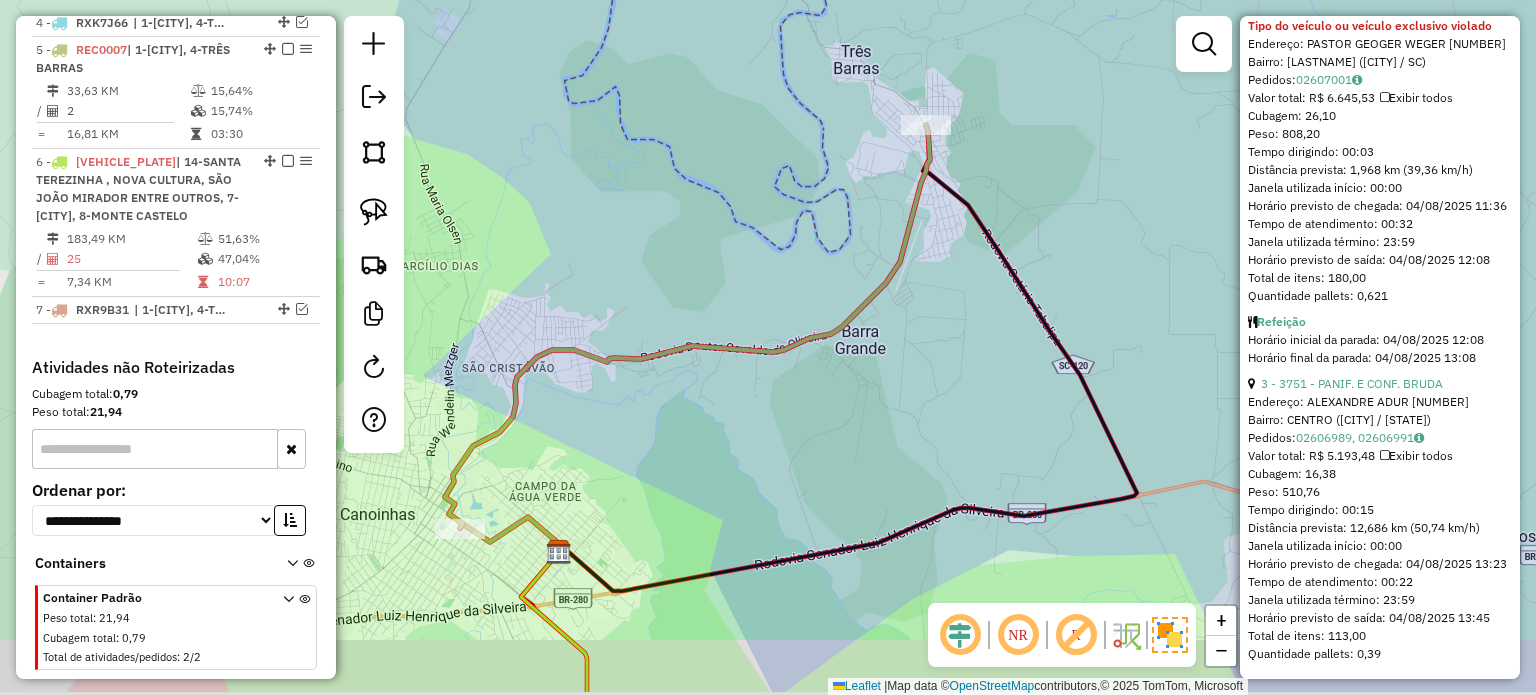 drag, startPoint x: 948, startPoint y: 344, endPoint x: 988, endPoint y: 214, distance: 136.01471 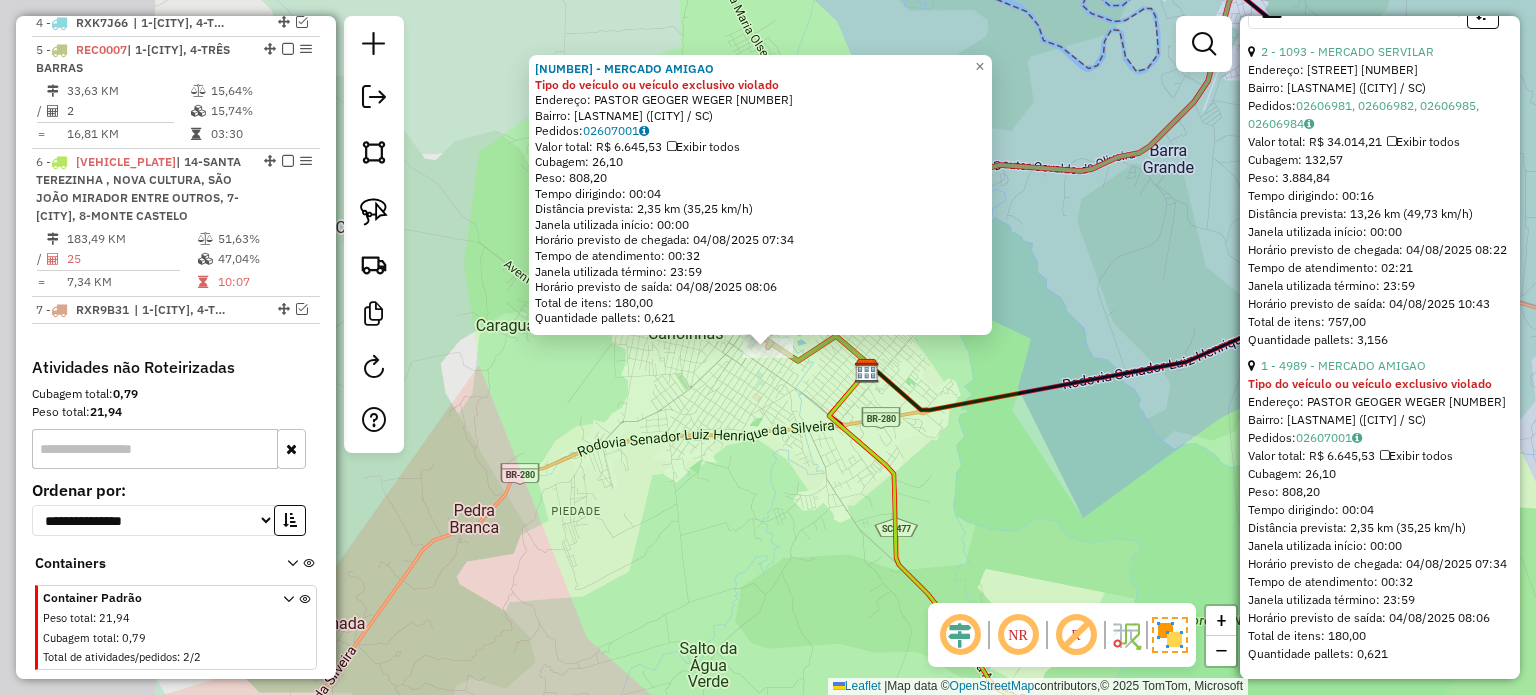 scroll, scrollTop: 868, scrollLeft: 0, axis: vertical 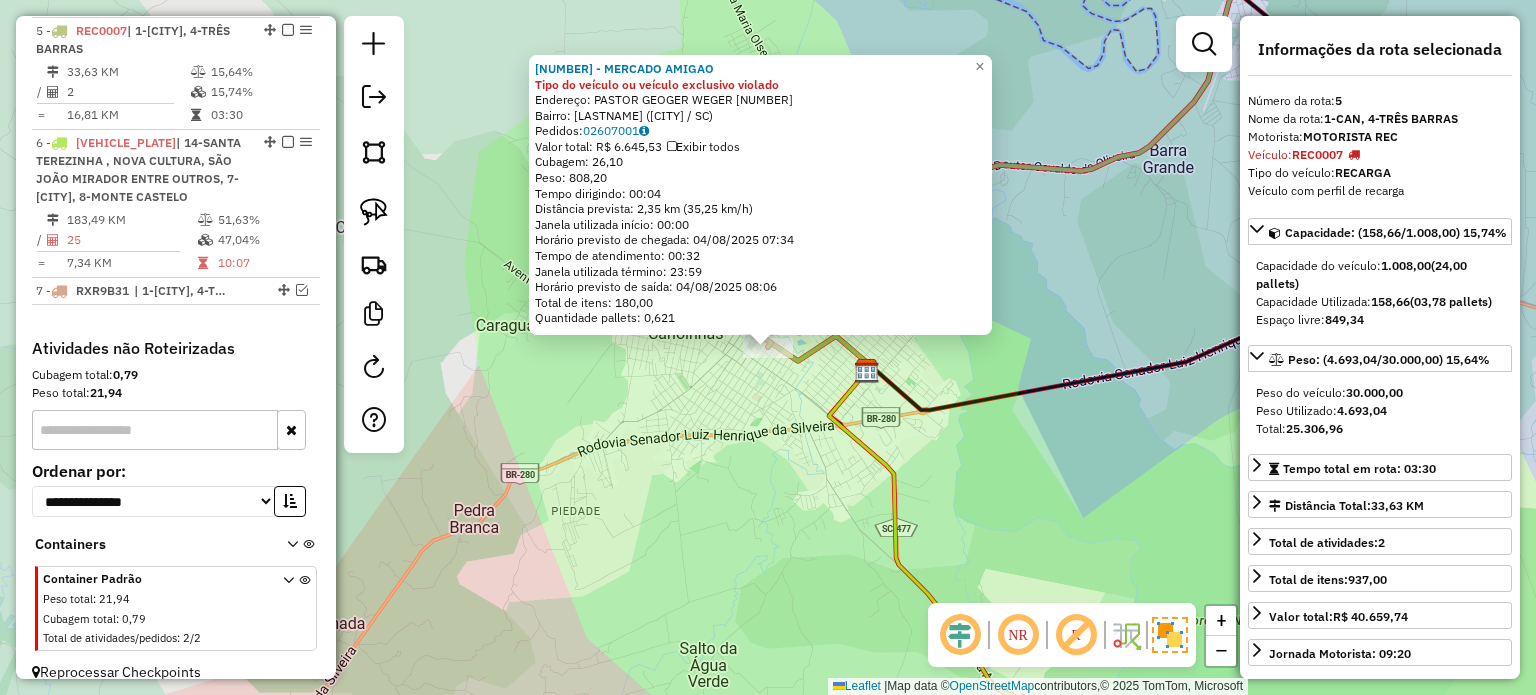 click on "4989 - MERCADO AMIGAO Tipo do veículo ou veículo exclusivo violado  Endereço:  PASTOR GEOGER WEGER 120   Bairro: CENTRO (CANOINHAS / SC)   Pedidos:  02607001   Valor total: R$ 6.645,53   Exibir todos   Cubagem: 26,10  Peso: 808,20  Tempo dirigindo: 00:04   Distância prevista: 2,35 km (35,25 km/h)   Janela utilizada início: 00:00   Horário previsto de chegada: 04/08/2025 07:34   Tempo de atendimento: 00:32   Janela utilizada término: 23:59   Horário previsto de saída: 04/08/2025 08:06   Total de itens: 180,00   Quantidade pallets: 0,621  × Janela de atendimento Grade de atendimento Capacidade Transportadoras Veículos Cliente Pedidos  Rotas Selecione os dias de semana para filtrar as janelas de atendimento  Seg   Ter   Qua   Qui   Sex   Sáb   Dom  Informe o período da janela de atendimento: De: Até:  Filtrar exatamente a janela do cliente  Considerar janela de atendimento padrão  Selecione os dias de semana para filtrar as grades de atendimento  Seg   Ter   Qua   Qui   Sex   Sáb   Dom   De:  De:" 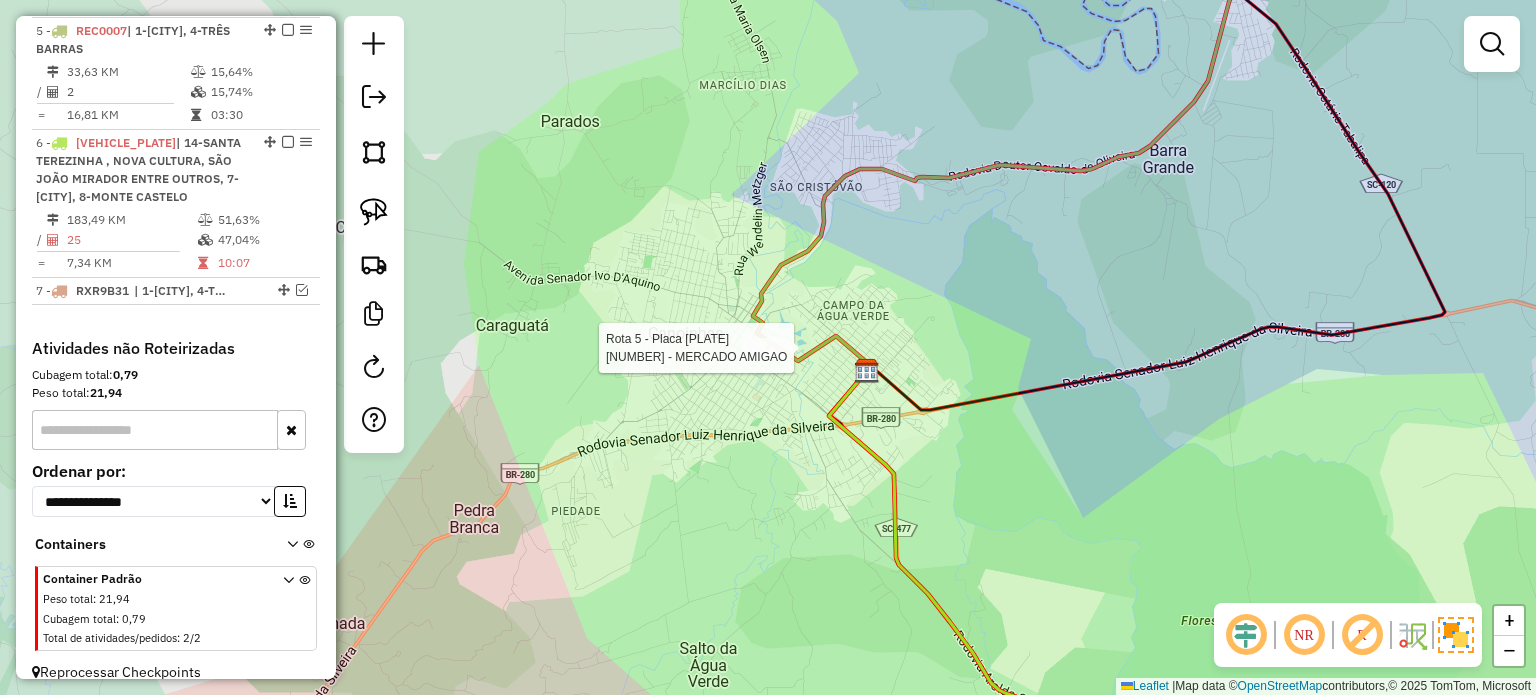 select on "*********" 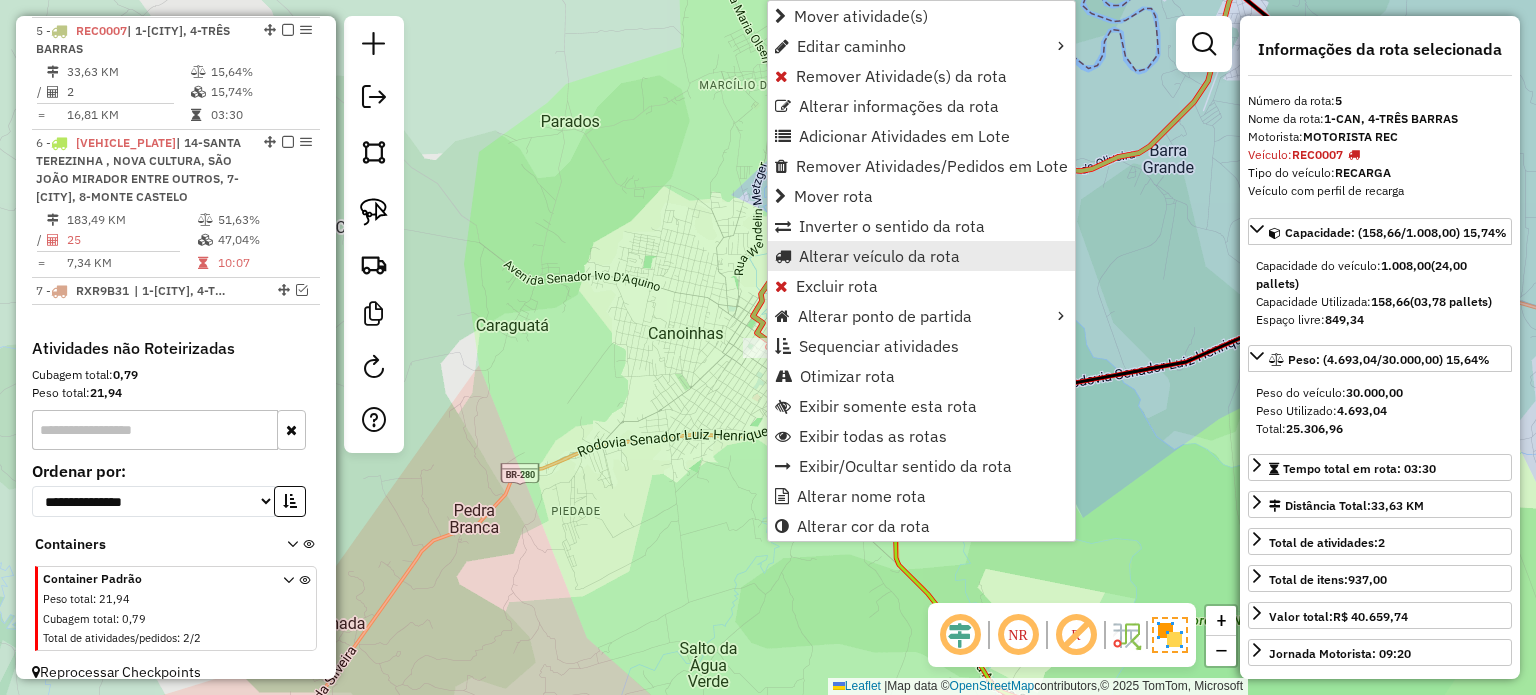 click on "Alterar veículo da rota" at bounding box center [879, 256] 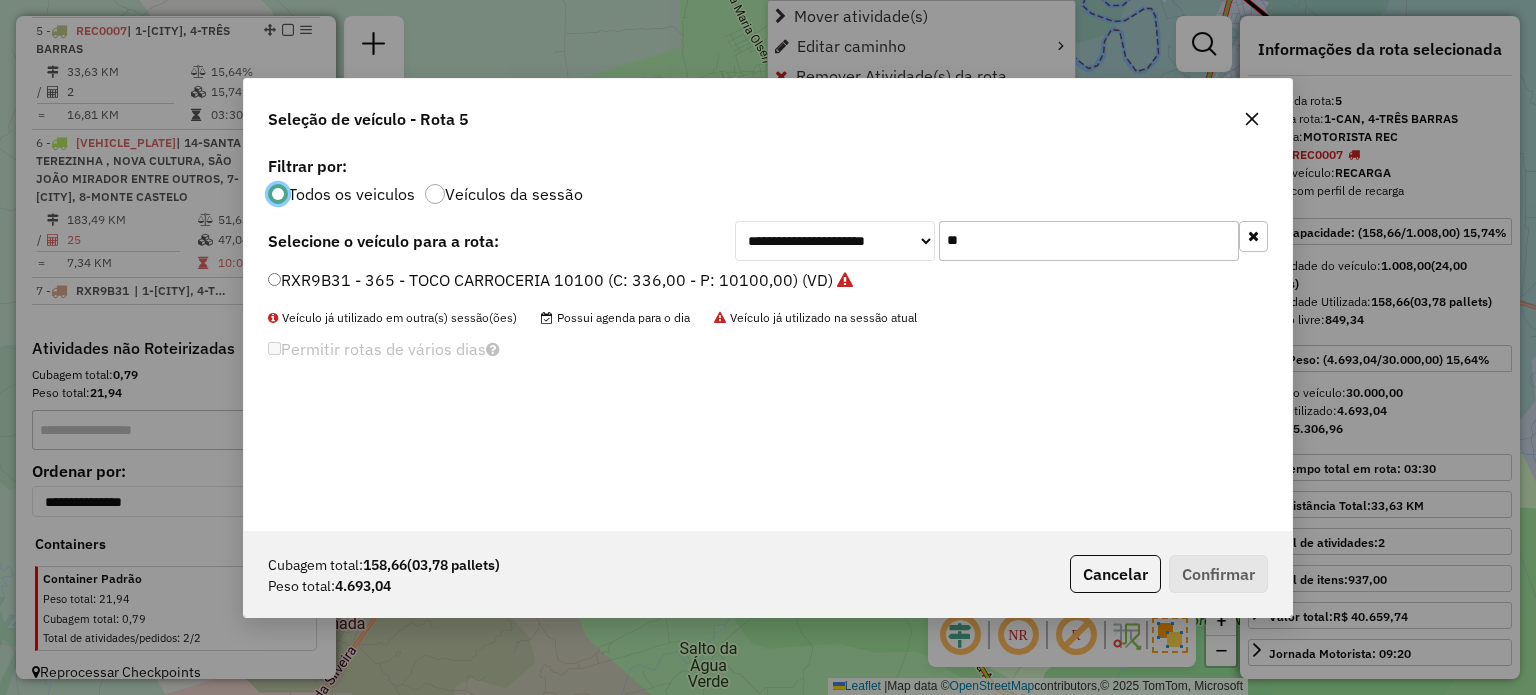 scroll, scrollTop: 10, scrollLeft: 6, axis: both 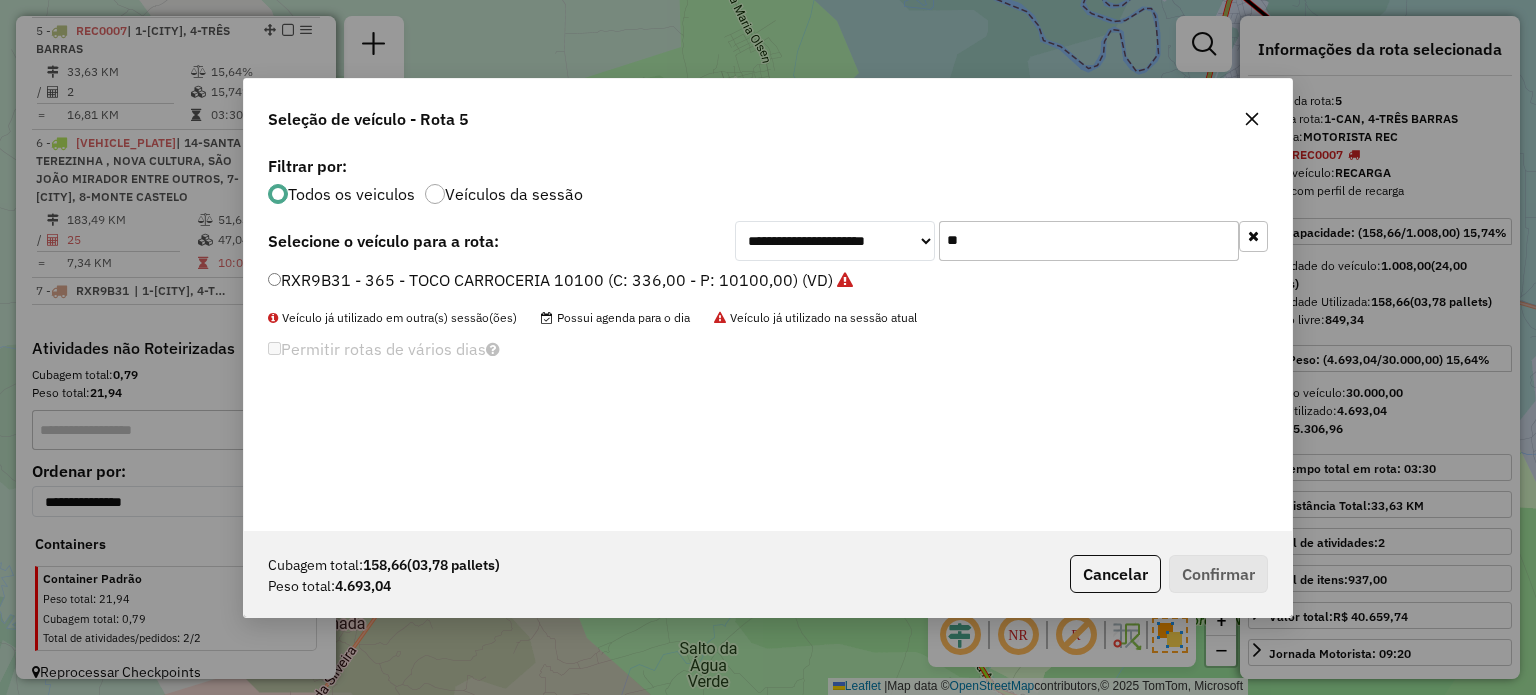 drag, startPoint x: 955, startPoint y: 241, endPoint x: 851, endPoint y: 237, distance: 104.0769 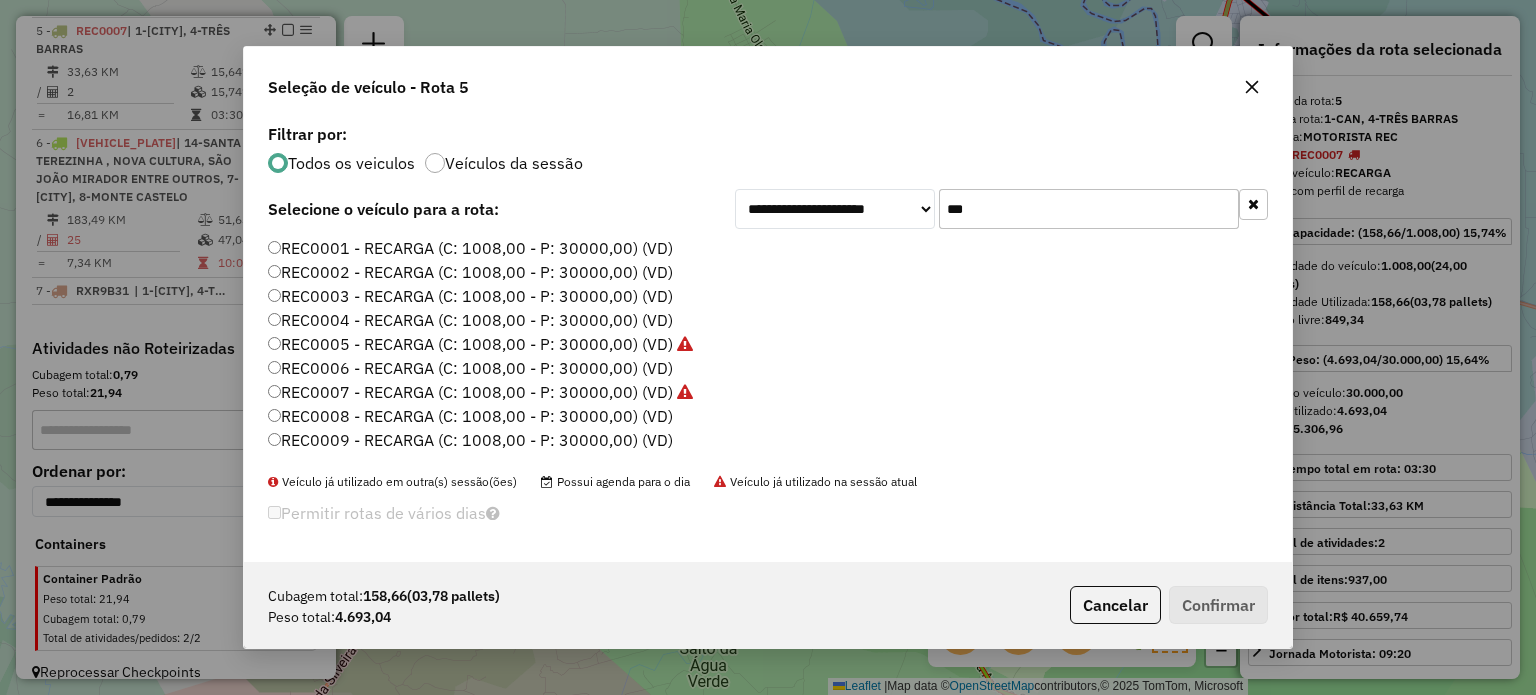 type on "***" 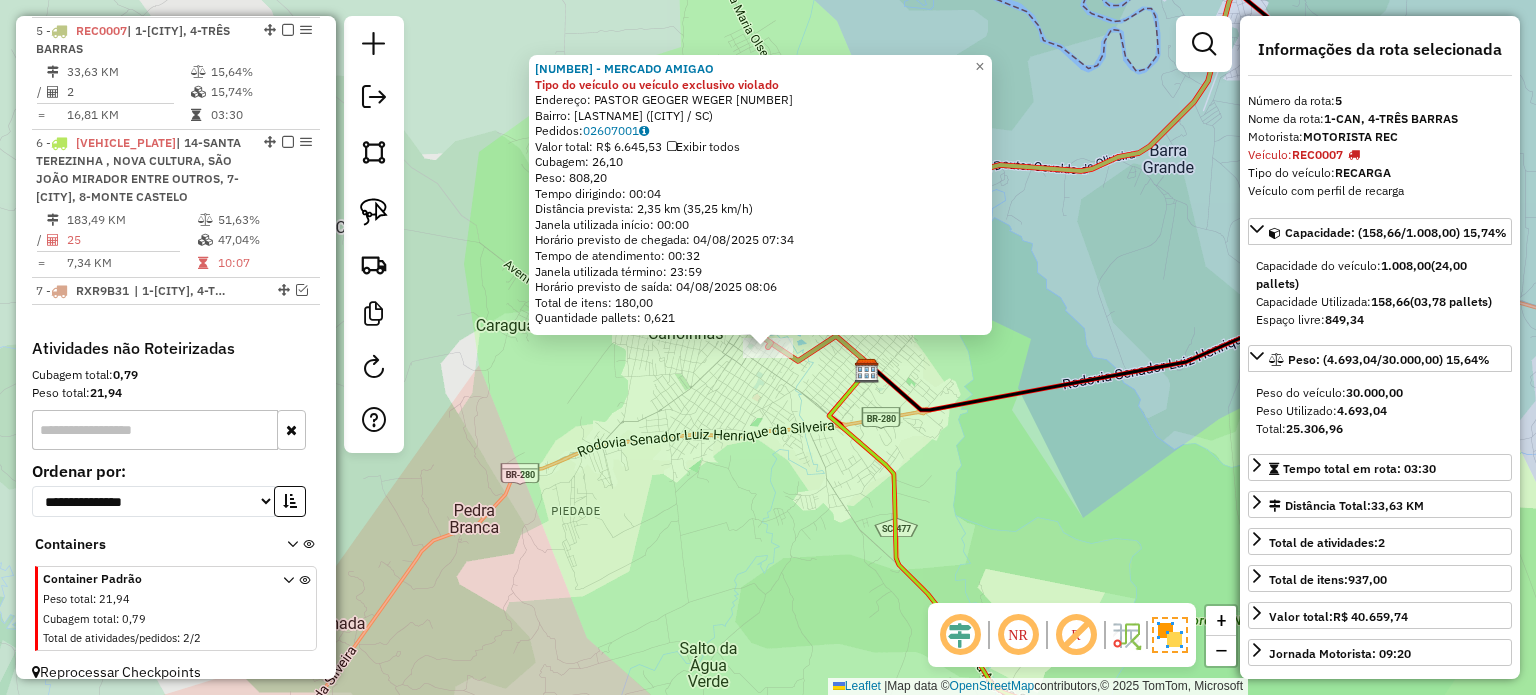 click on "4989 - MERCADO AMIGAO Tipo do veículo ou veículo exclusivo violado  Endereço:  PASTOR GEOGER WEGER 120   Bairro: CENTRO (CANOINHAS / SC)   Pedidos:  02607001   Valor total: R$ 6.645,53   Exibir todos   Cubagem: 26,10  Peso: 808,20  Tempo dirigindo: 00:04   Distância prevista: 2,35 km (35,25 km/h)   Janela utilizada início: 00:00   Horário previsto de chegada: 04/08/2025 07:34   Tempo de atendimento: 00:32   Janela utilizada término: 23:59   Horário previsto de saída: 04/08/2025 08:06   Total de itens: 180,00   Quantidade pallets: 0,621  × Janela de atendimento Grade de atendimento Capacidade Transportadoras Veículos Cliente Pedidos  Rotas Selecione os dias de semana para filtrar as janelas de atendimento  Seg   Ter   Qua   Qui   Sex   Sáb   Dom  Informe o período da janela de atendimento: De: Até:  Filtrar exatamente a janela do cliente  Considerar janela de atendimento padrão  Selecione os dias de semana para filtrar as grades de atendimento  Seg   Ter   Qua   Qui   Sex   Sáb   Dom   De:  De:" 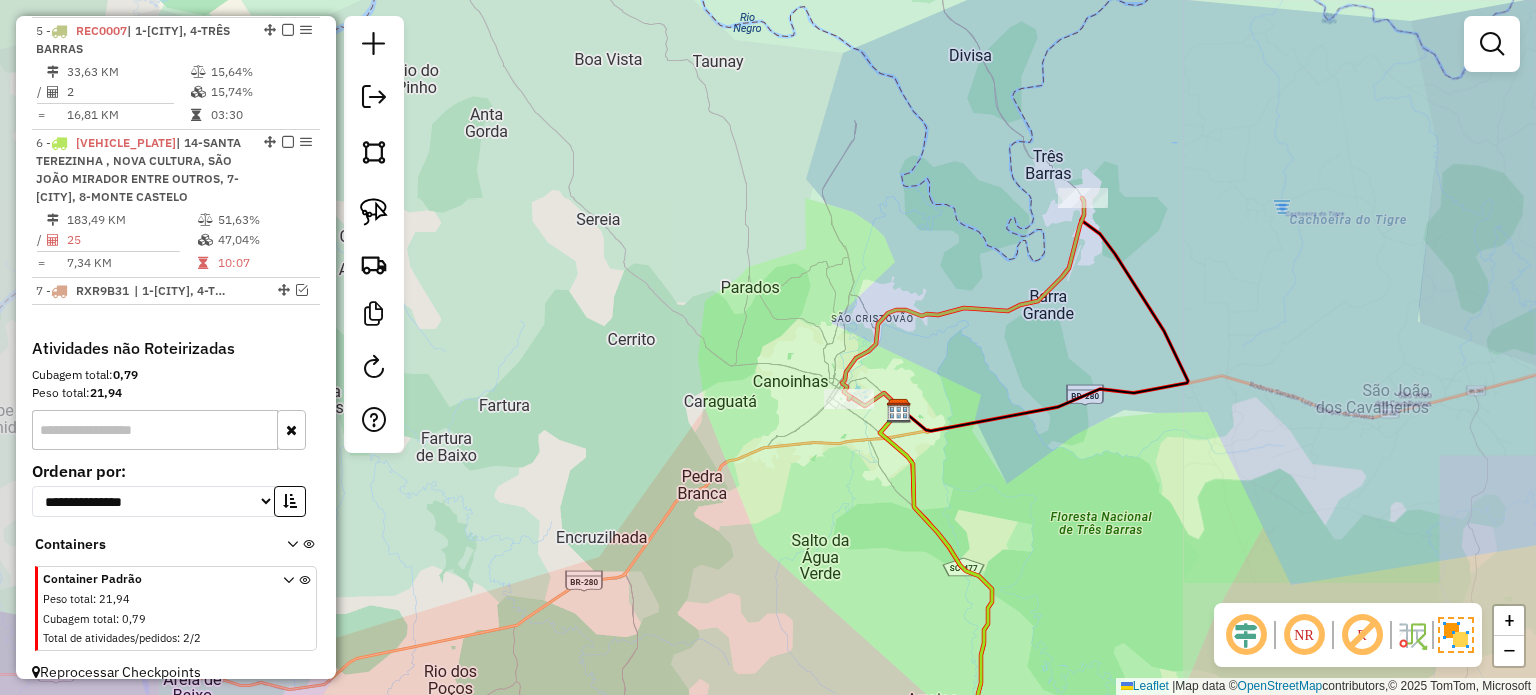 drag, startPoint x: 1065, startPoint y: 447, endPoint x: 1003, endPoint y: 475, distance: 68.0294 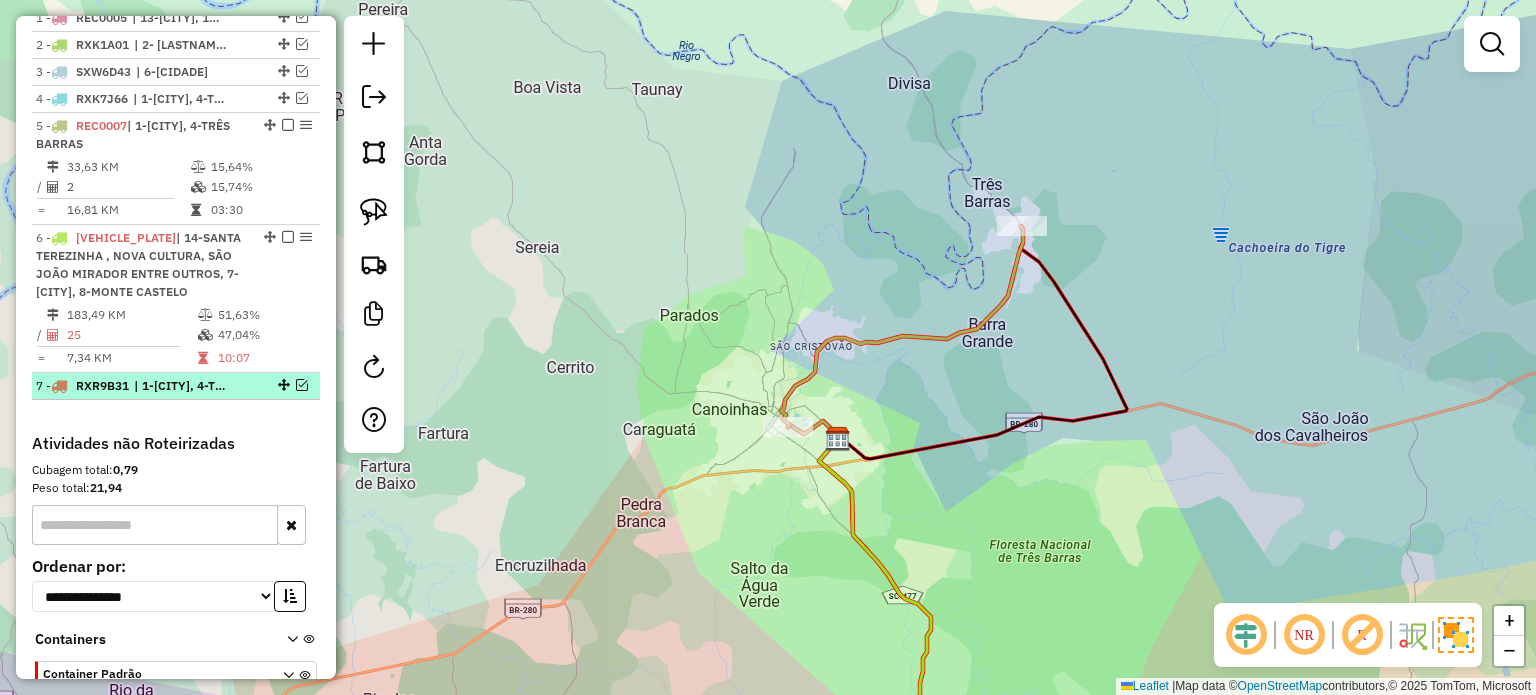 scroll, scrollTop: 705, scrollLeft: 0, axis: vertical 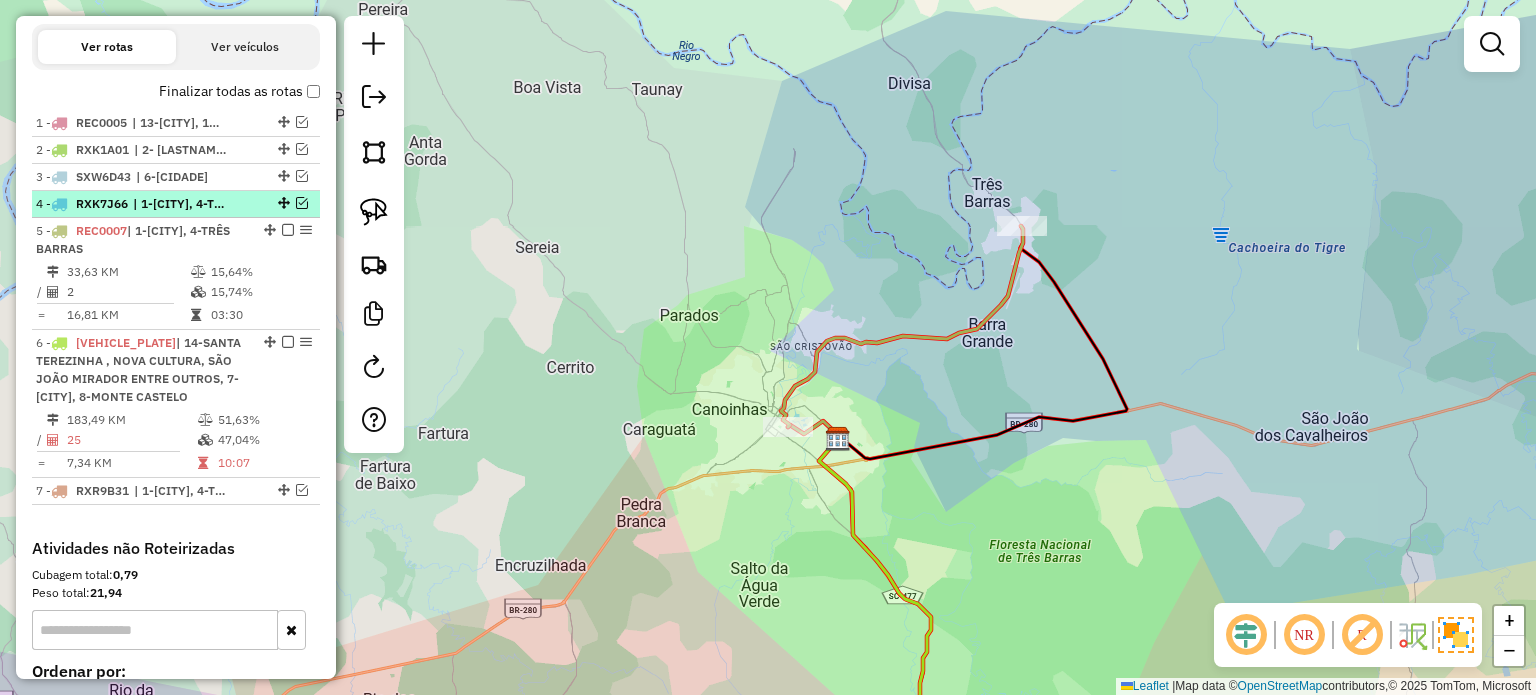 click at bounding box center [302, 203] 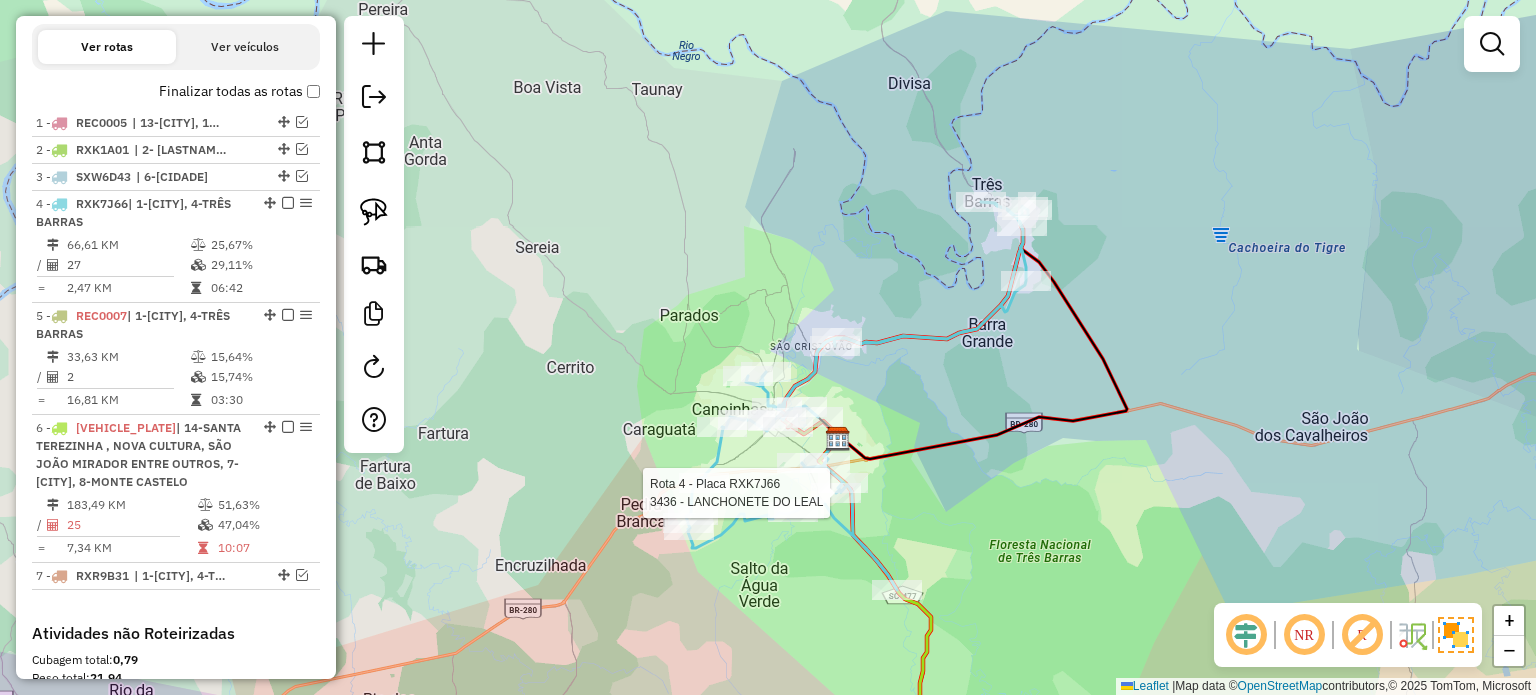 select on "*********" 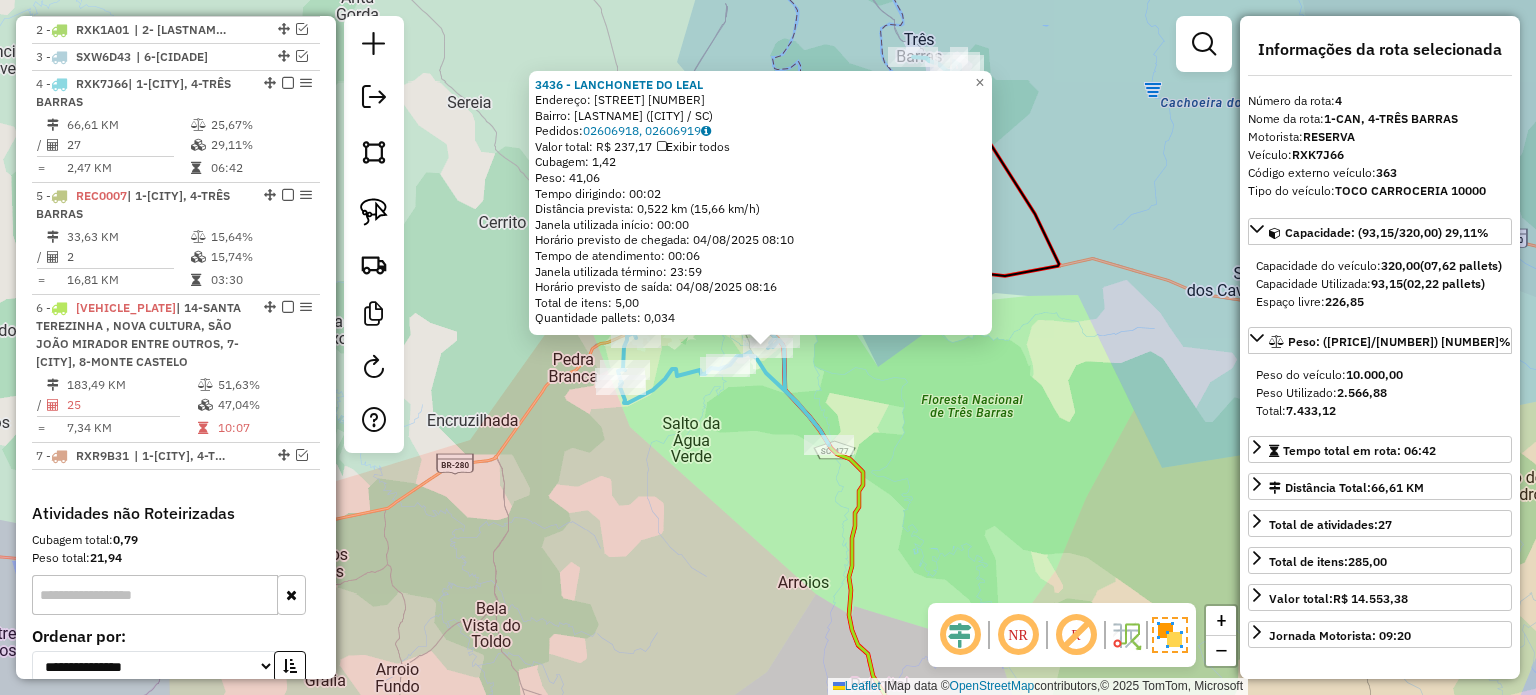 scroll, scrollTop: 878, scrollLeft: 0, axis: vertical 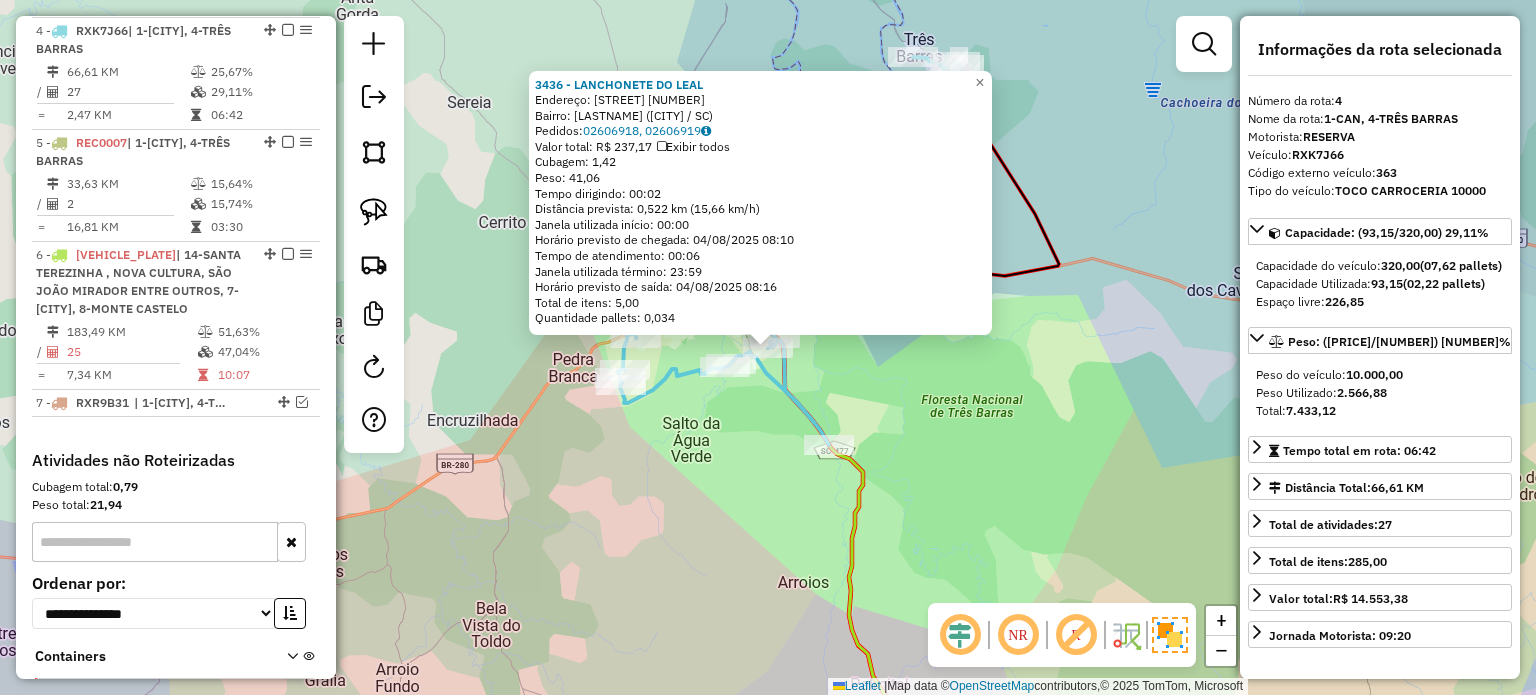 click on "Rota 4 - Placa RXK7J66  4679 - Mercearia Forquilha 3436 - LANCHONETE DO LEAL  Endereço:  IRMA MARIA CAROLINA GROSS 164   Bairro: AGUA VERDE (CANOINHAS / SC)   Pedidos:  02606918, 02606919   Valor total: R$ 237,17   Exibir todos   Cubagem: 1,42  Peso: 41,06  Tempo dirigindo: 00:02   Distância prevista: 0,522 km (15,66 km/h)   Janela utilizada início: 00:00   Horário previsto de chegada: 04/08/2025 08:10   Tempo de atendimento: 00:06   Janela utilizada término: 23:59   Horário previsto de saída: 04/08/2025 08:16   Total de itens: 5,00   Quantidade pallets: 0,034  × Janela de atendimento Grade de atendimento Capacidade Transportadoras Veículos Cliente Pedidos  Rotas Selecione os dias de semana para filtrar as janelas de atendimento  Seg   Ter   Qua   Qui   Sex   Sáb   Dom  Informe o período da janela de atendimento: De: Até:  Filtrar exatamente a janela do cliente  Considerar janela de atendimento padrão  Selecione os dias de semana para filtrar as grades de atendimento  Seg   Ter   Qua   Qui   Sex" 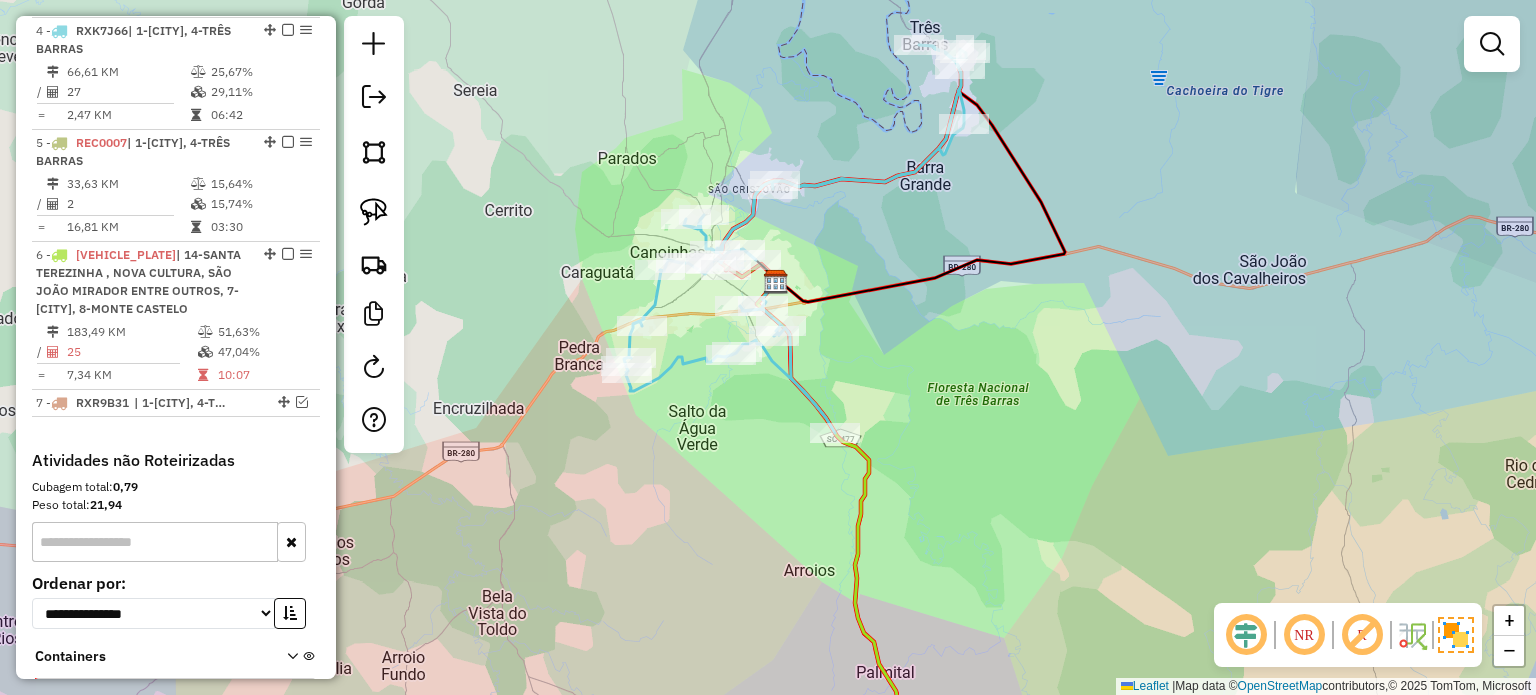 drag, startPoint x: 894, startPoint y: 383, endPoint x: 909, endPoint y: 358, distance: 29.15476 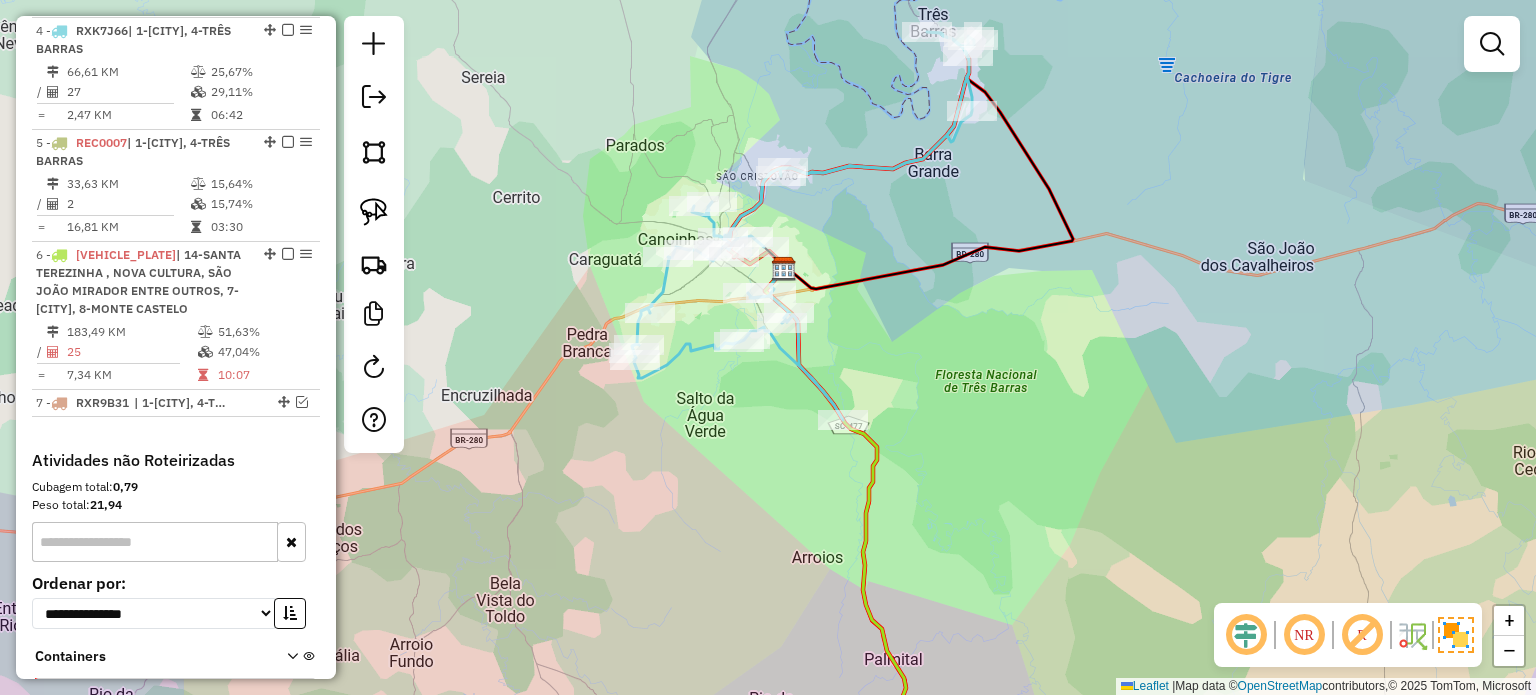 drag, startPoint x: 916, startPoint y: 343, endPoint x: 936, endPoint y: 388, distance: 49.24429 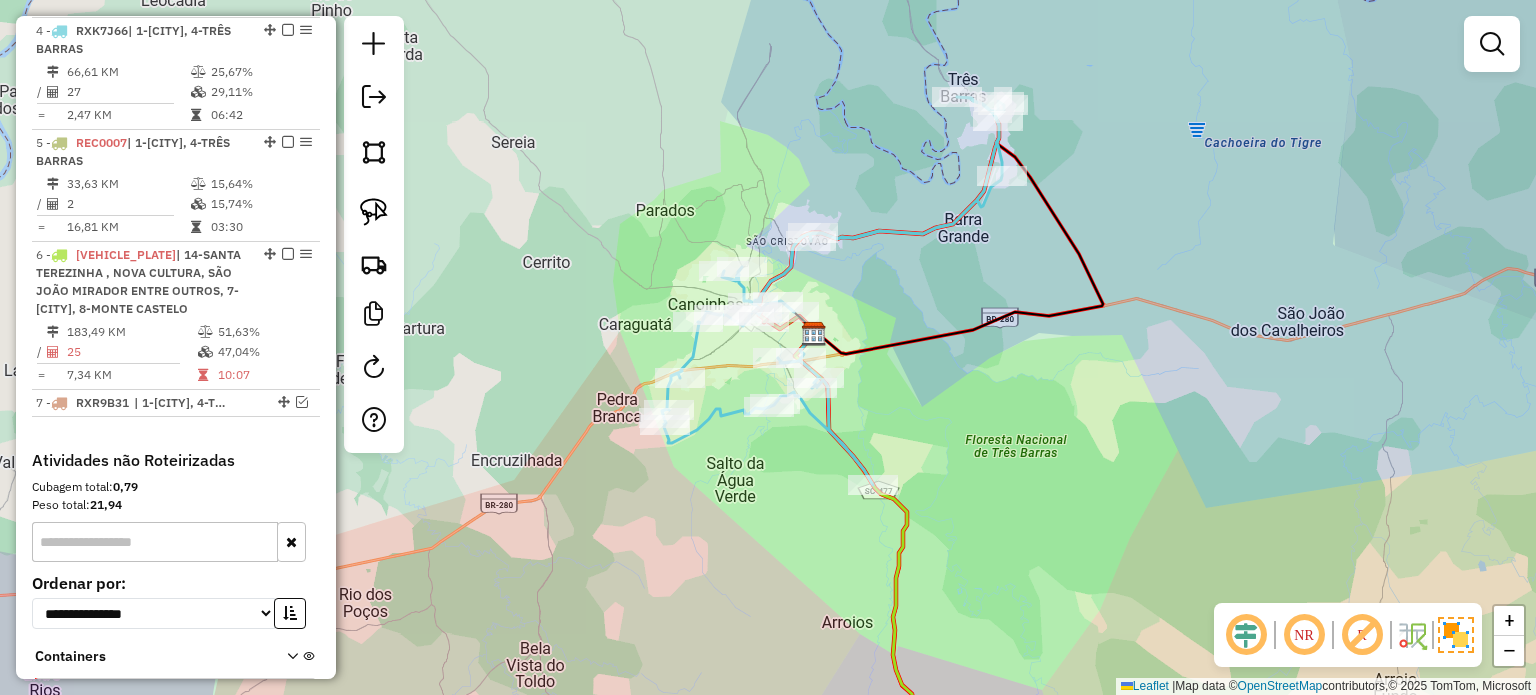 click 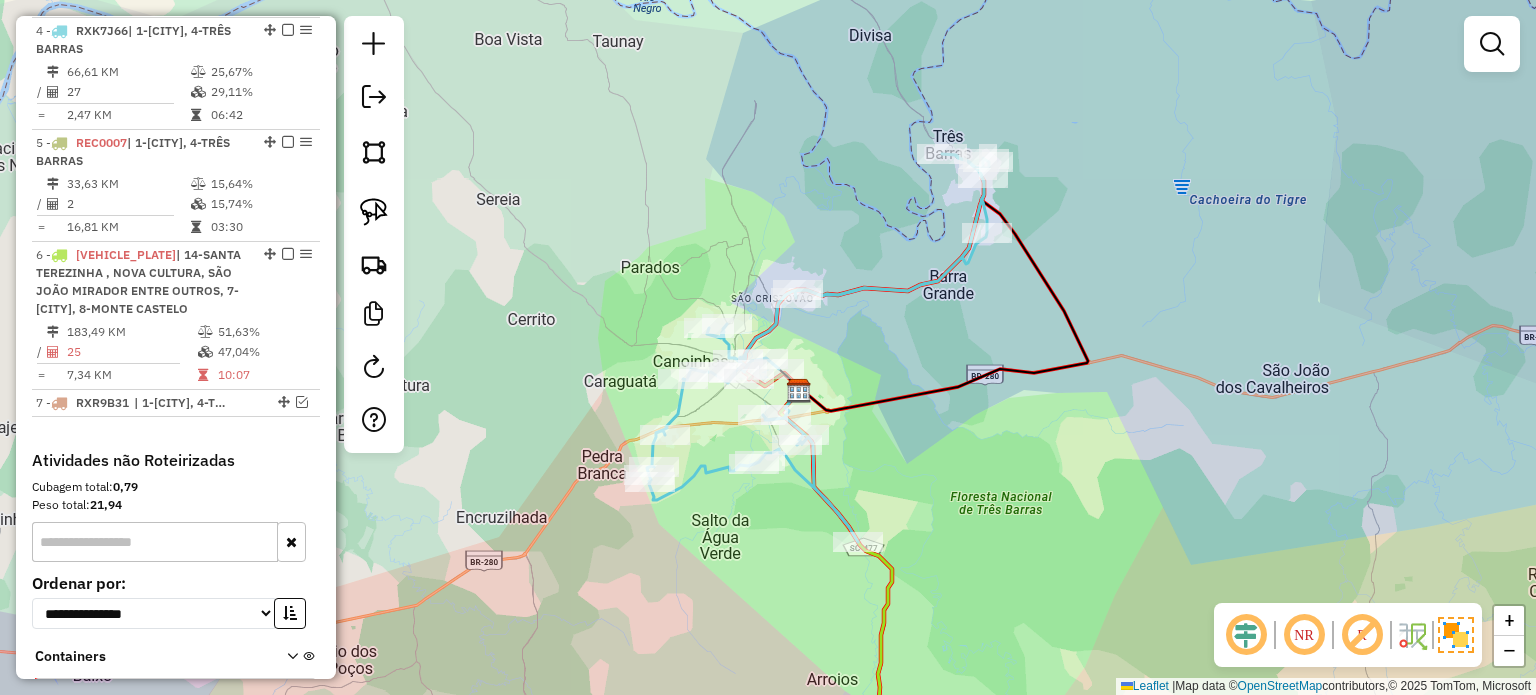 drag, startPoint x: 1000, startPoint y: 245, endPoint x: 972, endPoint y: 337, distance: 96.16652 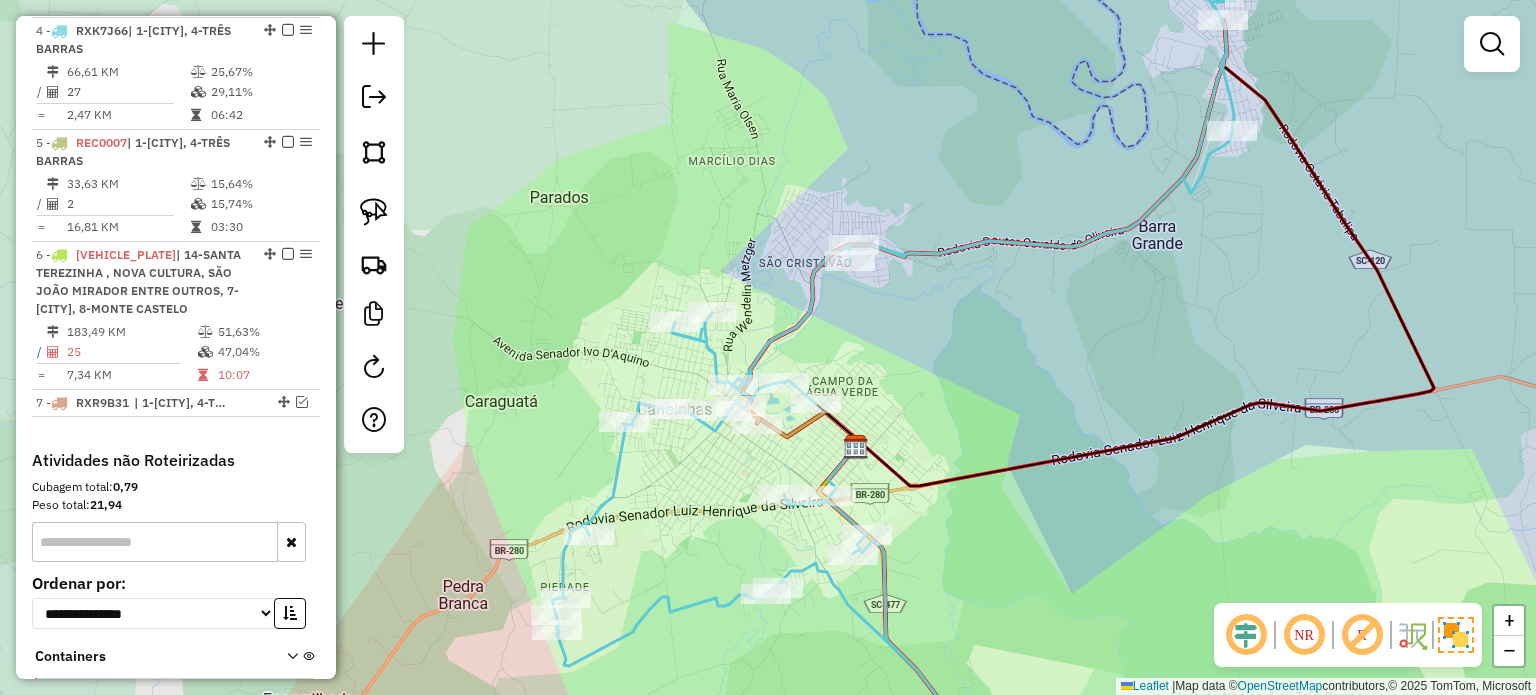 drag, startPoint x: 1119, startPoint y: 159, endPoint x: 1073, endPoint y: 271, distance: 121.07848 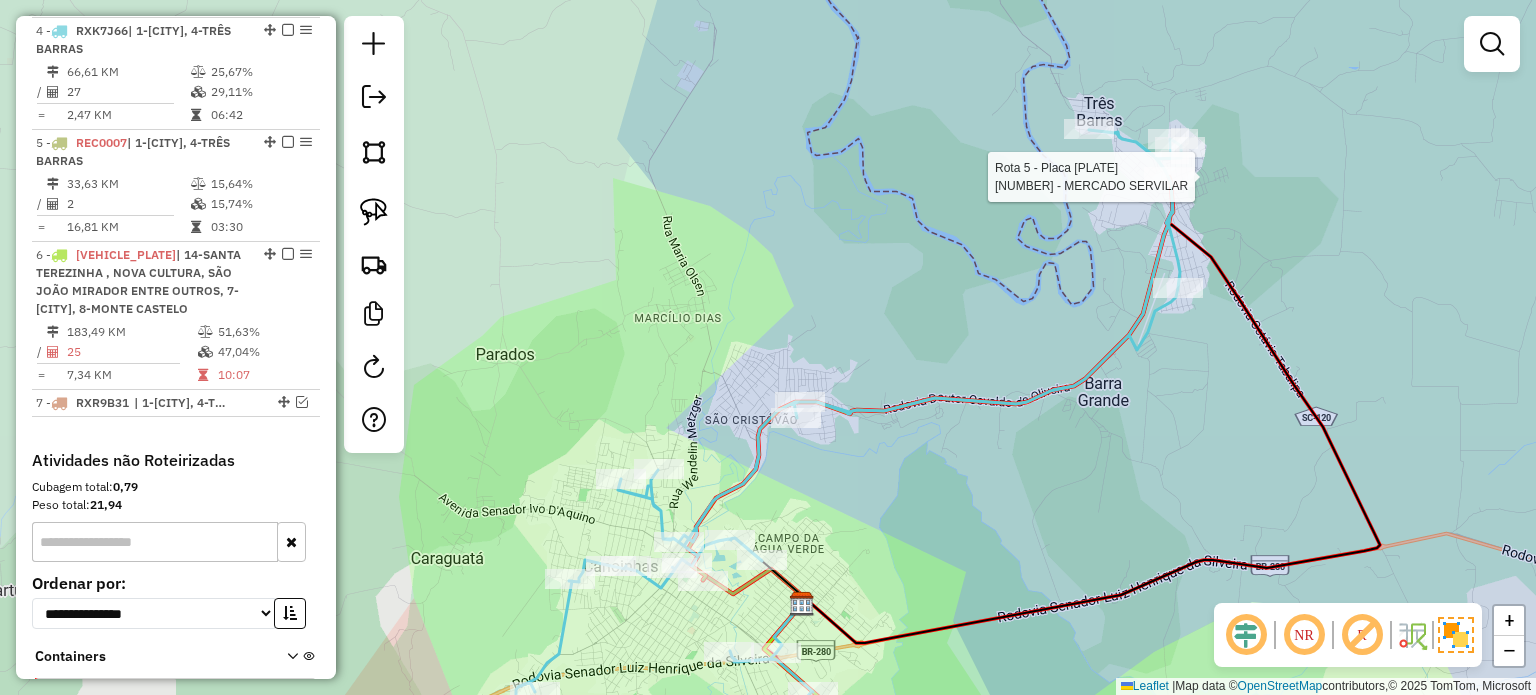 select on "*********" 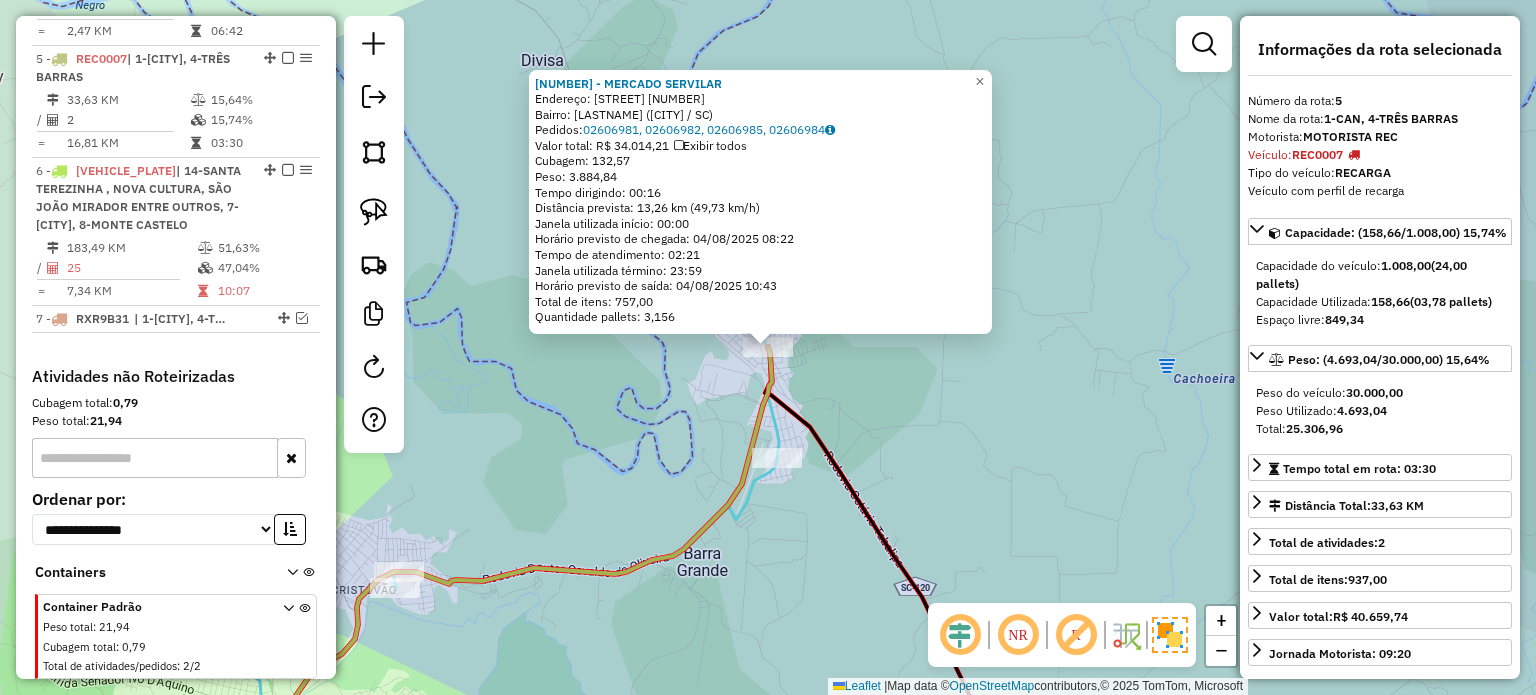 scroll, scrollTop: 990, scrollLeft: 0, axis: vertical 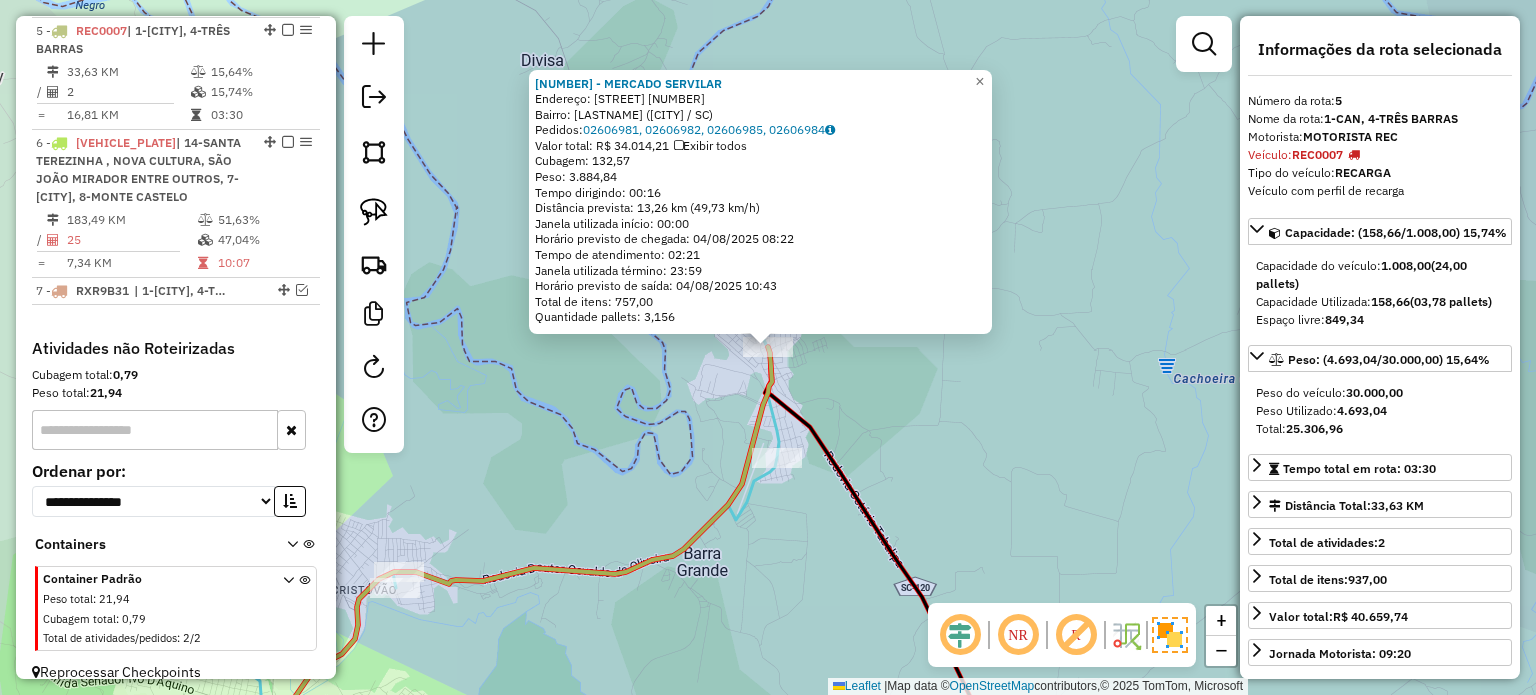 click on "1093 - MERCADO SERVILAR  Endereço:  RIGESA 1349   Bairro: VILA NOVA (TRES BARRAS / SC)   Pedidos:  02606981, 02606982, 02606985, 02606984   Valor total: R$ 34.014,21   Exibir todos   Cubagem: 132,57  Peso: 3.884,84  Tempo dirigindo: 00:16   Distância prevista: 13,26 km (49,73 km/h)   Janela utilizada início: 00:00   Horário previsto de chegada: 04/08/2025 08:22   Tempo de atendimento: 02:21   Janela utilizada término: 23:59   Horário previsto de saída: 04/08/2025 10:43   Total de itens: 757,00   Quantidade pallets: 3,156  × Janela de atendimento Grade de atendimento Capacidade Transportadoras Veículos Cliente Pedidos  Rotas Selecione os dias de semana para filtrar as janelas de atendimento  Seg   Ter   Qua   Qui   Sex   Sáb   Dom  Informe o período da janela de atendimento: De: Até:  Filtrar exatamente a janela do cliente  Considerar janela de atendimento padrão  Selecione os dias de semana para filtrar as grades de atendimento  Seg   Ter   Qua   Qui   Sex   Sáb   Dom   Peso mínimo:   De:  De:" 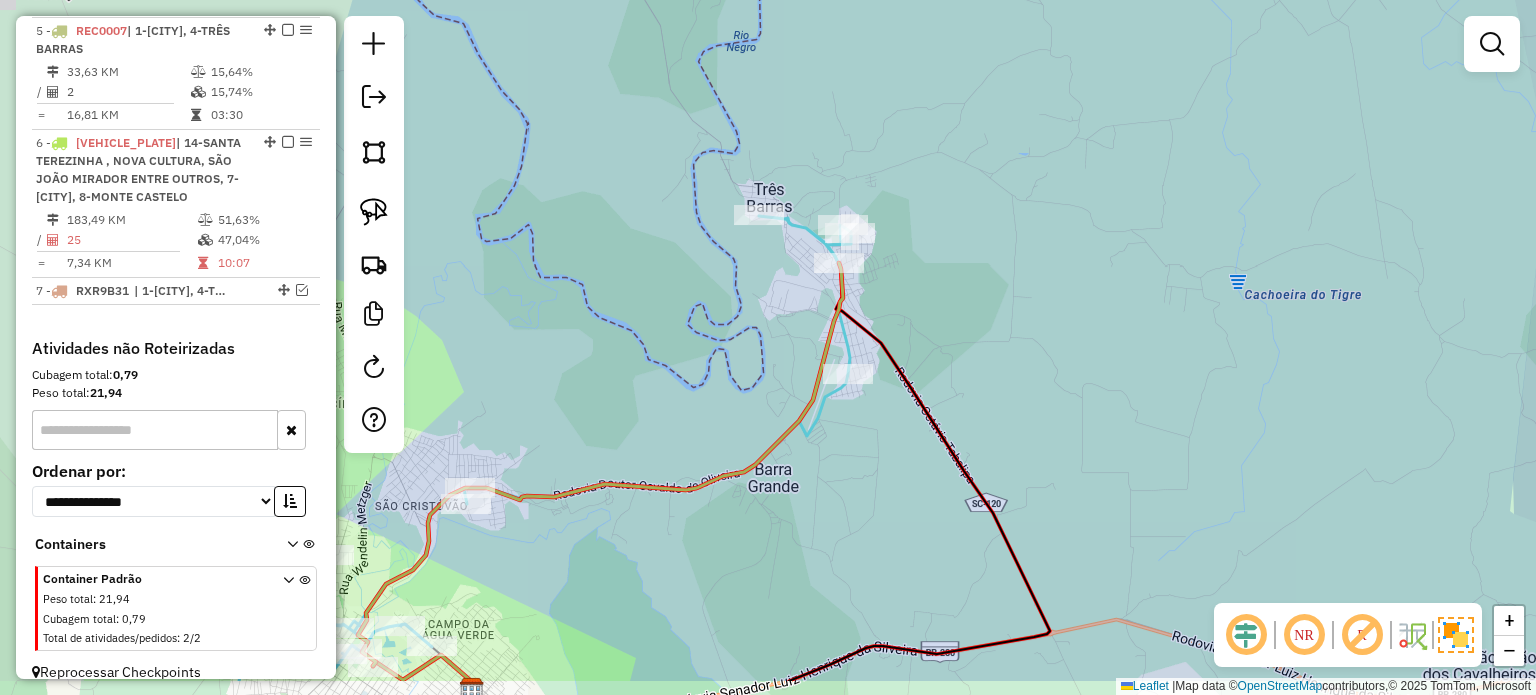 drag, startPoint x: 924, startPoint y: 443, endPoint x: 1036, endPoint y: 323, distance: 164.14627 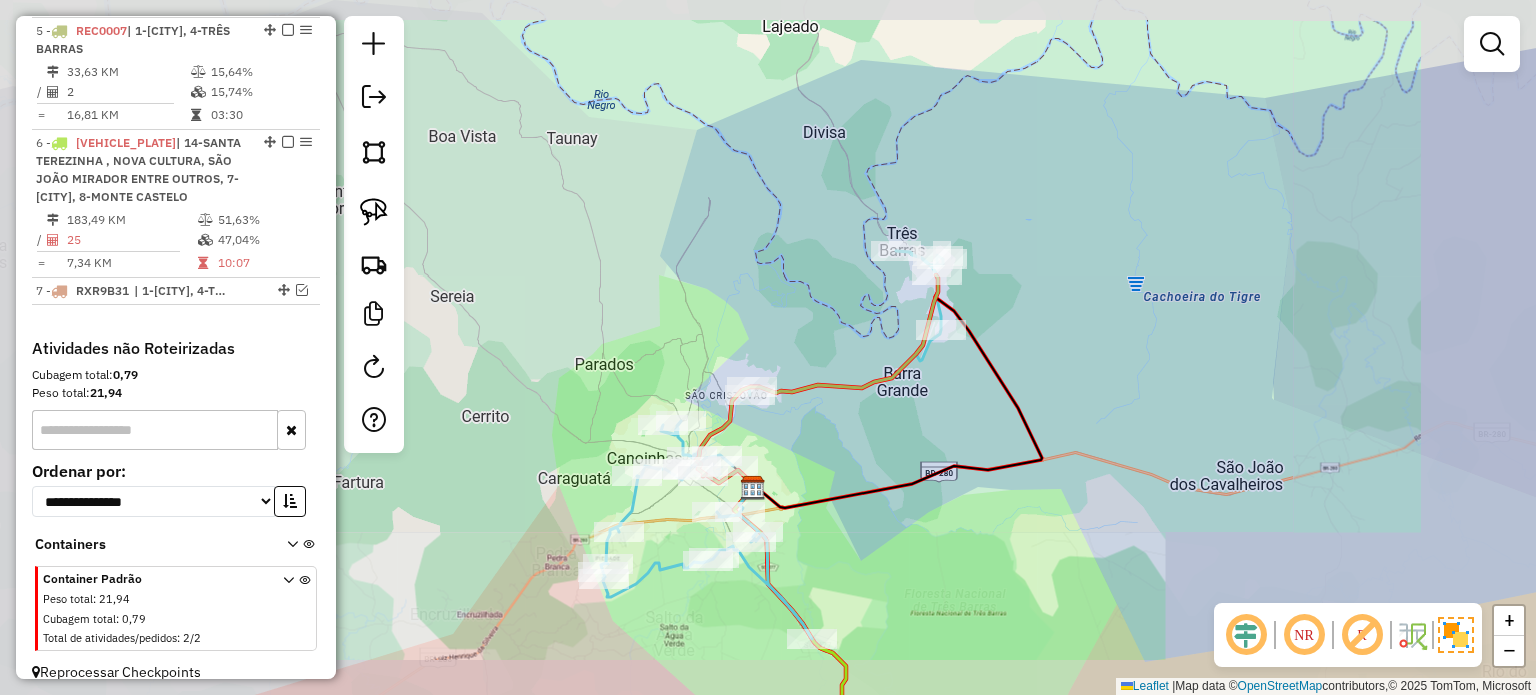 drag, startPoint x: 1012, startPoint y: 350, endPoint x: 984, endPoint y: 369, distance: 33.83785 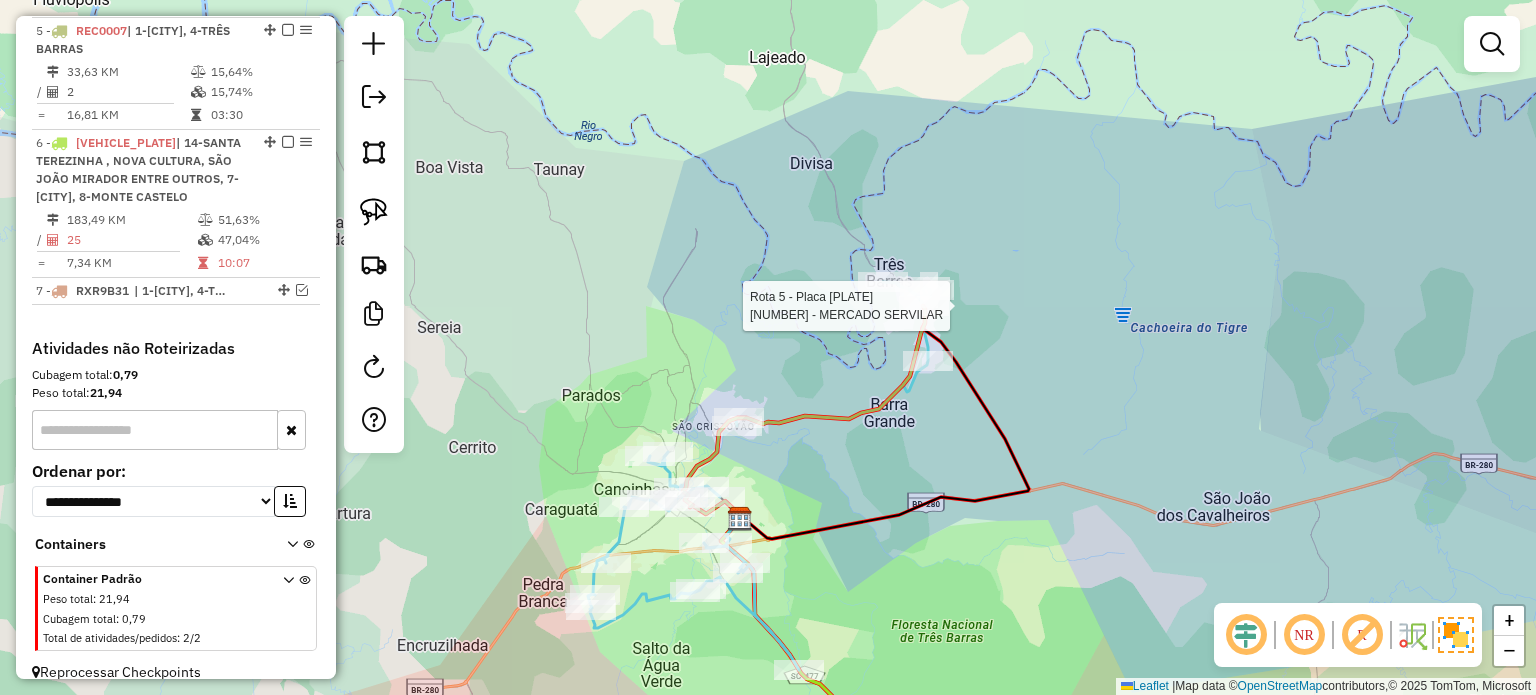 select on "*********" 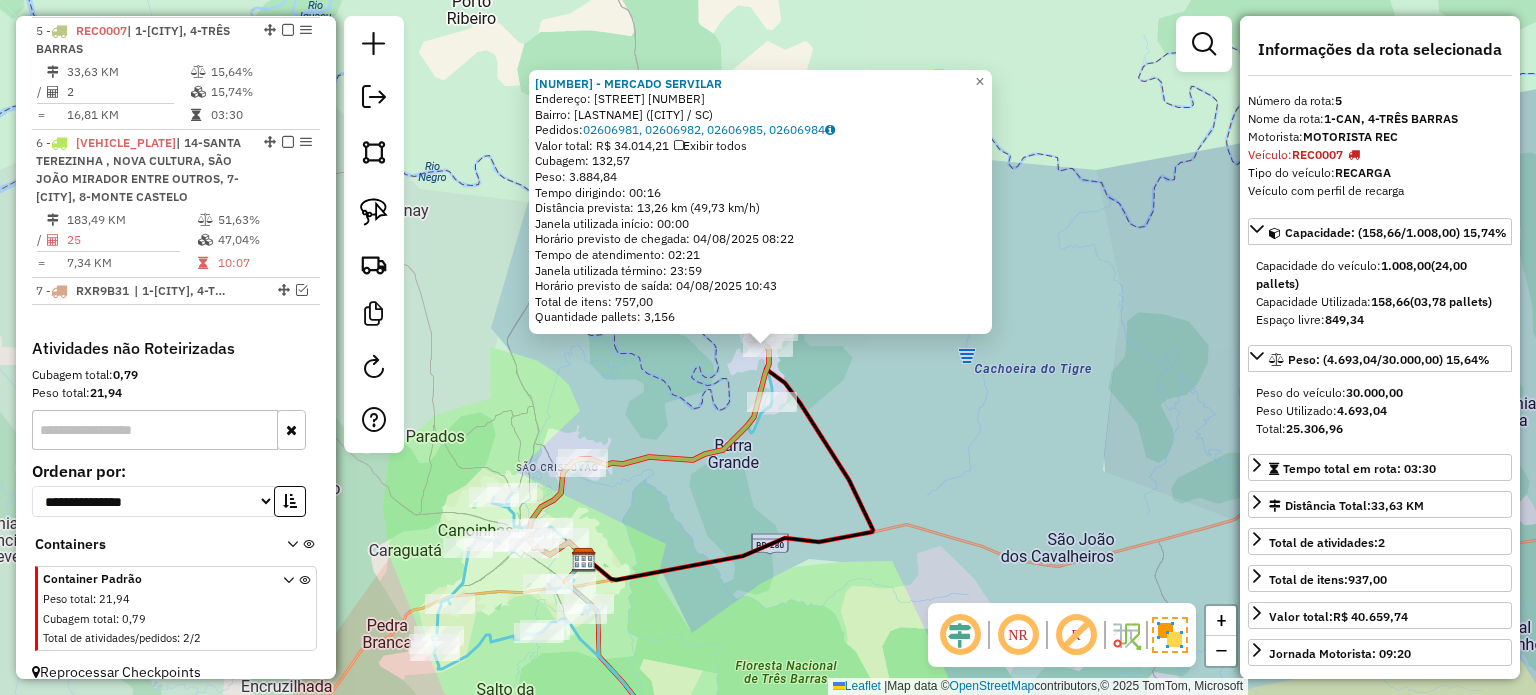 click on "1093 - MERCADO SERVILAR  Endereço:  RIGESA 1349   Bairro: VILA NOVA (TRES BARRAS / SC)   Pedidos:  02606981, 02606982, 02606985, 02606984   Valor total: R$ 34.014,21   Exibir todos   Cubagem: 132,57  Peso: 3.884,84  Tempo dirigindo: 00:16   Distância prevista: 13,26 km (49,73 km/h)   Janela utilizada início: 00:00   Horário previsto de chegada: 04/08/2025 08:22   Tempo de atendimento: 02:21   Janela utilizada término: 23:59   Horário previsto de saída: 04/08/2025 10:43   Total de itens: 757,00   Quantidade pallets: 3,156  × Janela de atendimento Grade de atendimento Capacidade Transportadoras Veículos Cliente Pedidos  Rotas Selecione os dias de semana para filtrar as janelas de atendimento  Seg   Ter   Qua   Qui   Sex   Sáb   Dom  Informe o período da janela de atendimento: De: Até:  Filtrar exatamente a janela do cliente  Considerar janela de atendimento padrão  Selecione os dias de semana para filtrar as grades de atendimento  Seg   Ter   Qua   Qui   Sex   Sáb   Dom   Peso mínimo:   De:  De:" 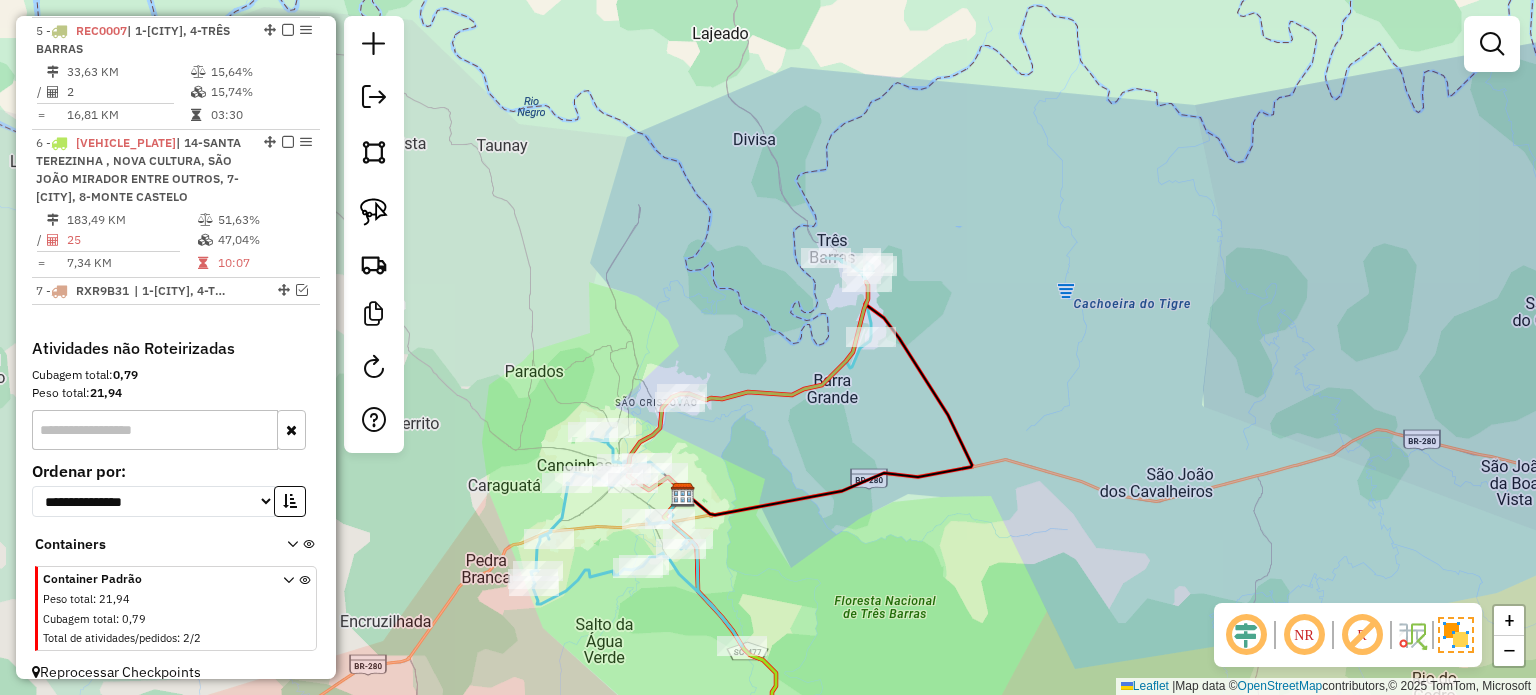 drag, startPoint x: 938, startPoint y: 438, endPoint x: 1059, endPoint y: 379, distance: 134.61798 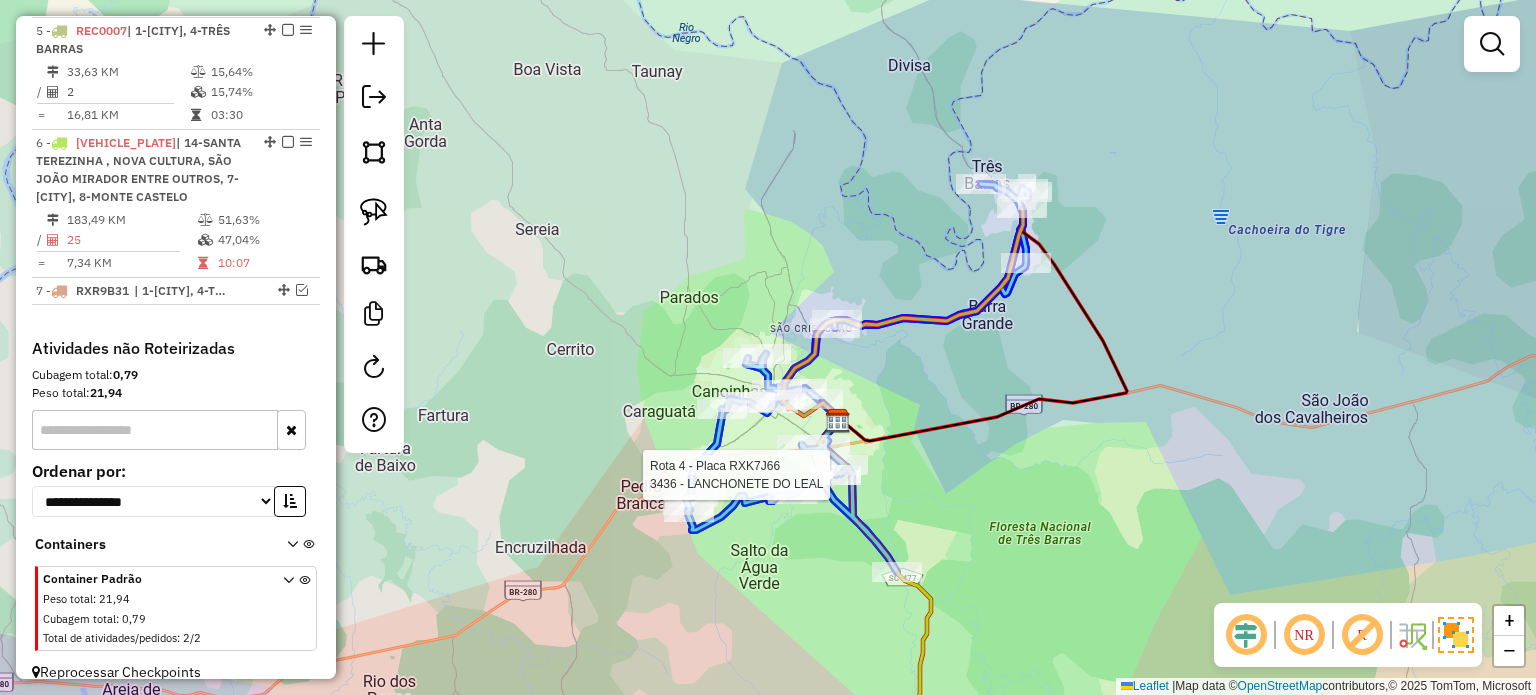 click 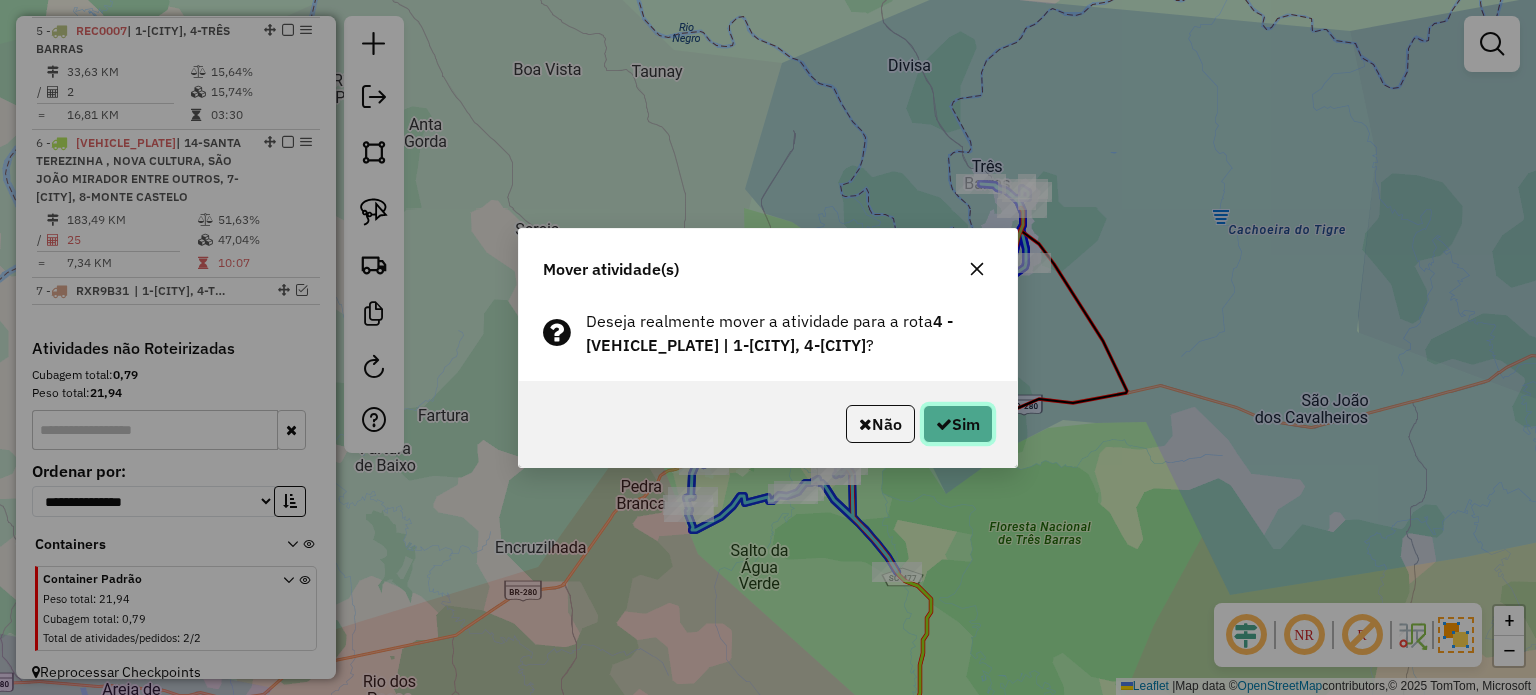 click on "Sim" 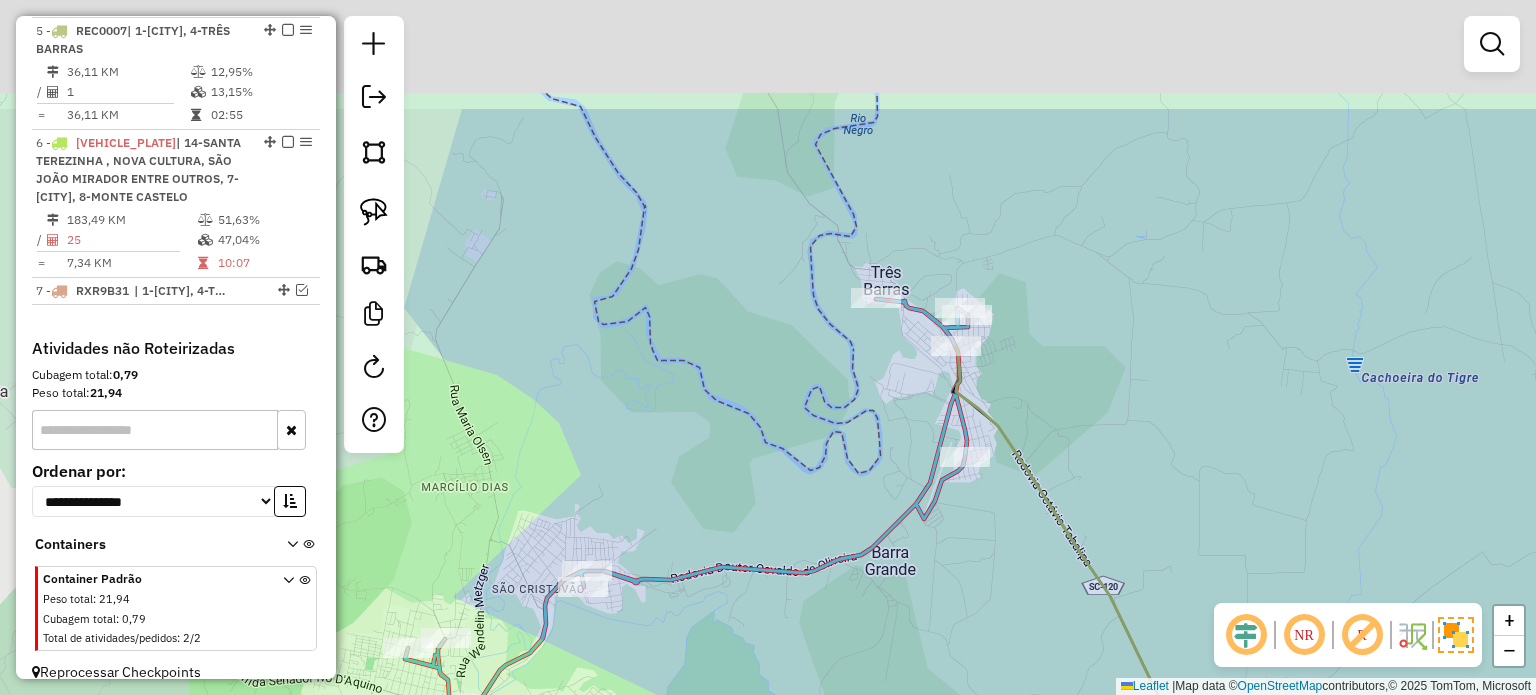 drag, startPoint x: 1093, startPoint y: 203, endPoint x: 975, endPoint y: 388, distance: 219.4288 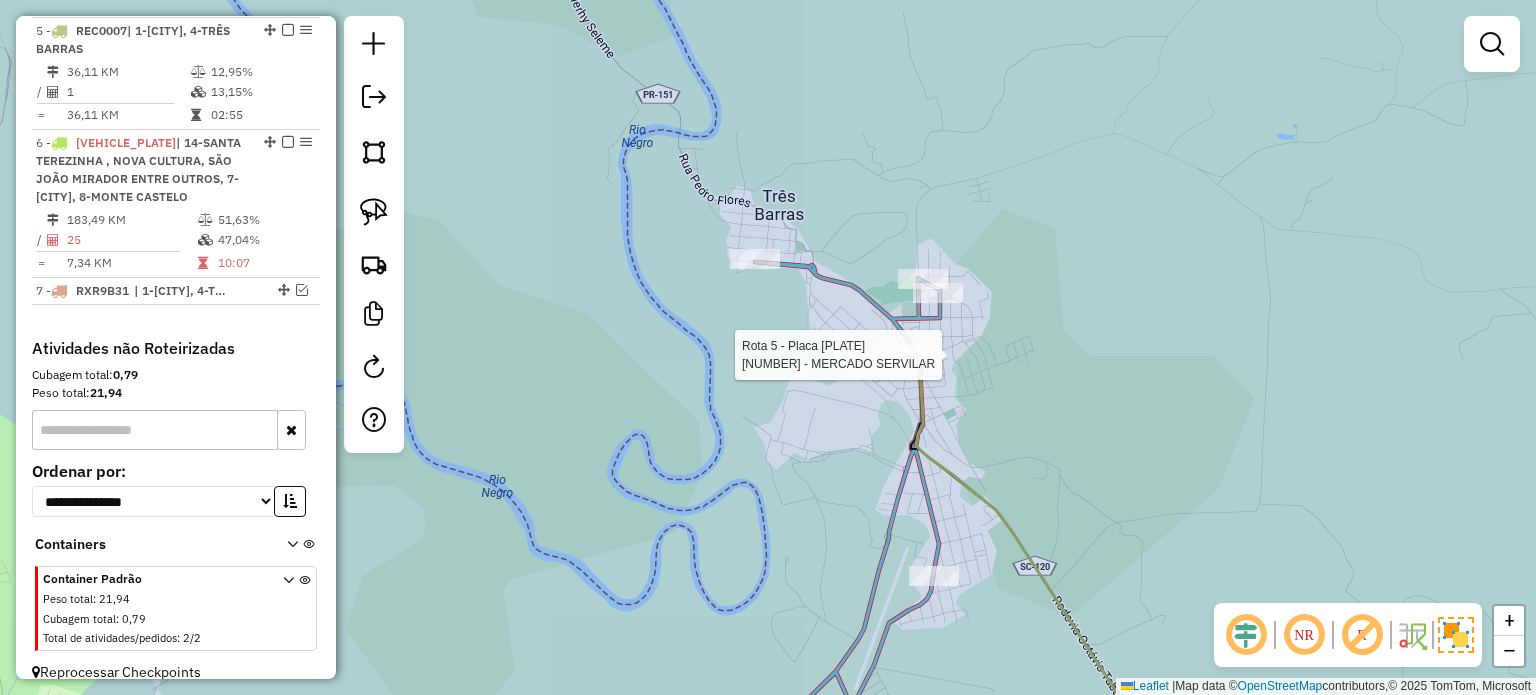 select on "*********" 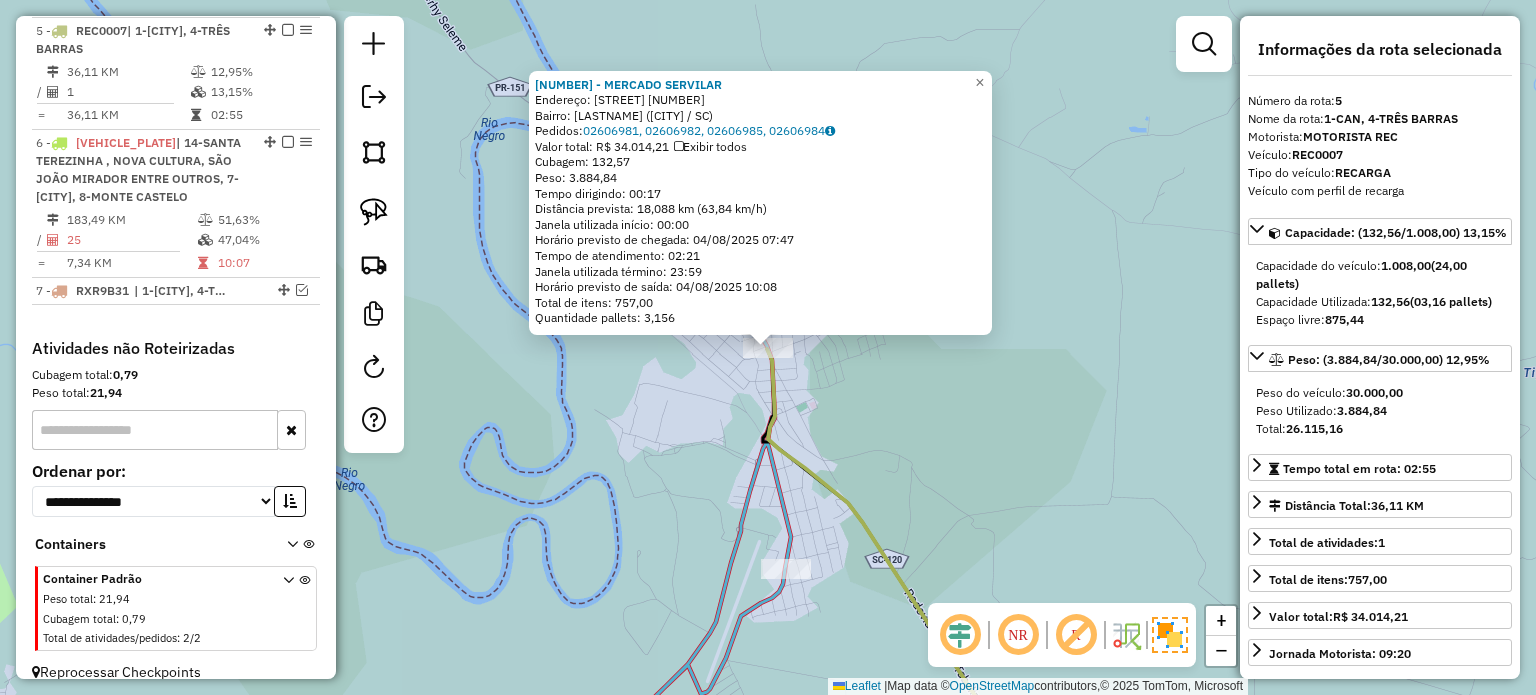 click on "1093 - MERCADO SERVILAR  Endereço:  RIGESA 1349   Bairro: VILA NOVA (TRES BARRAS / SC)   Pedidos:  02606981, 02606982, 02606985, 02606984   Valor total: R$ 34.014,21   Exibir todos   Cubagem: 132,57  Peso: 3.884,84  Tempo dirigindo: 00:17   Distância prevista: 18,088 km (63,84 km/h)   Janela utilizada início: 00:00   Horário previsto de chegada: 04/08/2025 07:47   Tempo de atendimento: 02:21   Janela utilizada término: 23:59   Horário previsto de saída: 04/08/2025 10:08   Total de itens: 757,00   Quantidade pallets: 3,156  × Janela de atendimento Grade de atendimento Capacidade Transportadoras Veículos Cliente Pedidos  Rotas Selecione os dias de semana para filtrar as janelas de atendimento  Seg   Ter   Qua   Qui   Sex   Sáb   Dom  Informe o período da janela de atendimento: De: Até:  Filtrar exatamente a janela do cliente  Considerar janela de atendimento padrão  Selecione os dias de semana para filtrar as grades de atendimento  Seg   Ter   Qua   Qui   Sex   Sáb   Dom   Peso mínimo:   De:  De:" 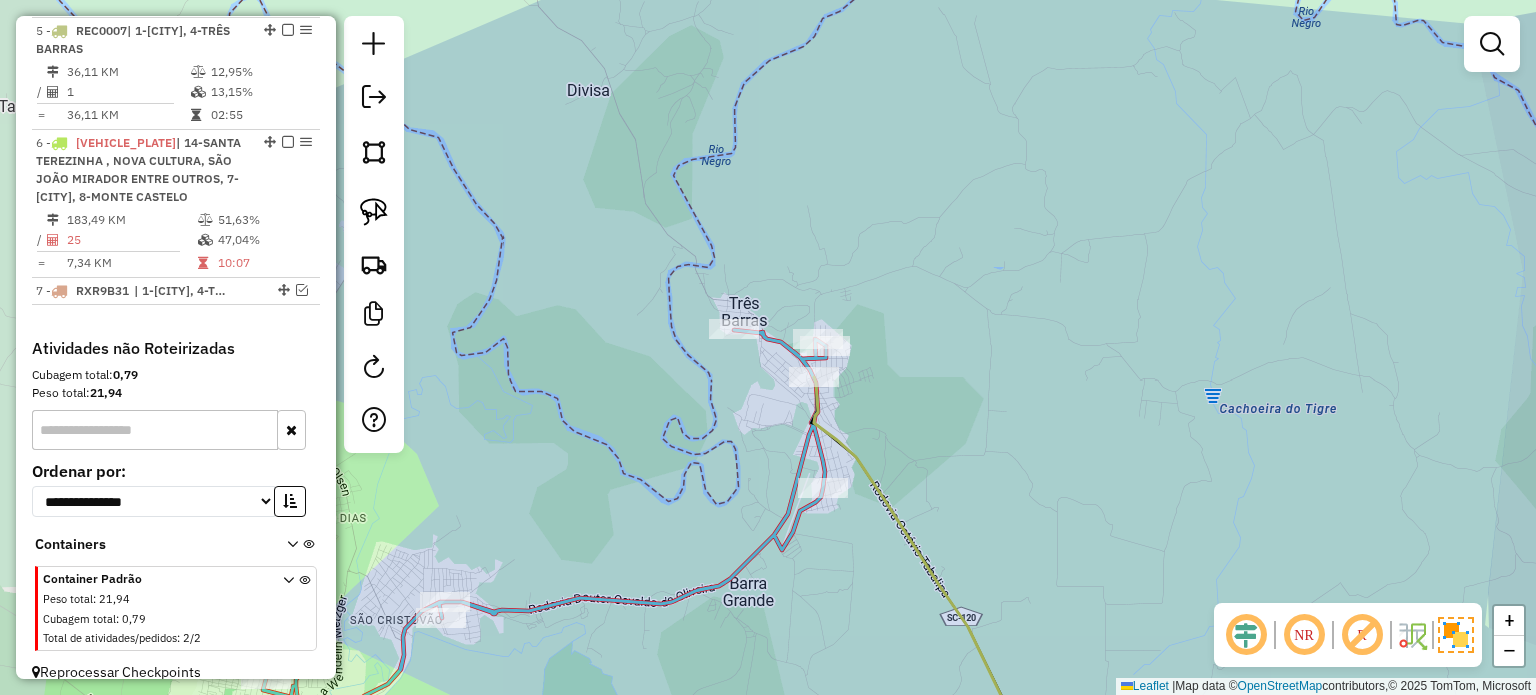 drag, startPoint x: 918, startPoint y: 452, endPoint x: 936, endPoint y: 346, distance: 107.51744 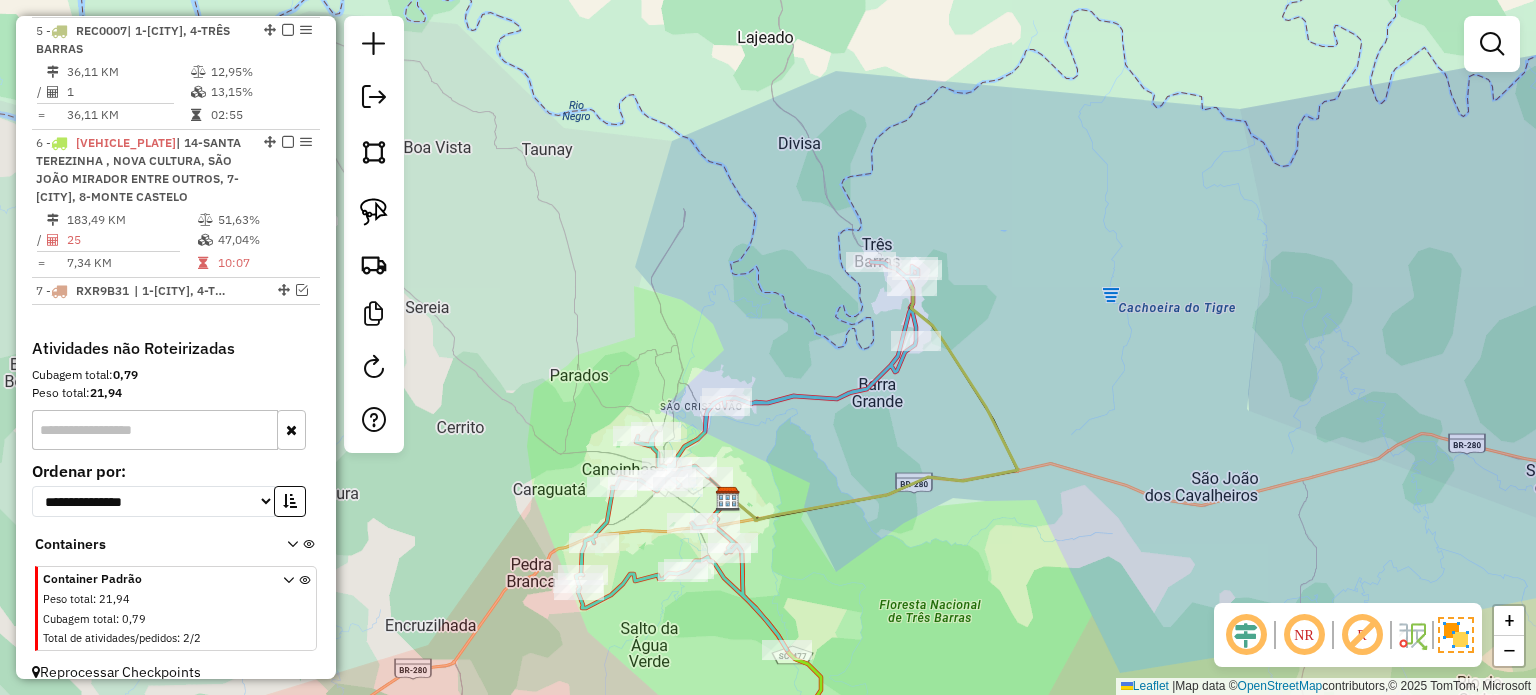 drag, startPoint x: 941, startPoint y: 436, endPoint x: 971, endPoint y: 413, distance: 37.802116 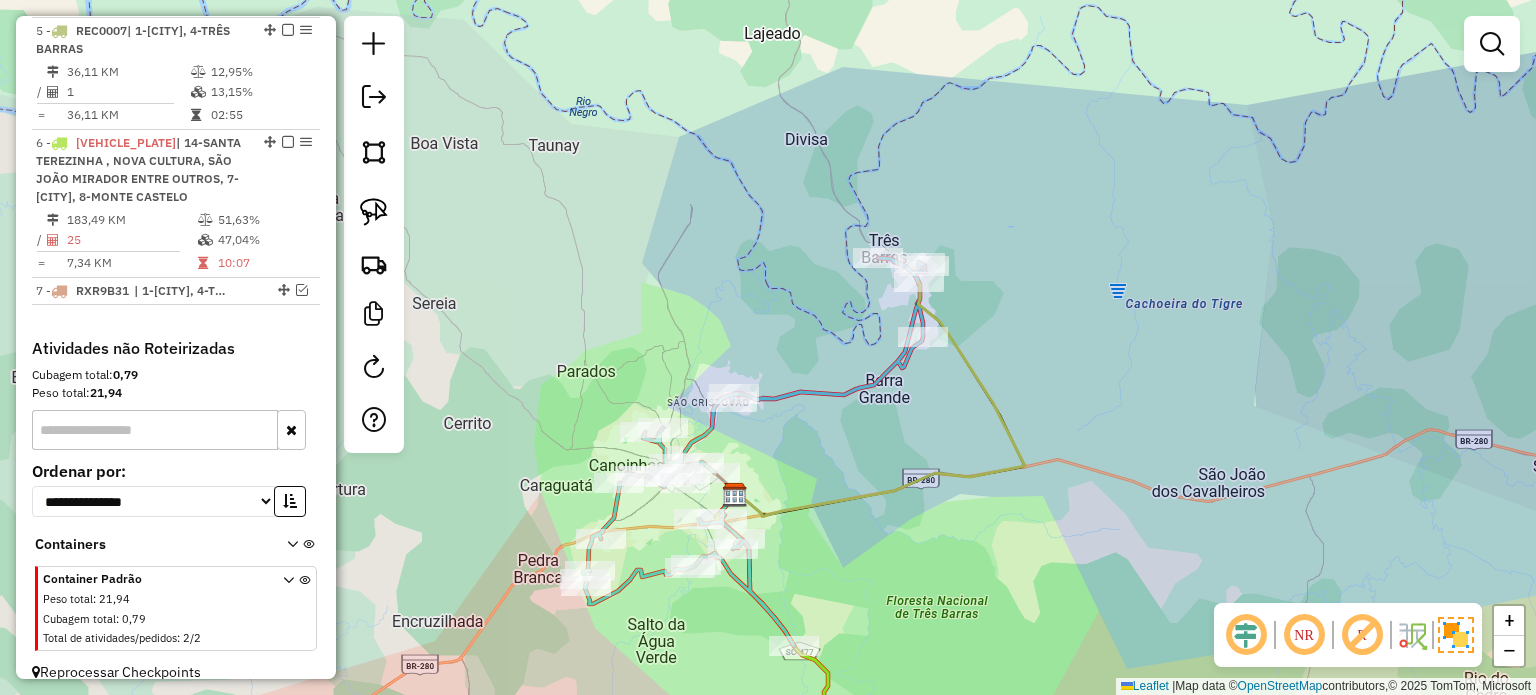 drag, startPoint x: 956, startPoint y: 407, endPoint x: 972, endPoint y: 394, distance: 20.615528 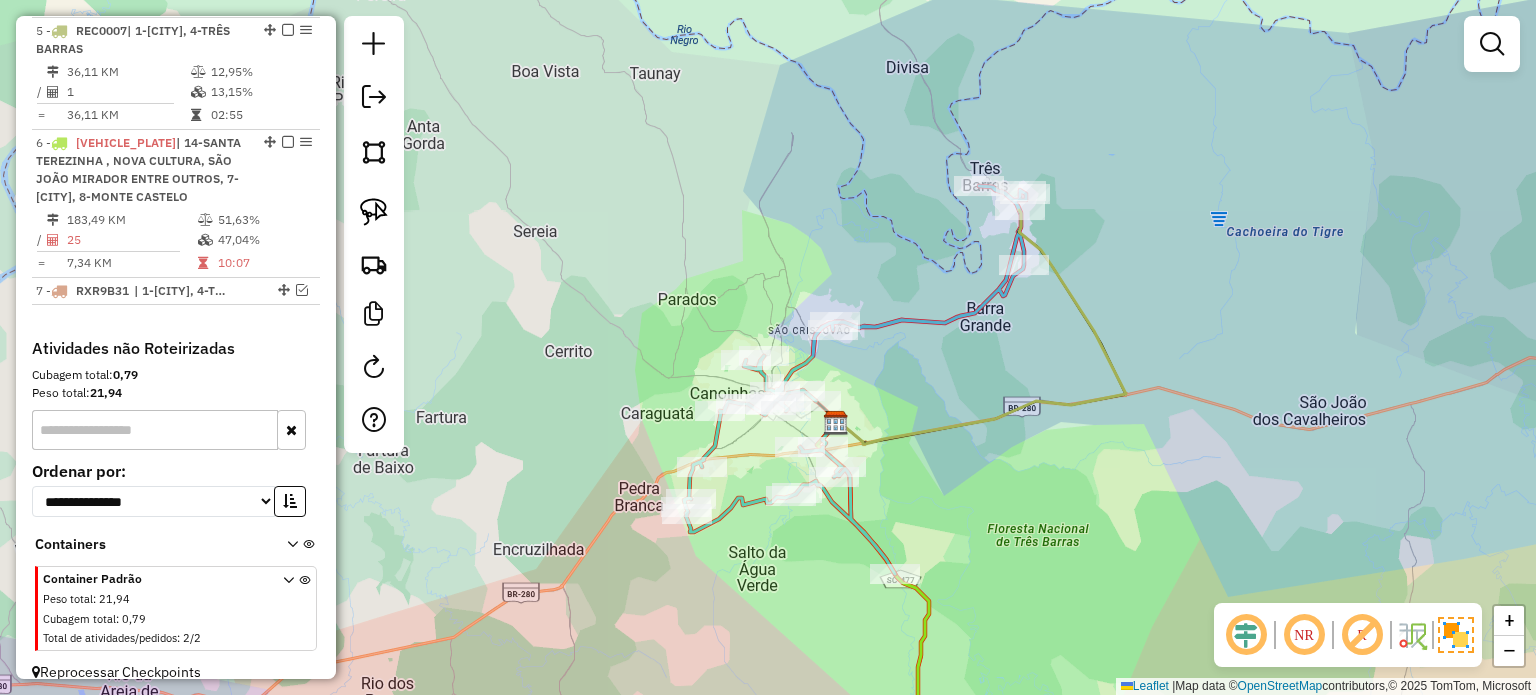 click on "Janela de atendimento Grade de atendimento Capacidade Transportadoras Veículos Cliente Pedidos  Rotas Selecione os dias de semana para filtrar as janelas de atendimento  Seg   Ter   Qua   Qui   Sex   Sáb   Dom  Informe o período da janela de atendimento: De: Até:  Filtrar exatamente a janela do cliente  Considerar janela de atendimento padrão  Selecione os dias de semana para filtrar as grades de atendimento  Seg   Ter   Qua   Qui   Sex   Sáb   Dom   Considerar clientes sem dia de atendimento cadastrado  Clientes fora do dia de atendimento selecionado Filtrar as atividades entre os valores definidos abaixo:  Peso mínimo:   Peso máximo:   Cubagem mínima:   Cubagem máxima:   De:   Até:  Filtrar as atividades entre o tempo de atendimento definido abaixo:  De:   Até:   Considerar capacidade total dos clientes não roteirizados Transportadora: Selecione um ou mais itens Tipo de veículo: Selecione um ou mais itens Veículo: Selecione um ou mais itens Motorista: Selecione um ou mais itens Nome: Rótulo:" 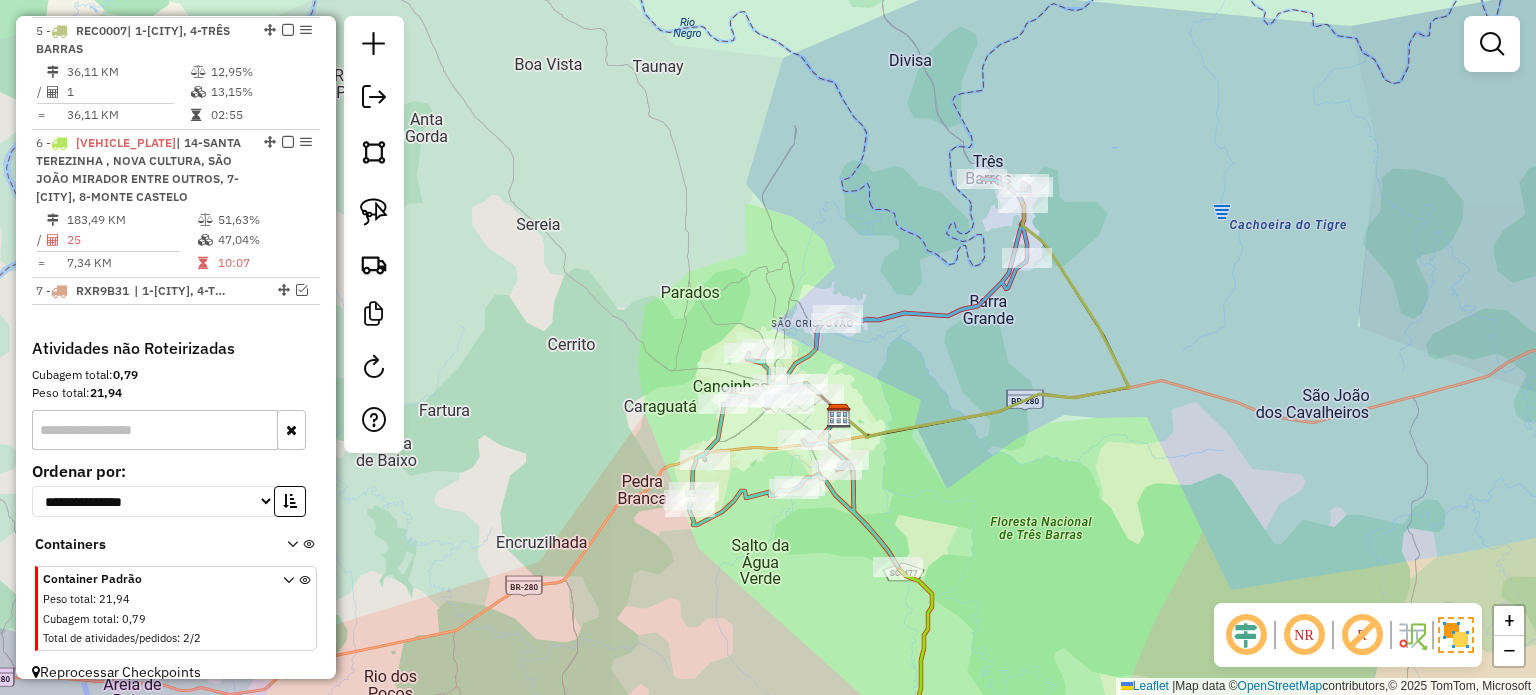 drag, startPoint x: 1002, startPoint y: 395, endPoint x: 964, endPoint y: 435, distance: 55.17246 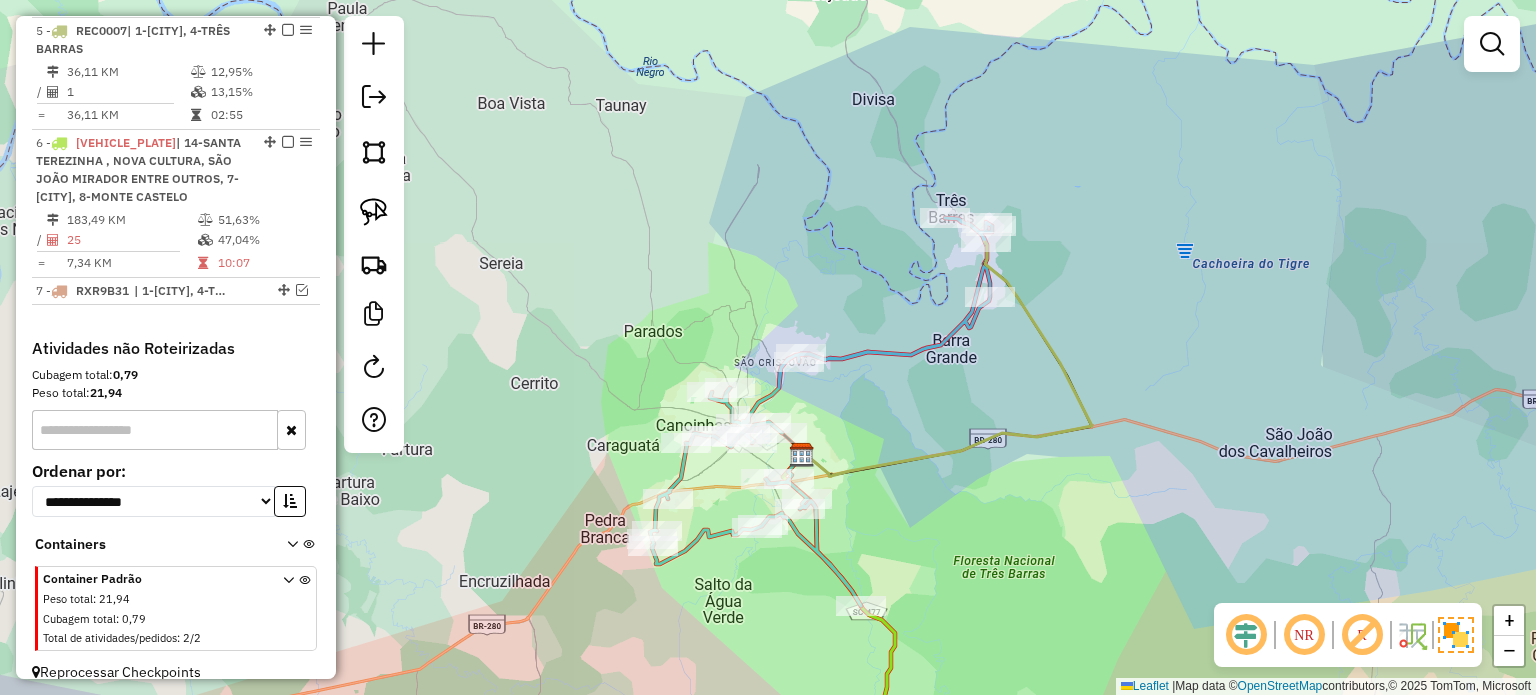 drag, startPoint x: 957, startPoint y: 414, endPoint x: 952, endPoint y: 427, distance: 13.928389 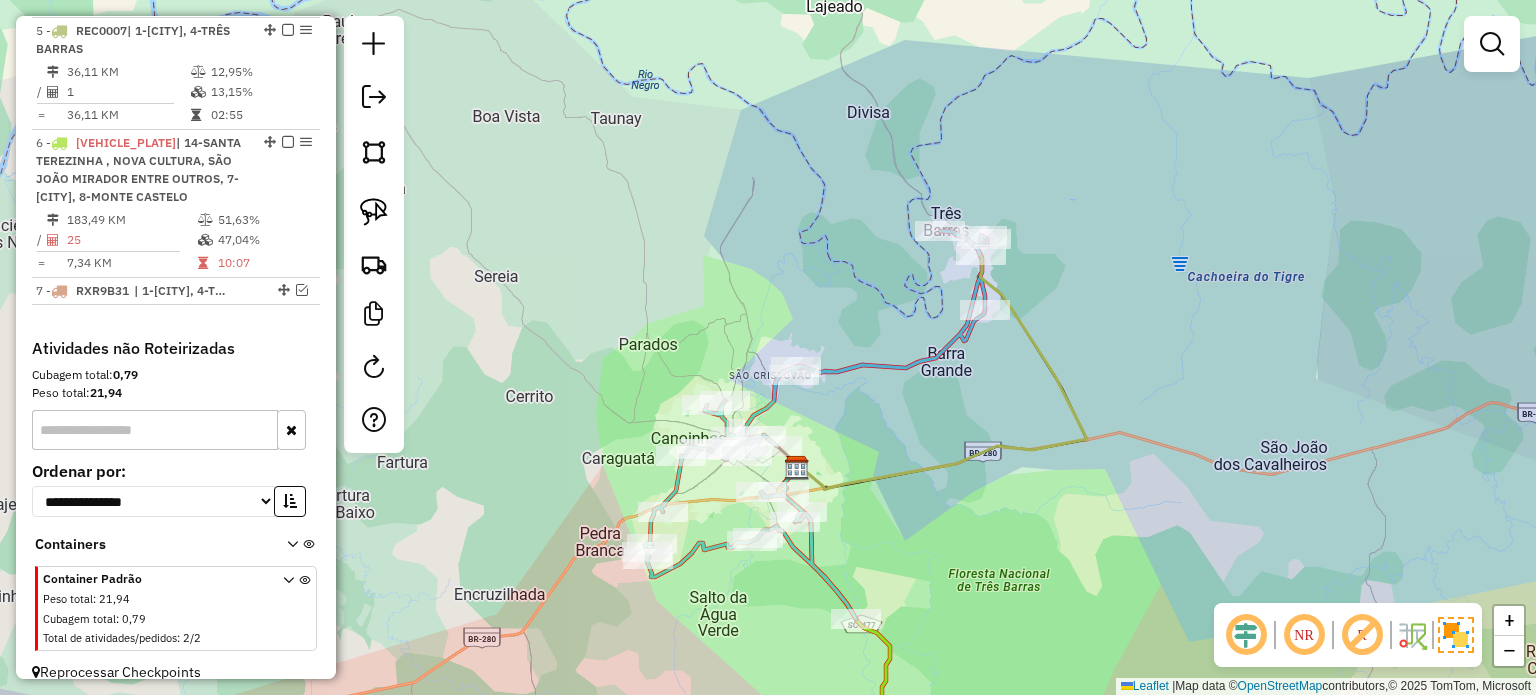 drag, startPoint x: 918, startPoint y: 475, endPoint x: 948, endPoint y: 383, distance: 96.76776 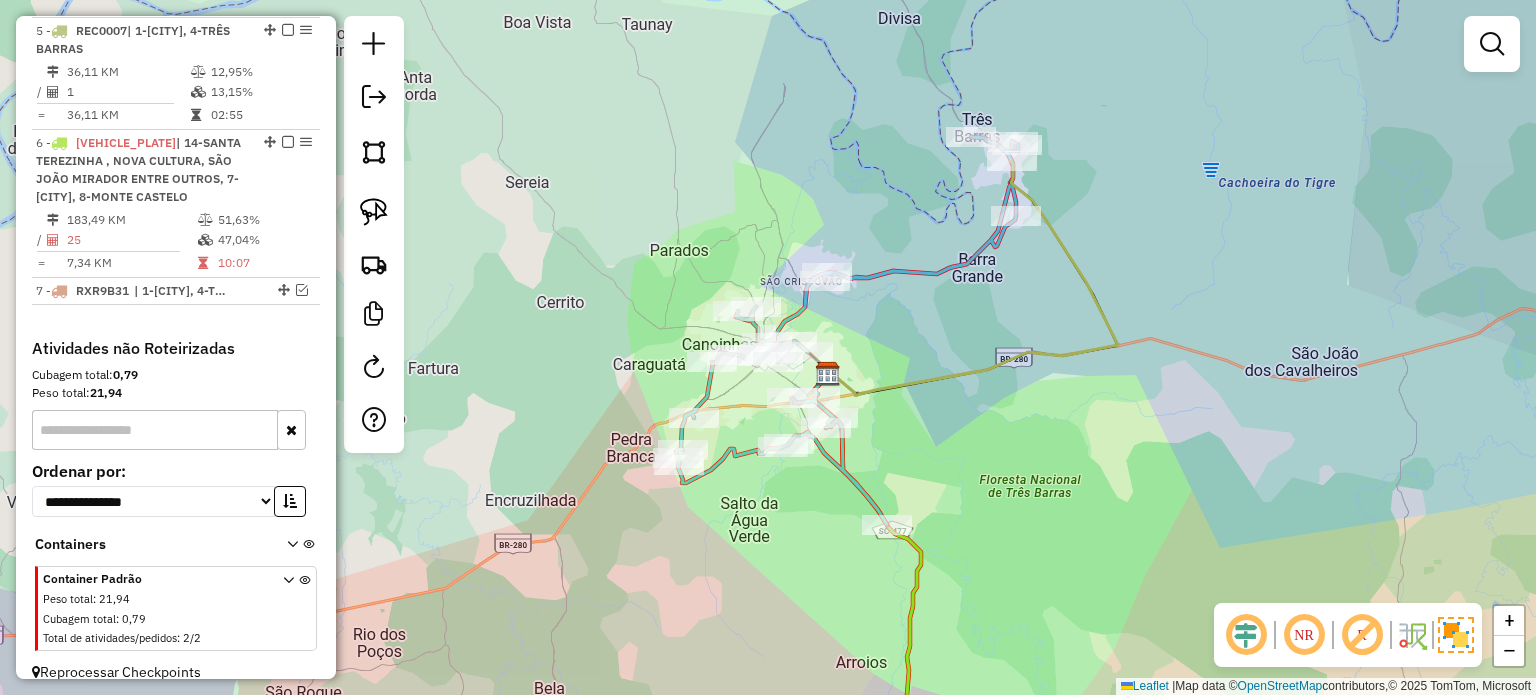 drag, startPoint x: 953, startPoint y: 389, endPoint x: 980, endPoint y: 361, distance: 38.8973 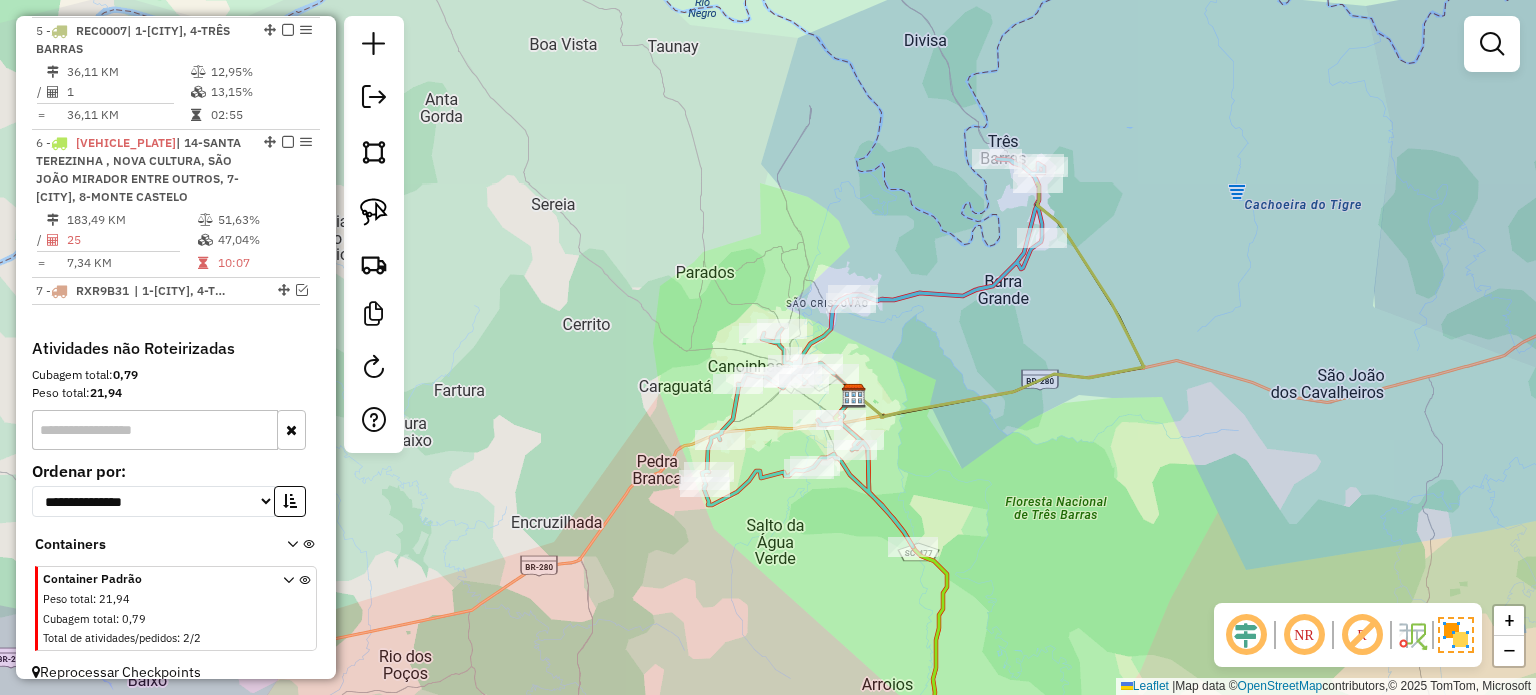 click 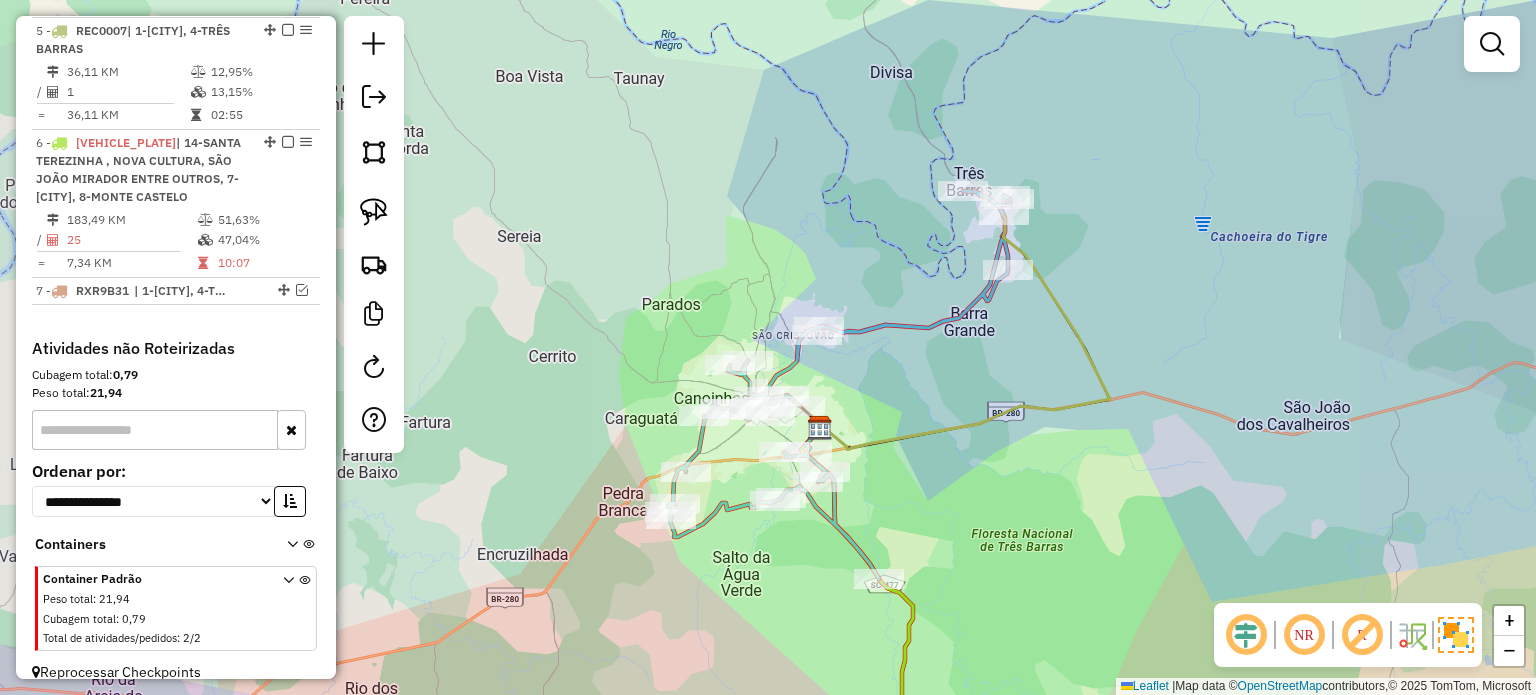drag, startPoint x: 1018, startPoint y: 363, endPoint x: 968, endPoint y: 417, distance: 73.593475 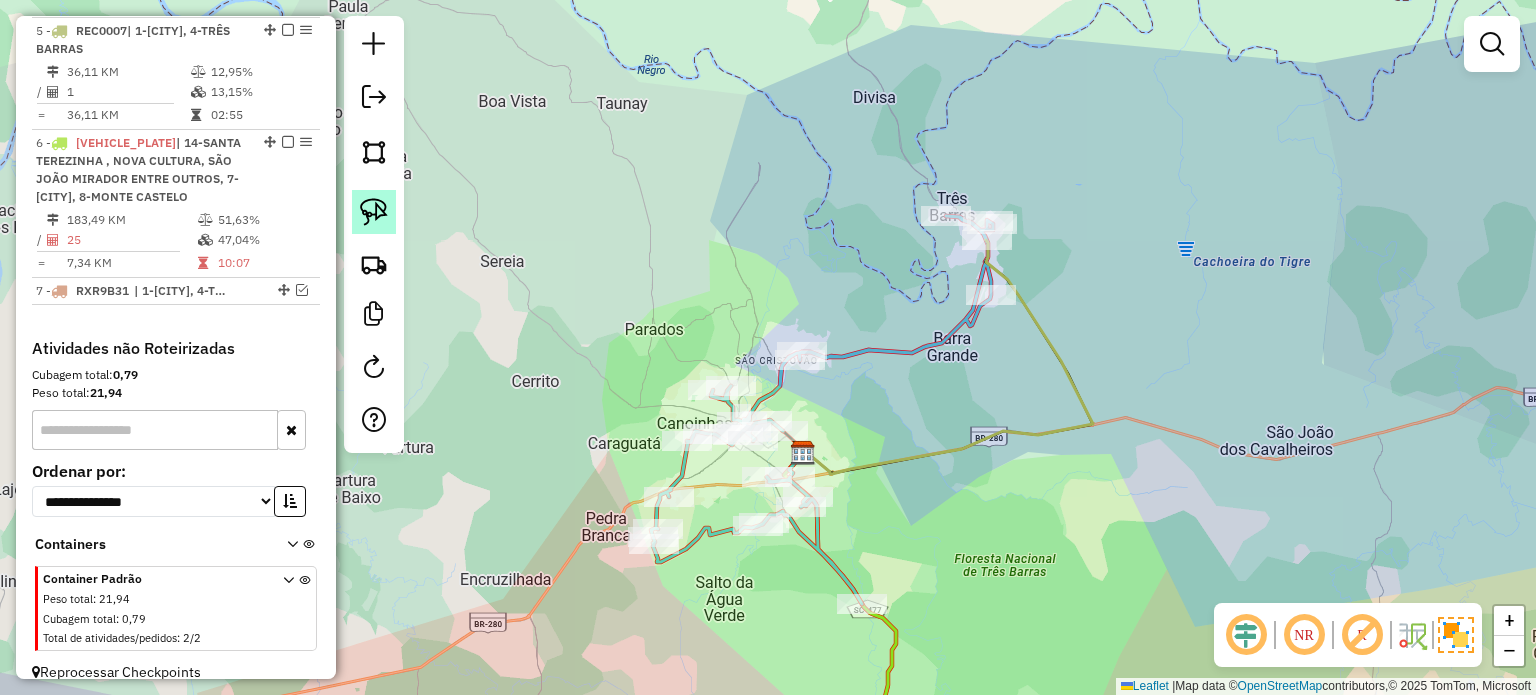 click 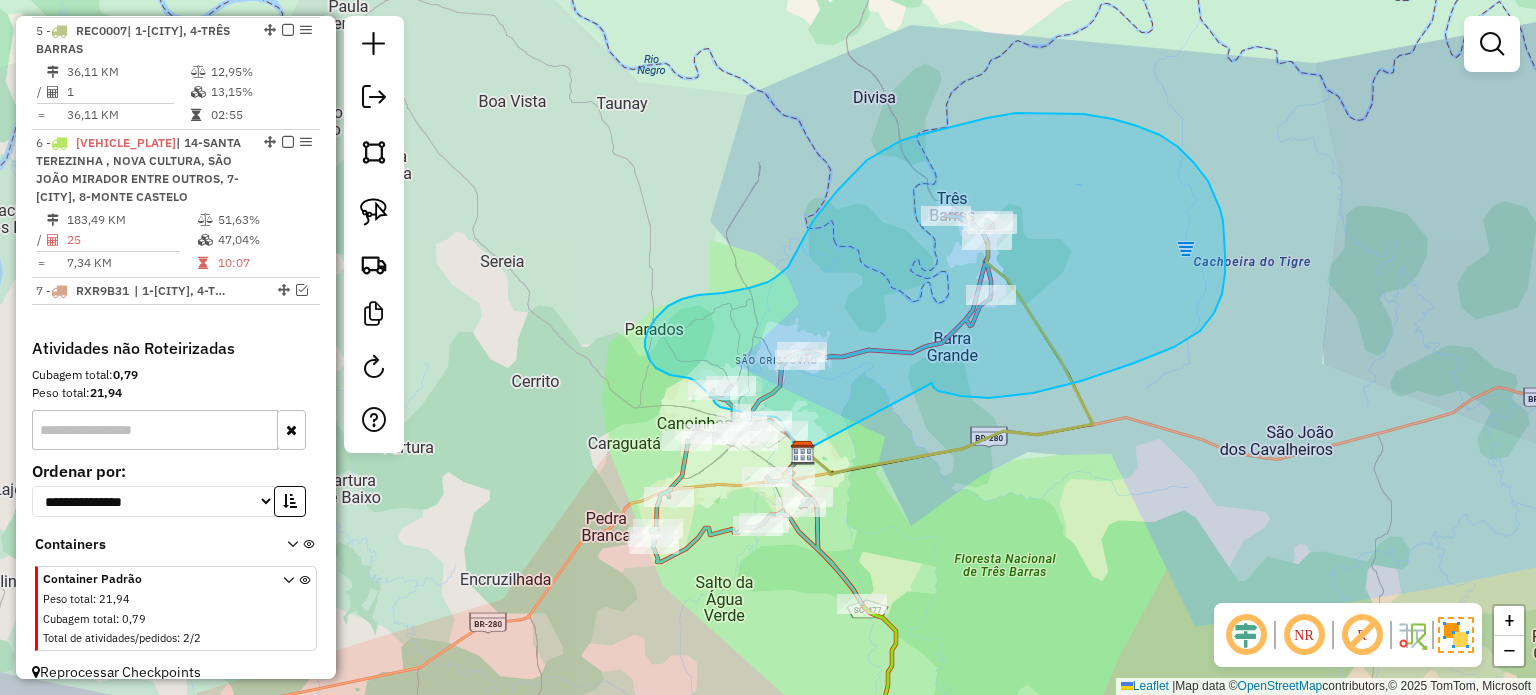 drag, startPoint x: 932, startPoint y: 383, endPoint x: 848, endPoint y: 450, distance: 107.44766 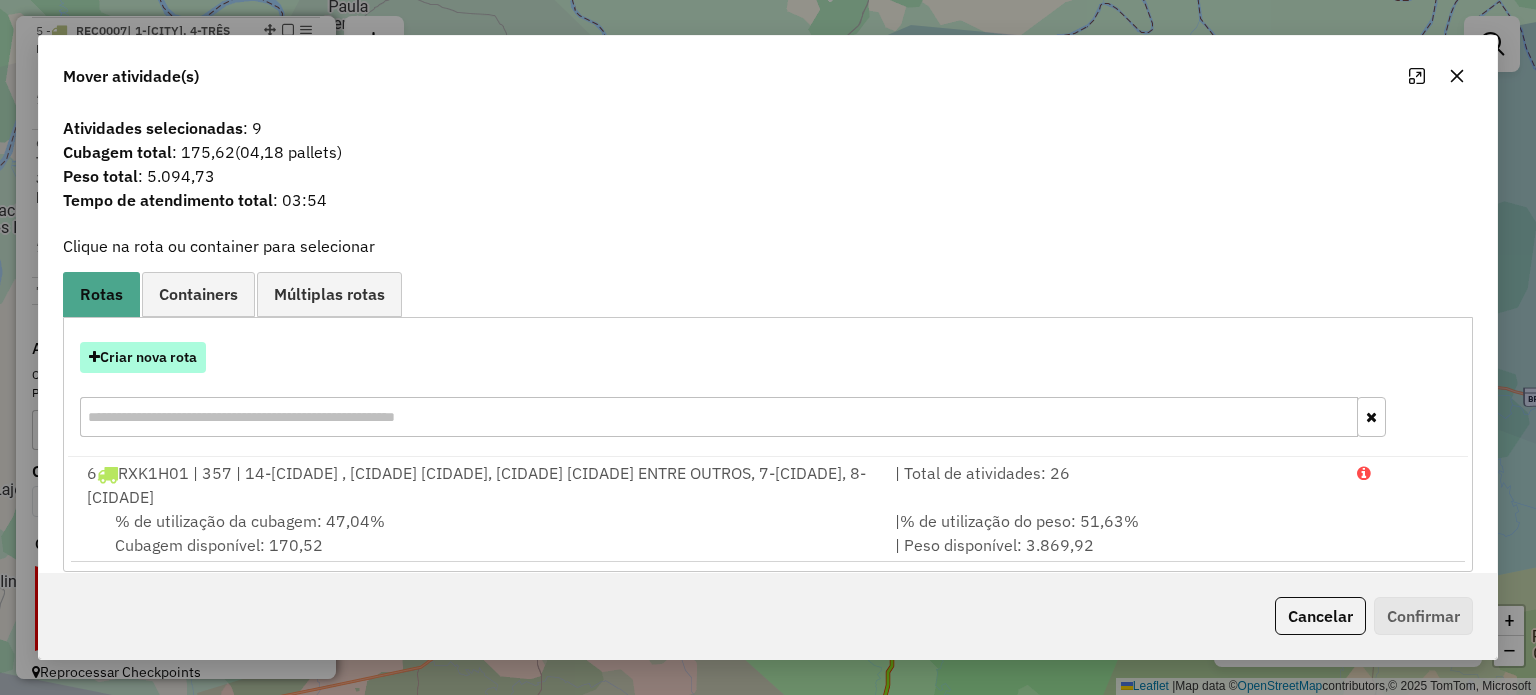 click on "Criar nova rota" at bounding box center [143, 357] 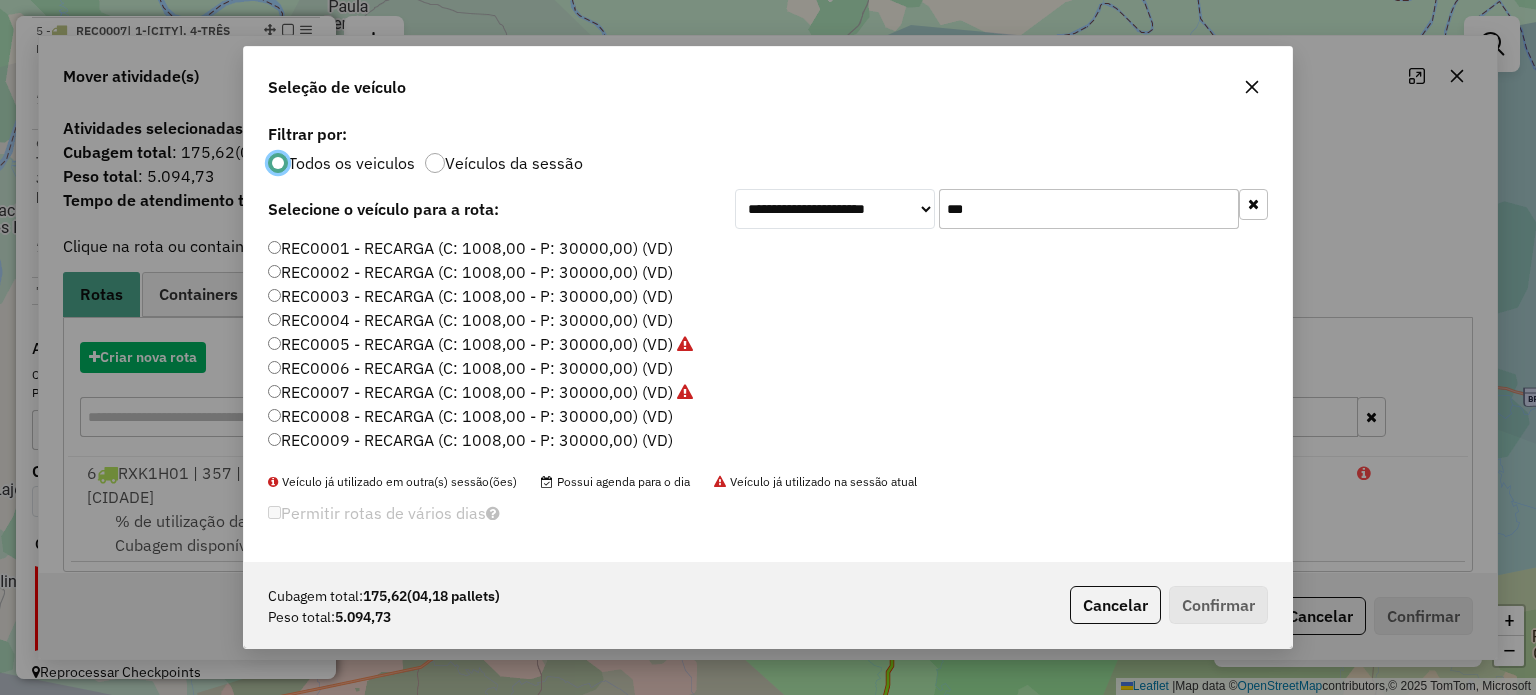 scroll, scrollTop: 10, scrollLeft: 6, axis: both 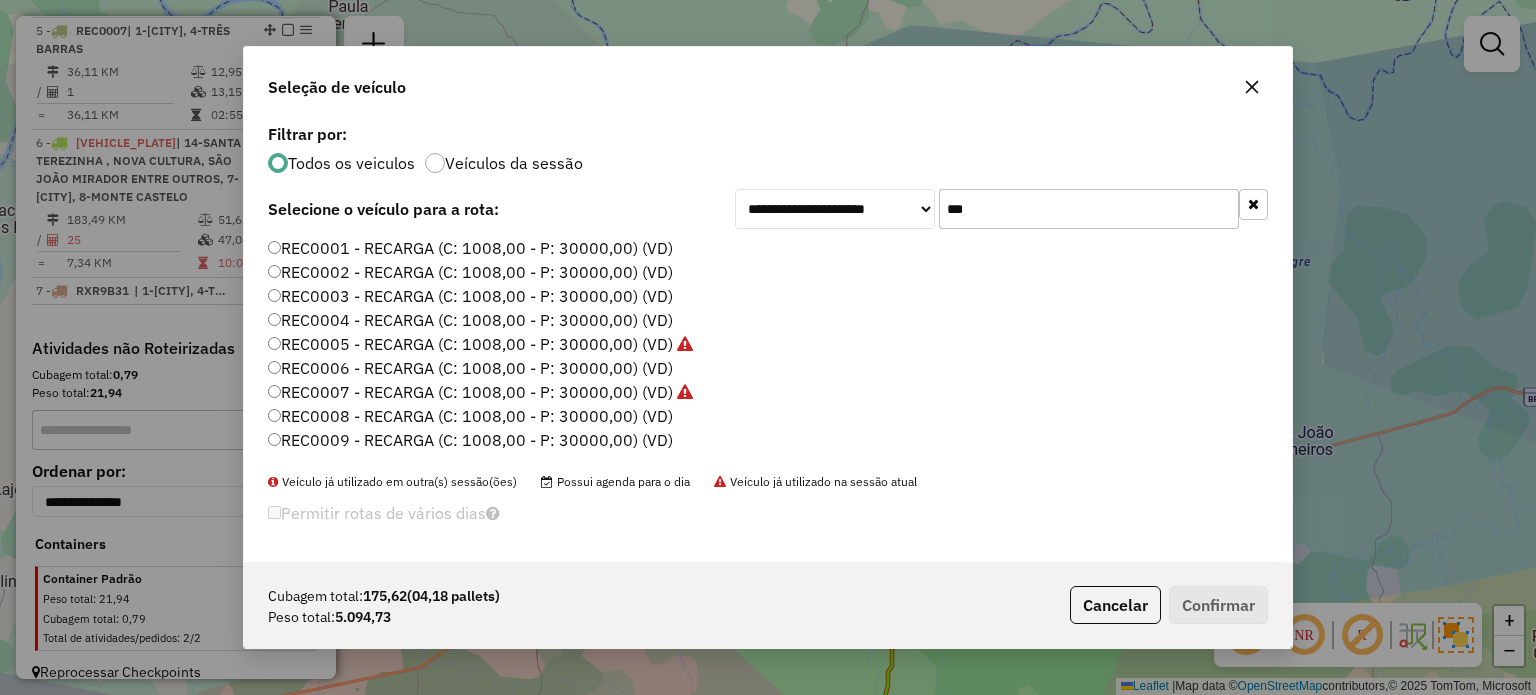drag, startPoint x: 977, startPoint y: 211, endPoint x: 824, endPoint y: 211, distance: 153 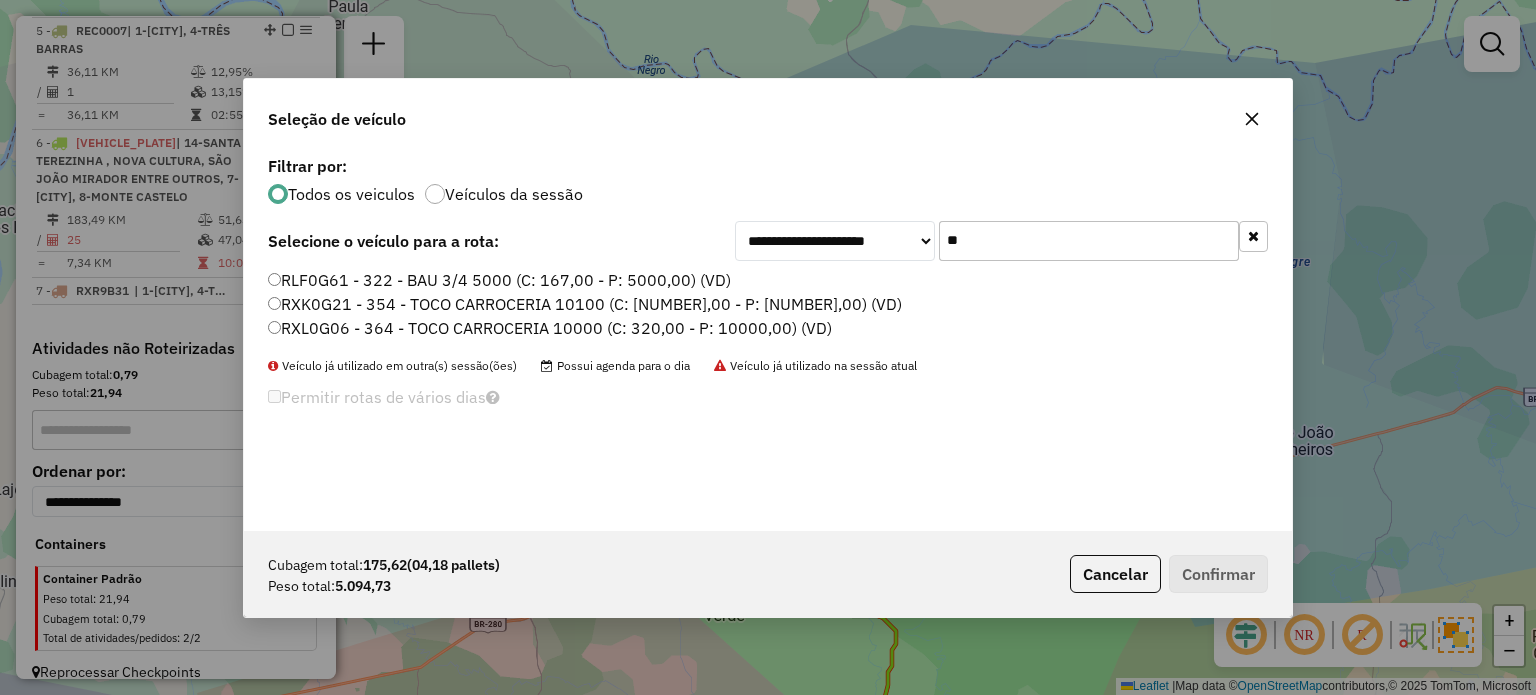 type on "**" 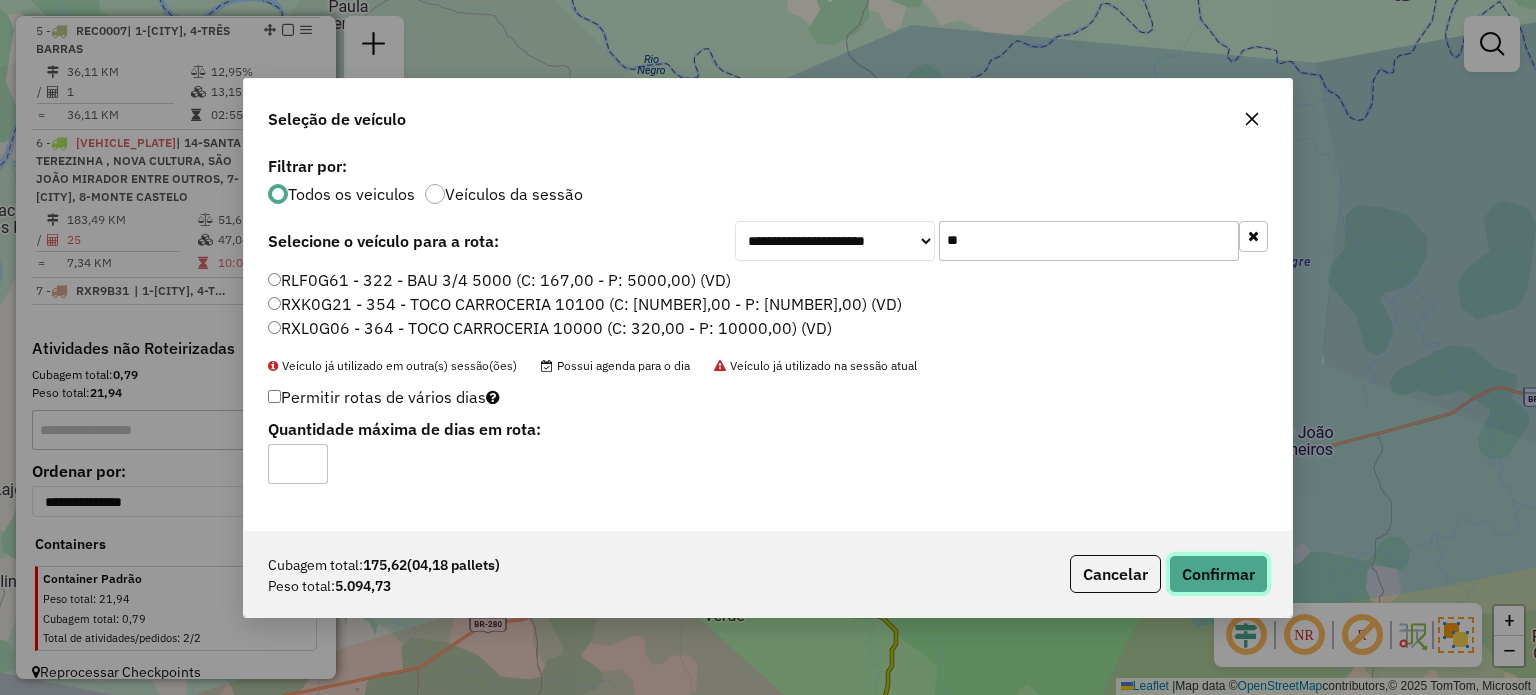 click on "Confirmar" 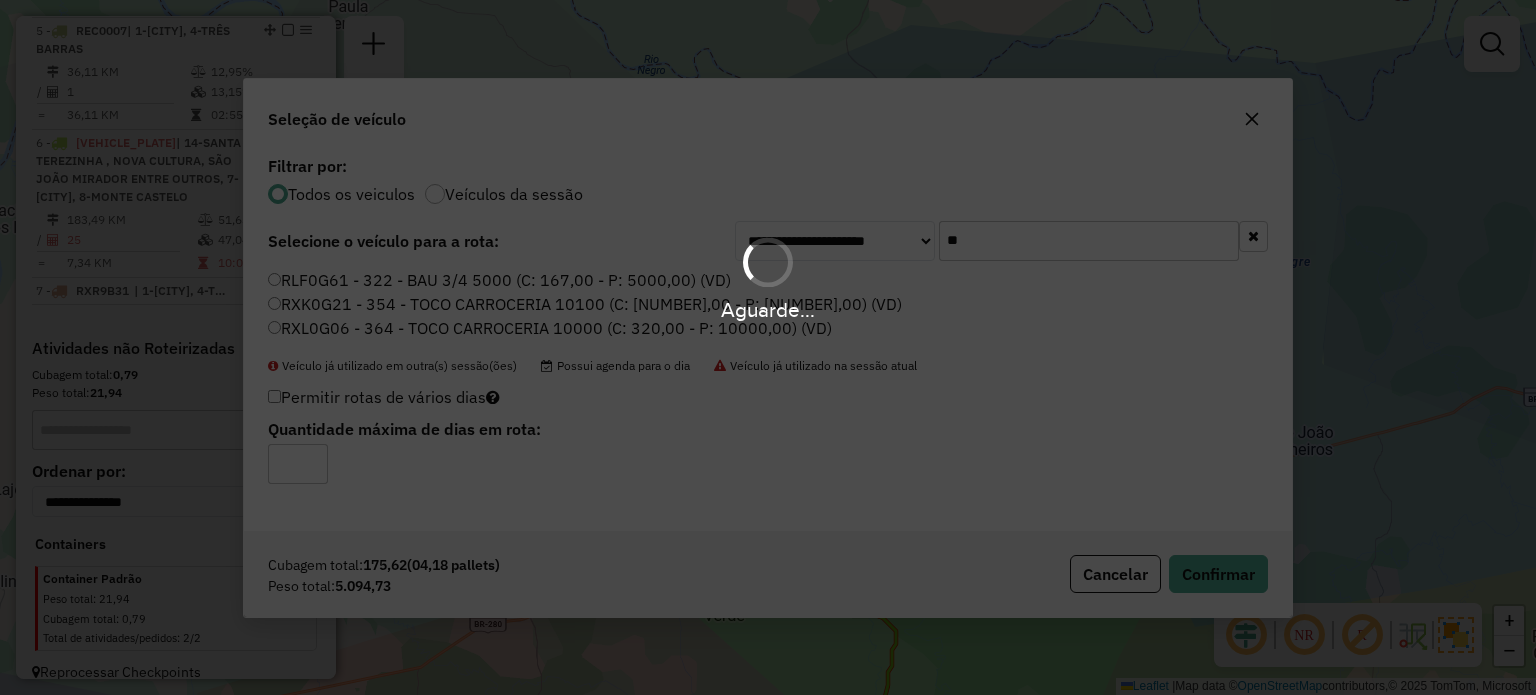 scroll, scrollTop: 878, scrollLeft: 0, axis: vertical 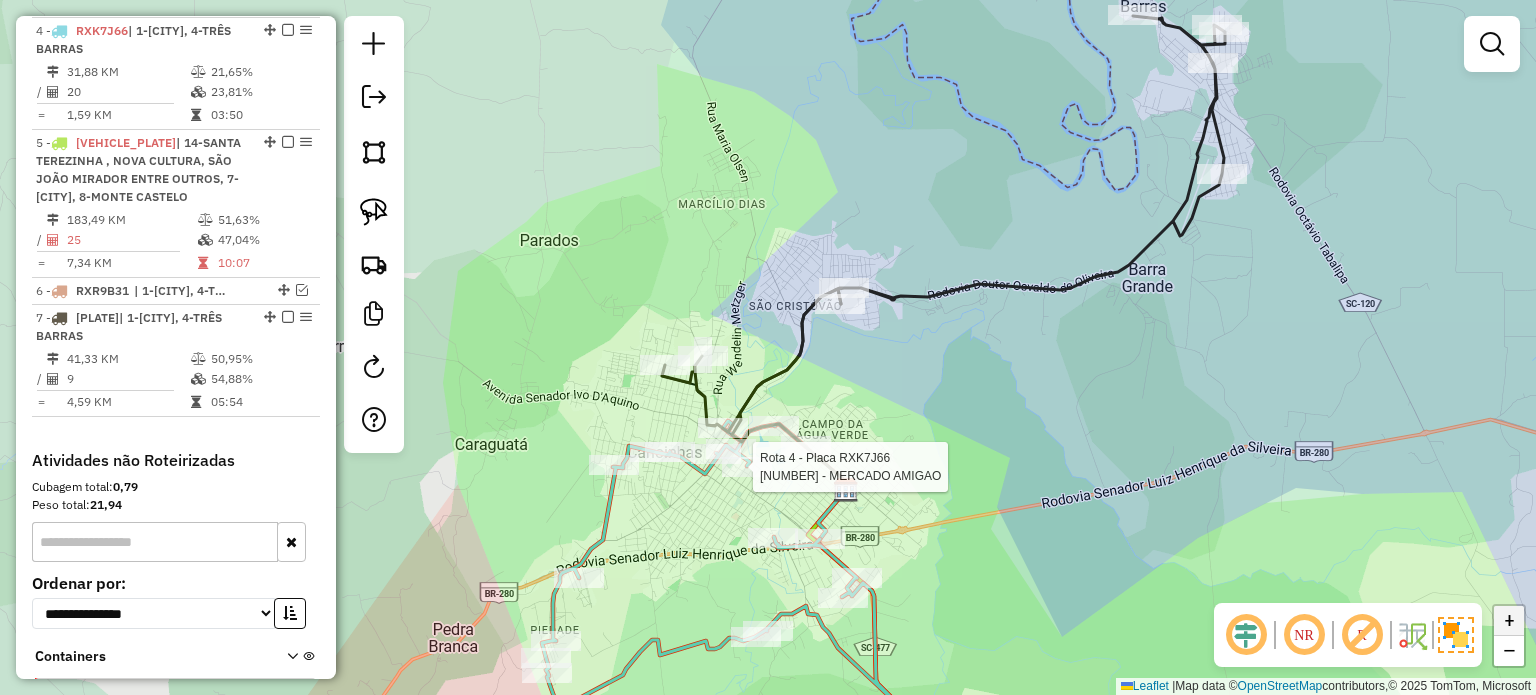 select on "*********" 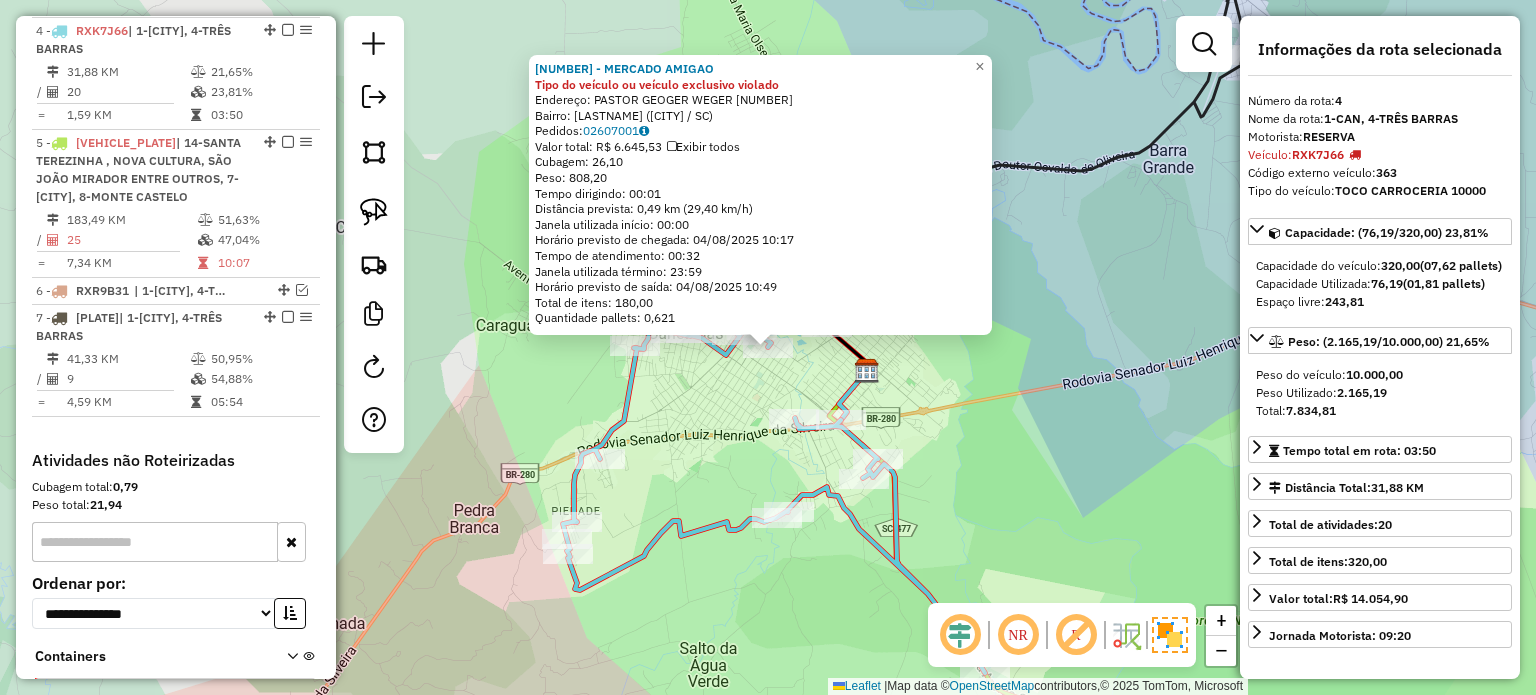 click on "4989 - MERCADO AMIGAO Tipo do veículo ou veículo exclusivo violado  Endereço:  PASTOR GEOGER WEGER 120   Bairro: CENTRO (CANOINHAS / SC)   Pedidos:  02607001   Valor total: R$ 6.645,53   Exibir todos   Cubagem: 26,10  Peso: 808,20  Tempo dirigindo: 00:01   Distância prevista: 0,49 km (29,40 km/h)   Janela utilizada início: 00:00   Horário previsto de chegada: 04/08/2025 10:17   Tempo de atendimento: 00:32   Janela utilizada término: 23:59   Horário previsto de saída: 04/08/2025 10:49   Total de itens: 180,00   Quantidade pallets: 0,621  × Janela de atendimento Grade de atendimento Capacidade Transportadoras Veículos Cliente Pedidos  Rotas Selecione os dias de semana para filtrar as janelas de atendimento  Seg   Ter   Qua   Qui   Sex   Sáb   Dom  Informe o período da janela de atendimento: De: Até:  Filtrar exatamente a janela do cliente  Considerar janela de atendimento padrão  Selecione os dias de semana para filtrar as grades de atendimento  Seg   Ter   Qua   Qui   Sex   Sáb   Dom   De:  De:" 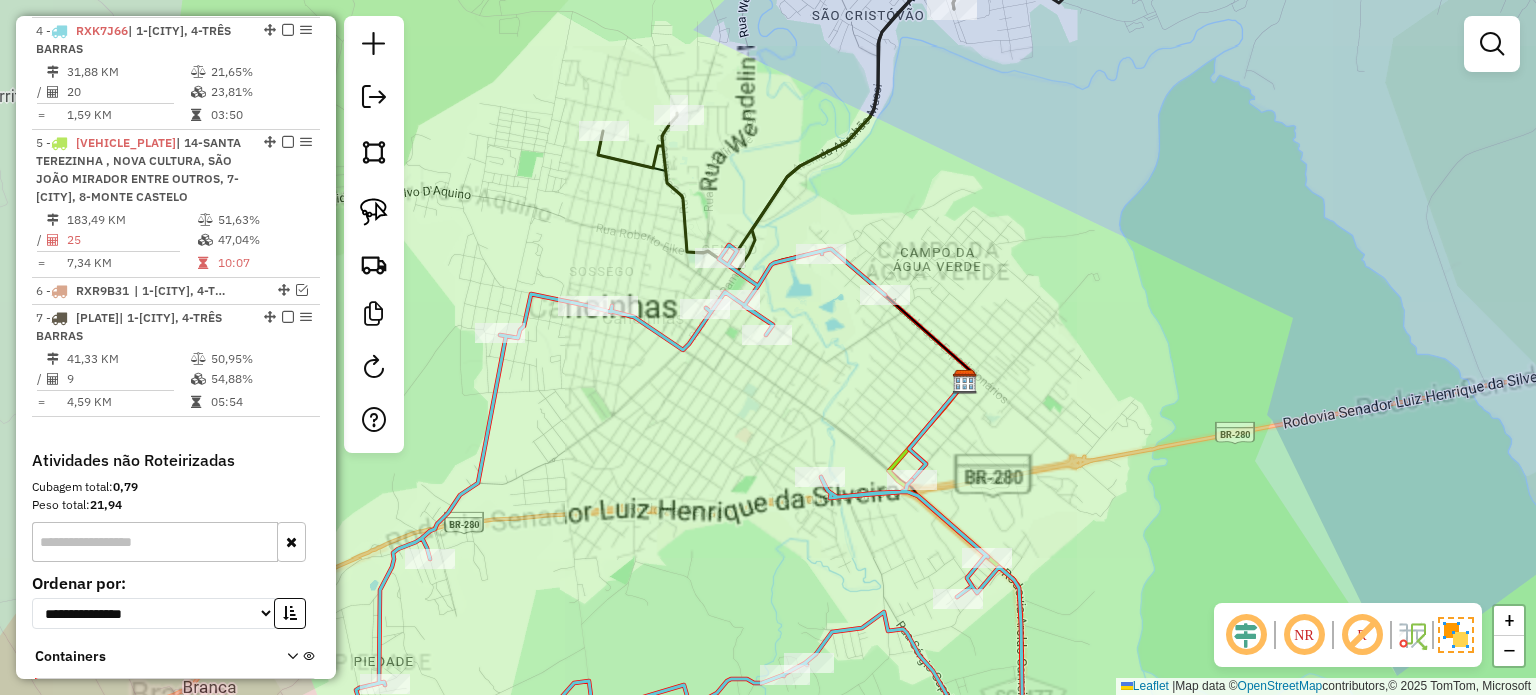 drag, startPoint x: 888, startPoint y: 413, endPoint x: 927, endPoint y: 490, distance: 86.313385 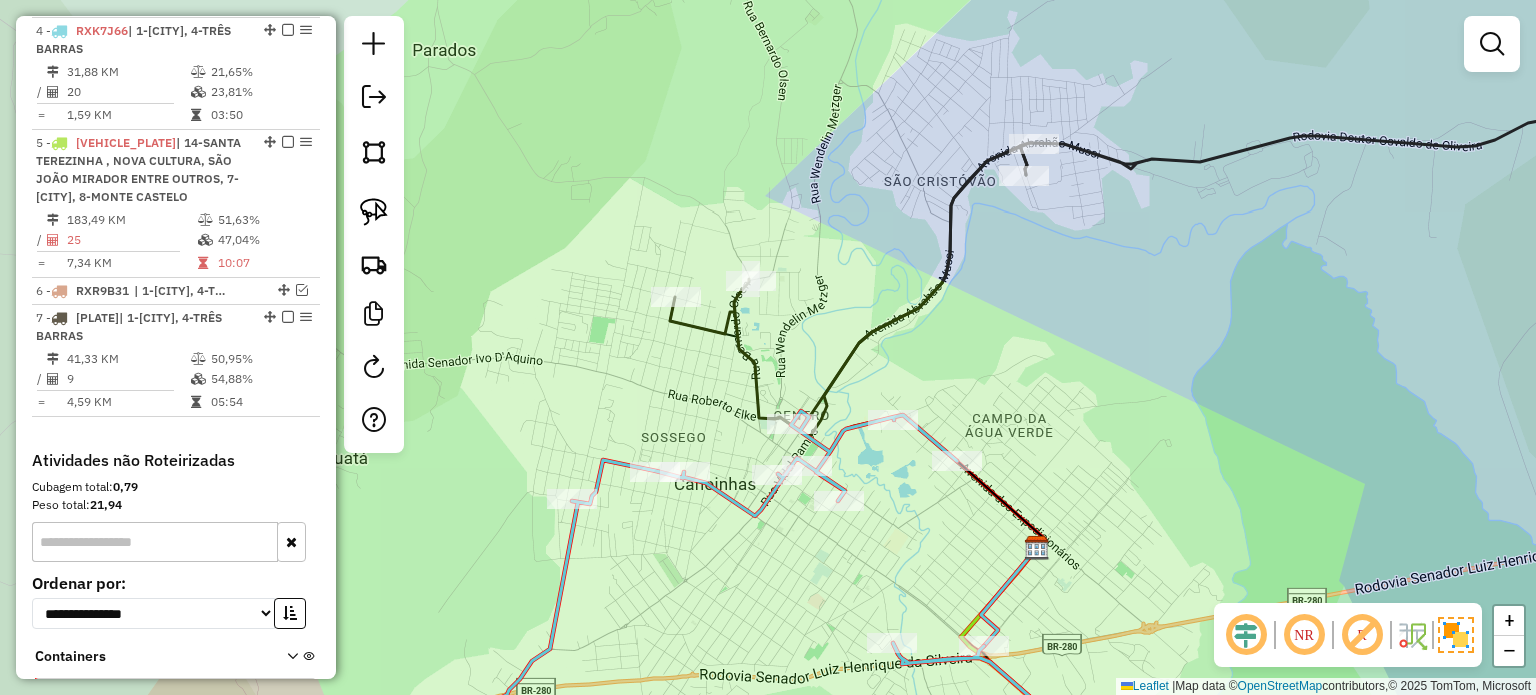 drag, startPoint x: 962, startPoint y: 367, endPoint x: 984, endPoint y: 408, distance: 46.52956 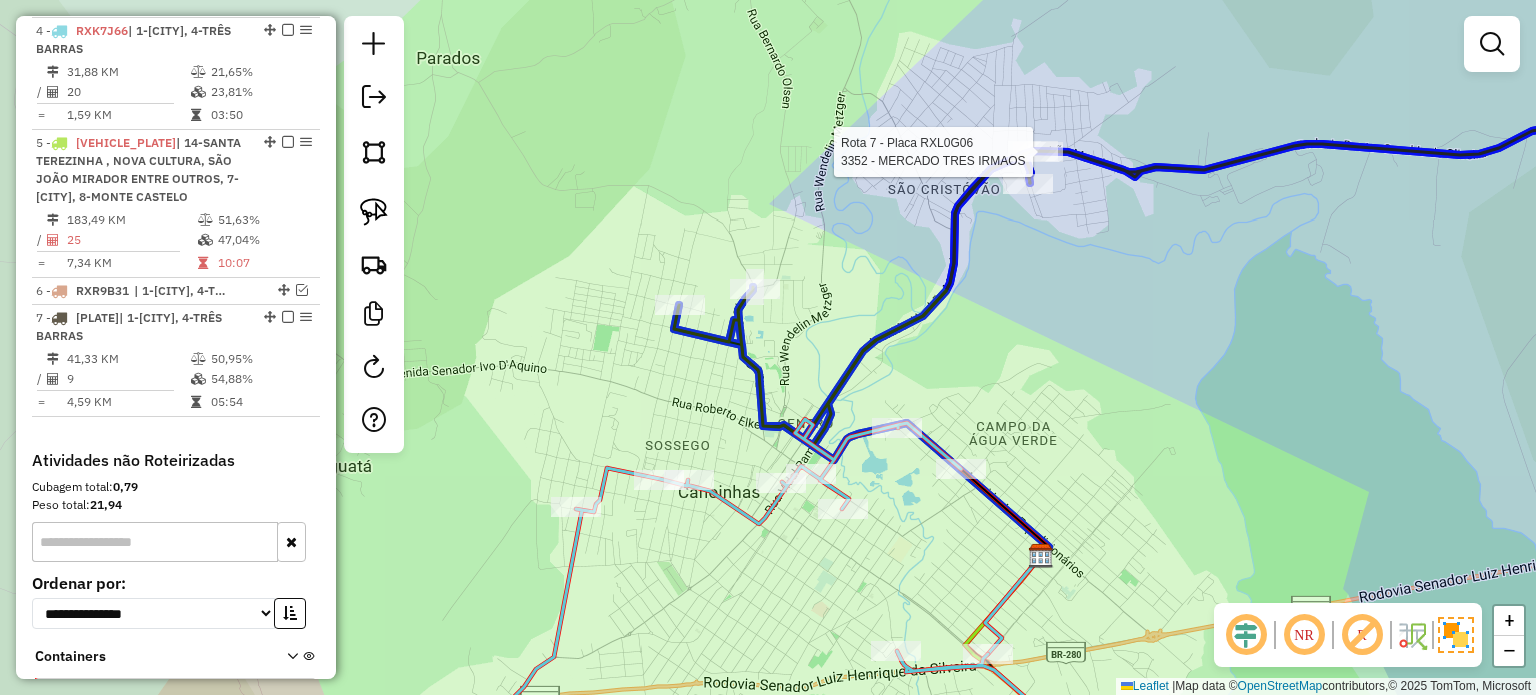 click 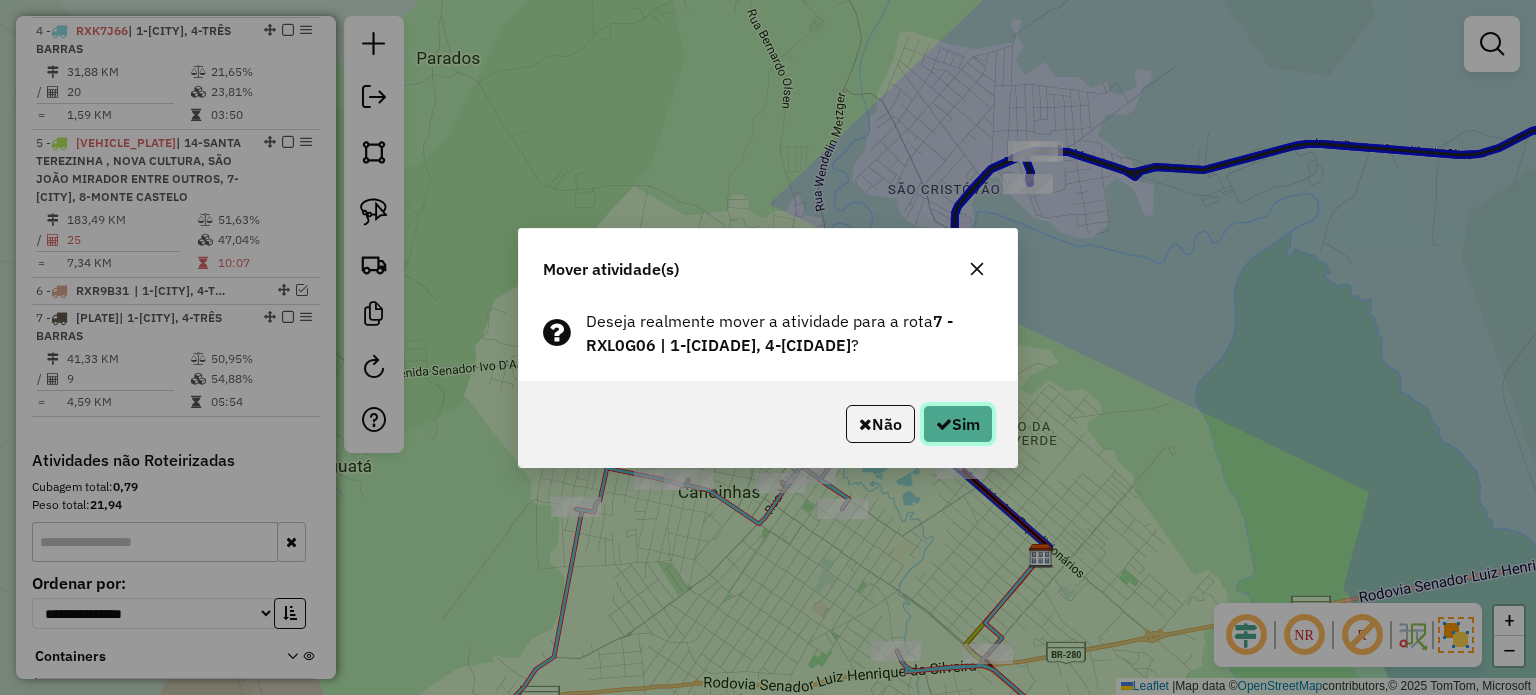 click on "Sim" 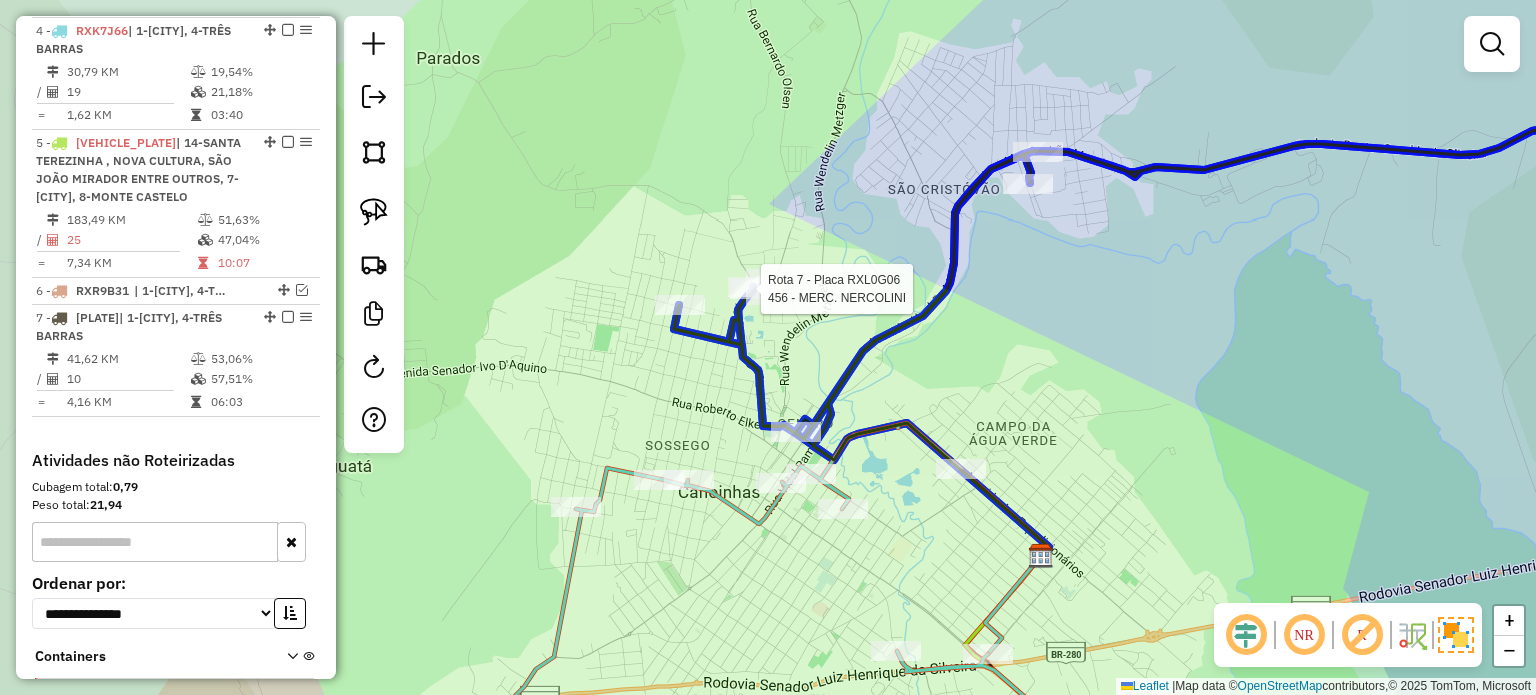 click 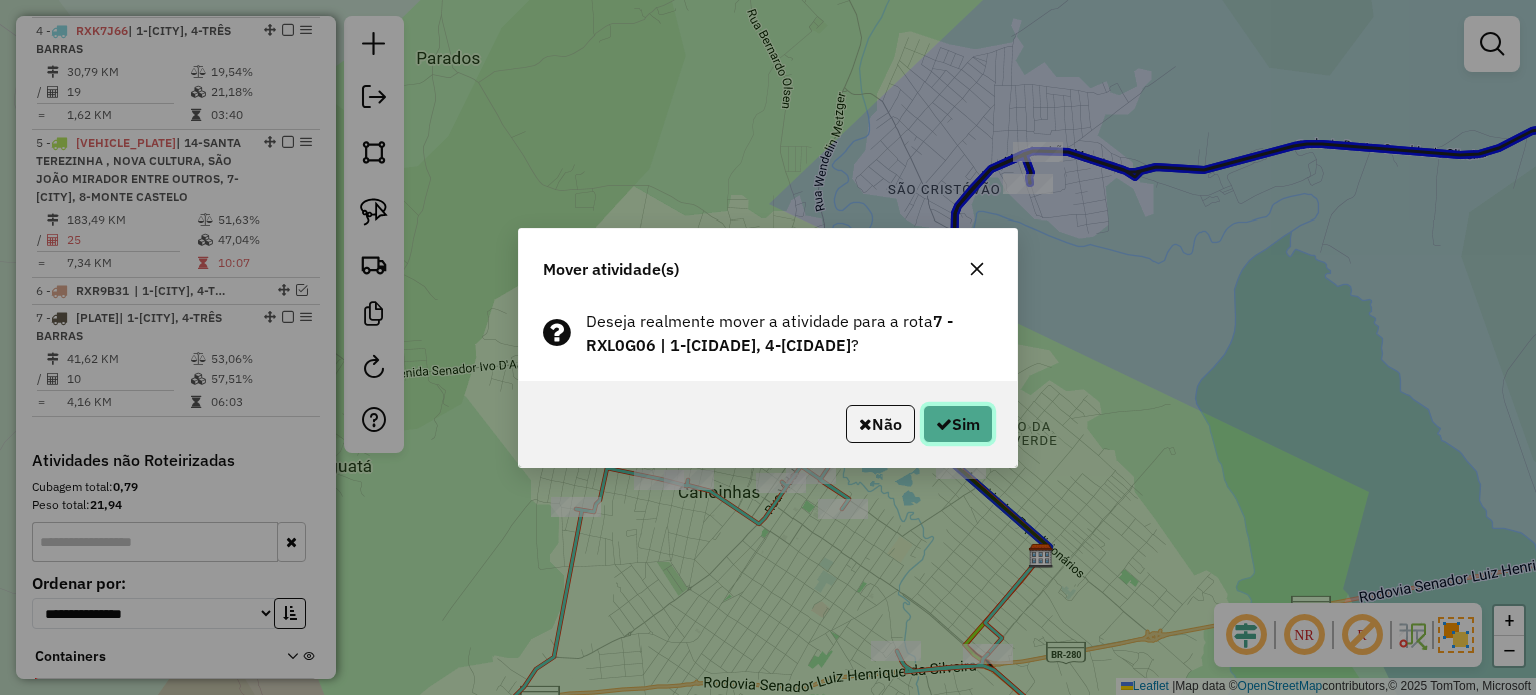 click on "Sim" 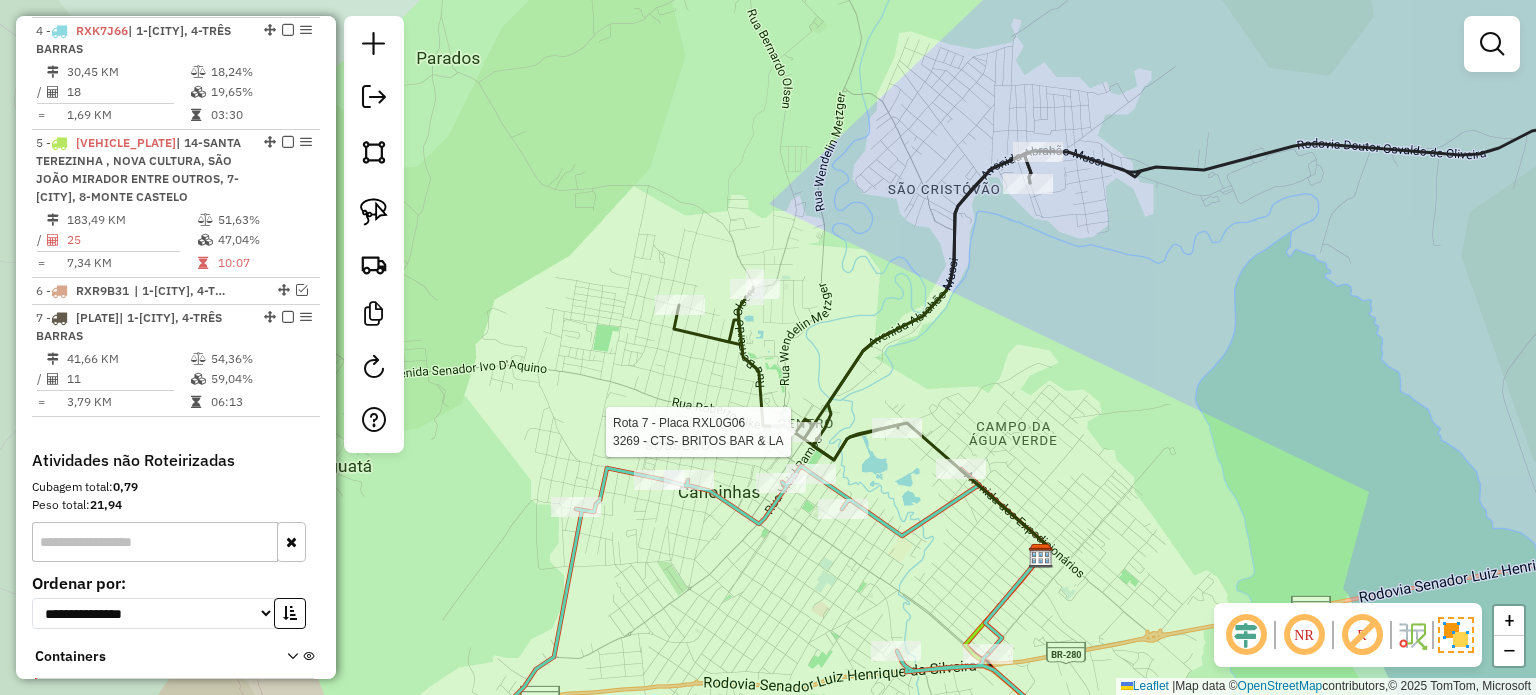 select on "*********" 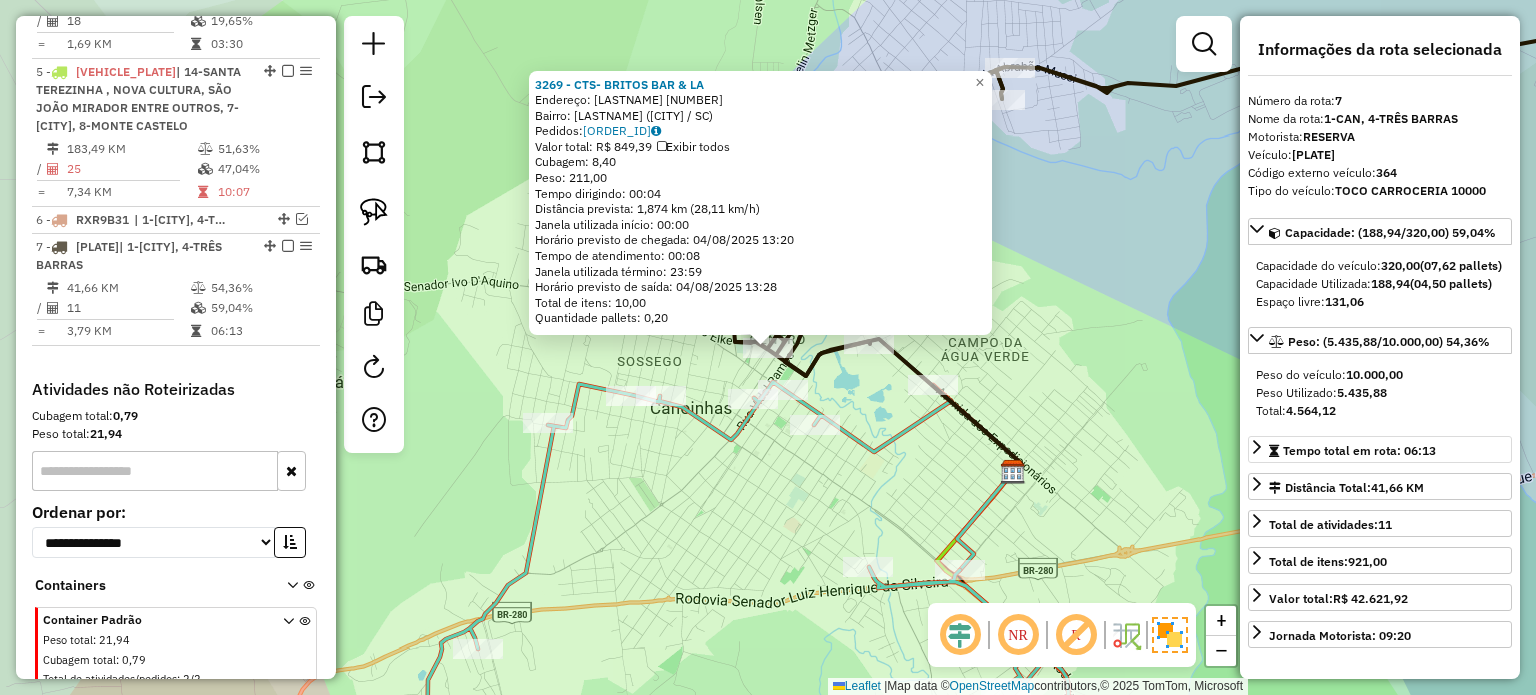 scroll, scrollTop: 1007, scrollLeft: 0, axis: vertical 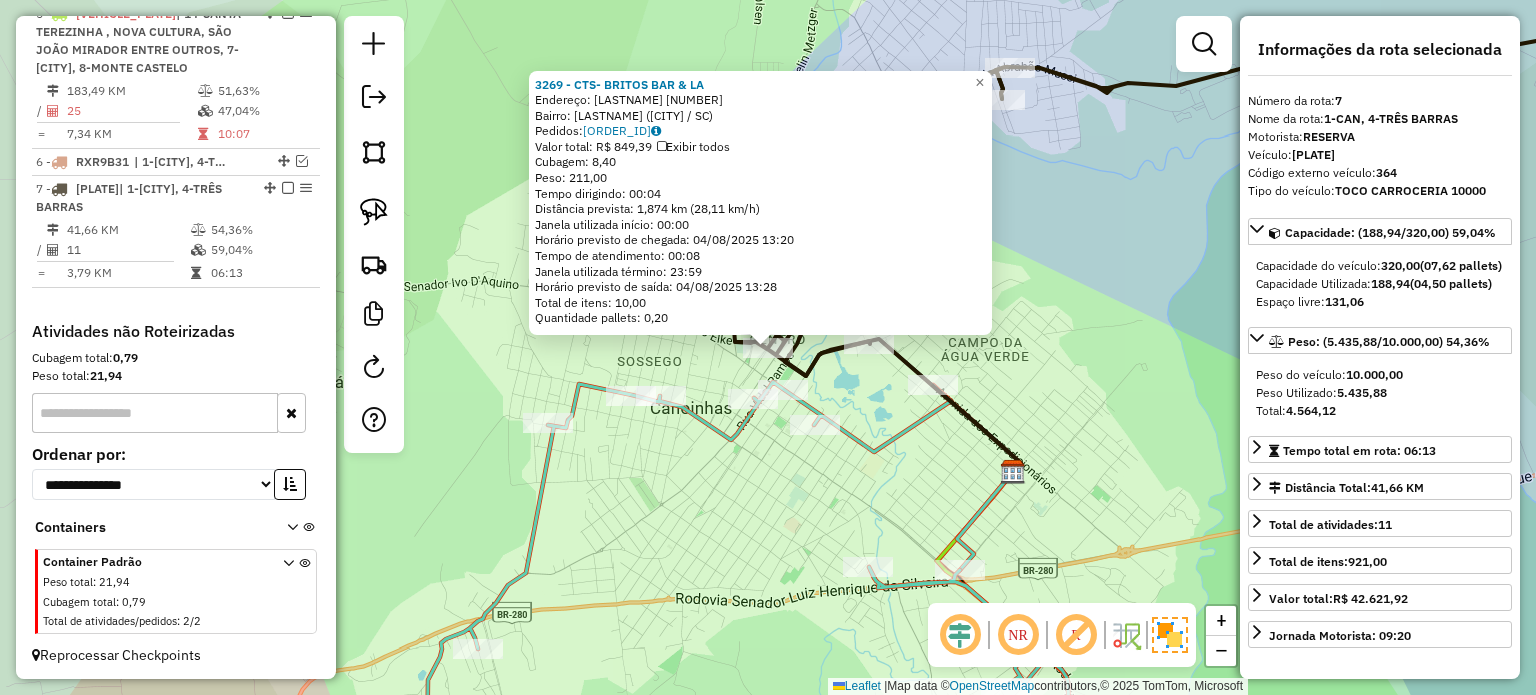 click on "3269 - CTS- BRITOS BAR & LA  Endereço:  JOSE BOITEUX 288   Bairro: CENTRO (CANOINHAS / SC)   Pedidos:  02607023   Valor total: R$ 849,39   Exibir todos   Cubagem: 8,40  Peso: 211,00  Tempo dirigindo: 00:04   Distância prevista: 1,874 km (28,11 km/h)   Janela utilizada início: 00:00   Horário previsto de chegada: 04/08/2025 13:20   Tempo de atendimento: 00:08   Janela utilizada término: 23:59   Horário previsto de saída: 04/08/2025 13:28   Total de itens: 10,00   Quantidade pallets: 0,20  × Janela de atendimento Grade de atendimento Capacidade Transportadoras Veículos Cliente Pedidos  Rotas Selecione os dias de semana para filtrar as janelas de atendimento  Seg   Ter   Qua   Qui   Sex   Sáb   Dom  Informe o período da janela de atendimento: De: Até:  Filtrar exatamente a janela do cliente  Considerar janela de atendimento padrão  Selecione os dias de semana para filtrar as grades de atendimento  Seg   Ter   Qua   Qui   Sex   Sáb   Dom   Considerar clientes sem dia de atendimento cadastrado  De:" 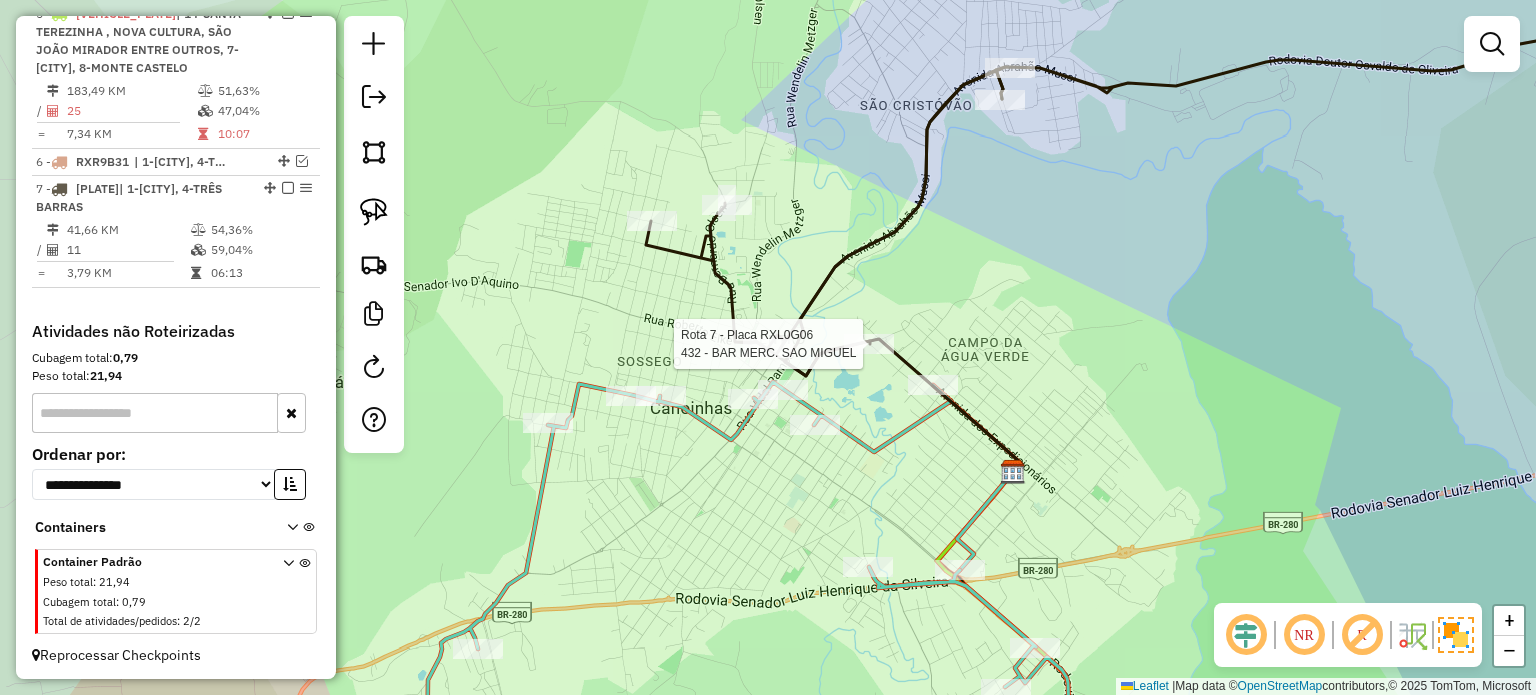 select on "*********" 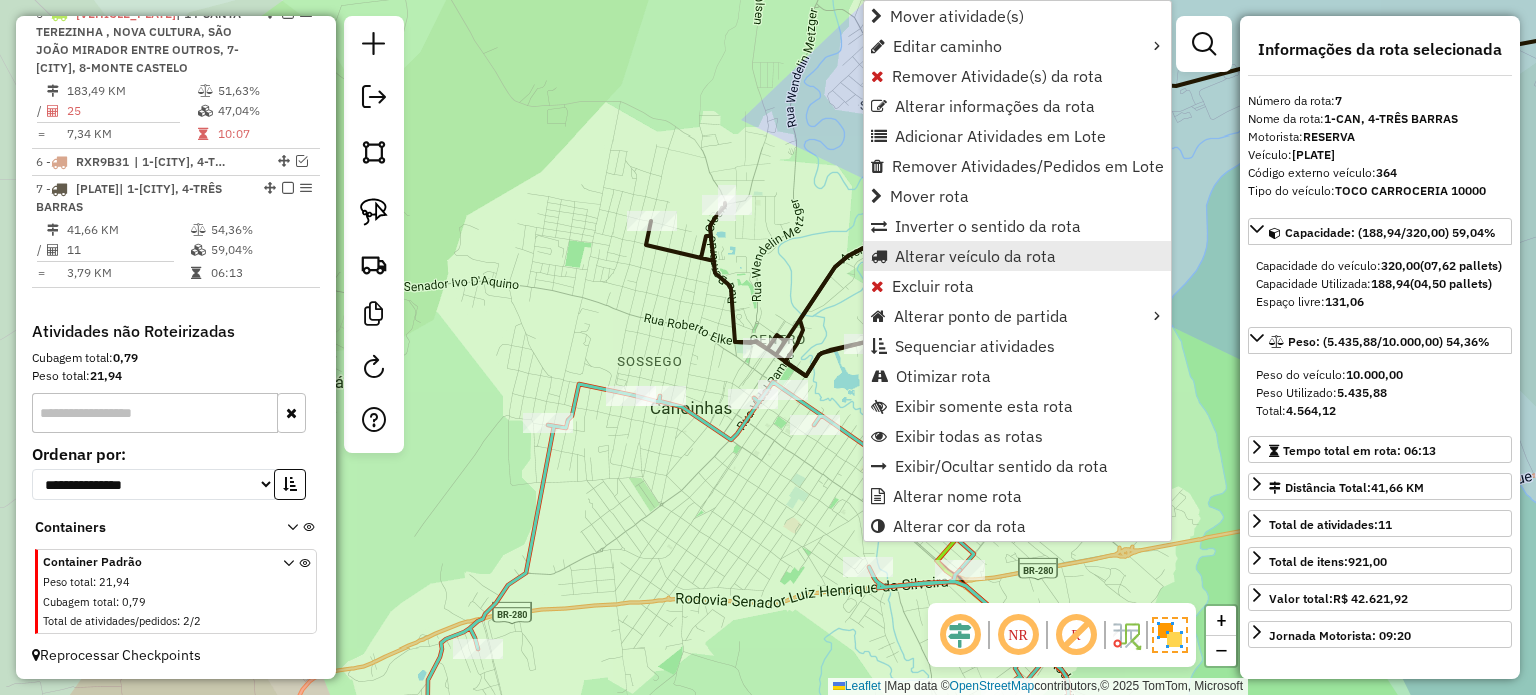 click on "Alterar veículo da rota" at bounding box center [975, 256] 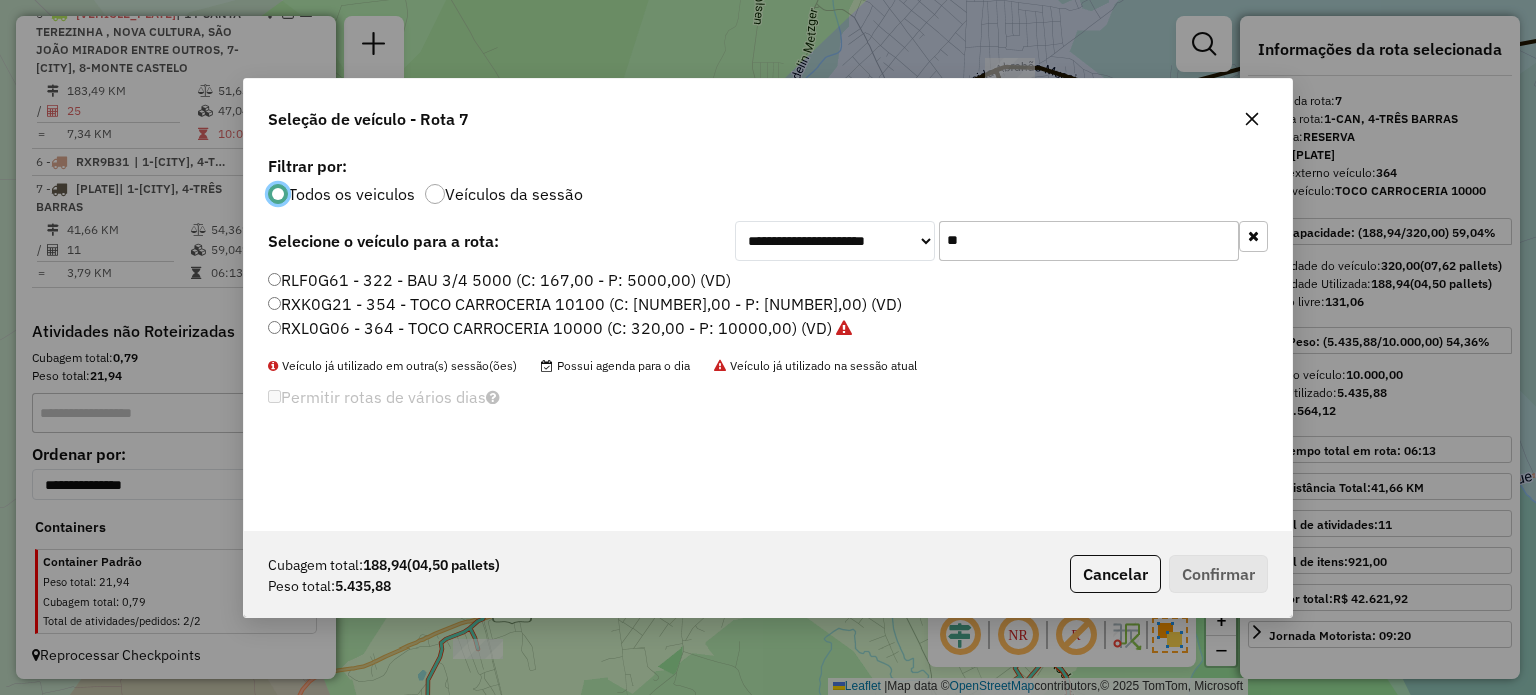 scroll, scrollTop: 10, scrollLeft: 6, axis: both 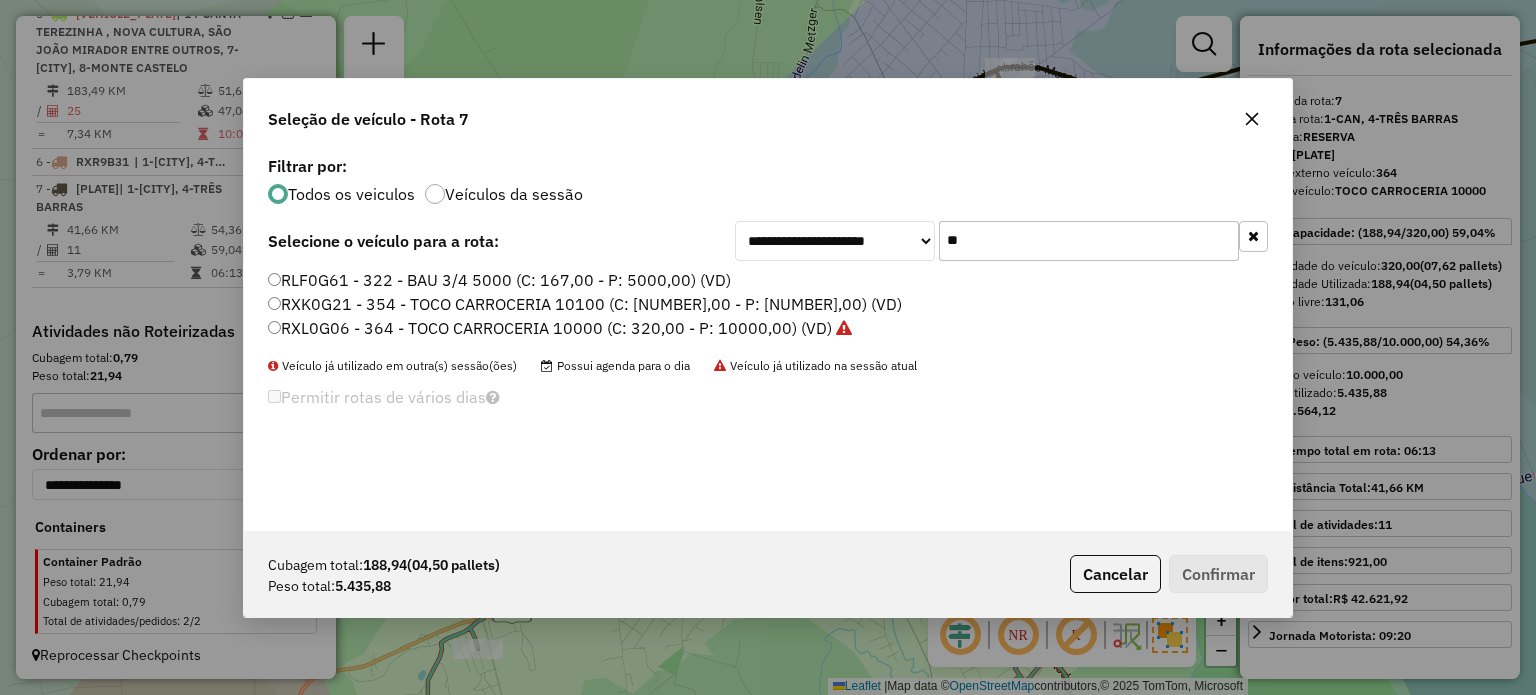 click 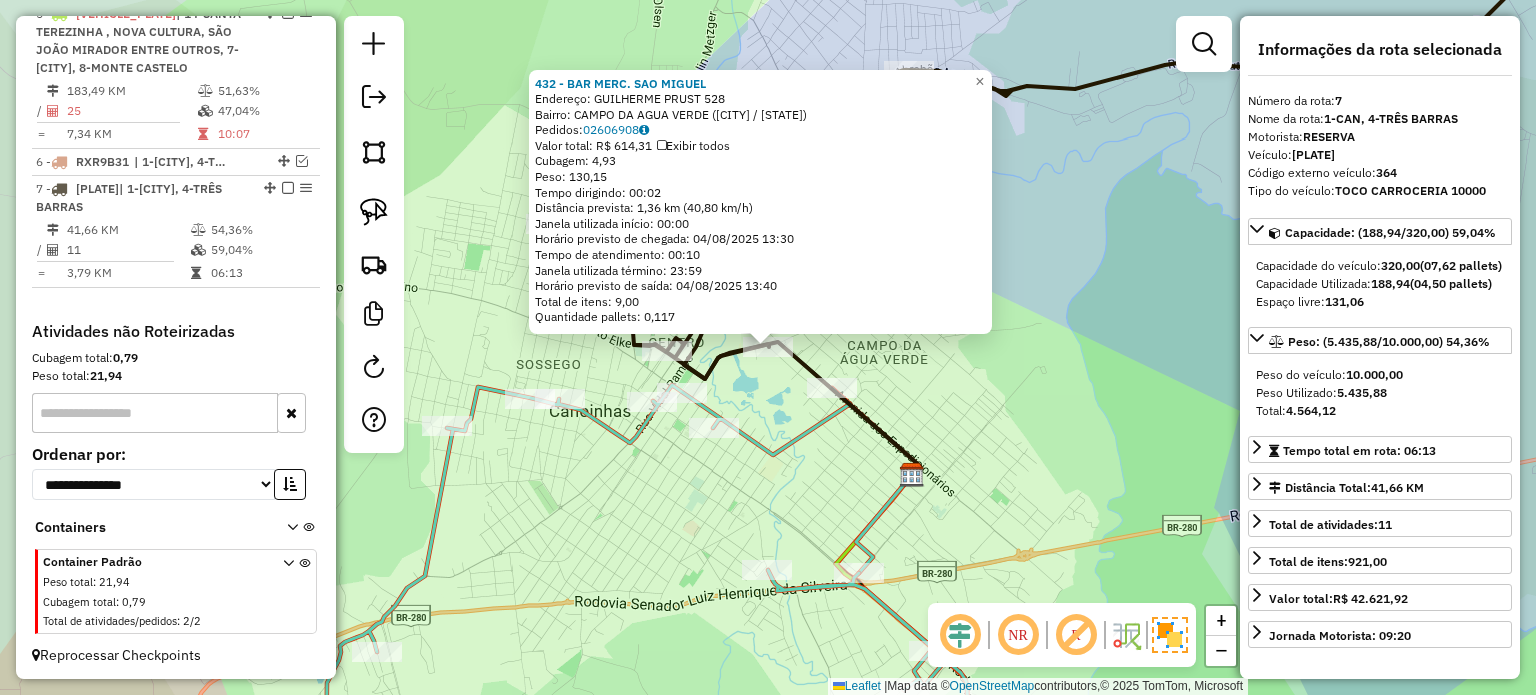 click on "432 - BAR MERC. SAO MIGUEL  Endereço:  GUILHERME PRUST 528   Bairro: CAMPO DA AGUA VERDE (CANOINHAS / SC)   Pedidos:  02606908   Valor total: R$ 614,31   Exibir todos   Cubagem: 4,93  Peso: 130,15  Tempo dirigindo: 00:02   Distância prevista: 1,36 km (40,80 km/h)   Janela utilizada início: 00:00   Horário previsto de chegada: 04/08/2025 13:30   Tempo de atendimento: 00:10   Janela utilizada término: 23:59   Horário previsto de saída: 04/08/2025 13:40   Total de itens: 9,00   Quantidade pallets: 0,117  × Janela de atendimento Grade de atendimento Capacidade Transportadoras Veículos Cliente Pedidos  Rotas Selecione os dias de semana para filtrar as janelas de atendimento  Seg   Ter   Qua   Qui   Sex   Sáb   Dom  Informe o período da janela de atendimento: De: Até:  Filtrar exatamente a janela do cliente  Considerar janela de atendimento padrão  Selecione os dias de semana para filtrar as grades de atendimento  Seg   Ter   Qua   Qui   Sex   Sáb   Dom   Peso mínimo:   Peso máximo:   De:   Até:  +" 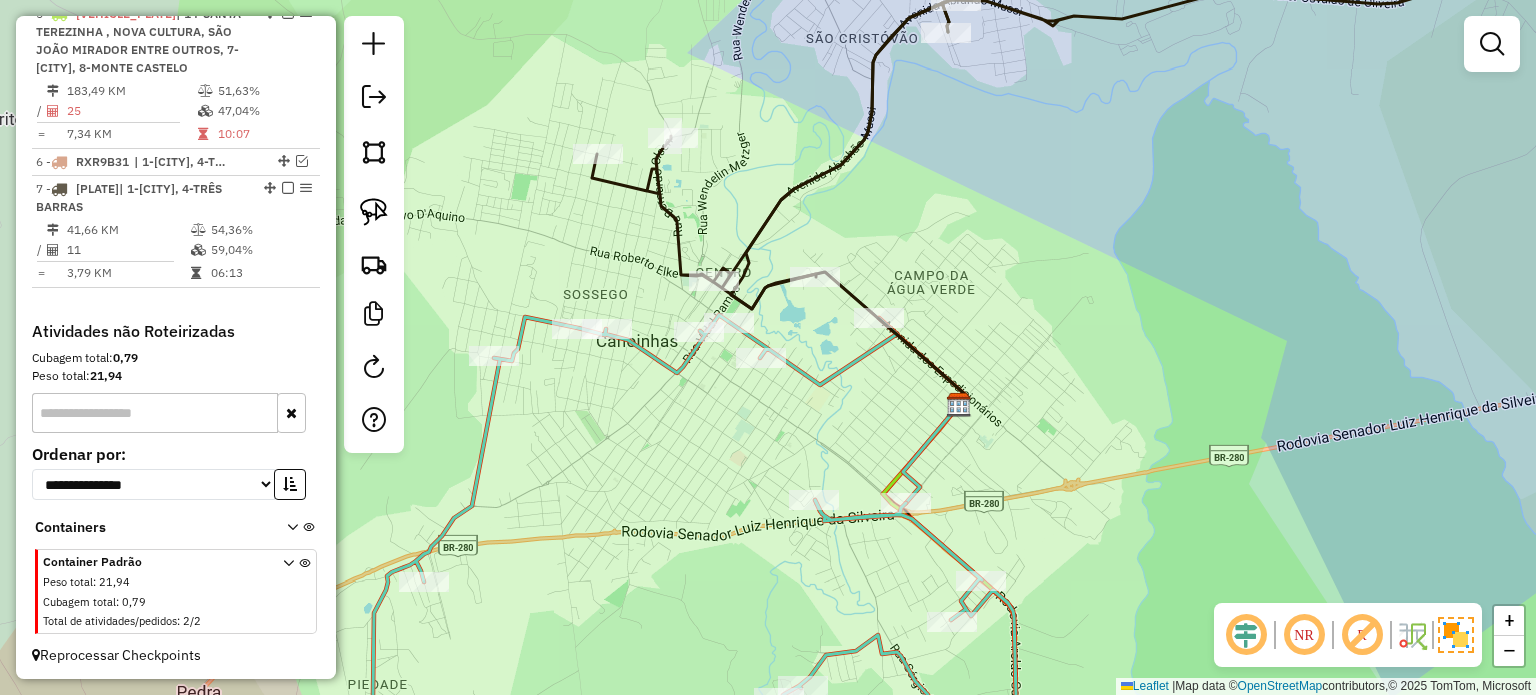 drag, startPoint x: 1080, startPoint y: 323, endPoint x: 961, endPoint y: 319, distance: 119.06721 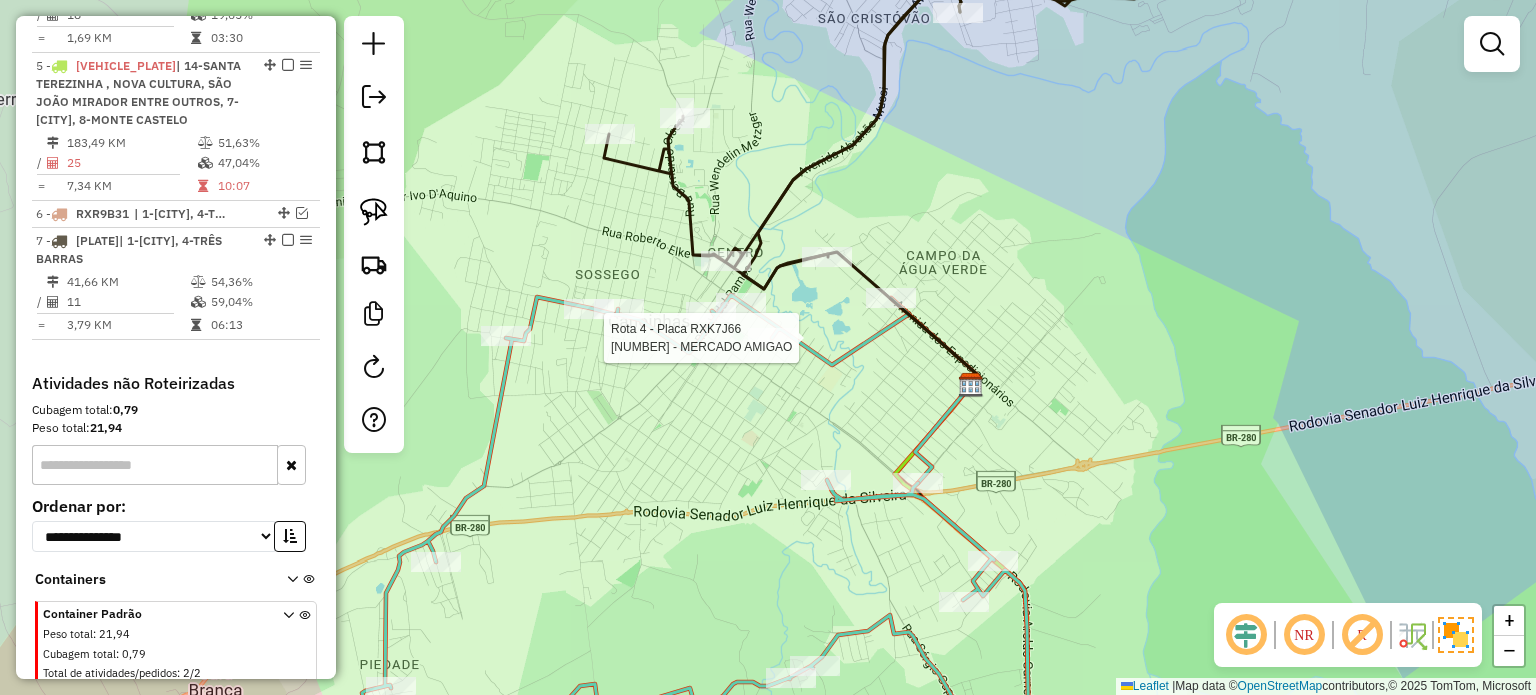 select on "*********" 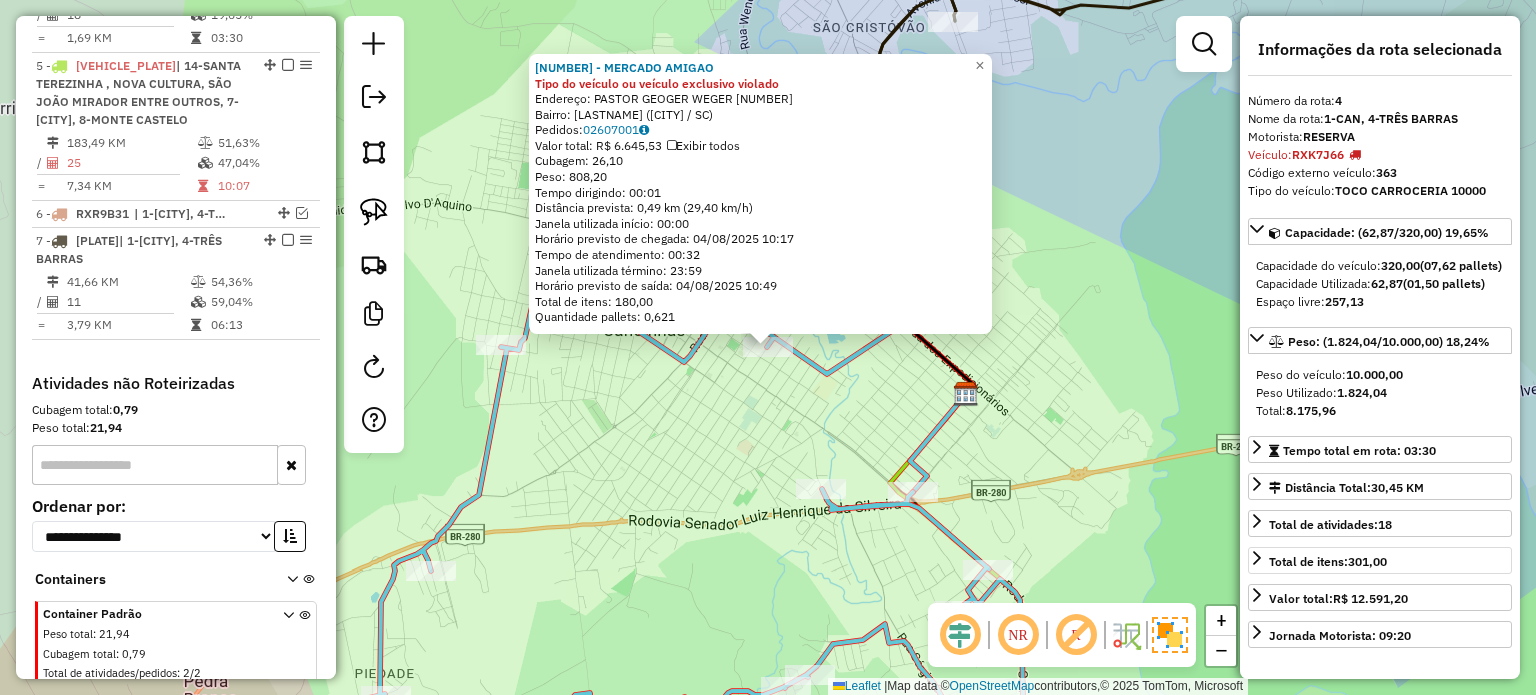scroll, scrollTop: 878, scrollLeft: 0, axis: vertical 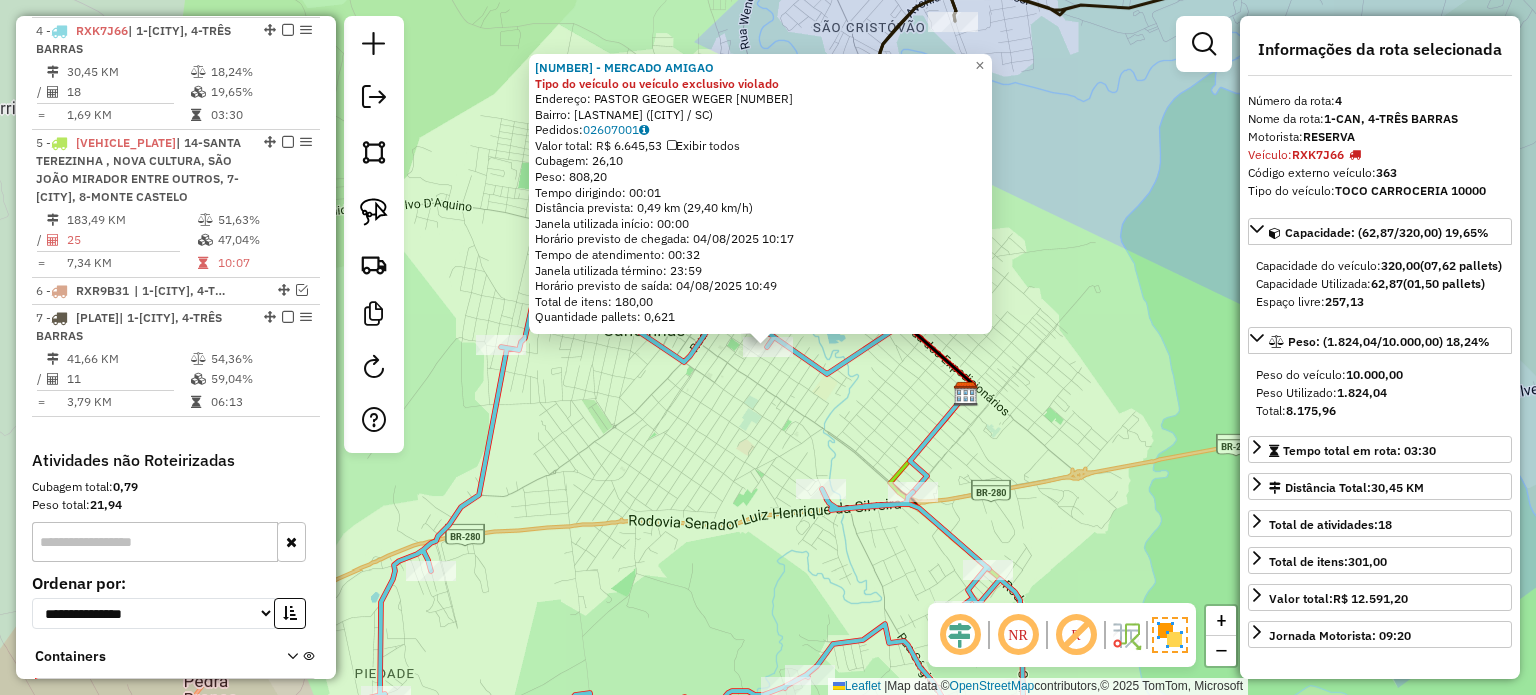 click on "4989 - MERCADO AMIGAO Tipo do veículo ou veículo exclusivo violado  Endereço:  PASTOR GEOGER WEGER 120   Bairro: CENTRO (CANOINHAS / SC)   Pedidos:  02607001   Valor total: R$ 6.645,53   Exibir todos   Cubagem: 26,10  Peso: 808,20  Tempo dirigindo: 00:01   Distância prevista: 0,49 km (29,40 km/h)   Janela utilizada início: 00:00   Horário previsto de chegada: 04/08/2025 10:17   Tempo de atendimento: 00:32   Janela utilizada término: 23:59   Horário previsto de saída: 04/08/2025 10:49   Total de itens: 180,00   Quantidade pallets: 0,621  × Janela de atendimento Grade de atendimento Capacidade Transportadoras Veículos Cliente Pedidos  Rotas Selecione os dias de semana para filtrar as janelas de atendimento  Seg   Ter   Qua   Qui   Sex   Sáb   Dom  Informe o período da janela de atendimento: De: Até:  Filtrar exatamente a janela do cliente  Considerar janela de atendimento padrão  Selecione os dias de semana para filtrar as grades de atendimento  Seg   Ter   Qua   Qui   Sex   Sáb   Dom   De:  De:" 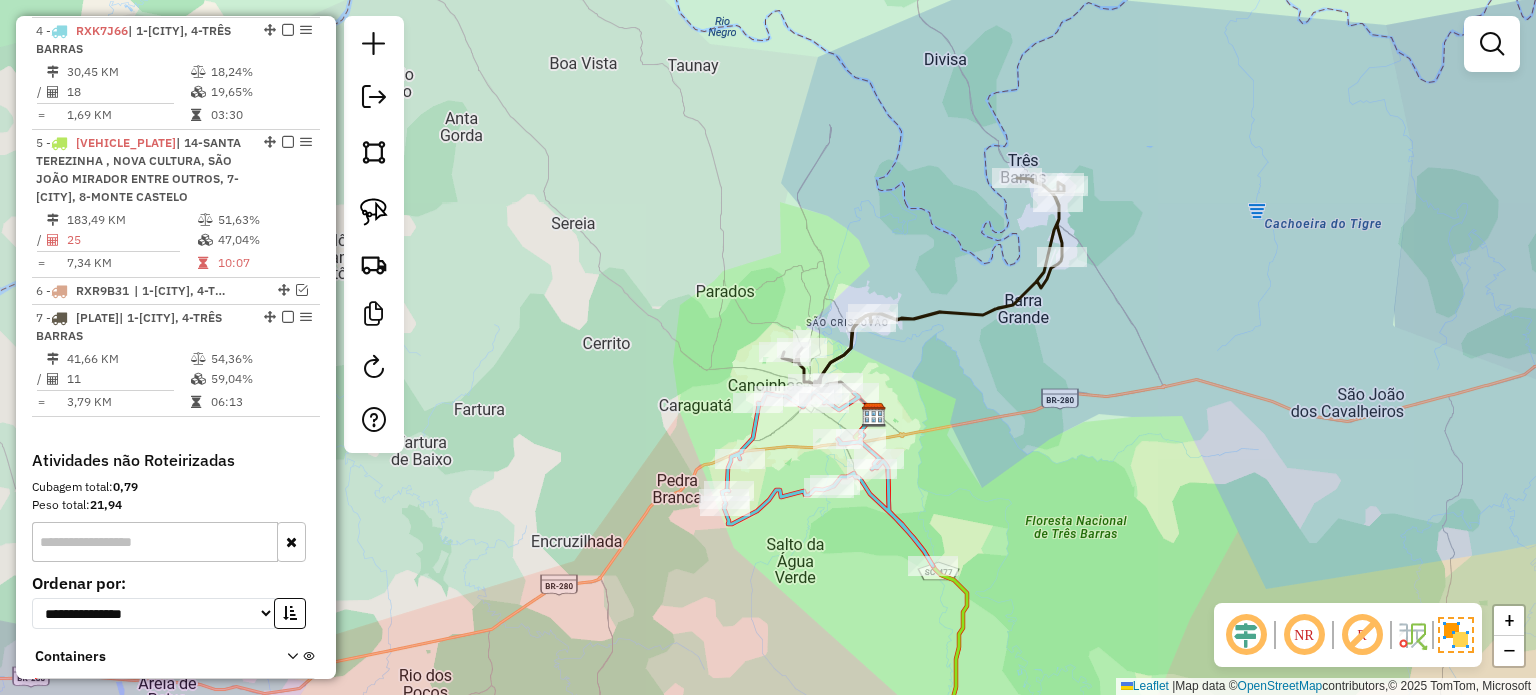 drag, startPoint x: 1089, startPoint y: 459, endPoint x: 1028, endPoint y: 341, distance: 132.83449 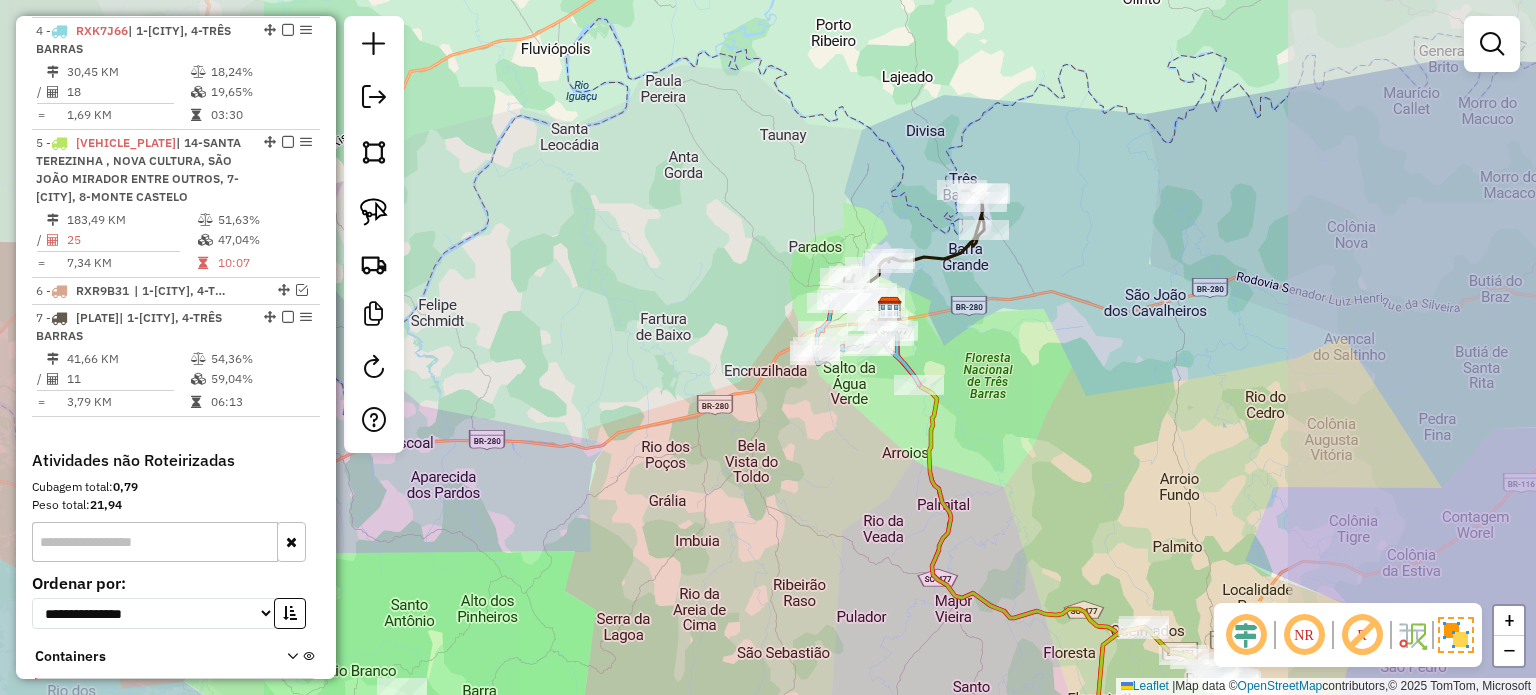 drag, startPoint x: 1040, startPoint y: 451, endPoint x: 935, endPoint y: 311, distance: 175 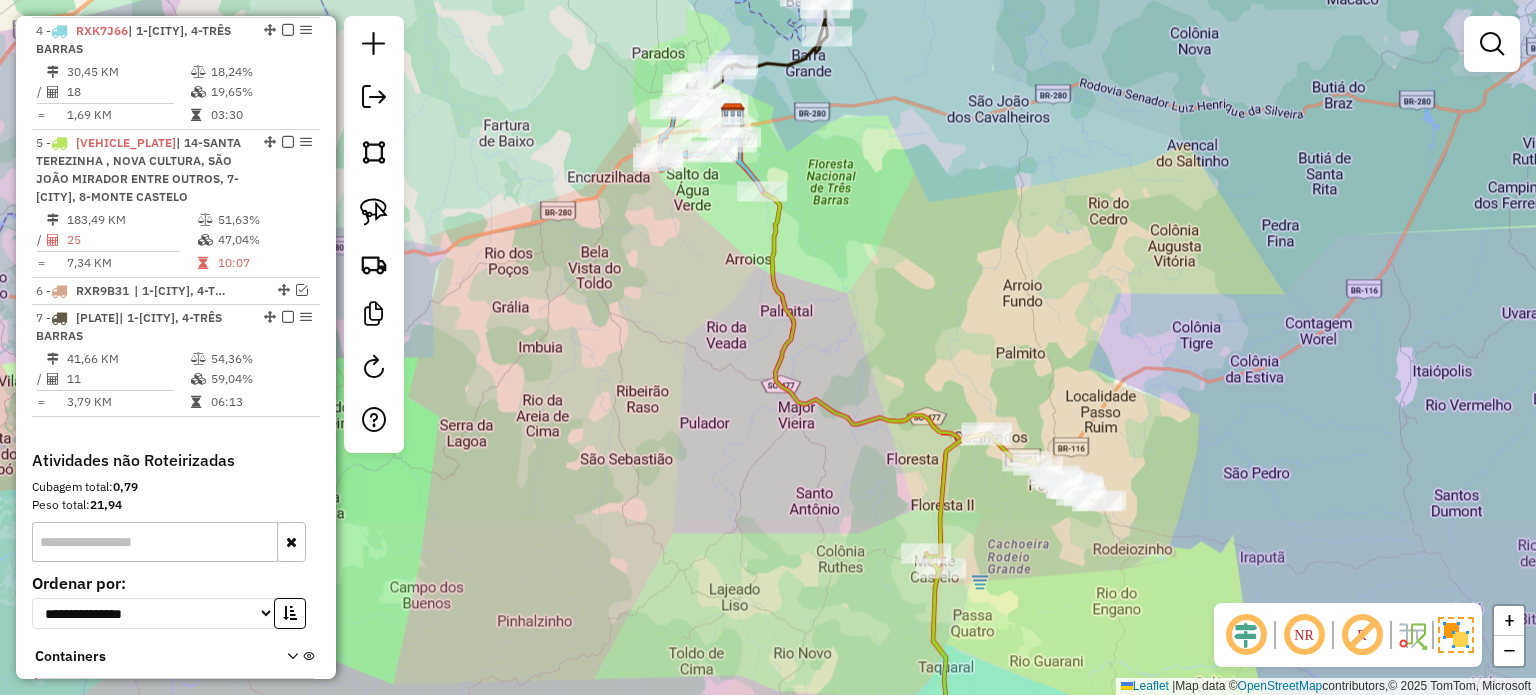 drag, startPoint x: 991, startPoint y: 318, endPoint x: 1002, endPoint y: 319, distance: 11.045361 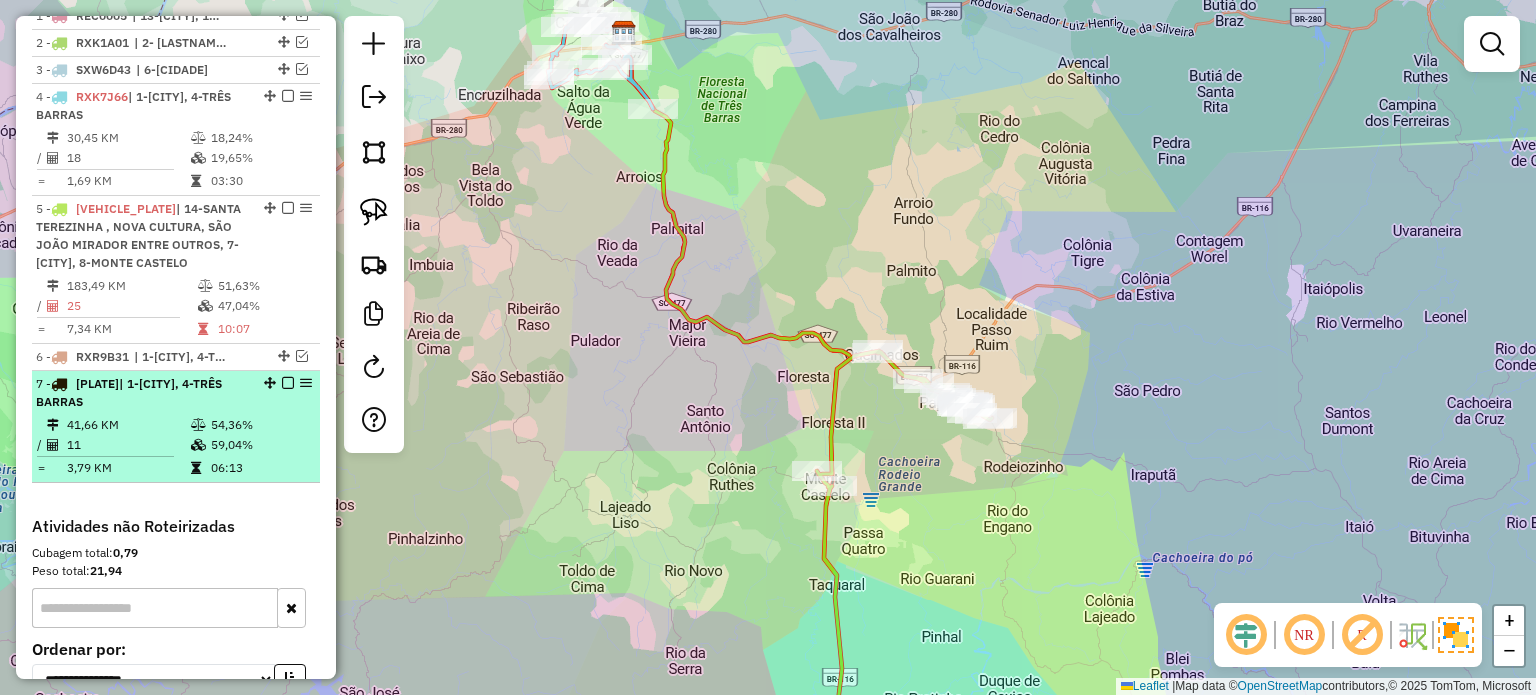 scroll, scrollTop: 778, scrollLeft: 0, axis: vertical 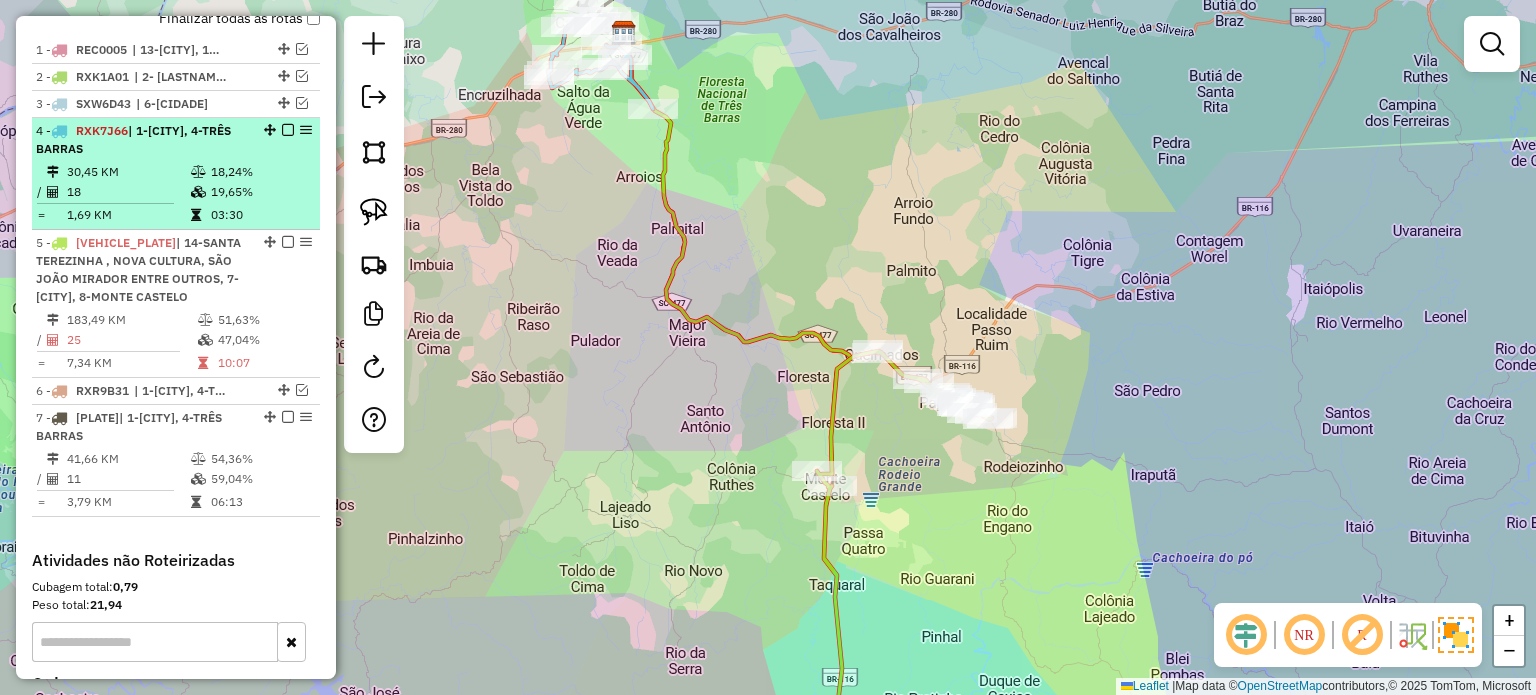 click at bounding box center [288, 130] 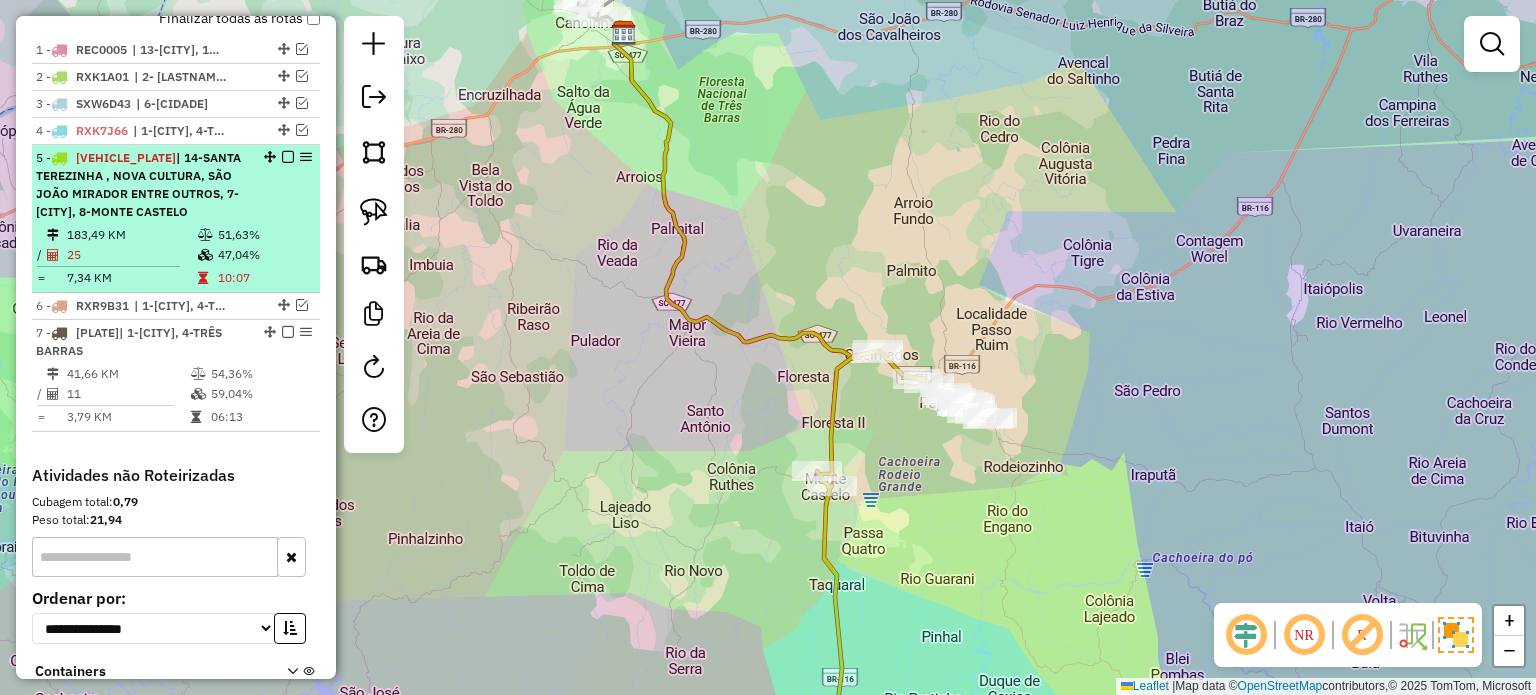 click at bounding box center [288, 157] 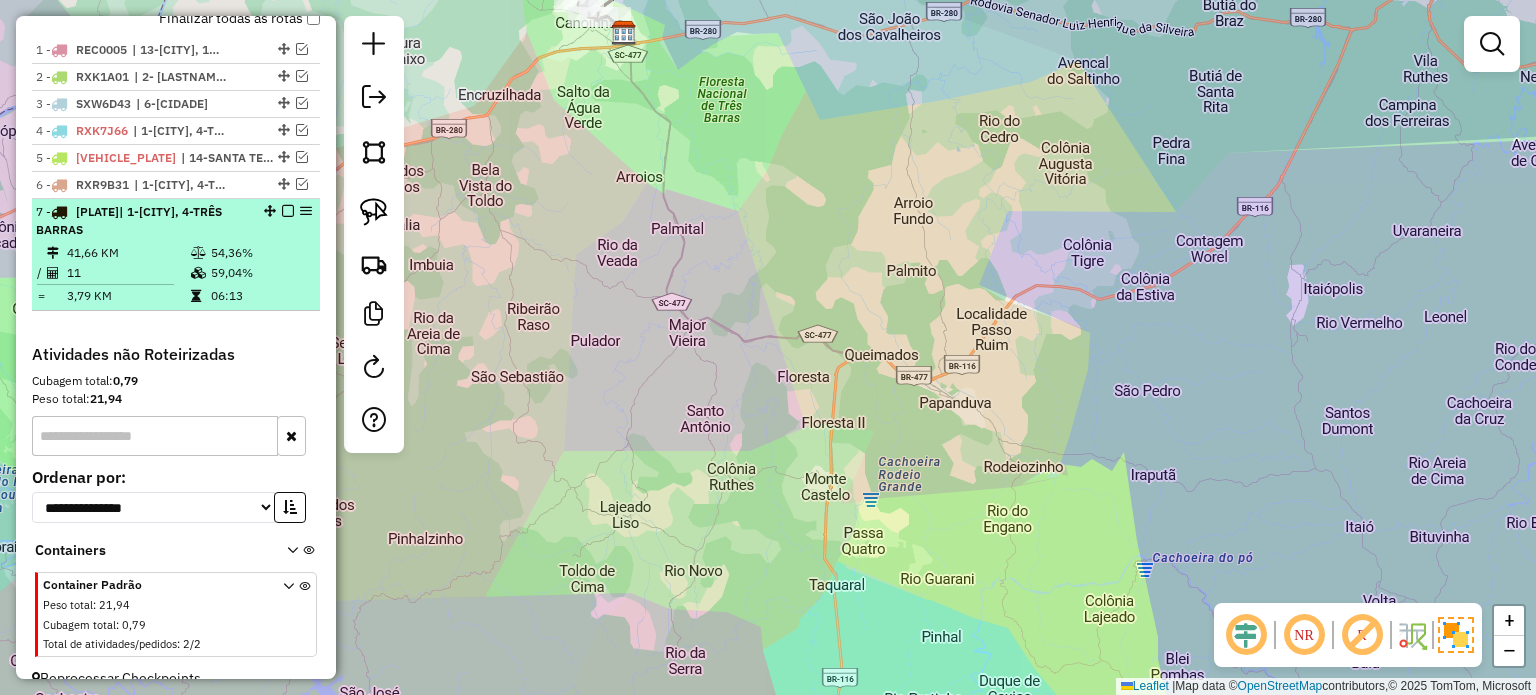 scroll, scrollTop: 578, scrollLeft: 0, axis: vertical 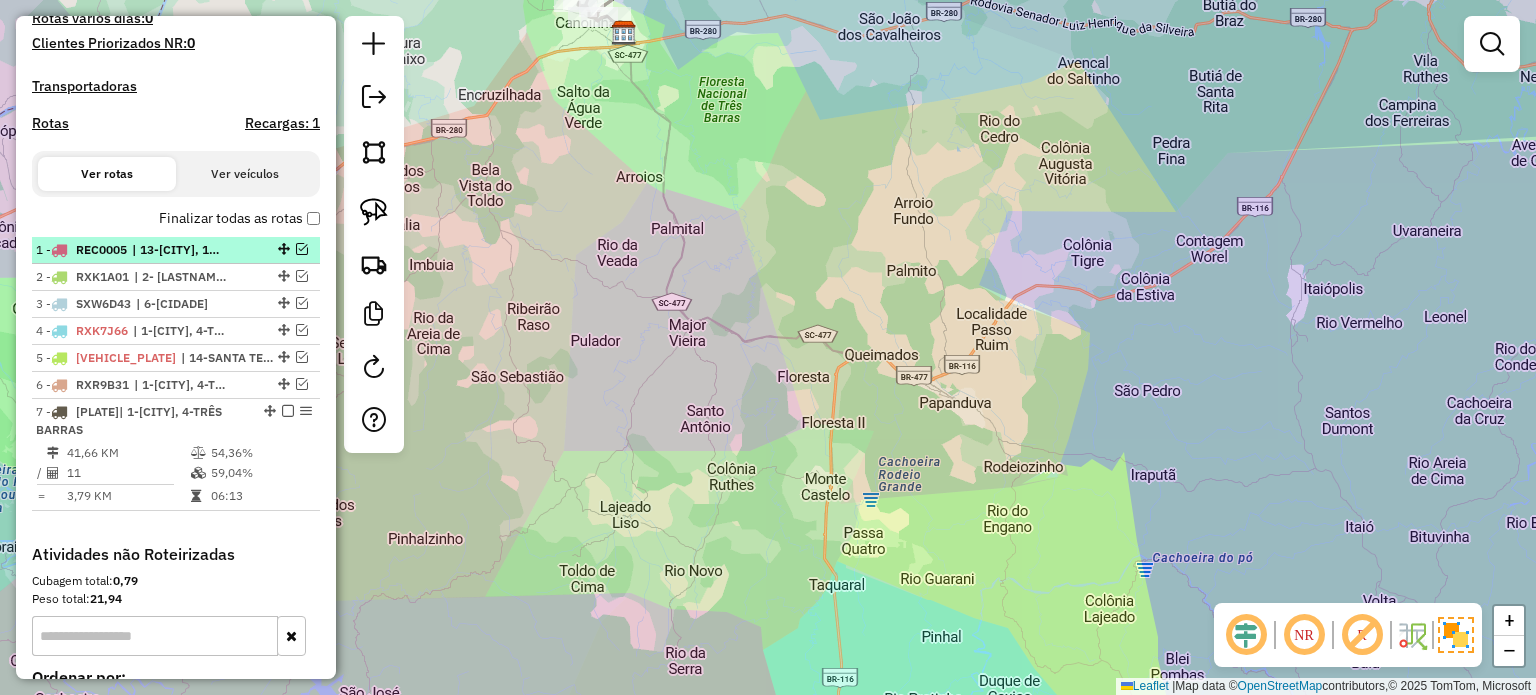 click at bounding box center [302, 249] 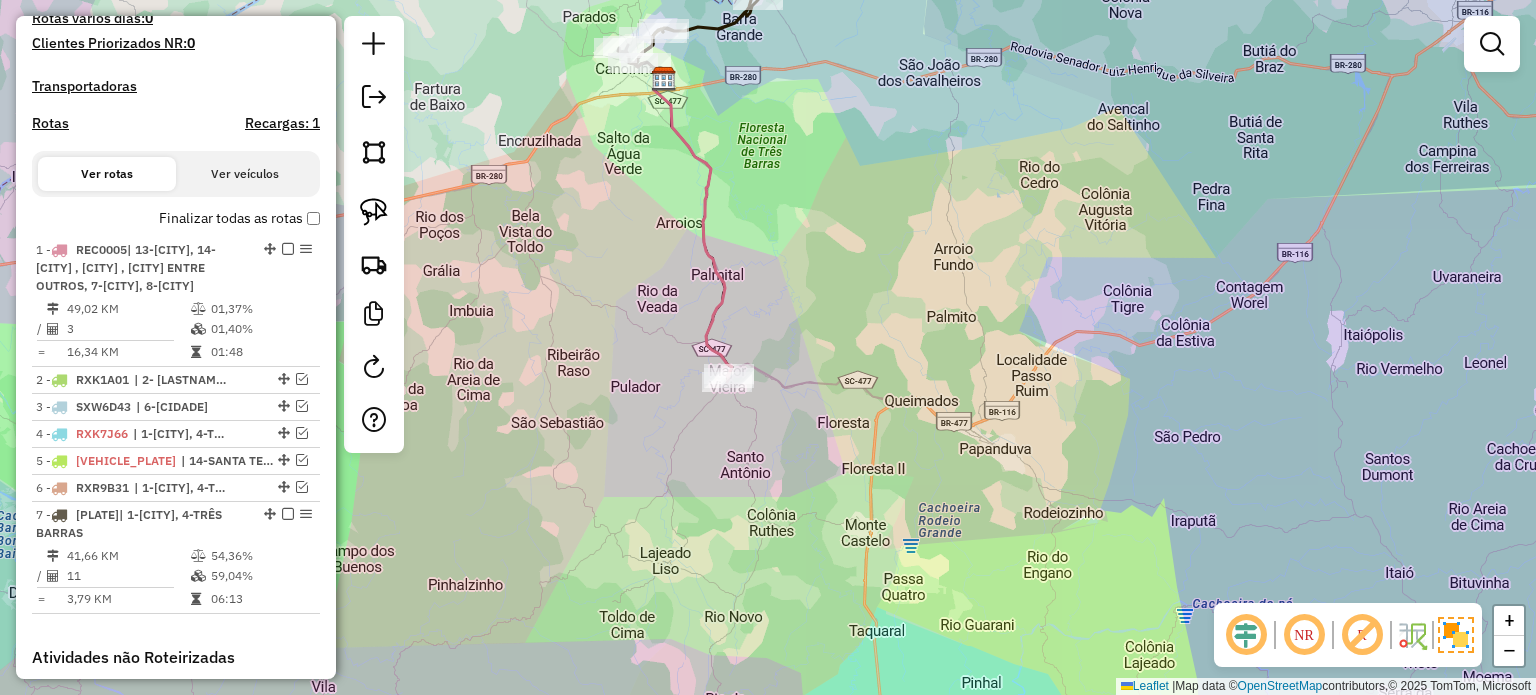 drag, startPoint x: 837, startPoint y: 281, endPoint x: 874, endPoint y: 327, distance: 59.03389 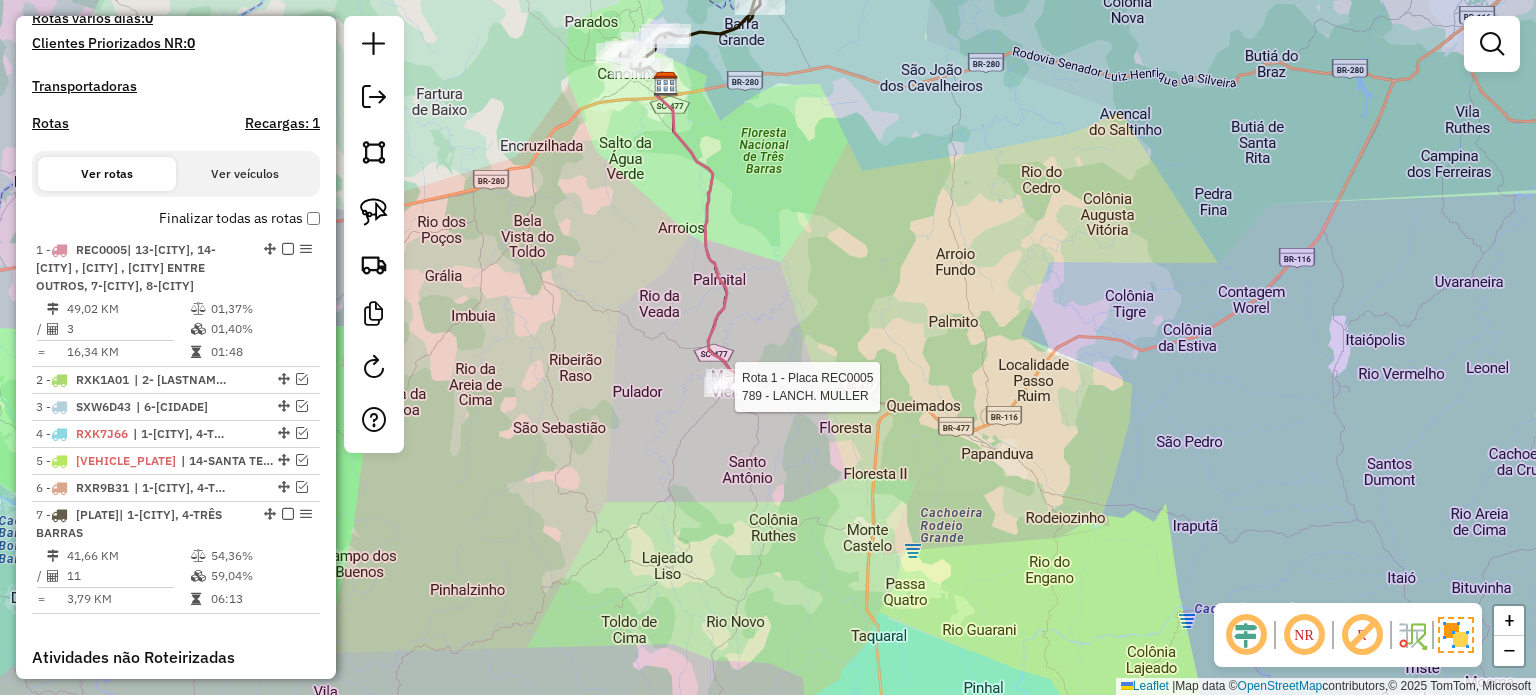 select on "*********" 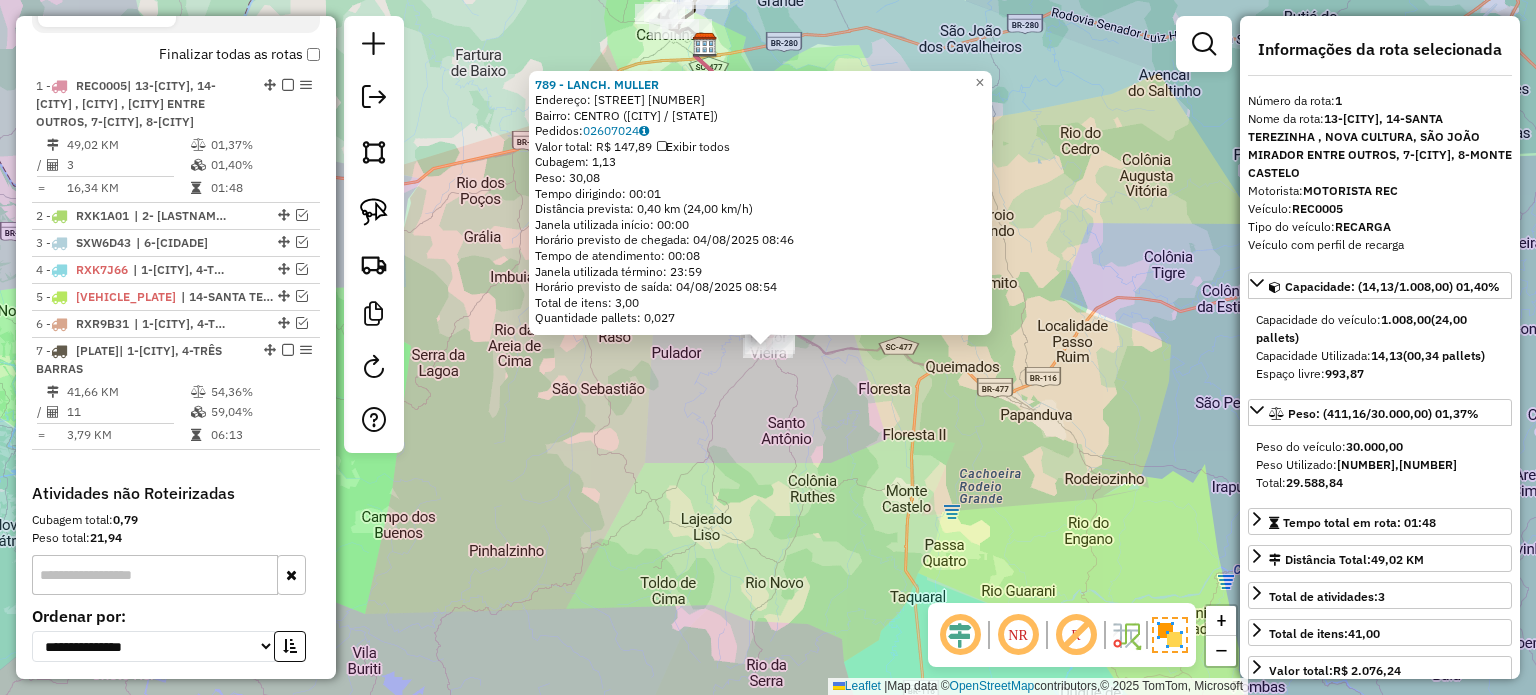 scroll, scrollTop: 798, scrollLeft: 0, axis: vertical 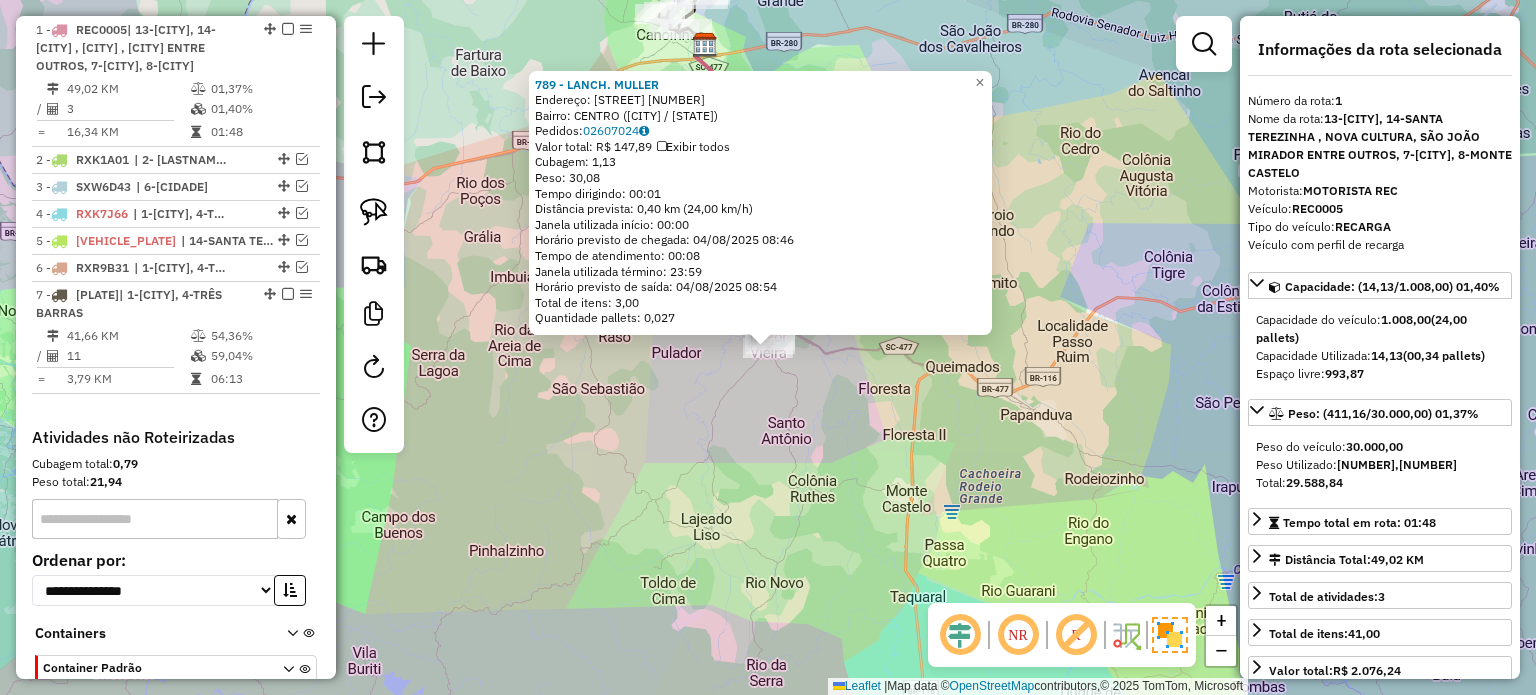 click on "789 - LANCH. MULLER  Endereço:  LUIZ DAVET 957   Bairro: CENTRO (MAJOR VIEIRA / SC)   Pedidos:  02607024   Valor total: R$ 147,89   Exibir todos   Cubagem: 1,13  Peso: 30,08  Tempo dirigindo: 00:01   Distância prevista: 0,40 km (24,00 km/h)   Janela utilizada início: 00:00   Horário previsto de chegada: 04/08/2025 08:46   Tempo de atendimento: 00:08   Janela utilizada término: 23:59   Horário previsto de saída: 04/08/2025 08:54   Total de itens: 3,00   Quantidade pallets: 0,027  × Janela de atendimento Grade de atendimento Capacidade Transportadoras Veículos Cliente Pedidos  Rotas Selecione os dias de semana para filtrar as janelas de atendimento  Seg   Ter   Qua   Qui   Sex   Sáb   Dom  Informe o período da janela de atendimento: De: Até:  Filtrar exatamente a janela do cliente  Considerar janela de atendimento padrão  Selecione os dias de semana para filtrar as grades de atendimento  Seg   Ter   Qua   Qui   Sex   Sáb   Dom   Considerar clientes sem dia de atendimento cadastrado  Peso mínimo:" 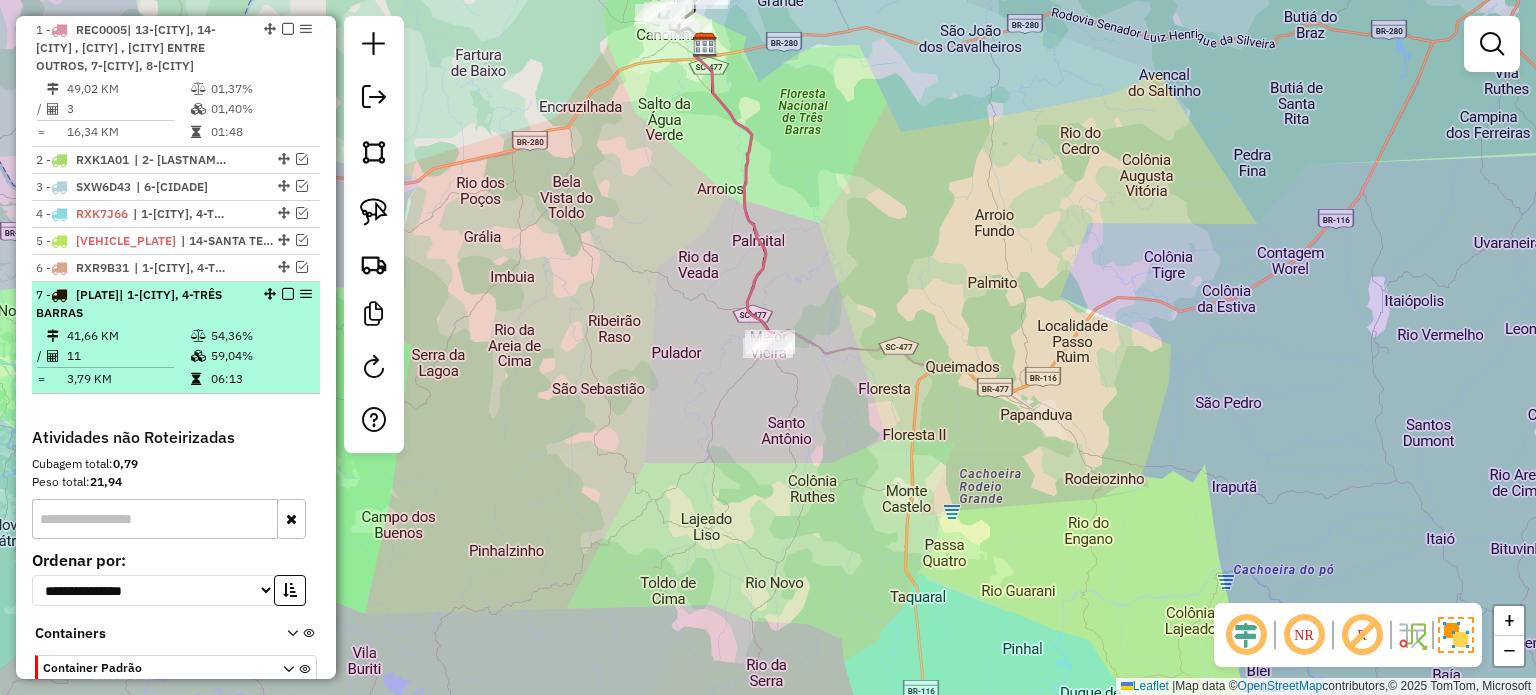 click at bounding box center (288, 294) 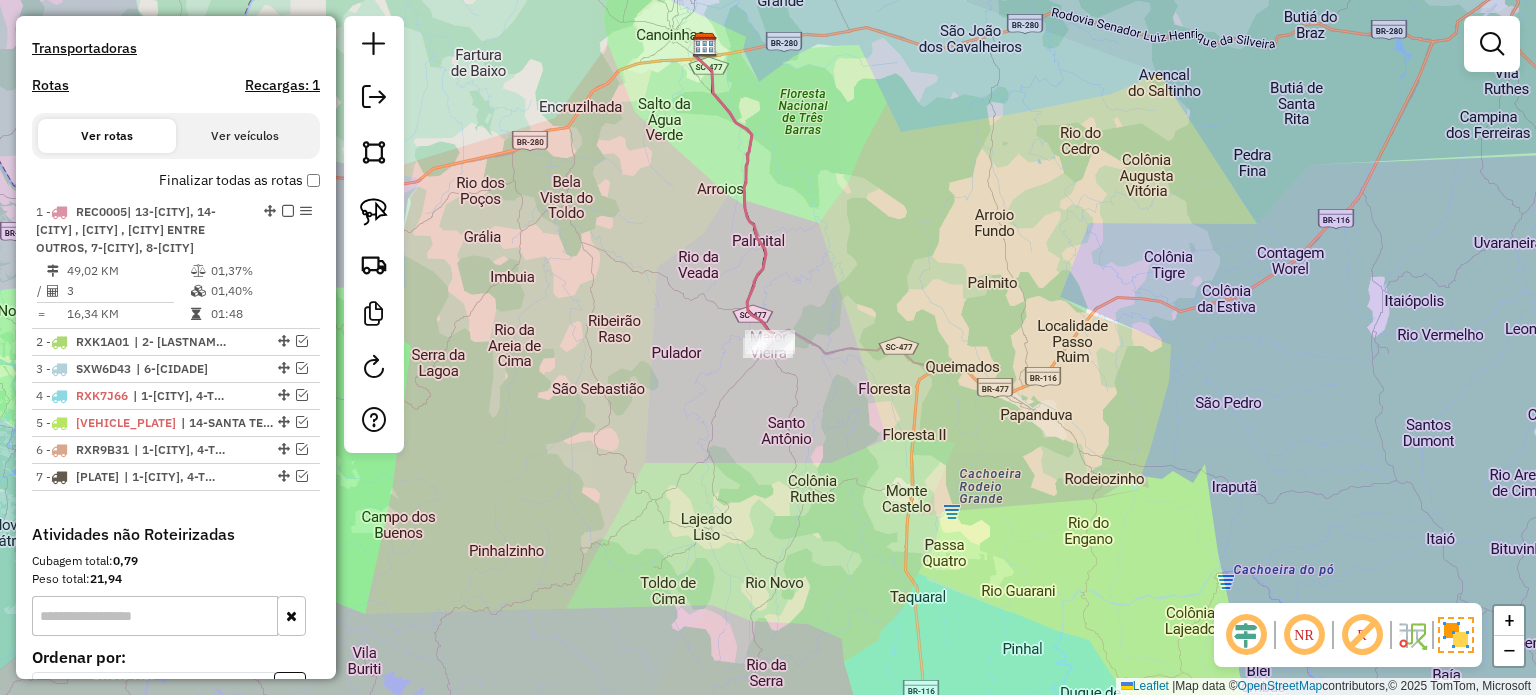 scroll, scrollTop: 498, scrollLeft: 0, axis: vertical 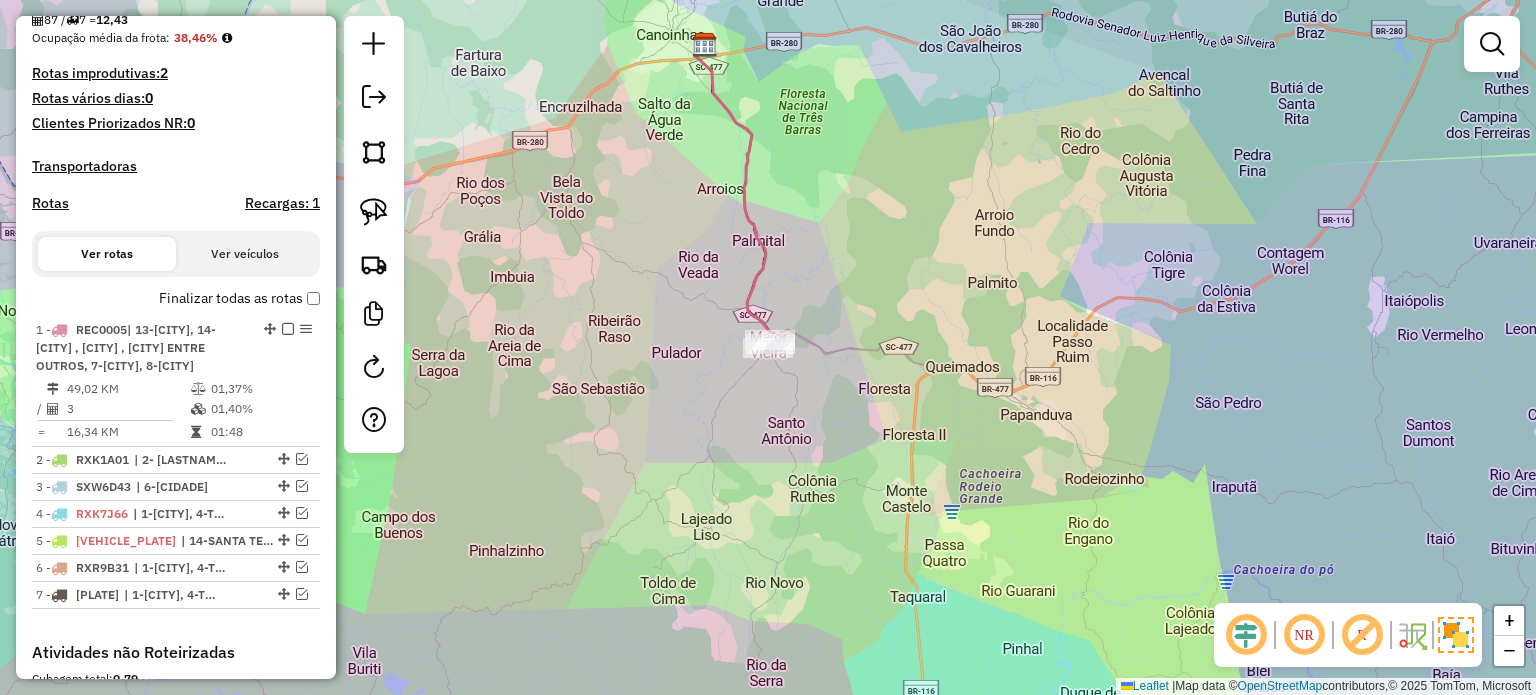click on "Janela de atendimento Grade de atendimento Capacidade Transportadoras Veículos Cliente Pedidos  Rotas Selecione os dias de semana para filtrar as janelas de atendimento  Seg   Ter   Qua   Qui   Sex   Sáb   Dom  Informe o período da janela de atendimento: De: Até:  Filtrar exatamente a janela do cliente  Considerar janela de atendimento padrão  Selecione os dias de semana para filtrar as grades de atendimento  Seg   Ter   Qua   Qui   Sex   Sáb   Dom   Considerar clientes sem dia de atendimento cadastrado  Clientes fora do dia de atendimento selecionado Filtrar as atividades entre os valores definidos abaixo:  Peso mínimo:   Peso máximo:   Cubagem mínima:   Cubagem máxima:   De:   Até:  Filtrar as atividades entre o tempo de atendimento definido abaixo:  De:   Até:   Considerar capacidade total dos clientes não roteirizados Transportadora: Selecione um ou mais itens Tipo de veículo: Selecione um ou mais itens Veículo: Selecione um ou mais itens Motorista: Selecione um ou mais itens Nome: Rótulo:" 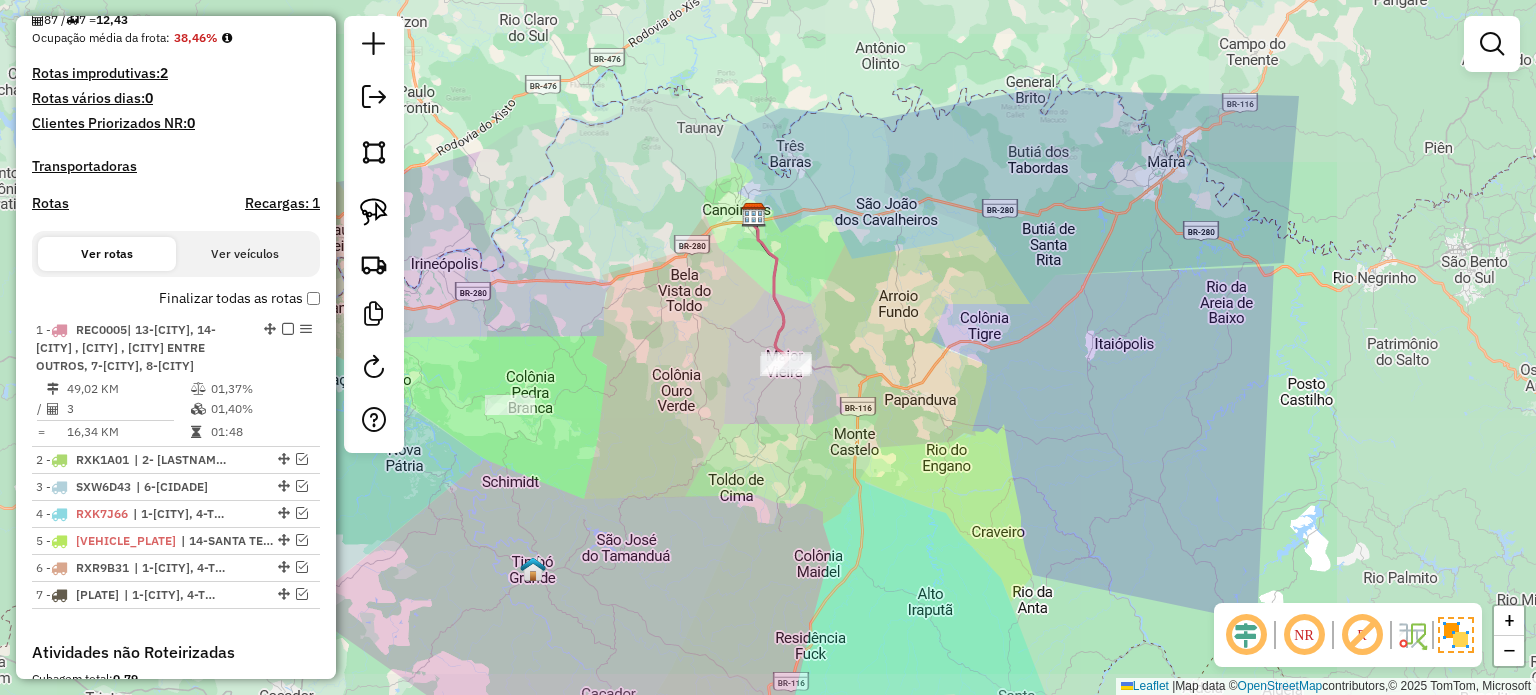 click on "Janela de atendimento Grade de atendimento Capacidade Transportadoras Veículos Cliente Pedidos  Rotas Selecione os dias de semana para filtrar as janelas de atendimento  Seg   Ter   Qua   Qui   Sex   Sáb   Dom  Informe o período da janela de atendimento: De: Até:  Filtrar exatamente a janela do cliente  Considerar janela de atendimento padrão  Selecione os dias de semana para filtrar as grades de atendimento  Seg   Ter   Qua   Qui   Sex   Sáb   Dom   Considerar clientes sem dia de atendimento cadastrado  Clientes fora do dia de atendimento selecionado Filtrar as atividades entre os valores definidos abaixo:  Peso mínimo:   Peso máximo:   Cubagem mínima:   Cubagem máxima:   De:   Até:  Filtrar as atividades entre o tempo de atendimento definido abaixo:  De:   Até:   Considerar capacidade total dos clientes não roteirizados Transportadora: Selecione um ou mais itens Tipo de veículo: Selecione um ou mais itens Veículo: Selecione um ou mais itens Motorista: Selecione um ou mais itens Nome: Rótulo:" 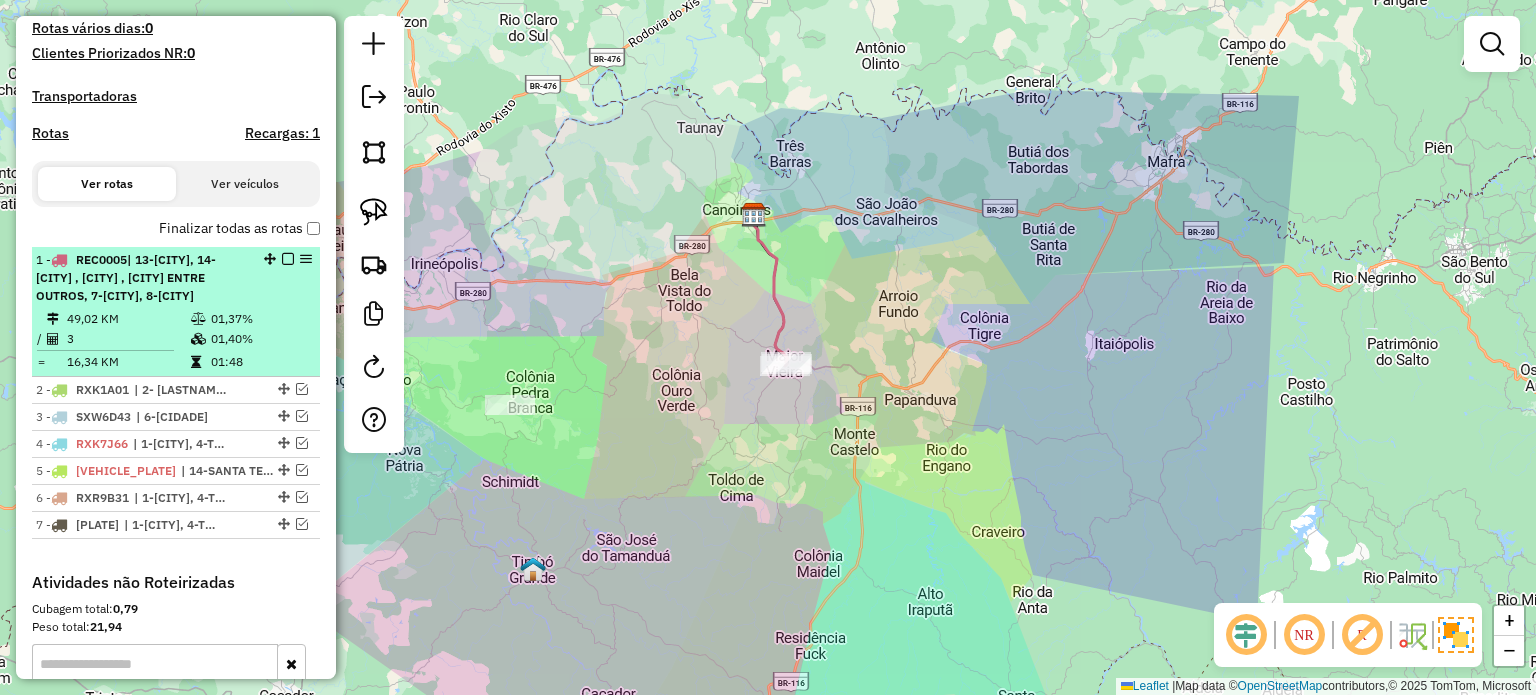 scroll, scrollTop: 598, scrollLeft: 0, axis: vertical 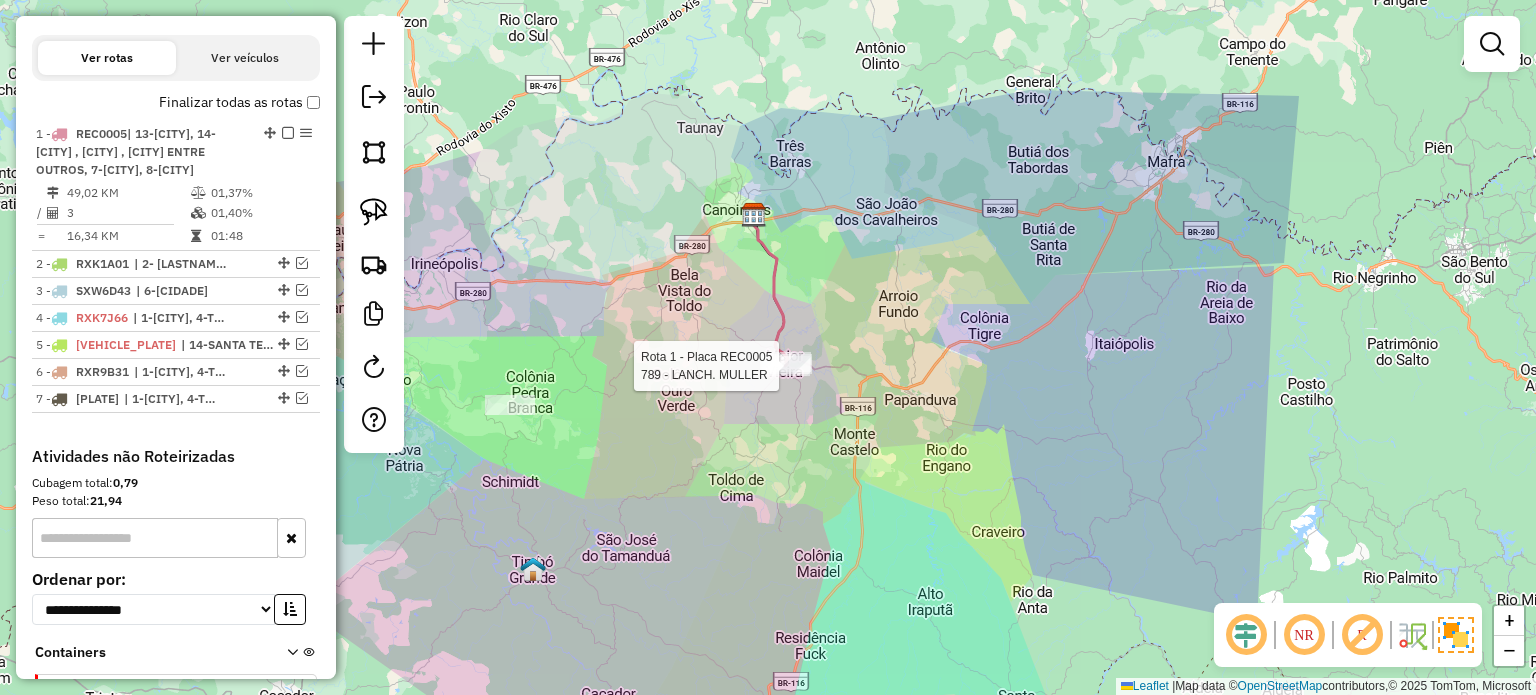 select on "*********" 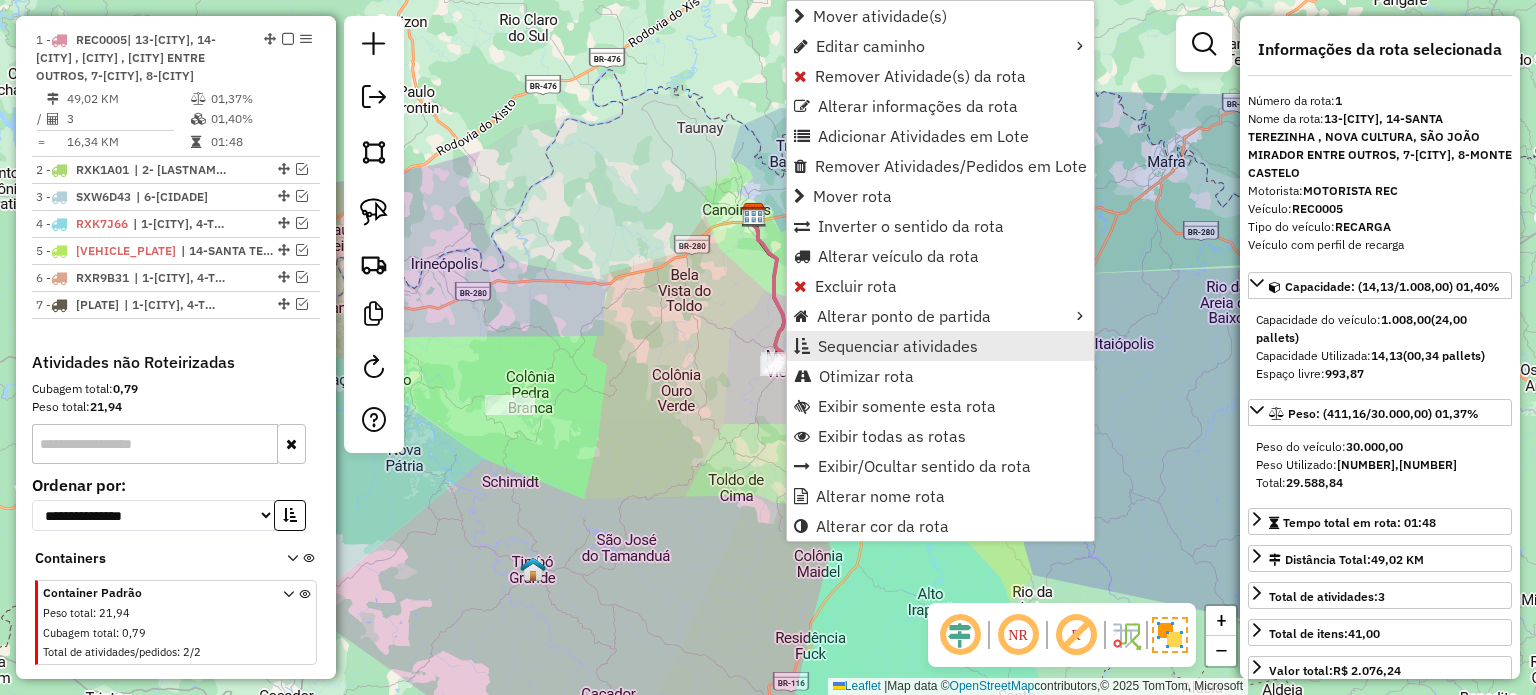 scroll, scrollTop: 798, scrollLeft: 0, axis: vertical 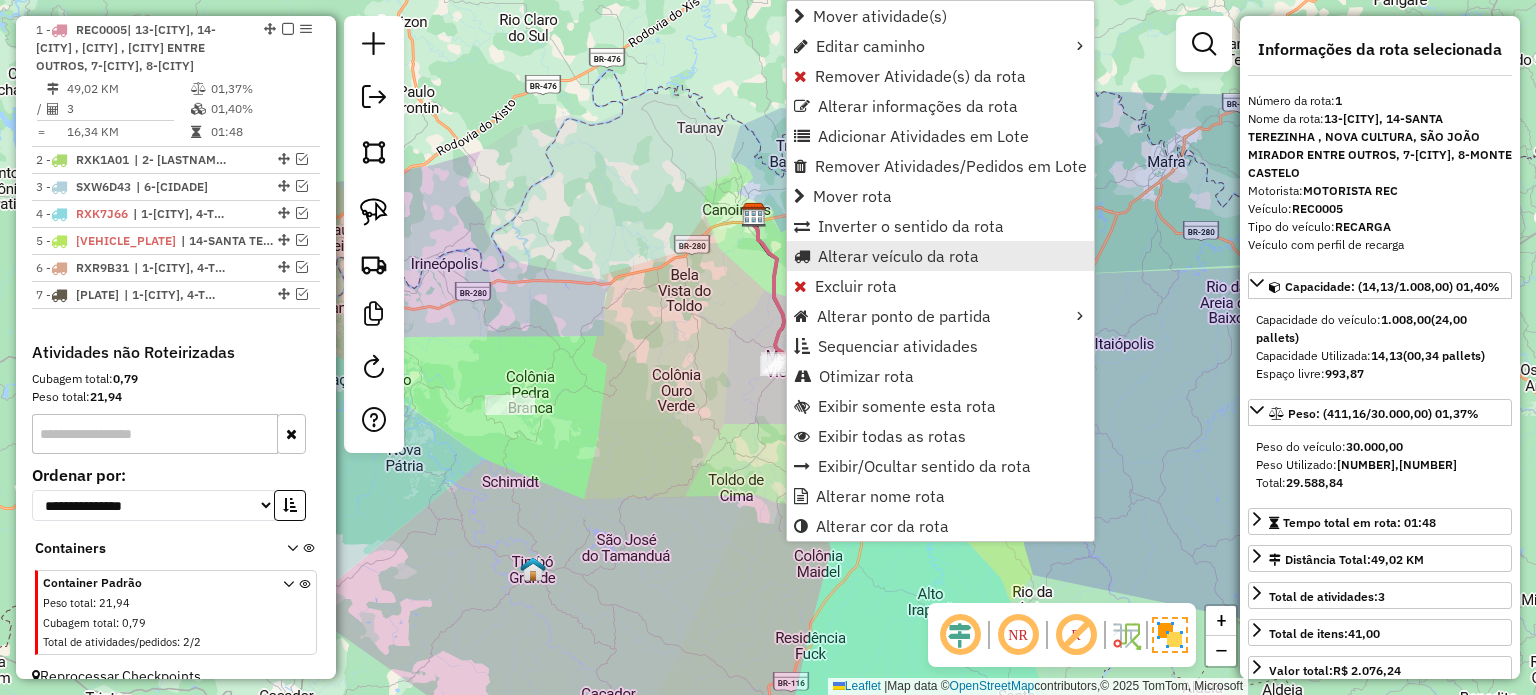click on "Alterar veículo da rota" at bounding box center [898, 256] 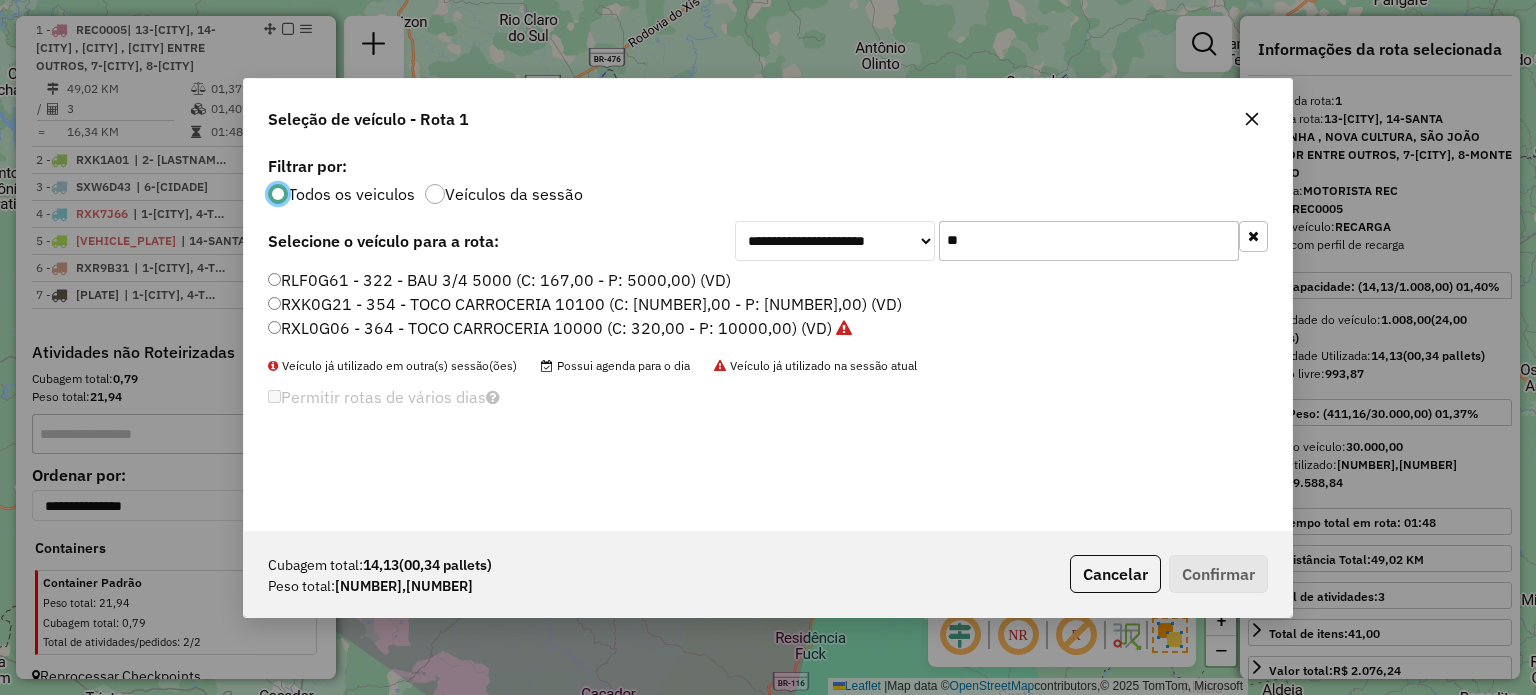 scroll, scrollTop: 10, scrollLeft: 6, axis: both 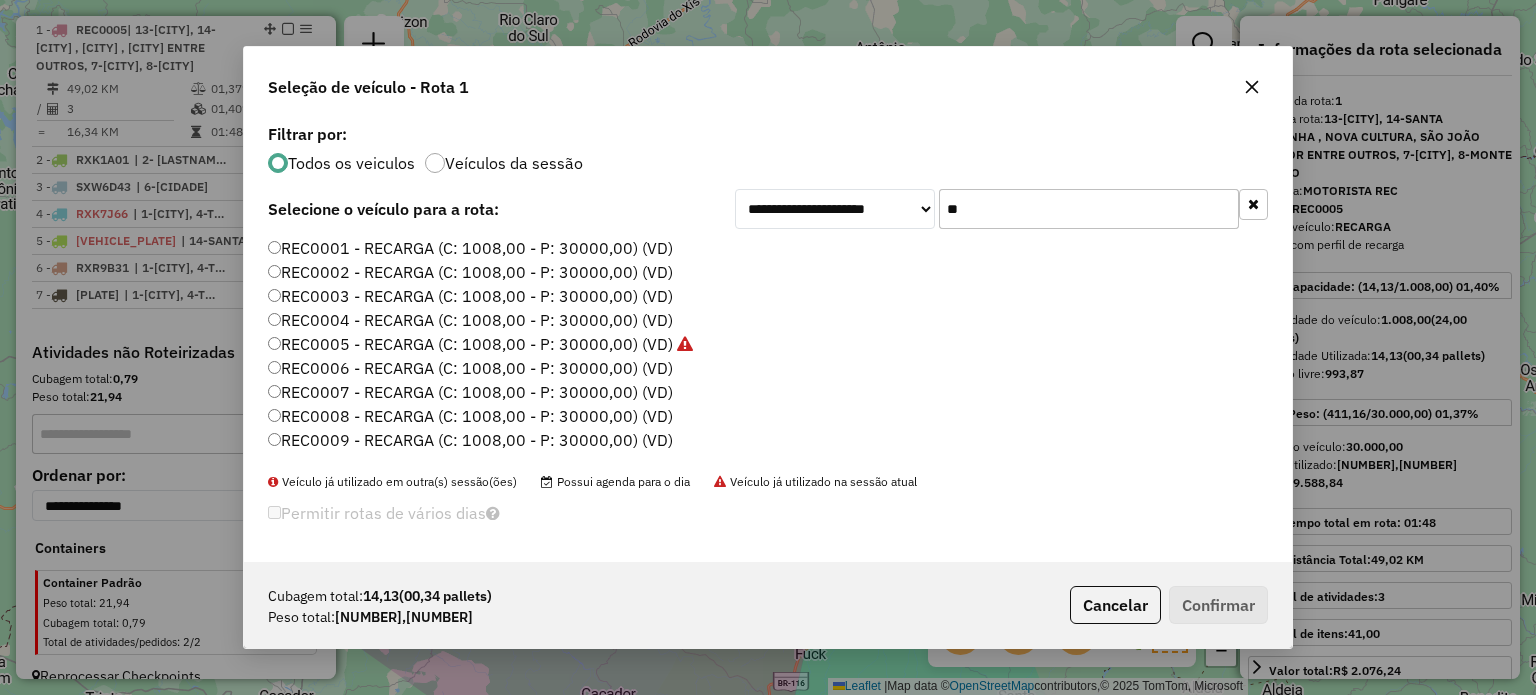 type on "*" 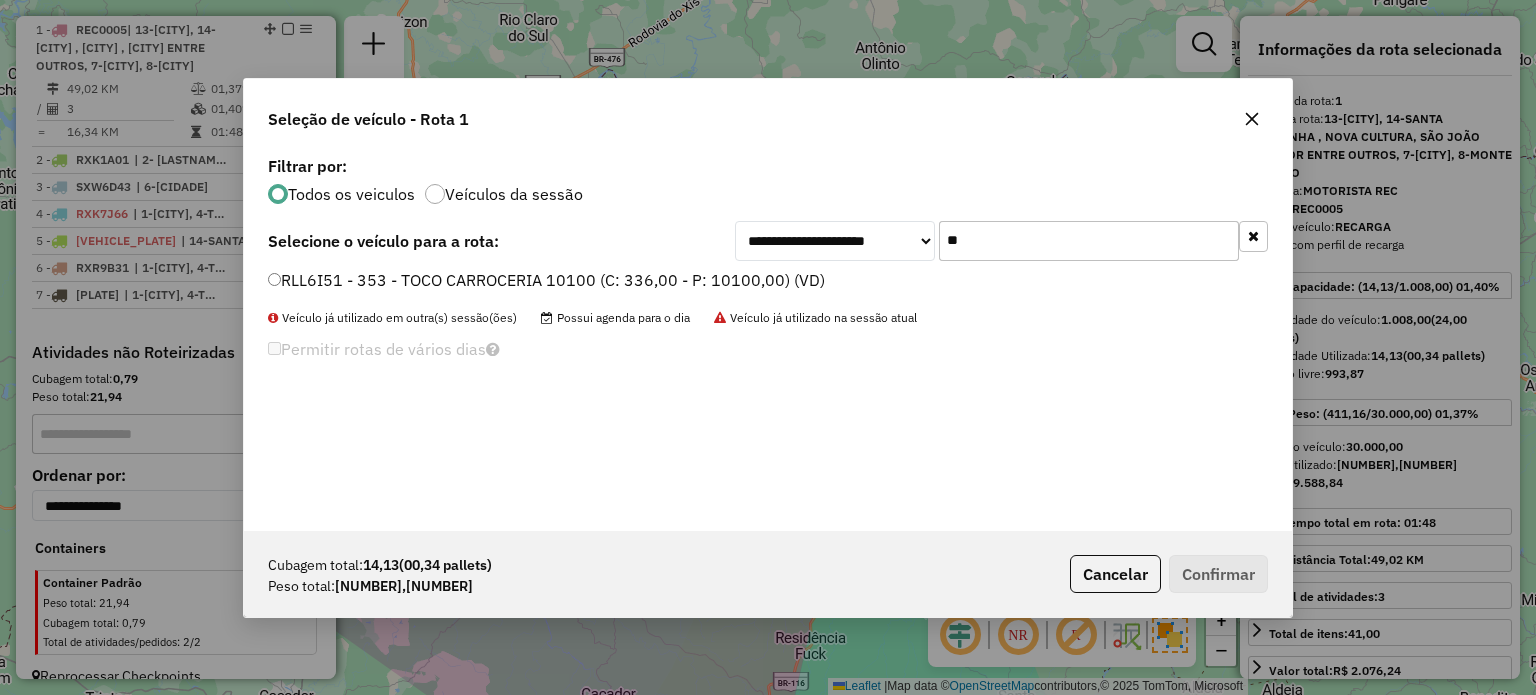 type on "**" 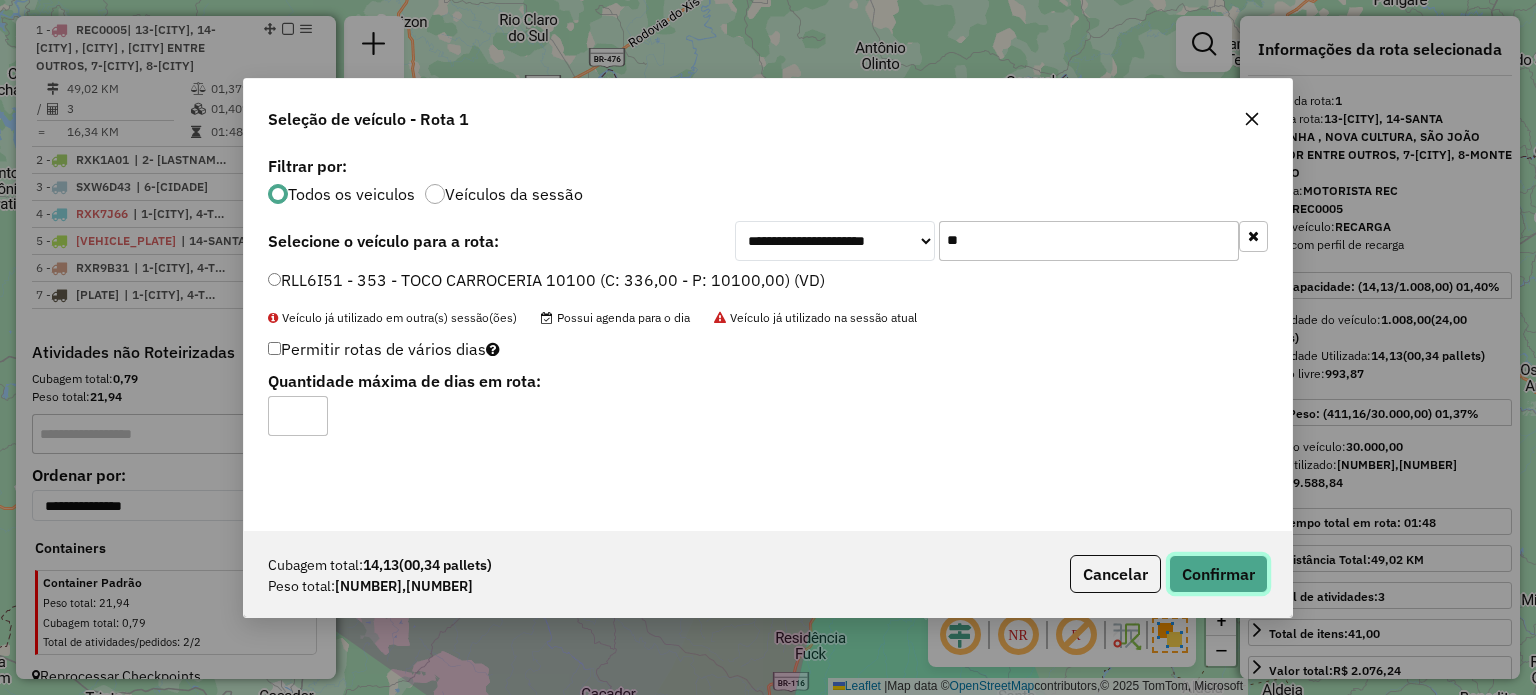 click on "Confirmar" 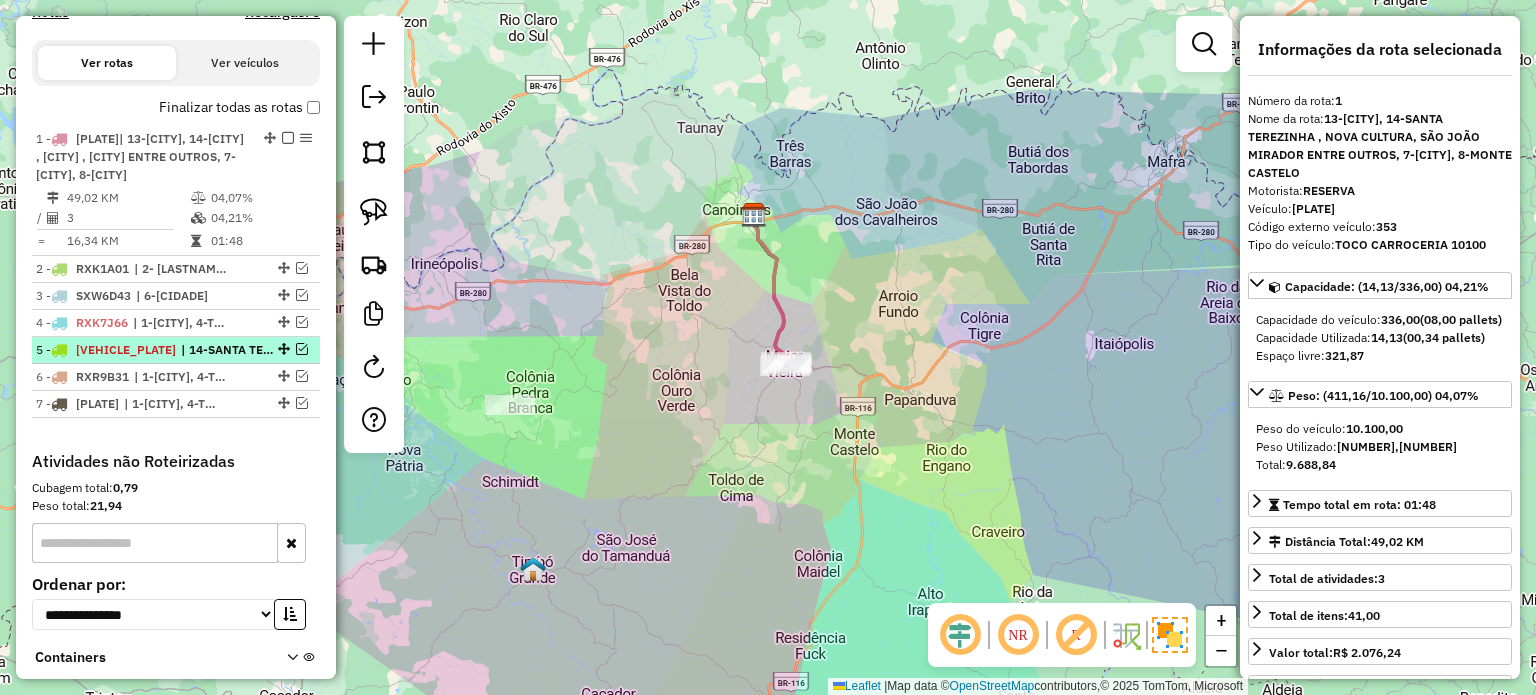 scroll, scrollTop: 598, scrollLeft: 0, axis: vertical 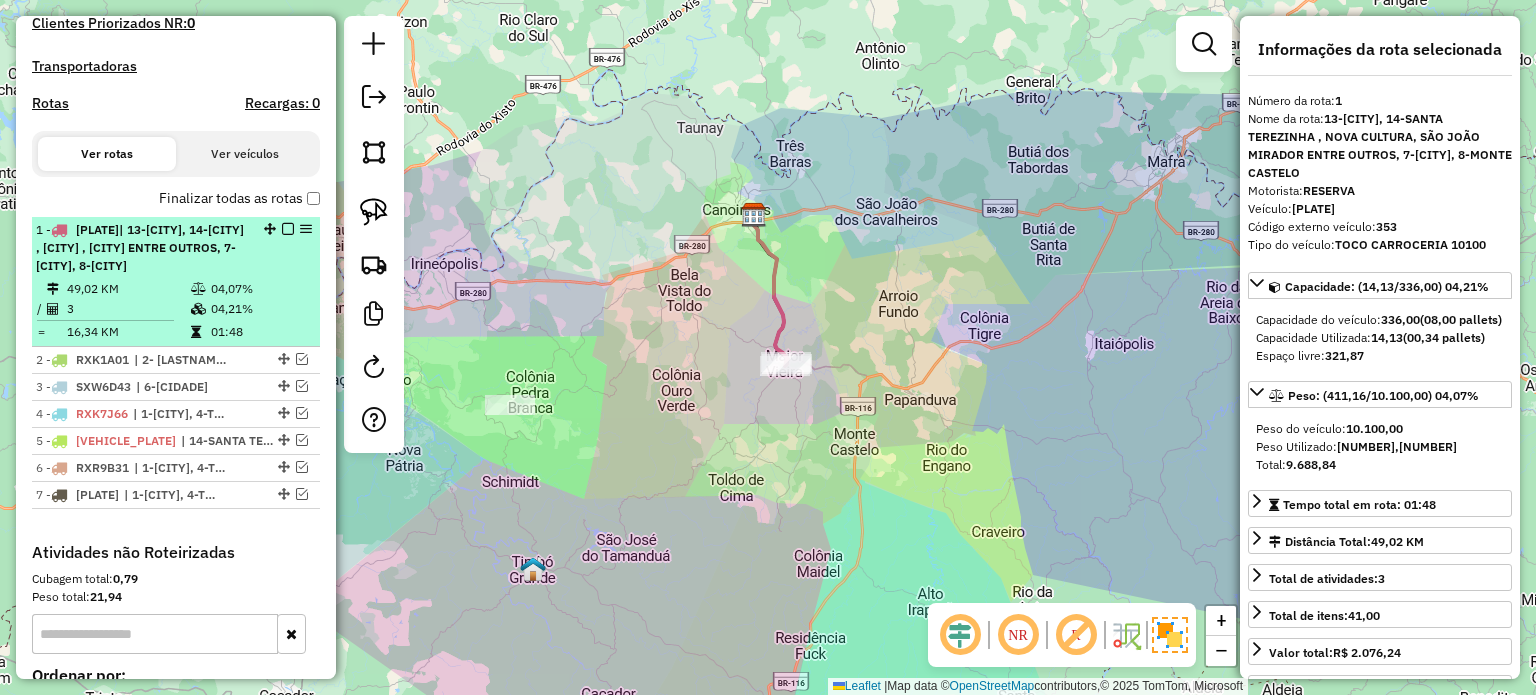 click at bounding box center (288, 229) 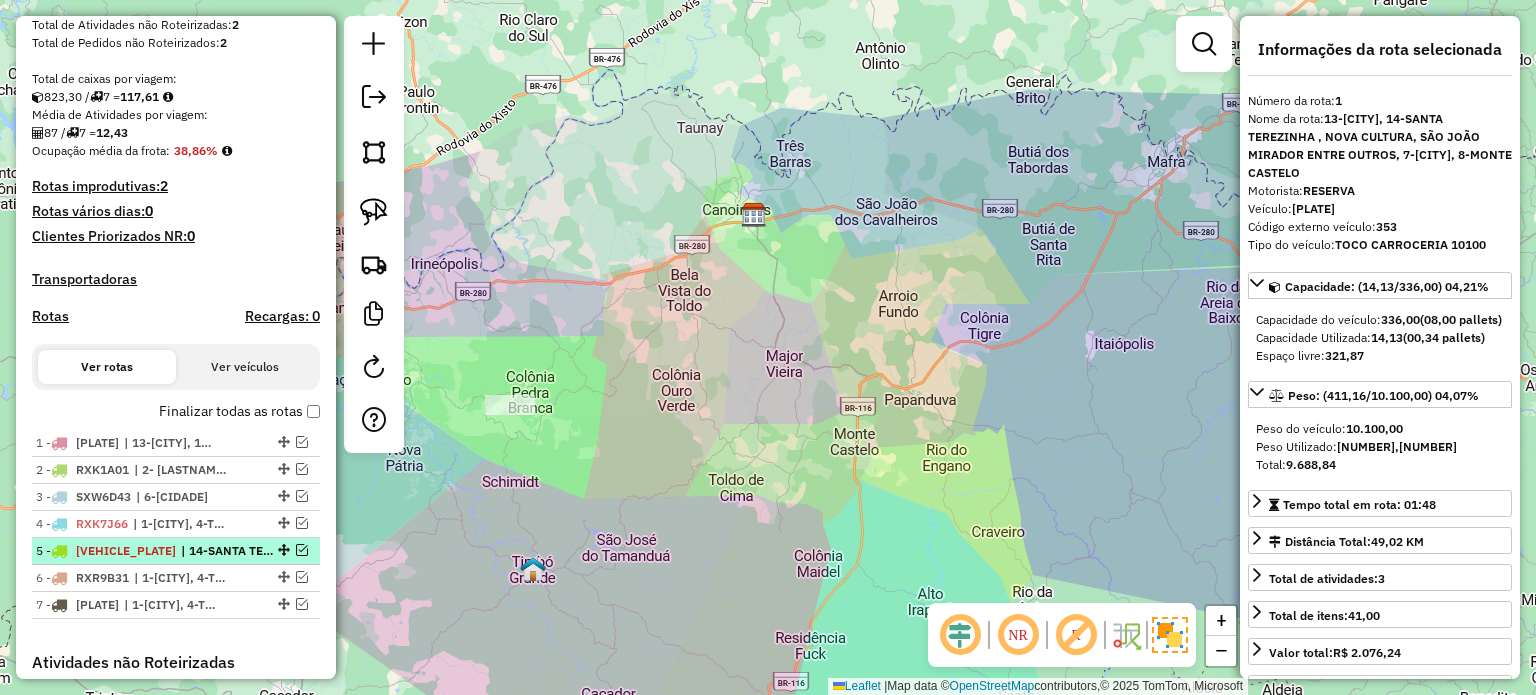 scroll, scrollTop: 298, scrollLeft: 0, axis: vertical 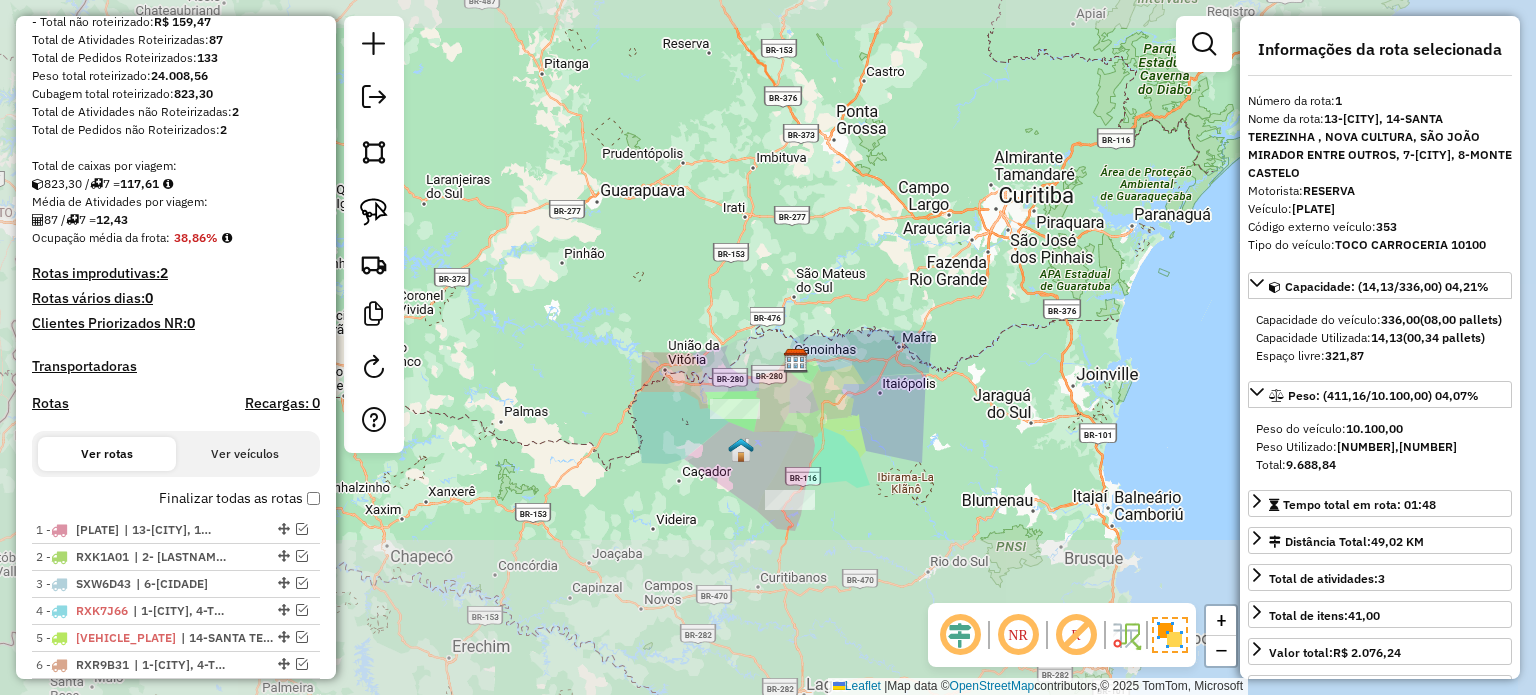 drag, startPoint x: 870, startPoint y: 460, endPoint x: 839, endPoint y: 424, distance: 47.507893 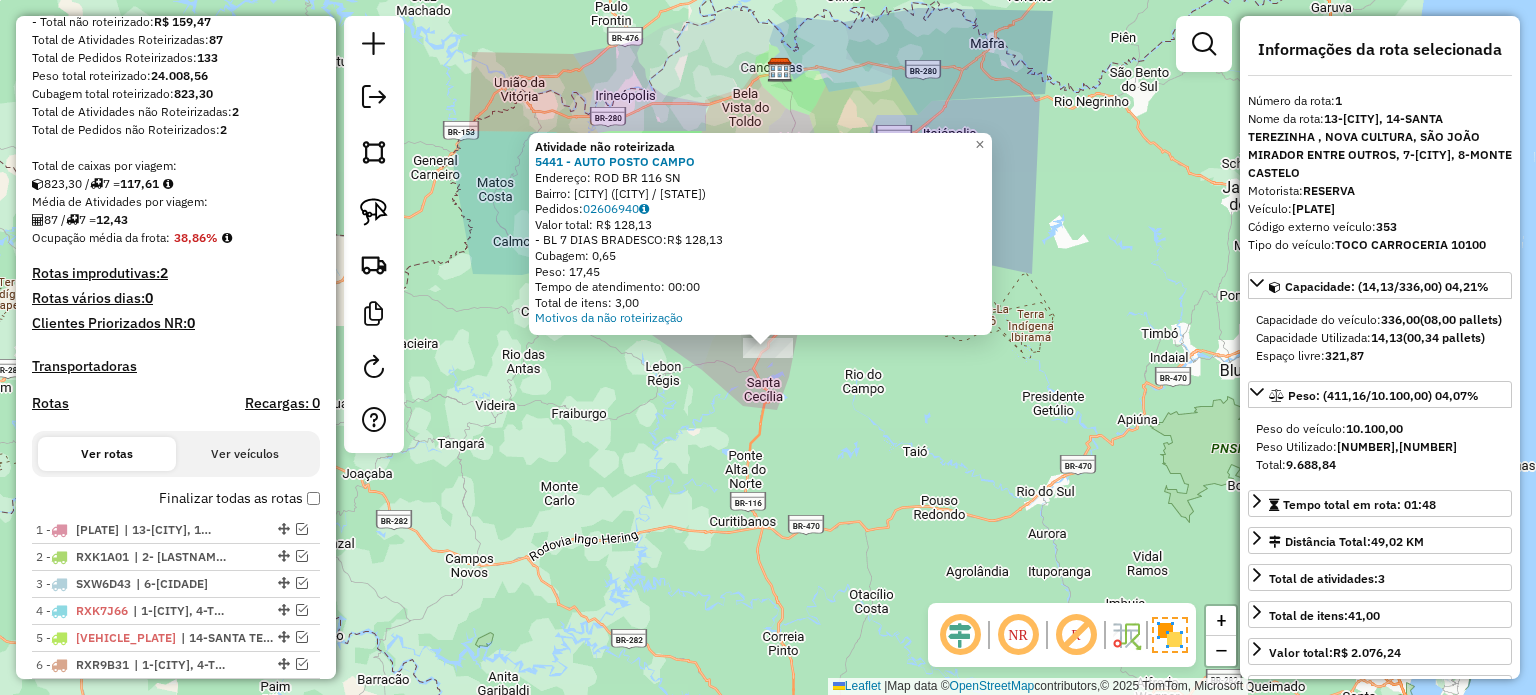 click on "Atividade não roteirizada 5441 - AUTO POSTO CAMPO  Endereço:  ROD BR 116 SN   Bairro: BR 116 (SANTA CECILIA / SC)   Pedidos:  02606940   Valor total: R$ 128,13   - BL 7 DIAS BRADESCO:  R$ 128,13   Cubagem: 0,65   Peso: 17,45   Tempo de atendimento: 00:00   Total de itens: 3,00  Motivos da não roteirização × Janela de atendimento Grade de atendimento Capacidade Transportadoras Veículos Cliente Pedidos  Rotas Selecione os dias de semana para filtrar as janelas de atendimento  Seg   Ter   Qua   Qui   Sex   Sáb   Dom  Informe o período da janela de atendimento: De: Até:  Filtrar exatamente a janela do cliente  Considerar janela de atendimento padrão  Selecione os dias de semana para filtrar as grades de atendimento  Seg   Ter   Qua   Qui   Sex   Sáb   Dom   Considerar clientes sem dia de atendimento cadastrado  Clientes fora do dia de atendimento selecionado Filtrar as atividades entre os valores definidos abaixo:  Peso mínimo:   Peso máximo:   Cubagem mínima:   Cubagem máxima:   De:   Até:  De:" 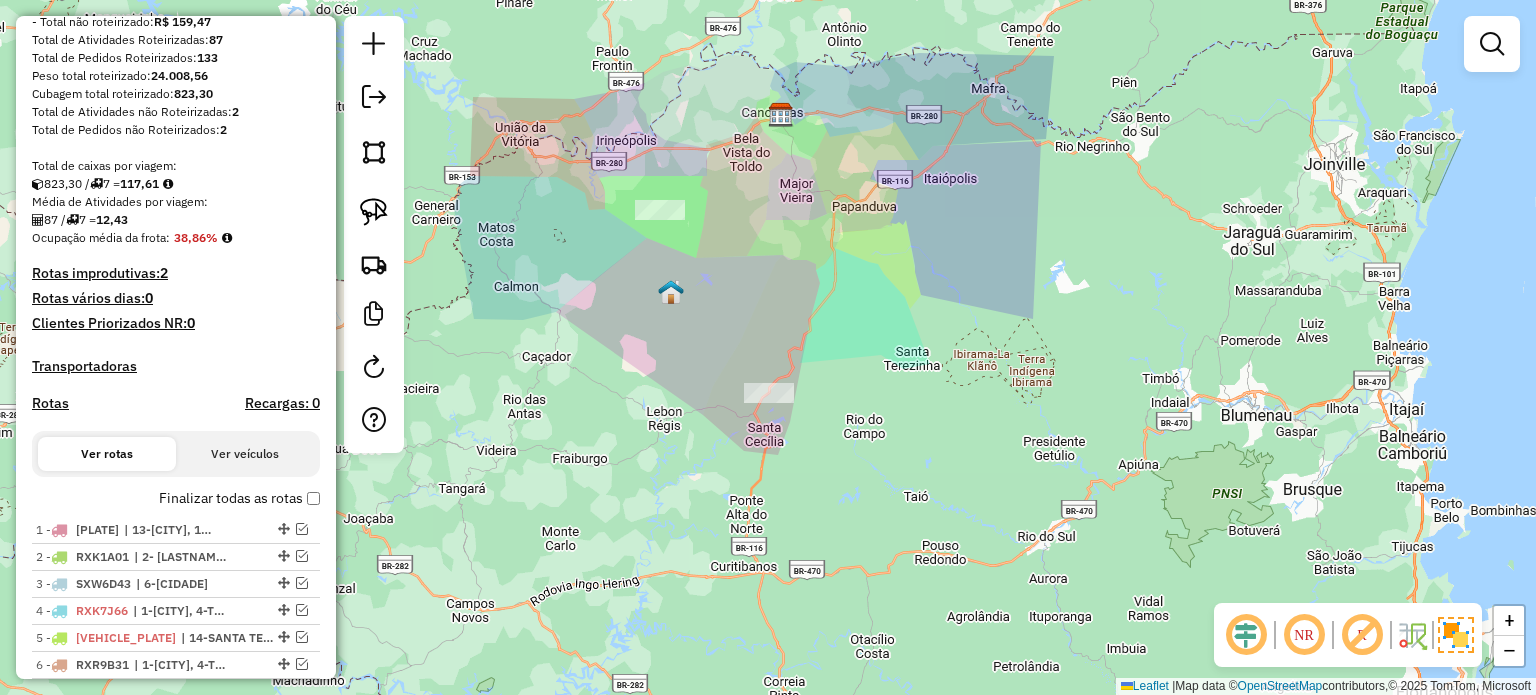 drag, startPoint x: 722, startPoint y: 415, endPoint x: 720, endPoint y: 339, distance: 76.02631 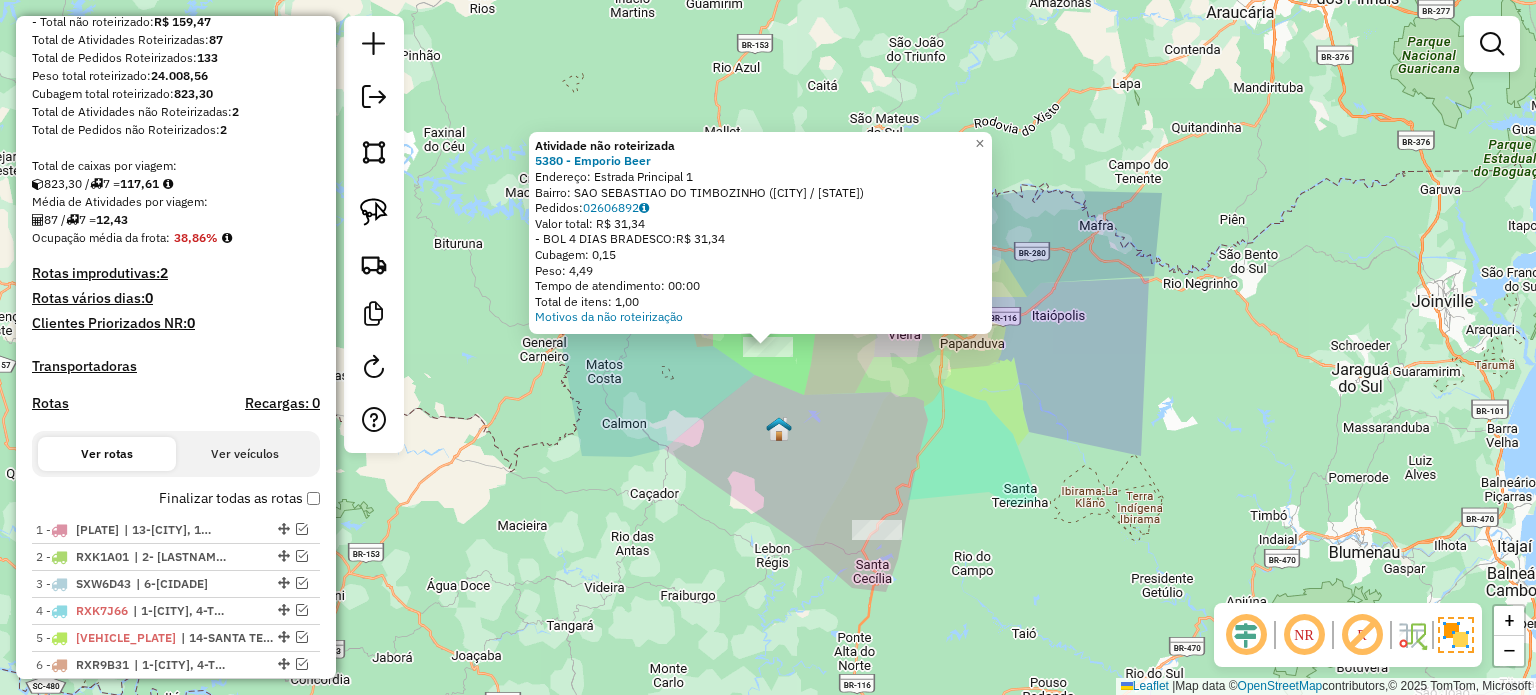 click on "Atividade não roteirizada 5380 - Emporio Beer  Endereço:  Estrada Principal 1   Bairro: SAO SEBASTIAO DO TIMBOZINHO (IRINEOPOLIS / SC)   Pedidos:  02606892   Valor total: R$ 31,34   - BOL 4 DIAS  BRADESCO:  R$ 31,34   Cubagem: 0,15   Peso: 4,49   Tempo de atendimento: 00:00   Total de itens: 1,00  Motivos da não roteirização × Janela de atendimento Grade de atendimento Capacidade Transportadoras Veículos Cliente Pedidos  Rotas Selecione os dias de semana para filtrar as janelas de atendimento  Seg   Ter   Qua   Qui   Sex   Sáb   Dom  Informe o período da janela de atendimento: De: Até:  Filtrar exatamente a janela do cliente  Considerar janela de atendimento padrão  Selecione os dias de semana para filtrar as grades de atendimento  Seg   Ter   Qua   Qui   Sex   Sáb   Dom   Considerar clientes sem dia de atendimento cadastrado  Clientes fora do dia de atendimento selecionado Filtrar as atividades entre os valores definidos abaixo:  Peso mínimo:   Peso máximo:   Cubagem mínima:   De:   Até:  De:" 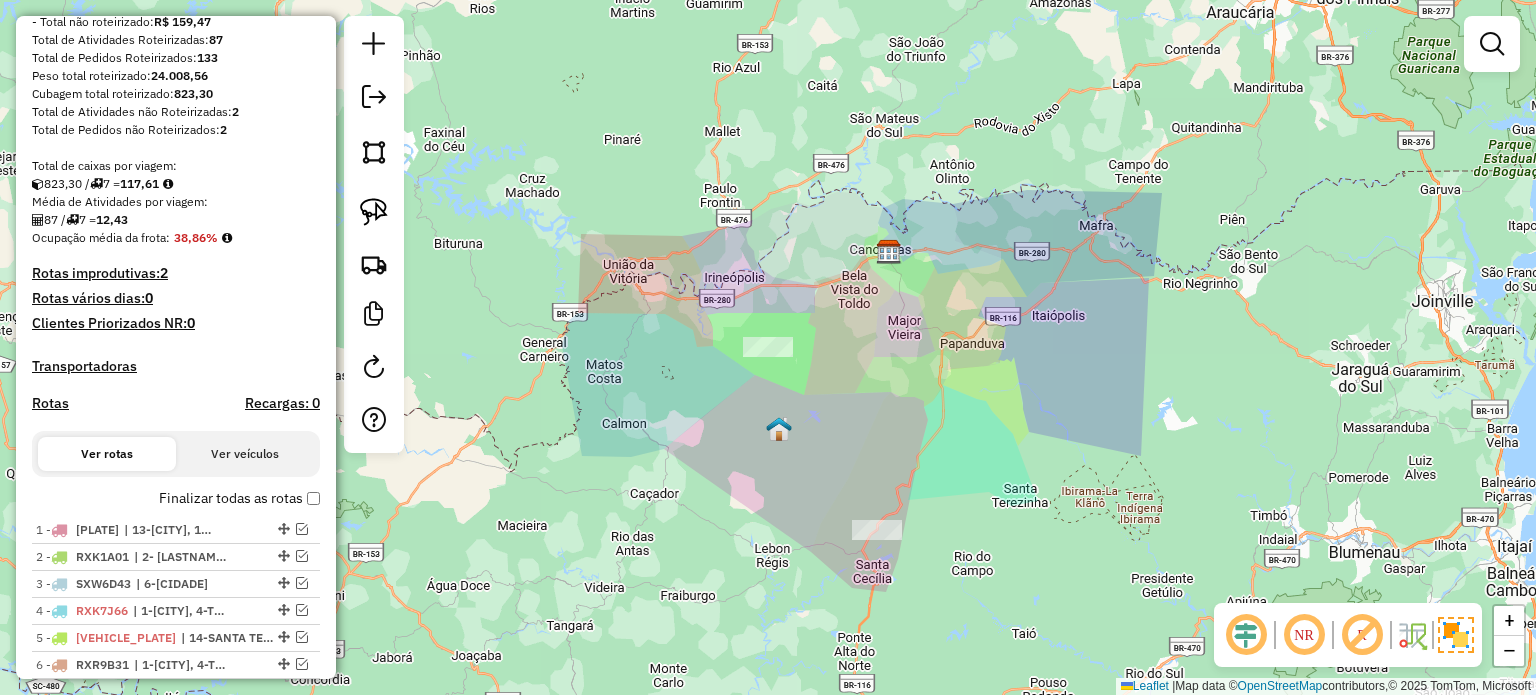 click on "Janela de atendimento Grade de atendimento Capacidade Transportadoras Veículos Cliente Pedidos  Rotas Selecione os dias de semana para filtrar as janelas de atendimento  Seg   Ter   Qua   Qui   Sex   Sáb   Dom  Informe o período da janela de atendimento: De: Até:  Filtrar exatamente a janela do cliente  Considerar janela de atendimento padrão  Selecione os dias de semana para filtrar as grades de atendimento  Seg   Ter   Qua   Qui   Sex   Sáb   Dom   Considerar clientes sem dia de atendimento cadastrado  Clientes fora do dia de atendimento selecionado Filtrar as atividades entre os valores definidos abaixo:  Peso mínimo:   Peso máximo:   Cubagem mínima:   Cubagem máxima:   De:   Até:  Filtrar as atividades entre o tempo de atendimento definido abaixo:  De:   Até:   Considerar capacidade total dos clientes não roteirizados Transportadora: Selecione um ou mais itens Tipo de veículo: Selecione um ou mais itens Veículo: Selecione um ou mais itens Motorista: Selecione um ou mais itens Nome: Rótulo:" 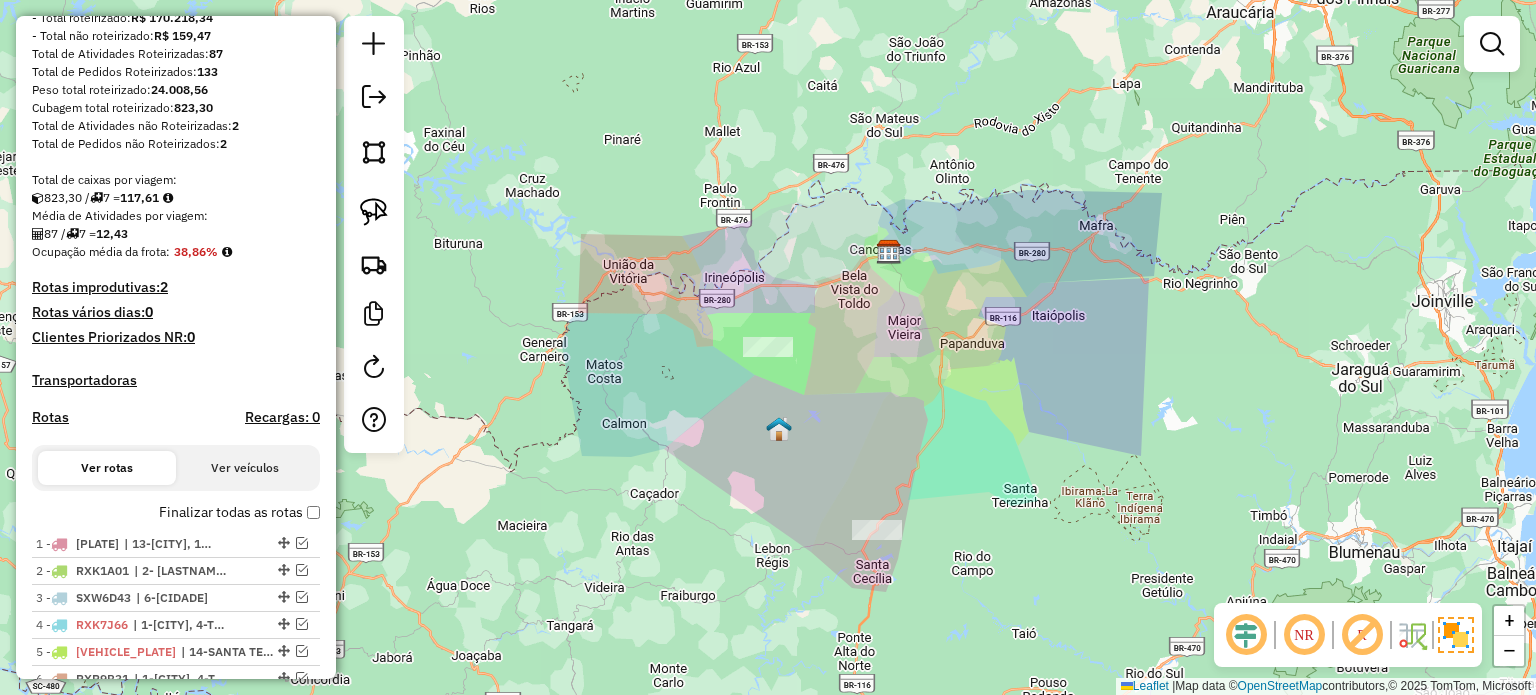 scroll, scrollTop: 400, scrollLeft: 0, axis: vertical 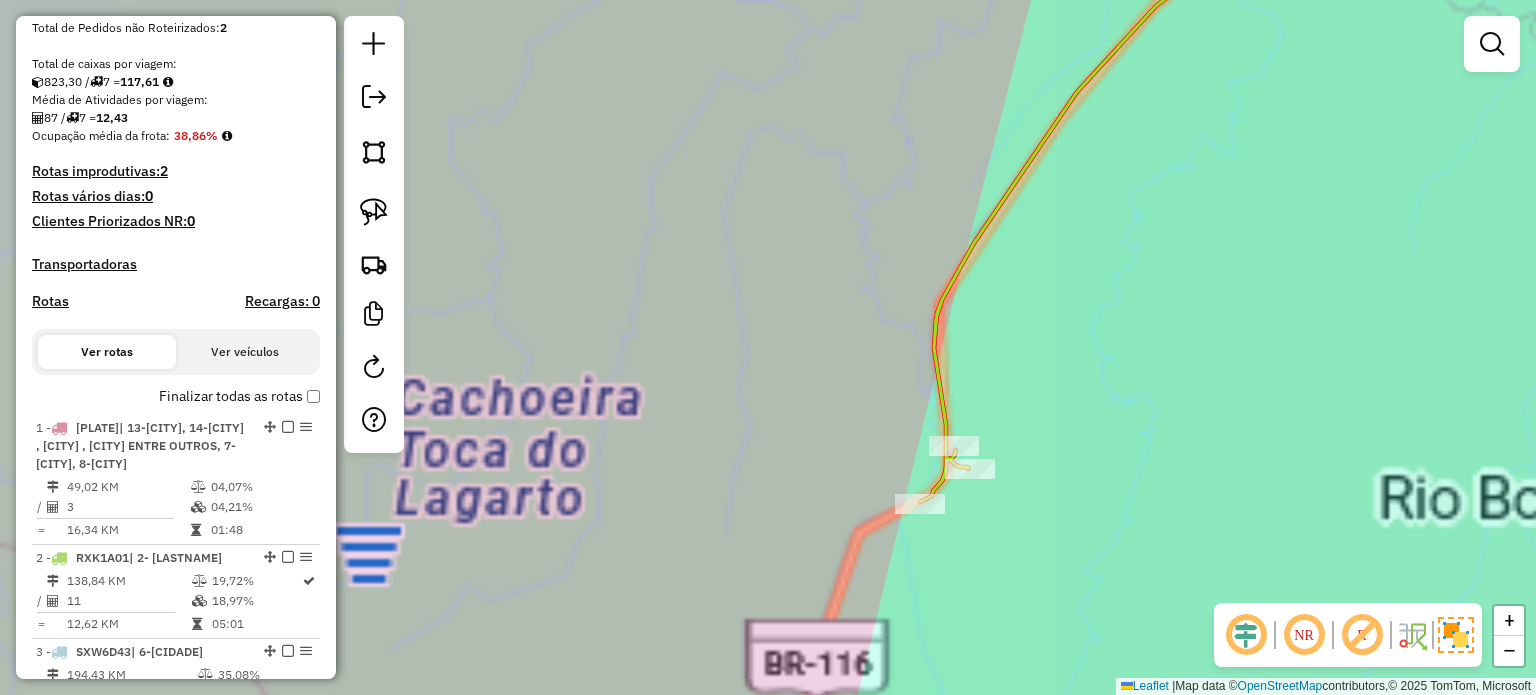 drag, startPoint x: 985, startPoint y: 503, endPoint x: 948, endPoint y: 499, distance: 37.215588 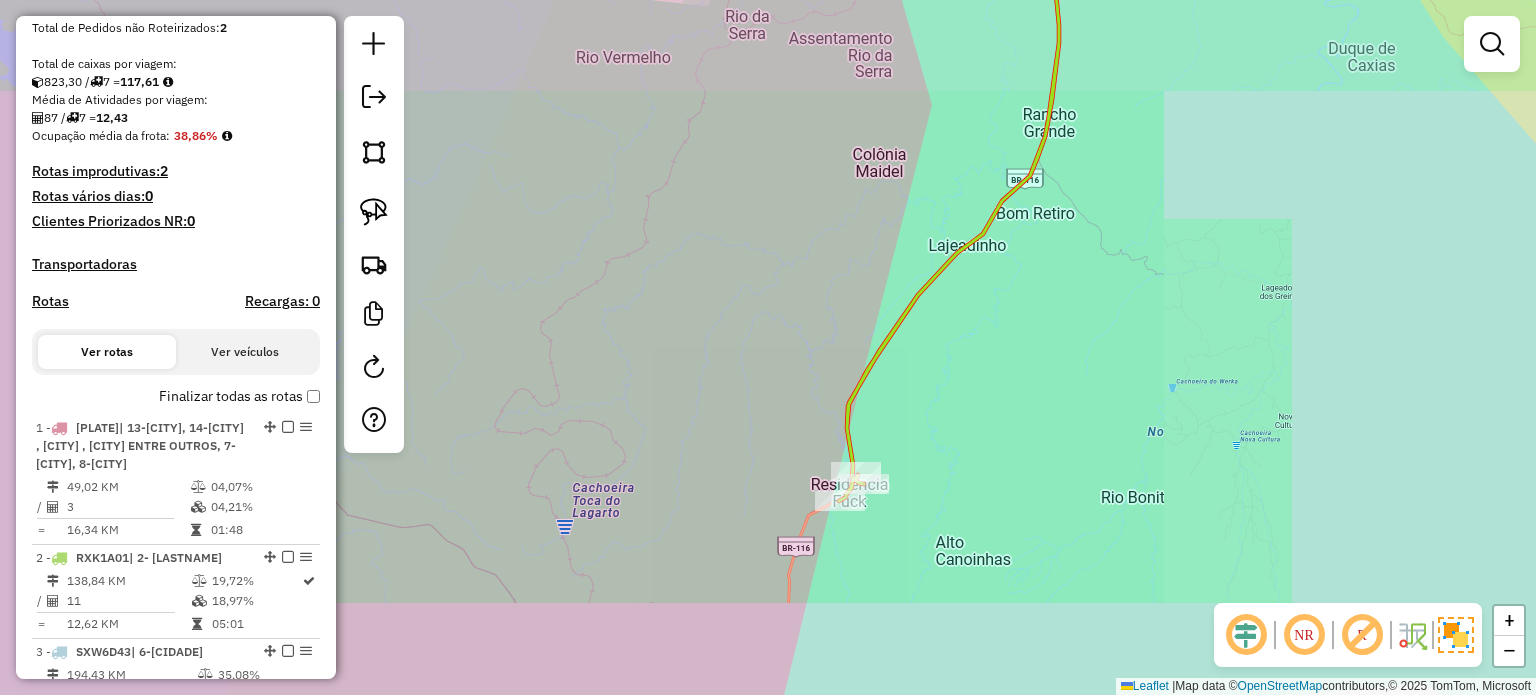 click on "Janela de atendimento Grade de atendimento Capacidade Transportadoras Veículos Cliente Pedidos  Rotas Selecione os dias de semana para filtrar as janelas de atendimento  Seg   Ter   Qua   Qui   Sex   Sáb   Dom  Informe o período da janela de atendimento: De: Até:  Filtrar exatamente a janela do cliente  Considerar janela de atendimento padrão  Selecione os dias de semana para filtrar as grades de atendimento  Seg   Ter   Qua   Qui   Sex   Sáb   Dom   Considerar clientes sem dia de atendimento cadastrado  Clientes fora do dia de atendimento selecionado Filtrar as atividades entre os valores definidos abaixo:  Peso mínimo:   Peso máximo:   Cubagem mínima:   Cubagem máxima:   De:   Até:  Filtrar as atividades entre o tempo de atendimento definido abaixo:  De:   Até:   Considerar capacidade total dos clientes não roteirizados Transportadora: Selecione um ou mais itens Tipo de veículo: Selecione um ou mais itens Veículo: Selecione um ou mais itens Motorista: Selecione um ou mais itens Nome: Rótulo:" 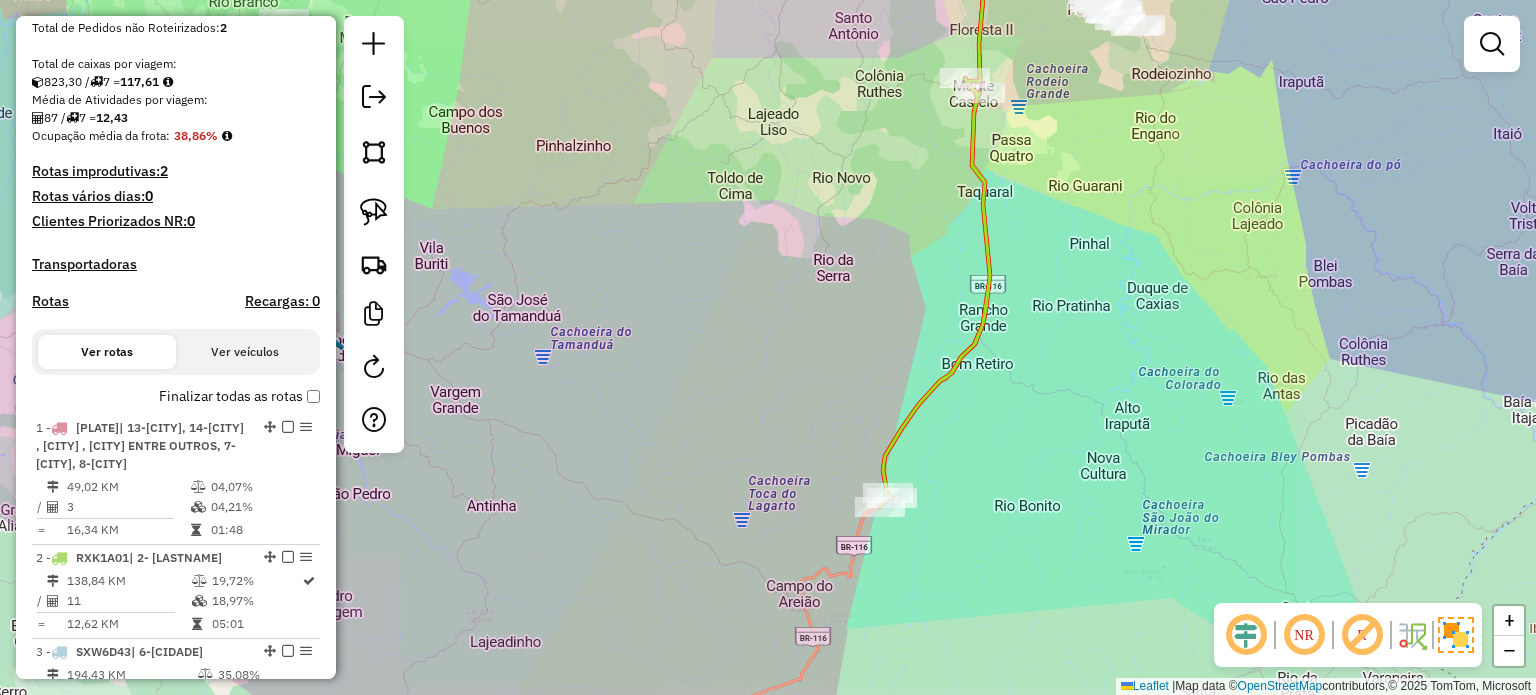 drag, startPoint x: 956, startPoint y: 532, endPoint x: 924, endPoint y: 435, distance: 102.14206 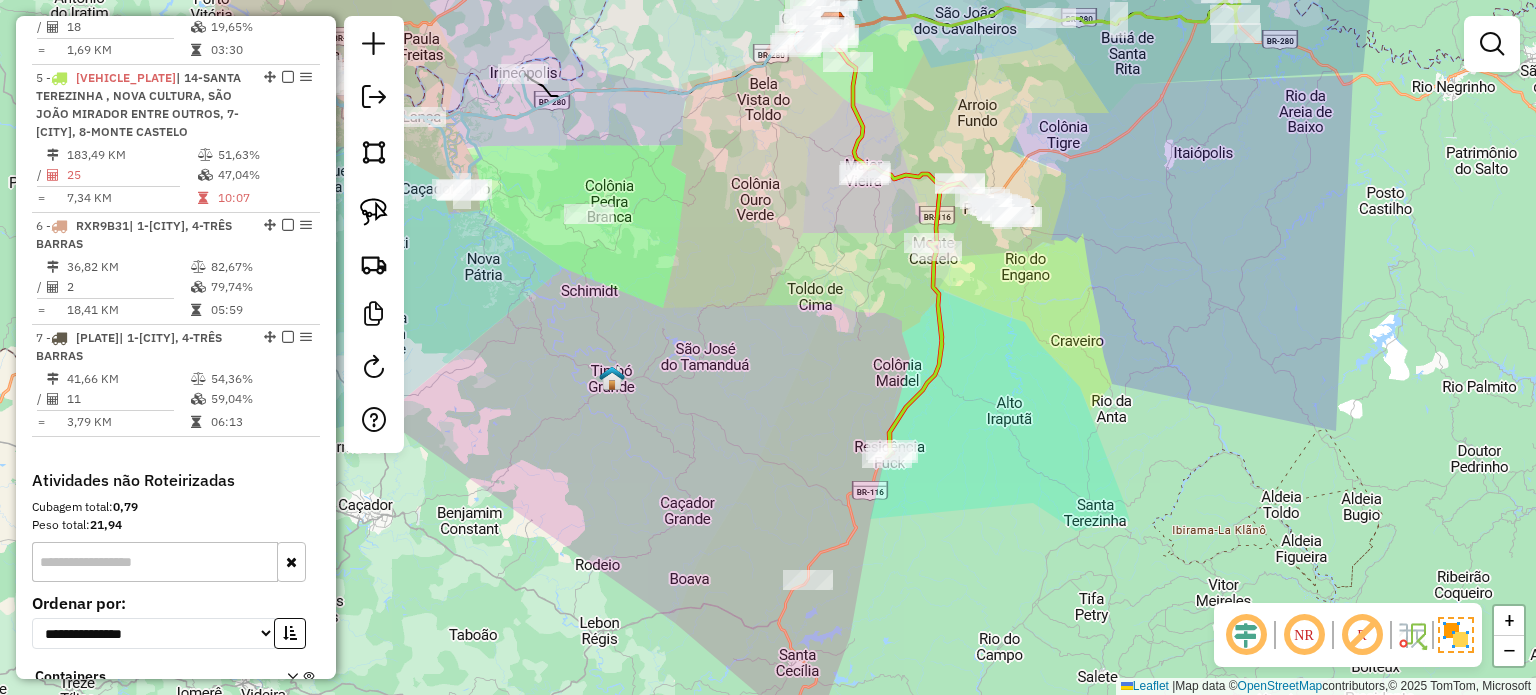 scroll, scrollTop: 1364, scrollLeft: 0, axis: vertical 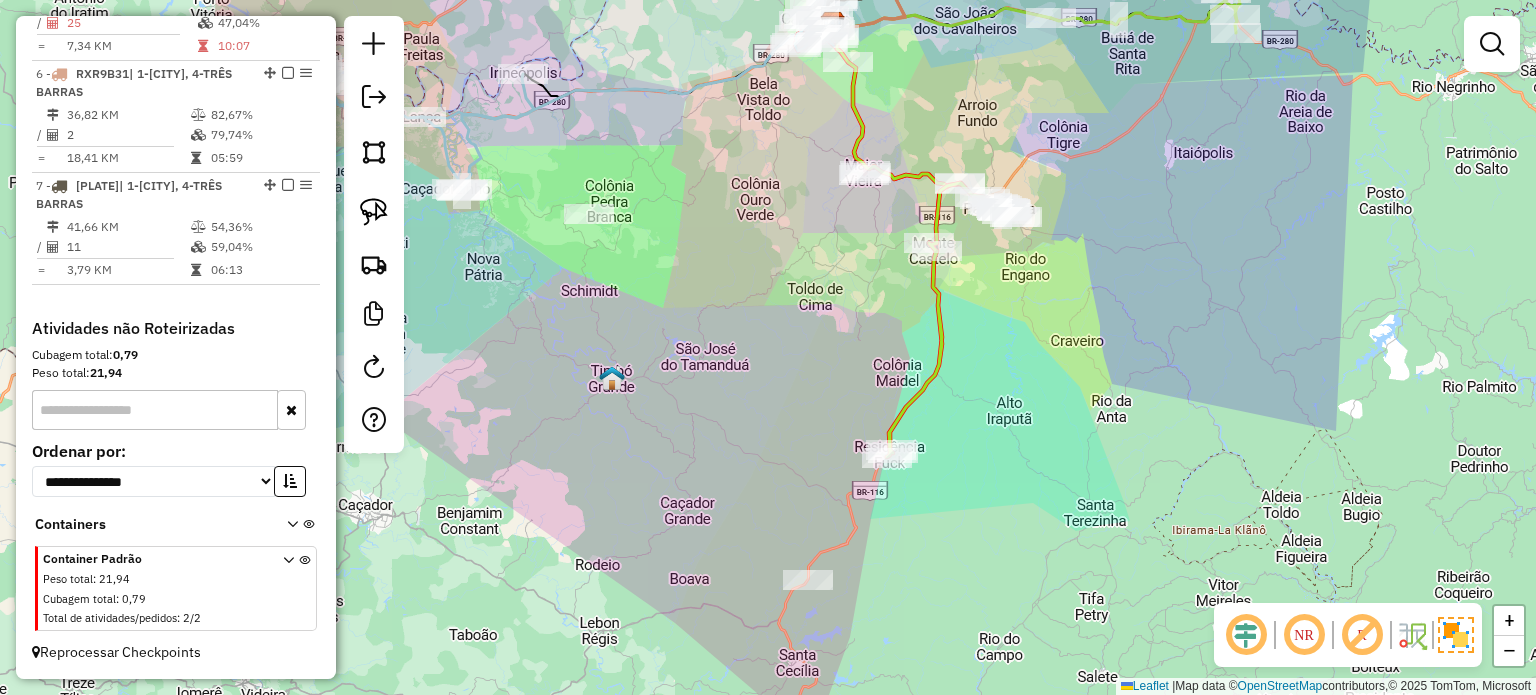 drag, startPoint x: 765, startPoint y: 429, endPoint x: 715, endPoint y: 460, distance: 58.830265 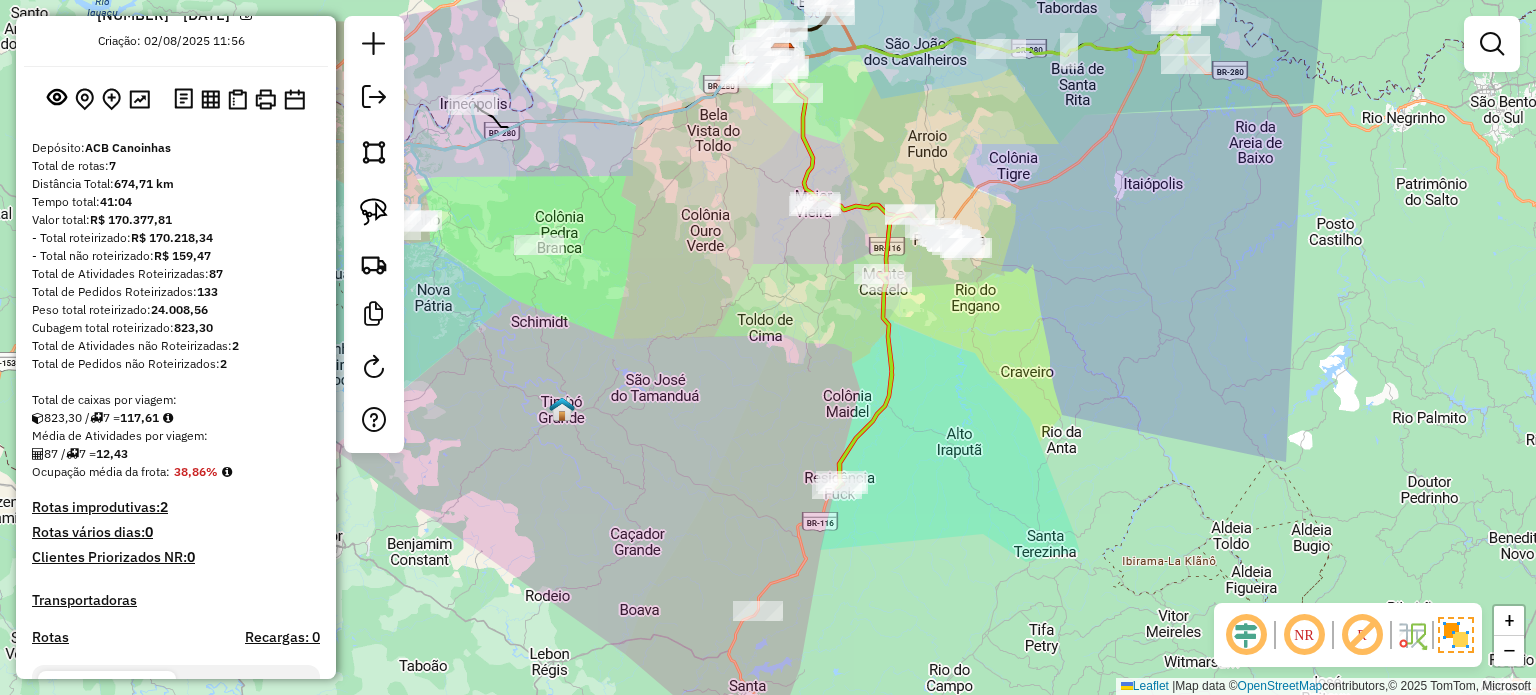 scroll, scrollTop: 0, scrollLeft: 0, axis: both 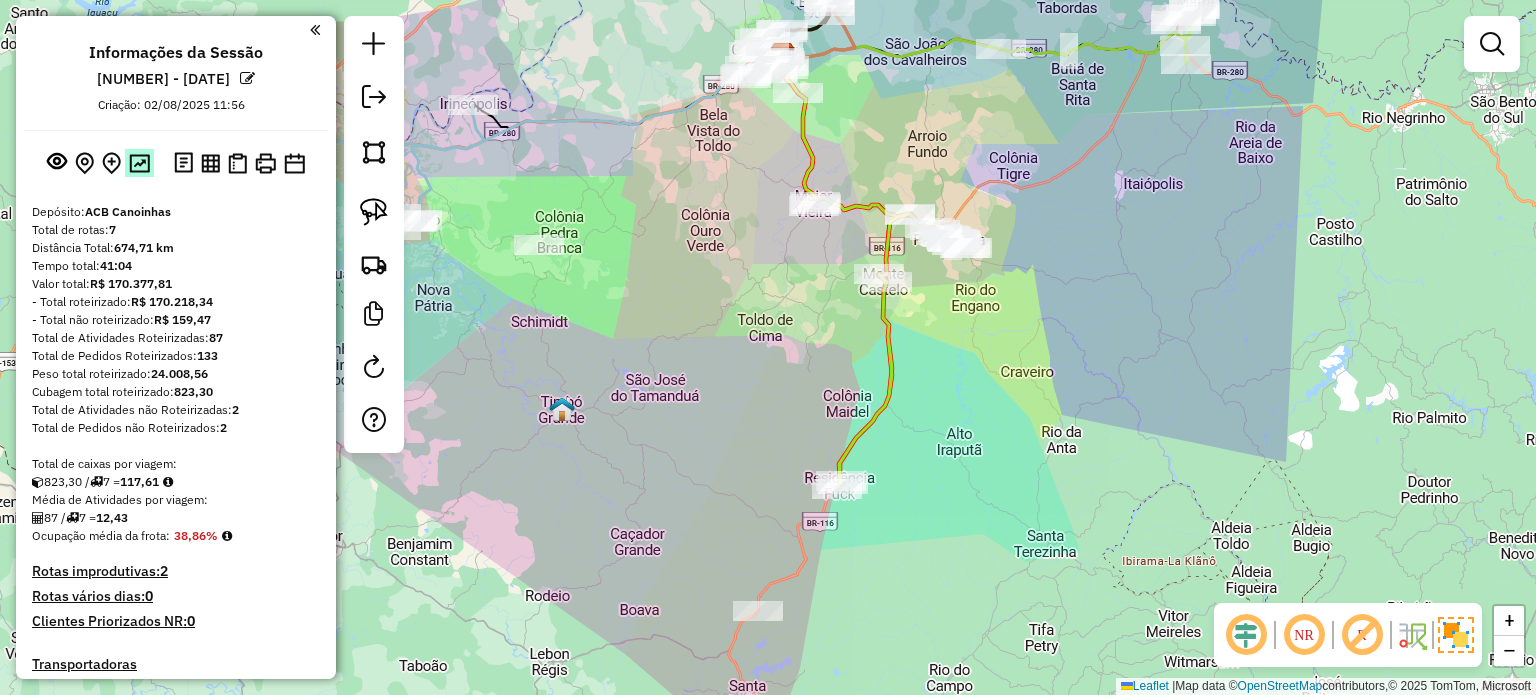 click at bounding box center [139, 163] 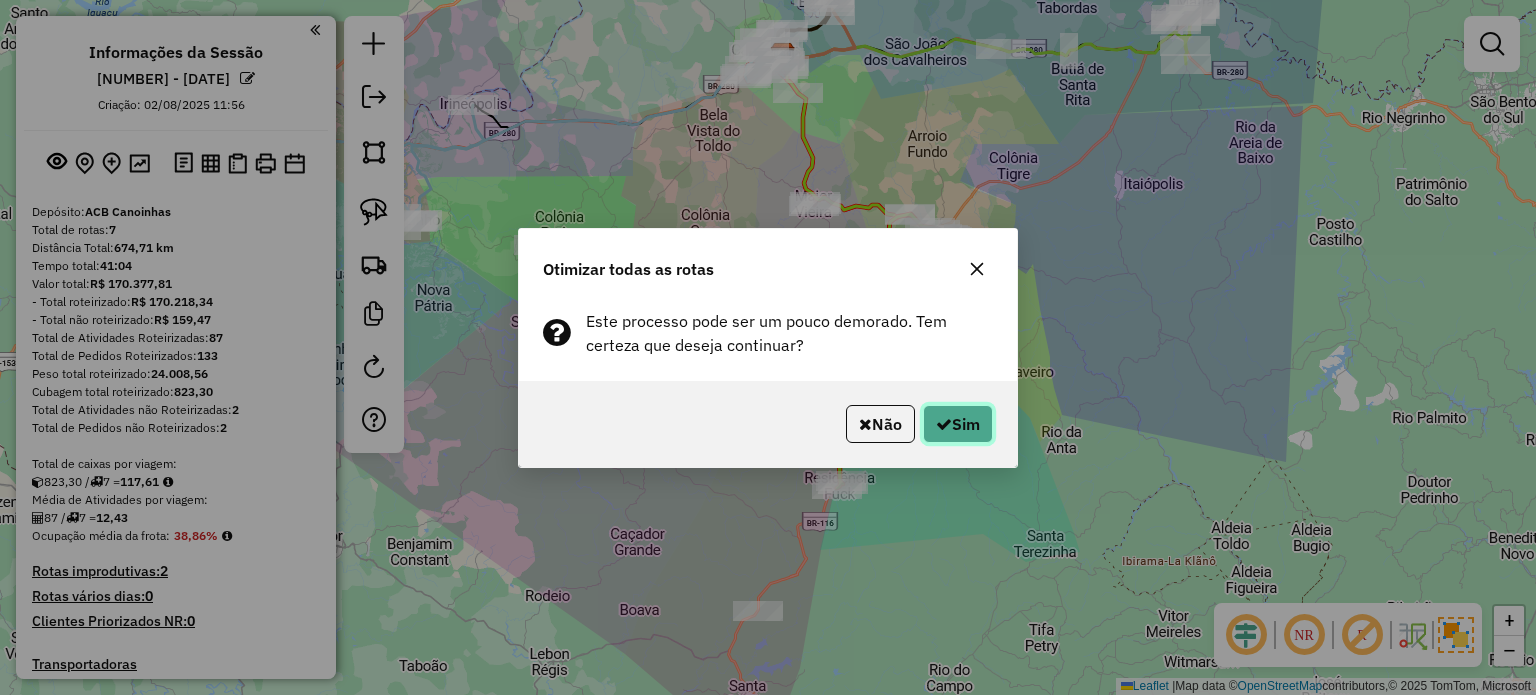 click on "Sim" 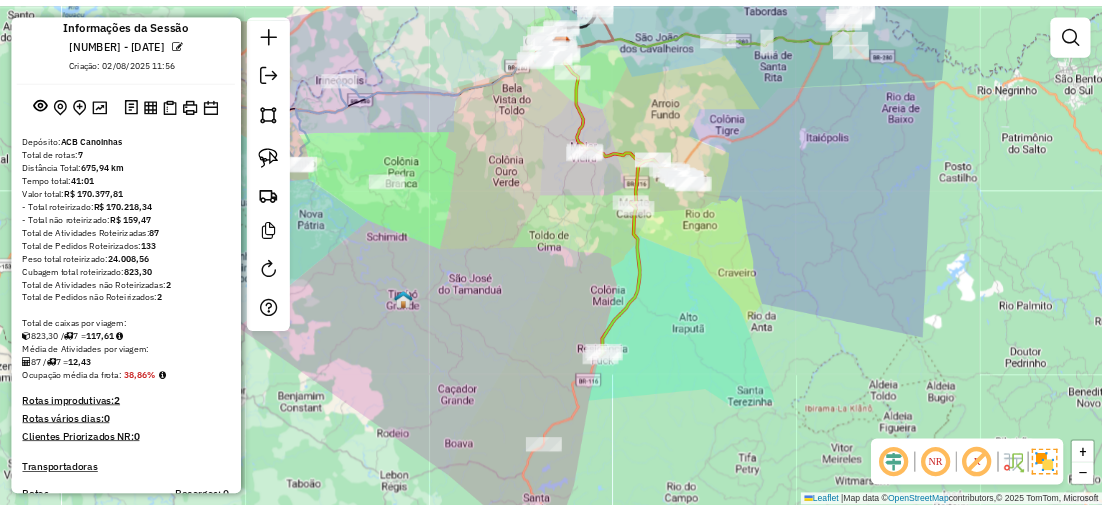 scroll, scrollTop: 0, scrollLeft: 0, axis: both 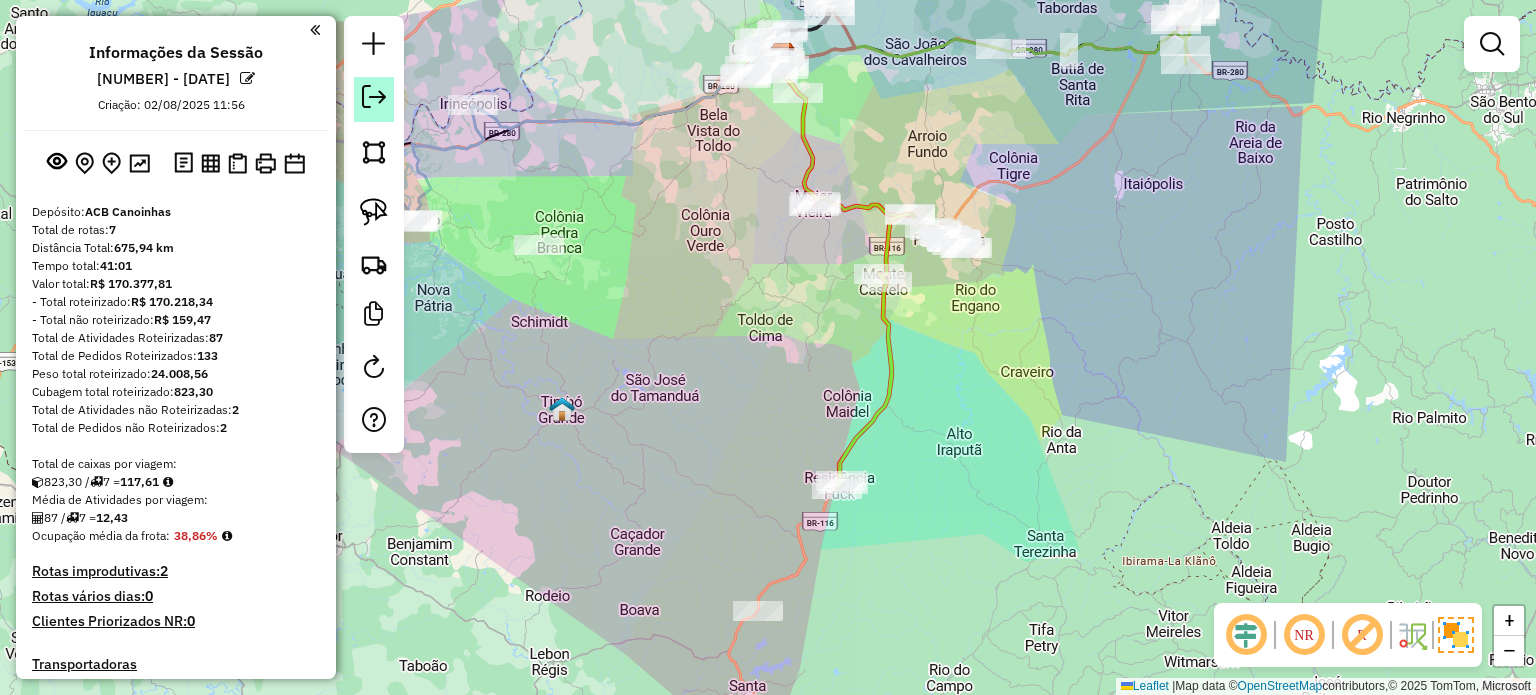 click 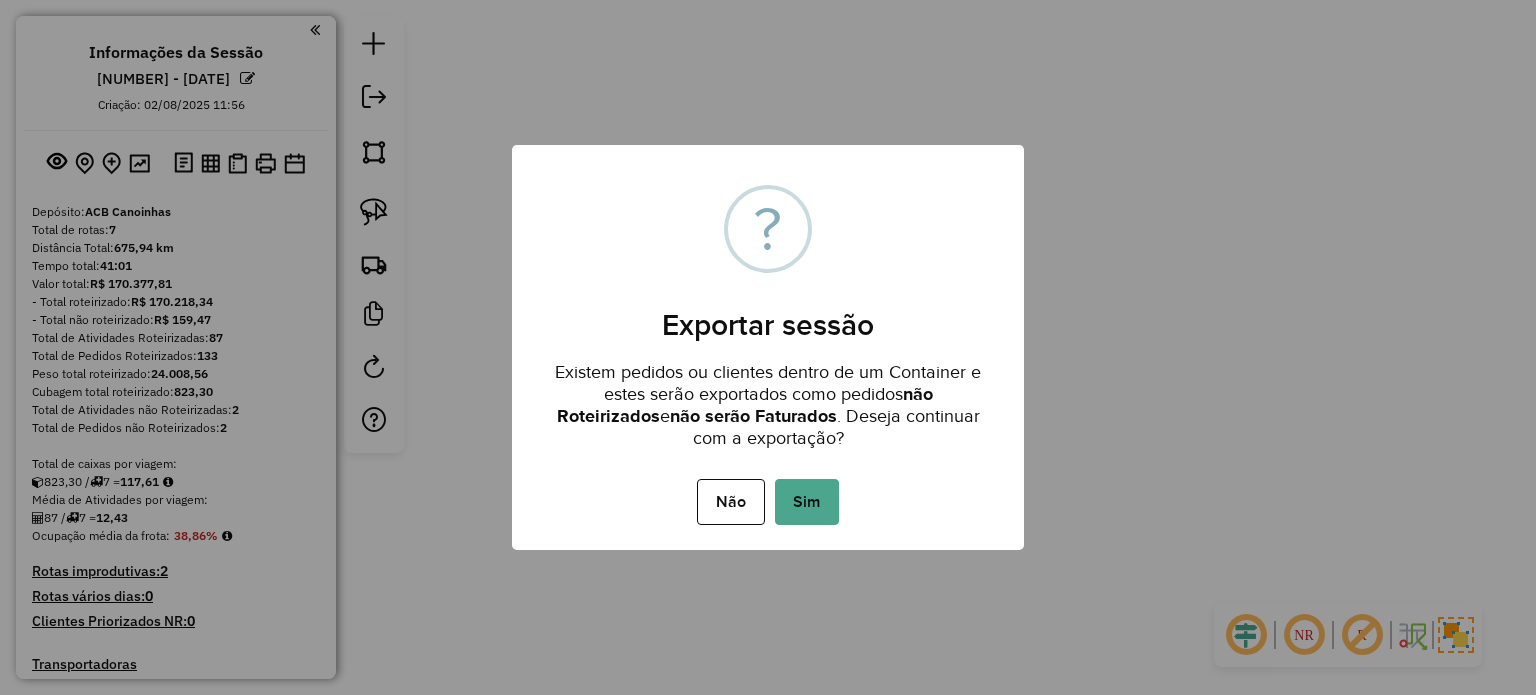 click on "Sim" at bounding box center (807, 502) 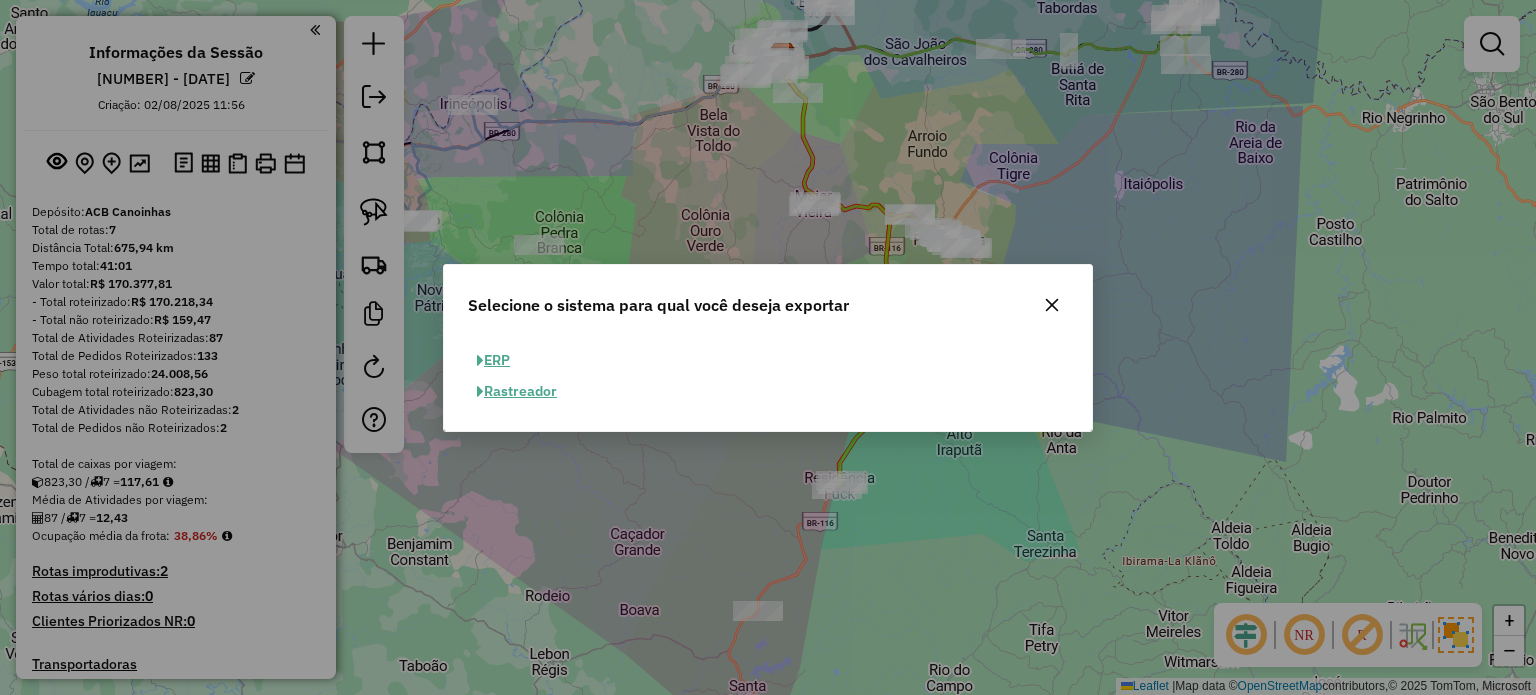 click on "ERP" 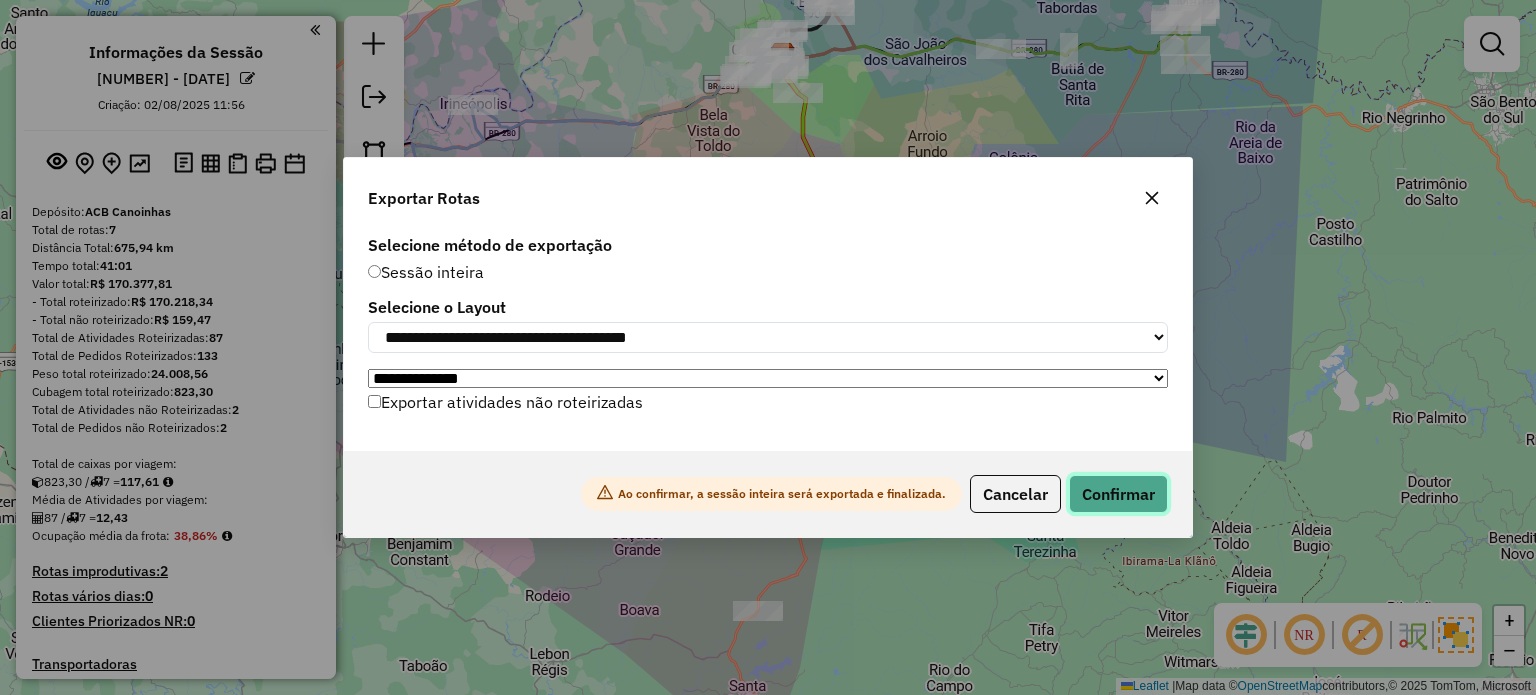 click on "Confirmar" 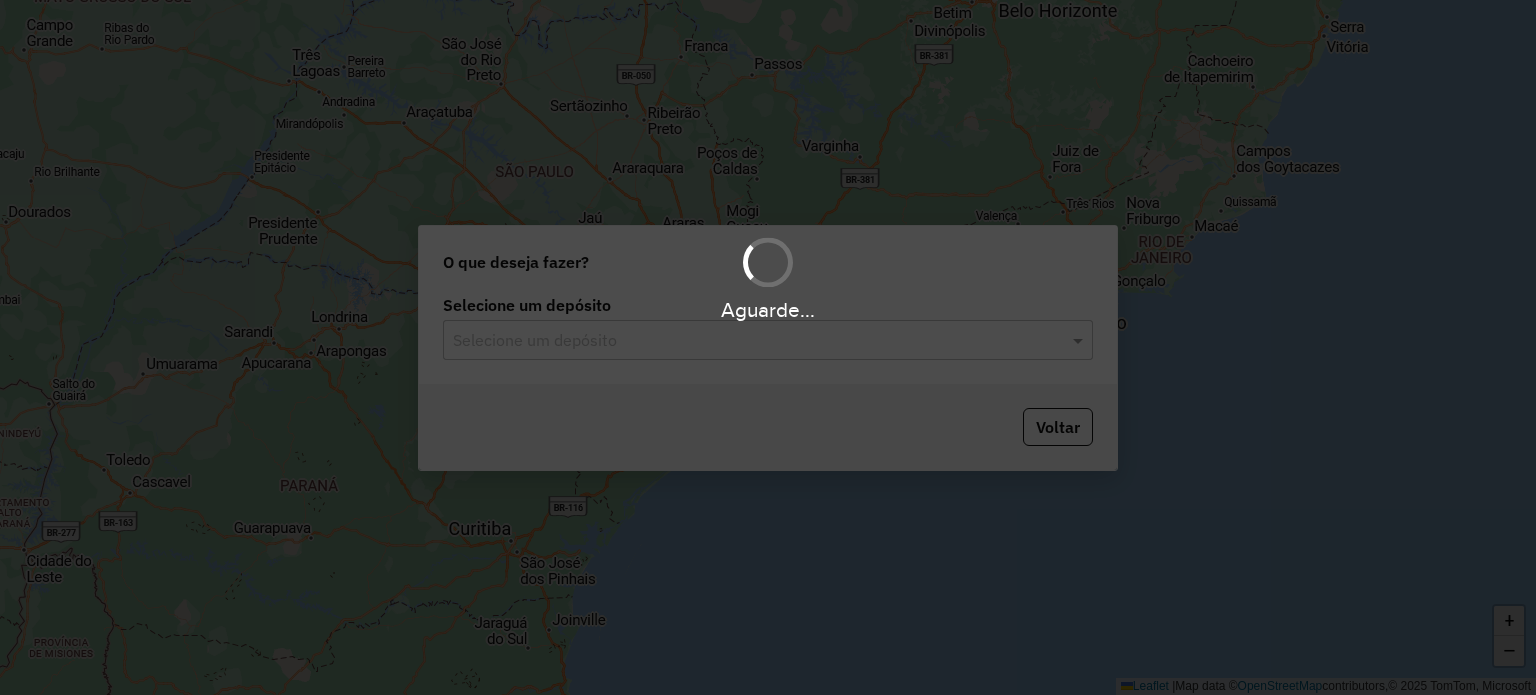 scroll, scrollTop: 0, scrollLeft: 0, axis: both 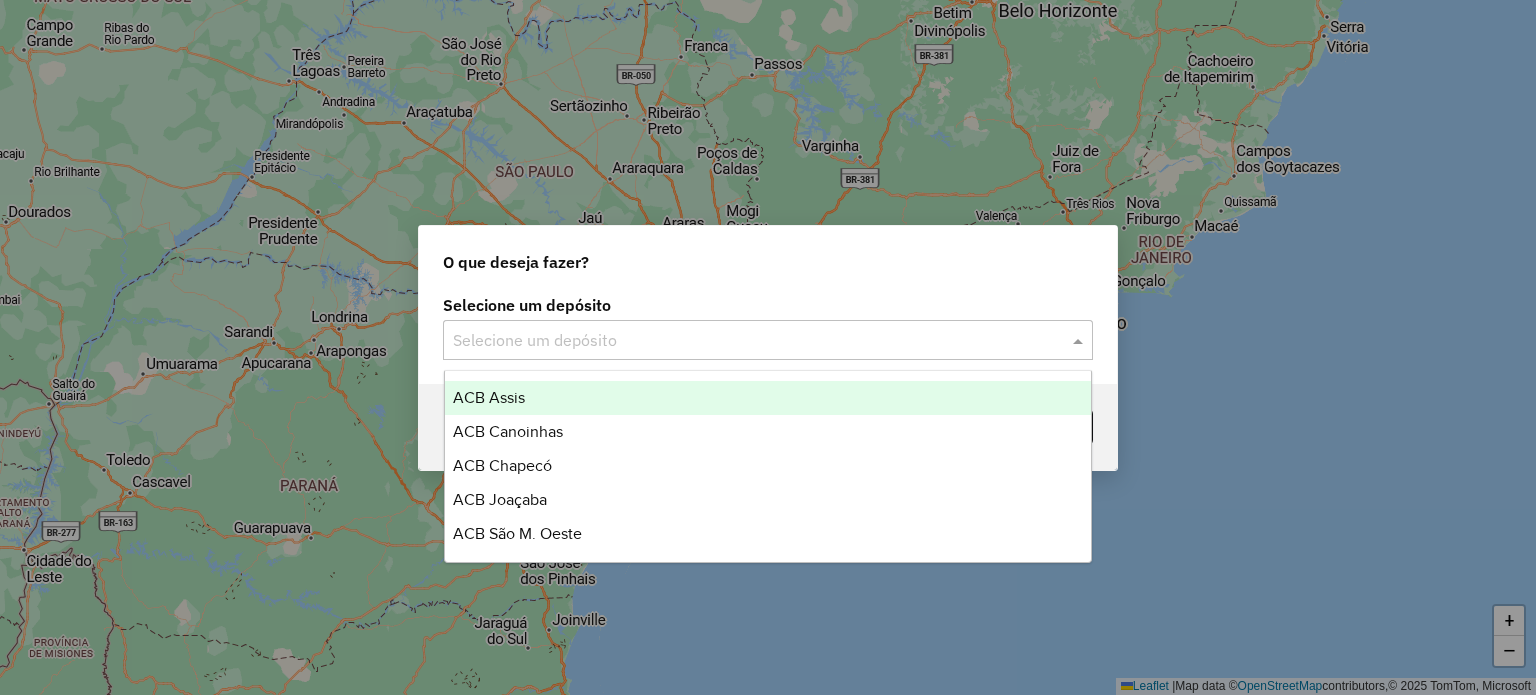 click 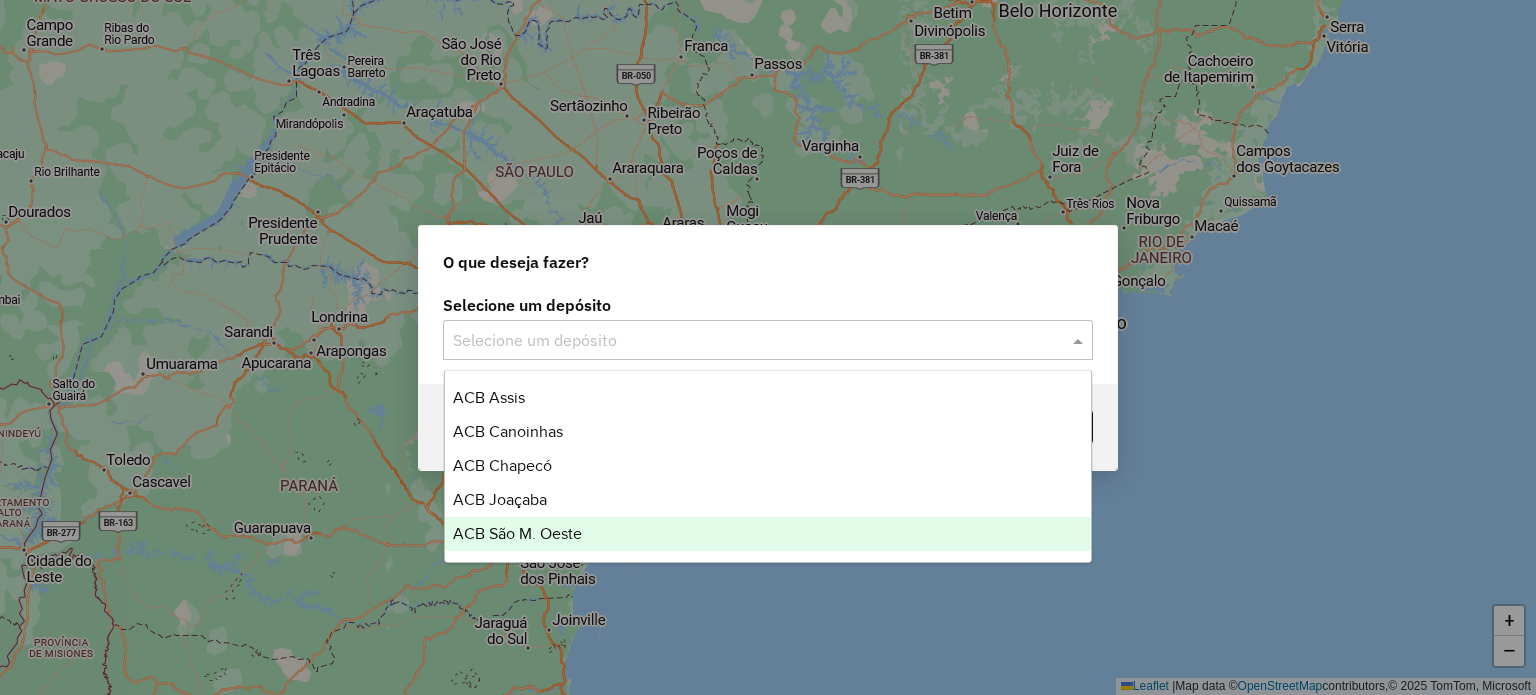 click on "ACB São M. Oeste" at bounding box center (517, 533) 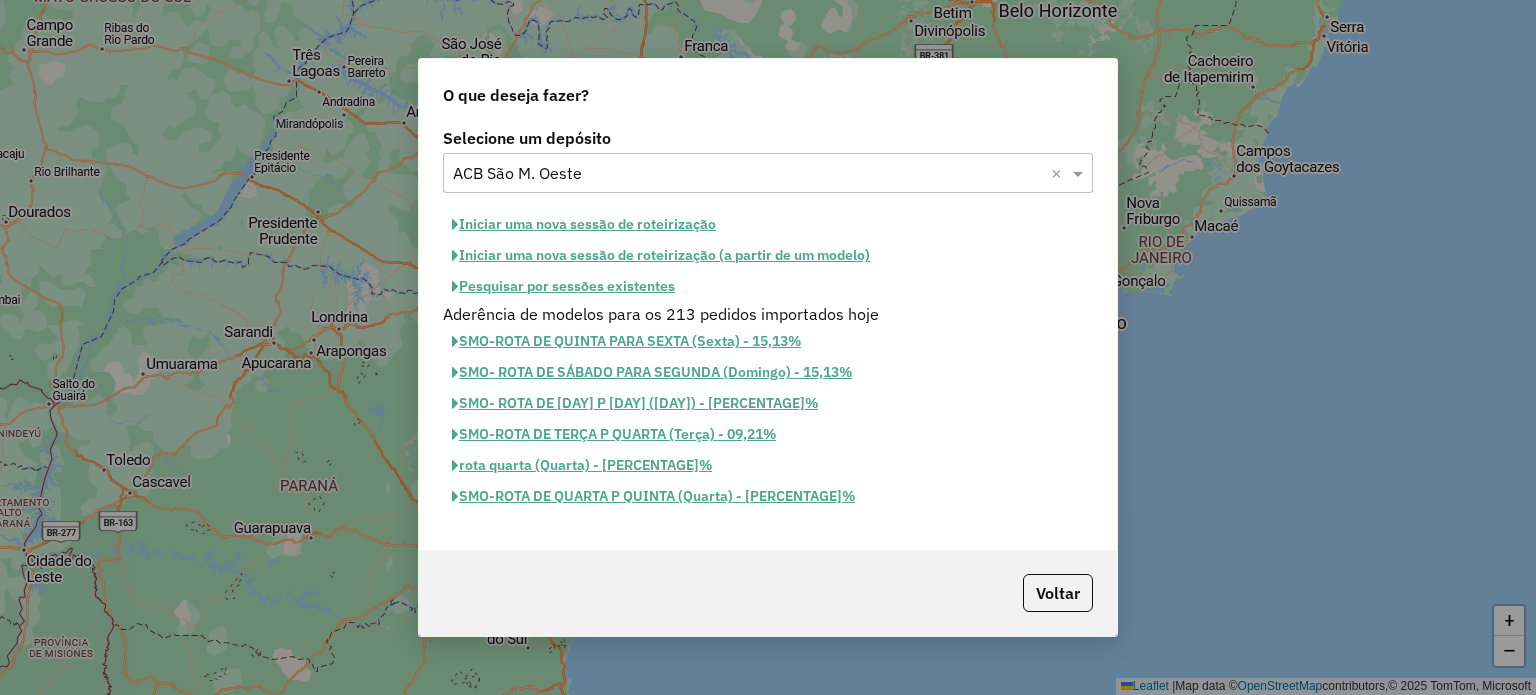 click on "Iniciar uma nova sessão de roteirização" 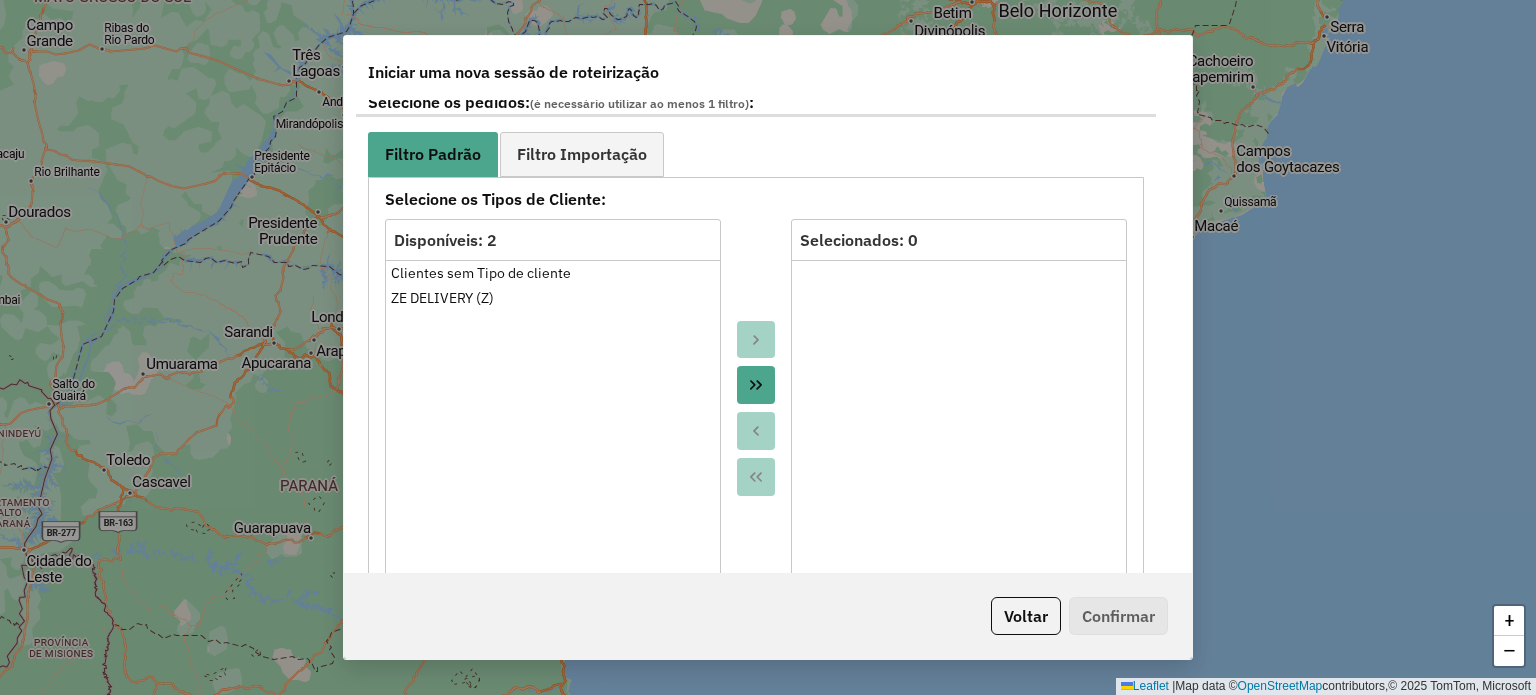 scroll, scrollTop: 1700, scrollLeft: 0, axis: vertical 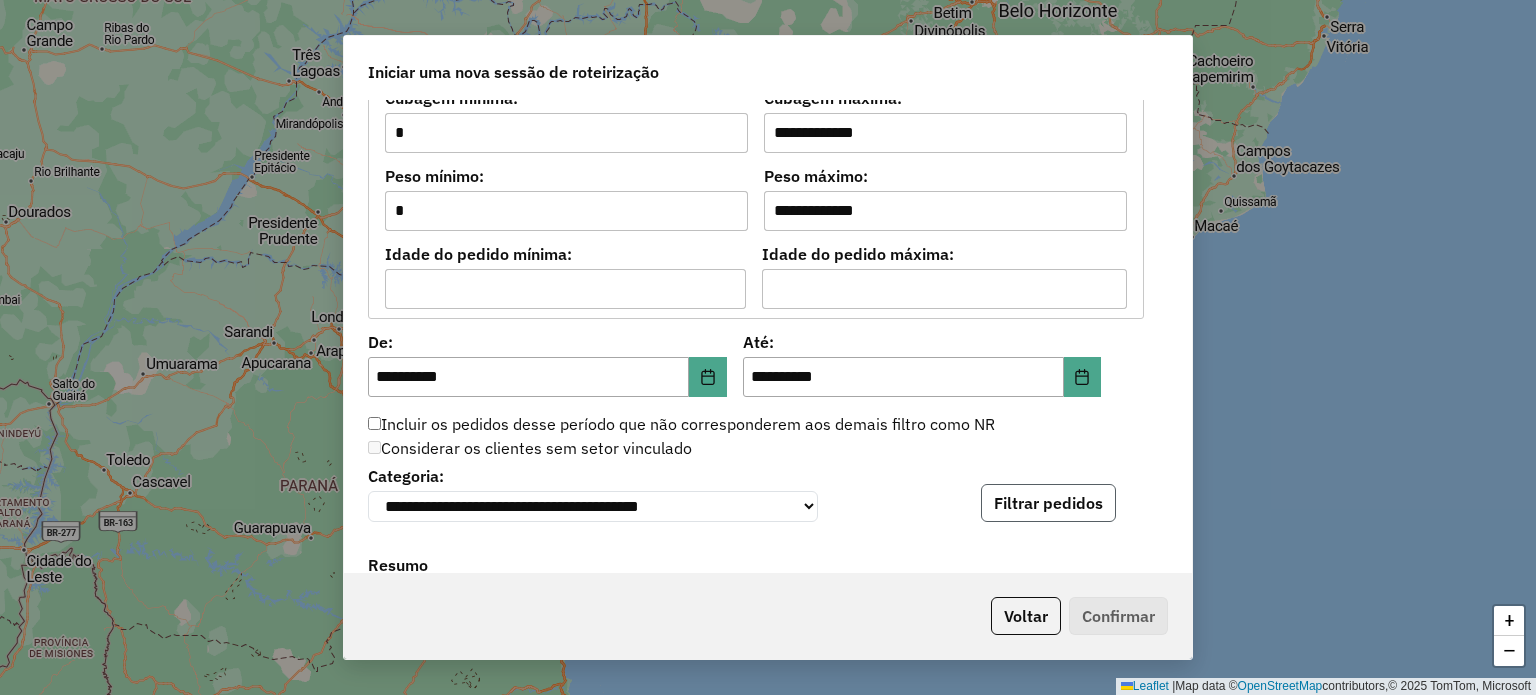 click on "Filtrar pedidos" 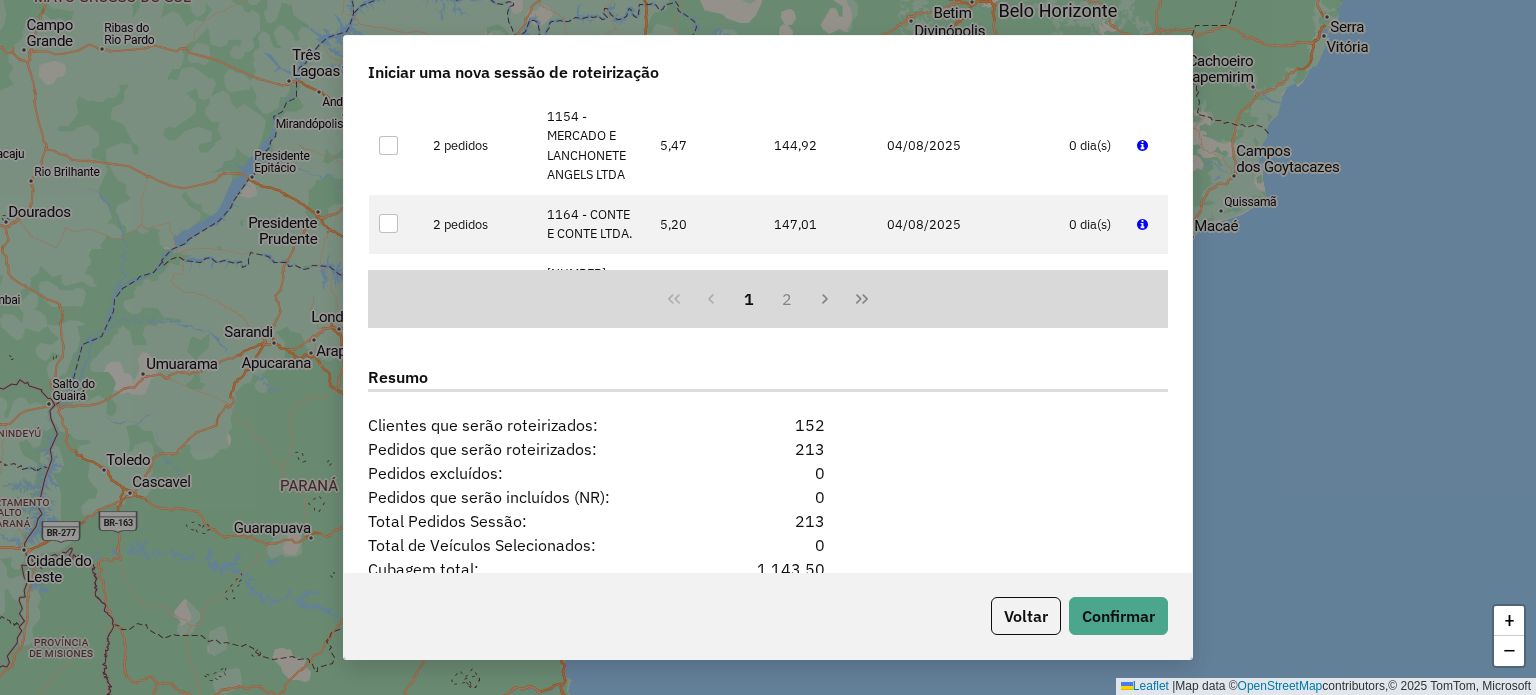 scroll, scrollTop: 2472, scrollLeft: 0, axis: vertical 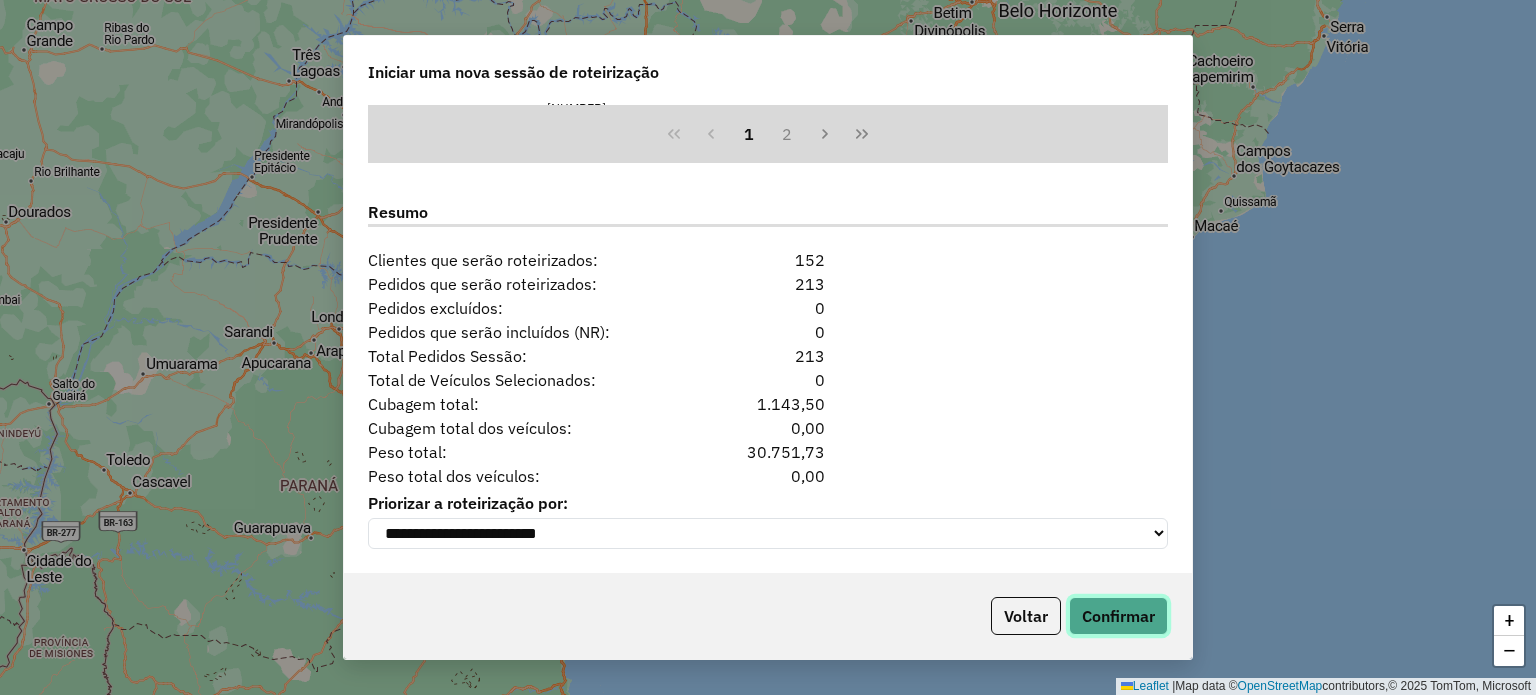 click on "Confirmar" 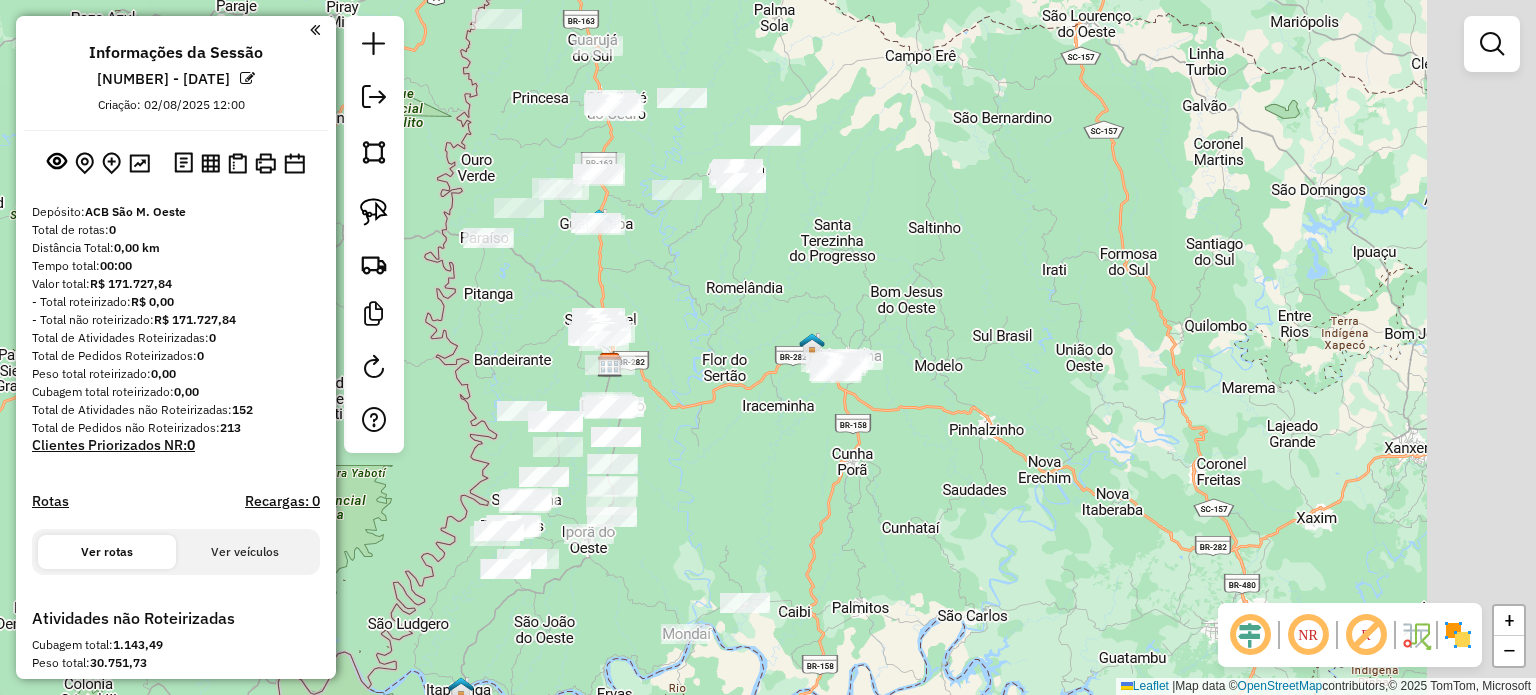drag, startPoint x: 835, startPoint y: 457, endPoint x: 796, endPoint y: 489, distance: 50.447994 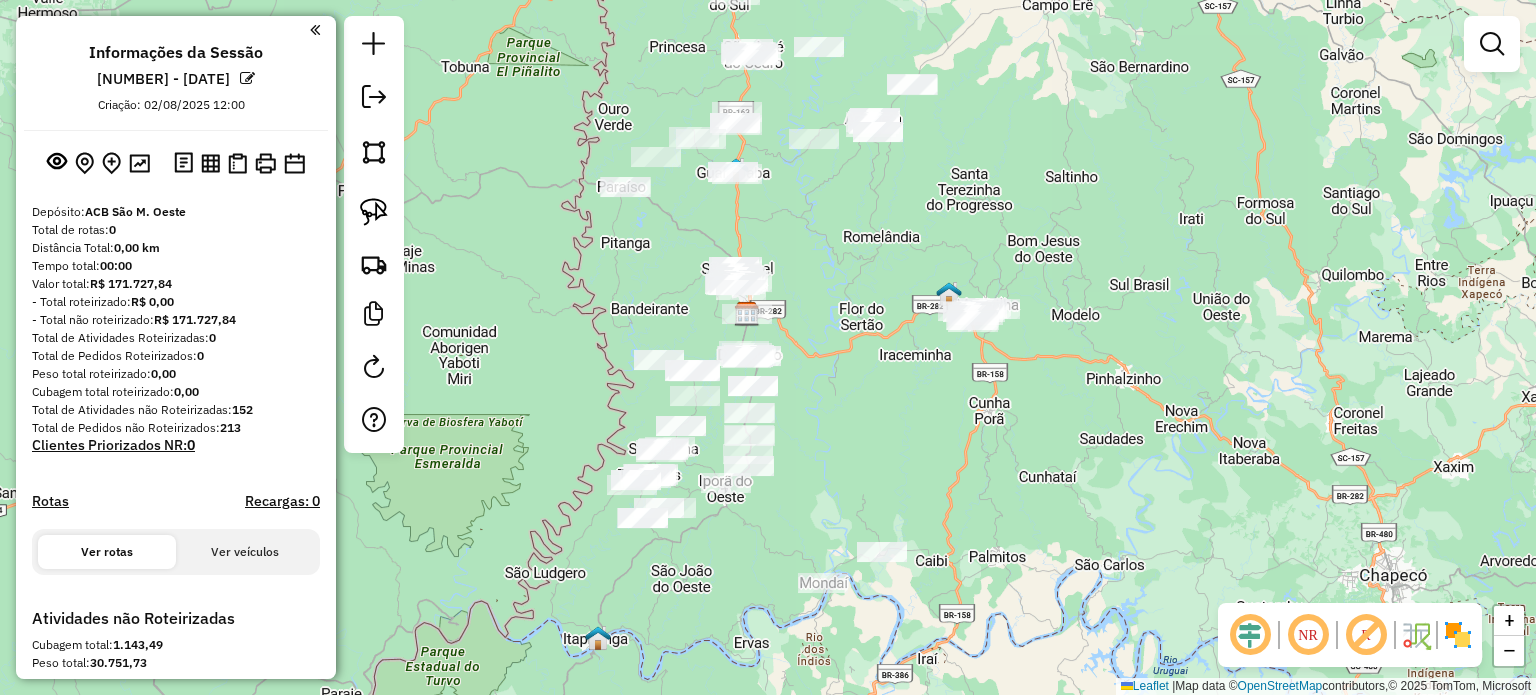 drag, startPoint x: 892, startPoint y: 668, endPoint x: 936, endPoint y: 353, distance: 318.05817 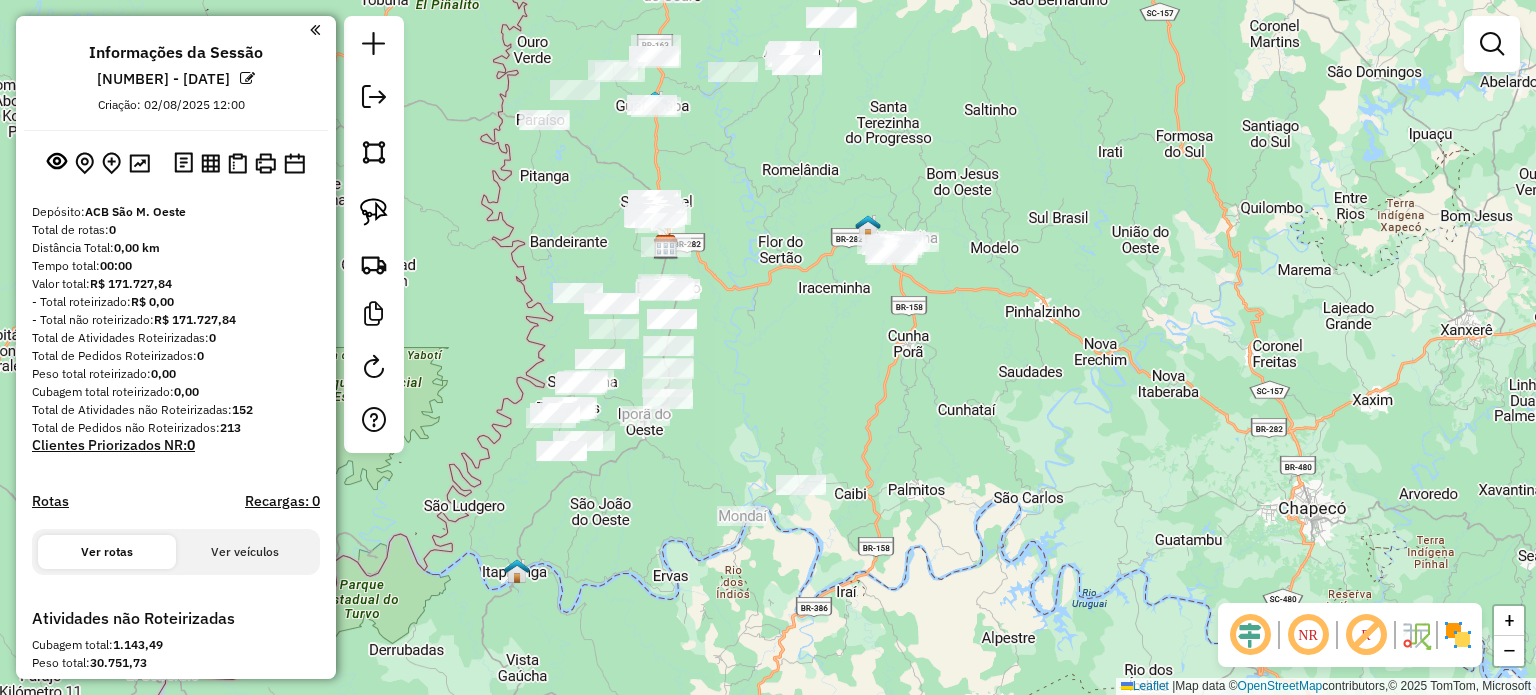 drag, startPoint x: 984, startPoint y: 383, endPoint x: 896, endPoint y: 342, distance: 97.082436 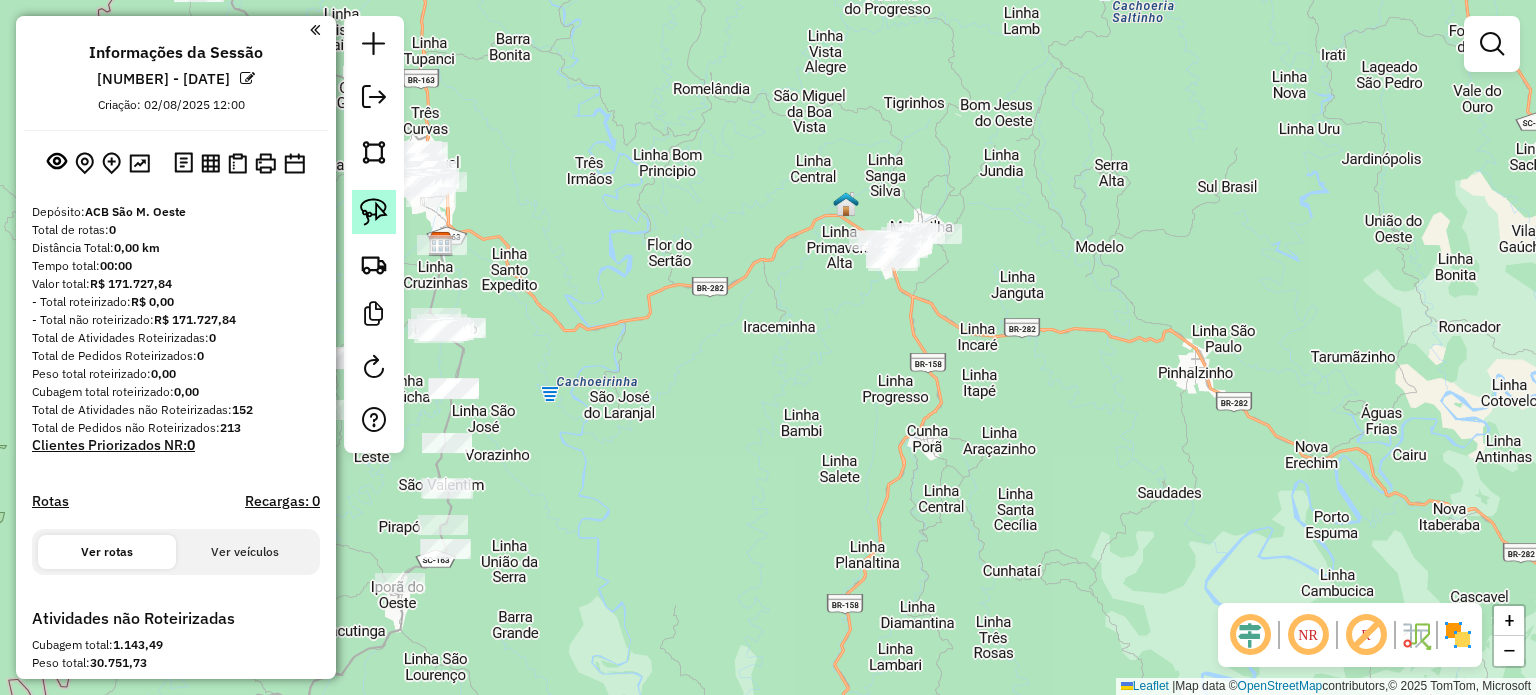 click 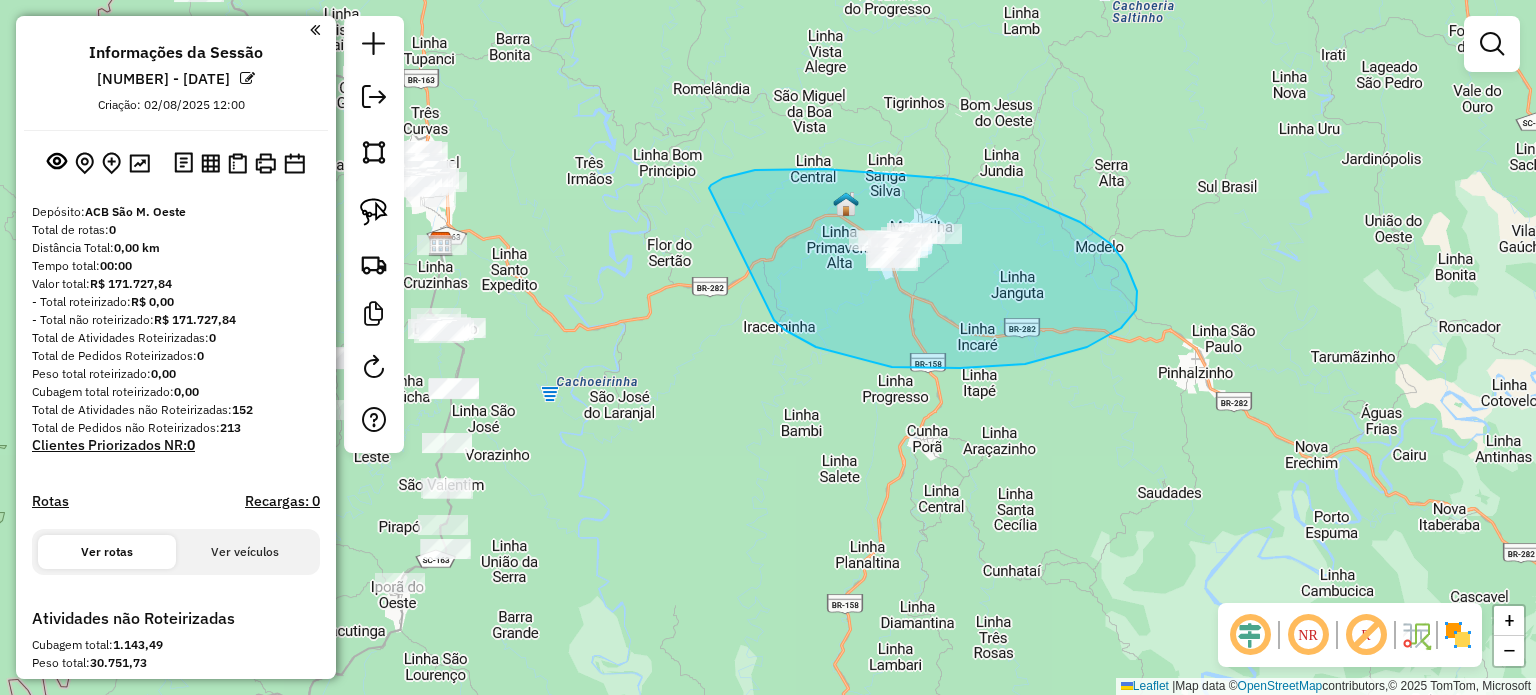 drag, startPoint x: 960, startPoint y: 368, endPoint x: 732, endPoint y: 201, distance: 282.6181 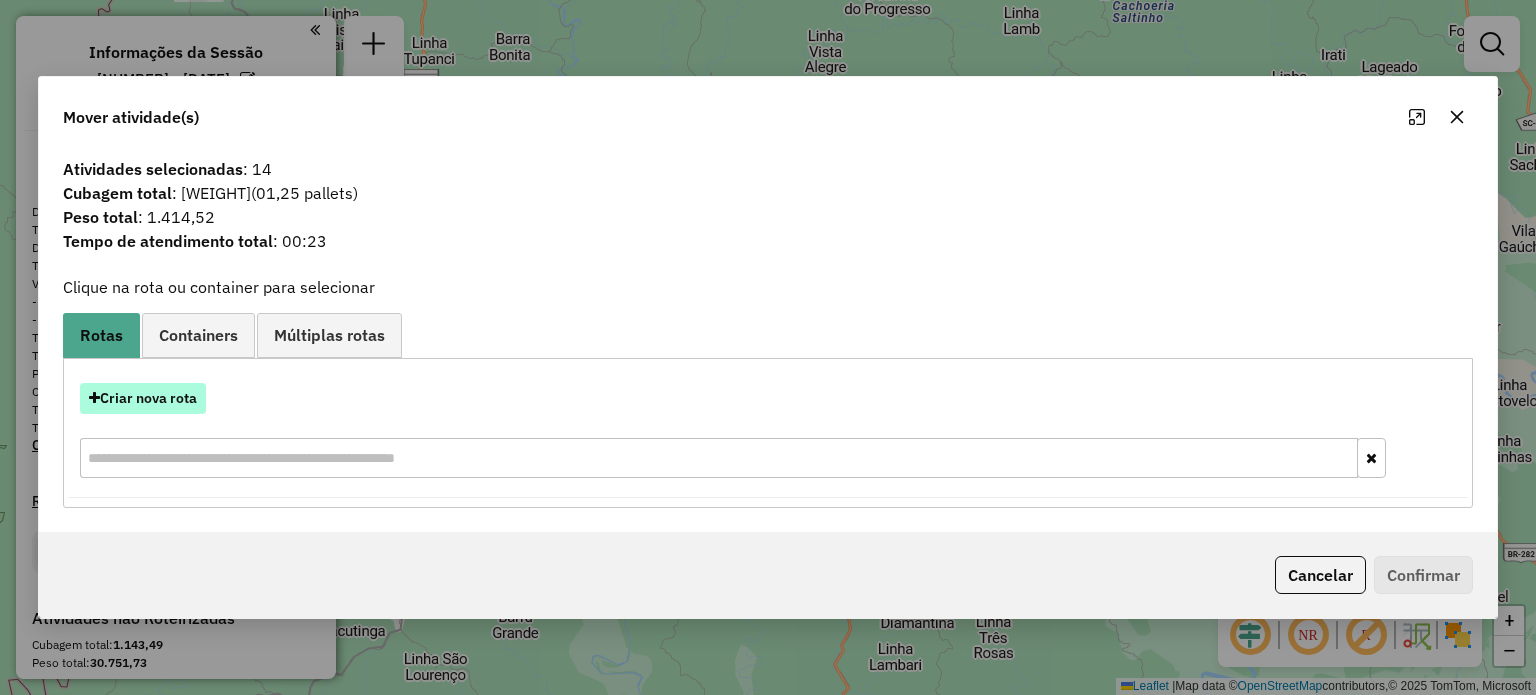 click on "Criar nova rota" at bounding box center (143, 398) 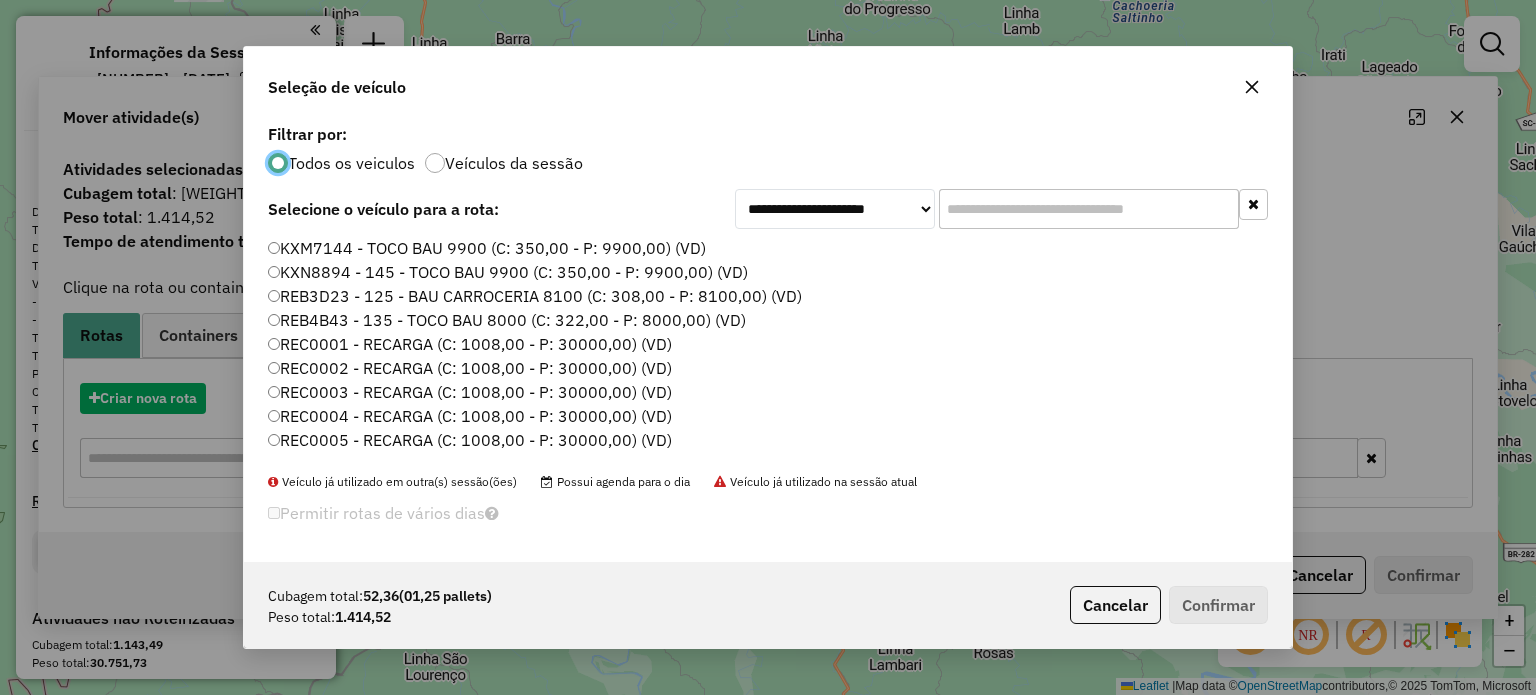 scroll, scrollTop: 10, scrollLeft: 6, axis: both 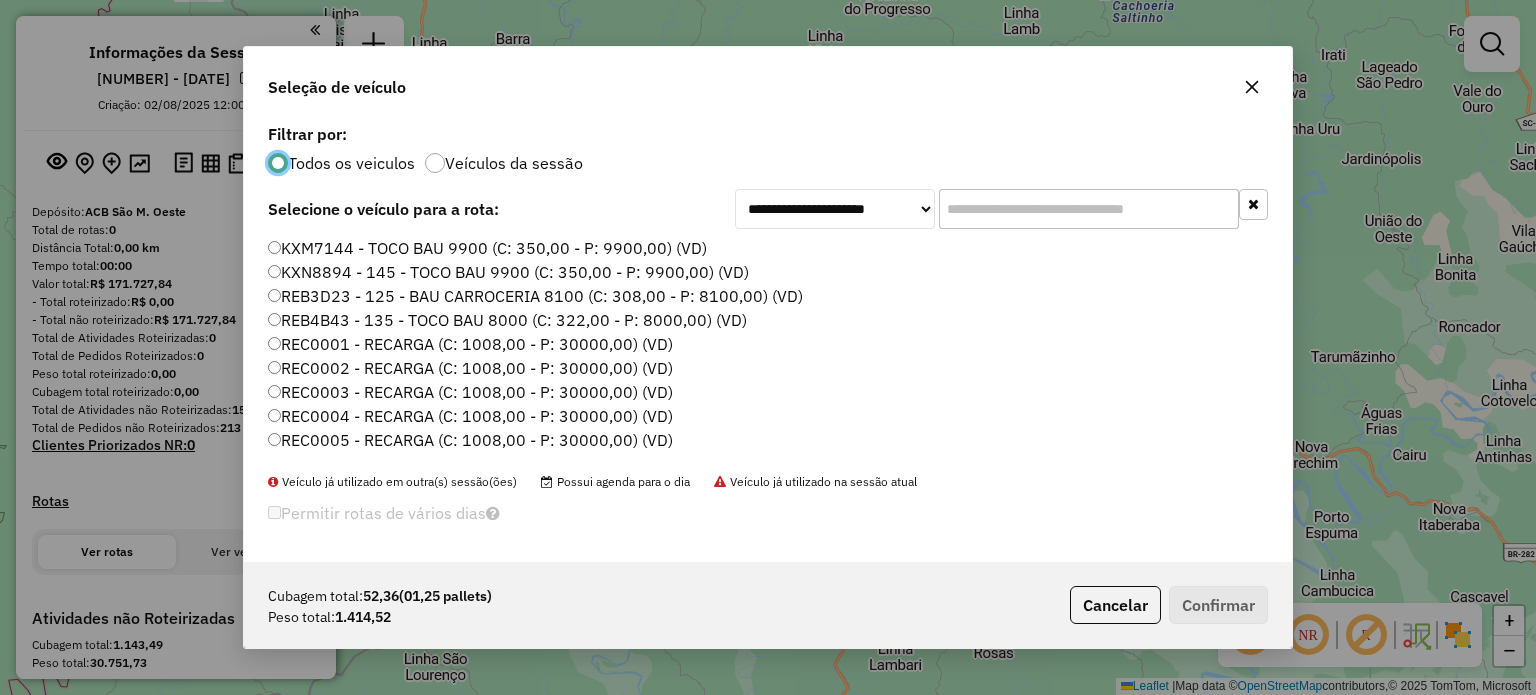 click on "REC0004 - RECARGA (C: 1008,00 - P: 30000,00) (VD)" 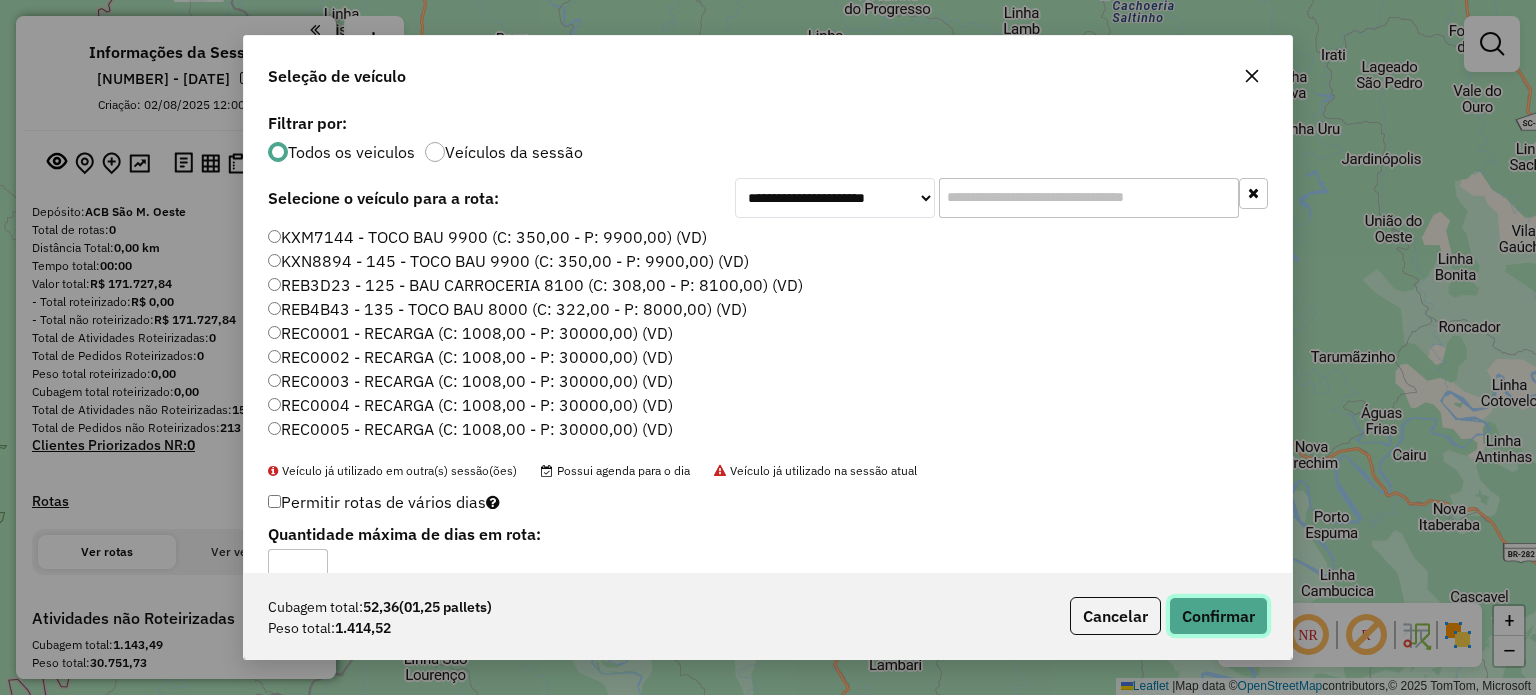 click on "Confirmar" 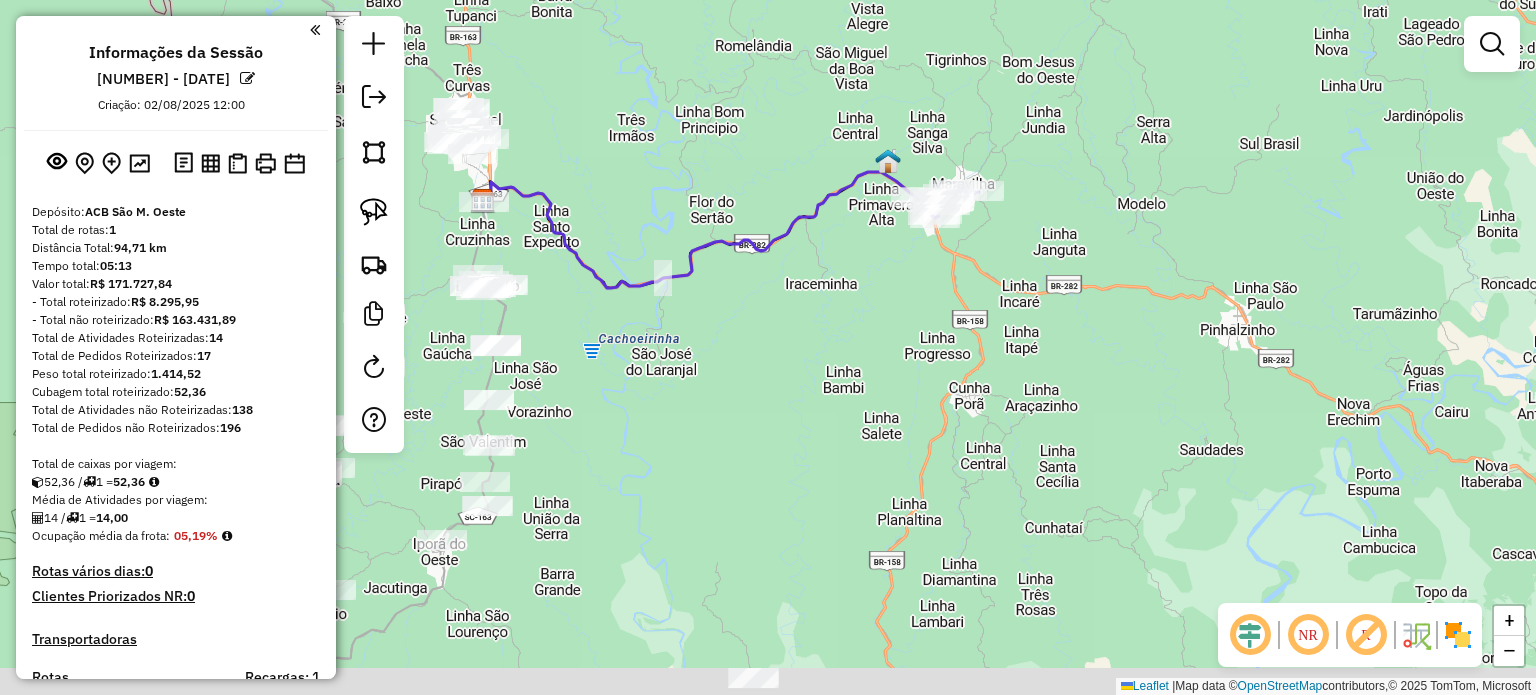 drag, startPoint x: 865, startPoint y: 479, endPoint x: 889, endPoint y: 431, distance: 53.66563 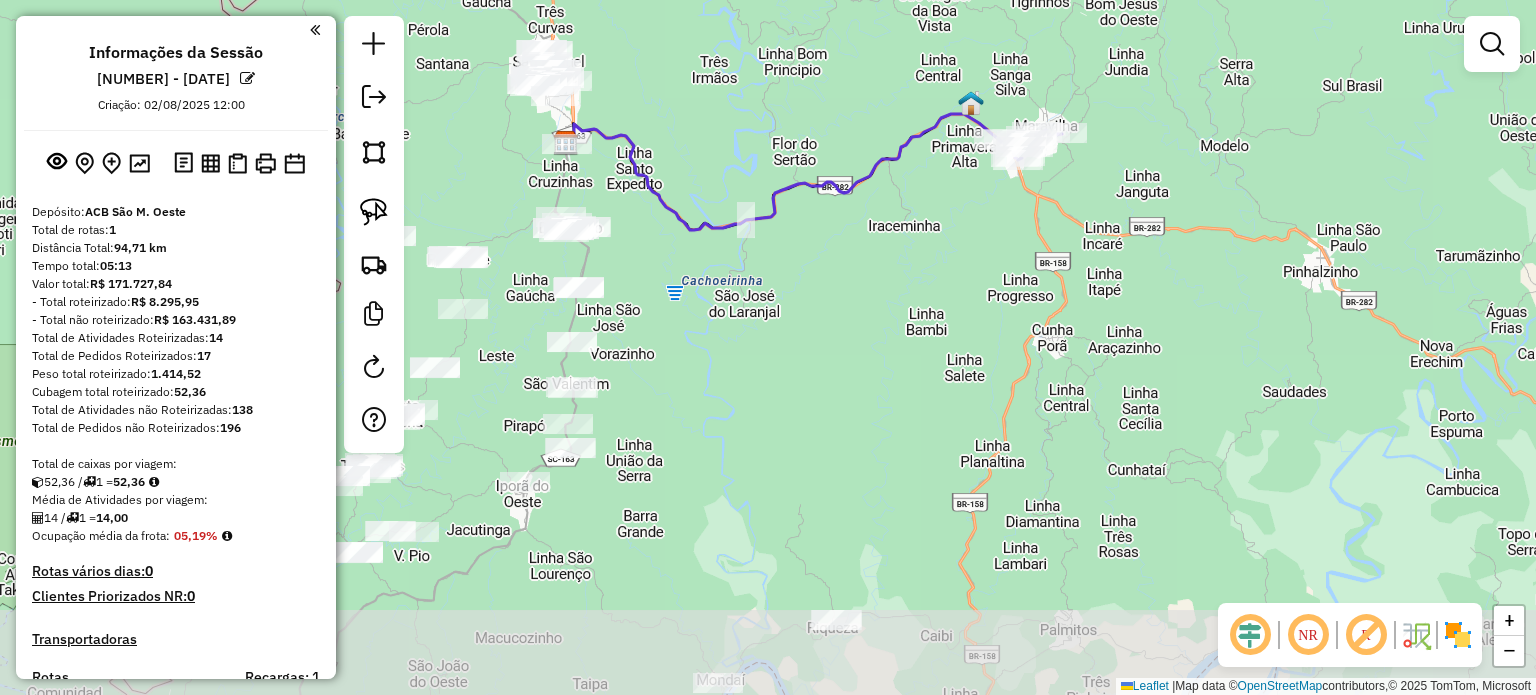 drag, startPoint x: 849, startPoint y: 449, endPoint x: 913, endPoint y: 288, distance: 173.25415 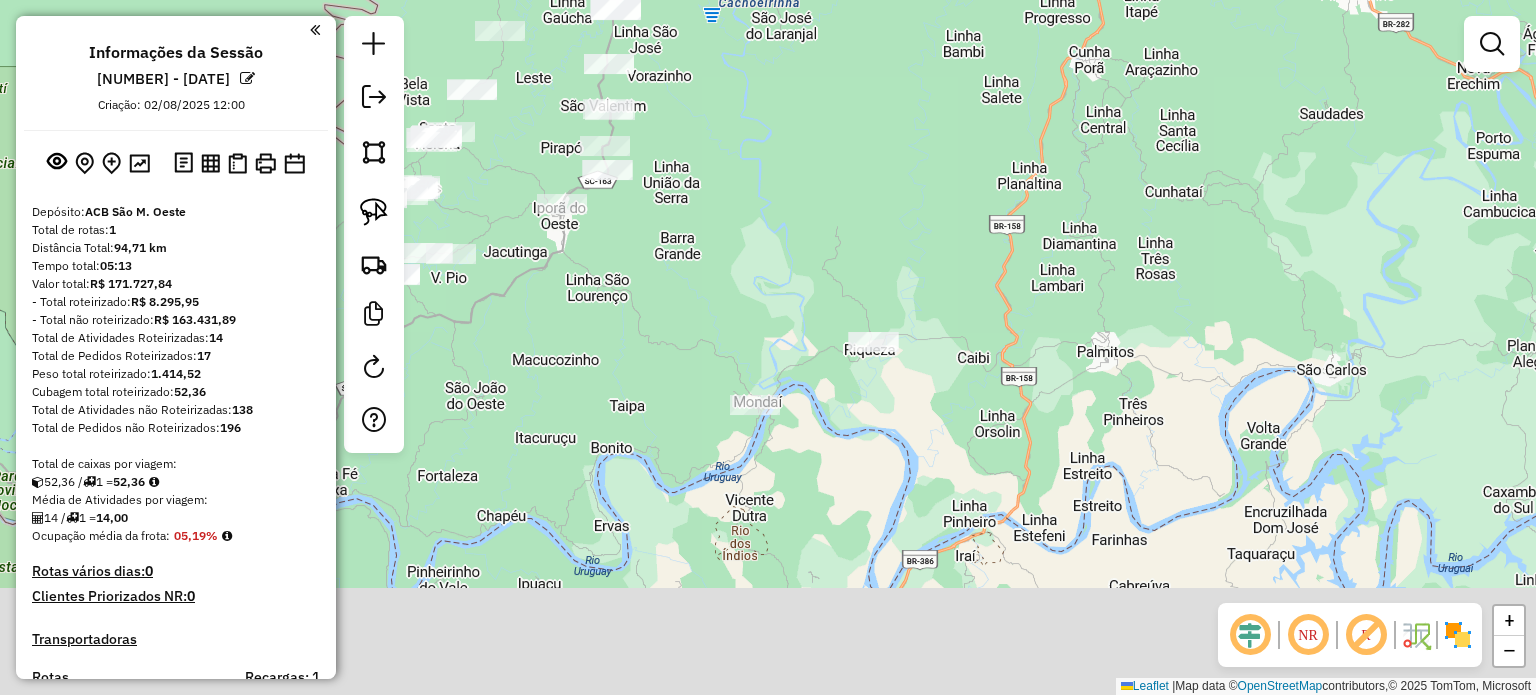 drag, startPoint x: 901, startPoint y: 336, endPoint x: 864, endPoint y: 195, distance: 145.7738 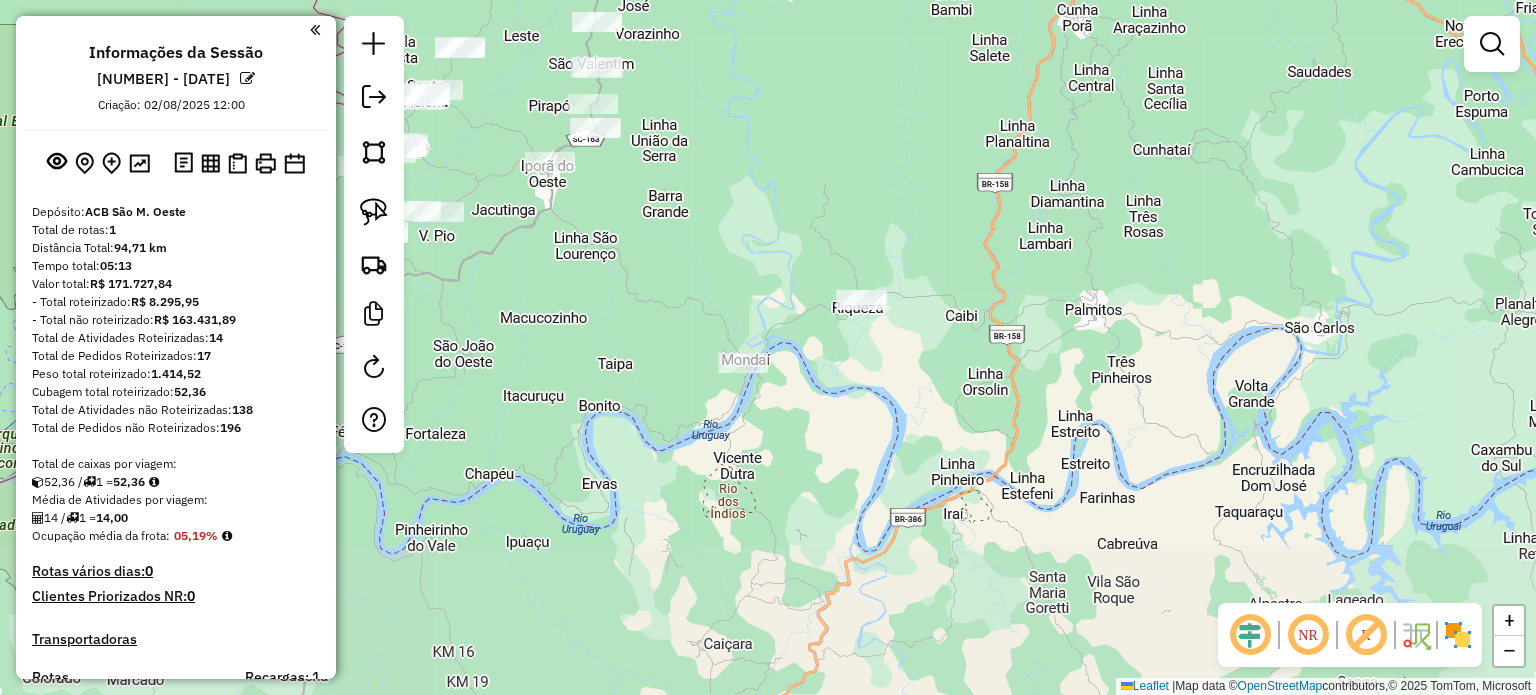drag, startPoint x: 853, startPoint y: 262, endPoint x: 1036, endPoint y: 333, distance: 196.2906 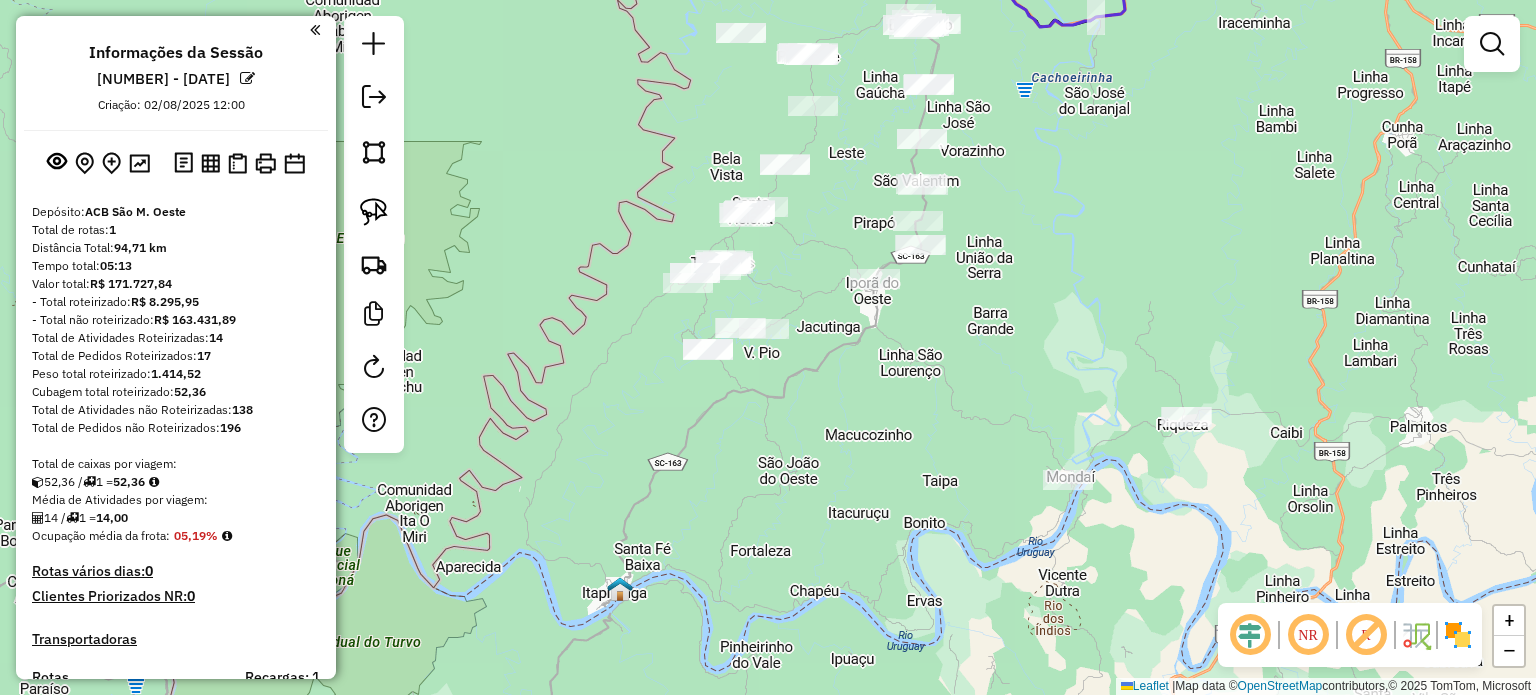 drag, startPoint x: 902, startPoint y: 426, endPoint x: 1013, endPoint y: 411, distance: 112.00893 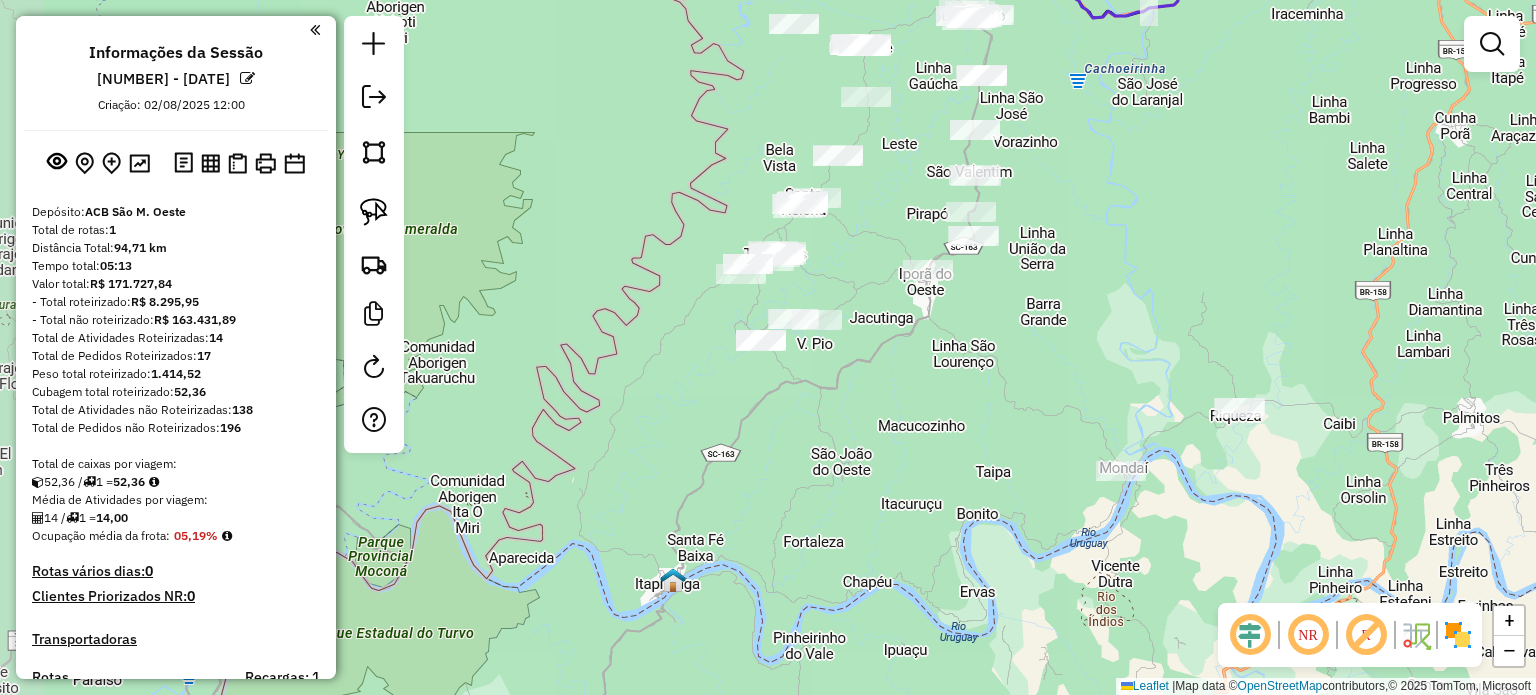 drag, startPoint x: 929, startPoint y: 400, endPoint x: 803, endPoint y: 523, distance: 176.08237 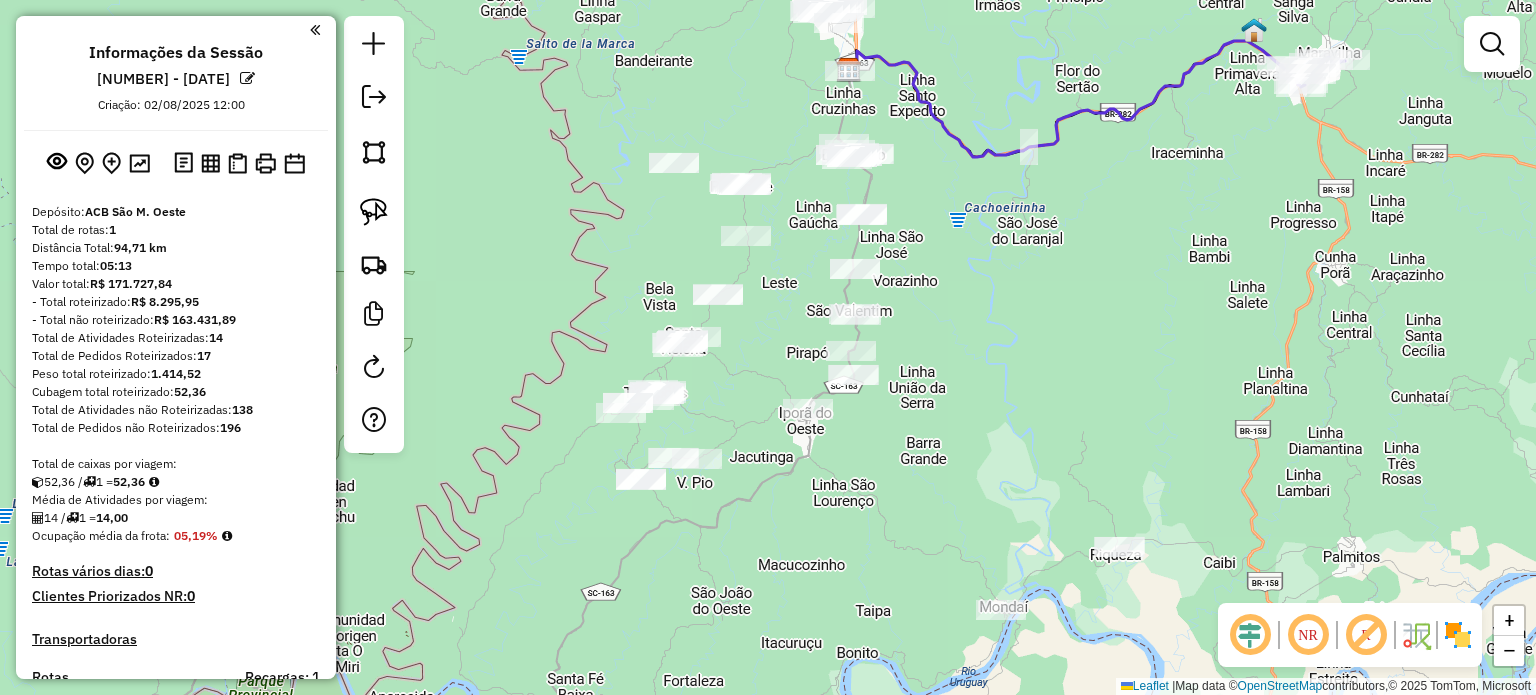 click on "Janela de atendimento Grade de atendimento Capacidade Transportadoras Veículos Cliente Pedidos  Rotas Selecione os dias de semana para filtrar as janelas de atendimento  Seg   Ter   Qua   Qui   Sex   Sáb   Dom  Informe o período da janela de atendimento: De: Até:  Filtrar exatamente a janela do cliente  Considerar janela de atendimento padrão  Selecione os dias de semana para filtrar as grades de atendimento  Seg   Ter   Qua   Qui   Sex   Sáb   Dom   Considerar clientes sem dia de atendimento cadastrado  Clientes fora do dia de atendimento selecionado Filtrar as atividades entre os valores definidos abaixo:  Peso mínimo:   Peso máximo:   Cubagem mínima:   Cubagem máxima:   De:   Até:  Filtrar as atividades entre o tempo de atendimento definido abaixo:  De:   Até:   Considerar capacidade total dos clientes não roteirizados Transportadora: Selecione um ou mais itens Tipo de veículo: Selecione um ou mais itens Veículo: Selecione um ou mais itens Motorista: Selecione um ou mais itens Nome: Rótulo:" 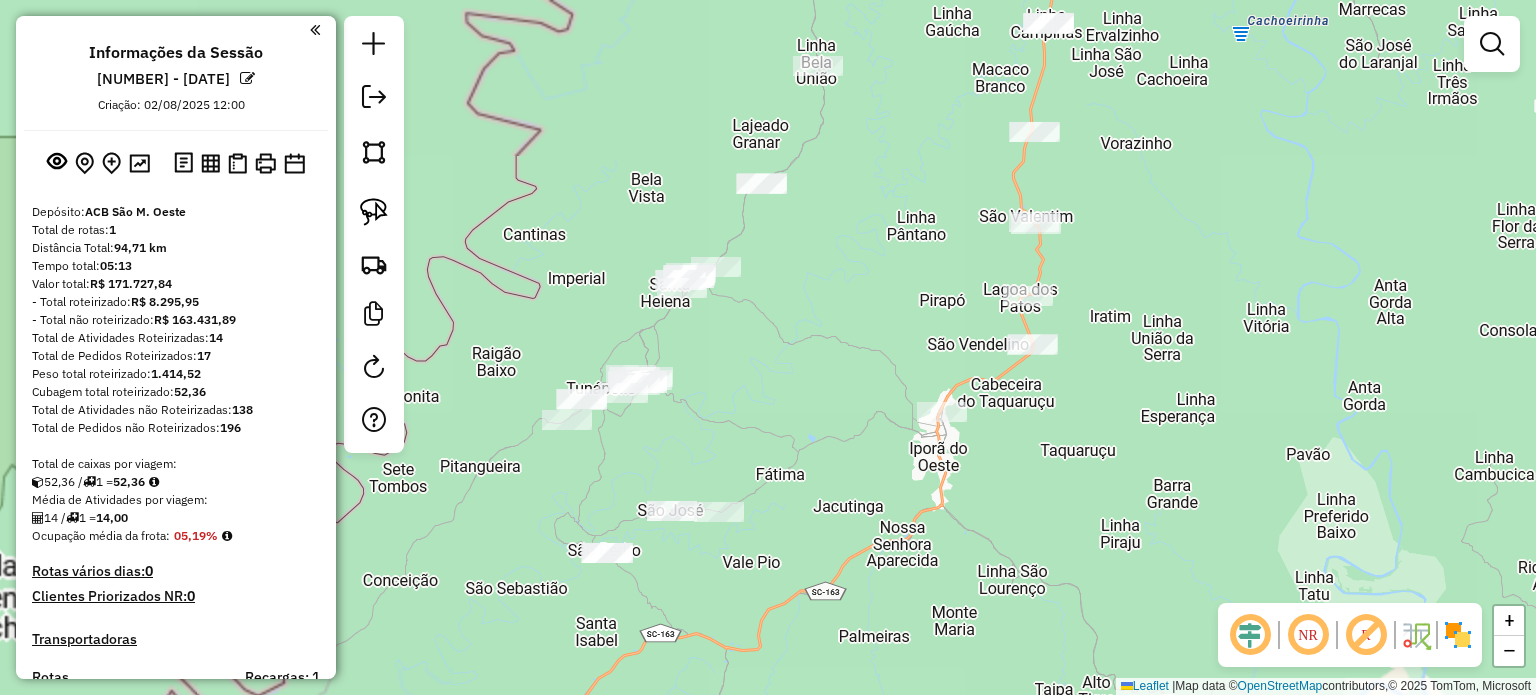 drag, startPoint x: 778, startPoint y: 423, endPoint x: 769, endPoint y: 387, distance: 37.107952 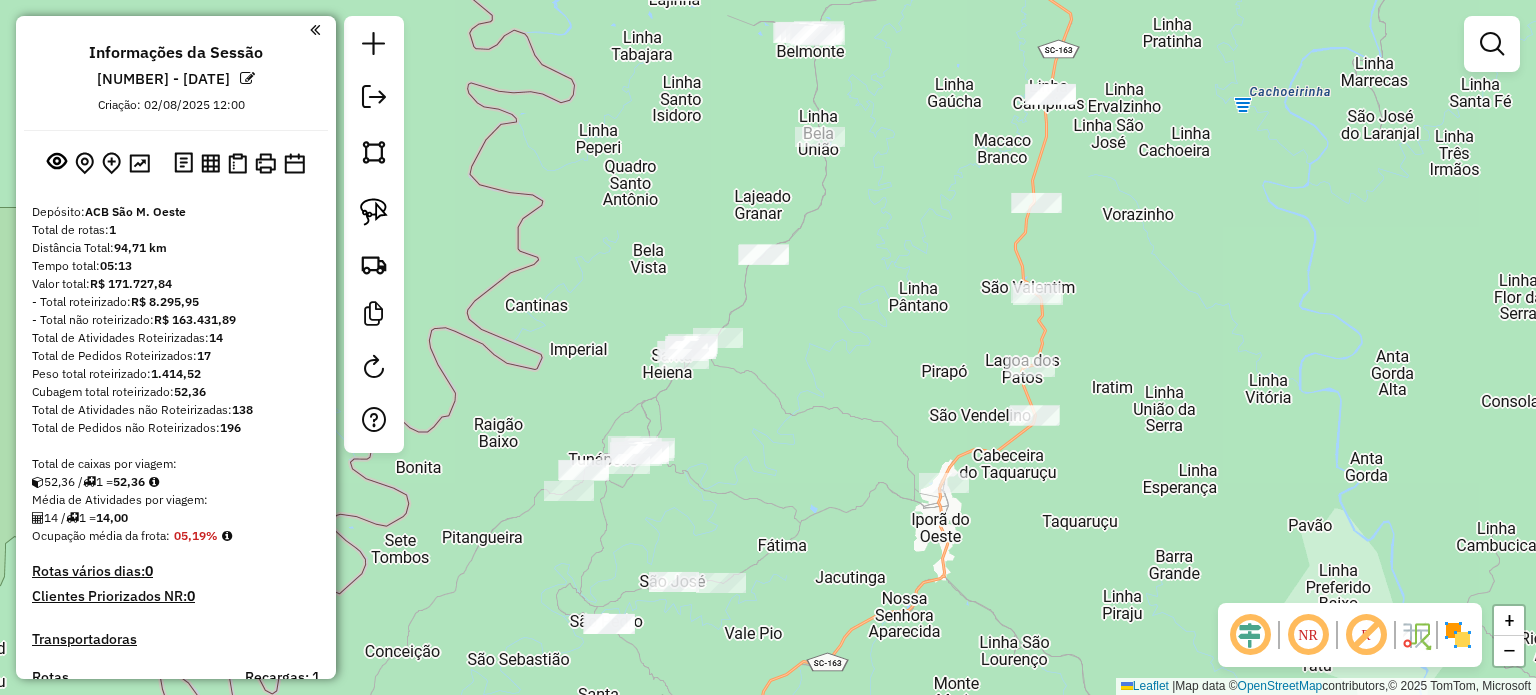 drag, startPoint x: 768, startPoint y: 387, endPoint x: 772, endPoint y: 467, distance: 80.09994 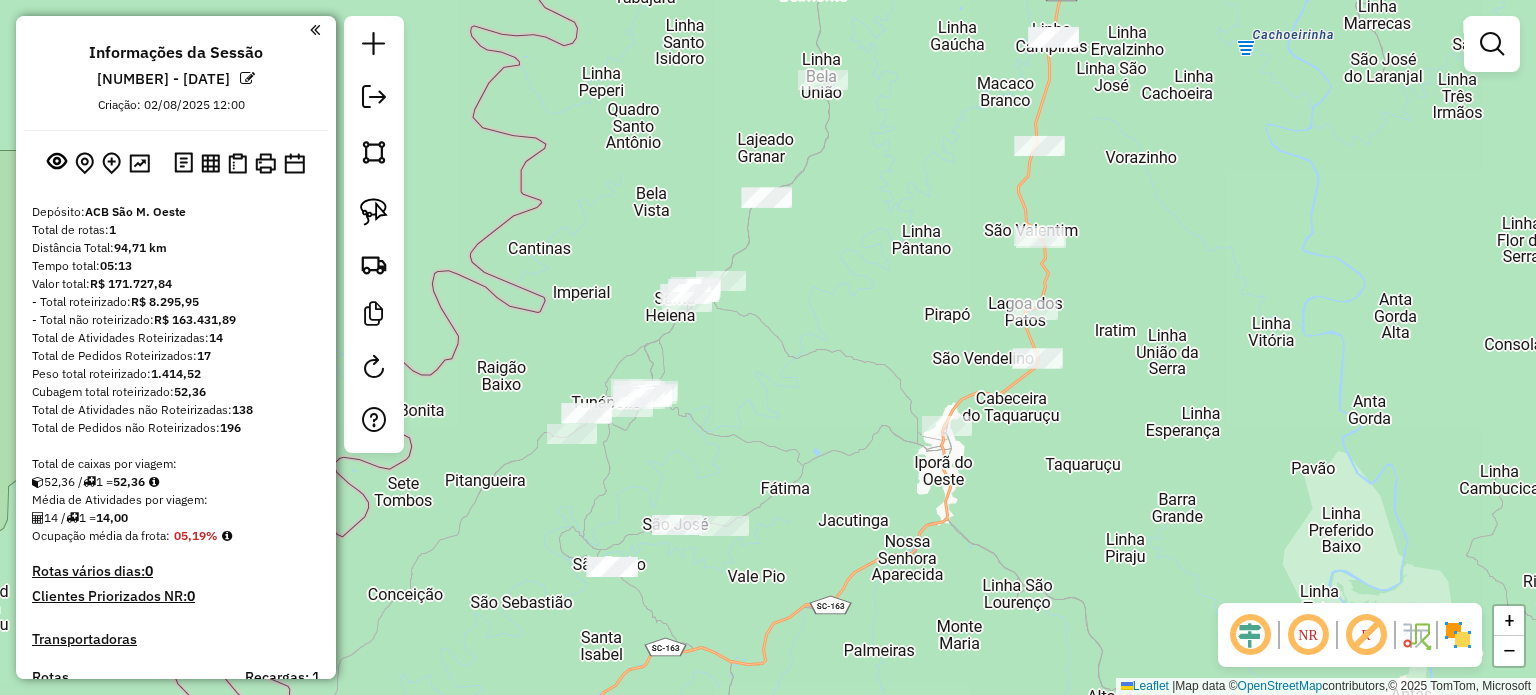 drag, startPoint x: 693, startPoint y: 445, endPoint x: 707, endPoint y: 342, distance: 103.947105 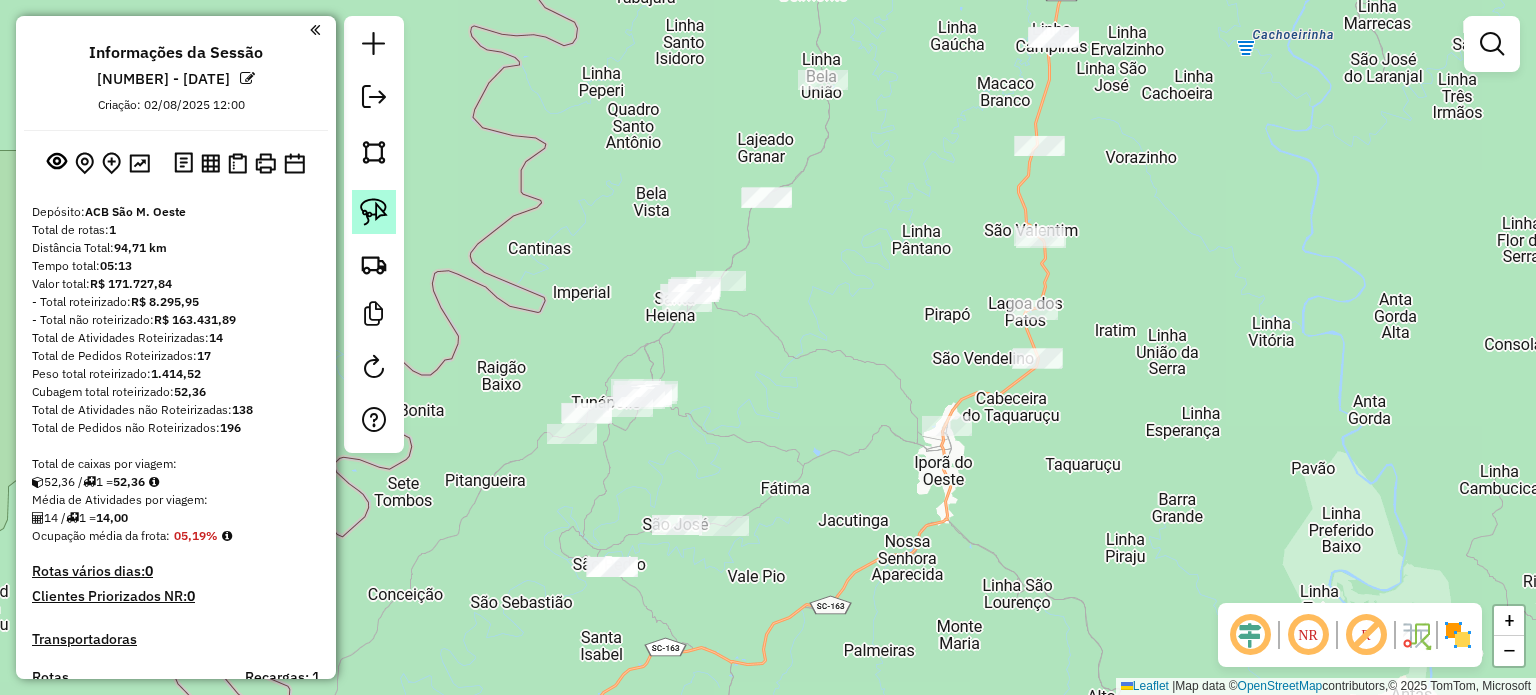 click 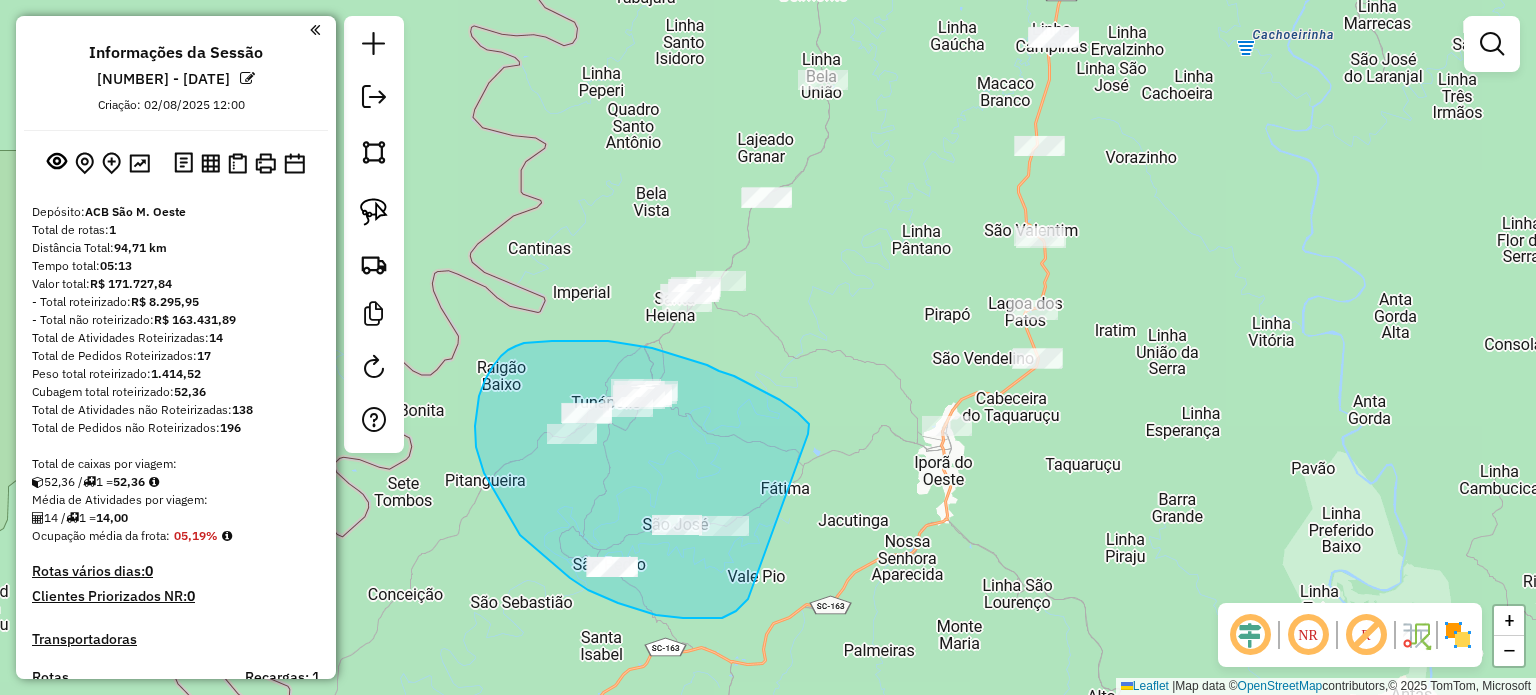 drag, startPoint x: 809, startPoint y: 430, endPoint x: 791, endPoint y: 519, distance: 90.80198 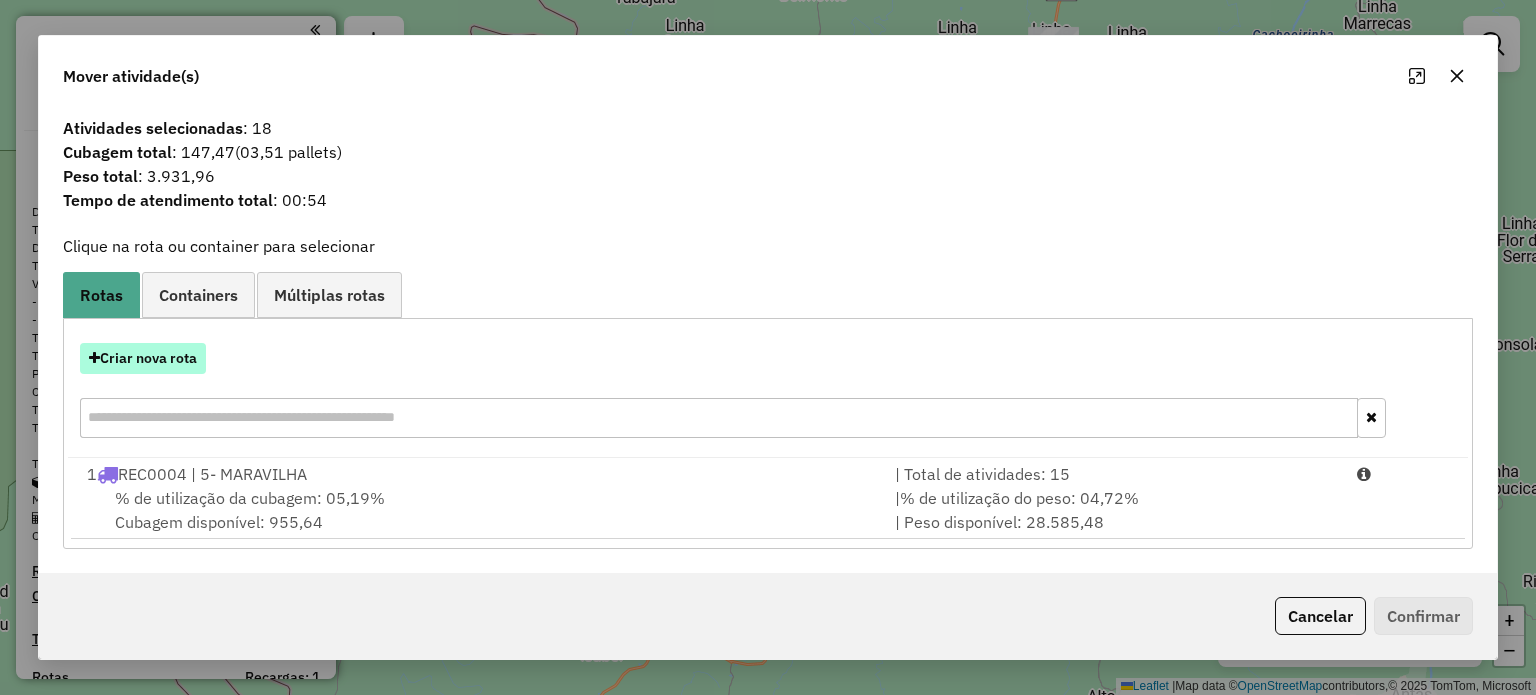 click on "Criar nova rota" at bounding box center (143, 358) 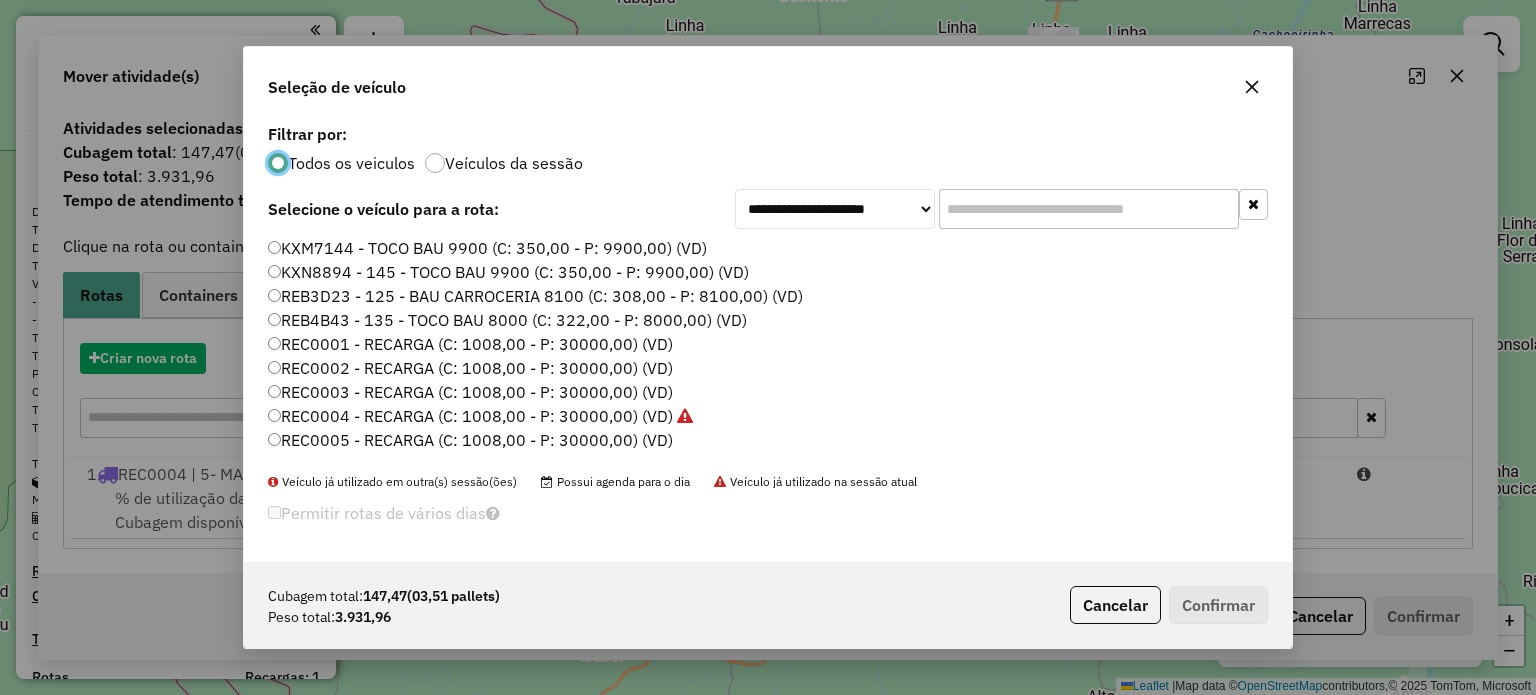 scroll, scrollTop: 10, scrollLeft: 6, axis: both 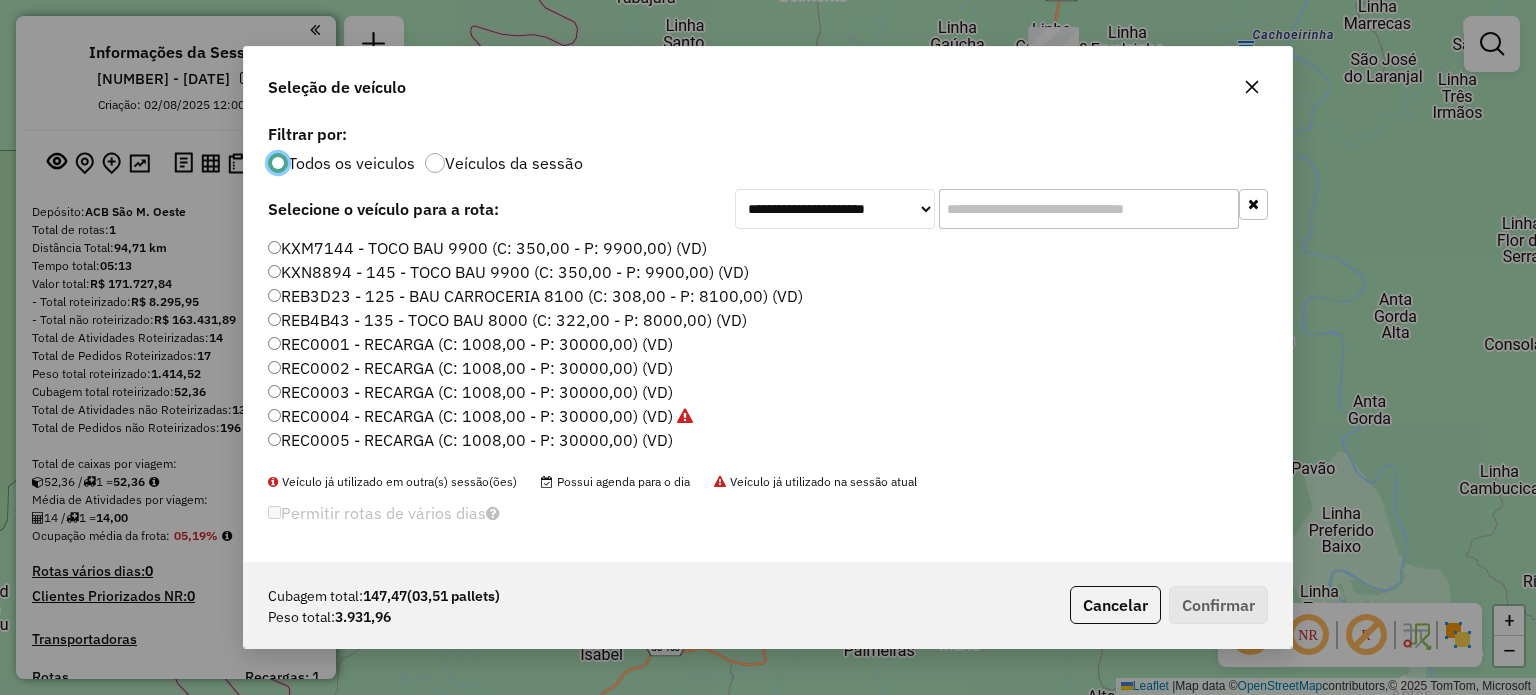click on "REC0005 - RECARGA (C: 1008,00 - P: 30000,00) (VD)" 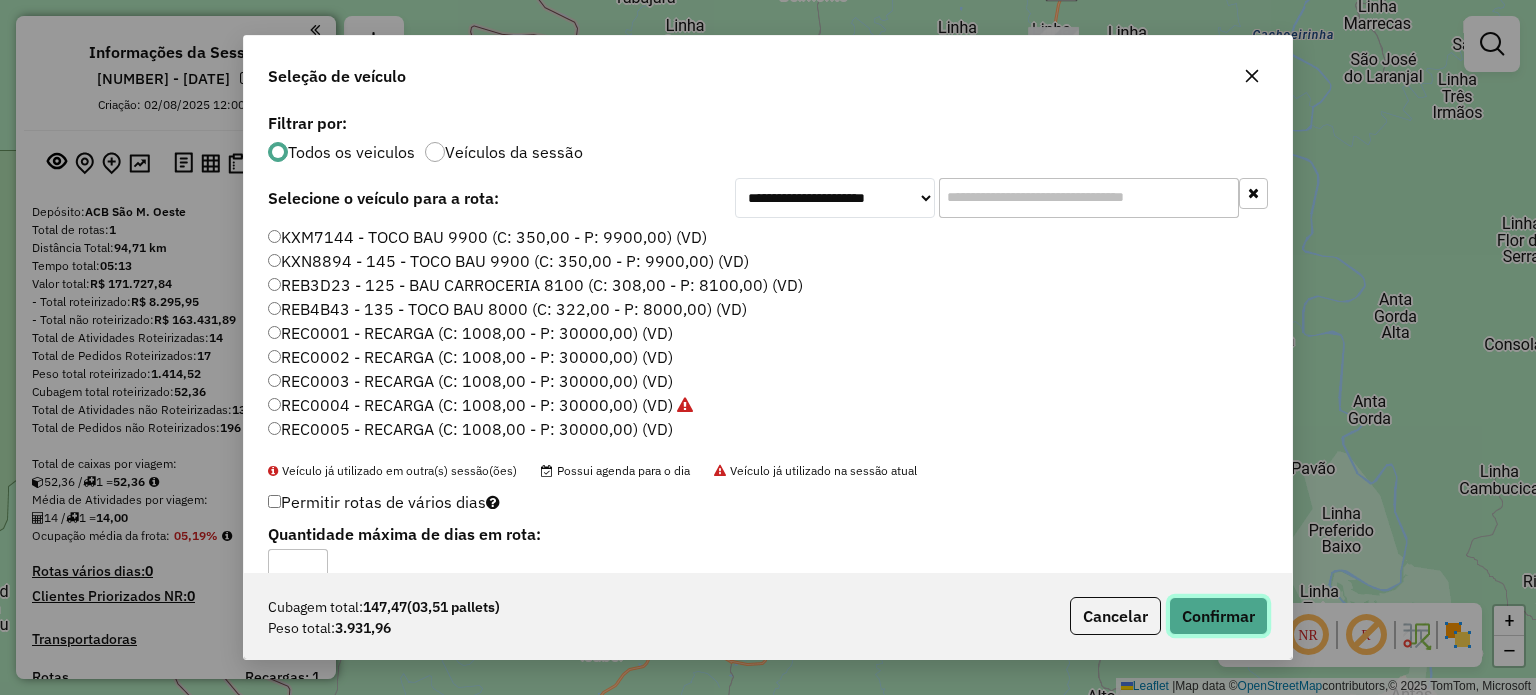 drag, startPoint x: 1210, startPoint y: 616, endPoint x: 1253, endPoint y: 615, distance: 43.011627 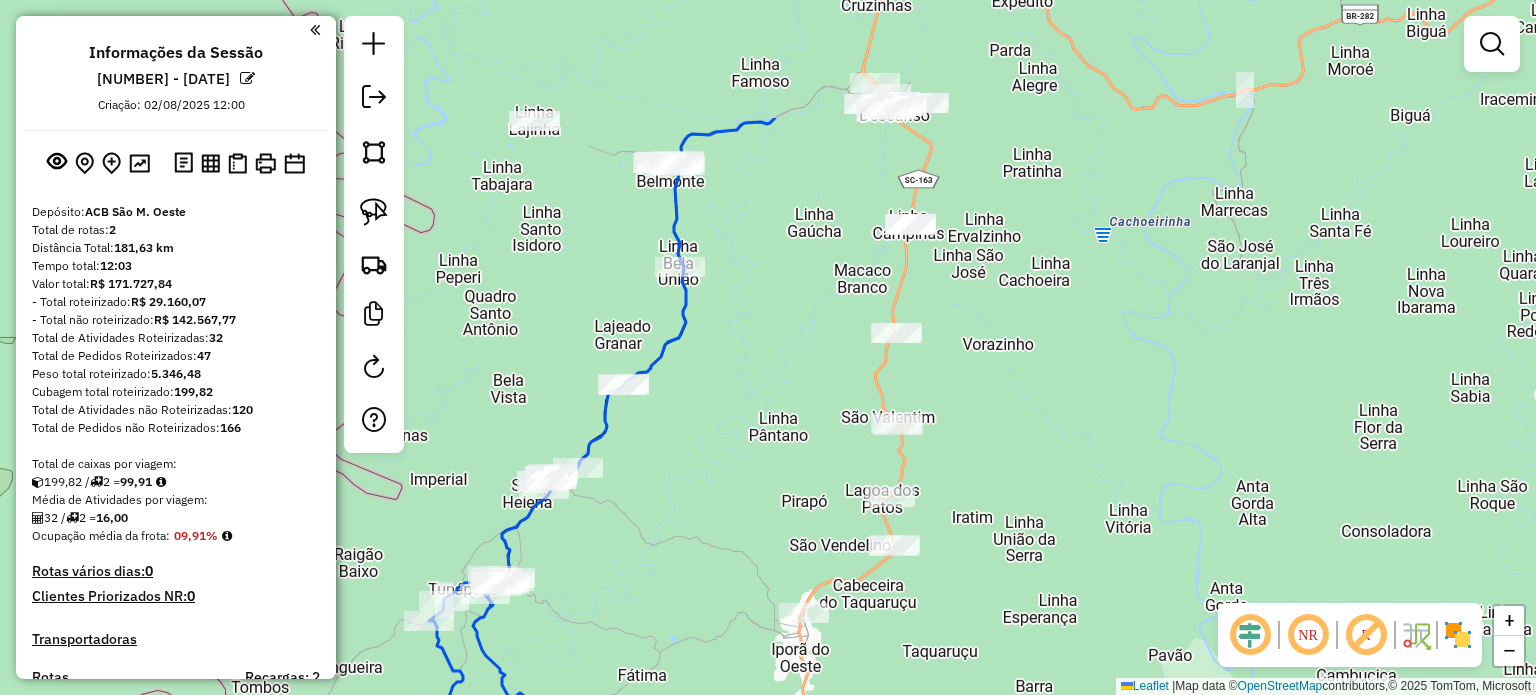 drag, startPoint x: 868, startPoint y: 351, endPoint x: 732, endPoint y: 528, distance: 223.21515 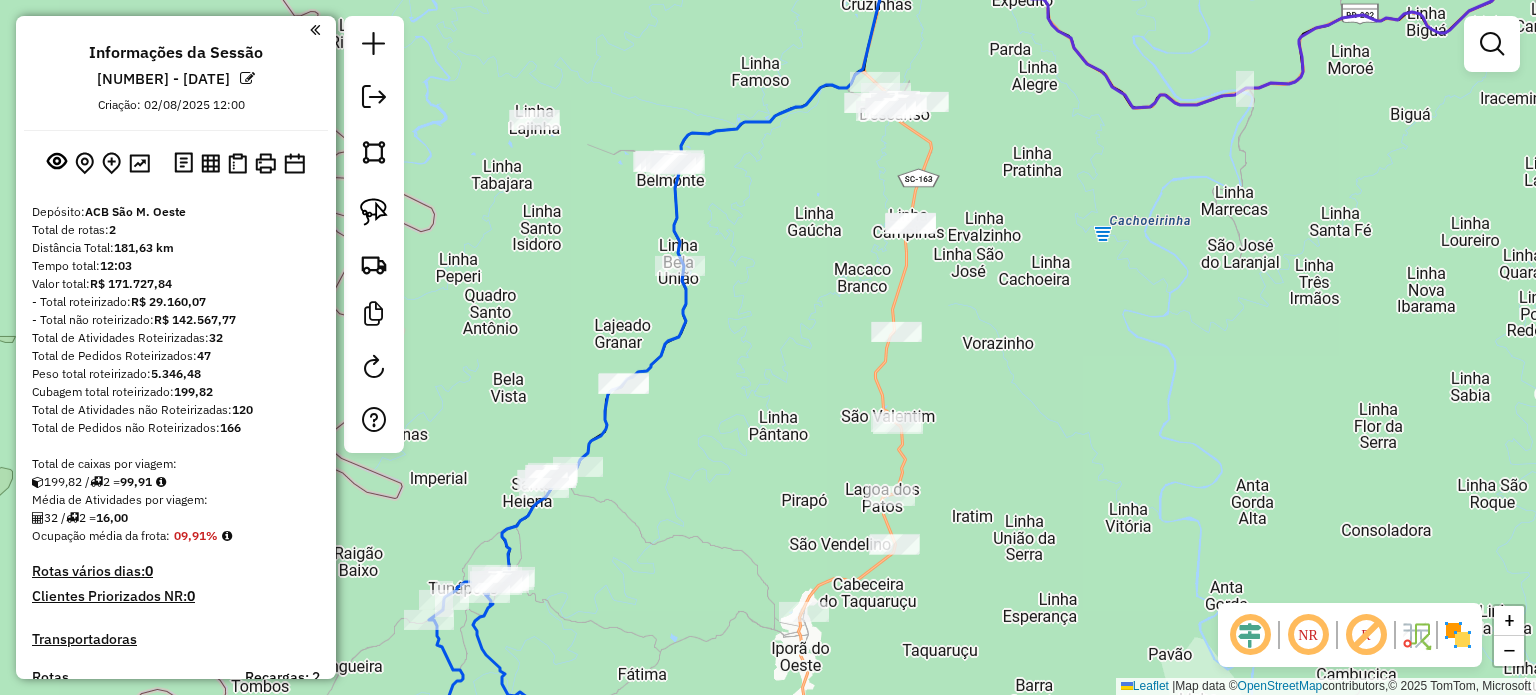click on "Janela de atendimento Grade de atendimento Capacidade Transportadoras Veículos Cliente Pedidos  Rotas Selecione os dias de semana para filtrar as janelas de atendimento  Seg   Ter   Qua   Qui   Sex   Sáb   Dom  Informe o período da janela de atendimento: De: Até:  Filtrar exatamente a janela do cliente  Considerar janela de atendimento padrão  Selecione os dias de semana para filtrar as grades de atendimento  Seg   Ter   Qua   Qui   Sex   Sáb   Dom   Considerar clientes sem dia de atendimento cadastrado  Clientes fora do dia de atendimento selecionado Filtrar as atividades entre os valores definidos abaixo:  Peso mínimo:   Peso máximo:   Cubagem mínima:   Cubagem máxima:   De:   Até:  Filtrar as atividades entre o tempo de atendimento definido abaixo:  De:   Até:   Considerar capacidade total dos clientes não roteirizados Transportadora: Selecione um ou mais itens Tipo de veículo: Selecione um ou mais itens Veículo: Selecione um ou mais itens Motorista: Selecione um ou mais itens Nome: Rótulo:" 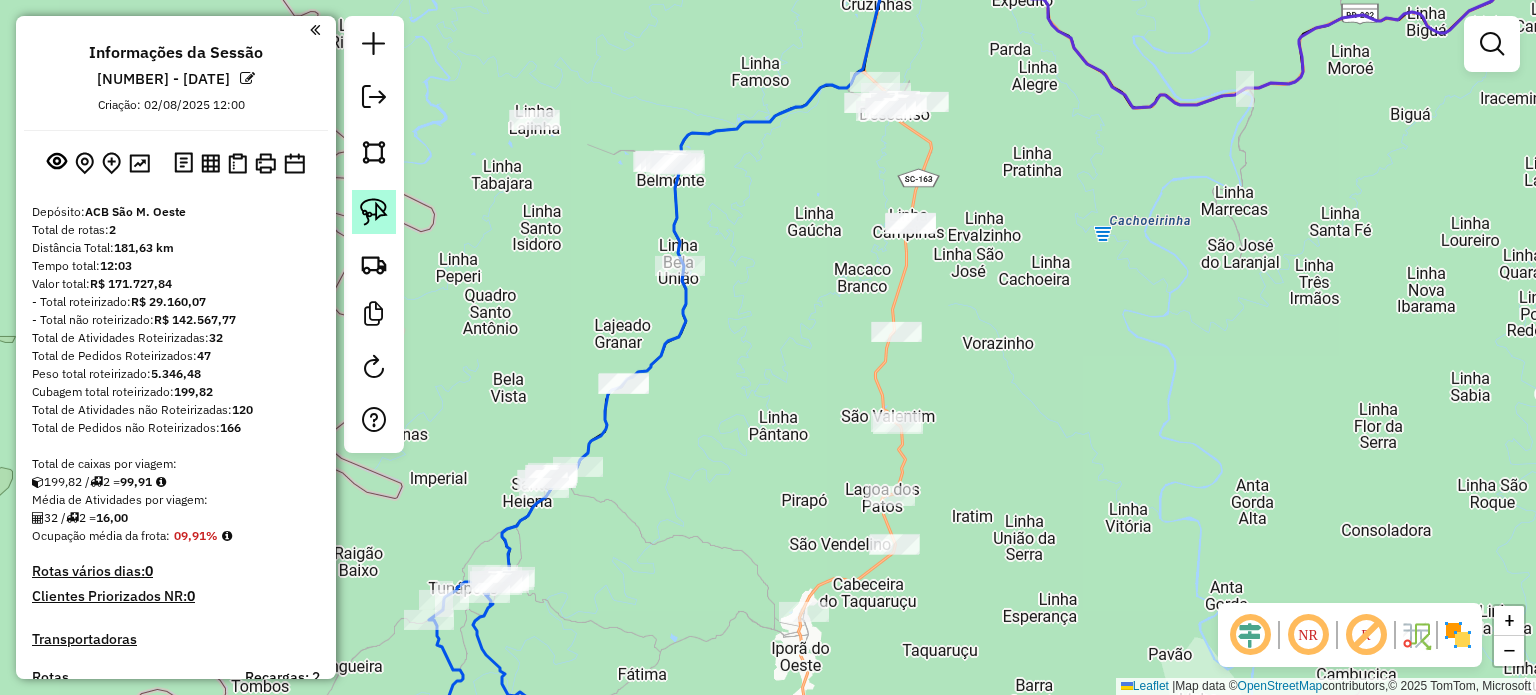 click 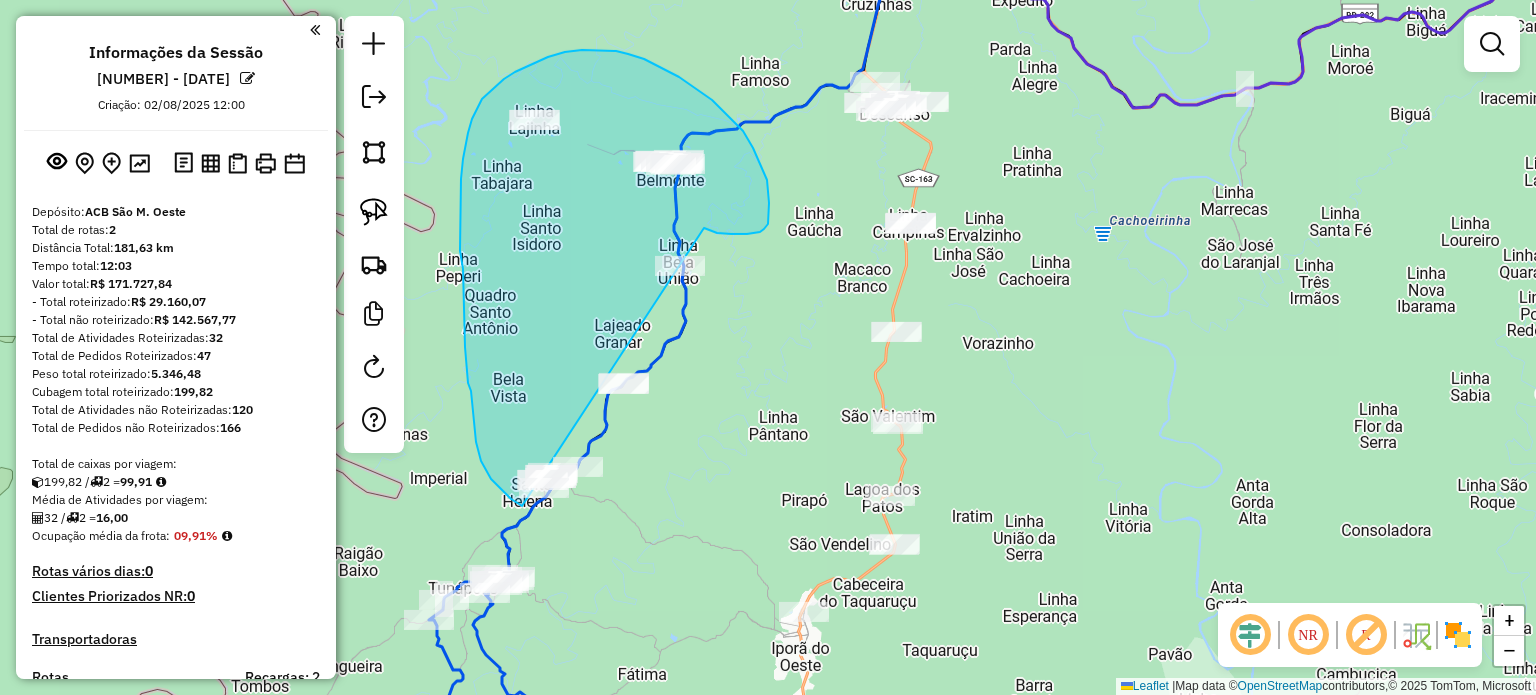 drag, startPoint x: 768, startPoint y: 224, endPoint x: 661, endPoint y: 478, distance: 275.6175 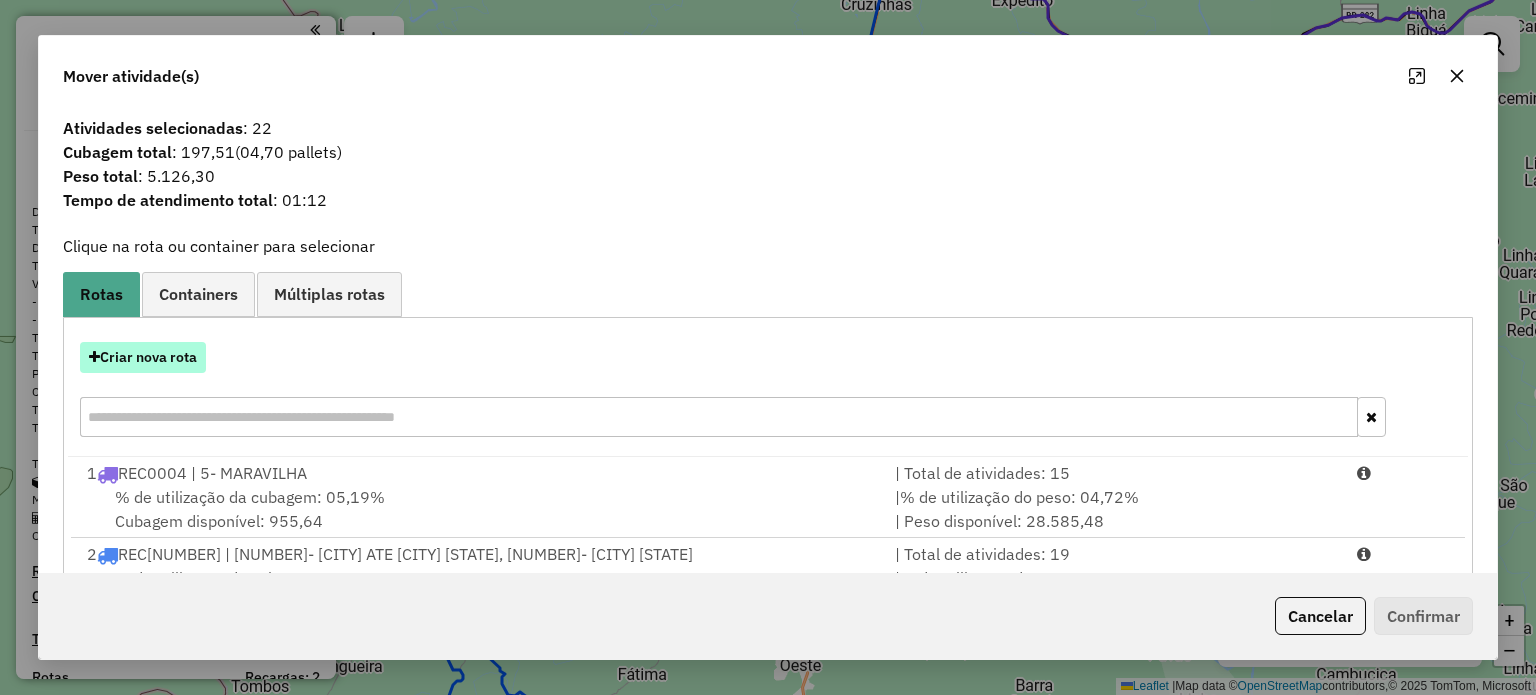click on "Criar nova rota" at bounding box center (143, 357) 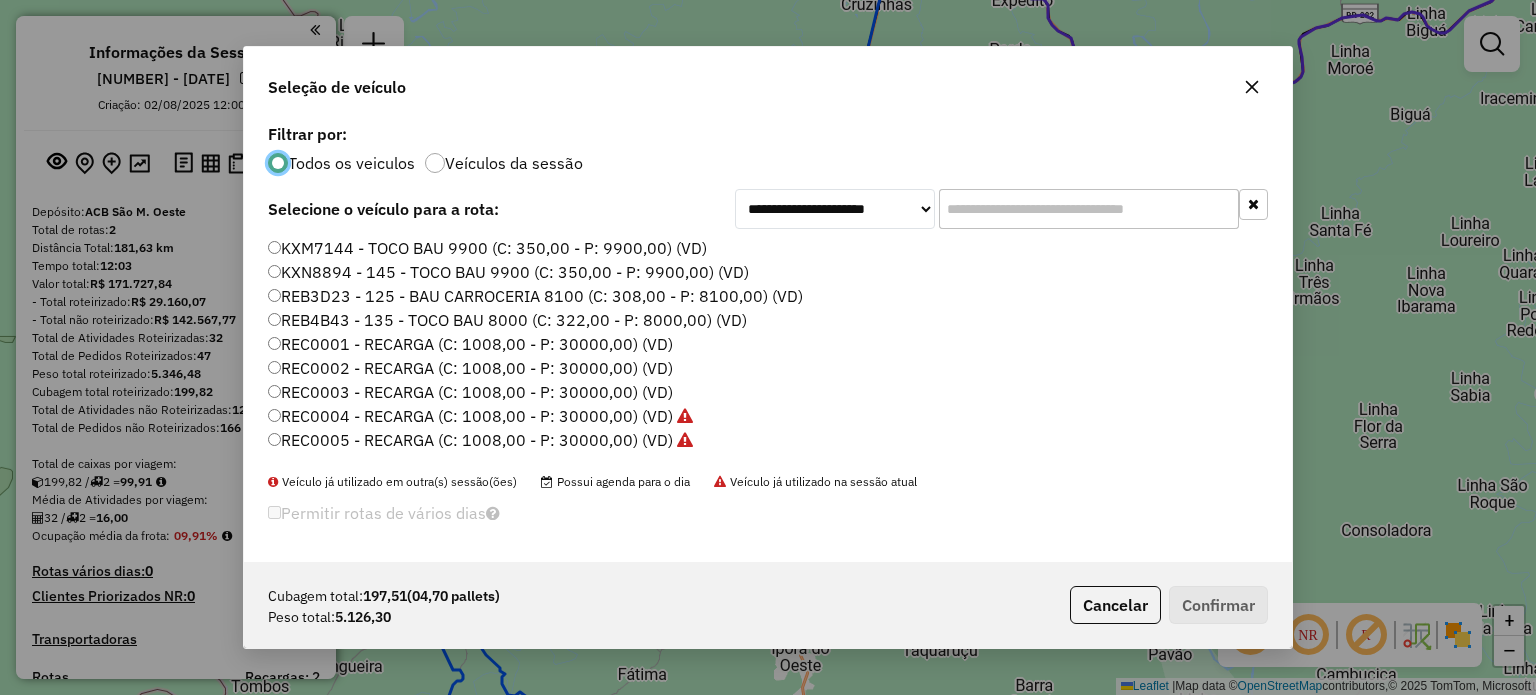 scroll, scrollTop: 10, scrollLeft: 6, axis: both 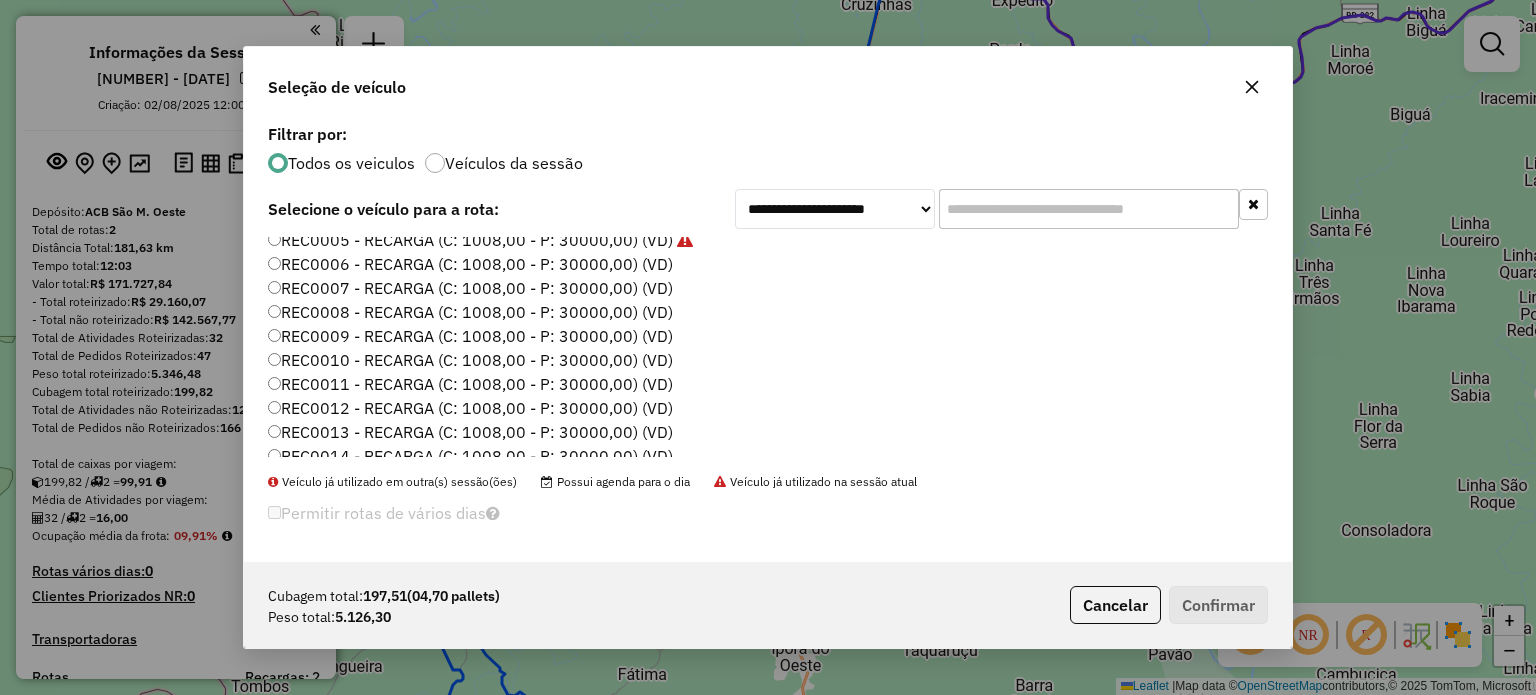 click on "REC0006 - RECARGA (C: 1008,00 - P: 30000,00) (VD)" 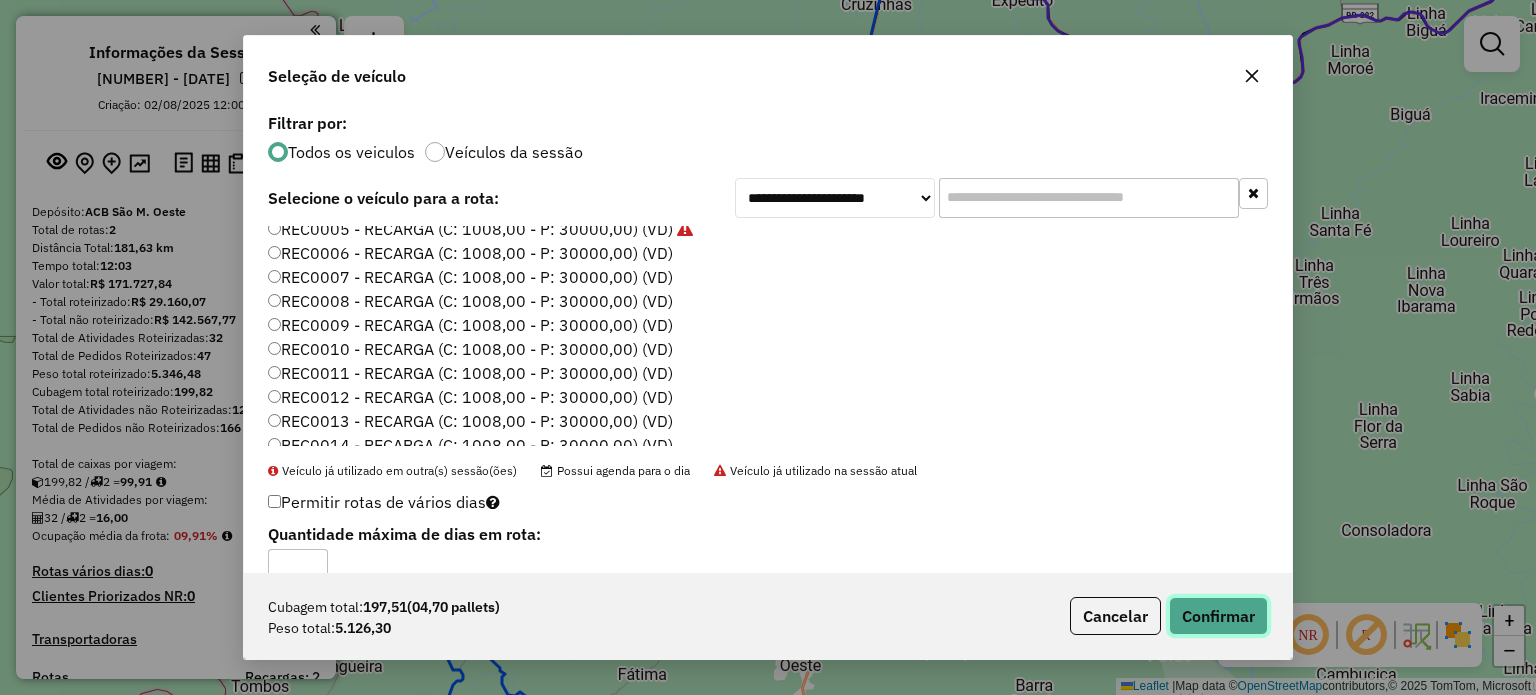 click on "Confirmar" 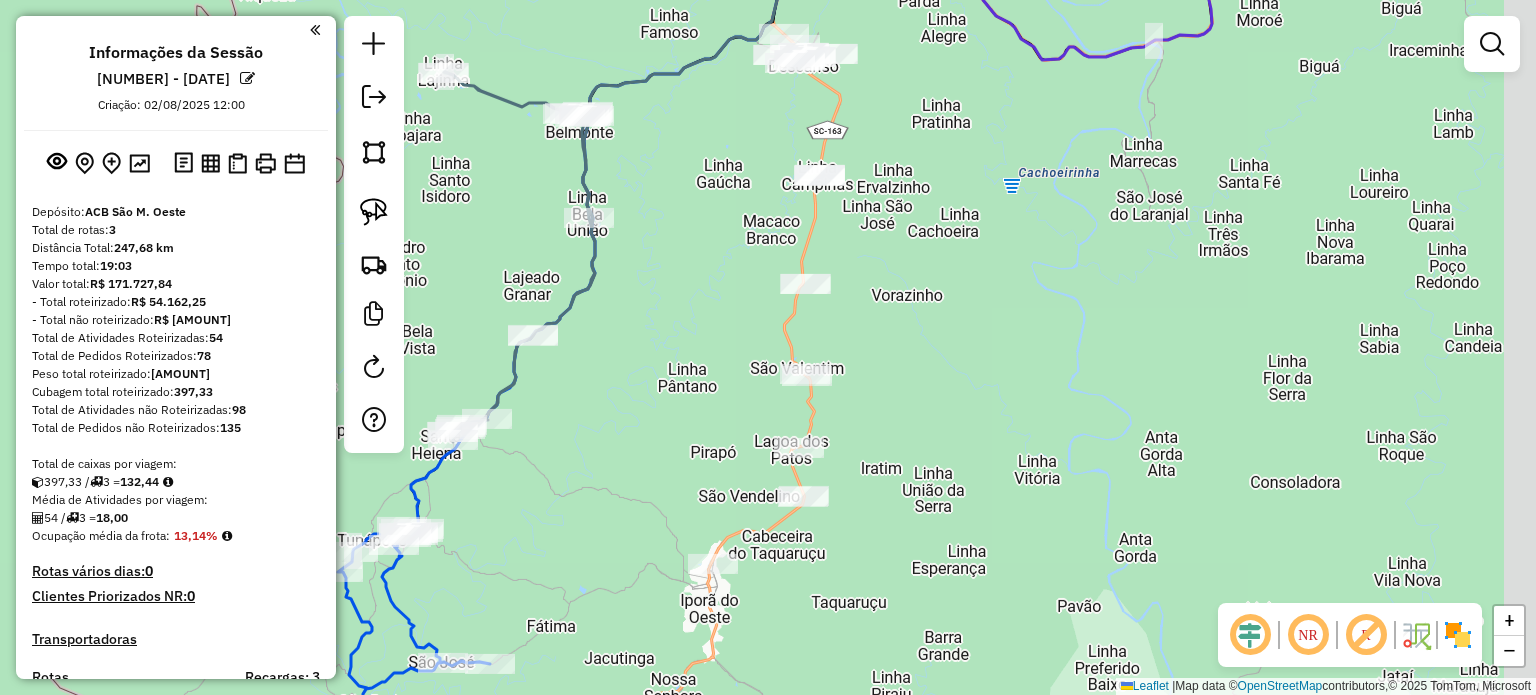 drag, startPoint x: 1022, startPoint y: 375, endPoint x: 931, endPoint y: 327, distance: 102.88343 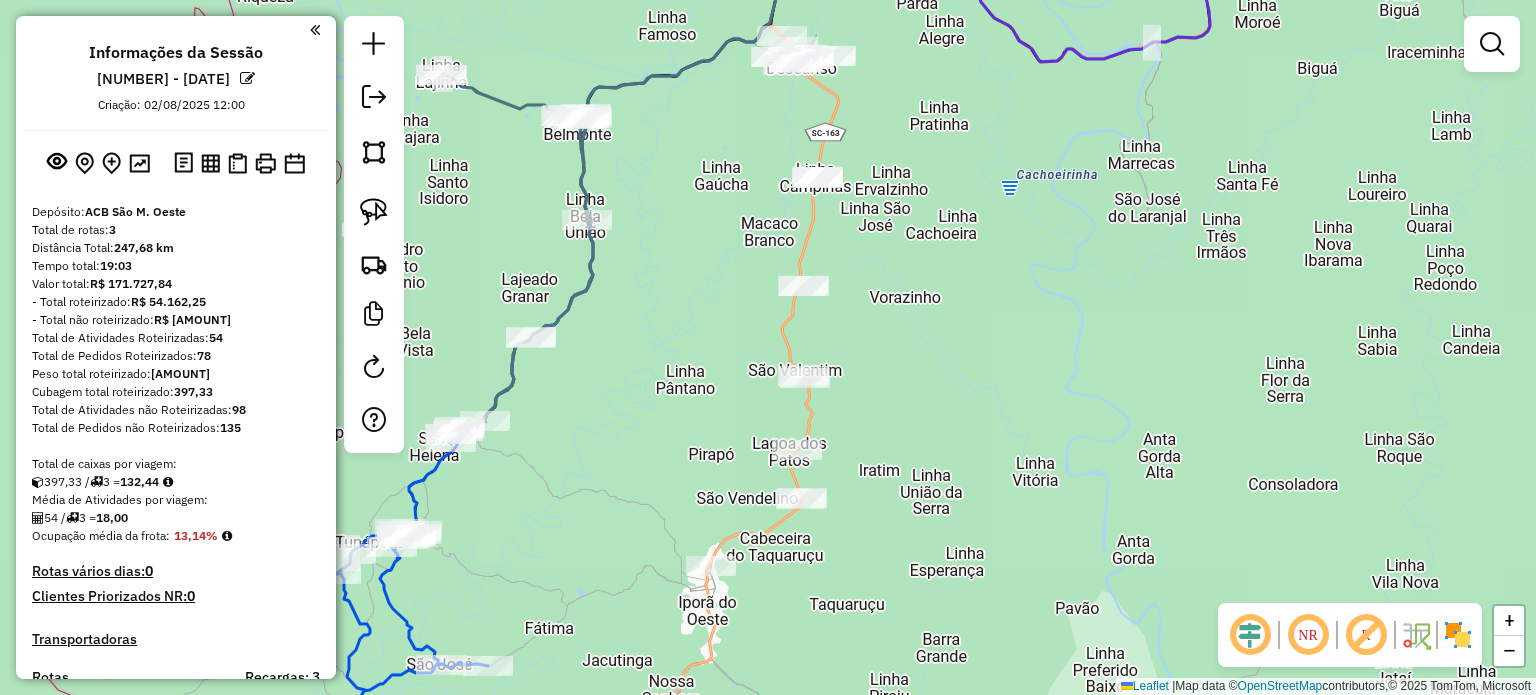 drag, startPoint x: 684, startPoint y: 315, endPoint x: 622, endPoint y: 331, distance: 64.03124 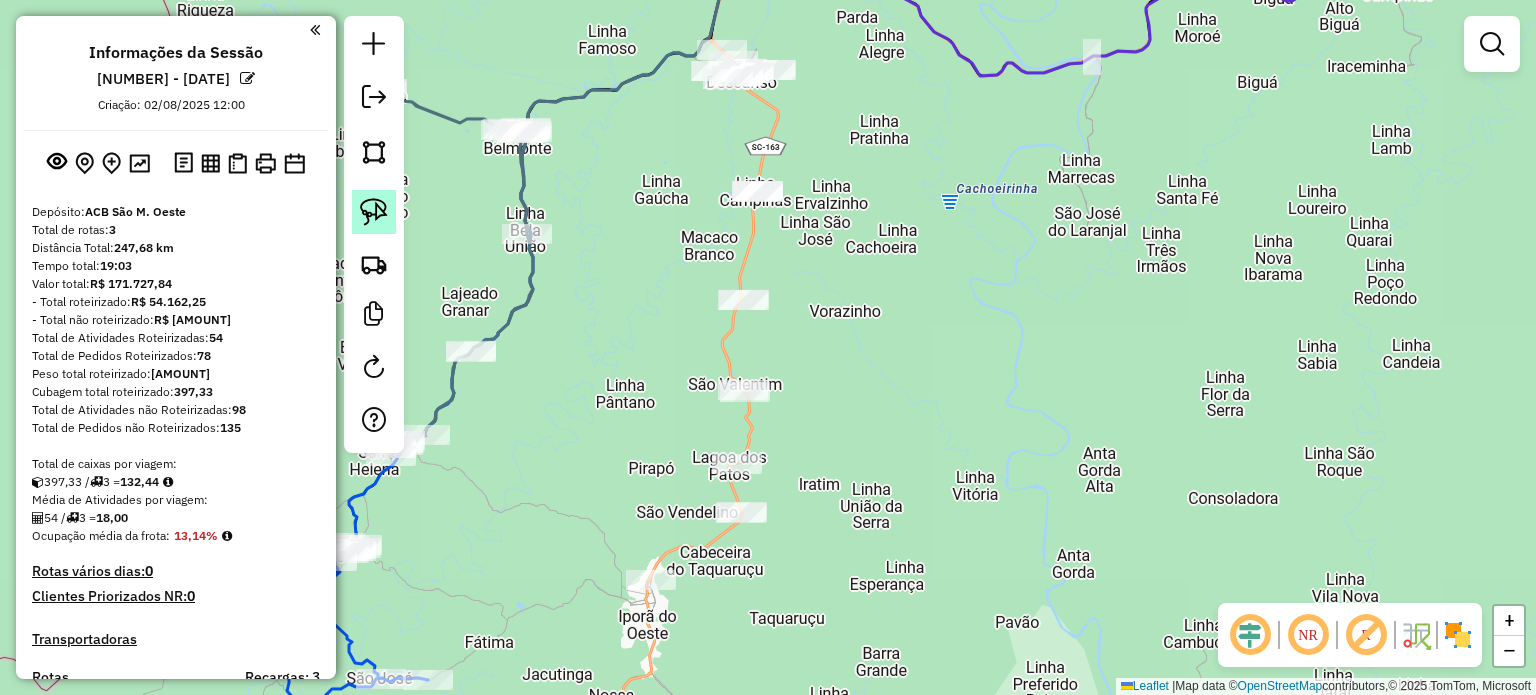click 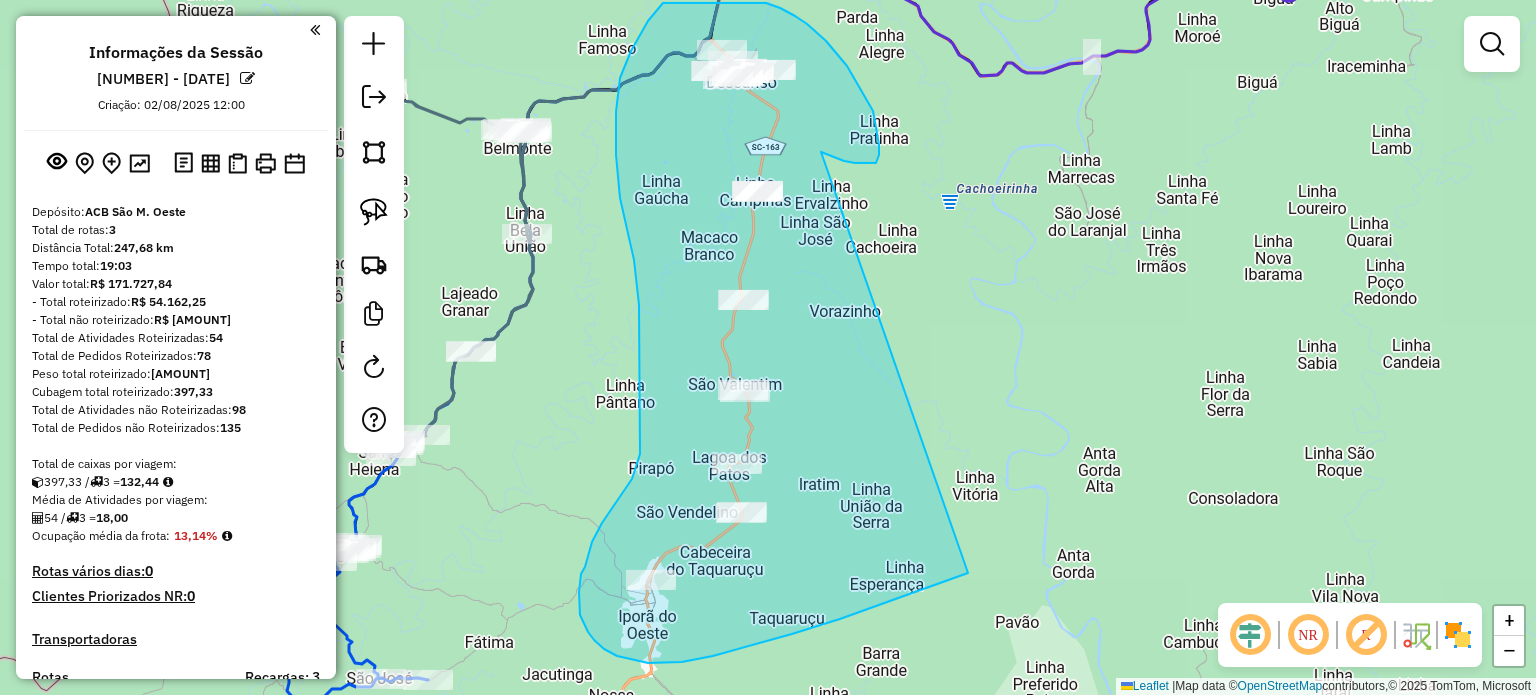 drag, startPoint x: 864, startPoint y: 163, endPoint x: 1017, endPoint y: 536, distance: 403.16 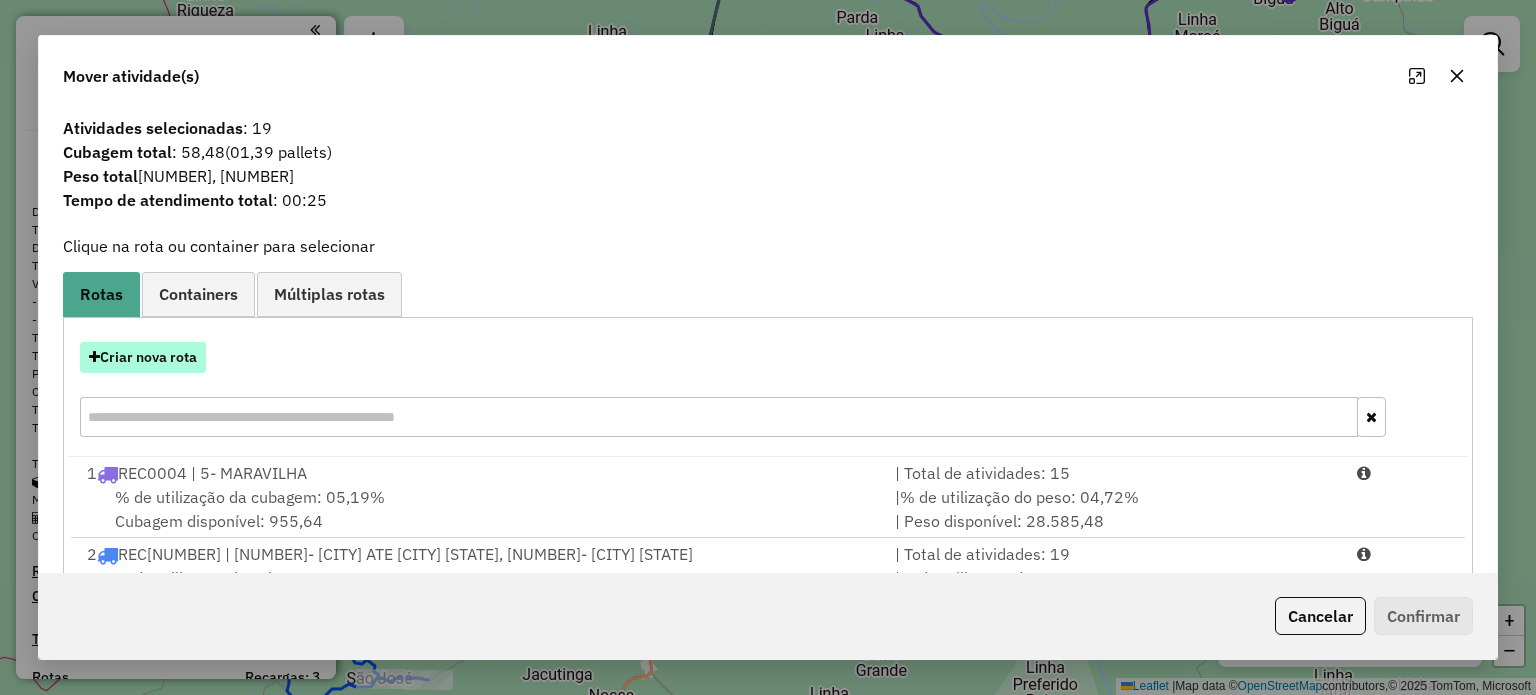 click on "Criar nova rota" at bounding box center [143, 357] 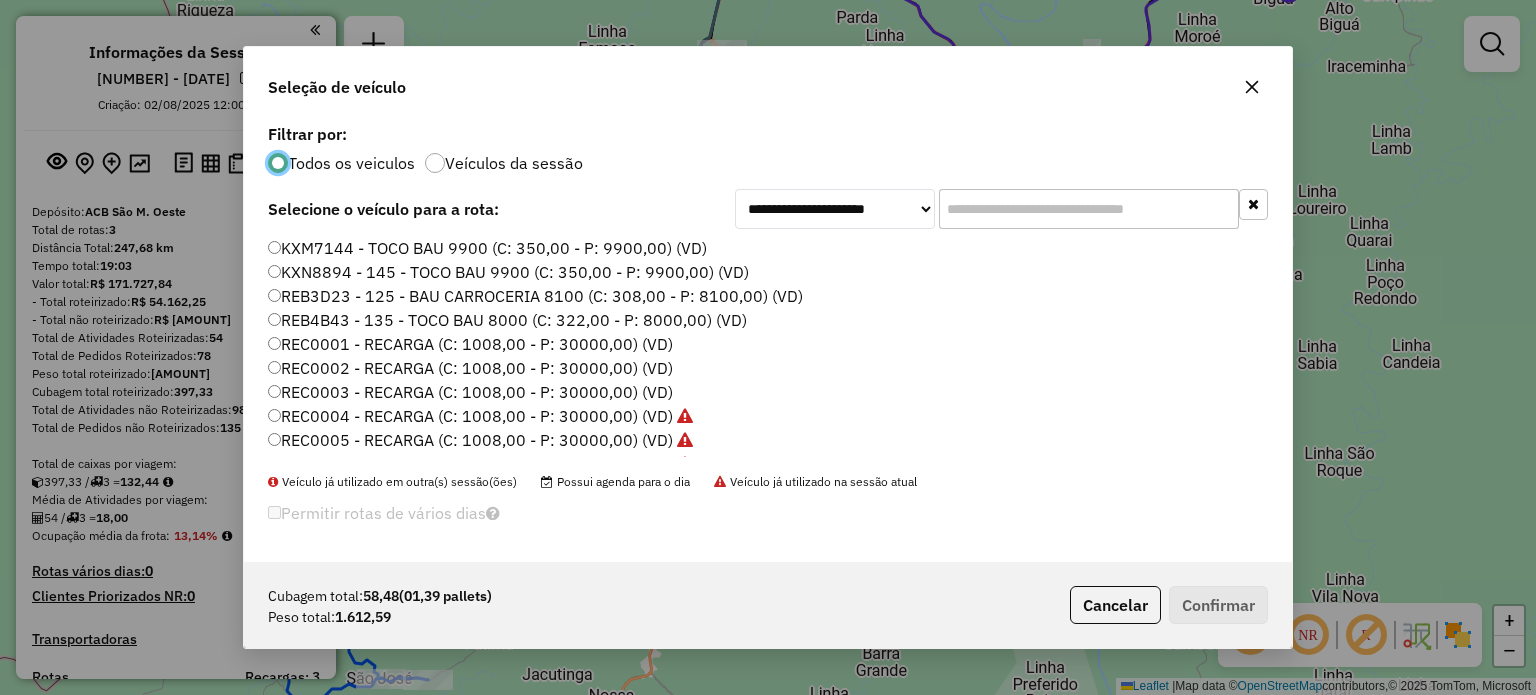 scroll, scrollTop: 10, scrollLeft: 6, axis: both 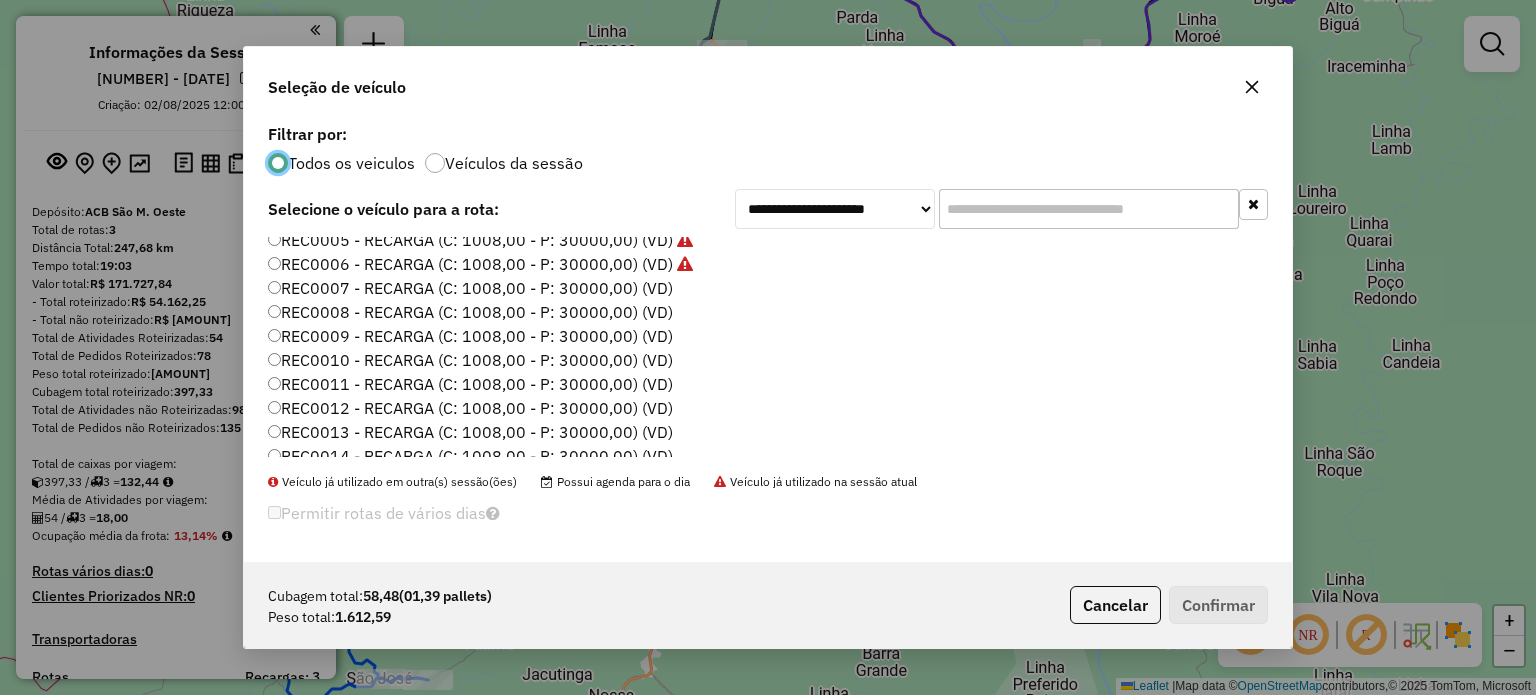 click on "REC0007 - RECARGA (C: 1008,00 - P: 30000,00) (VD)" 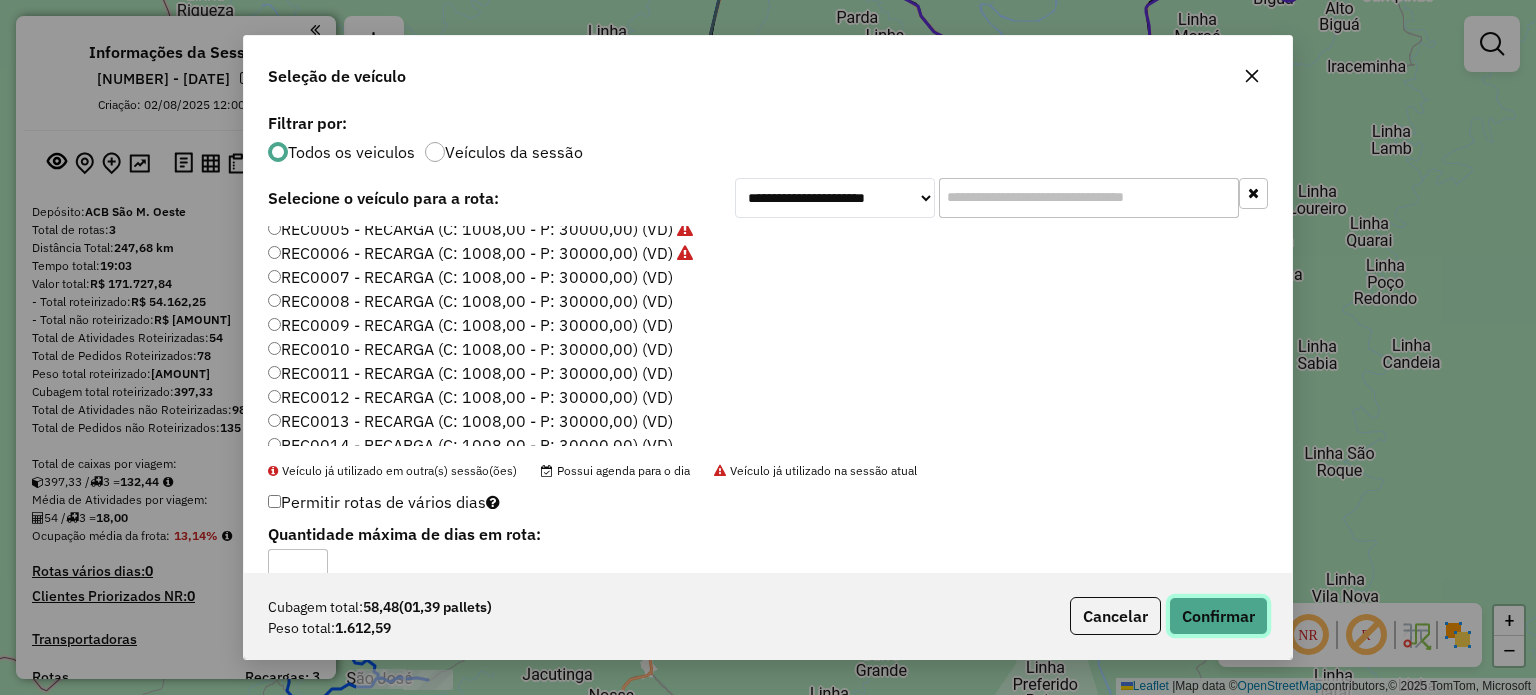 click on "Confirmar" 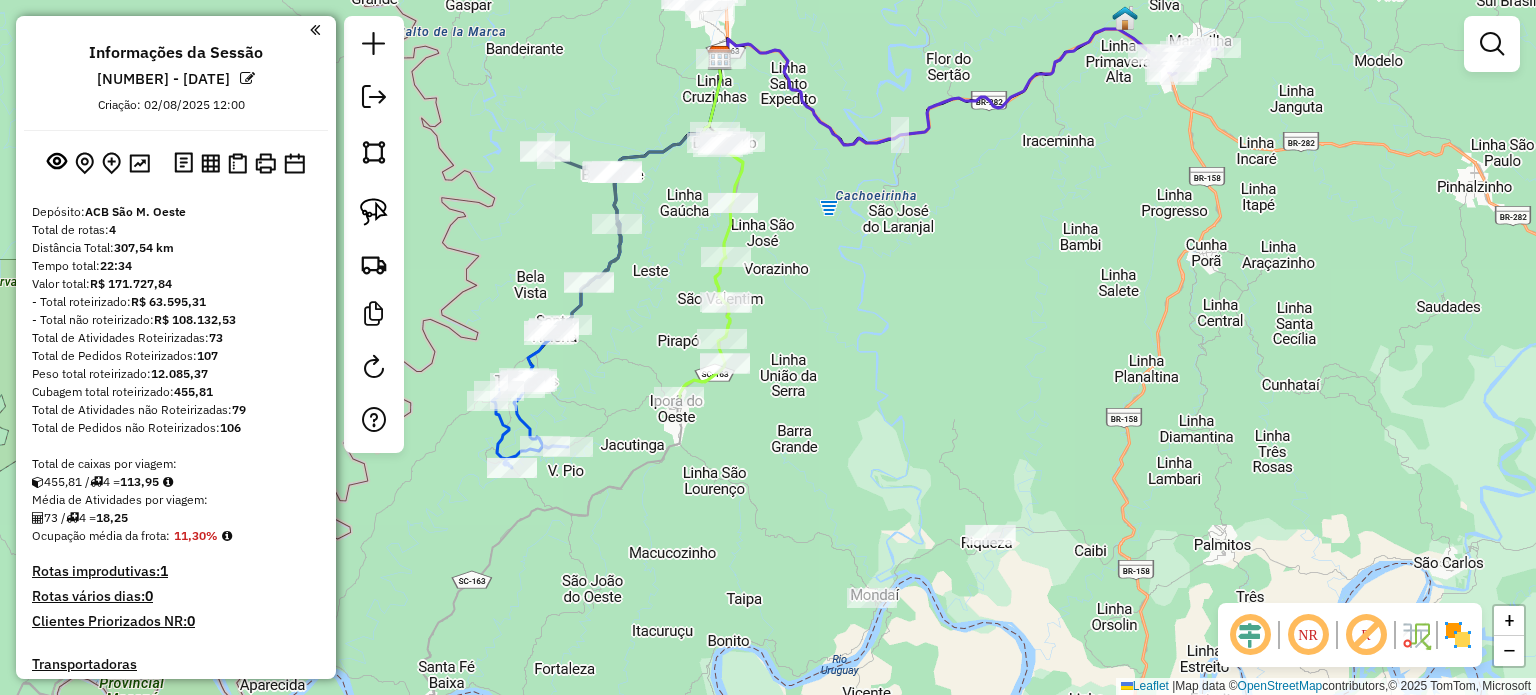 drag, startPoint x: 994, startPoint y: 416, endPoint x: 884, endPoint y: 547, distance: 171.05847 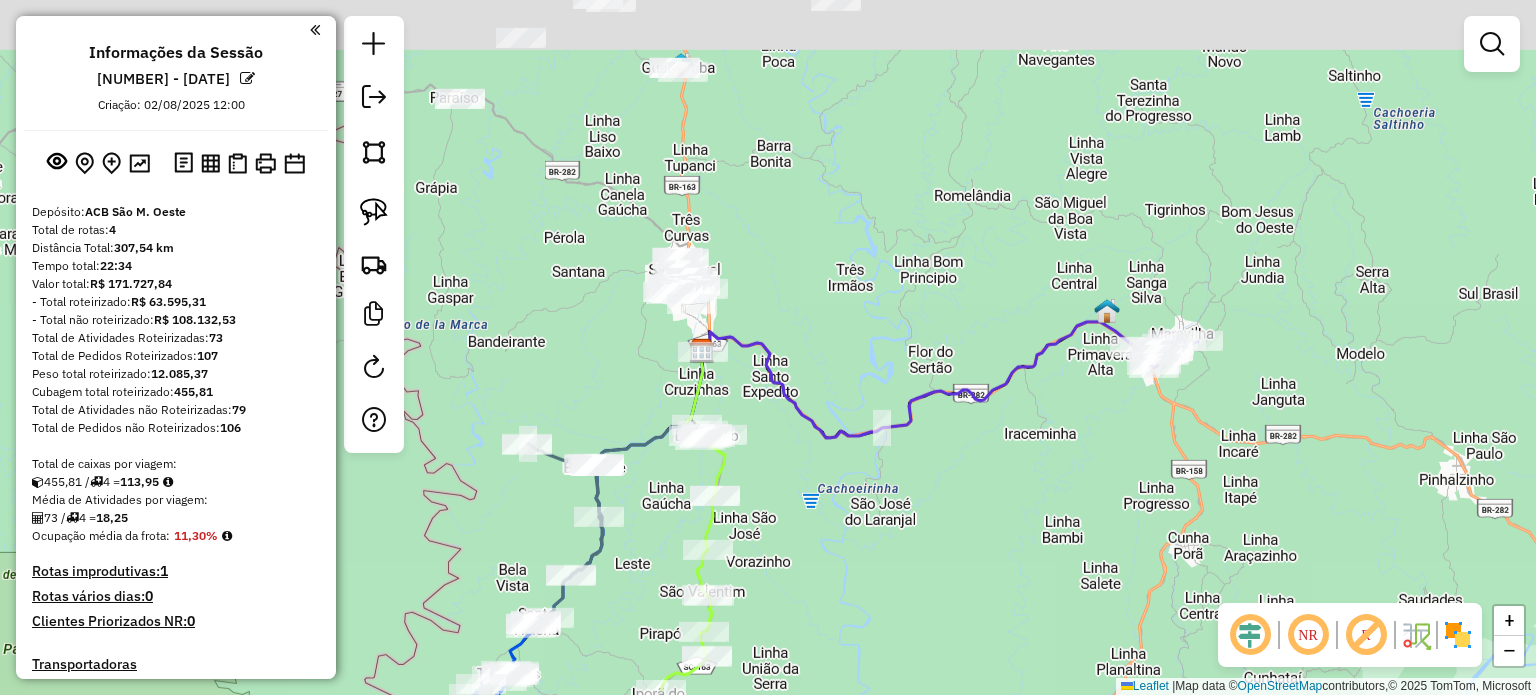 drag, startPoint x: 873, startPoint y: 355, endPoint x: 875, endPoint y: 400, distance: 45.044422 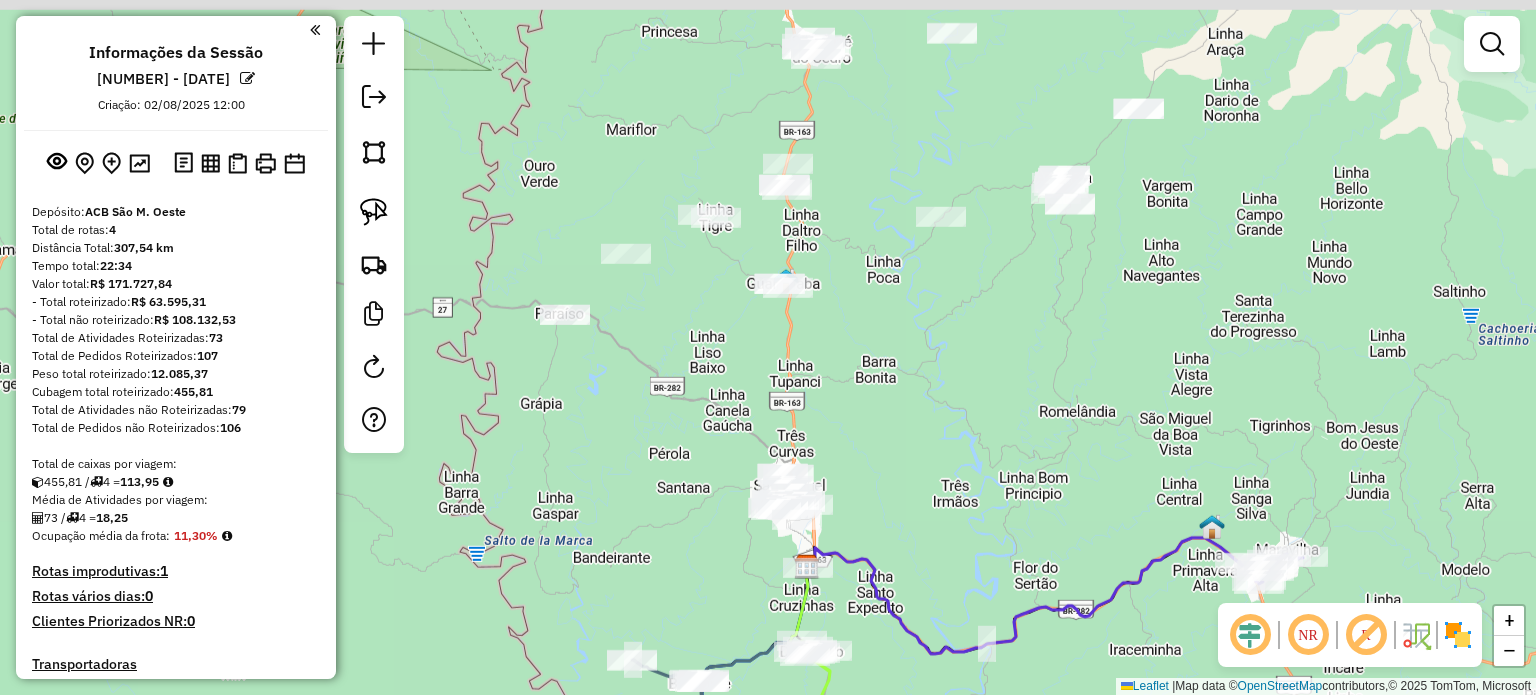 drag, startPoint x: 882, startPoint y: 396, endPoint x: 918, endPoint y: 443, distance: 59.20304 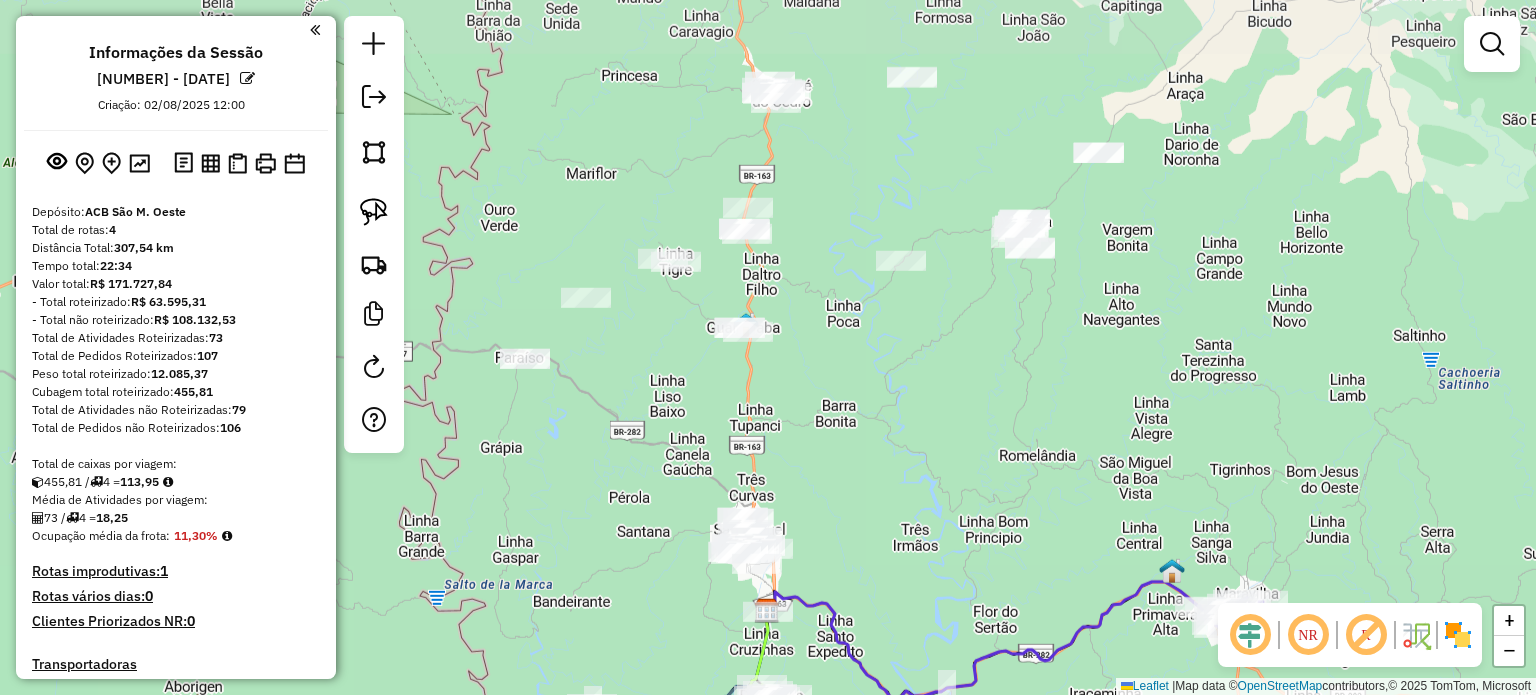 drag, startPoint x: 948, startPoint y: 352, endPoint x: 849, endPoint y: 444, distance: 135.14807 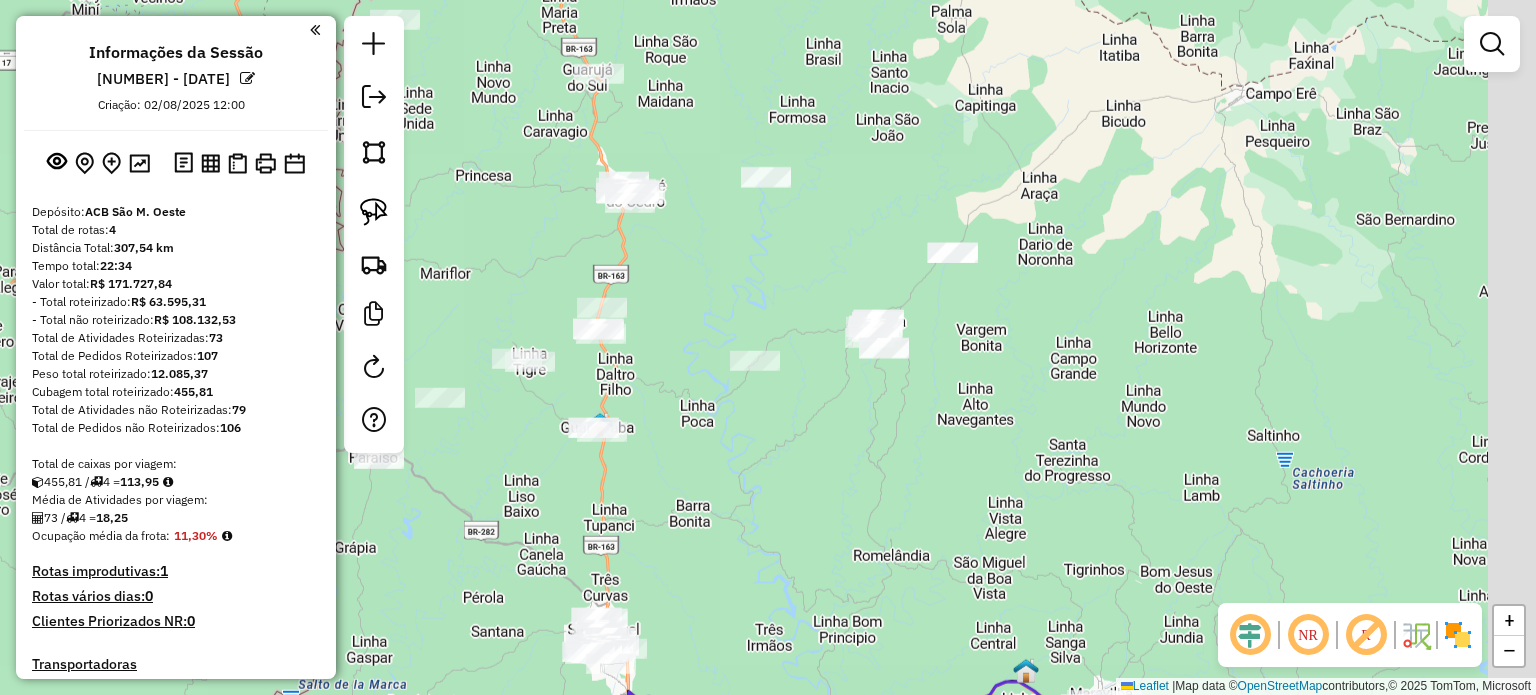 click on "Janela de atendimento Grade de atendimento Capacidade Transportadoras Veículos Cliente Pedidos  Rotas Selecione os dias de semana para filtrar as janelas de atendimento  Seg   Ter   Qua   Qui   Sex   Sáb   Dom  Informe o período da janela de atendimento: De: Até:  Filtrar exatamente a janela do cliente  Considerar janela de atendimento padrão  Selecione os dias de semana para filtrar as grades de atendimento  Seg   Ter   Qua   Qui   Sex   Sáb   Dom   Considerar clientes sem dia de atendimento cadastrado  Clientes fora do dia de atendimento selecionado Filtrar as atividades entre os valores definidos abaixo:  Peso mínimo:   Peso máximo:   Cubagem mínima:   Cubagem máxima:   De:   Até:  Filtrar as atividades entre o tempo de atendimento definido abaixo:  De:   Até:   Considerar capacidade total dos clientes não roteirizados Transportadora: Selecione um ou mais itens Tipo de veículo: Selecione um ou mais itens Veículo: Selecione um ou mais itens Motorista: Selecione um ou mais itens Nome: Rótulo:" 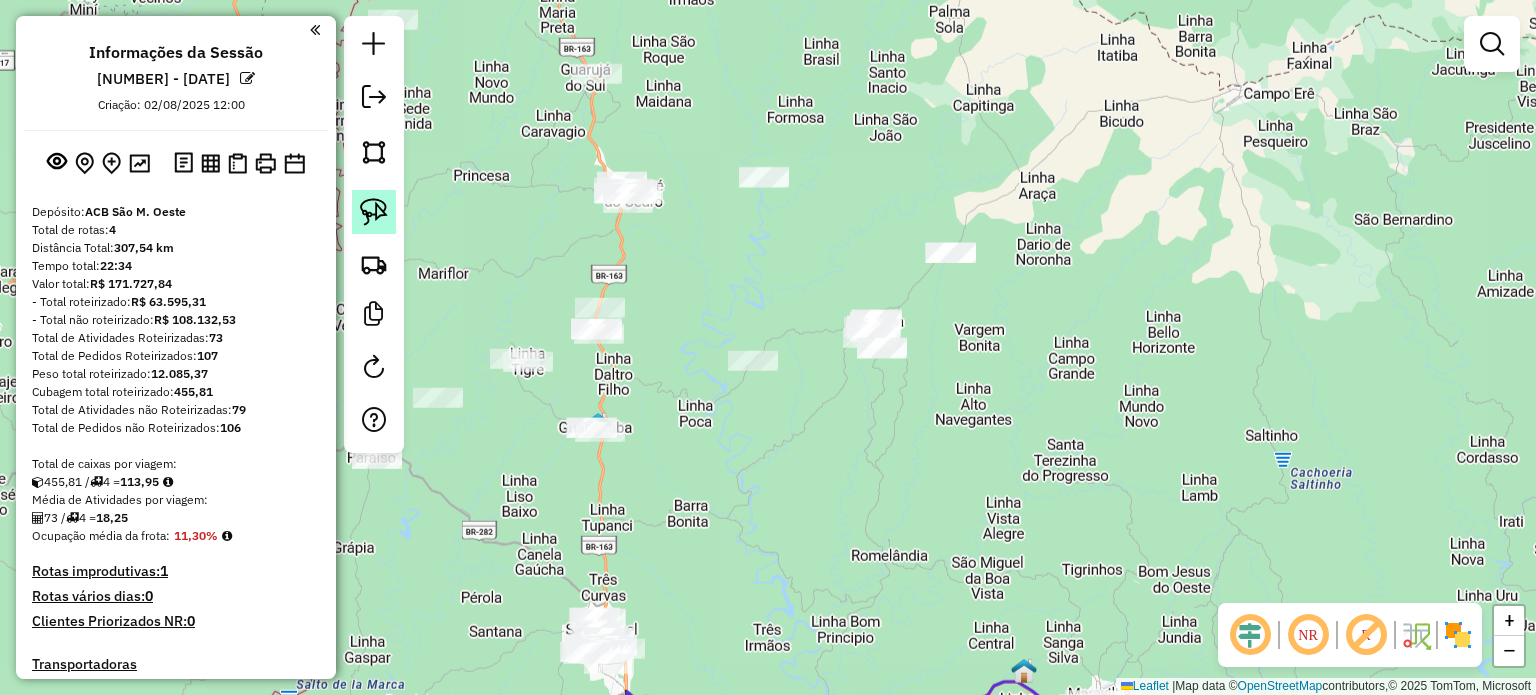 click 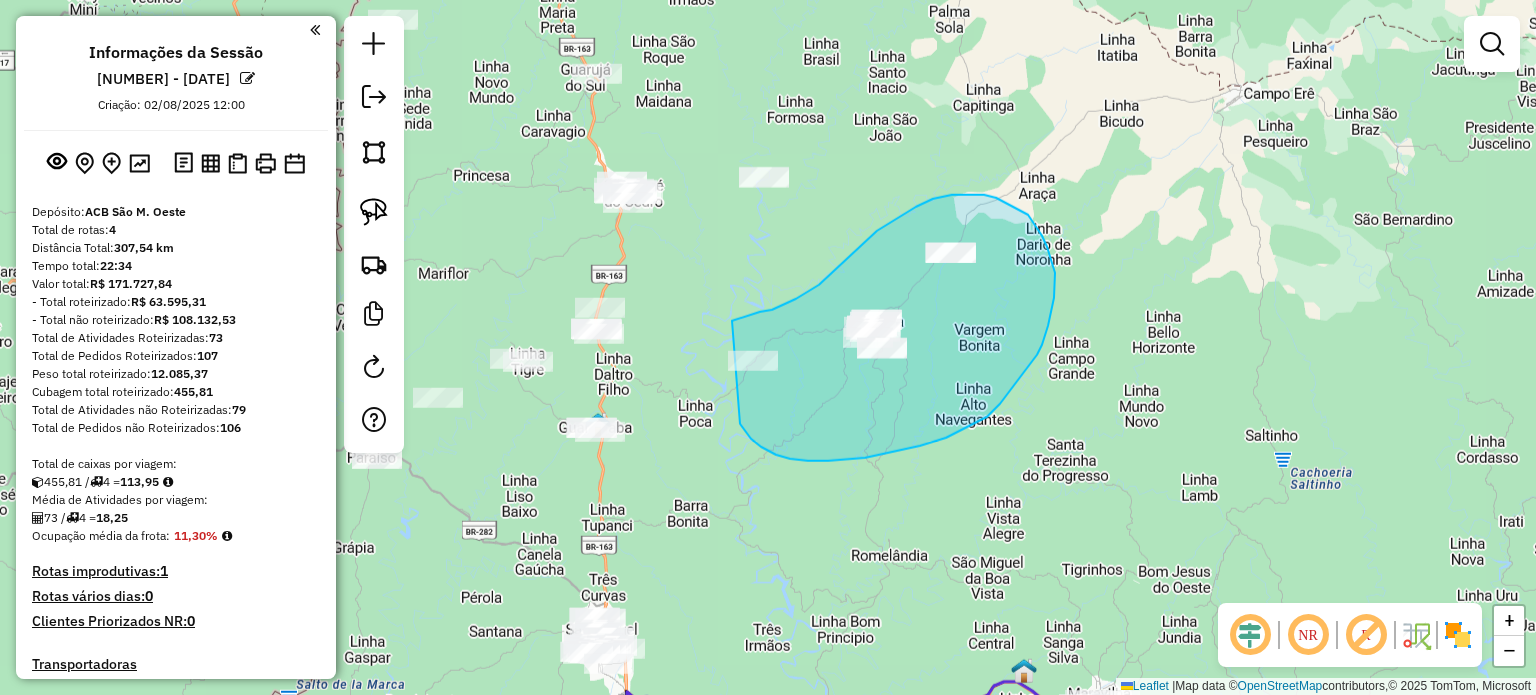 drag, startPoint x: 776, startPoint y: 455, endPoint x: 691, endPoint y: 408, distance: 97.128784 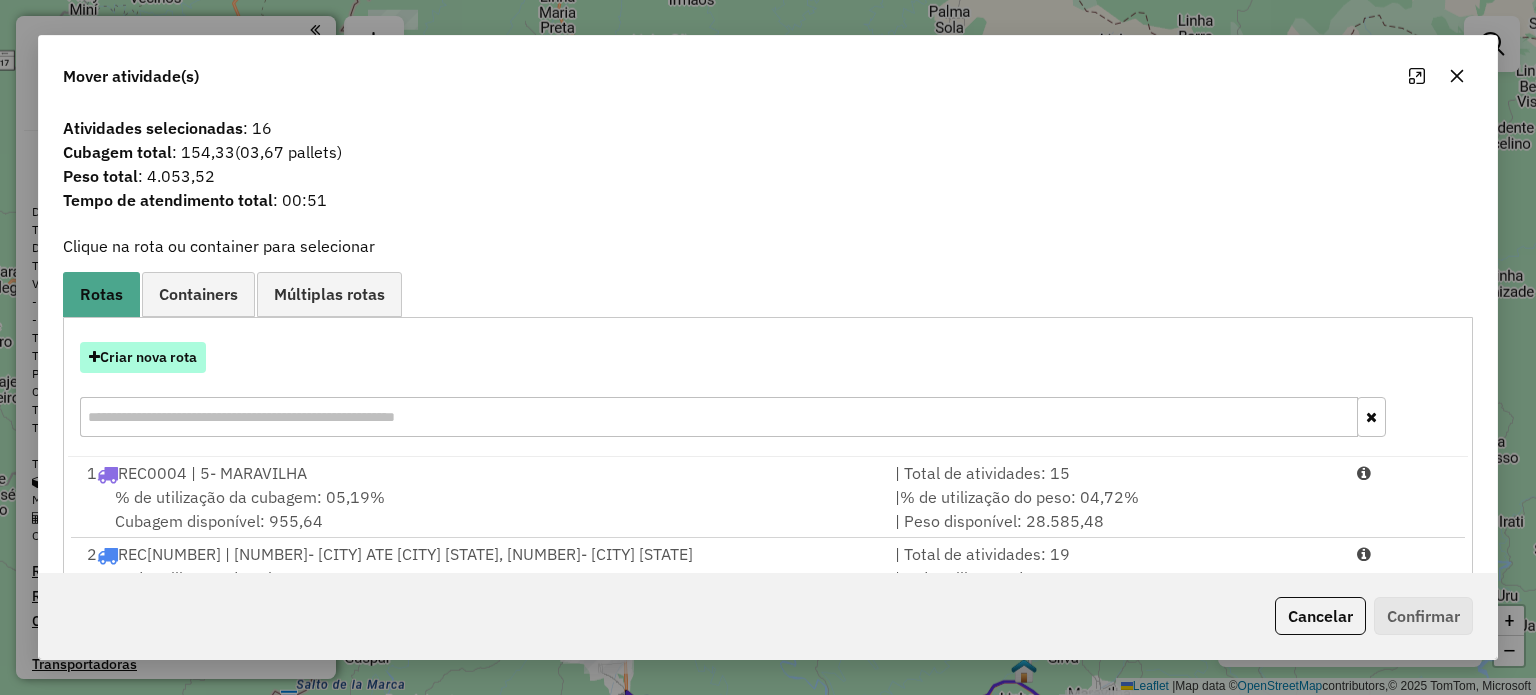 click on "Criar nova rota" at bounding box center (143, 357) 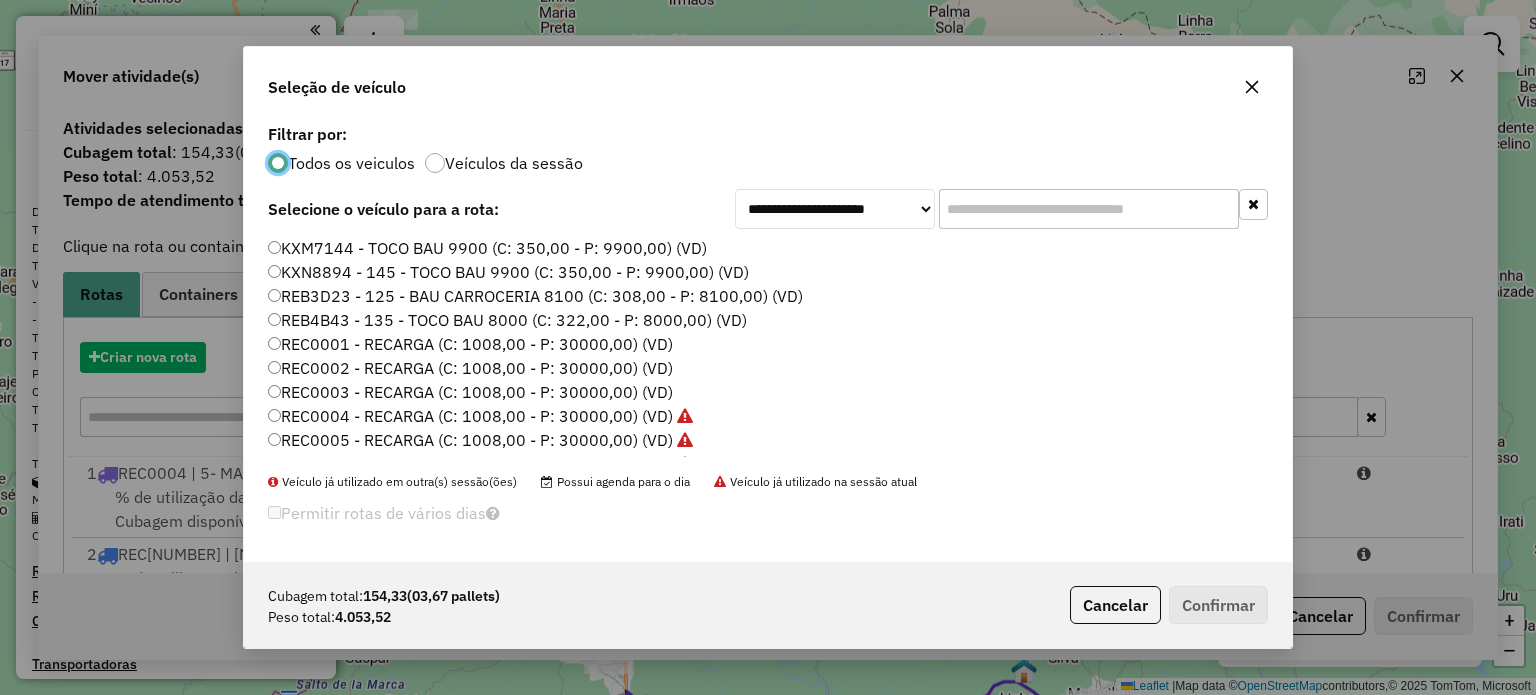 scroll, scrollTop: 10, scrollLeft: 6, axis: both 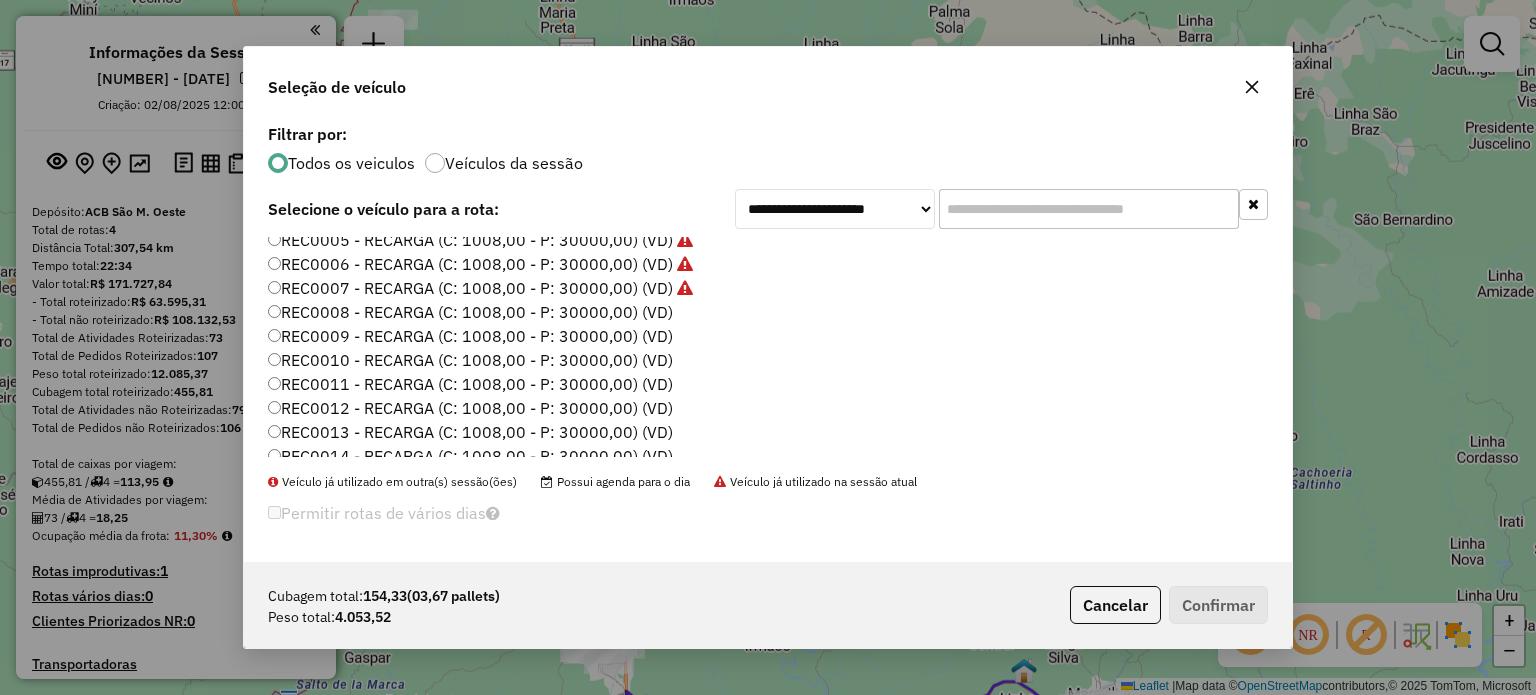 click on "REC0008 - RECARGA (C: 1008,00 - P: 30000,00) (VD)" 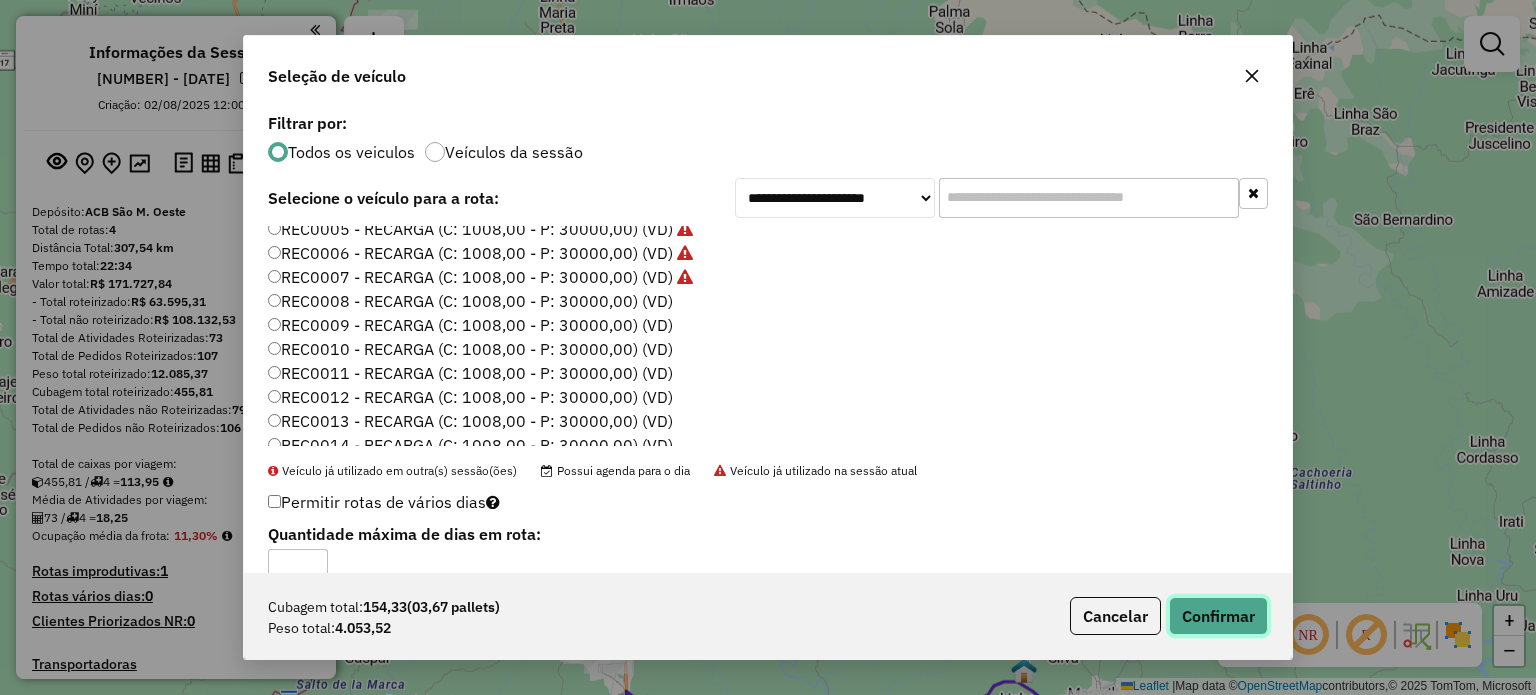 click on "Confirmar" 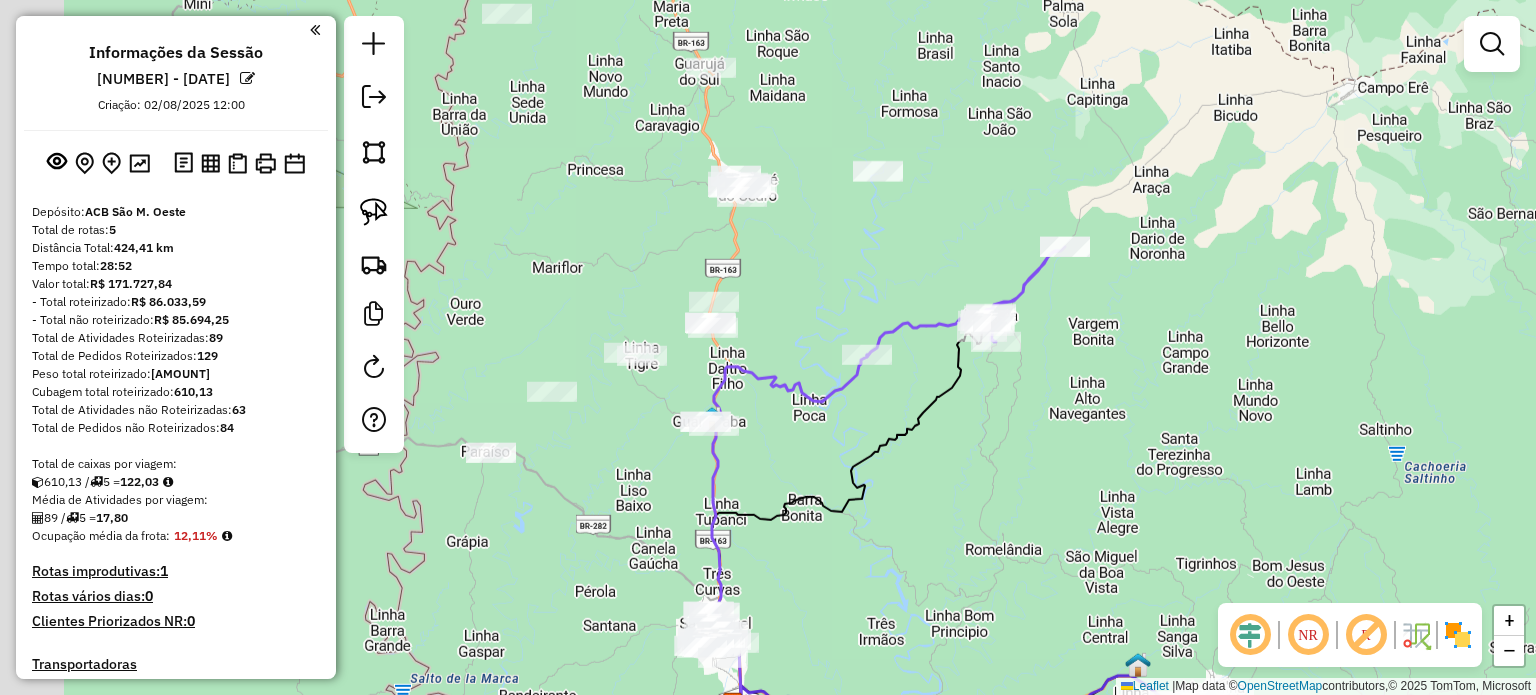 drag, startPoint x: 941, startPoint y: 455, endPoint x: 901, endPoint y: 451, distance: 40.1995 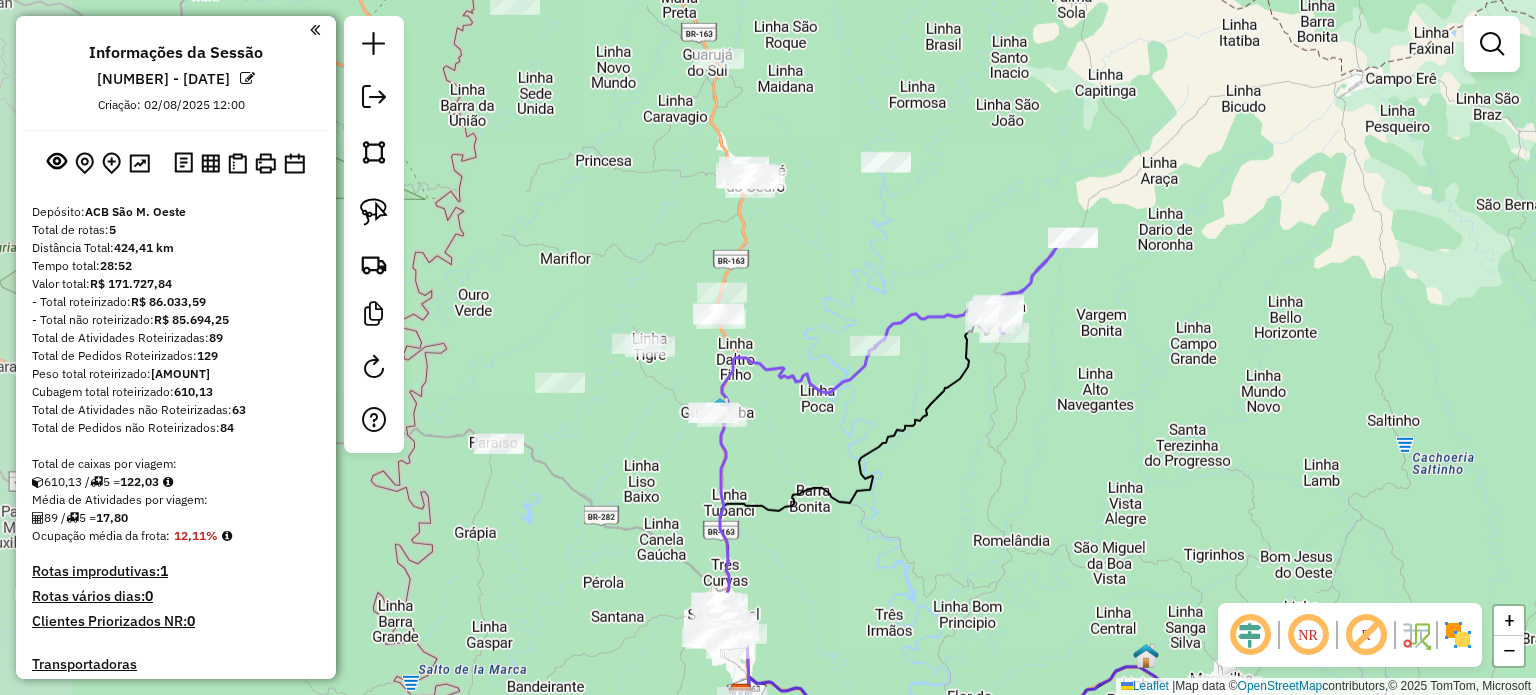 drag, startPoint x: 859, startPoint y: 460, endPoint x: 944, endPoint y: 459, distance: 85.00588 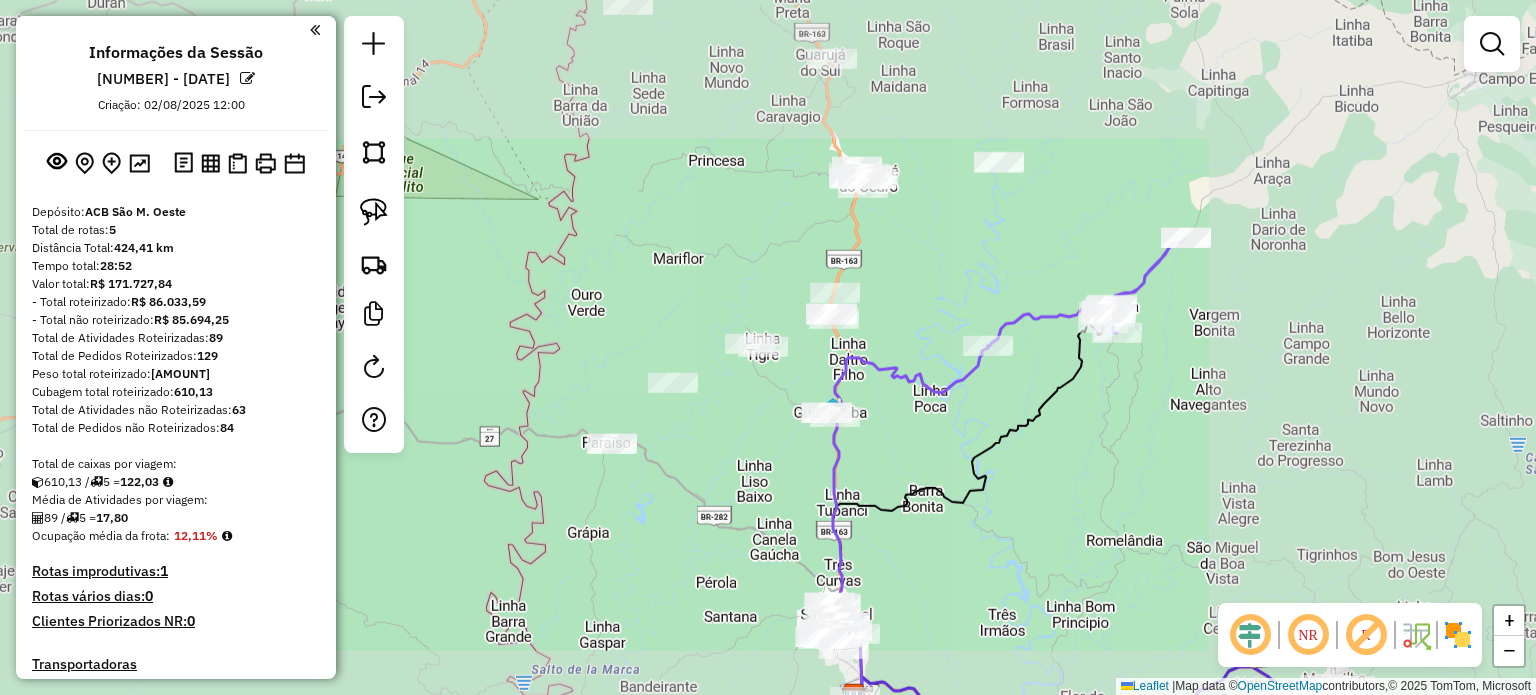 click on "Janela de atendimento Grade de atendimento Capacidade Transportadoras Veículos Cliente Pedidos  Rotas Selecione os dias de semana para filtrar as janelas de atendimento  Seg   Ter   Qua   Qui   Sex   Sáb   Dom  Informe o período da janela de atendimento: De: Até:  Filtrar exatamente a janela do cliente  Considerar janela de atendimento padrão  Selecione os dias de semana para filtrar as grades de atendimento  Seg   Ter   Qua   Qui   Sex   Sáb   Dom   Considerar clientes sem dia de atendimento cadastrado  Clientes fora do dia de atendimento selecionado Filtrar as atividades entre os valores definidos abaixo:  Peso mínimo:   Peso máximo:   Cubagem mínima:   Cubagem máxima:   De:   Até:  Filtrar as atividades entre o tempo de atendimento definido abaixo:  De:   Até:   Considerar capacidade total dos clientes não roteirizados Transportadora: Selecione um ou mais itens Tipo de veículo: Selecione um ou mais itens Veículo: Selecione um ou mais itens Motorista: Selecione um ou mais itens Nome: Rótulo:" 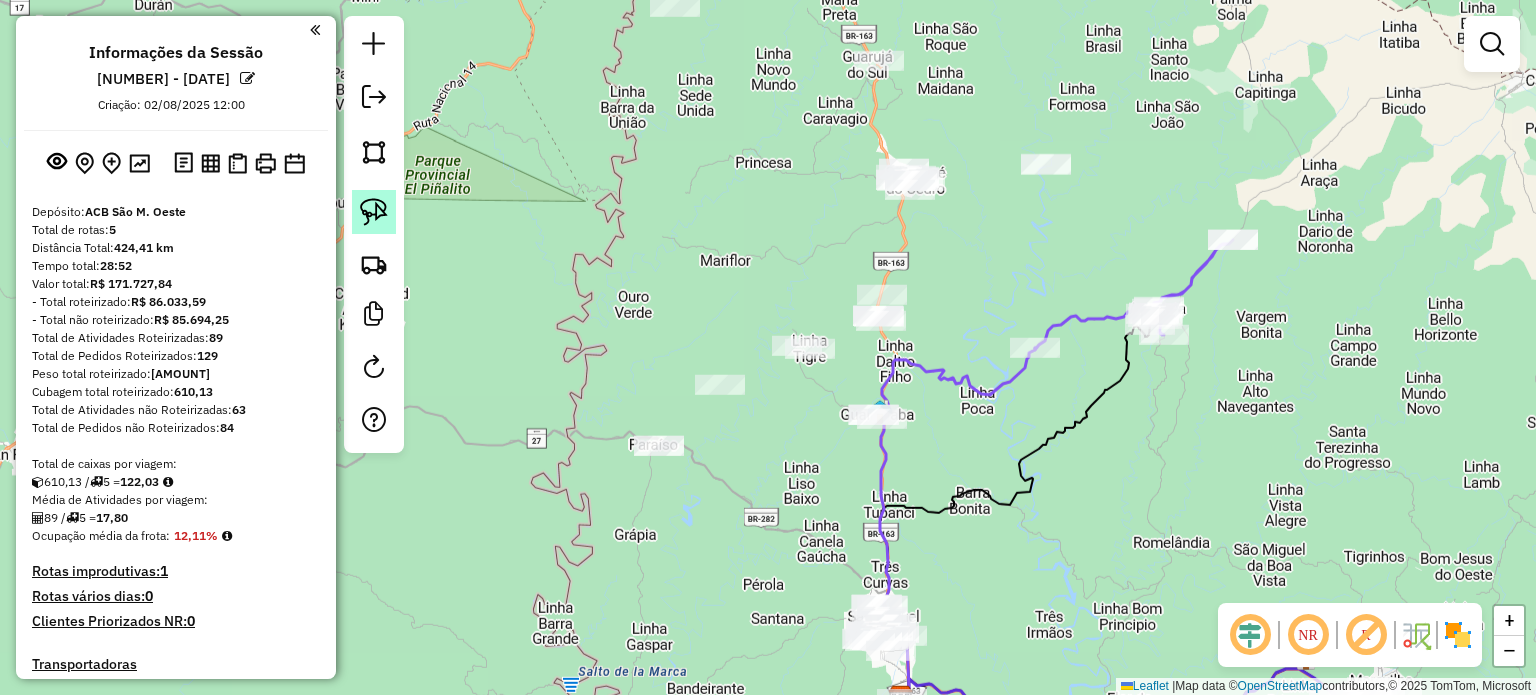 click 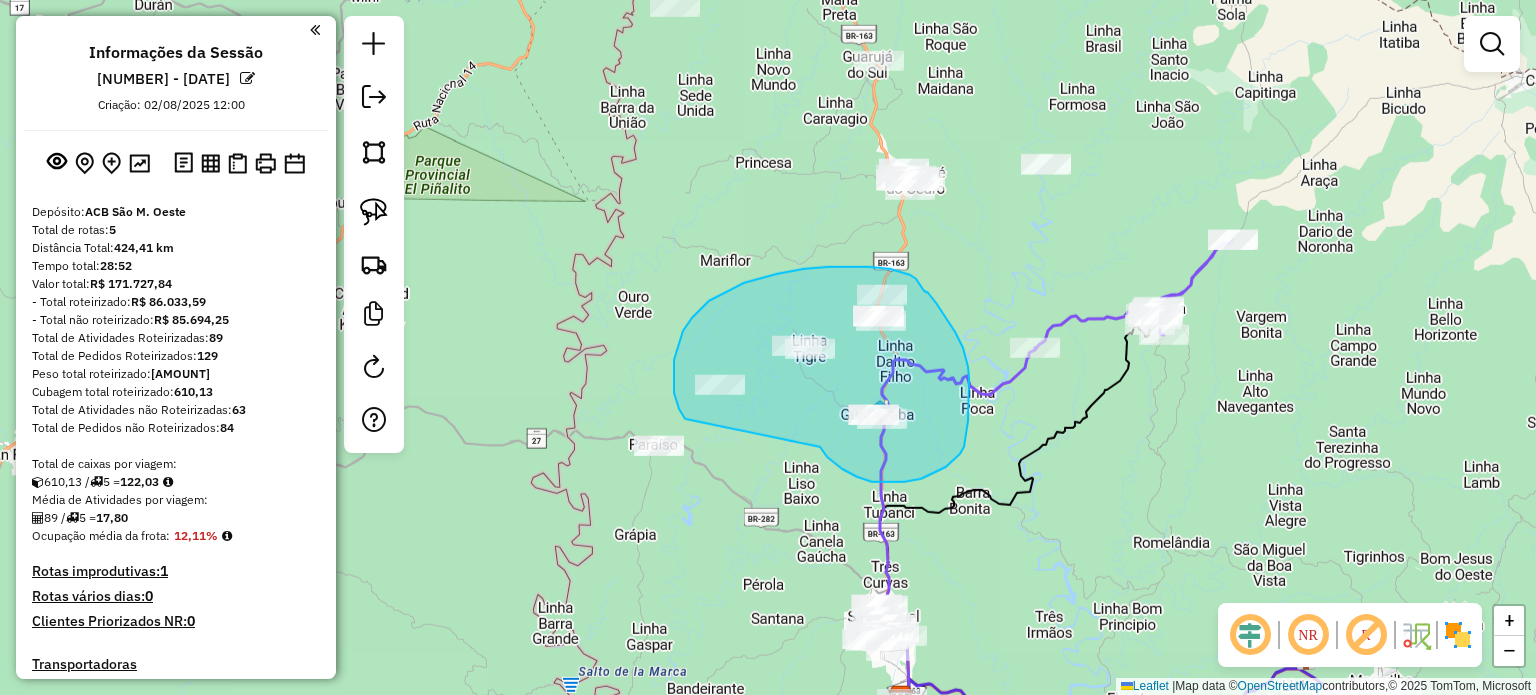 drag, startPoint x: 827, startPoint y: 457, endPoint x: 685, endPoint y: 419, distance: 146.9966 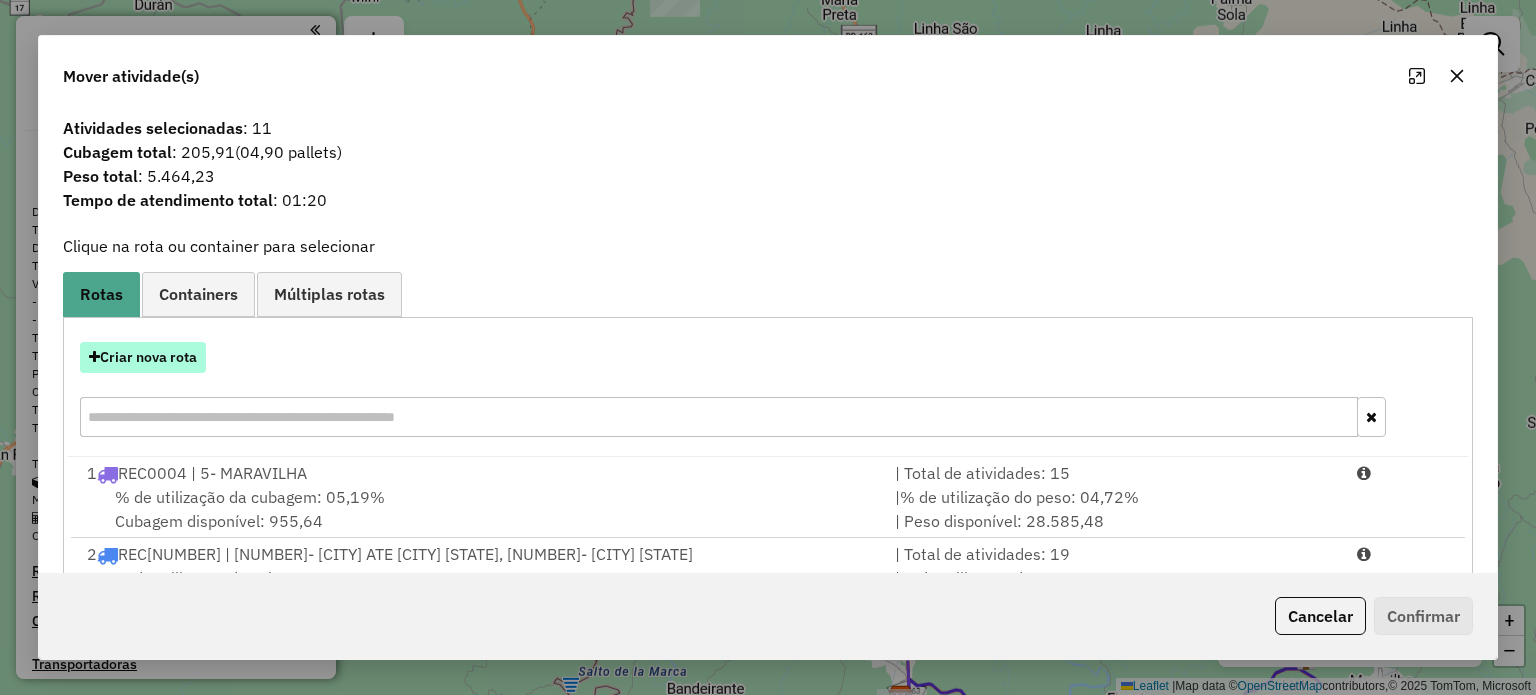 click on "Criar nova rota" at bounding box center [143, 357] 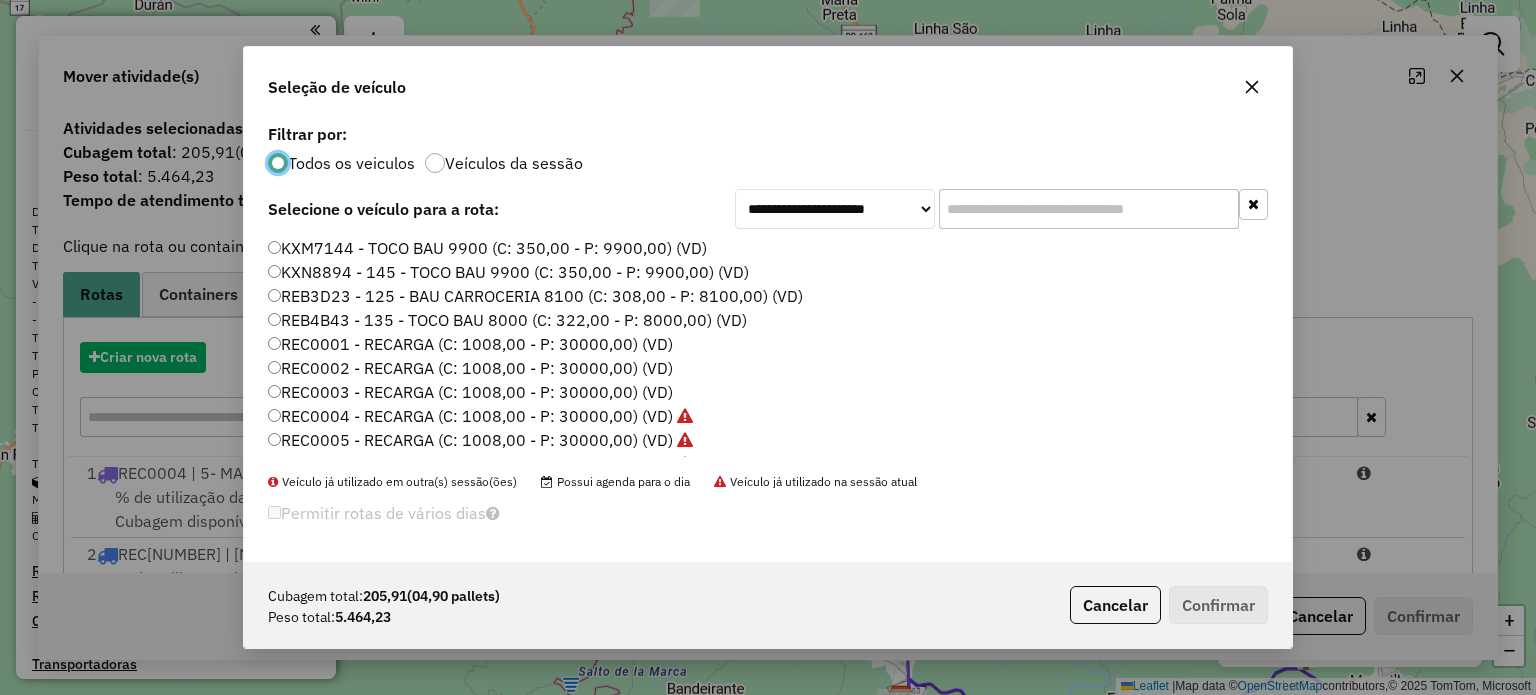 scroll, scrollTop: 10, scrollLeft: 6, axis: both 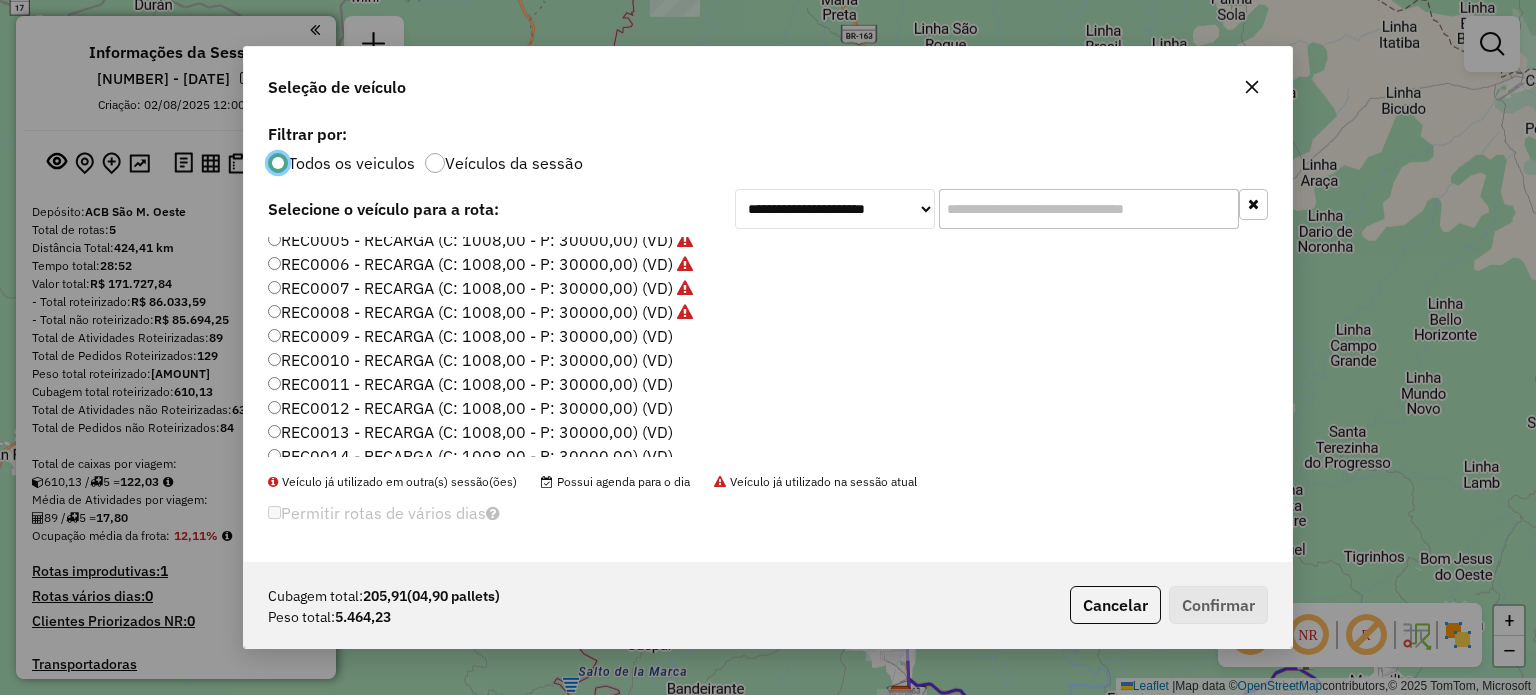 click on "REC0009 - RECARGA (C: 1008,00 - P: 30000,00) (VD)" 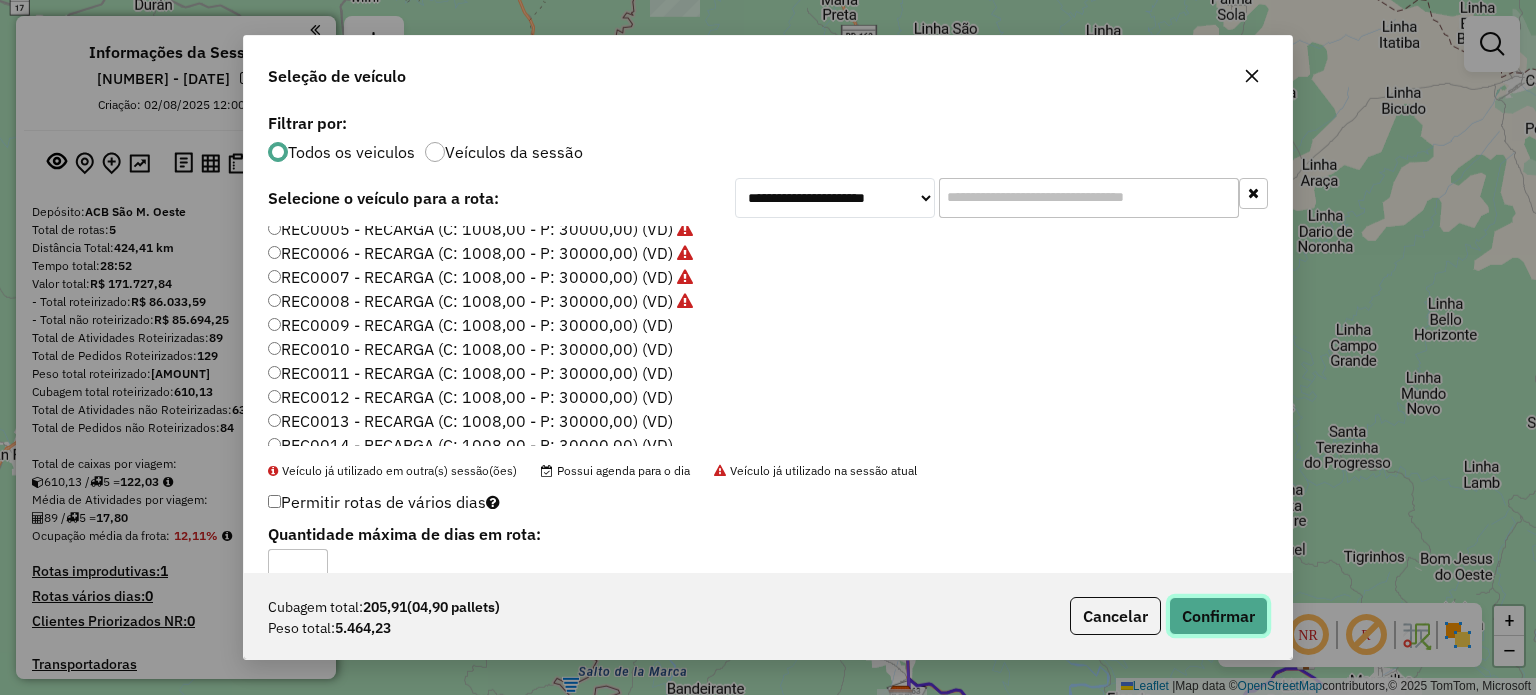 click on "Confirmar" 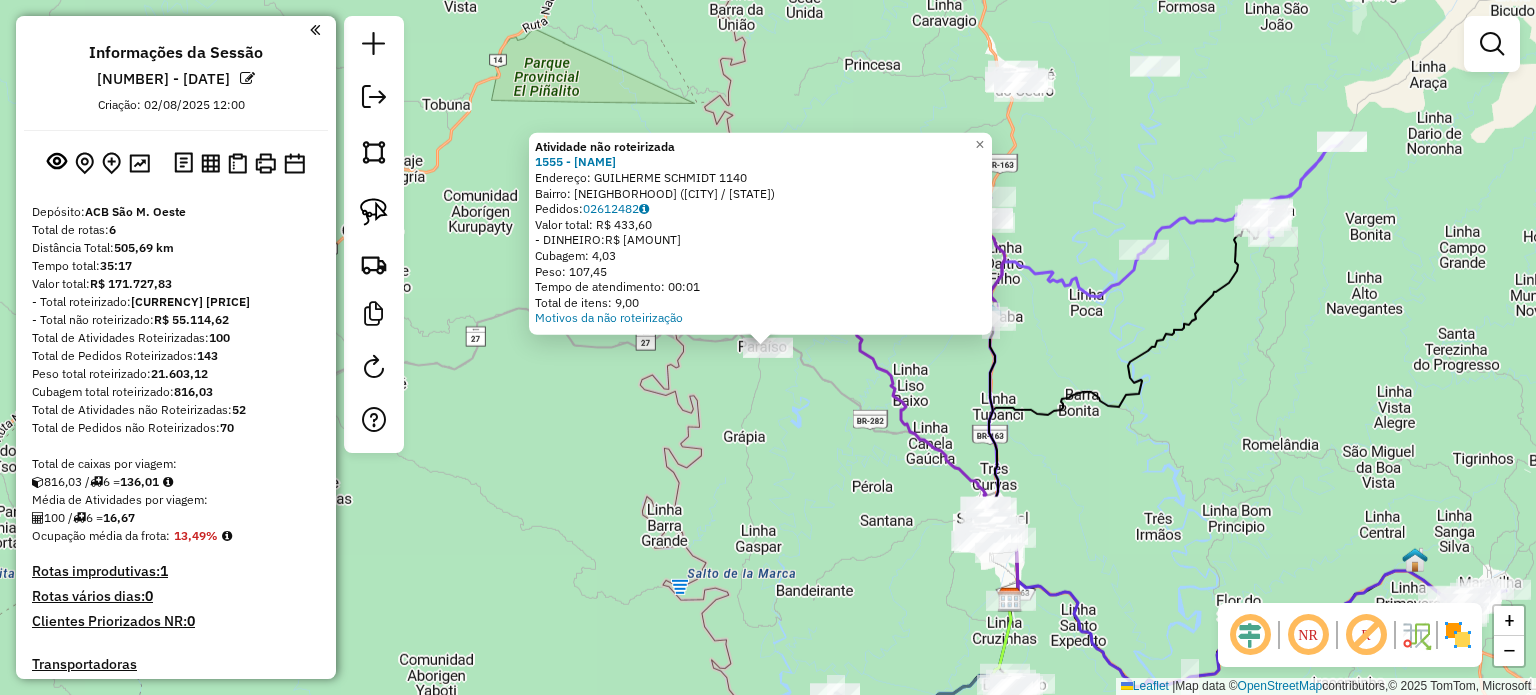 click on "Atividade não roteirizada 1555 - MERCADO SCHMIDT  Endereço:  GUILHERME SCHMIDT 1140   Bairro: CENTRO (PARAISO / SC)   Pedidos:  02612482   Valor total: R$ 433,60   - DINHEIRO:  R$ 433,60   Cubagem: 4,03   Peso: 107,45   Tempo de atendimento: 00:01   Total de itens: 9,00  Motivos da não roteirização × Janela de atendimento Grade de atendimento Capacidade Transportadoras Veículos Cliente Pedidos  Rotas Selecione os dias de semana para filtrar as janelas de atendimento  Seg   Ter   Qua   Qui   Sex   Sáb   Dom  Informe o período da janela de atendimento: De: Até:  Filtrar exatamente a janela do cliente  Considerar janela de atendimento padrão  Selecione os dias de semana para filtrar as grades de atendimento  Seg   Ter   Qua   Qui   Sex   Sáb   Dom   Considerar clientes sem dia de atendimento cadastrado  Clientes fora do dia de atendimento selecionado Filtrar as atividades entre os valores definidos abaixo:  Peso mínimo:   Peso máximo:   Cubagem mínima:   Cubagem máxima:   De:   Até:   De:  Nome:" 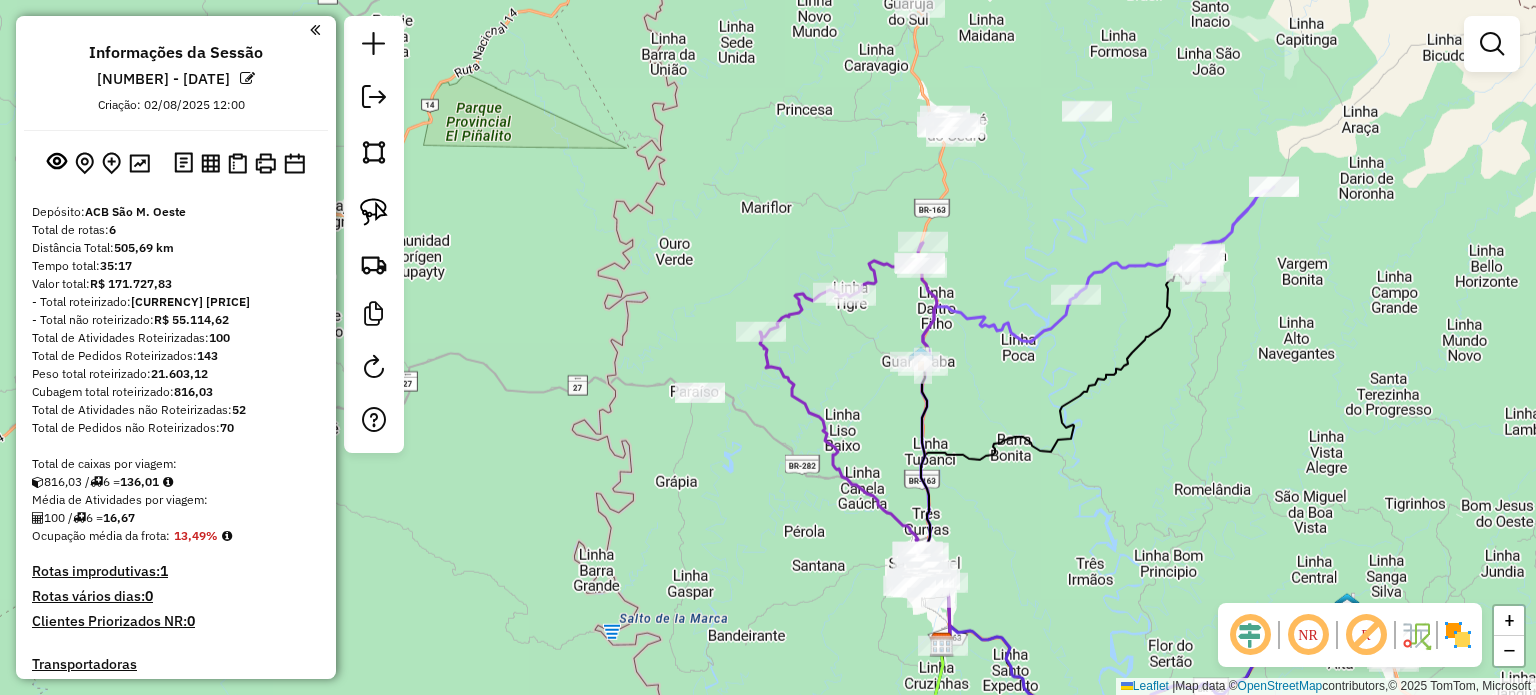drag, startPoint x: 799, startPoint y: 414, endPoint x: 728, endPoint y: 460, distance: 84.59905 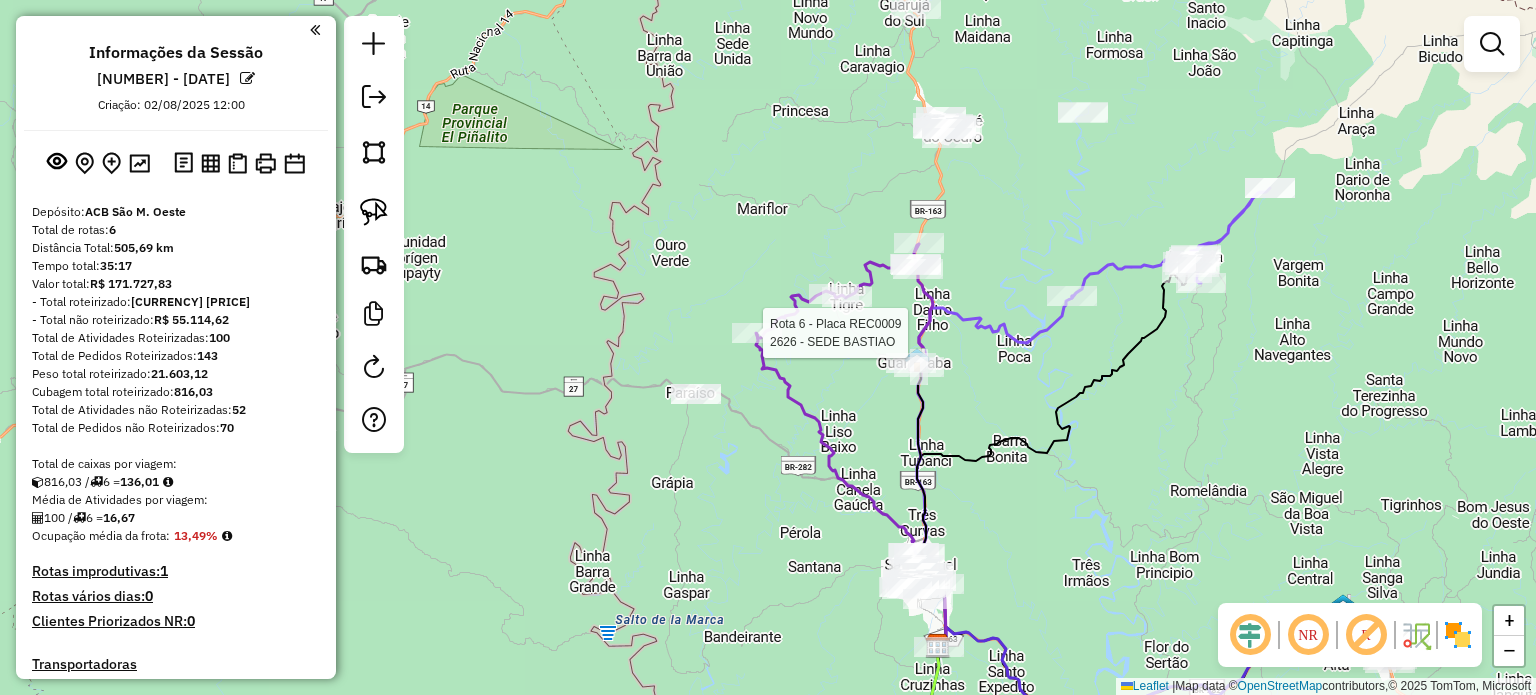 click 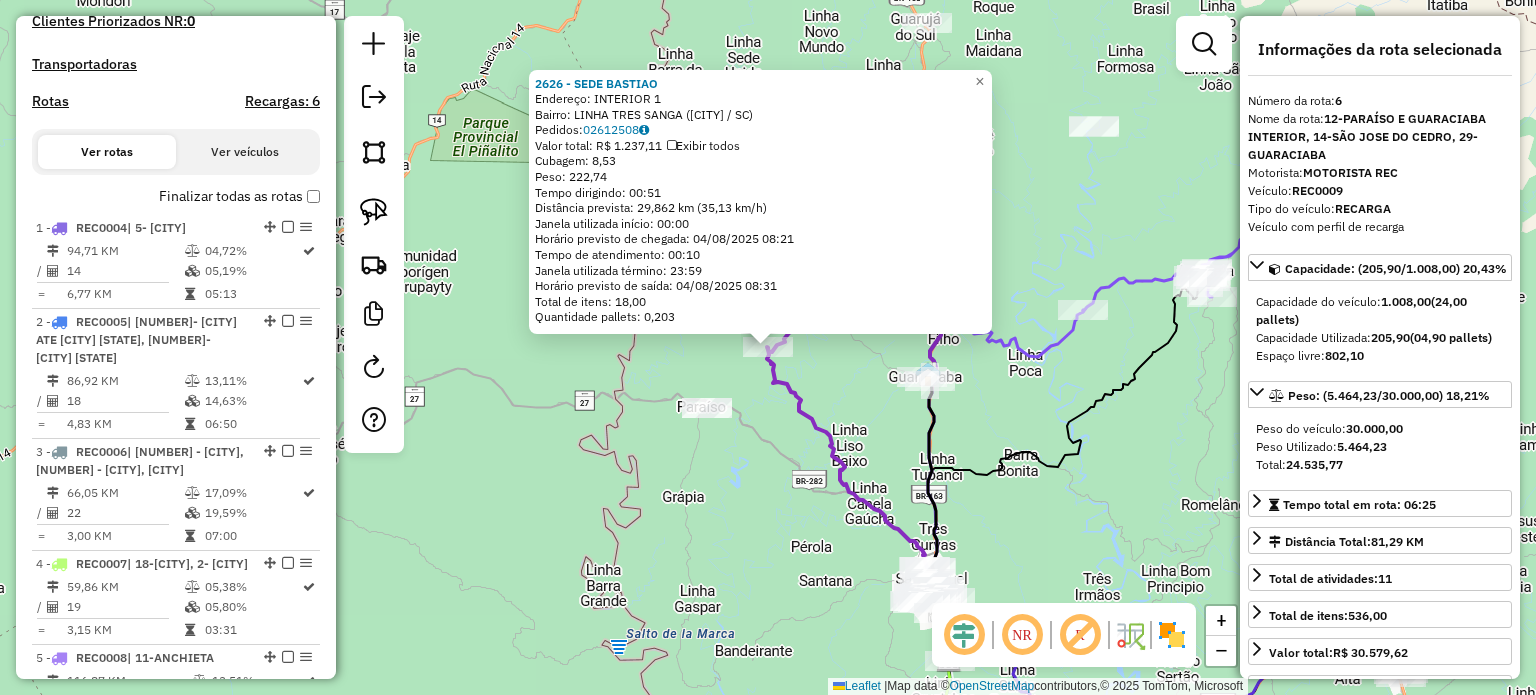 scroll, scrollTop: 1199, scrollLeft: 0, axis: vertical 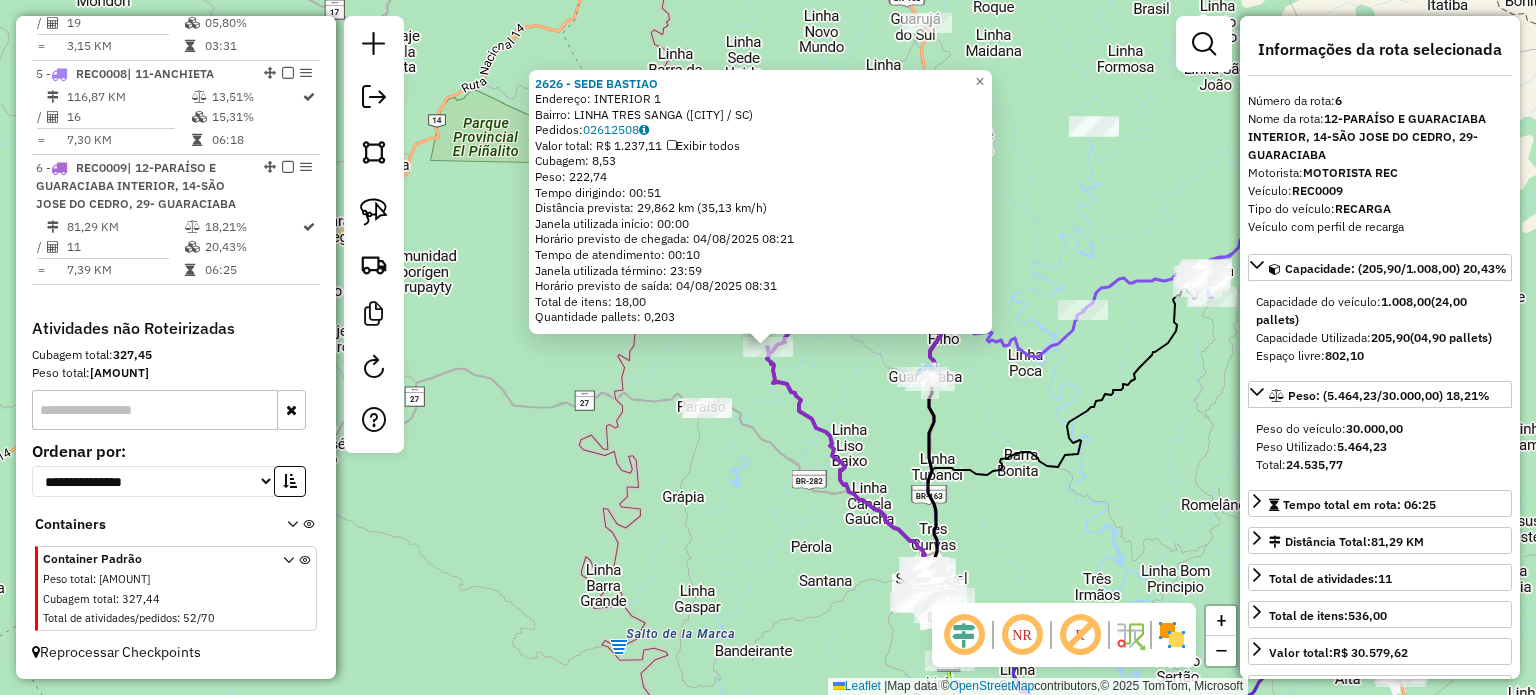 click on "2626 - SEDE BASTIAO  Endereço:  INTERIOR 1   Bairro: LINHA TRES SANGA (GUARACIABA / SC)   Pedidos:  02612508   Valor total: R$ 1.237,11   Exibir todos   Cubagem: 8,53  Peso: 222,74  Tempo dirigindo: 00:51   Distância prevista: 29,862 km (35,13 km/h)   Janela utilizada início: 00:00   Horário previsto de chegada: 04/08/2025 08:21   Tempo de atendimento: 00:10   Janela utilizada término: 23:59   Horário previsto de saída: 04/08/2025 08:31   Total de itens: 18,00   Quantidade pallets: 0,203  × Janela de atendimento Grade de atendimento Capacidade Transportadoras Veículos Cliente Pedidos  Rotas Selecione os dias de semana para filtrar as janelas de atendimento  Seg   Ter   Qua   Qui   Sex   Sáb   Dom  Informe o período da janela de atendimento: De: Até:  Filtrar exatamente a janela do cliente  Considerar janela de atendimento padrão  Selecione os dias de semana para filtrar as grades de atendimento  Seg   Ter   Qua   Qui   Sex   Sáb   Dom   Considerar clientes sem dia de atendimento cadastrado  De:" 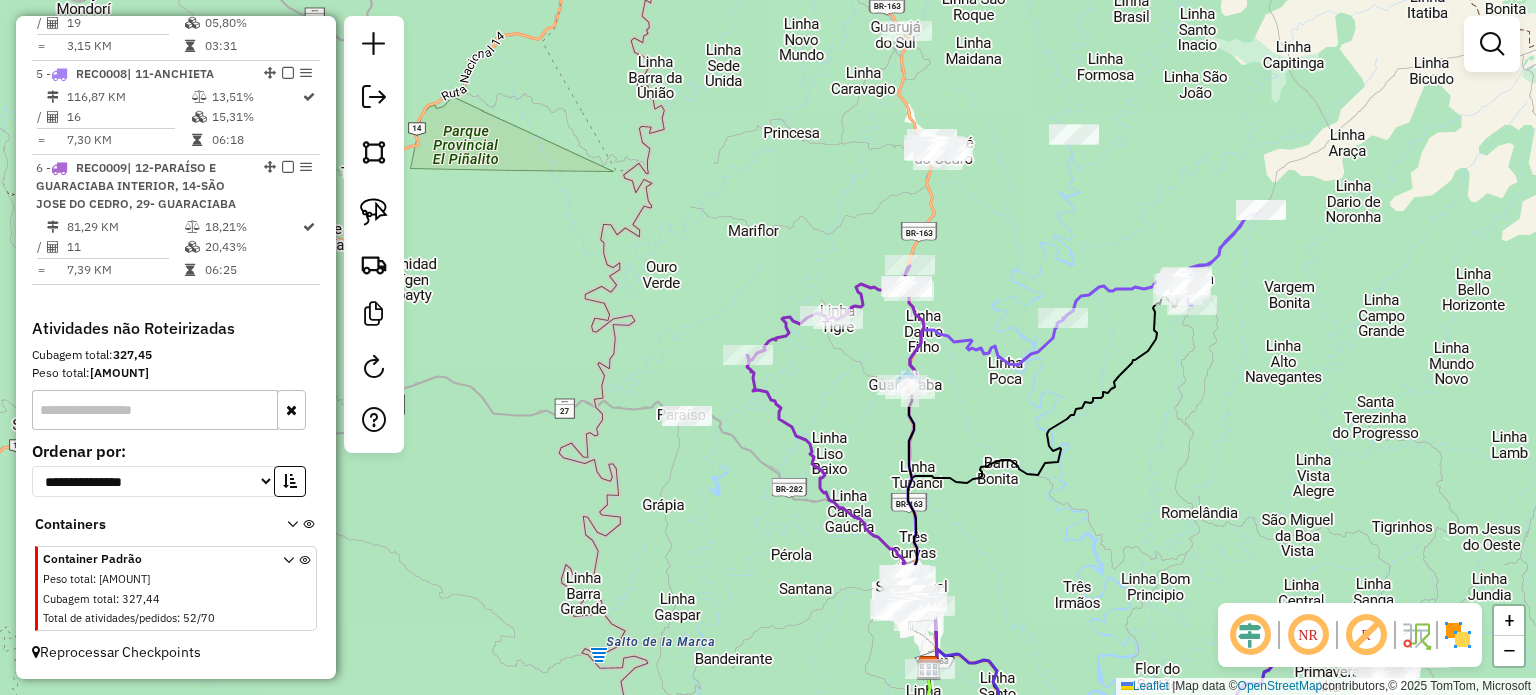 drag, startPoint x: 821, startPoint y: 439, endPoint x: 784, endPoint y: 463, distance: 44.102154 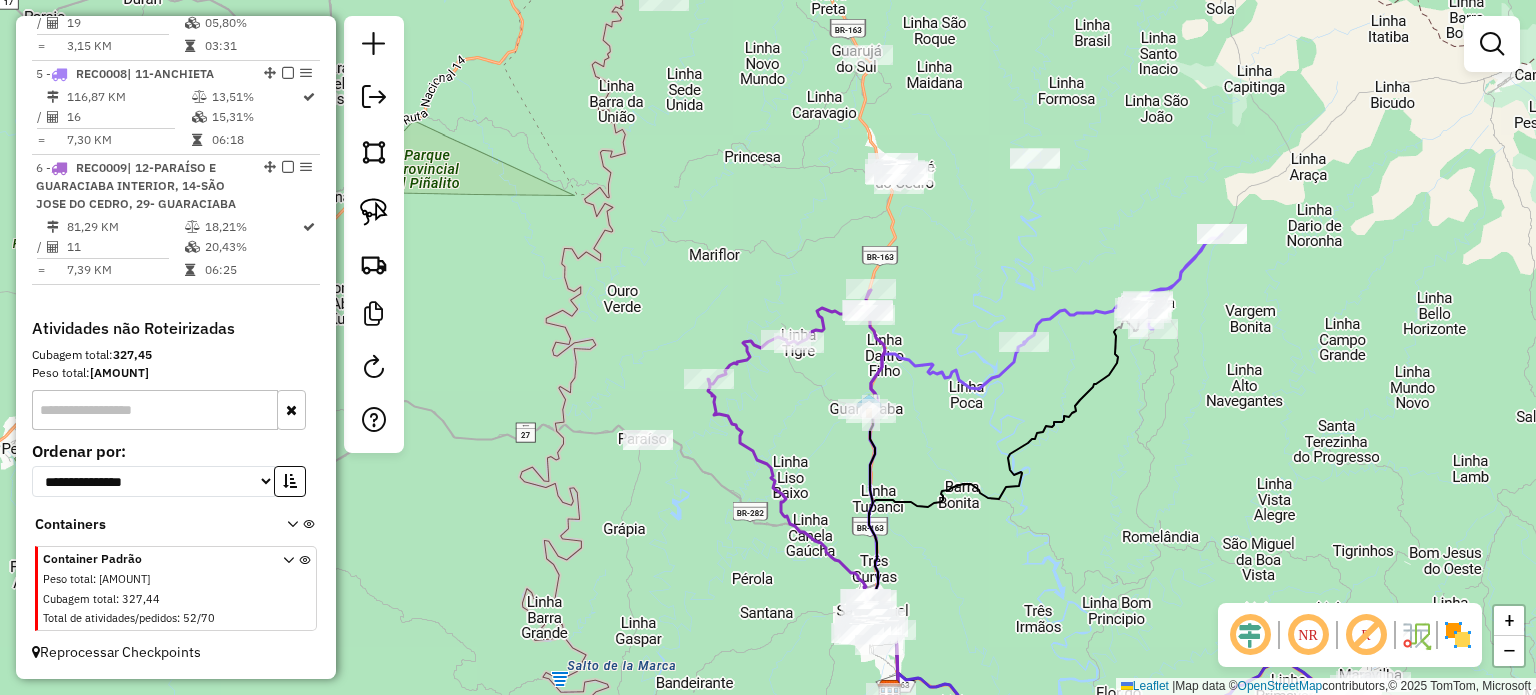 drag, startPoint x: 952, startPoint y: 442, endPoint x: 887, endPoint y: 508, distance: 92.63369 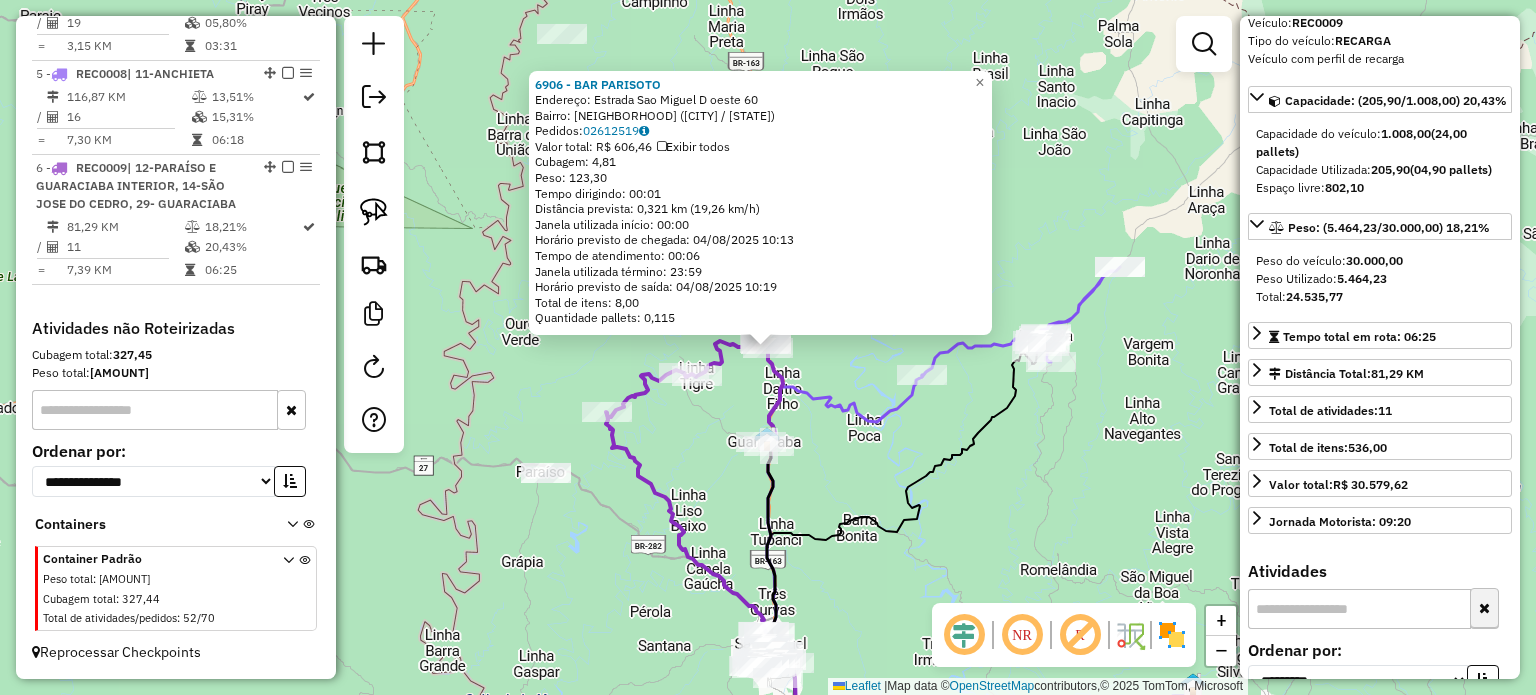 scroll, scrollTop: 300, scrollLeft: 0, axis: vertical 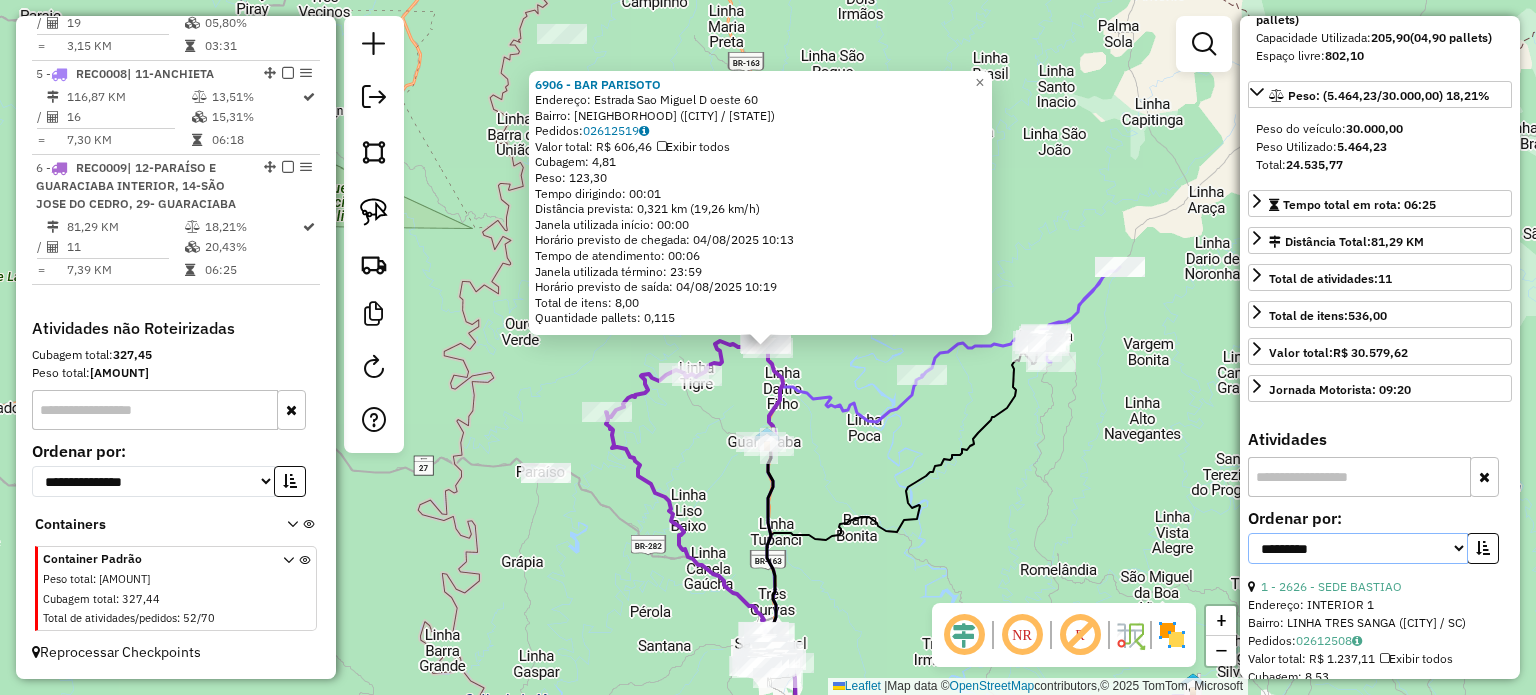 drag, startPoint x: 1454, startPoint y: 581, endPoint x: 1426, endPoint y: 595, distance: 31.304953 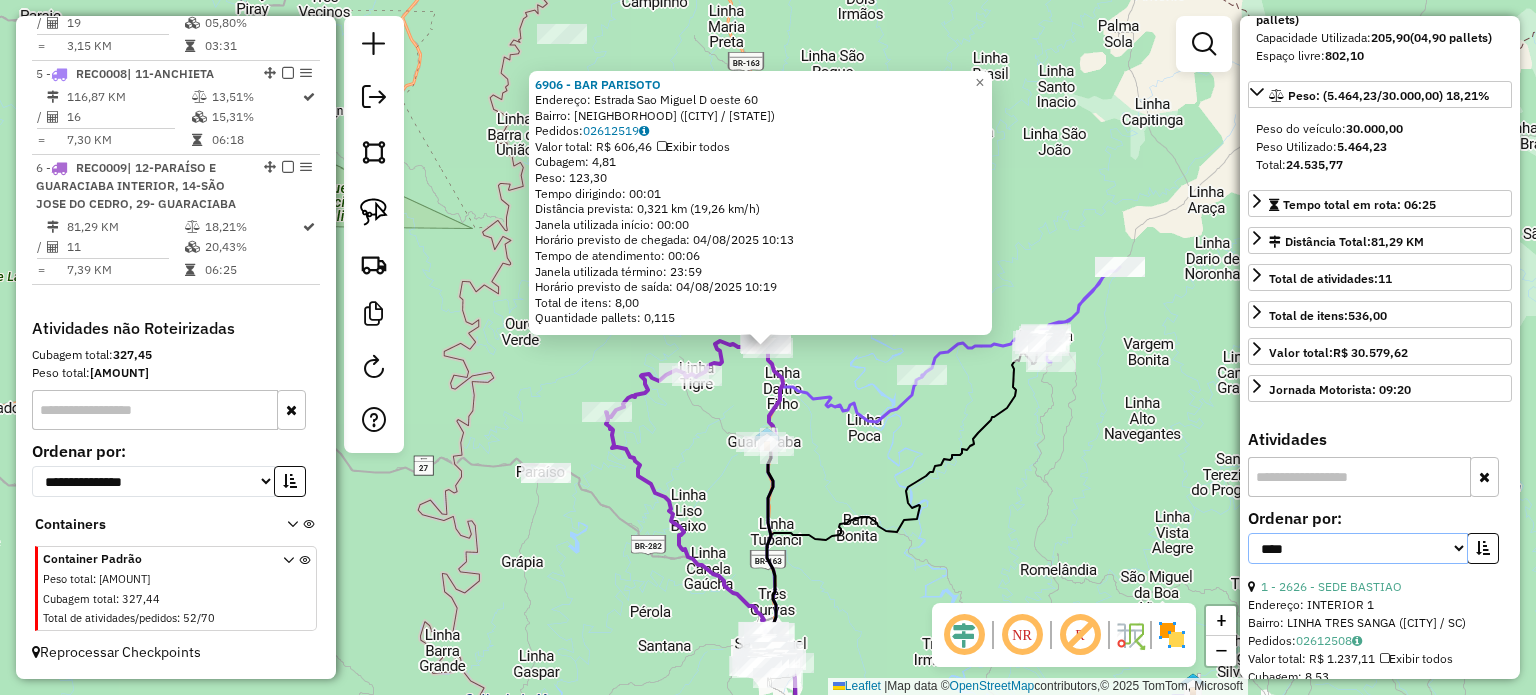 click on "**********" at bounding box center [1358, 548] 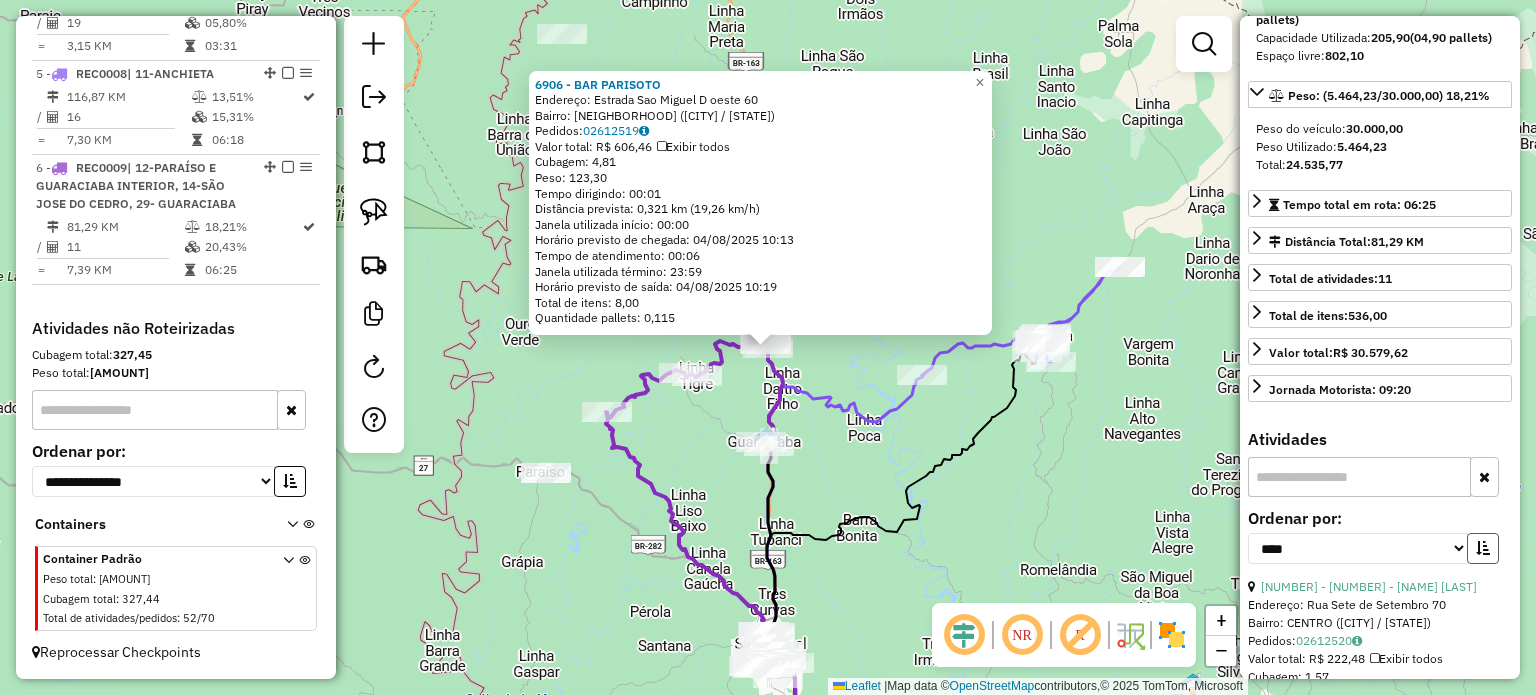 click at bounding box center (1483, 548) 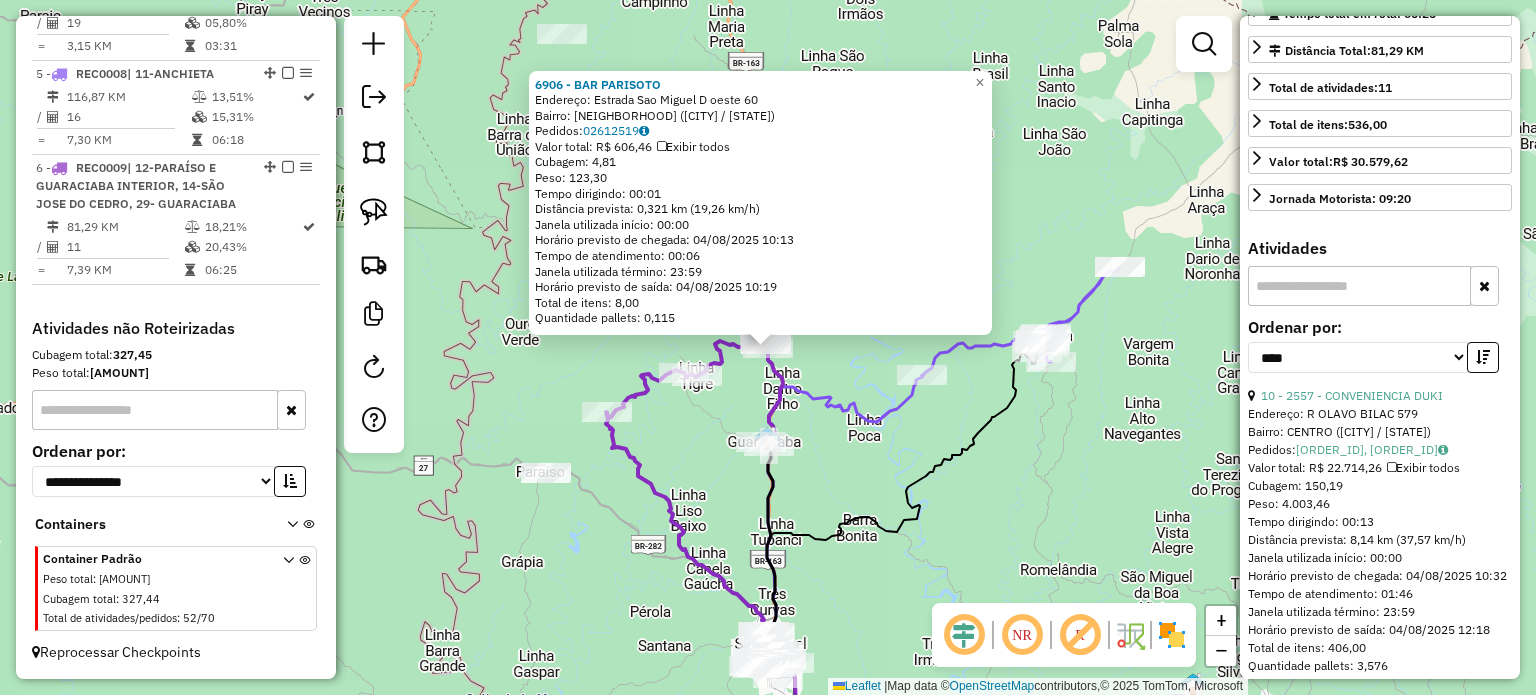 scroll, scrollTop: 400, scrollLeft: 0, axis: vertical 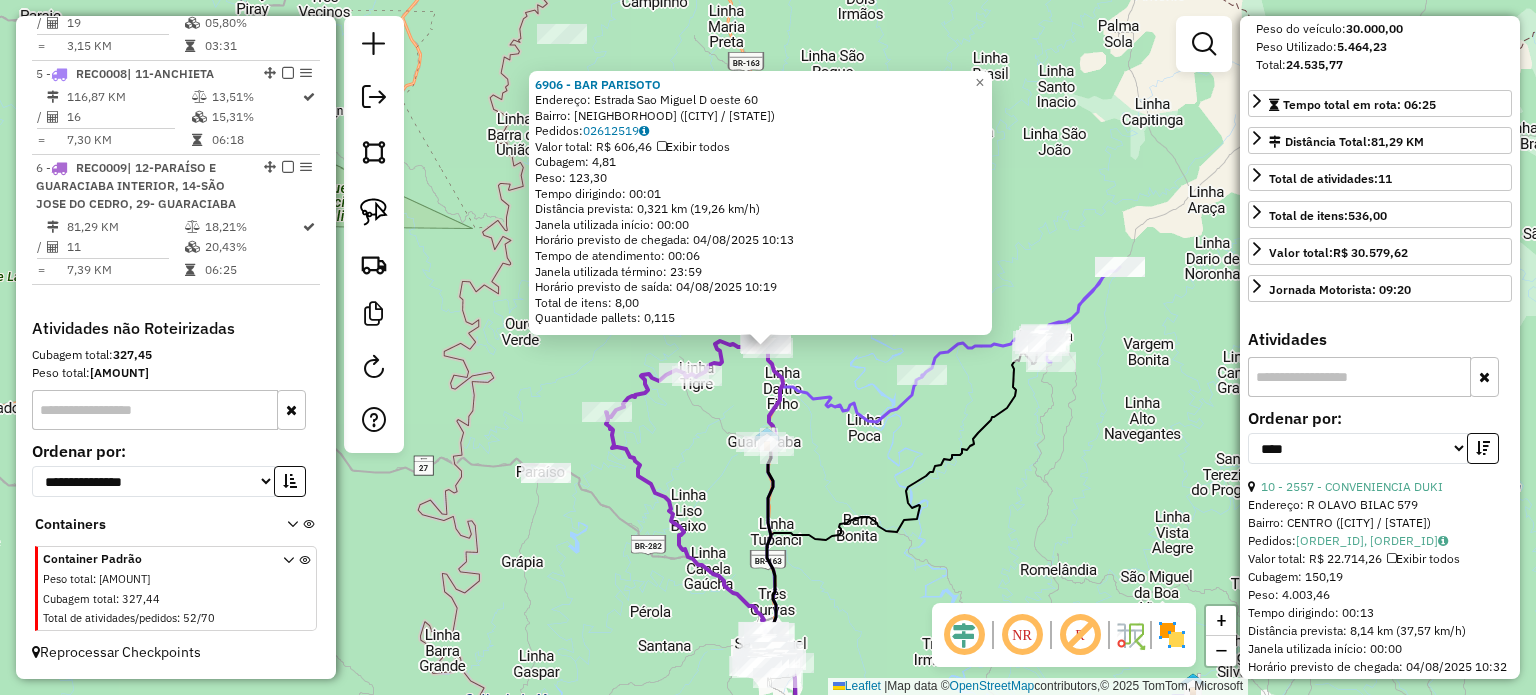 click on "6906 - BAR PARISOTO  Endereço:  Estrada Sao Miguel D oeste 60   Bairro: LINHA GUATAPAREMA (GUARACIABA / SC)   Pedidos:  02612519   Valor total: R$ 606,46   Exibir todos   Cubagem: 4,81  Peso: 123,30  Tempo dirigindo: 00:01   Distância prevista: 0,321 km (19,26 km/h)   Janela utilizada início: 00:00   Horário previsto de chegada: 04/08/2025 10:13   Tempo de atendimento: 00:06   Janela utilizada término: 23:59   Horário previsto de saída: 04/08/2025 10:19   Total de itens: 8,00   Quantidade pallets: 0,115  × Janela de atendimento Grade de atendimento Capacidade Transportadoras Veículos Cliente Pedidos  Rotas Selecione os dias de semana para filtrar as janelas de atendimento  Seg   Ter   Qua   Qui   Sex   Sáb   Dom  Informe o período da janela de atendimento: De: Até:  Filtrar exatamente a janela do cliente  Considerar janela de atendimento padrão  Selecione os dias de semana para filtrar as grades de atendimento  Seg   Ter   Qua   Qui   Sex   Sáb   Dom   Peso mínimo:   Peso máximo:   De:   De:" 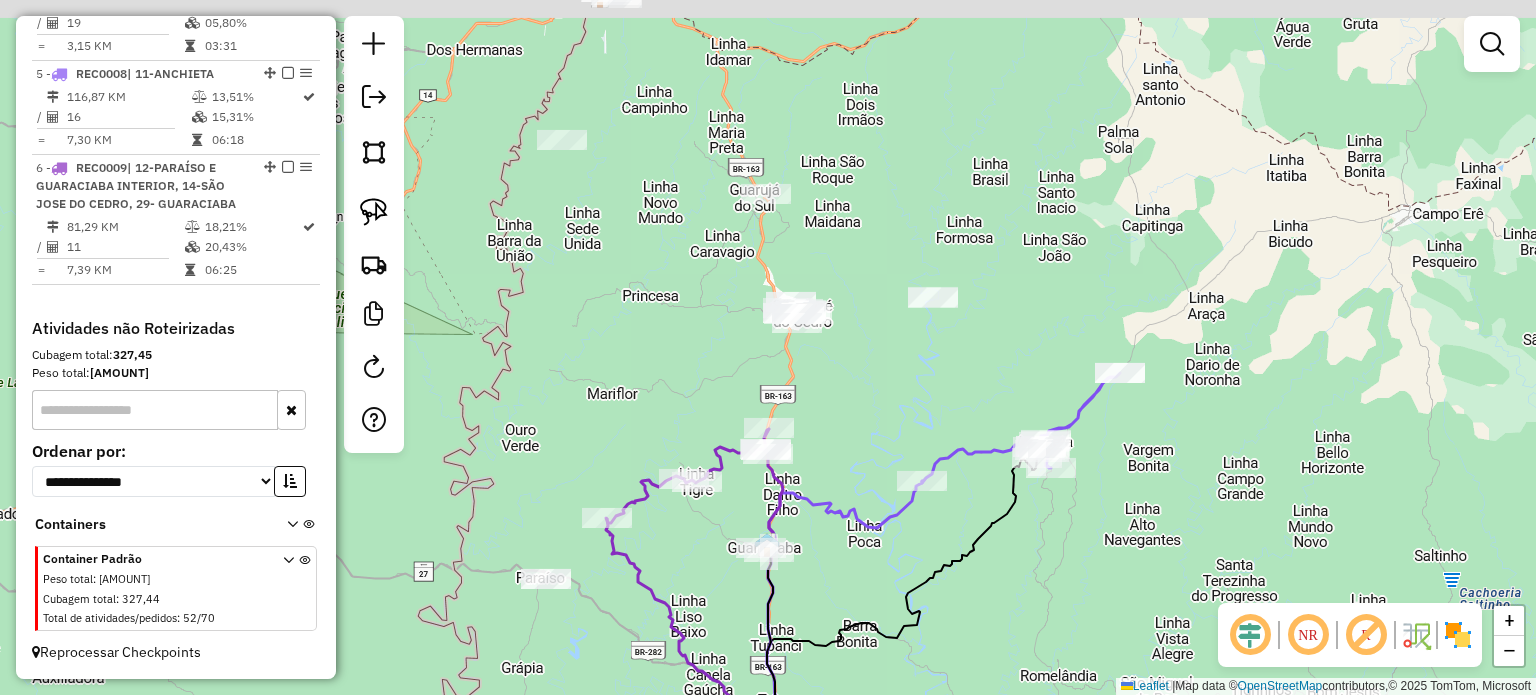 drag, startPoint x: 860, startPoint y: 273, endPoint x: 861, endPoint y: 336, distance: 63.007935 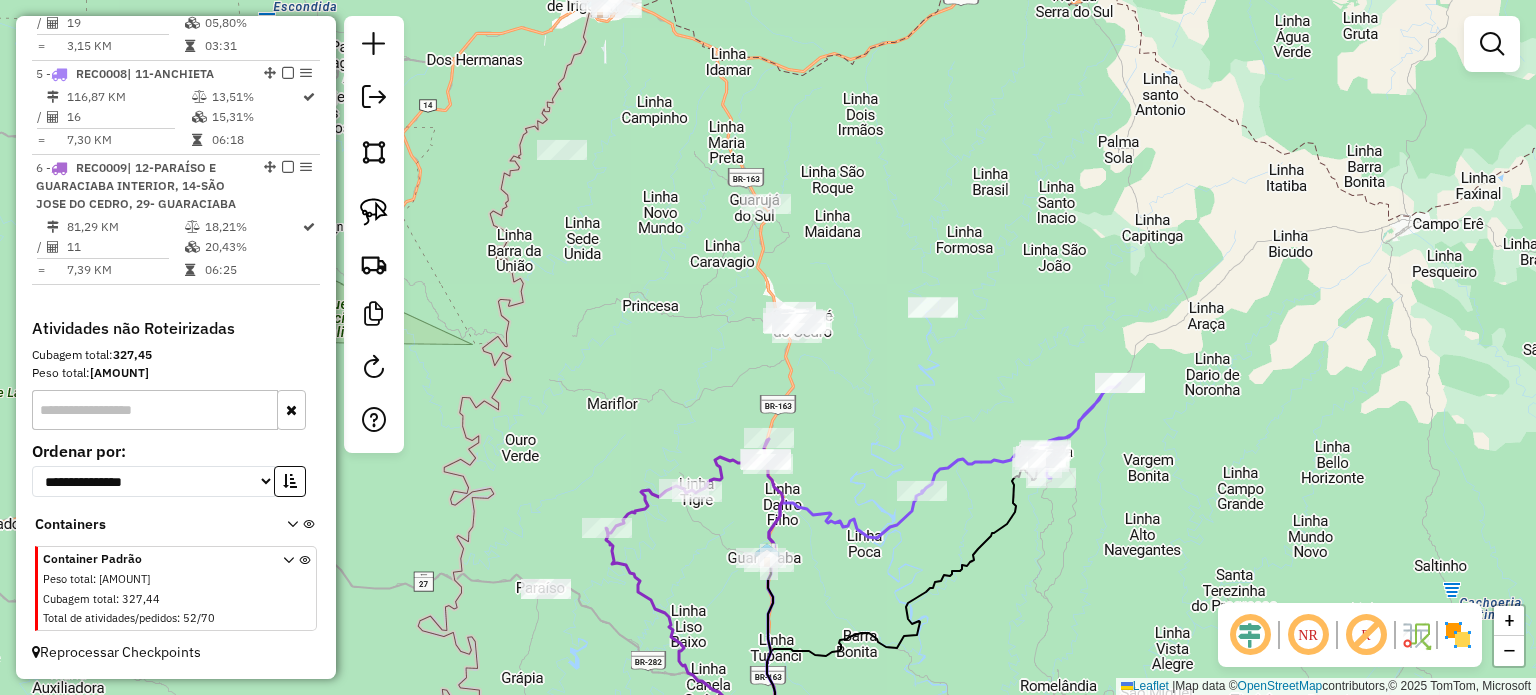 drag, startPoint x: 860, startPoint y: 342, endPoint x: 855, endPoint y: 443, distance: 101.12369 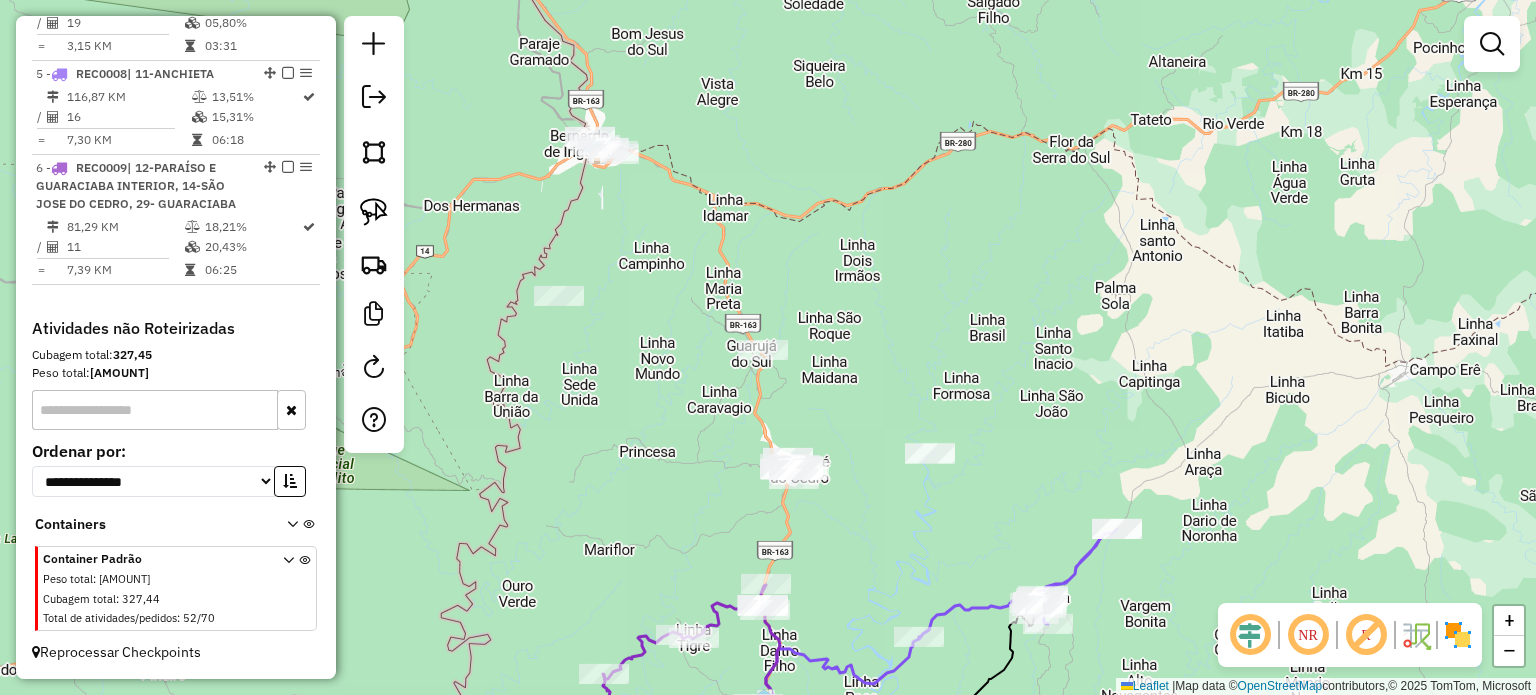 drag, startPoint x: 831, startPoint y: 315, endPoint x: 831, endPoint y: 346, distance: 31 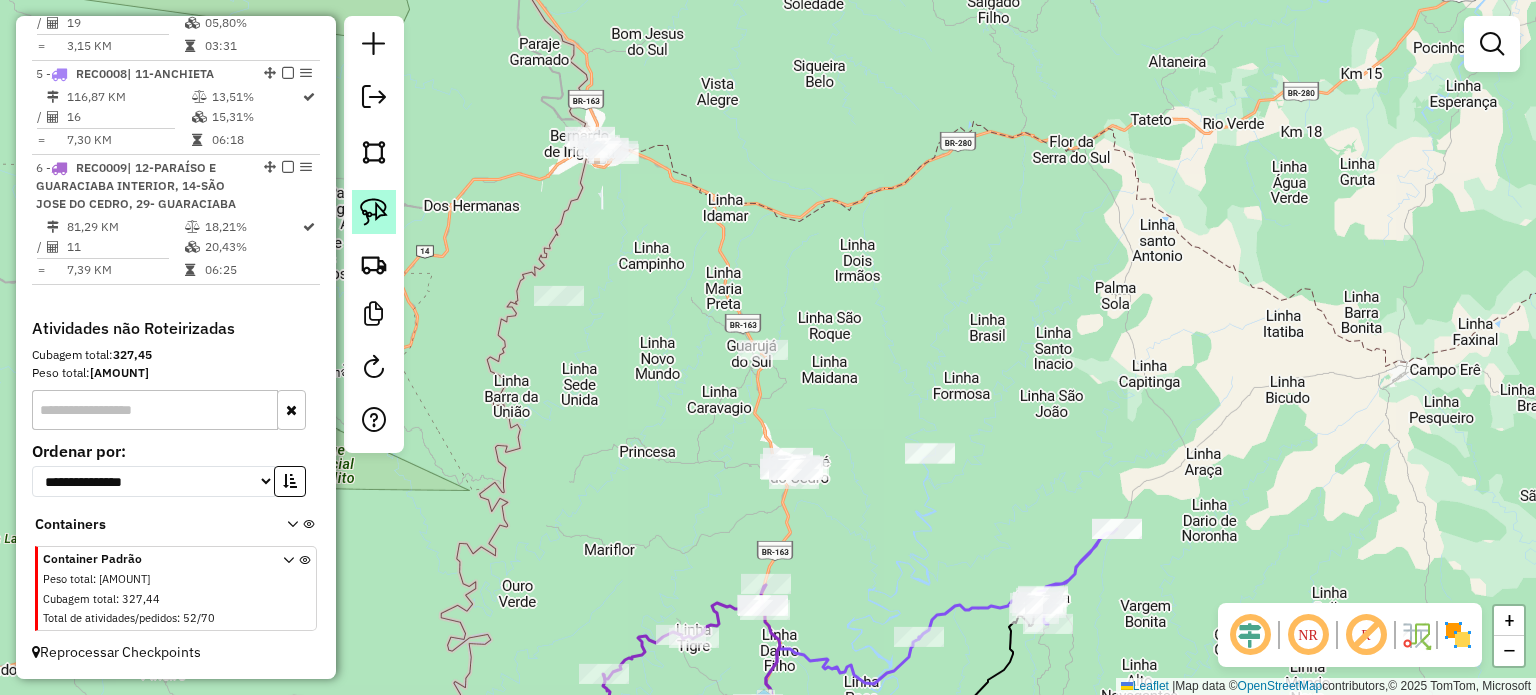click 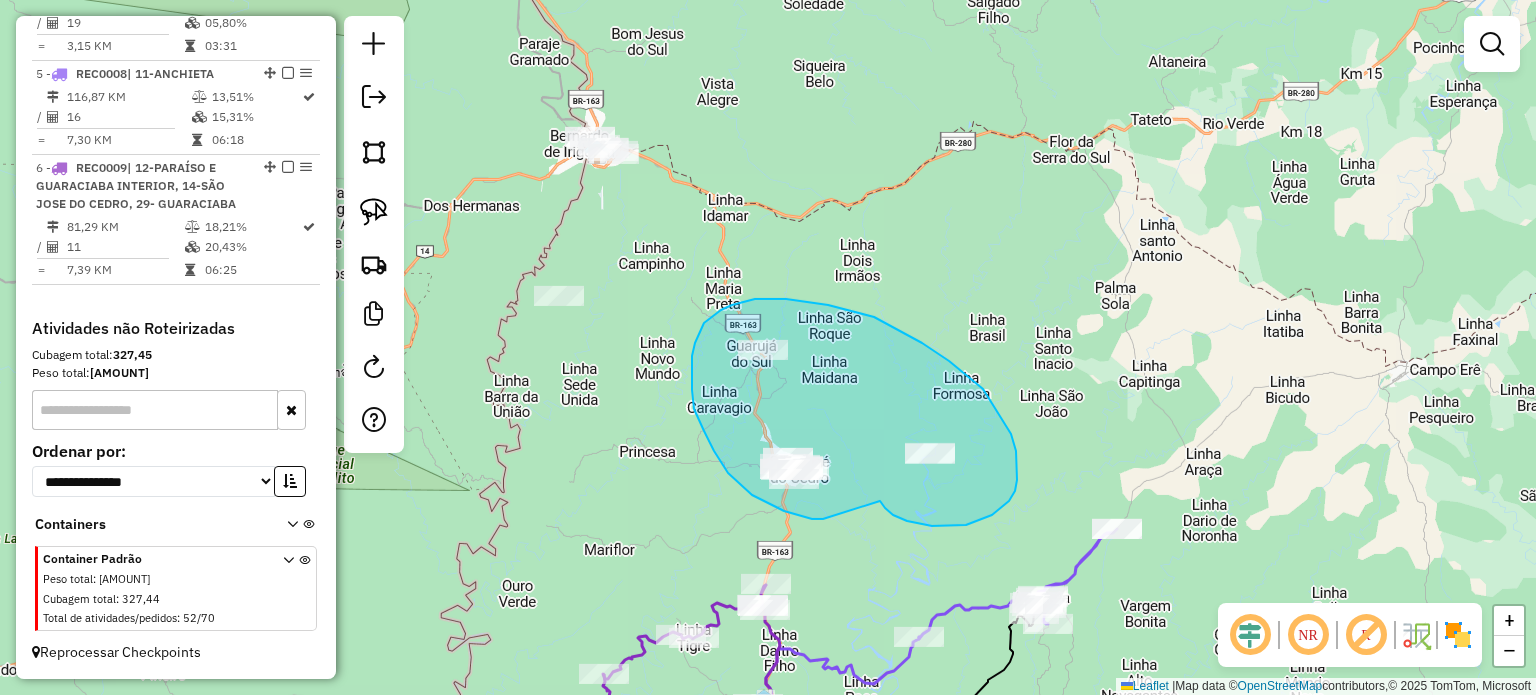 drag, startPoint x: 885, startPoint y: 508, endPoint x: 851, endPoint y: 505, distance: 34.132095 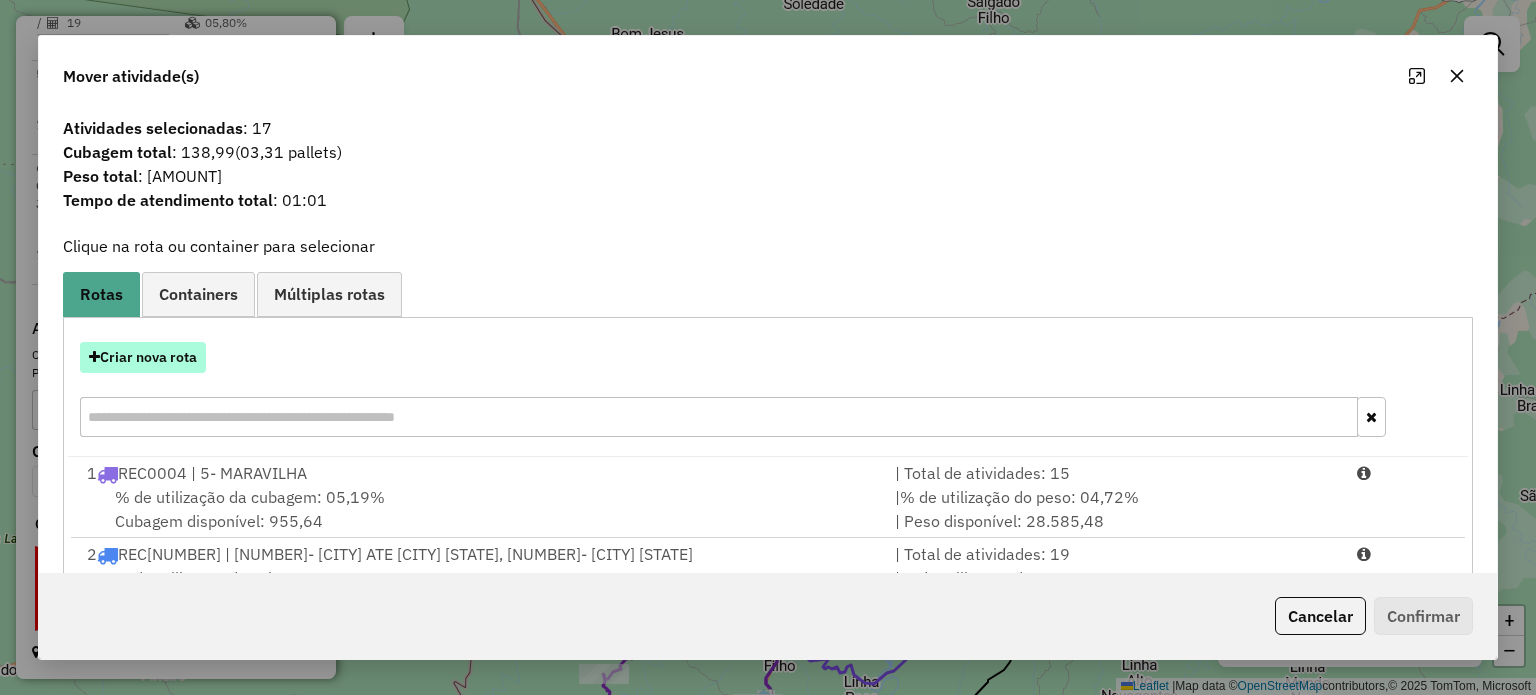 click on "Criar nova rota" at bounding box center [143, 357] 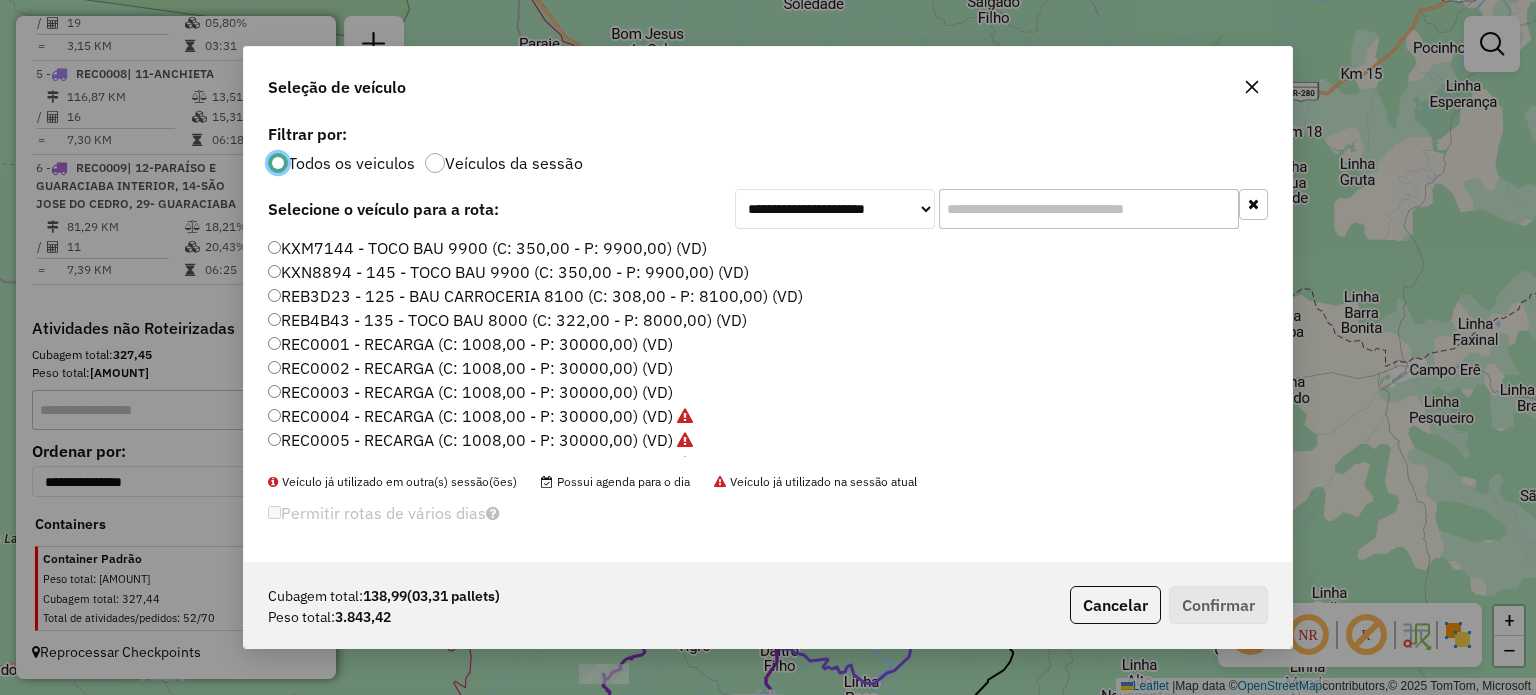 scroll, scrollTop: 10, scrollLeft: 6, axis: both 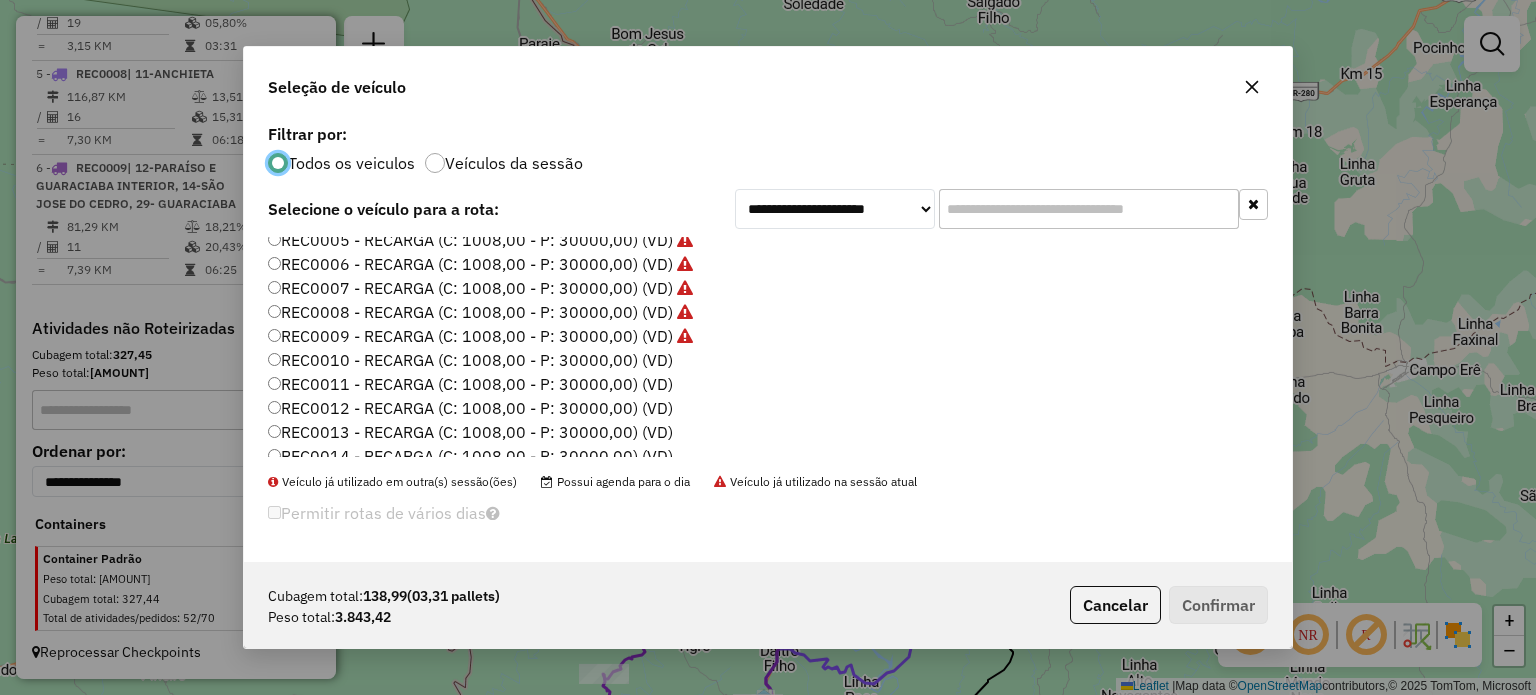 click on "REC0010 - RECARGA (C: 1008,00 - P: 30000,00) (VD)" 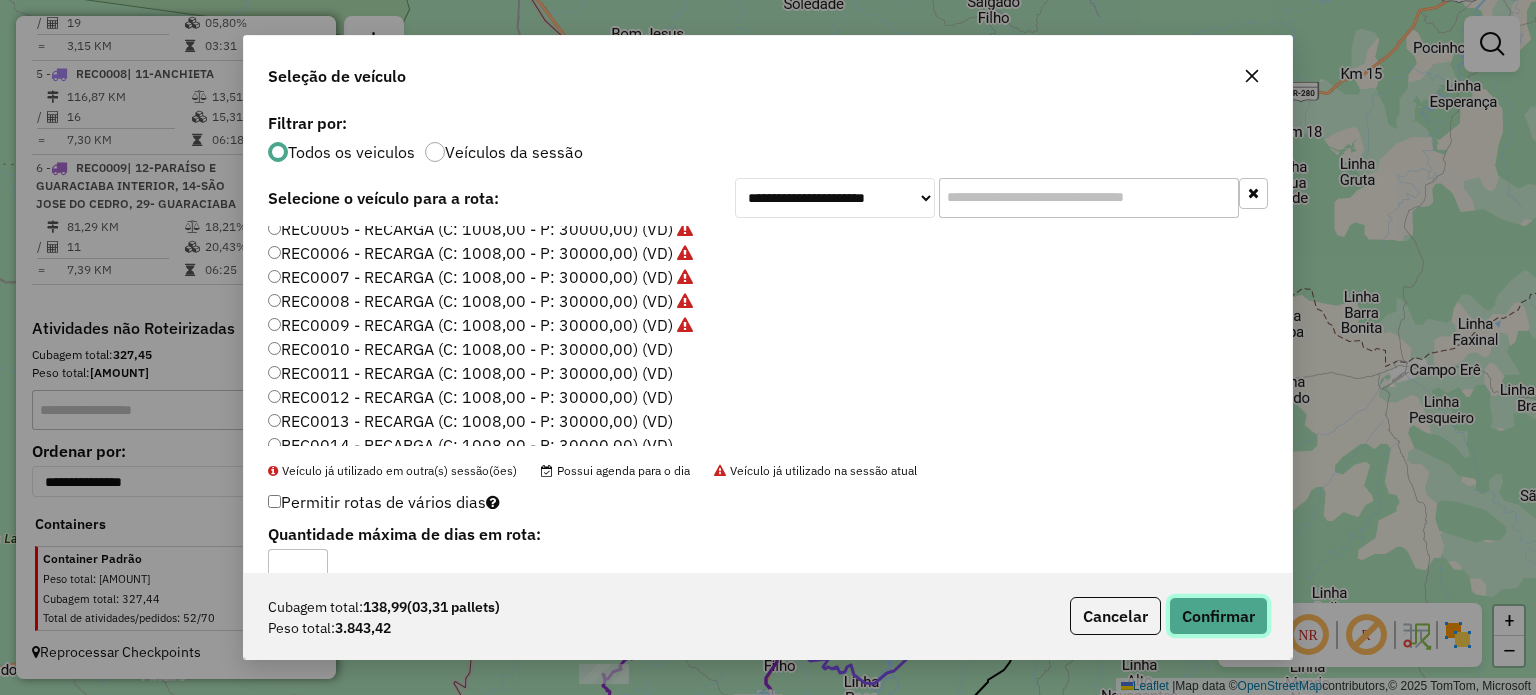 click on "Confirmar" 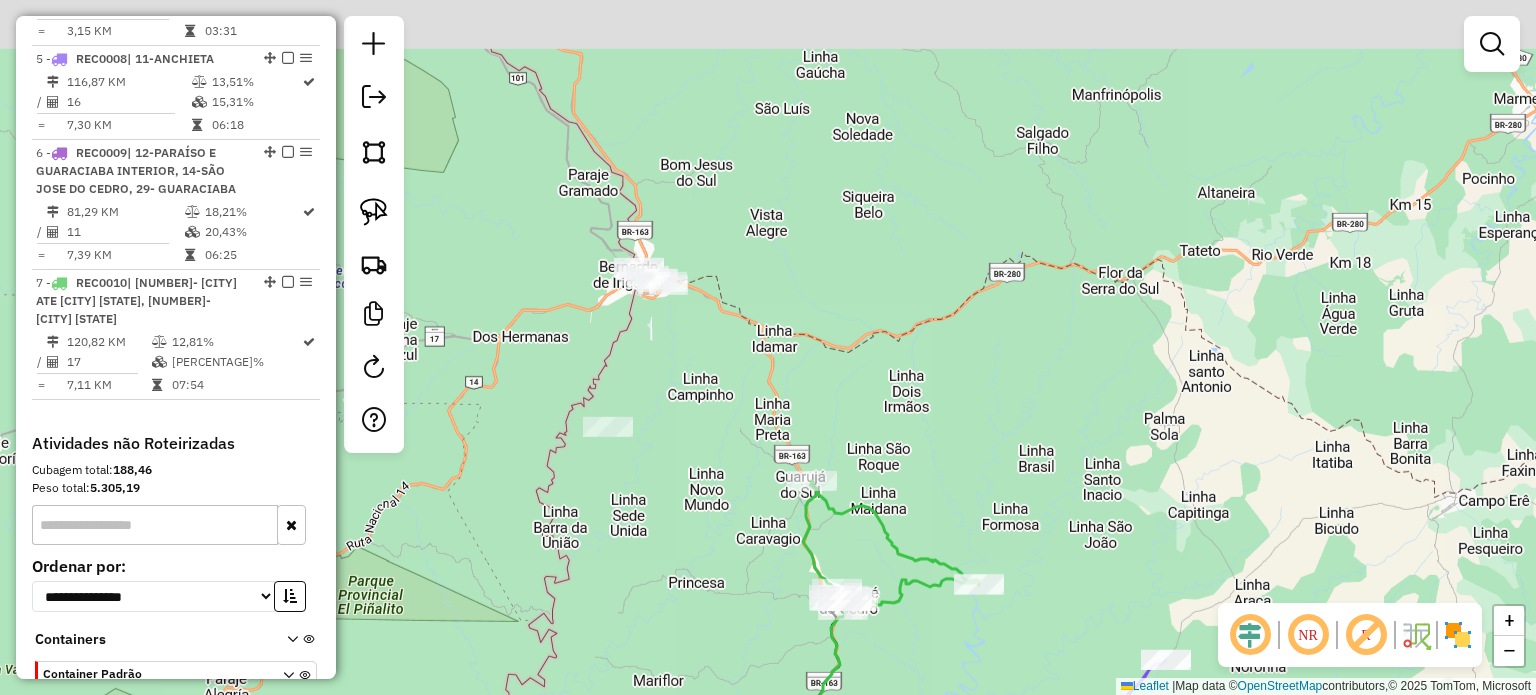drag, startPoint x: 866, startPoint y: 296, endPoint x: 860, endPoint y: 383, distance: 87.20665 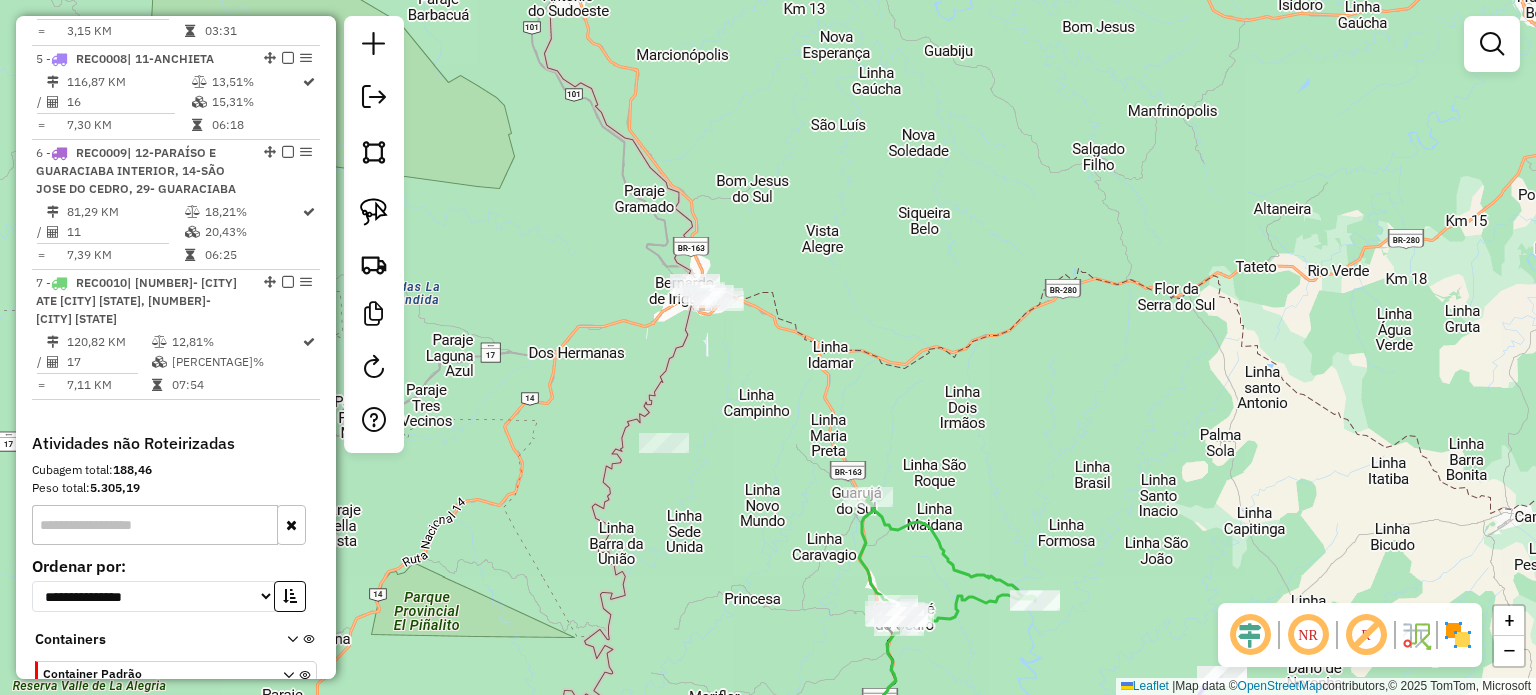 drag, startPoint x: 707, startPoint y: 359, endPoint x: 541, endPoint y: 296, distance: 177.55281 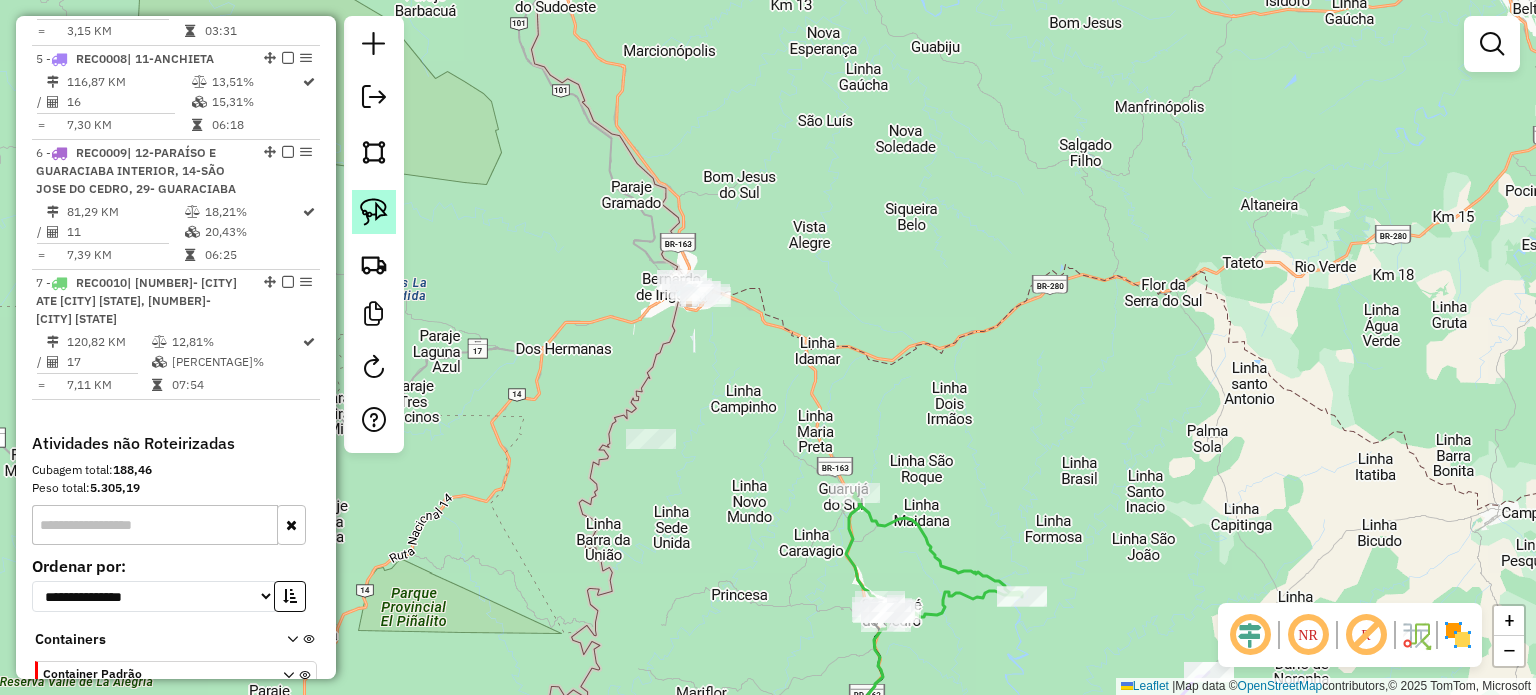 click 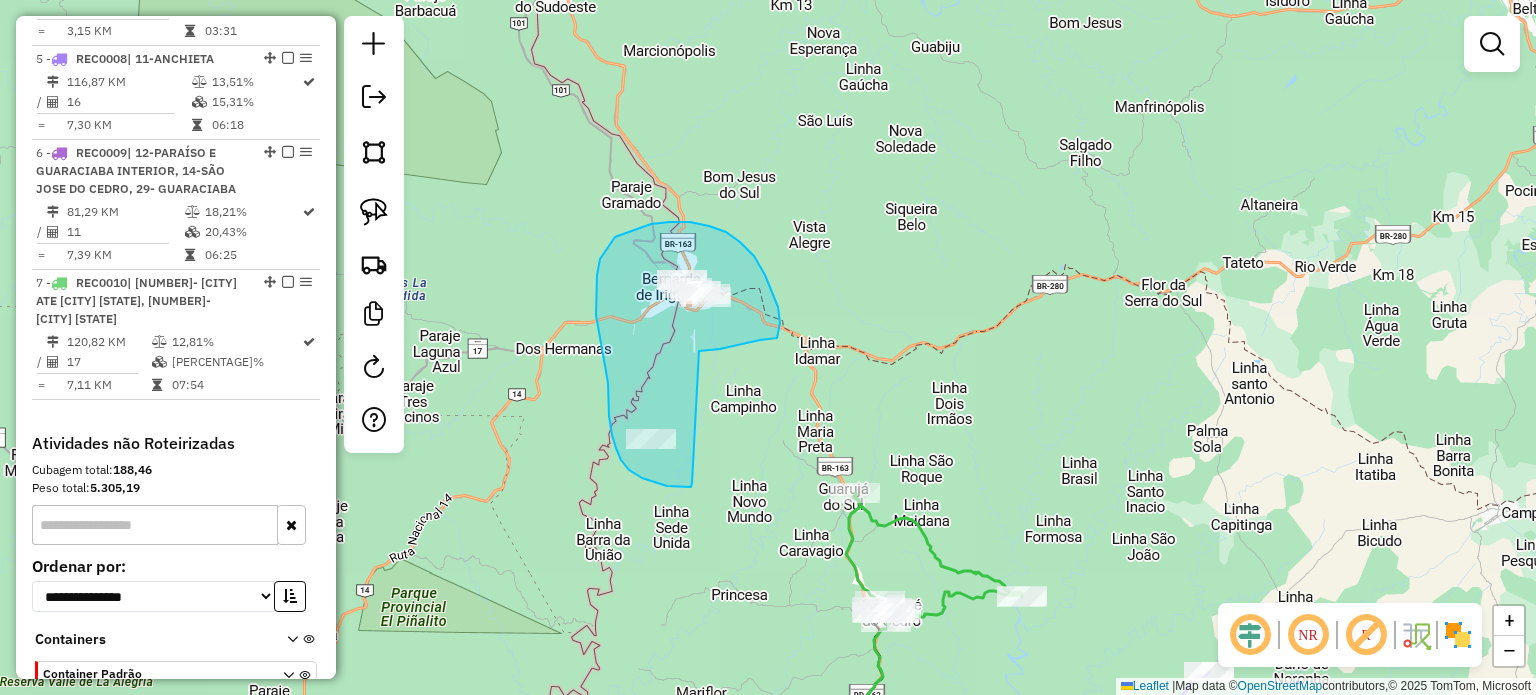 drag, startPoint x: 720, startPoint y: 349, endPoint x: 693, endPoint y: 479, distance: 132.77425 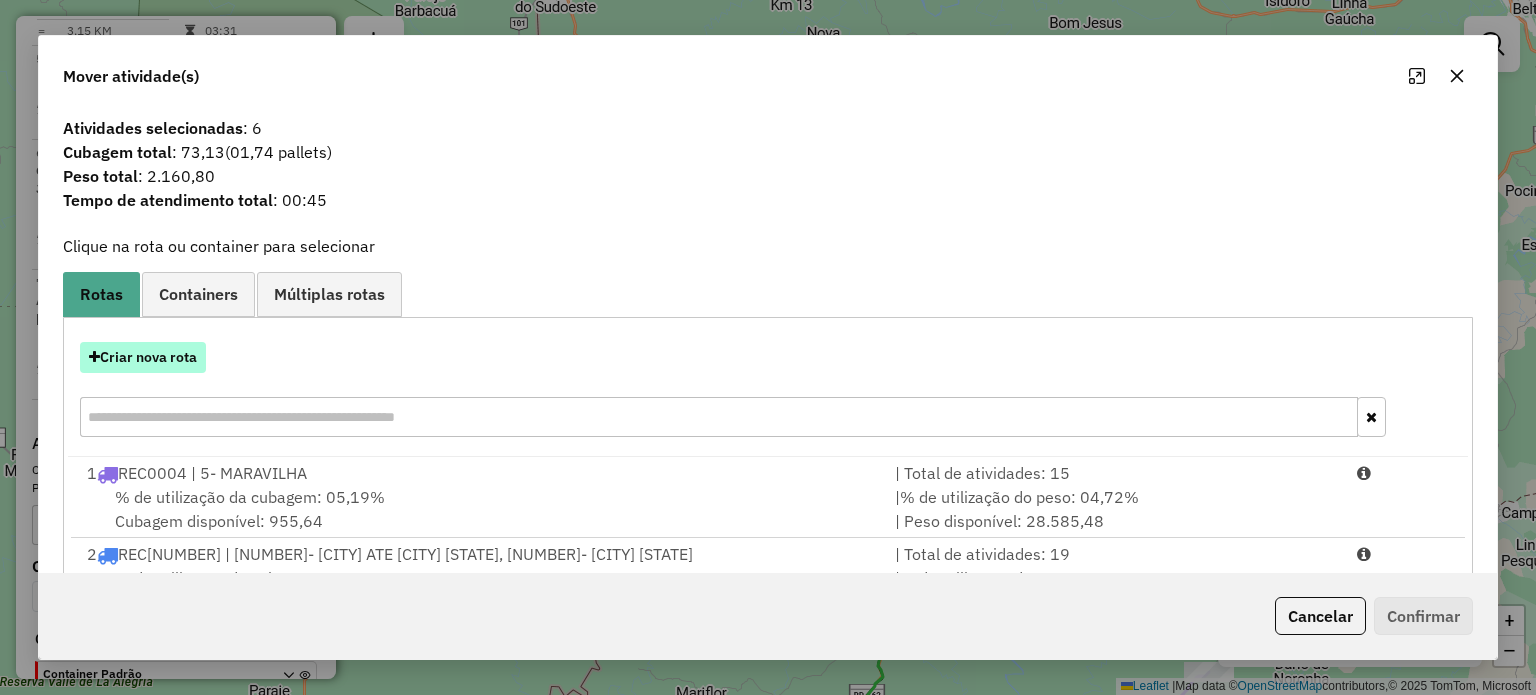 click on "Criar nova rota" at bounding box center (143, 357) 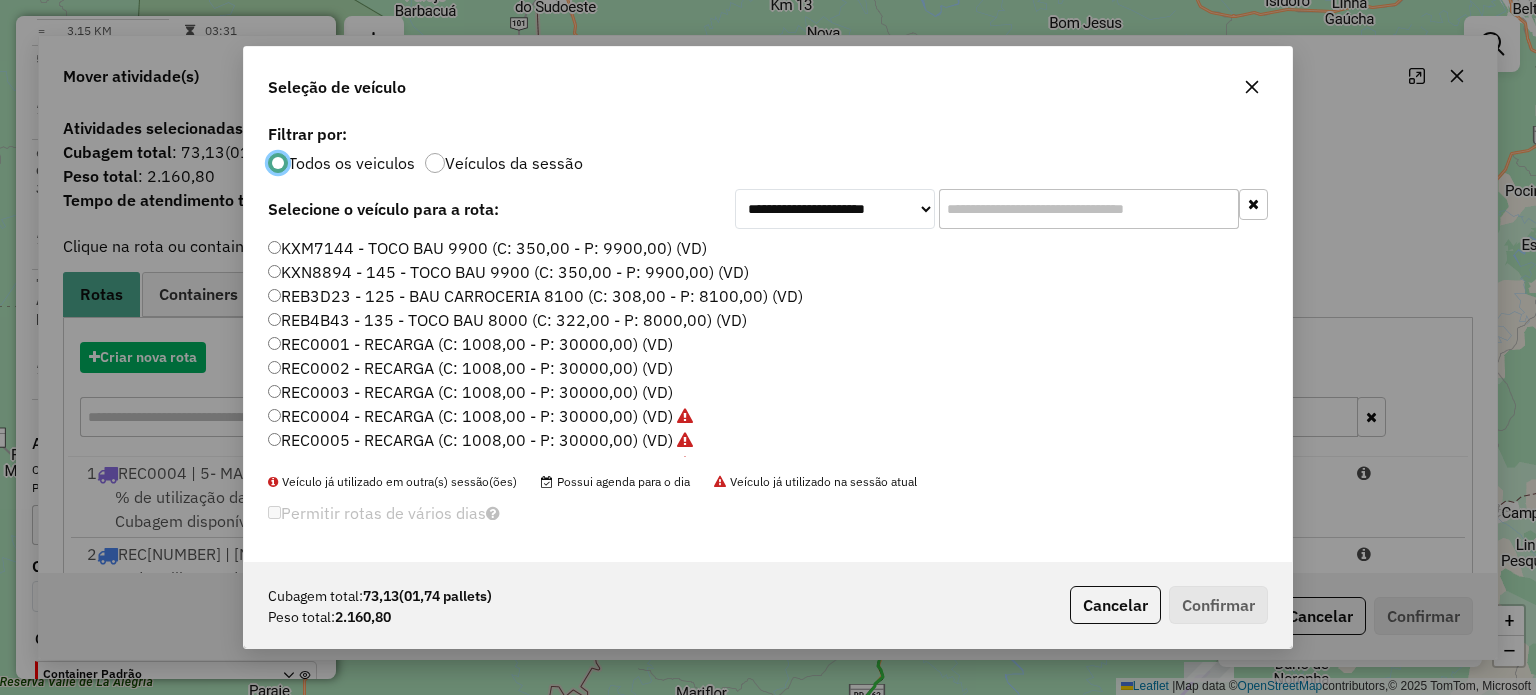scroll, scrollTop: 10, scrollLeft: 6, axis: both 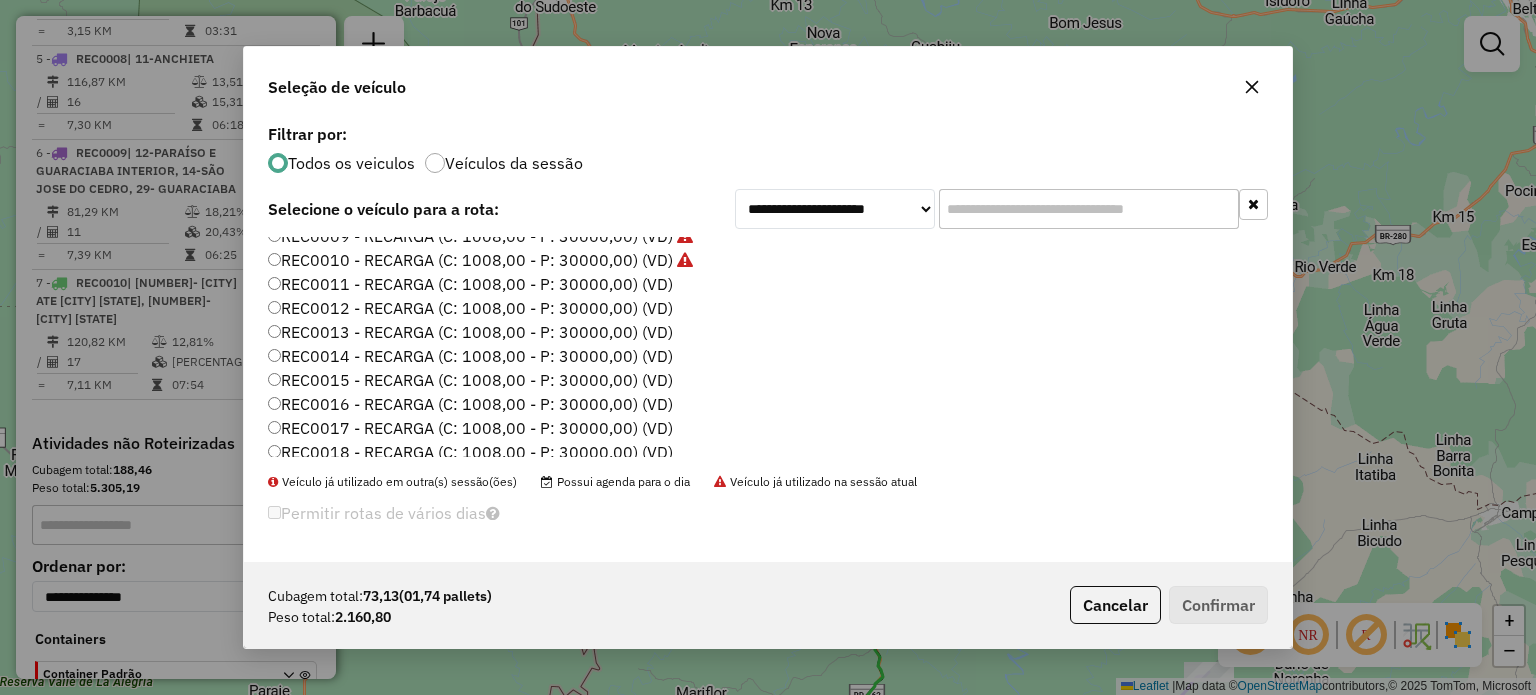 click on "REC0011 - RECARGA (C: 1008,00 - P: 30000,00) (VD)" 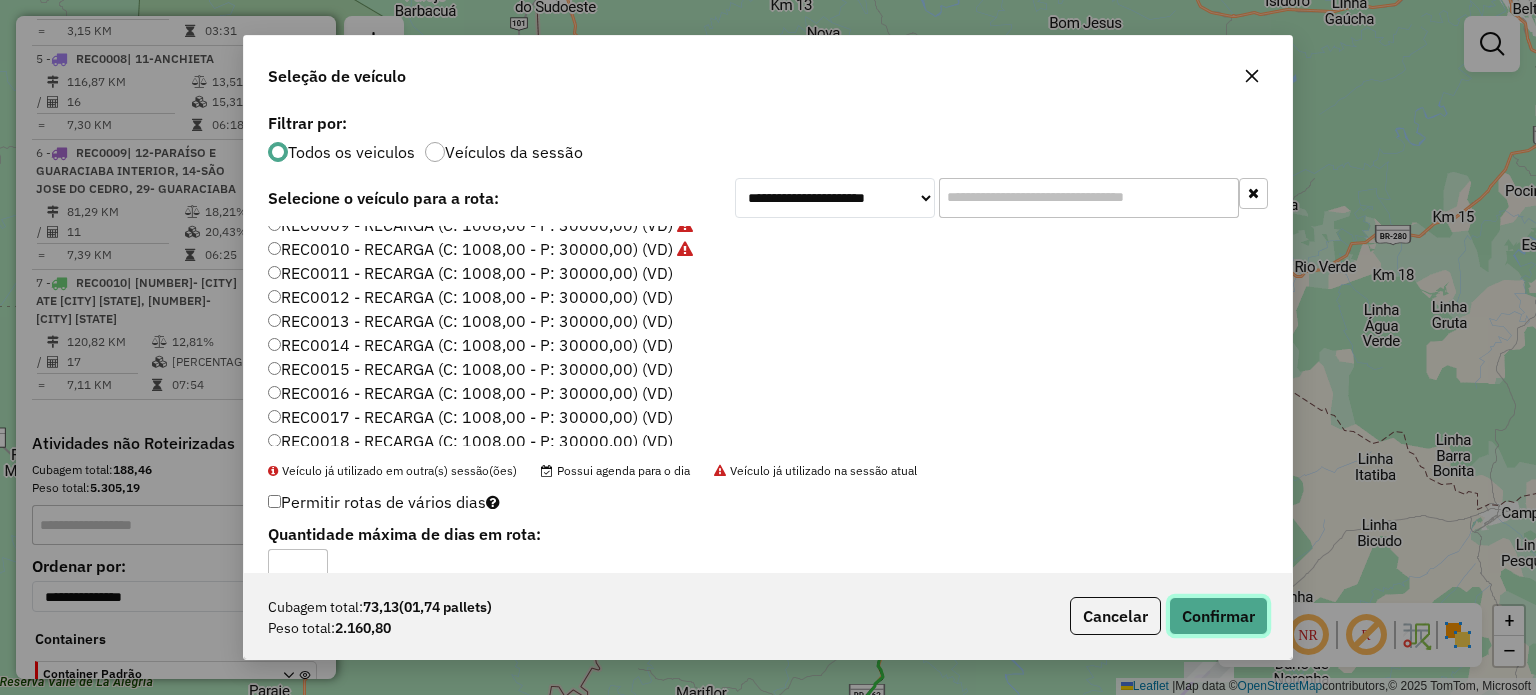 drag, startPoint x: 1240, startPoint y: 634, endPoint x: 1243, endPoint y: 556, distance: 78.05767 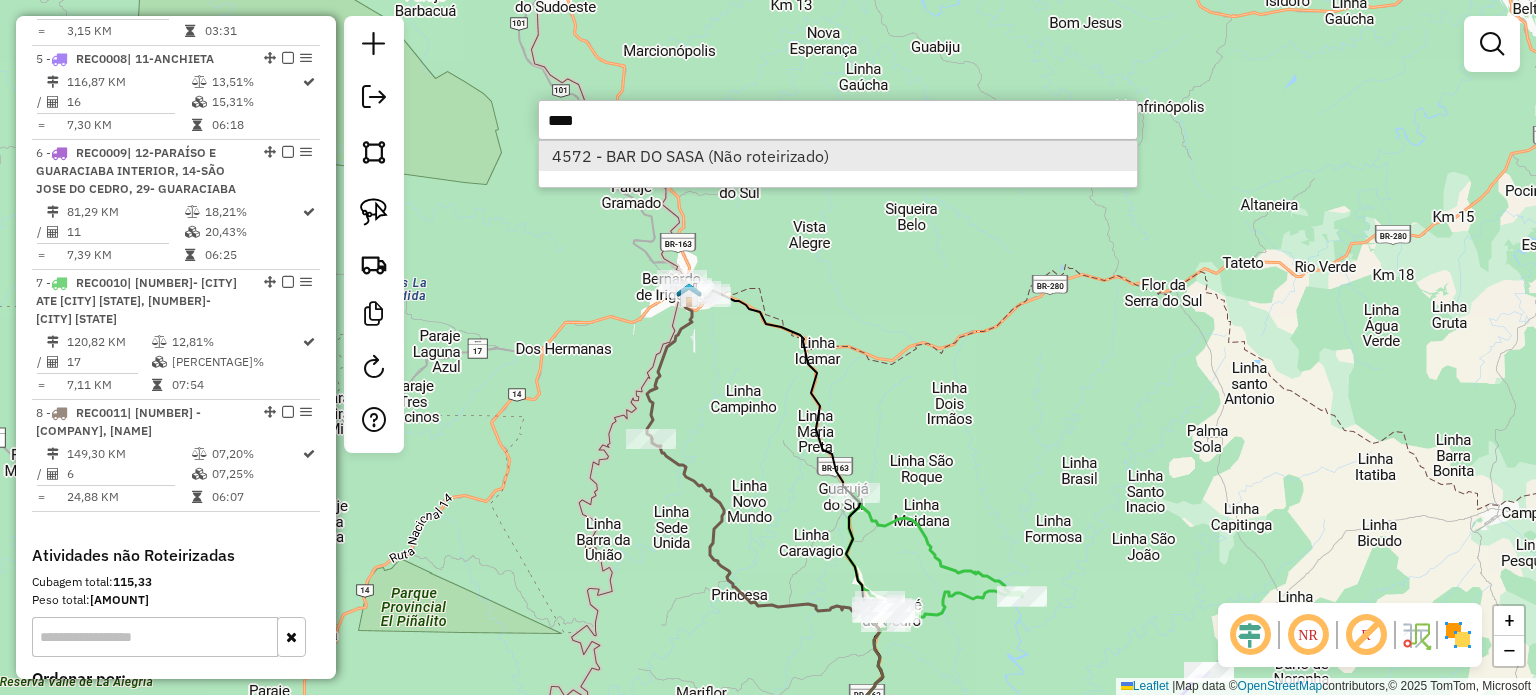 type on "****" 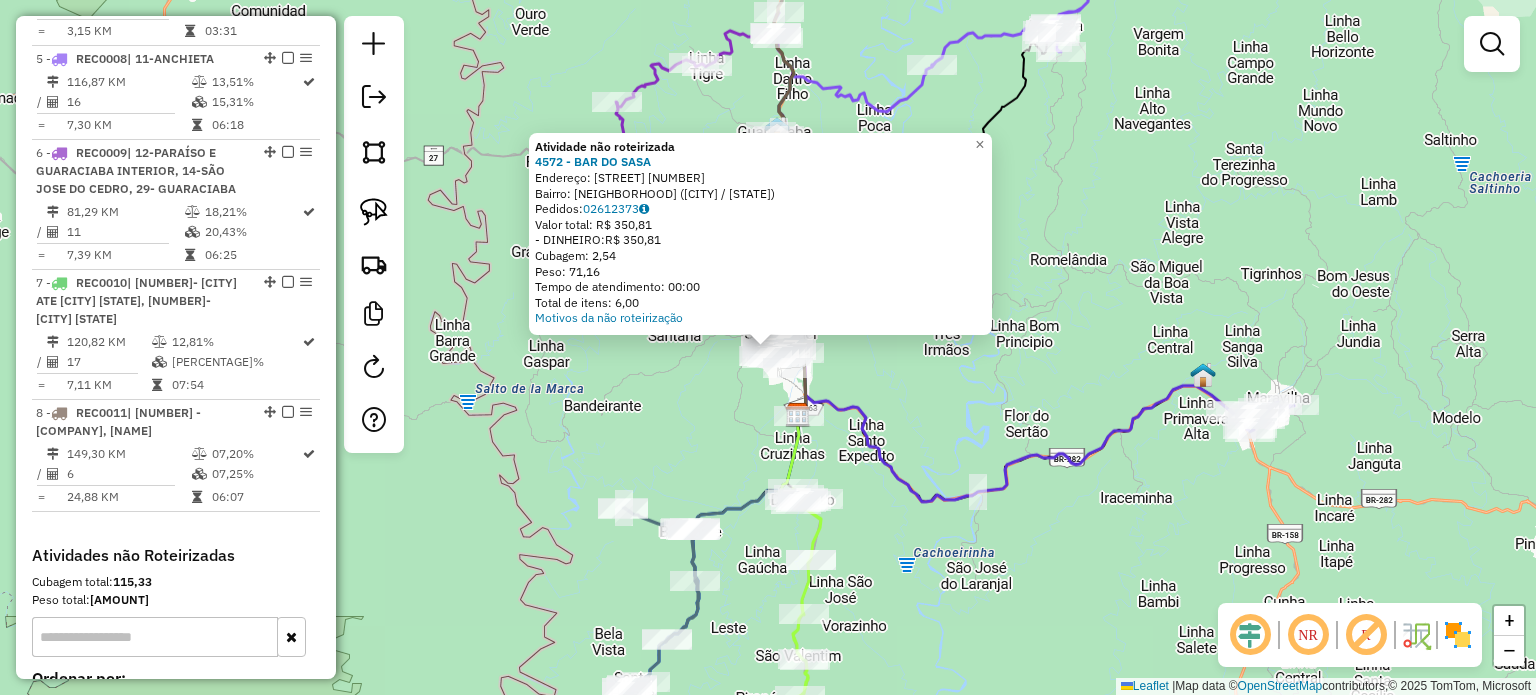 click on "Atividade não roteirizada 4572 - BAR DO SASA  Endereço:  ADOLFO KONDER 1308   Bairro: JARDIN PEPERI (SAO MIGUEL DO OESTE / SC)   Pedidos:  02612373   Valor total: R$ 350,81   - DINHEIRO:  R$ 350,81   Cubagem: 2,54   Peso: 71,16   Tempo de atendimento: 00:00   Total de itens: 6,00  Motivos da não roteirização × Janela de atendimento Grade de atendimento Capacidade Transportadoras Veículos Cliente Pedidos  Rotas Selecione os dias de semana para filtrar as janelas de atendimento  Seg   Ter   Qua   Qui   Sex   Sáb   Dom  Informe o período da janela de atendimento: De: Até:  Filtrar exatamente a janela do cliente  Considerar janela de atendimento padrão  Selecione os dias de semana para filtrar as grades de atendimento  Seg   Ter   Qua   Qui   Sex   Sáb   Dom   Considerar clientes sem dia de atendimento cadastrado  Clientes fora do dia de atendimento selecionado Filtrar as atividades entre os valores definidos abaixo:  Peso mínimo:   Peso máximo:   Cubagem mínima:   Cubagem máxima:   De:   Até:  +" 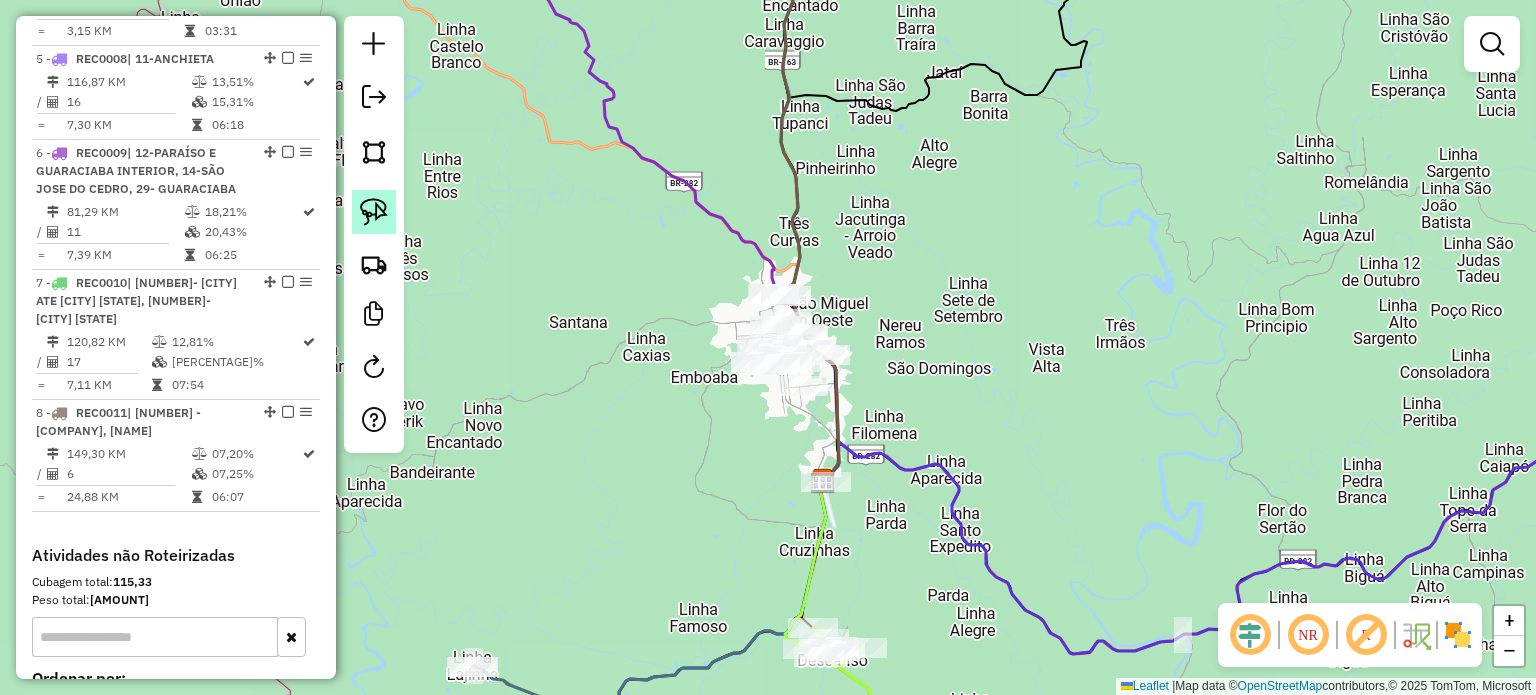 click 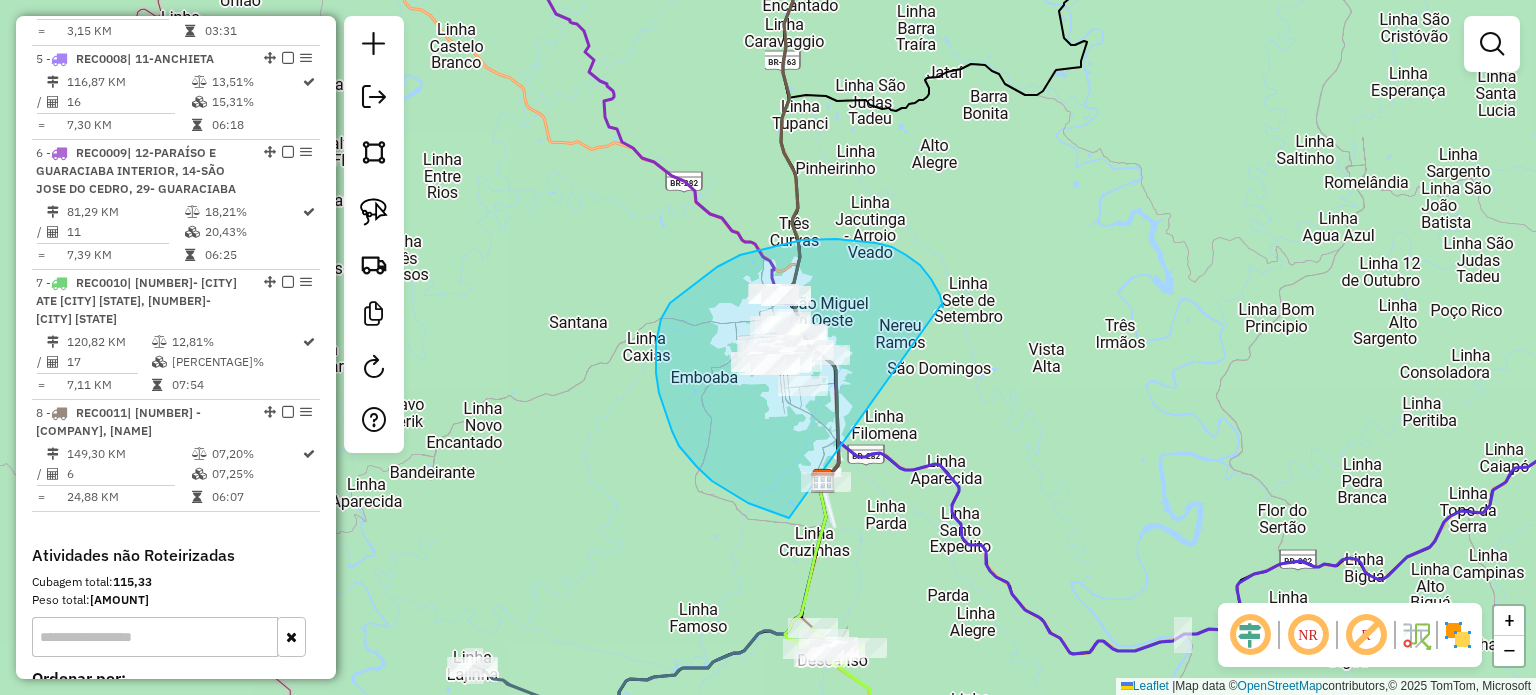 drag, startPoint x: 931, startPoint y: 279, endPoint x: 915, endPoint y: 499, distance: 220.58105 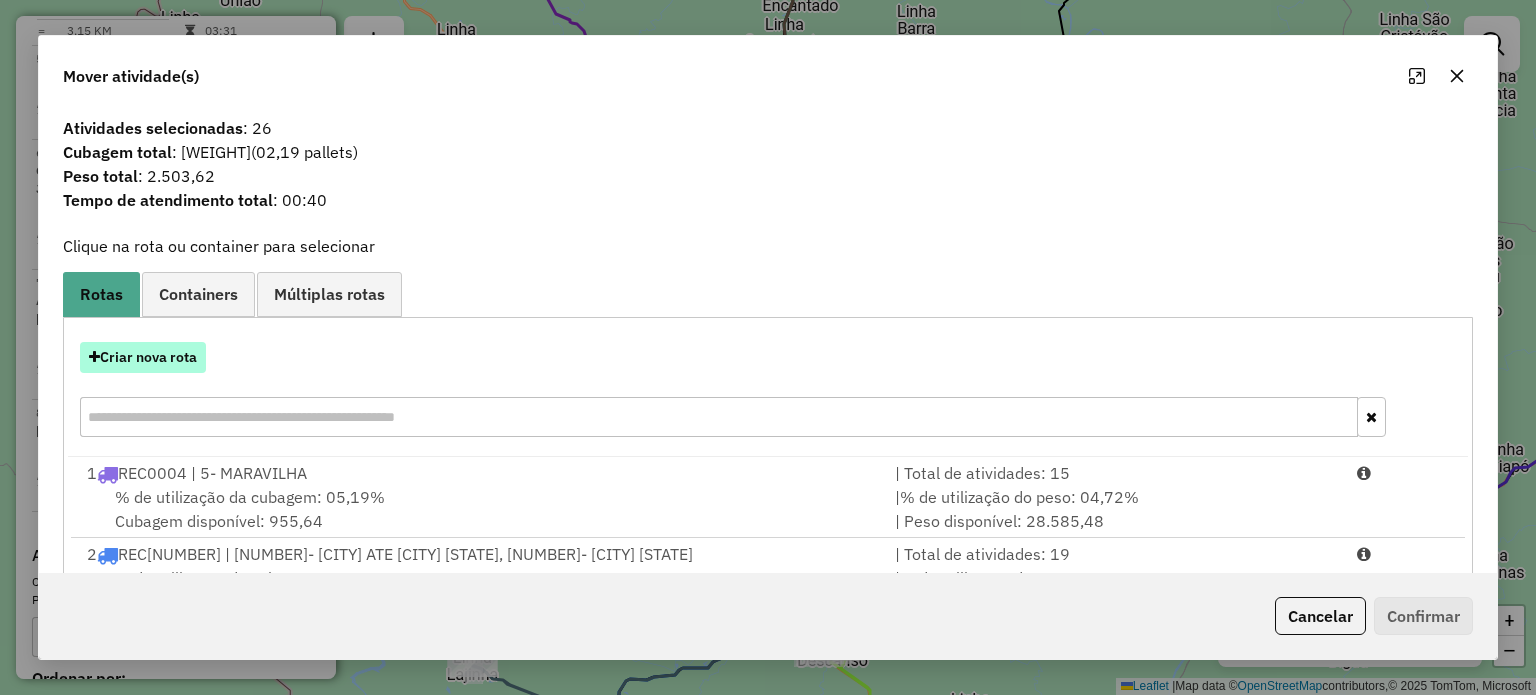 click on "Criar nova rota" at bounding box center [143, 357] 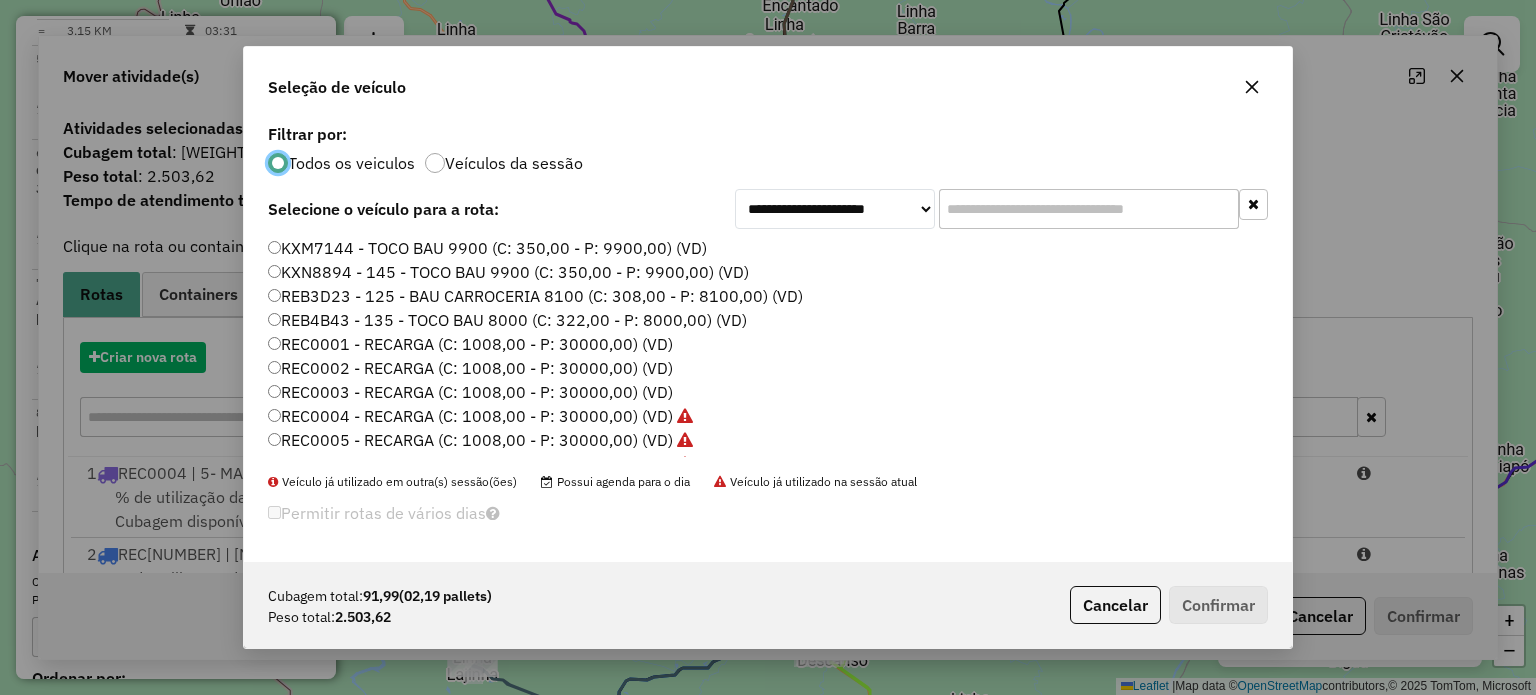 scroll, scrollTop: 10, scrollLeft: 6, axis: both 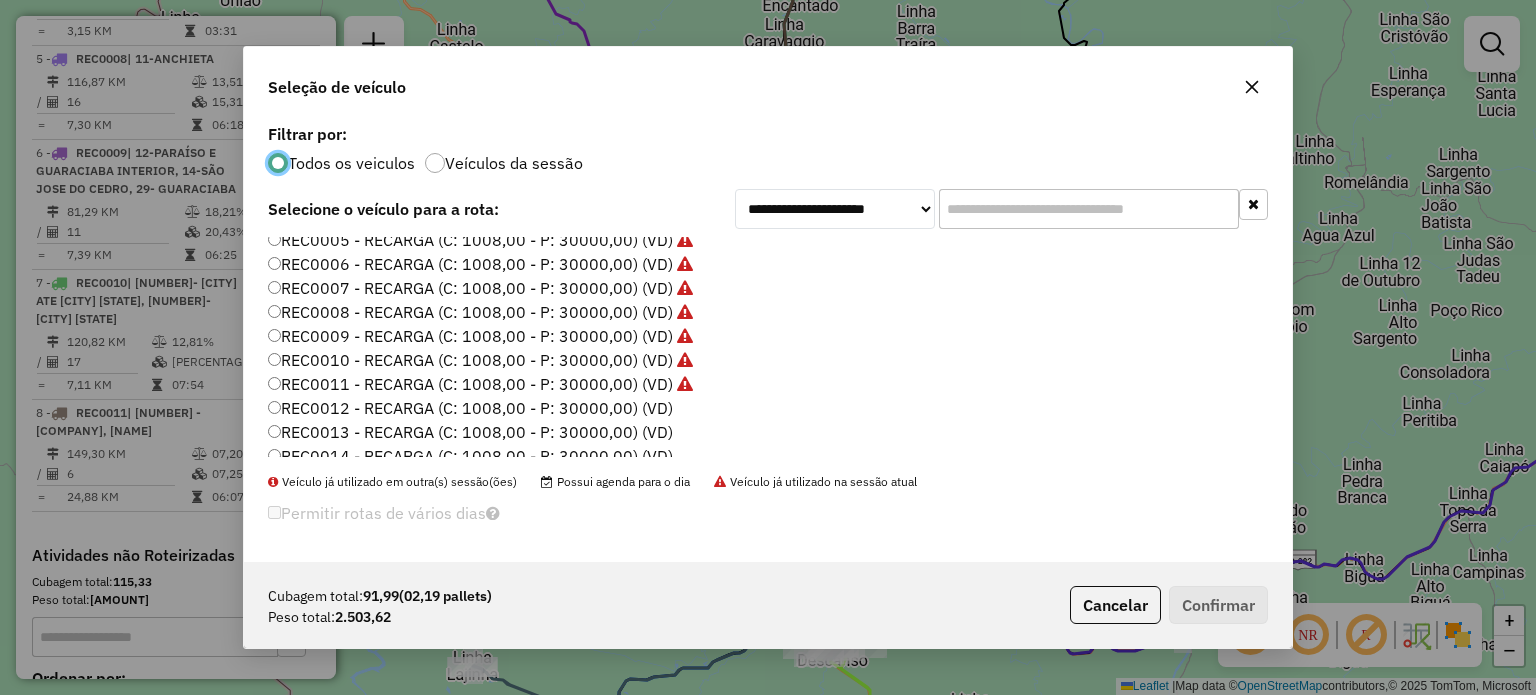 click on "REC0012 - RECARGA (C: 1008,00 - P: 30000,00) (VD)" 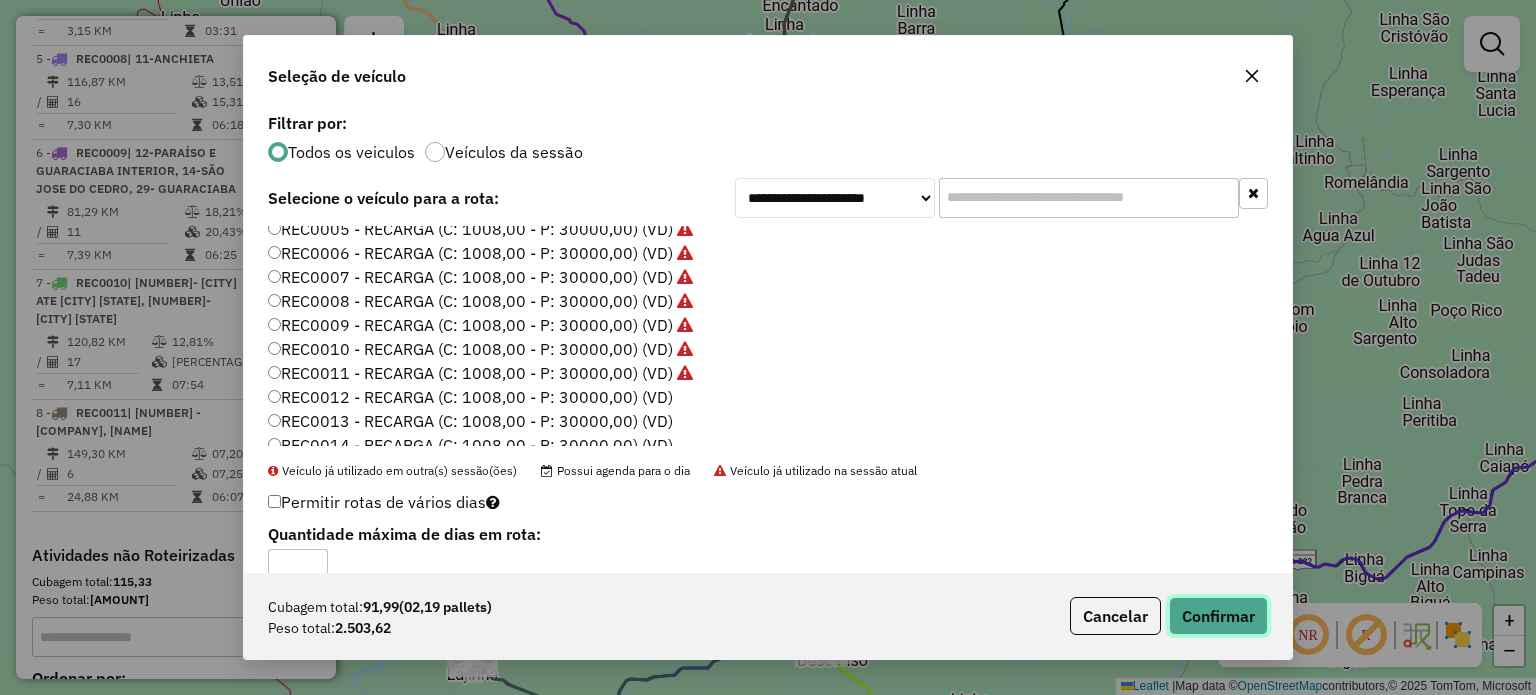 click on "Confirmar" 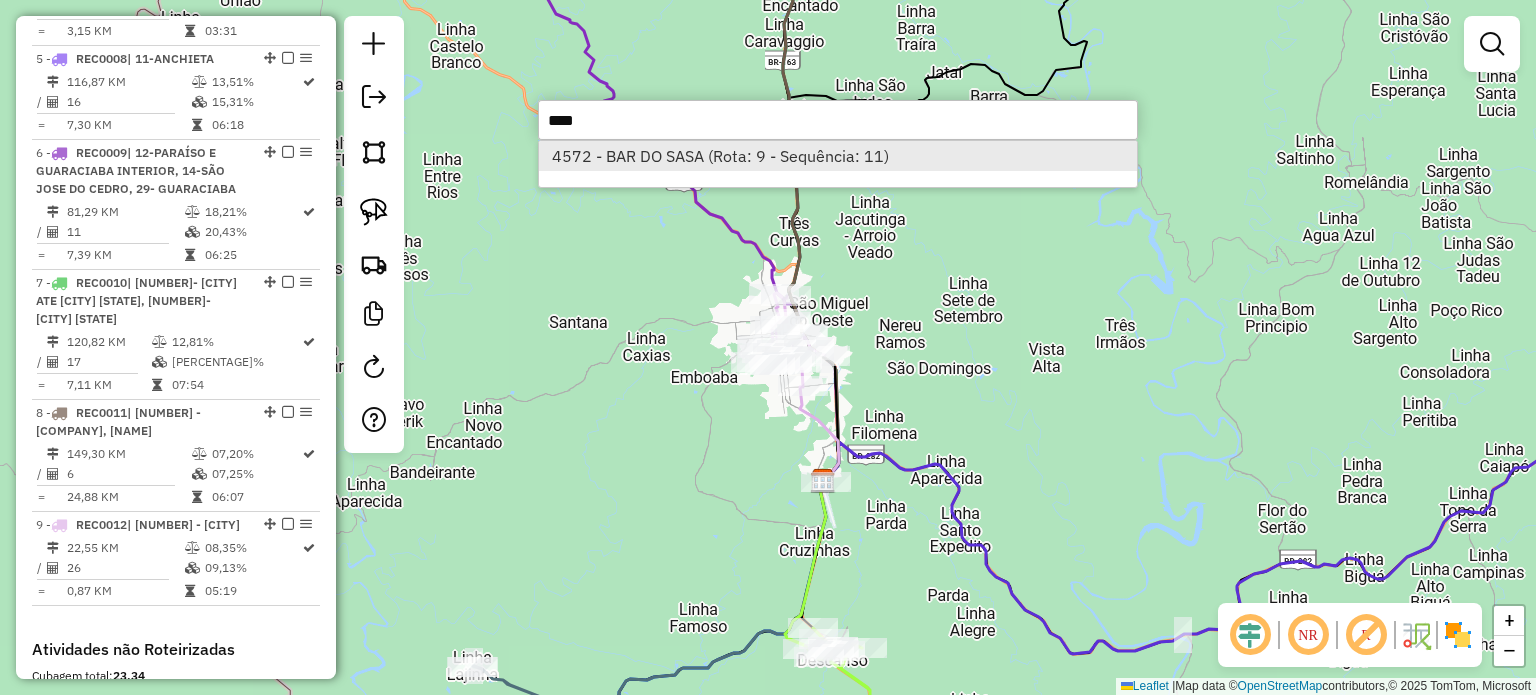type on "****" 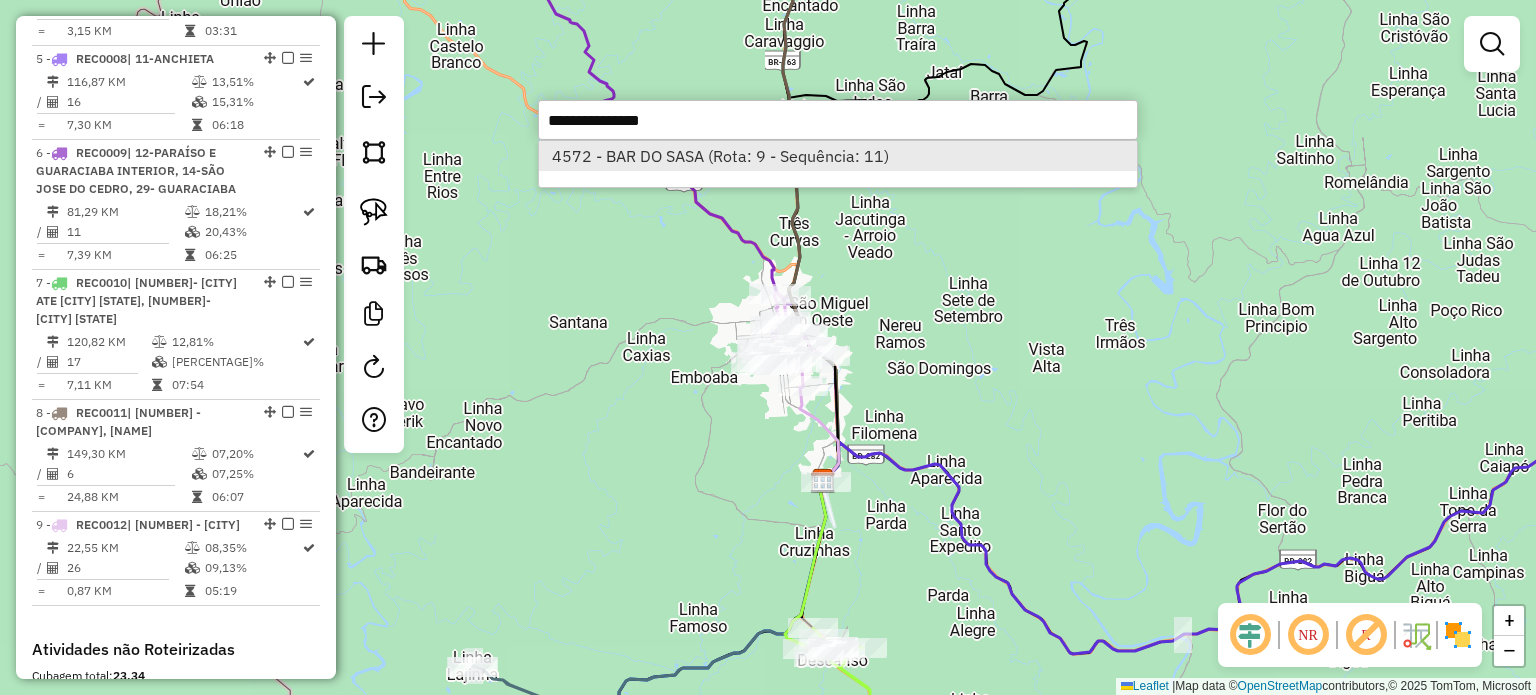 select on "*********" 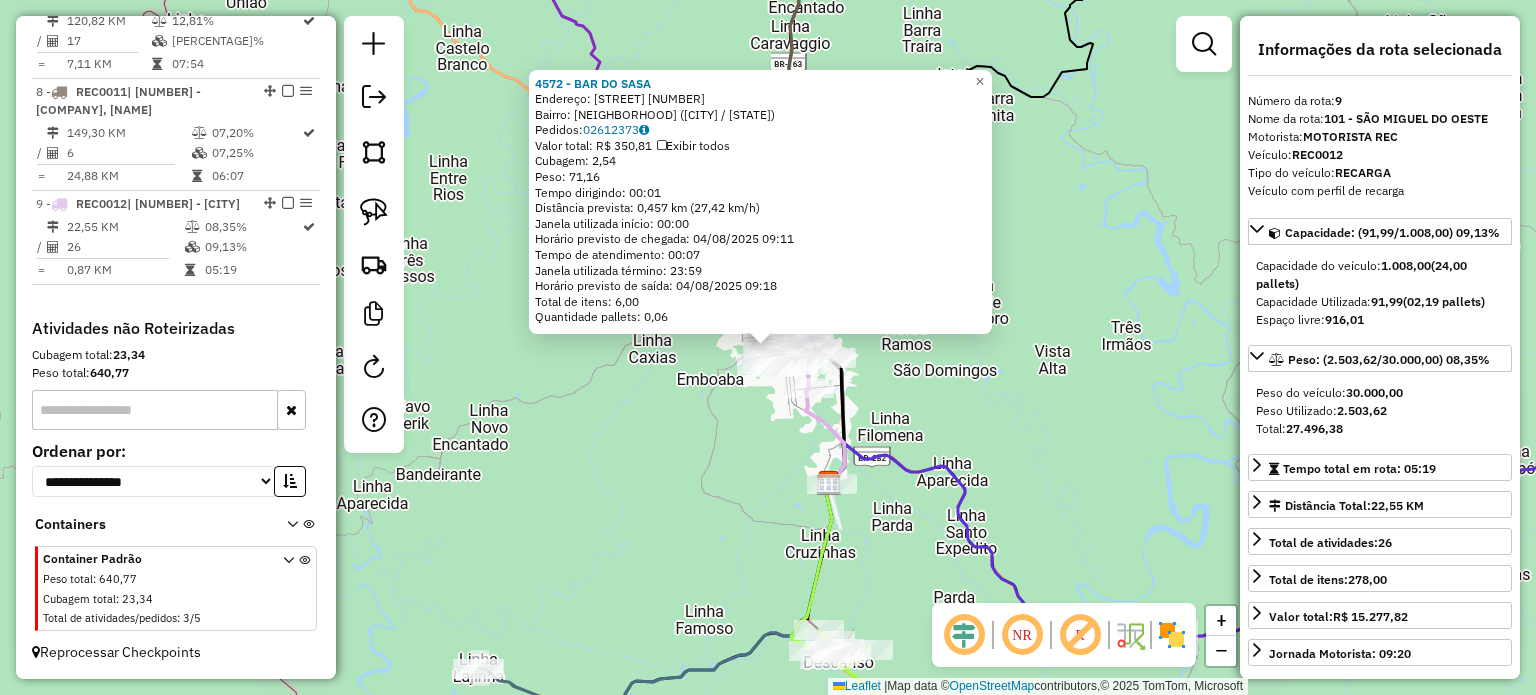 scroll, scrollTop: 1552, scrollLeft: 0, axis: vertical 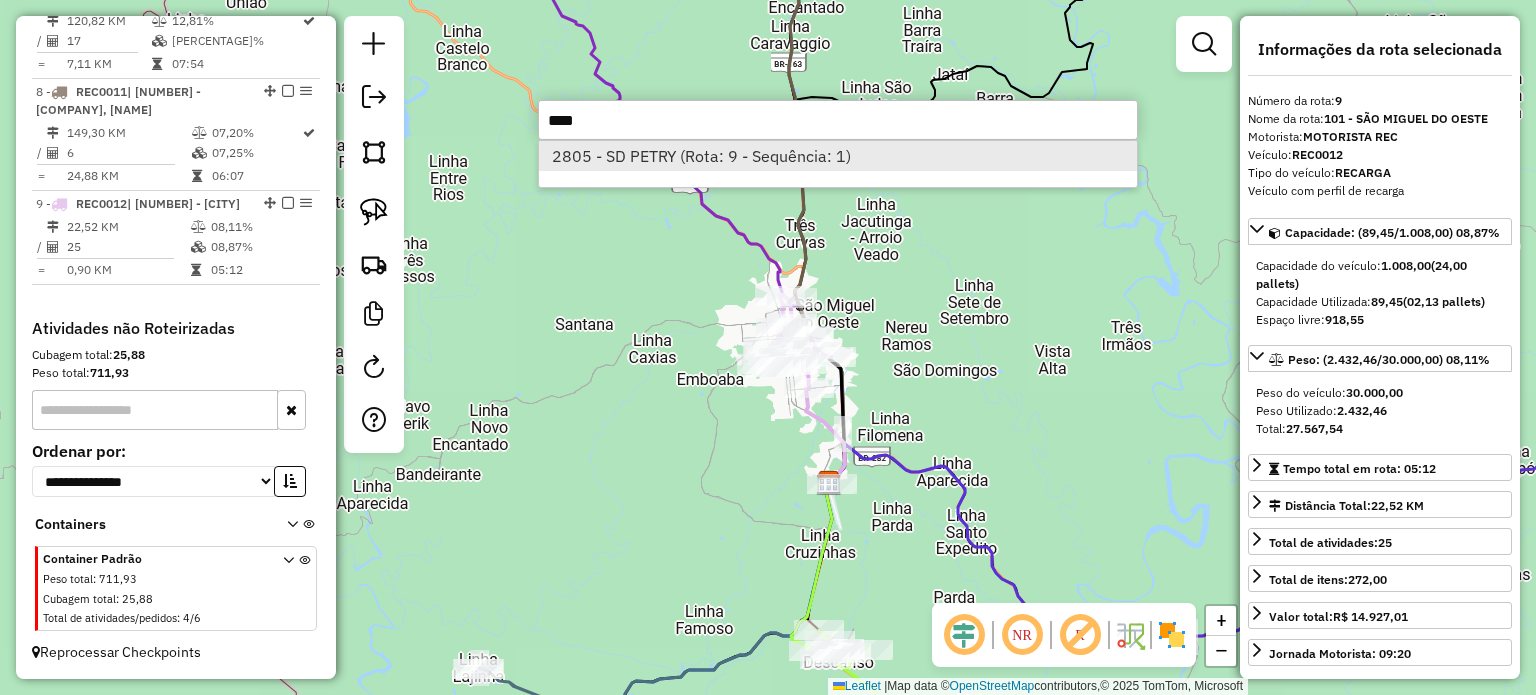 type on "****" 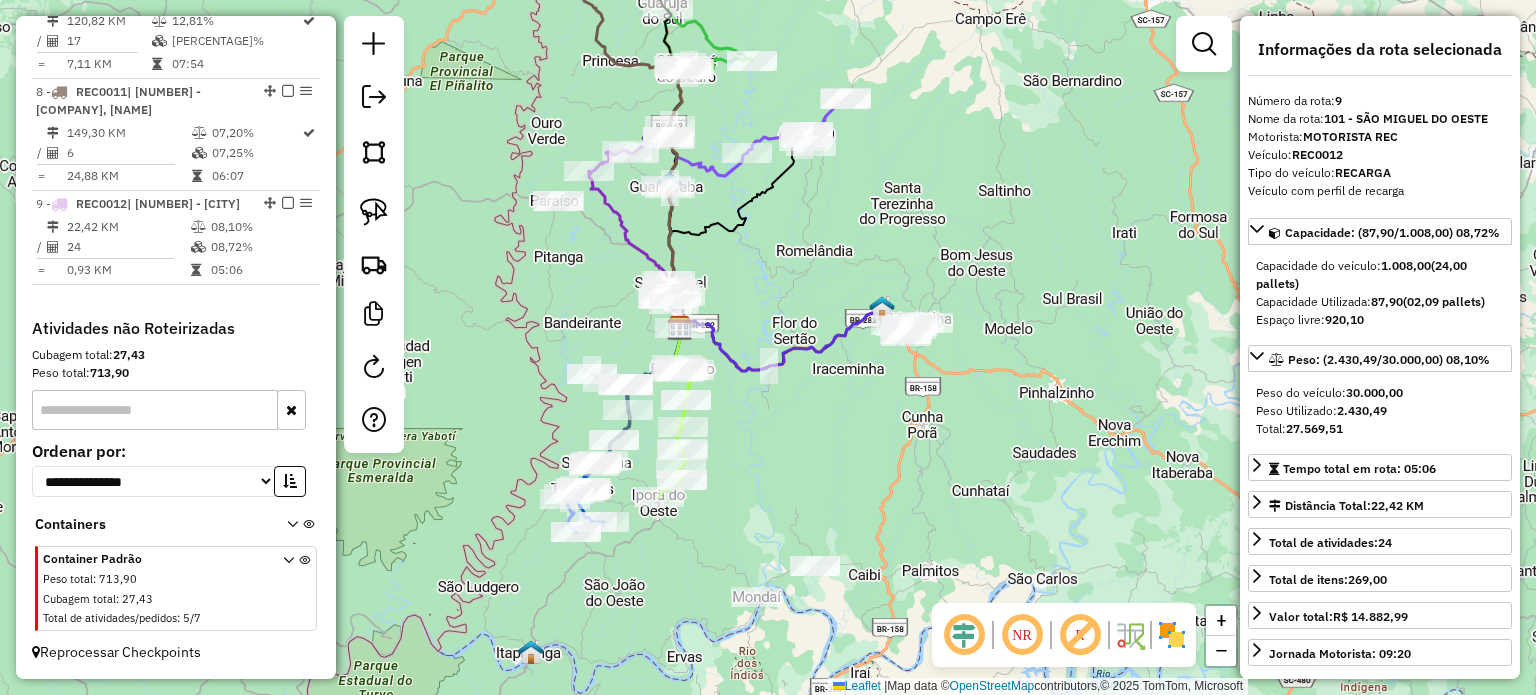 drag, startPoint x: 952, startPoint y: 426, endPoint x: 828, endPoint y: 446, distance: 125.60255 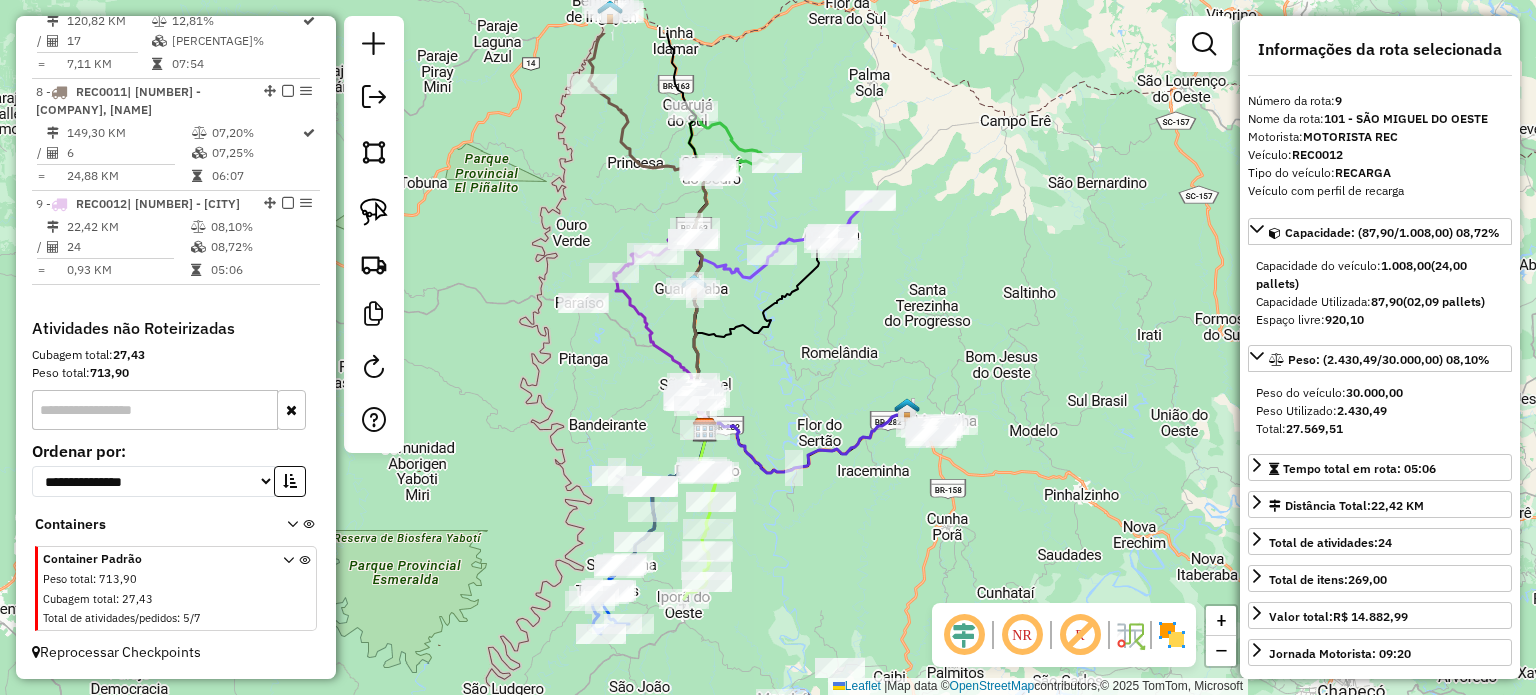 drag, startPoint x: 839, startPoint y: 426, endPoint x: 864, endPoint y: 529, distance: 105.99056 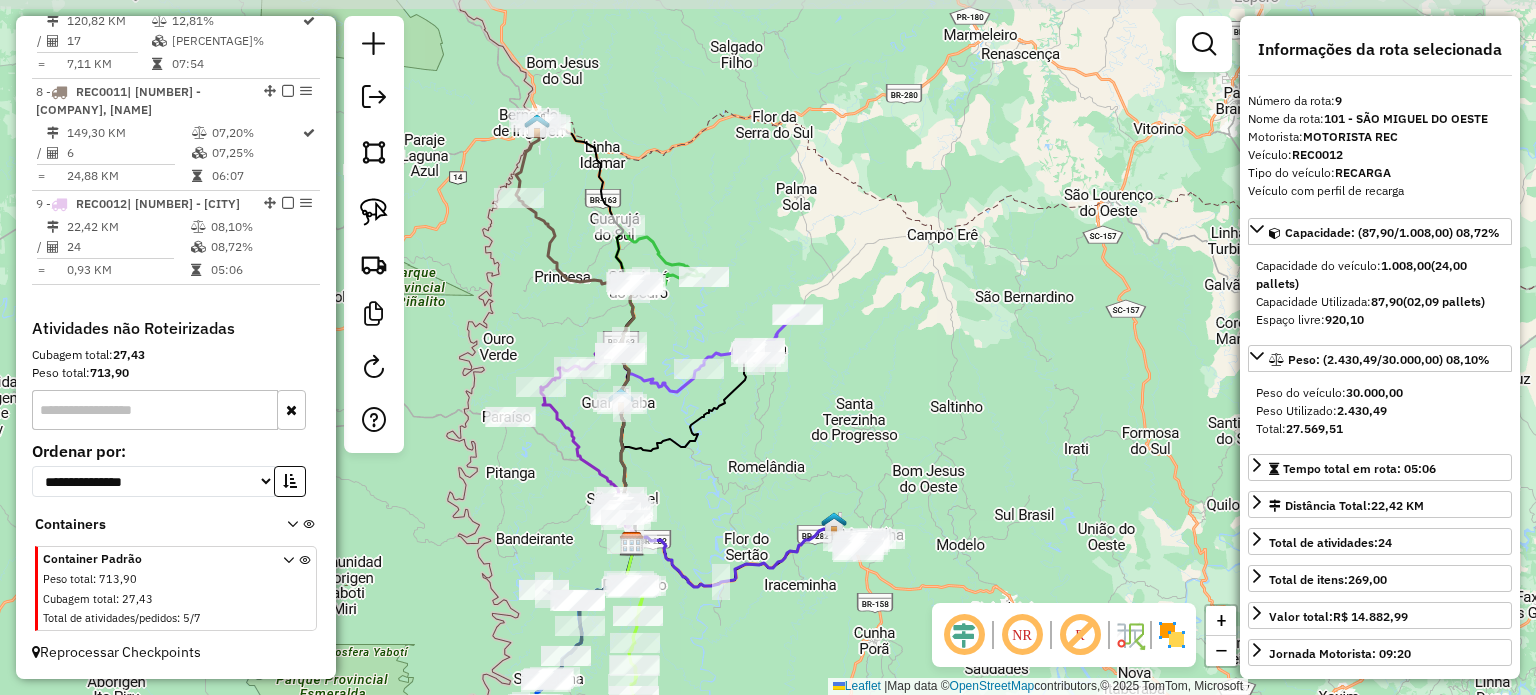 drag, startPoint x: 1028, startPoint y: 340, endPoint x: 929, endPoint y: 255, distance: 130.48372 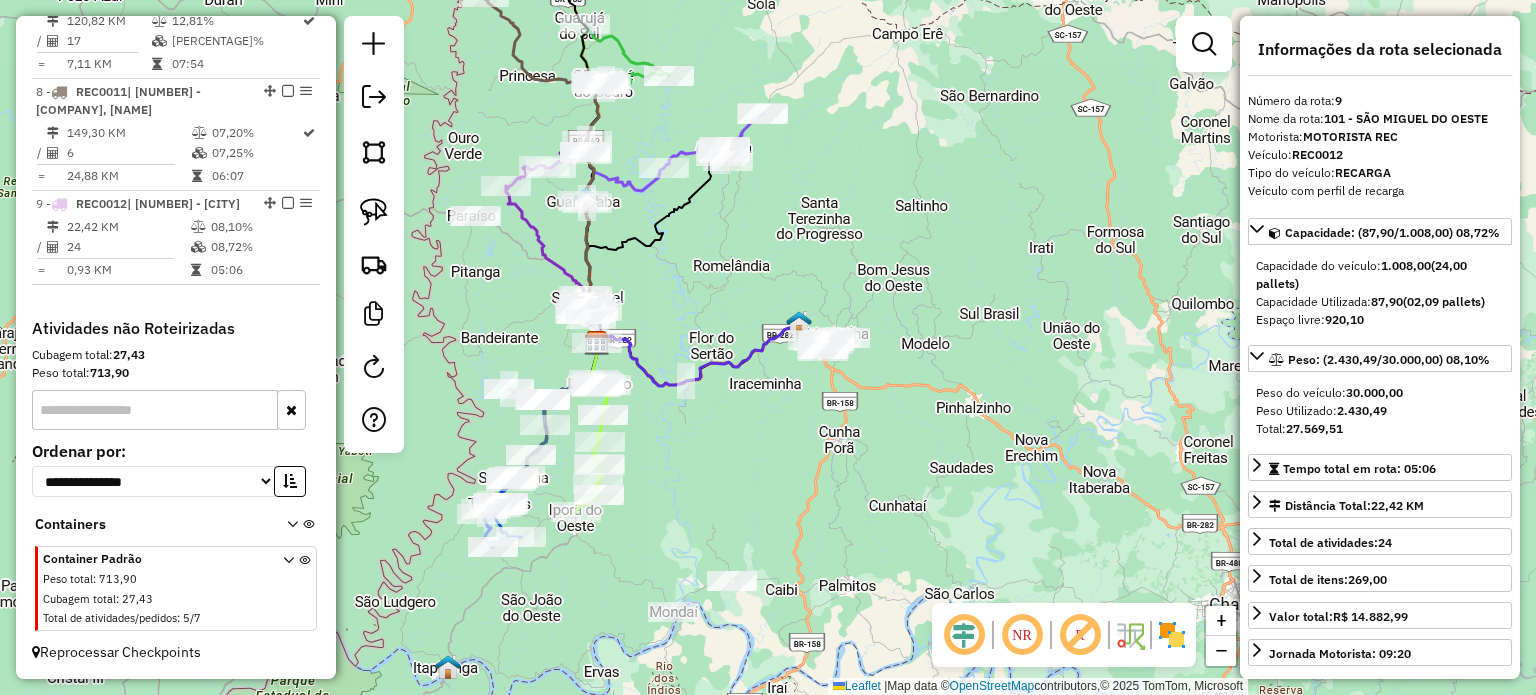 drag, startPoint x: 902, startPoint y: 495, endPoint x: 912, endPoint y: 468, distance: 28.79236 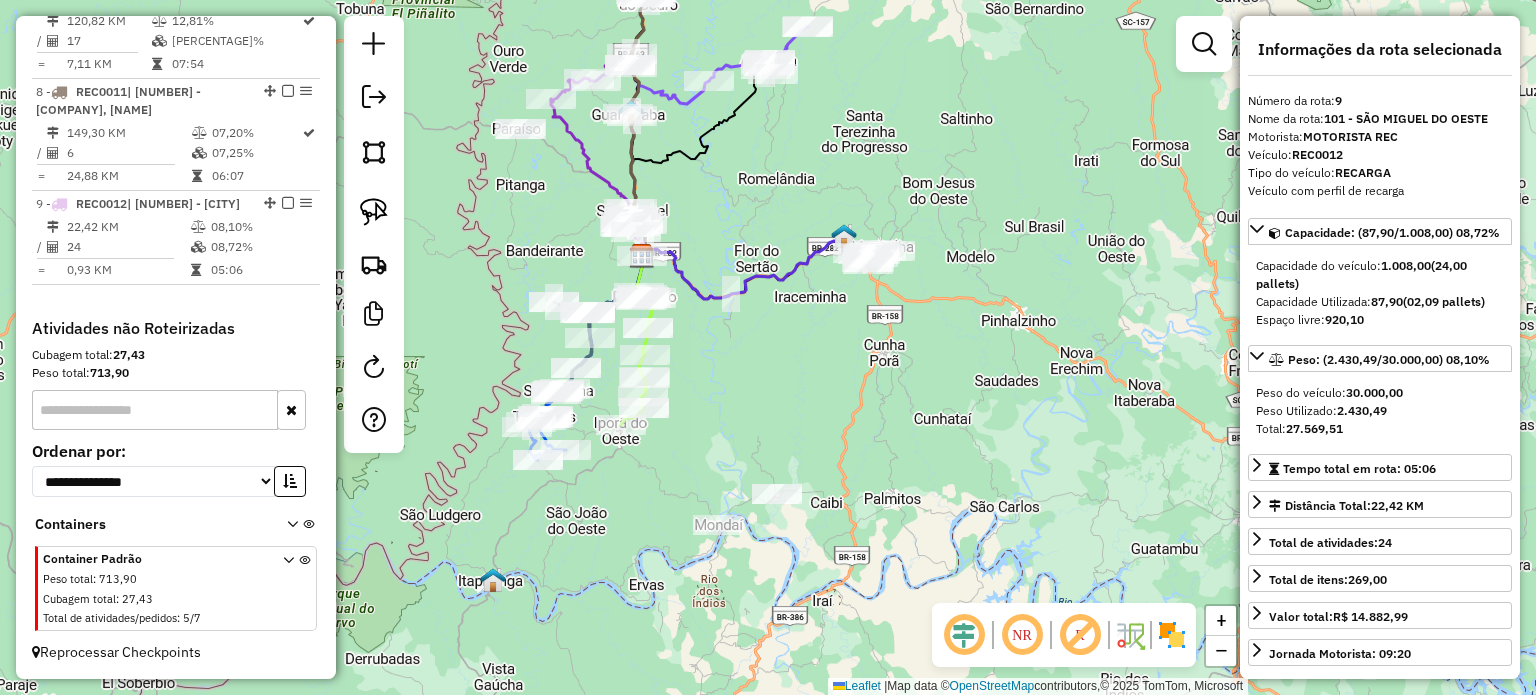 drag, startPoint x: 889, startPoint y: 466, endPoint x: 890, endPoint y: 477, distance: 11.045361 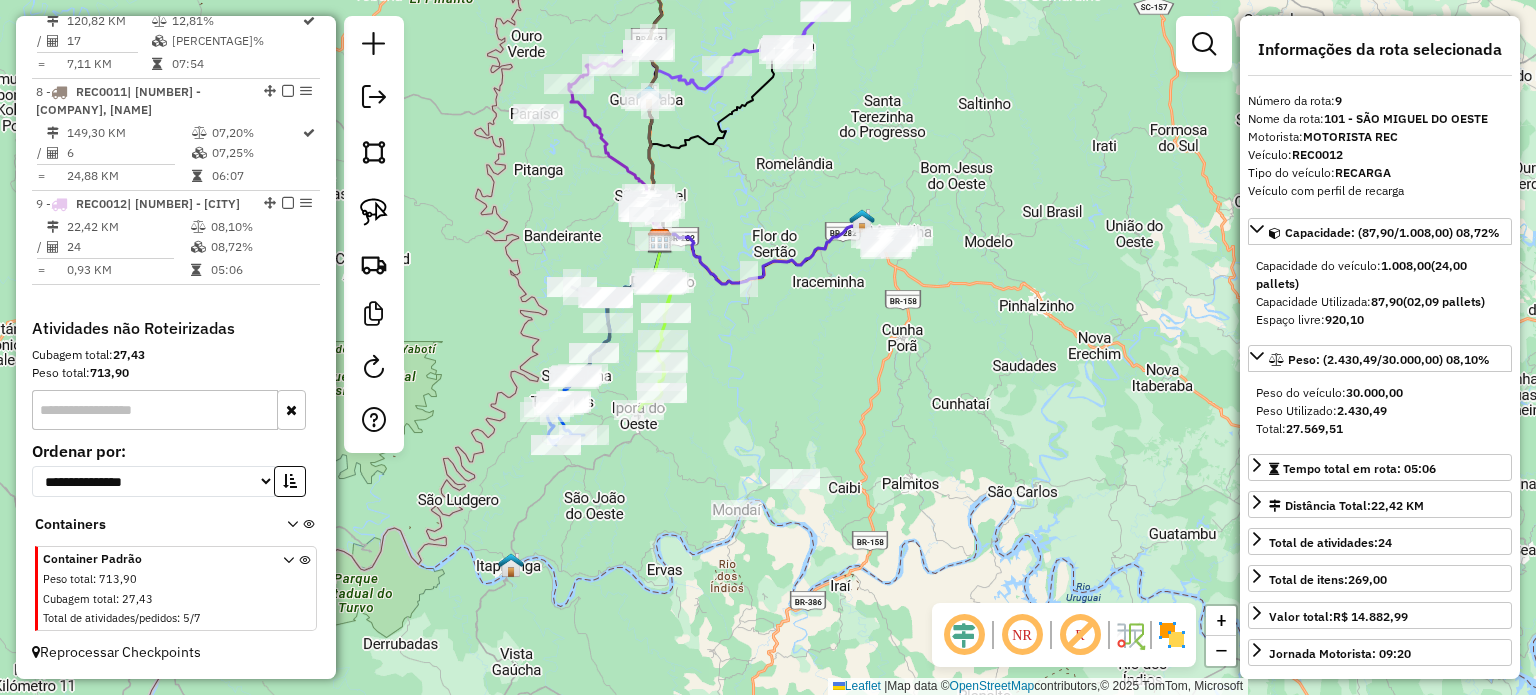 click on "Janela de atendimento Grade de atendimento Capacidade Transportadoras Veículos Cliente Pedidos  Rotas Selecione os dias de semana para filtrar as janelas de atendimento  Seg   Ter   Qua   Qui   Sex   Sáb   Dom  Informe o período da janela de atendimento: De: Até:  Filtrar exatamente a janela do cliente  Considerar janela de atendimento padrão  Selecione os dias de semana para filtrar as grades de atendimento  Seg   Ter   Qua   Qui   Sex   Sáb   Dom   Considerar clientes sem dia de atendimento cadastrado  Clientes fora do dia de atendimento selecionado Filtrar as atividades entre os valores definidos abaixo:  Peso mínimo:   Peso máximo:   Cubagem mínima:   Cubagem máxima:   De:   Até:  Filtrar as atividades entre o tempo de atendimento definido abaixo:  De:   Até:   Considerar capacidade total dos clientes não roteirizados Transportadora: Selecione um ou mais itens Tipo de veículo: Selecione um ou mais itens Veículo: Selecione um ou mais itens Motorista: Selecione um ou mais itens Nome: Rótulo:" 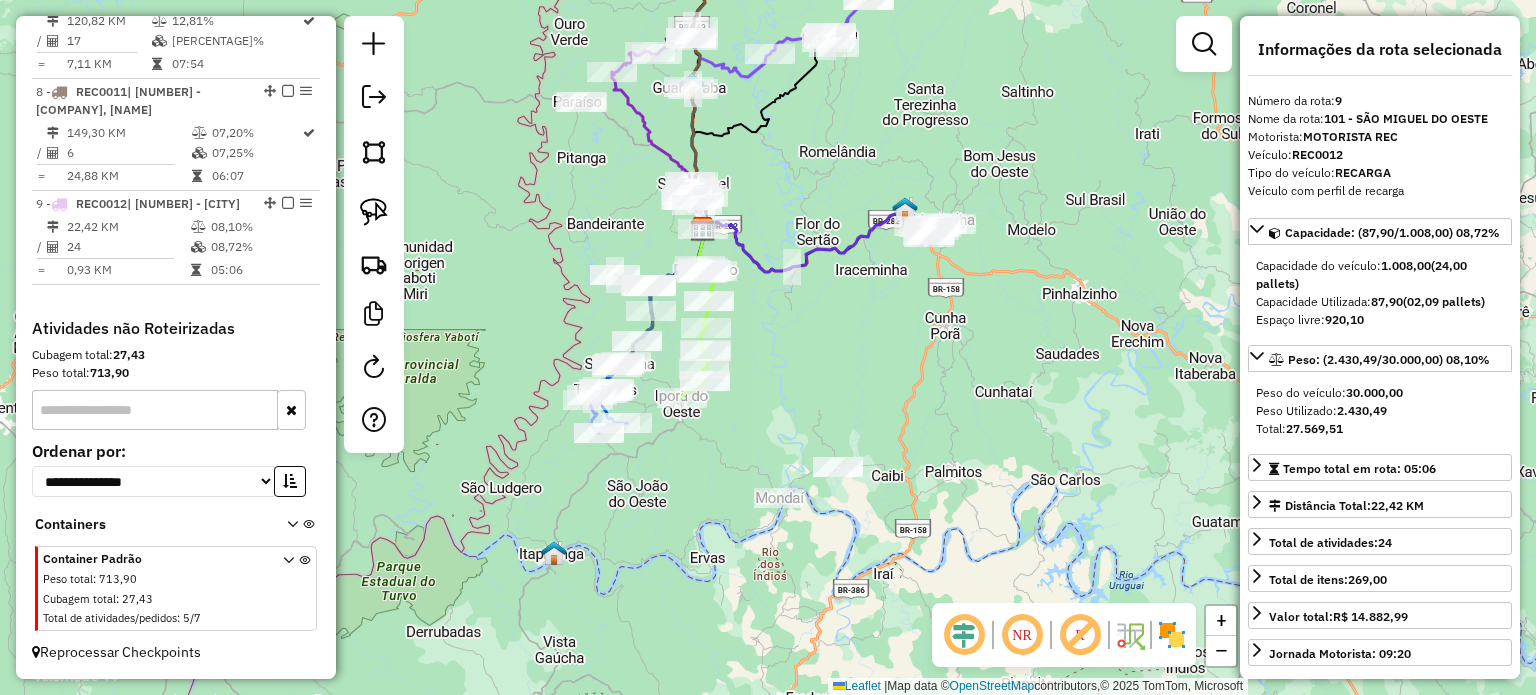 click on "Janela de atendimento Grade de atendimento Capacidade Transportadoras Veículos Cliente Pedidos  Rotas Selecione os dias de semana para filtrar as janelas de atendimento  Seg   Ter   Qua   Qui   Sex   Sáb   Dom  Informe o período da janela de atendimento: De: Até:  Filtrar exatamente a janela do cliente  Considerar janela de atendimento padrão  Selecione os dias de semana para filtrar as grades de atendimento  Seg   Ter   Qua   Qui   Sex   Sáb   Dom   Considerar clientes sem dia de atendimento cadastrado  Clientes fora do dia de atendimento selecionado Filtrar as atividades entre os valores definidos abaixo:  Peso mínimo:   Peso máximo:   Cubagem mínima:   Cubagem máxima:   De:   Até:  Filtrar as atividades entre o tempo de atendimento definido abaixo:  De:   Até:   Considerar capacidade total dos clientes não roteirizados Transportadora: Selecione um ou mais itens Tipo de veículo: Selecione um ou mais itens Veículo: Selecione um ou mais itens Motorista: Selecione um ou mais itens Nome: Rótulo:" 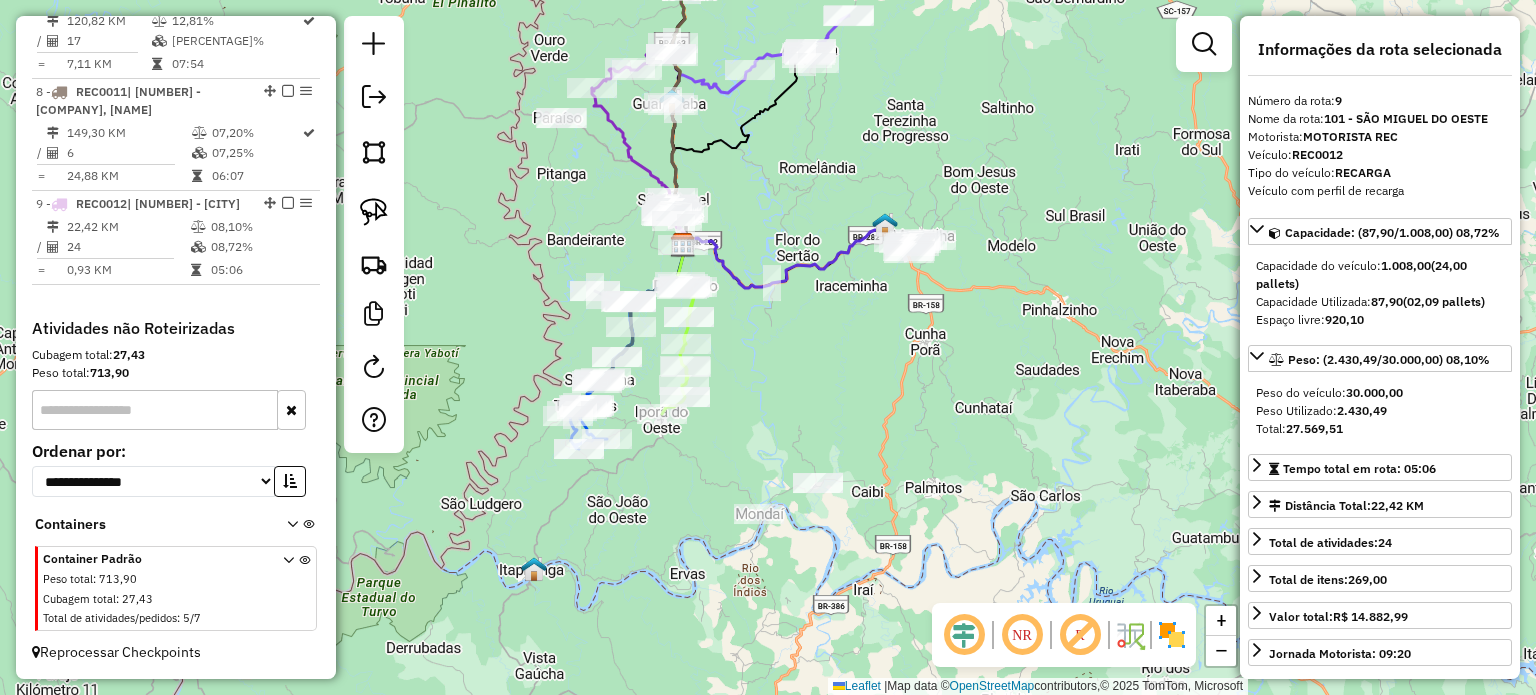 drag, startPoint x: 964, startPoint y: 464, endPoint x: 802, endPoint y: 432, distance: 165.13025 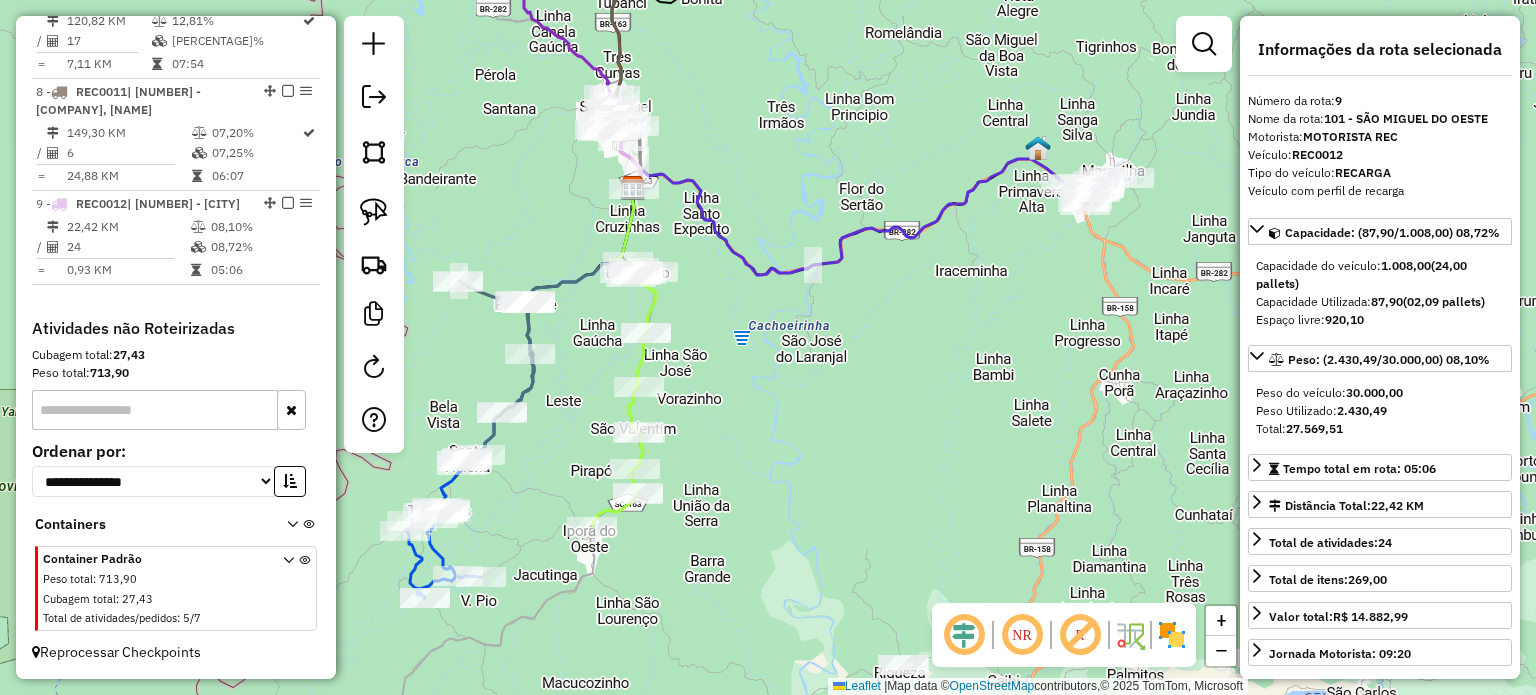 click on "Janela de atendimento Grade de atendimento Capacidade Transportadoras Veículos Cliente Pedidos  Rotas Selecione os dias de semana para filtrar as janelas de atendimento  Seg   Ter   Qua   Qui   Sex   Sáb   Dom  Informe o período da janela de atendimento: De: Até:  Filtrar exatamente a janela do cliente  Considerar janela de atendimento padrão  Selecione os dias de semana para filtrar as grades de atendimento  Seg   Ter   Qua   Qui   Sex   Sáb   Dom   Considerar clientes sem dia de atendimento cadastrado  Clientes fora do dia de atendimento selecionado Filtrar as atividades entre os valores definidos abaixo:  Peso mínimo:   Peso máximo:   Cubagem mínima:   Cubagem máxima:   De:   Até:  Filtrar as atividades entre o tempo de atendimento definido abaixo:  De:   Até:   Considerar capacidade total dos clientes não roteirizados Transportadora: Selecione um ou mais itens Tipo de veículo: Selecione um ou mais itens Veículo: Selecione um ou mais itens Motorista: Selecione um ou mais itens Nome: Rótulo:" 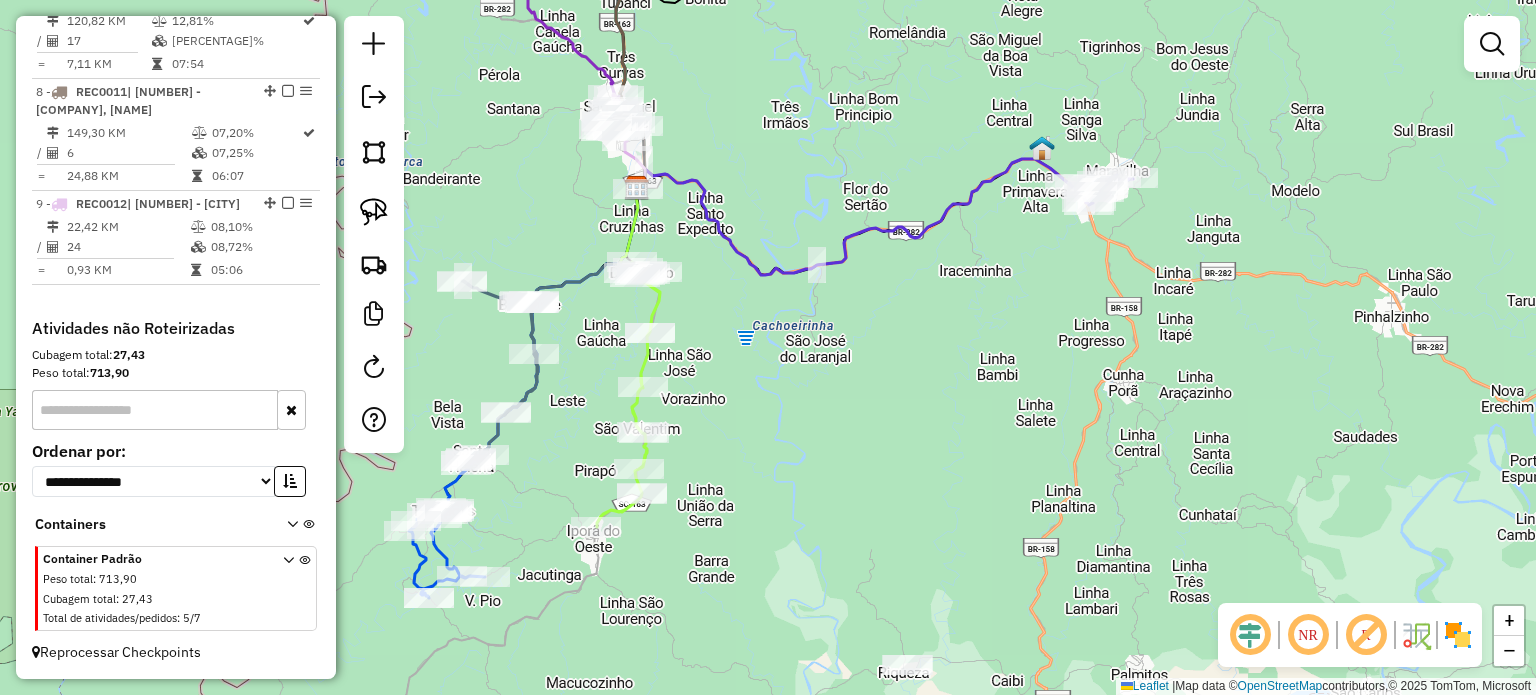 drag, startPoint x: 930, startPoint y: 434, endPoint x: 1128, endPoint y: 319, distance: 228.9738 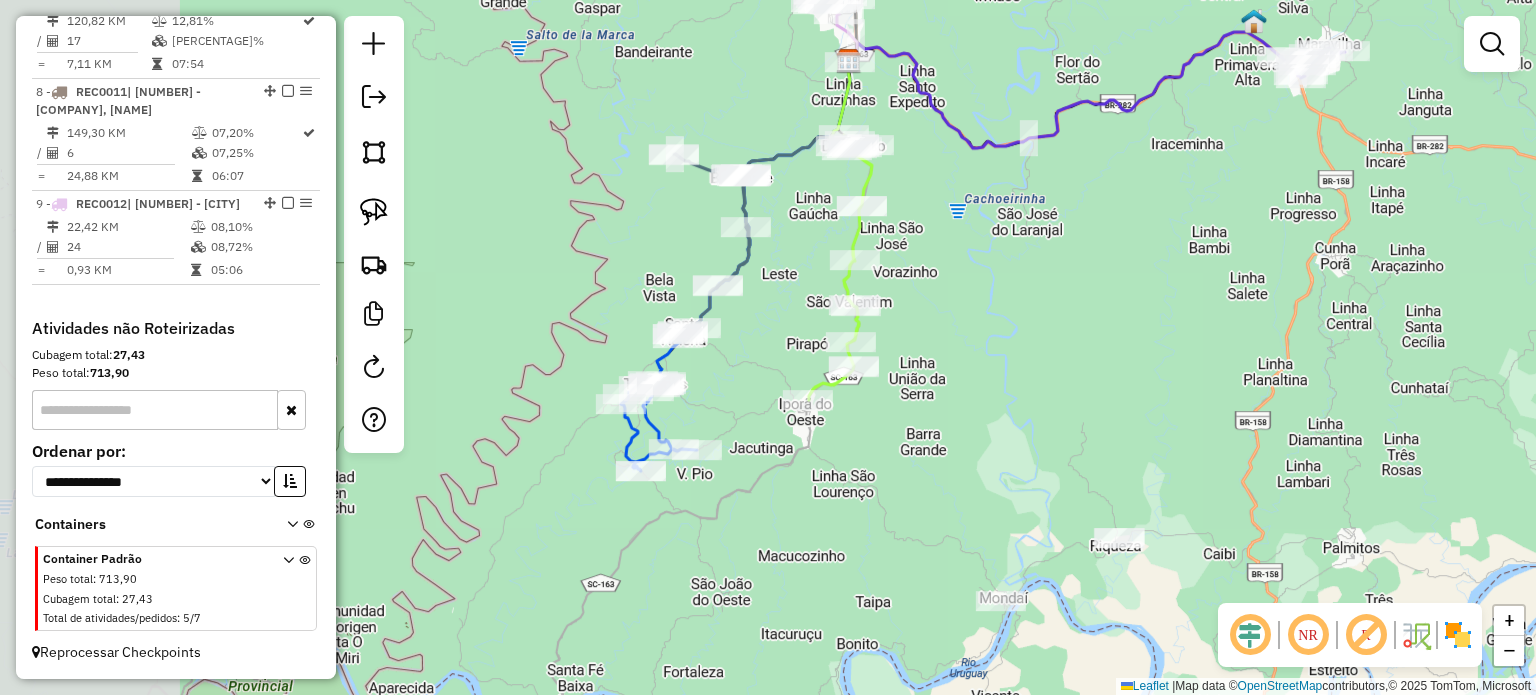 drag, startPoint x: 1101, startPoint y: 368, endPoint x: 1142, endPoint y: 349, distance: 45.188496 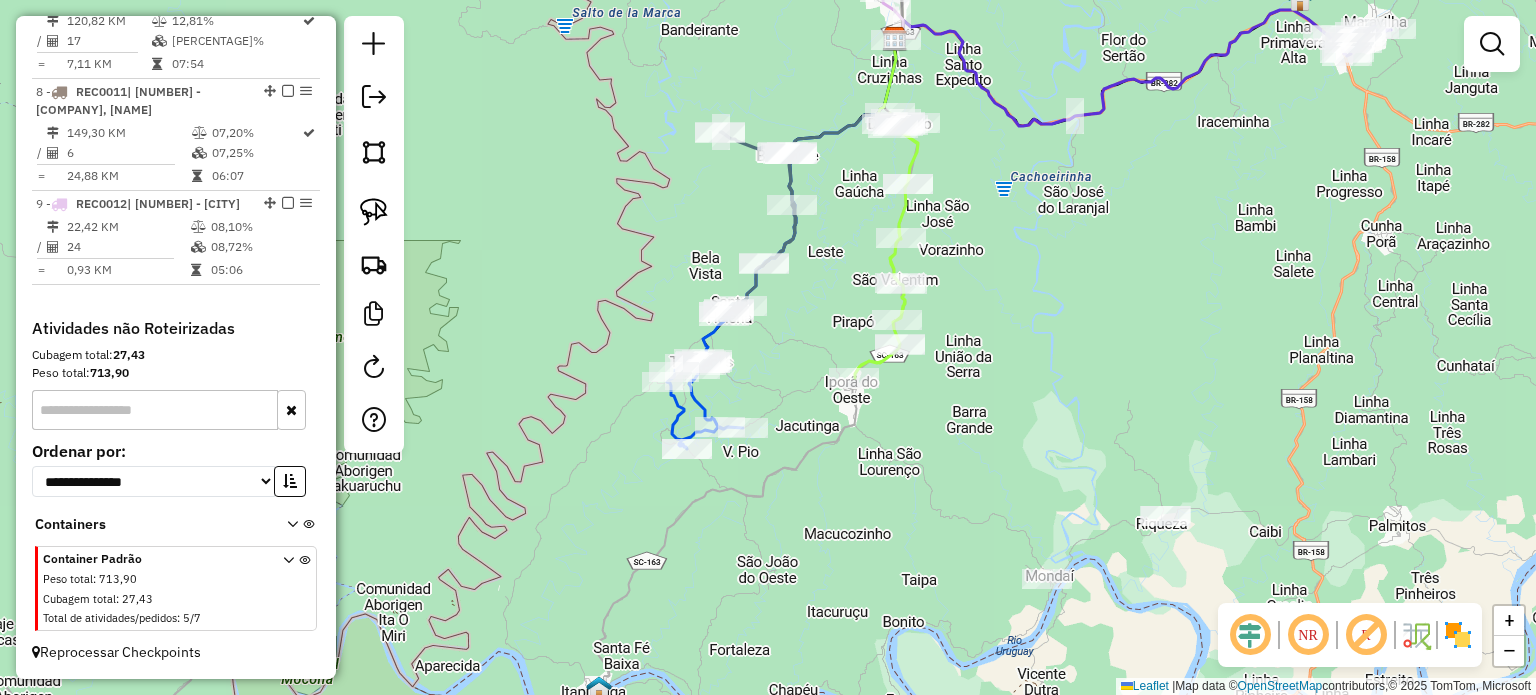 drag, startPoint x: 972, startPoint y: 424, endPoint x: 990, endPoint y: 419, distance: 18.681541 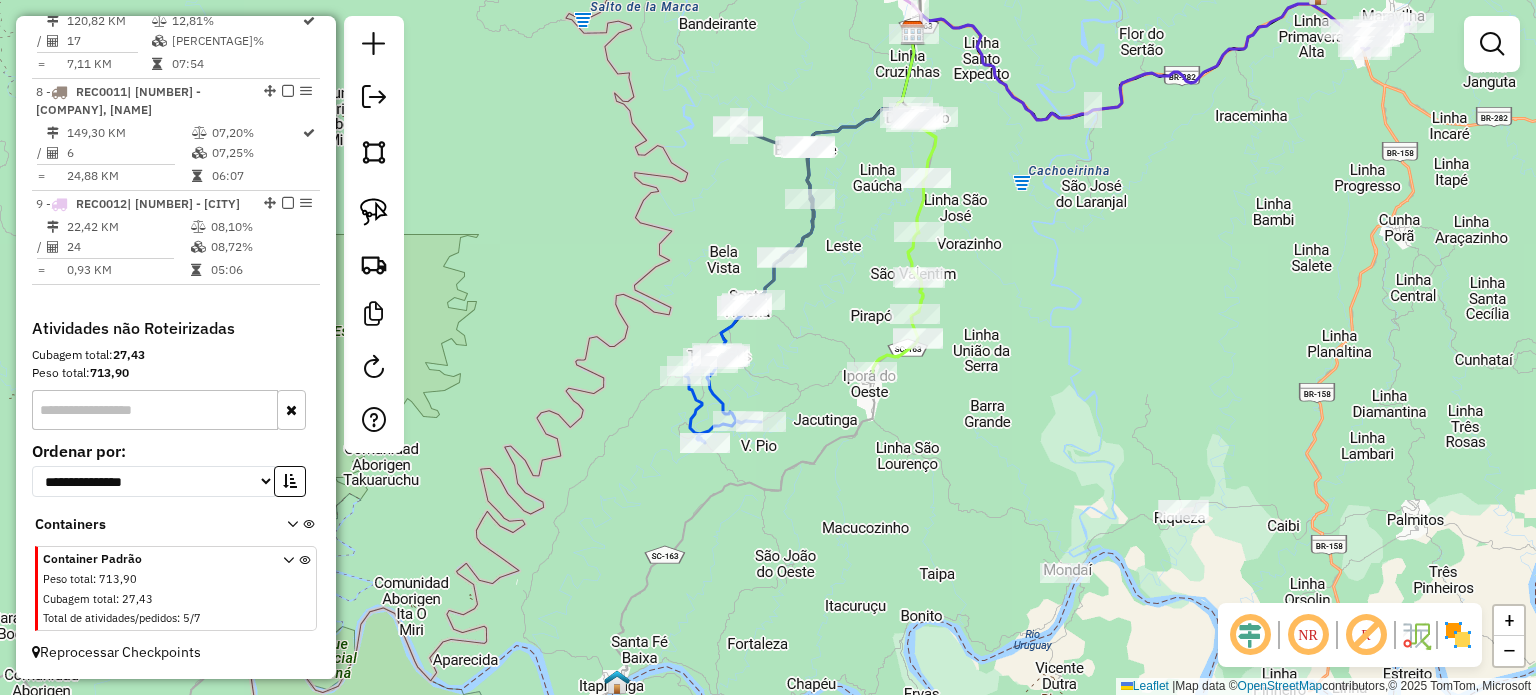 click on "Janela de atendimento Grade de atendimento Capacidade Transportadoras Veículos Cliente Pedidos  Rotas Selecione os dias de semana para filtrar as janelas de atendimento  Seg   Ter   Qua   Qui   Sex   Sáb   Dom  Informe o período da janela de atendimento: De: Até:  Filtrar exatamente a janela do cliente  Considerar janela de atendimento padrão  Selecione os dias de semana para filtrar as grades de atendimento  Seg   Ter   Qua   Qui   Sex   Sáb   Dom   Considerar clientes sem dia de atendimento cadastrado  Clientes fora do dia de atendimento selecionado Filtrar as atividades entre os valores definidos abaixo:  Peso mínimo:   Peso máximo:   Cubagem mínima:   Cubagem máxima:   De:   Até:  Filtrar as atividades entre o tempo de atendimento definido abaixo:  De:   Até:   Considerar capacidade total dos clientes não roteirizados Transportadora: Selecione um ou mais itens Tipo de veículo: Selecione um ou mais itens Veículo: Selecione um ou mais itens Motorista: Selecione um ou mais itens Nome: Rótulo:" 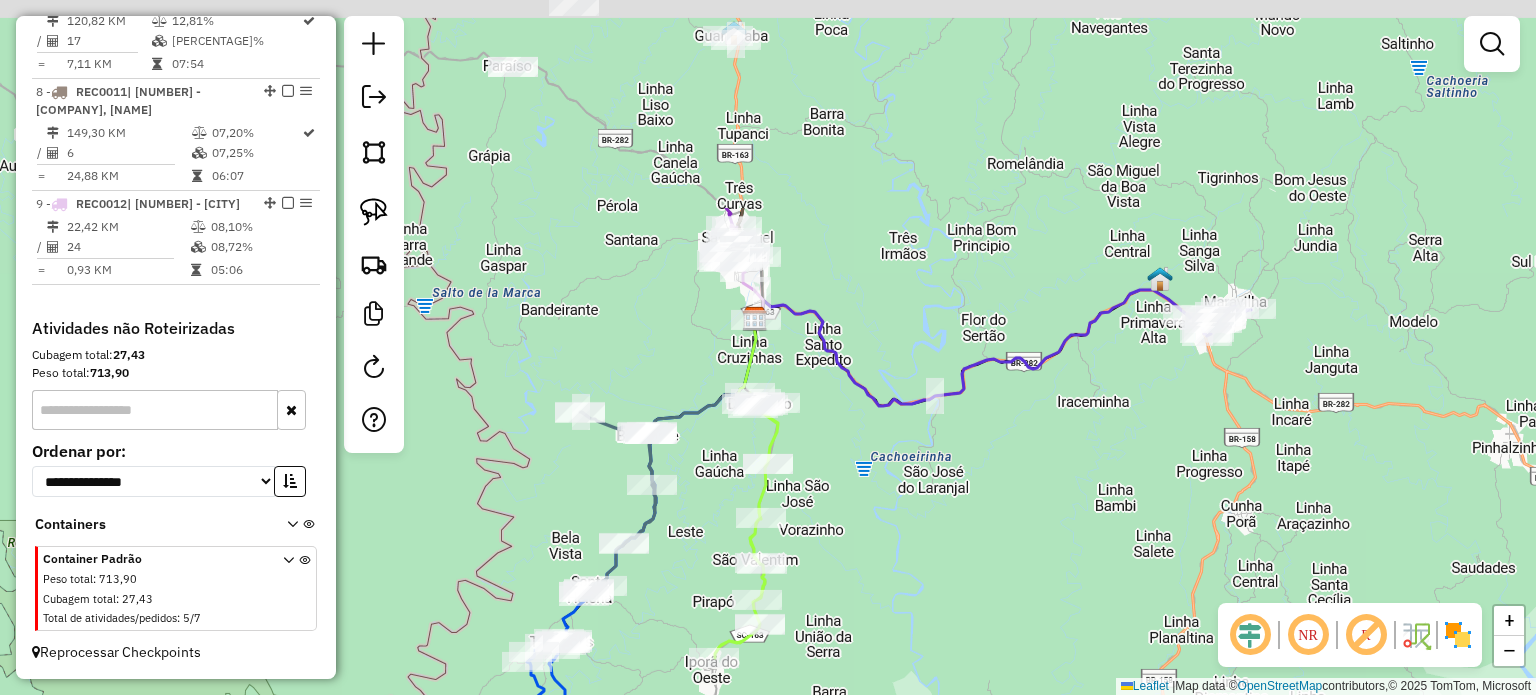 drag, startPoint x: 1062, startPoint y: 373, endPoint x: 948, endPoint y: 489, distance: 162.6407 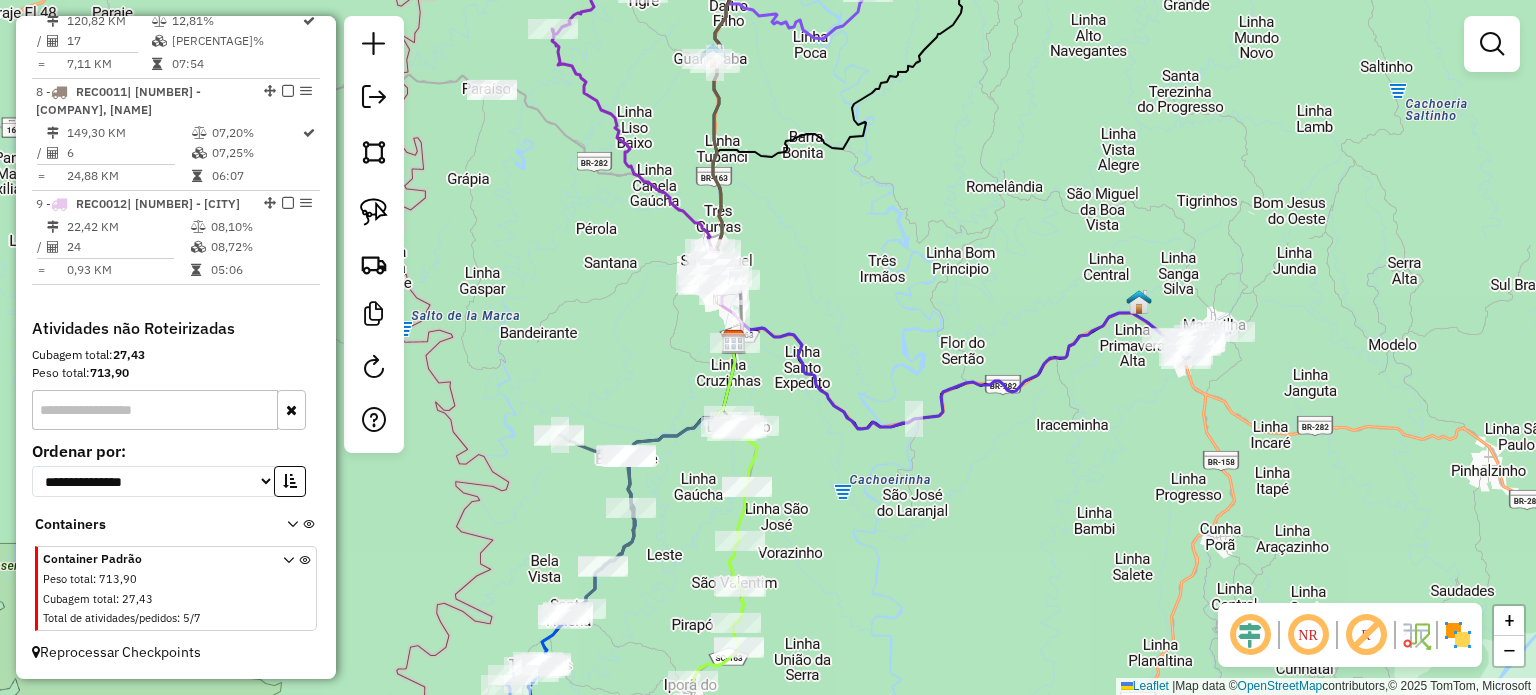 drag, startPoint x: 962, startPoint y: 161, endPoint x: 938, endPoint y: 129, distance: 40 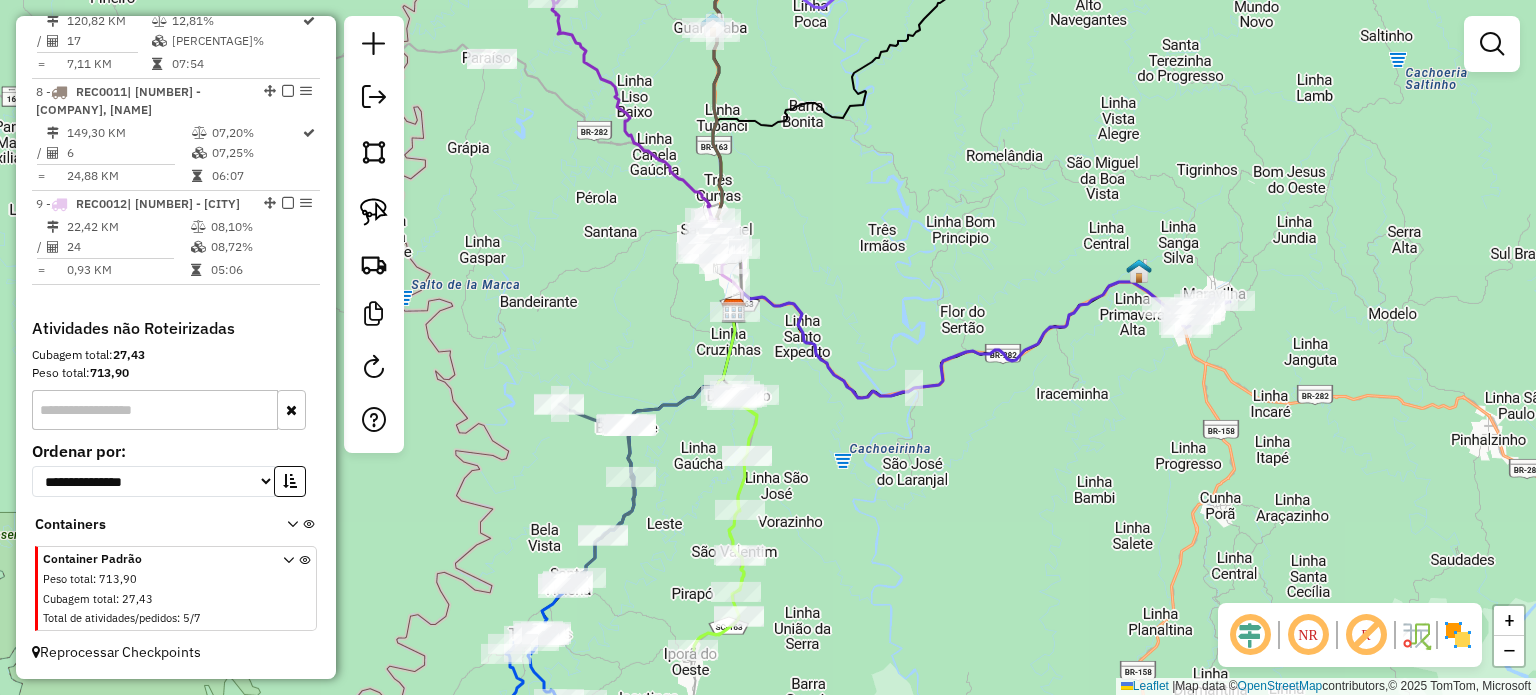 drag, startPoint x: 968, startPoint y: 371, endPoint x: 952, endPoint y: 193, distance: 178.71765 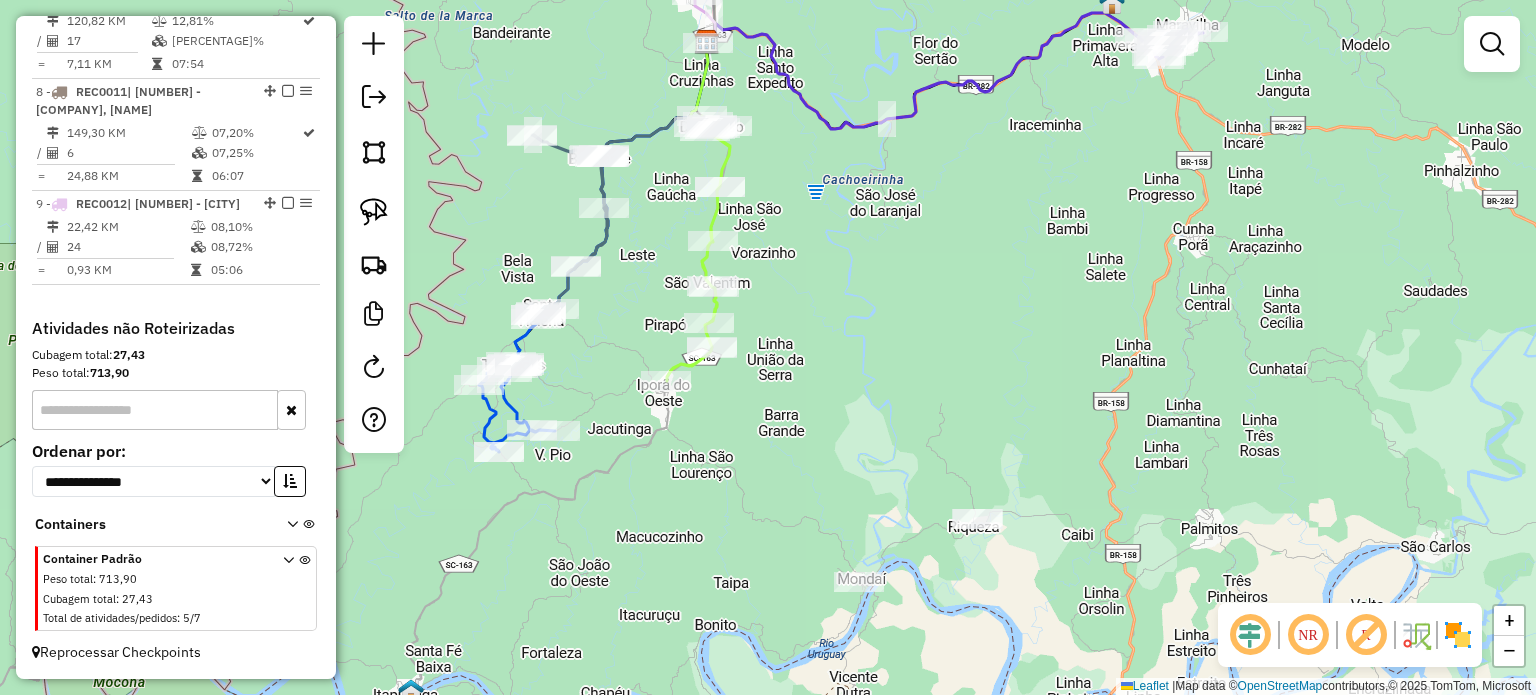 drag, startPoint x: 956, startPoint y: 285, endPoint x: 936, endPoint y: 285, distance: 20 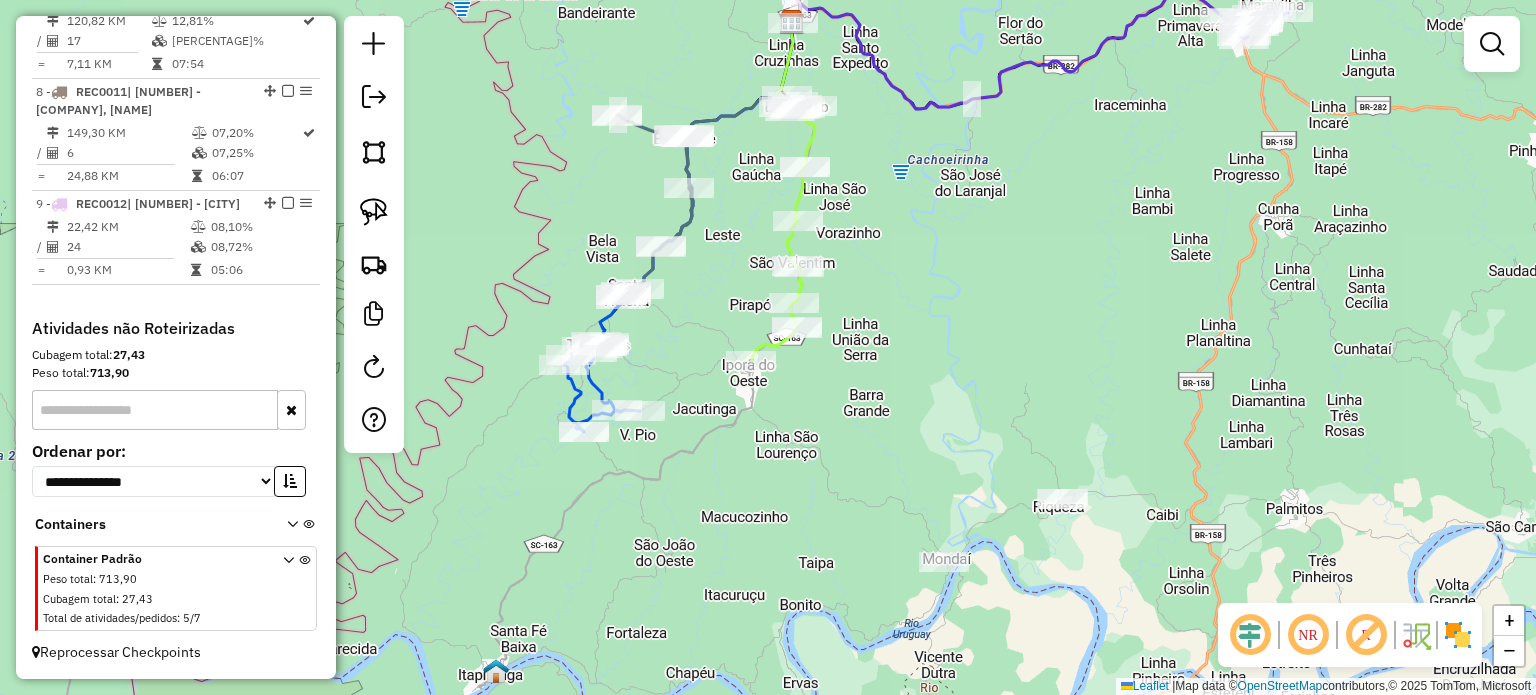 drag, startPoint x: 1025, startPoint y: 315, endPoint x: 1020, endPoint y: 333, distance: 18.681541 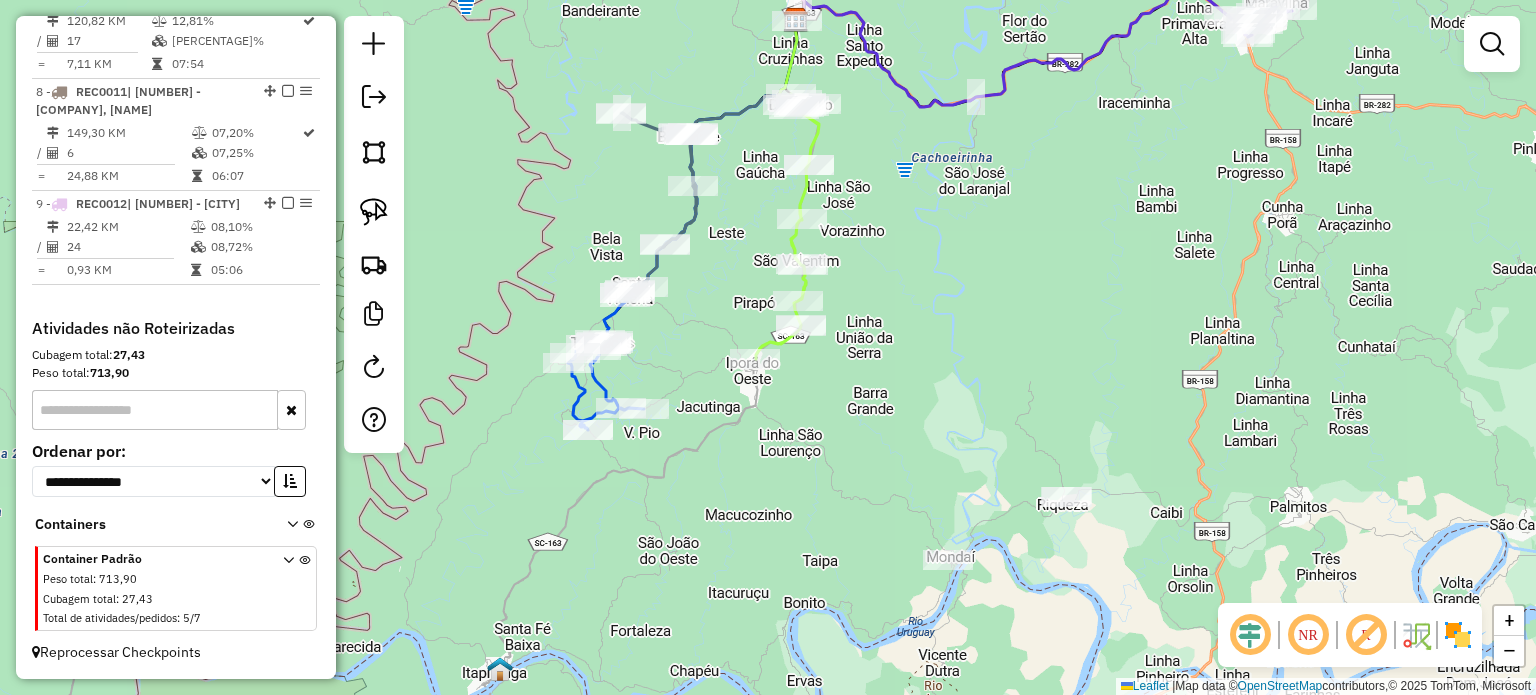 drag, startPoint x: 1001, startPoint y: 349, endPoint x: 1042, endPoint y: 338, distance: 42.44997 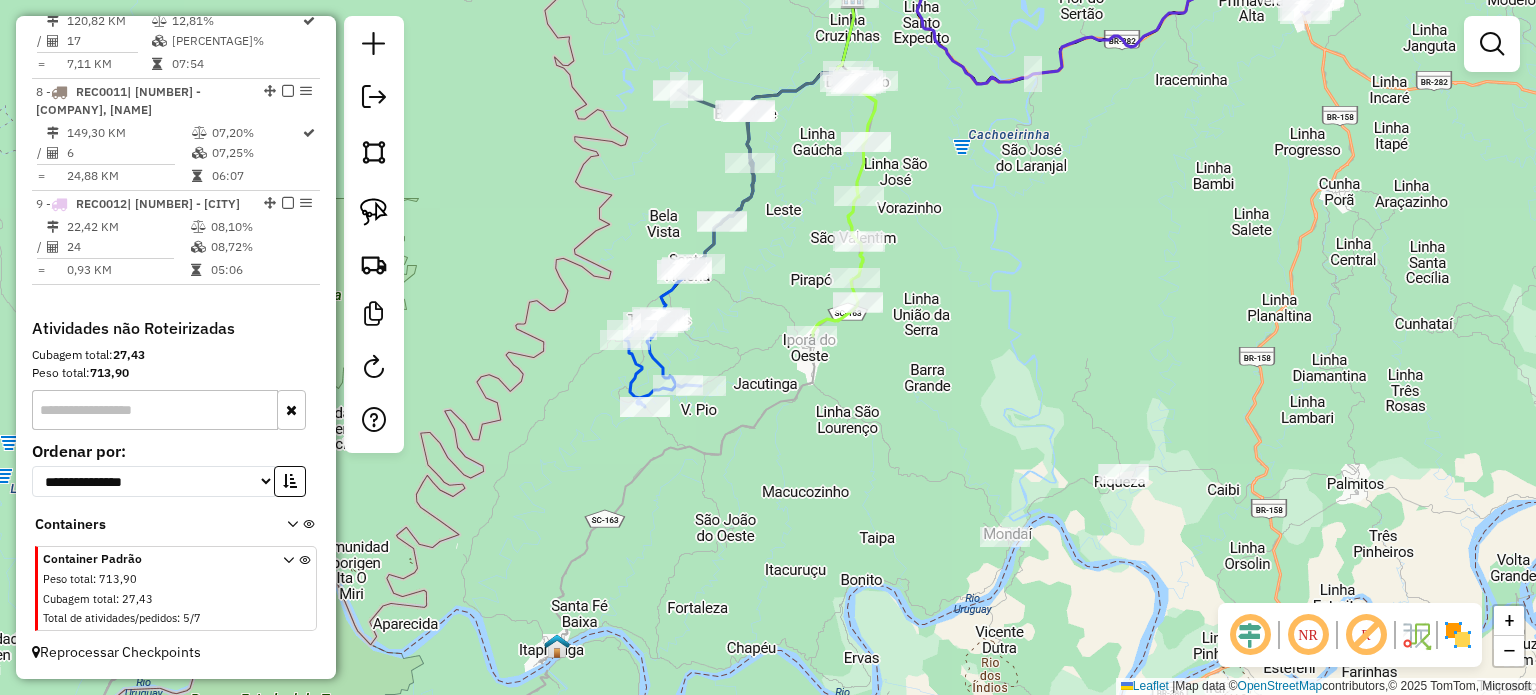 drag, startPoint x: 1008, startPoint y: 378, endPoint x: 973, endPoint y: 392, distance: 37.696156 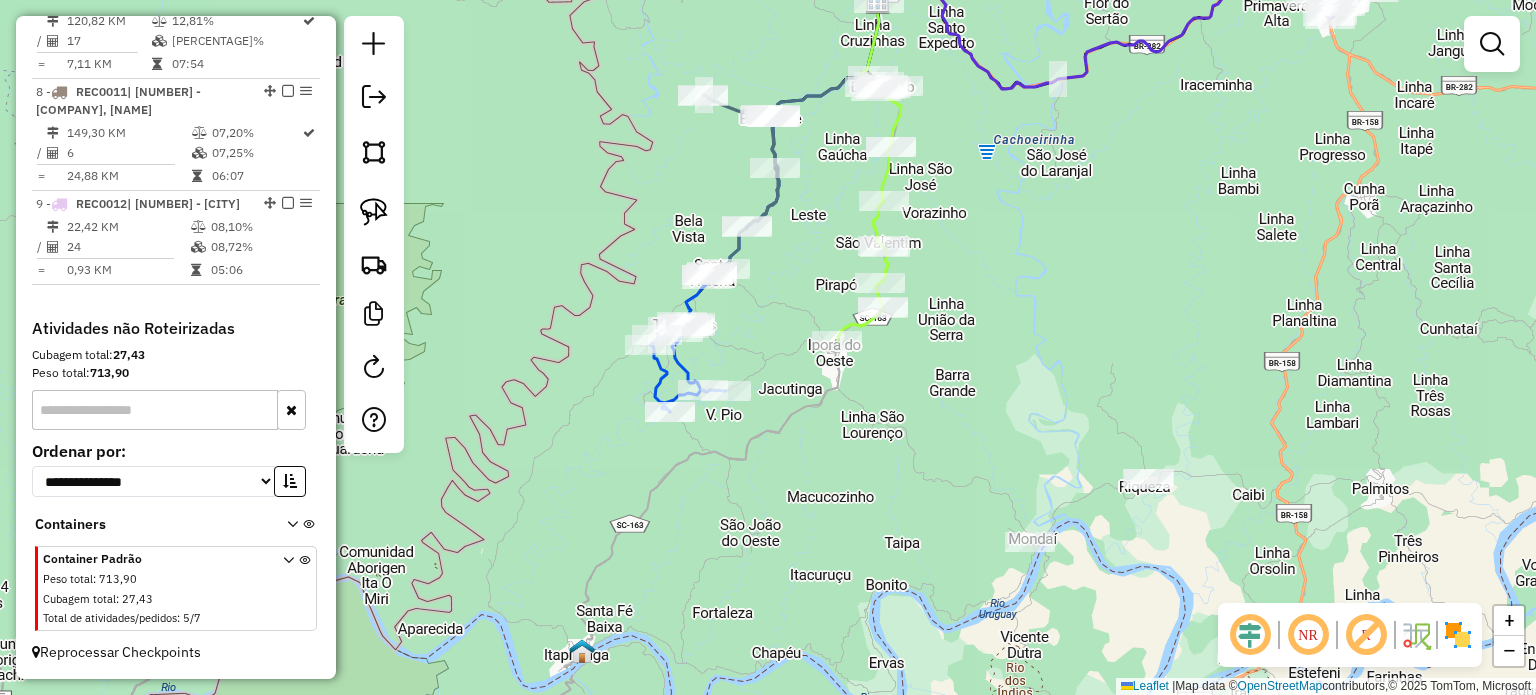 click on "Janela de atendimento Grade de atendimento Capacidade Transportadoras Veículos Cliente Pedidos  Rotas Selecione os dias de semana para filtrar as janelas de atendimento  Seg   Ter   Qua   Qui   Sex   Sáb   Dom  Informe o período da janela de atendimento: De: Até:  Filtrar exatamente a janela do cliente  Considerar janela de atendimento padrão  Selecione os dias de semana para filtrar as grades de atendimento  Seg   Ter   Qua   Qui   Sex   Sáb   Dom   Considerar clientes sem dia de atendimento cadastrado  Clientes fora do dia de atendimento selecionado Filtrar as atividades entre os valores definidos abaixo:  Peso mínimo:   Peso máximo:   Cubagem mínima:   Cubagem máxima:   De:   Até:  Filtrar as atividades entre o tempo de atendimento definido abaixo:  De:   Até:   Considerar capacidade total dos clientes não roteirizados Transportadora: Selecione um ou mais itens Tipo de veículo: Selecione um ou mais itens Veículo: Selecione um ou mais itens Motorista: Selecione um ou mais itens Nome: Rótulo:" 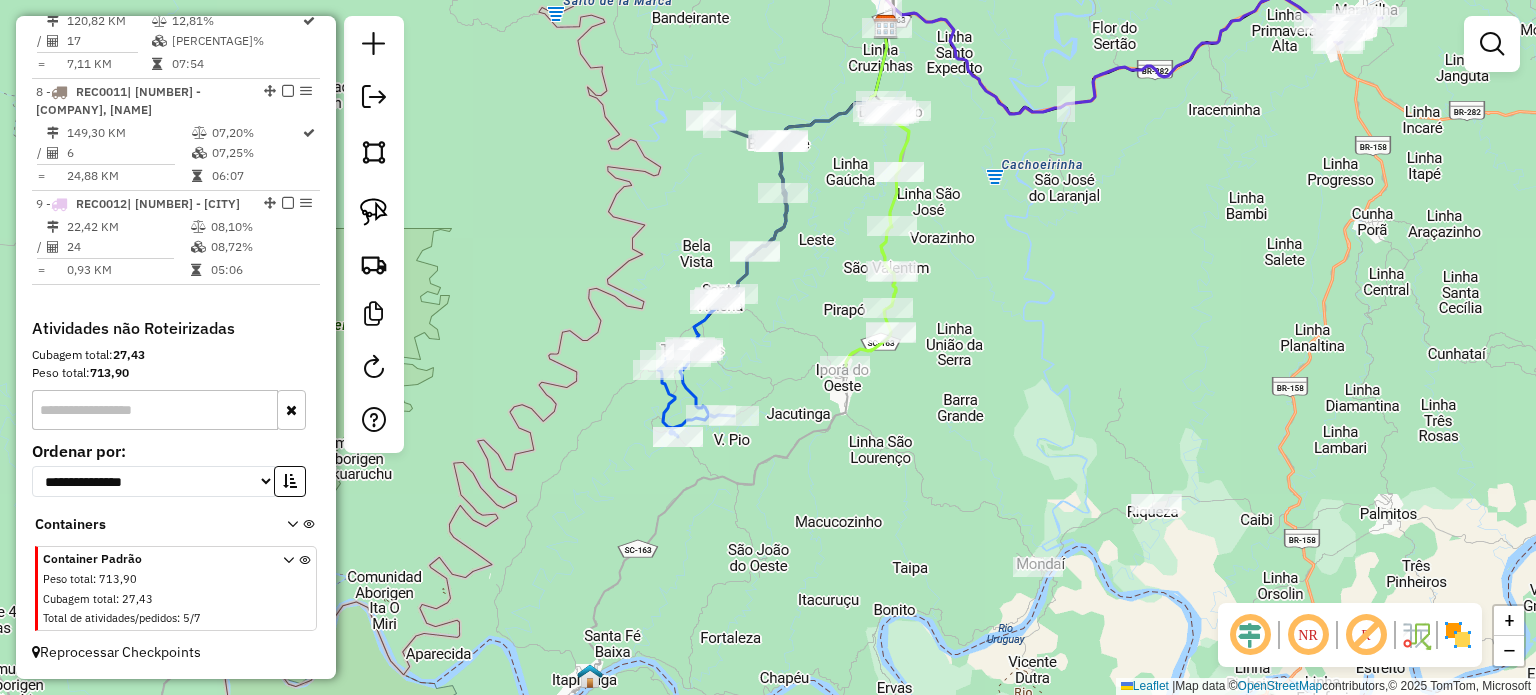 drag, startPoint x: 928, startPoint y: 432, endPoint x: 903, endPoint y: 451, distance: 31.400637 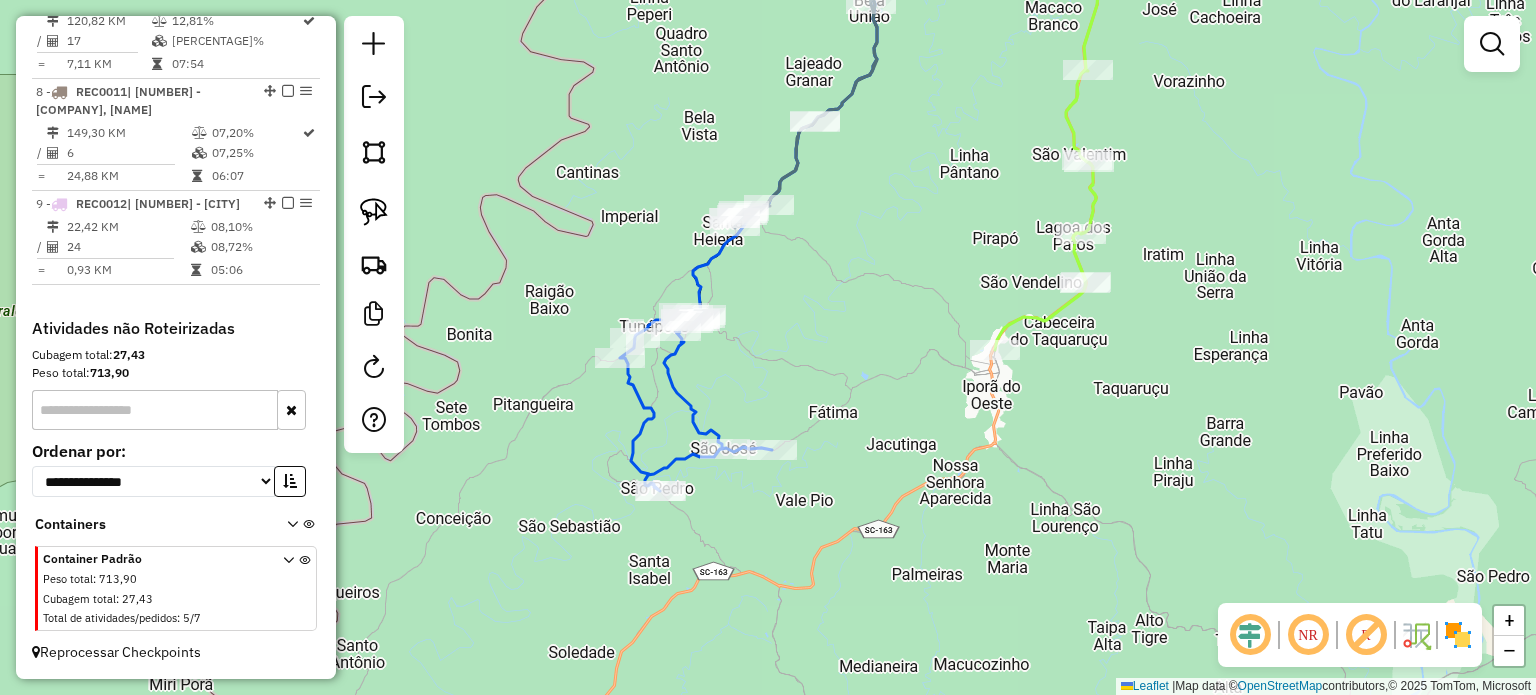 drag, startPoint x: 717, startPoint y: 376, endPoint x: 676, endPoint y: 379, distance: 41.109608 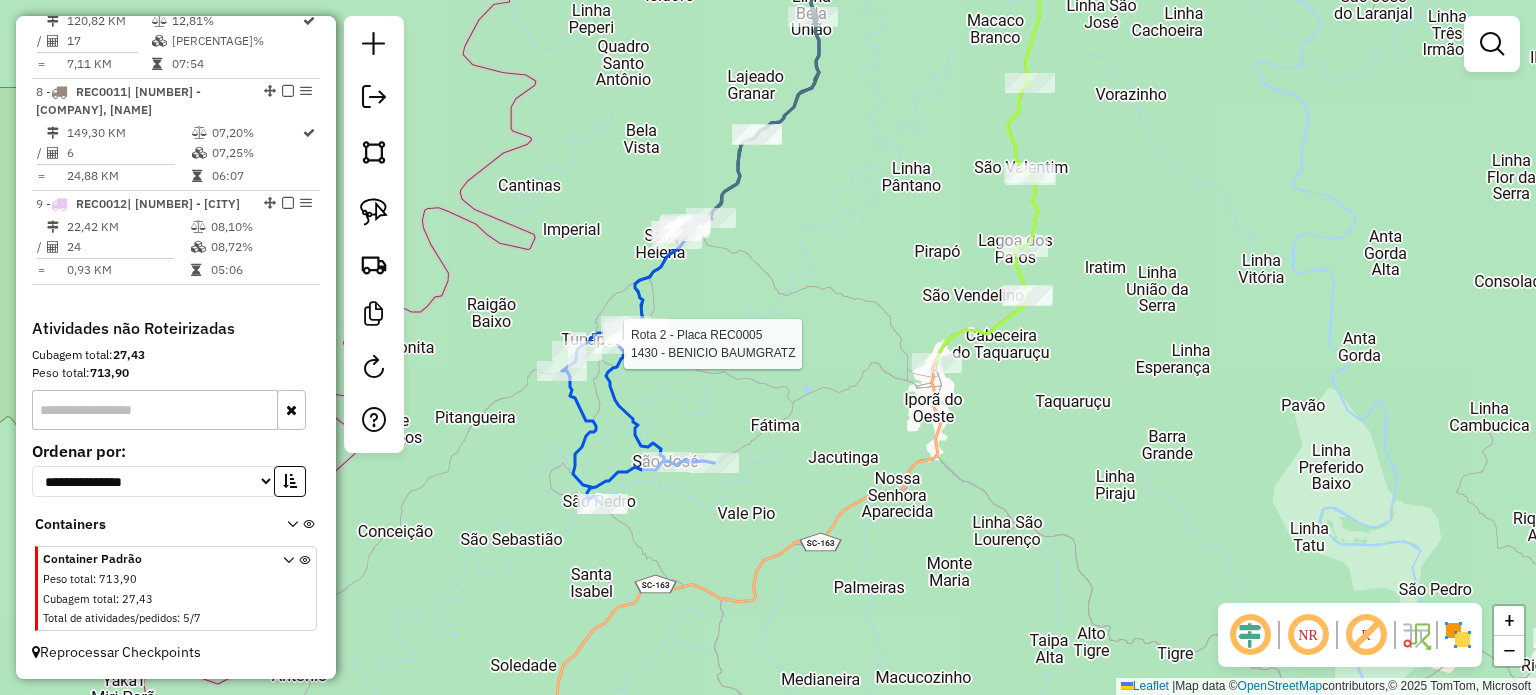 select on "*********" 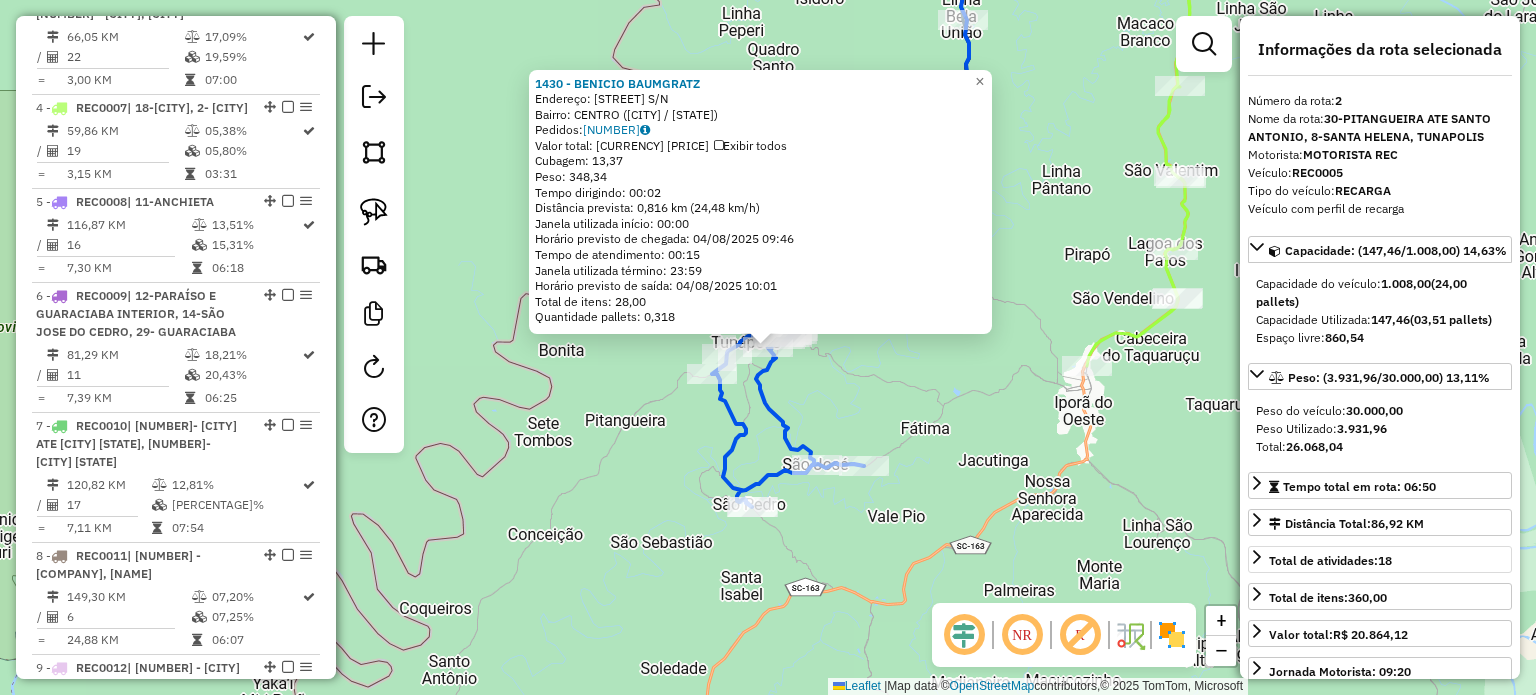 scroll, scrollTop: 892, scrollLeft: 0, axis: vertical 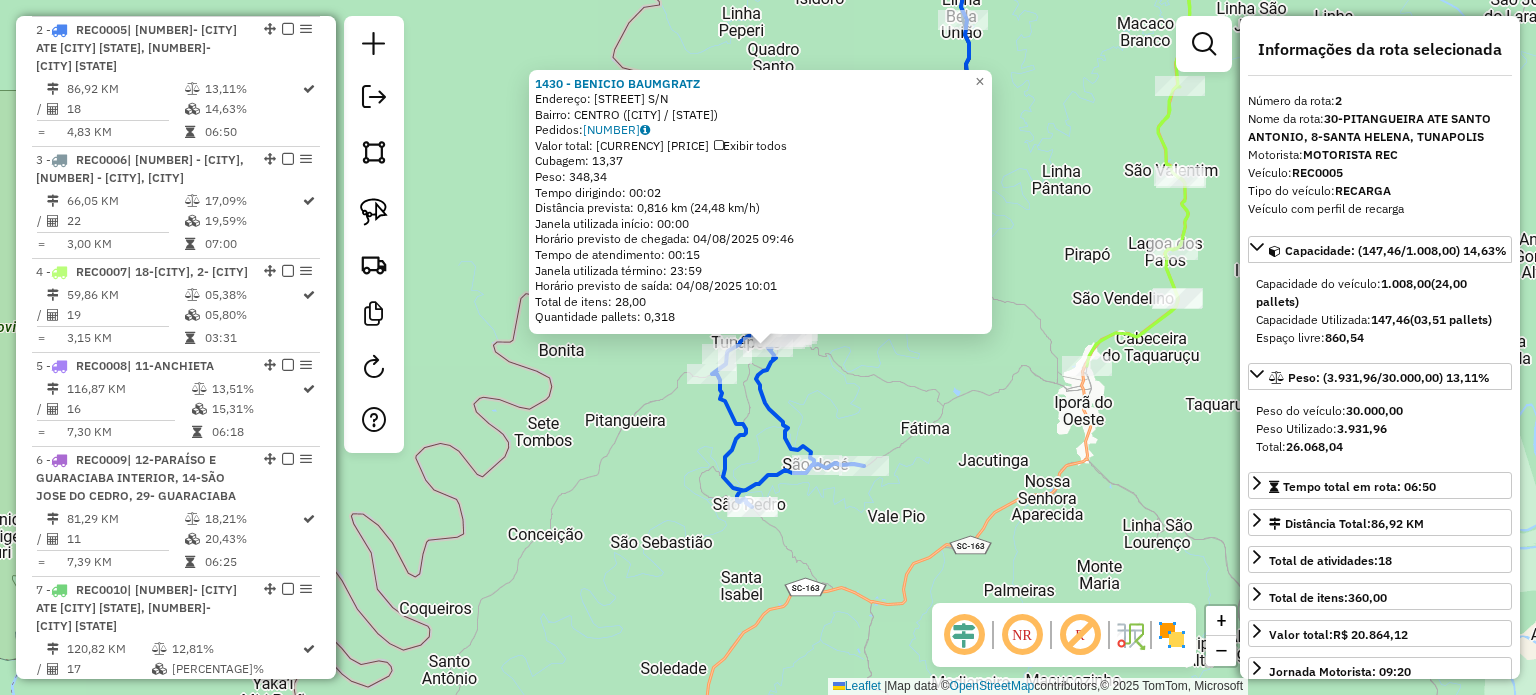 click on "1430 - BENICIO BAUMGRATZ  Endereço:  SAO LOURENCO S/N   Bairro: CENTRO (TUNAPOLIS / SC)   Pedidos:  02612385   Valor total: R$ 1.878,99   Exibir todos   Cubagem: 13,37  Peso: 348,34  Tempo dirigindo: 00:02   Distância prevista: 0,816 km (24,48 km/h)   Janela utilizada início: 00:00   Horário previsto de chegada: 04/08/2025 09:46   Tempo de atendimento: 00:15   Janela utilizada término: 23:59   Horário previsto de saída: 04/08/2025 10:01   Total de itens: 28,00   Quantidade pallets: 0,318  × Janela de atendimento Grade de atendimento Capacidade Transportadoras Veículos Cliente Pedidos  Rotas Selecione os dias de semana para filtrar as janelas de atendimento  Seg   Ter   Qua   Qui   Sex   Sáb   Dom  Informe o período da janela de atendimento: De: Até:  Filtrar exatamente a janela do cliente  Considerar janela de atendimento padrão  Selecione os dias de semana para filtrar as grades de atendimento  Seg   Ter   Qua   Qui   Sex   Sáb   Dom   Considerar clientes sem dia de atendimento cadastrado  De:" 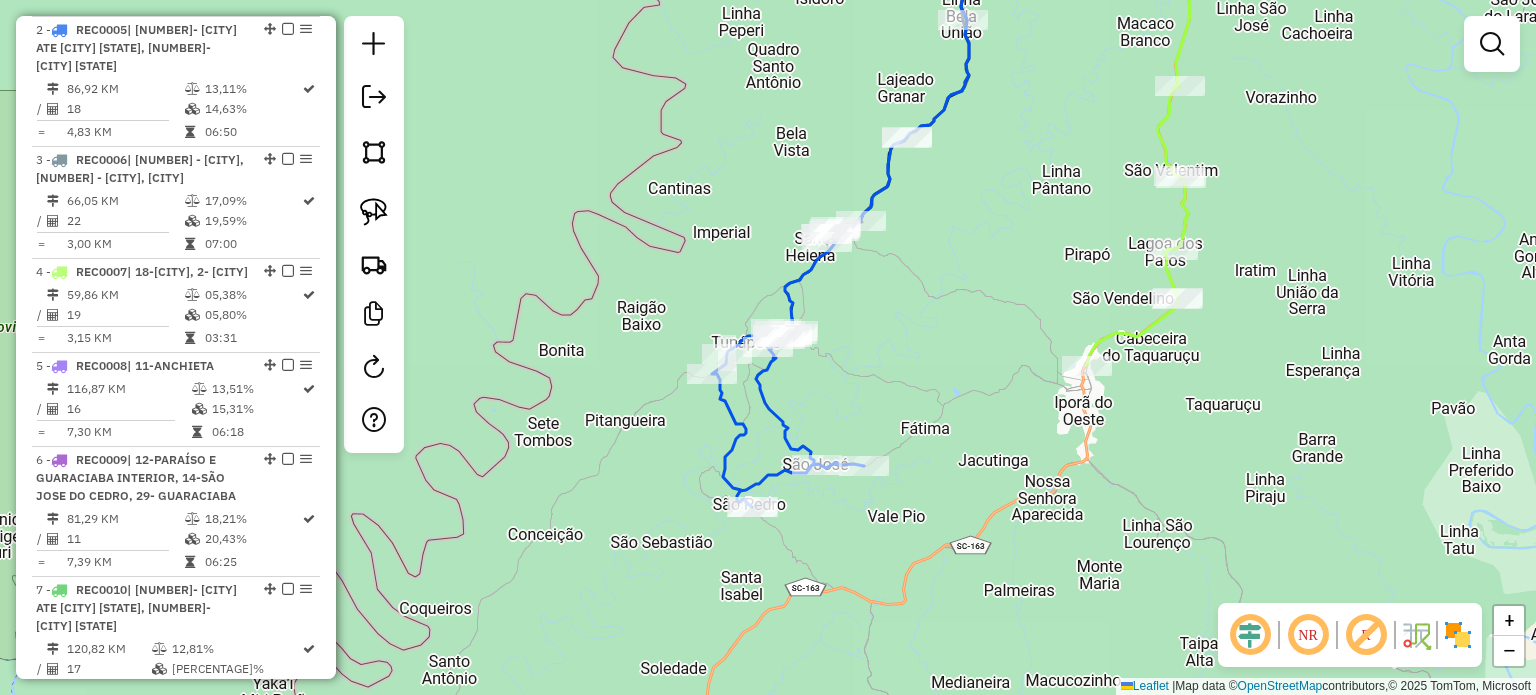 click on "Janela de atendimento Grade de atendimento Capacidade Transportadoras Veículos Cliente Pedidos  Rotas Selecione os dias de semana para filtrar as janelas de atendimento  Seg   Ter   Qua   Qui   Sex   Sáb   Dom  Informe o período da janela de atendimento: De: Até:  Filtrar exatamente a janela do cliente  Considerar janela de atendimento padrão  Selecione os dias de semana para filtrar as grades de atendimento  Seg   Ter   Qua   Qui   Sex   Sáb   Dom   Considerar clientes sem dia de atendimento cadastrado  Clientes fora do dia de atendimento selecionado Filtrar as atividades entre os valores definidos abaixo:  Peso mínimo:   Peso máximo:   Cubagem mínima:   Cubagem máxima:   De:   Até:  Filtrar as atividades entre o tempo de atendimento definido abaixo:  De:   Até:   Considerar capacidade total dos clientes não roteirizados Transportadora: Selecione um ou mais itens Tipo de veículo: Selecione um ou mais itens Veículo: Selecione um ou mais itens Motorista: Selecione um ou mais itens Nome: Rótulo:" 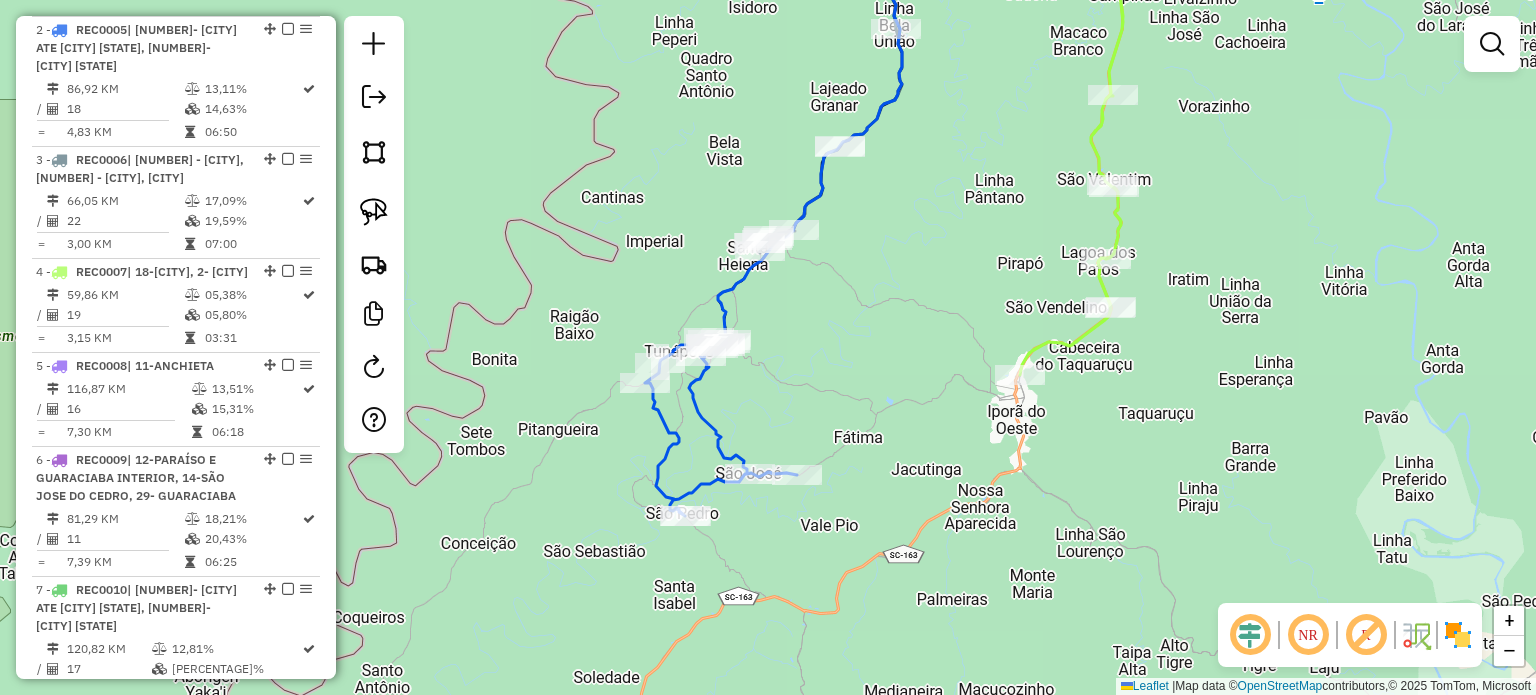 click on "Janela de atendimento Grade de atendimento Capacidade Transportadoras Veículos Cliente Pedidos  Rotas Selecione os dias de semana para filtrar as janelas de atendimento  Seg   Ter   Qua   Qui   Sex   Sáb   Dom  Informe o período da janela de atendimento: De: Até:  Filtrar exatamente a janela do cliente  Considerar janela de atendimento padrão  Selecione os dias de semana para filtrar as grades de atendimento  Seg   Ter   Qua   Qui   Sex   Sáb   Dom   Considerar clientes sem dia de atendimento cadastrado  Clientes fora do dia de atendimento selecionado Filtrar as atividades entre os valores definidos abaixo:  Peso mínimo:   Peso máximo:   Cubagem mínima:   Cubagem máxima:   De:   Até:  Filtrar as atividades entre o tempo de atendimento definido abaixo:  De:   Até:   Considerar capacidade total dos clientes não roteirizados Transportadora: Selecione um ou mais itens Tipo de veículo: Selecione um ou mais itens Veículo: Selecione um ou mais itens Motorista: Selecione um ou mais itens Nome: Rótulo:" 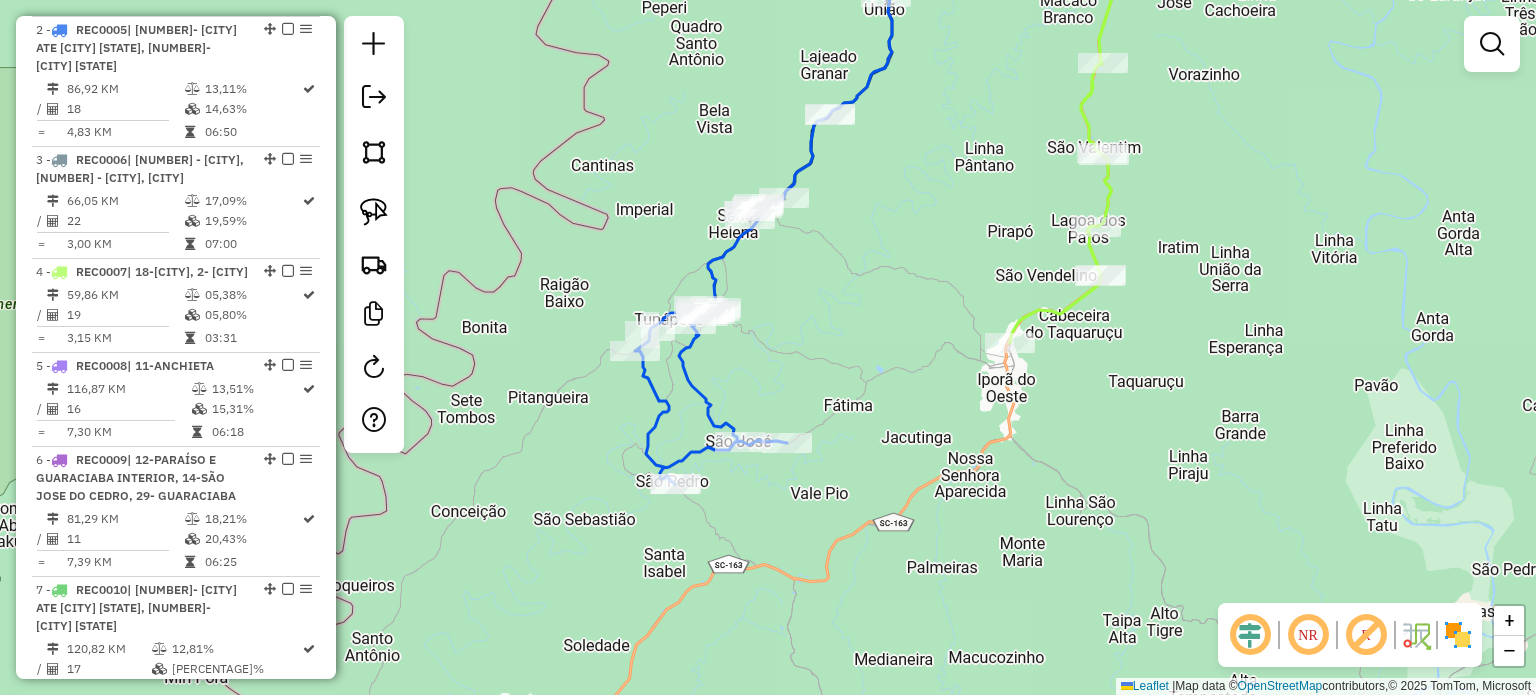 drag, startPoint x: 820, startPoint y: 382, endPoint x: 808, endPoint y: 335, distance: 48.507732 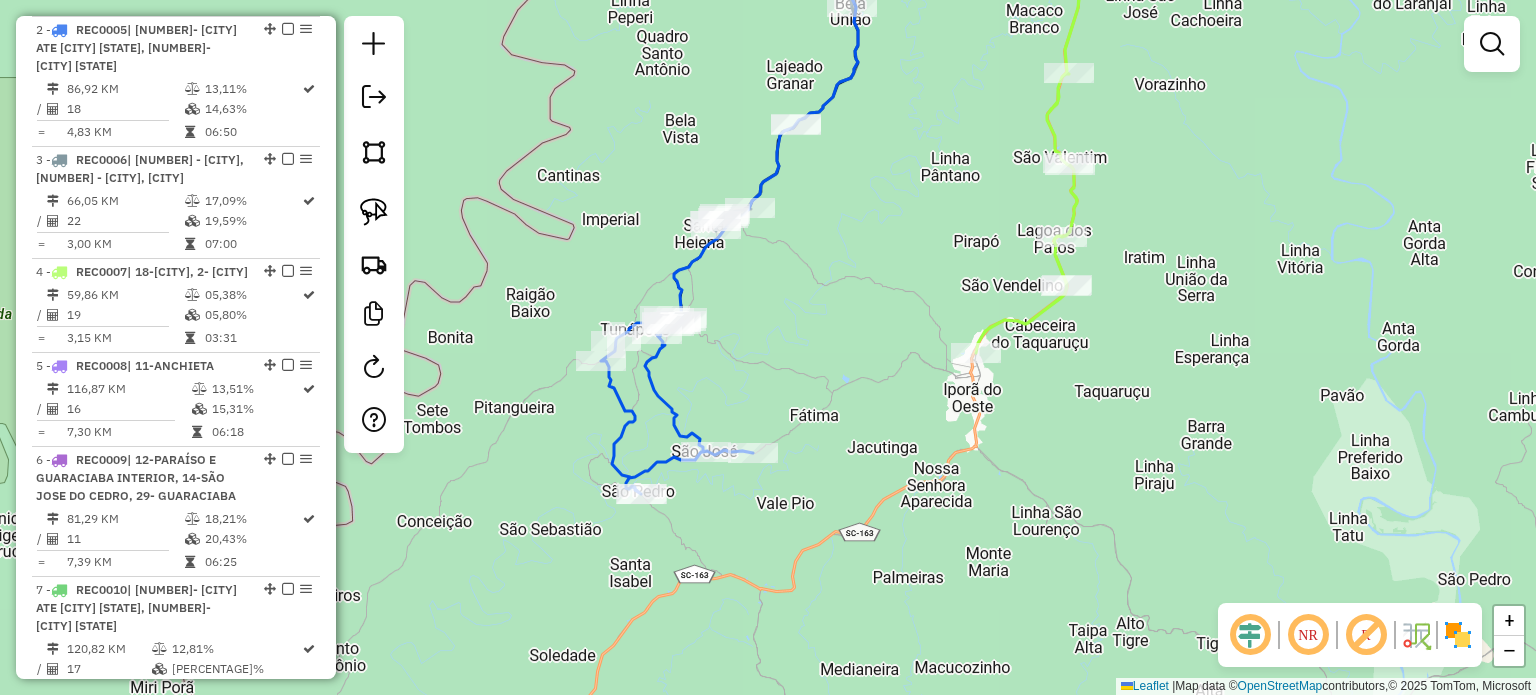 drag, startPoint x: 842, startPoint y: 339, endPoint x: 784, endPoint y: 379, distance: 70.45566 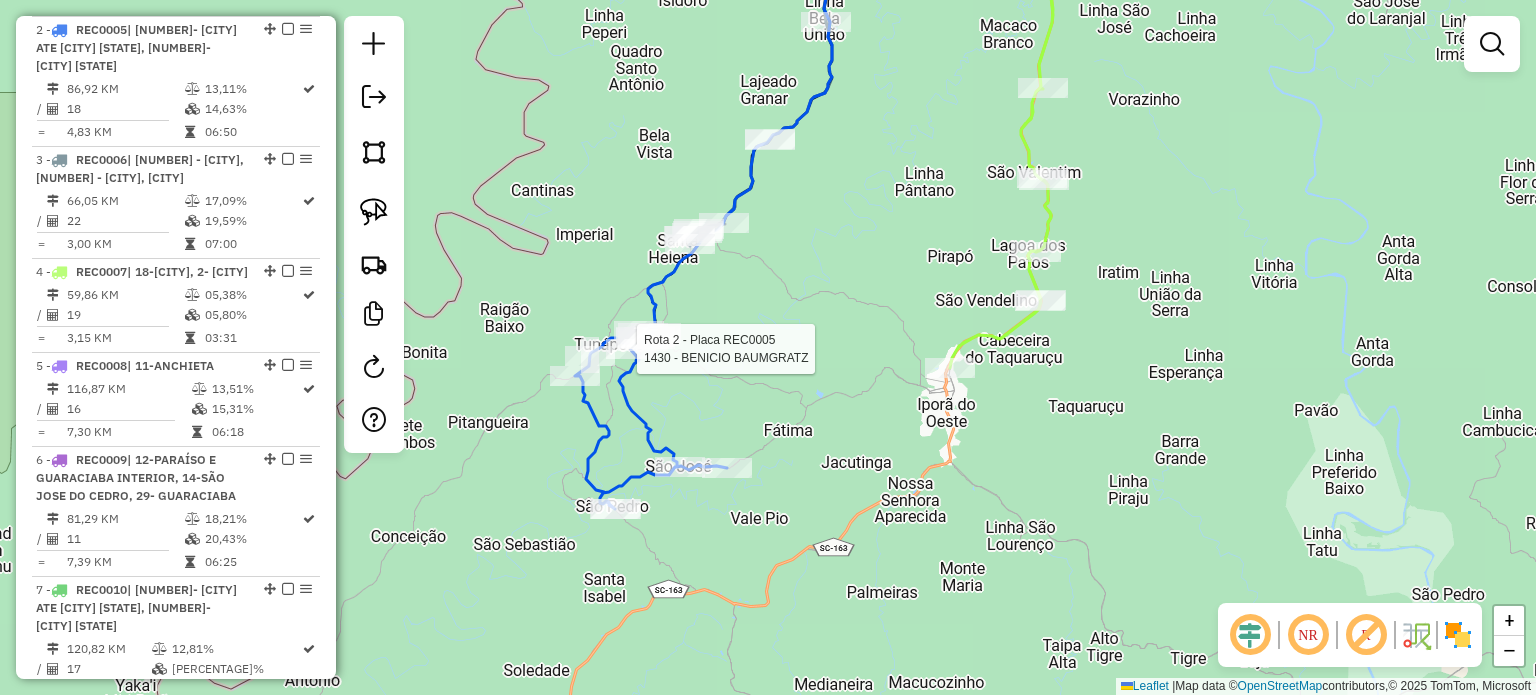 select on "*********" 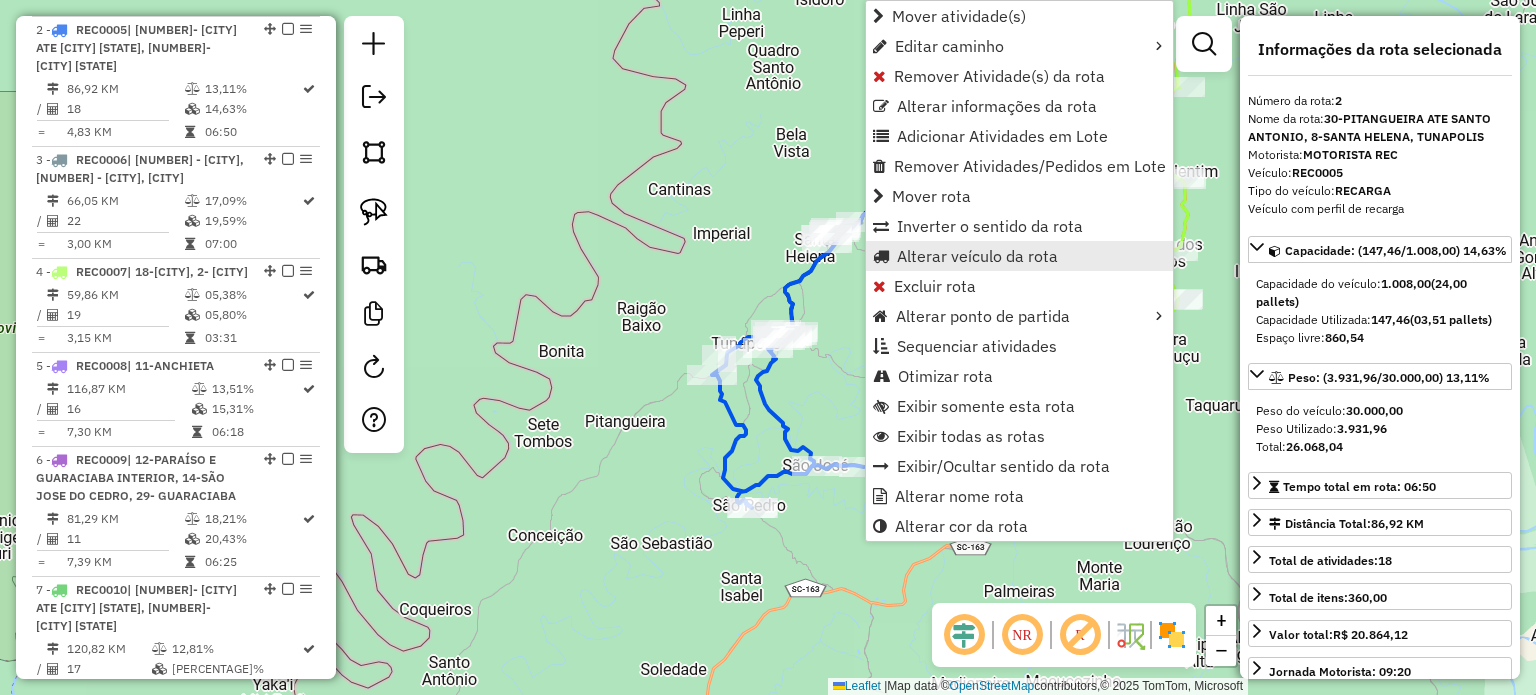 click on "Alterar veículo da rota" at bounding box center [977, 256] 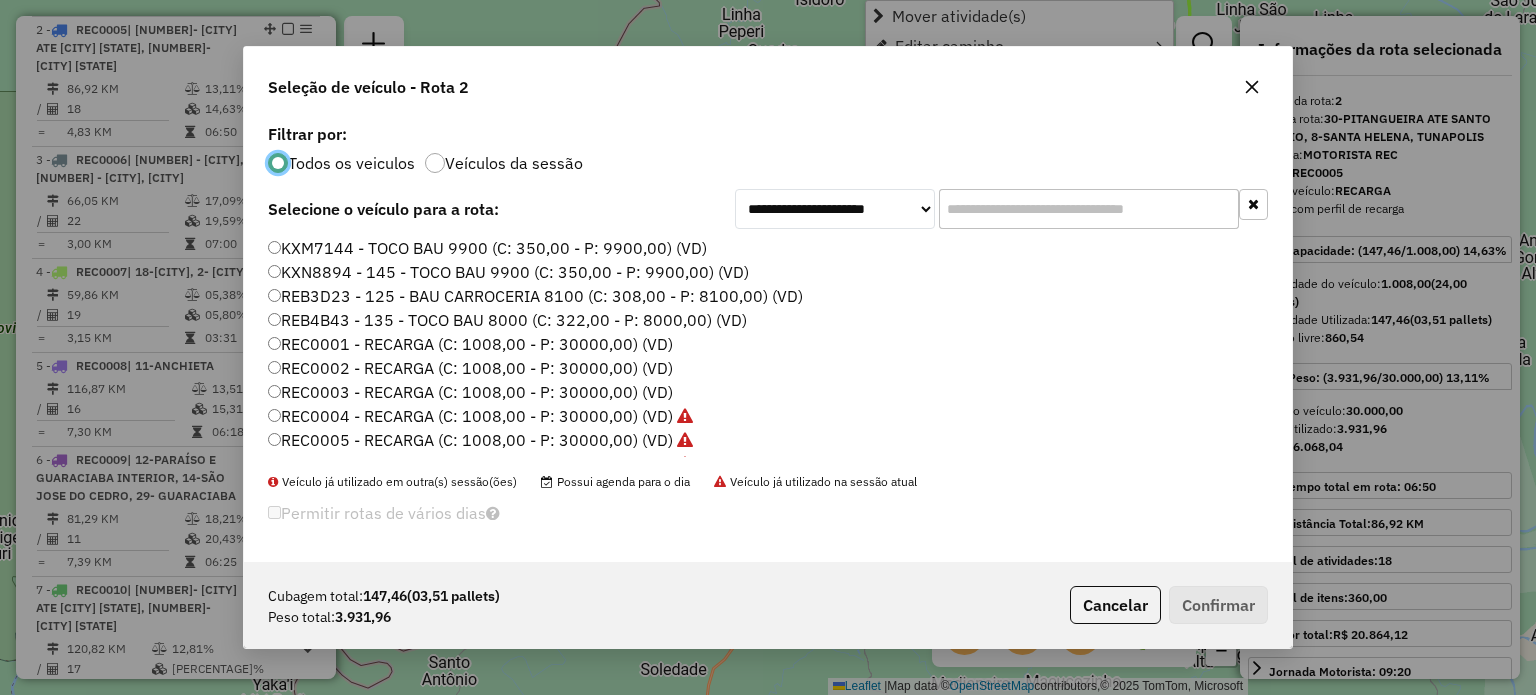 scroll, scrollTop: 10, scrollLeft: 6, axis: both 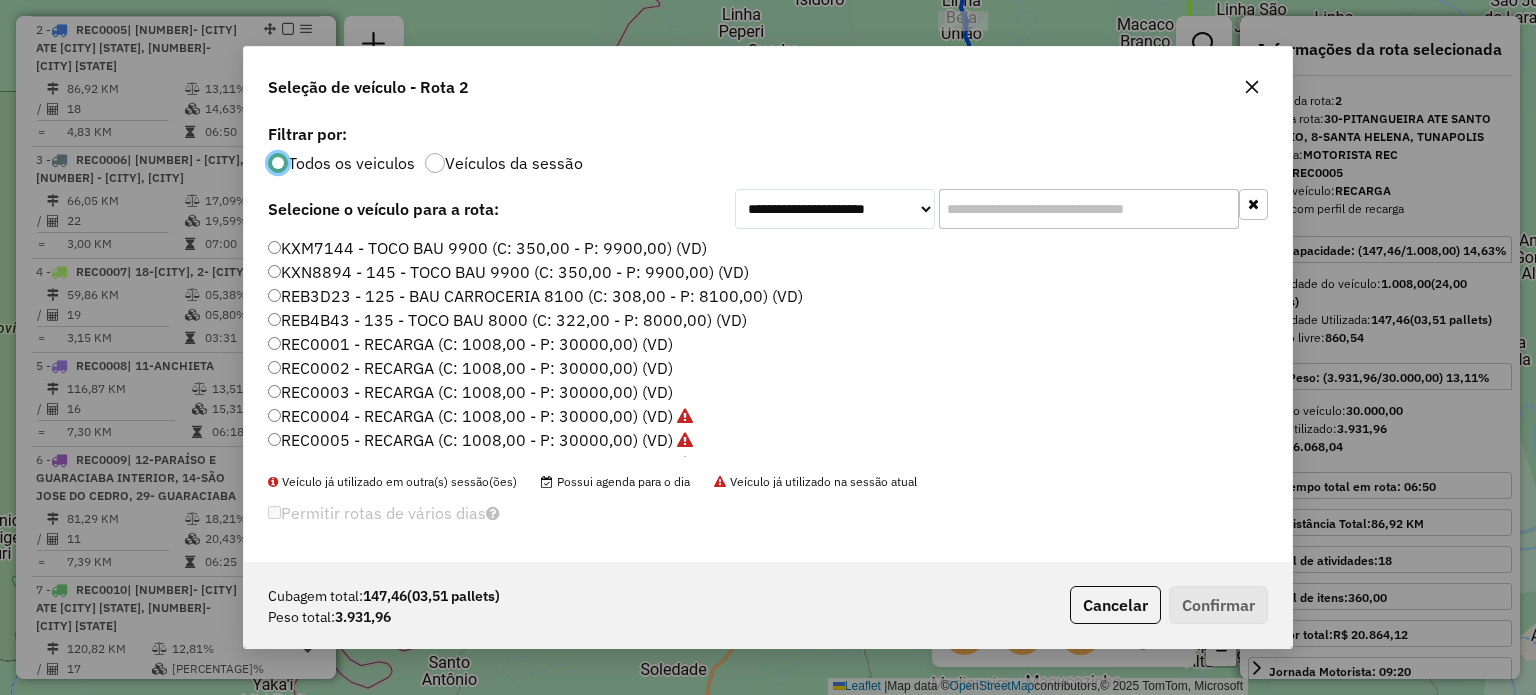 click 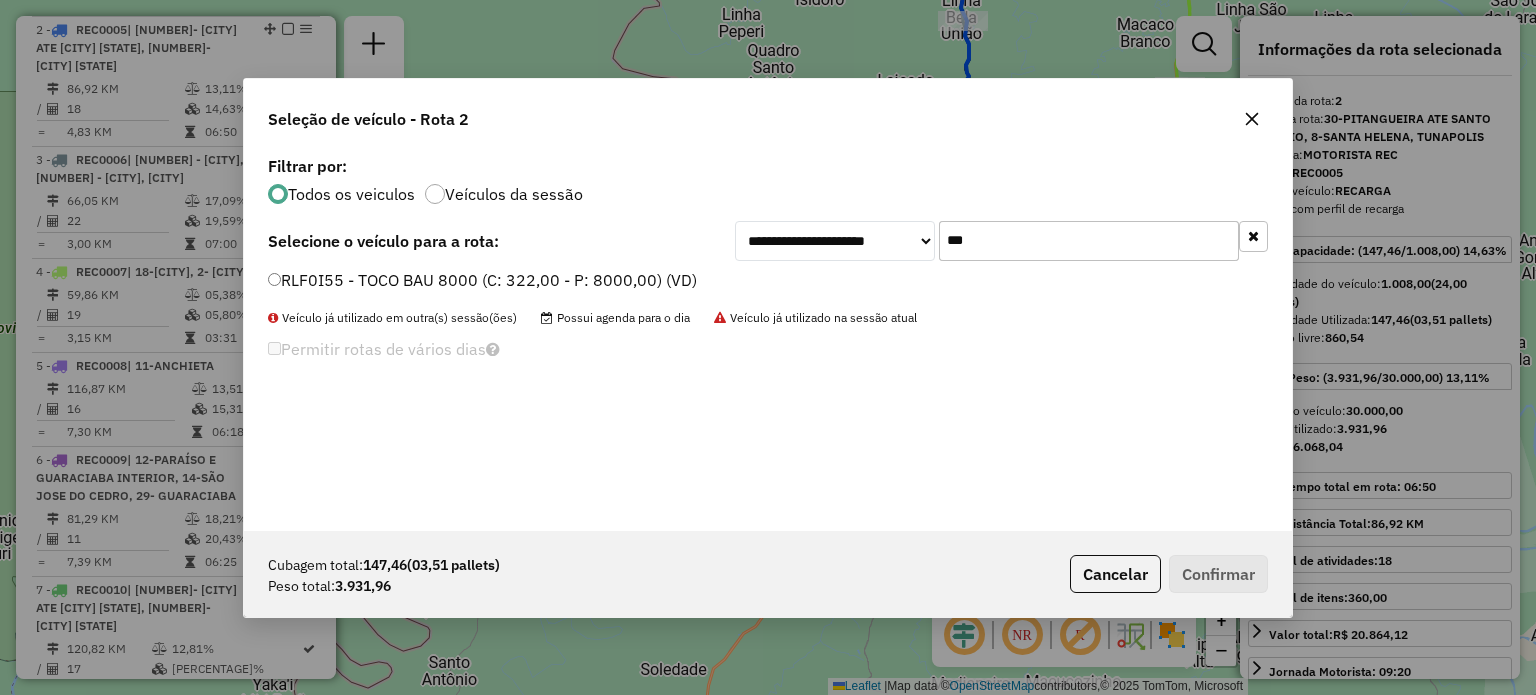 type on "***" 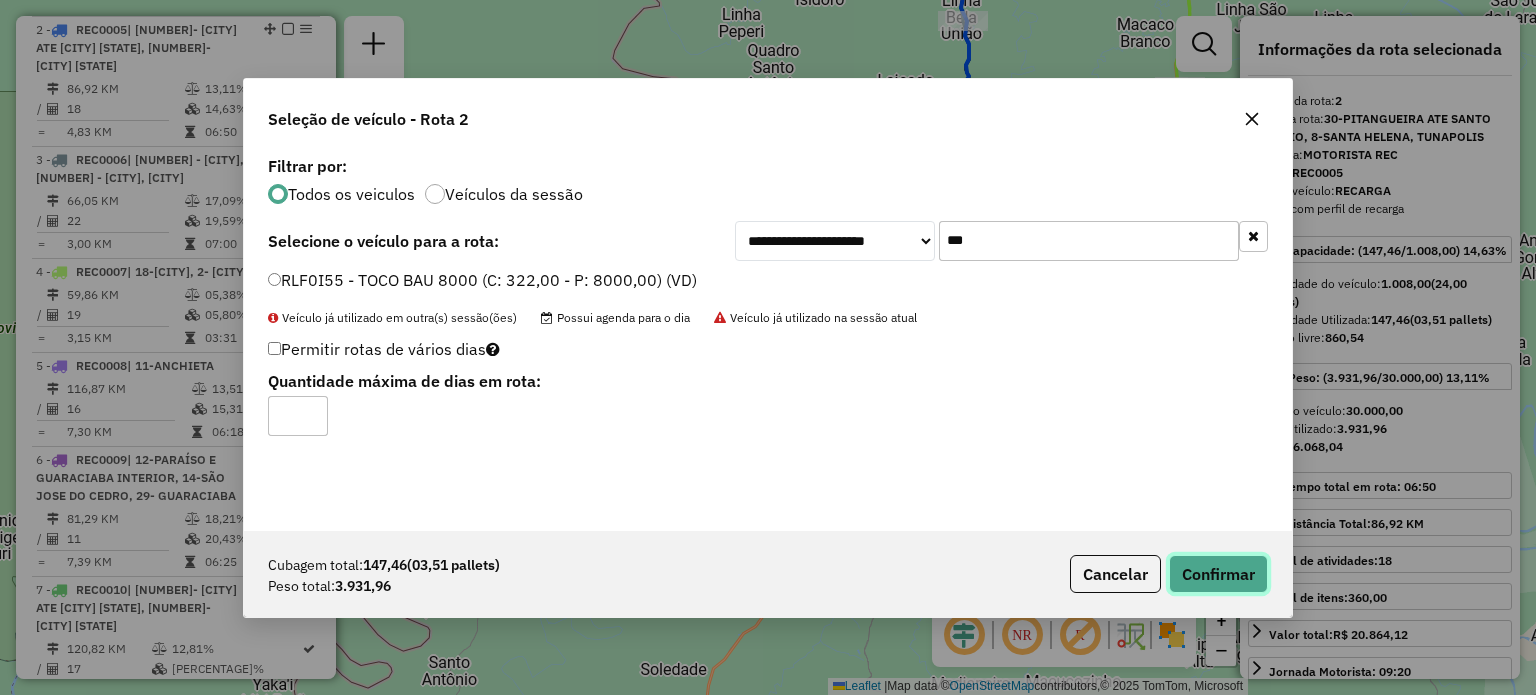 click on "Confirmar" 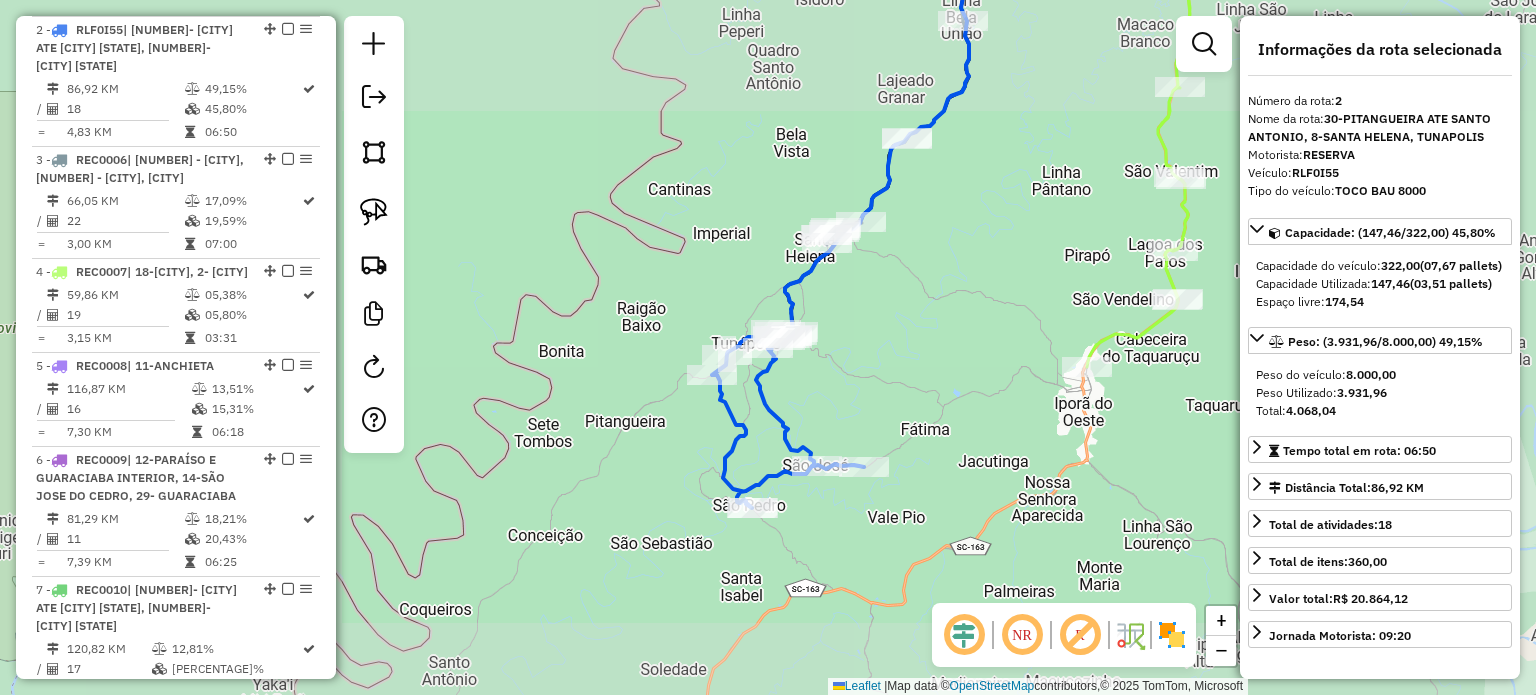 drag, startPoint x: 840, startPoint y: 551, endPoint x: 819, endPoint y: 565, distance: 25.23886 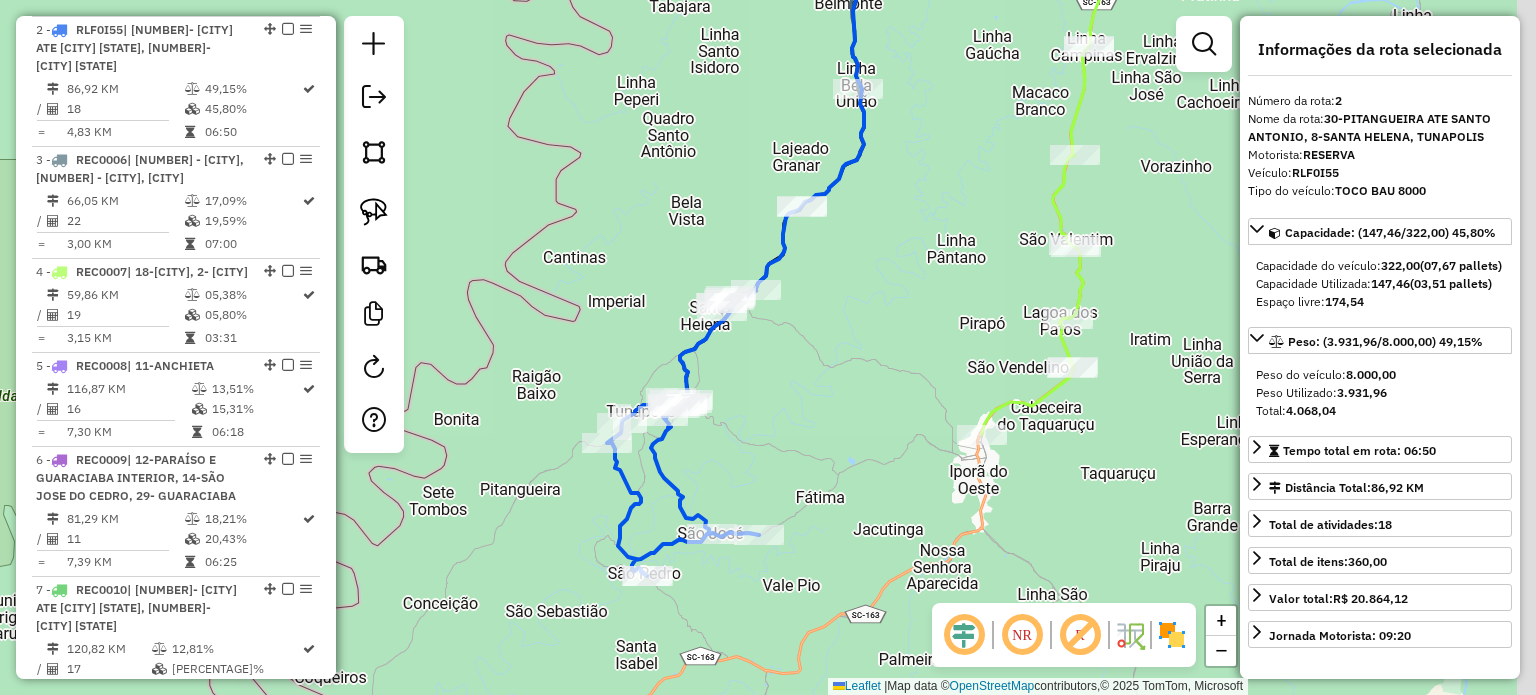 drag, startPoint x: 826, startPoint y: 470, endPoint x: 804, endPoint y: 500, distance: 37.202152 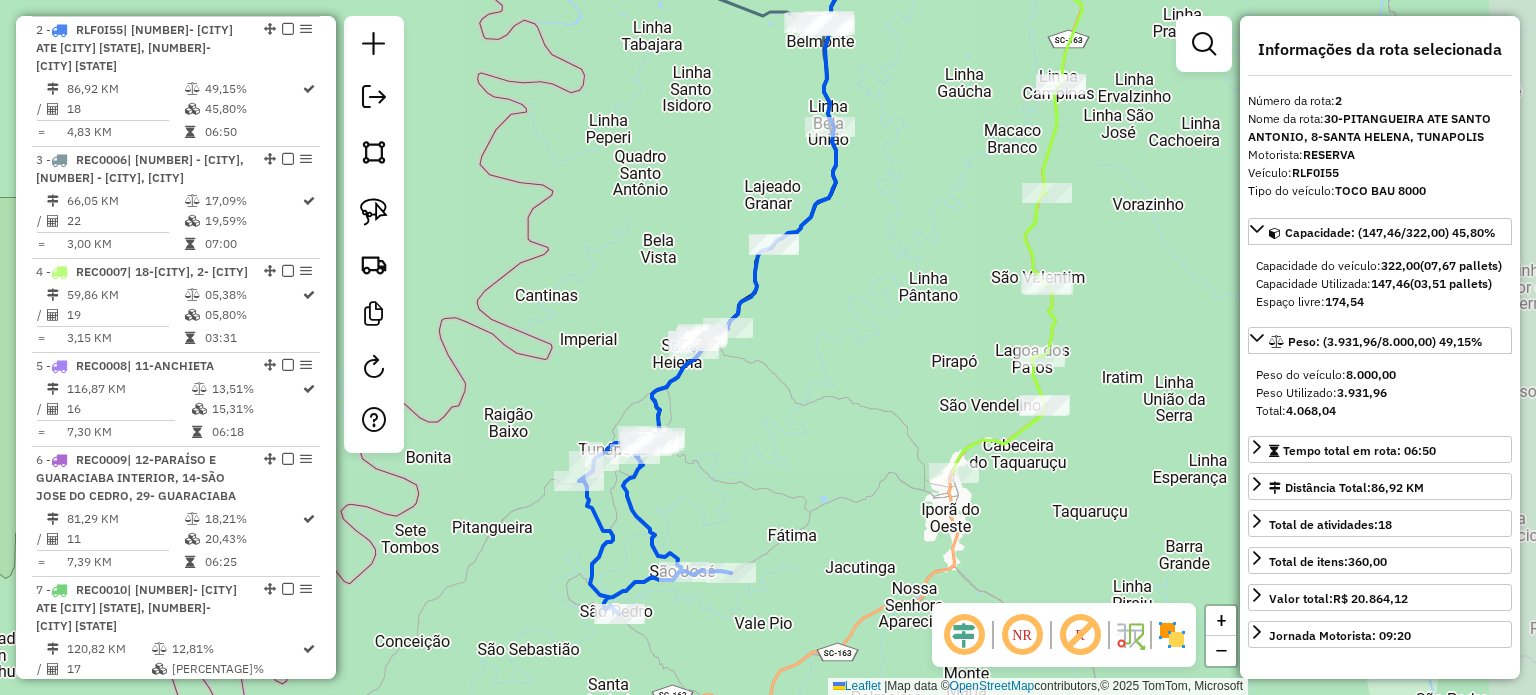click on "Janela de atendimento Grade de atendimento Capacidade Transportadoras Veículos Cliente Pedidos  Rotas Selecione os dias de semana para filtrar as janelas de atendimento  Seg   Ter   Qua   Qui   Sex   Sáb   Dom  Informe o período da janela de atendimento: De: Até:  Filtrar exatamente a janela do cliente  Considerar janela de atendimento padrão  Selecione os dias de semana para filtrar as grades de atendimento  Seg   Ter   Qua   Qui   Sex   Sáb   Dom   Considerar clientes sem dia de atendimento cadastrado  Clientes fora do dia de atendimento selecionado Filtrar as atividades entre os valores definidos abaixo:  Peso mínimo:   Peso máximo:   Cubagem mínima:   Cubagem máxima:   De:   Até:  Filtrar as atividades entre o tempo de atendimento definido abaixo:  De:   Até:   Considerar capacidade total dos clientes não roteirizados Transportadora: Selecione um ou mais itens Tipo de veículo: Selecione um ou mais itens Veículo: Selecione um ou mais itens Motorista: Selecione um ou mais itens Nome: Rótulo:" 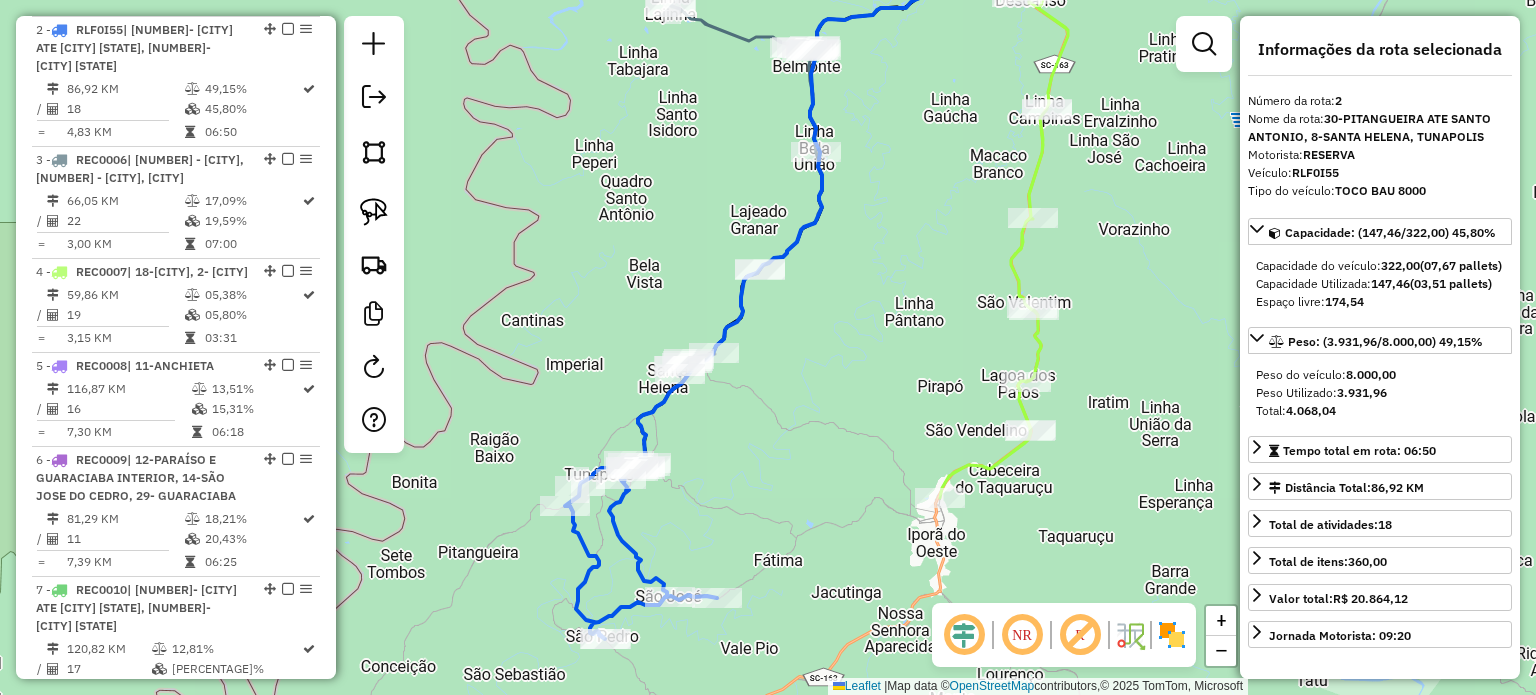 click on "Janela de atendimento Grade de atendimento Capacidade Transportadoras Veículos Cliente Pedidos  Rotas Selecione os dias de semana para filtrar as janelas de atendimento  Seg   Ter   Qua   Qui   Sex   Sáb   Dom  Informe o período da janela de atendimento: De: Até:  Filtrar exatamente a janela do cliente  Considerar janela de atendimento padrão  Selecione os dias de semana para filtrar as grades de atendimento  Seg   Ter   Qua   Qui   Sex   Sáb   Dom   Considerar clientes sem dia de atendimento cadastrado  Clientes fora do dia de atendimento selecionado Filtrar as atividades entre os valores definidos abaixo:  Peso mínimo:   Peso máximo:   Cubagem mínima:   Cubagem máxima:   De:   Até:  Filtrar as atividades entre o tempo de atendimento definido abaixo:  De:   Até:   Considerar capacidade total dos clientes não roteirizados Transportadora: Selecione um ou mais itens Tipo de veículo: Selecione um ou mais itens Veículo: Selecione um ou mais itens Motorista: Selecione um ou mais itens Nome: Rótulo:" 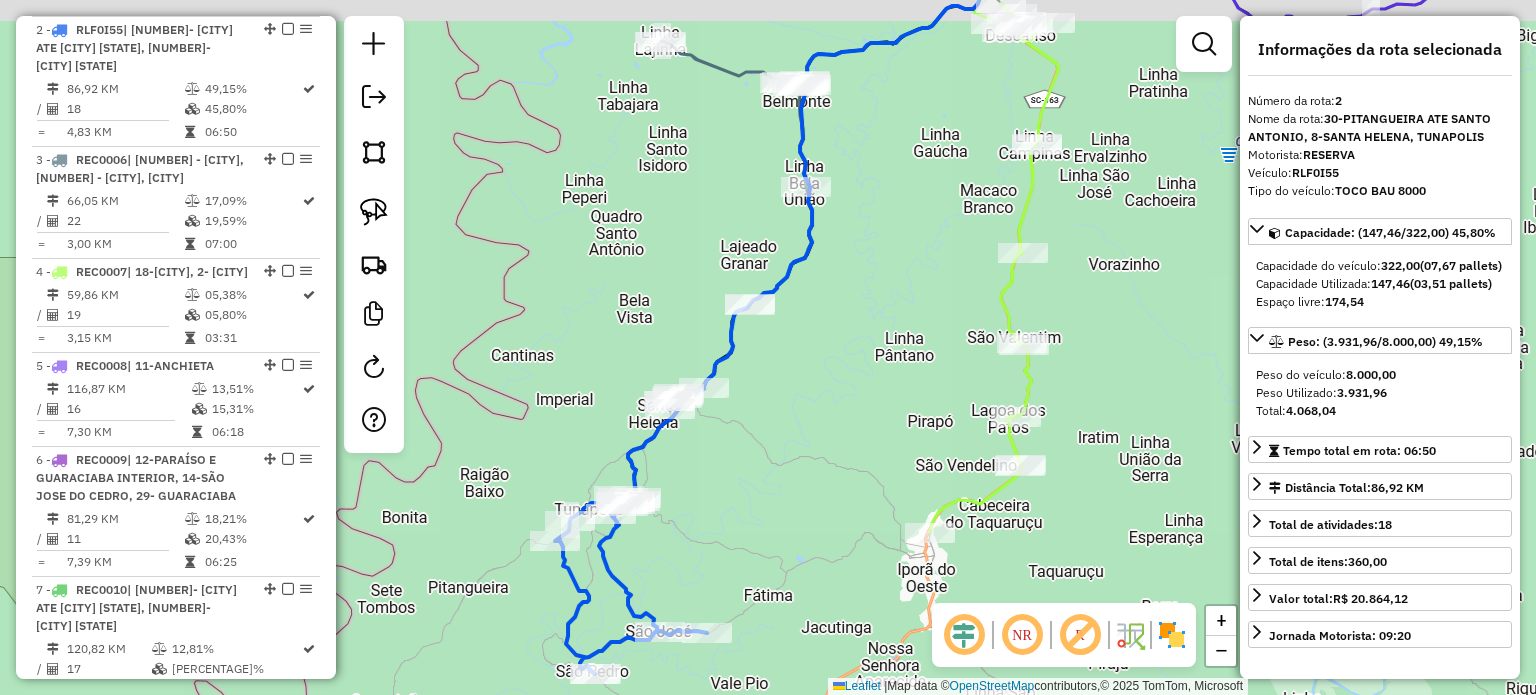 drag, startPoint x: 770, startPoint y: 487, endPoint x: 736, endPoint y: 507, distance: 39.446167 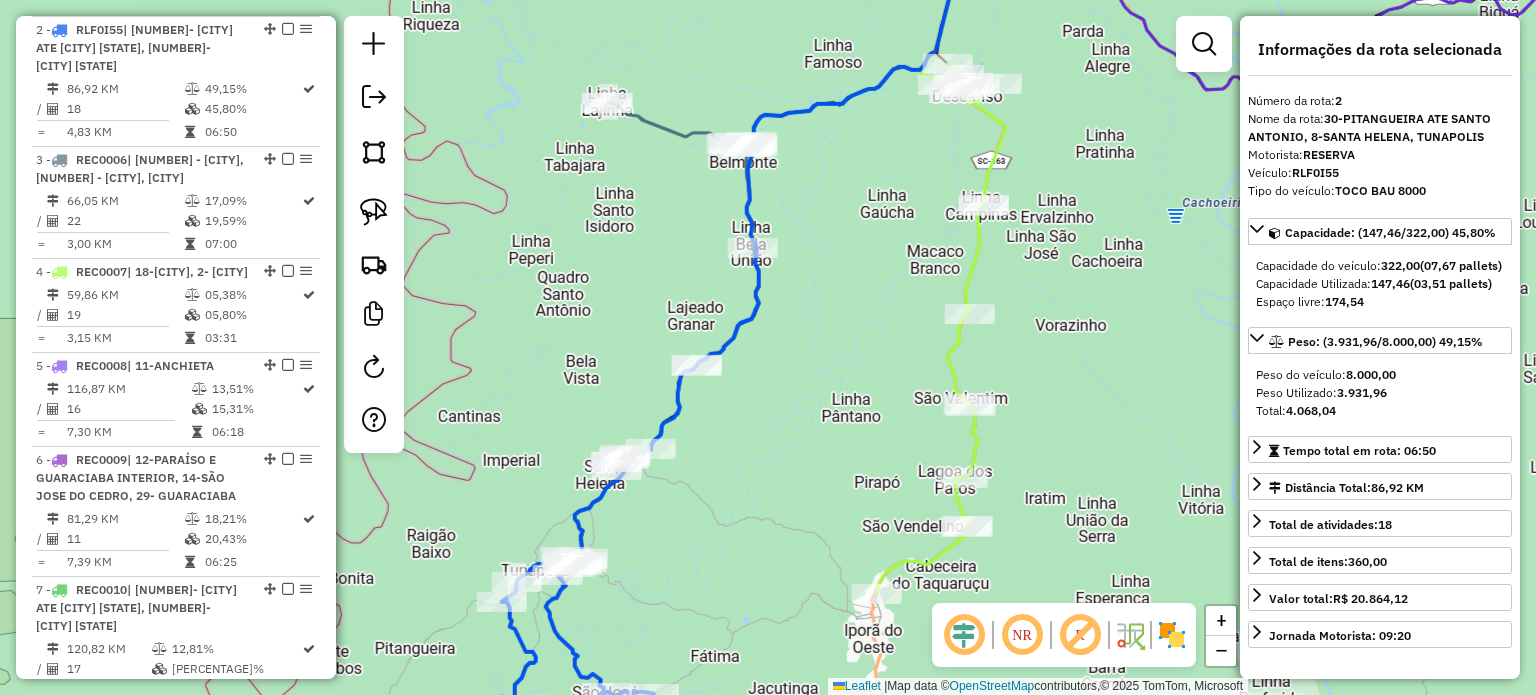 click on "Janela de atendimento Grade de atendimento Capacidade Transportadoras Veículos Cliente Pedidos  Rotas Selecione os dias de semana para filtrar as janelas de atendimento  Seg   Ter   Qua   Qui   Sex   Sáb   Dom  Informe o período da janela de atendimento: De: Até:  Filtrar exatamente a janela do cliente  Considerar janela de atendimento padrão  Selecione os dias de semana para filtrar as grades de atendimento  Seg   Ter   Qua   Qui   Sex   Sáb   Dom   Considerar clientes sem dia de atendimento cadastrado  Clientes fora do dia de atendimento selecionado Filtrar as atividades entre os valores definidos abaixo:  Peso mínimo:   Peso máximo:   Cubagem mínima:   Cubagem máxima:   De:   Até:  Filtrar as atividades entre o tempo de atendimento definido abaixo:  De:   Até:   Considerar capacidade total dos clientes não roteirizados Transportadora: Selecione um ou mais itens Tipo de veículo: Selecione um ou mais itens Veículo: Selecione um ou mais itens Motorista: Selecione um ou mais itens Nome: Rótulo:" 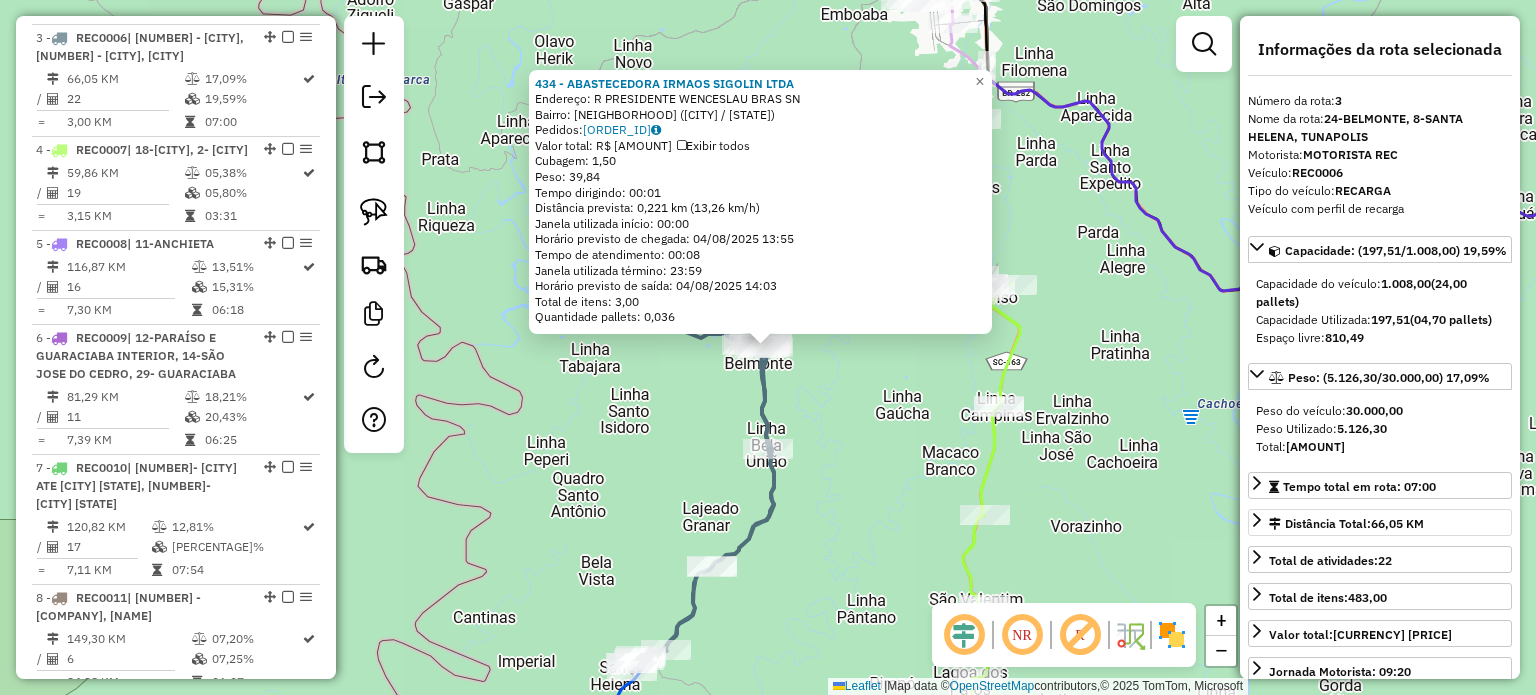 scroll, scrollTop: 1021, scrollLeft: 0, axis: vertical 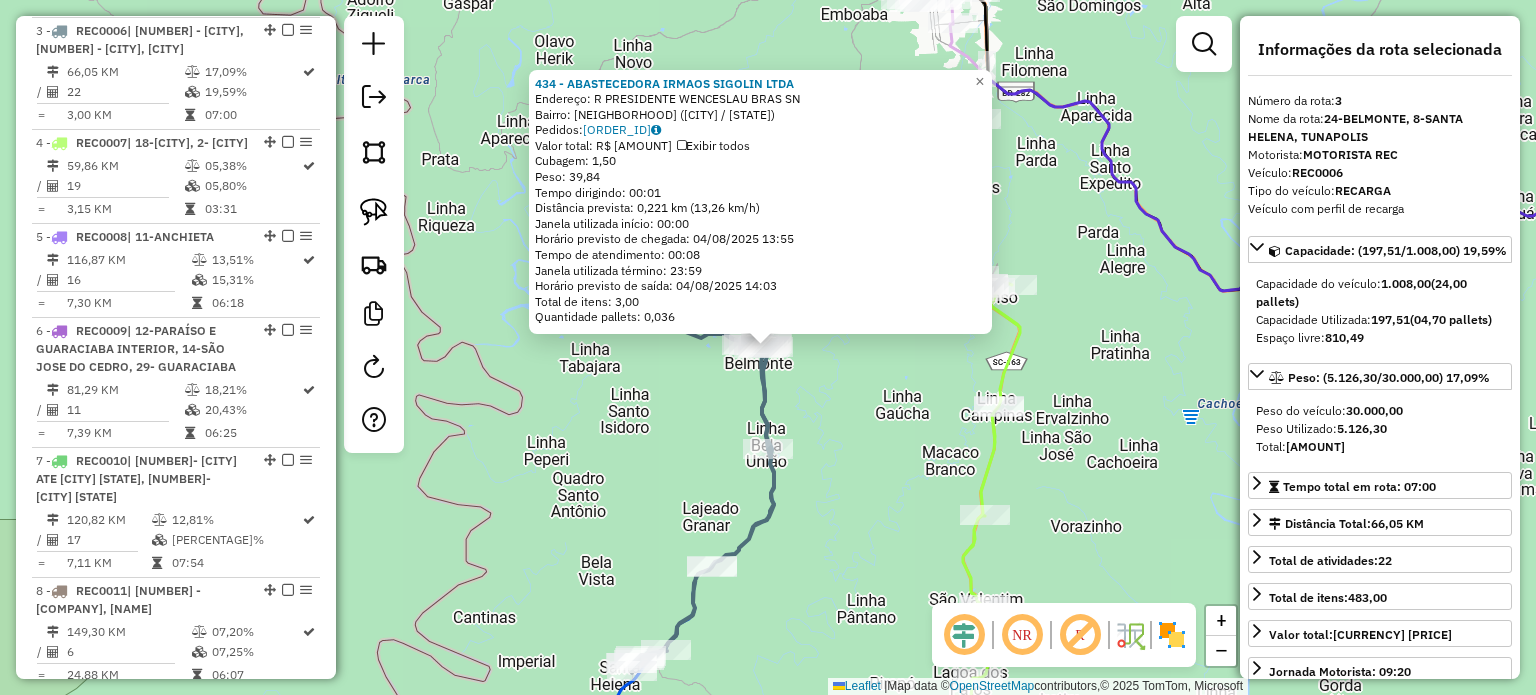 click on "434 - ABASTECEDORA IRMAOS SIGOLIN LTDA  Endereço: R   PRESIDENTE WENCESLAU BRAS      SN   Bairro: CENTRO (BELMONTE / SC)   Pedidos:  02612463   Valor total: R$ 263,52   Exibir todos   Cubagem: 1,50  Peso: 39,84  Tempo dirigindo: 00:01   Distância prevista: 0,221 km (13,26 km/h)   Janela utilizada início: 00:00   Horário previsto de chegada: 04/08/2025 13:55   Tempo de atendimento: 00:08   Janela utilizada término: 23:59   Horário previsto de saída: 04/08/2025 14:03   Total de itens: 3,00   Quantidade pallets: 0,036  × Janela de atendimento Grade de atendimento Capacidade Transportadoras Veículos Cliente Pedidos  Rotas Selecione os dias de semana para filtrar as janelas de atendimento  Seg   Ter   Qua   Qui   Sex   Sáb   Dom  Informe o período da janela de atendimento: De: Até:  Filtrar exatamente a janela do cliente  Considerar janela de atendimento padrão  Selecione os dias de semana para filtrar as grades de atendimento  Seg   Ter   Qua   Qui   Sex   Sáb   Dom   Peso mínimo:   Peso máximo:" 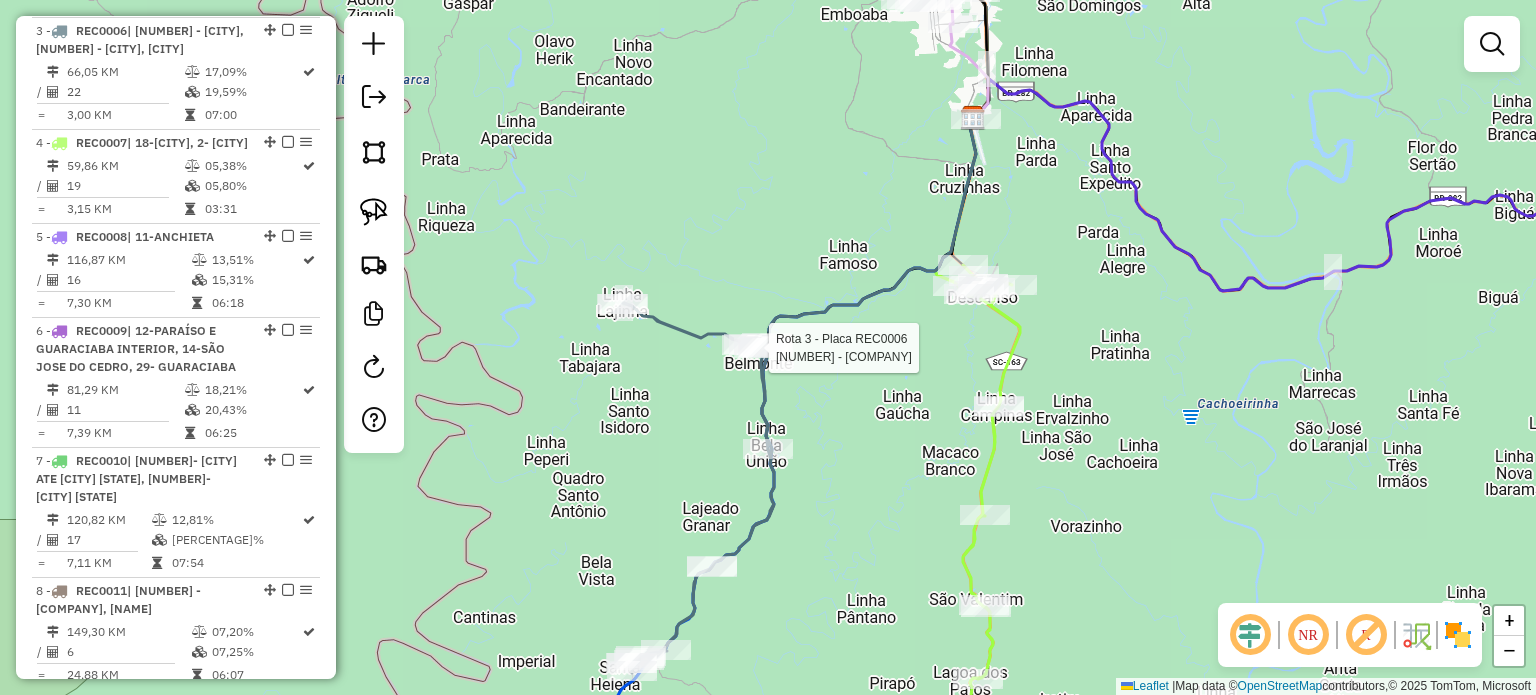 select on "*********" 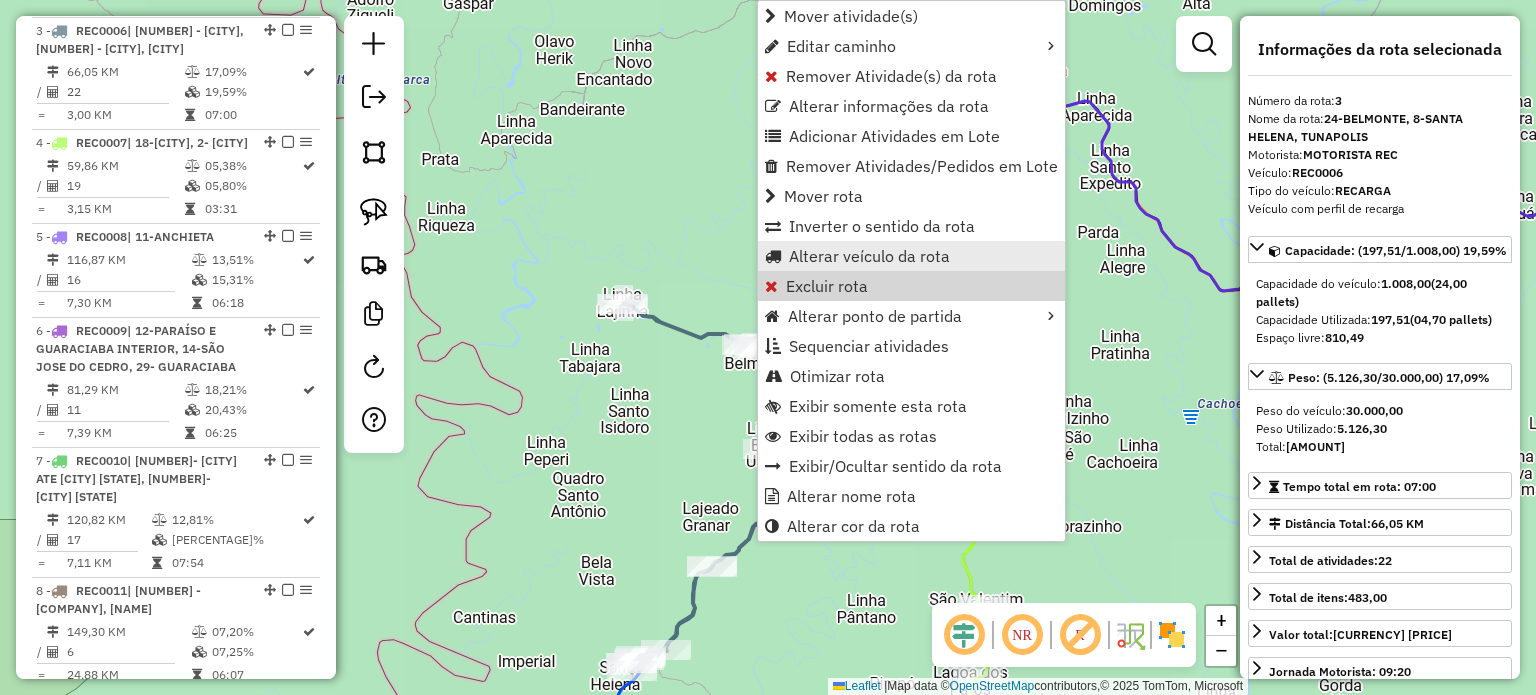 click on "Alterar veículo da rota" at bounding box center [869, 256] 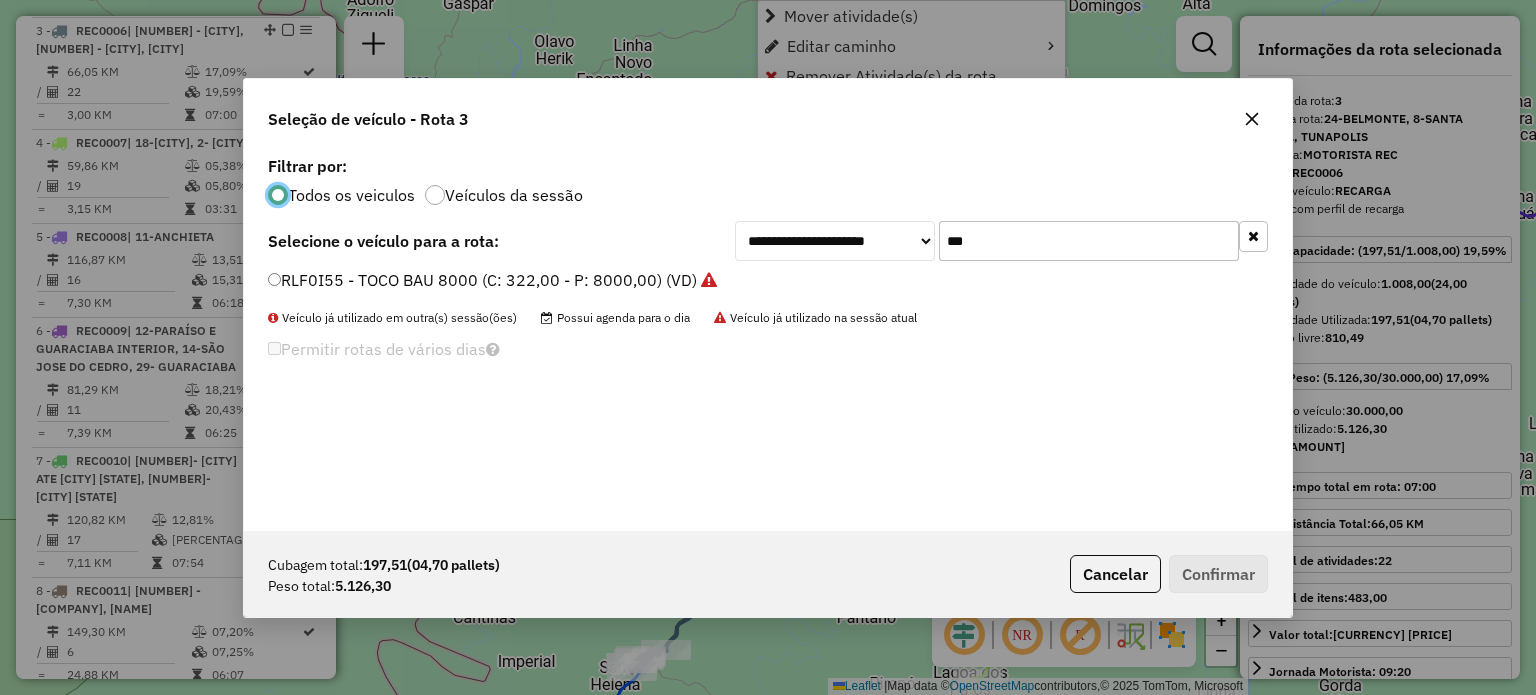 scroll, scrollTop: 10, scrollLeft: 6, axis: both 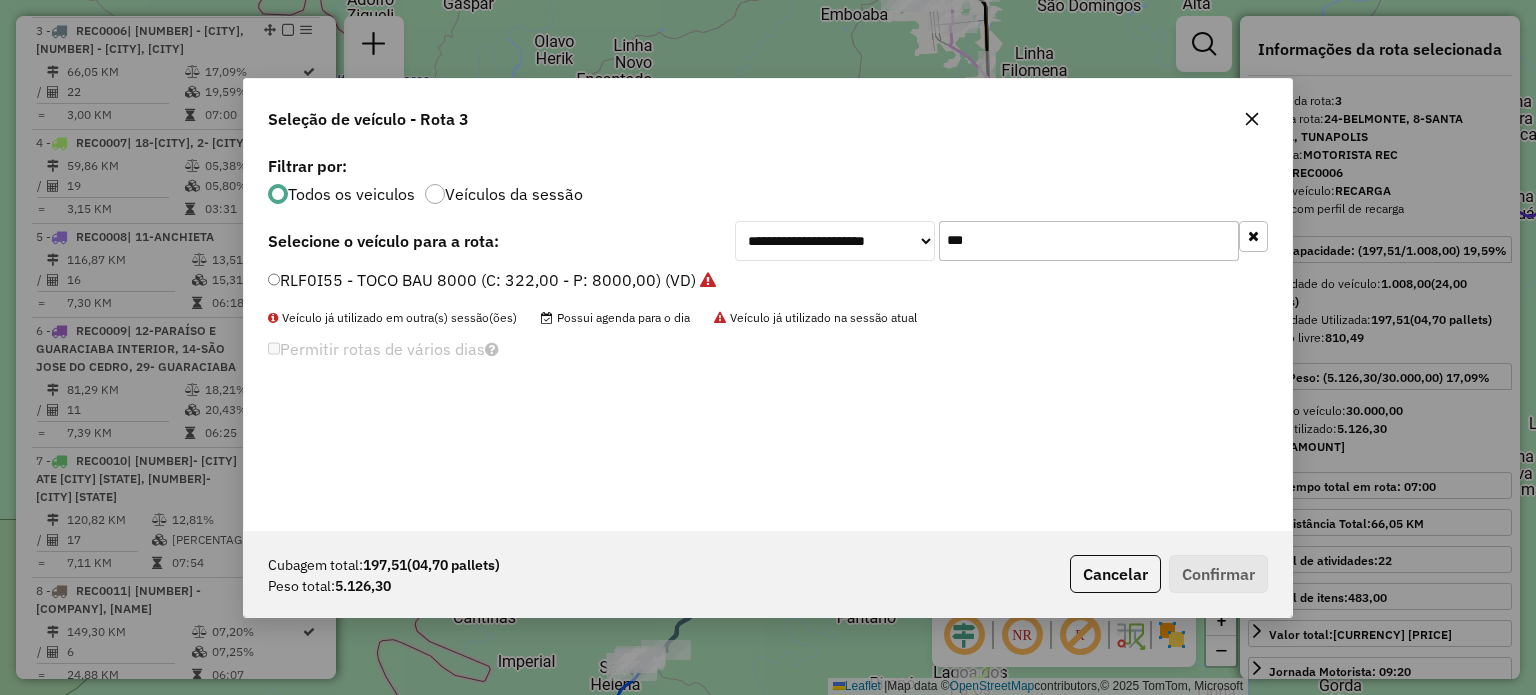 drag, startPoint x: 990, startPoint y: 240, endPoint x: 903, endPoint y: 251, distance: 87.69264 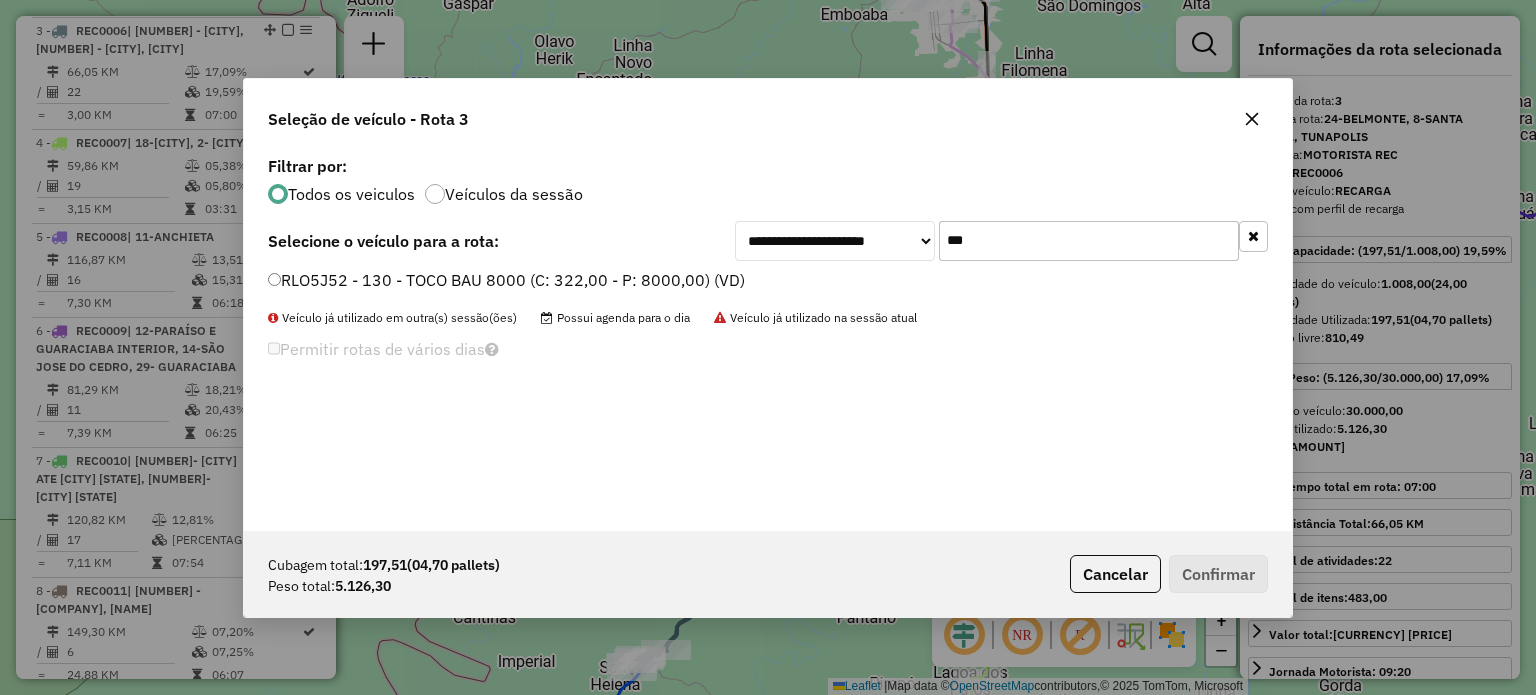 type on "***" 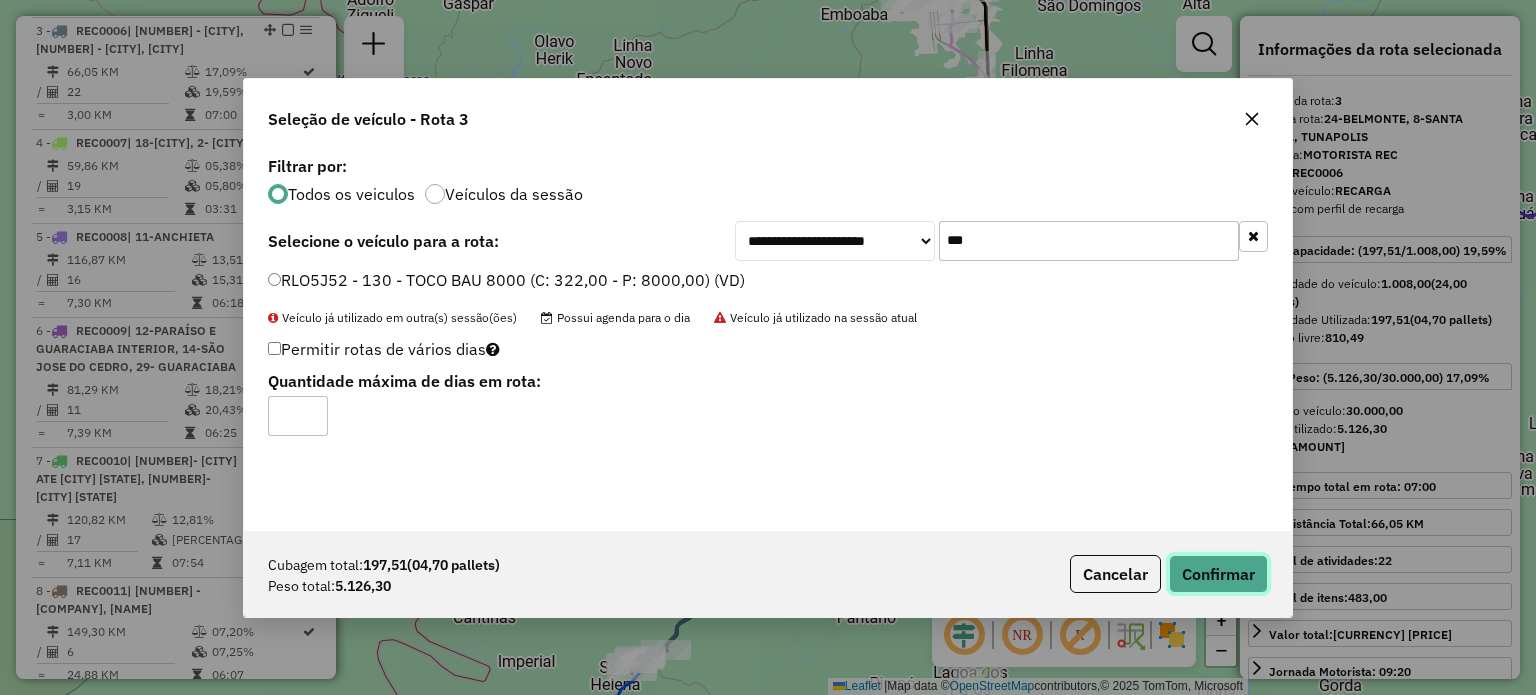 click on "Confirmar" 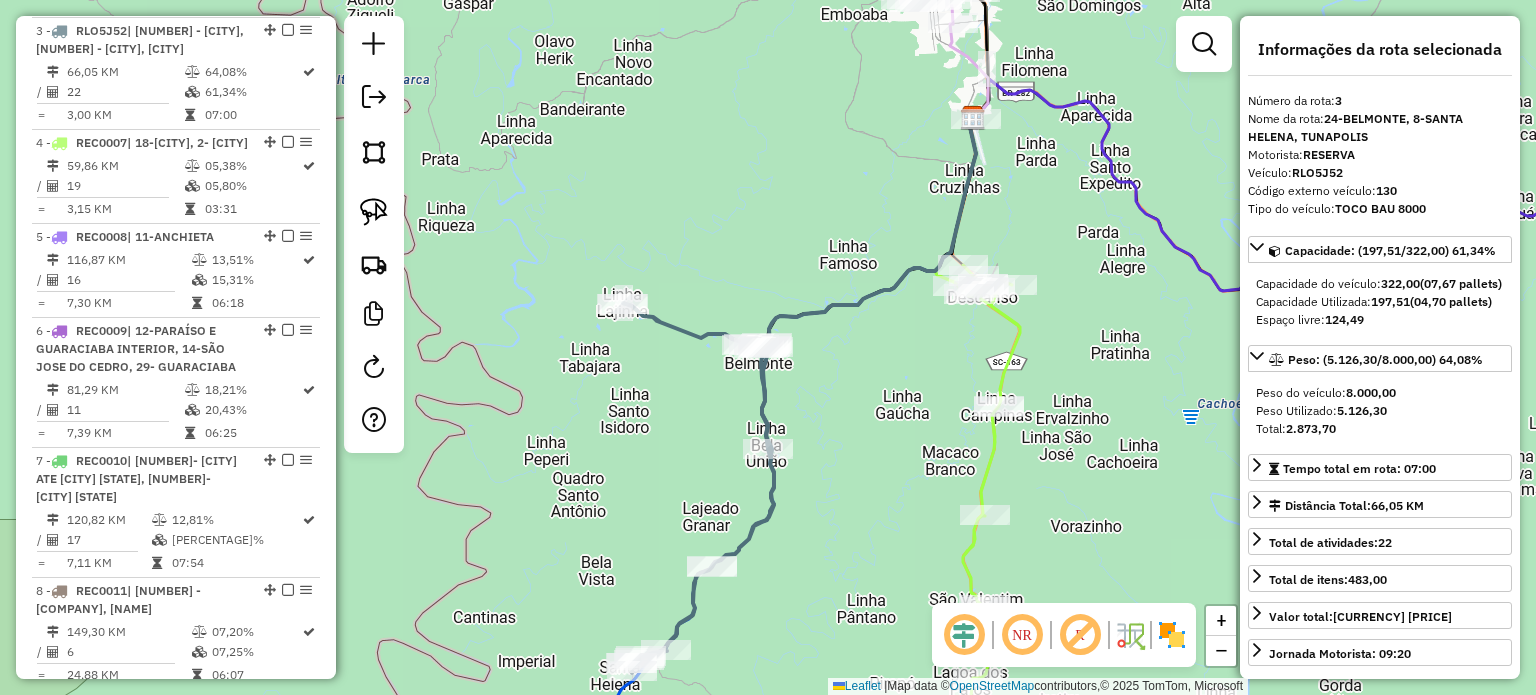 drag, startPoint x: 735, startPoint y: 315, endPoint x: 718, endPoint y: 290, distance: 30.232433 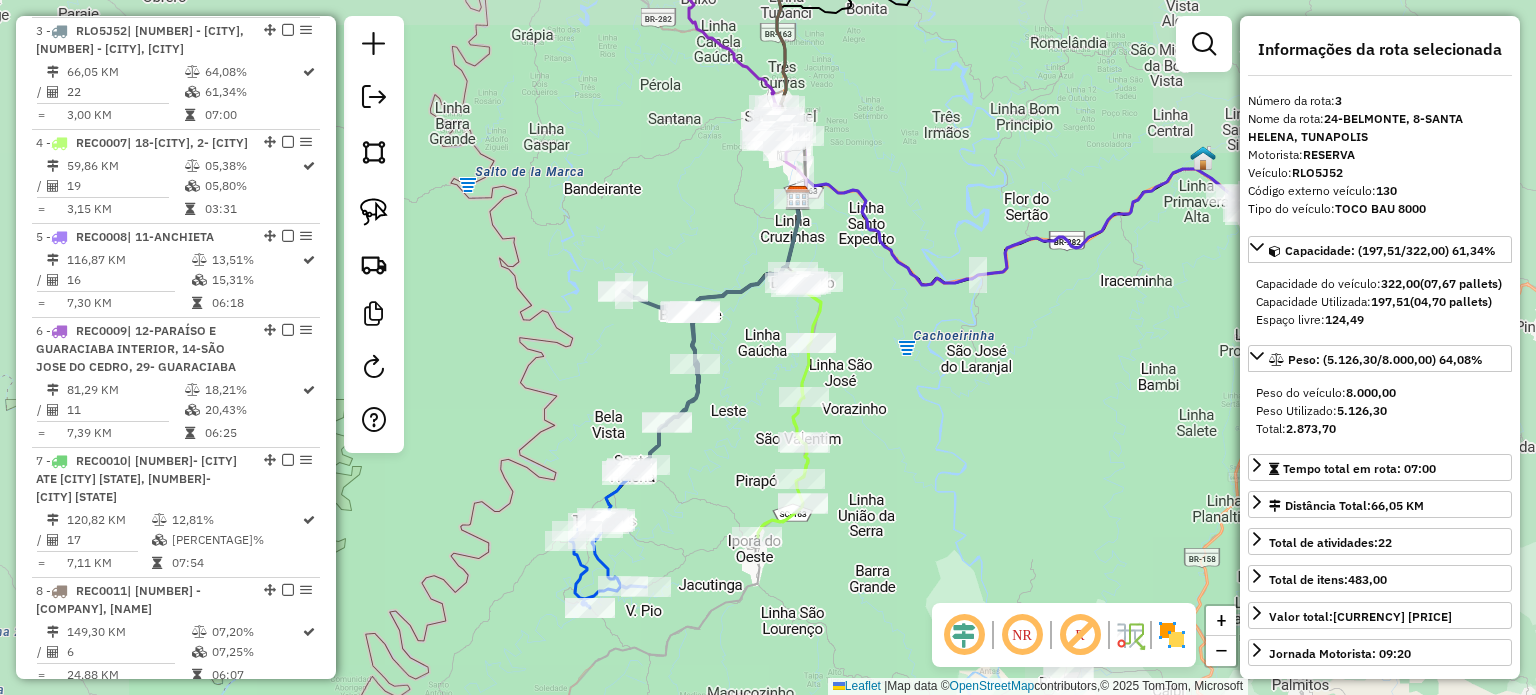 drag, startPoint x: 944, startPoint y: 463, endPoint x: 885, endPoint y: 503, distance: 71.281136 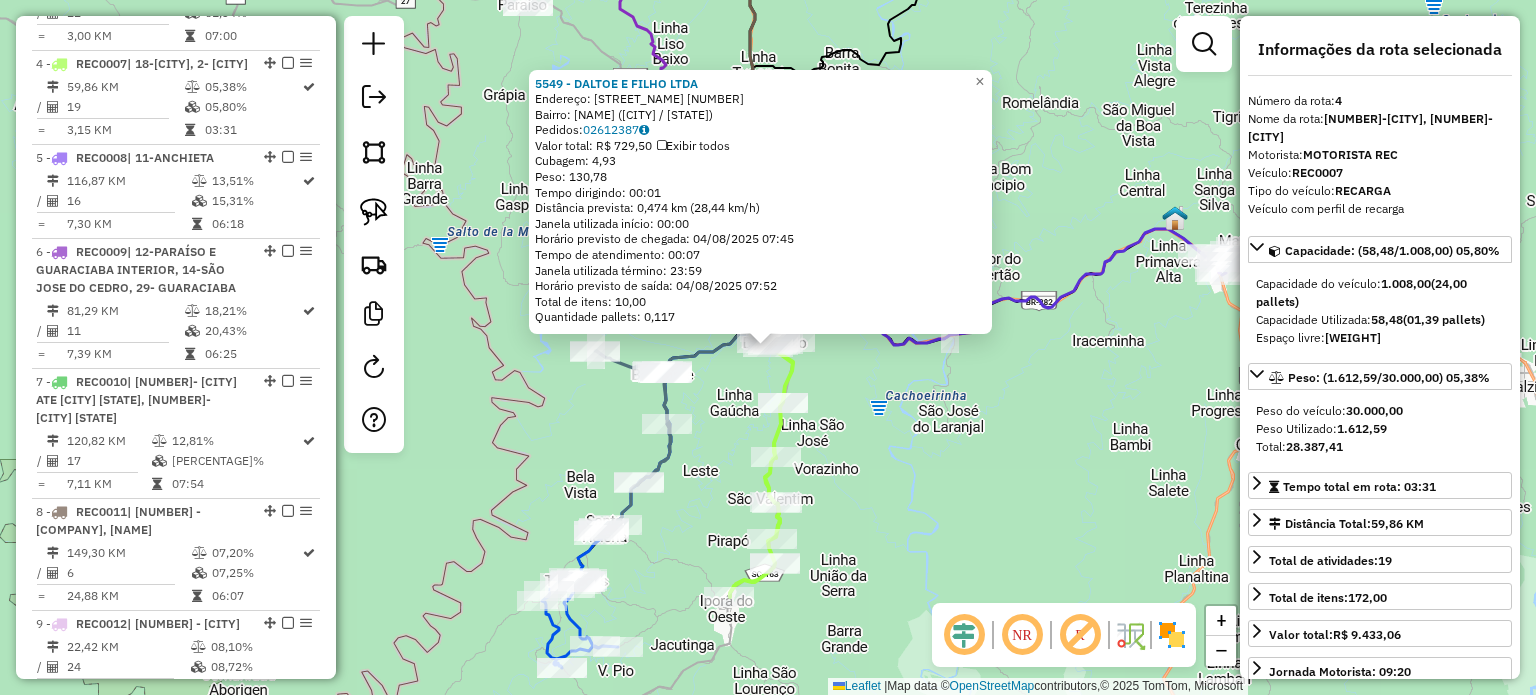 scroll, scrollTop: 1133, scrollLeft: 0, axis: vertical 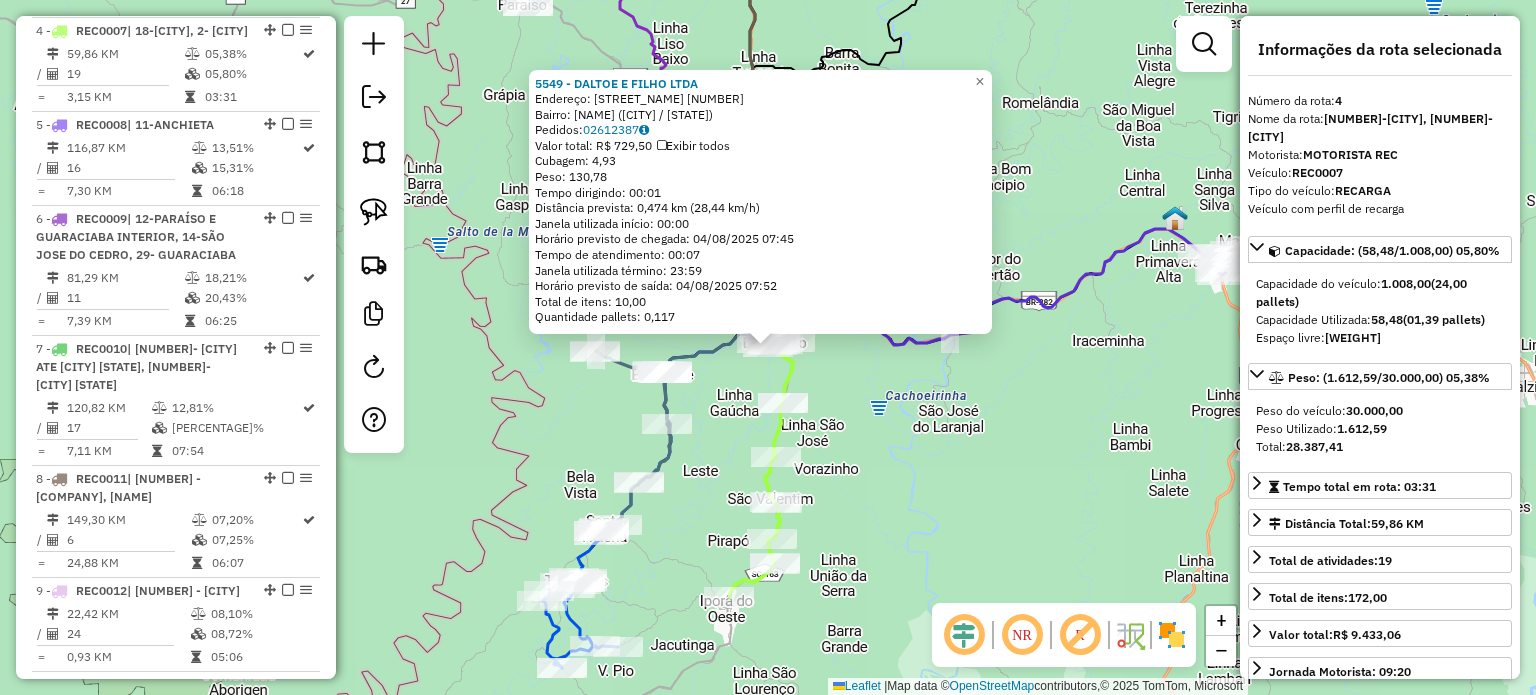 click on "5549 - DALTOE E FILHO LTDA  Endereço:  HUMBERTO CAMPOS 000239   Bairro: CENTRO (DESCANSO / SC)   Pedidos:  02612387   Valor total: R$ 729,50   Exibir todos   Cubagem: 4,93  Peso: 130,78  Tempo dirigindo: 00:01   Distância prevista: 0,474 km (28,44 km/h)   Janela utilizada início: 00:00   Horário previsto de chegada: 04/08/2025 07:45   Tempo de atendimento: 00:07   Janela utilizada término: 23:59   Horário previsto de saída: 04/08/2025 07:52   Total de itens: 10,00   Quantidade pallets: 0,117  × Janela de atendimento Grade de atendimento Capacidade Transportadoras Veículos Cliente Pedidos  Rotas Selecione os dias de semana para filtrar as janelas de atendimento  Seg   Ter   Qua   Qui   Sex   Sáb   Dom  Informe o período da janela de atendimento: De: Até:  Filtrar exatamente a janela do cliente  Considerar janela de atendimento padrão  Selecione os dias de semana para filtrar as grades de atendimento  Seg   Ter   Qua   Qui   Sex   Sáb   Dom   Considerar clientes sem dia de atendimento cadastrado +" 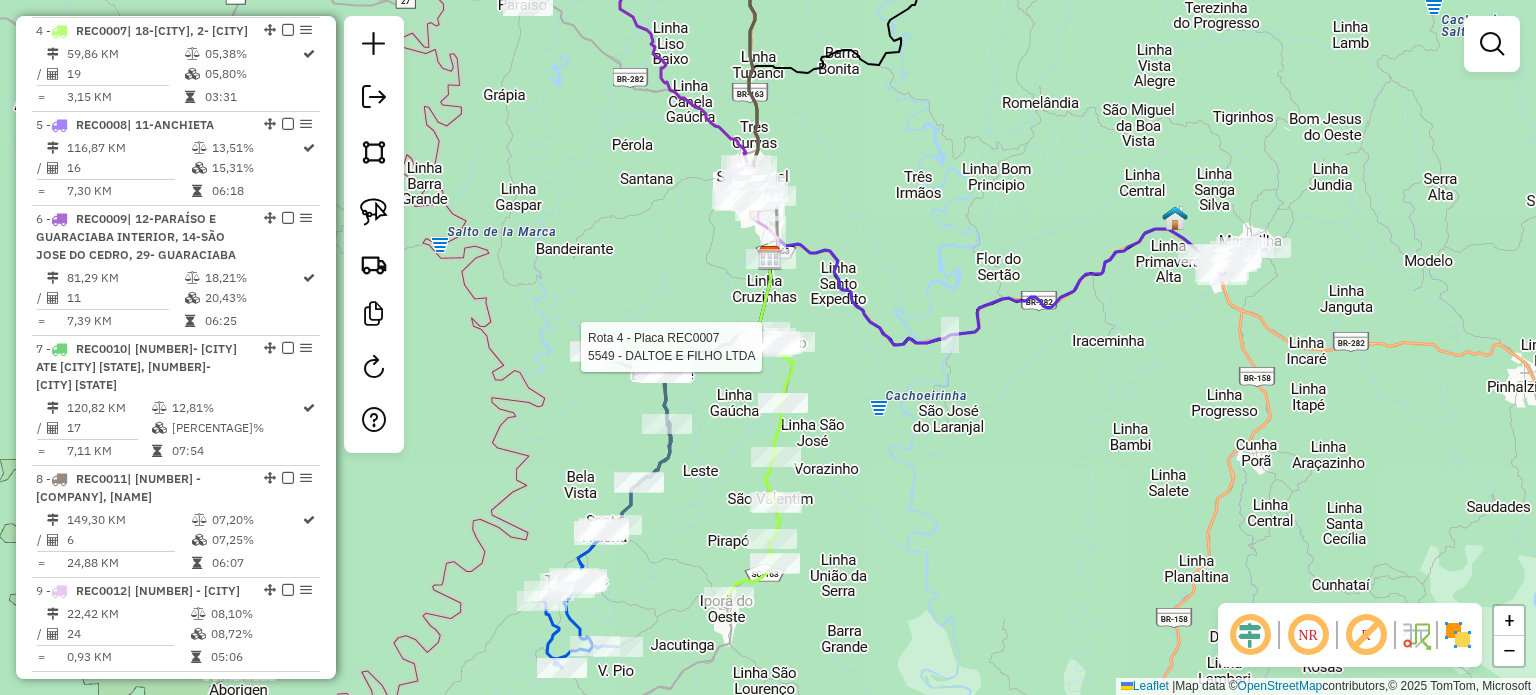 select on "*********" 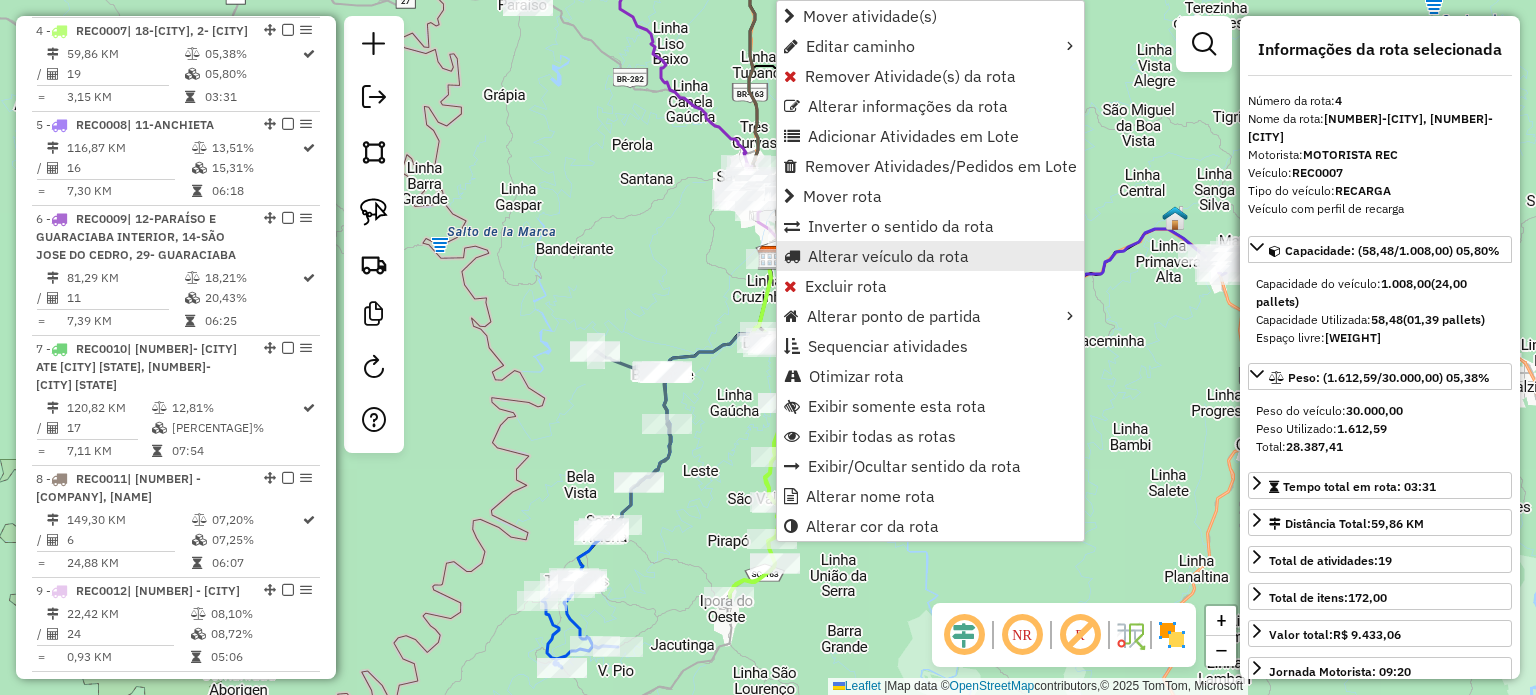 click on "Alterar veículo da rota" at bounding box center (888, 256) 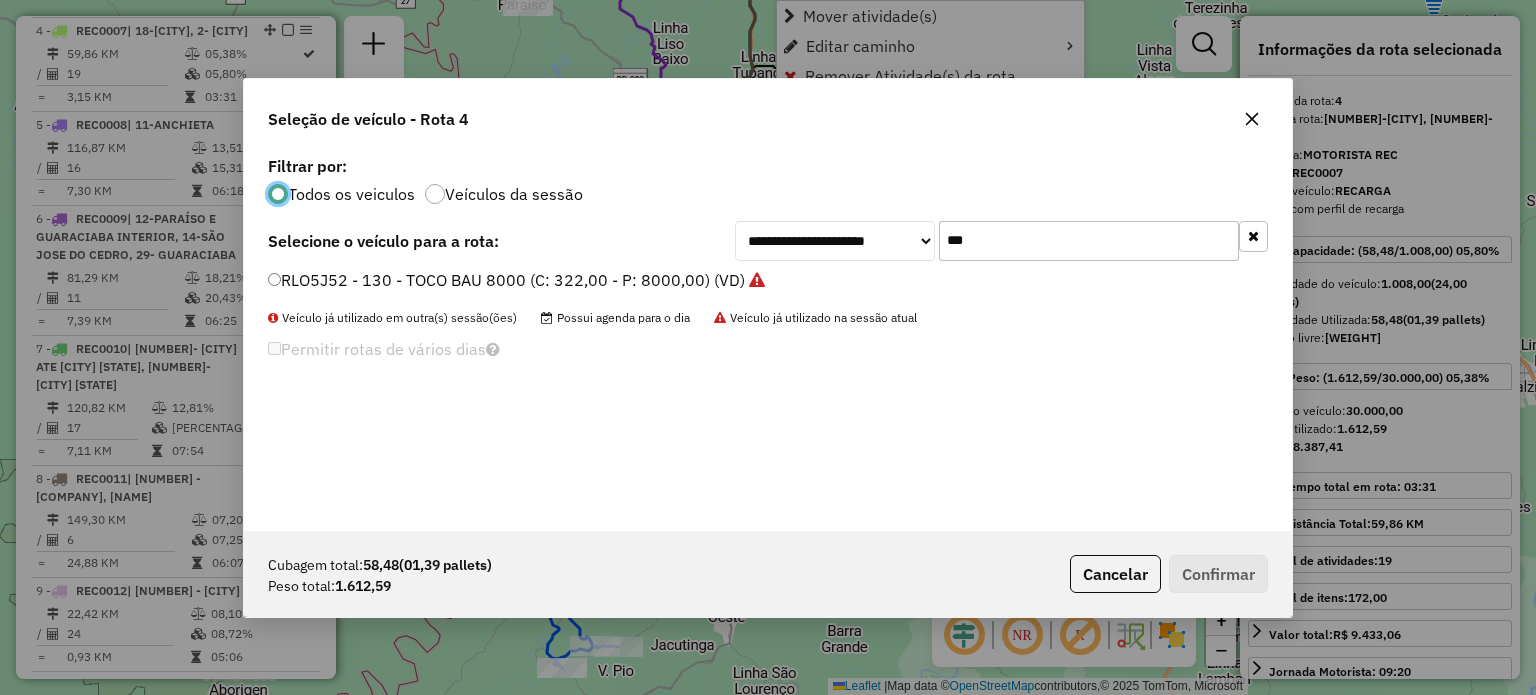 scroll, scrollTop: 10, scrollLeft: 6, axis: both 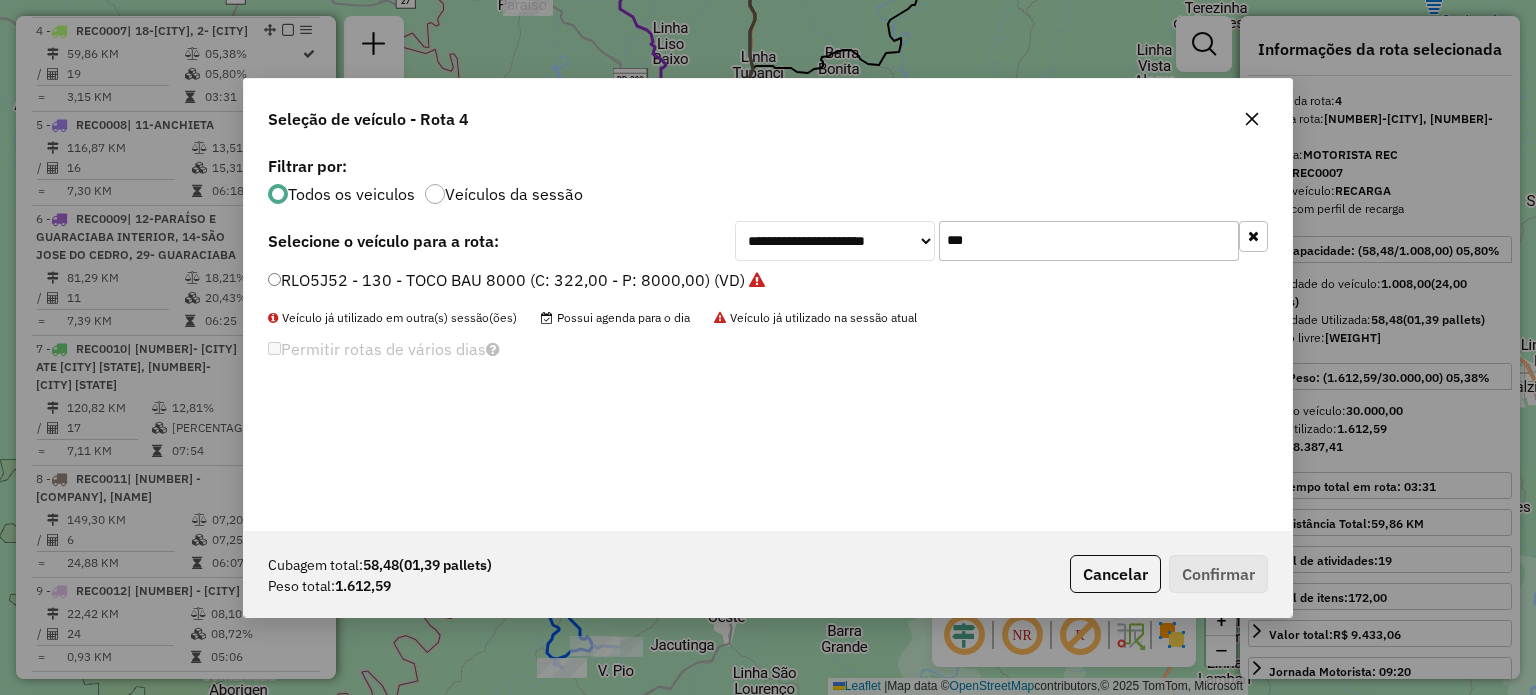 drag, startPoint x: 996, startPoint y: 239, endPoint x: 852, endPoint y: 193, distance: 151.16878 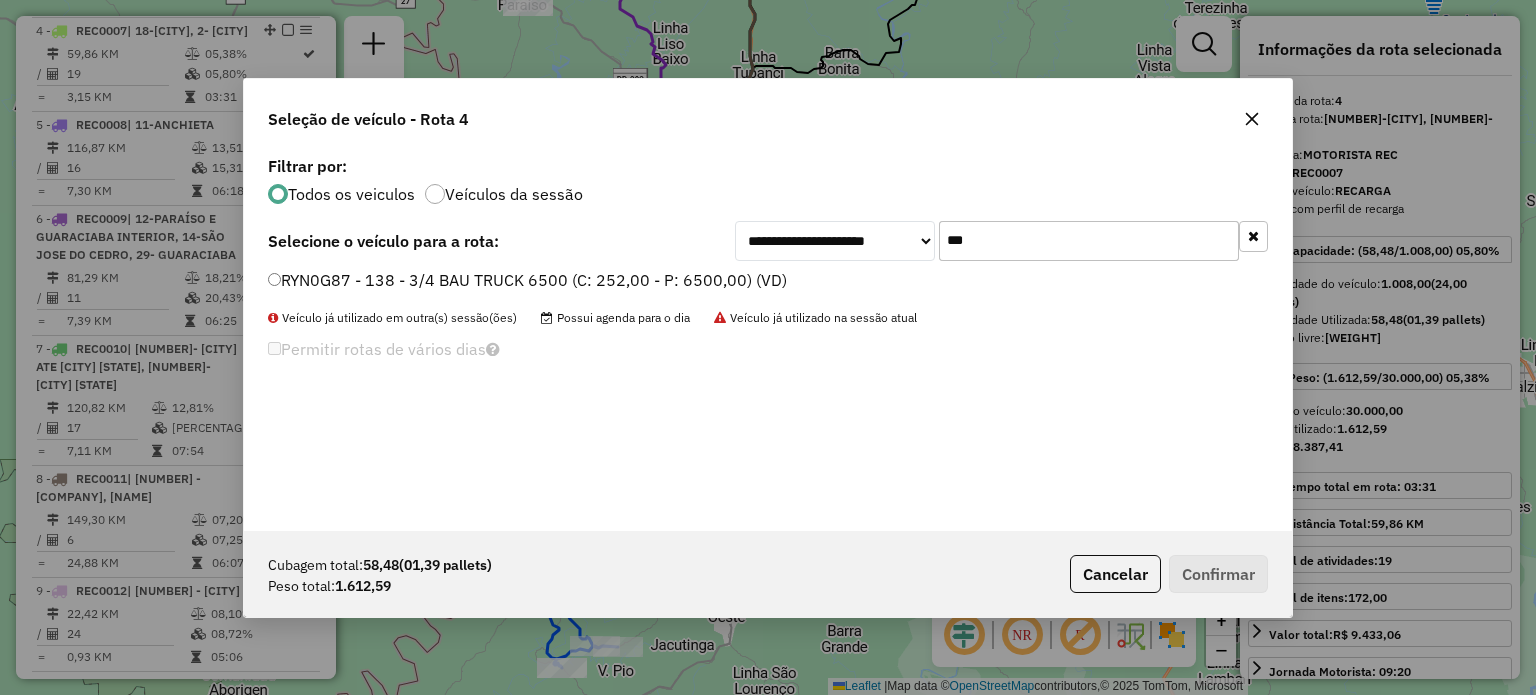 type on "***" 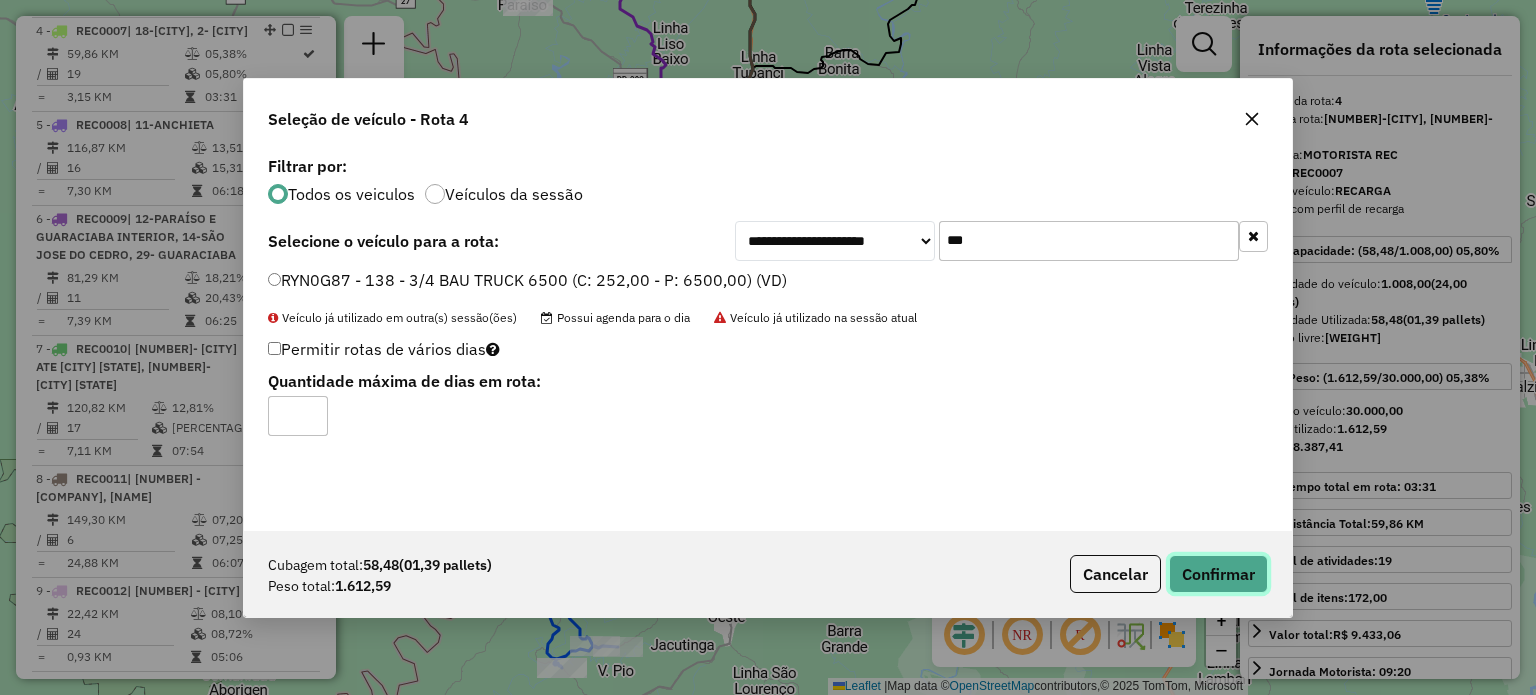 click on "Confirmar" 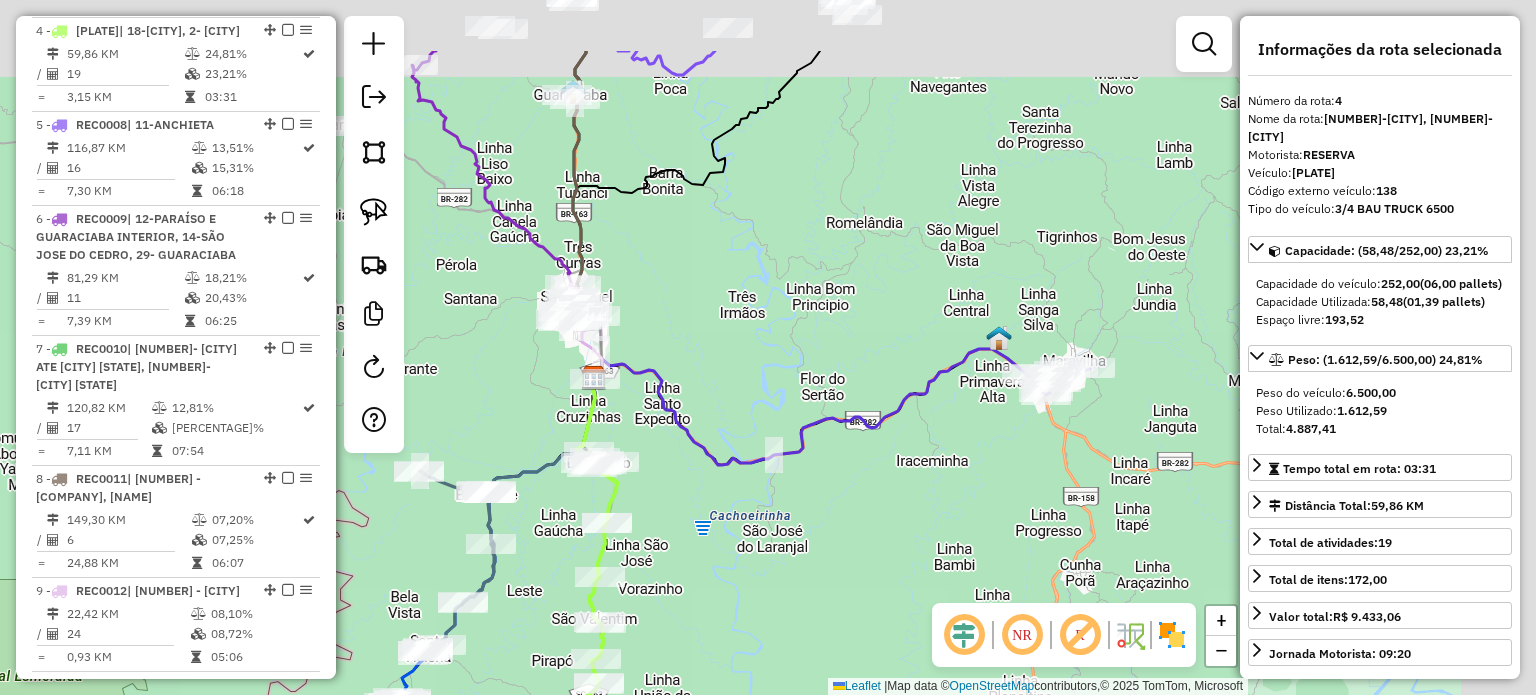 click on "Janela de atendimento Grade de atendimento Capacidade Transportadoras Veículos Cliente Pedidos  Rotas Selecione os dias de semana para filtrar as janelas de atendimento  Seg   Ter   Qua   Qui   Sex   Sáb   Dom  Informe o período da janela de atendimento: De: Até:  Filtrar exatamente a janela do cliente  Considerar janela de atendimento padrão  Selecione os dias de semana para filtrar as grades de atendimento  Seg   Ter   Qua   Qui   Sex   Sáb   Dom   Considerar clientes sem dia de atendimento cadastrado  Clientes fora do dia de atendimento selecionado Filtrar as atividades entre os valores definidos abaixo:  Peso mínimo:   Peso máximo:   Cubagem mínima:   Cubagem máxima:   De:   Até:  Filtrar as atividades entre o tempo de atendimento definido abaixo:  De:   Até:   Considerar capacidade total dos clientes não roteirizados Transportadora: Selecione um ou mais itens Tipo de veículo: Selecione um ou mais itens Veículo: Selecione um ou mais itens Motorista: Selecione um ou mais itens Nome: Rótulo:" 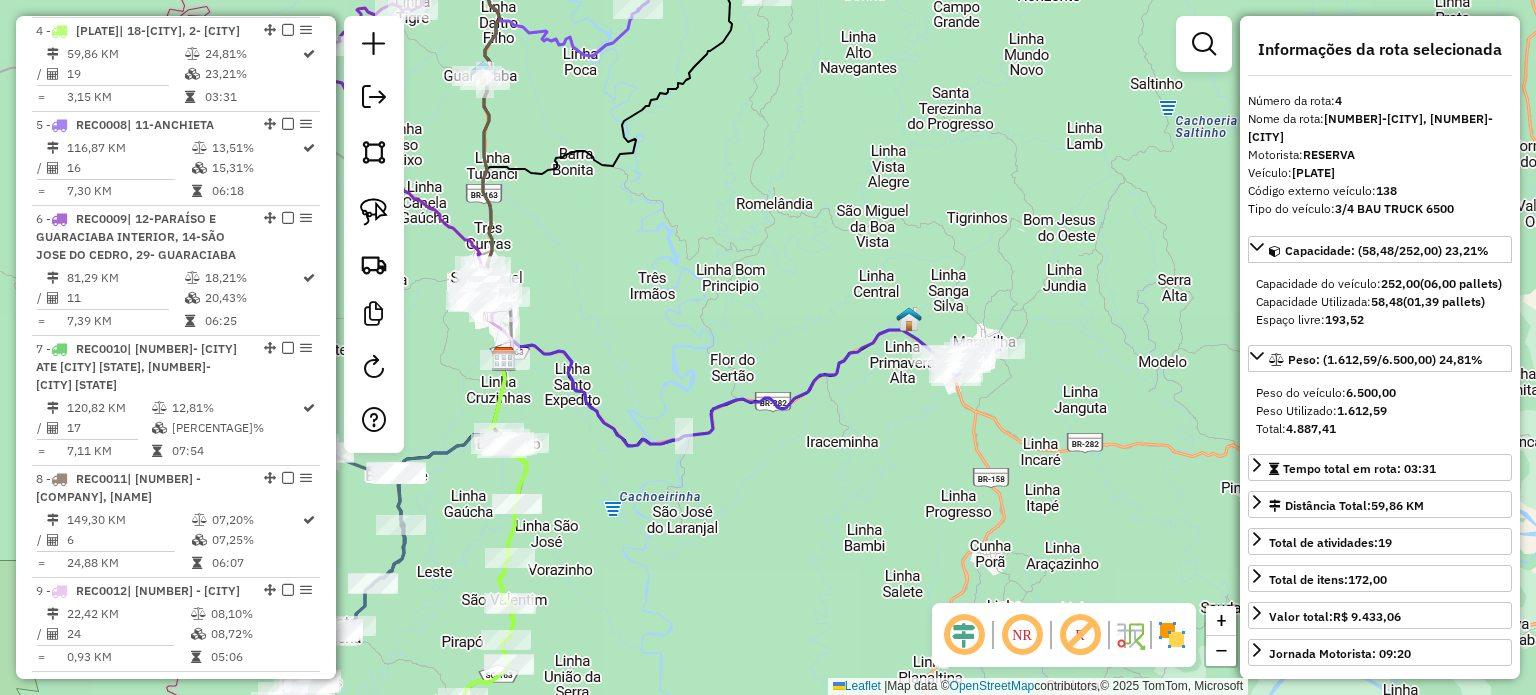 drag, startPoint x: 843, startPoint y: 483, endPoint x: 781, endPoint y: 467, distance: 64.03124 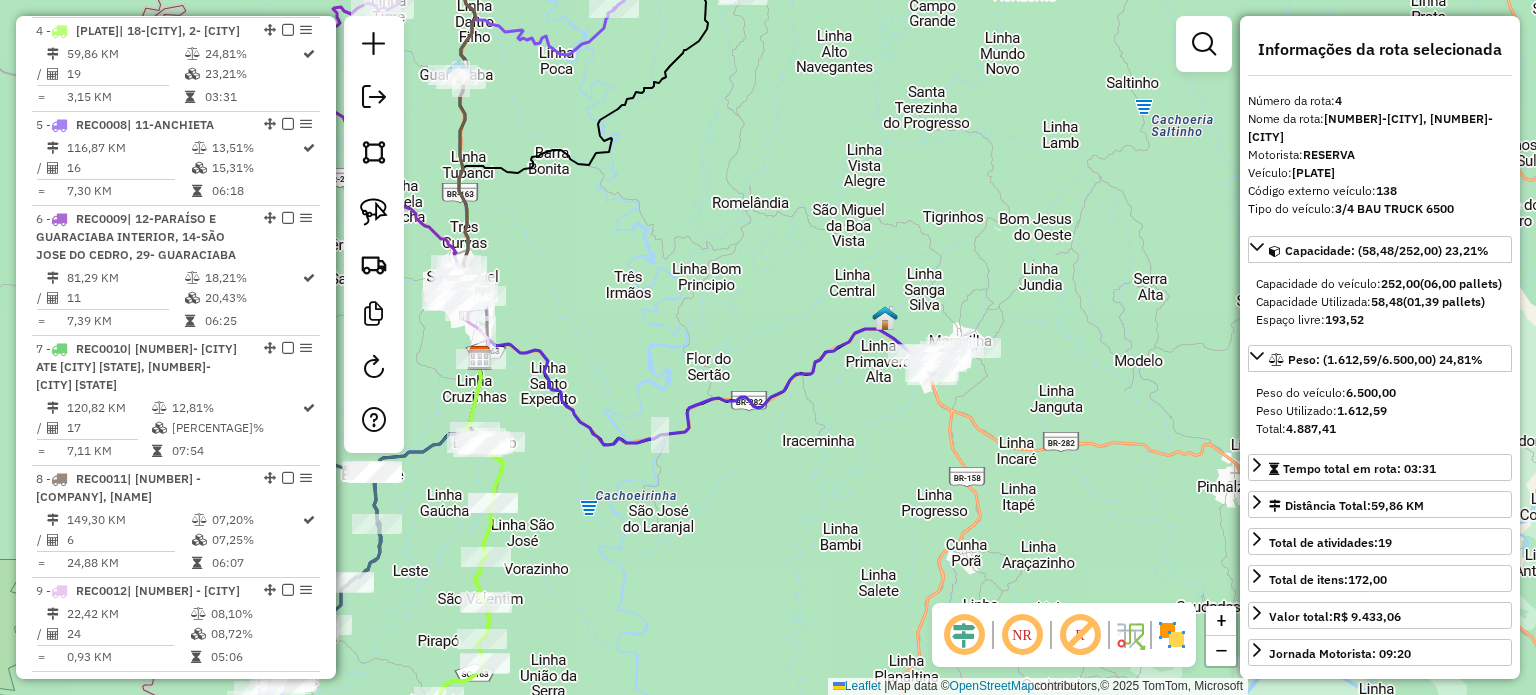 drag, startPoint x: 848, startPoint y: 481, endPoint x: 832, endPoint y: 471, distance: 18.867962 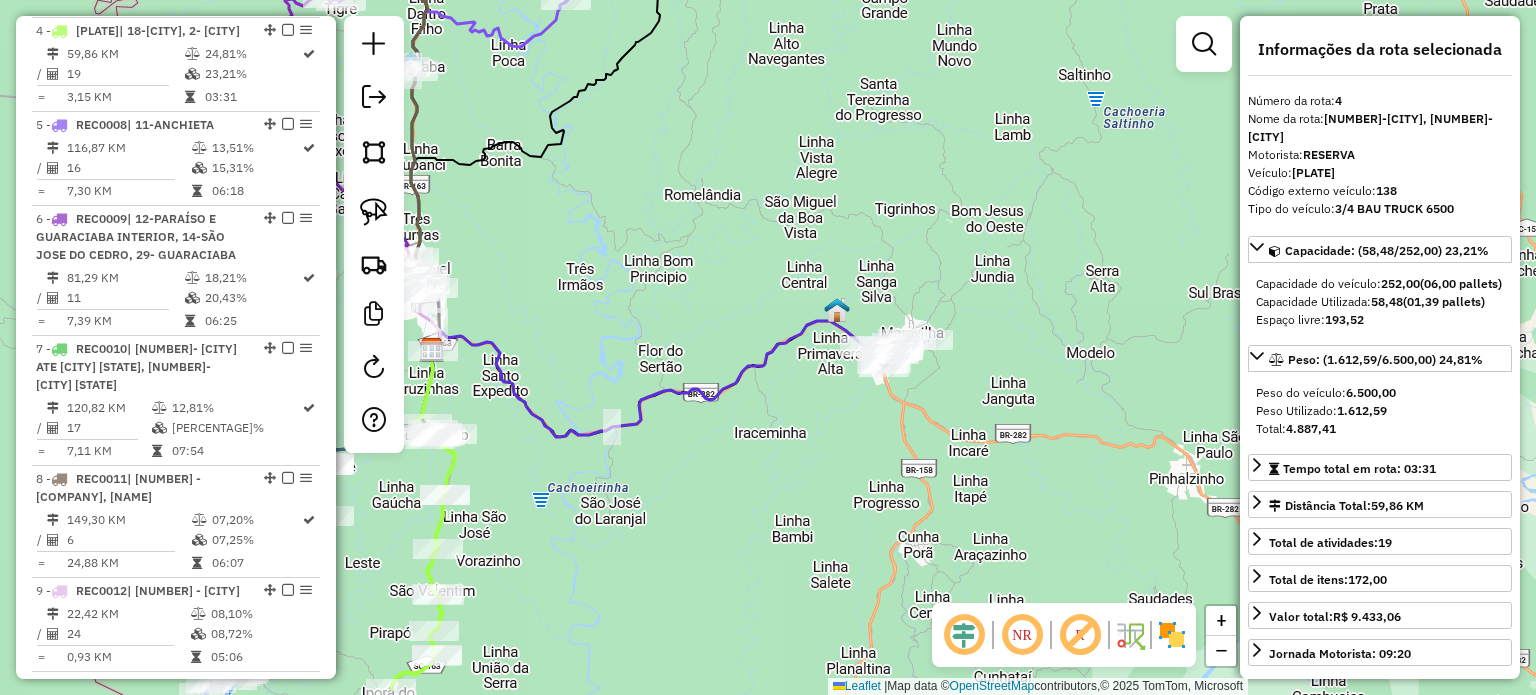 drag, startPoint x: 832, startPoint y: 471, endPoint x: 837, endPoint y: 428, distance: 43.289722 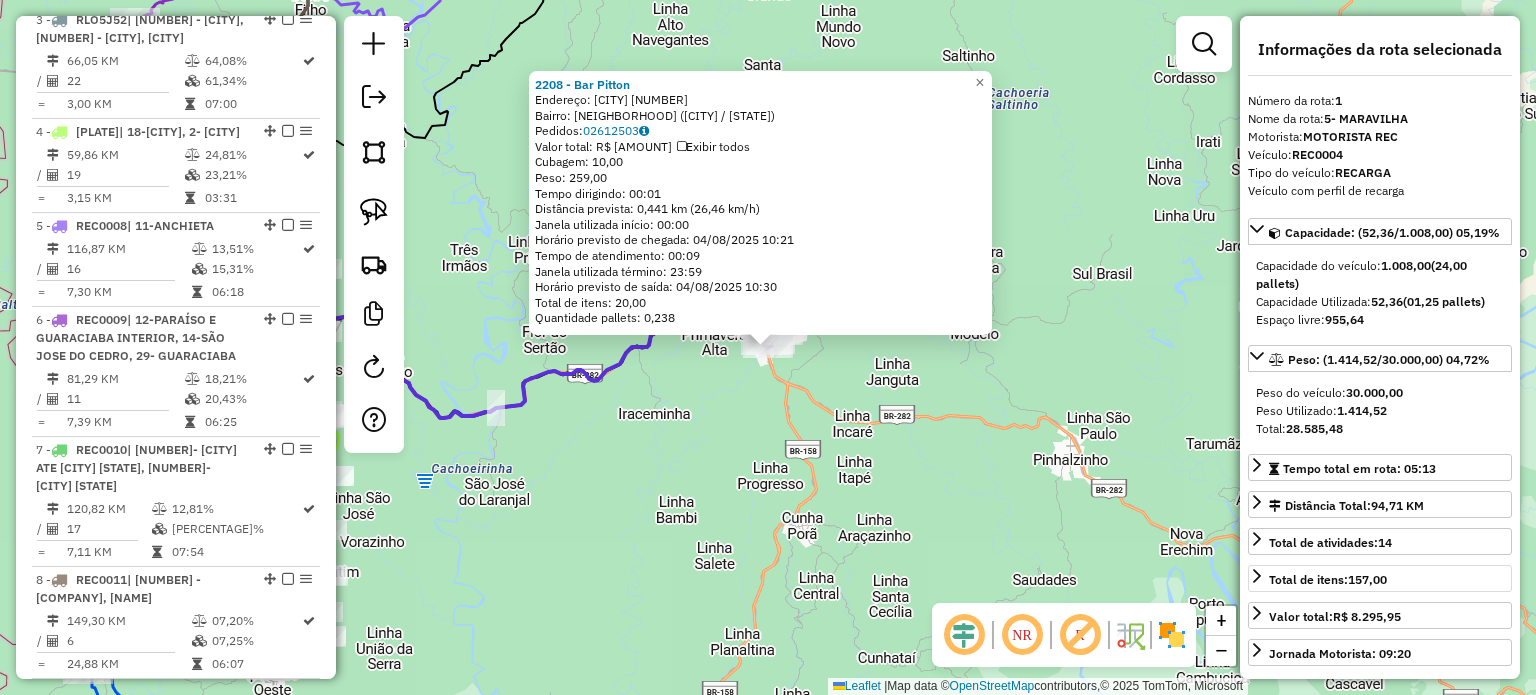 scroll, scrollTop: 798, scrollLeft: 0, axis: vertical 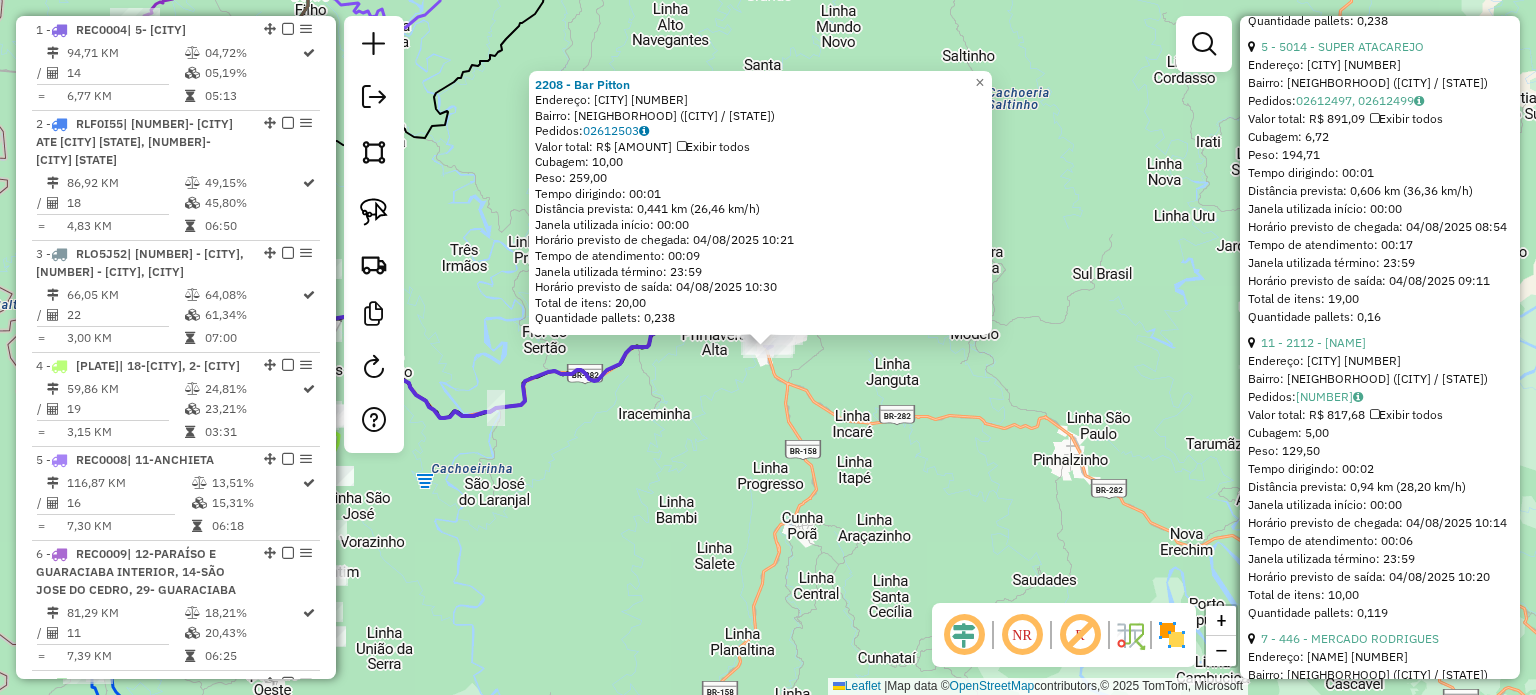 click on "2208 - Bar Pitton  Endereço:  MARAVILHA 221   Bairro: CENTRO (MARAVILHA / SC)   Pedidos:  02612503   Valor total: R$ 1.457,09   Exibir todos   Cubagem: 10,00  Peso: 259,00  Tempo dirigindo: 00:01   Distância prevista: 0,441 km (26,46 km/h)   Janela utilizada início: 00:00   Horário previsto de chegada: 04/08/2025 10:21   Tempo de atendimento: 00:09   Janela utilizada término: 23:59   Horário previsto de saída: 04/08/2025 10:30   Total de itens: 20,00   Quantidade pallets: 0,238  × Janela de atendimento Grade de atendimento Capacidade Transportadoras Veículos Cliente Pedidos  Rotas Selecione os dias de semana para filtrar as janelas de atendimento  Seg   Ter   Qua   Qui   Sex   Sáb   Dom  Informe o período da janela de atendimento: De: Até:  Filtrar exatamente a janela do cliente  Considerar janela de atendimento padrão  Selecione os dias de semana para filtrar as grades de atendimento  Seg   Ter   Qua   Qui   Sex   Sáb   Dom   Considerar clientes sem dia de atendimento cadastrado  Peso mínimo:" 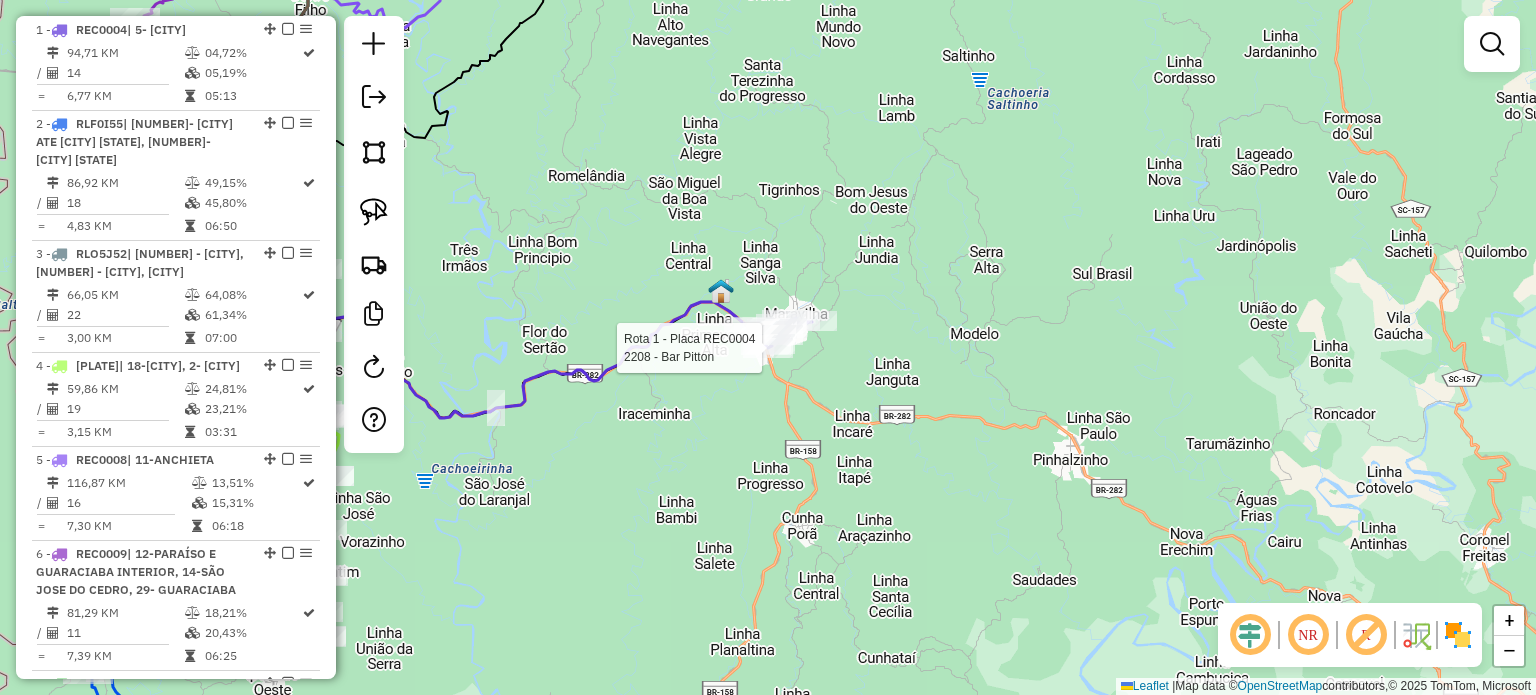select on "*********" 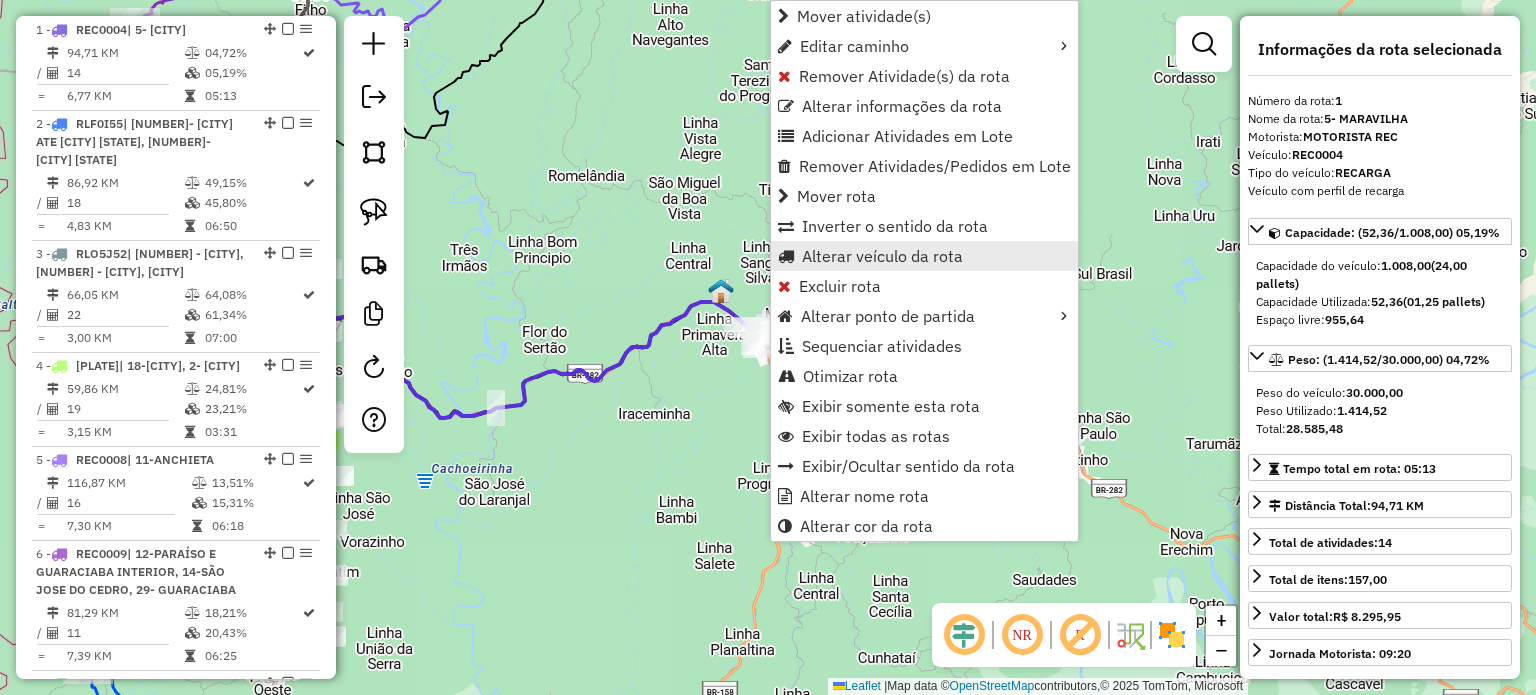 click on "Alterar veículo da rota" at bounding box center [882, 256] 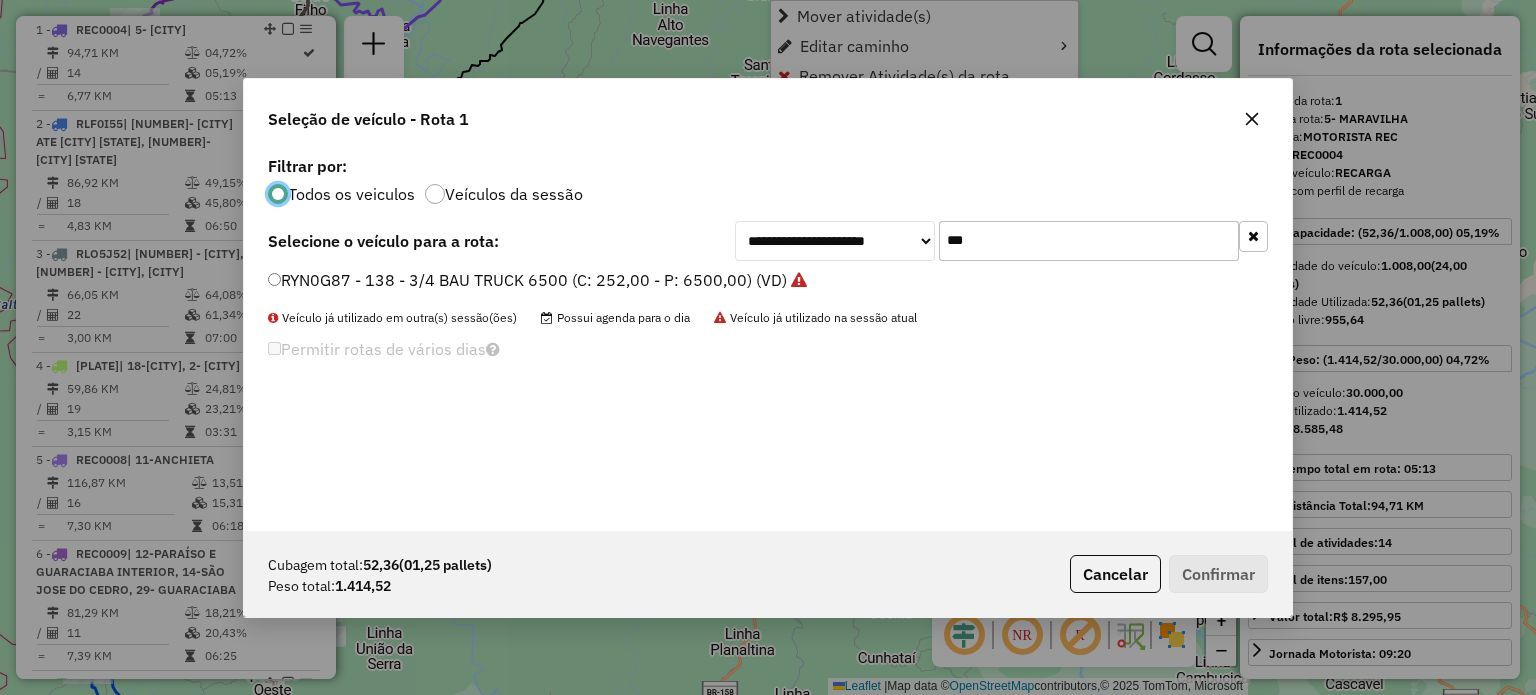 scroll, scrollTop: 10, scrollLeft: 6, axis: both 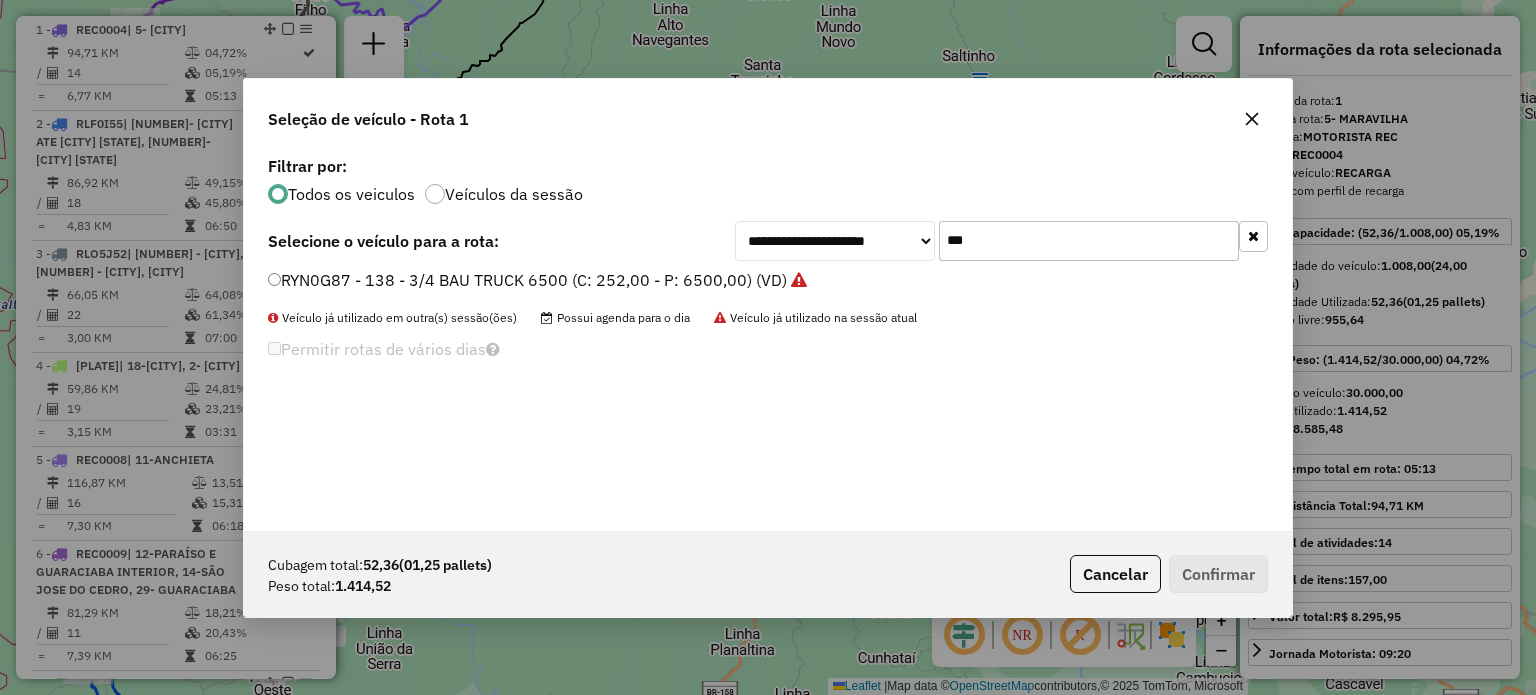 drag, startPoint x: 972, startPoint y: 249, endPoint x: 908, endPoint y: 252, distance: 64.070274 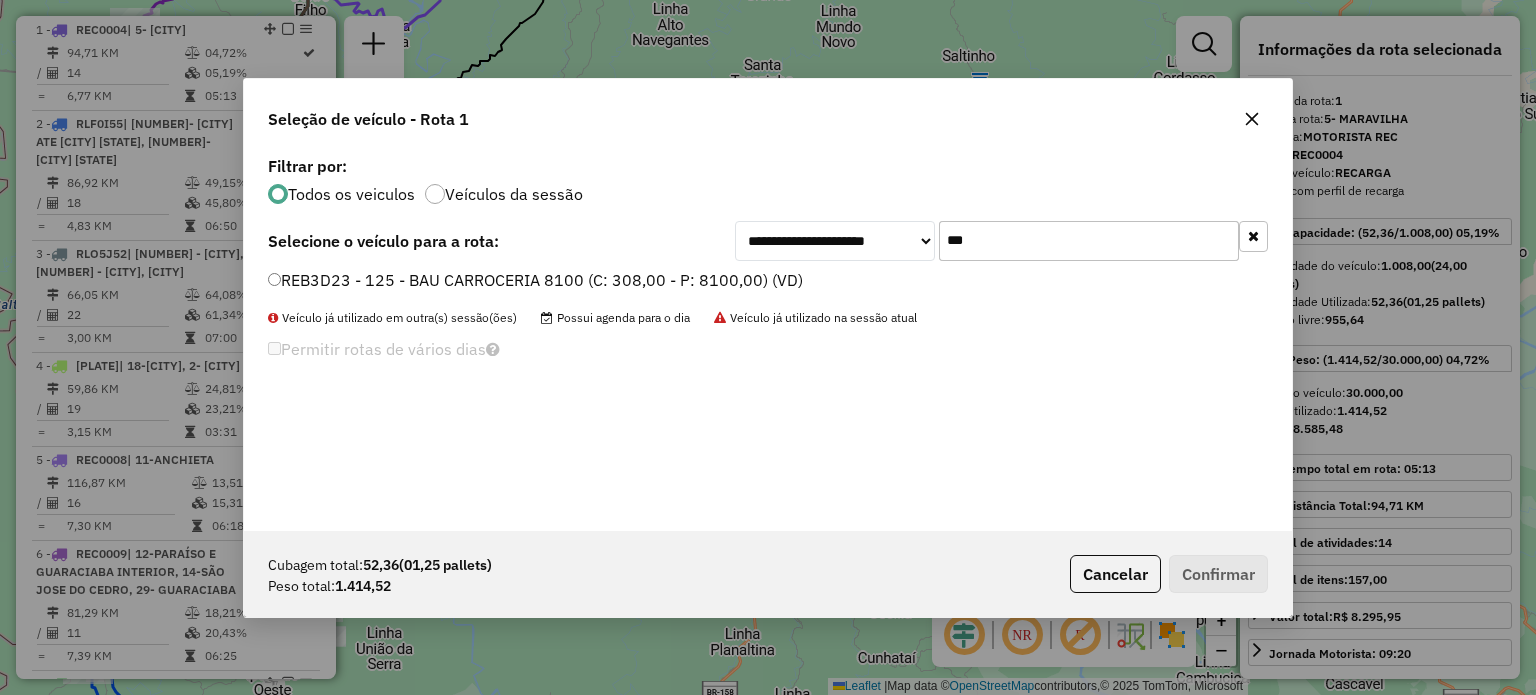 type on "***" 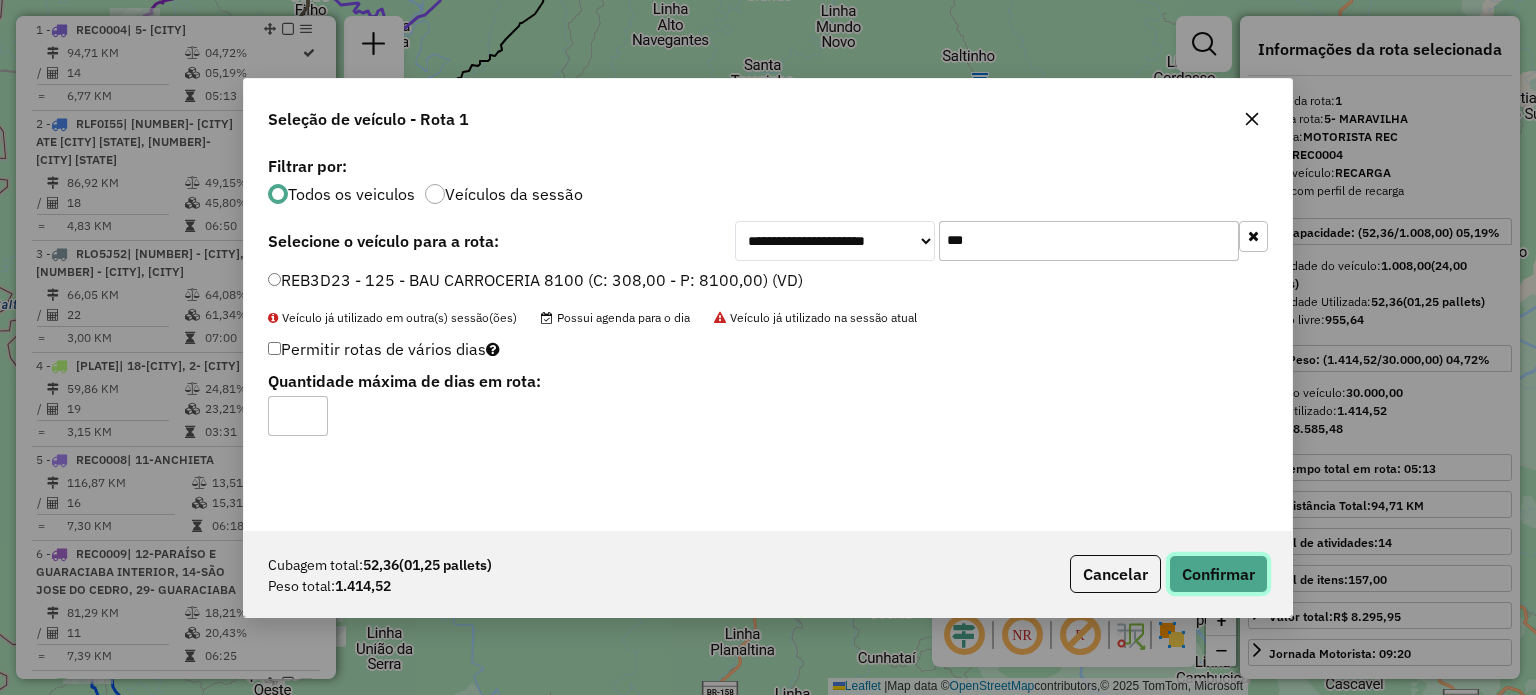 click on "Confirmar" 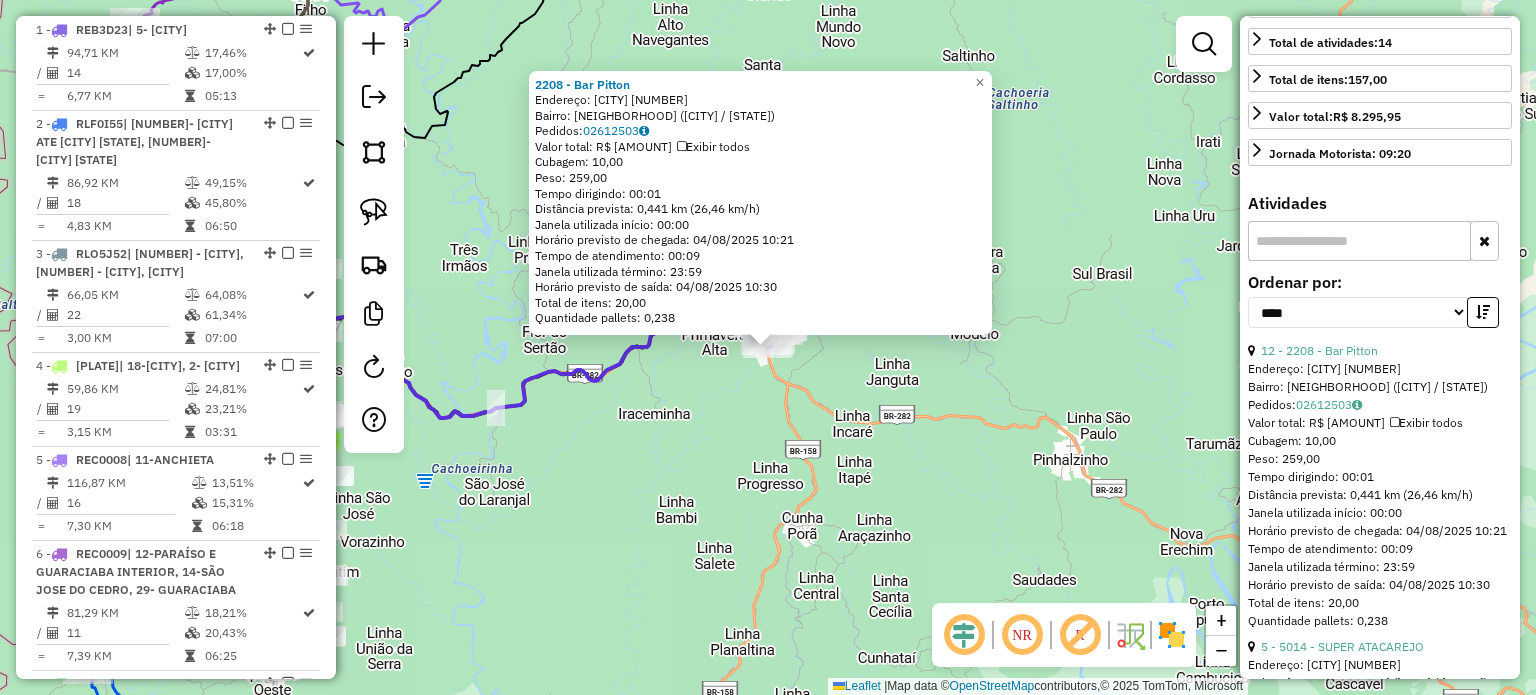 scroll, scrollTop: 900, scrollLeft: 0, axis: vertical 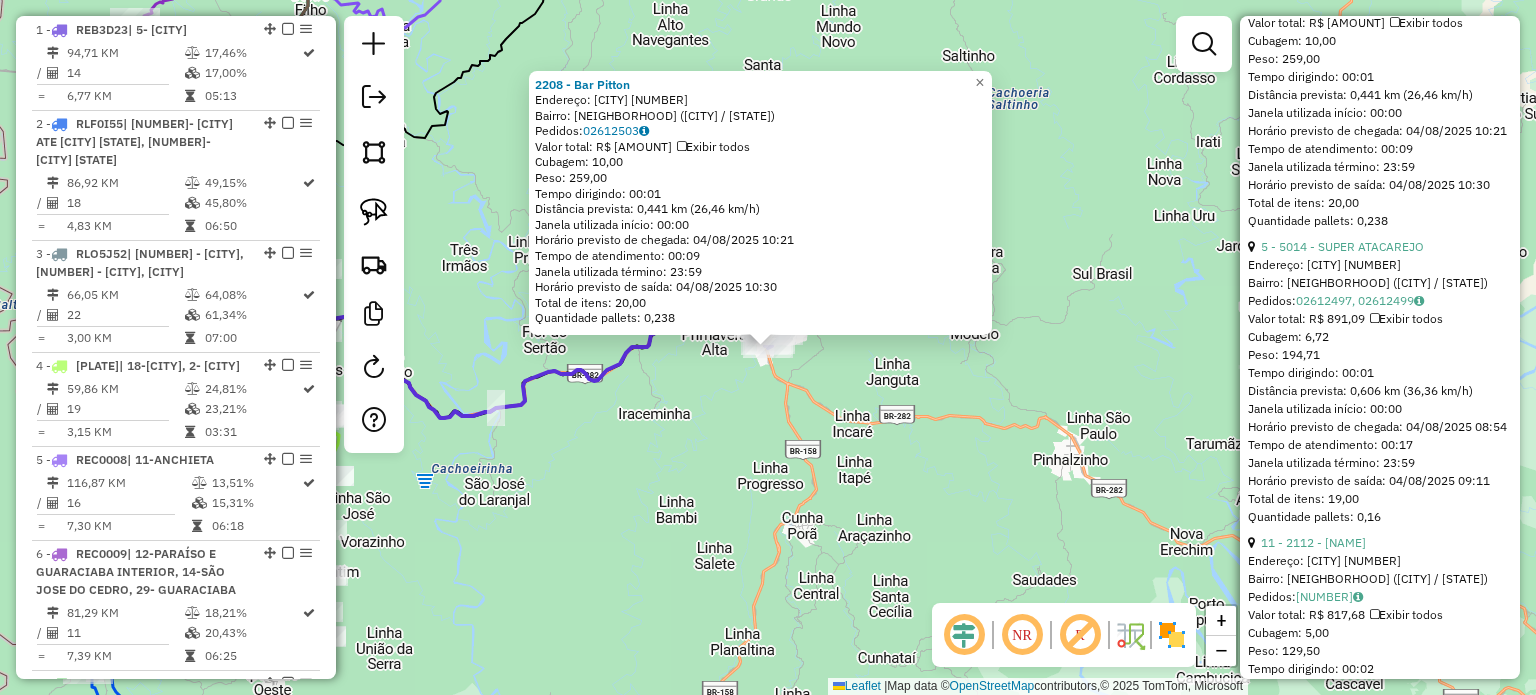 click on "2208 - Bar Pitton  Endereço:  MARAVILHA 221   Bairro: CENTRO (MARAVILHA / SC)   Pedidos:  02612503   Valor total: R$ 1.457,09   Exibir todos   Cubagem: 10,00  Peso: 259,00  Tempo dirigindo: 00:01   Distância prevista: 0,441 km (26,46 km/h)   Janela utilizada início: 00:00   Horário previsto de chegada: 04/08/2025 10:21   Tempo de atendimento: 00:09   Janela utilizada término: 23:59   Horário previsto de saída: 04/08/2025 10:30   Total de itens: 20,00   Quantidade pallets: 0,238  × Janela de atendimento Grade de atendimento Capacidade Transportadoras Veículos Cliente Pedidos  Rotas Selecione os dias de semana para filtrar as janelas de atendimento  Seg   Ter   Qua   Qui   Sex   Sáb   Dom  Informe o período da janela de atendimento: De: Até:  Filtrar exatamente a janela do cliente  Considerar janela de atendimento padrão  Selecione os dias de semana para filtrar as grades de atendimento  Seg   Ter   Qua   Qui   Sex   Sáb   Dom   Considerar clientes sem dia de atendimento cadastrado  Peso mínimo:" 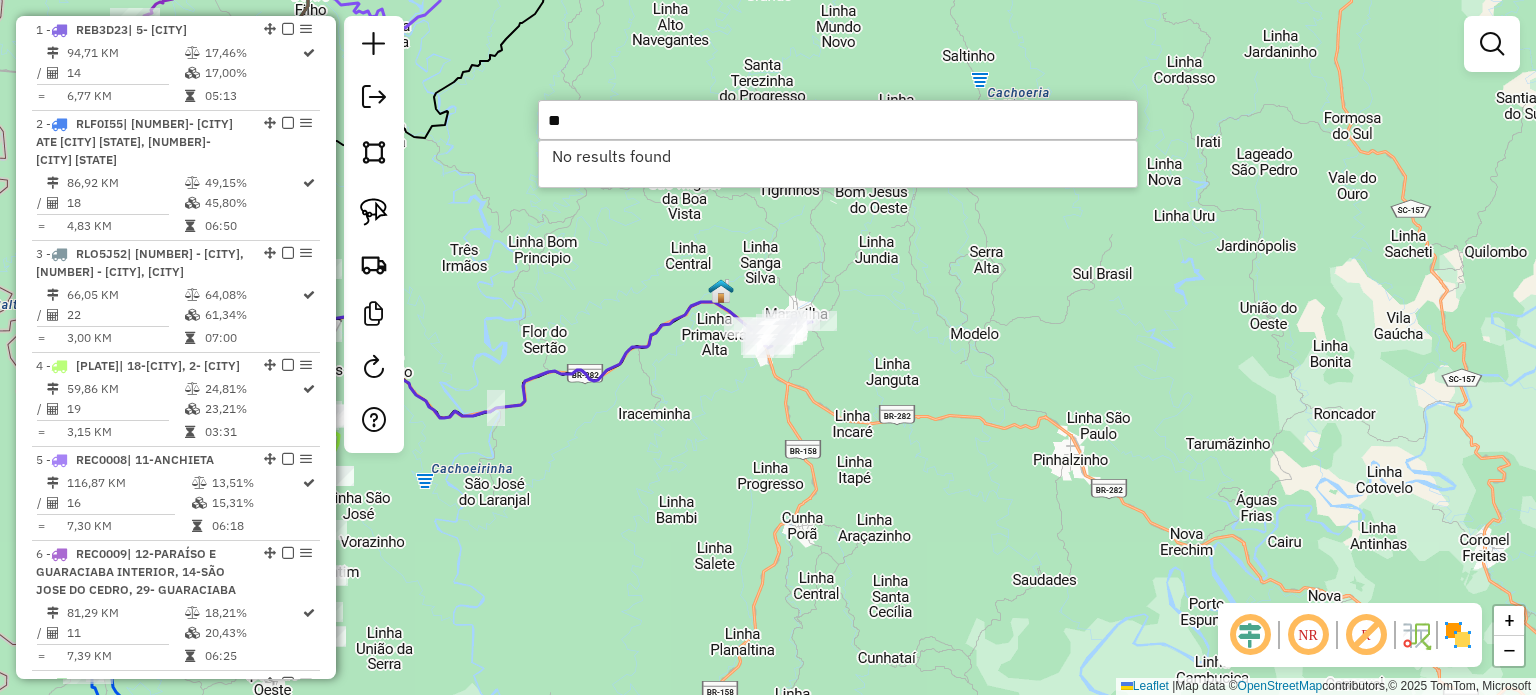 type on "*" 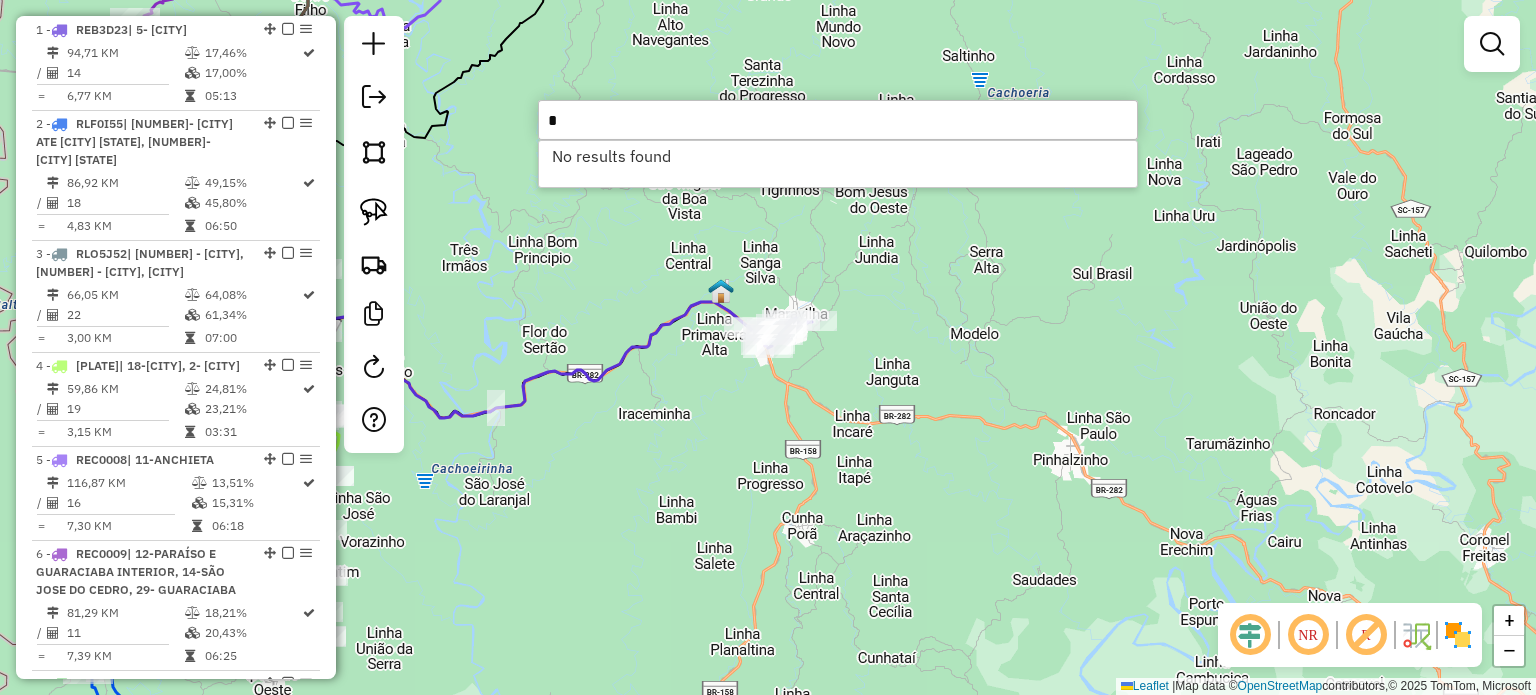 type 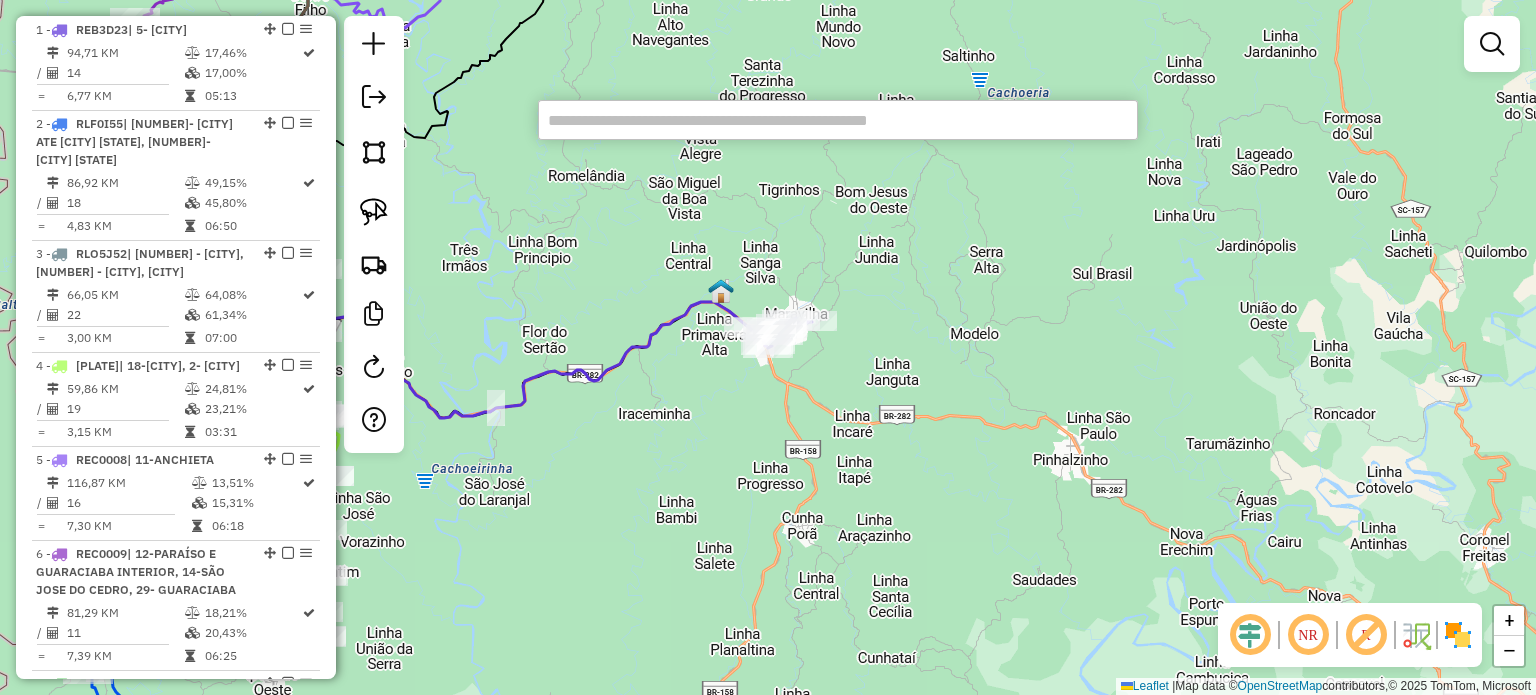 drag, startPoint x: 704, startPoint y: 260, endPoint x: 721, endPoint y: 378, distance: 119.218285 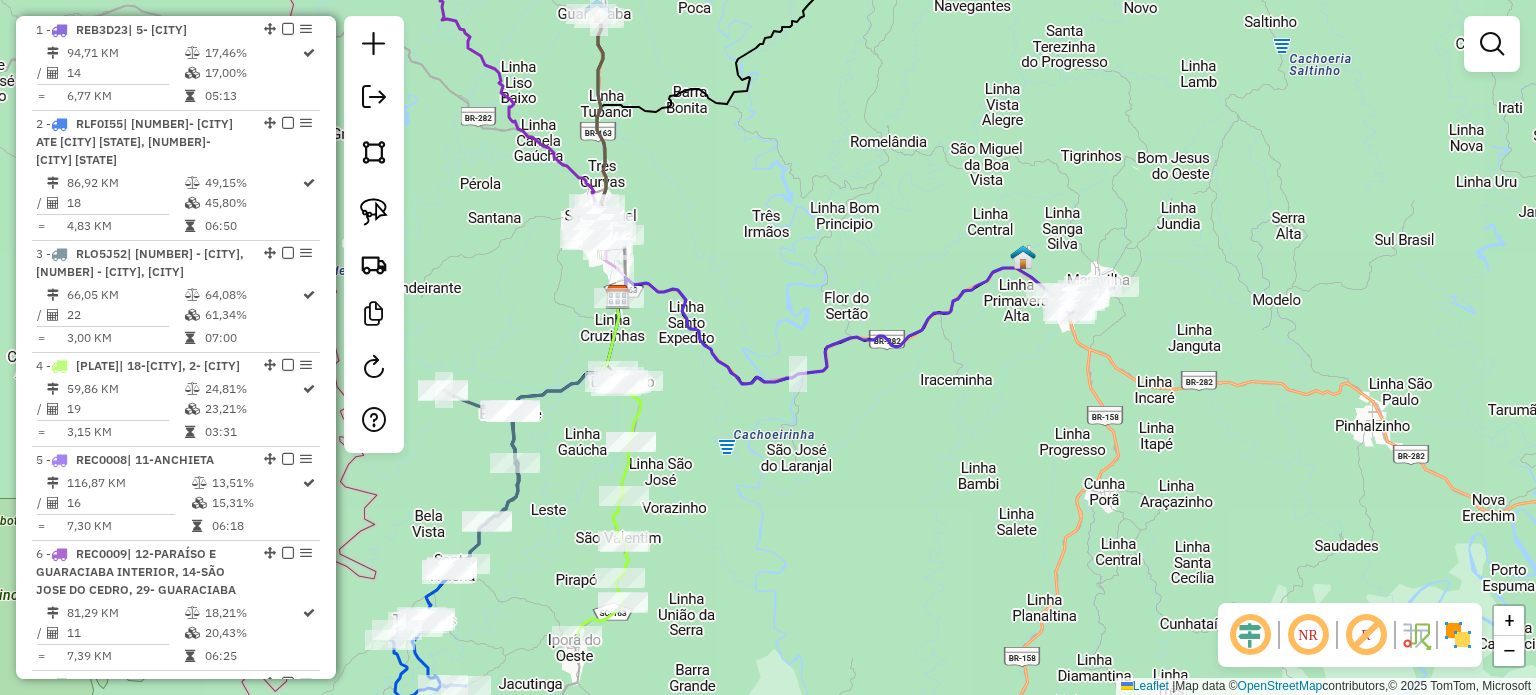drag, startPoint x: 666, startPoint y: 485, endPoint x: 971, endPoint y: 457, distance: 306.28256 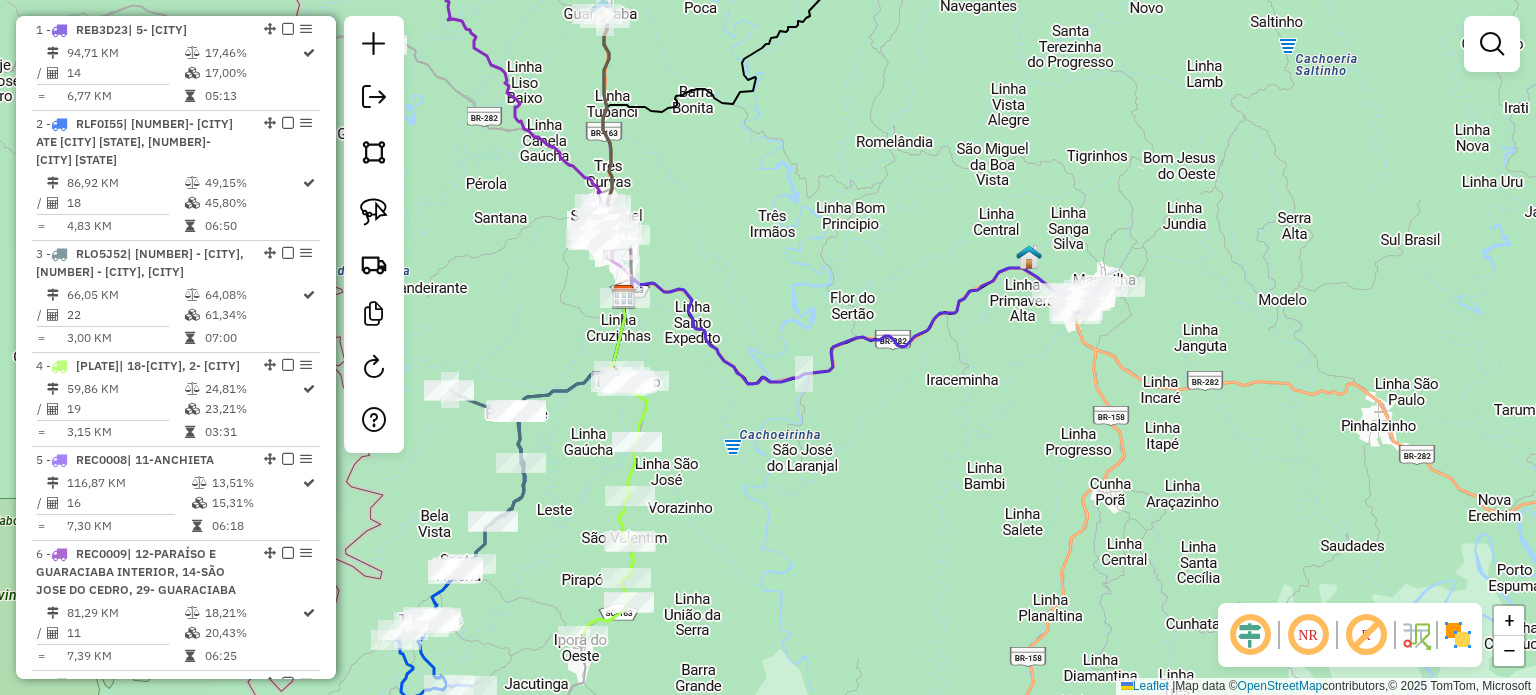 drag, startPoint x: 969, startPoint y: 458, endPoint x: 1019, endPoint y: 448, distance: 50.990196 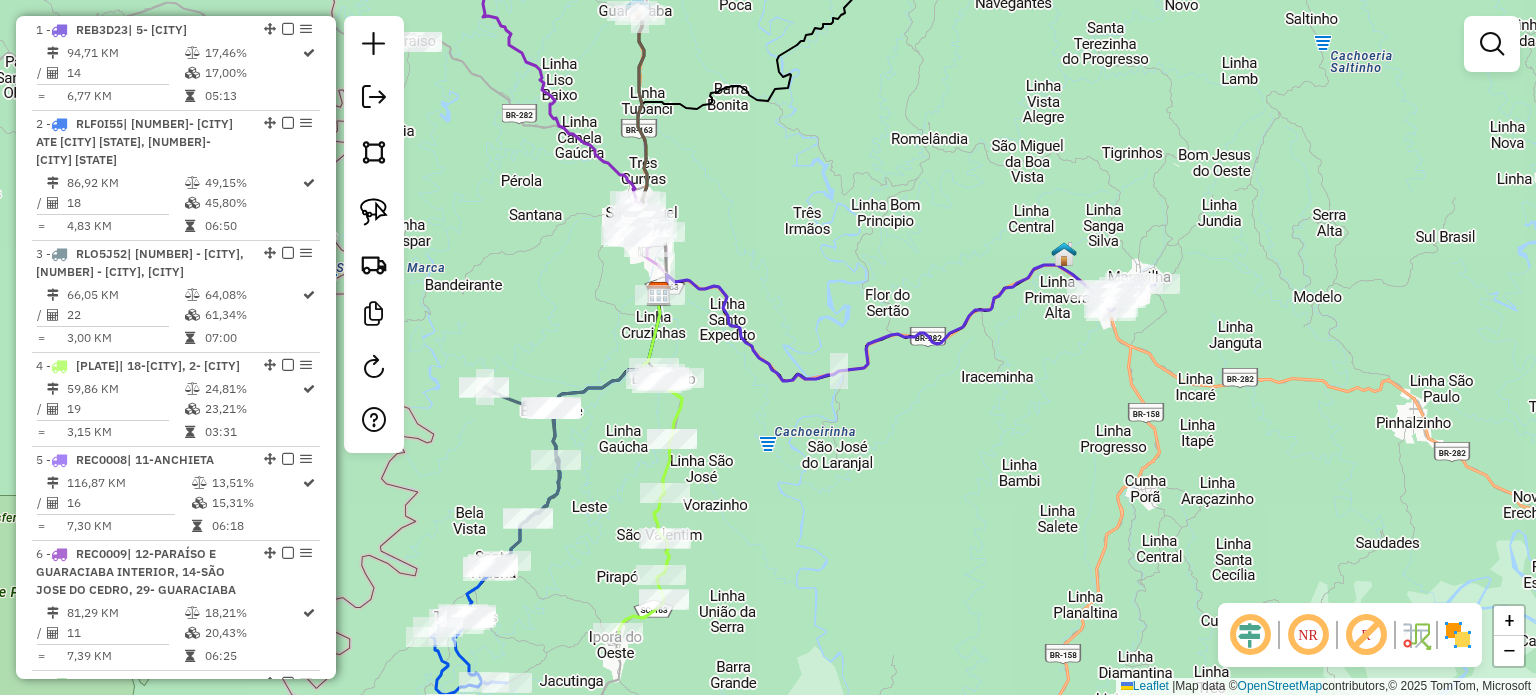 drag, startPoint x: 1024, startPoint y: 449, endPoint x: 1008, endPoint y: 474, distance: 29.681644 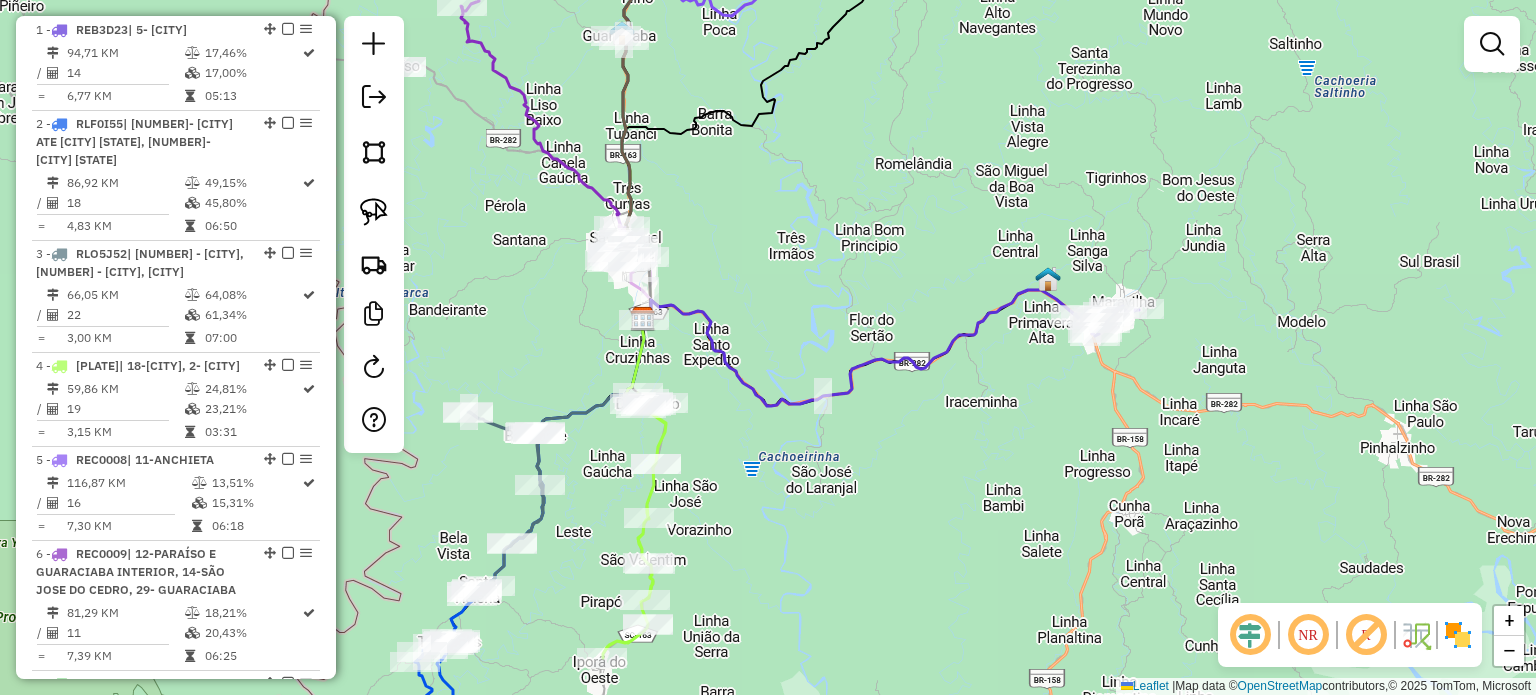click on "Janela de atendimento Grade de atendimento Capacidade Transportadoras Veículos Cliente Pedidos  Rotas Selecione os dias de semana para filtrar as janelas de atendimento  Seg   Ter   Qua   Qui   Sex   Sáb   Dom  Informe o período da janela de atendimento: De: Até:  Filtrar exatamente a janela do cliente  Considerar janela de atendimento padrão  Selecione os dias de semana para filtrar as grades de atendimento  Seg   Ter   Qua   Qui   Sex   Sáb   Dom   Considerar clientes sem dia de atendimento cadastrado  Clientes fora do dia de atendimento selecionado Filtrar as atividades entre os valores definidos abaixo:  Peso mínimo:   Peso máximo:   Cubagem mínima:   Cubagem máxima:   De:   Até:  Filtrar as atividades entre o tempo de atendimento definido abaixo:  De:   Até:   Considerar capacidade total dos clientes não roteirizados Transportadora: Selecione um ou mais itens Tipo de veículo: Selecione um ou mais itens Veículo: Selecione um ou mais itens Motorista: Selecione um ou mais itens Nome: Rótulo:" 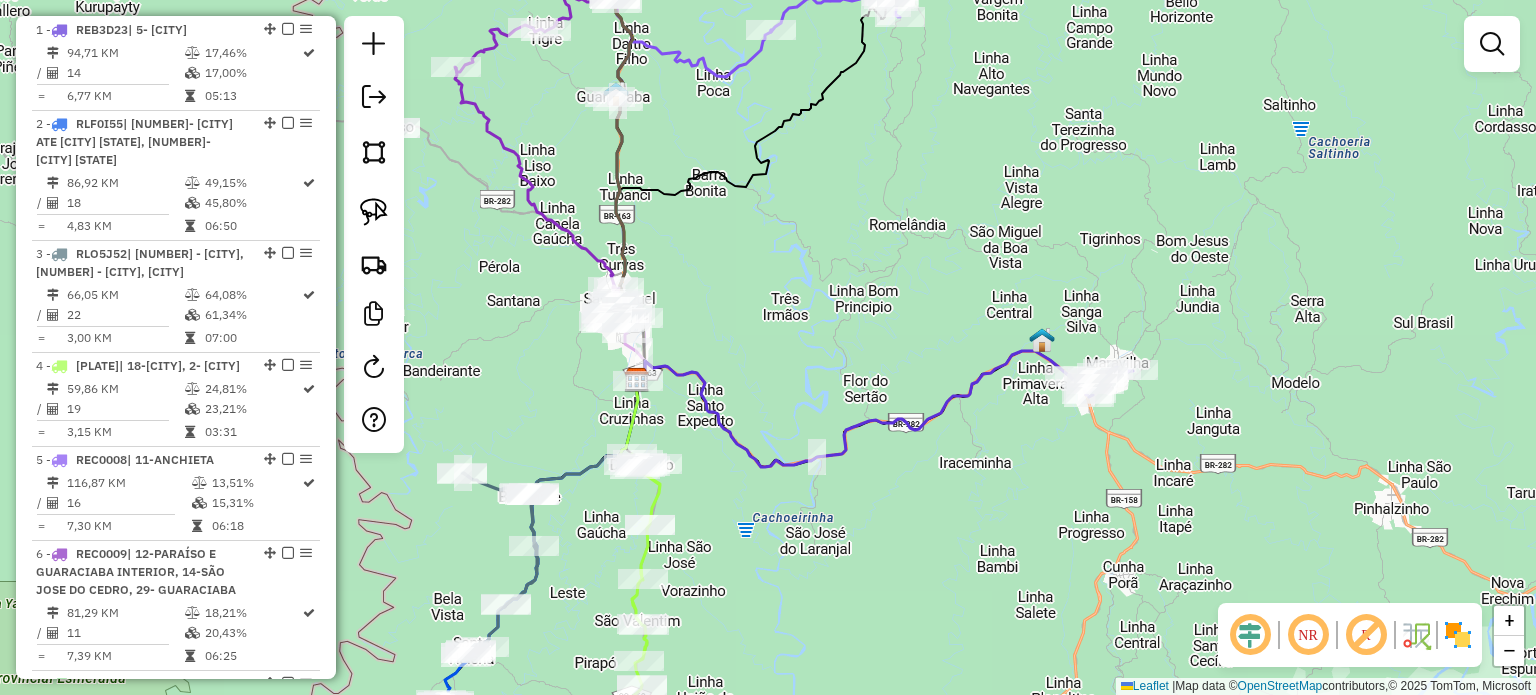 click on "Janela de atendimento Grade de atendimento Capacidade Transportadoras Veículos Cliente Pedidos  Rotas Selecione os dias de semana para filtrar as janelas de atendimento  Seg   Ter   Qua   Qui   Sex   Sáb   Dom  Informe o período da janela de atendimento: De: Até:  Filtrar exatamente a janela do cliente  Considerar janela de atendimento padrão  Selecione os dias de semana para filtrar as grades de atendimento  Seg   Ter   Qua   Qui   Sex   Sáb   Dom   Considerar clientes sem dia de atendimento cadastrado  Clientes fora do dia de atendimento selecionado Filtrar as atividades entre os valores definidos abaixo:  Peso mínimo:   Peso máximo:   Cubagem mínima:   Cubagem máxima:   De:   Até:  Filtrar as atividades entre o tempo de atendimento definido abaixo:  De:   Até:   Considerar capacidade total dos clientes não roteirizados Transportadora: Selecione um ou mais itens Tipo de veículo: Selecione um ou mais itens Veículo: Selecione um ou mais itens Motorista: Selecione um ou mais itens Nome: Rótulo:" 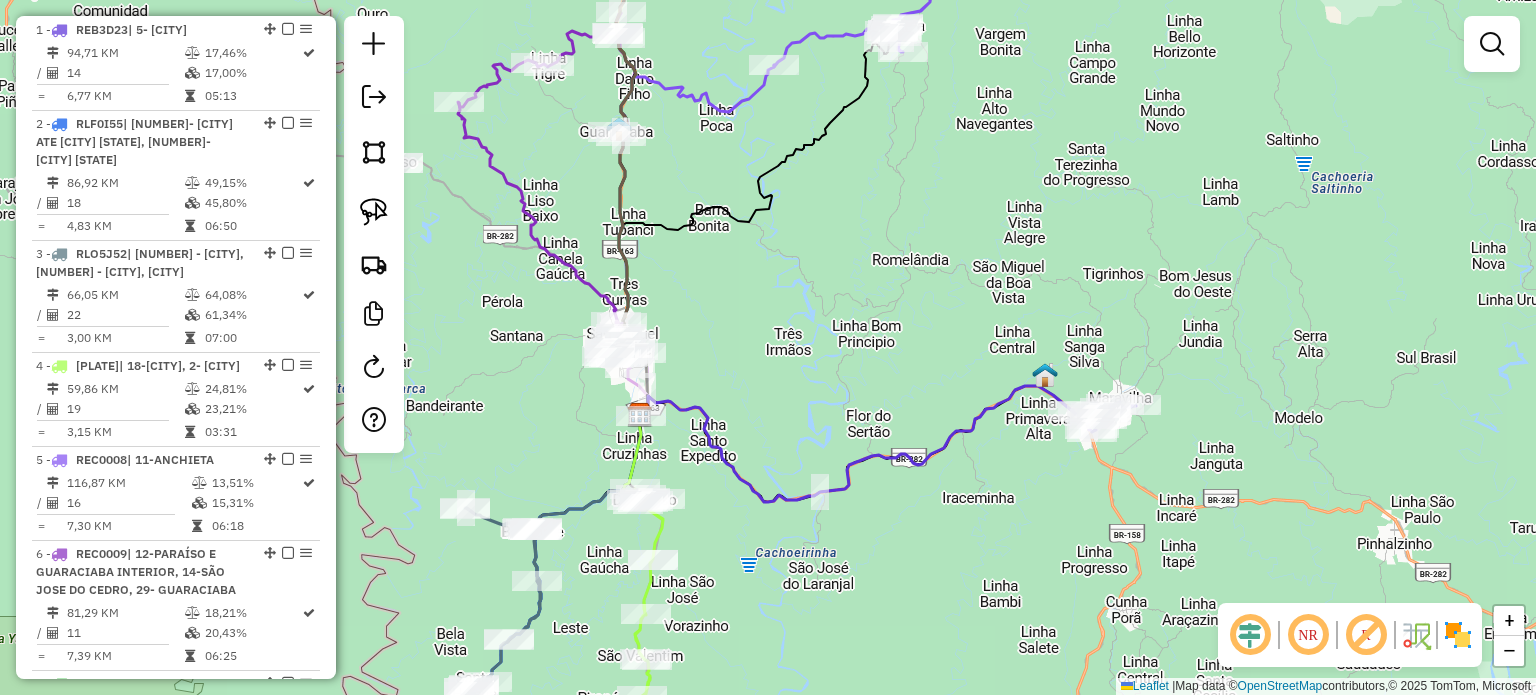 drag, startPoint x: 868, startPoint y: 317, endPoint x: 876, endPoint y: 365, distance: 48.6621 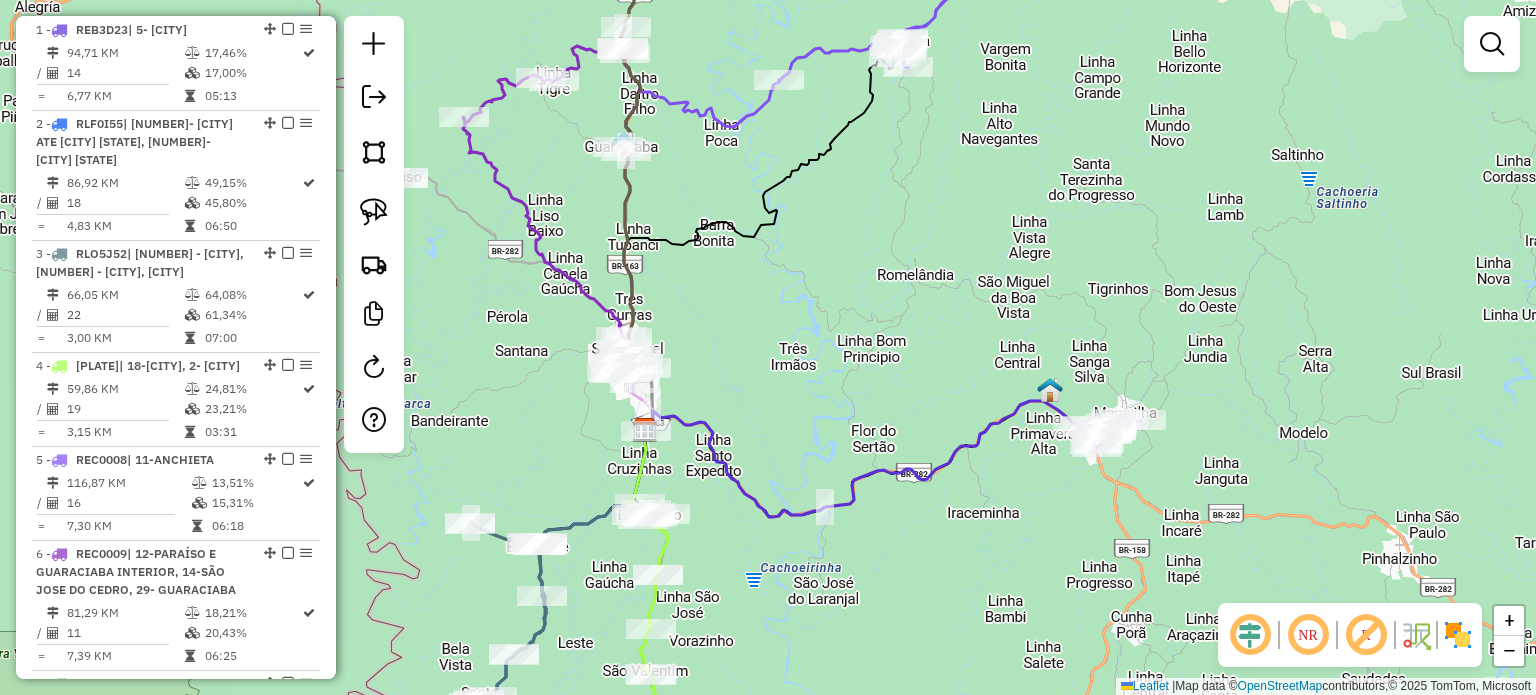 click on "Janela de atendimento Grade de atendimento Capacidade Transportadoras Veículos Cliente Pedidos  Rotas Selecione os dias de semana para filtrar as janelas de atendimento  Seg   Ter   Qua   Qui   Sex   Sáb   Dom  Informe o período da janela de atendimento: De: Até:  Filtrar exatamente a janela do cliente  Considerar janela de atendimento padrão  Selecione os dias de semana para filtrar as grades de atendimento  Seg   Ter   Qua   Qui   Sex   Sáb   Dom   Considerar clientes sem dia de atendimento cadastrado  Clientes fora do dia de atendimento selecionado Filtrar as atividades entre os valores definidos abaixo:  Peso mínimo:   Peso máximo:   Cubagem mínima:   Cubagem máxima:   De:   Até:  Filtrar as atividades entre o tempo de atendimento definido abaixo:  De:   Até:   Considerar capacidade total dos clientes não roteirizados Transportadora: Selecione um ou mais itens Tipo de veículo: Selecione um ou mais itens Veículo: Selecione um ou mais itens Motorista: Selecione um ou mais itens Nome: Rótulo:" 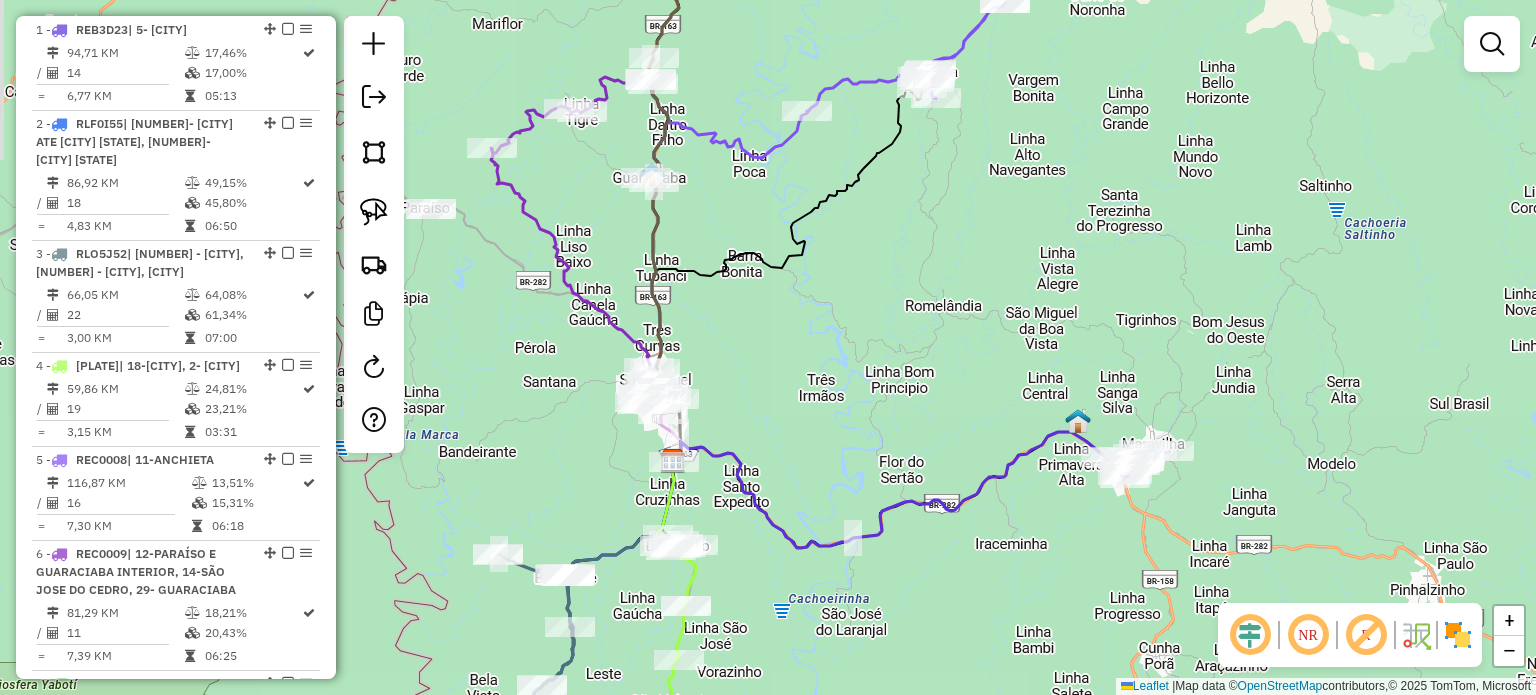 click on "Janela de atendimento Grade de atendimento Capacidade Transportadoras Veículos Cliente Pedidos  Rotas Selecione os dias de semana para filtrar as janelas de atendimento  Seg   Ter   Qua   Qui   Sex   Sáb   Dom  Informe o período da janela de atendimento: De: Até:  Filtrar exatamente a janela do cliente  Considerar janela de atendimento padrão  Selecione os dias de semana para filtrar as grades de atendimento  Seg   Ter   Qua   Qui   Sex   Sáb   Dom   Considerar clientes sem dia de atendimento cadastrado  Clientes fora do dia de atendimento selecionado Filtrar as atividades entre os valores definidos abaixo:  Peso mínimo:   Peso máximo:   Cubagem mínima:   Cubagem máxima:   De:   Até:  Filtrar as atividades entre o tempo de atendimento definido abaixo:  De:   Até:   Considerar capacidade total dos clientes não roteirizados Transportadora: Selecione um ou mais itens Tipo de veículo: Selecione um ou mais itens Veículo: Selecione um ou mais itens Motorista: Selecione um ou mais itens Nome: Rótulo:" 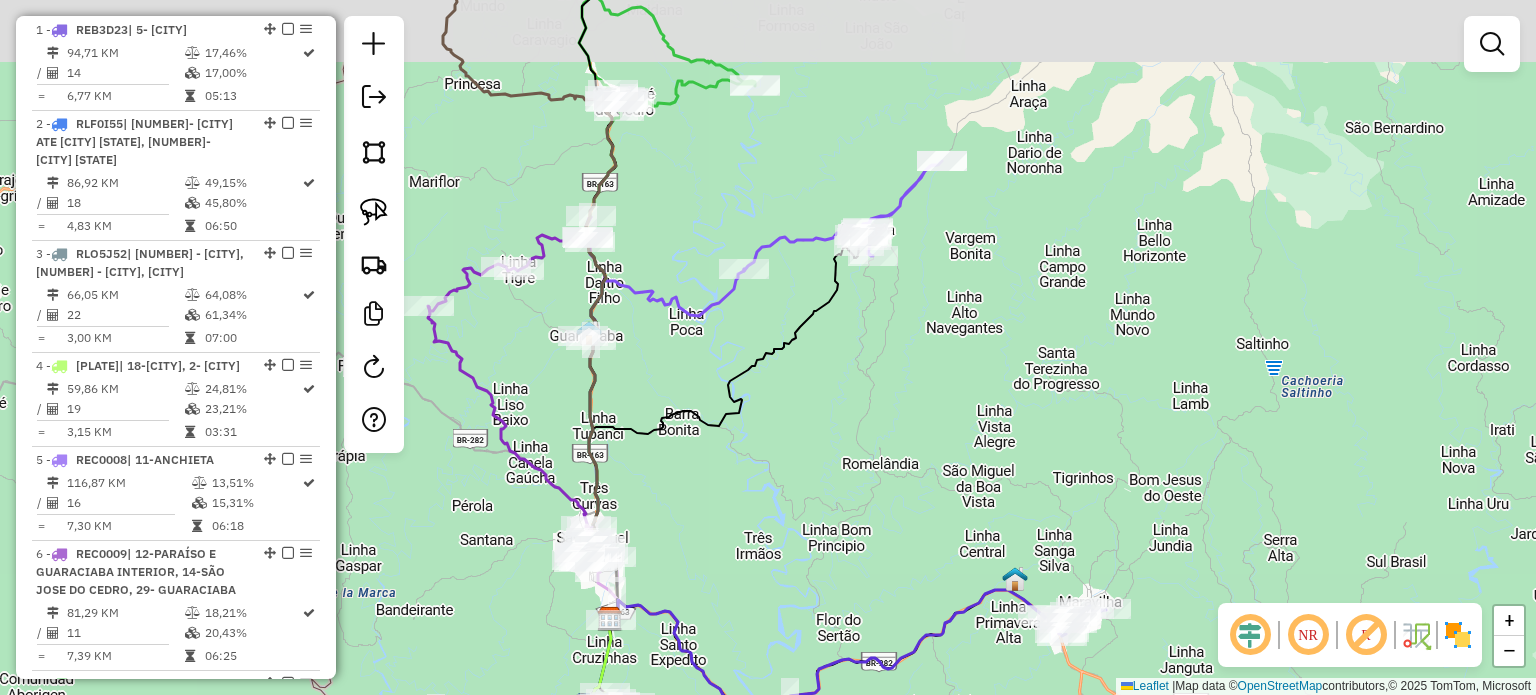 drag, startPoint x: 873, startPoint y: 331, endPoint x: 844, endPoint y: 397, distance: 72.09022 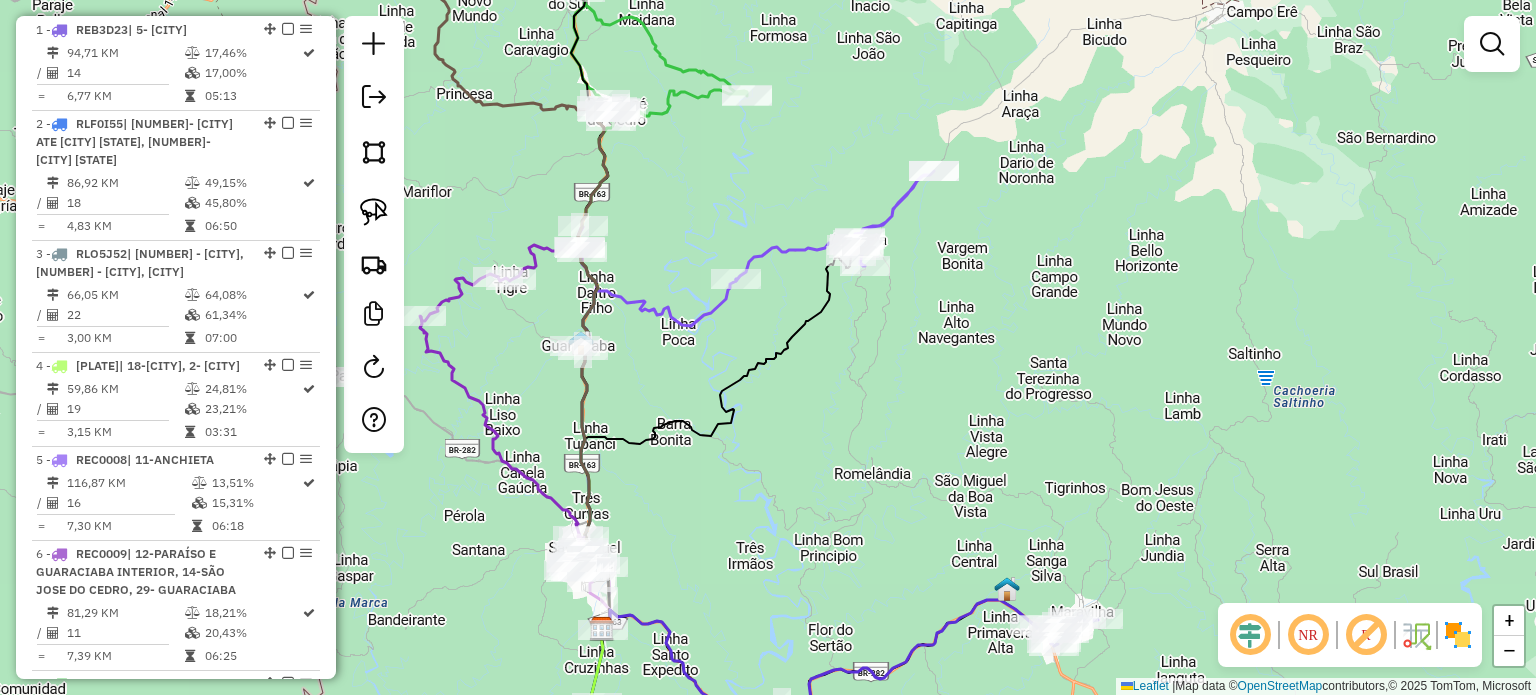 click on "Janela de atendimento Grade de atendimento Capacidade Transportadoras Veículos Cliente Pedidos  Rotas Selecione os dias de semana para filtrar as janelas de atendimento  Seg   Ter   Qua   Qui   Sex   Sáb   Dom  Informe o período da janela de atendimento: De: Até:  Filtrar exatamente a janela do cliente  Considerar janela de atendimento padrão  Selecione os dias de semana para filtrar as grades de atendimento  Seg   Ter   Qua   Qui   Sex   Sáb   Dom   Considerar clientes sem dia de atendimento cadastrado  Clientes fora do dia de atendimento selecionado Filtrar as atividades entre os valores definidos abaixo:  Peso mínimo:   Peso máximo:   Cubagem mínima:   Cubagem máxima:   De:   Até:  Filtrar as atividades entre o tempo de atendimento definido abaixo:  De:   Até:   Considerar capacidade total dos clientes não roteirizados Transportadora: Selecione um ou mais itens Tipo de veículo: Selecione um ou mais itens Veículo: Selecione um ou mais itens Motorista: Selecione um ou mais itens Nome: Rótulo:" 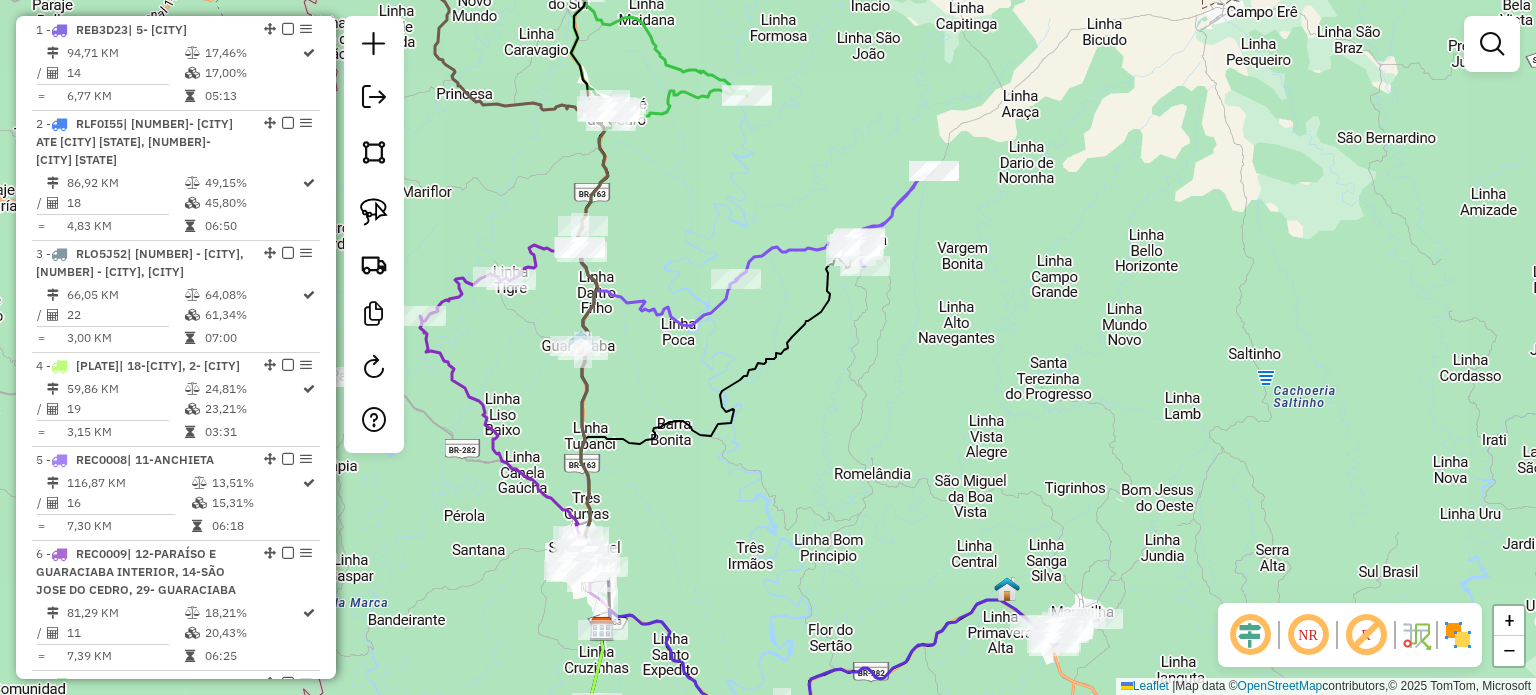 drag, startPoint x: 839, startPoint y: 417, endPoint x: 836, endPoint y: 350, distance: 67.06713 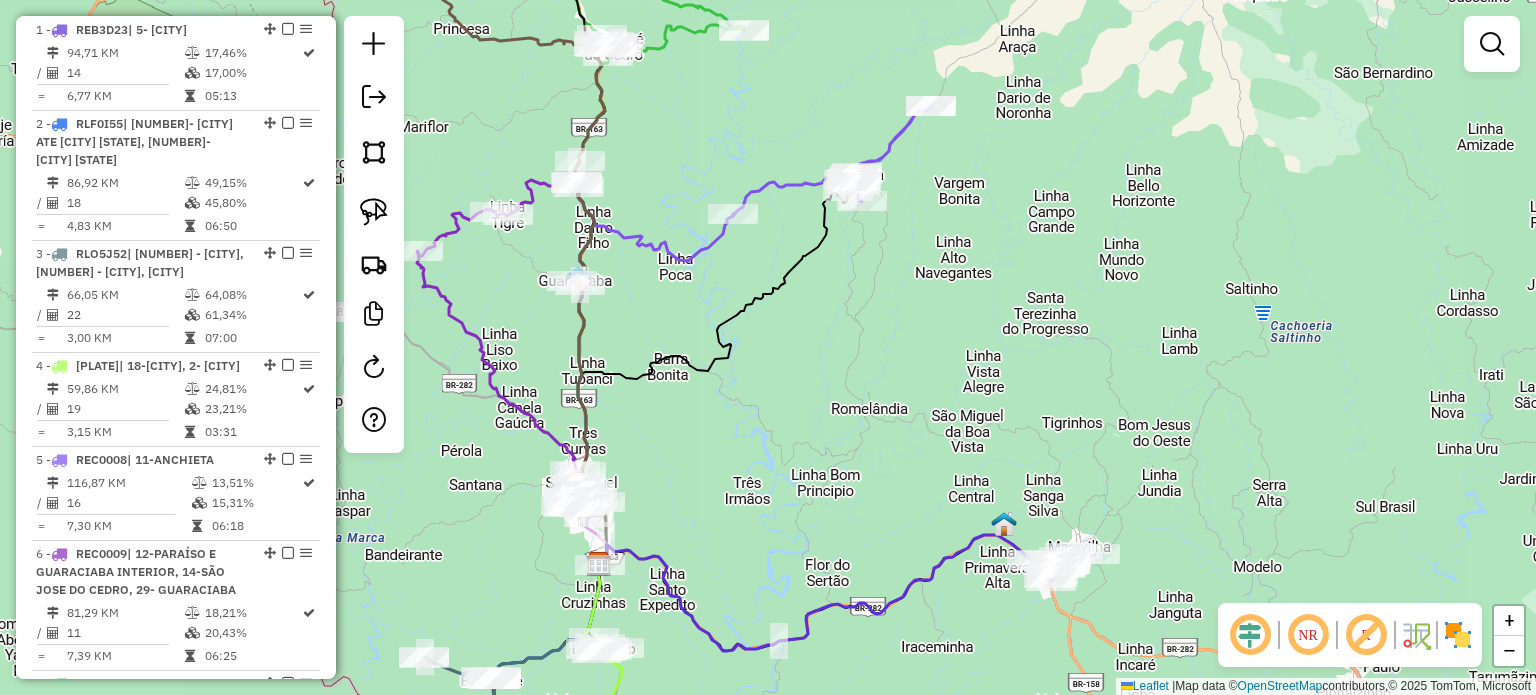 drag, startPoint x: 887, startPoint y: 361, endPoint x: 860, endPoint y: 353, distance: 28.160255 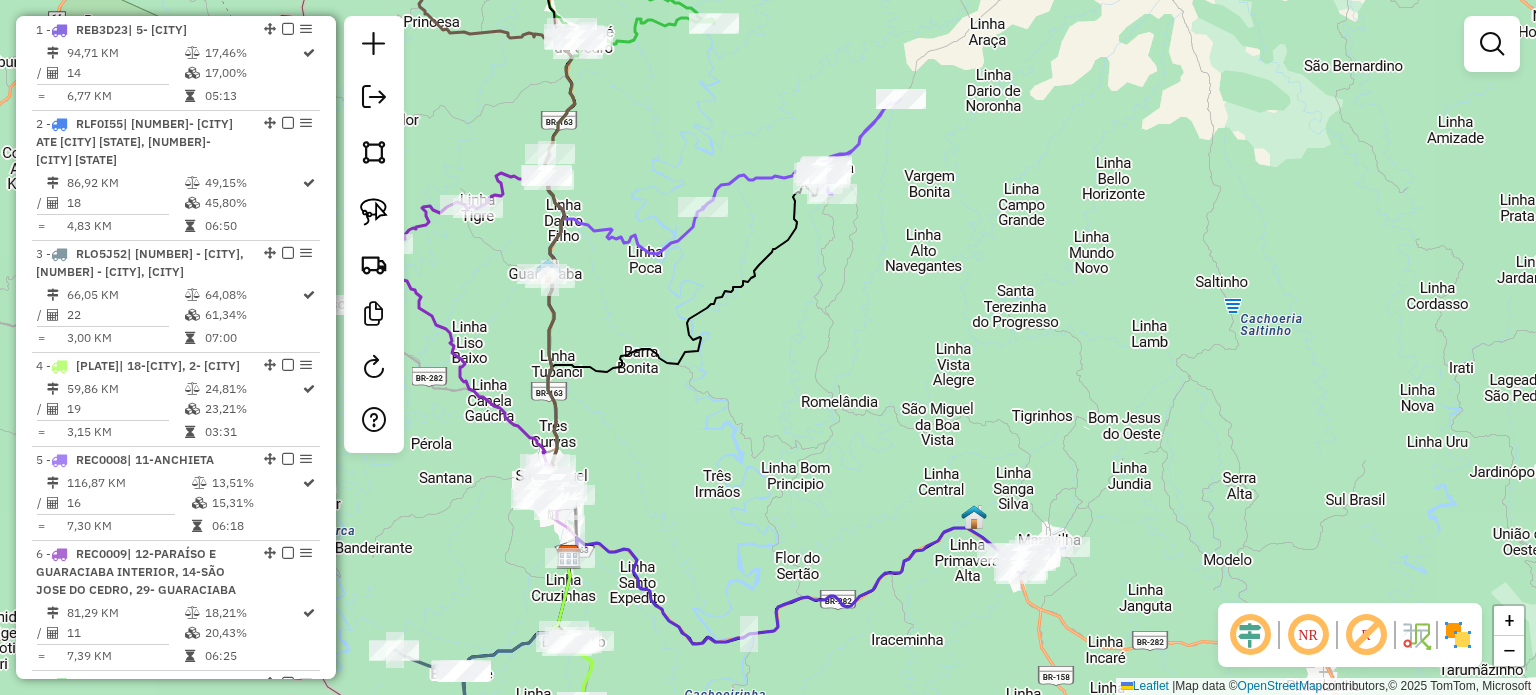 drag, startPoint x: 895, startPoint y: 367, endPoint x: 846, endPoint y: 387, distance: 52.924473 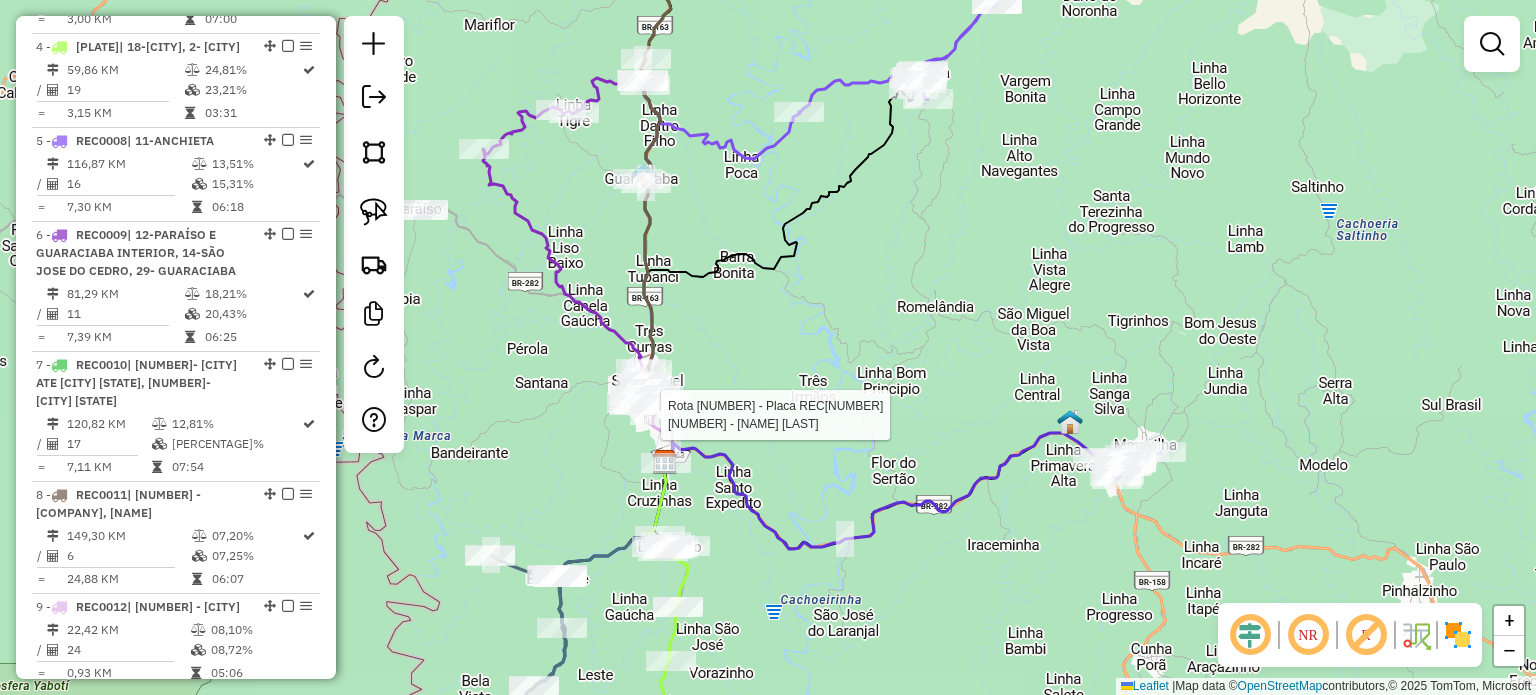 select on "*********" 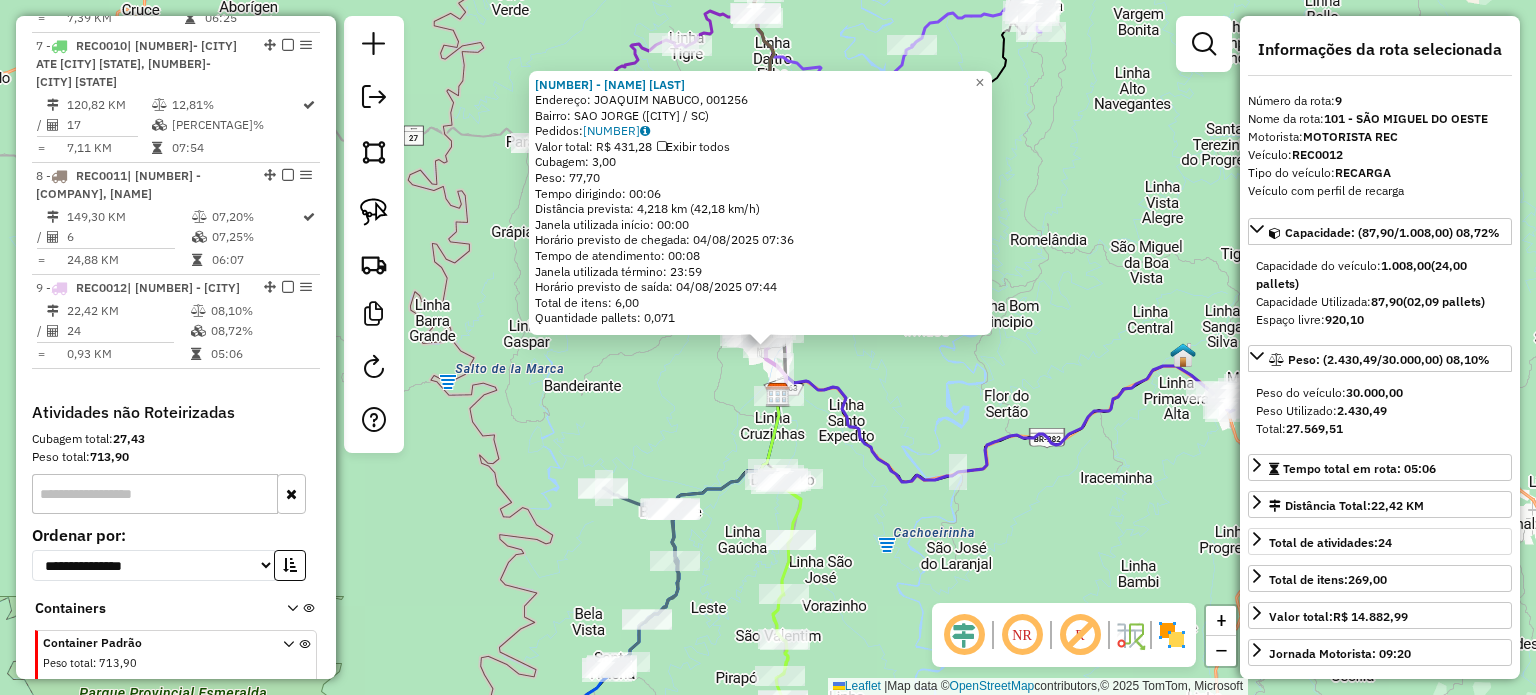 scroll, scrollTop: 1552, scrollLeft: 0, axis: vertical 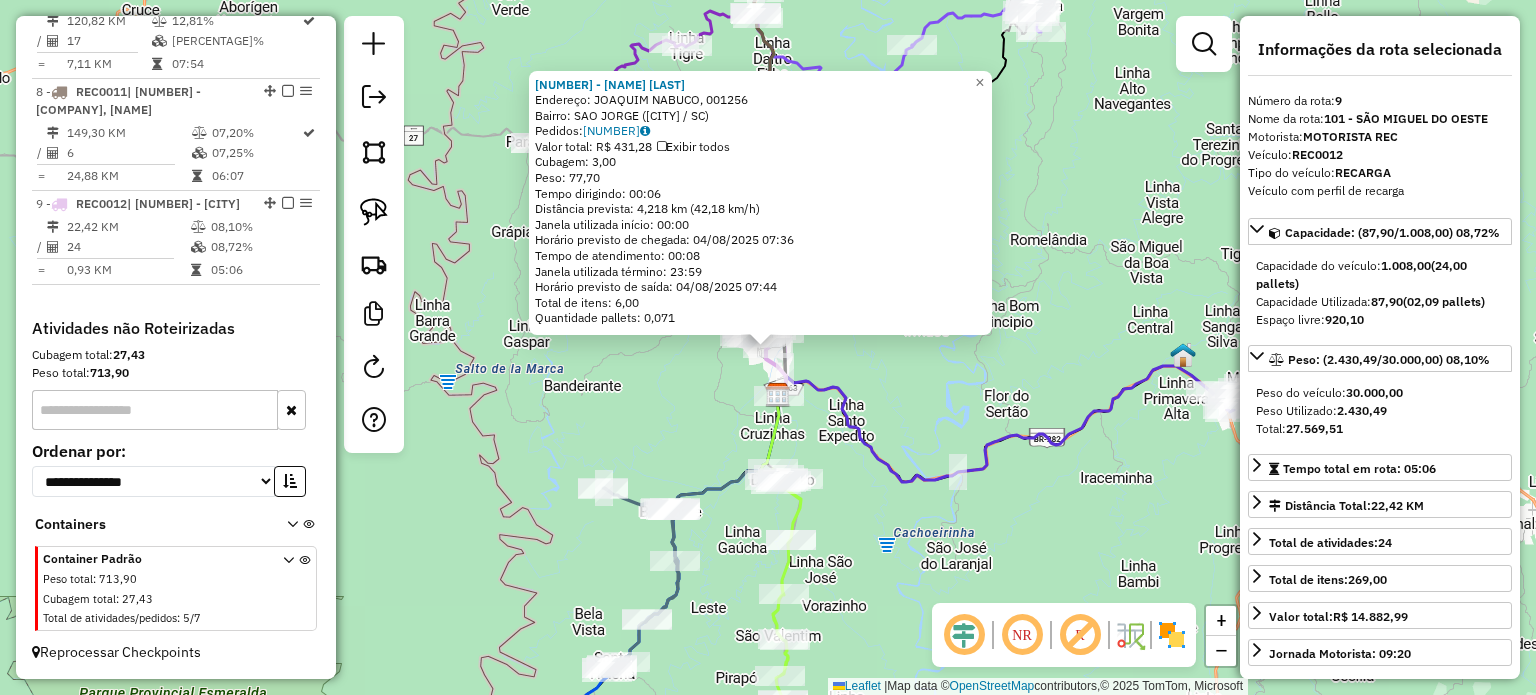 click on "5814 - MERCADO E BAR GB  Endereço:  JOAQUIM NABUCO, 001256   Bairro: SAO JORGE (SAO MIGUEL DO OESTE / SC)   Pedidos:  02612523   Valor total: R$ 431,28   Exibir todos   Cubagem: 3,00  Peso: 77,70  Tempo dirigindo: 00:06   Distância prevista: 4,218 km (42,18 km/h)   Janela utilizada início: 00:00   Horário previsto de chegada: 04/08/2025 07:36   Tempo de atendimento: 00:08   Janela utilizada término: 23:59   Horário previsto de saída: 04/08/2025 07:44   Total de itens: 6,00   Quantidade pallets: 0,071  × Janela de atendimento Grade de atendimento Capacidade Transportadoras Veículos Cliente Pedidos  Rotas Selecione os dias de semana para filtrar as janelas de atendimento  Seg   Ter   Qua   Qui   Sex   Sáb   Dom  Informe o período da janela de atendimento: De: Até:  Filtrar exatamente a janela do cliente  Considerar janela de atendimento padrão  Selecione os dias de semana para filtrar as grades de atendimento  Seg   Ter   Qua   Qui   Sex   Sáb   Dom   Peso mínimo:   Peso máximo:   De:   Até:  +" 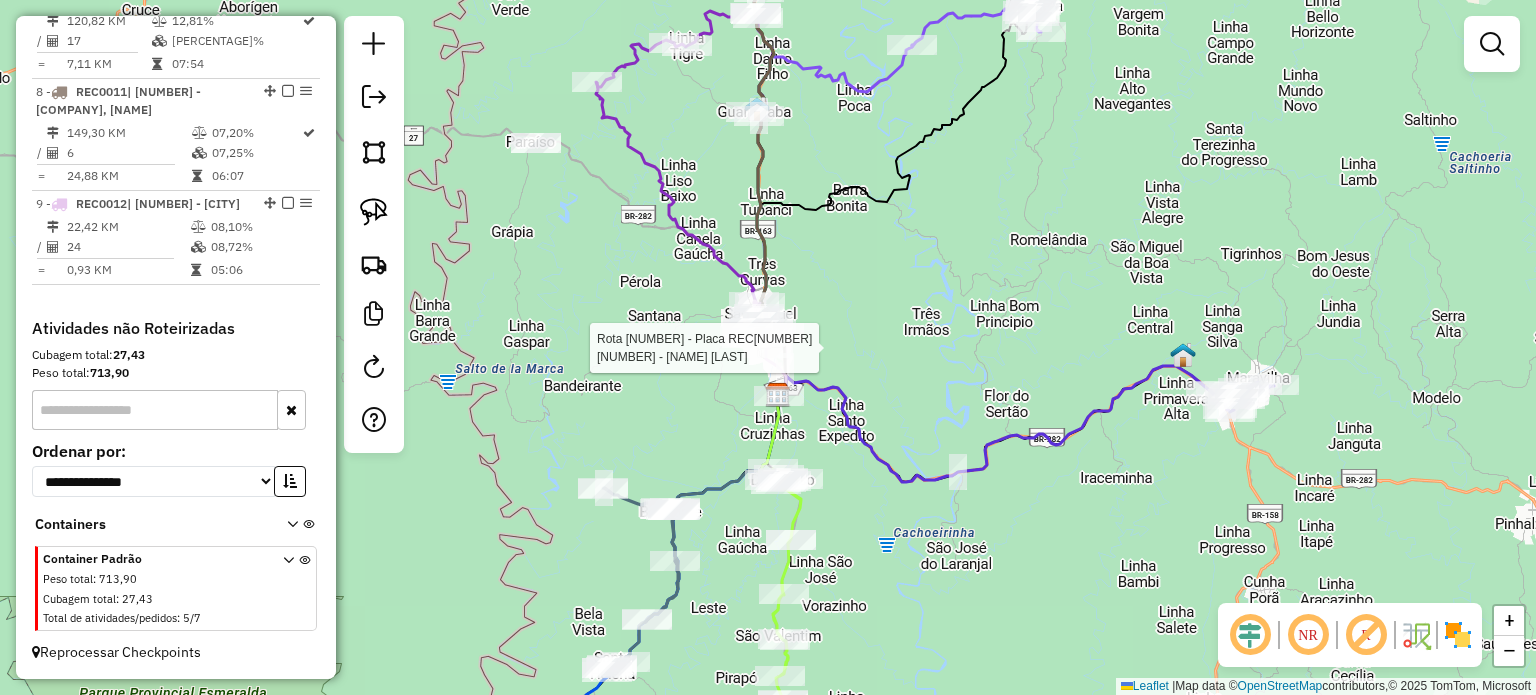 select on "*********" 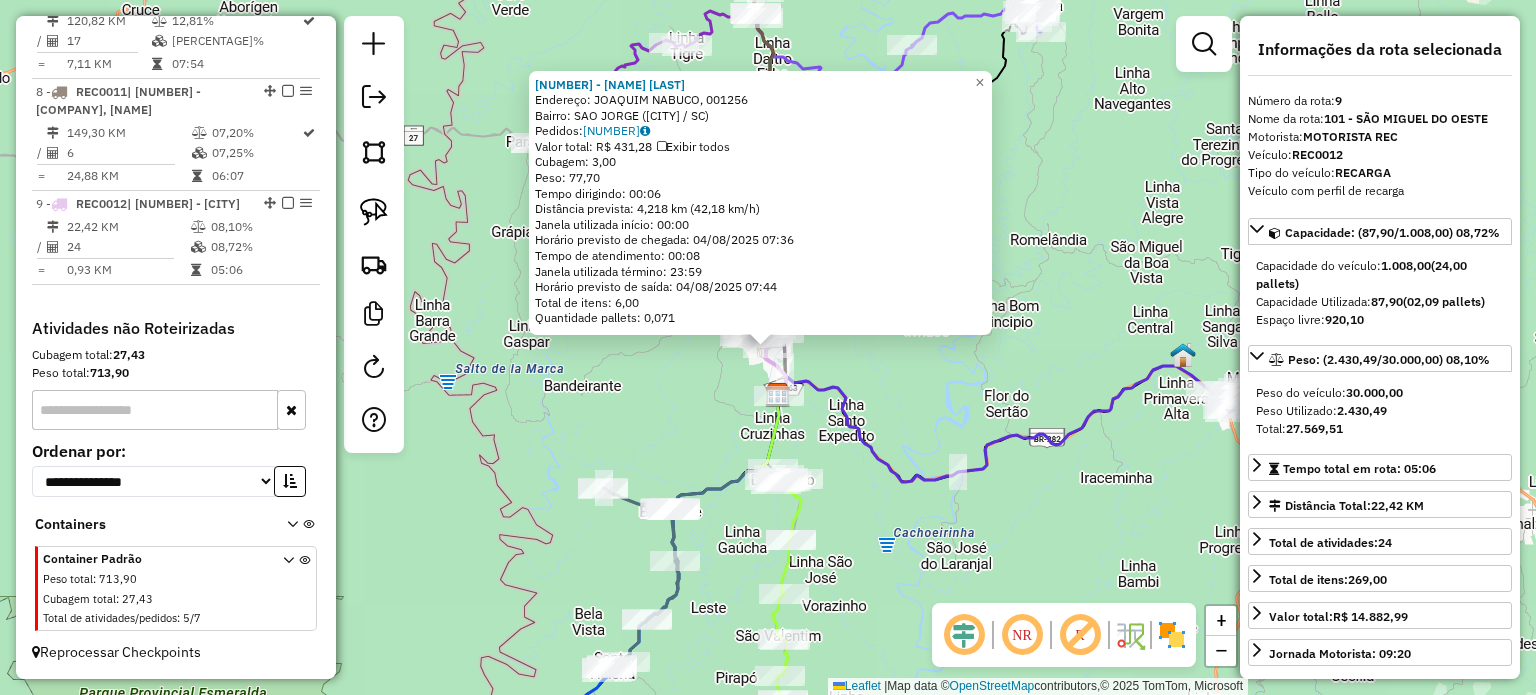 click on "5814 - MERCADO E BAR GB  Endereço:  JOAQUIM NABUCO, 001256   Bairro: SAO JORGE (SAO MIGUEL DO OESTE / SC)   Pedidos:  02612523   Valor total: R$ 431,28   Exibir todos   Cubagem: 3,00  Peso: 77,70  Tempo dirigindo: 00:06   Distância prevista: 4,218 km (42,18 km/h)   Janela utilizada início: 00:00   Horário previsto de chegada: 04/08/2025 07:36   Tempo de atendimento: 00:08   Janela utilizada término: 23:59   Horário previsto de saída: 04/08/2025 07:44   Total de itens: 6,00   Quantidade pallets: 0,071  × Janela de atendimento Grade de atendimento Capacidade Transportadoras Veículos Cliente Pedidos  Rotas Selecione os dias de semana para filtrar as janelas de atendimento  Seg   Ter   Qua   Qui   Sex   Sáb   Dom  Informe o período da janela de atendimento: De: Até:  Filtrar exatamente a janela do cliente  Considerar janela de atendimento padrão  Selecione os dias de semana para filtrar as grades de atendimento  Seg   Ter   Qua   Qui   Sex   Sáb   Dom   Peso mínimo:   Peso máximo:   De:   Até:  +" 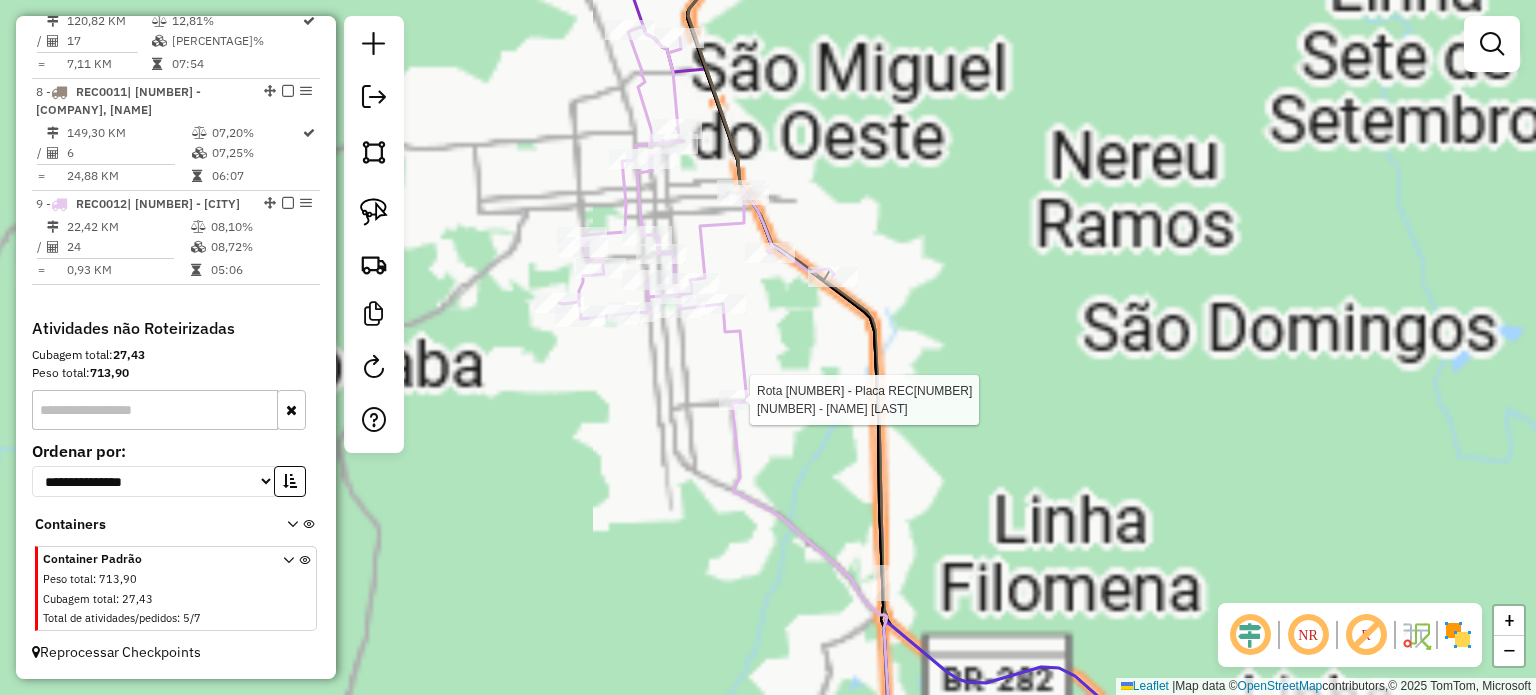 select on "*********" 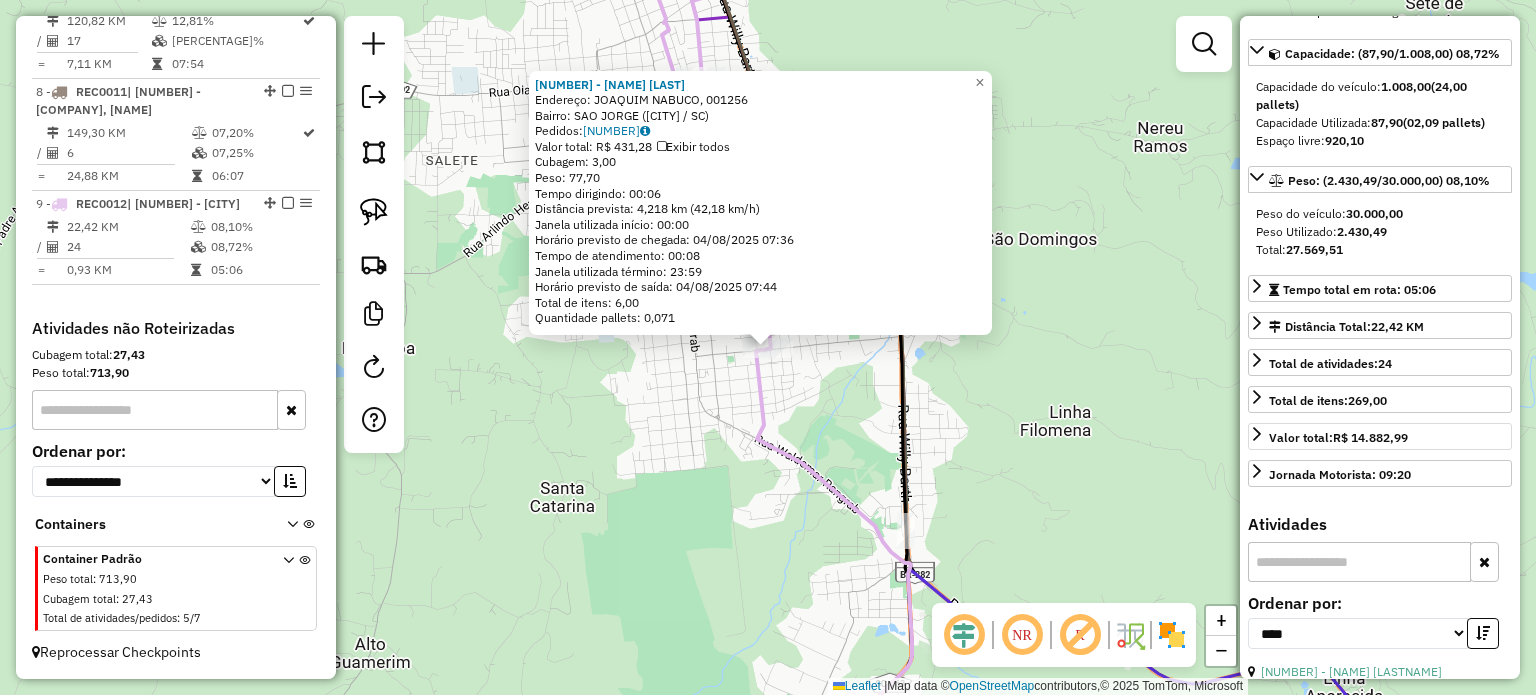 scroll, scrollTop: 400, scrollLeft: 0, axis: vertical 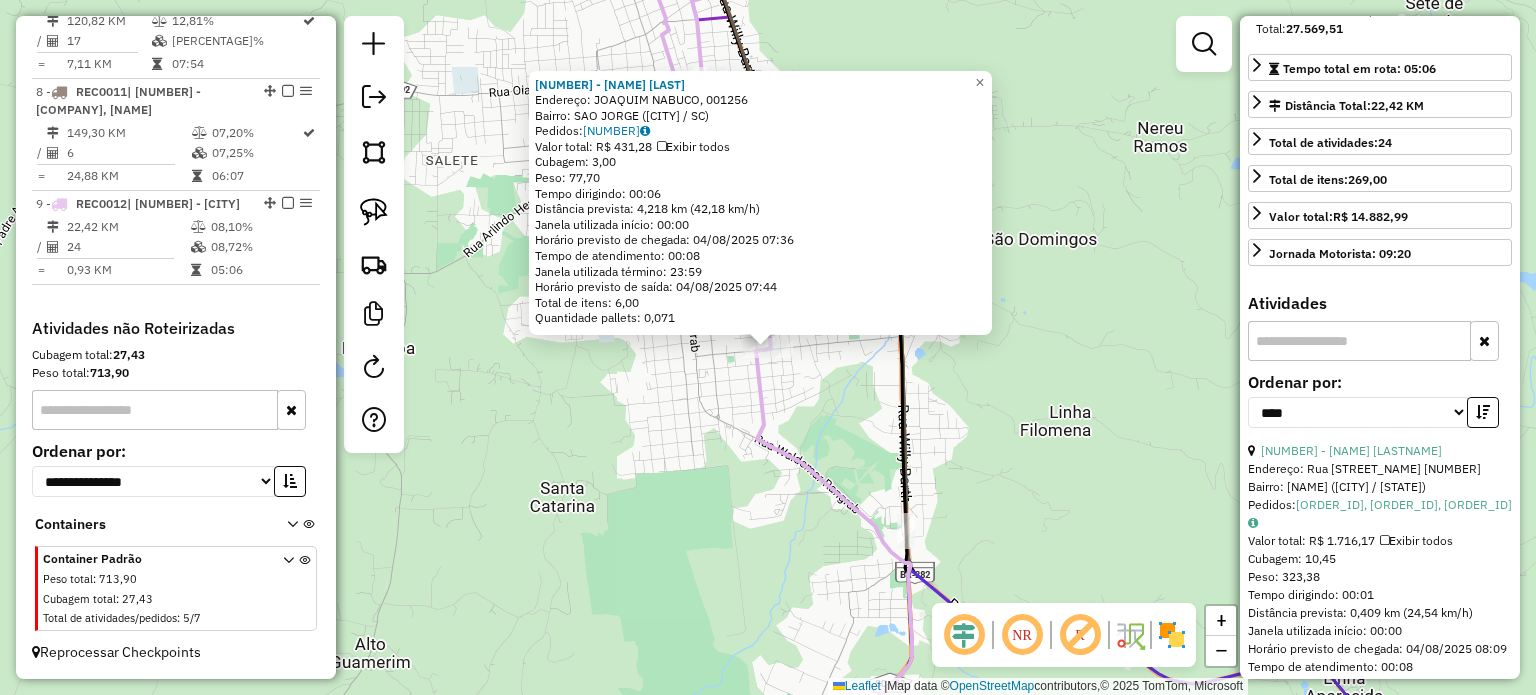 click on "5814 - MERCADO E BAR GB  Endereço:  JOAQUIM NABUCO, 001256   Bairro: SAO JORGE (SAO MIGUEL DO OESTE / SC)   Pedidos:  02612523   Valor total: R$ 431,28   Exibir todos   Cubagem: 3,00  Peso: 77,70  Tempo dirigindo: 00:06   Distância prevista: 4,218 km (42,18 km/h)   Janela utilizada início: 00:00   Horário previsto de chegada: 04/08/2025 07:36   Tempo de atendimento: 00:08   Janela utilizada término: 23:59   Horário previsto de saída: 04/08/2025 07:44   Total de itens: 6,00   Quantidade pallets: 0,071  × Janela de atendimento Grade de atendimento Capacidade Transportadoras Veículos Cliente Pedidos  Rotas Selecione os dias de semana para filtrar as janelas de atendimento  Seg   Ter   Qua   Qui   Sex   Sáb   Dom  Informe o período da janela de atendimento: De: Até:  Filtrar exatamente a janela do cliente  Considerar janela de atendimento padrão  Selecione os dias de semana para filtrar as grades de atendimento  Seg   Ter   Qua   Qui   Sex   Sáb   Dom   Peso mínimo:   Peso máximo:   De:   Até:  +" 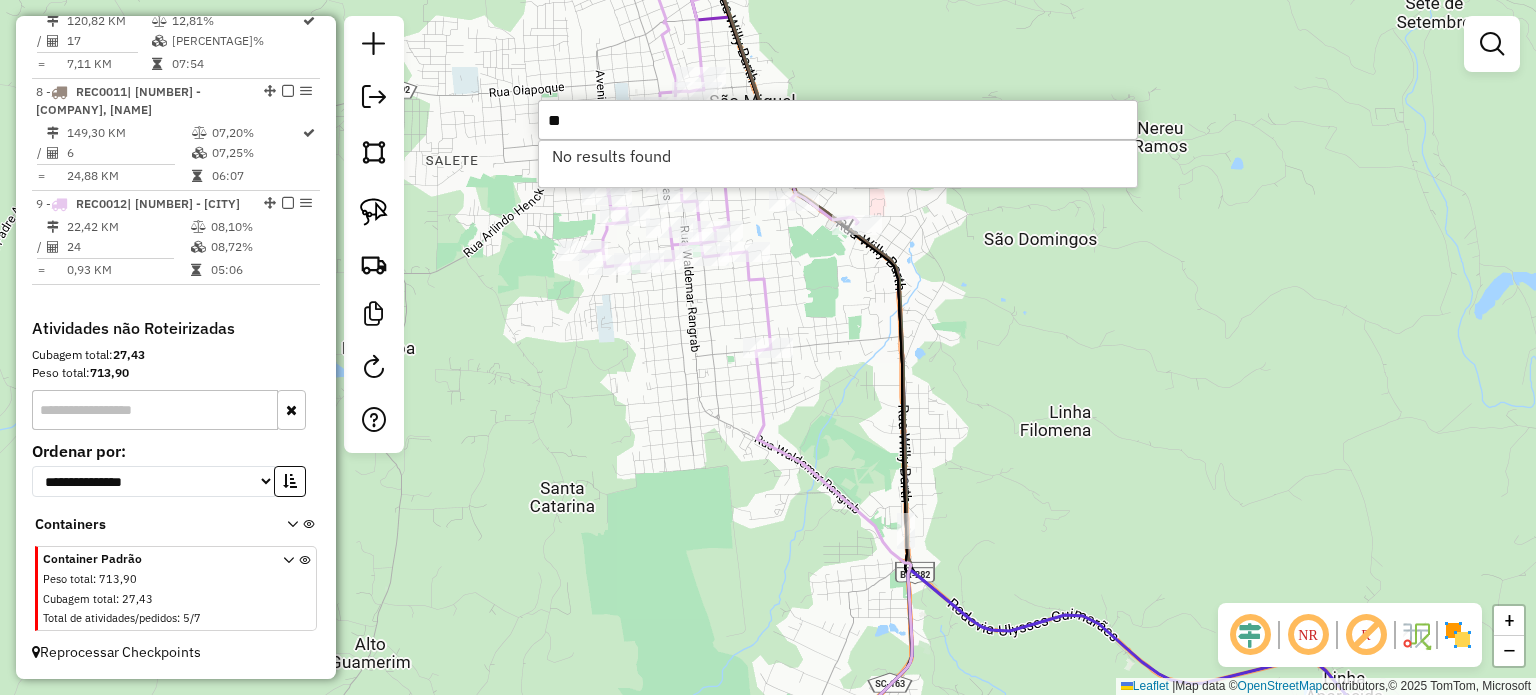 type on "*" 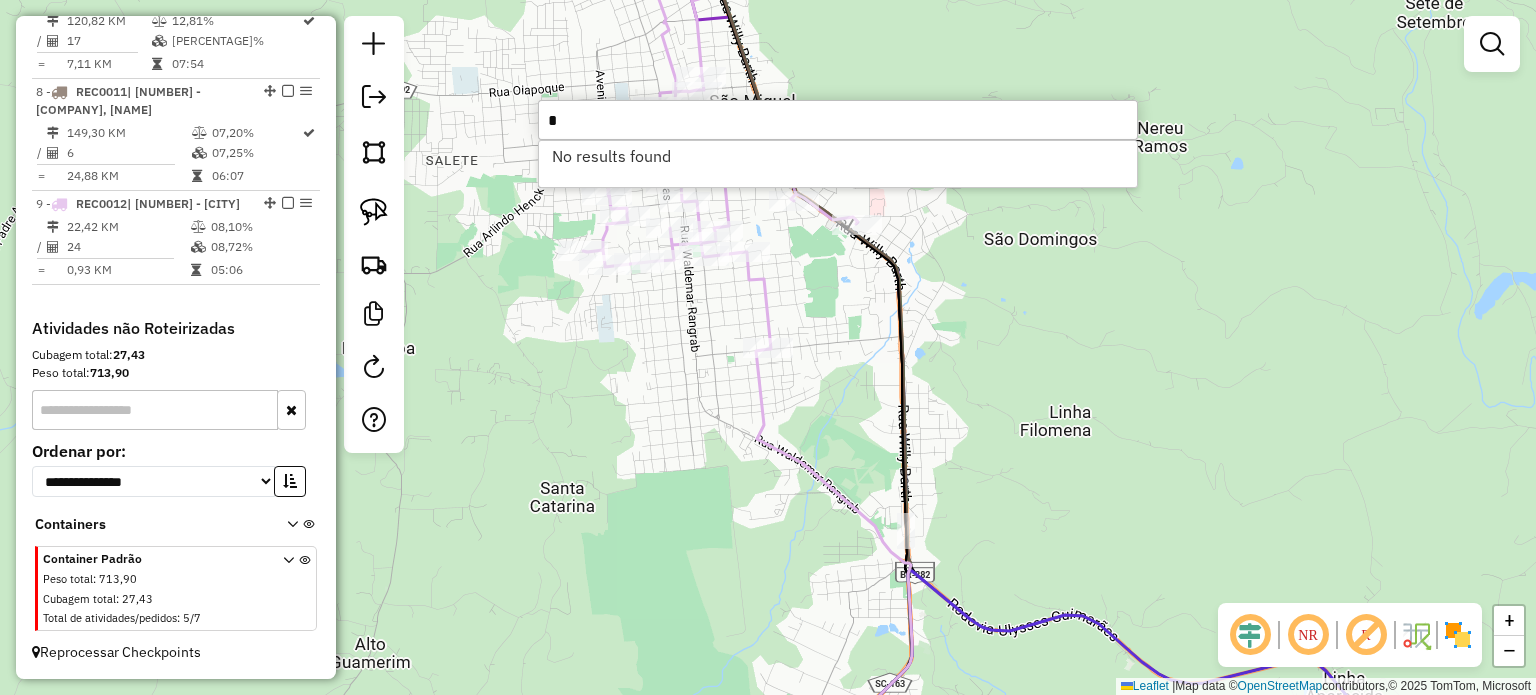 type 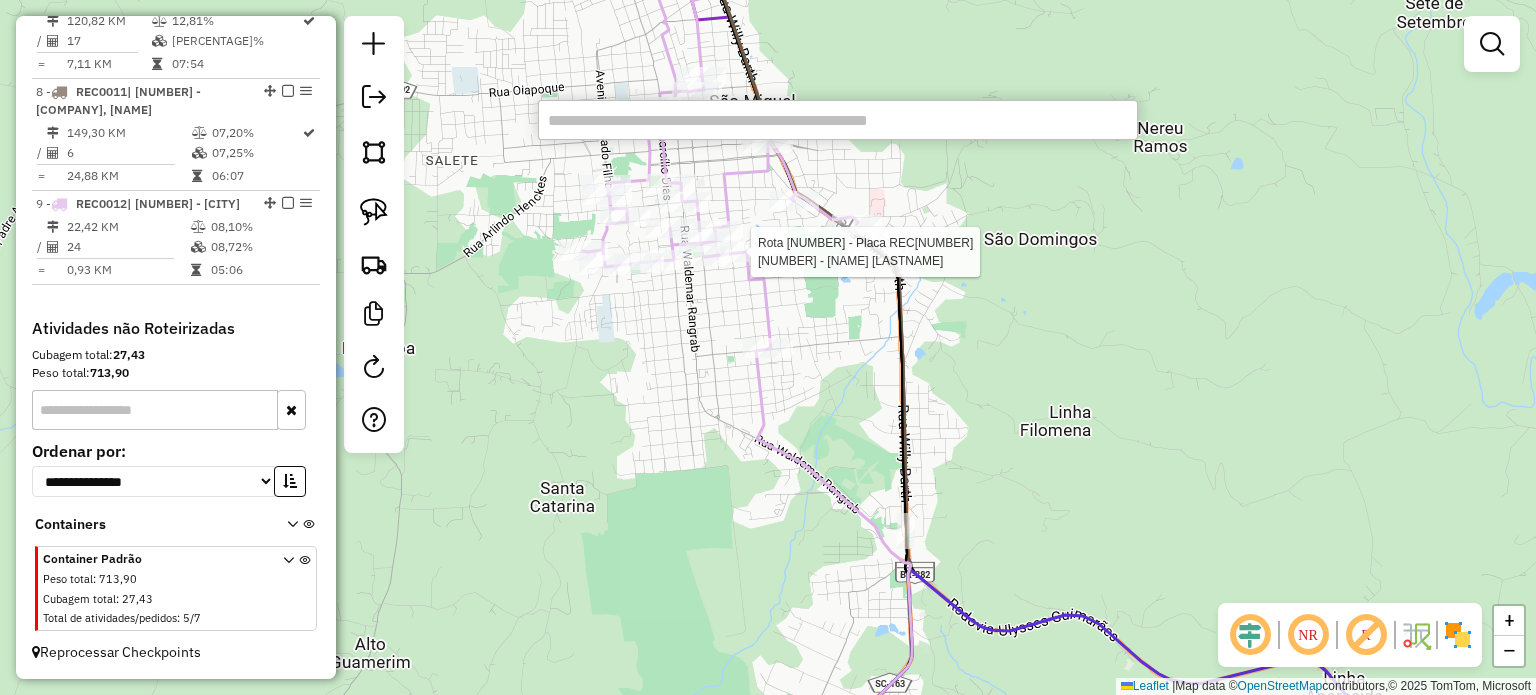 select on "*********" 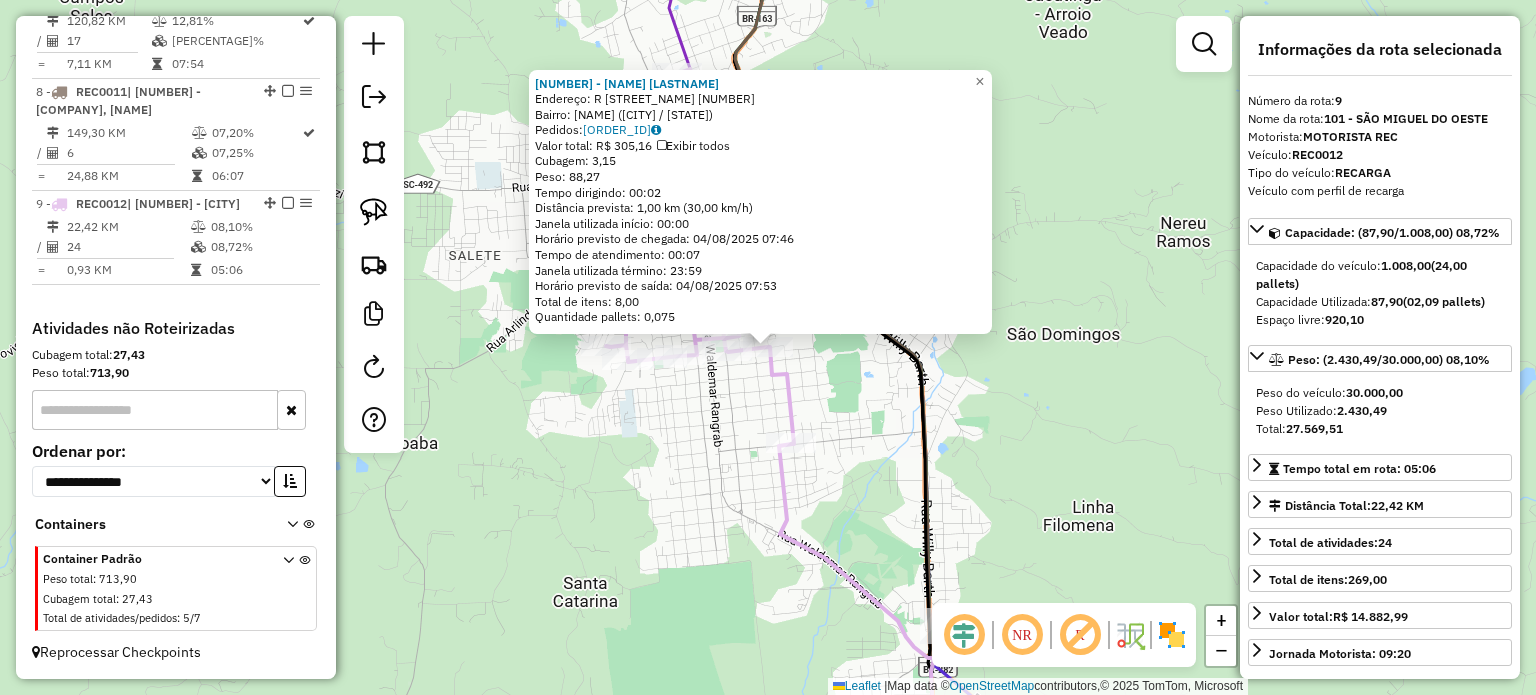 click on "3231 - FABIANO LUIZ COSTA  Endereço:  R JOHN KENNEY 900   Bairro: CENTRO (SAO MIGUEL DO OESTE / SC)   Pedidos:  02612341   Valor total: R$ 305,16   Exibir todos   Cubagem: 3,15  Peso: 88,27  Tempo dirigindo: 00:02   Distância prevista: 1,00 km (30,00 km/h)   Janela utilizada início: 00:00   Horário previsto de chegada: 04/08/2025 07:46   Tempo de atendimento: 00:07   Janela utilizada término: 23:59   Horário previsto de saída: 04/08/2025 07:53   Total de itens: 8,00   Quantidade pallets: 0,075  × Janela de atendimento Grade de atendimento Capacidade Transportadoras Veículos Cliente Pedidos  Rotas Selecione os dias de semana para filtrar as janelas de atendimento  Seg   Ter   Qua   Qui   Sex   Sáb   Dom  Informe o período da janela de atendimento: De: Até:  Filtrar exatamente a janela do cliente  Considerar janela de atendimento padrão  Selecione os dias de semana para filtrar as grades de atendimento  Seg   Ter   Qua   Qui   Sex   Sáb   Dom   Considerar clientes sem dia de atendimento cadastrado" 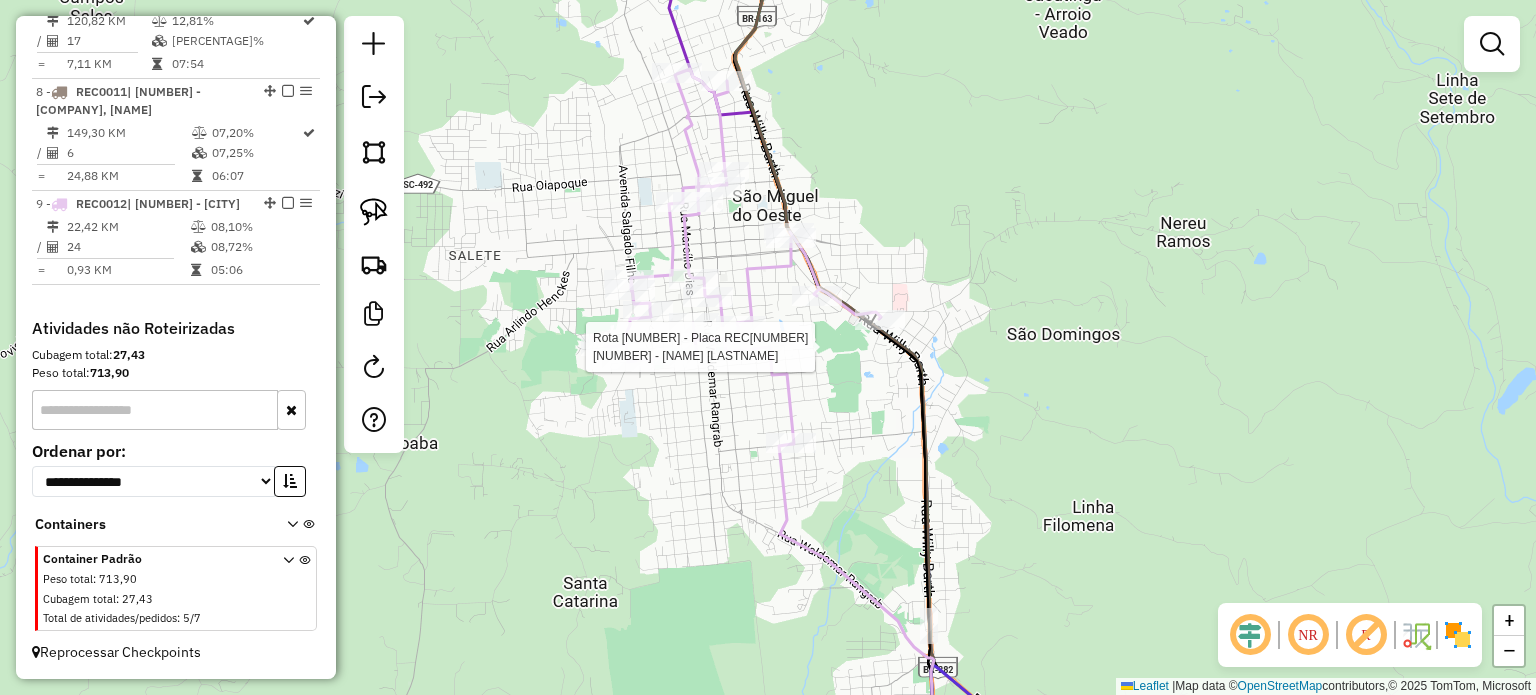 select on "*********" 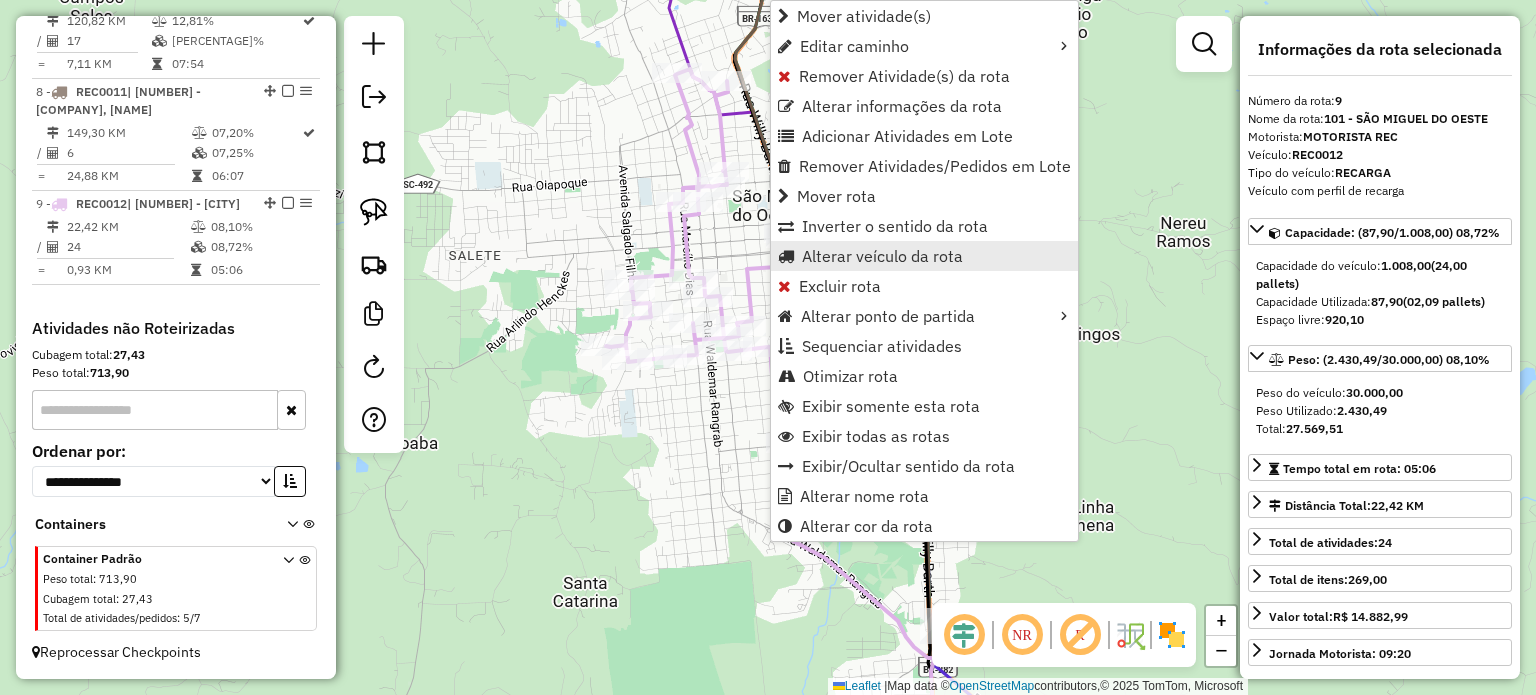 click on "Alterar veículo da rota" at bounding box center (882, 256) 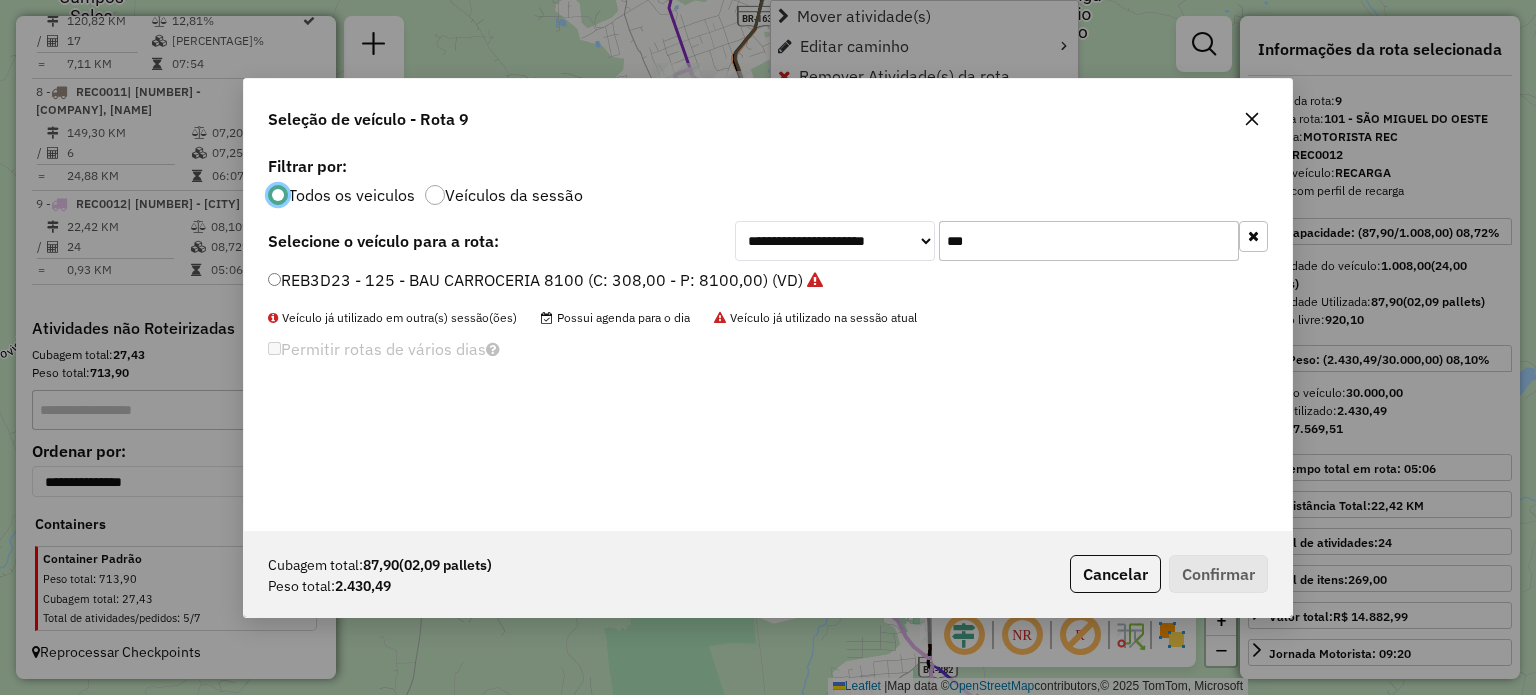 scroll, scrollTop: 10, scrollLeft: 6, axis: both 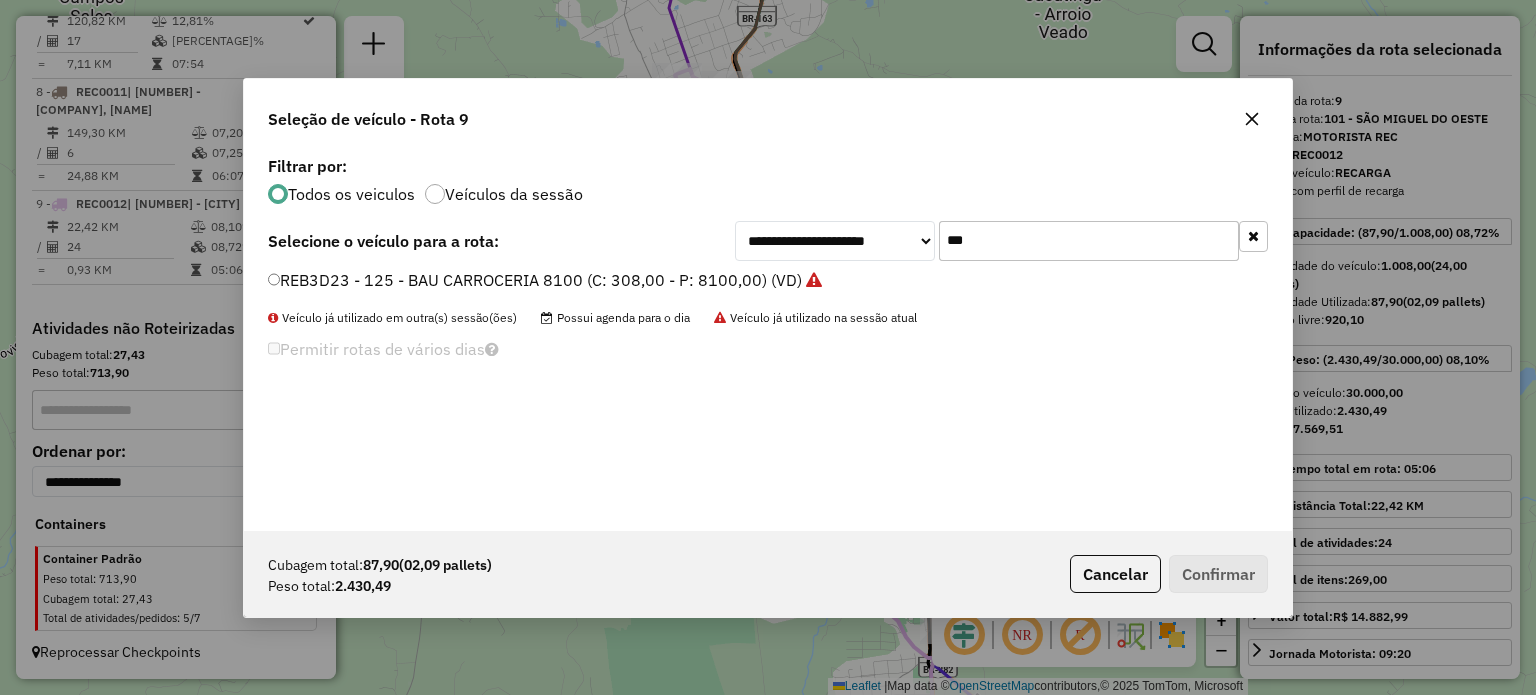 drag, startPoint x: 1008, startPoint y: 245, endPoint x: 857, endPoint y: 260, distance: 151.74321 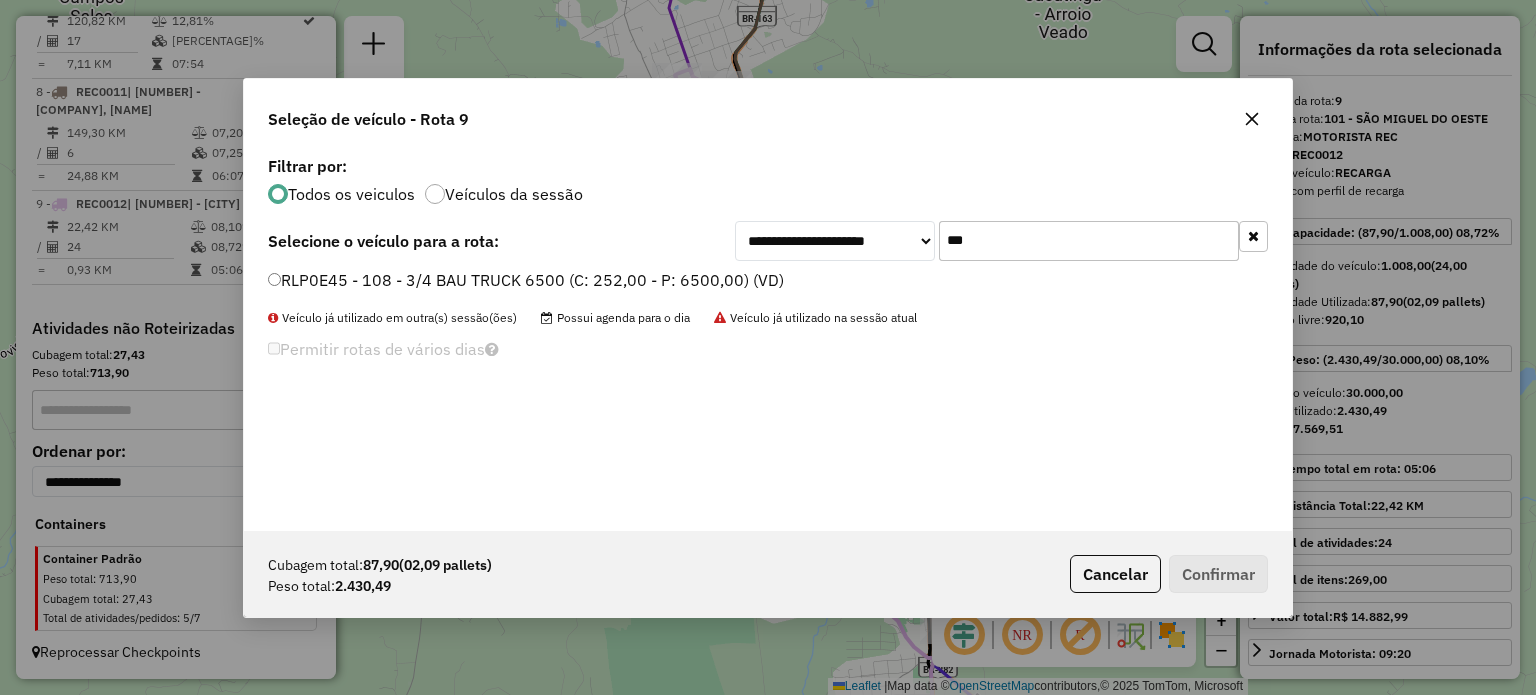 type on "***" 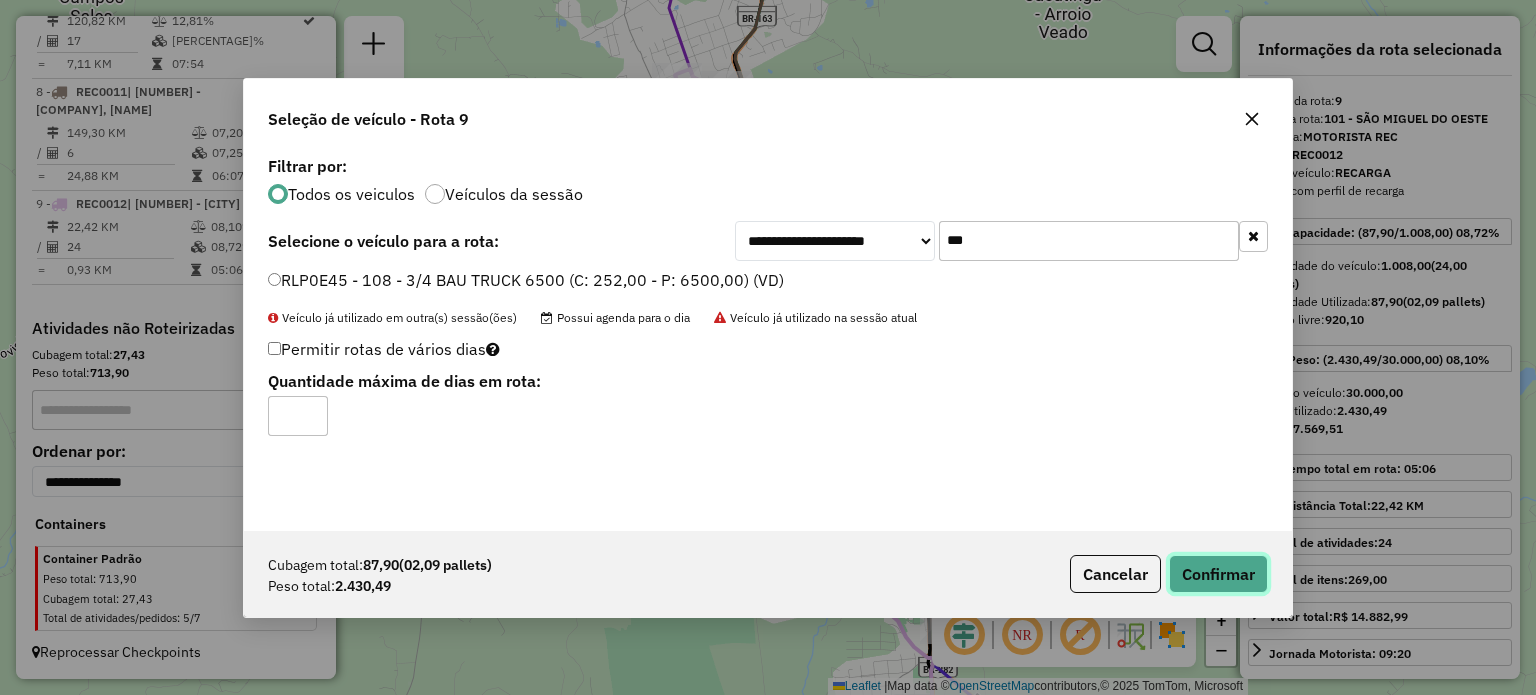click on "Confirmar" 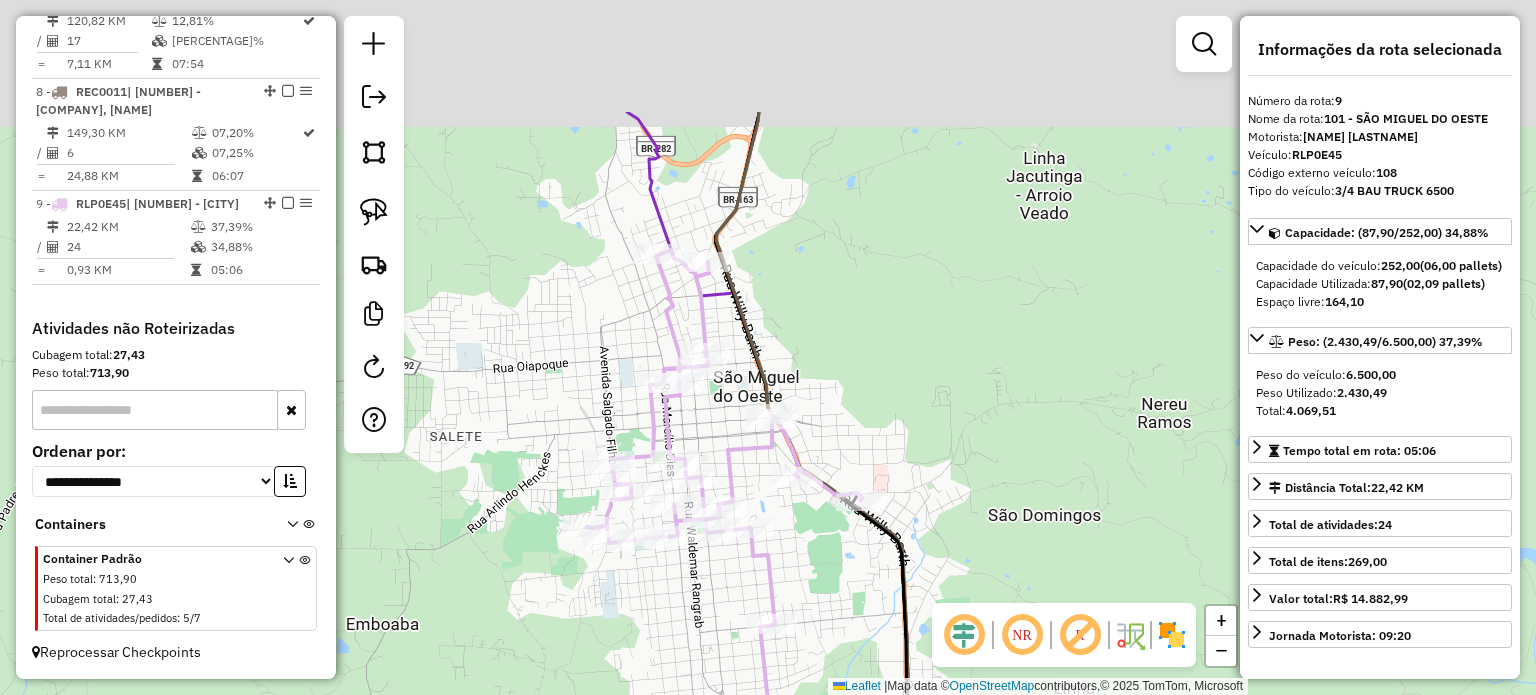 drag, startPoint x: 859, startPoint y: 379, endPoint x: 868, endPoint y: 323, distance: 56.718605 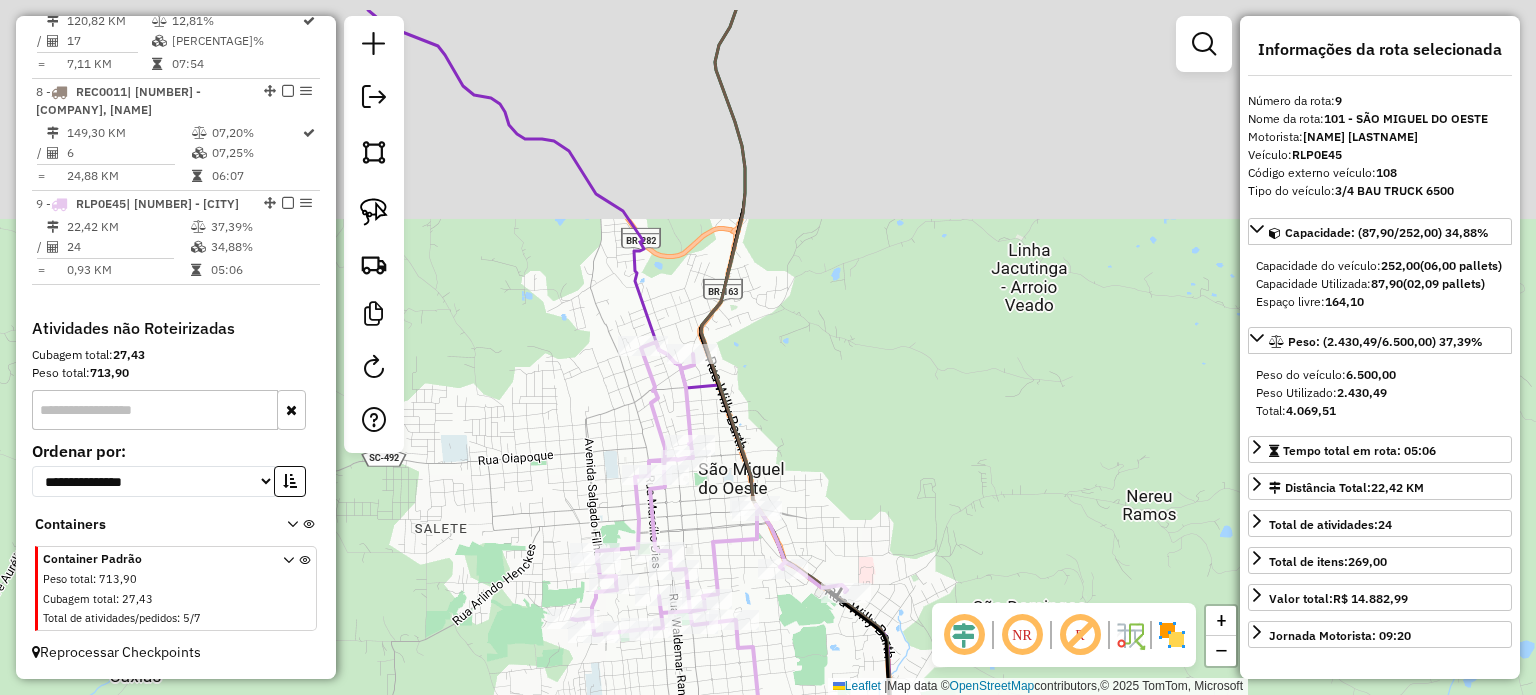 click on "Janela de atendimento Grade de atendimento Capacidade Transportadoras Veículos Cliente Pedidos  Rotas Selecione os dias de semana para filtrar as janelas de atendimento  Seg   Ter   Qua   Qui   Sex   Sáb   Dom  Informe o período da janela de atendimento: De: Até:  Filtrar exatamente a janela do cliente  Considerar janela de atendimento padrão  Selecione os dias de semana para filtrar as grades de atendimento  Seg   Ter   Qua   Qui   Sex   Sáb   Dom   Considerar clientes sem dia de atendimento cadastrado  Clientes fora do dia de atendimento selecionado Filtrar as atividades entre os valores definidos abaixo:  Peso mínimo:   Peso máximo:   Cubagem mínima:   Cubagem máxima:   De:   Até:  Filtrar as atividades entre o tempo de atendimento definido abaixo:  De:   Até:   Considerar capacidade total dos clientes não roteirizados Transportadora: Selecione um ou mais itens Tipo de veículo: Selecione um ou mais itens Veículo: Selecione um ou mais itens Motorista: Selecione um ou mais itens Nome: Rótulo:" 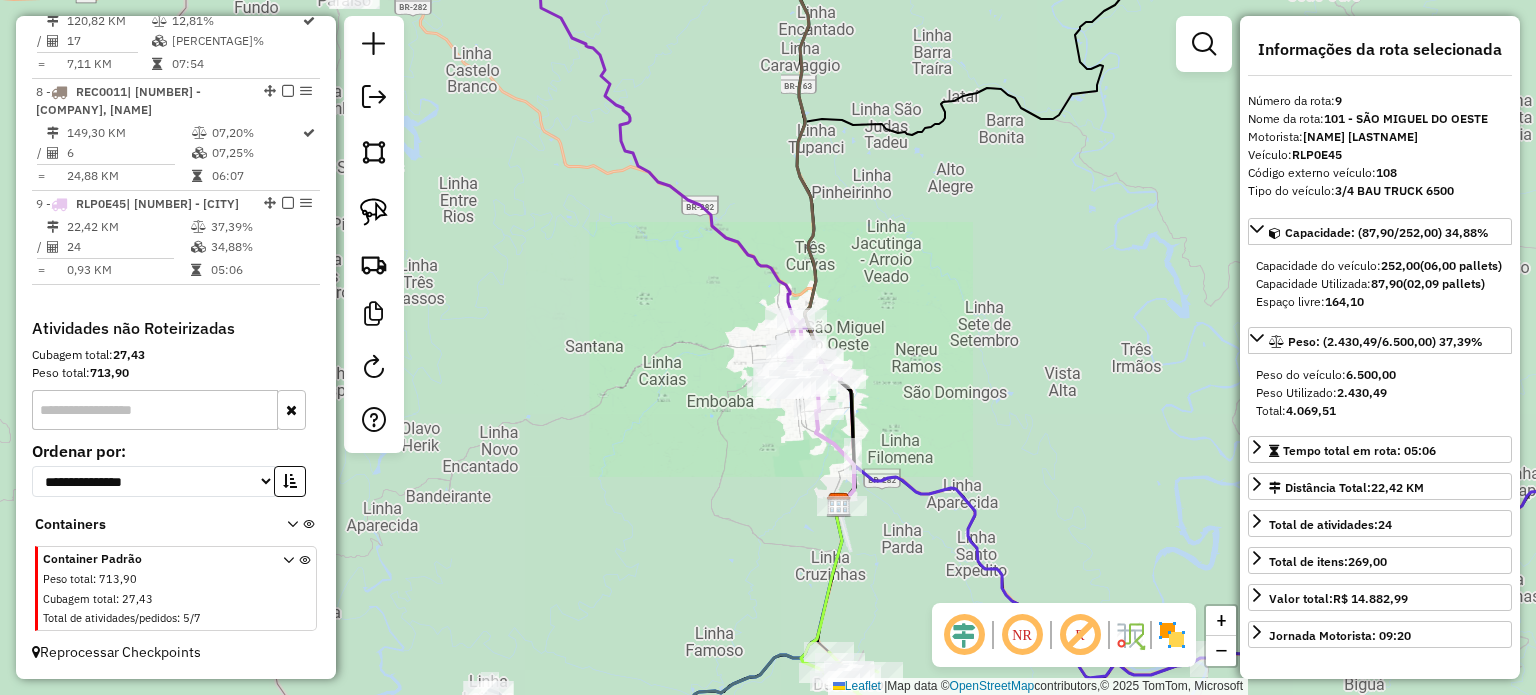 click on "Janela de atendimento Grade de atendimento Capacidade Transportadoras Veículos Cliente Pedidos  Rotas Selecione os dias de semana para filtrar as janelas de atendimento  Seg   Ter   Qua   Qui   Sex   Sáb   Dom  Informe o período da janela de atendimento: De: Até:  Filtrar exatamente a janela do cliente  Considerar janela de atendimento padrão  Selecione os dias de semana para filtrar as grades de atendimento  Seg   Ter   Qua   Qui   Sex   Sáb   Dom   Considerar clientes sem dia de atendimento cadastrado  Clientes fora do dia de atendimento selecionado Filtrar as atividades entre os valores definidos abaixo:  Peso mínimo:   Peso máximo:   Cubagem mínima:   Cubagem máxima:   De:   Até:  Filtrar as atividades entre o tempo de atendimento definido abaixo:  De:   Até:   Considerar capacidade total dos clientes não roteirizados Transportadora: Selecione um ou mais itens Tipo de veículo: Selecione um ou mais itens Veículo: Selecione um ou mais itens Motorista: Selecione um ou mais itens Nome: Rótulo:" 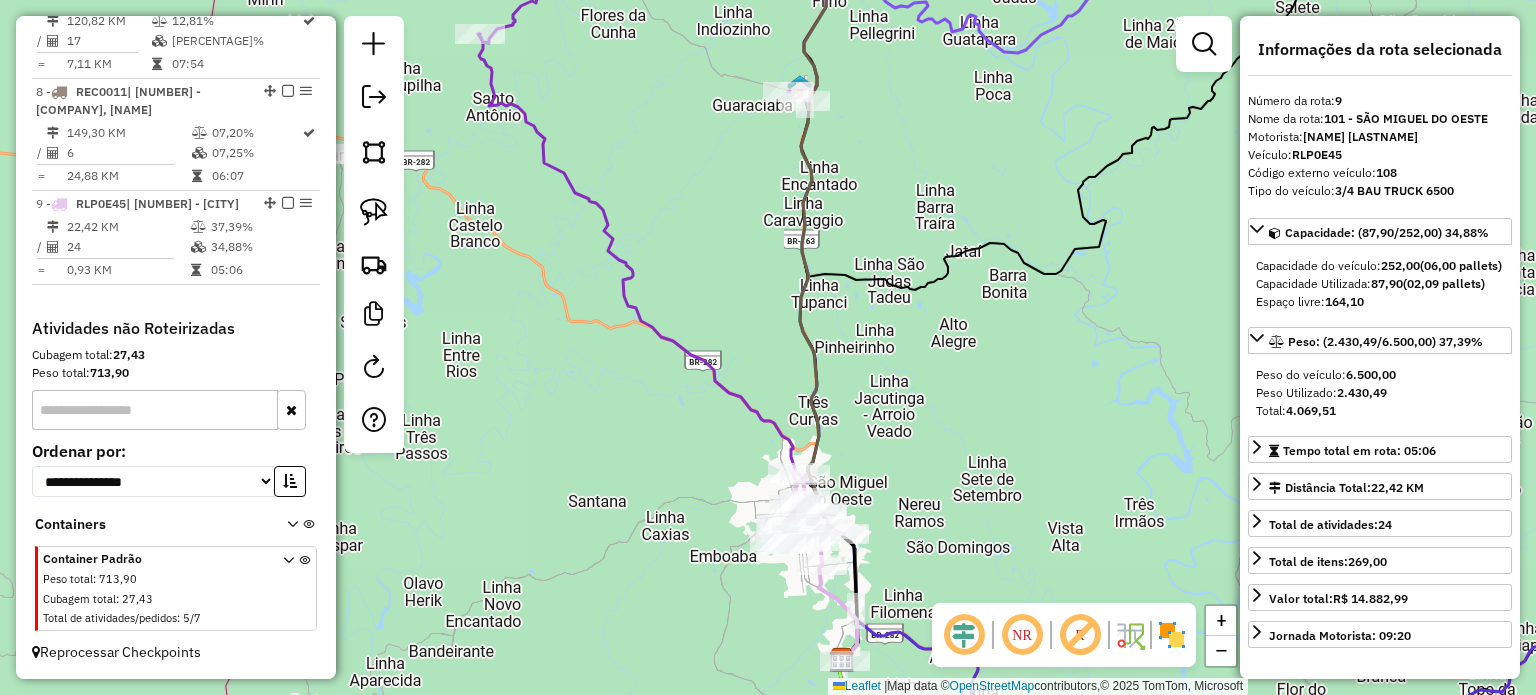 drag, startPoint x: 899, startPoint y: 320, endPoint x: 900, endPoint y: 289, distance: 31.016125 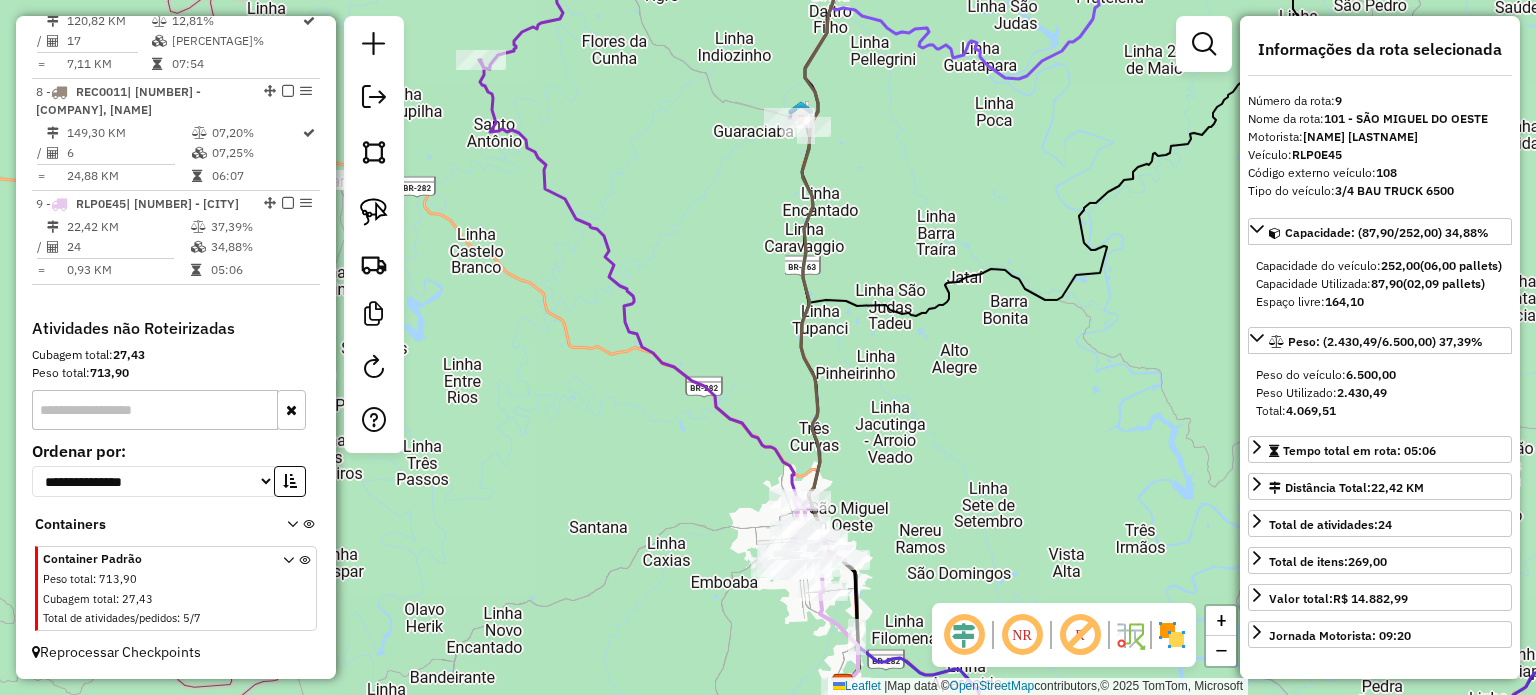 click on "Janela de atendimento Grade de atendimento Capacidade Transportadoras Veículos Cliente Pedidos  Rotas Selecione os dias de semana para filtrar as janelas de atendimento  Seg   Ter   Qua   Qui   Sex   Sáb   Dom  Informe o período da janela de atendimento: De: Até:  Filtrar exatamente a janela do cliente  Considerar janela de atendimento padrão  Selecione os dias de semana para filtrar as grades de atendimento  Seg   Ter   Qua   Qui   Sex   Sáb   Dom   Considerar clientes sem dia de atendimento cadastrado  Clientes fora do dia de atendimento selecionado Filtrar as atividades entre os valores definidos abaixo:  Peso mínimo:   Peso máximo:   Cubagem mínima:   Cubagem máxima:   De:   Até:  Filtrar as atividades entre o tempo de atendimento definido abaixo:  De:   Até:   Considerar capacidade total dos clientes não roteirizados Transportadora: Selecione um ou mais itens Tipo de veículo: Selecione um ou mais itens Veículo: Selecione um ou mais itens Motorista: Selecione um ou mais itens Nome: Rótulo:" 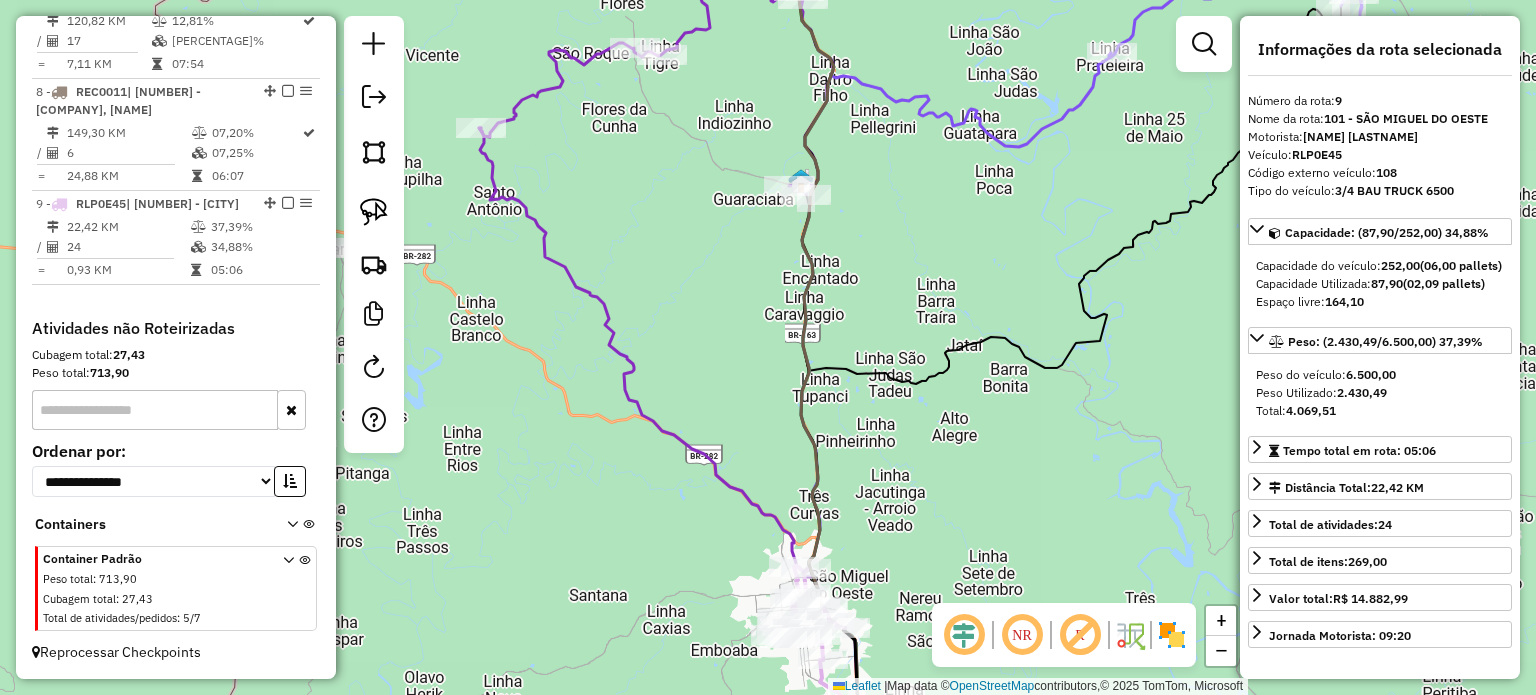 drag, startPoint x: 1056, startPoint y: 395, endPoint x: 880, endPoint y: 355, distance: 180.48822 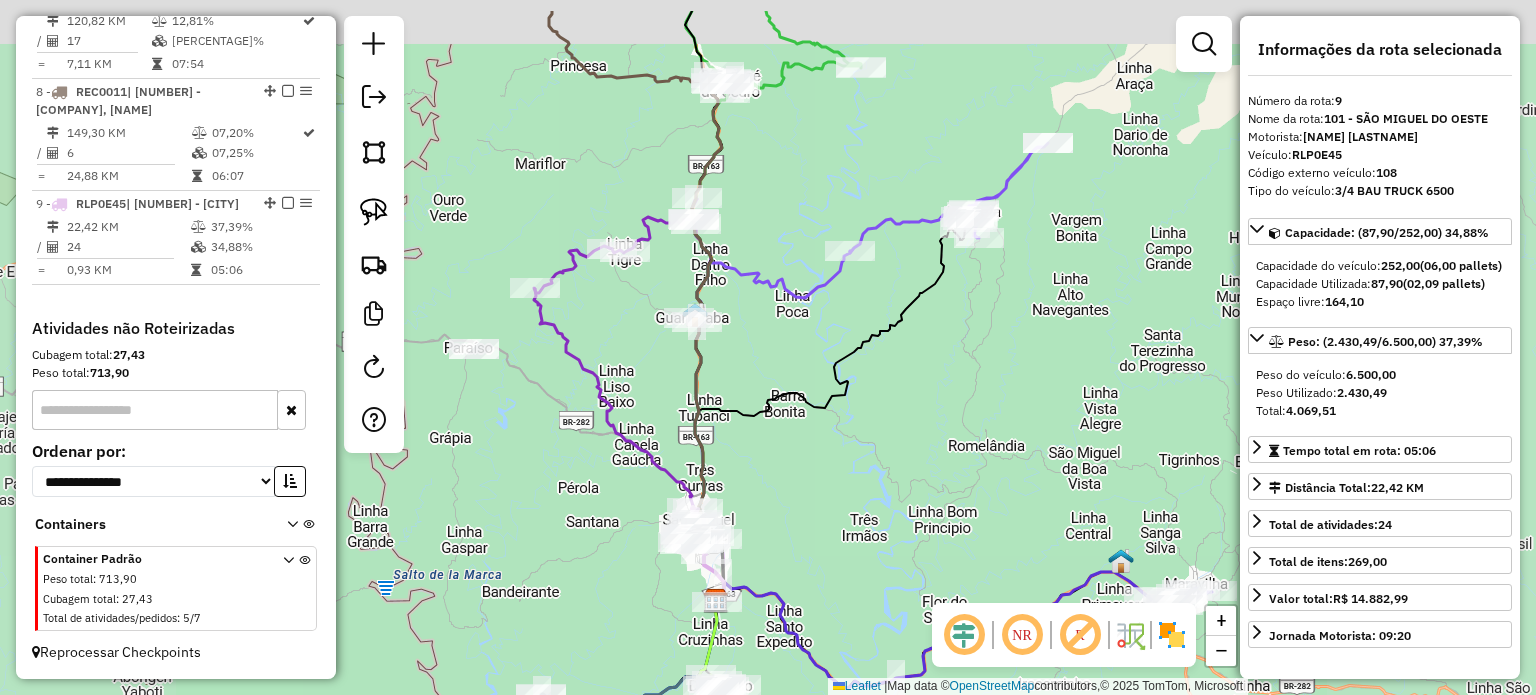 drag, startPoint x: 978, startPoint y: 300, endPoint x: 904, endPoint y: 381, distance: 109.713264 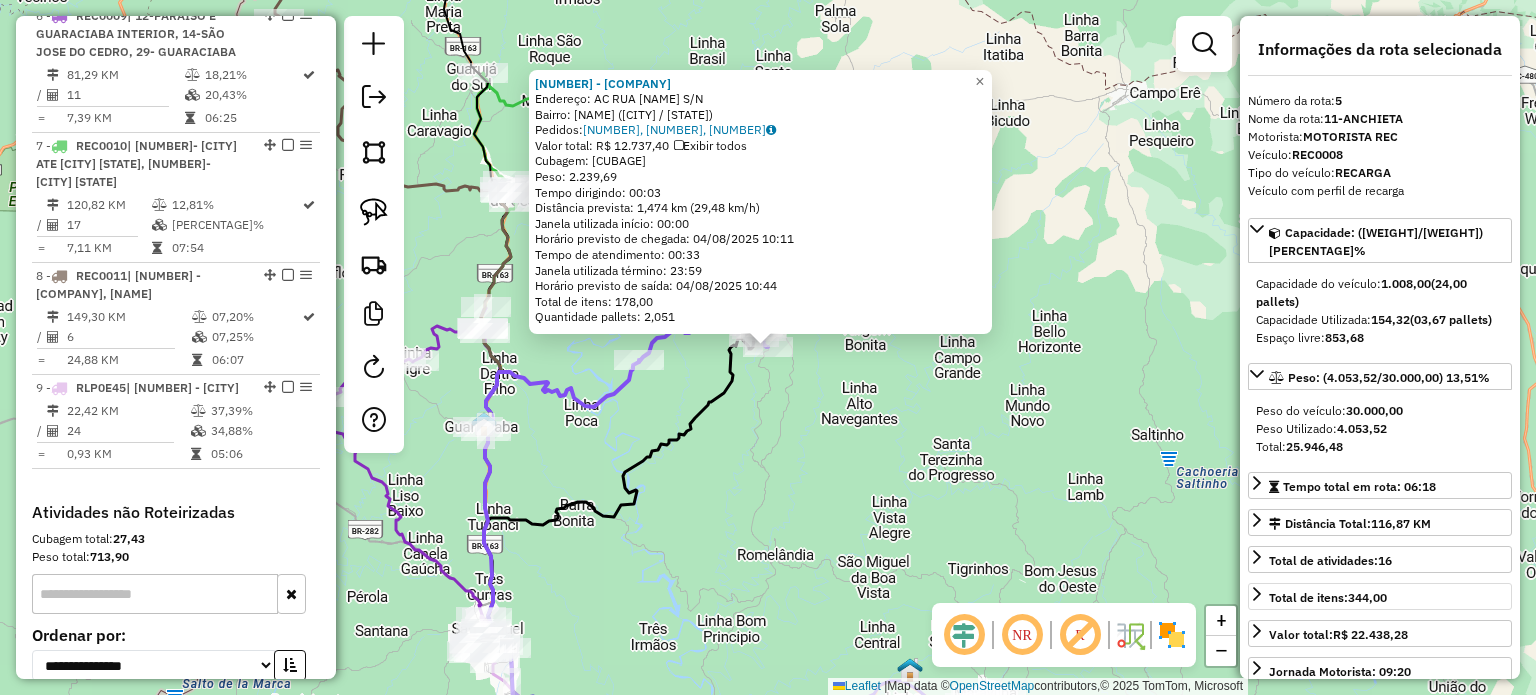 scroll, scrollTop: 1245, scrollLeft: 0, axis: vertical 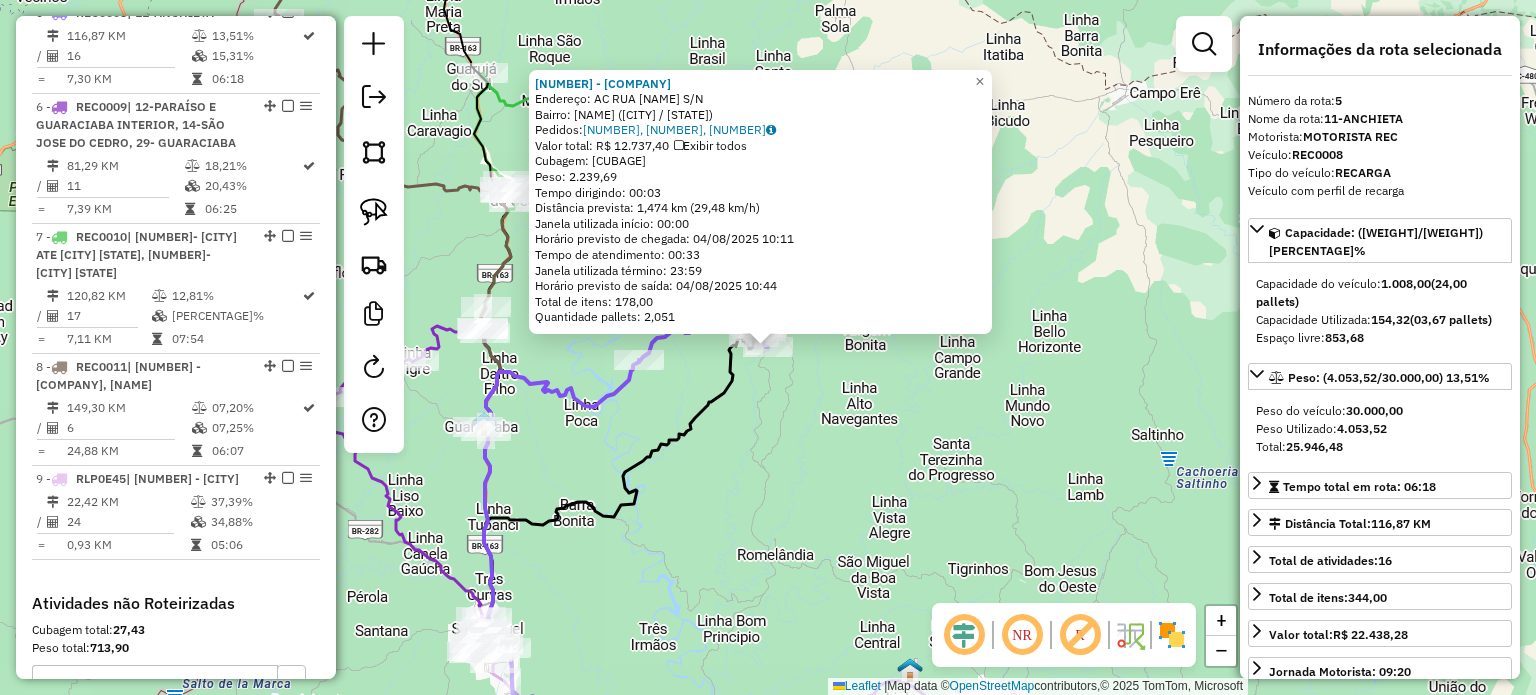 click on "1170 - SOCIEDADE ESPORTIVA FERRO VELHO SERFV  Endereço: AC  RUA PRINCIPAL                  S/N   Bairro: CENTRO (ANCHIETA / SC)   Pedidos:  02612332, 02612336, 02612527   Valor total: R$ 12.737,40   Exibir todos   Cubagem: 86,13  Peso: 2.239,69  Tempo dirigindo: 00:03   Distância prevista: 1,474 km (29,48 km/h)   Janela utilizada início: 00:00   Horário previsto de chegada: 04/08/2025 10:11   Tempo de atendimento: 00:33   Janela utilizada término: 23:59   Horário previsto de saída: 04/08/2025 10:44   Total de itens: 178,00   Quantidade pallets: 2,051  × Janela de atendimento Grade de atendimento Capacidade Transportadoras Veículos Cliente Pedidos  Rotas Selecione os dias de semana para filtrar as janelas de atendimento  Seg   Ter   Qua   Qui   Sex   Sáb   Dom  Informe o período da janela de atendimento: De: Até:  Filtrar exatamente a janela do cliente  Considerar janela de atendimento padrão  Selecione os dias de semana para filtrar as grades de atendimento  Seg   Ter   Qua   Qui   Sex   Sáb  +" 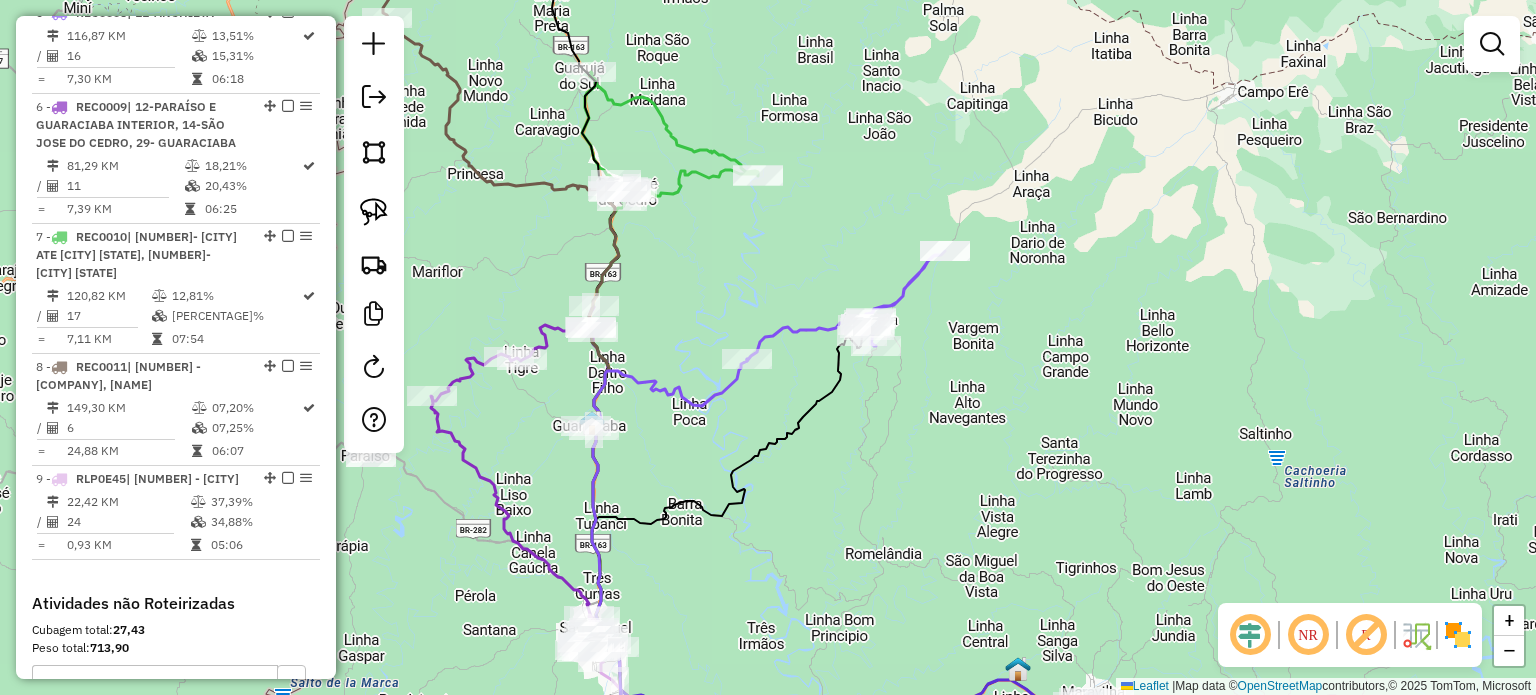 drag, startPoint x: 776, startPoint y: 435, endPoint x: 884, endPoint y: 434, distance: 108.00463 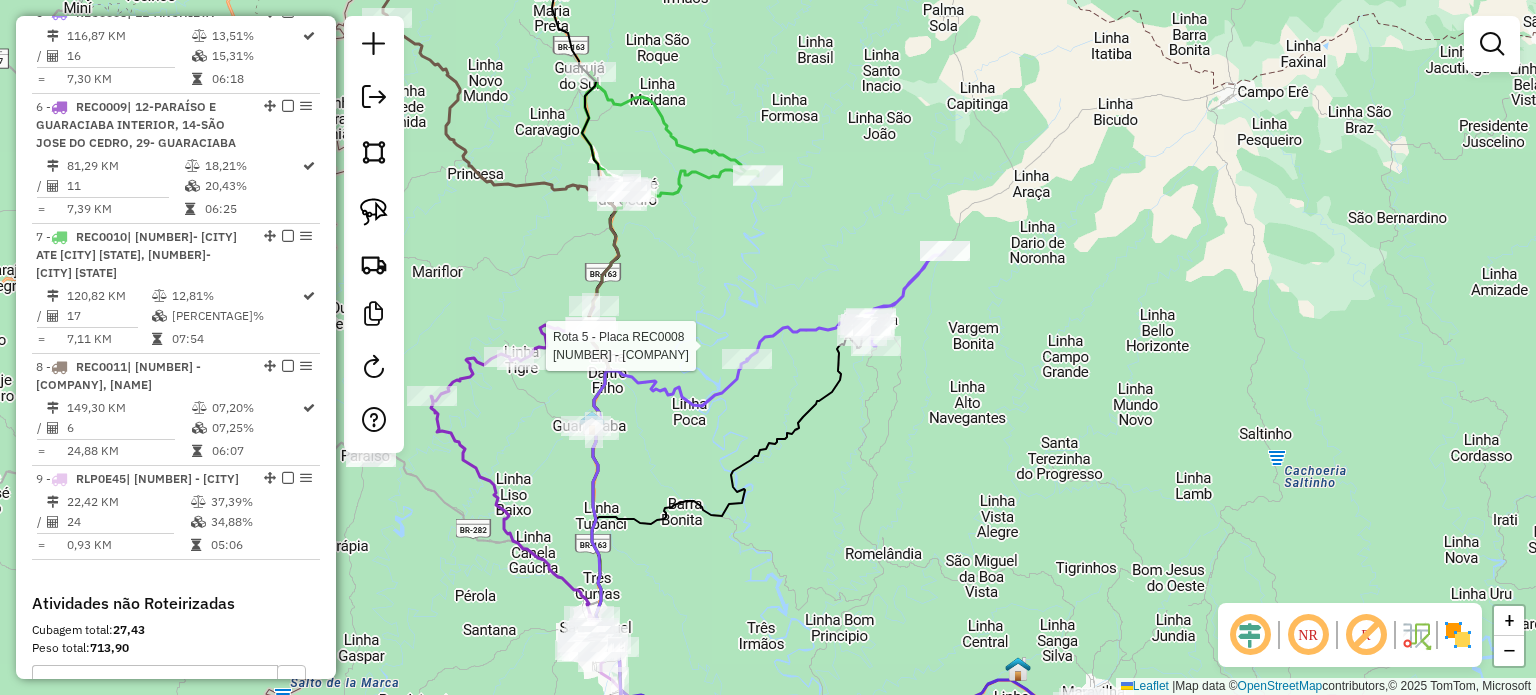 select on "*********" 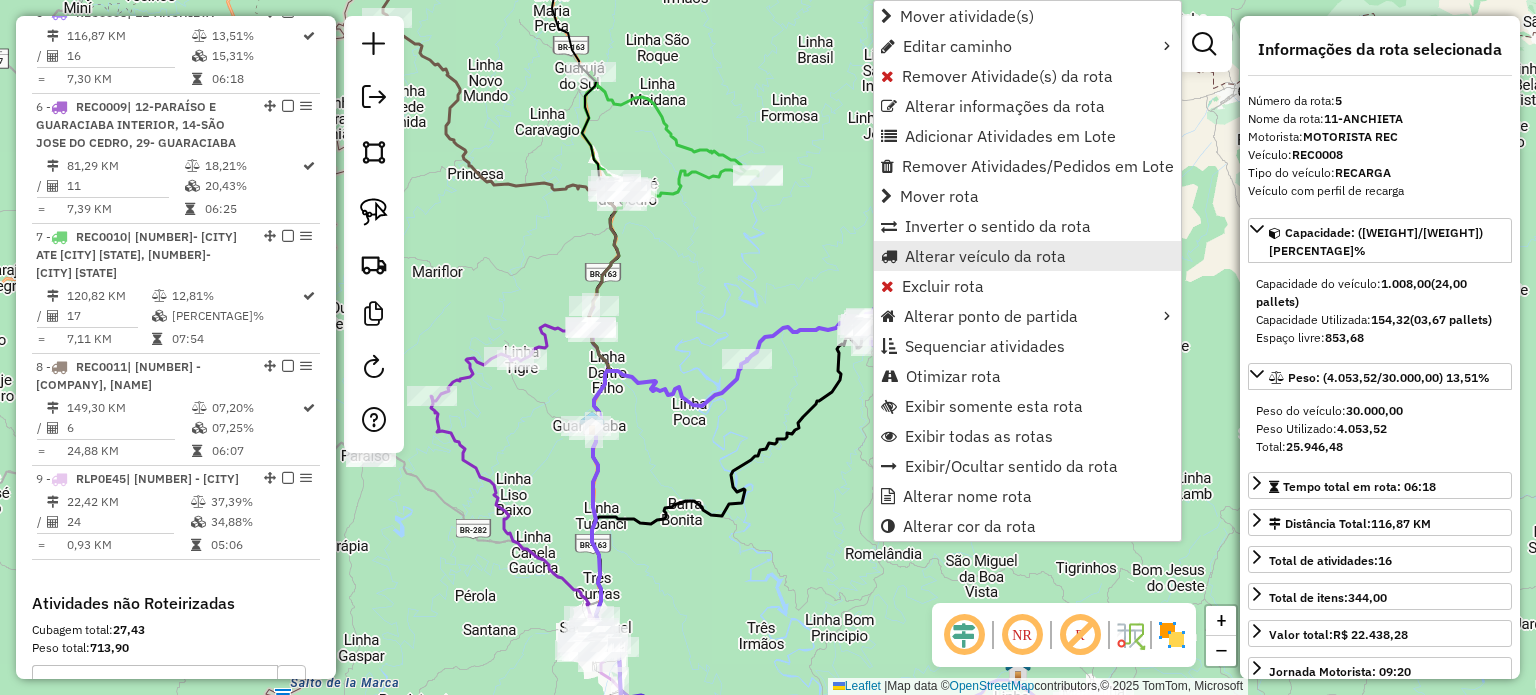 click on "Alterar veículo da rota" at bounding box center [985, 256] 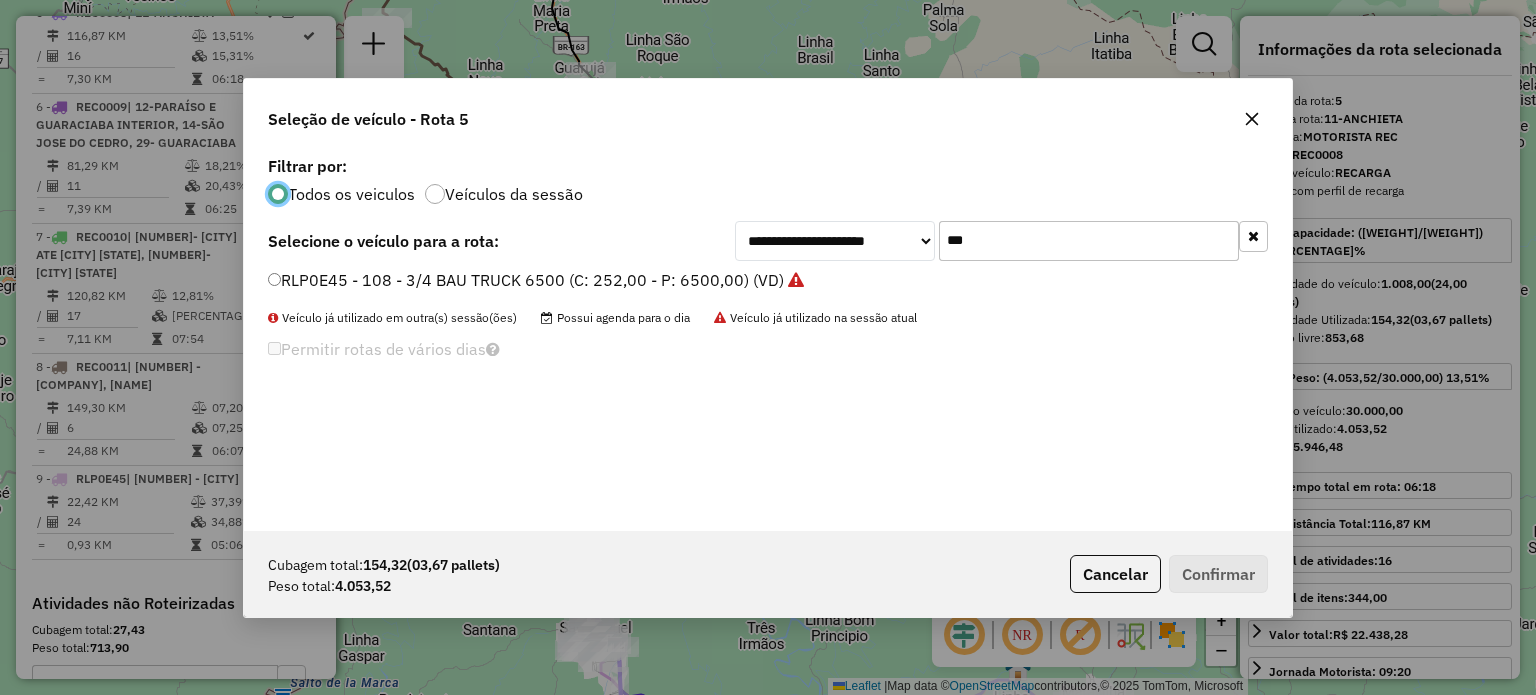 scroll, scrollTop: 10, scrollLeft: 6, axis: both 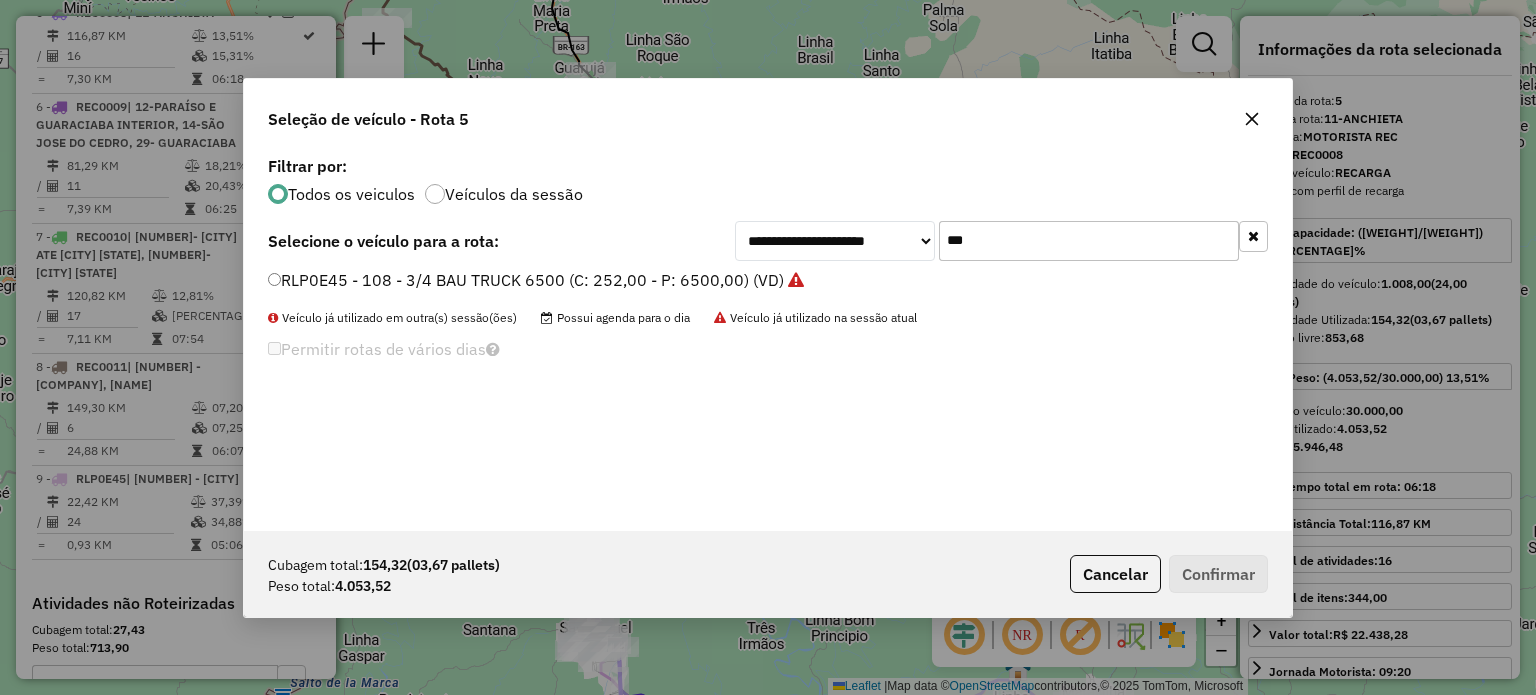 drag, startPoint x: 936, startPoint y: 247, endPoint x: 900, endPoint y: 251, distance: 36.221542 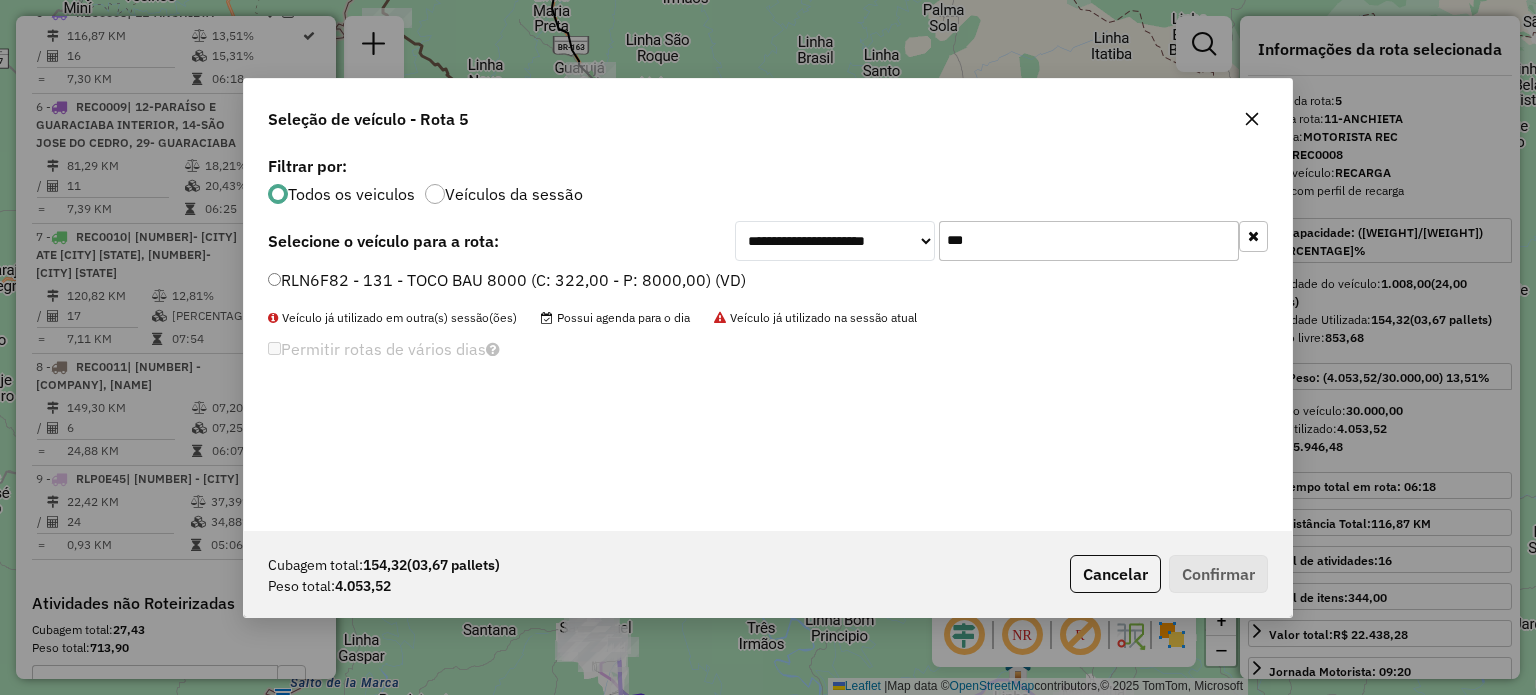 type on "***" 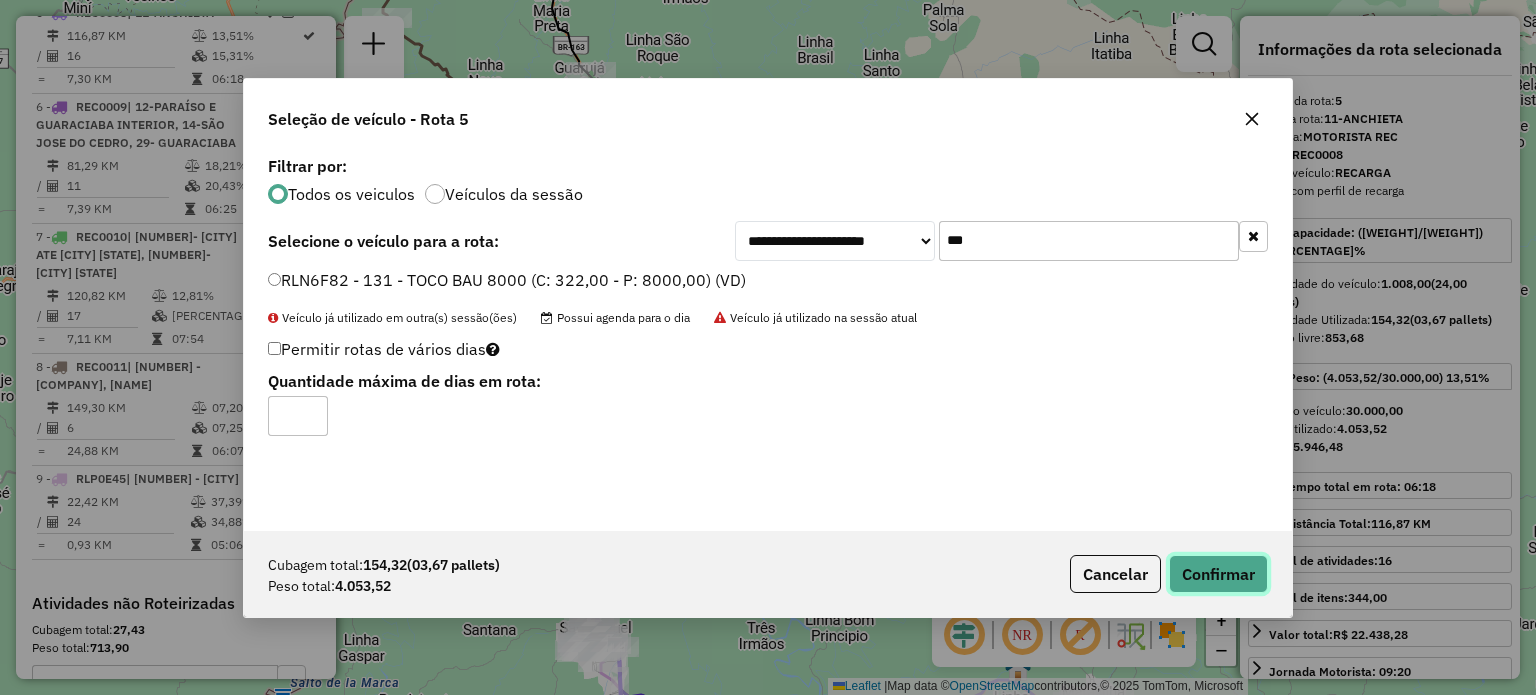 click on "Confirmar" 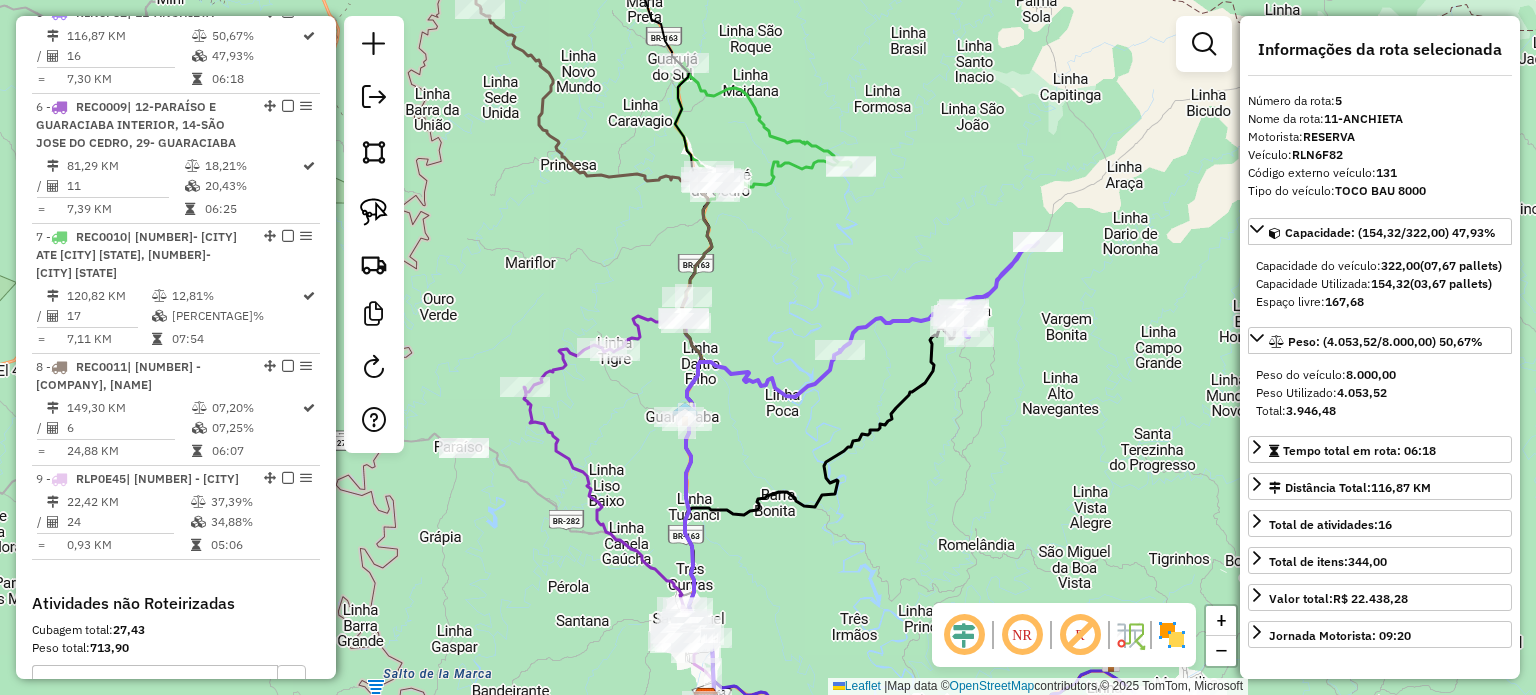 drag, startPoint x: 684, startPoint y: 411, endPoint x: 777, endPoint y: 402, distance: 93.43447 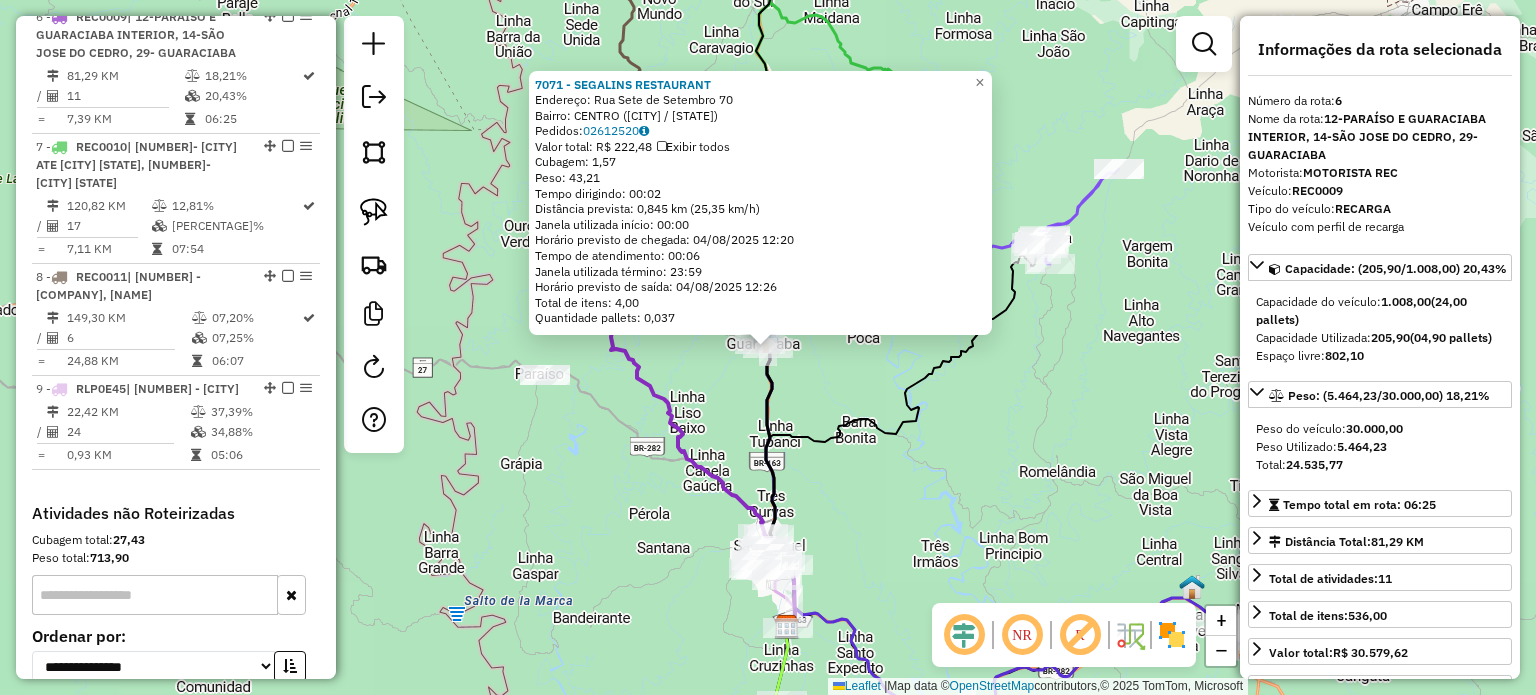 scroll, scrollTop: 1340, scrollLeft: 0, axis: vertical 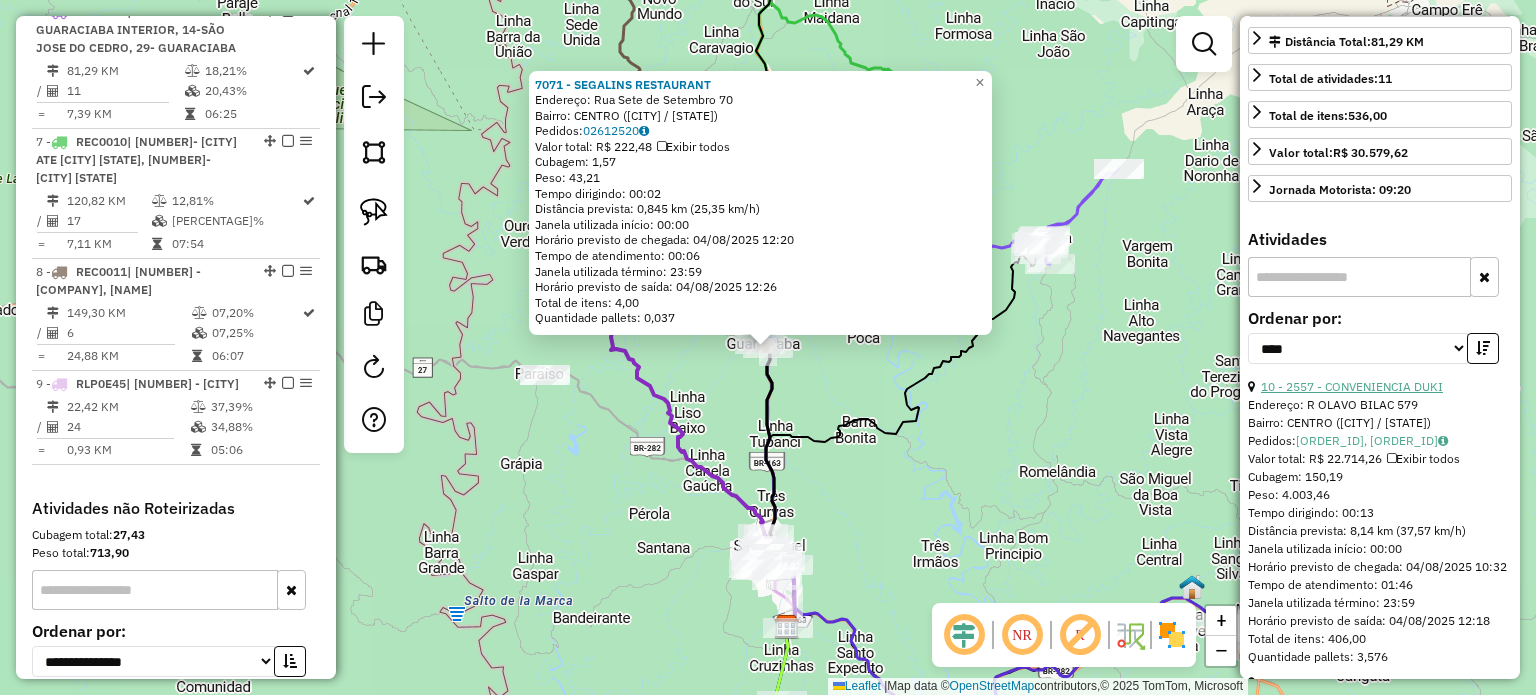 click on "10 - 2557 - CONVENIENCIA  DUKI" at bounding box center [1352, 386] 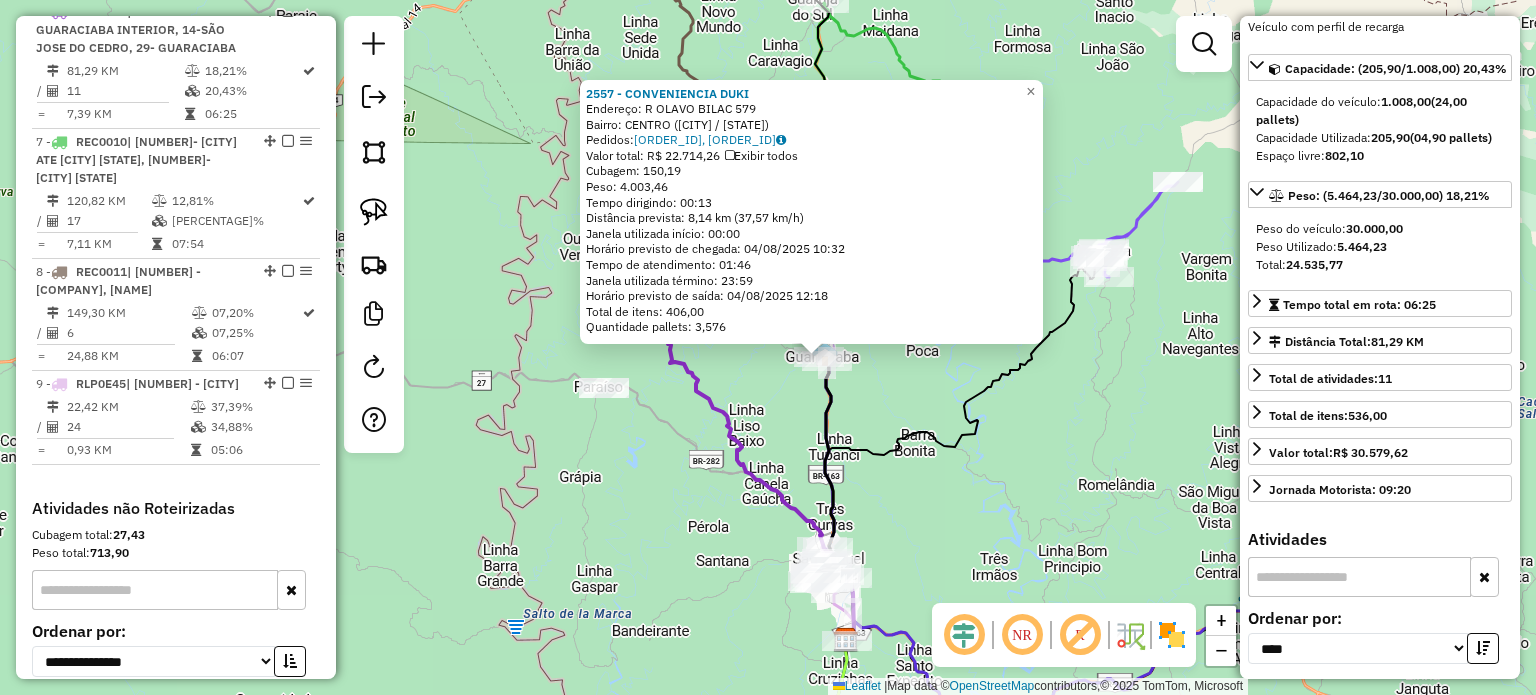 click 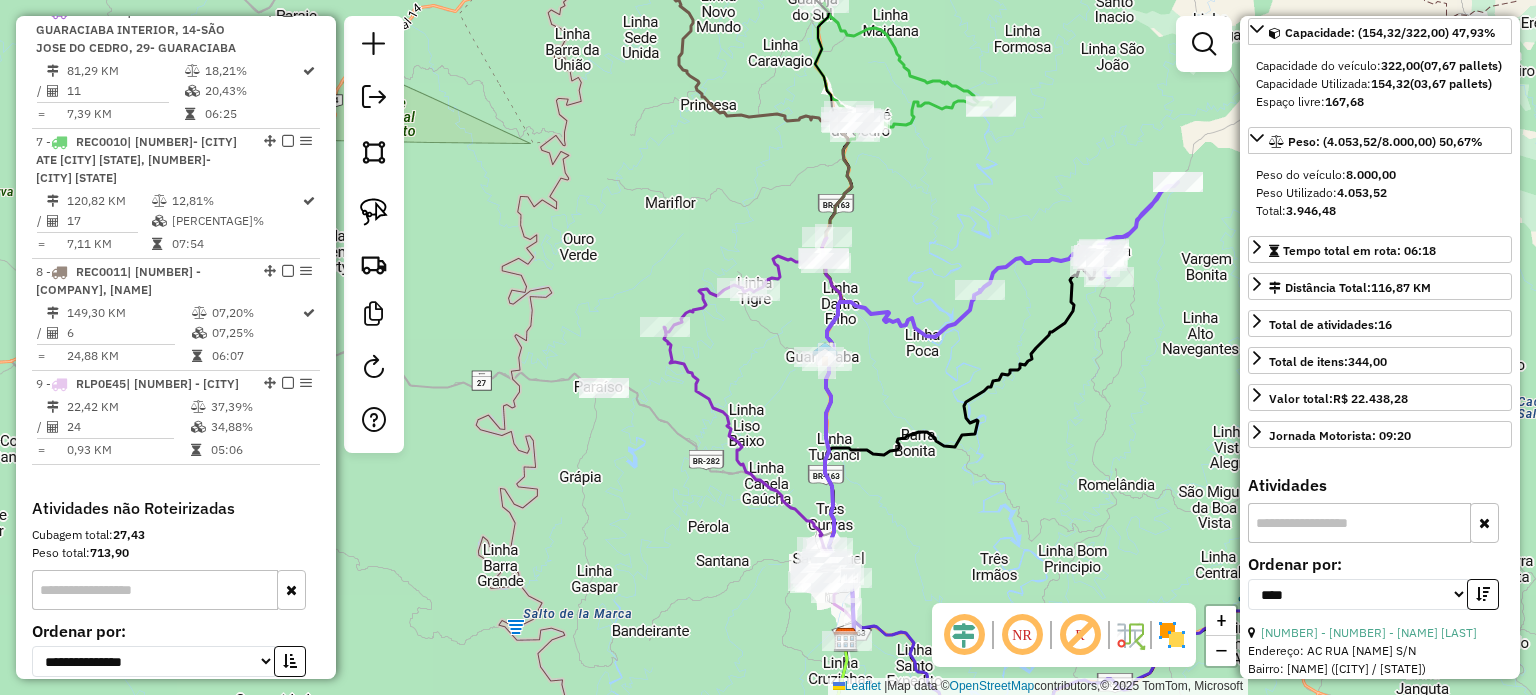 scroll, scrollTop: 182, scrollLeft: 0, axis: vertical 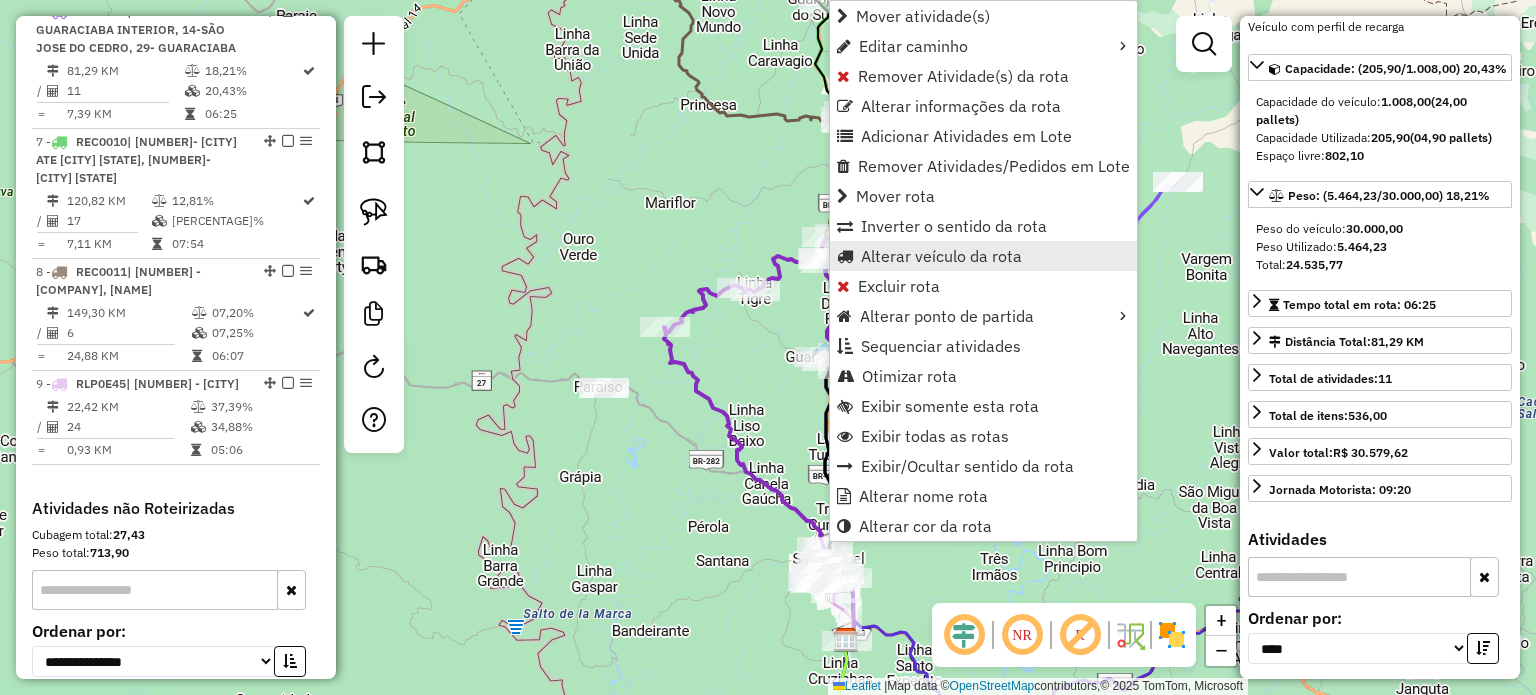click on "Alterar veículo da rota" at bounding box center (941, 256) 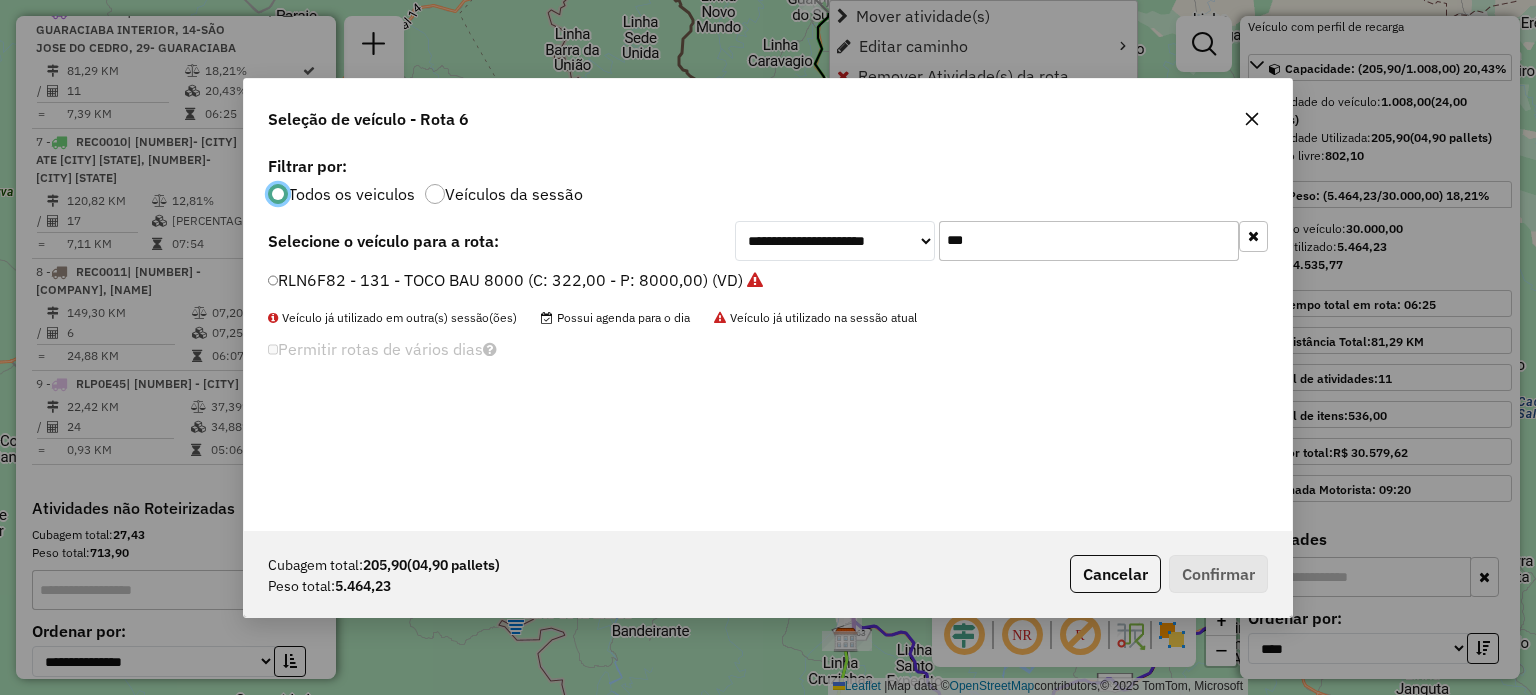 scroll, scrollTop: 10, scrollLeft: 6, axis: both 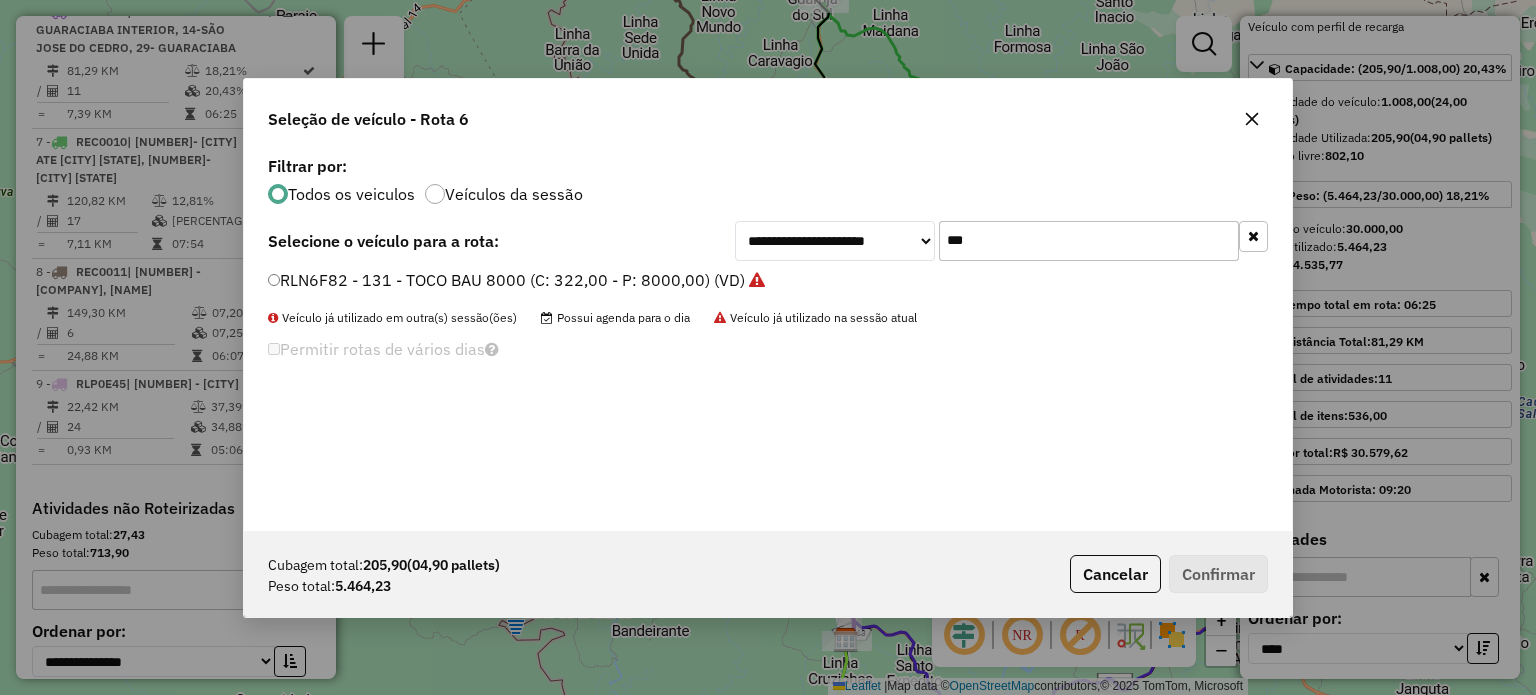 drag, startPoint x: 1036, startPoint y: 247, endPoint x: 774, endPoint y: 239, distance: 262.1221 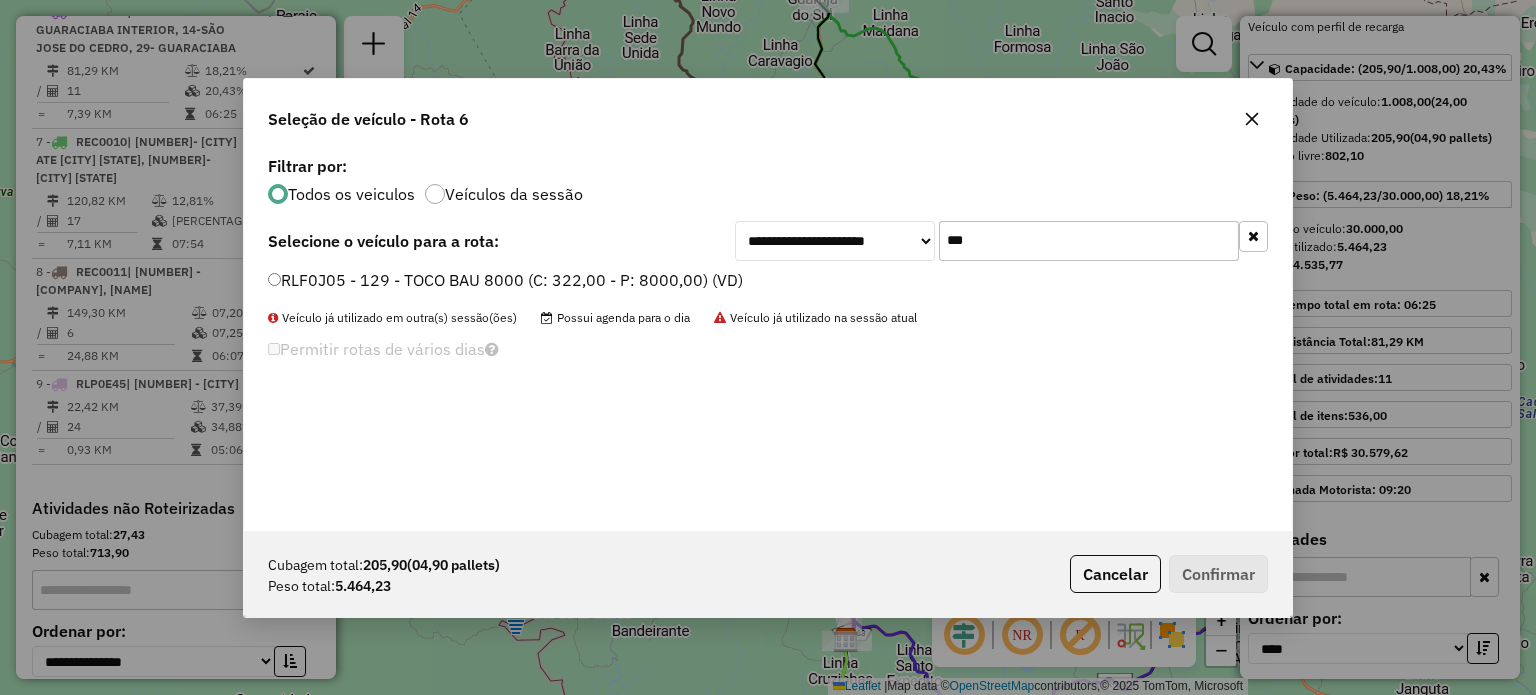 type on "***" 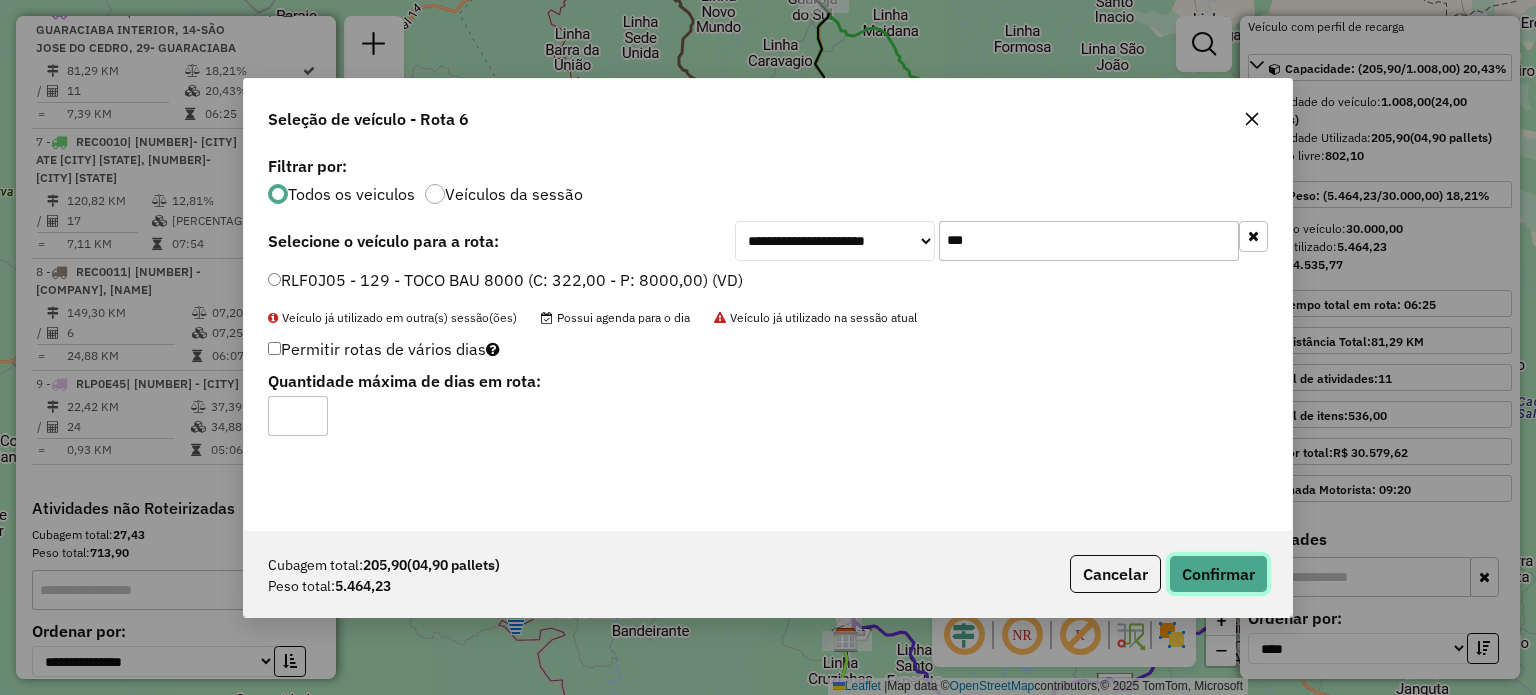 click on "Confirmar" 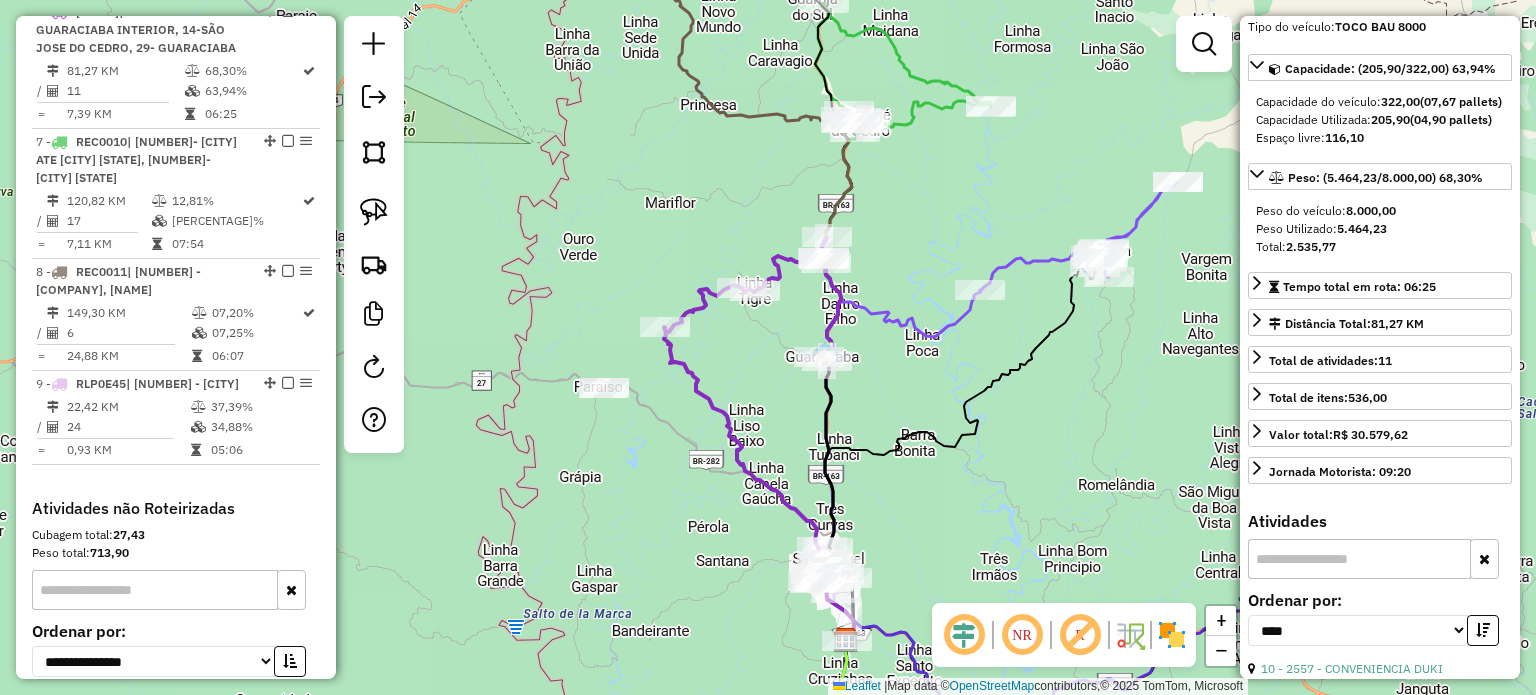 scroll, scrollTop: 218, scrollLeft: 0, axis: vertical 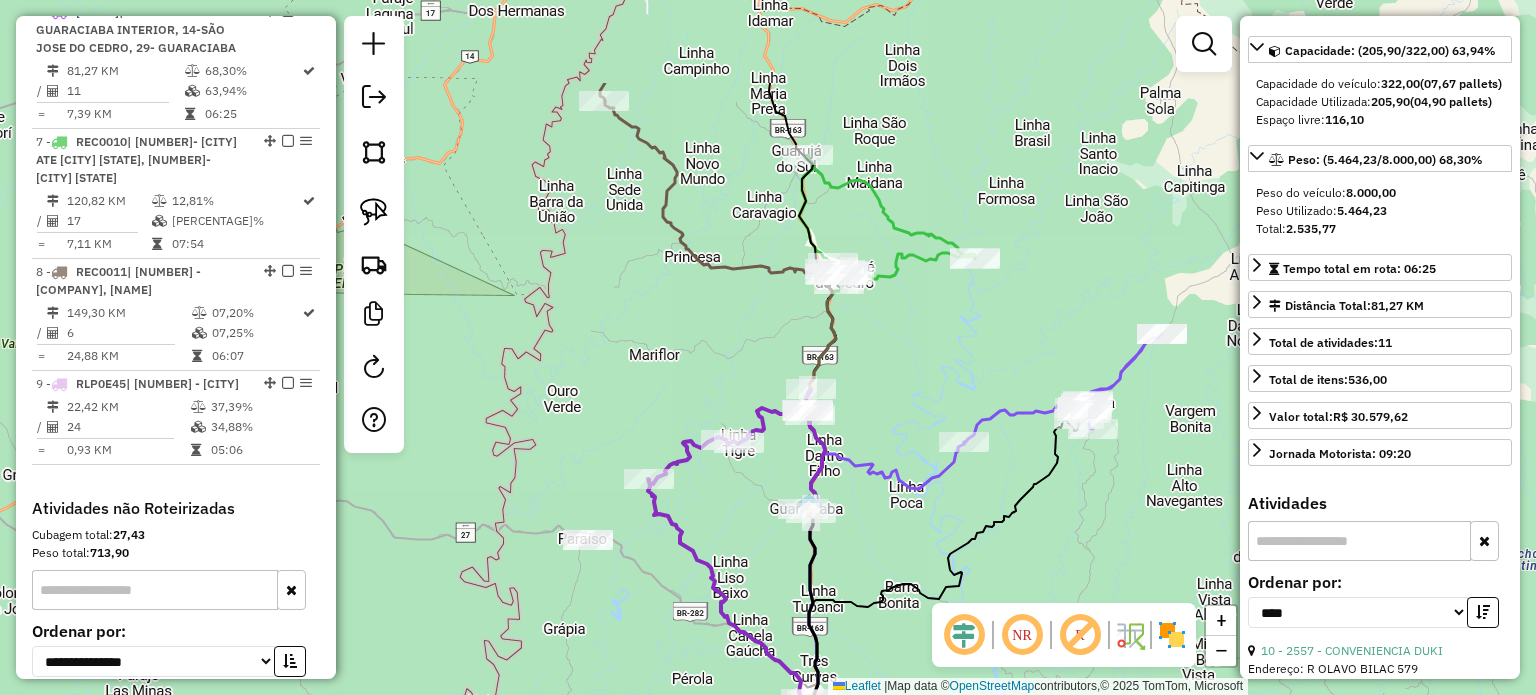 drag, startPoint x: 936, startPoint y: 387, endPoint x: 920, endPoint y: 539, distance: 152.83978 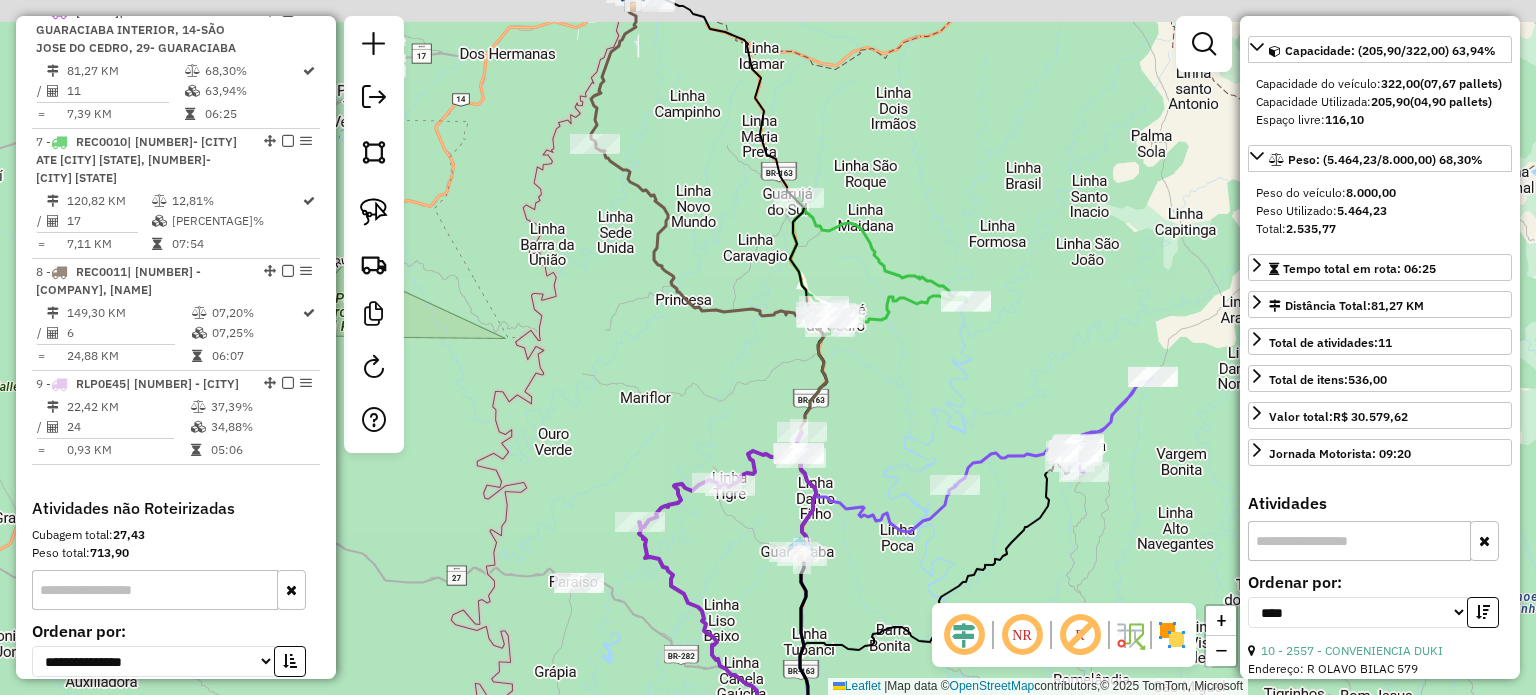drag, startPoint x: 888, startPoint y: 386, endPoint x: 883, endPoint y: 423, distance: 37.336308 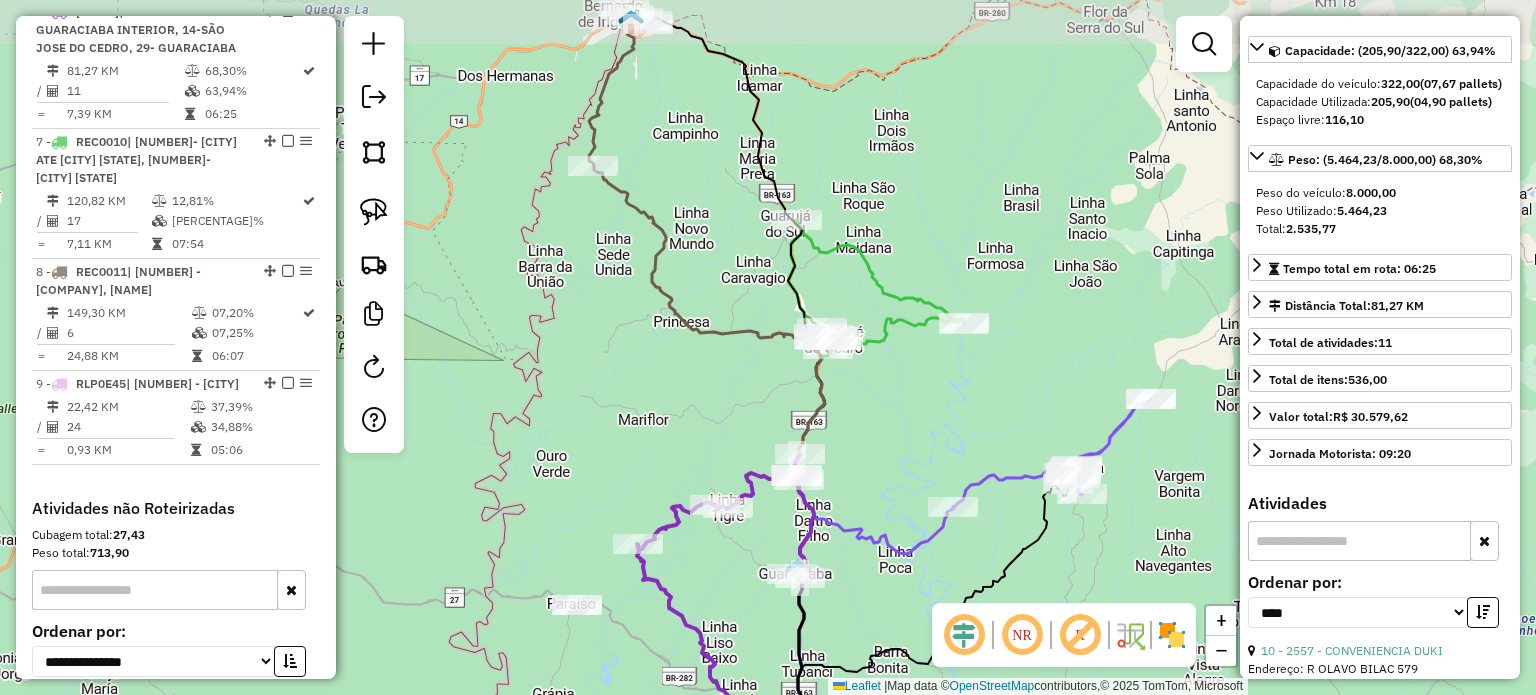drag, startPoint x: 892, startPoint y: 407, endPoint x: 880, endPoint y: 459, distance: 53.366657 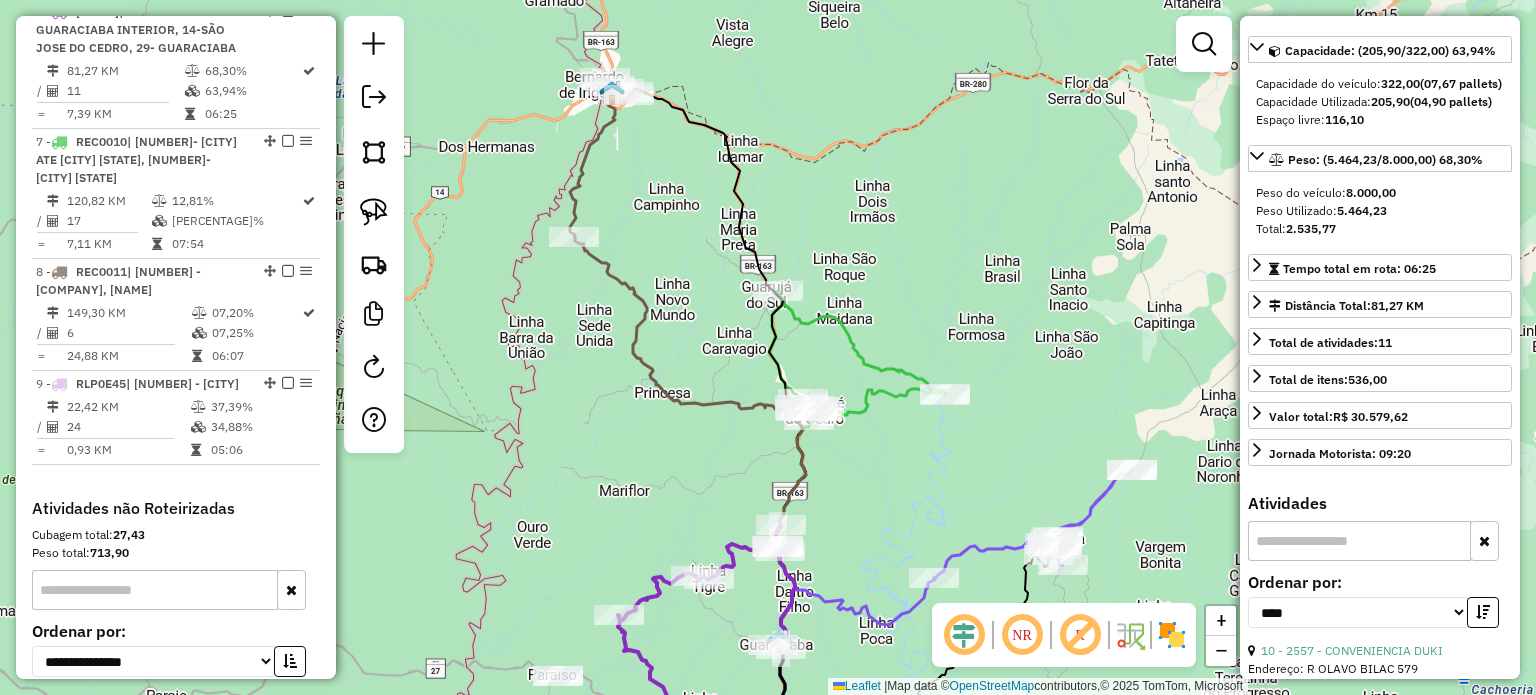 drag, startPoint x: 888, startPoint y: 435, endPoint x: 882, endPoint y: 452, distance: 18.027756 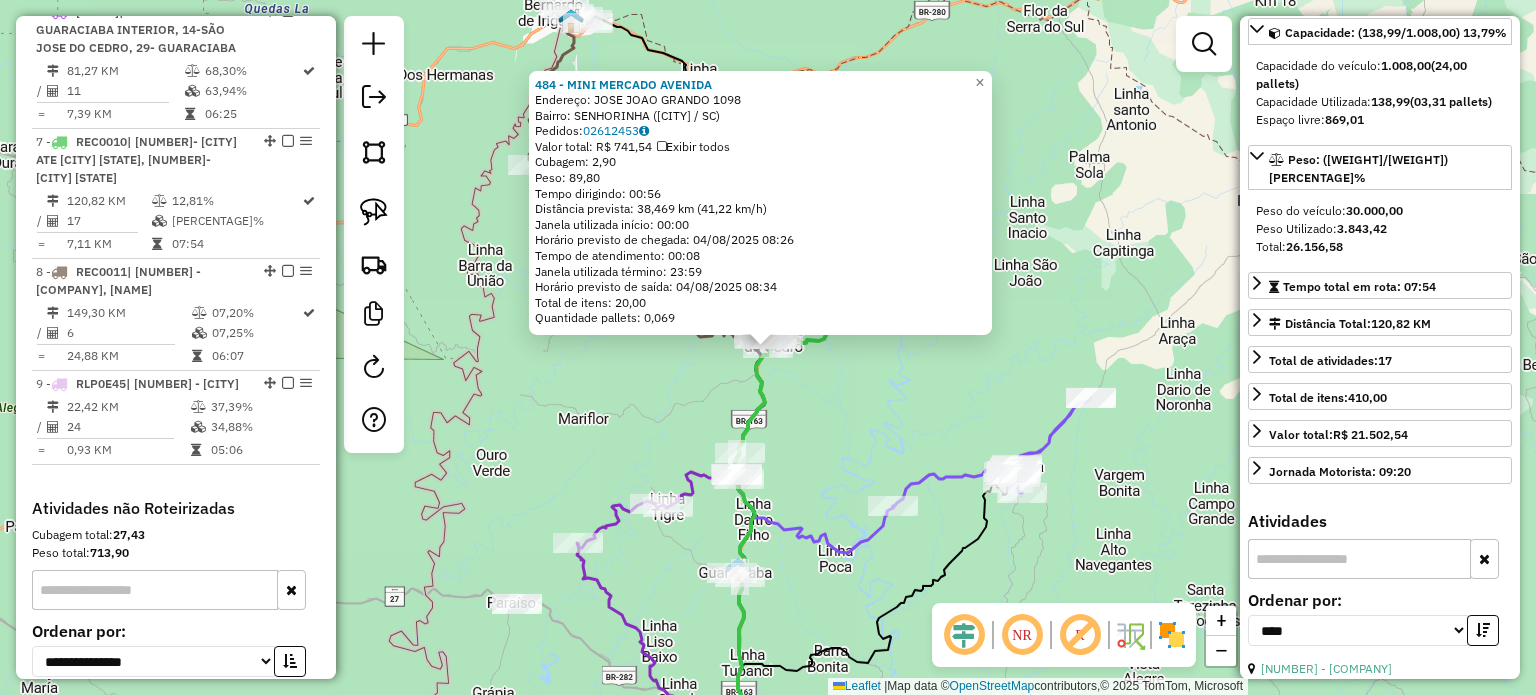 scroll, scrollTop: 182, scrollLeft: 0, axis: vertical 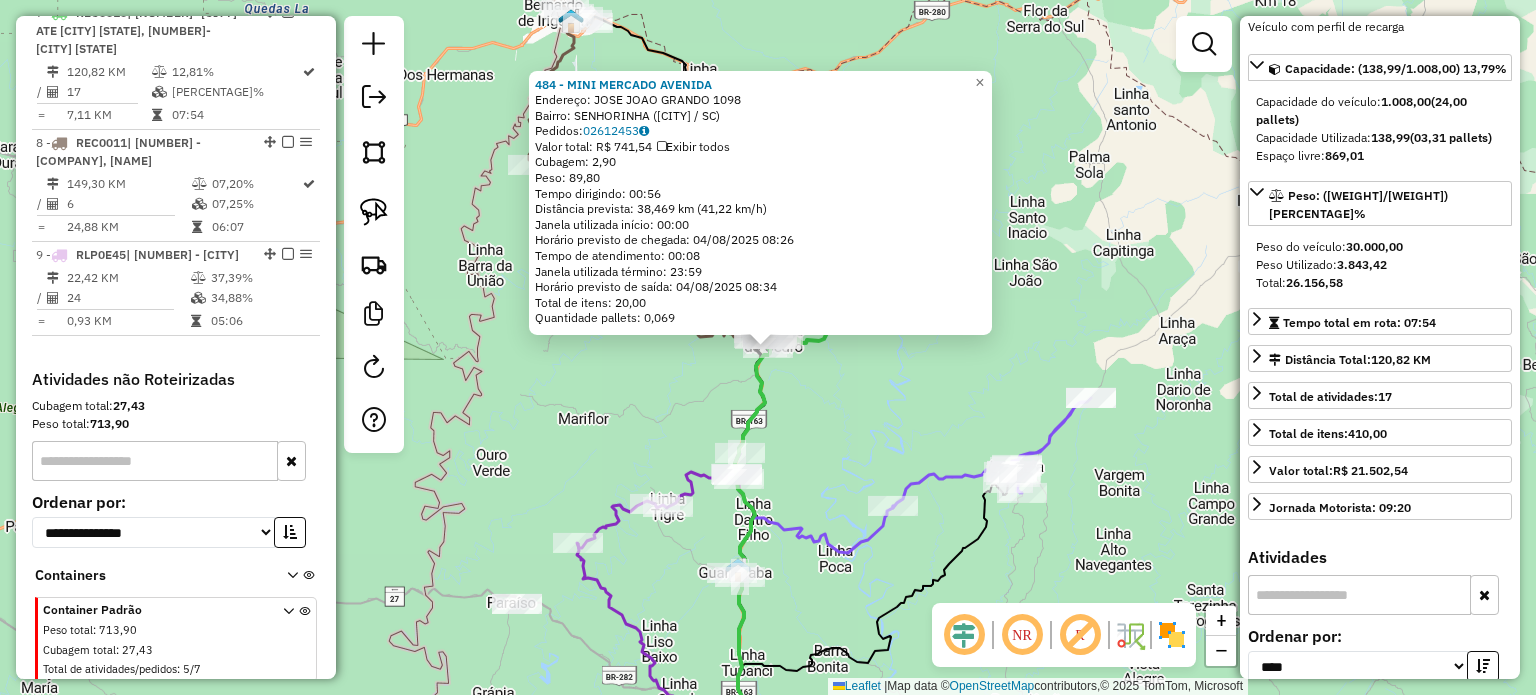 click on "484 - MINI MERCADO AVENIDA  Endereço:  JOSE JOAO GRANDO 1098   Bairro: SENHORINHA (SAO JOSE DO CEDRO / SC)   Pedidos:  02612453   Valor total: R$ 741,54   Exibir todos   Cubagem: 2,90  Peso: 89,80  Tempo dirigindo: 00:56   Distância prevista: 38,469 km (41,22 km/h)   Janela utilizada início: 00:00   Horário previsto de chegada: 04/08/2025 08:26   Tempo de atendimento: 00:08   Janela utilizada término: 23:59   Horário previsto de saída: 04/08/2025 08:34   Total de itens: 20,00   Quantidade pallets: 0,069  × Janela de atendimento Grade de atendimento Capacidade Transportadoras Veículos Cliente Pedidos  Rotas Selecione os dias de semana para filtrar as janelas de atendimento  Seg   Ter   Qua   Qui   Sex   Sáb   Dom  Informe o período da janela de atendimento: De: Até:  Filtrar exatamente a janela do cliente  Considerar janela de atendimento padrão  Selecione os dias de semana para filtrar as grades de atendimento  Seg   Ter   Qua   Qui   Sex   Sáb   Dom   Peso mínimo:   Peso máximo:   De:   De:" 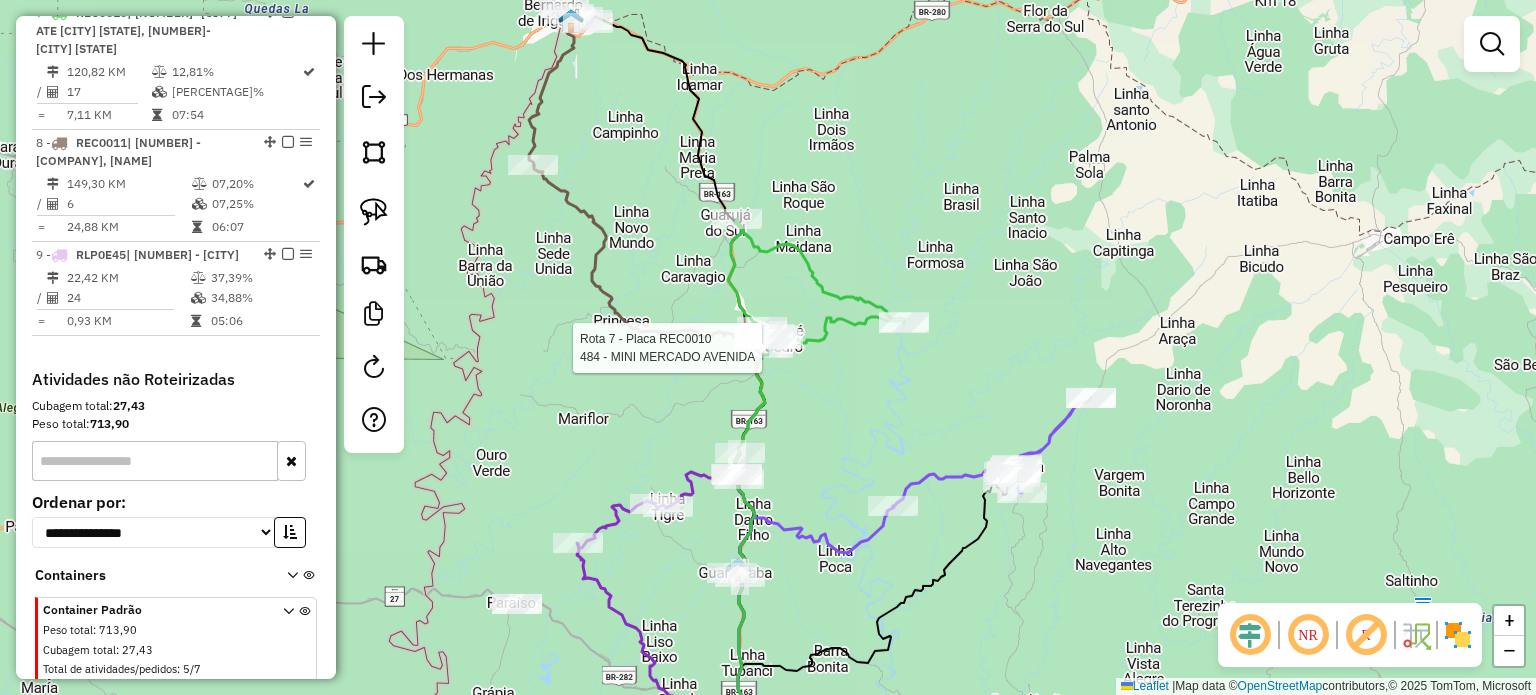 select on "*********" 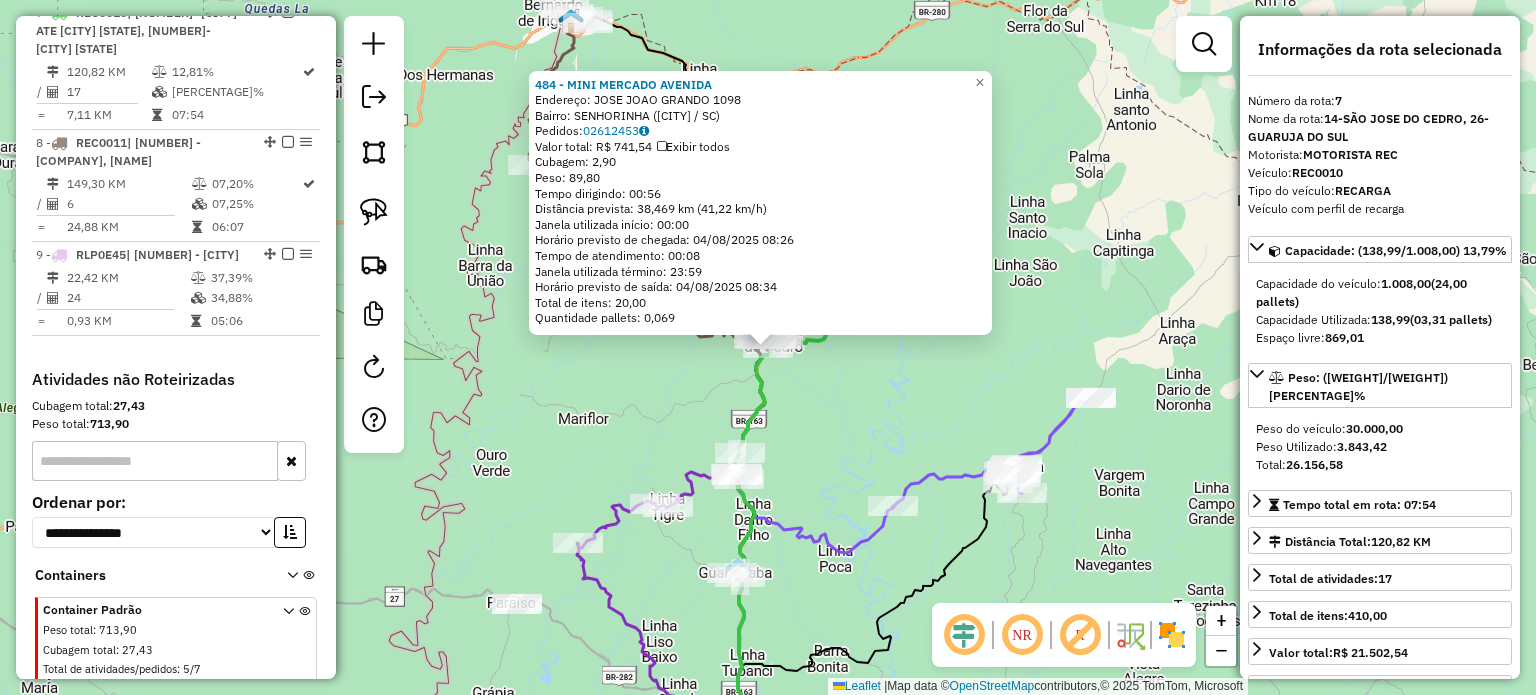 click on "484 - MINI MERCADO AVENIDA  Endereço:  JOSE JOAO GRANDO 1098   Bairro: SENHORINHA (SAO JOSE DO CEDRO / SC)   Pedidos:  02612453   Valor total: R$ 741,54   Exibir todos   Cubagem: 2,90  Peso: 89,80  Tempo dirigindo: 00:56   Distância prevista: 38,469 km (41,22 km/h)   Janela utilizada início: 00:00   Horário previsto de chegada: 04/08/2025 08:26   Tempo de atendimento: 00:08   Janela utilizada término: 23:59   Horário previsto de saída: 04/08/2025 08:34   Total de itens: 20,00   Quantidade pallets: 0,069  × Janela de atendimento Grade de atendimento Capacidade Transportadoras Veículos Cliente Pedidos  Rotas Selecione os dias de semana para filtrar as janelas de atendimento  Seg   Ter   Qua   Qui   Sex   Sáb   Dom  Informe o período da janela de atendimento: De: Até:  Filtrar exatamente a janela do cliente  Considerar janela de atendimento padrão  Selecione os dias de semana para filtrar as grades de atendimento  Seg   Ter   Qua   Qui   Sex   Sáb   Dom   Peso mínimo:   Peso máximo:   De:   De:" 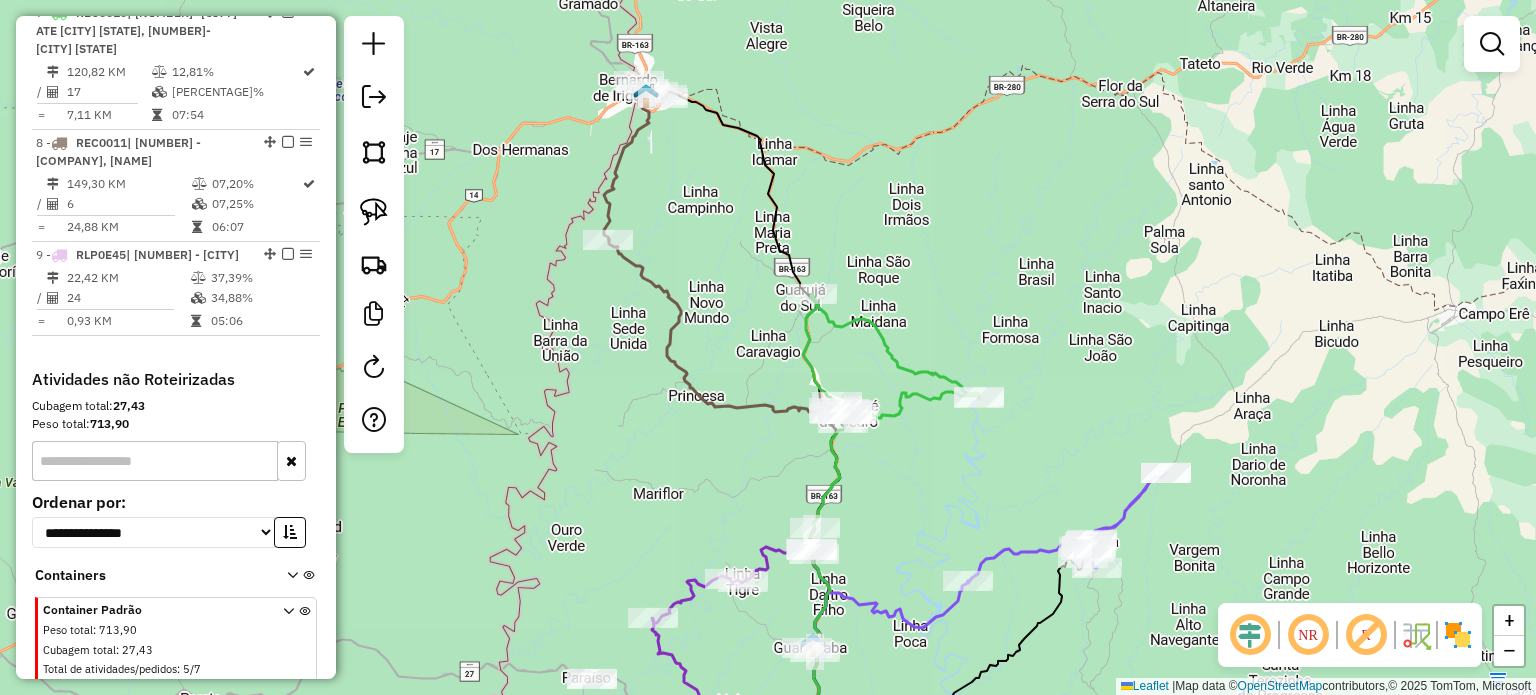drag, startPoint x: 906, startPoint y: 383, endPoint x: 968, endPoint y: 453, distance: 93.50936 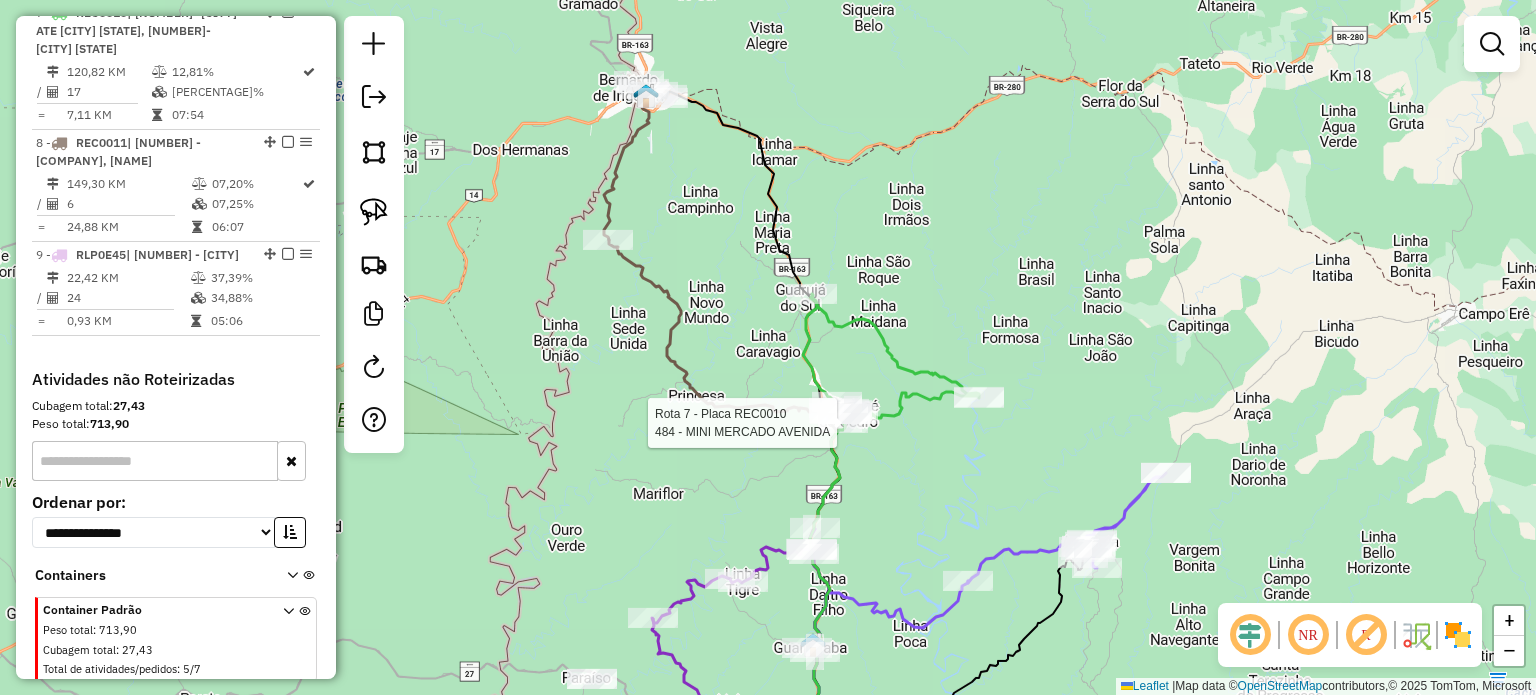select on "*********" 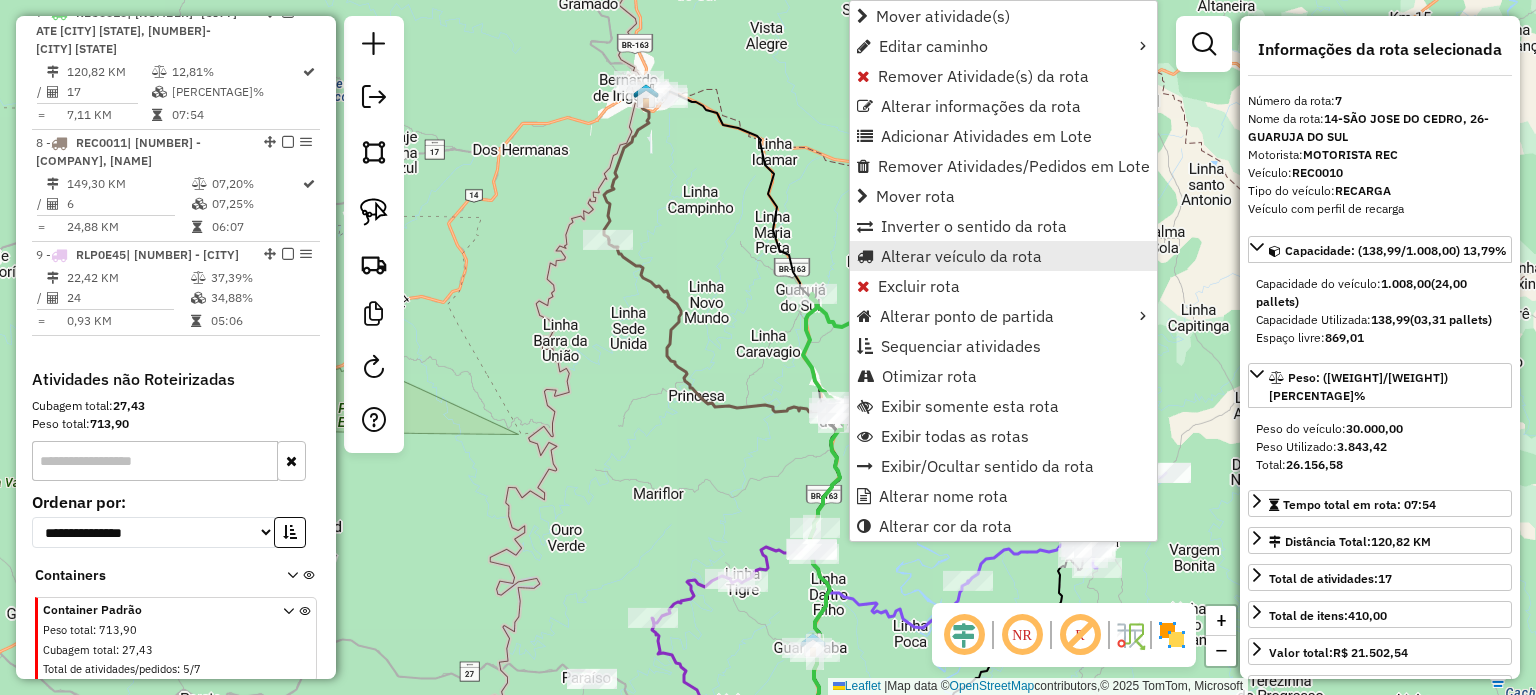 click on "Alterar veículo da rota" at bounding box center [961, 256] 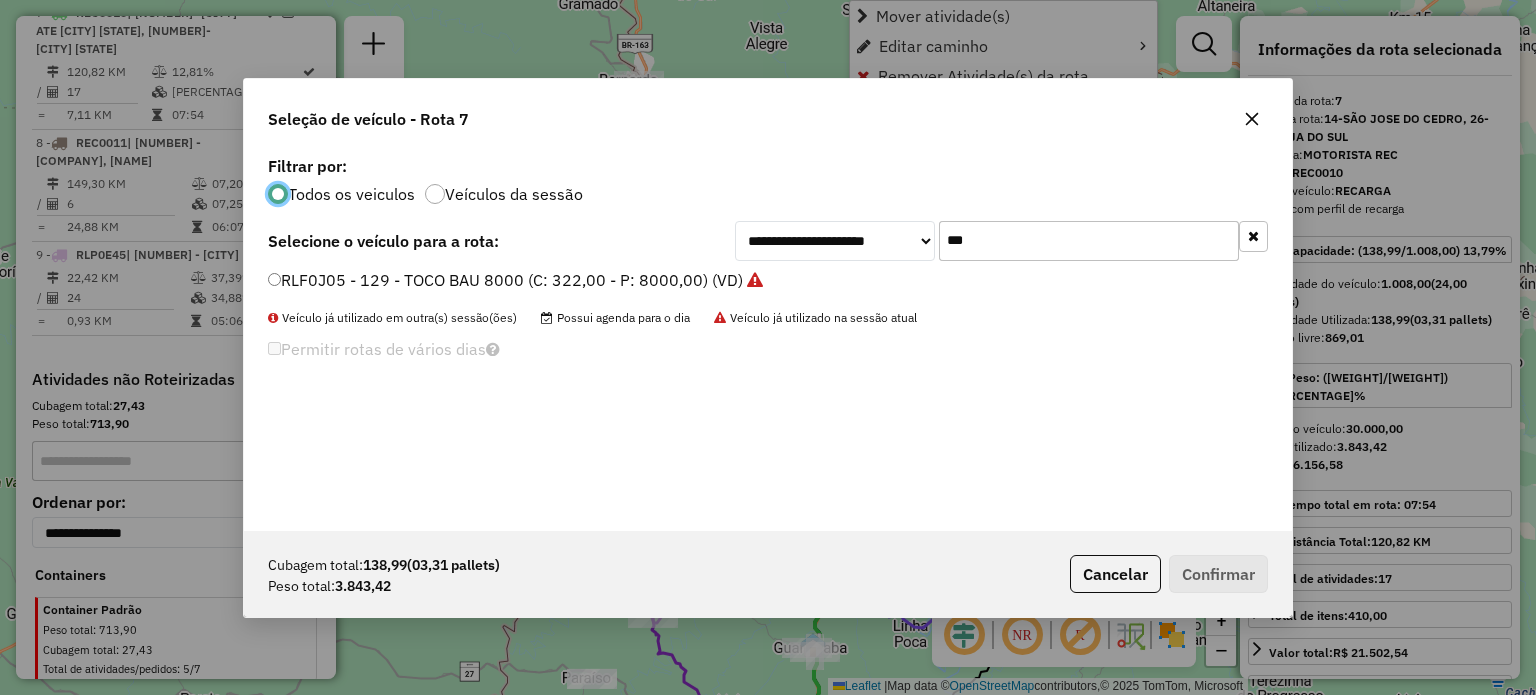 scroll, scrollTop: 10, scrollLeft: 6, axis: both 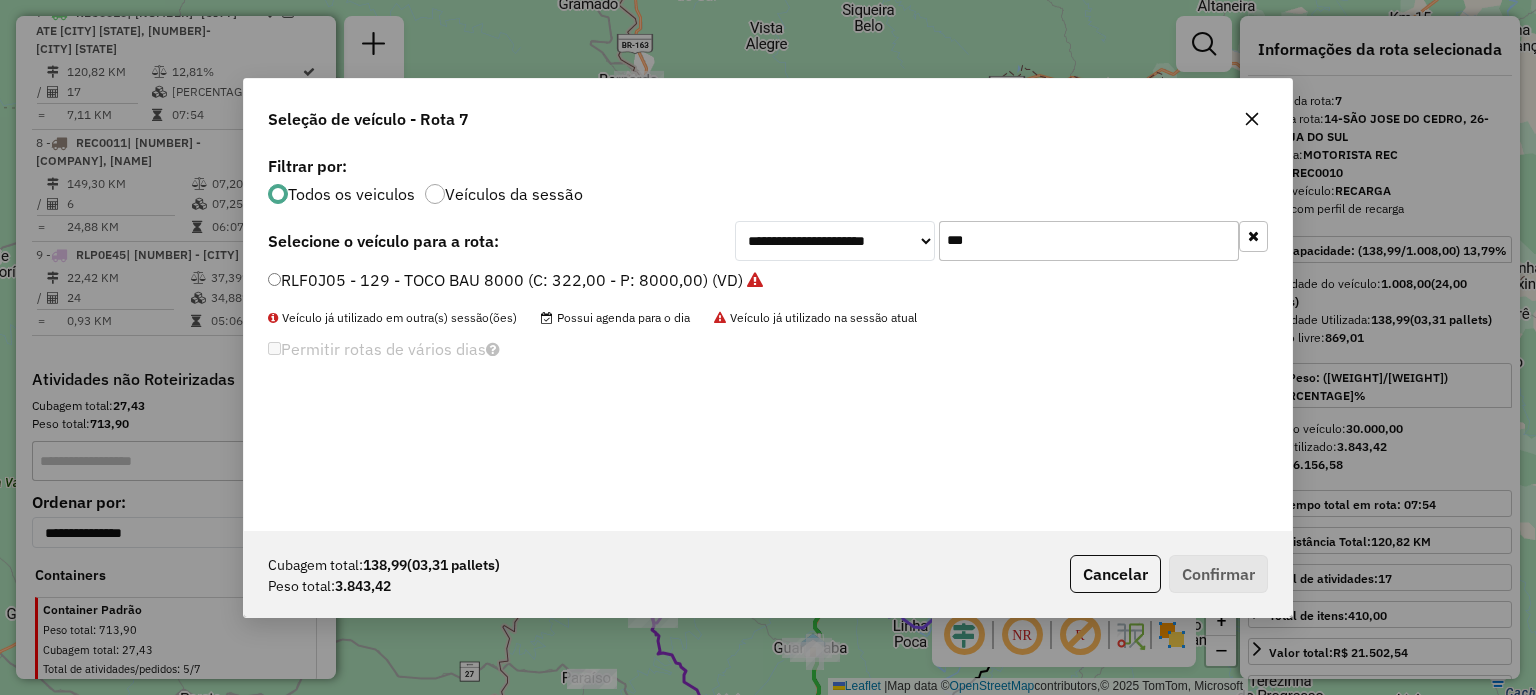 drag, startPoint x: 999, startPoint y: 243, endPoint x: 872, endPoint y: 243, distance: 127 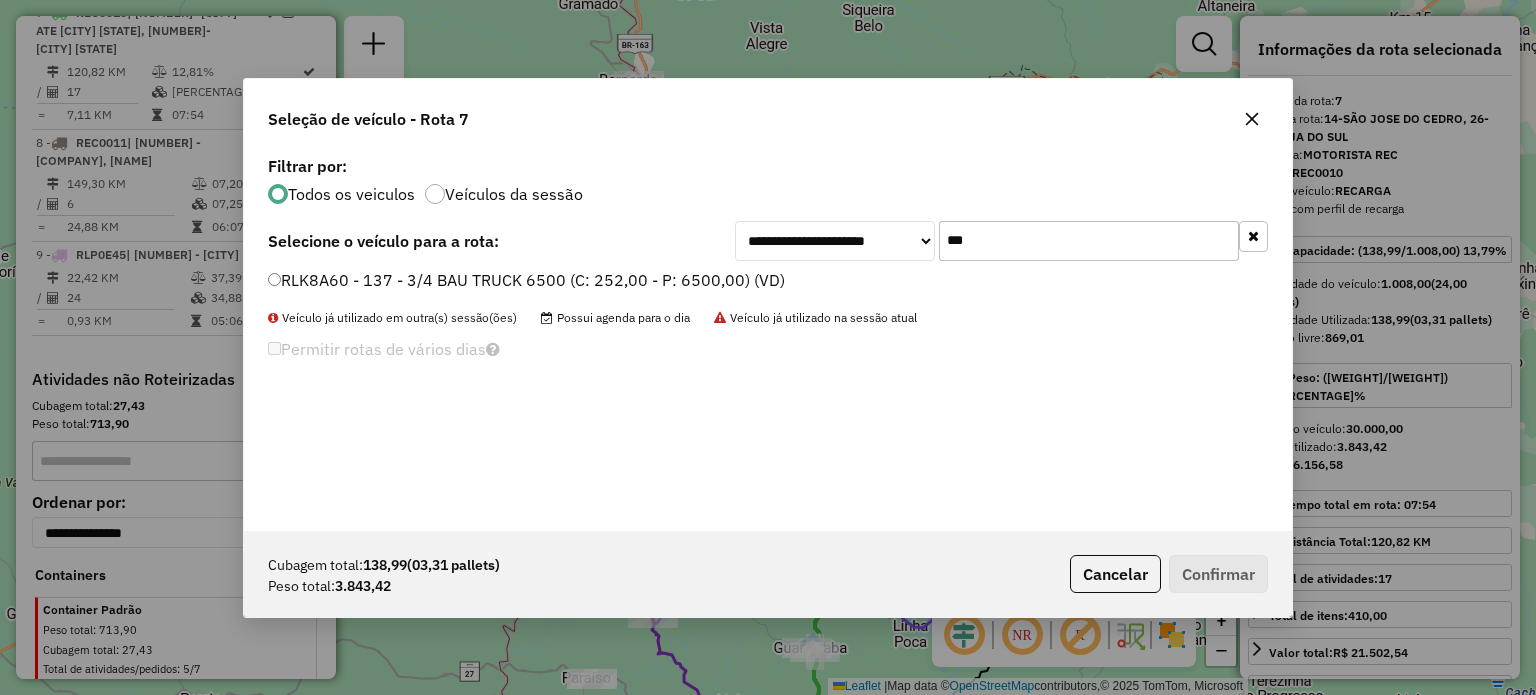 type on "***" 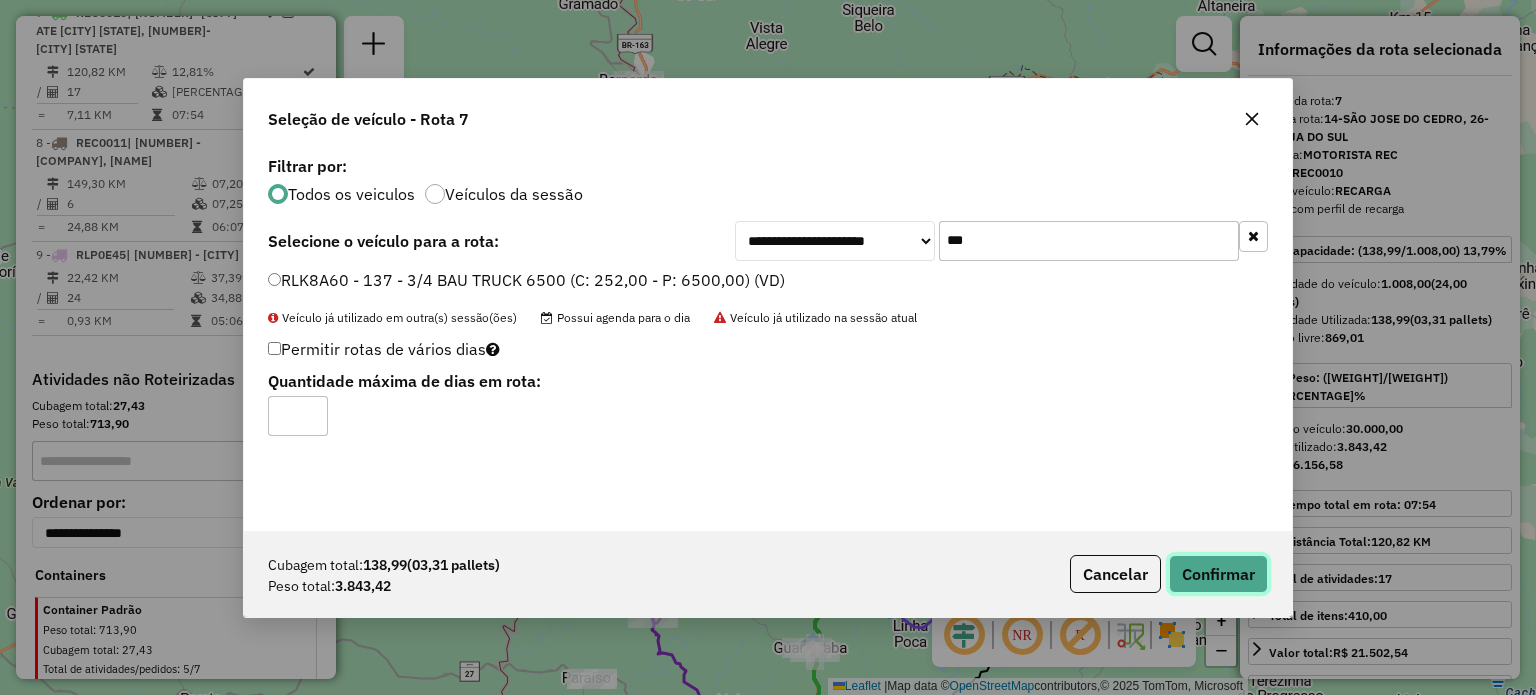 click on "Confirmar" 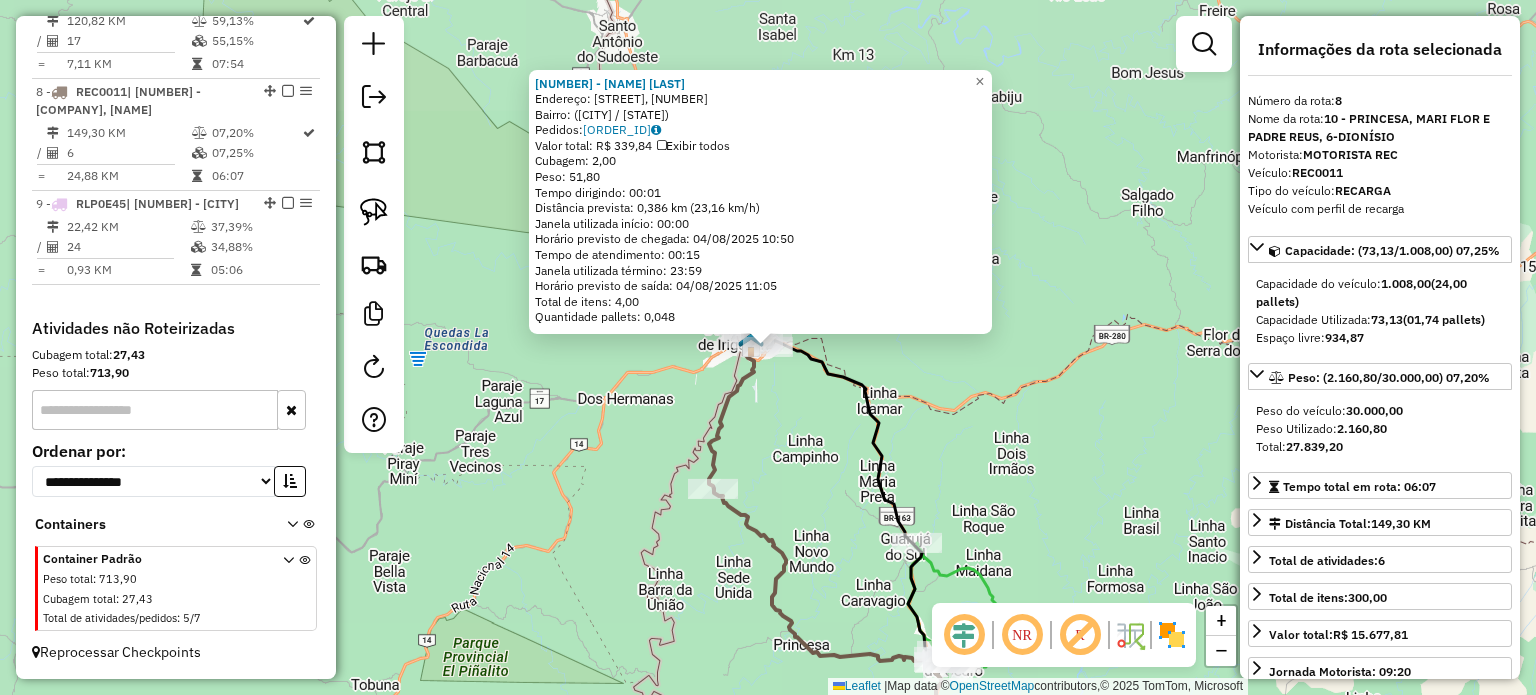scroll, scrollTop: 1552, scrollLeft: 0, axis: vertical 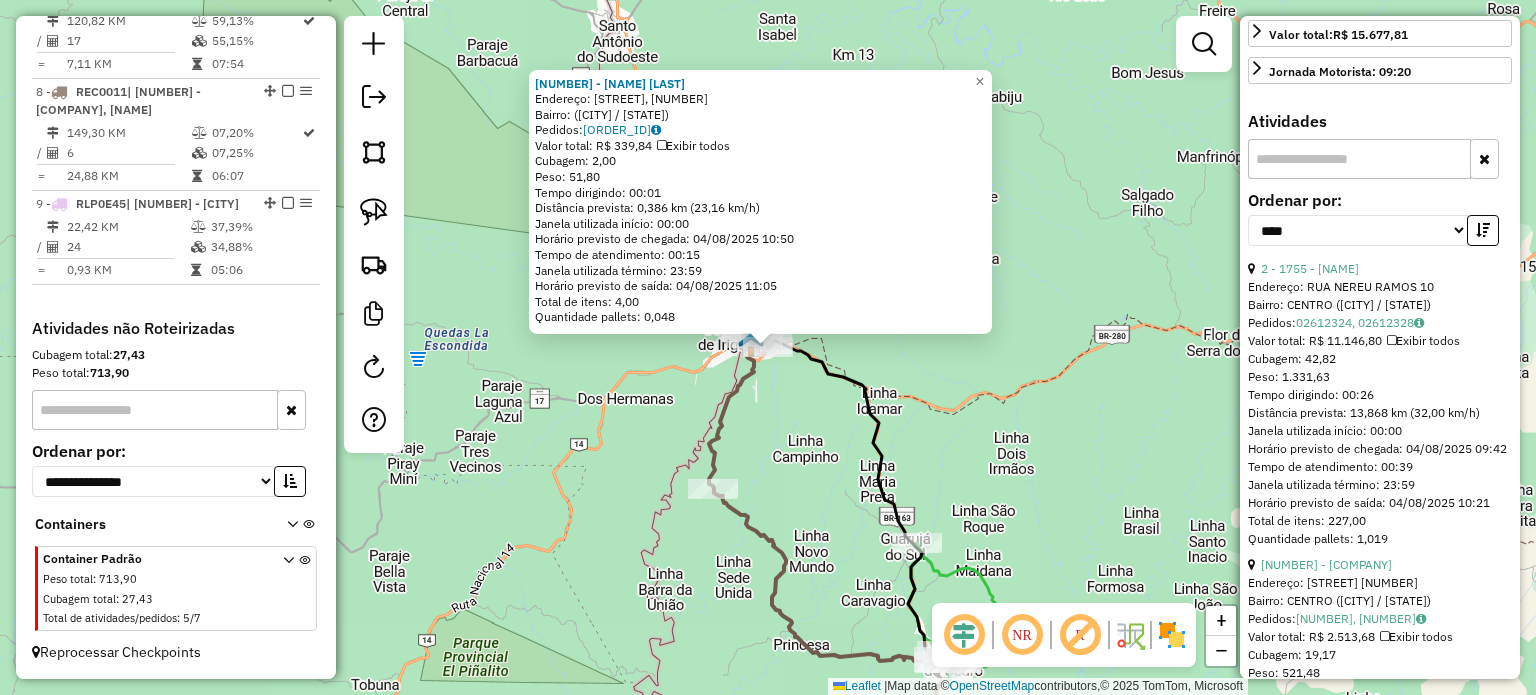click on "2691 - LM AGUAS  Endereço: Rua Navílio Dossena, 269   Bairro:  (Dionísio Cerqueira / SC)   Pedidos:  02612459   Valor total: R$ 339,84   Exibir todos   Cubagem: 2,00  Peso: 51,80  Tempo dirigindo: 00:01   Distância prevista: 0,386 km (23,16 km/h)   Janela utilizada início: 00:00   Horário previsto de chegada: 04/08/2025 10:50   Tempo de atendimento: 00:15   Janela utilizada término: 23:59   Horário previsto de saída: 04/08/2025 11:05   Total de itens: 4,00   Quantidade pallets: 0,048  × Janela de atendimento Grade de atendimento Capacidade Transportadoras Veículos Cliente Pedidos  Rotas Selecione os dias de semana para filtrar as janelas de atendimento  Seg   Ter   Qua   Qui   Sex   Sáb   Dom  Informe o período da janela de atendimento: De: Até:  Filtrar exatamente a janela do cliente  Considerar janela de atendimento padrão  Selecione os dias de semana para filtrar as grades de atendimento  Seg   Ter   Qua   Qui   Sex   Sáb   Dom   Considerar clientes sem dia de atendimento cadastrado  De:  +" 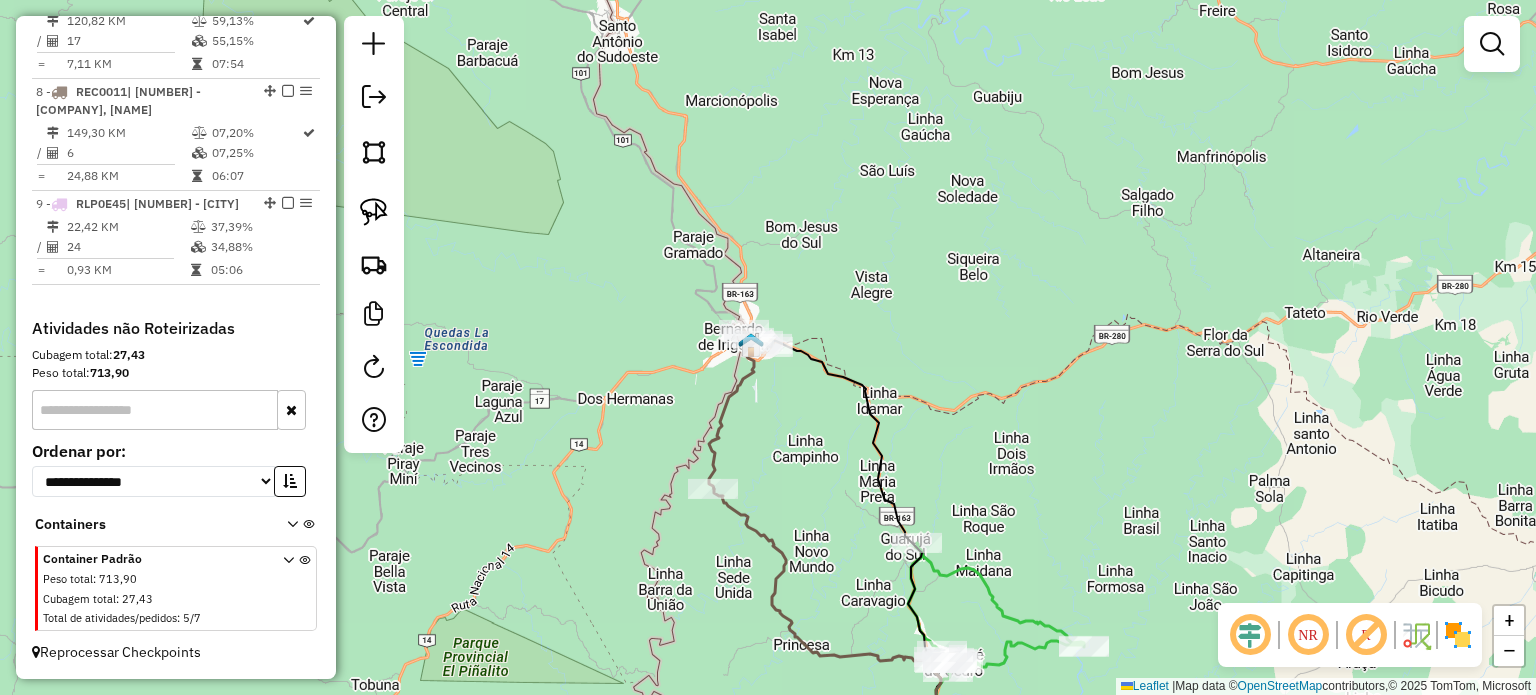 drag, startPoint x: 1070, startPoint y: 530, endPoint x: 1117, endPoint y: 518, distance: 48.507732 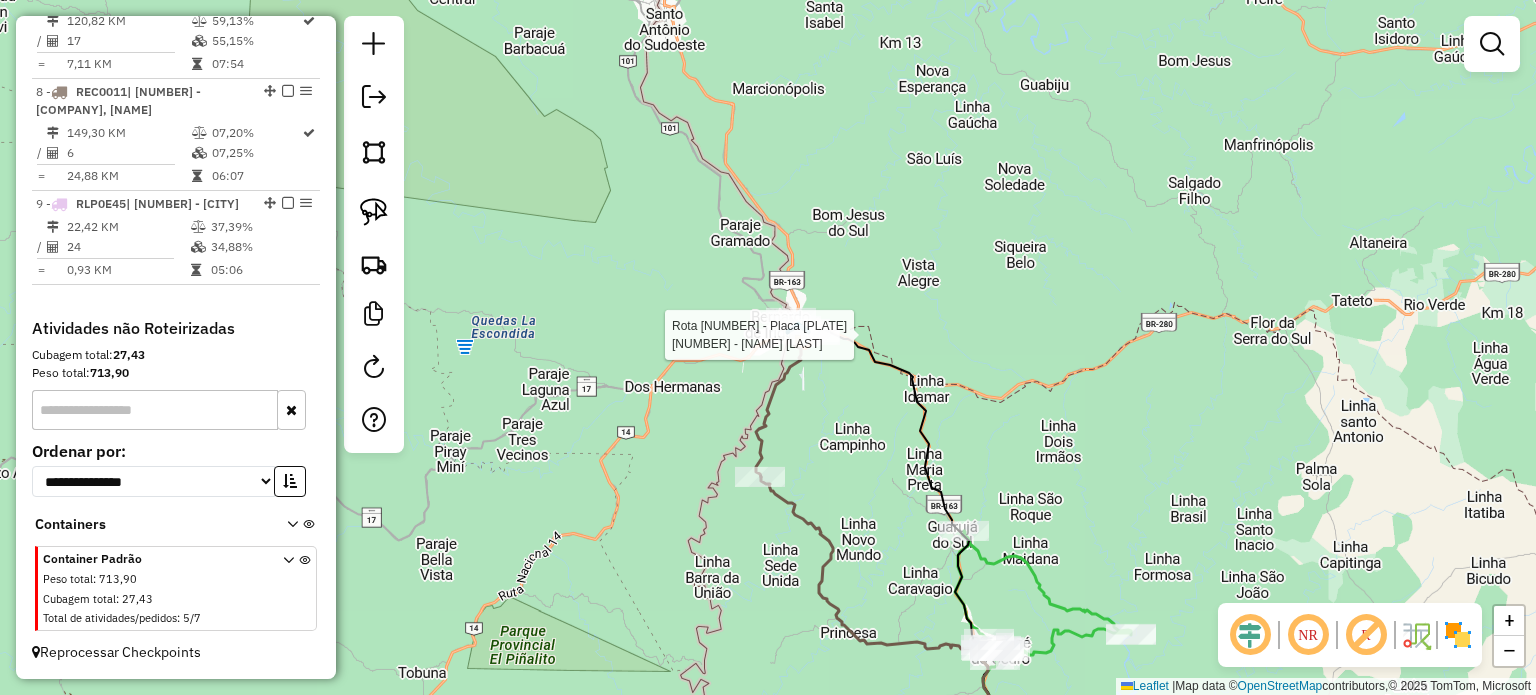 select on "*********" 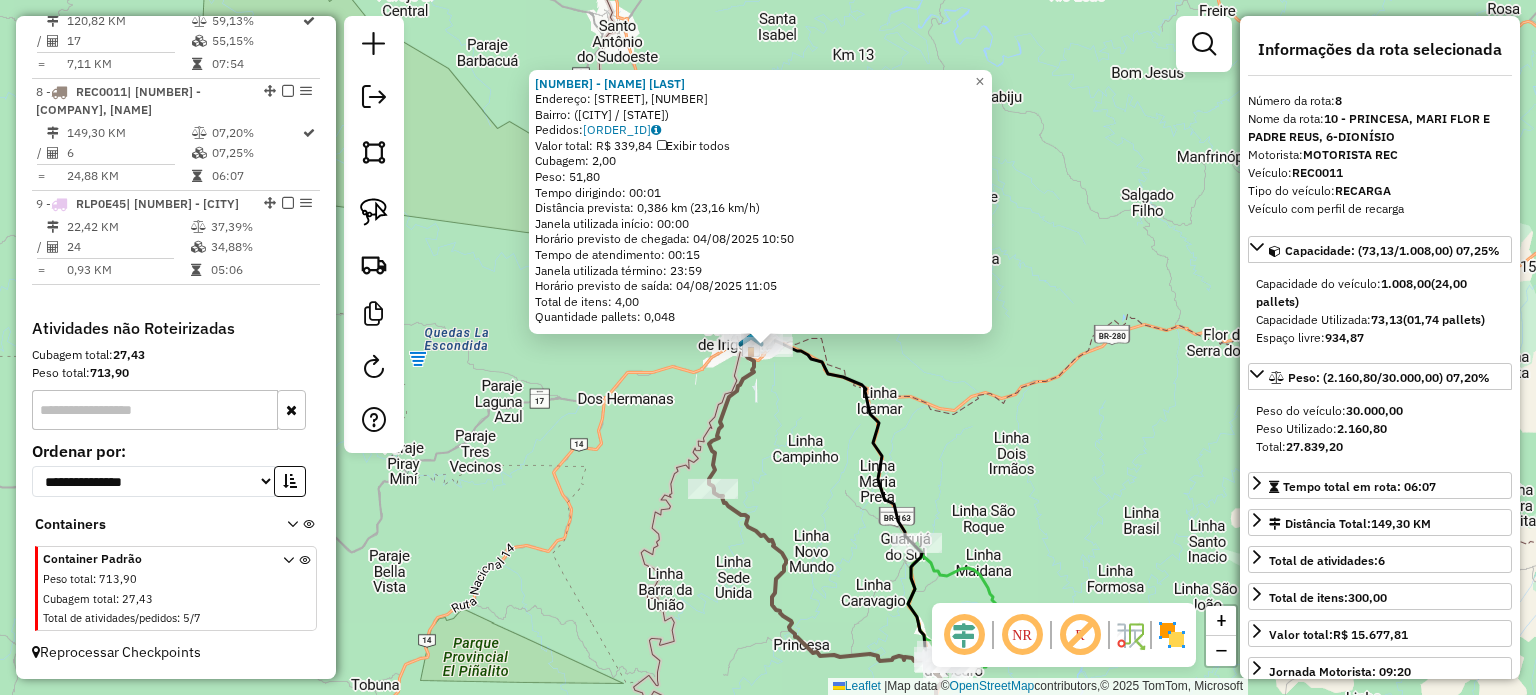 click on "2691 - LM AGUAS  Endereço: Rua Navílio Dossena, 269   Bairro:  (Dionísio Cerqueira / SC)   Pedidos:  02612459   Valor total: R$ 339,84   Exibir todos   Cubagem: 2,00  Peso: 51,80  Tempo dirigindo: 00:01   Distância prevista: 0,386 km (23,16 km/h)   Janela utilizada início: 00:00   Horário previsto de chegada: 04/08/2025 10:50   Tempo de atendimento: 00:15   Janela utilizada término: 23:59   Horário previsto de saída: 04/08/2025 11:05   Total de itens: 4,00   Quantidade pallets: 0,048  × Janela de atendimento Grade de atendimento Capacidade Transportadoras Veículos Cliente Pedidos  Rotas Selecione os dias de semana para filtrar as janelas de atendimento  Seg   Ter   Qua   Qui   Sex   Sáb   Dom  Informe o período da janela de atendimento: De: Até:  Filtrar exatamente a janela do cliente  Considerar janela de atendimento padrão  Selecione os dias de semana para filtrar as grades de atendimento  Seg   Ter   Qua   Qui   Sex   Sáb   Dom   Considerar clientes sem dia de atendimento cadastrado  De:  +" 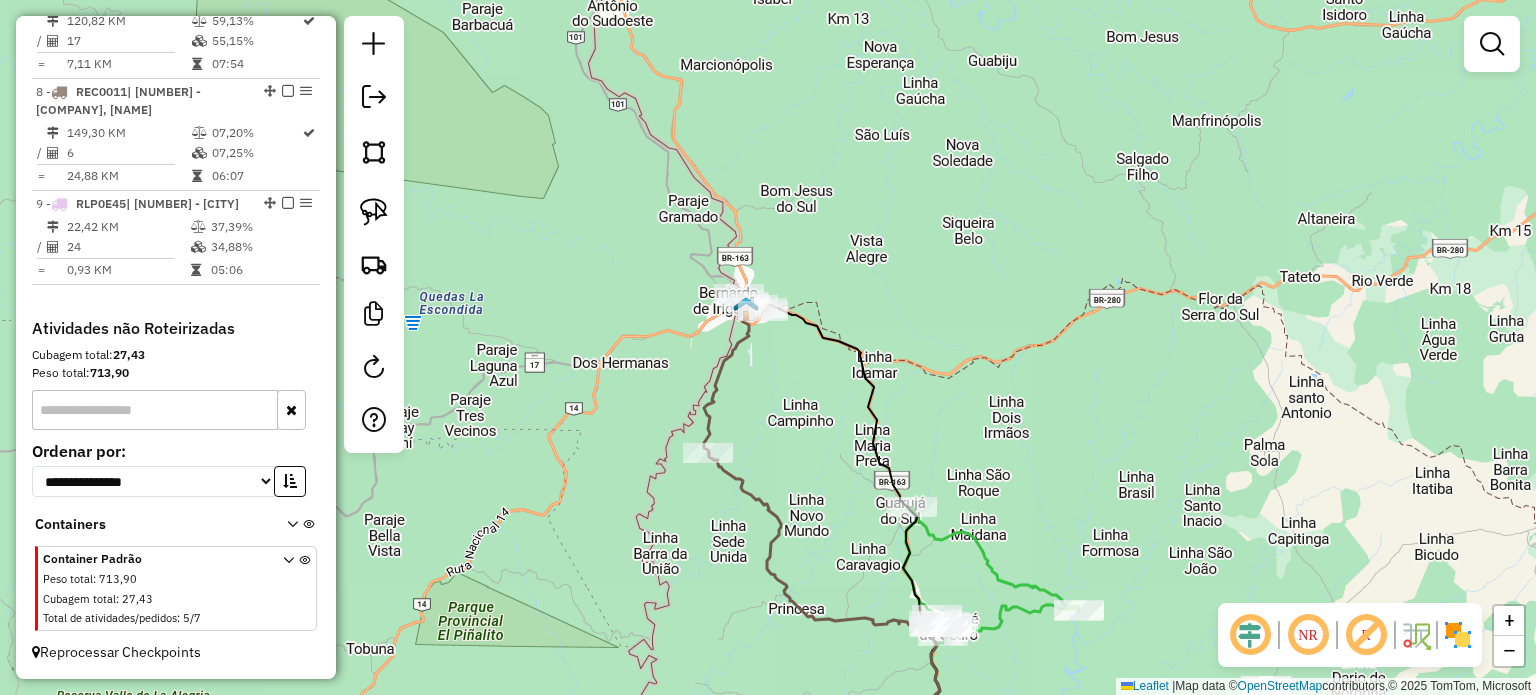 drag, startPoint x: 923, startPoint y: 443, endPoint x: 934, endPoint y: 403, distance: 41.484936 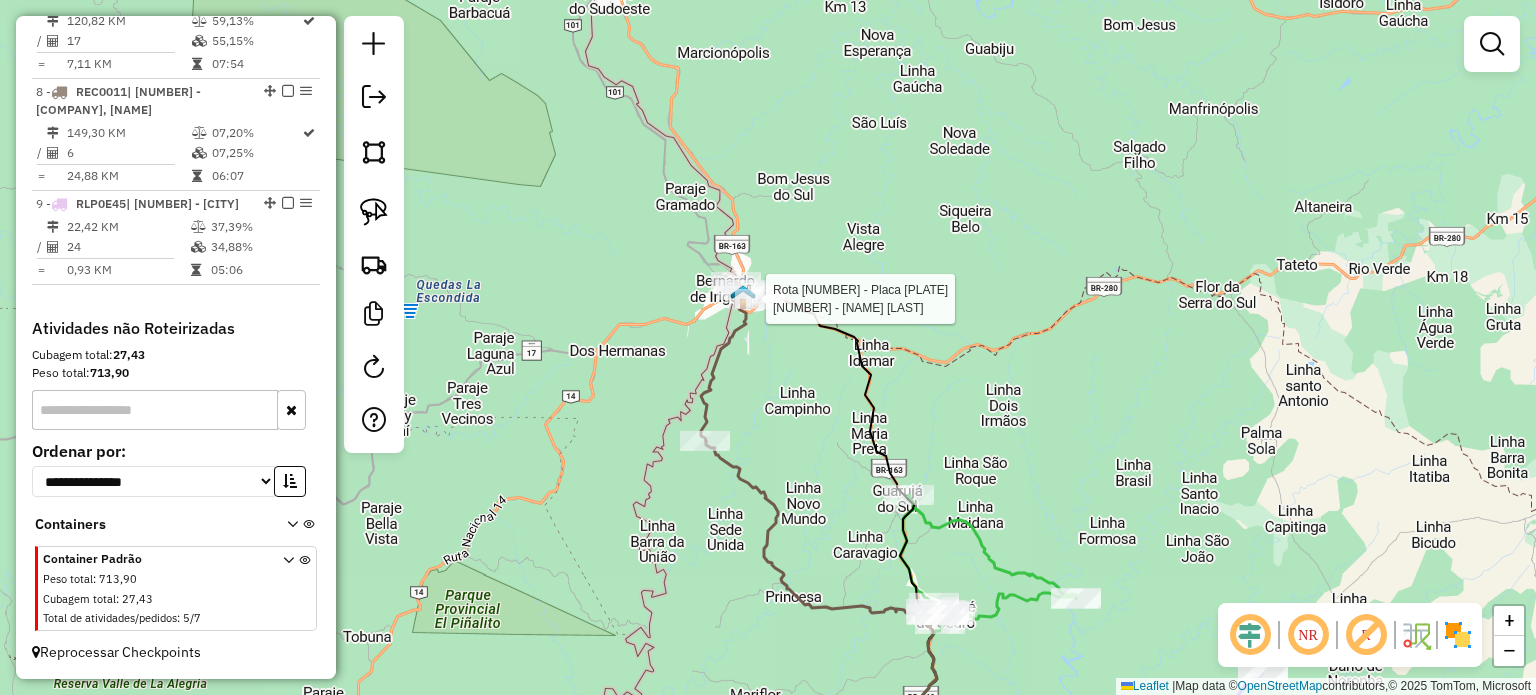 select on "*********" 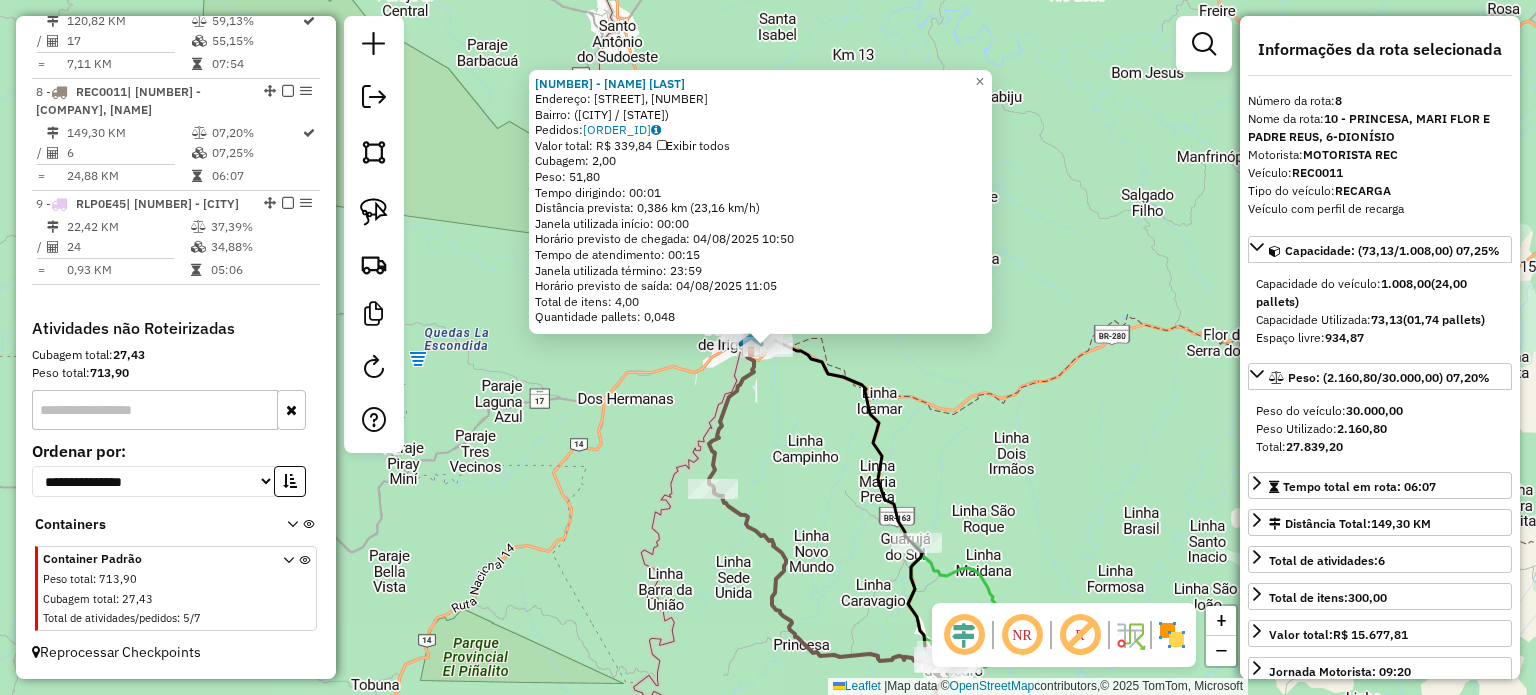 click on "2691 - LM AGUAS  Endereço: Rua Navílio Dossena, 269   Bairro:  (Dionísio Cerqueira / SC)   Pedidos:  02612459   Valor total: R$ 339,84   Exibir todos   Cubagem: 2,00  Peso: 51,80  Tempo dirigindo: 00:01   Distância prevista: 0,386 km (23,16 km/h)   Janela utilizada início: 00:00   Horário previsto de chegada: 04/08/2025 10:50   Tempo de atendimento: 00:15   Janela utilizada término: 23:59   Horário previsto de saída: 04/08/2025 11:05   Total de itens: 4,00   Quantidade pallets: 0,048  × Janela de atendimento Grade de atendimento Capacidade Transportadoras Veículos Cliente Pedidos  Rotas Selecione os dias de semana para filtrar as janelas de atendimento  Seg   Ter   Qua   Qui   Sex   Sáb   Dom  Informe o período da janela de atendimento: De: Até:  Filtrar exatamente a janela do cliente  Considerar janela de atendimento padrão  Selecione os dias de semana para filtrar as grades de atendimento  Seg   Ter   Qua   Qui   Sex   Sáb   Dom   Considerar clientes sem dia de atendimento cadastrado  De:  +" 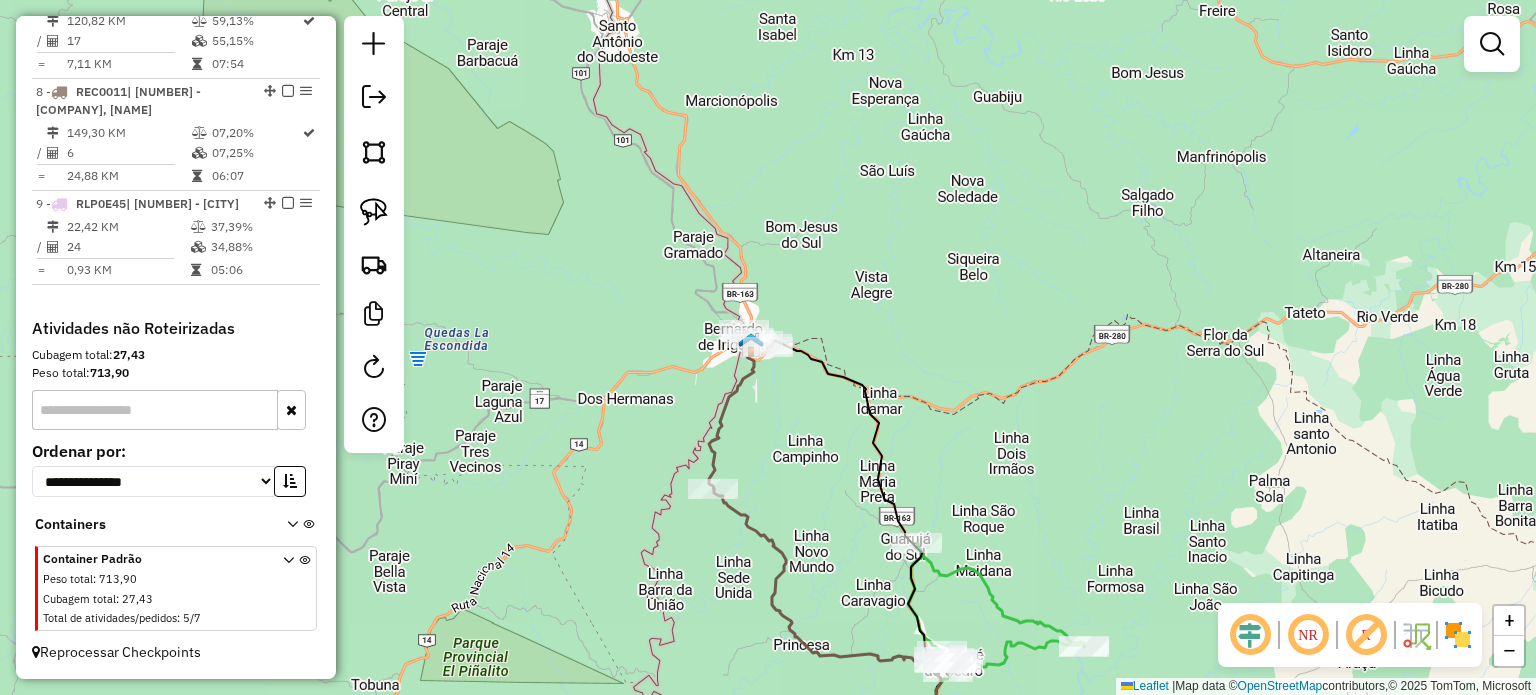 drag, startPoint x: 1029, startPoint y: 473, endPoint x: 1036, endPoint y: 438, distance: 35.69314 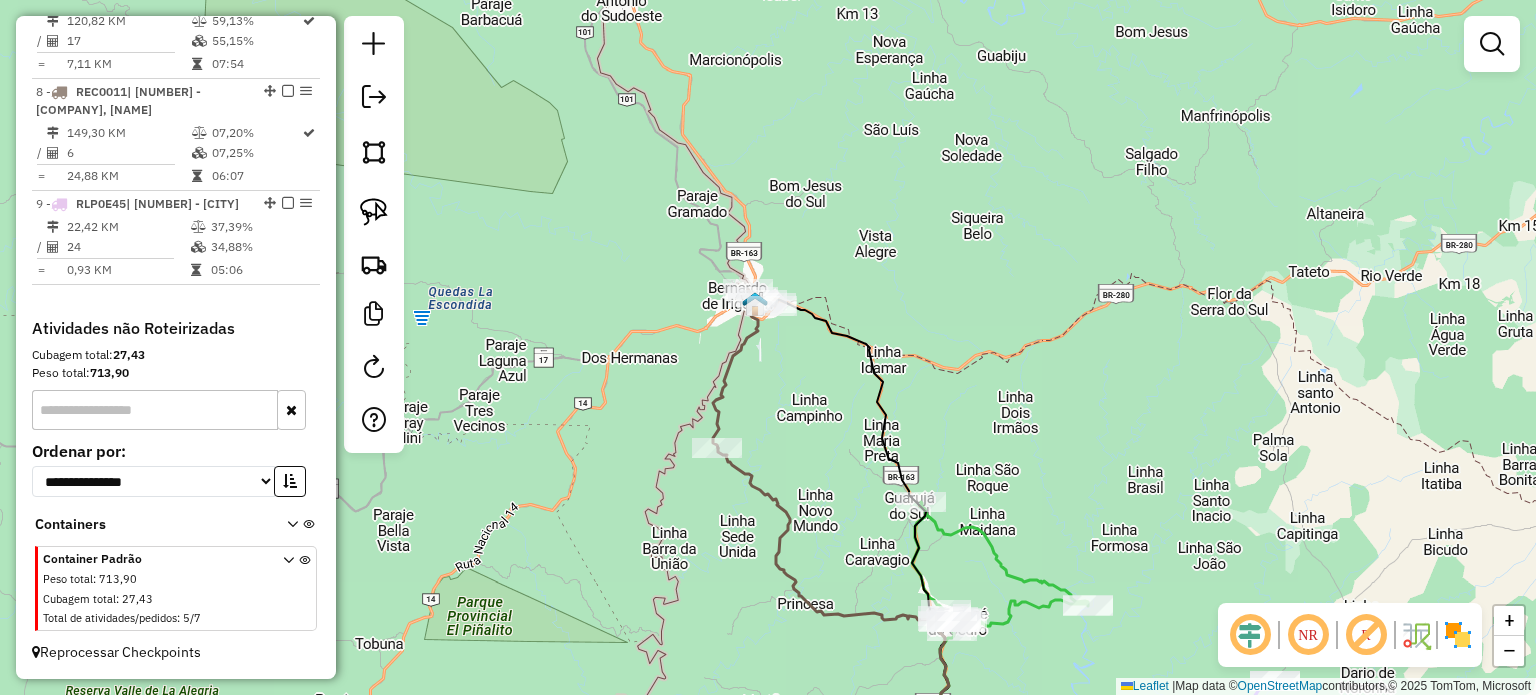 drag, startPoint x: 1052, startPoint y: 486, endPoint x: 1032, endPoint y: 451, distance: 40.311287 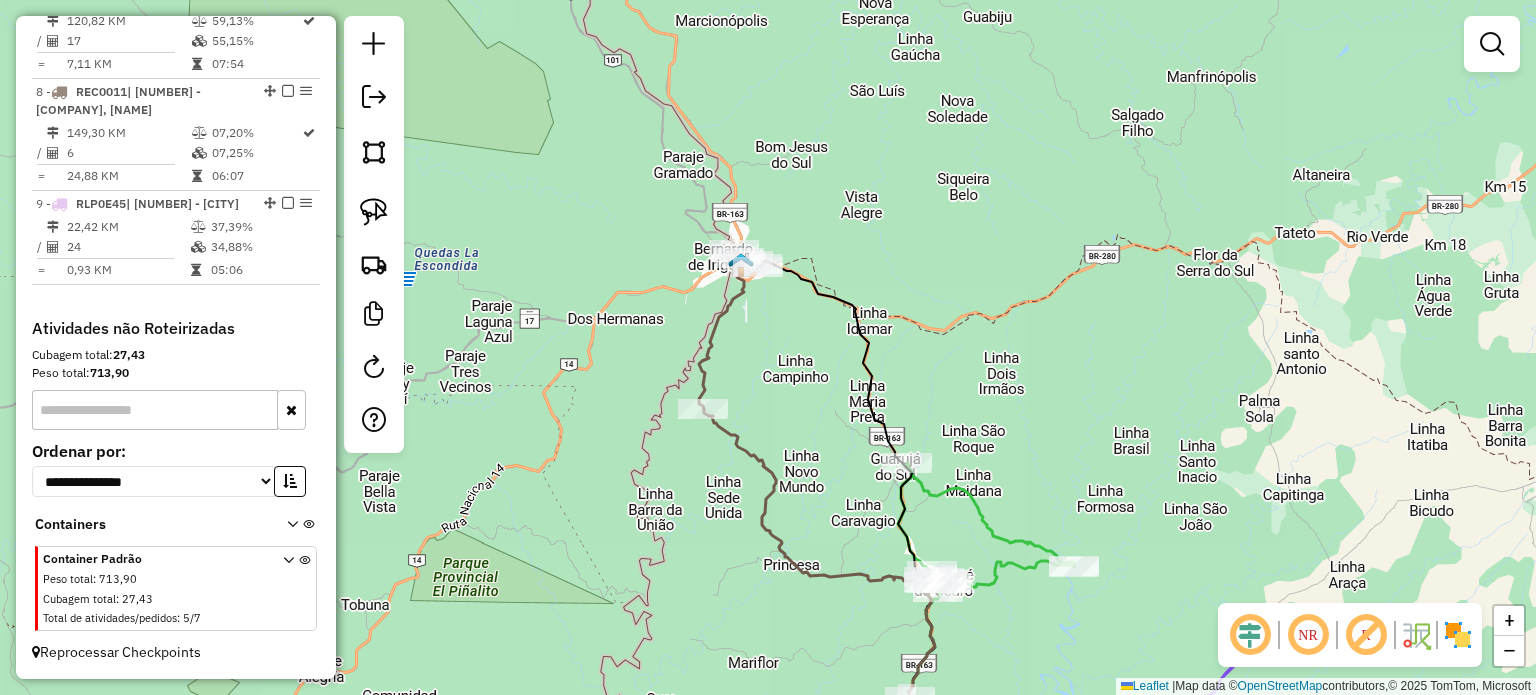 drag, startPoint x: 964, startPoint y: 434, endPoint x: 949, endPoint y: 363, distance: 72.56721 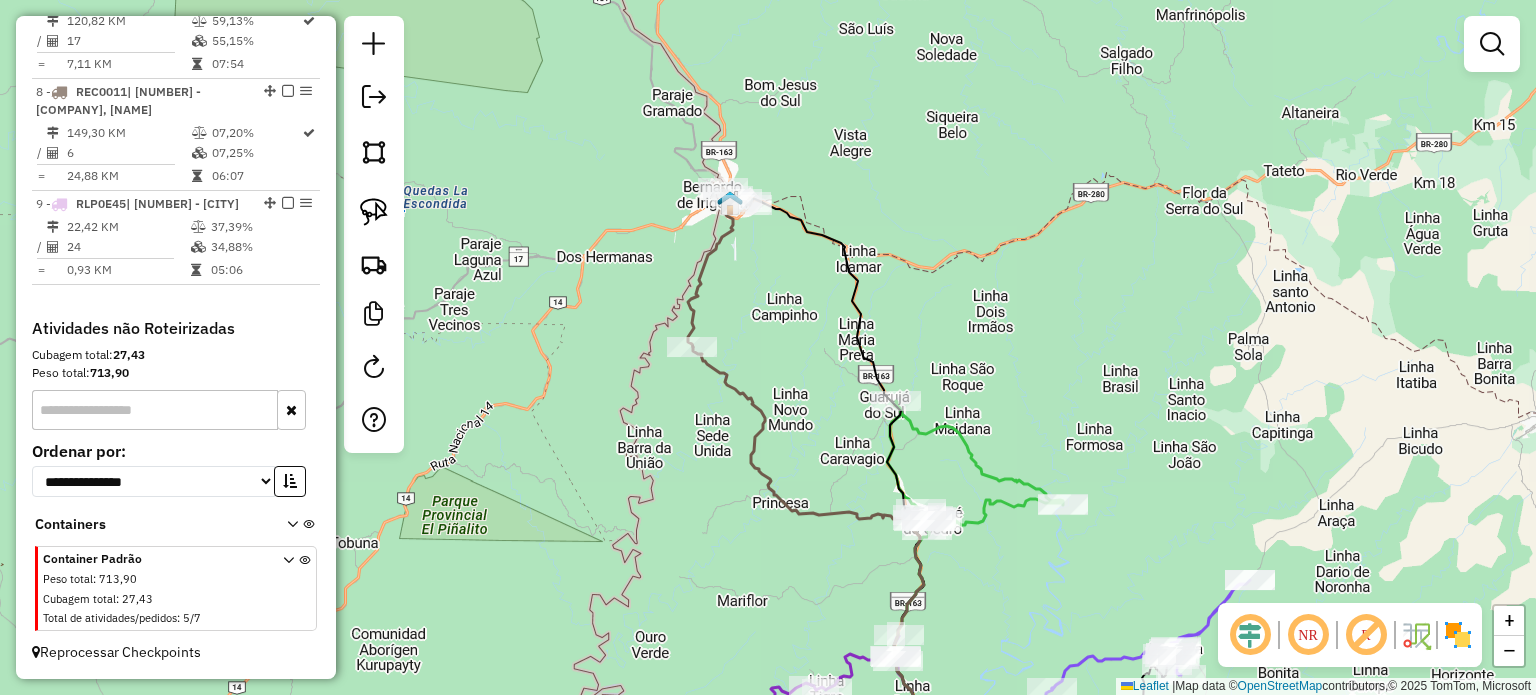 drag, startPoint x: 872, startPoint y: 340, endPoint x: 860, endPoint y: 328, distance: 16.970562 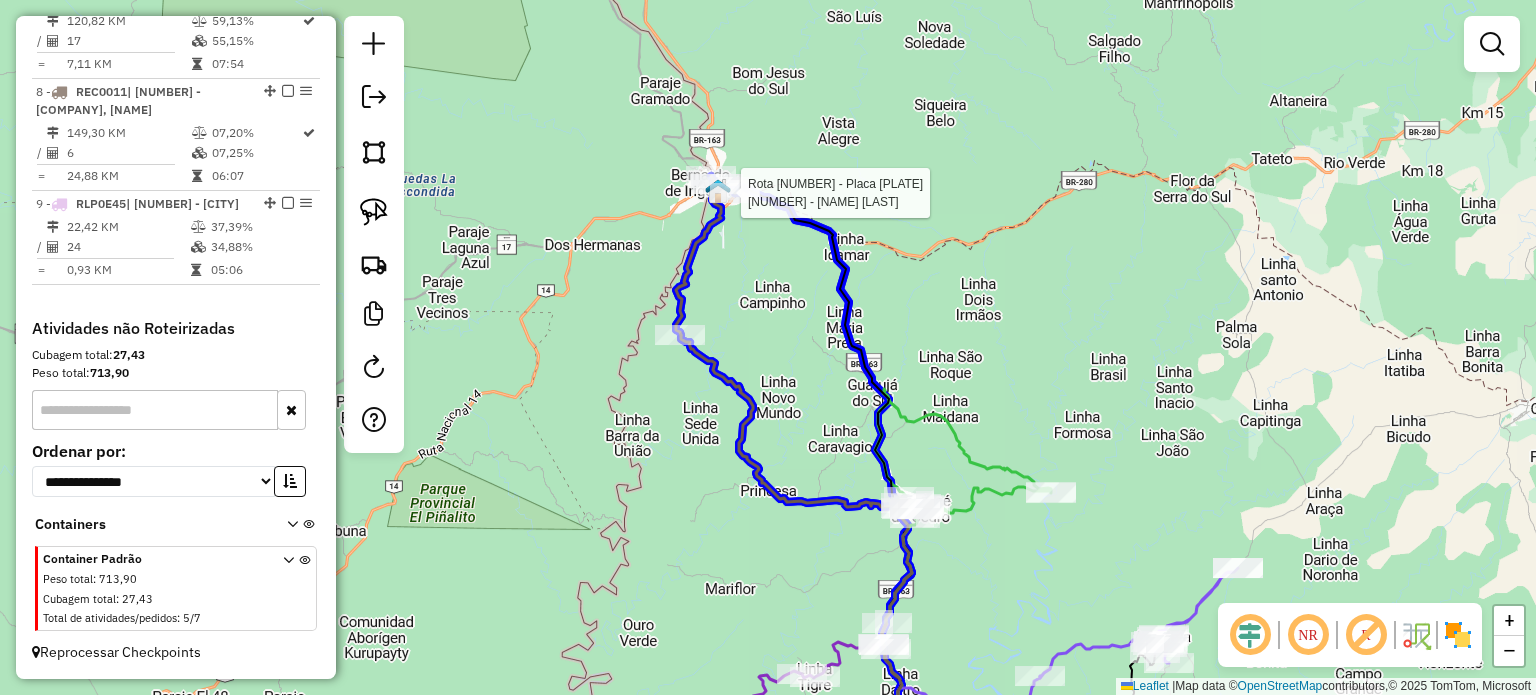click 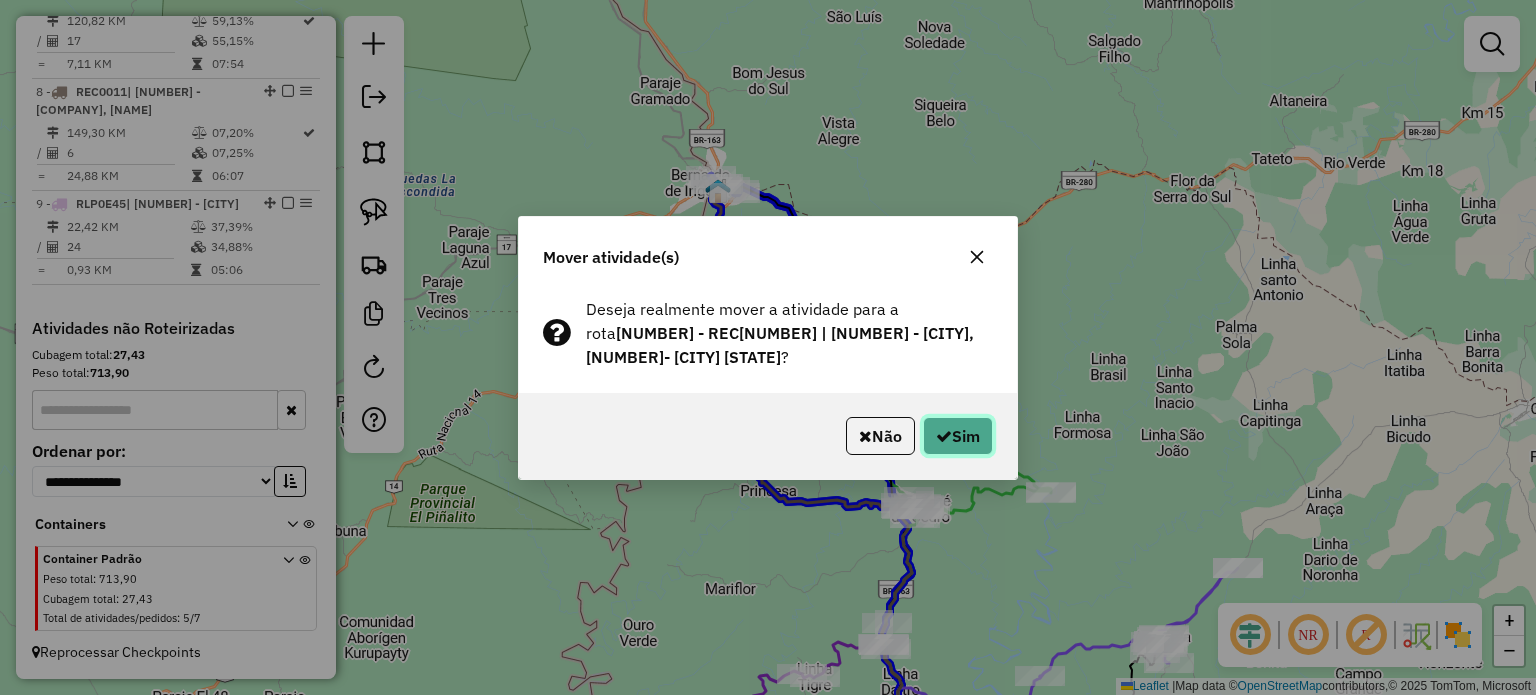 click on "Sim" 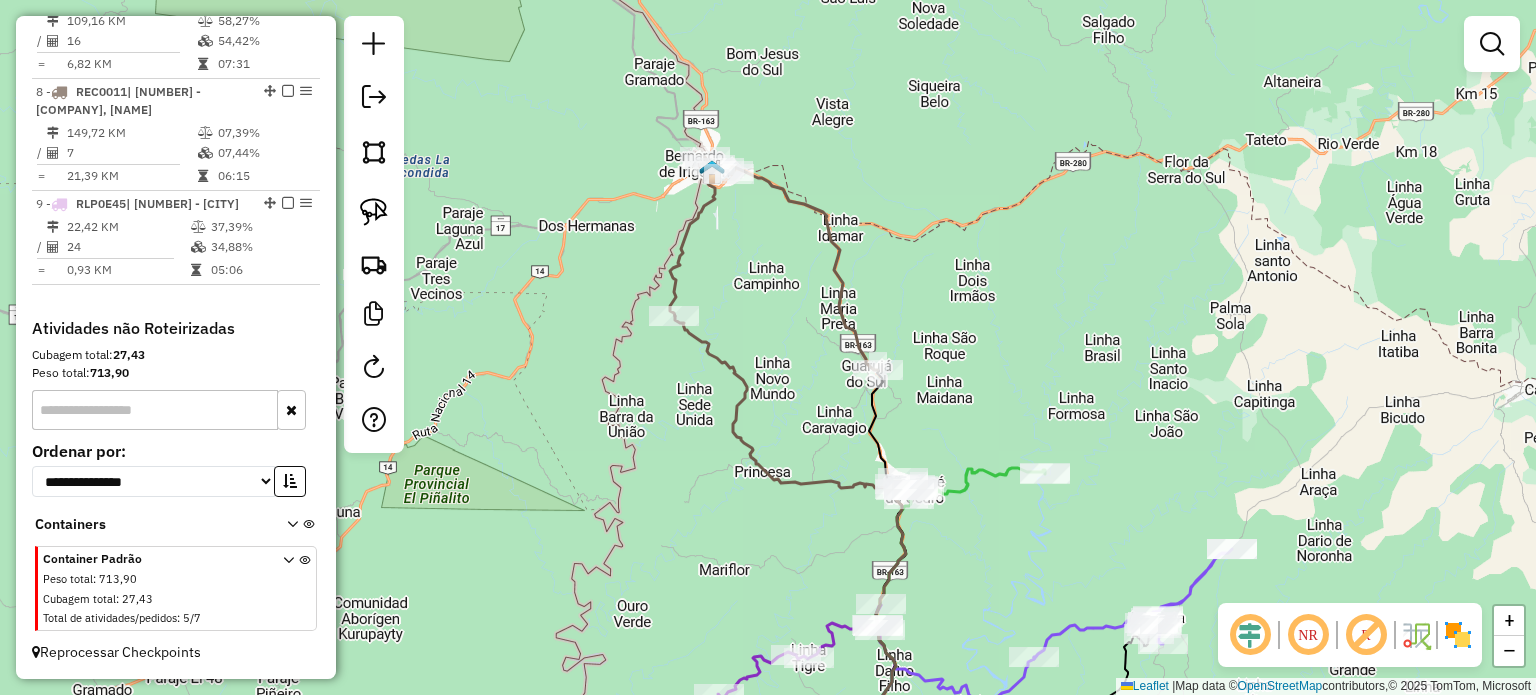 drag, startPoint x: 1031, startPoint y: 406, endPoint x: 1019, endPoint y: 372, distance: 36.05551 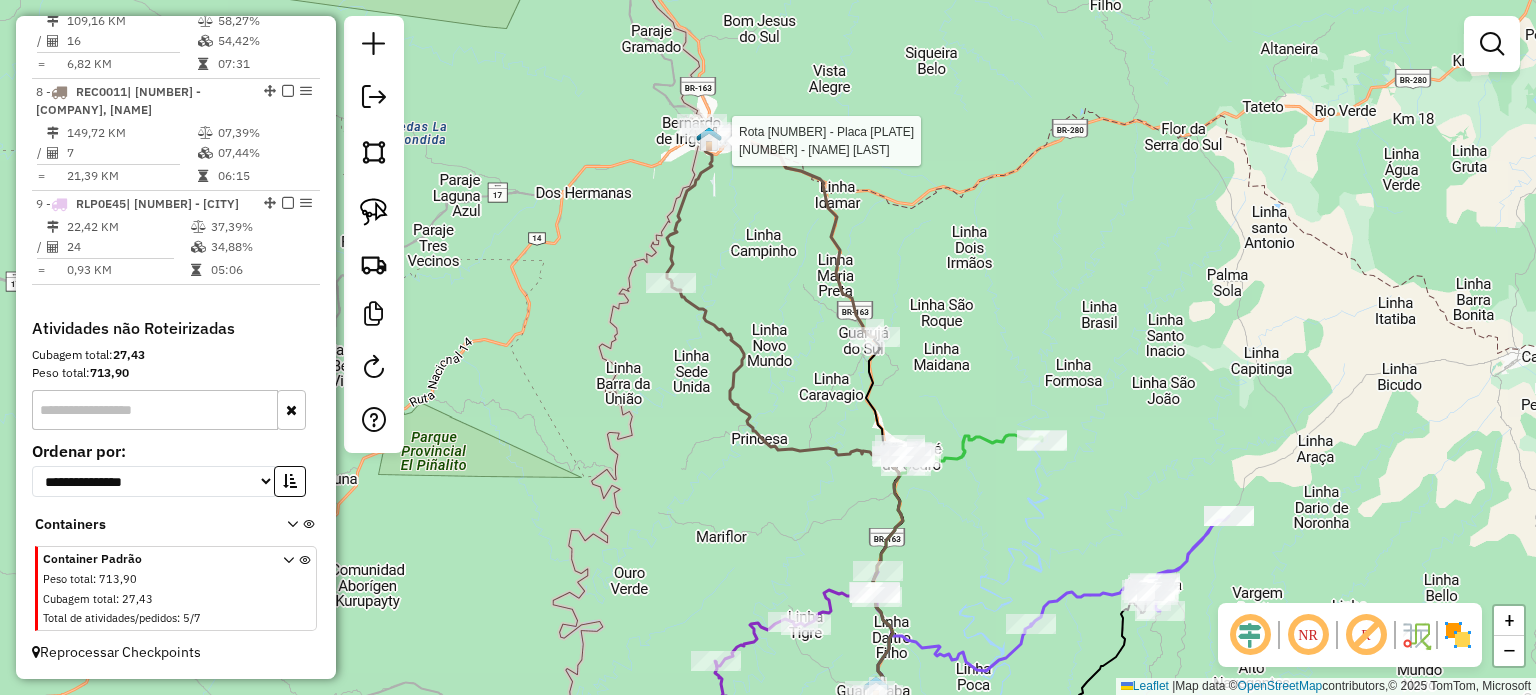 select on "*********" 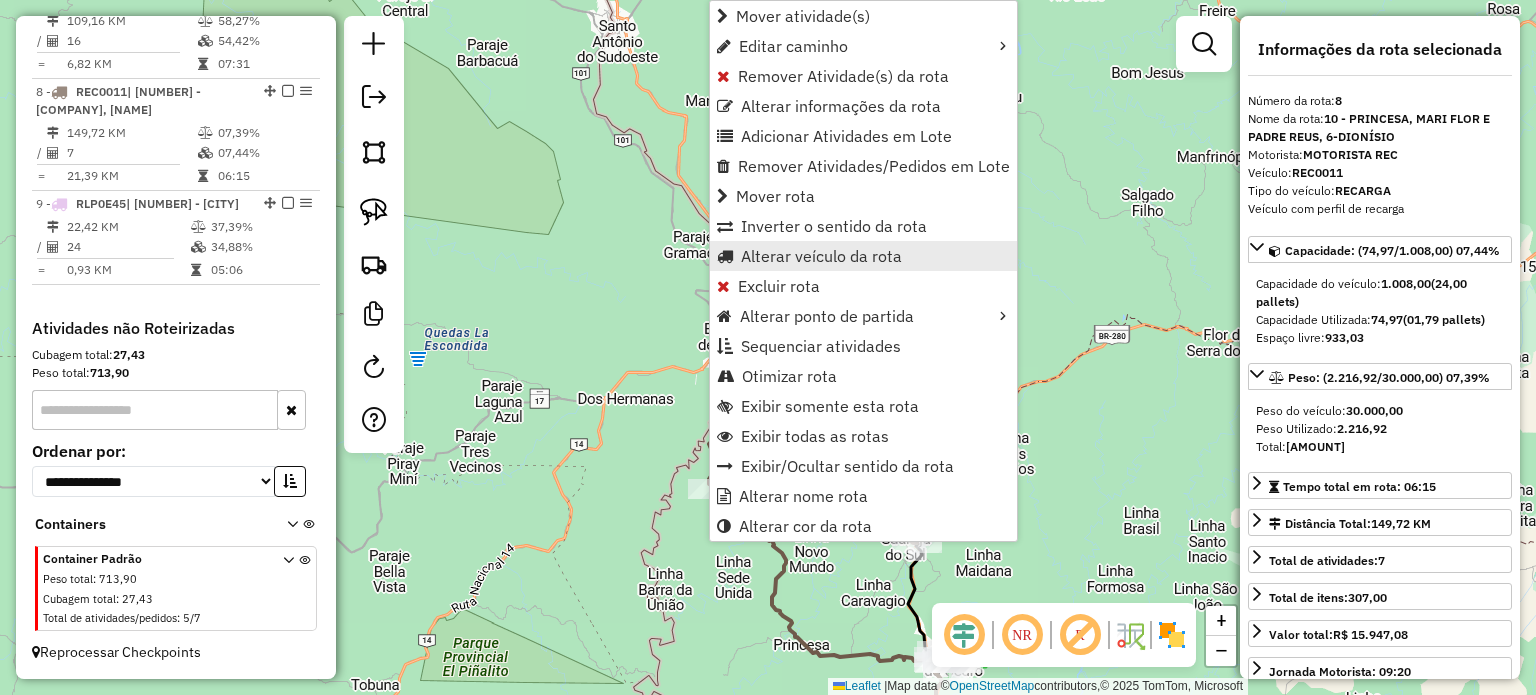 click on "Alterar veículo da rota" at bounding box center (821, 256) 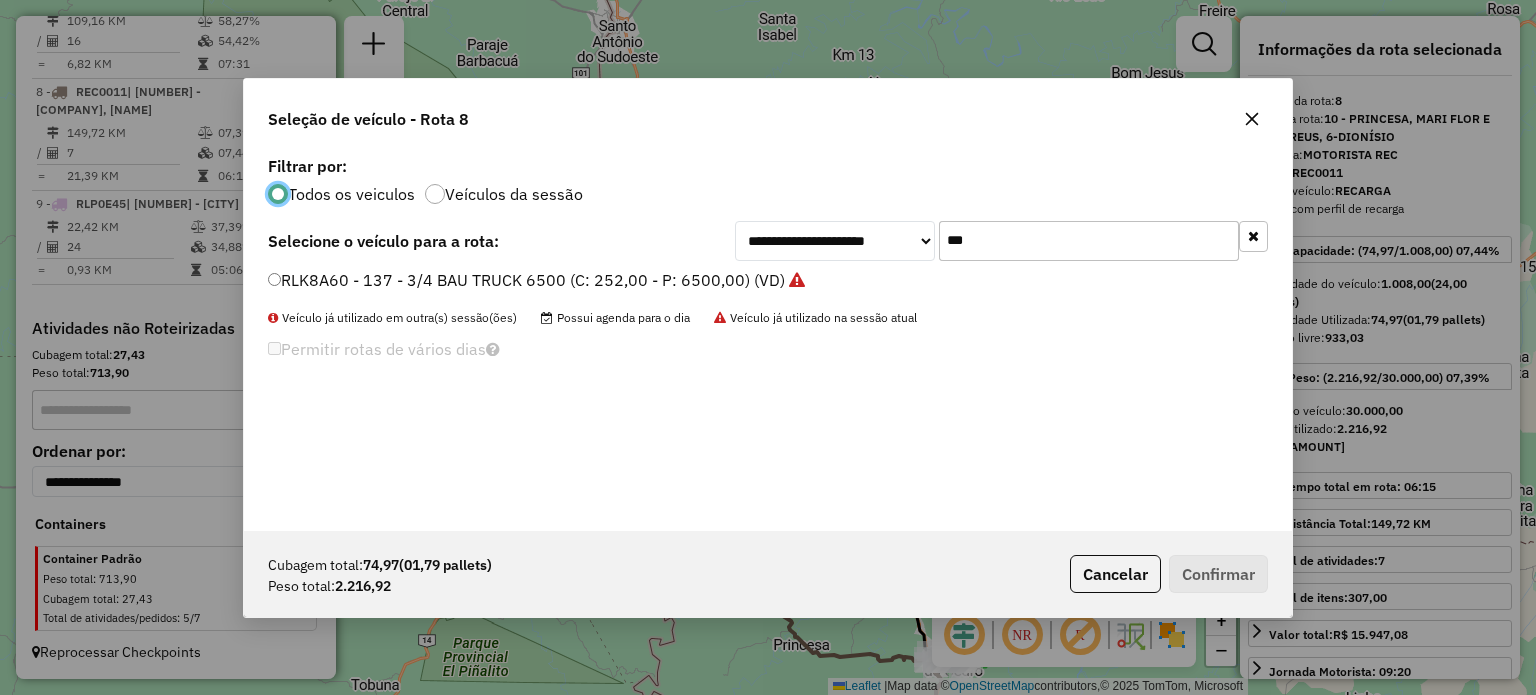 scroll, scrollTop: 10, scrollLeft: 6, axis: both 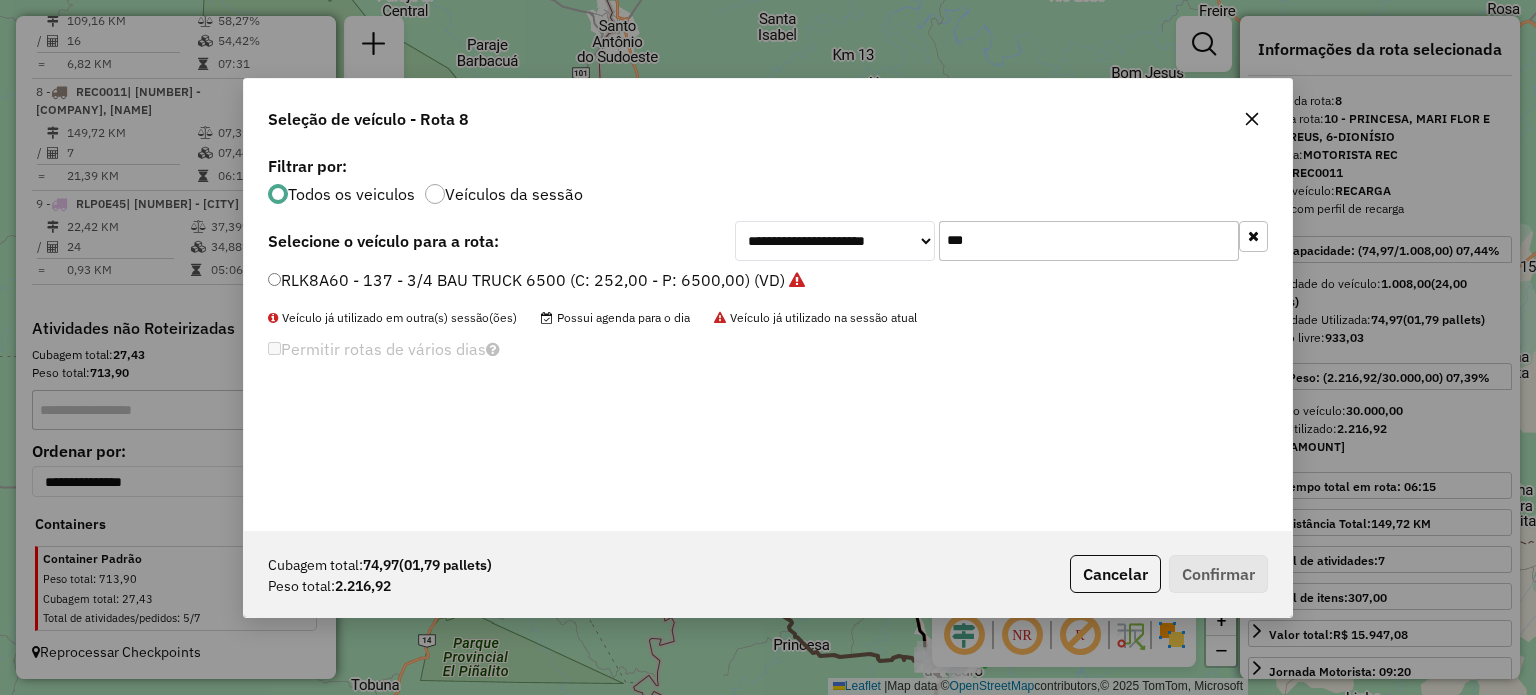 drag, startPoint x: 1036, startPoint y: 245, endPoint x: 838, endPoint y: 238, distance: 198.1237 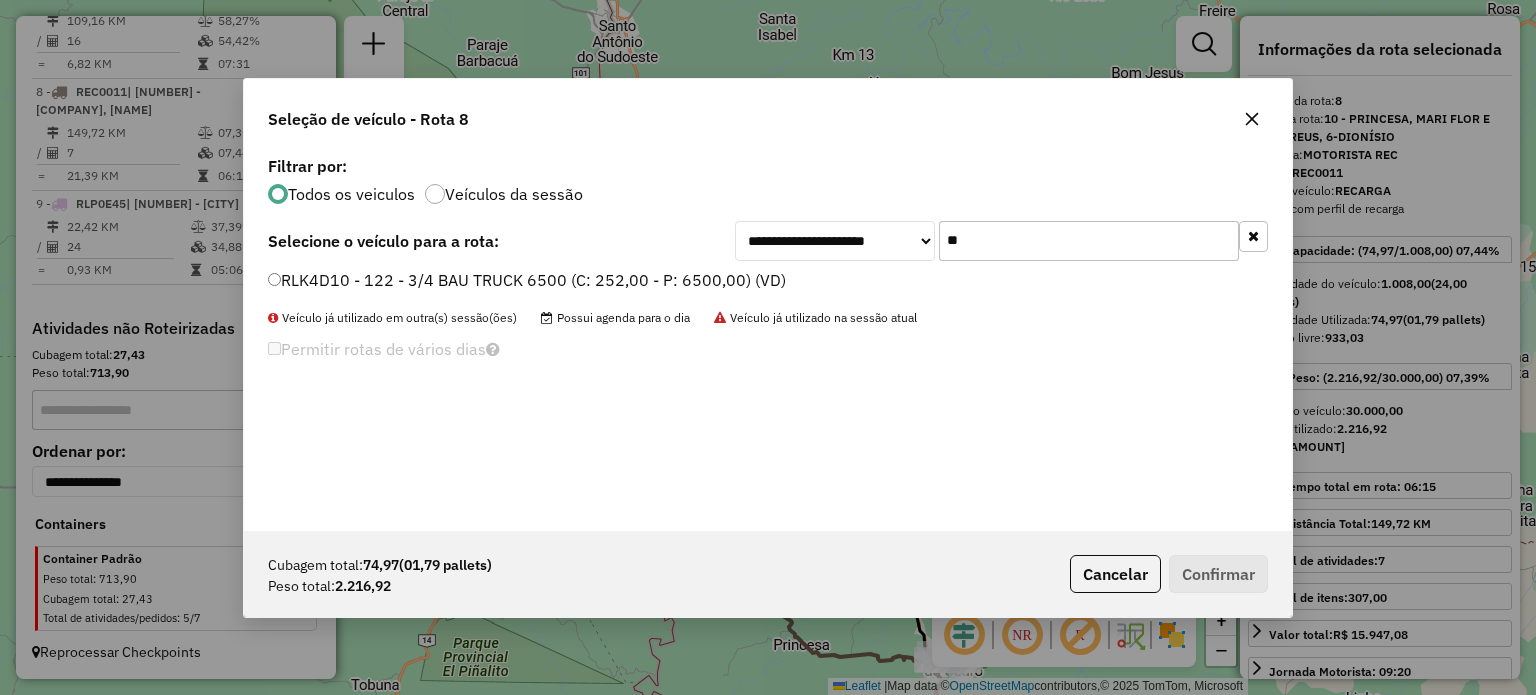 type on "**" 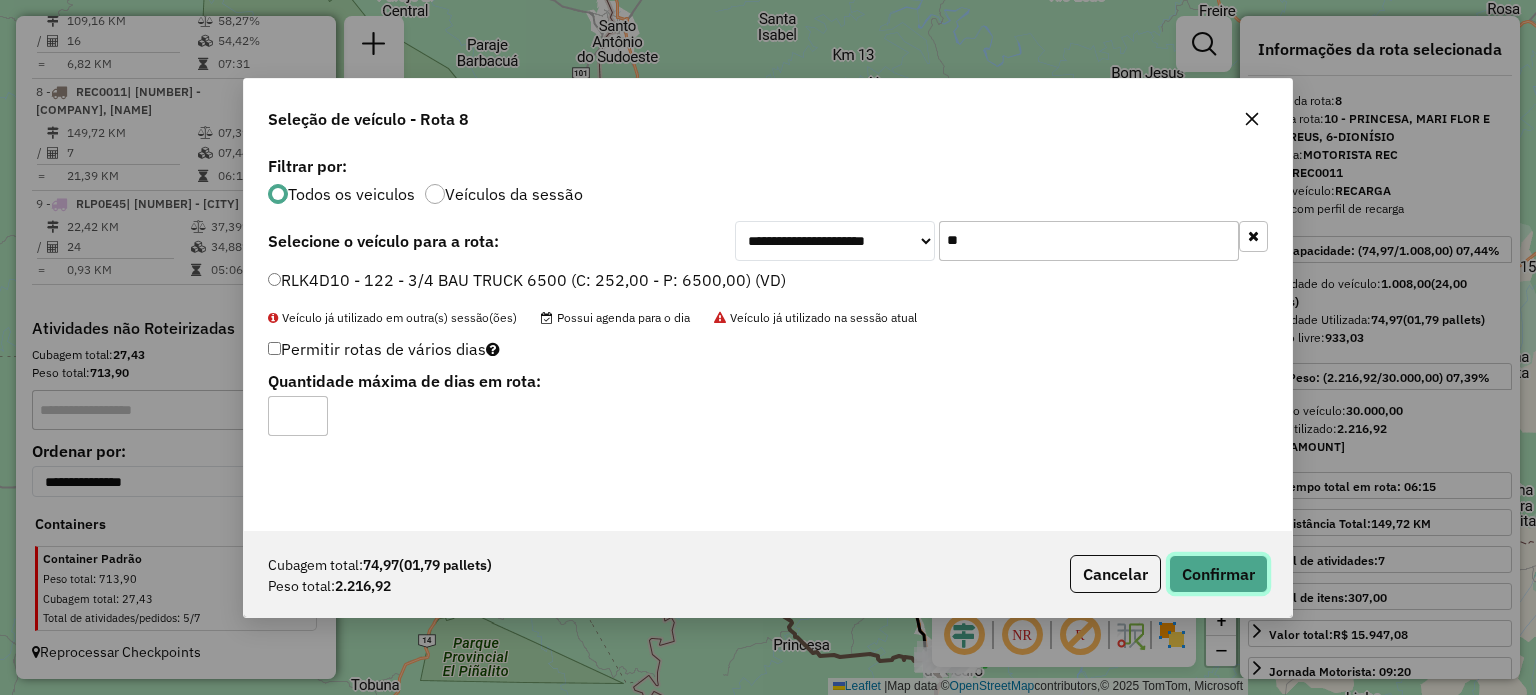 click on "Confirmar" 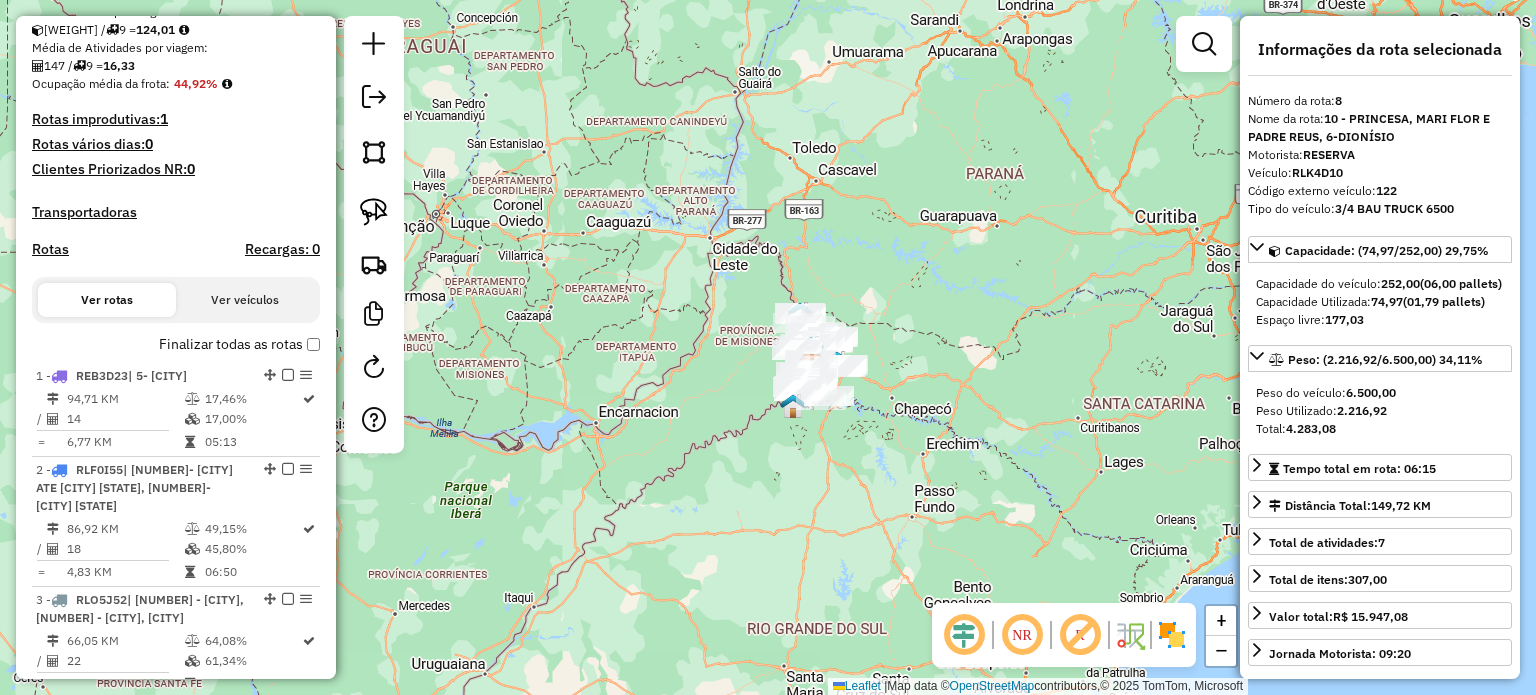 scroll, scrollTop: 252, scrollLeft: 0, axis: vertical 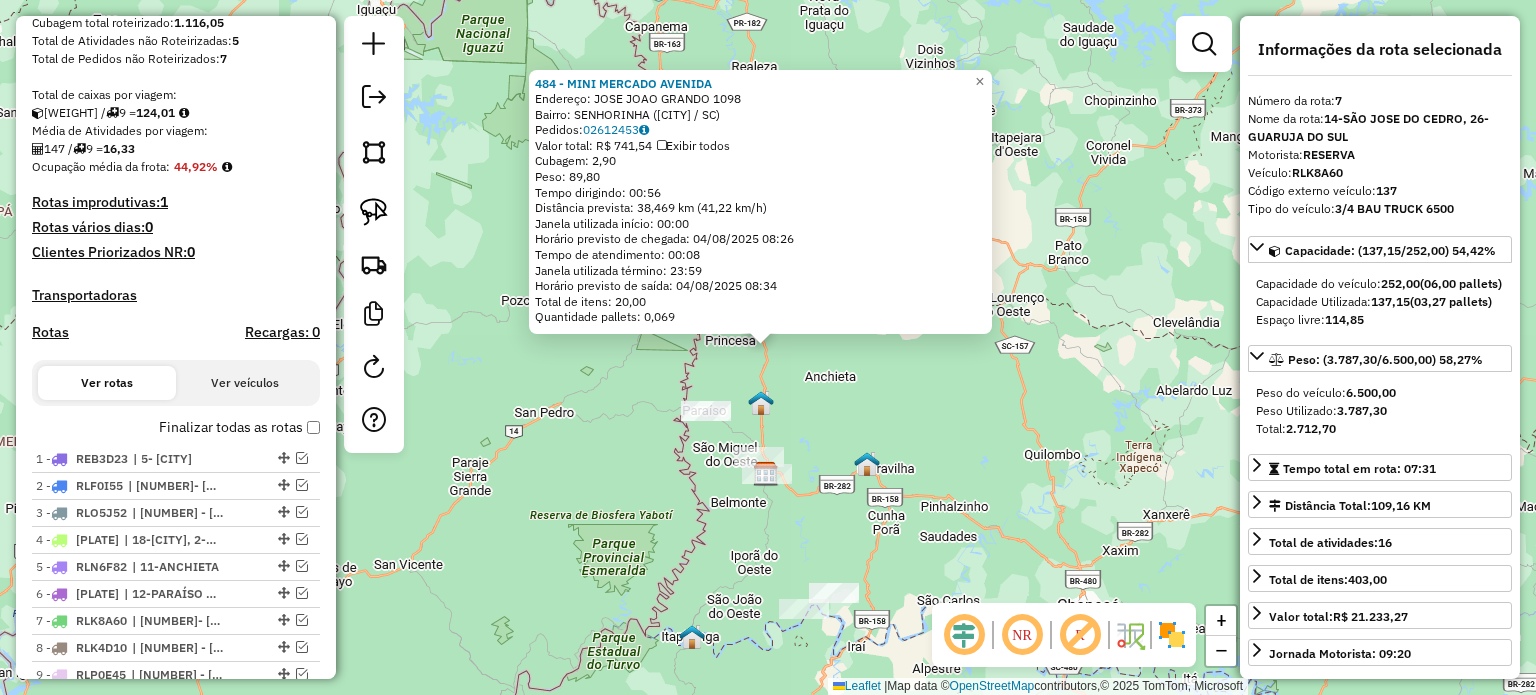 drag, startPoint x: 851, startPoint y: 451, endPoint x: 824, endPoint y: 363, distance: 92.0489 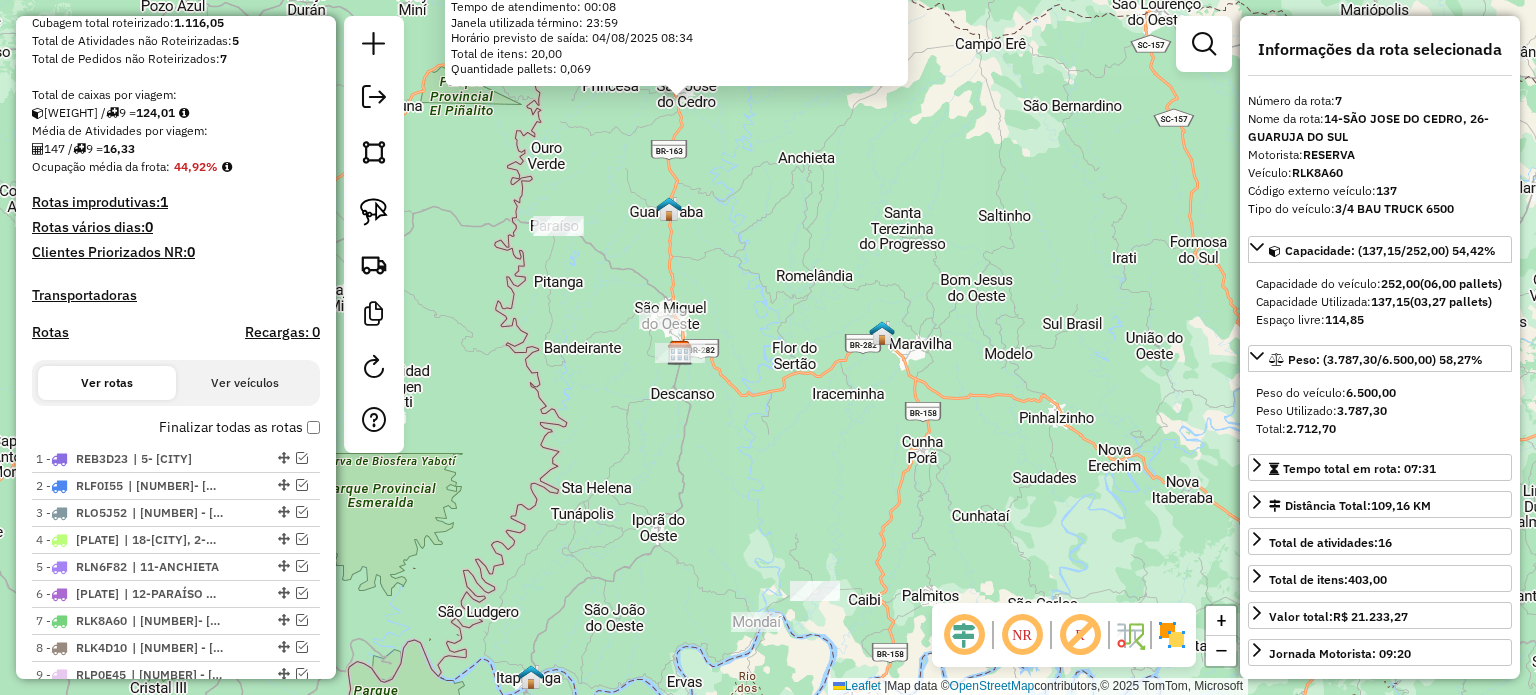 drag, startPoint x: 764, startPoint y: 357, endPoint x: 853, endPoint y: 307, distance: 102.0833 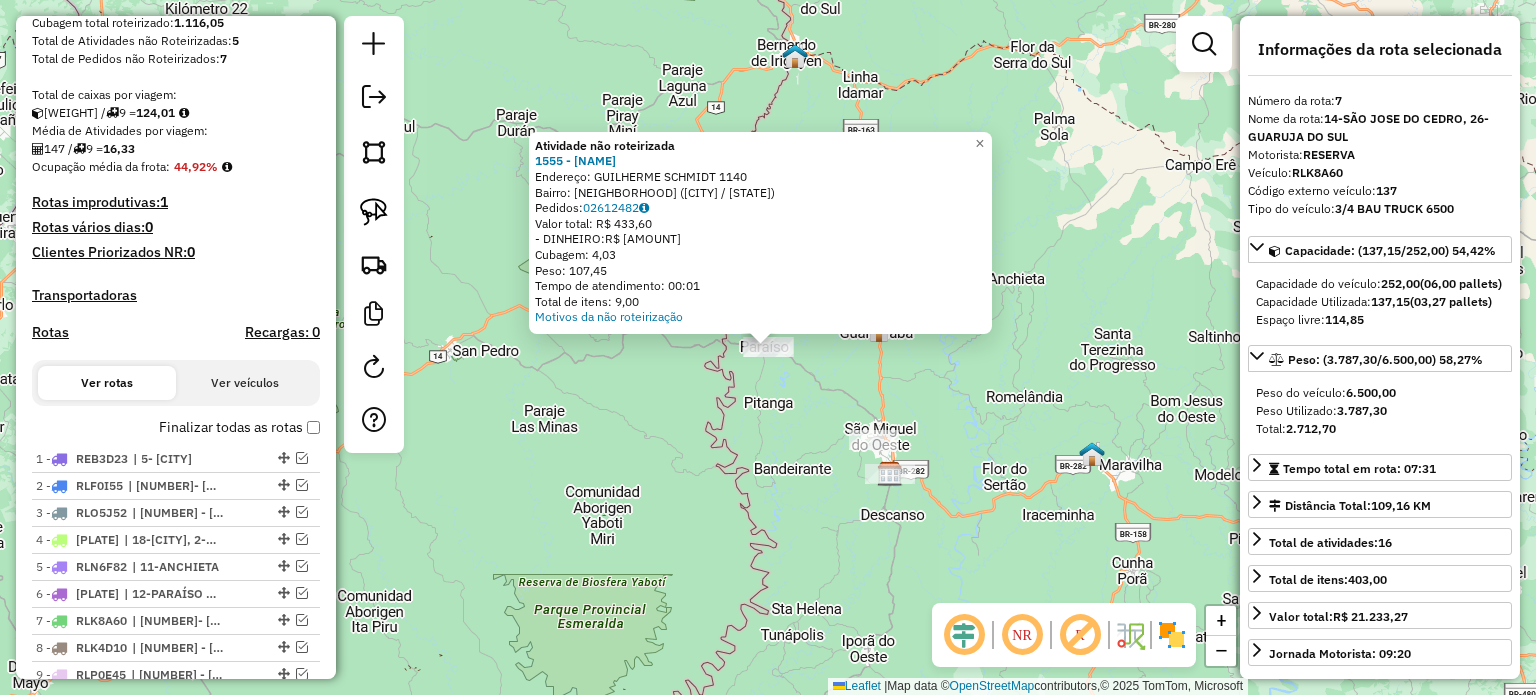 click on "Atividade não roteirizada 1555 - MERCADO SCHMIDT  Endereço:  GUILHERME SCHMIDT 1140   Bairro: CENTRO (PARAISO / SC)   Pedidos:  02612482   Valor total: R$ 433,60   - DINHEIRO:  R$ 433,60   Cubagem: 4,03   Peso: 107,45   Tempo de atendimento: 00:01   Total de itens: 9,00  Motivos da não roteirização × Janela de atendimento Grade de atendimento Capacidade Transportadoras Veículos Cliente Pedidos  Rotas Selecione os dias de semana para filtrar as janelas de atendimento  Seg   Ter   Qua   Qui   Sex   Sáb   Dom  Informe o período da janela de atendimento: De: Até:  Filtrar exatamente a janela do cliente  Considerar janela de atendimento padrão  Selecione os dias de semana para filtrar as grades de atendimento  Seg   Ter   Qua   Qui   Sex   Sáb   Dom   Considerar clientes sem dia de atendimento cadastrado  Clientes fora do dia de atendimento selecionado Filtrar as atividades entre os valores definidos abaixo:  Peso mínimo:   Peso máximo:   Cubagem mínima:   Cubagem máxima:   De:   Até:   De:  Nome:" 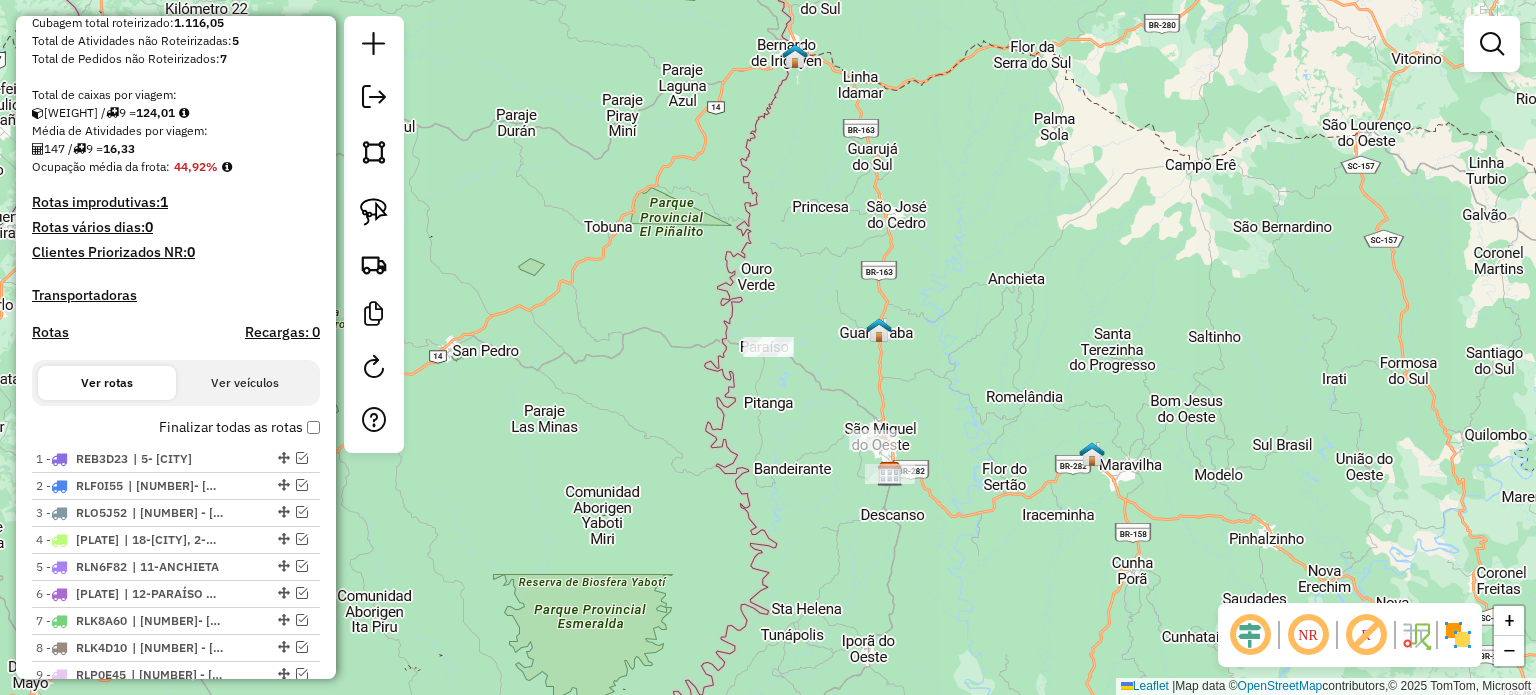 drag, startPoint x: 844, startPoint y: 554, endPoint x: 732, endPoint y: 319, distance: 260.3248 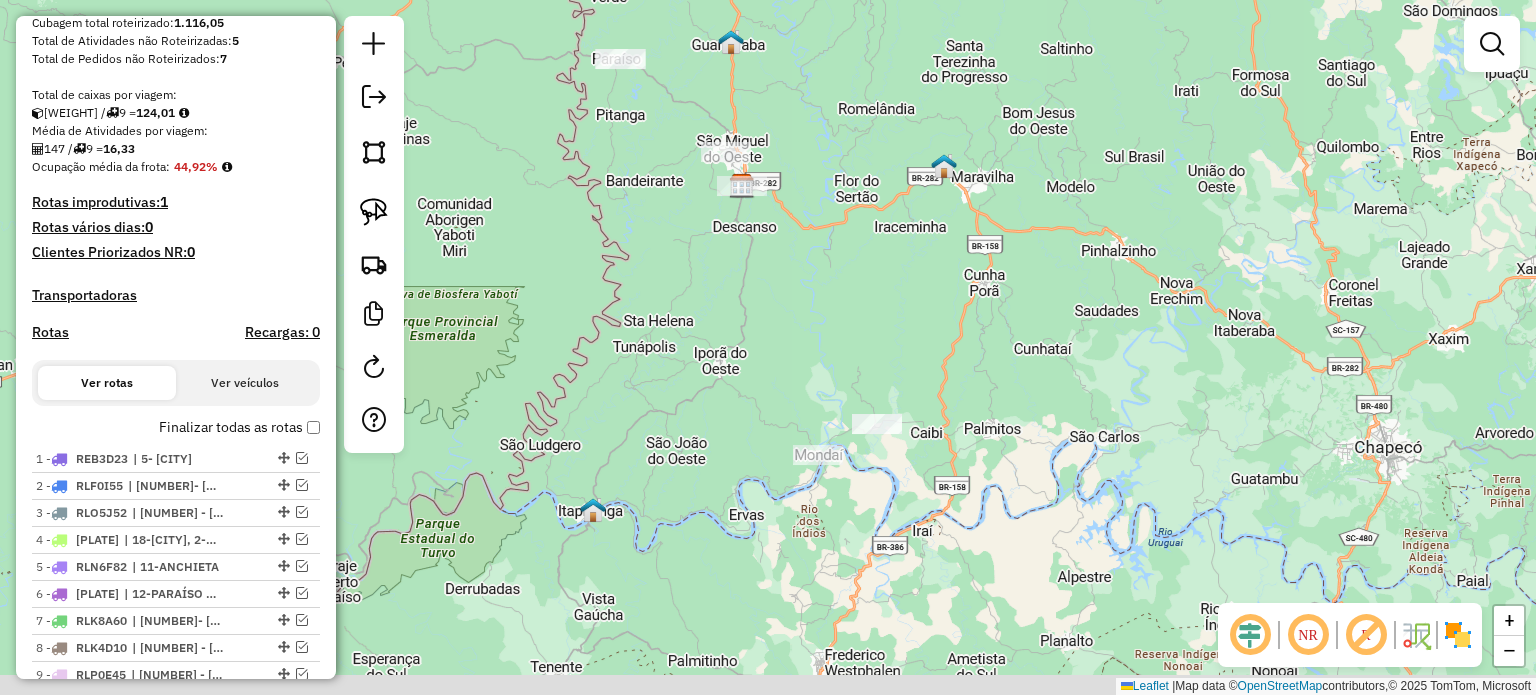 drag, startPoint x: 776, startPoint y: 341, endPoint x: 763, endPoint y: 299, distance: 43.965897 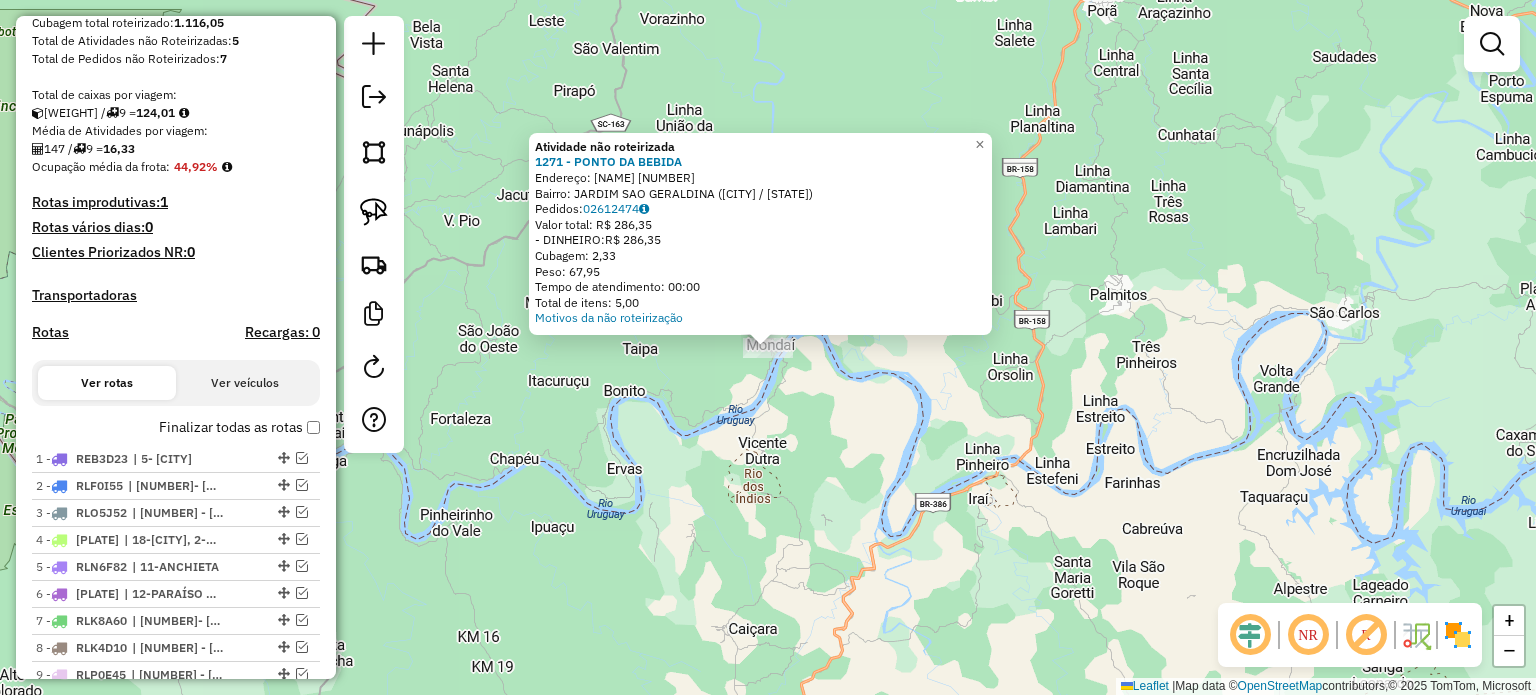 click on "Atividade não roteirizada 1271 - PONTO DA BEBIDA  Endereço:  IRACEMA 164   Bairro: JARDIM SAO GERALDINA (MONDAI / SC)   Pedidos:  02612474   Valor total: R$ 286,35   - DINHEIRO:  R$ 286,35   Cubagem: 2,33   Peso: 67,95   Tempo de atendimento: 00:00   Total de itens: 5,00  Motivos da não roteirização × Janela de atendimento Grade de atendimento Capacidade Transportadoras Veículos Cliente Pedidos  Rotas Selecione os dias de semana para filtrar as janelas de atendimento  Seg   Ter   Qua   Qui   Sex   Sáb   Dom  Informe o período da janela de atendimento: De: Até:  Filtrar exatamente a janela do cliente  Considerar janela de atendimento padrão  Selecione os dias de semana para filtrar as grades de atendimento  Seg   Ter   Qua   Qui   Sex   Sáb   Dom   Considerar clientes sem dia de atendimento cadastrado  Clientes fora do dia de atendimento selecionado Filtrar as atividades entre os valores definidos abaixo:  Peso mínimo:   Peso máximo:   Cubagem mínima:   Cubagem máxima:   De:   Até:   De:  De:" 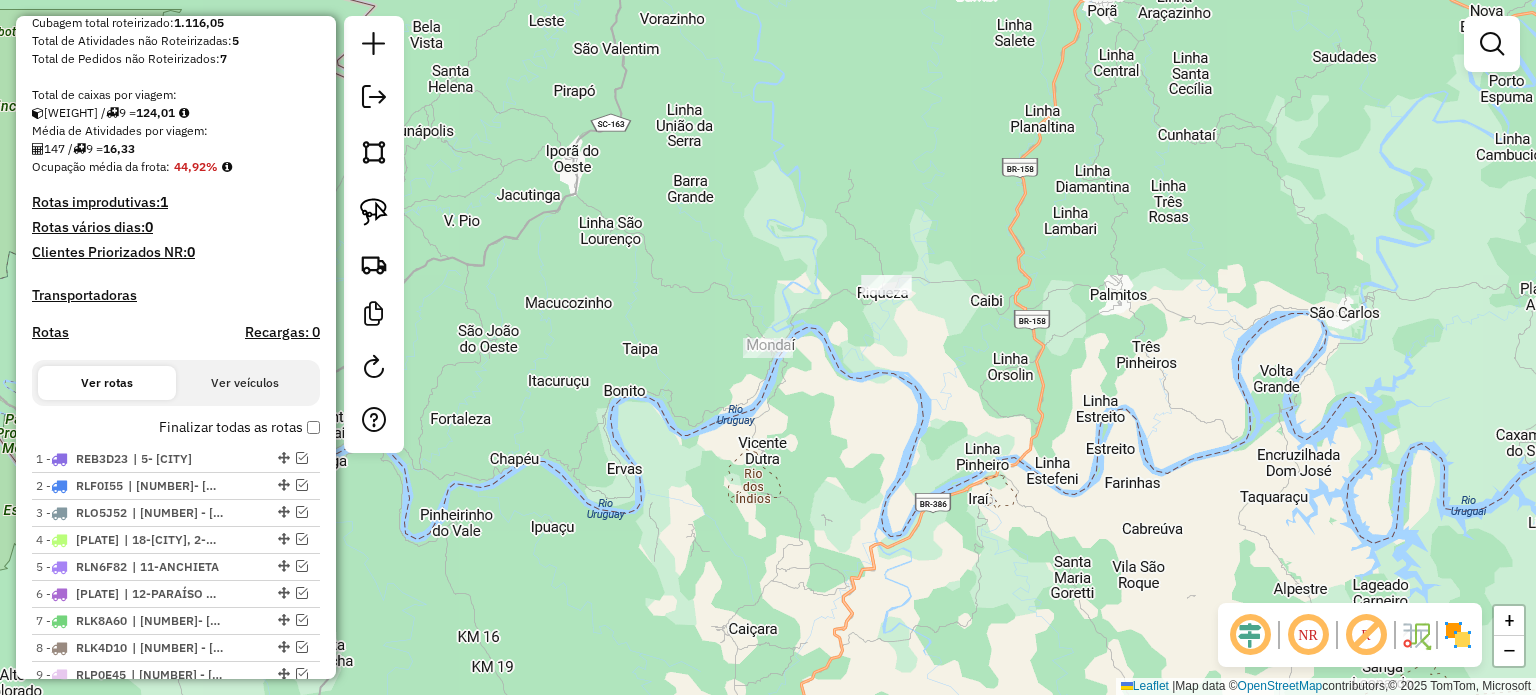 click on "Janela de atendimento Grade de atendimento Capacidade Transportadoras Veículos Cliente Pedidos  Rotas Selecione os dias de semana para filtrar as janelas de atendimento  Seg   Ter   Qua   Qui   Sex   Sáb   Dom  Informe o período da janela de atendimento: De: Até:  Filtrar exatamente a janela do cliente  Considerar janela de atendimento padrão  Selecione os dias de semana para filtrar as grades de atendimento  Seg   Ter   Qua   Qui   Sex   Sáb   Dom   Considerar clientes sem dia de atendimento cadastrado  Clientes fora do dia de atendimento selecionado Filtrar as atividades entre os valores definidos abaixo:  Peso mínimo:   Peso máximo:   Cubagem mínima:   Cubagem máxima:   De:   Até:  Filtrar as atividades entre o tempo de atendimento definido abaixo:  De:   Até:   Considerar capacidade total dos clientes não roteirizados Transportadora: Selecione um ou mais itens Tipo de veículo: Selecione um ou mais itens Veículo: Selecione um ou mais itens Motorista: Selecione um ou mais itens Nome: Rótulo:" 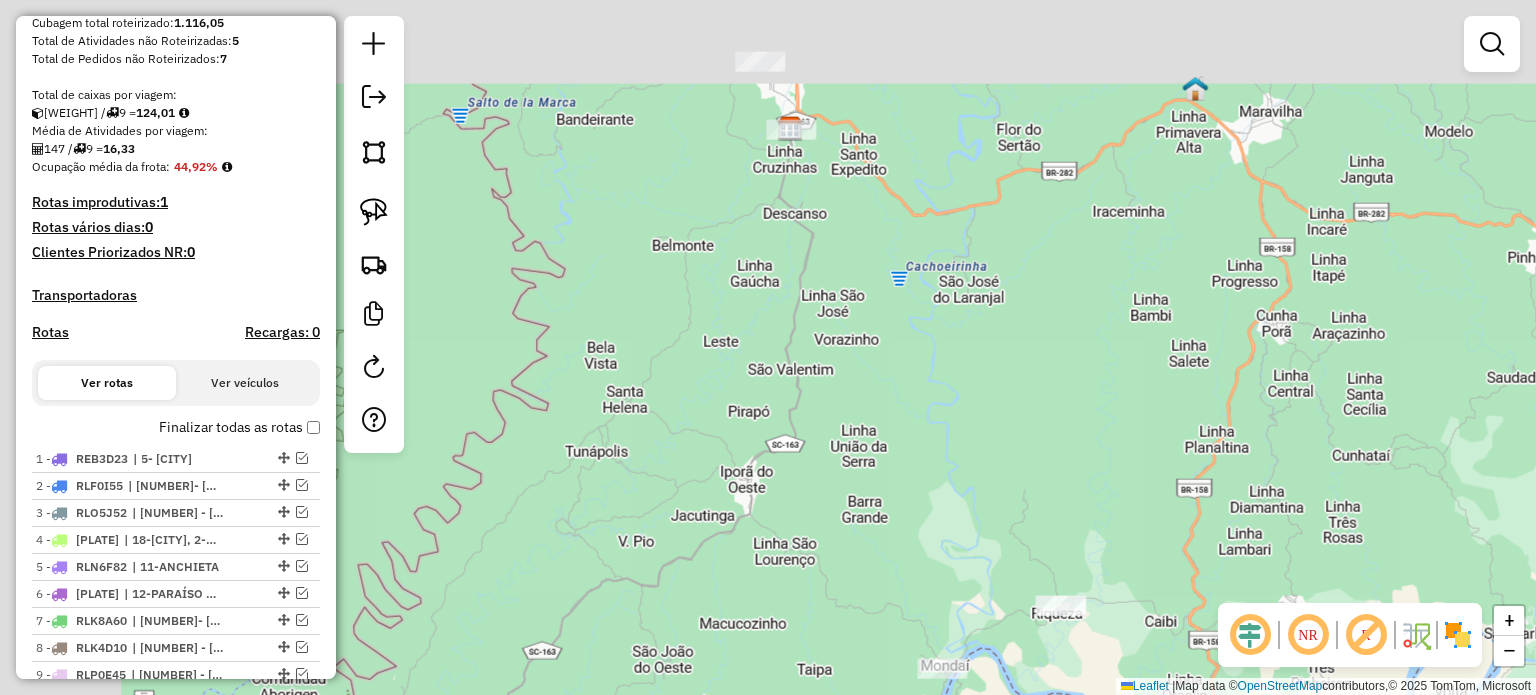 click on "Janela de atendimento Grade de atendimento Capacidade Transportadoras Veículos Cliente Pedidos  Rotas Selecione os dias de semana para filtrar as janelas de atendimento  Seg   Ter   Qua   Qui   Sex   Sáb   Dom  Informe o período da janela de atendimento: De: Até:  Filtrar exatamente a janela do cliente  Considerar janela de atendimento padrão  Selecione os dias de semana para filtrar as grades de atendimento  Seg   Ter   Qua   Qui   Sex   Sáb   Dom   Considerar clientes sem dia de atendimento cadastrado  Clientes fora do dia de atendimento selecionado Filtrar as atividades entre os valores definidos abaixo:  Peso mínimo:   Peso máximo:   Cubagem mínima:   Cubagem máxima:   De:   Até:  Filtrar as atividades entre o tempo de atendimento definido abaixo:  De:   Até:   Considerar capacidade total dos clientes não roteirizados Transportadora: Selecione um ou mais itens Tipo de veículo: Selecione um ou mais itens Veículo: Selecione um ou mais itens Motorista: Selecione um ou mais itens Nome: Rótulo:" 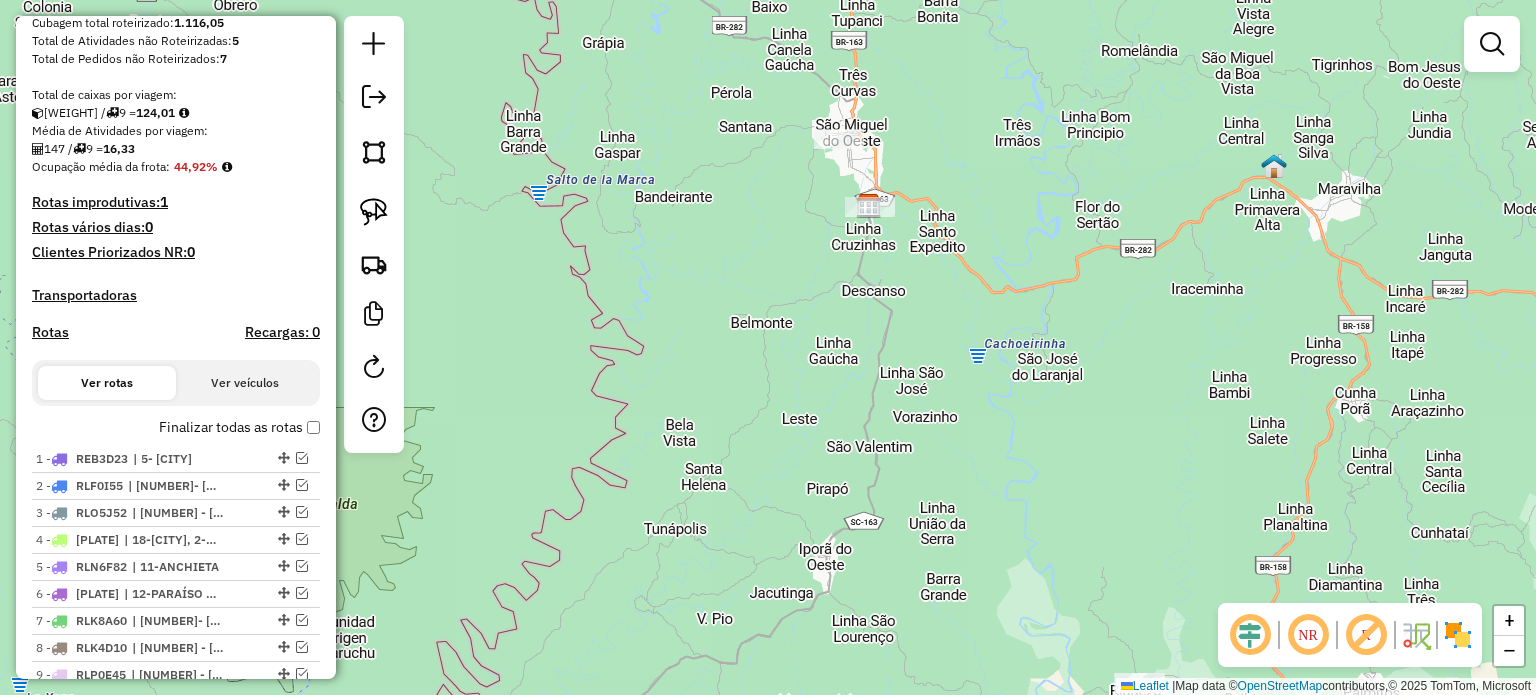drag, startPoint x: 740, startPoint y: 153, endPoint x: 864, endPoint y: 343, distance: 226.88322 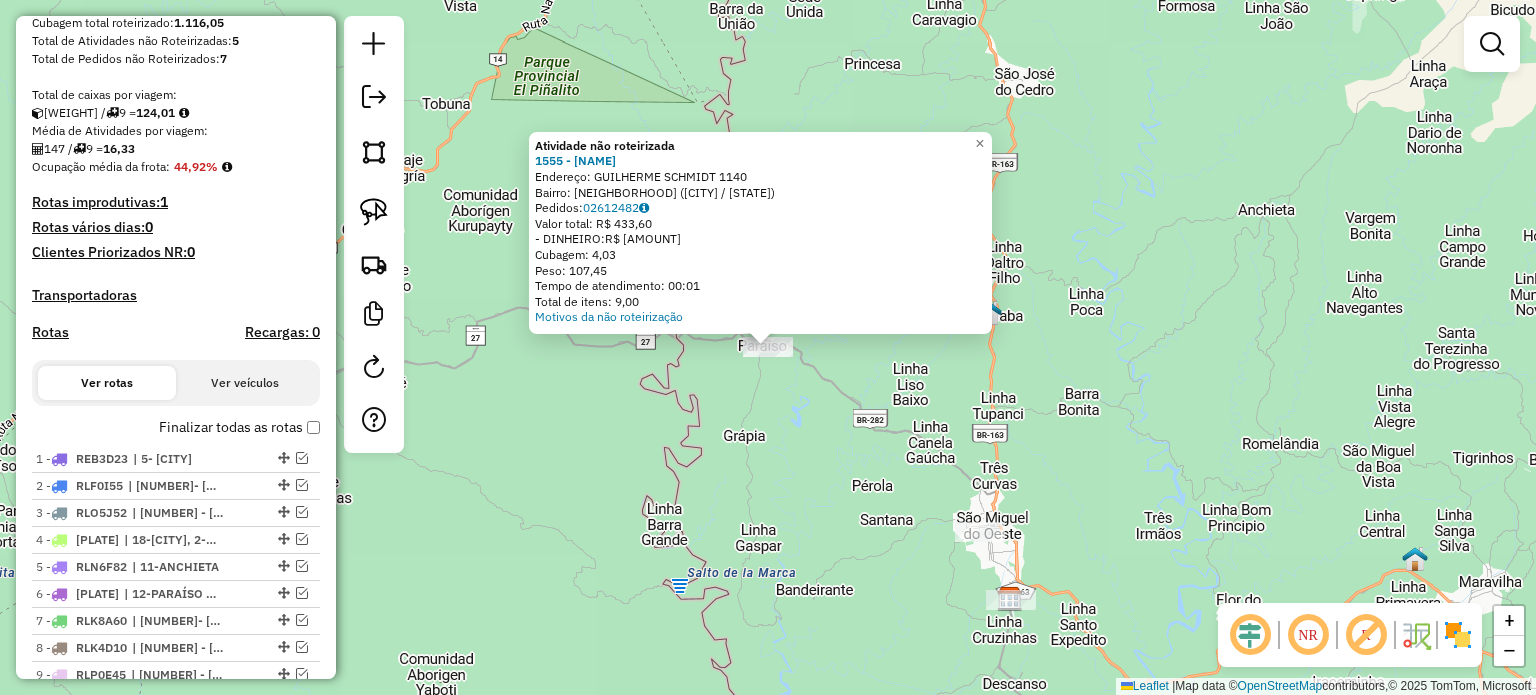 click on "Atividade não roteirizada 1555 - MERCADO SCHMIDT  Endereço:  GUILHERME SCHMIDT 1140   Bairro: CENTRO (PARAISO / SC)   Pedidos:  02612482   Valor total: R$ 433,60   - DINHEIRO:  R$ 433,60   Cubagem: 4,03   Peso: 107,45   Tempo de atendimento: 00:01   Total de itens: 9,00  Motivos da não roteirização × Janela de atendimento Grade de atendimento Capacidade Transportadoras Veículos Cliente Pedidos  Rotas Selecione os dias de semana para filtrar as janelas de atendimento  Seg   Ter   Qua   Qui   Sex   Sáb   Dom  Informe o período da janela de atendimento: De: Até:  Filtrar exatamente a janela do cliente  Considerar janela de atendimento padrão  Selecione os dias de semana para filtrar as grades de atendimento  Seg   Ter   Qua   Qui   Sex   Sáb   Dom   Considerar clientes sem dia de atendimento cadastrado  Clientes fora do dia de atendimento selecionado Filtrar as atividades entre os valores definidos abaixo:  Peso mínimo:   Peso máximo:   Cubagem mínima:   Cubagem máxima:   De:   Até:   De:  Nome:" 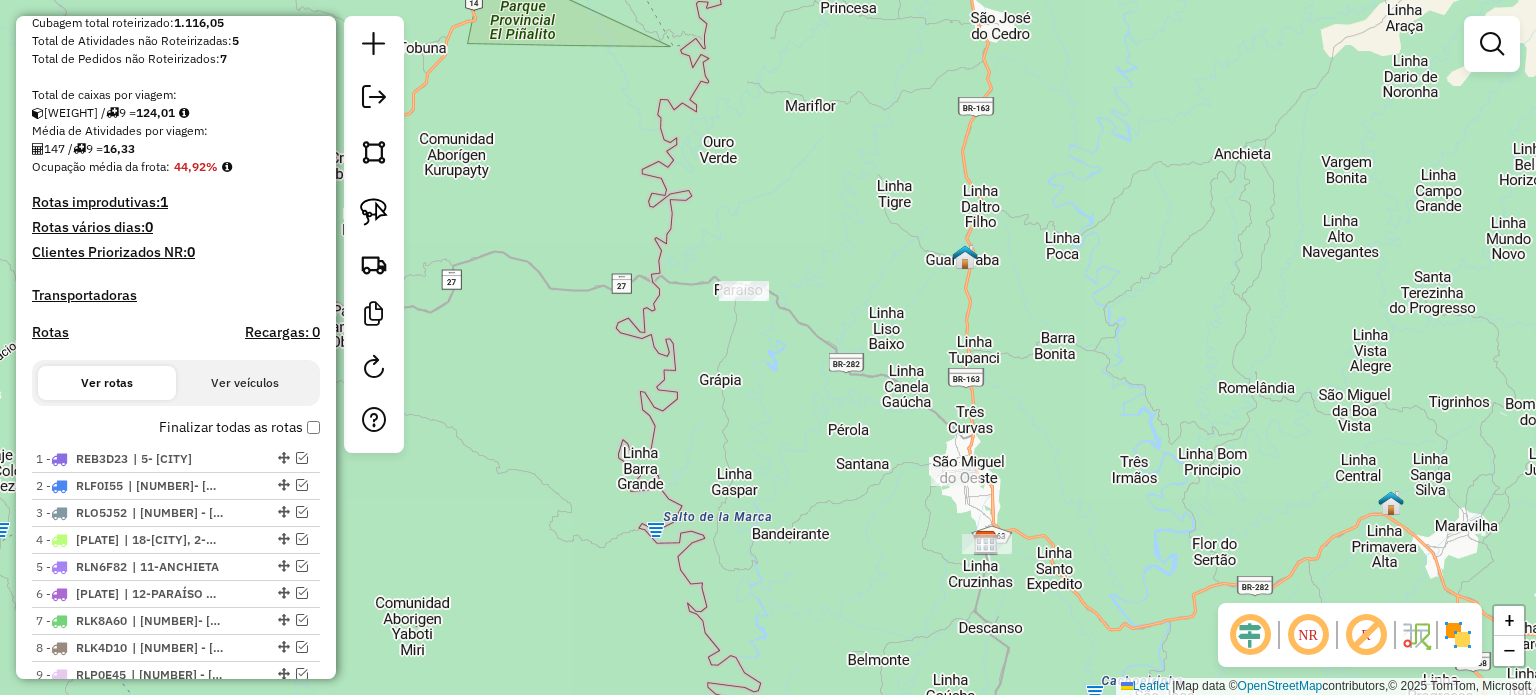 drag, startPoint x: 852, startPoint y: 487, endPoint x: 812, endPoint y: 370, distance: 123.6487 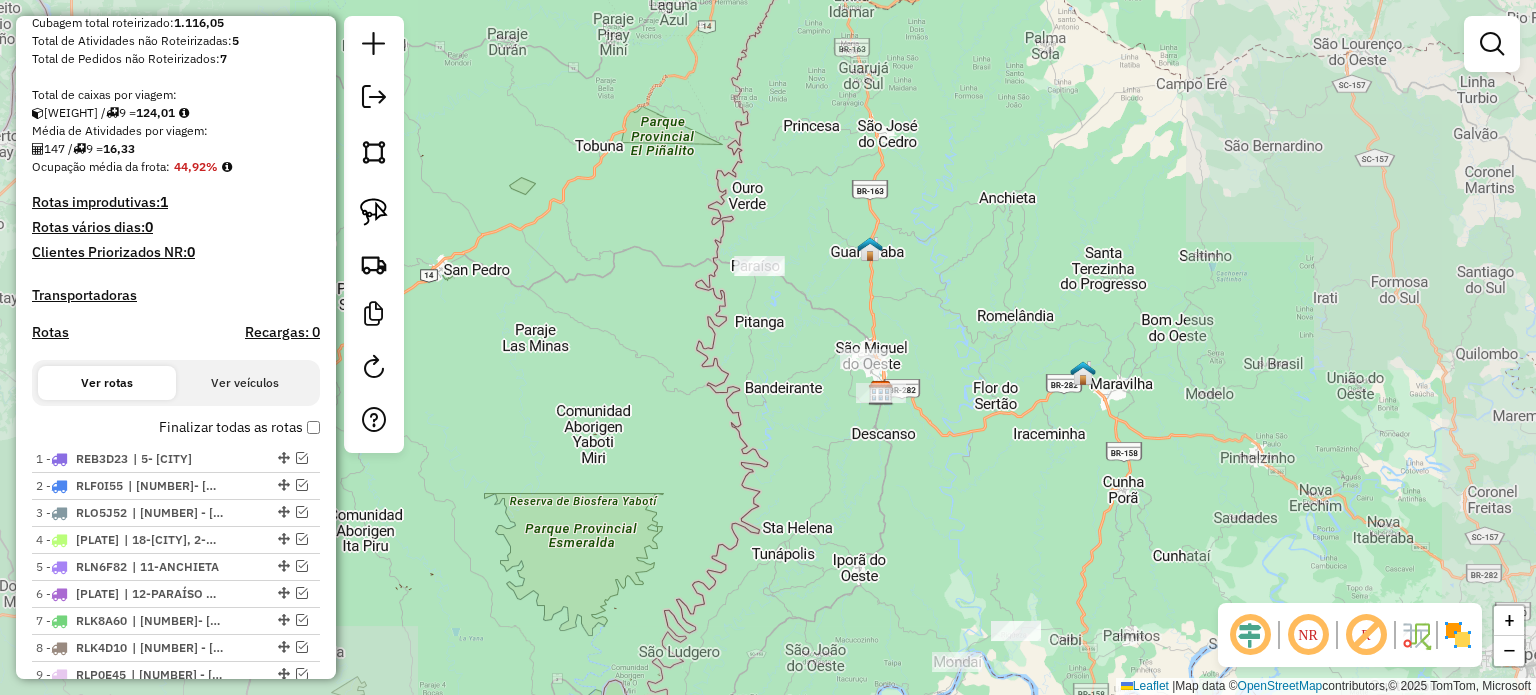 drag, startPoint x: 843, startPoint y: 457, endPoint x: 792, endPoint y: 371, distance: 99.985 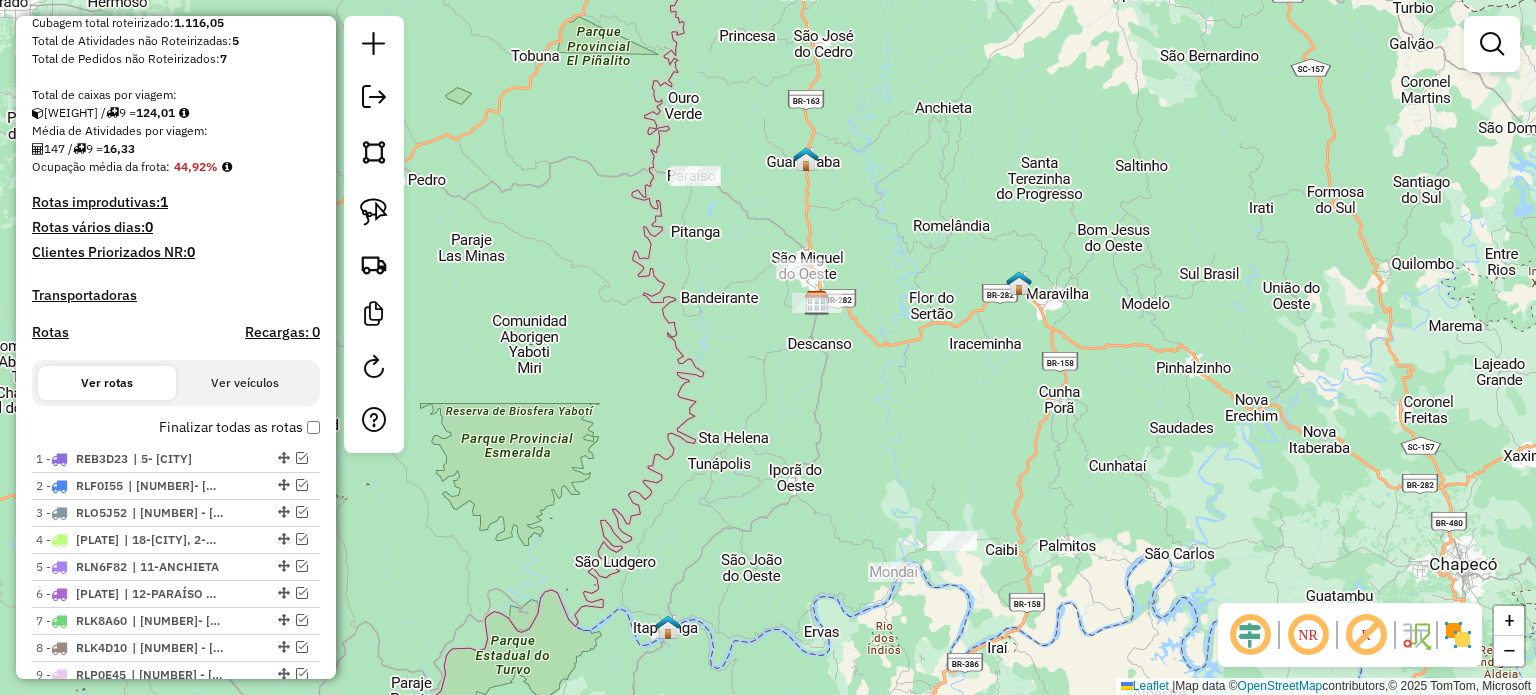 drag, startPoint x: 870, startPoint y: 425, endPoint x: 848, endPoint y: 401, distance: 32.55764 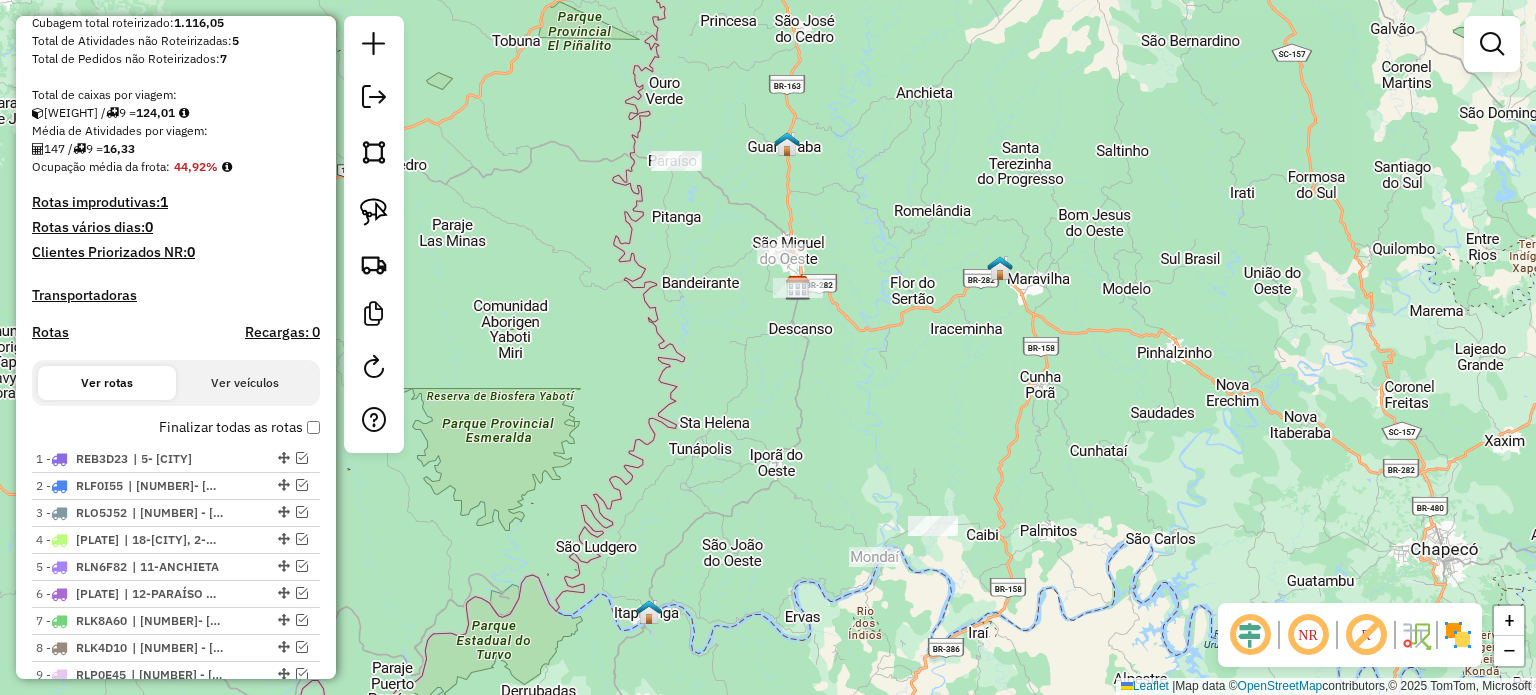 drag, startPoint x: 877, startPoint y: 380, endPoint x: 869, endPoint y: 357, distance: 24.351591 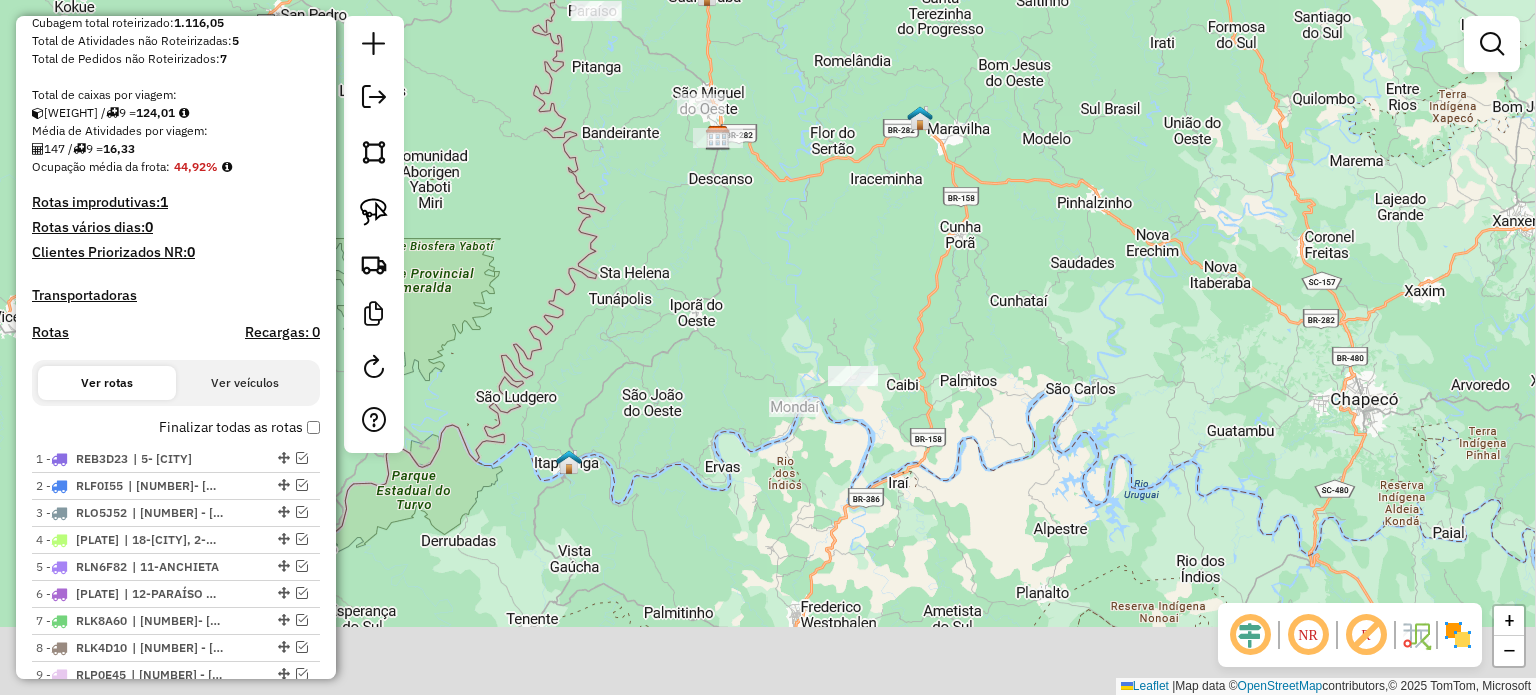 drag, startPoint x: 859, startPoint y: 356, endPoint x: 841, endPoint y: 334, distance: 28.42534 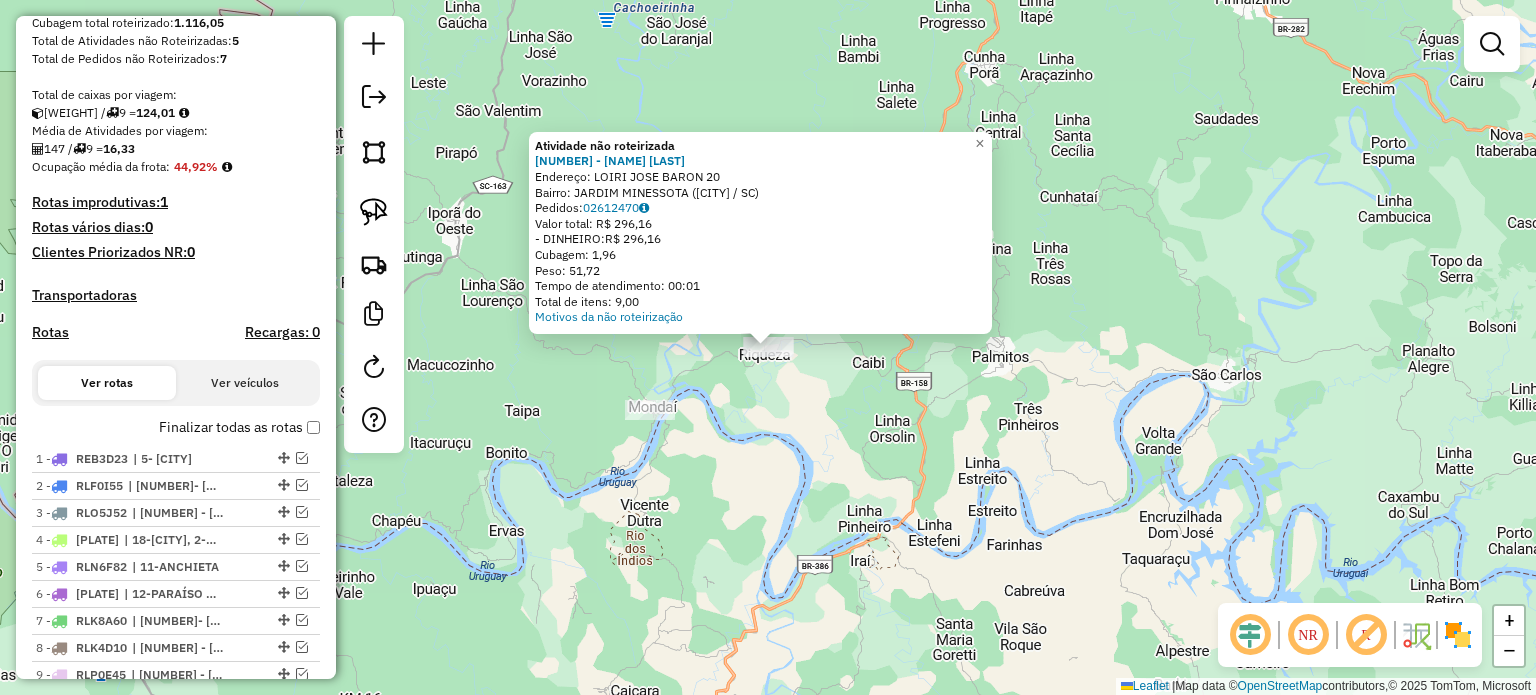 click on "Atividade não roteirizada 870 - MERCADO RIQUEZA  Endereço:  LOIRI JOSE BARON 20   Bairro: JARDIM MINESSOTA (RIQUEZA / SC)   Pedidos:  02612470   Valor total: R$ 296,16   - DINHEIRO:  R$ 296,16   Cubagem: 1,96   Peso: 51,72   Tempo de atendimento: 00:01   Total de itens: 9,00  Motivos da não roteirização × Janela de atendimento Grade de atendimento Capacidade Transportadoras Veículos Cliente Pedidos  Rotas Selecione os dias de semana para filtrar as janelas de atendimento  Seg   Ter   Qua   Qui   Sex   Sáb   Dom  Informe o período da janela de atendimento: De: Até:  Filtrar exatamente a janela do cliente  Considerar janela de atendimento padrão  Selecione os dias de semana para filtrar as grades de atendimento  Seg   Ter   Qua   Qui   Sex   Sáb   Dom   Considerar clientes sem dia de atendimento cadastrado  Clientes fora do dia de atendimento selecionado Filtrar as atividades entre os valores definidos abaixo:  Peso mínimo:   Peso máximo:   Cubagem mínima:   Cubagem máxima:   De:   Até:   De:" 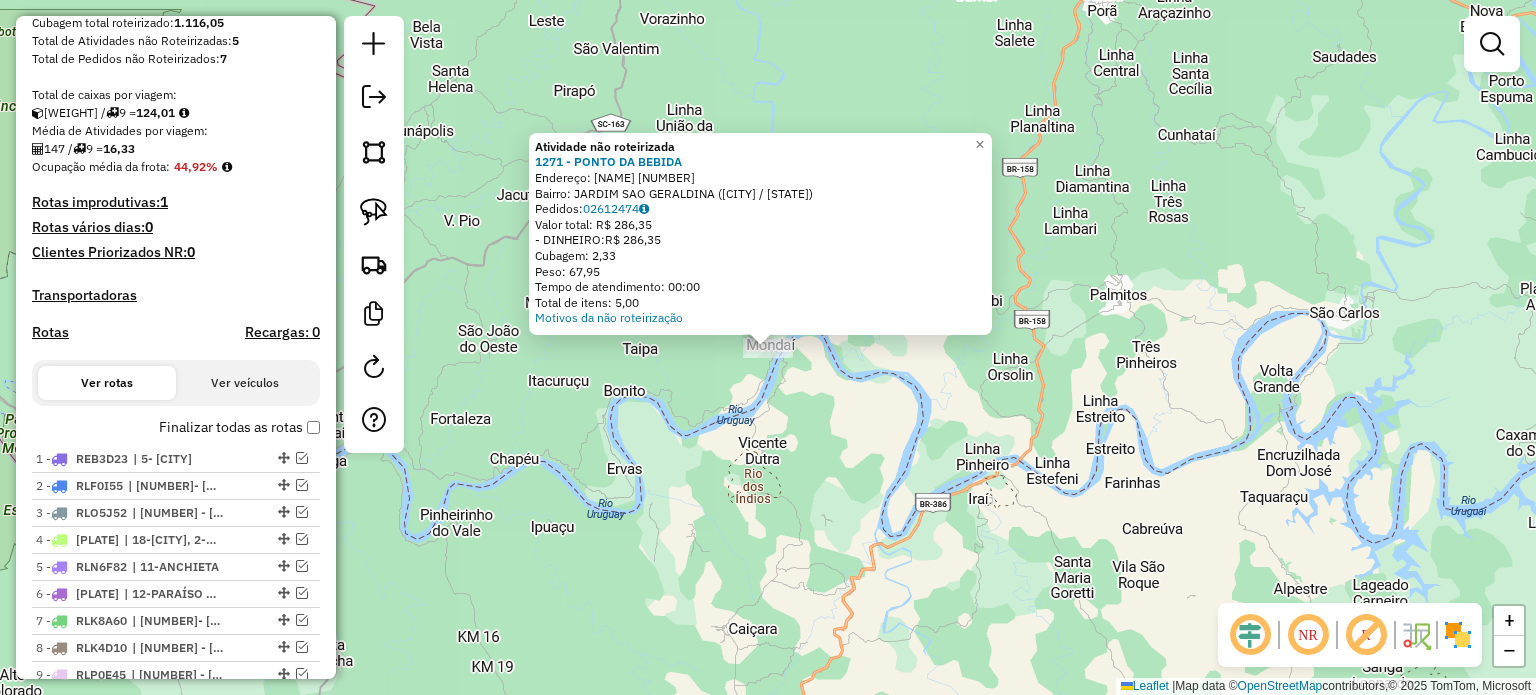 click on "Atividade não roteirizada 1271 - PONTO DA BEBIDA  Endereço:  IRACEMA 164   Bairro: JARDIM SAO GERALDINA (MONDAI / SC)   Pedidos:  02612474   Valor total: R$ 286,35   - DINHEIRO:  R$ 286,35   Cubagem: 2,33   Peso: 67,95   Tempo de atendimento: 00:00   Total de itens: 5,00  Motivos da não roteirização × Janela de atendimento Grade de atendimento Capacidade Transportadoras Veículos Cliente Pedidos  Rotas Selecione os dias de semana para filtrar as janelas de atendimento  Seg   Ter   Qua   Qui   Sex   Sáb   Dom  Informe o período da janela de atendimento: De: Até:  Filtrar exatamente a janela do cliente  Considerar janela de atendimento padrão  Selecione os dias de semana para filtrar as grades de atendimento  Seg   Ter   Qua   Qui   Sex   Sáb   Dom   Considerar clientes sem dia de atendimento cadastrado  Clientes fora do dia de atendimento selecionado Filtrar as atividades entre os valores definidos abaixo:  Peso mínimo:   Peso máximo:   Cubagem mínima:   Cubagem máxima:   De:   Até:   De:  De:" 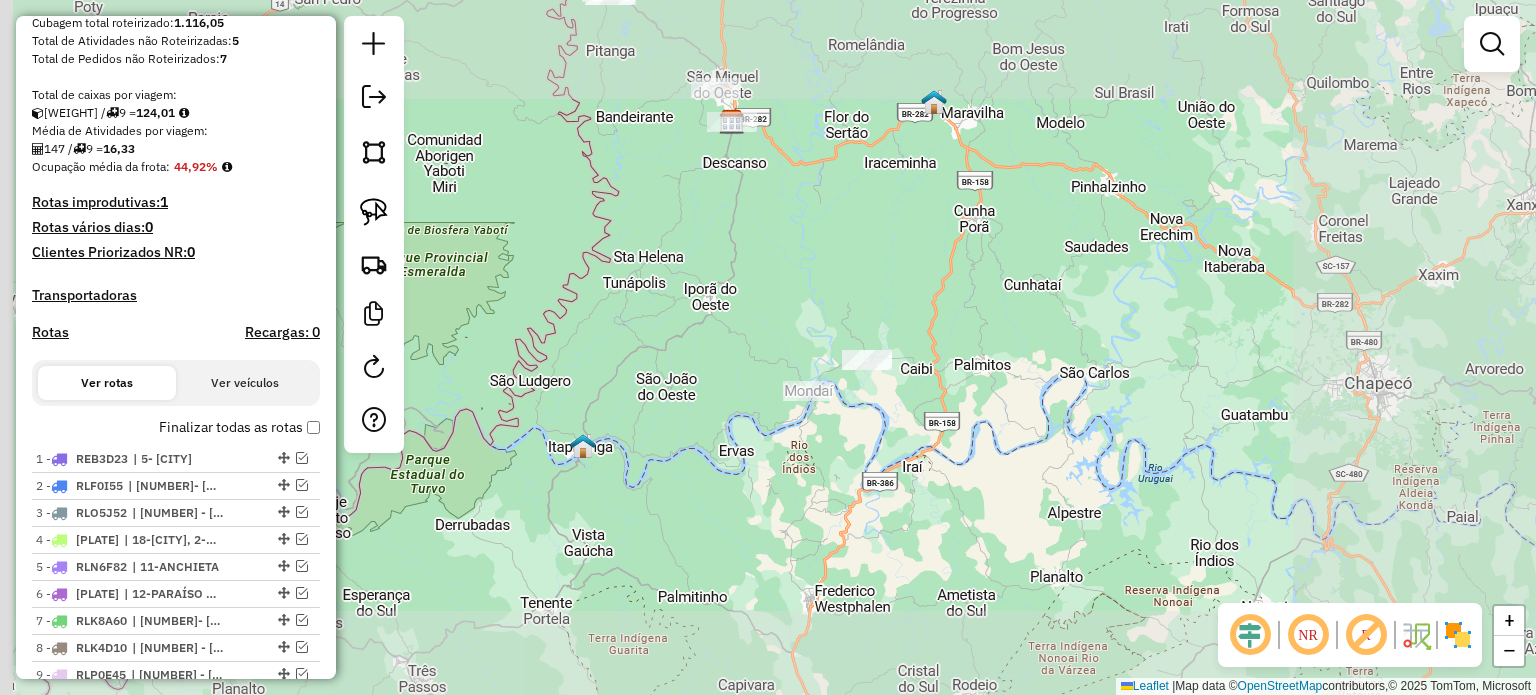 drag, startPoint x: 880, startPoint y: 415, endPoint x: 939, endPoint y: 485, distance: 91.5478 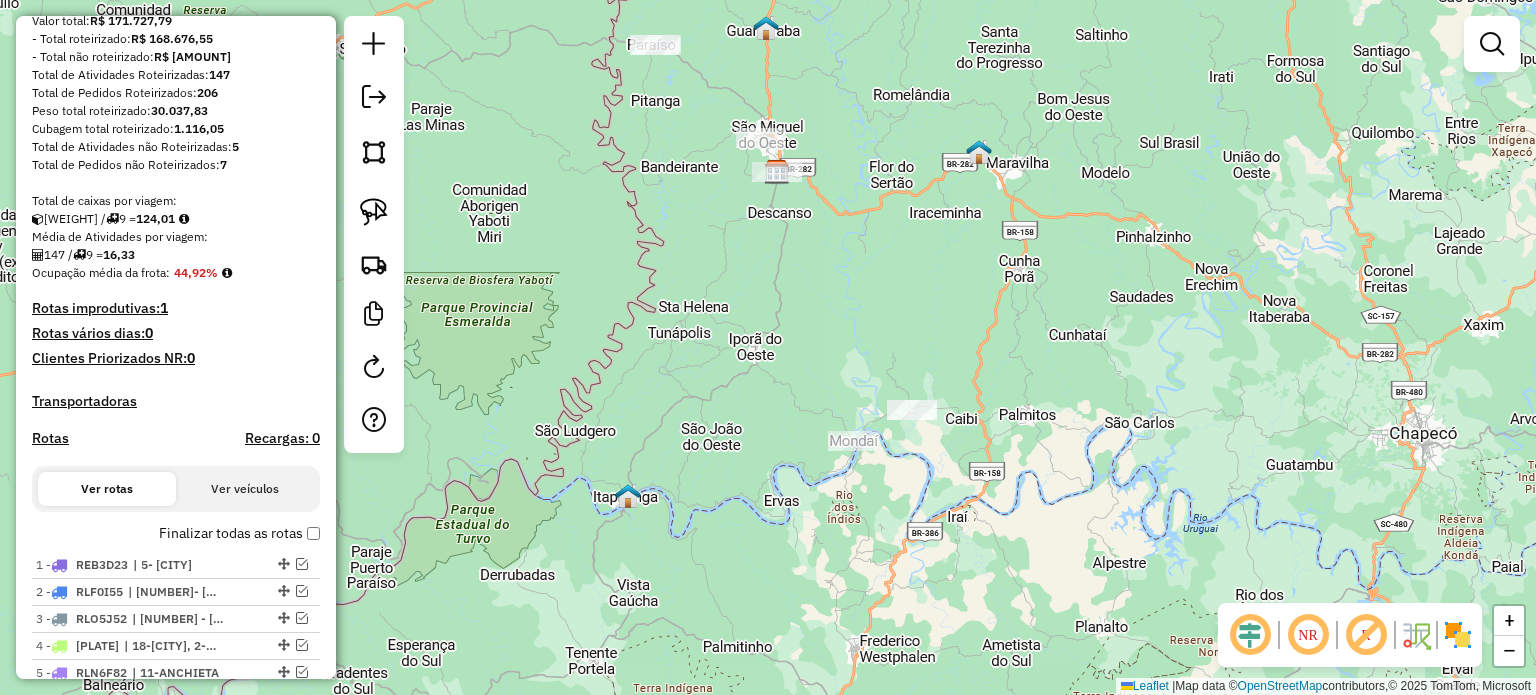 scroll, scrollTop: 169, scrollLeft: 0, axis: vertical 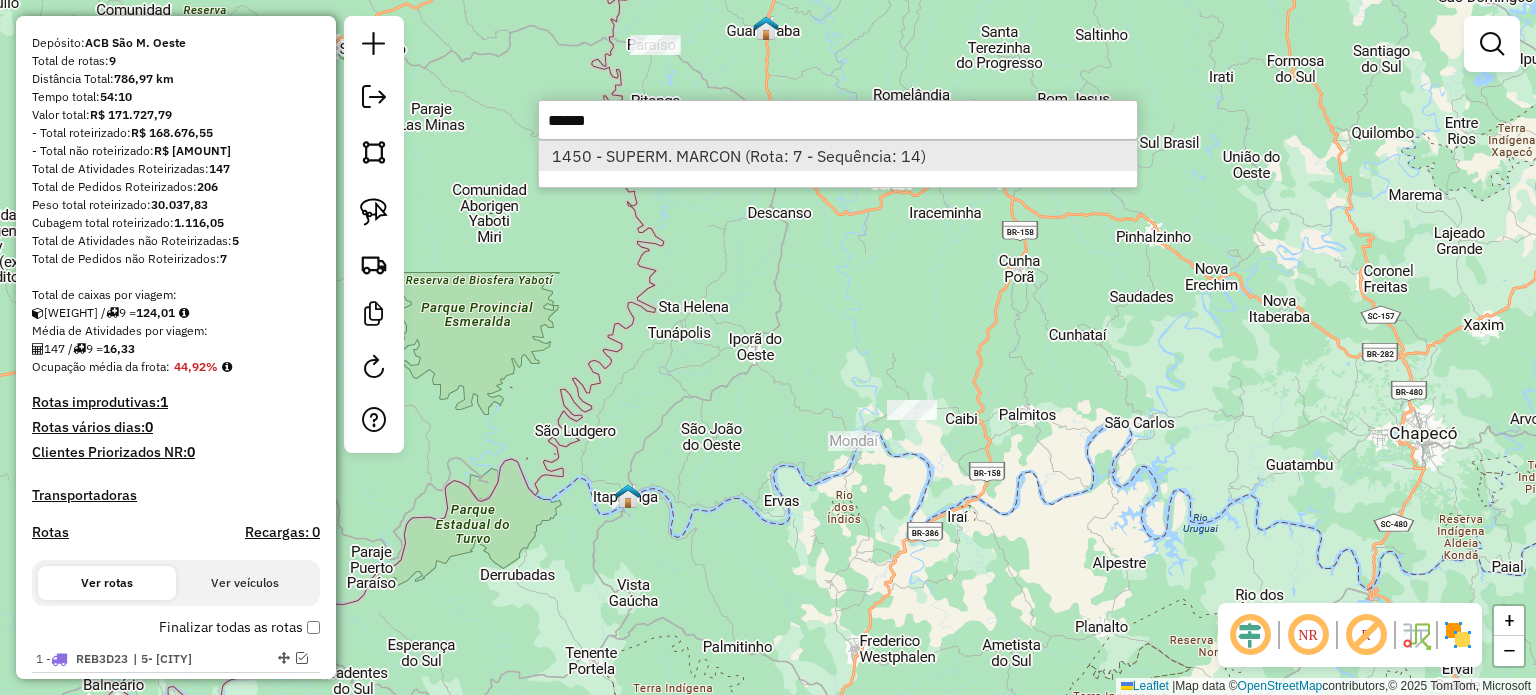 type on "******" 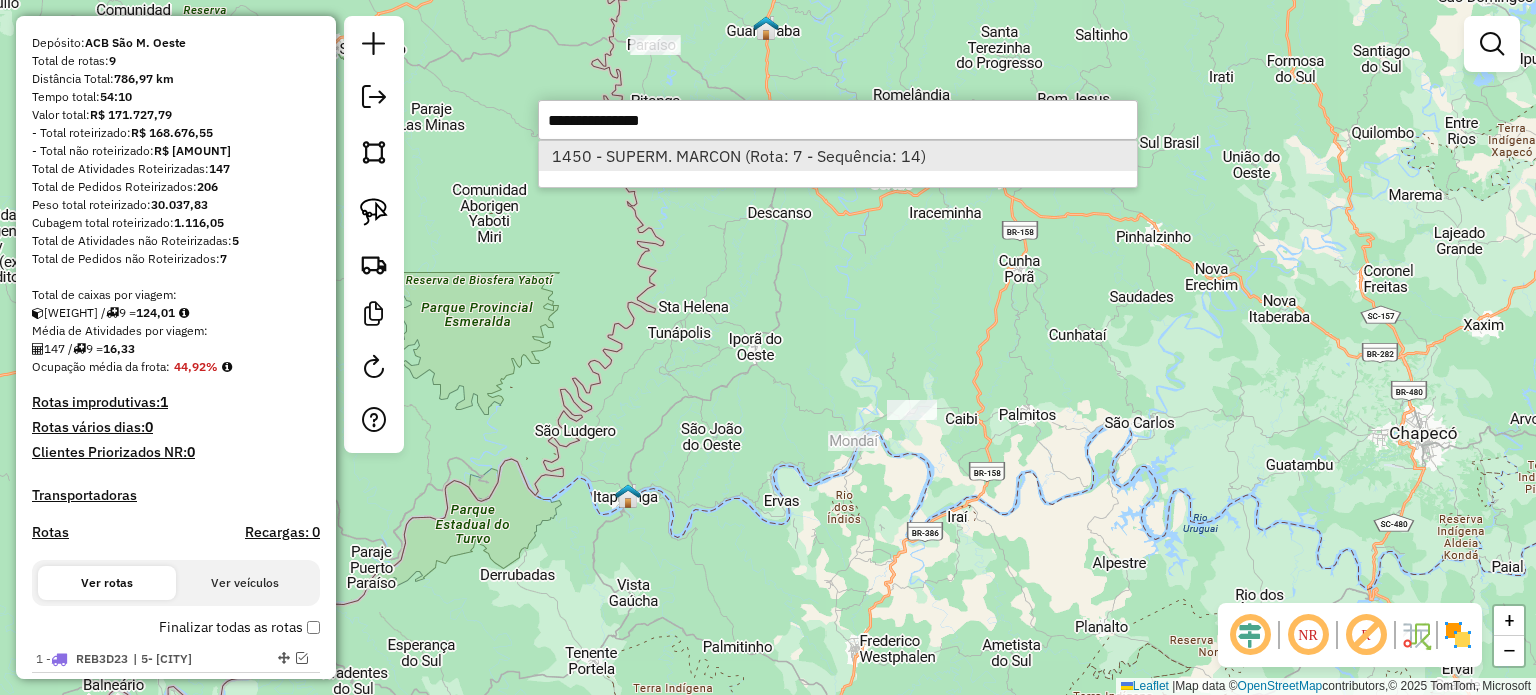select on "*********" 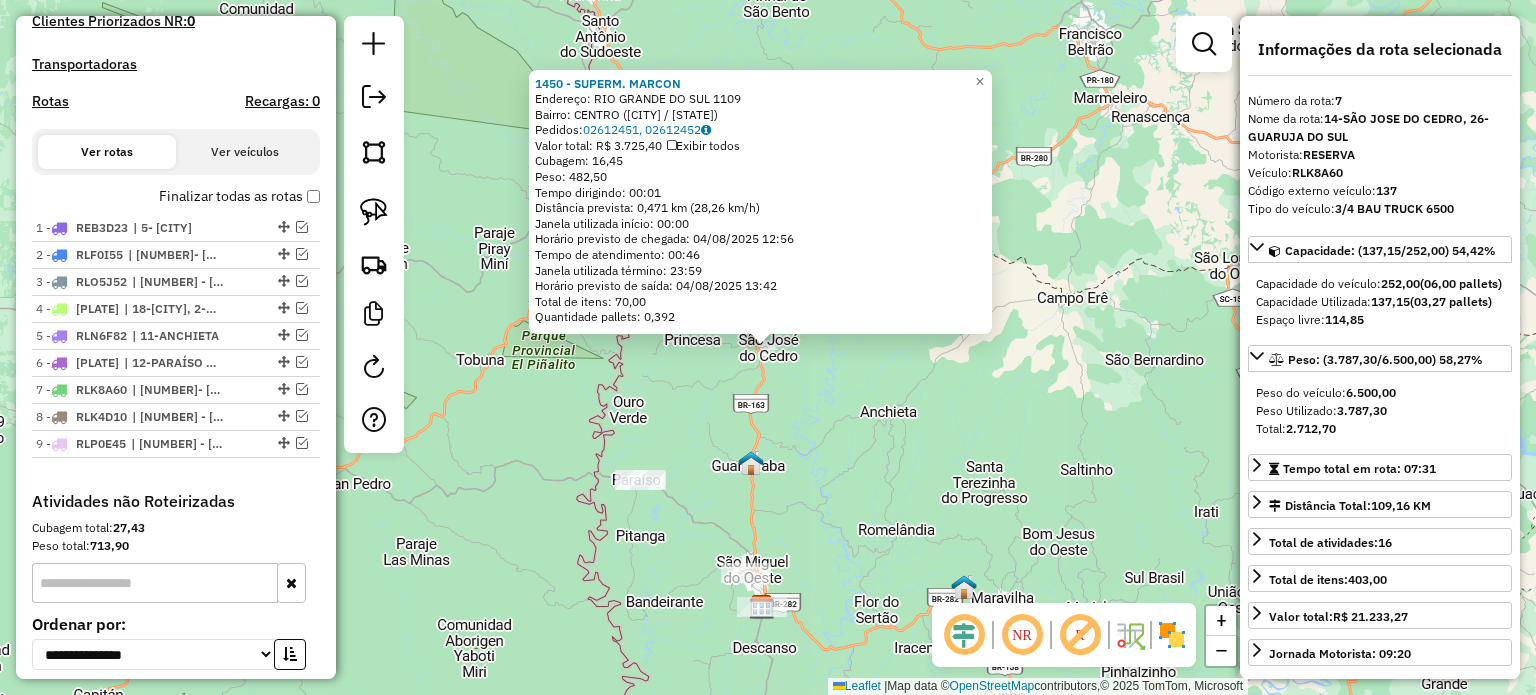 scroll, scrollTop: 769, scrollLeft: 0, axis: vertical 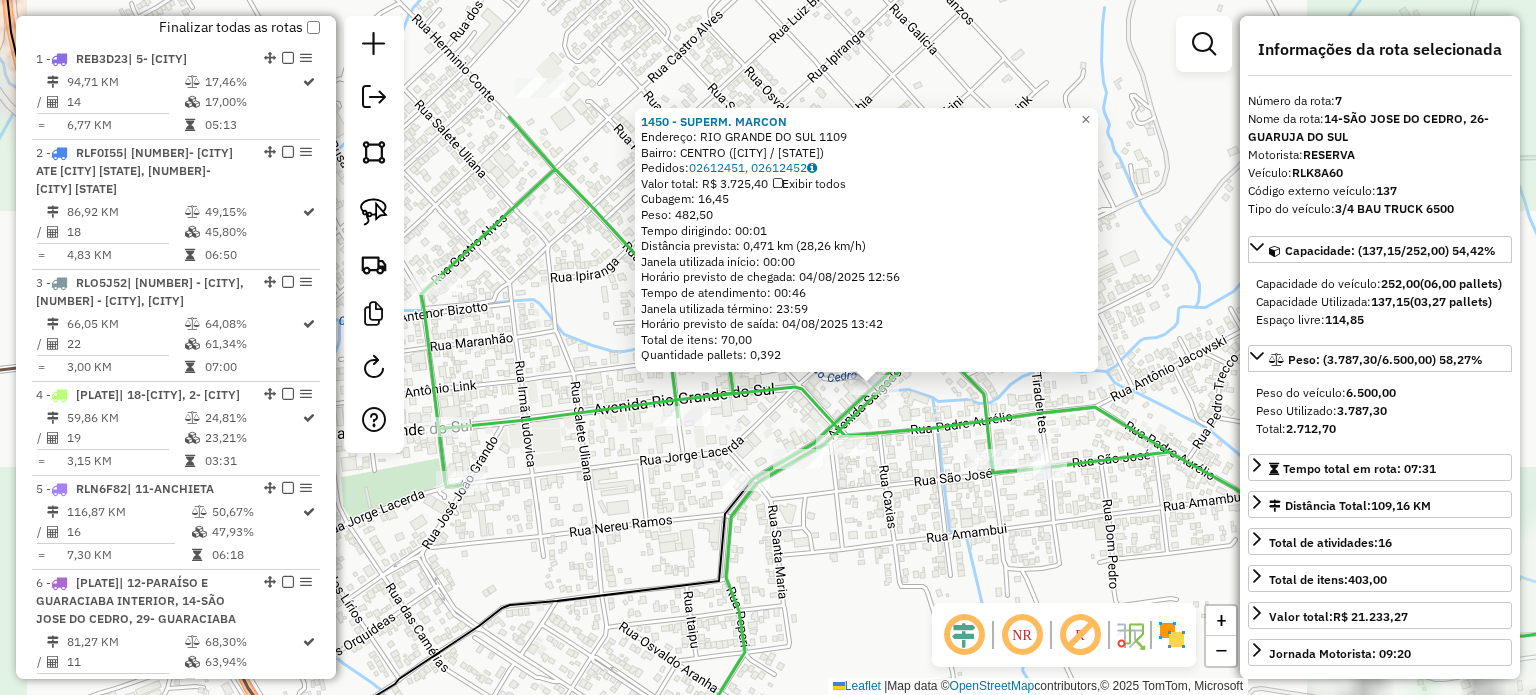 drag, startPoint x: 943, startPoint y: 415, endPoint x: 900, endPoint y: 431, distance: 45.88028 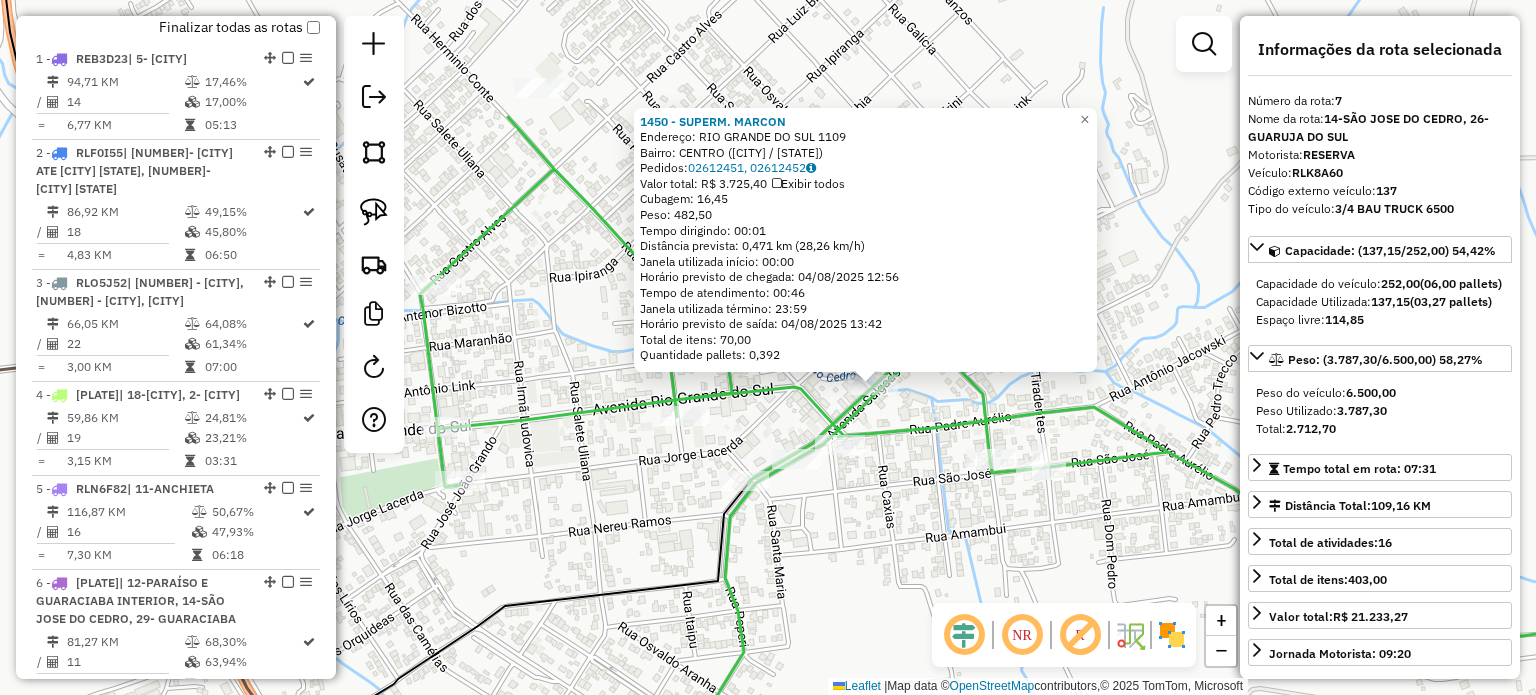 click on "1450 - SUPERM. MARCON  Endereço:  RIO GRANDE DO SUL 1109   Bairro: CENTRO (SAO JOSE DO CEDRO / SC)   Pedidos:  02612451, 02612452   Valor total: R$ 3.725,40   Exibir todos   Cubagem: 16,45  Peso: 482,50  Tempo dirigindo: 00:01   Distância prevista: 0,471 km (28,26 km/h)   Janela utilizada início: 00:00   Horário previsto de chegada: 04/08/2025 12:56   Tempo de atendimento: 00:46   Janela utilizada término: 23:59   Horário previsto de saída: 04/08/2025 13:42   Total de itens: 70,00   Quantidade pallets: 0,392  × Janela de atendimento Grade de atendimento Capacidade Transportadoras Veículos Cliente Pedidos  Rotas Selecione os dias de semana para filtrar as janelas de atendimento  Seg   Ter   Qua   Qui   Sex   Sáb   Dom  Informe o período da janela de atendimento: De: Até:  Filtrar exatamente a janela do cliente  Considerar janela de atendimento padrão  Selecione os dias de semana para filtrar as grades de atendimento  Seg   Ter   Qua   Qui   Sex   Sáb   Dom   Peso mínimo:   Peso máximo:   De:  +" 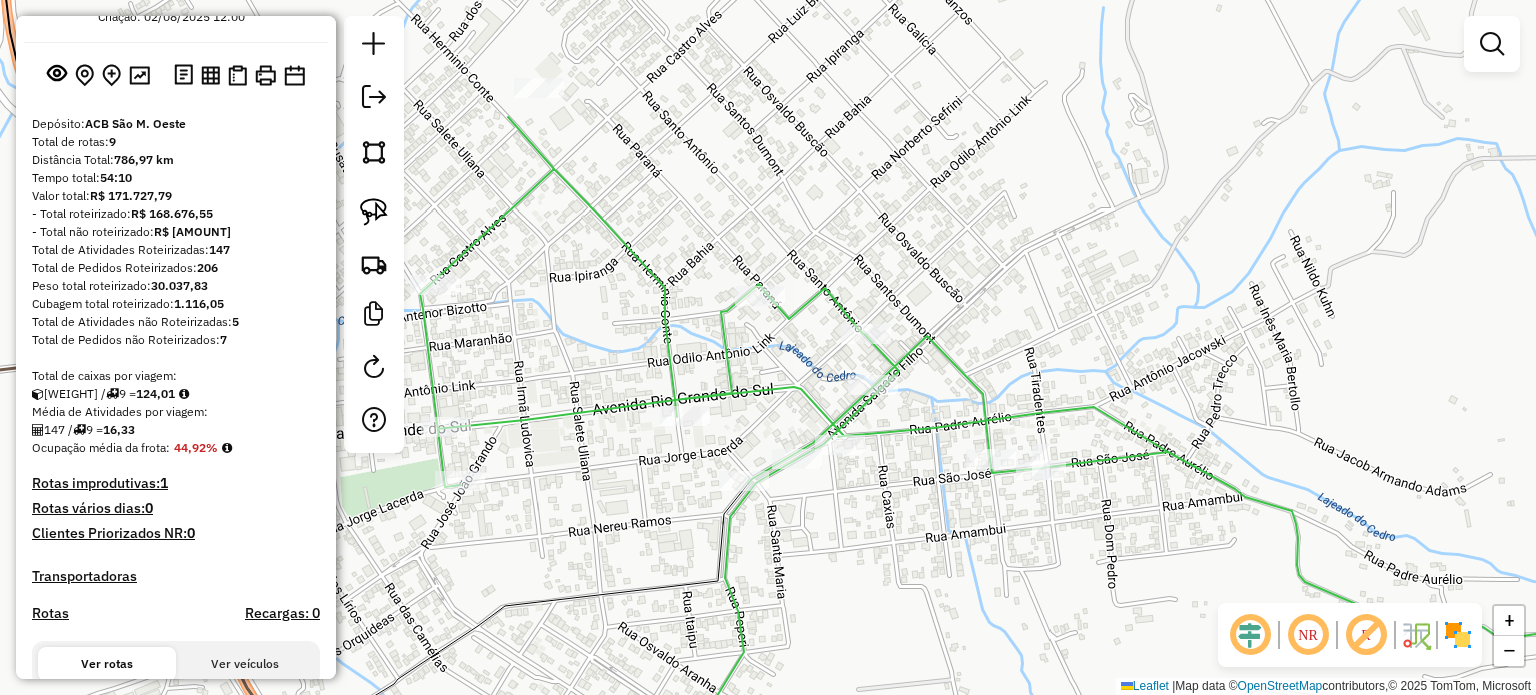 scroll, scrollTop: 0, scrollLeft: 0, axis: both 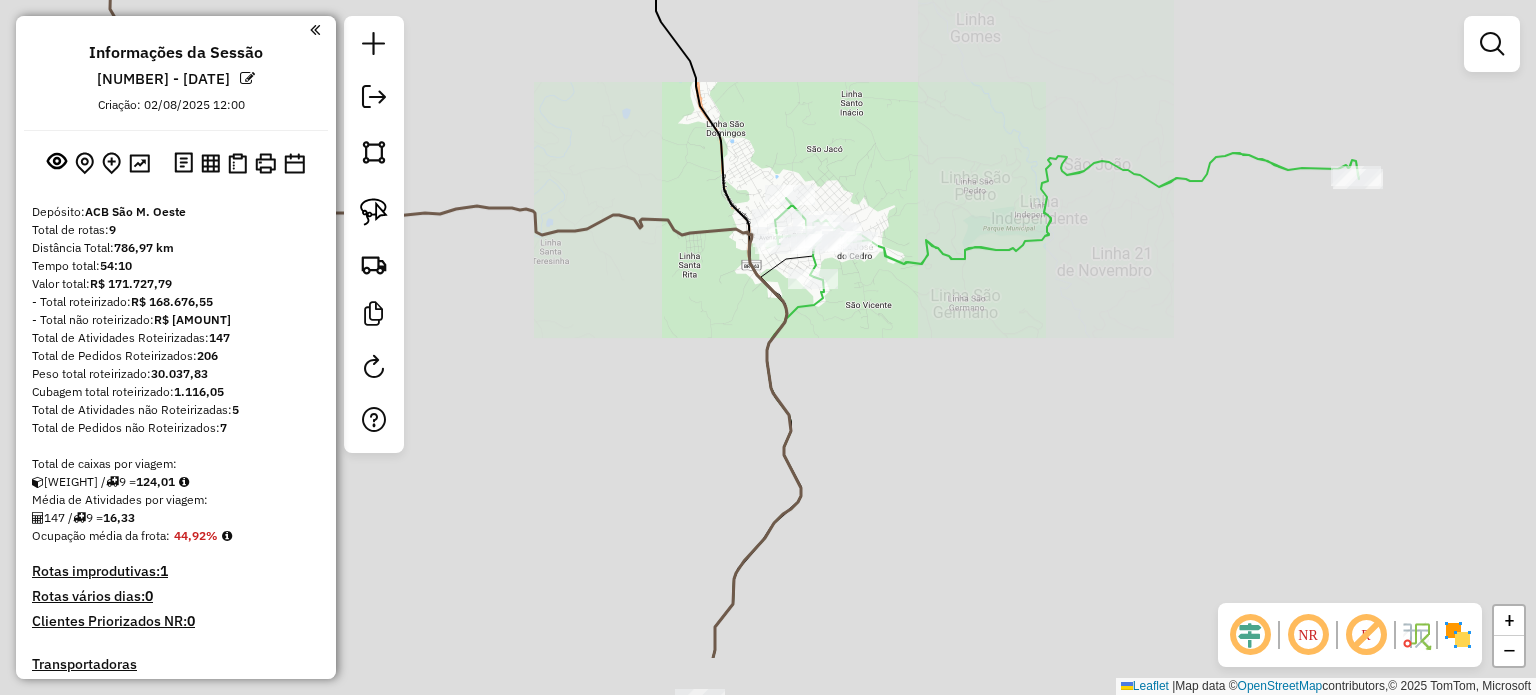 drag, startPoint x: 900, startPoint y: 467, endPoint x: 944, endPoint y: 303, distance: 169.79988 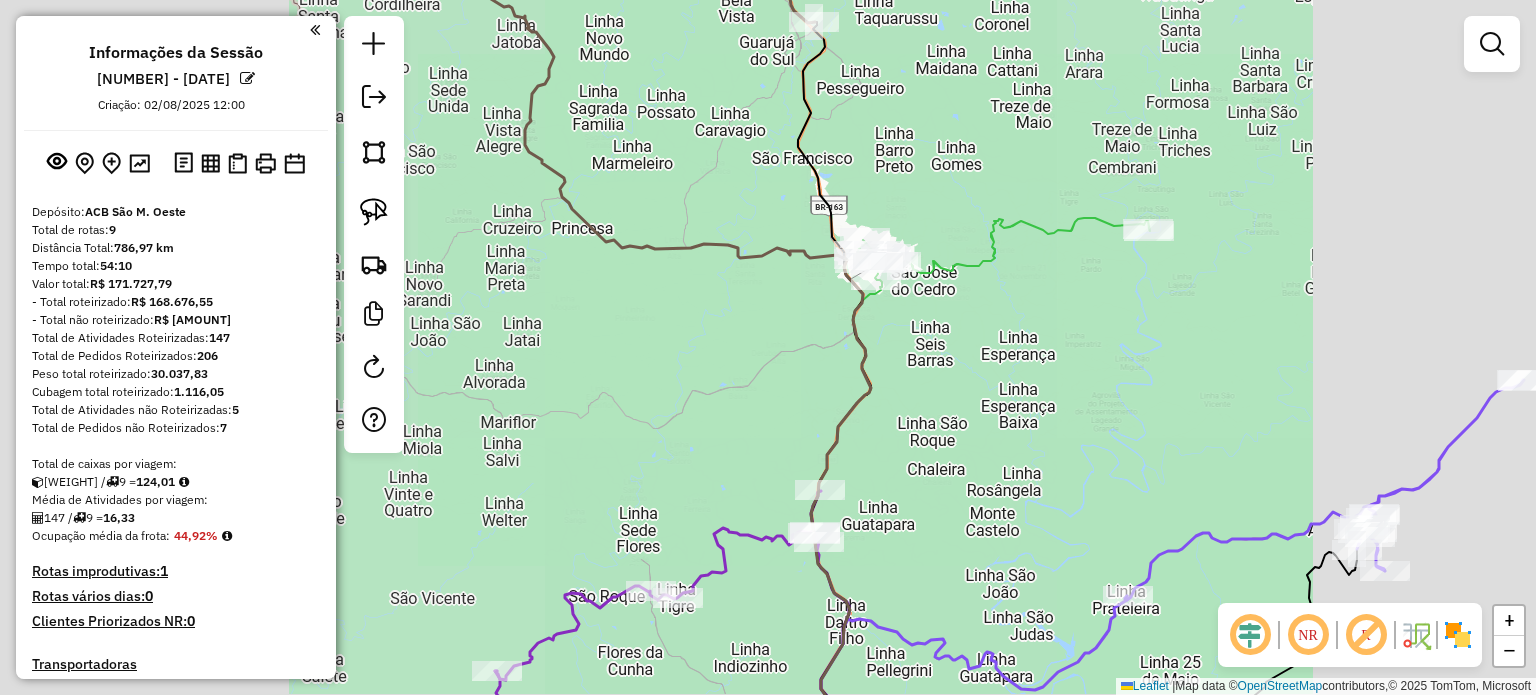 drag, startPoint x: 980, startPoint y: 409, endPoint x: 916, endPoint y: 331, distance: 100.89599 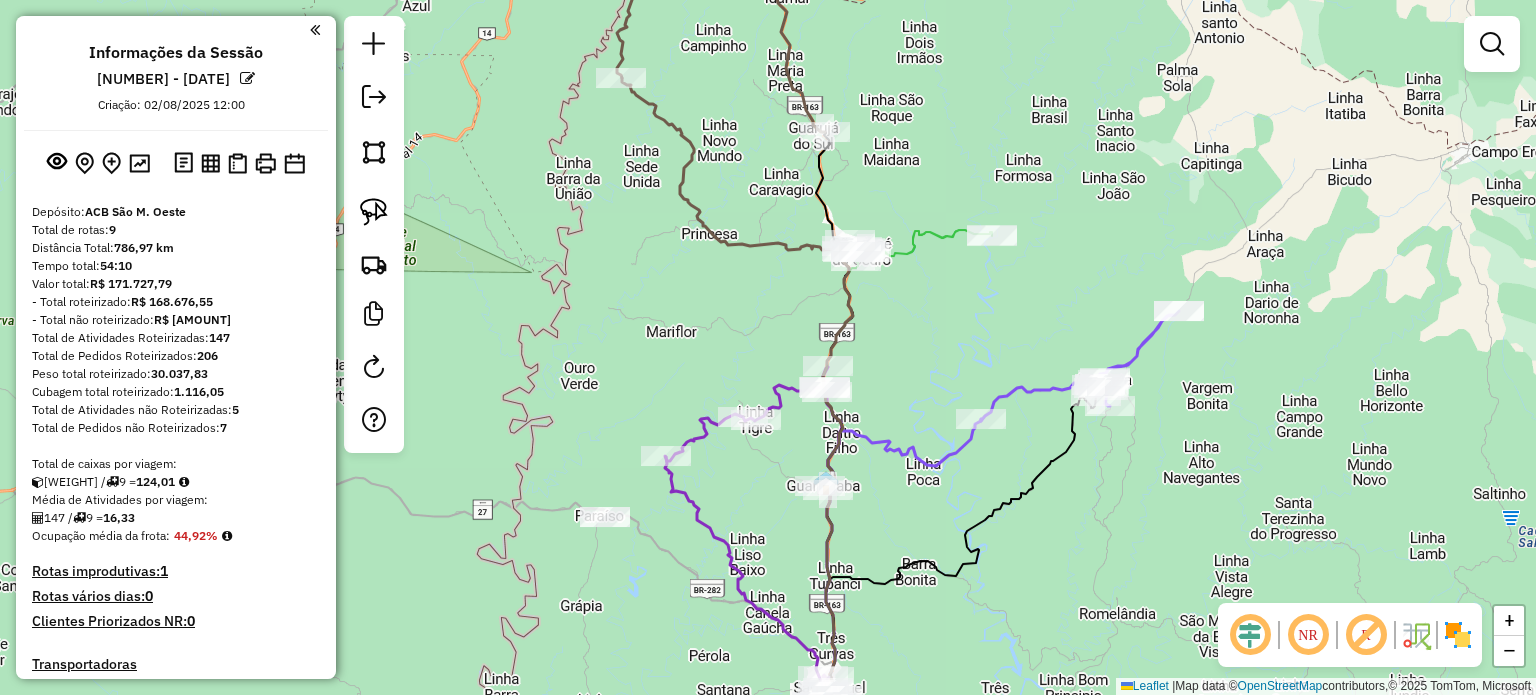 drag, startPoint x: 993, startPoint y: 375, endPoint x: 921, endPoint y: 279, distance: 120 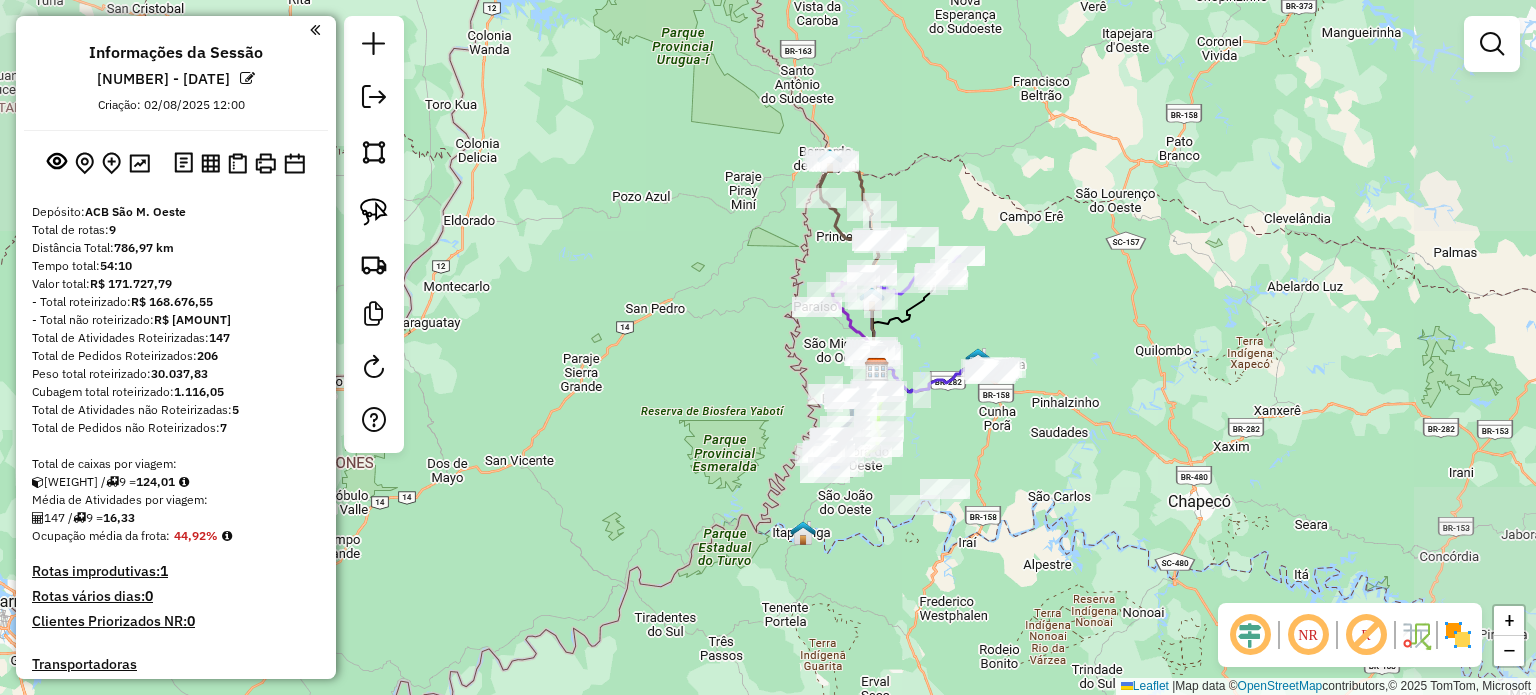 drag, startPoint x: 1072, startPoint y: 437, endPoint x: 642, endPoint y: 249, distance: 469.3016 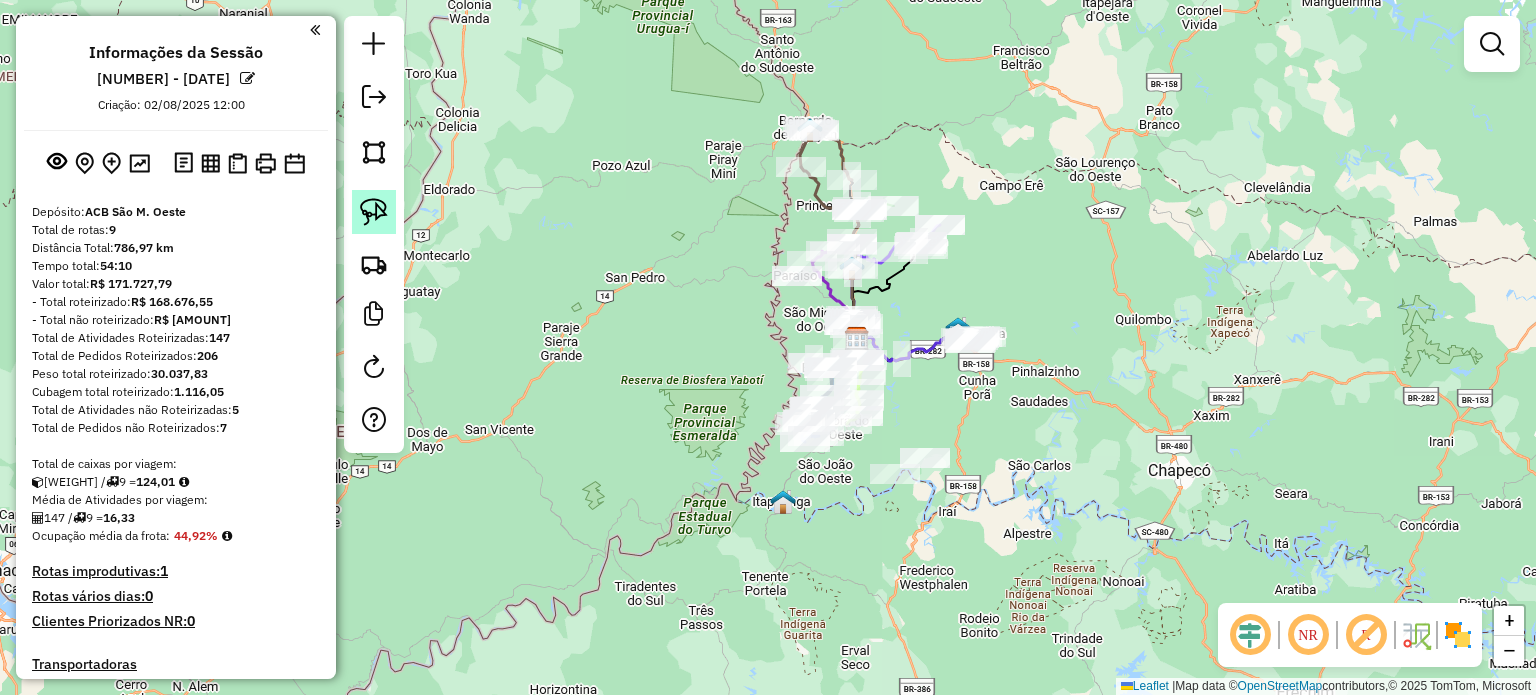 click 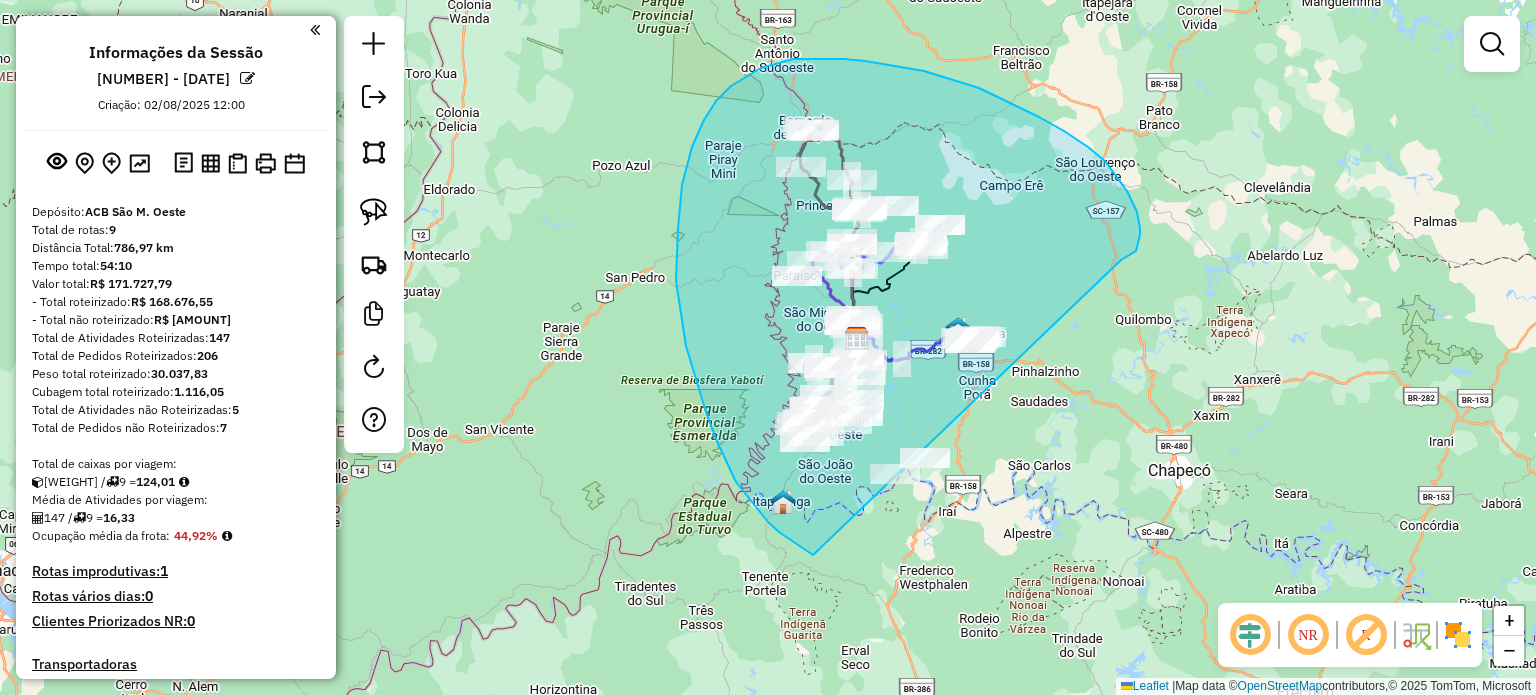 drag, startPoint x: 1136, startPoint y: 251, endPoint x: 1040, endPoint y: 554, distance: 317.8443 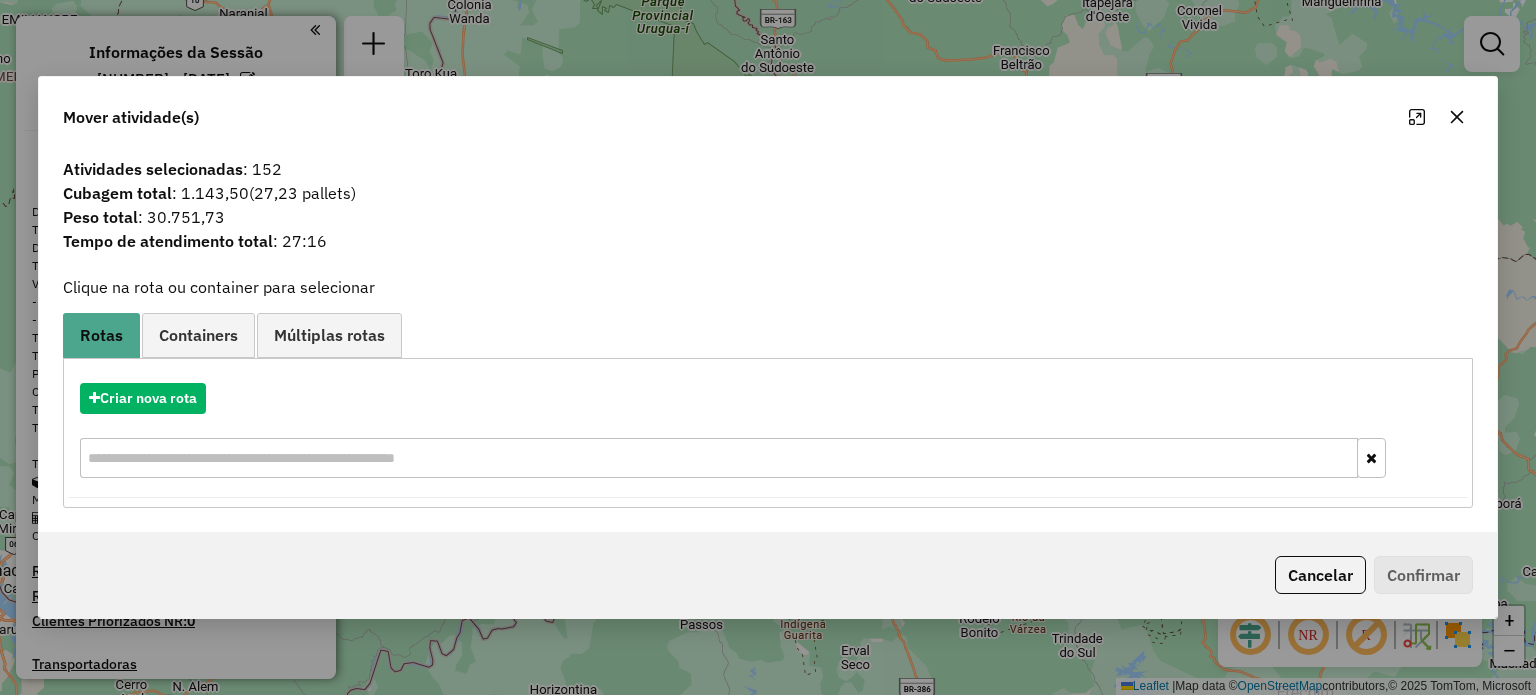 click 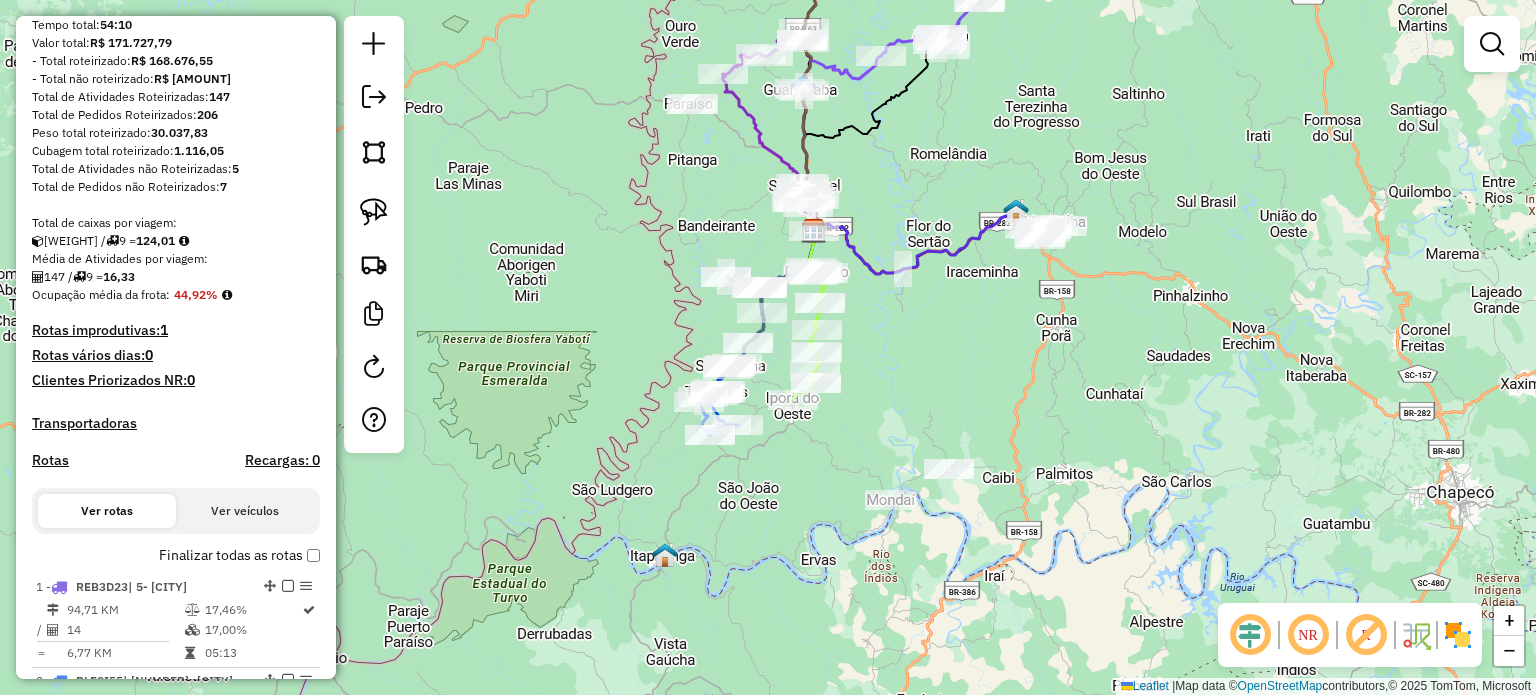 scroll, scrollTop: 300, scrollLeft: 0, axis: vertical 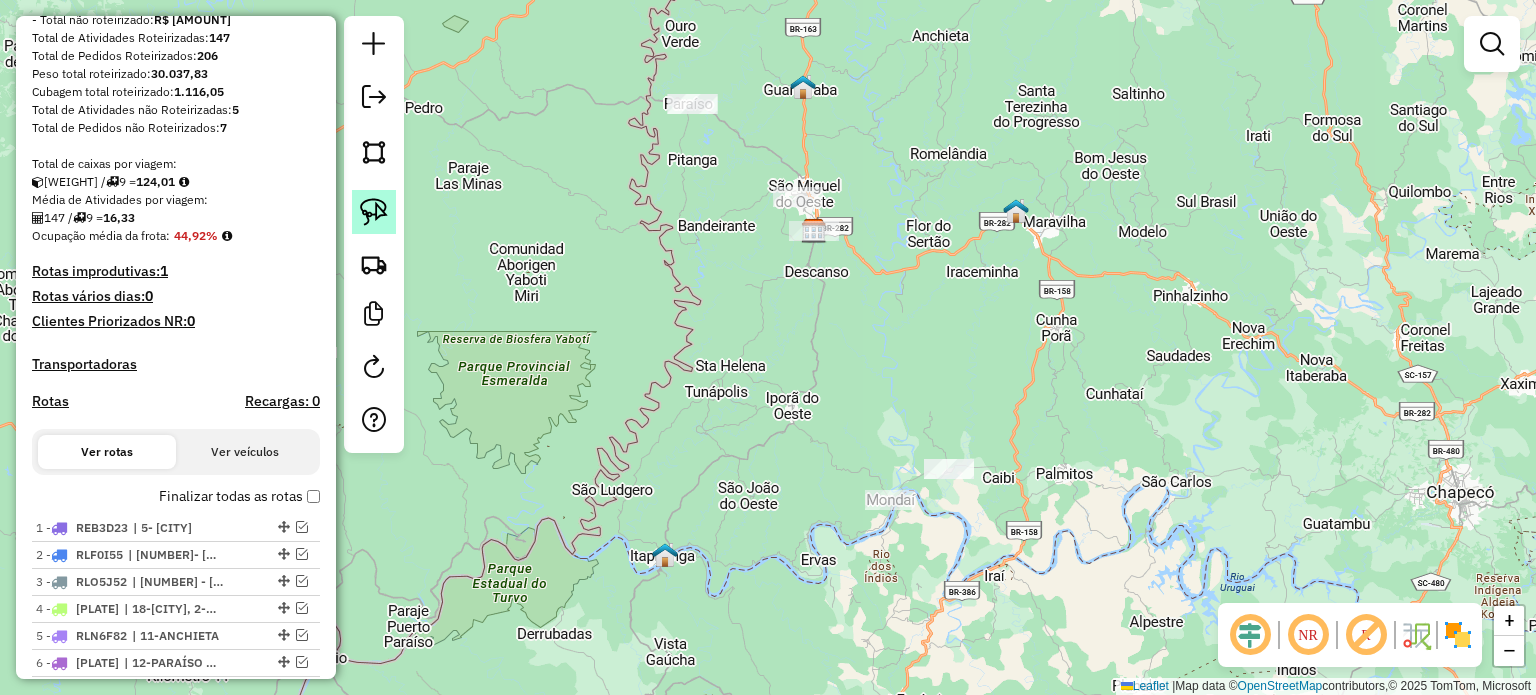 click 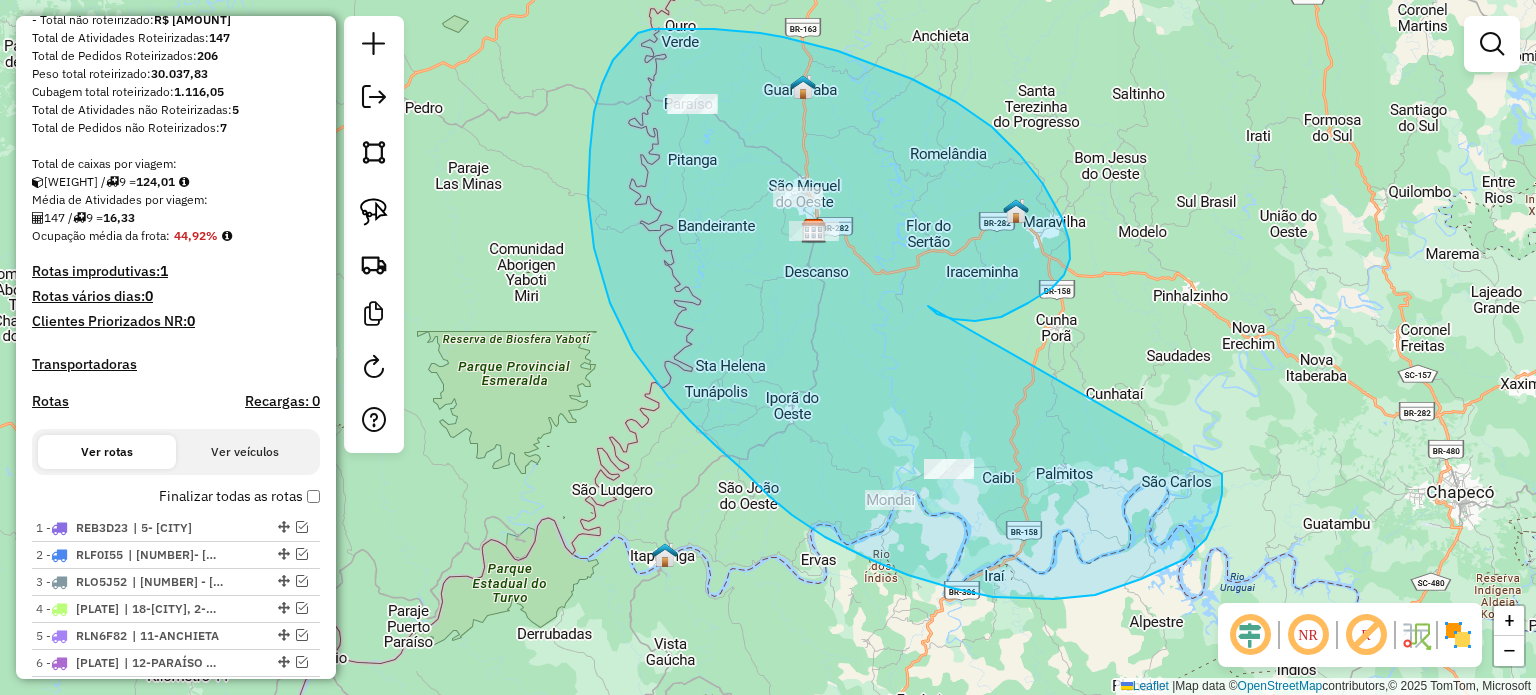 drag, startPoint x: 1069, startPoint y: 240, endPoint x: 1218, endPoint y: 453, distance: 259.9423 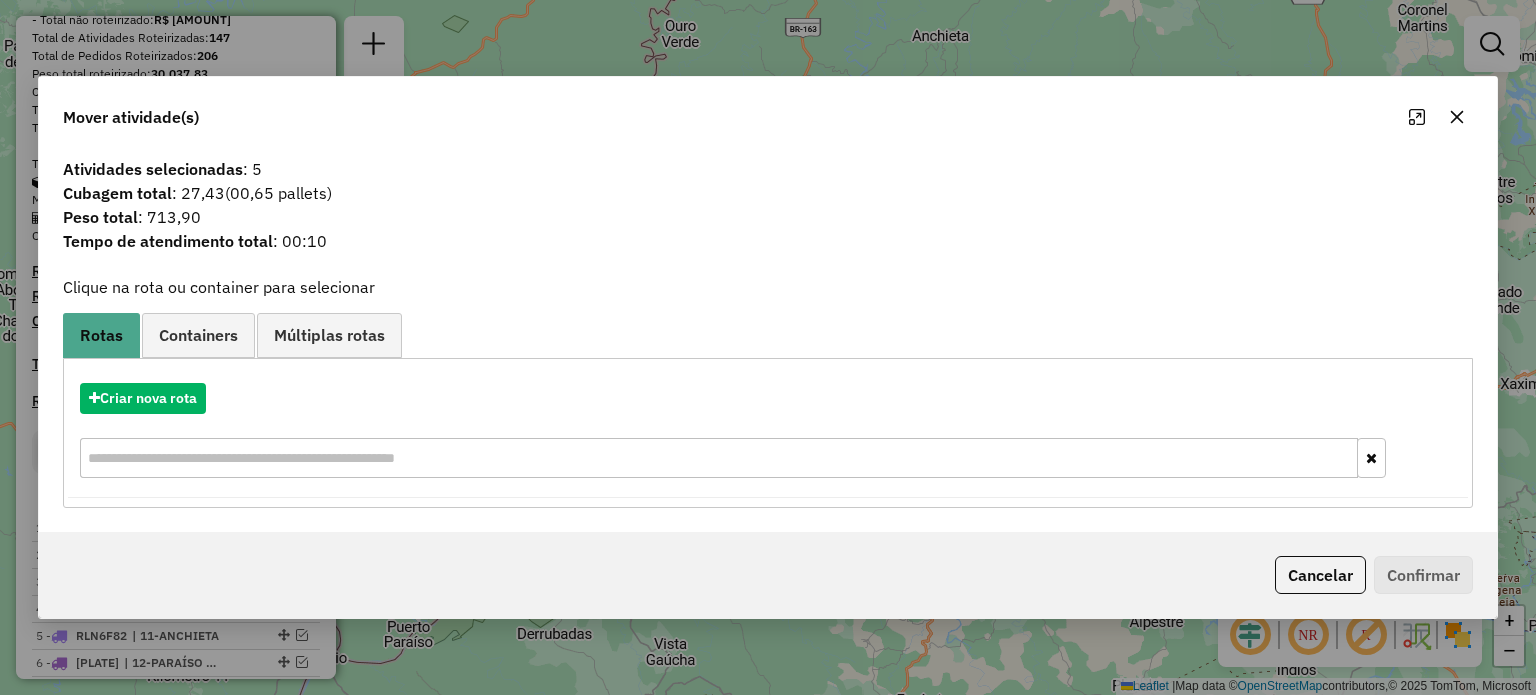 click 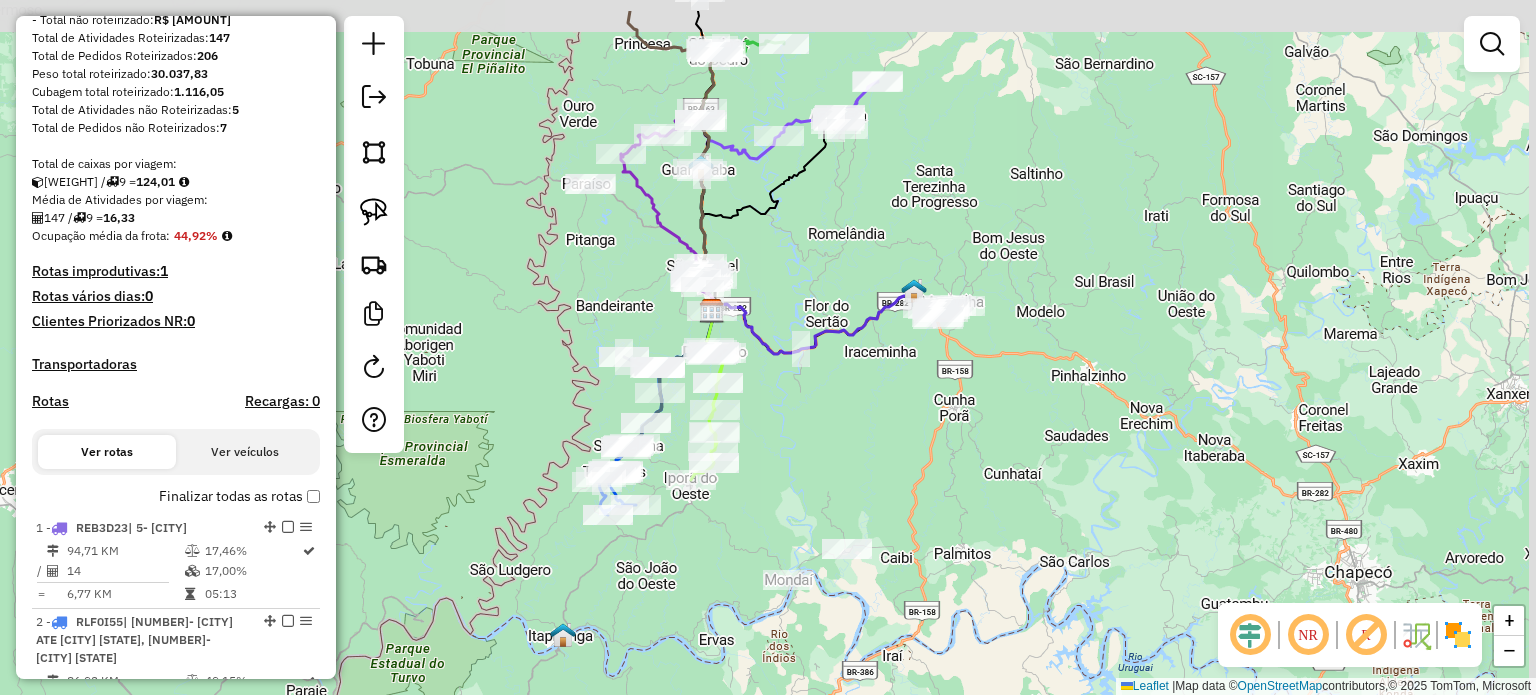 drag, startPoint x: 622, startPoint y: 285, endPoint x: 540, endPoint y: 347, distance: 102.80078 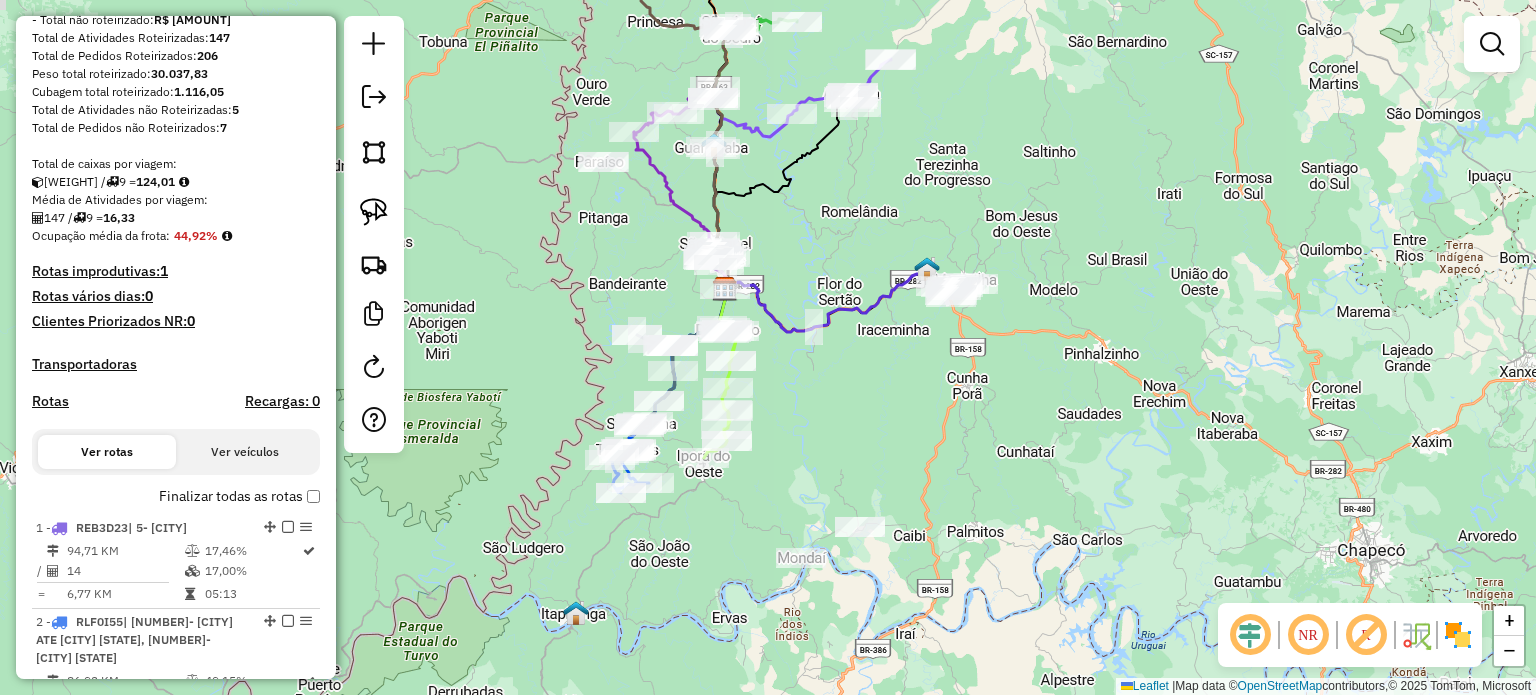 drag, startPoint x: 531, startPoint y: 379, endPoint x: 575, endPoint y: 299, distance: 91.3017 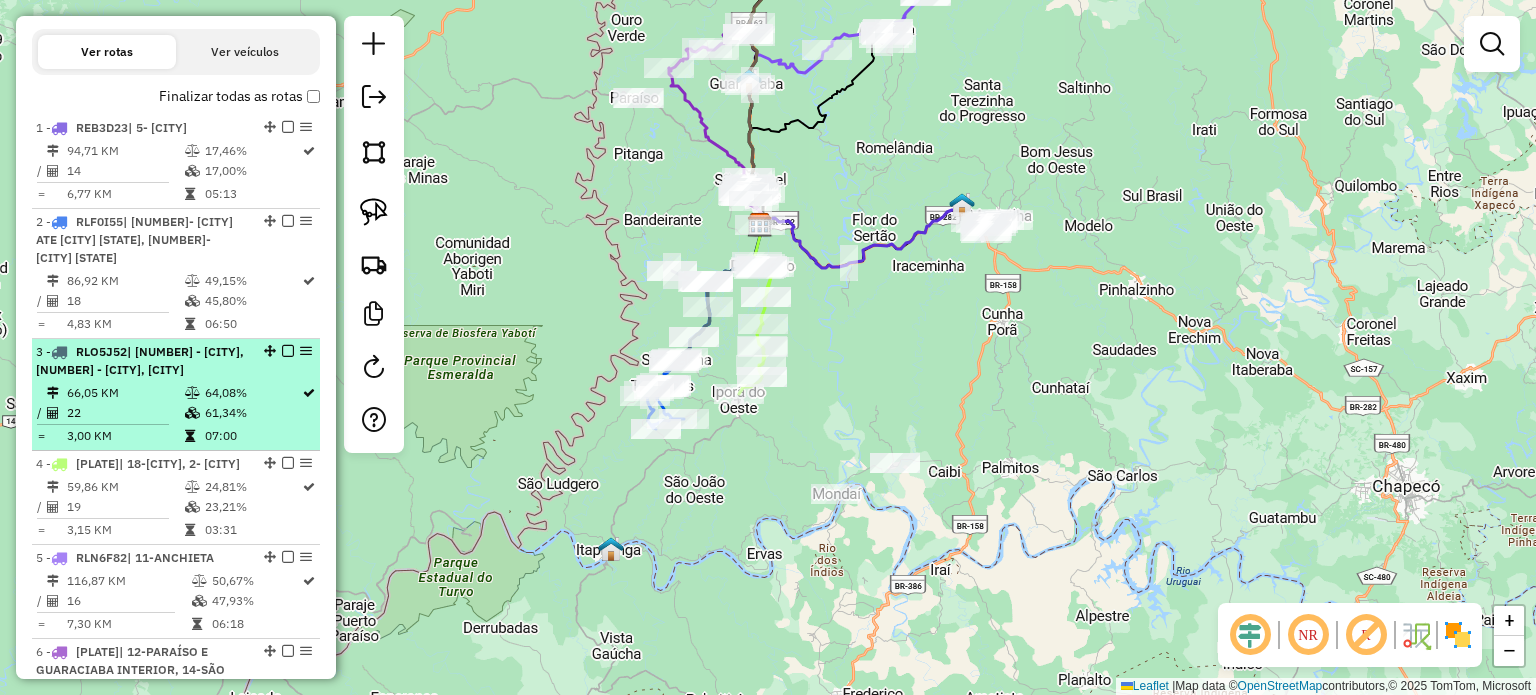 scroll, scrollTop: 0, scrollLeft: 0, axis: both 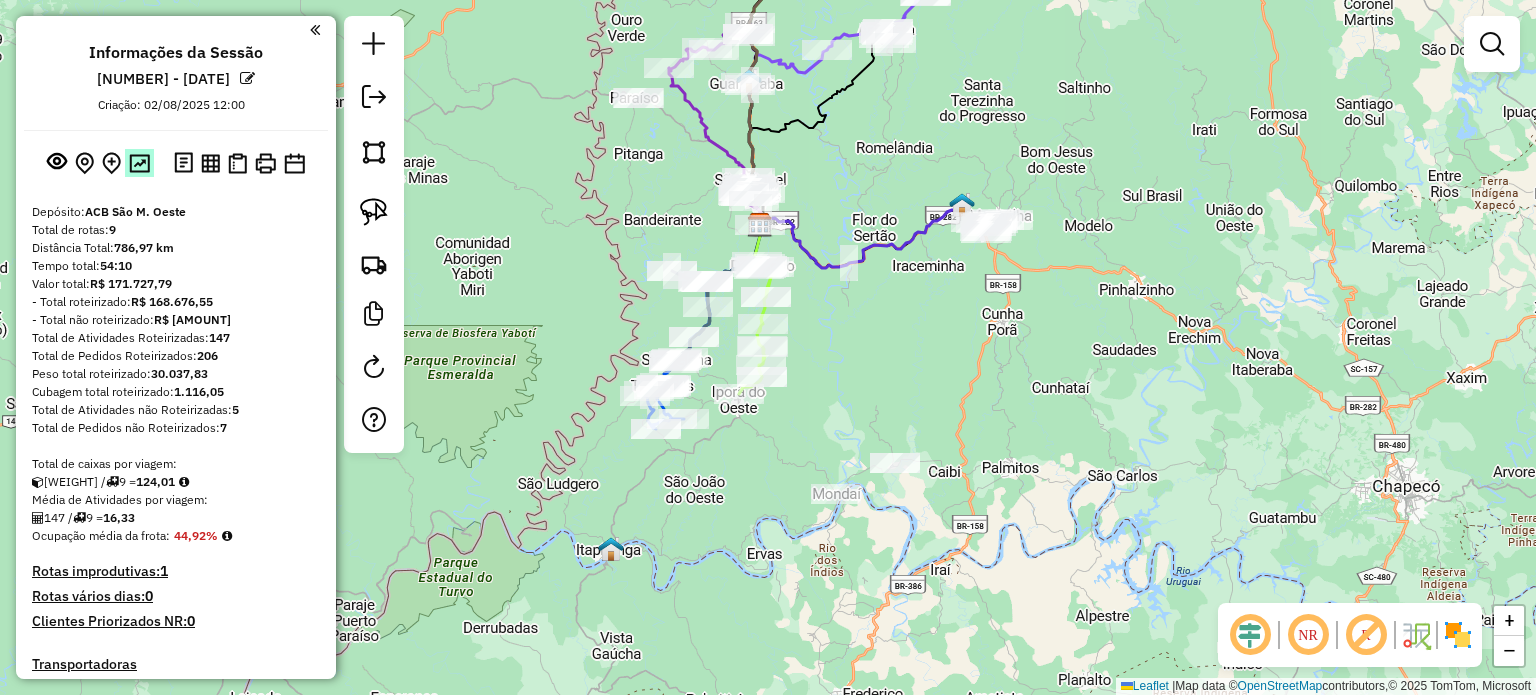 click at bounding box center [139, 163] 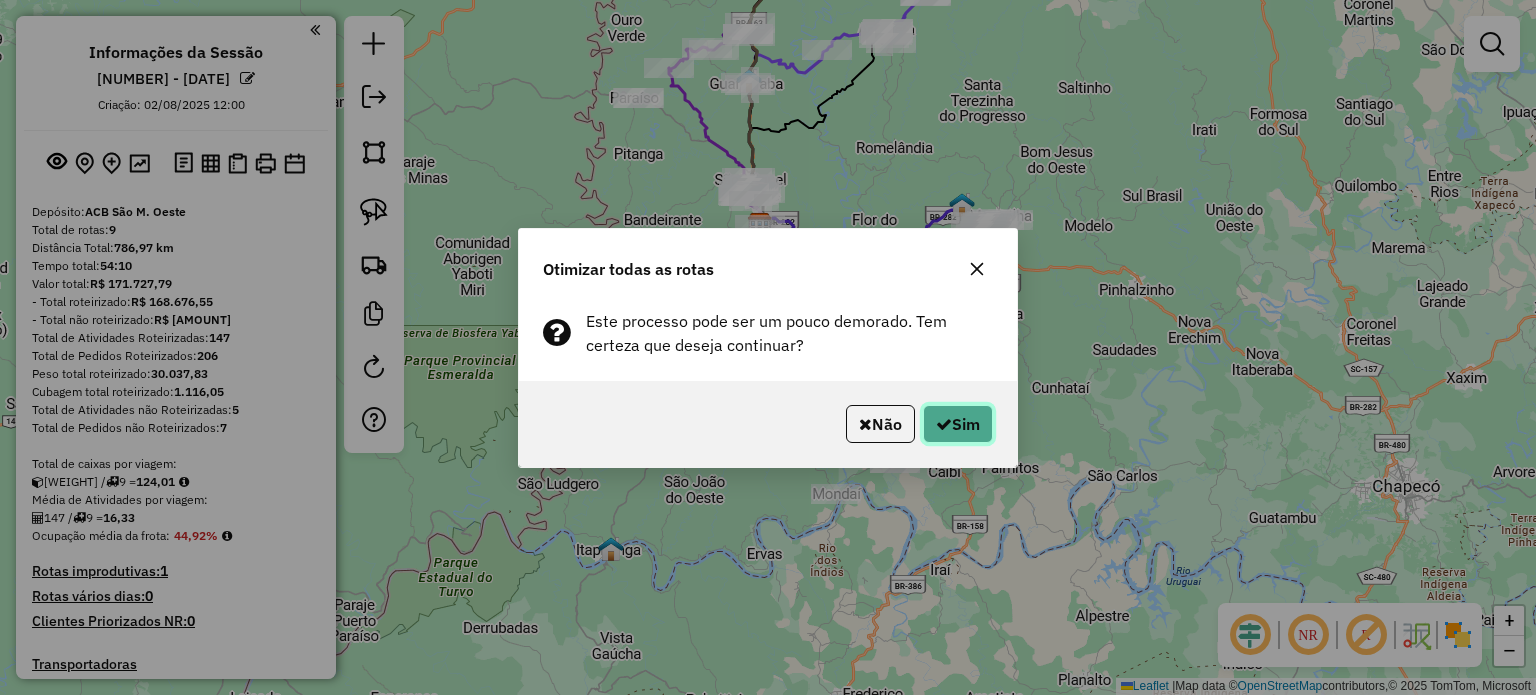 click on "Sim" 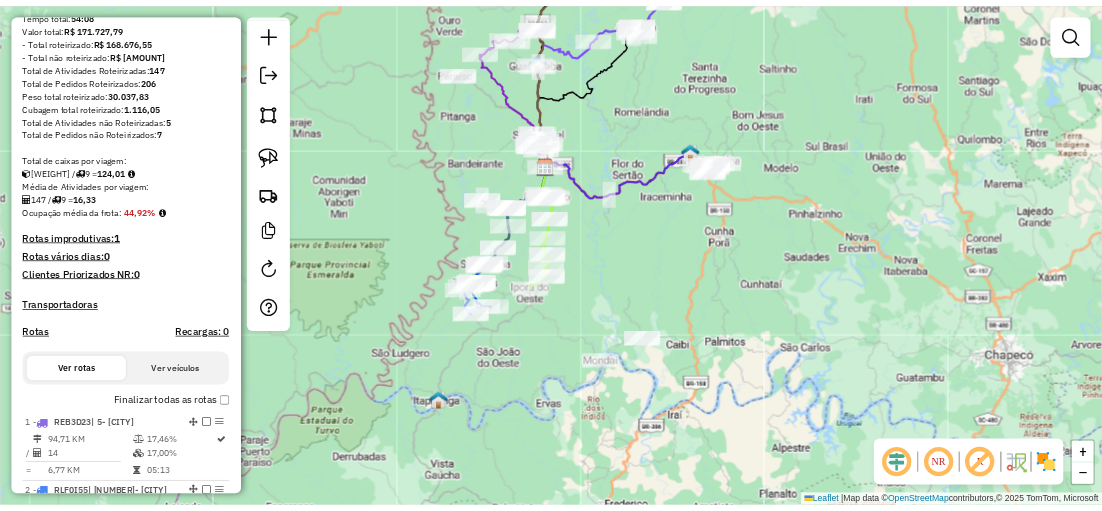 scroll, scrollTop: 0, scrollLeft: 0, axis: both 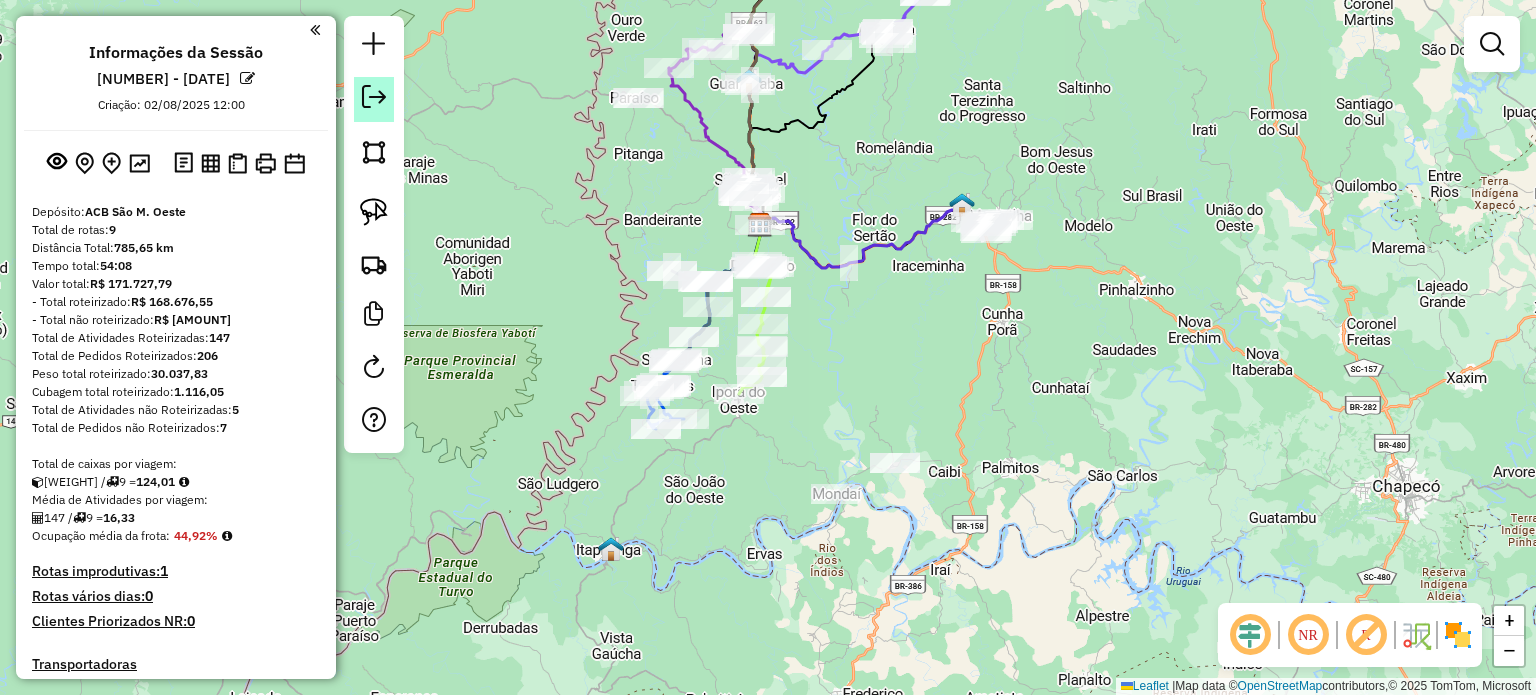 click 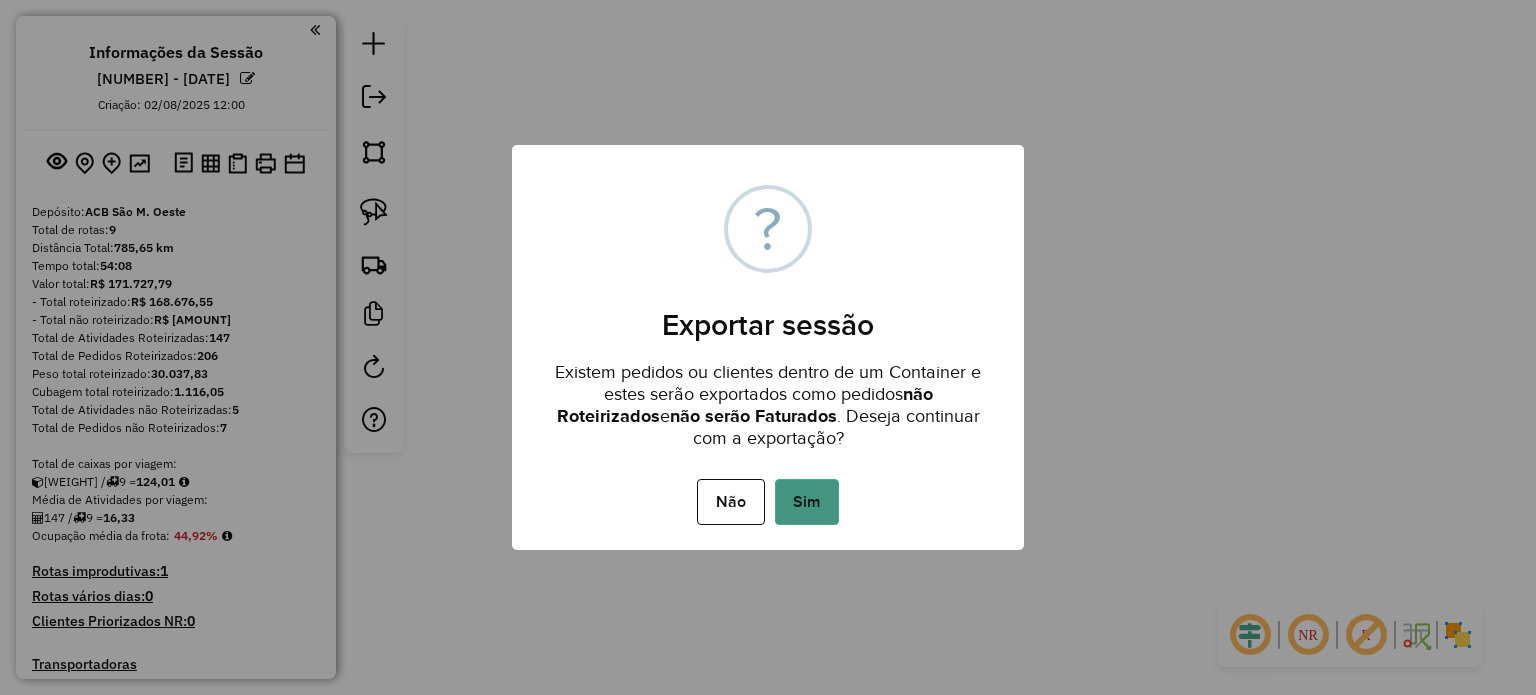 click on "Sim" at bounding box center [807, 502] 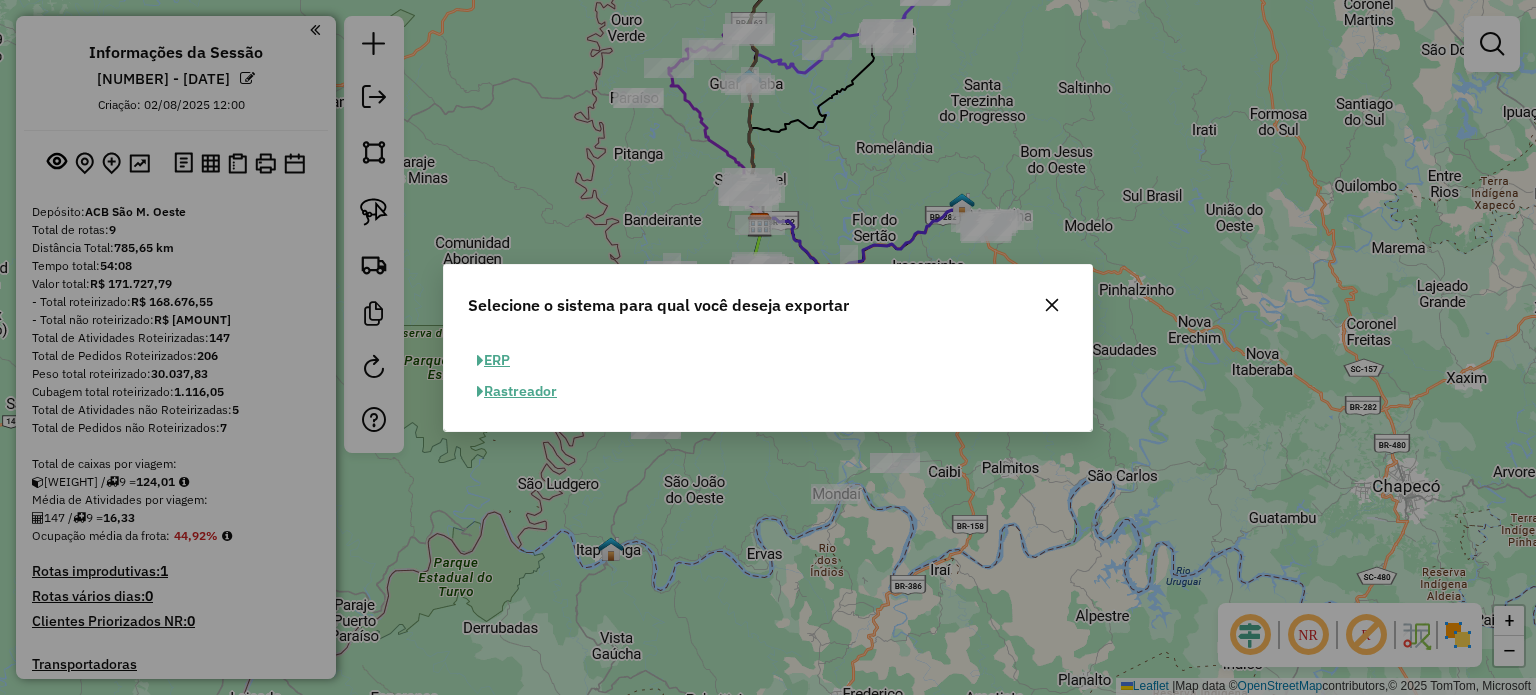 click on "ERP" 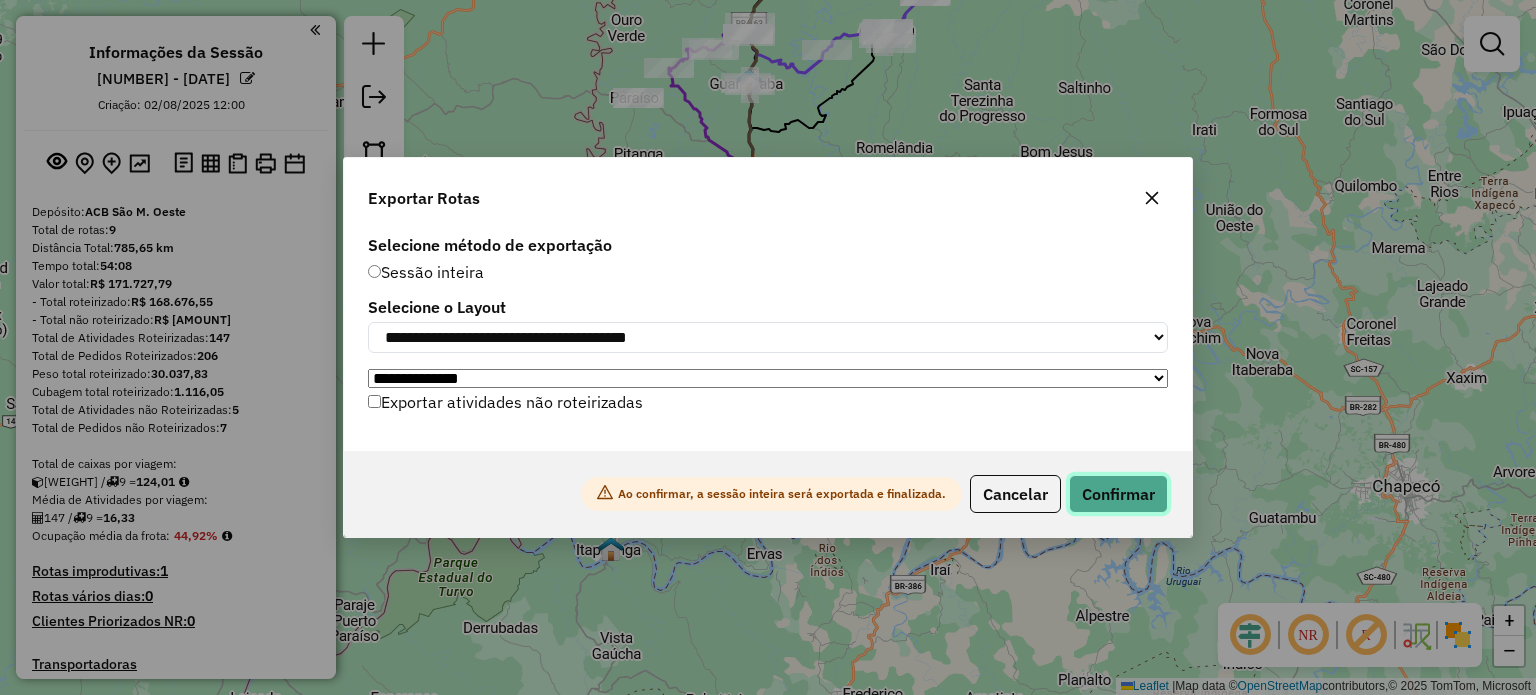click on "Confirmar" 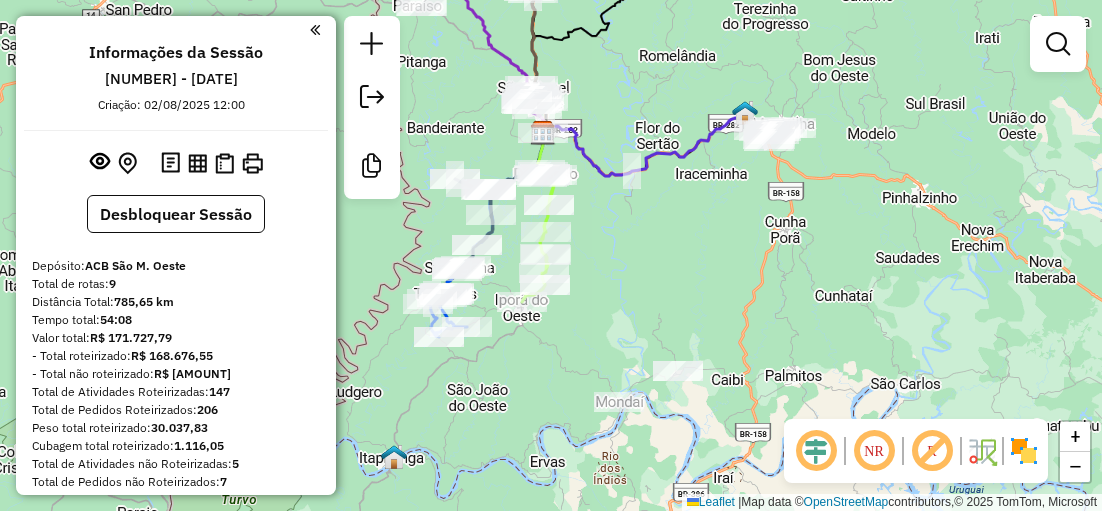 scroll, scrollTop: 100, scrollLeft: 0, axis: vertical 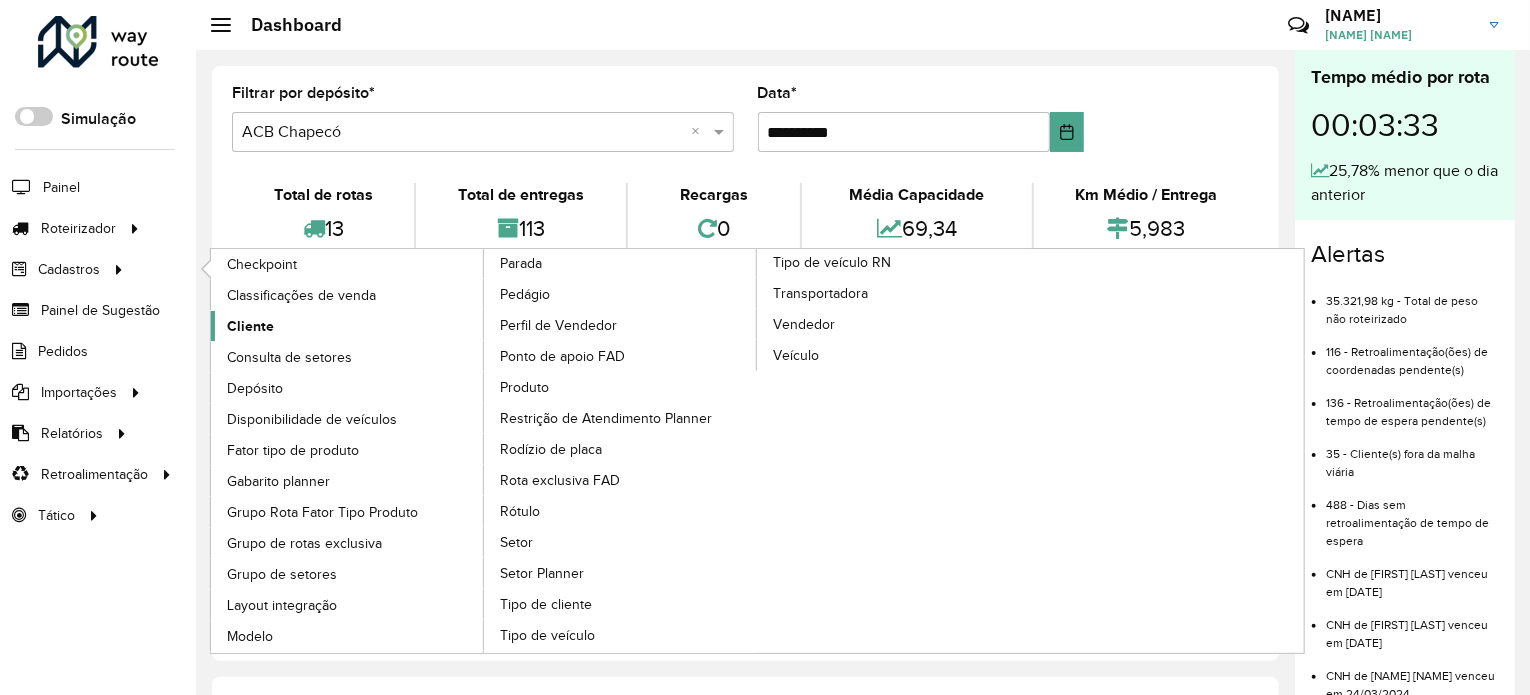 click on "Cliente" 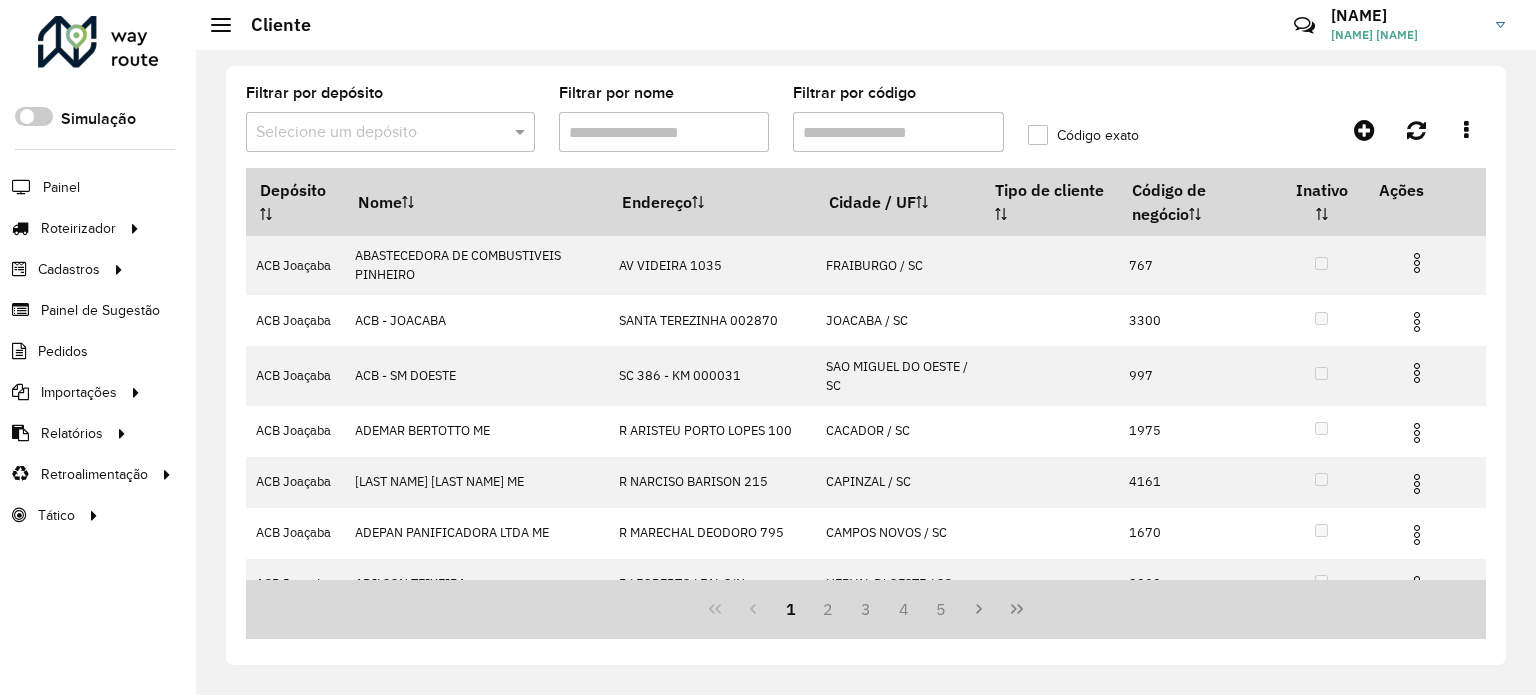 click at bounding box center (522, 132) 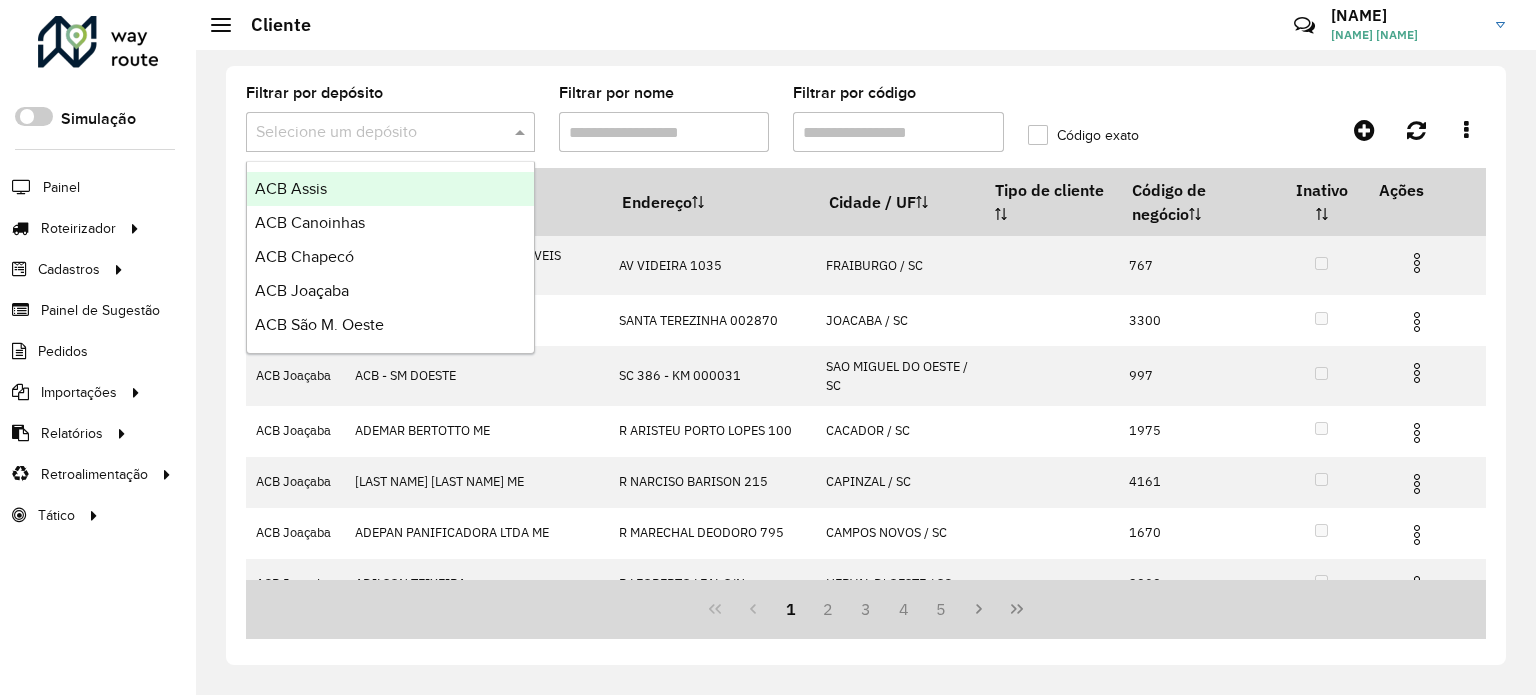 click on "ACB Assis" at bounding box center [291, 188] 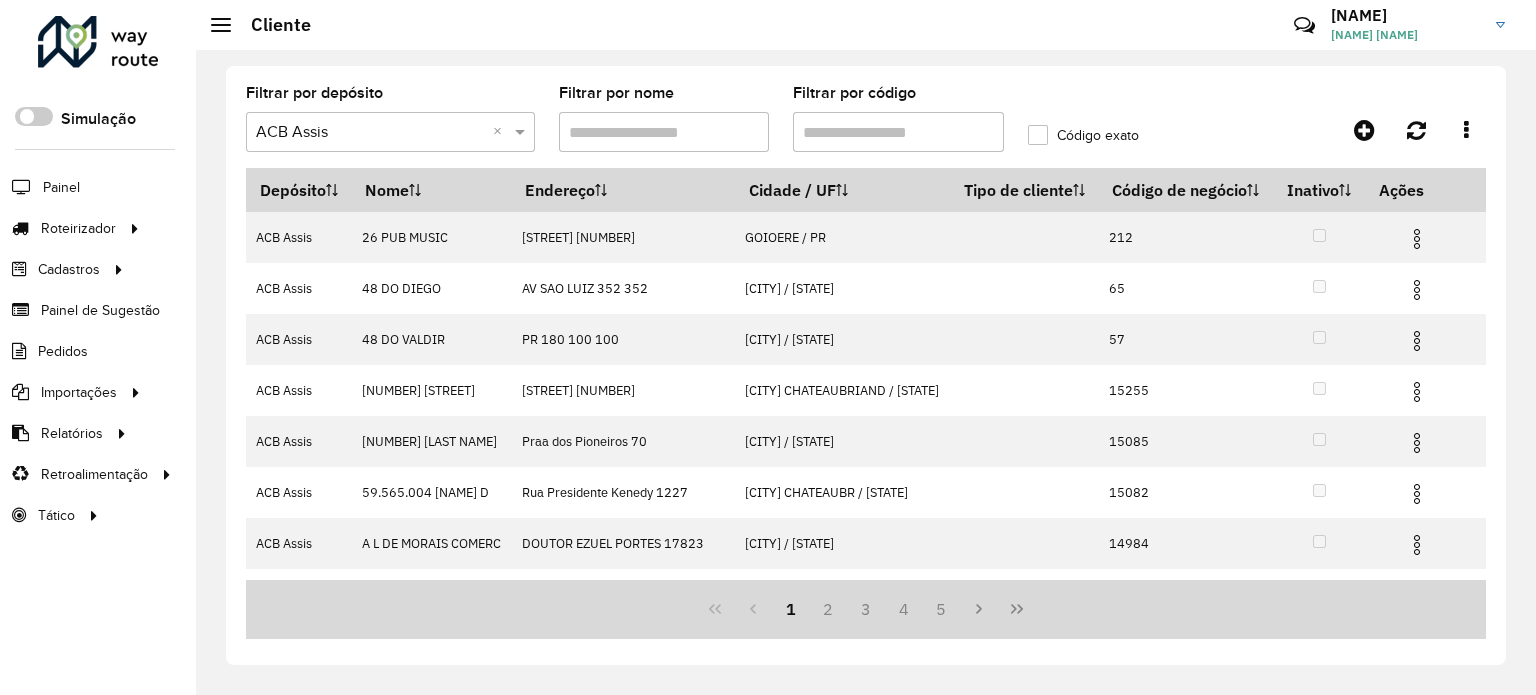 click on "Código exato" 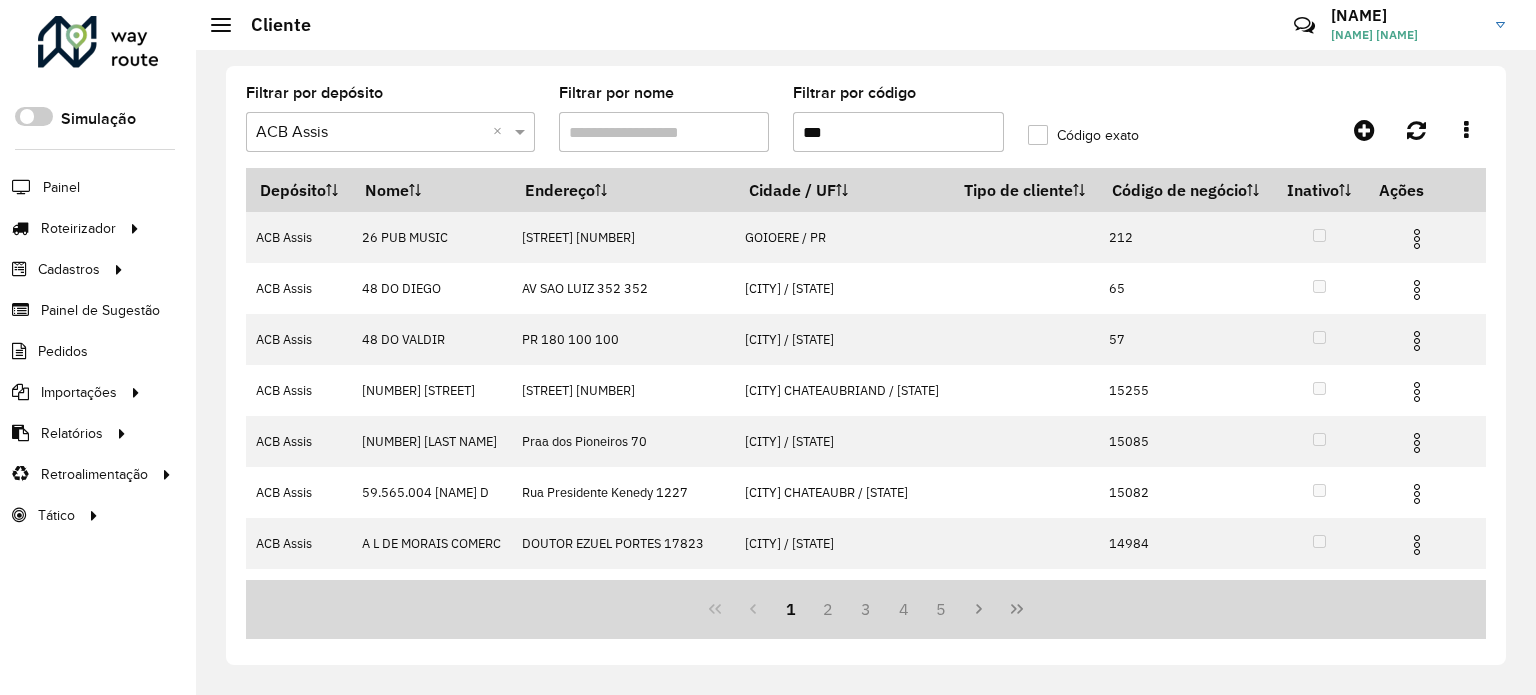 type on "***" 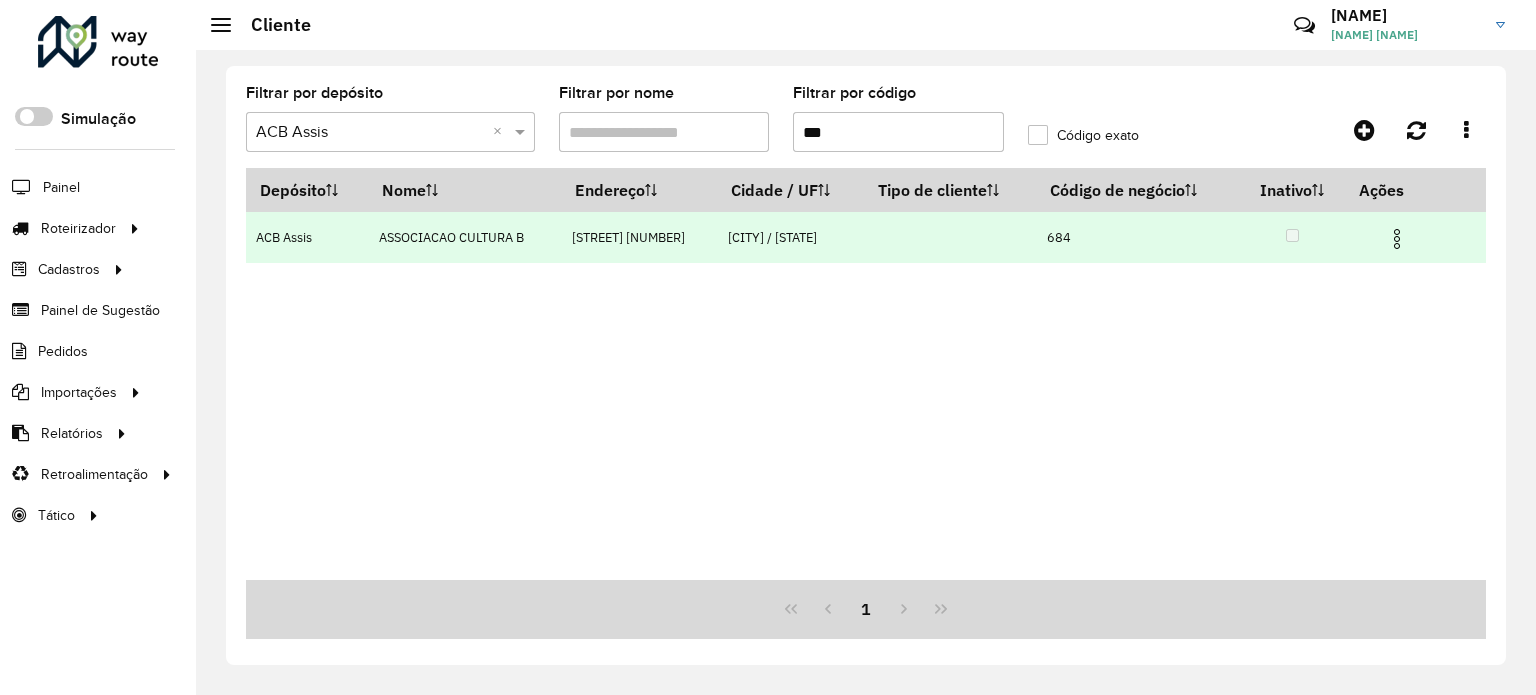 click at bounding box center (1397, 239) 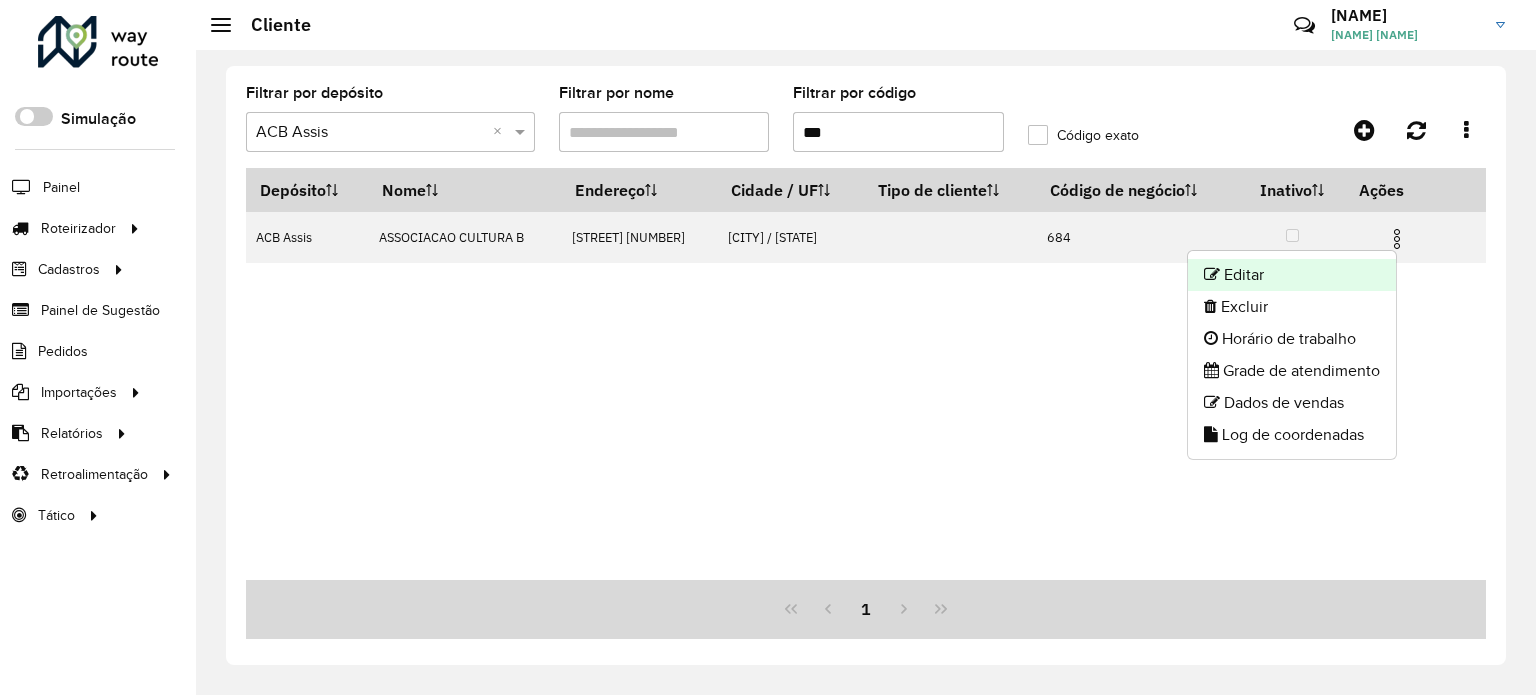 click on "Editar" 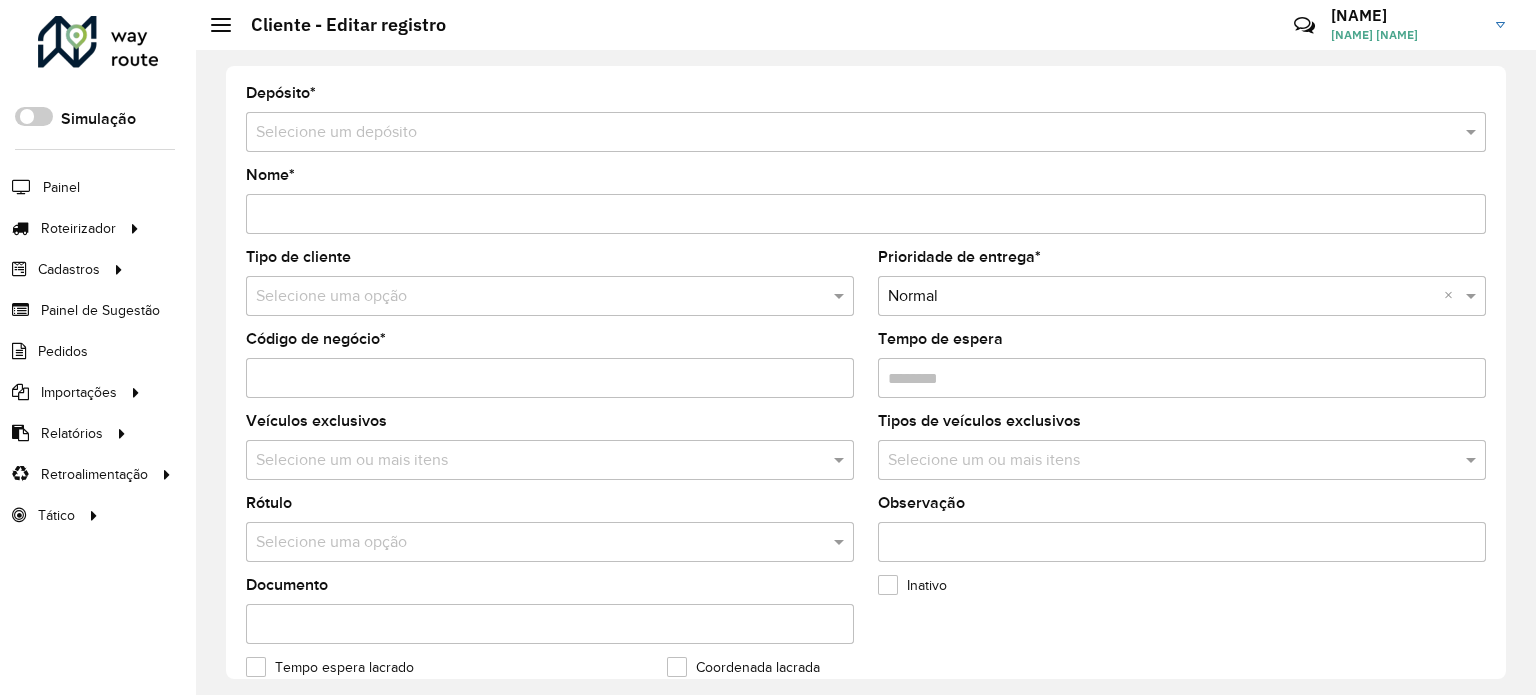 type on "**********" 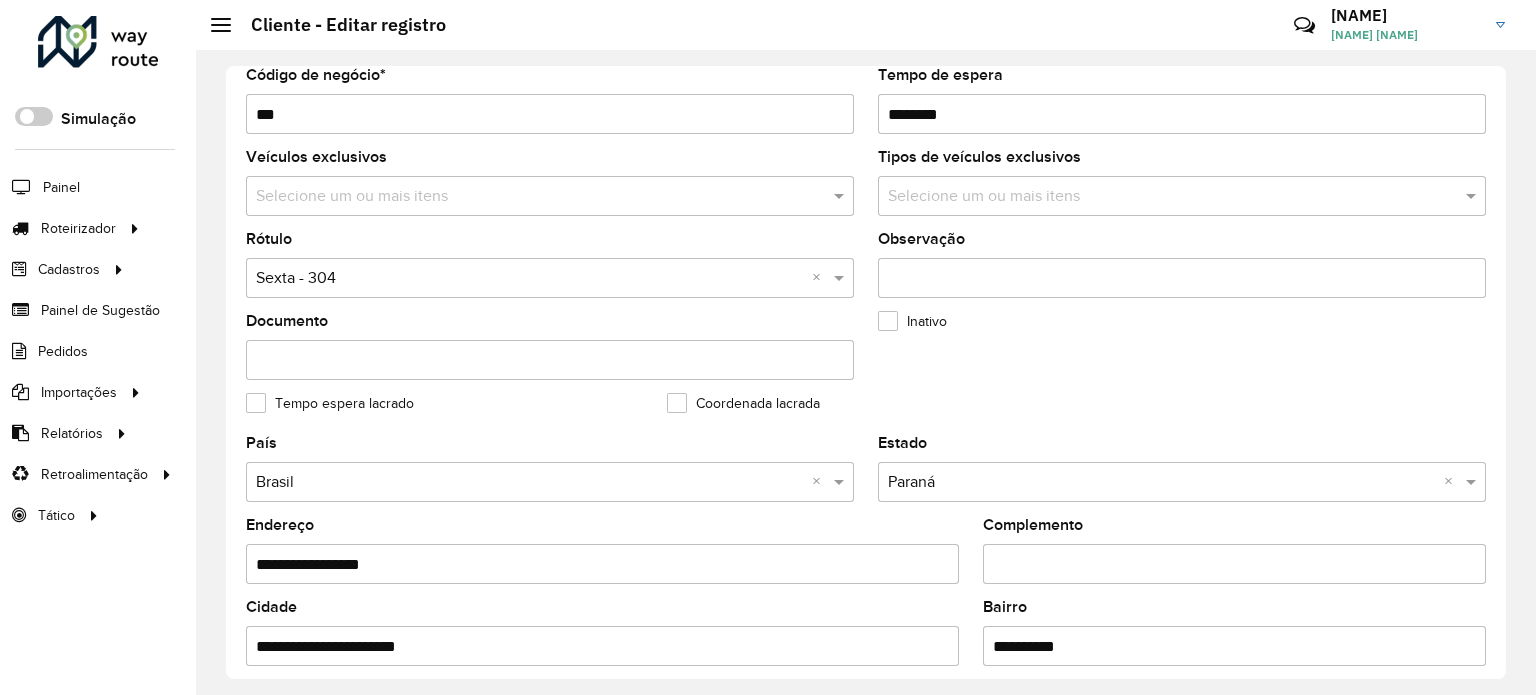 scroll, scrollTop: 600, scrollLeft: 0, axis: vertical 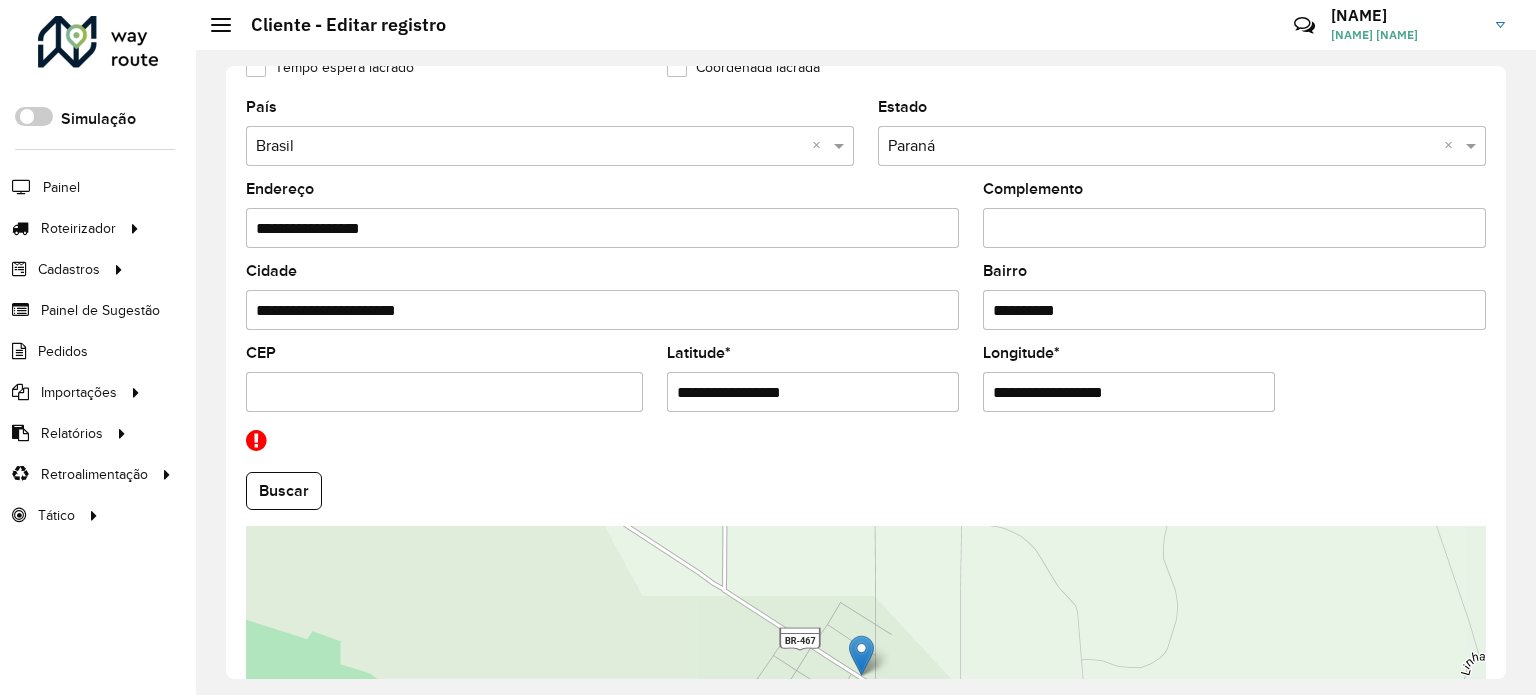 drag, startPoint x: 845, startPoint y: 398, endPoint x: 580, endPoint y: 391, distance: 265.09244 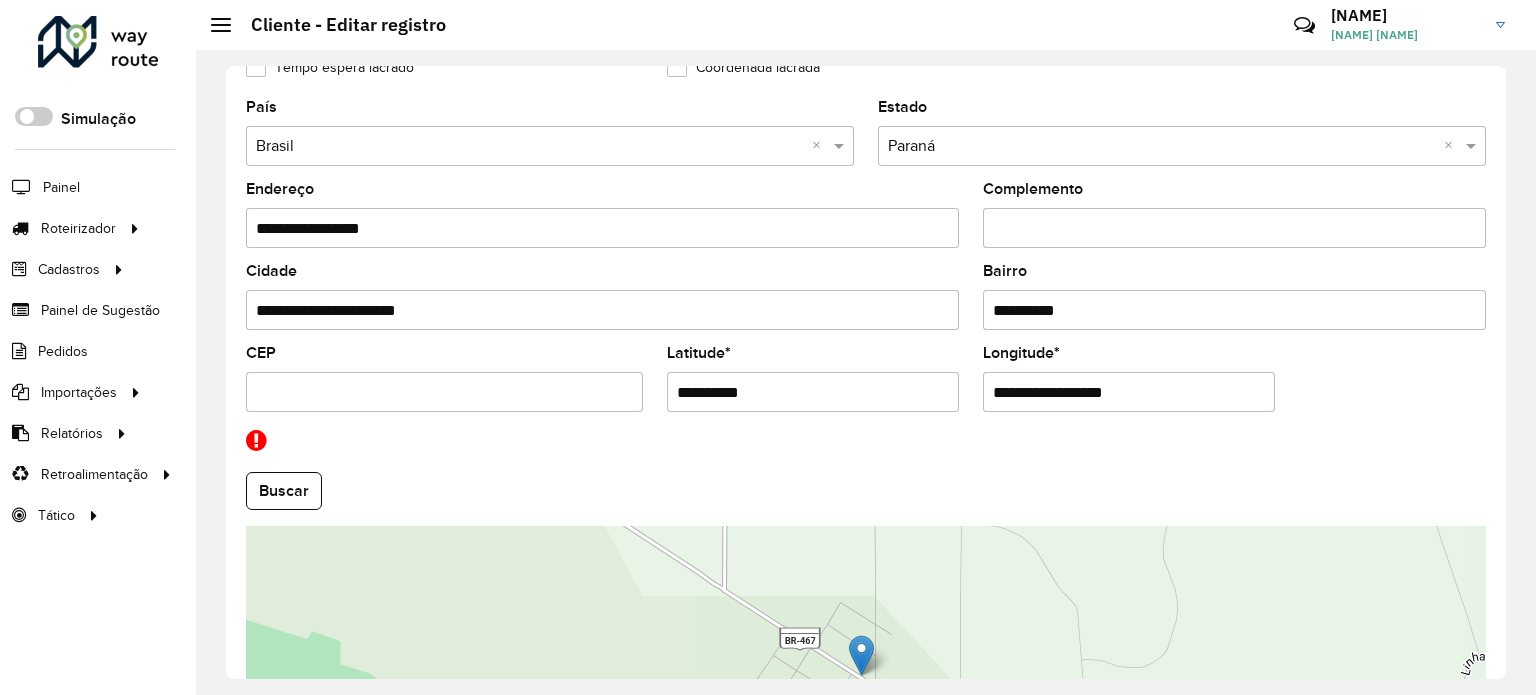 type on "**********" 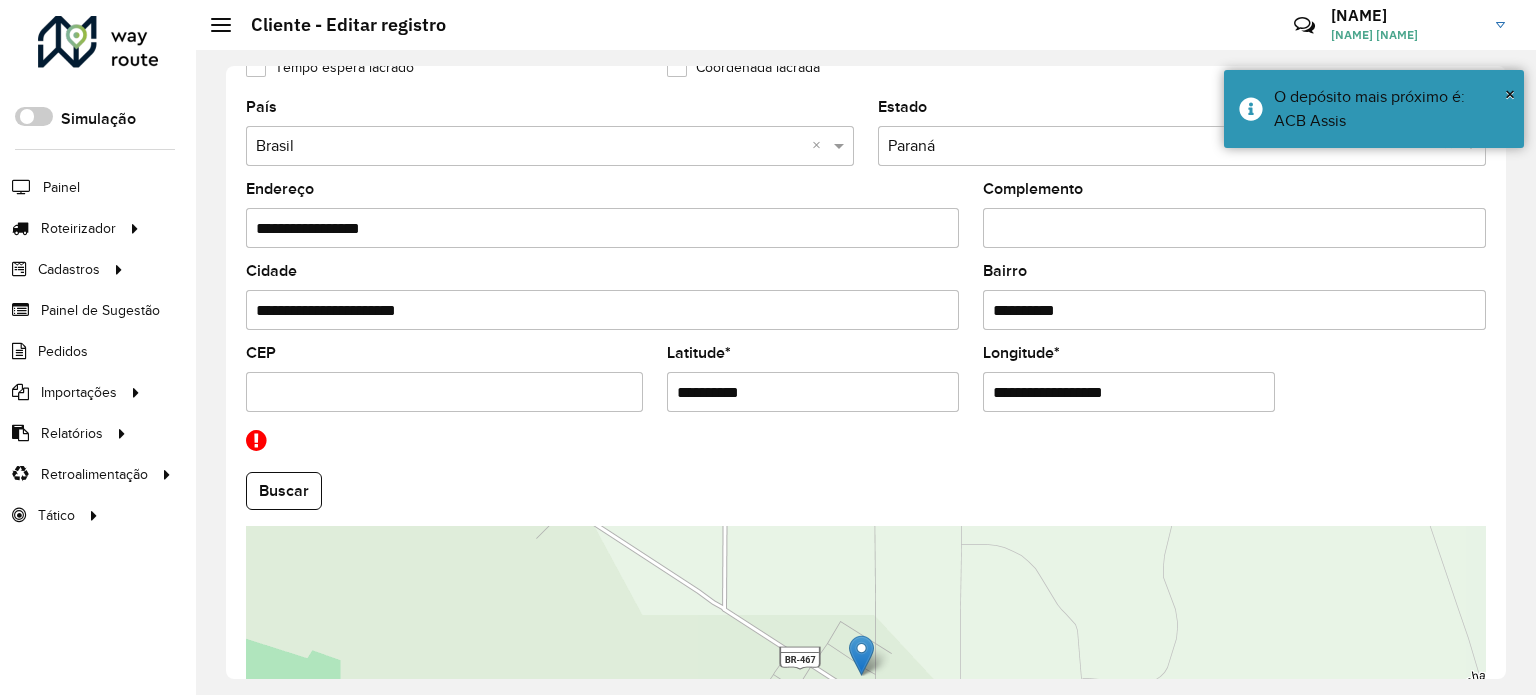 drag, startPoint x: 1175, startPoint y: 391, endPoint x: 883, endPoint y: 407, distance: 292.43802 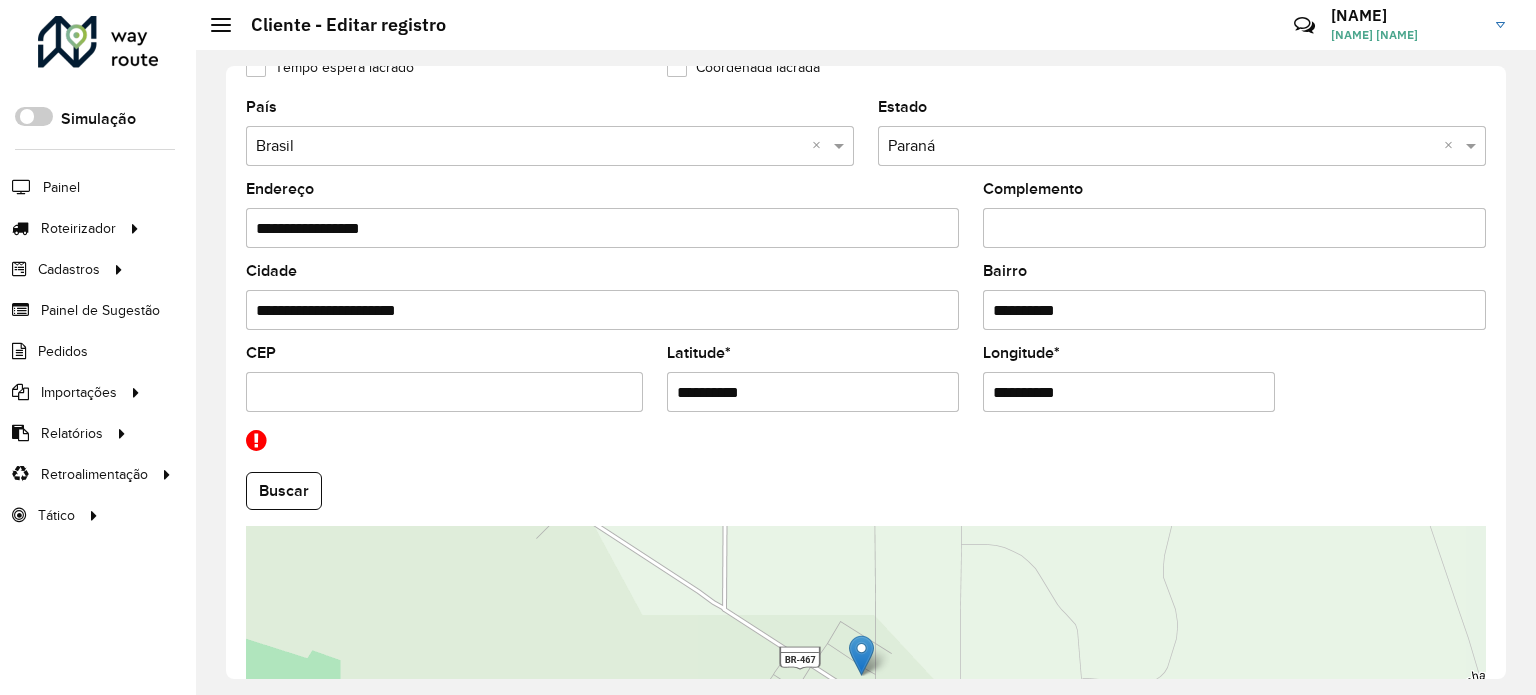 type on "**********" 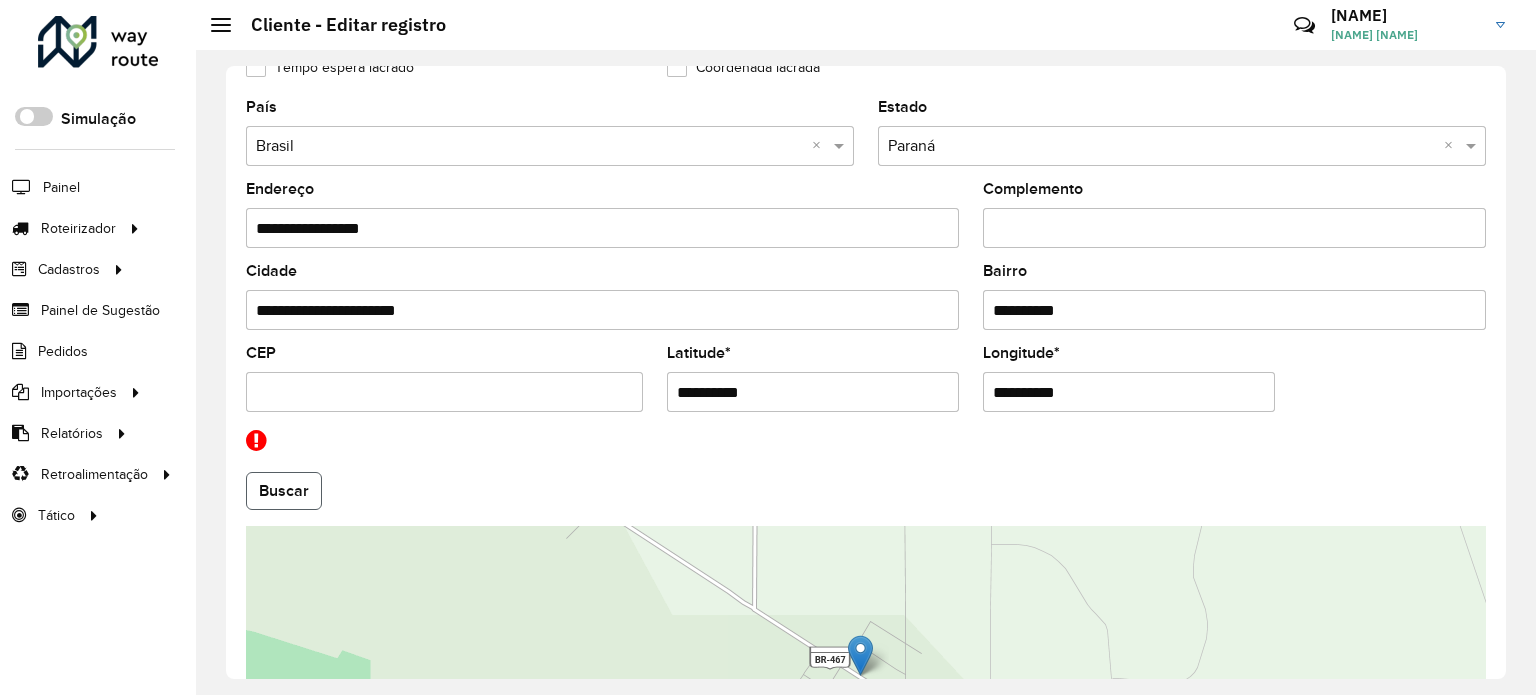 click on "Buscar" 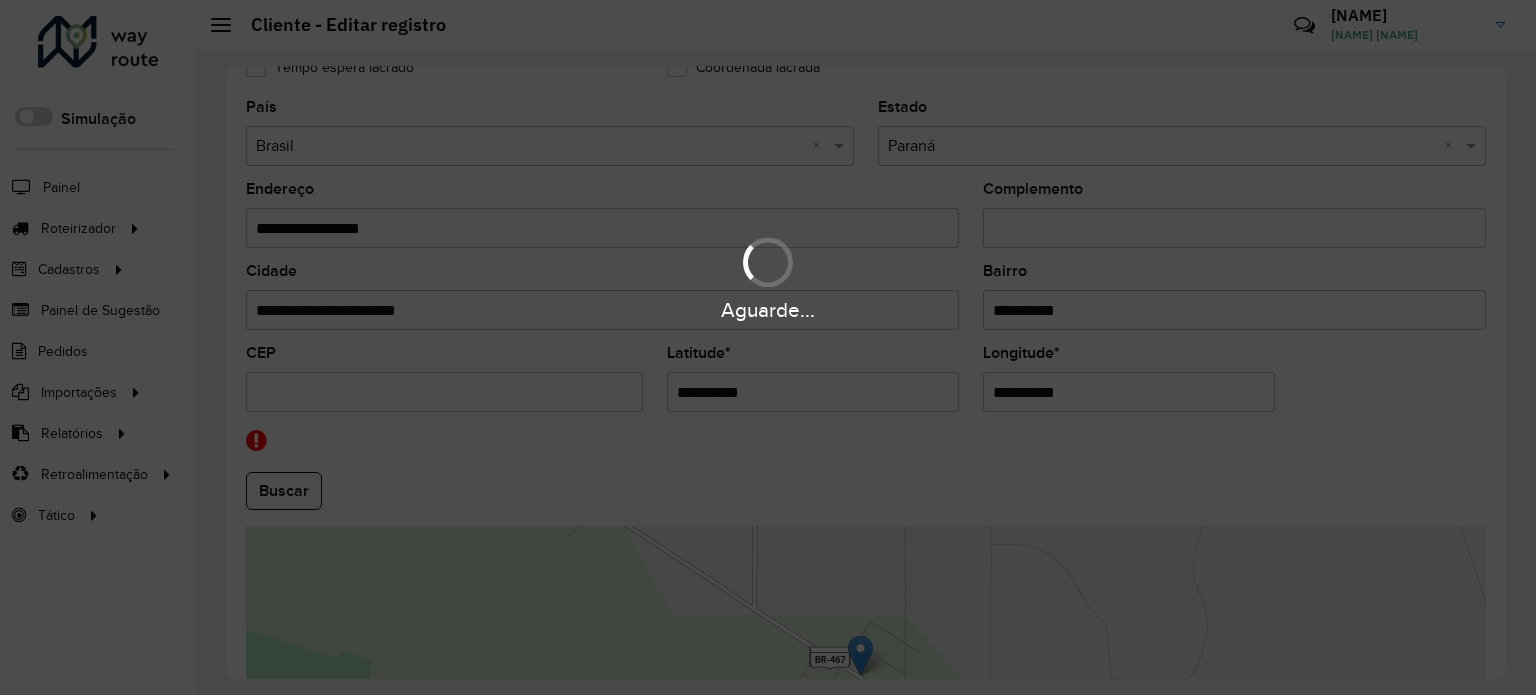 type on "**********" 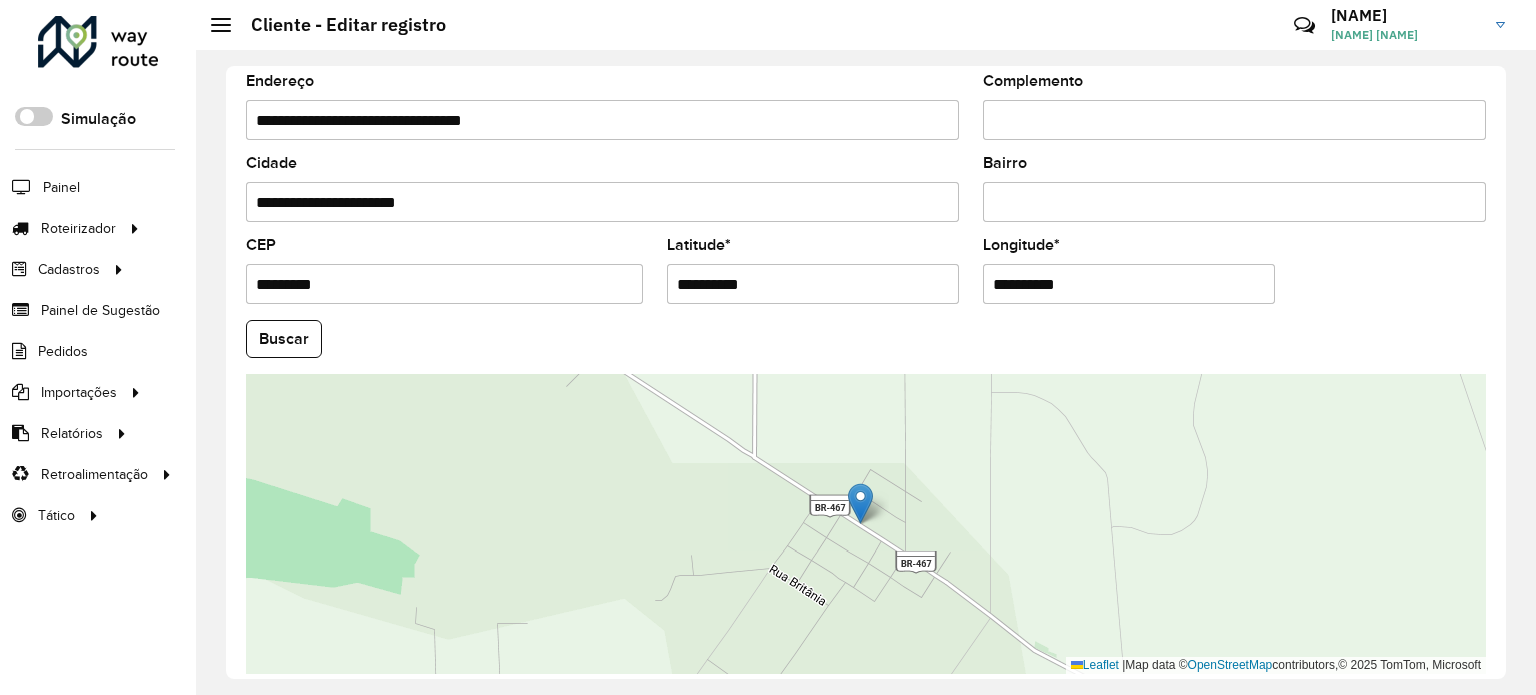 scroll, scrollTop: 784, scrollLeft: 0, axis: vertical 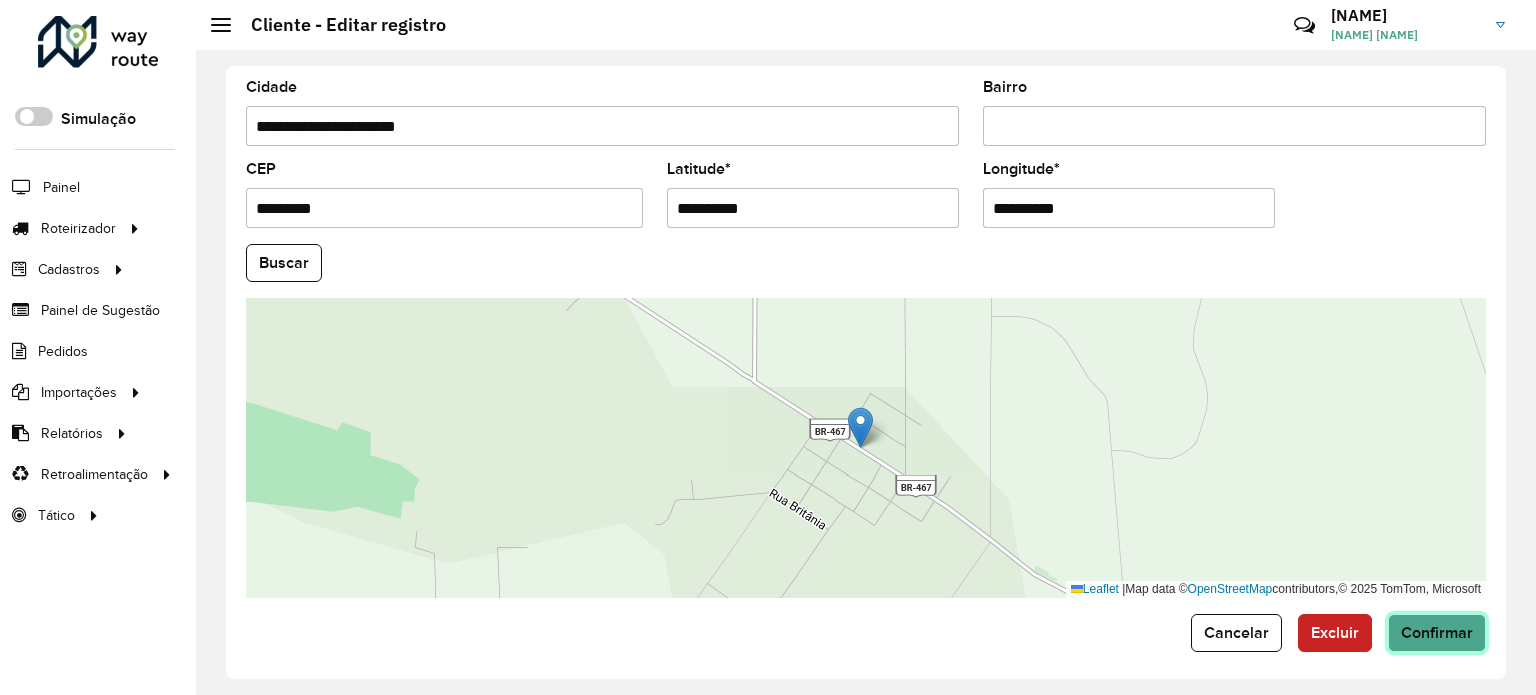 click on "Confirmar" 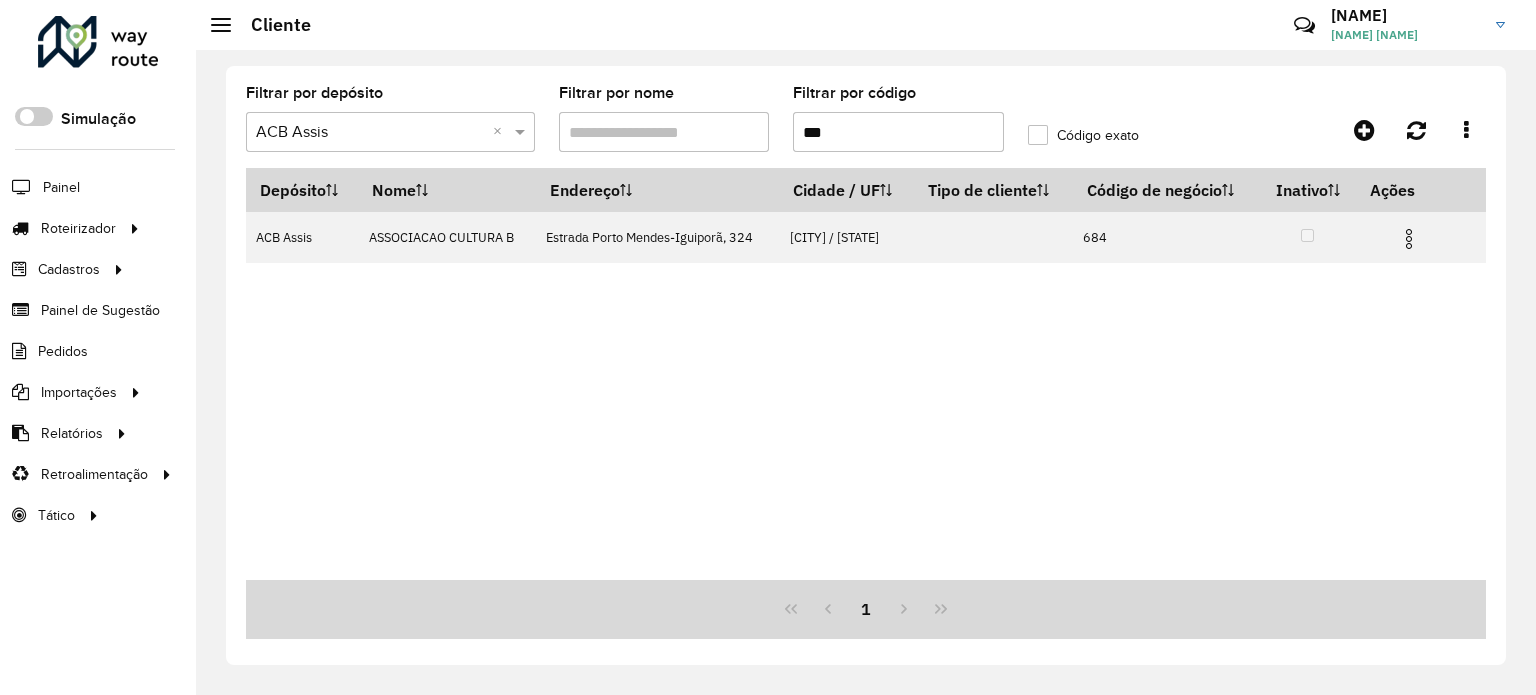click on "Depósito   Nome   Endereço   Cidade / UF   Tipo de cliente   Código de negócio   Inativo   Ações   ACB Assis   ASSOCIACAO CULTURA B  Estrada Porto Mendes-Iguiporã, 324  Marechal Cândido Rondon / PR      684" at bounding box center [866, 374] 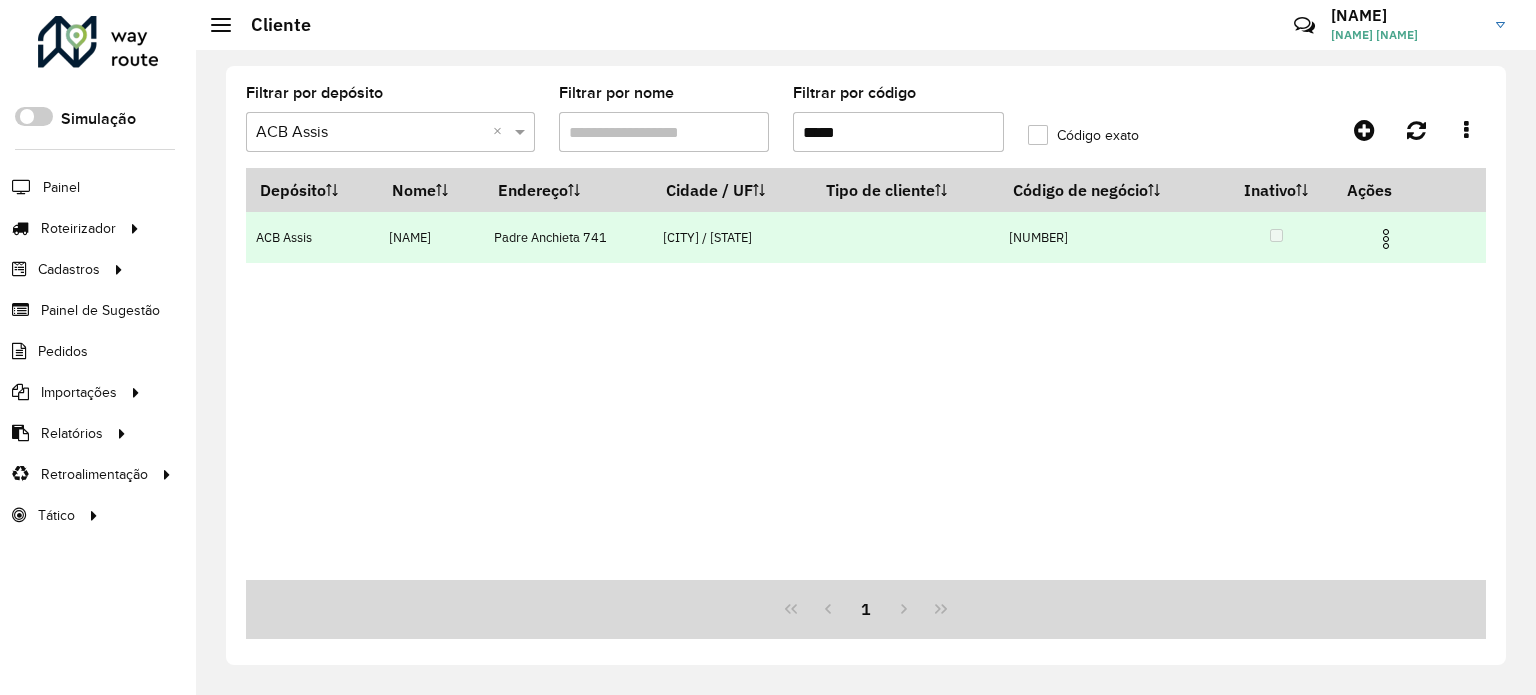 type on "*****" 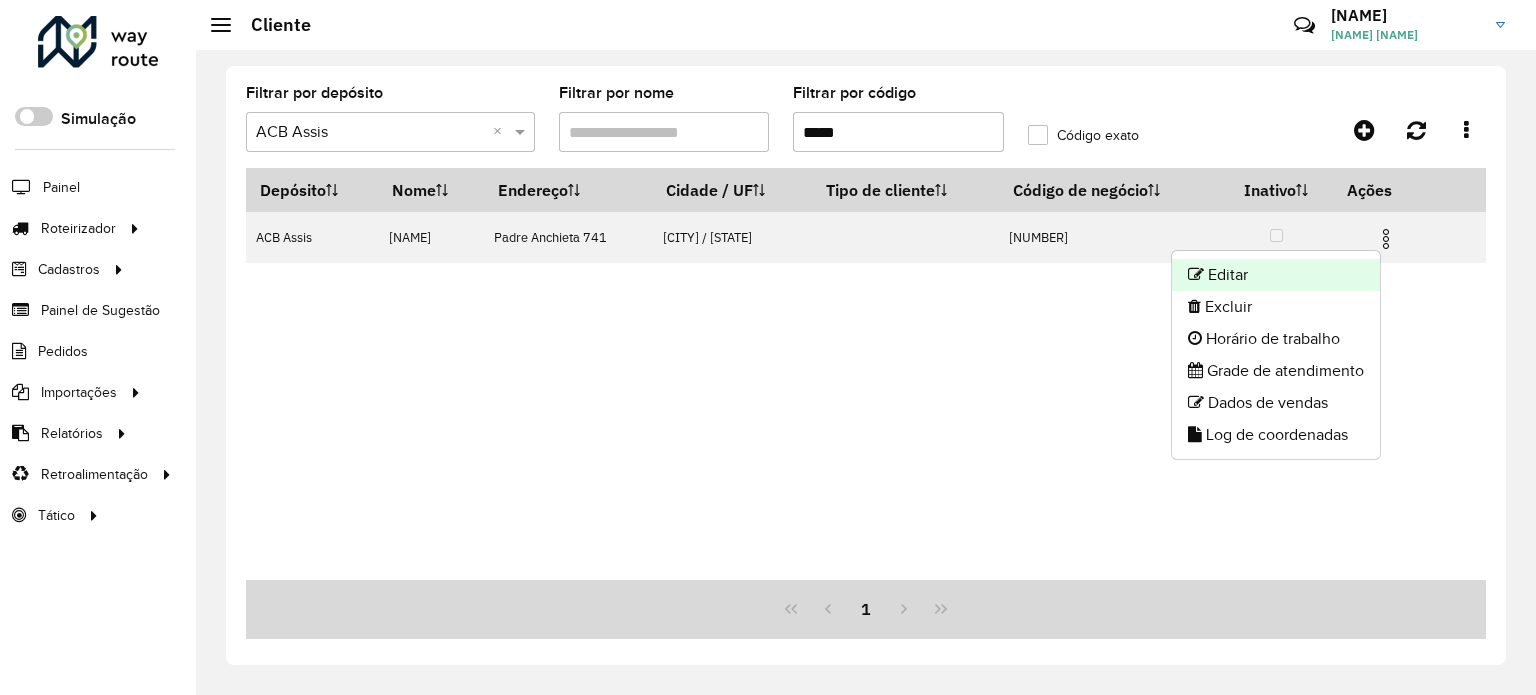click on "Editar" 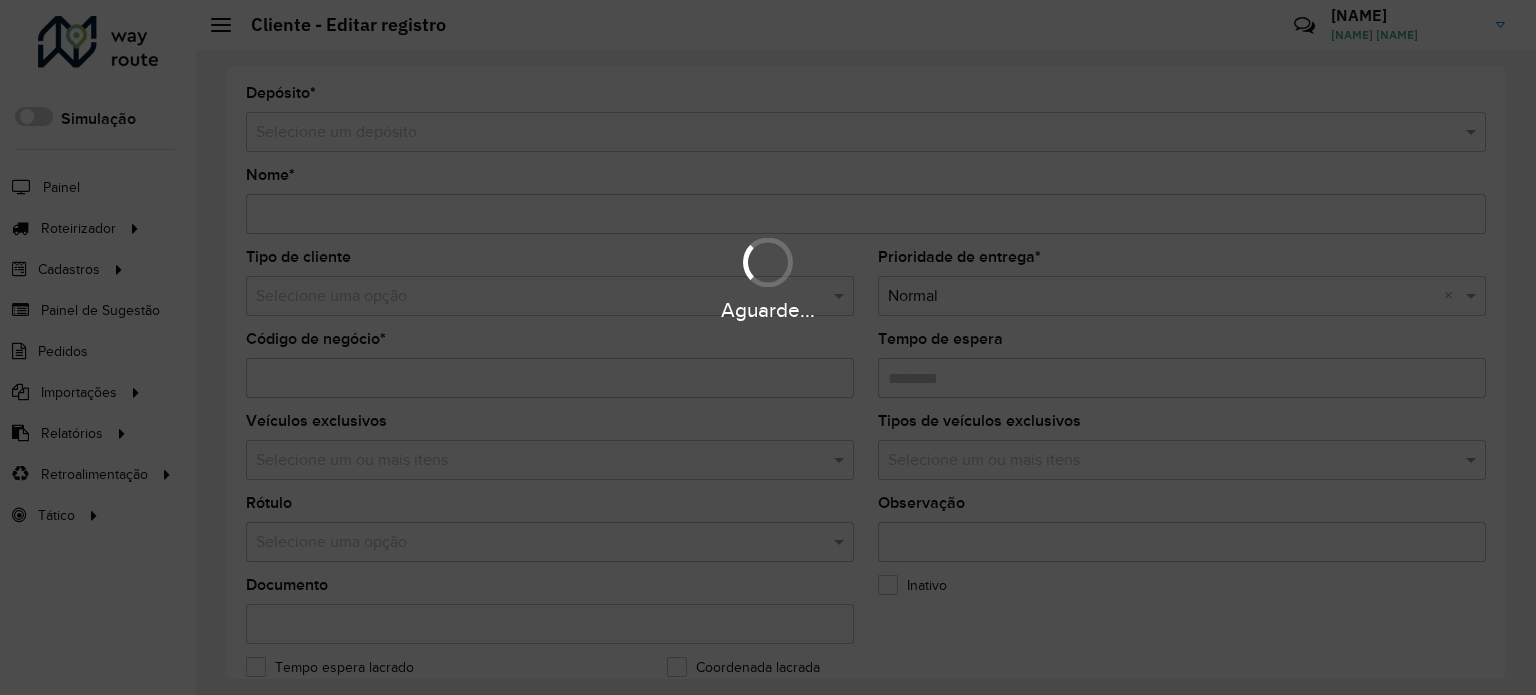 type on "**********" 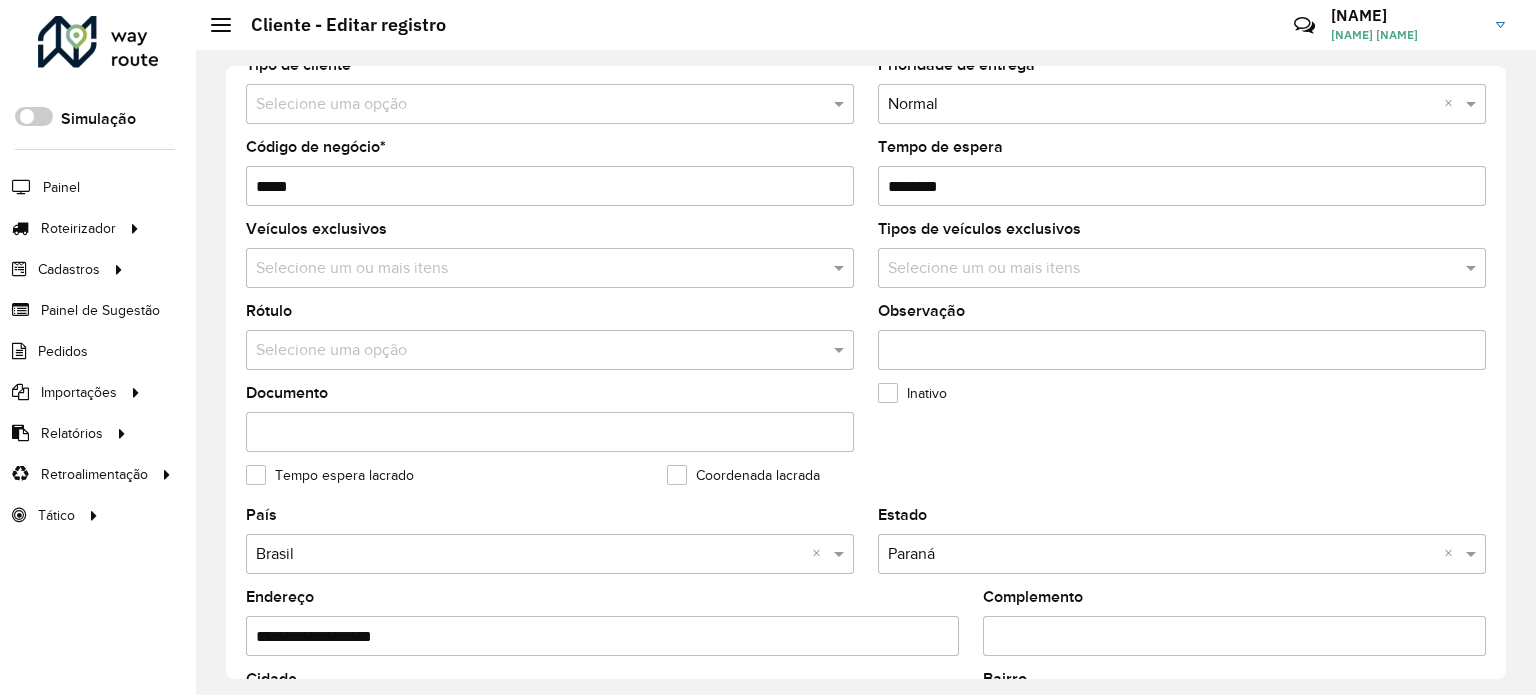 scroll, scrollTop: 500, scrollLeft: 0, axis: vertical 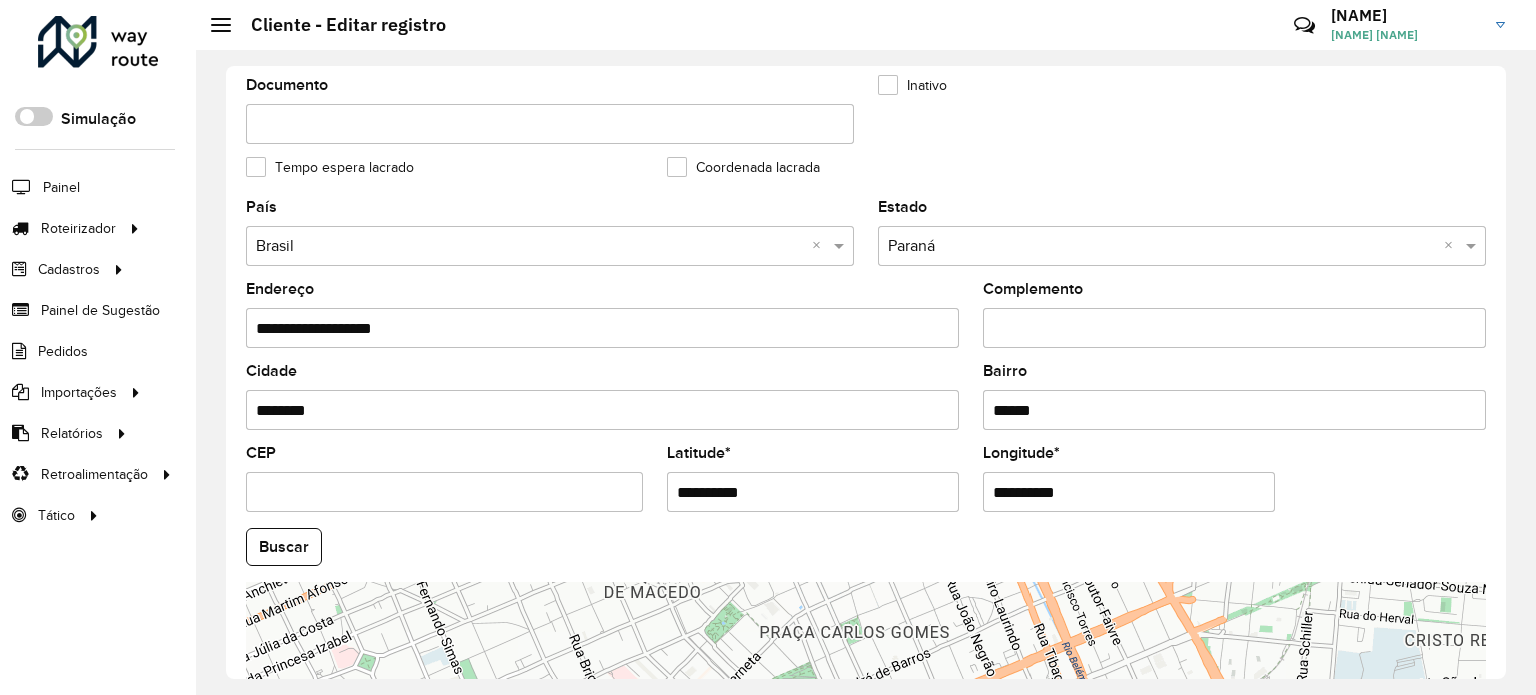 drag, startPoint x: 837, startPoint y: 473, endPoint x: 553, endPoint y: 485, distance: 284.25342 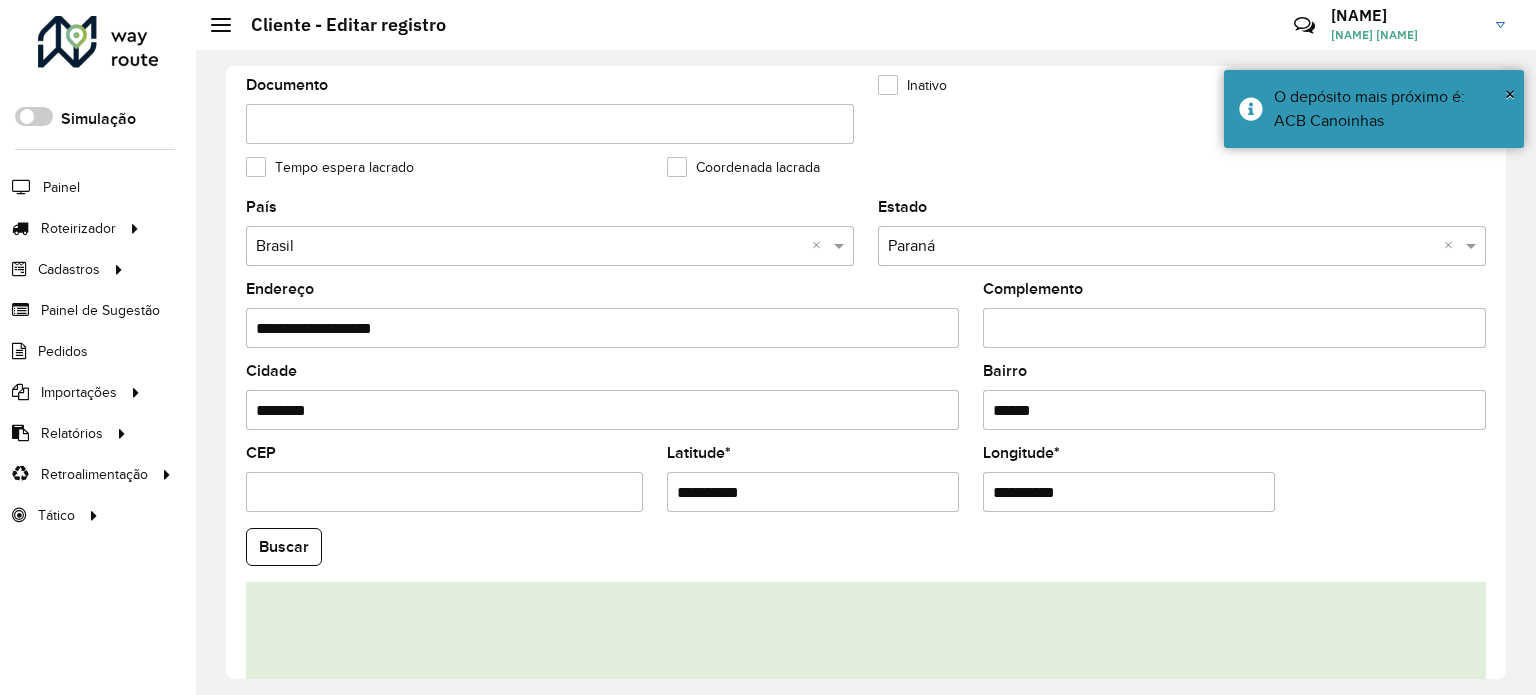 drag, startPoint x: 964, startPoint y: 503, endPoint x: 840, endPoint y: 507, distance: 124.0645 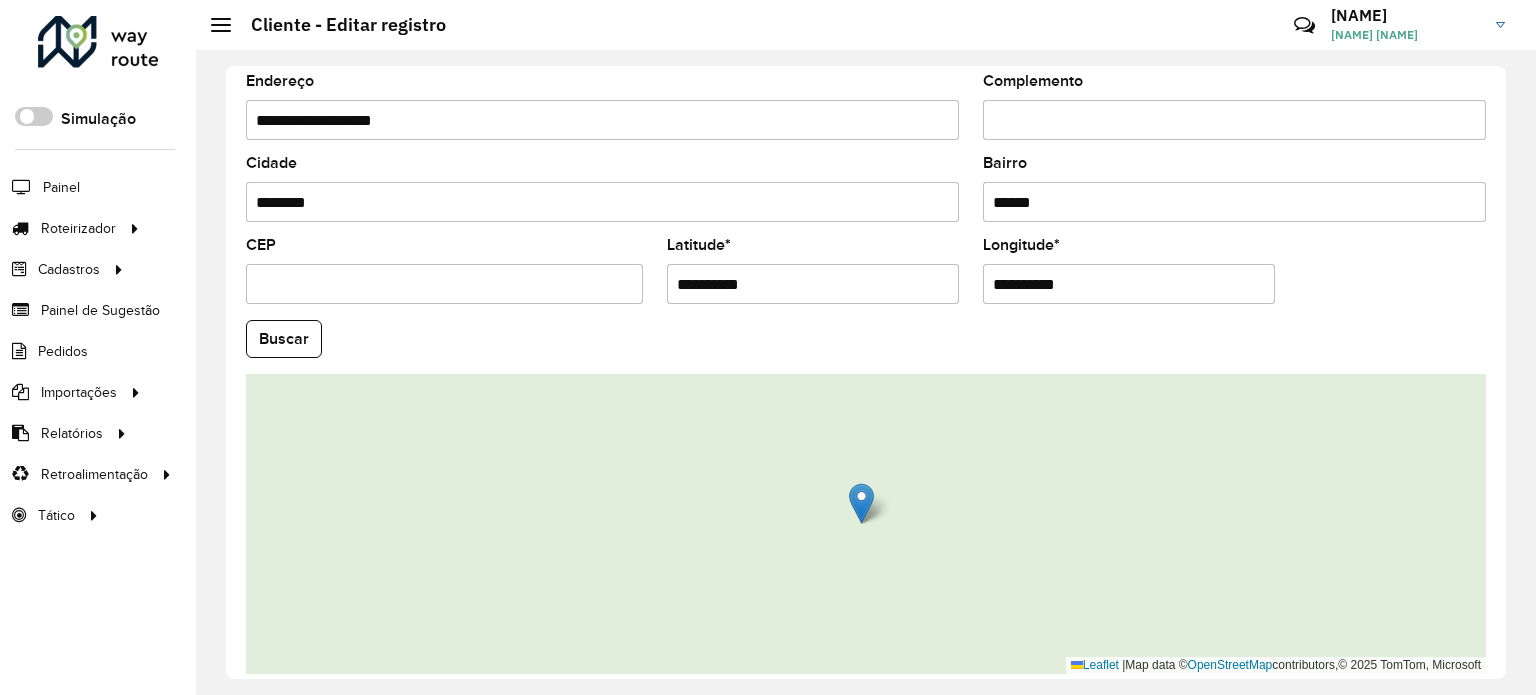 scroll, scrollTop: 784, scrollLeft: 0, axis: vertical 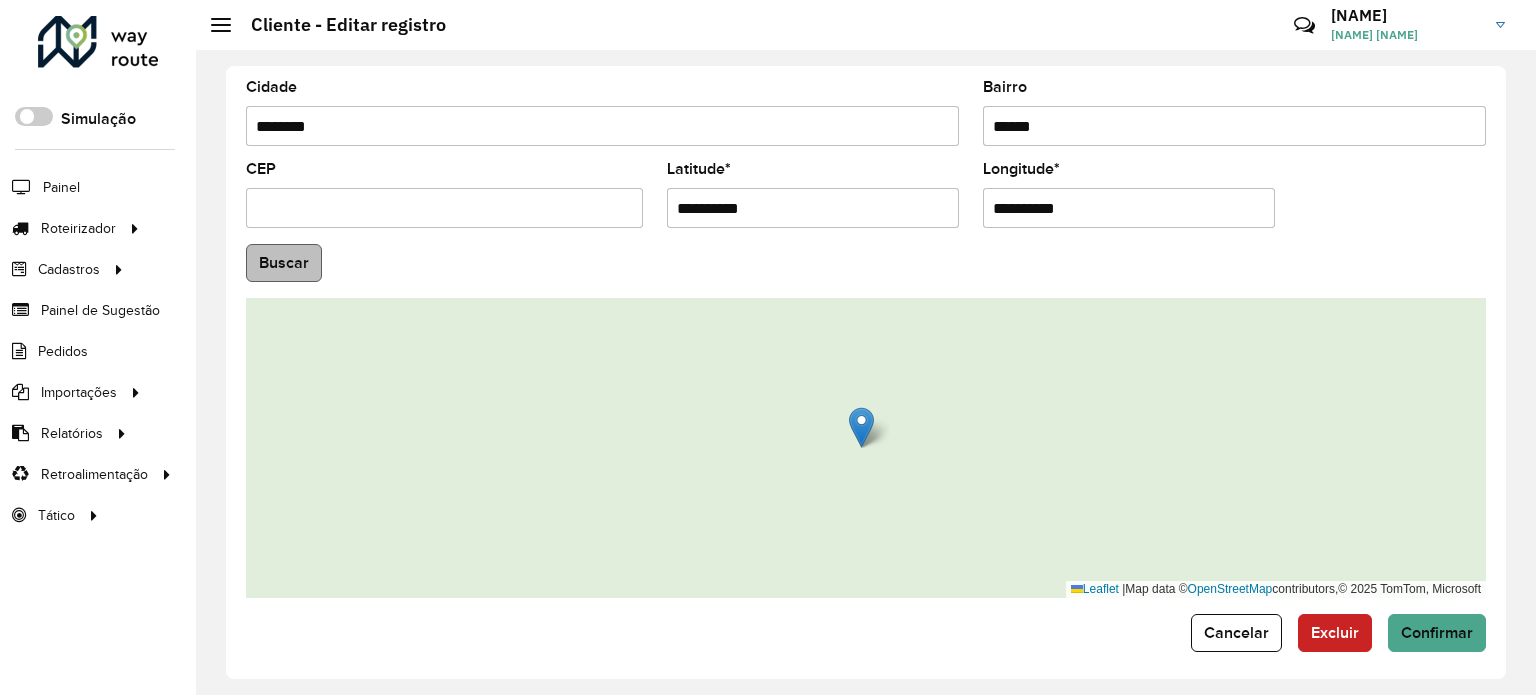 type on "**********" 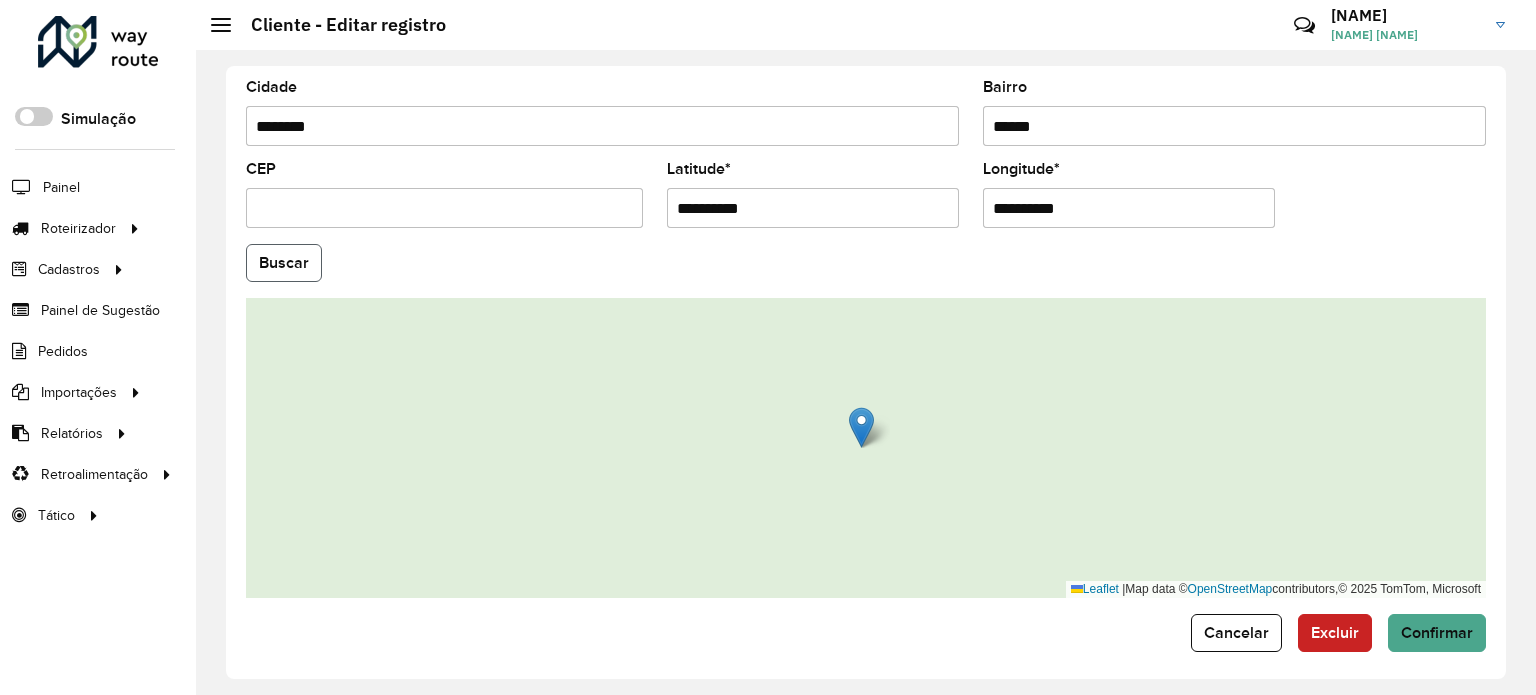 click on "Aguarde...  Pop-up bloqueado!  Seu navegador bloqueou automáticamente a abertura de uma nova janela.   Acesse as configurações e adicione o endereço do sistema a lista de permissão.   Fechar  Roteirizador AmbevTech Simulação Painel Roteirizador Entregas Vendas Cadastros Checkpoint Classificações de venda Cliente Consulta de setores Depósito Disponibilidade de veículos Fator tipo de produto Gabarito planner Grupo Rota Fator Tipo Produto Grupo de rotas exclusiva Grupo de setores Layout integração Modelo Parada Pedágio Perfil de Vendedor Ponto de apoio FAD Produto Restrição de Atendimento Planner Rodízio de placa Rota exclusiva FAD Rótulo Setor Setor Planner Tipo de cliente Tipo de veículo Tipo de veículo RN Transportadora Vendedor Veículo Painel de Sugestão Pedidos Importações Classificação e volume de venda Clientes Fator tipo produto Gabarito planner Grade de atendimento Janela de atendimento Localização Pedidos Restrição de Atendimento Planner Tempo de espera Vendedor Veículos" at bounding box center (768, 347) 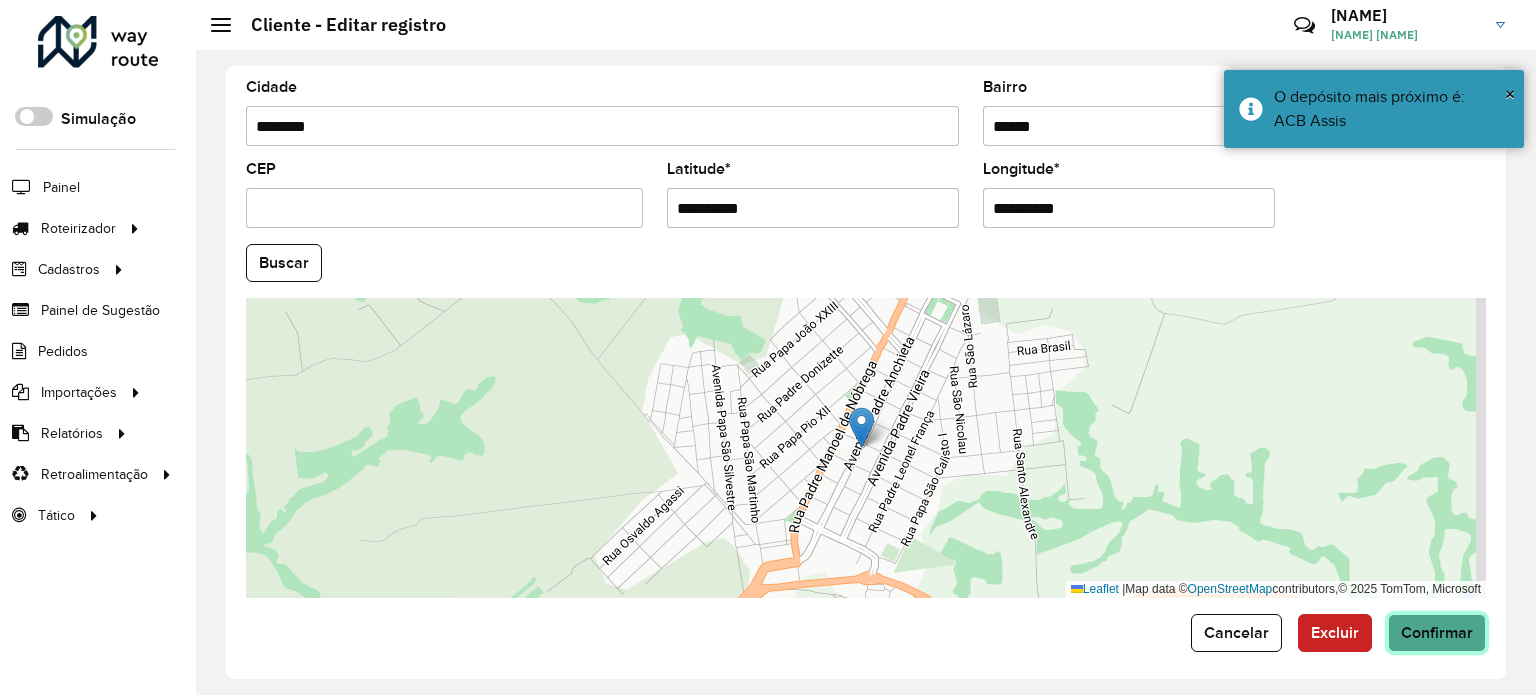 click on "Confirmar" 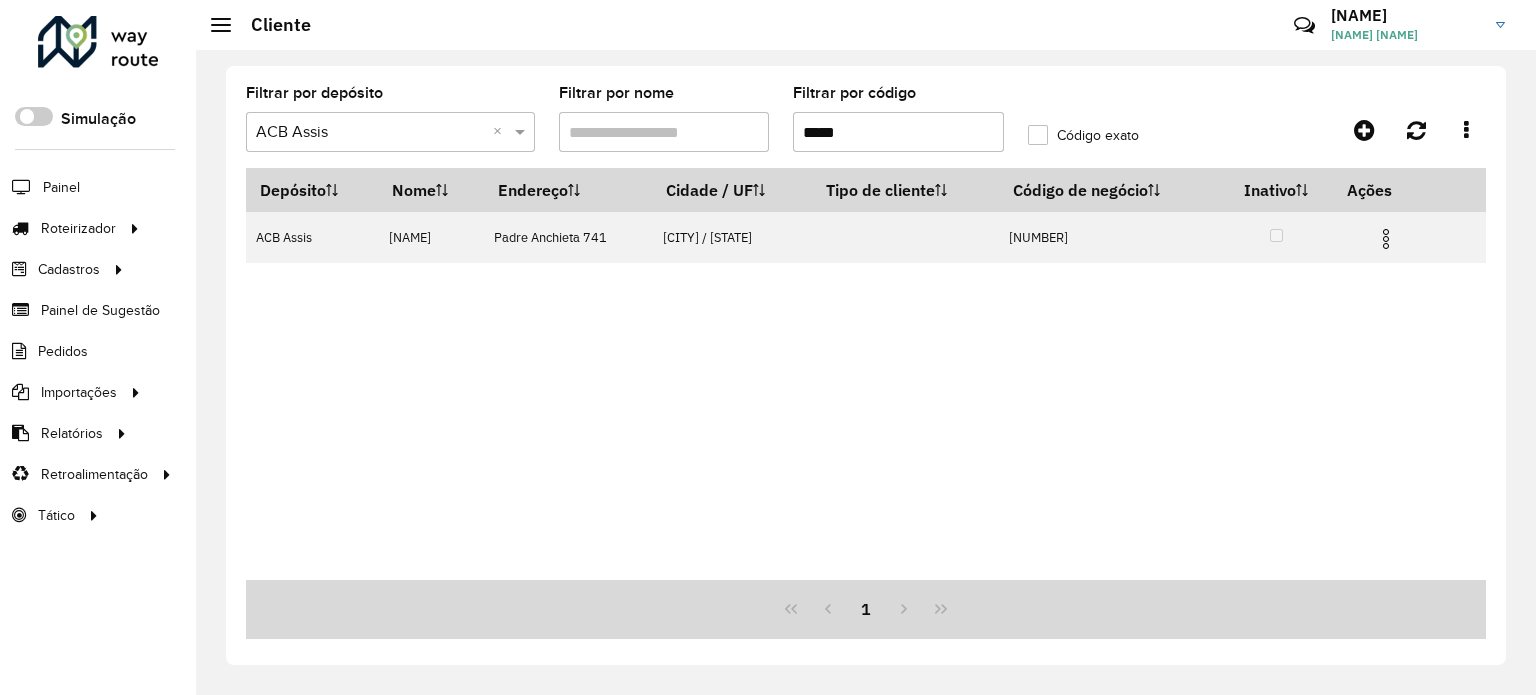 drag, startPoint x: 1012, startPoint y: 417, endPoint x: 1016, endPoint y: 383, distance: 34.234486 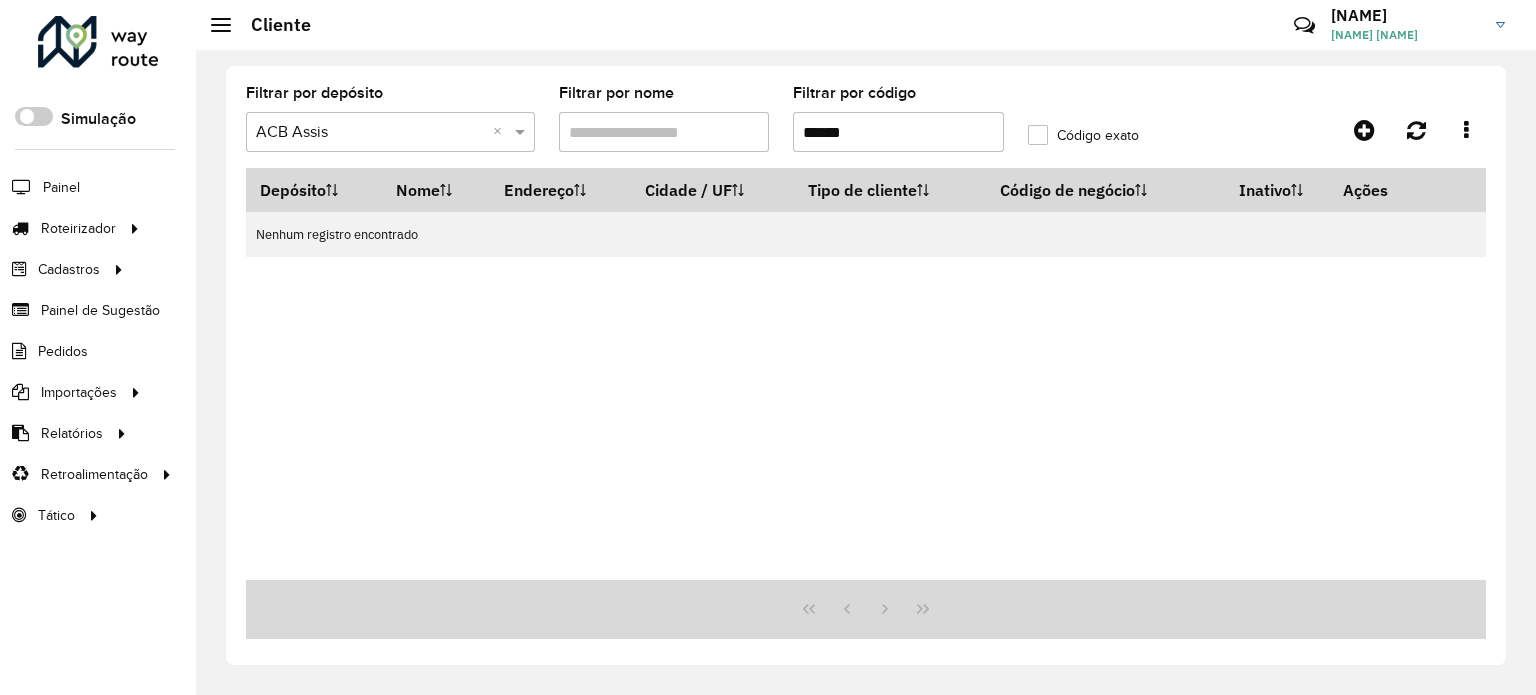 drag, startPoint x: 852, startPoint y: 134, endPoint x: 790, endPoint y: 135, distance: 62.008064 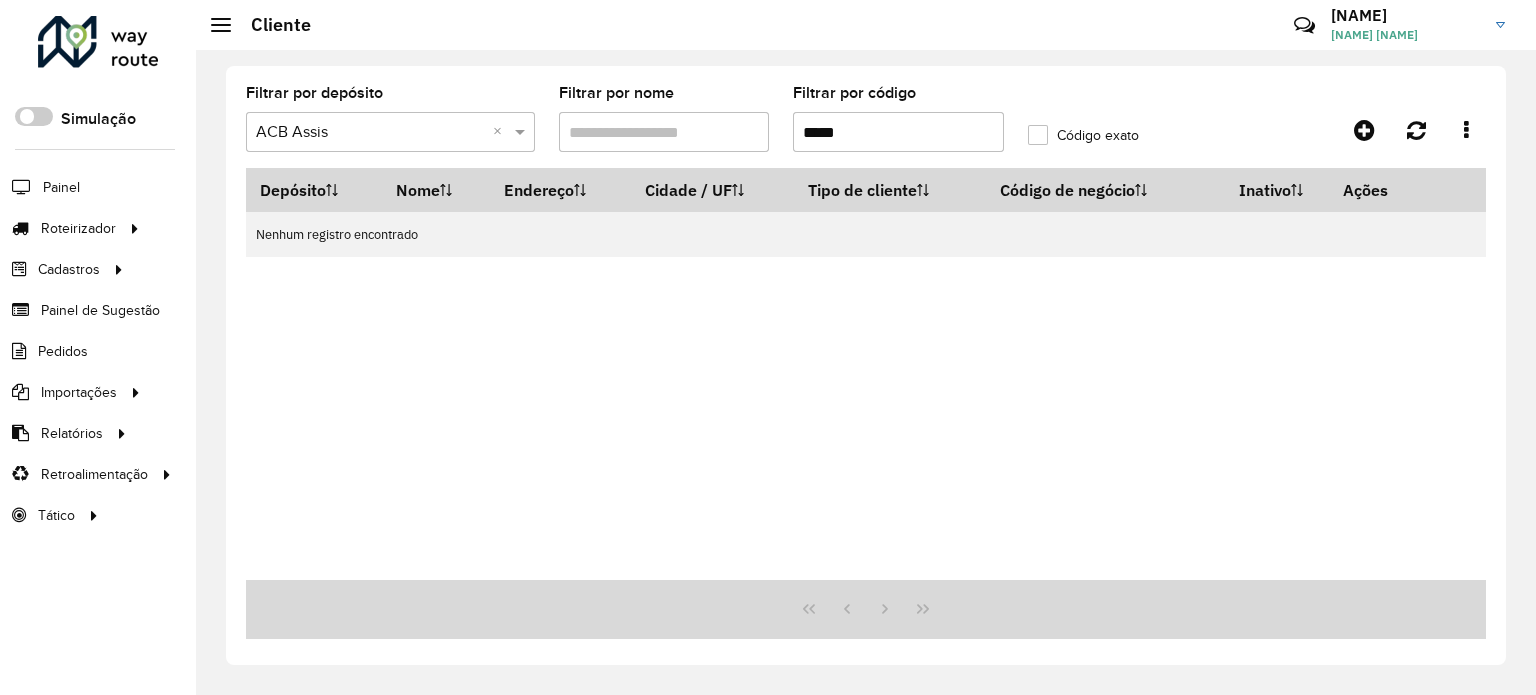 type on "*****" 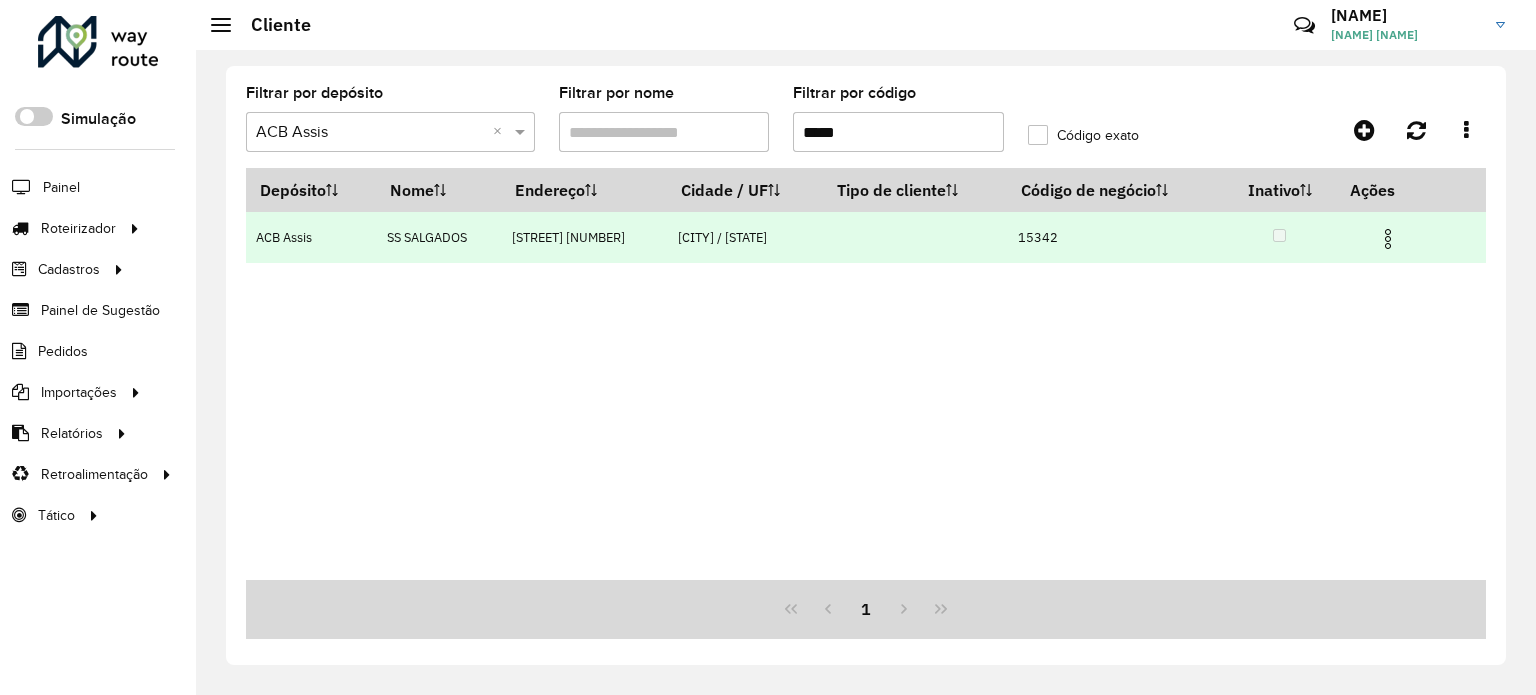 click at bounding box center [1388, 239] 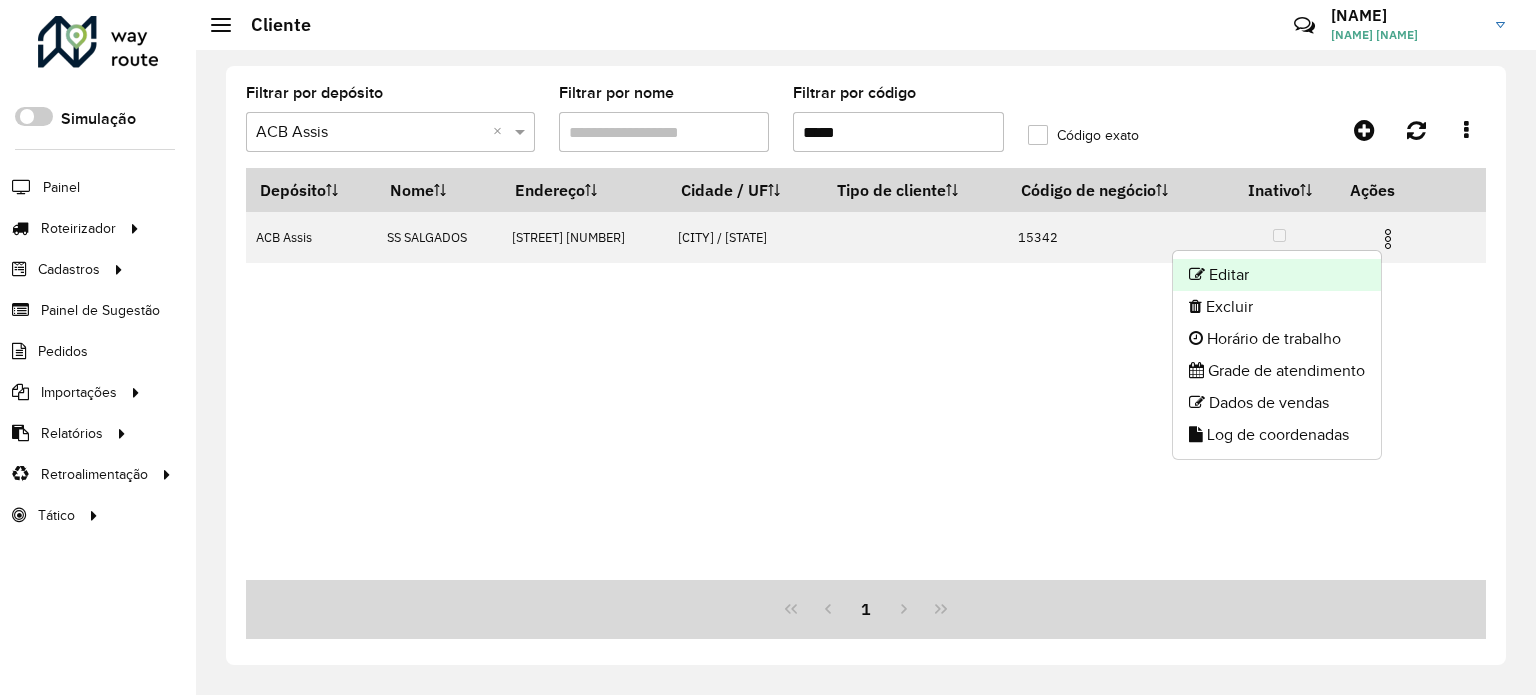 click on "Editar" 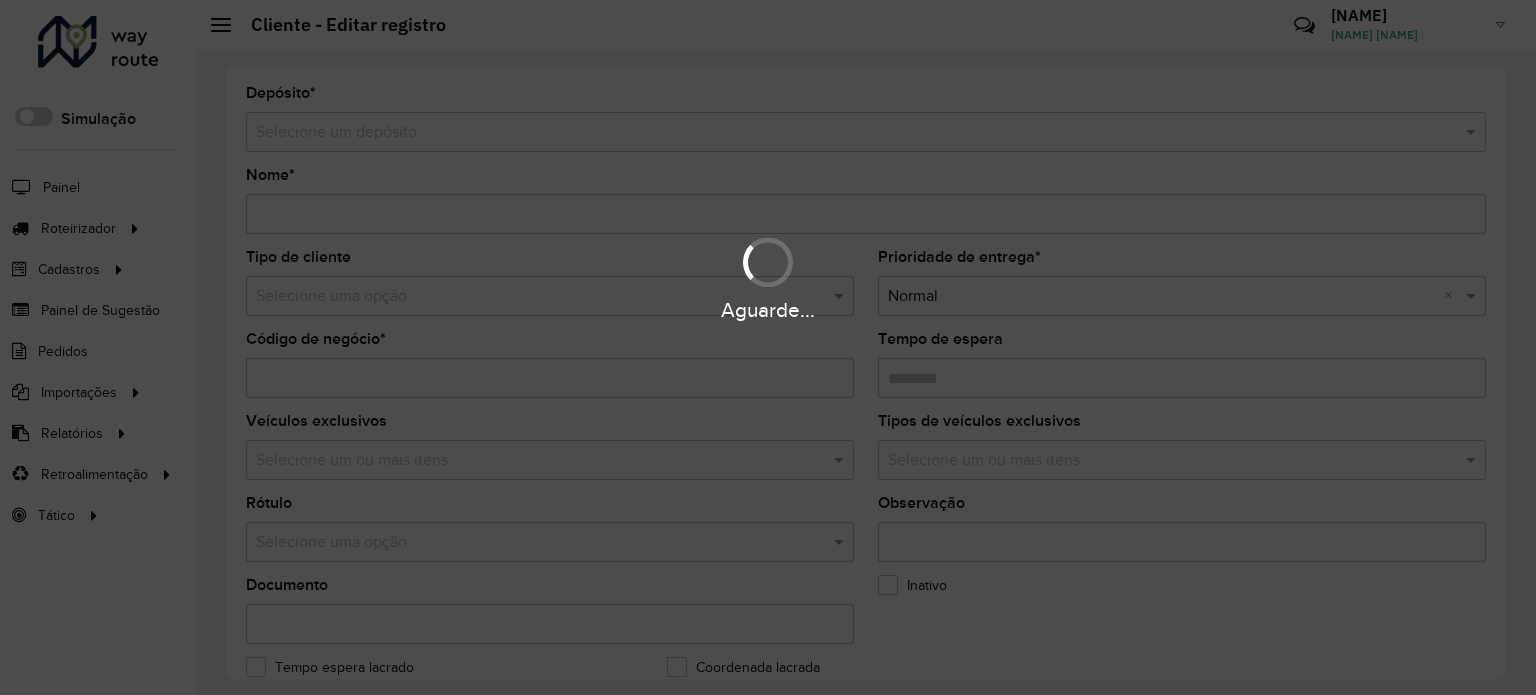type on "**********" 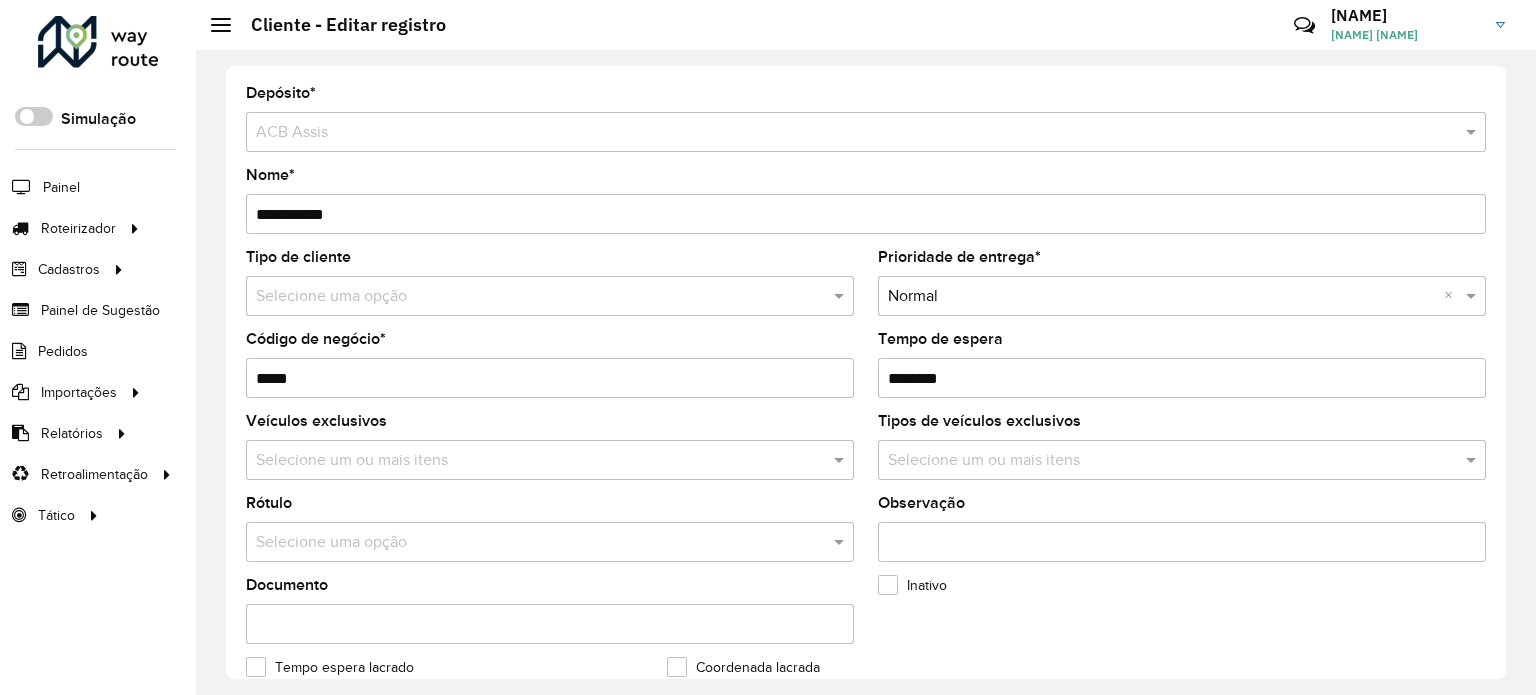 click on "Cliente - Editar registro  Críticas? Dúvidas? Elogios? Sugestões? Entre em contato conosco!  Simone Simone Aparecida  Aresi" 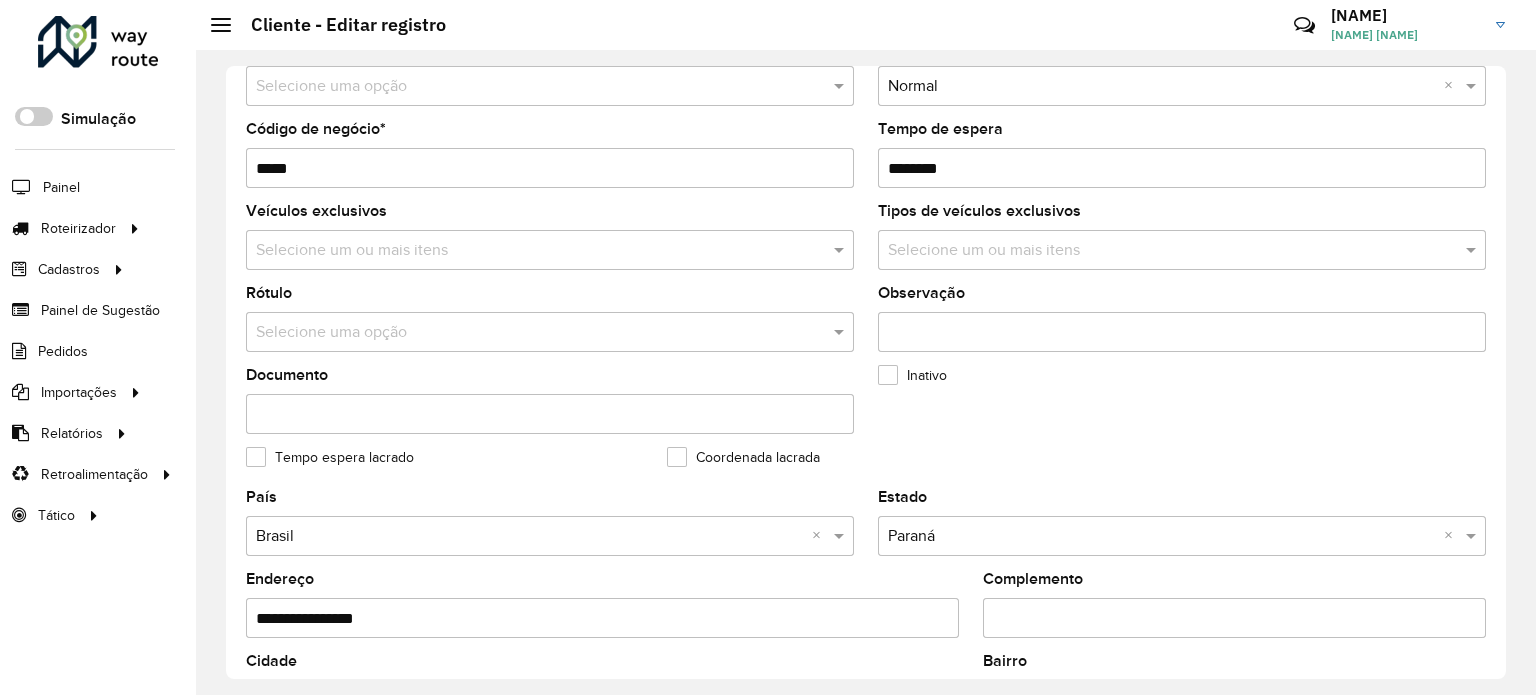 scroll, scrollTop: 600, scrollLeft: 0, axis: vertical 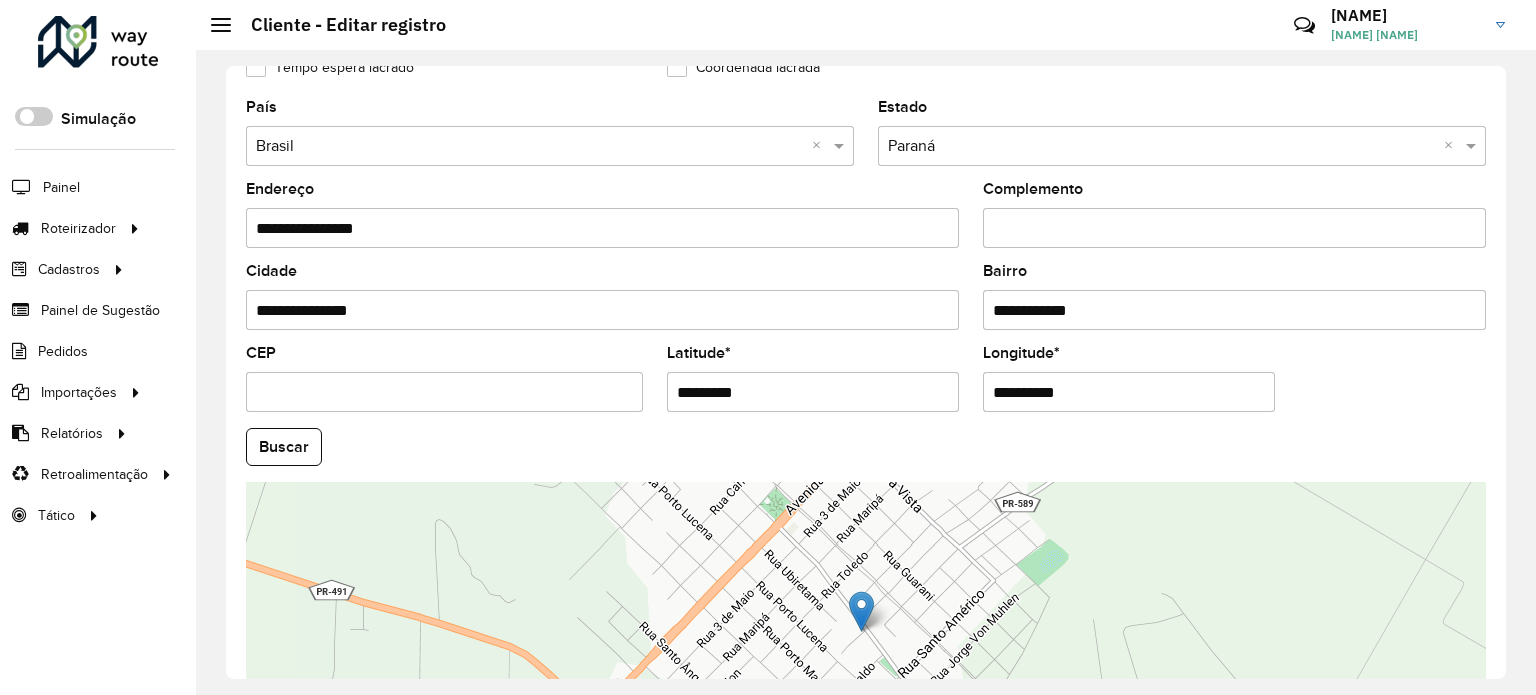 drag, startPoint x: 829, startPoint y: 368, endPoint x: 520, endPoint y: 399, distance: 310.55112 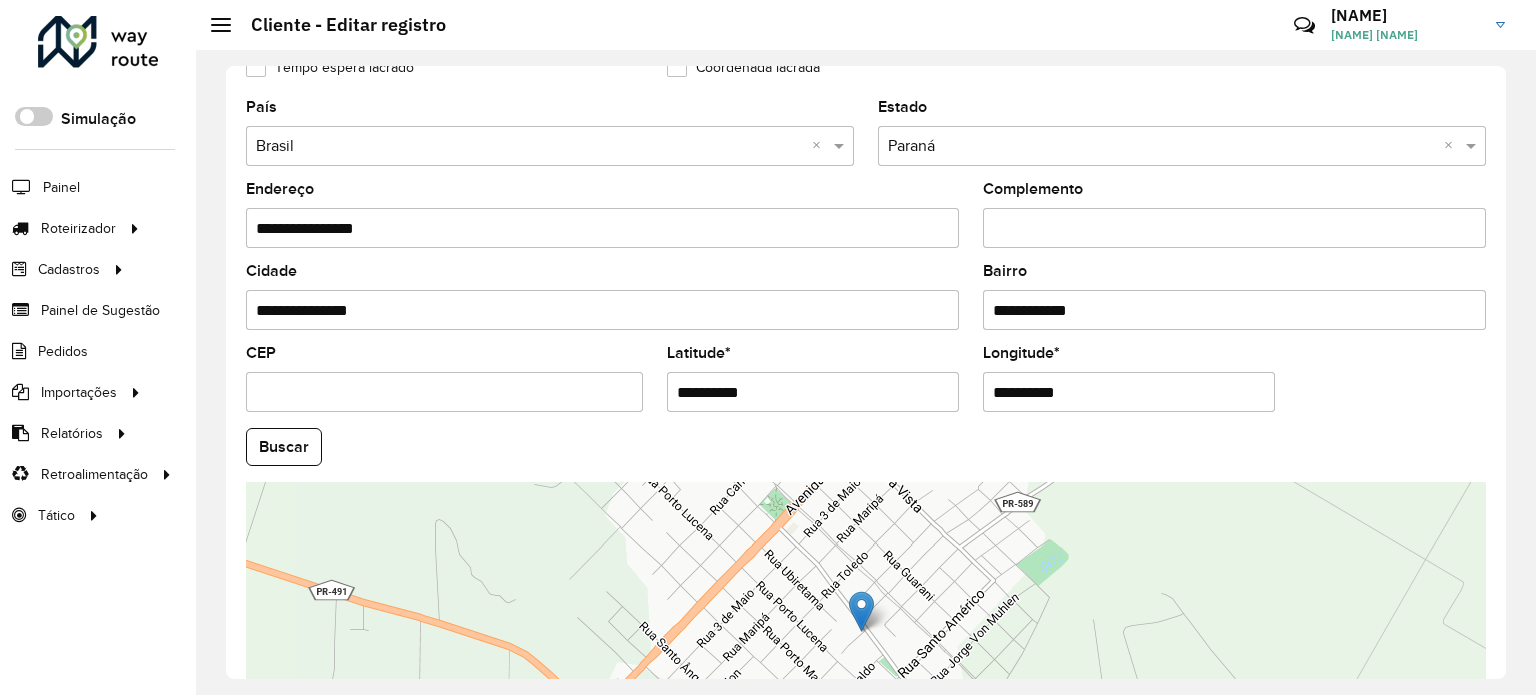 type on "**********" 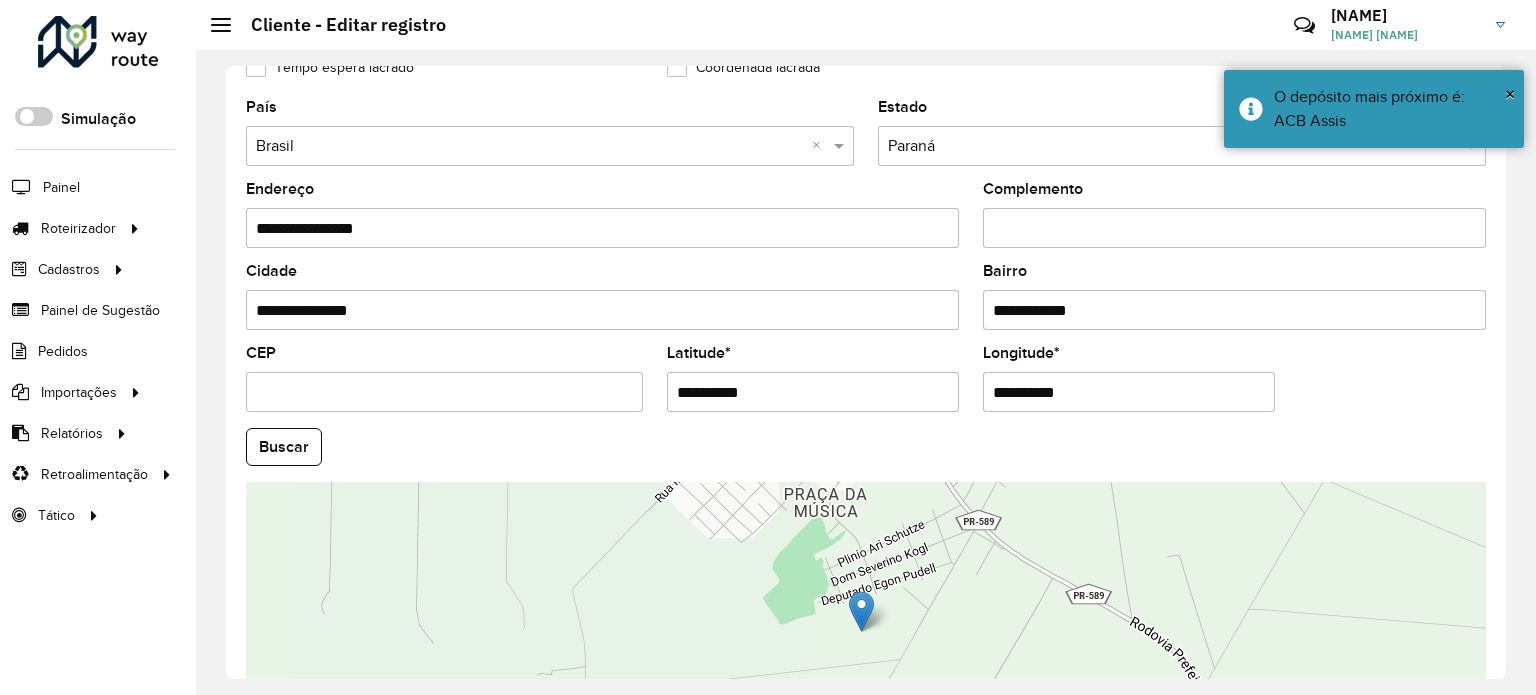 drag, startPoint x: 1120, startPoint y: 372, endPoint x: 892, endPoint y: 396, distance: 229.25967 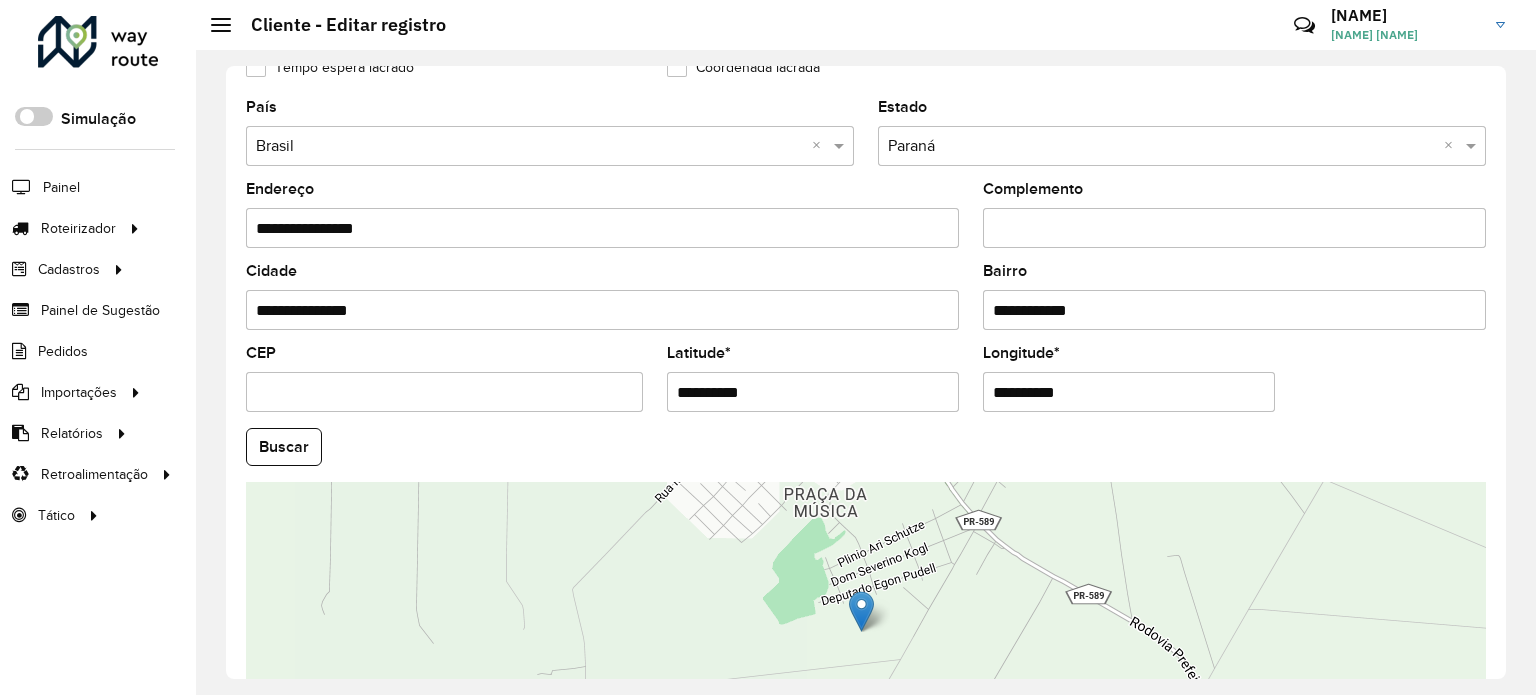 paste 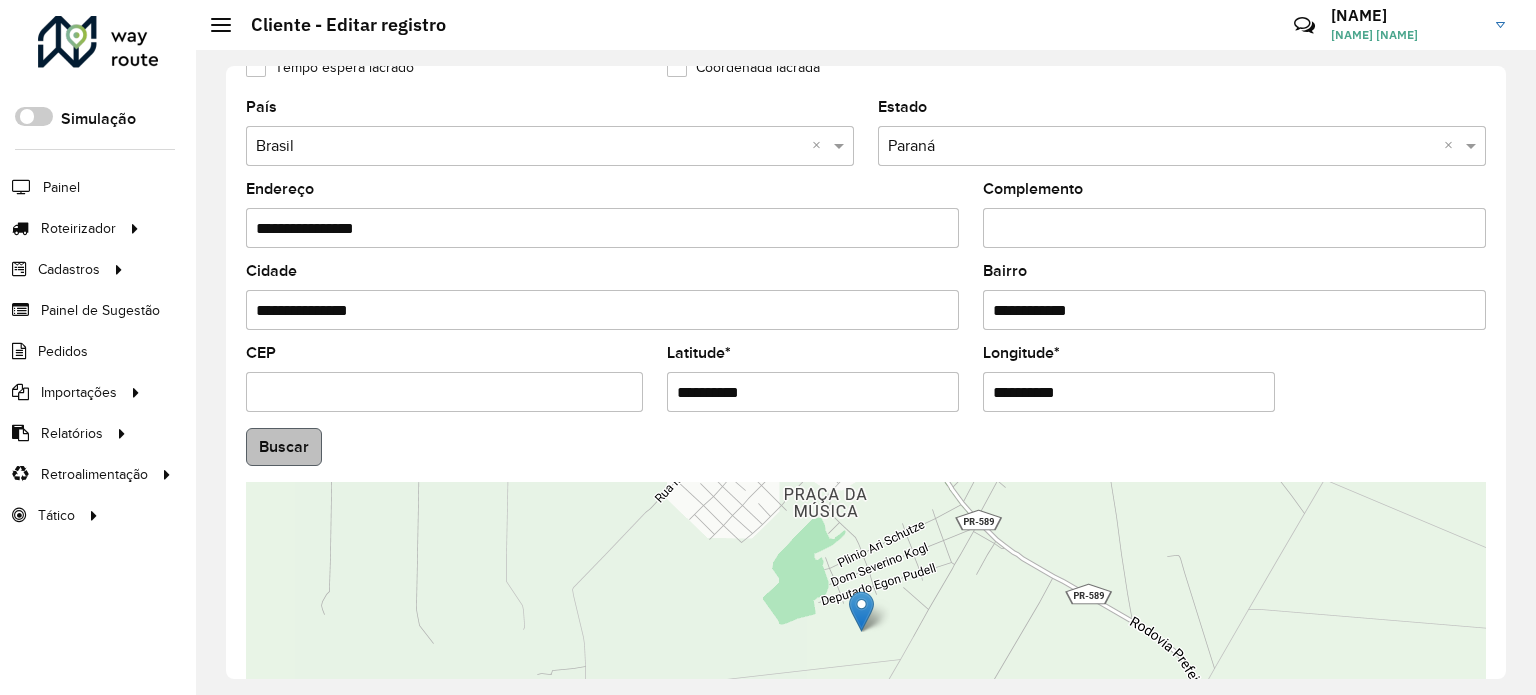 type on "**********" 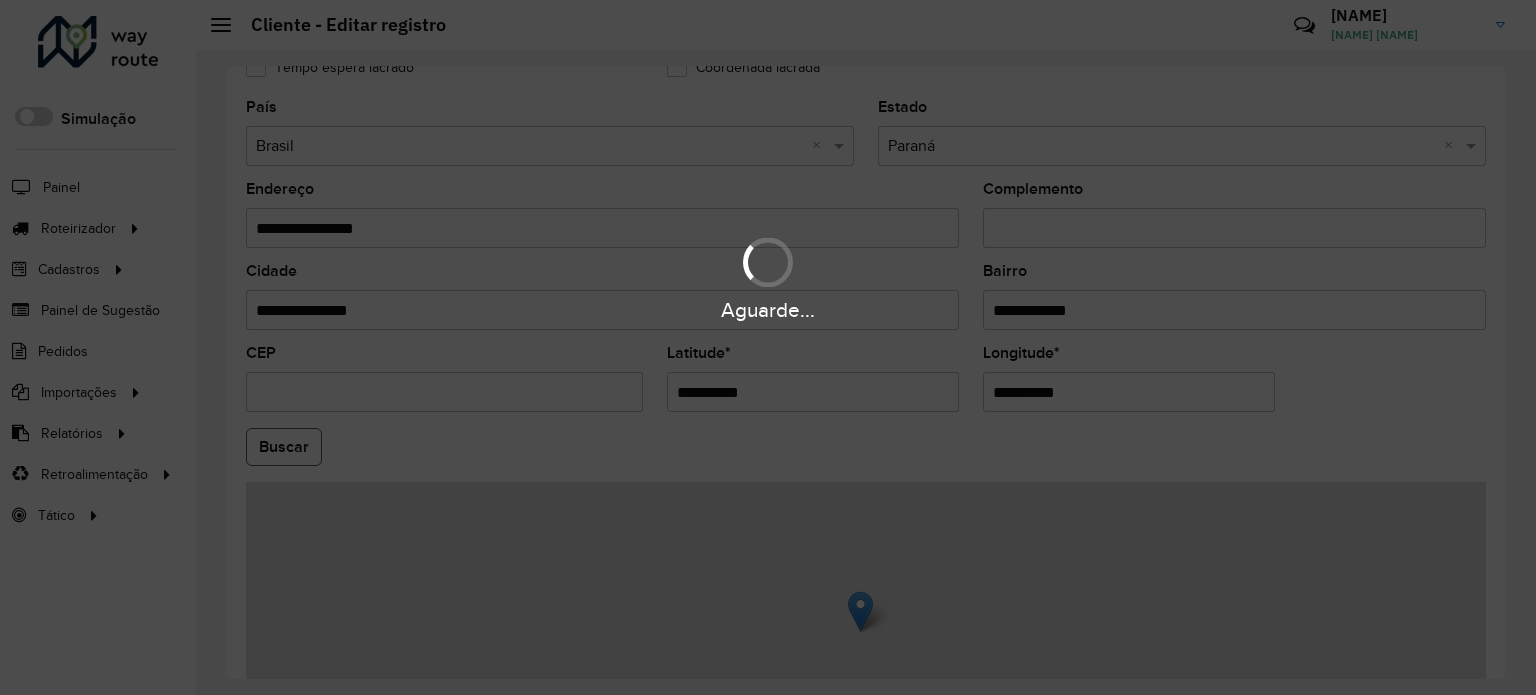 click on "Aguarde...  Pop-up bloqueado!  Seu navegador bloqueou automáticamente a abertura de uma nova janela.   Acesse as configurações e adicione o endereço do sistema a lista de permissão.   Fechar  Roteirizador AmbevTech Simulação Painel Roteirizador Entregas Vendas Cadastros Checkpoint Classificações de venda Cliente Consulta de setores Depósito Disponibilidade de veículos Fator tipo de produto Gabarito planner Grupo Rota Fator Tipo Produto Grupo de rotas exclusiva Grupo de setores Layout integração Modelo Parada Pedágio Perfil de Vendedor Ponto de apoio FAD Produto Restrição de Atendimento Planner Rodízio de placa Rota exclusiva FAD Rótulo Setor Setor Planner Tipo de cliente Tipo de veículo Tipo de veículo RN Transportadora Vendedor Veículo Painel de Sugestão Pedidos Importações Classificação e volume de venda Clientes Fator tipo produto Gabarito planner Grade de atendimento Janela de atendimento Localização Pedidos Restrição de Atendimento Planner Tempo de espera Vendedor Veículos" at bounding box center [768, 347] 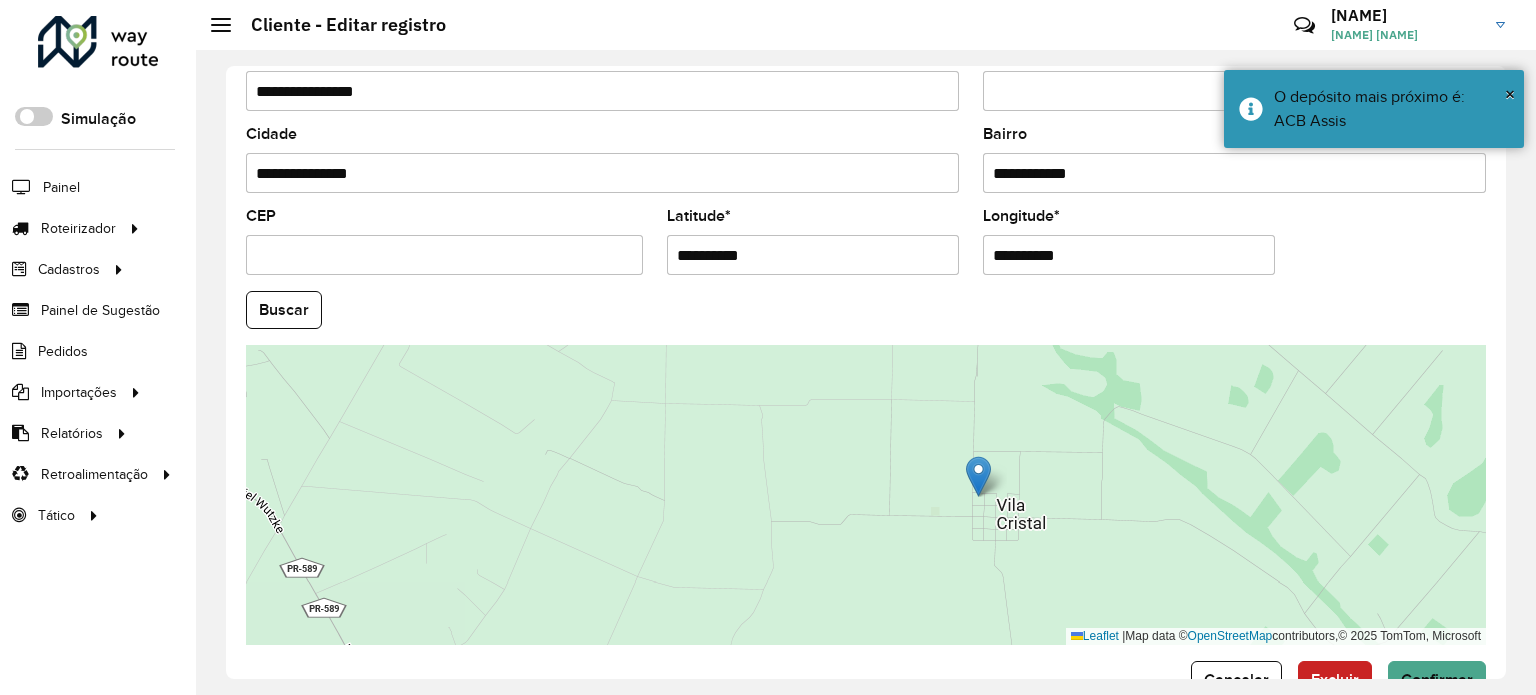 scroll, scrollTop: 784, scrollLeft: 0, axis: vertical 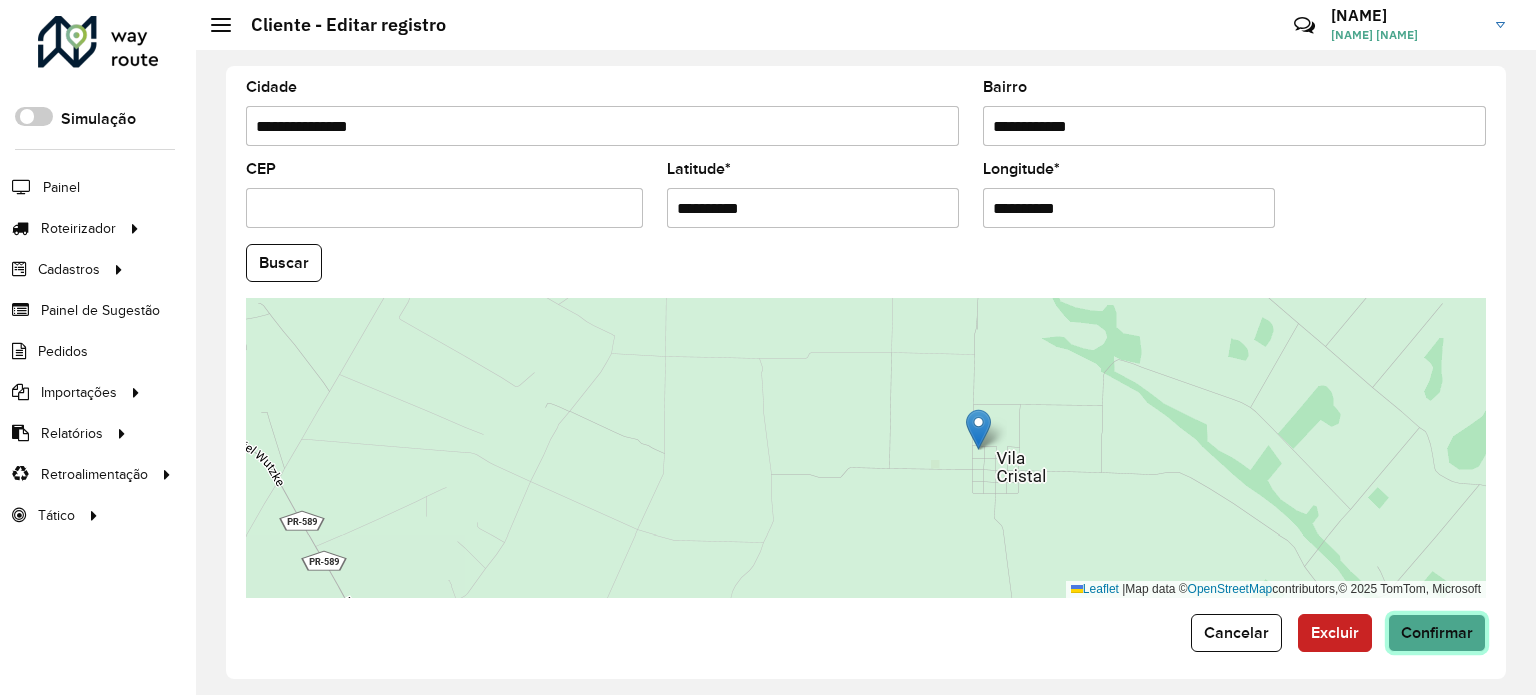 click on "Confirmar" 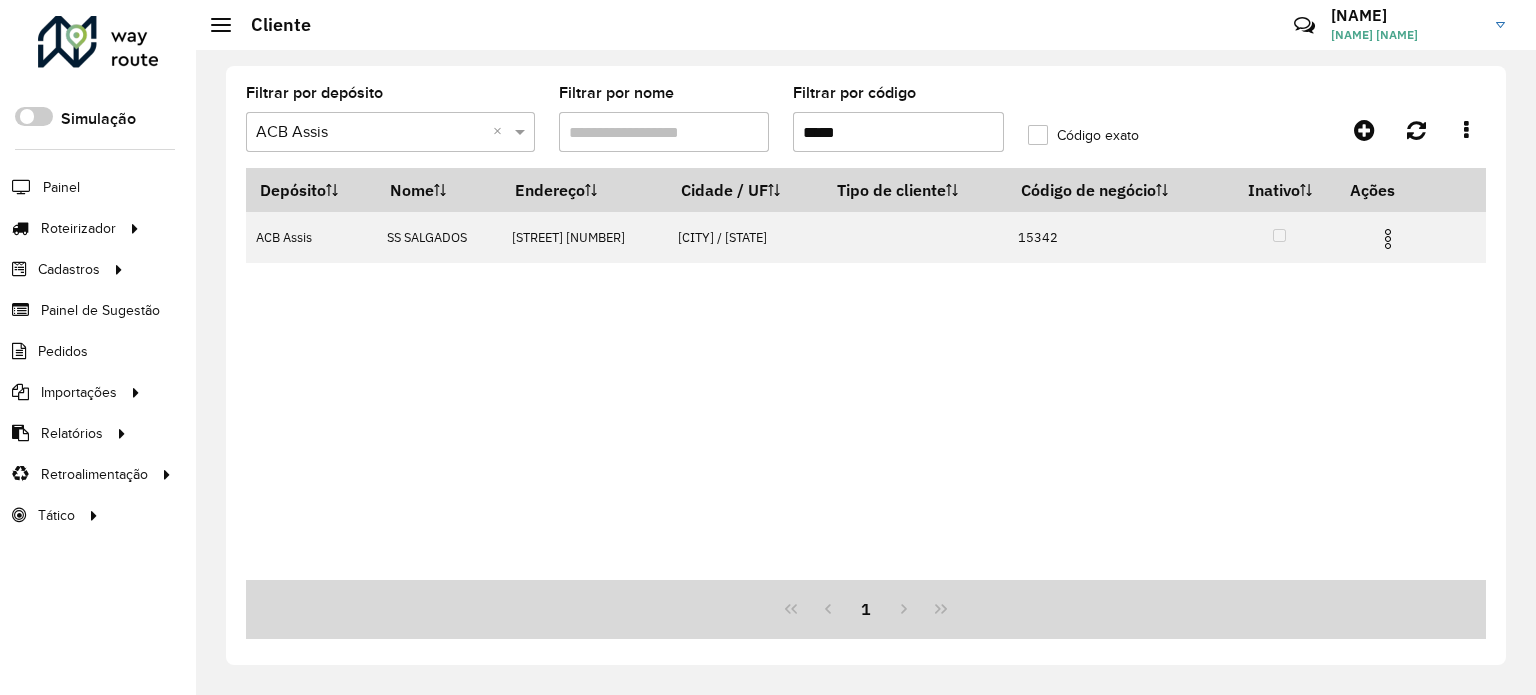 drag, startPoint x: 889, startPoint y: 132, endPoint x: 764, endPoint y: 133, distance: 125.004 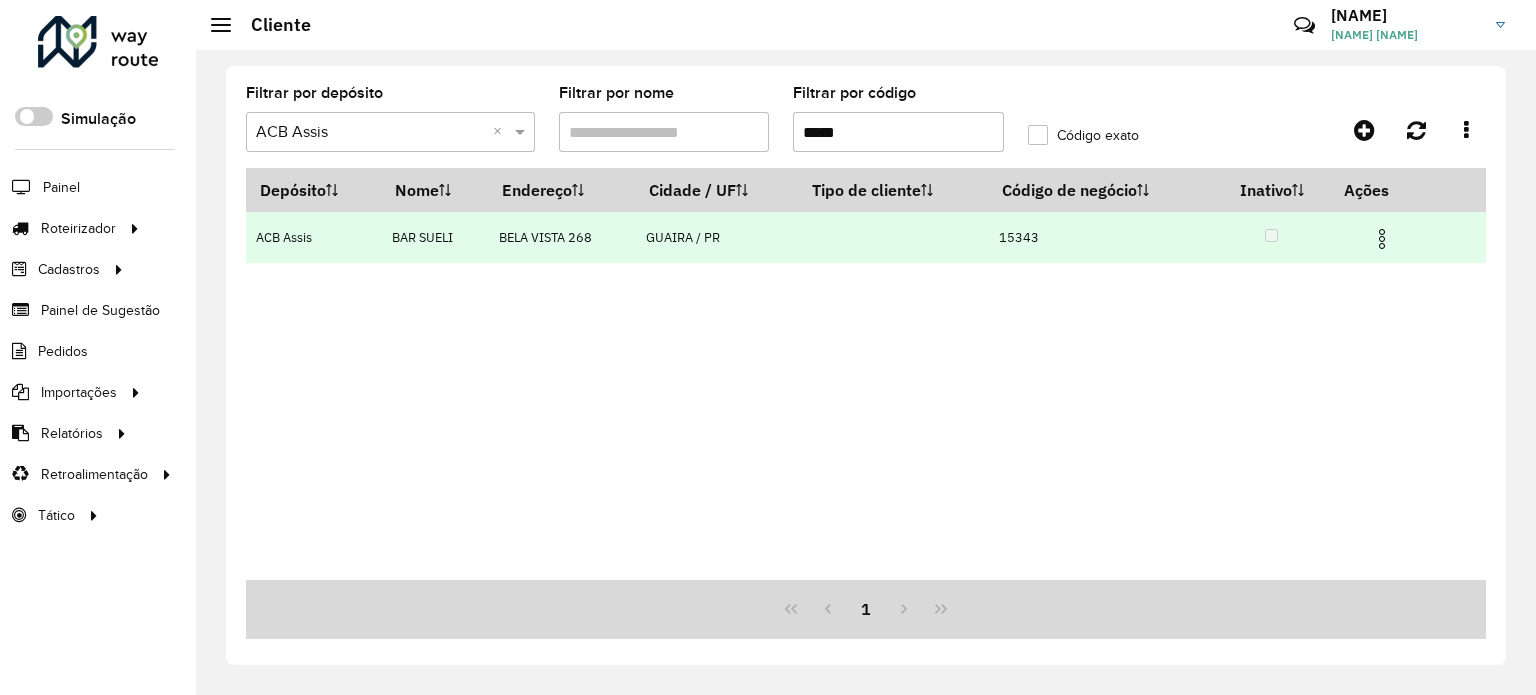 click at bounding box center (1382, 239) 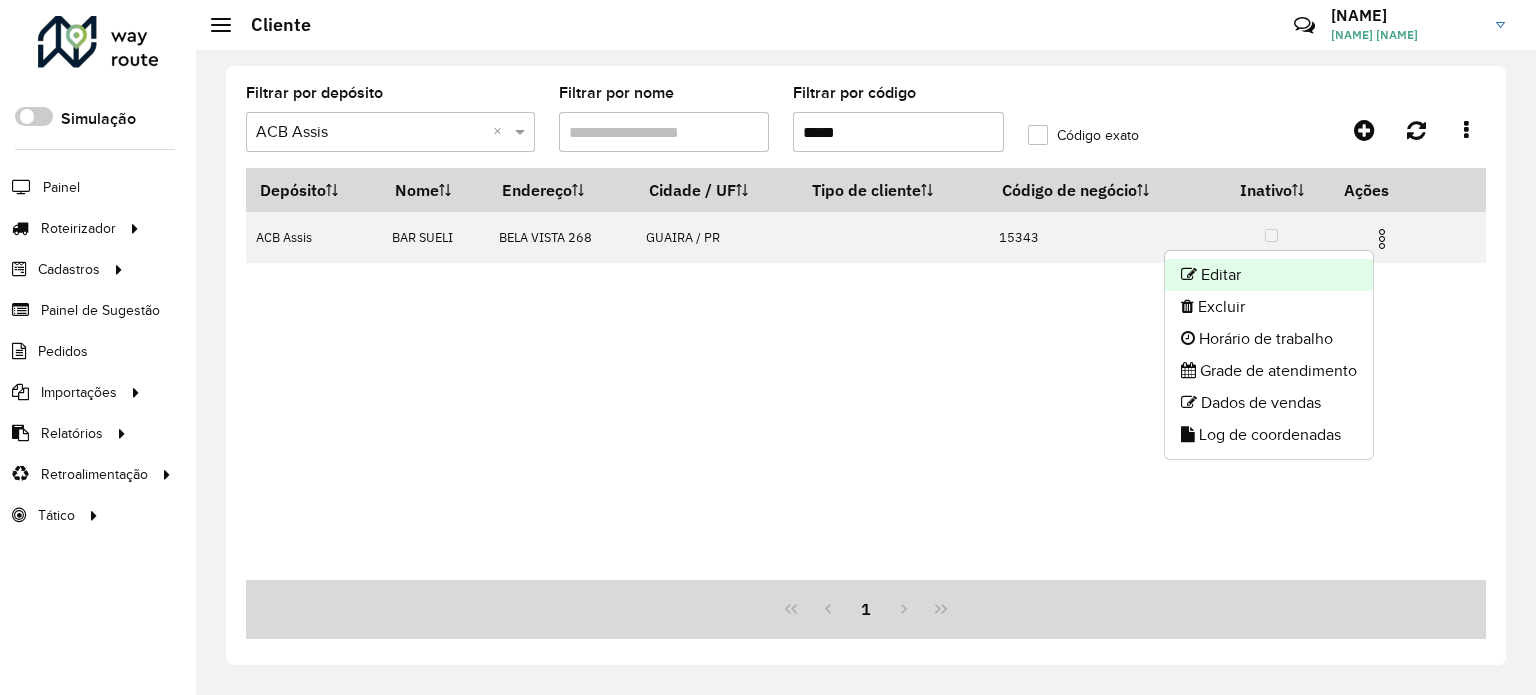 click on "Editar" 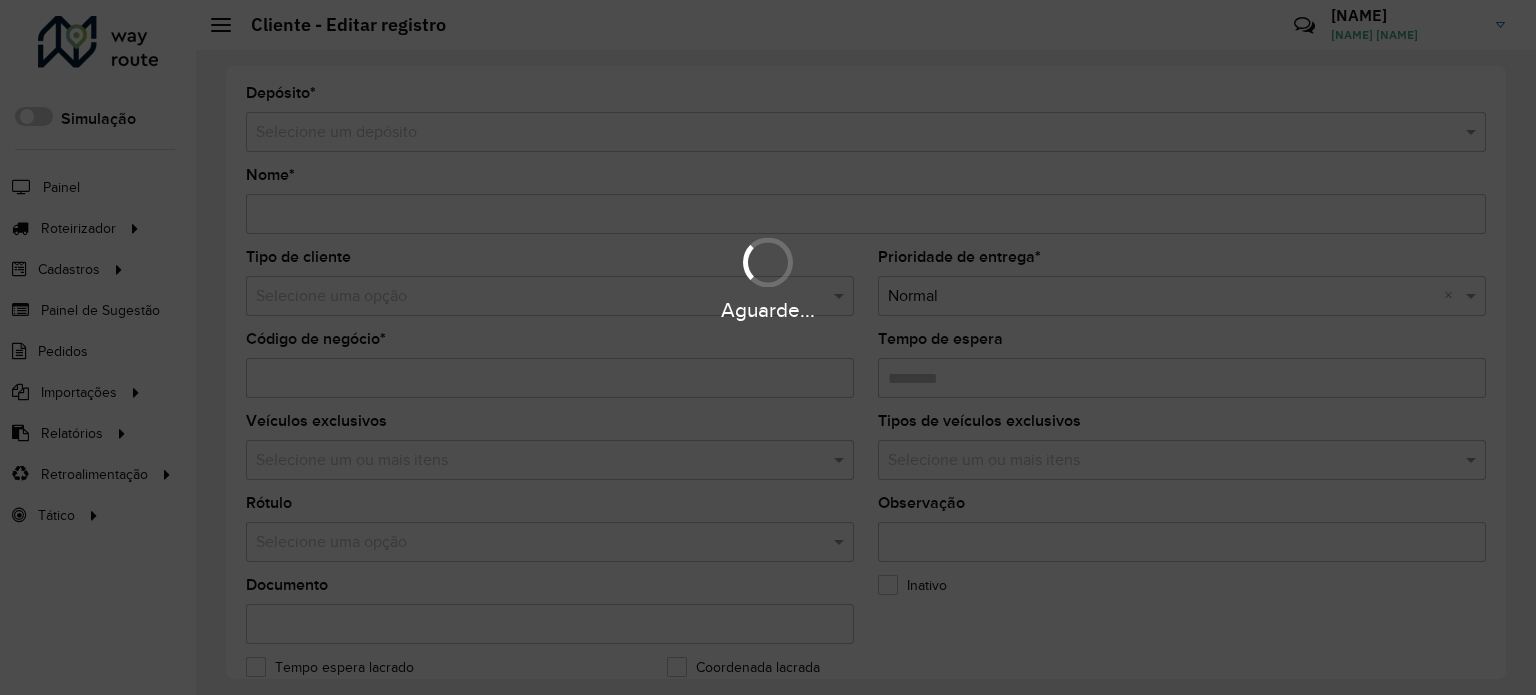type on "*********" 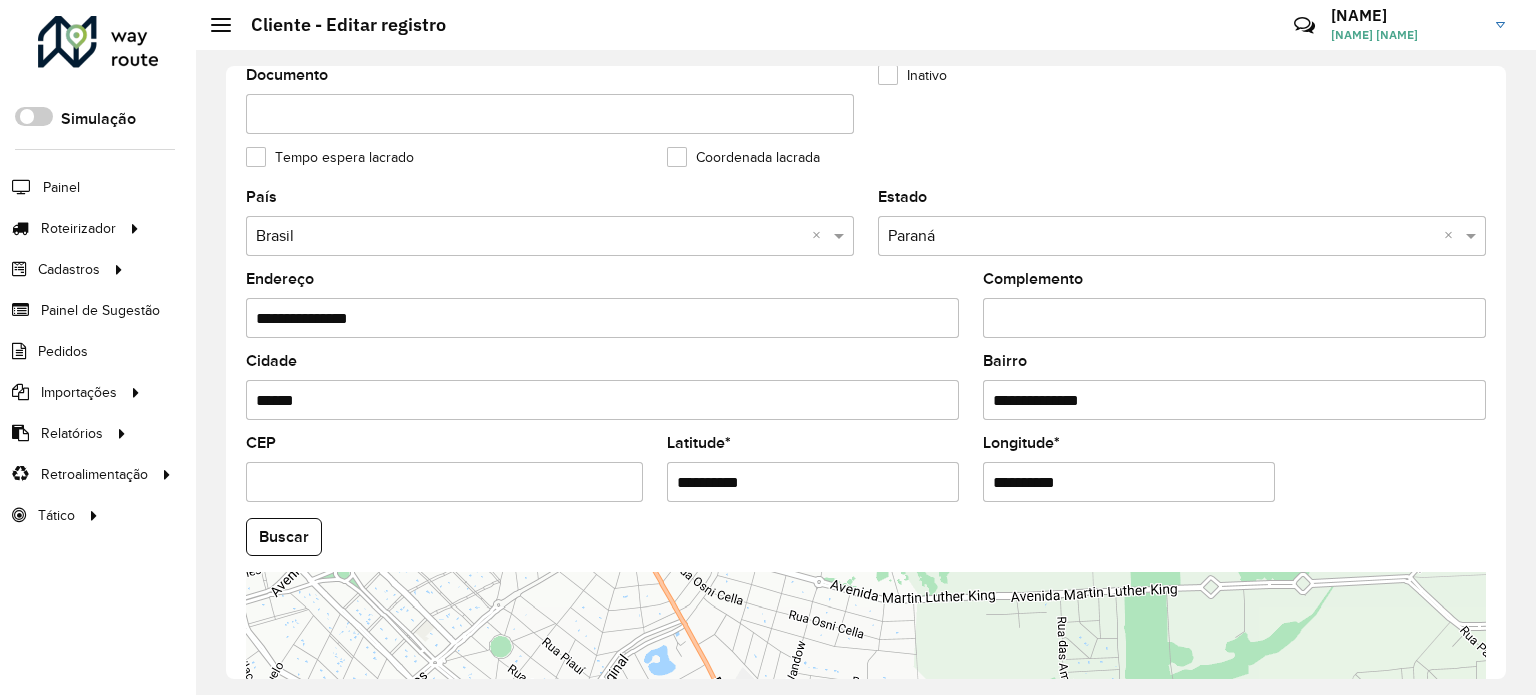 scroll, scrollTop: 784, scrollLeft: 0, axis: vertical 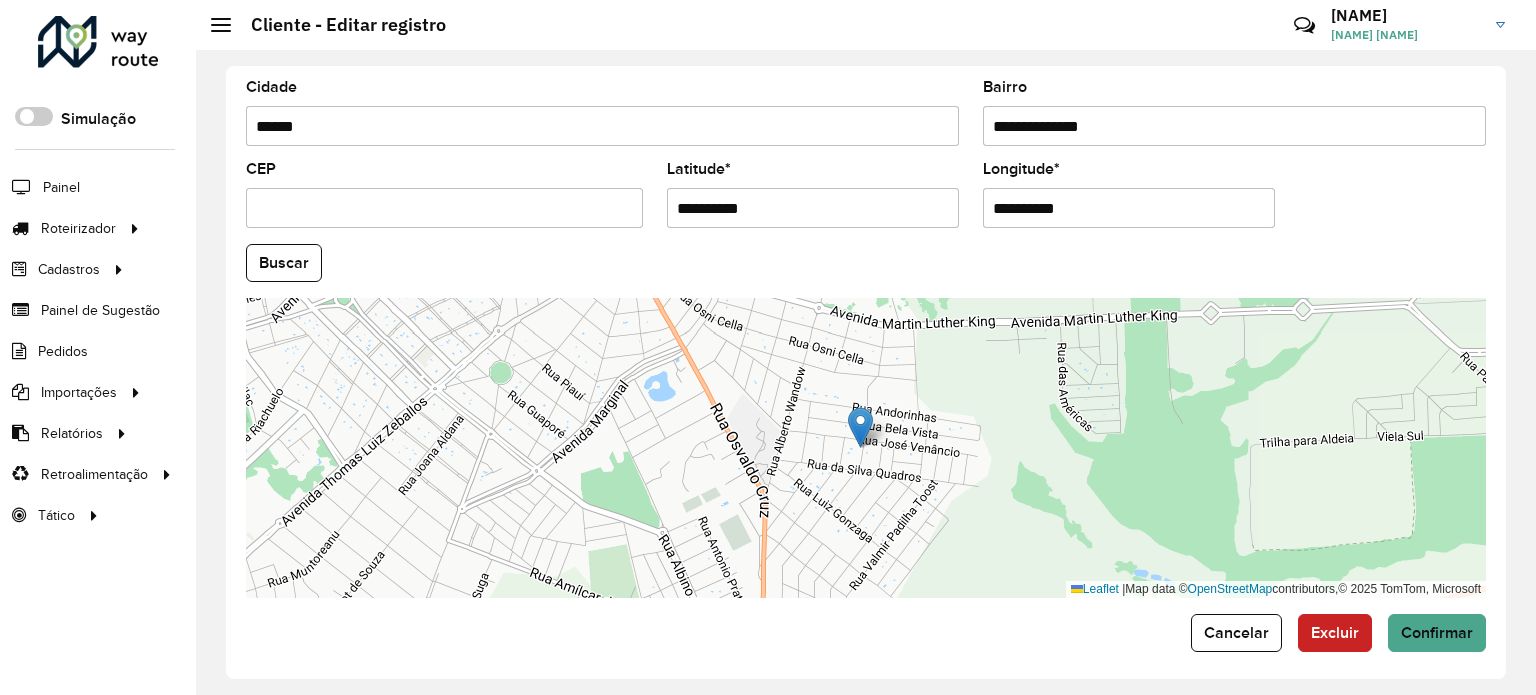 drag, startPoint x: 764, startPoint y: 207, endPoint x: 549, endPoint y: 209, distance: 215.00931 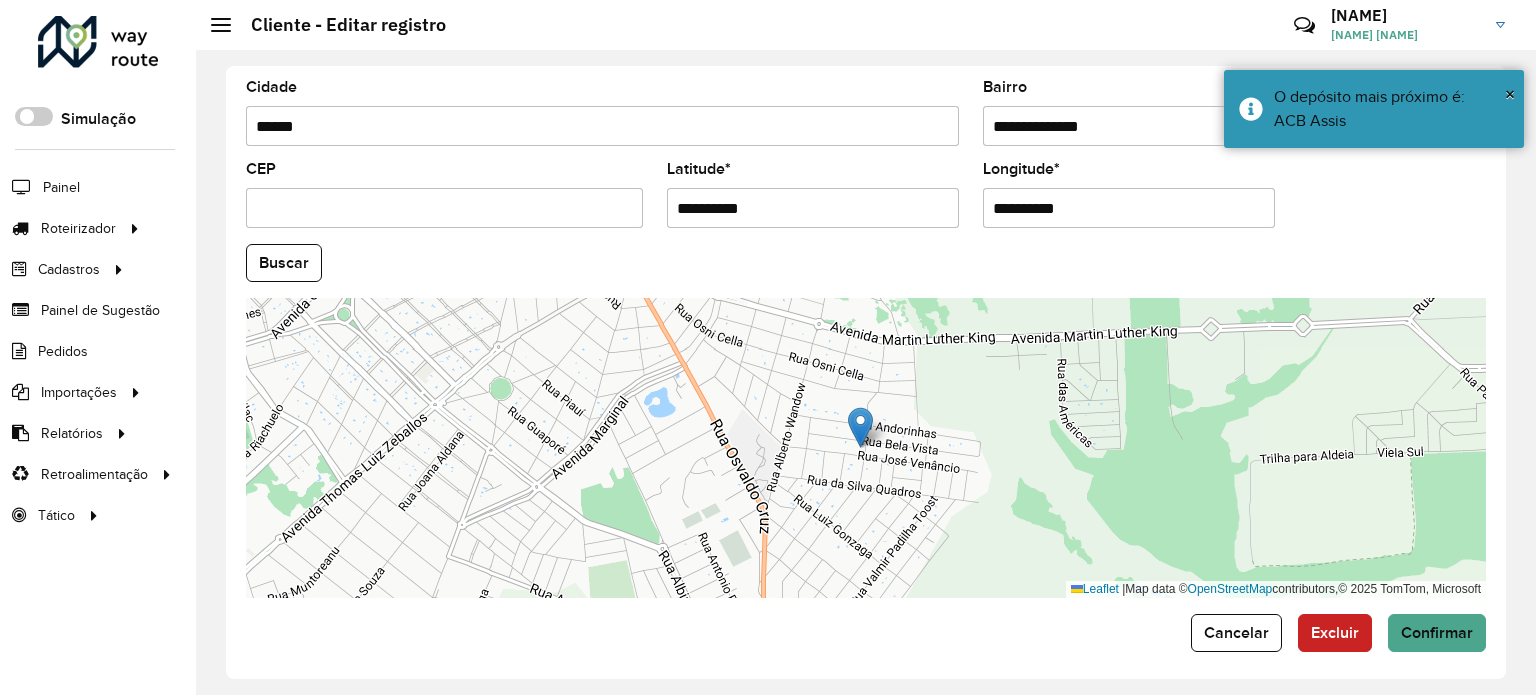 drag, startPoint x: 1101, startPoint y: 198, endPoint x: 865, endPoint y: 231, distance: 238.29604 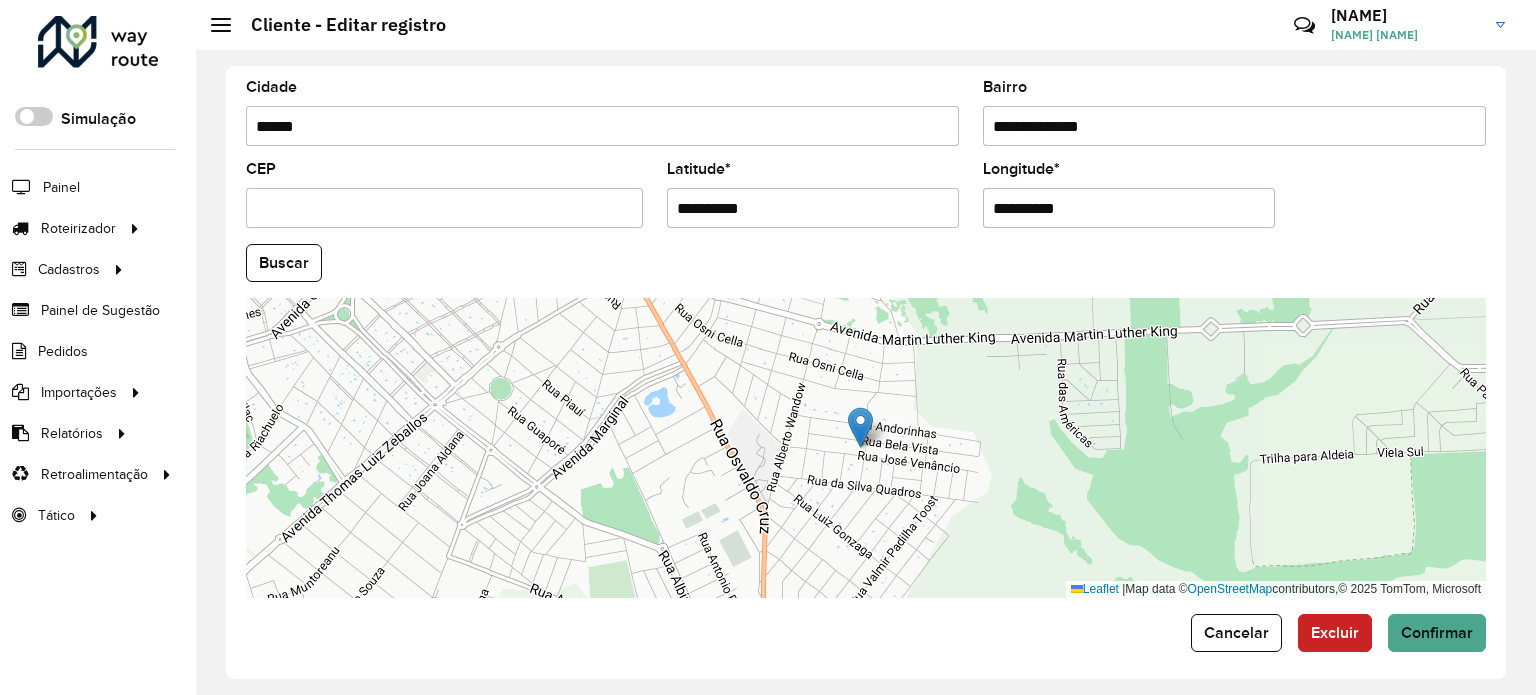 paste 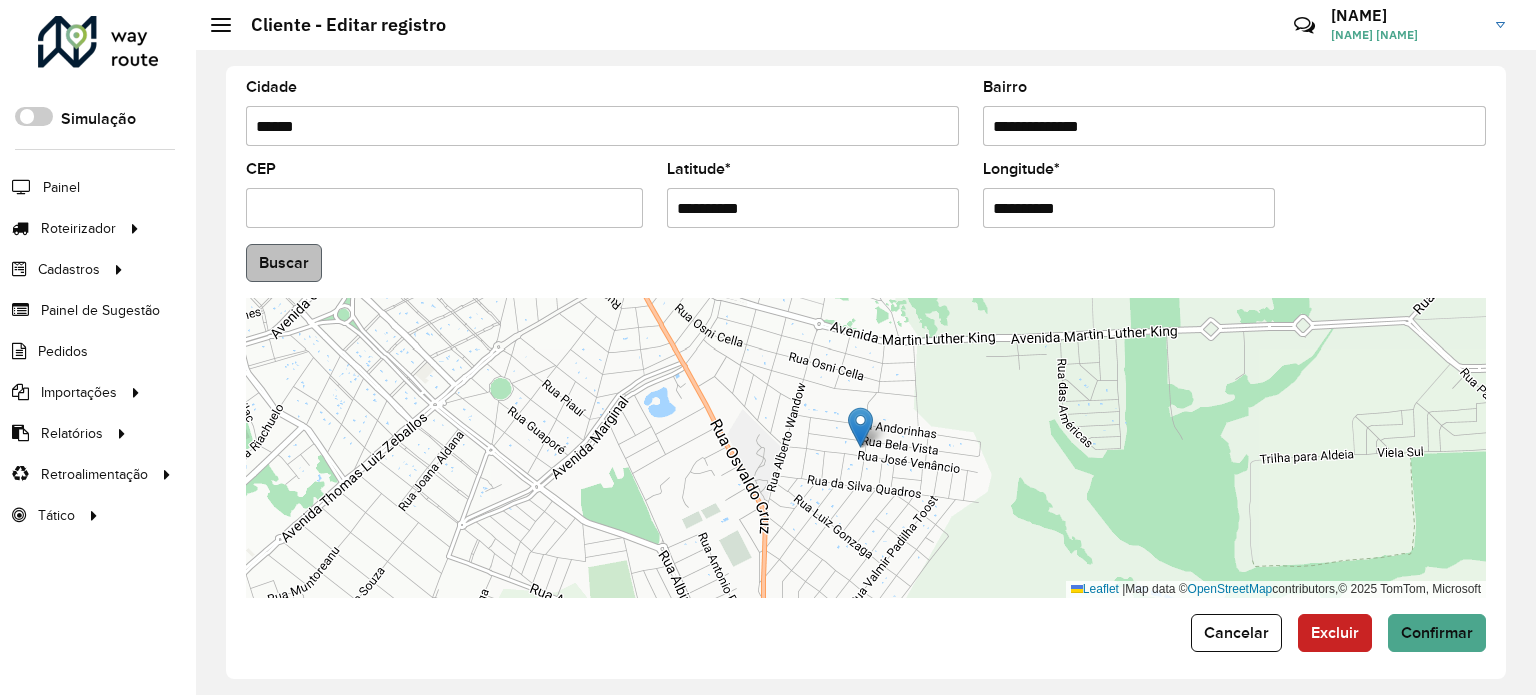 type on "**********" 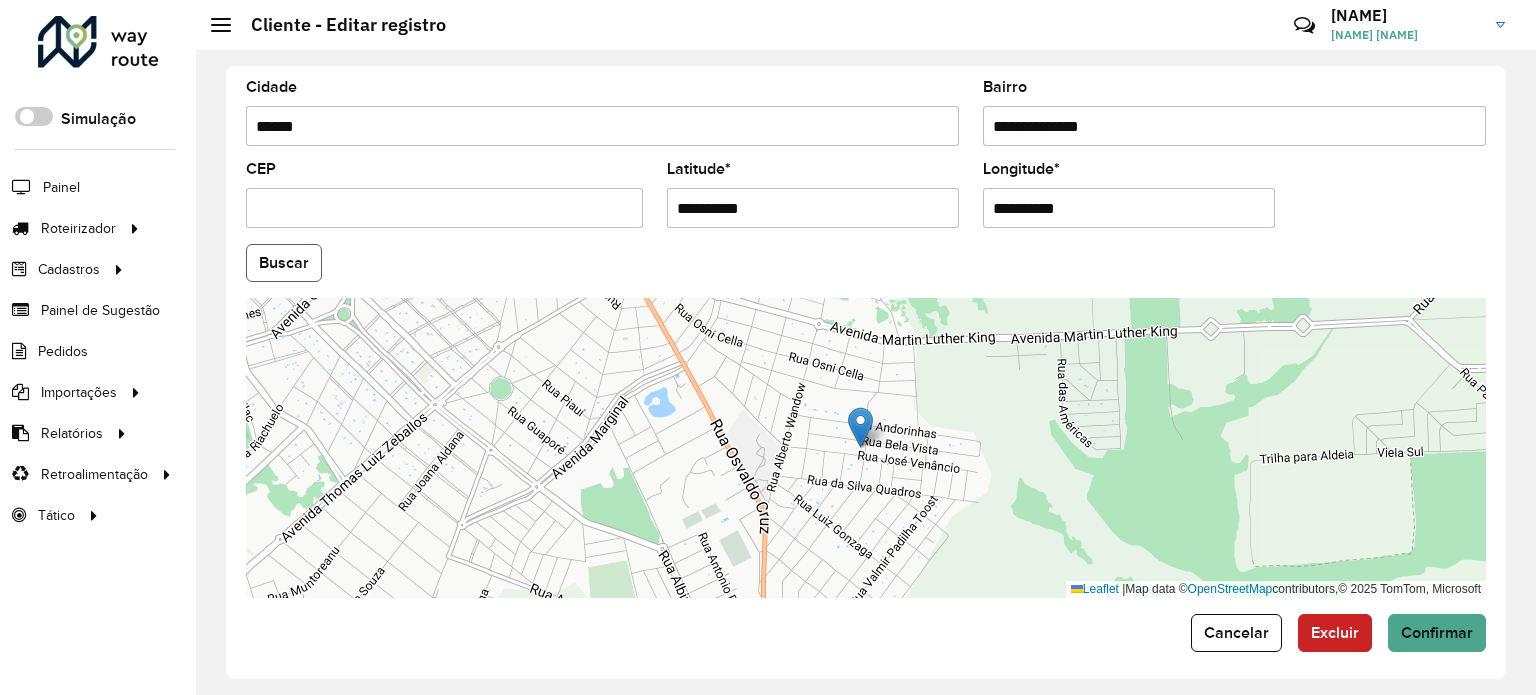 click on "Aguarde...  Pop-up bloqueado!  Seu navegador bloqueou automáticamente a abertura de uma nova janela.   Acesse as configurações e adicione o endereço do sistema a lista de permissão.   Fechar  Roteirizador AmbevTech Simulação Painel Roteirizador Entregas Vendas Cadastros Checkpoint Classificações de venda Cliente Consulta de setores Depósito Disponibilidade de veículos Fator tipo de produto Gabarito planner Grupo Rota Fator Tipo Produto Grupo de rotas exclusiva Grupo de setores Layout integração Modelo Parada Pedágio Perfil de Vendedor Ponto de apoio FAD Produto Restrição de Atendimento Planner Rodízio de placa Rota exclusiva FAD Rótulo Setor Setor Planner Tipo de cliente Tipo de veículo Tipo de veículo RN Transportadora Vendedor Veículo Painel de Sugestão Pedidos Importações Classificação e volume de venda Clientes Fator tipo produto Gabarito planner Grade de atendimento Janela de atendimento Localização Pedidos Restrição de Atendimento Planner Tempo de espera Vendedor Veículos" at bounding box center [768, 347] 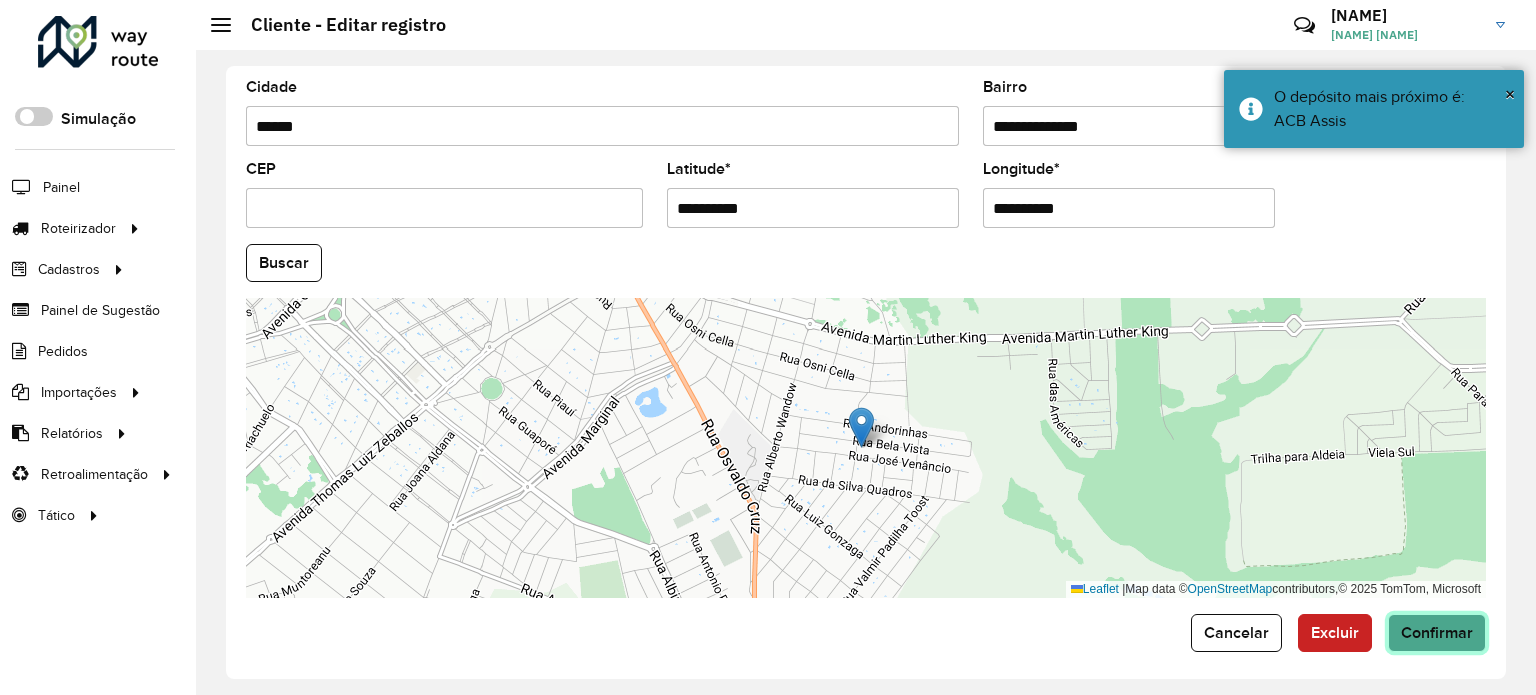 click on "Confirmar" 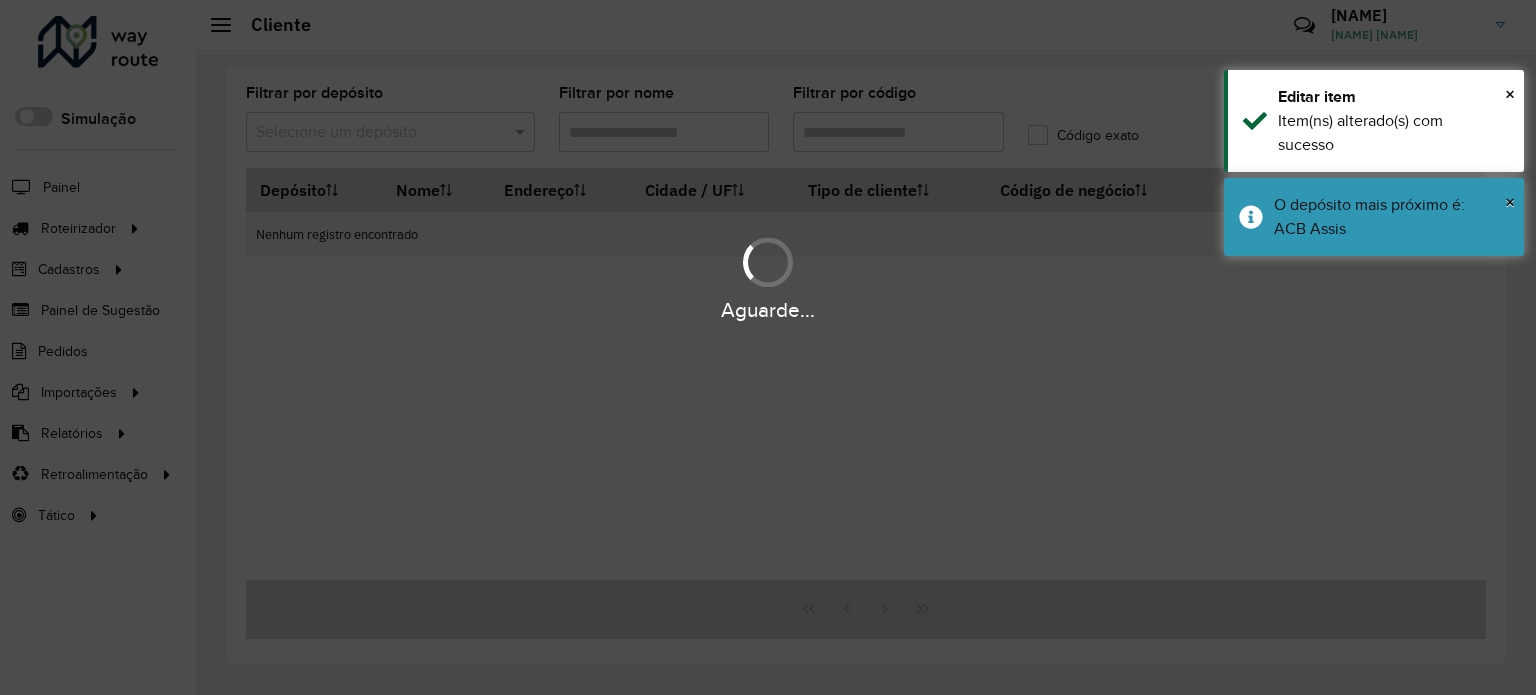 type on "*****" 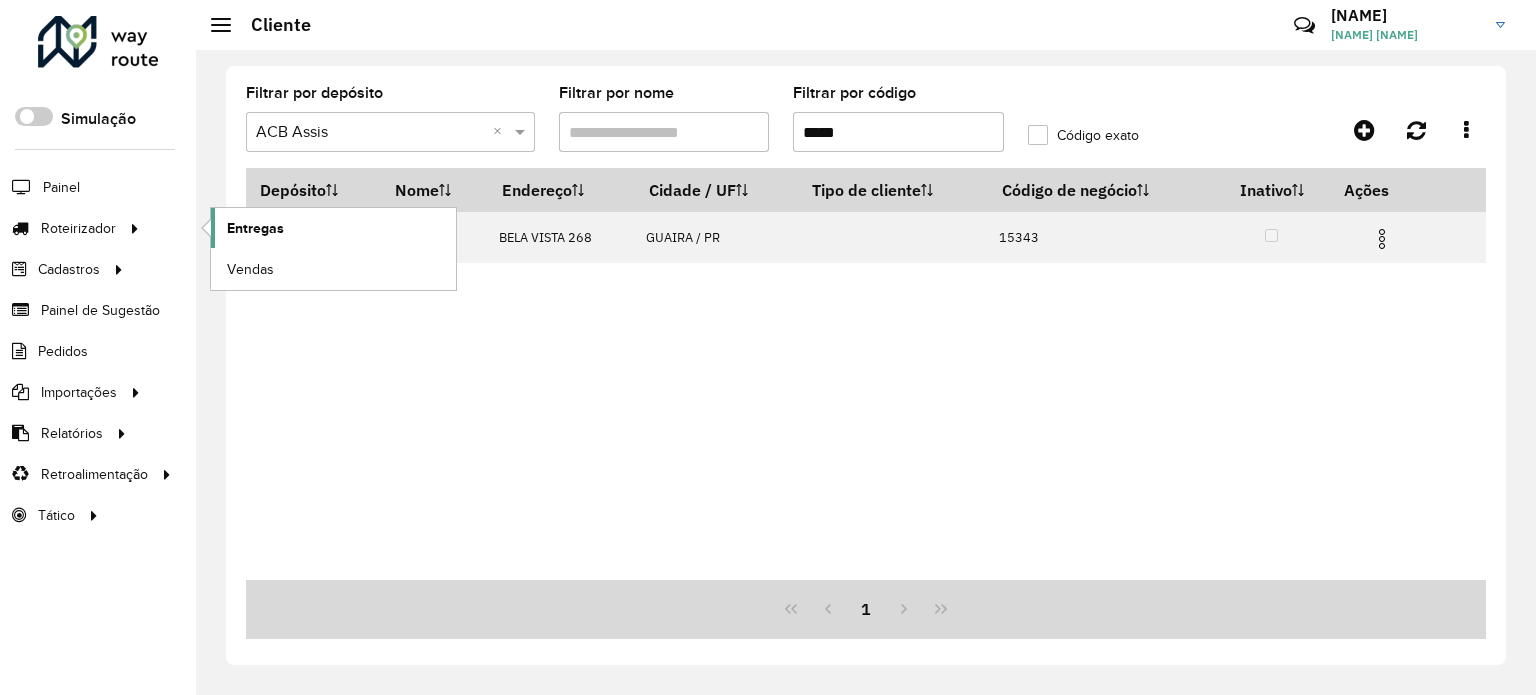 click on "Entregas" 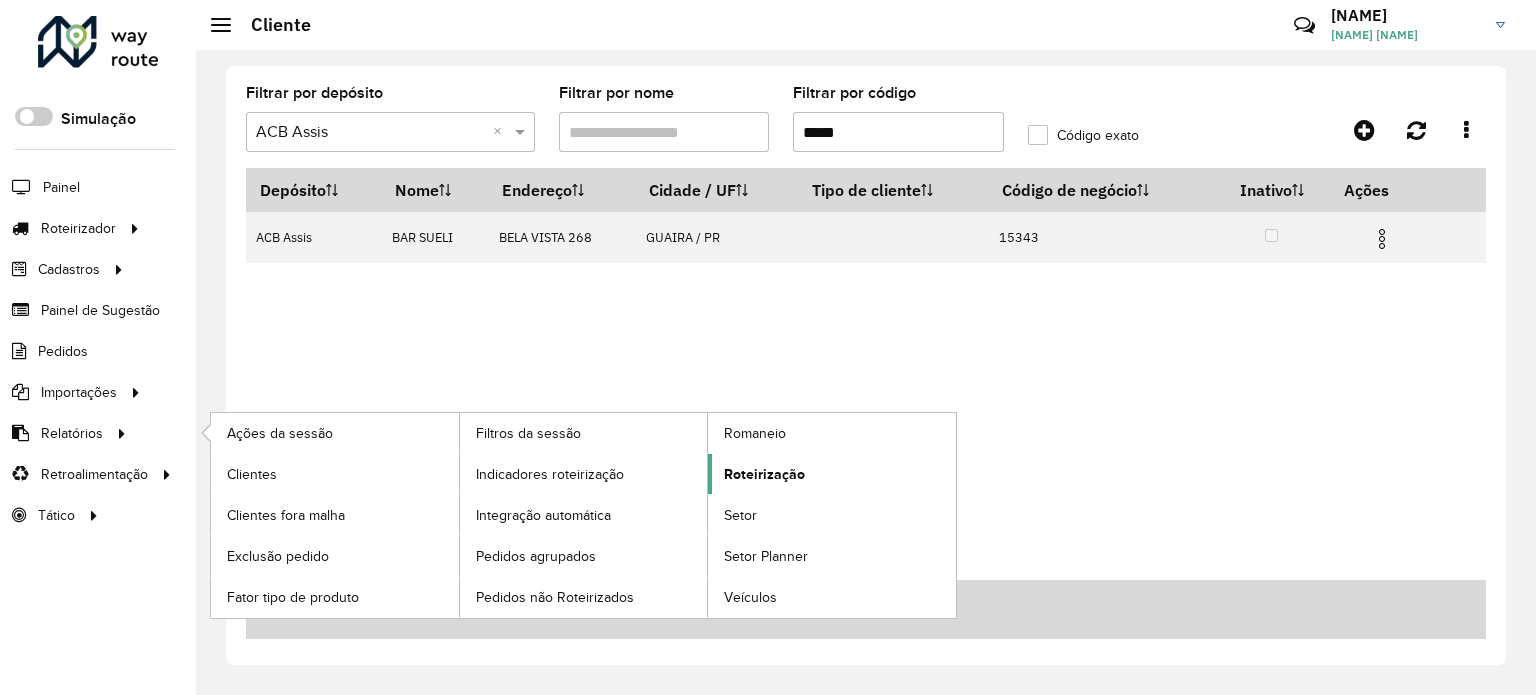 click on "Roteirização" 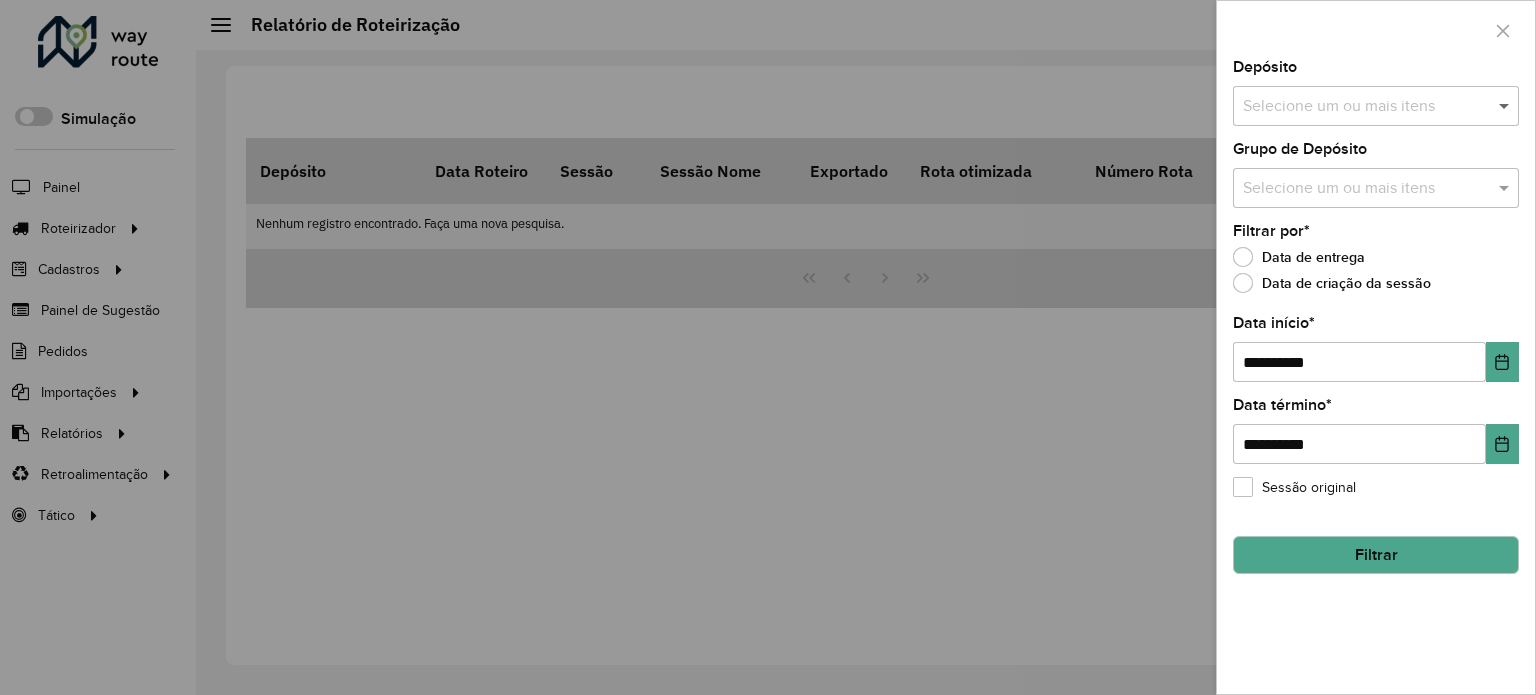 click at bounding box center (1506, 106) 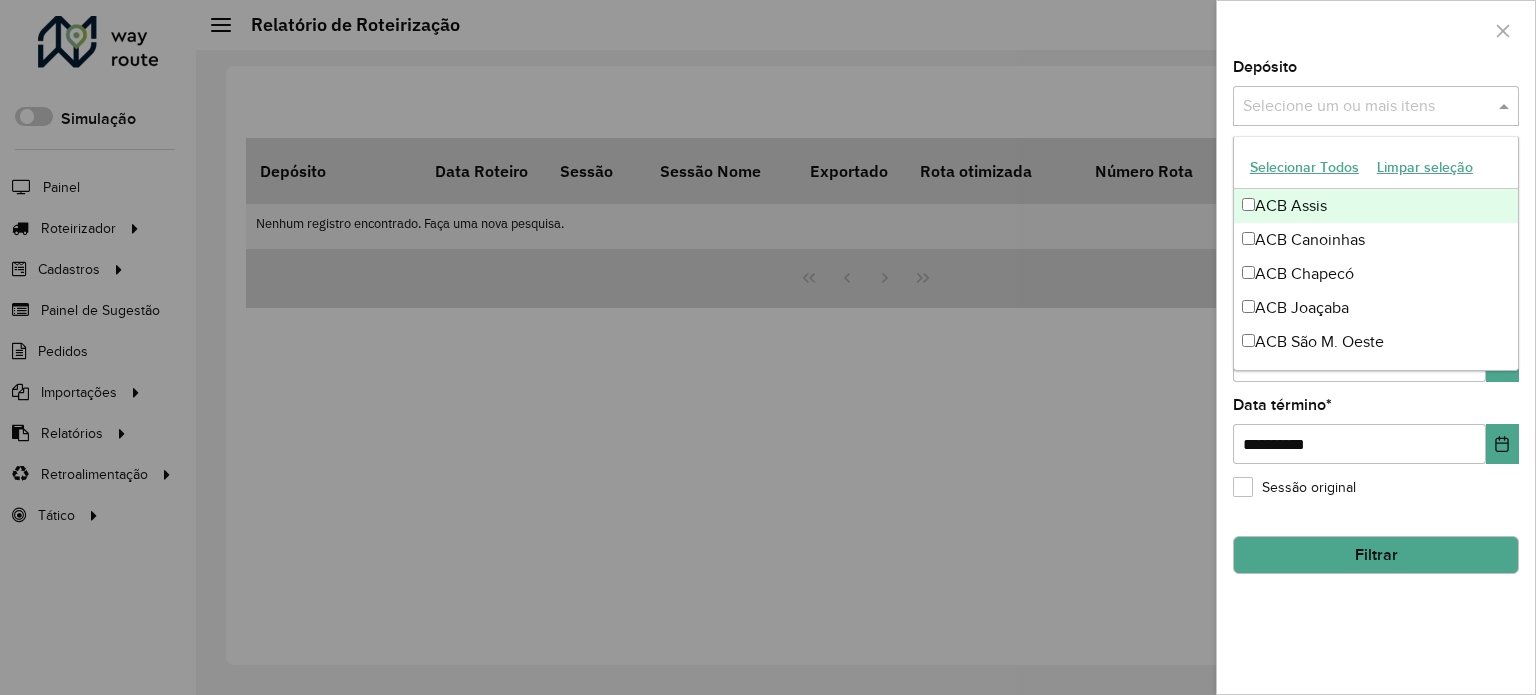 click on "ACB Assis" at bounding box center [1376, 206] 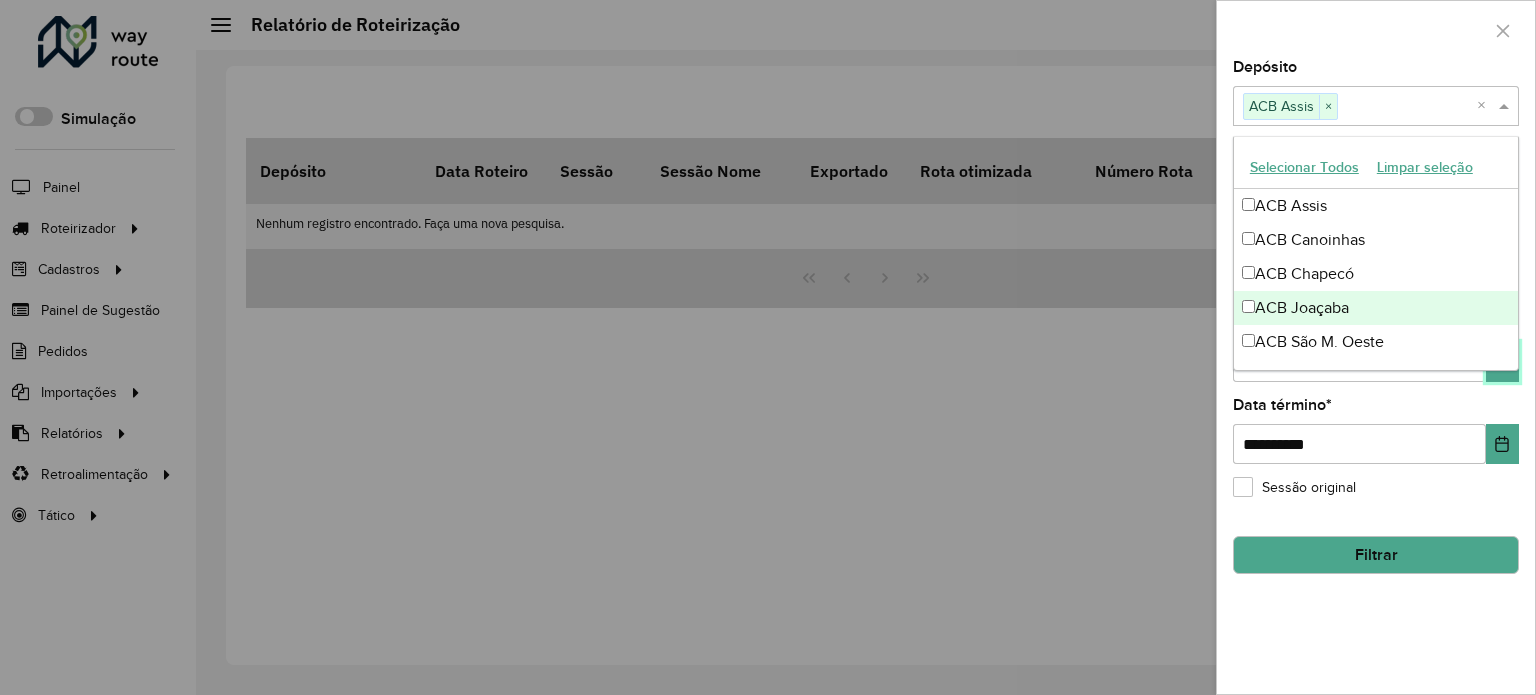 click at bounding box center (1502, 362) 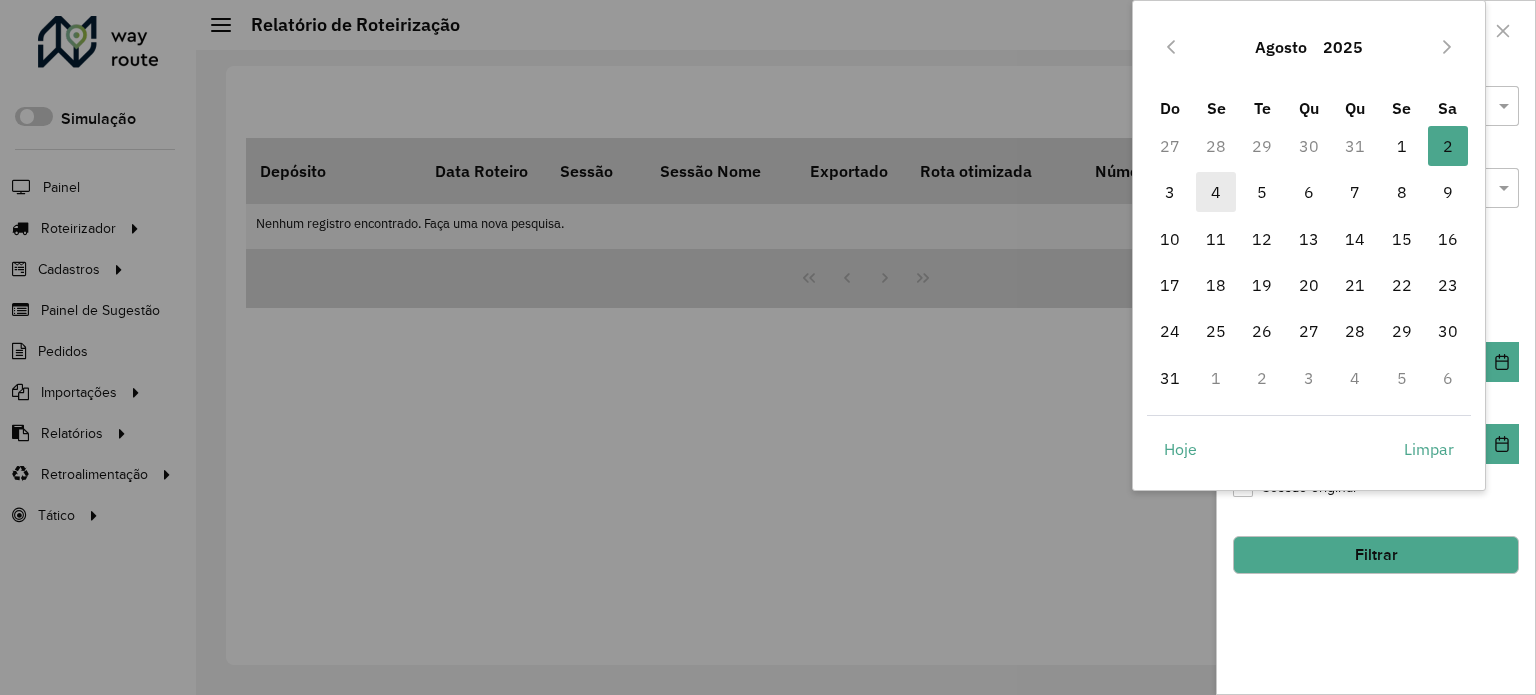 click on "4" at bounding box center (1216, 192) 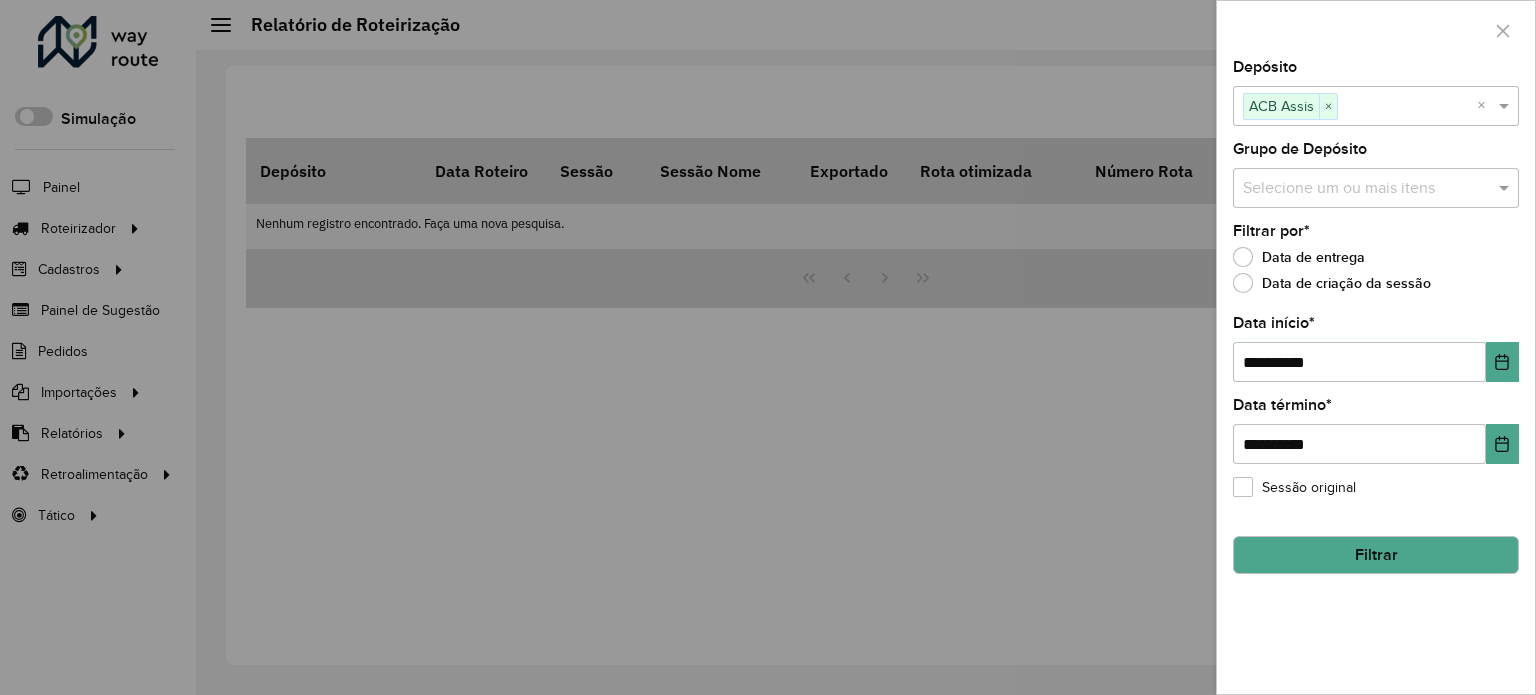click on "Filtrar" 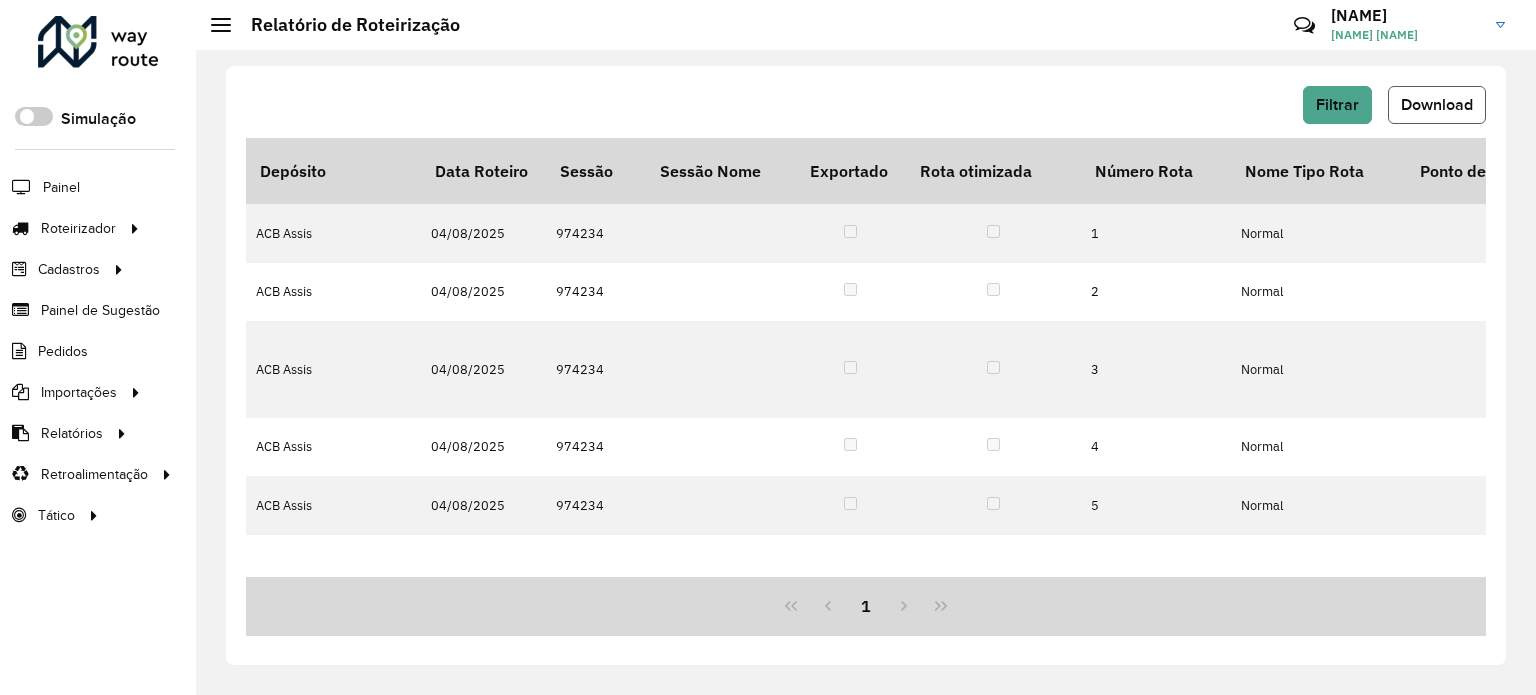 click on "Download" 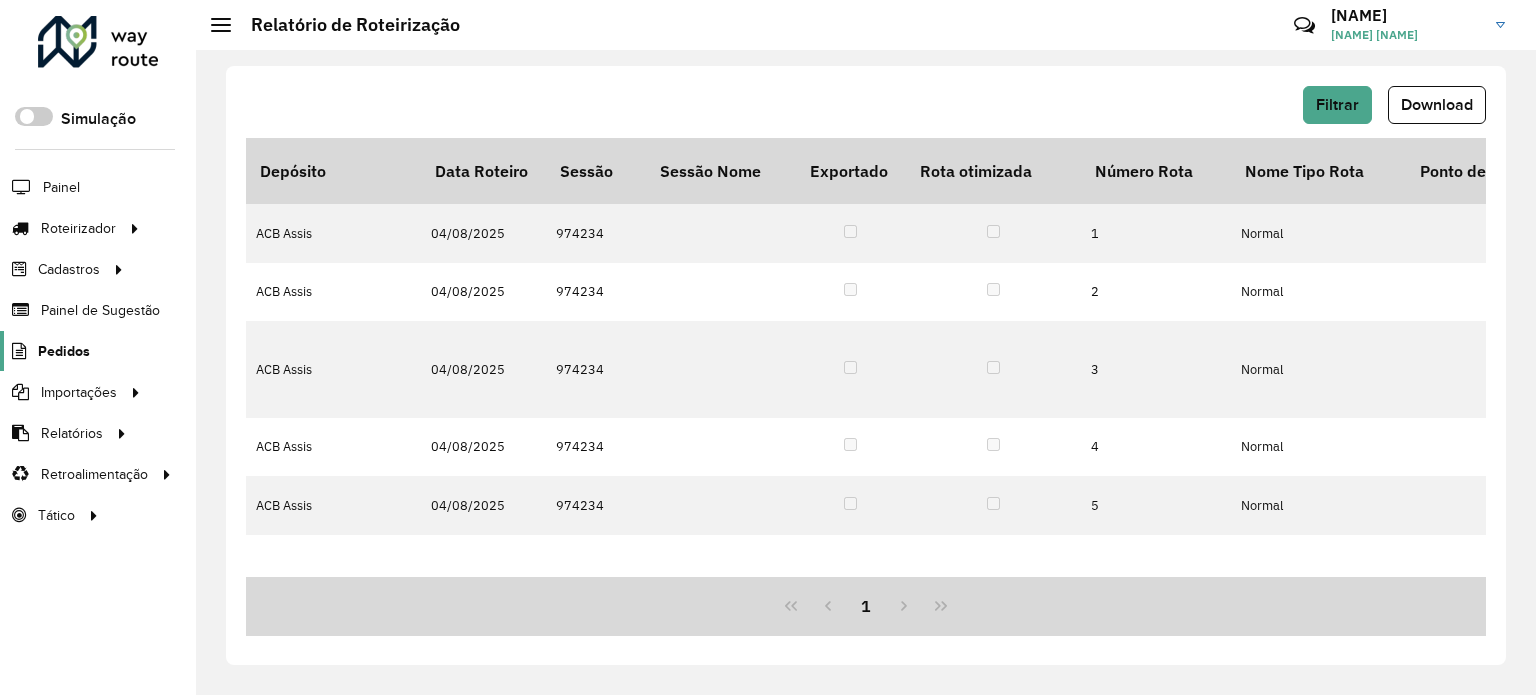 click on "Pedidos" 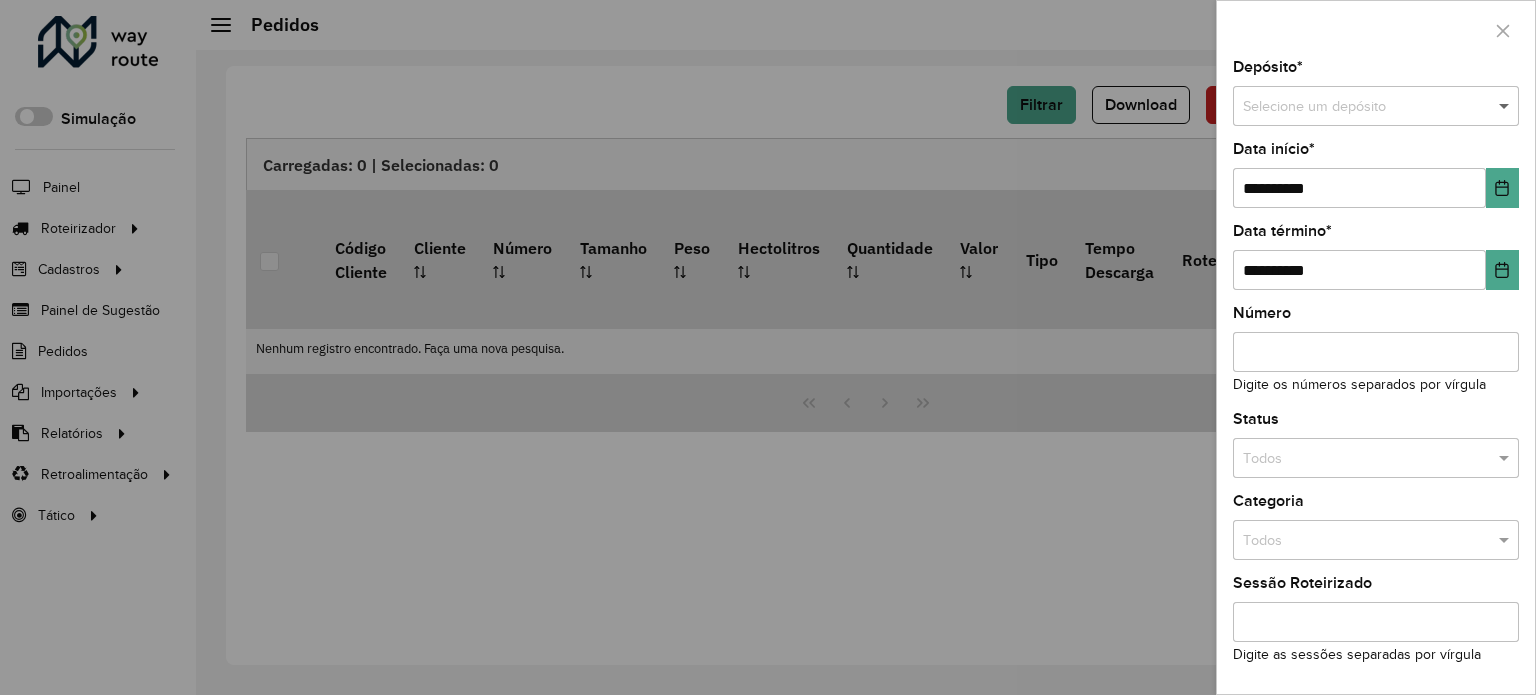 click at bounding box center [1506, 107] 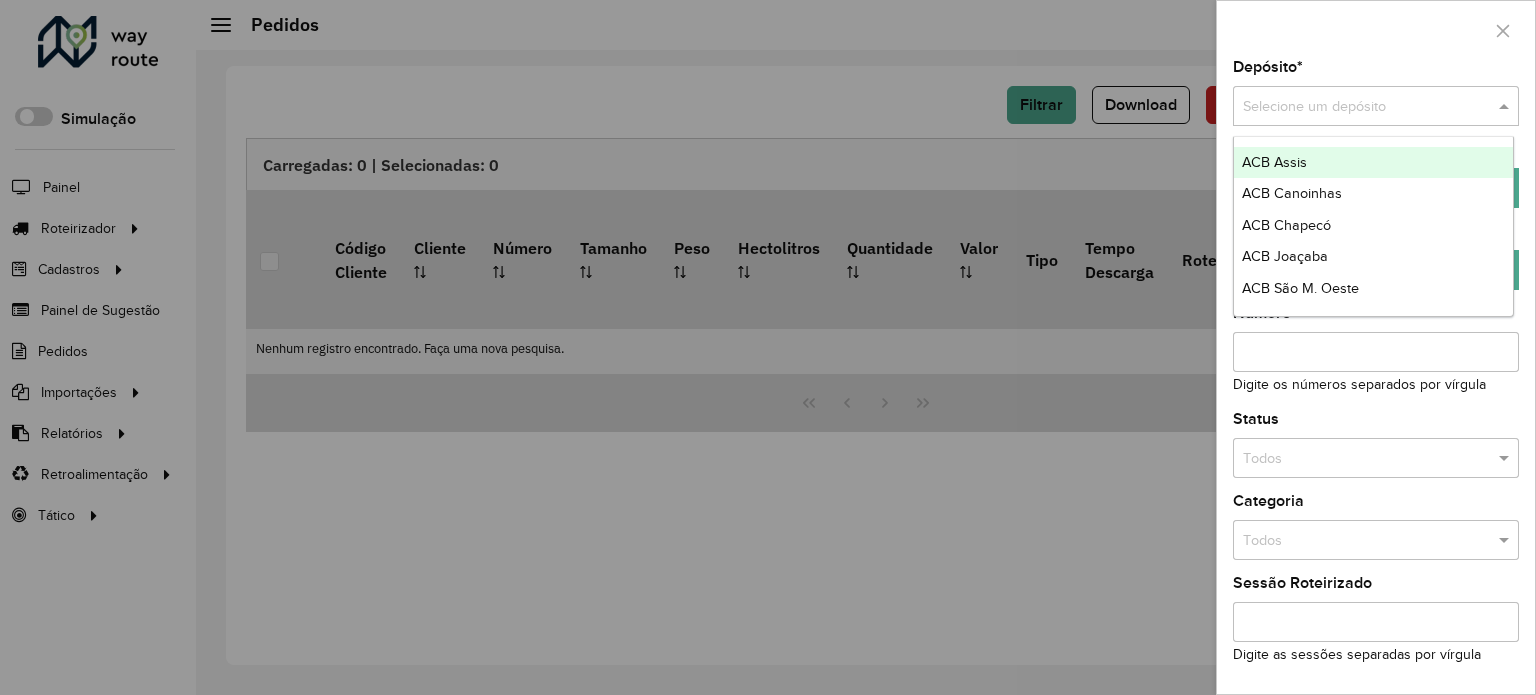 click on "ACB Assis" at bounding box center (1373, 163) 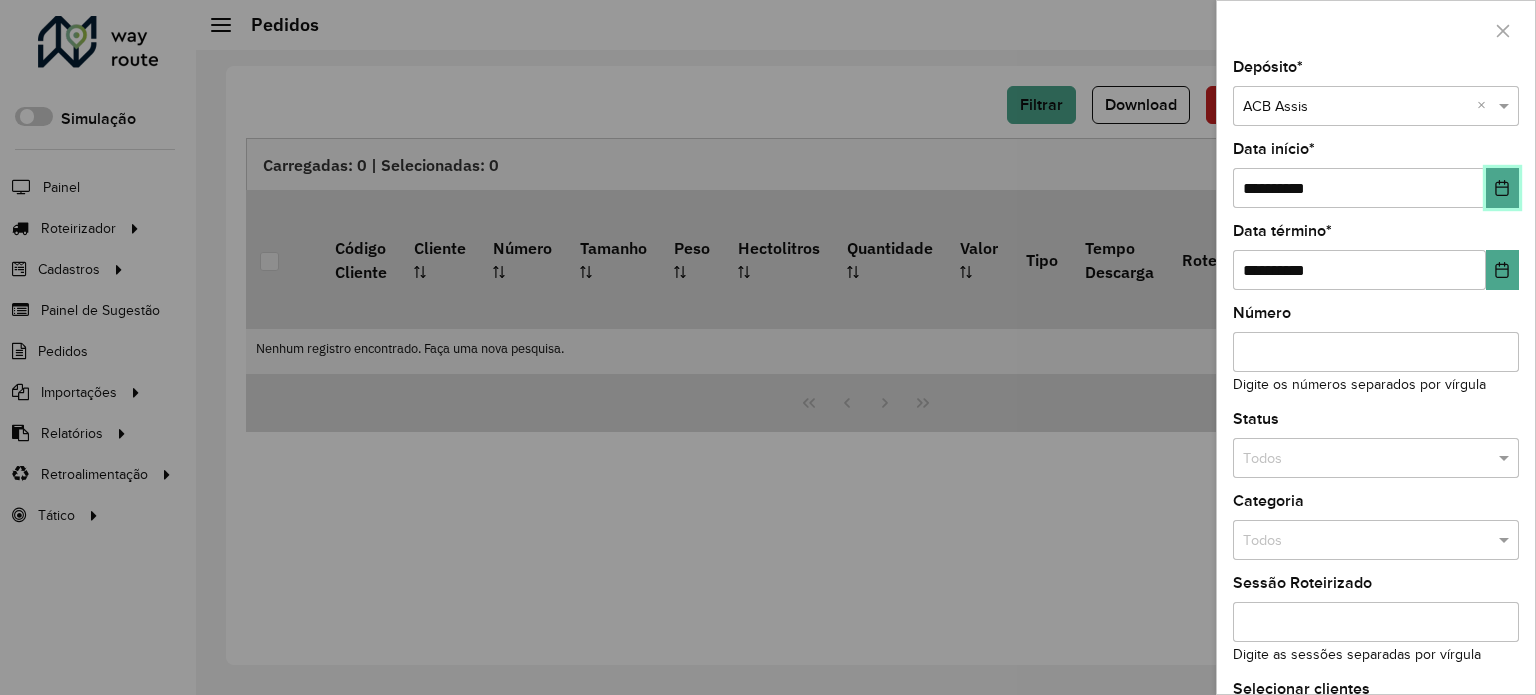 click 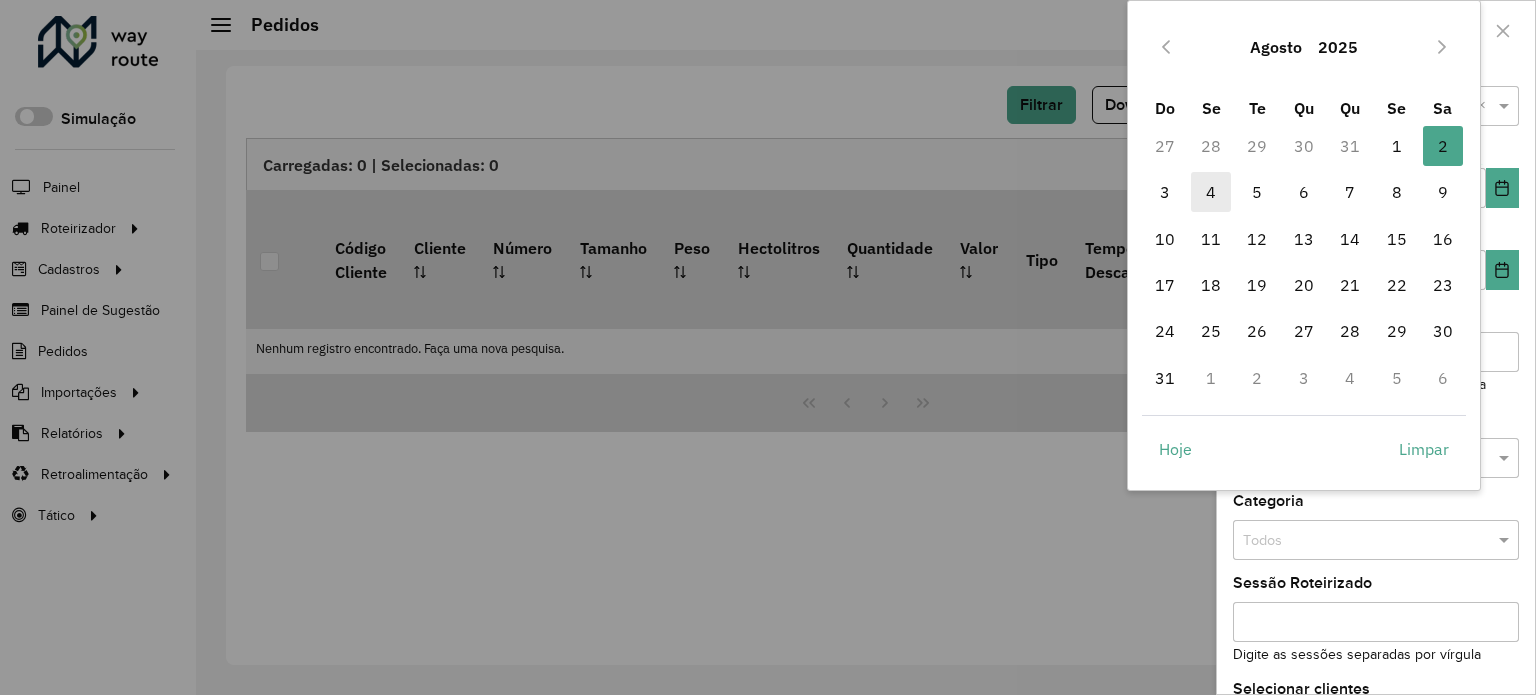 click on "4" at bounding box center [1211, 192] 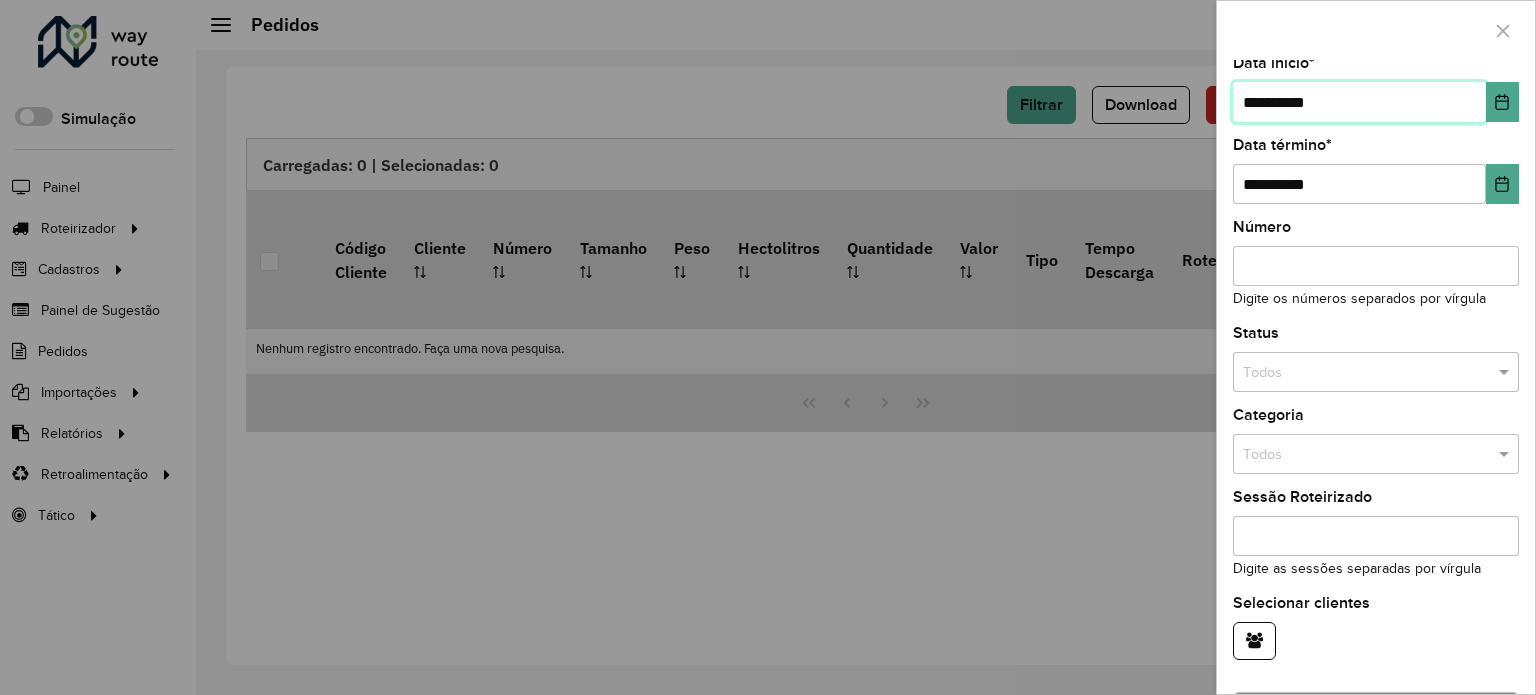 scroll, scrollTop: 140, scrollLeft: 0, axis: vertical 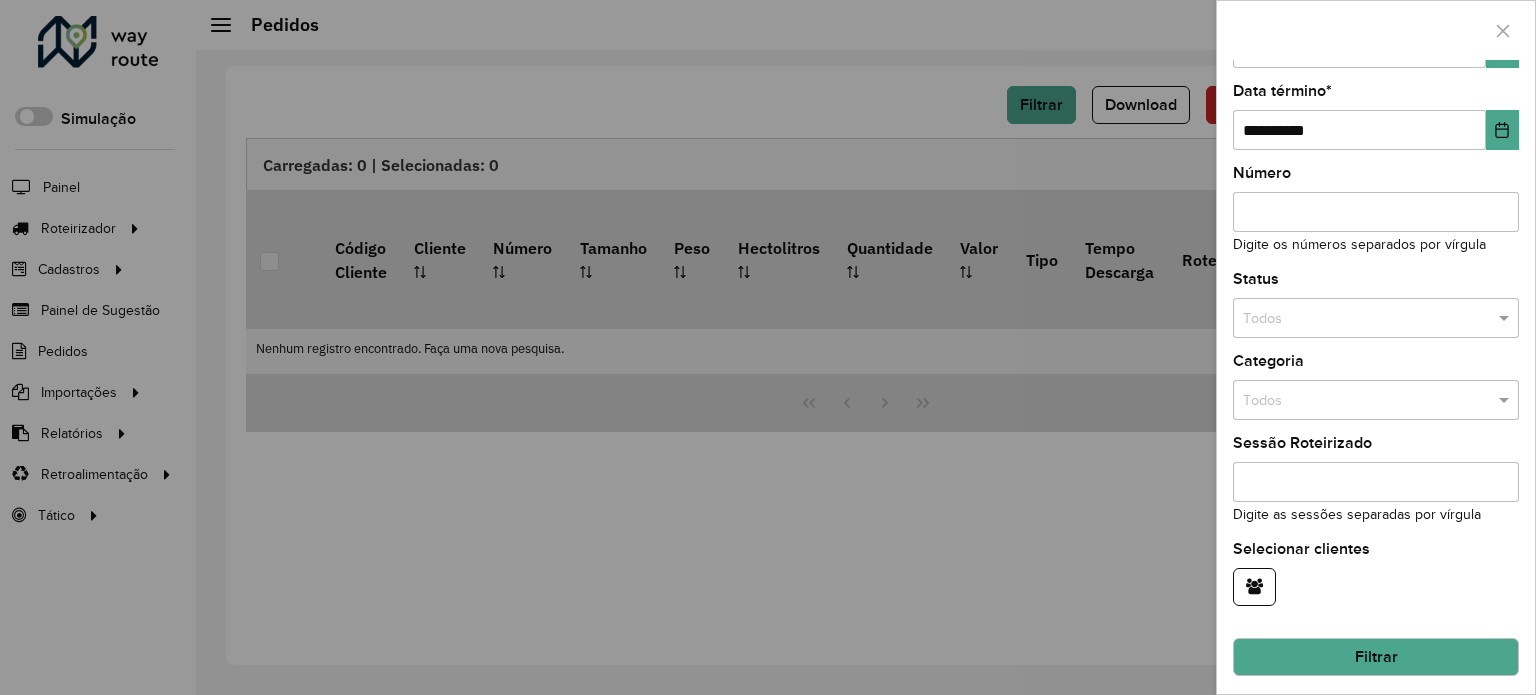 click on "Filtrar" 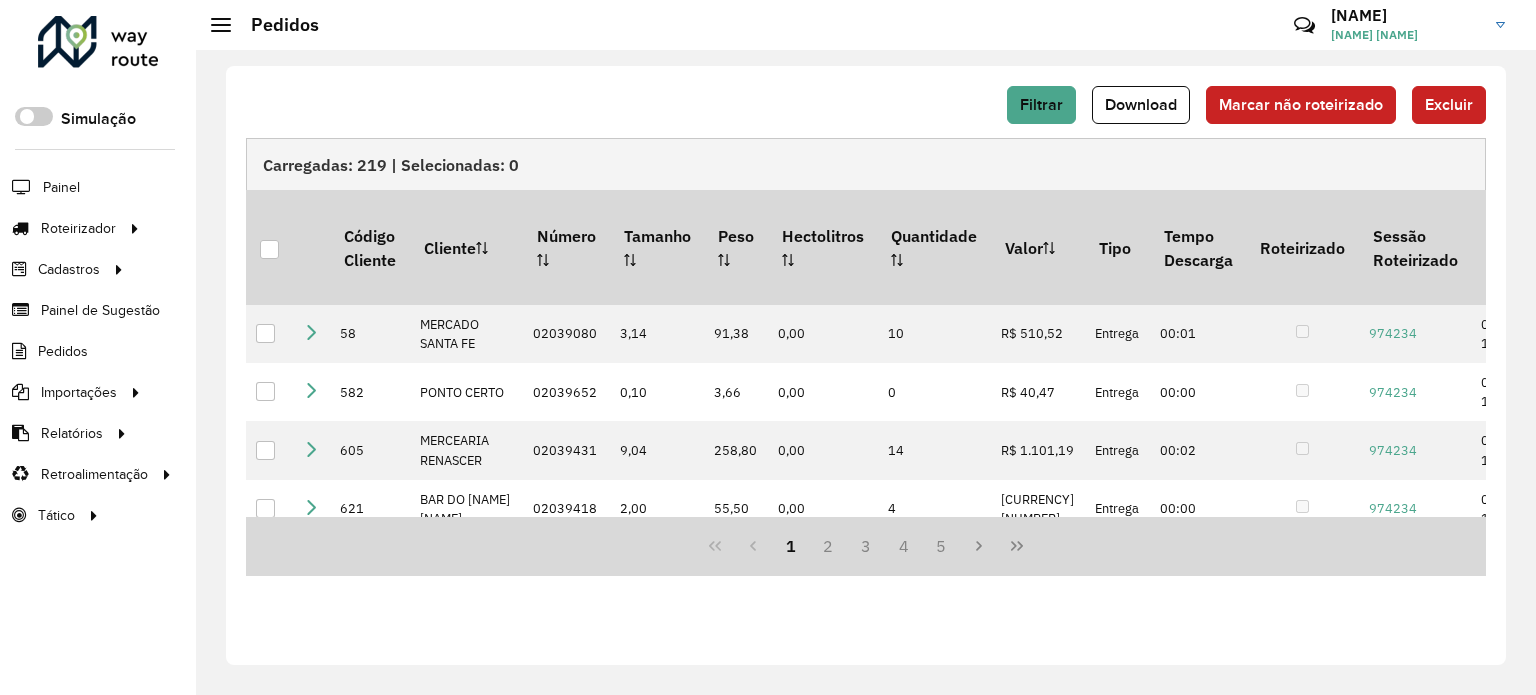 click on "Download" 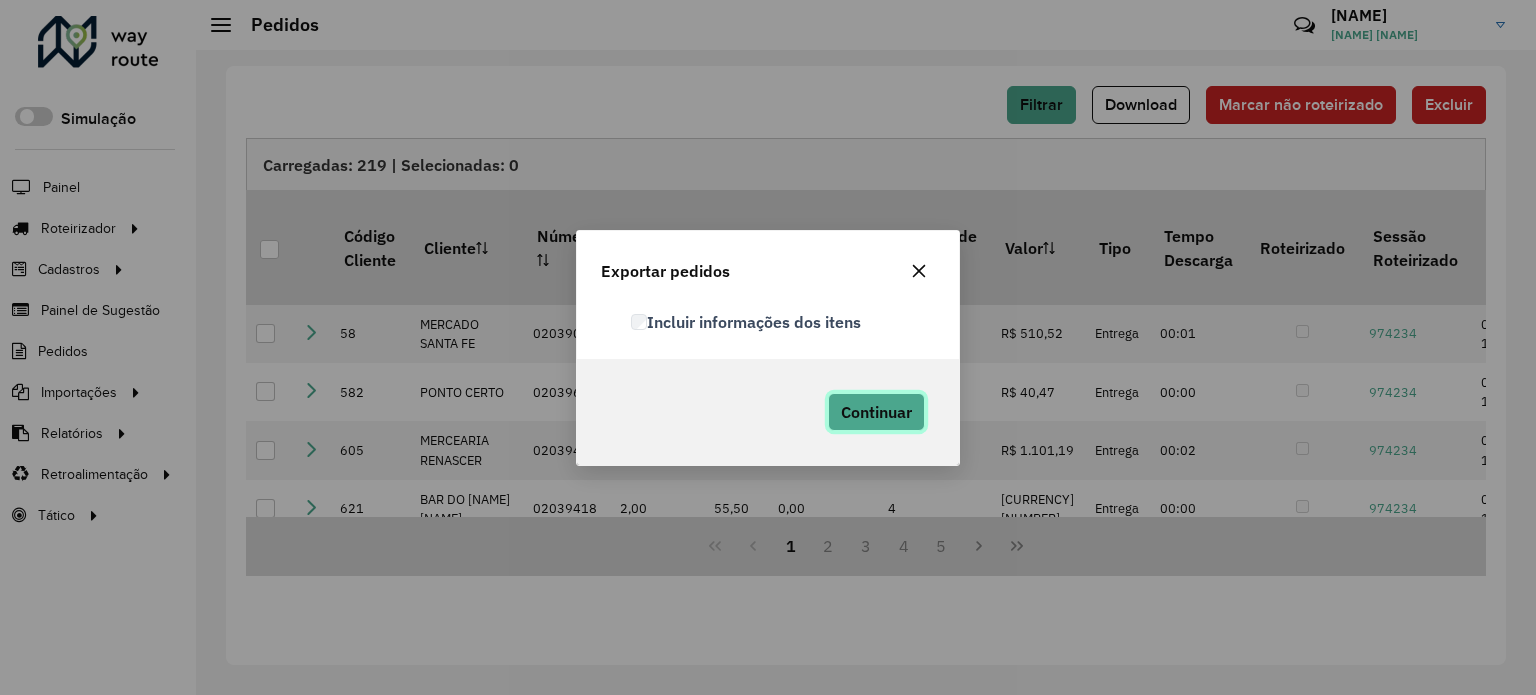click on "Continuar" 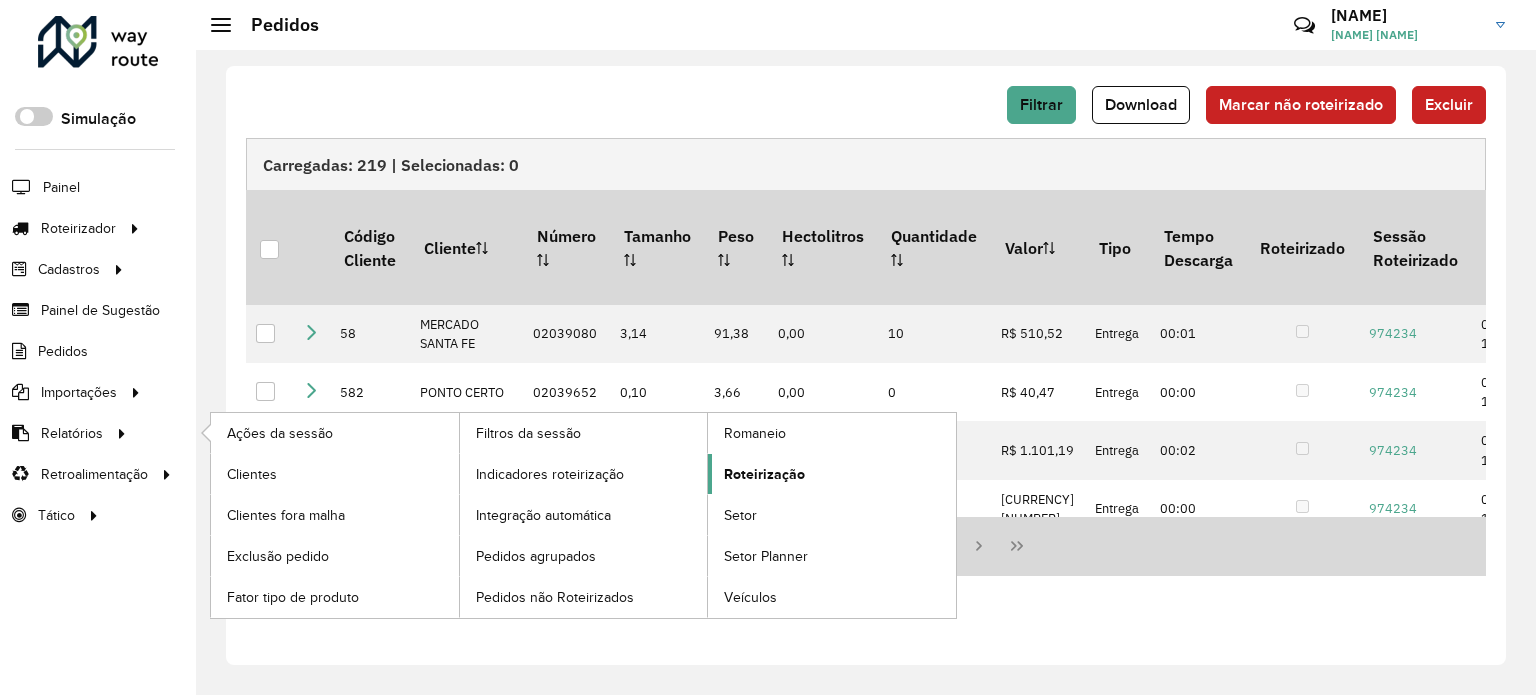 click on "Roteirização" 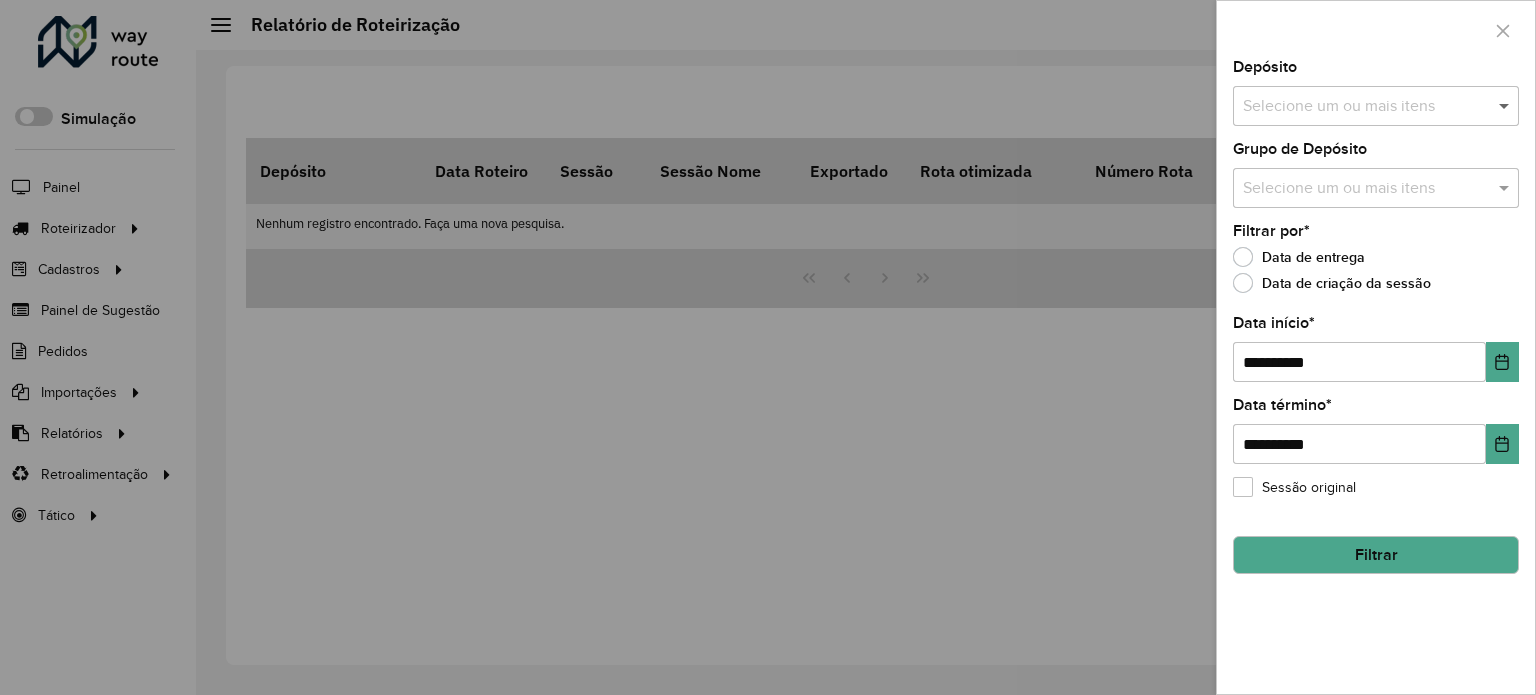 click at bounding box center (1506, 106) 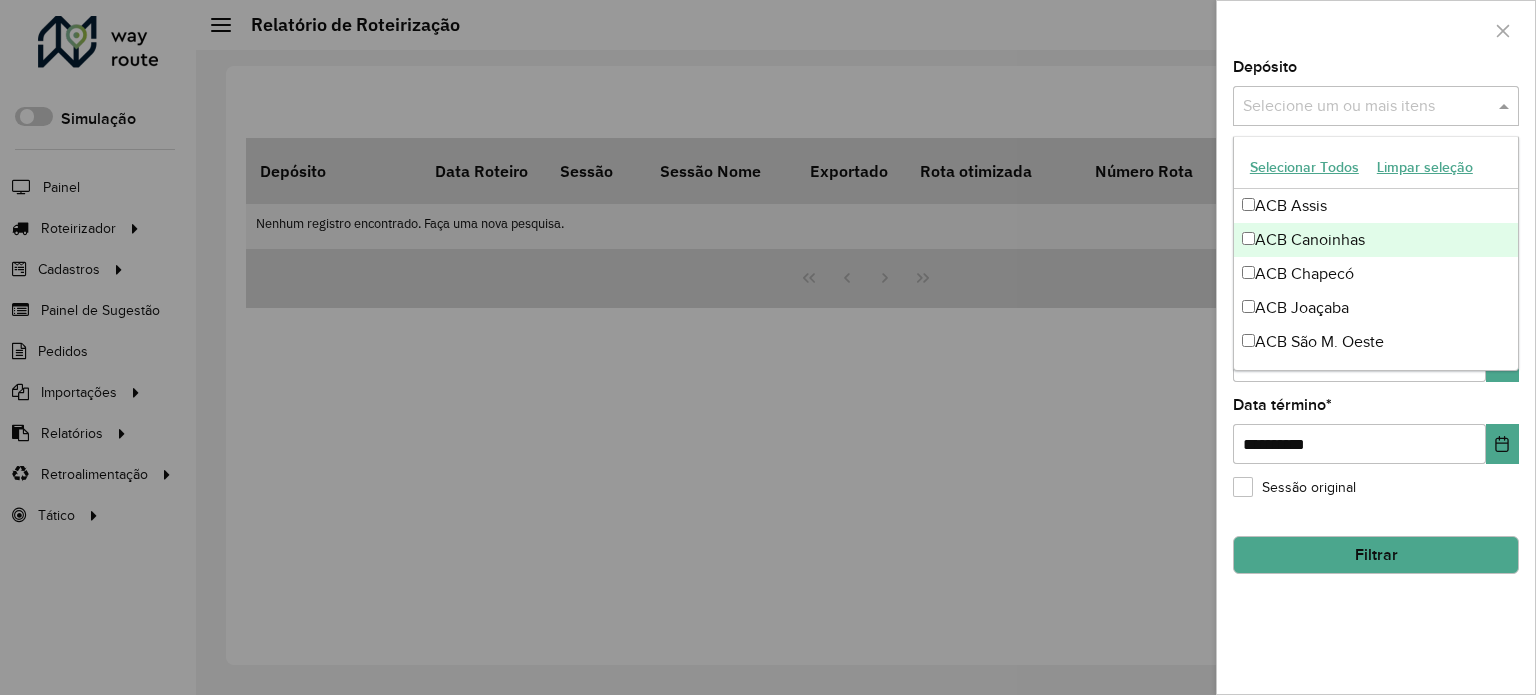 click on "ACB Canoinhas" at bounding box center (1376, 240) 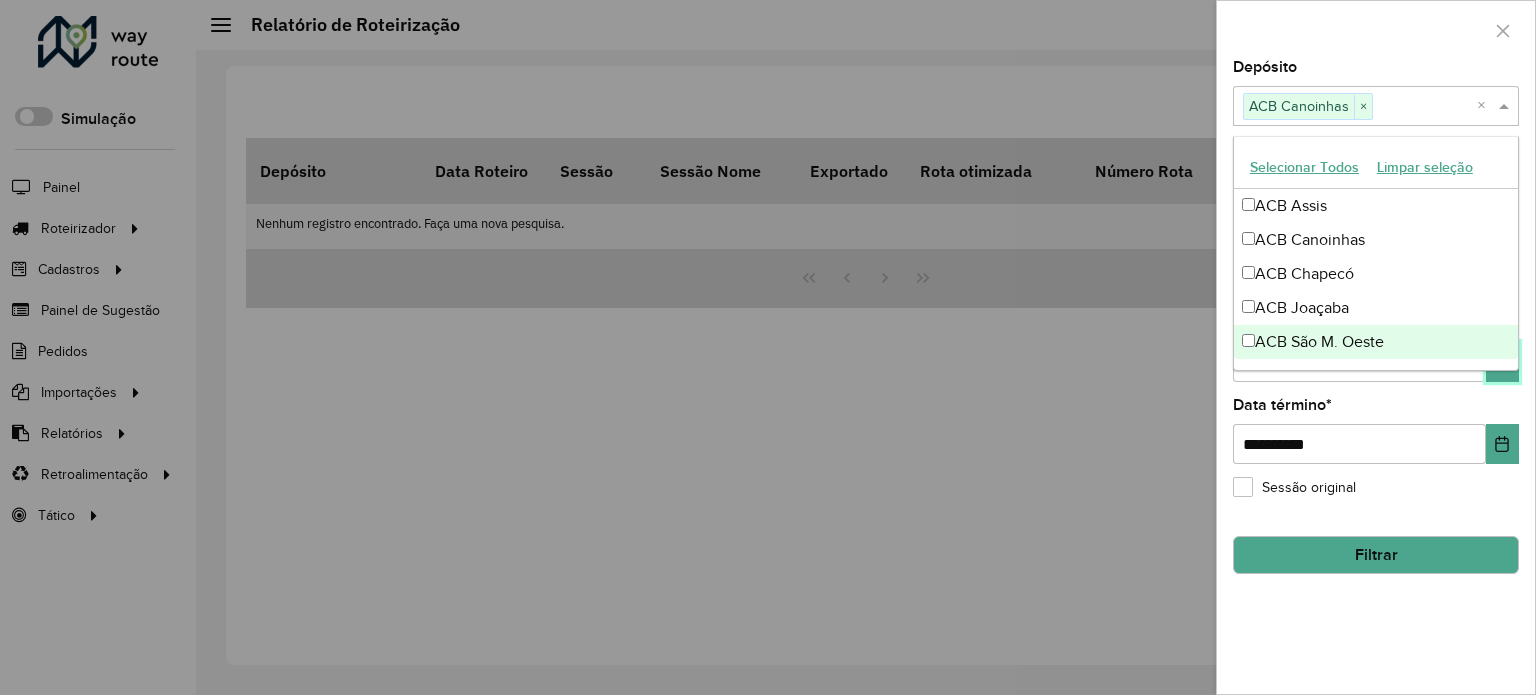 click at bounding box center [1502, 362] 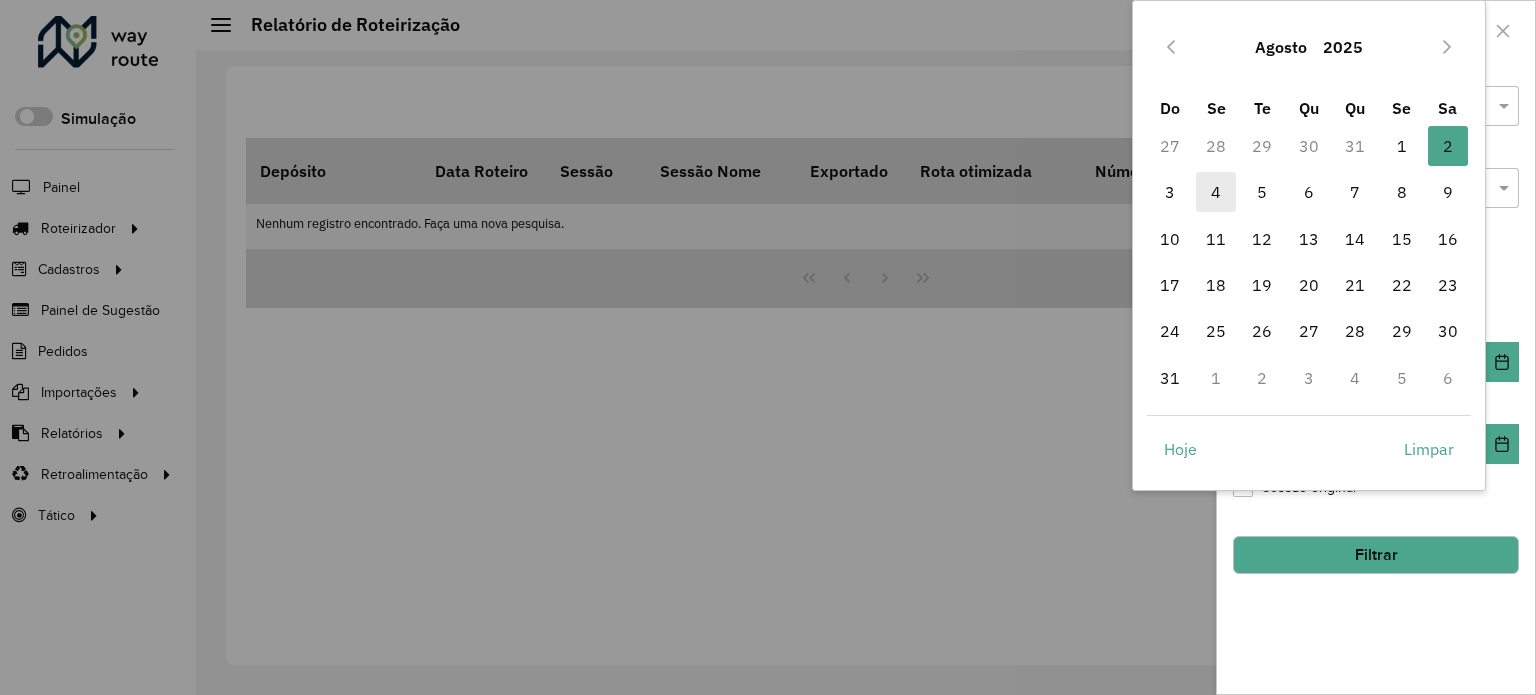 click on "4" at bounding box center (1216, 192) 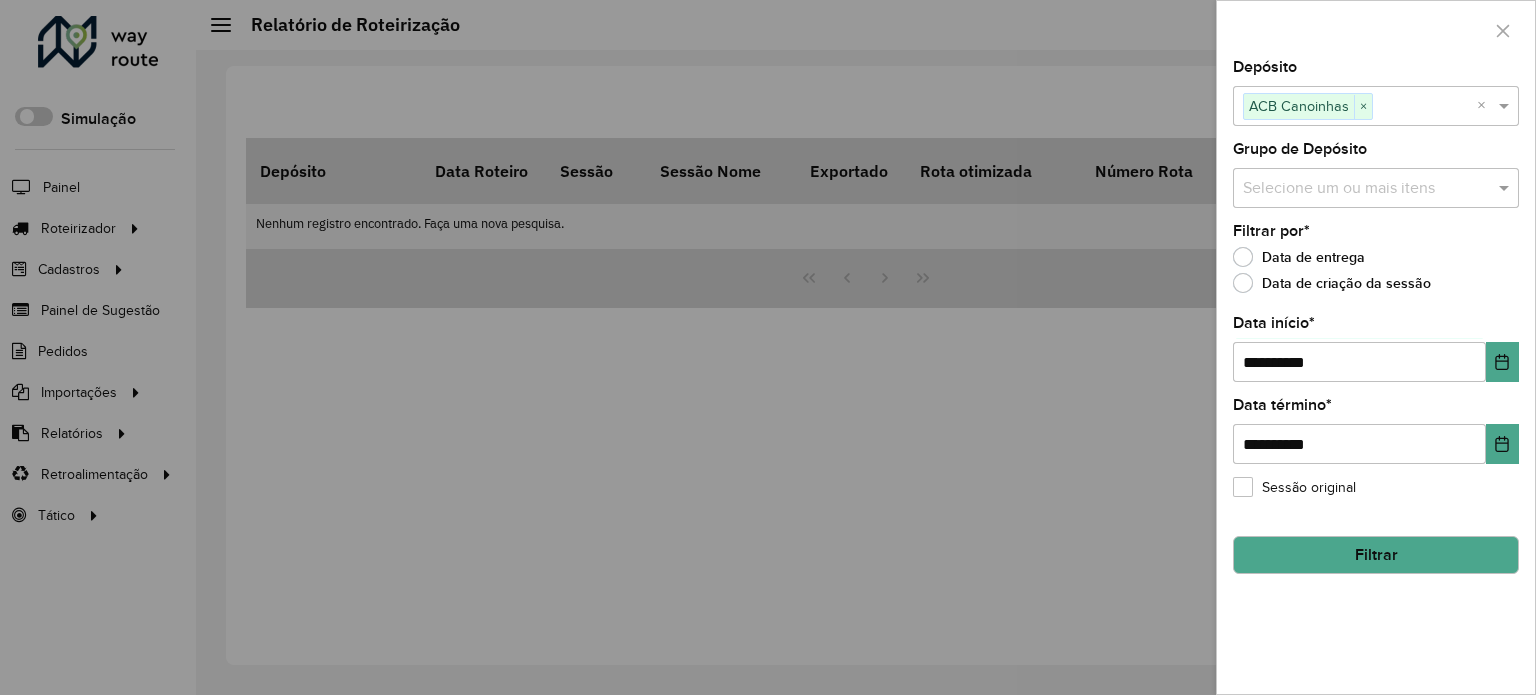 click on "Filtrar" 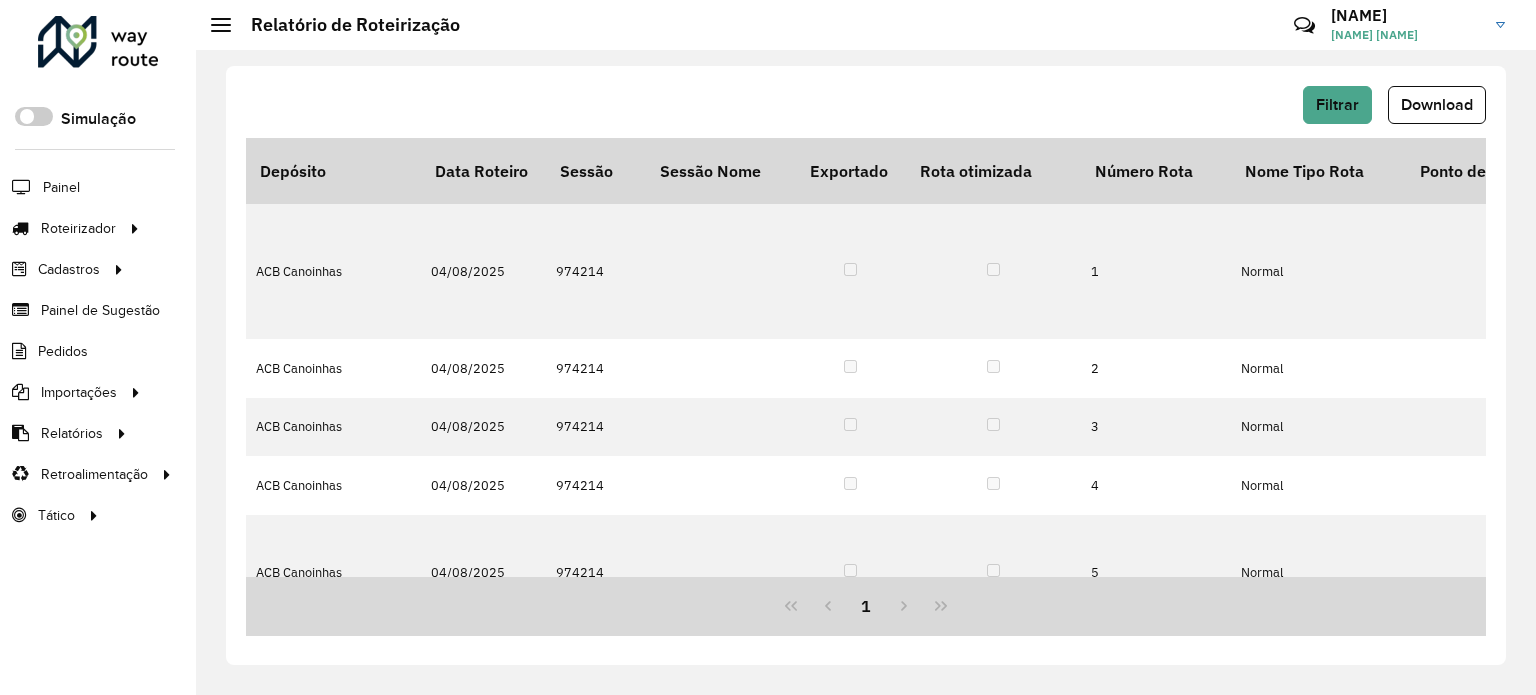 click on "Download" 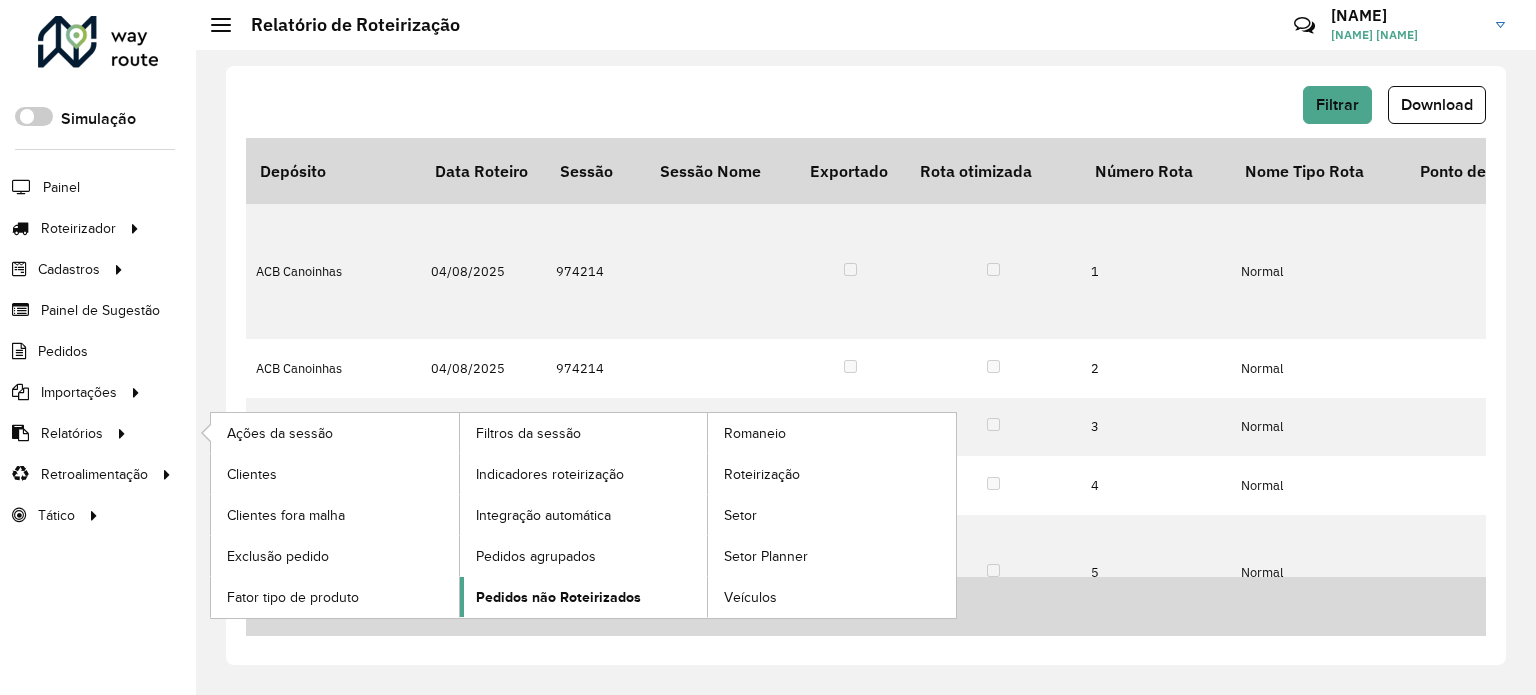 click on "Pedidos não Roteirizados" 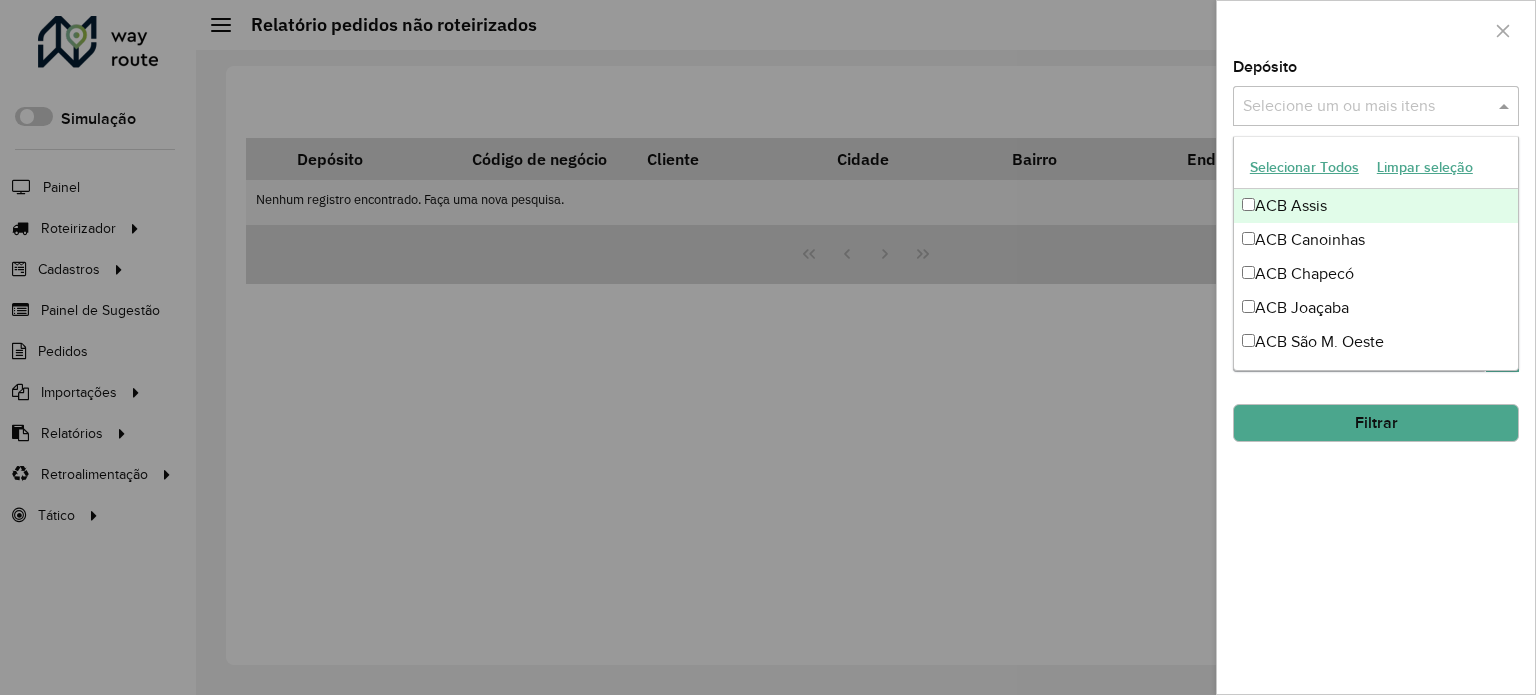 click at bounding box center (1506, 106) 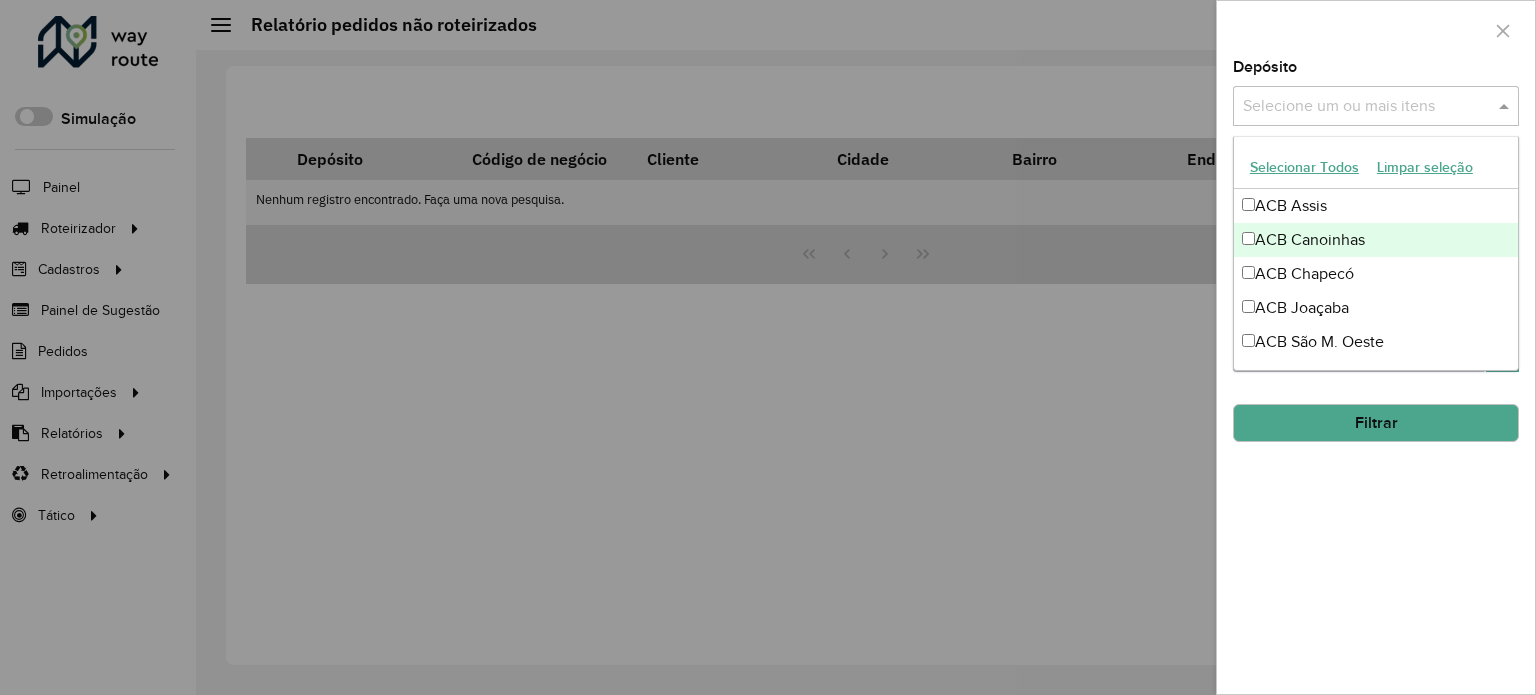 click on "ACB Canoinhas" at bounding box center (1376, 240) 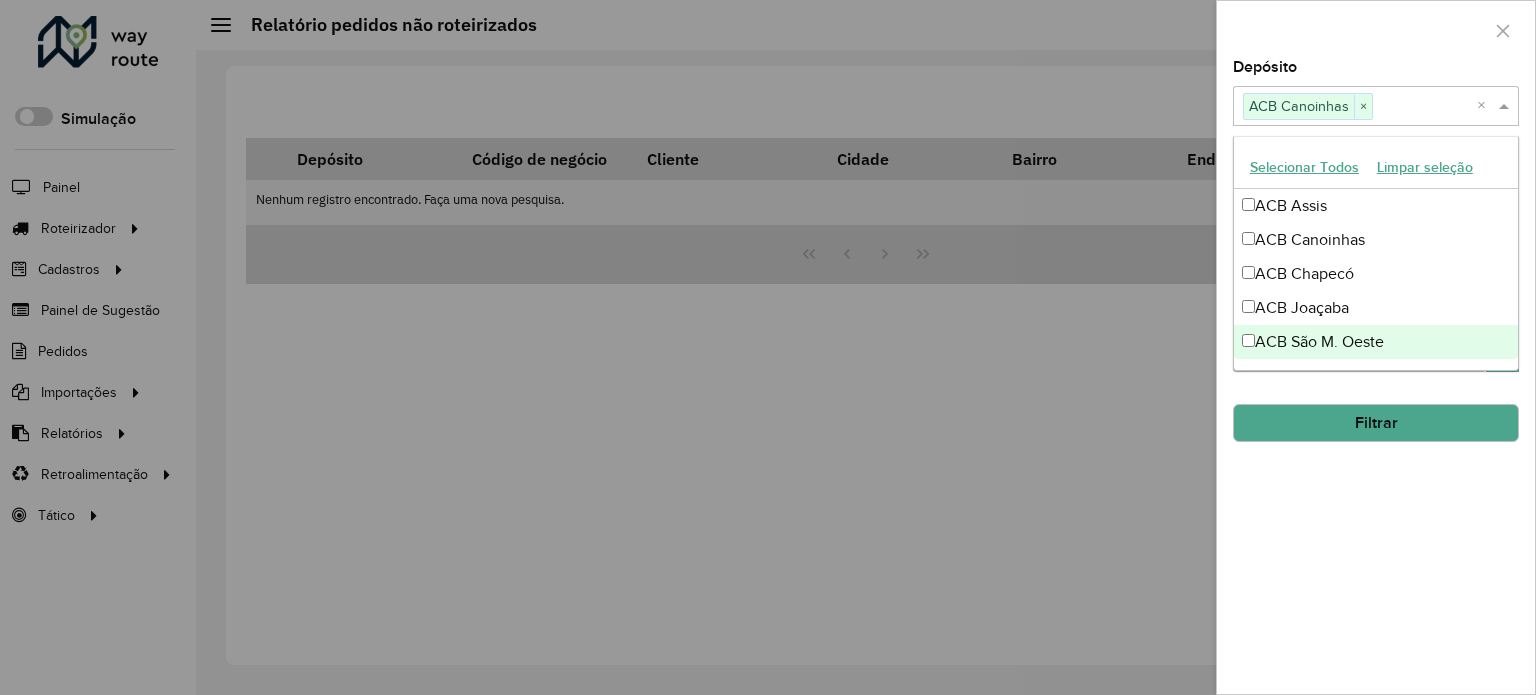 click on "Filtrar" 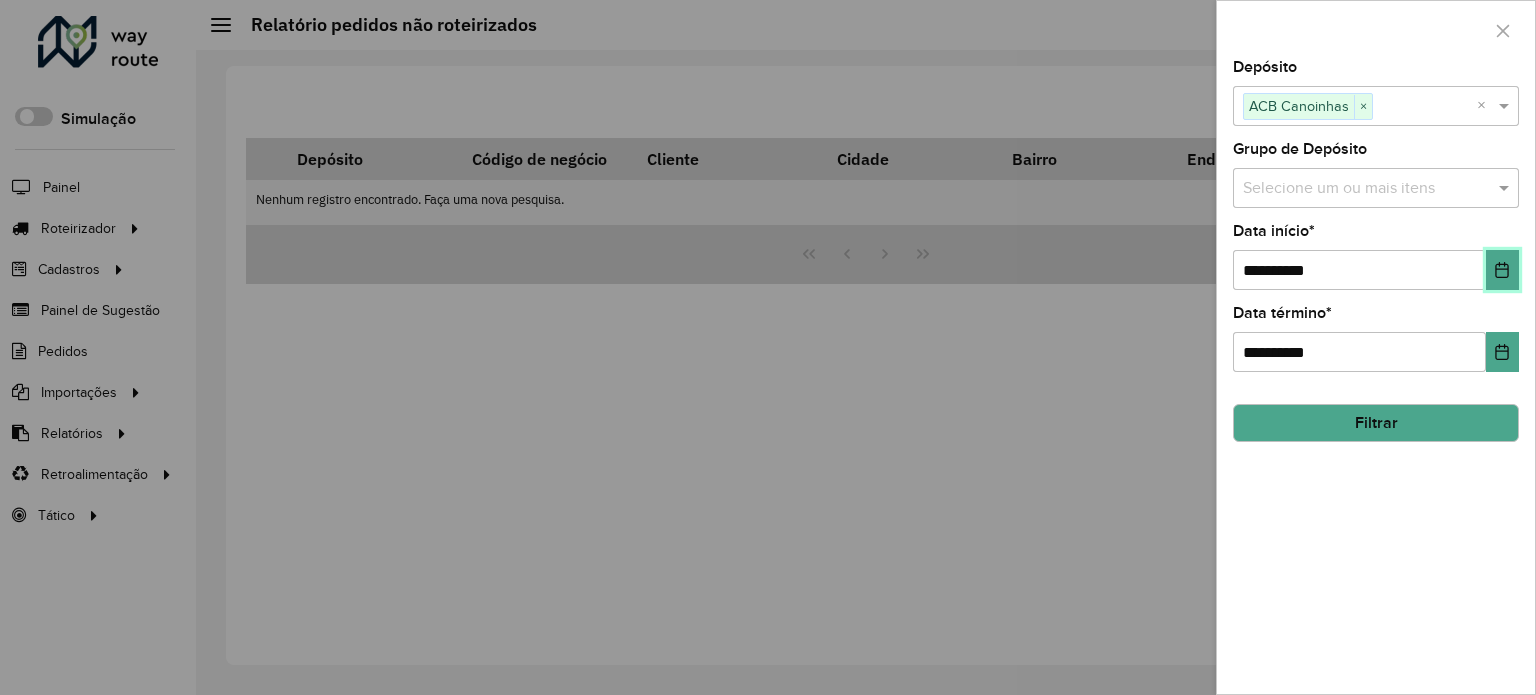 click at bounding box center (1502, 270) 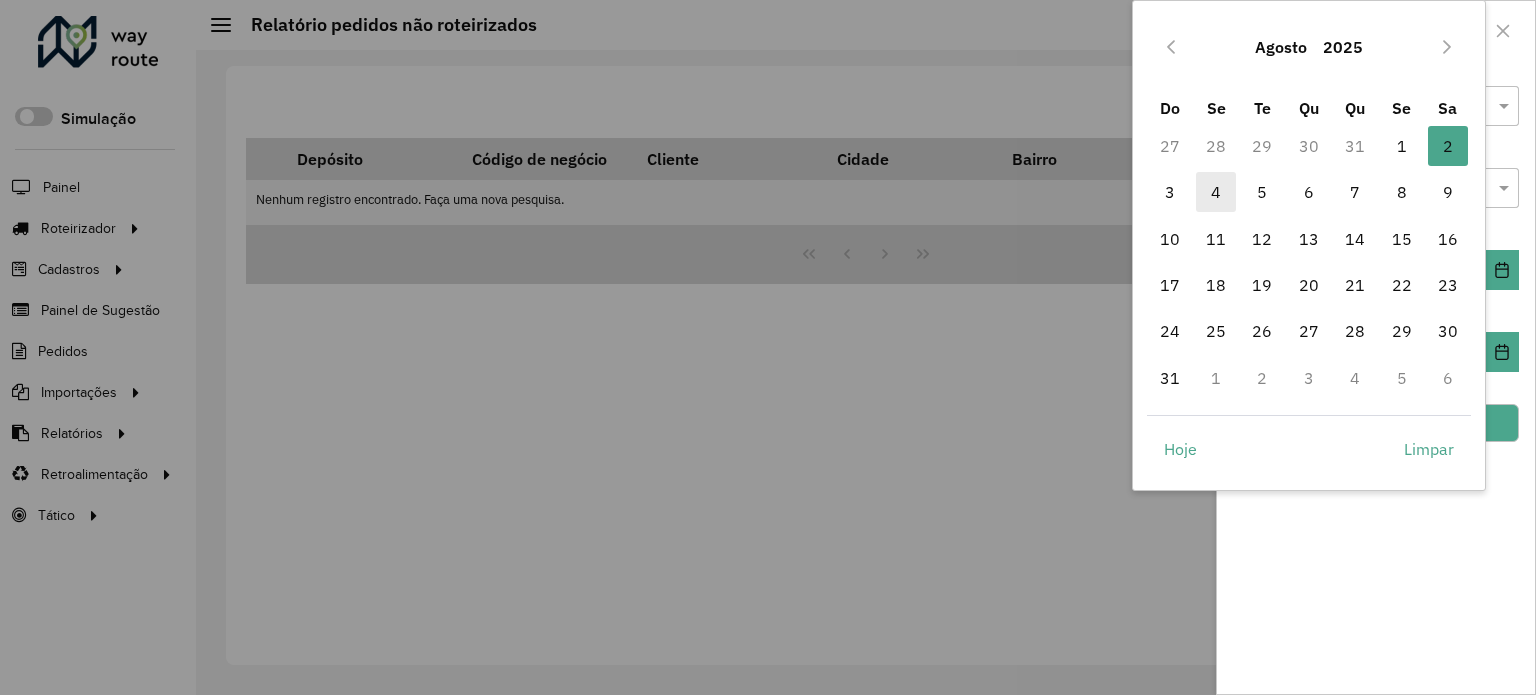 click on "4" at bounding box center [1216, 192] 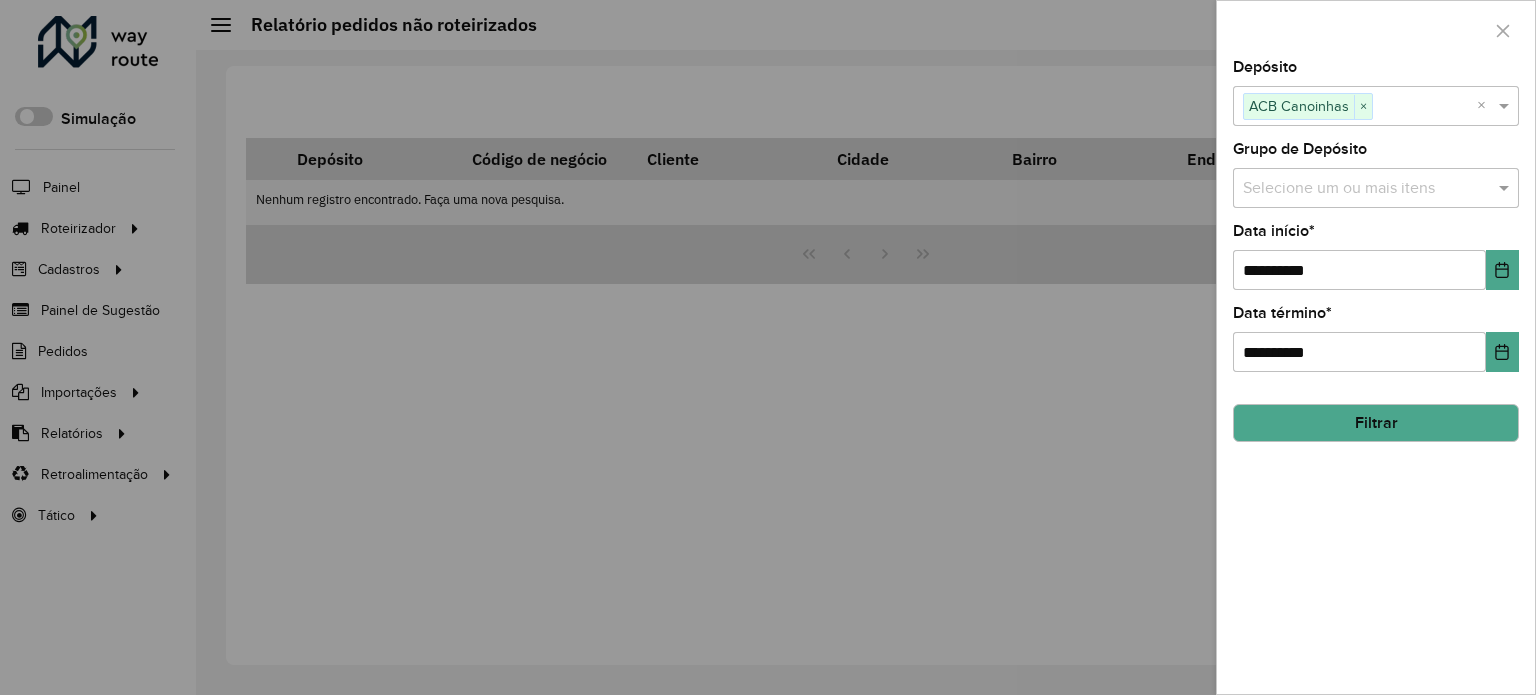 click on "Filtrar" 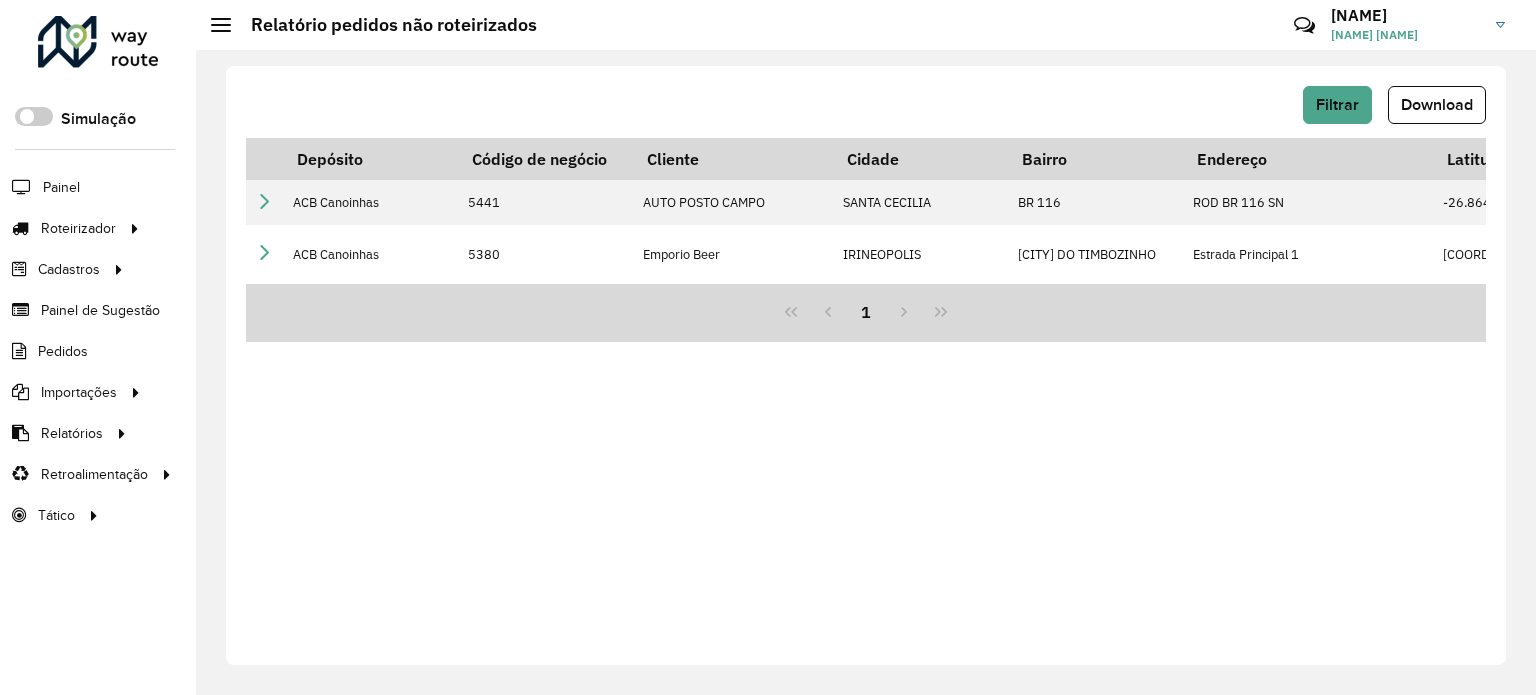 click on "Download" 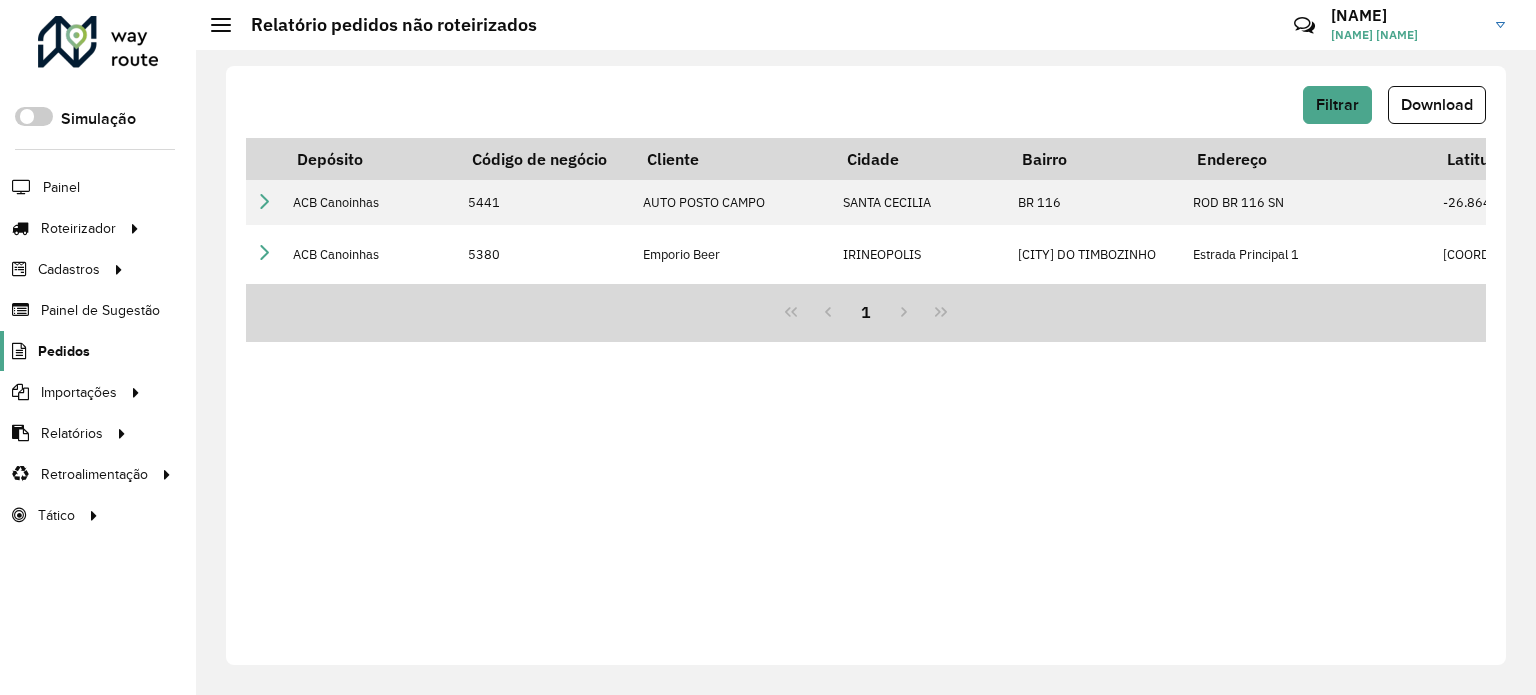 click on "Pedidos" 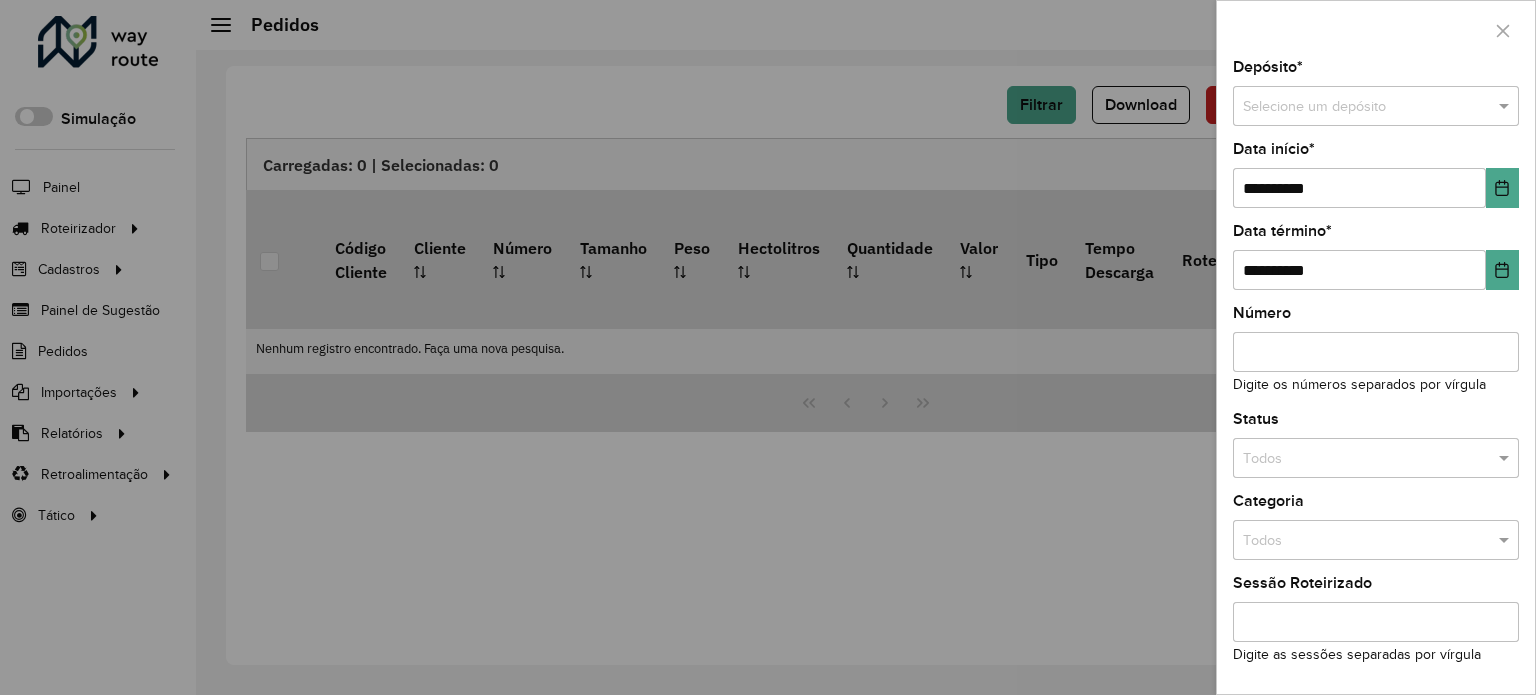click at bounding box center (1506, 107) 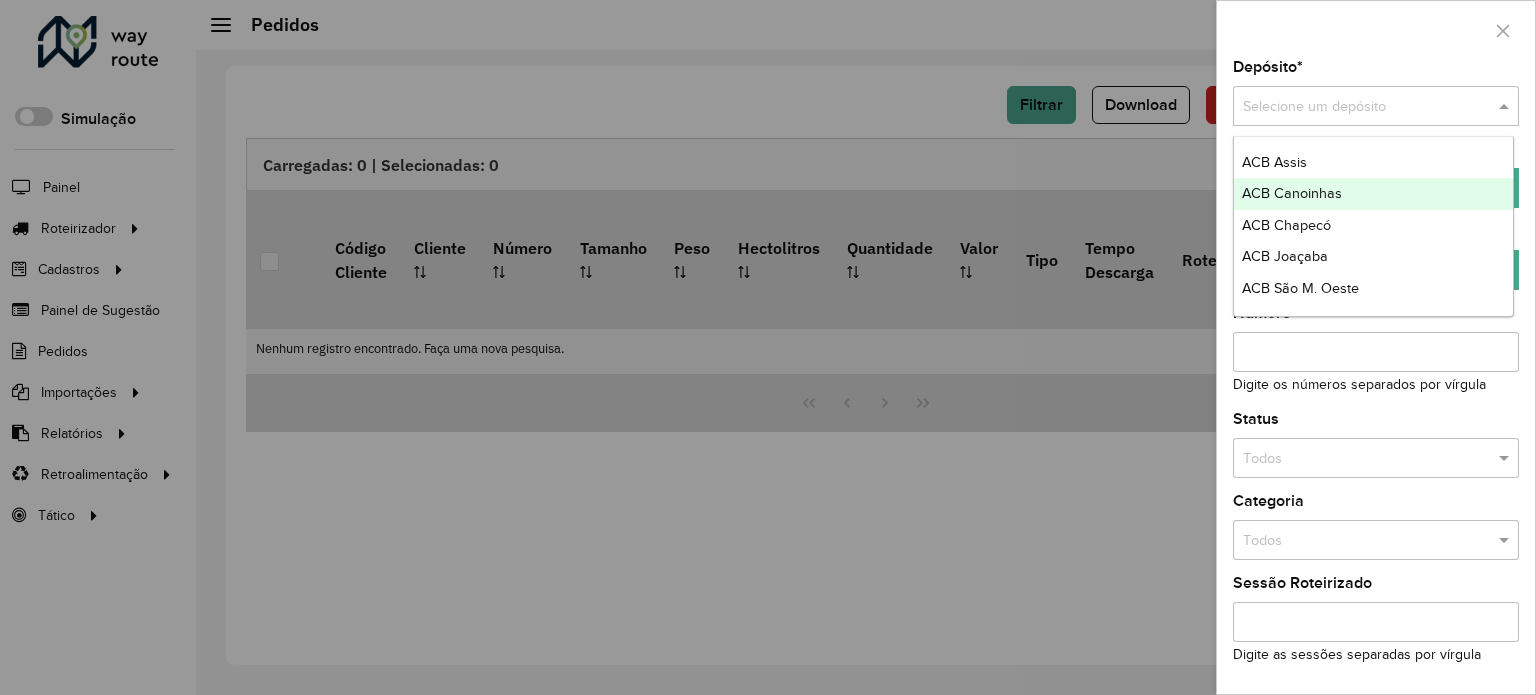 click on "ACB Canoinhas" at bounding box center (1292, 193) 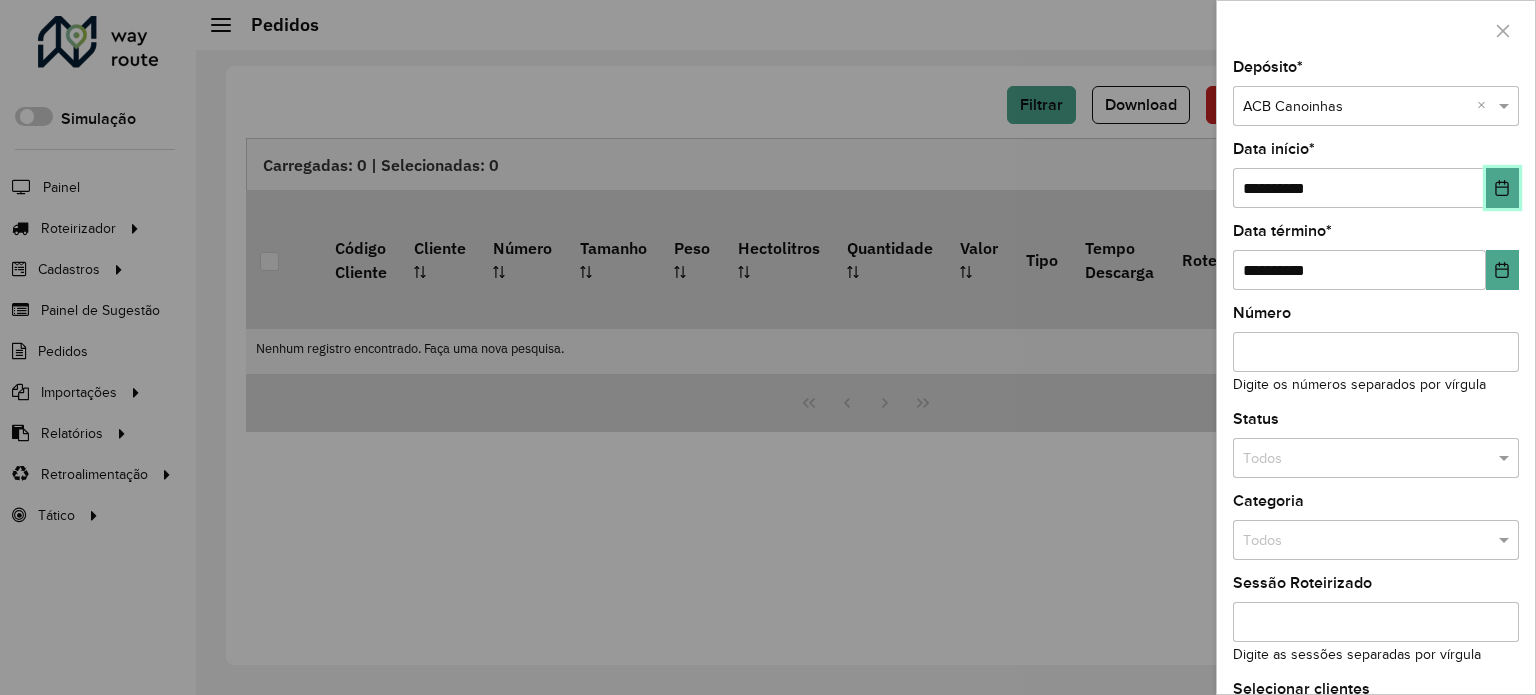 click 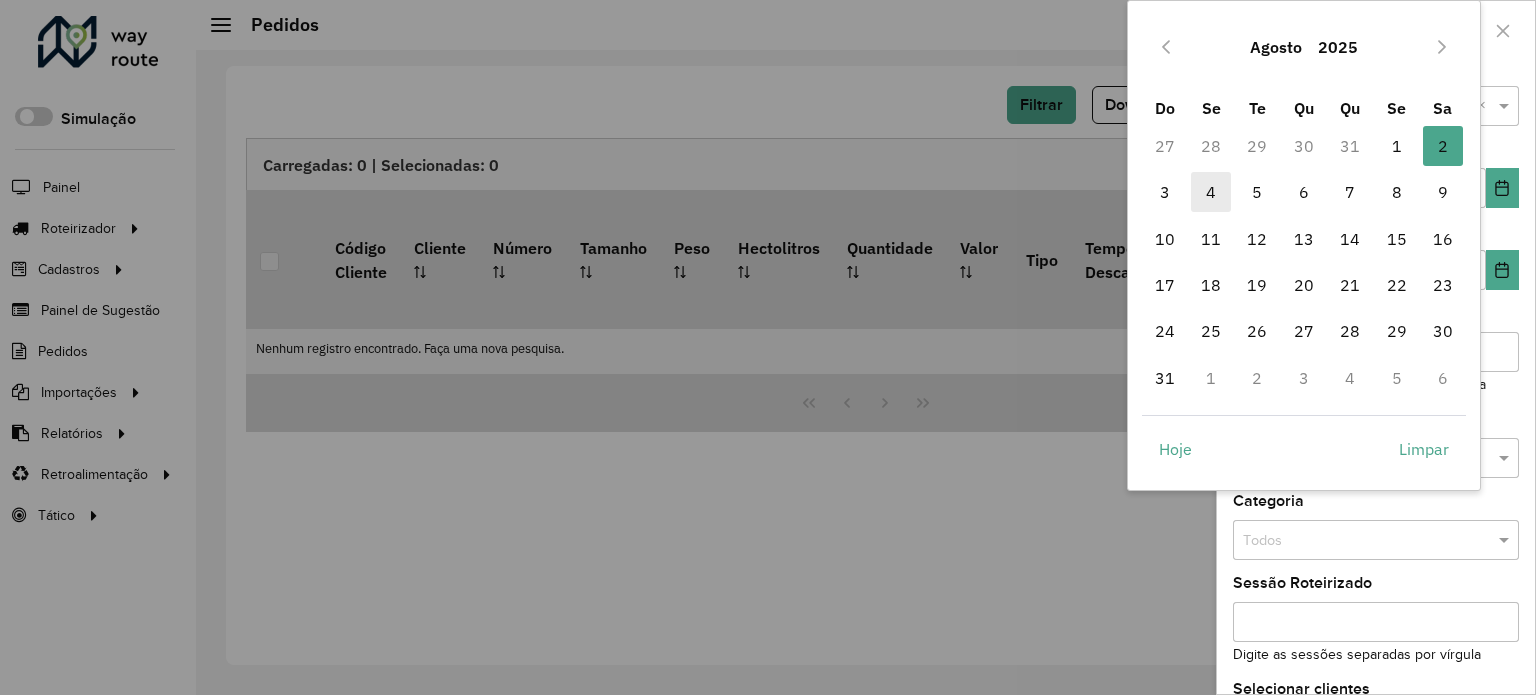 click on "4" at bounding box center (1211, 192) 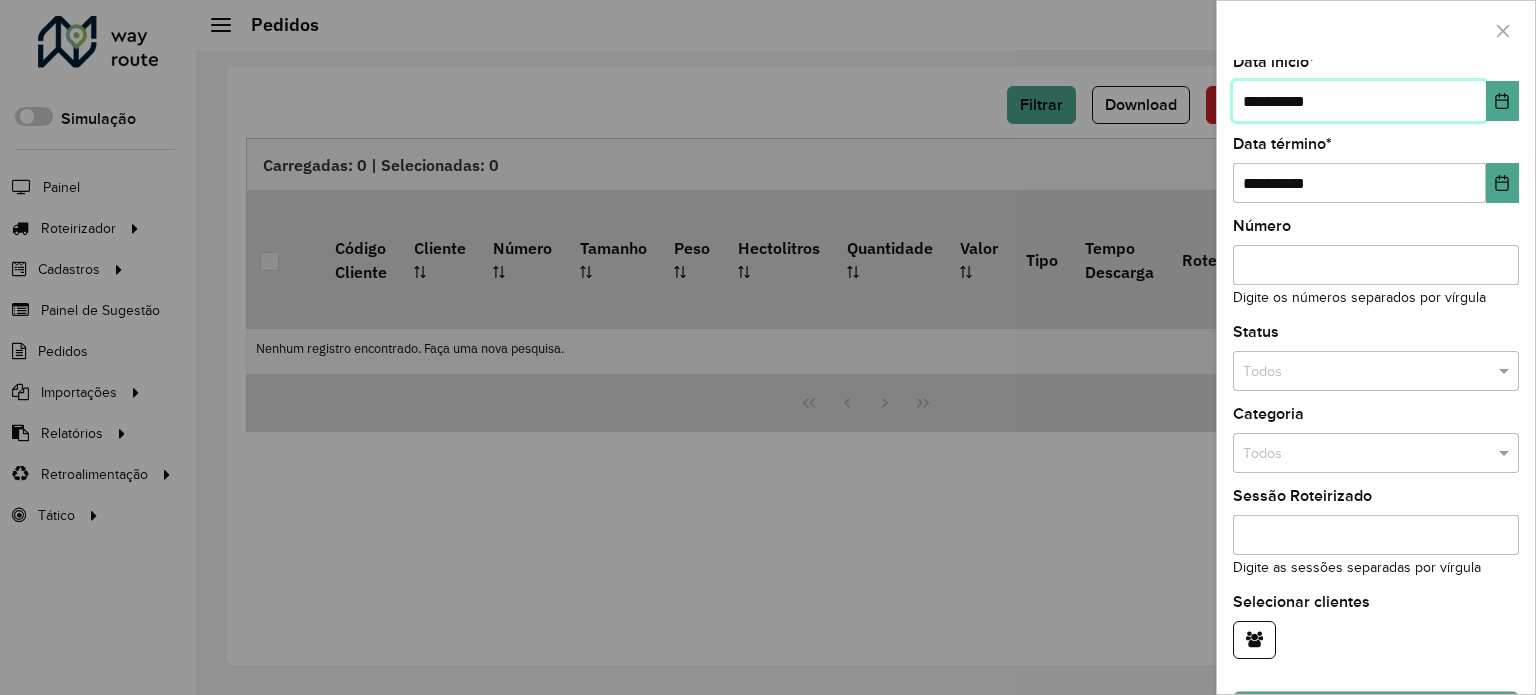 scroll, scrollTop: 140, scrollLeft: 0, axis: vertical 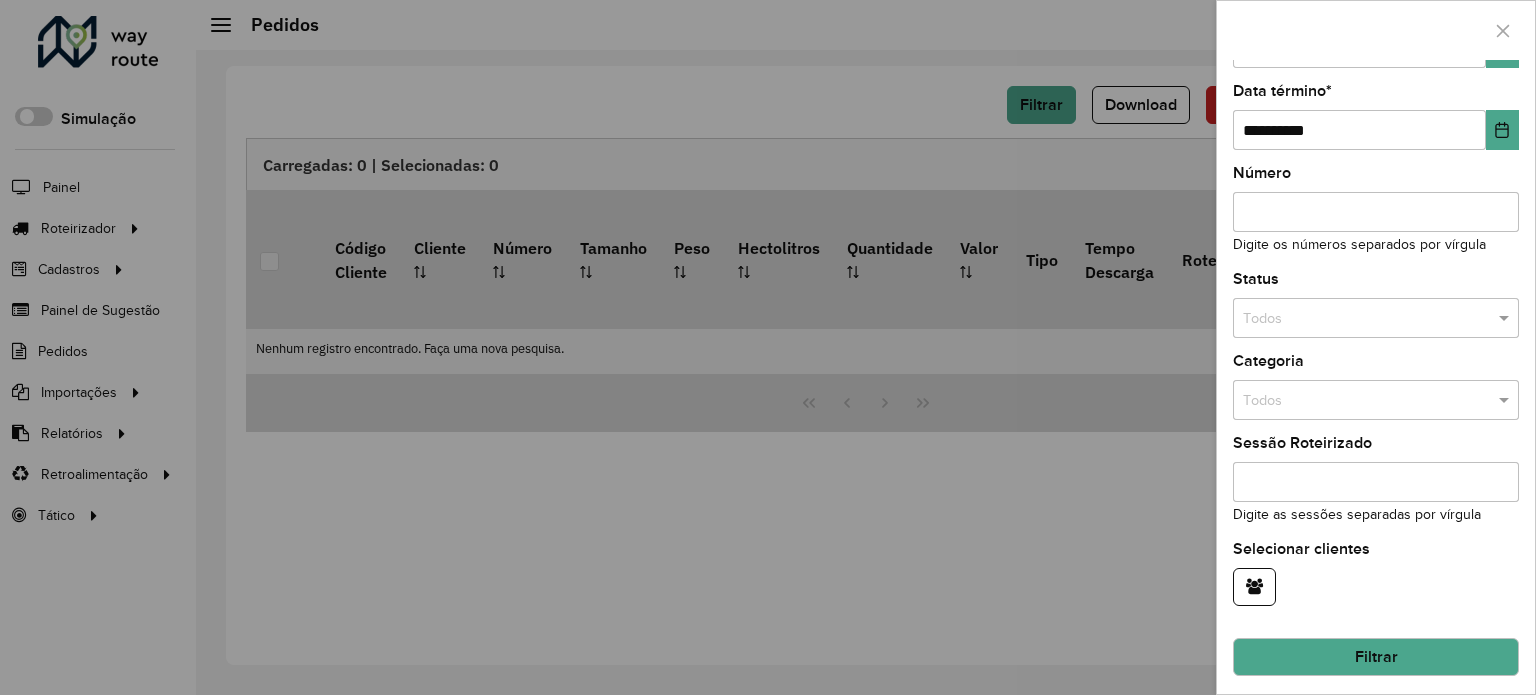 drag, startPoint x: 1372, startPoint y: 647, endPoint x: 1164, endPoint y: 654, distance: 208.11775 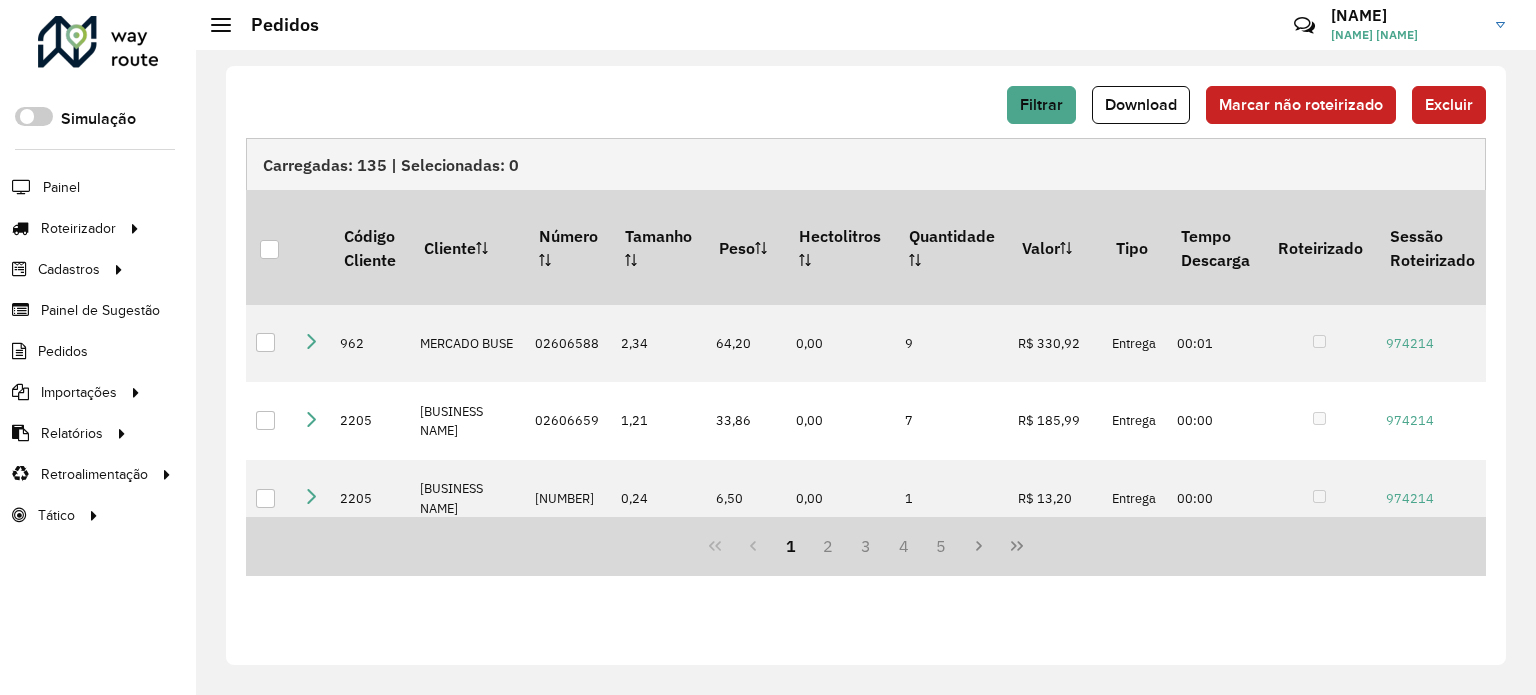 click on "Download" 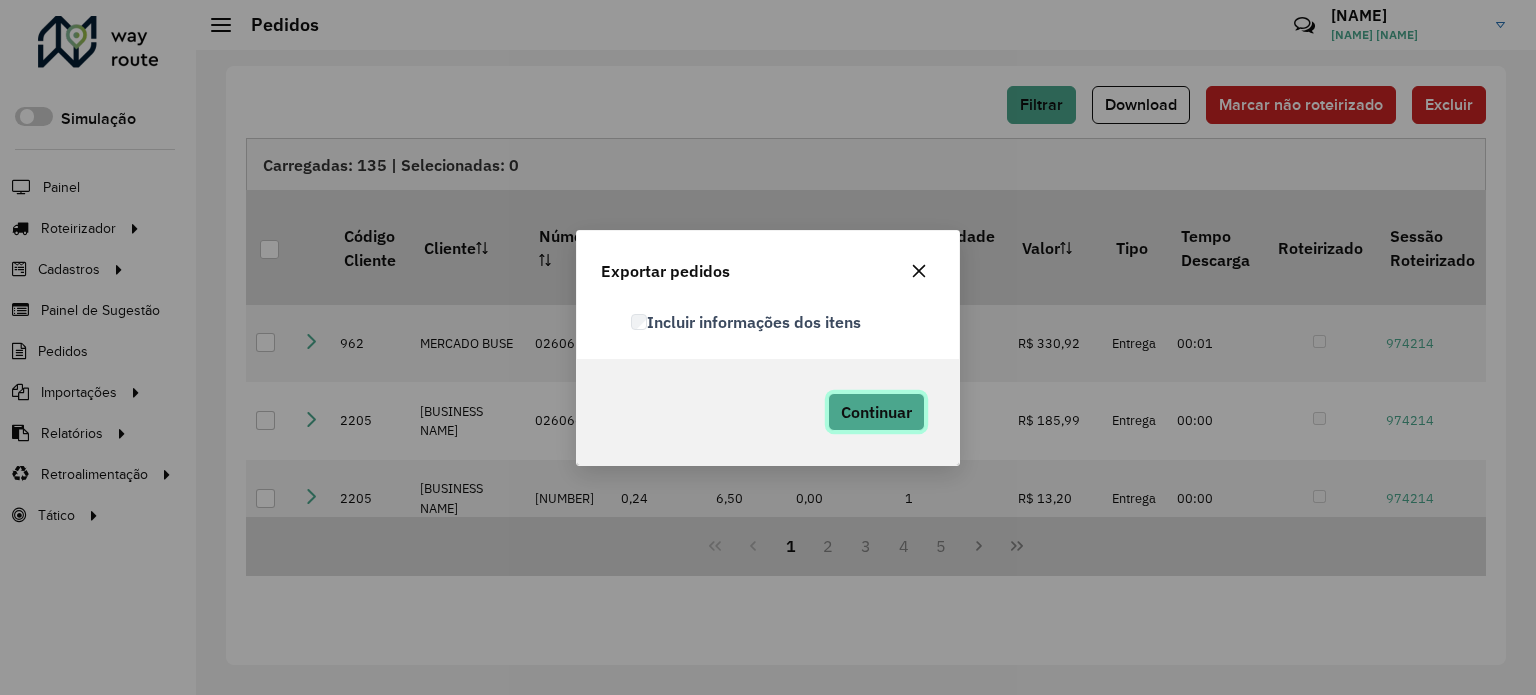 click on "Continuar" 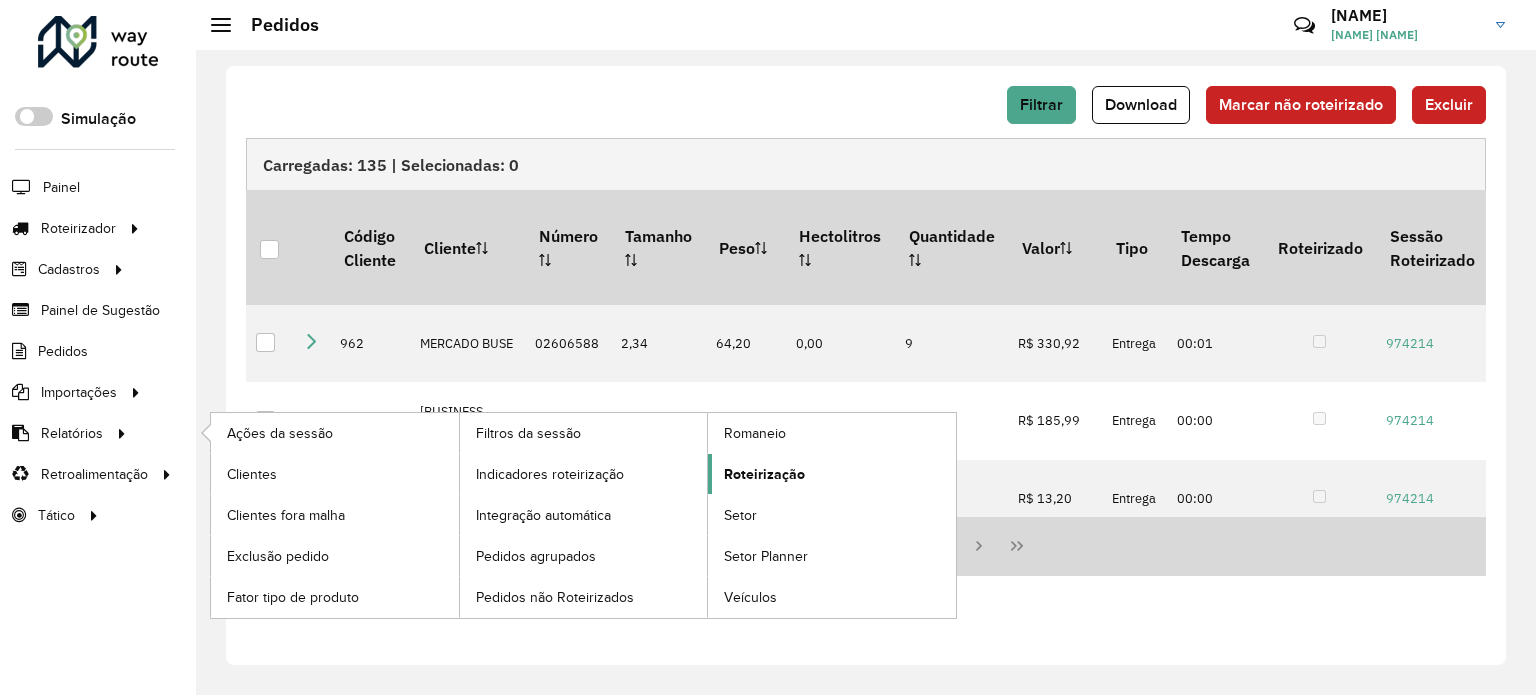 click on "Roteirização" 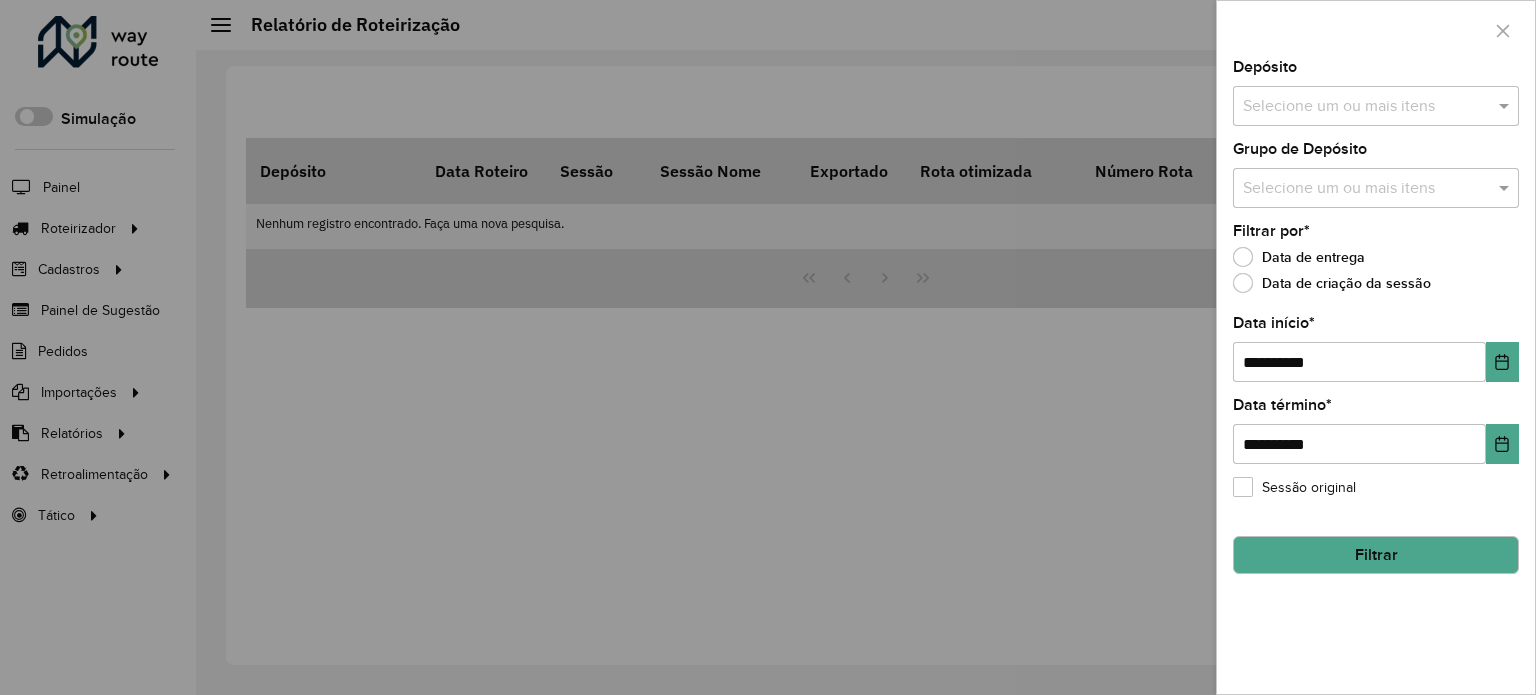 click at bounding box center [1506, 106] 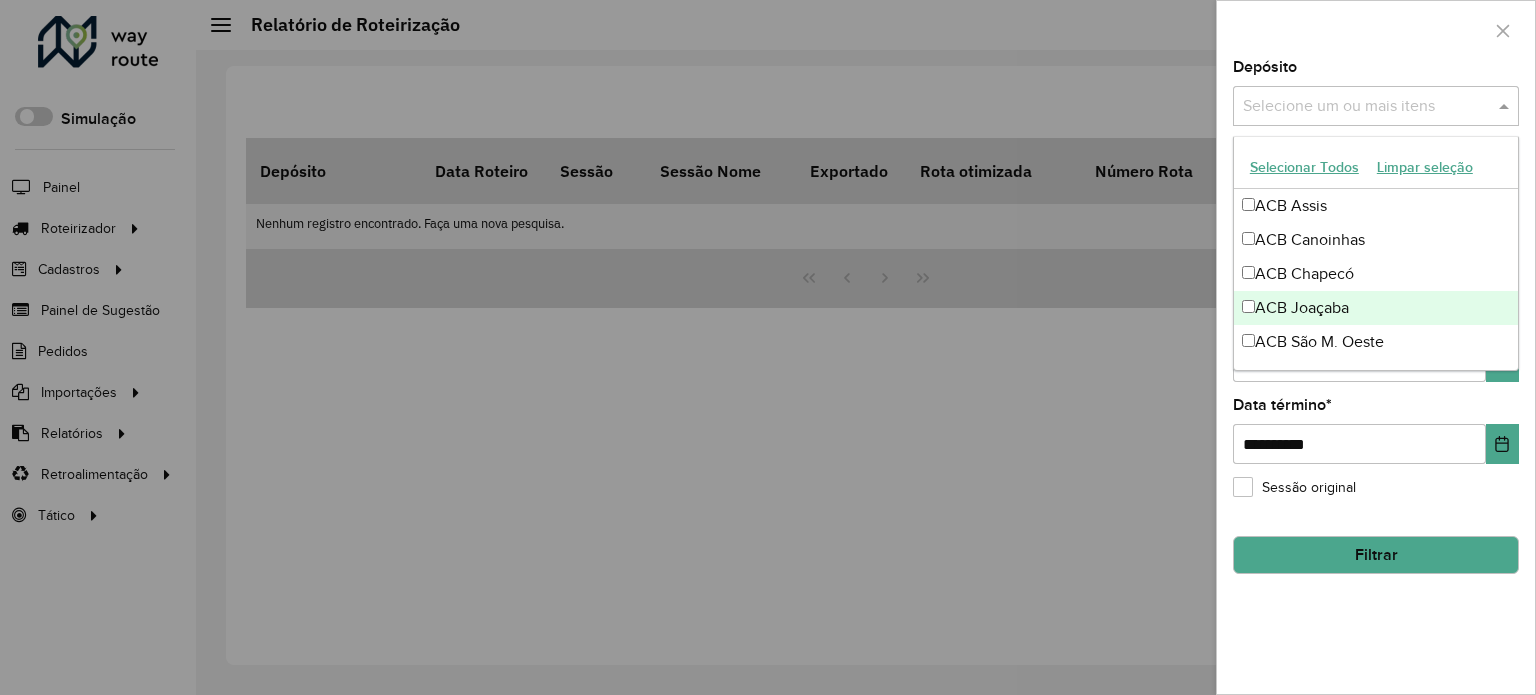 click on "ACB Joaçaba" at bounding box center (1376, 308) 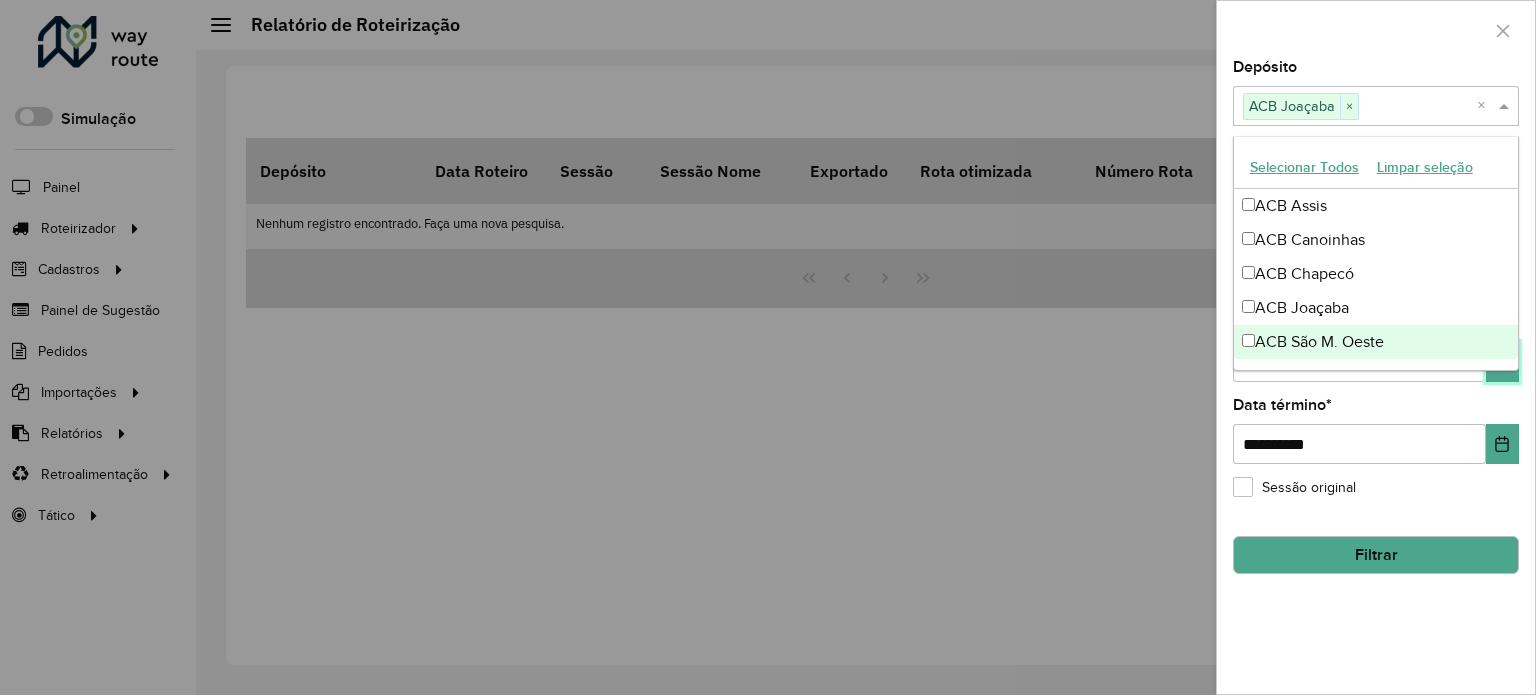 click at bounding box center (1502, 362) 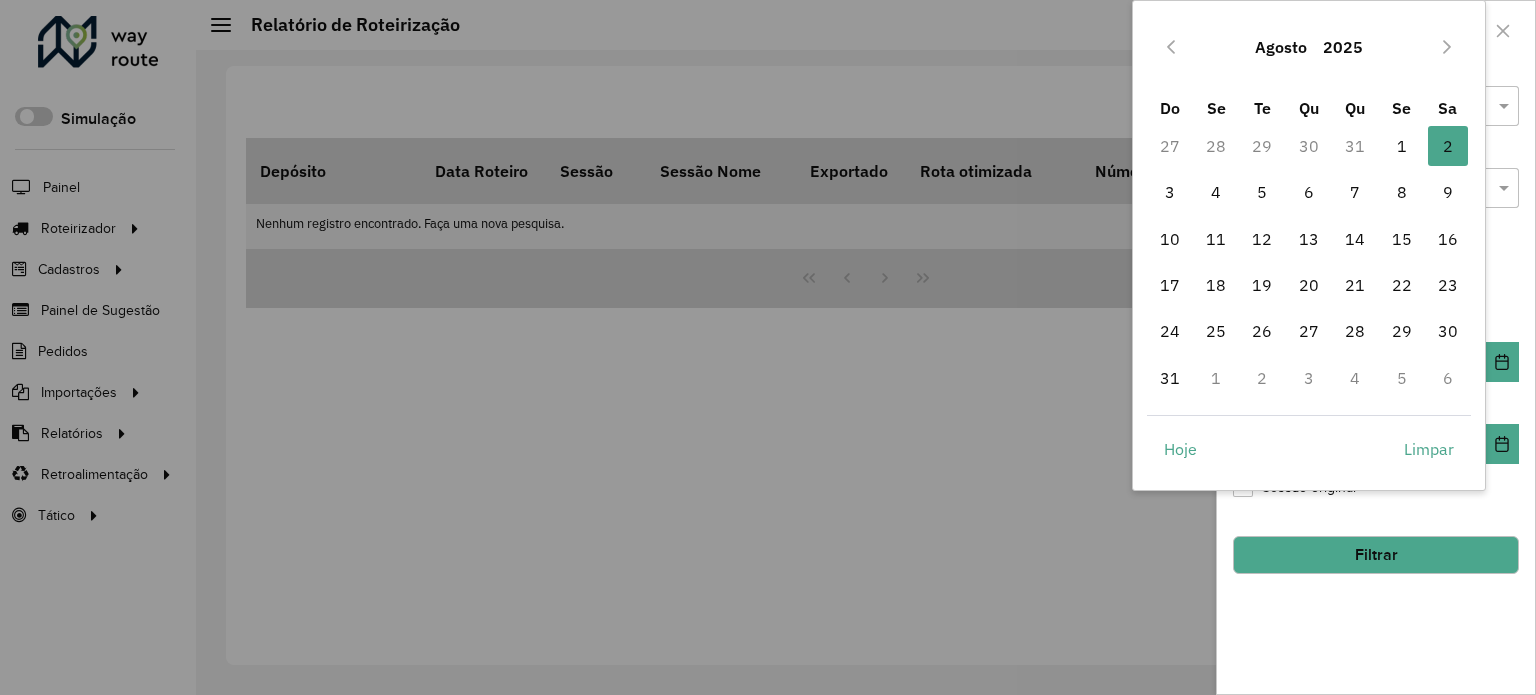 drag, startPoint x: 1220, startPoint y: 195, endPoint x: 1425, endPoint y: 494, distance: 362.52725 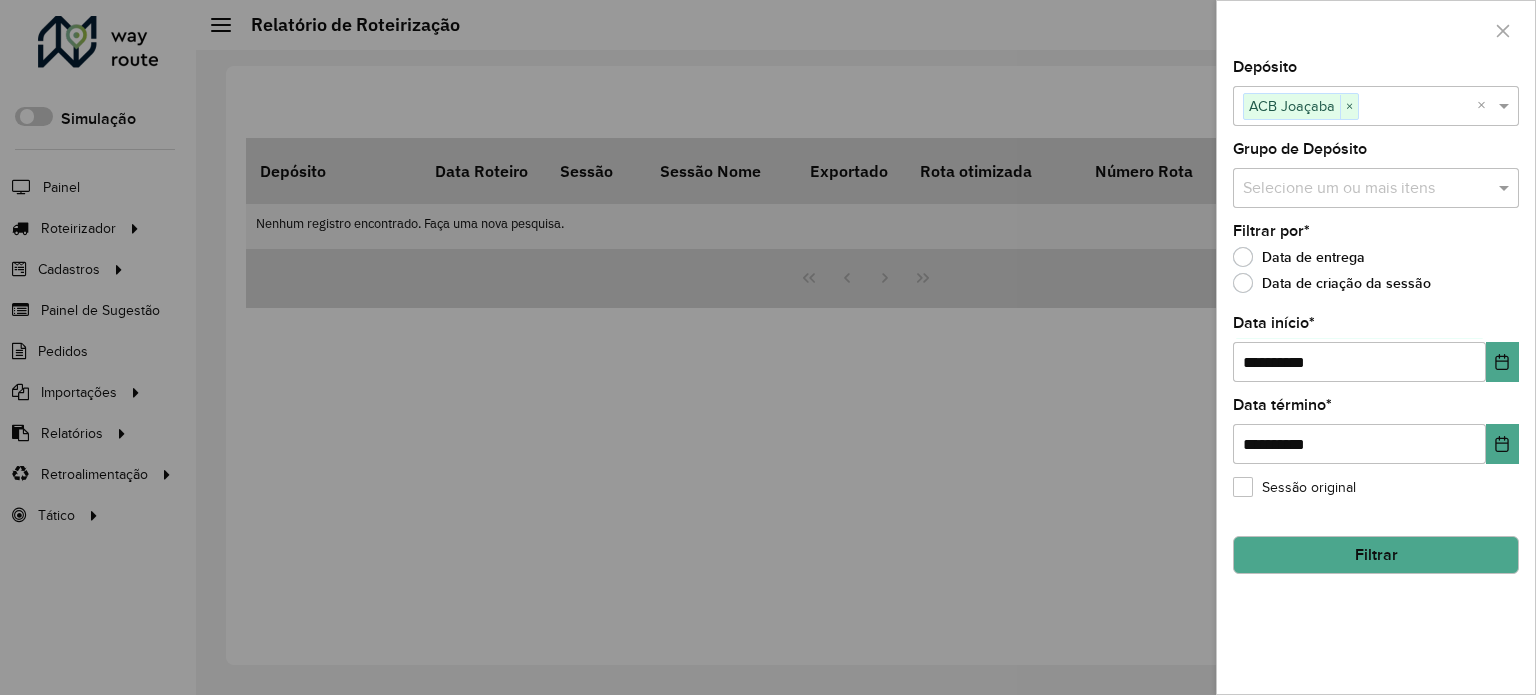 click on "Filtrar" 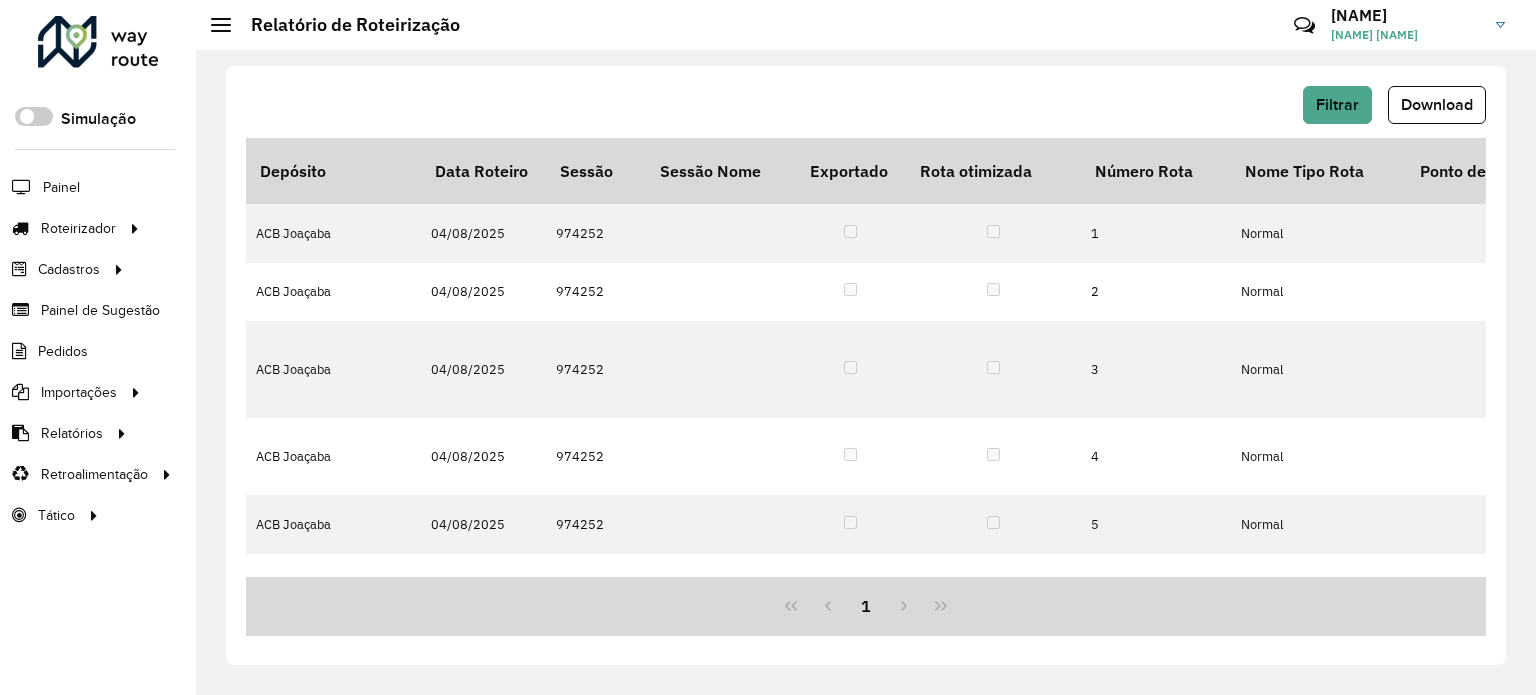 click on "Download" 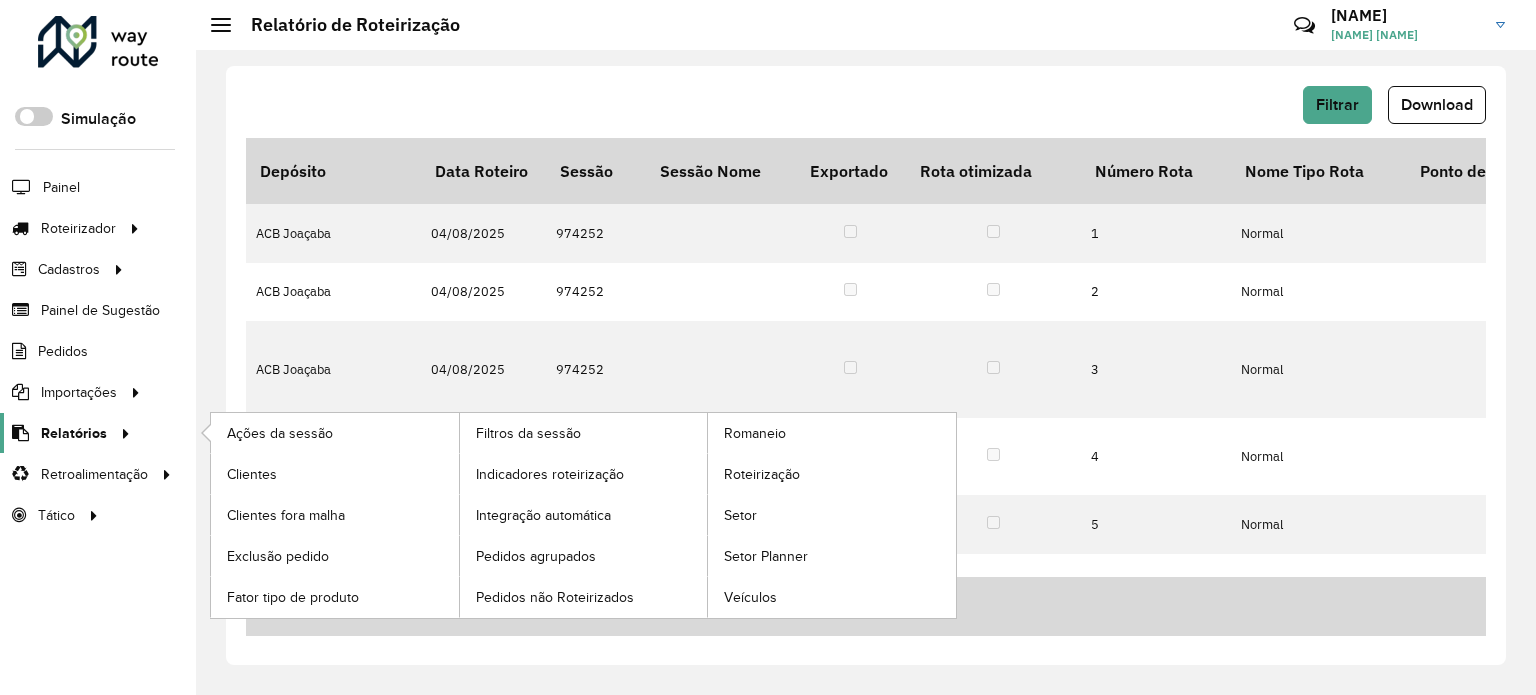 click on "Relatórios" 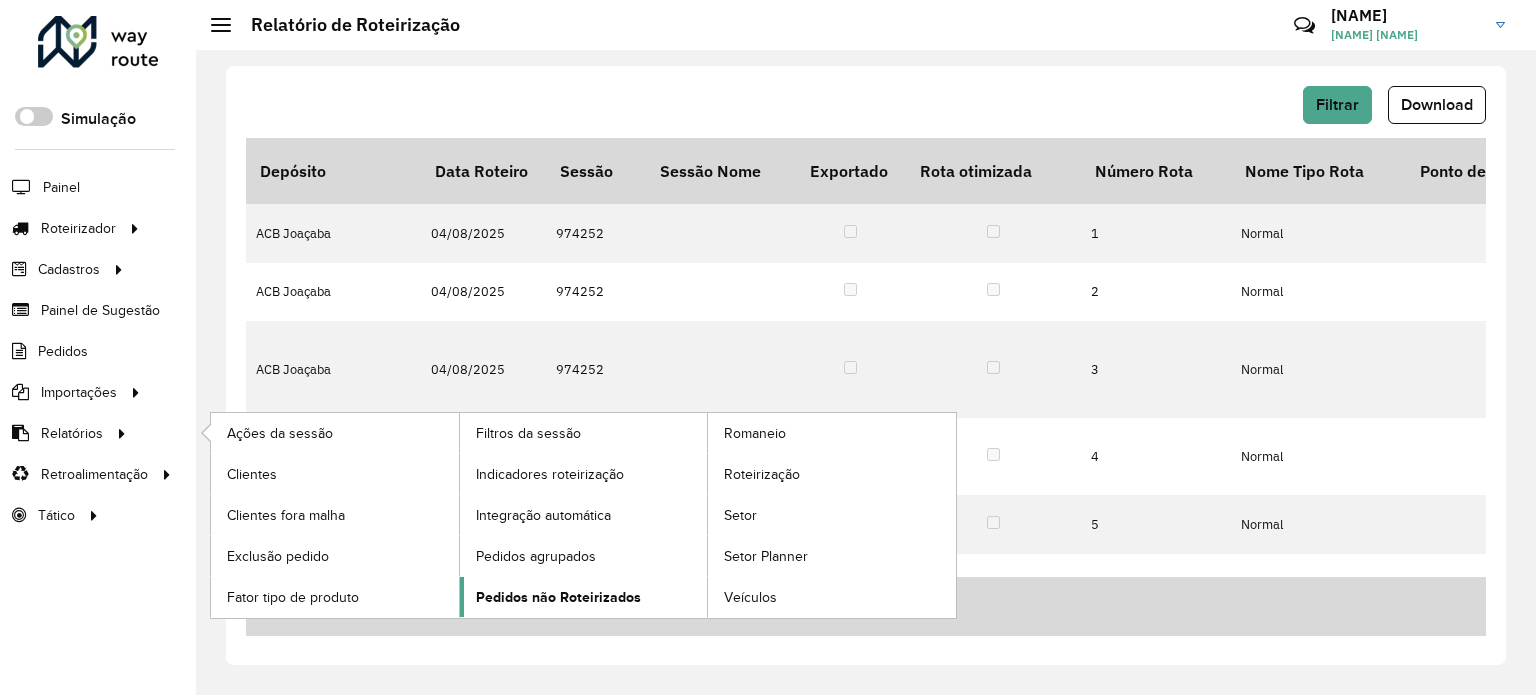 click on "Pedidos não Roteirizados" 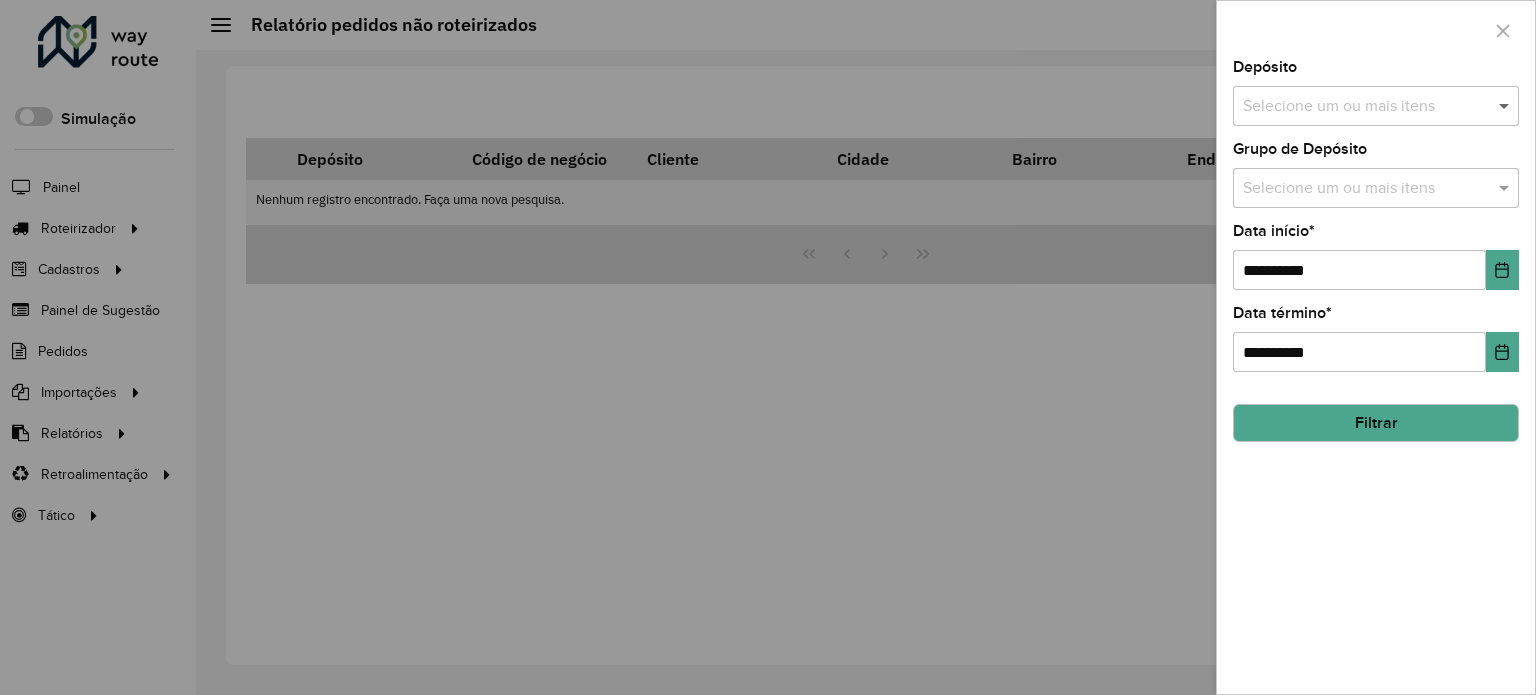click at bounding box center [1506, 106] 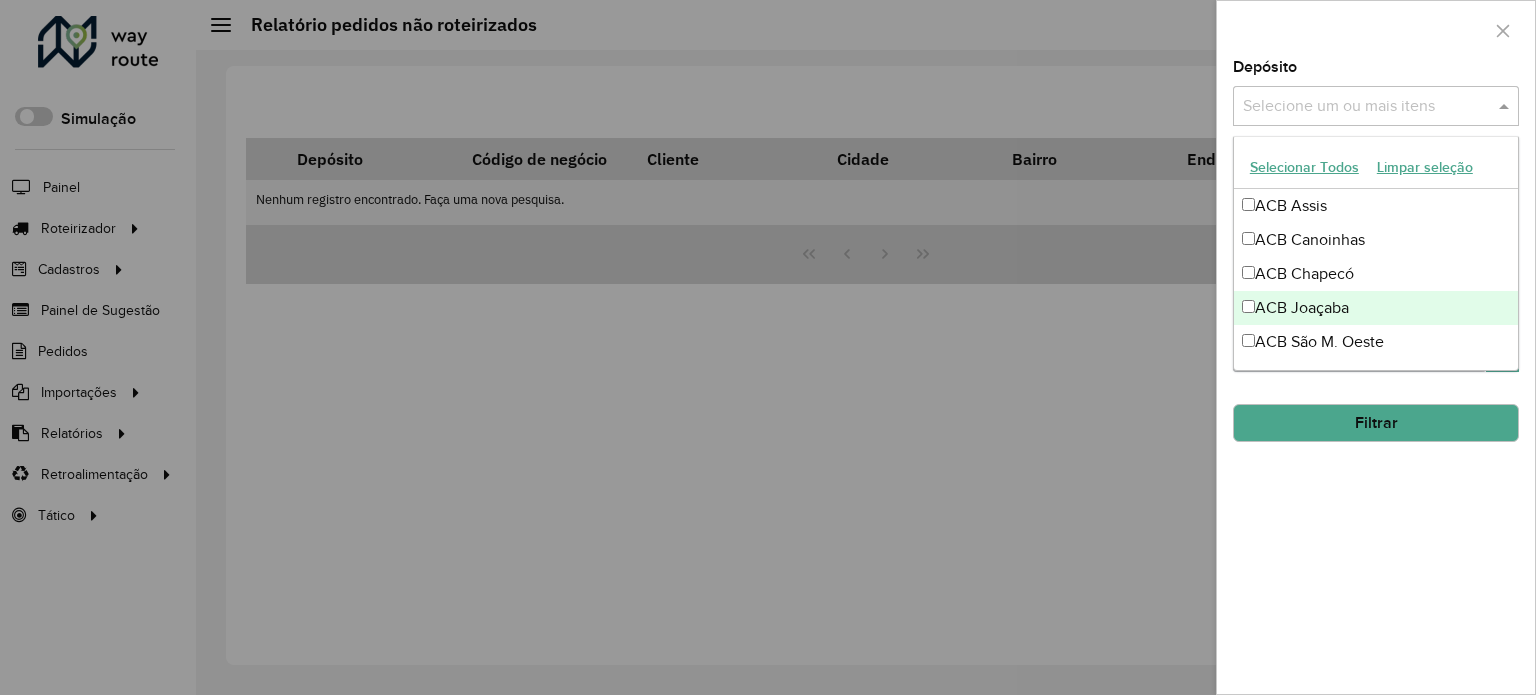 click on "ACB Joaçaba" at bounding box center [1376, 308] 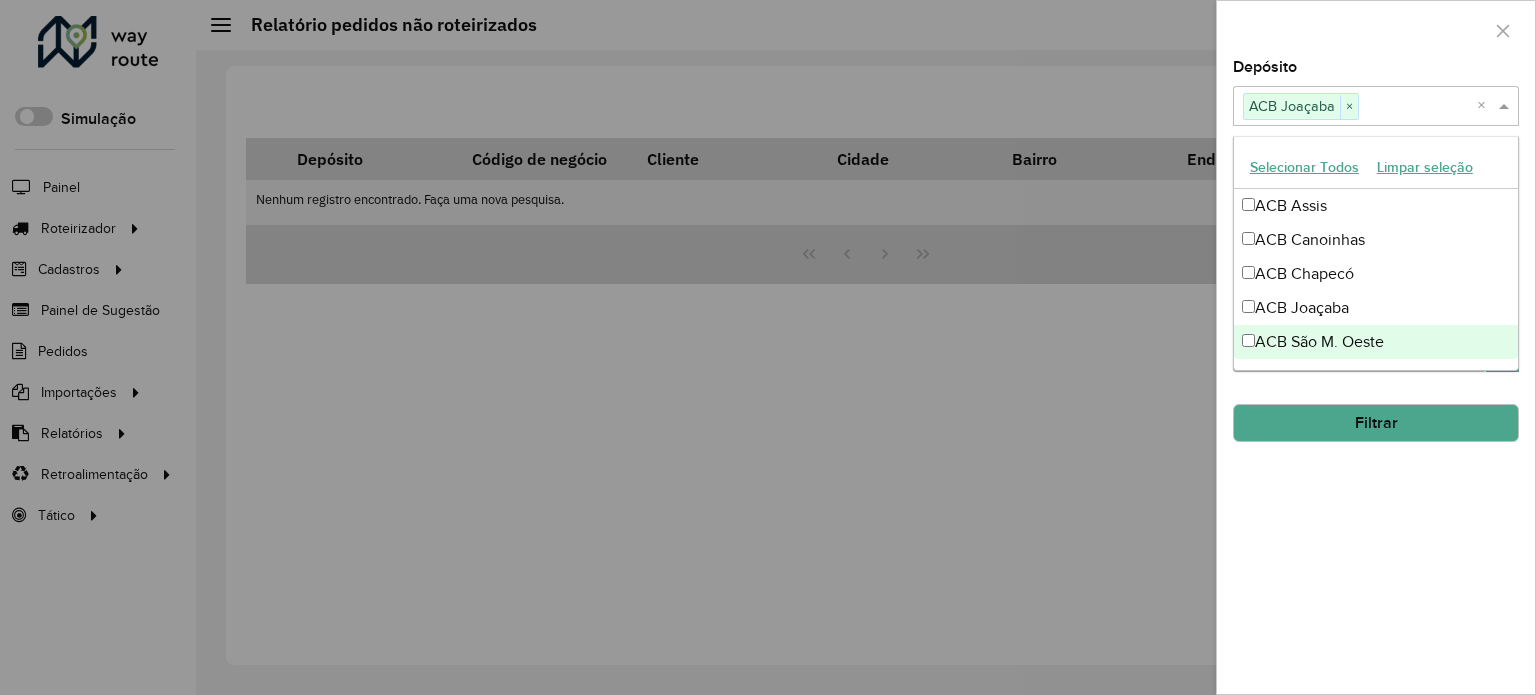click on "Filtrar" 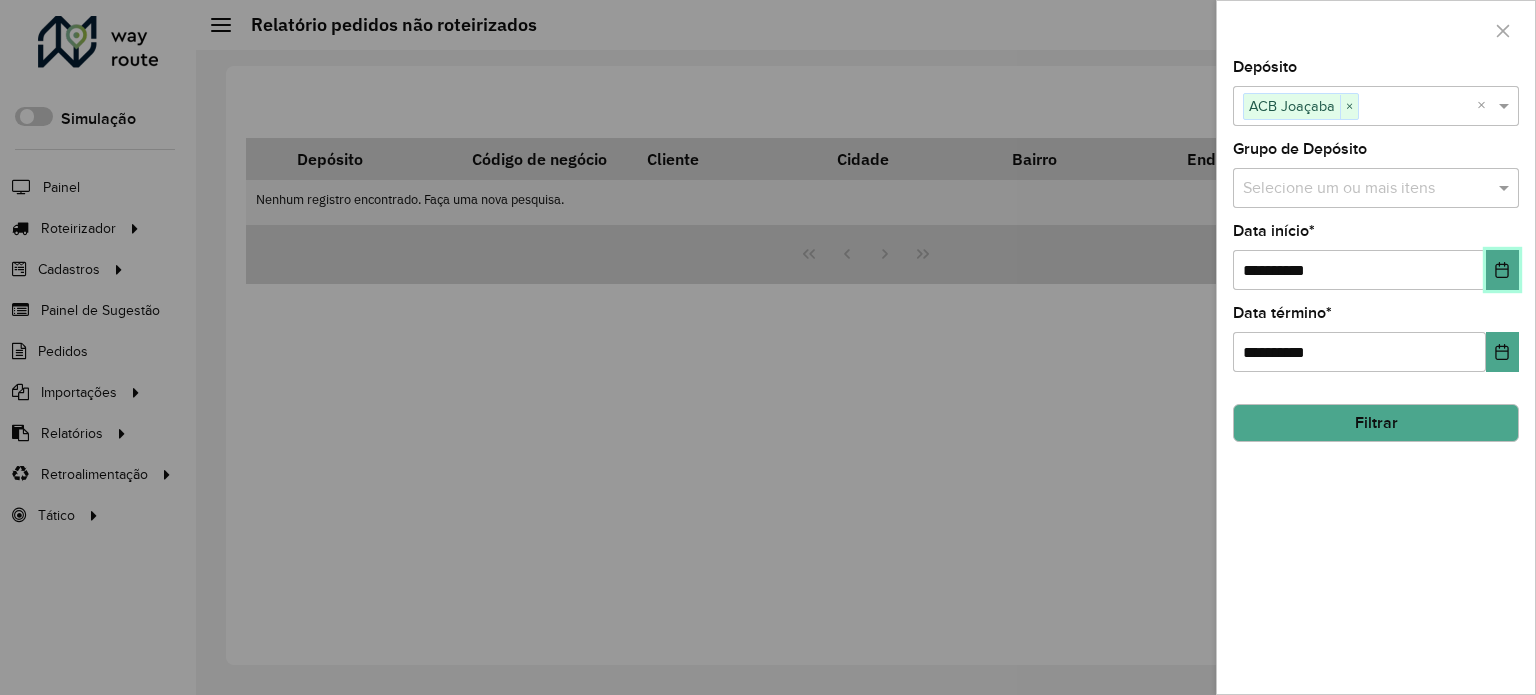 click at bounding box center [1502, 270] 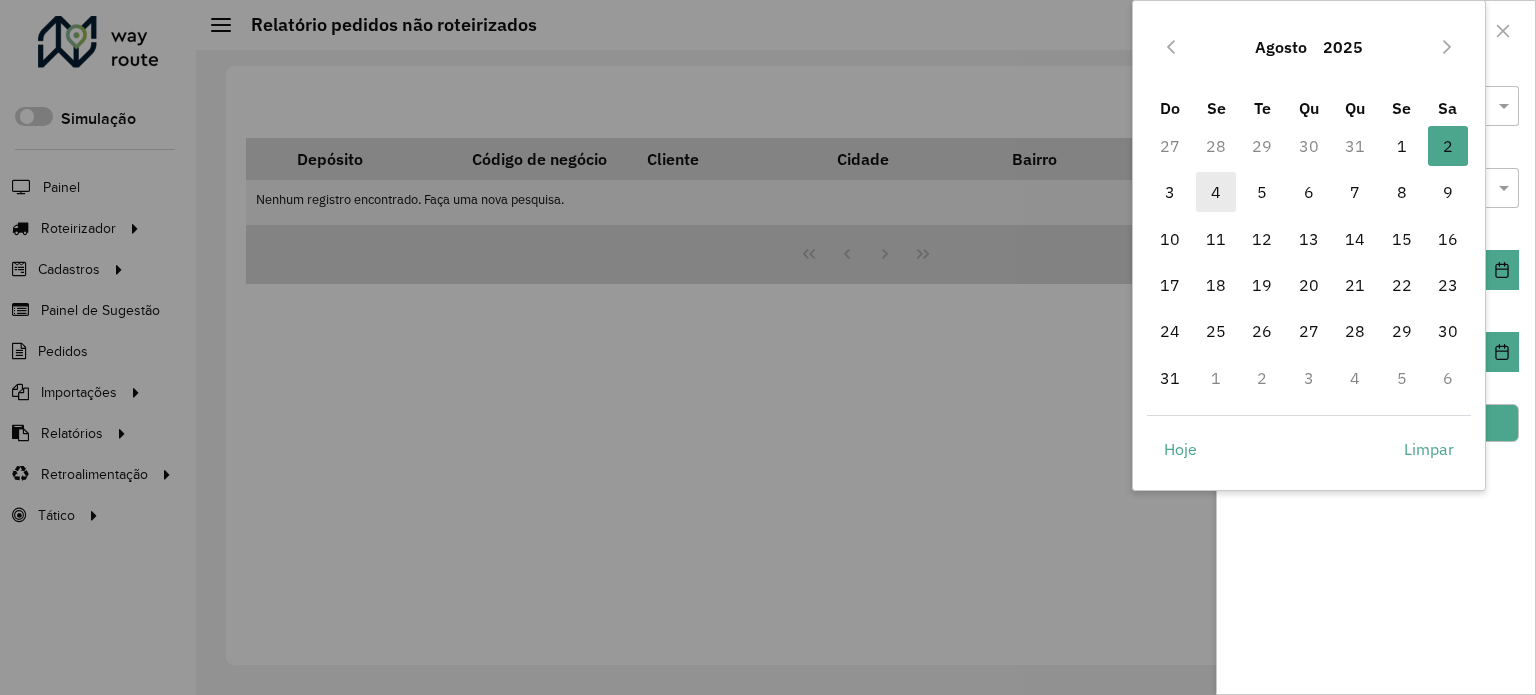 click on "4" at bounding box center (1216, 192) 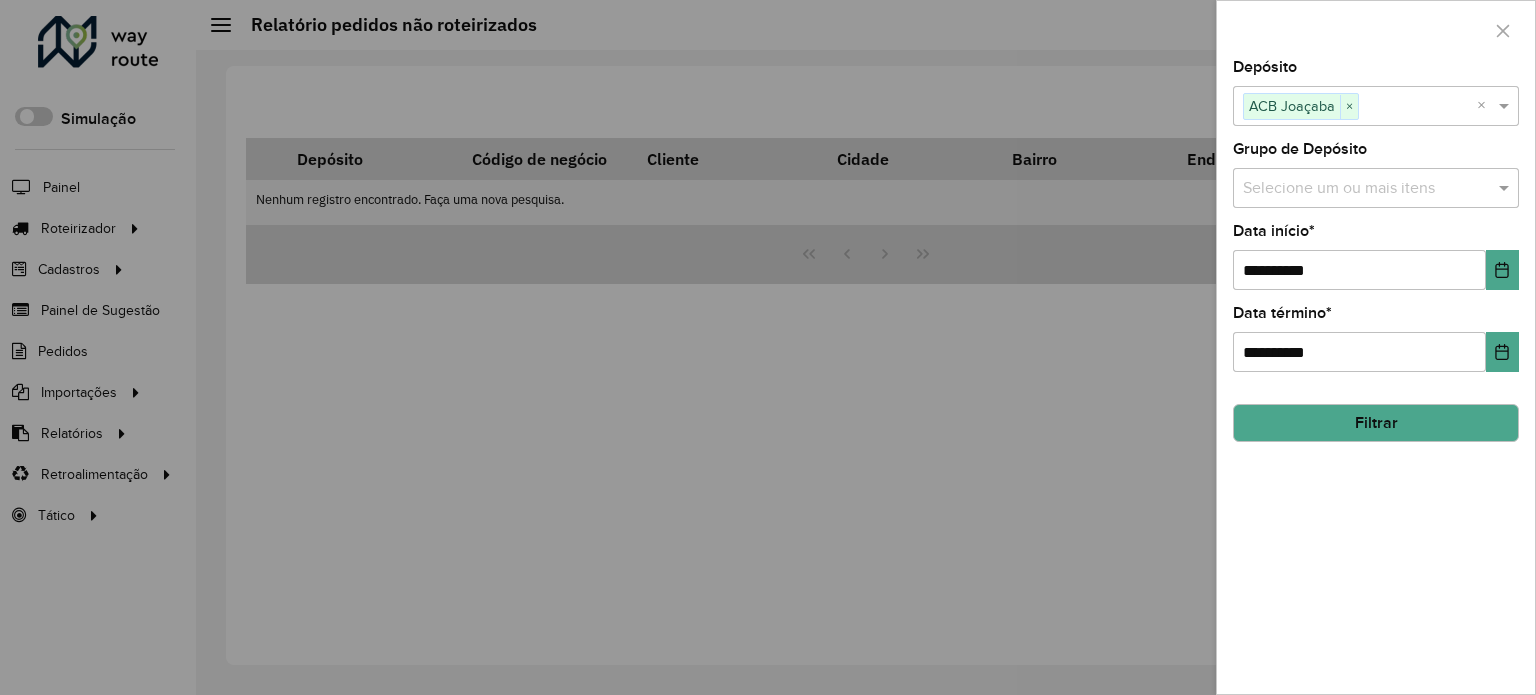 click on "Filtrar" 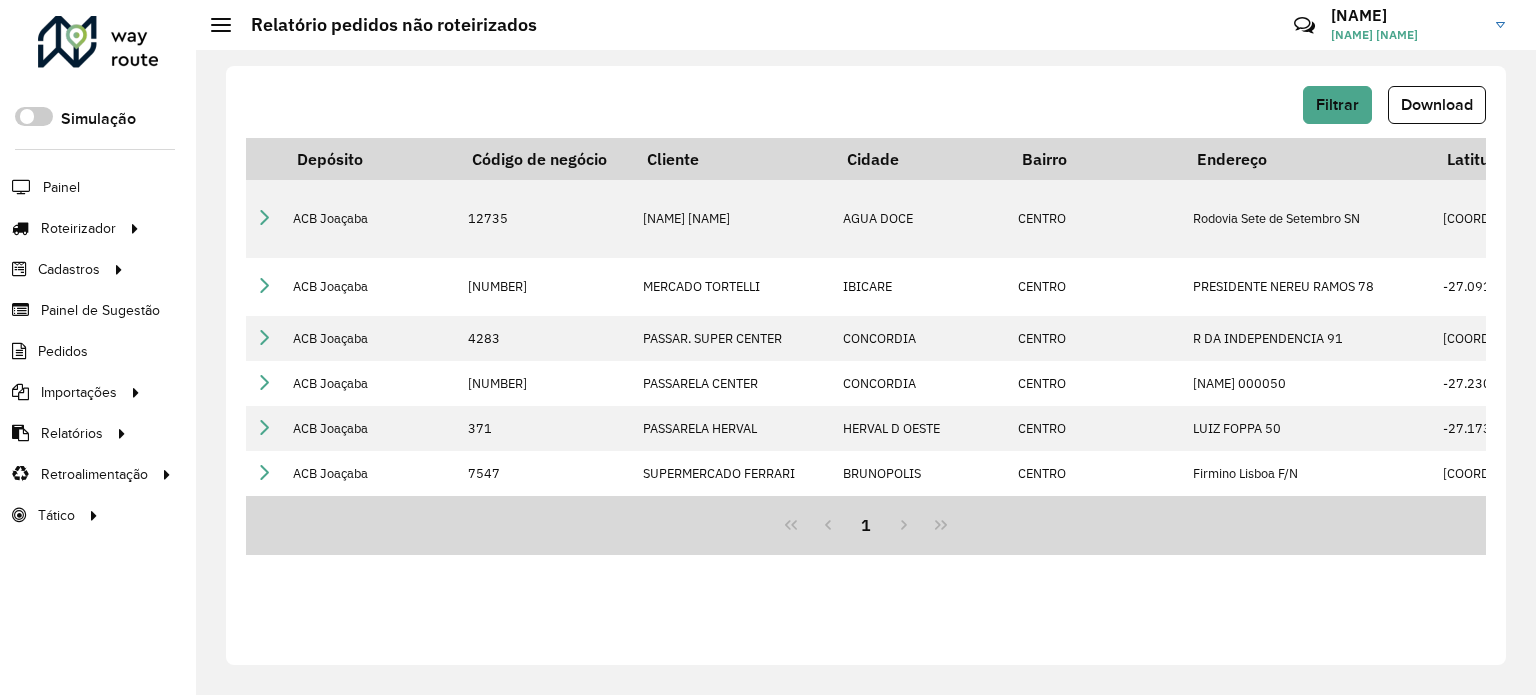click on "Download" 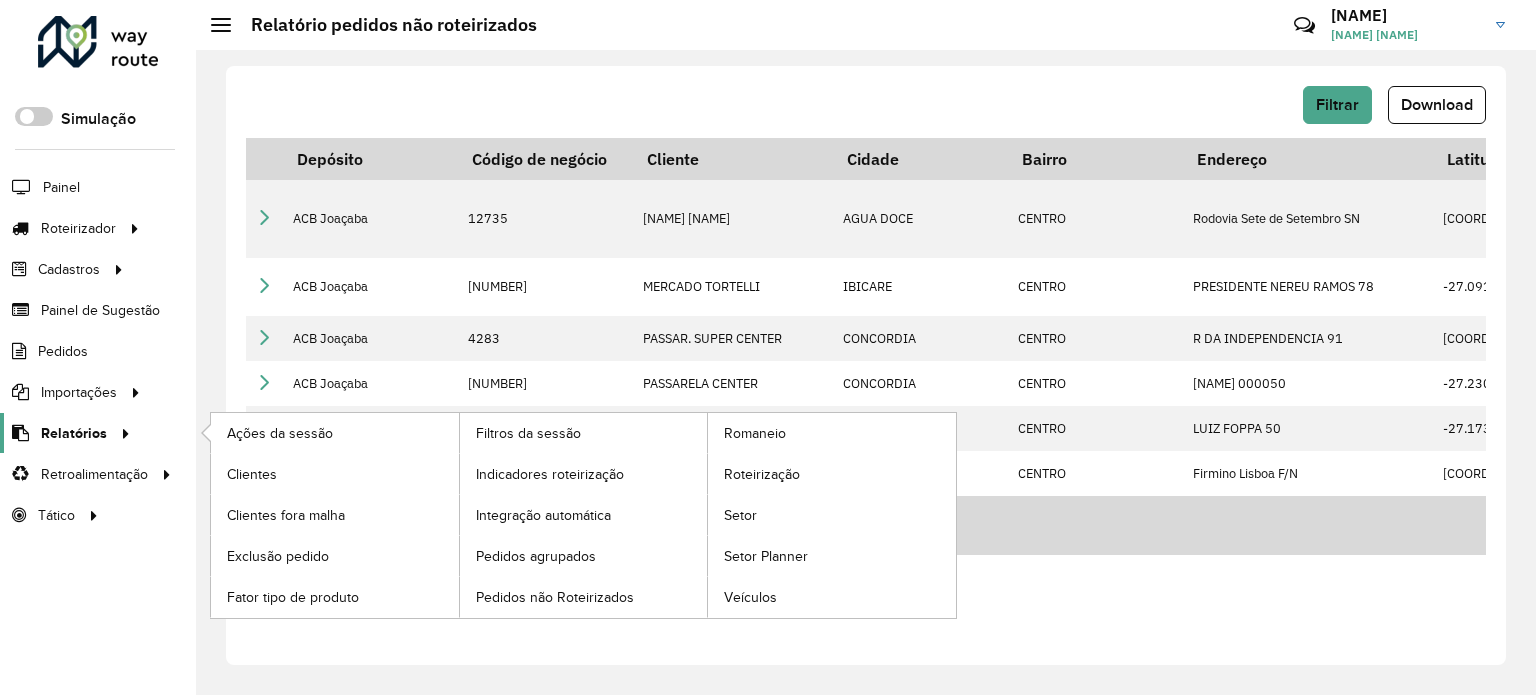 click on "Relatórios" 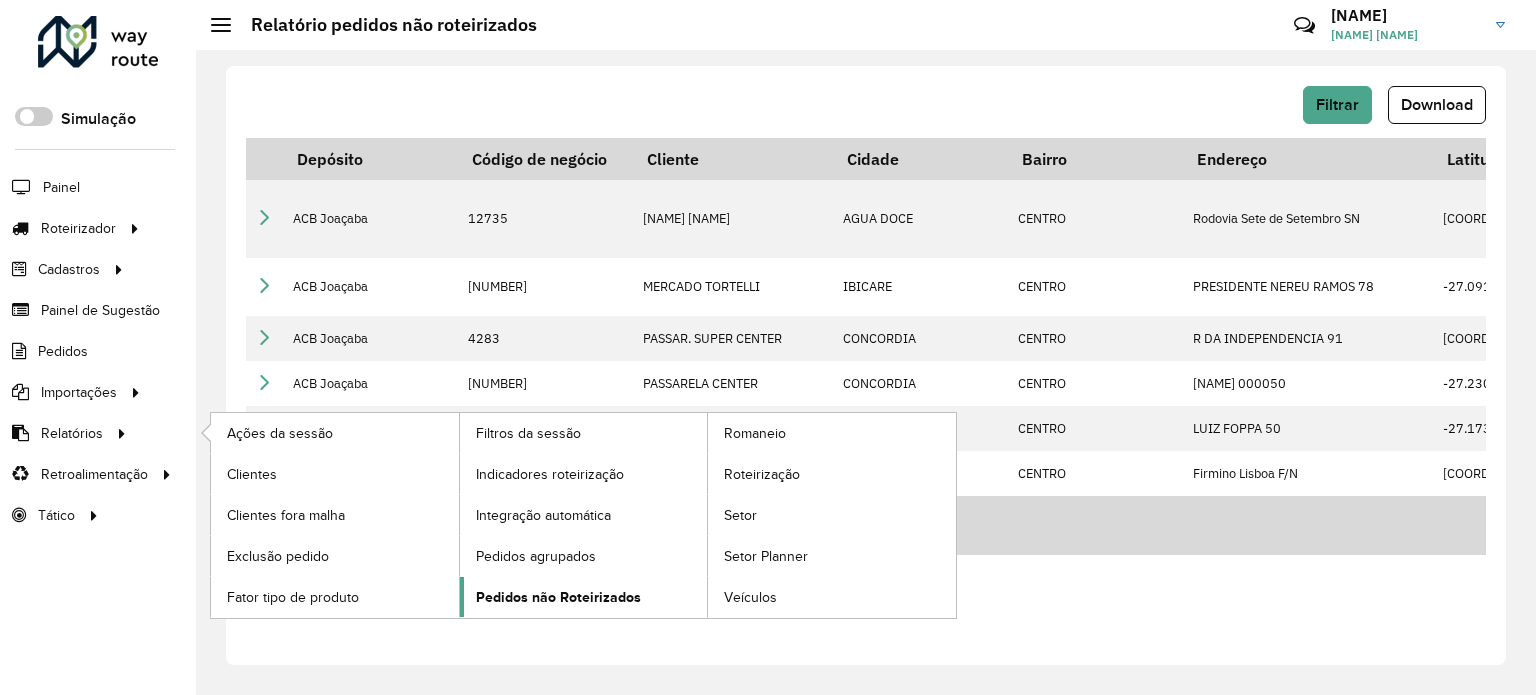 click on "Pedidos não Roteirizados" 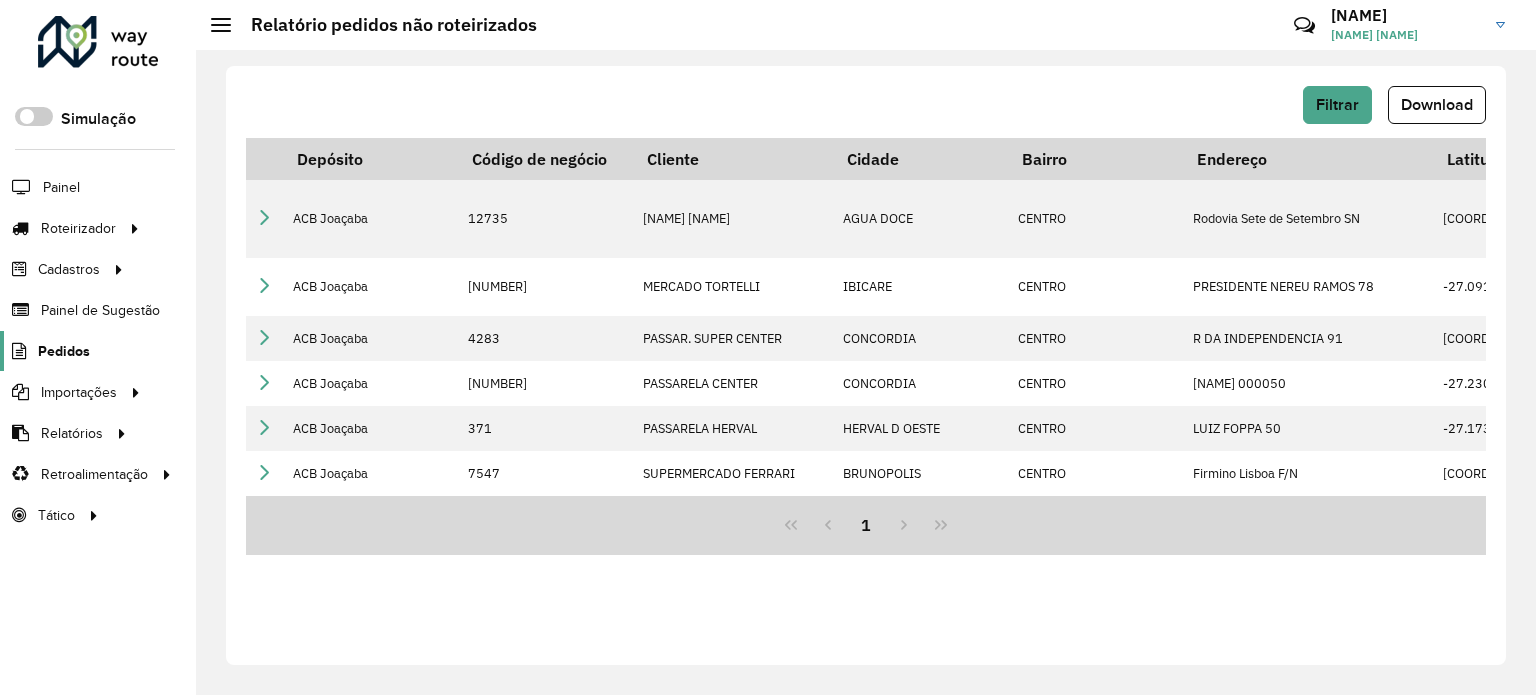 click on "Pedidos" 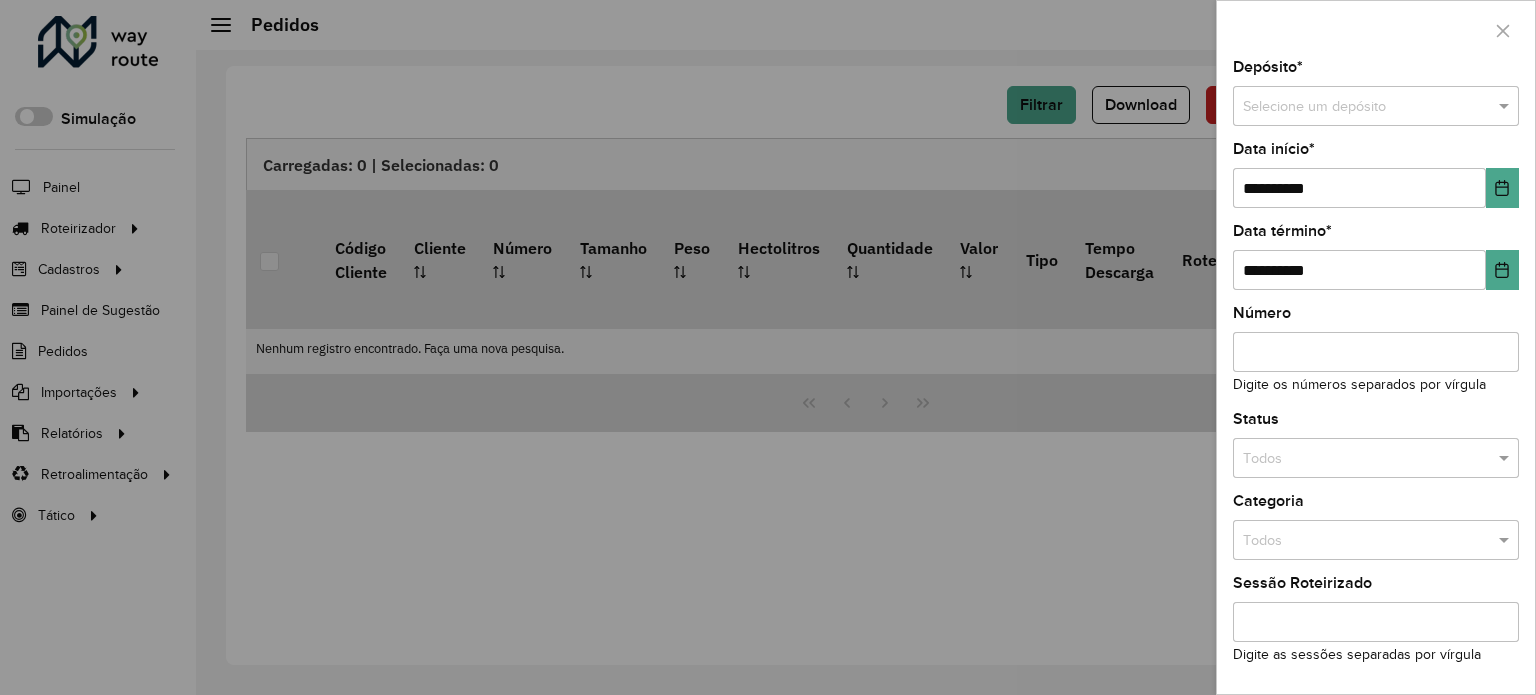 click at bounding box center (1506, 107) 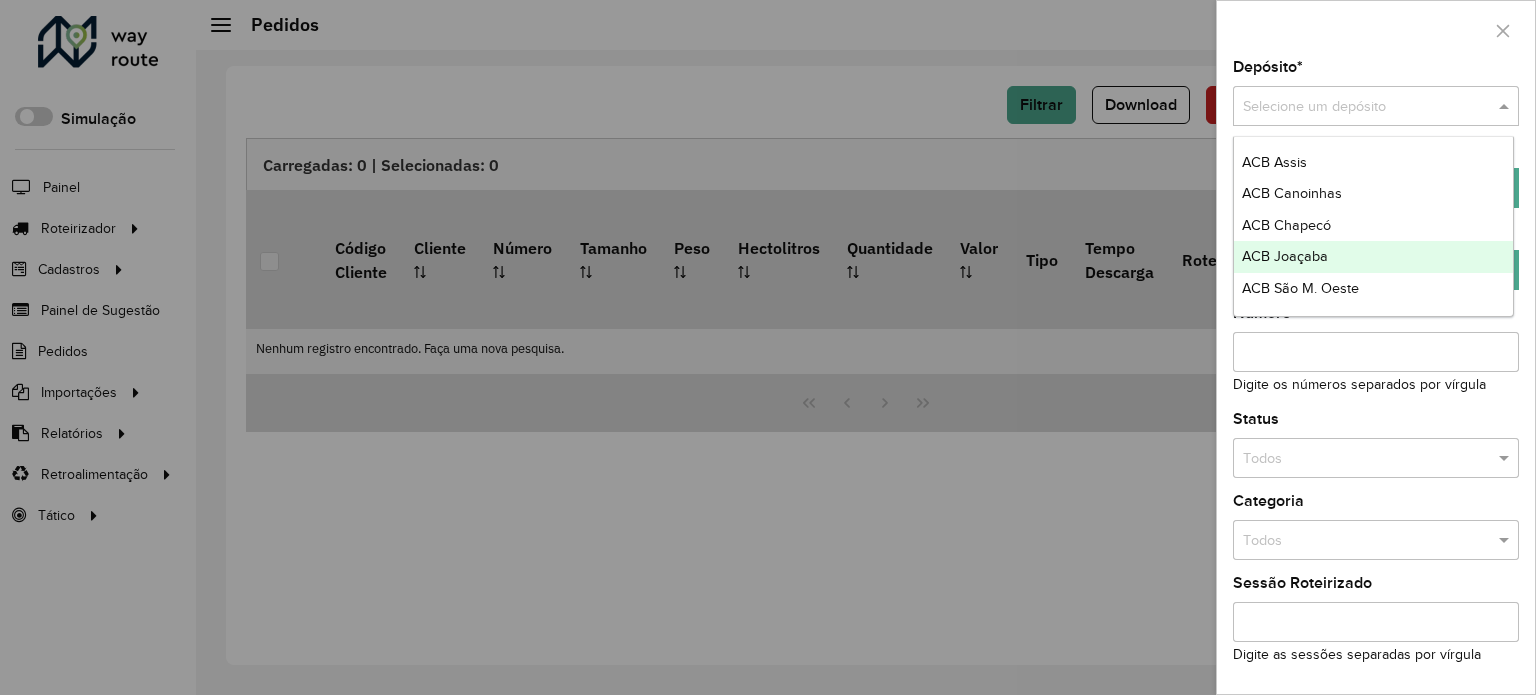 click on "ACB Joaçaba" at bounding box center (1285, 256) 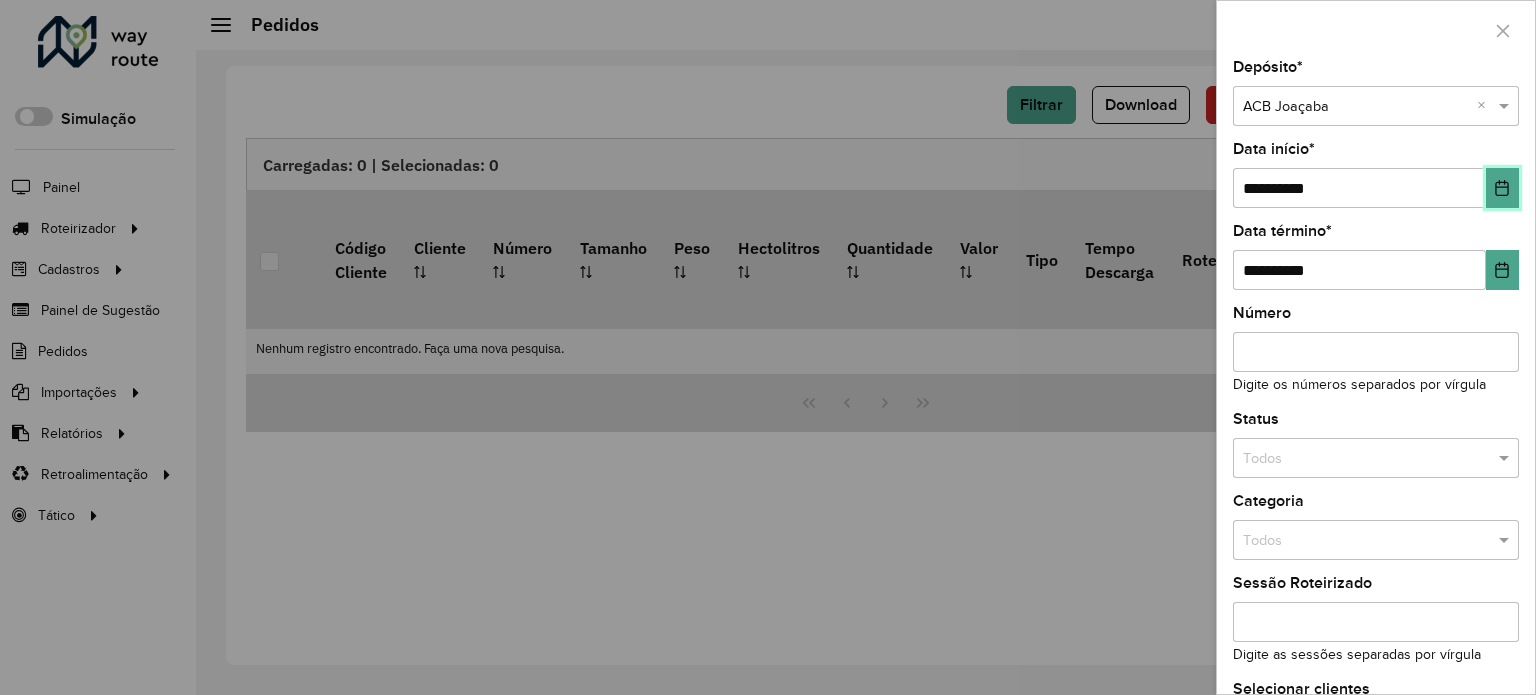 click at bounding box center [1502, 188] 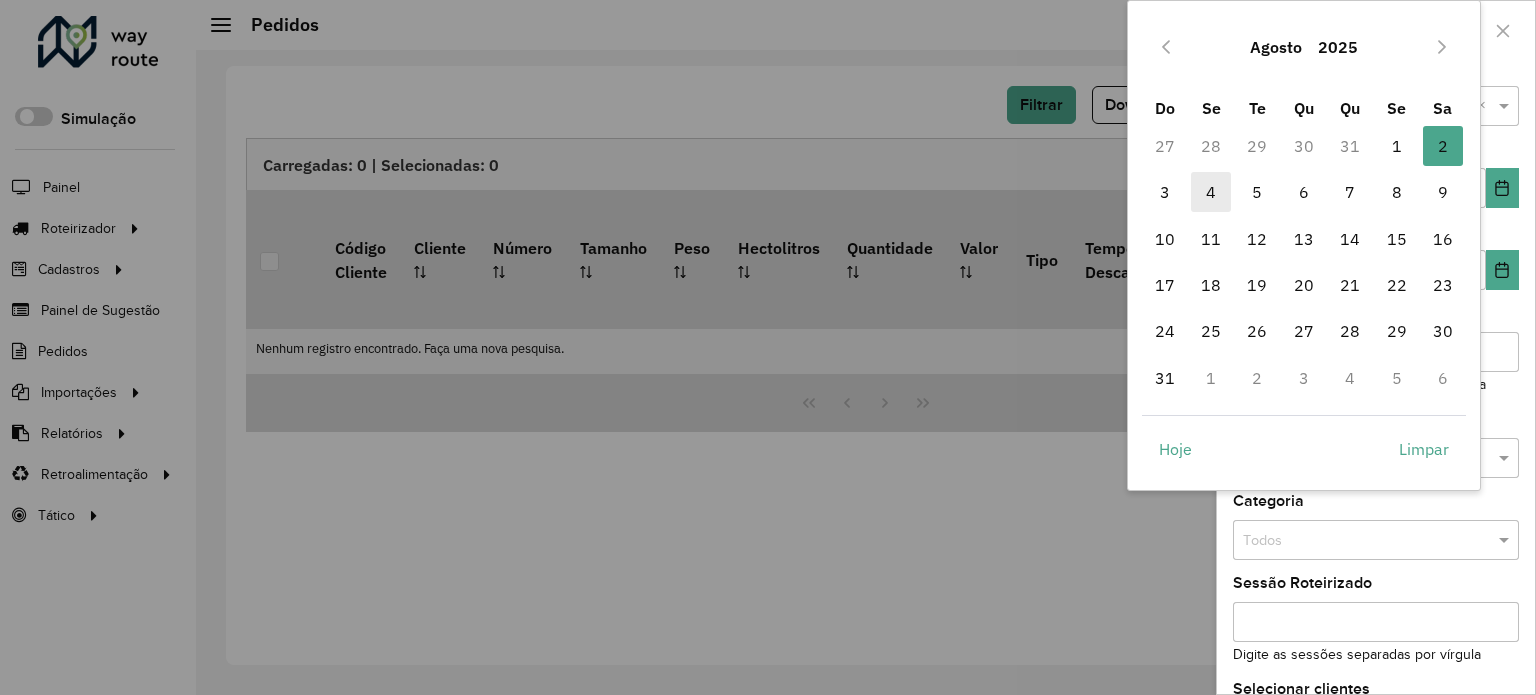 click on "4" at bounding box center (1211, 192) 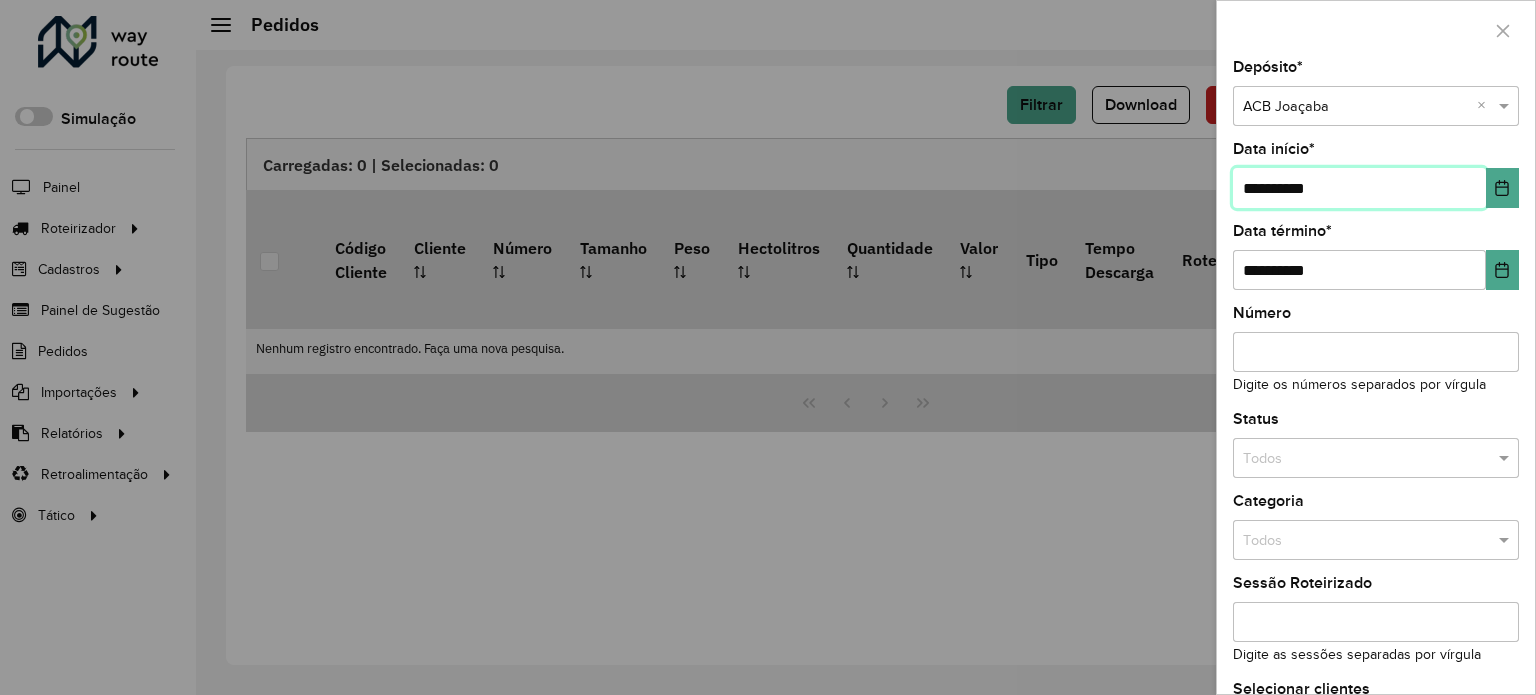 scroll, scrollTop: 140, scrollLeft: 0, axis: vertical 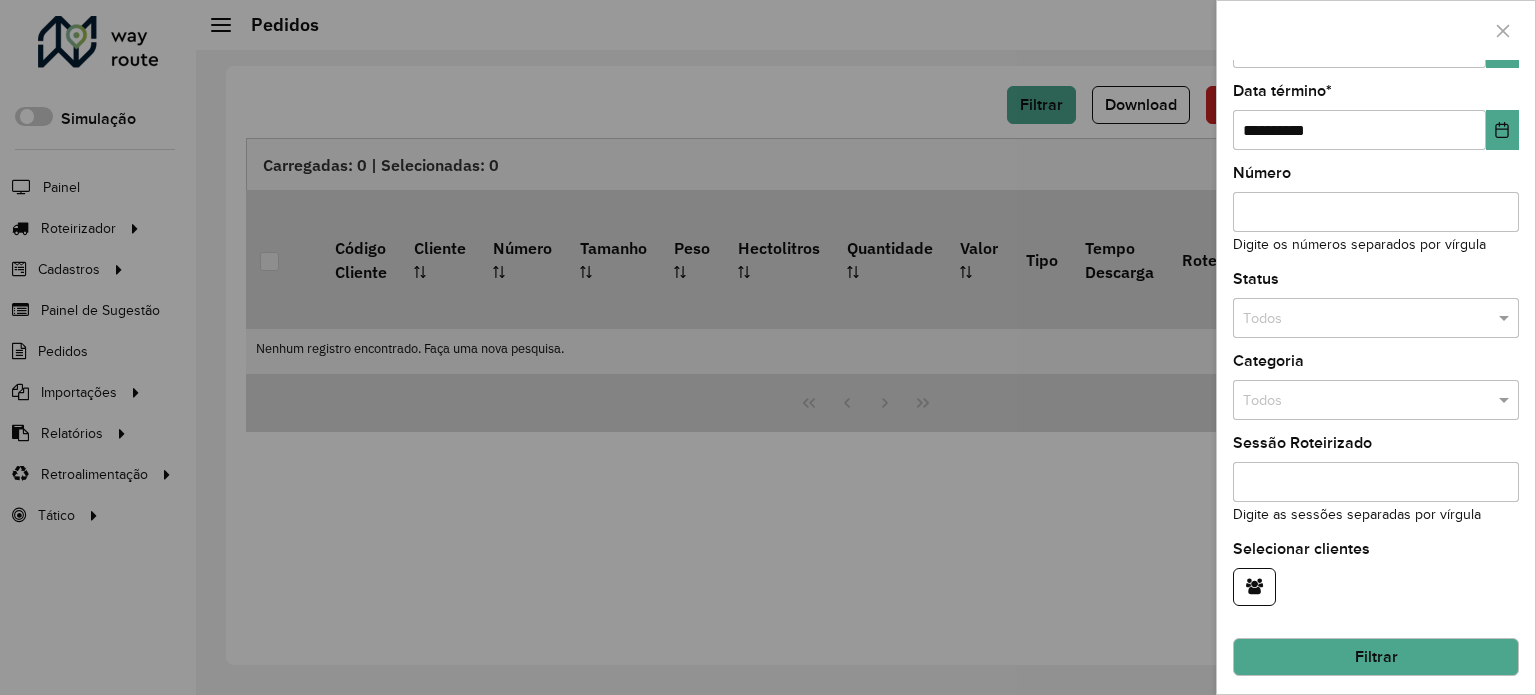 click on "Filtrar" 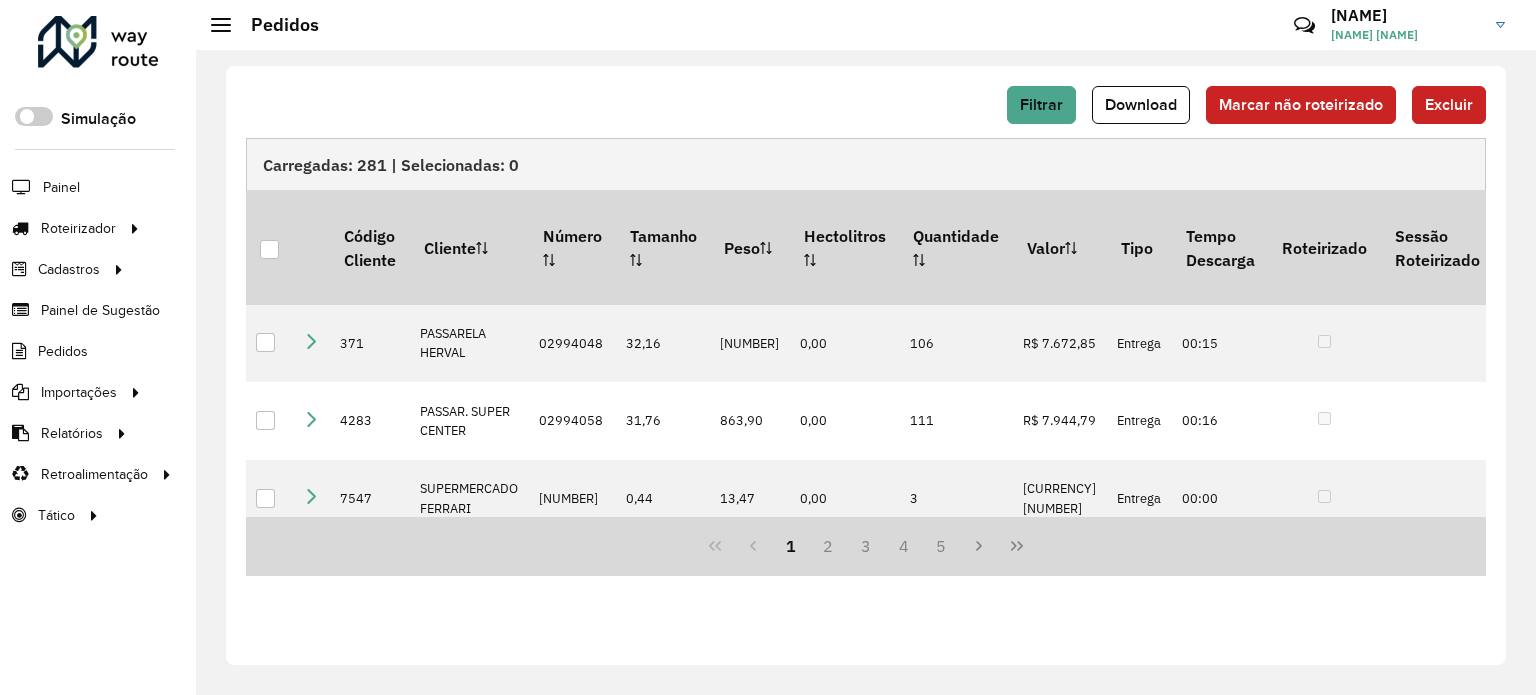 click on "Download" 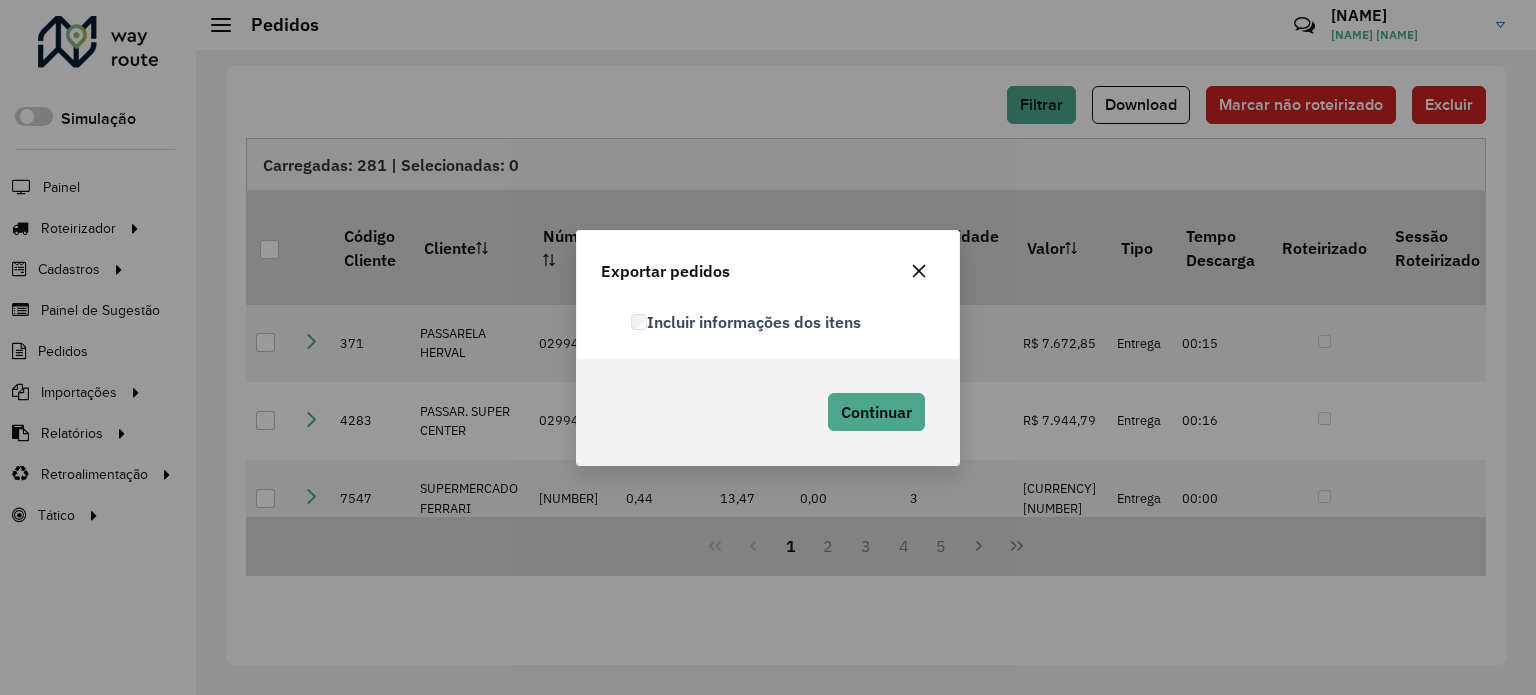click on "Incluir informações dos itens" 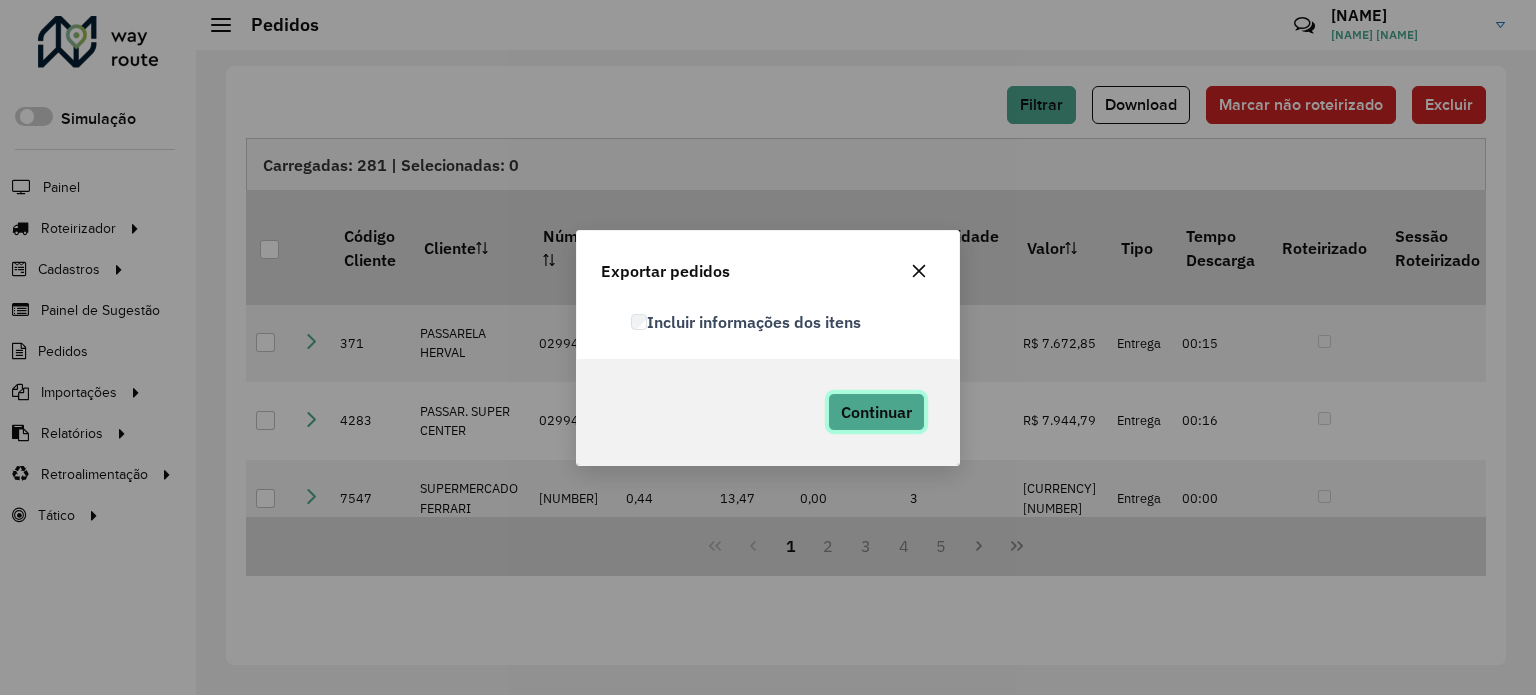 click on "Continuar" 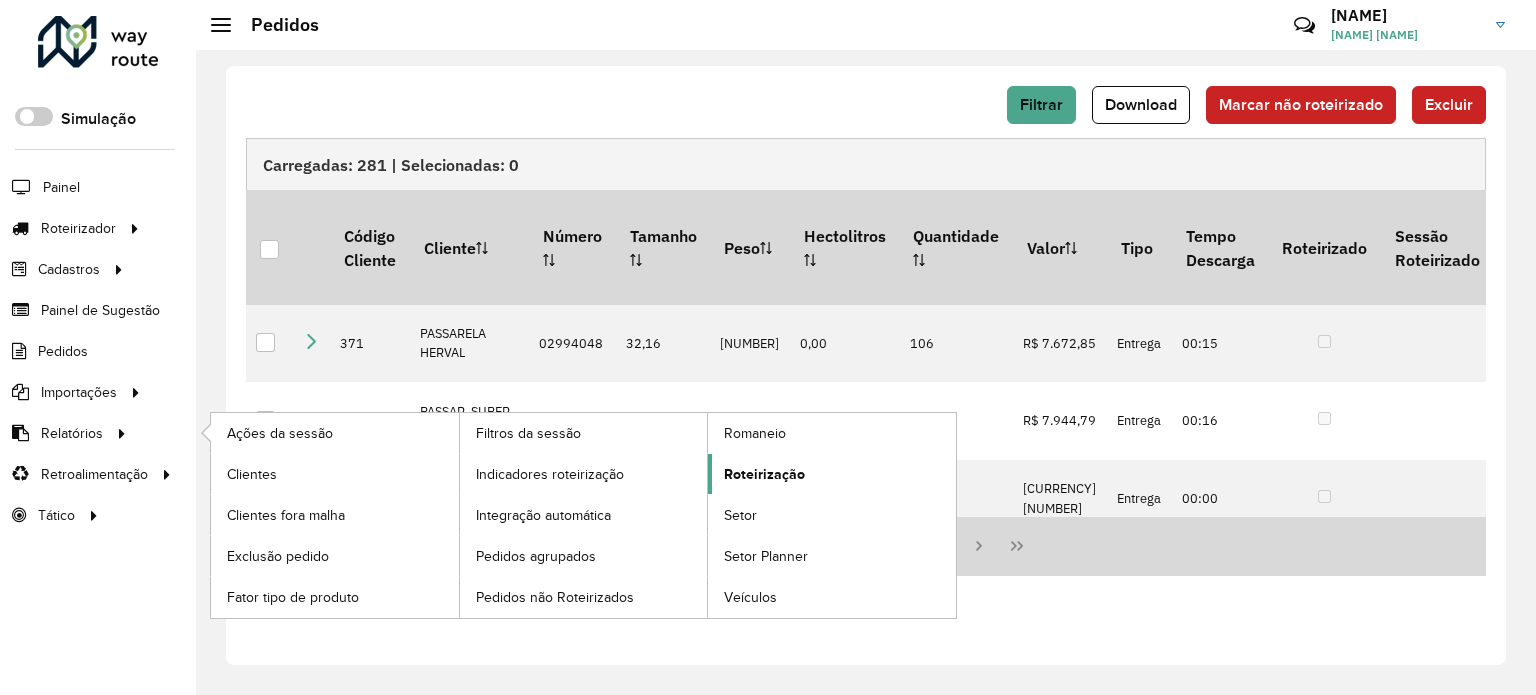 click on "Roteirização" 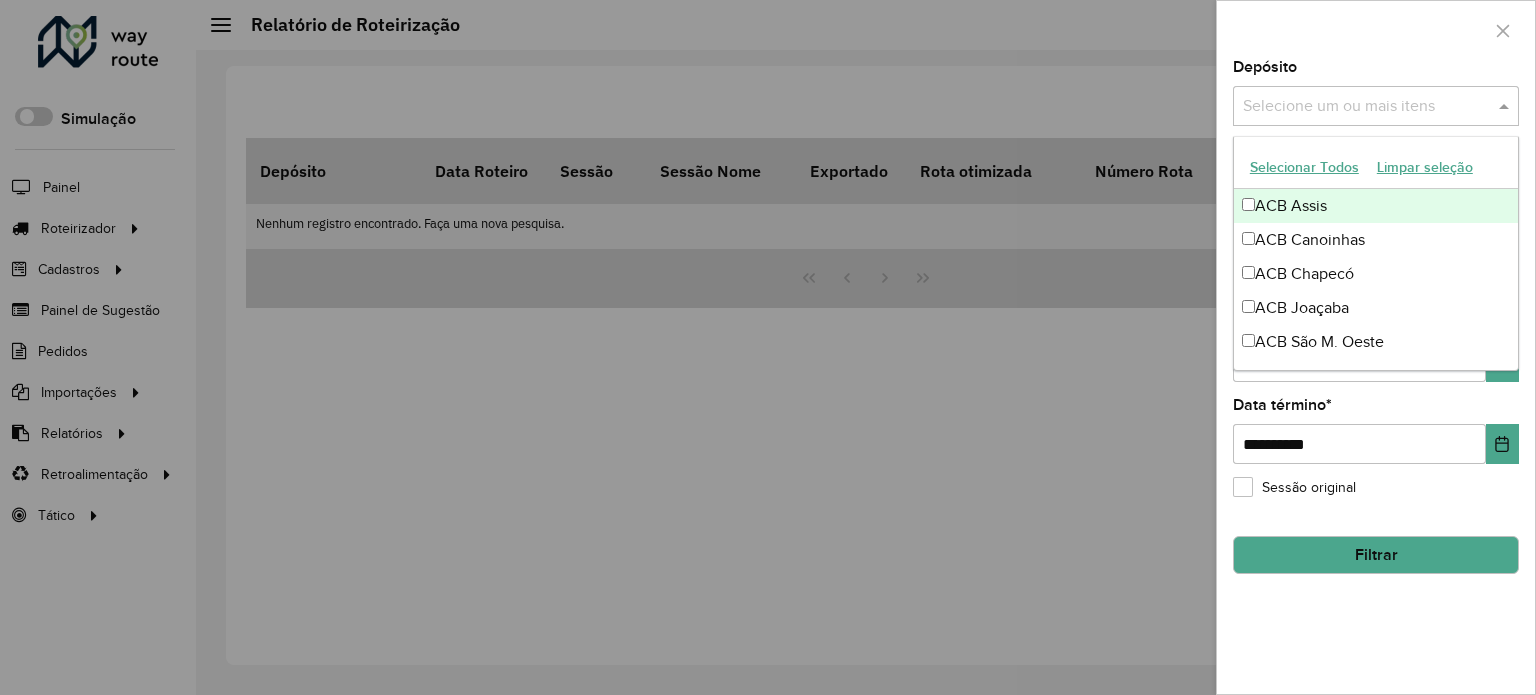 click at bounding box center [1506, 106] 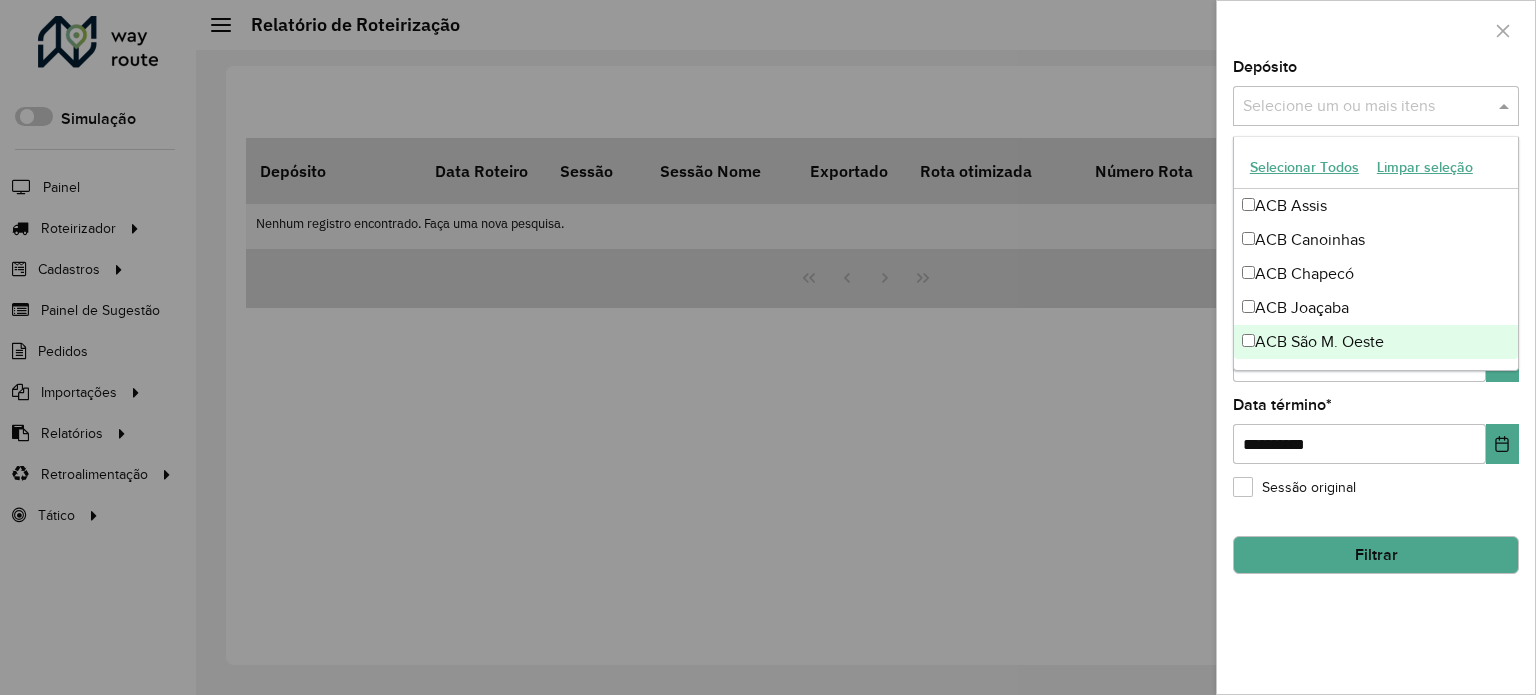click on "ACB São M. Oeste" at bounding box center (1376, 342) 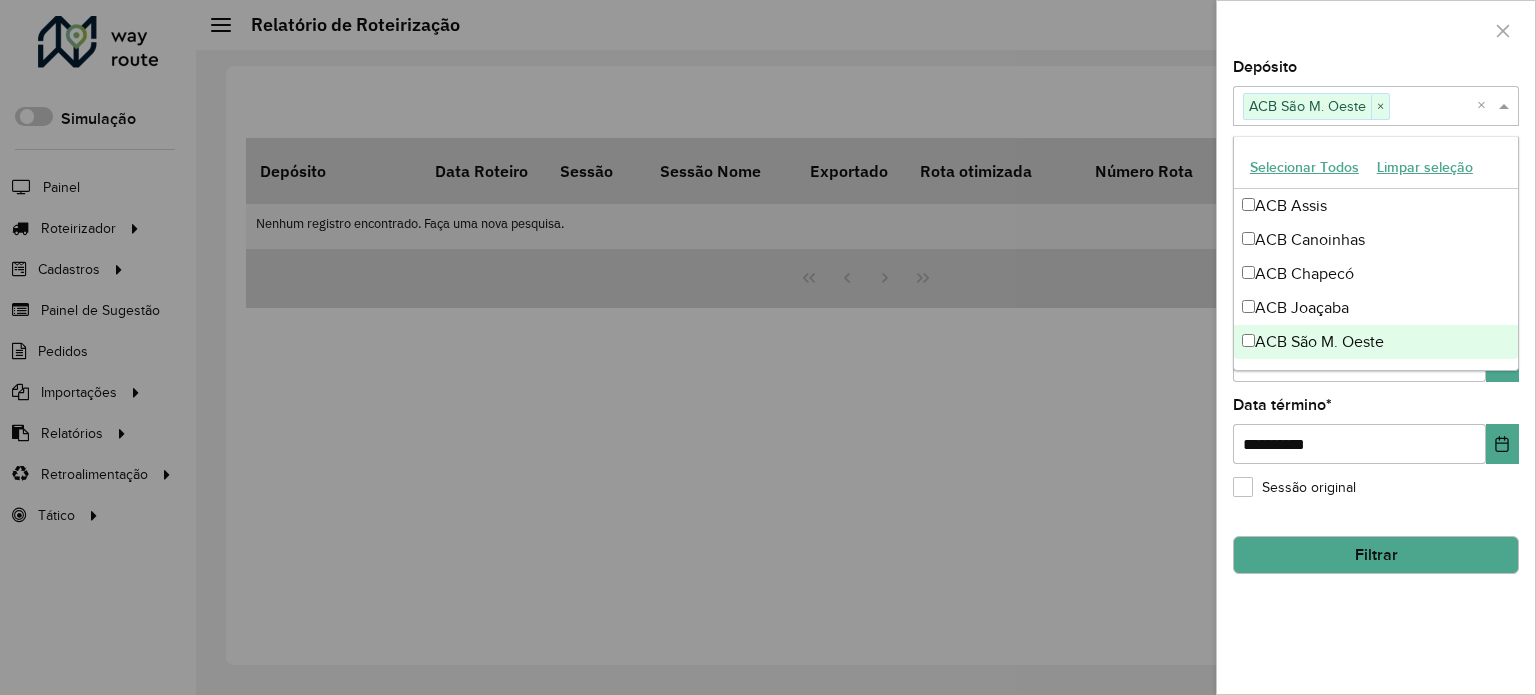 click on "**********" 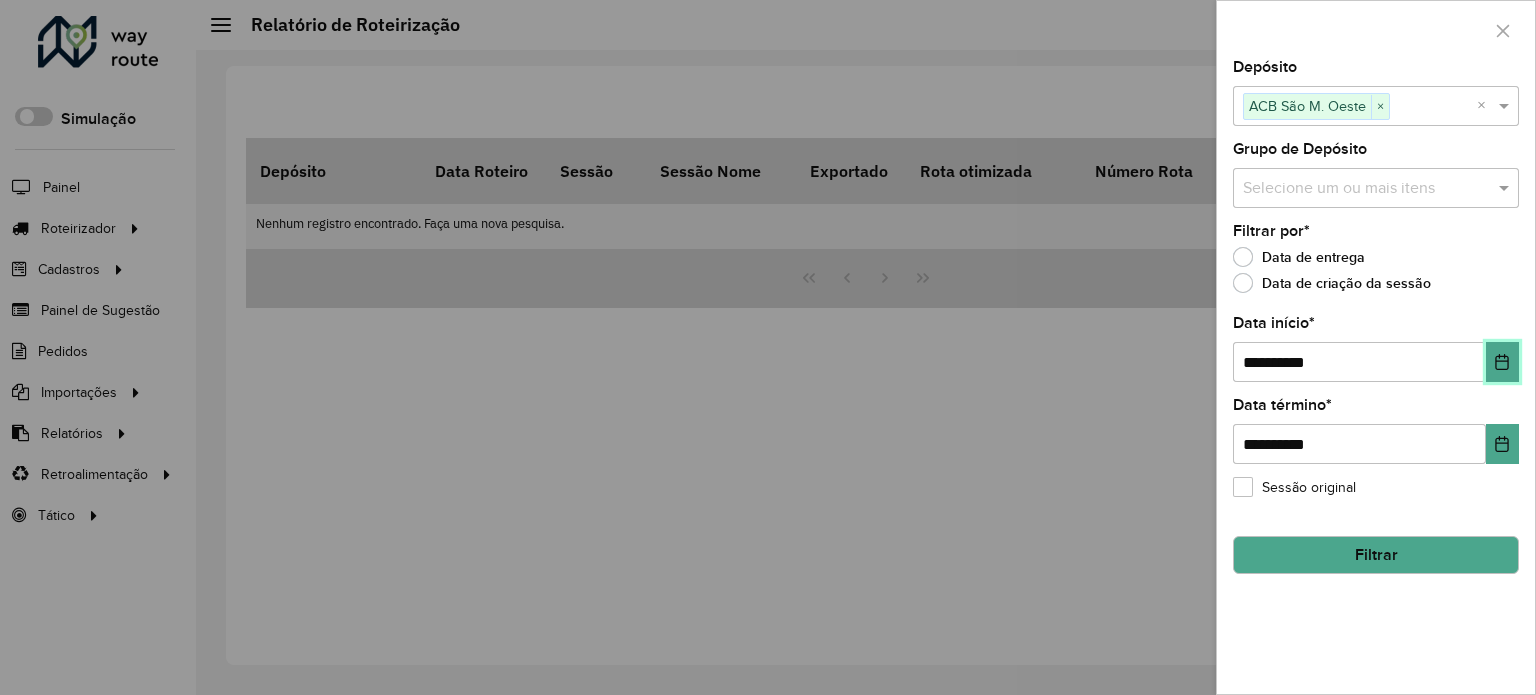click 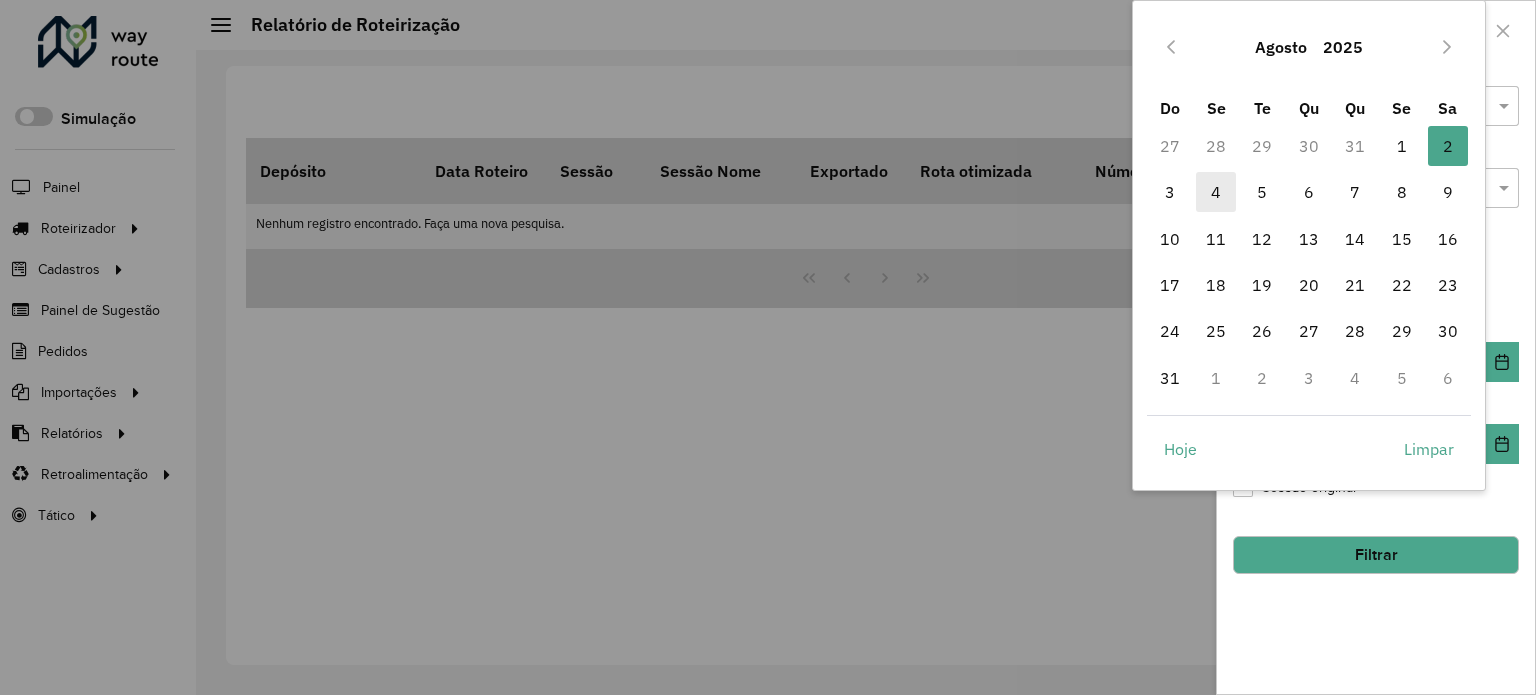 click on "4" at bounding box center (1216, 192) 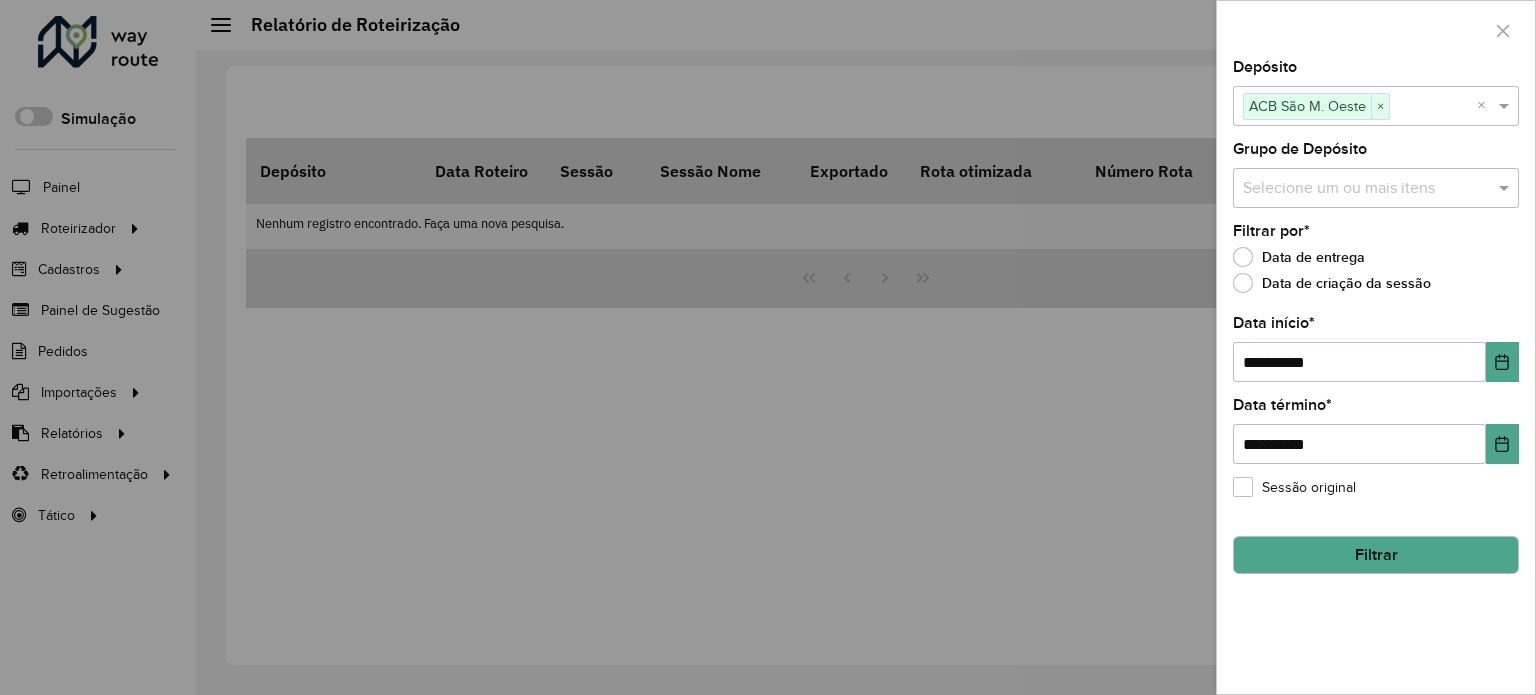 click on "Filtrar" 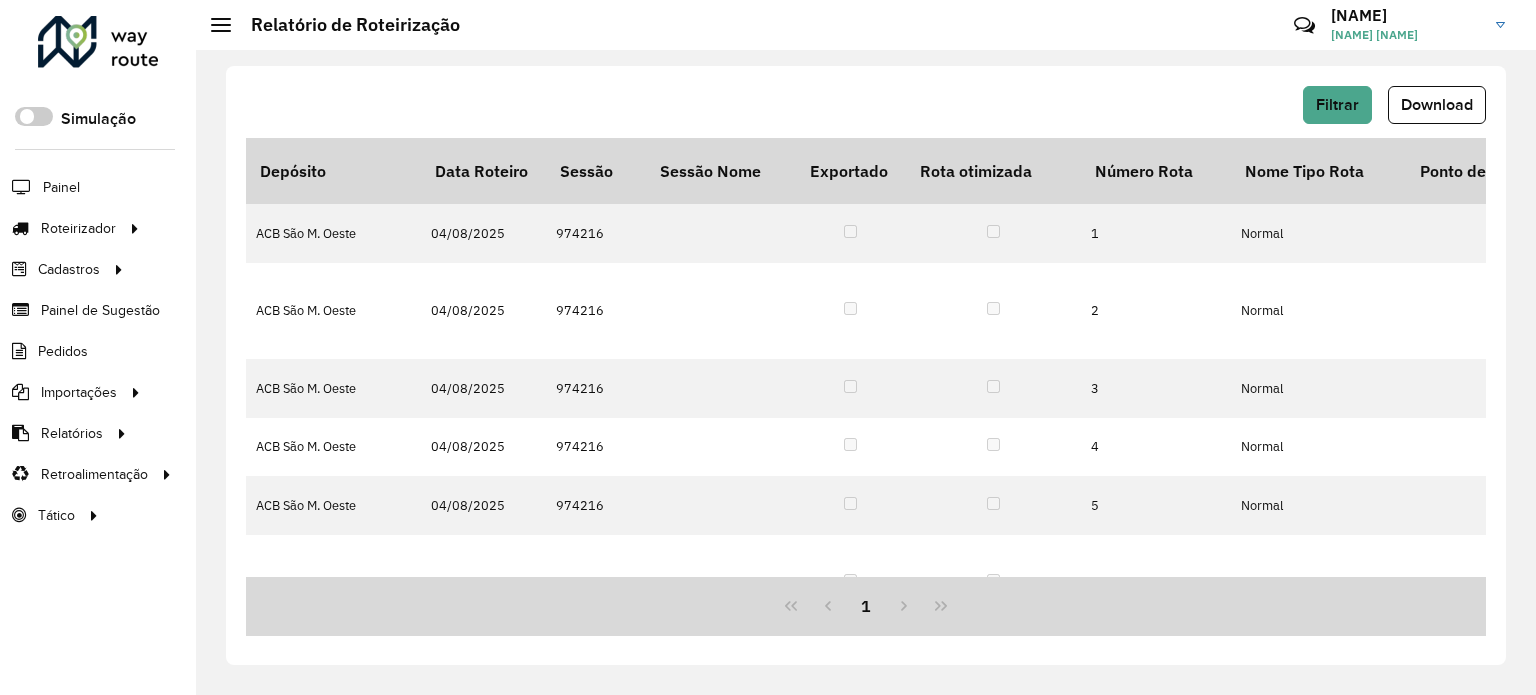 click on "Download" 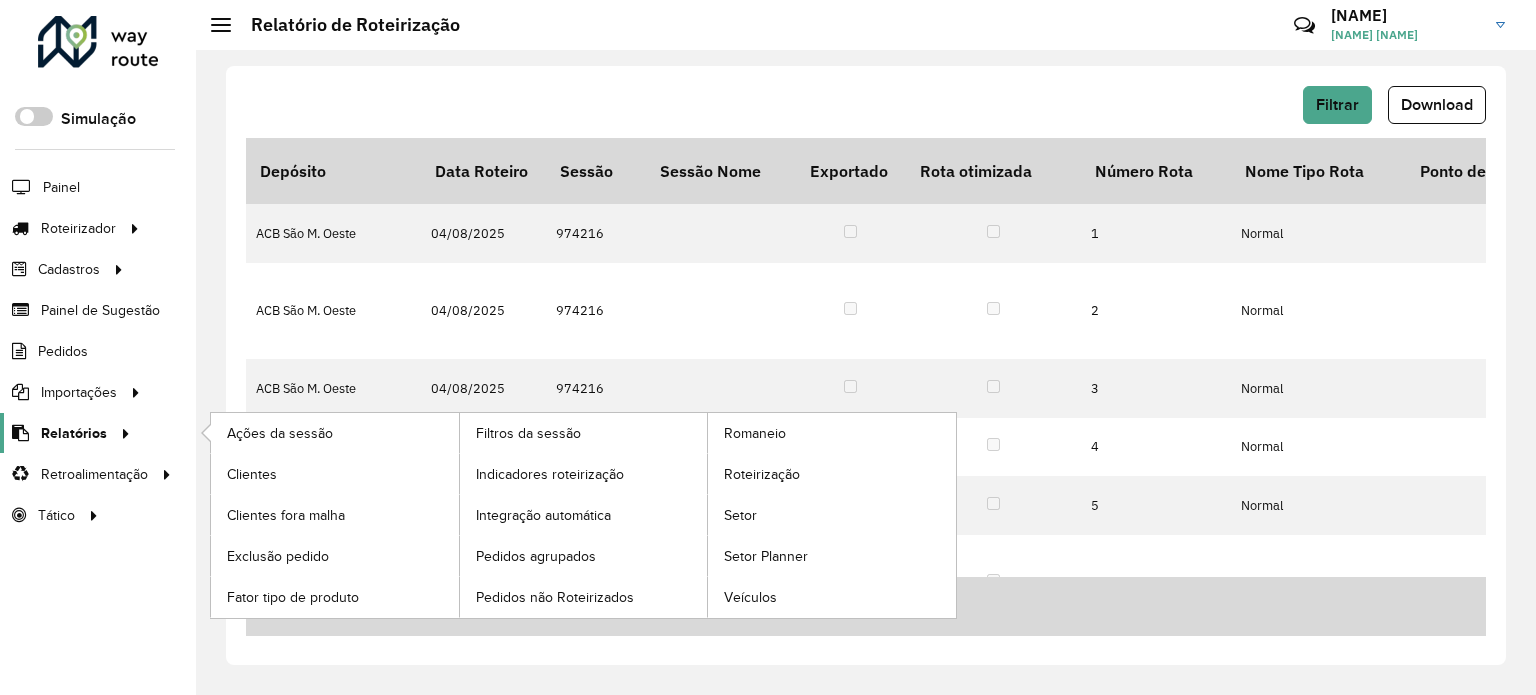 click on "Relatórios" 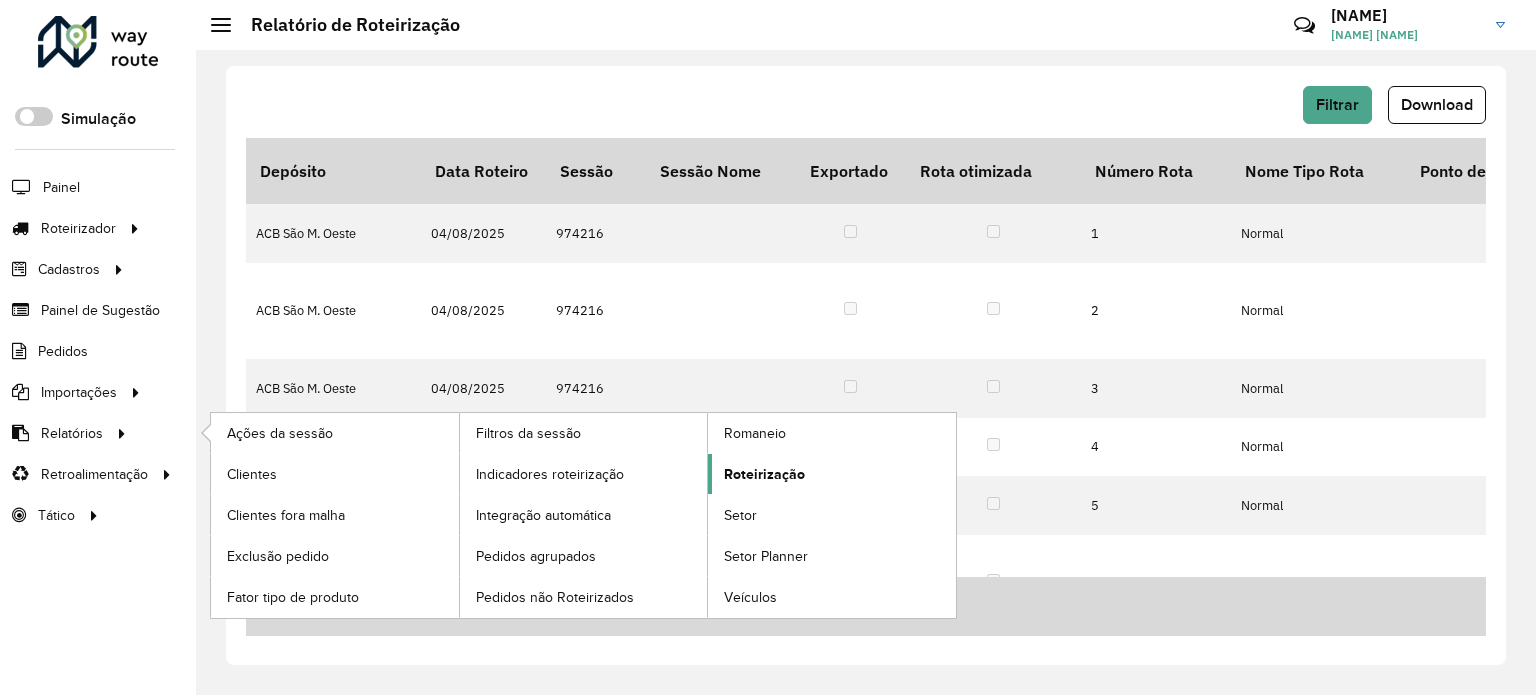 click on "Roteirização" 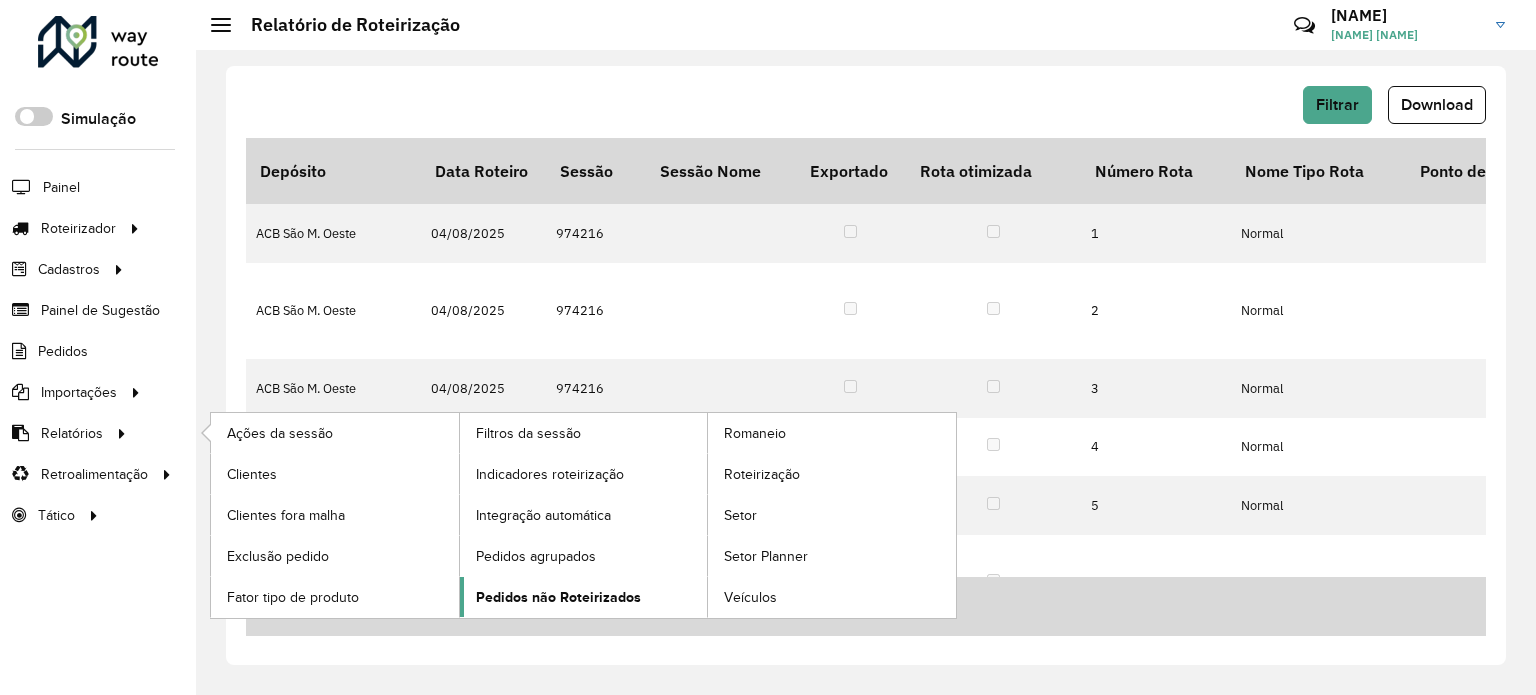 click on "Pedidos não Roteirizados" 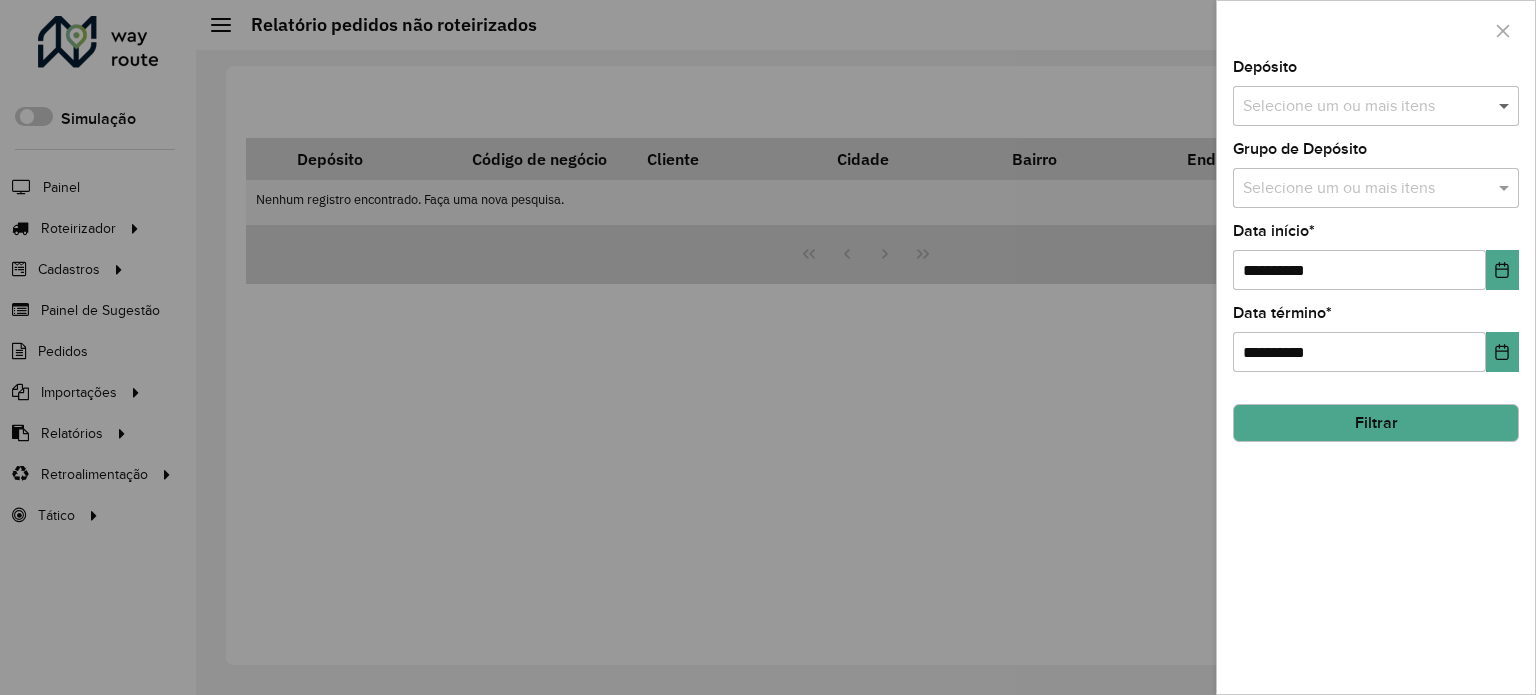 click at bounding box center (1506, 106) 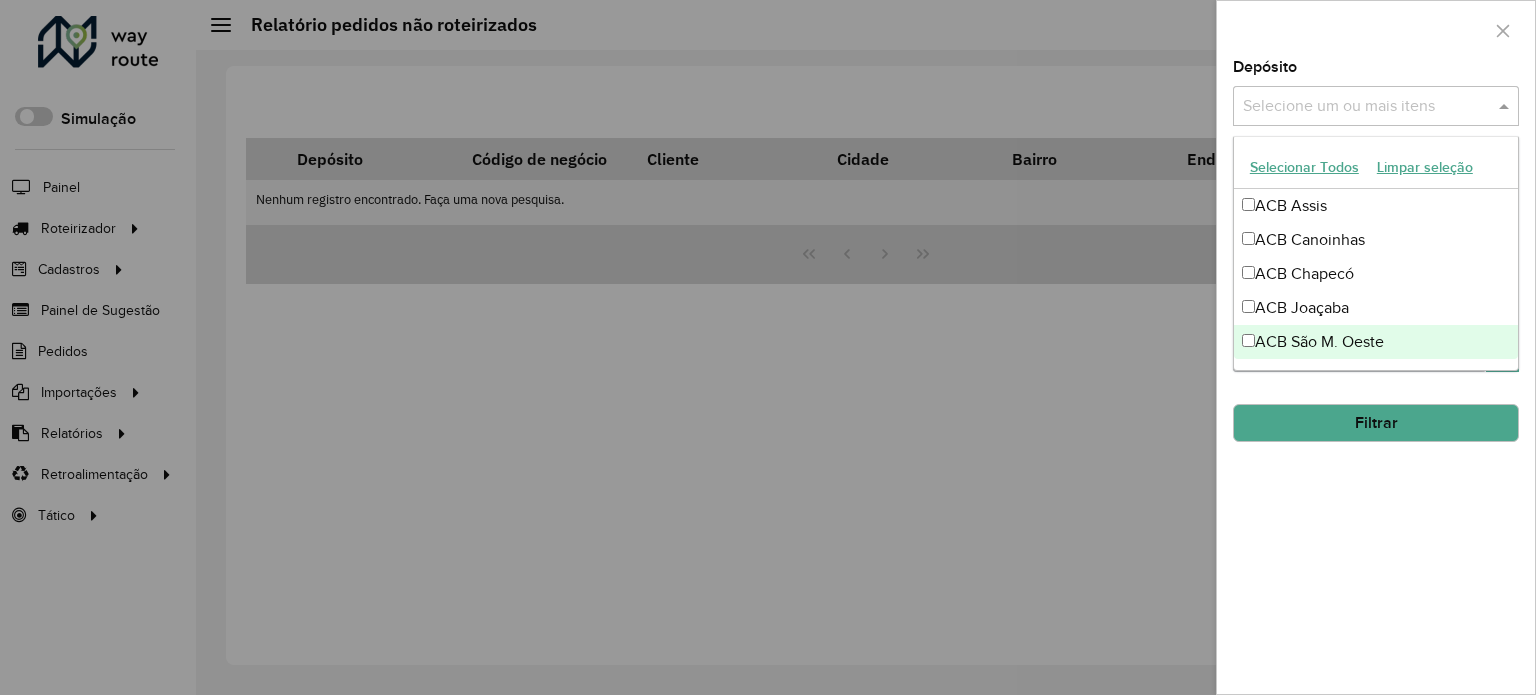 click on "ACB São M. Oeste" at bounding box center (1376, 342) 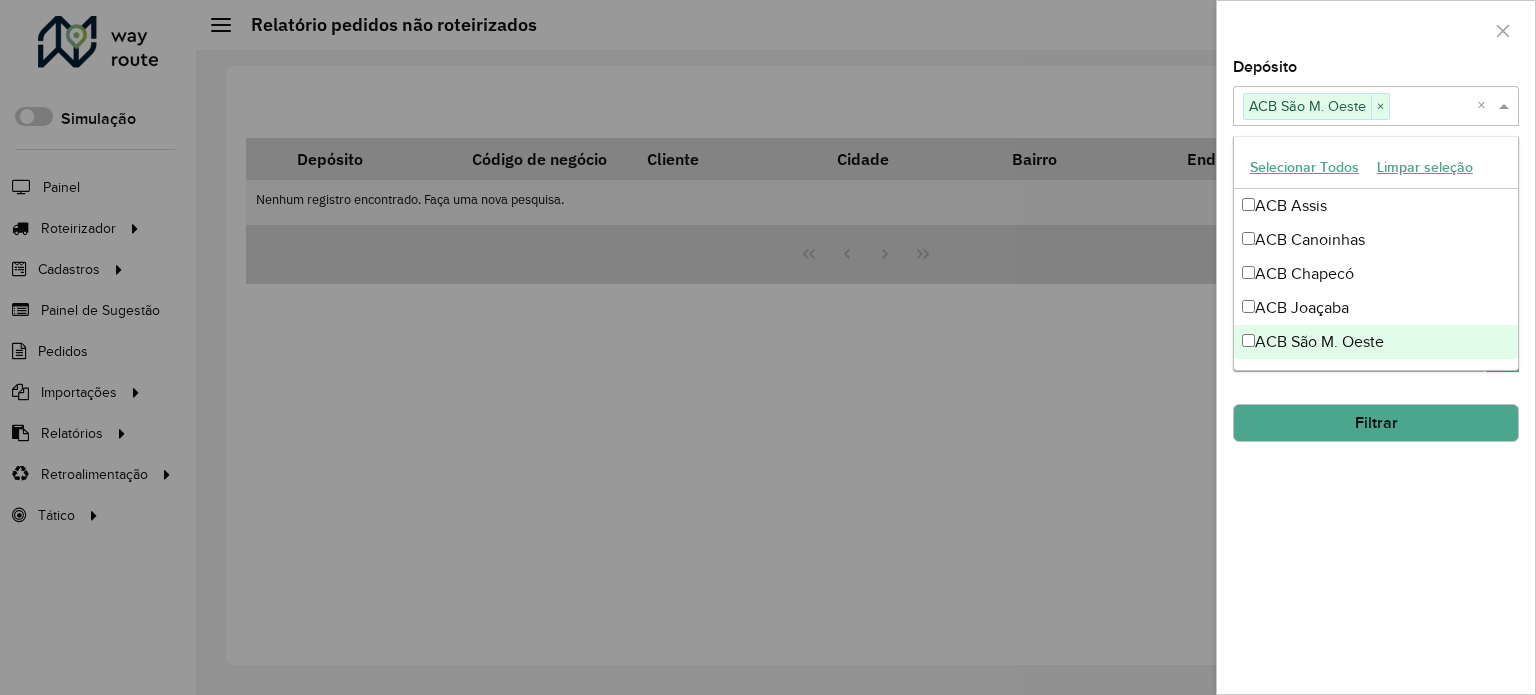 drag, startPoint x: 1339, startPoint y: 382, endPoint x: 1446, endPoint y: 372, distance: 107.46627 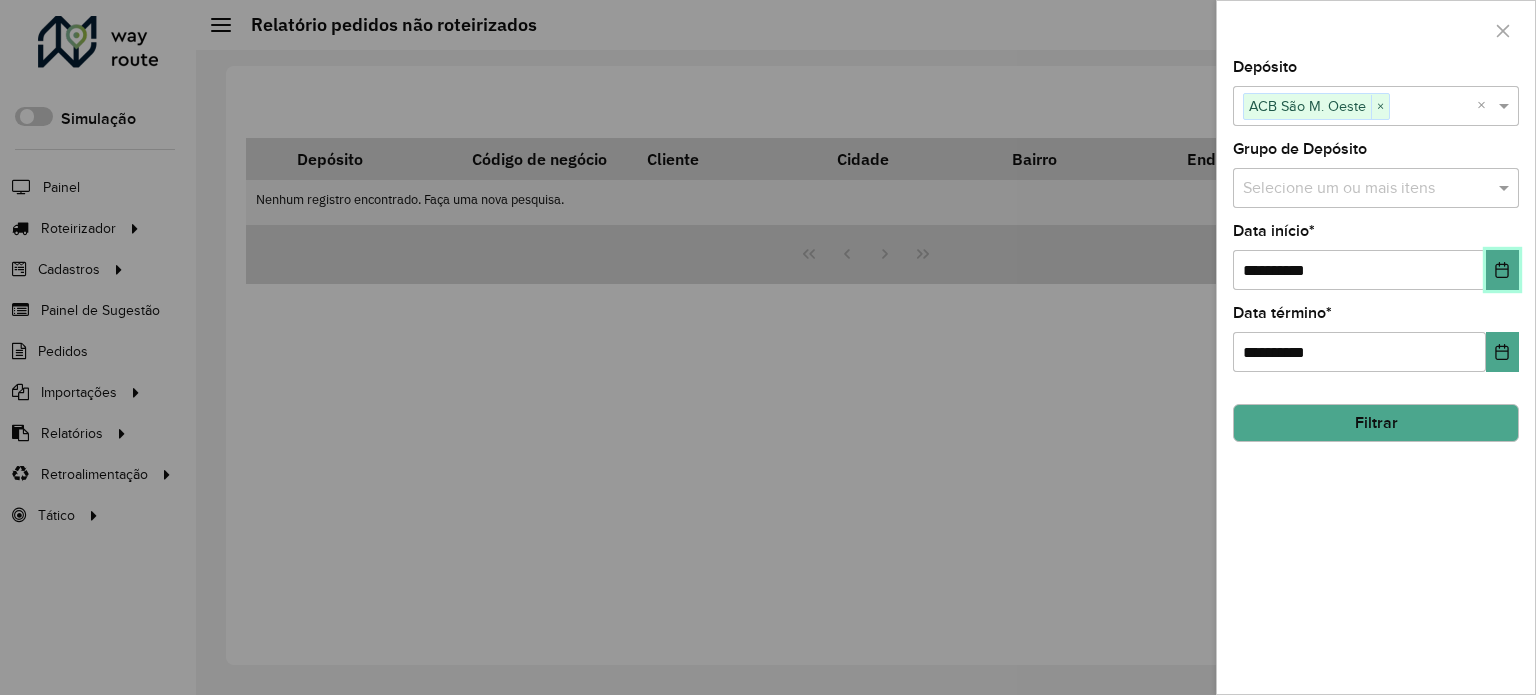 click at bounding box center (1502, 270) 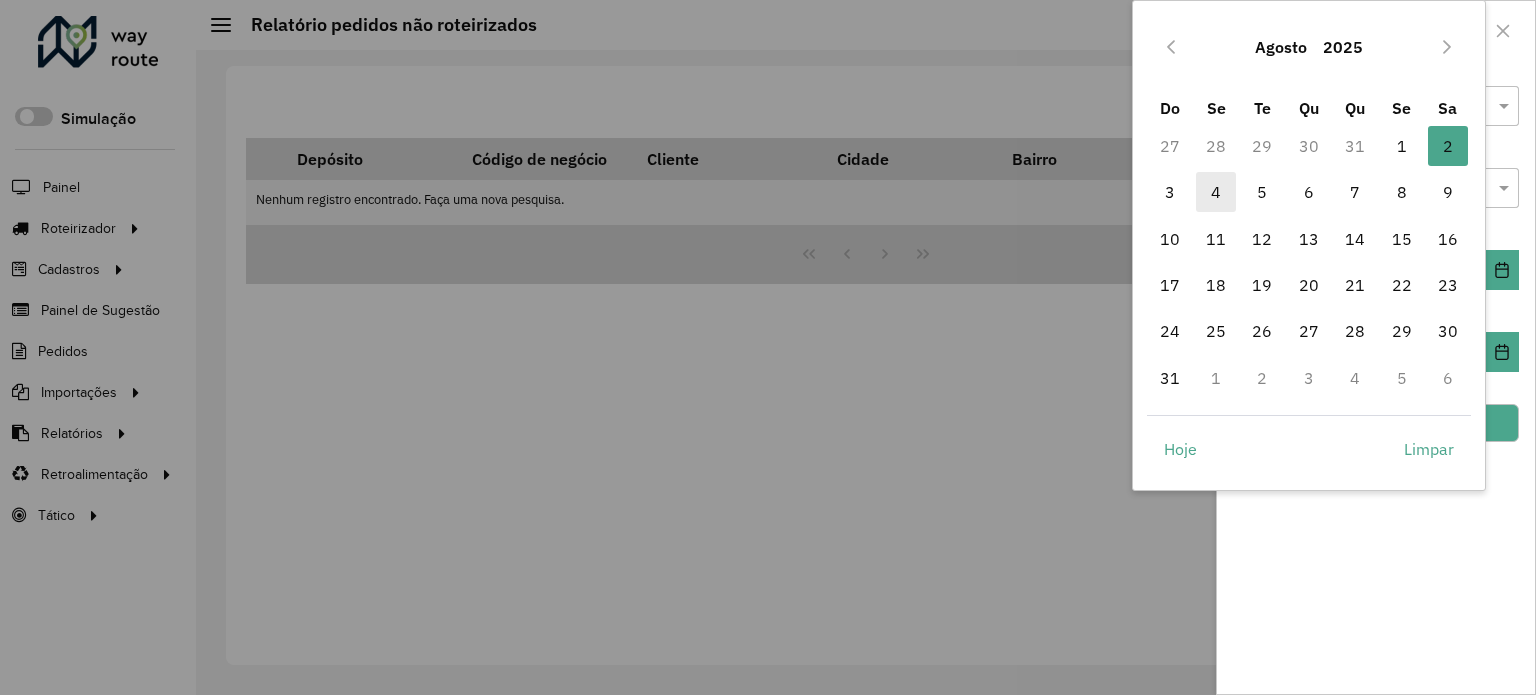 click on "4" at bounding box center (1216, 192) 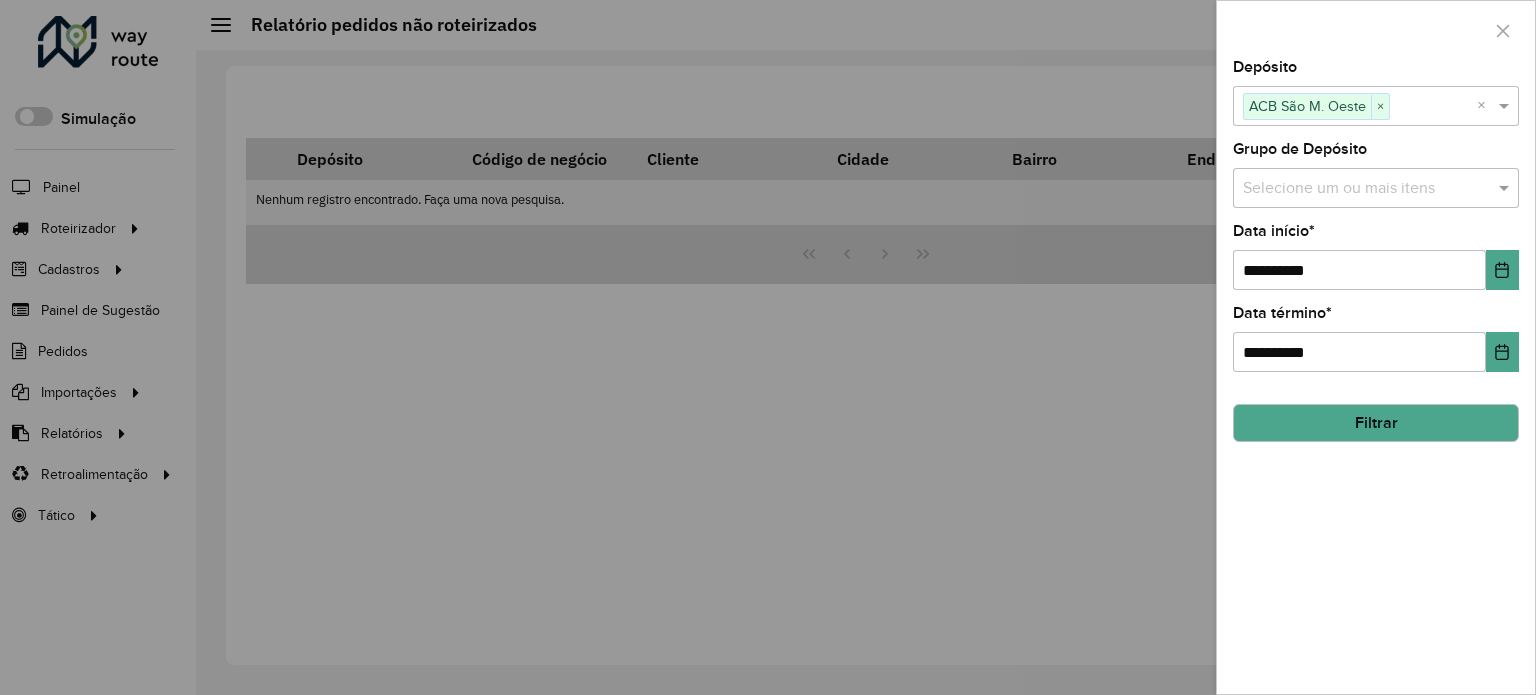 click on "Filtrar" 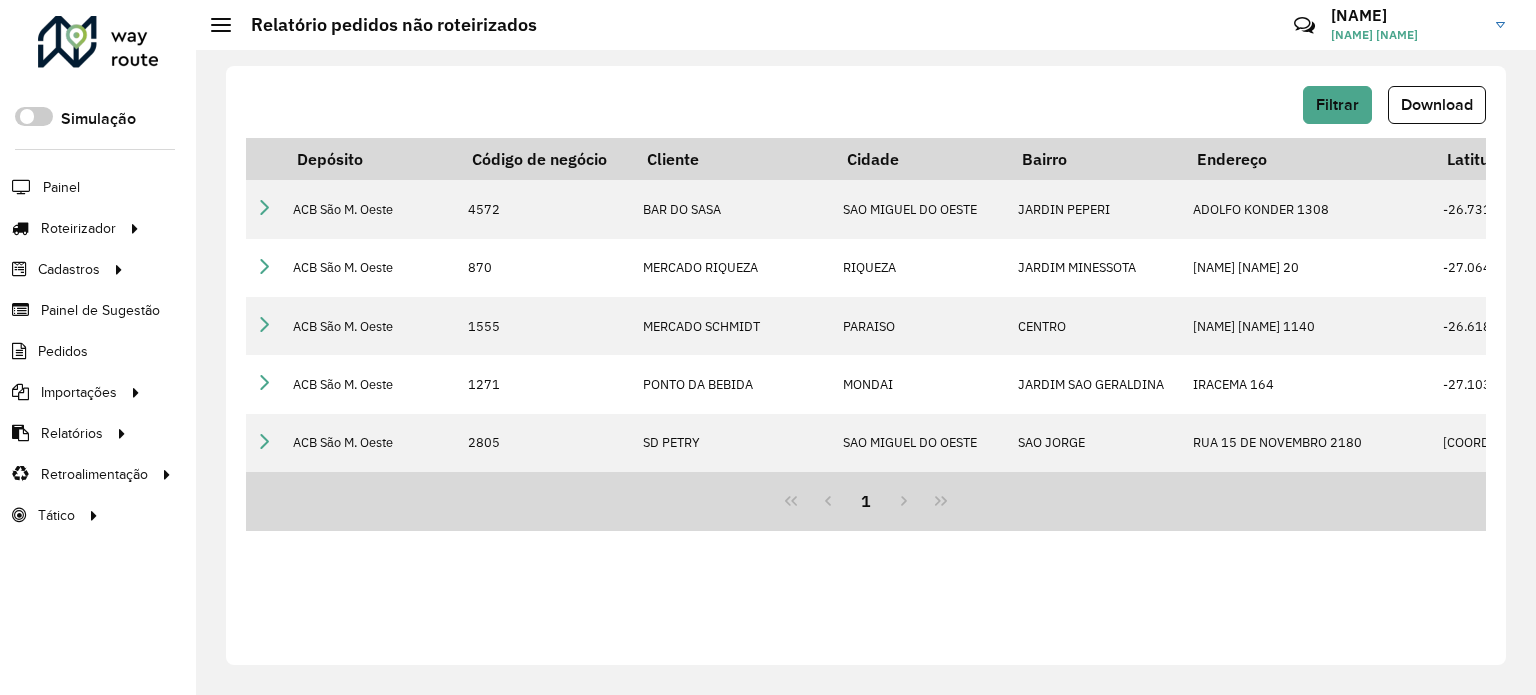 click on "Download" 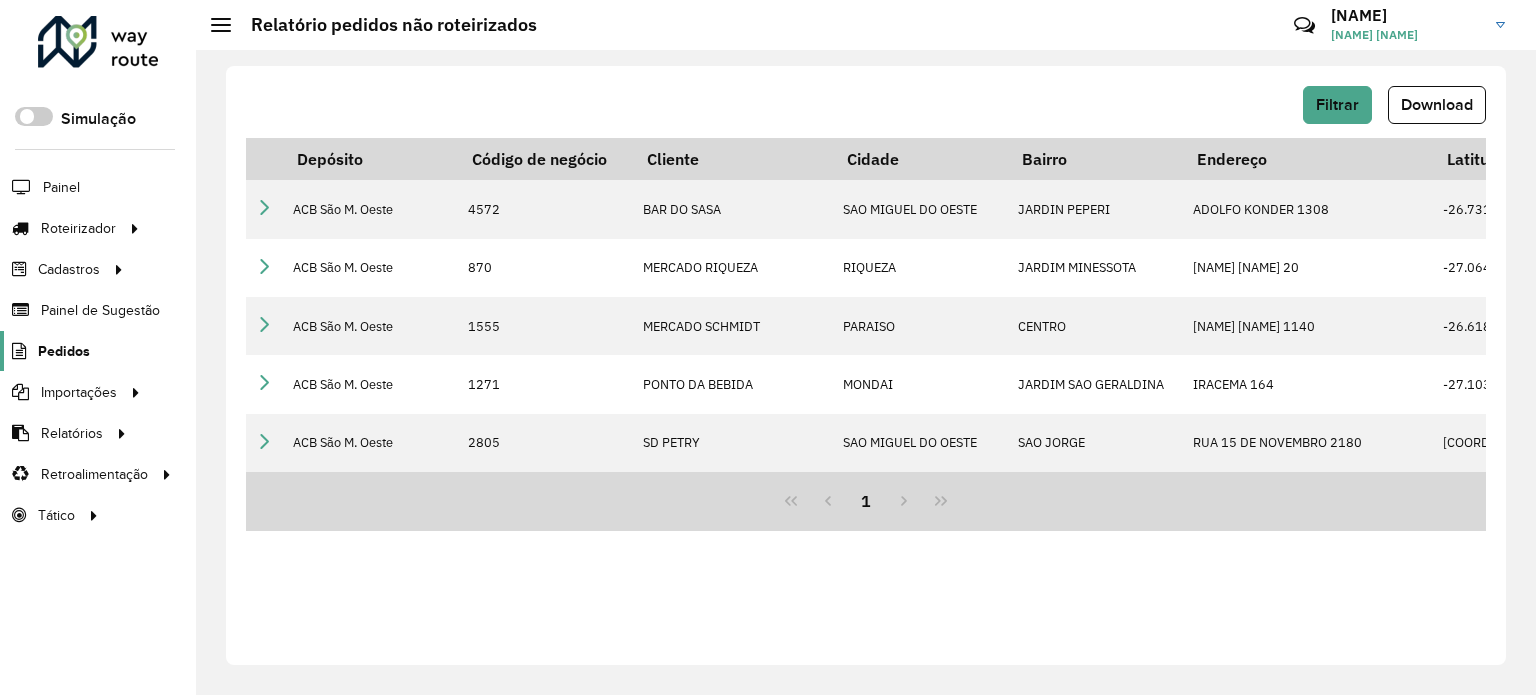 click on "Pedidos" 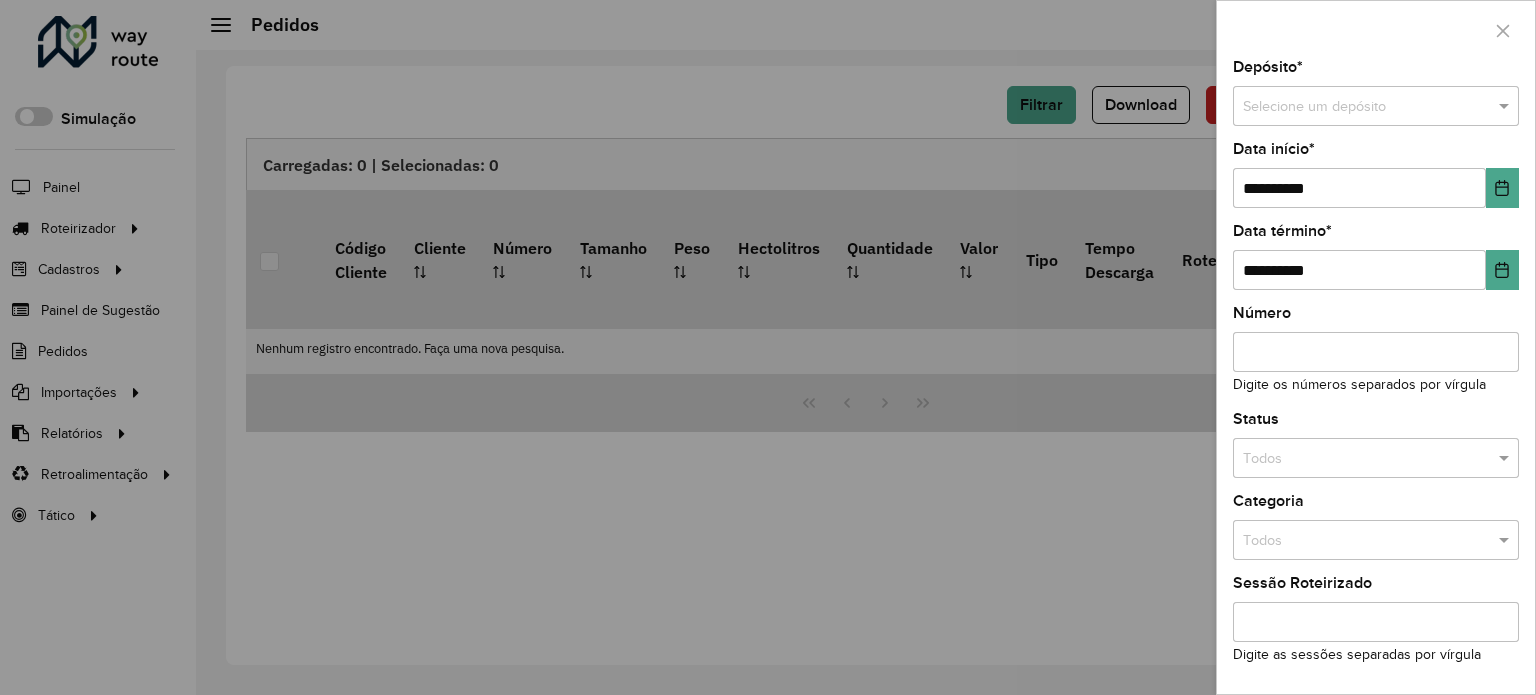 click at bounding box center [1506, 107] 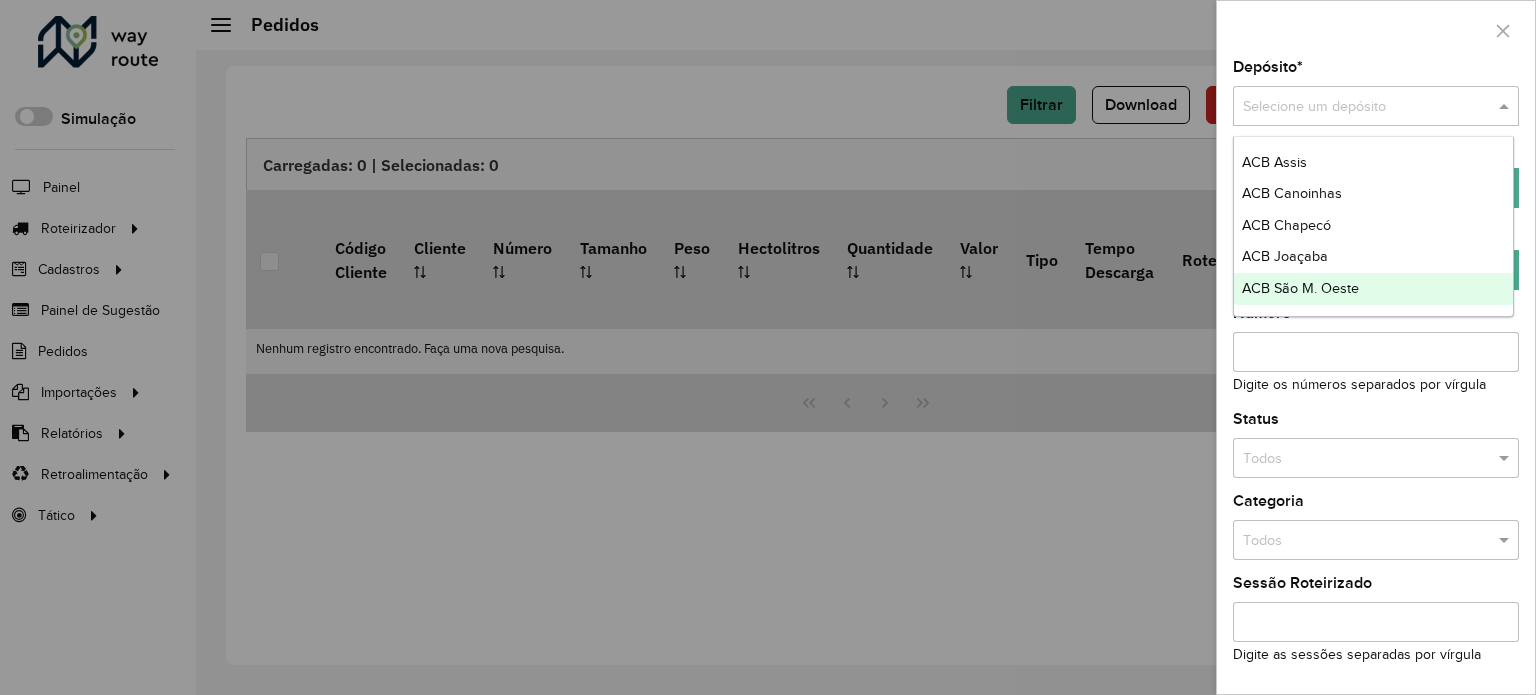 click on "ACB São M. Oeste" at bounding box center [1300, 288] 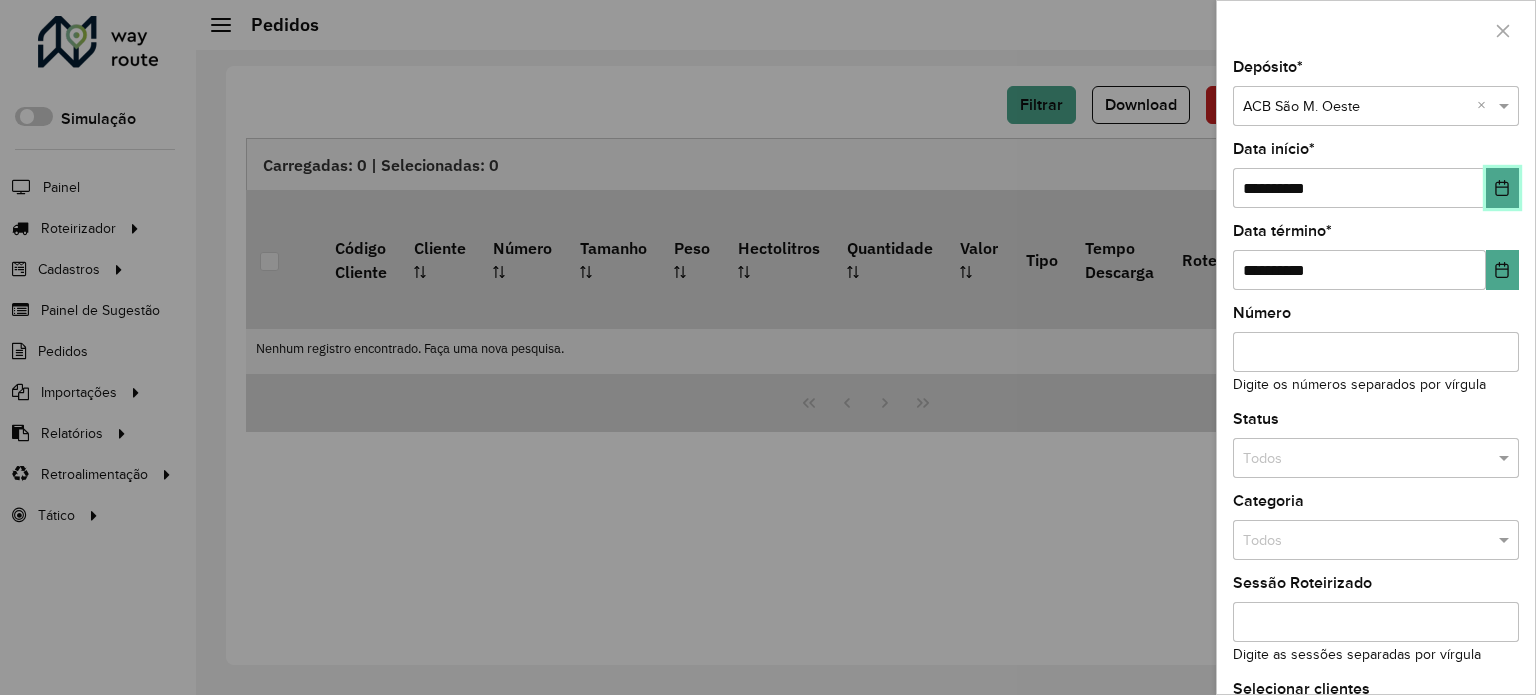 click at bounding box center [1502, 188] 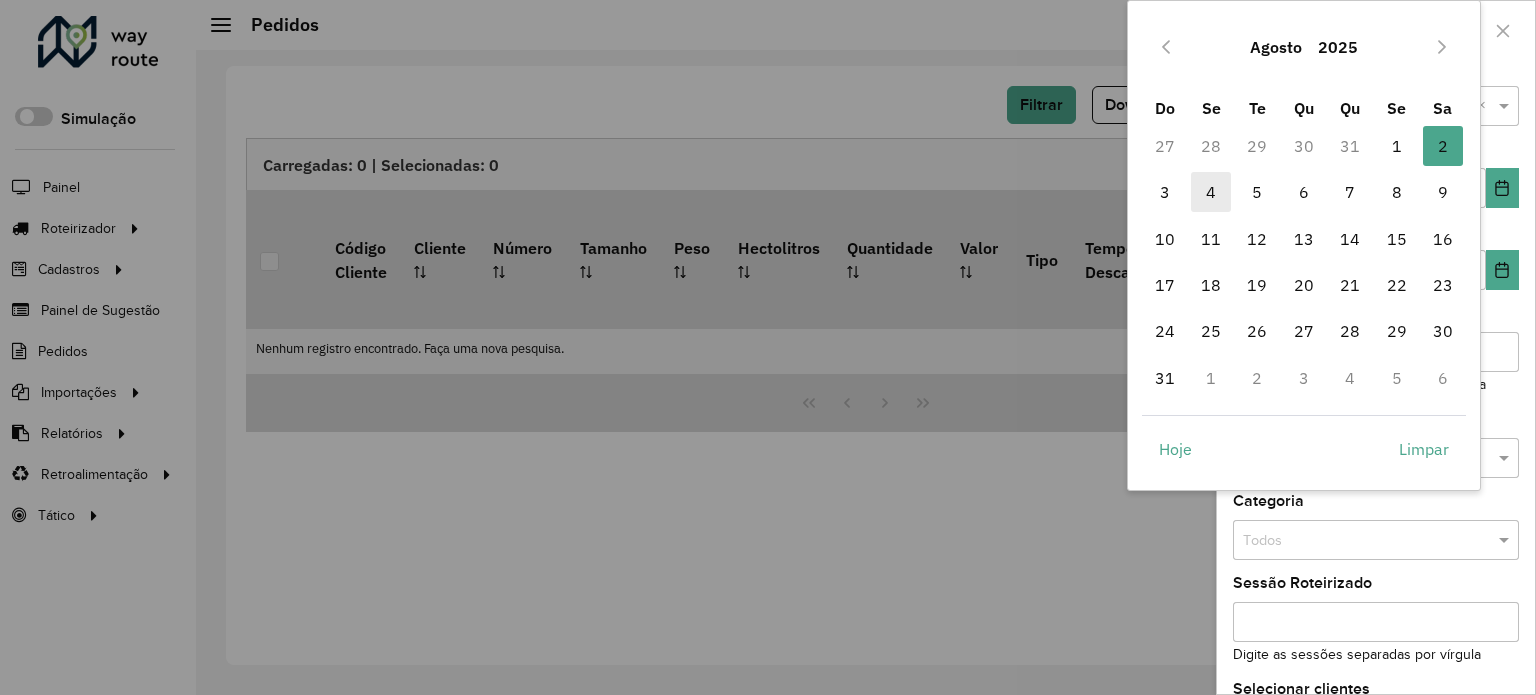click on "4" at bounding box center (1211, 192) 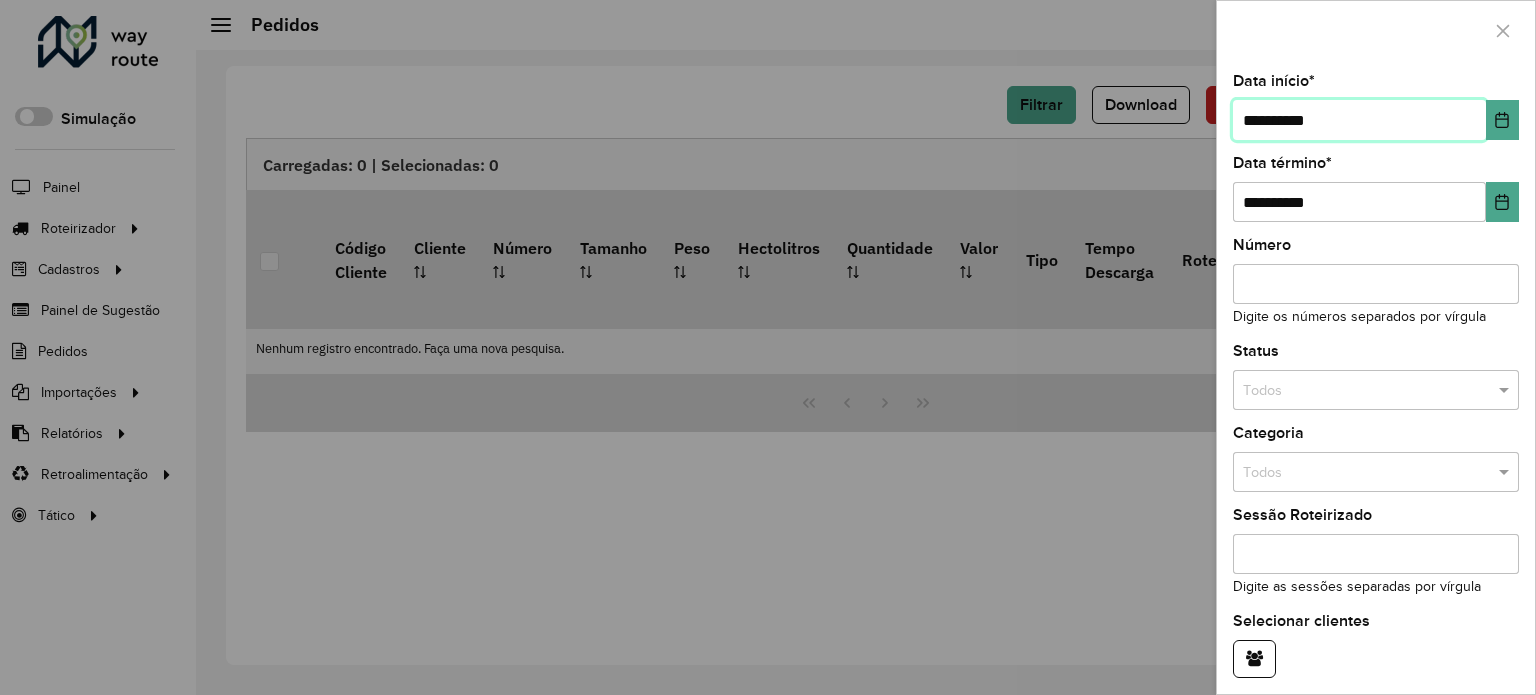 scroll, scrollTop: 140, scrollLeft: 0, axis: vertical 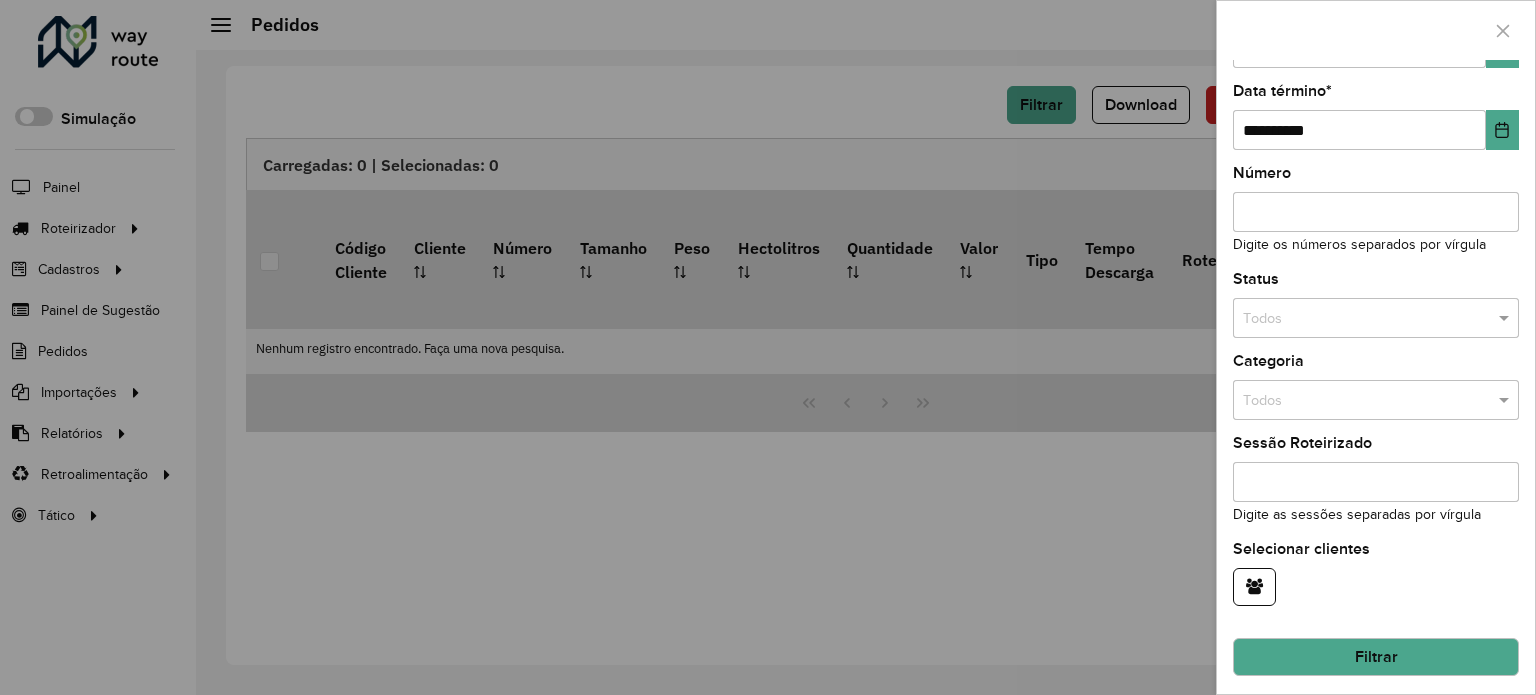 click on "Filtrar" 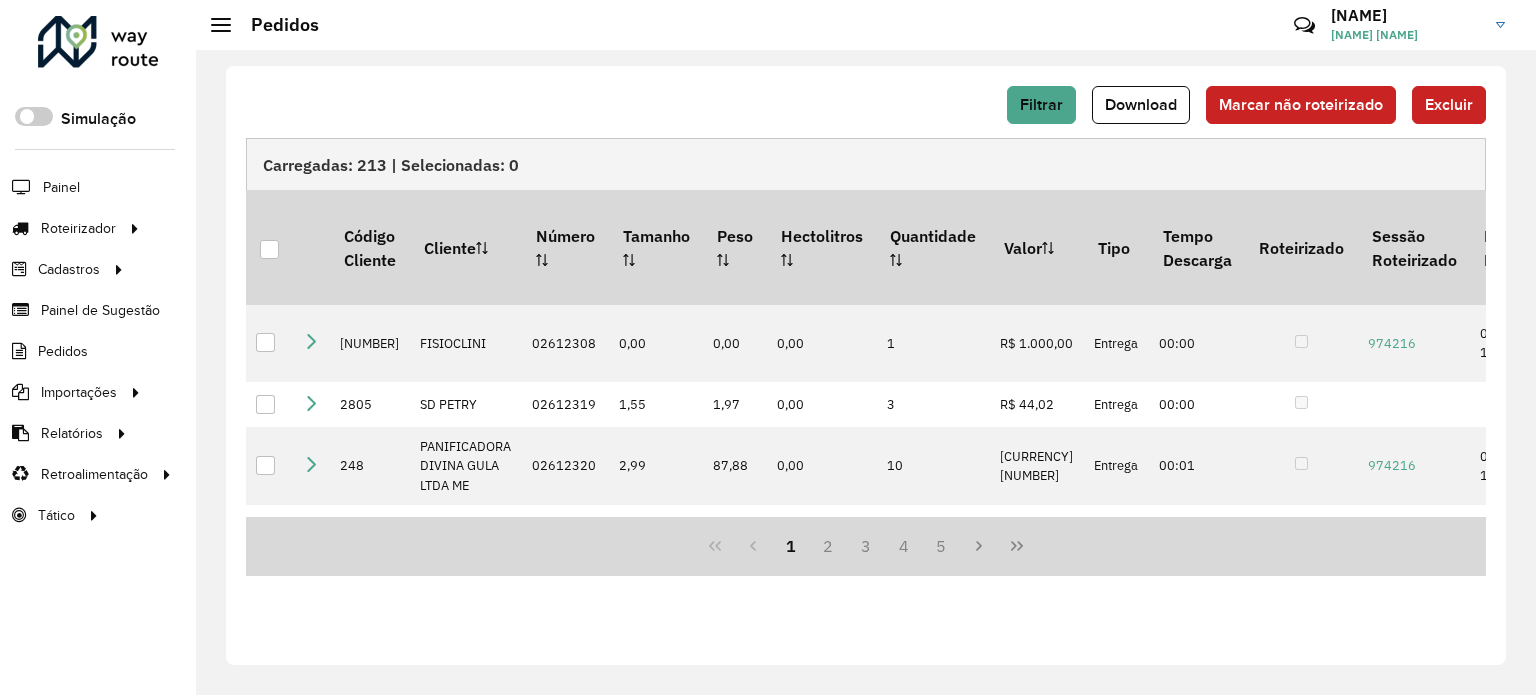 click on "Download" 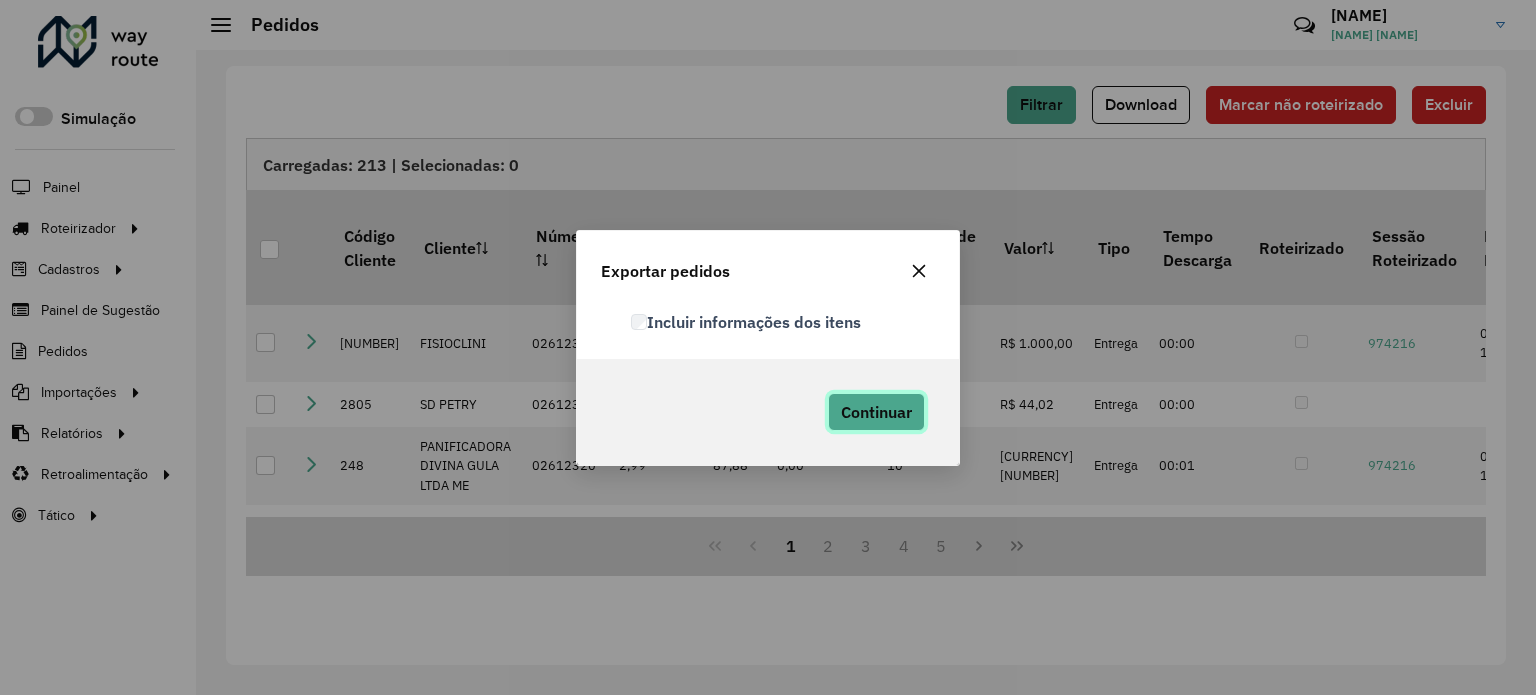 click on "Continuar" 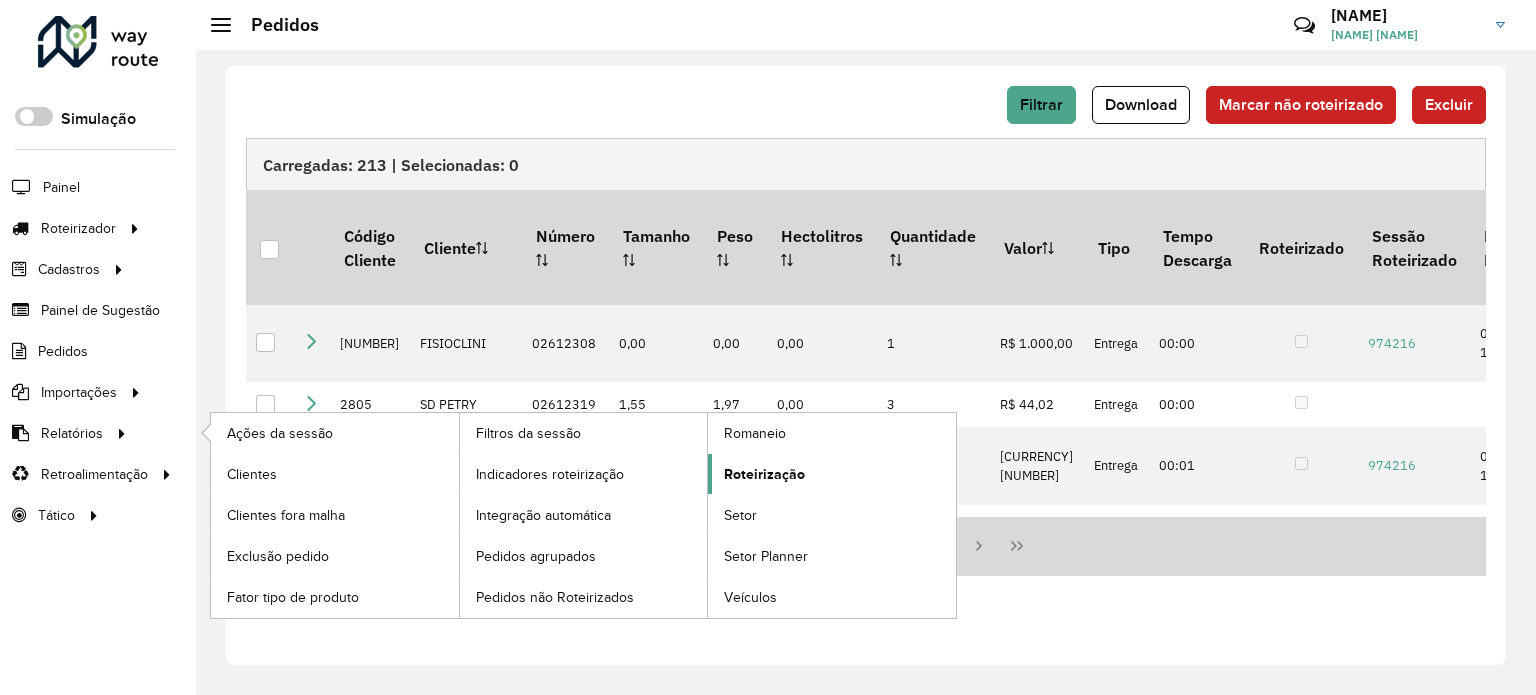 click on "Roteirização" 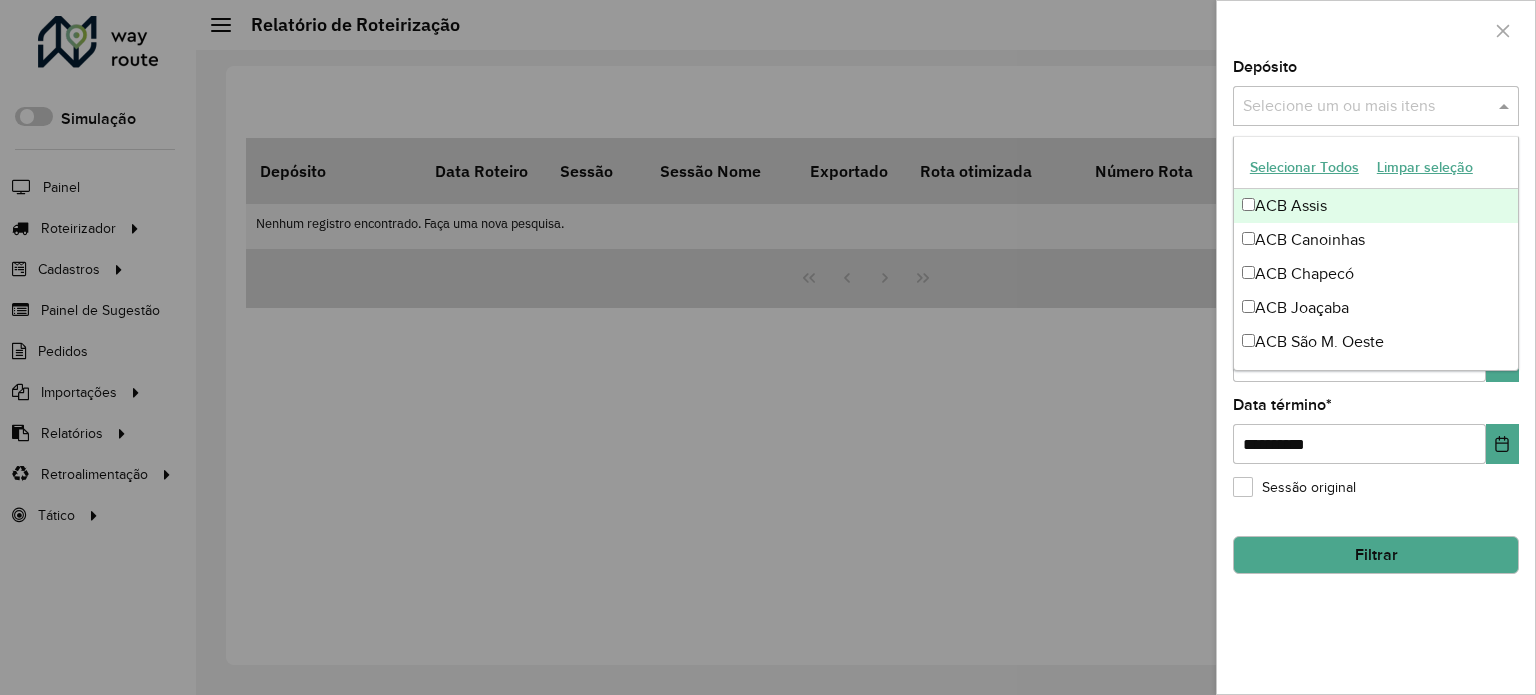 click at bounding box center (1506, 106) 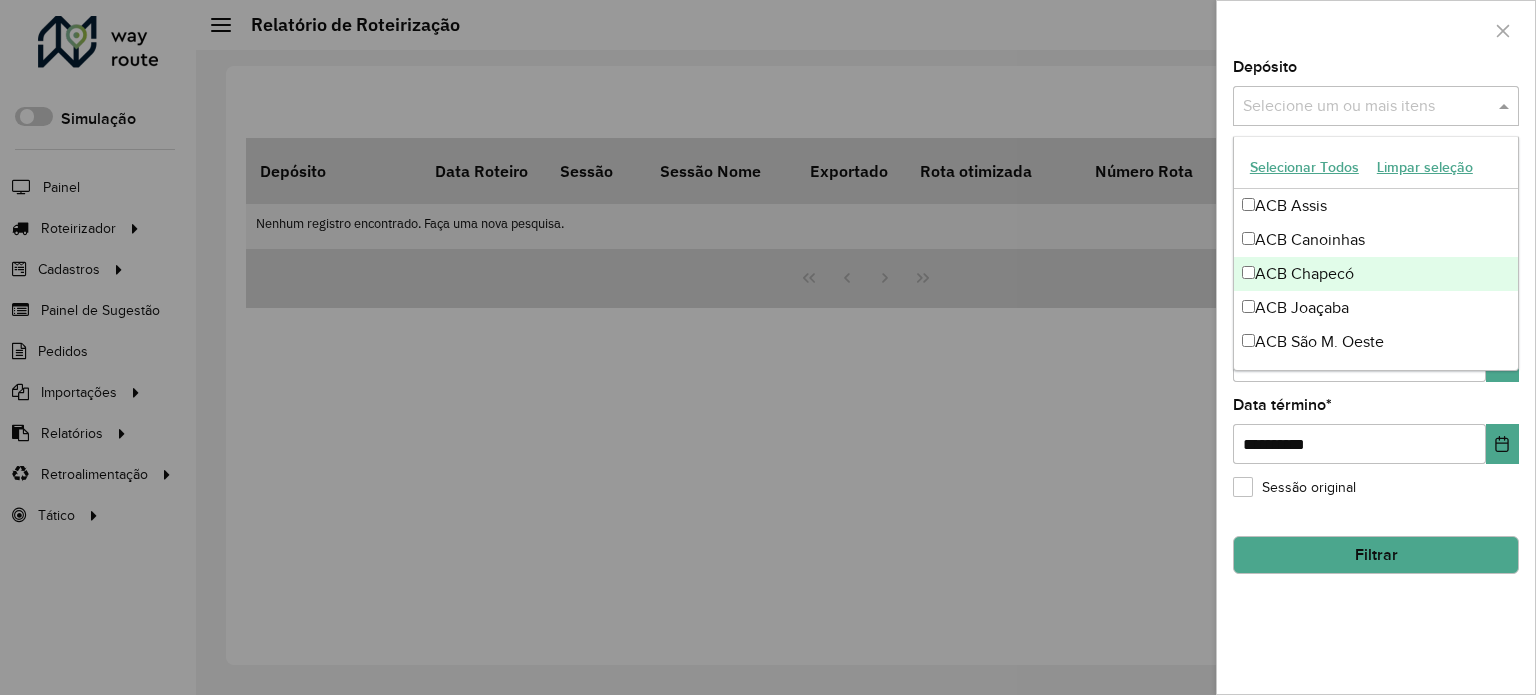 click on "ACB Chapecó" at bounding box center [1376, 274] 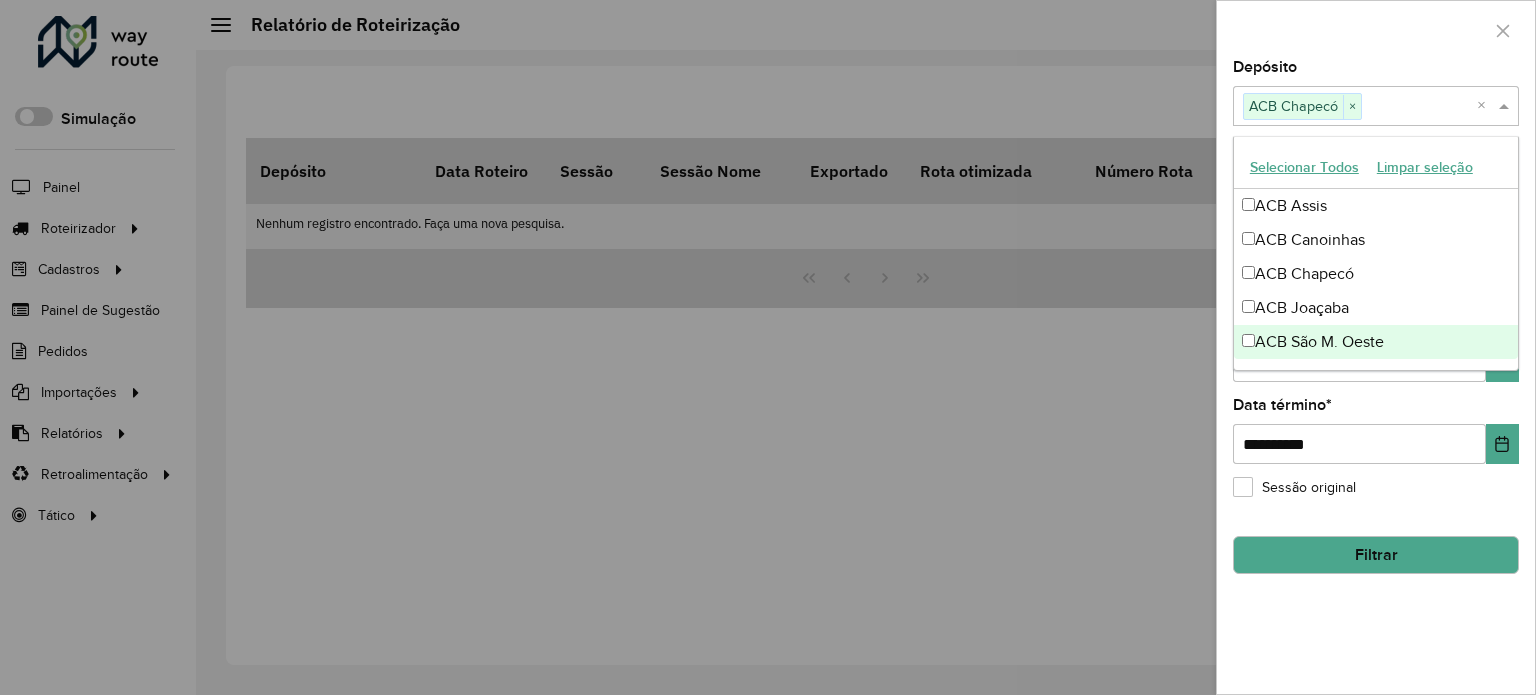 click on "Selecionar Todos   Limpar seleção   ACB Assis   ACB Canoinhas   ACB Chapecó   ACB Joaçaba   ACB São M. Oeste" at bounding box center (1376, 253) 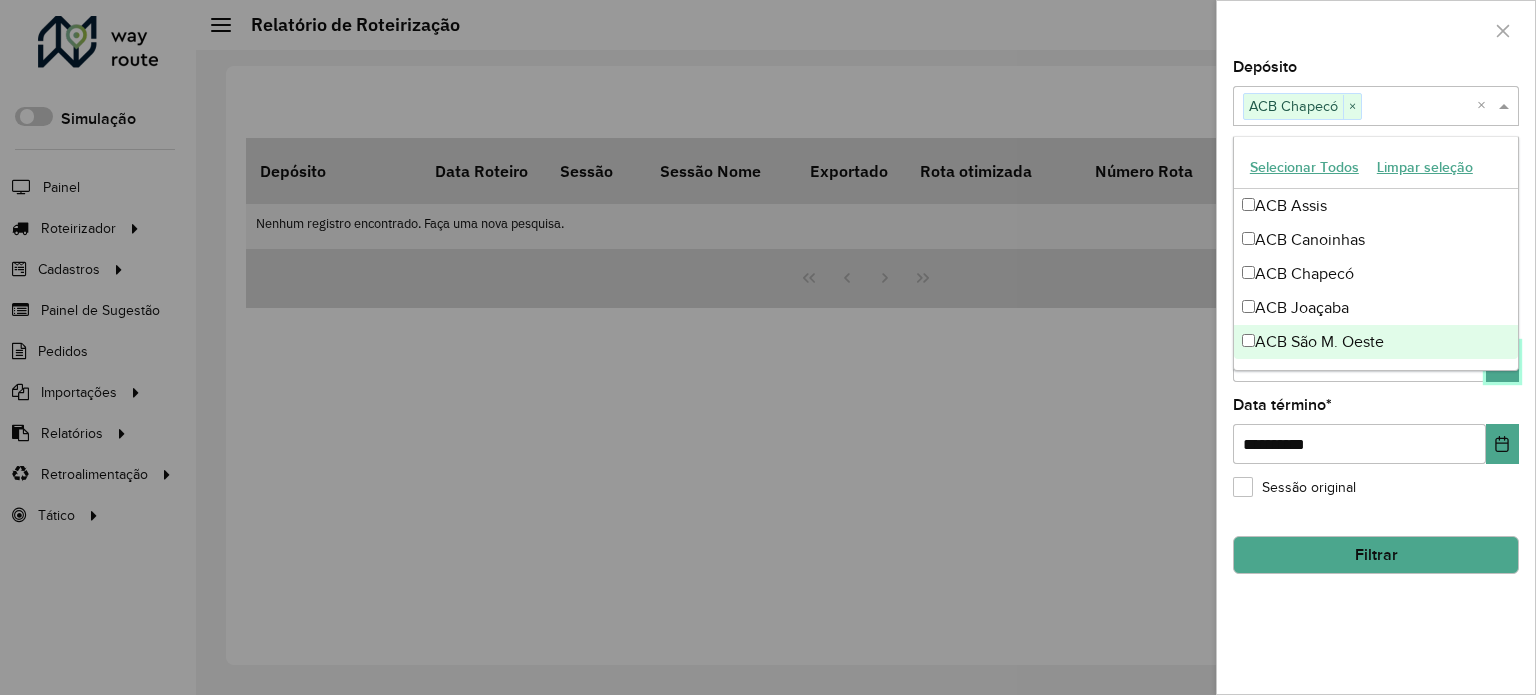click at bounding box center (1502, 362) 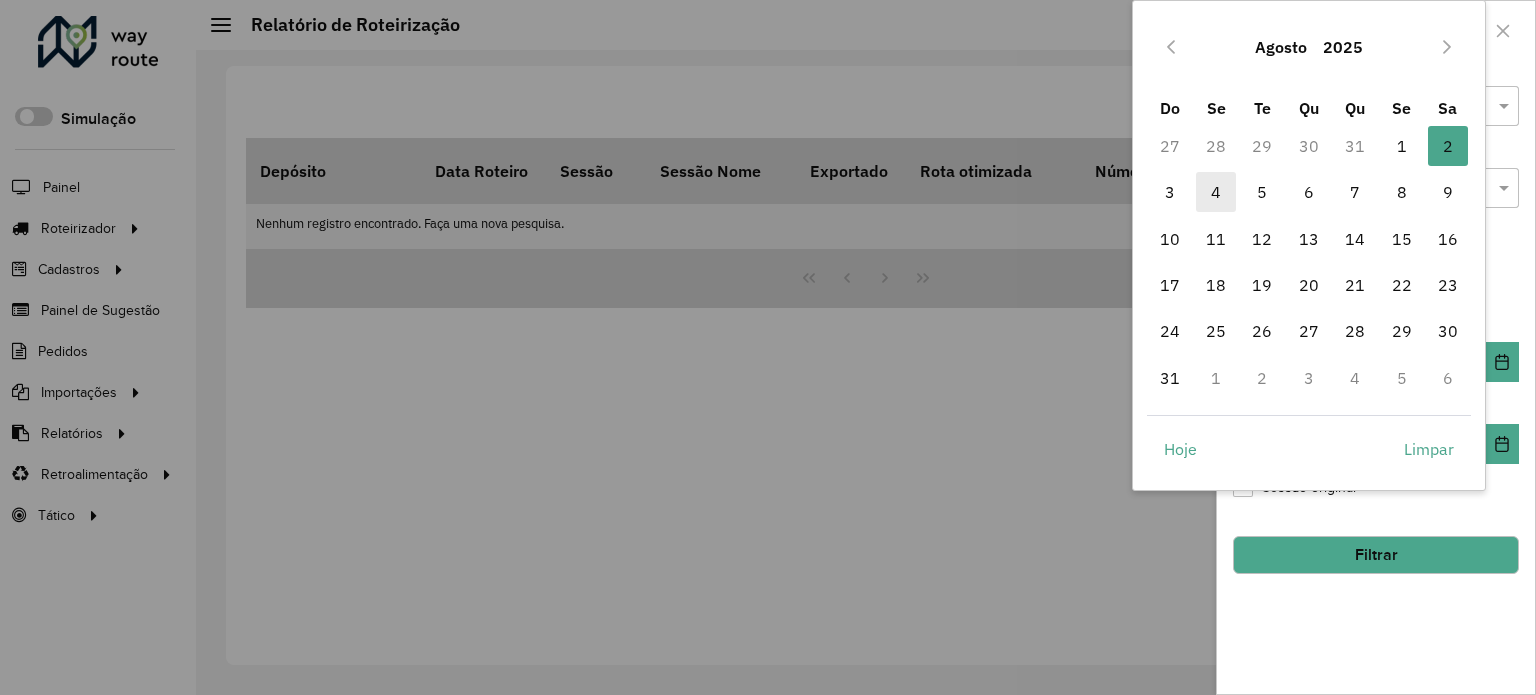 click on "4" at bounding box center [1216, 192] 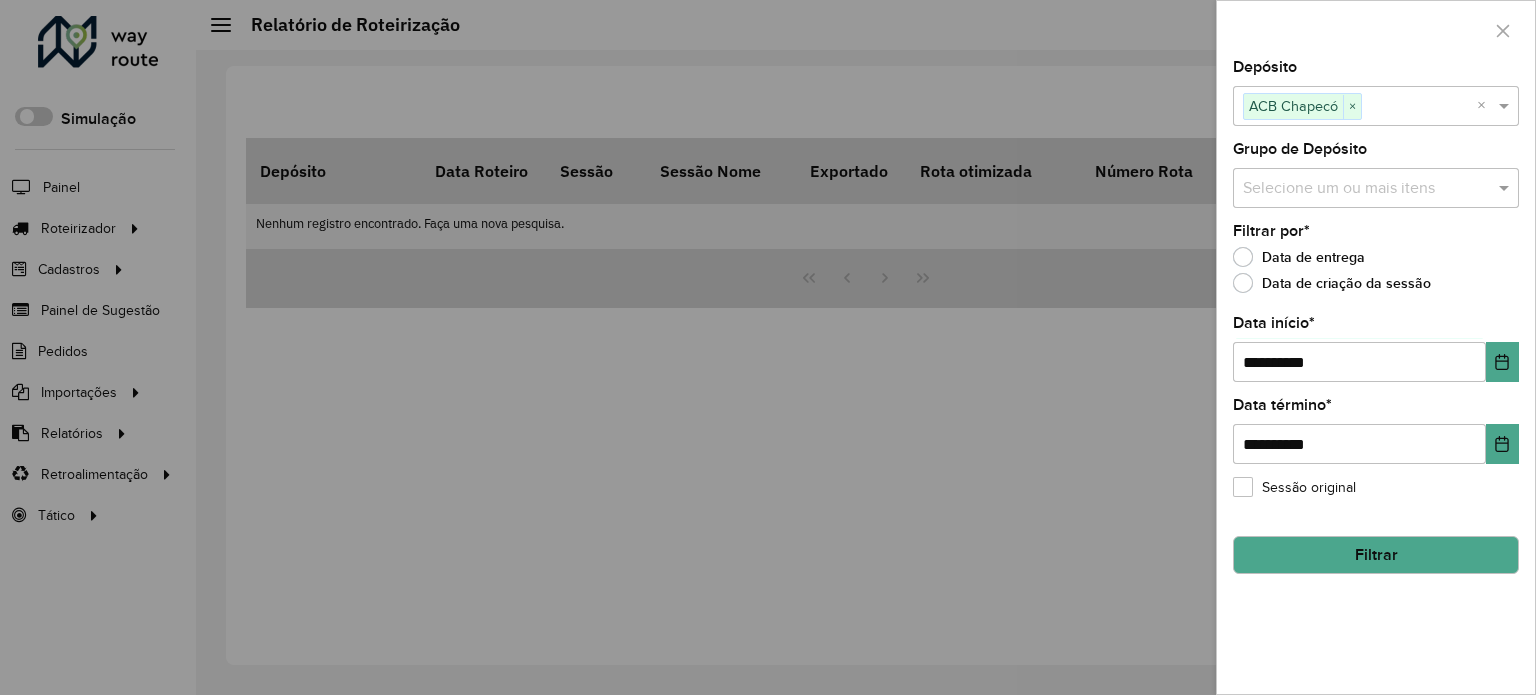 drag, startPoint x: 1420, startPoint y: 547, endPoint x: 1391, endPoint y: 555, distance: 30.083218 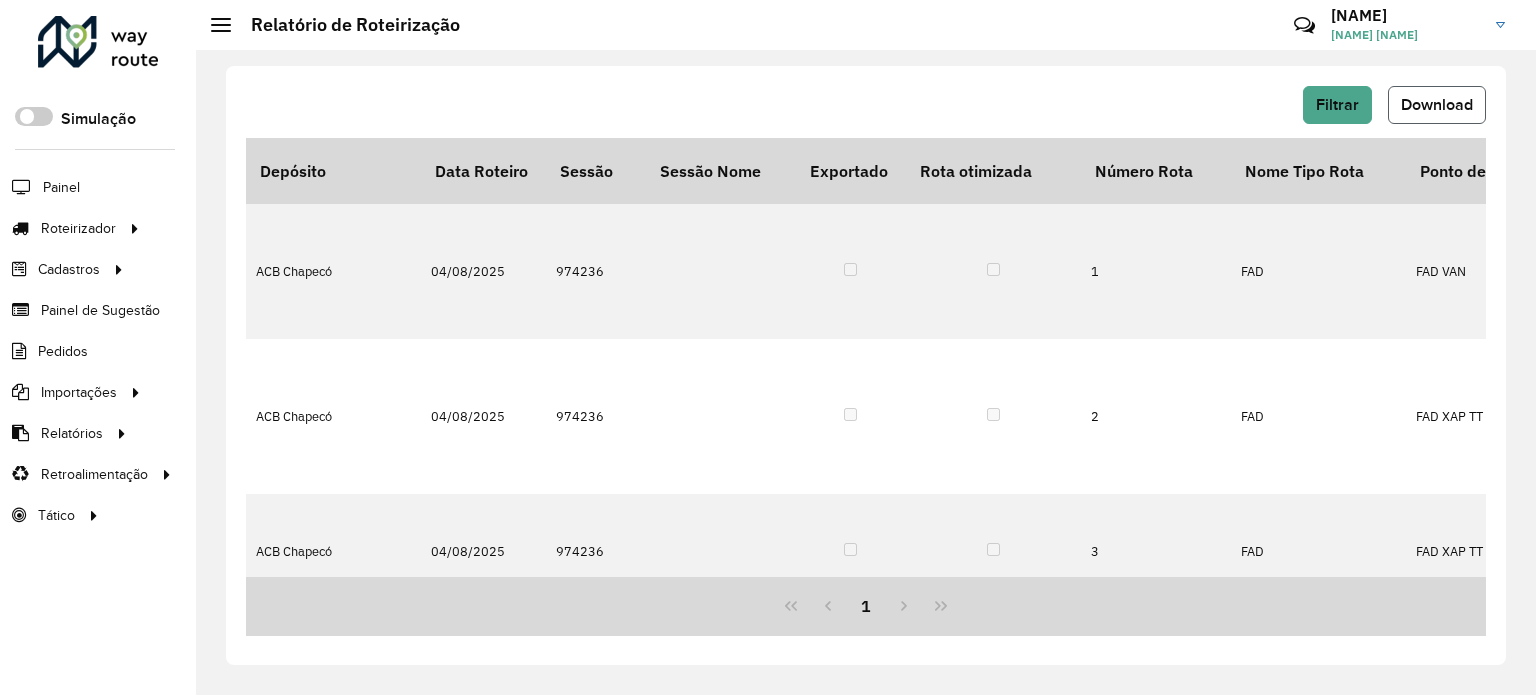 click on "Download" 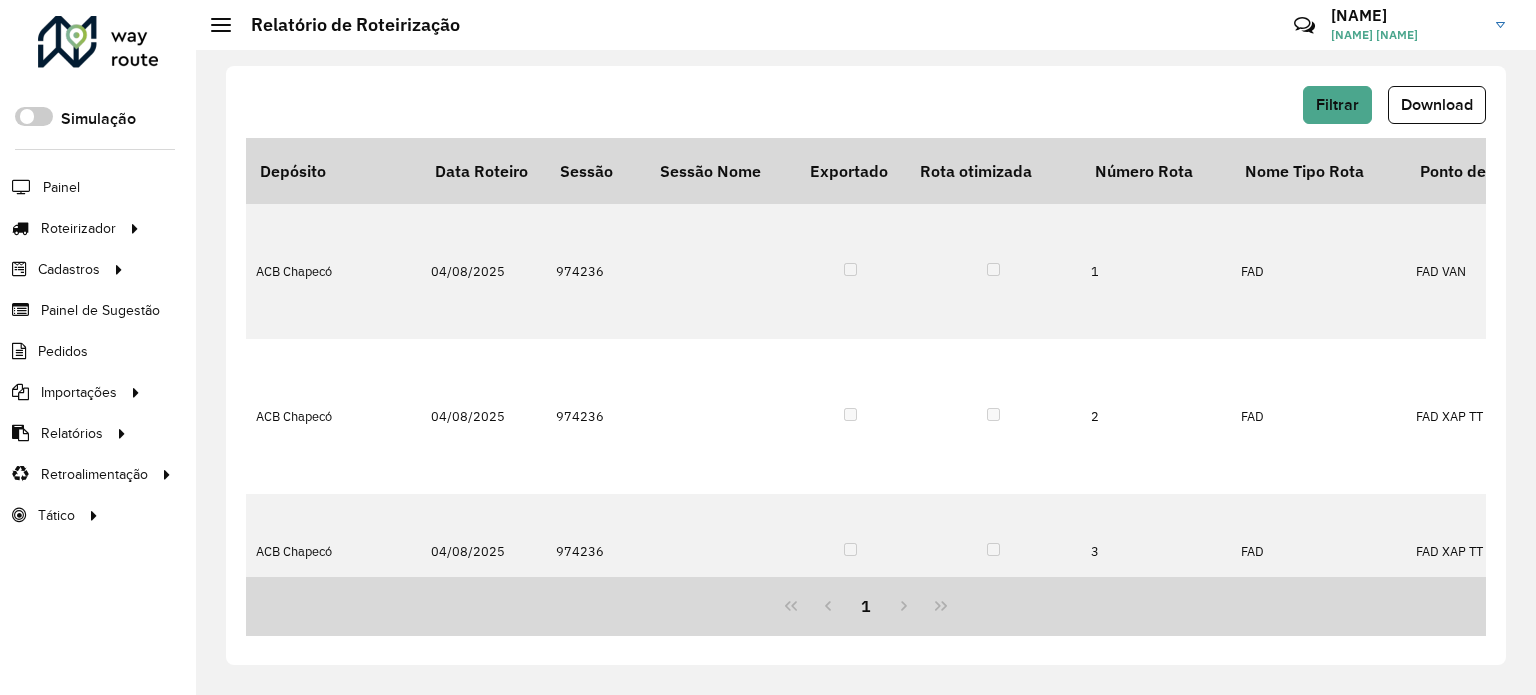 drag, startPoint x: 528, startPoint y: 595, endPoint x: 575, endPoint y: 580, distance: 49.335587 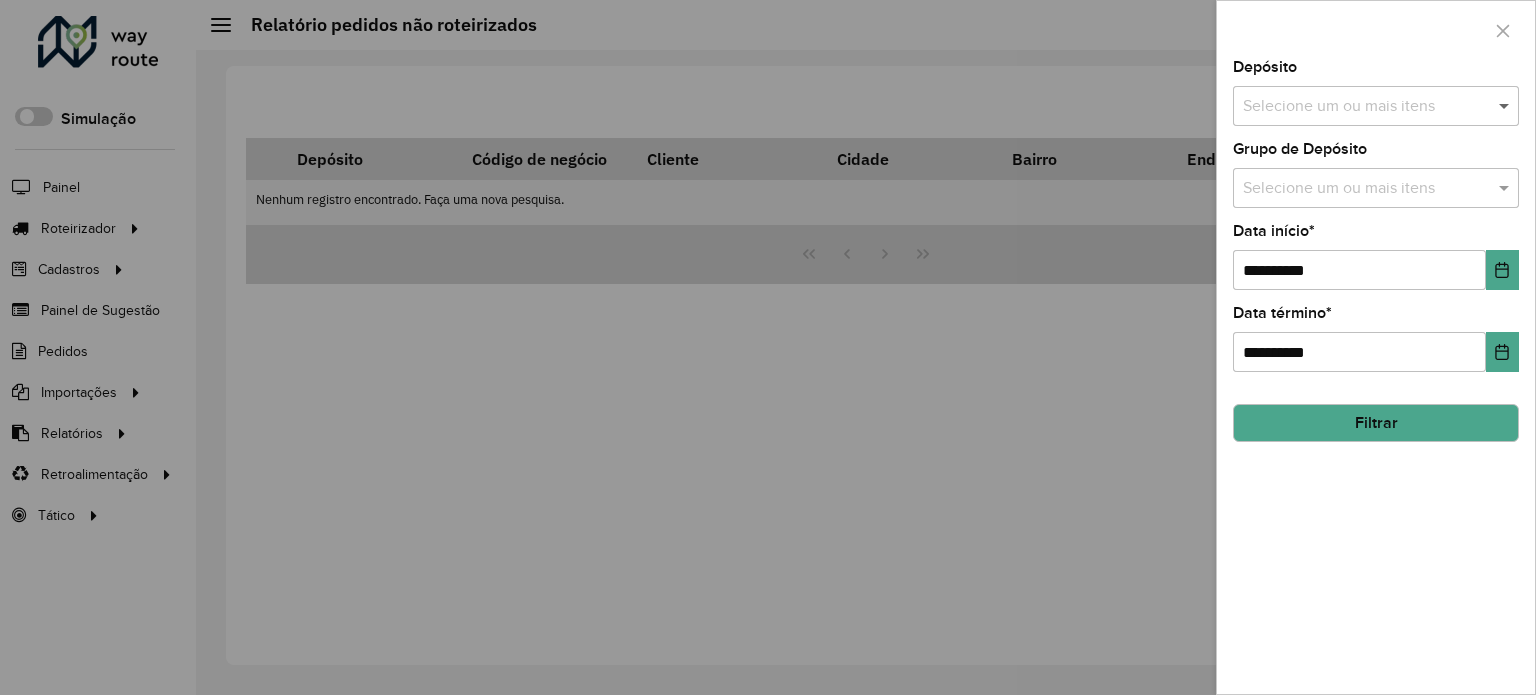 click at bounding box center [1506, 106] 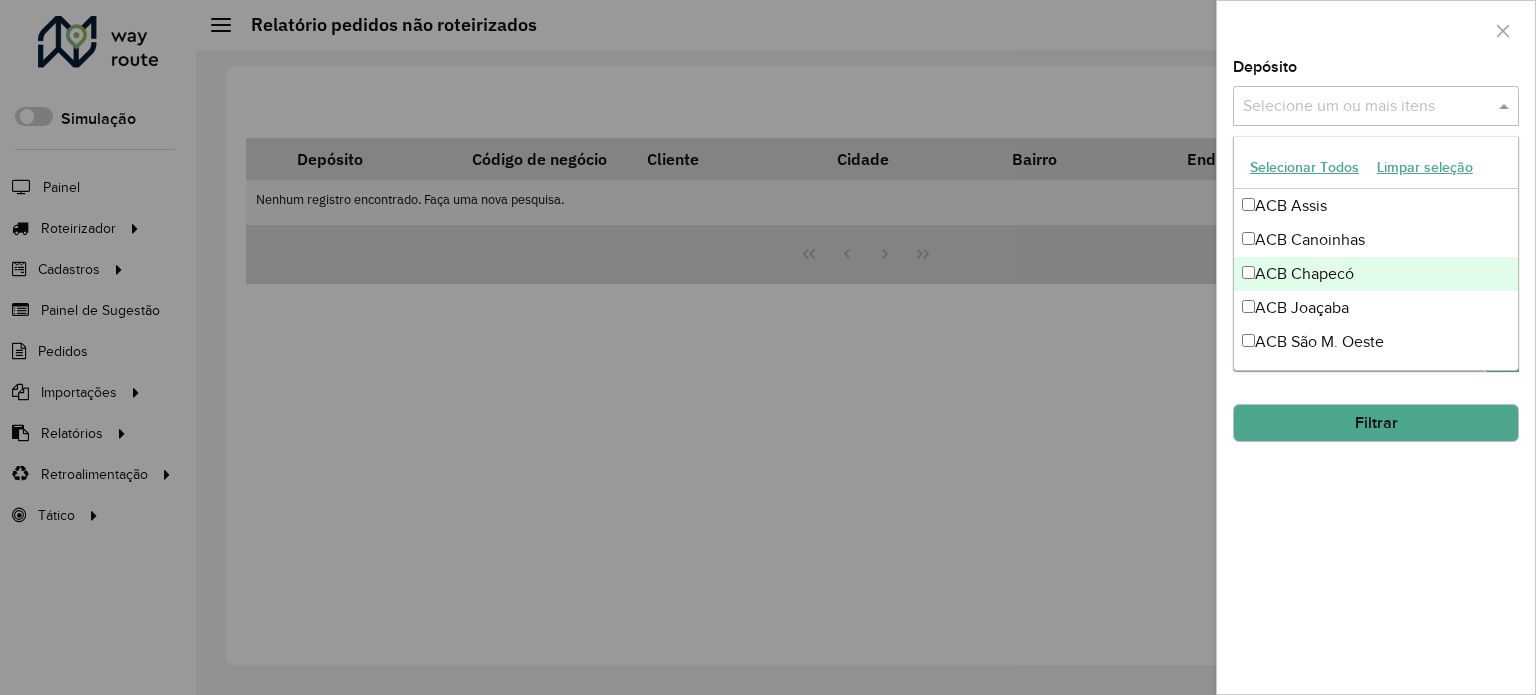 click on "ACB Chapecó" at bounding box center [1376, 274] 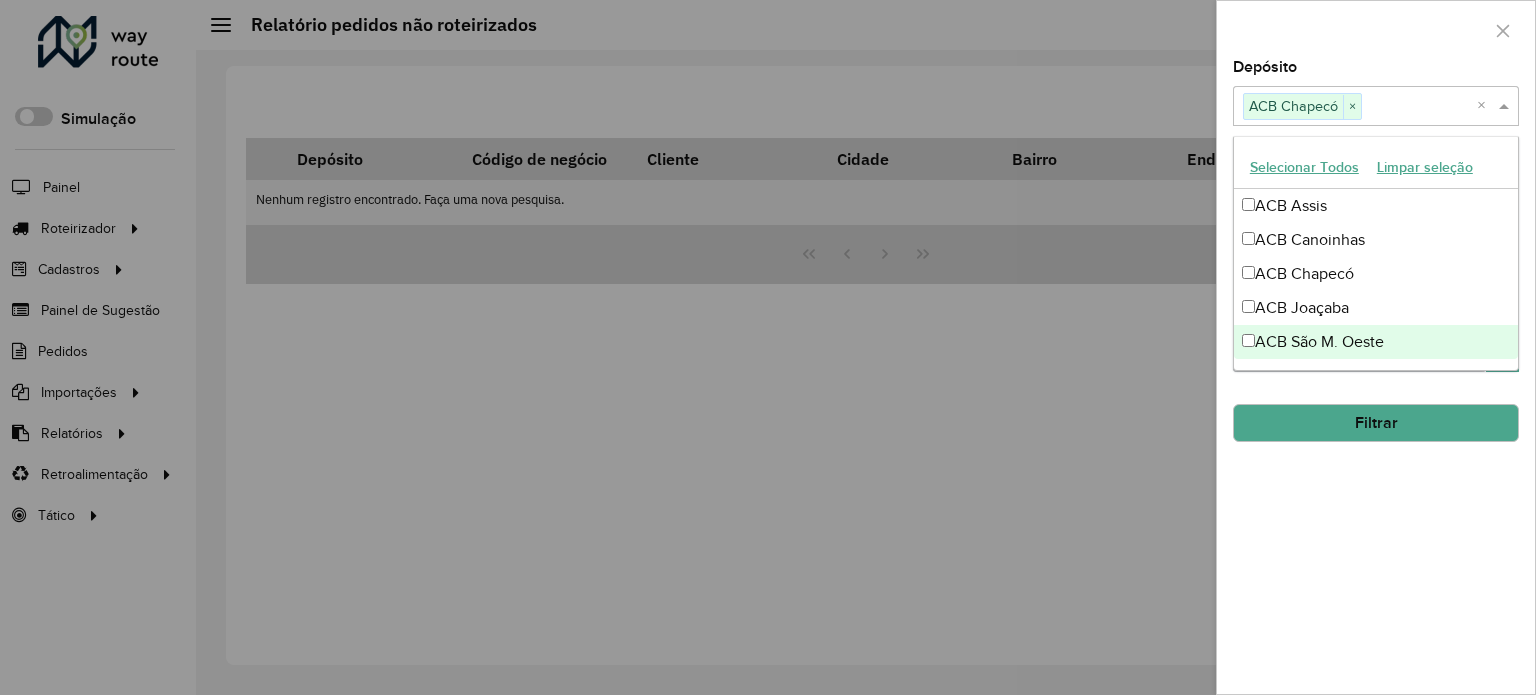 click on "Filtrar" 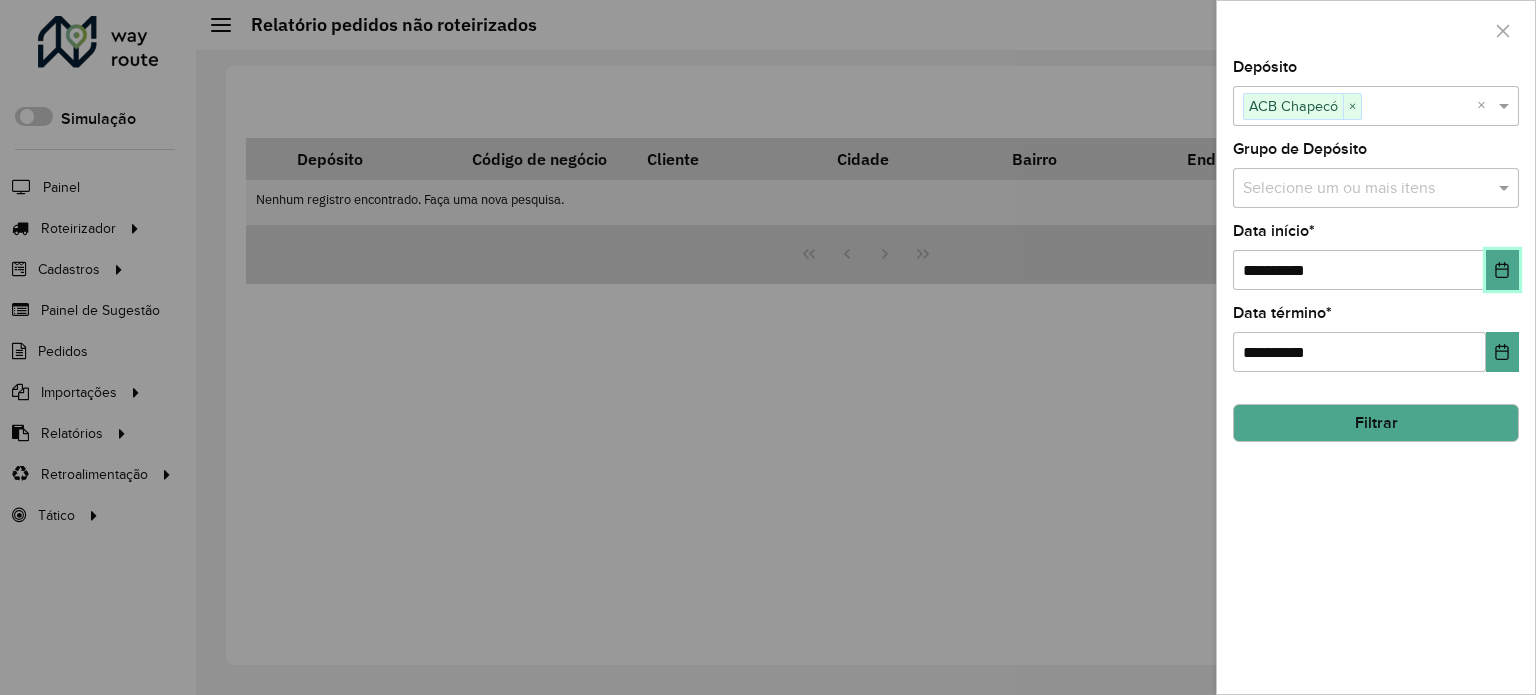 click 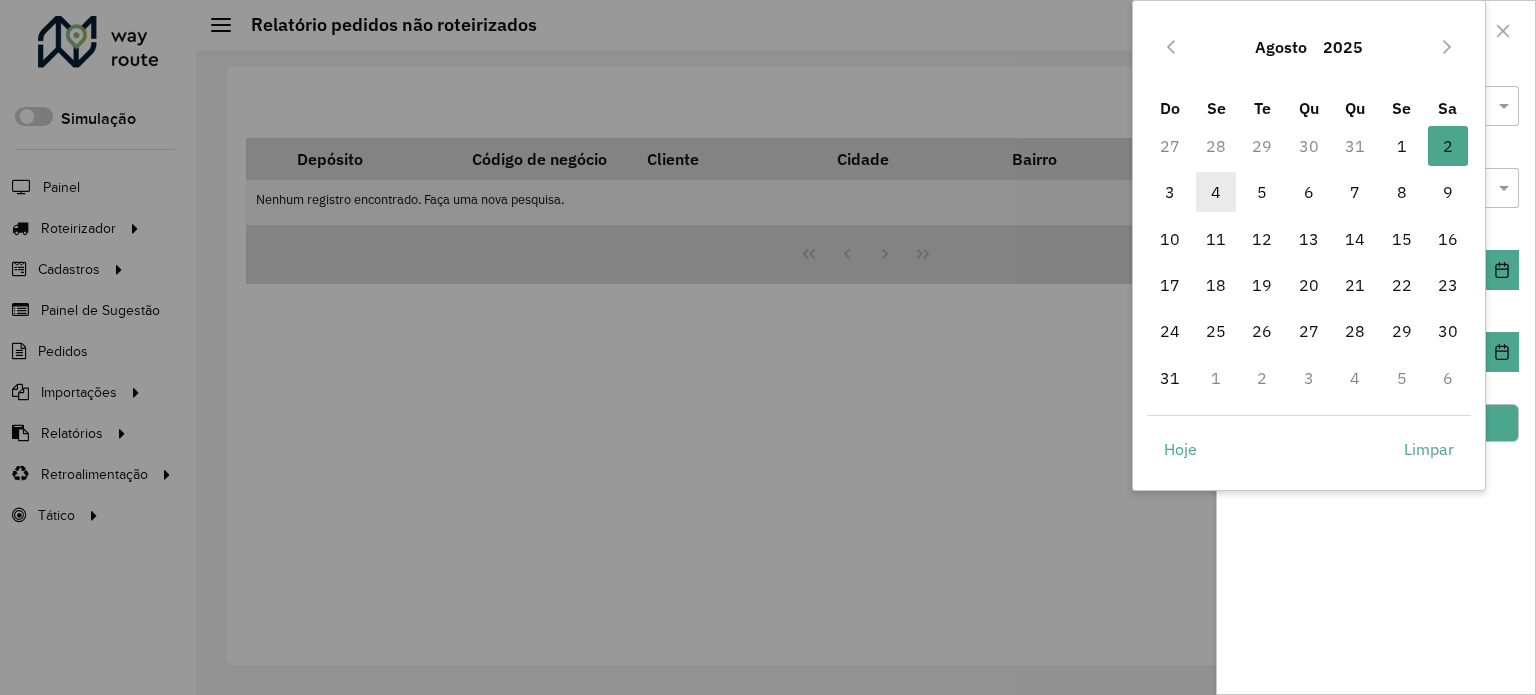 click on "4" at bounding box center [1216, 192] 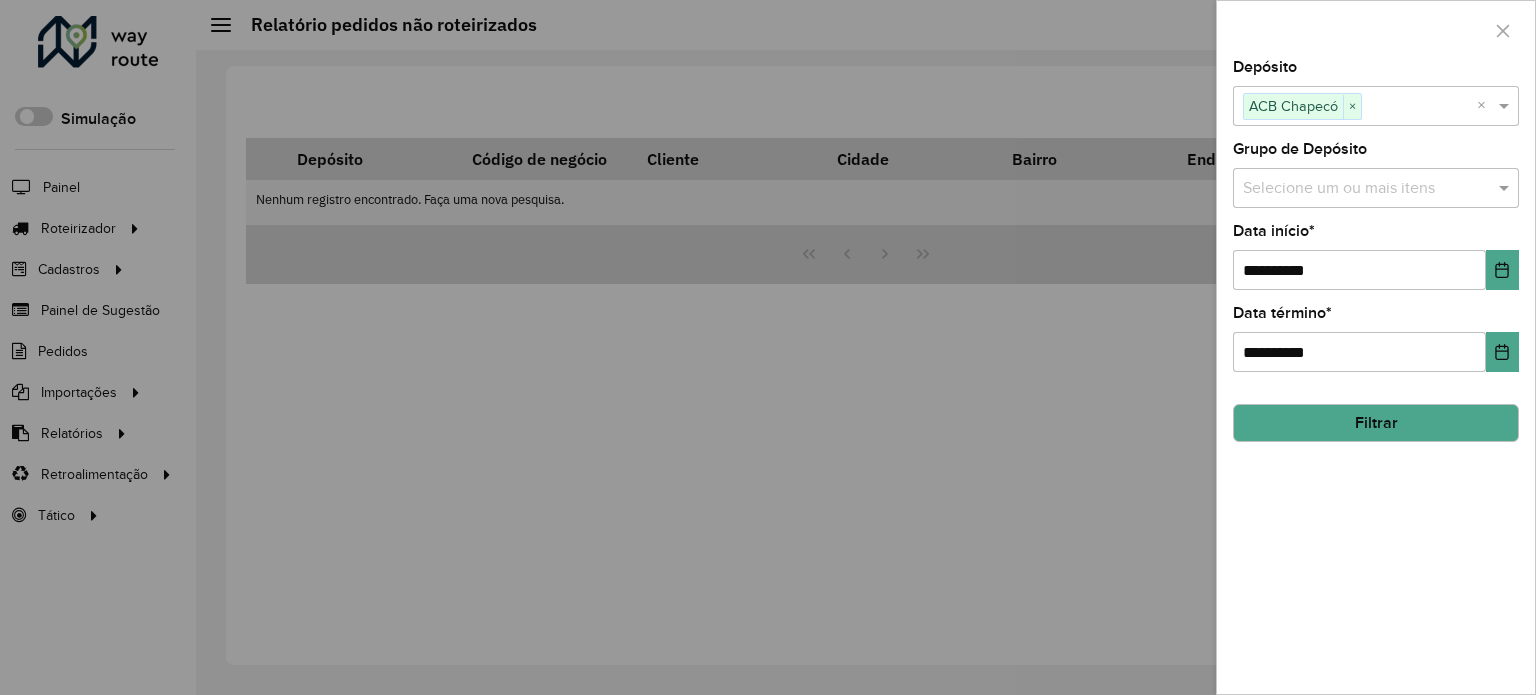 drag, startPoint x: 1431, startPoint y: 419, endPoint x: 852, endPoint y: 468, distance: 581.0697 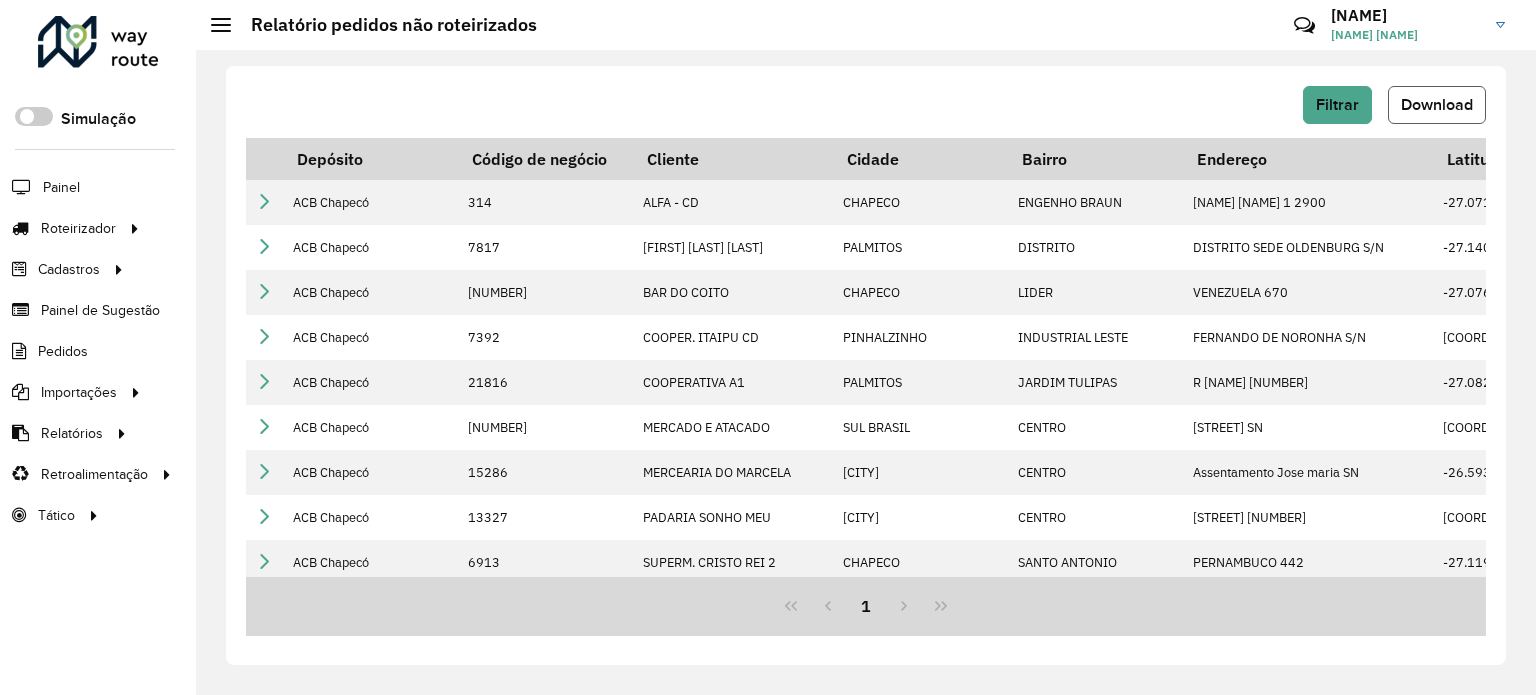 click on "Download" 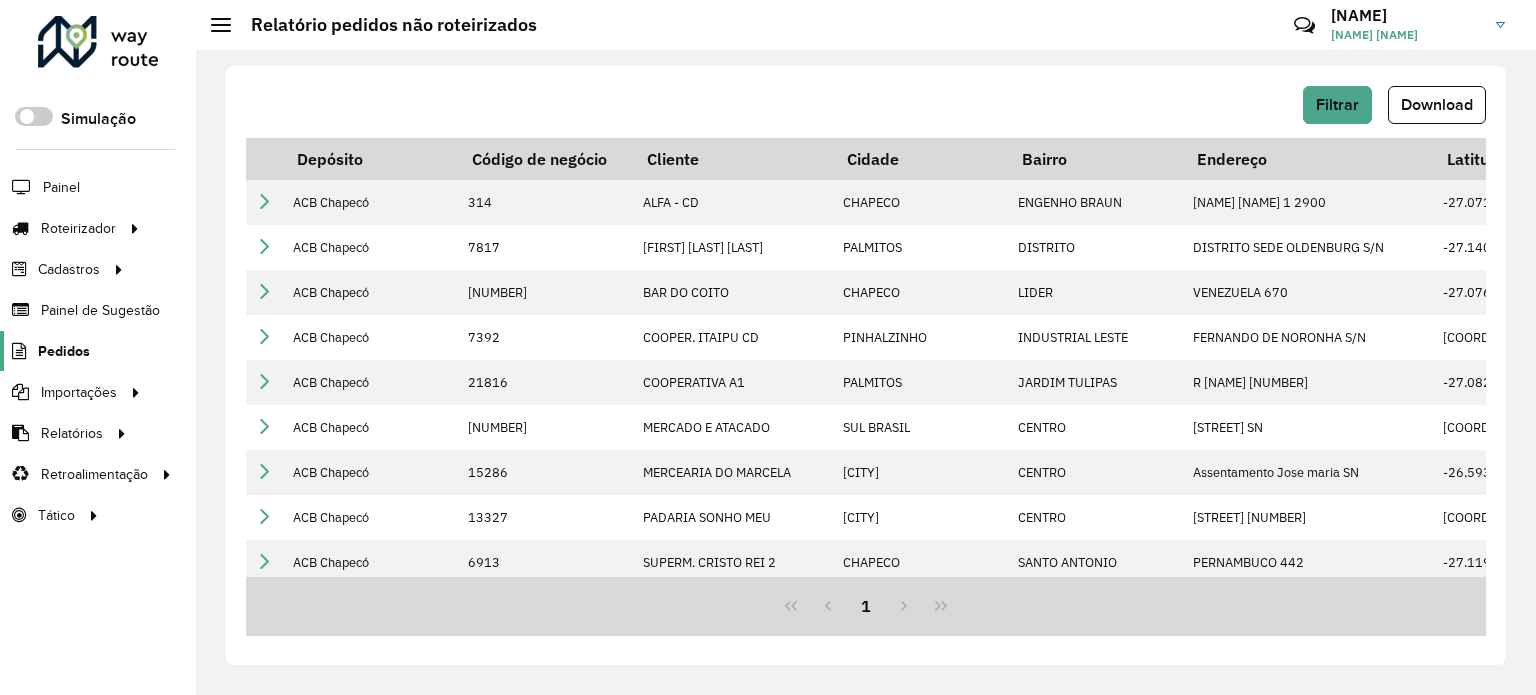 click on "Pedidos" 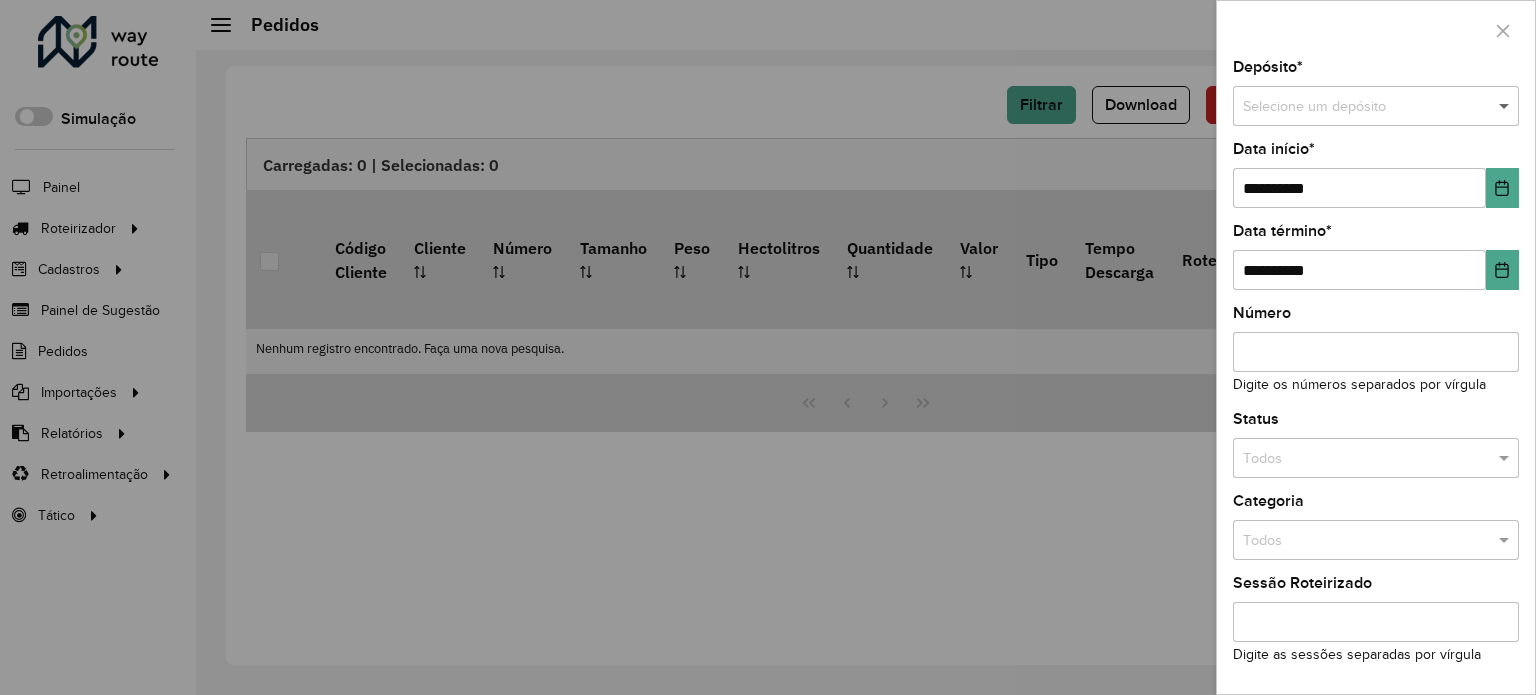 click at bounding box center [1506, 107] 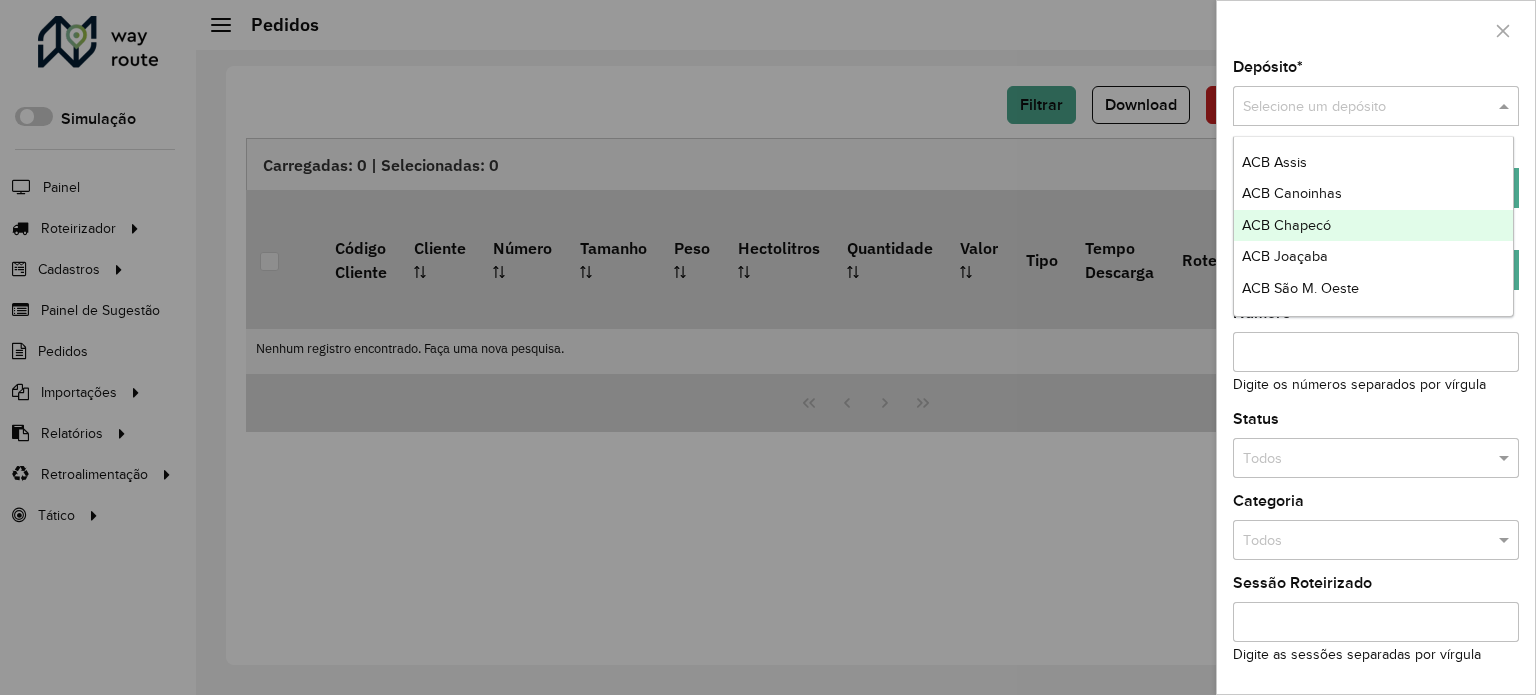 click on "ACB Chapecó" at bounding box center (1286, 225) 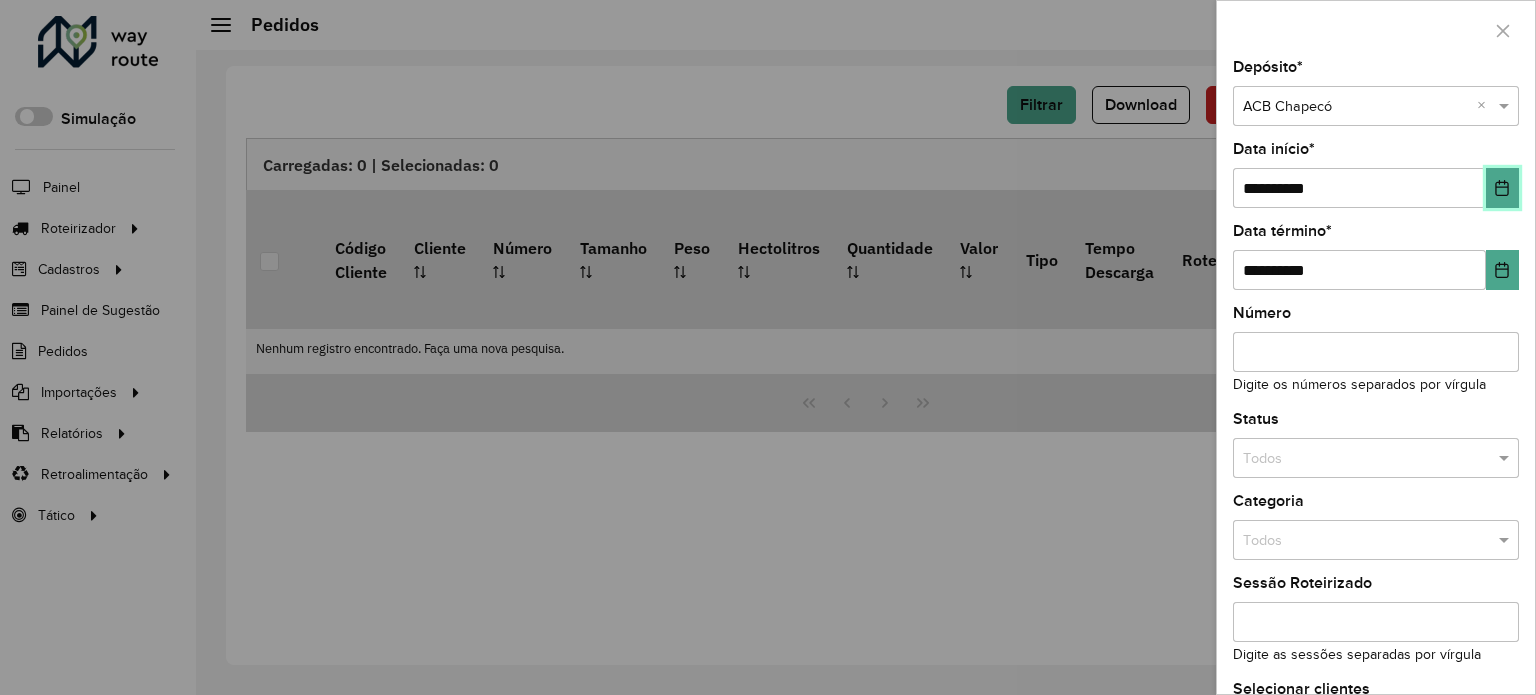 click 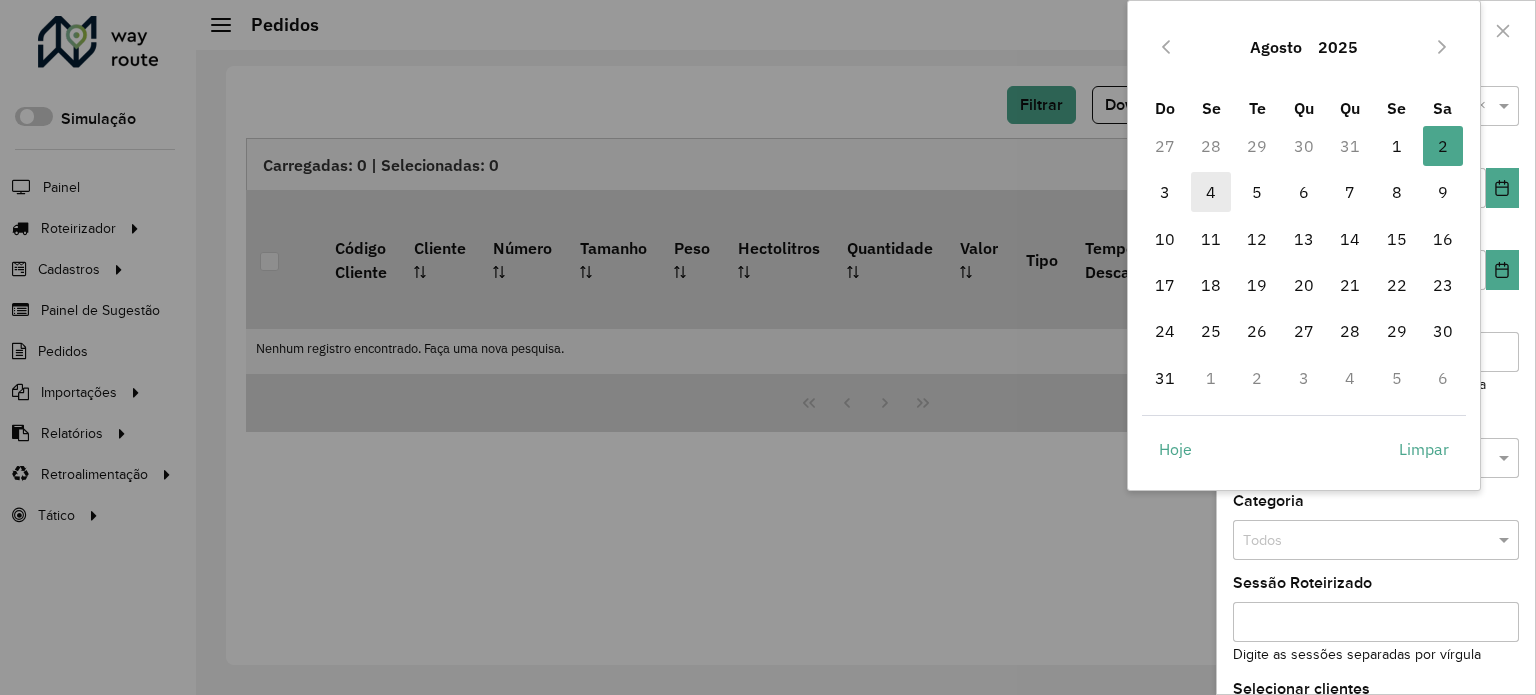 click on "4" at bounding box center (1211, 192) 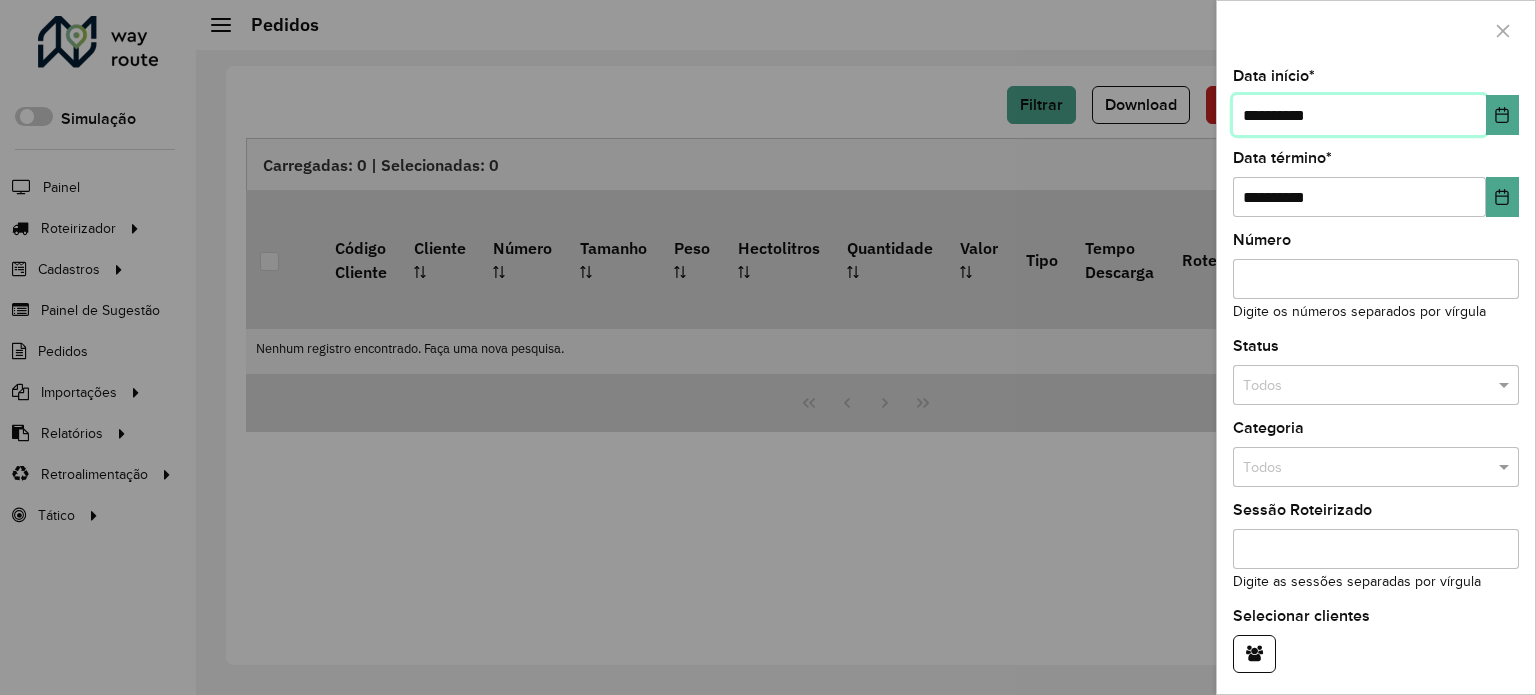scroll, scrollTop: 140, scrollLeft: 0, axis: vertical 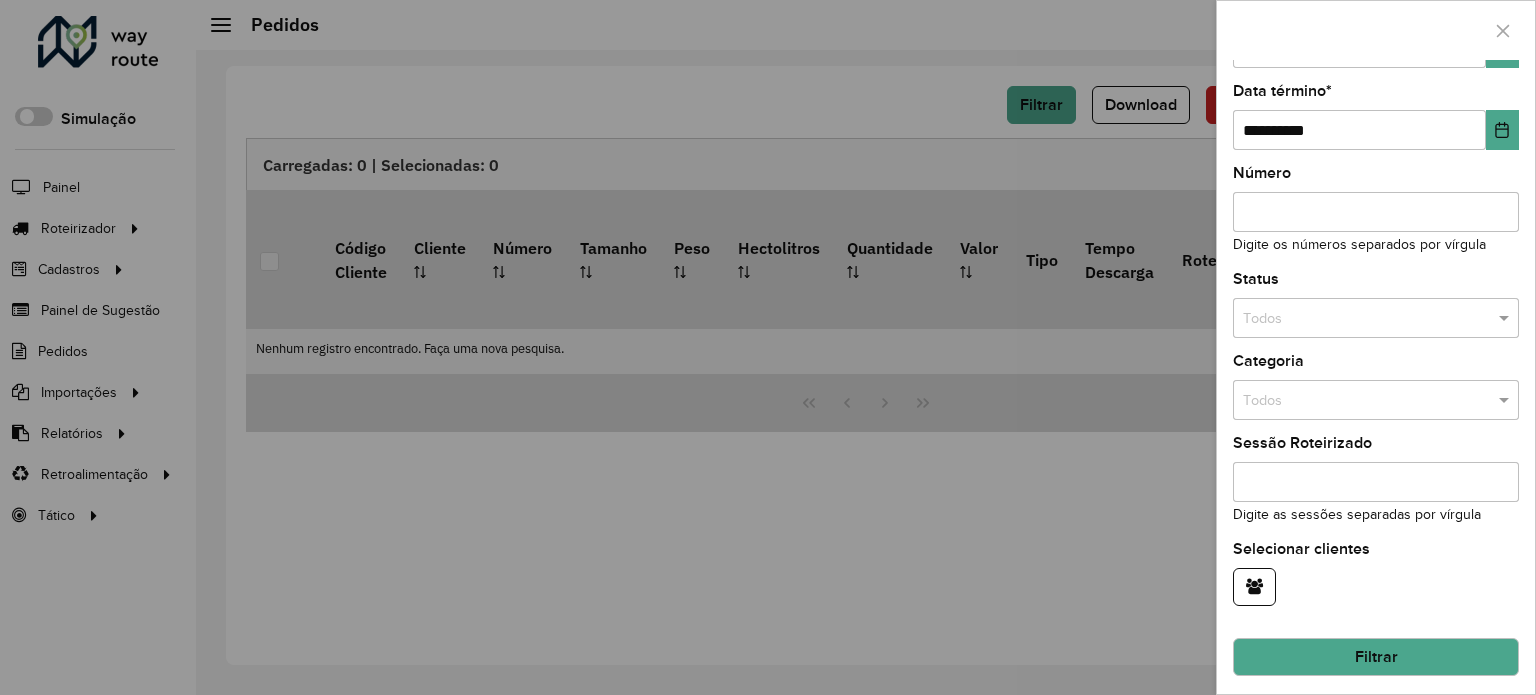 drag, startPoint x: 1389, startPoint y: 631, endPoint x: 1245, endPoint y: 677, distance: 151.16878 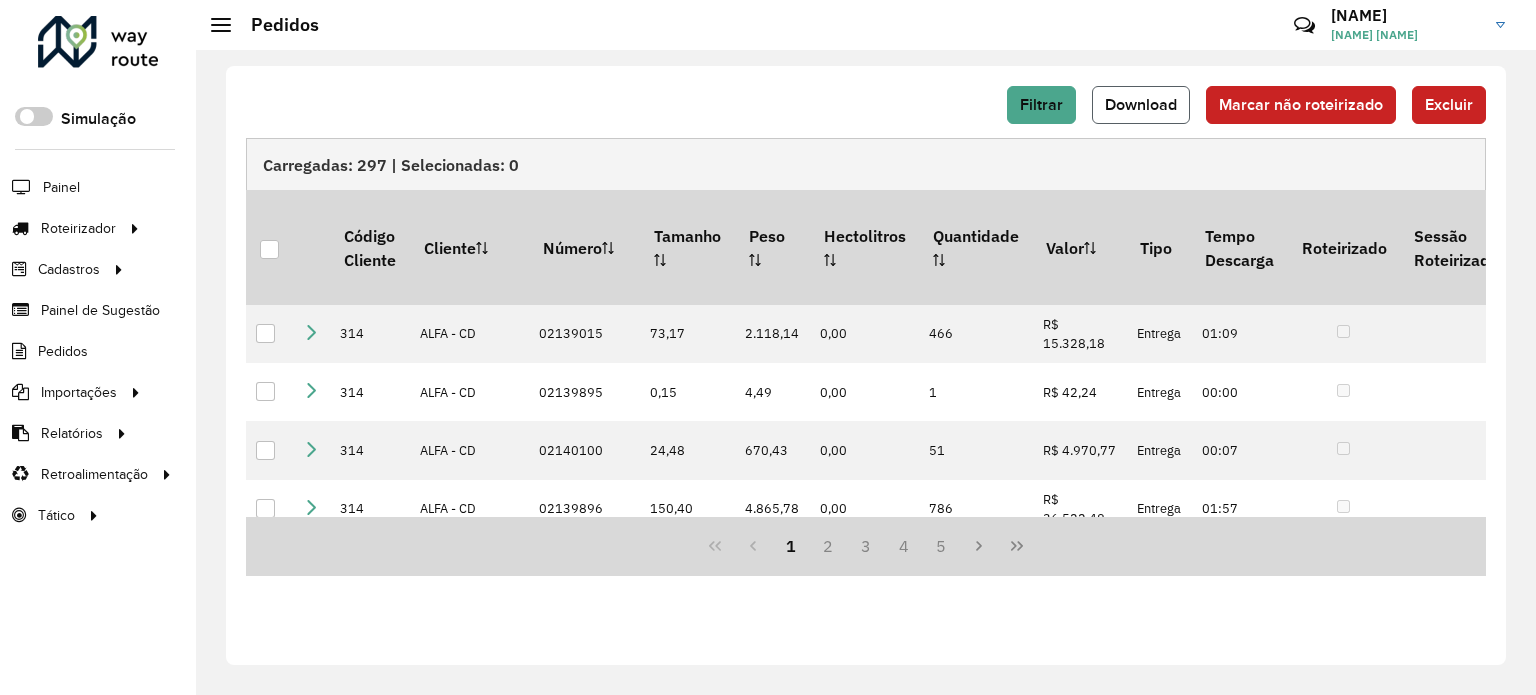 click on "Download" 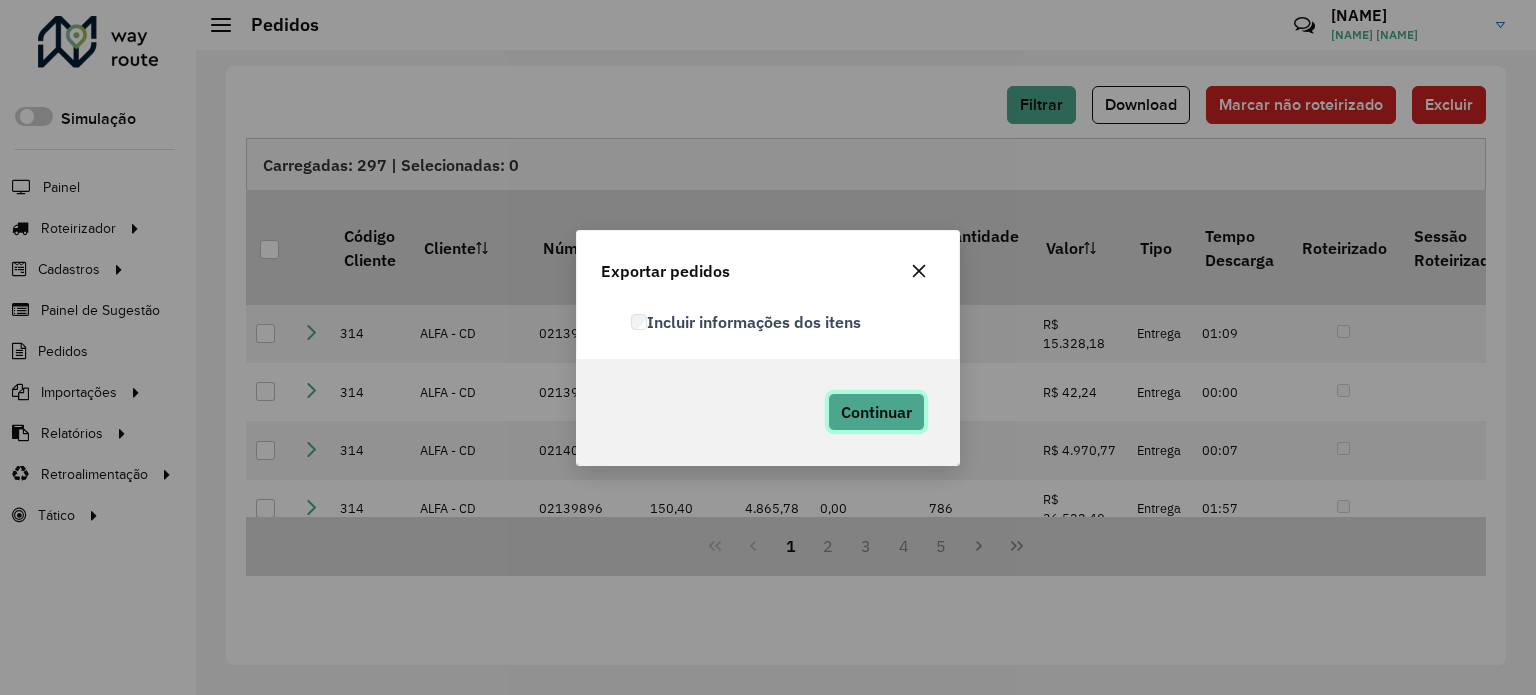 click on "Continuar" 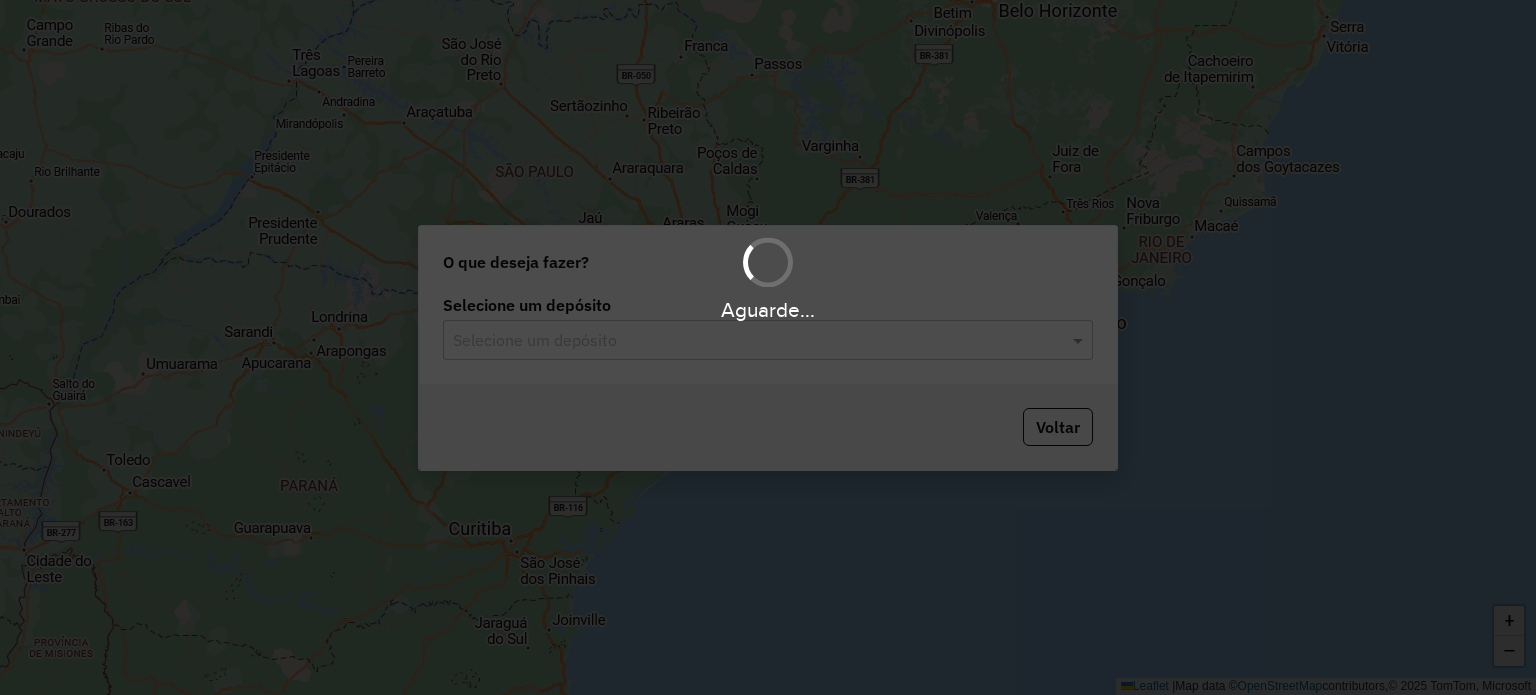 scroll, scrollTop: 0, scrollLeft: 0, axis: both 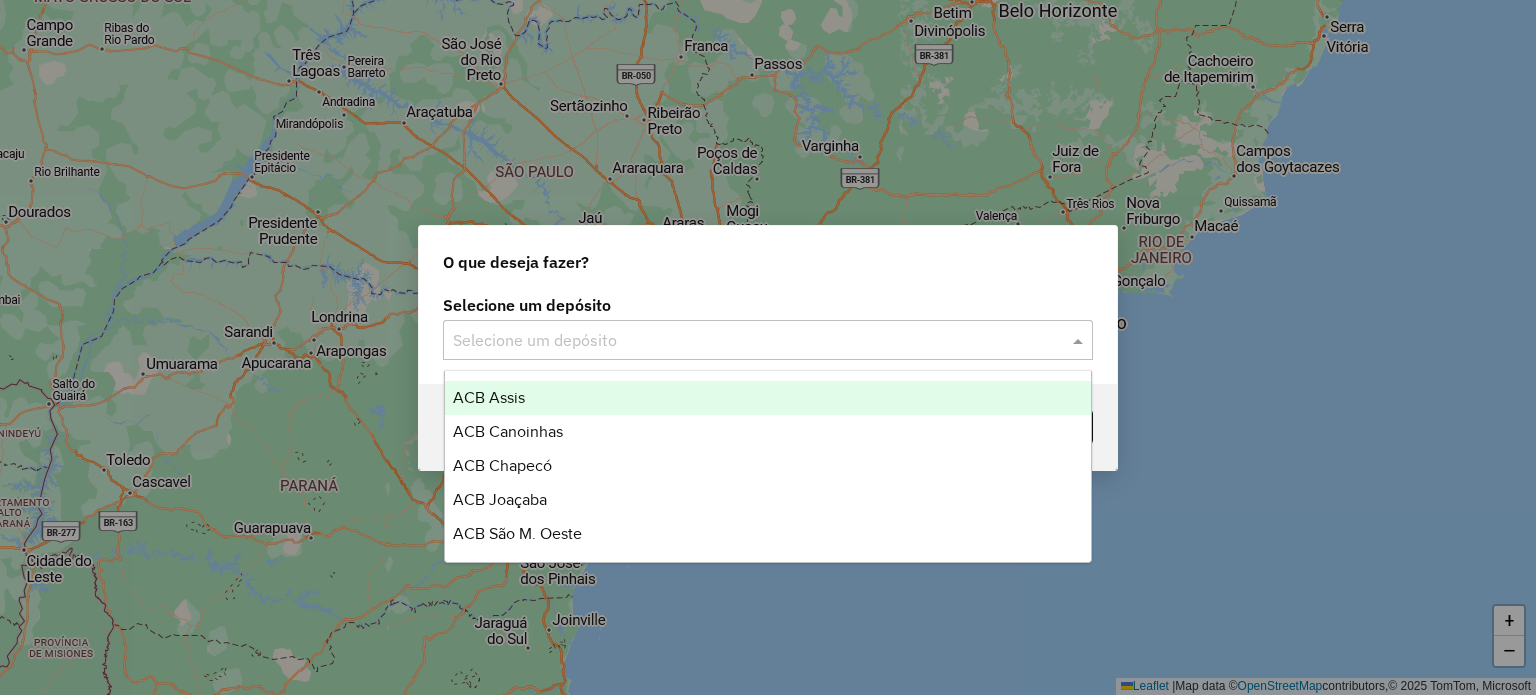 click 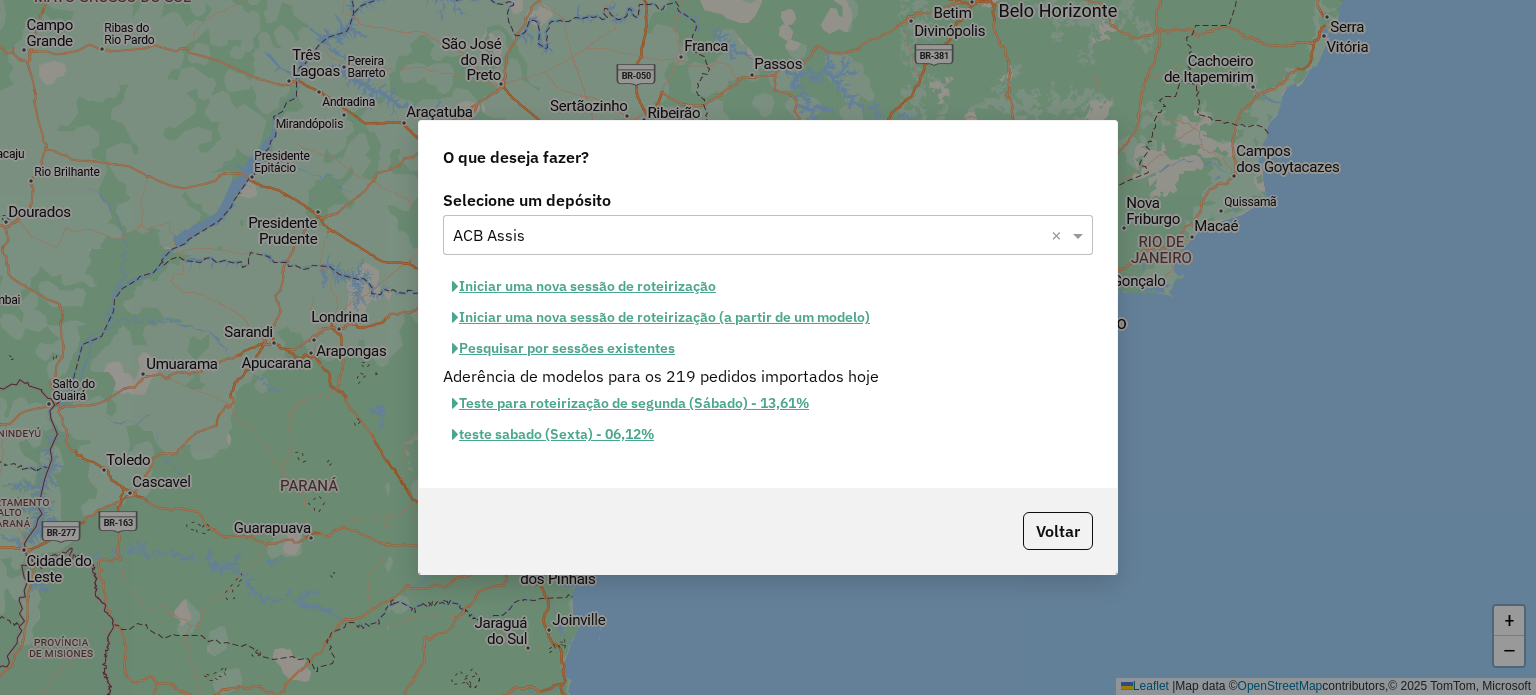 click on "Iniciar uma nova sessão de roteirização" 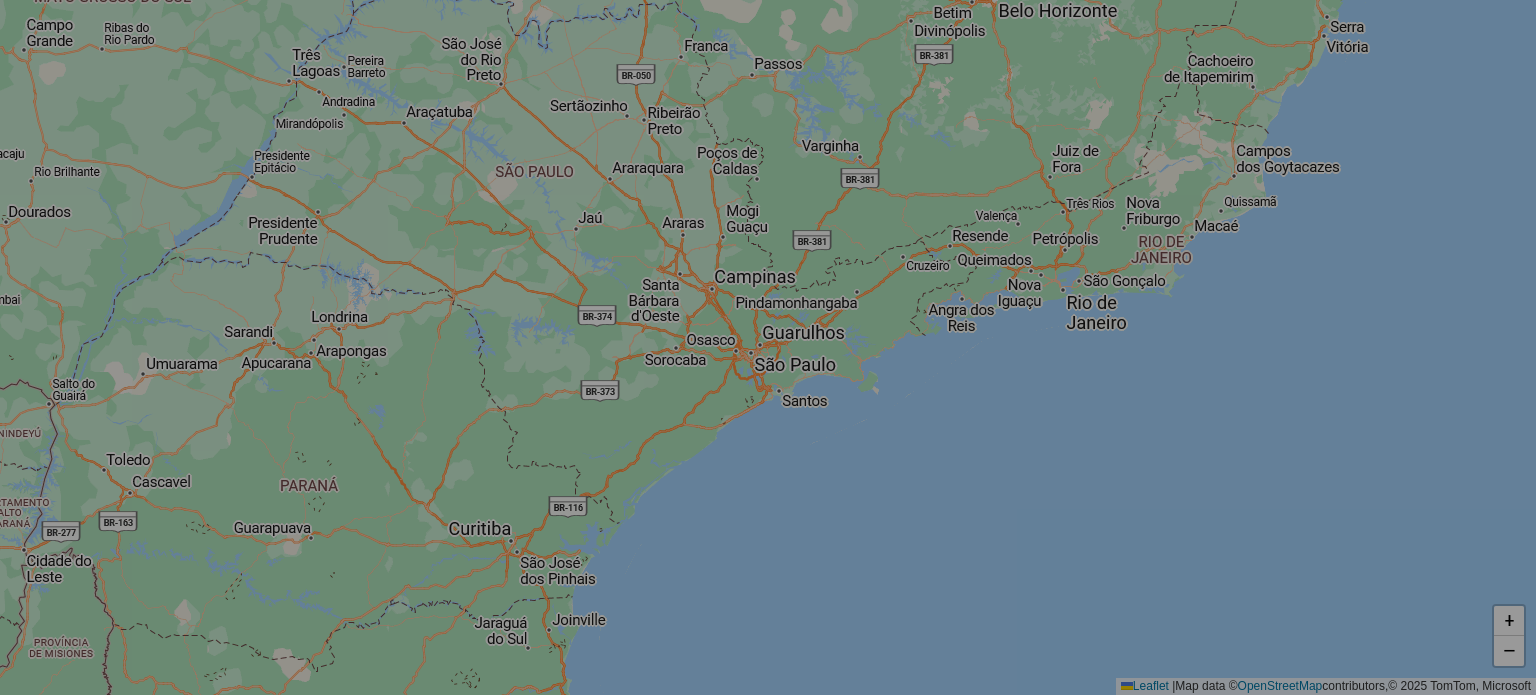 select on "*" 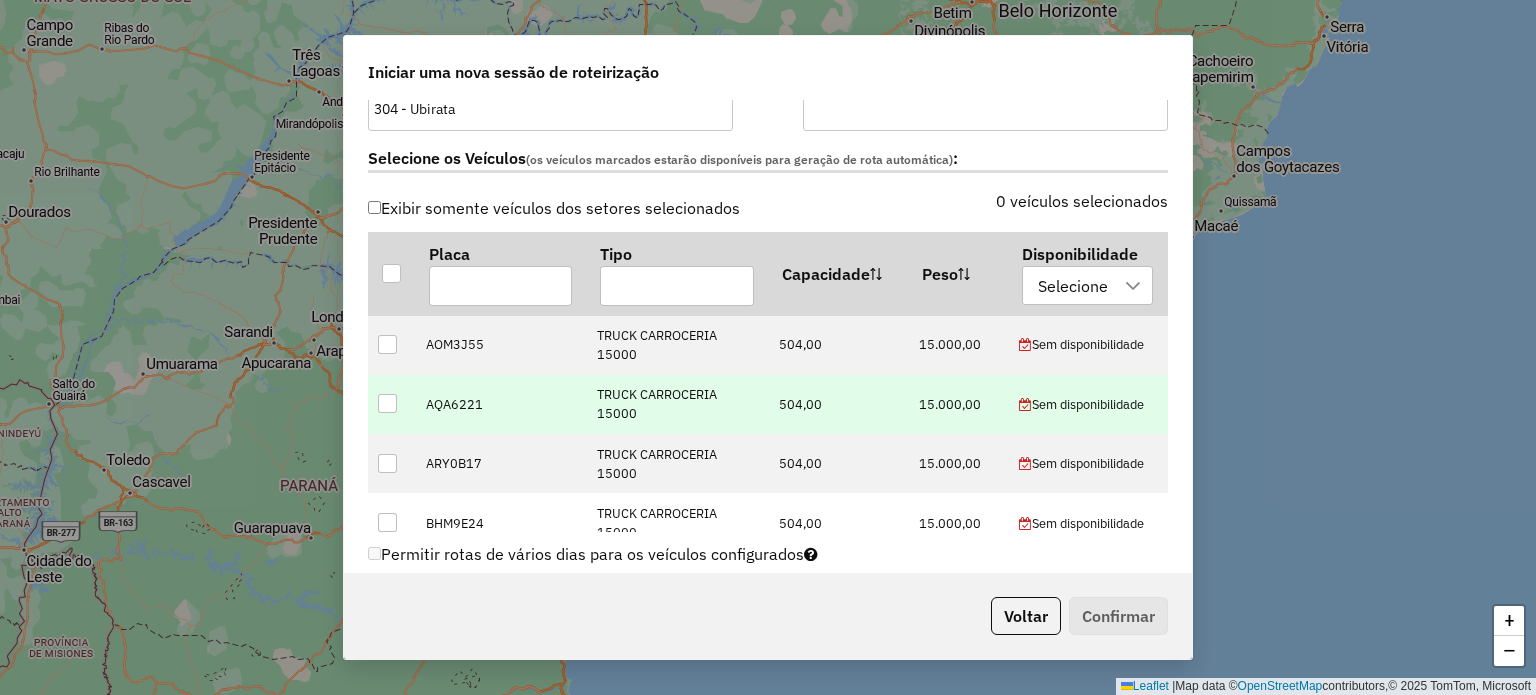 scroll, scrollTop: 700, scrollLeft: 0, axis: vertical 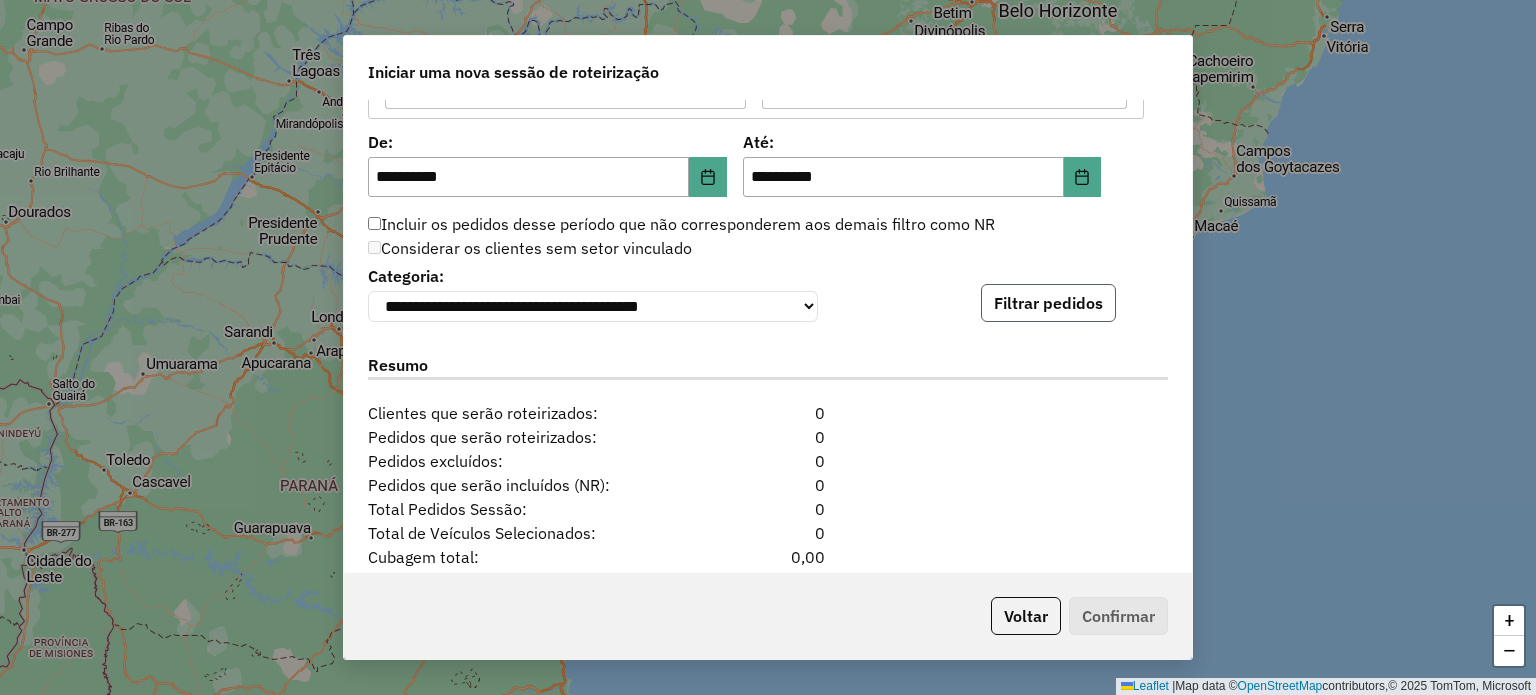 click on "Filtrar pedidos" 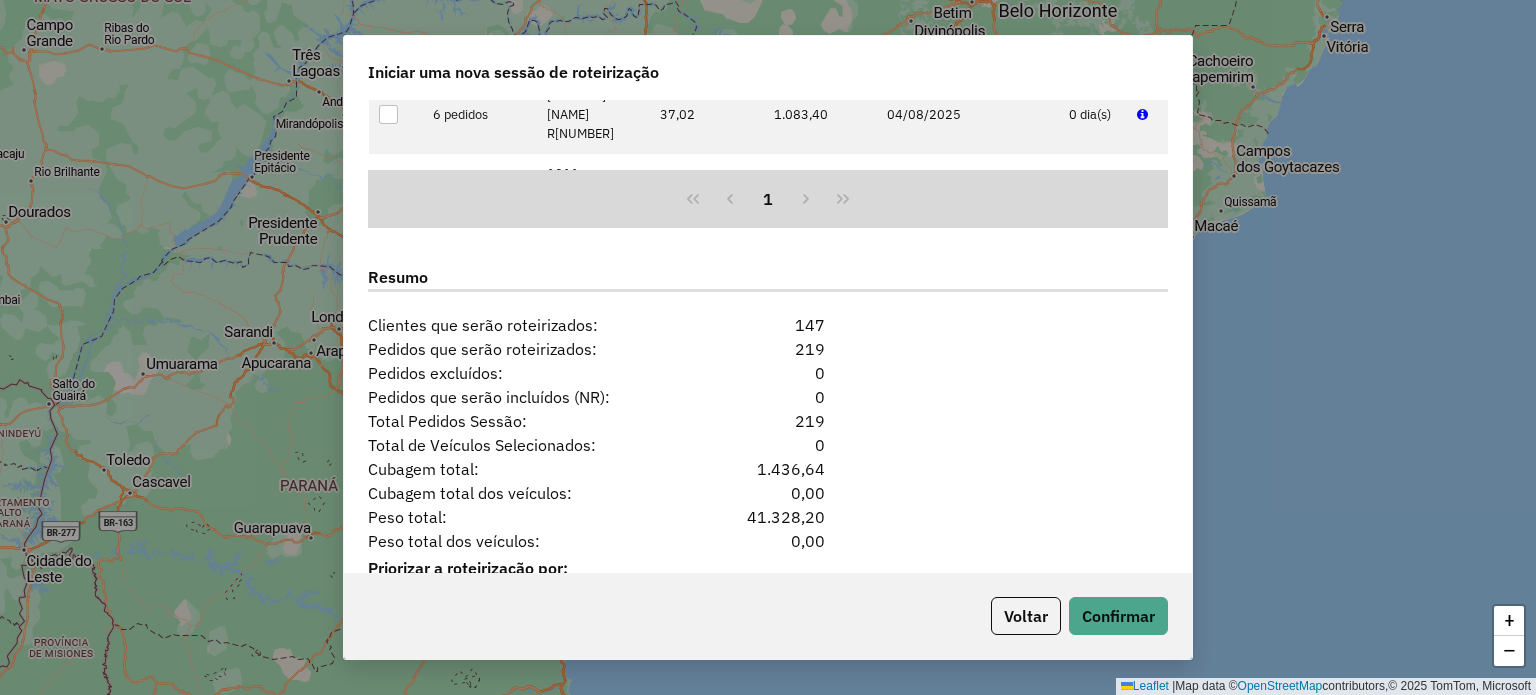 scroll, scrollTop: 2472, scrollLeft: 0, axis: vertical 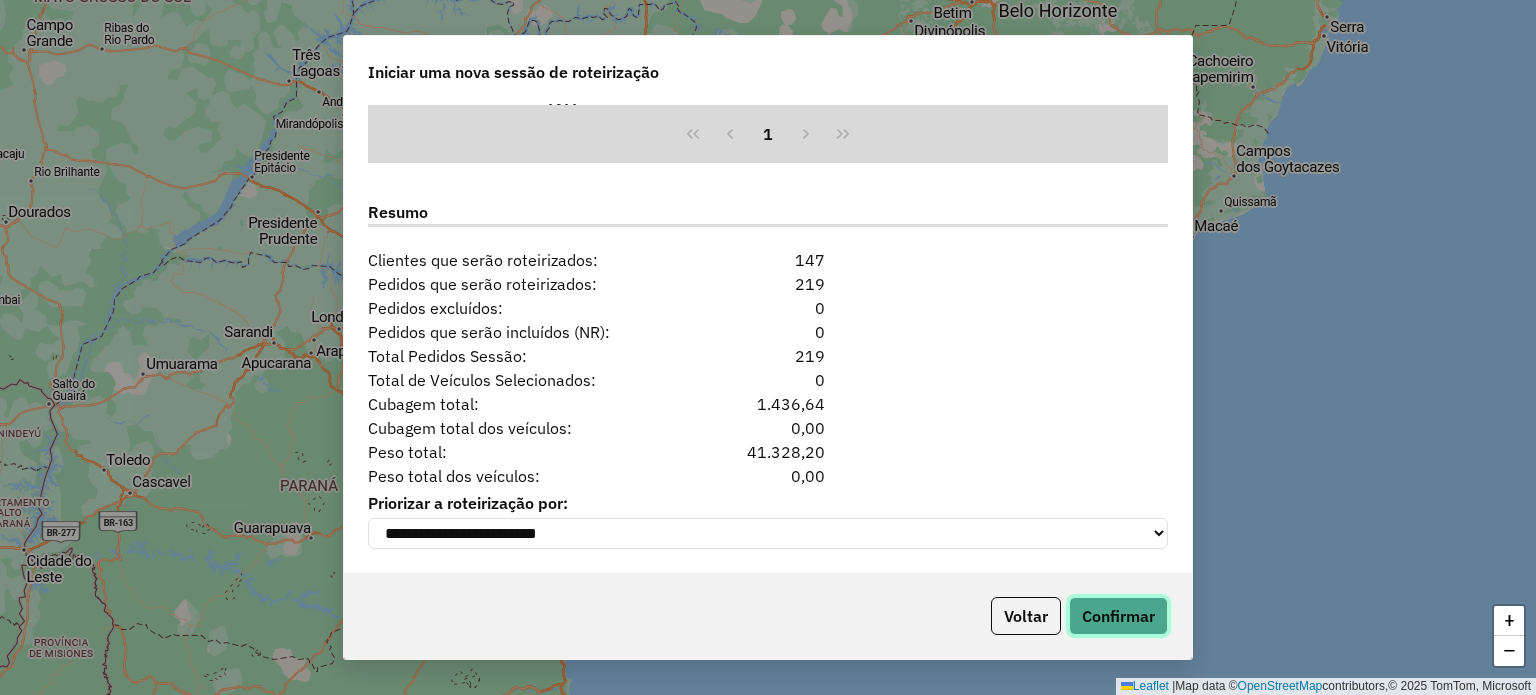 click on "Confirmar" 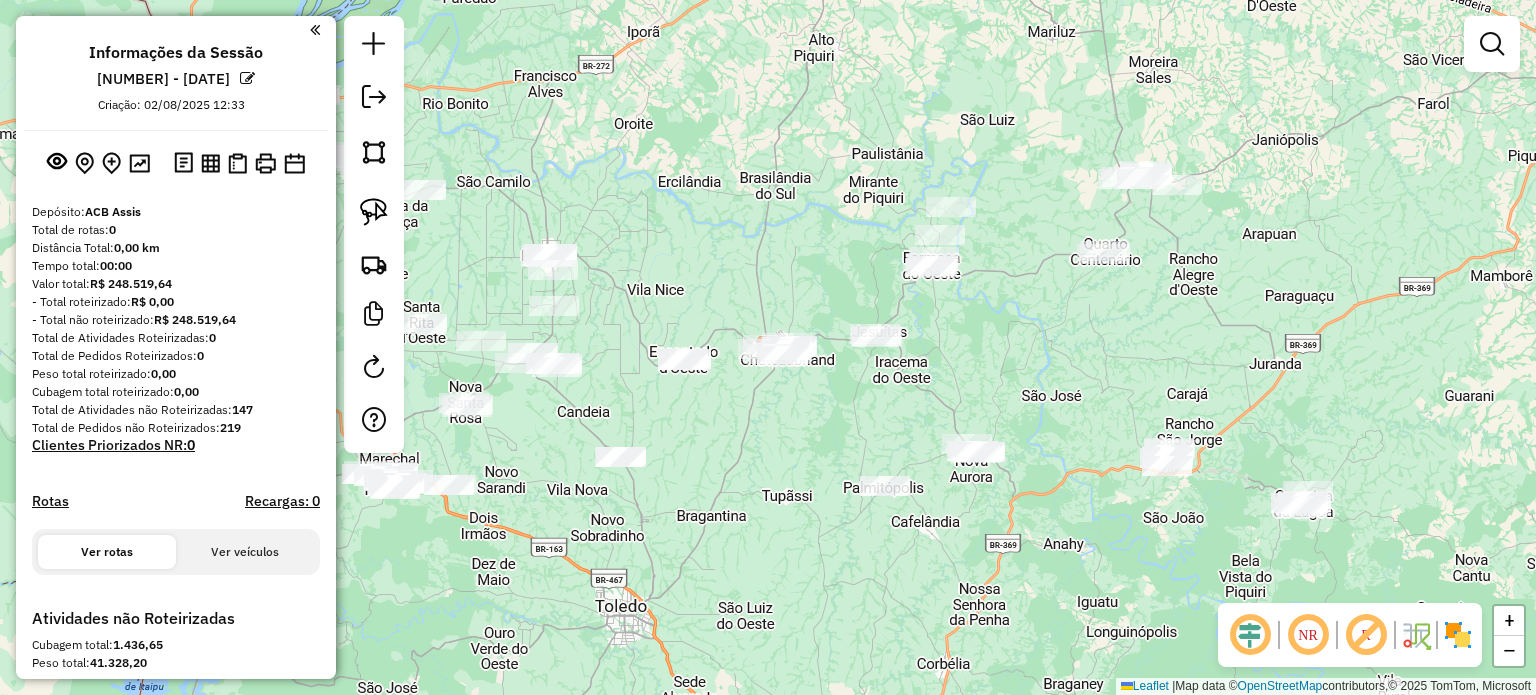 click 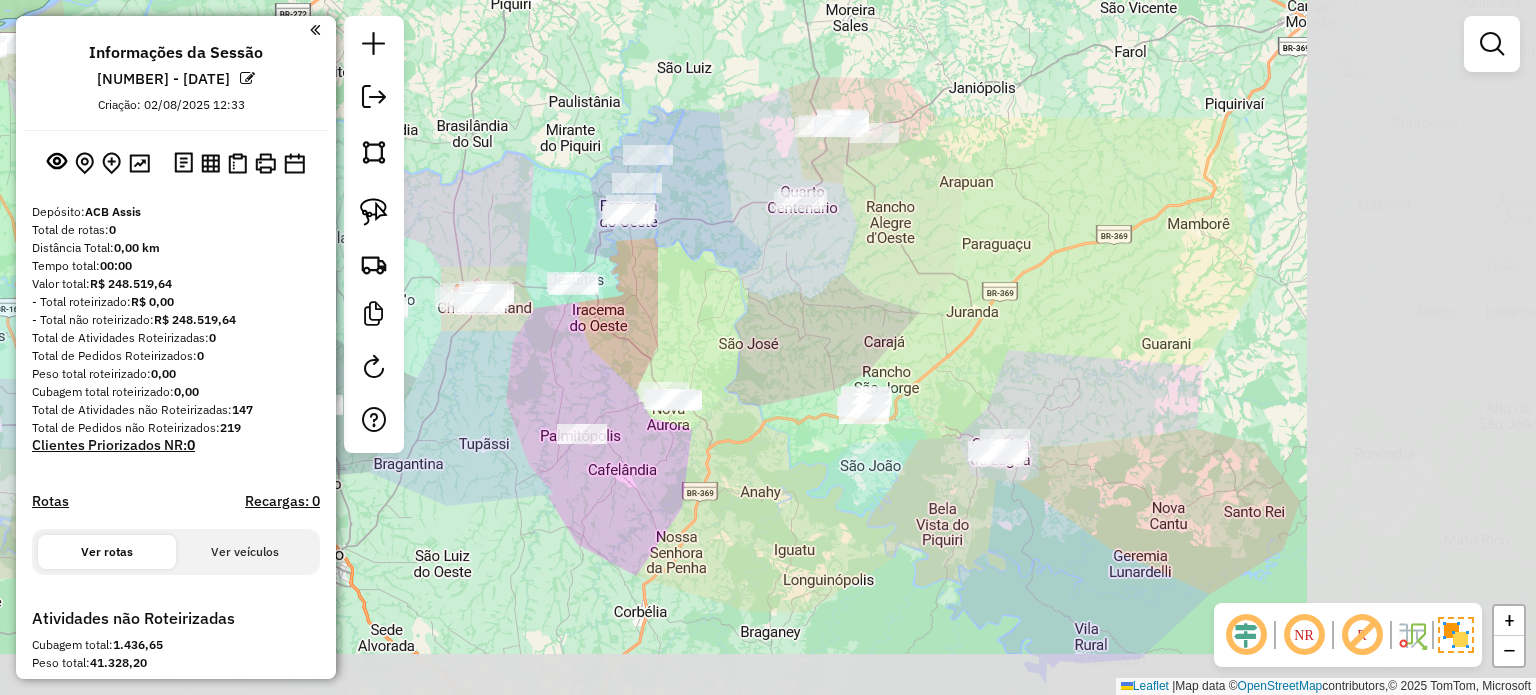 drag, startPoint x: 1189, startPoint y: 502, endPoint x: 886, endPoint y: 450, distance: 307.42966 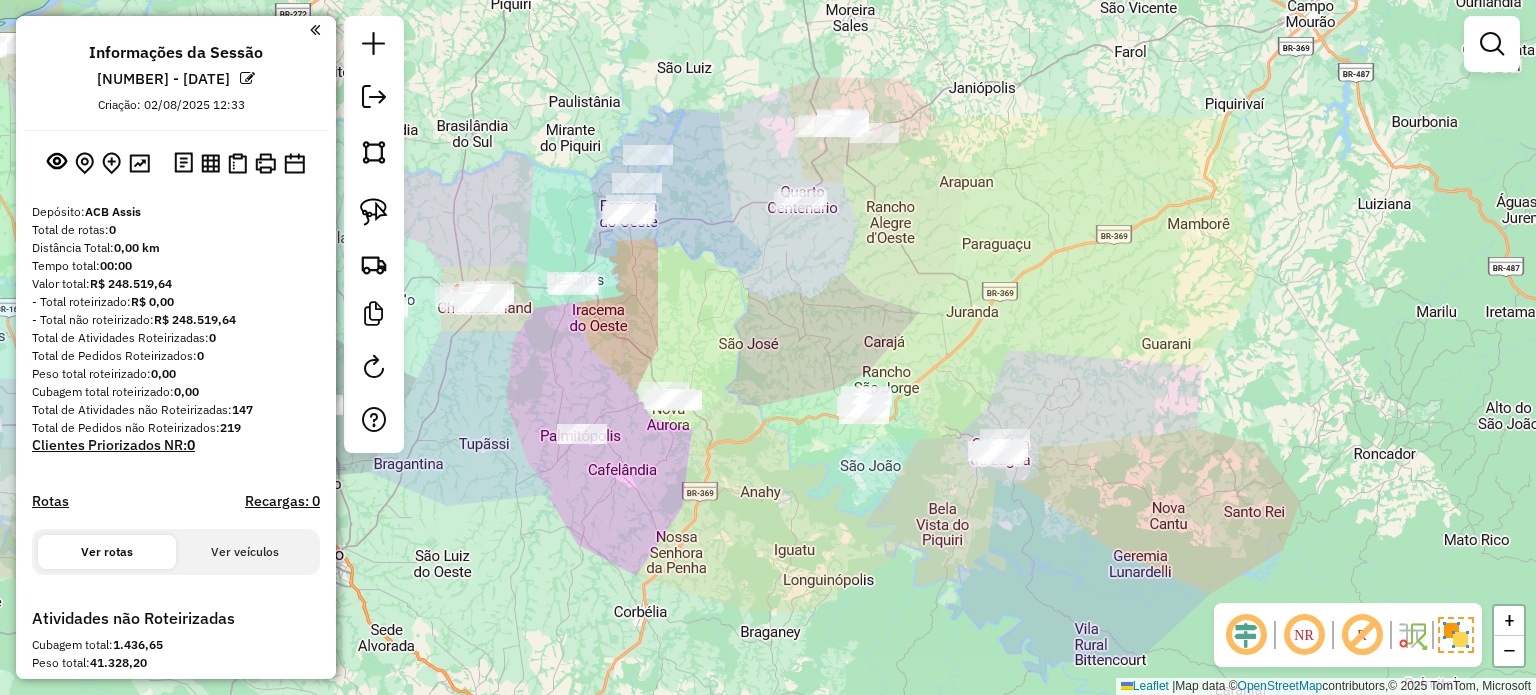 drag, startPoint x: 880, startPoint y: 488, endPoint x: 786, endPoint y: 391, distance: 135.07405 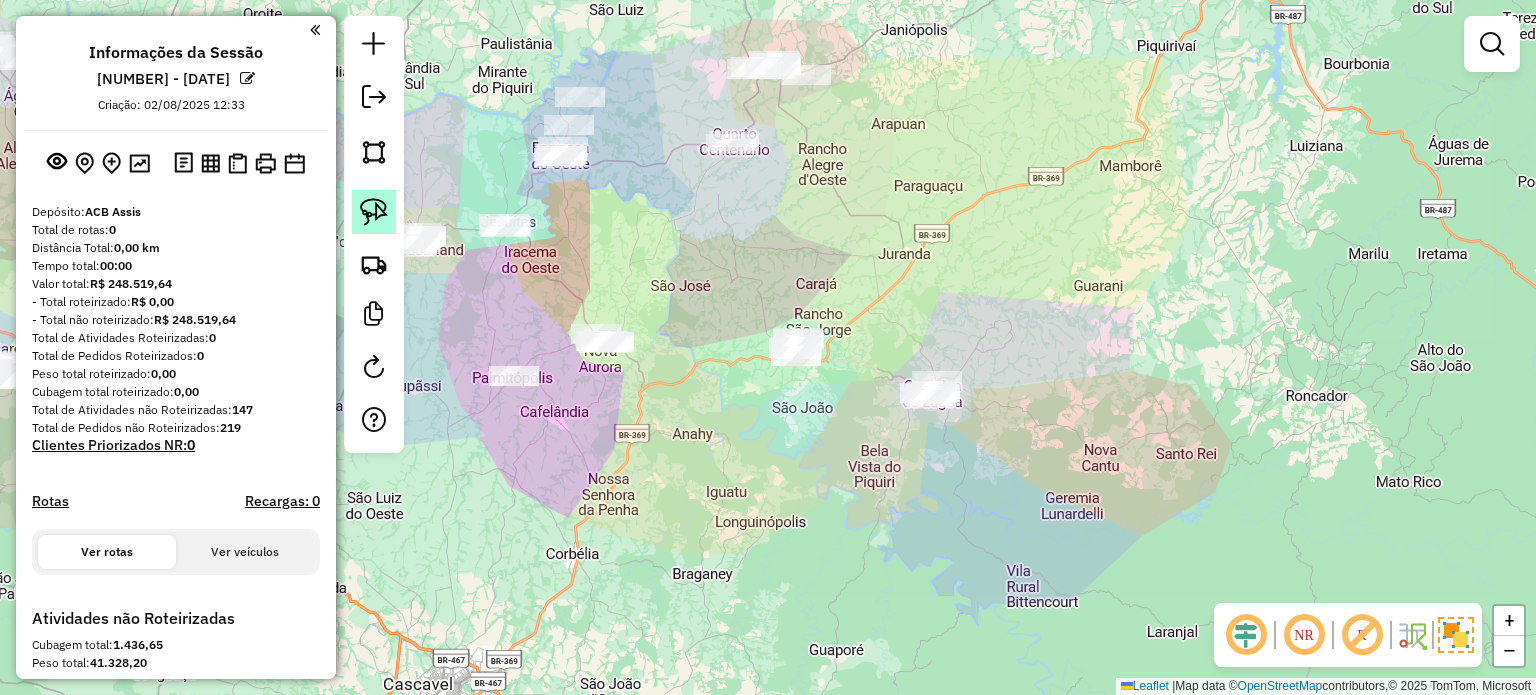 click 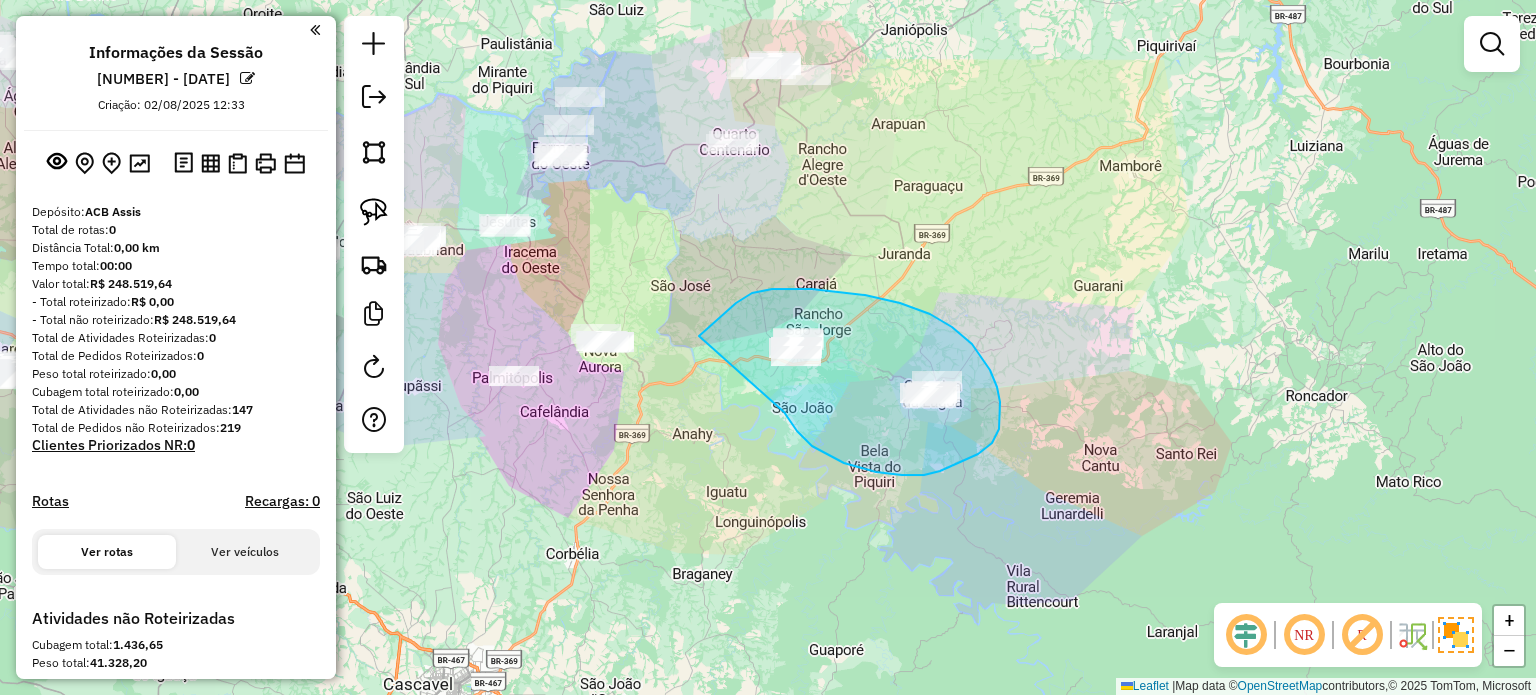 drag, startPoint x: 812, startPoint y: 446, endPoint x: 699, endPoint y: 336, distance: 157.69908 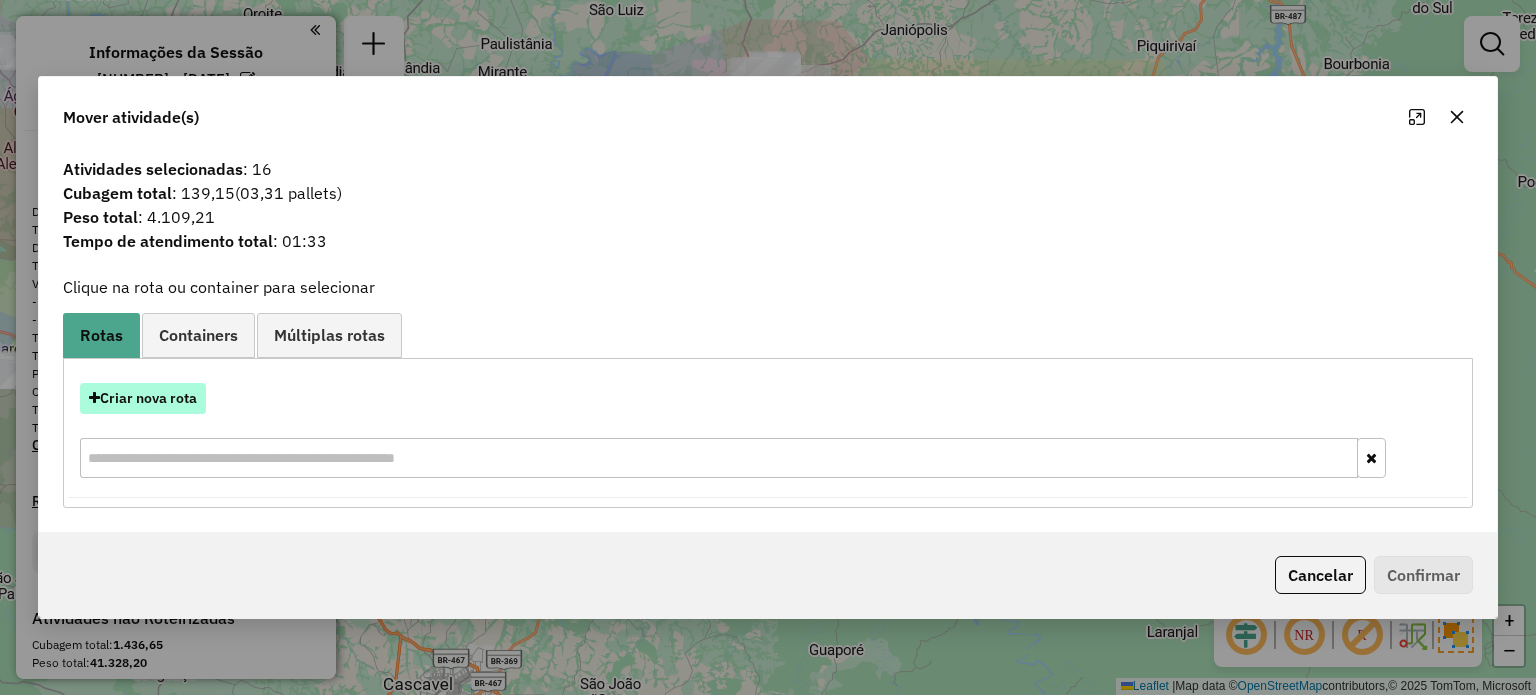 click on "Criar nova rota" at bounding box center [143, 398] 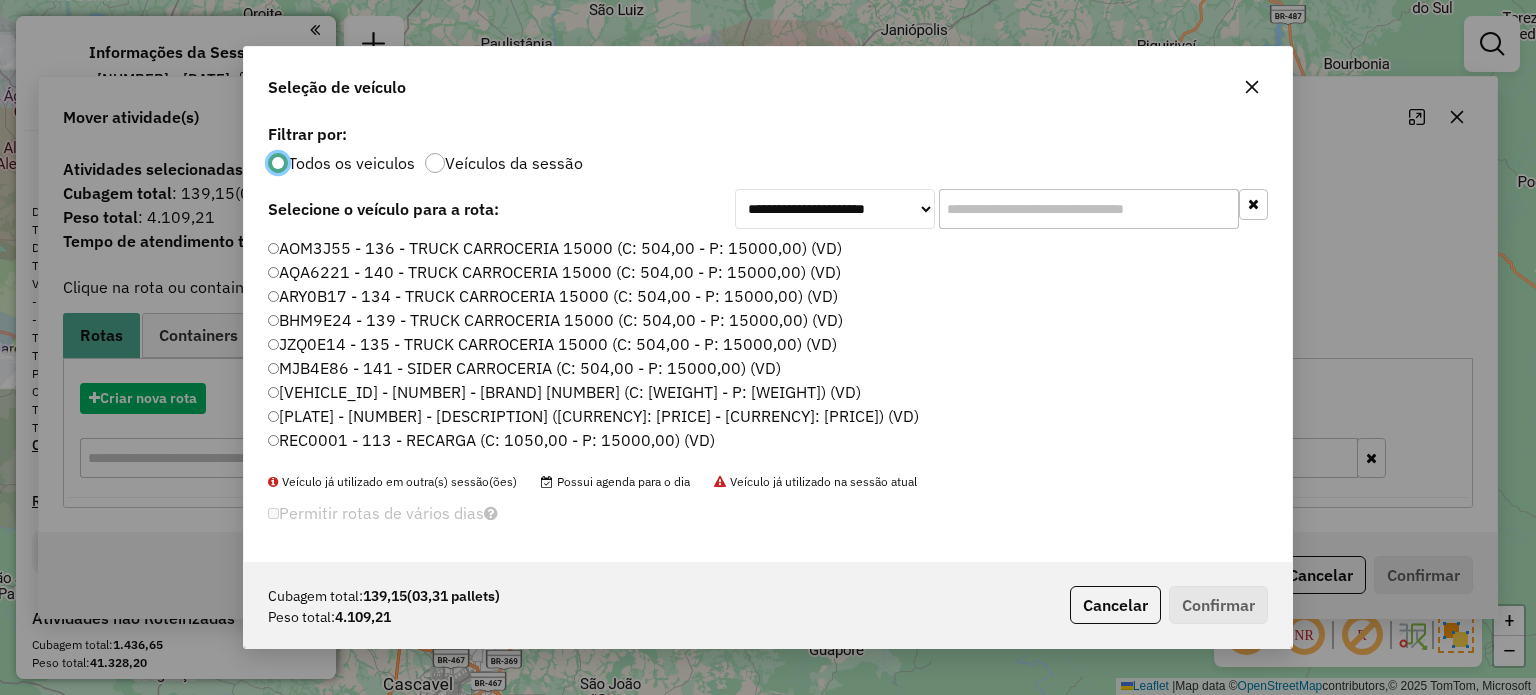 scroll, scrollTop: 10, scrollLeft: 6, axis: both 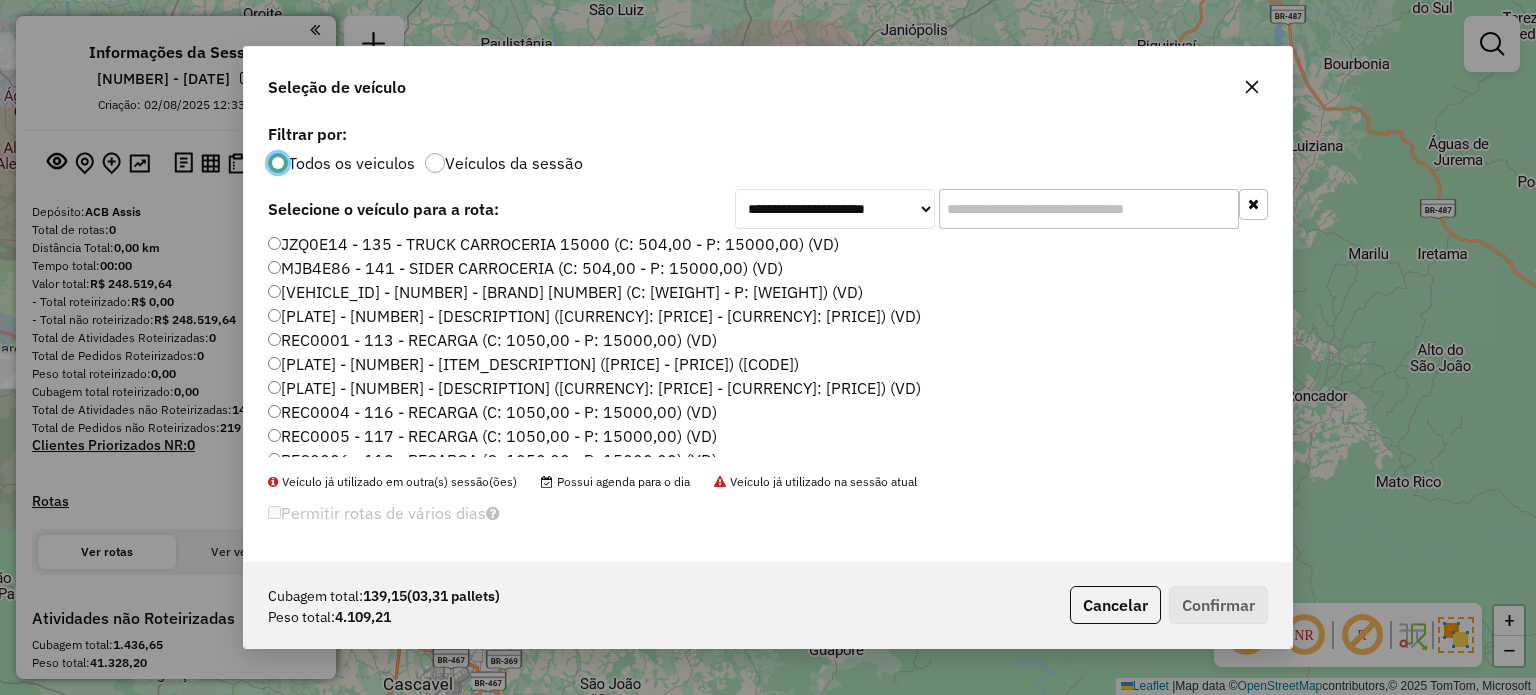 click on "REC0004 - 116 - RECARGA (C: 1050,00 - P: 15000,00) (VD)" 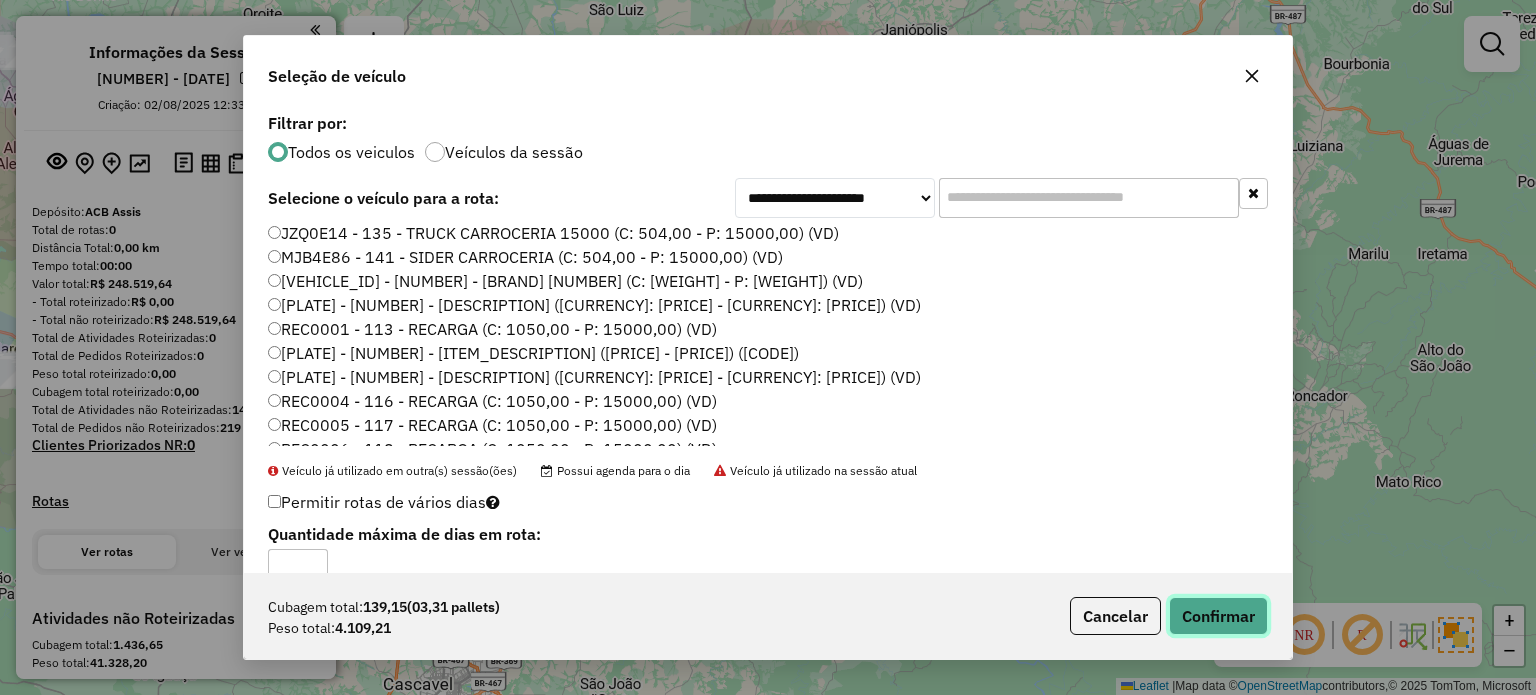 click on "Confirmar" 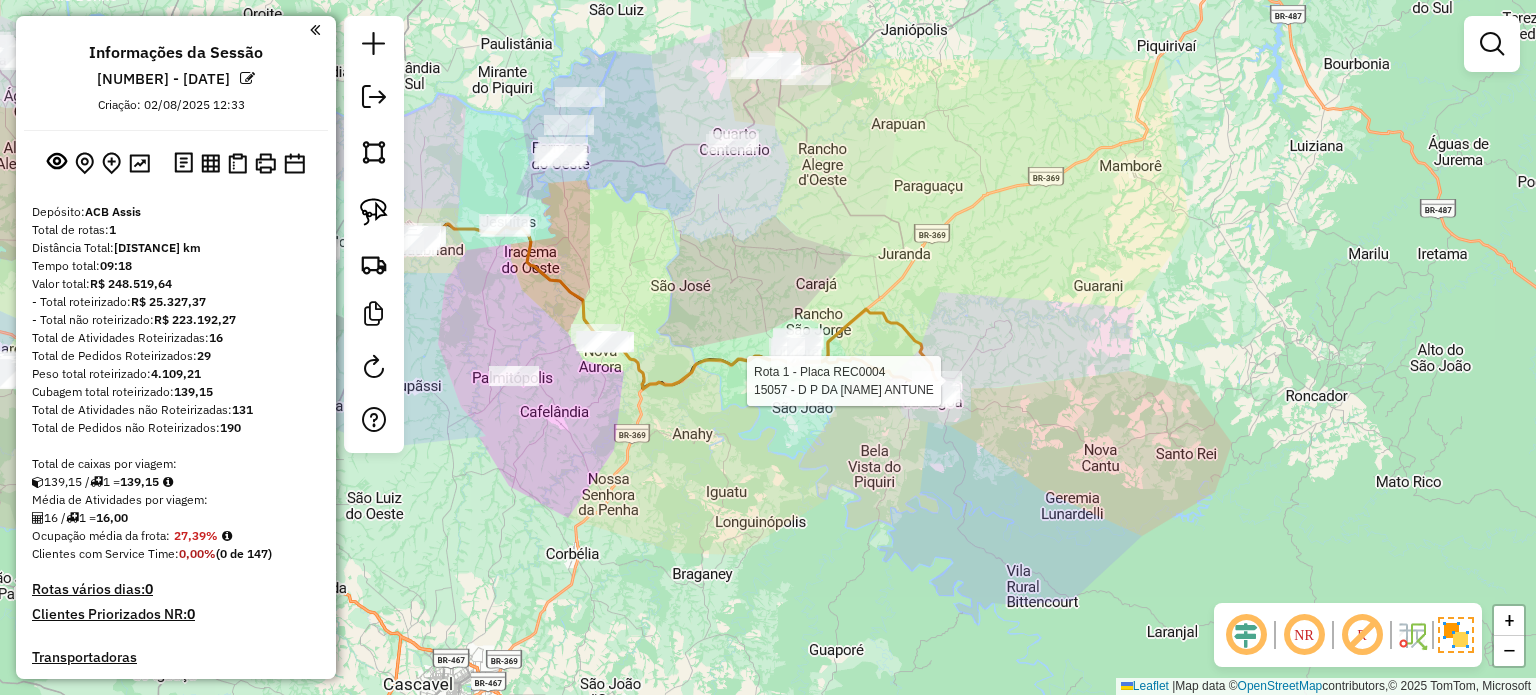 select on "**********" 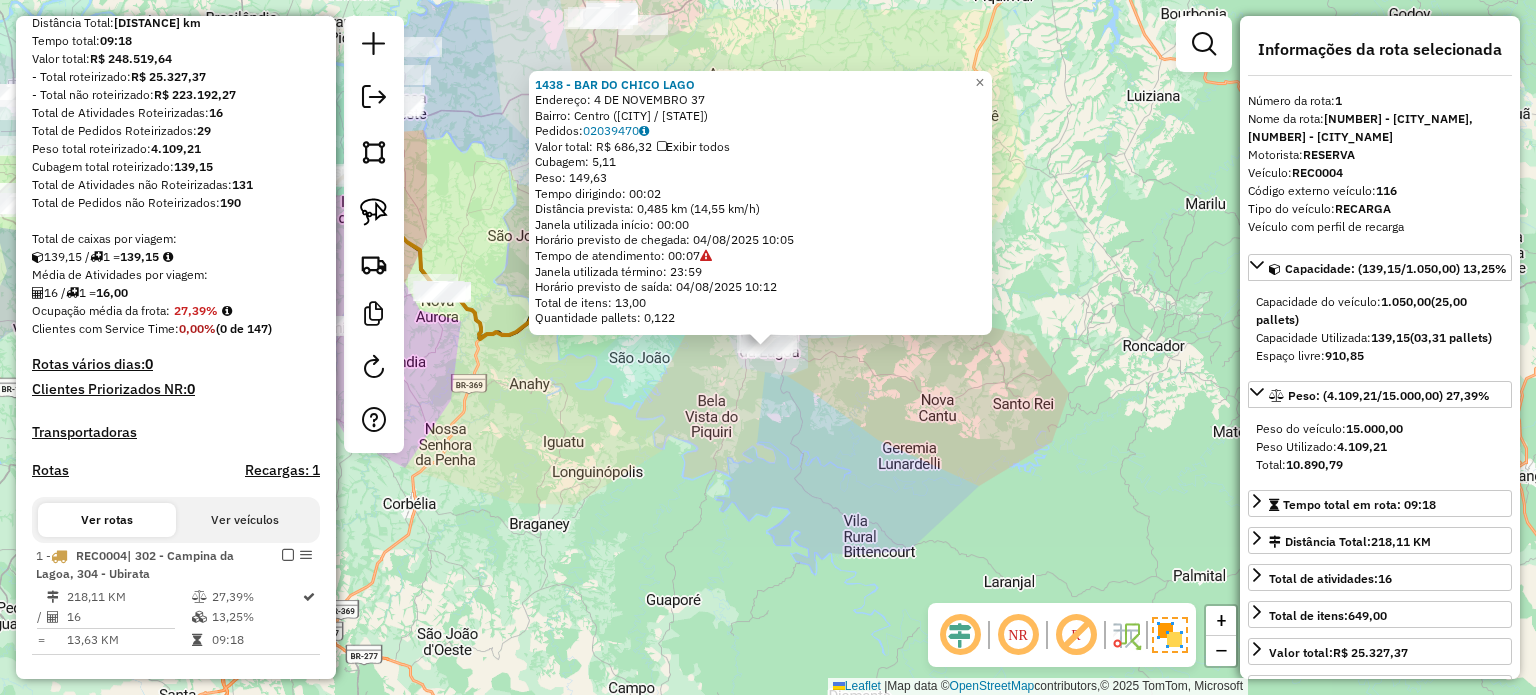 scroll, scrollTop: 593, scrollLeft: 0, axis: vertical 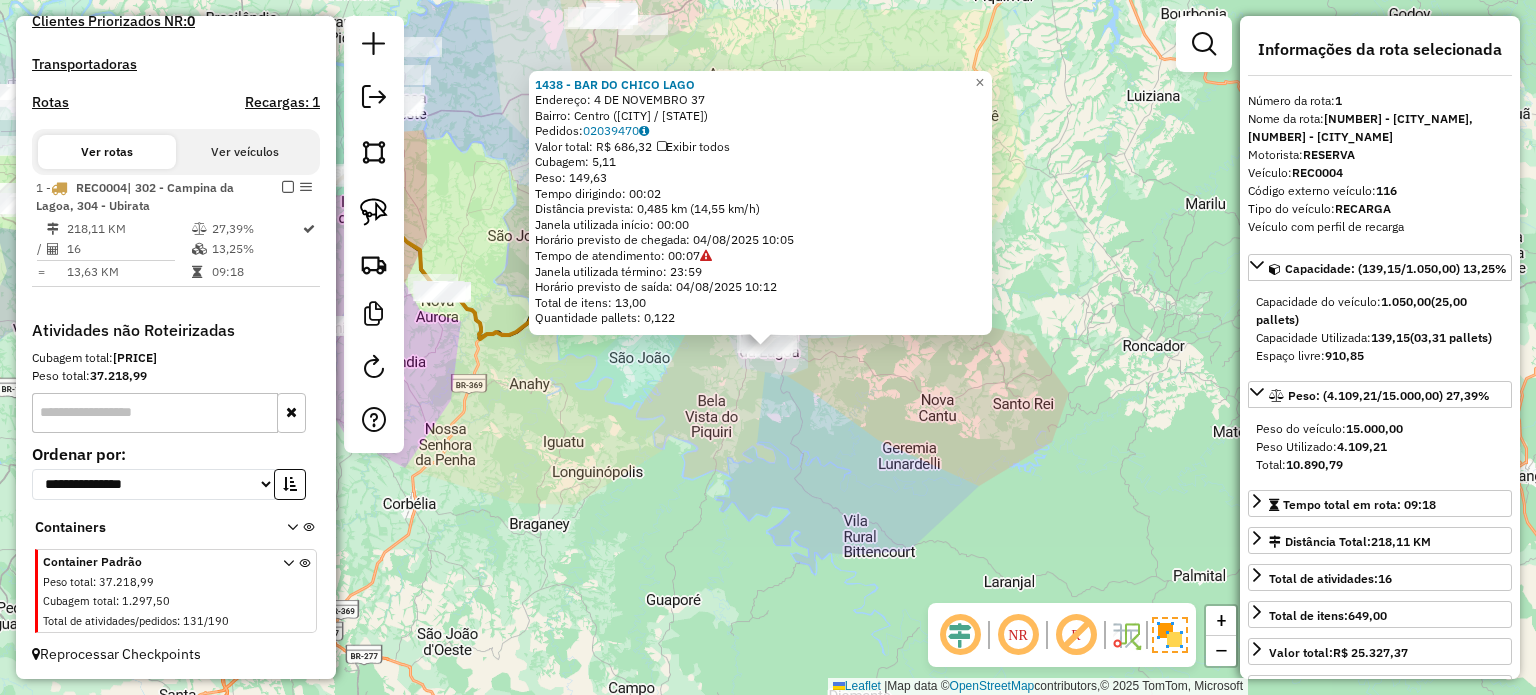 click on "1468 - BAR DO CHICO LAGO  Endereço:  4 DE NOVEMBRO 37   Bairro: Centro ([CITY], [STATE])   Pedidos:  02039470   Valor total: R$ 686,32   Exibir todos   Cubagem: 5,11  Peso: 149,63  Tempo dirigindo: 00:02   Distância prevista: 0,485 km (14,55 km/h)   Janela utilizada início: 00:00   Horário previsto de chegada: [DATE] 10:05   Tempo de atendimento: 00:07   Janela utilizada término: 23:59   Horário previsto de saída: [DATE] 10:12   Total de itens: 13,00   Quantidade pallets: 0,122  × Janela de atendimento Grade de atendimento Capacidade Transportadoras Veículos Cliente Pedidos  Rotas Selecione os dias de semana para filtrar as janelas de atendimento  Seg   Ter   Qua   Qui   Sex   Sáb   Dom  Informe o período da janela de atendimento: De: Até:  Filtrar exatamente a janela do cliente  Considerar janela de atendimento padrão  Selecione os dias de semana para filtrar as grades de atendimento  Seg   Ter   Qua   Qui   Sex   Sáb   Dom   Considerar clientes sem dia de atendimento cadastrado  +" 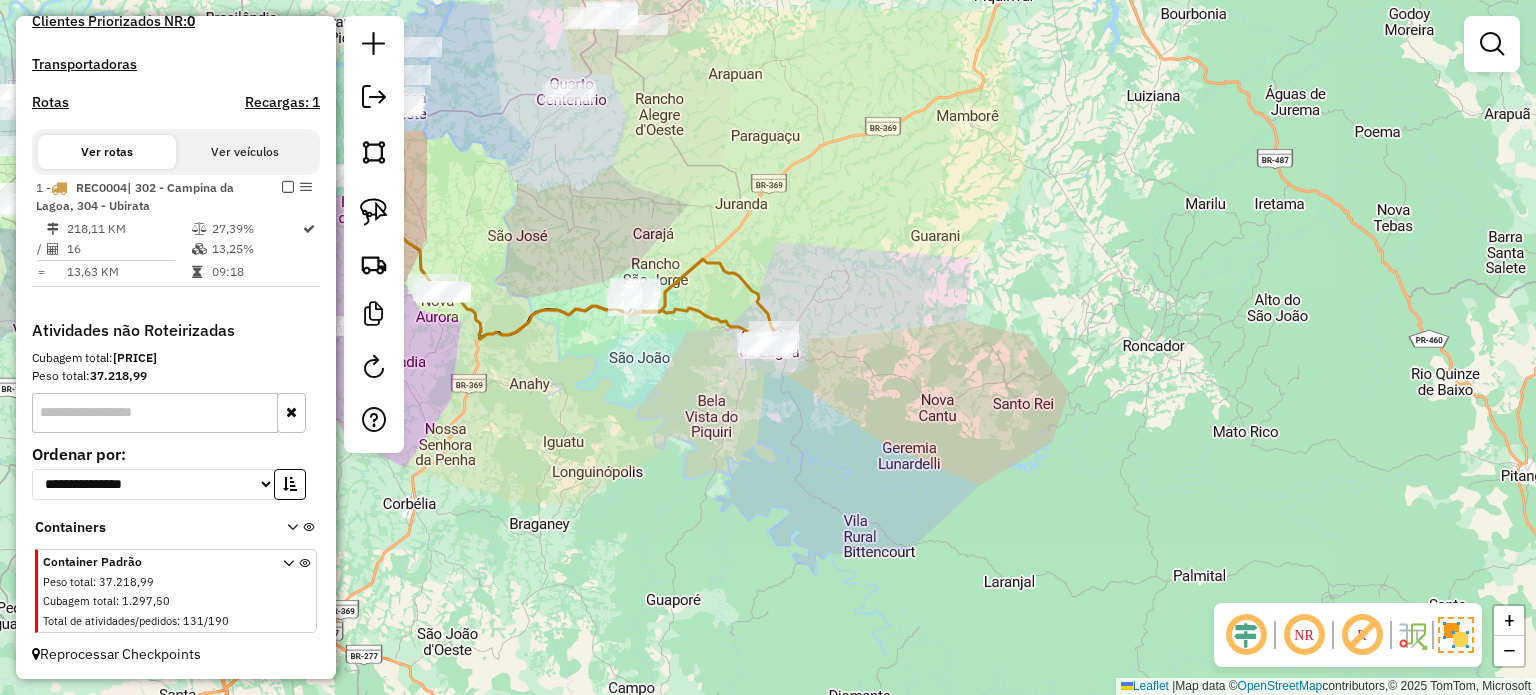 drag, startPoint x: 844, startPoint y: 445, endPoint x: 1117, endPoint y: 463, distance: 273.59277 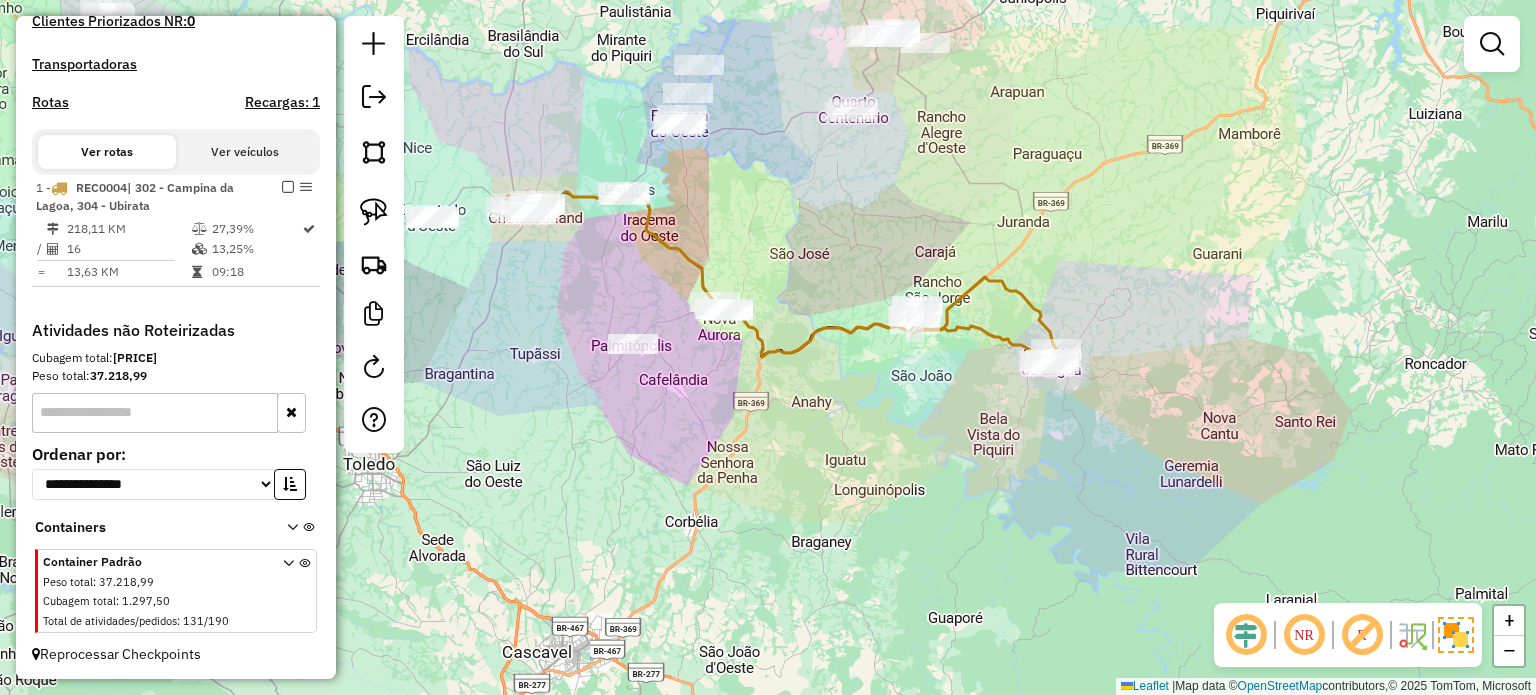 drag, startPoint x: 1024, startPoint y: 492, endPoint x: 1080, endPoint y: 496, distance: 56.142673 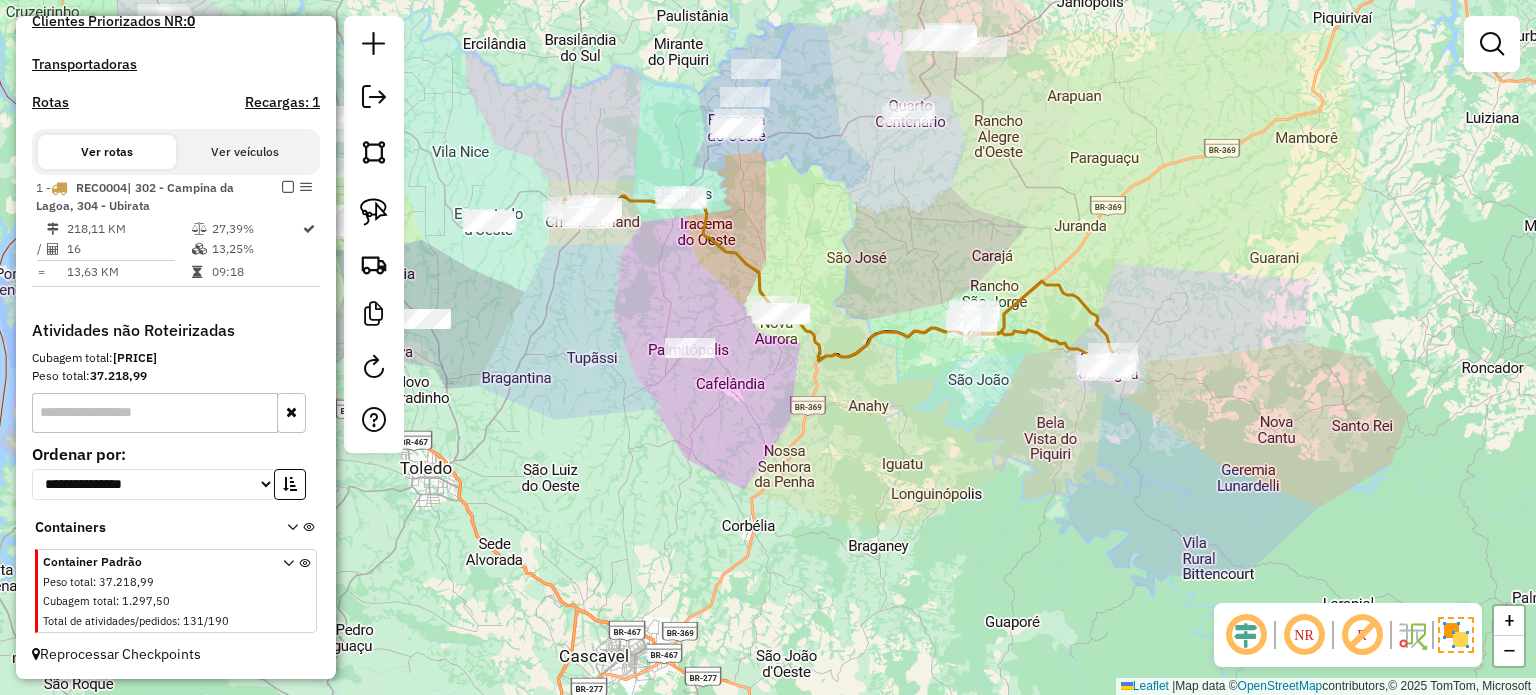 drag, startPoint x: 952, startPoint y: 445, endPoint x: 1004, endPoint y: 456, distance: 53.15073 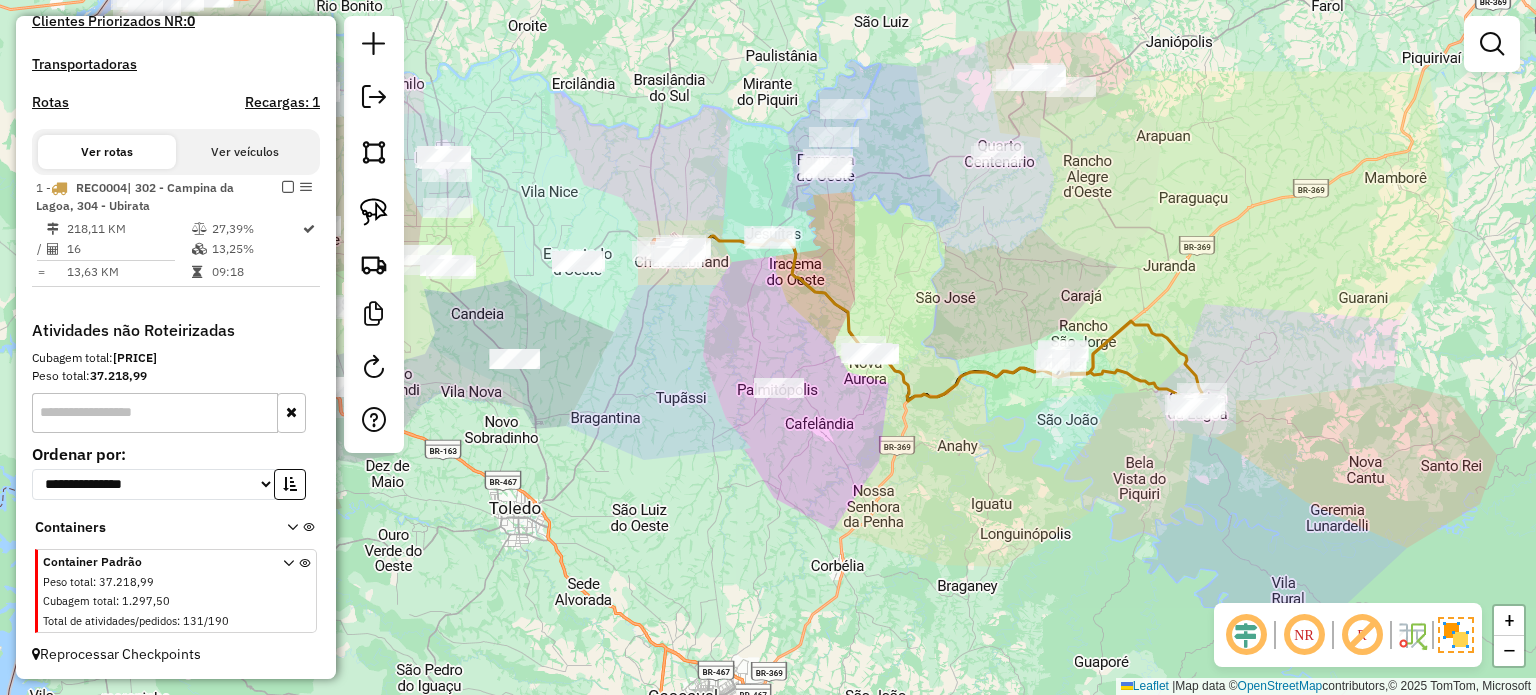 drag, startPoint x: 907, startPoint y: 419, endPoint x: 942, endPoint y: 447, distance: 44.82187 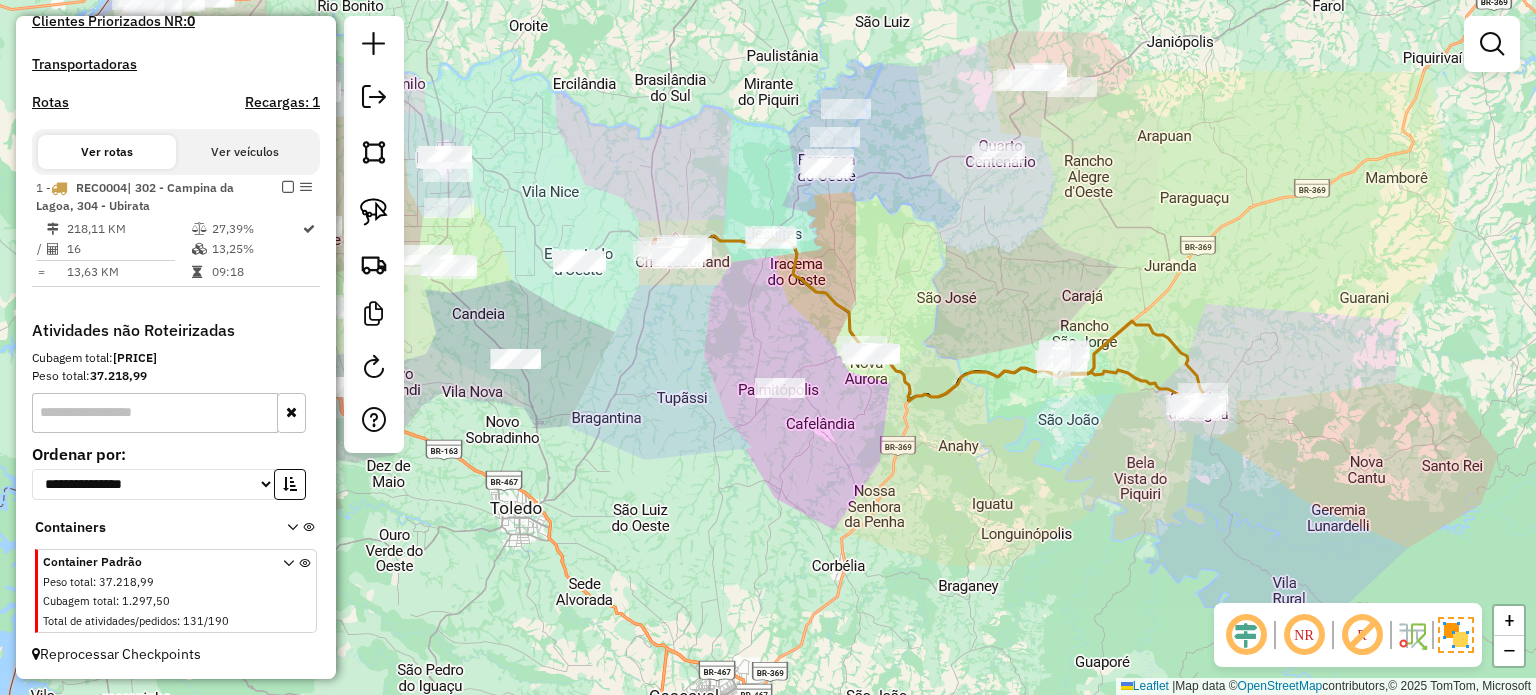 drag, startPoint x: 979, startPoint y: 358, endPoint x: 978, endPoint y: 391, distance: 33.01515 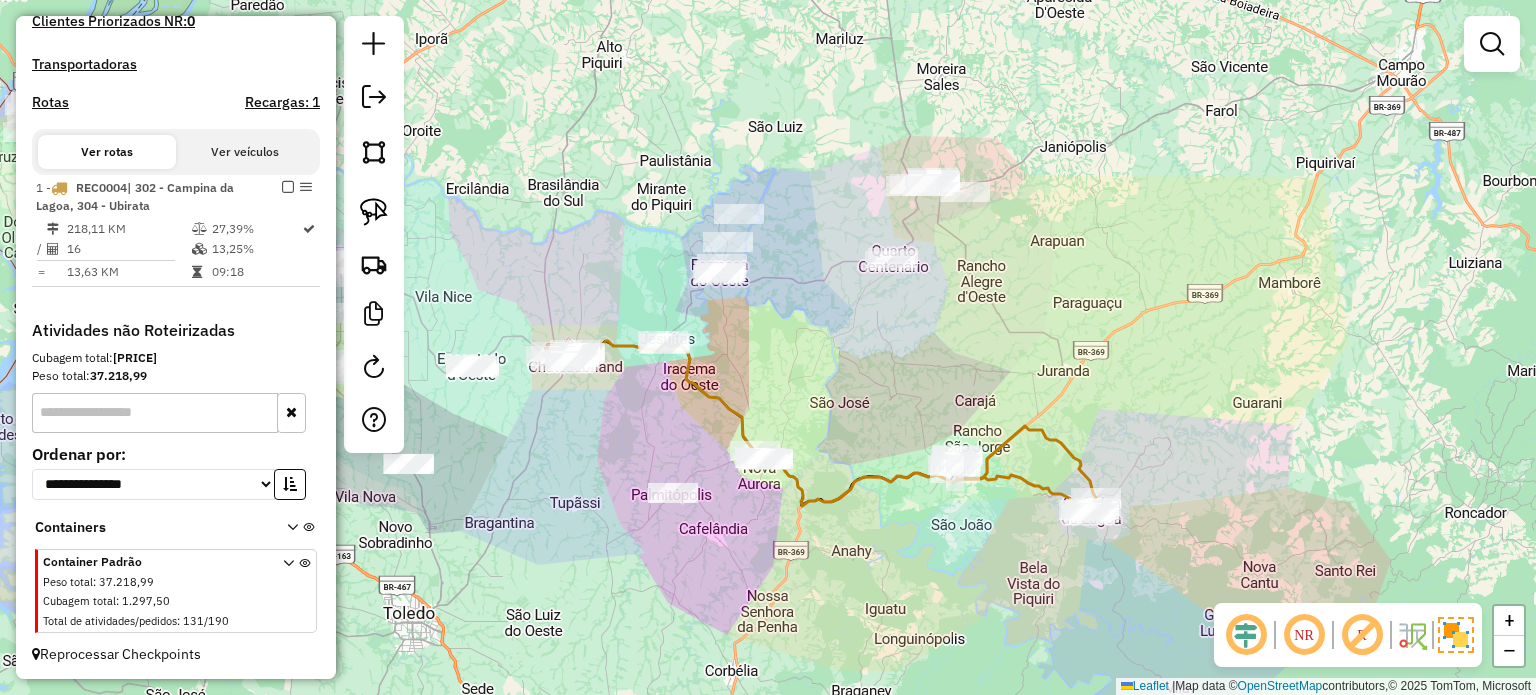 drag, startPoint x: 915, startPoint y: 383, endPoint x: 822, endPoint y: 352, distance: 98.03061 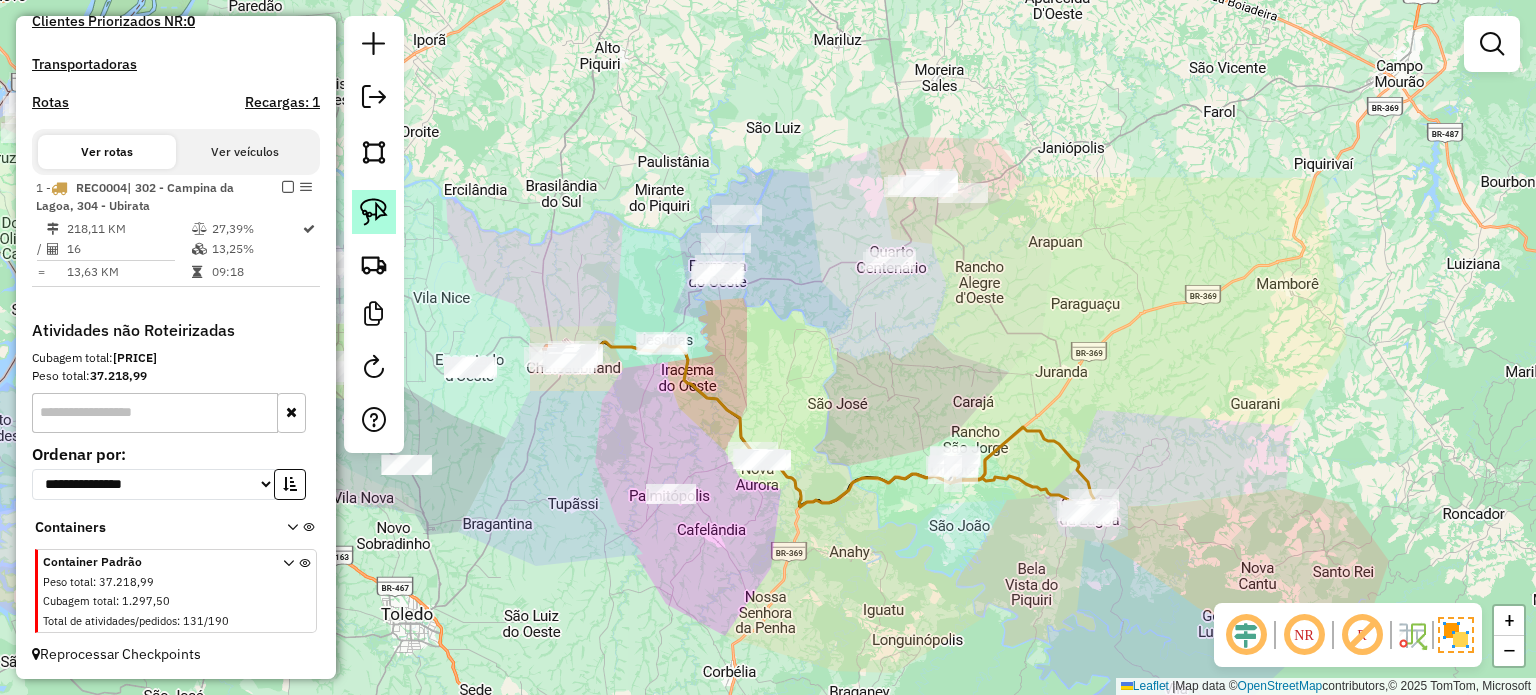 click 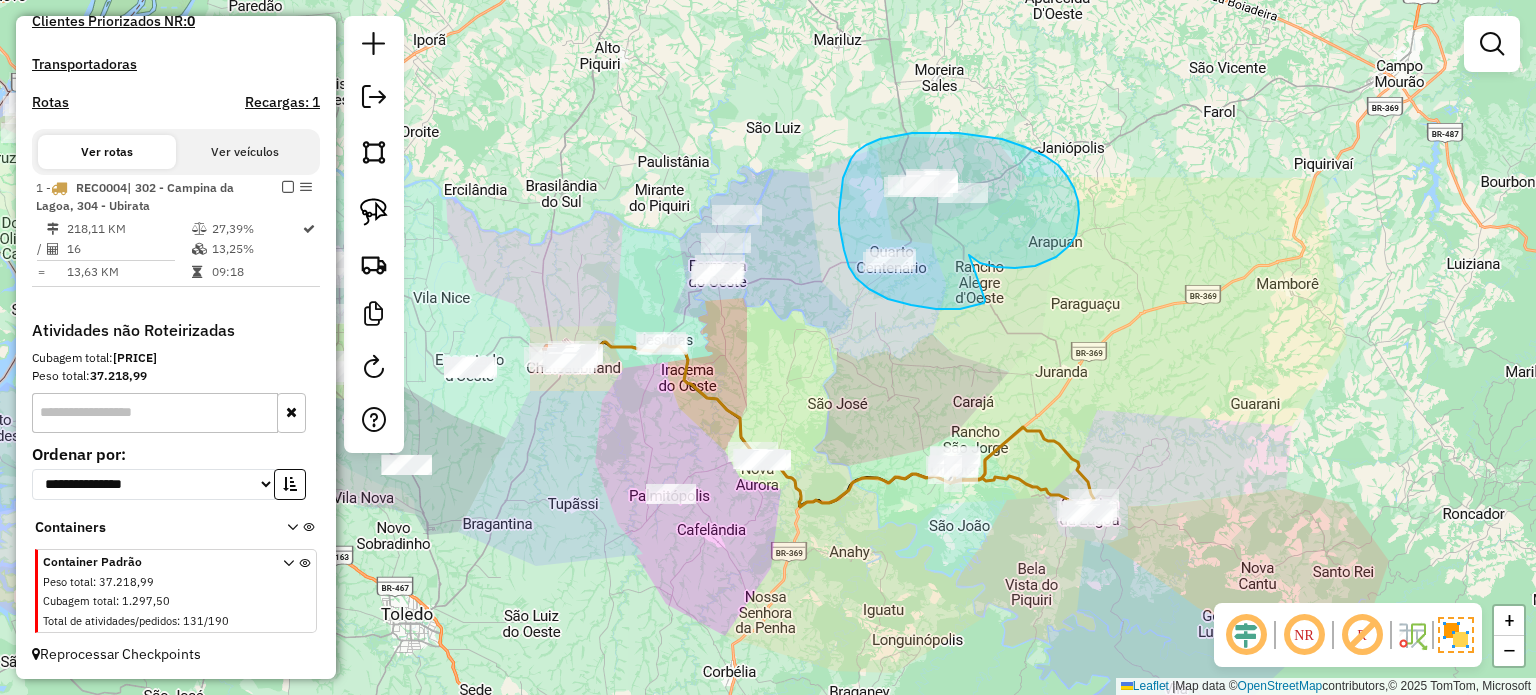 drag, startPoint x: 1056, startPoint y: 257, endPoint x: 987, endPoint y: 292, distance: 77.36925 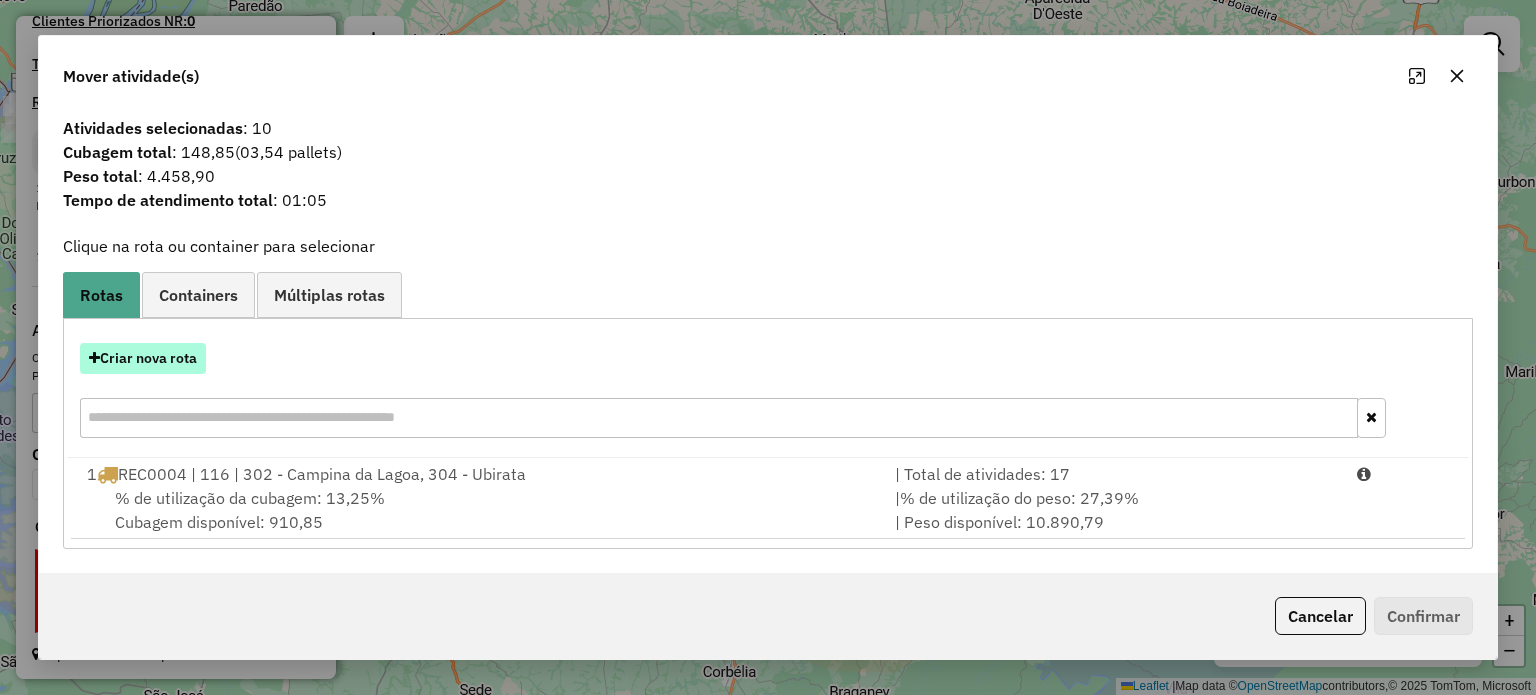 click on "Criar nova rota" at bounding box center (143, 358) 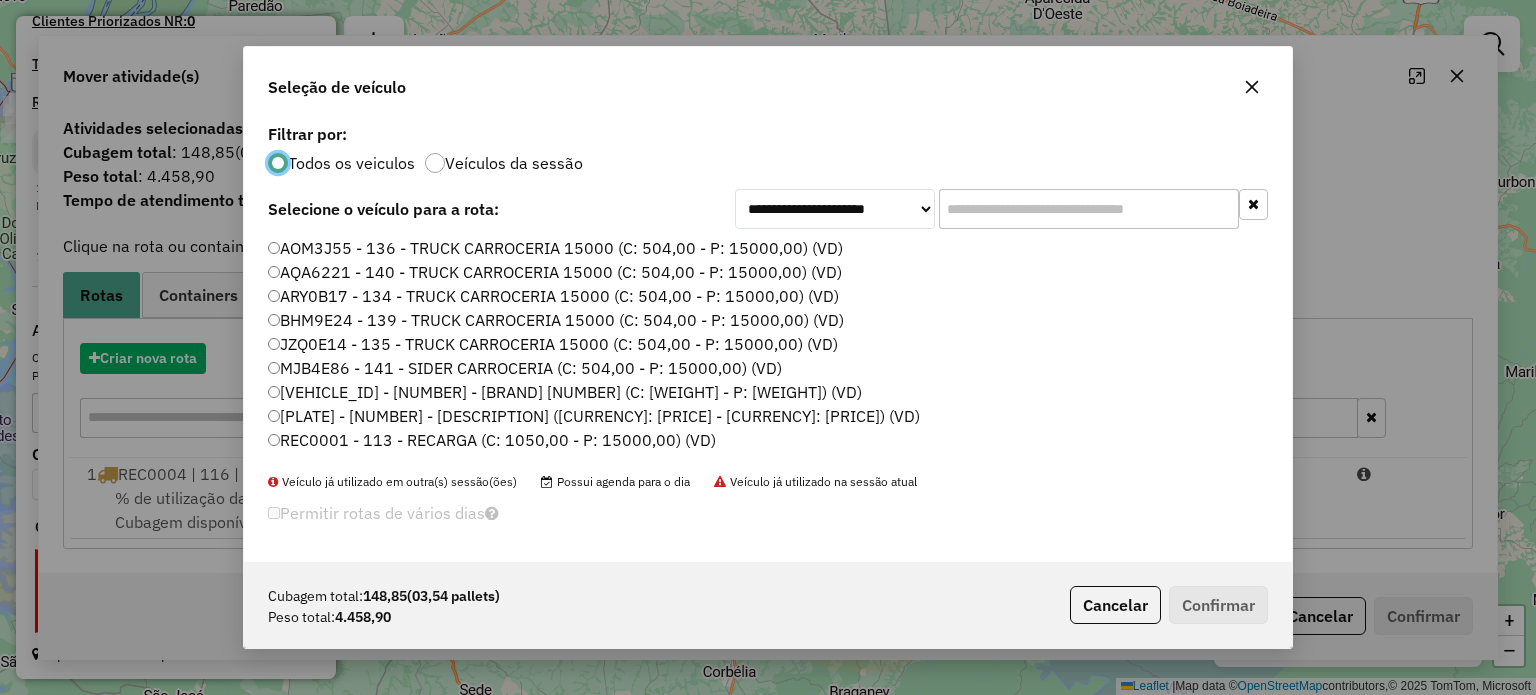 scroll, scrollTop: 10, scrollLeft: 6, axis: both 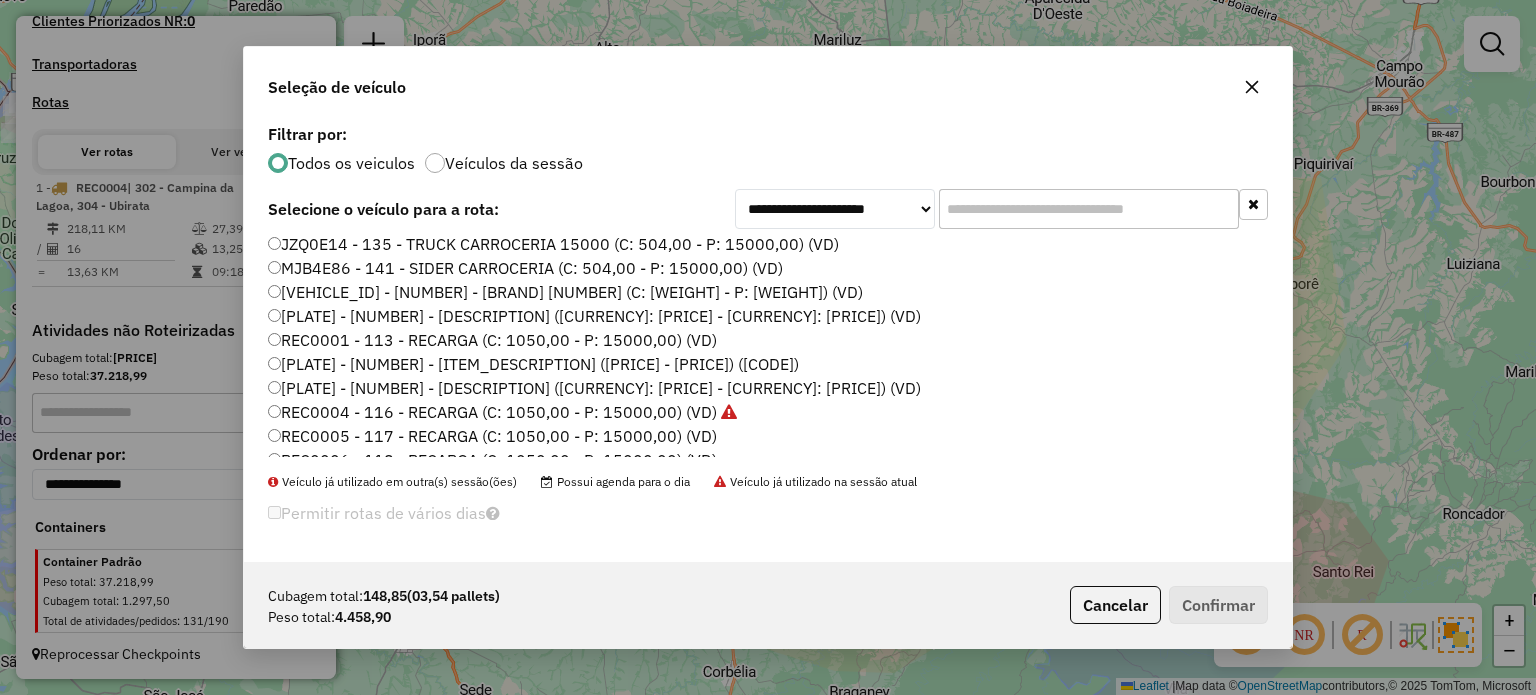 click on "REC0005 - 117 - RECARGA (C: 1050,00 - P: 15000,00) (VD)" 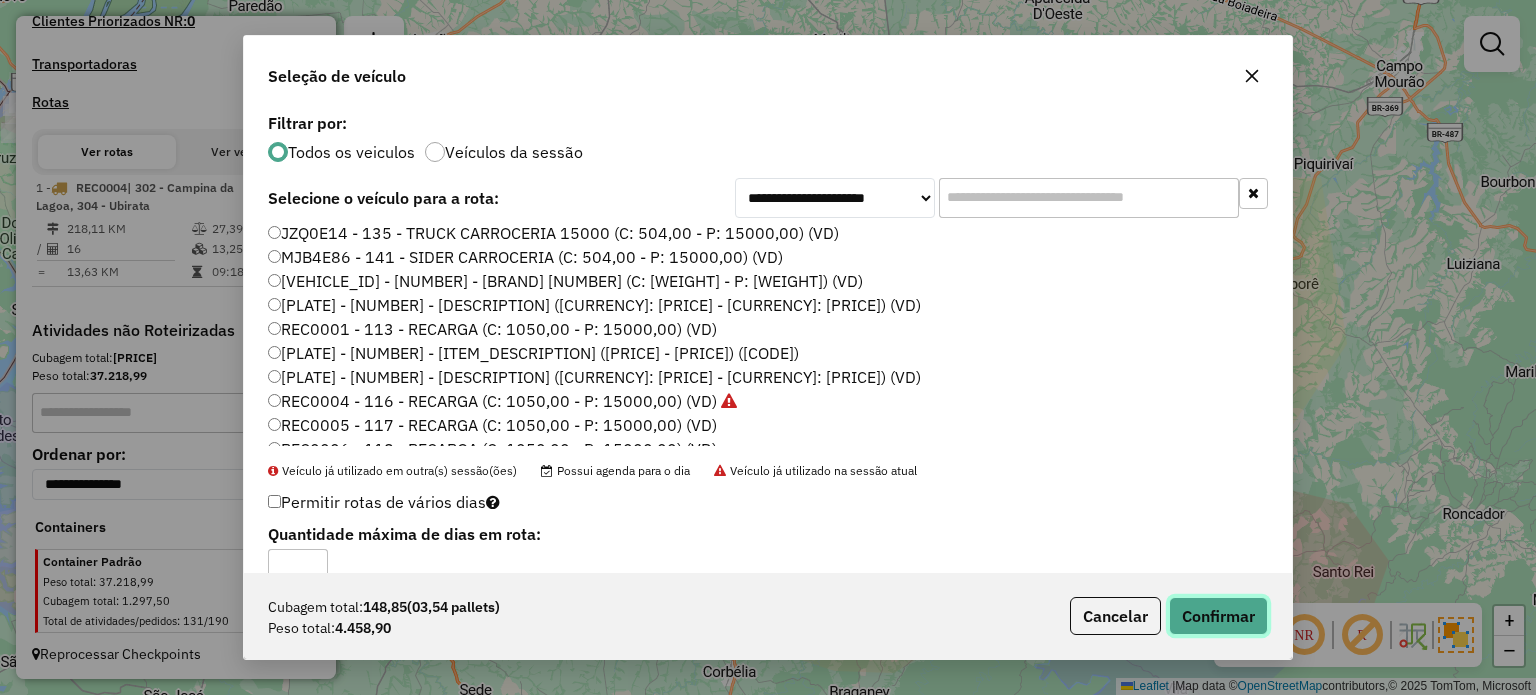 click on "Confirmar" 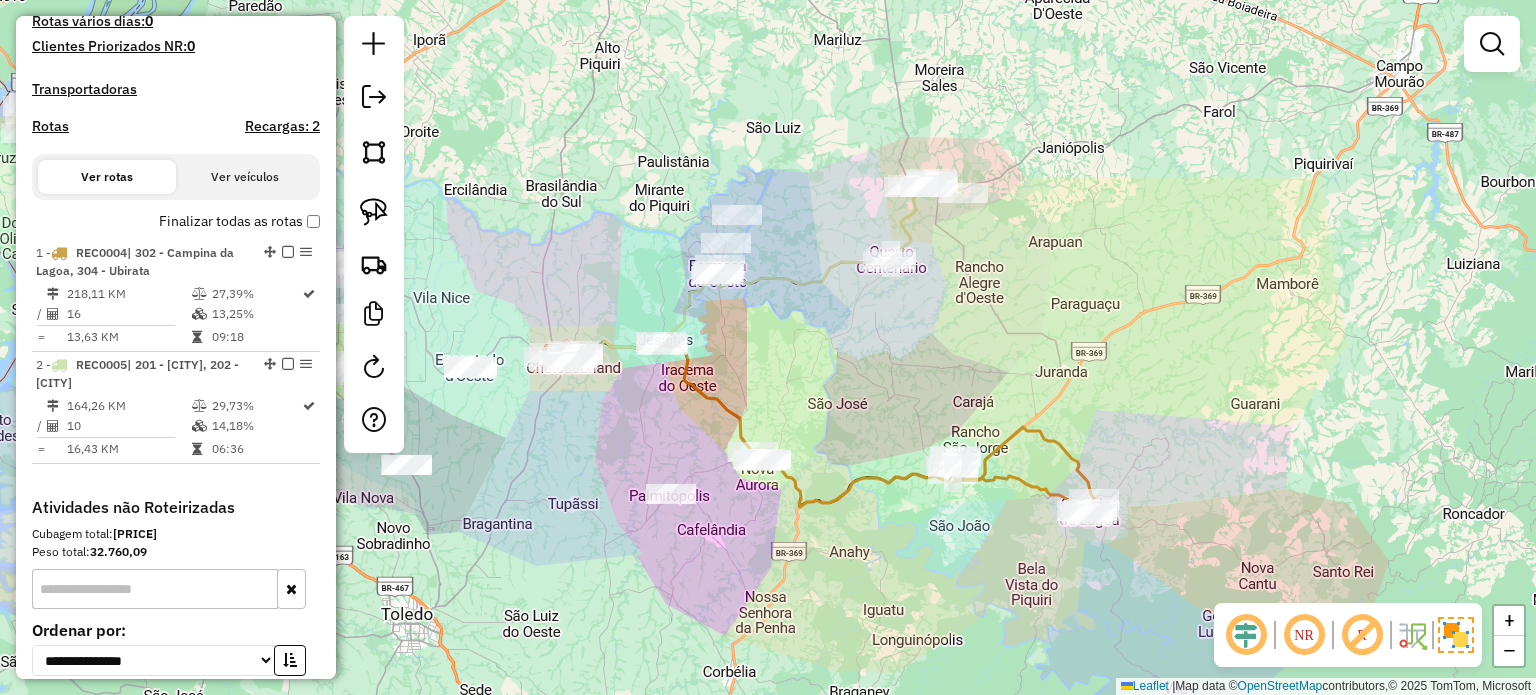 scroll, scrollTop: 618, scrollLeft: 0, axis: vertical 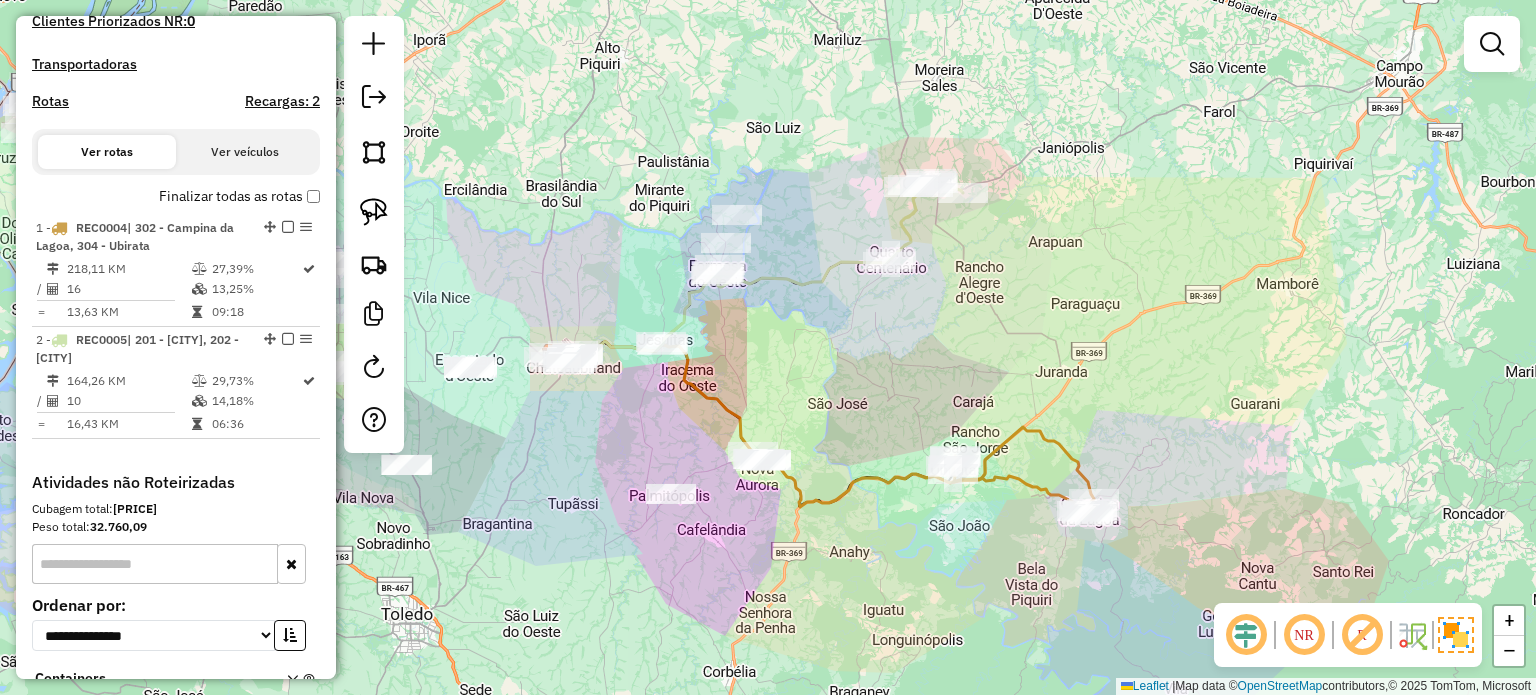 drag, startPoint x: 878, startPoint y: 439, endPoint x: 958, endPoint y: 363, distance: 110.34492 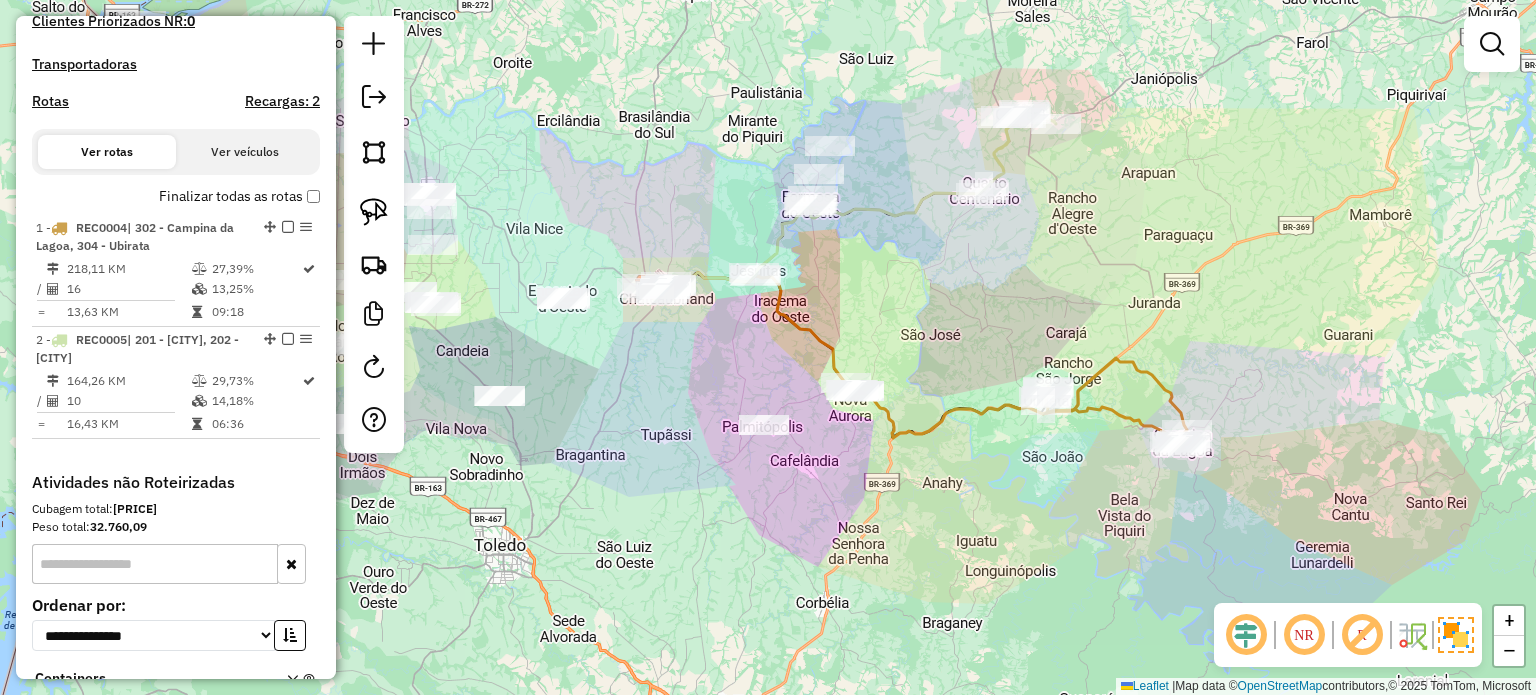 drag, startPoint x: 919, startPoint y: 324, endPoint x: 902, endPoint y: 324, distance: 17 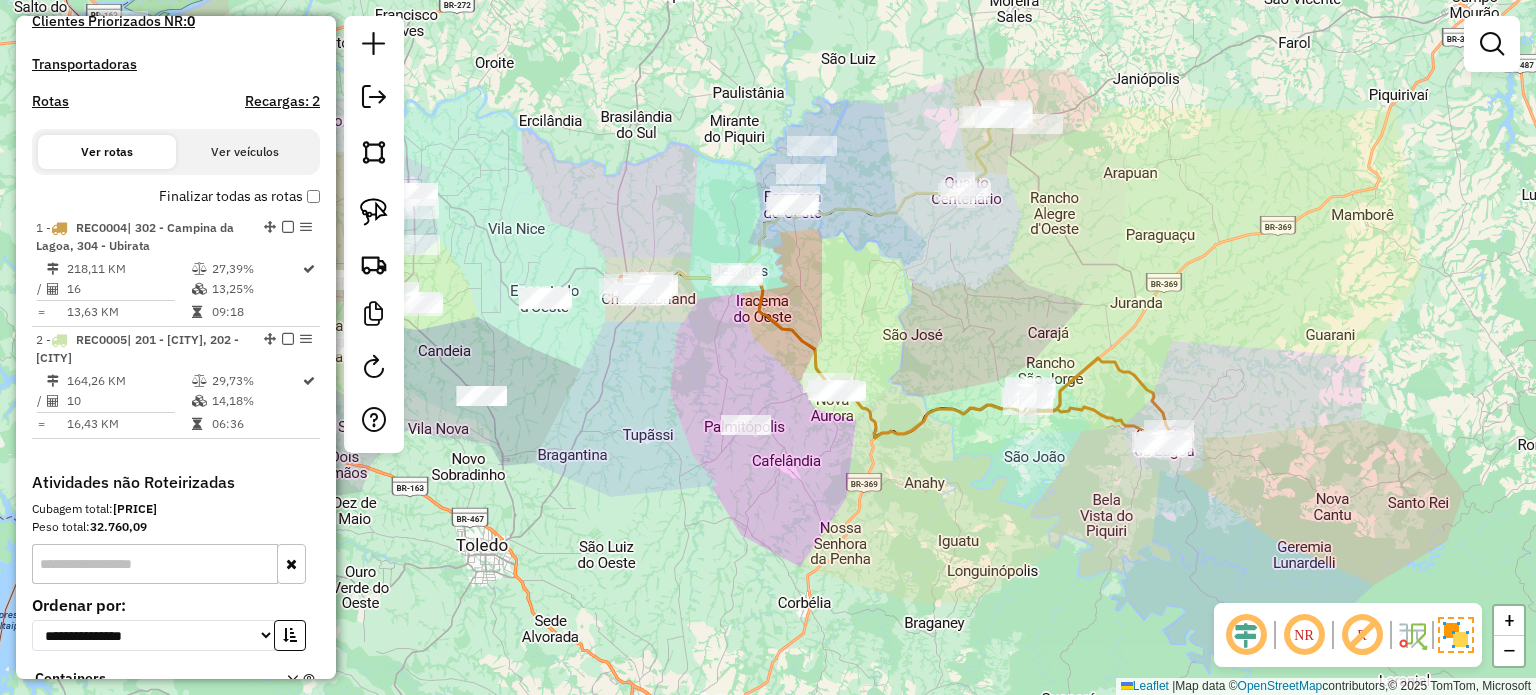 drag, startPoint x: 863, startPoint y: 291, endPoint x: 836, endPoint y: 296, distance: 27.45906 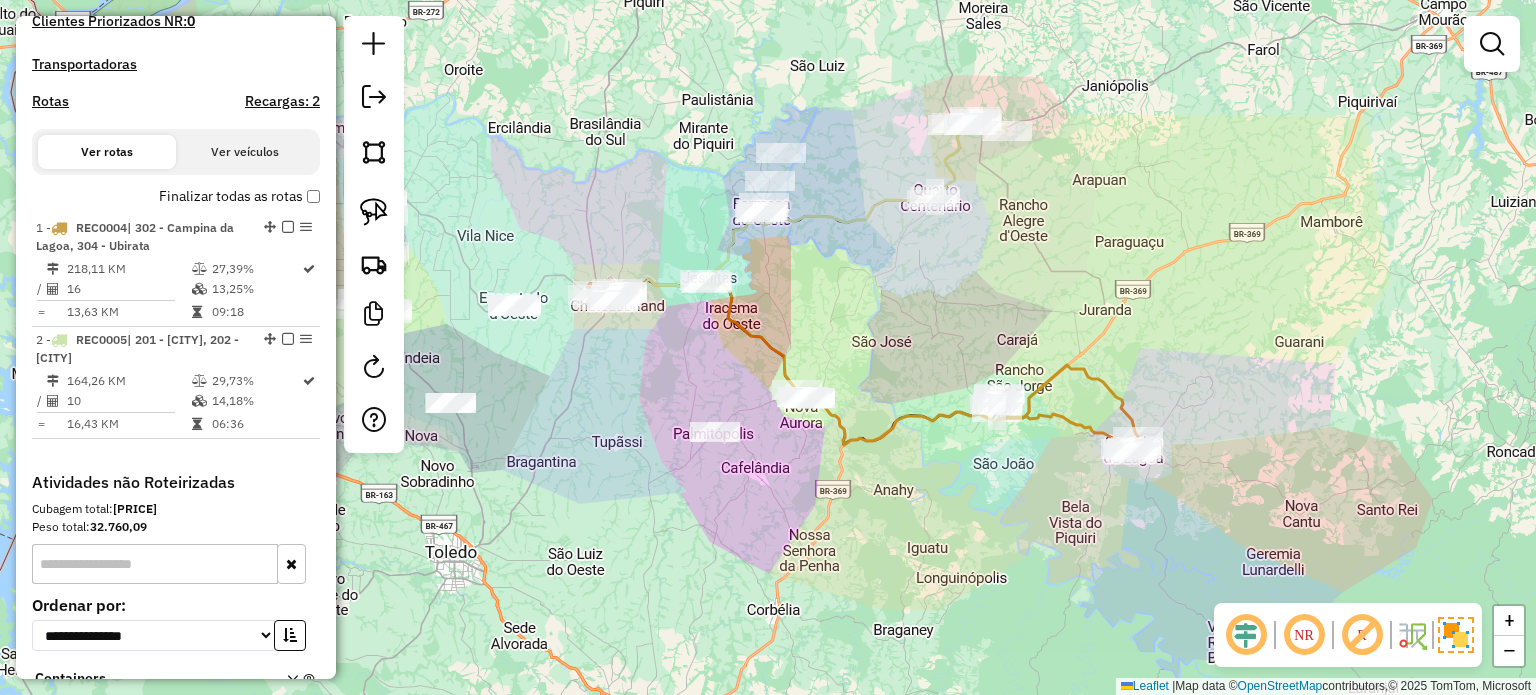 click on "Janela de atendimento Grade de atendimento Capacidade Transportadoras Veículos Cliente Pedidos  Rotas Selecione os dias de semana para filtrar as janelas de atendimento  Seg   Ter   Qua   Qui   Sex   Sáb   Dom  Informe o período da janela de atendimento: De: Até:  Filtrar exatamente a janela do cliente  Considerar janela de atendimento padrão  Selecione os dias de semana para filtrar as grades de atendimento  Seg   Ter   Qua   Qui   Sex   Sáb   Dom   Considerar clientes sem dia de atendimento cadastrado  Clientes fora do dia de atendimento selecionado Filtrar as atividades entre os valores definidos abaixo:  Peso mínimo:   Peso máximo:   Cubagem mínima:   Cubagem máxima:   De:   Até:  Filtrar as atividades entre o tempo de atendimento definido abaixo:  De:   Até:   Considerar capacidade total dos clientes não roteirizados Transportadora: Selecione um ou mais itens Tipo de veículo: Selecione um ou mais itens Veículo: Selecione um ou mais itens Motorista: Selecione um ou mais itens Nome: Rótulo:" 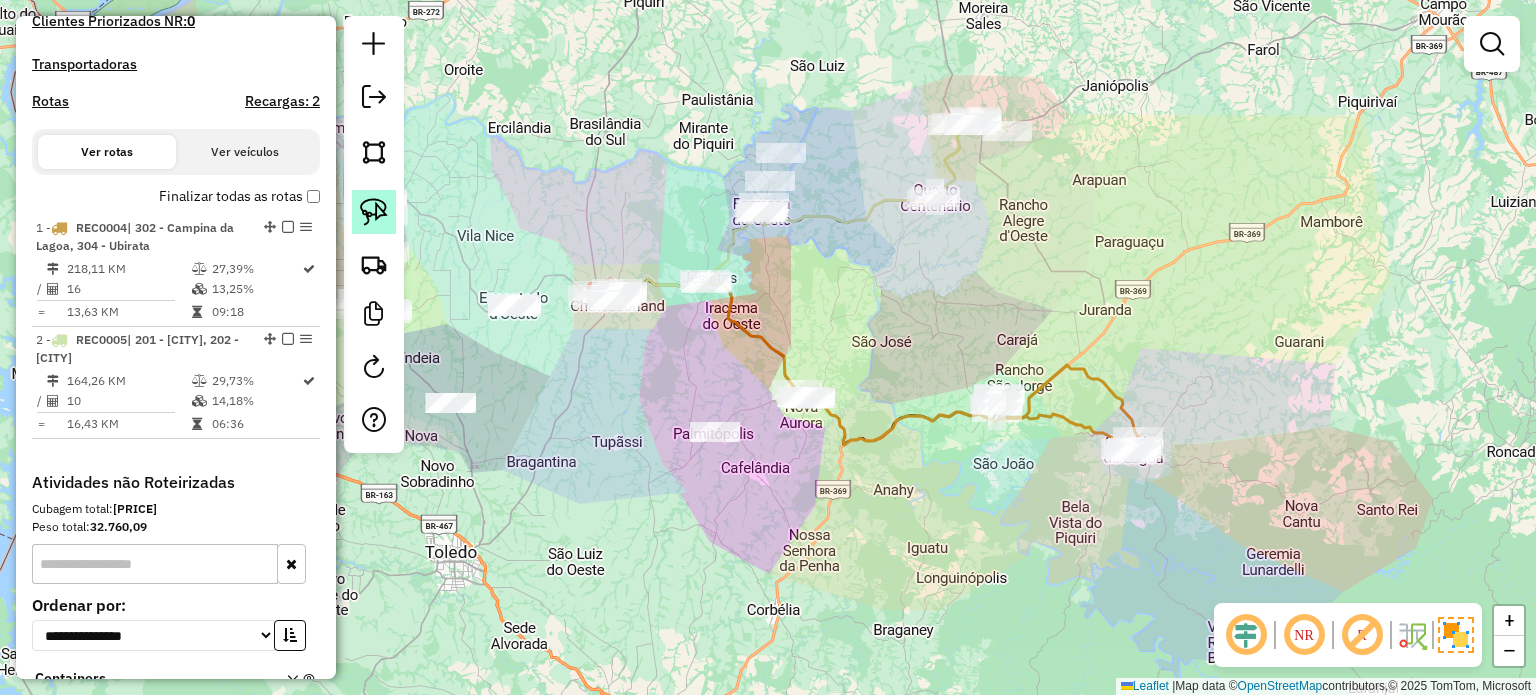click 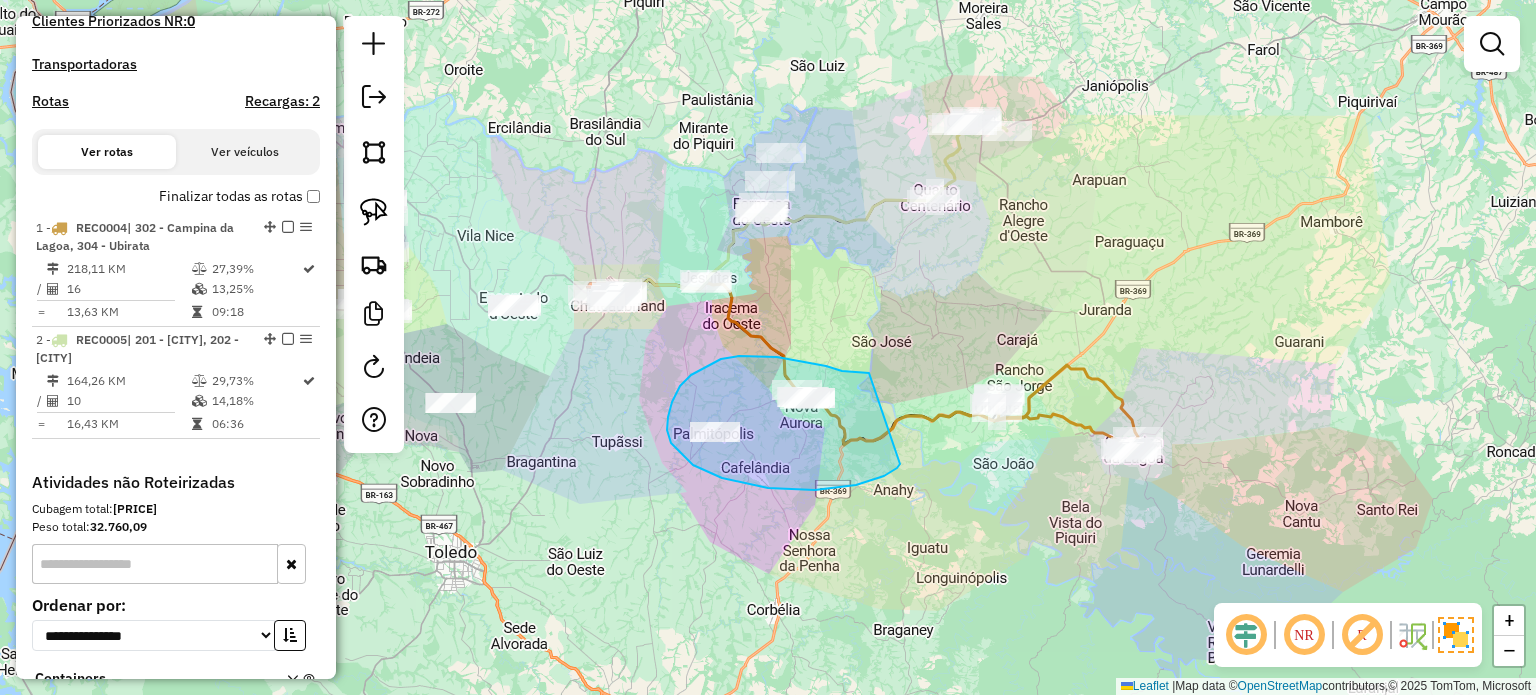 drag, startPoint x: 869, startPoint y: 373, endPoint x: 896, endPoint y: 456, distance: 87.28116 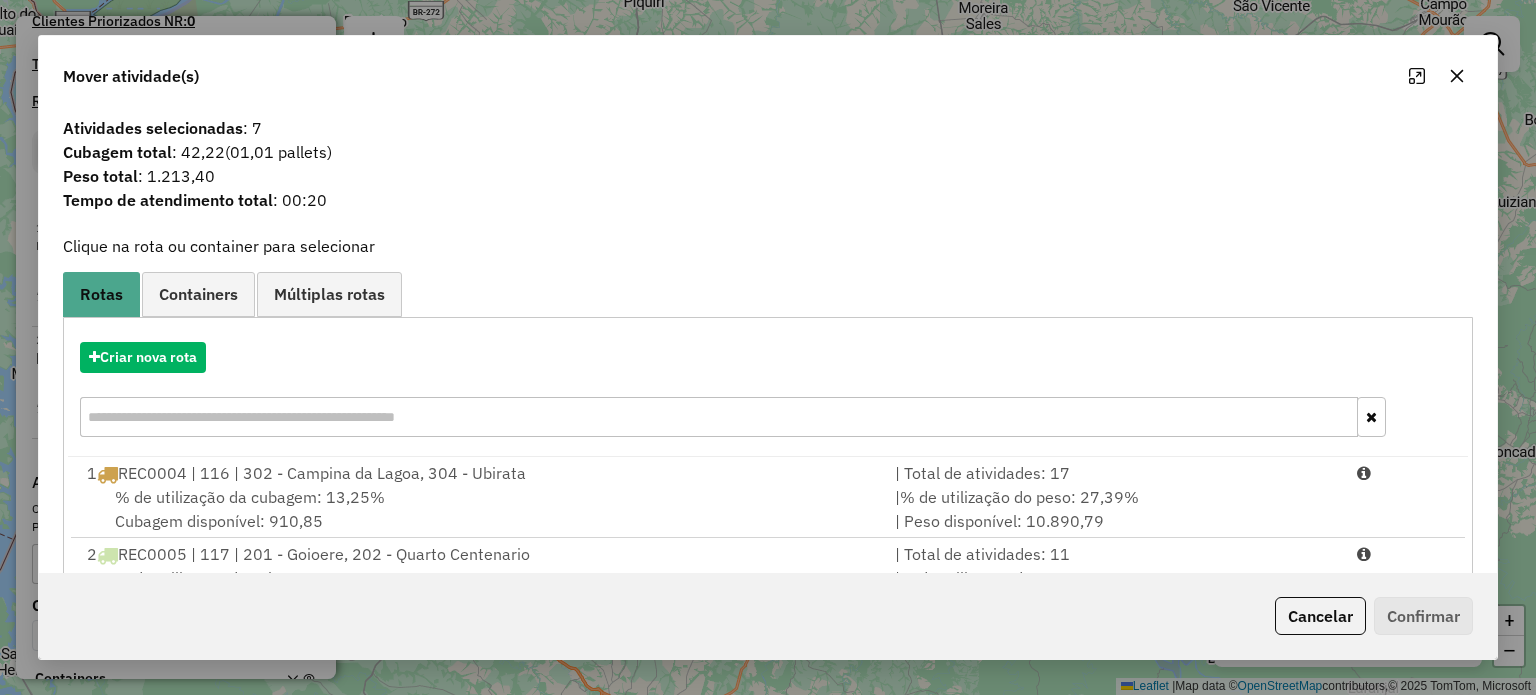 click 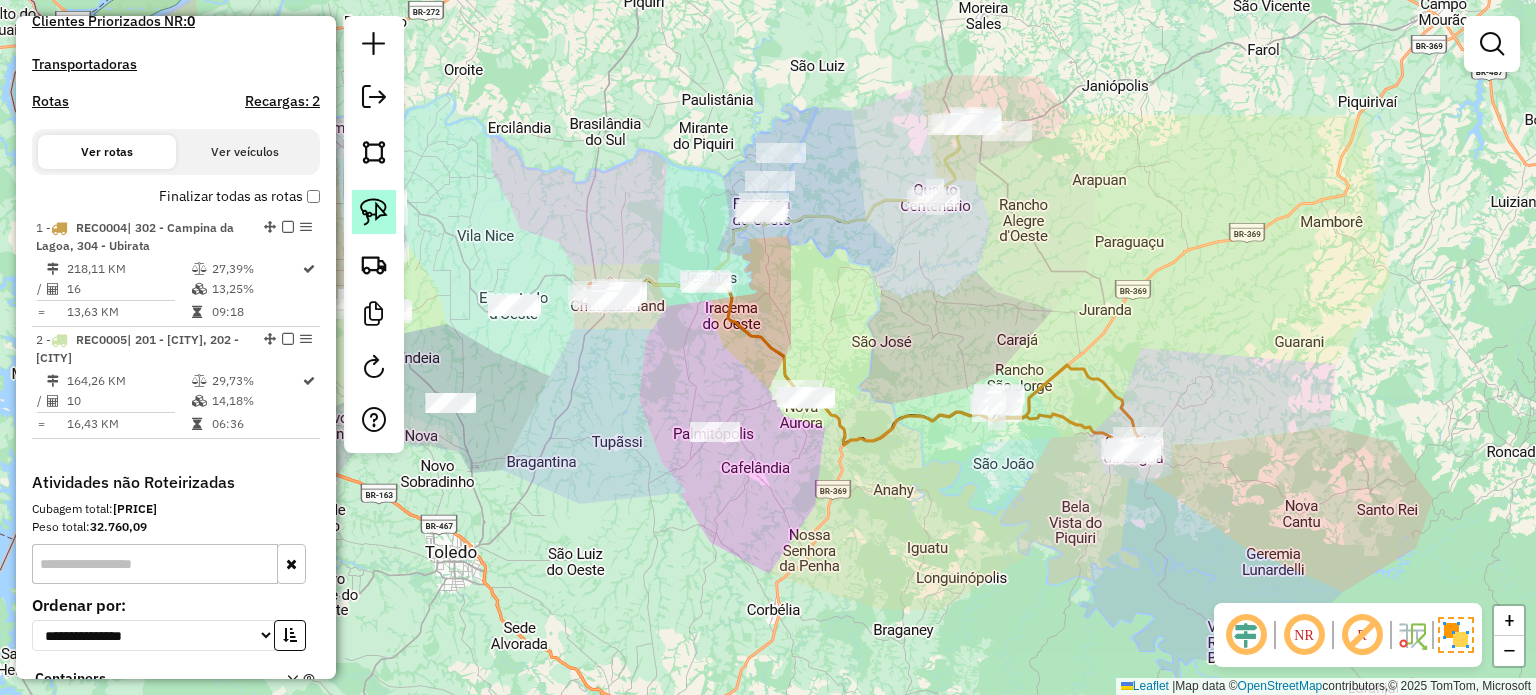 click 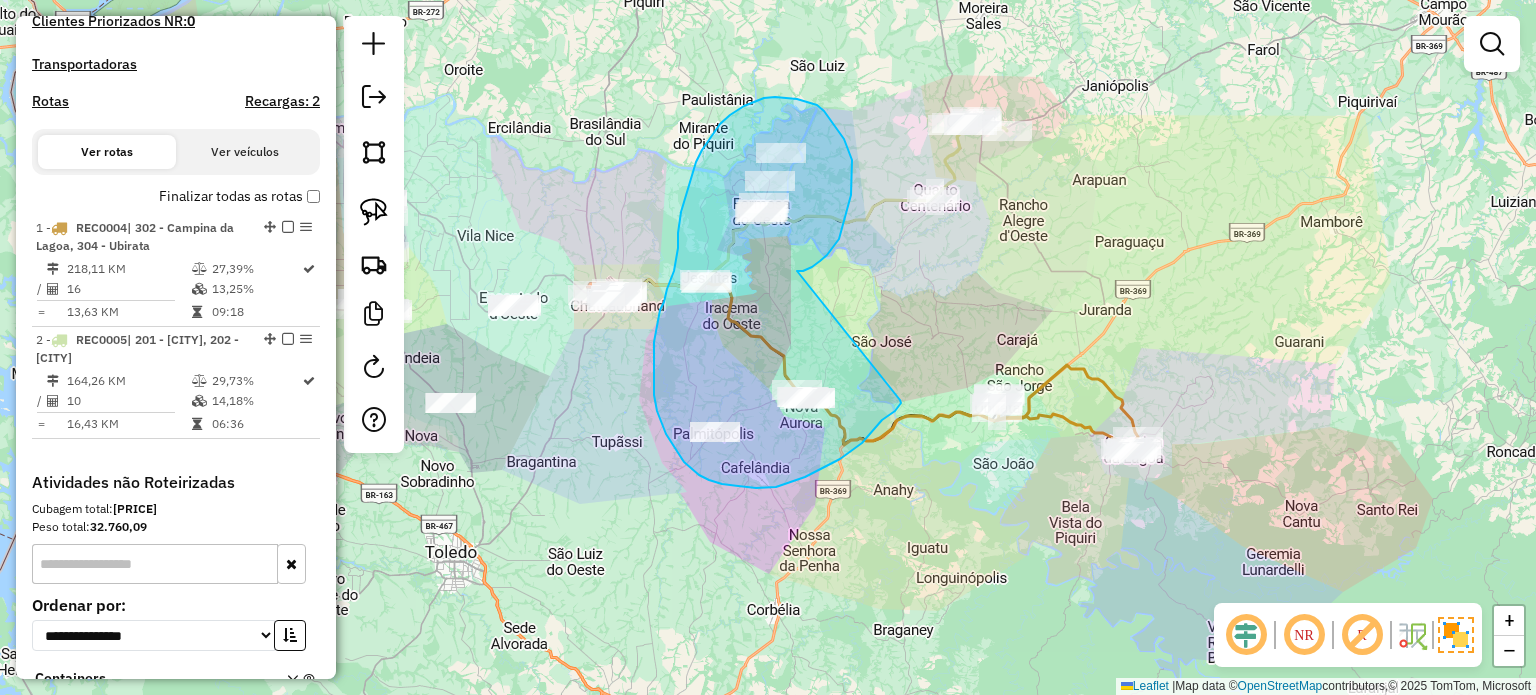 drag, startPoint x: 797, startPoint y: 271, endPoint x: 896, endPoint y: 399, distance: 161.8178 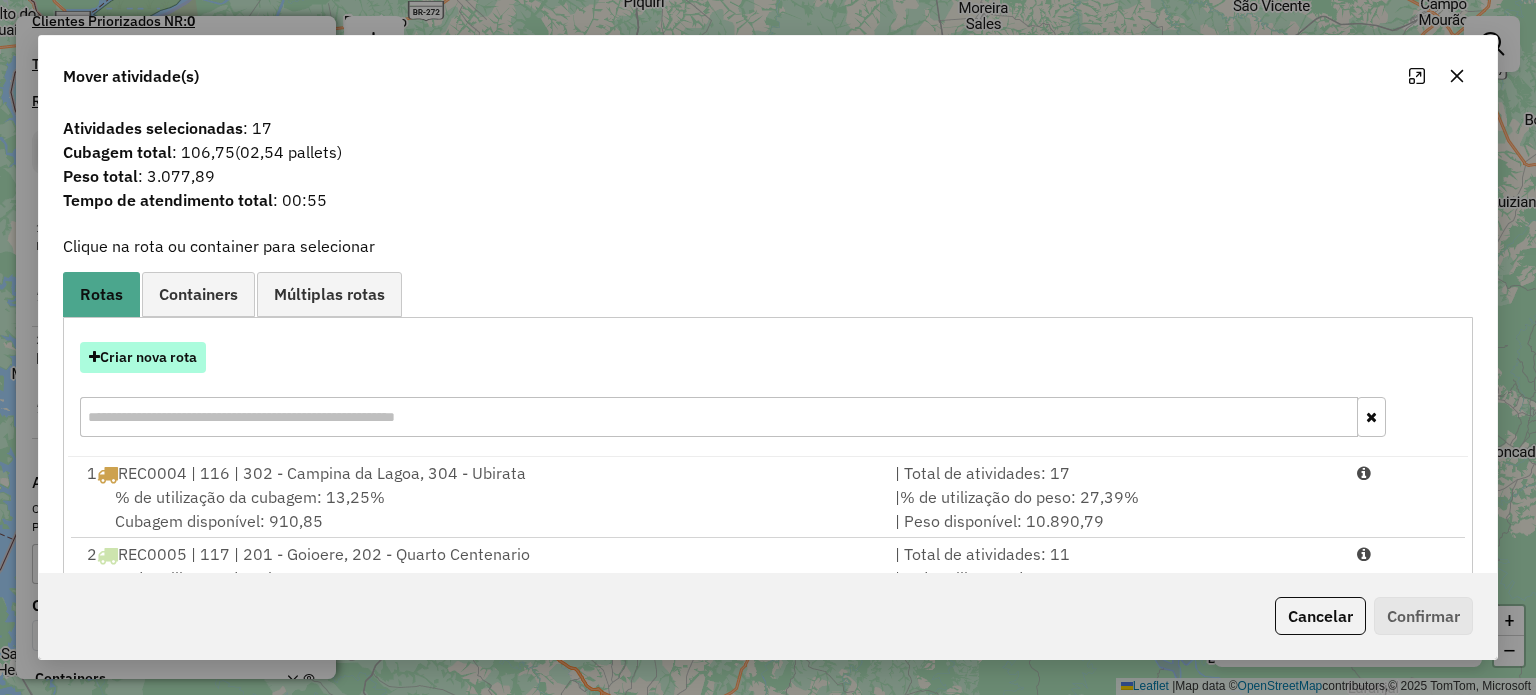 click on "Criar nova rota" at bounding box center (143, 357) 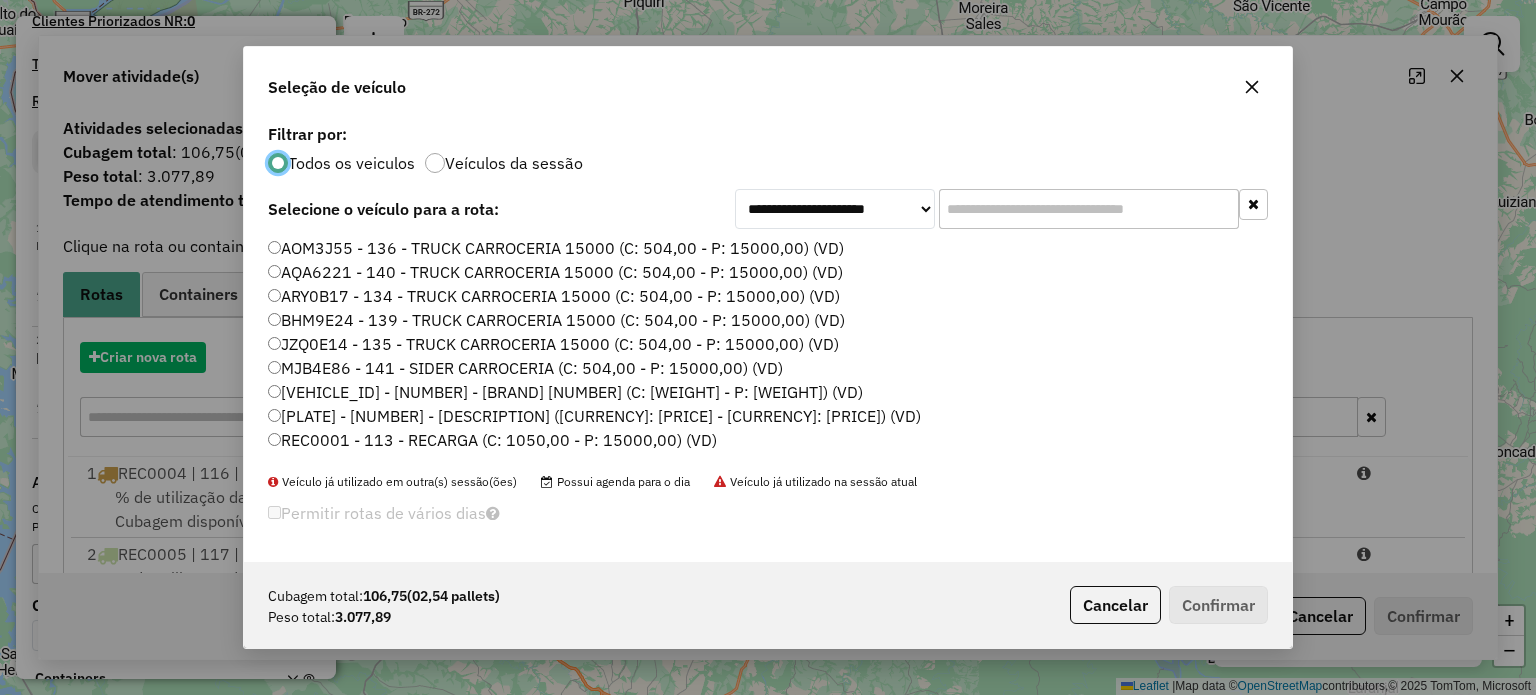 scroll, scrollTop: 10, scrollLeft: 6, axis: both 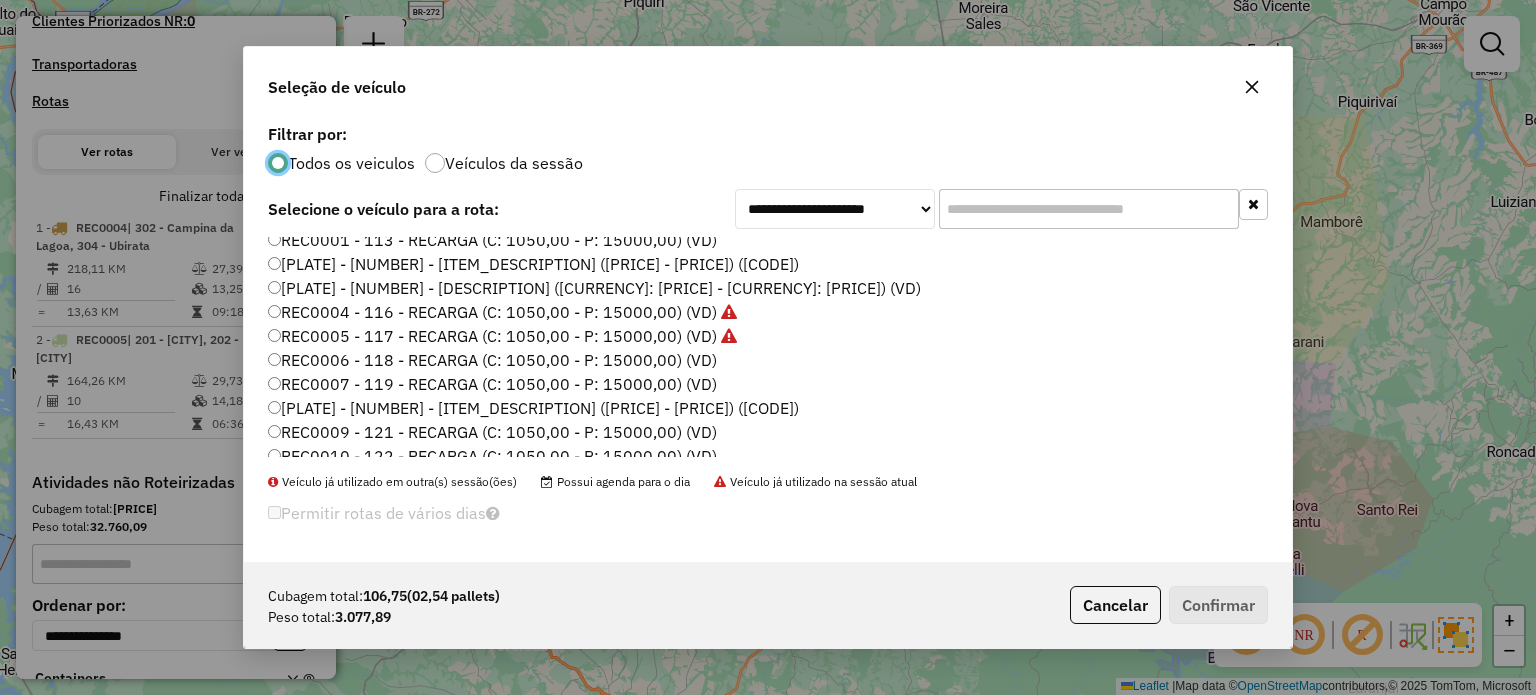 click on "REC0006 - 118 - RECARGA (C: 1050,00 - P: 15000,00) (VD)" 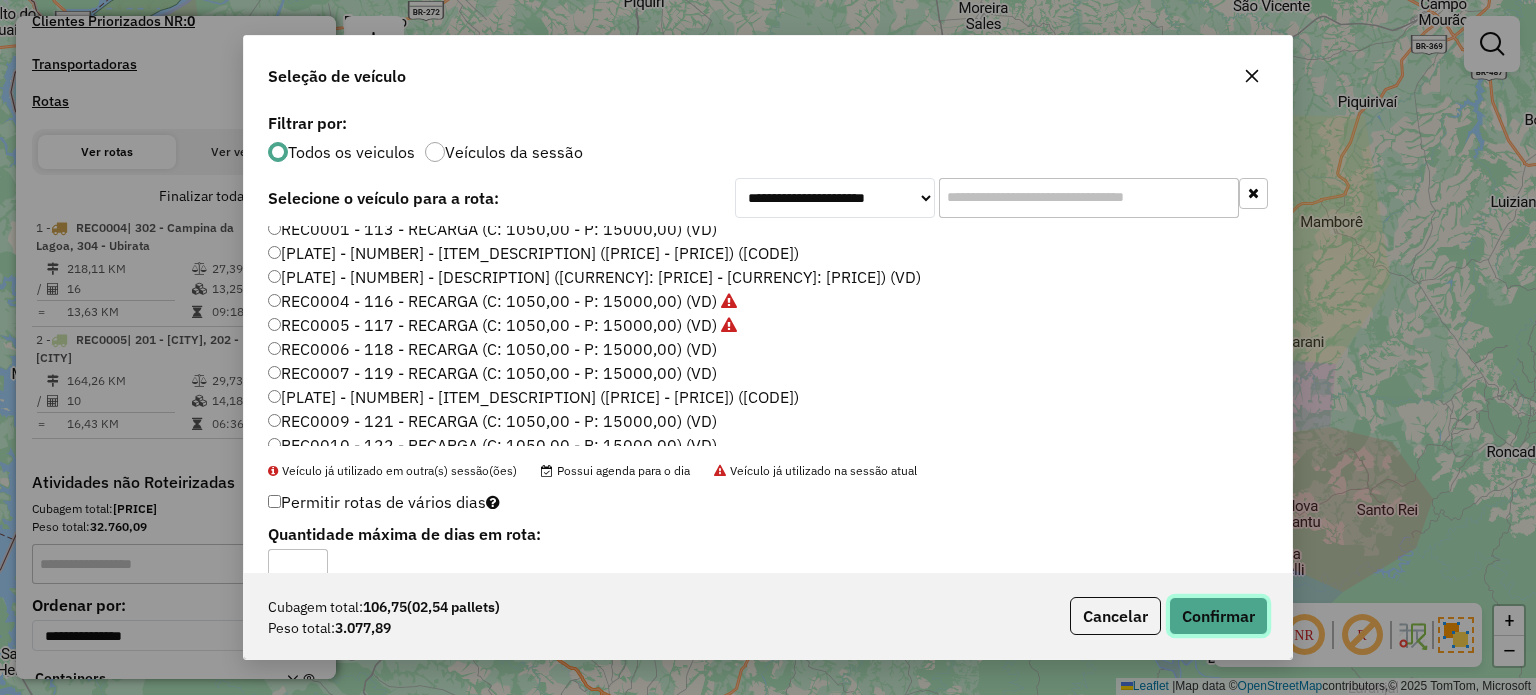 click on "Confirmar" 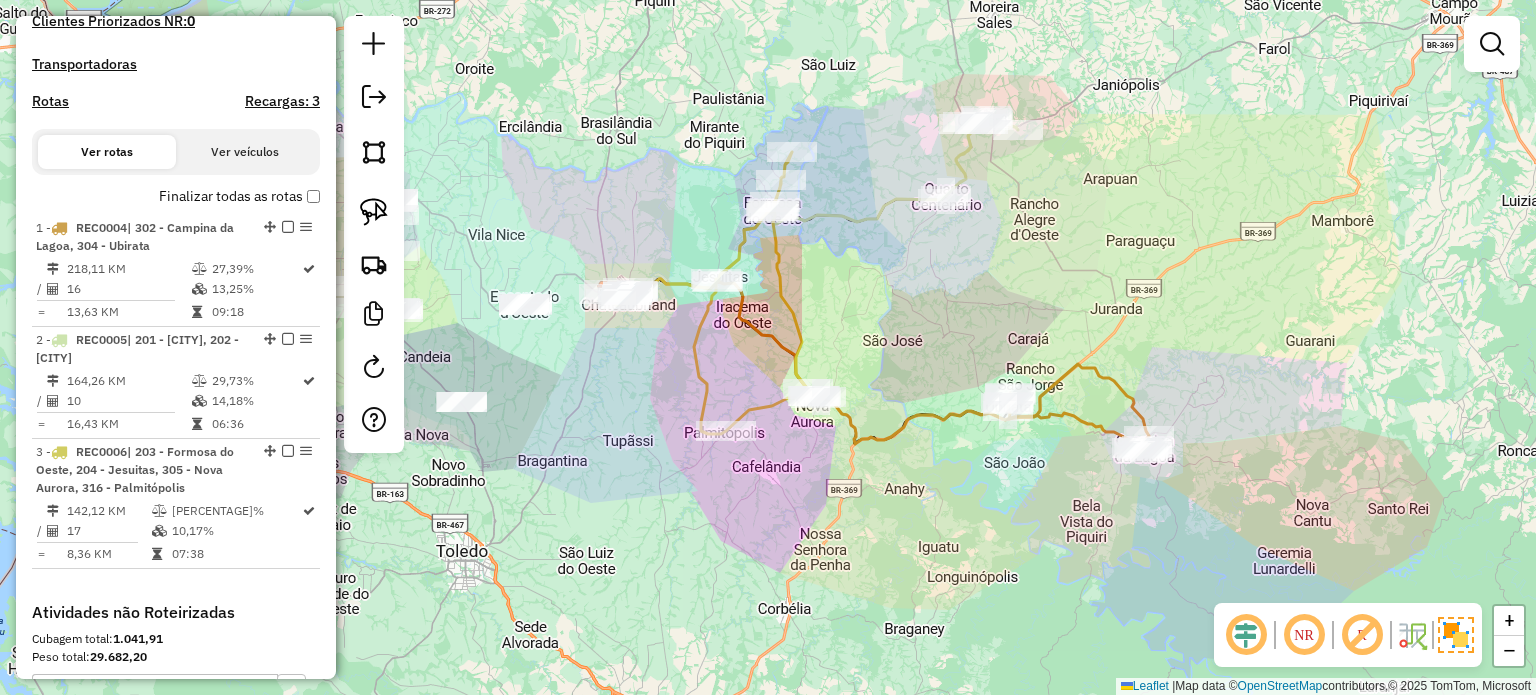 drag, startPoint x: 836, startPoint y: 339, endPoint x: 872, endPoint y: 339, distance: 36 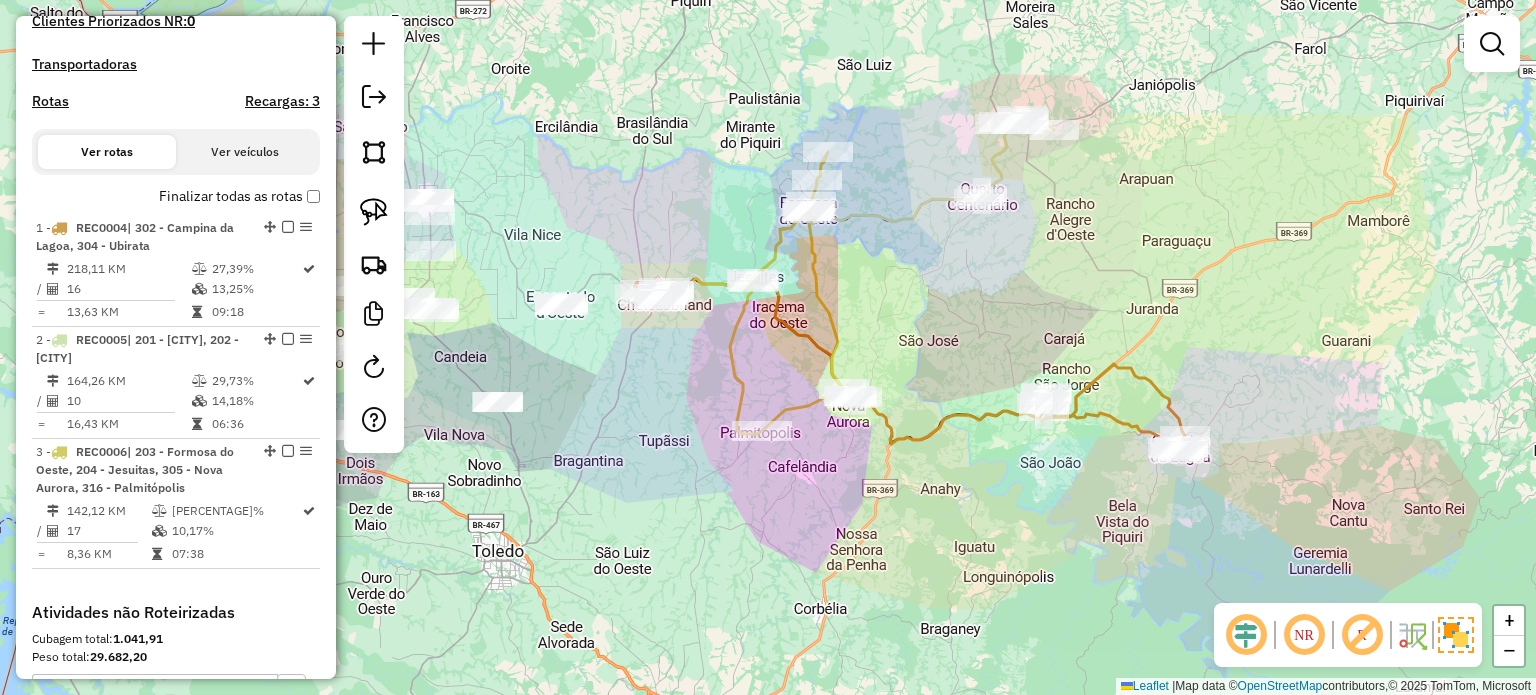 drag, startPoint x: 924, startPoint y: 340, endPoint x: 992, endPoint y: 327, distance: 69.2315 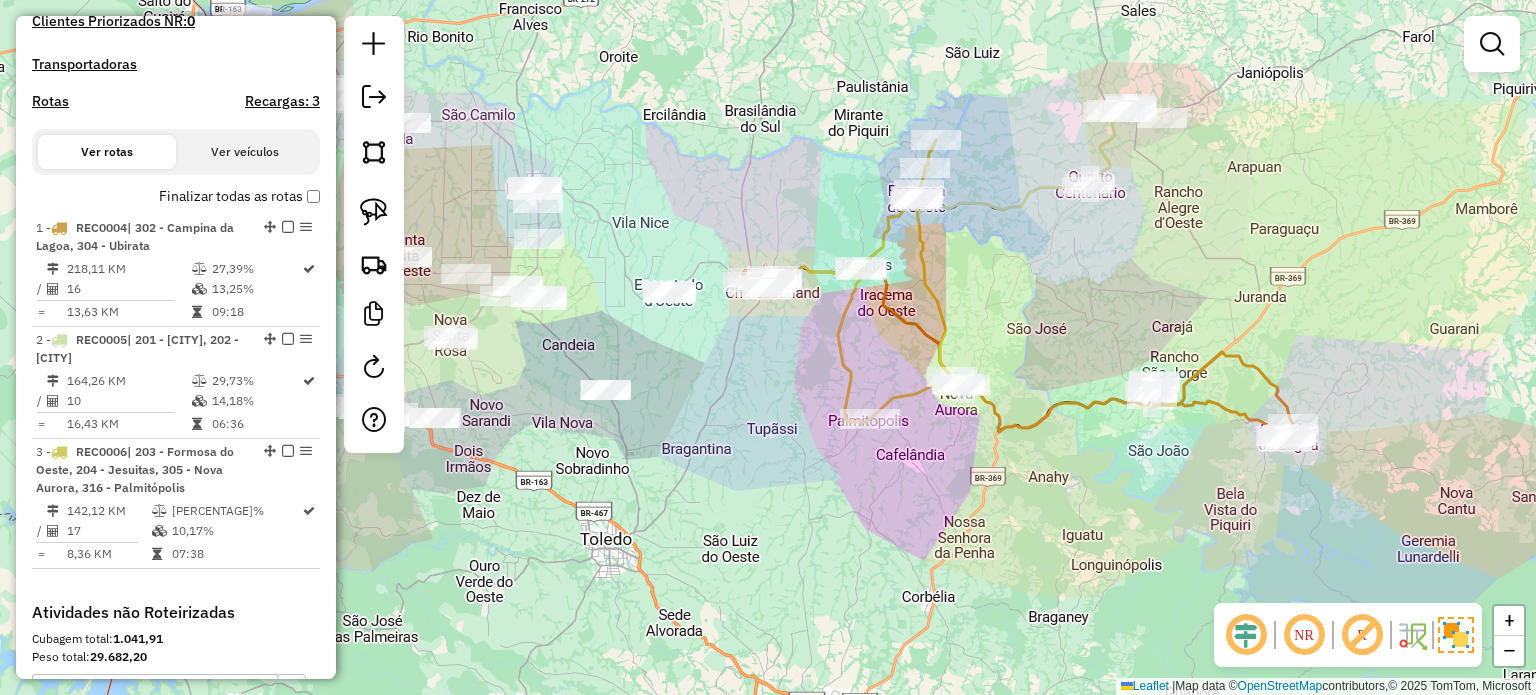 drag, startPoint x: 772, startPoint y: 335, endPoint x: 807, endPoint y: 335, distance: 35 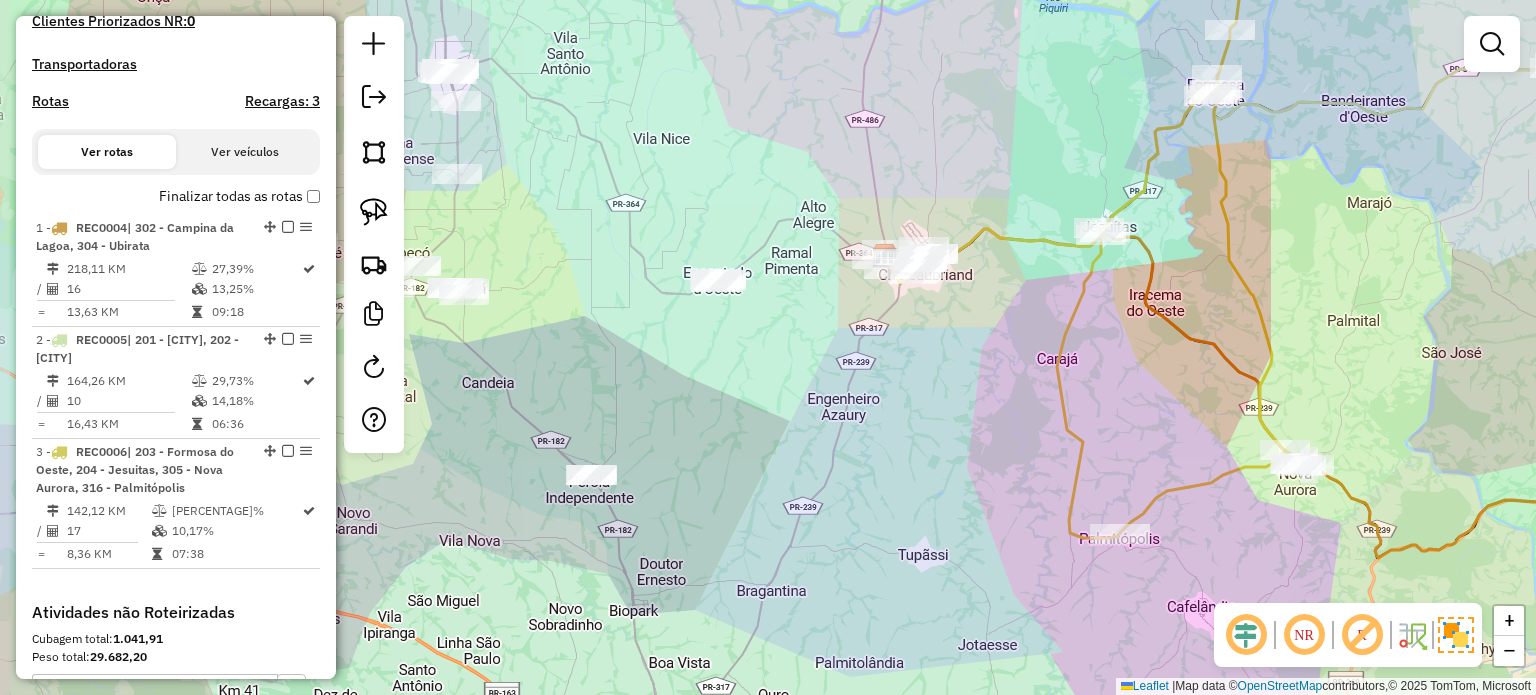 drag, startPoint x: 773, startPoint y: 360, endPoint x: 789, endPoint y: 347, distance: 20.615528 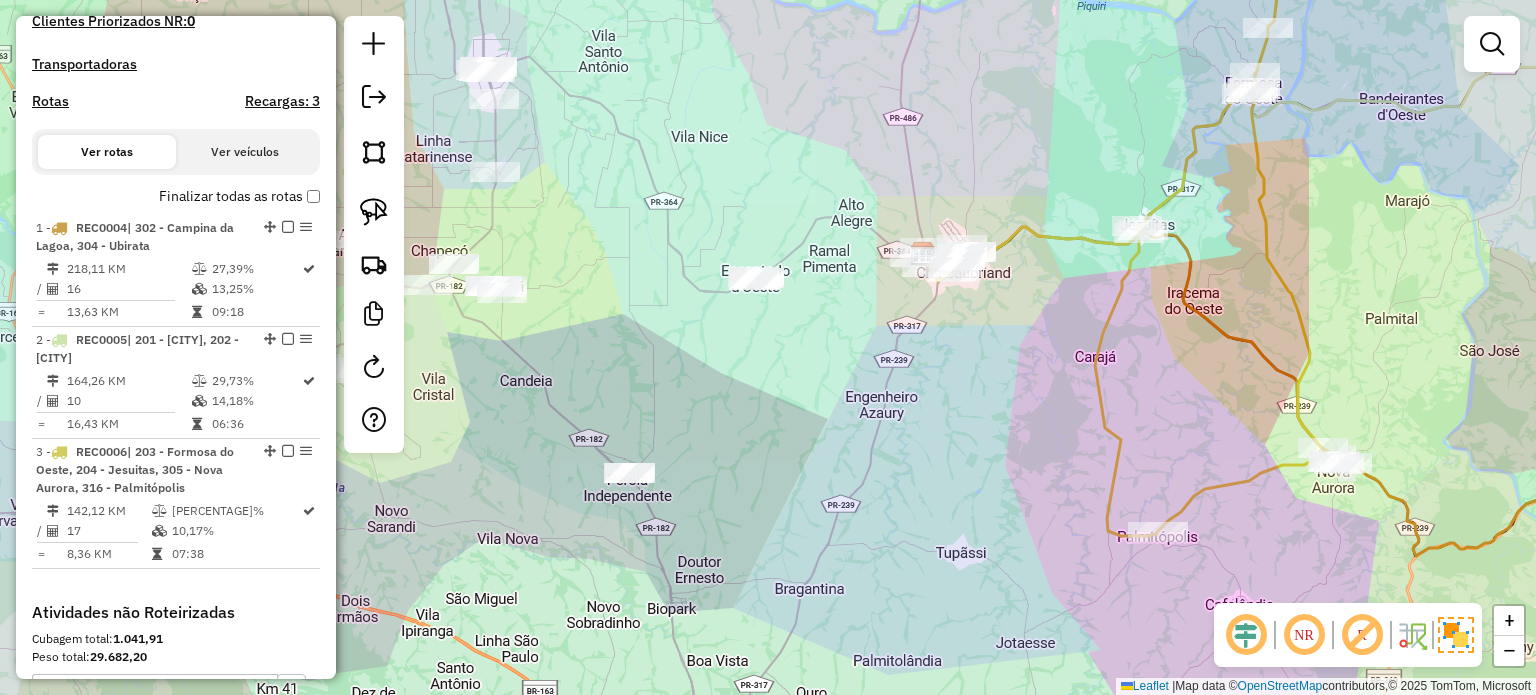 drag, startPoint x: 840, startPoint y: 380, endPoint x: 641, endPoint y: 352, distance: 200.96019 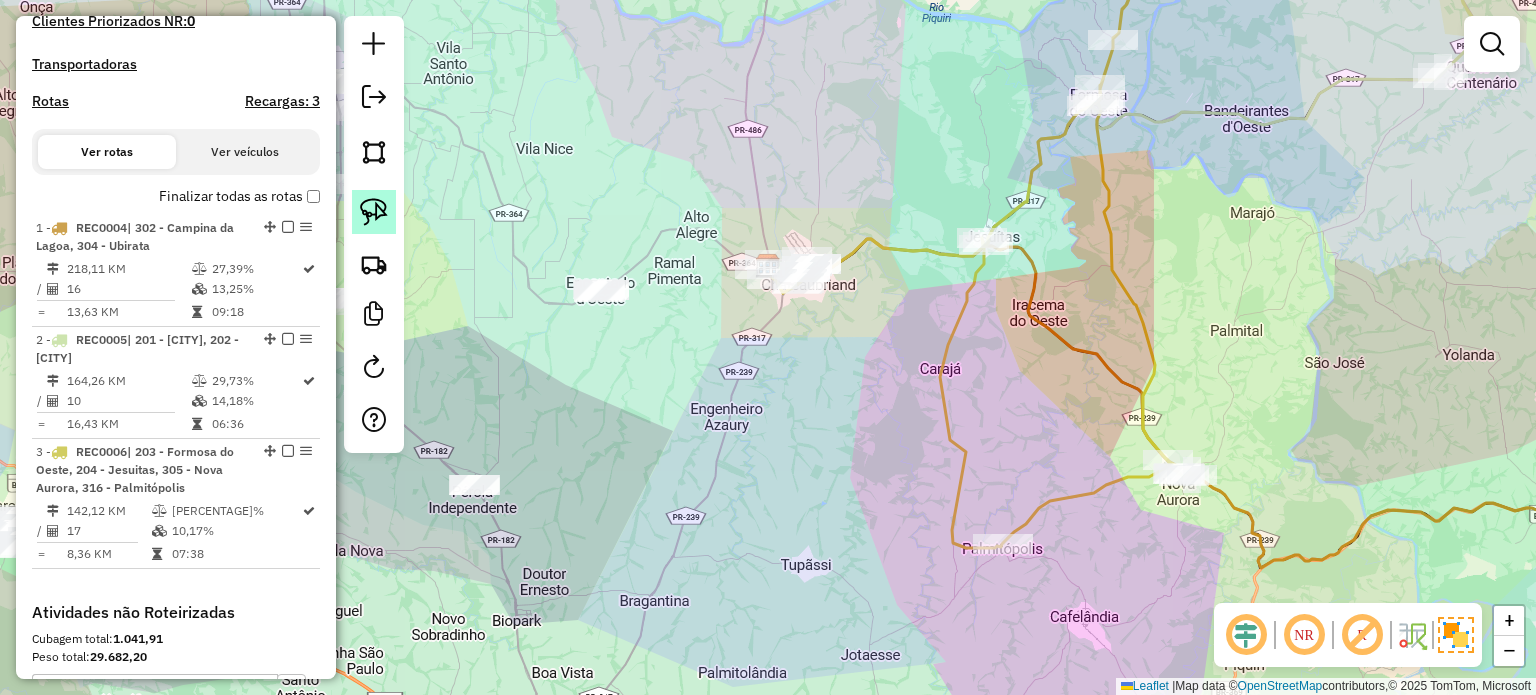 click 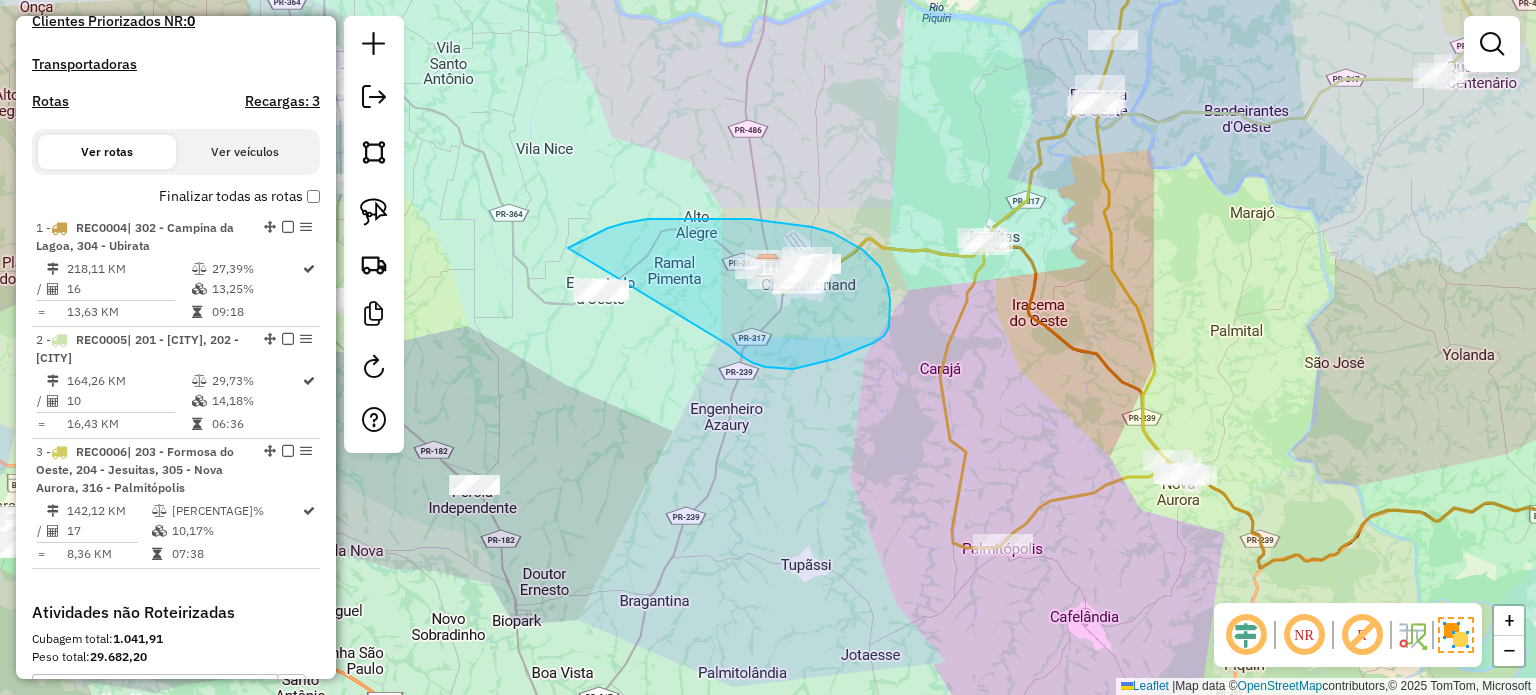 drag, startPoint x: 733, startPoint y: 349, endPoint x: 635, endPoint y: 374, distance: 101.13852 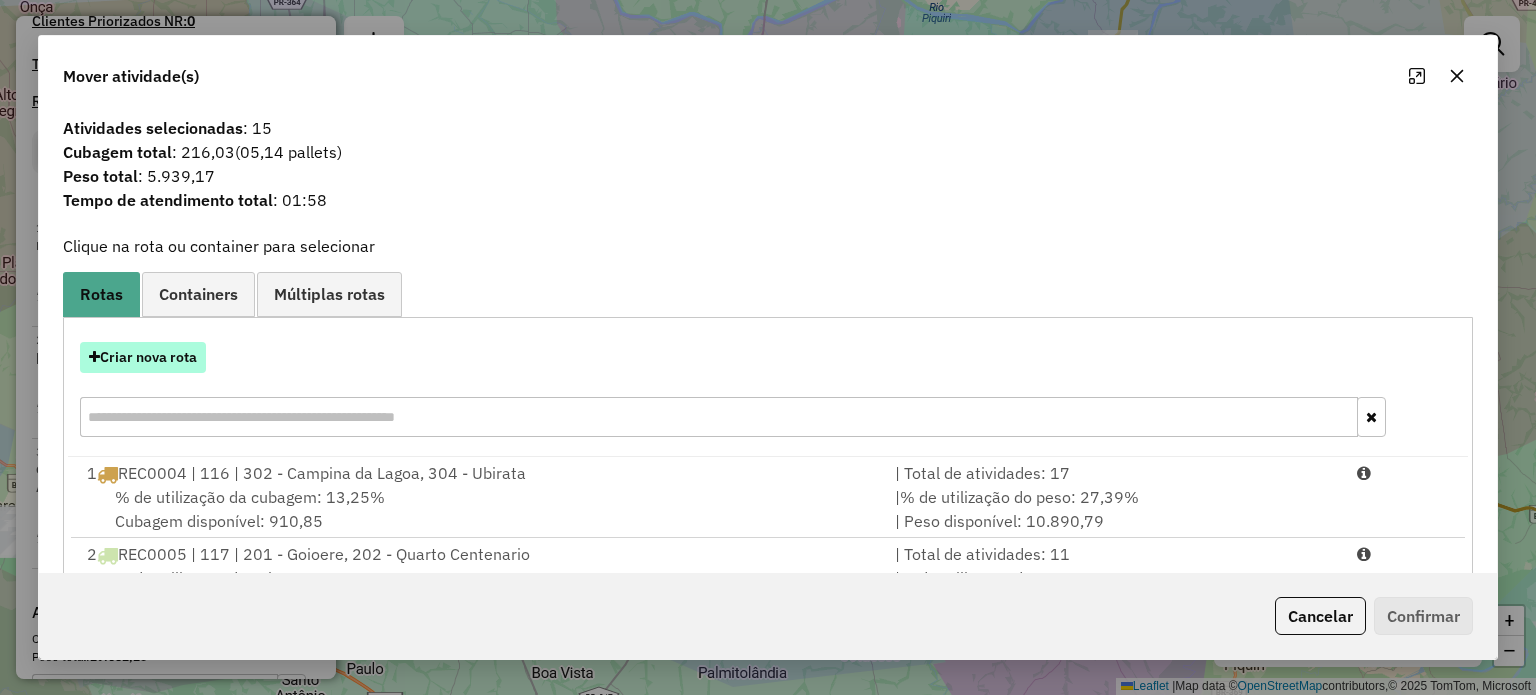 click on "Criar nova rota" at bounding box center [143, 357] 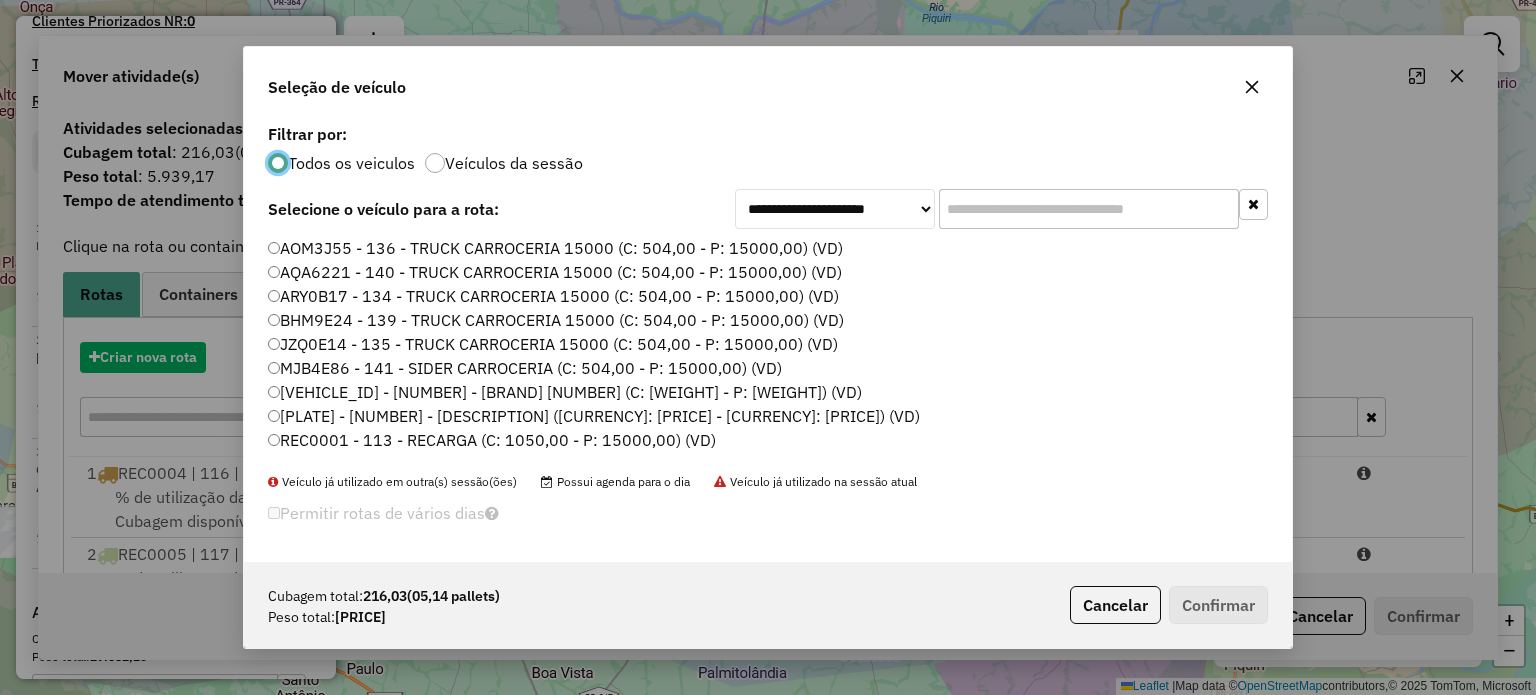 scroll, scrollTop: 10, scrollLeft: 6, axis: both 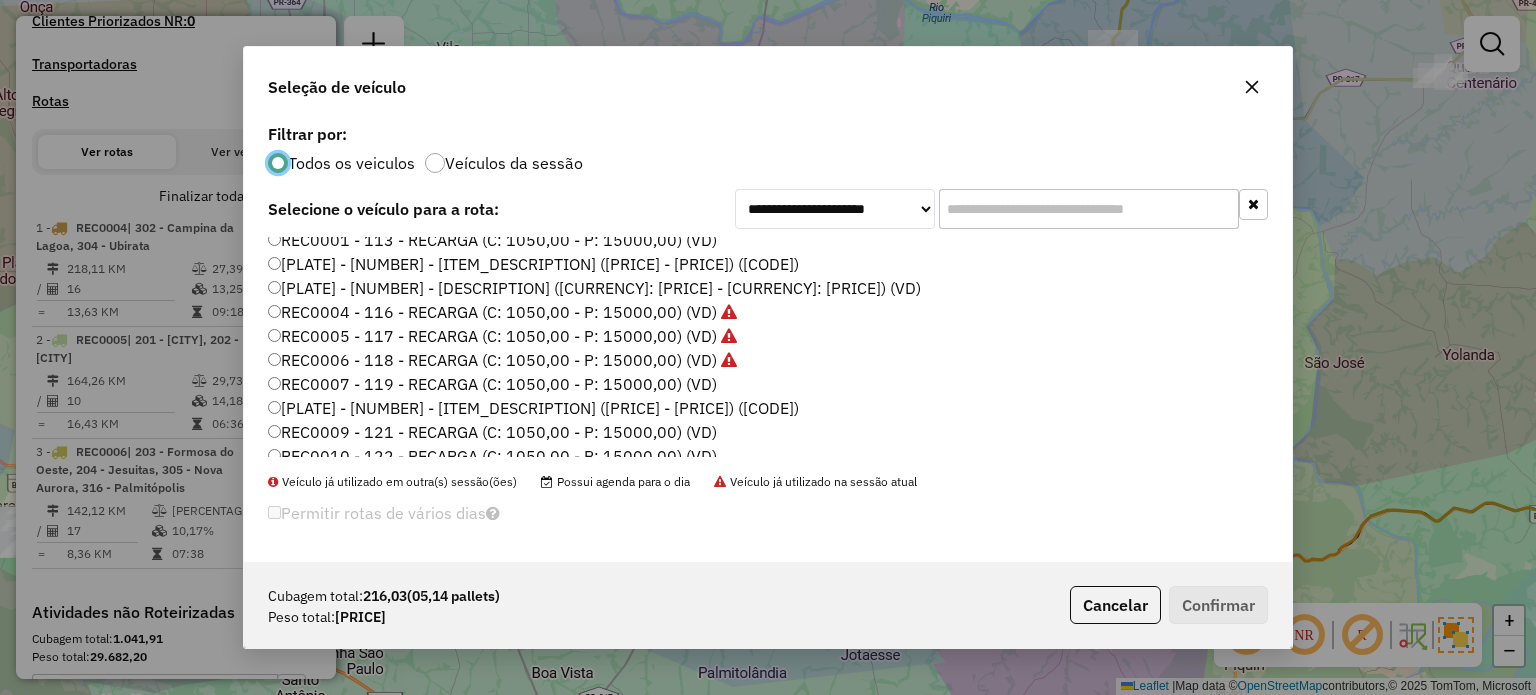 click on "[PLATE] - [NUMBER] - [DESCRIPTION] ([CURRENCY]: [PRICE] - [CURRENCY]: [PRICE]) (VD)" 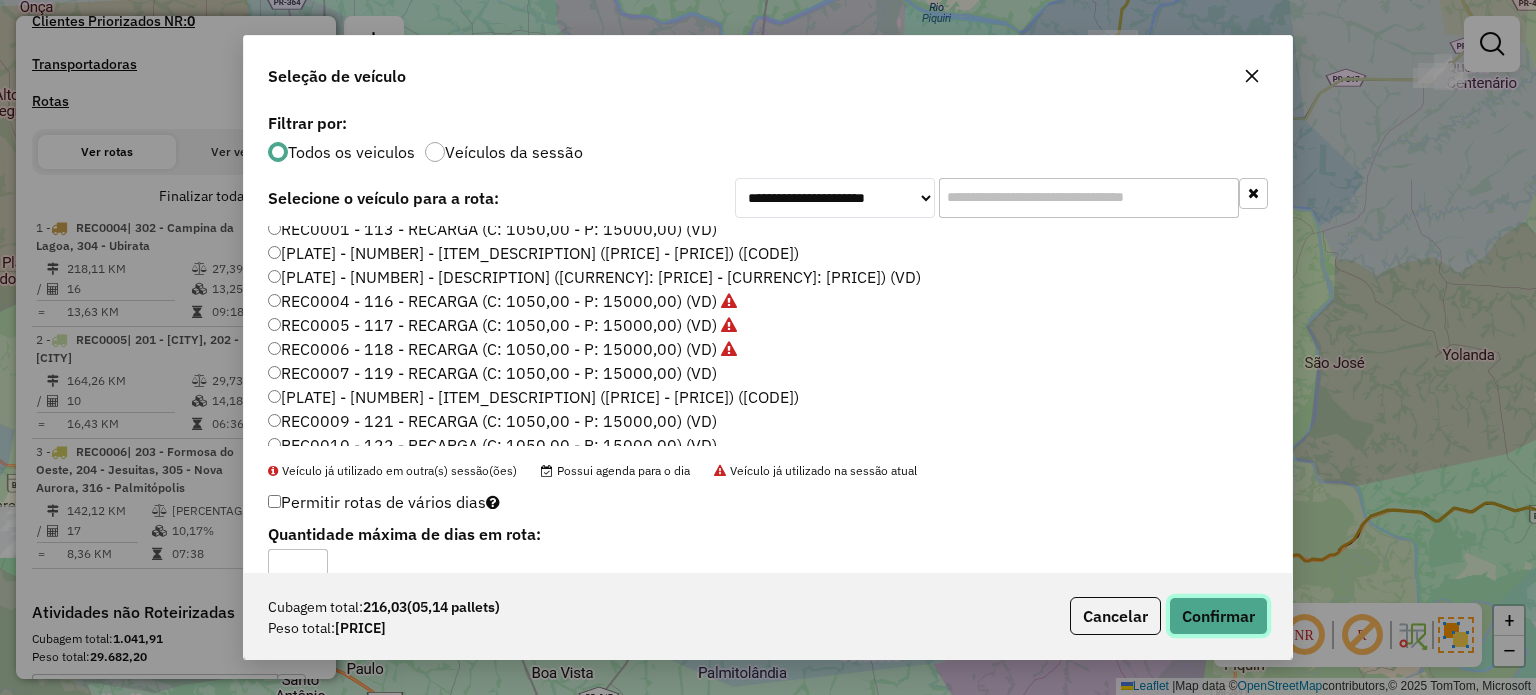 click on "Confirmar" 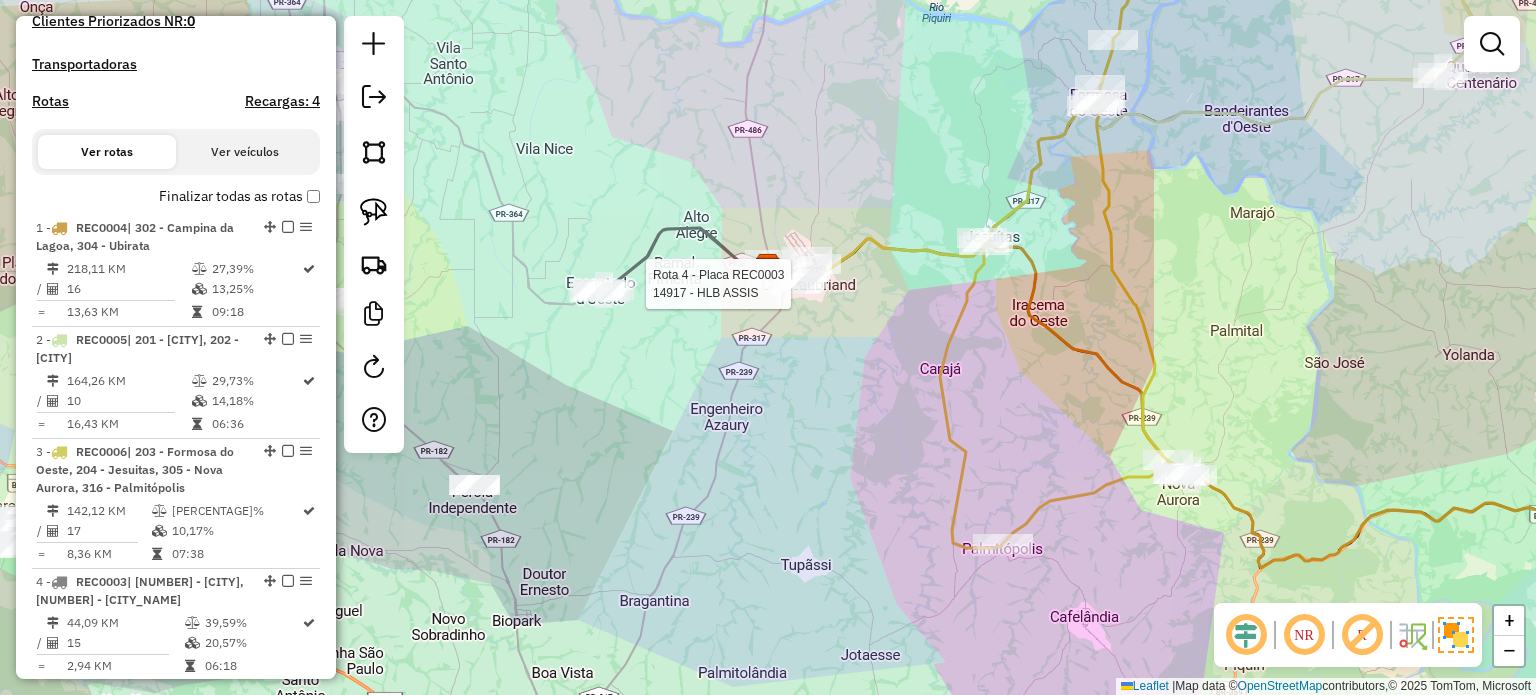 select on "**********" 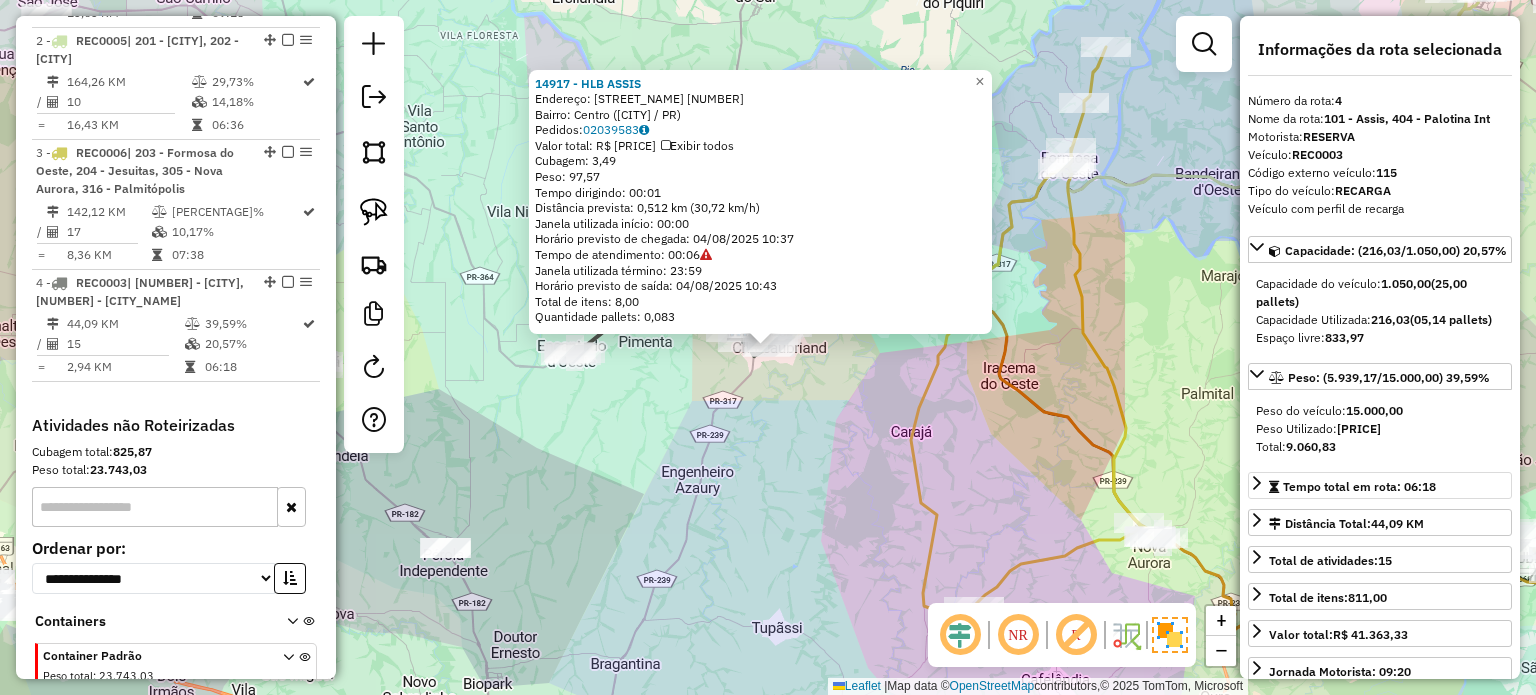 scroll, scrollTop: 1012, scrollLeft: 0, axis: vertical 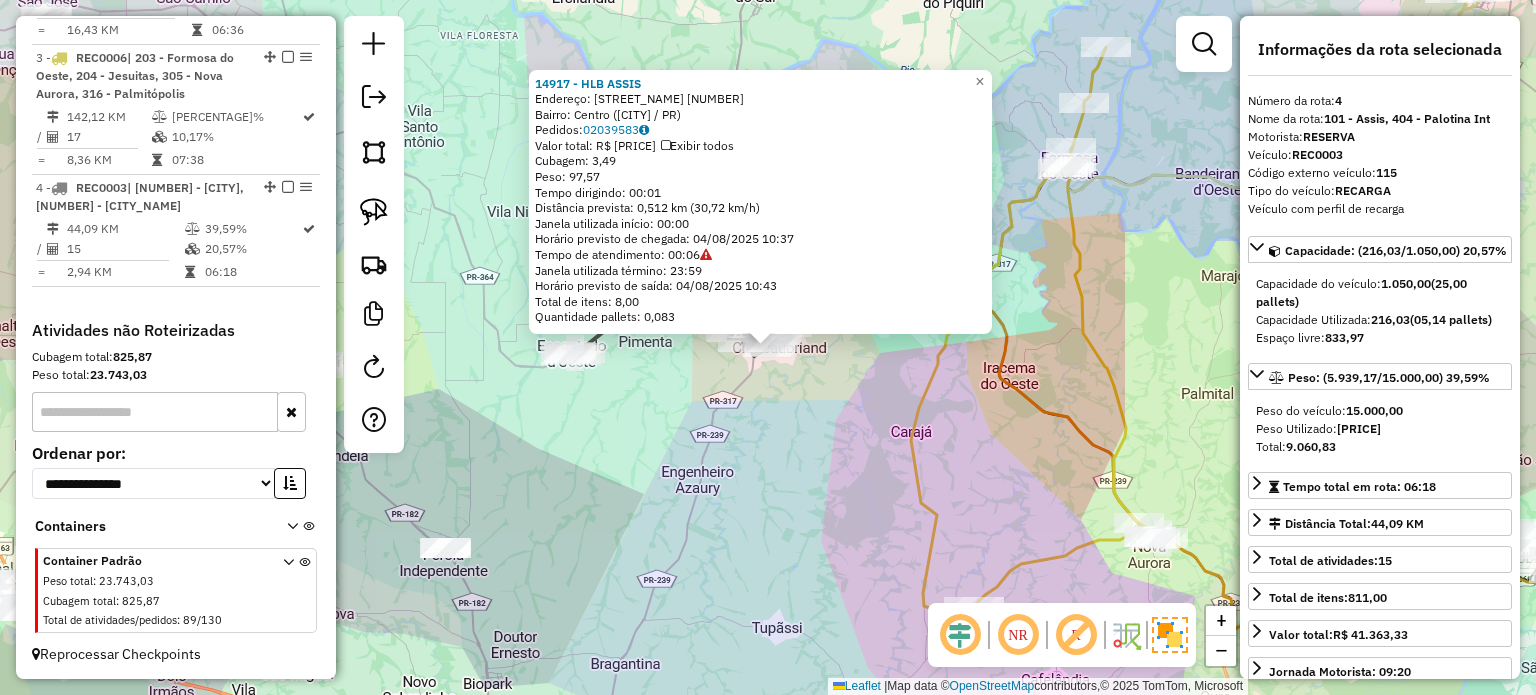 click on "14917 - HLB ASSIS  Endereço:  TUPASSI 2291B   Bairro: Centro ([CITY], [STATE])   Pedidos:  02039583   Valor total: R$ 673,59   Exibir todos   Cubagem: 3,49  Peso: 97,57  Tempo dirigindo: 00:01   Distância prevista: 0,512 km (30,72 km/h)   Janela utilizada início: 00:00   Horário previsto de chegada: [DATE] 10:37   Tempo de atendimento: 00:06   Janela utilizada término: 23:59   Horário previsto de saída: [DATE] 10:43   Total de itens: 8,00   Quantidade pallets: 0,083  × Janela de atendimento Grade de atendimento Capacidade Transportadoras Veículos Cliente Pedidos  Rotas Selecione os dias de semana para filtrar as janelas de atendimento  Seg   Ter   Qua   Qui   Sex   Sáb   Dom  Informe o período da janela de atendimento: De: Até:  Filtrar exatamente a janela do cliente  Considerar janela de atendimento padrão  Selecione os dias de semana para filtrar as grades de atendimento  Seg   Ter   Qua   Qui   Sex   Sáb   Dom   Considerar clientes sem dia de atendimento cadastrado  De:  De:" 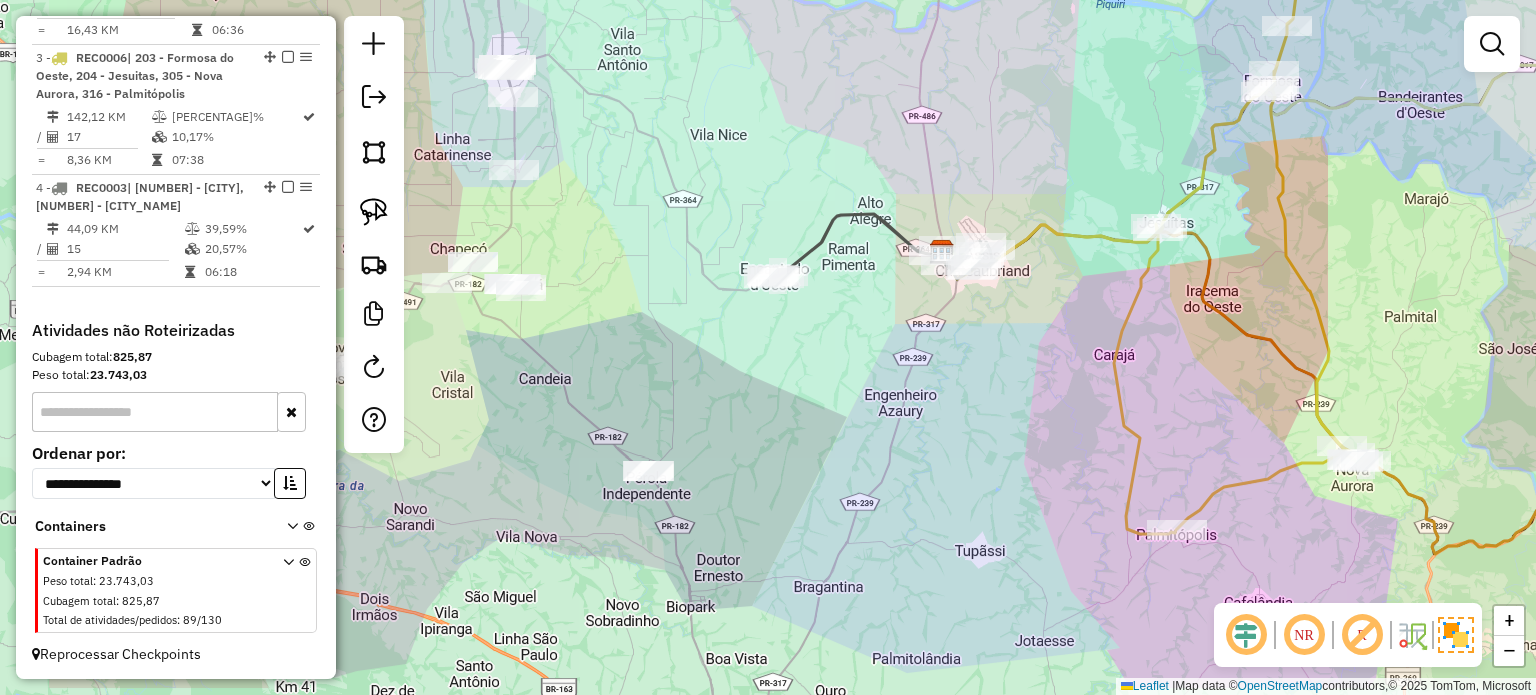 drag, startPoint x: 961, startPoint y: 450, endPoint x: 984, endPoint y: 445, distance: 23.537205 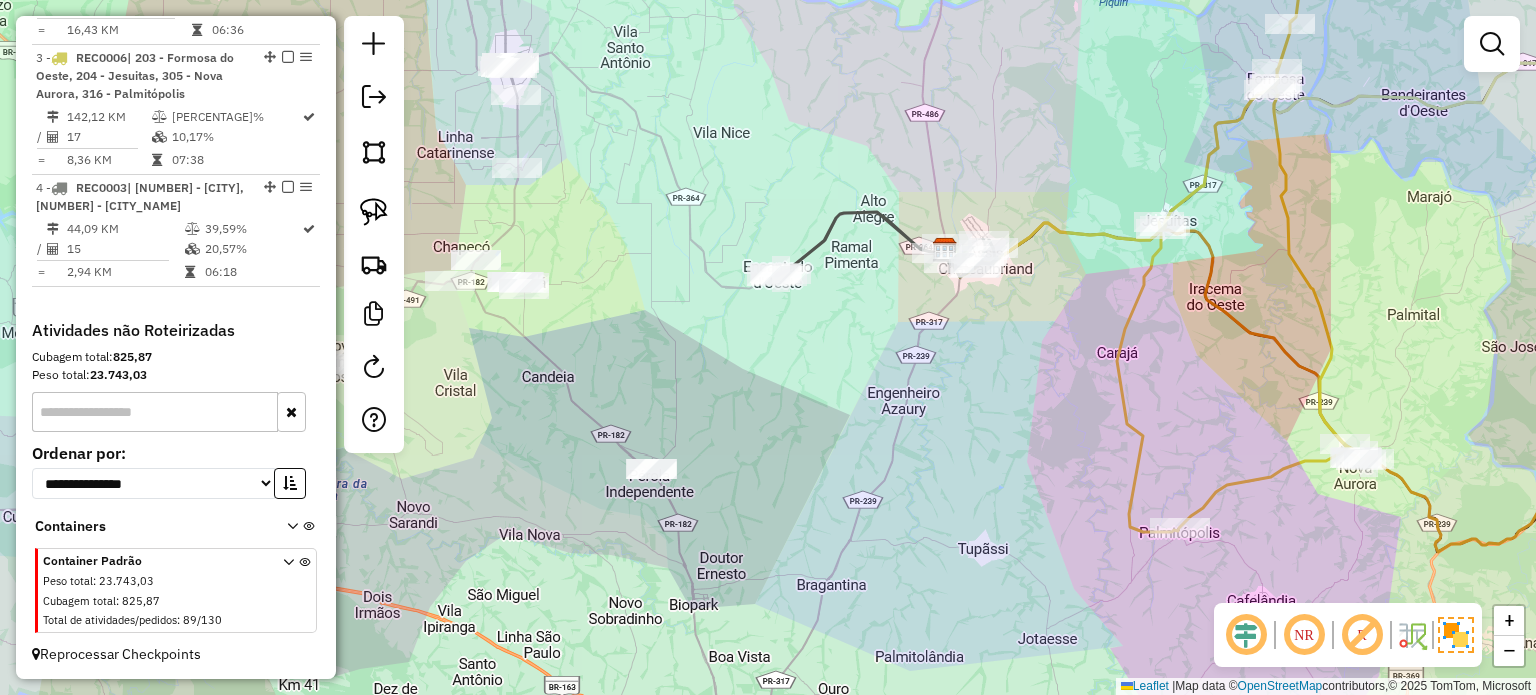 drag, startPoint x: 924, startPoint y: 488, endPoint x: 1020, endPoint y: 453, distance: 102.18121 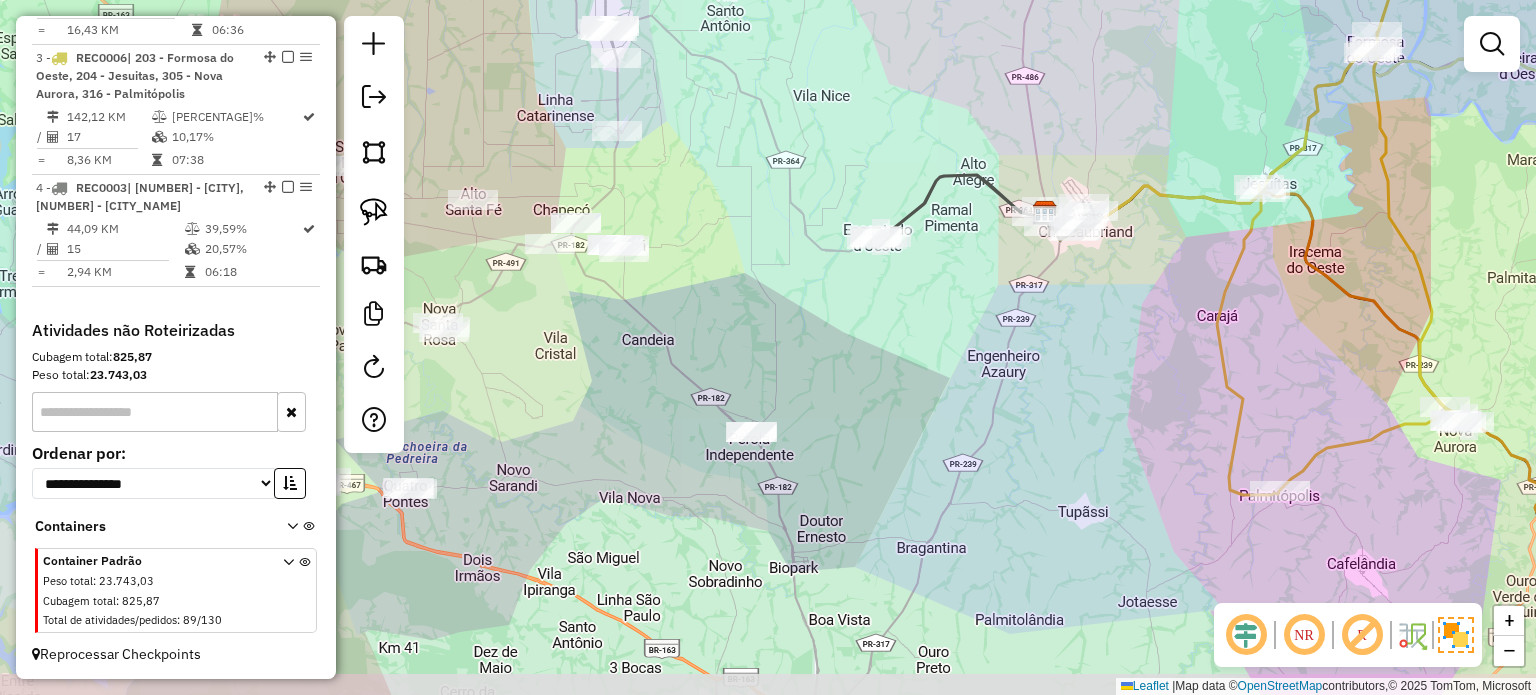 drag, startPoint x: 948, startPoint y: 475, endPoint x: 1050, endPoint y: 448, distance: 105.51303 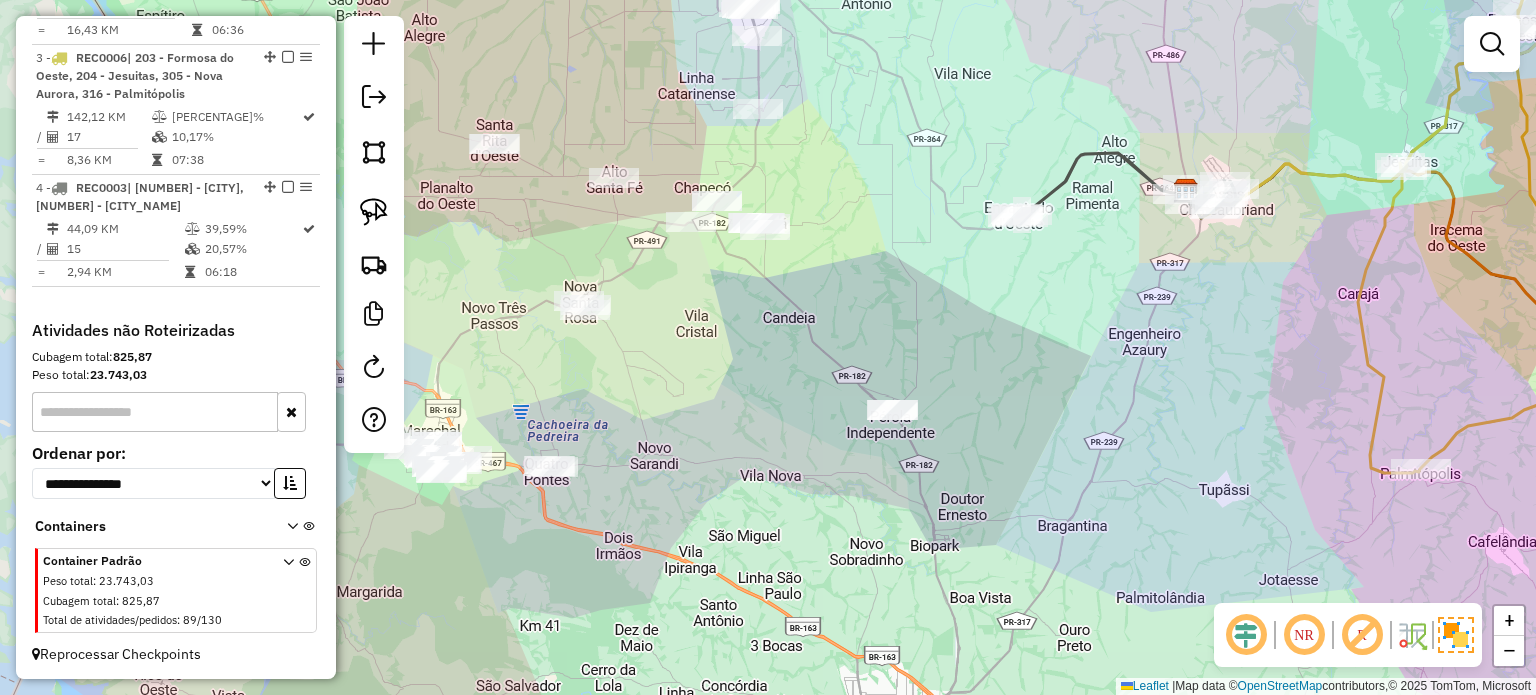 drag, startPoint x: 1022, startPoint y: 445, endPoint x: 1061, endPoint y: 483, distance: 54.451813 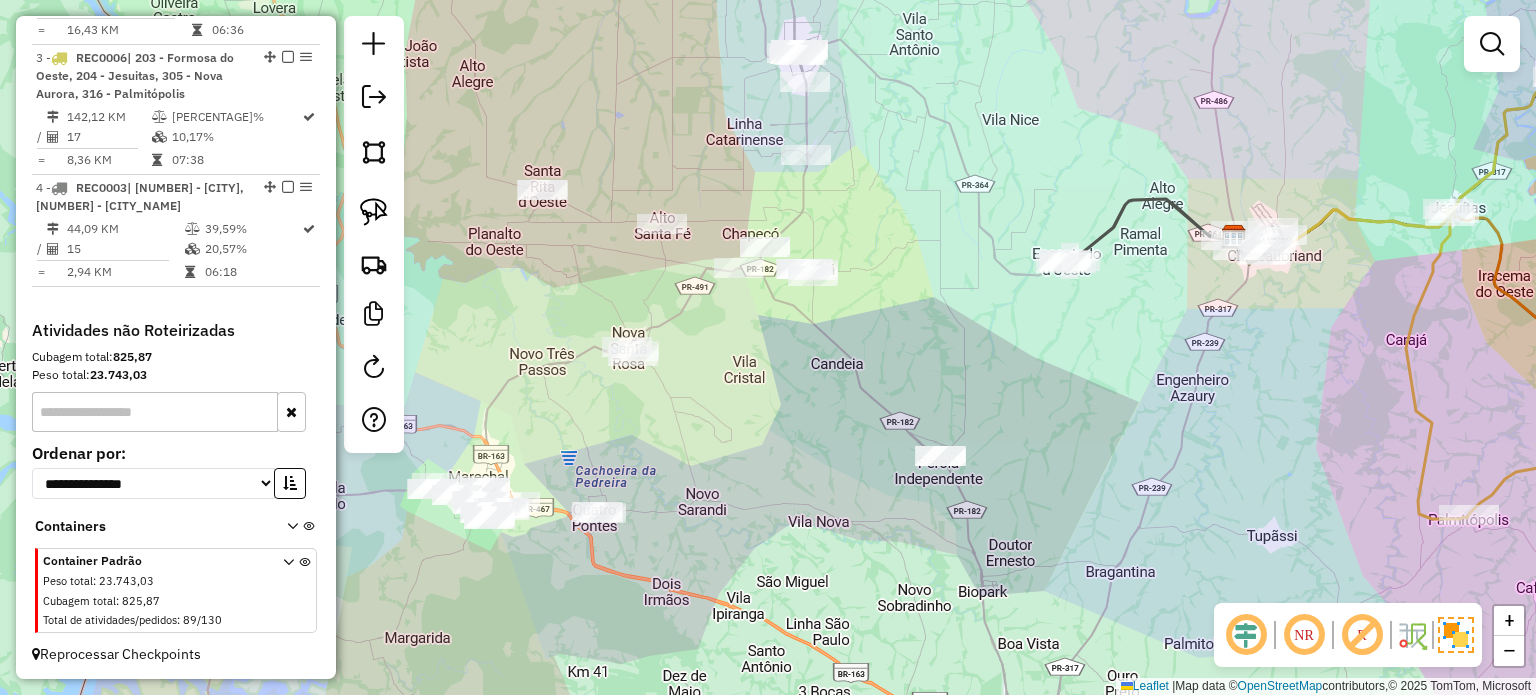 drag, startPoint x: 944, startPoint y: 445, endPoint x: 938, endPoint y: 459, distance: 15.231546 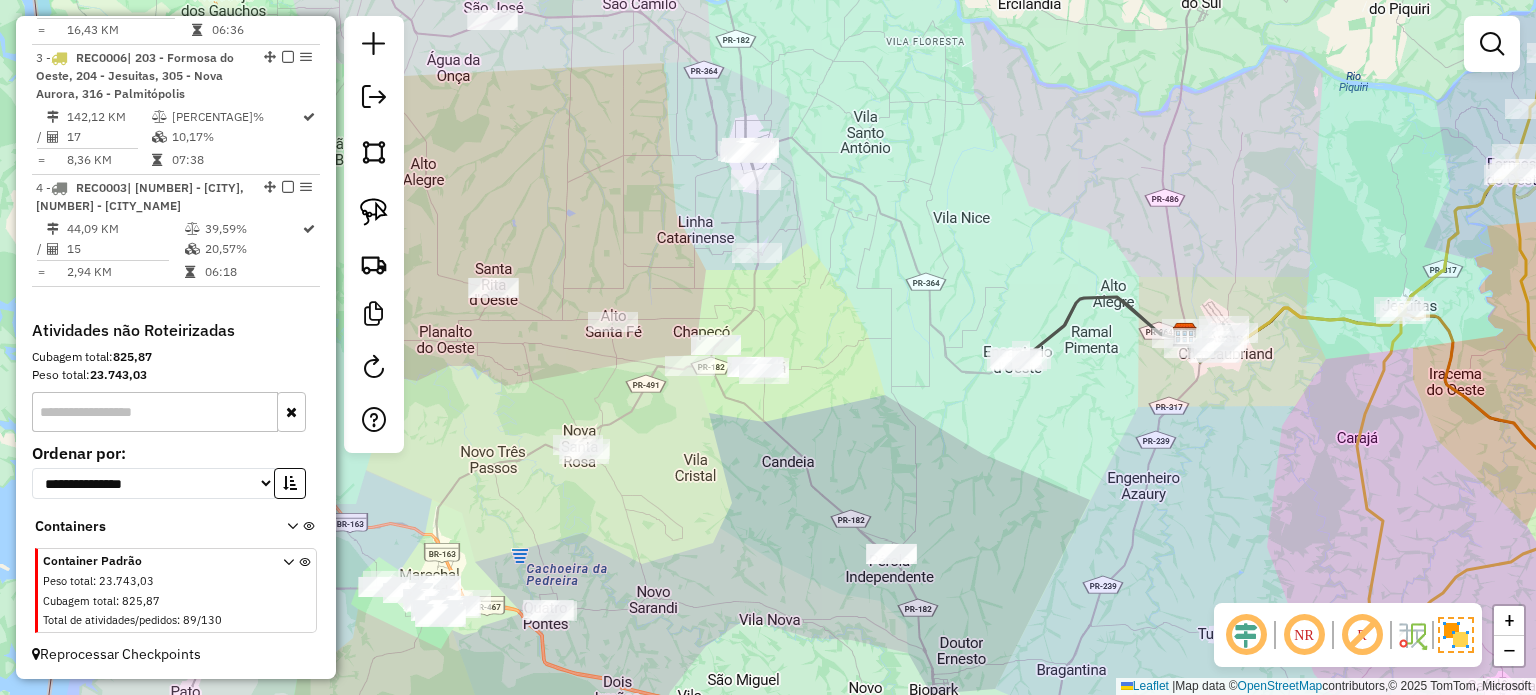 drag, startPoint x: 892, startPoint y: 460, endPoint x: 888, endPoint y: 373, distance: 87.0919 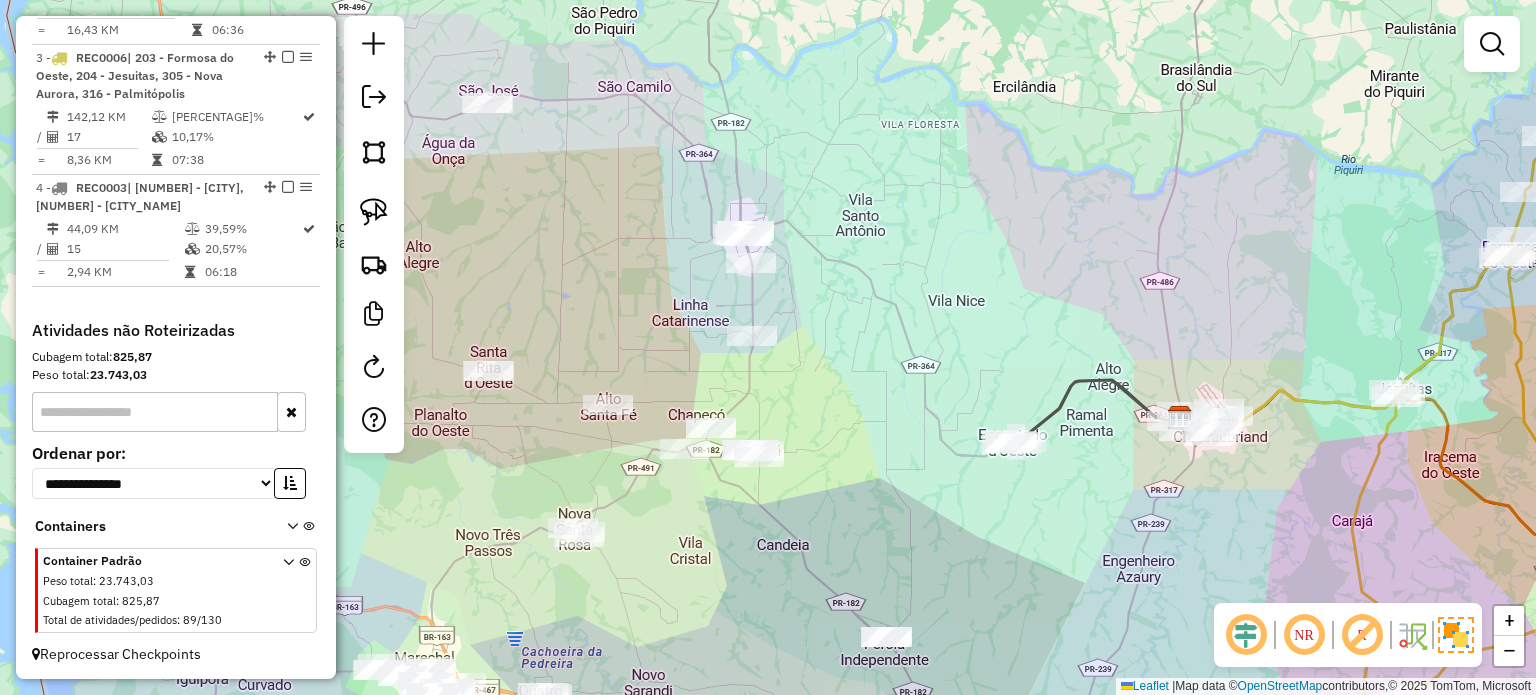 drag, startPoint x: 894, startPoint y: 415, endPoint x: 928, endPoint y: 507, distance: 98.0816 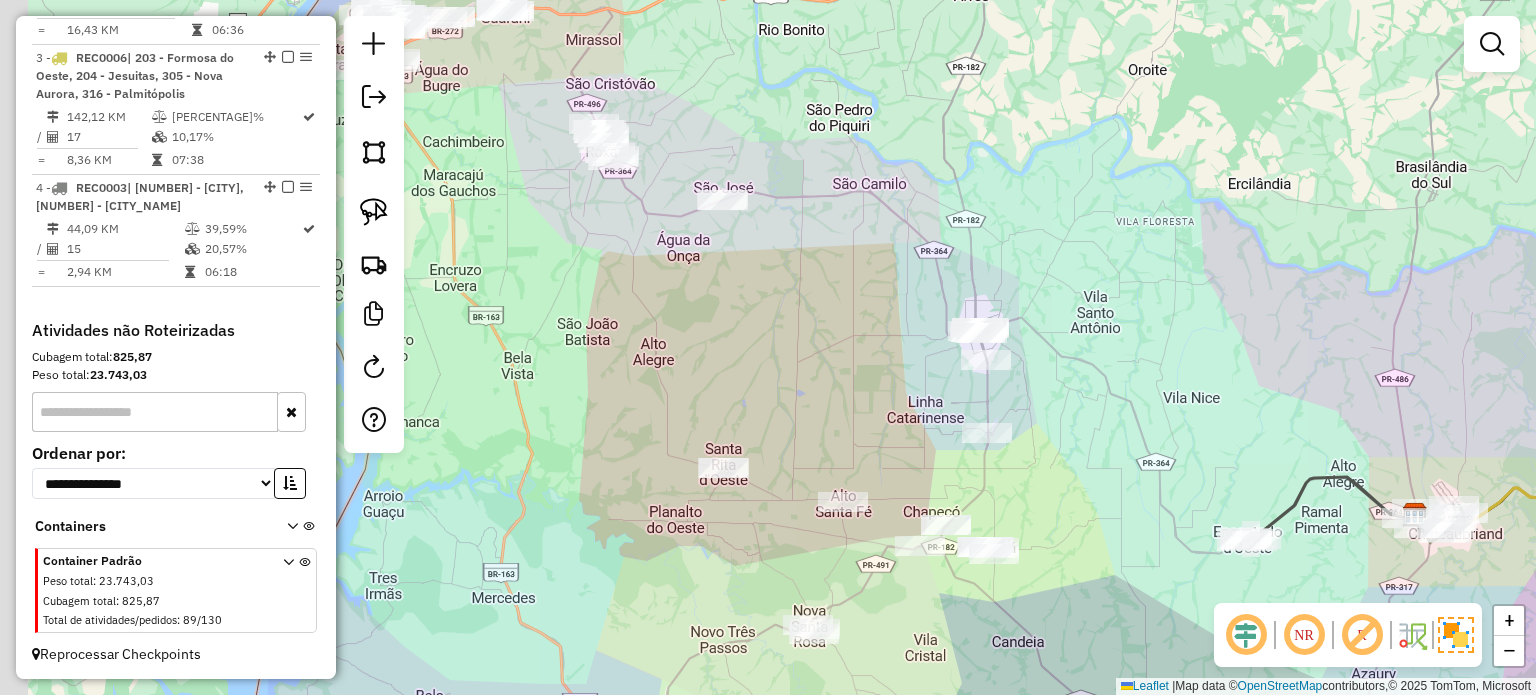 drag, startPoint x: 942, startPoint y: 463, endPoint x: 893, endPoint y: 294, distance: 175.96022 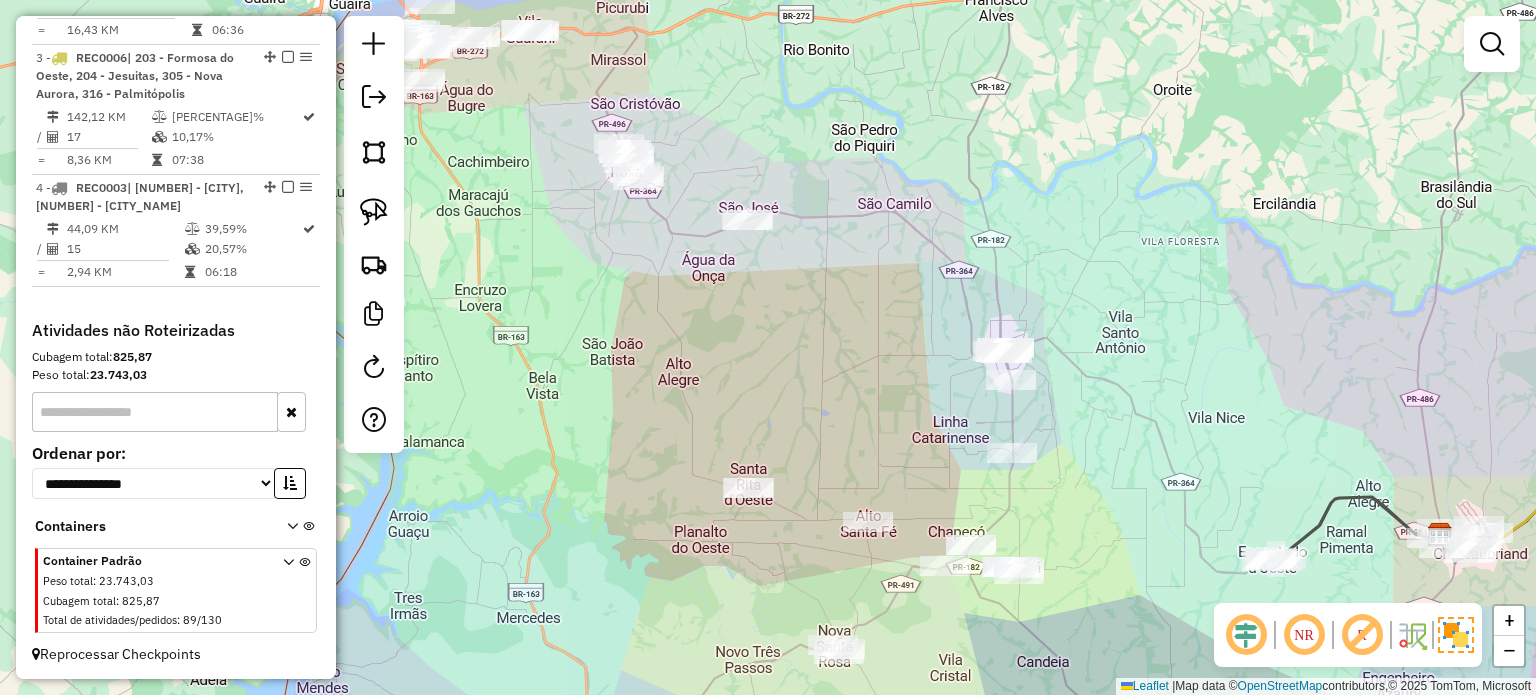 drag, startPoint x: 770, startPoint y: 326, endPoint x: 616, endPoint y: 210, distance: 192.80042 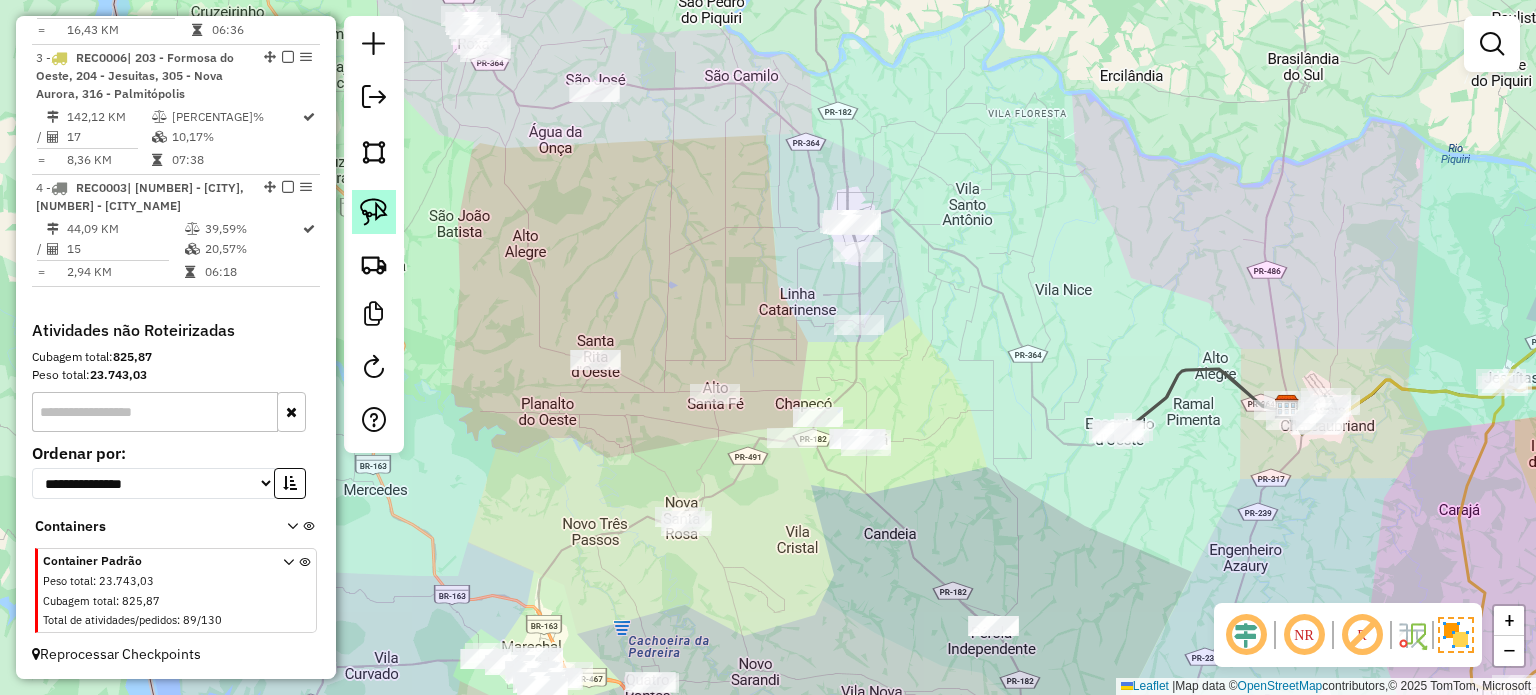 click 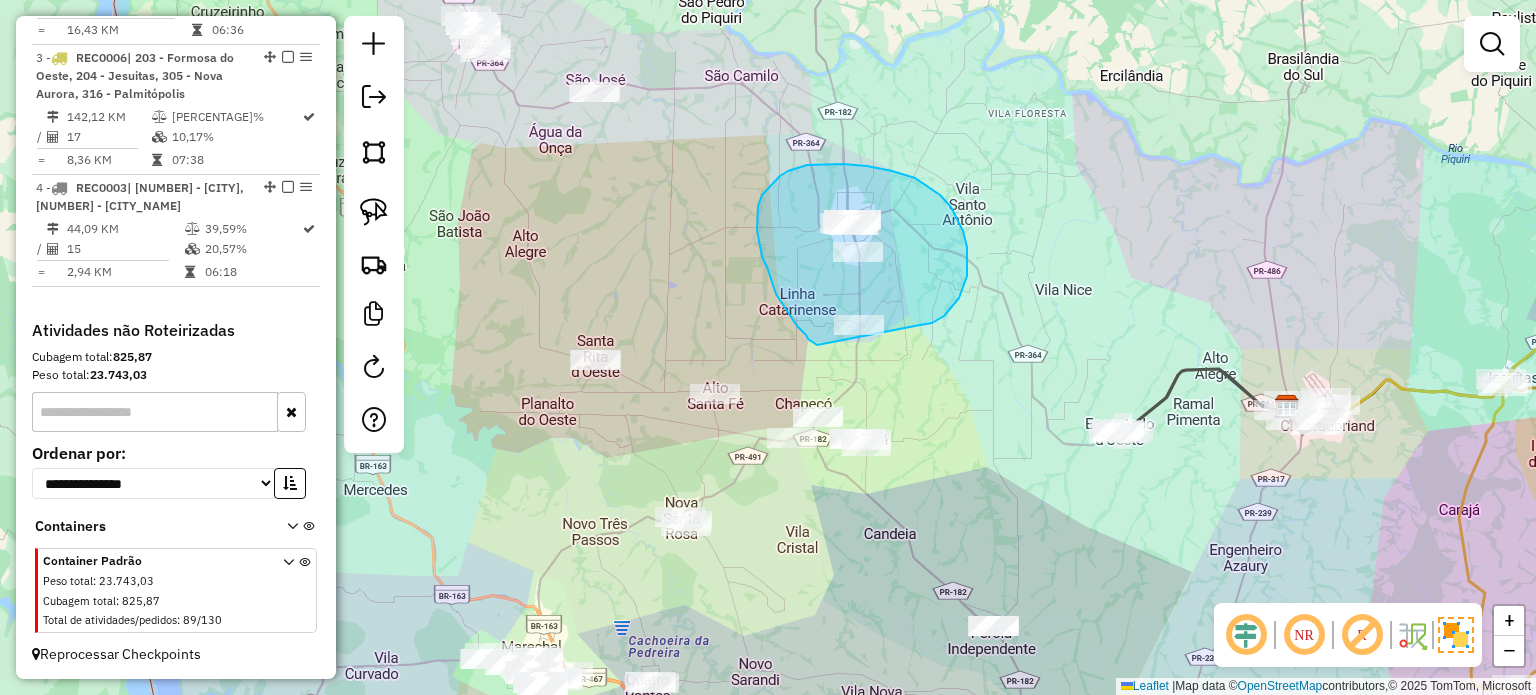 drag, startPoint x: 952, startPoint y: 307, endPoint x: 853, endPoint y: 354, distance: 109.59015 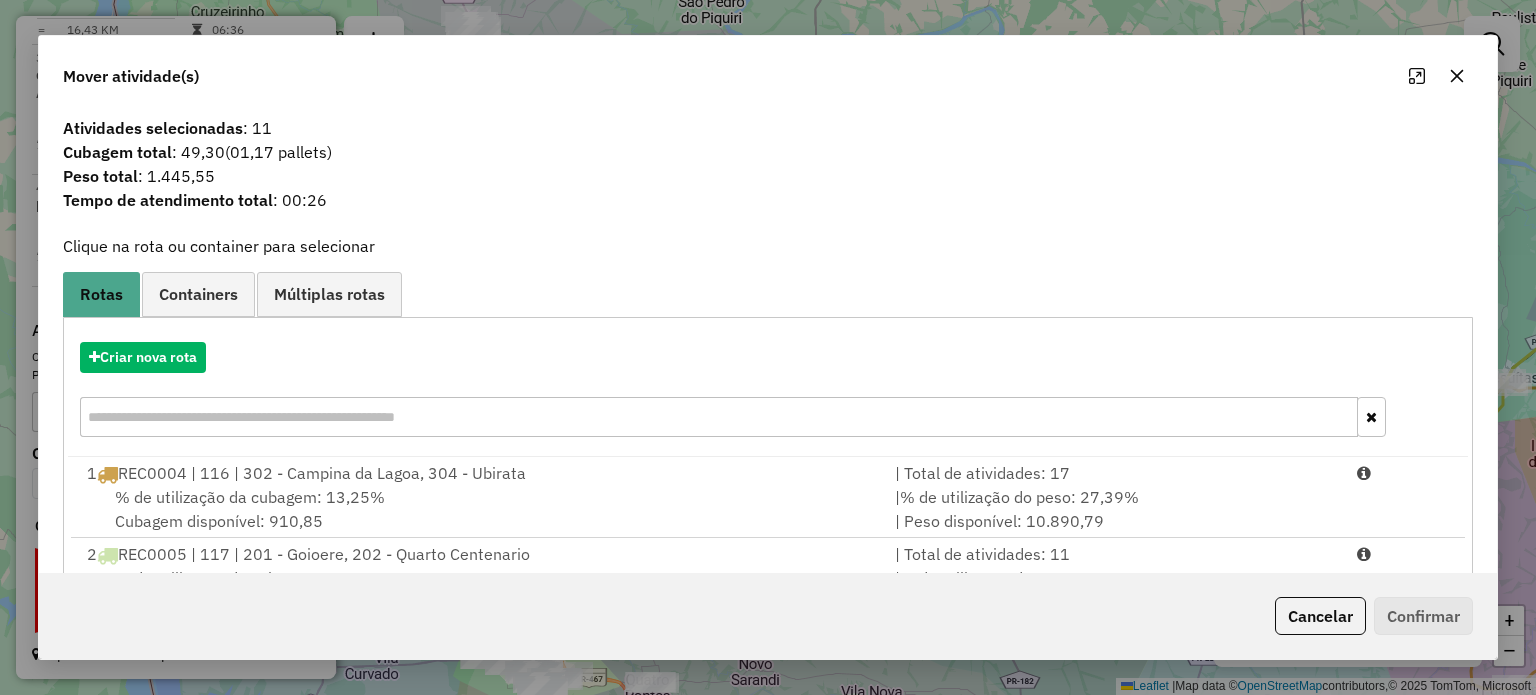 click 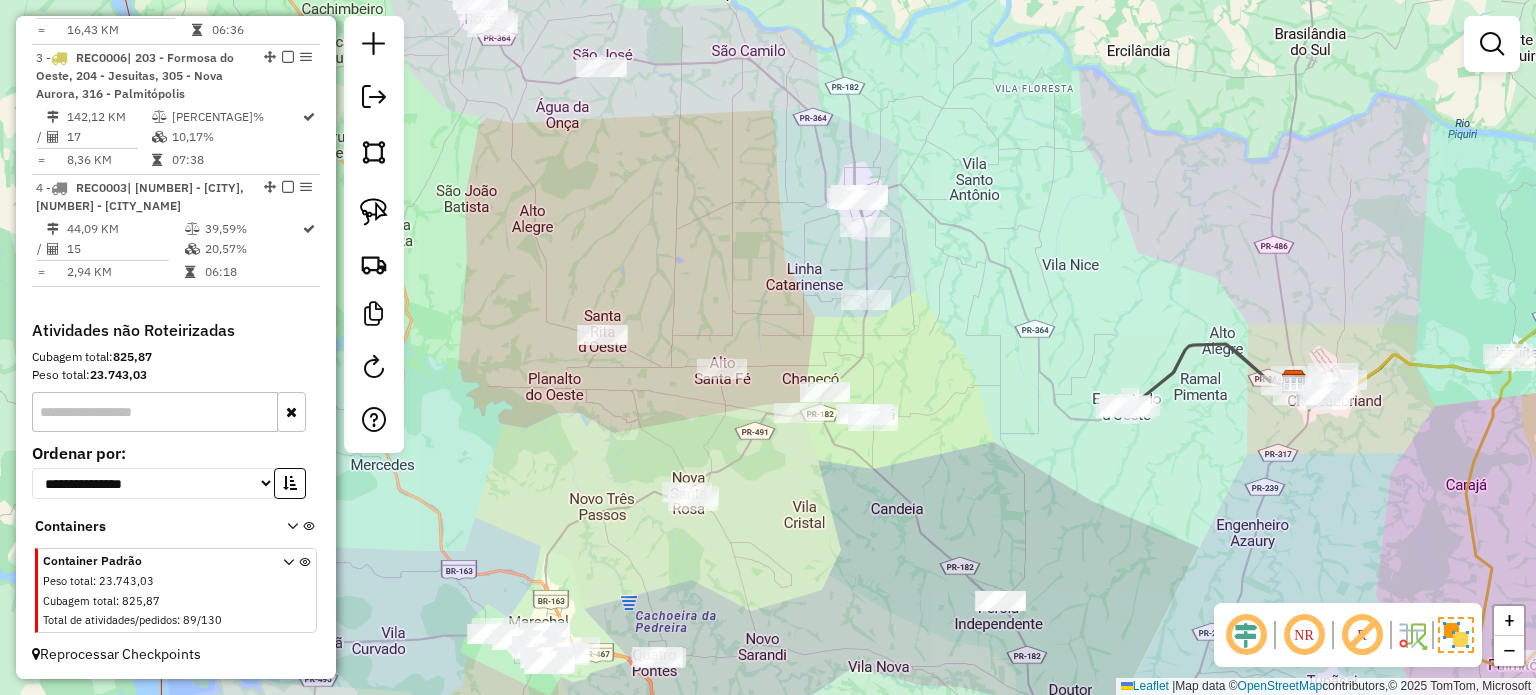 drag, startPoint x: 936, startPoint y: 369, endPoint x: 943, endPoint y: 344, distance: 25.96151 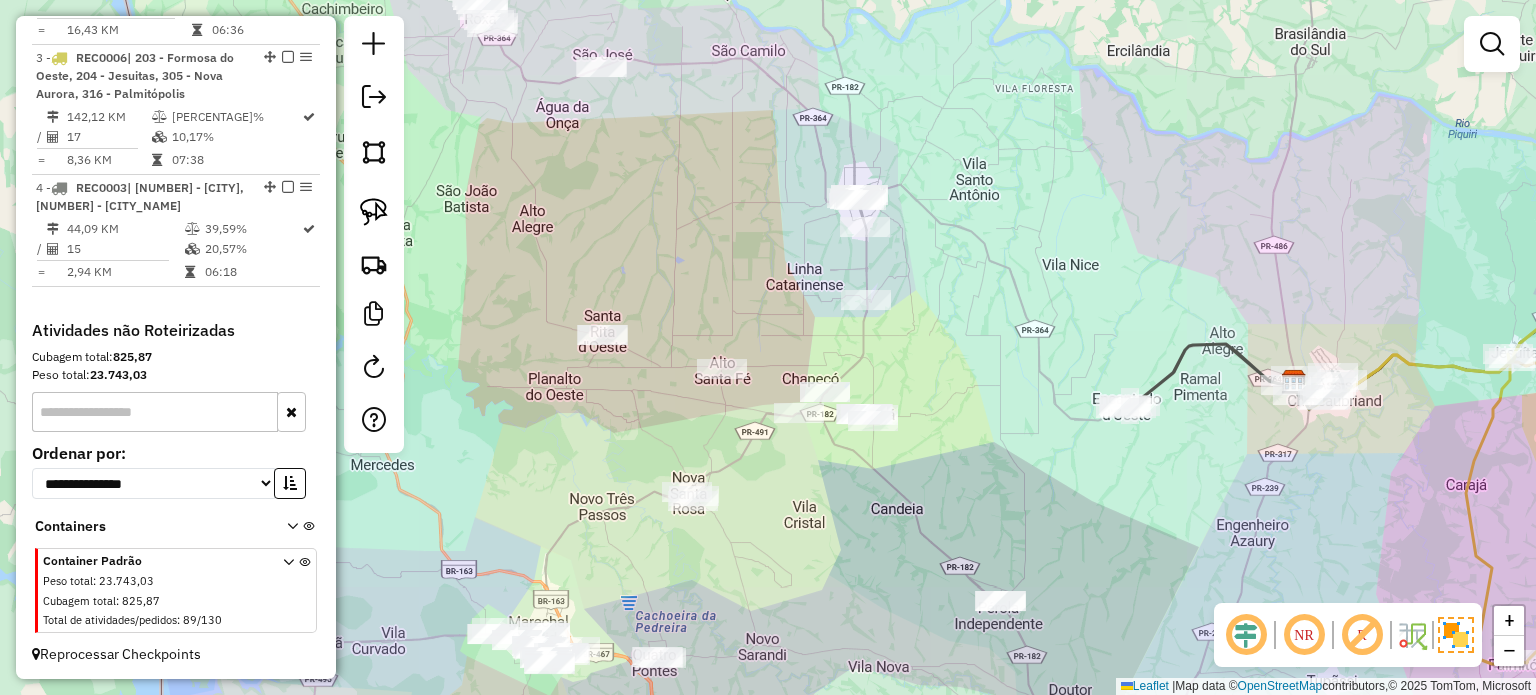 drag, startPoint x: 935, startPoint y: 367, endPoint x: 915, endPoint y: 383, distance: 25.612497 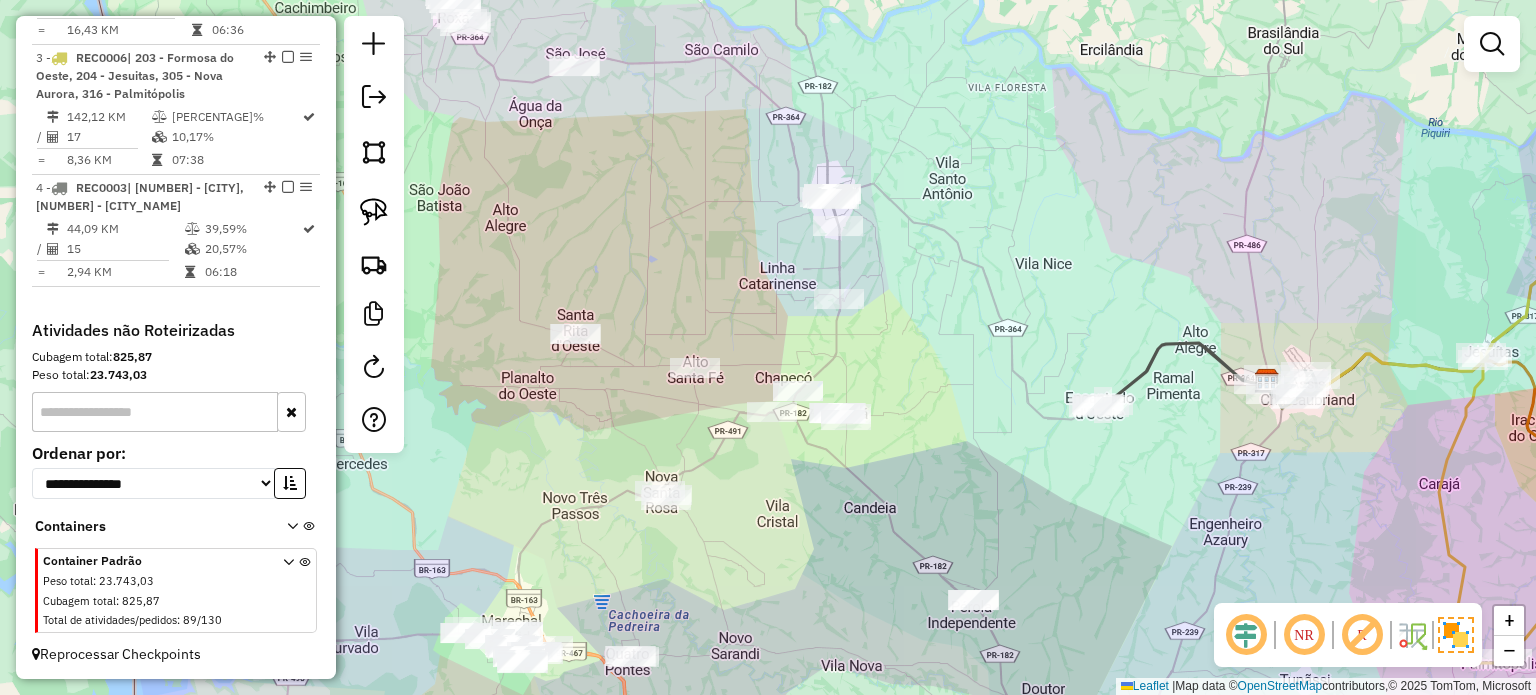 drag, startPoint x: 936, startPoint y: 407, endPoint x: 957, endPoint y: 347, distance: 63.56886 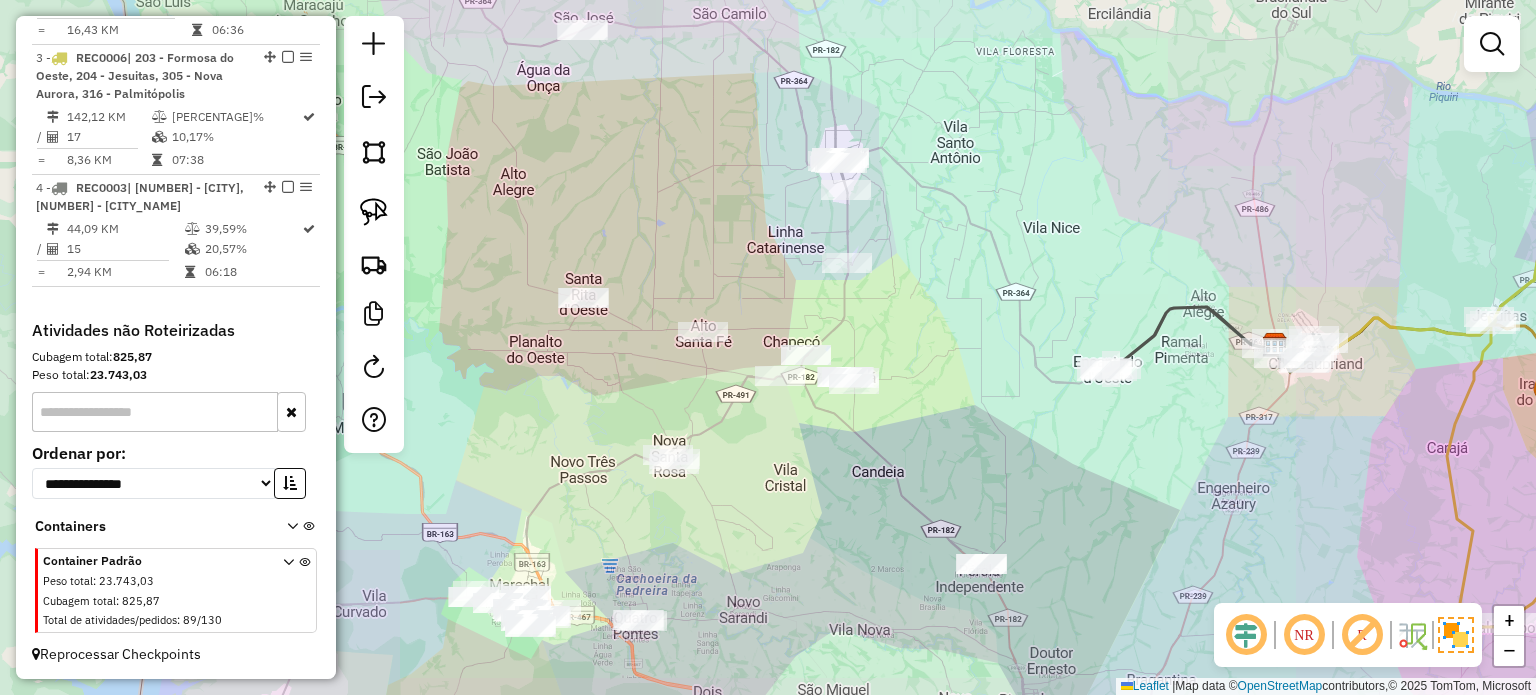 drag, startPoint x: 943, startPoint y: 471, endPoint x: 918, endPoint y: 507, distance: 43.829212 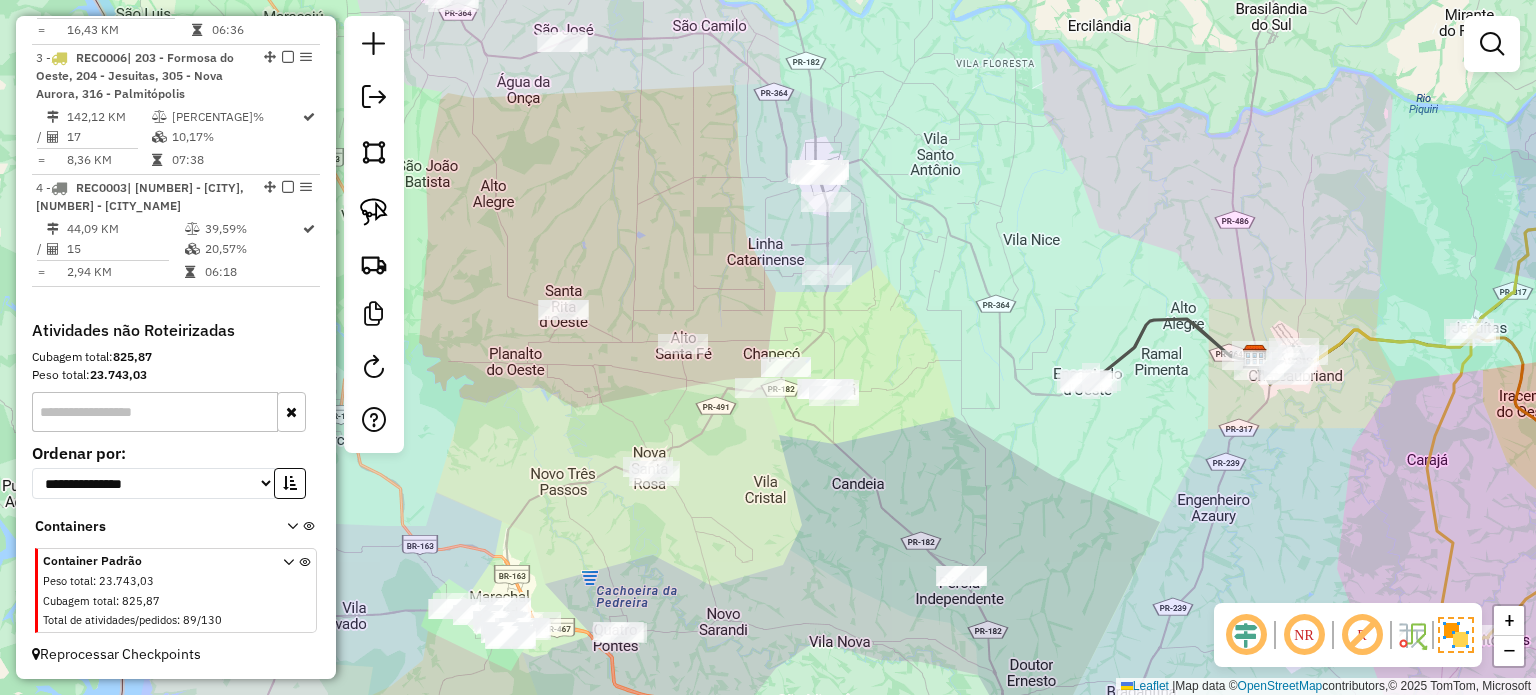 drag, startPoint x: 916, startPoint y: 413, endPoint x: 957, endPoint y: 339, distance: 84.59905 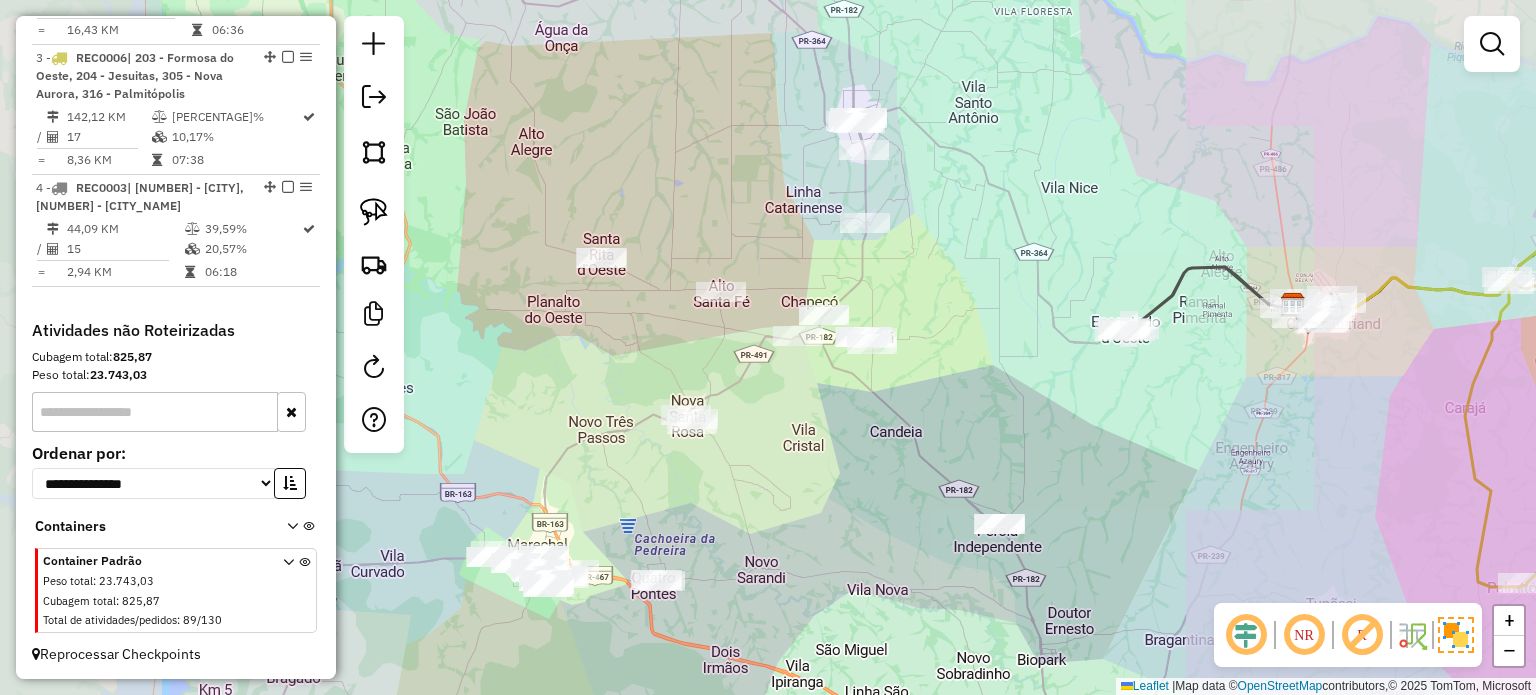 drag, startPoint x: 935, startPoint y: 271, endPoint x: 920, endPoint y: 396, distance: 125.89678 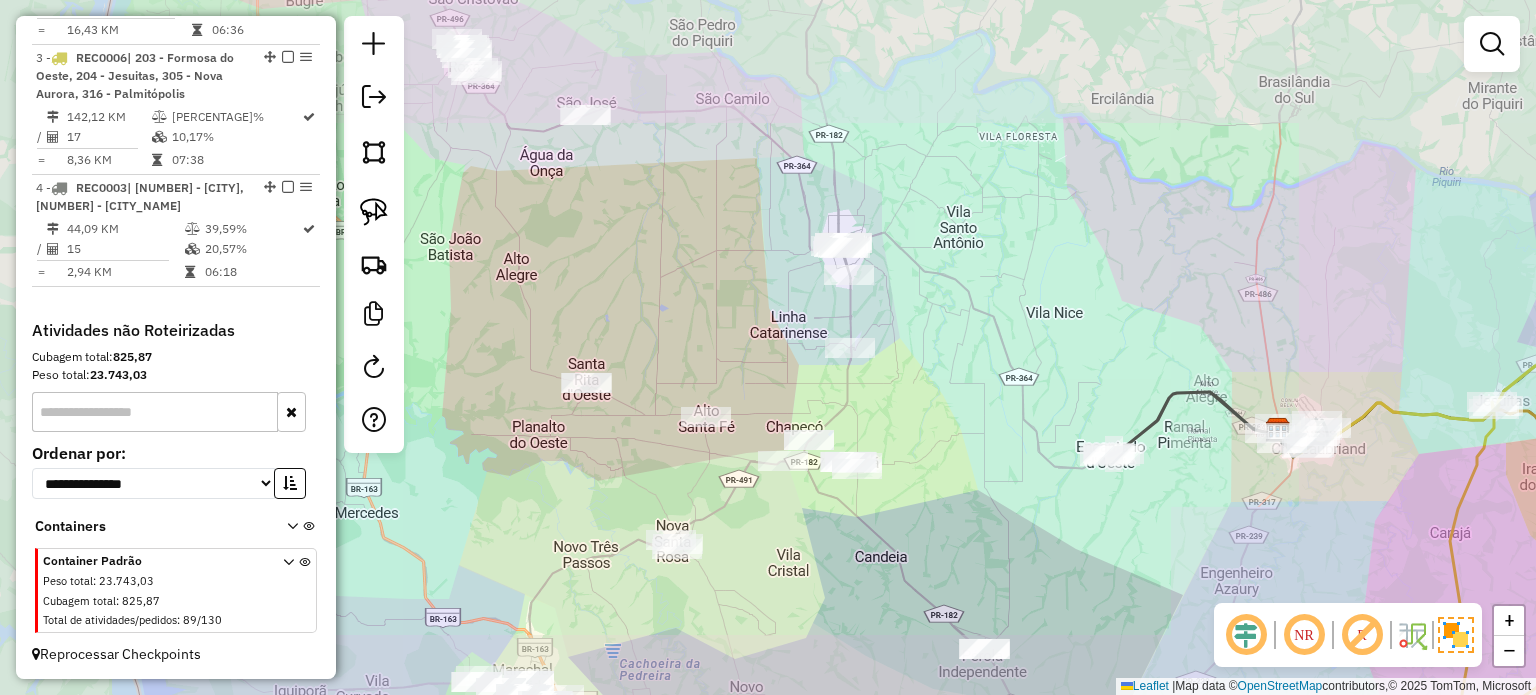 drag, startPoint x: 928, startPoint y: 406, endPoint x: 948, endPoint y: 278, distance: 129.55309 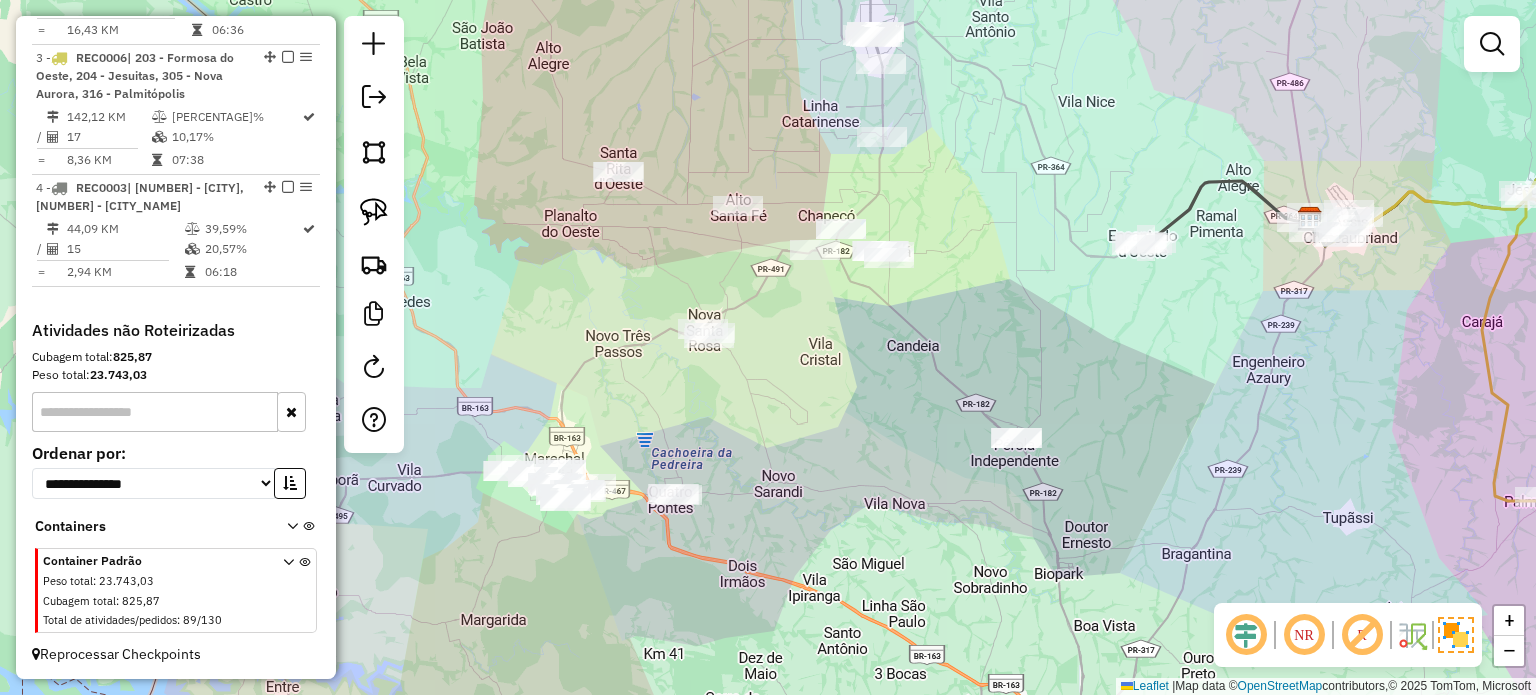 drag, startPoint x: 1020, startPoint y: 372, endPoint x: 984, endPoint y: 399, distance: 45 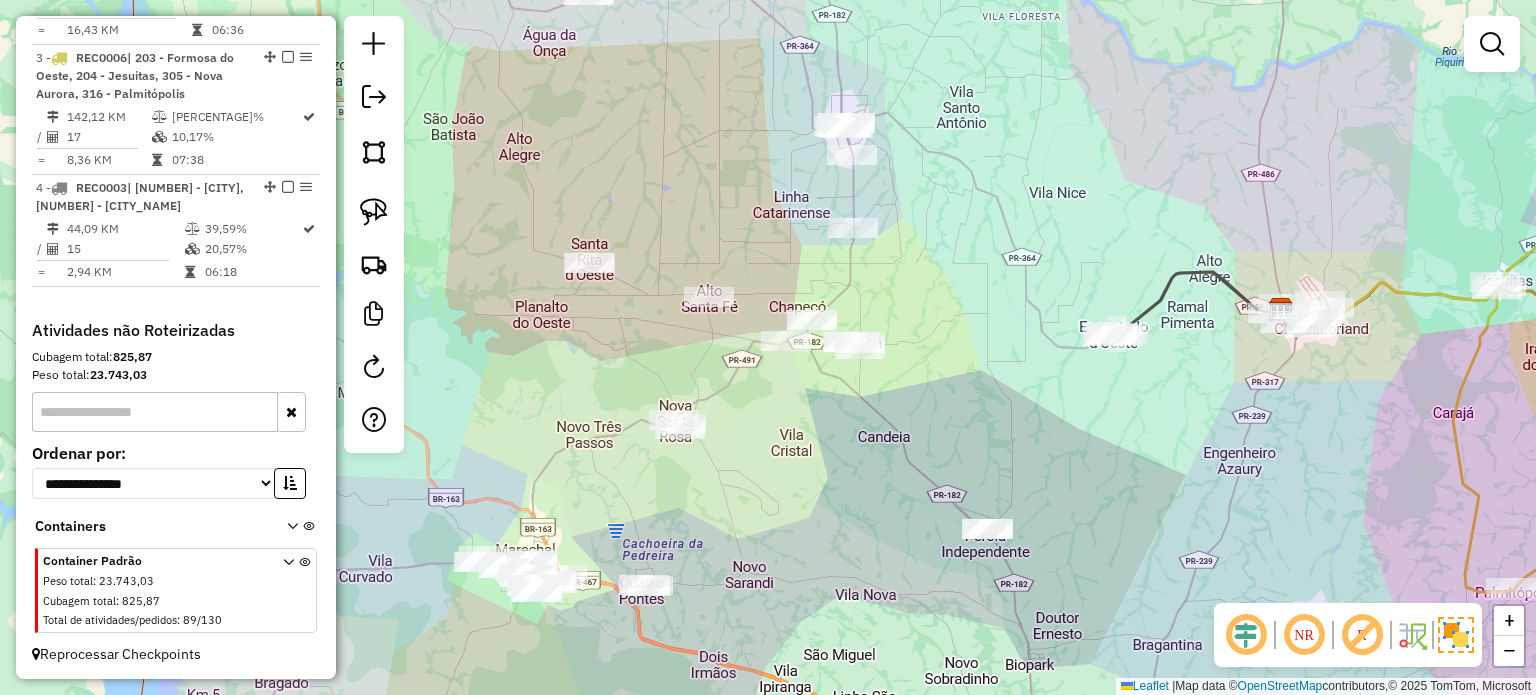 drag, startPoint x: 915, startPoint y: 455, endPoint x: 950, endPoint y: 403, distance: 62.681736 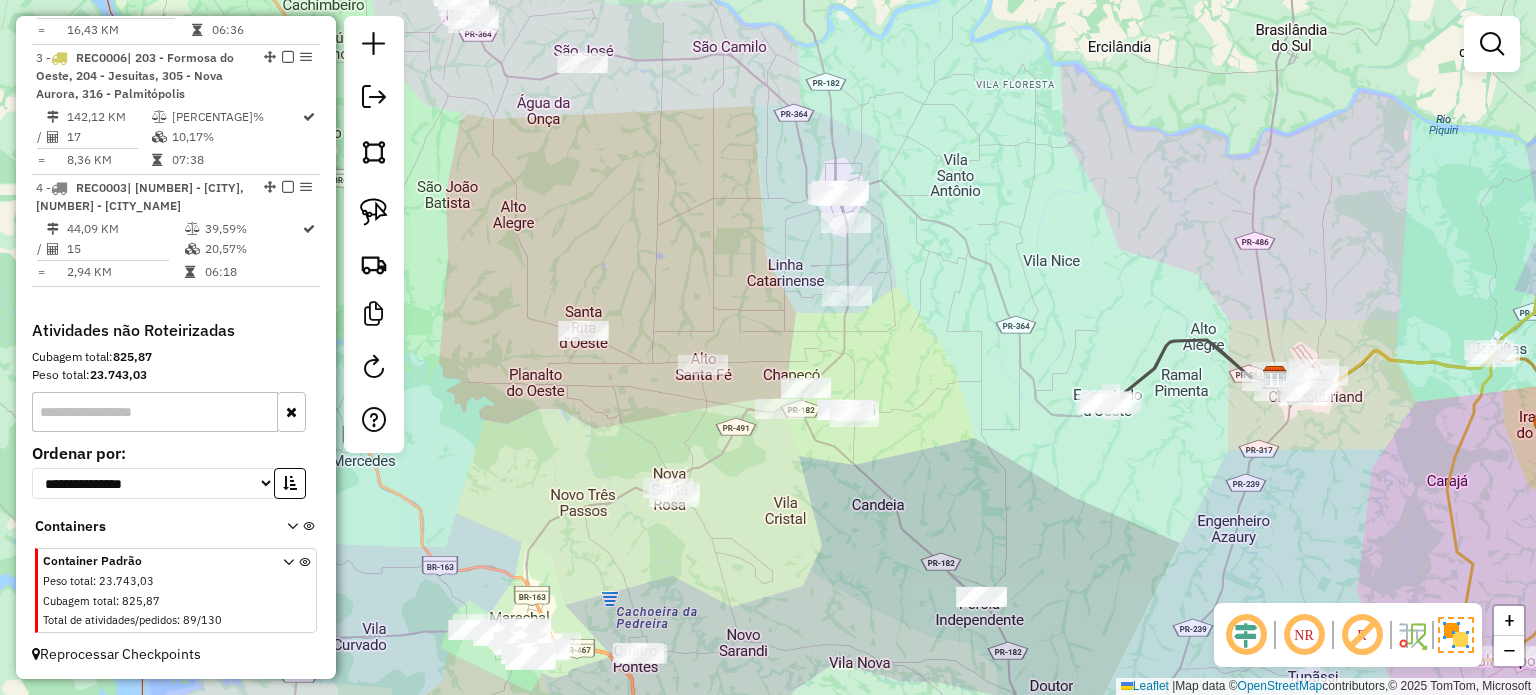drag, startPoint x: 933, startPoint y: 349, endPoint x: 931, endPoint y: 363, distance: 14.142136 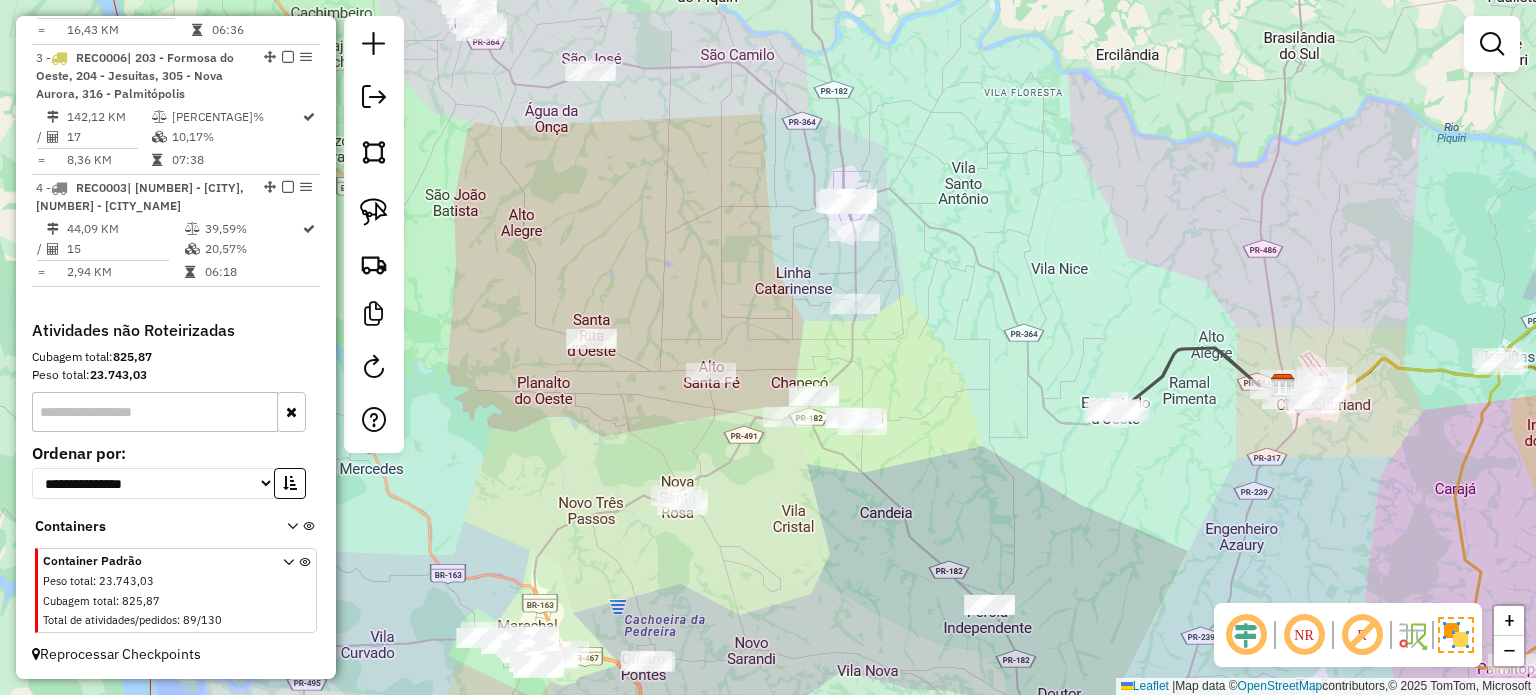 click on "Janela de atendimento Grade de atendimento Capacidade Transportadoras Veículos Cliente Pedidos  Rotas Selecione os dias de semana para filtrar as janelas de atendimento  Seg   Ter   Qua   Qui   Sex   Sáb   Dom  Informe o período da janela de atendimento: De: Até:  Filtrar exatamente a janela do cliente  Considerar janela de atendimento padrão  Selecione os dias de semana para filtrar as grades de atendimento  Seg   Ter   Qua   Qui   Sex   Sáb   Dom   Considerar clientes sem dia de atendimento cadastrado  Clientes fora do dia de atendimento selecionado Filtrar as atividades entre os valores definidos abaixo:  Peso mínimo:   Peso máximo:   Cubagem mínima:   Cubagem máxima:   De:   Até:  Filtrar as atividades entre o tempo de atendimento definido abaixo:  De:   Até:   Considerar capacidade total dos clientes não roteirizados Transportadora: Selecione um ou mais itens Tipo de veículo: Selecione um ou mais itens Veículo: Selecione um ou mais itens Motorista: Selecione um ou mais itens Nome: Rótulo:" 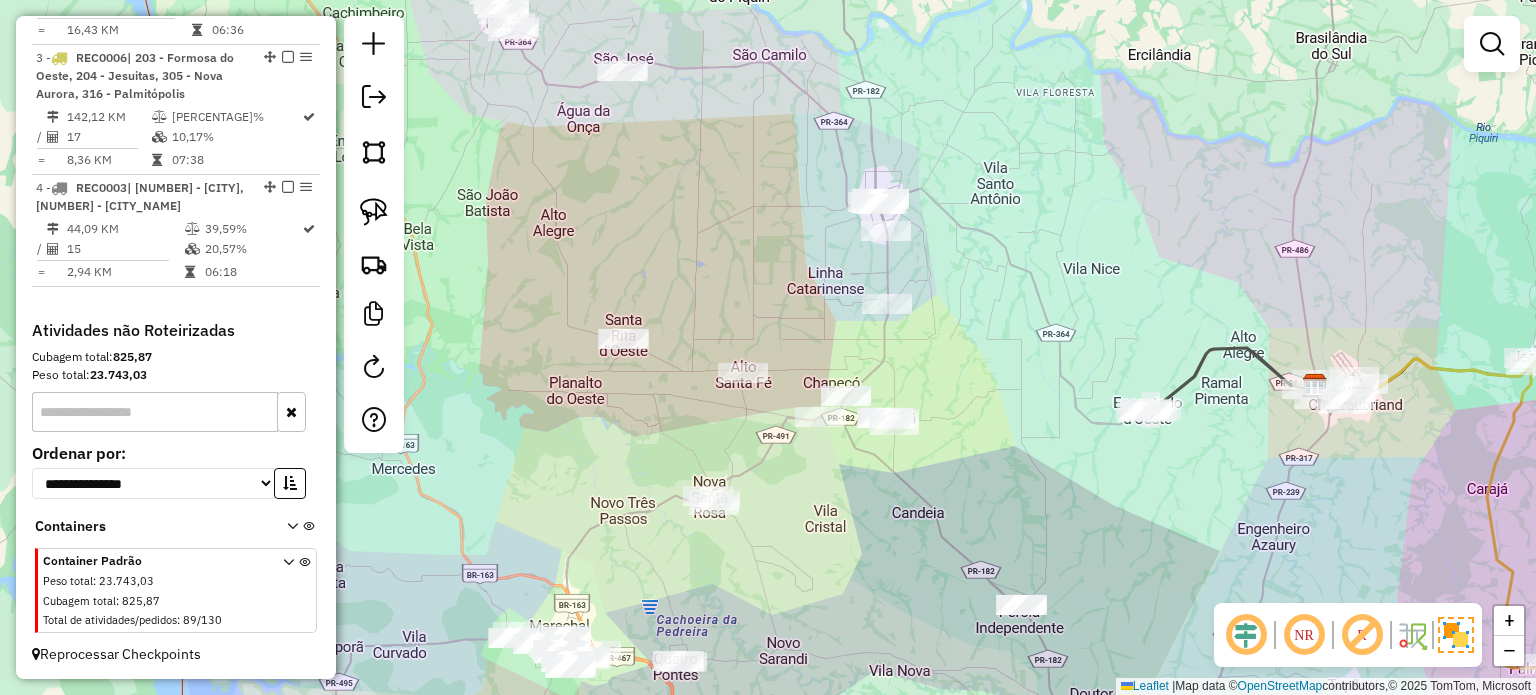 drag, startPoint x: 715, startPoint y: 302, endPoint x: 750, endPoint y: 309, distance: 35.69314 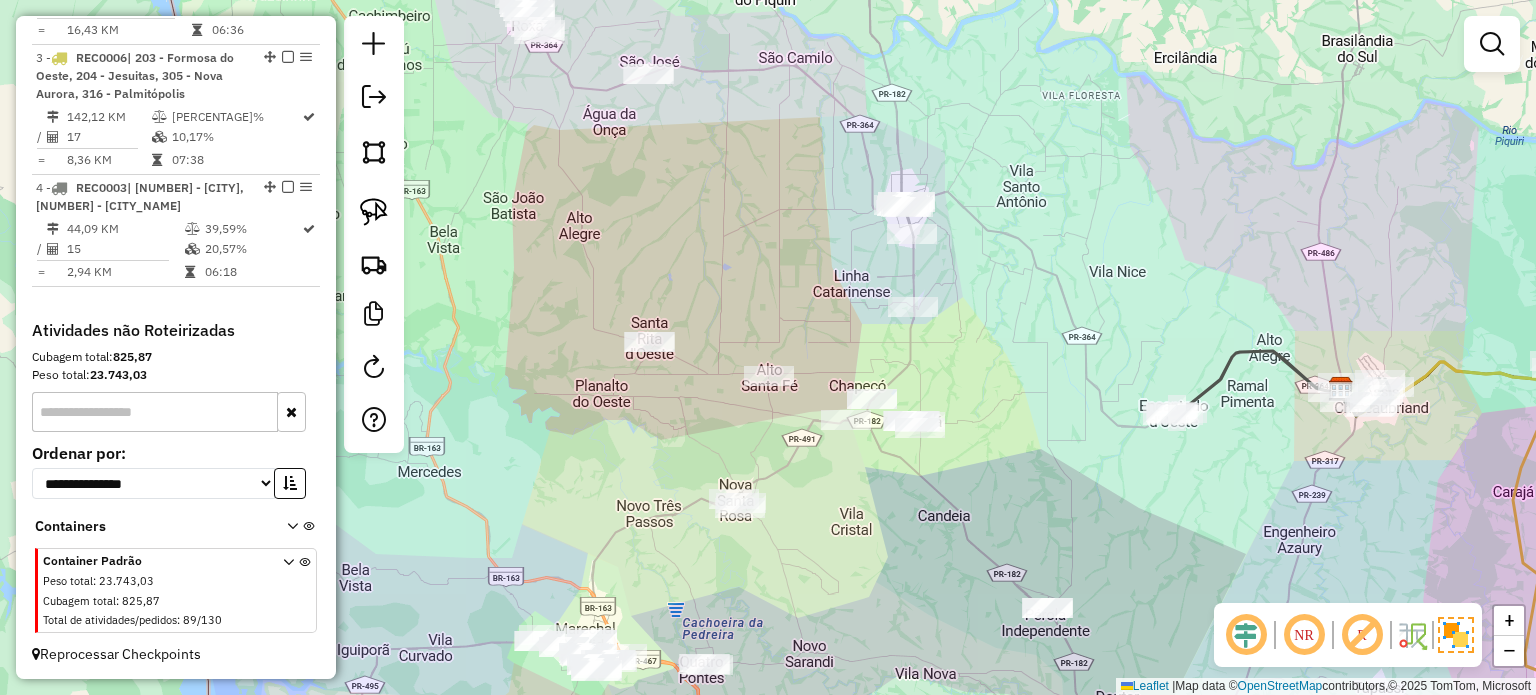 click on "Janela de atendimento Grade de atendimento Capacidade Transportadoras Veículos Cliente Pedidos  Rotas Selecione os dias de semana para filtrar as janelas de atendimento  Seg   Ter   Qua   Qui   Sex   Sáb   Dom  Informe o período da janela de atendimento: De: Até:  Filtrar exatamente a janela do cliente  Considerar janela de atendimento padrão  Selecione os dias de semana para filtrar as grades de atendimento  Seg   Ter   Qua   Qui   Sex   Sáb   Dom   Considerar clientes sem dia de atendimento cadastrado  Clientes fora do dia de atendimento selecionado Filtrar as atividades entre os valores definidos abaixo:  Peso mínimo:   Peso máximo:   Cubagem mínima:   Cubagem máxima:   De:   Até:  Filtrar as atividades entre o tempo de atendimento definido abaixo:  De:   Até:   Considerar capacidade total dos clientes não roteirizados Transportadora: Selecione um ou mais itens Tipo de veículo: Selecione um ou mais itens Veículo: Selecione um ou mais itens Motorista: Selecione um ou mais itens Nome: Rótulo:" 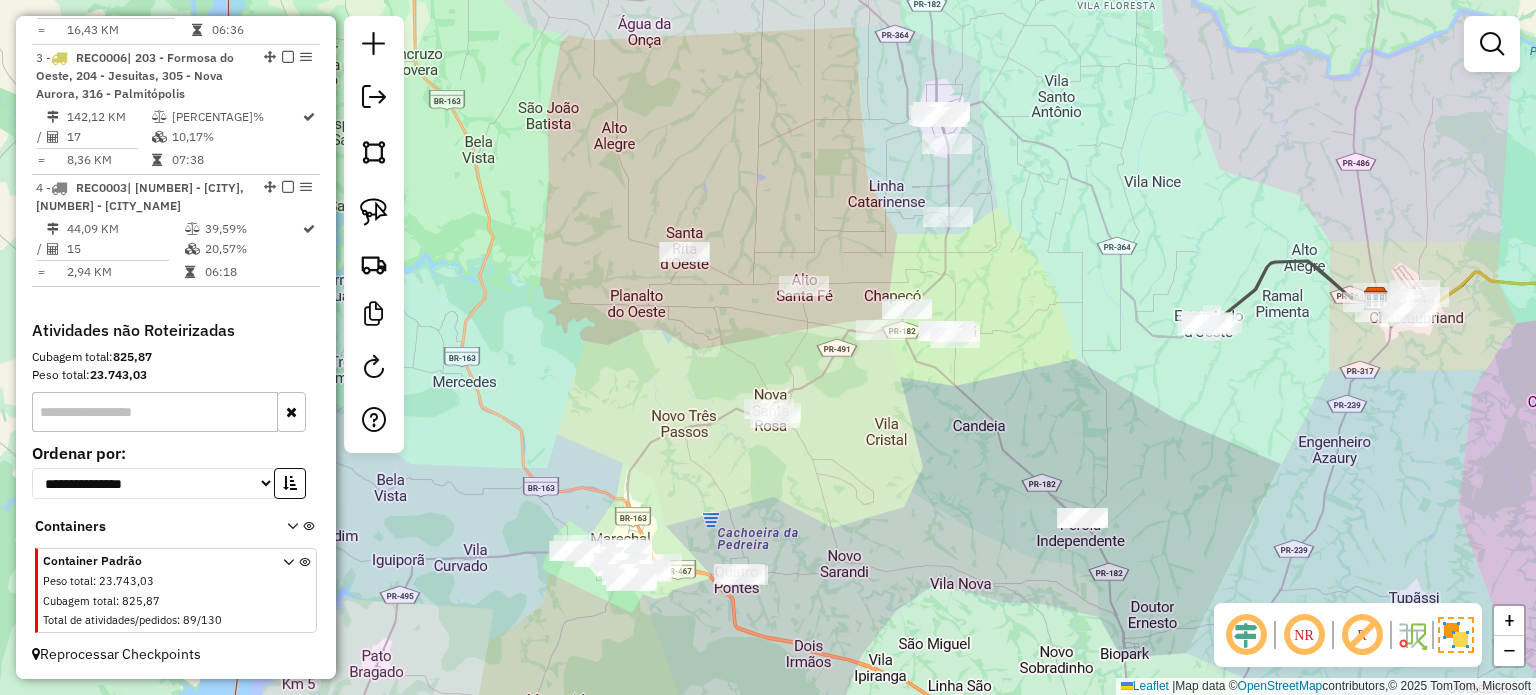 drag, startPoint x: 918, startPoint y: 490, endPoint x: 950, endPoint y: 447, distance: 53.600372 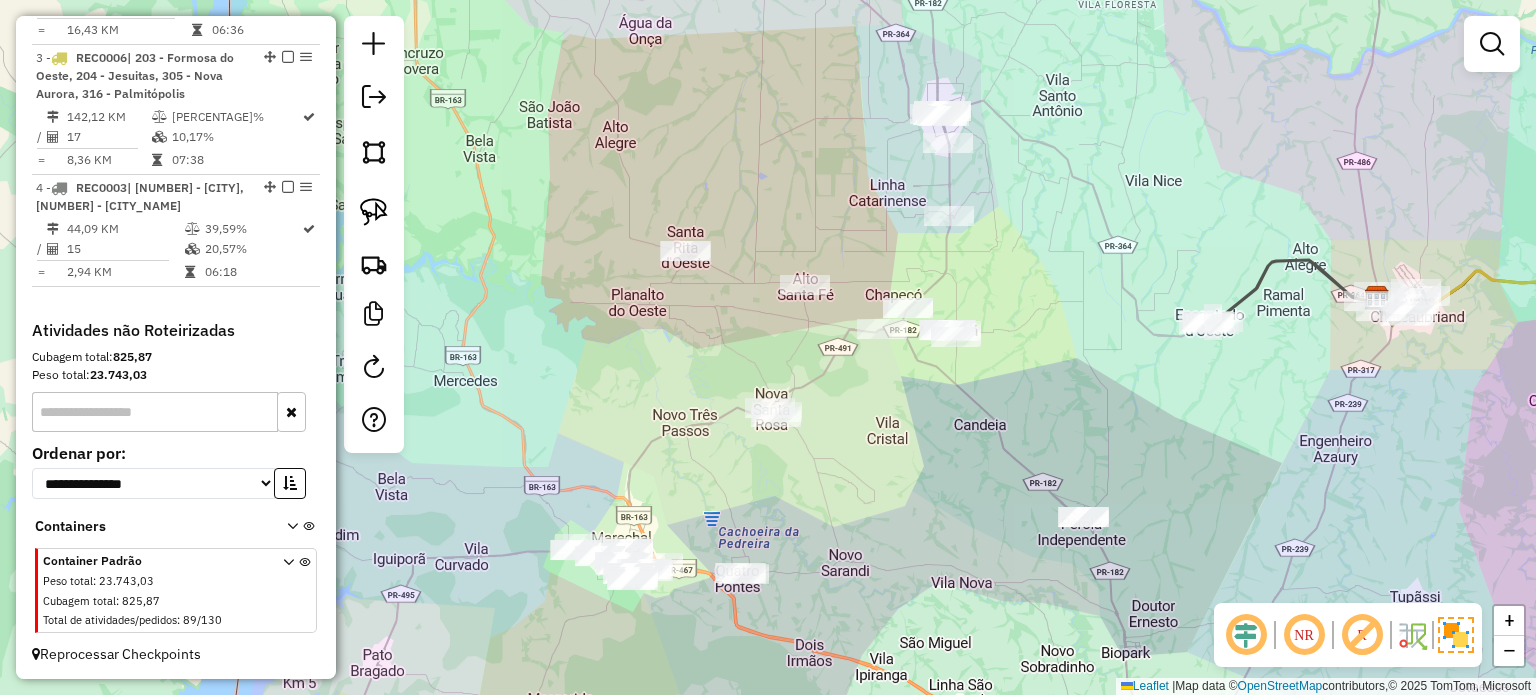 drag, startPoint x: 914, startPoint y: 443, endPoint x: 844, endPoint y: 527, distance: 109.3435 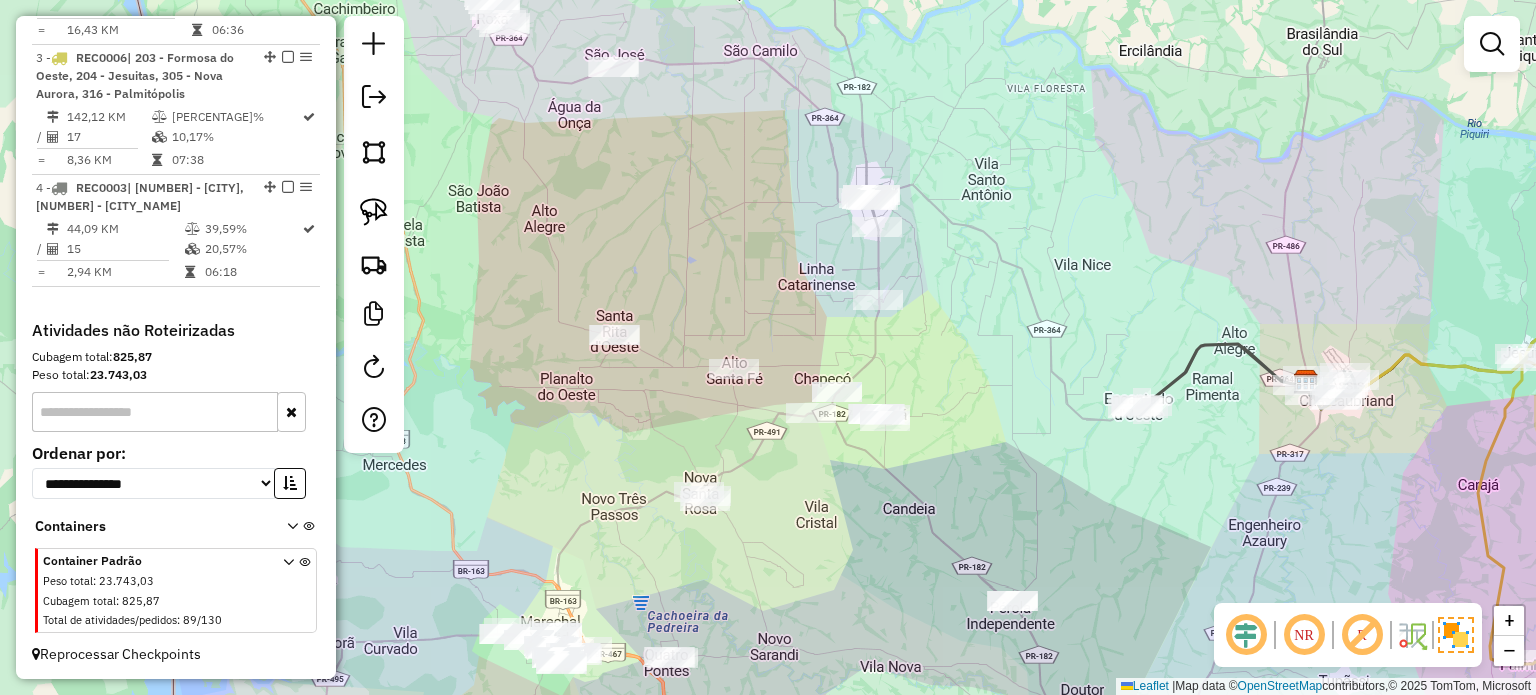 drag, startPoint x: 995, startPoint y: 377, endPoint x: 976, endPoint y: 338, distance: 43.382023 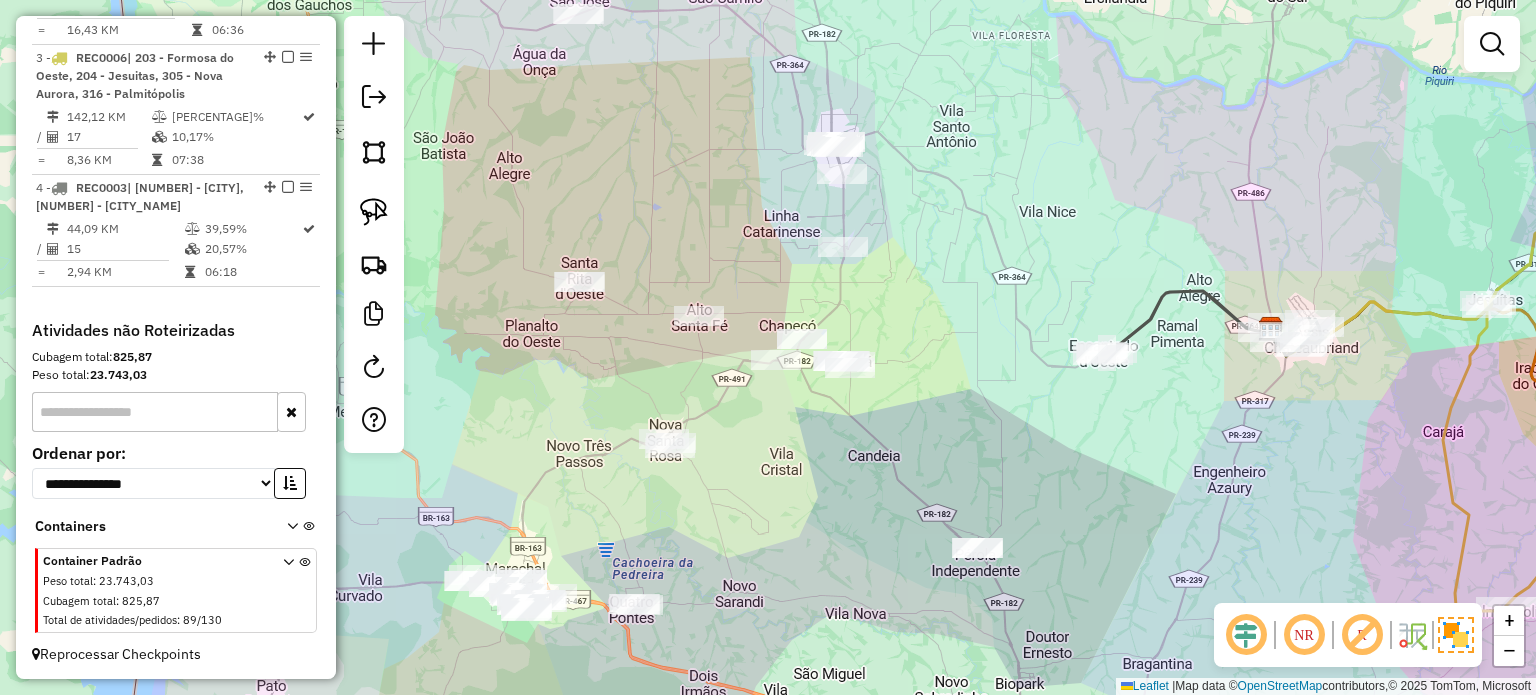 drag 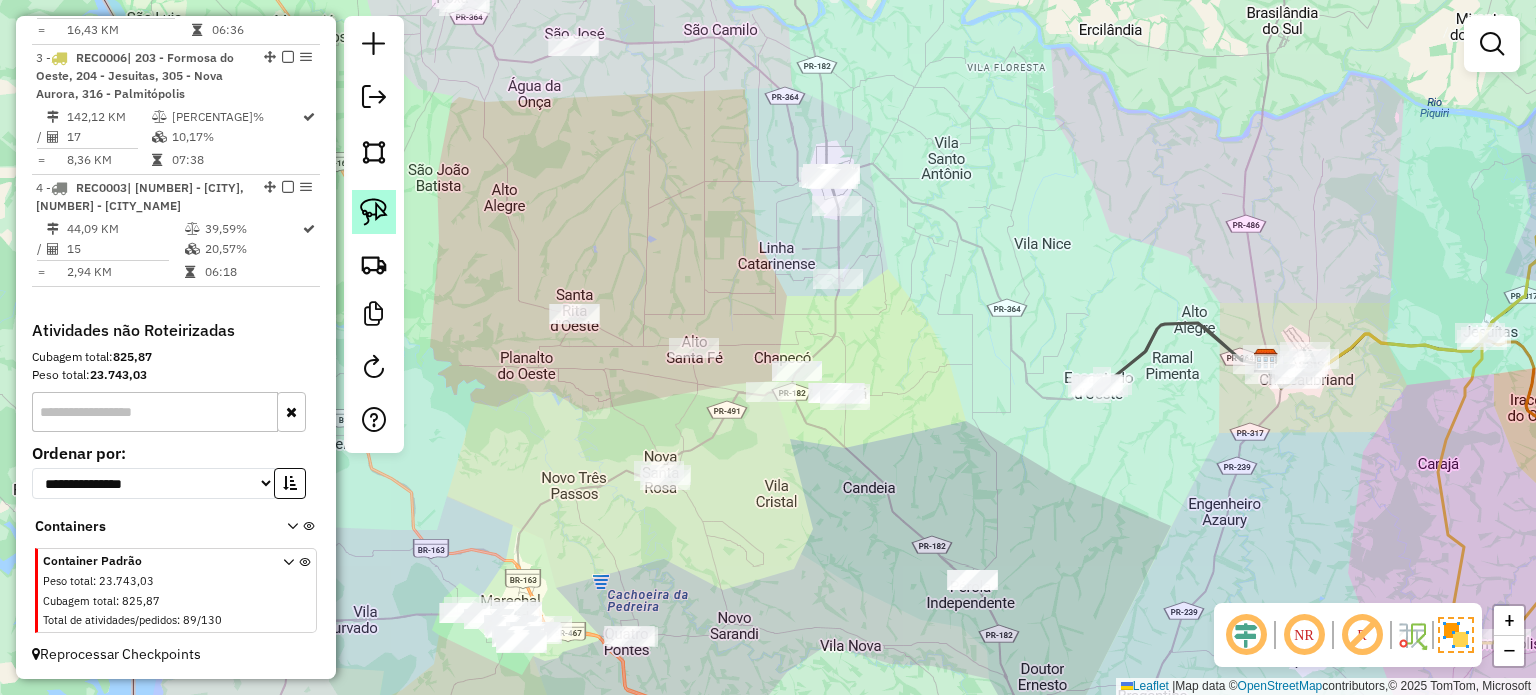 click 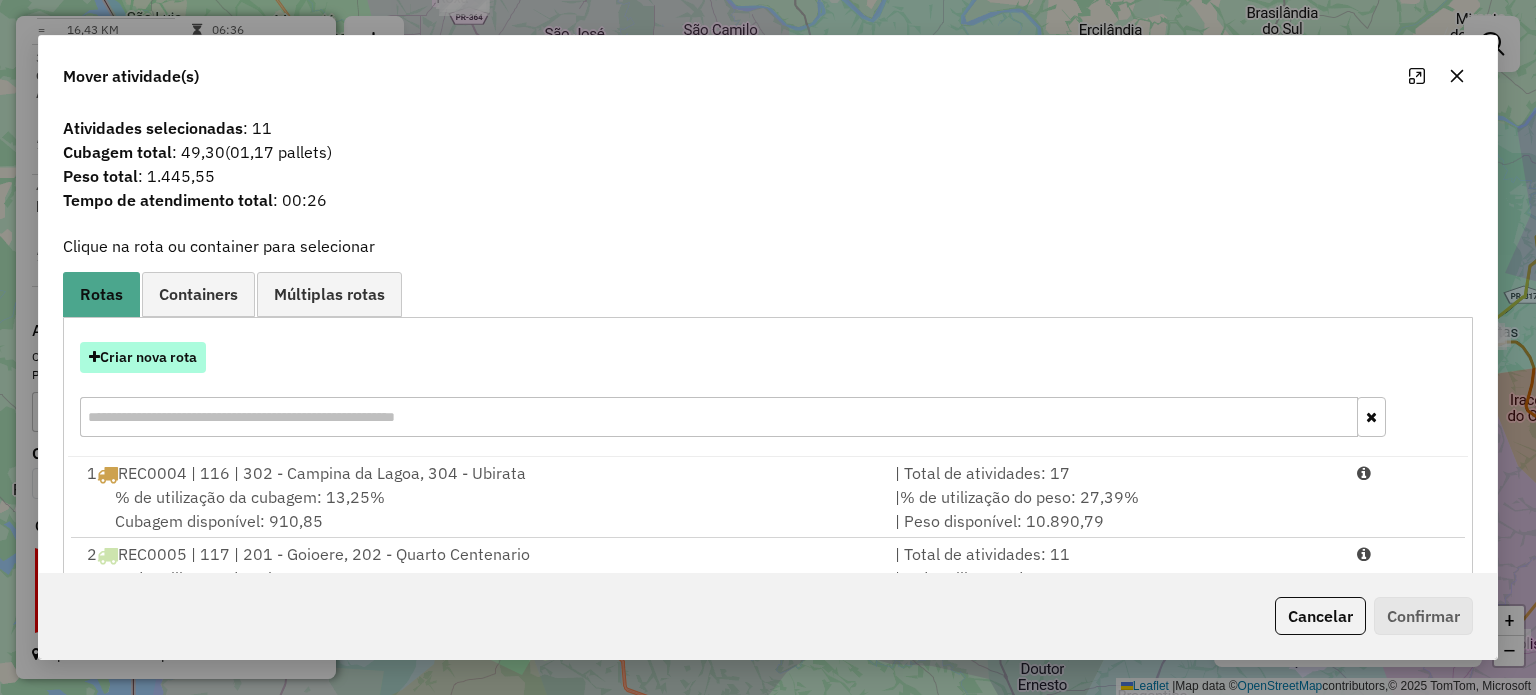 click on "Criar nova rota" at bounding box center [143, 357] 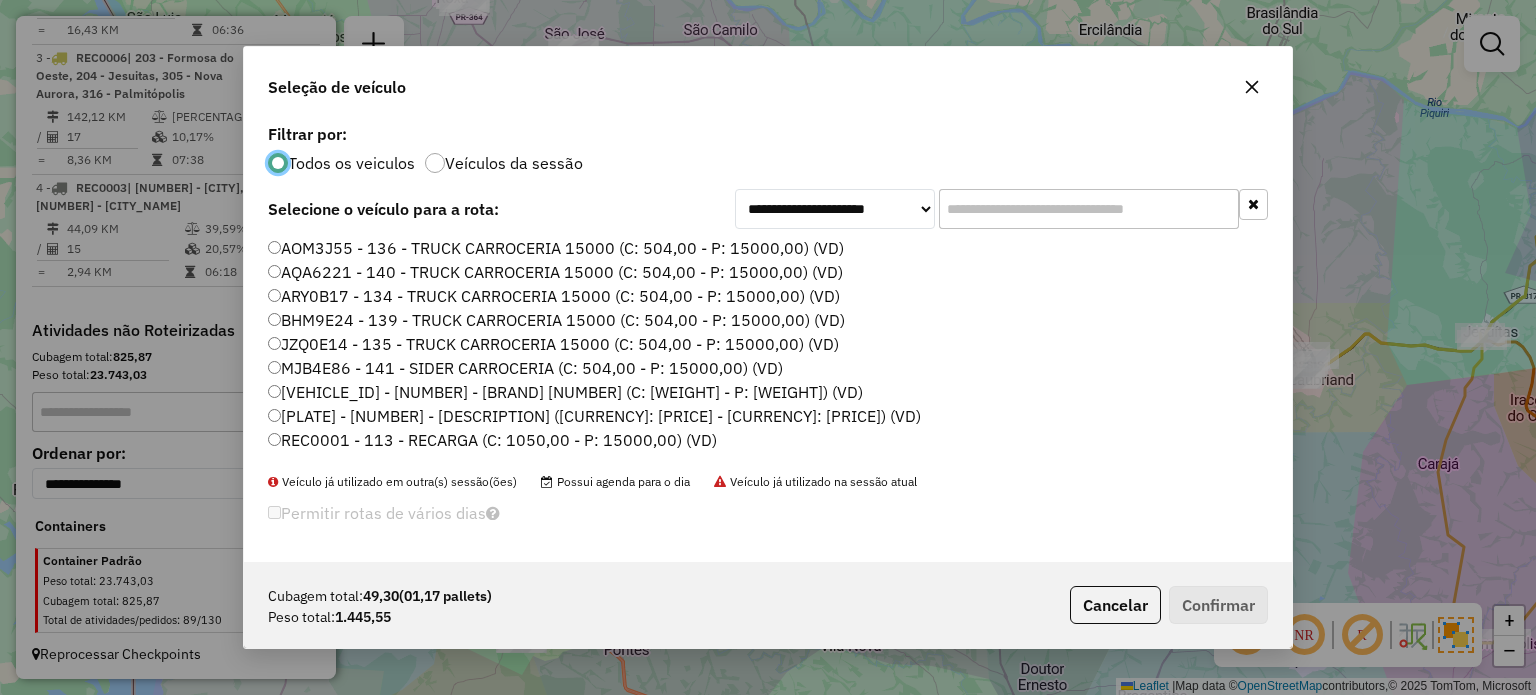 scroll, scrollTop: 10, scrollLeft: 6, axis: both 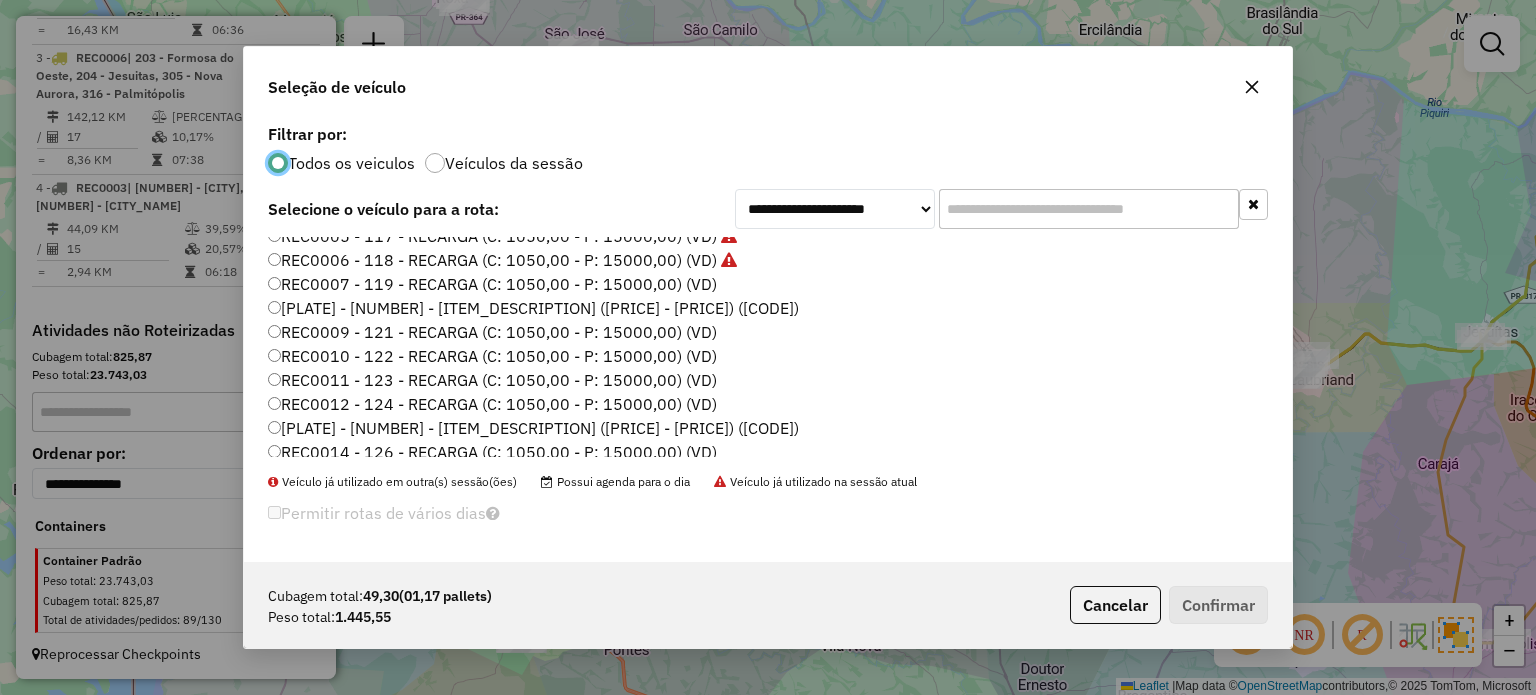 click on "REC0007 - 119 - RECARGA (C: 1050,00 - P: 15000,00) (VD)" 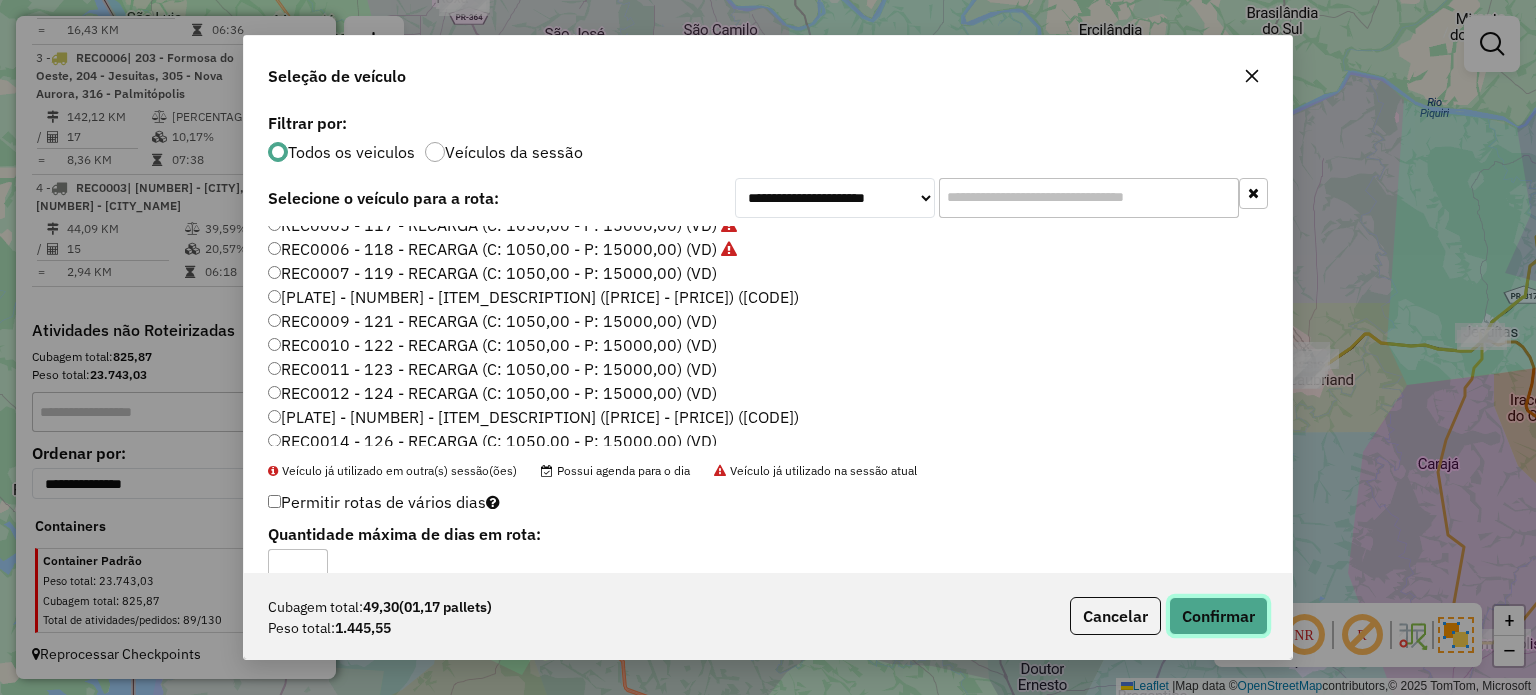 click on "Confirmar" 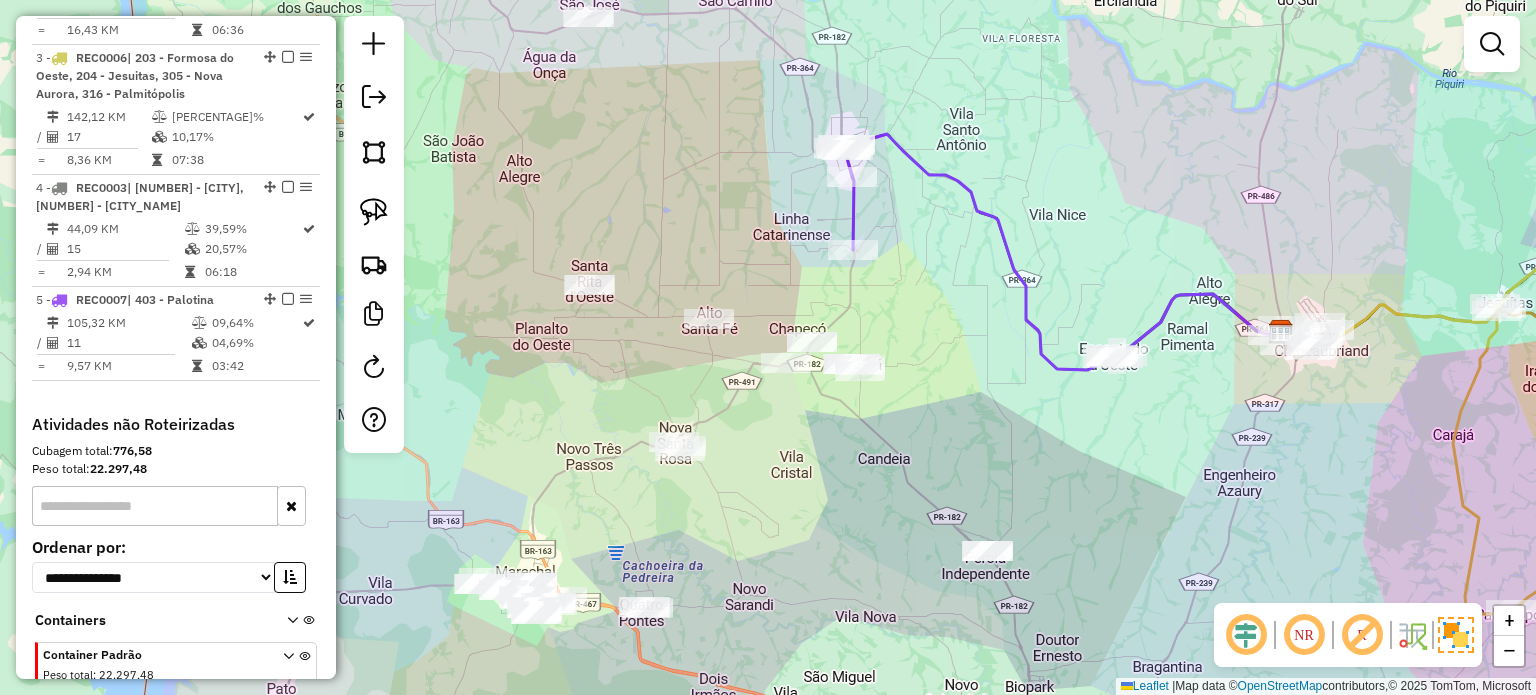 drag, startPoint x: 941, startPoint y: 391, endPoint x: 964, endPoint y: 355, distance: 42.72002 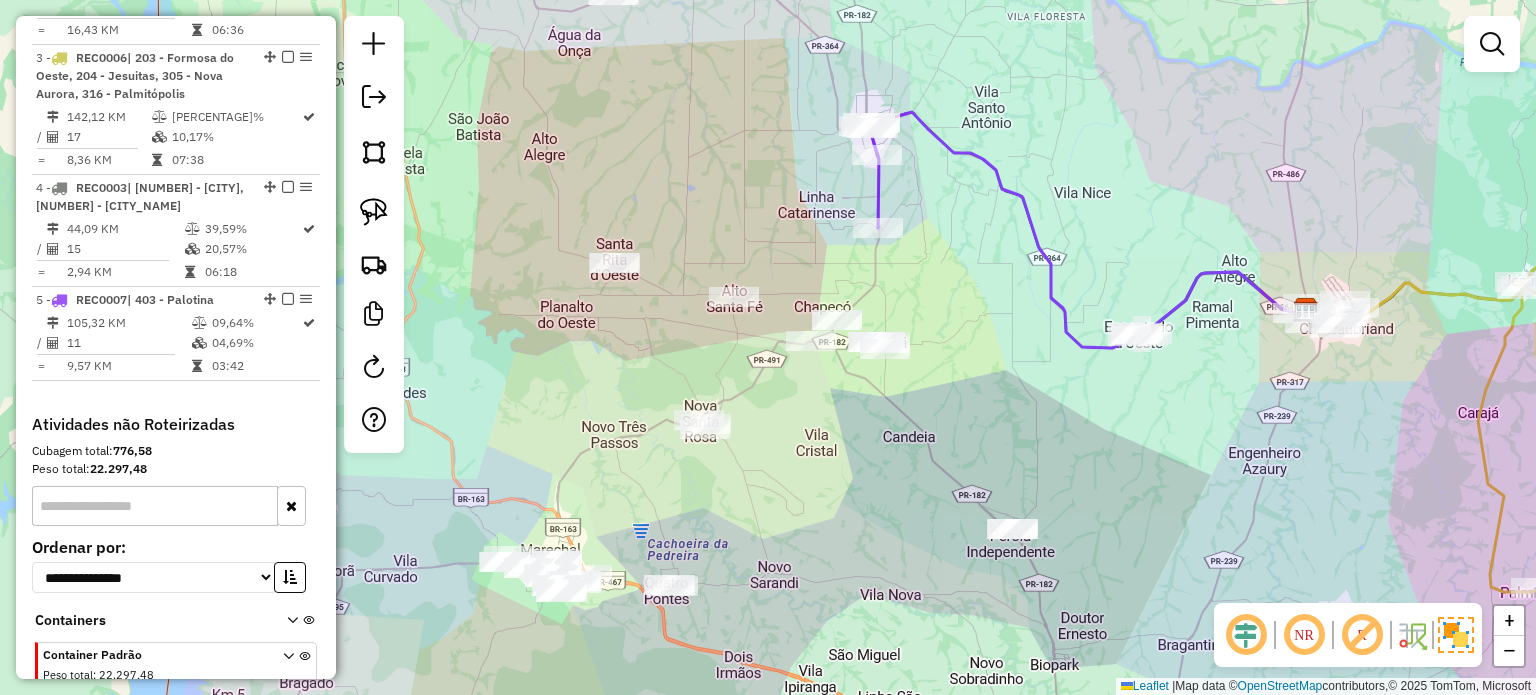 drag, startPoint x: 946, startPoint y: 403, endPoint x: 964, endPoint y: 389, distance: 22.803509 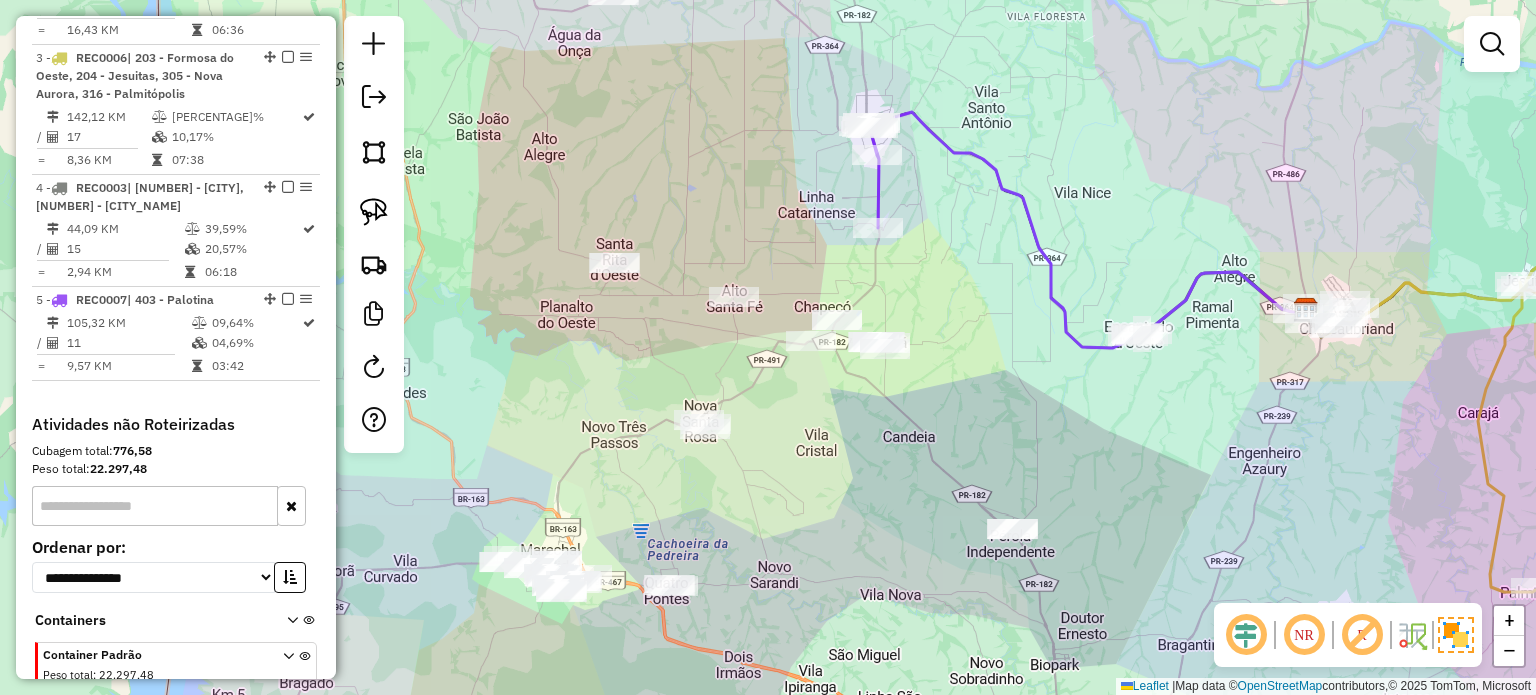 drag, startPoint x: 952, startPoint y: 315, endPoint x: 991, endPoint y: 340, distance: 46.32494 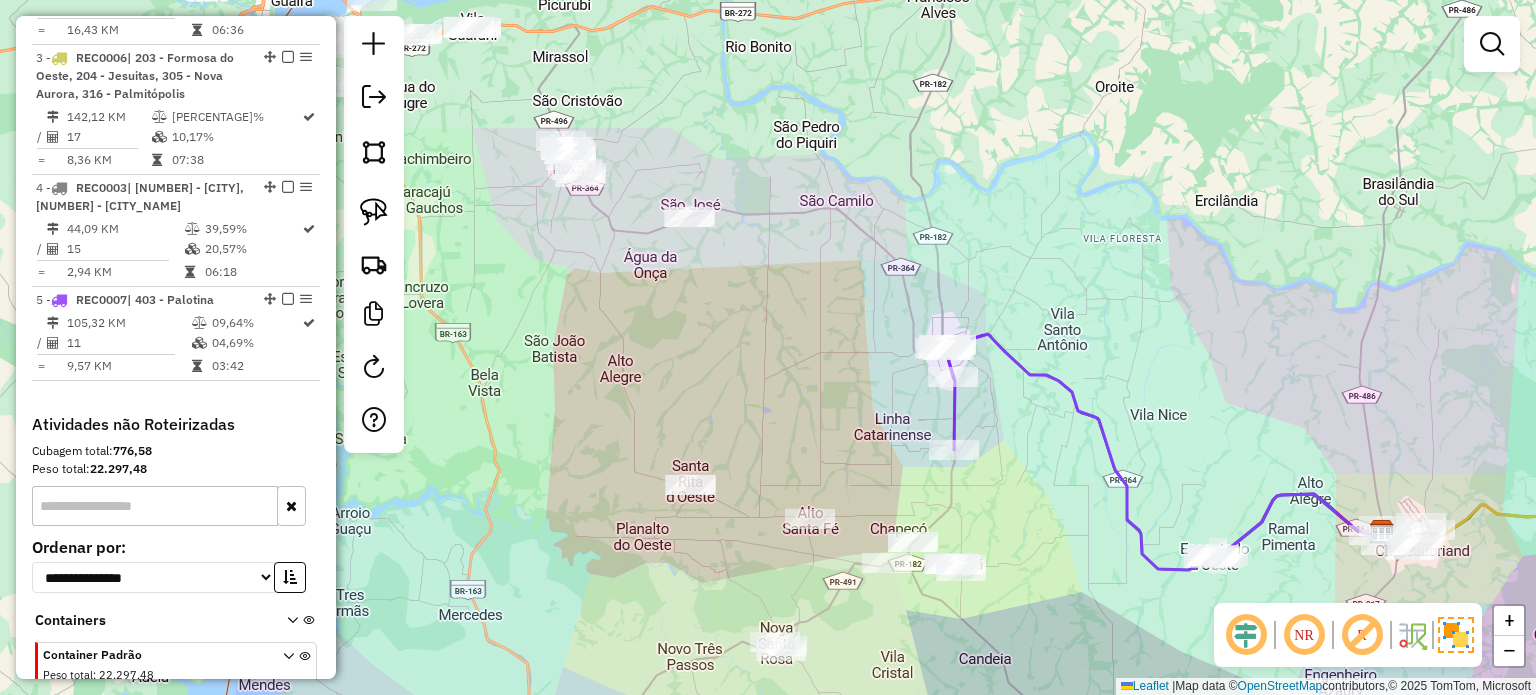 drag, startPoint x: 789, startPoint y: 283, endPoint x: 818, endPoint y: 388, distance: 108.93117 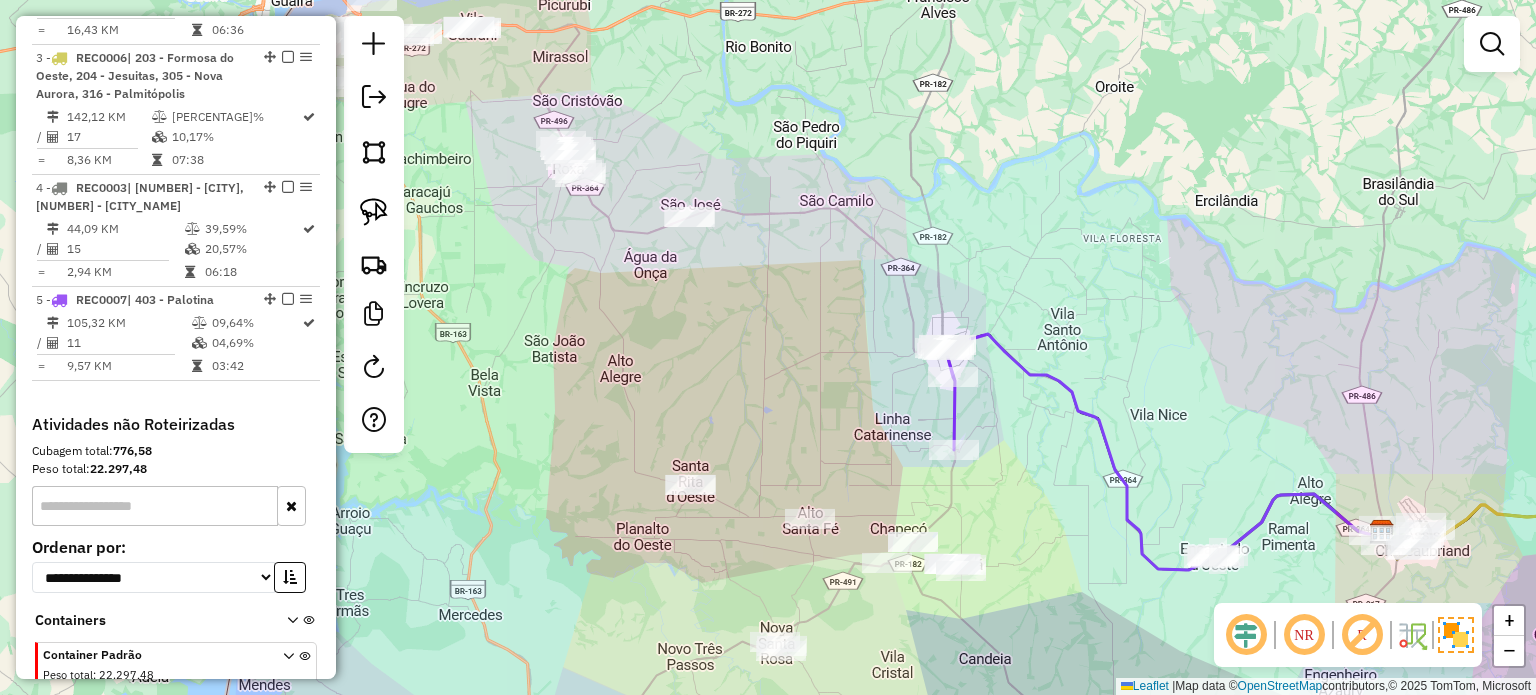 click on "Janela de atendimento Grade de atendimento Capacidade Transportadoras Veículos Cliente Pedidos  Rotas Selecione os dias de semana para filtrar as janelas de atendimento  Seg   Ter   Qua   Qui   Sex   Sáb   Dom  Informe o período da janela de atendimento: De: Até:  Filtrar exatamente a janela do cliente  Considerar janela de atendimento padrão  Selecione os dias de semana para filtrar as grades de atendimento  Seg   Ter   Qua   Qui   Sex   Sáb   Dom   Considerar clientes sem dia de atendimento cadastrado  Clientes fora do dia de atendimento selecionado Filtrar as atividades entre os valores definidos abaixo:  Peso mínimo:   Peso máximo:   Cubagem mínima:   Cubagem máxima:   De:   Até:  Filtrar as atividades entre o tempo de atendimento definido abaixo:  De:   Até:   Considerar capacidade total dos clientes não roteirizados Transportadora: Selecione um ou mais itens Tipo de veículo: Selecione um ou mais itens Veículo: Selecione um ou mais itens Motorista: Selecione um ou mais itens Nome: Rótulo:" 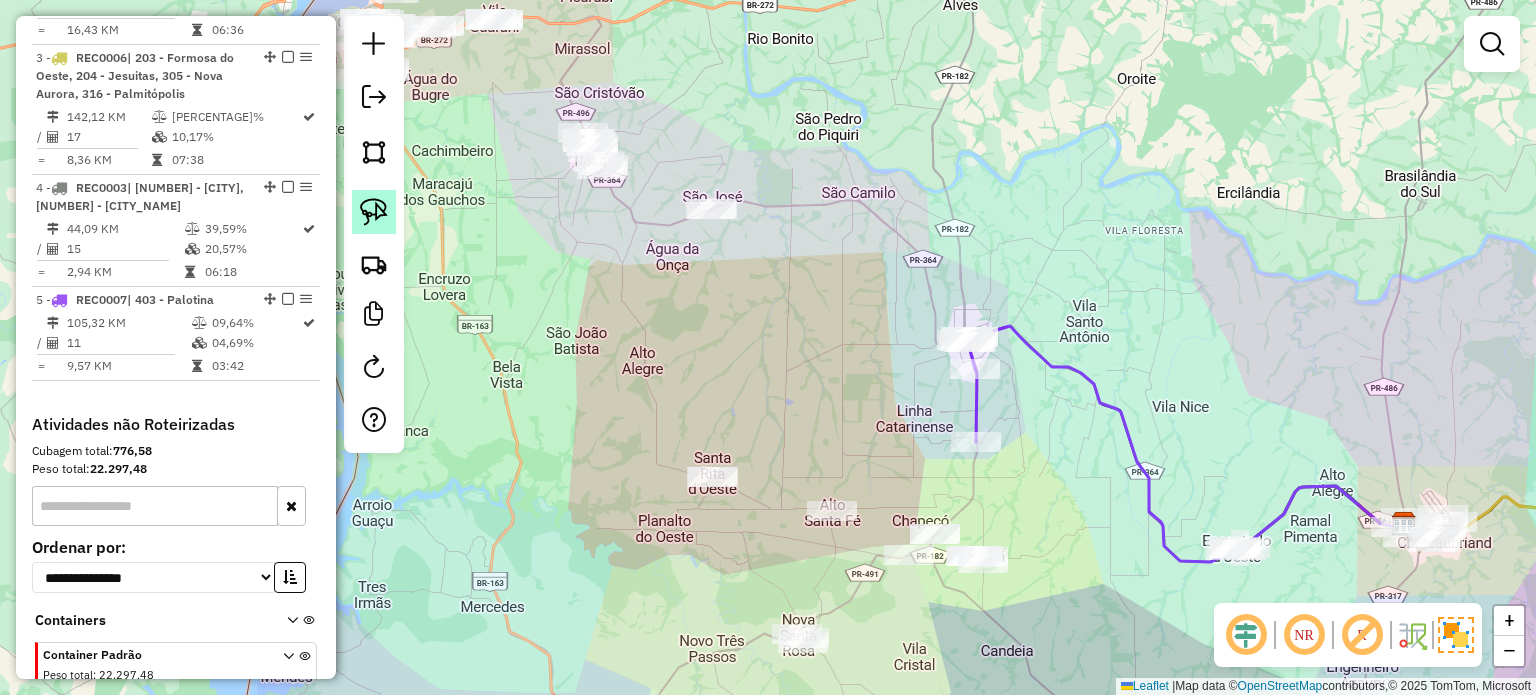 click 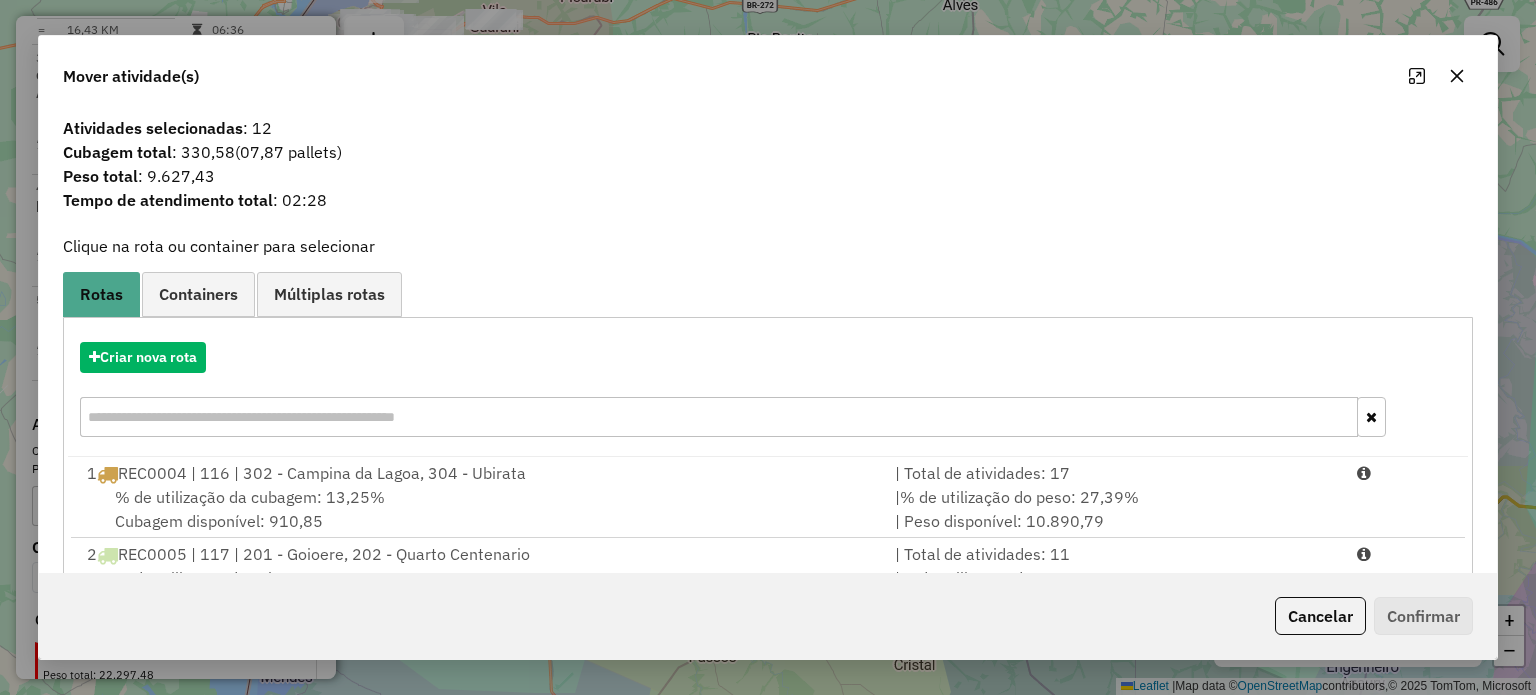 click 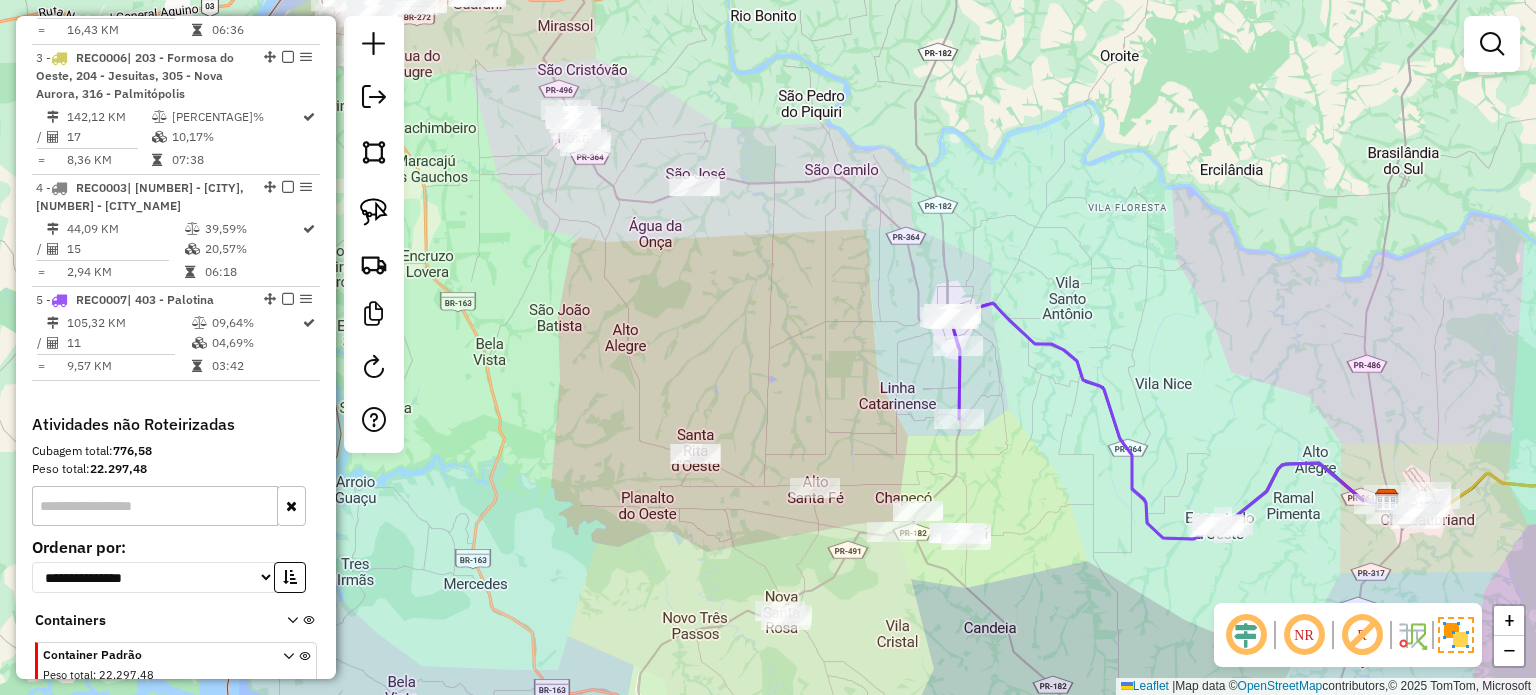 click on "Janela de atendimento Grade de atendimento Capacidade Transportadoras Veículos Cliente Pedidos  Rotas Selecione os dias de semana para filtrar as janelas de atendimento  Seg   Ter   Qua   Qui   Sex   Sáb   Dom  Informe o período da janela de atendimento: De: Até:  Filtrar exatamente a janela do cliente  Considerar janela de atendimento padrão  Selecione os dias de semana para filtrar as grades de atendimento  Seg   Ter   Qua   Qui   Sex   Sáb   Dom   Considerar clientes sem dia de atendimento cadastrado  Clientes fora do dia de atendimento selecionado Filtrar as atividades entre os valores definidos abaixo:  Peso mínimo:   Peso máximo:   Cubagem mínima:   Cubagem máxima:   De:   Até:  Filtrar as atividades entre o tempo de atendimento definido abaixo:  De:   Até:   Considerar capacidade total dos clientes não roteirizados Transportadora: Selecione um ou mais itens Tipo de veículo: Selecione um ou mais itens Veículo: Selecione um ou mais itens Motorista: Selecione um ou mais itens Nome: Rótulo:" 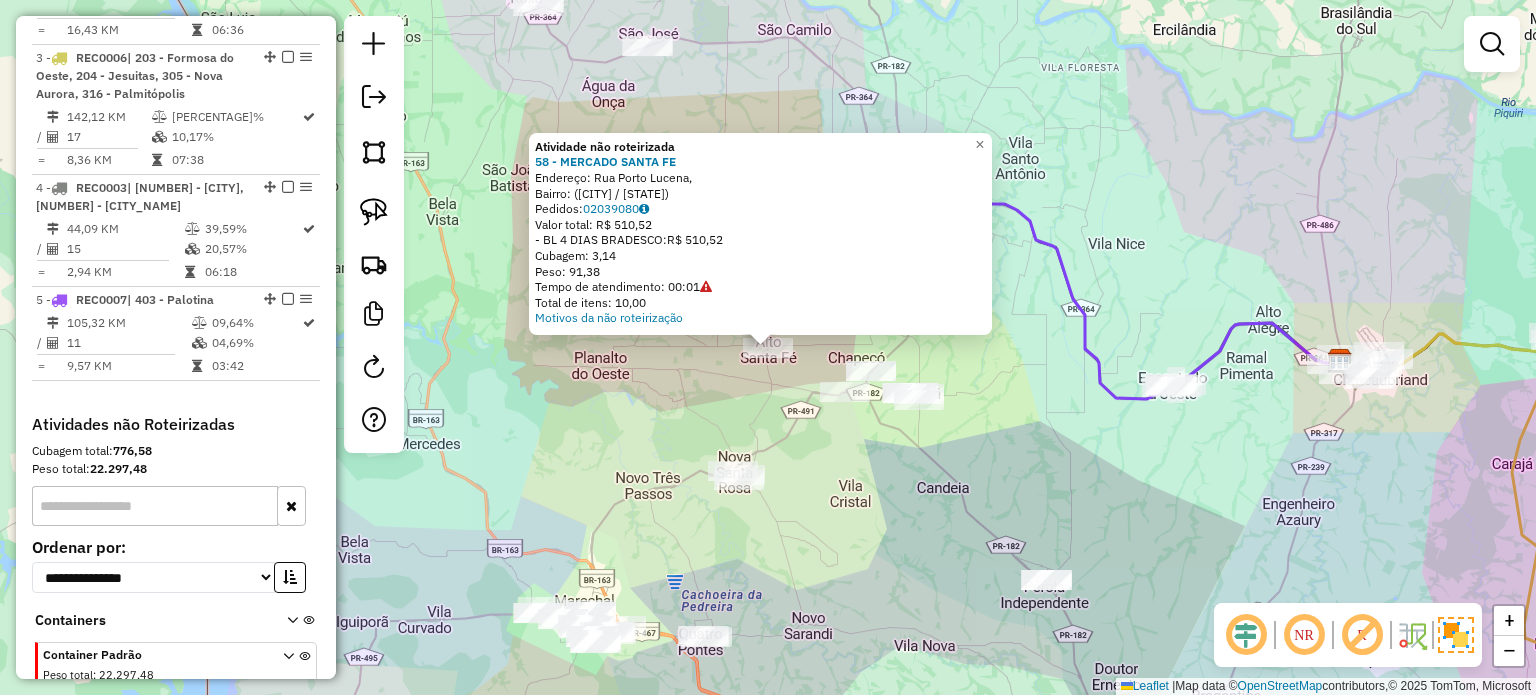 click on "Atividade não roteirizada [NUMBER] - [NAME]  Endereço: [STREET],    Bairro:  ([CITY] / [STATE])   Pedidos:  [NUMBER]   Valor total: [CURRENCY] [PRICE]   - BL [NUMBER] DIAS  BRADESCO:  [CURRENCY] [PRICE]   Cubagem: [PRICE]   Peso: [PRICE]  Tempo de atendimento: [TIME]   Total de itens: [NUMBER]  Motivos da não roteirização × Janela de atendimento Grade de atendimento Capacidade Transportadoras Veículos Cliente Pedidos  Rotas Selecione os dias de semana para filtrar as janelas de atendimento  Seg   Ter   Qua   Qui   Sex   Sáb   Dom  Informe o período da janela de atendimento: De: Até:  Filtrar exatamente a janela do cliente  Considerar janela de atendimento padrão  Selecione os dias de semana para filtrar as grades de atendimento  Seg   Ter   Qua   Qui   Sex   Sáb   Dom   Considerar clientes sem dia de atendimento cadastrado  Clientes fora do dia de atendimento selecionado Filtrar as atividades entre os valores definidos abaixo:  Peso mínimo:   Peso máximo:   Cubagem mínima:   Cubagem máxima:   De:   Até:  De:" 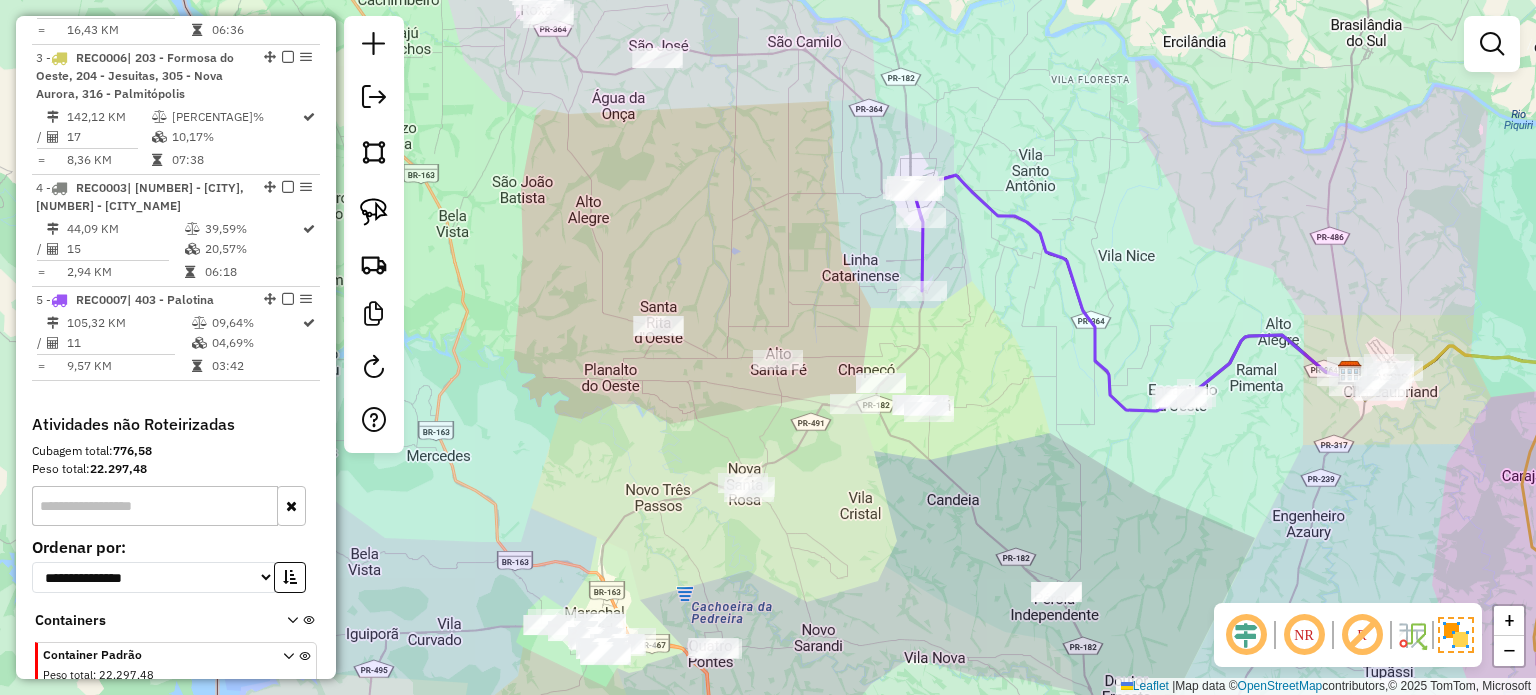 drag, startPoint x: 836, startPoint y: 454, endPoint x: 843, endPoint y: 462, distance: 10.630146 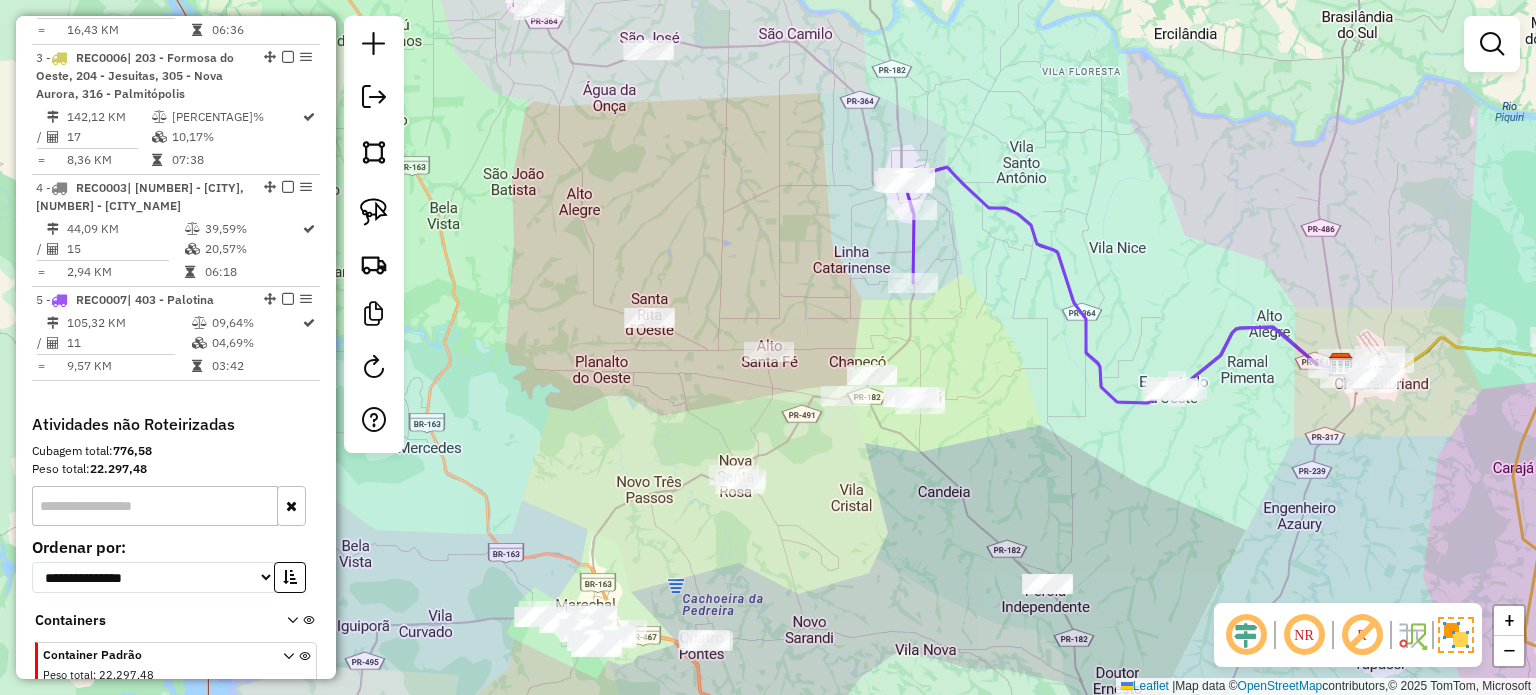 drag, startPoint x: 923, startPoint y: 523, endPoint x: 921, endPoint y: 513, distance: 10.198039 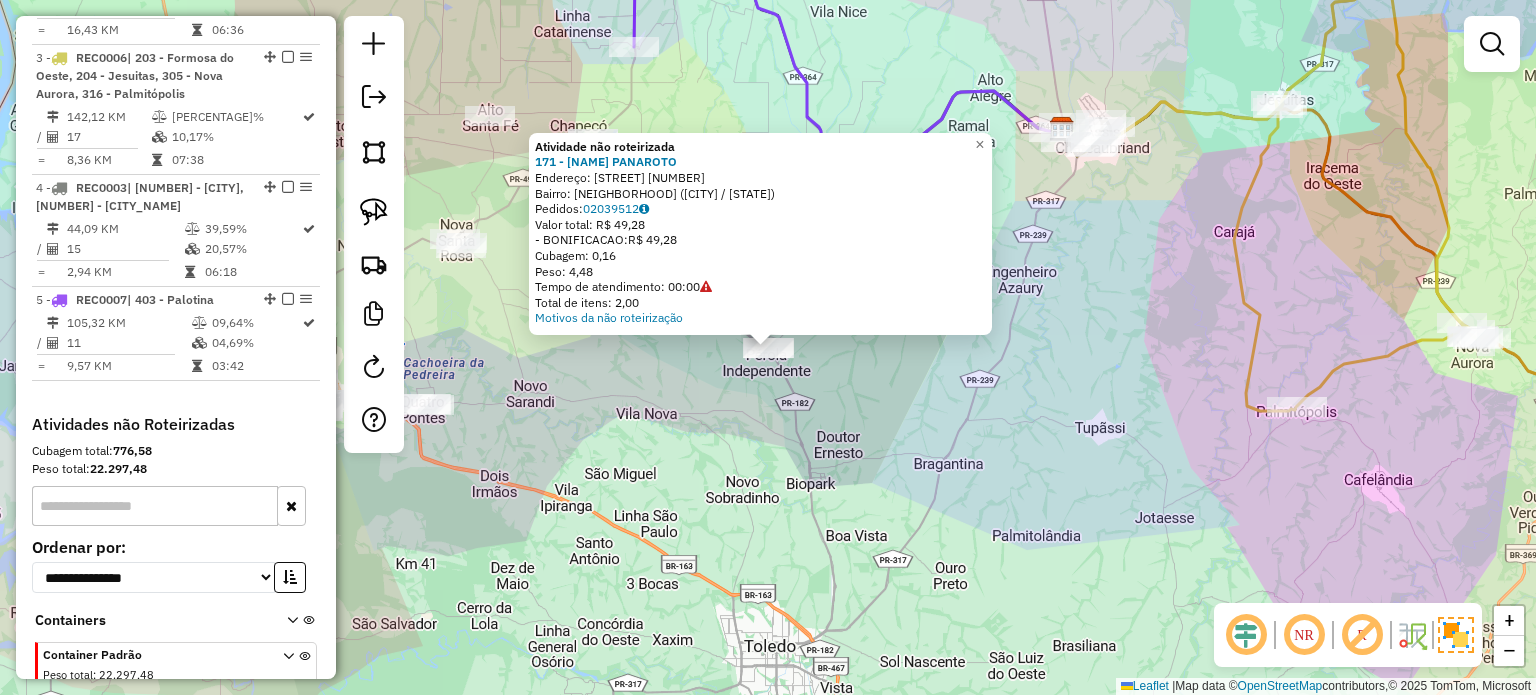 click on "Atividade não roteirizada 171 - [NAME]  PANAROTO  Endereço:  Rua Fernao Dias 552   Bairro: PEROLA ([CITY] / [STATE])   Pedidos:  02039512   Valor total: R$ 49,28   - BONIFICACAO:  R$ 49,28   Cubagem: 0,16   Peso: 4,48   Tempo de atendimento: 00:00   Total de itens: 2,00  Motivos da não roteirização × Janela de atendimento Grade de atendimento Capacidade Transportadoras Veículos Cliente Pedidos  Rotas Selecione os dias de semana para filtrar as janelas de atendimento  Seg   Ter   Qua   Qui   Sex   Sáb   Dom  Informe o período da janela de atendimento: De: Até:  Filtrar exatamente a janela do cliente  Considerar janela de atendimento padrão  Selecione os dias de semana para filtrar as grades de atendimento  Seg   Ter   Qua   Qui   Sex   Sáb   Dom   Considerar clientes sem dia de atendimento cadastrado  Clientes fora do dia de atendimento selecionado Filtrar as atividades entre os valores definidos abaixo:  Peso mínimo:   Peso máximo:   Cubagem mínima:   Cubagem máxima:   De:   Até:   De:   Até:" 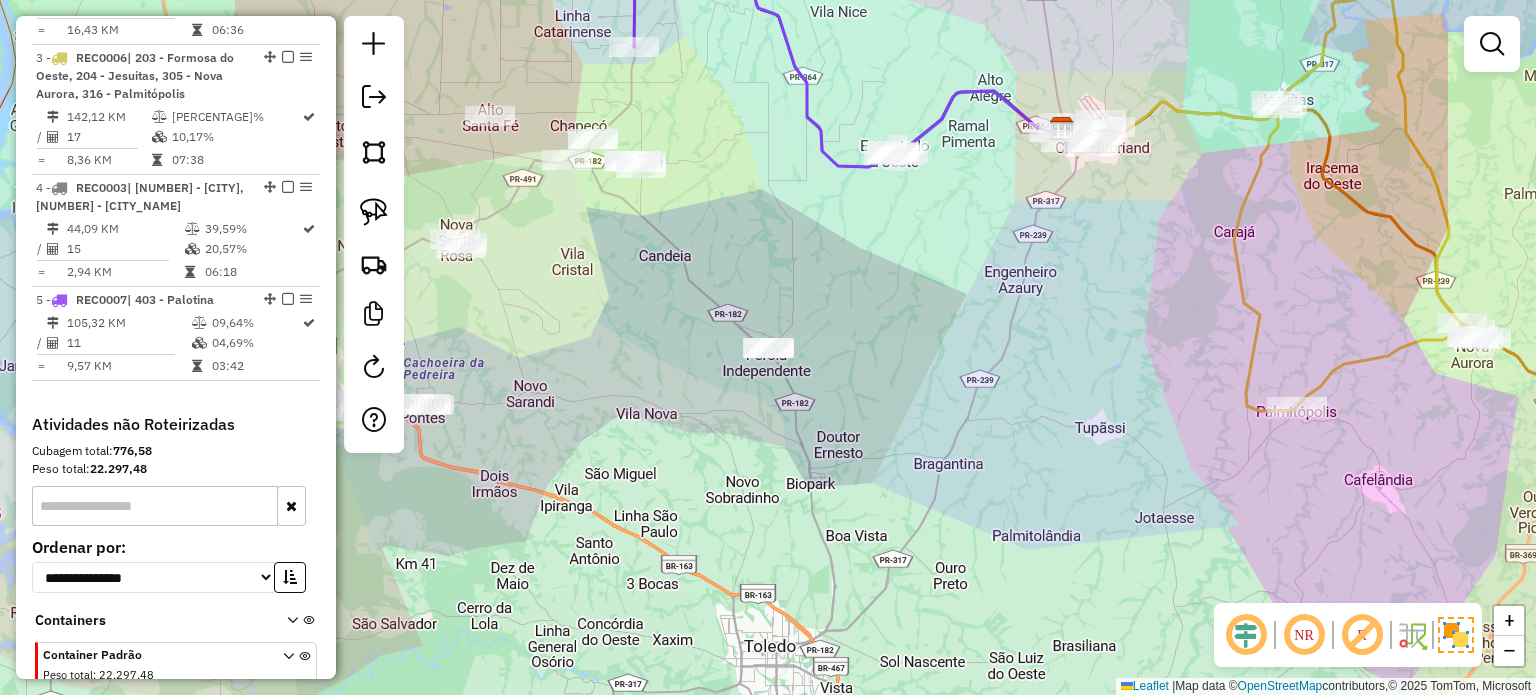 drag, startPoint x: 717, startPoint y: 412, endPoint x: 819, endPoint y: 480, distance: 122.588745 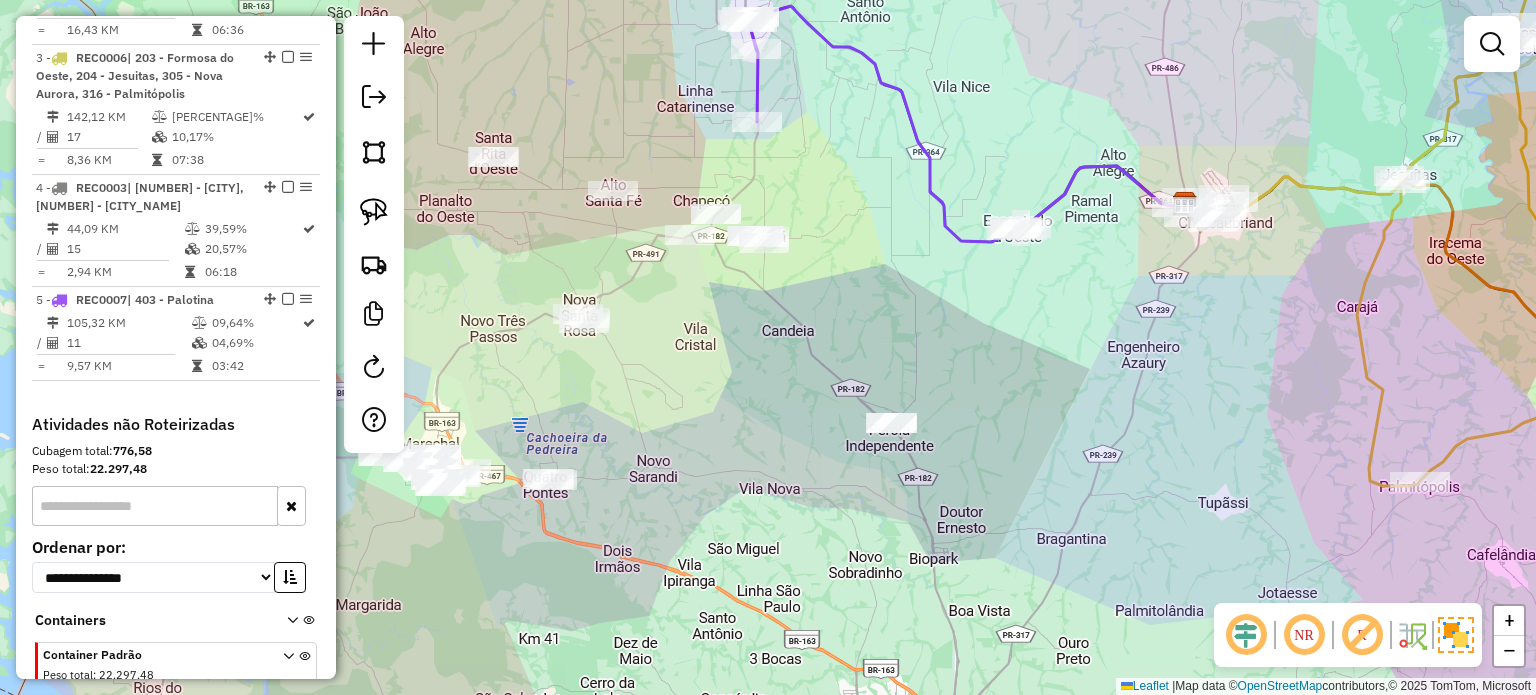 drag, startPoint x: 753, startPoint y: 478, endPoint x: 809, endPoint y: 495, distance: 58.5235 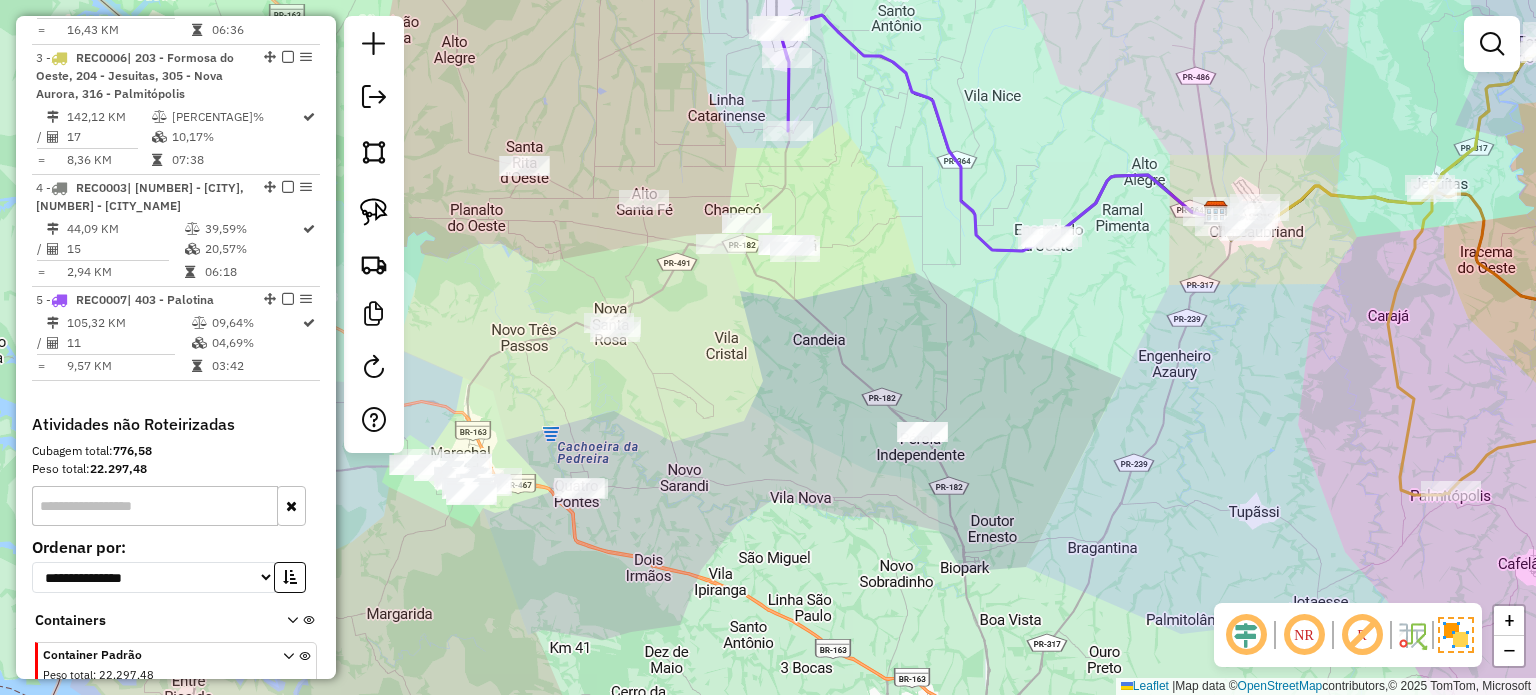 drag, startPoint x: 381, startPoint y: 212, endPoint x: 816, endPoint y: 343, distance: 454.29727 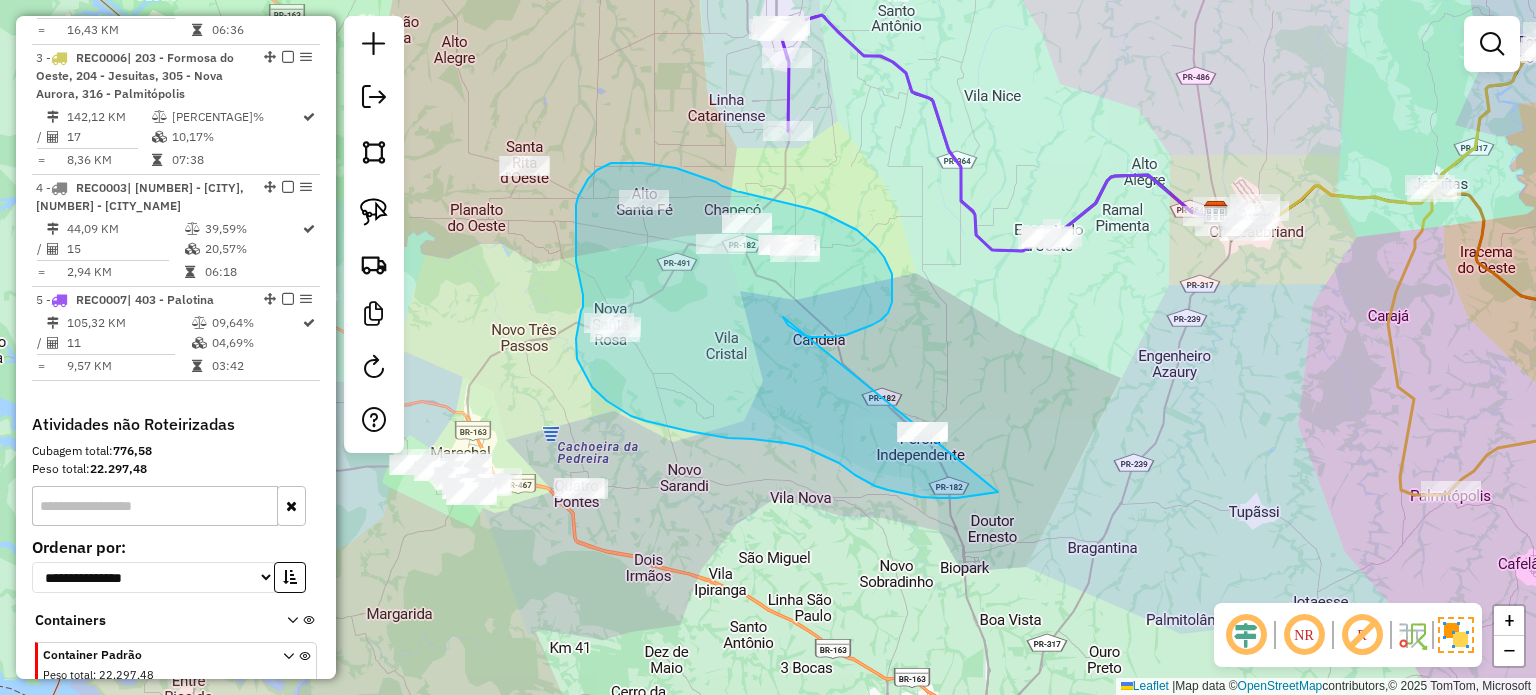 drag, startPoint x: 846, startPoint y: 335, endPoint x: 994, endPoint y: 379, distance: 154.40207 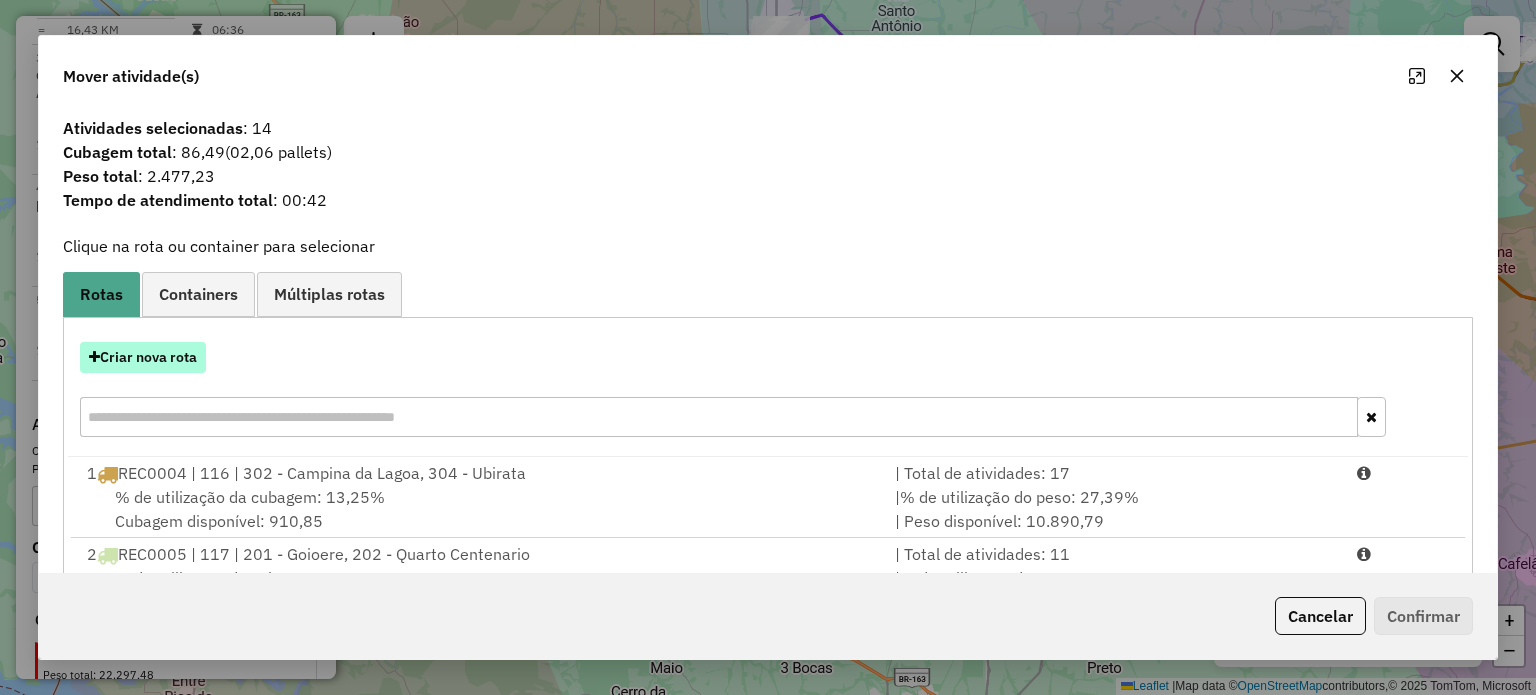 click on "Criar nova rota" at bounding box center (143, 357) 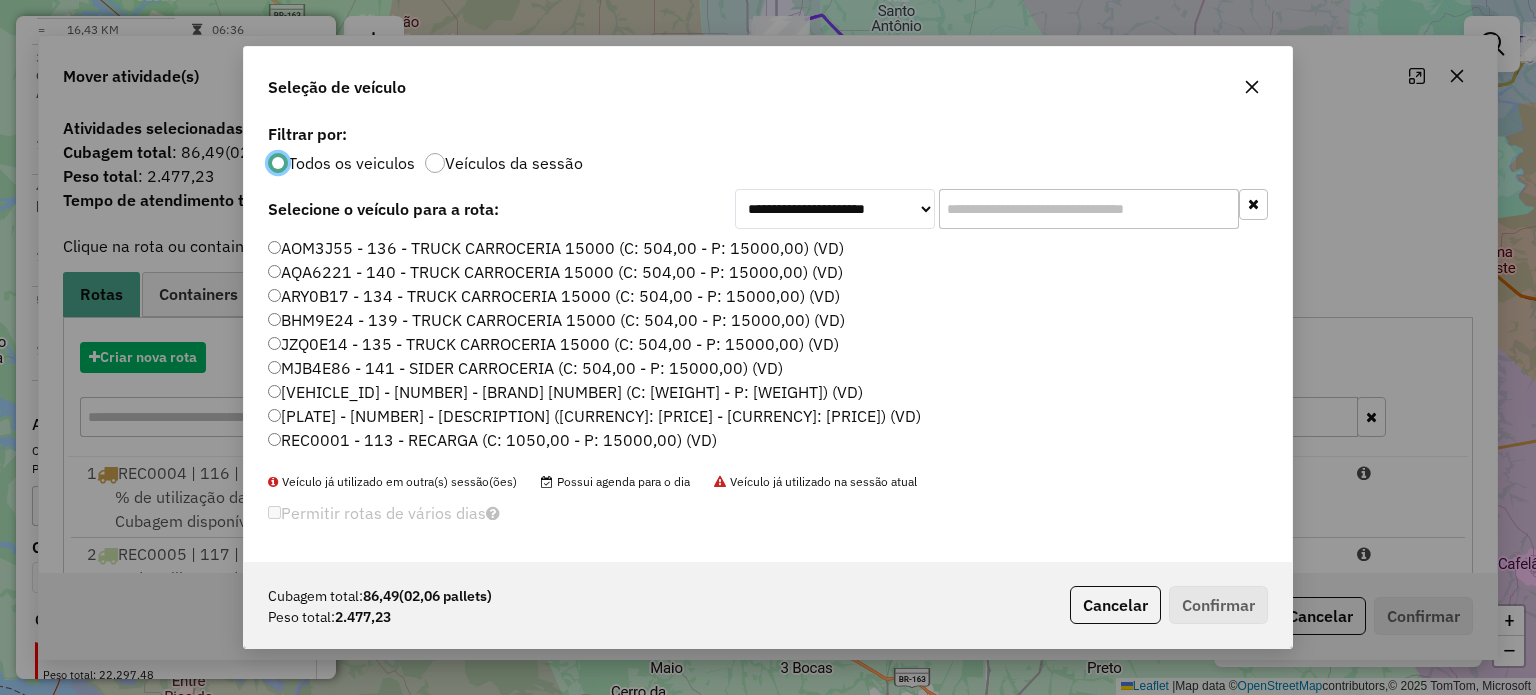 scroll, scrollTop: 10, scrollLeft: 6, axis: both 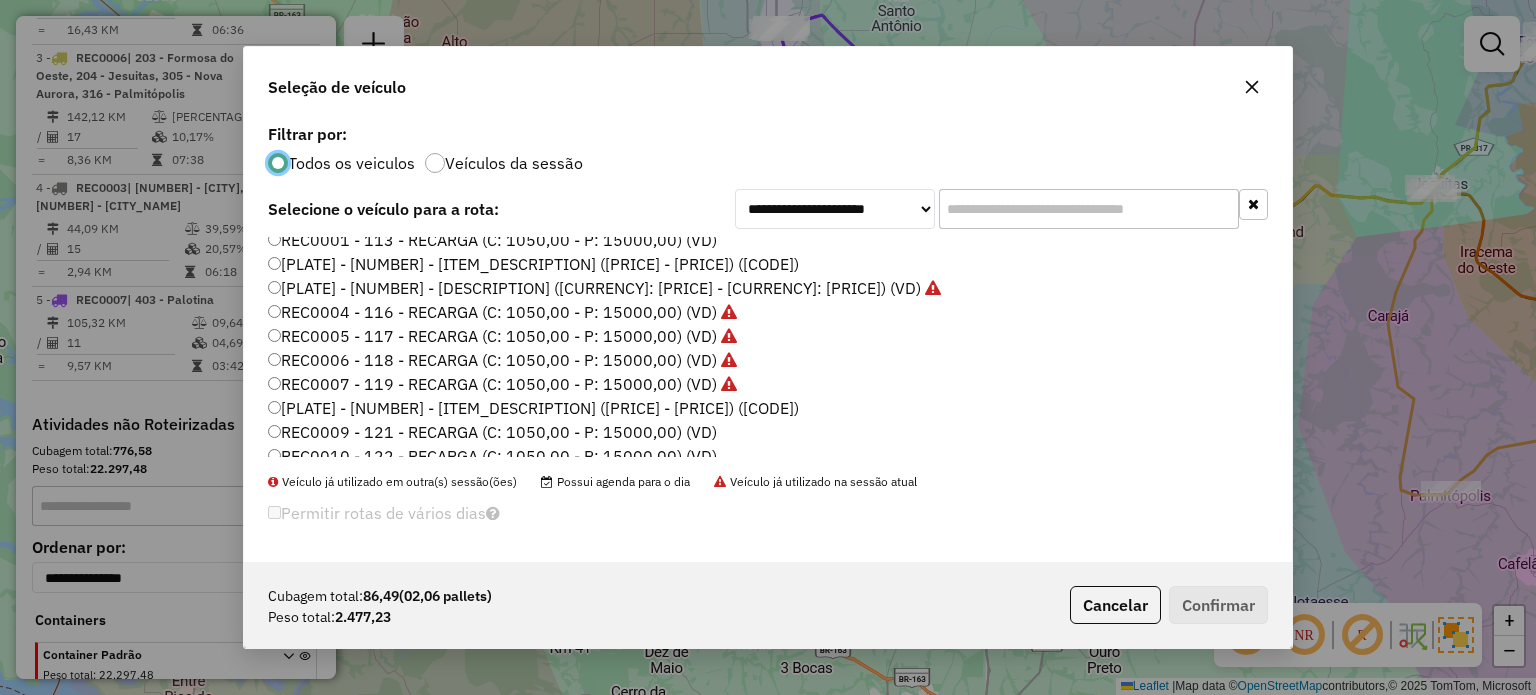 click on "[PLATE] - [NUMBER] - [ITEM_DESCRIPTION] ([PRICE] - [PRICE]) ([CODE])" 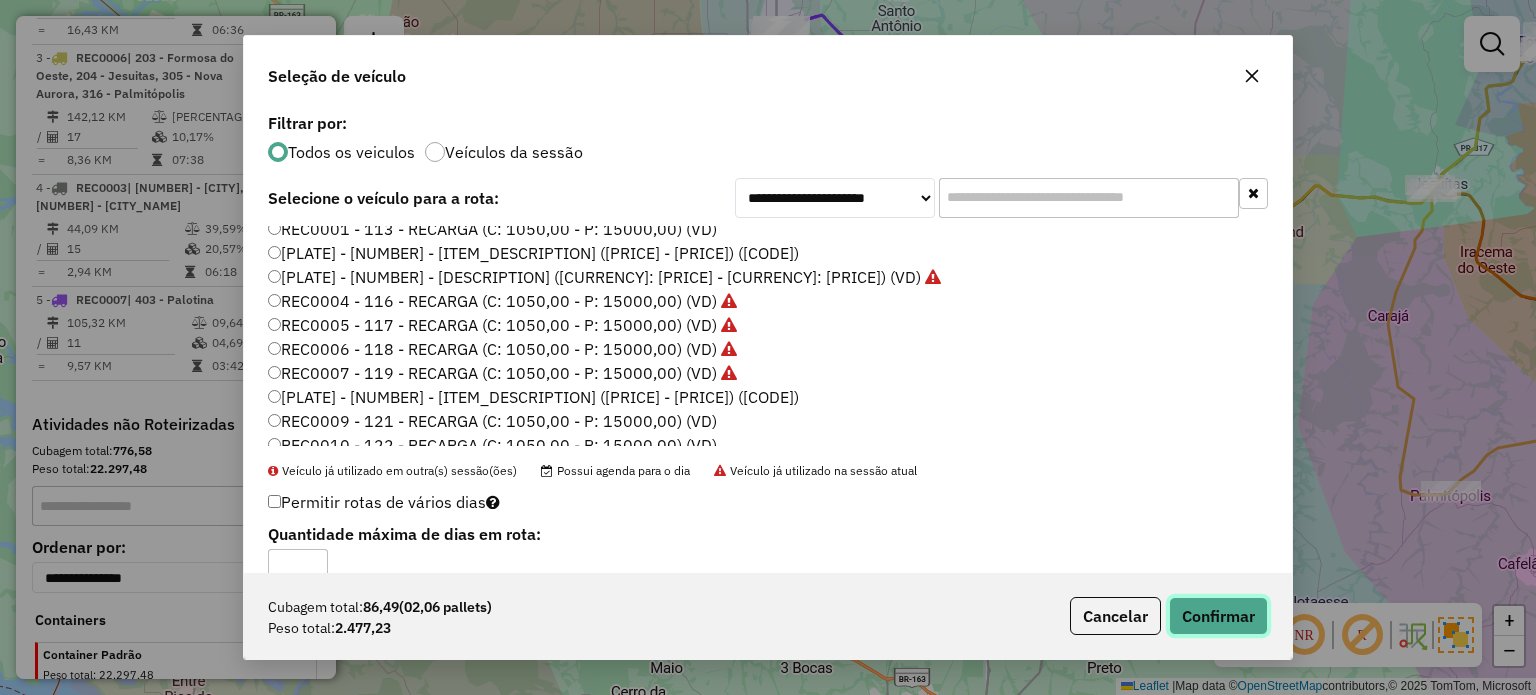 click on "Confirmar" 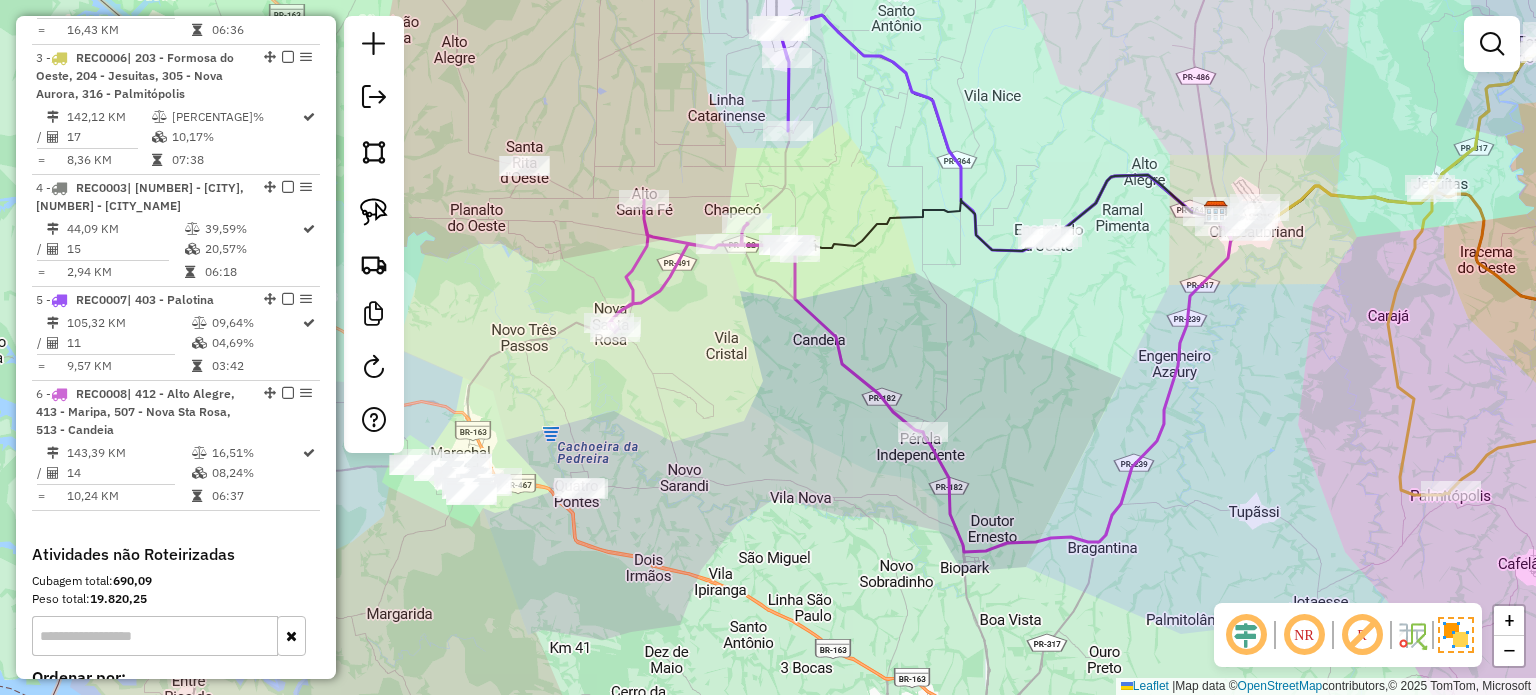 drag, startPoint x: 764, startPoint y: 392, endPoint x: 836, endPoint y: 507, distance: 135.67976 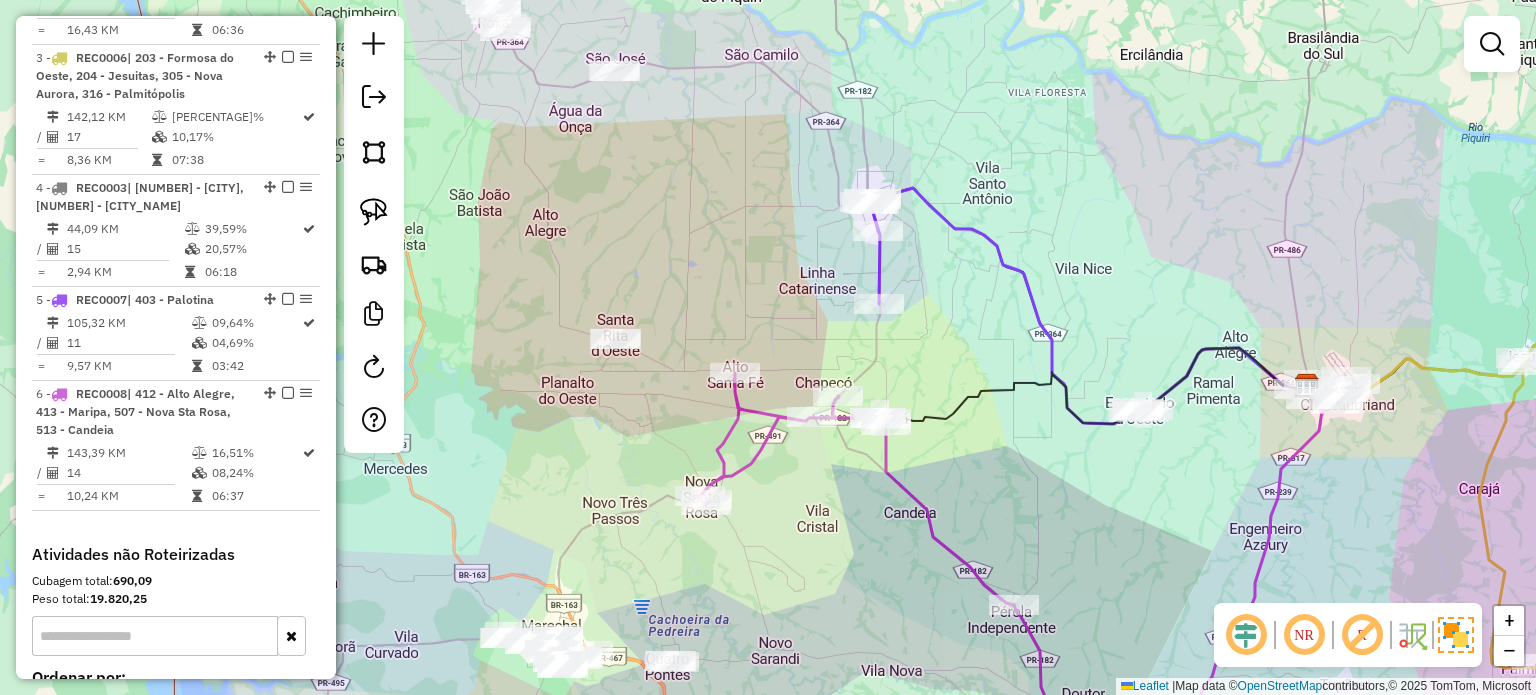 drag, startPoint x: 987, startPoint y: 389, endPoint x: 1010, endPoint y: 409, distance: 30.479502 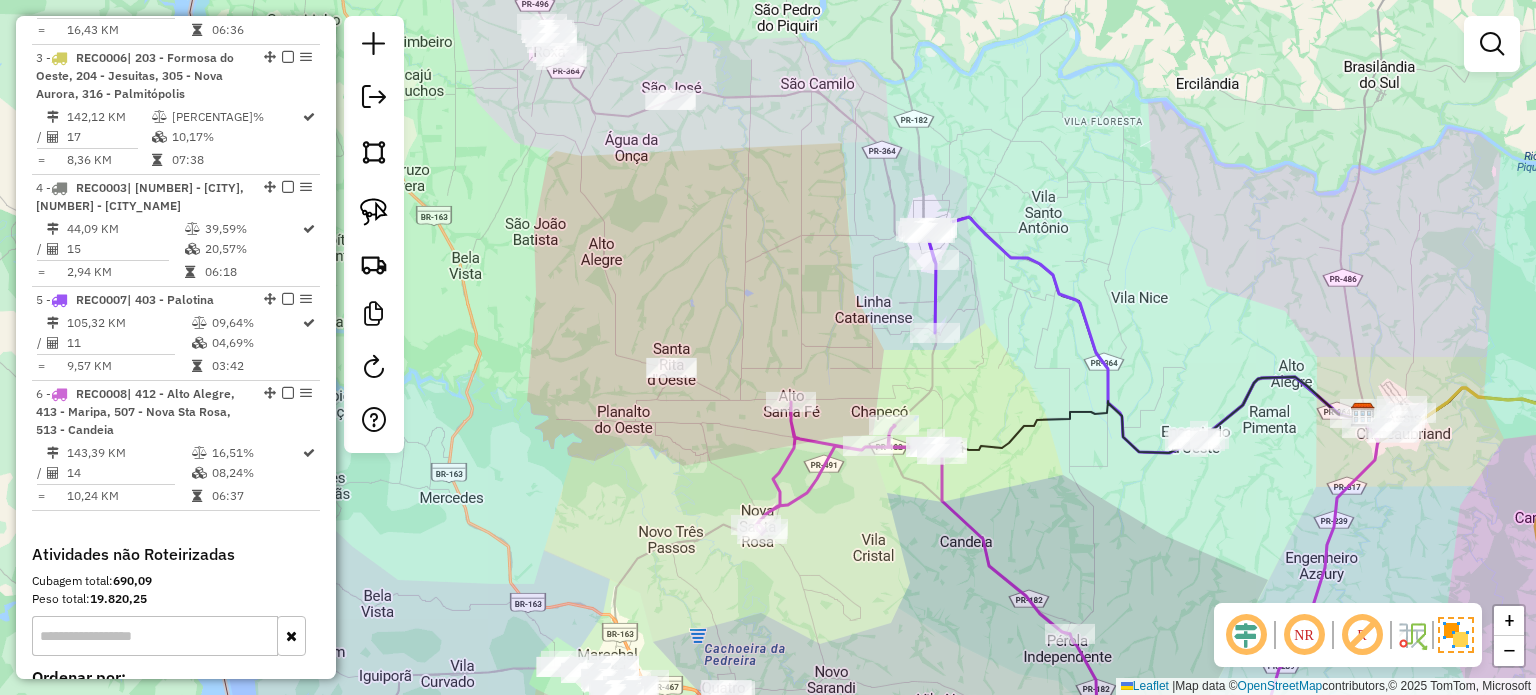 drag, startPoint x: 767, startPoint y: 283, endPoint x: 936, endPoint y: 294, distance: 169.3576 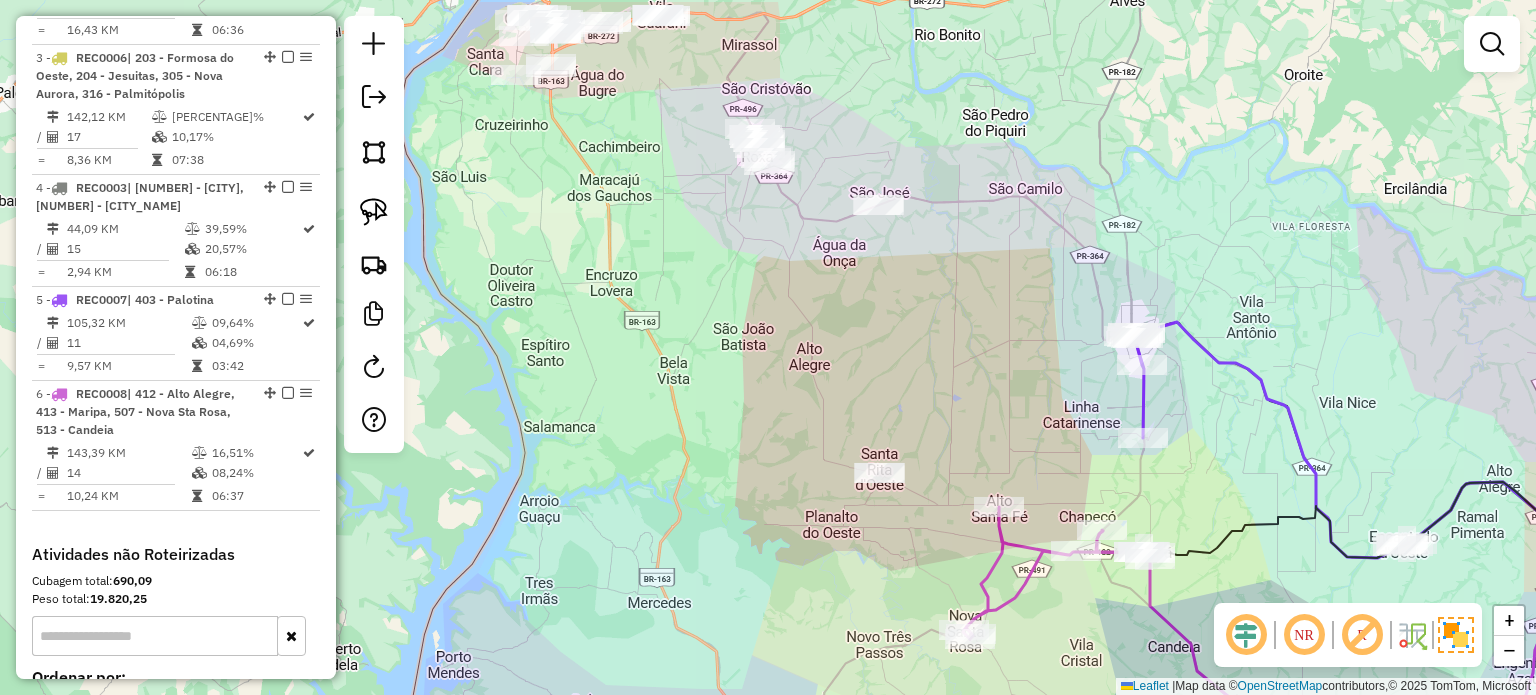 drag, startPoint x: 917, startPoint y: 283, endPoint x: 939, endPoint y: 319, distance: 42.190044 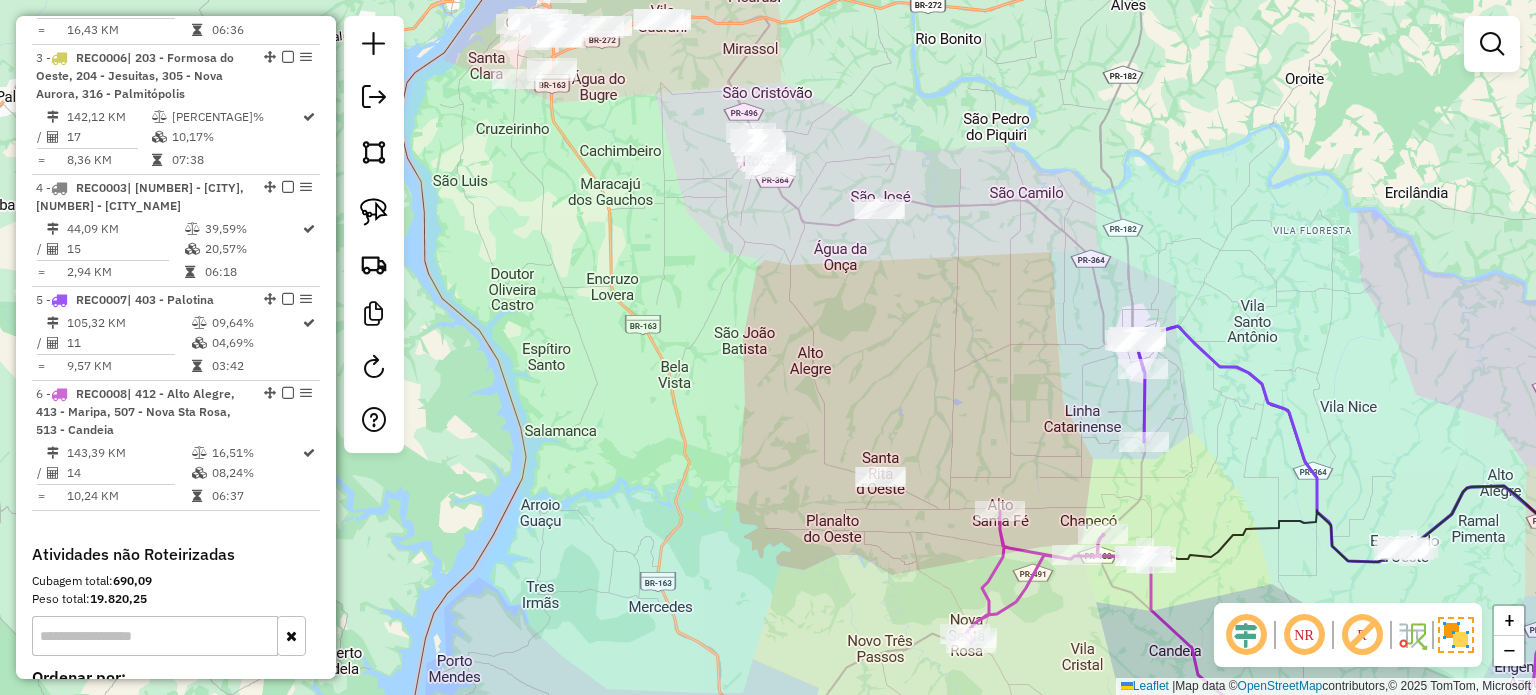 drag, startPoint x: 839, startPoint y: 266, endPoint x: 804, endPoint y: 281, distance: 38.078865 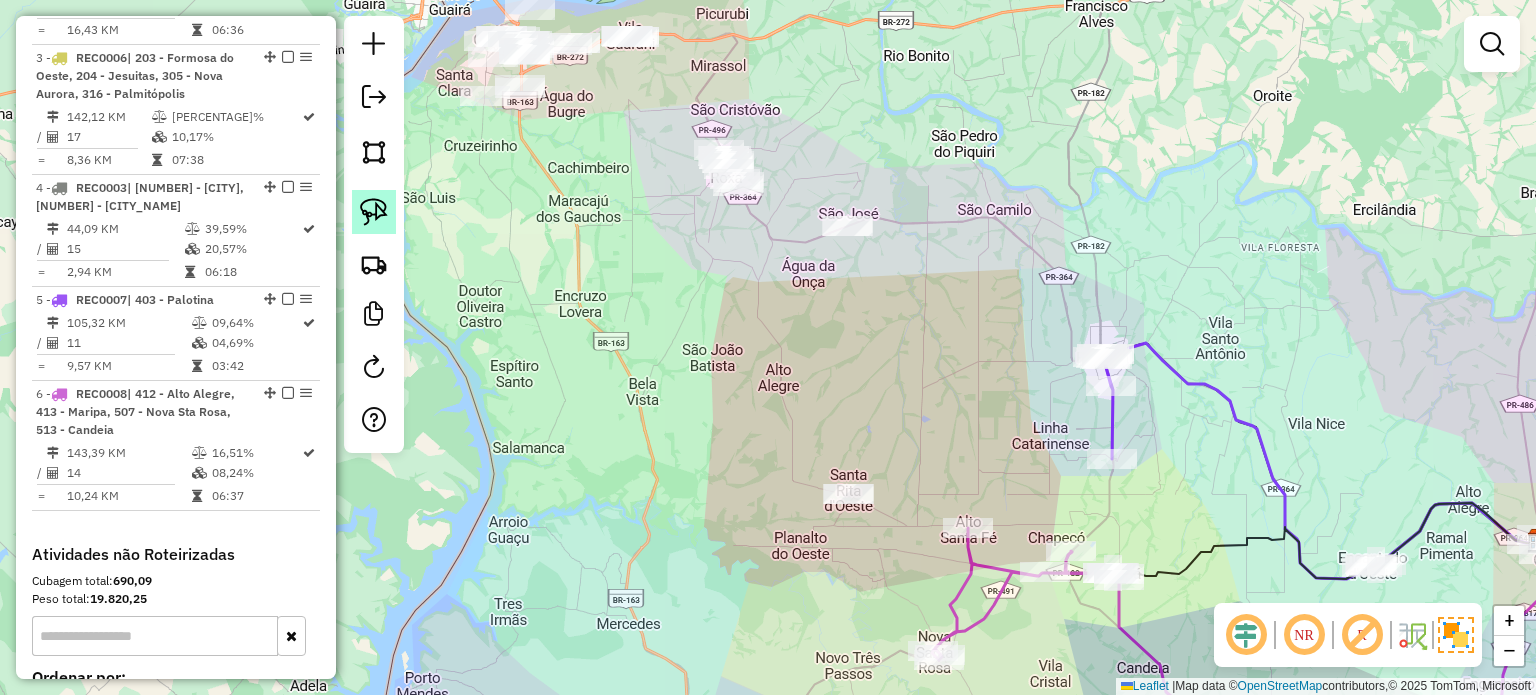 click 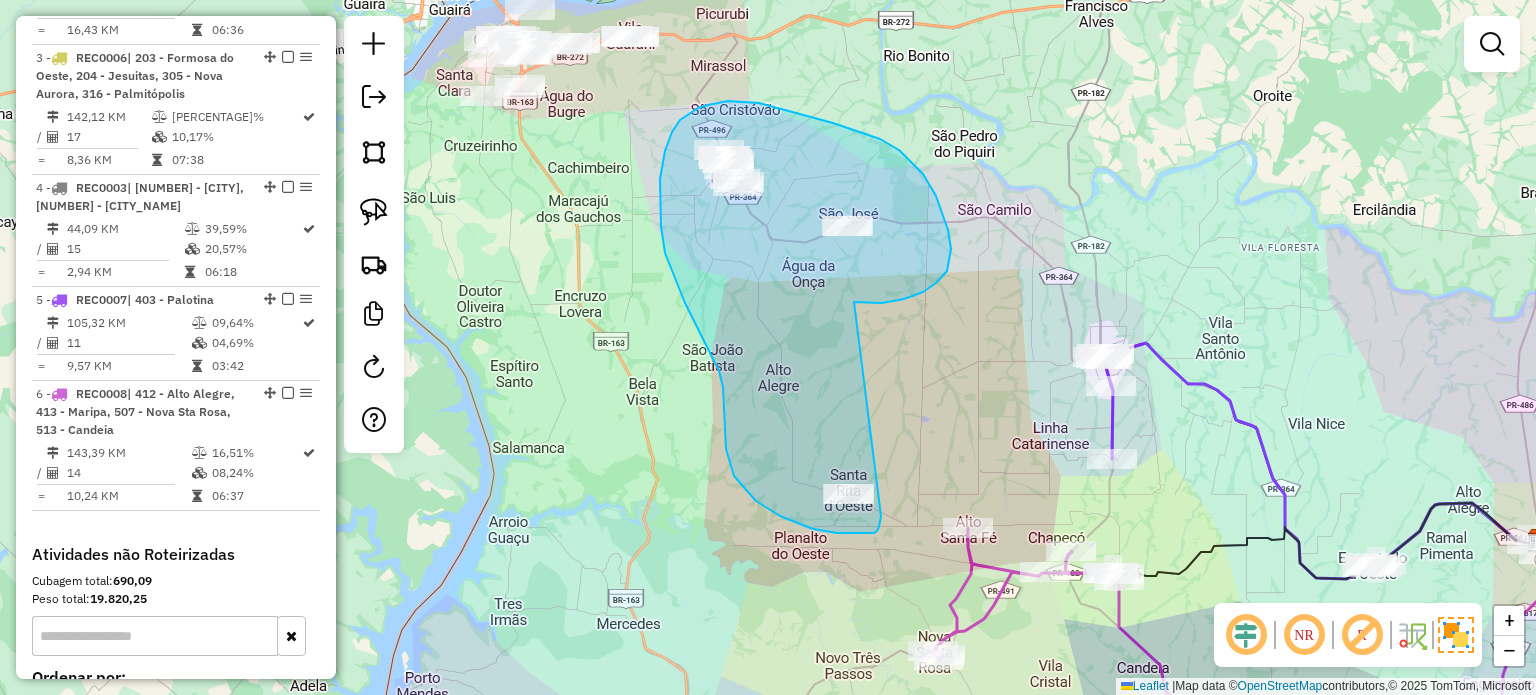 drag, startPoint x: 864, startPoint y: 303, endPoint x: 881, endPoint y: 516, distance: 213.67732 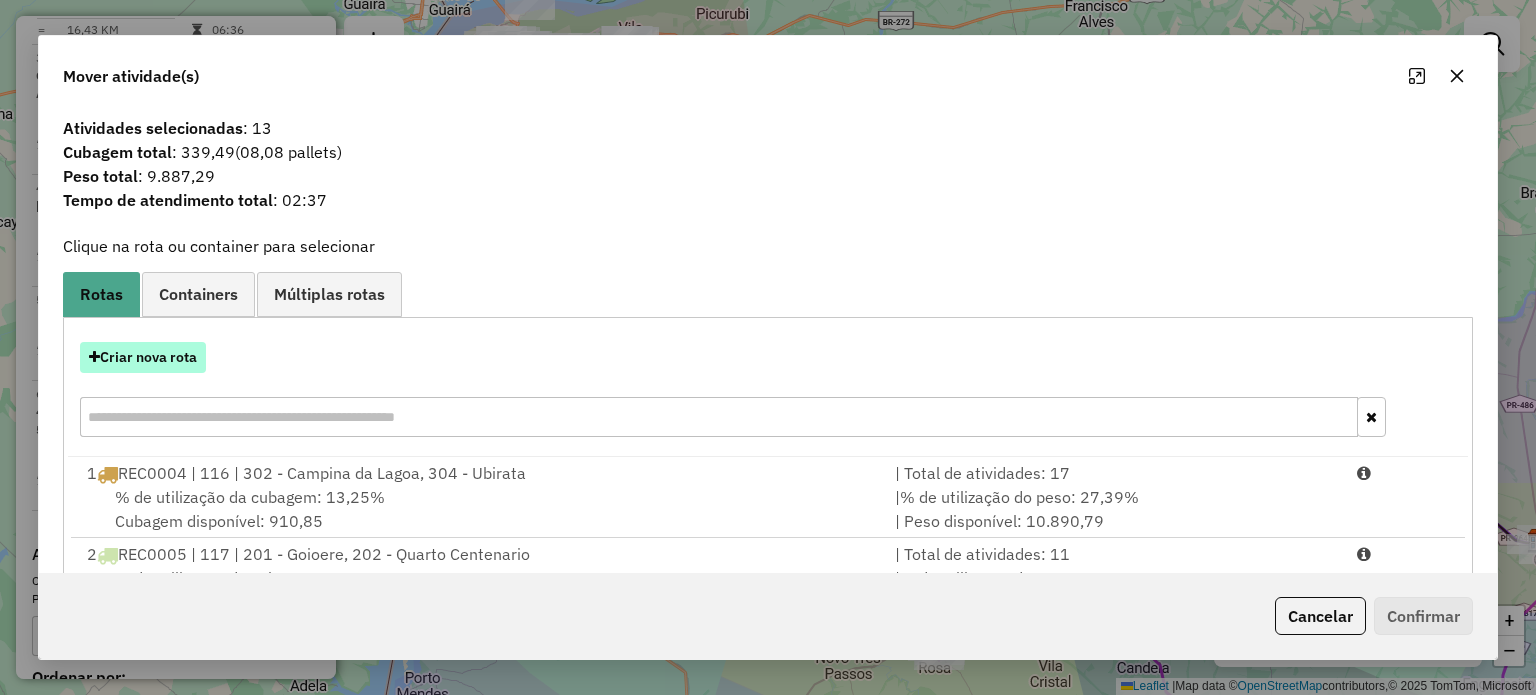 click on "Criar nova rota" at bounding box center [143, 357] 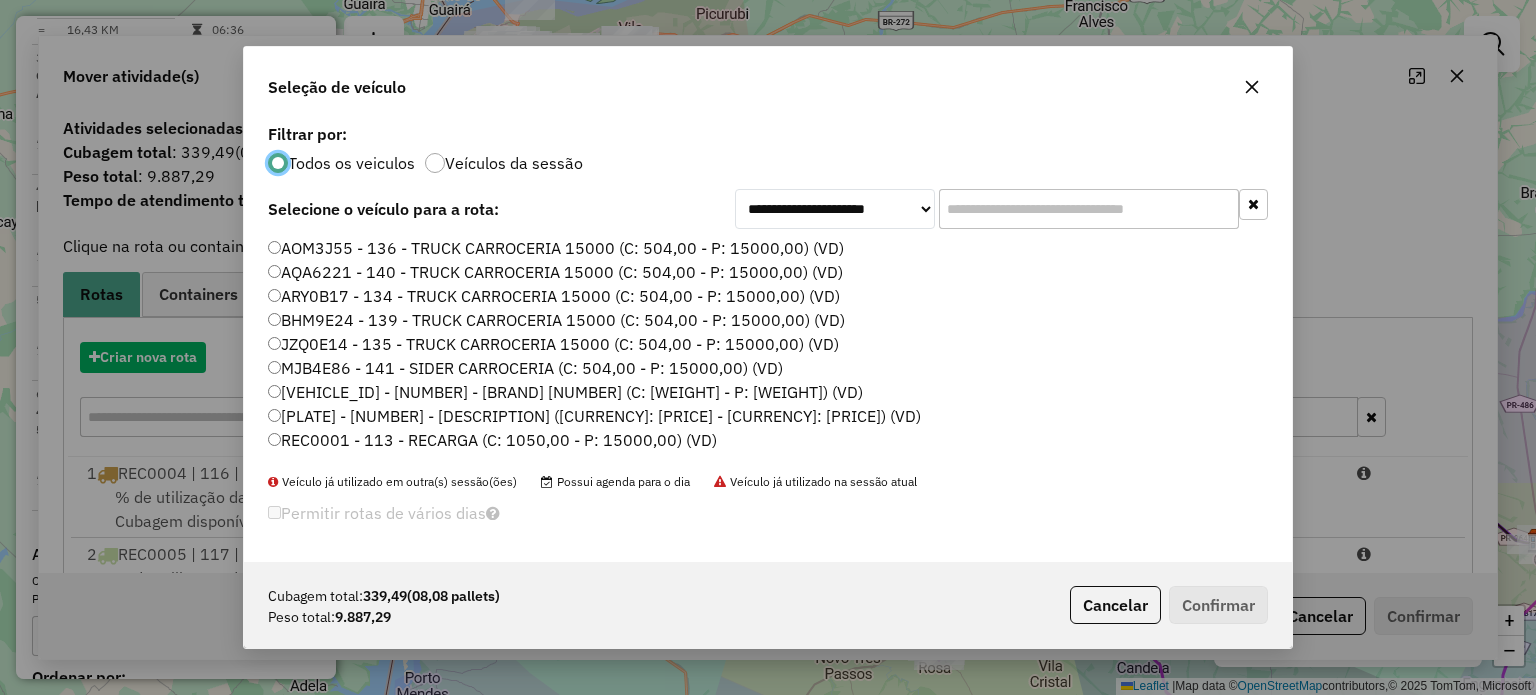 scroll, scrollTop: 10, scrollLeft: 6, axis: both 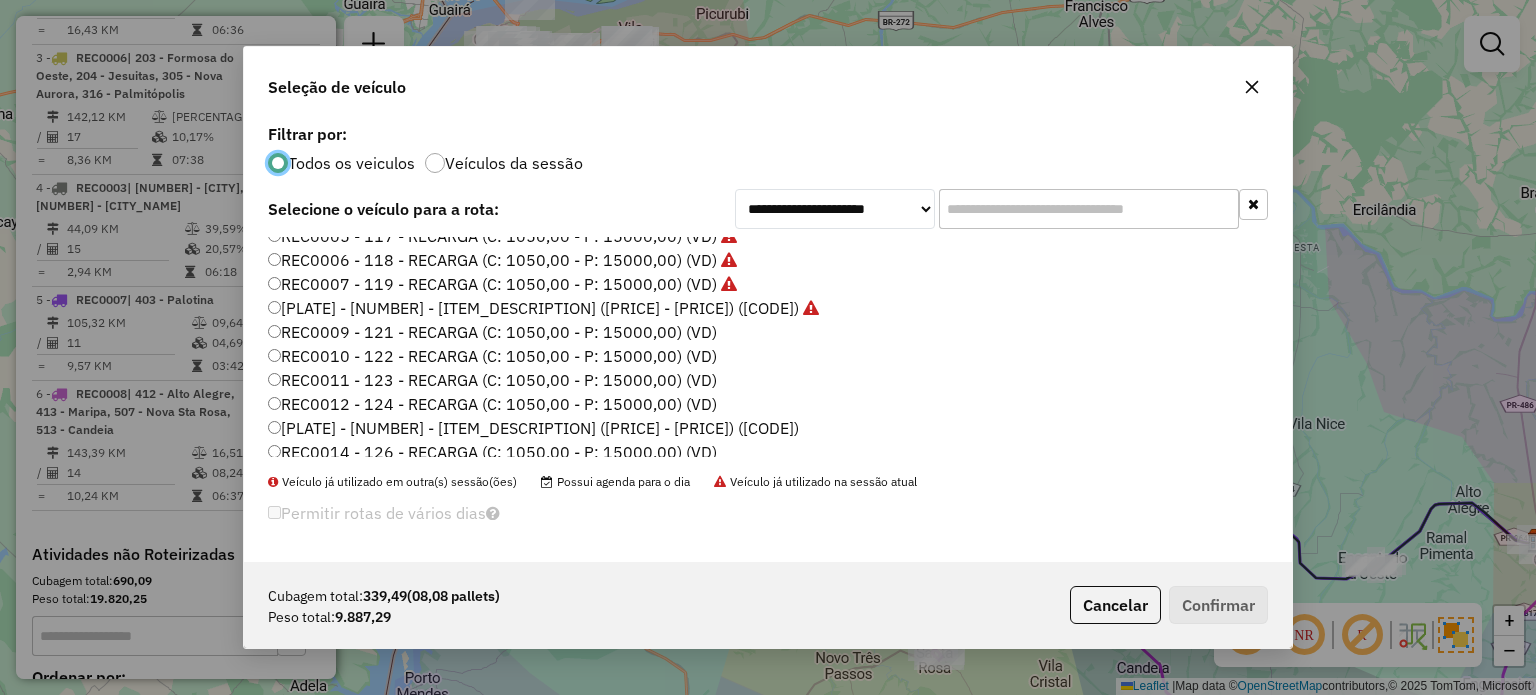 click on "REC0009 - 121 - RECARGA (C: 1050,00 - P: 15000,00) (VD)" 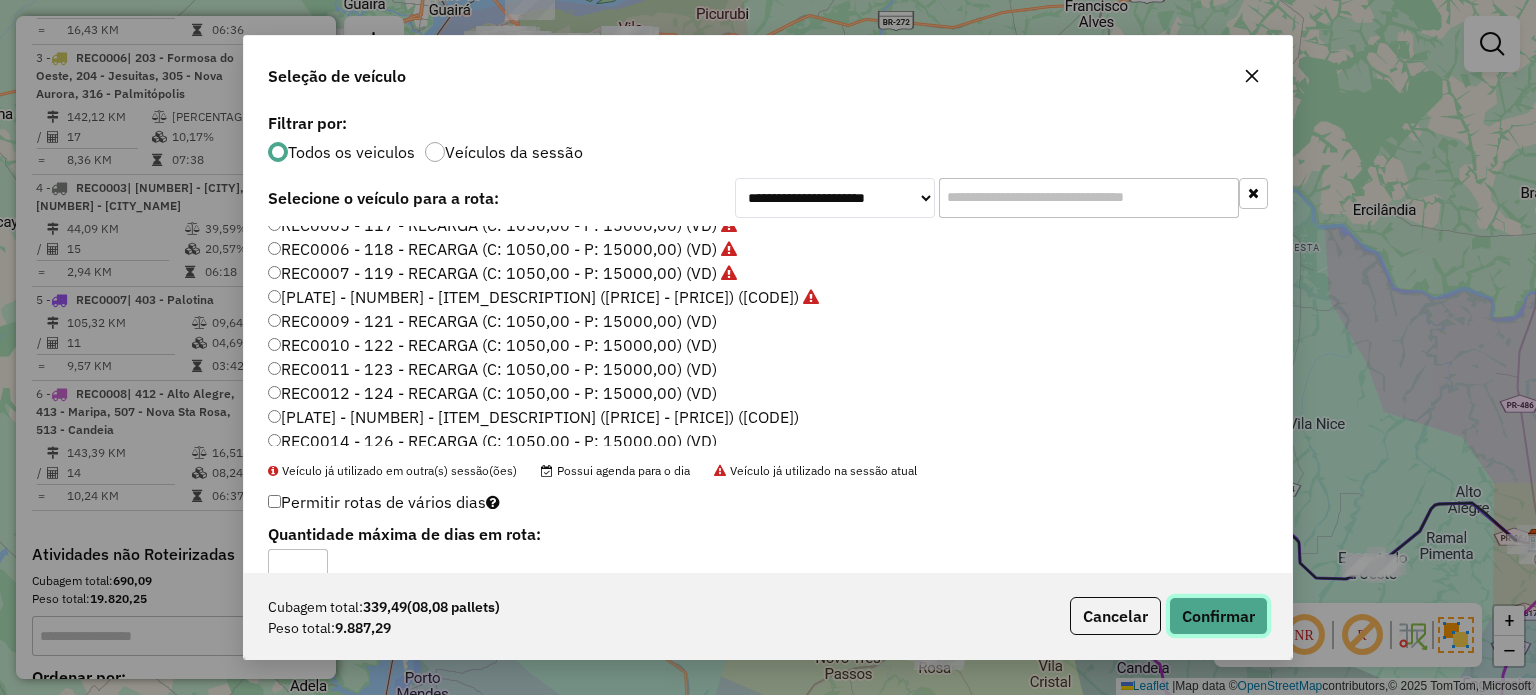click on "Confirmar" 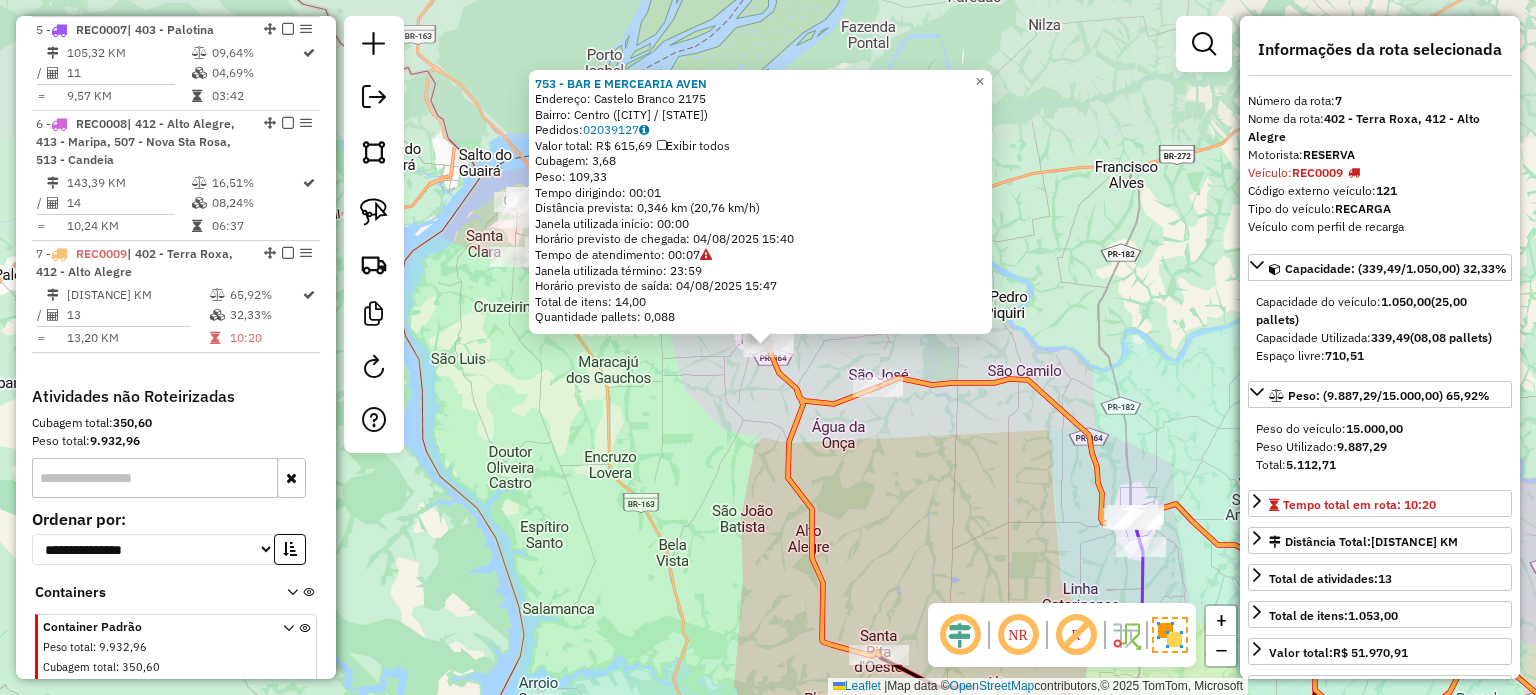 scroll, scrollTop: 1347, scrollLeft: 0, axis: vertical 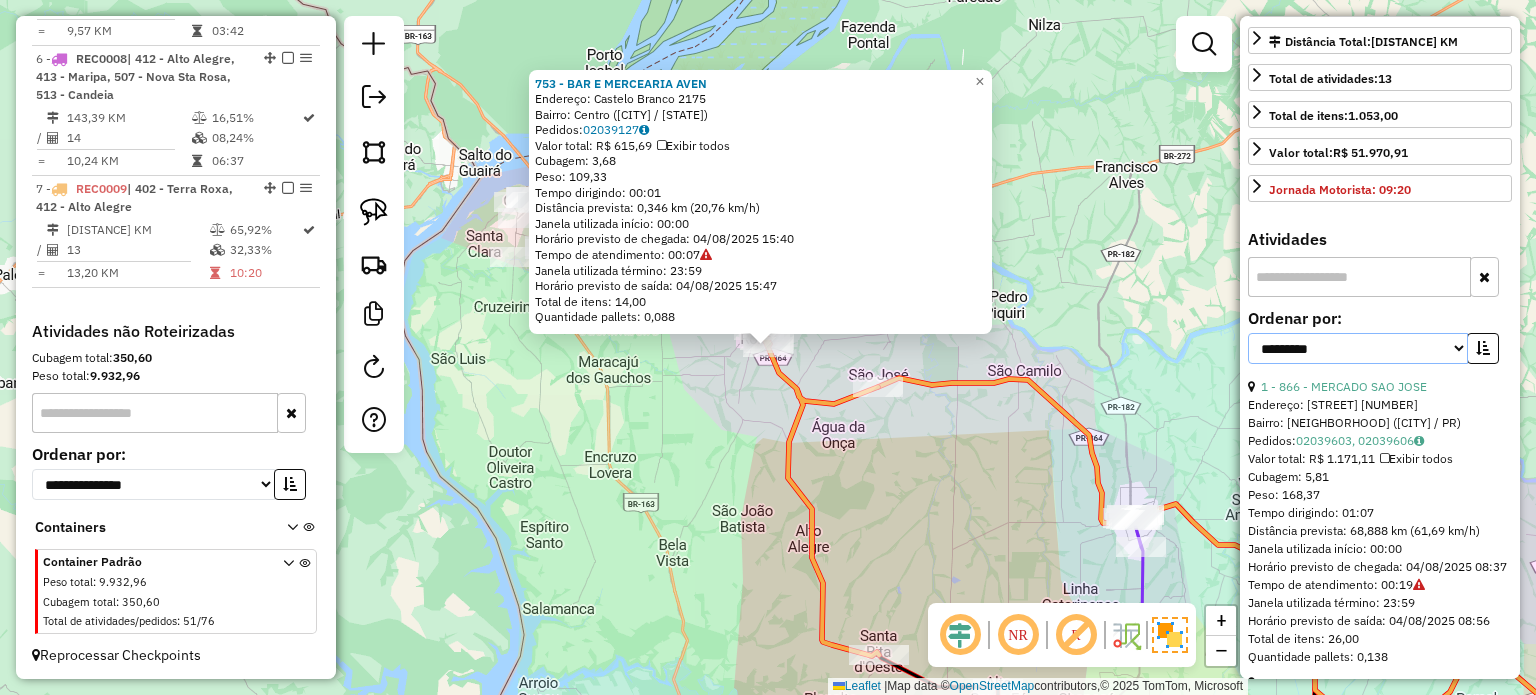 drag, startPoint x: 1455, startPoint y: 385, endPoint x: 1417, endPoint y: 394, distance: 39.051247 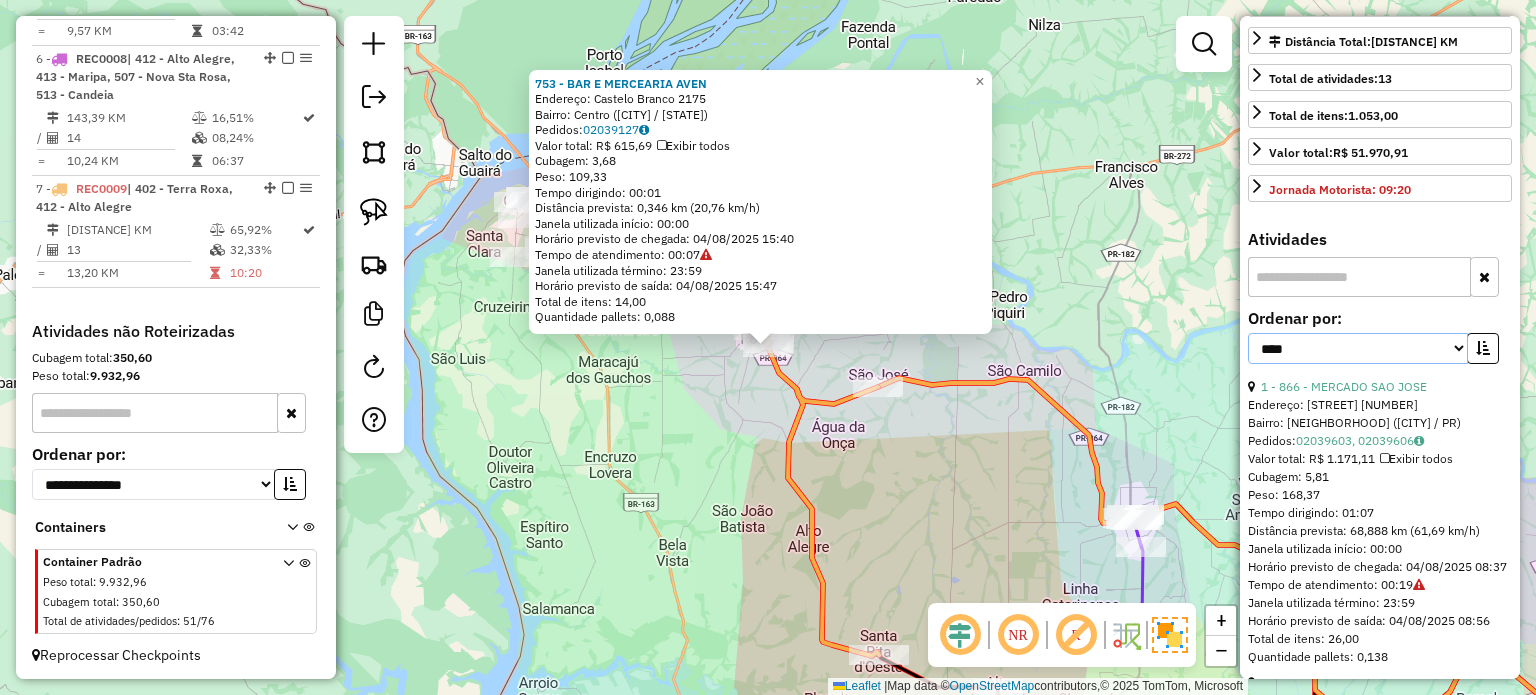 click on "**********" at bounding box center [1358, 348] 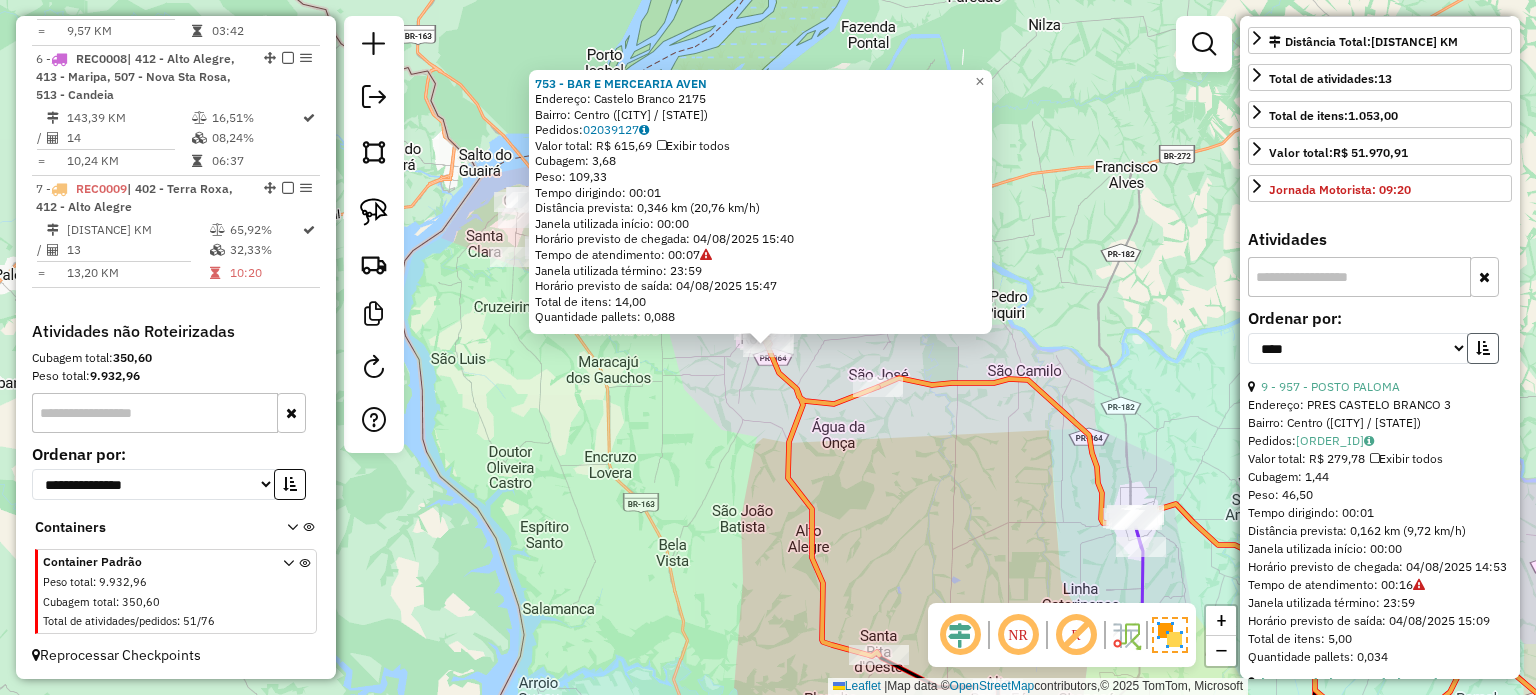 click at bounding box center [1483, 348] 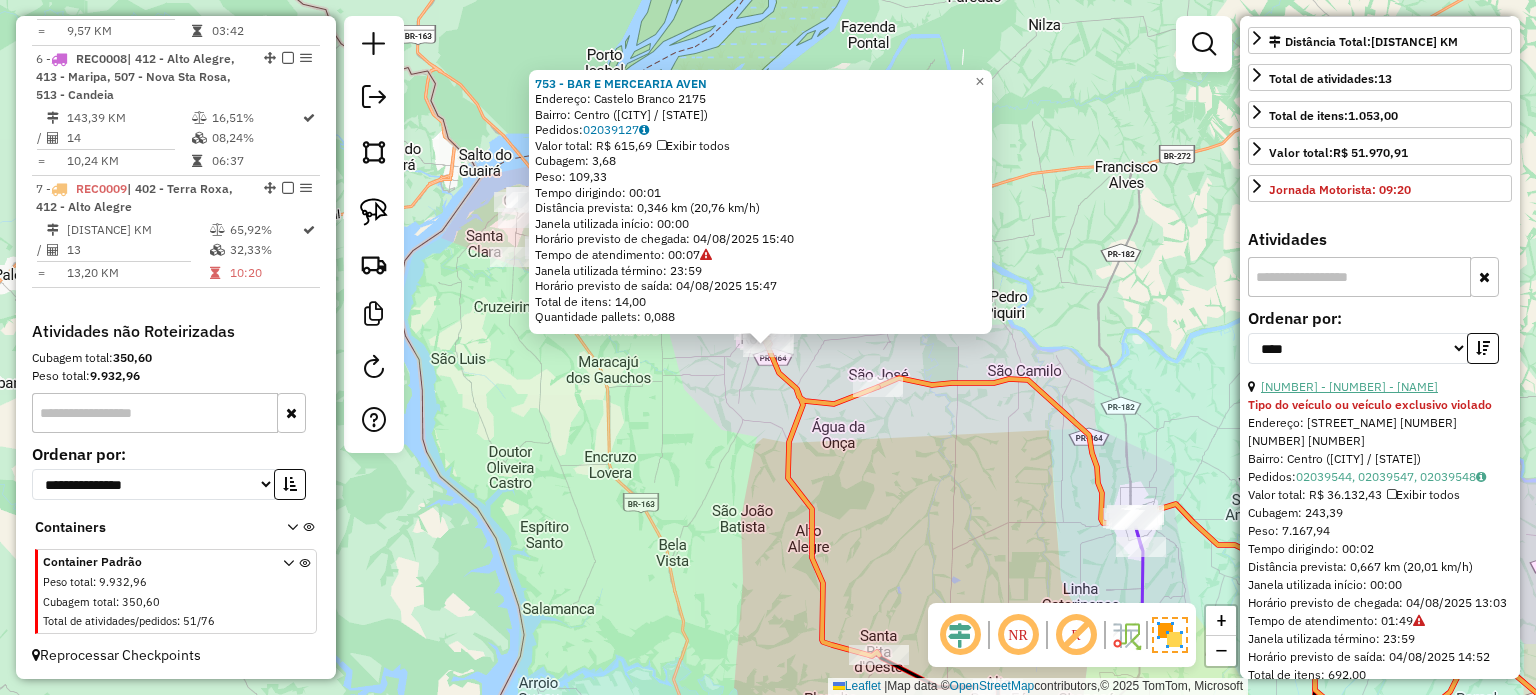 click on "[NUMBER] - [NUMBER] - [NAME]" at bounding box center [1349, 386] 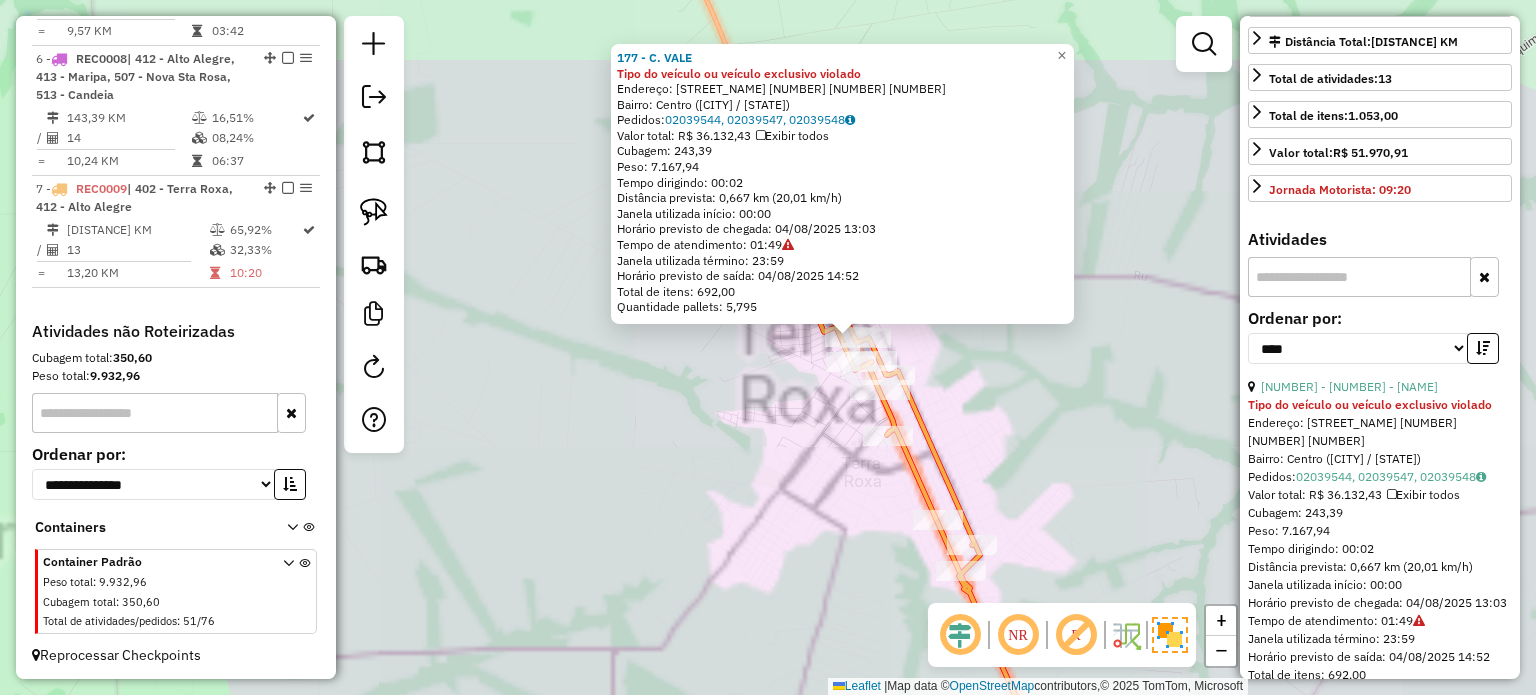 drag, startPoint x: 793, startPoint y: 447, endPoint x: 825, endPoint y: 427, distance: 37.735924 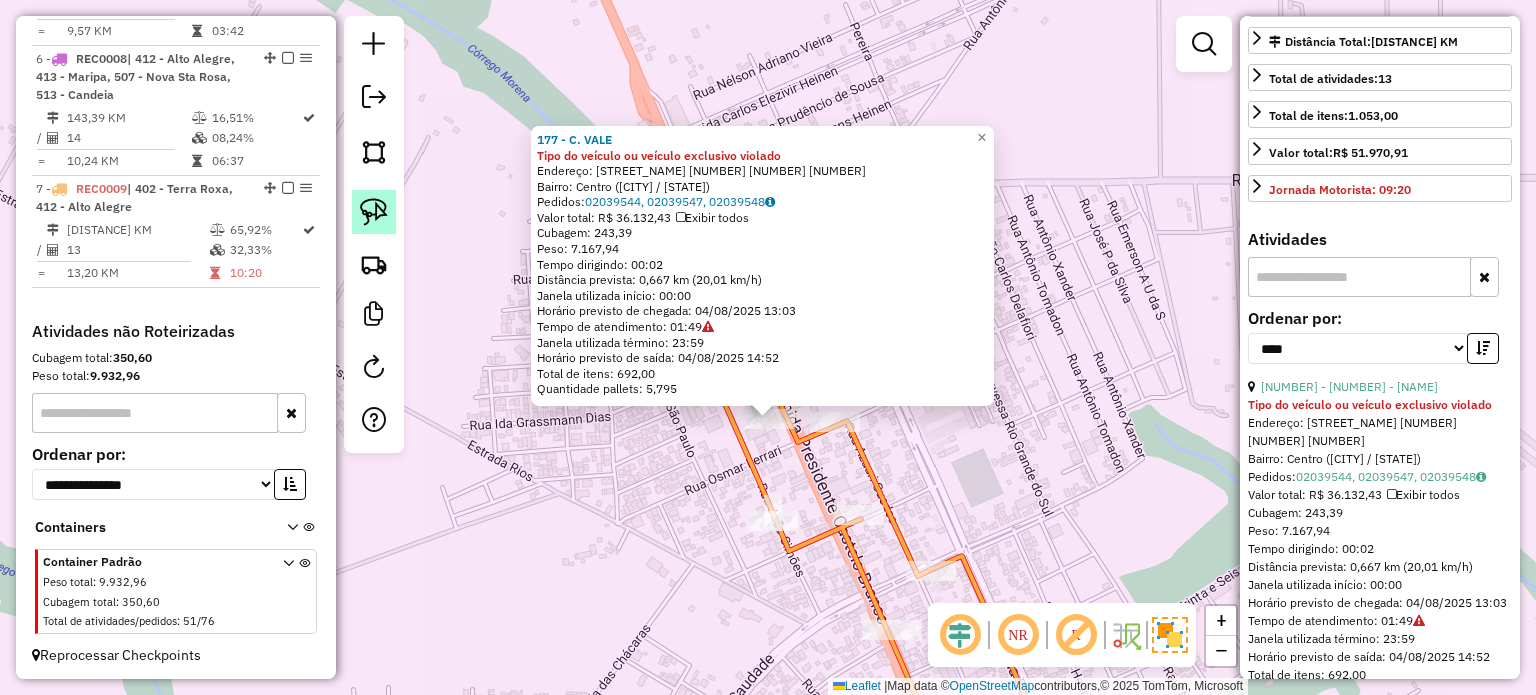 click 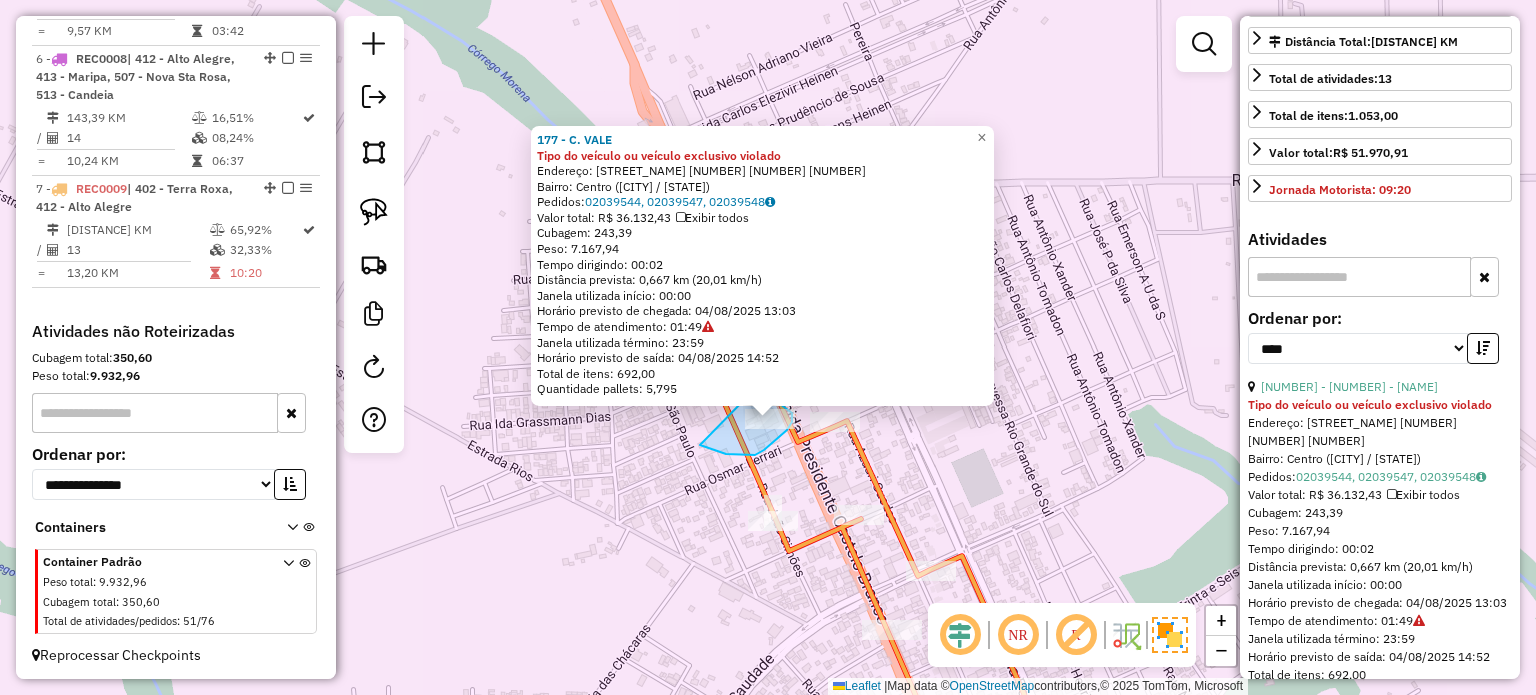 drag, startPoint x: 700, startPoint y: 445, endPoint x: 747, endPoint y: 397, distance: 67.17886 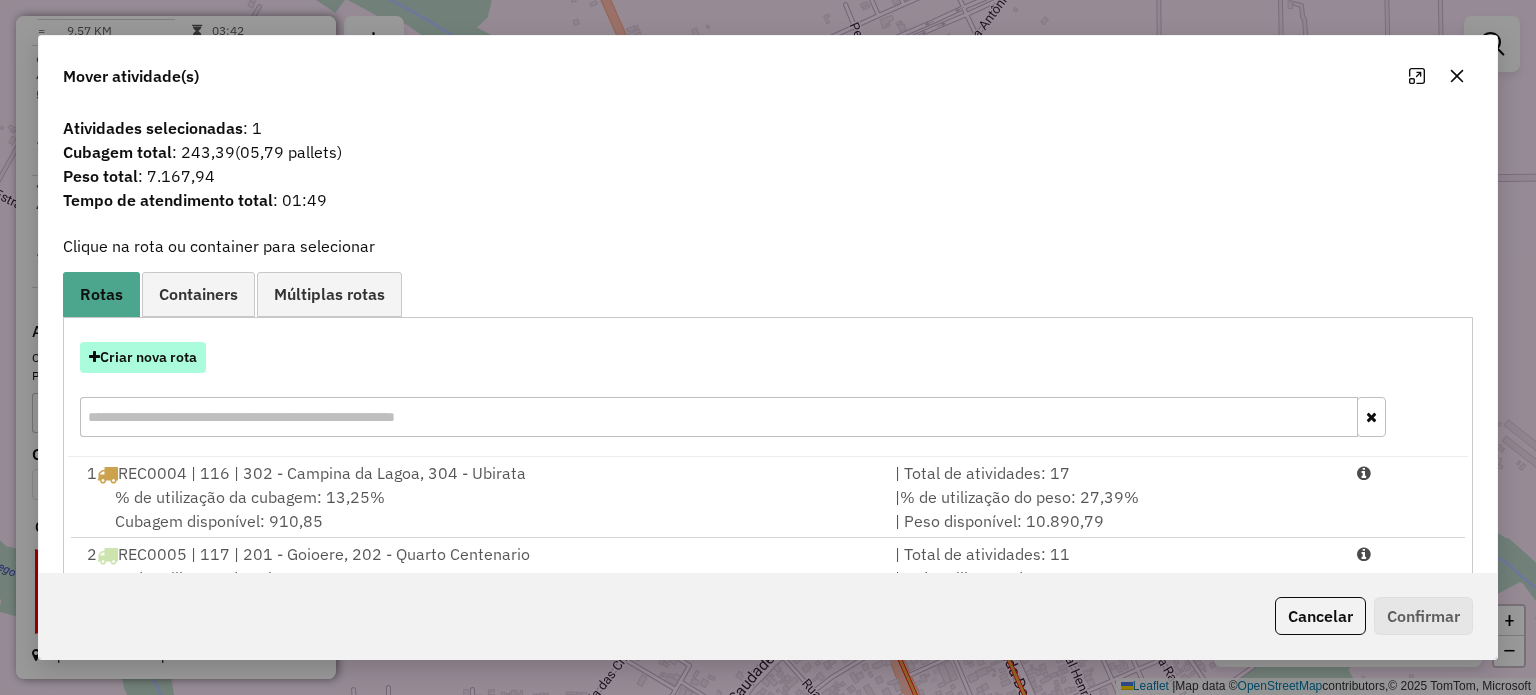 click on "Criar nova rota" at bounding box center (143, 357) 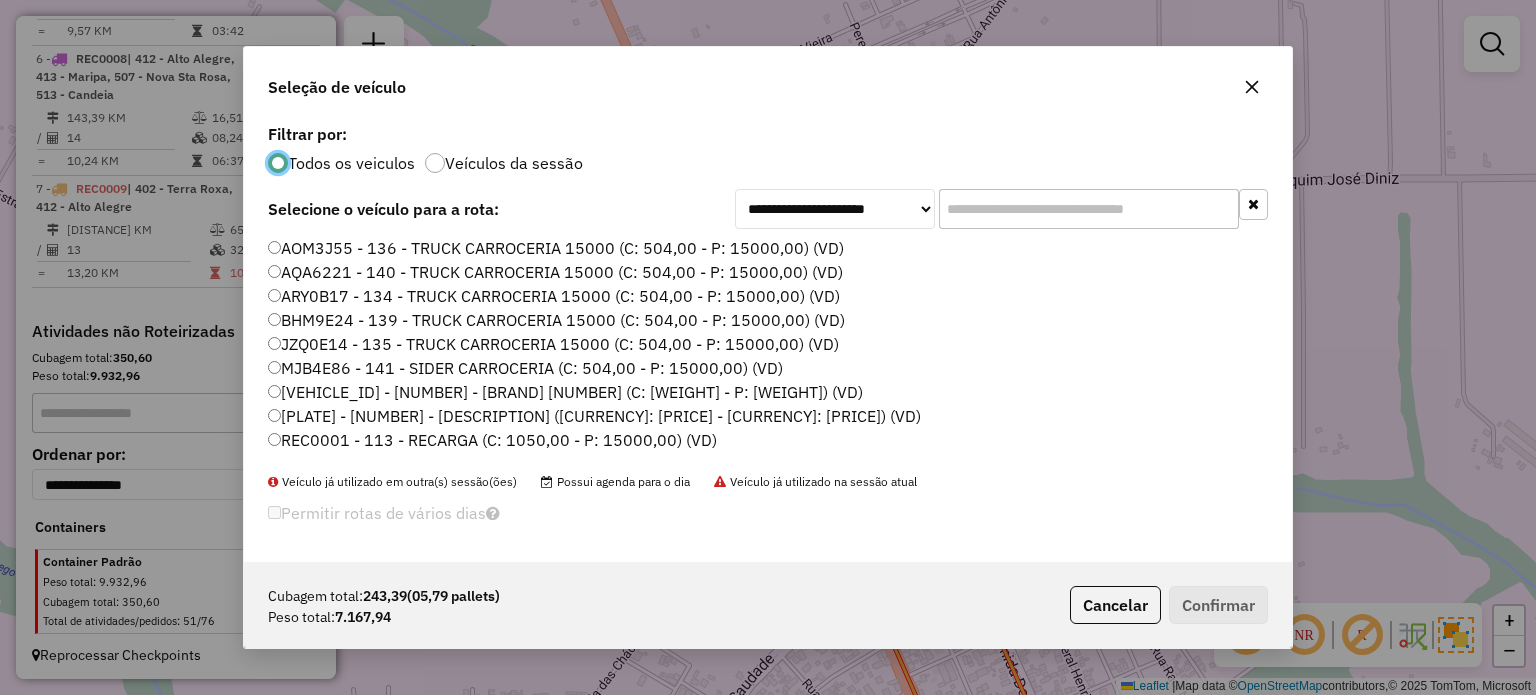 scroll, scrollTop: 10, scrollLeft: 6, axis: both 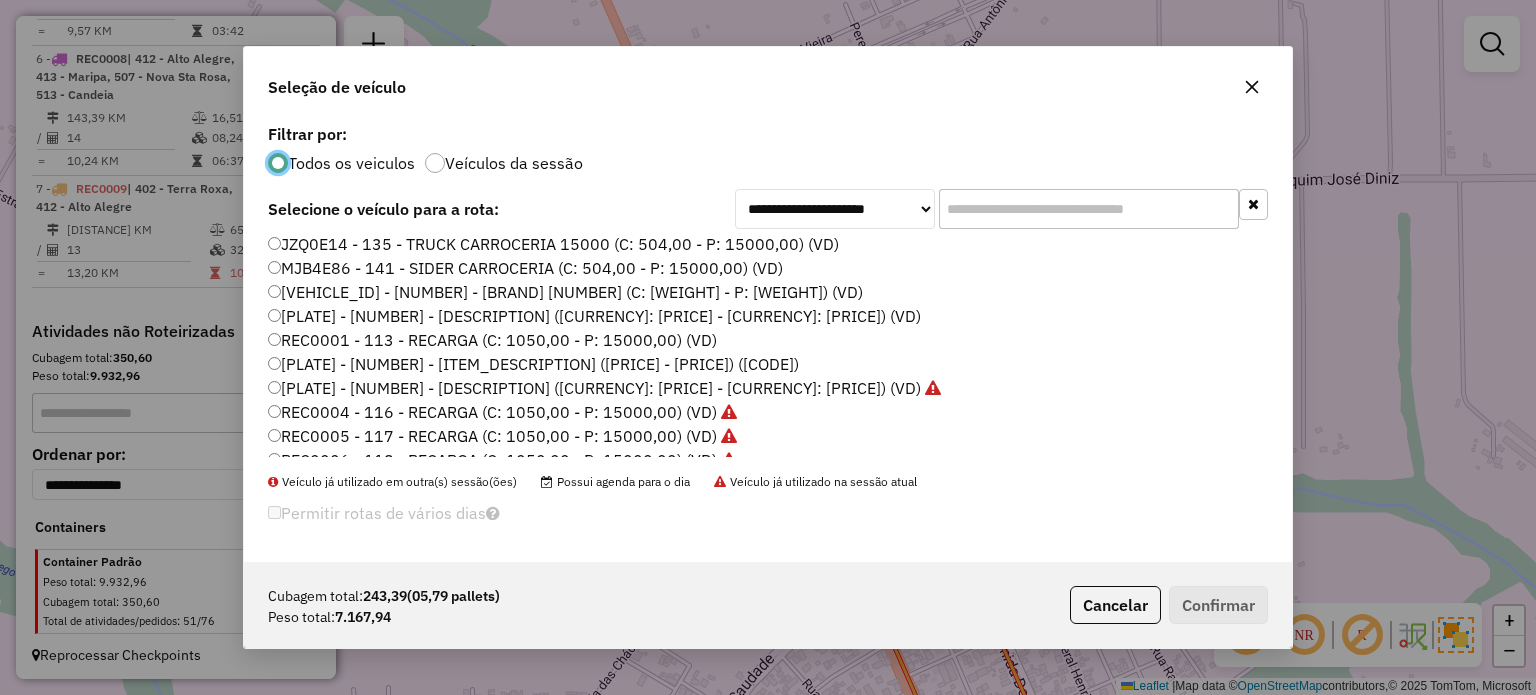 click on "REC0001 - 113 - RECARGA (C: 1050,00 - P: 15000,00) (VD)" 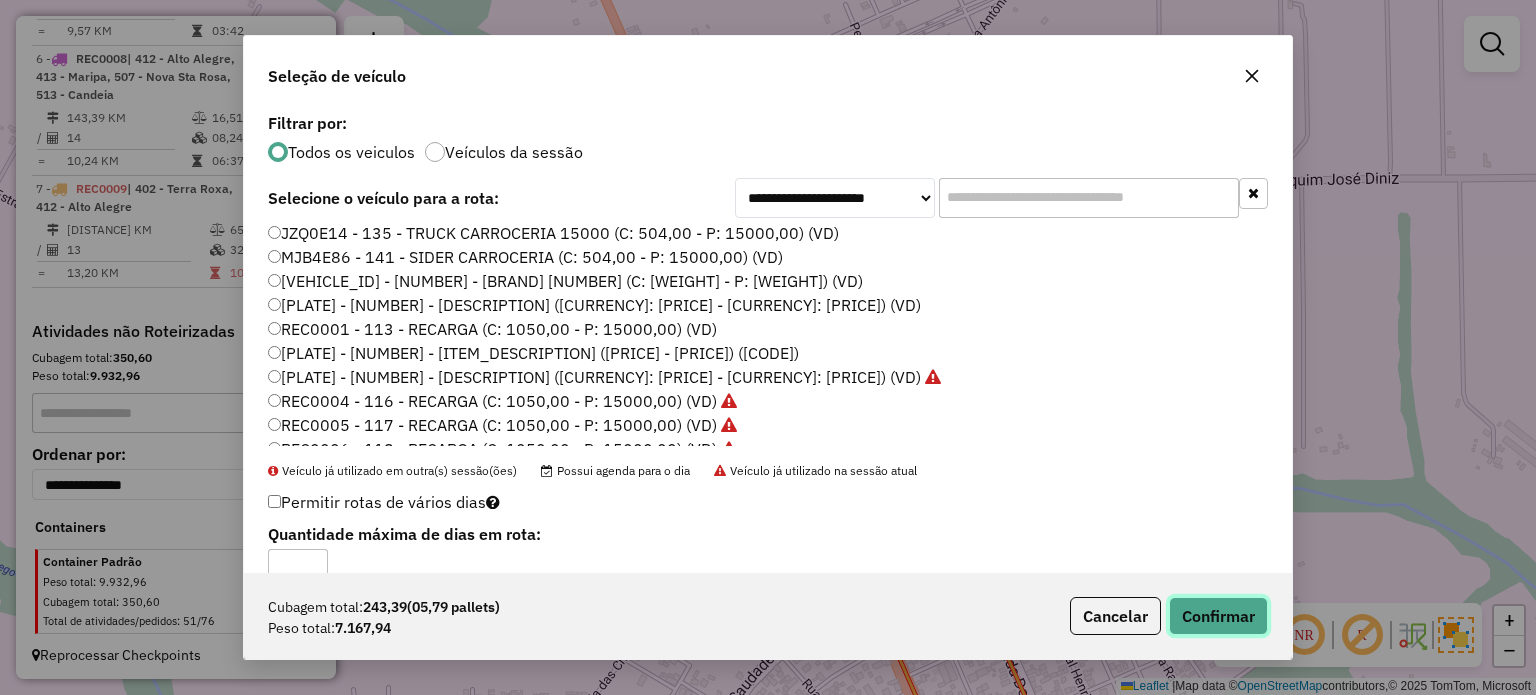 drag, startPoint x: 1192, startPoint y: 611, endPoint x: 1218, endPoint y: 606, distance: 26.476404 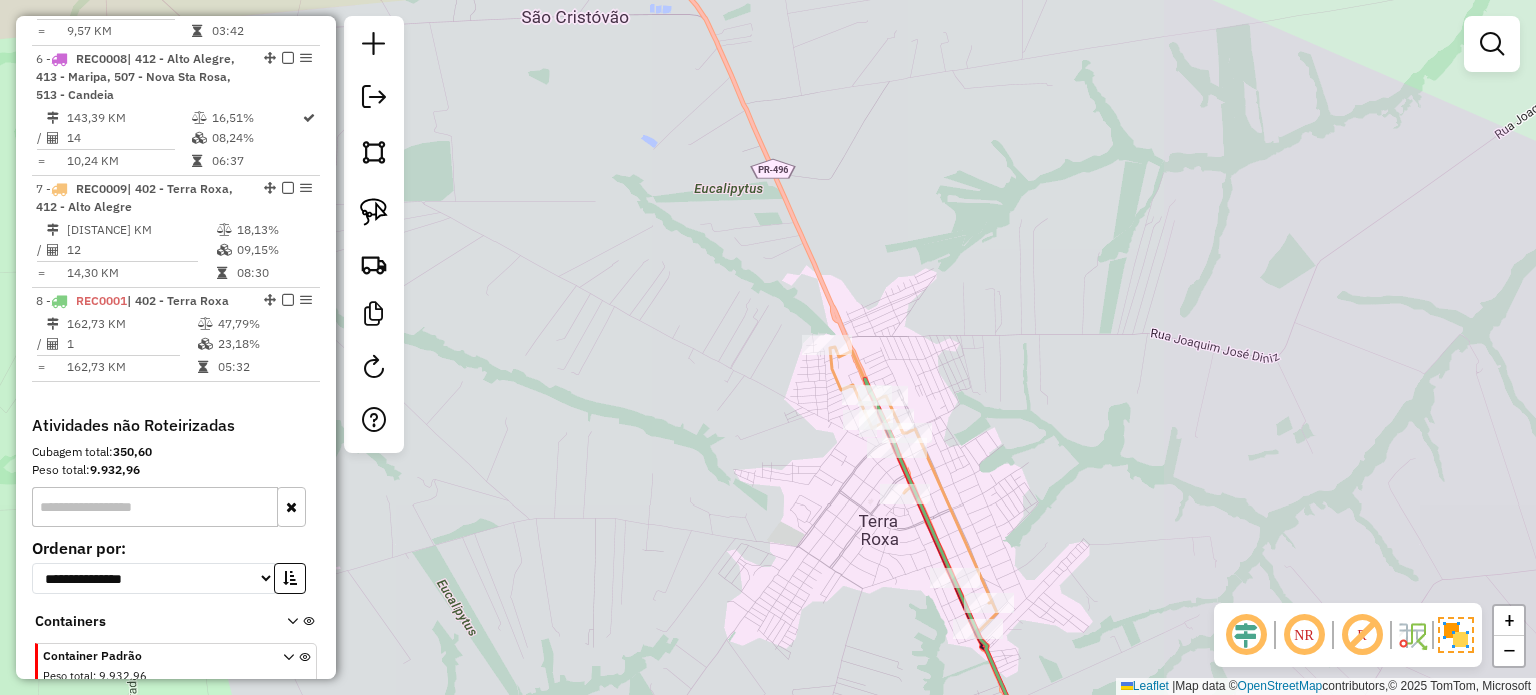 drag, startPoint x: 1024, startPoint y: 510, endPoint x: 1029, endPoint y: 334, distance: 176.07101 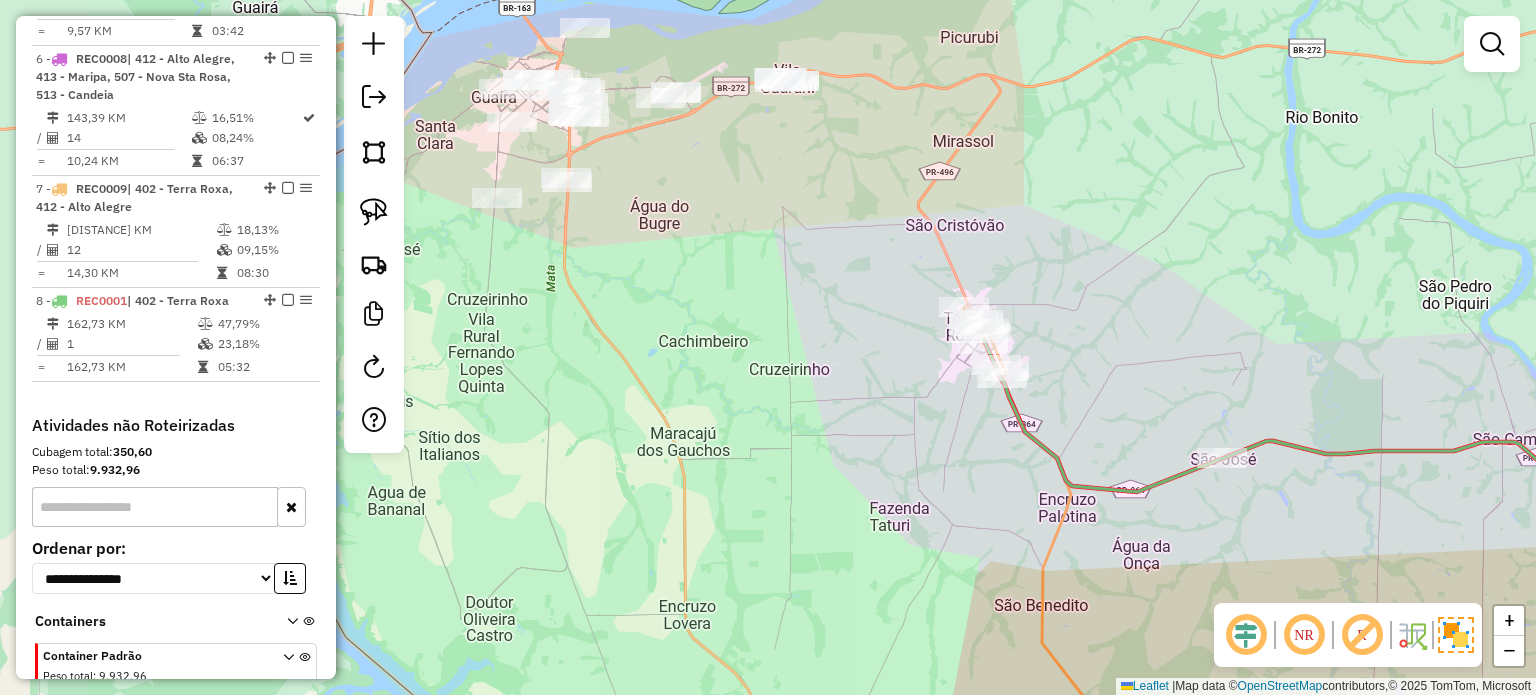 drag, startPoint x: 1093, startPoint y: 342, endPoint x: 1052, endPoint y: 423, distance: 90.78546 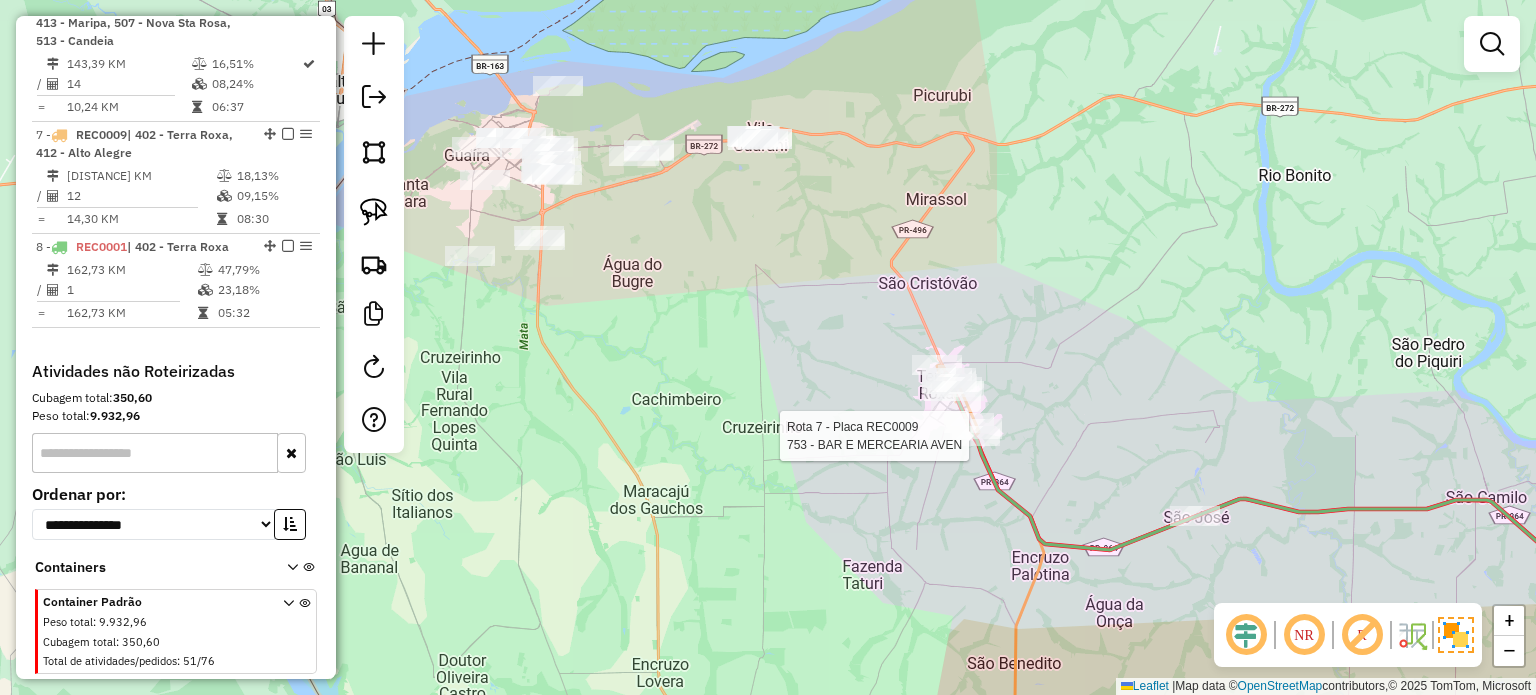 select on "*********" 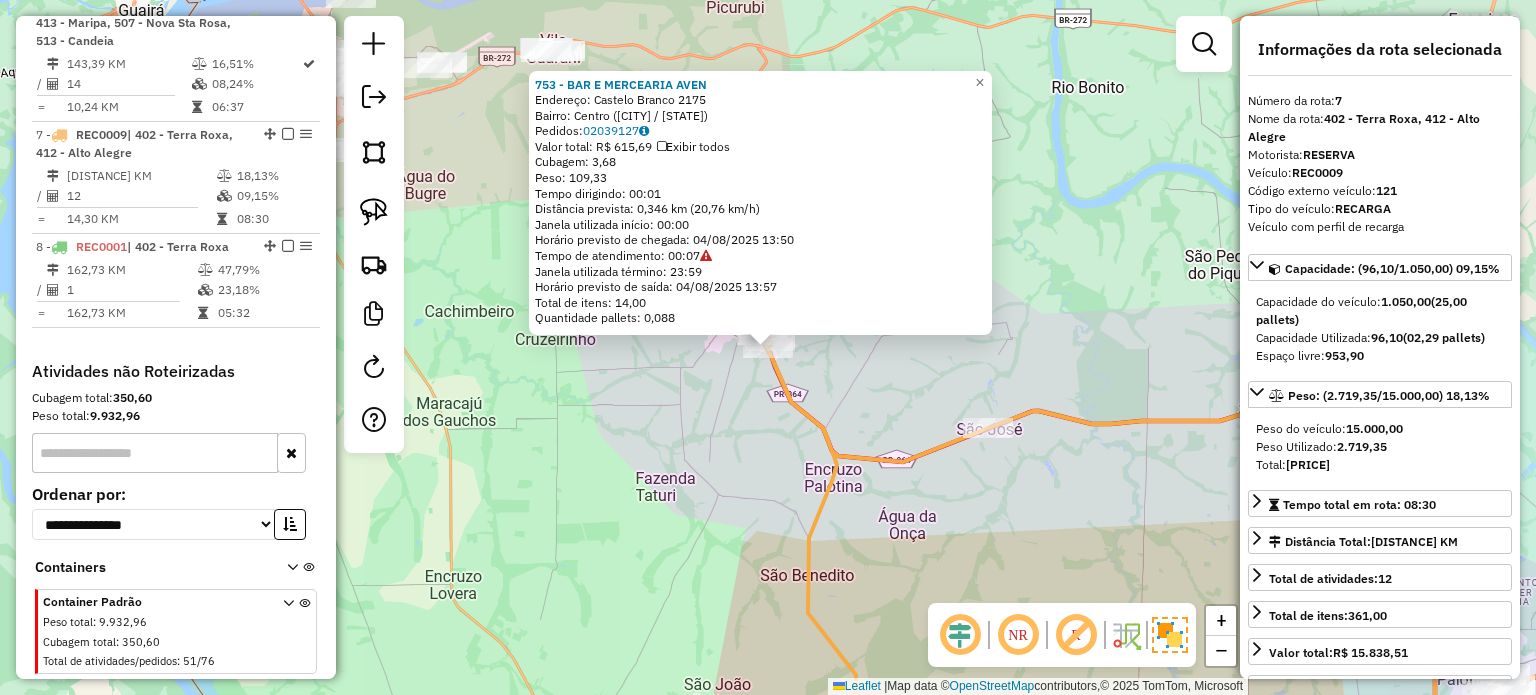 scroll, scrollTop: 1440, scrollLeft: 0, axis: vertical 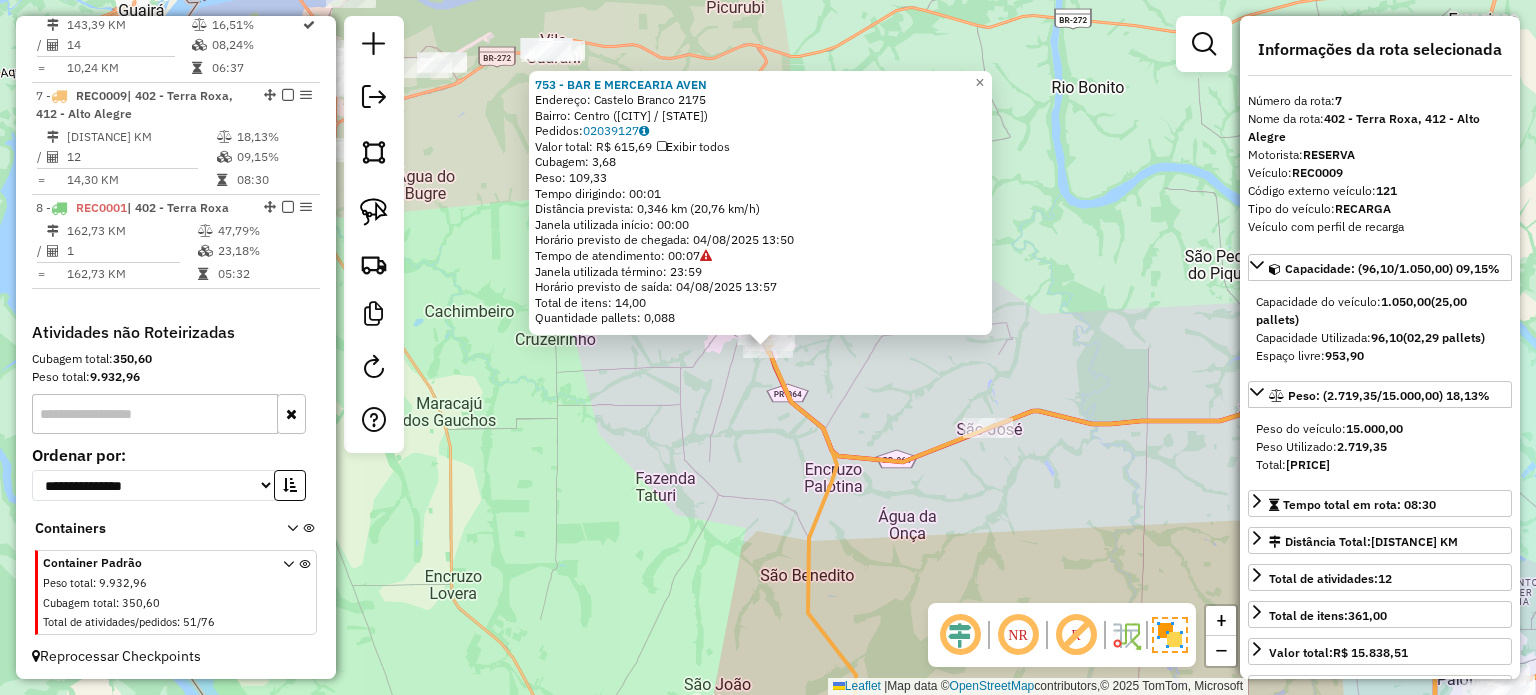 click on "[NUMBER] - [NAME]  Endereço:  [STREET] [NUMBER]   Bairro: [NEIGHBORHOOD] ([CITY] / [STATE])   Pedidos:  [NUMBER]   Valor total: [CURRENCY] [PRICE]   Exibir todos   Cubagem: [PRICE]  Peso: [PRICE]  Tempo dirigindo: [TIME]   Distância prevista: [DISTANCE] ([SPEED] km/h)   Janela utilizada início: [TIME]   Horário previsto de chegada: [DATE] [TIME]   Tempo de atendimento: [TIME]   Janela utilizada término: [TIME]   Horário previsto de saída: [DATE] [TIME]   Total de itens: [NUMBER]   Quantidade pallets: [PRICE]  × Janela de atendimento Grade de atendimento Capacidade Transportadoras Veículos Cliente Pedidos  Rotas Selecione os dias de semana para filtrar as janelas de atendimento  Seg   Ter   Qua   Qui   Sex   Sáb   Dom  Informe o período da janela de atendimento: De: Até:  Filtrar exatamente a janela do cliente  Considerar janela de atendimento padrão  Selecione os dias de semana para filtrar as grades de atendimento  Seg   Ter   Qua   Qui   Sex   Sáb   Dom   Considerar clientes sem dia de atendimento cadastrado +" 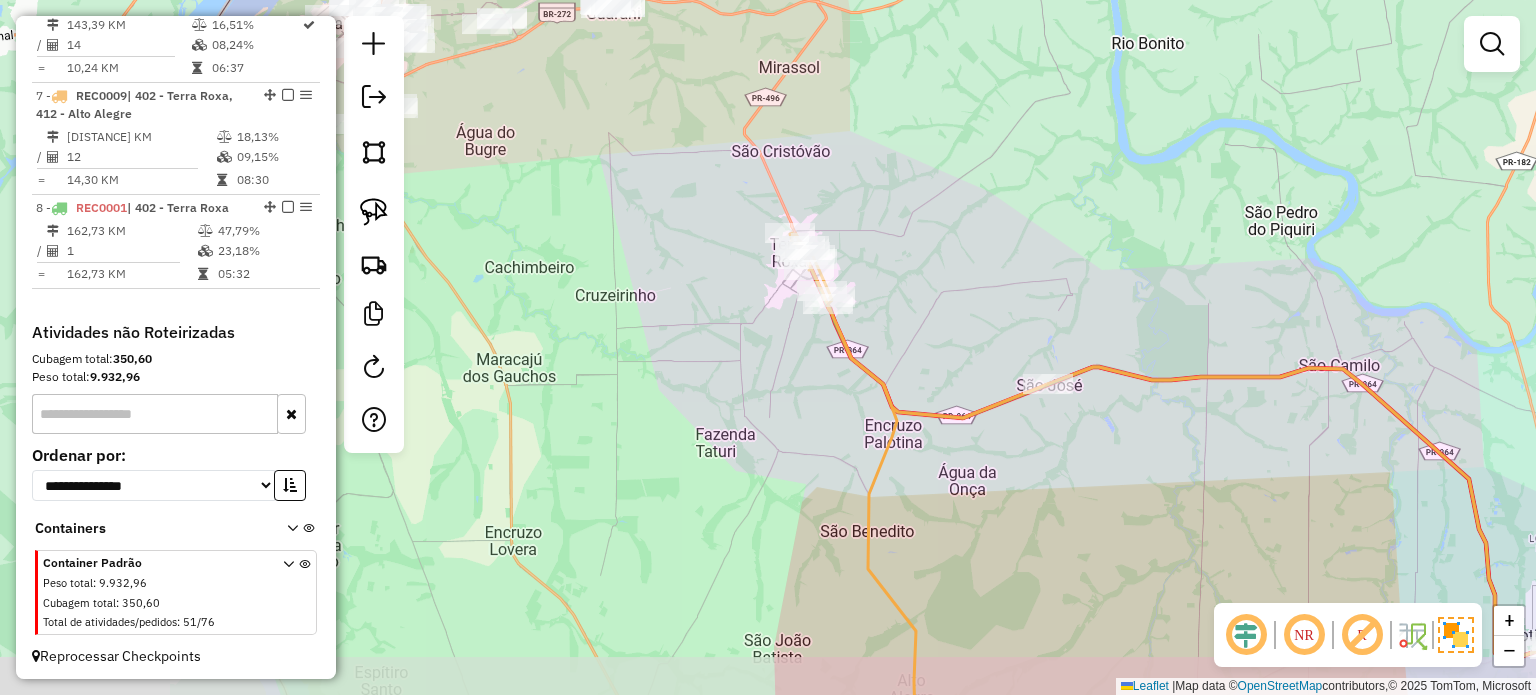 drag, startPoint x: 940, startPoint y: 391, endPoint x: 941, endPoint y: 375, distance: 16.03122 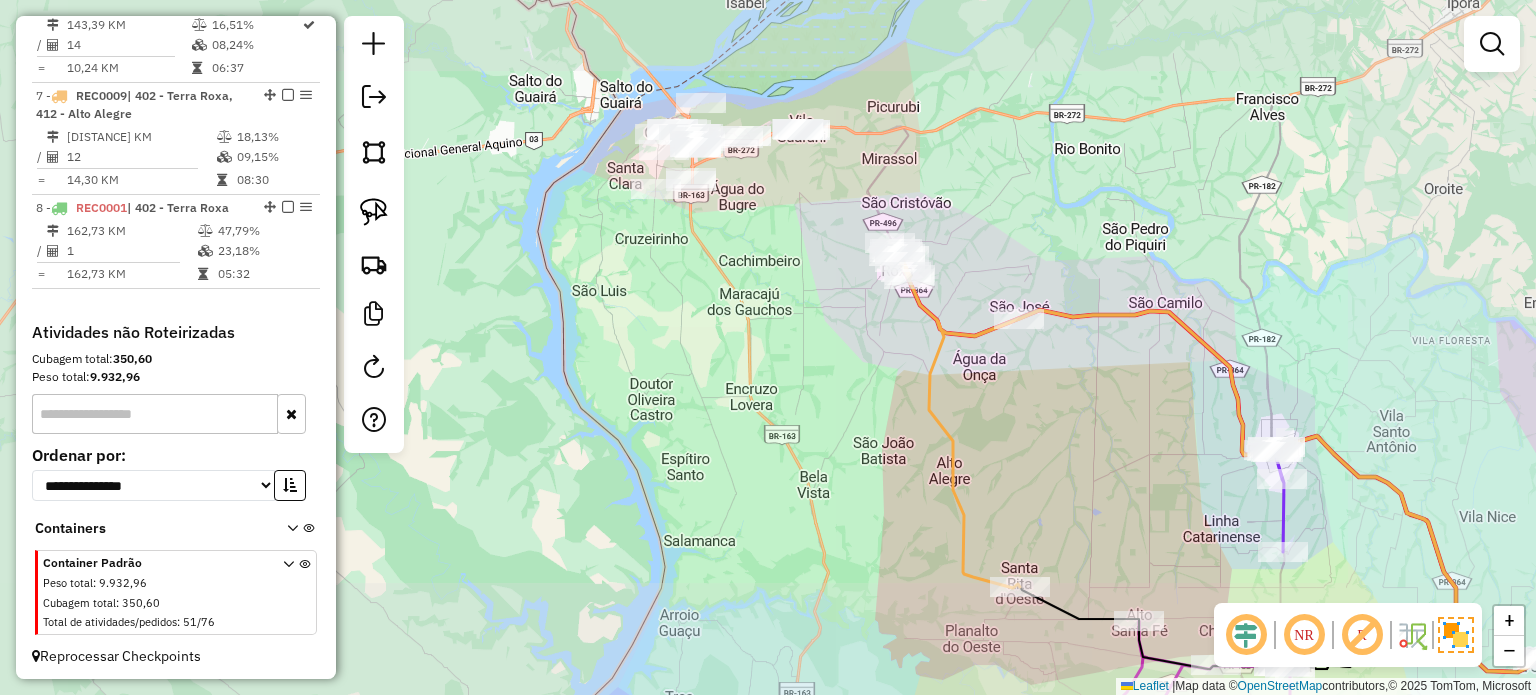 drag, startPoint x: 1032, startPoint y: 447, endPoint x: 1052, endPoint y: 402, distance: 49.24429 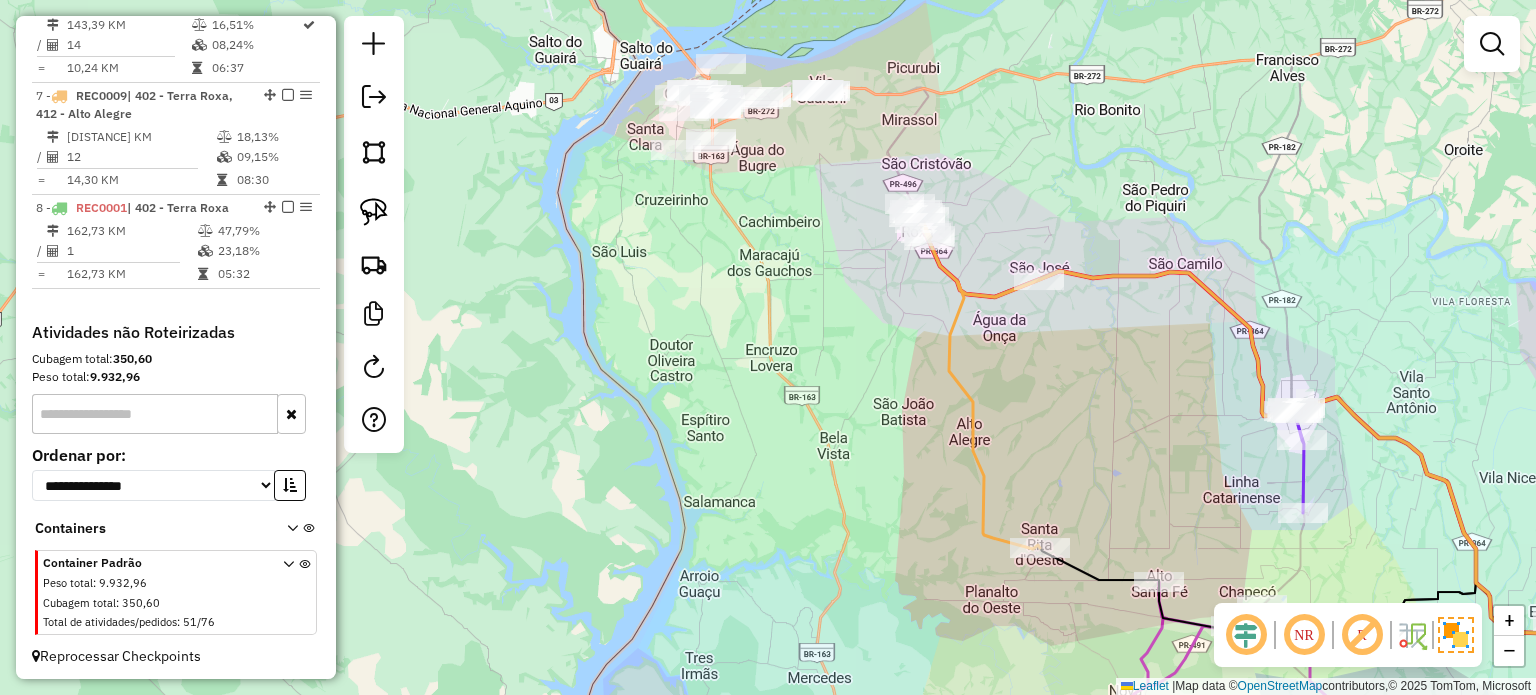 drag, startPoint x: 930, startPoint y: 369, endPoint x: 950, endPoint y: 461, distance: 94.14882 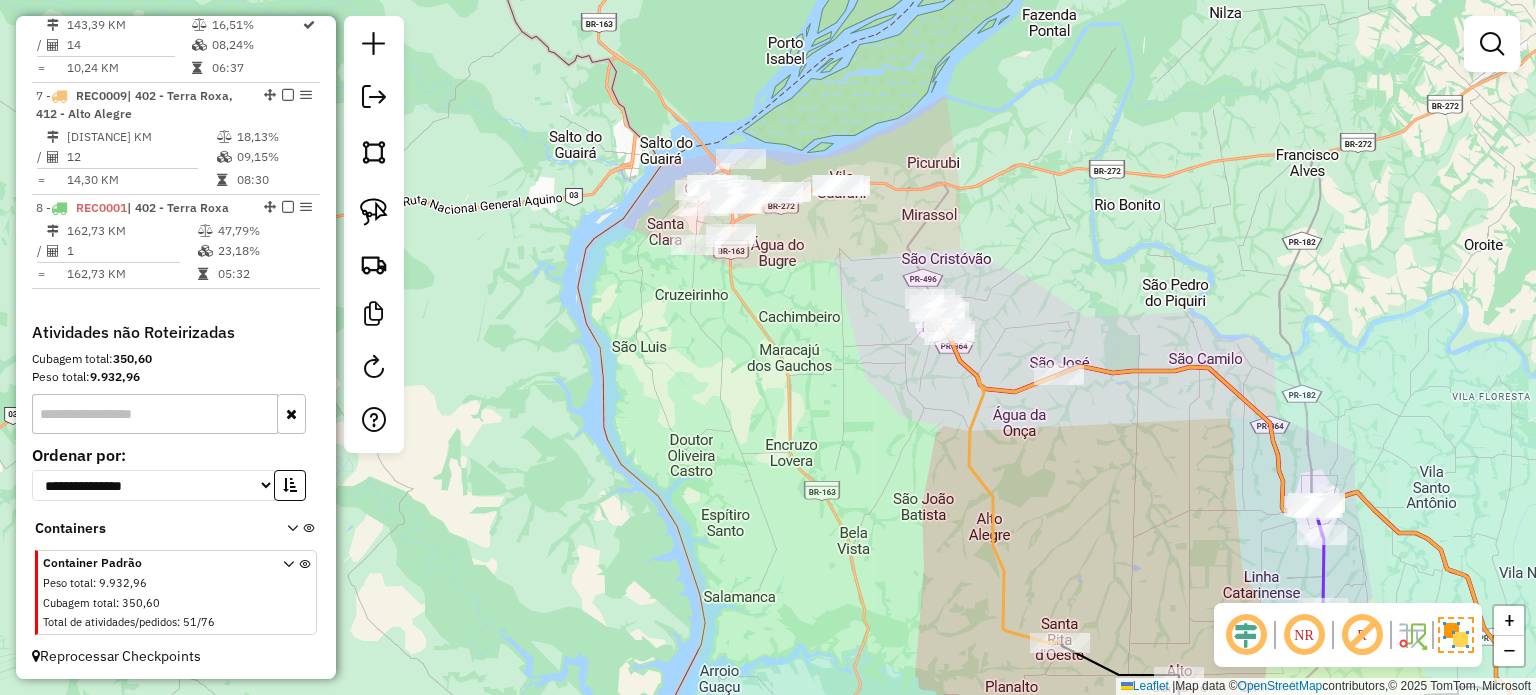 drag, startPoint x: 846, startPoint y: 343, endPoint x: 842, endPoint y: 397, distance: 54.147945 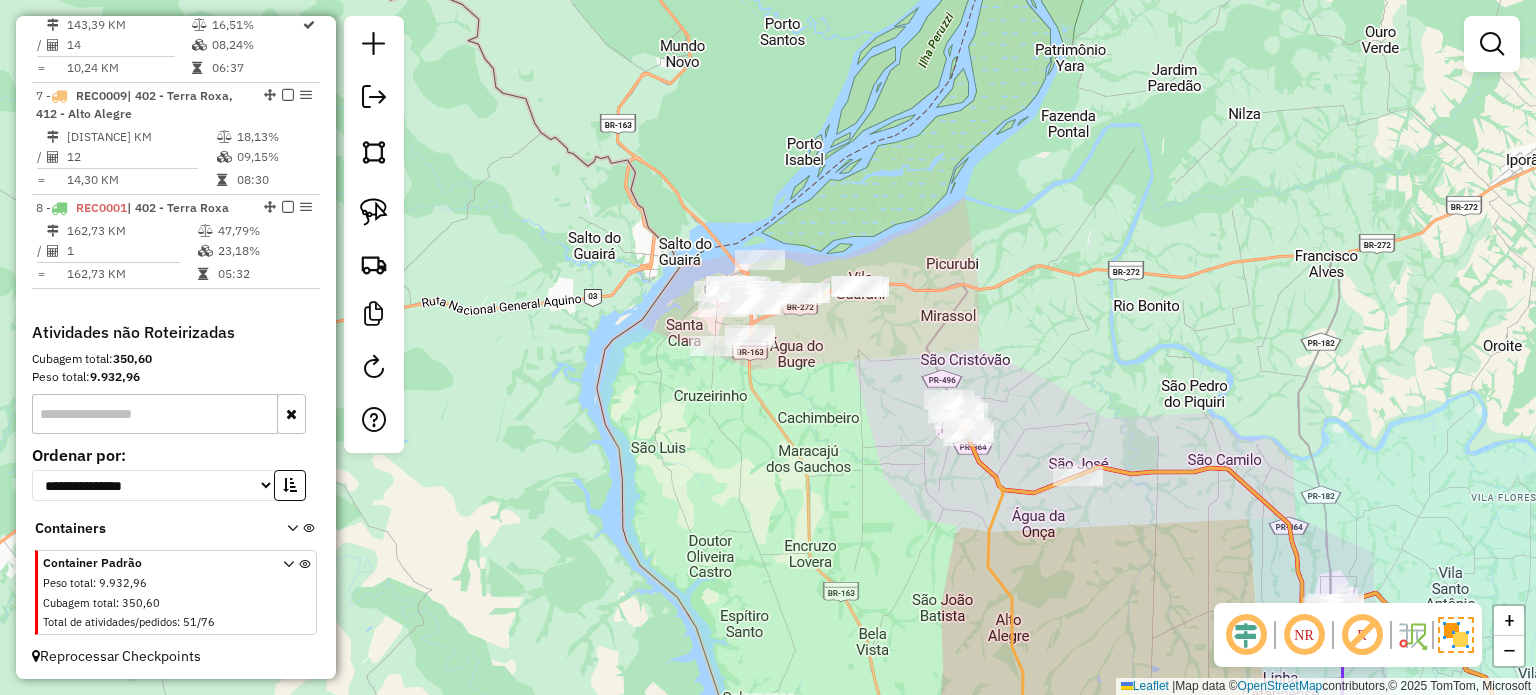 drag, startPoint x: 792, startPoint y: 347, endPoint x: 775, endPoint y: 356, distance: 19.235384 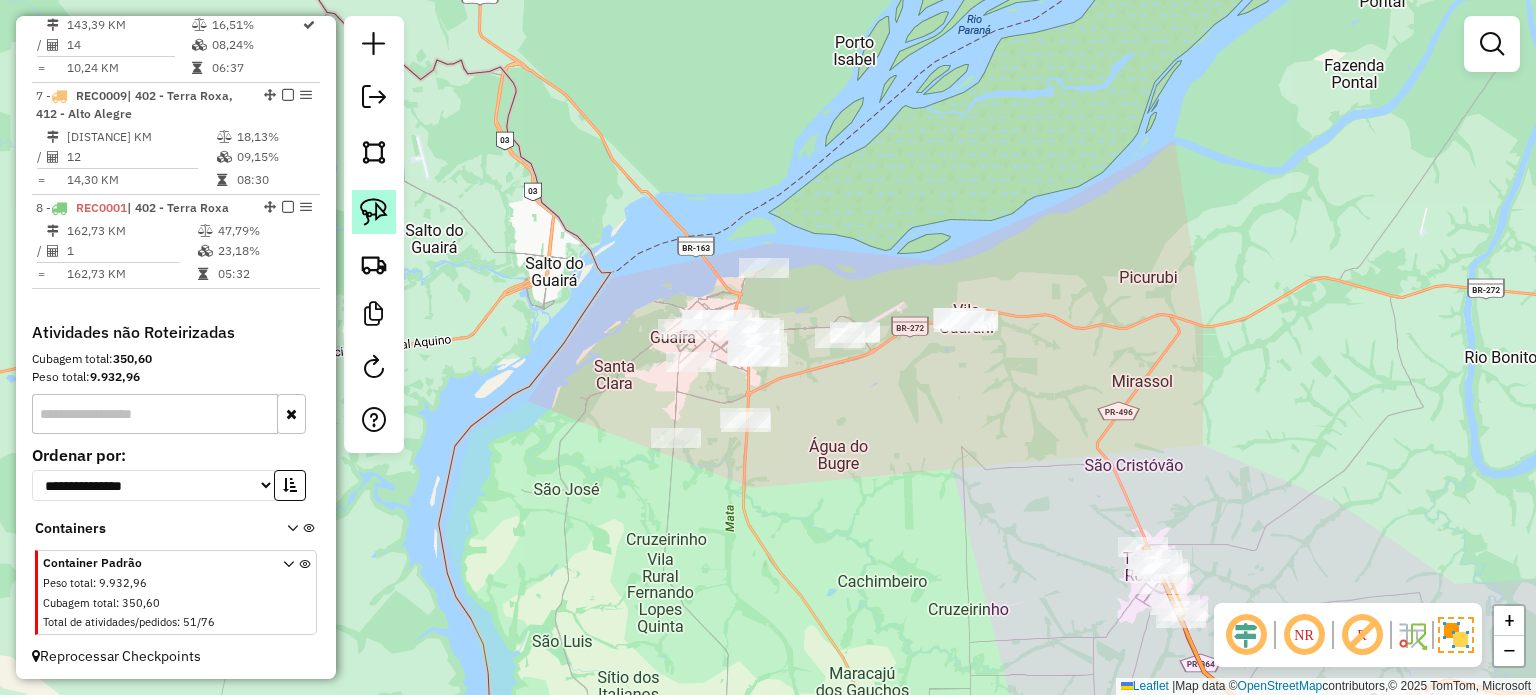click 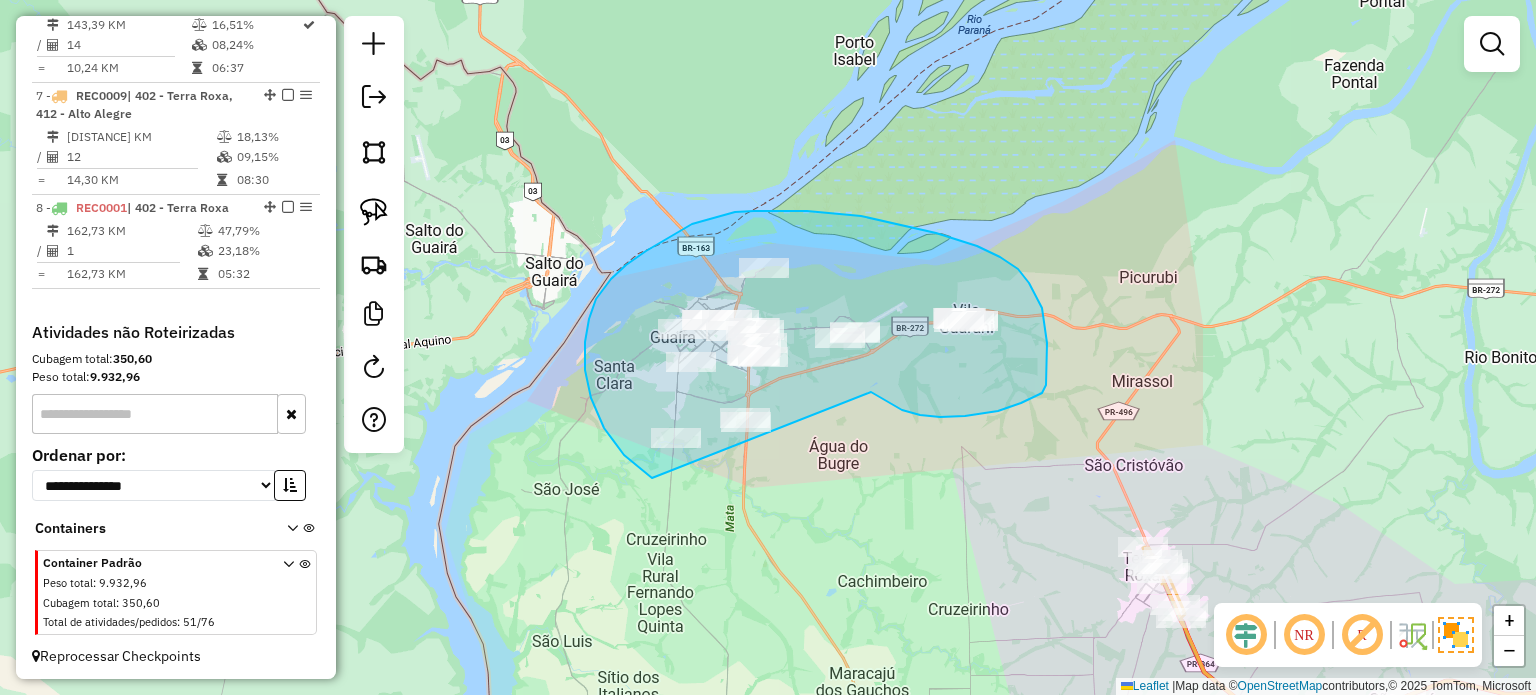 drag, startPoint x: 1021, startPoint y: 403, endPoint x: 780, endPoint y: 491, distance: 256.56384 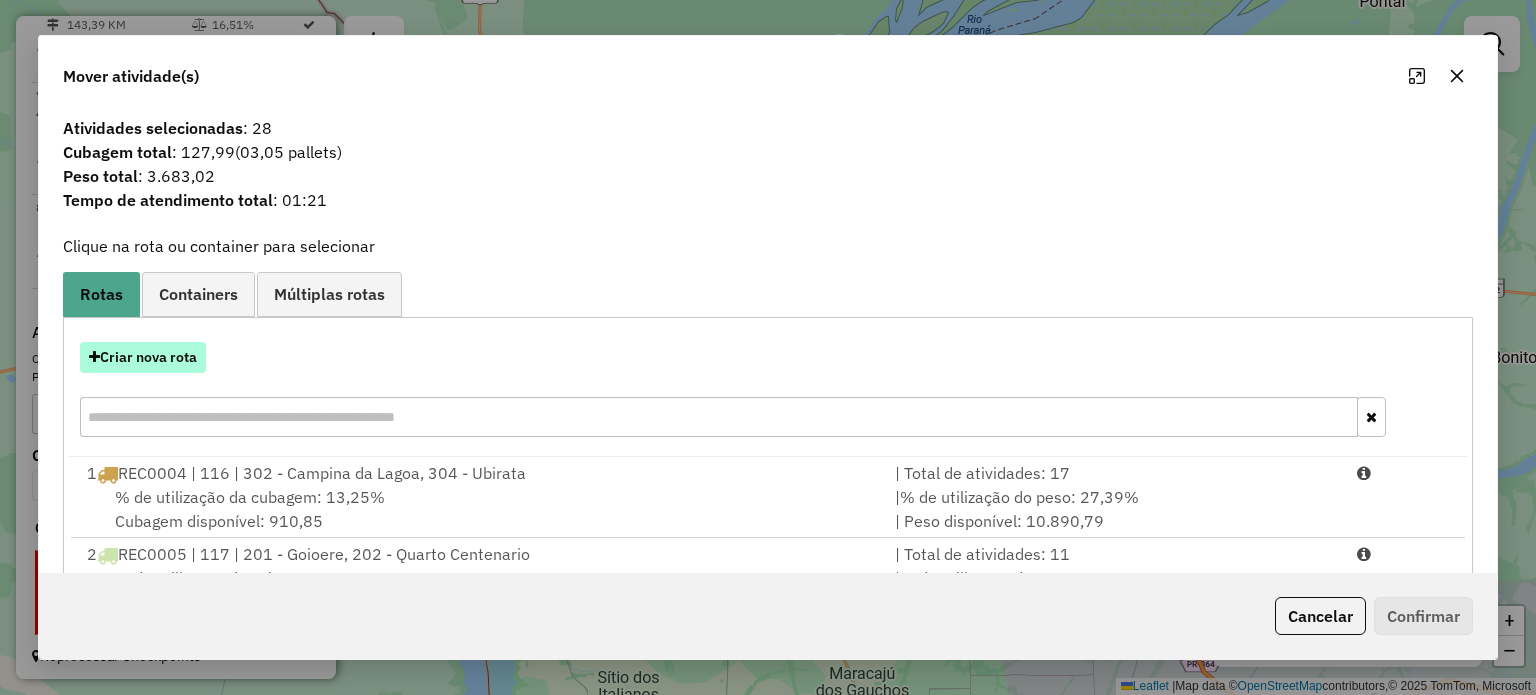 click on "Criar nova rota" at bounding box center (143, 357) 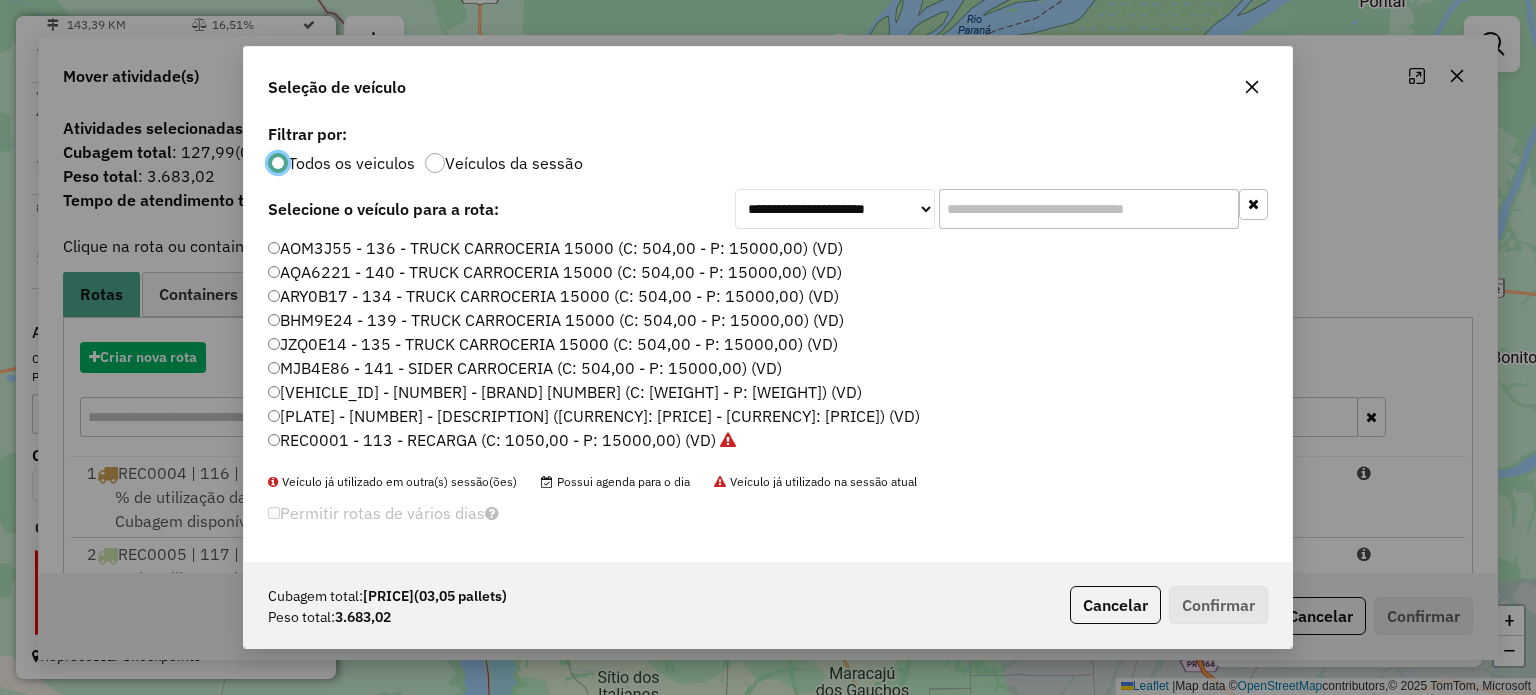 scroll, scrollTop: 10, scrollLeft: 6, axis: both 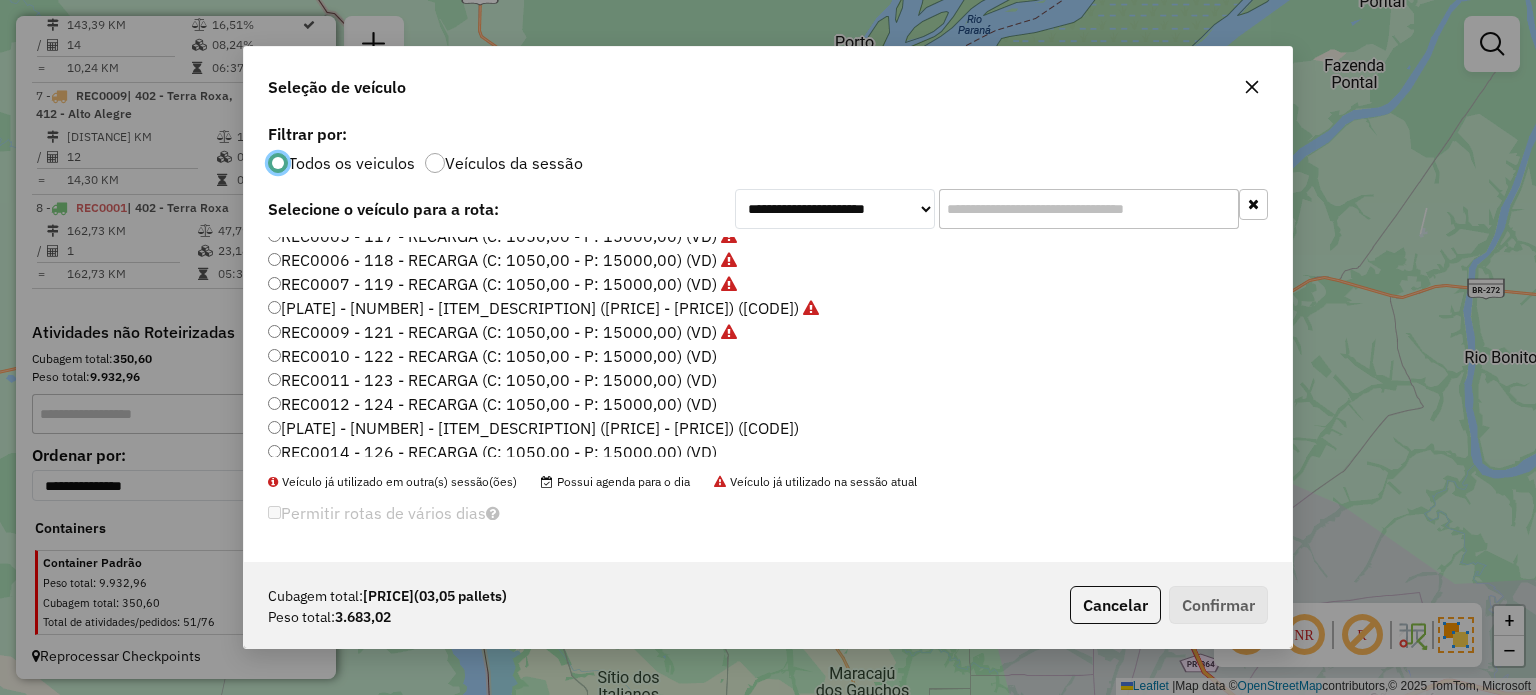 click on "REC0010 - 122 - RECARGA (C: 1050,00 - P: 15000,00) (VD)" 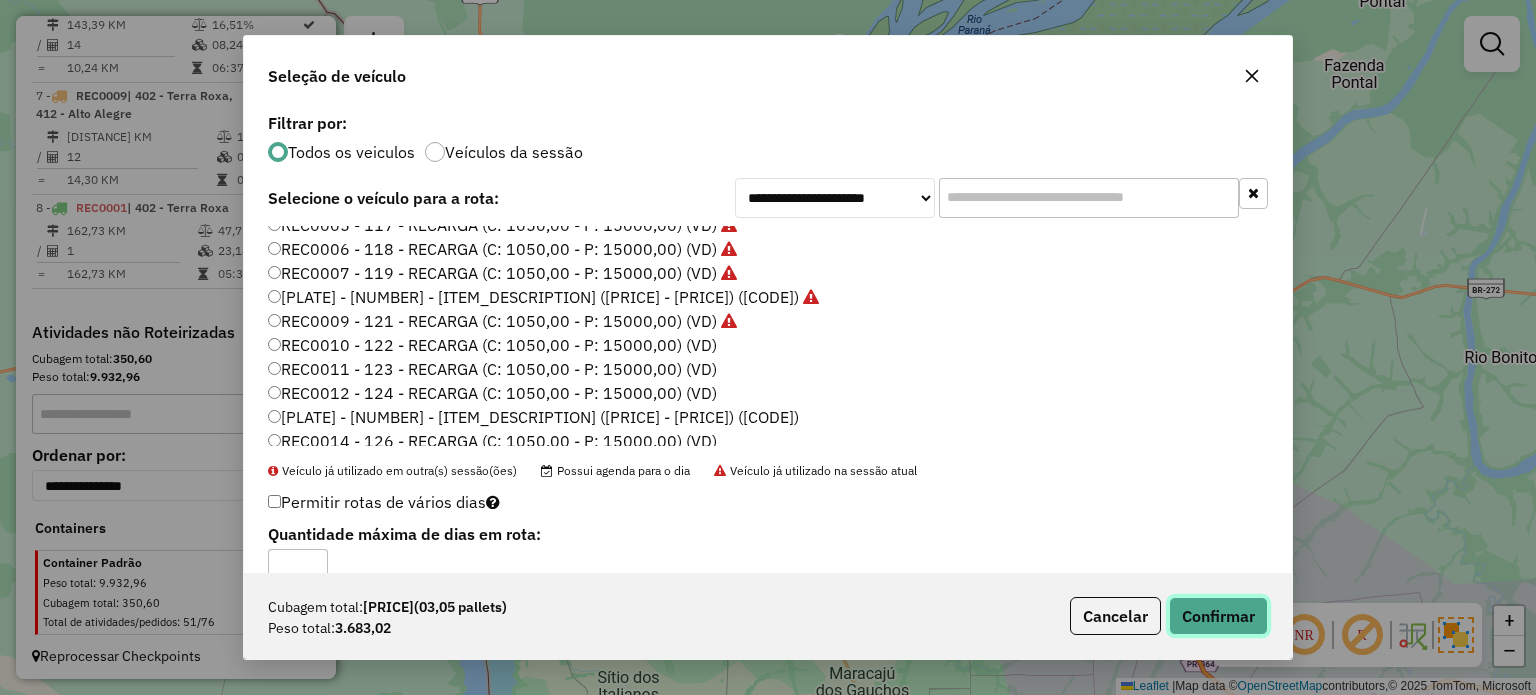 click on "Confirmar" 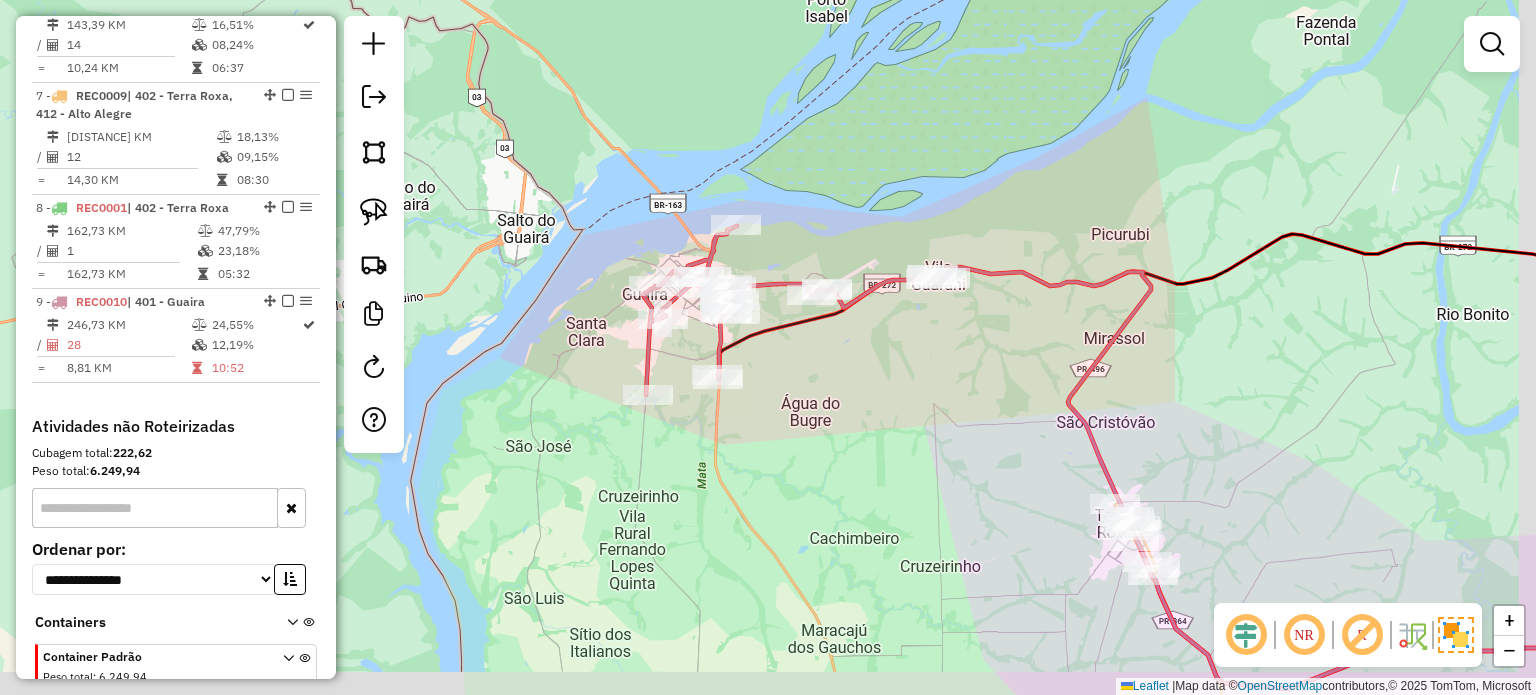 drag, startPoint x: 916, startPoint y: 477, endPoint x: 899, endPoint y: 419, distance: 60.440052 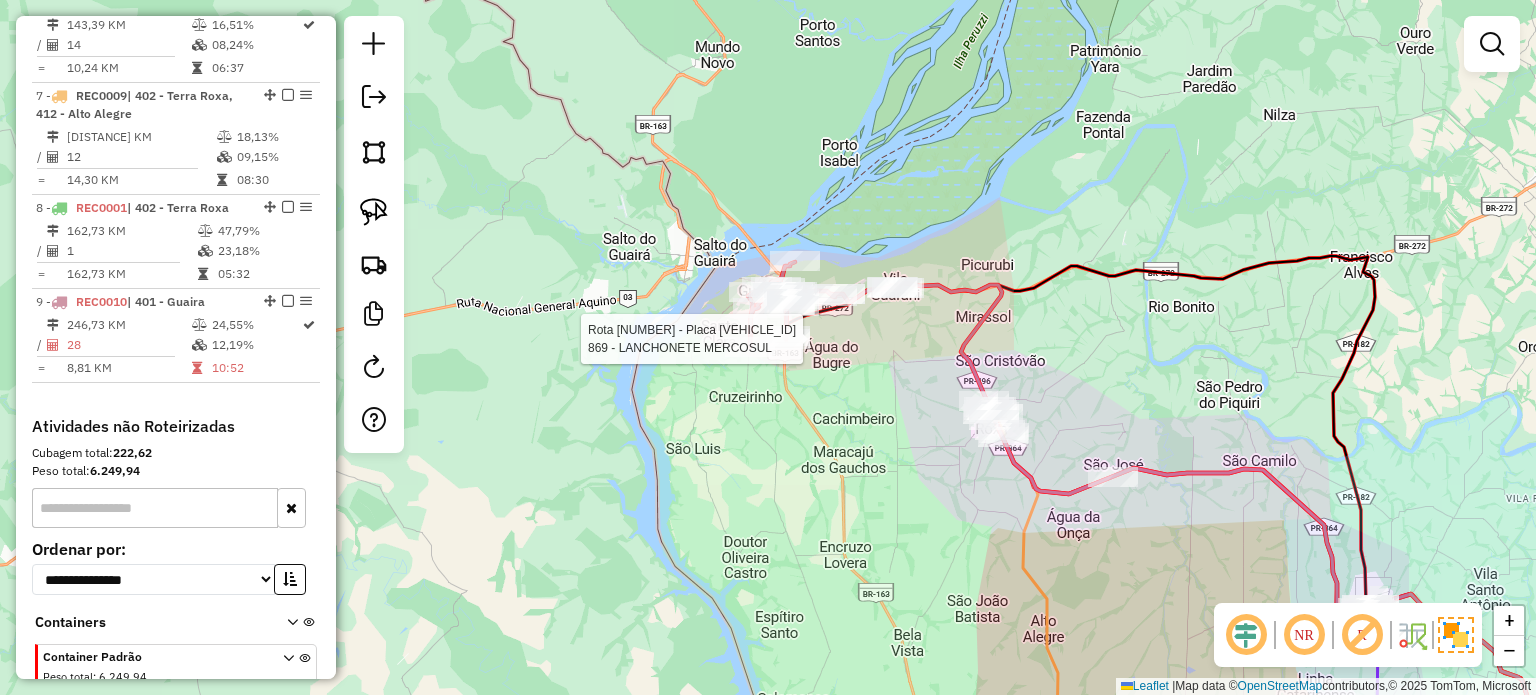 select on "*********" 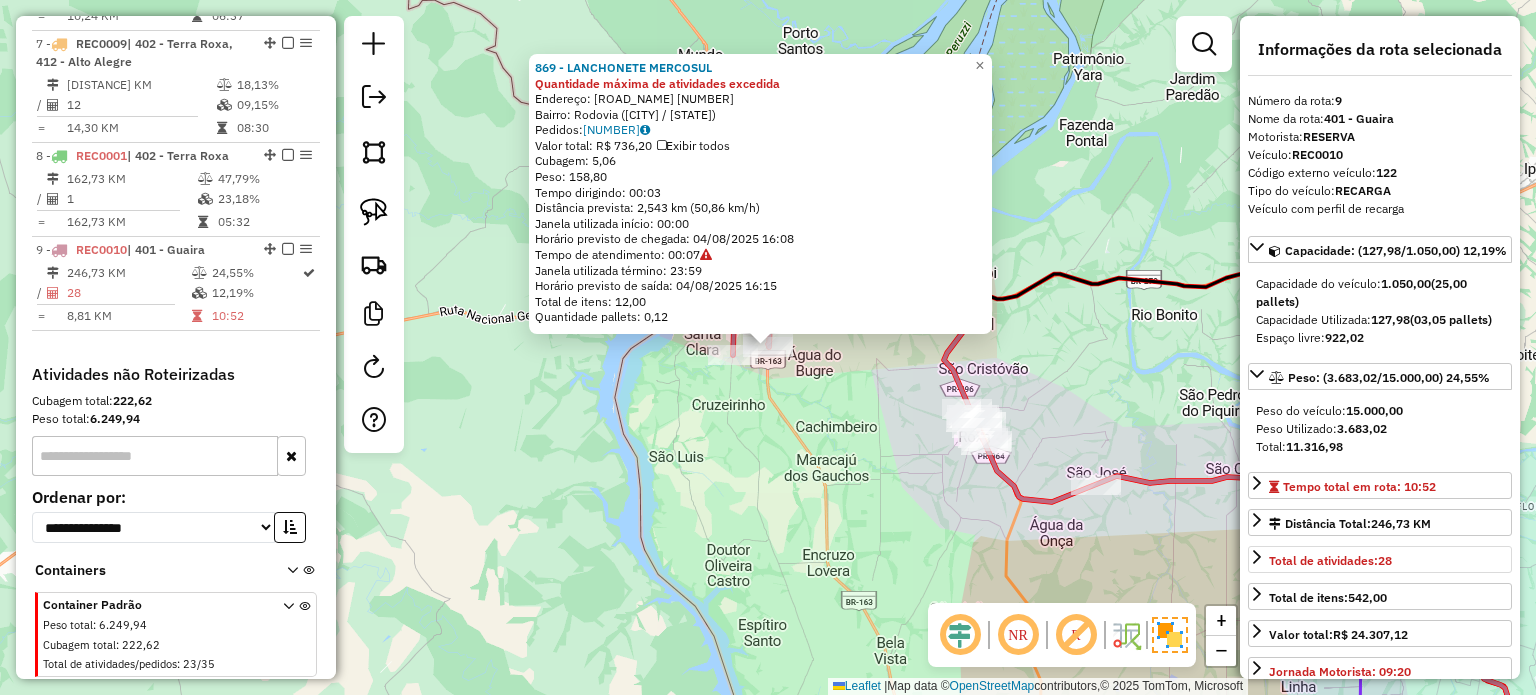 scroll, scrollTop: 1534, scrollLeft: 0, axis: vertical 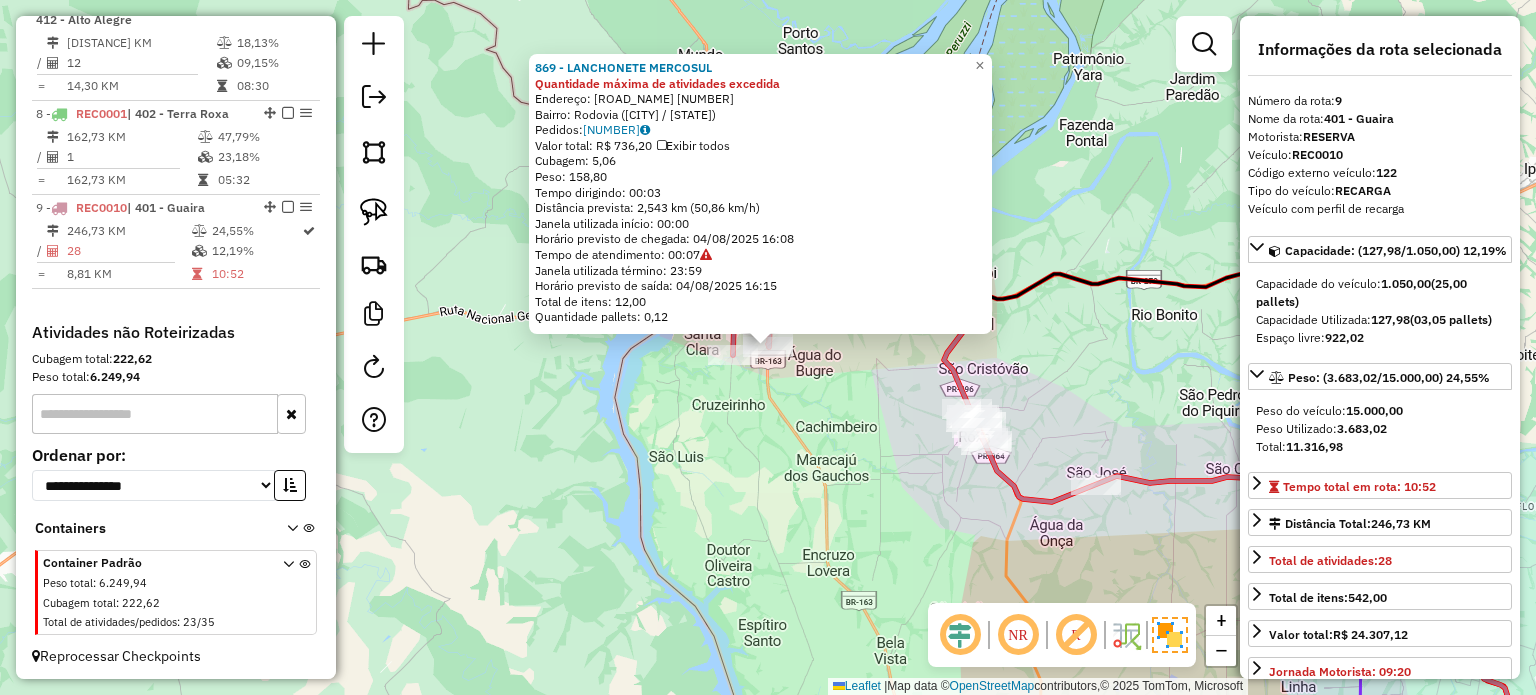 click on "869 - LANCHONETE MERCOSUL Quantidade máxima de atividades excedida  Endereço:  BR 163 1234   Bairro: Rodovia (GUAIRA / PR)   Pedidos:  02039581   Valor total: R$ 736,20   Exibir todos   Cubagem: 5,06  Peso: 158,80  Tempo dirigindo: 00:03   Distância prevista: 2,543 km (50,86 km/h)   Janela utilizada início: 00:00   Horário previsto de chegada: 04/08/2025 16:08   Tempo de atendimento: 00:07   Janela utilizada término: 23:59   Horário previsto de saída: 04/08/2025 16:15   Total de itens: 12,00   Quantidade pallets: 0,12  × Janela de atendimento Grade de atendimento Capacidade Transportadoras Veículos Cliente Pedidos  Rotas Selecione os dias de semana para filtrar as janelas de atendimento  Seg   Ter   Qua   Qui   Sex   Sáb   Dom  Informe o período da janela de atendimento: De: Até:  Filtrar exatamente a janela do cliente  Considerar janela de atendimento padrão  Selecione os dias de semana para filtrar as grades de atendimento  Seg   Ter   Qua   Qui   Sex   Sáb   Dom   Peso mínimo:   De:   De:" 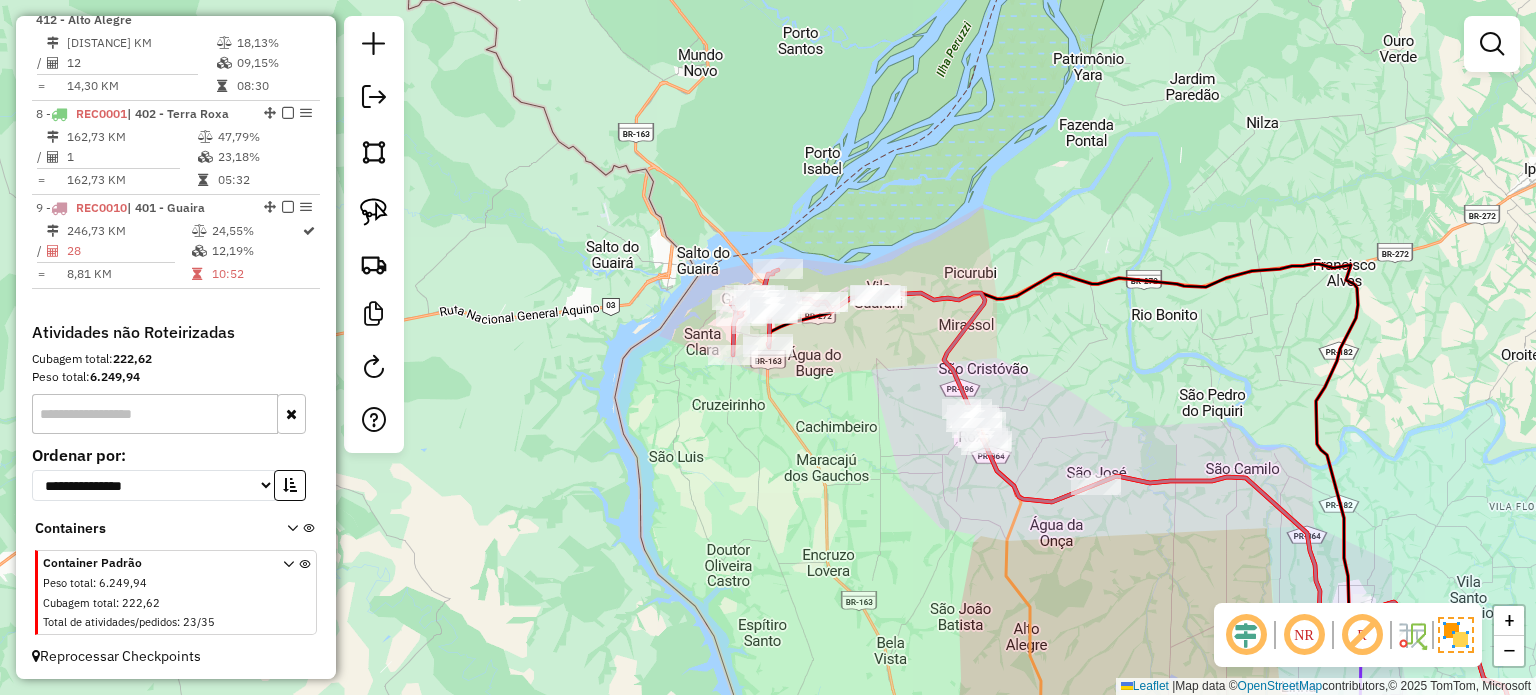 drag, startPoint x: 814, startPoint y: 407, endPoint x: 799, endPoint y: 466, distance: 60.876926 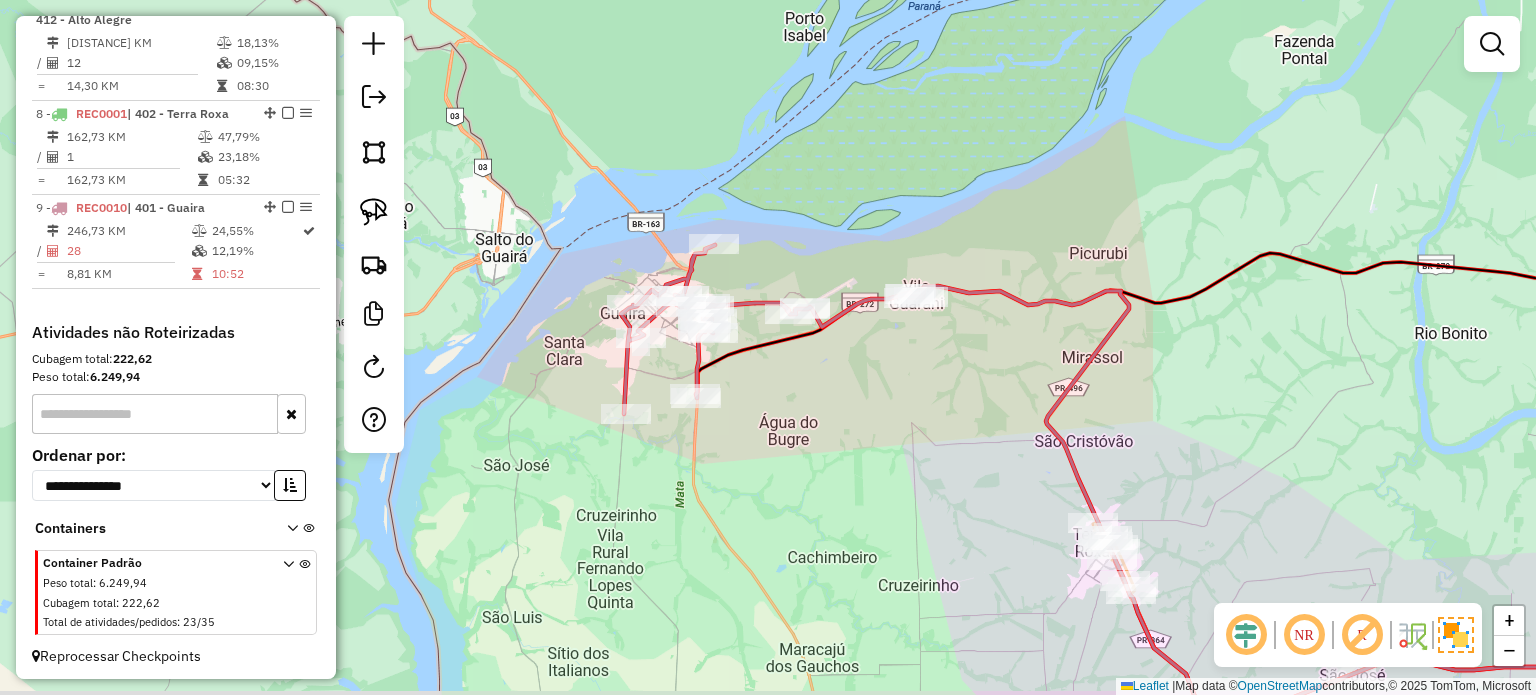 drag, startPoint x: 832, startPoint y: 515, endPoint x: 840, endPoint y: 340, distance: 175.18275 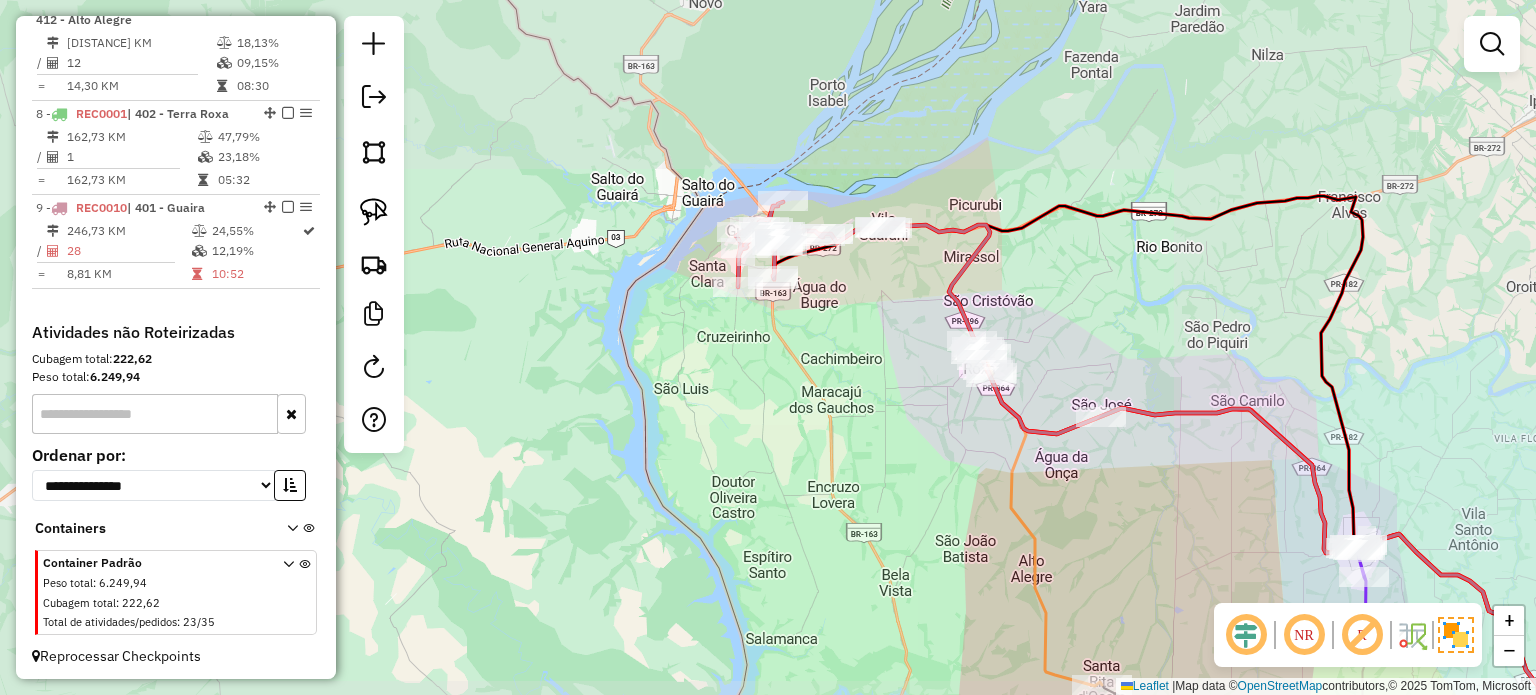 drag, startPoint x: 859, startPoint y: 491, endPoint x: 864, endPoint y: 259, distance: 232.05388 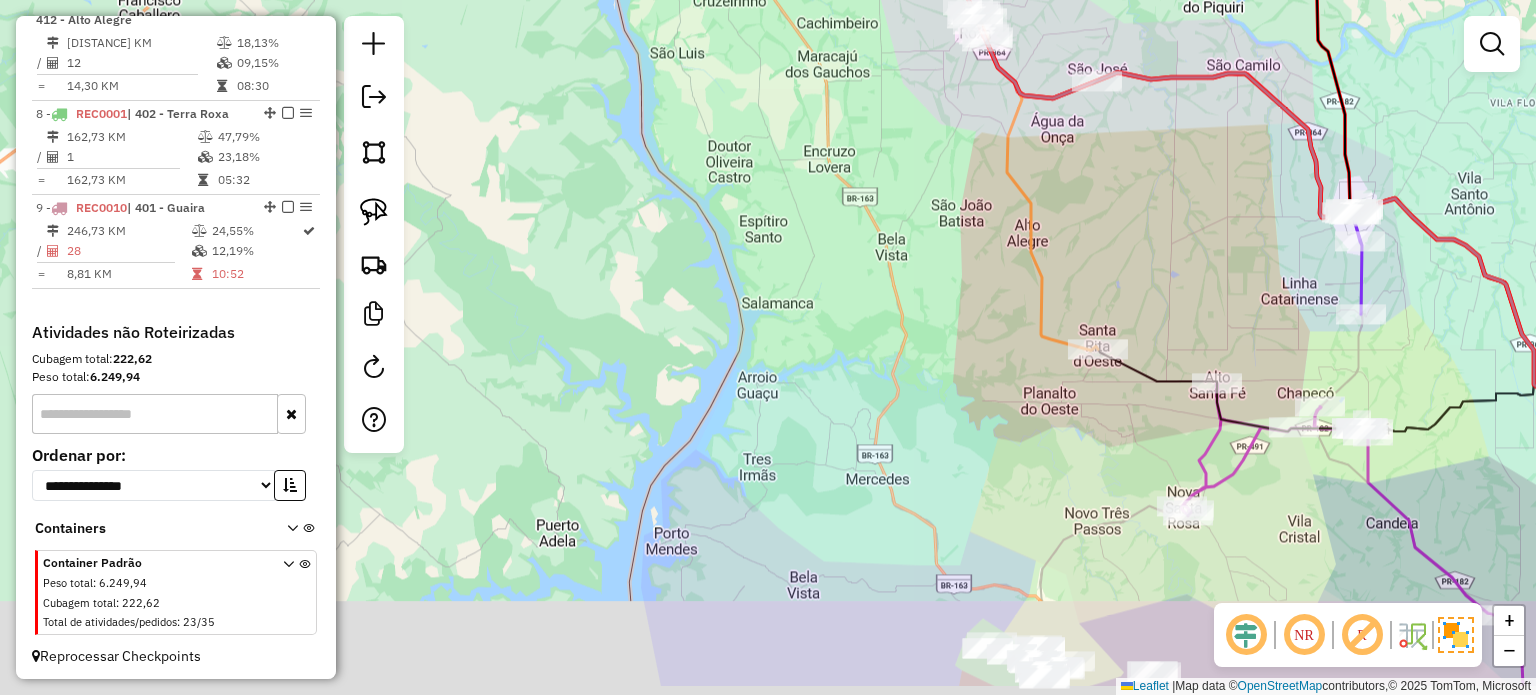 drag, startPoint x: 919, startPoint y: 416, endPoint x: 911, endPoint y: 304, distance: 112.28535 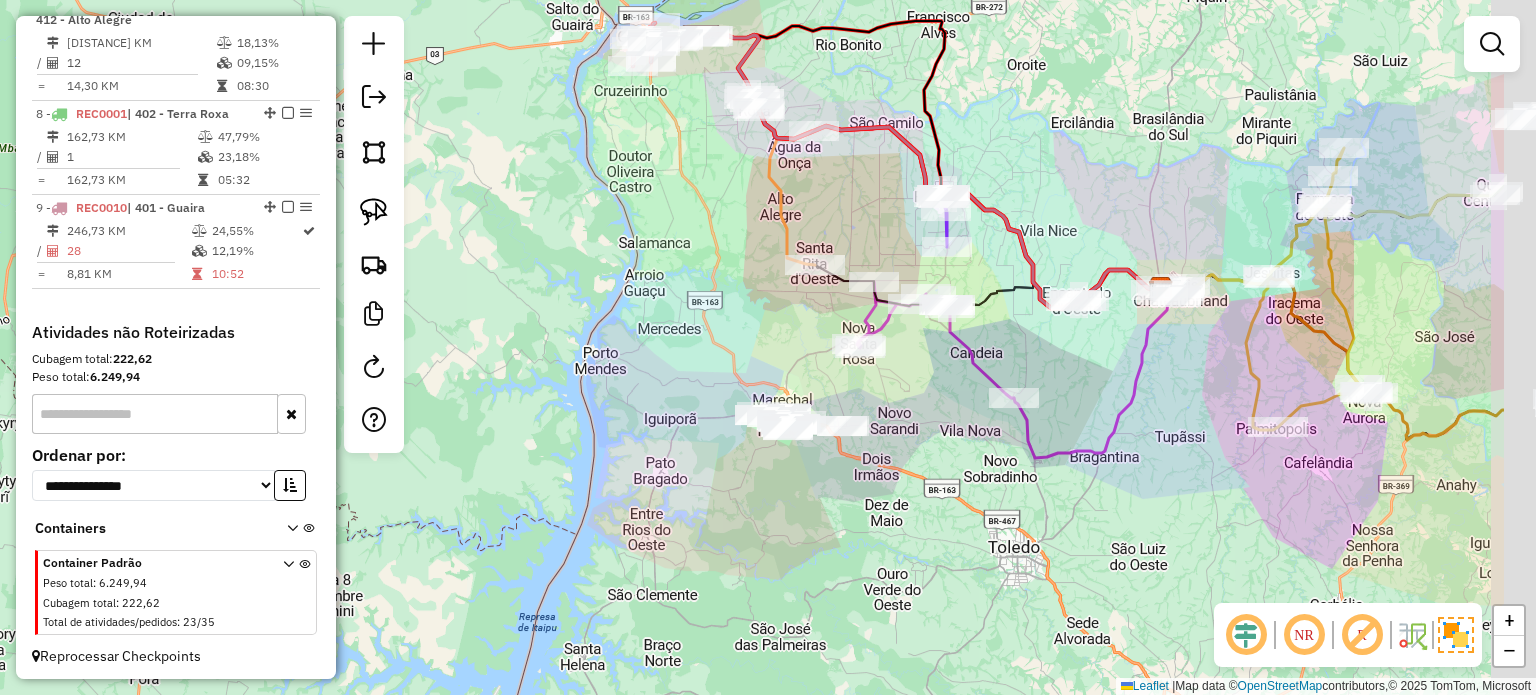 drag, startPoint x: 716, startPoint y: 389, endPoint x: 709, endPoint y: 399, distance: 12.206555 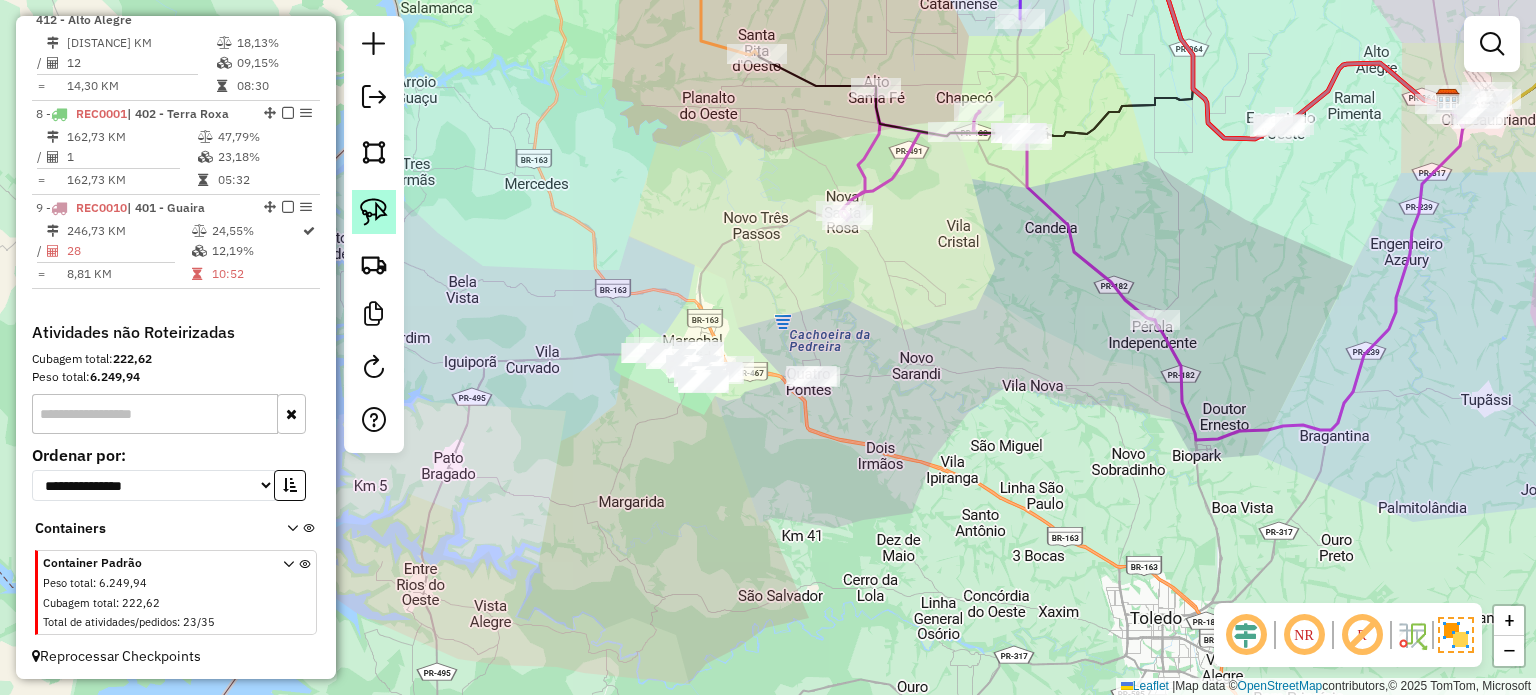 click 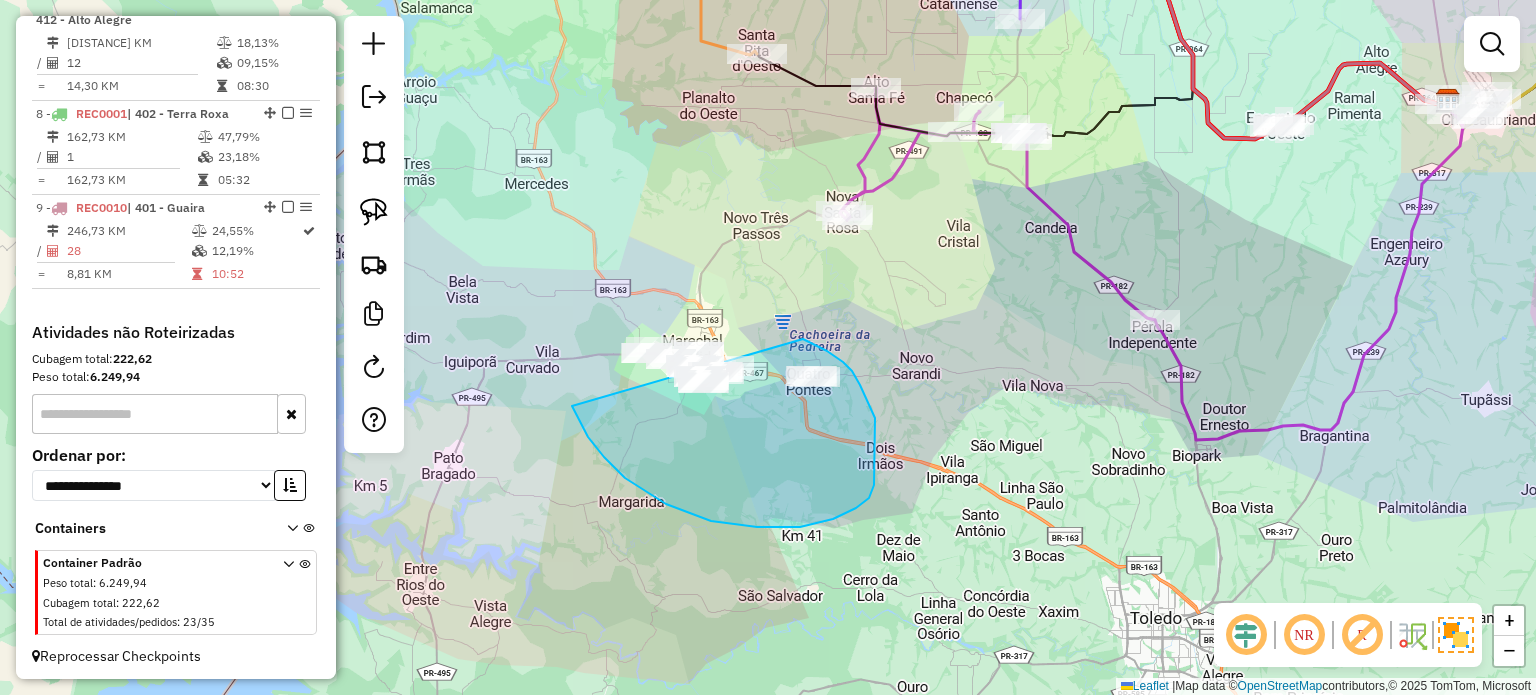 drag, startPoint x: 625, startPoint y: 478, endPoint x: 487, endPoint y: 327, distance: 204.5605 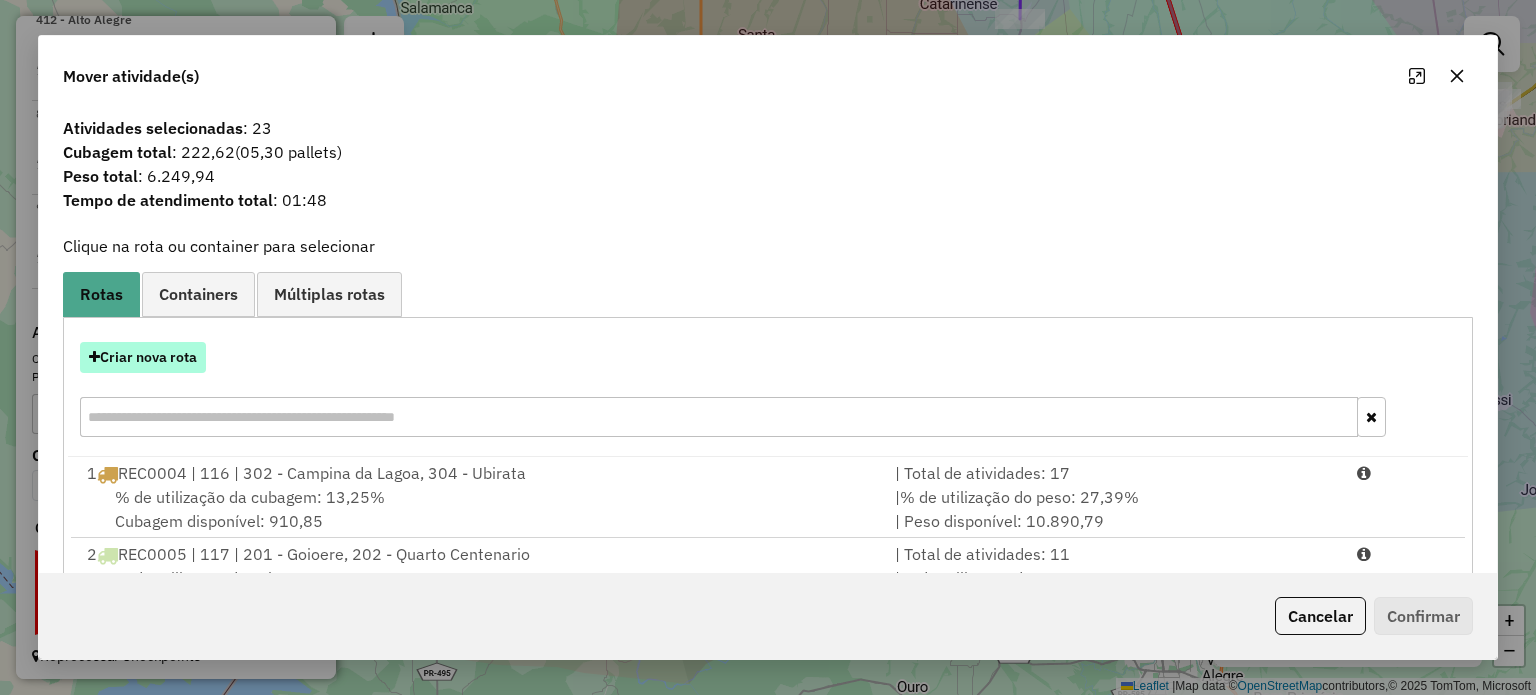click on "Criar nova rota" at bounding box center [143, 357] 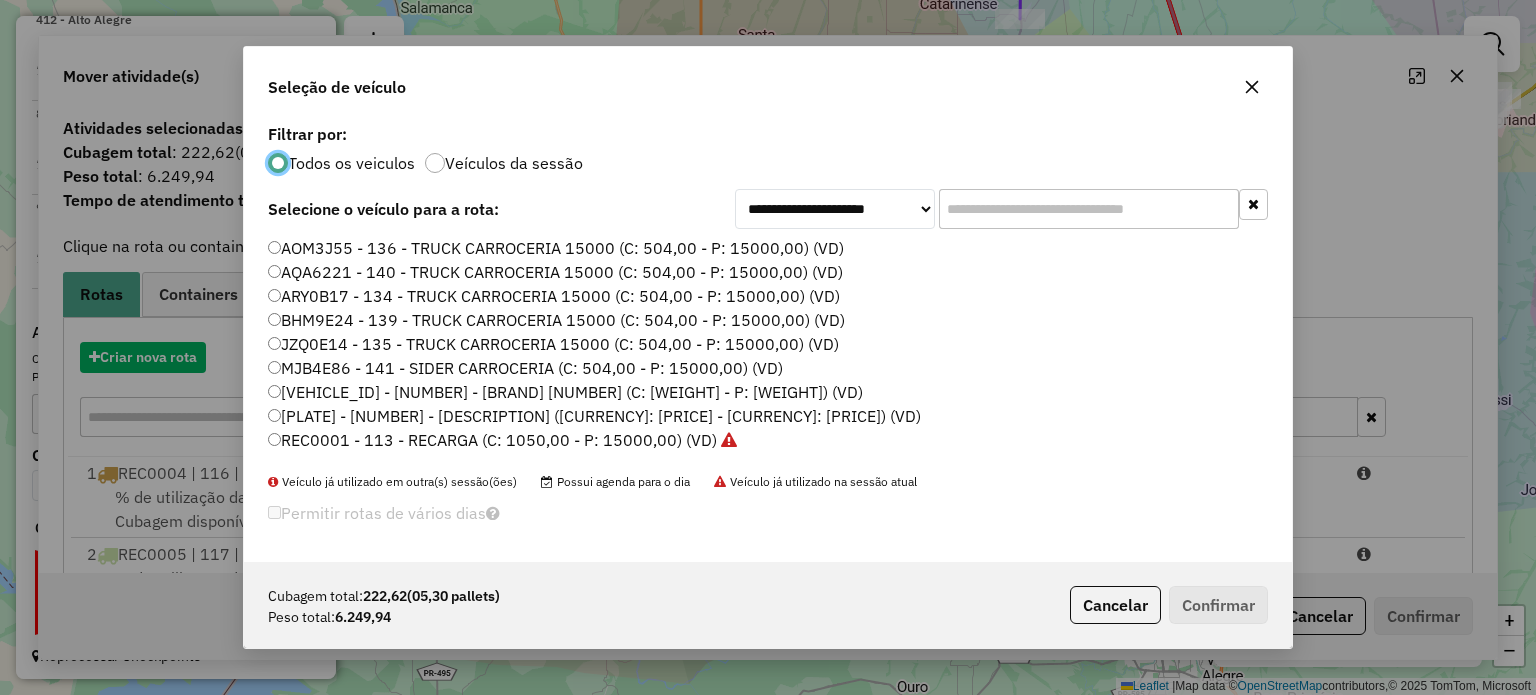 scroll, scrollTop: 10, scrollLeft: 6, axis: both 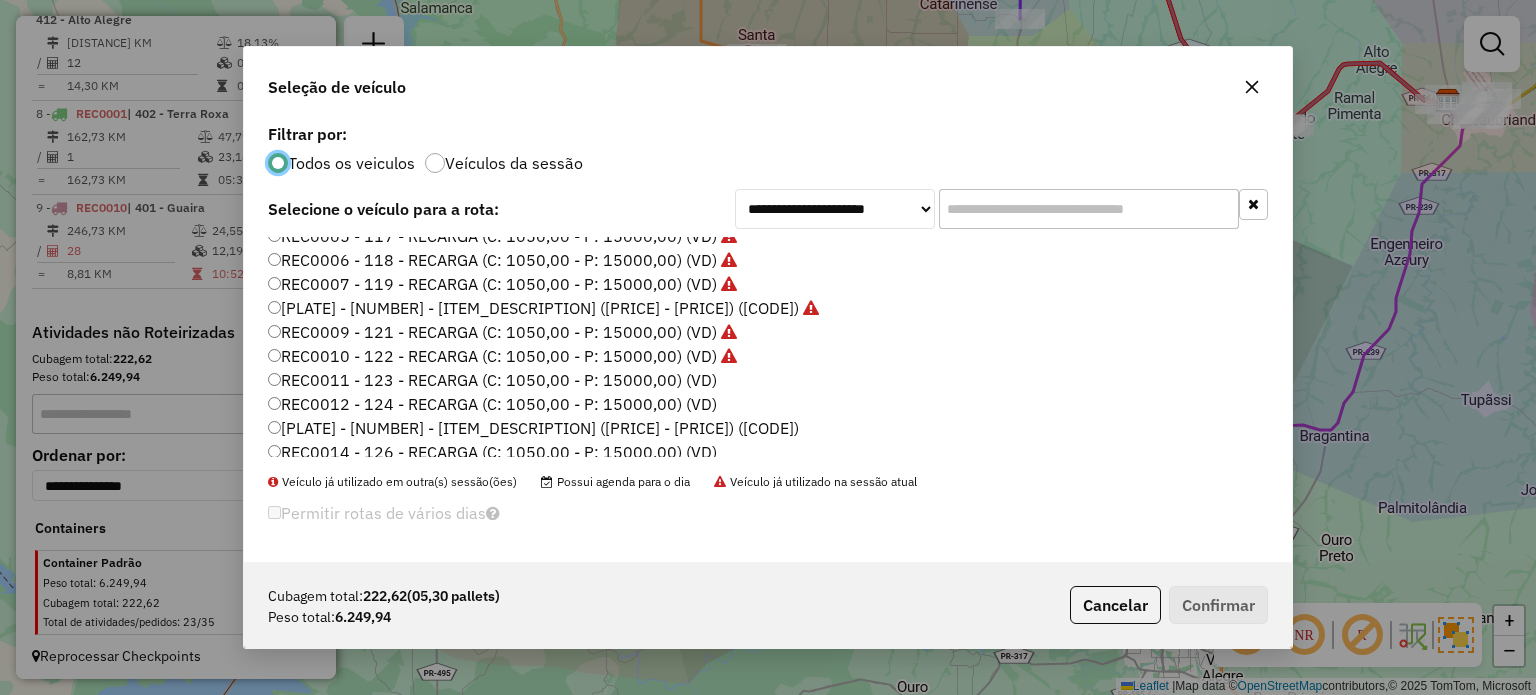 click on "REC0011 - 123 - RECARGA (C: 1050,00 - P: 15000,00) (VD)" 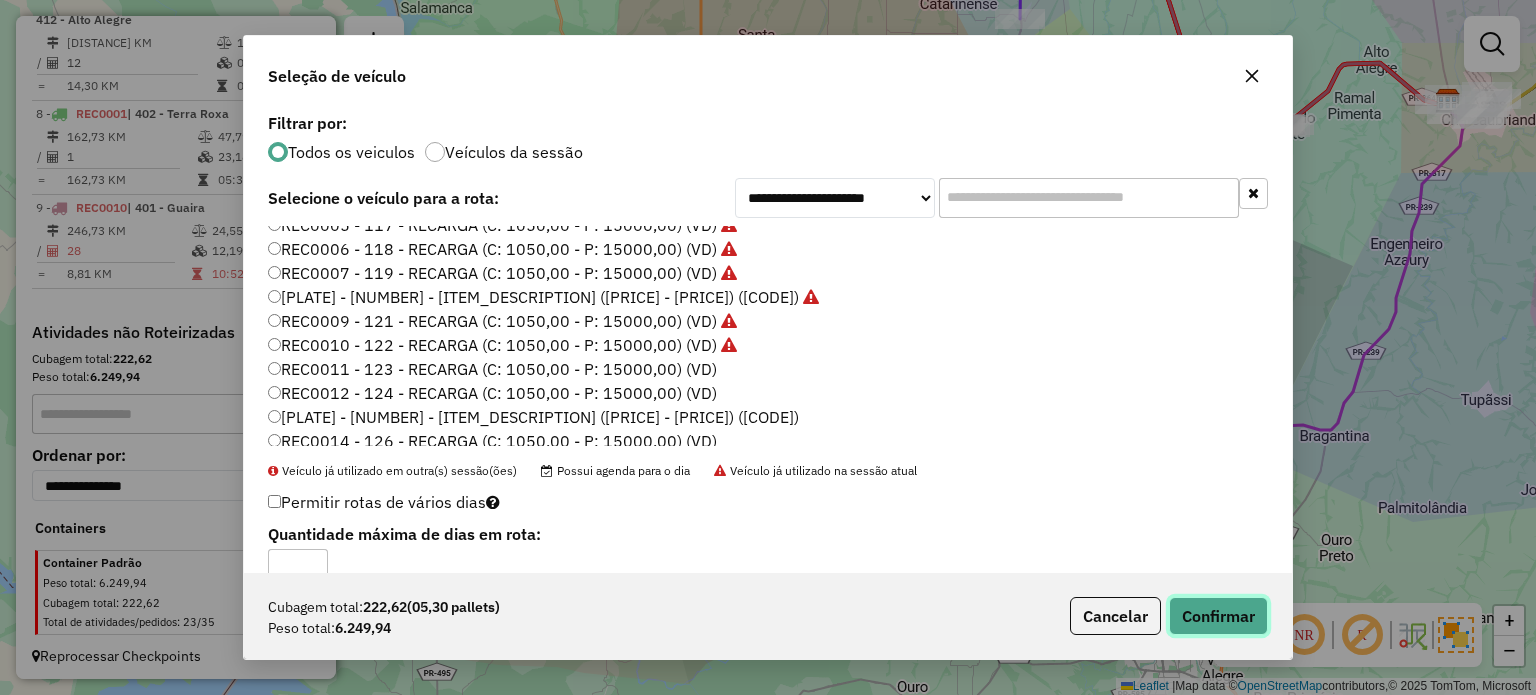 click on "Confirmar" 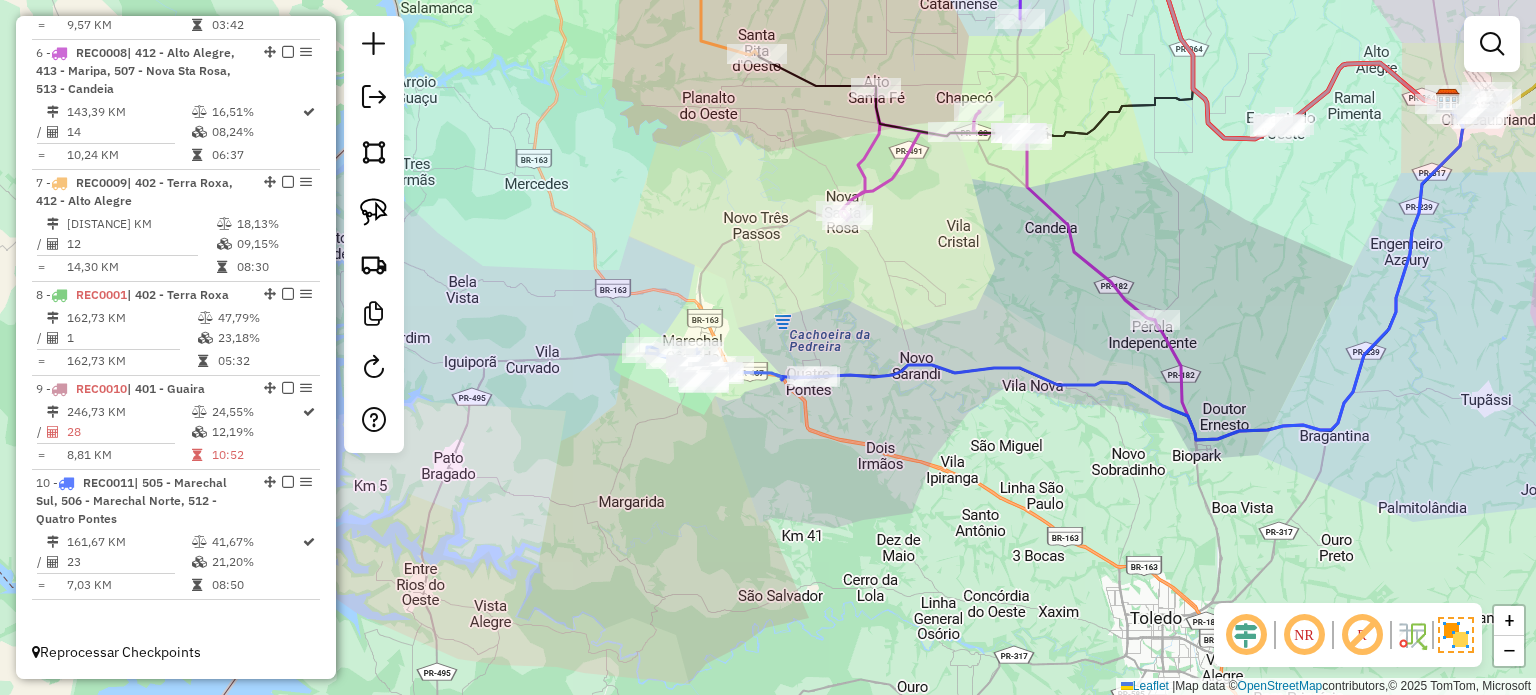 scroll, scrollTop: 1350, scrollLeft: 0, axis: vertical 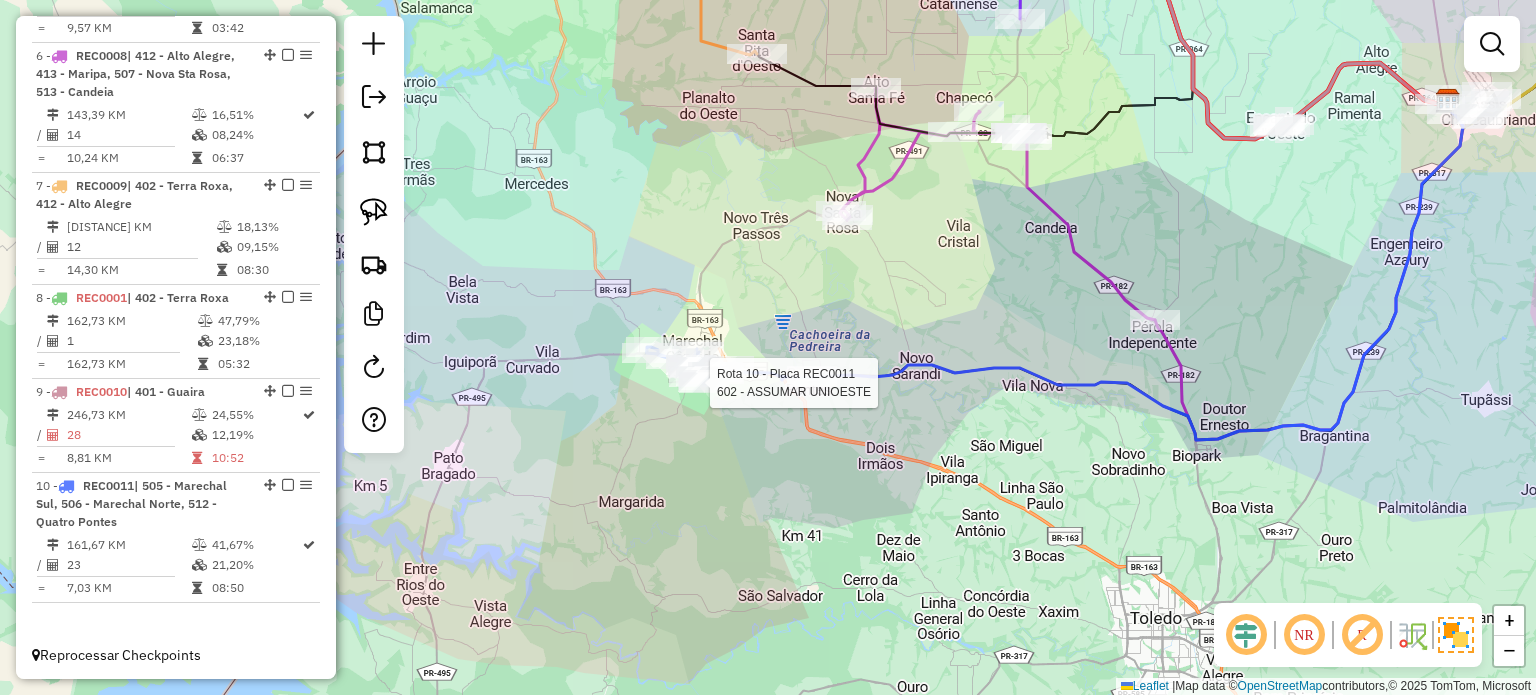 select on "*********" 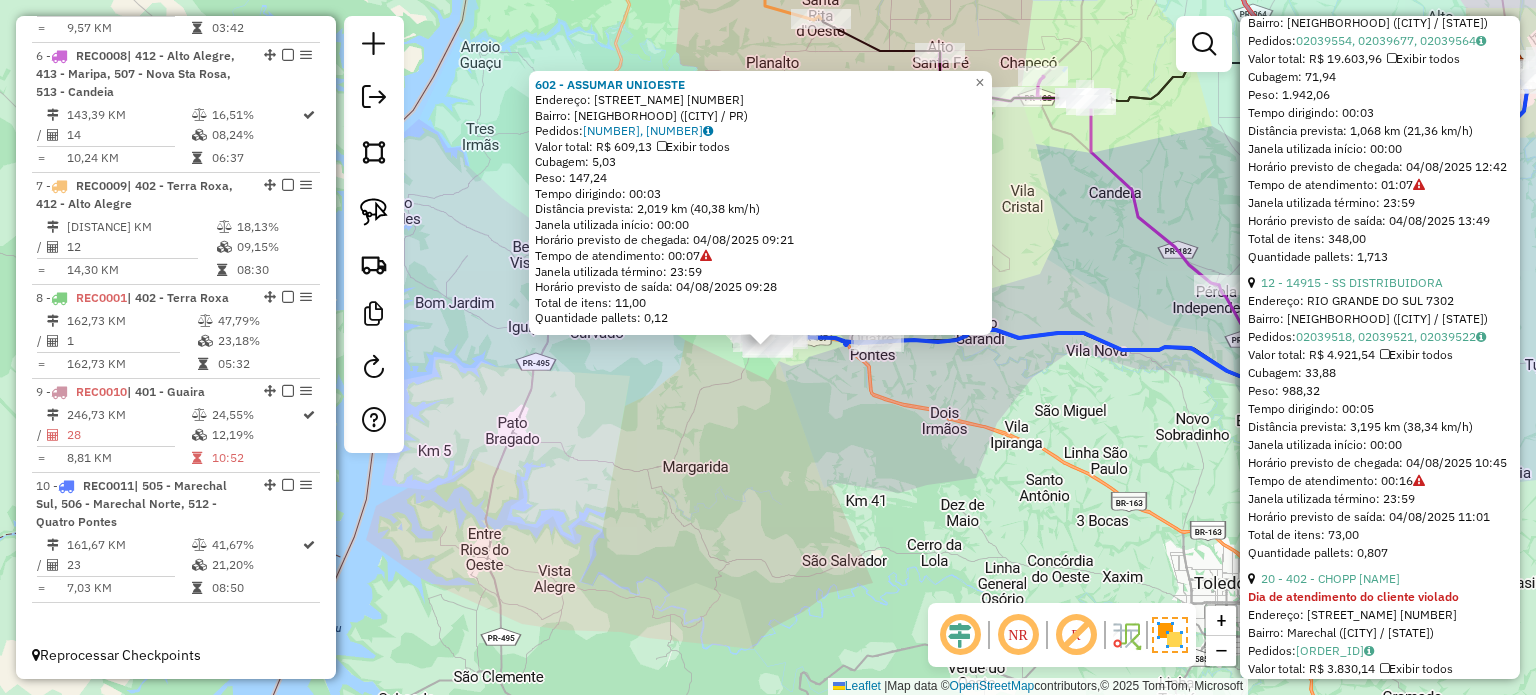 scroll, scrollTop: 600, scrollLeft: 0, axis: vertical 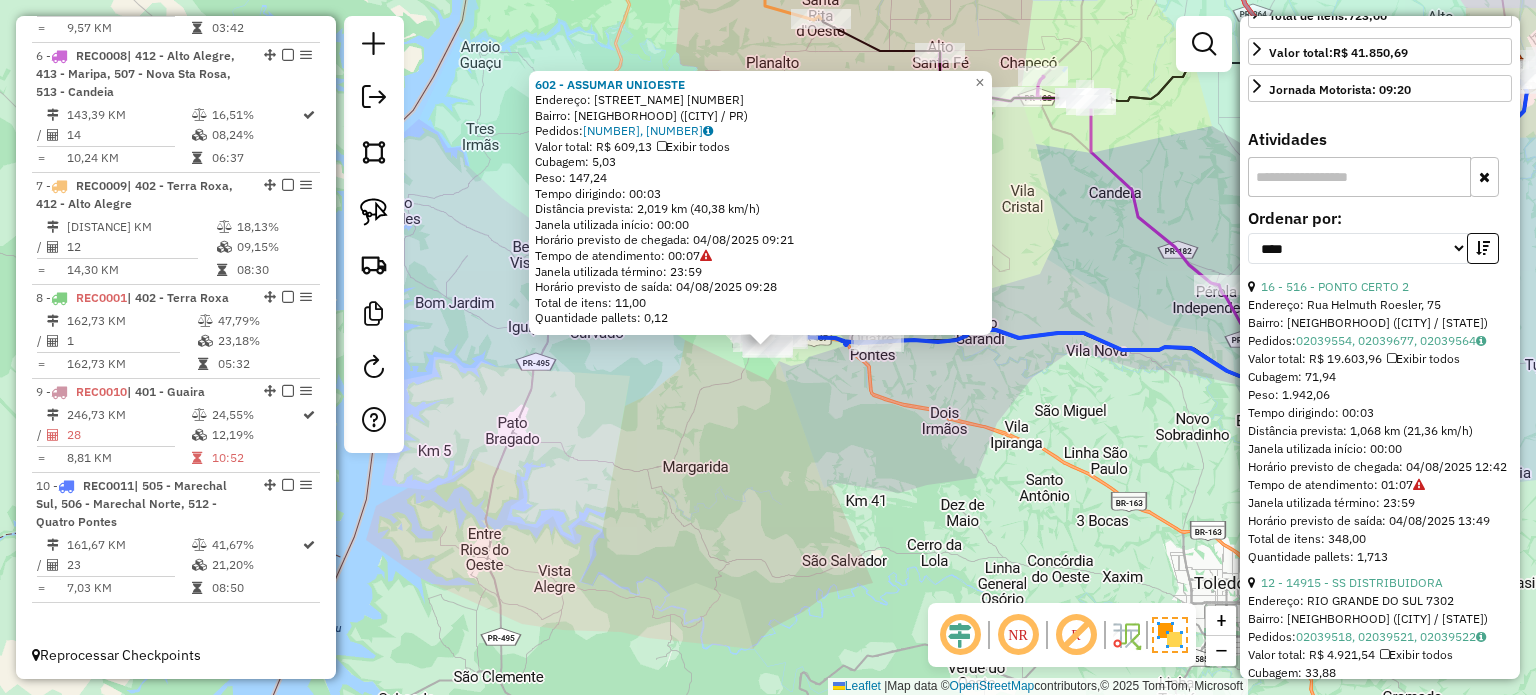 click on "602 - ASSUMAR  UNIOESTE  Endereço:  Rua Primeiro de Maio 5513   Bairro: Sao Lucas (MARECHAL CANDIDO RONDON / PR)   Pedidos:  02039493, 02039497   Valor total: R$ 609,13   Exibir todos   Cubagem: 5,03  Peso: 147,24  Tempo dirigindo: 00:03   Distância prevista: 2,019 km (40,38 km/h)   Janela utilizada início: 00:00   Horário previsto de chegada: 04/08/2025 09:21   Tempo de atendimento: 00:07   Janela utilizada término: 23:59   Horário previsto de saída: 04/08/2025 09:28   Total de itens: 11,00   Quantidade pallets: 0,12  × Janela de atendimento Grade de atendimento Capacidade Transportadoras Veículos Cliente Pedidos  Rotas Selecione os dias de semana para filtrar as janelas de atendimento  Seg   Ter   Qua   Qui   Sex   Sáb   Dom  Informe o período da janela de atendimento: De: Até:  Filtrar exatamente a janela do cliente  Considerar janela de atendimento padrão  Selecione os dias de semana para filtrar as grades de atendimento  Seg   Ter   Qua   Qui   Sex   Sáb   Dom   Peso mínimo:   De:   Até:" 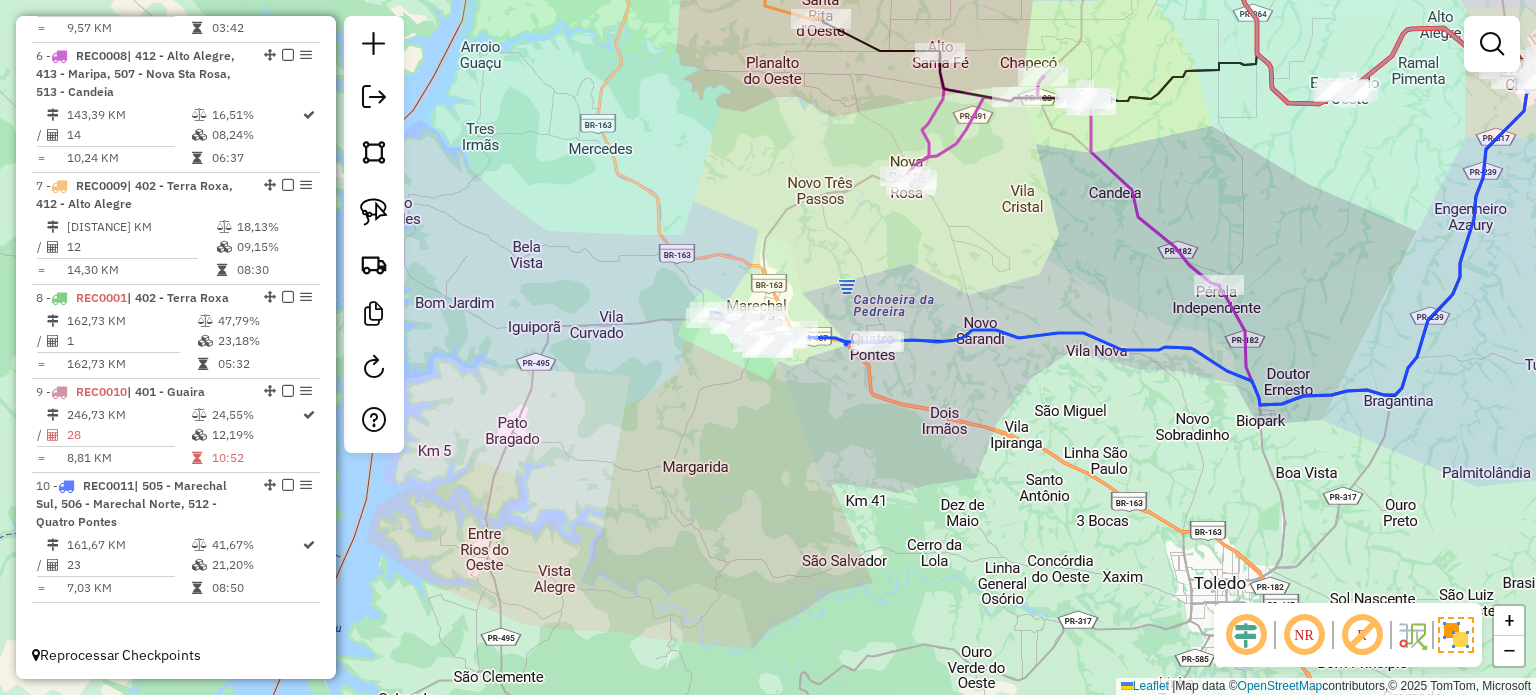 click on "Rota 10 - Placa REC0011  102 - DEL CIAS DA PADOKA Janela de atendimento Grade de atendimento Capacidade Transportadoras Veículos Cliente Pedidos  Rotas Selecione os dias de semana para filtrar as janelas de atendimento  Seg   Ter   Qua   Qui   Sex   Sáb   Dom  Informe o período da janela de atendimento: De: Até:  Filtrar exatamente a janela do cliente  Considerar janela de atendimento padrão  Selecione os dias de semana para filtrar as grades de atendimento  Seg   Ter   Qua   Qui   Sex   Sáb   Dom   Considerar clientes sem dia de atendimento cadastrado  Clientes fora do dia de atendimento selecionado Filtrar as atividades entre os valores definidos abaixo:  Peso mínimo:   Peso máximo:   Cubagem mínima:   Cubagem máxima:   De:   Até:  Filtrar as atividades entre o tempo de atendimento definido abaixo:  De:   Até:   Considerar capacidade total dos clientes não roteirizados Transportadora: Selecione um ou mais itens Tipo de veículo: Selecione um ou mais itens Veículo: Selecione um ou mais itens +" 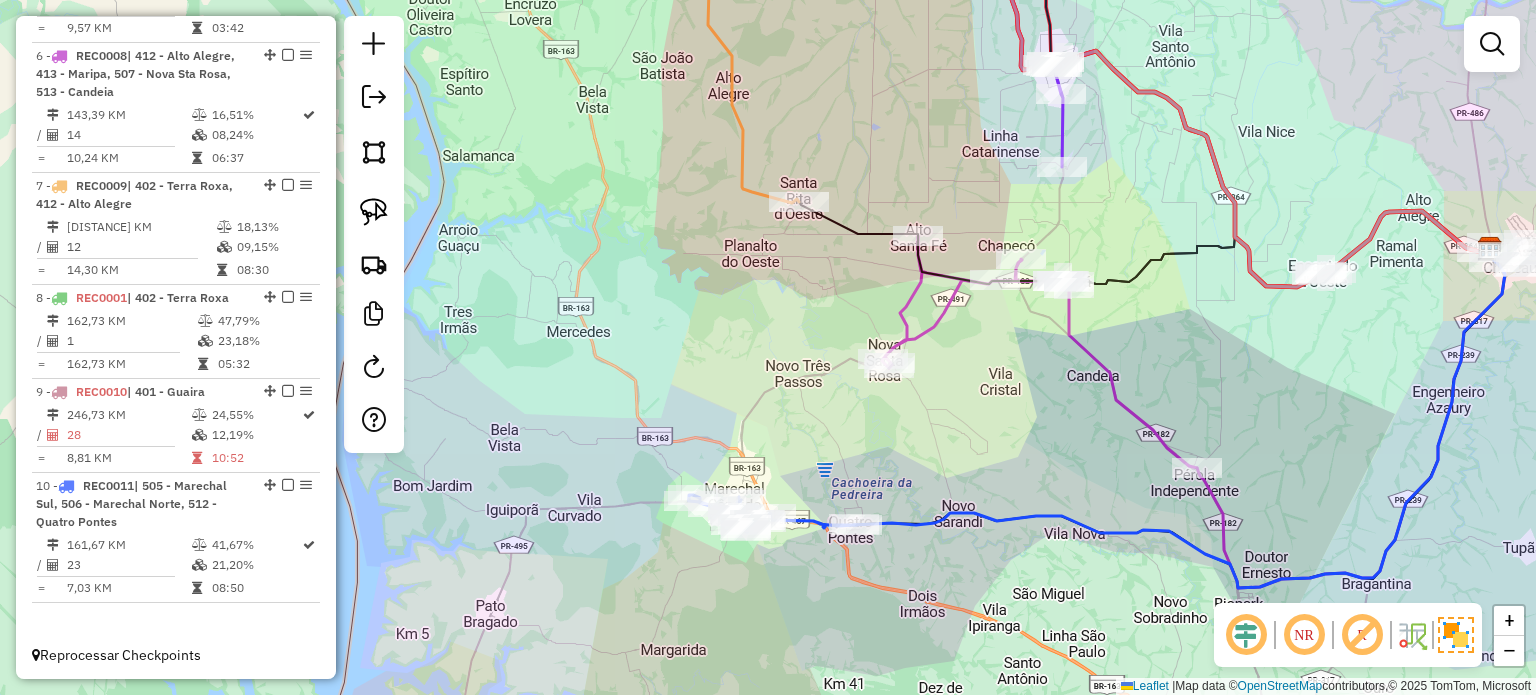 drag, startPoint x: 779, startPoint y: 344, endPoint x: 808, endPoint y: 447, distance: 107.00467 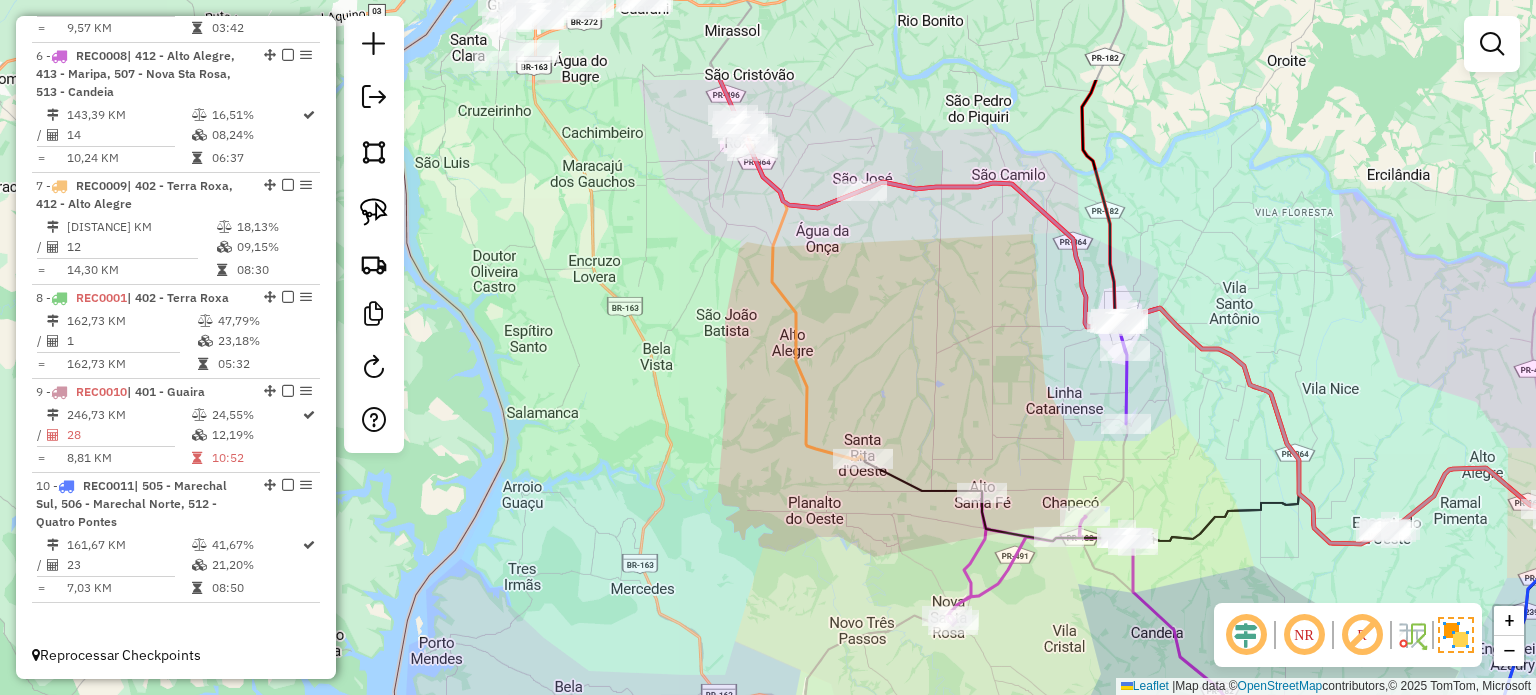 drag, startPoint x: 774, startPoint y: 346, endPoint x: 809, endPoint y: 495, distance: 153.05554 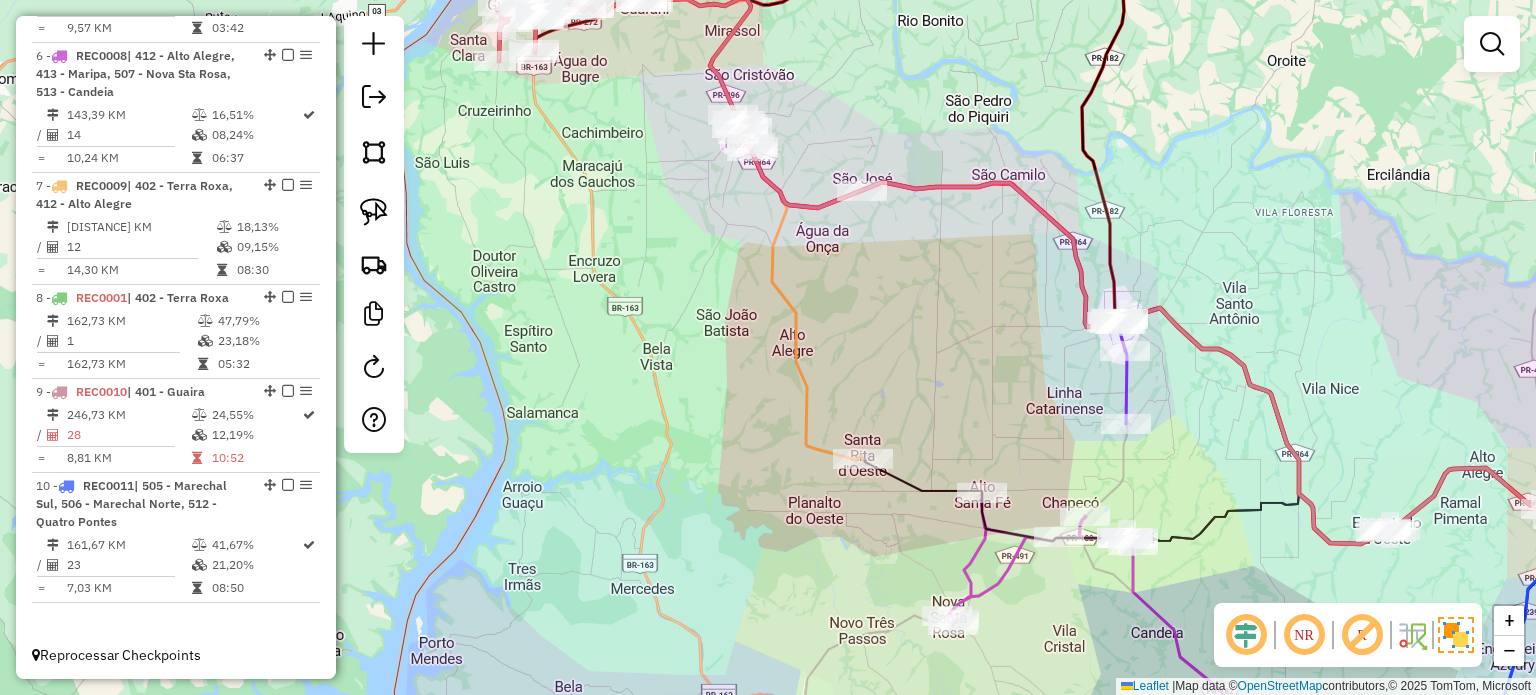 drag, startPoint x: 819, startPoint y: 283, endPoint x: 728, endPoint y: 331, distance: 102.88343 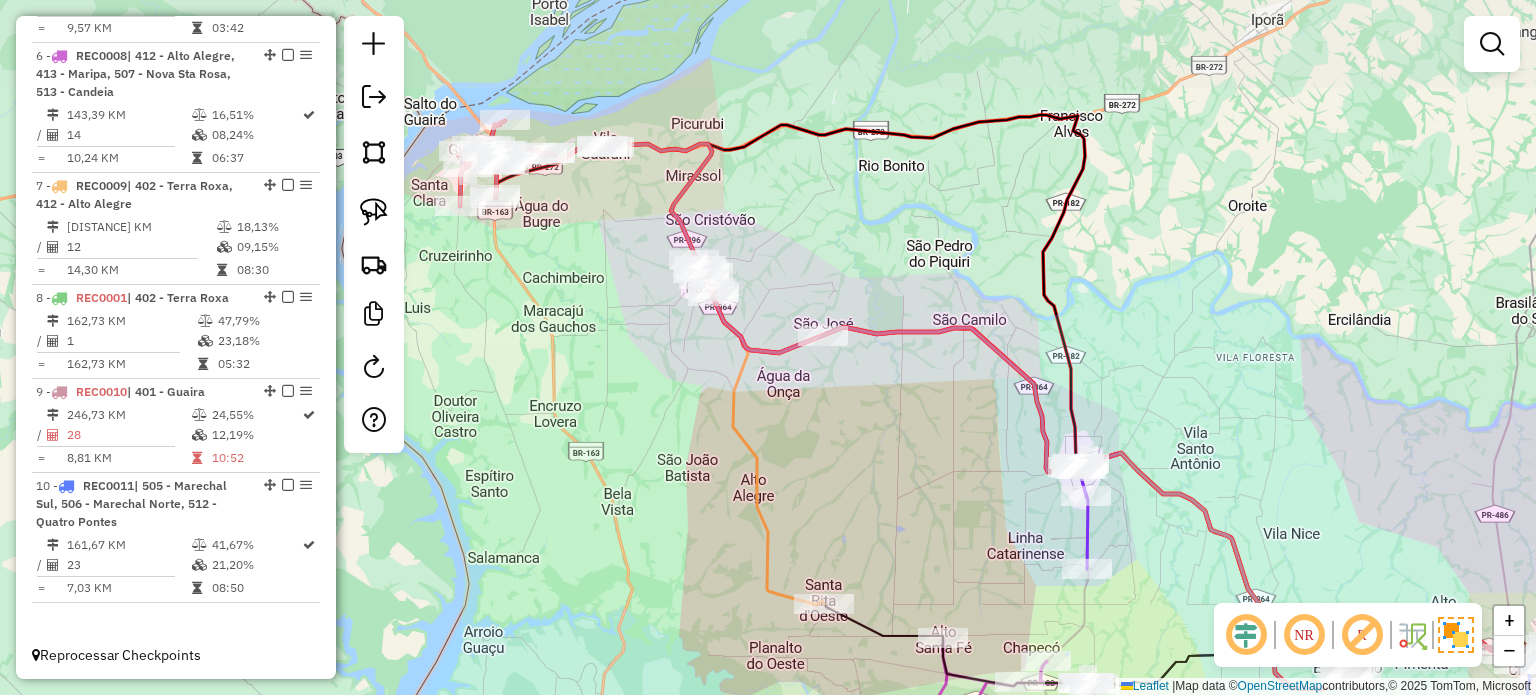 drag, startPoint x: 744, startPoint y: 459, endPoint x: 793, endPoint y: 495, distance: 60.80296 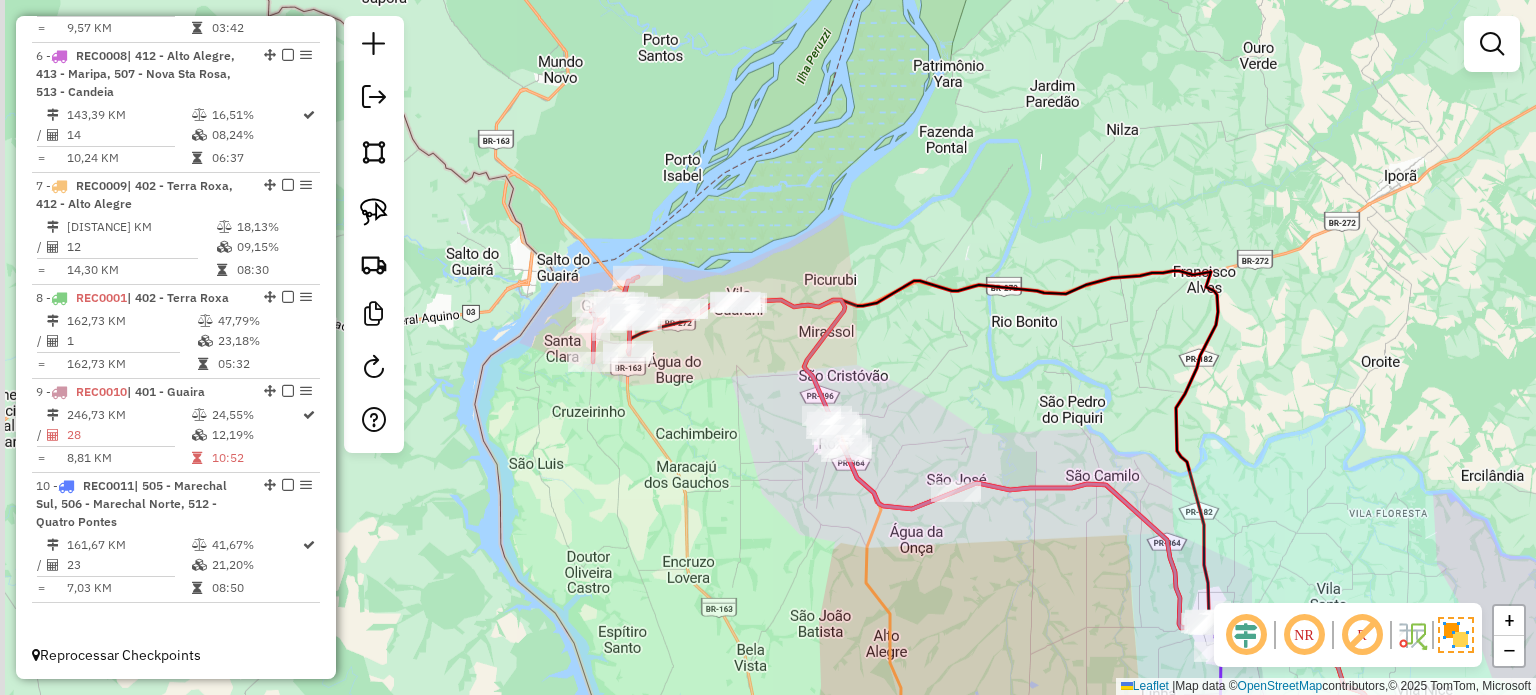 drag, startPoint x: 684, startPoint y: 399, endPoint x: 737, endPoint y: 447, distance: 71.50524 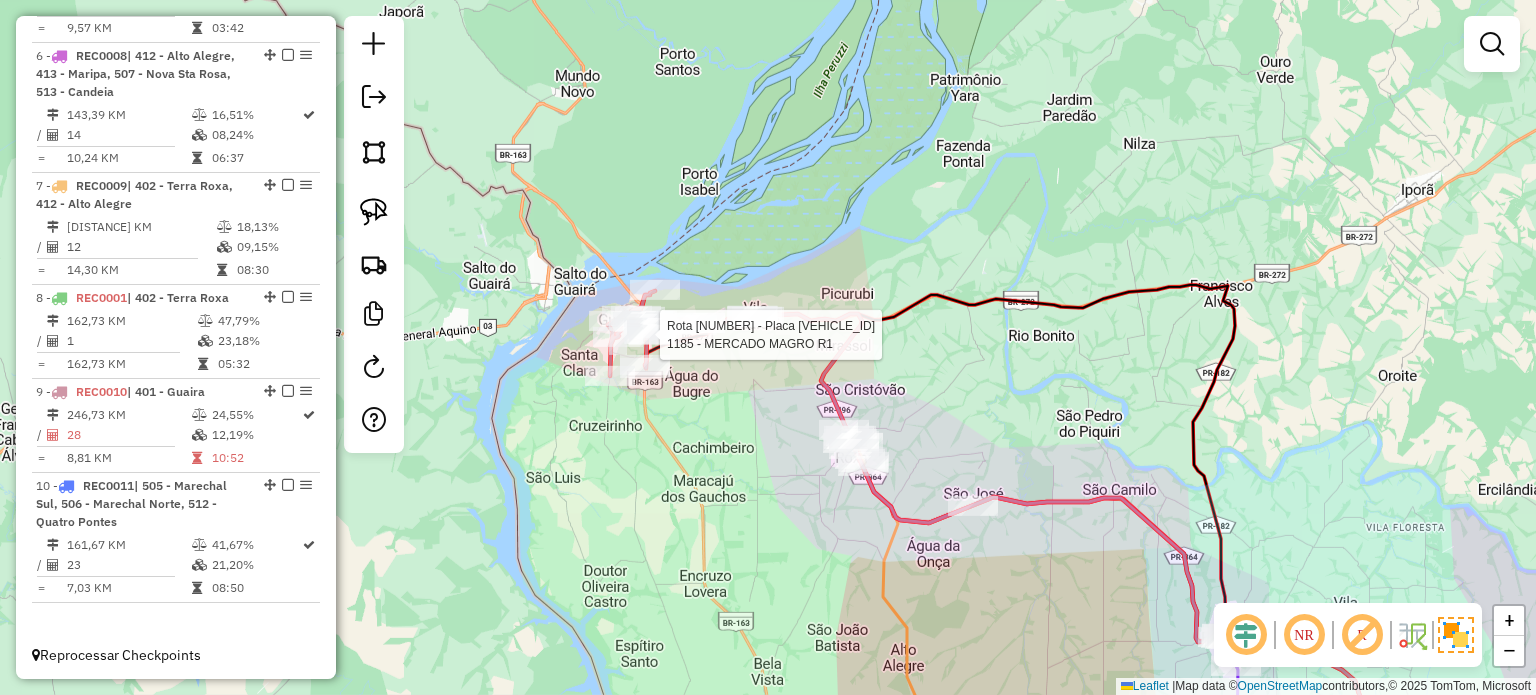 select on "*********" 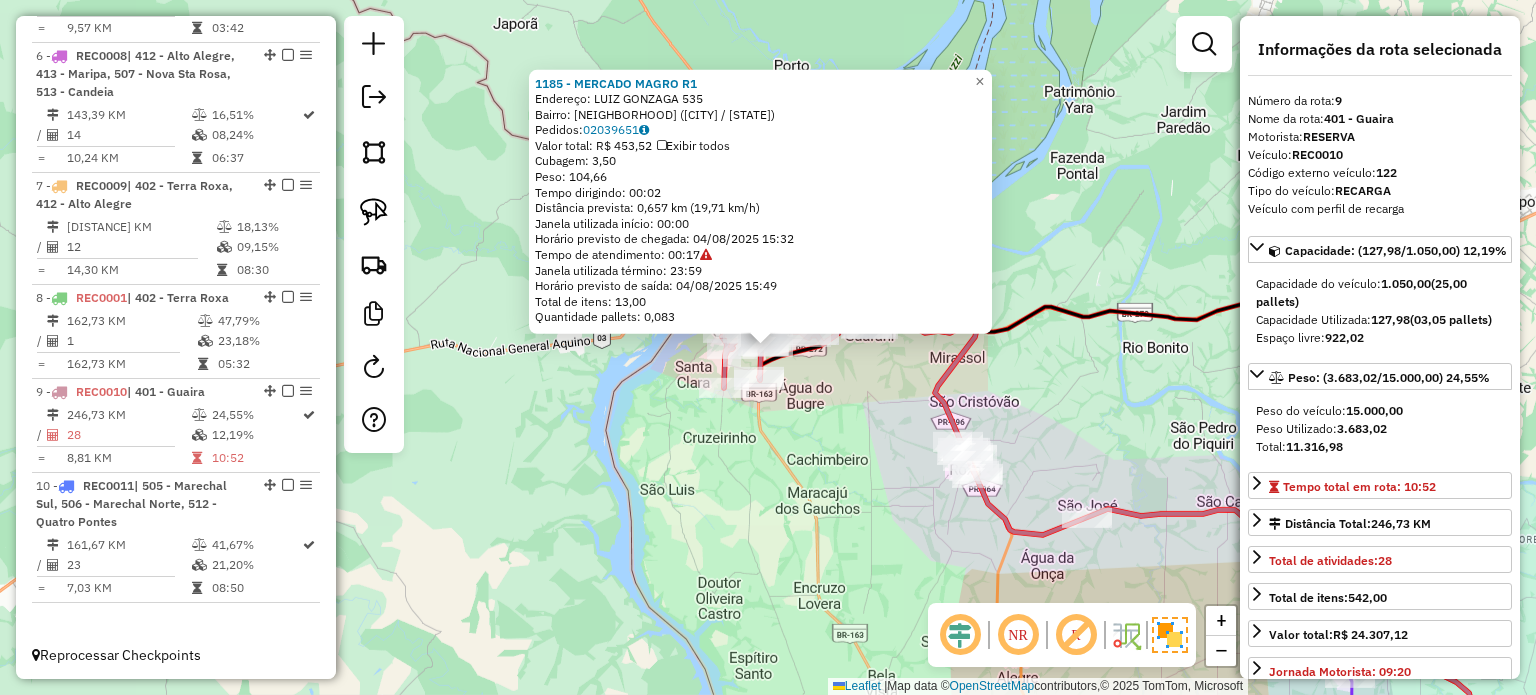 click on "1185 - MERCADO MAGRO R1  Endereço:  LUIZ GONZAGA 535   Bairro: Parque Anhembi (GUAIRA / PR)   Pedidos:  02039651   Valor total: R$ 453,52   Exibir todos   Cubagem: 3,50  Peso: 104,66  Tempo dirigindo: 00:02   Distância prevista: 0,657 km (19,71 km/h)   Janela utilizada início: 00:00   Horário previsto de chegada: 04/08/2025 15:32   Tempo de atendimento: 00:17   Janela utilizada término: 23:59   Horário previsto de saída: 04/08/2025 15:49   Total de itens: 13,00   Quantidade pallets: 0,083  × Janela de atendimento Grade de atendimento Capacidade Transportadoras Veículos Cliente Pedidos  Rotas Selecione os dias de semana para filtrar as janelas de atendimento  Seg   Ter   Qua   Qui   Sex   Sáb   Dom  Informe o período da janela de atendimento: De: Até:  Filtrar exatamente a janela do cliente  Considerar janela de atendimento padrão  Selecione os dias de semana para filtrar as grades de atendimento  Seg   Ter   Qua   Qui   Sex   Sáb   Dom   Considerar clientes sem dia de atendimento cadastrado De:" 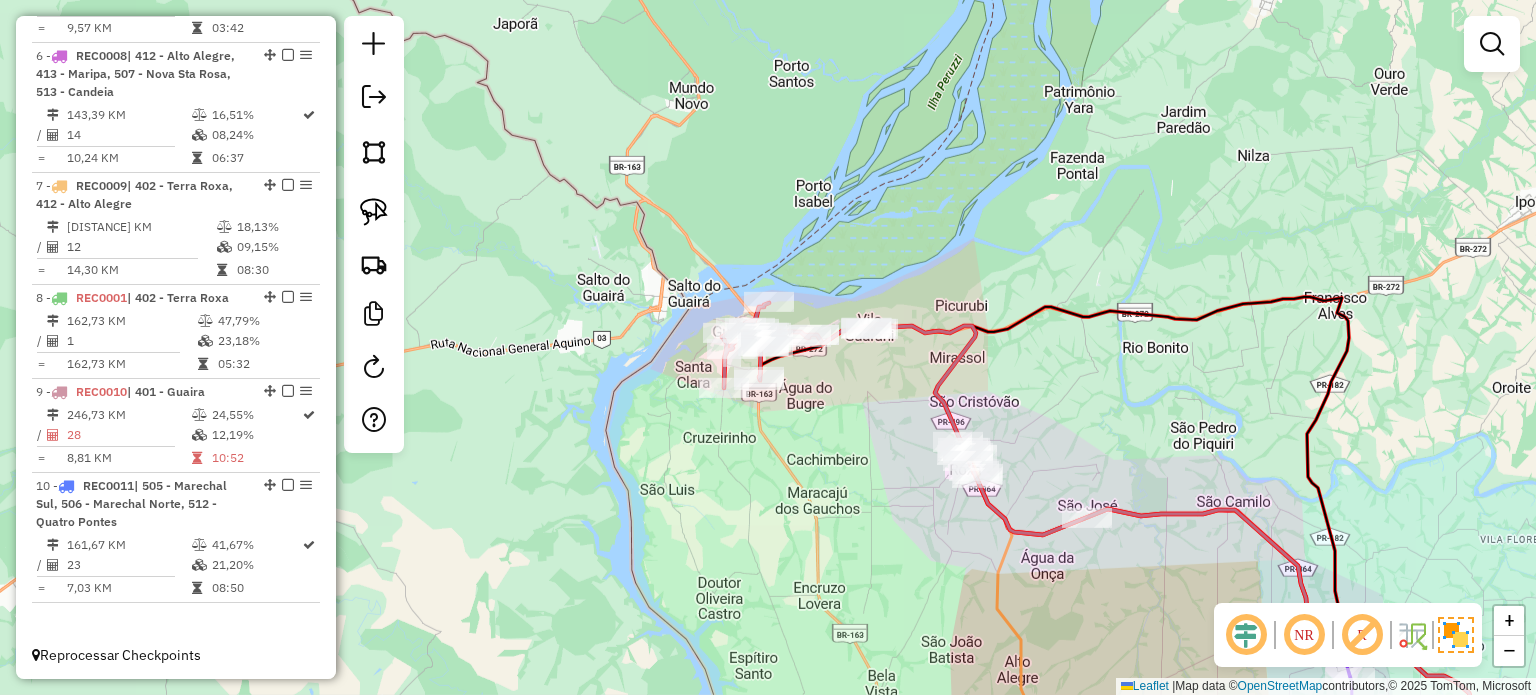 drag, startPoint x: 777, startPoint y: 424, endPoint x: 760, endPoint y: 480, distance: 58.5235 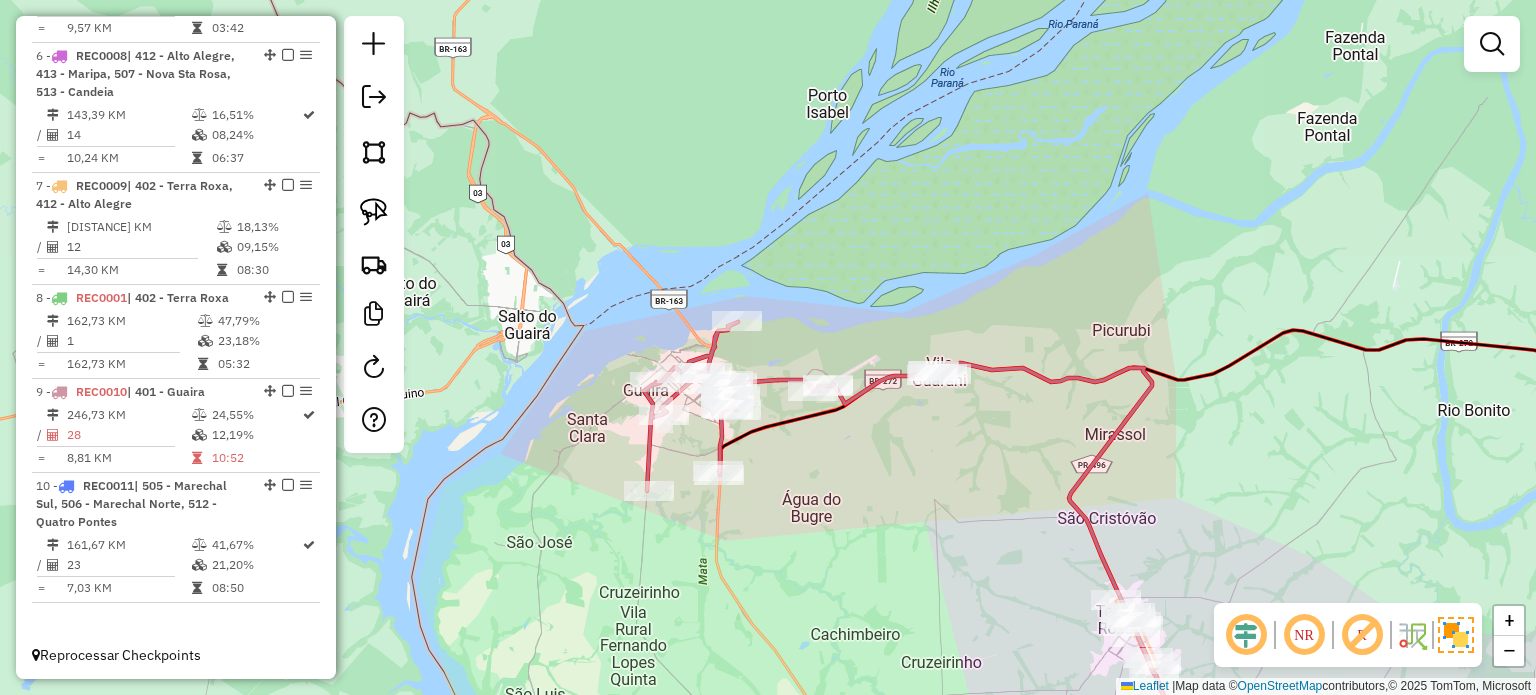 click on "Janela de atendimento Grade de atendimento Capacidade Transportadoras Veículos Cliente Pedidos  Rotas Selecione os dias de semana para filtrar as janelas de atendimento  Seg   Ter   Qua   Qui   Sex   Sáb   Dom  Informe o período da janela de atendimento: De: Até:  Filtrar exatamente a janela do cliente  Considerar janela de atendimento padrão  Selecione os dias de semana para filtrar as grades de atendimento  Seg   Ter   Qua   Qui   Sex   Sáb   Dom   Considerar clientes sem dia de atendimento cadastrado  Clientes fora do dia de atendimento selecionado Filtrar as atividades entre os valores definidos abaixo:  Peso mínimo:   Peso máximo:   Cubagem mínima:   Cubagem máxima:   De:   Até:  Filtrar as atividades entre o tempo de atendimento definido abaixo:  De:   Até:   Considerar capacidade total dos clientes não roteirizados Transportadora: Selecione um ou mais itens Tipo de veículo: Selecione um ou mais itens Veículo: Selecione um ou mais itens Motorista: Selecione um ou mais itens Nome: Rótulo:" 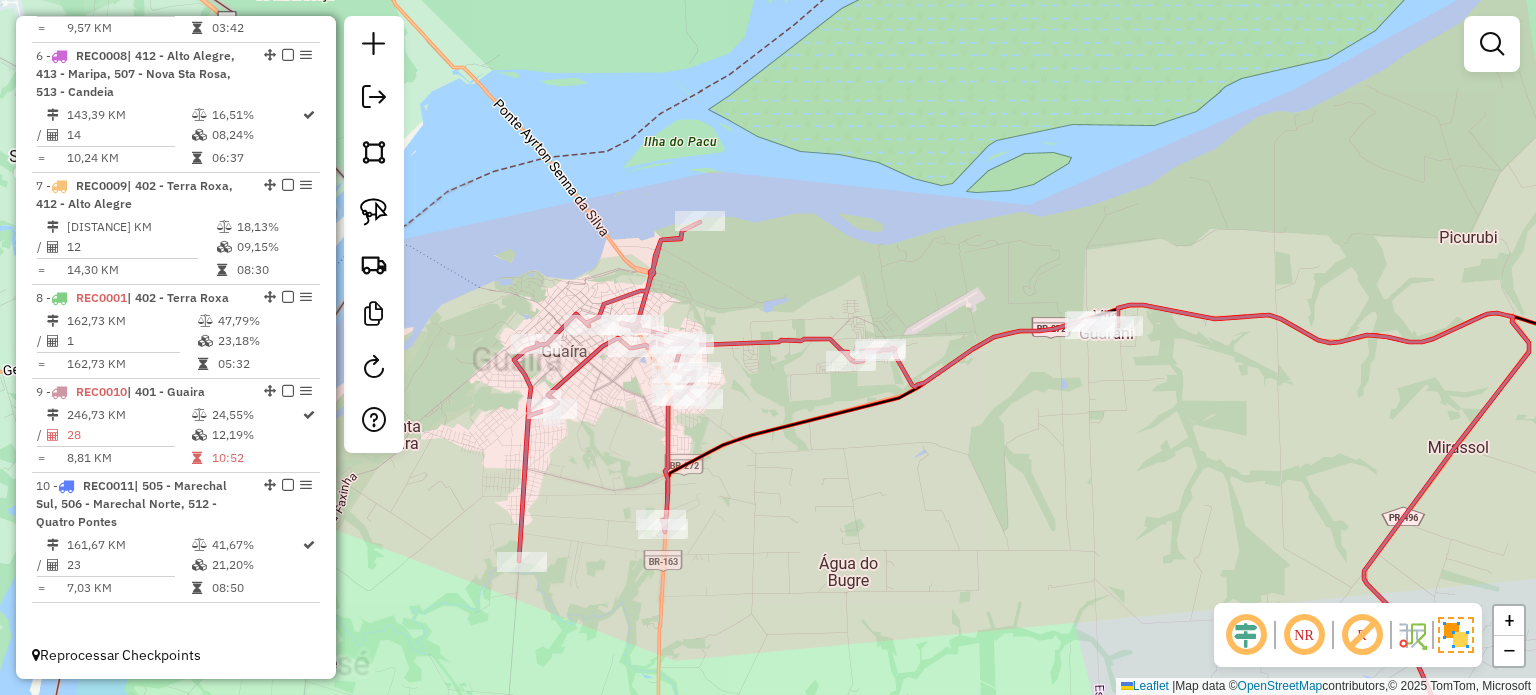 drag, startPoint x: 796, startPoint y: 450, endPoint x: 796, endPoint y: 496, distance: 46 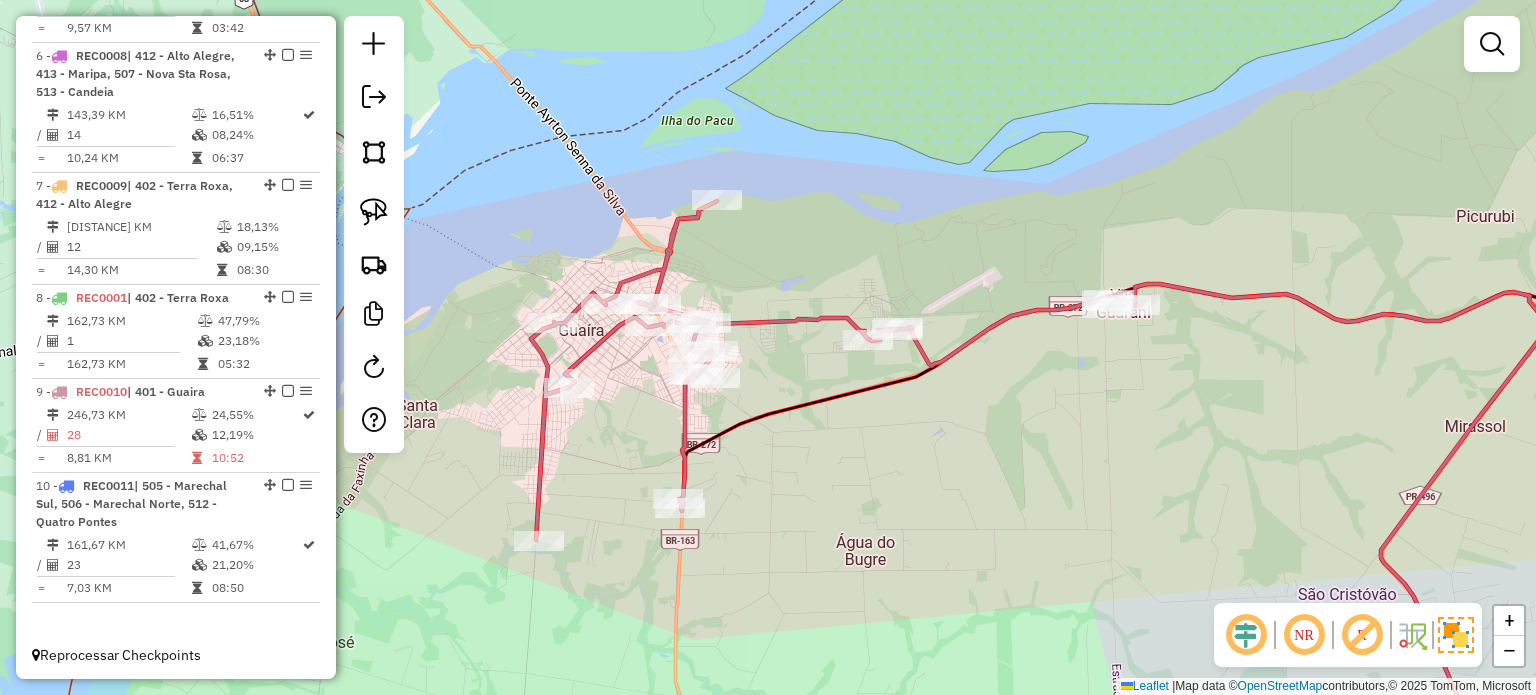click on "Janela de atendimento Grade de atendimento Capacidade Transportadoras Veículos Cliente Pedidos  Rotas Selecione os dias de semana para filtrar as janelas de atendimento  Seg   Ter   Qua   Qui   Sex   Sáb   Dom  Informe o período da janela de atendimento: De: Até:  Filtrar exatamente a janela do cliente  Considerar janela de atendimento padrão  Selecione os dias de semana para filtrar as grades de atendimento  Seg   Ter   Qua   Qui   Sex   Sáb   Dom   Considerar clientes sem dia de atendimento cadastrado  Clientes fora do dia de atendimento selecionado Filtrar as atividades entre os valores definidos abaixo:  Peso mínimo:   Peso máximo:   Cubagem mínima:   Cubagem máxima:   De:   Até:  Filtrar as atividades entre o tempo de atendimento definido abaixo:  De:   Até:   Considerar capacidade total dos clientes não roteirizados Transportadora: Selecione um ou mais itens Tipo de veículo: Selecione um ou mais itens Veículo: Selecione um ou mais itens Motorista: Selecione um ou mais itens Nome: Rótulo:" 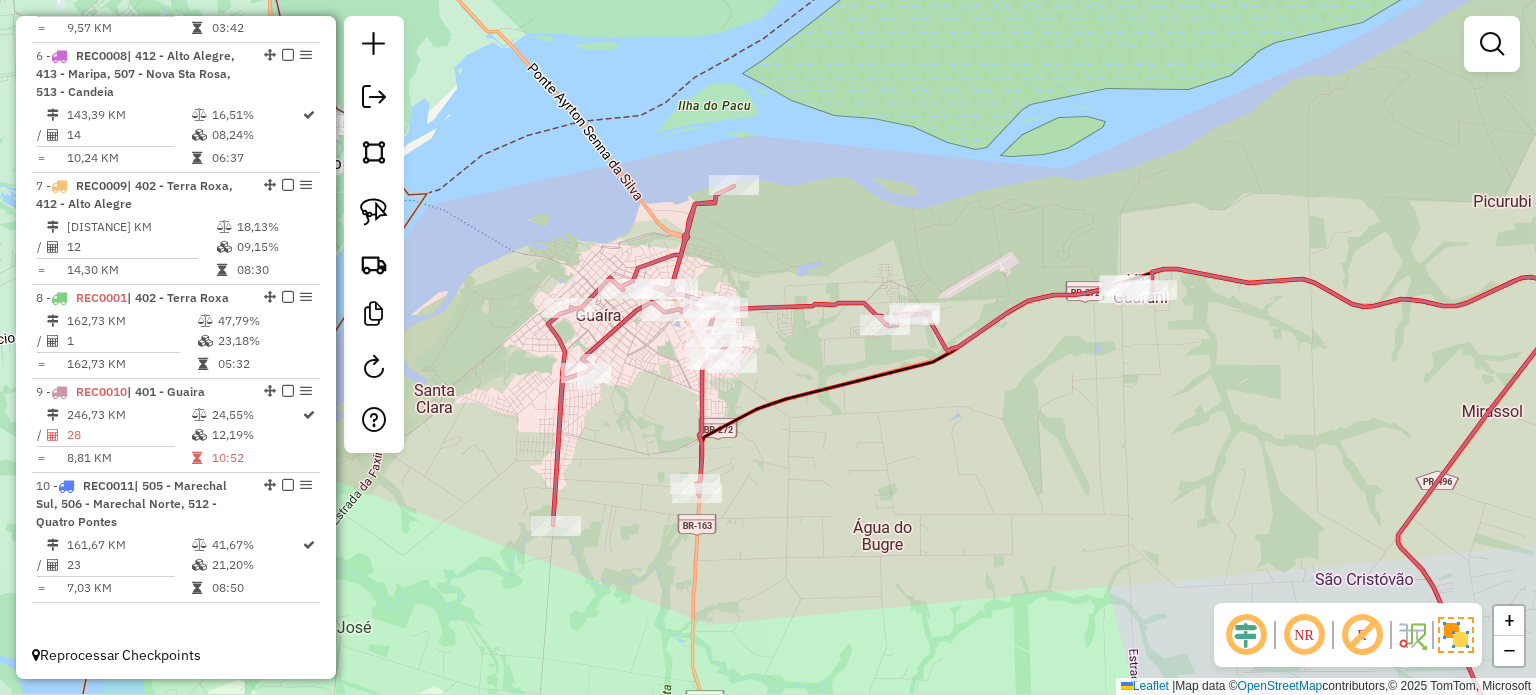 drag, startPoint x: 864, startPoint y: 525, endPoint x: 892, endPoint y: 511, distance: 31.304953 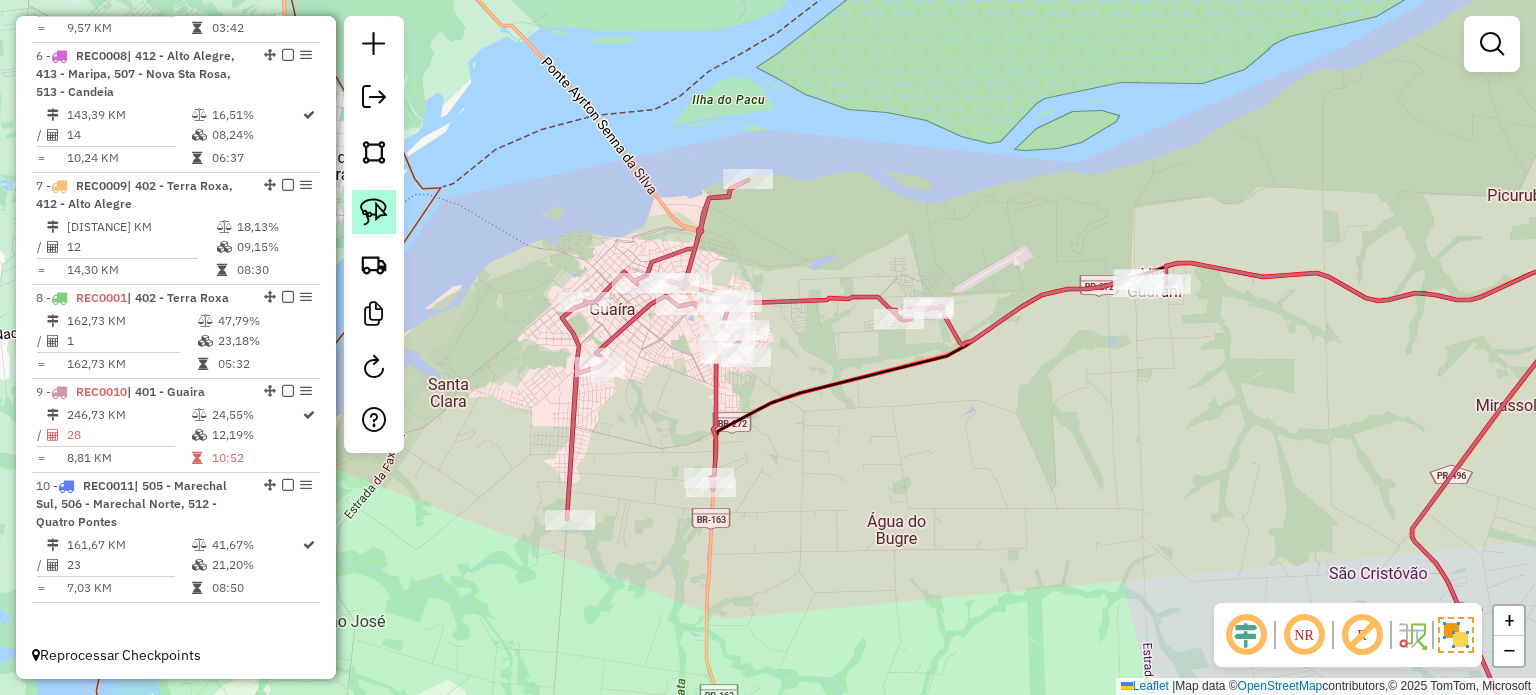 click 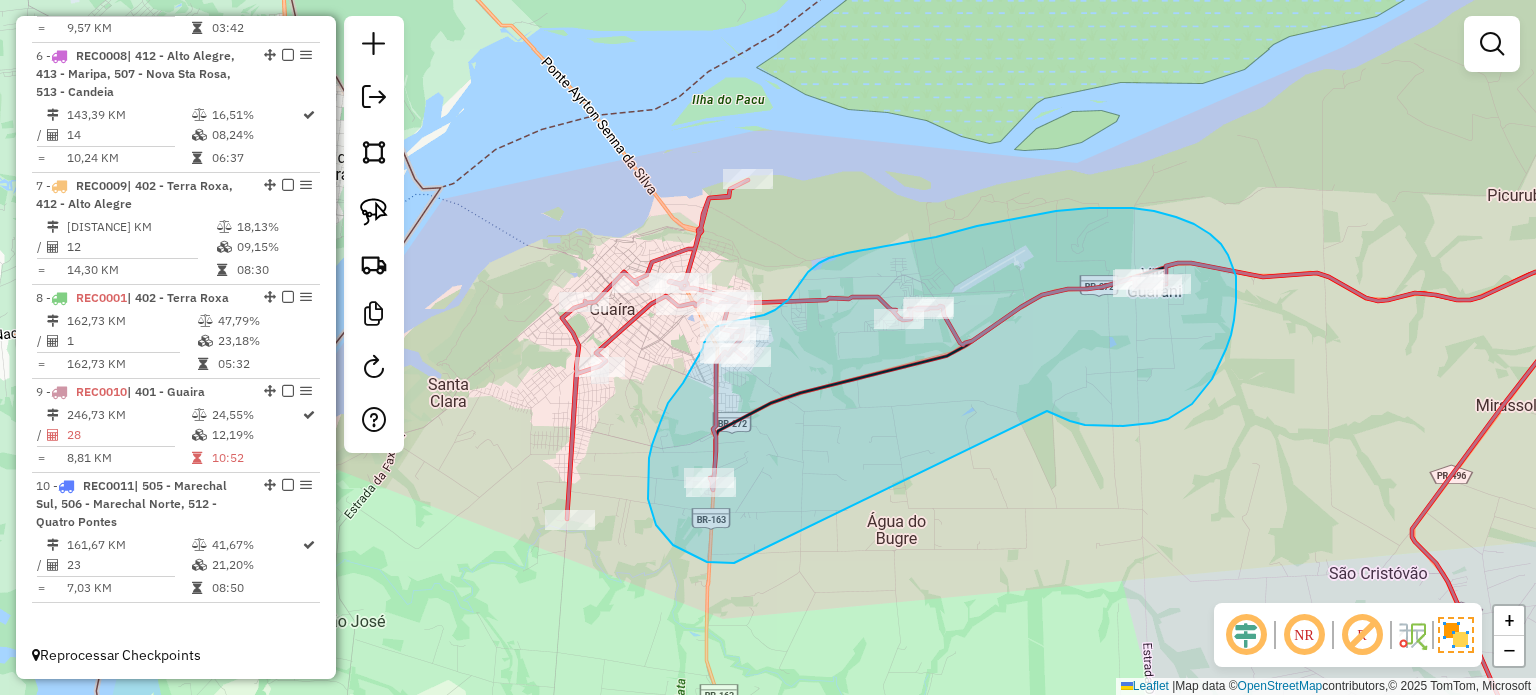 drag, startPoint x: 1085, startPoint y: 425, endPoint x: 858, endPoint y: 571, distance: 269.89813 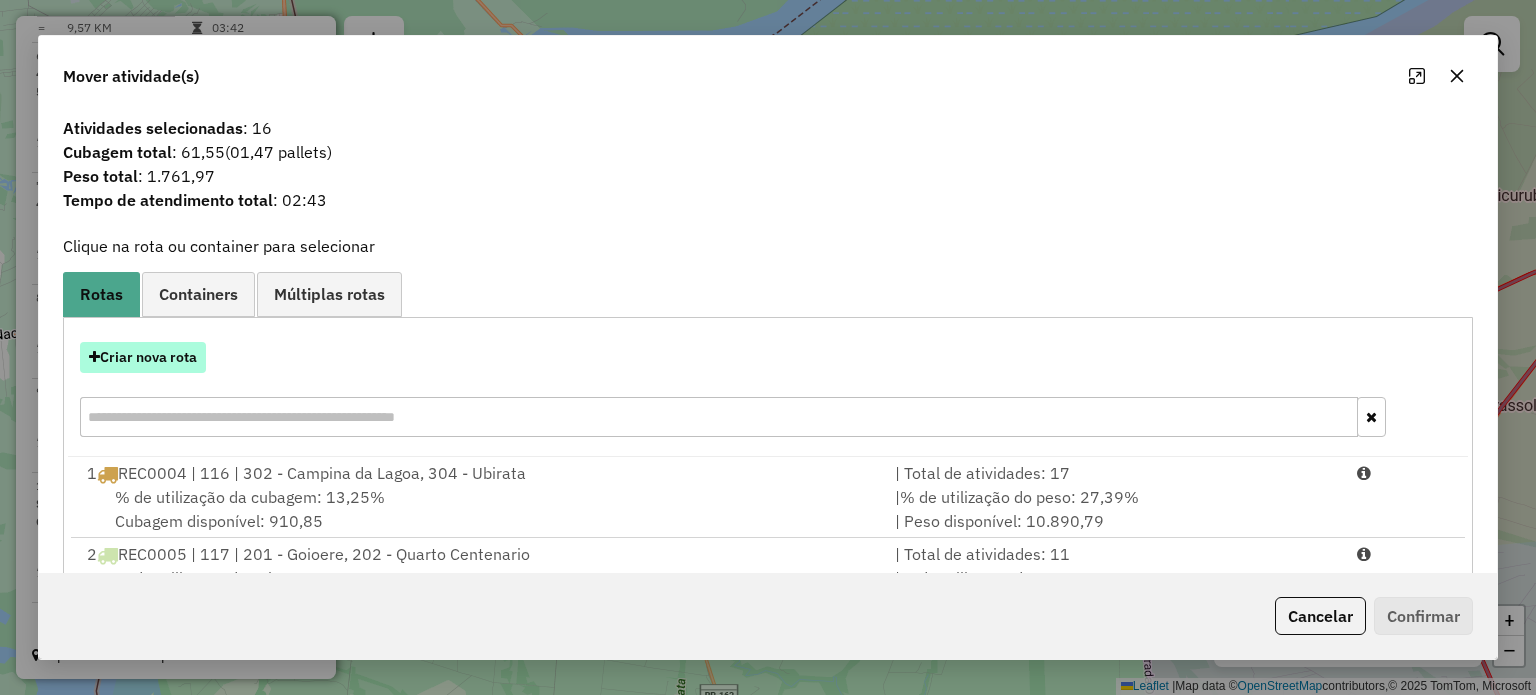 click on "Criar nova rota" at bounding box center [143, 357] 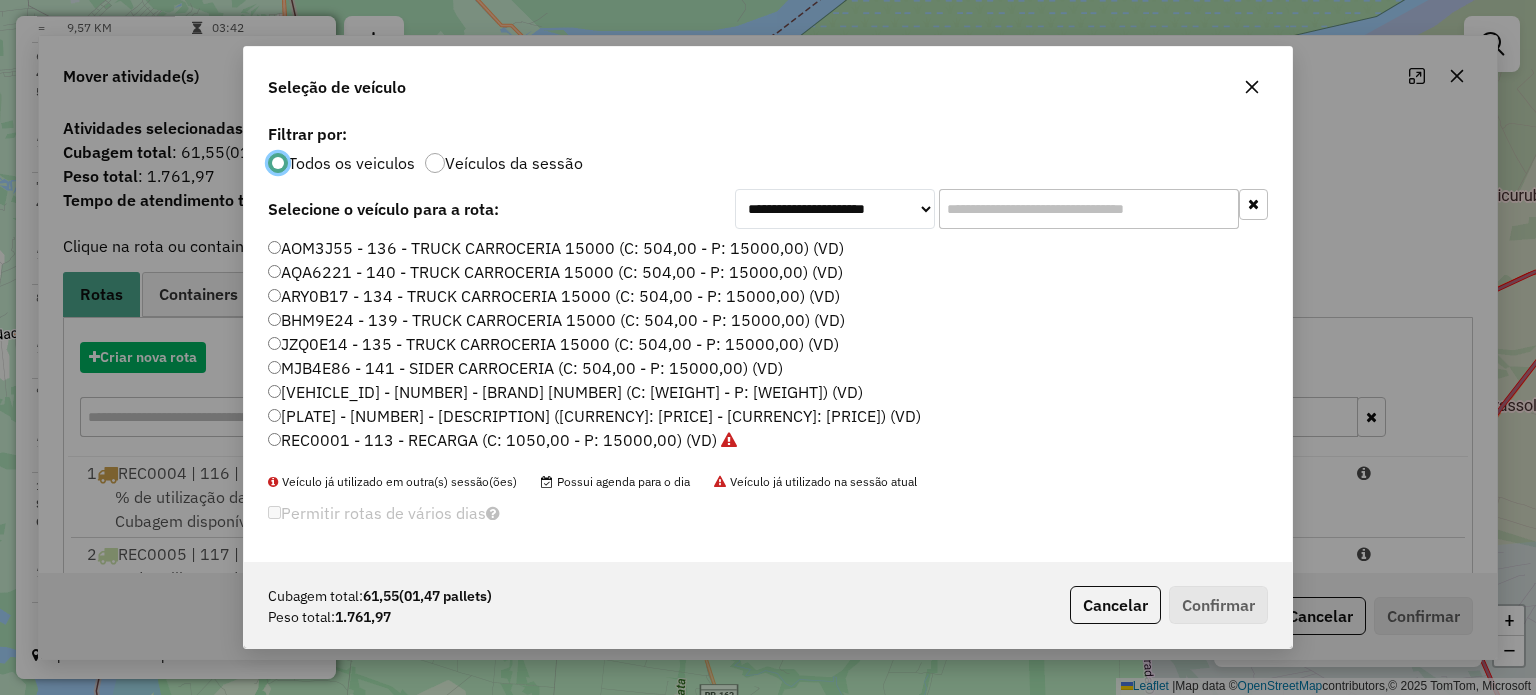 scroll, scrollTop: 10, scrollLeft: 6, axis: both 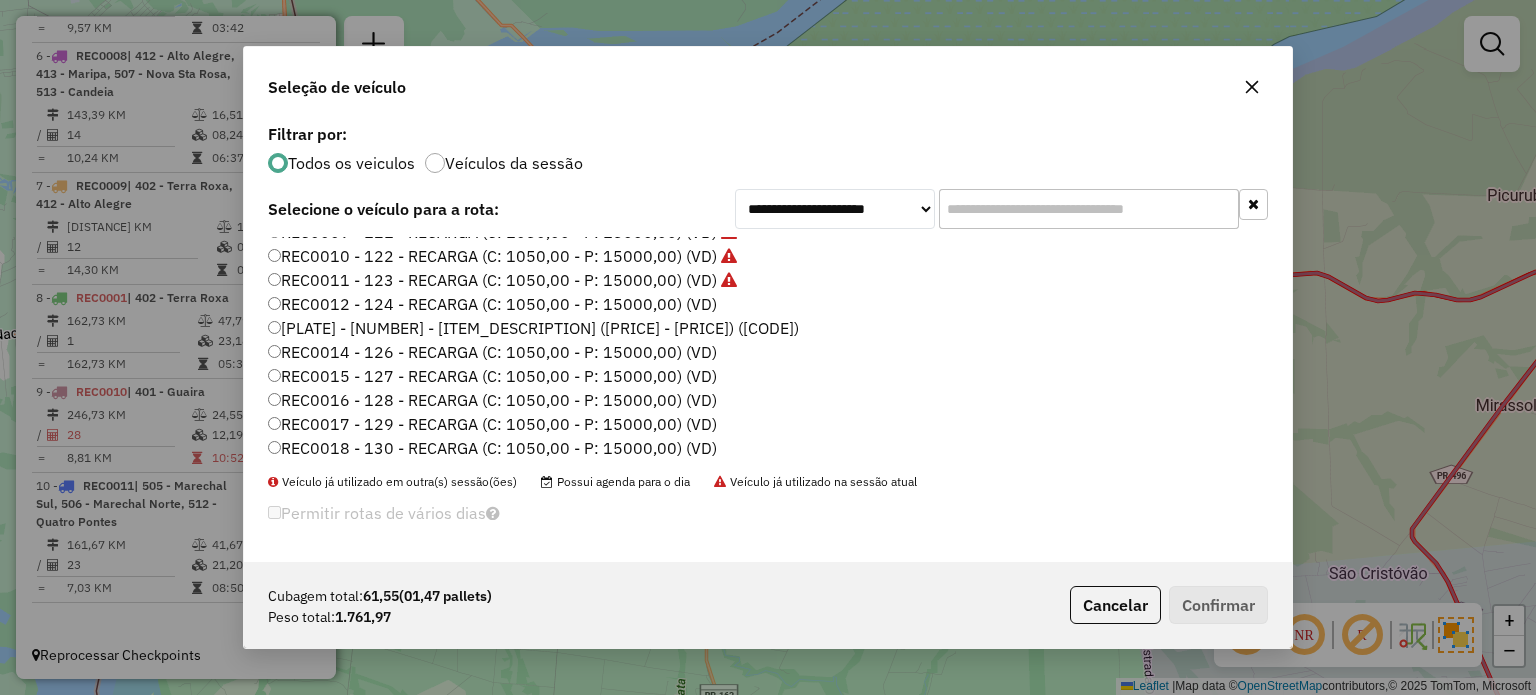 click on "REC0012 - 124 - RECARGA (C: 1050,00 - P: 15000,00) (VD)" 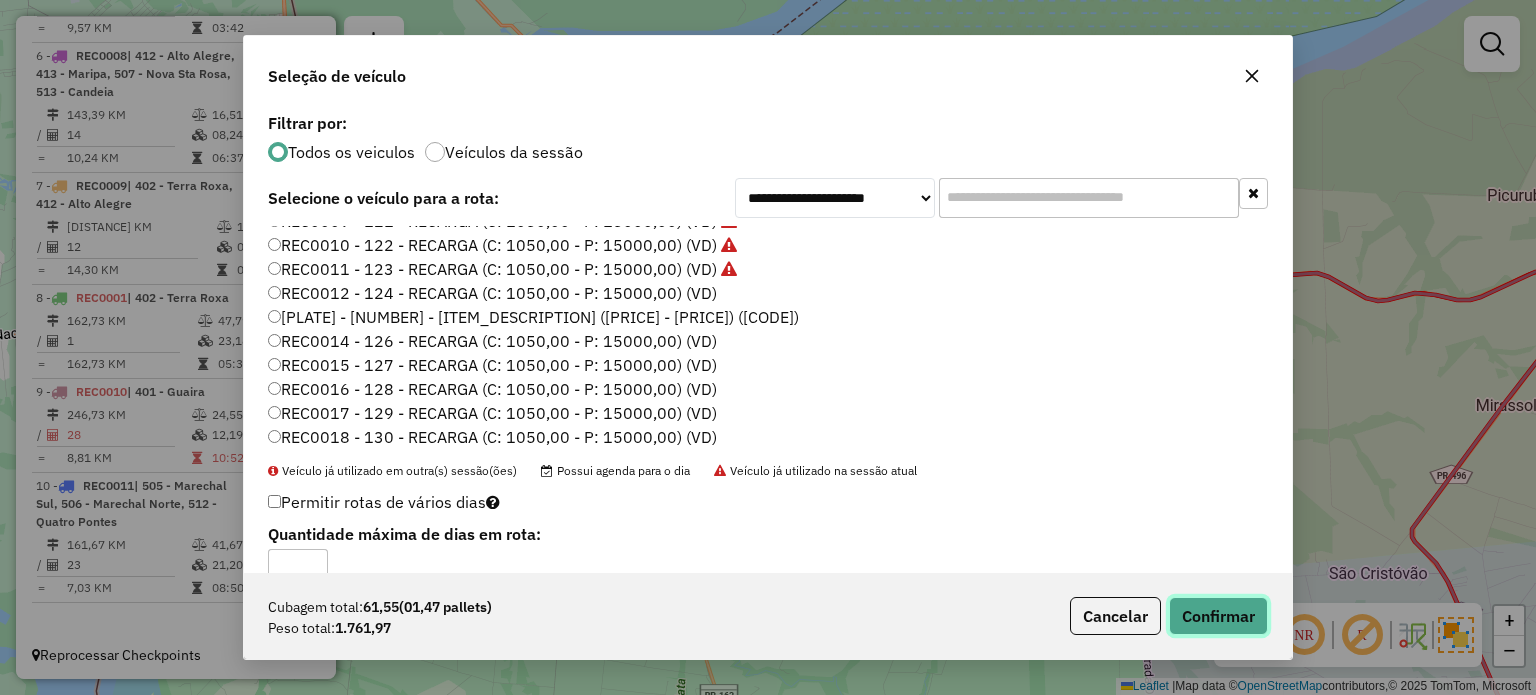 click on "Confirmar" 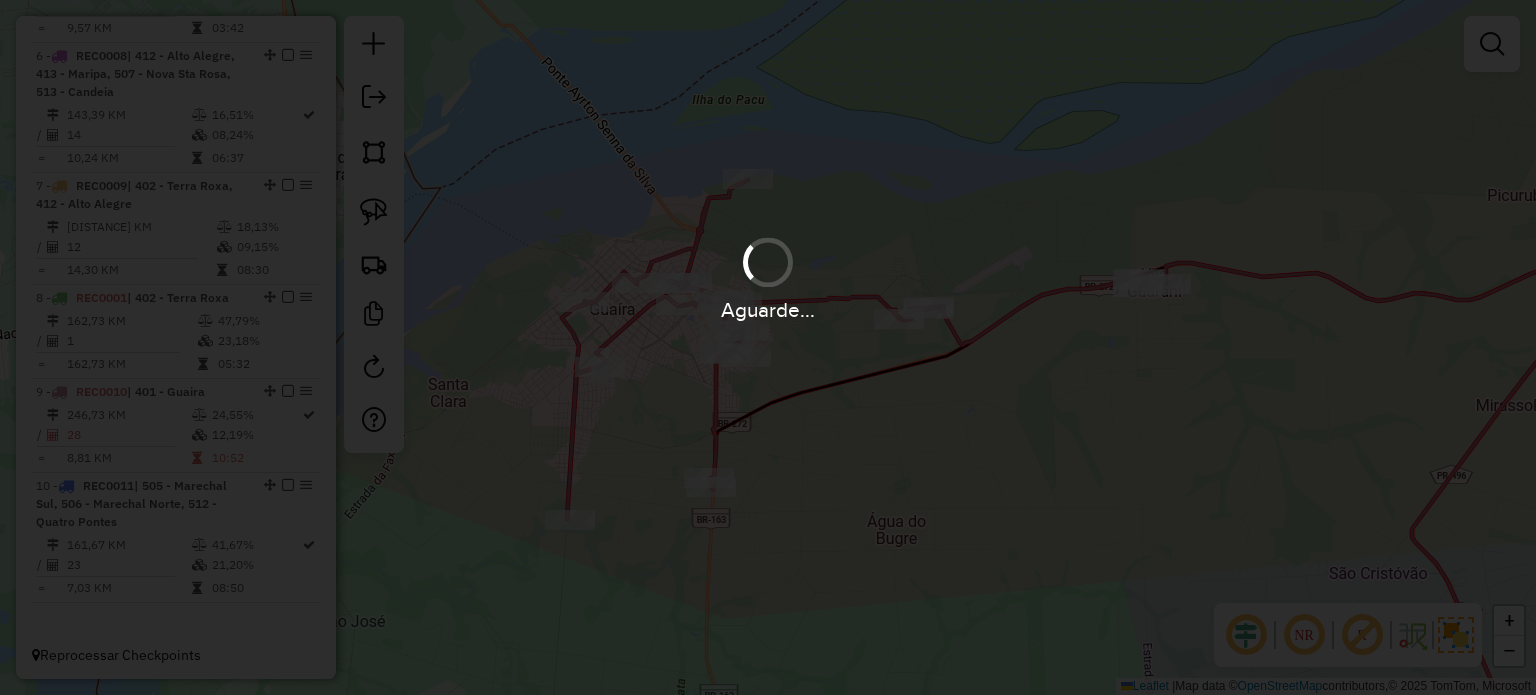 scroll, scrollTop: 1444, scrollLeft: 0, axis: vertical 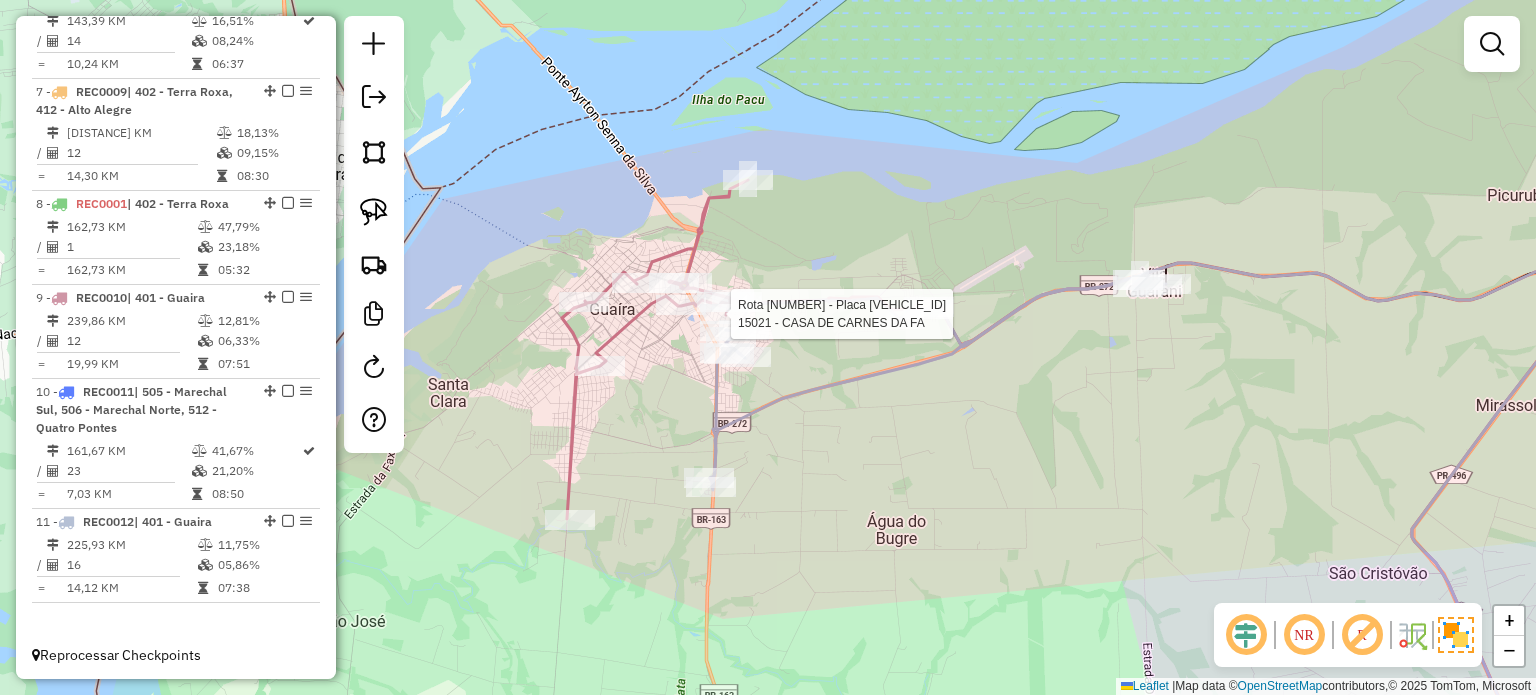 select on "*********" 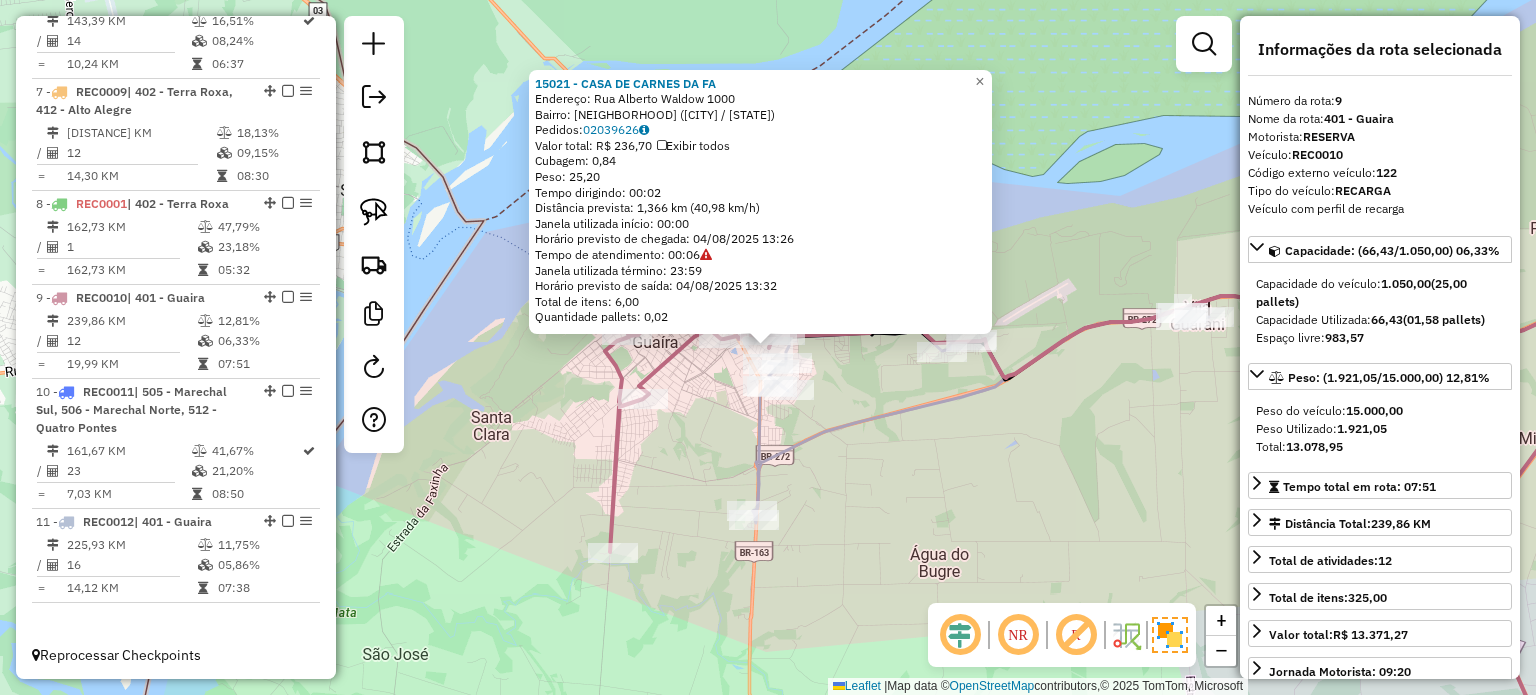 drag, startPoint x: 939, startPoint y: 484, endPoint x: 897, endPoint y: 459, distance: 48.8774 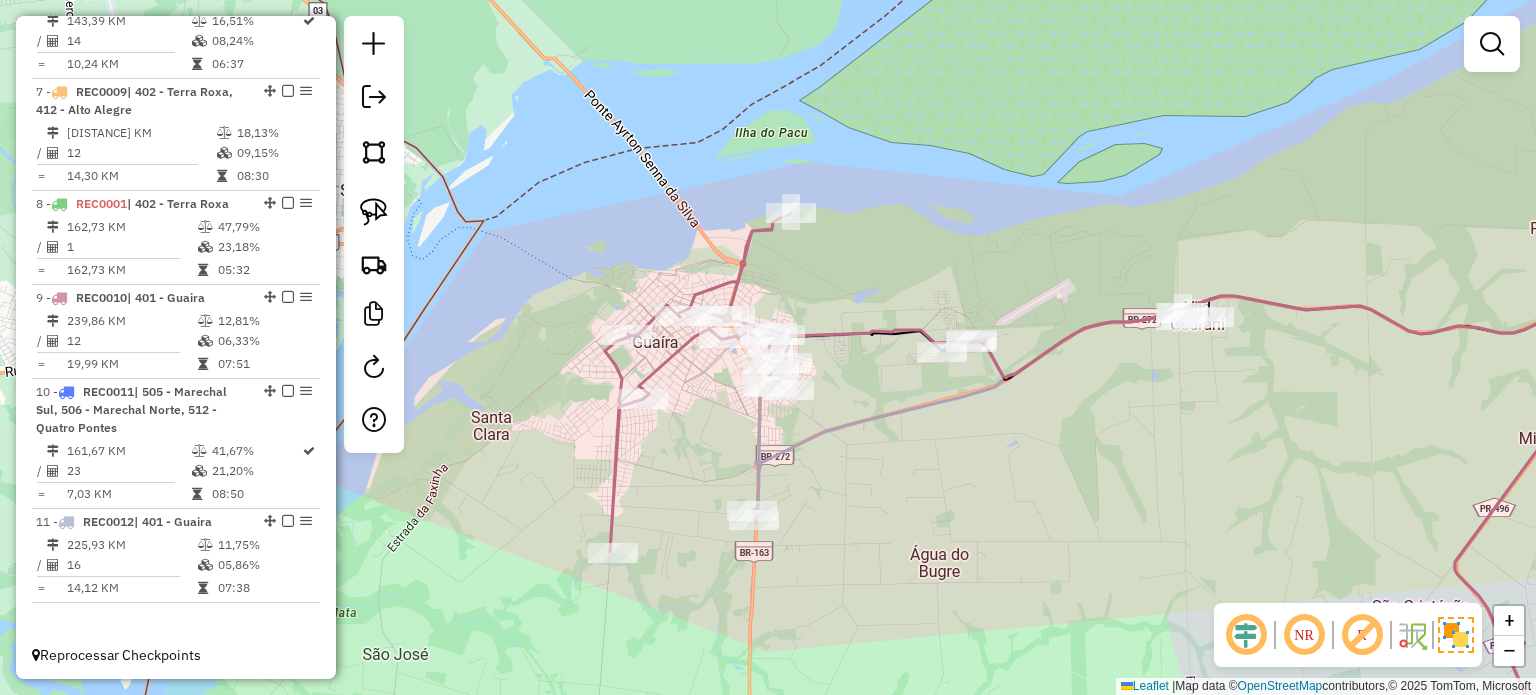 select on "*********" 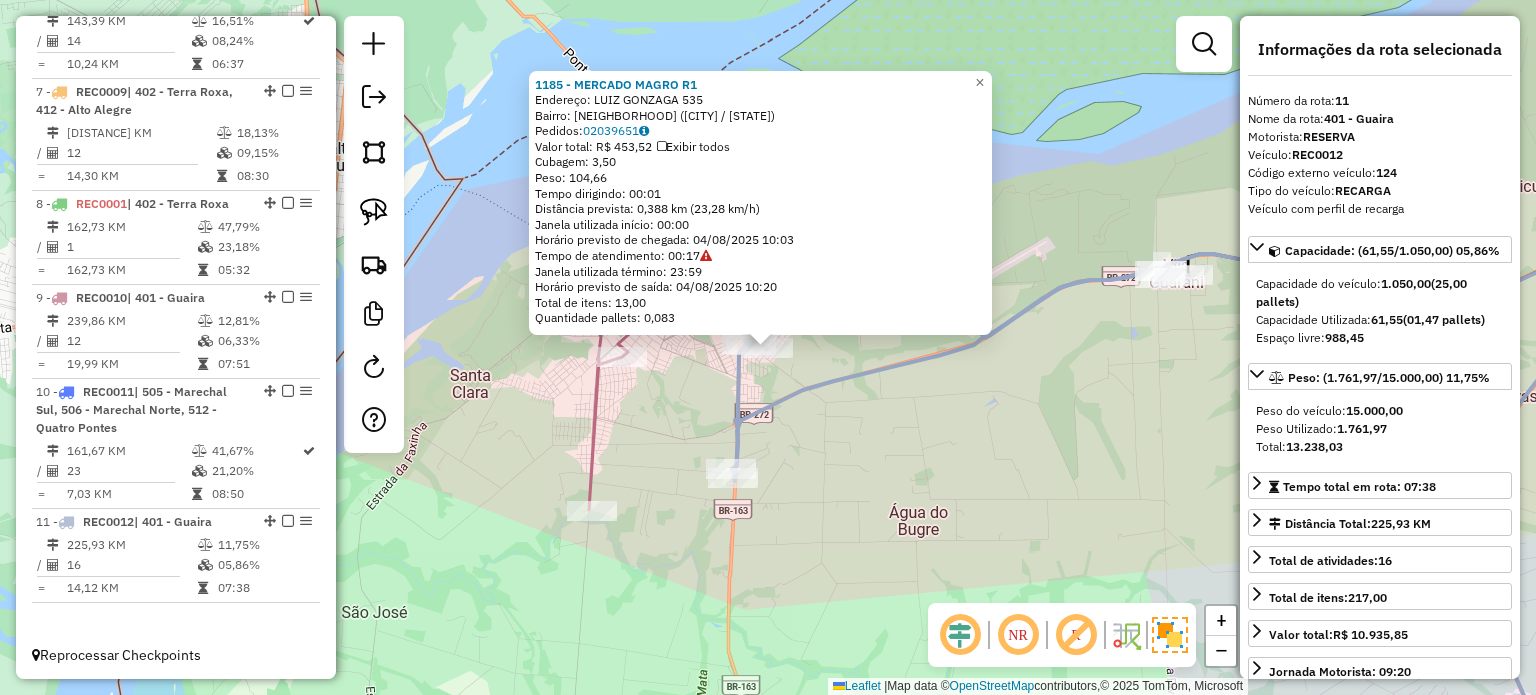 drag, startPoint x: 881, startPoint y: 462, endPoint x: 828, endPoint y: 411, distance: 73.552704 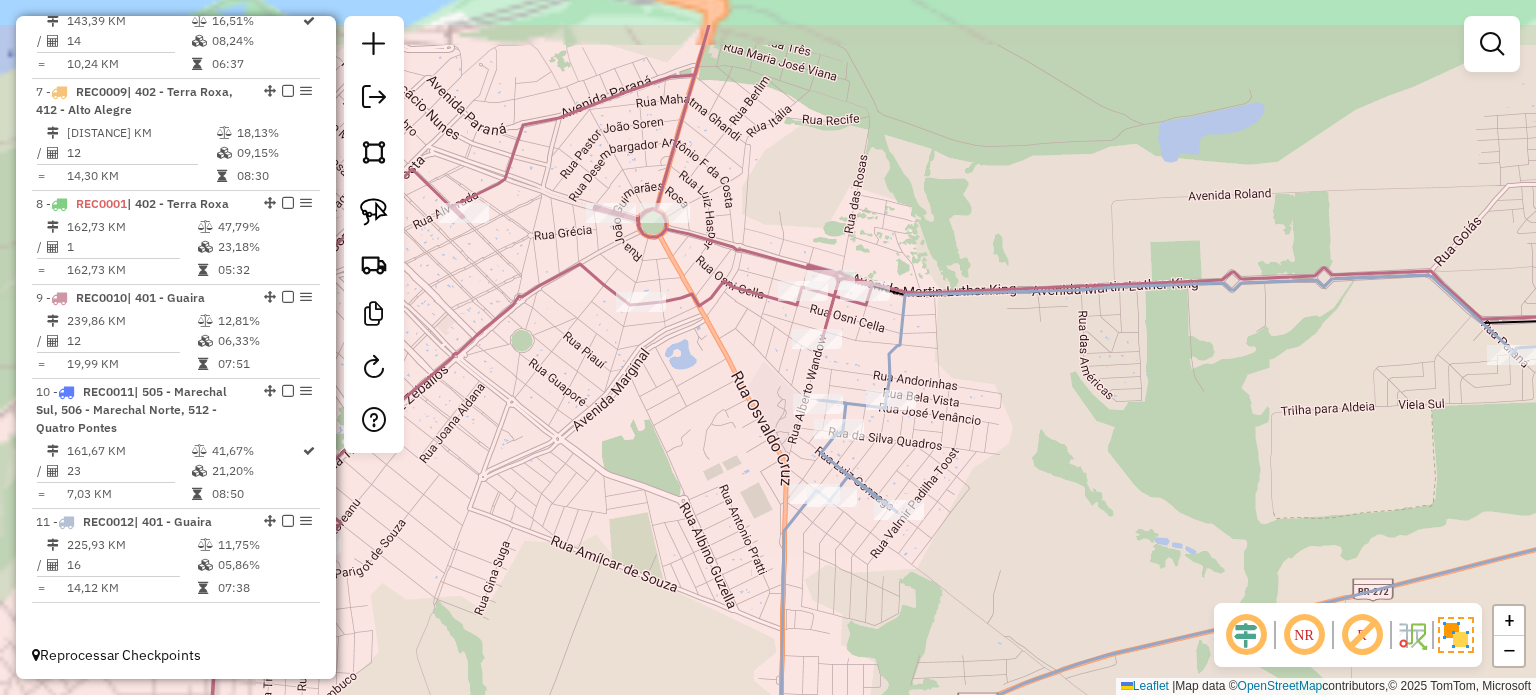 click on "Janela de atendimento Grade de atendimento Capacidade Transportadoras Veículos Cliente Pedidos  Rotas Selecione os dias de semana para filtrar as janelas de atendimento  Seg   Ter   Qua   Qui   Sex   Sáb   Dom  Informe o período da janela de atendimento: De: Até:  Filtrar exatamente a janela do cliente  Considerar janela de atendimento padrão  Selecione os dias de semana para filtrar as grades de atendimento  Seg   Ter   Qua   Qui   Sex   Sáb   Dom   Considerar clientes sem dia de atendimento cadastrado  Clientes fora do dia de atendimento selecionado Filtrar as atividades entre os valores definidos abaixo:  Peso mínimo:   Peso máximo:   Cubagem mínima:   Cubagem máxima:   De:   Até:  Filtrar as atividades entre o tempo de atendimento definido abaixo:  De:   Até:   Considerar capacidade total dos clientes não roteirizados Transportadora: Selecione um ou mais itens Tipo de veículo: Selecione um ou mais itens Veículo: Selecione um ou mais itens Motorista: Selecione um ou mais itens Nome: Rótulo:" 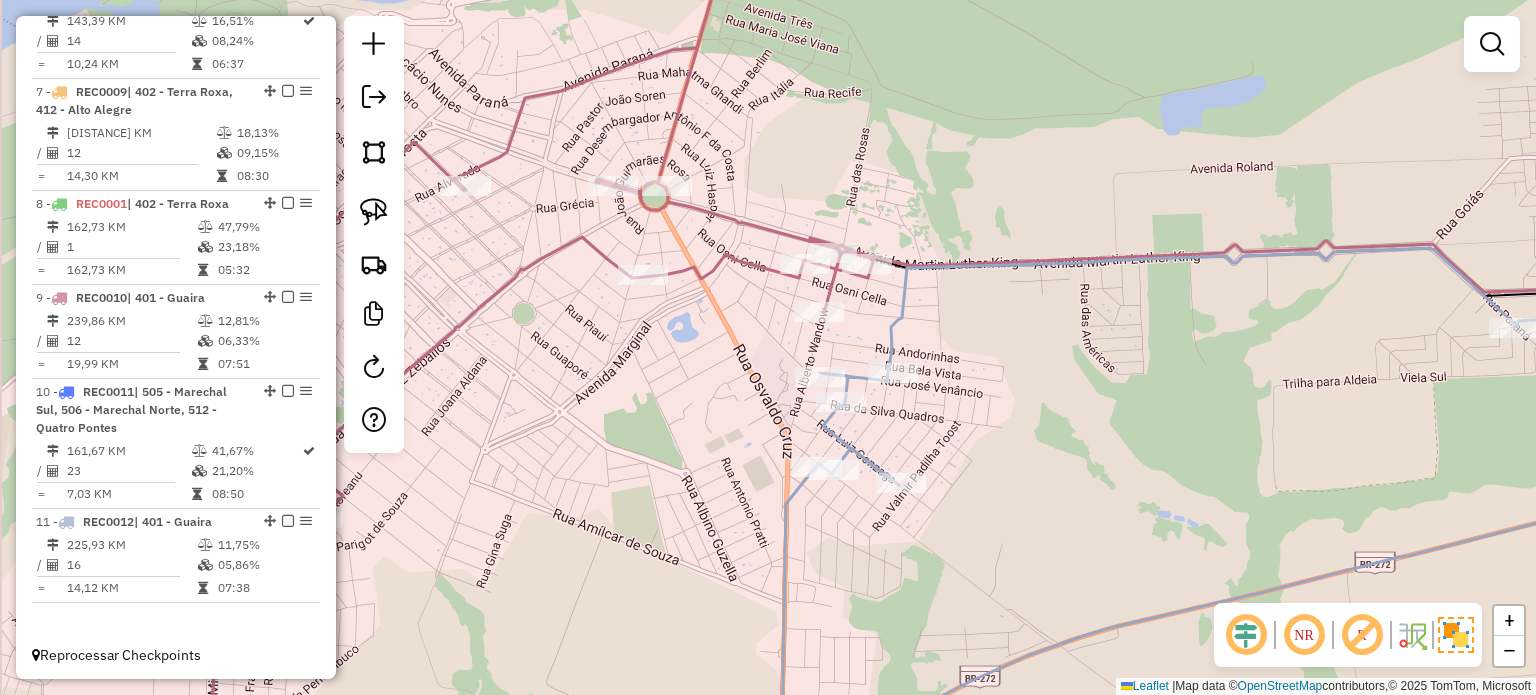 drag, startPoint x: 1016, startPoint y: 458, endPoint x: 1024, endPoint y: 365, distance: 93.34345 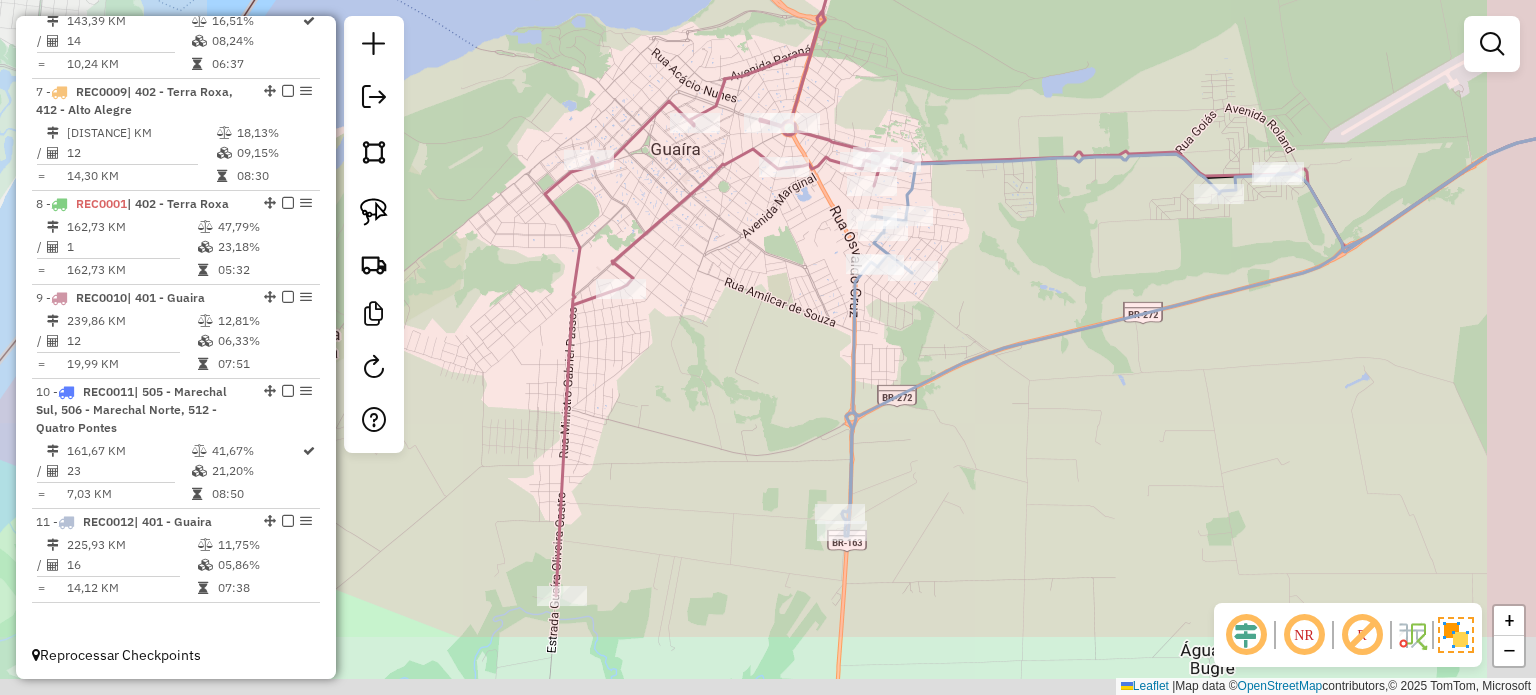 drag, startPoint x: 1116, startPoint y: 487, endPoint x: 1054, endPoint y: 336, distance: 163.23296 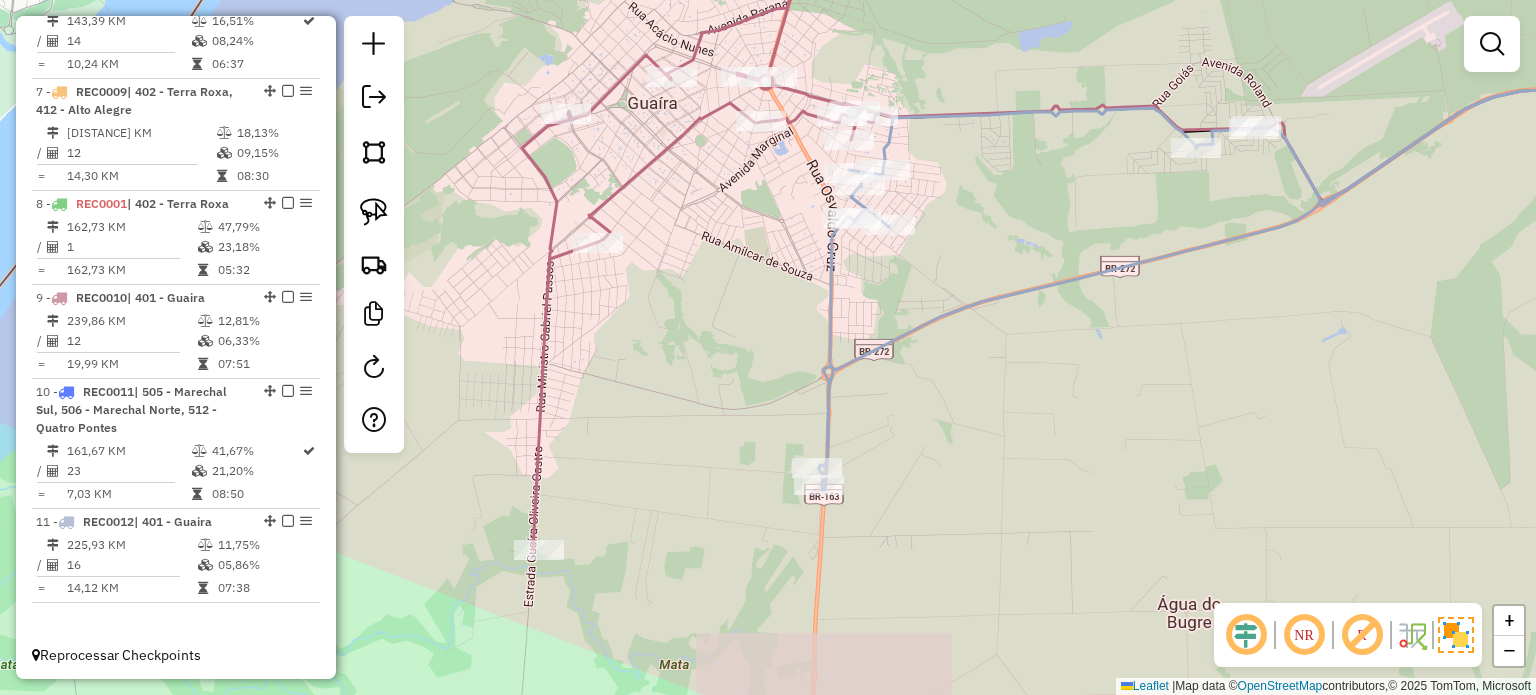 drag, startPoint x: 1056, startPoint y: 448, endPoint x: 1058, endPoint y: 416, distance: 32.06244 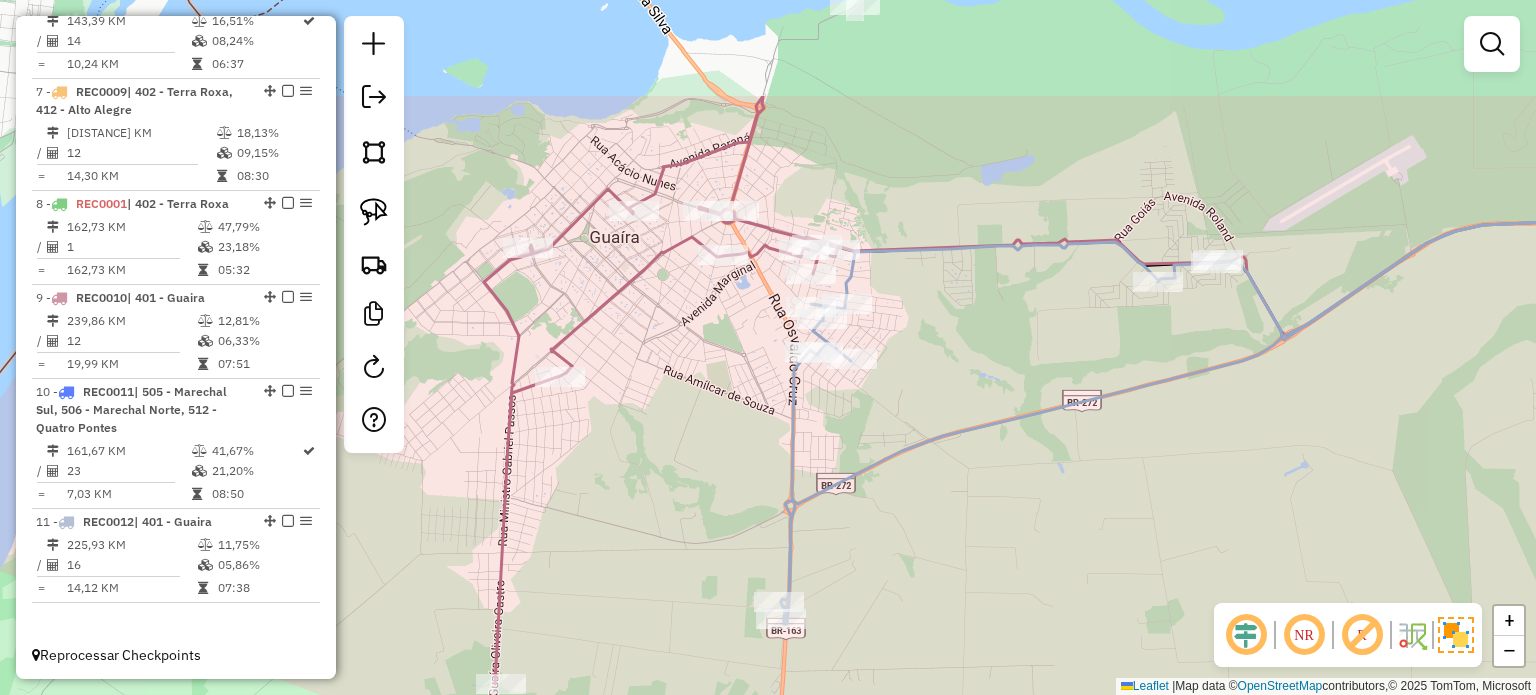 drag, startPoint x: 1075, startPoint y: 362, endPoint x: 1034, endPoint y: 530, distance: 172.93062 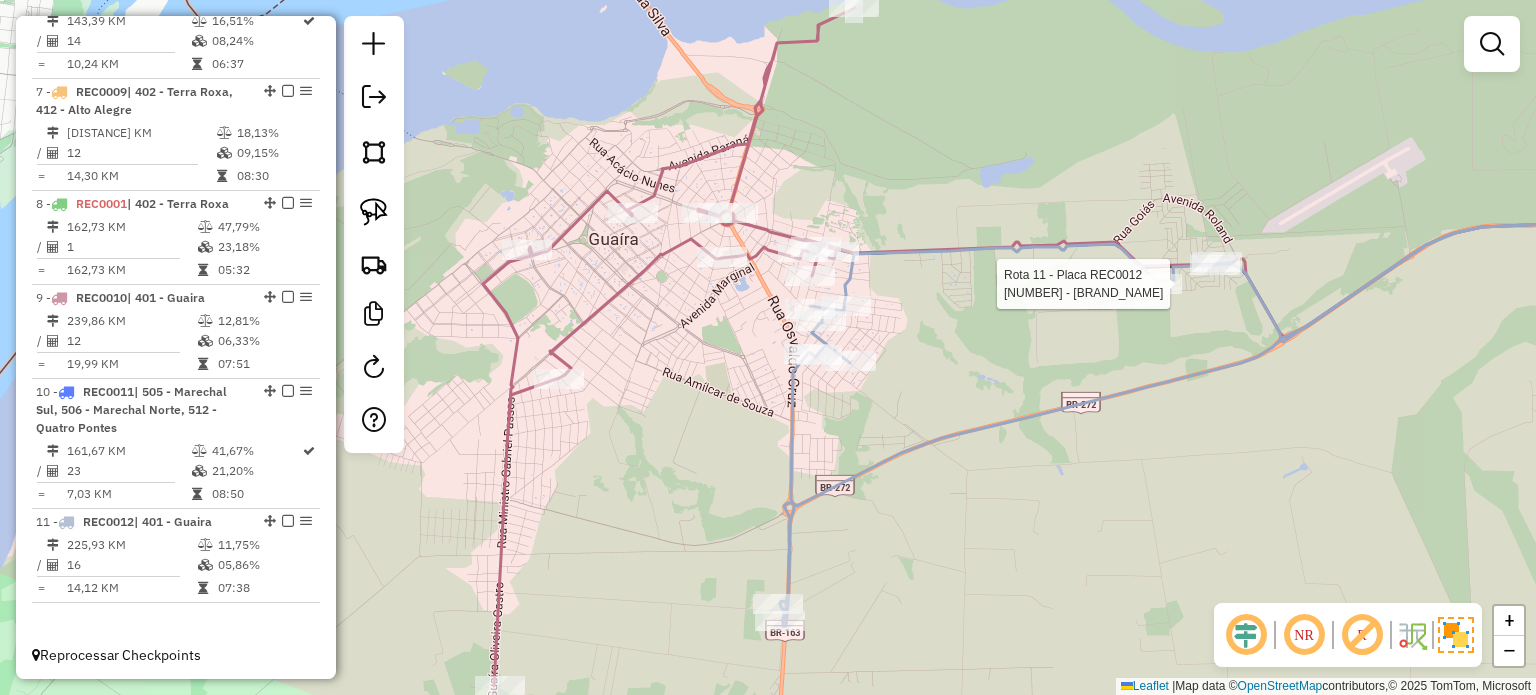 select on "*********" 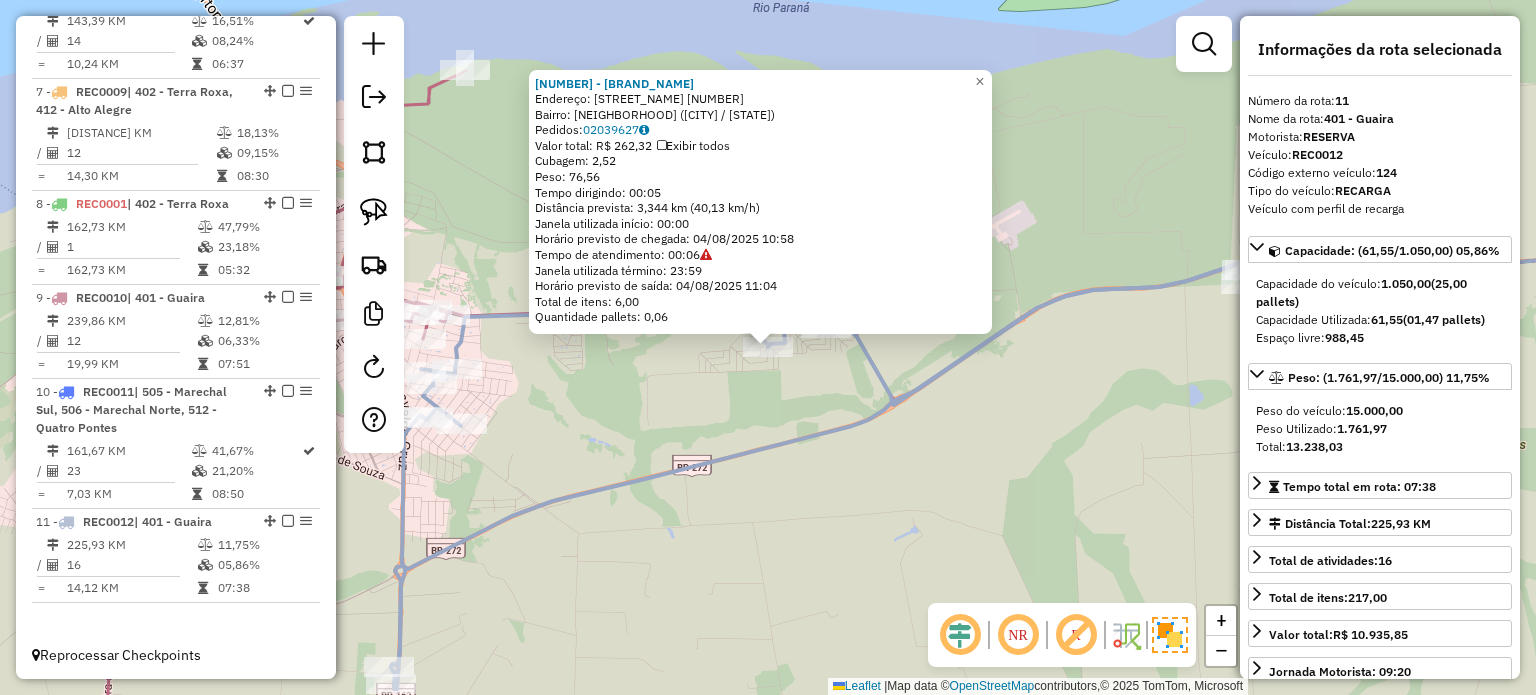 click on "15045 - BAR  BAT PONTO  Endereço:  Viela Toledo 130   Bairro: CAIXA D AGUA (GUAIRA / PR)   Pedidos:  02039627   Valor total: R$ 262,32   Exibir todos   Cubagem: 2,52  Peso: 76,56  Tempo dirigindo: 00:05   Distância prevista: 3,344 km (40,13 km/h)   Janela utilizada início: 00:00   Horário previsto de chegada: 04/08/2025 10:58   Tempo de atendimento: 00:06   Janela utilizada término: 23:59   Horário previsto de saída: 04/08/2025 11:04   Total de itens: 6,00   Quantidade pallets: 0,06  × Janela de atendimento Grade de atendimento Capacidade Transportadoras Veículos Cliente Pedidos  Rotas Selecione os dias de semana para filtrar as janelas de atendimento  Seg   Ter   Qua   Qui   Sex   Sáb   Dom  Informe o período da janela de atendimento: De: Até:  Filtrar exatamente a janela do cliente  Considerar janela de atendimento padrão  Selecione os dias de semana para filtrar as grades de atendimento  Seg   Ter   Qua   Qui   Sex   Sáb   Dom   Considerar clientes sem dia de atendimento cadastrado  De:  De:" 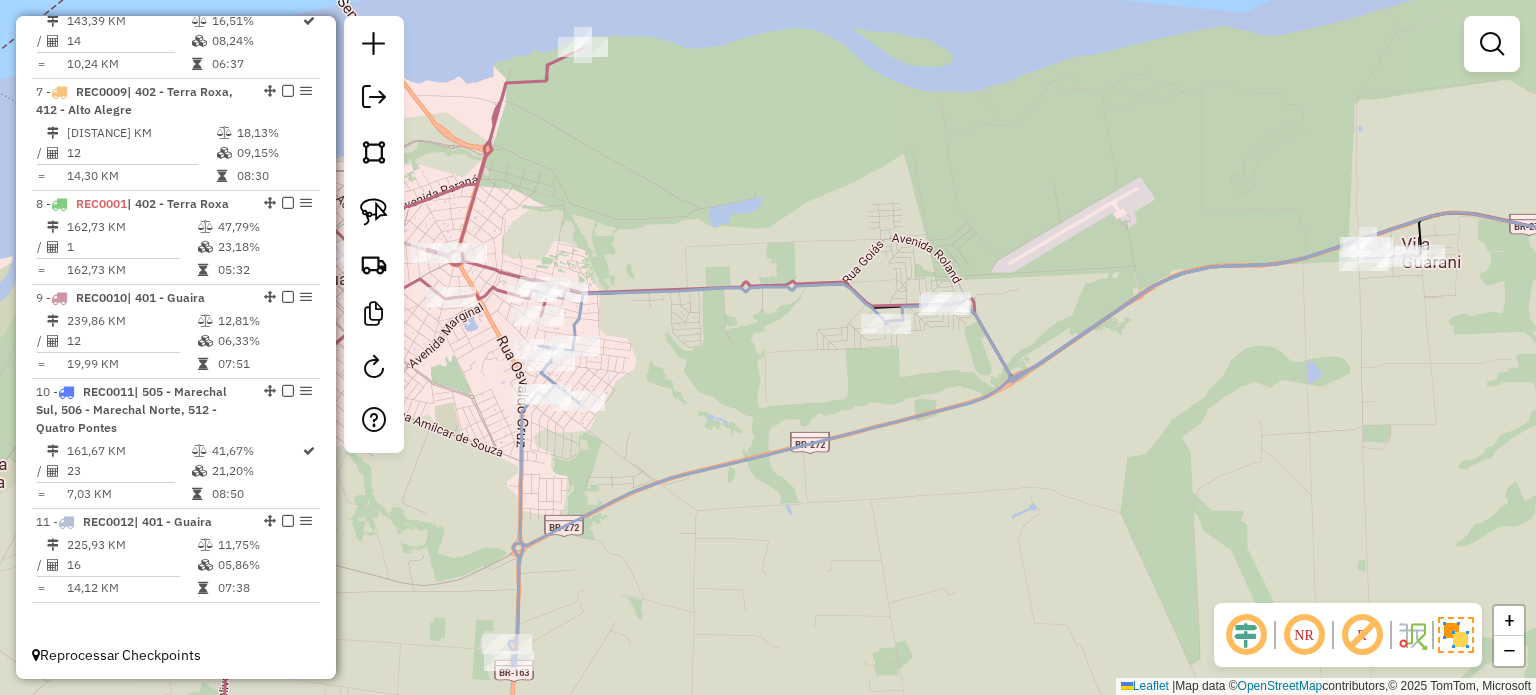 drag, startPoint x: 909, startPoint y: 515, endPoint x: 995, endPoint y: 493, distance: 88.76936 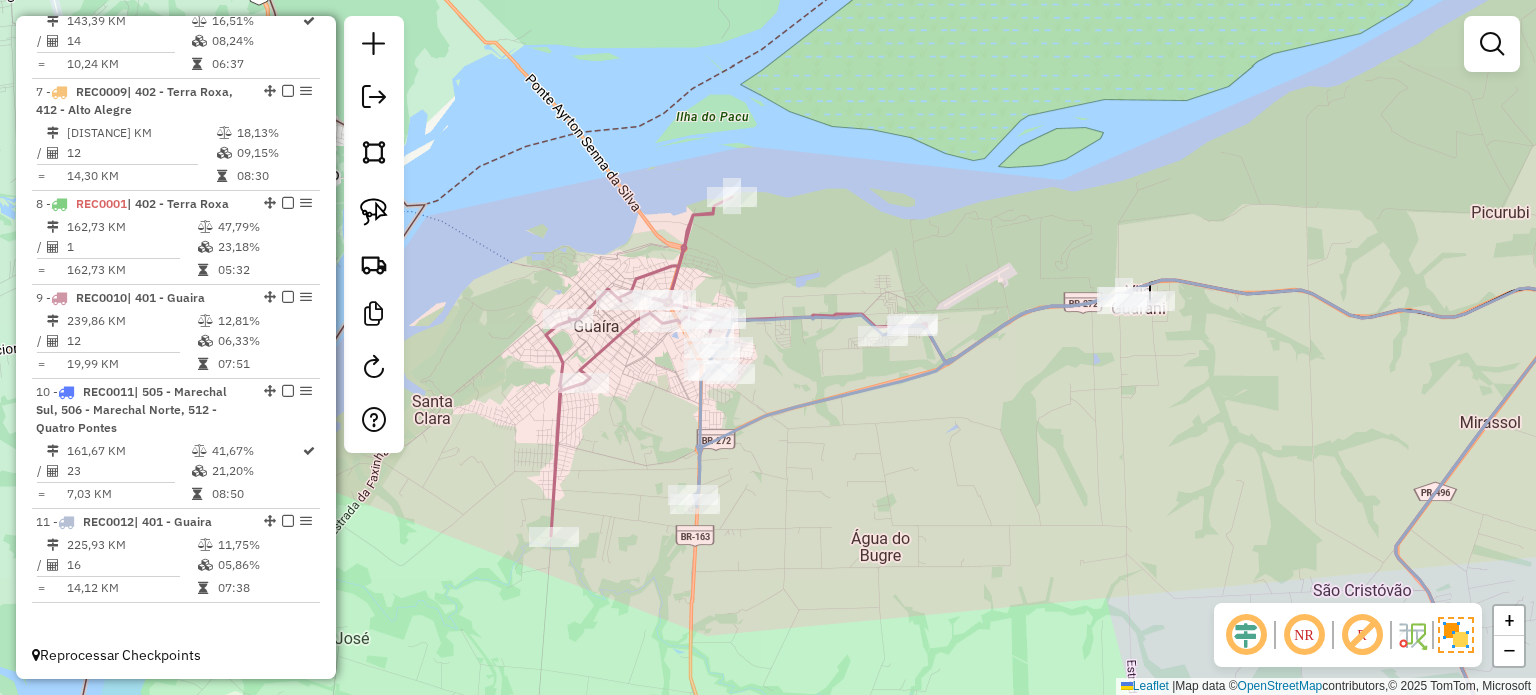 drag, startPoint x: 831, startPoint y: 521, endPoint x: 923, endPoint y: 390, distance: 160.07811 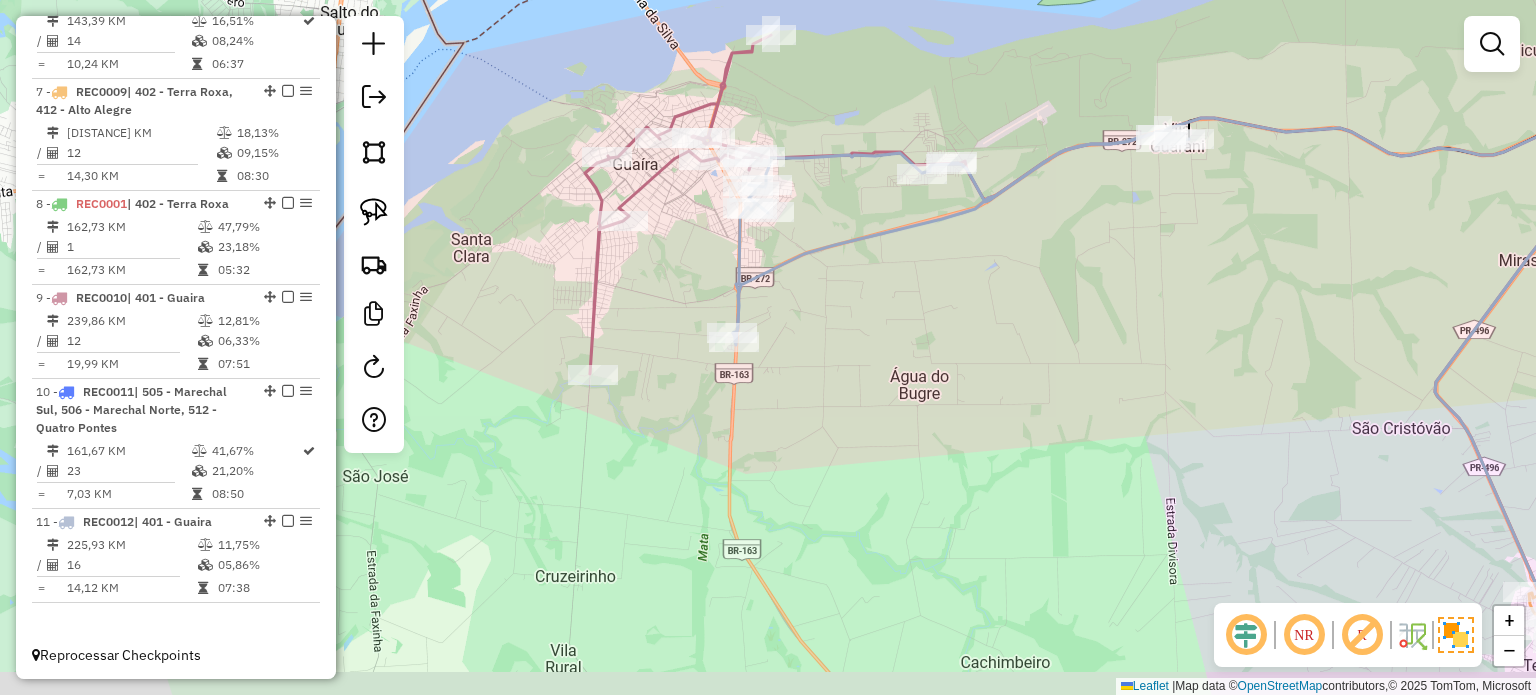 drag, startPoint x: 969, startPoint y: 524, endPoint x: 893, endPoint y: 406, distance: 140.35669 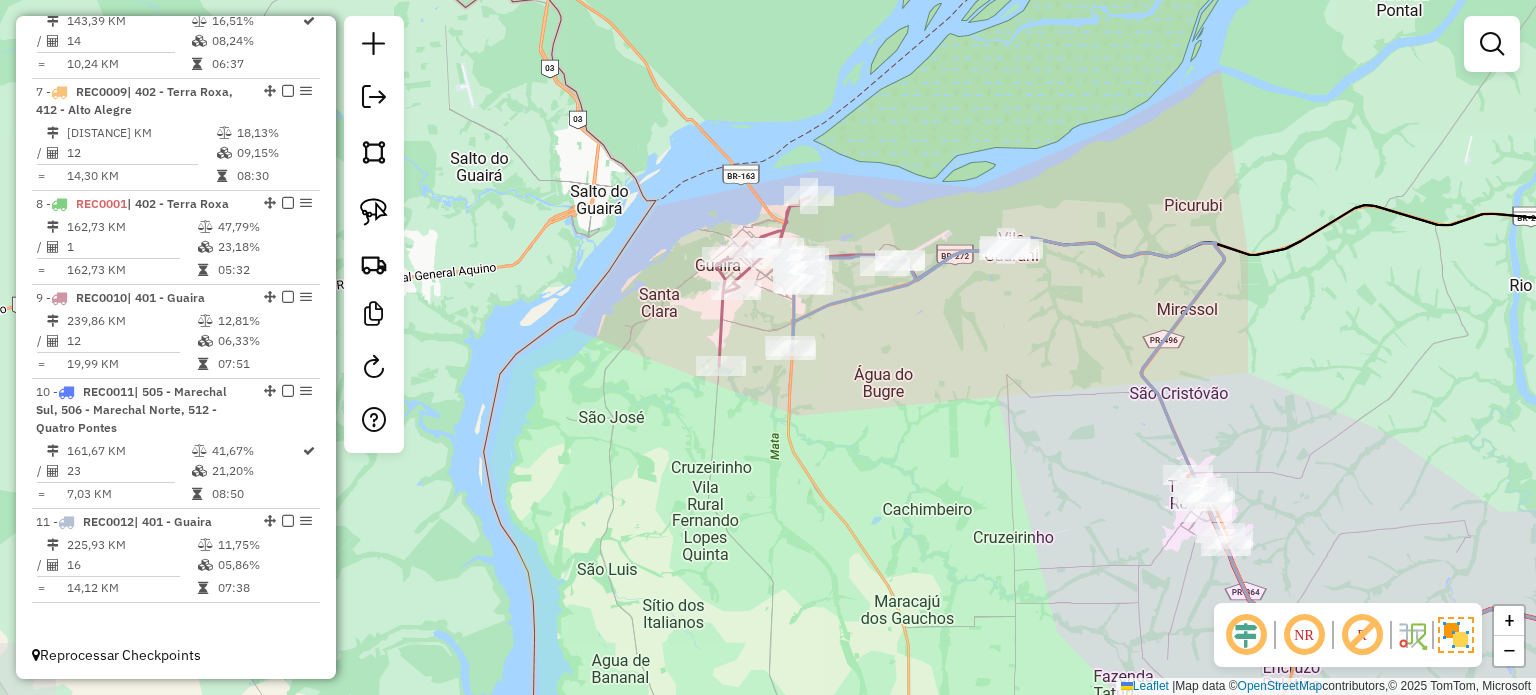 drag, startPoint x: 876, startPoint y: 371, endPoint x: 858, endPoint y: 322, distance: 52.201534 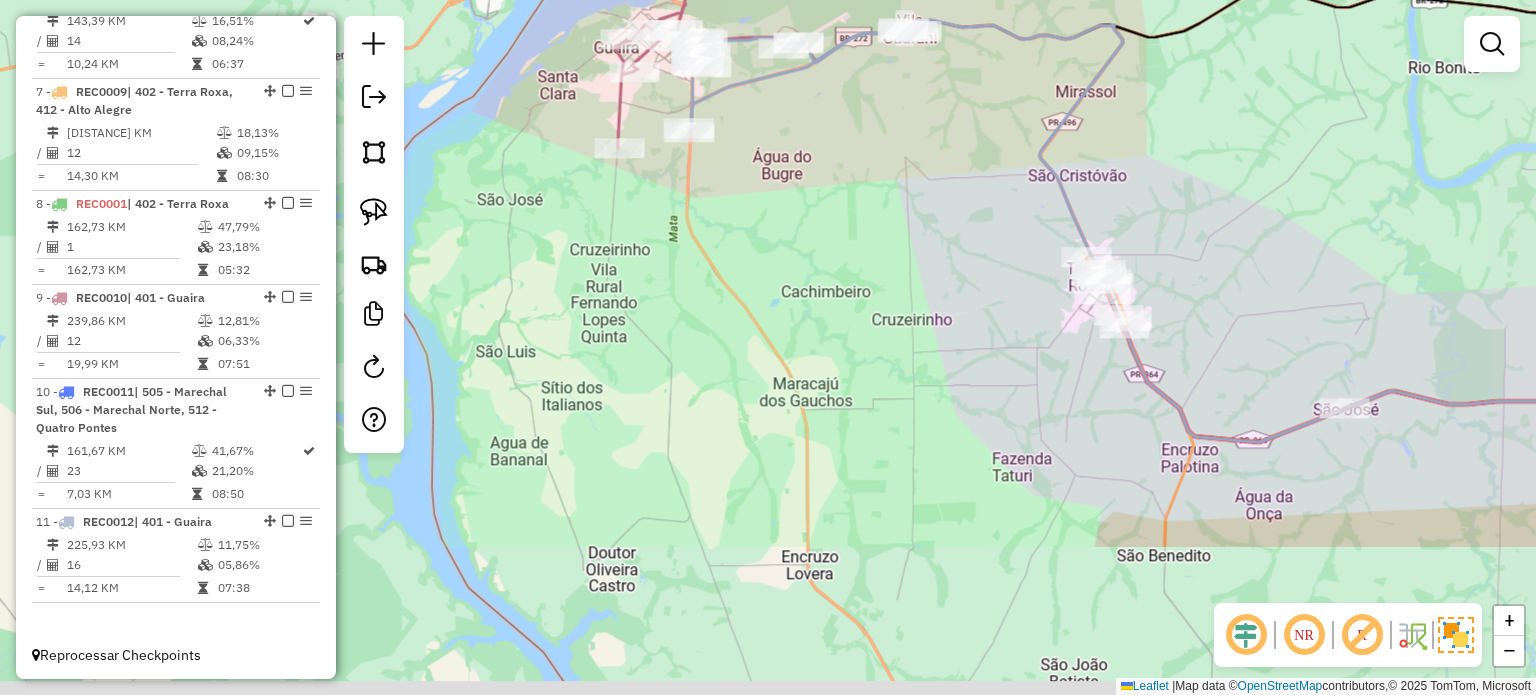 drag, startPoint x: 964, startPoint y: 491, endPoint x: 908, endPoint y: 354, distance: 148.00337 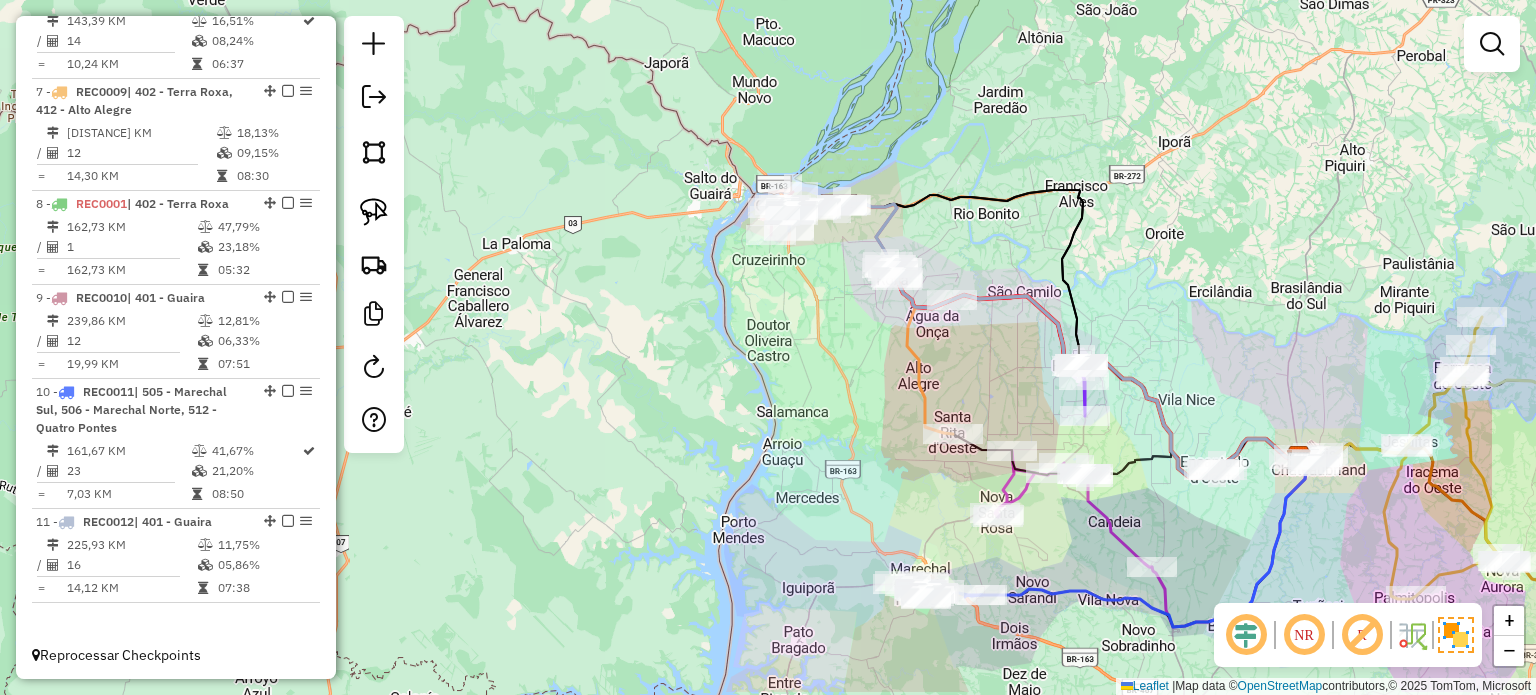 drag, startPoint x: 992, startPoint y: 394, endPoint x: 844, endPoint y: 259, distance: 200.32224 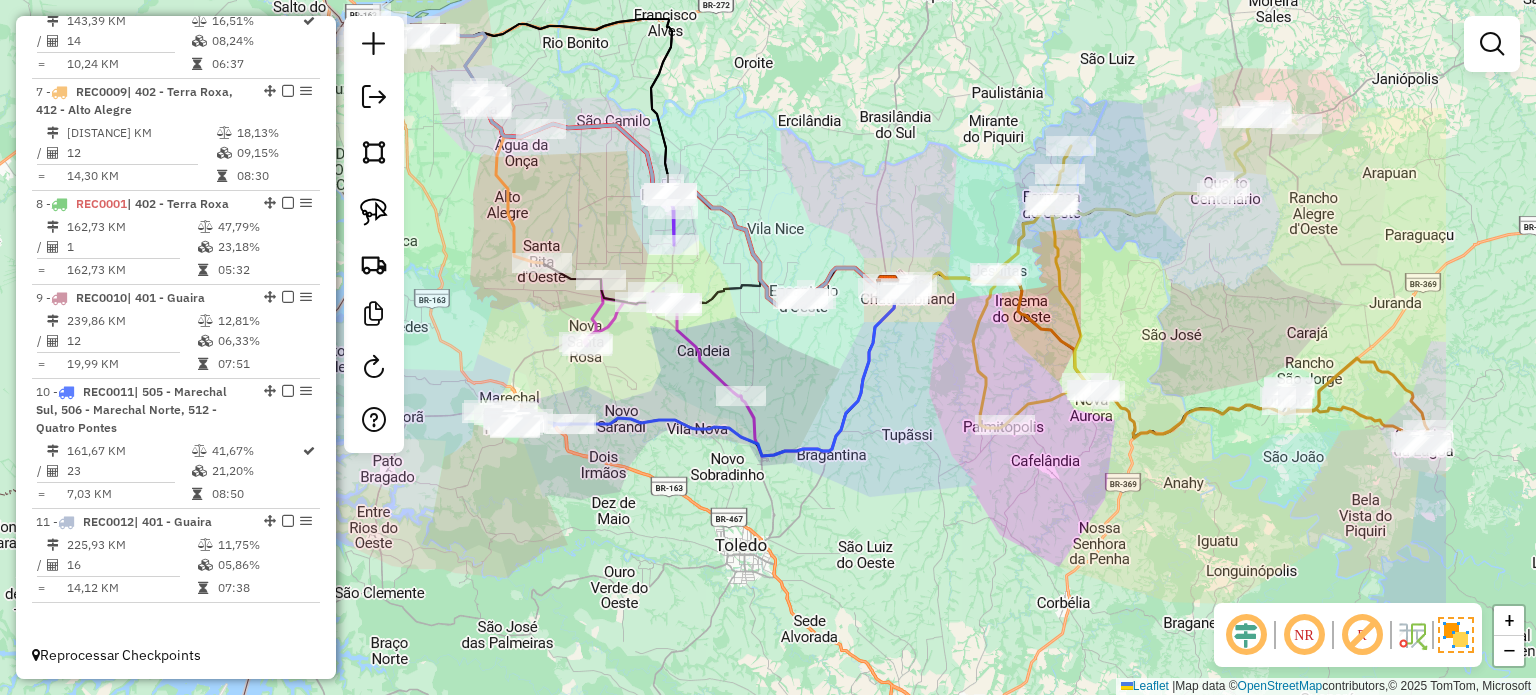 drag, startPoint x: 1010, startPoint y: 535, endPoint x: 1041, endPoint y: 454, distance: 86.72946 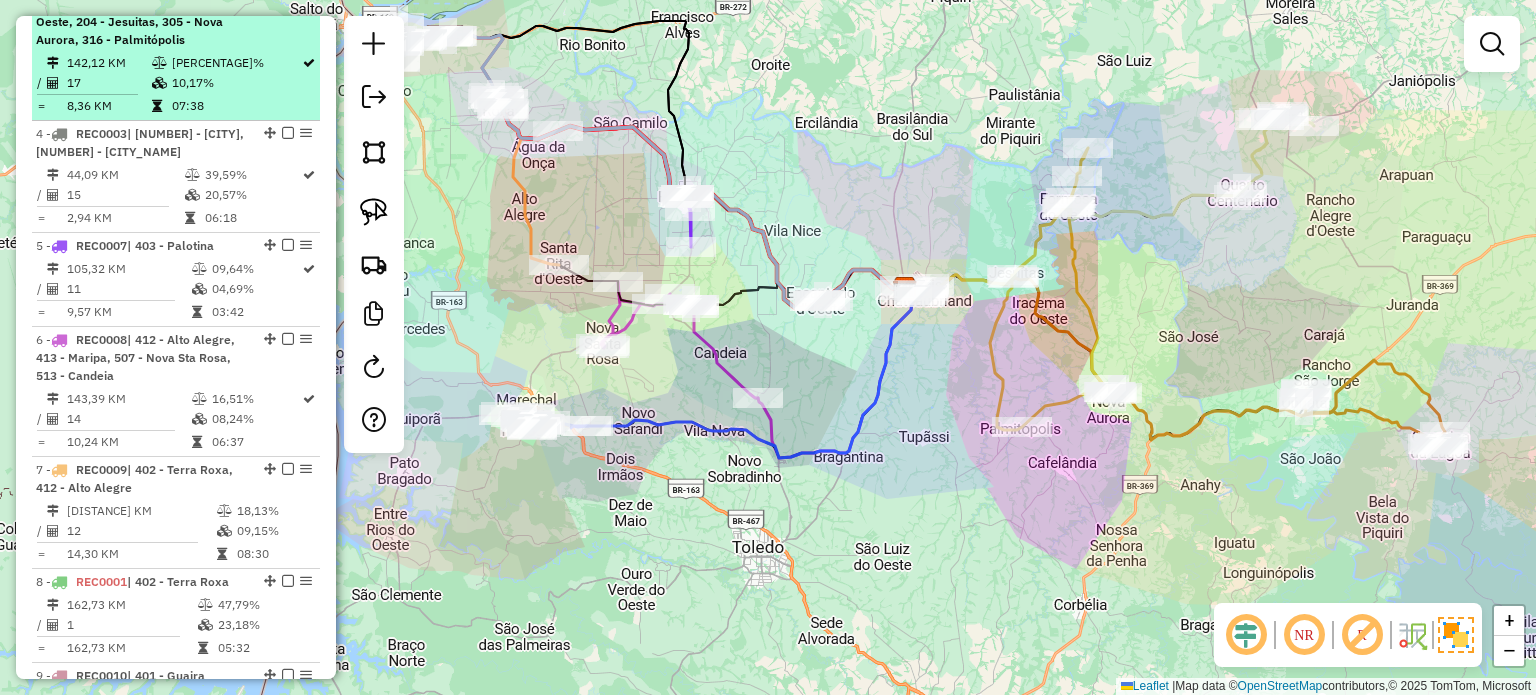 scroll, scrollTop: 1200, scrollLeft: 0, axis: vertical 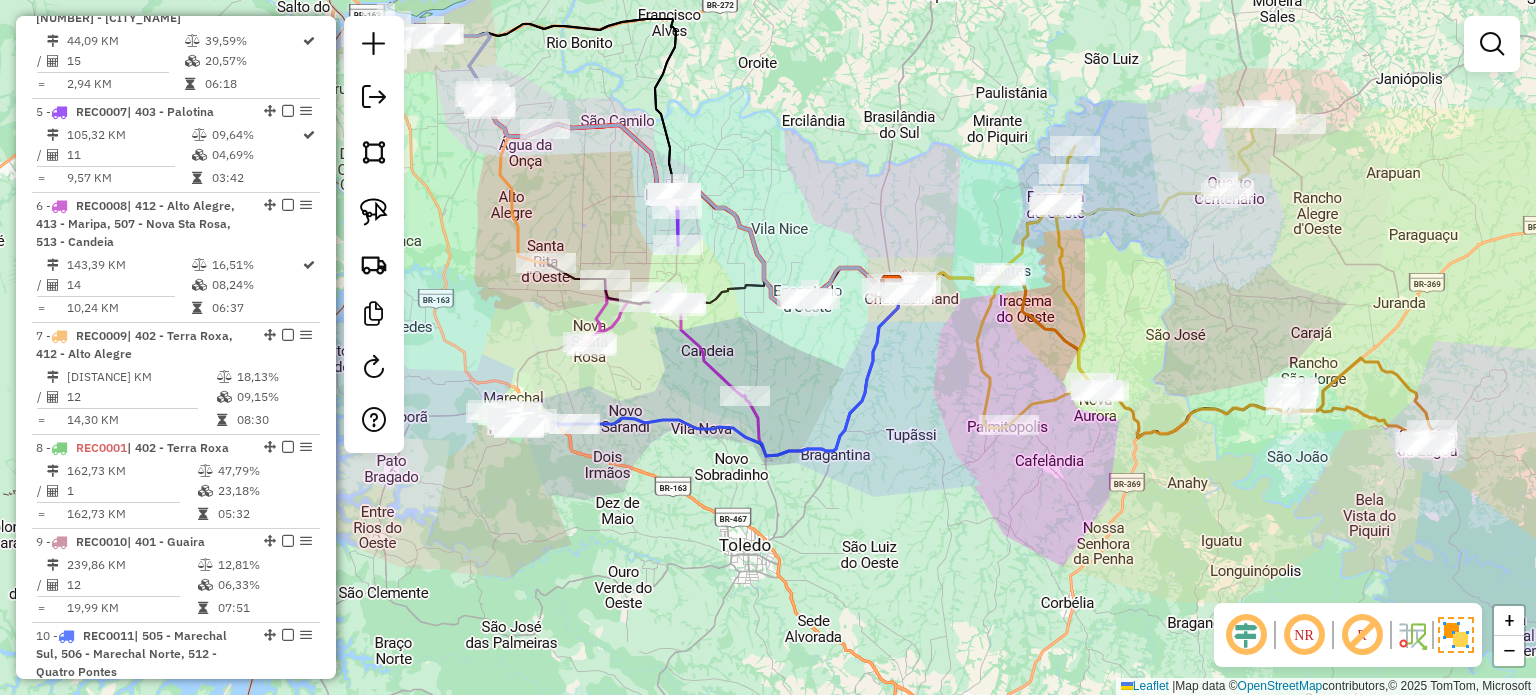 drag, startPoint x: 1129, startPoint y: 557, endPoint x: 715, endPoint y: 531, distance: 414.8156 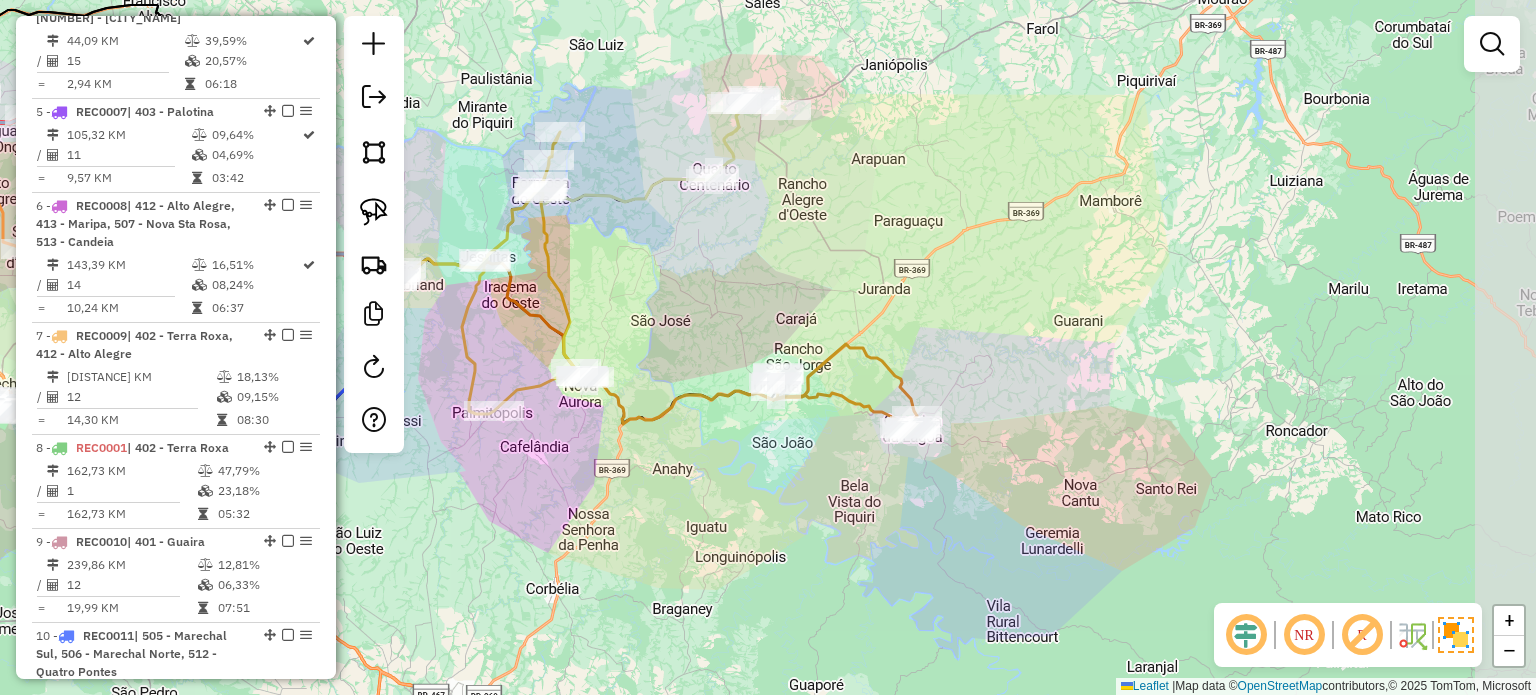drag, startPoint x: 861, startPoint y: 524, endPoint x: 805, endPoint y: 535, distance: 57.070133 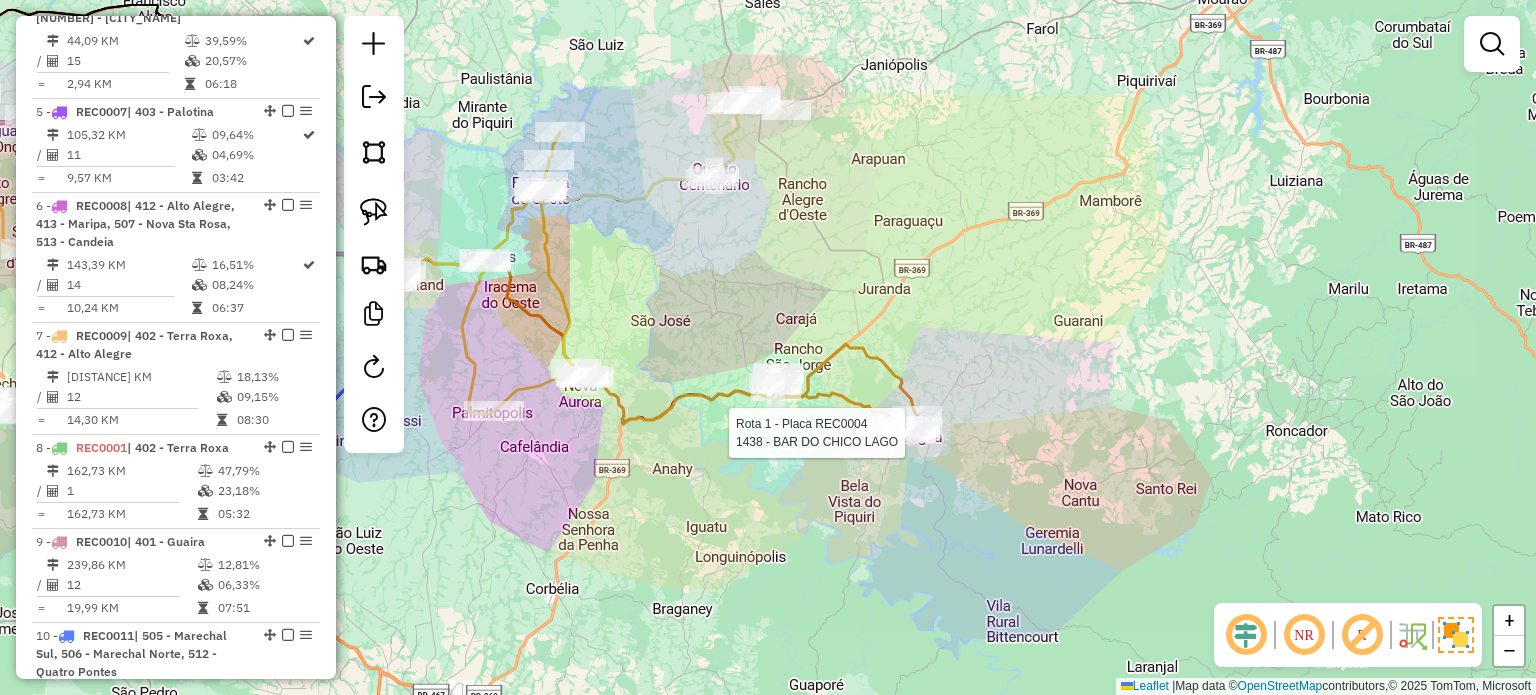 select on "*********" 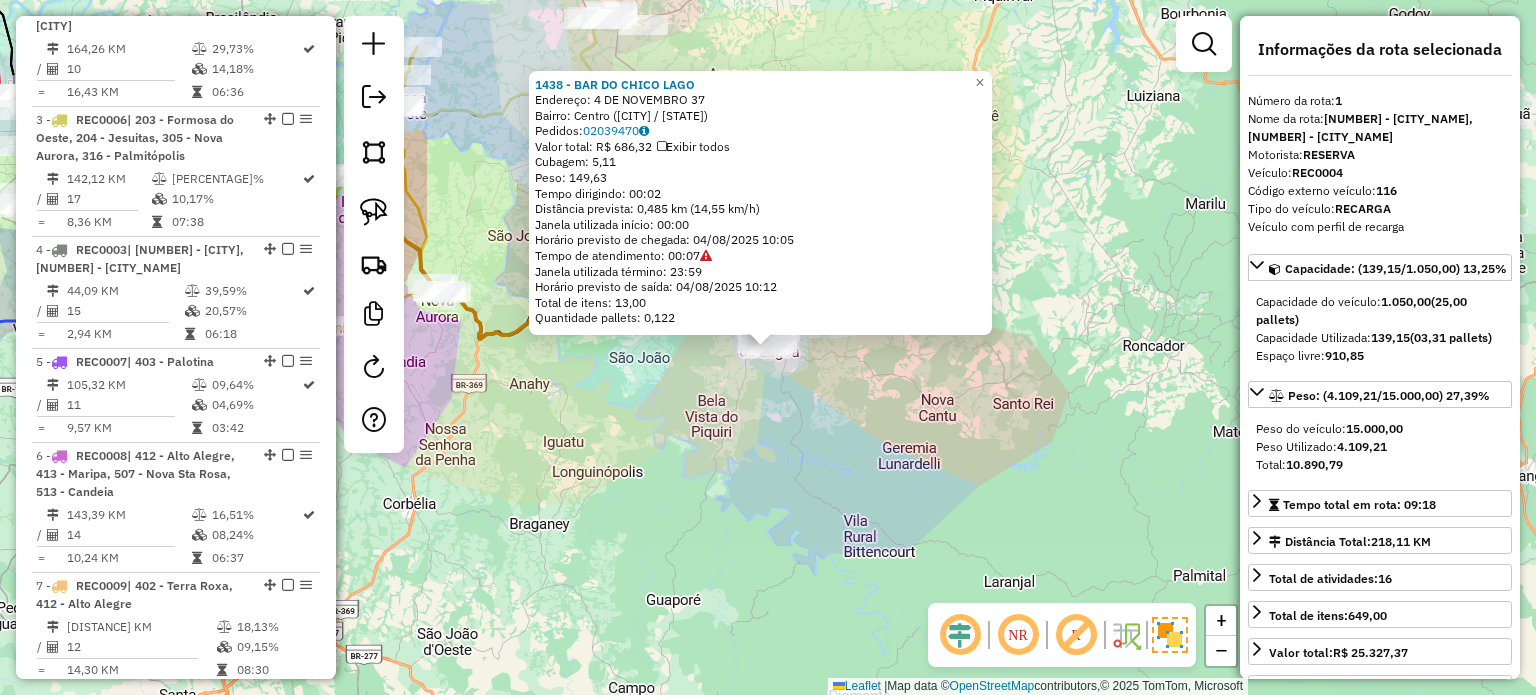 scroll, scrollTop: 816, scrollLeft: 0, axis: vertical 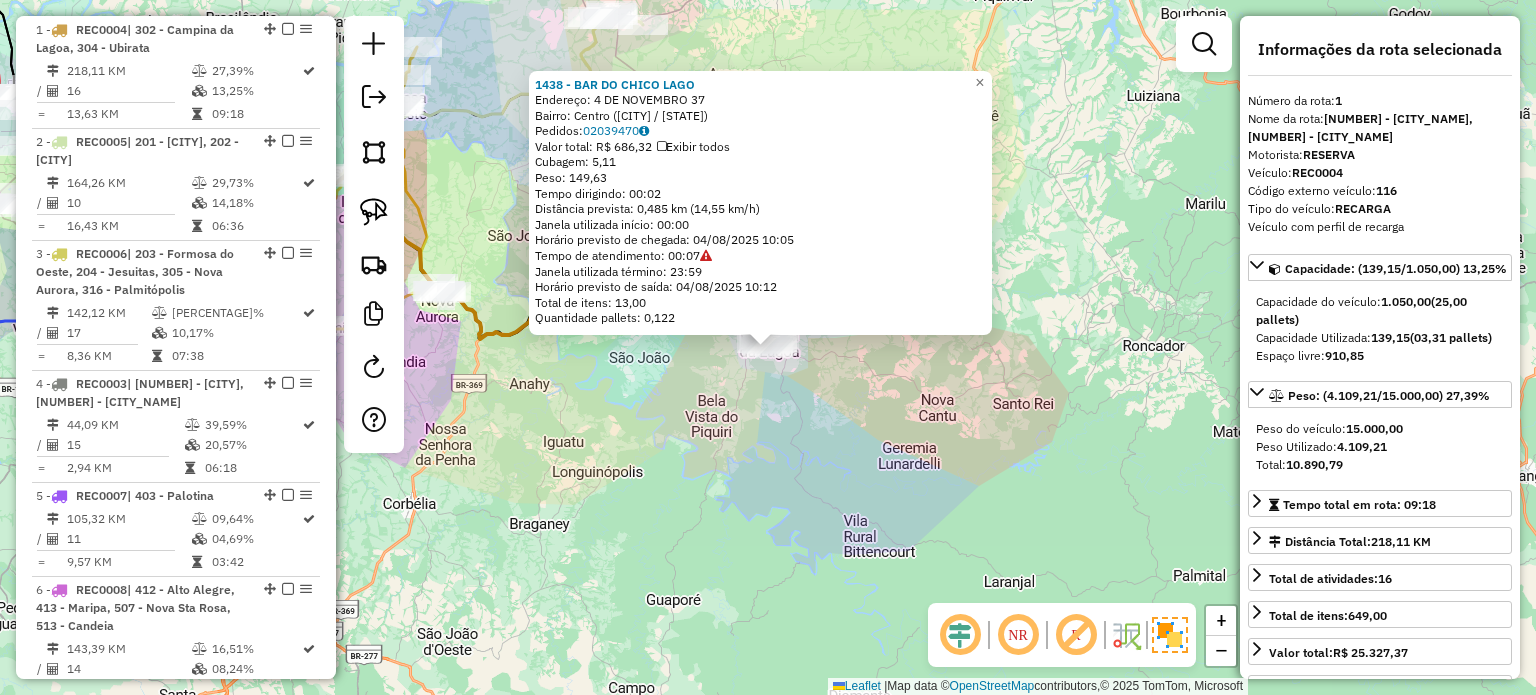 click on "1438 - BAR DO CHICO LAGO  Endereço:  4 DE NOVEMBRO 37   Bairro: Centro (CAMPINA DA LAGOA / PR)   Pedidos:  02039470   Valor total: R$ 686,32   Exibir todos   Cubagem: 5,11  Peso: 149,63  Tempo dirigindo: 00:02   Distância prevista: 0,485 km (14,55 km/h)   Janela utilizada início: 00:00   Horário previsto de chegada: 04/08/2025 10:05   Tempo de atendimento: 00:07   Janela utilizada término: 23:59   Horário previsto de saída: 04/08/2025 10:12   Total de itens: 13,00   Quantidade pallets: 0,122  × Janela de atendimento Grade de atendimento Capacidade Transportadoras Veículos Cliente Pedidos  Rotas Selecione os dias de semana para filtrar as janelas de atendimento  Seg   Ter   Qua   Qui   Sex   Sáb   Dom  Informe o período da janela de atendimento: De: Até:  Filtrar exatamente a janela do cliente  Considerar janela de atendimento padrão  Selecione os dias de semana para filtrar as grades de atendimento  Seg   Ter   Qua   Qui   Sex   Sáb   Dom   Considerar clientes sem dia de atendimento cadastrado +" 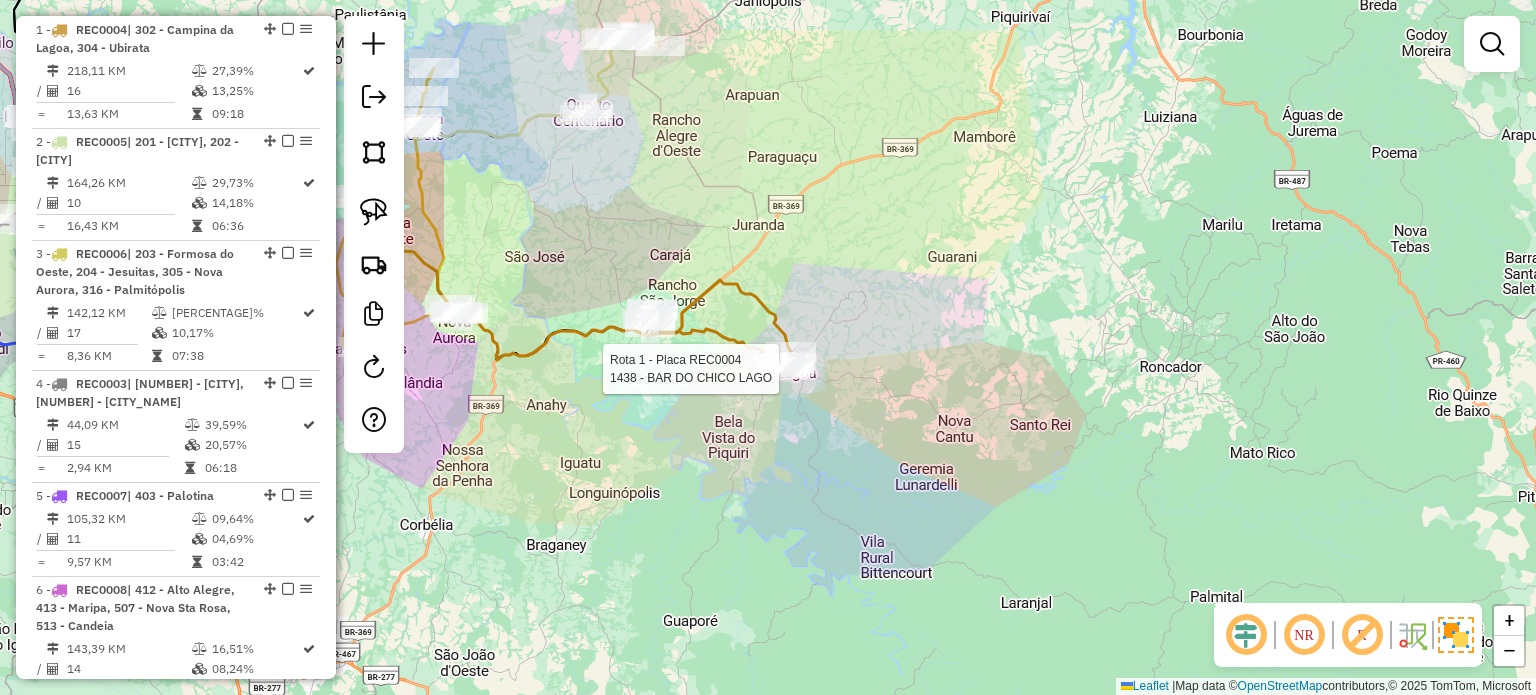 select on "*********" 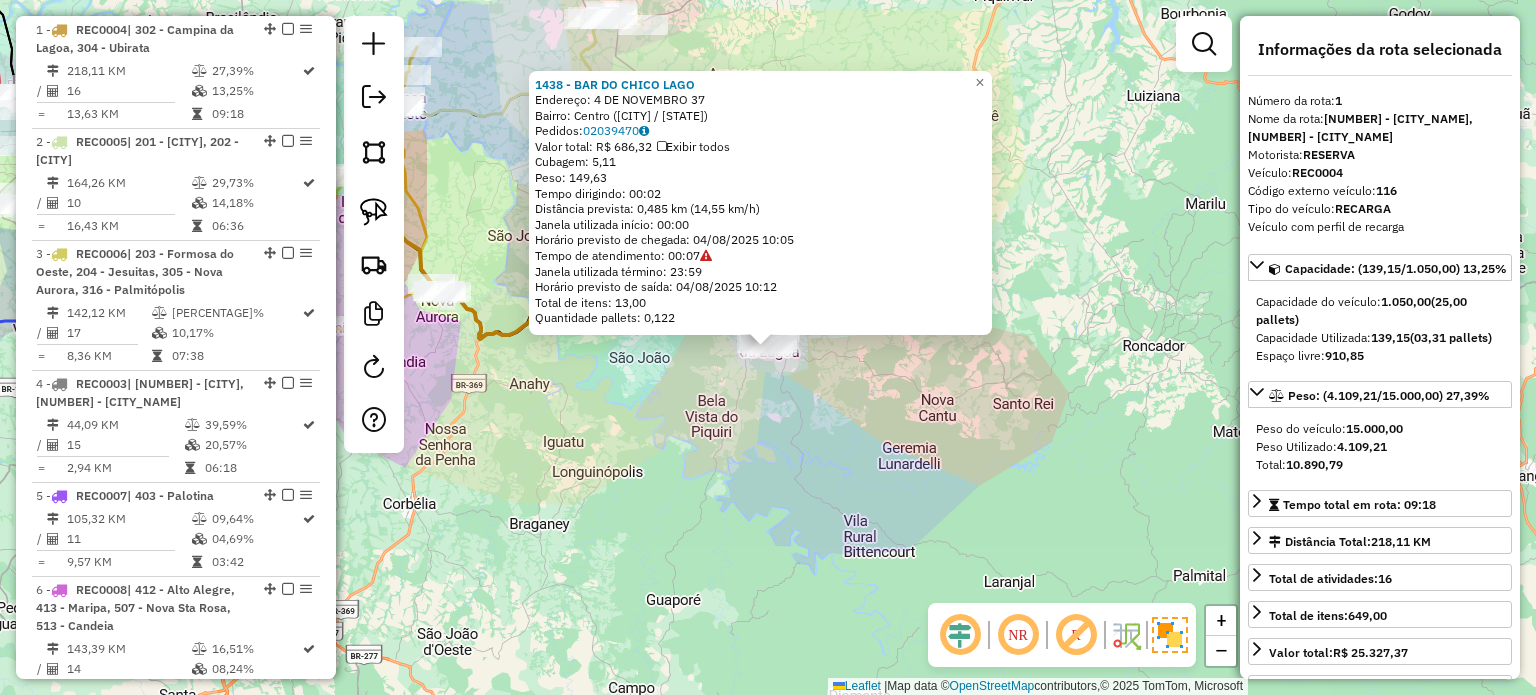 click on "1438 - BAR DO CHICO LAGO  Endereço:  4 DE NOVEMBRO 37   Bairro: Centro (CAMPINA DA LAGOA / PR)   Pedidos:  02039470   Valor total: R$ 686,32   Exibir todos   Cubagem: 5,11  Peso: 149,63  Tempo dirigindo: 00:02   Distância prevista: 0,485 km (14,55 km/h)   Janela utilizada início: 00:00   Horário previsto de chegada: 04/08/2025 10:05   Tempo de atendimento: 00:07   Janela utilizada término: 23:59   Horário previsto de saída: 04/08/2025 10:12   Total de itens: 13,00   Quantidade pallets: 0,122  × Janela de atendimento Grade de atendimento Capacidade Transportadoras Veículos Cliente Pedidos  Rotas Selecione os dias de semana para filtrar as janelas de atendimento  Seg   Ter   Qua   Qui   Sex   Sáb   Dom  Informe o período da janela de atendimento: De: Até:  Filtrar exatamente a janela do cliente  Considerar janela de atendimento padrão  Selecione os dias de semana para filtrar as grades de atendimento  Seg   Ter   Qua   Qui   Sex   Sáb   Dom   Considerar clientes sem dia de atendimento cadastrado +" 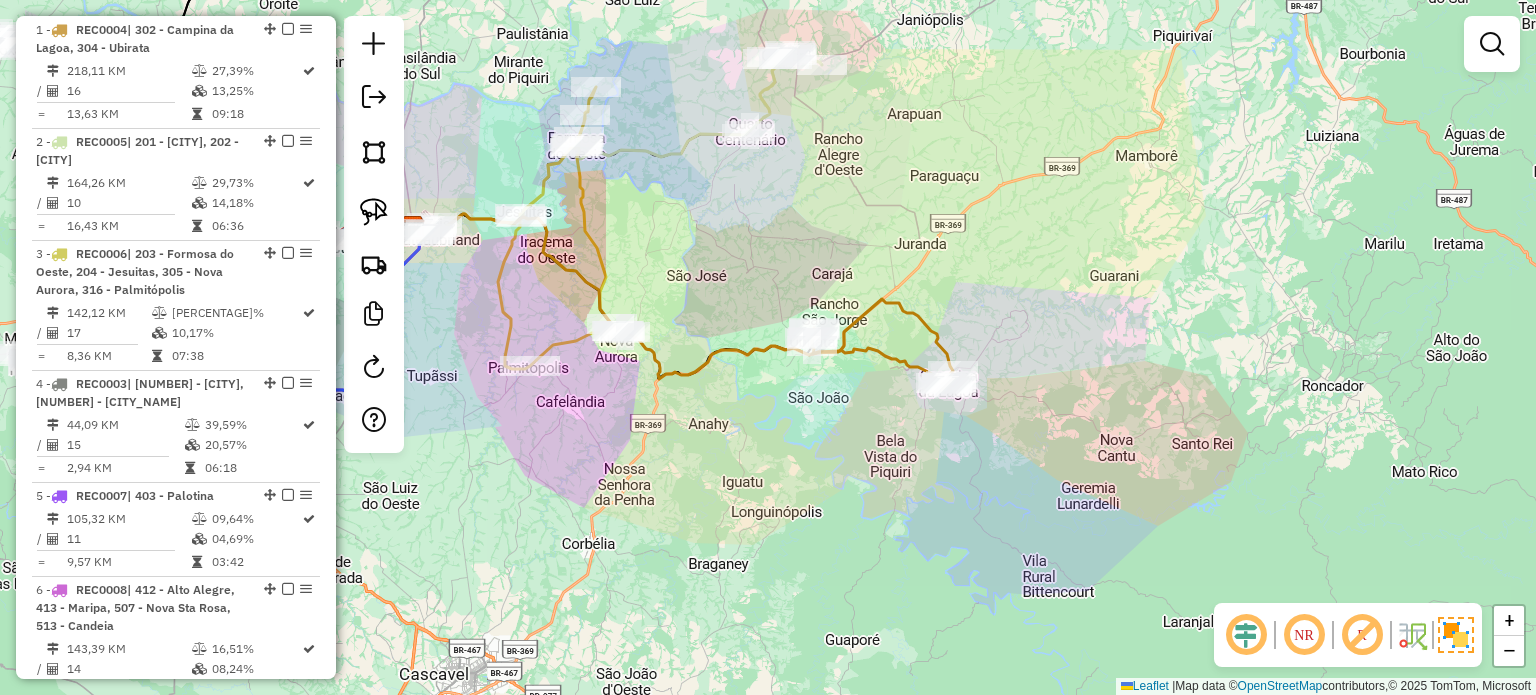click on "Janela de atendimento Grade de atendimento Capacidade Transportadoras Veículos Cliente Pedidos  Rotas Selecione os dias de semana para filtrar as janelas de atendimento  Seg   Ter   Qua   Qui   Sex   Sáb   Dom  Informe o período da janela de atendimento: De: Até:  Filtrar exatamente a janela do cliente  Considerar janela de atendimento padrão  Selecione os dias de semana para filtrar as grades de atendimento  Seg   Ter   Qua   Qui   Sex   Sáb   Dom   Considerar clientes sem dia de atendimento cadastrado  Clientes fora do dia de atendimento selecionado Filtrar as atividades entre os valores definidos abaixo:  Peso mínimo:   Peso máximo:   Cubagem mínima:   Cubagem máxima:   De:   Até:  Filtrar as atividades entre o tempo de atendimento definido abaixo:  De:   Até:   Considerar capacidade total dos clientes não roteirizados Transportadora: Selecione um ou mais itens Tipo de veículo: Selecione um ou mais itens Veículo: Selecione um ou mais itens Motorista: Selecione um ou mais itens Nome: Rótulo:" 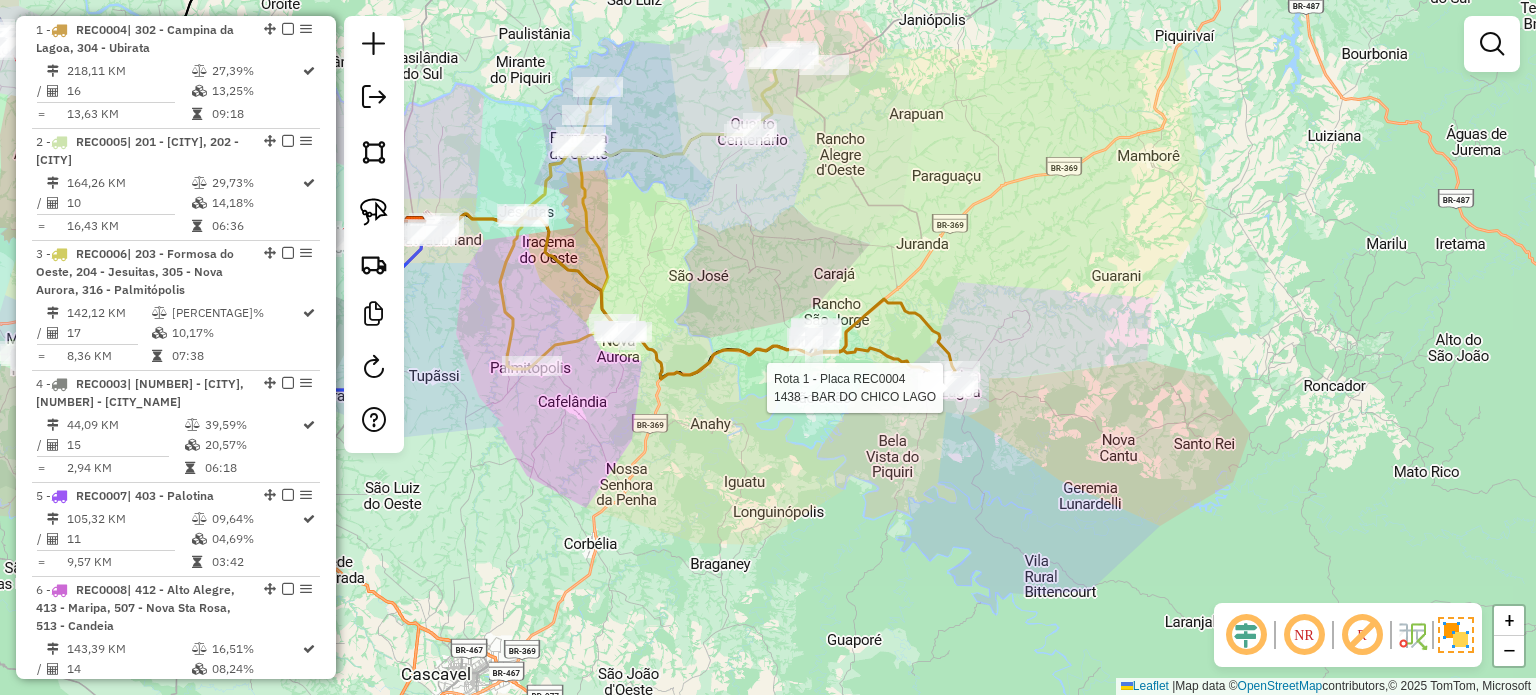 select on "*********" 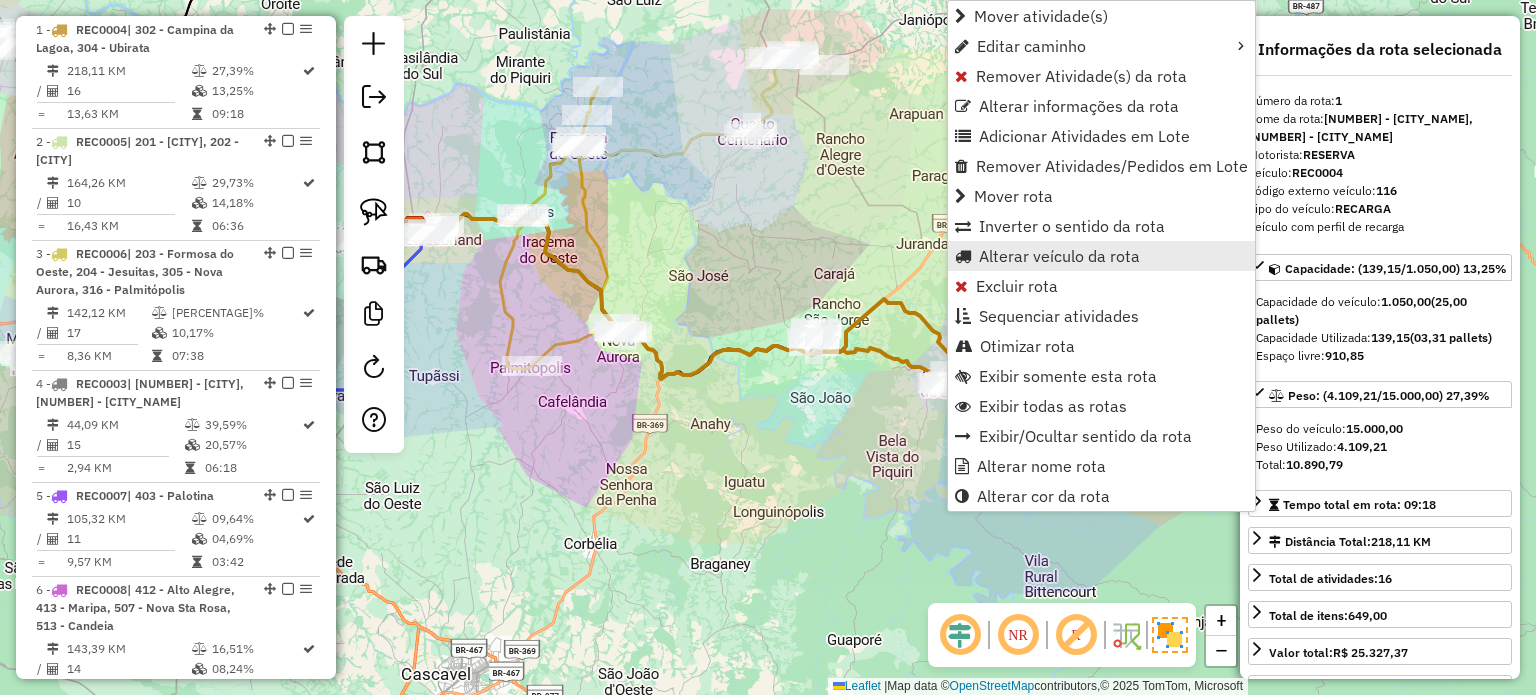 click on "Alterar veículo da rota" at bounding box center (1059, 256) 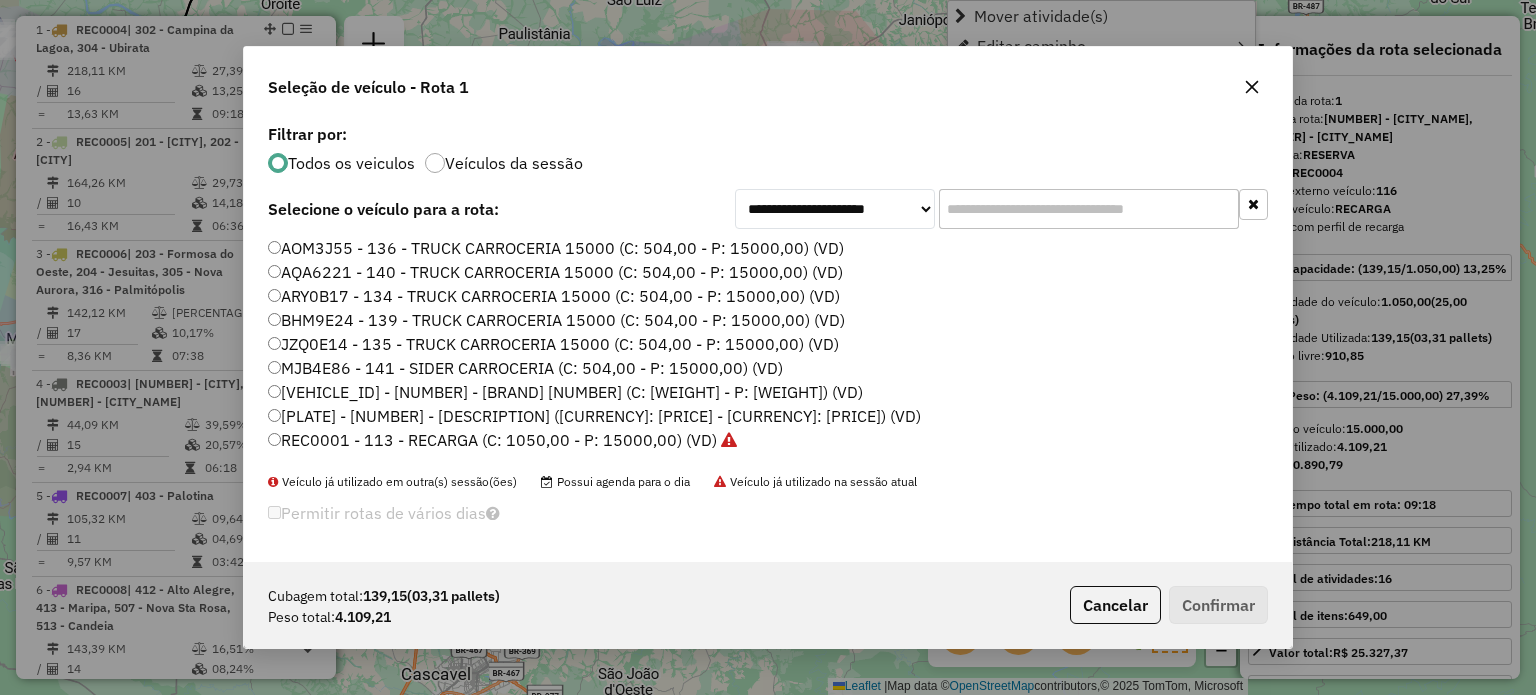 scroll, scrollTop: 10, scrollLeft: 6, axis: both 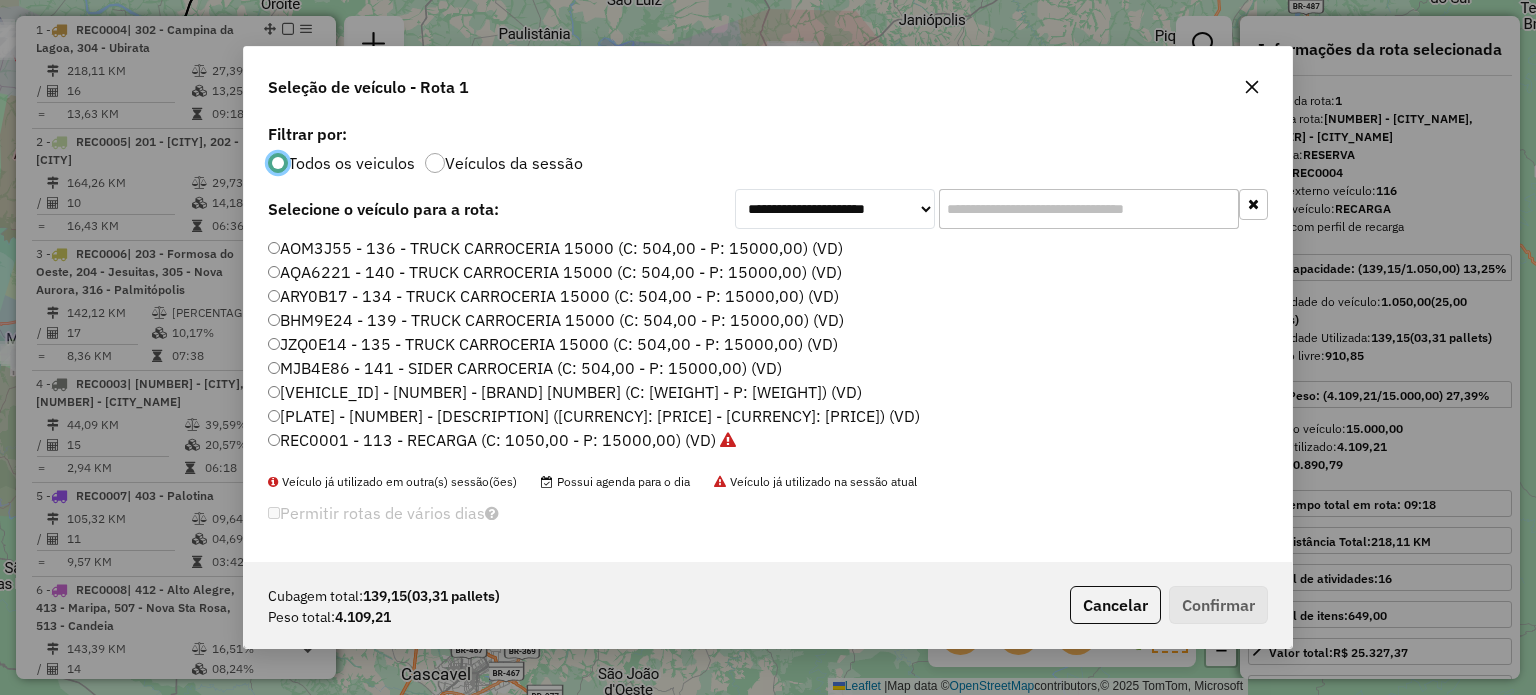 click 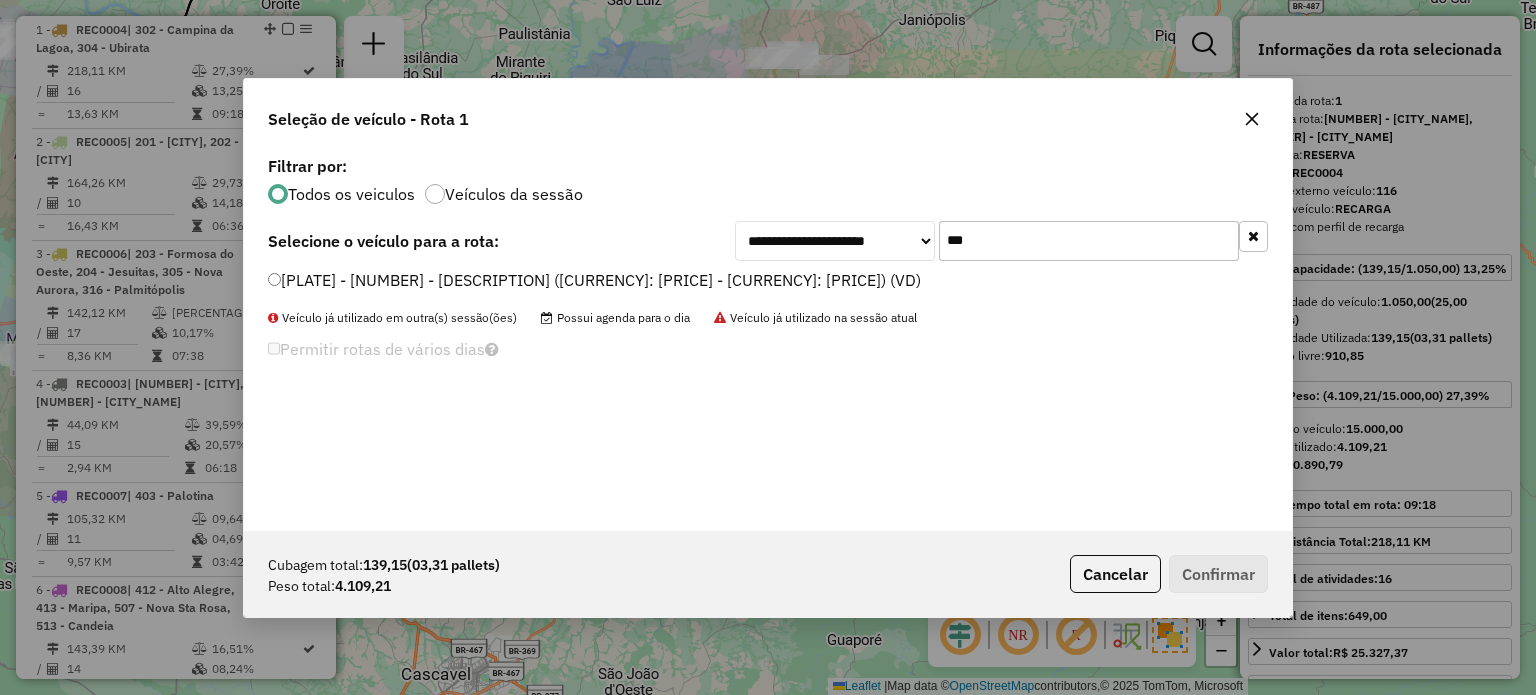 type on "***" 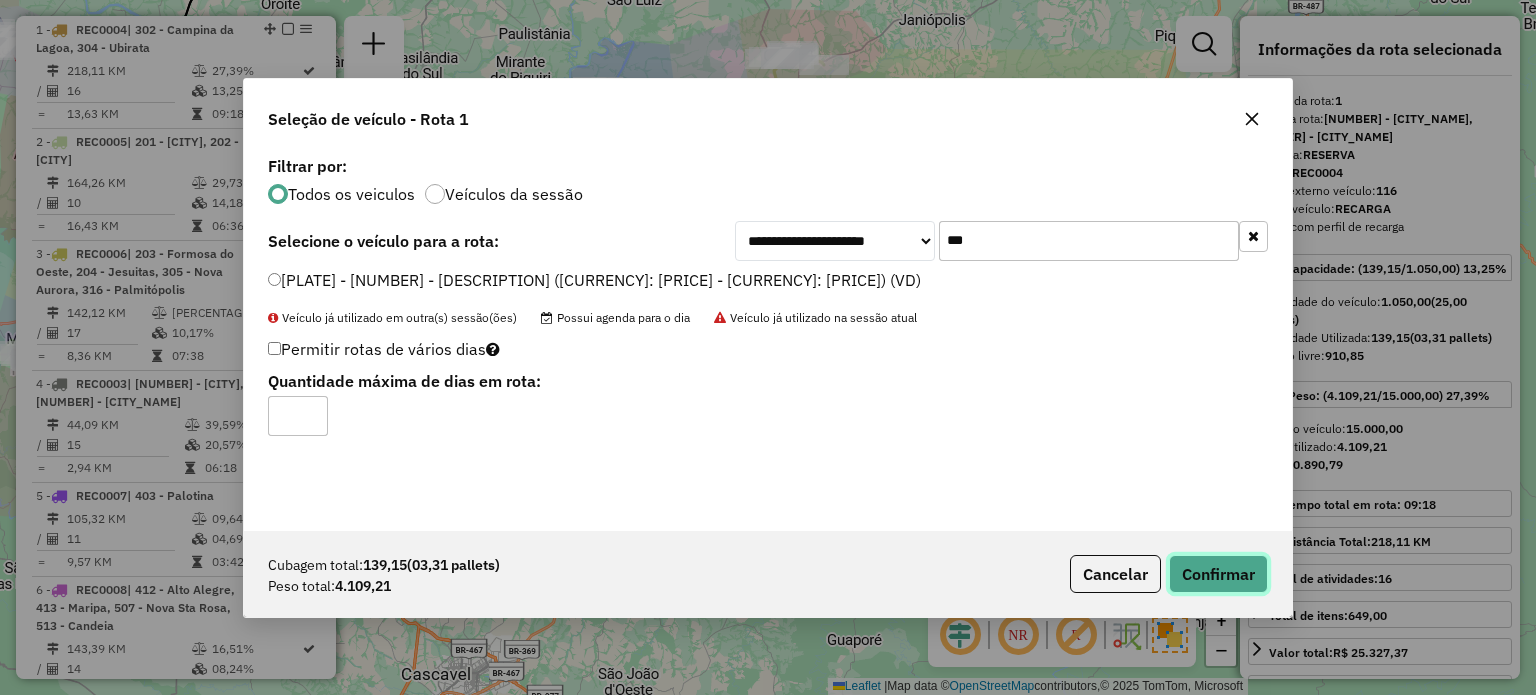 drag, startPoint x: 1182, startPoint y: 569, endPoint x: 1326, endPoint y: 514, distance: 154.14604 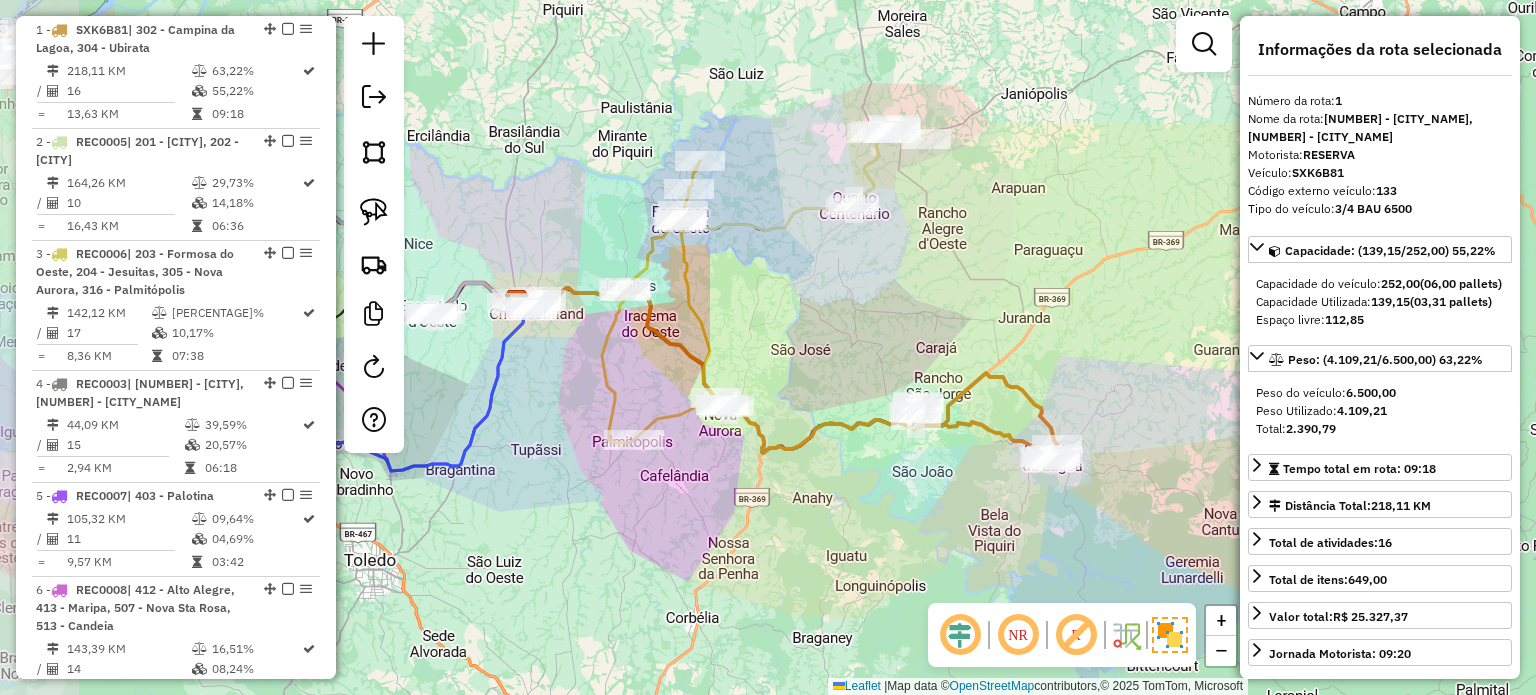 drag, startPoint x: 835, startPoint y: 317, endPoint x: 874, endPoint y: 333, distance: 42.154476 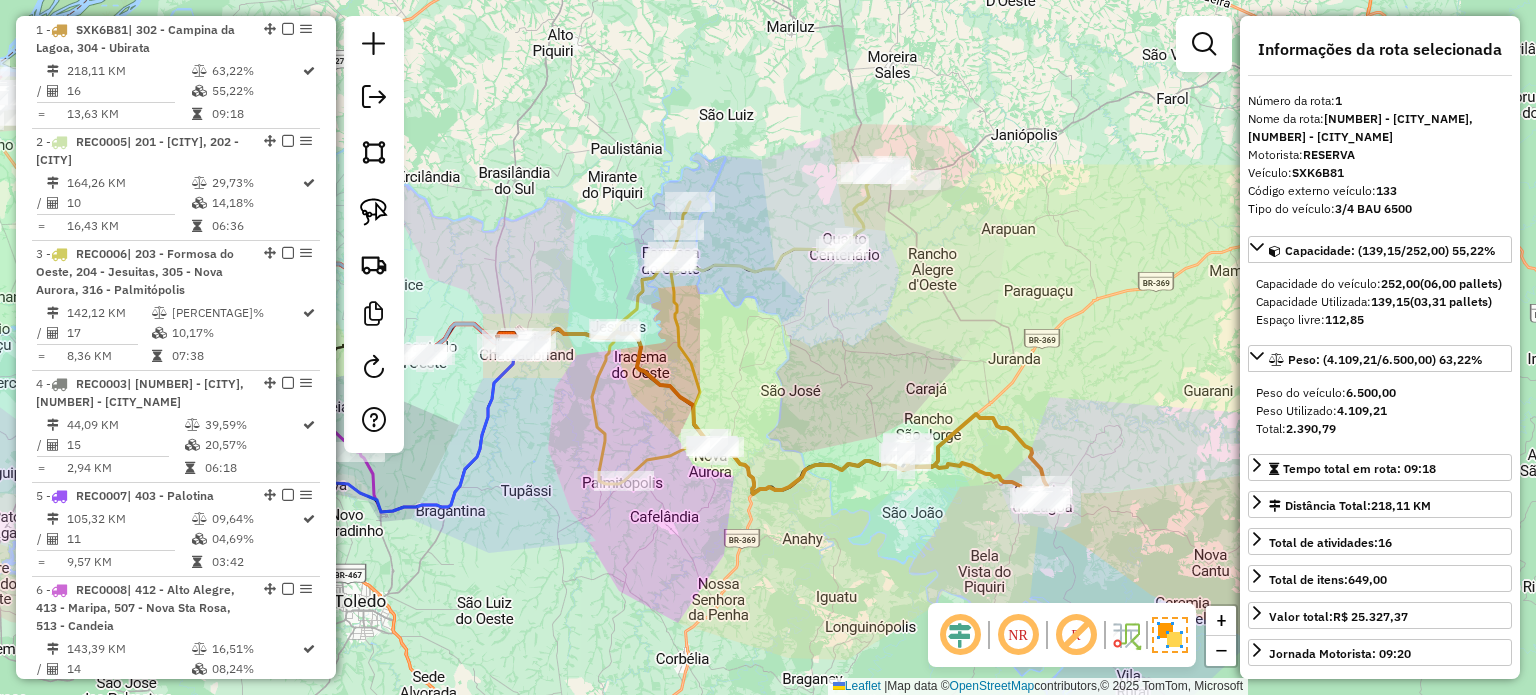 drag, startPoint x: 826, startPoint y: 352, endPoint x: 816, endPoint y: 394, distance: 43.174065 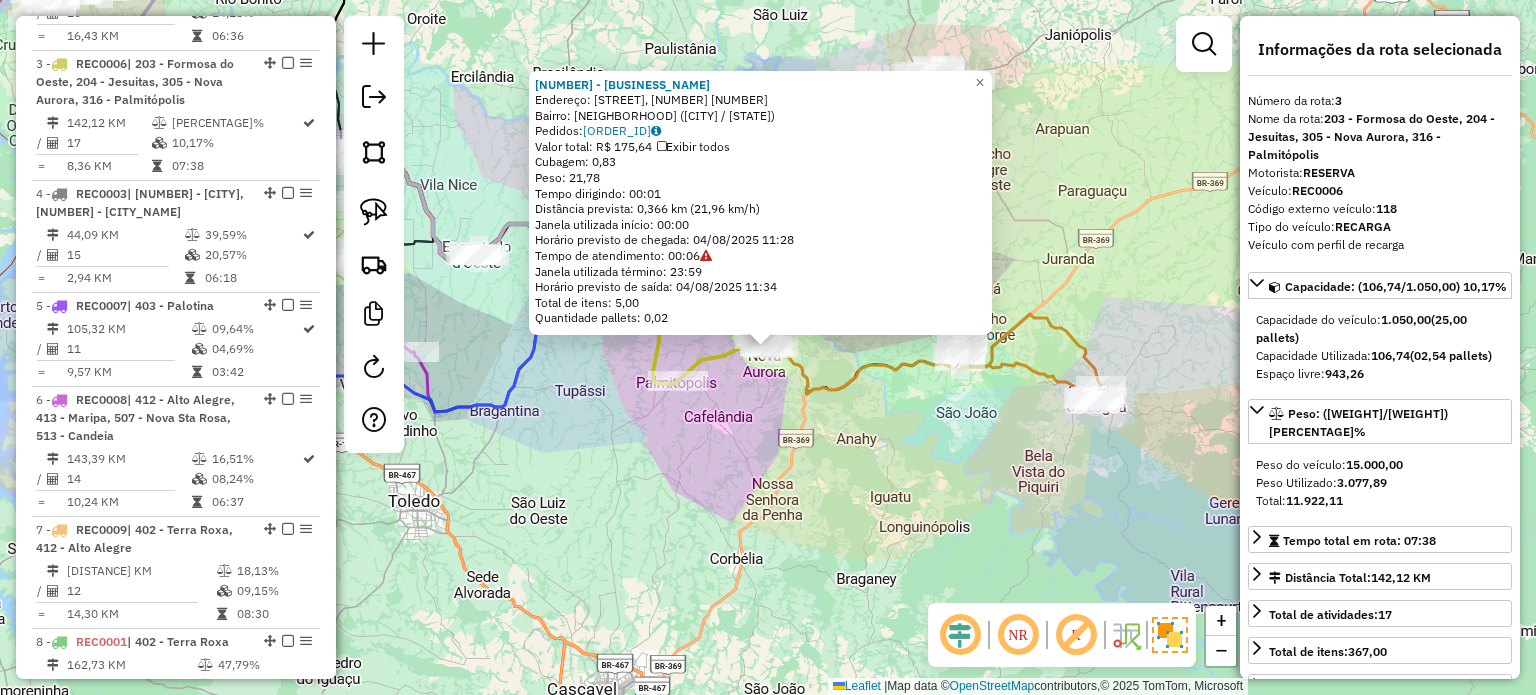 scroll, scrollTop: 1040, scrollLeft: 0, axis: vertical 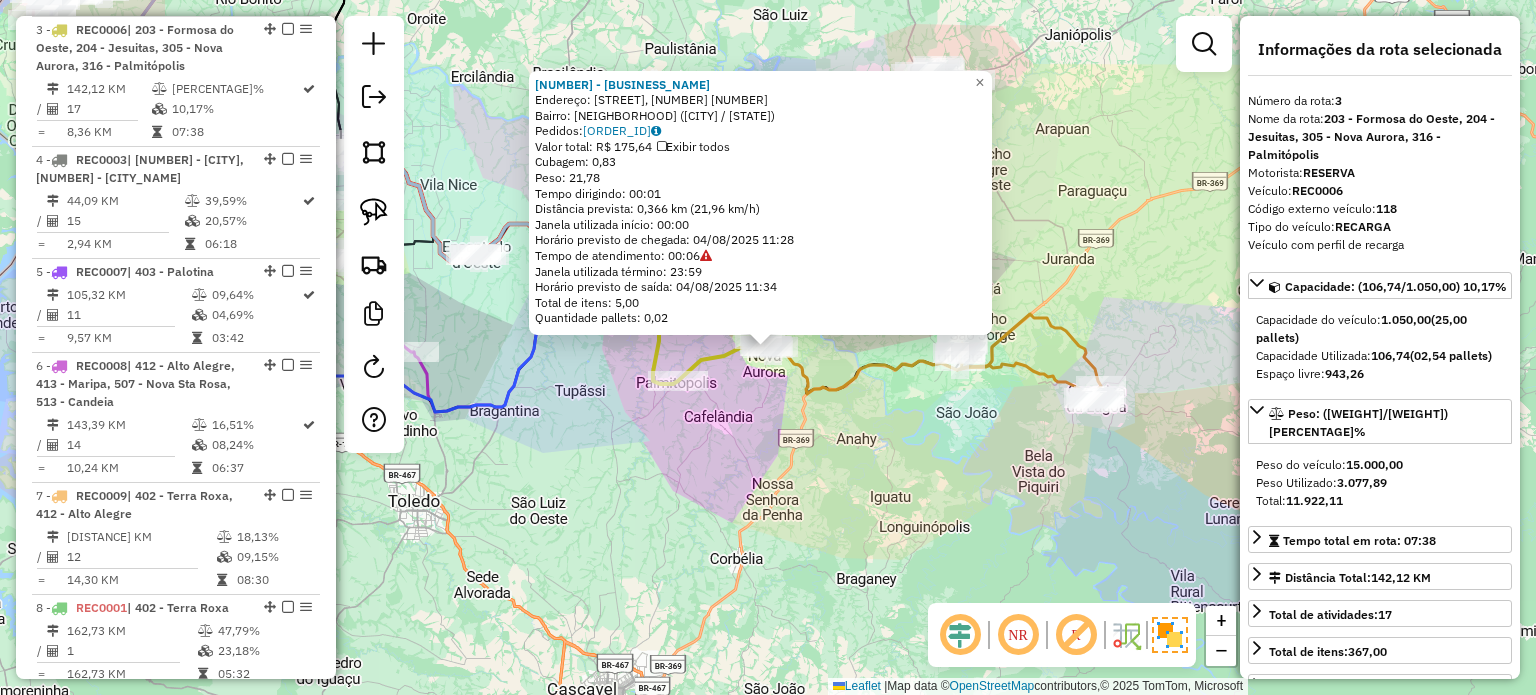 click on "69 - HOTEL E RESTAURANTE  Endereço:  PRESIDENTE MEDICI, 000075 75   Bairro: CENTRO (NOVA AURORA / PR)   Pedidos:  02039657   Valor total: R$ 175,64   Exibir todos   Cubagem: 0,83  Peso: 21,78  Tempo dirigindo: 00:01   Distância prevista: 0,366 km (21,96 km/h)   Janela utilizada início: 00:00   Horário previsto de chegada: 04/08/2025 11:28   Tempo de atendimento: 00:06   Janela utilizada término: 23:59   Horário previsto de saída: 04/08/2025 11:34   Total de itens: 5,00   Quantidade pallets: 0,02  × Janela de atendimento Grade de atendimento Capacidade Transportadoras Veículos Cliente Pedidos  Rotas Selecione os dias de semana para filtrar as janelas de atendimento  Seg   Ter   Qua   Qui   Sex   Sáb   Dom  Informe o período da janela de atendimento: De: Até:  Filtrar exatamente a janela do cliente  Considerar janela de atendimento padrão  Selecione os dias de semana para filtrar as grades de atendimento  Seg   Ter   Qua   Qui   Sex   Sáb   Dom   Clientes fora do dia de atendimento selecionado De:" 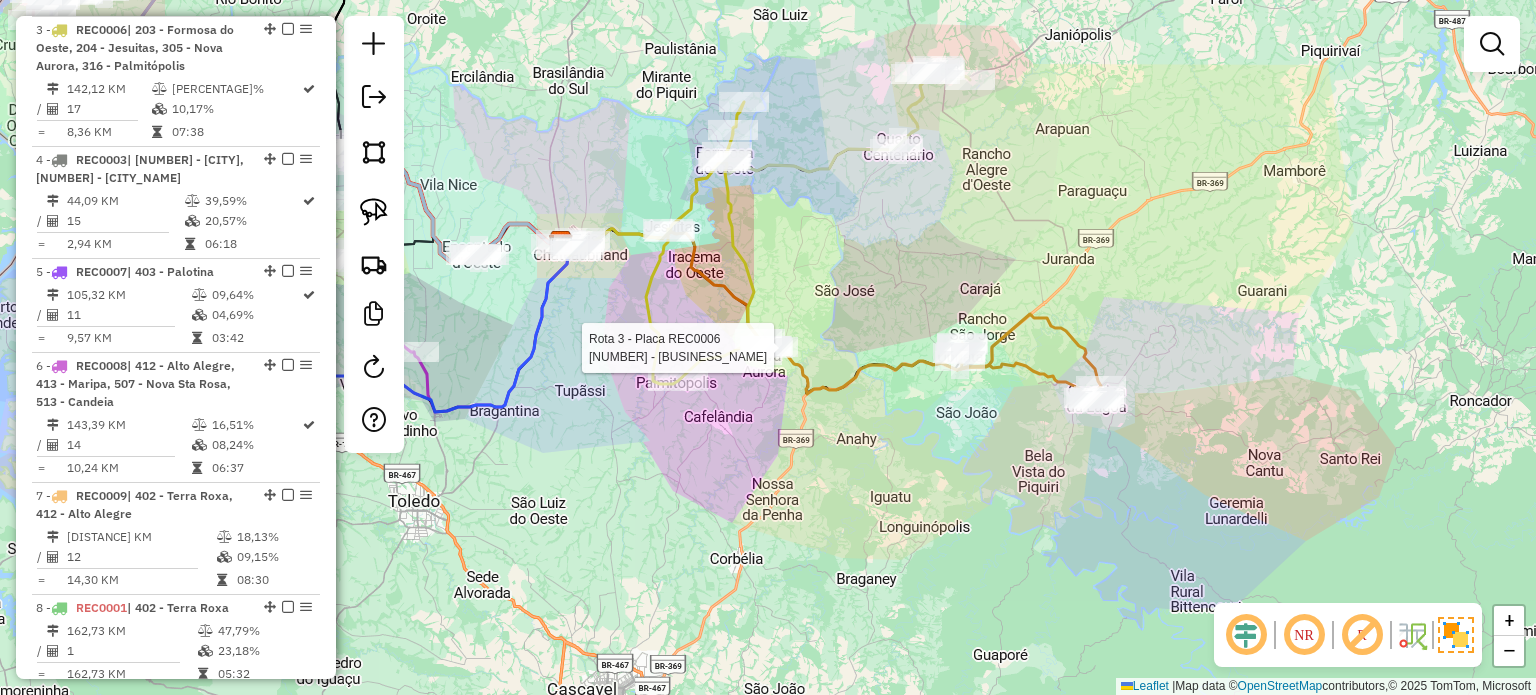 select on "*********" 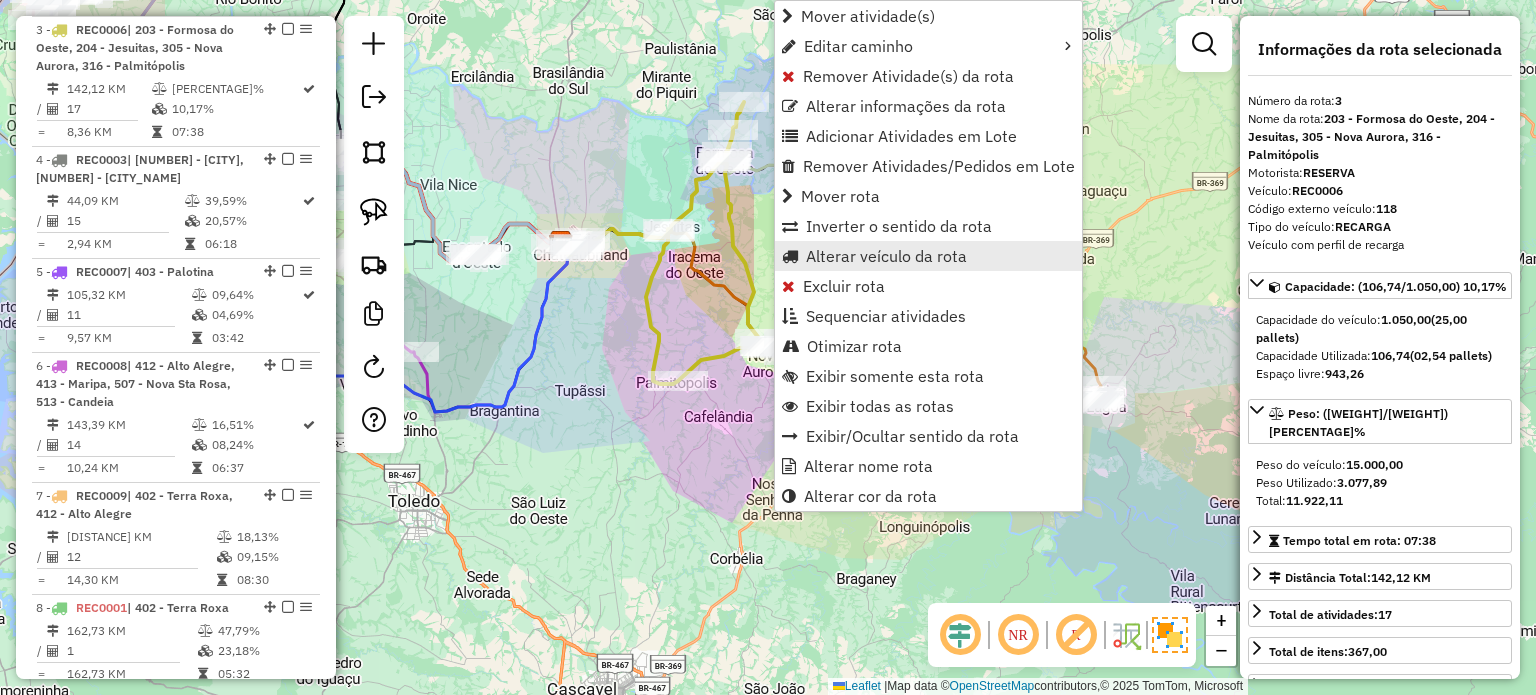 click on "Alterar veículo da rota" at bounding box center (886, 256) 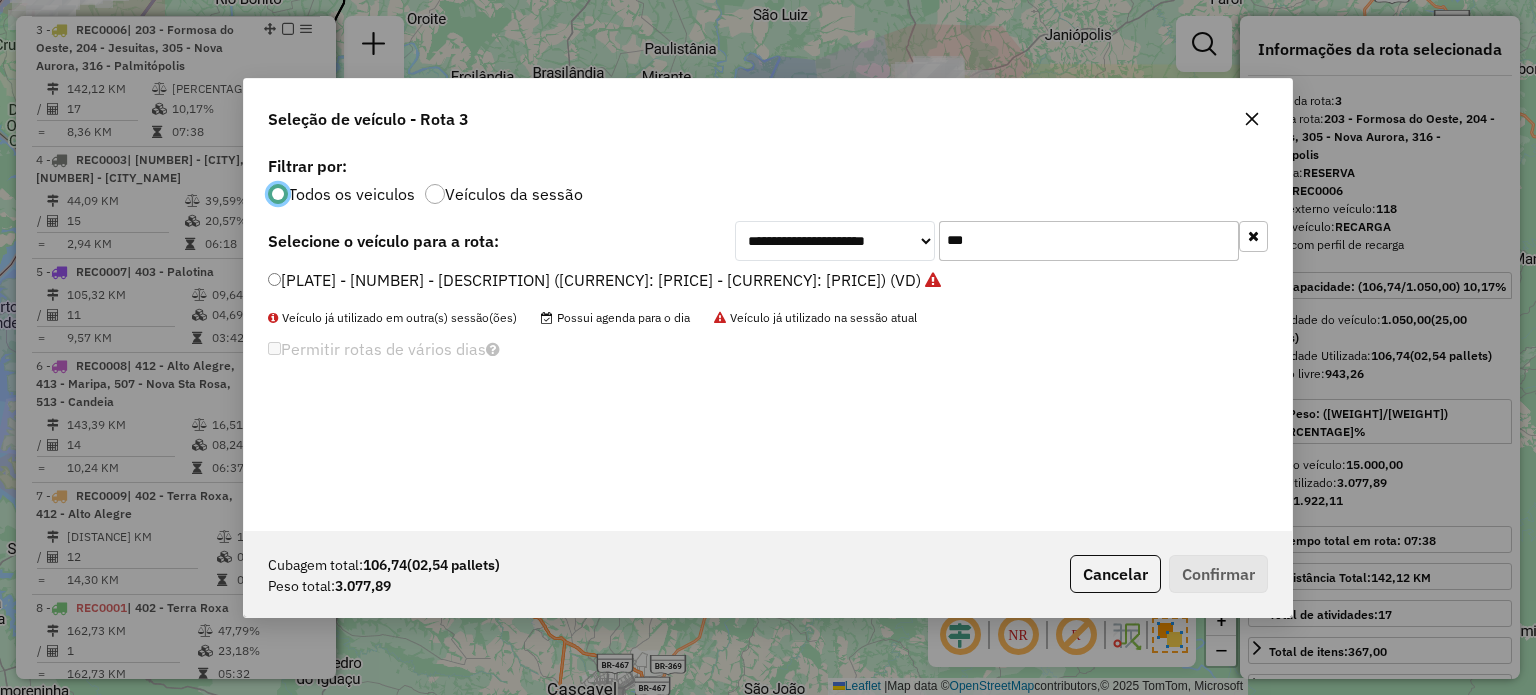 scroll, scrollTop: 10, scrollLeft: 6, axis: both 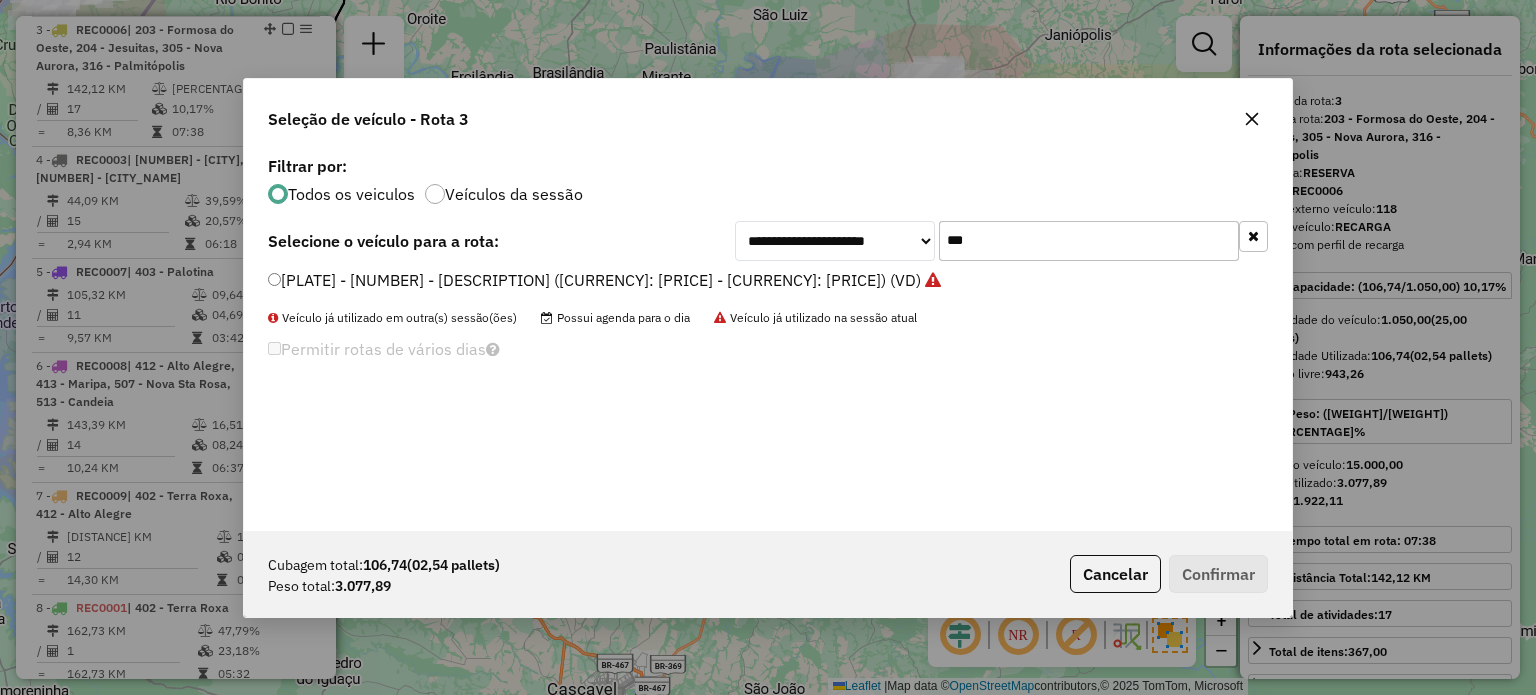 drag, startPoint x: 995, startPoint y: 241, endPoint x: 887, endPoint y: 246, distance: 108.11568 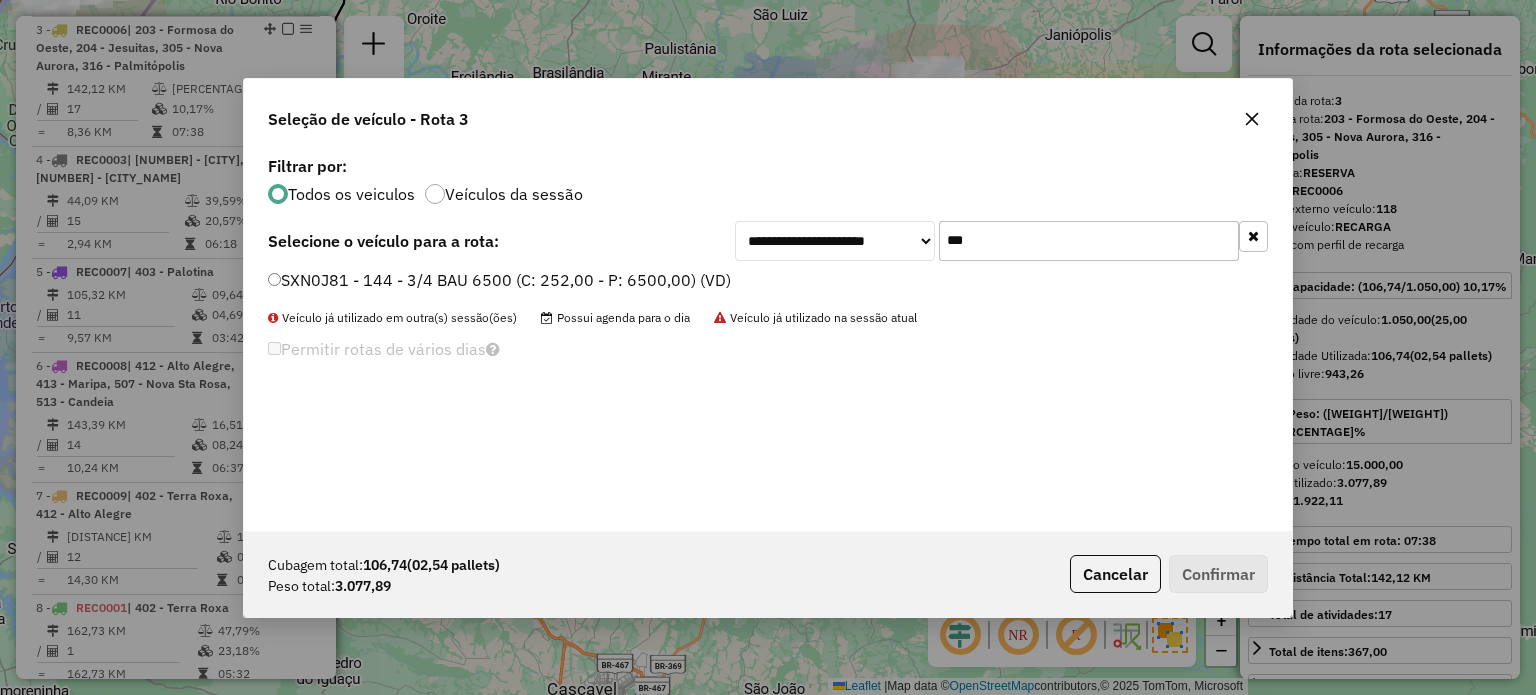 type on "***" 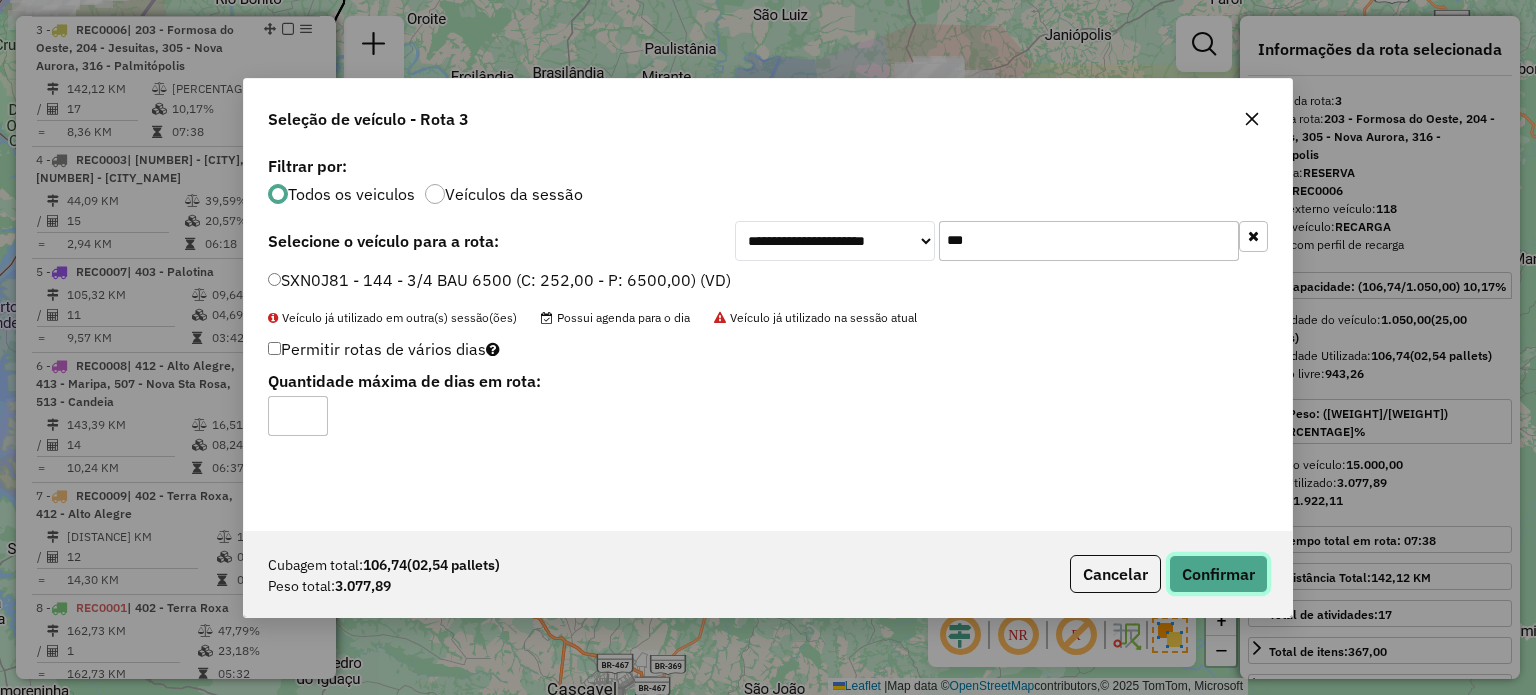 drag, startPoint x: 1204, startPoint y: 567, endPoint x: 980, endPoint y: 350, distance: 311.87338 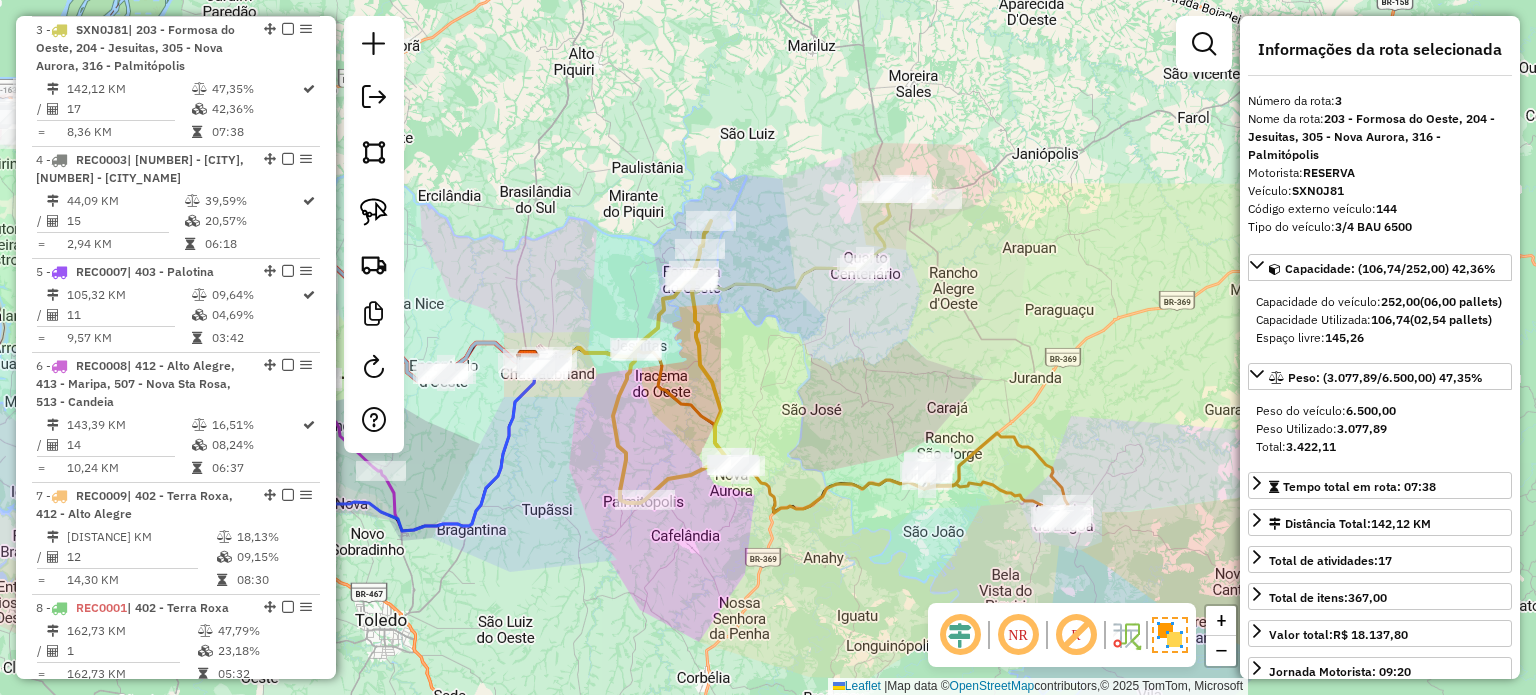 drag, startPoint x: 998, startPoint y: 189, endPoint x: 953, endPoint y: 288, distance: 108.74741 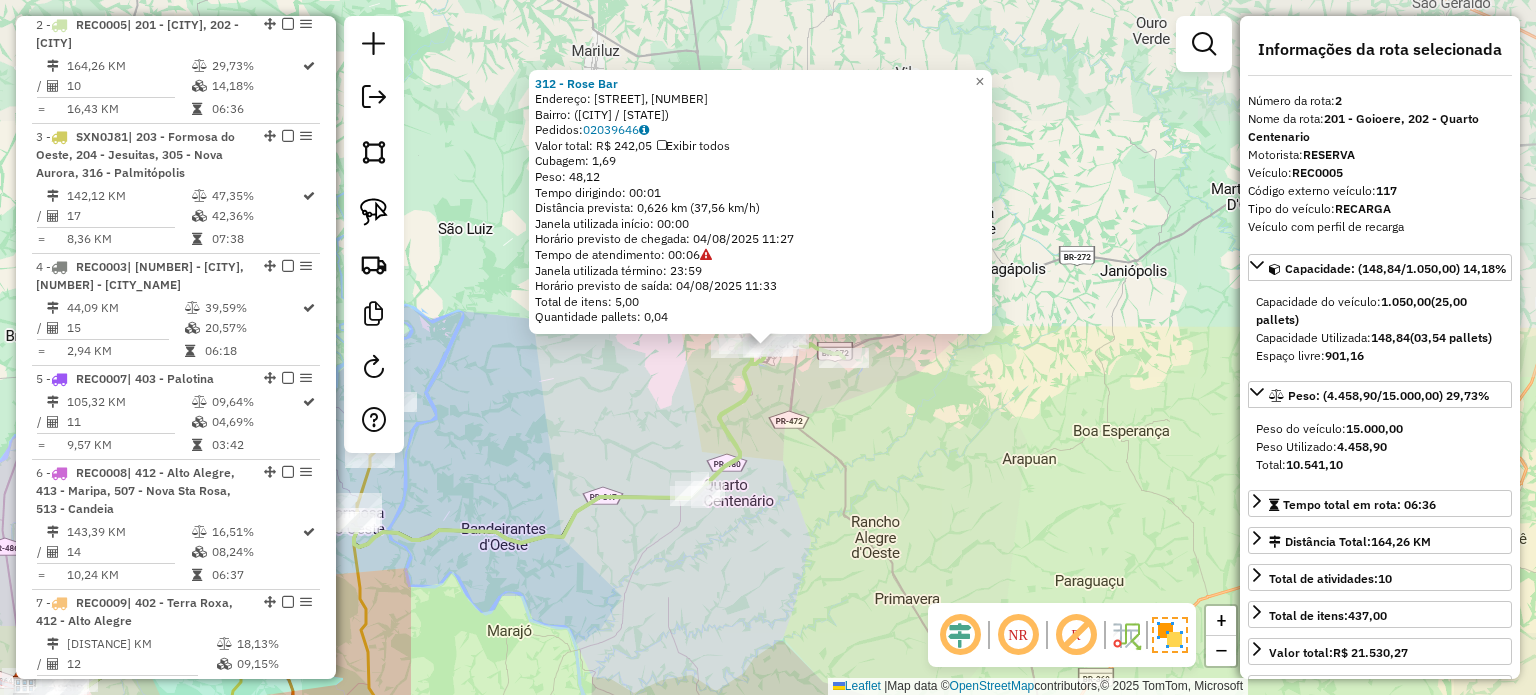 scroll, scrollTop: 928, scrollLeft: 0, axis: vertical 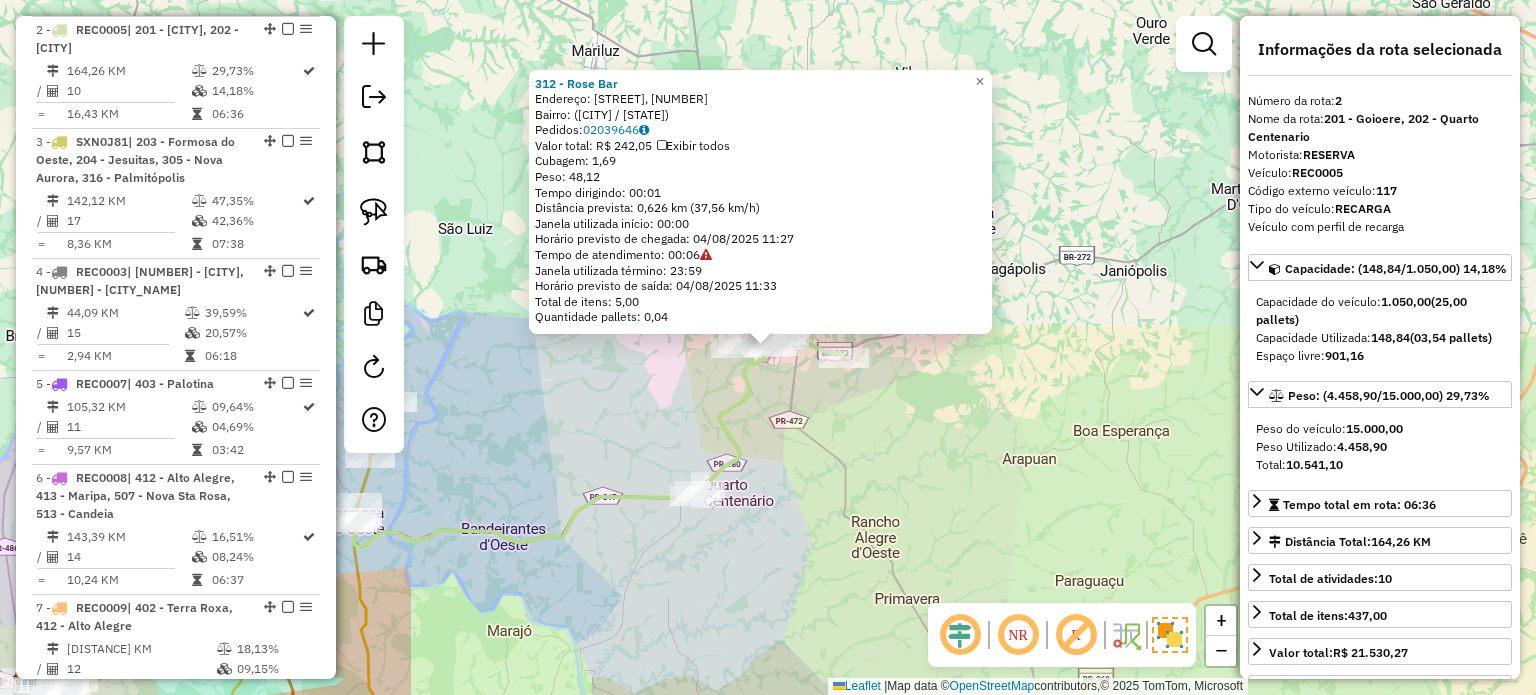 click on "312 - Rose Bar  Endereço: Avenida Tiradentes, 969   Bairro:  (Goioerê / PR)   Pedidos:  02039646   Valor total: R$ 242,05   Exibir todos   Cubagem: 1,69  Peso: 48,12  Tempo dirigindo: 00:01   Distância prevista: 0,626 km (37,56 km/h)   Janela utilizada início: 00:00   Horário previsto de chegada: 04/08/2025 11:27   Tempo de atendimento: 00:06   Janela utilizada término: 23:59   Horário previsto de saída: 04/08/2025 11:33   Total de itens: 5,00   Quantidade pallets: 0,04  × Janela de atendimento Grade de atendimento Capacidade Transportadoras Veículos Cliente Pedidos  Rotas Selecione os dias de semana para filtrar as janelas de atendimento  Seg   Ter   Qua   Qui   Sex   Sáb   Dom  Informe o período da janela de atendimento: De: Até:  Filtrar exatamente a janela do cliente  Considerar janela de atendimento padrão  Selecione os dias de semana para filtrar as grades de atendimento  Seg   Ter   Qua   Qui   Sex   Sáb   Dom   Considerar clientes sem dia de atendimento cadastrado  Peso mínimo:   De:" 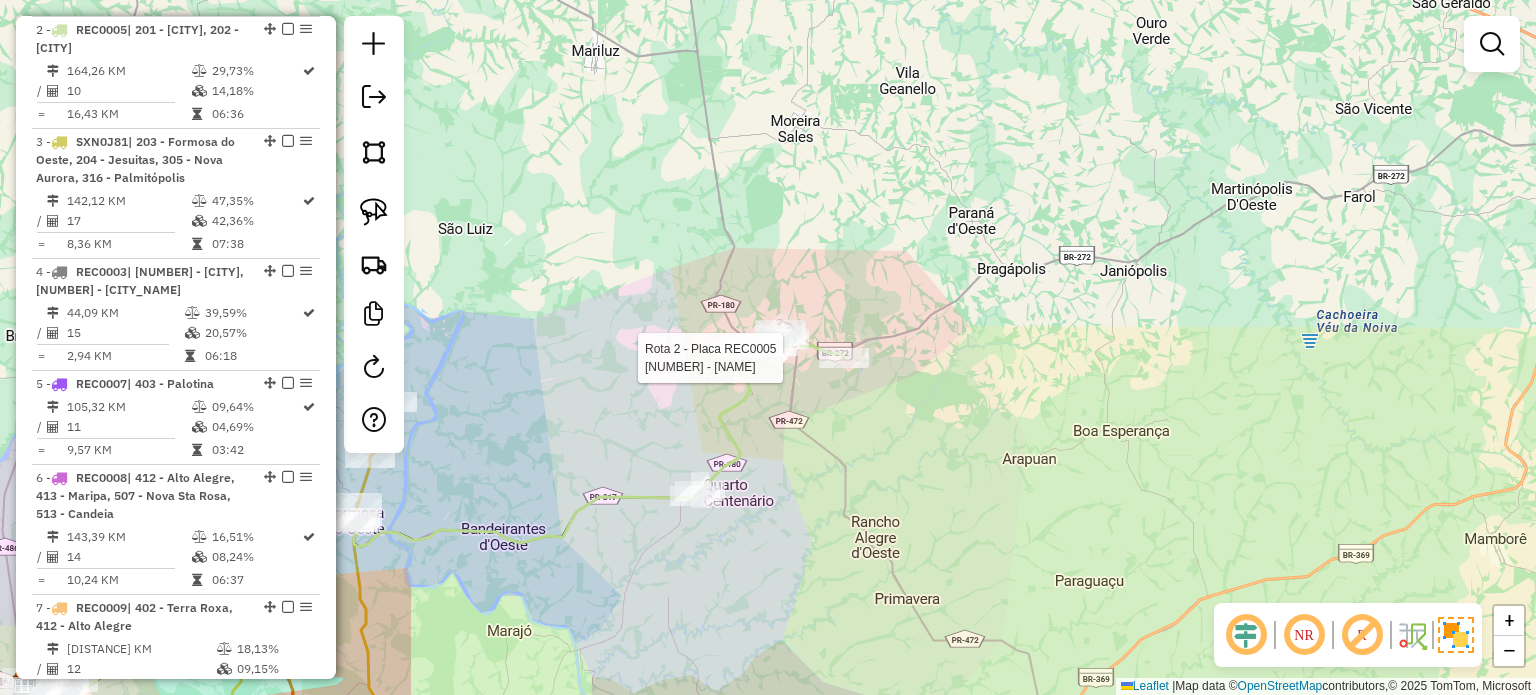 select on "*********" 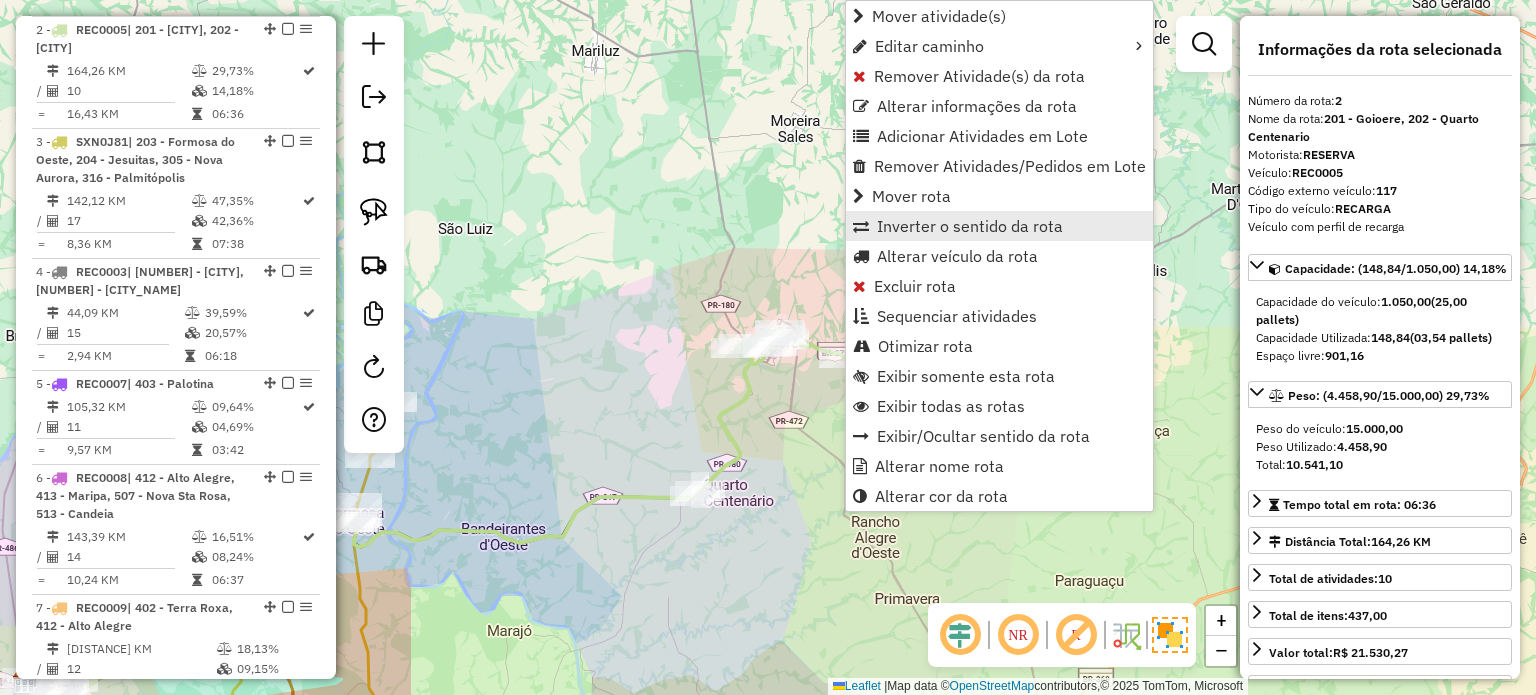 click on "Inverter o sentido da rota" at bounding box center (999, 226) 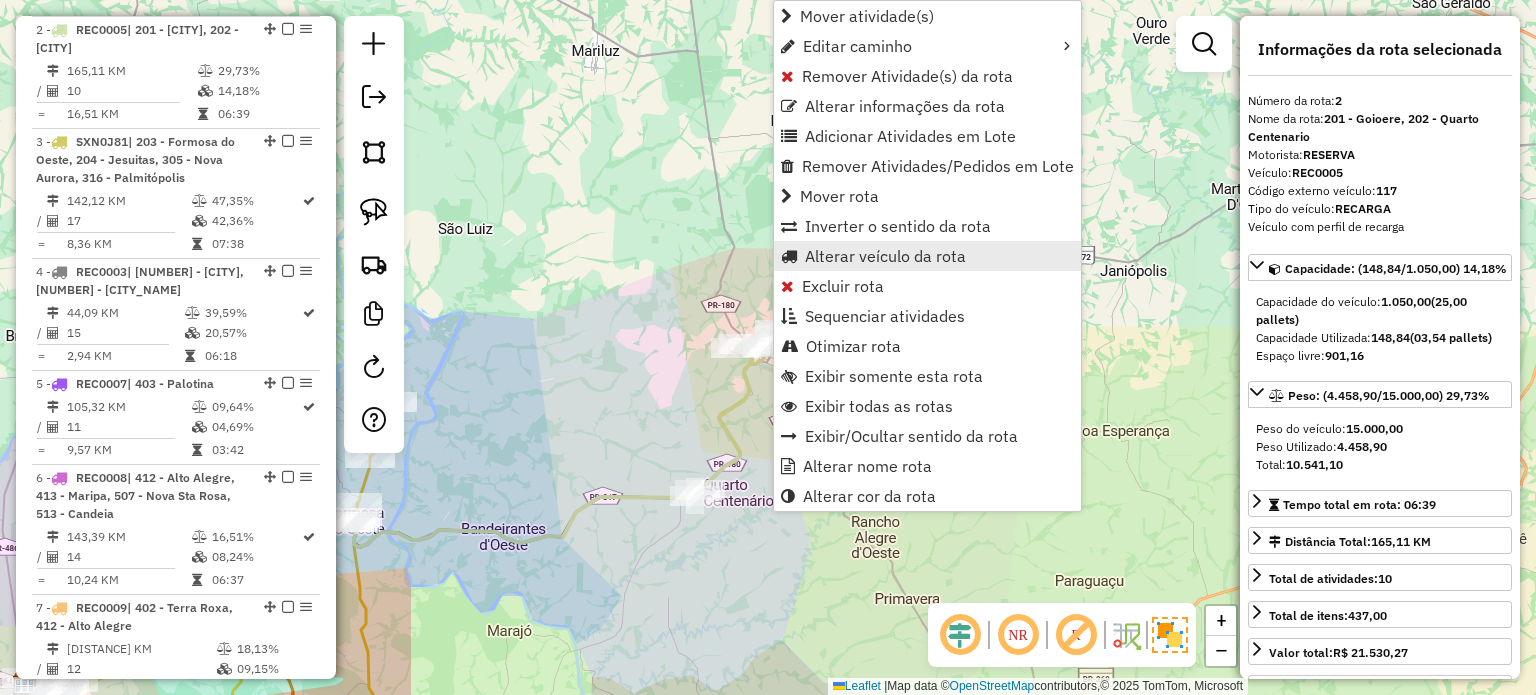 click on "Alterar veículo da rota" at bounding box center (885, 256) 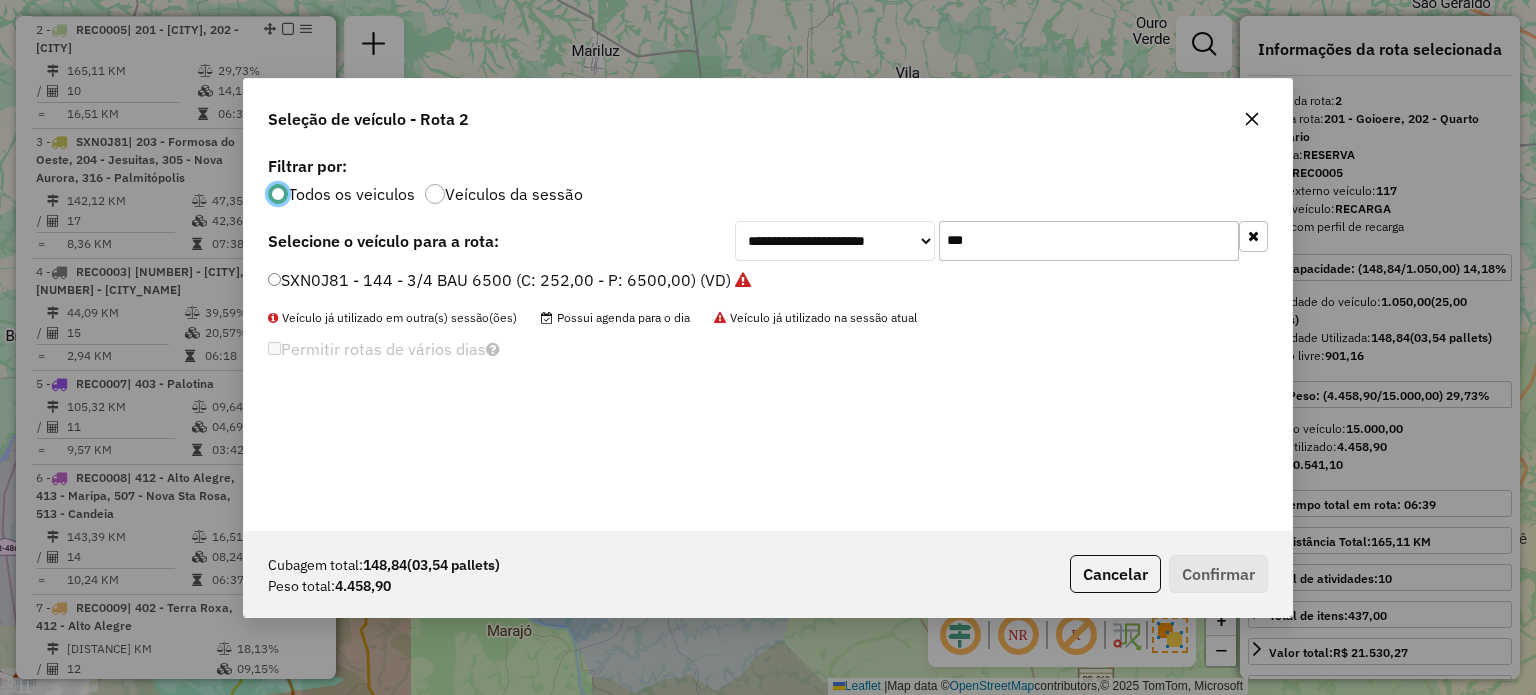 scroll, scrollTop: 10, scrollLeft: 6, axis: both 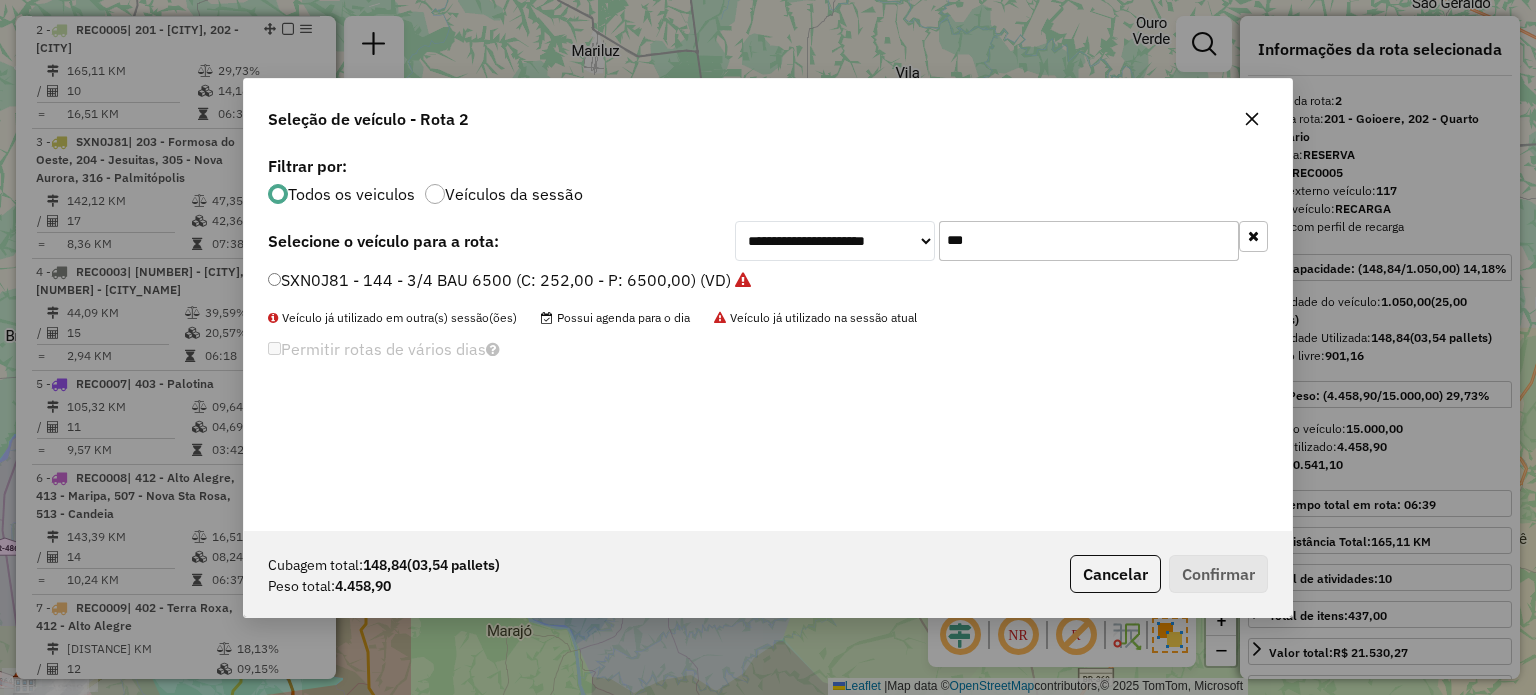 drag, startPoint x: 1007, startPoint y: 242, endPoint x: 818, endPoint y: 247, distance: 189.06613 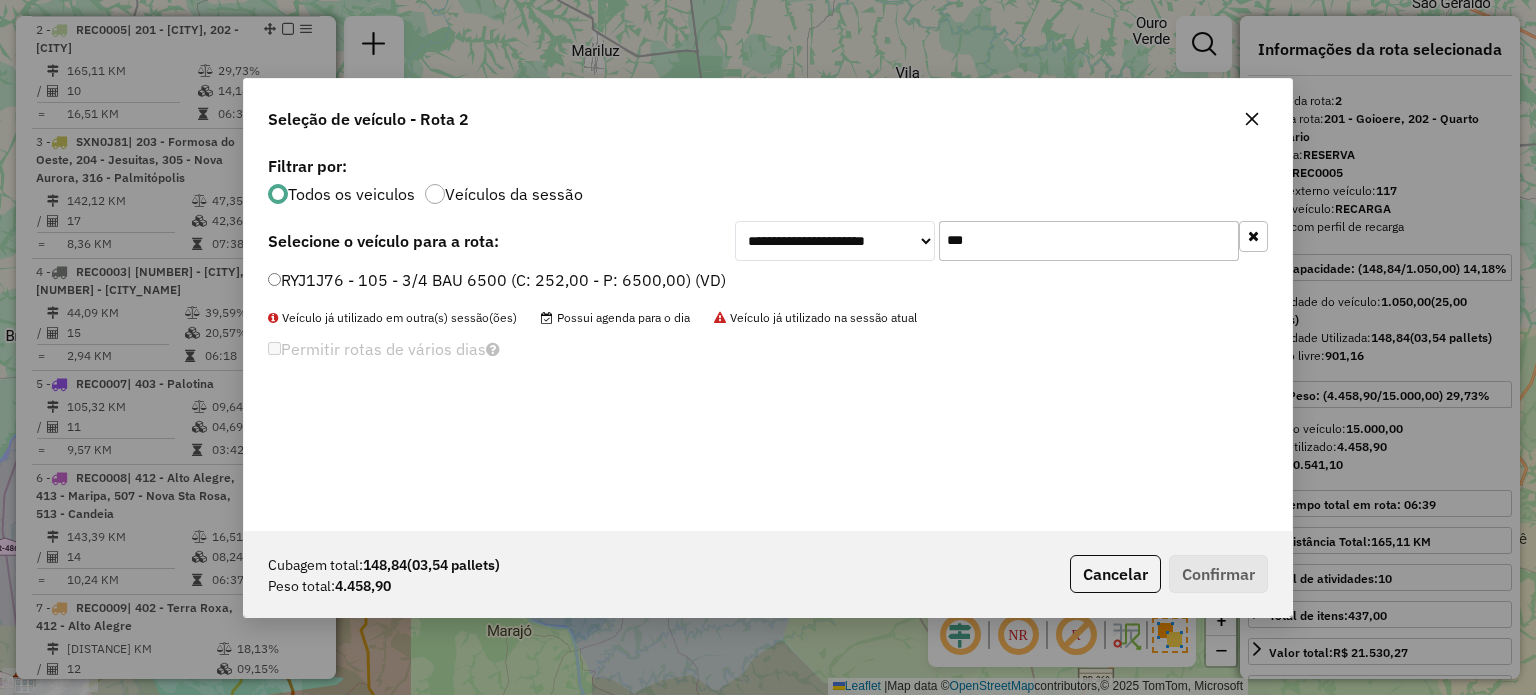 type on "***" 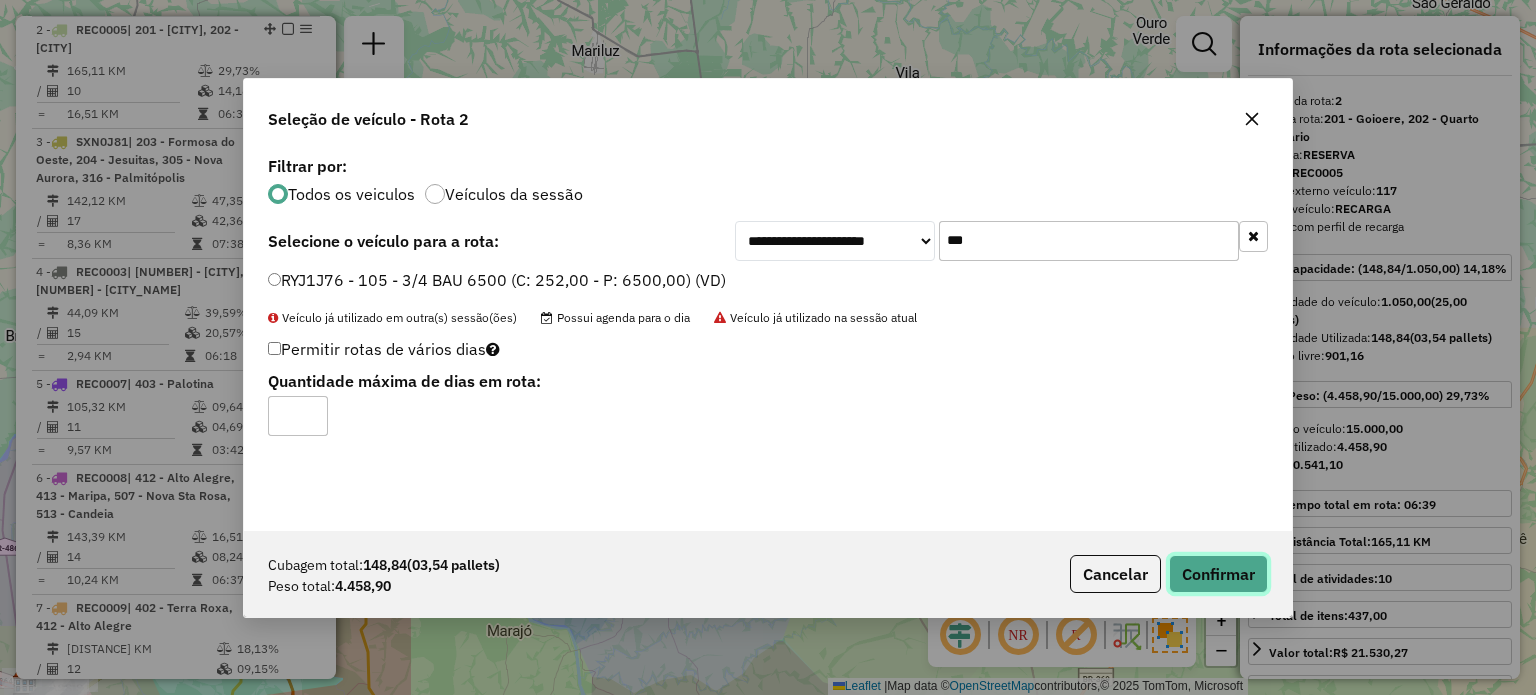 click on "Confirmar" 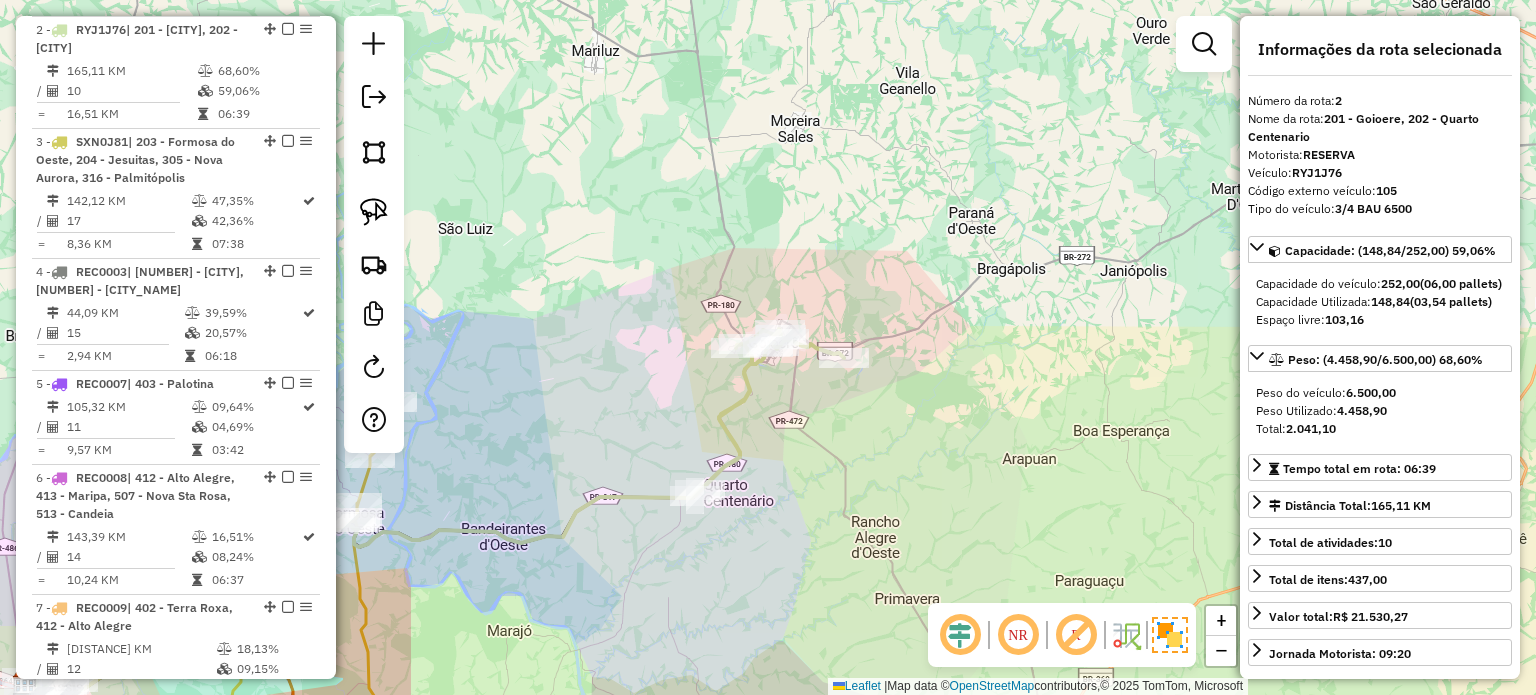 drag, startPoint x: 916, startPoint y: 361, endPoint x: 964, endPoint y: 219, distance: 149.8933 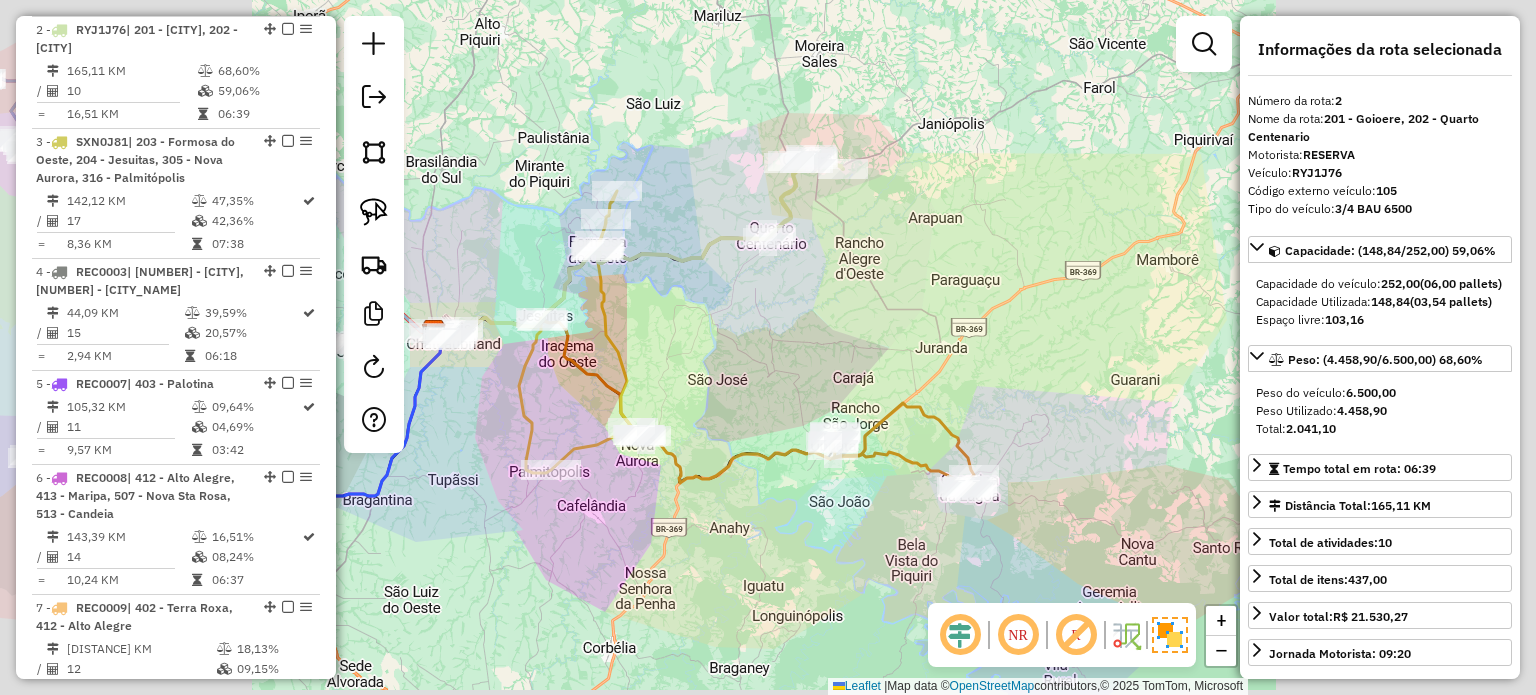 drag, startPoint x: 756, startPoint y: 379, endPoint x: 964, endPoint y: 307, distance: 220.10907 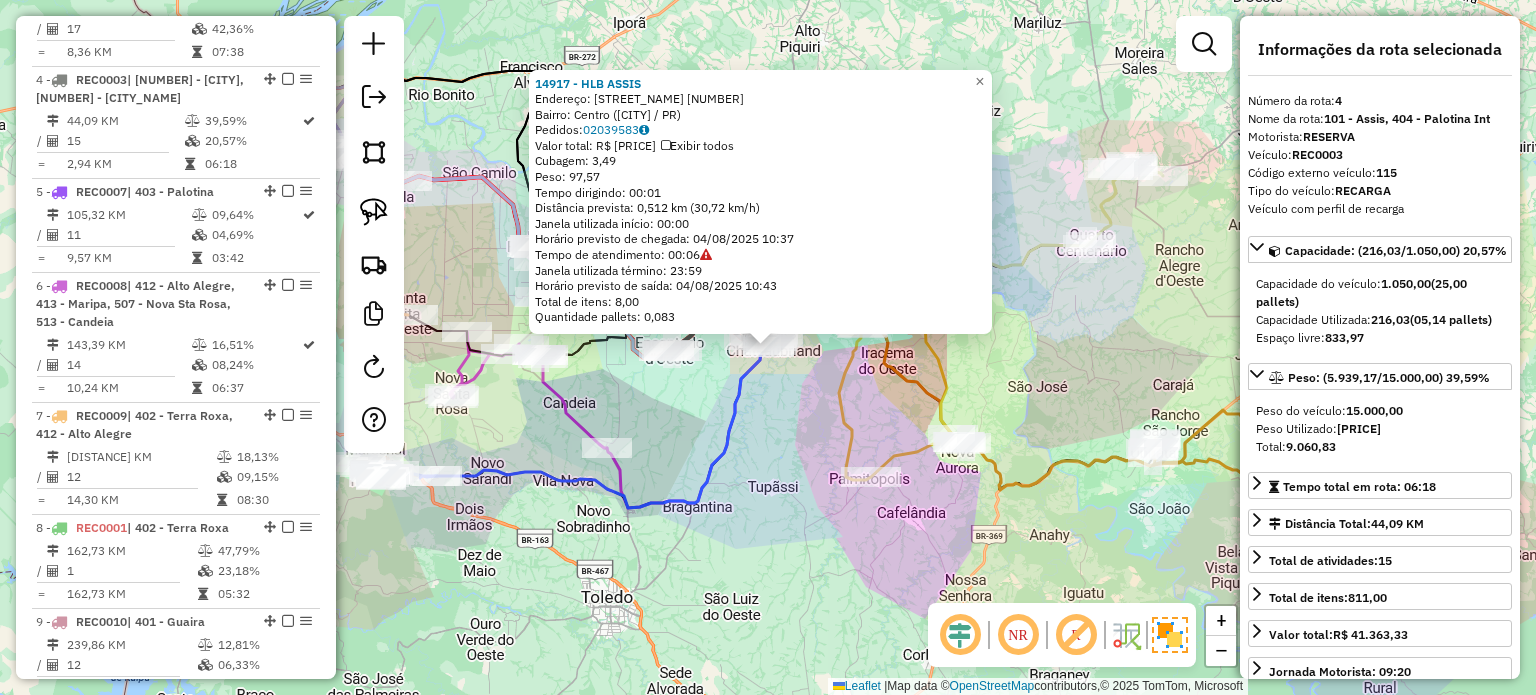 scroll, scrollTop: 1169, scrollLeft: 0, axis: vertical 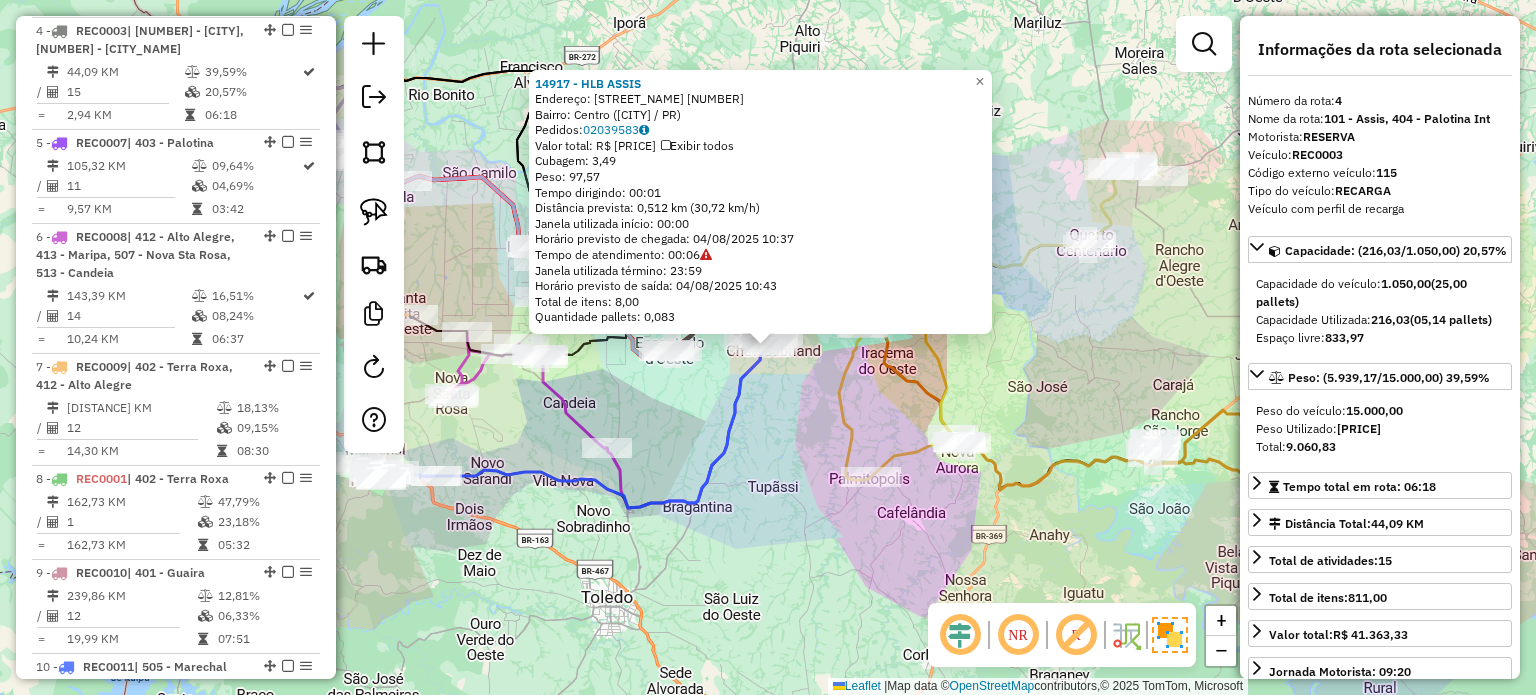 click 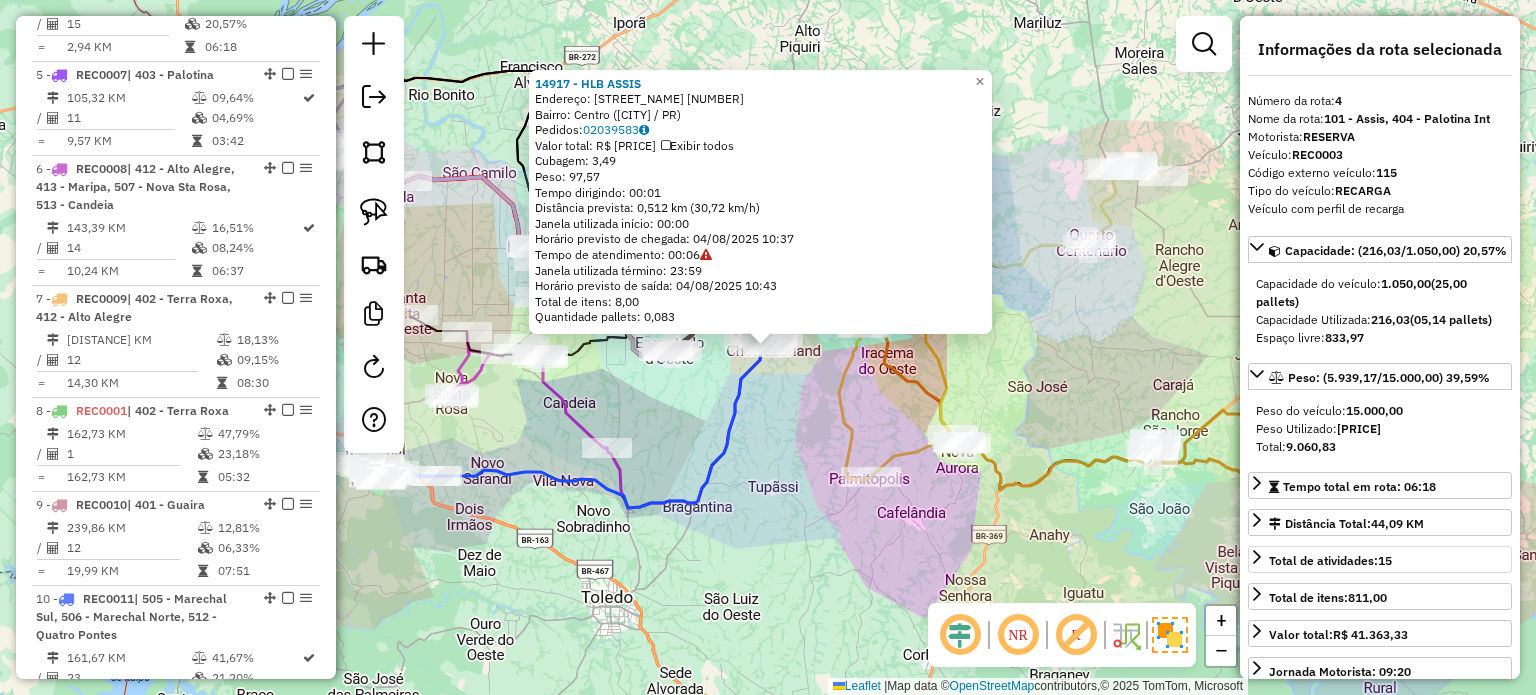 scroll, scrollTop: 1169, scrollLeft: 0, axis: vertical 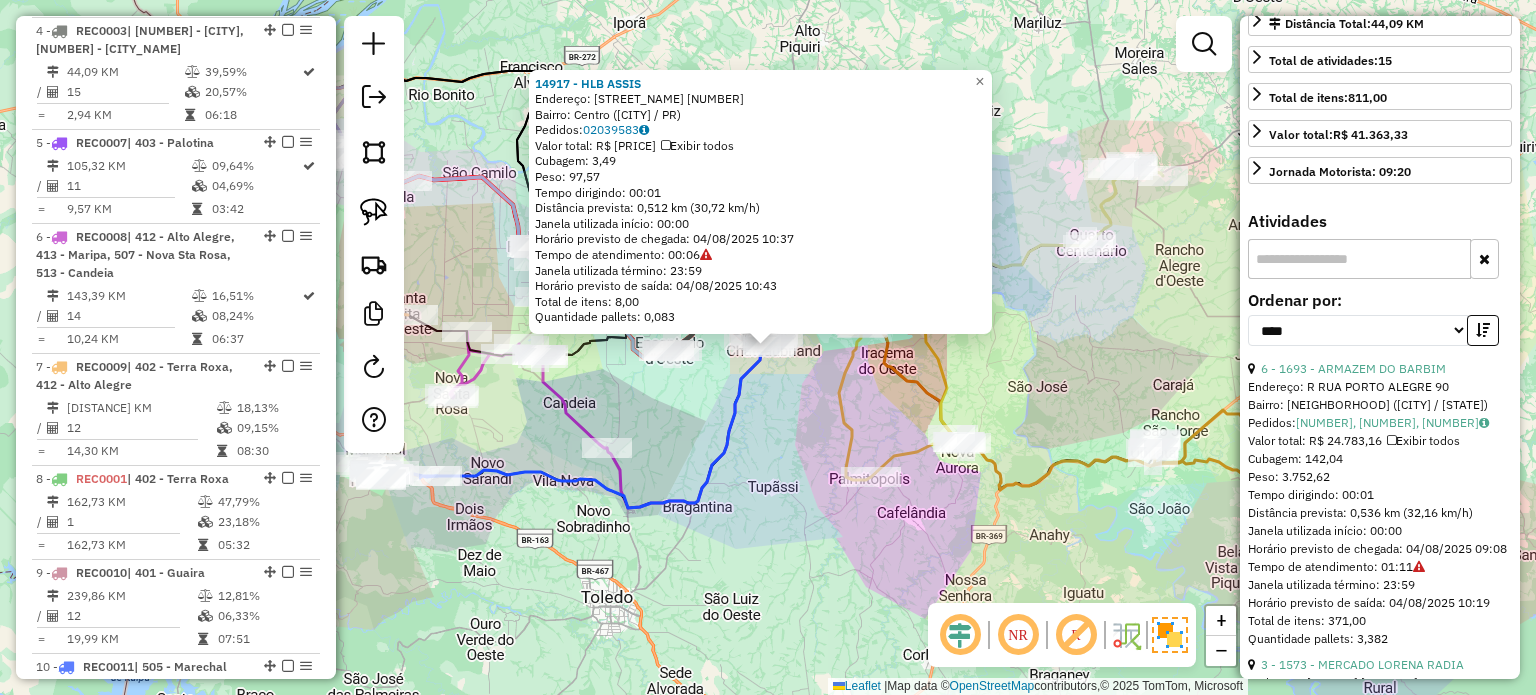 click on "Rota 3 - Placa SXN0J81  121 - BOLA GAS 14917 - HLB ASSIS  Endereço:  TUPASSI 2291B   Bairro: Centro (ASSIS CHATEAUBRIAND / PR)   Pedidos:  02039583   Valor total: R$ 673,59   Exibir todos   Cubagem: 3,49  Peso: 97,57  Tempo dirigindo: 00:01   Distância prevista: 0,512 km (30,72 km/h)   Janela utilizada início: 00:00   Horário previsto de chegada: 04/08/2025 10:37   Tempo de atendimento: 00:06   Janela utilizada término: 23:59   Horário previsto de saída: 04/08/2025 10:43   Total de itens: 8,00   Quantidade pallets: 0,083  × Janela de atendimento Grade de atendimento Capacidade Transportadoras Veículos Cliente Pedidos  Rotas Selecione os dias de semana para filtrar as janelas de atendimento  Seg   Ter   Qua   Qui   Sex   Sáb   Dom  Informe o período da janela de atendimento: De: Até:  Filtrar exatamente a janela do cliente  Considerar janela de atendimento padrão  Selecione os dias de semana para filtrar as grades de atendimento  Seg   Ter   Qua   Qui   Sex   Sáb   Dom   Peso mínimo:   De:  De:" 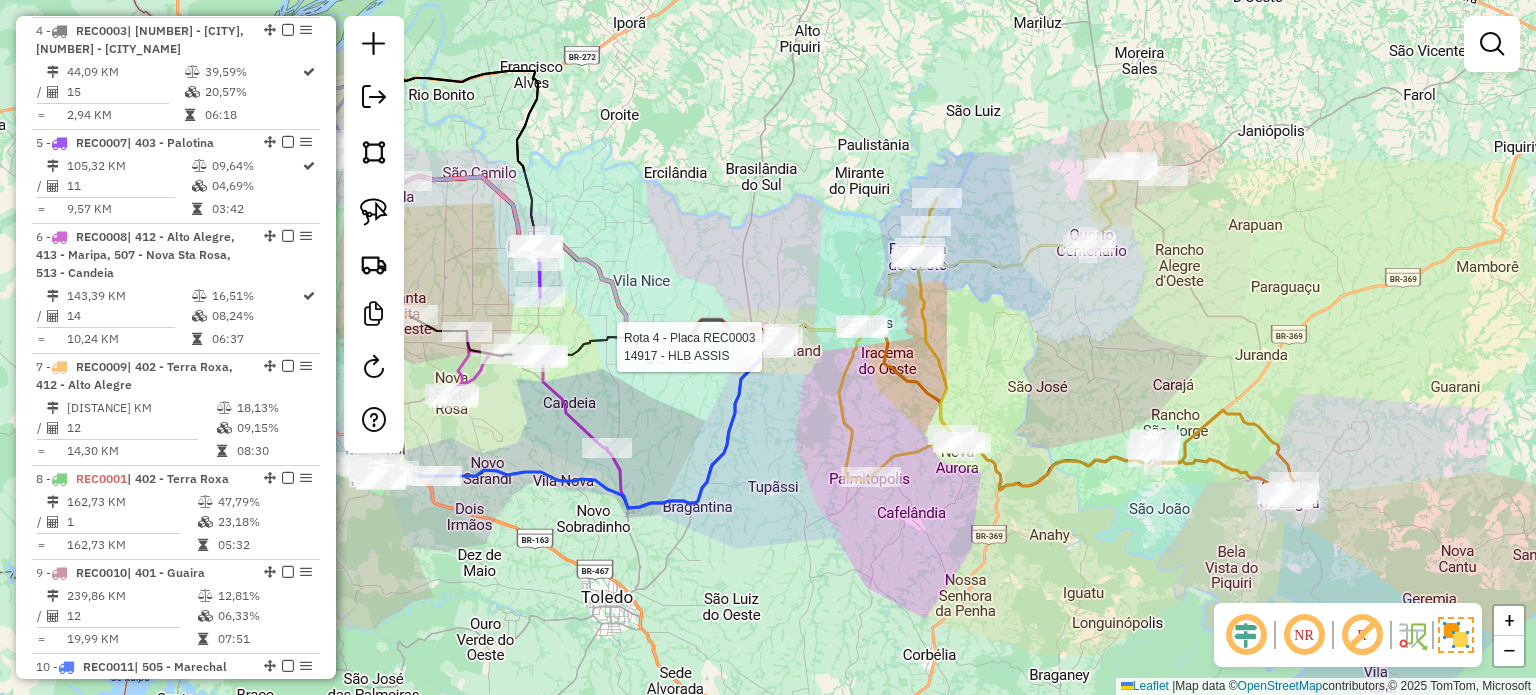 select on "*********" 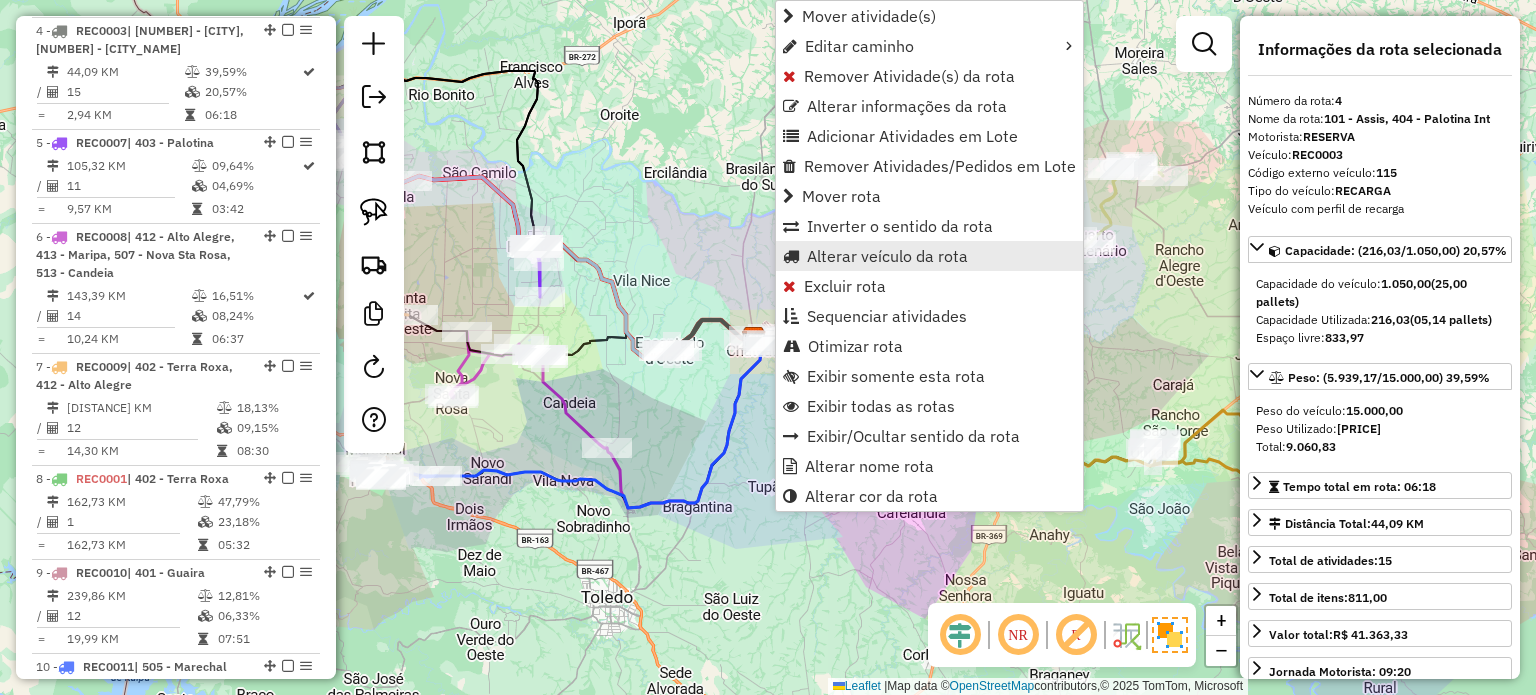click on "Alterar veículo da rota" at bounding box center (887, 256) 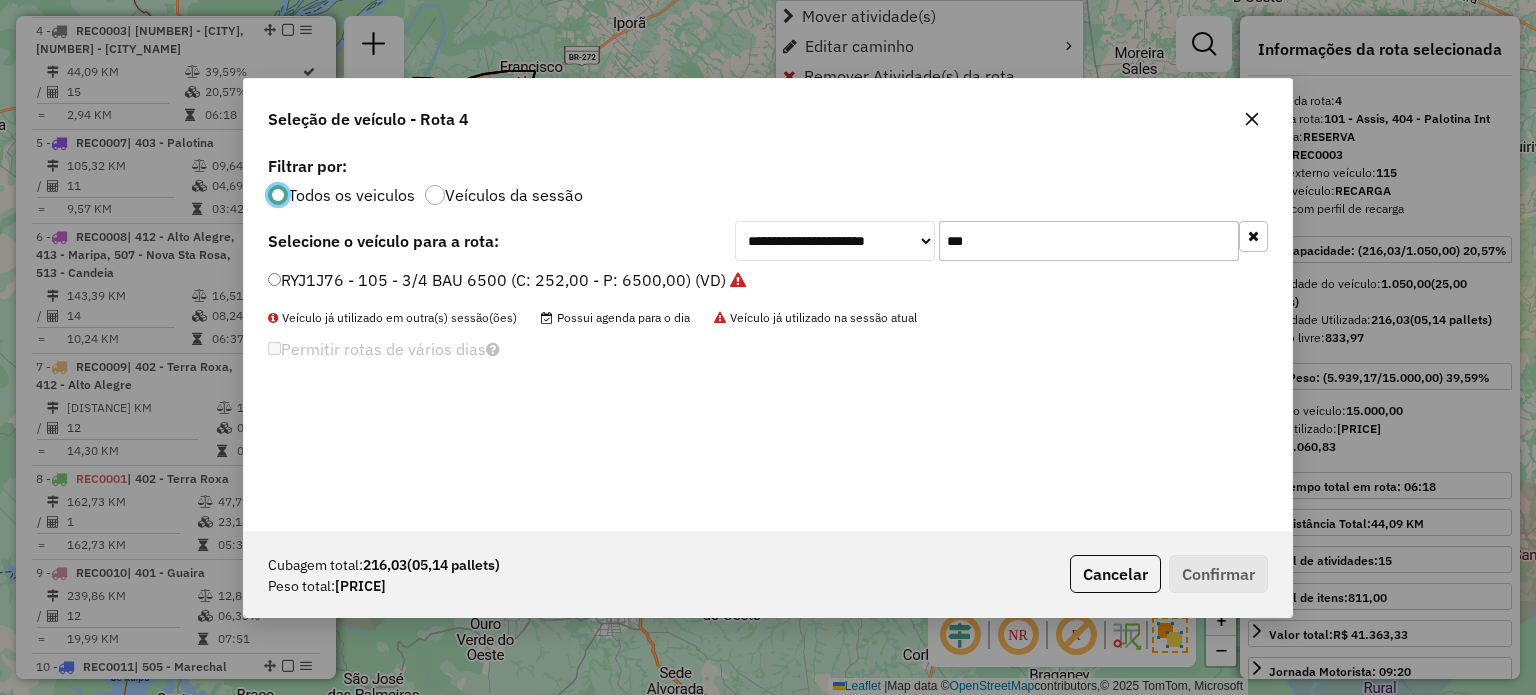 scroll, scrollTop: 10, scrollLeft: 6, axis: both 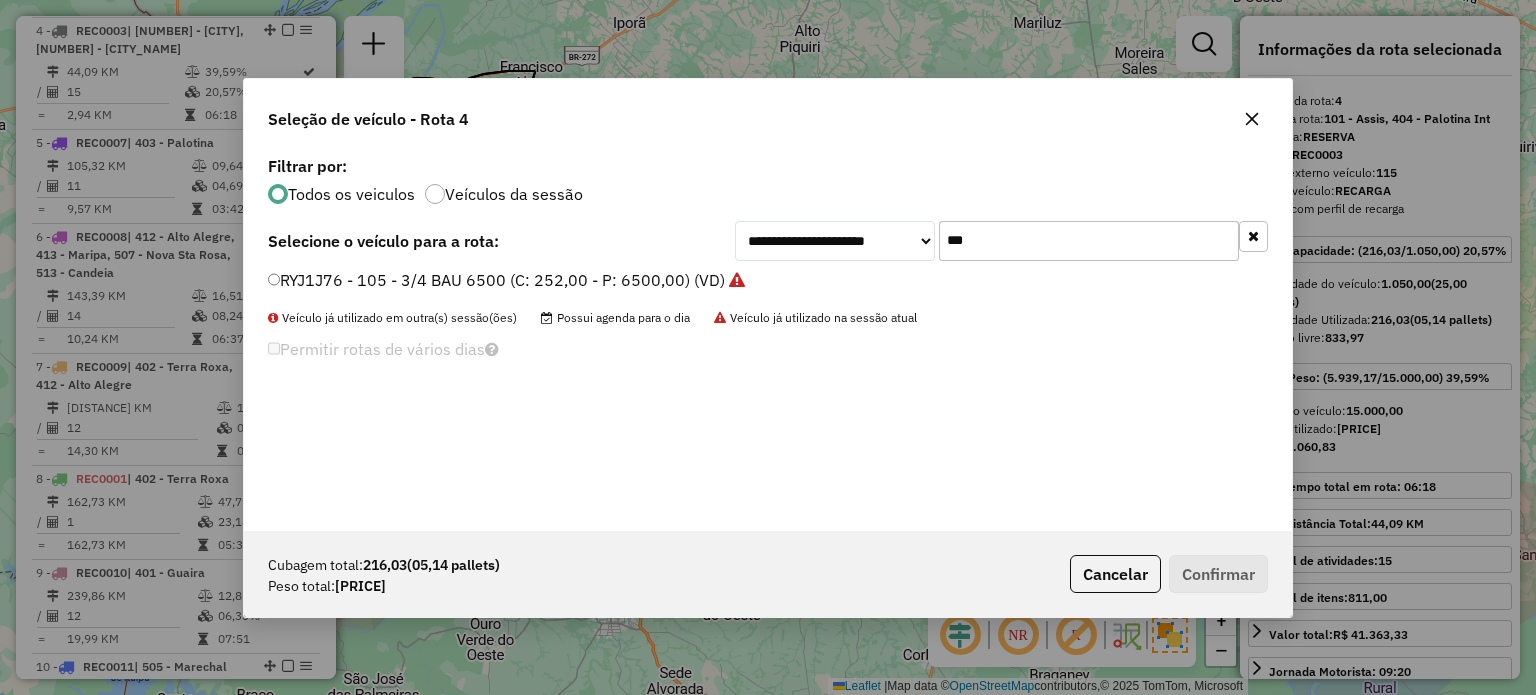 drag, startPoint x: 991, startPoint y: 237, endPoint x: 846, endPoint y: 234, distance: 145.03104 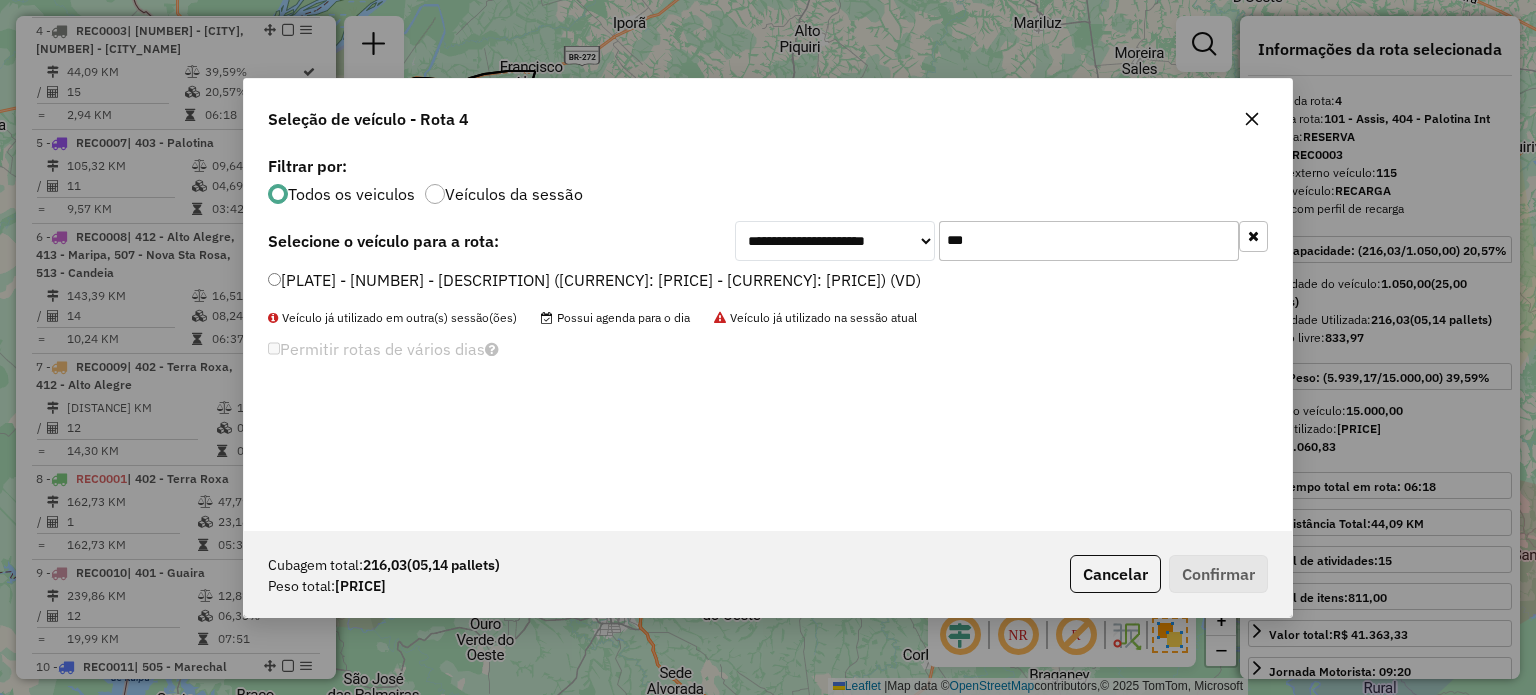 type on "***" 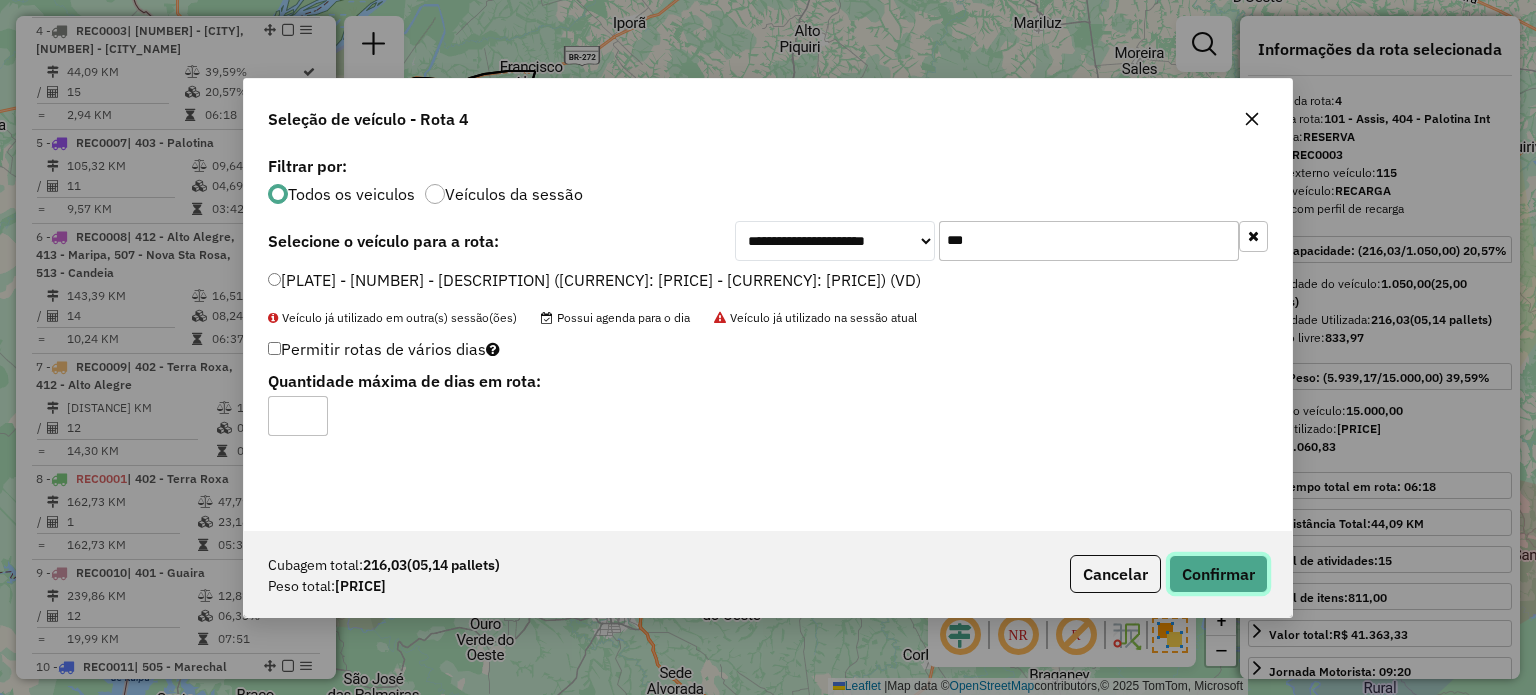 click on "Confirmar" 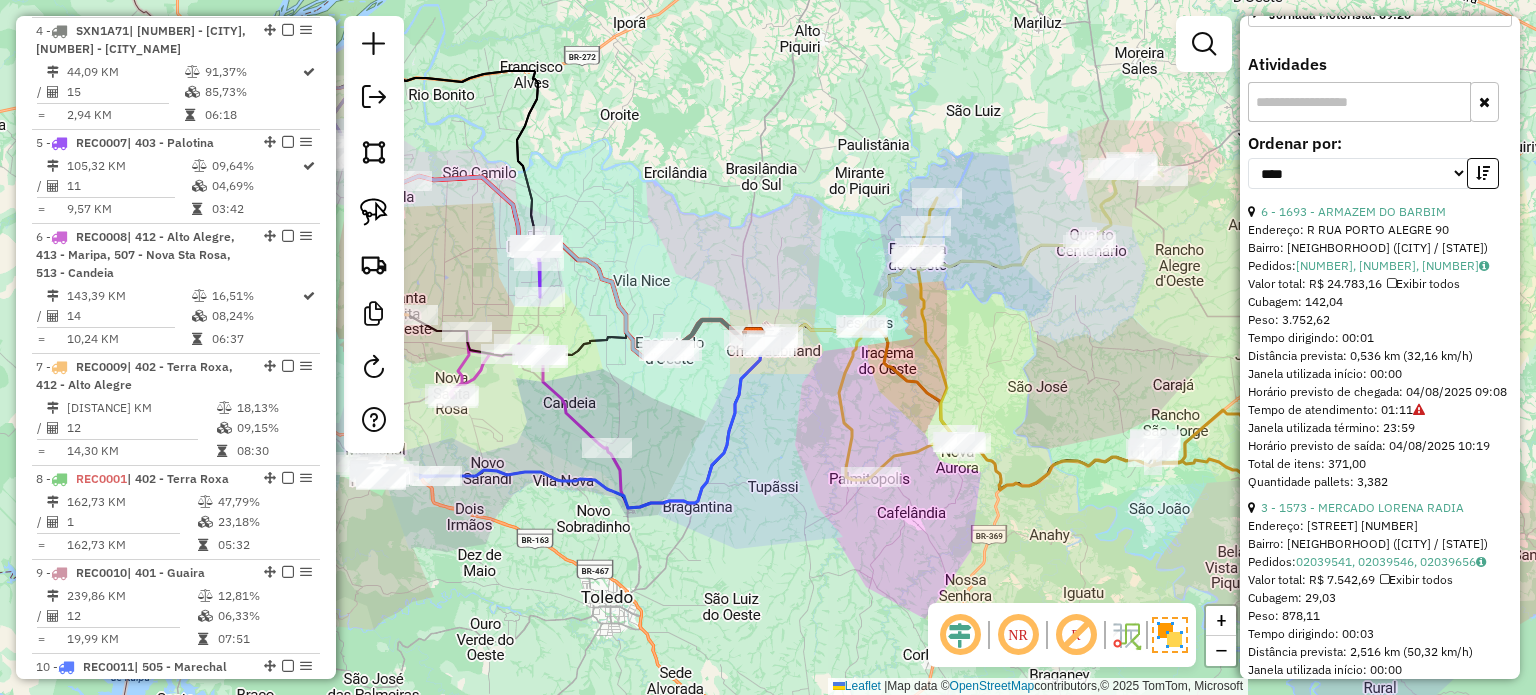 scroll, scrollTop: 700, scrollLeft: 0, axis: vertical 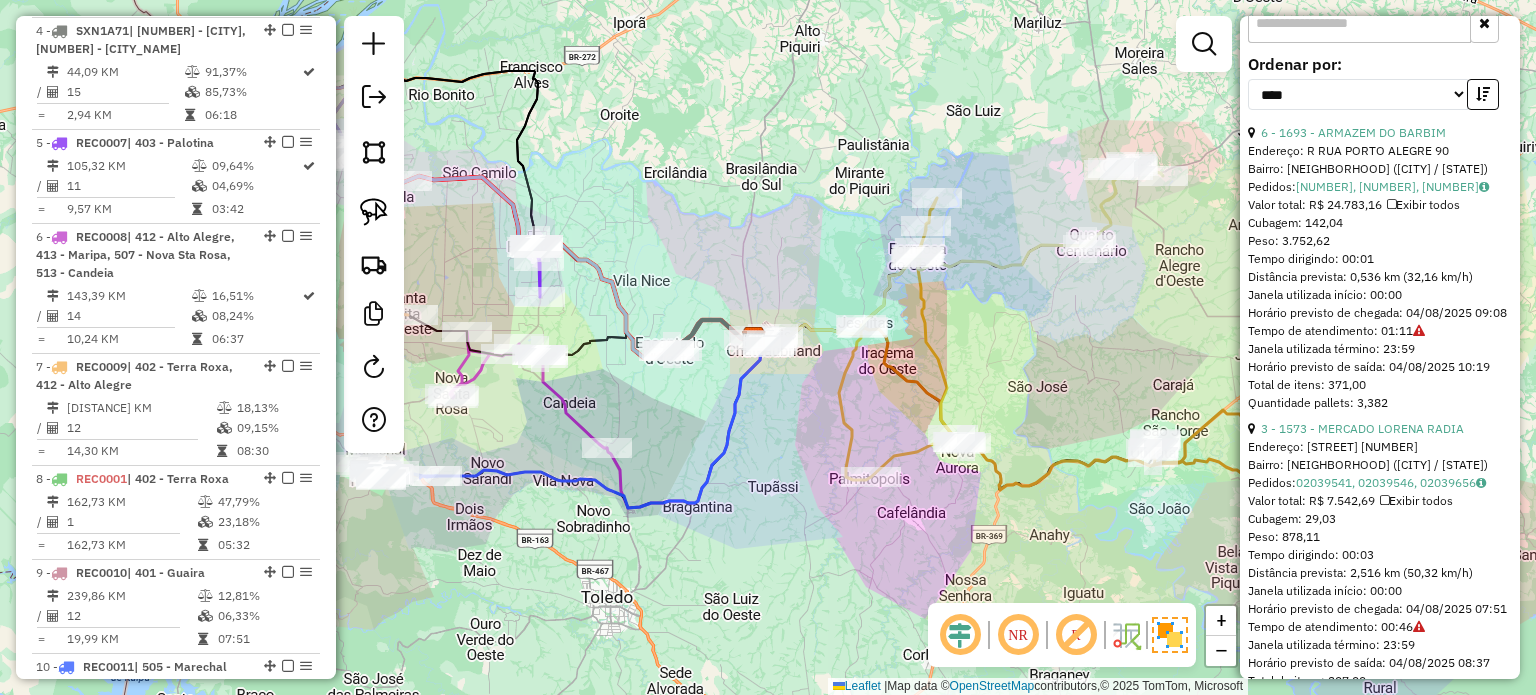 click on "Rota 3 - Placa SXN0J81  15322 - FRATELLI AUTO POSTO Janela de atendimento Grade de atendimento Capacidade Transportadoras Veículos Cliente Pedidos  Rotas Selecione os dias de semana para filtrar as janelas de atendimento  Seg   Ter   Qua   Qui   Sex   Sáb   Dom  Informe o período da janela de atendimento: De: Até:  Filtrar exatamente a janela do cliente  Considerar janela de atendimento padrão  Selecione os dias de semana para filtrar as grades de atendimento  Seg   Ter   Qua   Qui   Sex   Sáb   Dom   Considerar clientes sem dia de atendimento cadastrado  Clientes fora do dia de atendimento selecionado Filtrar as atividades entre os valores definidos abaixo:  Peso mínimo:   Peso máximo:   Cubagem mínima:   Cubagem máxima:   De:   Até:  Filtrar as atividades entre o tempo de atendimento definido abaixo:  De:   Até:   Considerar capacidade total dos clientes não roteirizados Transportadora: Selecione um ou mais itens Tipo de veículo: Selecione um ou mais itens Veículo: Selecione um ou mais itens" 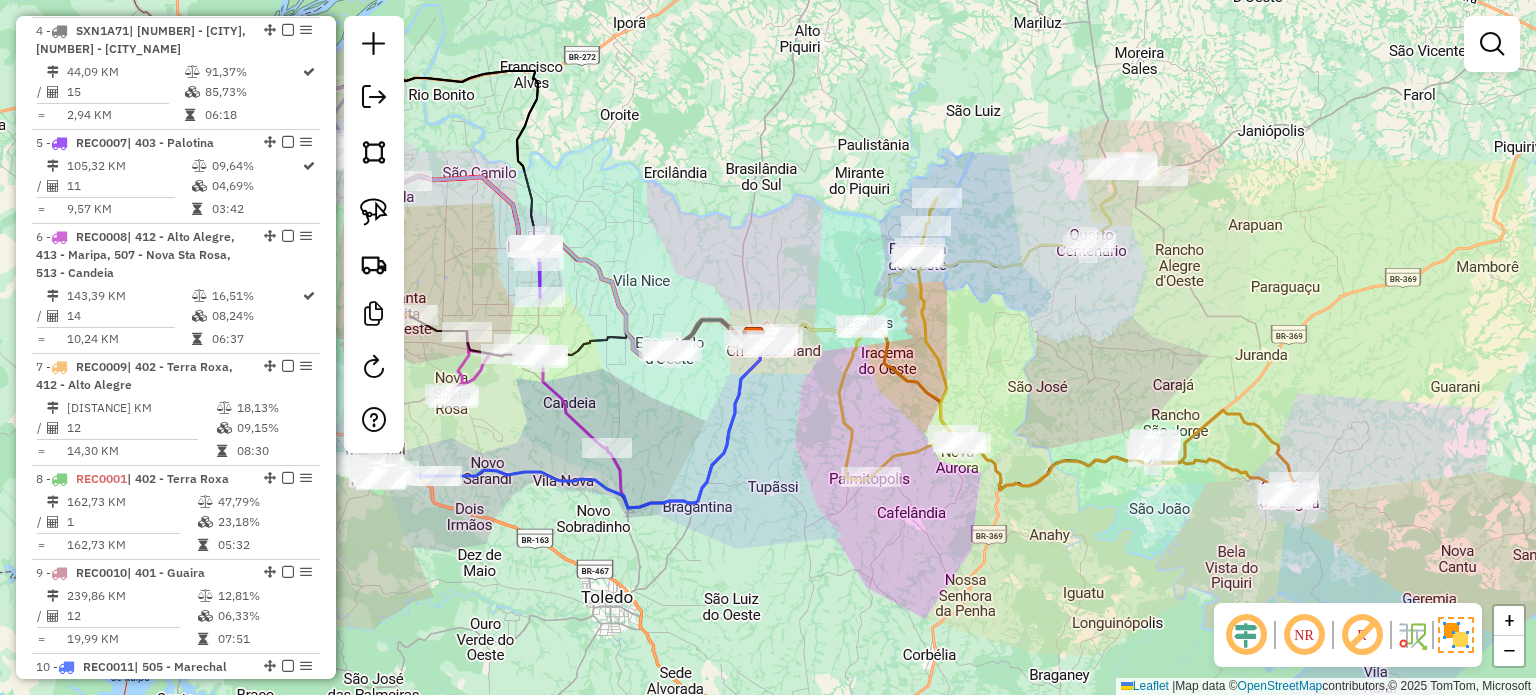 click on "Janela de atendimento Grade de atendimento Capacidade Transportadoras Veículos Cliente Pedidos  Rotas Selecione os dias de semana para filtrar as janelas de atendimento  Seg   Ter   Qua   Qui   Sex   Sáb   Dom  Informe o período da janela de atendimento: De: Até:  Filtrar exatamente a janela do cliente  Considerar janela de atendimento padrão  Selecione os dias de semana para filtrar as grades de atendimento  Seg   Ter   Qua   Qui   Sex   Sáb   Dom   Considerar clientes sem dia de atendimento cadastrado  Clientes fora do dia de atendimento selecionado Filtrar as atividades entre os valores definidos abaixo:  Peso mínimo:   Peso máximo:   Cubagem mínima:   Cubagem máxima:   De:   Até:  Filtrar as atividades entre o tempo de atendimento definido abaixo:  De:   Até:   Considerar capacidade total dos clientes não roteirizados Transportadora: Selecione um ou mais itens Tipo de veículo: Selecione um ou mais itens Veículo: Selecione um ou mais itens Motorista: Selecione um ou mais itens Nome: Rótulo:" 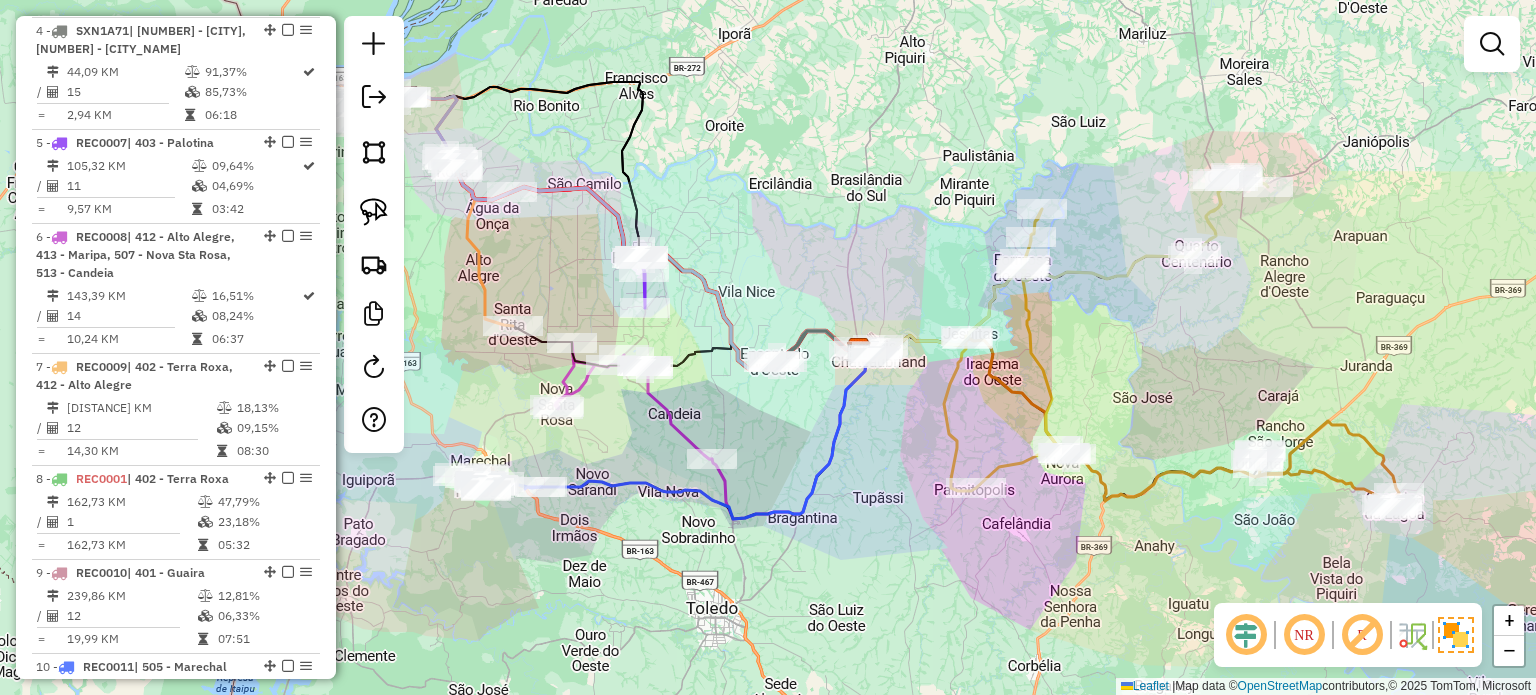 click on "Janela de atendimento Grade de atendimento Capacidade Transportadoras Veículos Cliente Pedidos  Rotas Selecione os dias de semana para filtrar as janelas de atendimento  Seg   Ter   Qua   Qui   Sex   Sáb   Dom  Informe o período da janela de atendimento: De: Até:  Filtrar exatamente a janela do cliente  Considerar janela de atendimento padrão  Selecione os dias de semana para filtrar as grades de atendimento  Seg   Ter   Qua   Qui   Sex   Sáb   Dom   Considerar clientes sem dia de atendimento cadastrado  Clientes fora do dia de atendimento selecionado Filtrar as atividades entre os valores definidos abaixo:  Peso mínimo:   Peso máximo:   Cubagem mínima:   Cubagem máxima:   De:   Até:  Filtrar as atividades entre o tempo de atendimento definido abaixo:  De:   Até:   Considerar capacidade total dos clientes não roteirizados Transportadora: Selecione um ou mais itens Tipo de veículo: Selecione um ou mais itens Veículo: Selecione um ou mais itens Motorista: Selecione um ou mais itens Nome: Rótulo:" 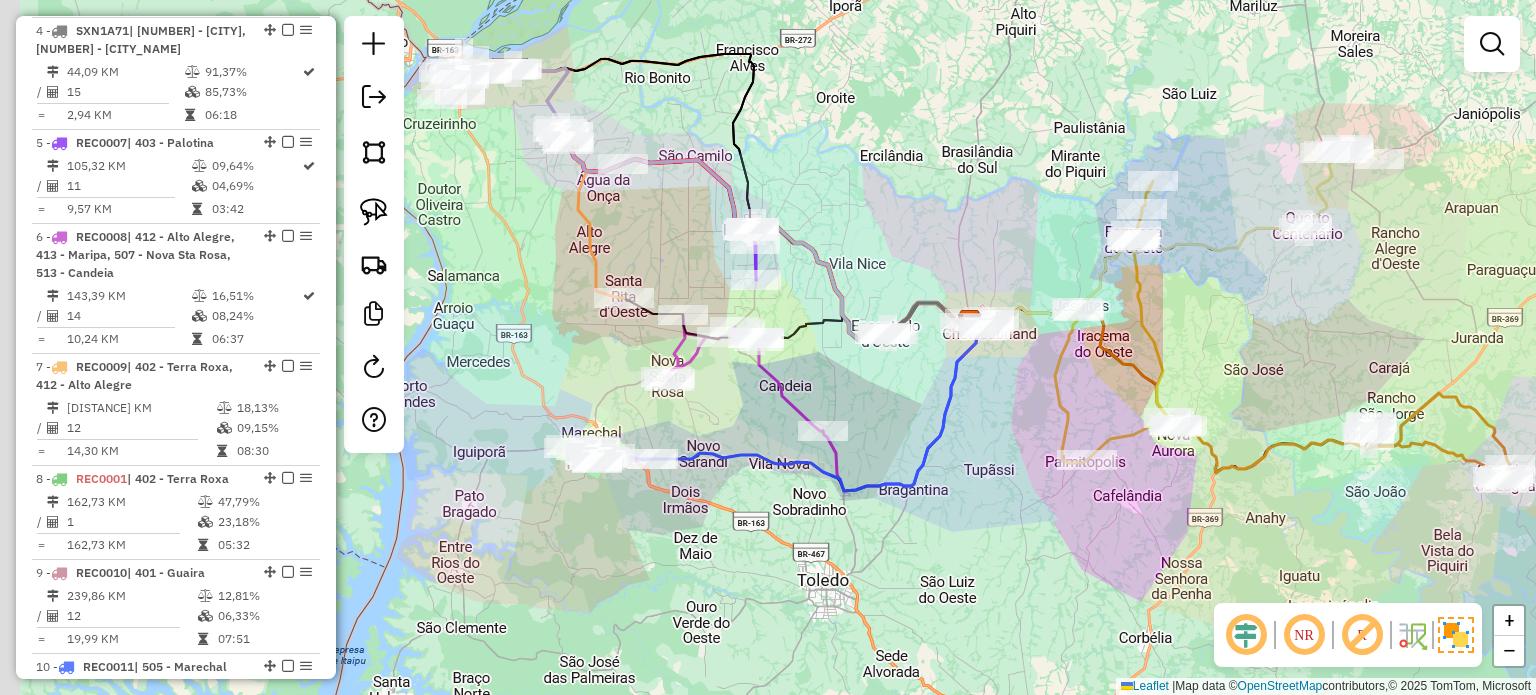 drag, startPoint x: 957, startPoint y: 457, endPoint x: 971, endPoint y: 457, distance: 14 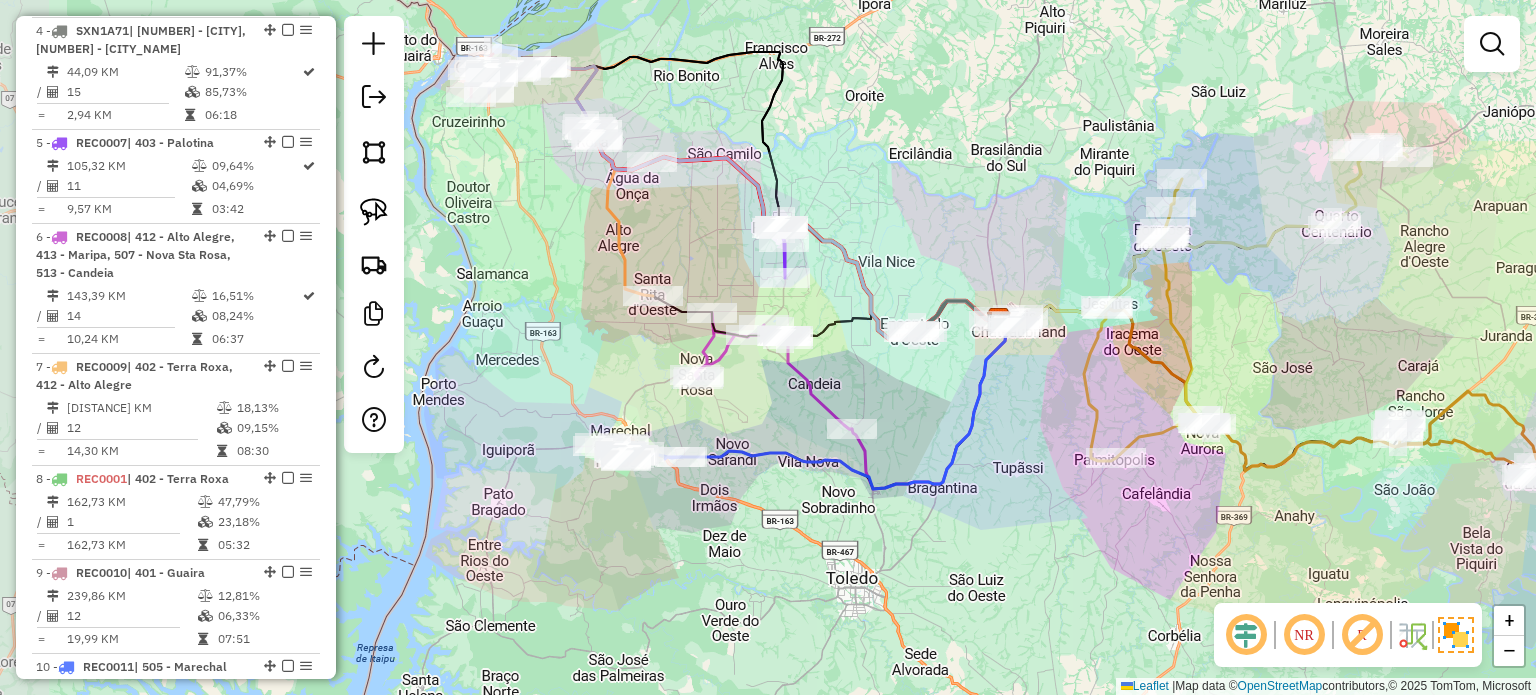 drag, startPoint x: 967, startPoint y: 489, endPoint x: 1019, endPoint y: 486, distance: 52.086468 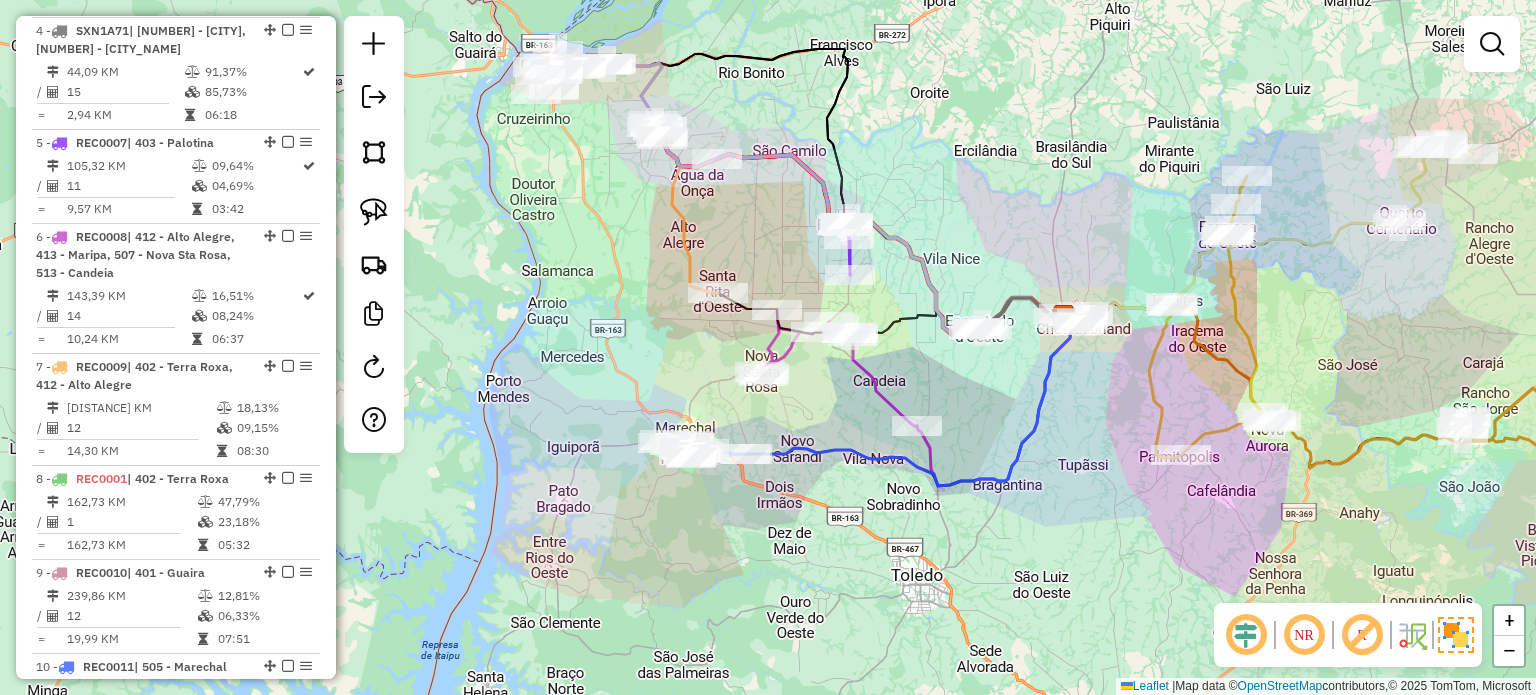 drag, startPoint x: 840, startPoint y: 390, endPoint x: 820, endPoint y: 441, distance: 54.781384 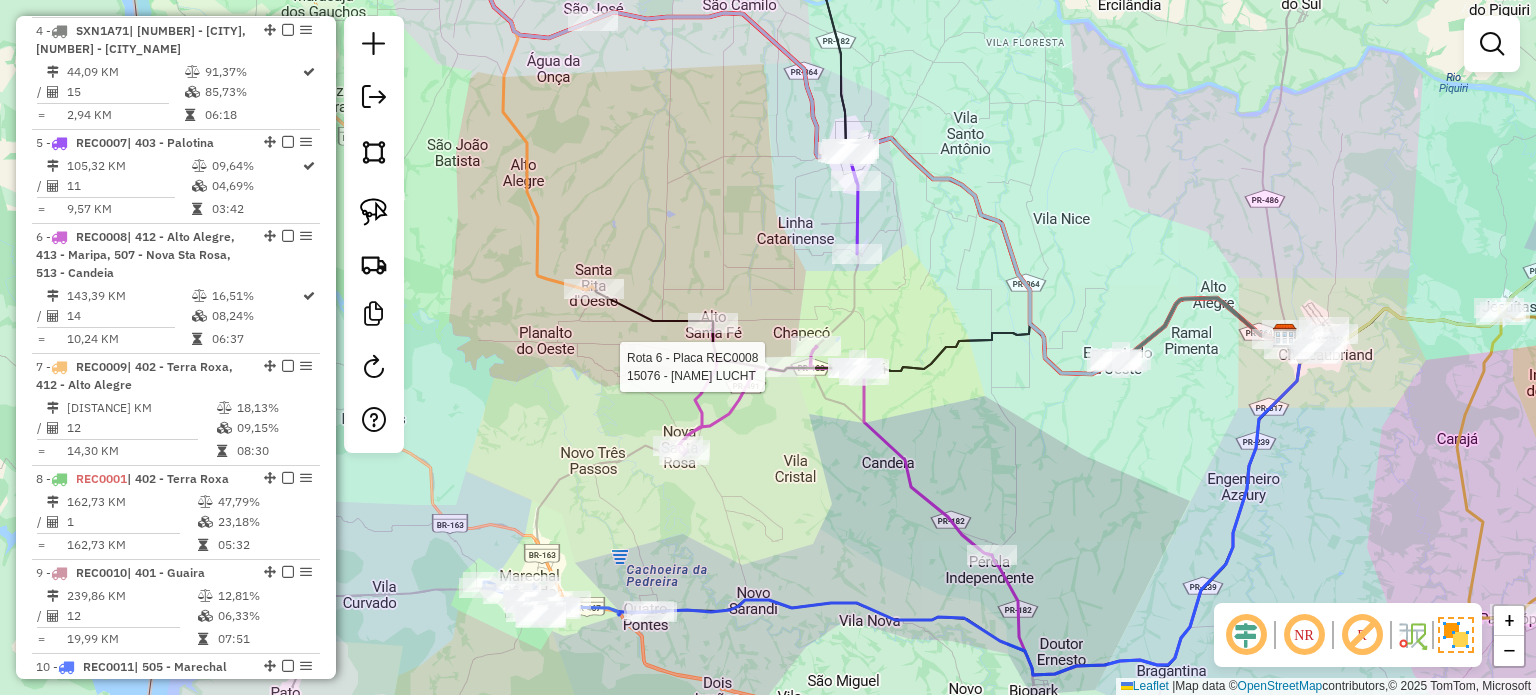 select on "*********" 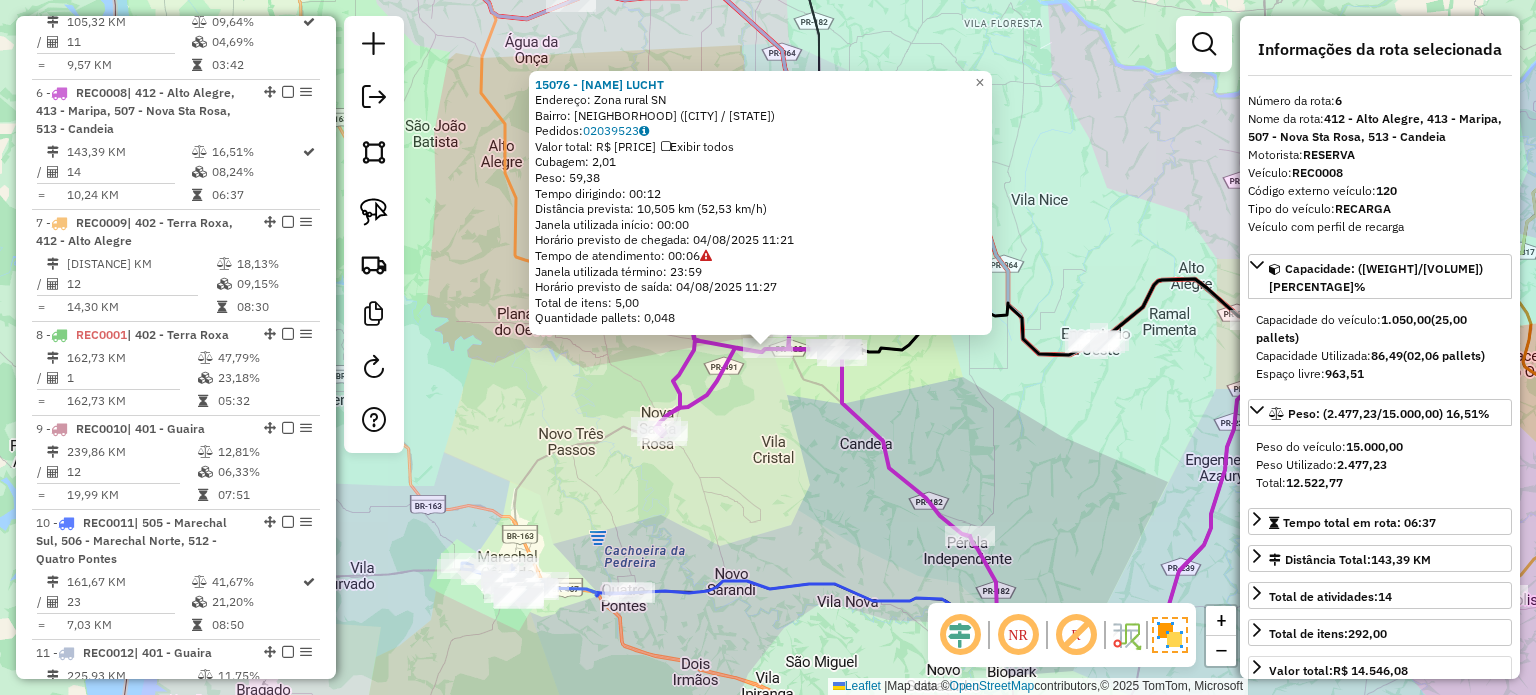 scroll, scrollTop: 1376, scrollLeft: 0, axis: vertical 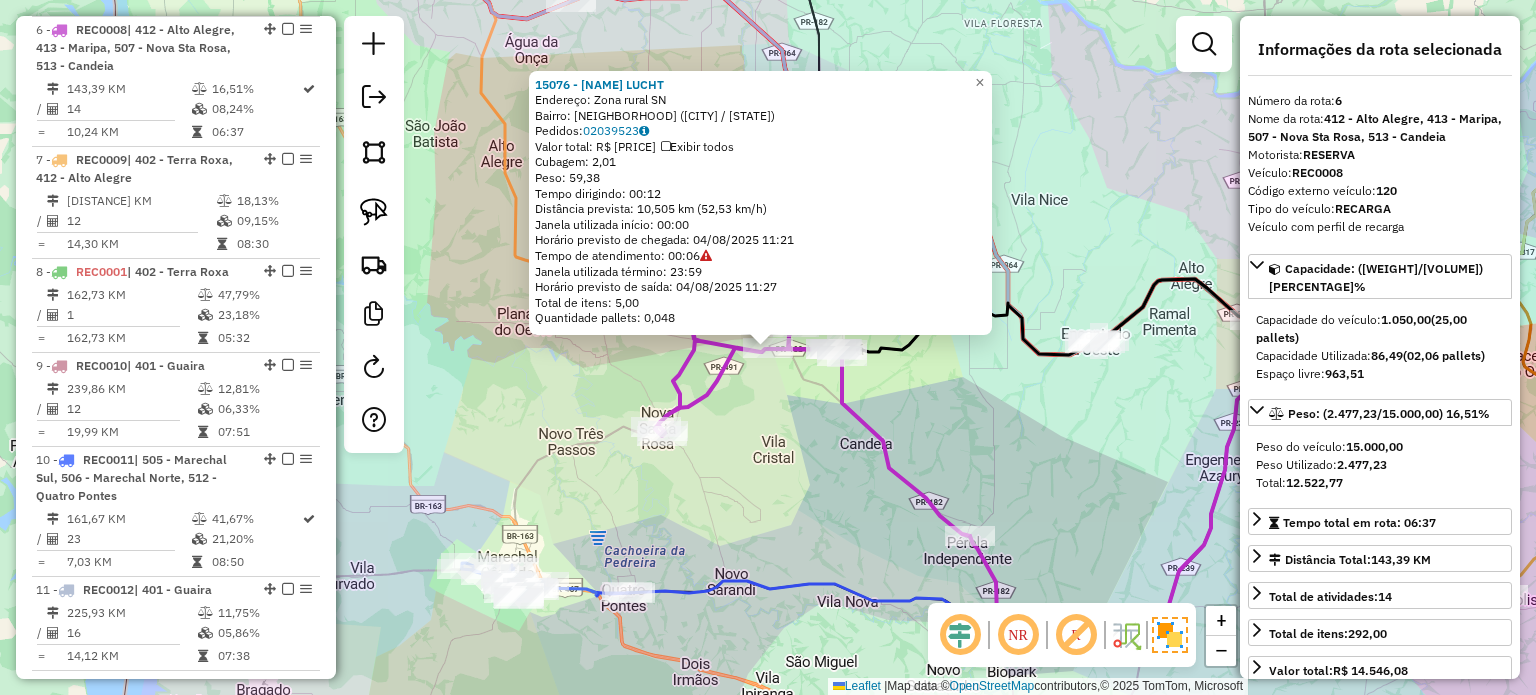 click on "15076 - FRANCIELI LUCHT  Endereço:  Zona rural SN   Bairro: ZONA RURAL (MARIPA / PR)   Pedidos:  02039523   Valor total: R$ 327,16   Exibir todos   Cubagem: 2,01  Peso: 59,38  Tempo dirigindo: 00:12   Distância prevista: 10,505 km (52,53 km/h)   Janela utilizada início: 00:00   Horário previsto de chegada: 04/08/2025 11:21   Tempo de atendimento: 00:06   Janela utilizada término: 23:59   Horário previsto de saída: 04/08/2025 11:27   Total de itens: 5,00   Quantidade pallets: 0,048  × Janela de atendimento Grade de atendimento Capacidade Transportadoras Veículos Cliente Pedidos  Rotas Selecione os dias de semana para filtrar as janelas de atendimento  Seg   Ter   Qua   Qui   Sex   Sáb   Dom  Informe o período da janela de atendimento: De: Até:  Filtrar exatamente a janela do cliente  Considerar janela de atendimento padrão  Selecione os dias de semana para filtrar as grades de atendimento  Seg   Ter   Qua   Qui   Sex   Sáb   Dom   Considerar clientes sem dia de atendimento cadastrado  De:   De:" 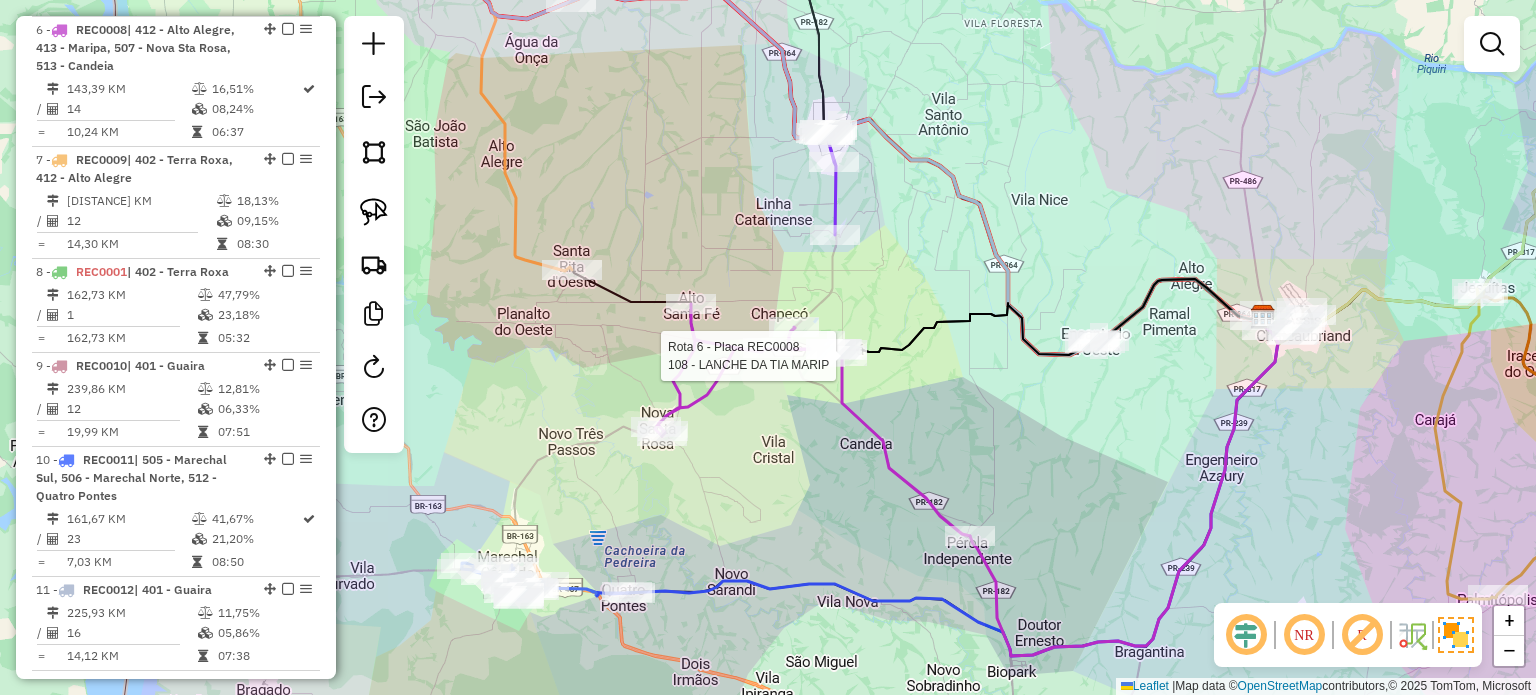select on "*********" 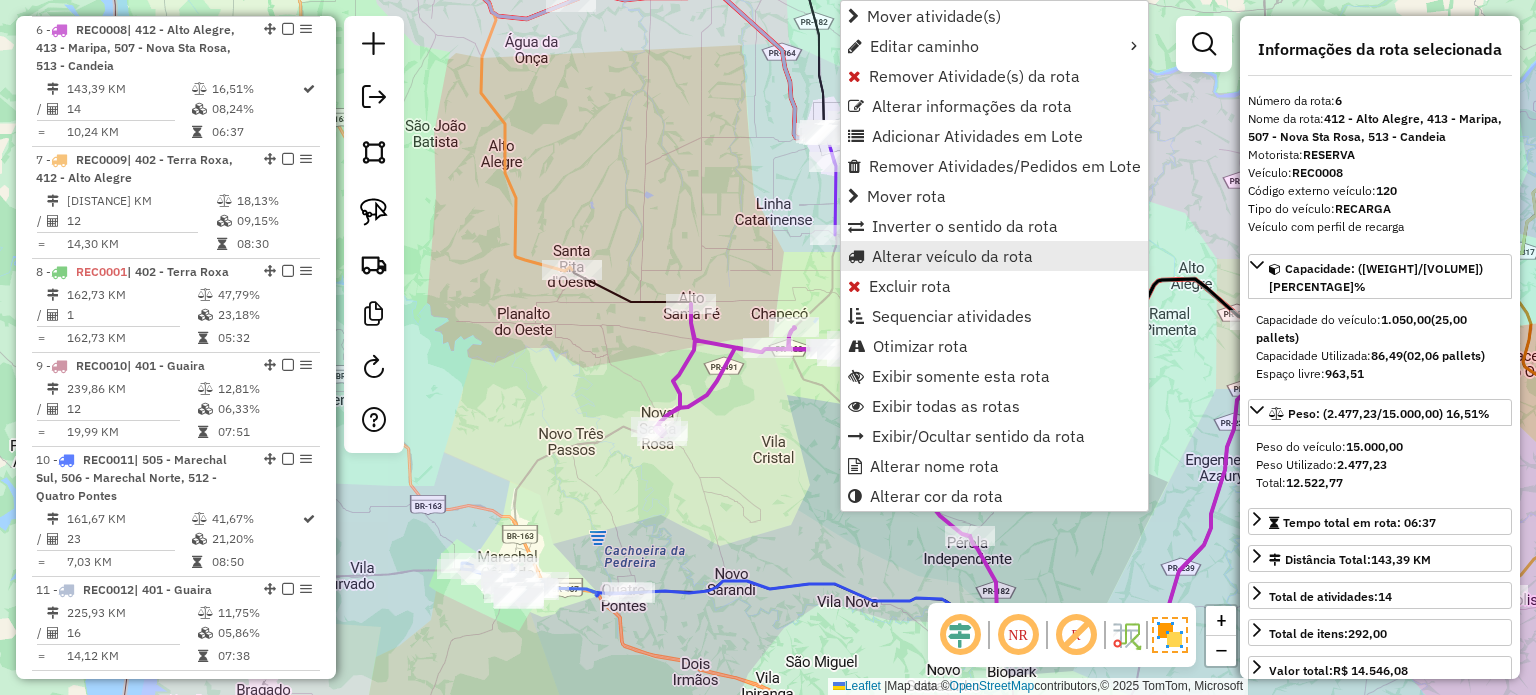 click on "Alterar veículo da rota" at bounding box center (952, 256) 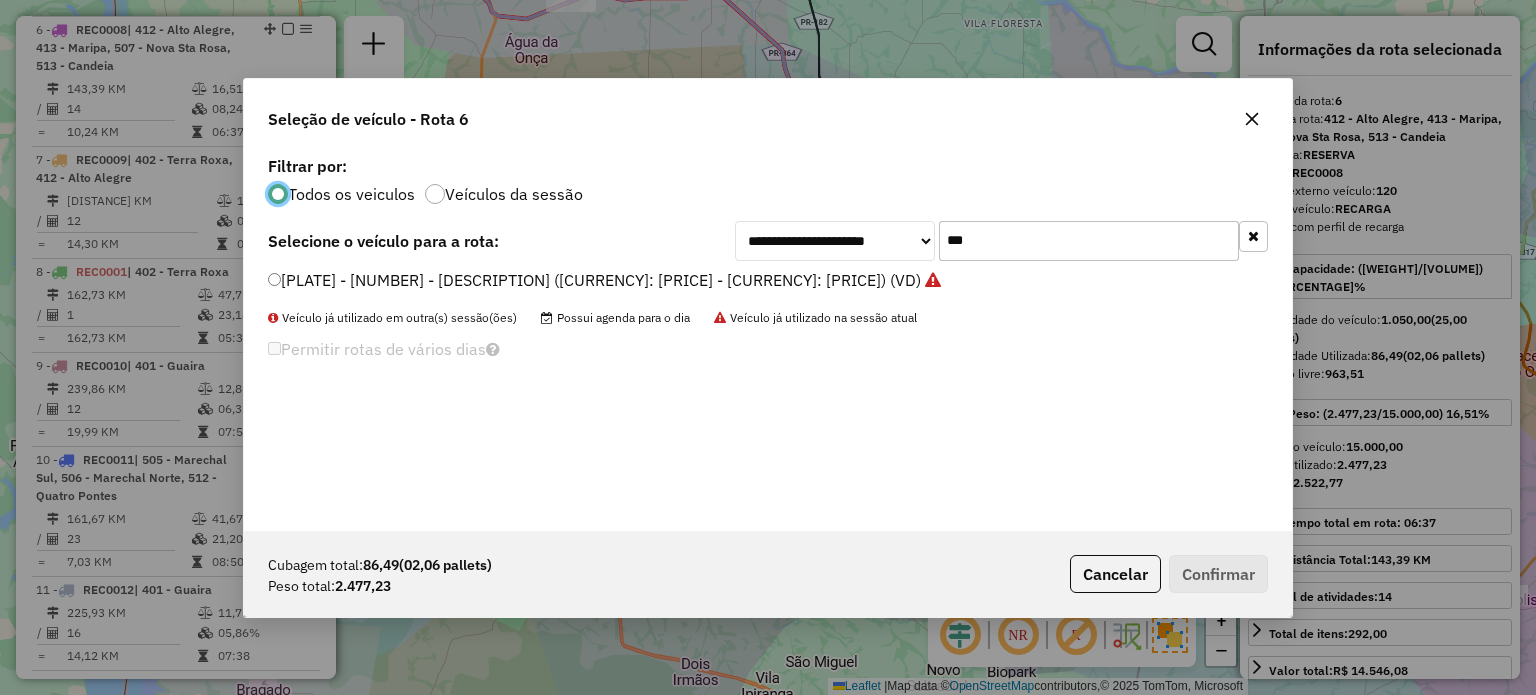scroll, scrollTop: 10, scrollLeft: 6, axis: both 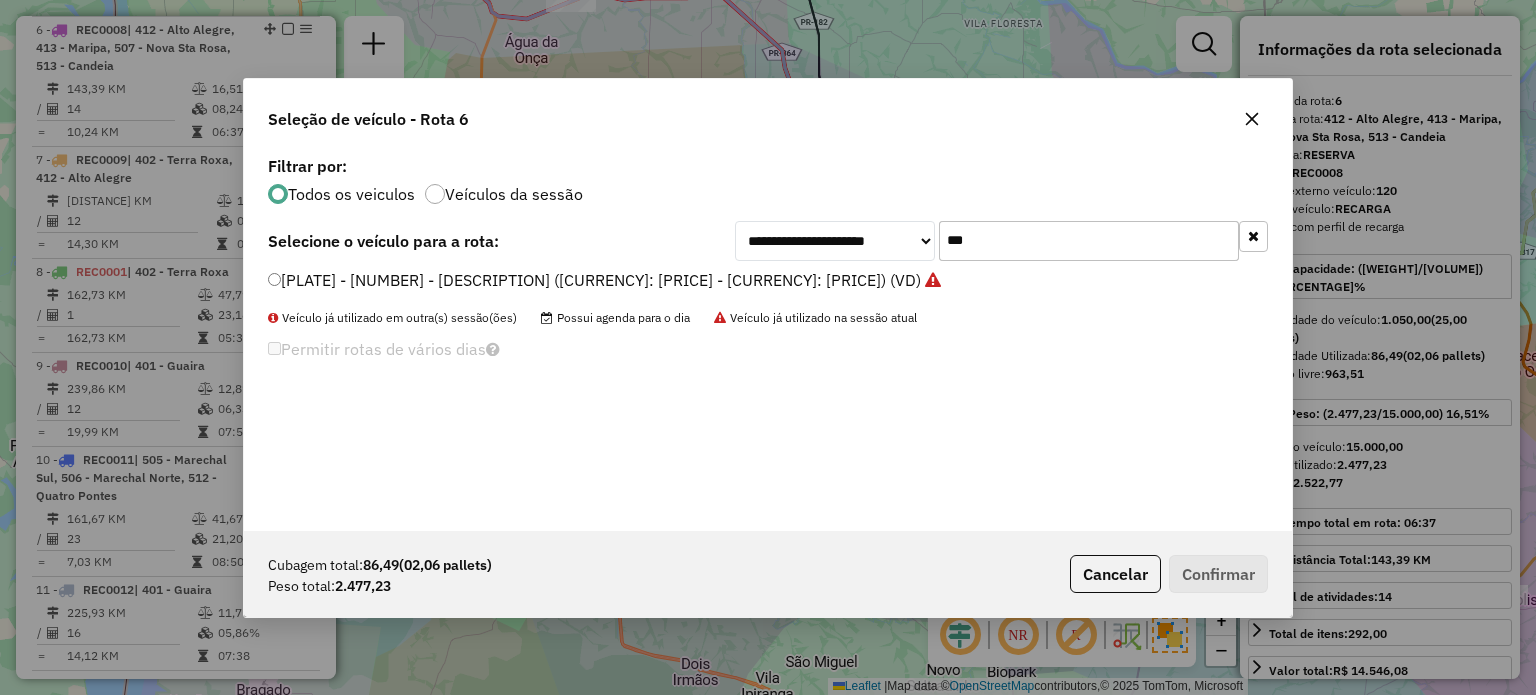 drag, startPoint x: 894, startPoint y: 247, endPoint x: 868, endPoint y: 247, distance: 26 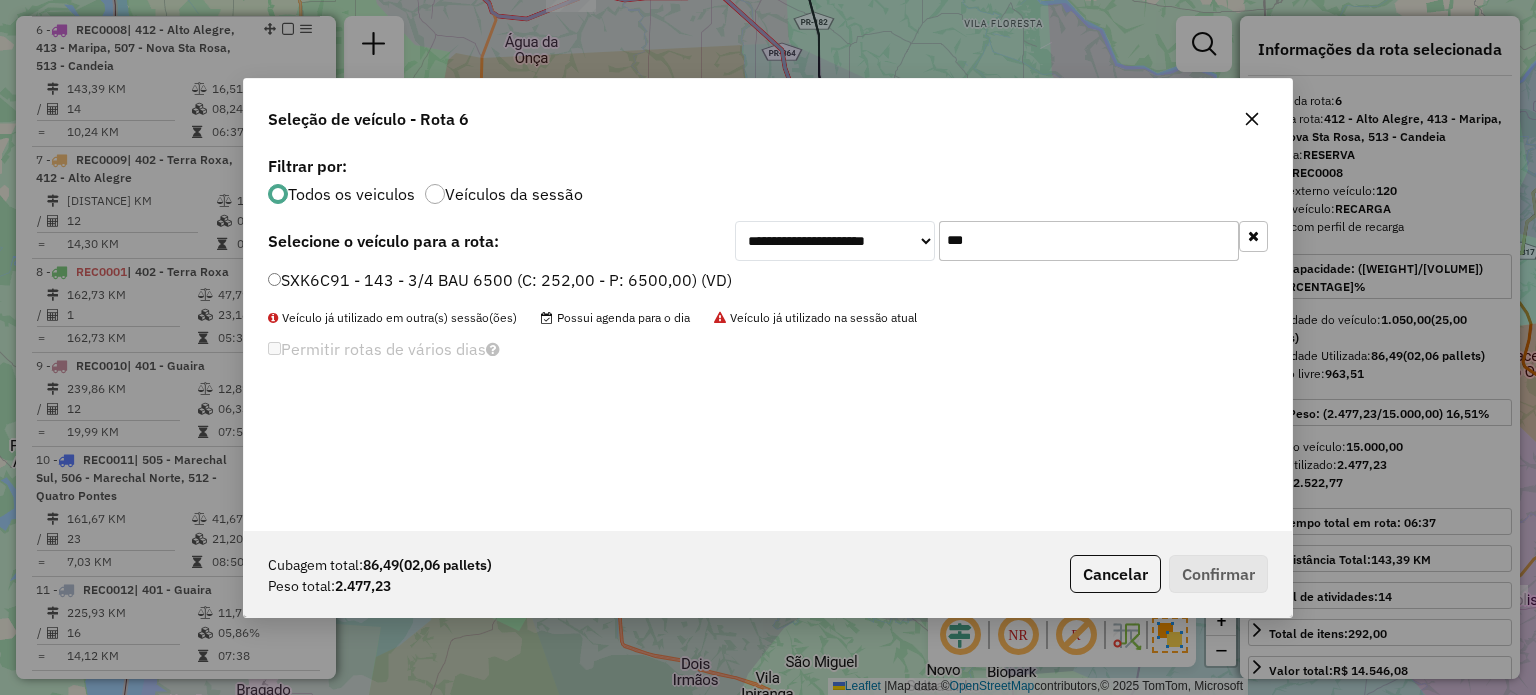 type on "***" 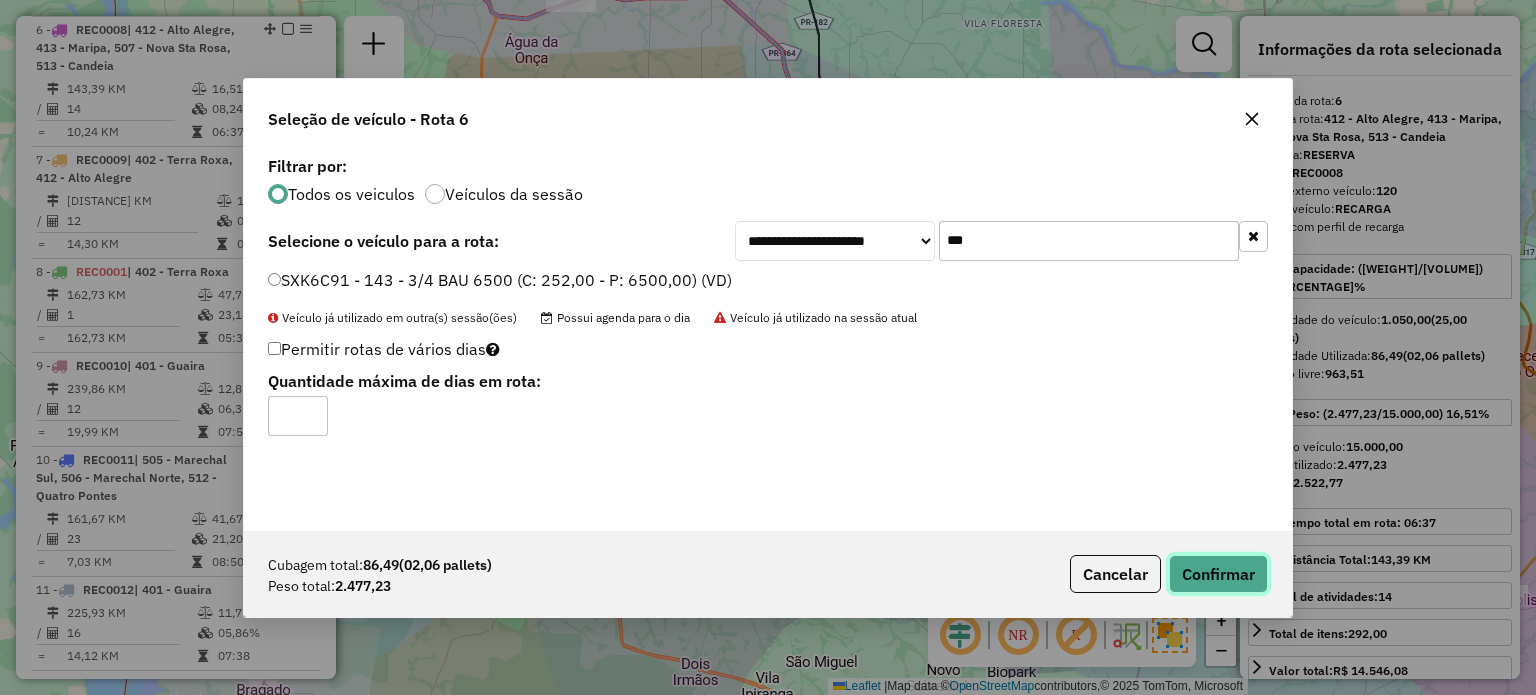 click on "Confirmar" 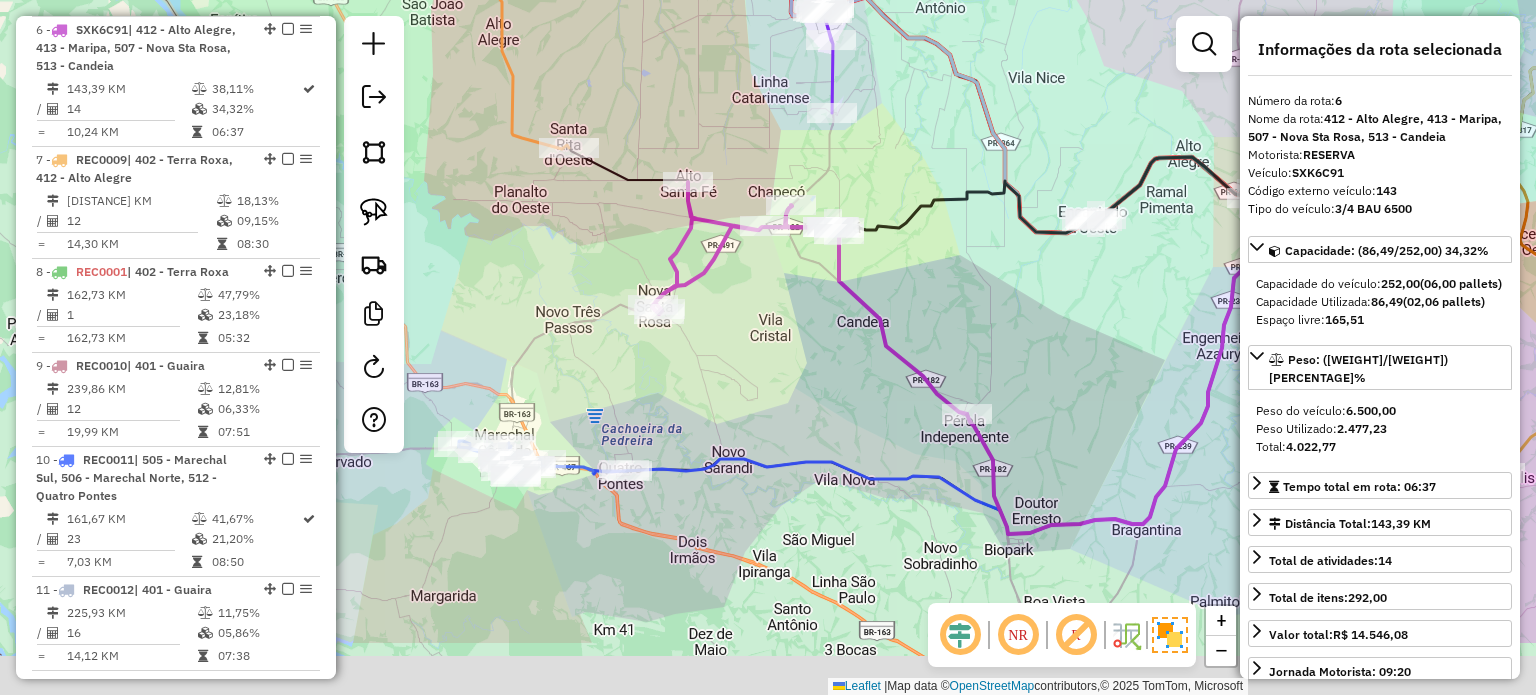 drag, startPoint x: 996, startPoint y: 465, endPoint x: 987, endPoint y: 312, distance: 153.26448 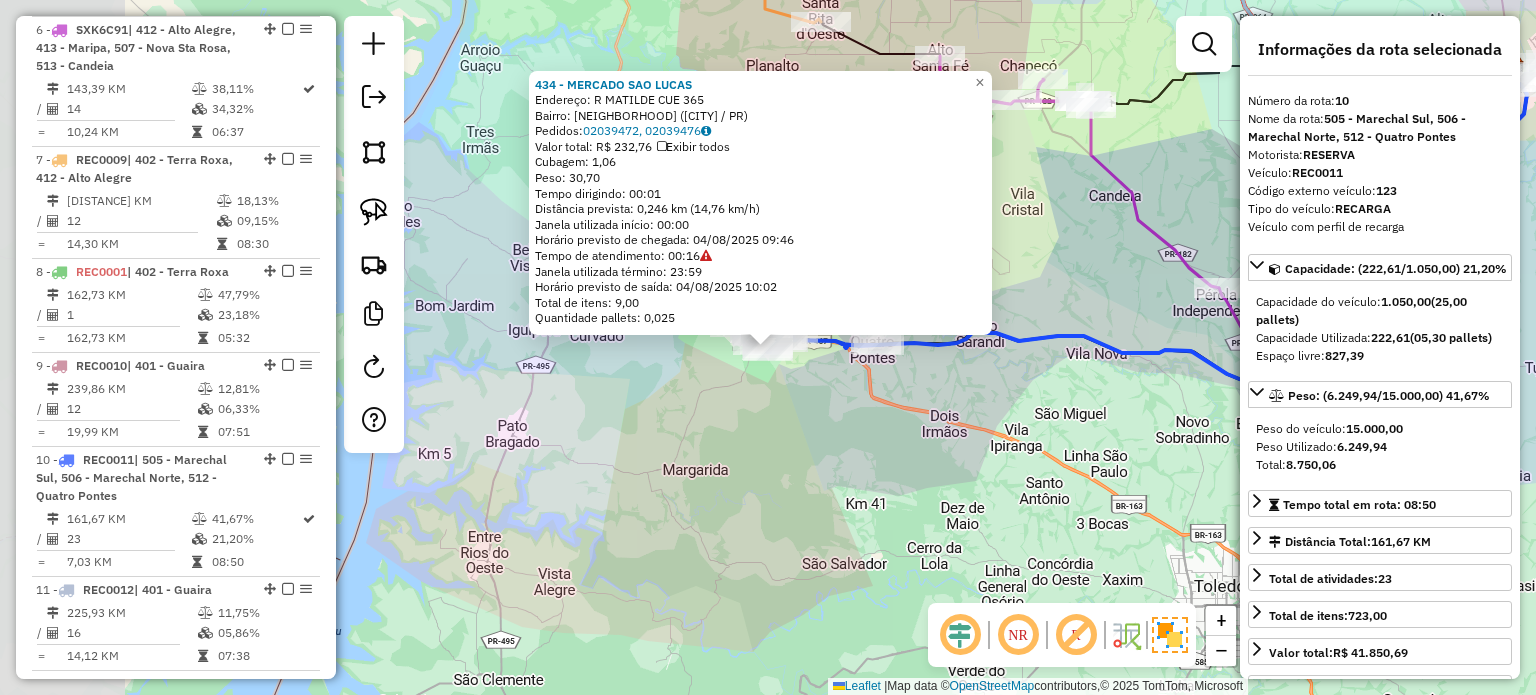 scroll, scrollTop: 1444, scrollLeft: 0, axis: vertical 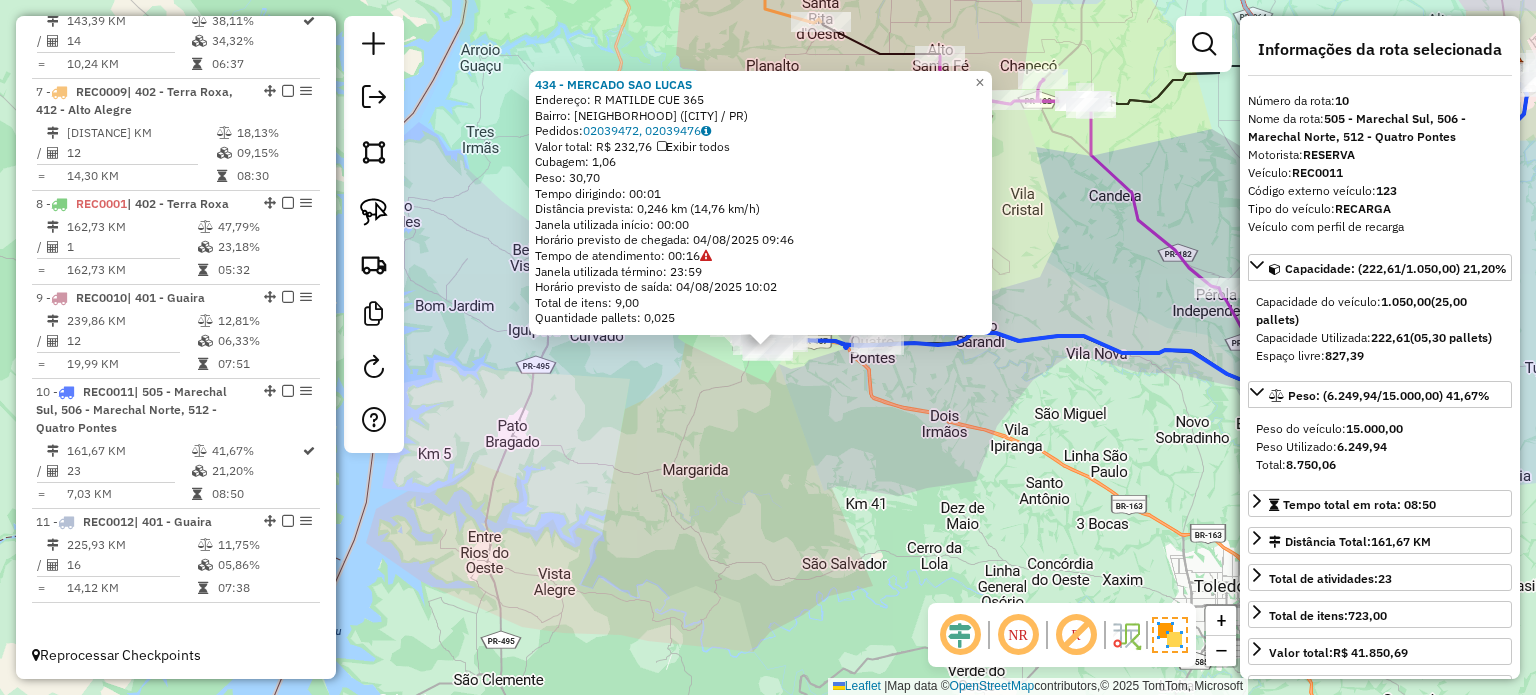 click on "434 - MERCADO SAO LUCAS  Endereço:  R MATILDE CUE 365   Bairro: Sao Lucas (MARECHAL CANDIDO RONDON / PR)   Pedidos:  02039472, 02039476   Valor total: R$ 232,76   Exibir todos   Cubagem: 1,06  Peso: 30,70  Tempo dirigindo: 00:01   Distância prevista: 0,246 km (14,76 km/h)   Janela utilizada início: 00:00   Horário previsto de chegada: 04/08/2025 09:46   Tempo de atendimento: 00:16   Janela utilizada término: 23:59   Horário previsto de saída: 04/08/2025 10:02   Total de itens: 9,00   Quantidade pallets: 0,025  × Janela de atendimento Grade de atendimento Capacidade Transportadoras Veículos Cliente Pedidos  Rotas Selecione os dias de semana para filtrar as janelas de atendimento  Seg   Ter   Qua   Qui   Sex   Sáb   Dom  Informe o período da janela de atendimento: De: Até:  Filtrar exatamente a janela do cliente  Considerar janela de atendimento padrão  Selecione os dias de semana para filtrar as grades de atendimento  Seg   Ter   Qua   Qui   Sex   Sáb   Dom   Peso mínimo:   Peso máximo:   De:" 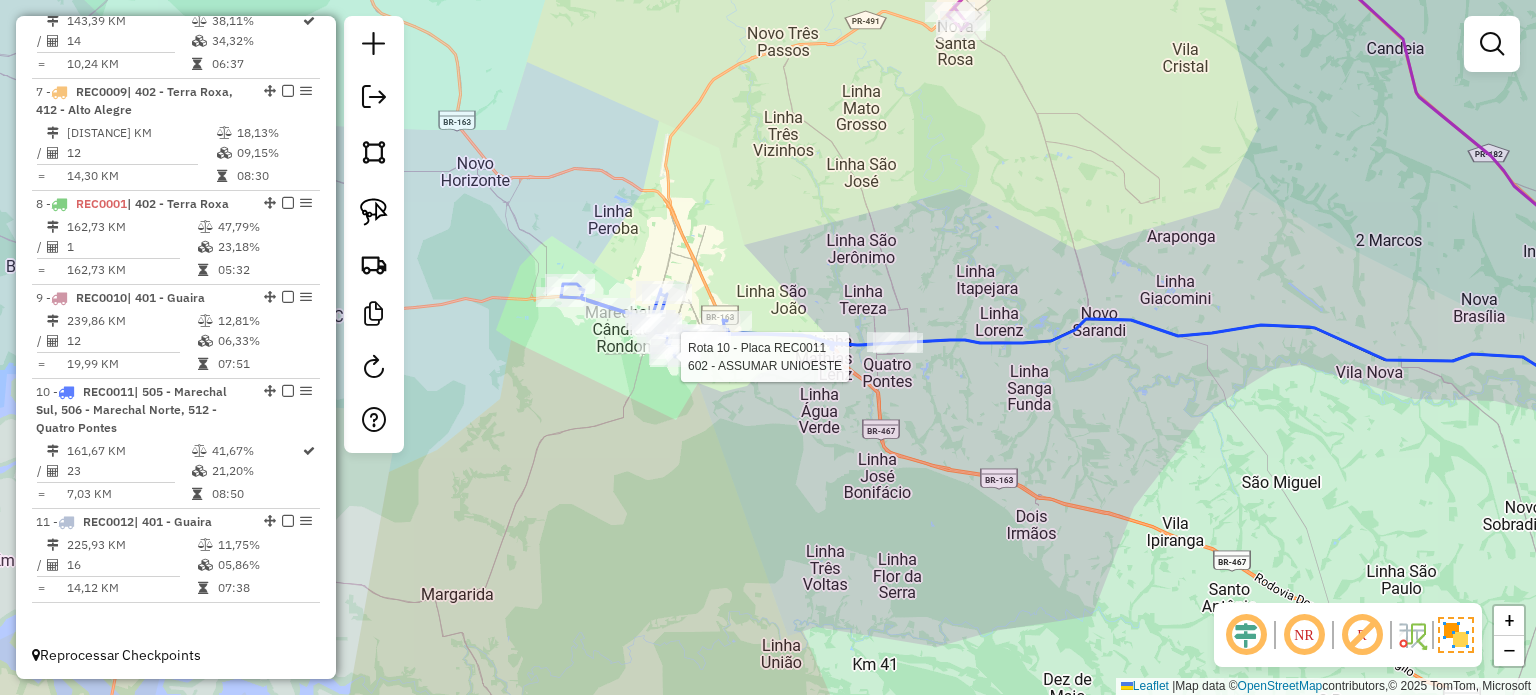 select on "*********" 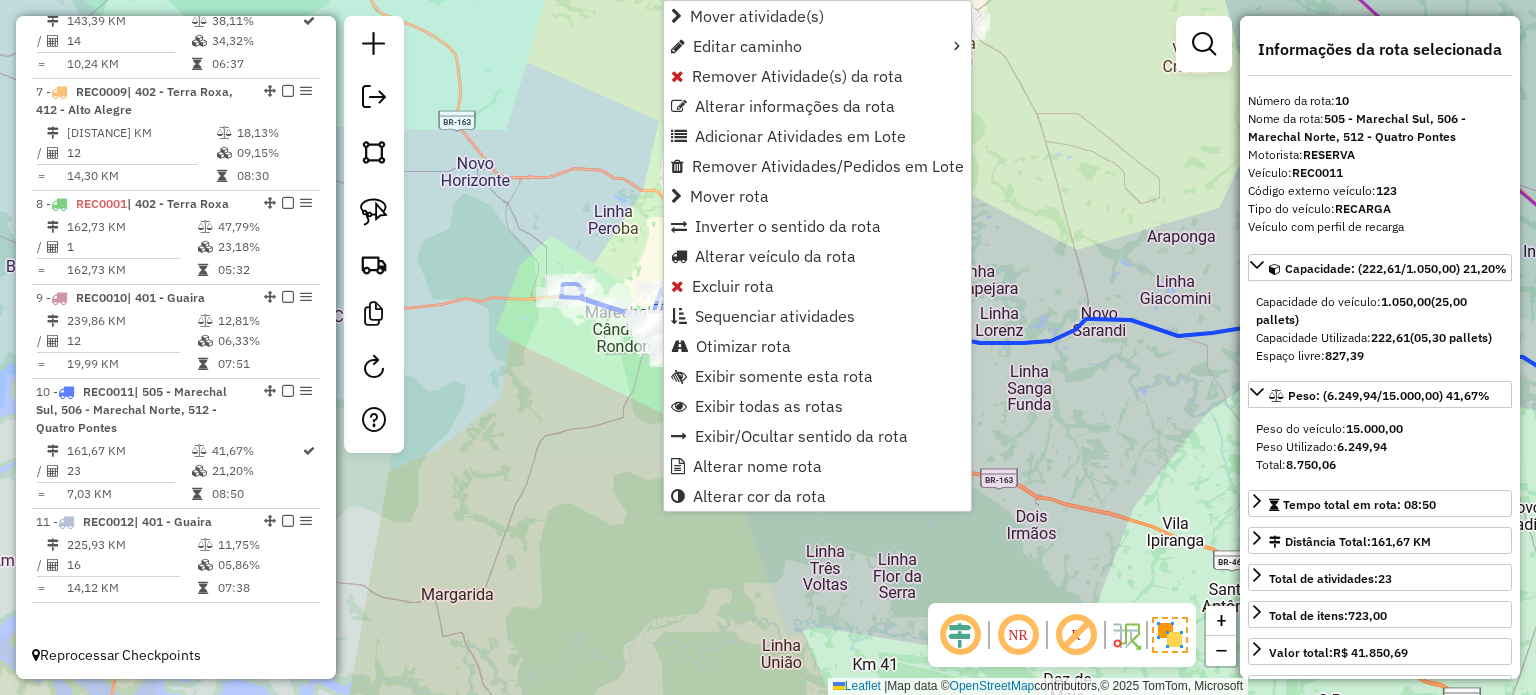 click on "Janela de atendimento Grade de atendimento Capacidade Transportadoras Veículos Cliente Pedidos  Rotas Selecione os dias de semana para filtrar as janelas de atendimento  Seg   Ter   Qua   Qui   Sex   Sáb   Dom  Informe o período da janela de atendimento: De: Até:  Filtrar exatamente a janela do cliente  Considerar janela de atendimento padrão  Selecione os dias de semana para filtrar as grades de atendimento  Seg   Ter   Qua   Qui   Sex   Sáb   Dom   Considerar clientes sem dia de atendimento cadastrado  Clientes fora do dia de atendimento selecionado Filtrar as atividades entre os valores definidos abaixo:  Peso mínimo:   Peso máximo:   Cubagem mínima:   Cubagem máxima:   De:   Até:  Filtrar as atividades entre o tempo de atendimento definido abaixo:  De:   Até:   Considerar capacidade total dos clientes não roteirizados Transportadora: Selecione um ou mais itens Tipo de veículo: Selecione um ou mais itens Veículo: Selecione um ou mais itens Motorista: Selecione um ou mais itens Nome: Rótulo:" 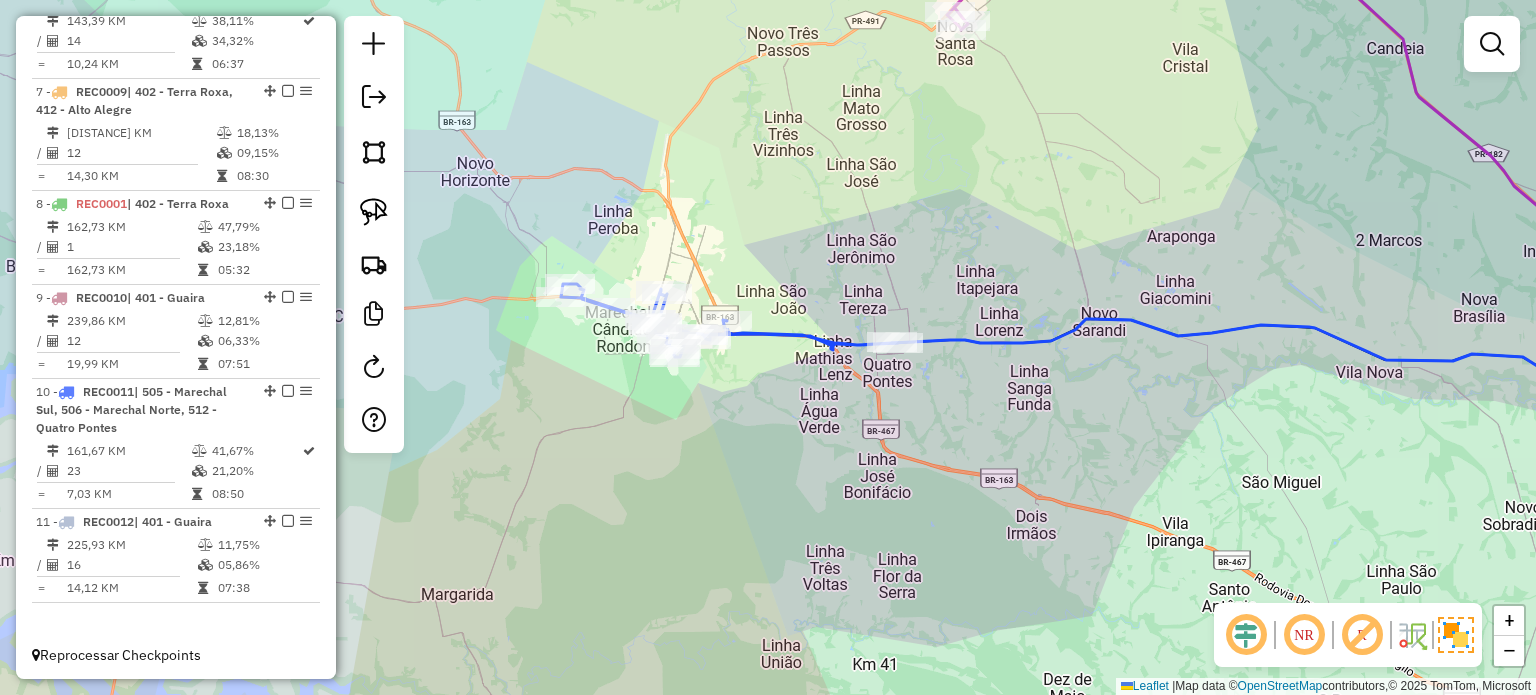 select on "*********" 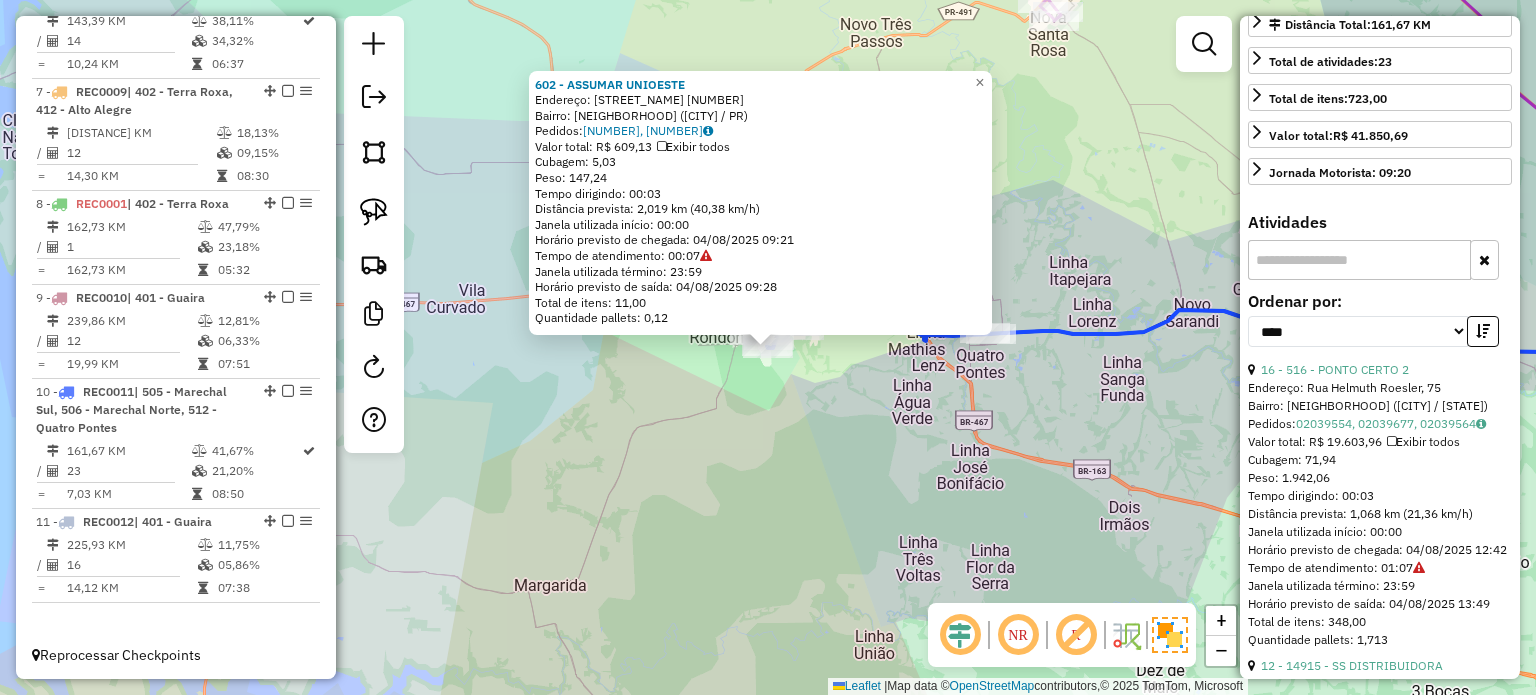 scroll, scrollTop: 600, scrollLeft: 0, axis: vertical 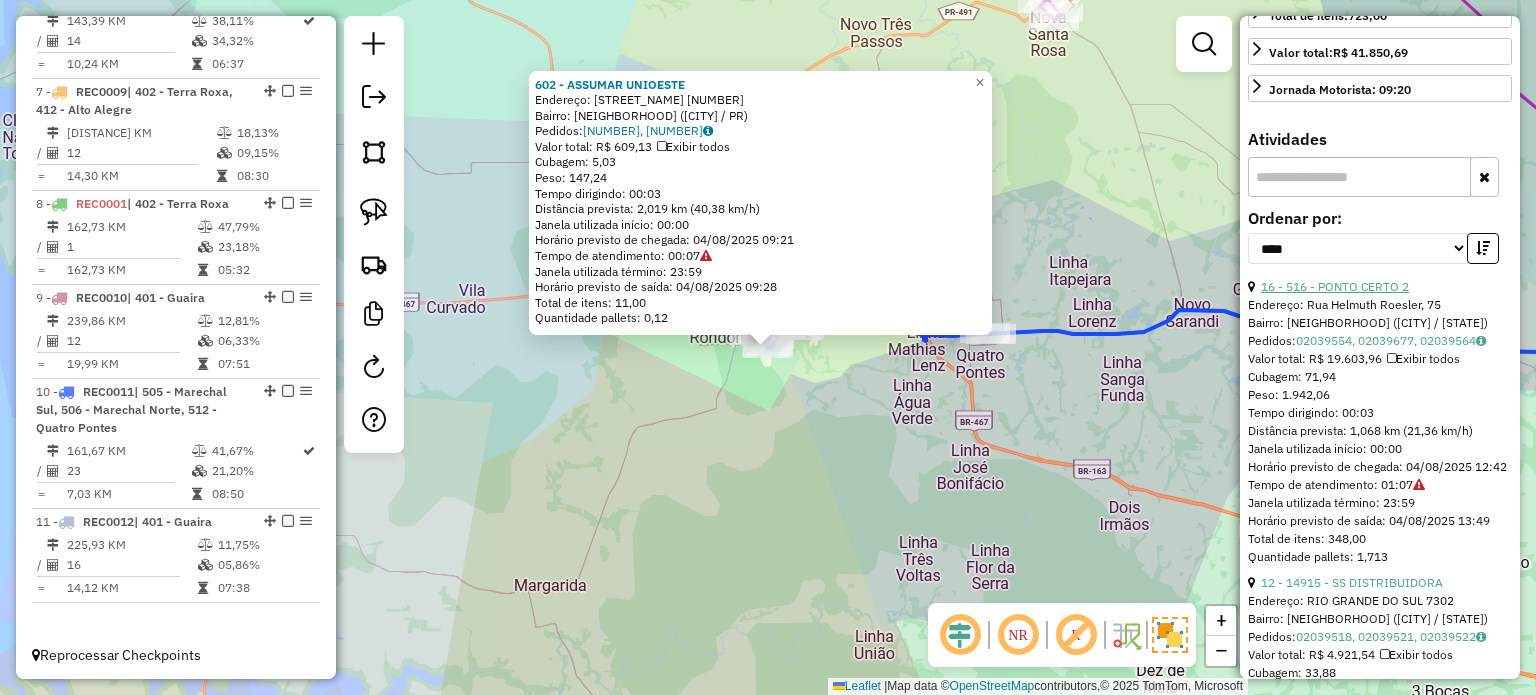 click on "16 - 516 - PONTO CERTO 2" at bounding box center (1335, 286) 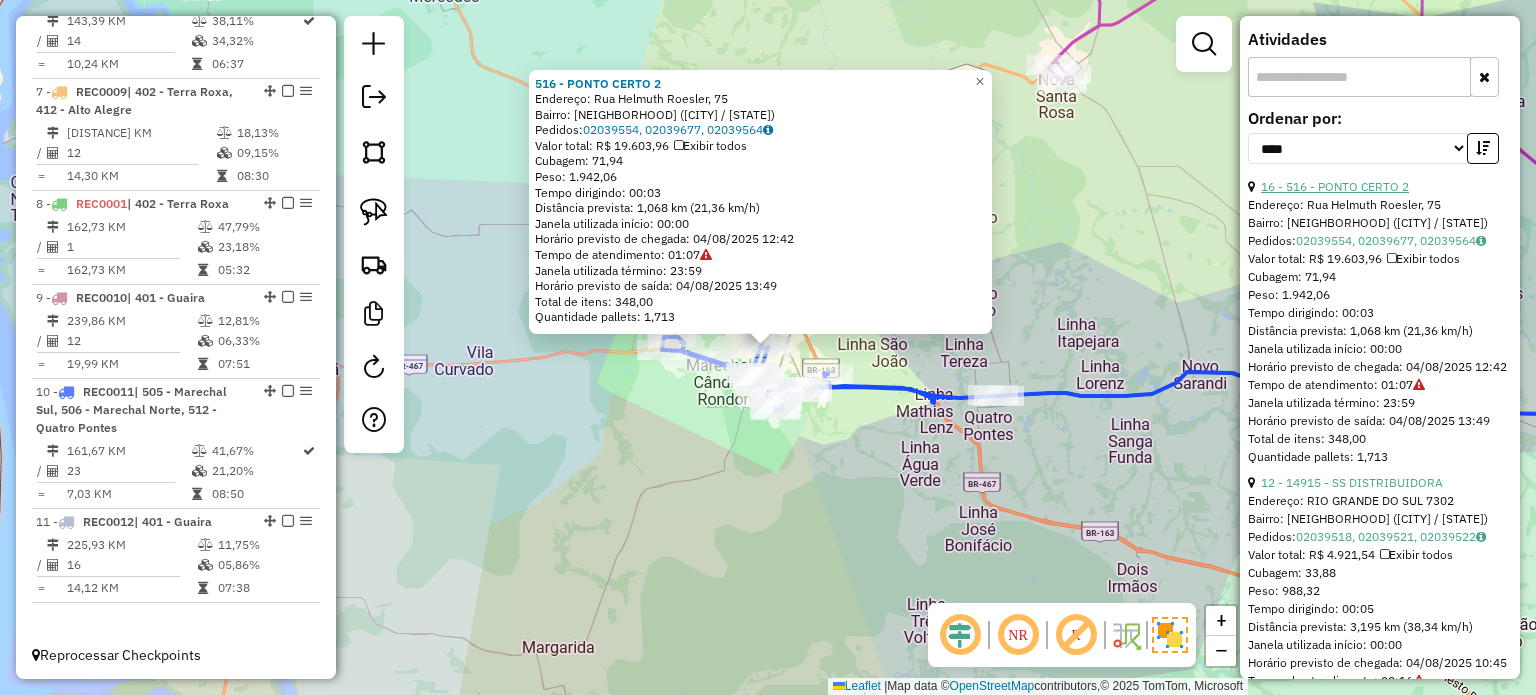 scroll, scrollTop: 800, scrollLeft: 0, axis: vertical 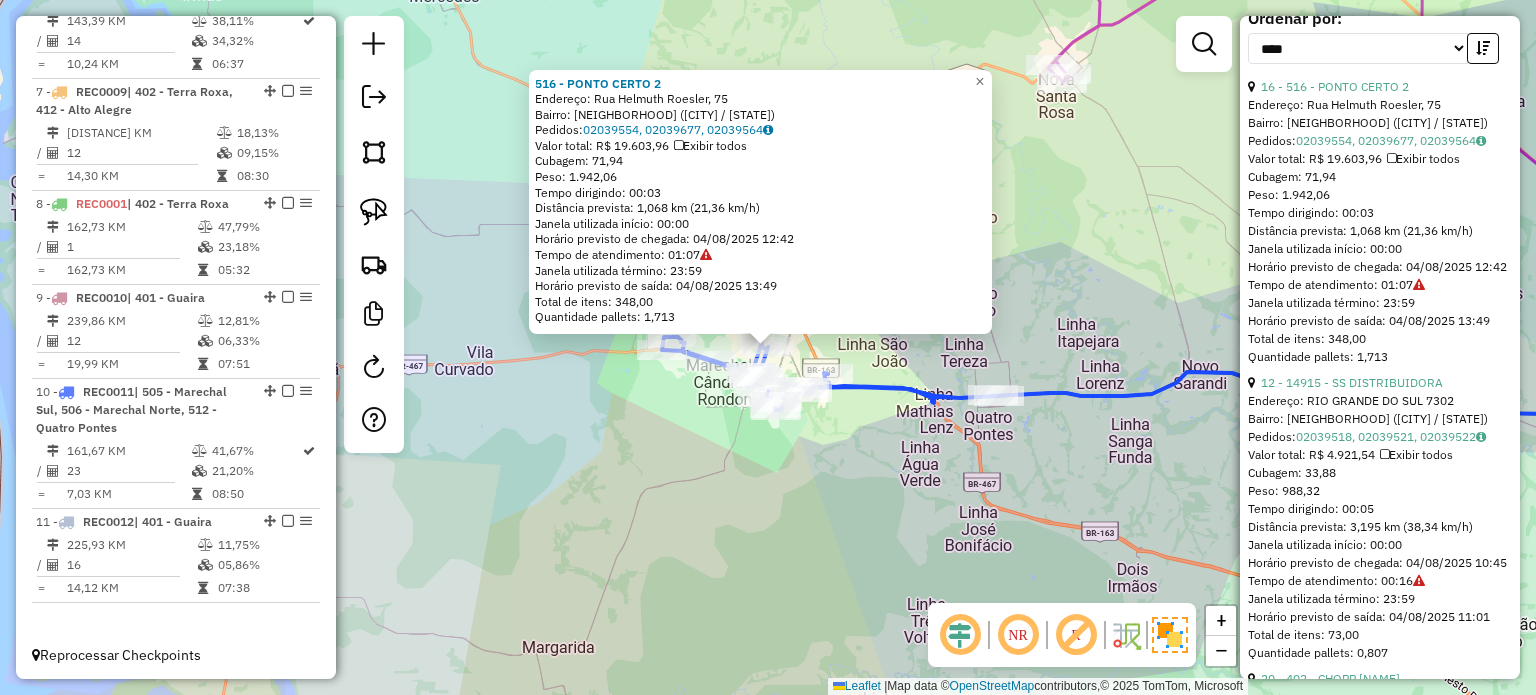 click on "516 - PONTO CERTO 2  Endereço: Rua Helmuth Roesler, 75   Bairro: Universitário (Marechal Cândido Rondon / PR)   Pedidos:  02039554, 02039677, 02039564   Valor total: R$ 19.603,96   Exibir todos   Cubagem: 71,94  Peso: 1.942,06  Tempo dirigindo: 00:03   Distância prevista: 1,068 km (21,36 km/h)   Janela utilizada início: 00:00   Horário previsto de chegada: 04/08/2025 12:42   Tempo de atendimento: 01:07   Janela utilizada término: 23:59   Horário previsto de saída: 04/08/2025 13:49   Total de itens: 348,00   Quantidade pallets: 1,713  × Janela de atendimento Grade de atendimento Capacidade Transportadoras Veículos Cliente Pedidos  Rotas Selecione os dias de semana para filtrar as janelas de atendimento  Seg   Ter   Qua   Qui   Sex   Sáb   Dom  Informe o período da janela de atendimento: De: Até:  Filtrar exatamente a janela do cliente  Considerar janela de atendimento padrão  Selecione os dias de semana para filtrar as grades de atendimento  Seg   Ter   Qua   Qui   Sex   Sáb   Dom   De:   De:" 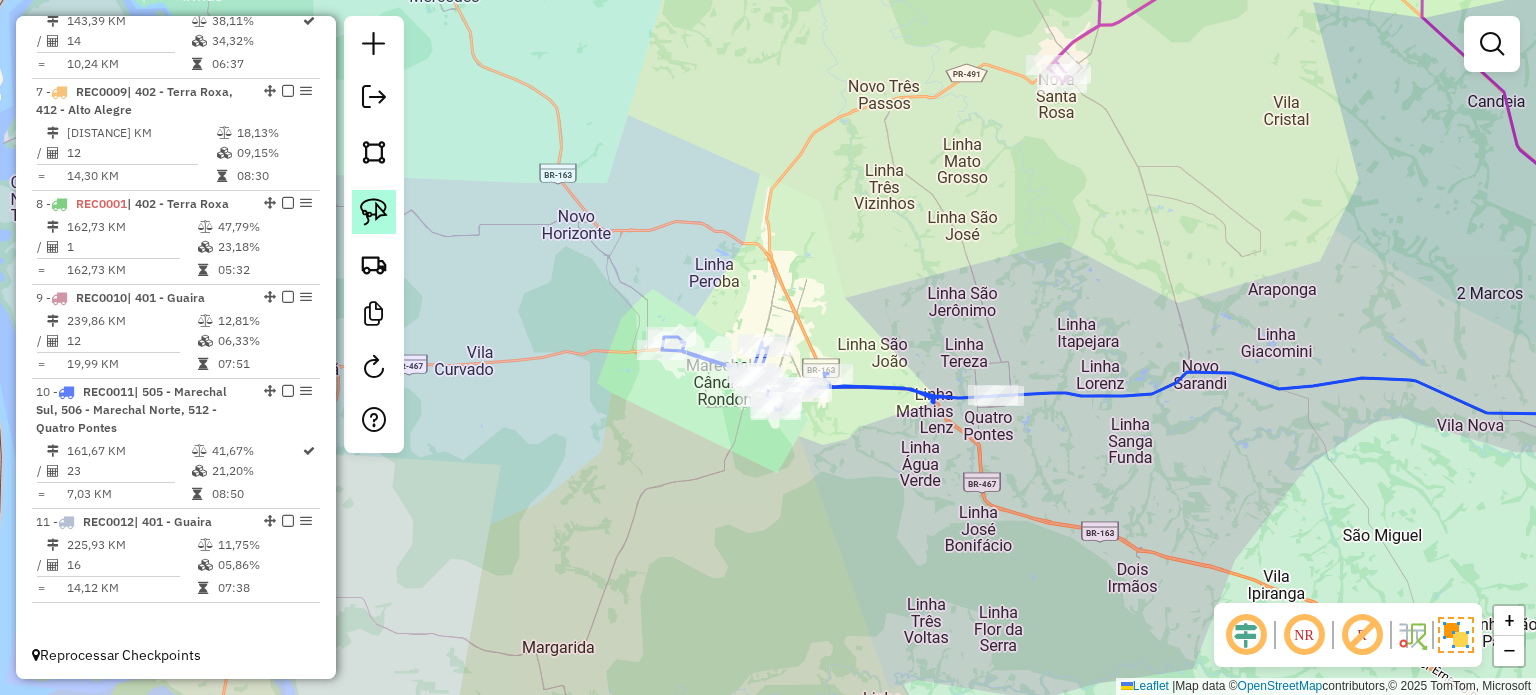 click 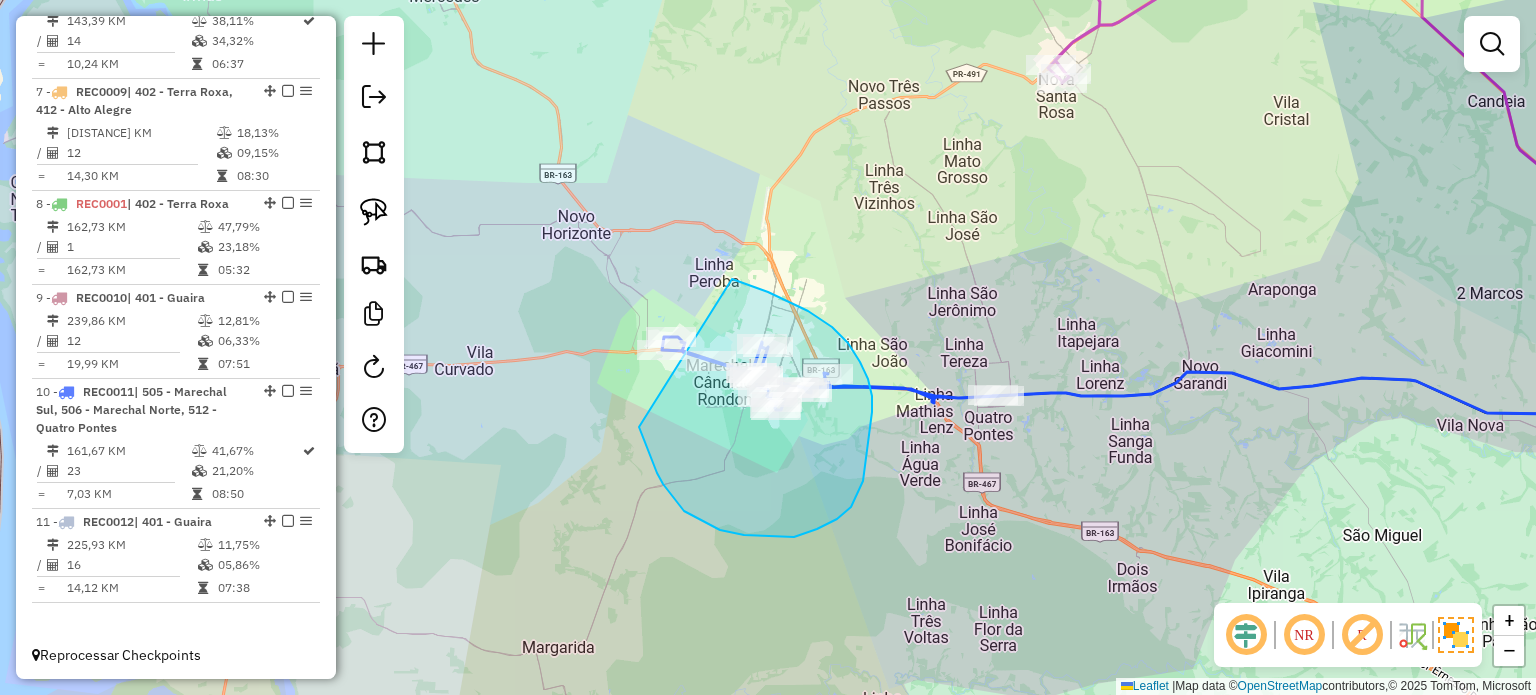 drag, startPoint x: 657, startPoint y: 473, endPoint x: 589, endPoint y: 306, distance: 180.31361 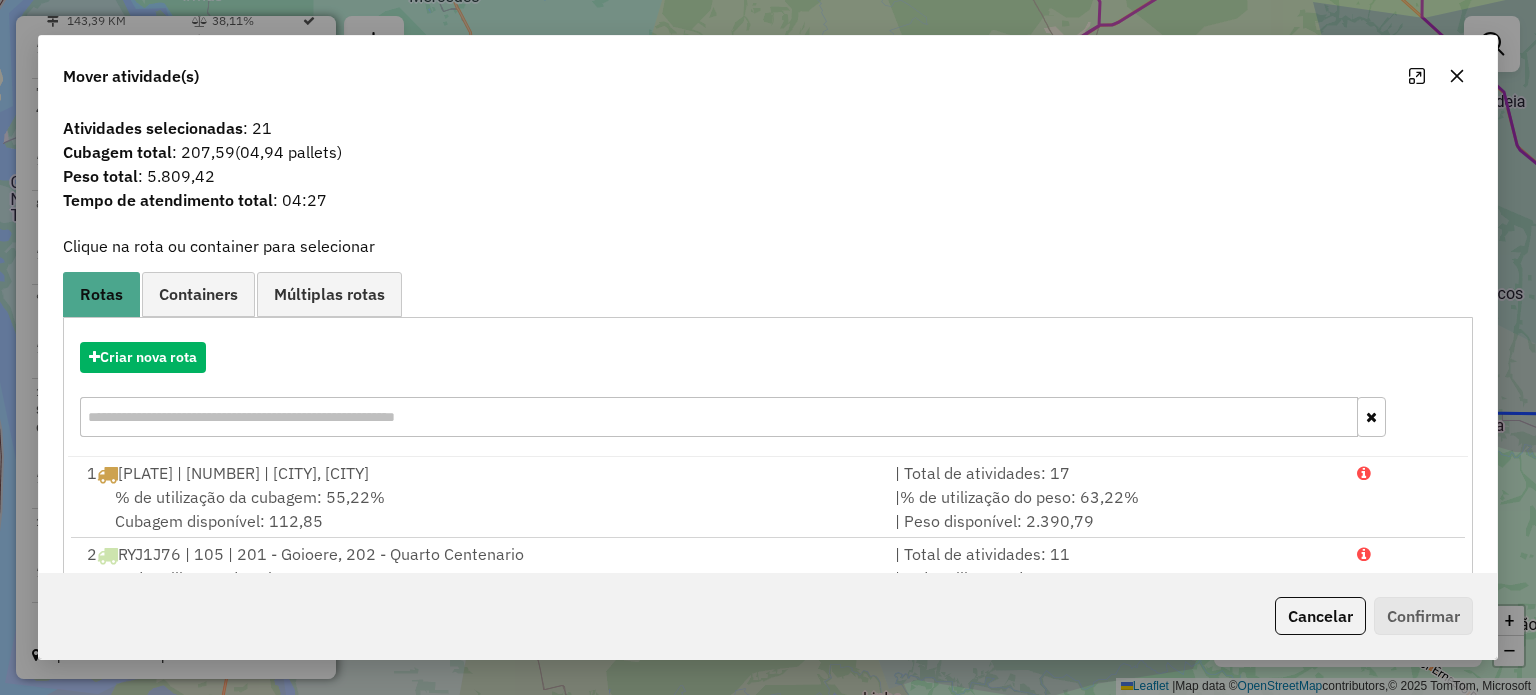 click 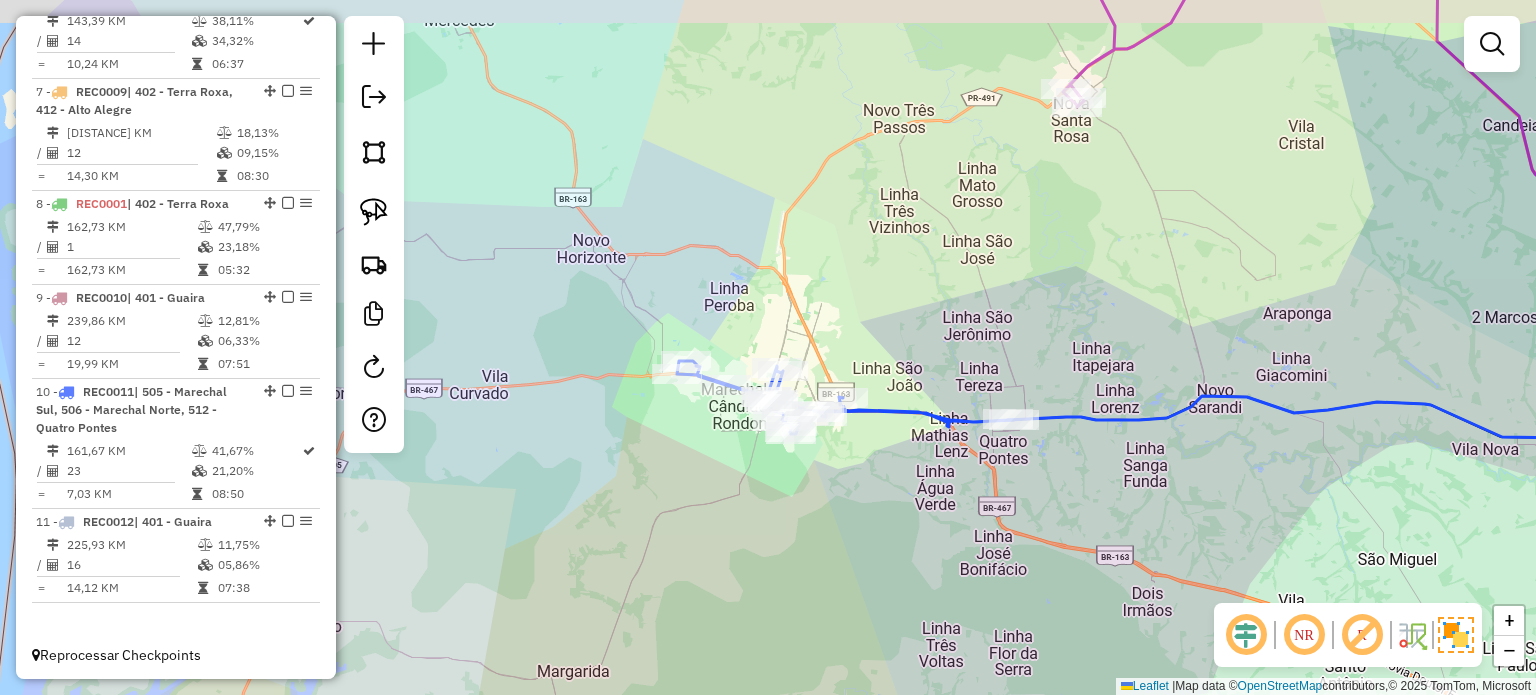drag, startPoint x: 1060, startPoint y: 431, endPoint x: 1075, endPoint y: 455, distance: 28.301943 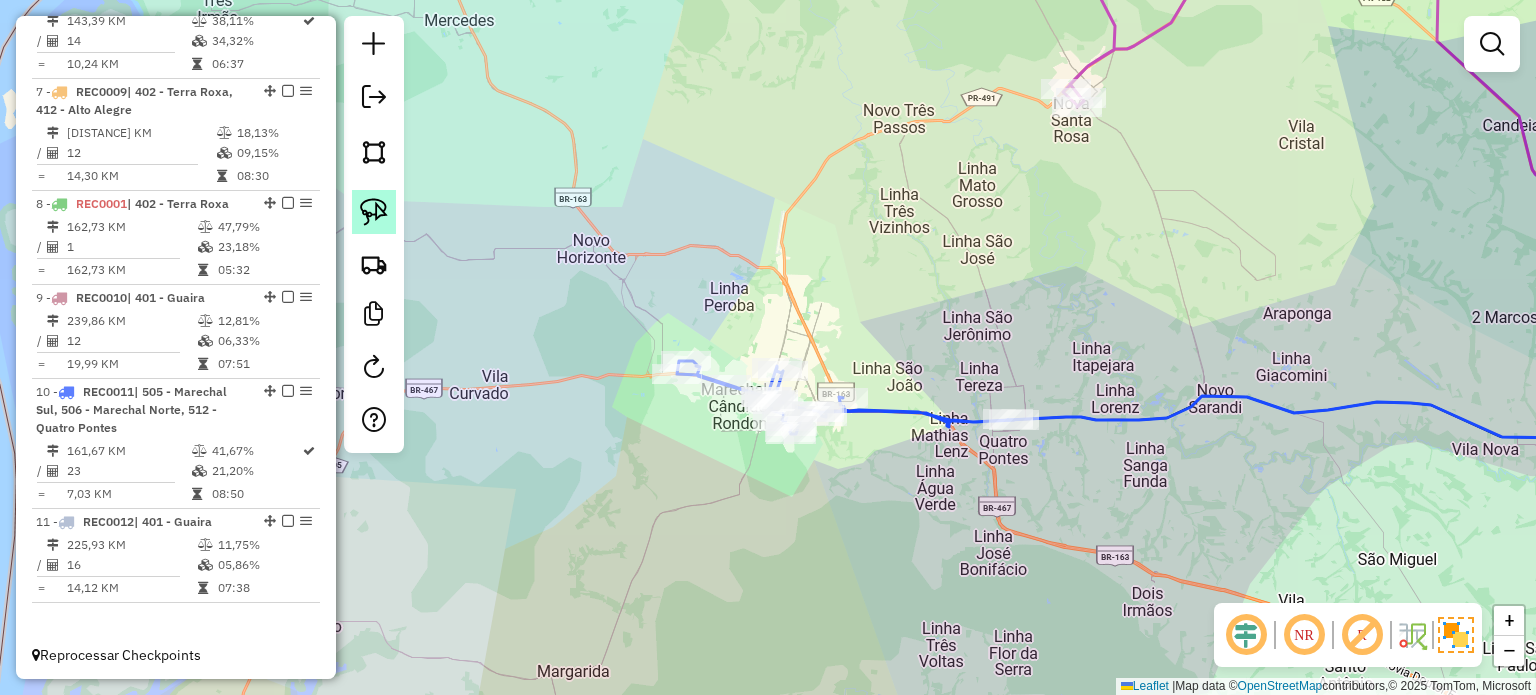 click 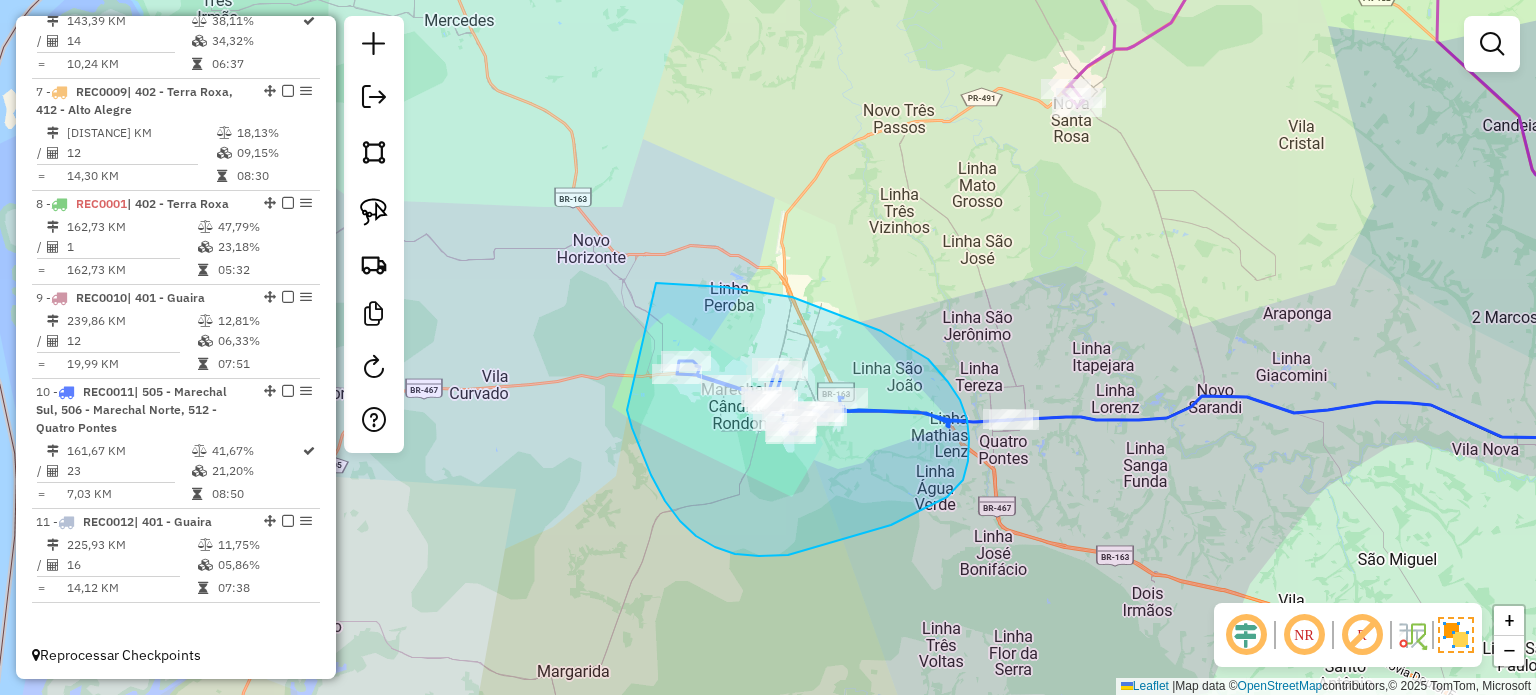 drag, startPoint x: 696, startPoint y: 536, endPoint x: 492, endPoint y: 325, distance: 293.49106 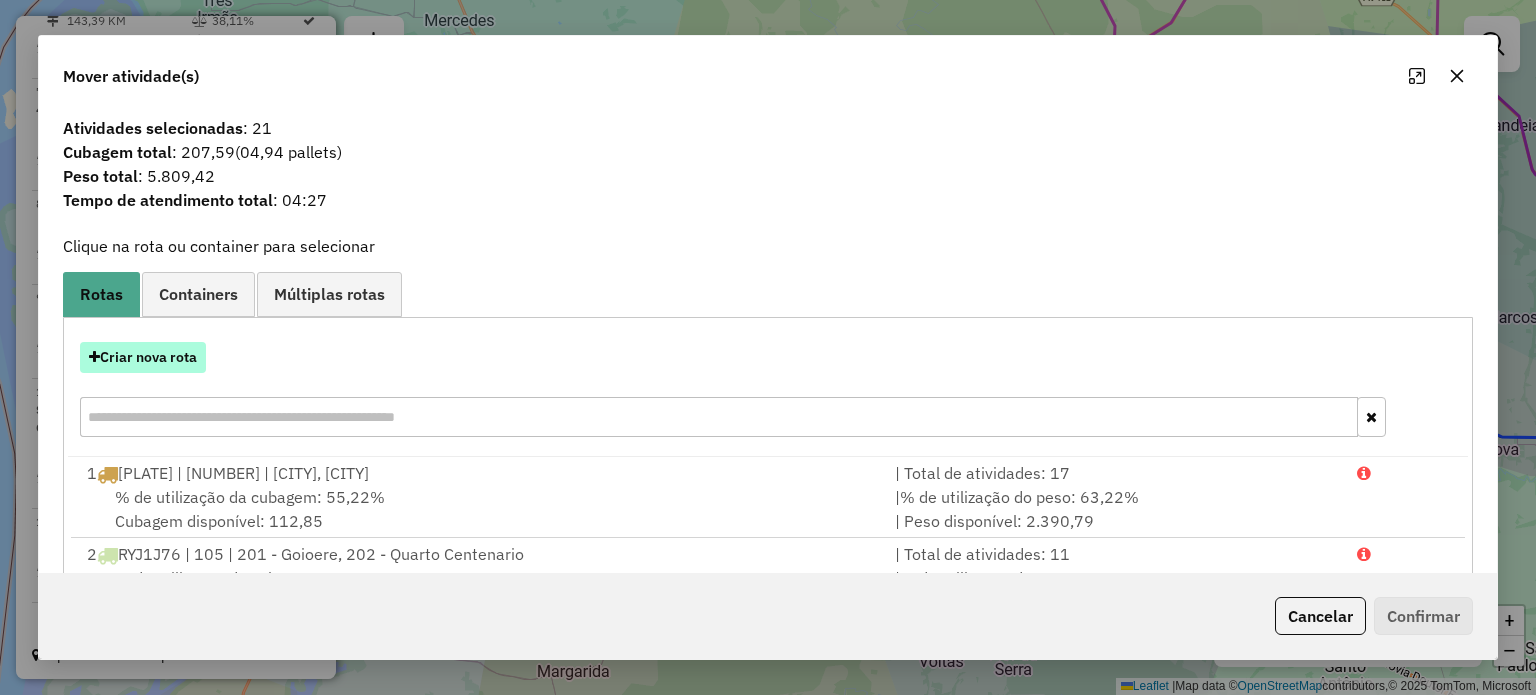 click on "Criar nova rota" at bounding box center (143, 357) 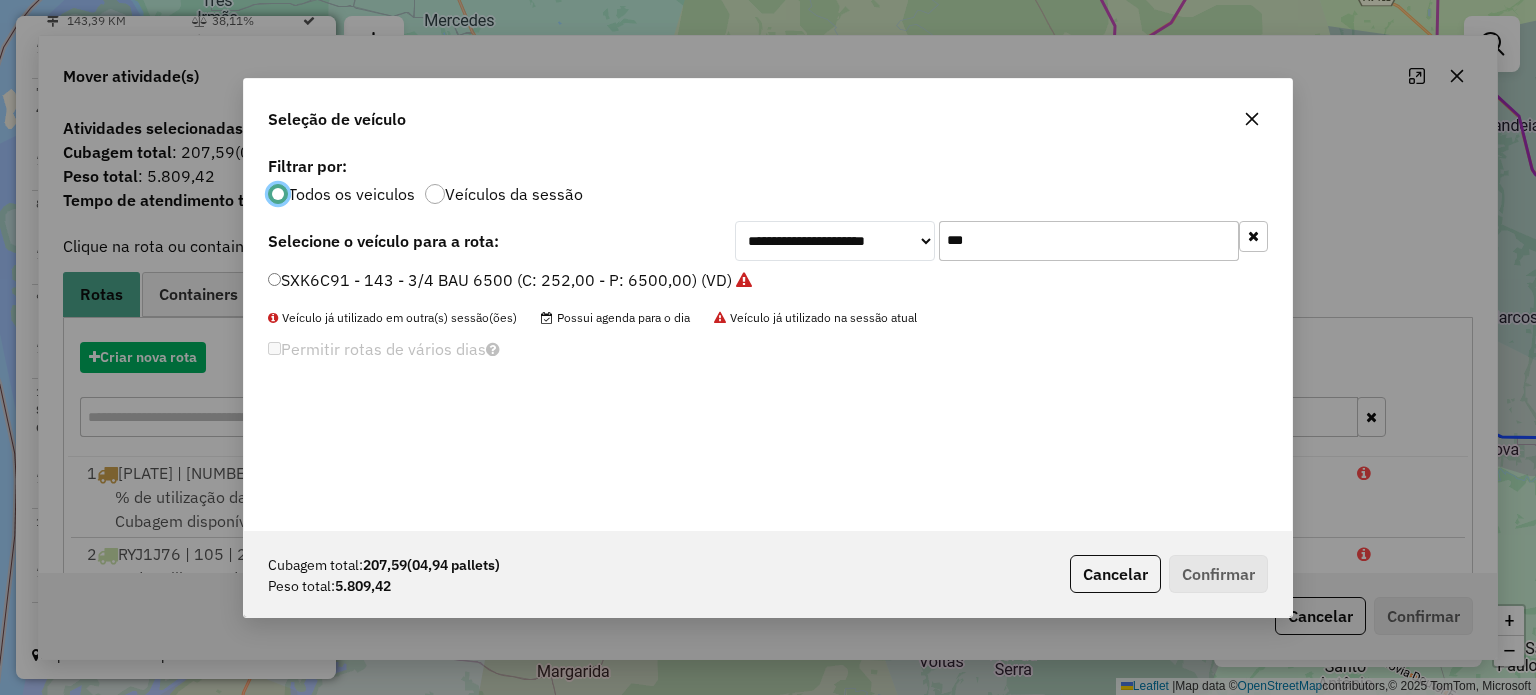 scroll, scrollTop: 10, scrollLeft: 6, axis: both 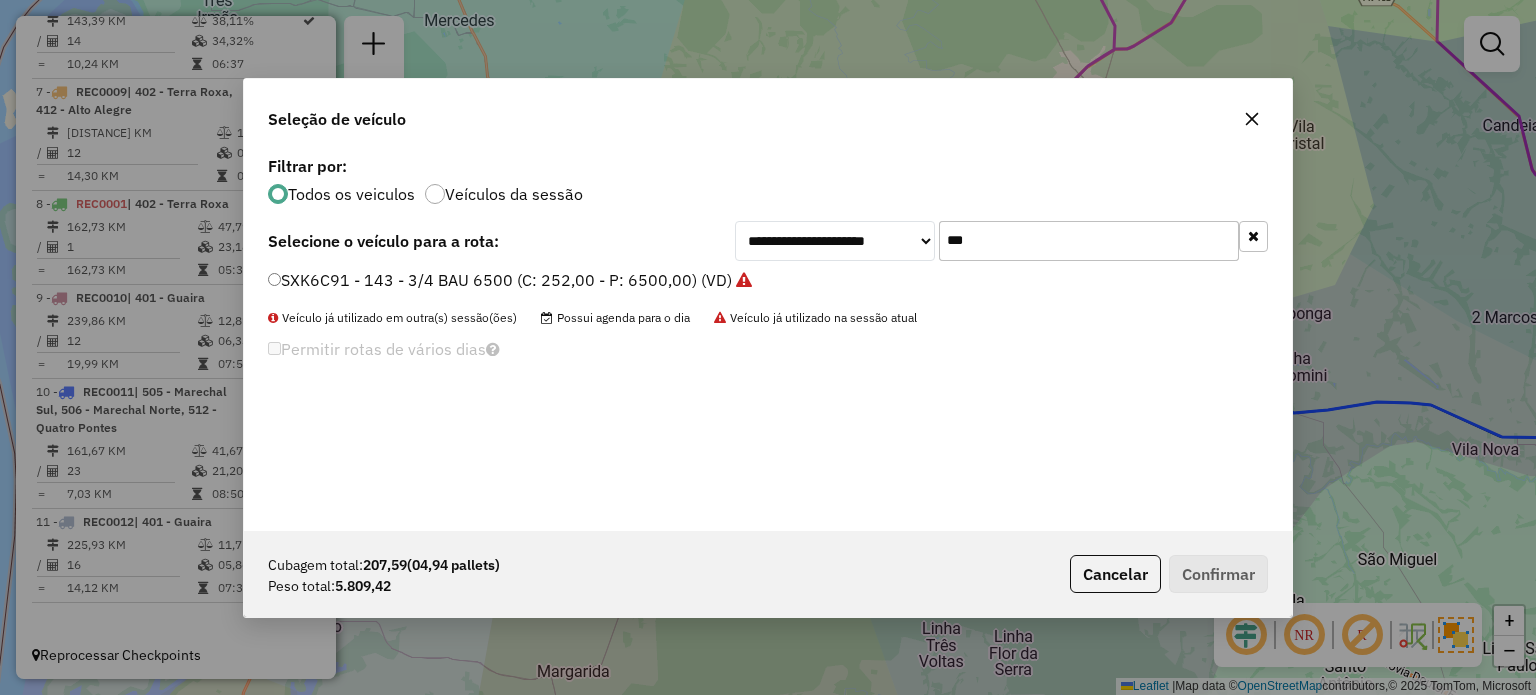 drag, startPoint x: 1044, startPoint y: 249, endPoint x: 690, endPoint y: 229, distance: 354.5645 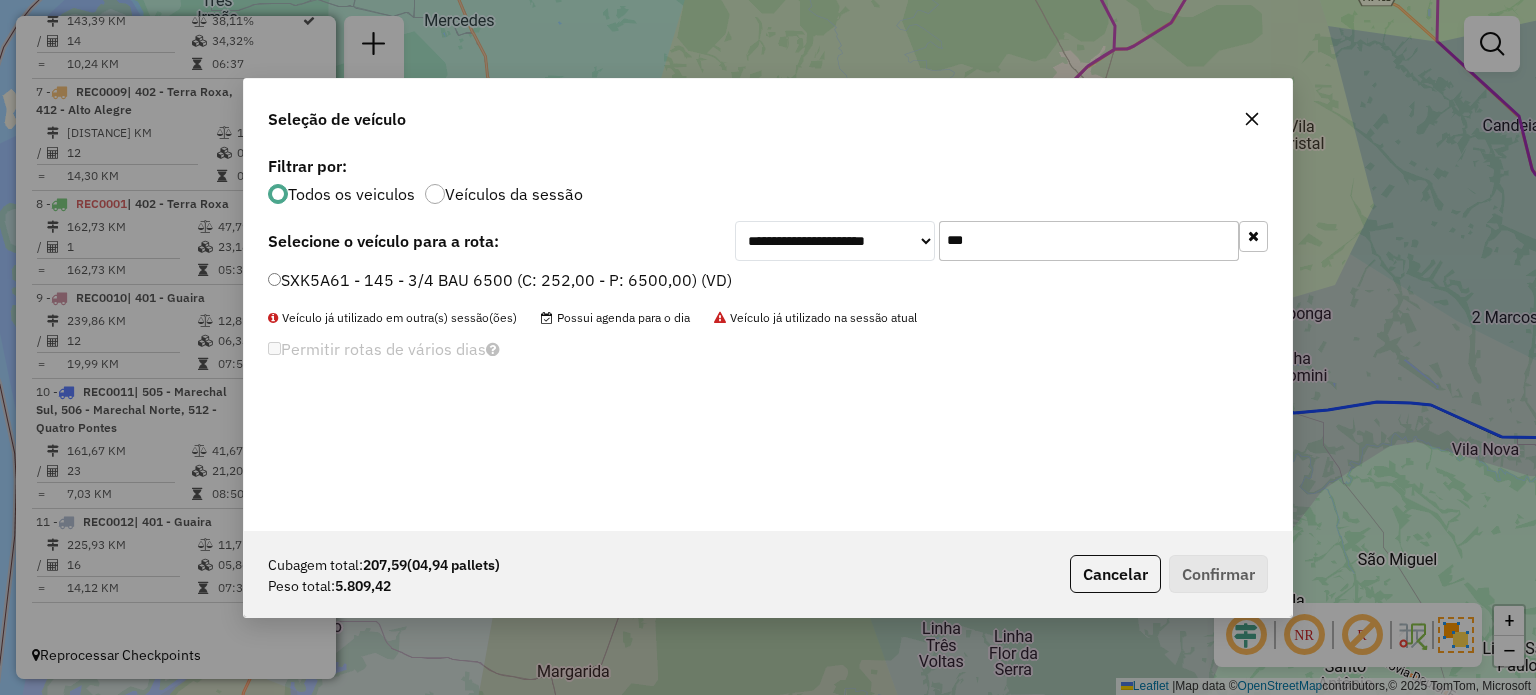 type on "***" 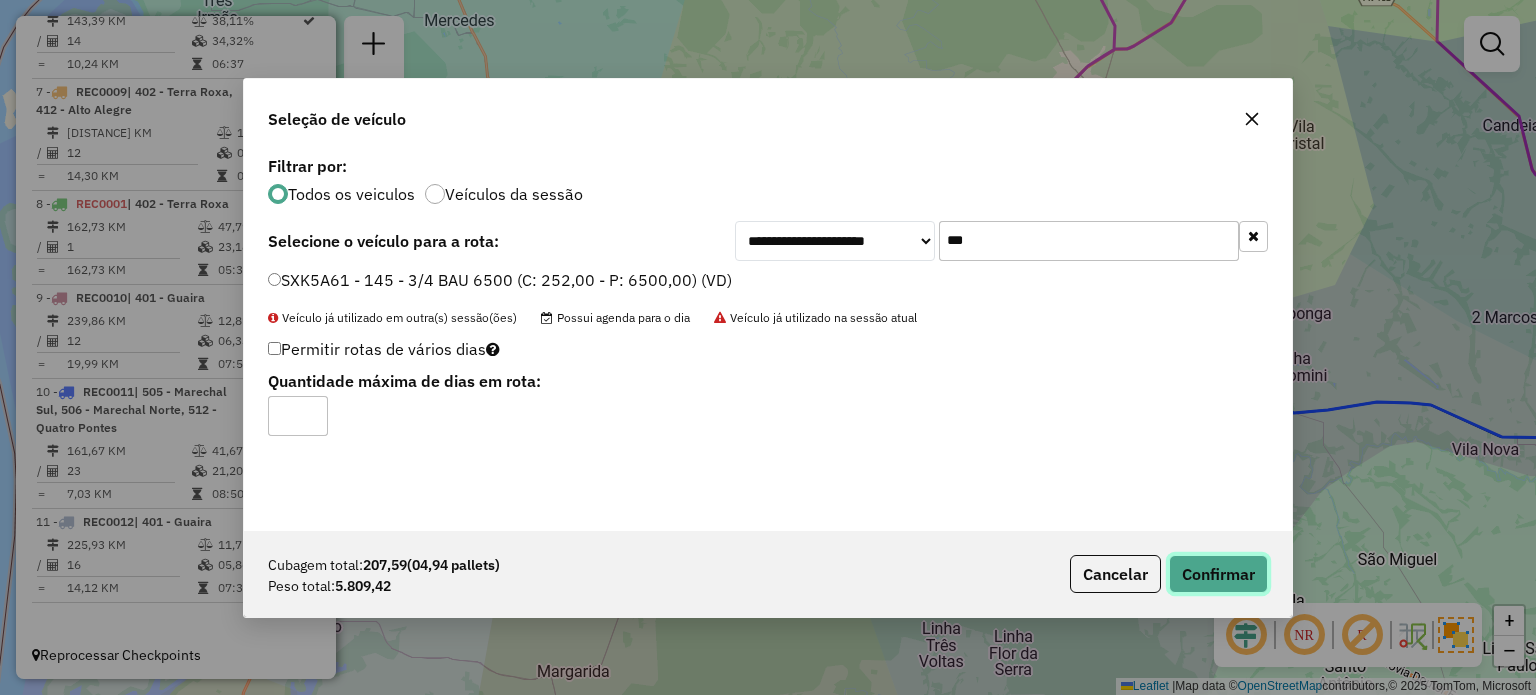 click on "Confirmar" 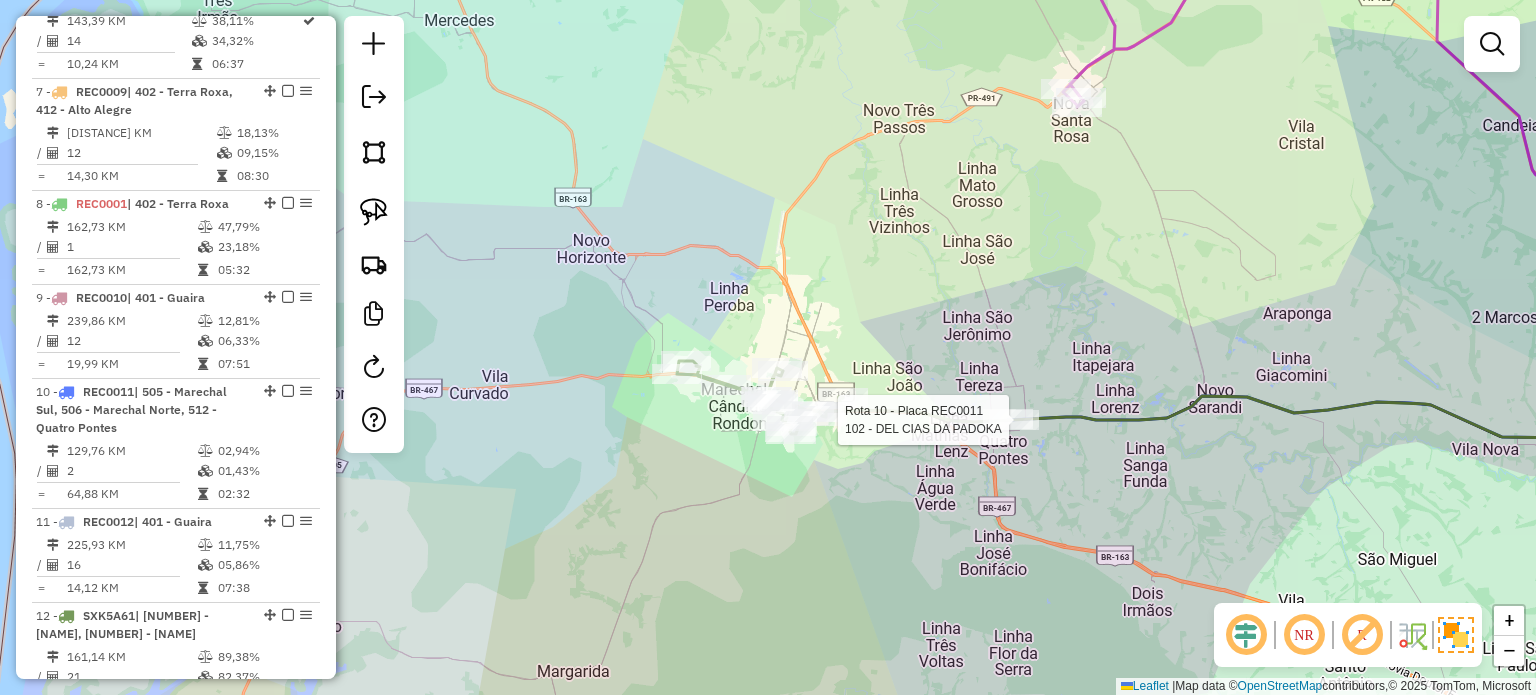 select on "*********" 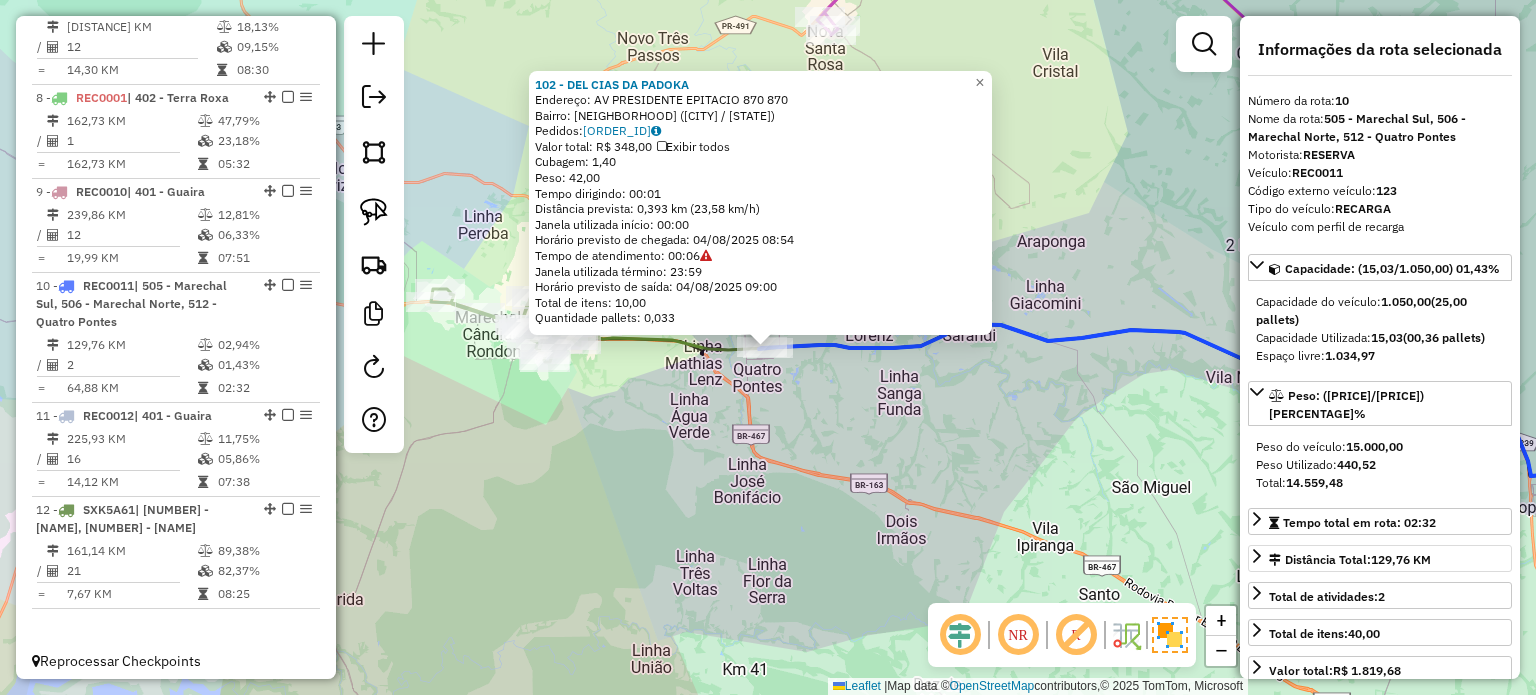 scroll, scrollTop: 1556, scrollLeft: 0, axis: vertical 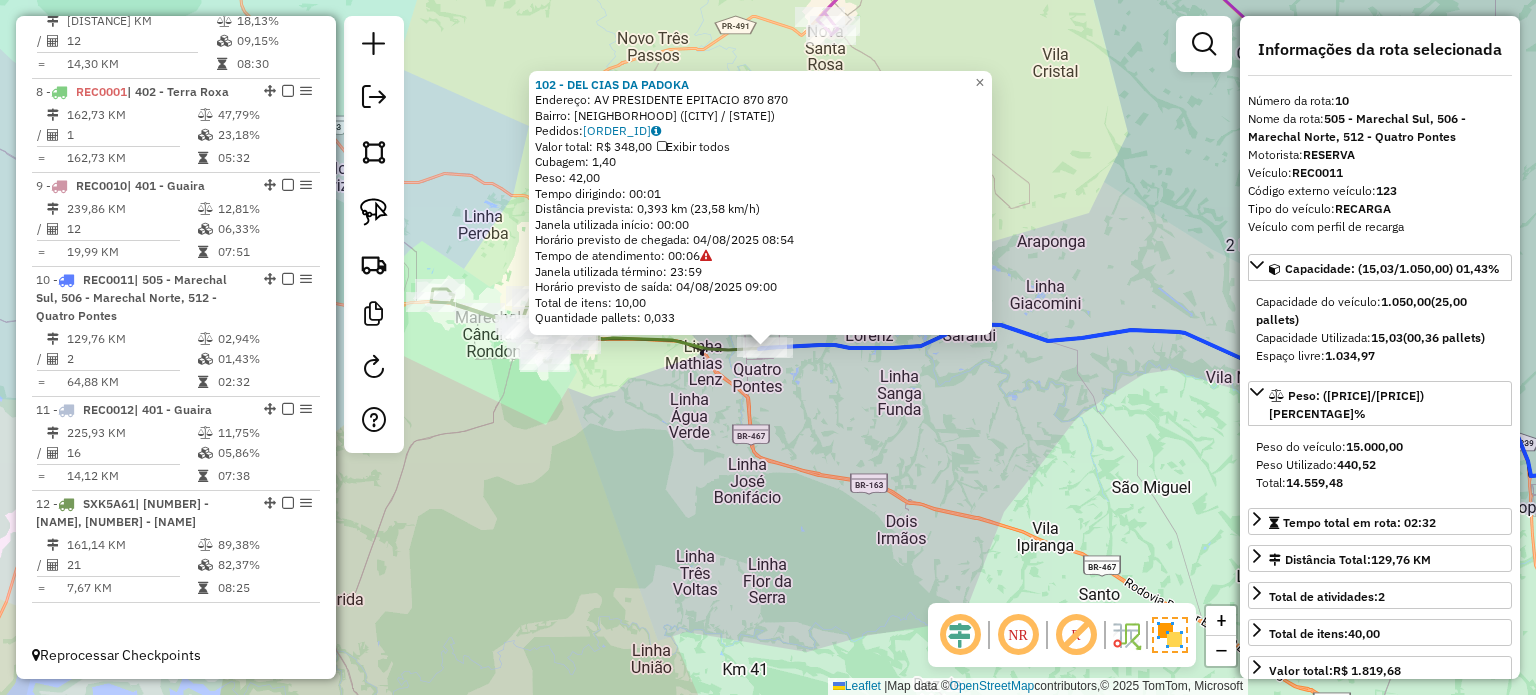 click on "102 - DEL CIAS DA PADOKA  Endereço:  AV PRESIDENTE EPITACIO 870 870   Bairro: CENTRO (QUATRO PONTES / PR)   Pedidos:  02039639   Valor total: R$ 348,00   Exibir todos   Cubagem: 1,40  Peso: 42,00  Tempo dirigindo: 00:01   Distância prevista: 0,393 km (23,58 km/h)   Janela utilizada início: 00:00   Horário previsto de chegada: 04/08/2025 08:54   Tempo de atendimento: 00:06   Janela utilizada término: 23:59   Horário previsto de saída: 04/08/2025 09:00   Total de itens: 10,00   Quantidade pallets: 0,033  × Janela de atendimento Grade de atendimento Capacidade Transportadoras Veículos Cliente Pedidos  Rotas Selecione os dias de semana para filtrar as janelas de atendimento  Seg   Ter   Qua   Qui   Sex   Sáb   Dom  Informe o período da janela de atendimento: De: Até:  Filtrar exatamente a janela do cliente  Considerar janela de atendimento padrão  Selecione os dias de semana para filtrar as grades de atendimento  Seg   Ter   Qua   Qui   Sex   Sáb   Dom   Peso mínimo:   Peso máximo:   De:   Até:" 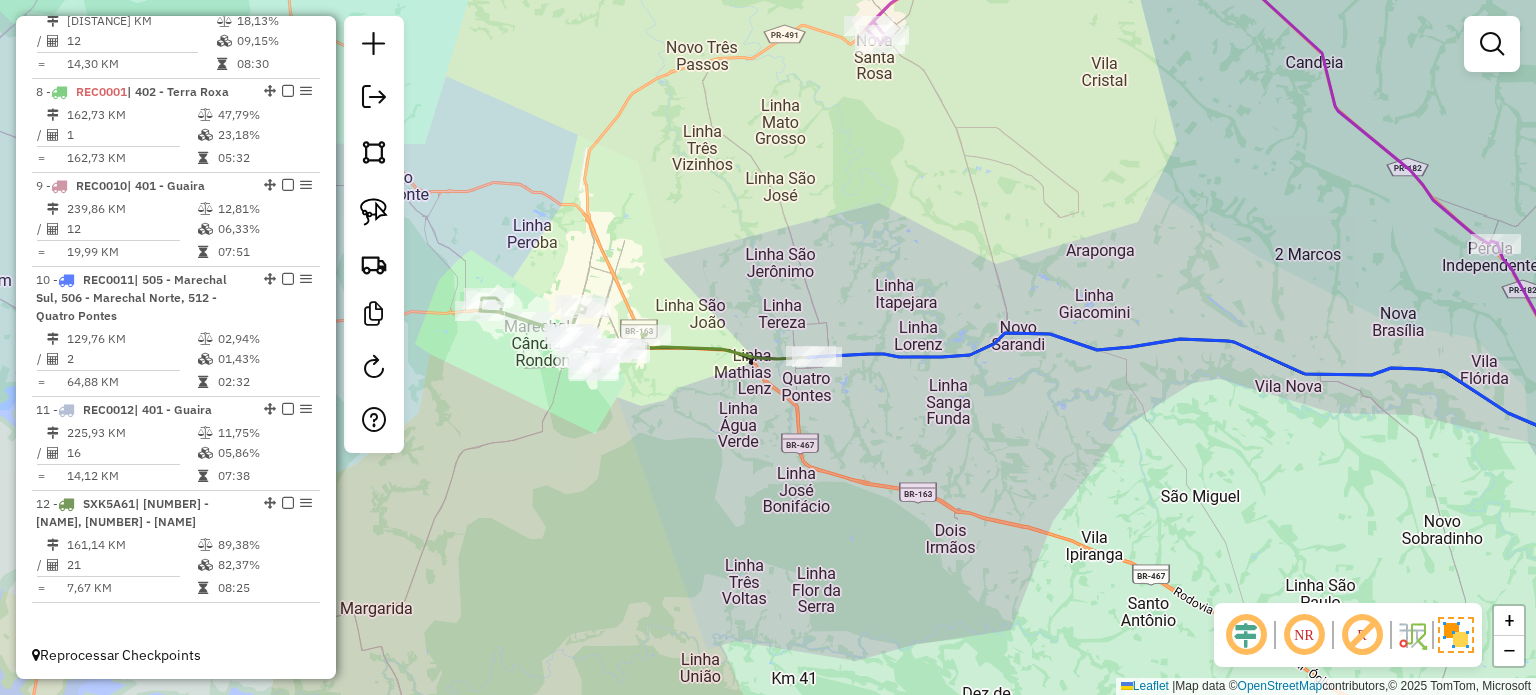 drag, startPoint x: 902, startPoint y: 423, endPoint x: 980, endPoint y: 427, distance: 78.10249 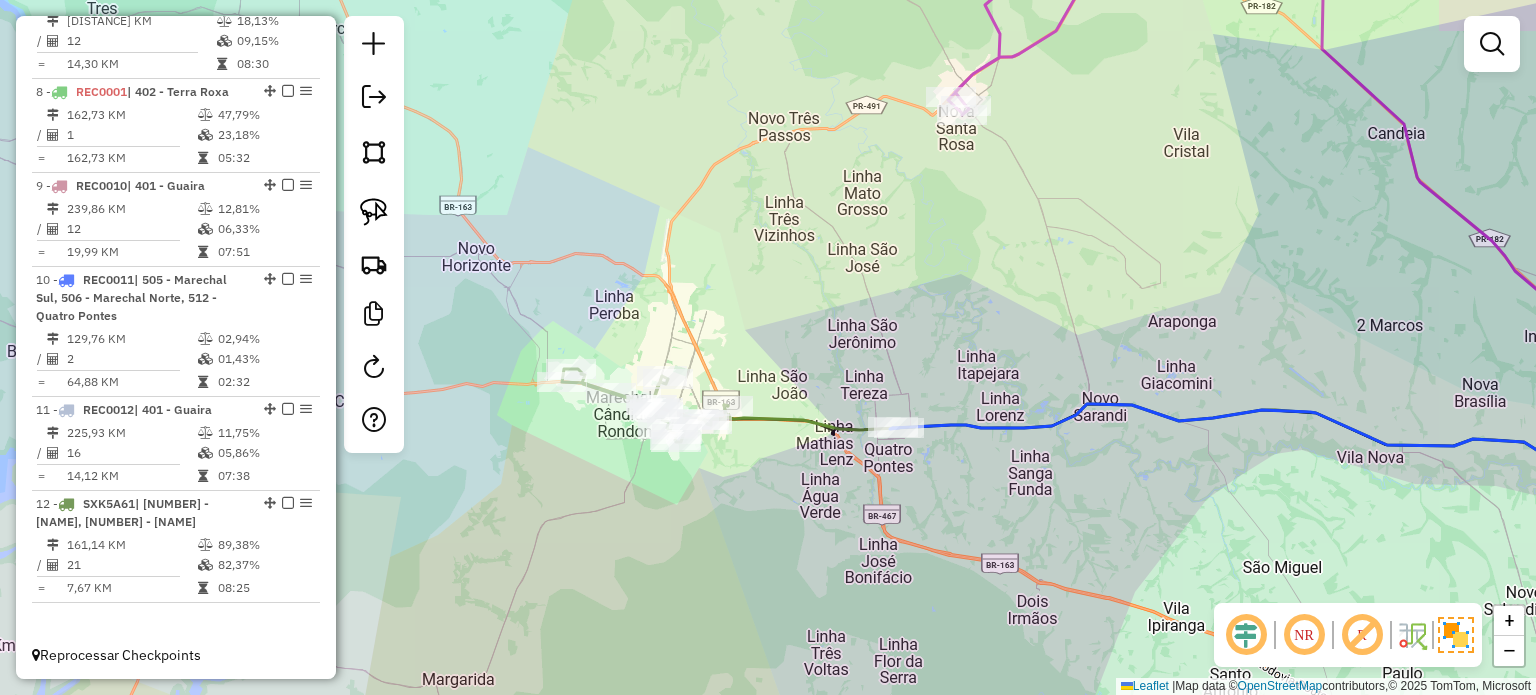 drag, startPoint x: 1020, startPoint y: 471, endPoint x: 1024, endPoint y: 488, distance: 17.464249 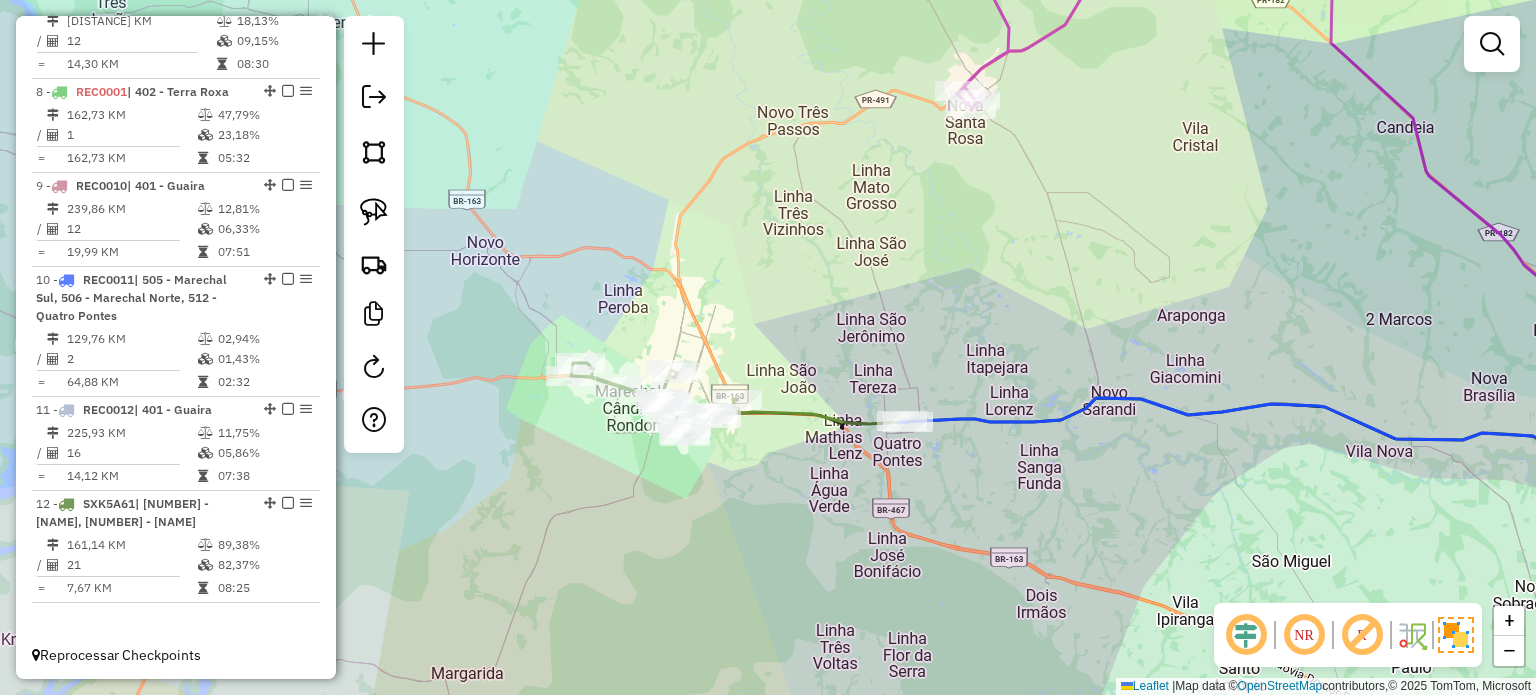 drag, startPoint x: 1032, startPoint y: 455, endPoint x: 1033, endPoint y: 438, distance: 17.029387 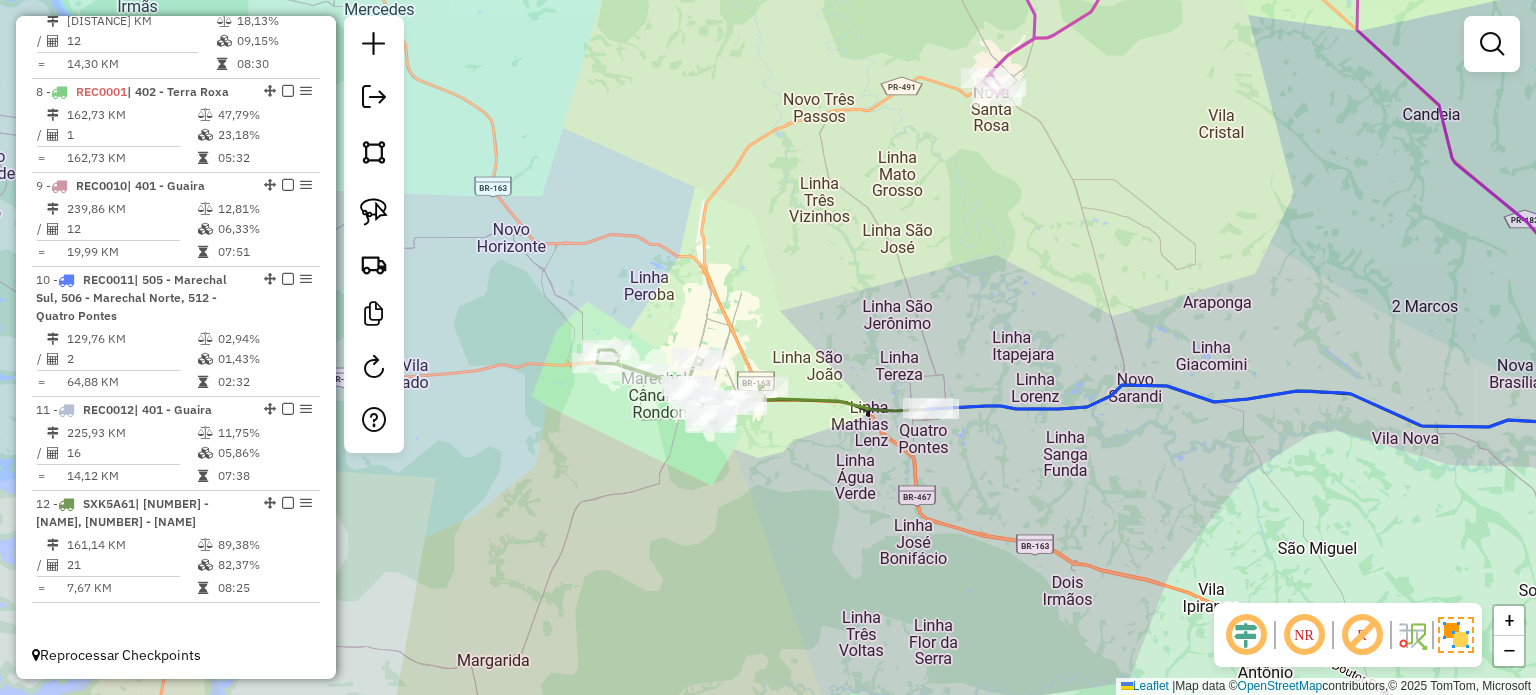 click on "Janela de atendimento Grade de atendimento Capacidade Transportadoras Veículos Cliente Pedidos  Rotas Selecione os dias de semana para filtrar as janelas de atendimento  Seg   Ter   Qua   Qui   Sex   Sáb   Dom  Informe o período da janela de atendimento: De: Até:  Filtrar exatamente a janela do cliente  Considerar janela de atendimento padrão  Selecione os dias de semana para filtrar as grades de atendimento  Seg   Ter   Qua   Qui   Sex   Sáb   Dom   Considerar clientes sem dia de atendimento cadastrado  Clientes fora do dia de atendimento selecionado Filtrar as atividades entre os valores definidos abaixo:  Peso mínimo:   Peso máximo:   Cubagem mínima:   Cubagem máxima:   De:   Até:  Filtrar as atividades entre o tempo de atendimento definido abaixo:  De:   Até:   Considerar capacidade total dos clientes não roteirizados Transportadora: Selecione um ou mais itens Tipo de veículo: Selecione um ou mais itens Veículo: Selecione um ou mais itens Motorista: Selecione um ou mais itens Nome: Rótulo:" 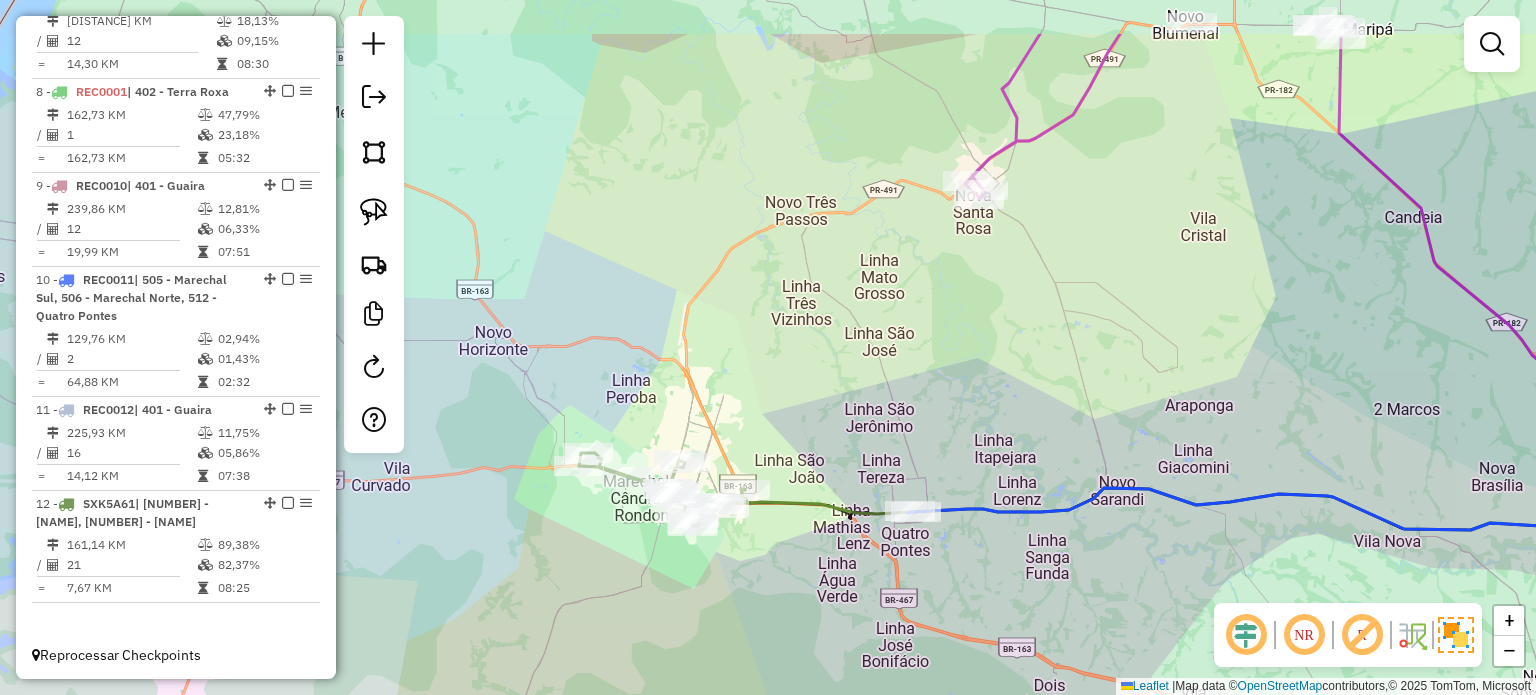drag, startPoint x: 849, startPoint y: 432, endPoint x: 819, endPoint y: 564, distance: 135.36617 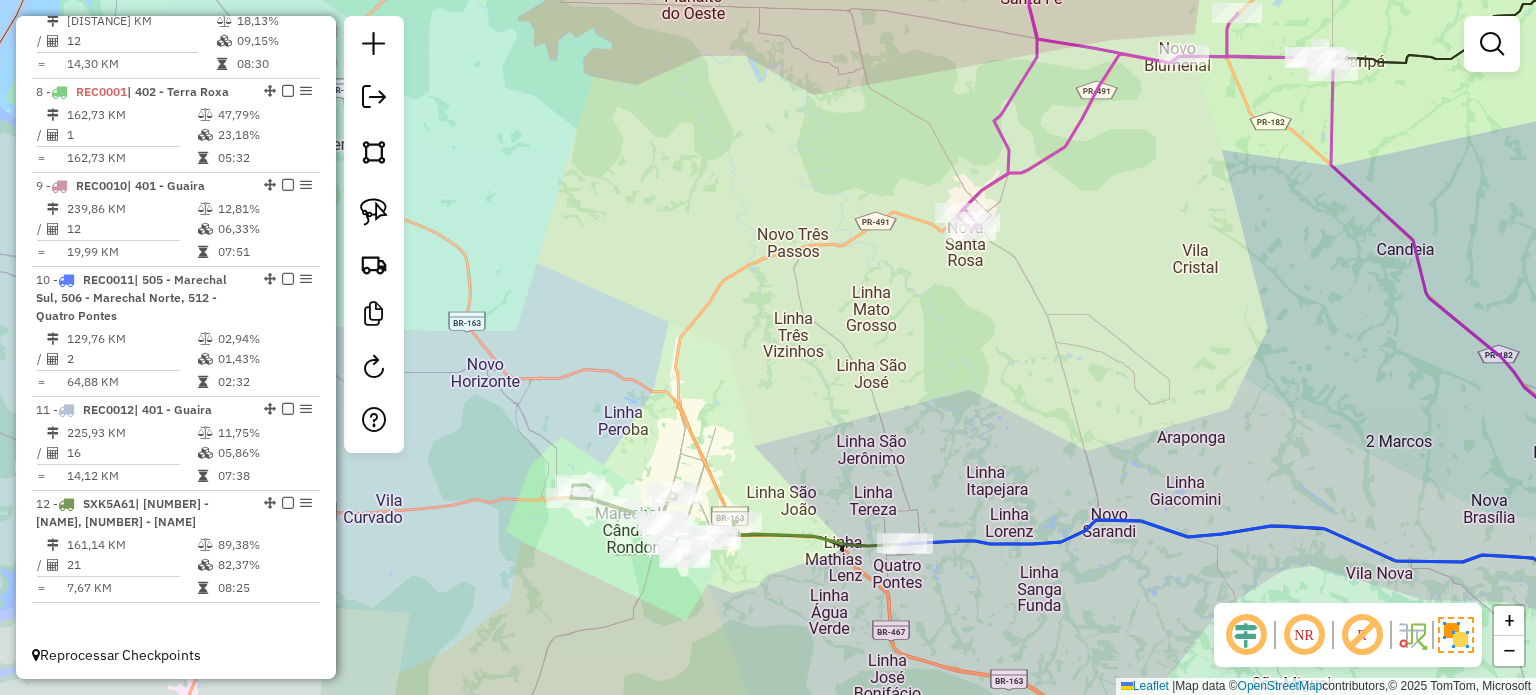 drag, startPoint x: 876, startPoint y: 463, endPoint x: 994, endPoint y: 413, distance: 128.15616 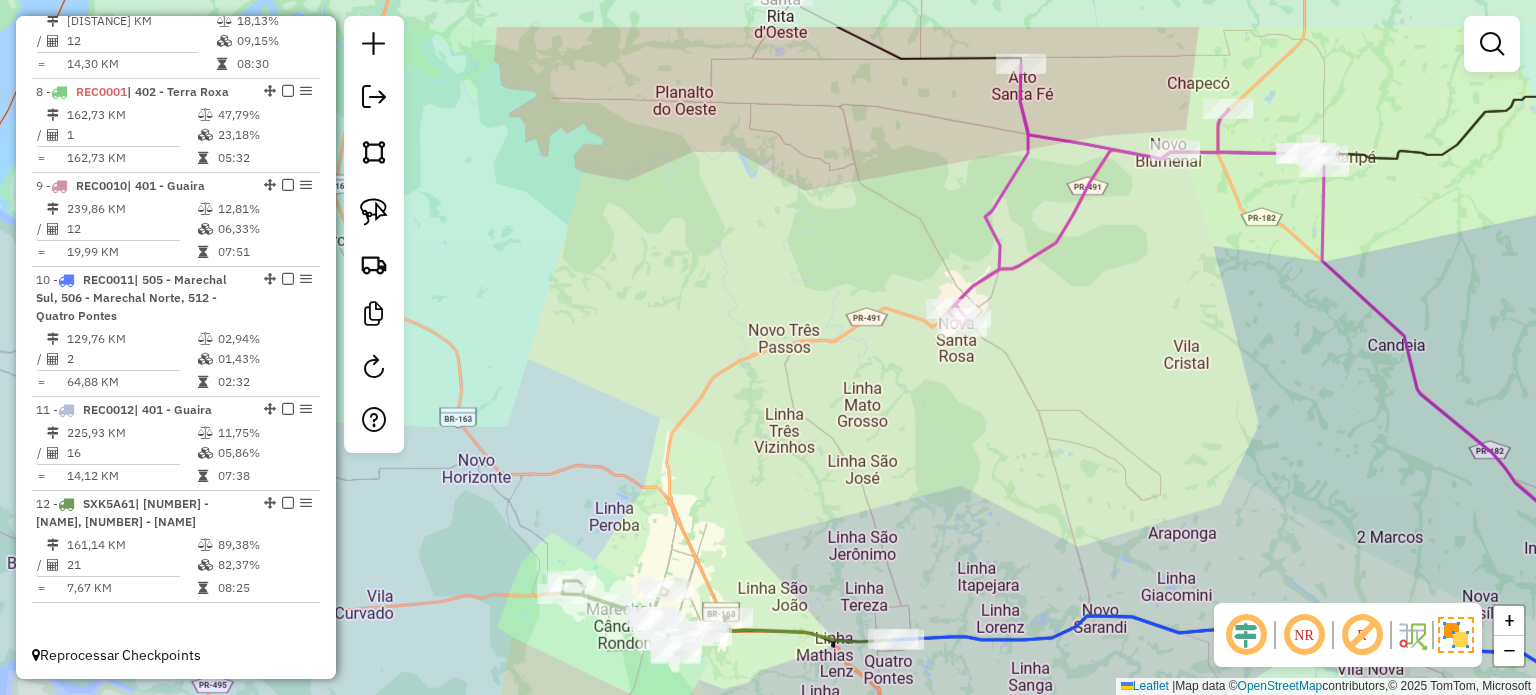 drag, startPoint x: 924, startPoint y: 502, endPoint x: 911, endPoint y: 510, distance: 15.264338 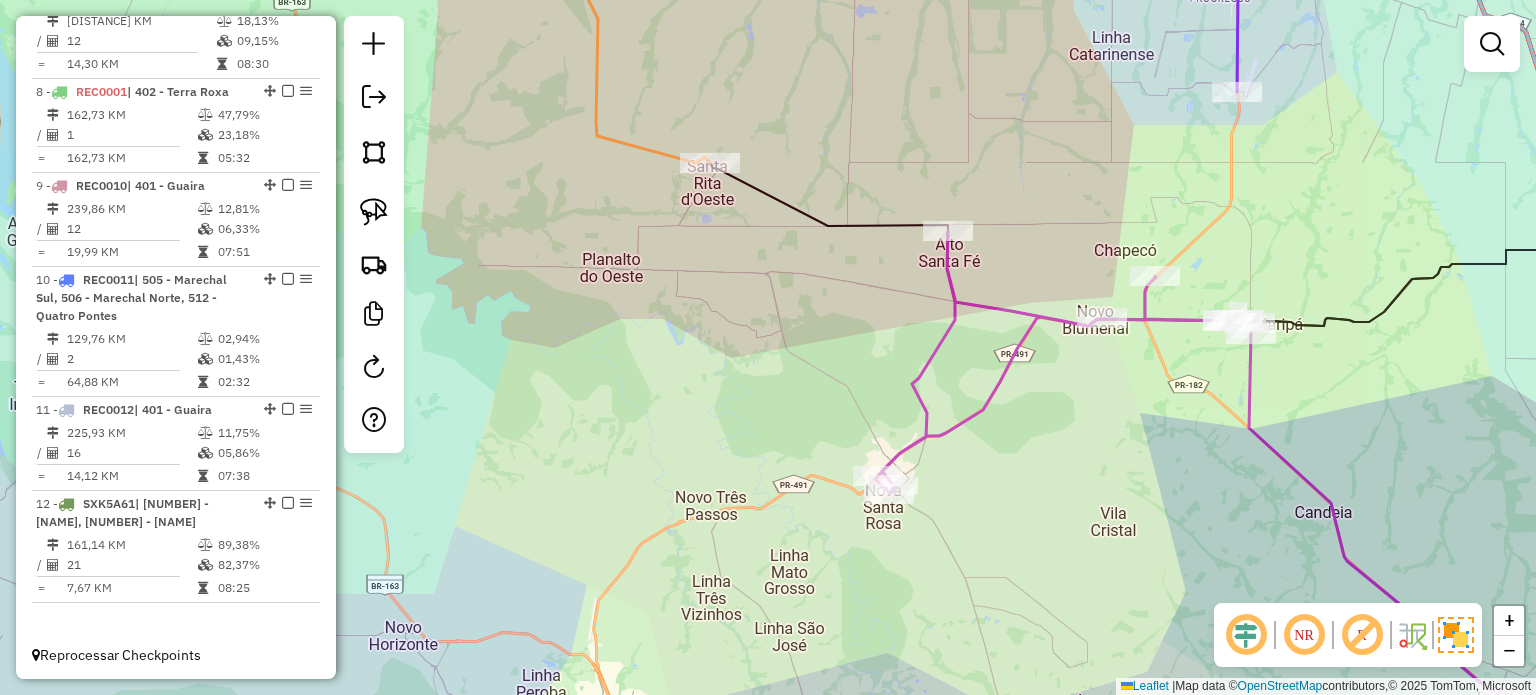 drag, startPoint x: 1046, startPoint y: 519, endPoint x: 1027, endPoint y: 431, distance: 90.02777 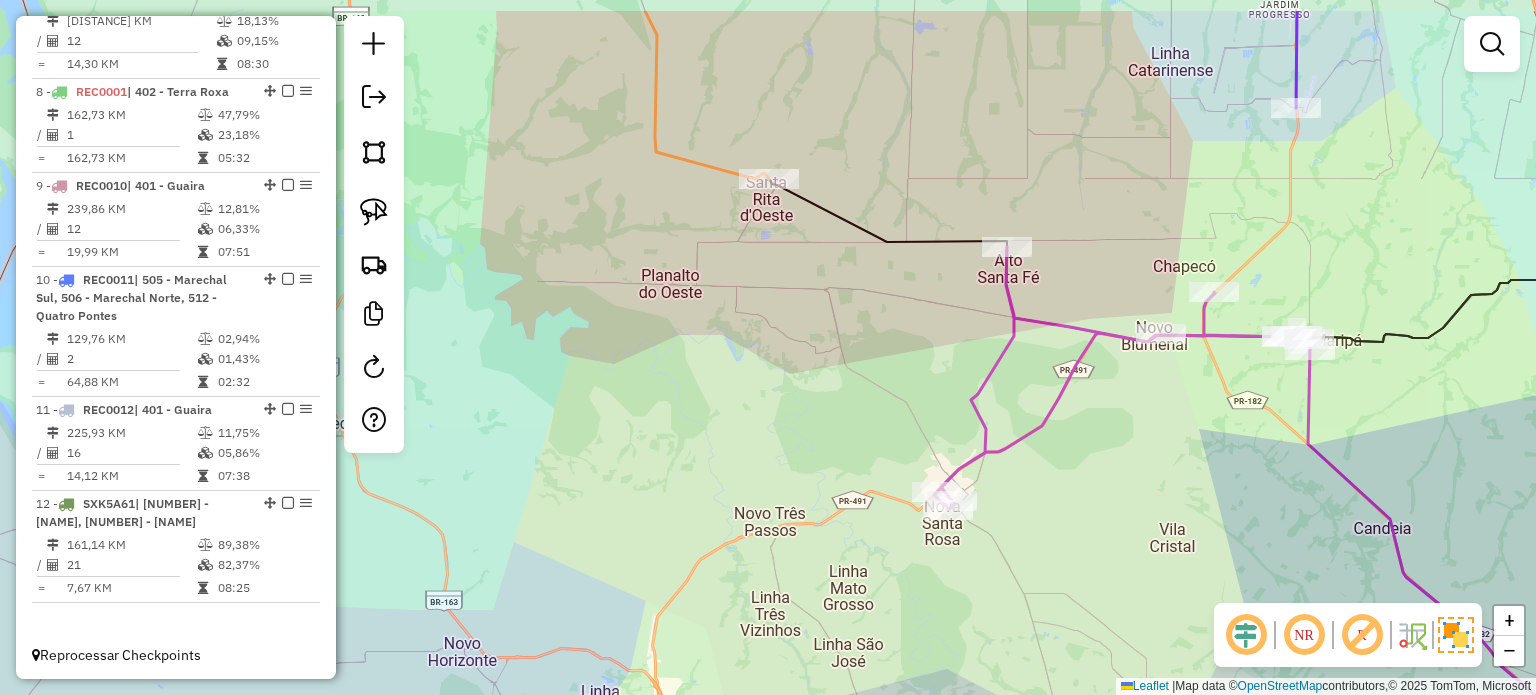 drag, startPoint x: 890, startPoint y: 343, endPoint x: 1064, endPoint y: 447, distance: 202.71162 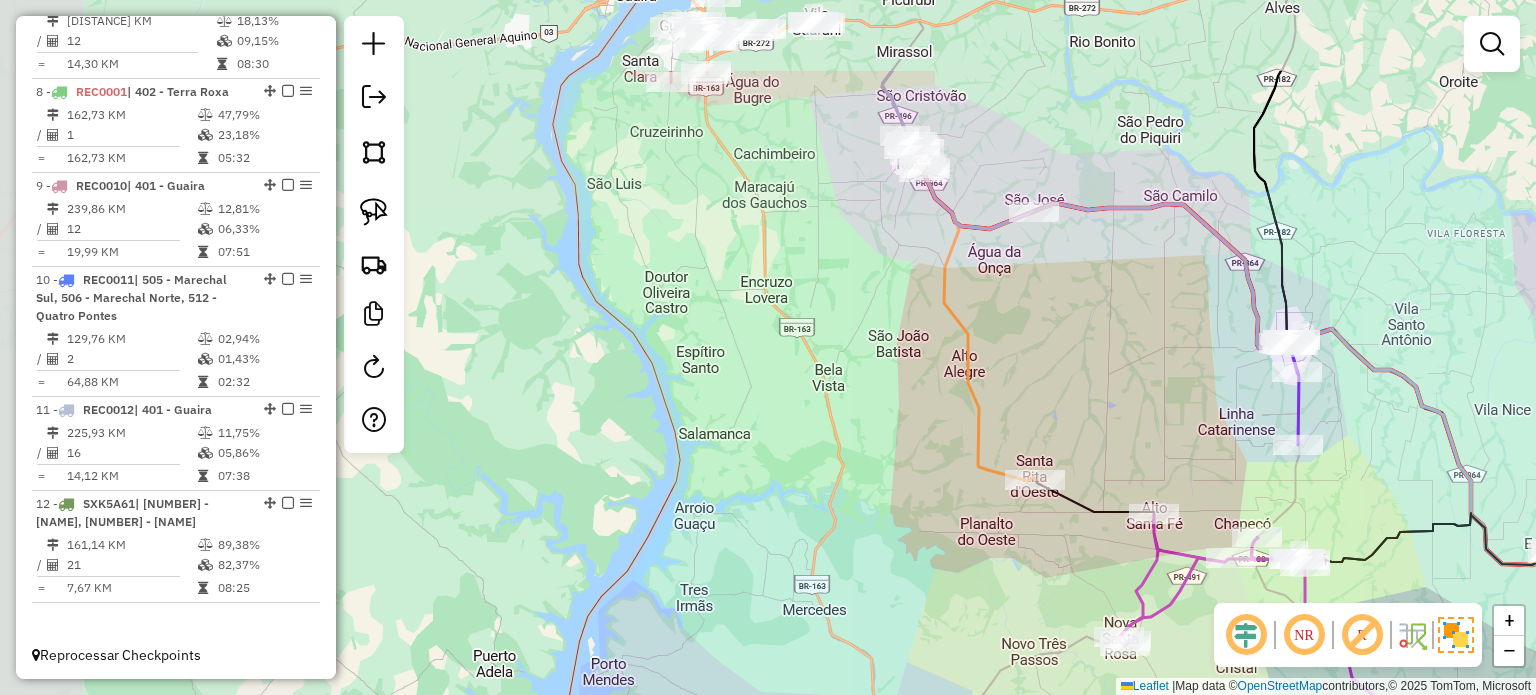 drag, startPoint x: 853, startPoint y: 435, endPoint x: 909, endPoint y: 528, distance: 108.55874 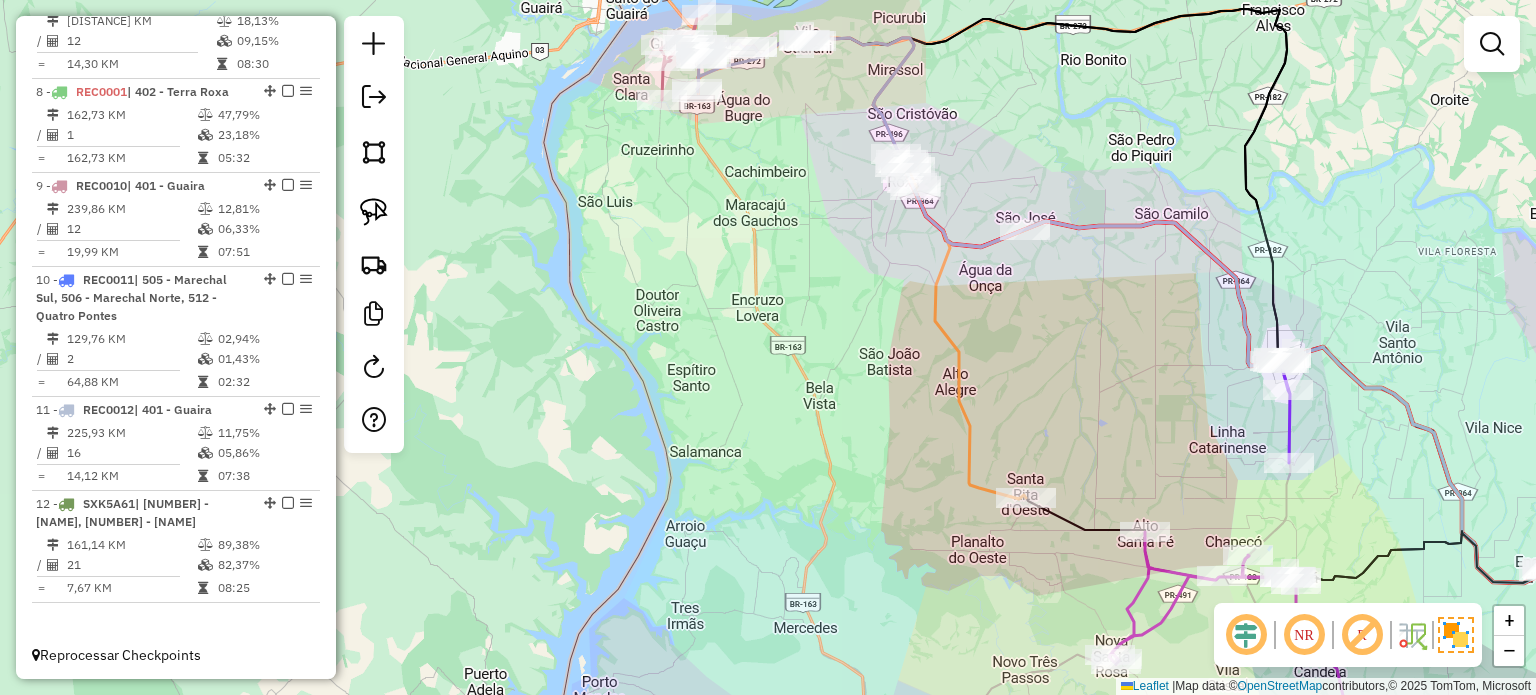 drag, startPoint x: 935, startPoint y: 391, endPoint x: 887, endPoint y: 451, distance: 76.837494 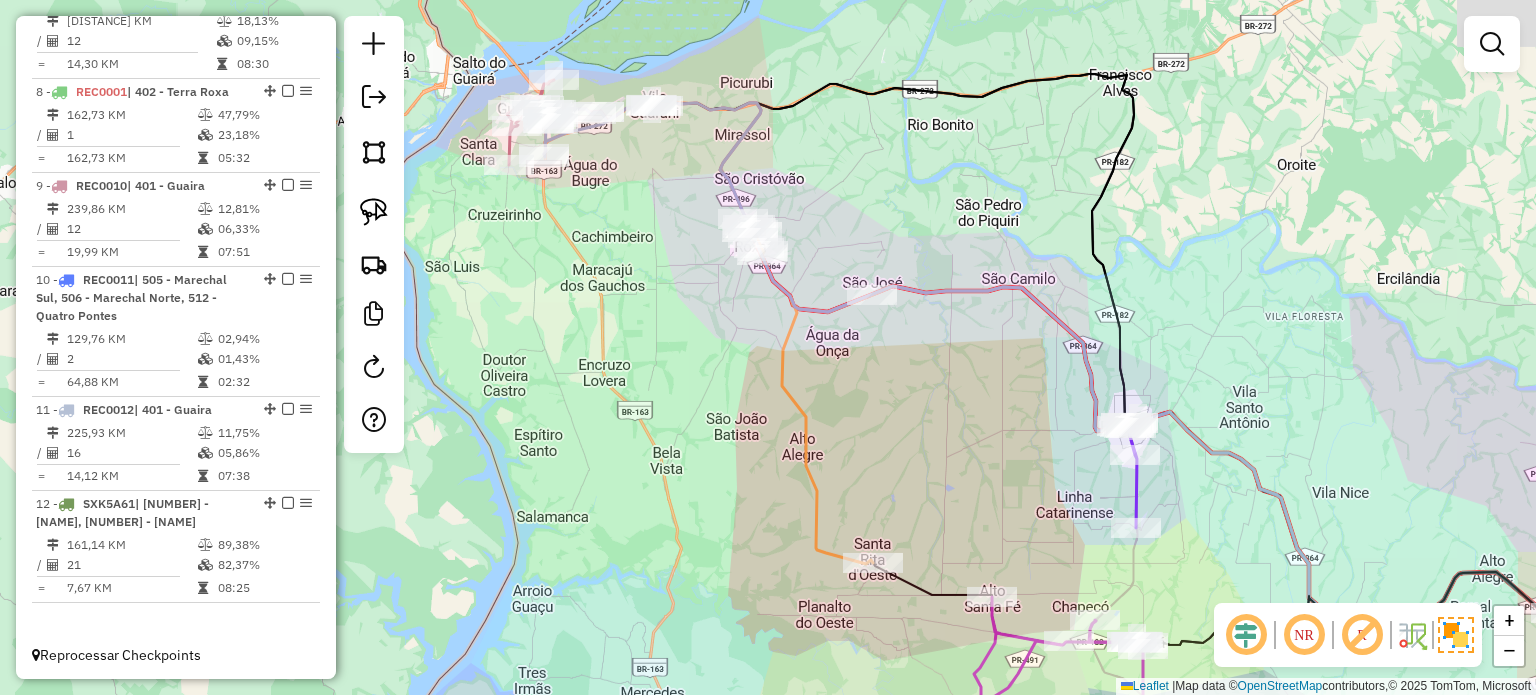 drag, startPoint x: 901, startPoint y: 428, endPoint x: 804, endPoint y: 383, distance: 106.929886 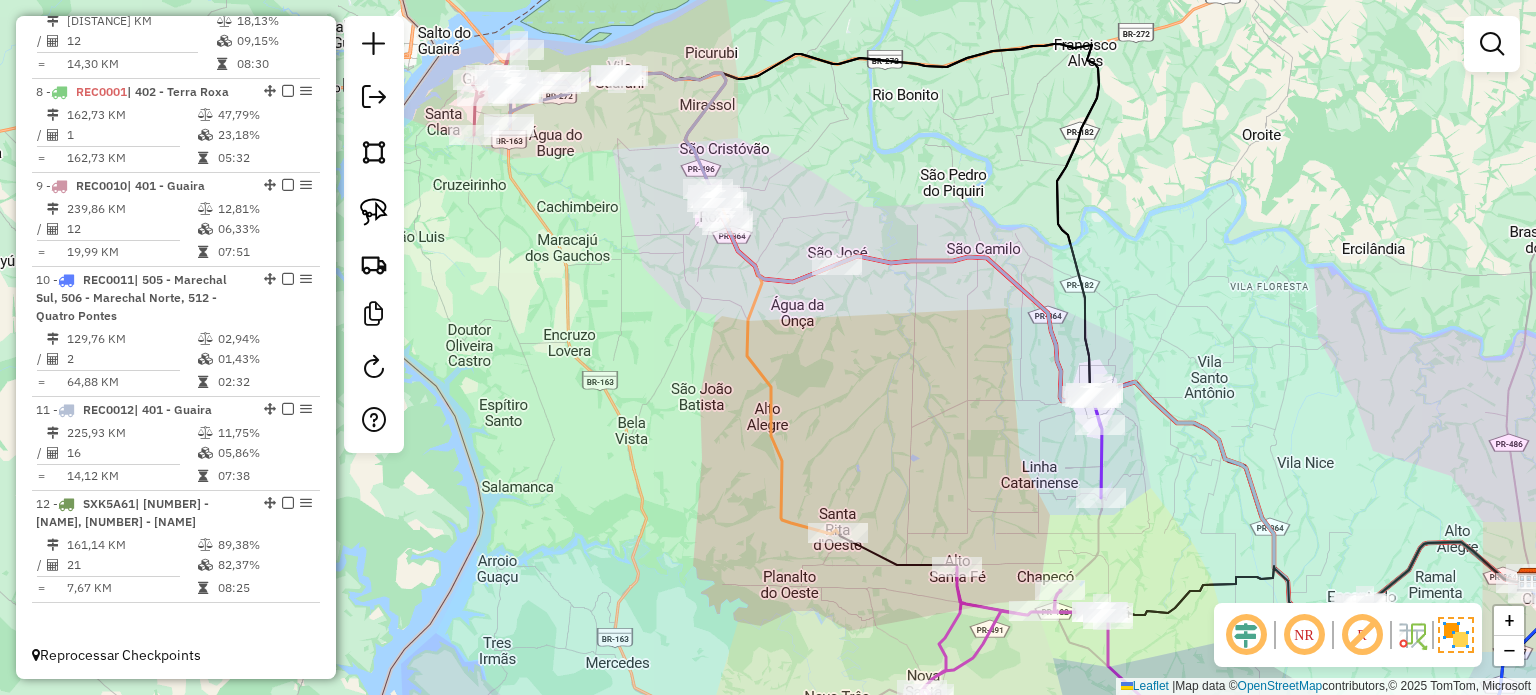 drag, startPoint x: 907, startPoint y: 398, endPoint x: 780, endPoint y: 347, distance: 136.85759 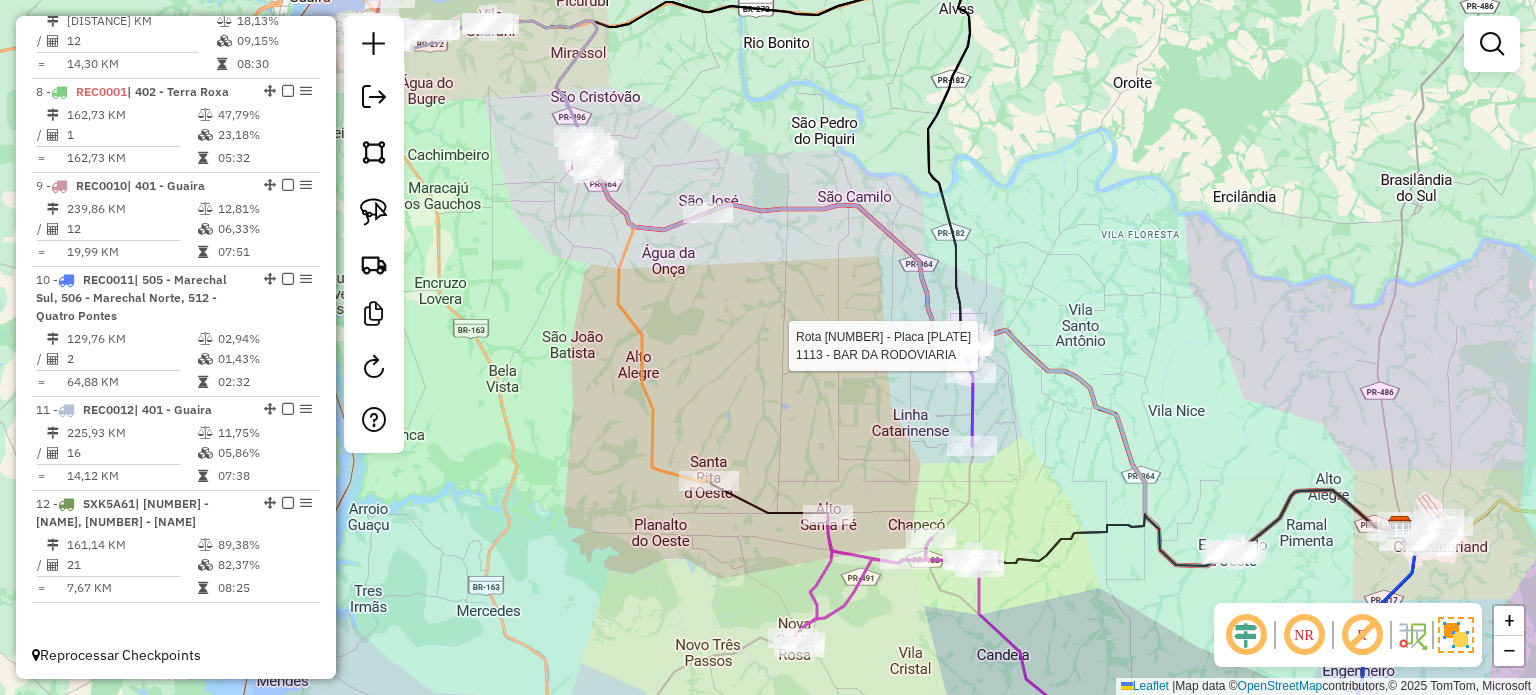 select on "*********" 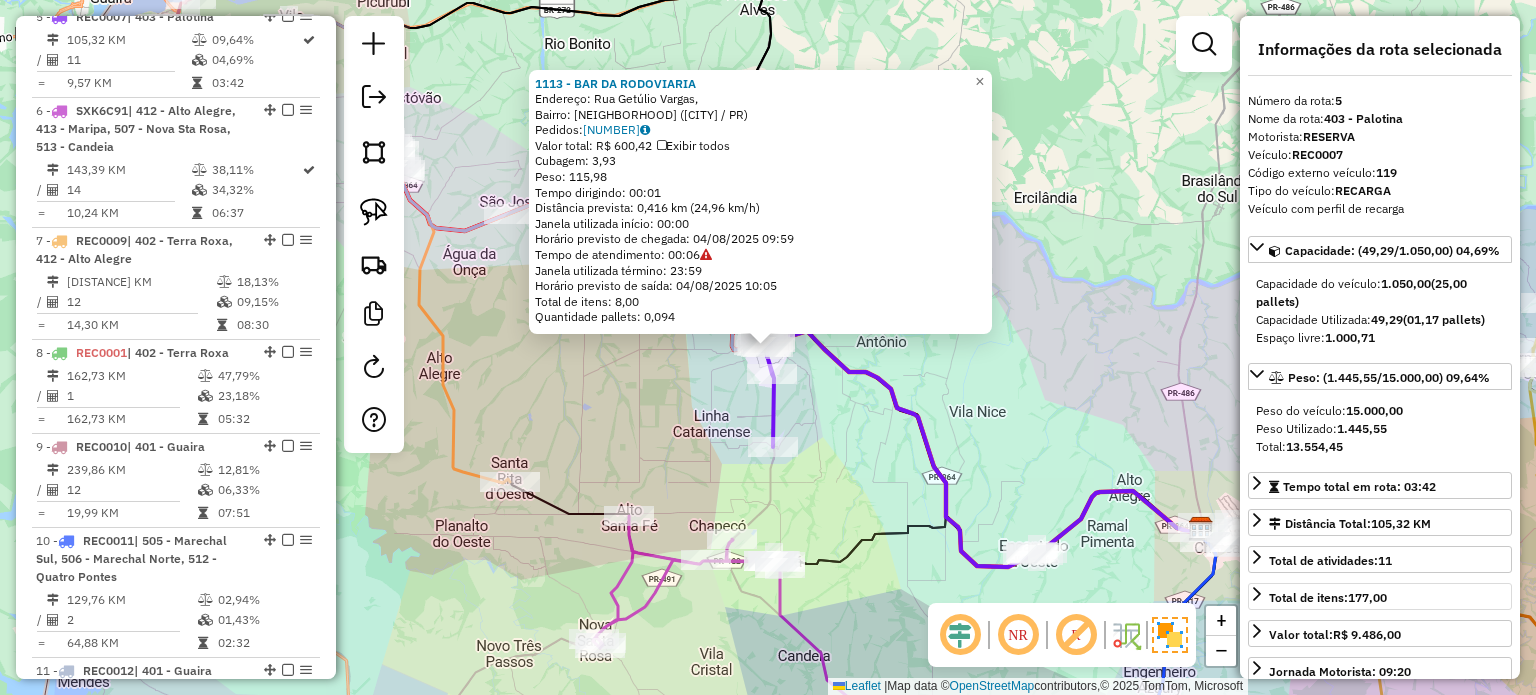 scroll, scrollTop: 1281, scrollLeft: 0, axis: vertical 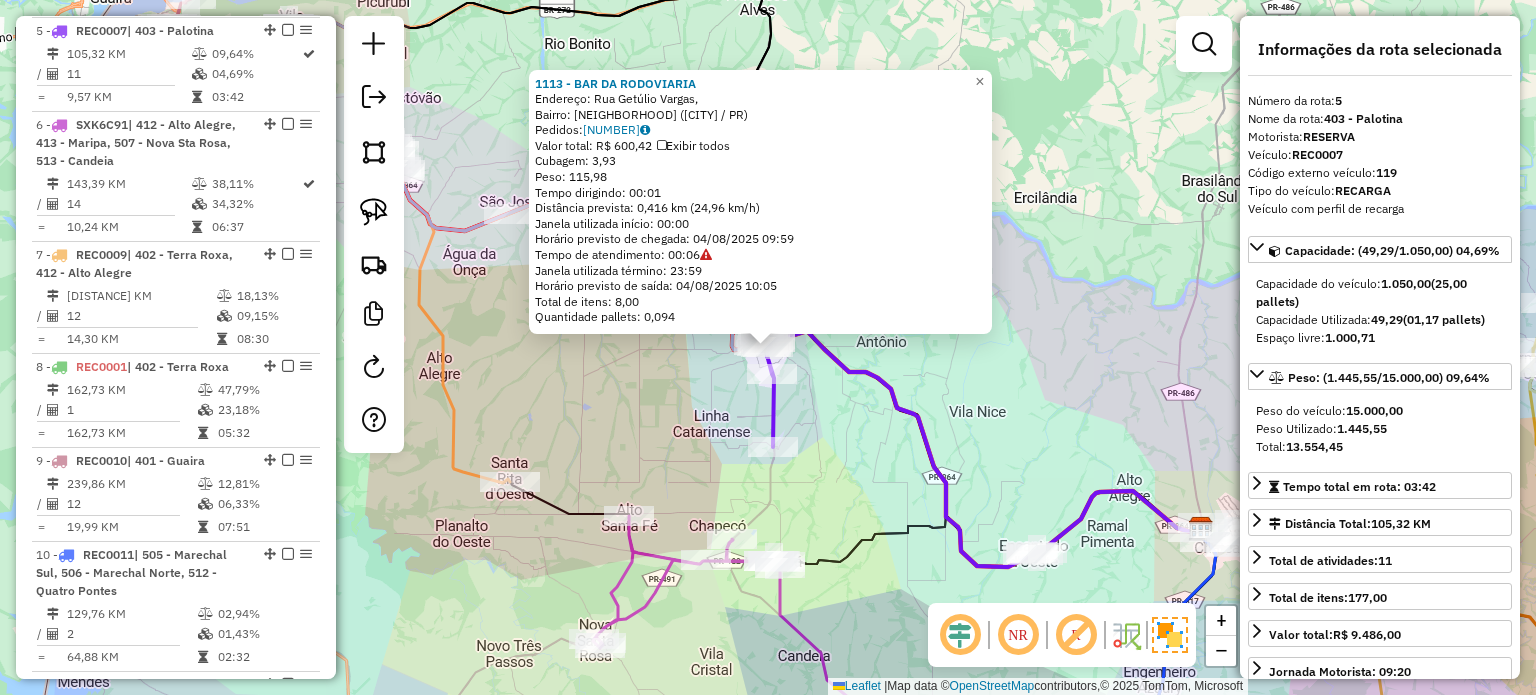 click on "1113 - BAR DA RODOVIARIA  Endereço: Rua Getúlio Vargas,    Bairro: Centro (Palotina / PR)   Pedidos:  02039530   Valor total: R$ 600,42   Exibir todos   Cubagem: 3,93  Peso: 115,98  Tempo dirigindo: 00:01   Distância prevista: 0,416 km (24,96 km/h)   Janela utilizada início: 00:00   Horário previsto de chegada: 04/08/2025 09:59   Tempo de atendimento: 00:06   Janela utilizada término: 23:59   Horário previsto de saída: 04/08/2025 10:05   Total de itens: 8,00   Quantidade pallets: 0,094  × Janela de atendimento Grade de atendimento Capacidade Transportadoras Veículos Cliente Pedidos  Rotas Selecione os dias de semana para filtrar as janelas de atendimento  Seg   Ter   Qua   Qui   Sex   Sáb   Dom  Informe o período da janela de atendimento: De: Até:  Filtrar exatamente a janela do cliente  Considerar janela de atendimento padrão  Selecione os dias de semana para filtrar as grades de atendimento  Seg   Ter   Qua   Qui   Sex   Sáb   Dom   Considerar clientes sem dia de atendimento cadastrado  De:" 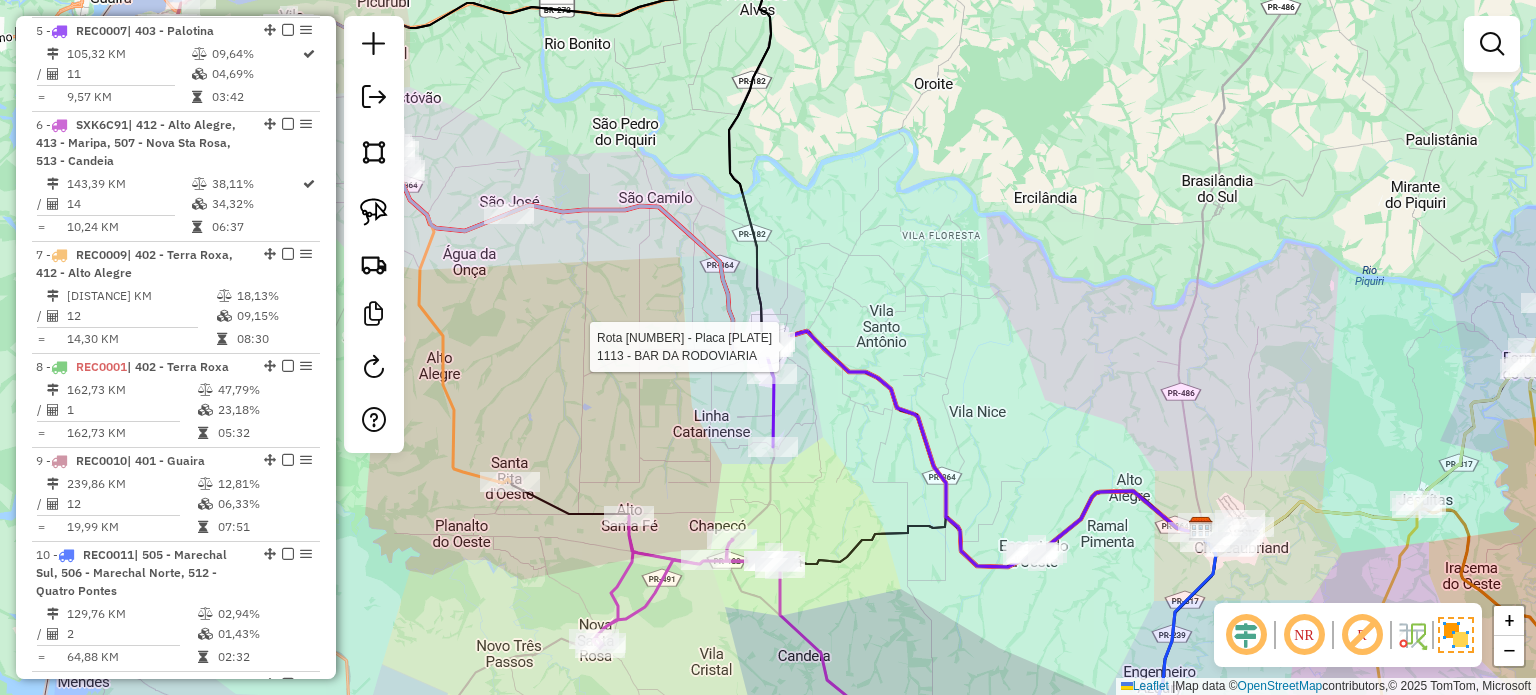 select on "*********" 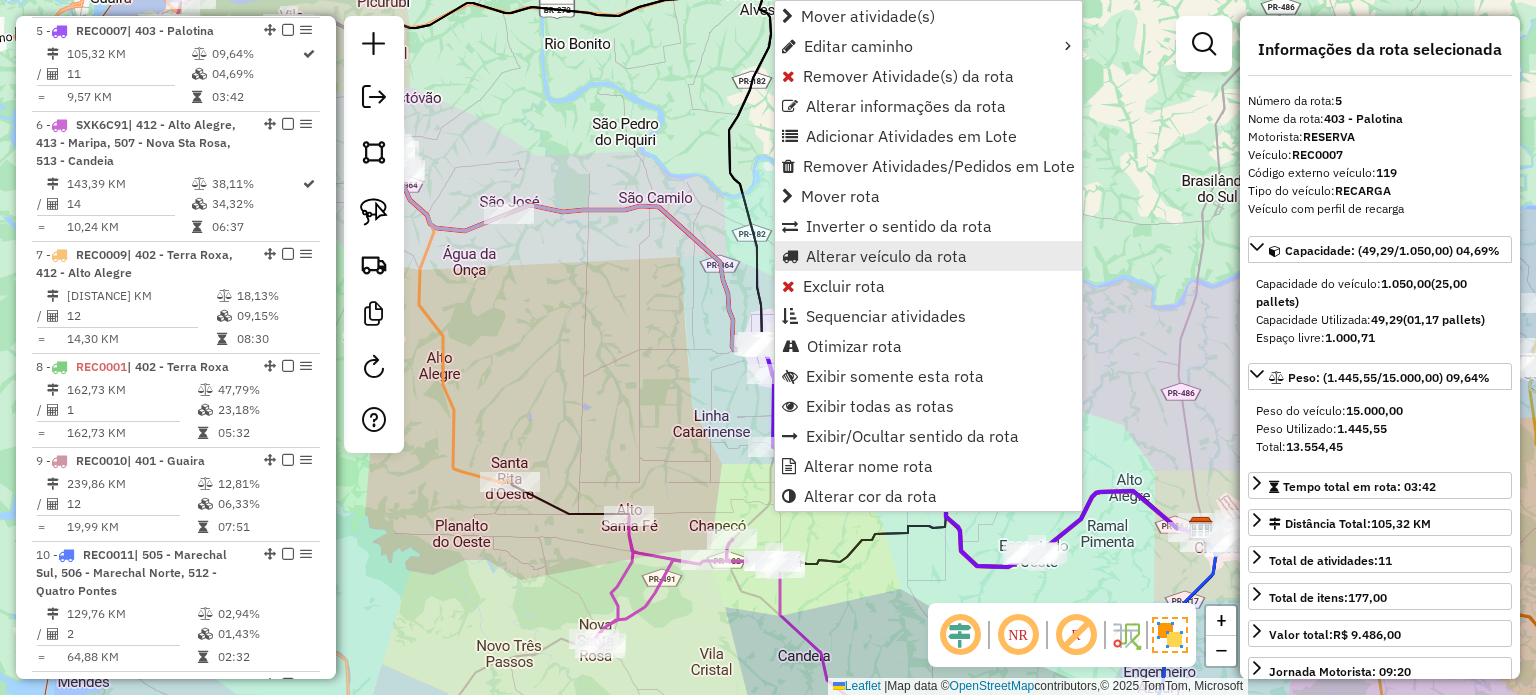 click on "Alterar veículo da rota" at bounding box center [886, 256] 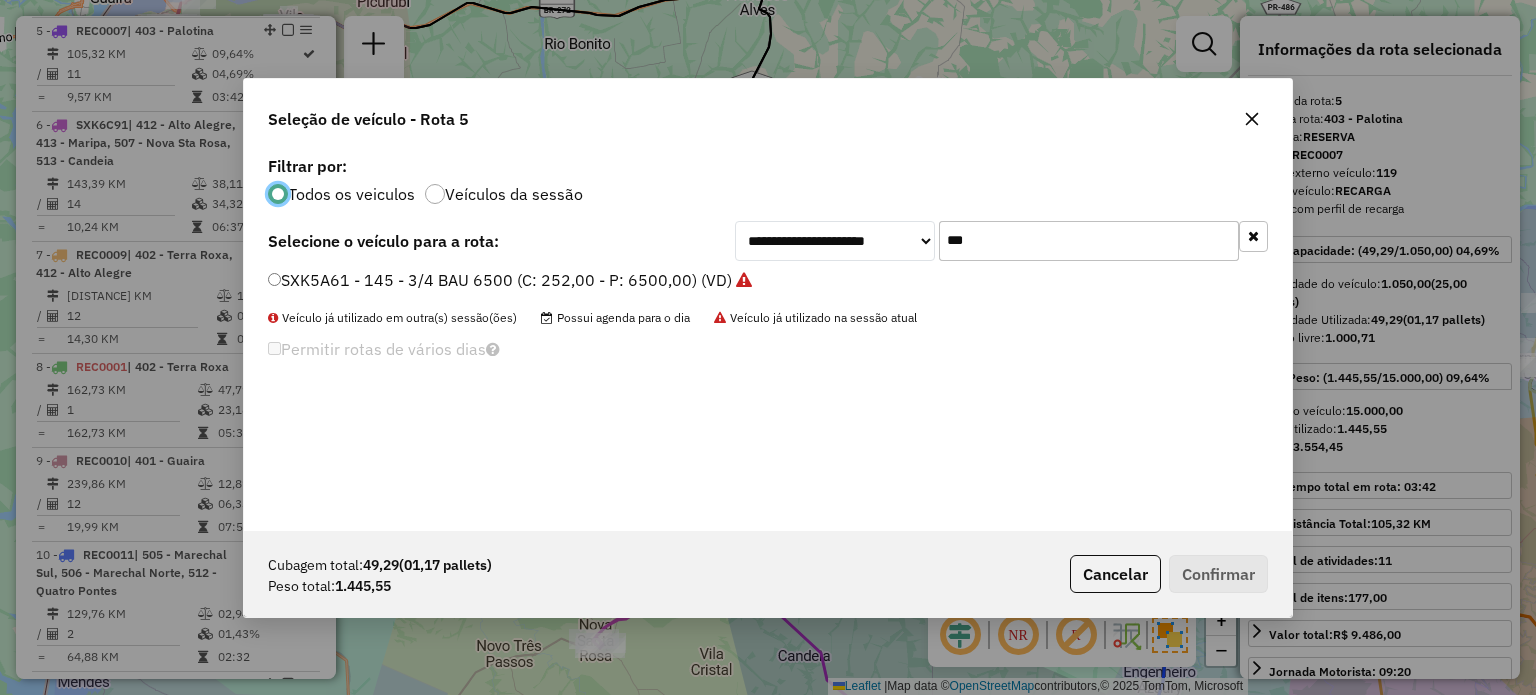 scroll, scrollTop: 10, scrollLeft: 6, axis: both 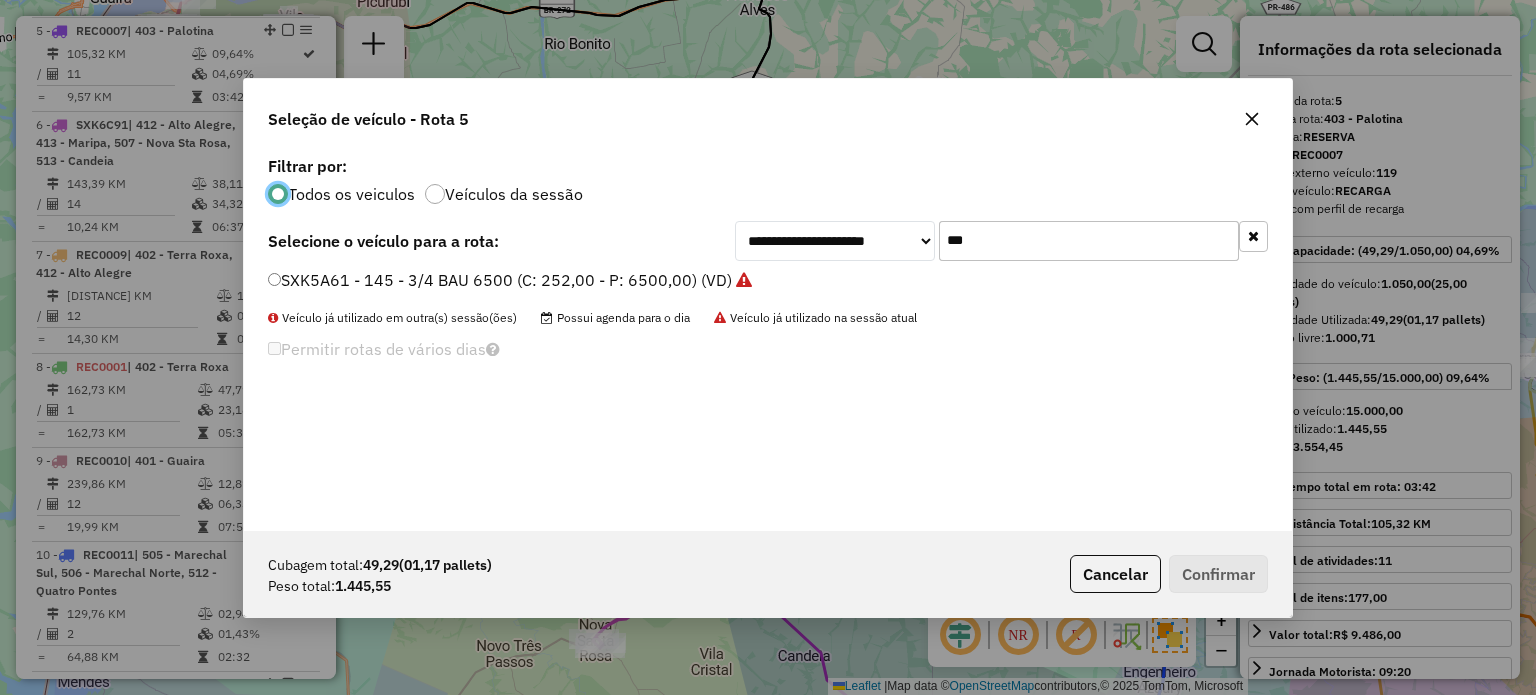drag, startPoint x: 999, startPoint y: 243, endPoint x: 808, endPoint y: 242, distance: 191.00262 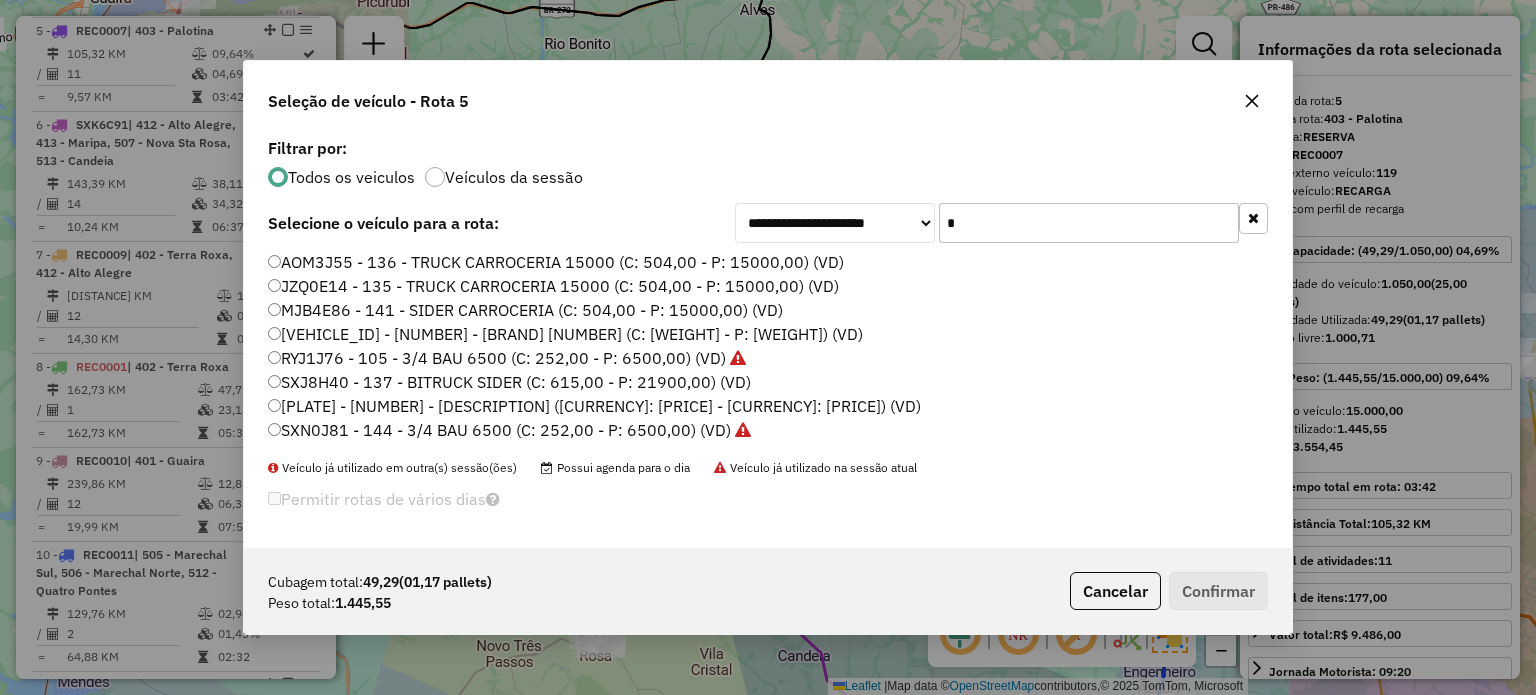 type on "*" 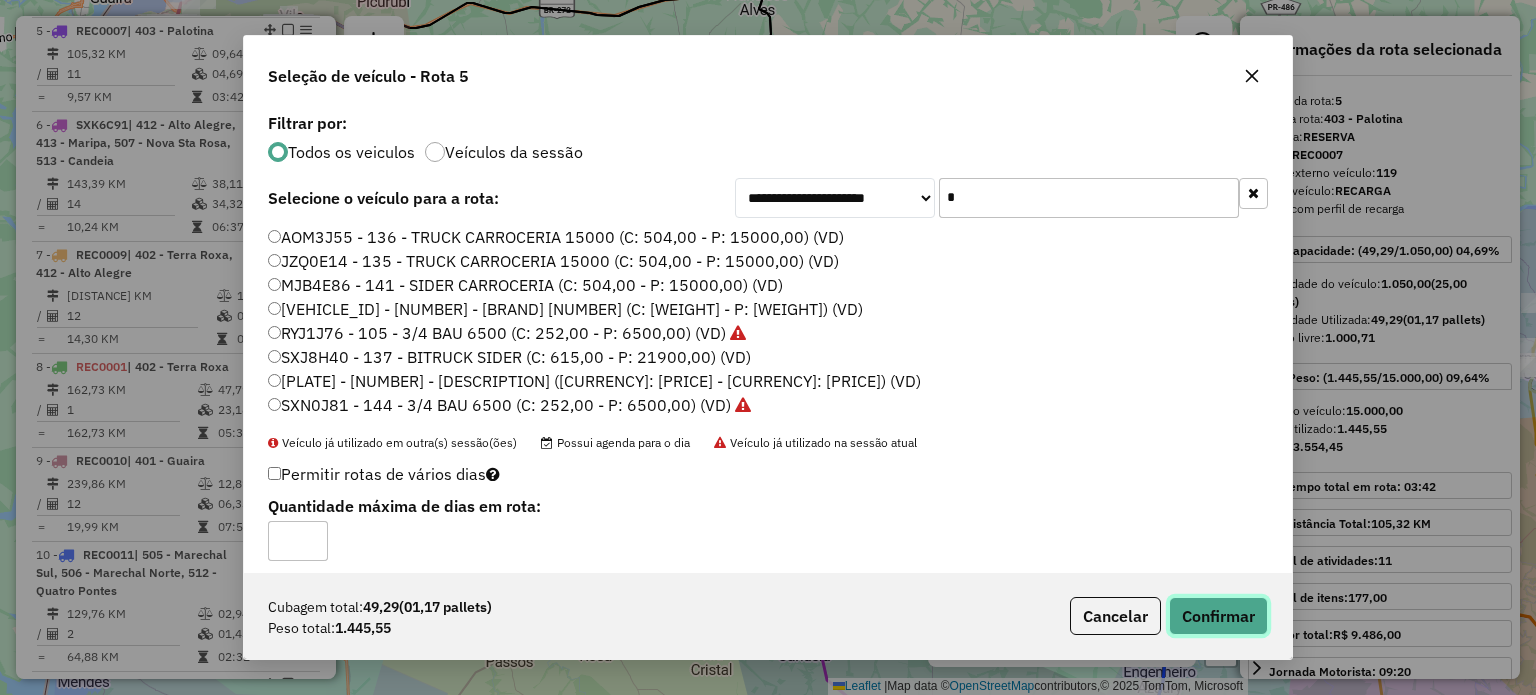 click on "Confirmar" 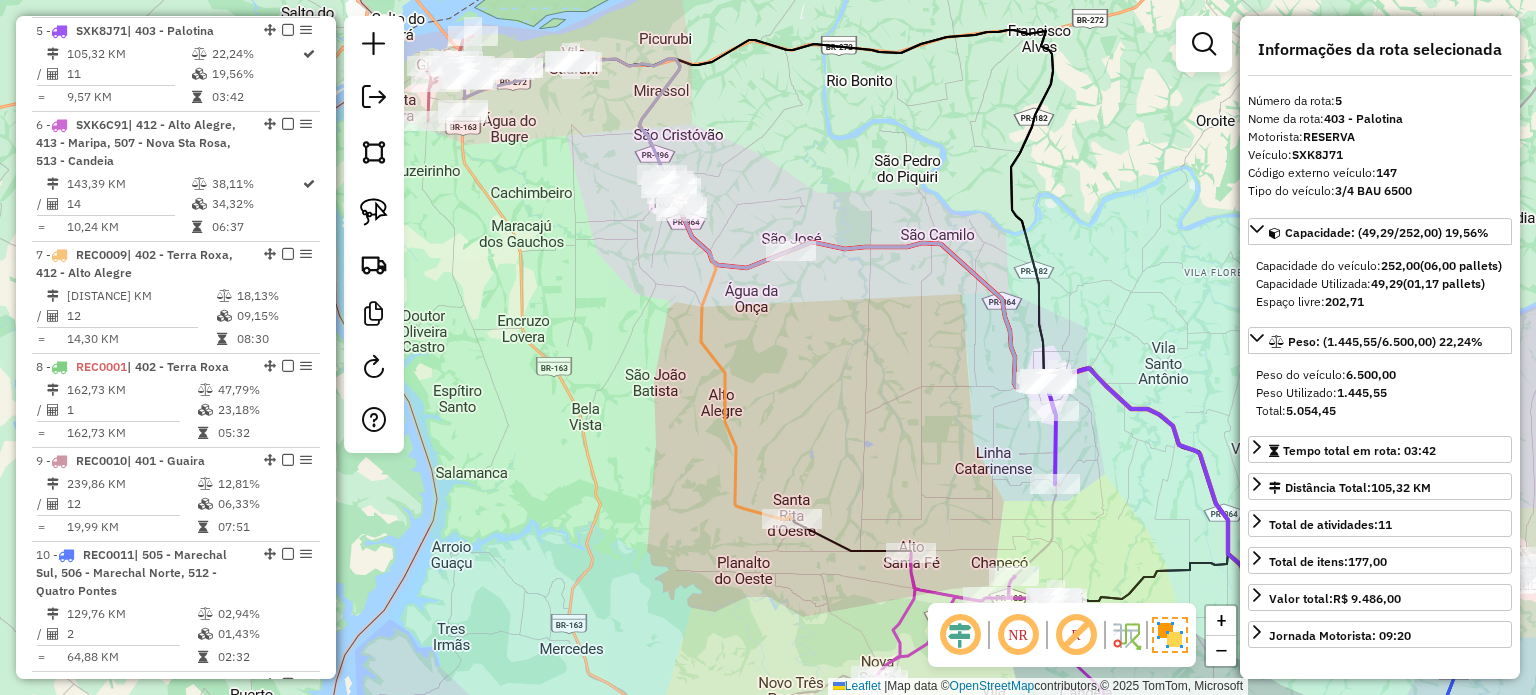 drag, startPoint x: 827, startPoint y: 397, endPoint x: 841, endPoint y: 389, distance: 16.124516 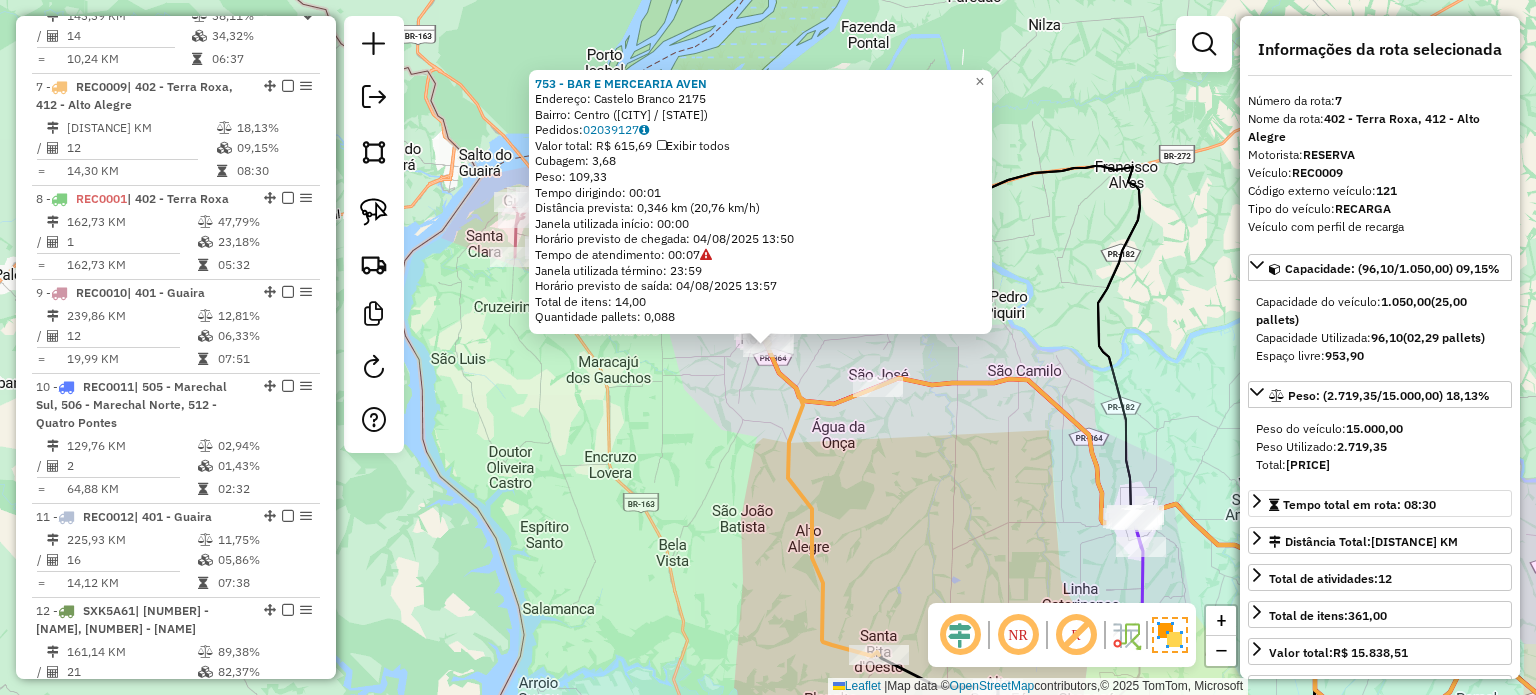 scroll, scrollTop: 1505, scrollLeft: 0, axis: vertical 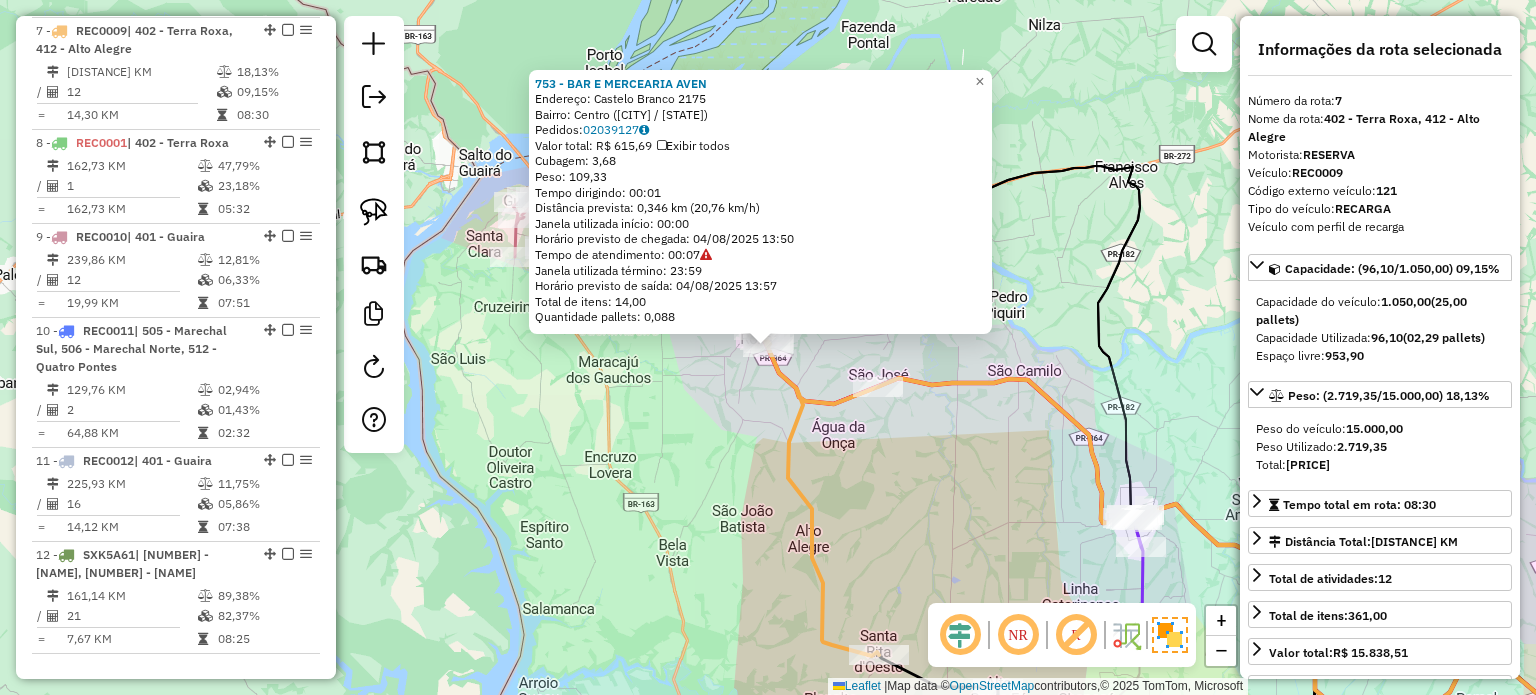 click on "753 - BAR E MERCEARIA AVEN  Endereço:  Castelo Branco 2175   Bairro: Centro (TERRA ROXA / PR)   Pedidos:  02039127   Valor total: R$ 615,69   Exibir todos   Cubagem: 3,68  Peso: 109,33  Tempo dirigindo: 00:01   Distância prevista: 0,346 km (20,76 km/h)   Janela utilizada início: 00:00   Horário previsto de chegada: 04/08/2025 13:50   Tempo de atendimento: 00:07   Janela utilizada término: 23:59   Horário previsto de saída: 04/08/2025 13:57   Total de itens: 14,00   Quantidade pallets: 0,088  × Janela de atendimento Grade de atendimento Capacidade Transportadoras Veículos Cliente Pedidos  Rotas Selecione os dias de semana para filtrar as janelas de atendimento  Seg   Ter   Qua   Qui   Sex   Sáb   Dom  Informe o período da janela de atendimento: De: Até:  Filtrar exatamente a janela do cliente  Considerar janela de atendimento padrão  Selecione os dias de semana para filtrar as grades de atendimento  Seg   Ter   Qua   Qui   Sex   Sáb   Dom   Considerar clientes sem dia de atendimento cadastrado +" 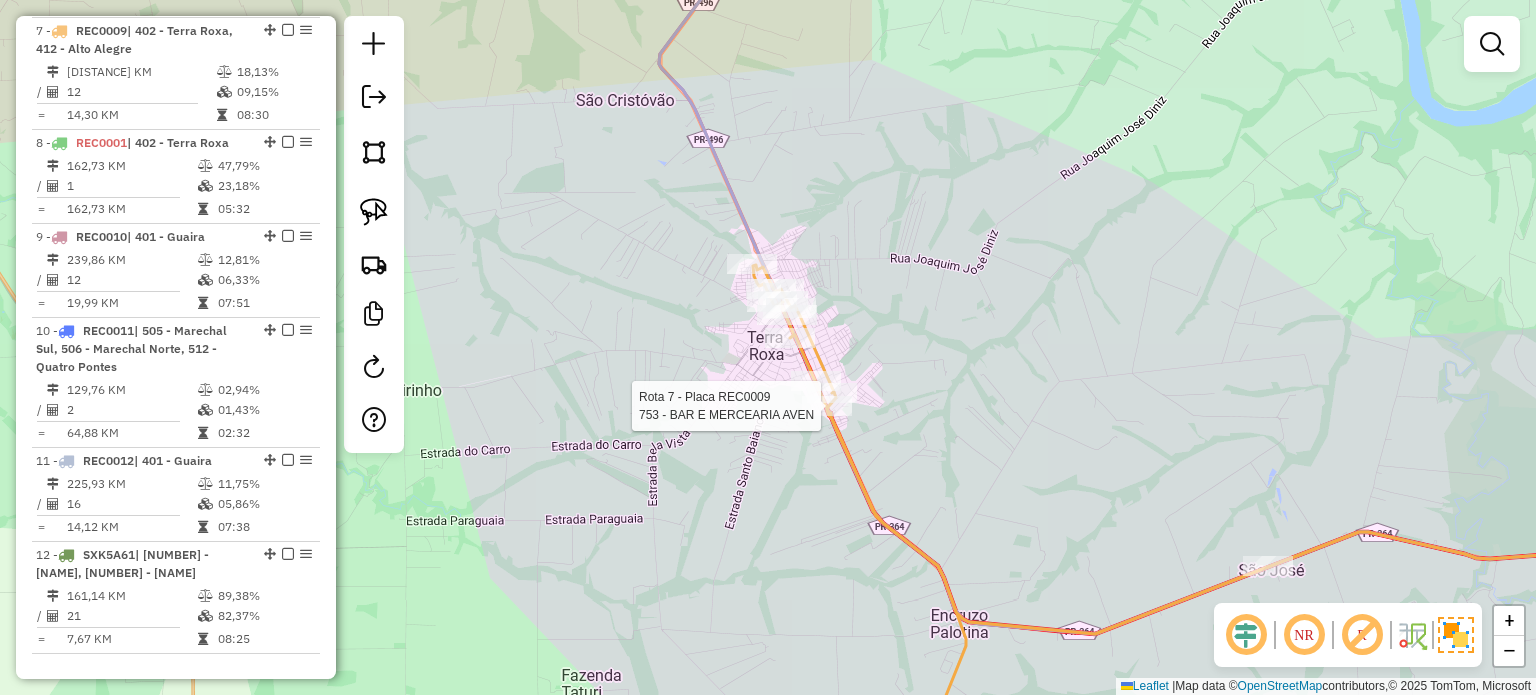 select on "*********" 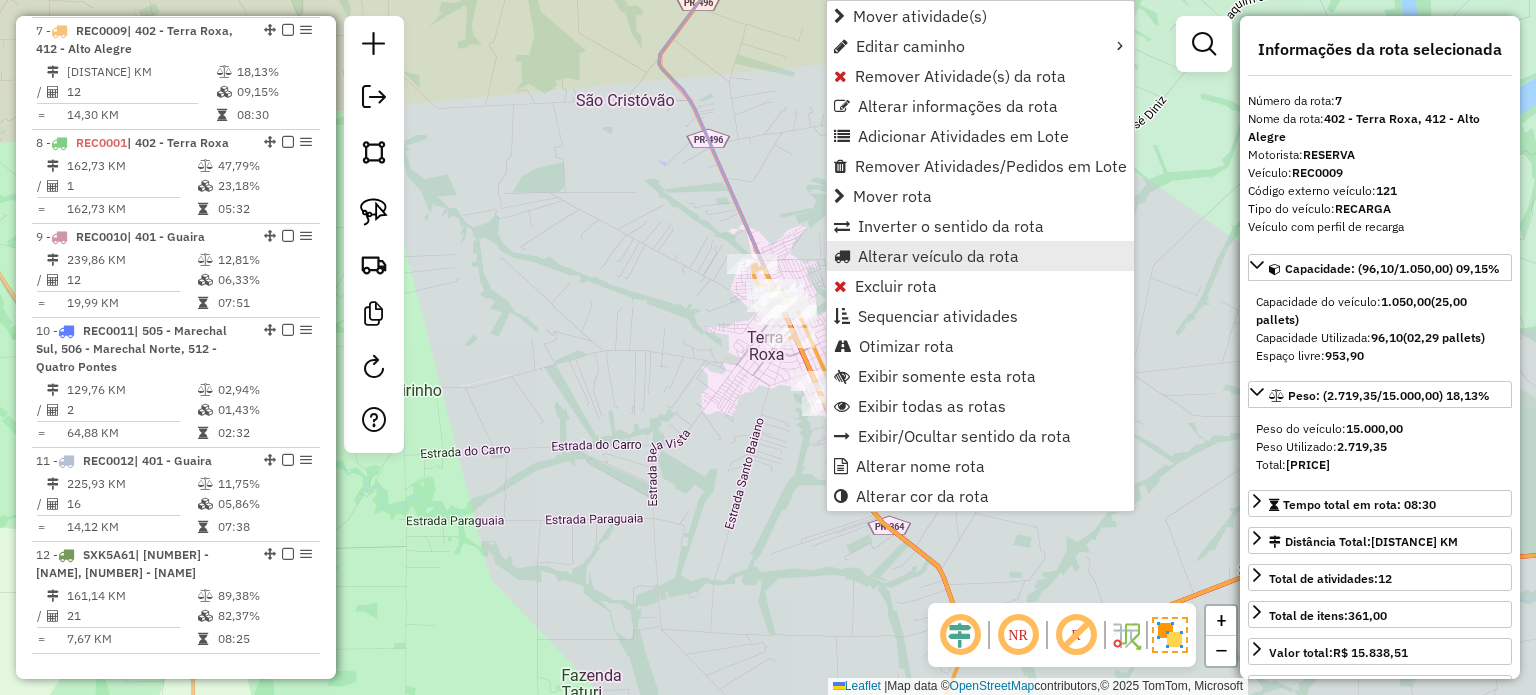 click on "Alterar veículo da rota" at bounding box center [938, 256] 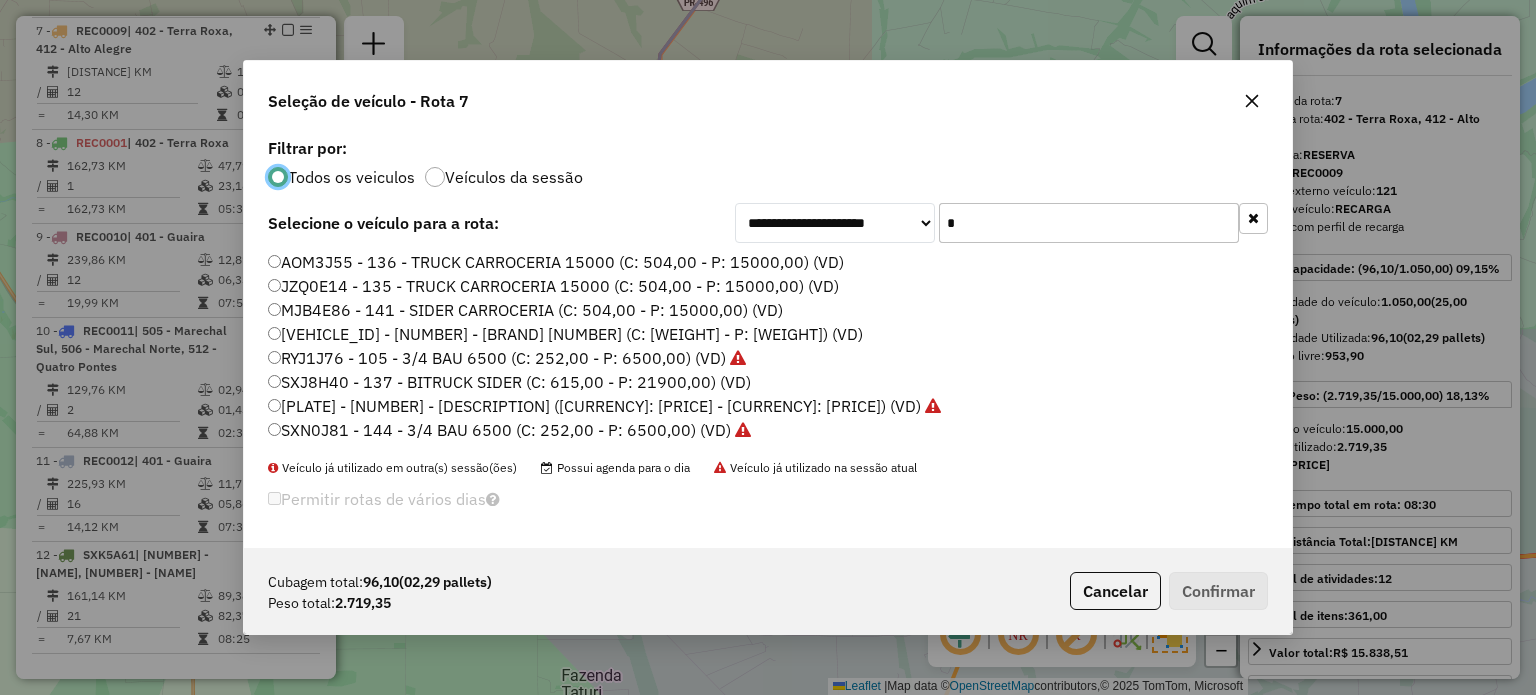 scroll, scrollTop: 10, scrollLeft: 6, axis: both 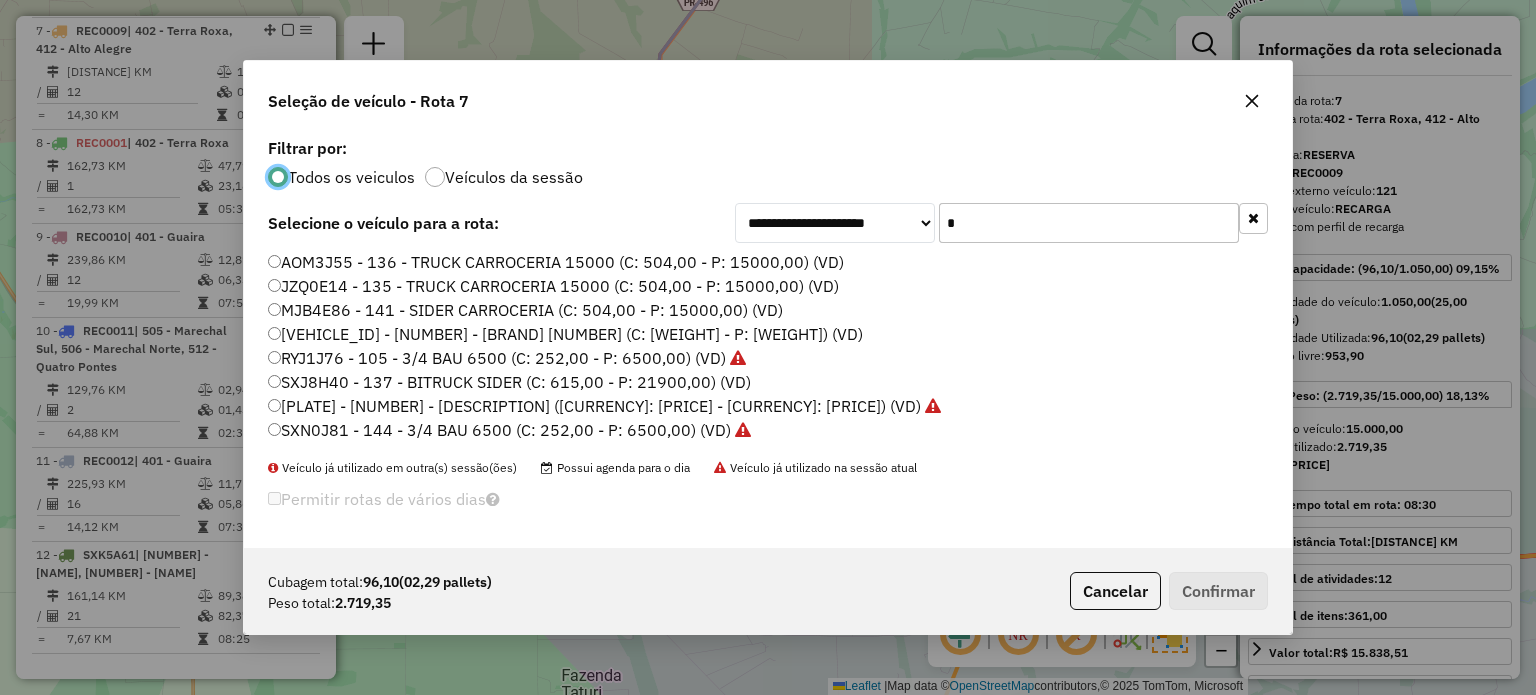 drag, startPoint x: 1016, startPoint y: 223, endPoint x: 786, endPoint y: 195, distance: 231.69807 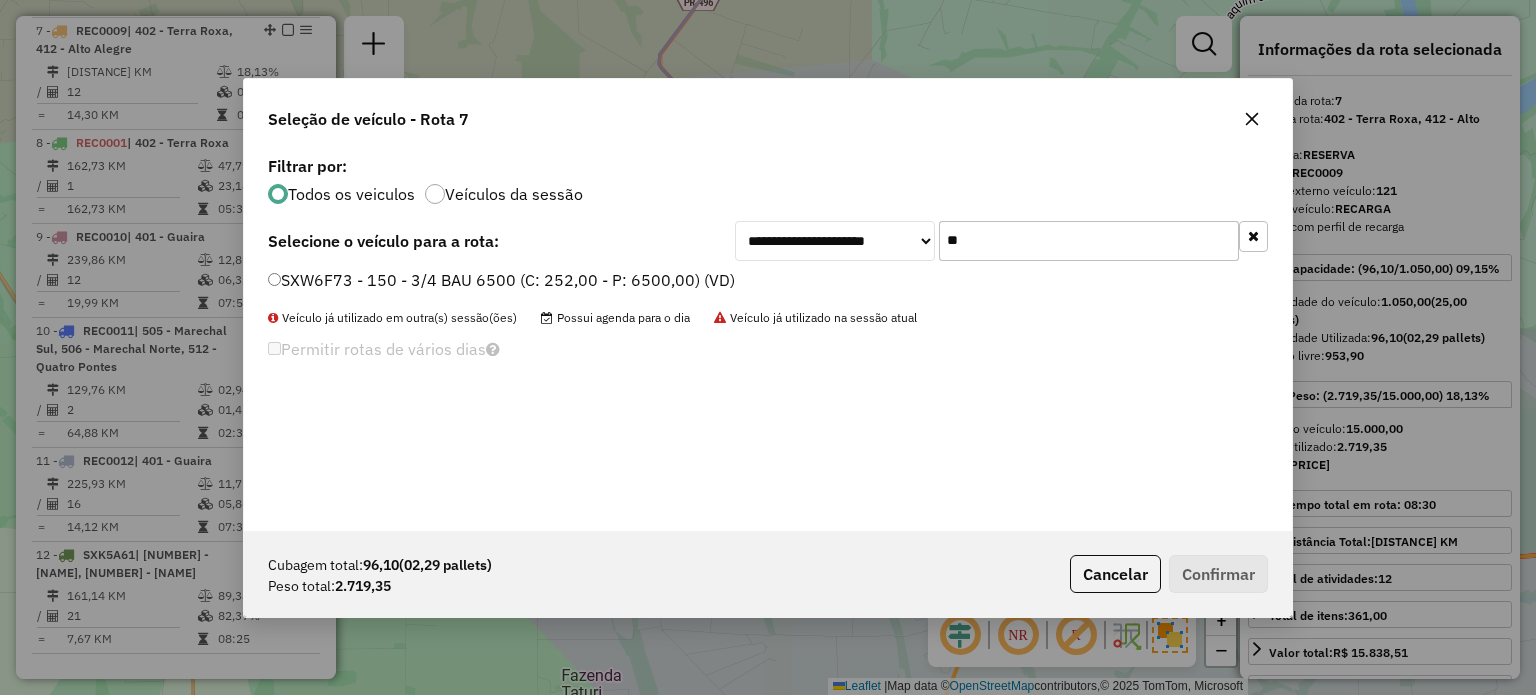 type on "**" 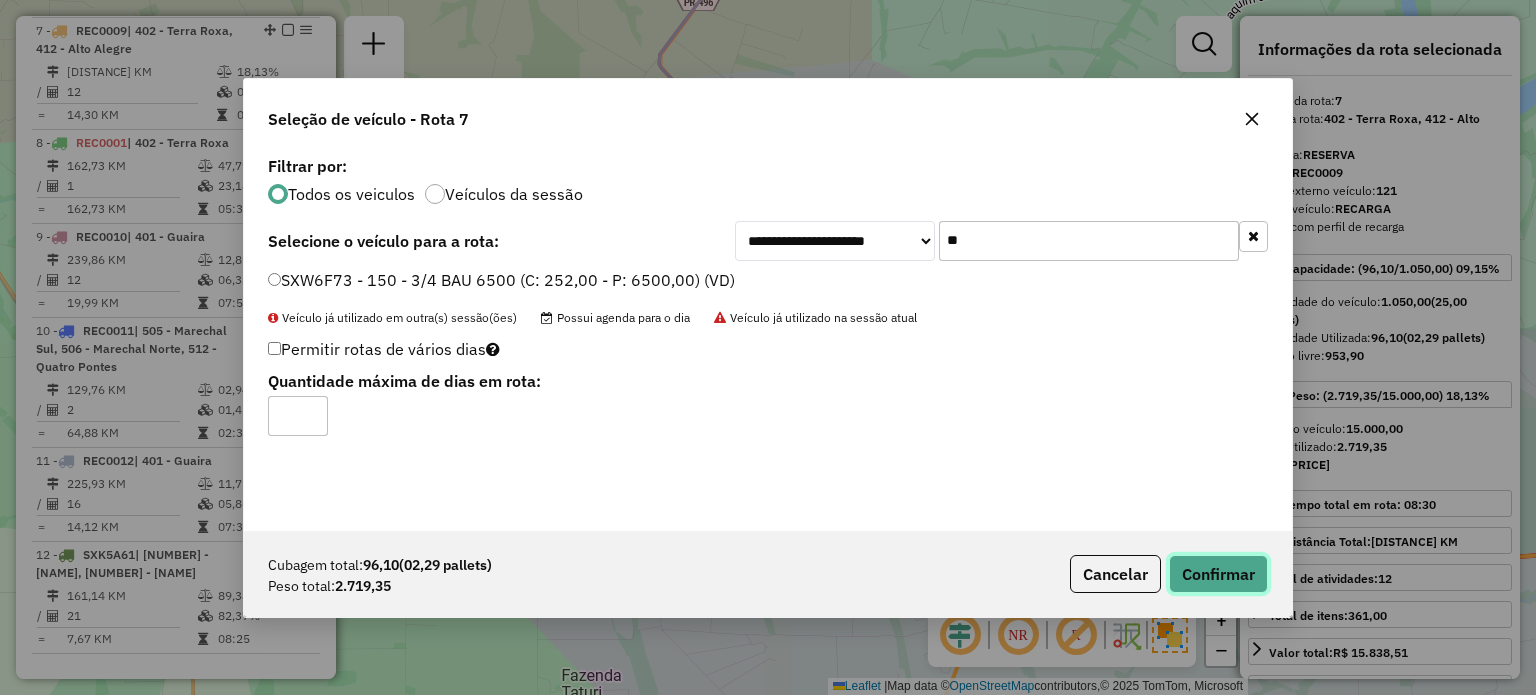 click on "Confirmar" 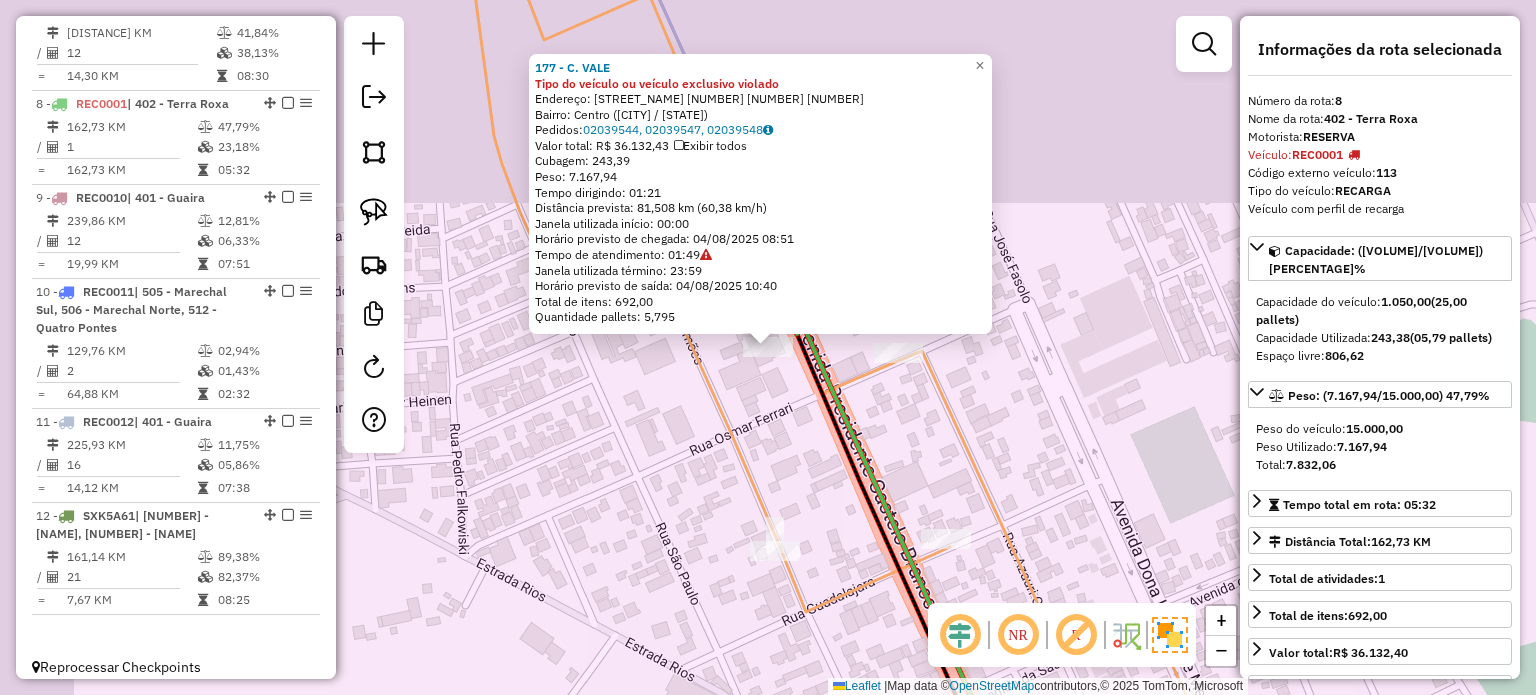 scroll, scrollTop: 1556, scrollLeft: 0, axis: vertical 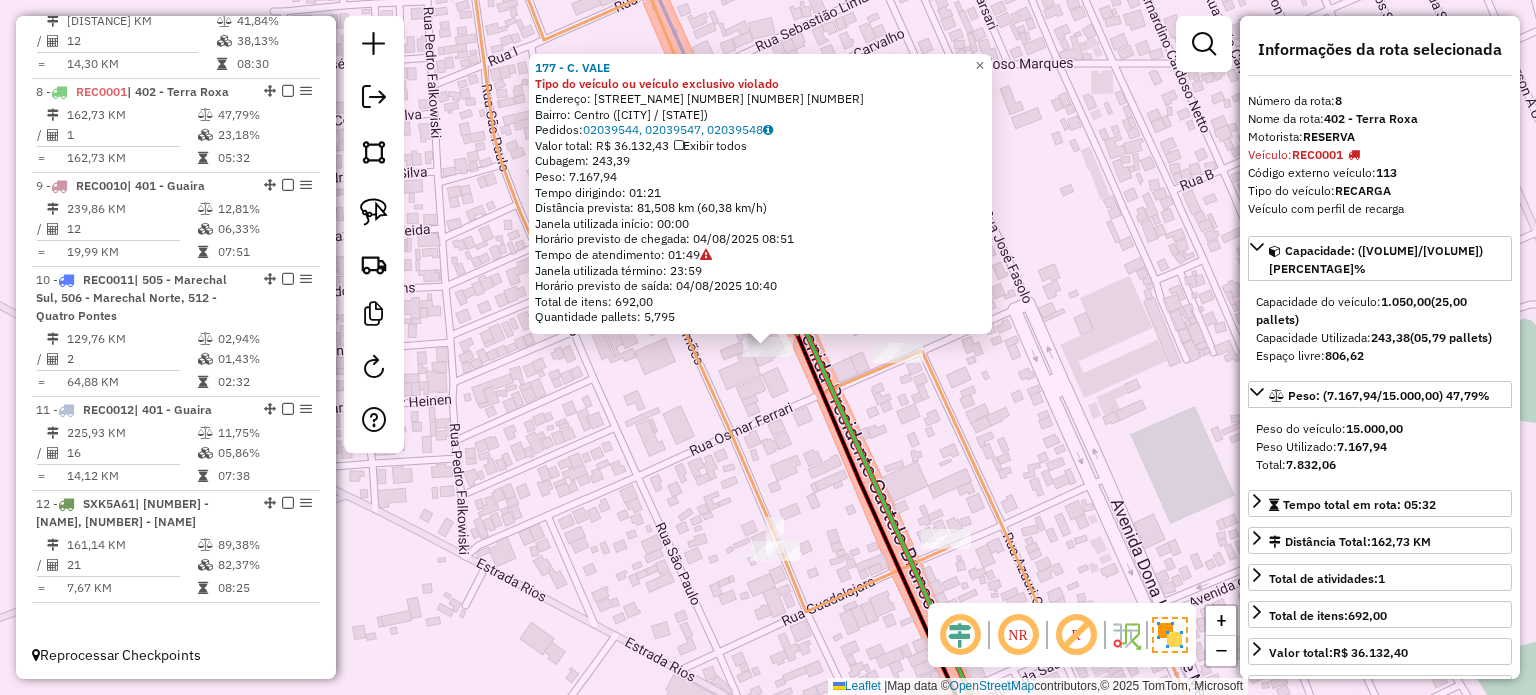 click on "177 - C. VALE Tipo do veículo ou veículo exclusivo violado  Endereço:  PRESID. CASTELO BRANCO 312 312 312   Bairro: Centro (TERRA ROXA / PR)   Pedidos:  02039544, 02039547, 02039548   Valor total: R$ 36.132,43   Exibir todos   Cubagem: 243,39  Peso: 7.167,94  Tempo dirigindo: 01:21   Distância prevista: 81,508 km (60,38 km/h)   Janela utilizada início: 00:00   Horário previsto de chegada: 04/08/2025 08:51   Tempo de atendimento: 01:49   Janela utilizada término: 23:59   Horário previsto de saída: 04/08/2025 10:40   Total de itens: 692,00   Quantidade pallets: 5,795  × Janela de atendimento Grade de atendimento Capacidade Transportadoras Veículos Cliente Pedidos  Rotas Selecione os dias de semana para filtrar as janelas de atendimento  Seg   Ter   Qua   Qui   Sex   Sáb   Dom  Informe o período da janela de atendimento: De: Até:  Filtrar exatamente a janela do cliente  Considerar janela de atendimento padrão  Selecione os dias de semana para filtrar as grades de atendimento  Seg   Ter   Qua  De:" 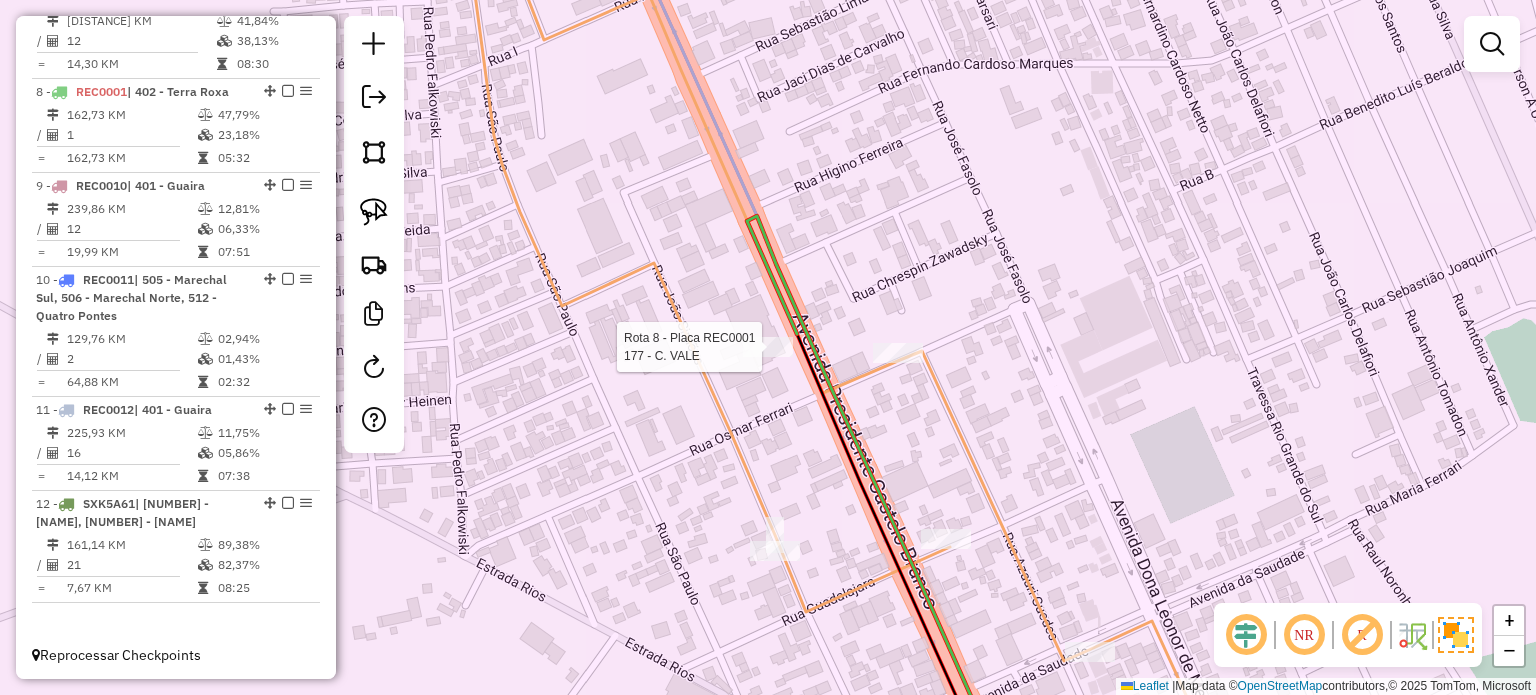 select on "*********" 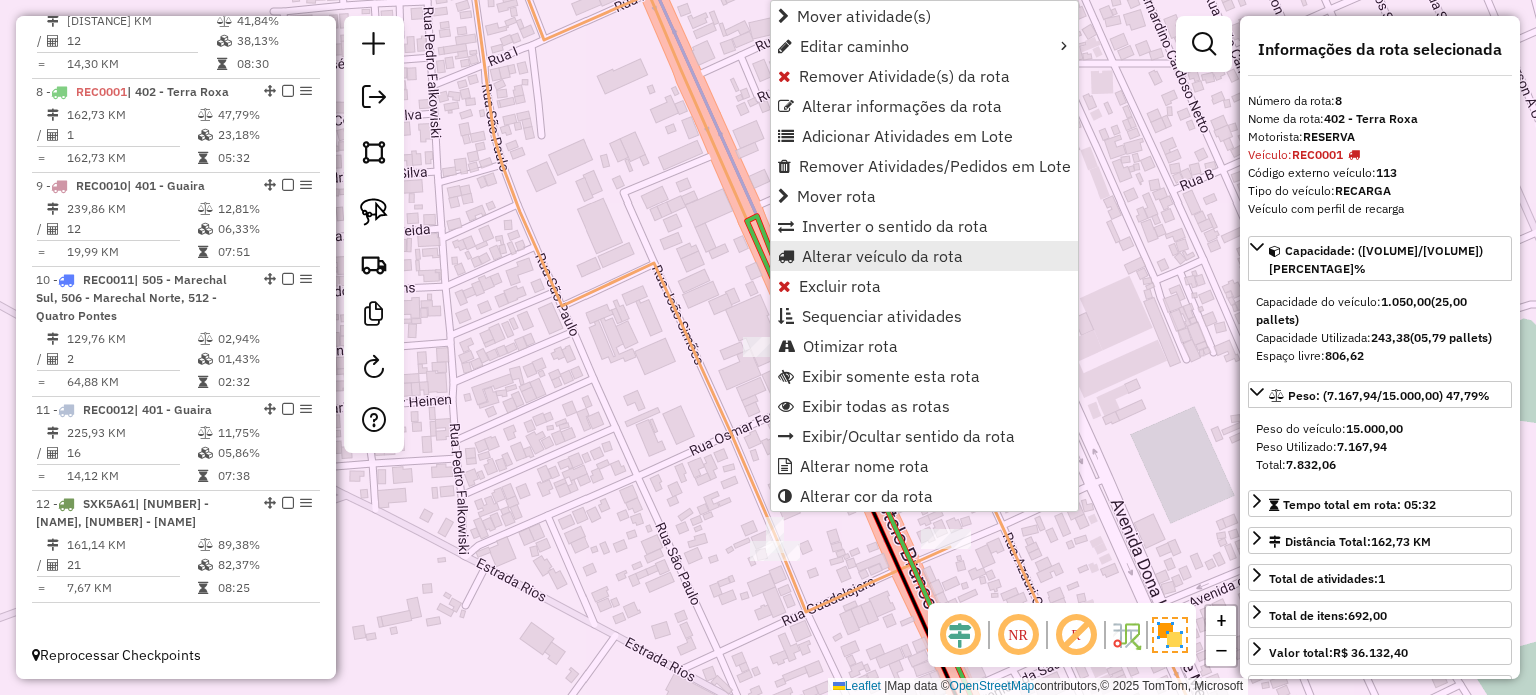click on "Alterar veículo da rota" at bounding box center [882, 256] 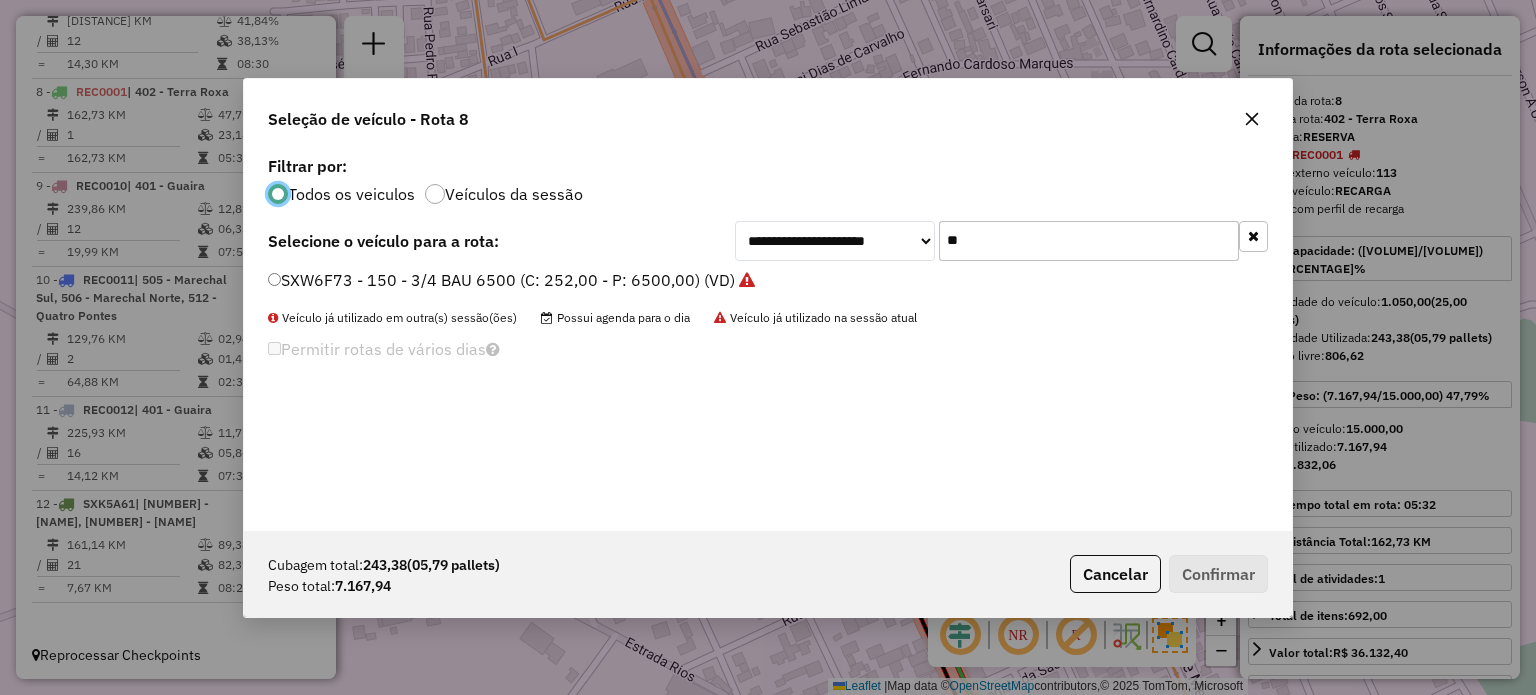 scroll, scrollTop: 10, scrollLeft: 6, axis: both 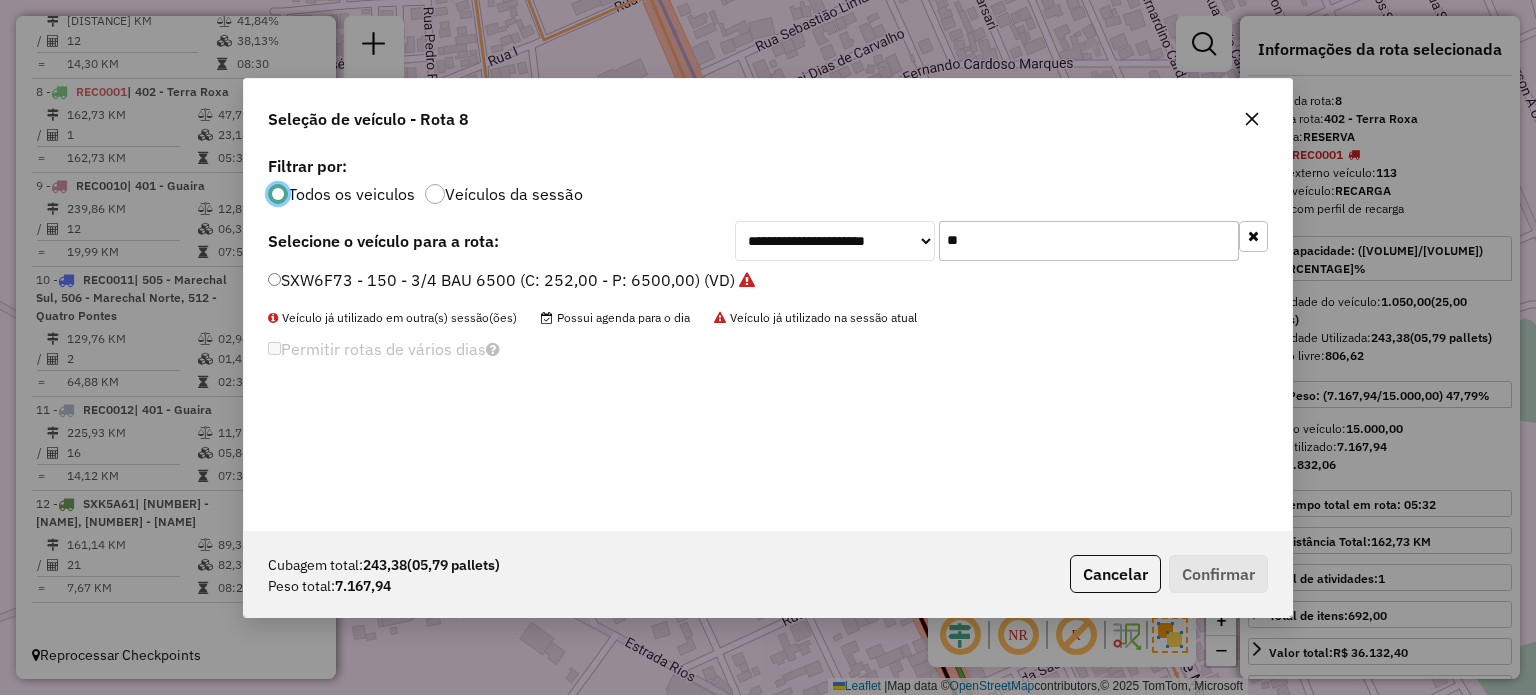 drag, startPoint x: 1007, startPoint y: 246, endPoint x: 784, endPoint y: 234, distance: 223.32263 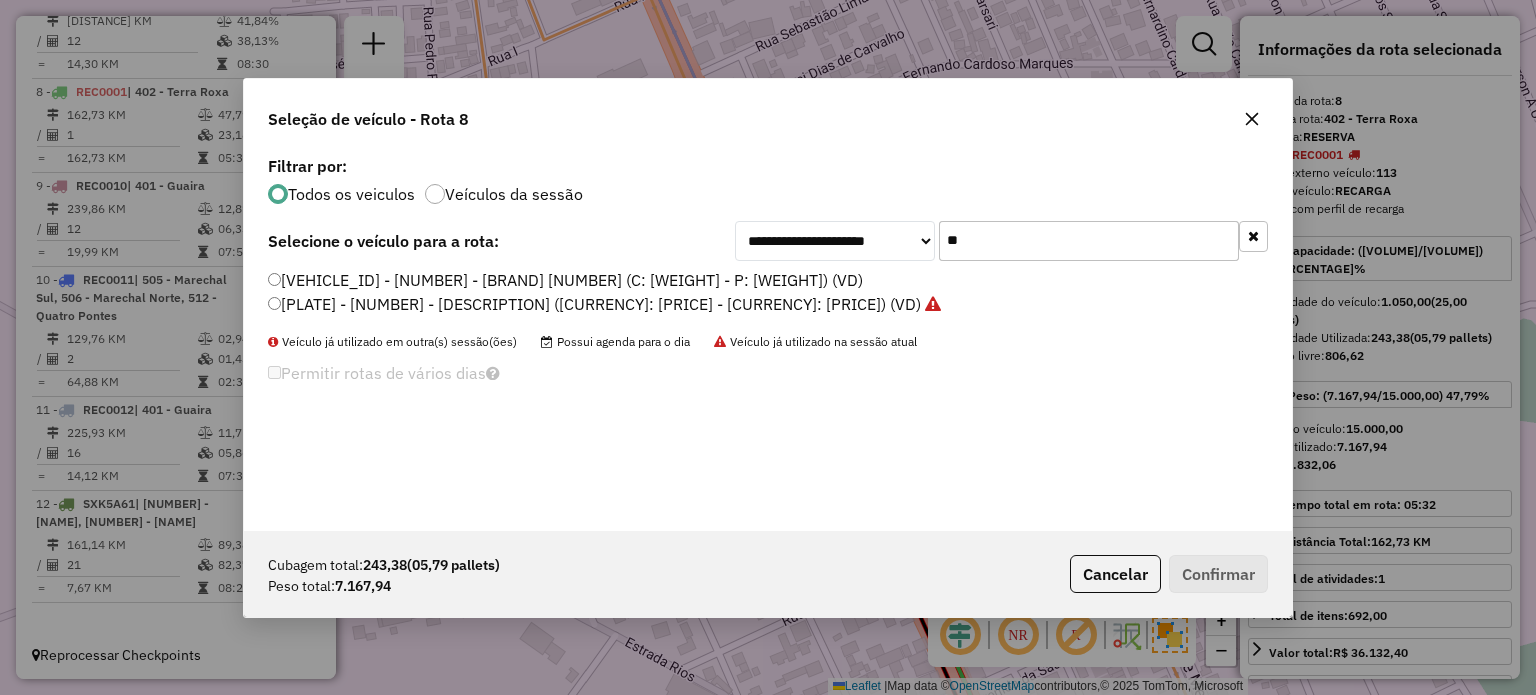 type on "**" 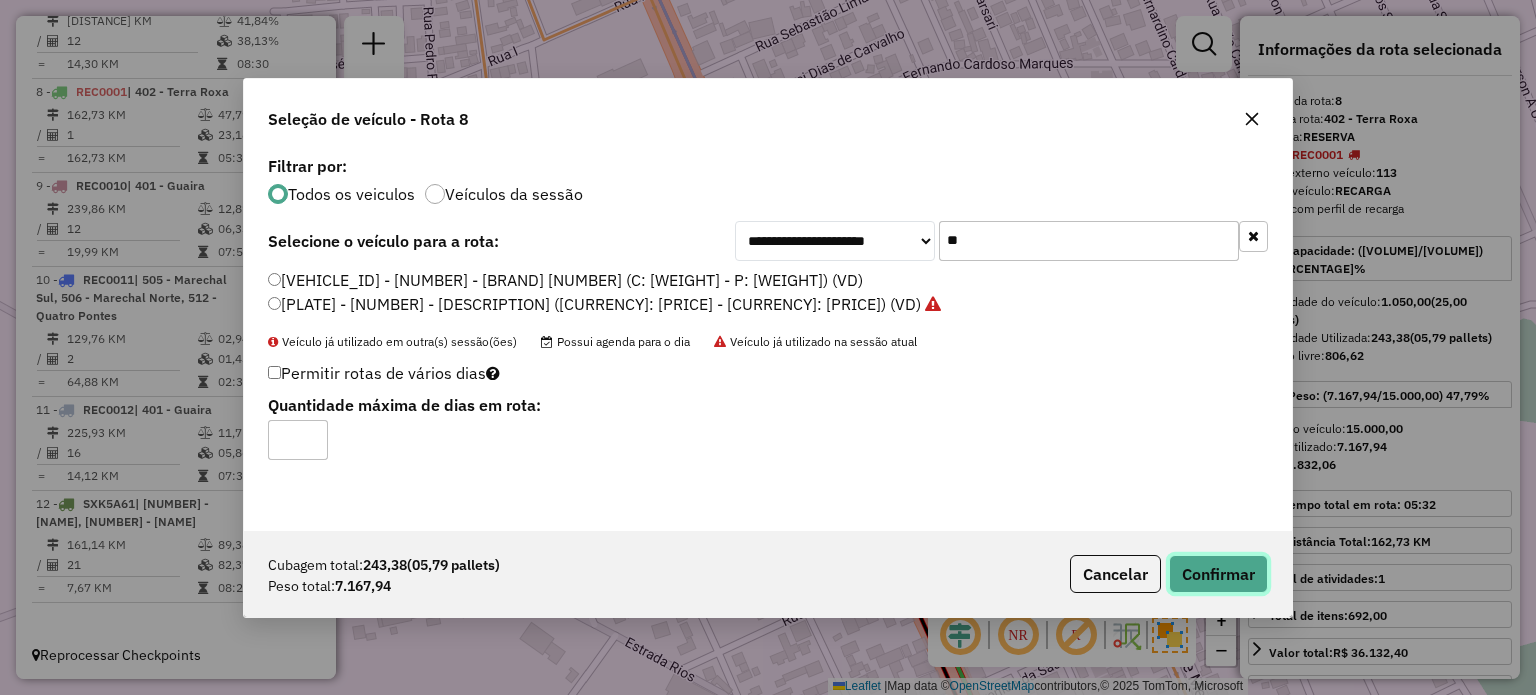 click on "Confirmar" 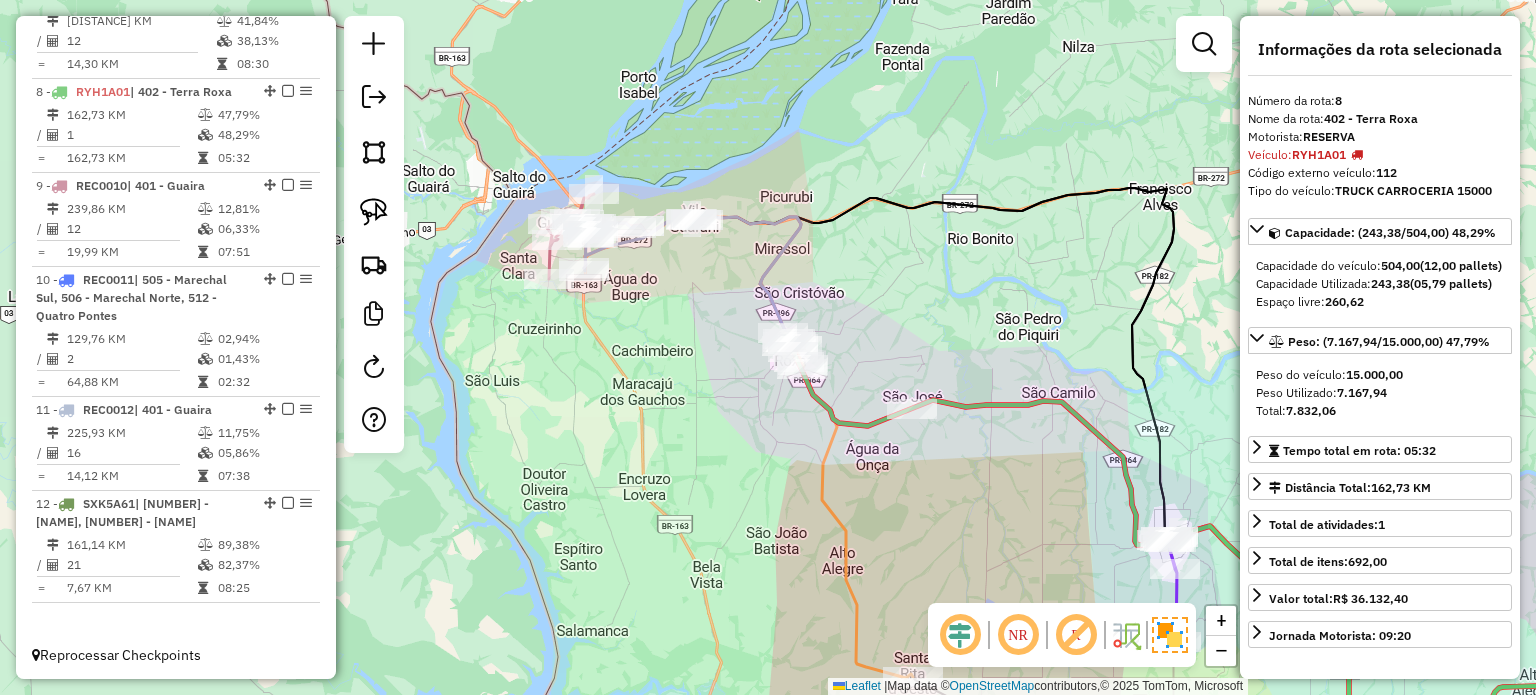 drag, startPoint x: 661, startPoint y: 349, endPoint x: 728, endPoint y: 395, distance: 81.27115 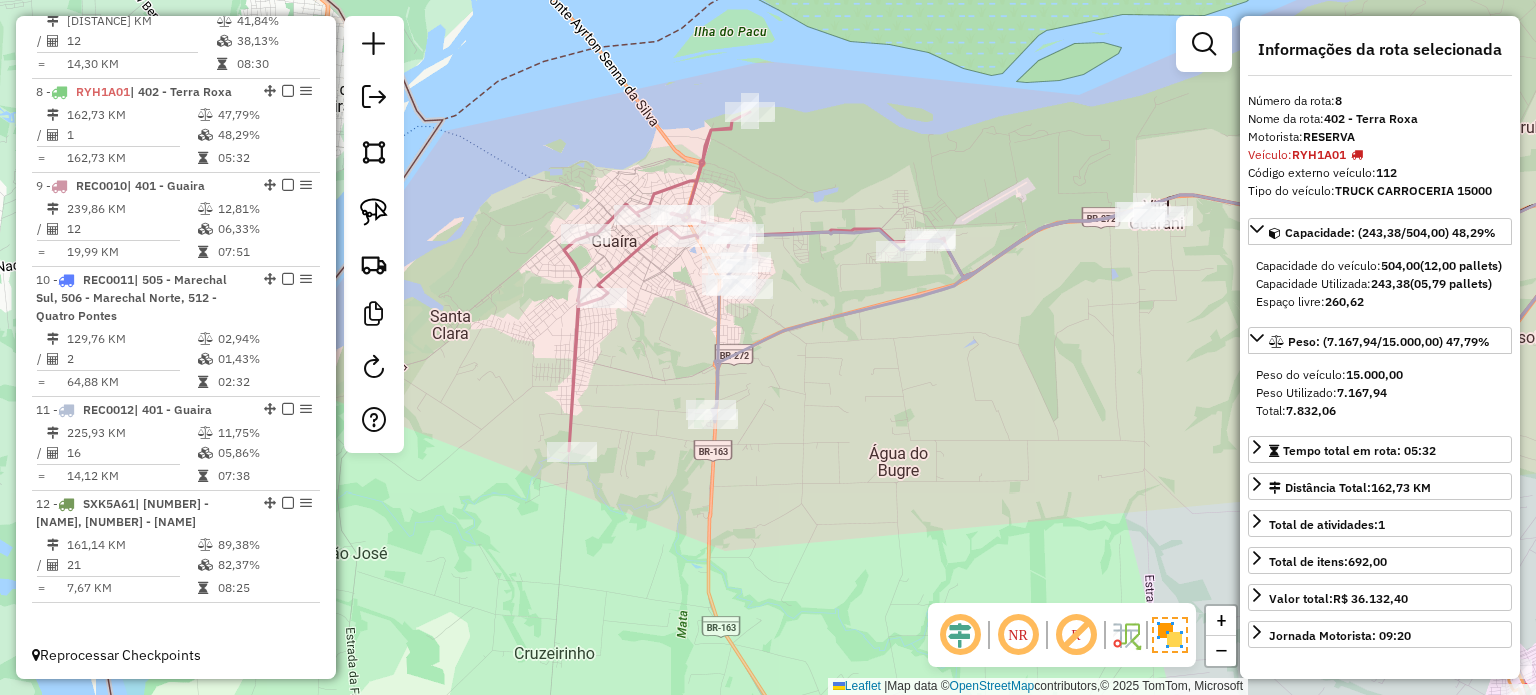 drag, startPoint x: 808, startPoint y: 358, endPoint x: 801, endPoint y: 371, distance: 14.764823 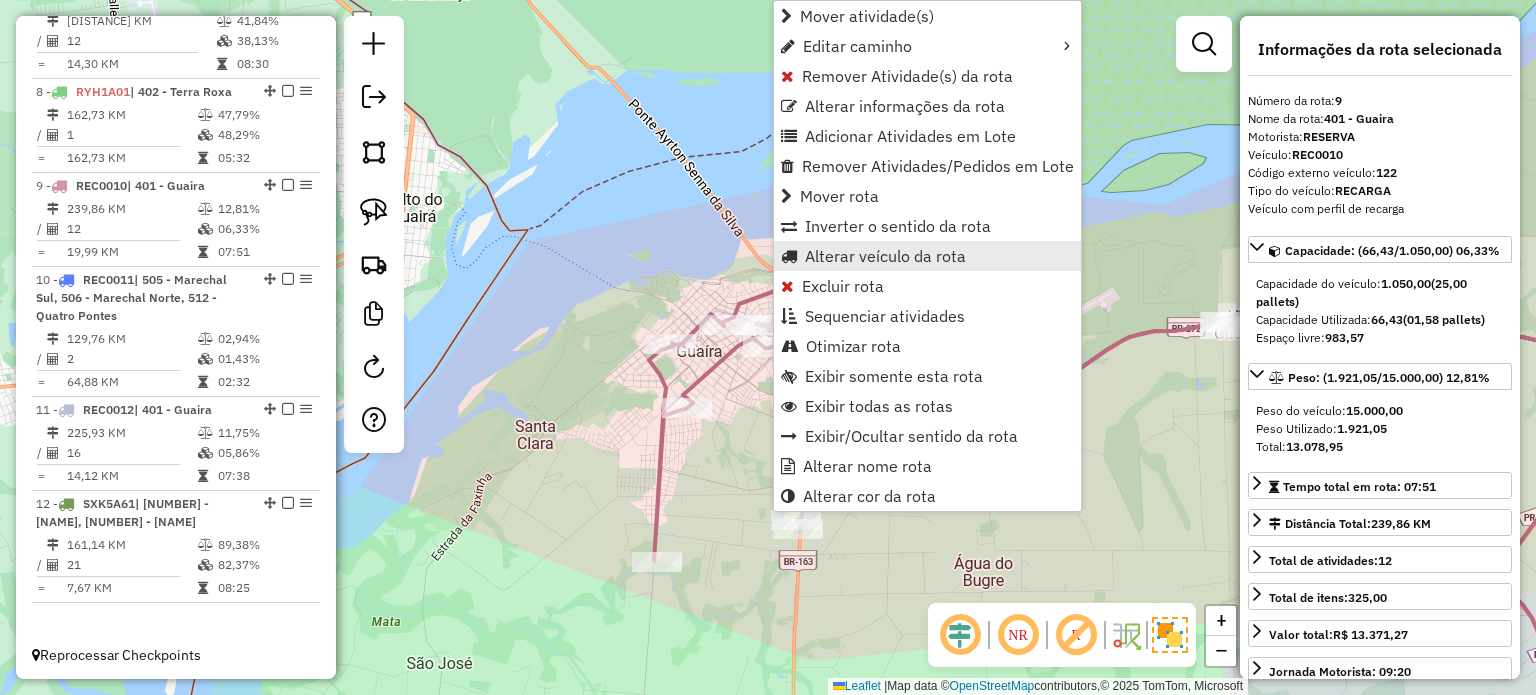 click on "Alterar veículo da rota" at bounding box center (885, 256) 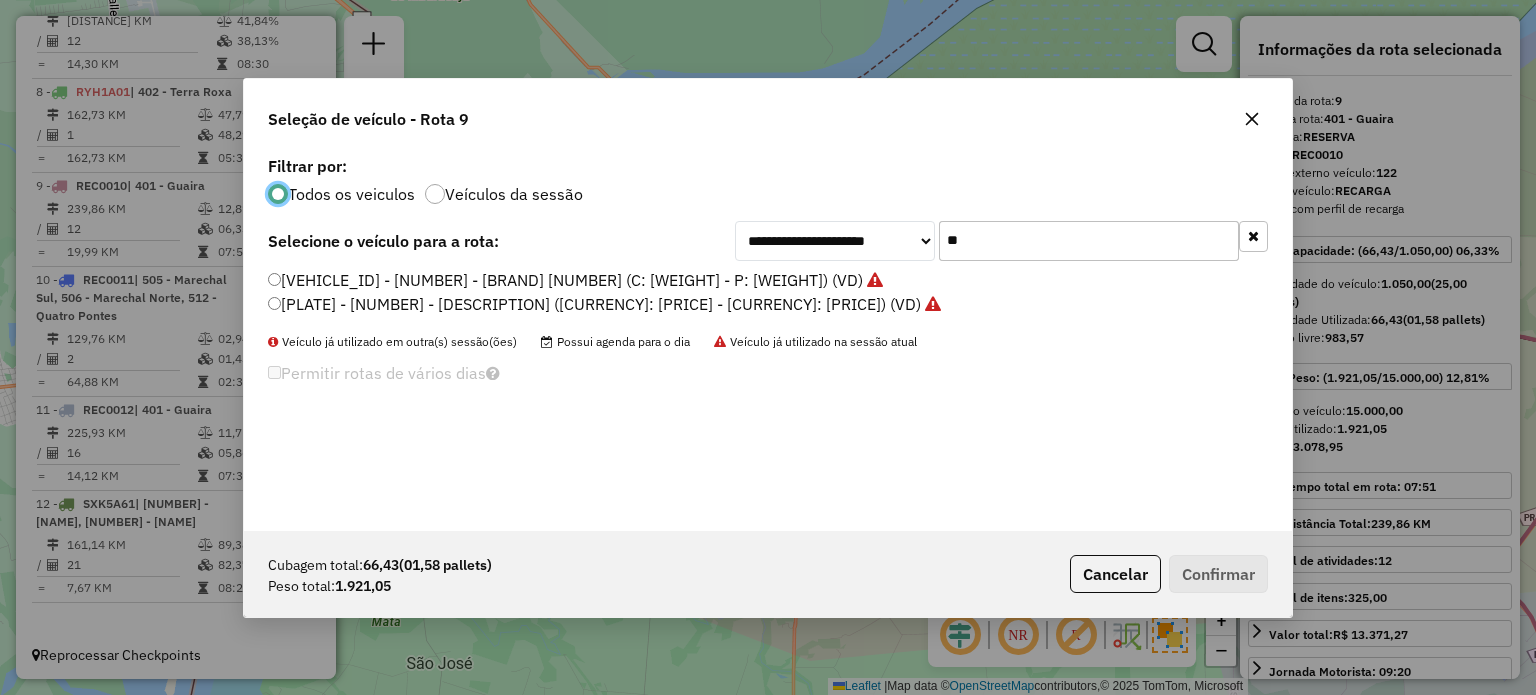 scroll, scrollTop: 10, scrollLeft: 6, axis: both 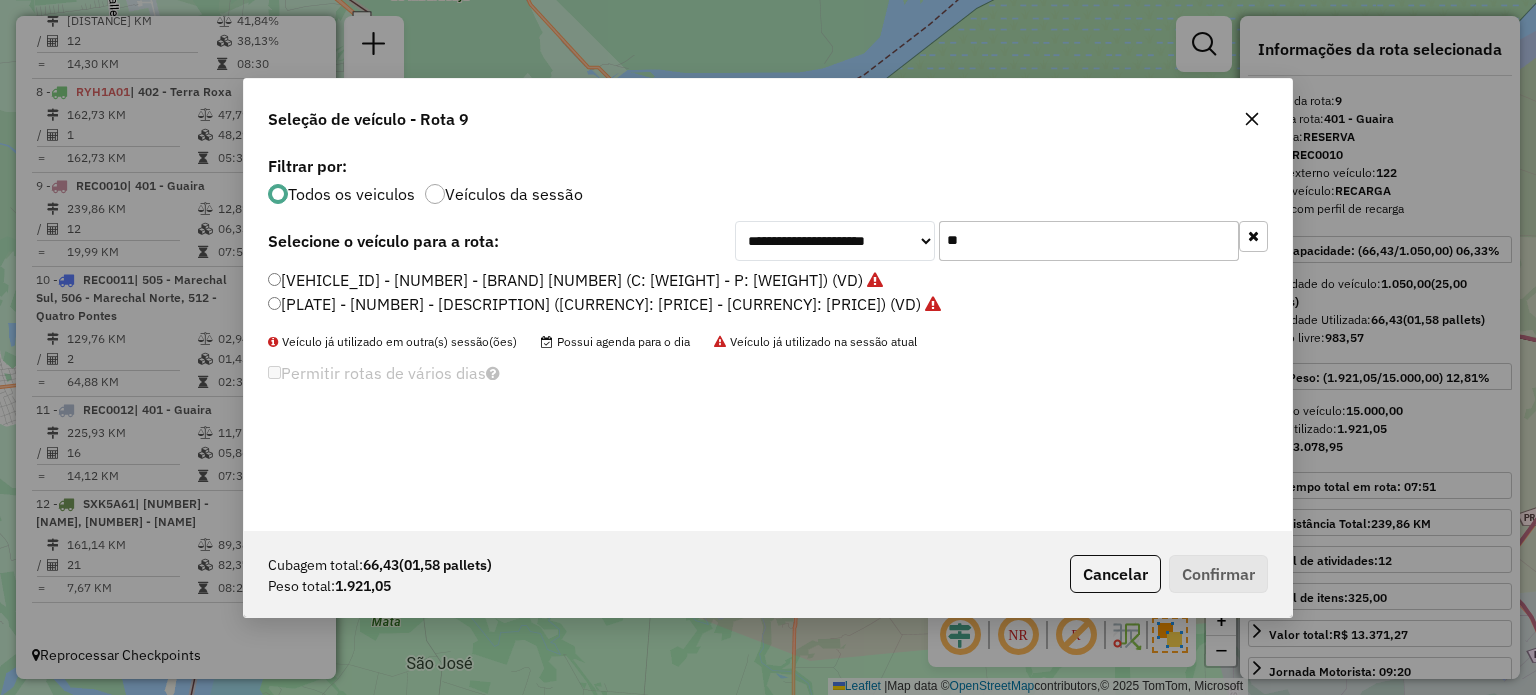 drag, startPoint x: 945, startPoint y: 238, endPoint x: 989, endPoint y: 343, distance: 113.84639 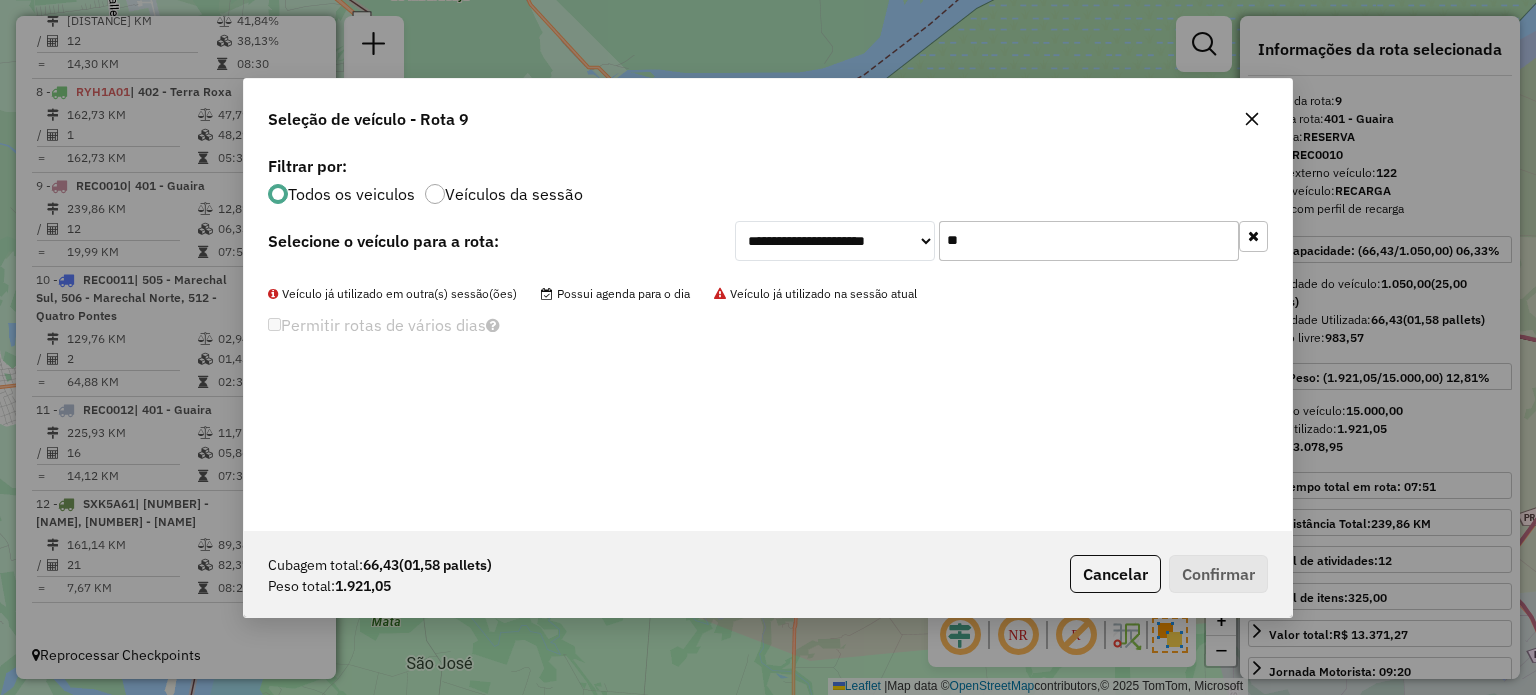 type on "*" 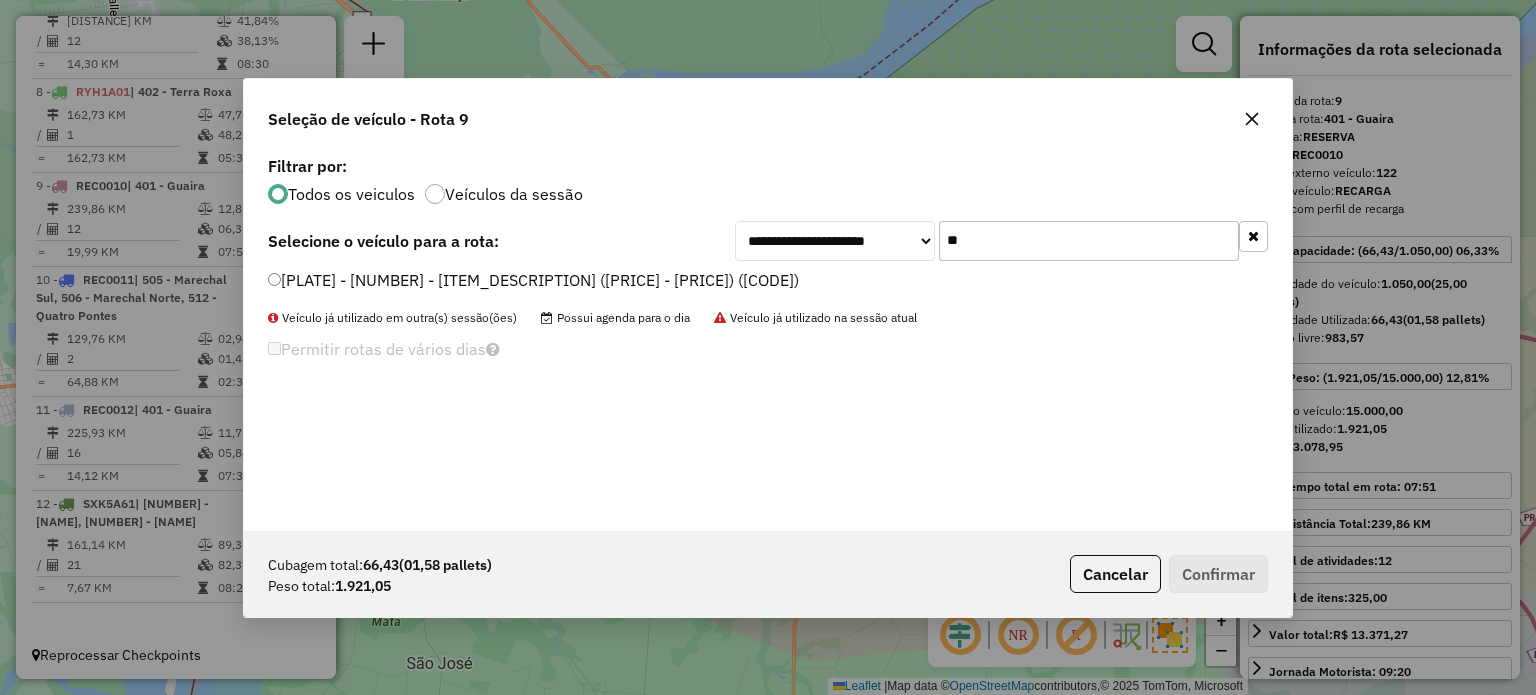 type on "**" 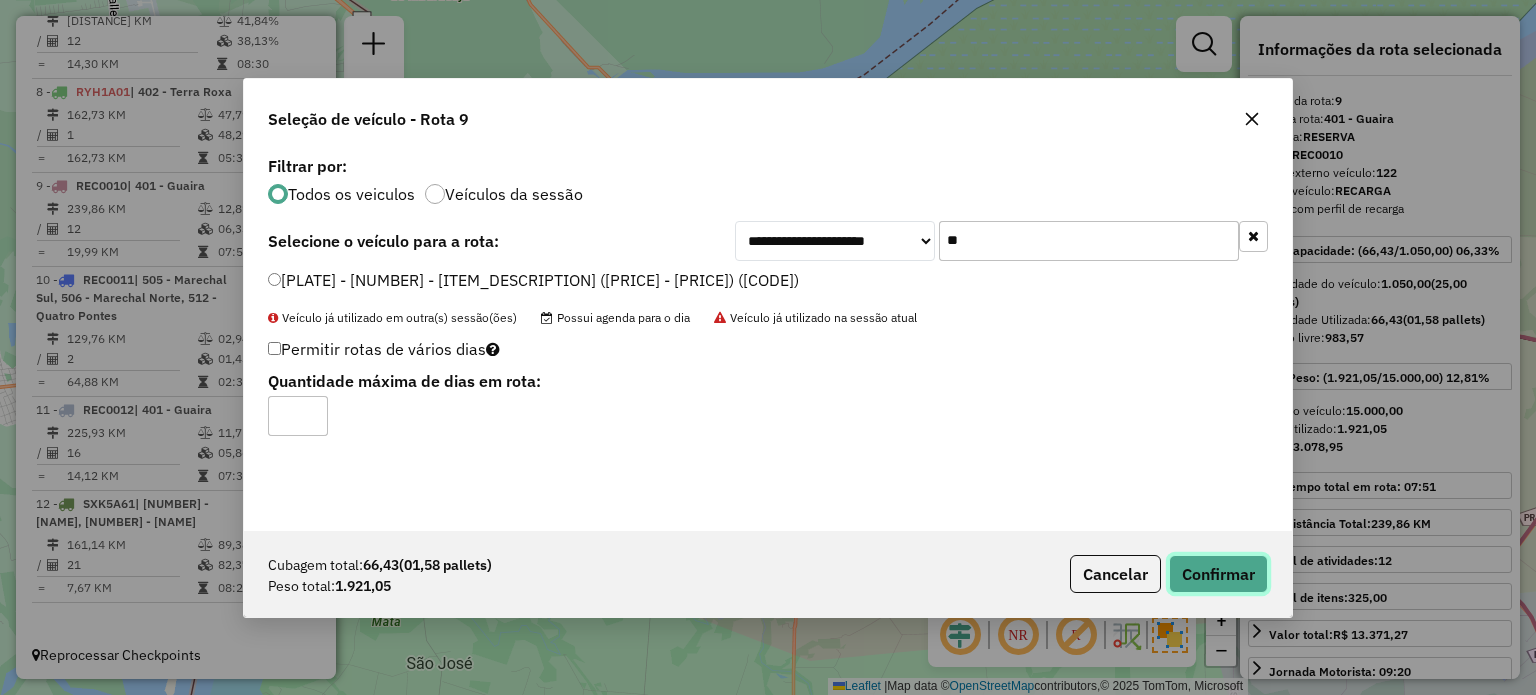 click on "Confirmar" 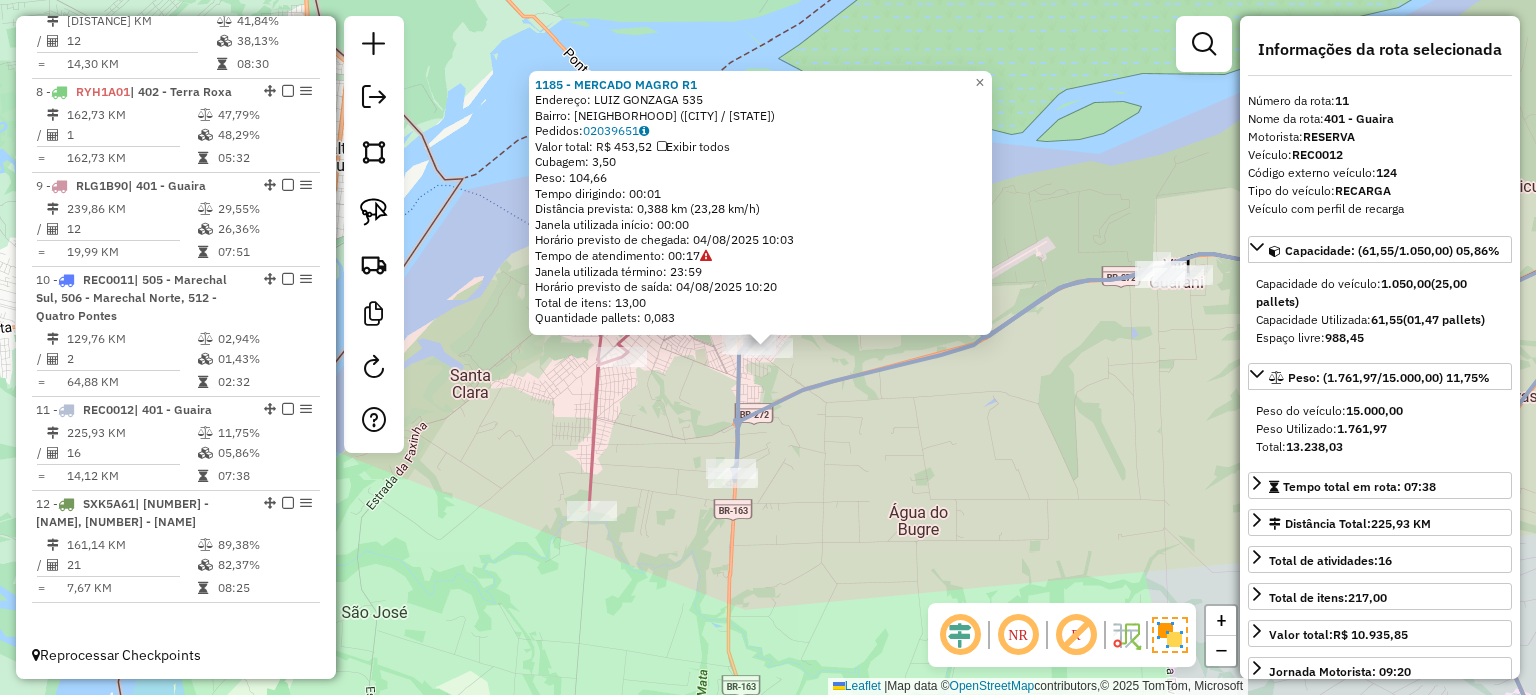 click on "1185 - MERCADO MAGRO R1  Endereço:  LUIZ GONZAGA 535   Bairro: Parque Anhembi (GUAIRA / PR)   Pedidos:  02039651   Valor total: R$ 453,52   Exibir todos   Cubagem: 3,50  Peso: 104,66  Tempo dirigindo: 00:01   Distância prevista: 0,388 km (23,28 km/h)   Janela utilizada início: 00:00   Horário previsto de chegada: 04/08/2025 10:03   Tempo de atendimento: 00:17   Janela utilizada término: 23:59   Horário previsto de saída: 04/08/2025 10:20   Total de itens: 13,00   Quantidade pallets: 0,083  × Janela de atendimento Grade de atendimento Capacidade Transportadoras Veículos Cliente Pedidos  Rotas Selecione os dias de semana para filtrar as janelas de atendimento  Seg   Ter   Qua   Qui   Sex   Sáb   Dom  Informe o período da janela de atendimento: De: Até:  Filtrar exatamente a janela do cliente  Considerar janela de atendimento padrão  Selecione os dias de semana para filtrar as grades de atendimento  Seg   Ter   Qua   Qui   Sex   Sáb   Dom   Considerar clientes sem dia de atendimento cadastrado De:" 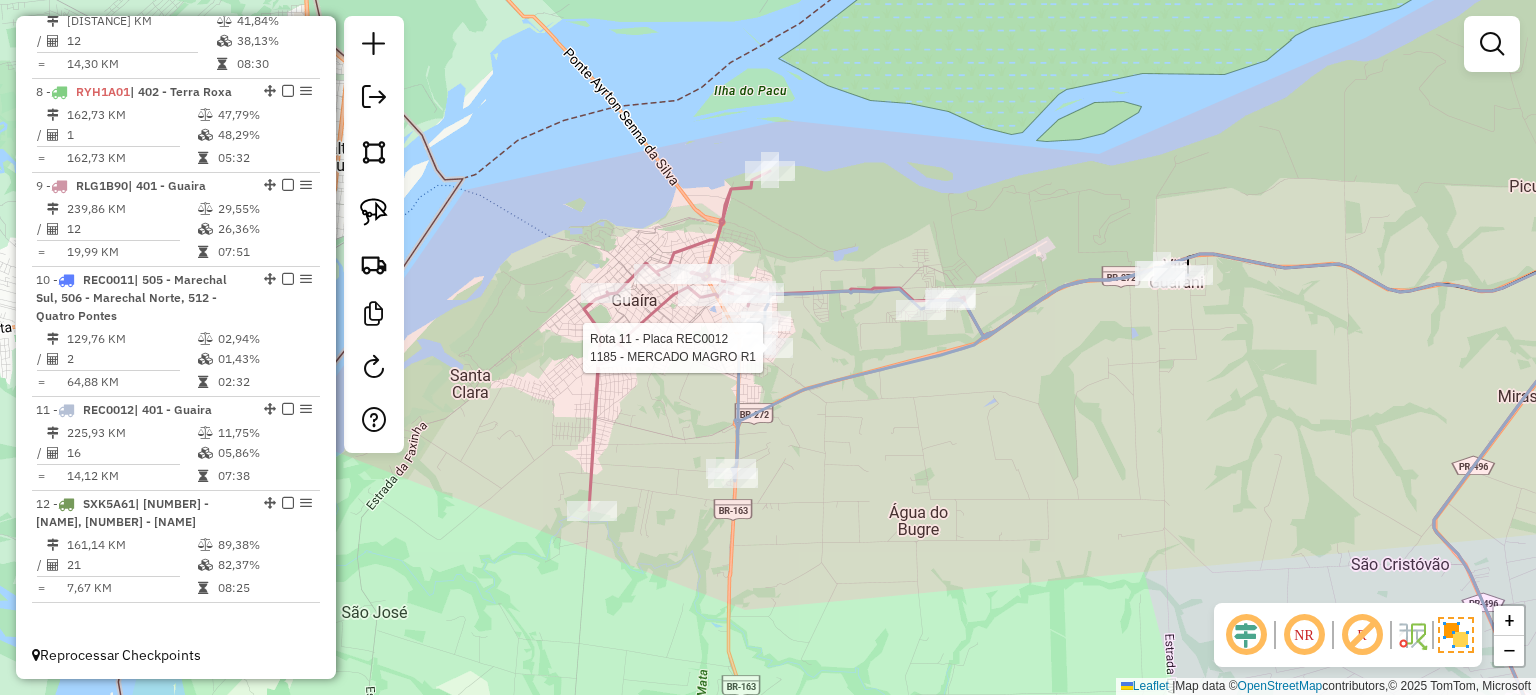 select on "*********" 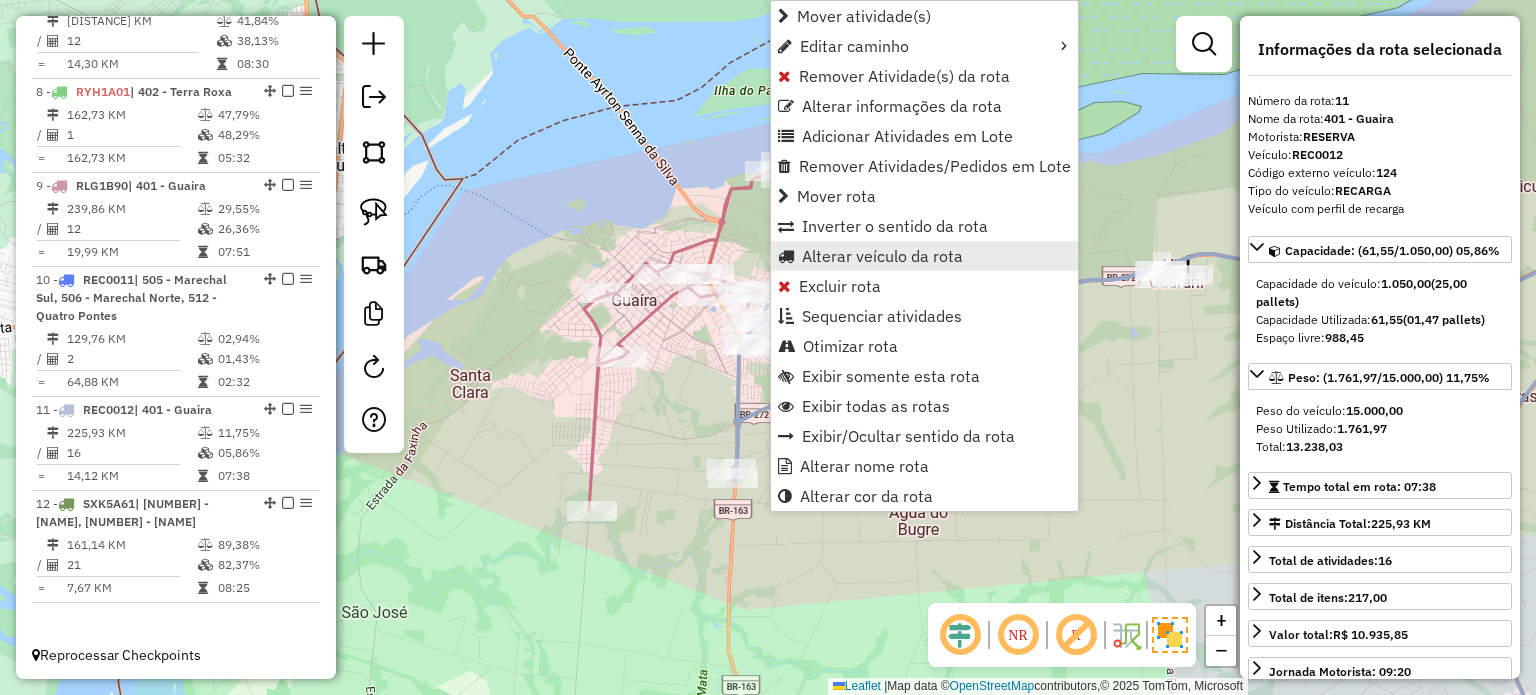 click on "Alterar veículo da rota" at bounding box center [882, 256] 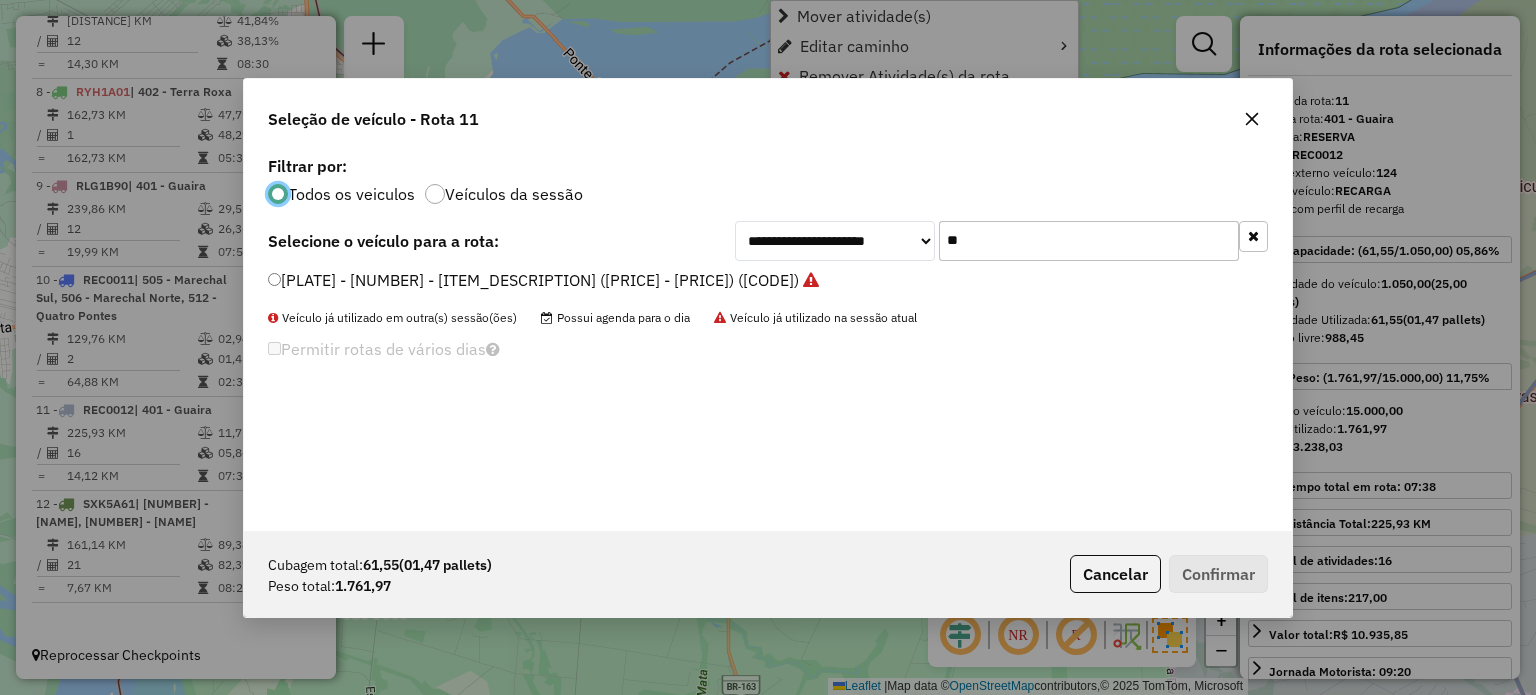 scroll, scrollTop: 10, scrollLeft: 6, axis: both 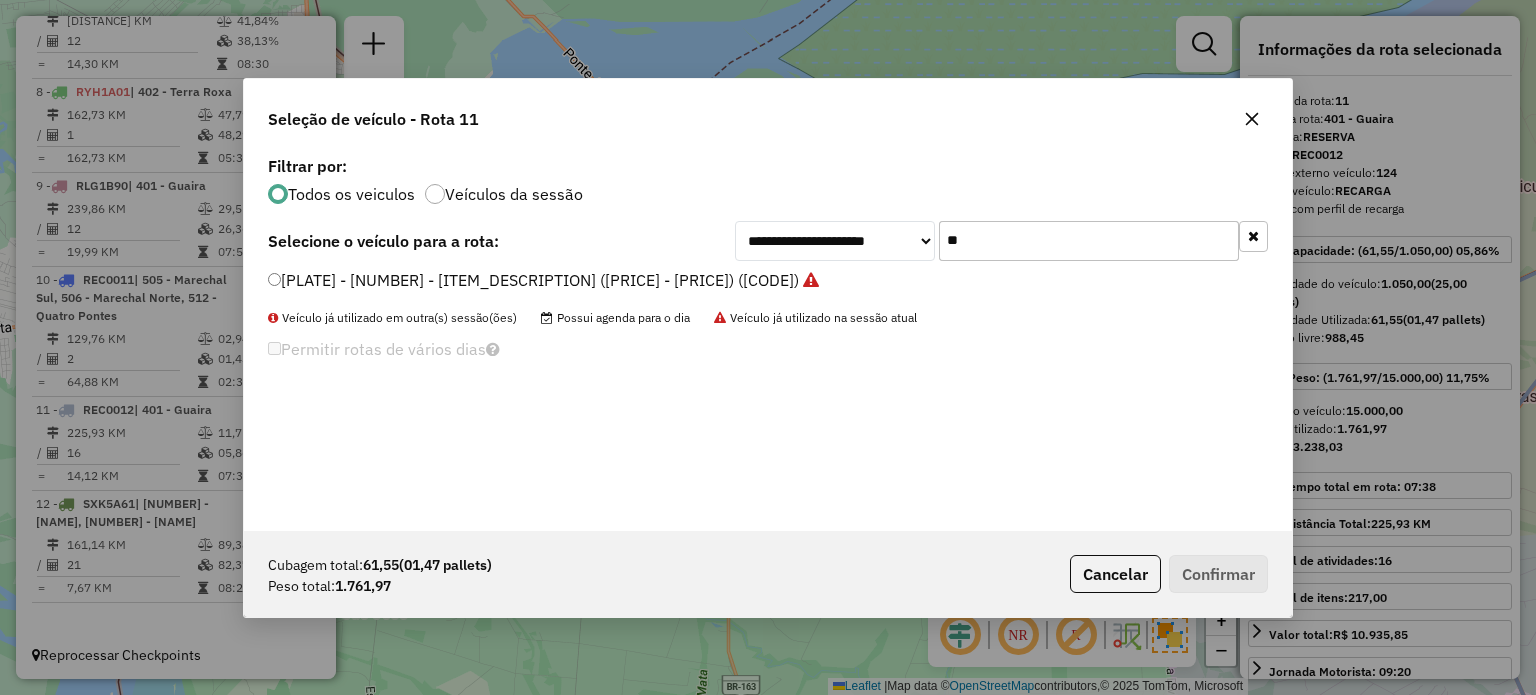drag, startPoint x: 988, startPoint y: 235, endPoint x: 933, endPoint y: 245, distance: 55.9017 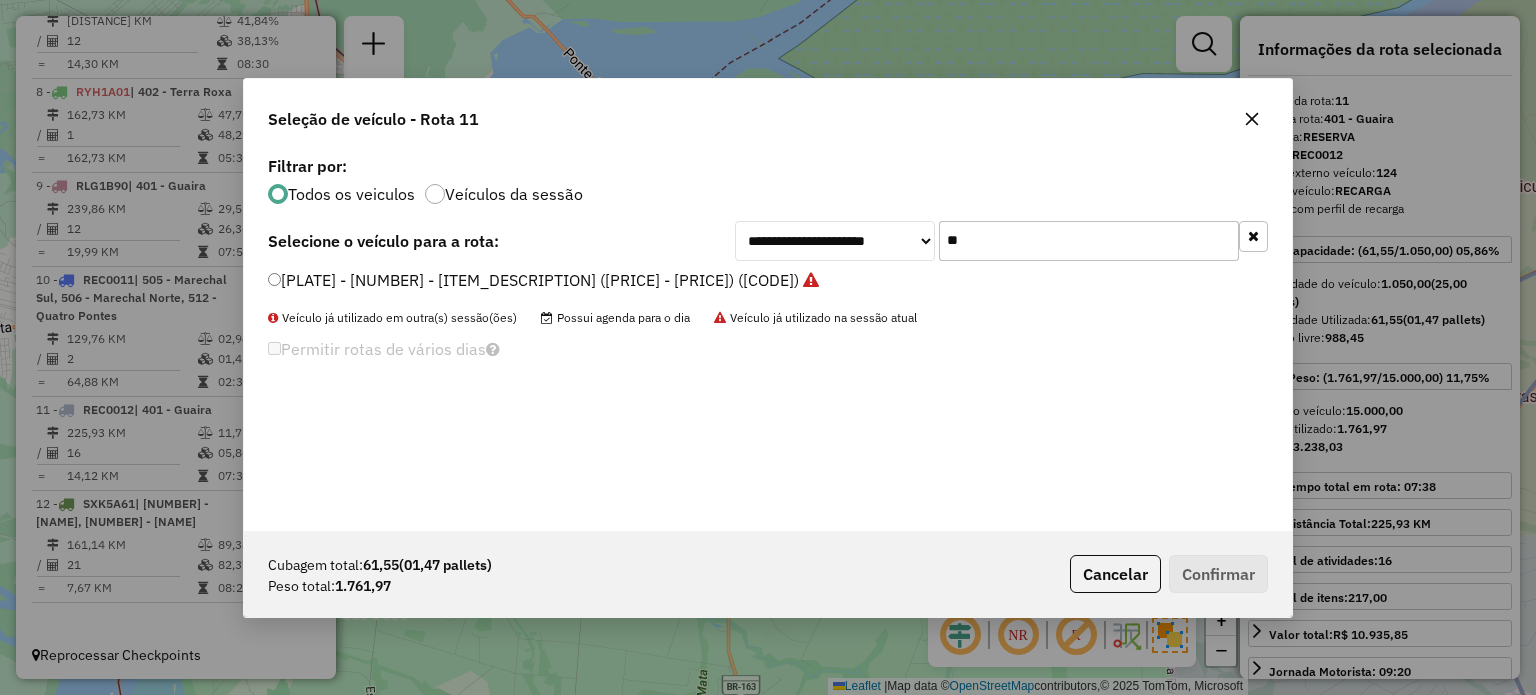 drag, startPoint x: 1246, startPoint y: 118, endPoint x: 1222, endPoint y: 135, distance: 29.410883 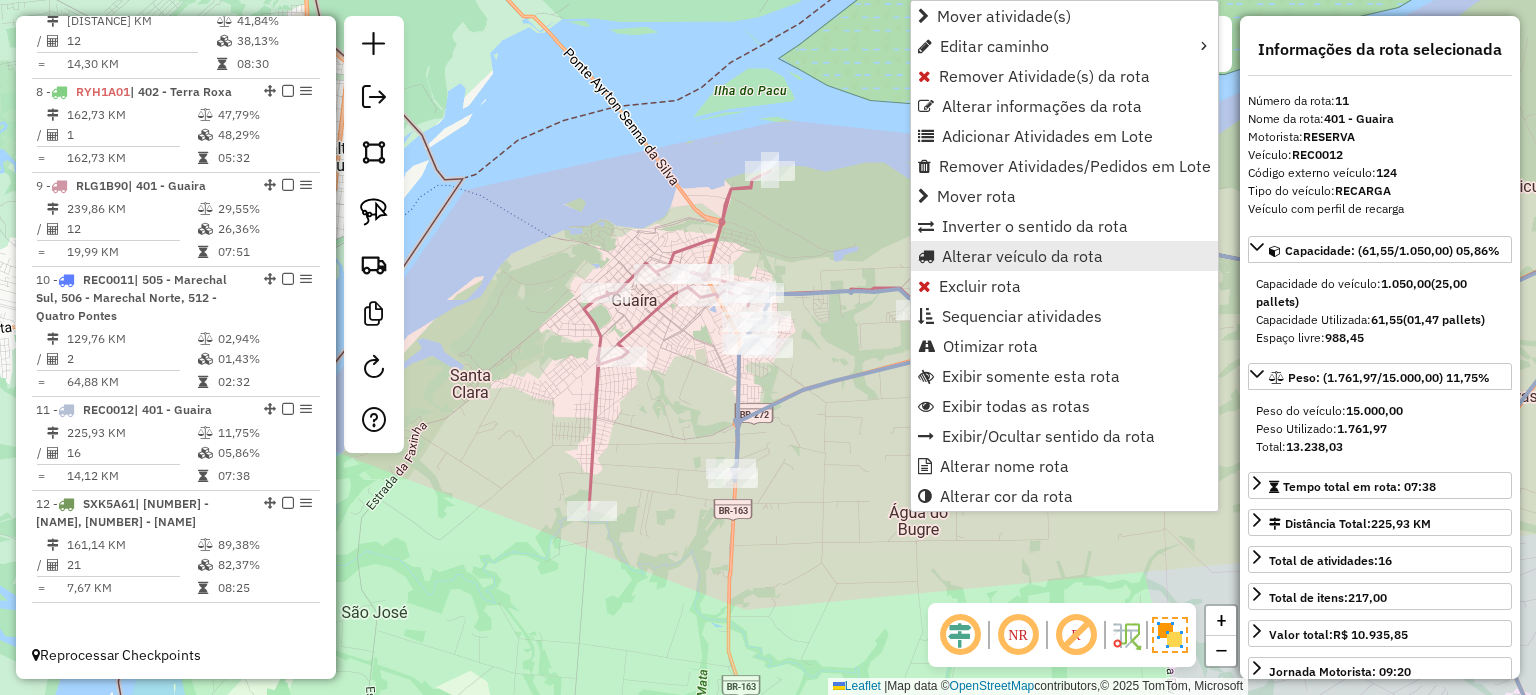 click on "Alterar veículo da rota" at bounding box center (1022, 256) 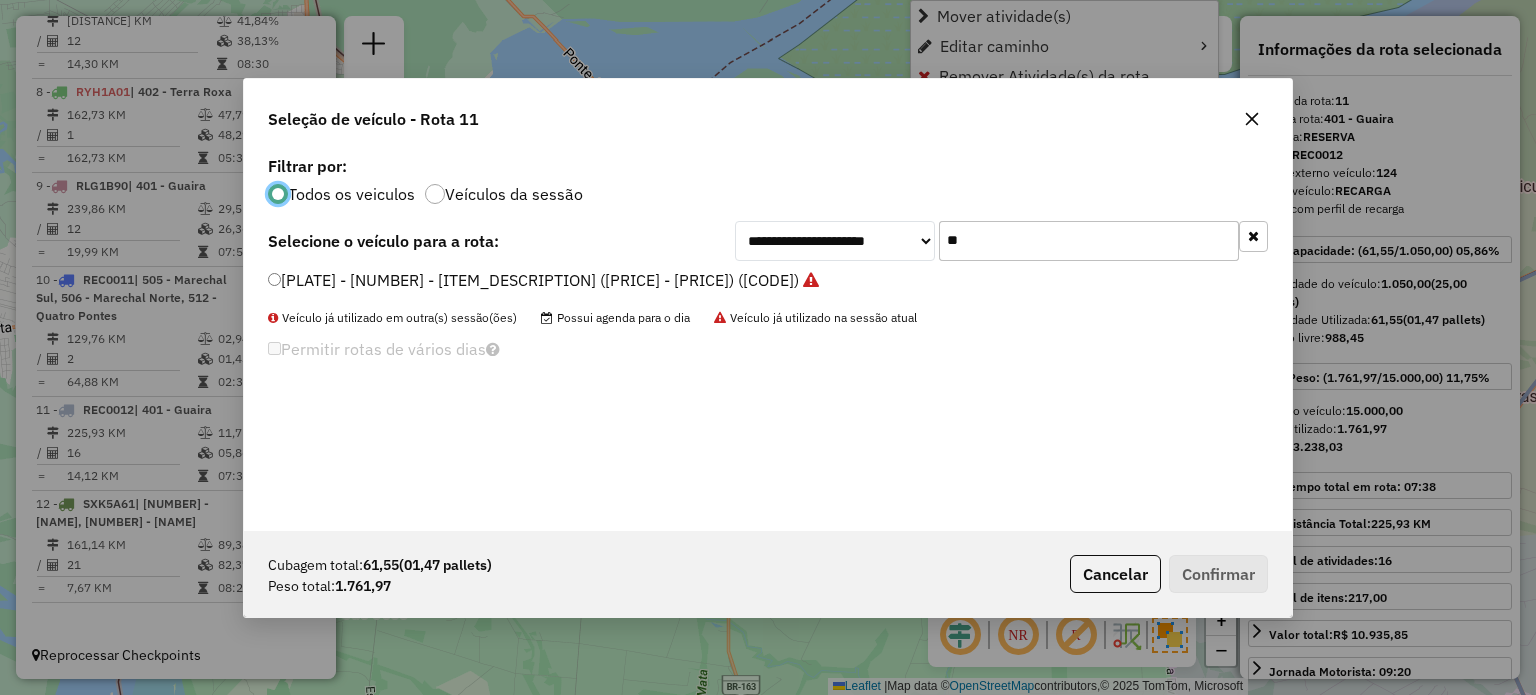 scroll, scrollTop: 10, scrollLeft: 6, axis: both 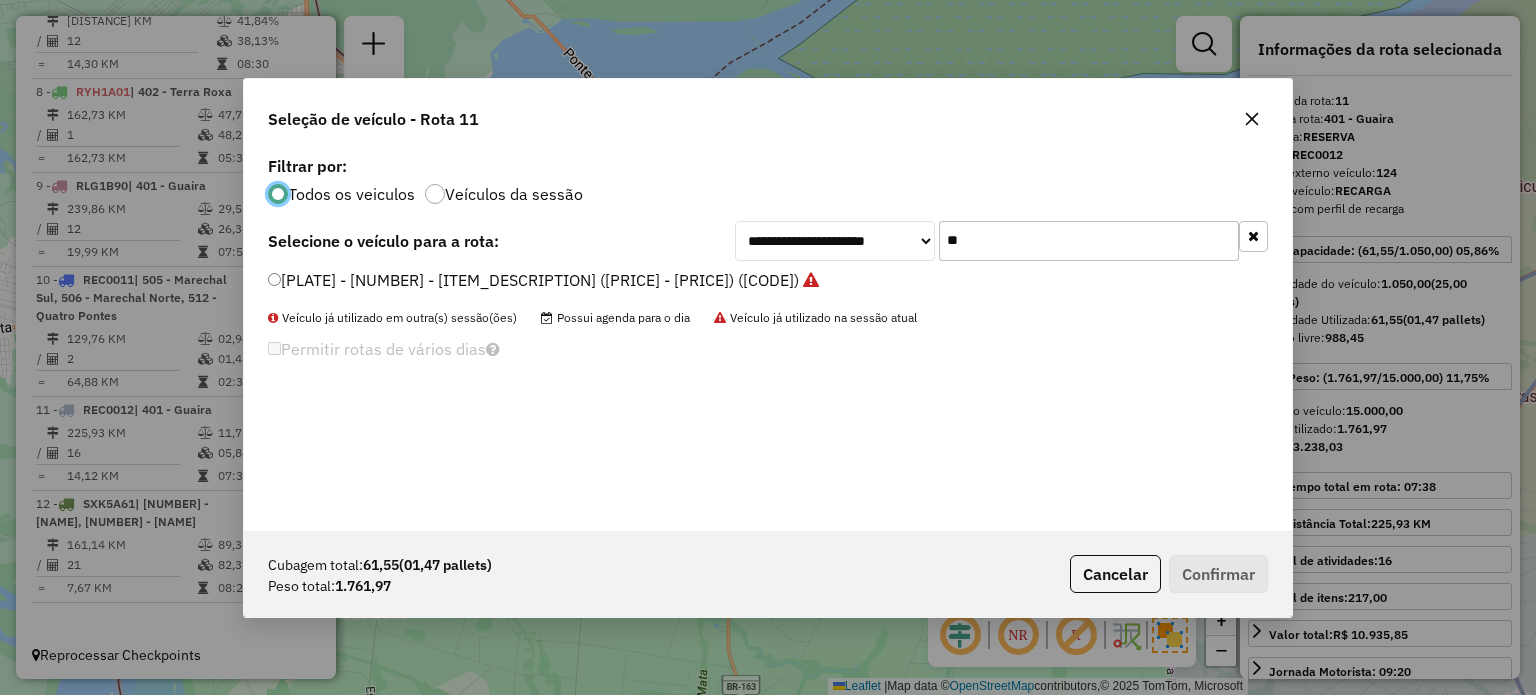 drag, startPoint x: 970, startPoint y: 243, endPoint x: 800, endPoint y: 247, distance: 170.04706 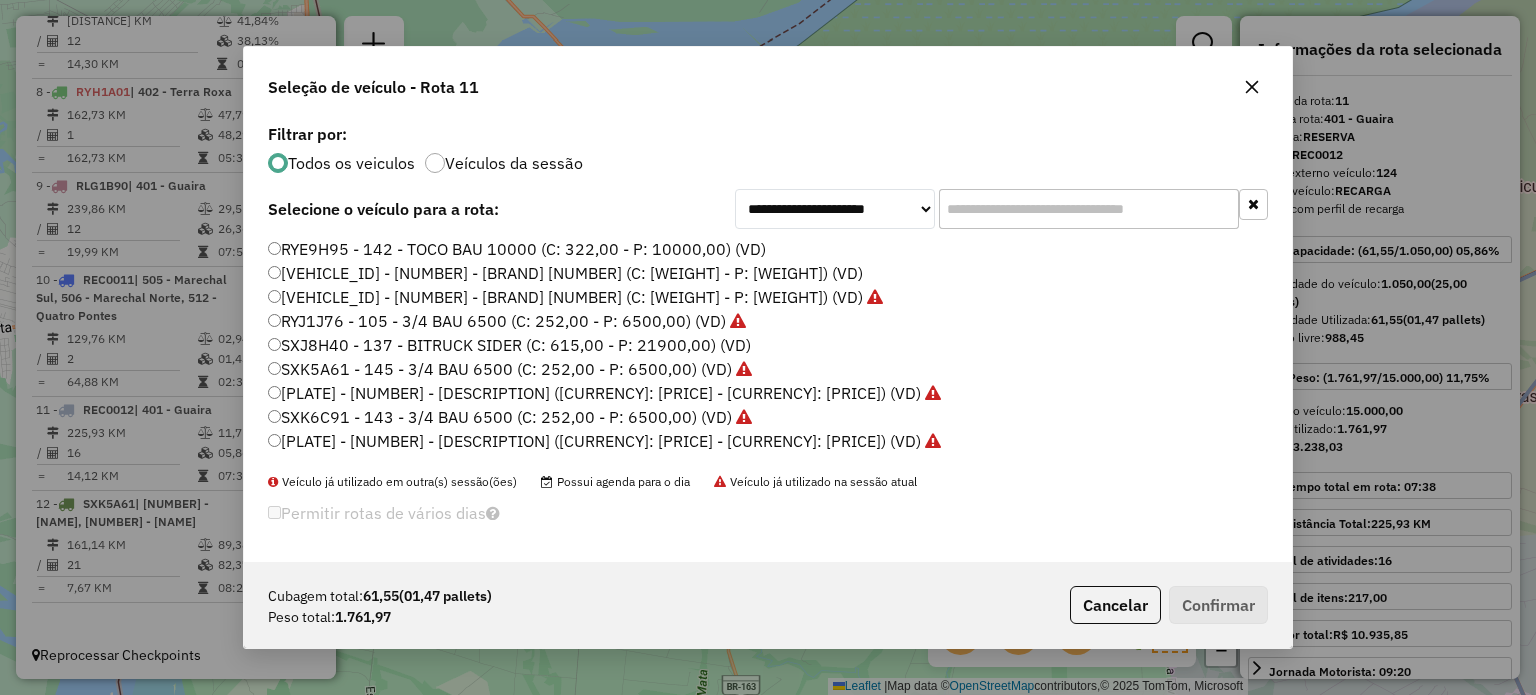 scroll, scrollTop: 760, scrollLeft: 0, axis: vertical 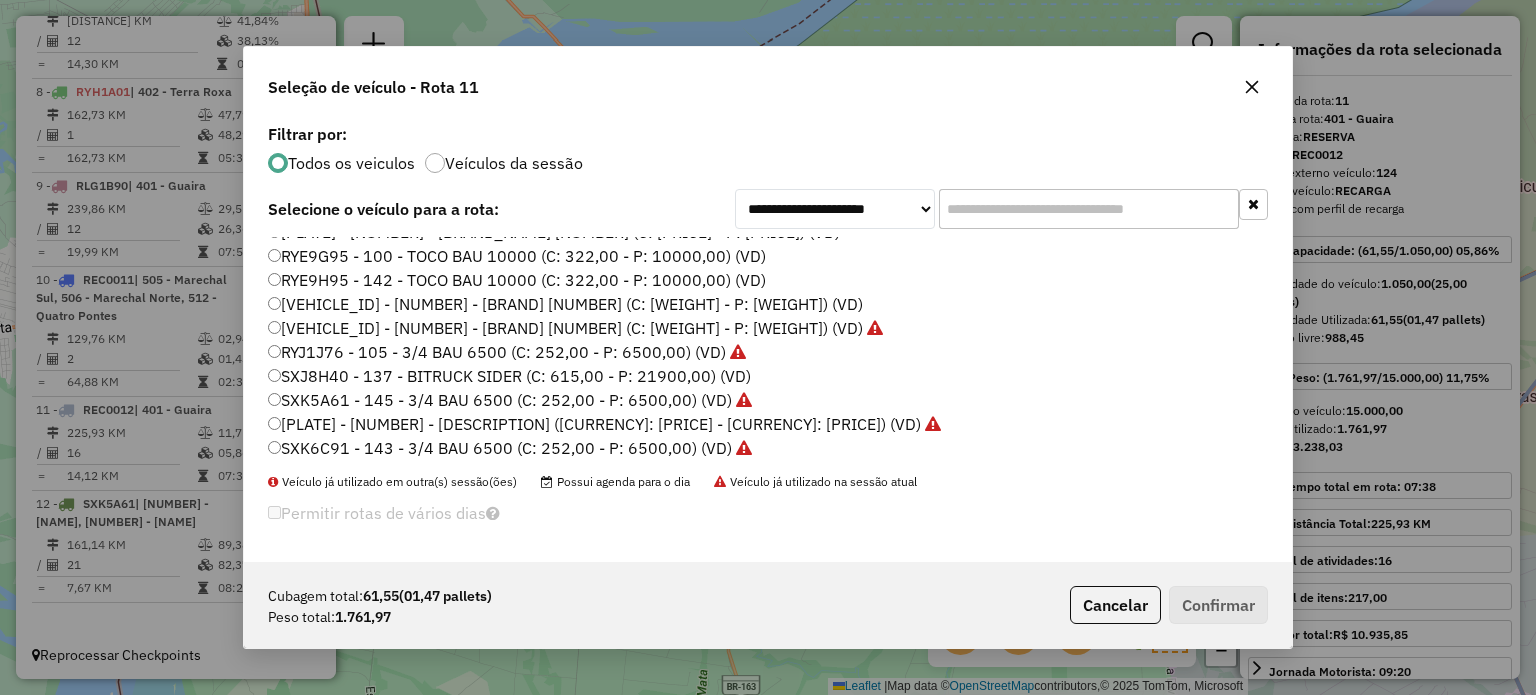 click 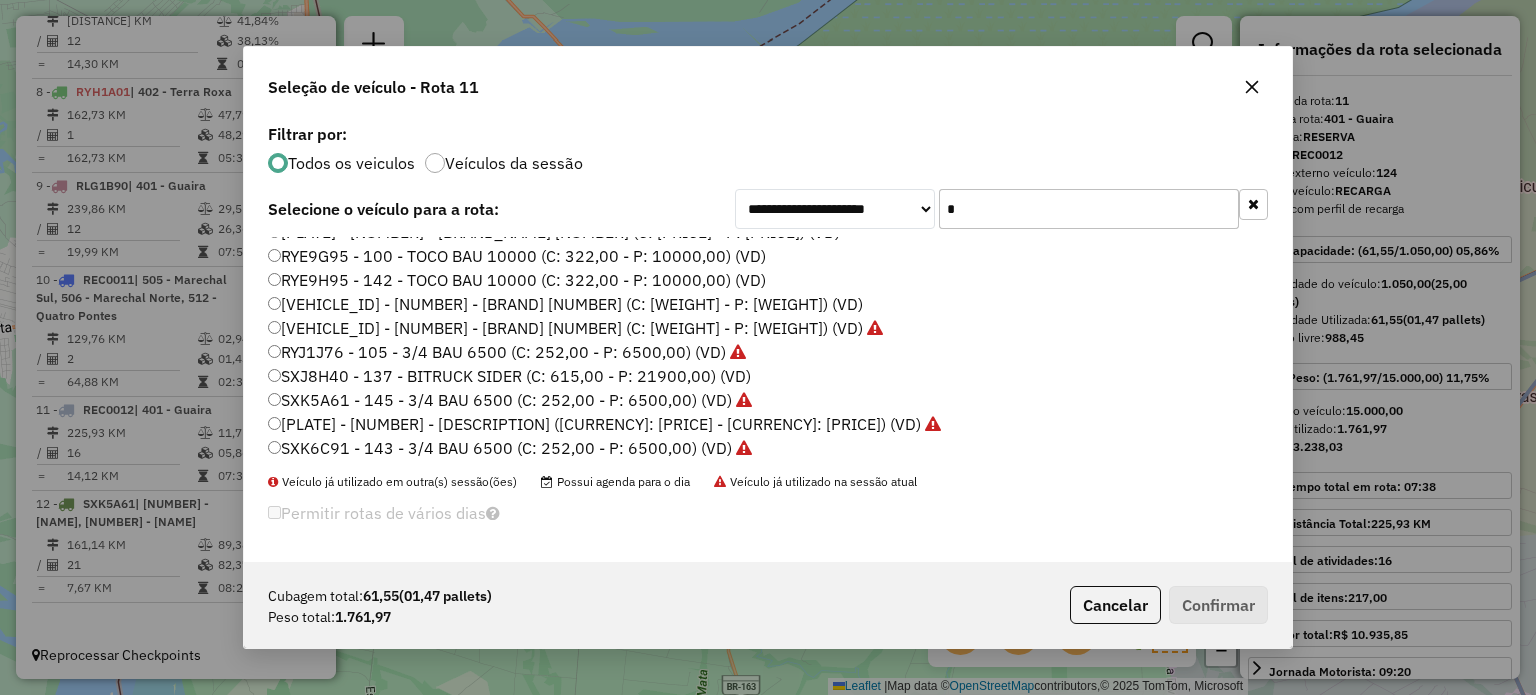 scroll, scrollTop: 0, scrollLeft: 0, axis: both 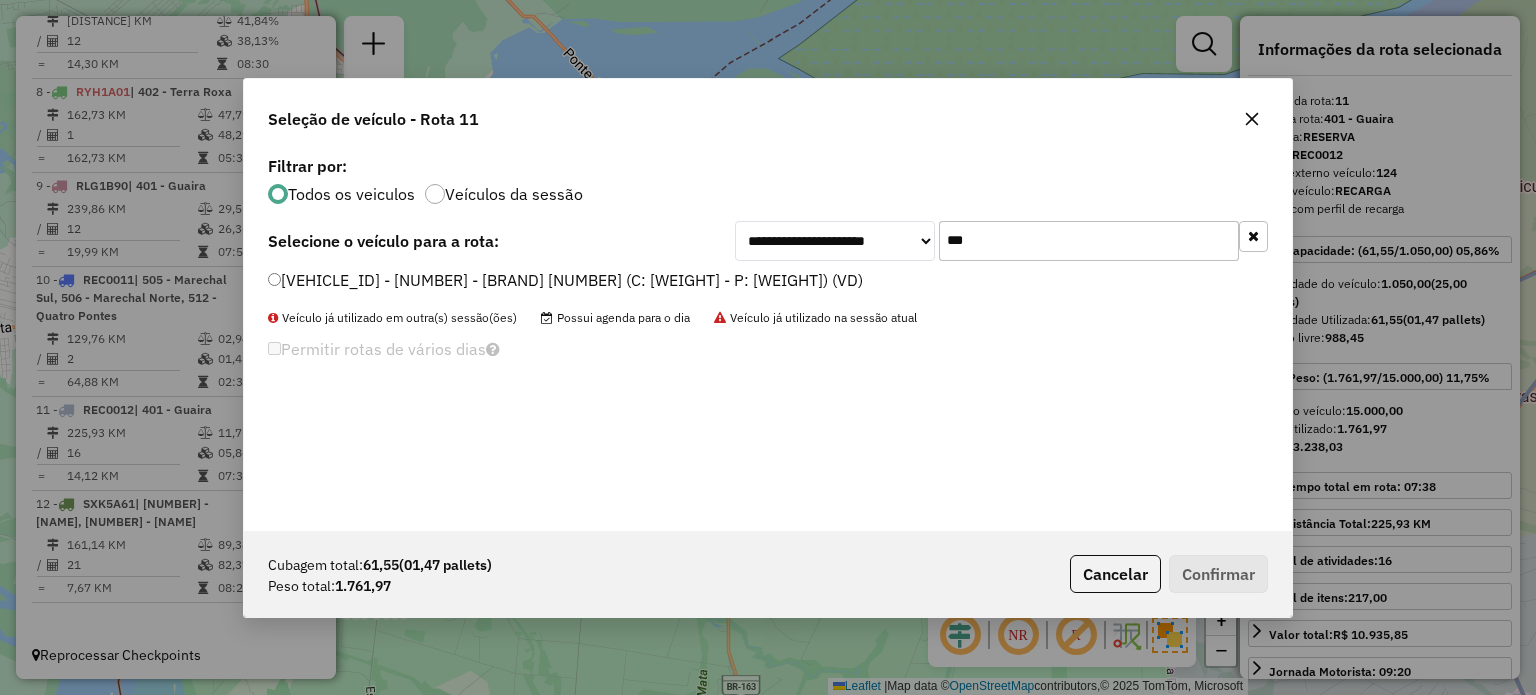 type on "***" 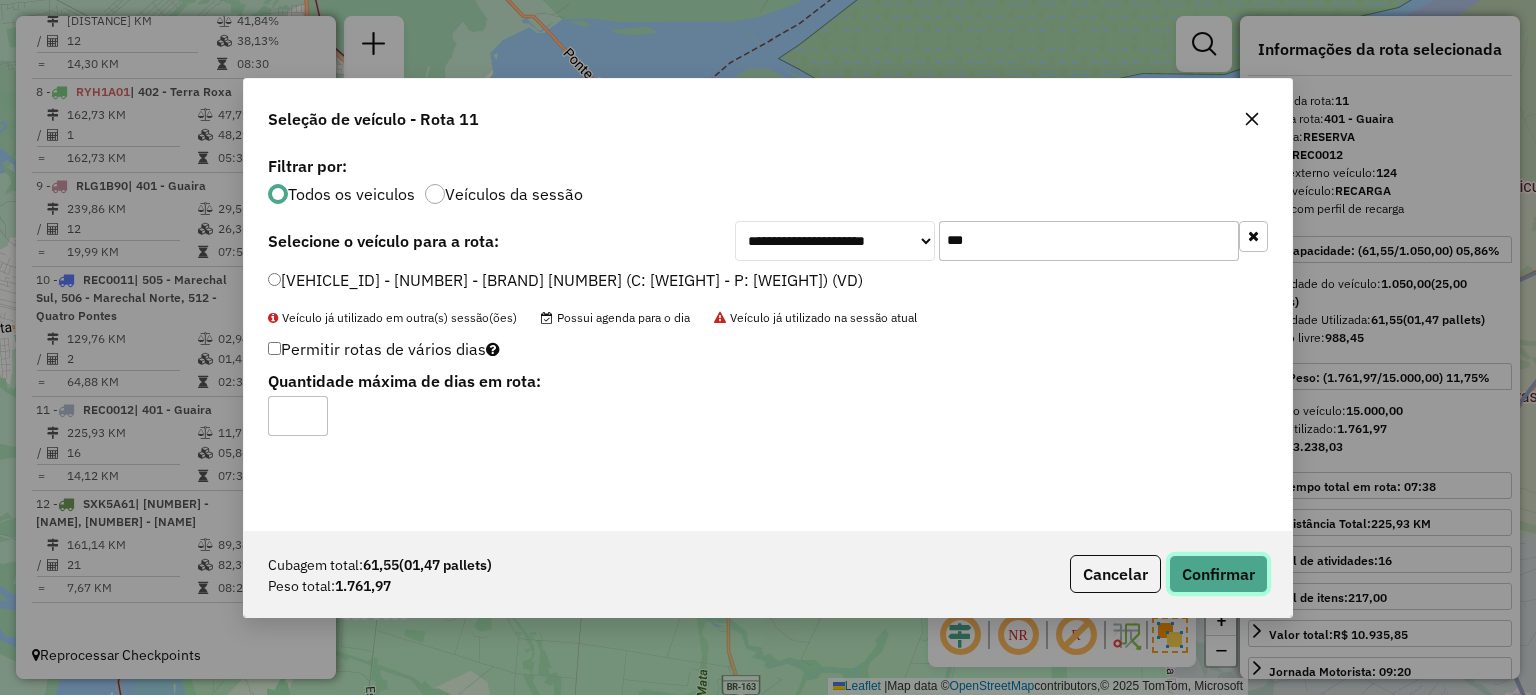 click on "Confirmar" 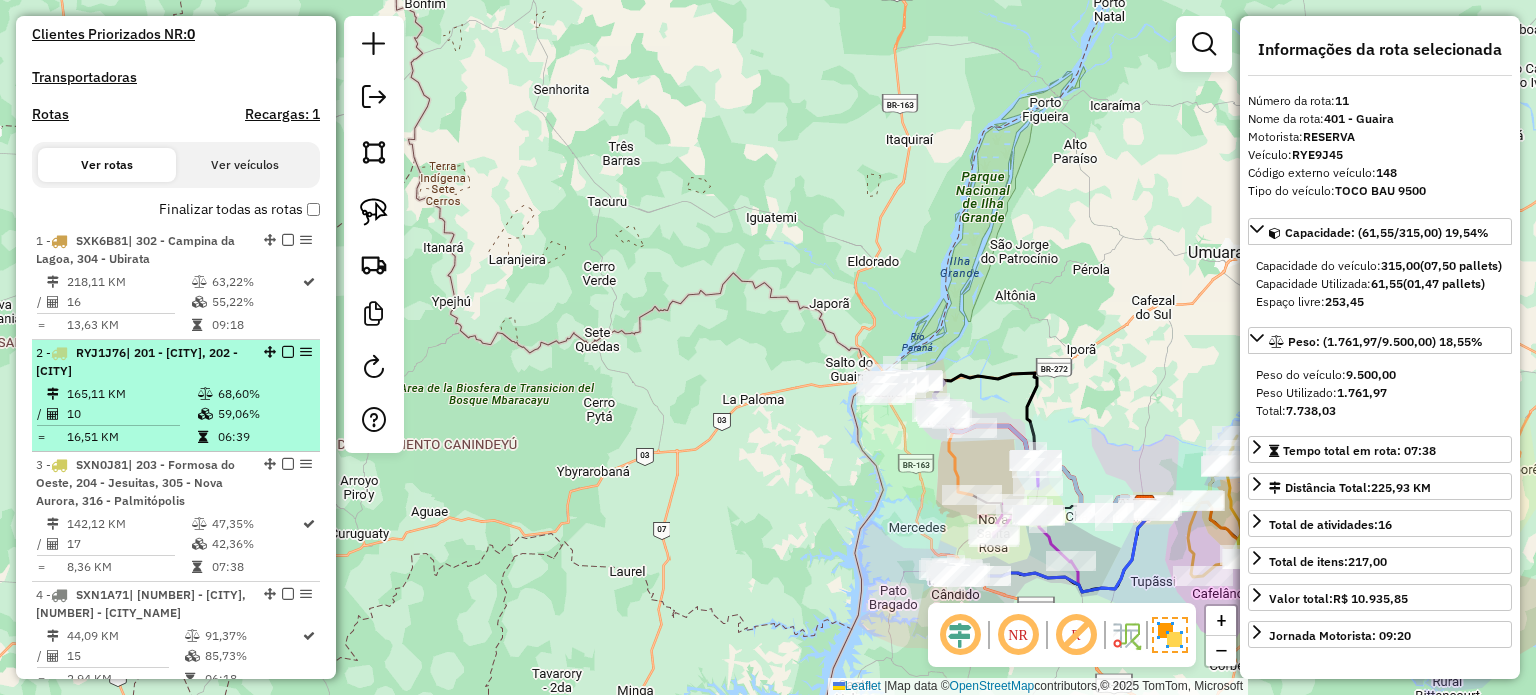 scroll, scrollTop: 256, scrollLeft: 0, axis: vertical 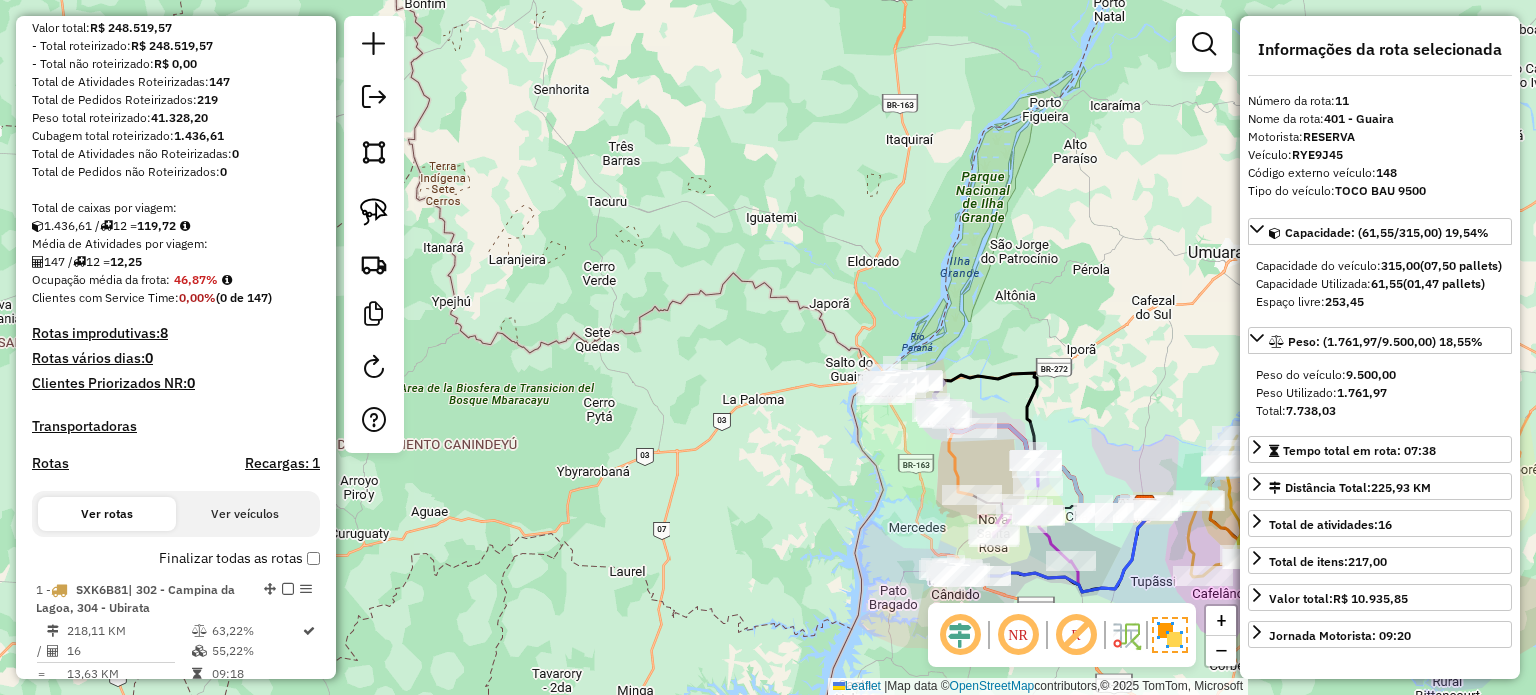 drag, startPoint x: 848, startPoint y: 532, endPoint x: 580, endPoint y: 266, distance: 377.59766 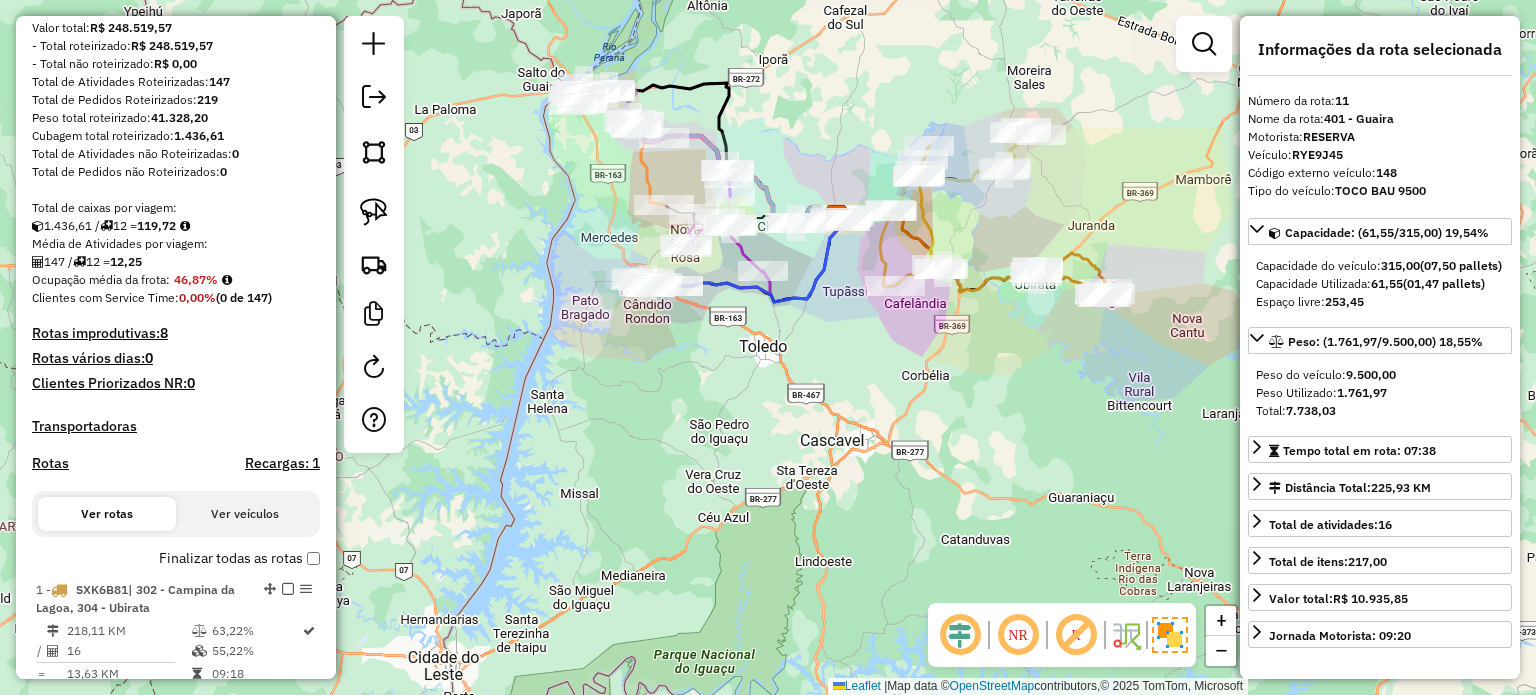 drag, startPoint x: 904, startPoint y: 399, endPoint x: 825, endPoint y: 351, distance: 92.43917 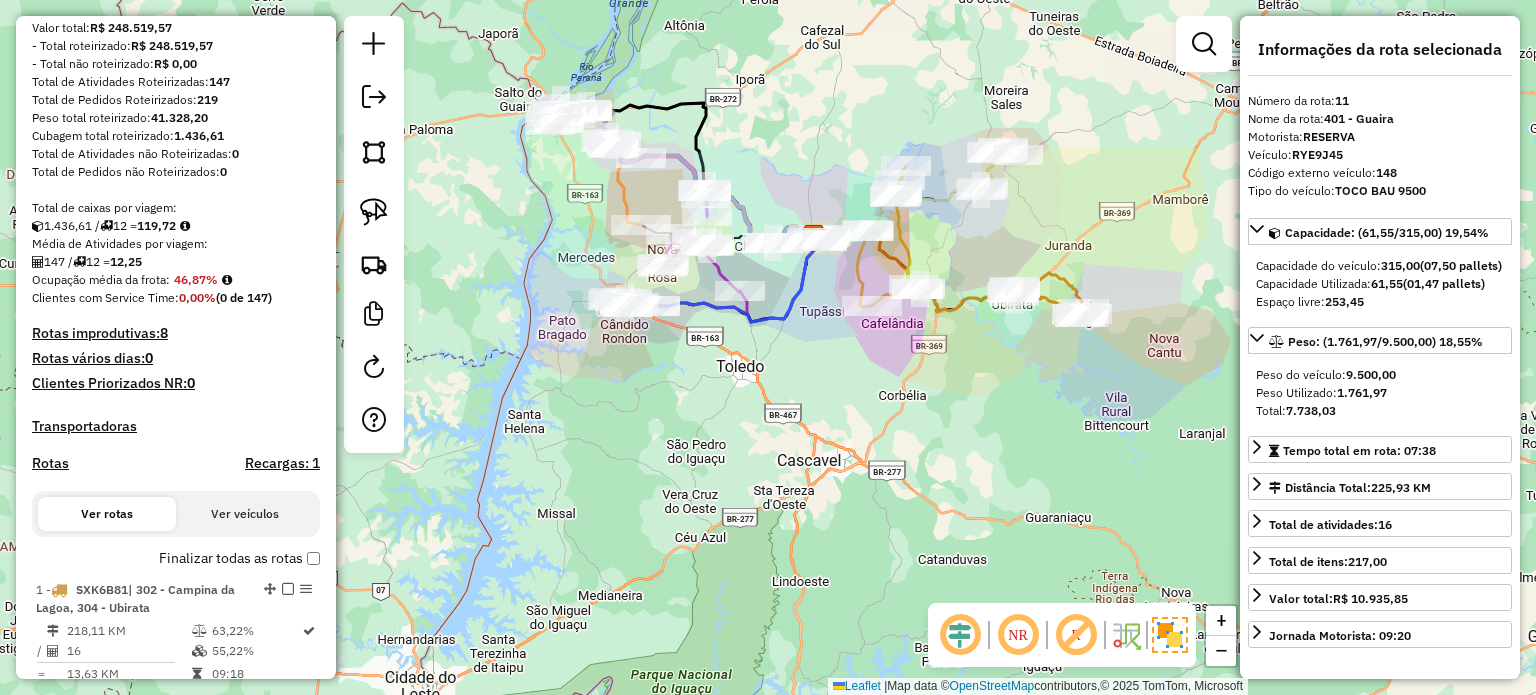 click on "Janela de atendimento Grade de atendimento Capacidade Transportadoras Veículos Cliente Pedidos  Rotas Selecione os dias de semana para filtrar as janelas de atendimento  Seg   Ter   Qua   Qui   Sex   Sáb   Dom  Informe o período da janela de atendimento: De: Até:  Filtrar exatamente a janela do cliente  Considerar janela de atendimento padrão  Selecione os dias de semana para filtrar as grades de atendimento  Seg   Ter   Qua   Qui   Sex   Sáb   Dom   Considerar clientes sem dia de atendimento cadastrado  Clientes fora do dia de atendimento selecionado Filtrar as atividades entre os valores definidos abaixo:  Peso mínimo:   Peso máximo:   Cubagem mínima:   Cubagem máxima:   De:   Até:  Filtrar as atividades entre o tempo de atendimento definido abaixo:  De:   Até:   Considerar capacidade total dos clientes não roteirizados Transportadora: Selecione um ou mais itens Tipo de veículo: Selecione um ou mais itens Veículo: Selecione um ou mais itens Motorista: Selecione um ou mais itens Nome: Rótulo:" 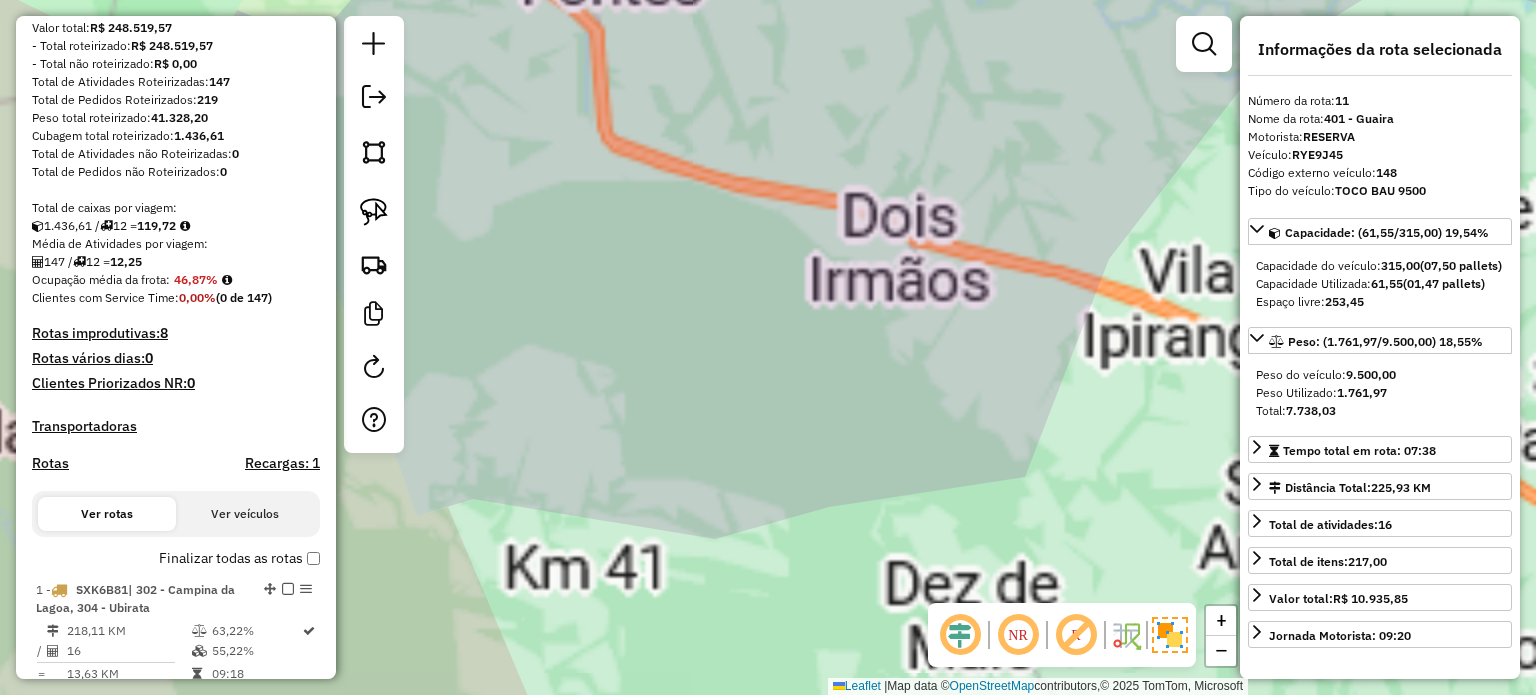 drag, startPoint x: 697, startPoint y: 311, endPoint x: 755, endPoint y: 459, distance: 158.95912 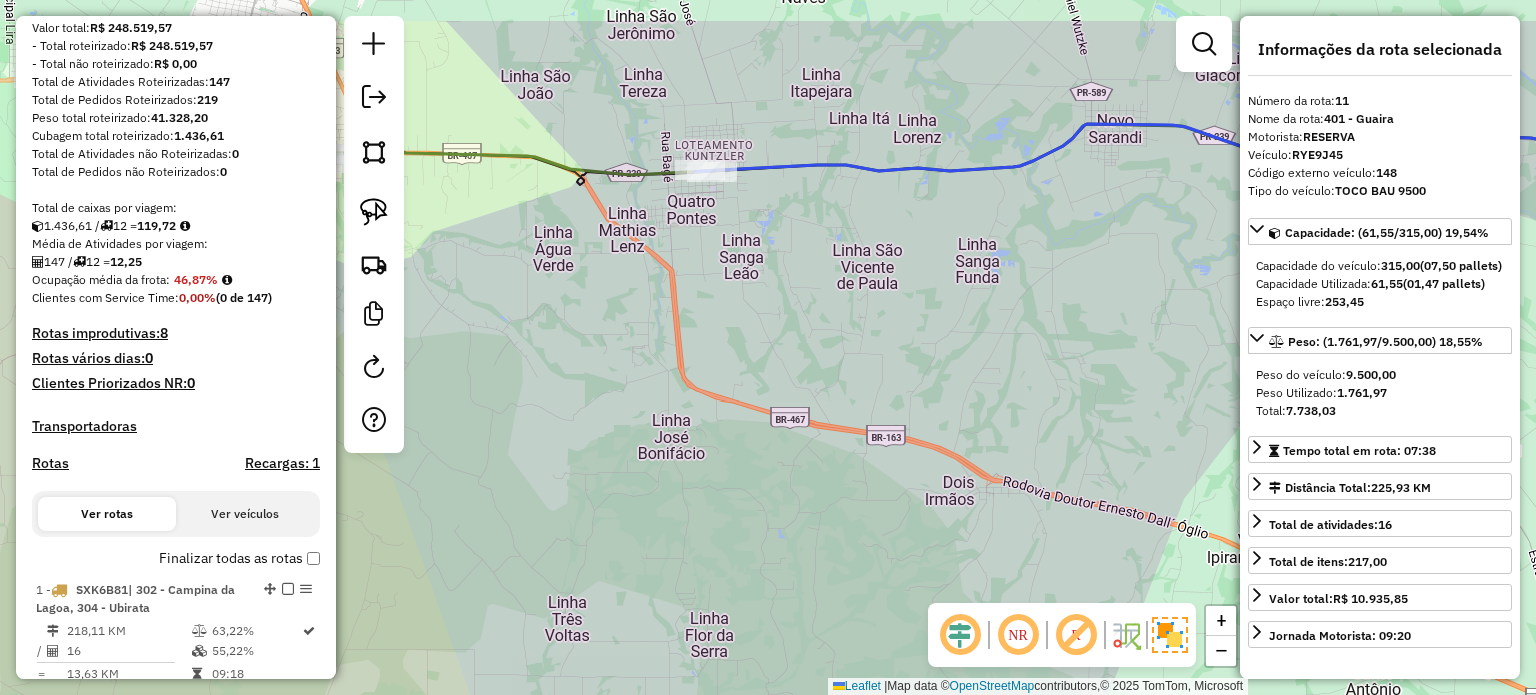 drag, startPoint x: 779, startPoint y: 356, endPoint x: 718, endPoint y: 305, distance: 79.51101 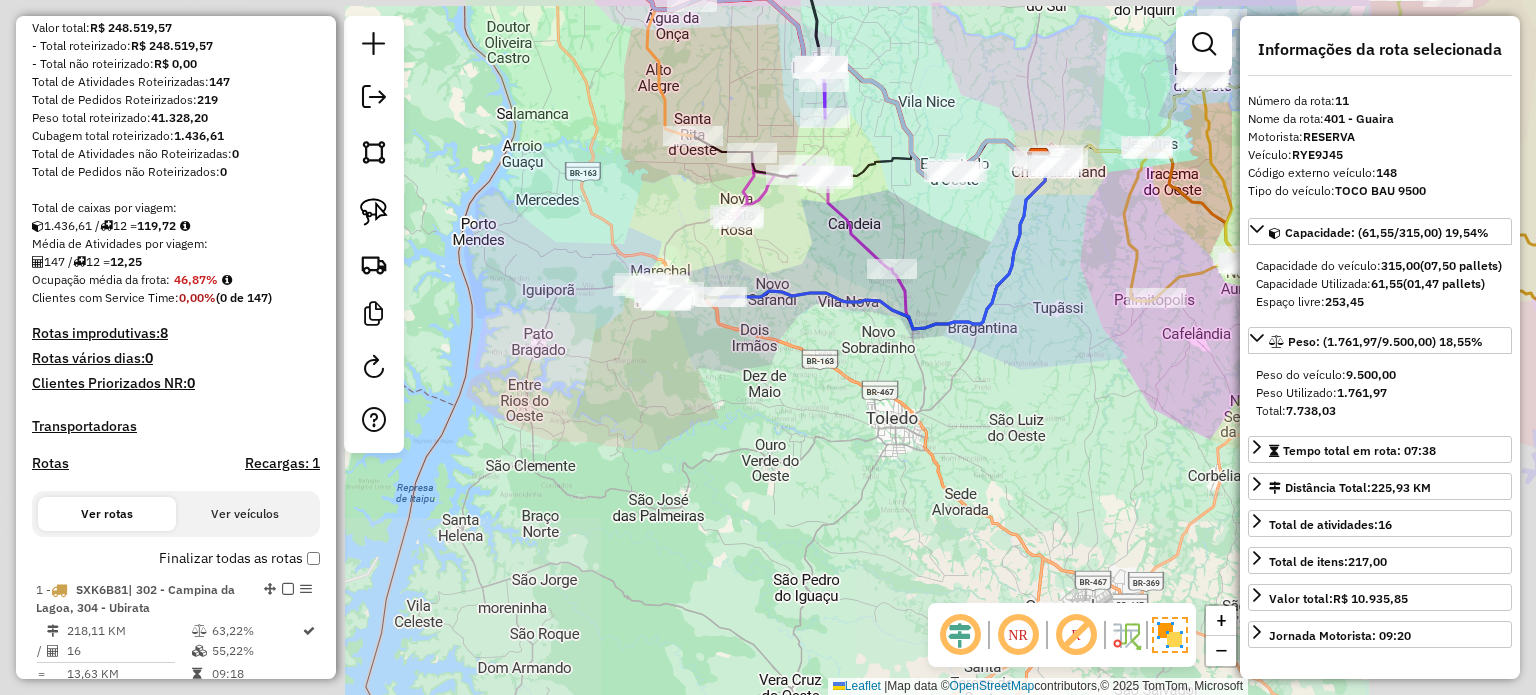 click on "Janela de atendimento Grade de atendimento Capacidade Transportadoras Veículos Cliente Pedidos  Rotas Selecione os dias de semana para filtrar as janelas de atendimento  Seg   Ter   Qua   Qui   Sex   Sáb   Dom  Informe o período da janela de atendimento: De: Até:  Filtrar exatamente a janela do cliente  Considerar janela de atendimento padrão  Selecione os dias de semana para filtrar as grades de atendimento  Seg   Ter   Qua   Qui   Sex   Sáb   Dom   Considerar clientes sem dia de atendimento cadastrado  Clientes fora do dia de atendimento selecionado Filtrar as atividades entre os valores definidos abaixo:  Peso mínimo:   Peso máximo:   Cubagem mínima:   Cubagem máxima:   De:   Até:  Filtrar as atividades entre o tempo de atendimento definido abaixo:  De:   Até:   Considerar capacidade total dos clientes não roteirizados Transportadora: Selecione um ou mais itens Tipo de veículo: Selecione um ou mais itens Veículo: Selecione um ou mais itens Motorista: Selecione um ou mais itens Nome: Rótulo:" 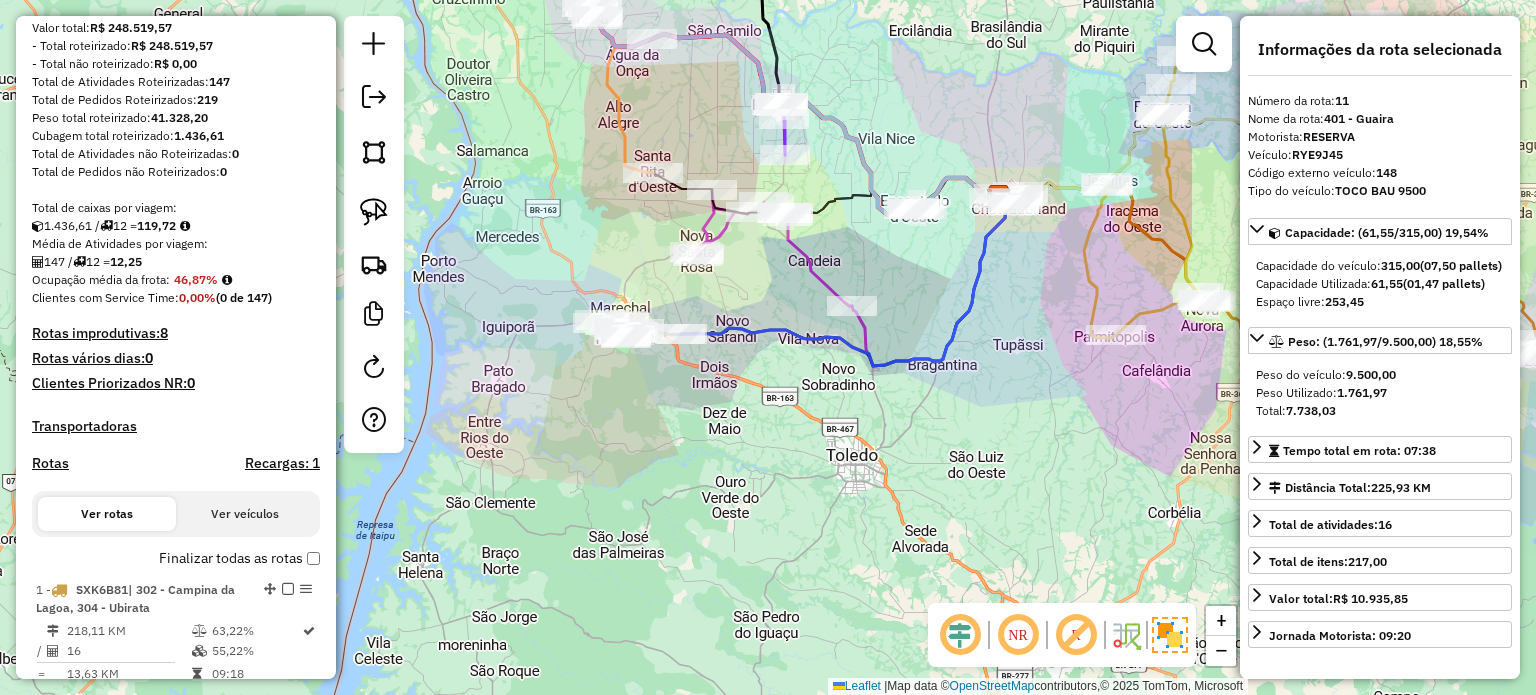 drag, startPoint x: 745, startPoint y: 394, endPoint x: 707, endPoint y: 407, distance: 40.16217 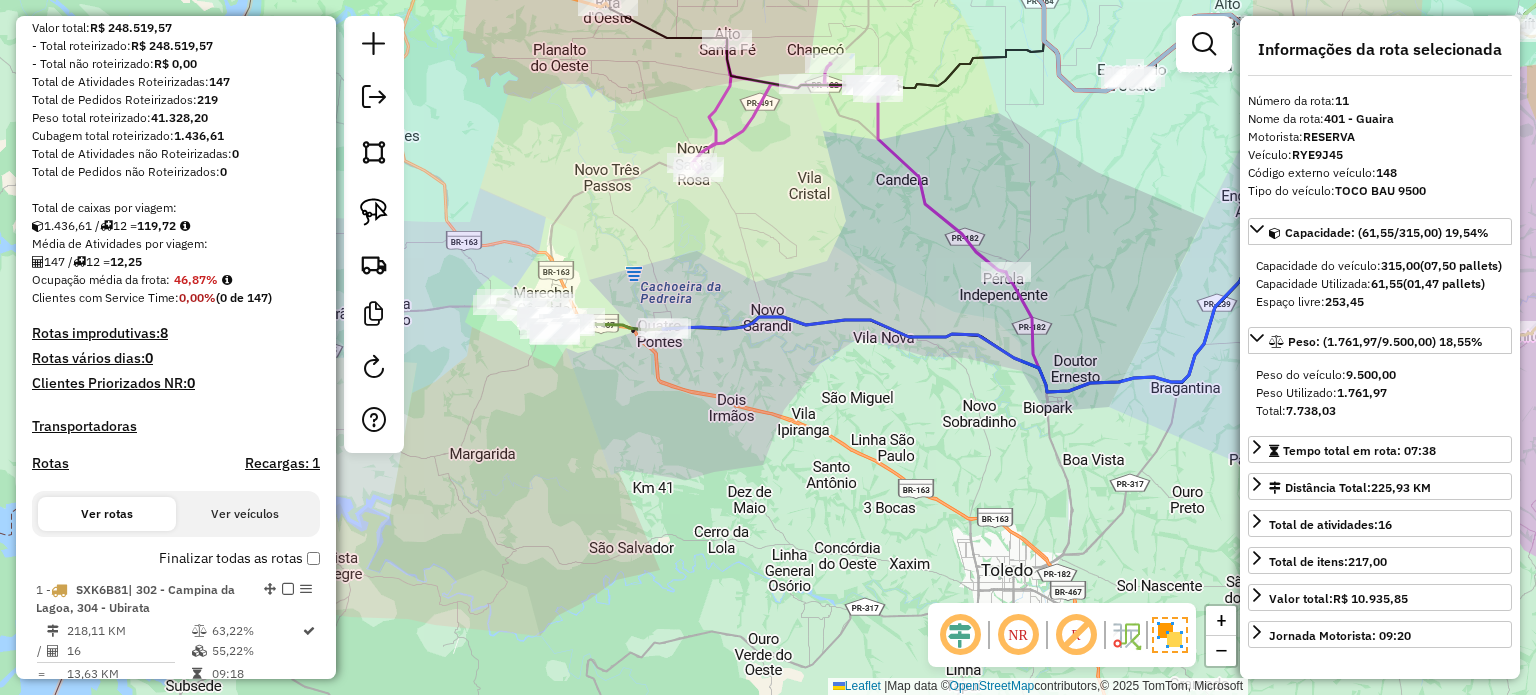 click on "Janela de atendimento Grade de atendimento Capacidade Transportadoras Veículos Cliente Pedidos  Rotas Selecione os dias de semana para filtrar as janelas de atendimento  Seg   Ter   Qua   Qui   Sex   Sáb   Dom  Informe o período da janela de atendimento: De: Até:  Filtrar exatamente a janela do cliente  Considerar janela de atendimento padrão  Selecione os dias de semana para filtrar as grades de atendimento  Seg   Ter   Qua   Qui   Sex   Sáb   Dom   Considerar clientes sem dia de atendimento cadastrado  Clientes fora do dia de atendimento selecionado Filtrar as atividades entre os valores definidos abaixo:  Peso mínimo:   Peso máximo:   Cubagem mínima:   Cubagem máxima:   De:   Até:  Filtrar as atividades entre o tempo de atendimento definido abaixo:  De:   Até:   Considerar capacidade total dos clientes não roteirizados Transportadora: Selecione um ou mais itens Tipo de veículo: Selecione um ou mais itens Veículo: Selecione um ou mais itens Motorista: Selecione um ou mais itens Nome: Rótulo:" 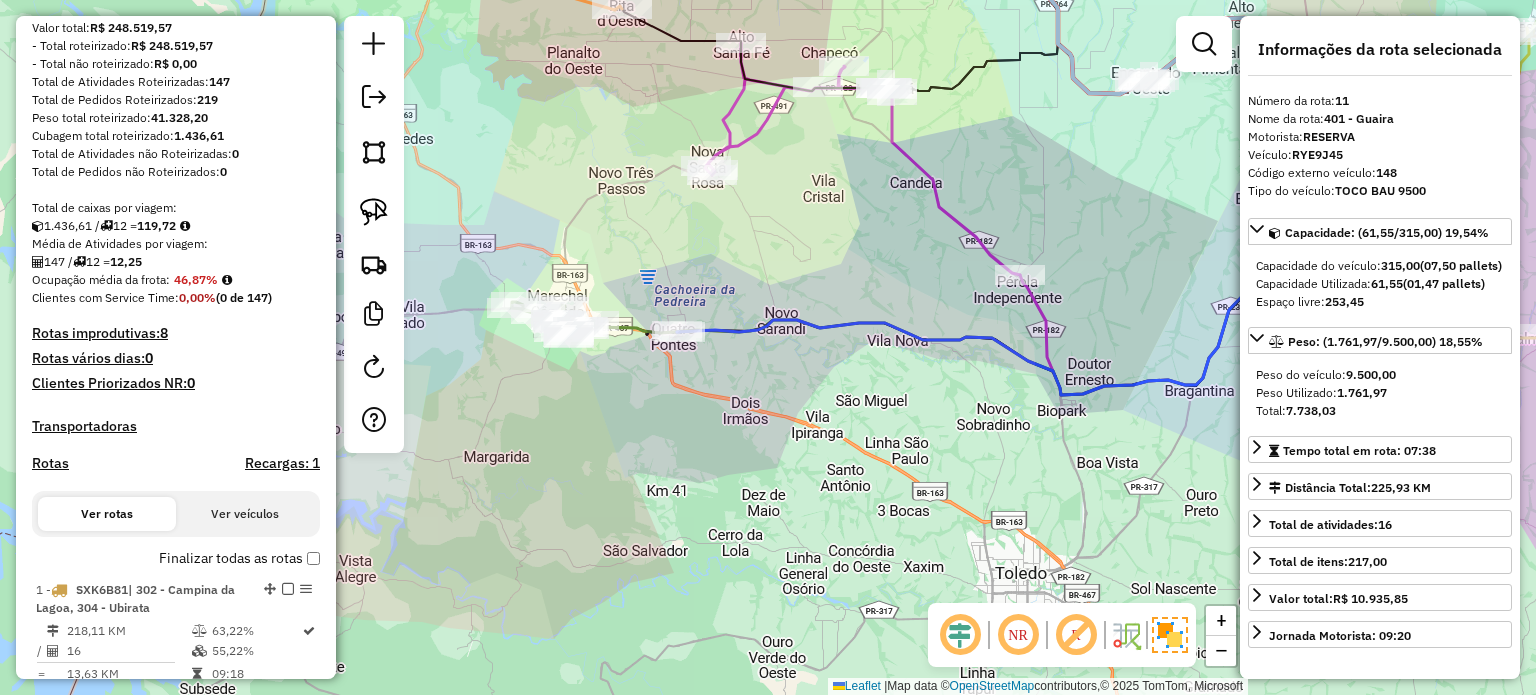 drag, startPoint x: 720, startPoint y: 399, endPoint x: 762, endPoint y: 392, distance: 42.579338 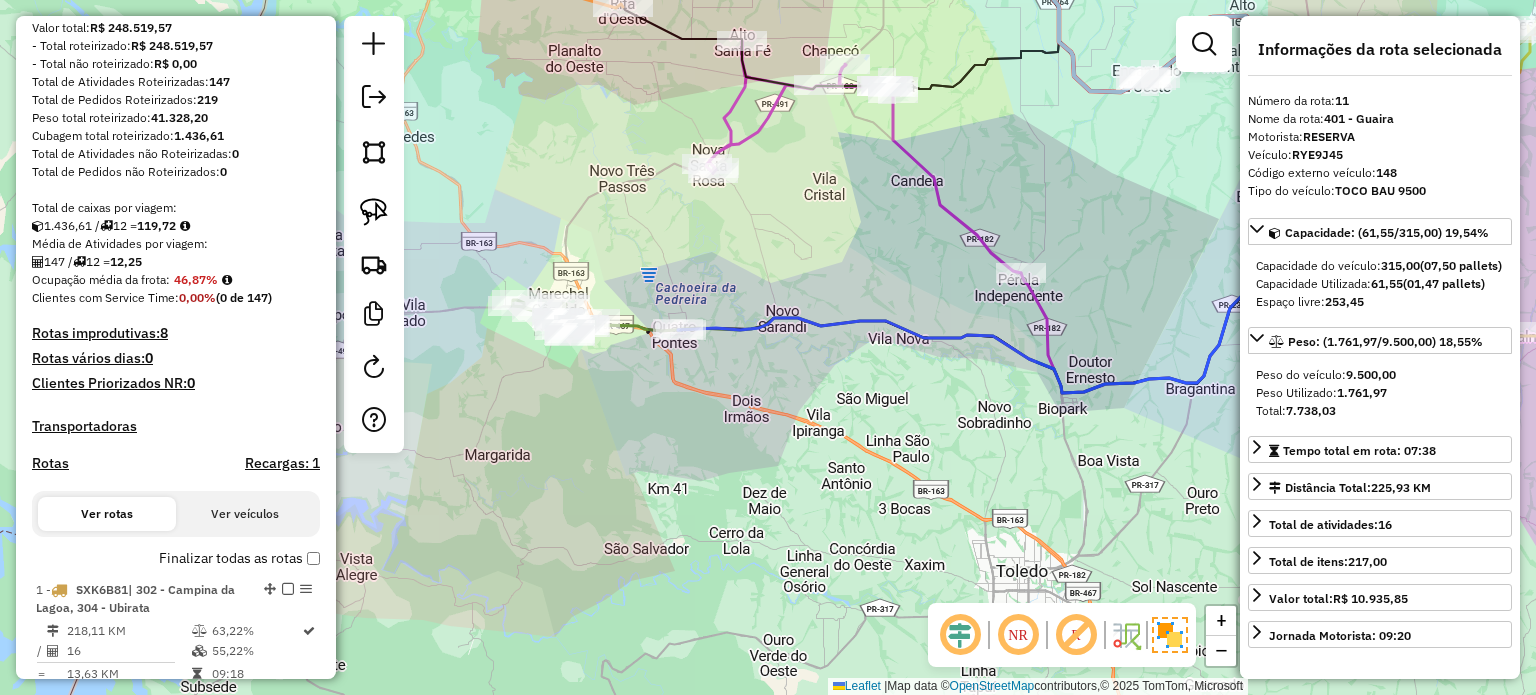 click on "Rota 10 - Placa REC0011  102 - DEL CIAS DA PADOKA Janela de atendimento Grade de atendimento Capacidade Transportadoras Veículos Cliente Pedidos  Rotas Selecione os dias de semana para filtrar as janelas de atendimento  Seg   Ter   Qua   Qui   Sex   Sáb   Dom  Informe o período da janela de atendimento: De: Até:  Filtrar exatamente a janela do cliente  Considerar janela de atendimento padrão  Selecione os dias de semana para filtrar as grades de atendimento  Seg   Ter   Qua   Qui   Sex   Sáb   Dom   Considerar clientes sem dia de atendimento cadastrado  Clientes fora do dia de atendimento selecionado Filtrar as atividades entre os valores definidos abaixo:  Peso mínimo:   Peso máximo:   Cubagem mínima:   Cubagem máxima:   De:   Até:  Filtrar as atividades entre o tempo de atendimento definido abaixo:  De:   Até:   Considerar capacidade total dos clientes não roteirizados Transportadora: Selecione um ou mais itens Tipo de veículo: Selecione um ou mais itens Veículo: Selecione um ou mais itens +" 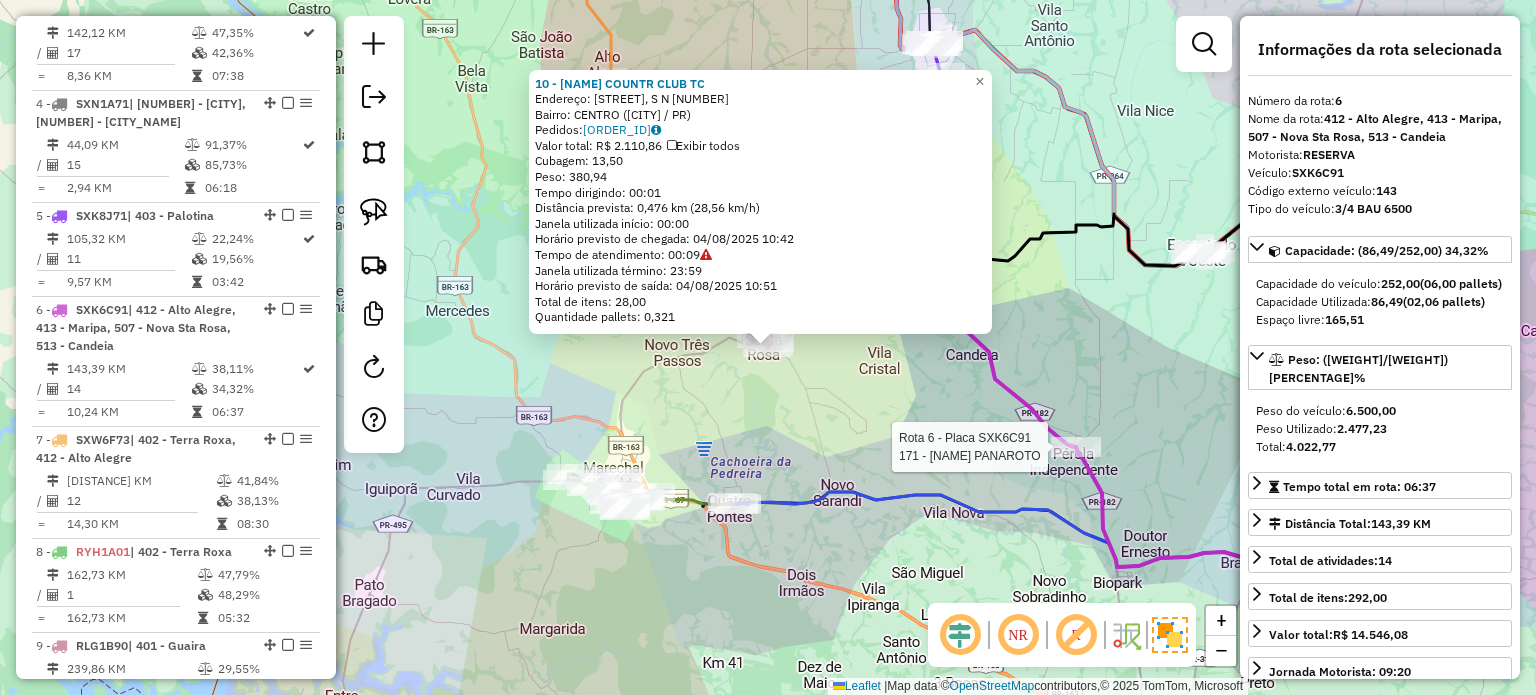 scroll, scrollTop: 1376, scrollLeft: 0, axis: vertical 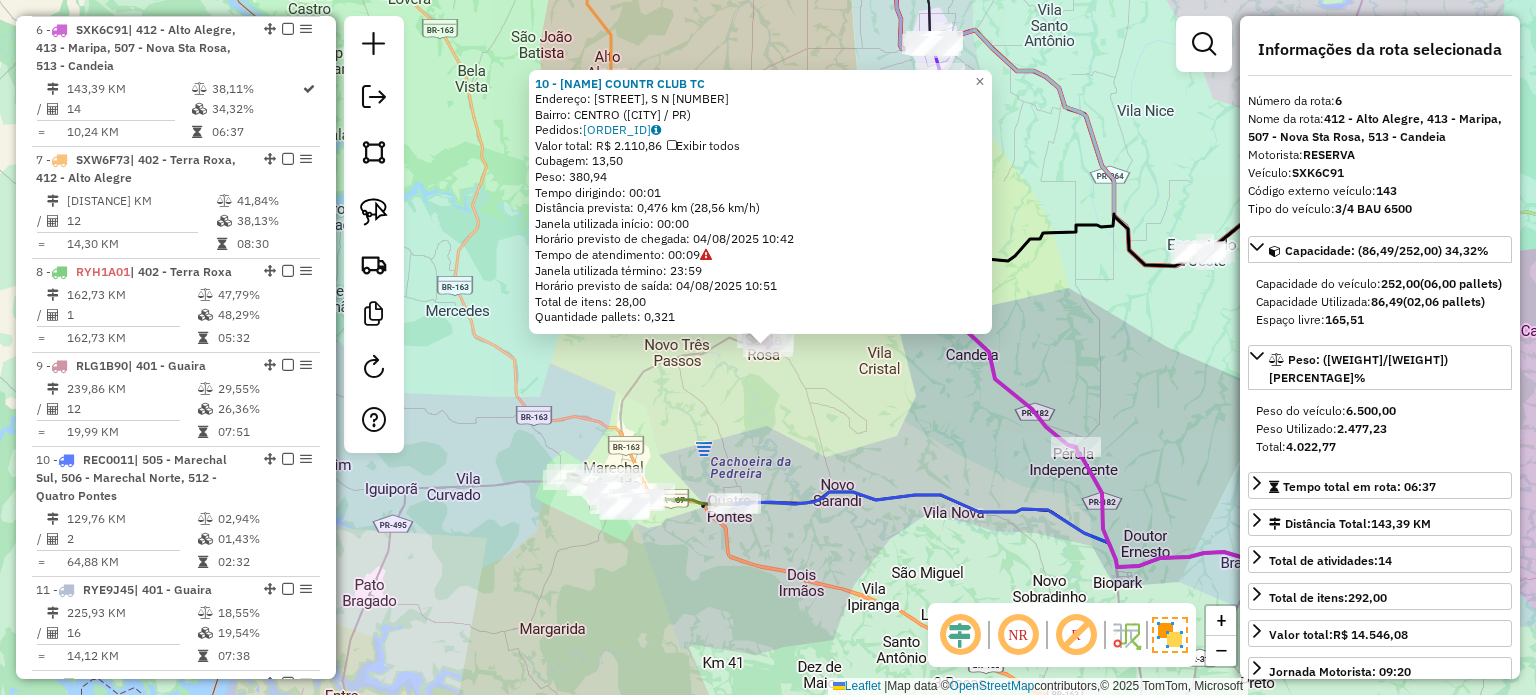 click on "10 - ROSA COUNTR CLUB  TC  Endereço:  SAO GERALDO, S N SN 259   Bairro: CENTRO (NOVA SANTA ROSA / PR)   Pedidos:  02039449   Valor total: R$ 2.110,86   Exibir todos   Cubagem: 13,50  Peso: 380,94  Tempo dirigindo: 00:01   Distância prevista: 0,476 km (28,56 km/h)   Janela utilizada início: 00:00   Horário previsto de chegada: 04/08/2025 10:42   Tempo de atendimento: 00:09   Janela utilizada término: 23:59   Horário previsto de saída: 04/08/2025 10:51   Total de itens: 28,00   Quantidade pallets: 0,321  × Janela de atendimento Grade de atendimento Capacidade Transportadoras Veículos Cliente Pedidos  Rotas Selecione os dias de semana para filtrar as janelas de atendimento  Seg   Ter   Qua   Qui   Sex   Sáb   Dom  Informe o período da janela de atendimento: De: Até:  Filtrar exatamente a janela do cliente  Considerar janela de atendimento padrão  Selecione os dias de semana para filtrar as grades de atendimento  Seg   Ter   Qua   Qui   Sex   Sáb   Dom   Peso mínimo:   Peso máximo:   De:   Até:" 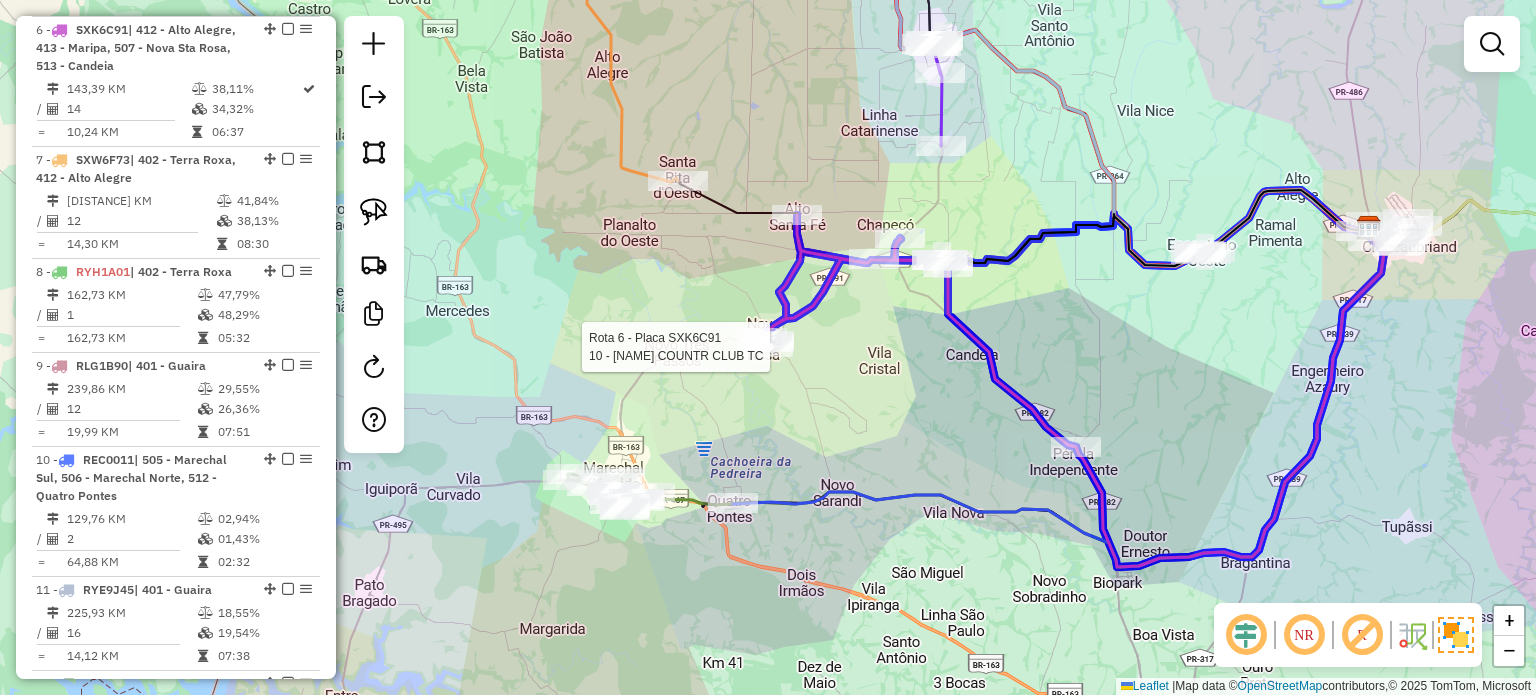 click 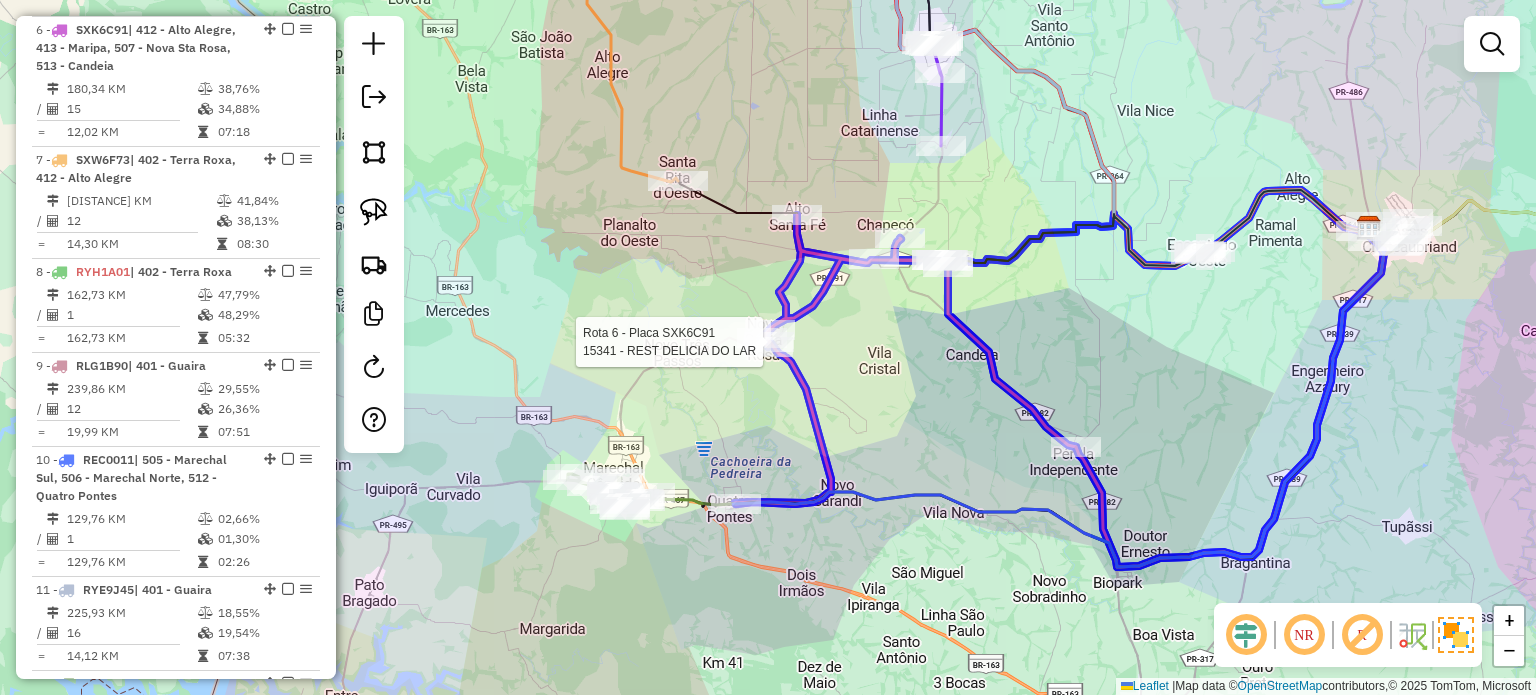 click 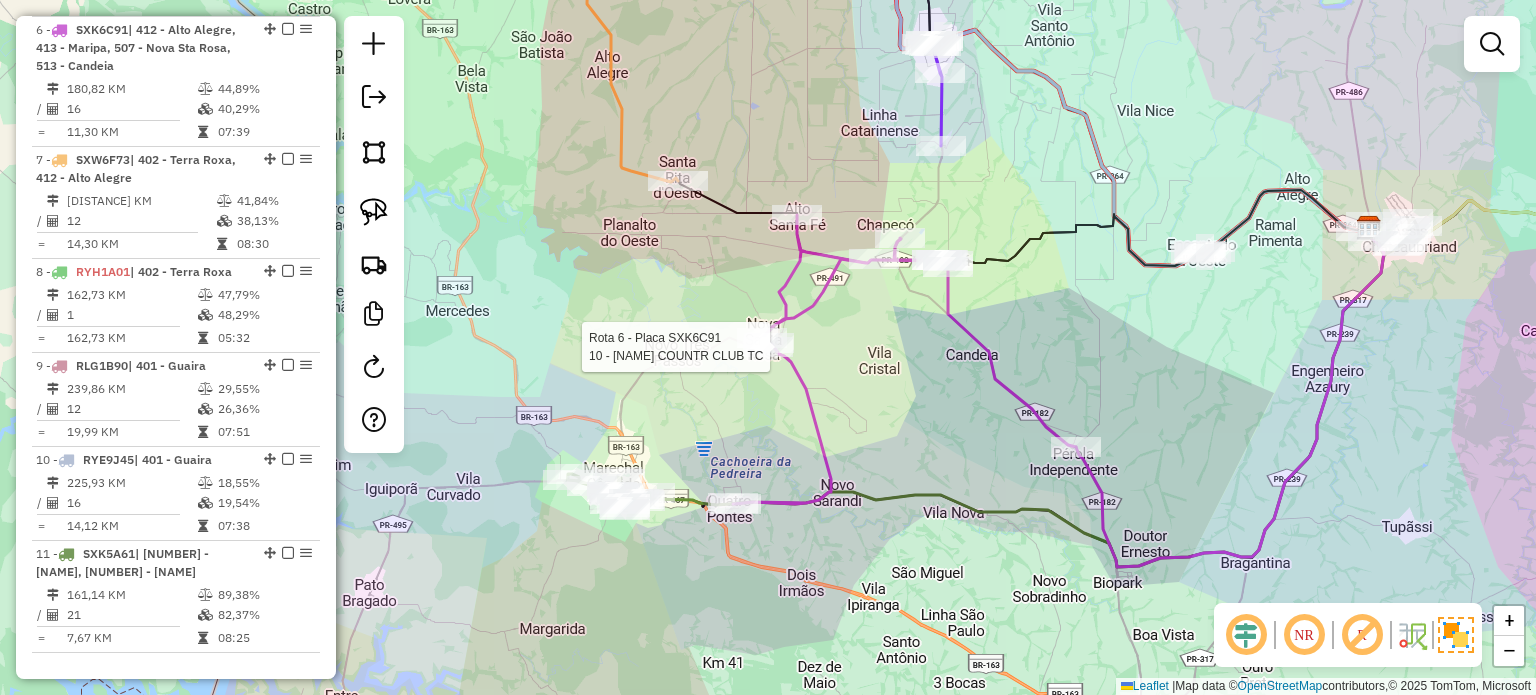 select on "*********" 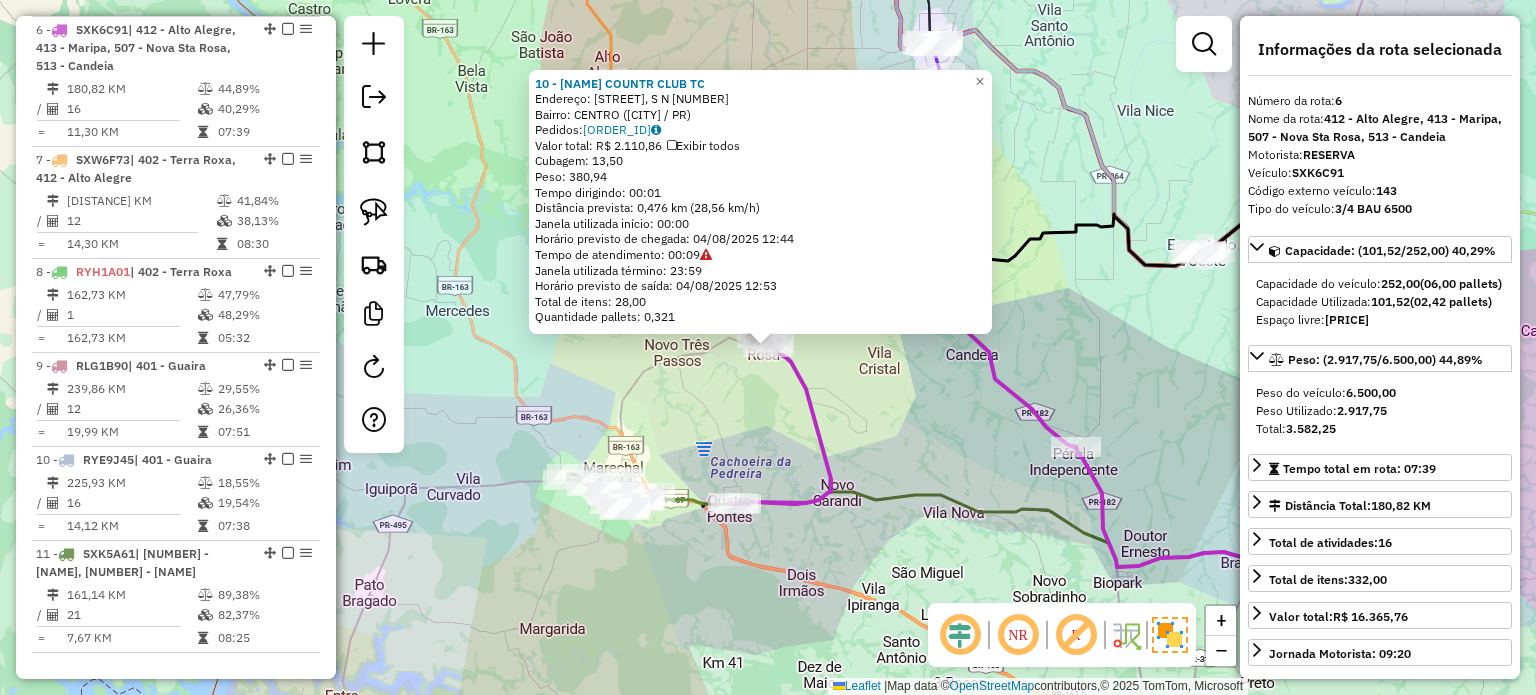 drag, startPoint x: 800, startPoint y: 487, endPoint x: 744, endPoint y: 490, distance: 56.0803 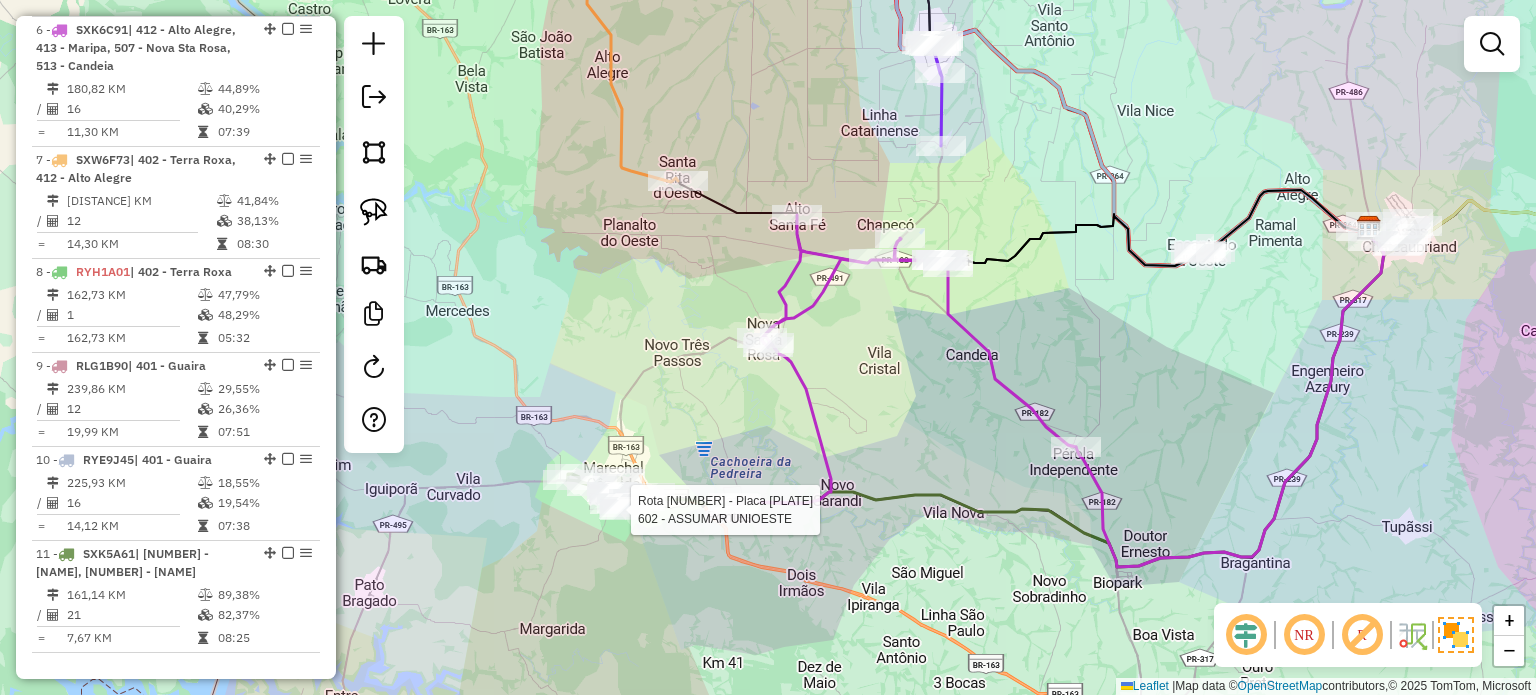 select on "*********" 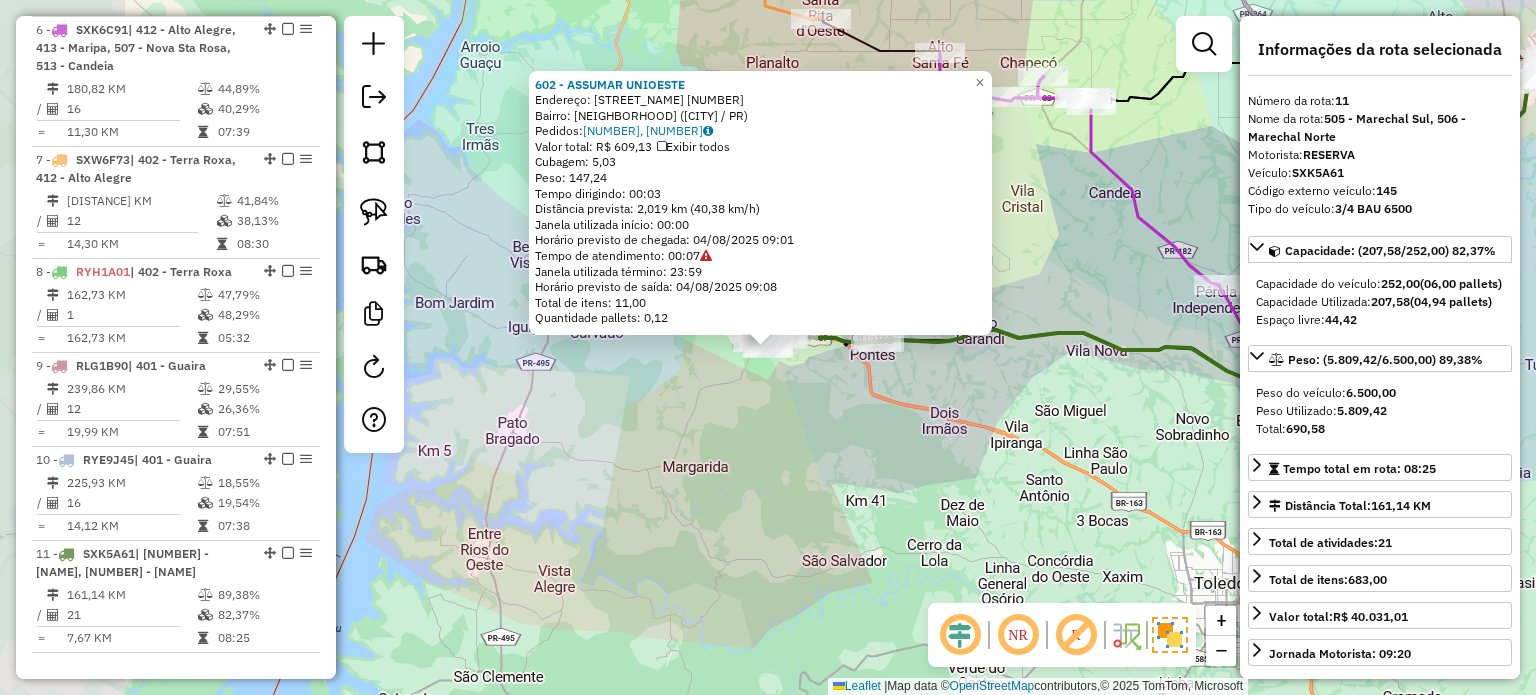 scroll, scrollTop: 1426, scrollLeft: 0, axis: vertical 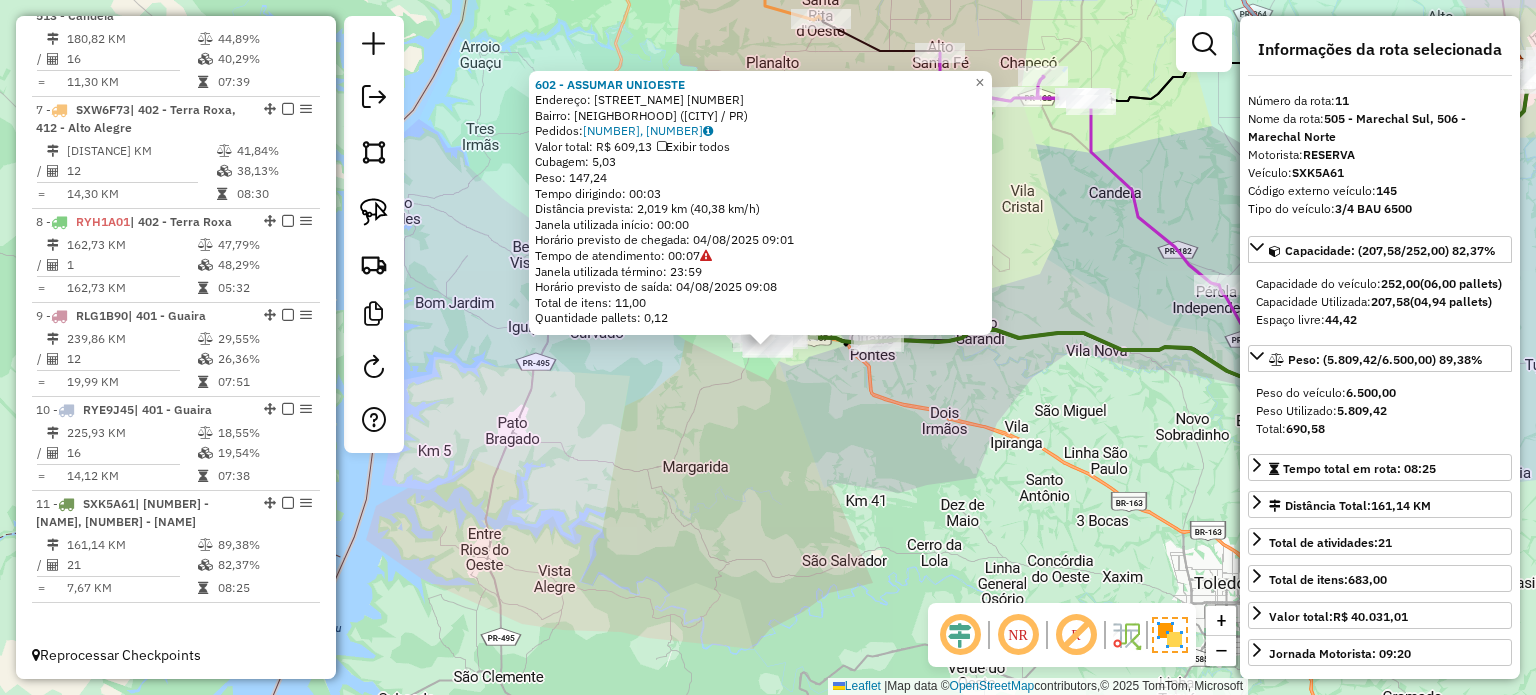 click on "602 - ASSUMAR  UNIOESTE  Endereço:  Rua Primeiro de Maio 5513   Bairro: Sao Lucas (MARECHAL CANDIDO RONDON / PR)   Pedidos:  02039493, 02039497   Valor total: R$ 609,13   Exibir todos   Cubagem: 5,03  Peso: 147,24  Tempo dirigindo: 00:03   Distância prevista: 2,019 km (40,38 km/h)   Janela utilizada início: 00:00   Horário previsto de chegada: 04/08/2025 09:01   Tempo de atendimento: 00:07   Janela utilizada término: 23:59   Horário previsto de saída: 04/08/2025 09:08   Total de itens: 11,00   Quantidade pallets: 0,12  × Janela de atendimento Grade de atendimento Capacidade Transportadoras Veículos Cliente Pedidos  Rotas Selecione os dias de semana para filtrar as janelas de atendimento  Seg   Ter   Qua   Qui   Sex   Sáb   Dom  Informe o período da janela de atendimento: De: Até:  Filtrar exatamente a janela do cliente  Considerar janela de atendimento padrão  Selecione os dias de semana para filtrar as grades de atendimento  Seg   Ter   Qua   Qui   Sex   Sáb   Dom   Peso mínimo:   De:   Até:" 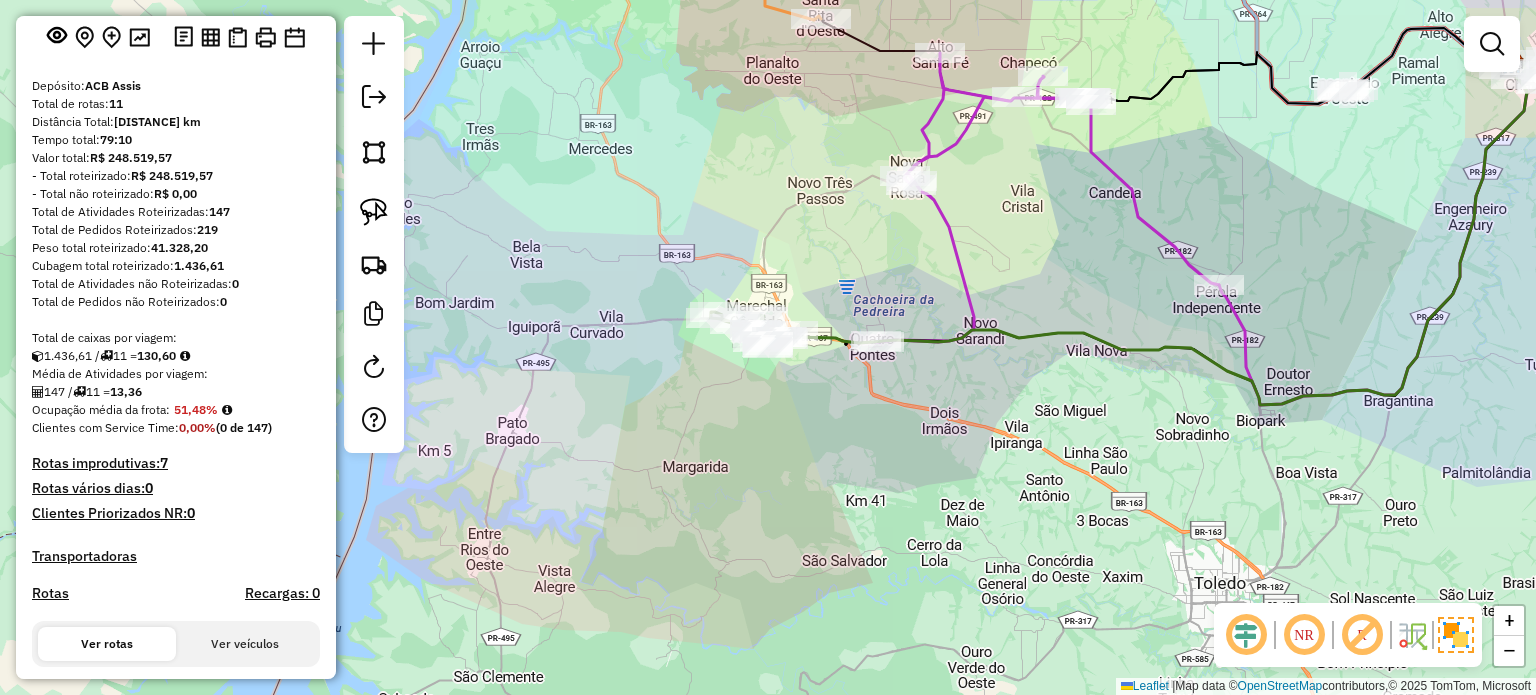 scroll, scrollTop: 526, scrollLeft: 0, axis: vertical 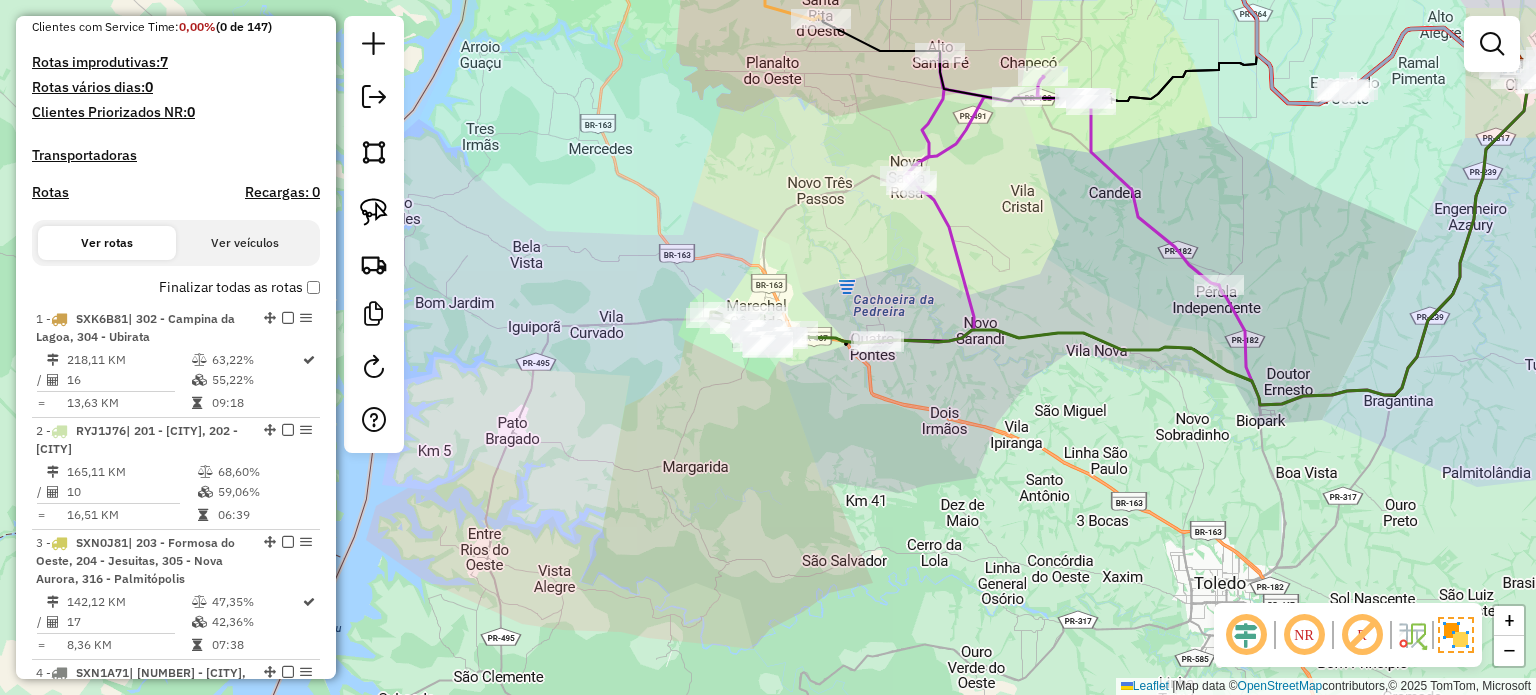drag, startPoint x: 1202, startPoint y: 365, endPoint x: 1092, endPoint y: 397, distance: 114.56003 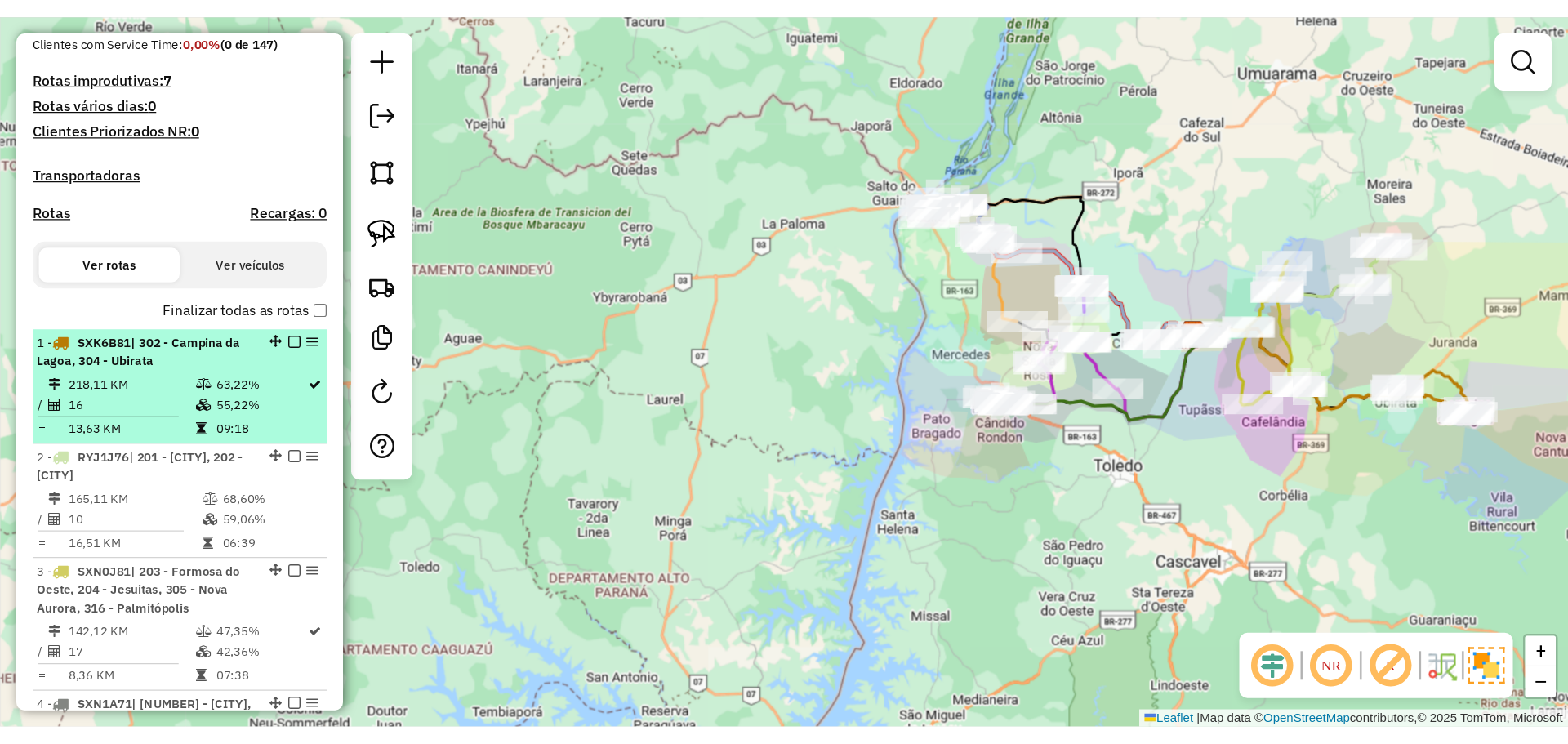 scroll, scrollTop: 0, scrollLeft: 0, axis: both 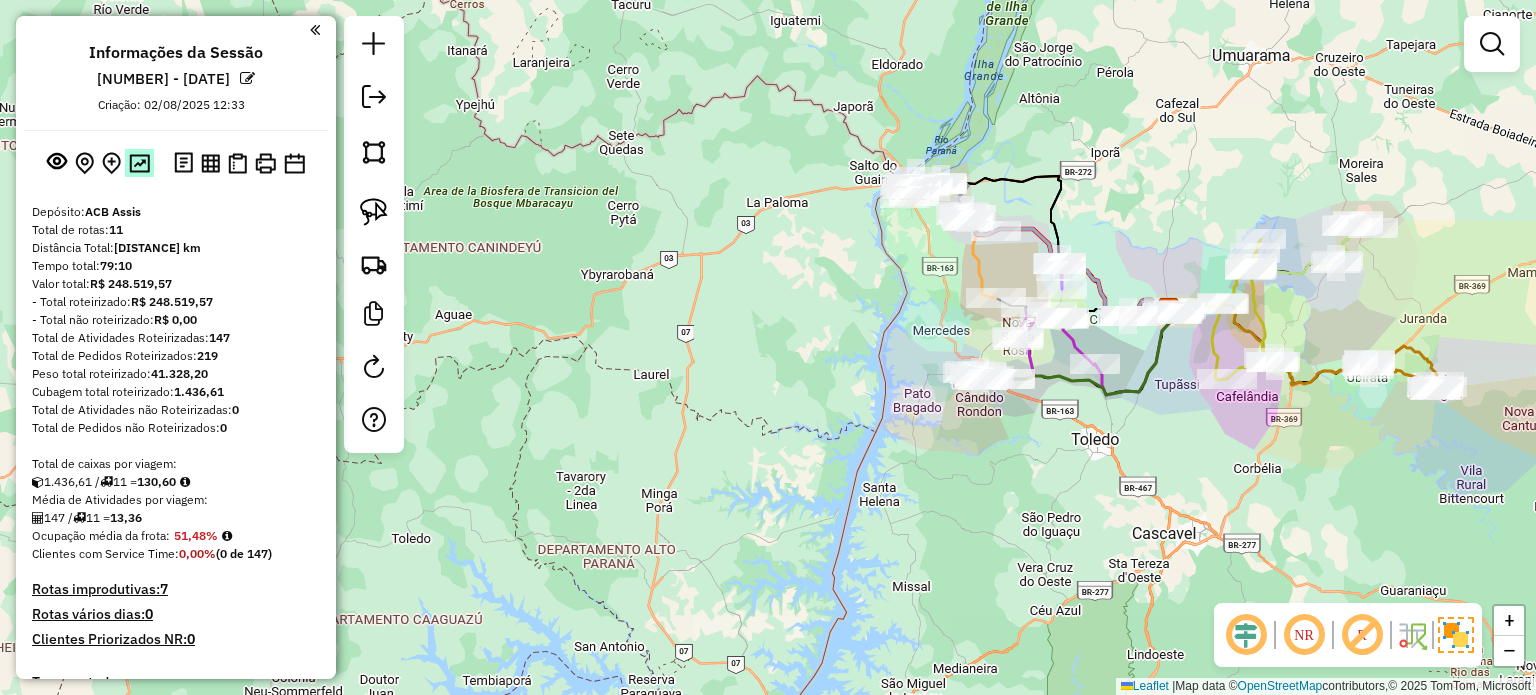 click at bounding box center [139, 163] 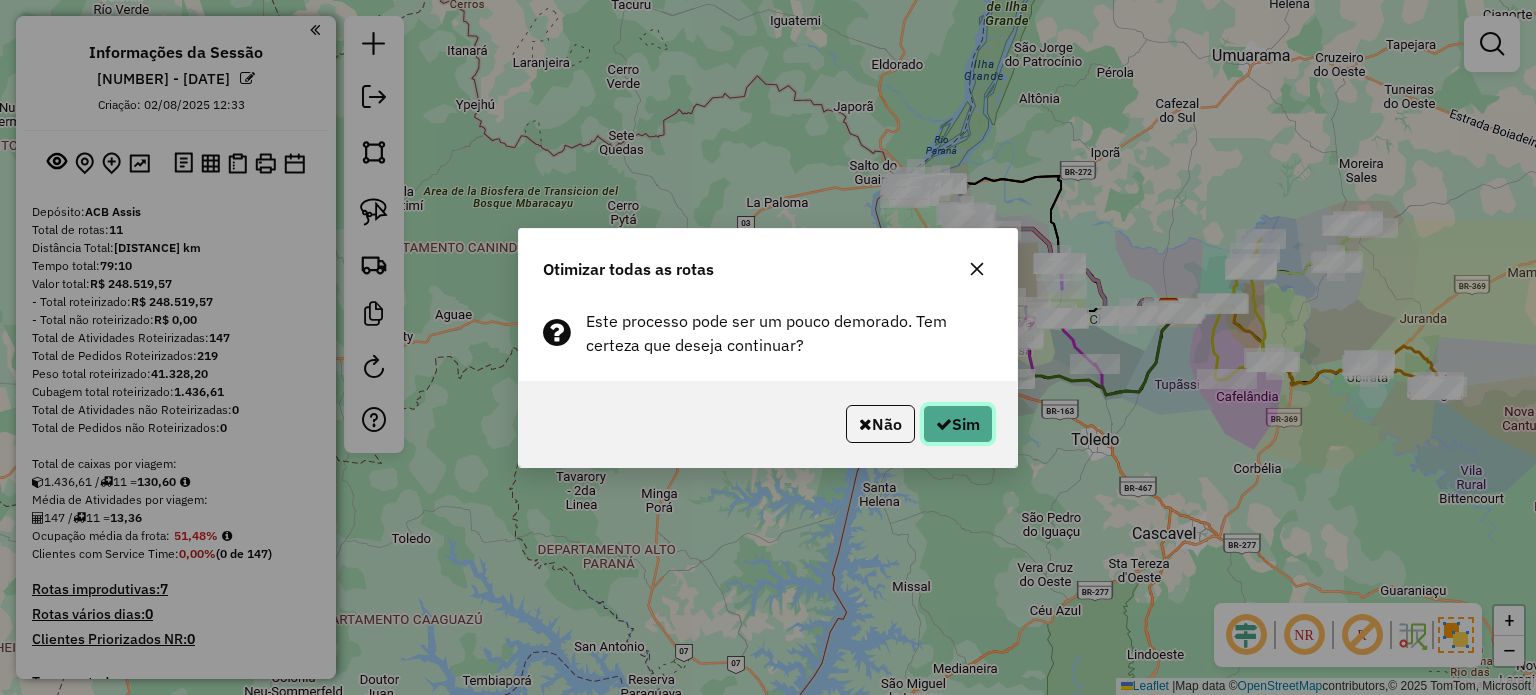 click on "Sim" 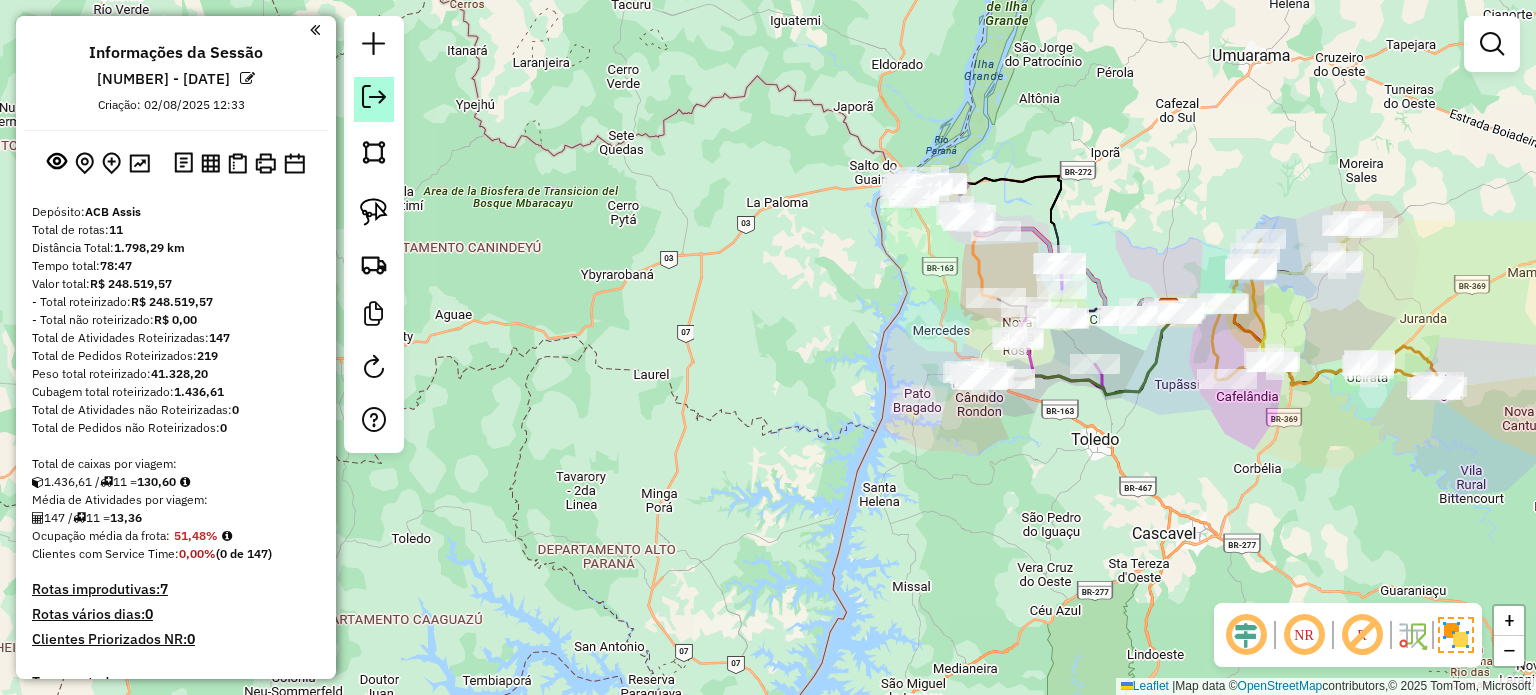 click 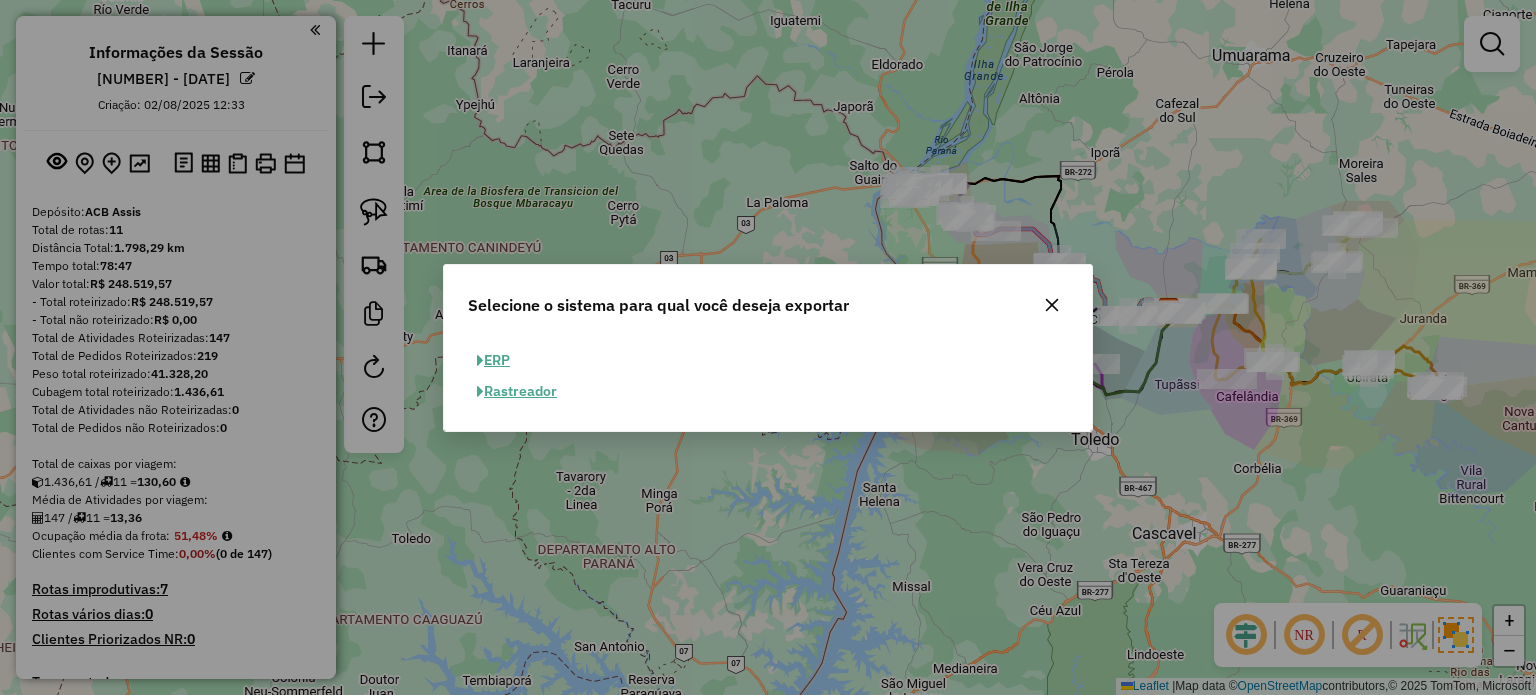 click on "ERP" 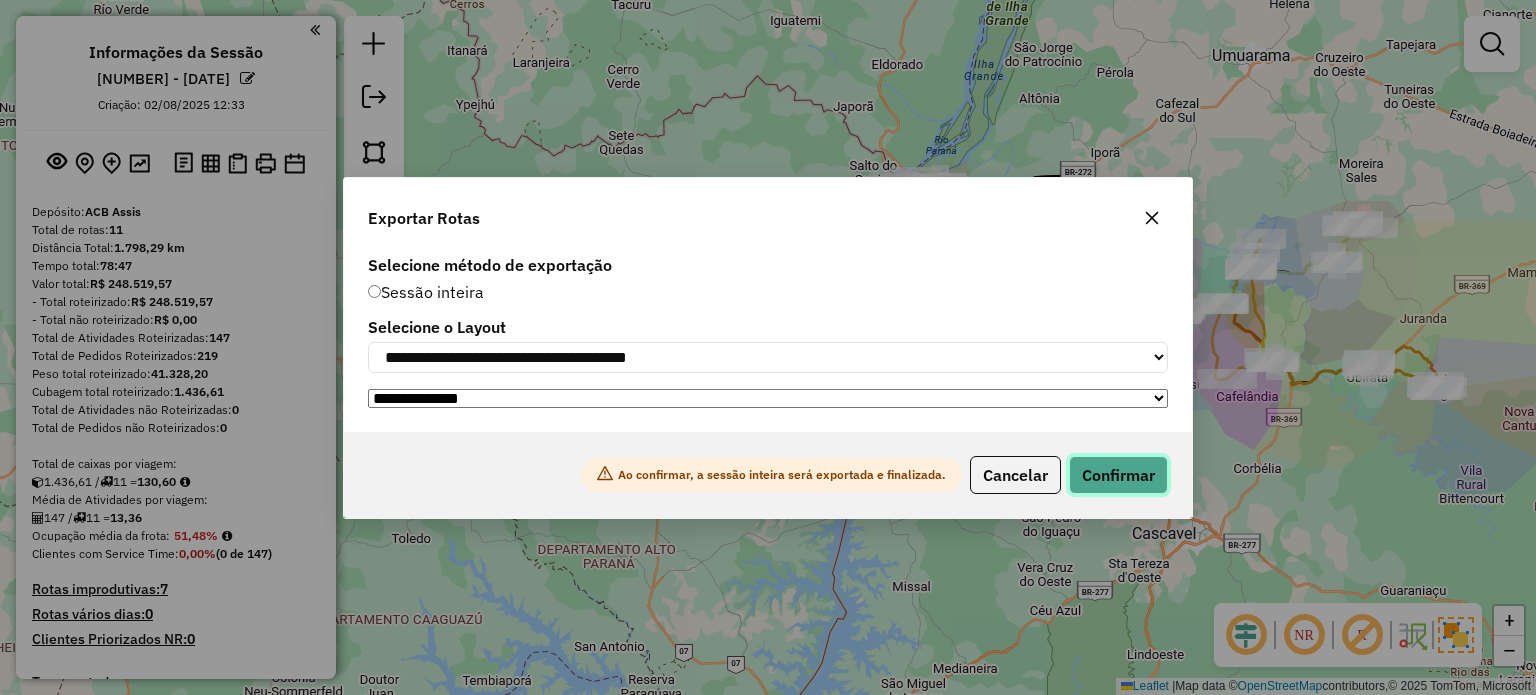click on "Confirmar" 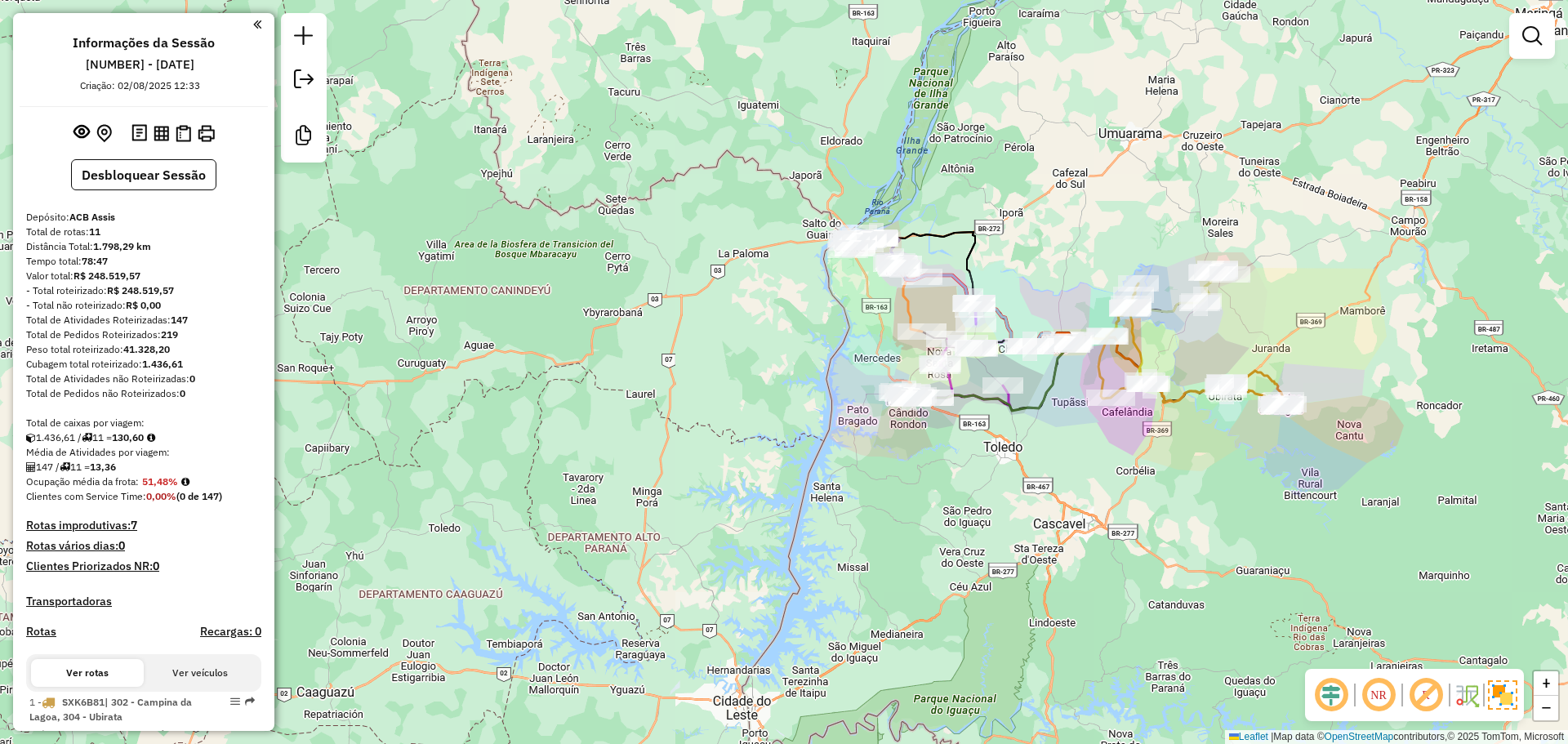drag, startPoint x: 1120, startPoint y: 421, endPoint x: 1069, endPoint y: 420, distance: 51.009803 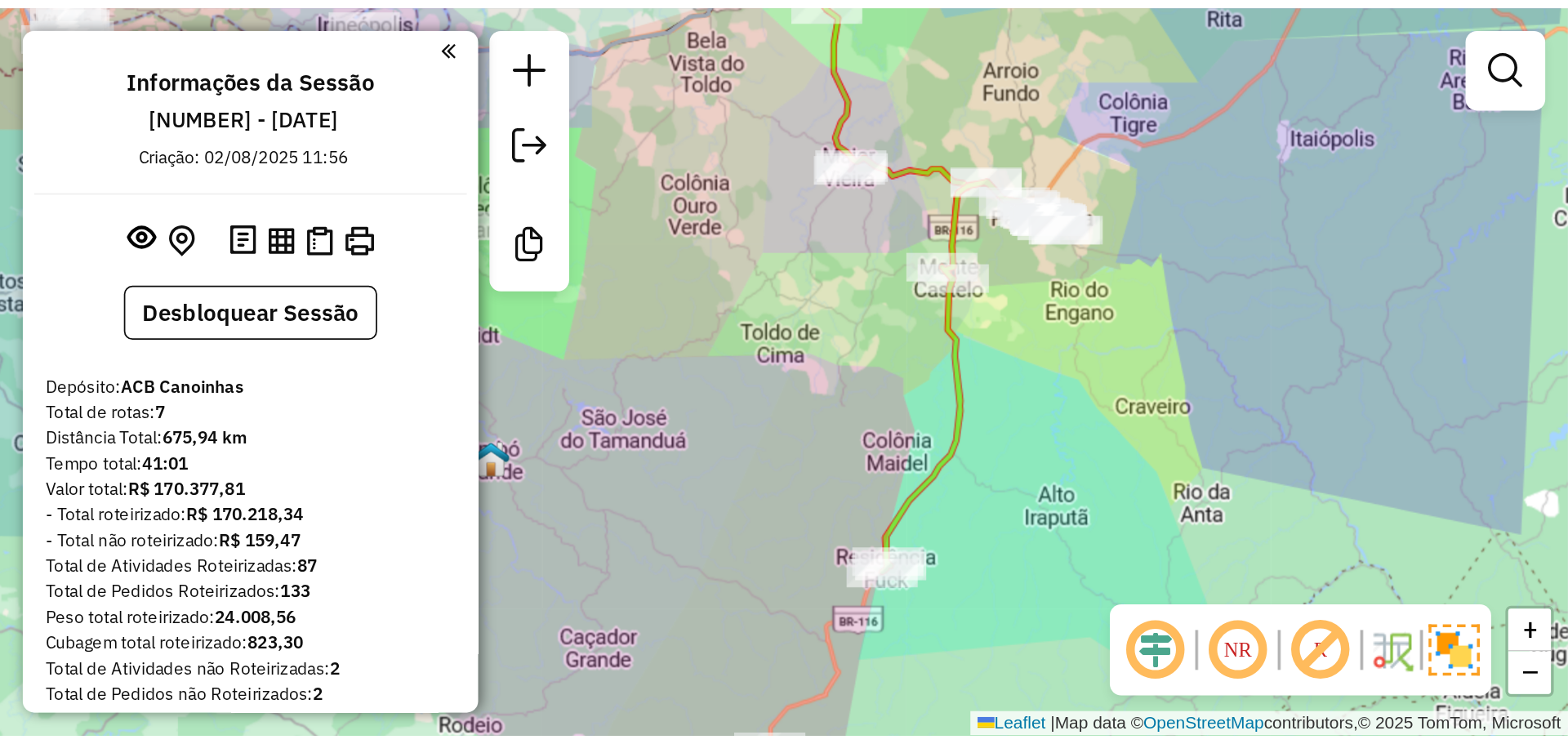 scroll, scrollTop: 0, scrollLeft: 0, axis: both 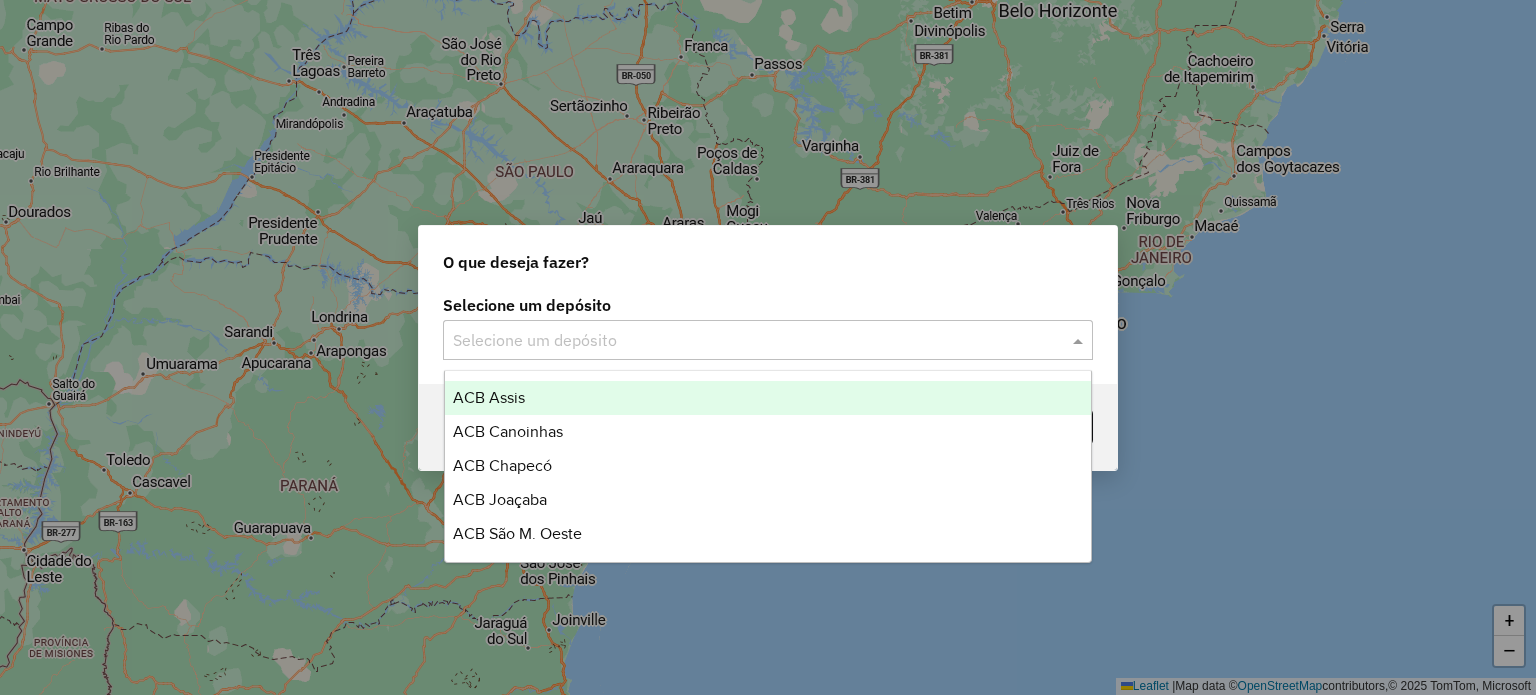 click 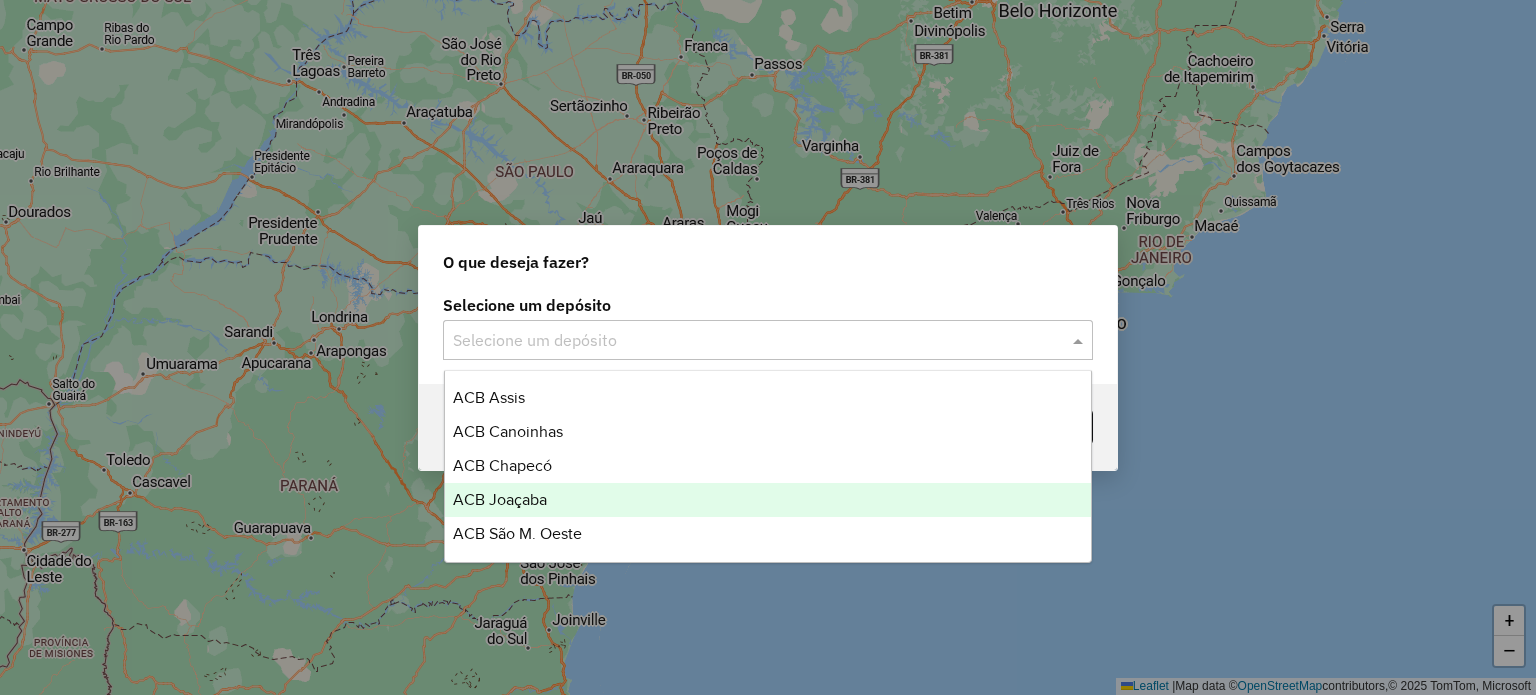 click on "ACB Joaçaba" at bounding box center (500, 499) 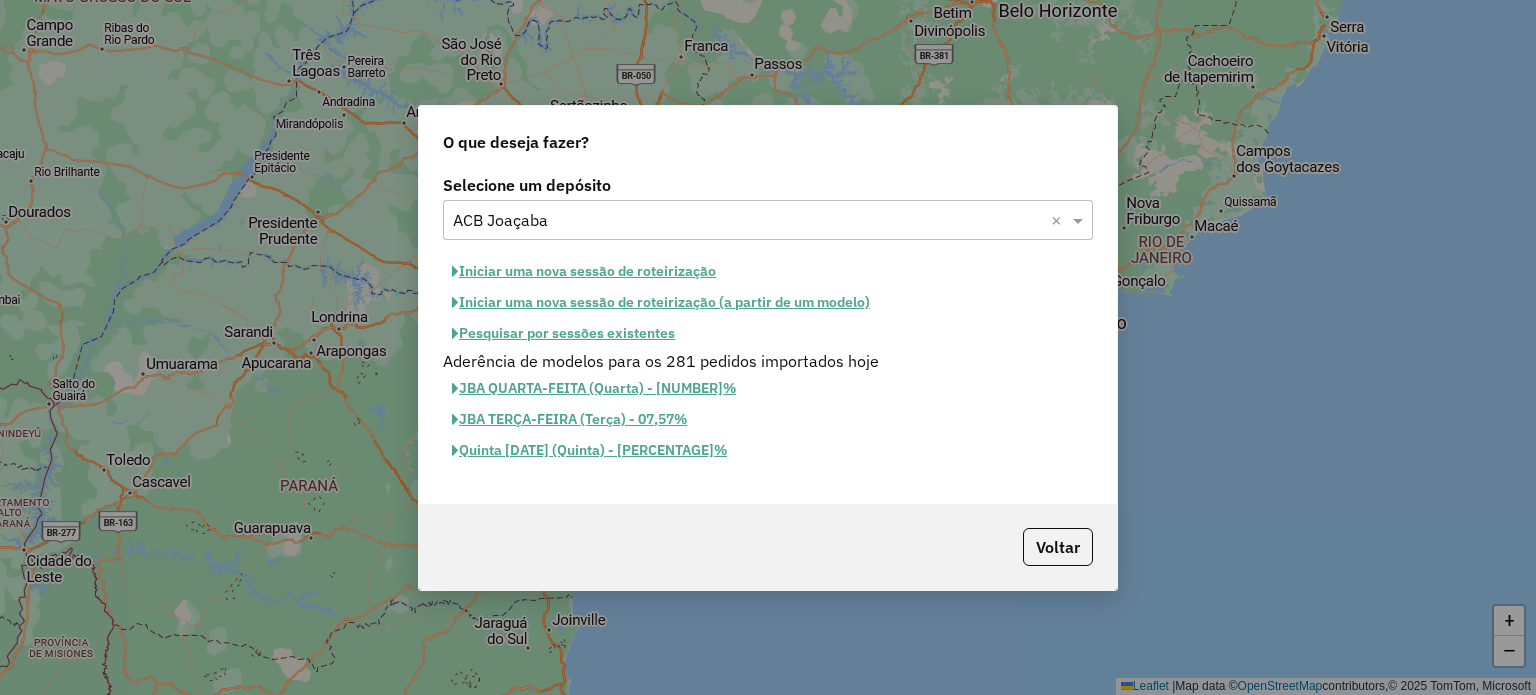 click on "Iniciar uma nova sessão de roteirização" 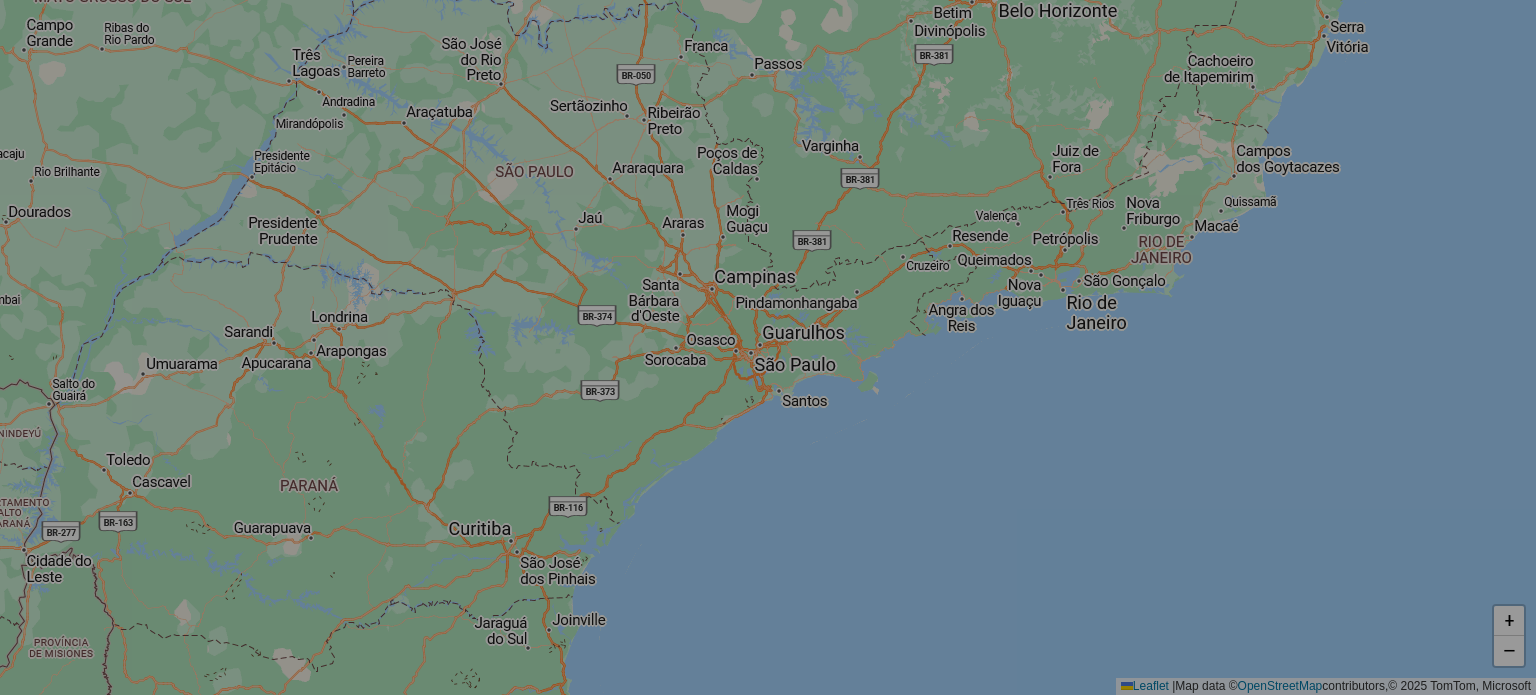 select on "*" 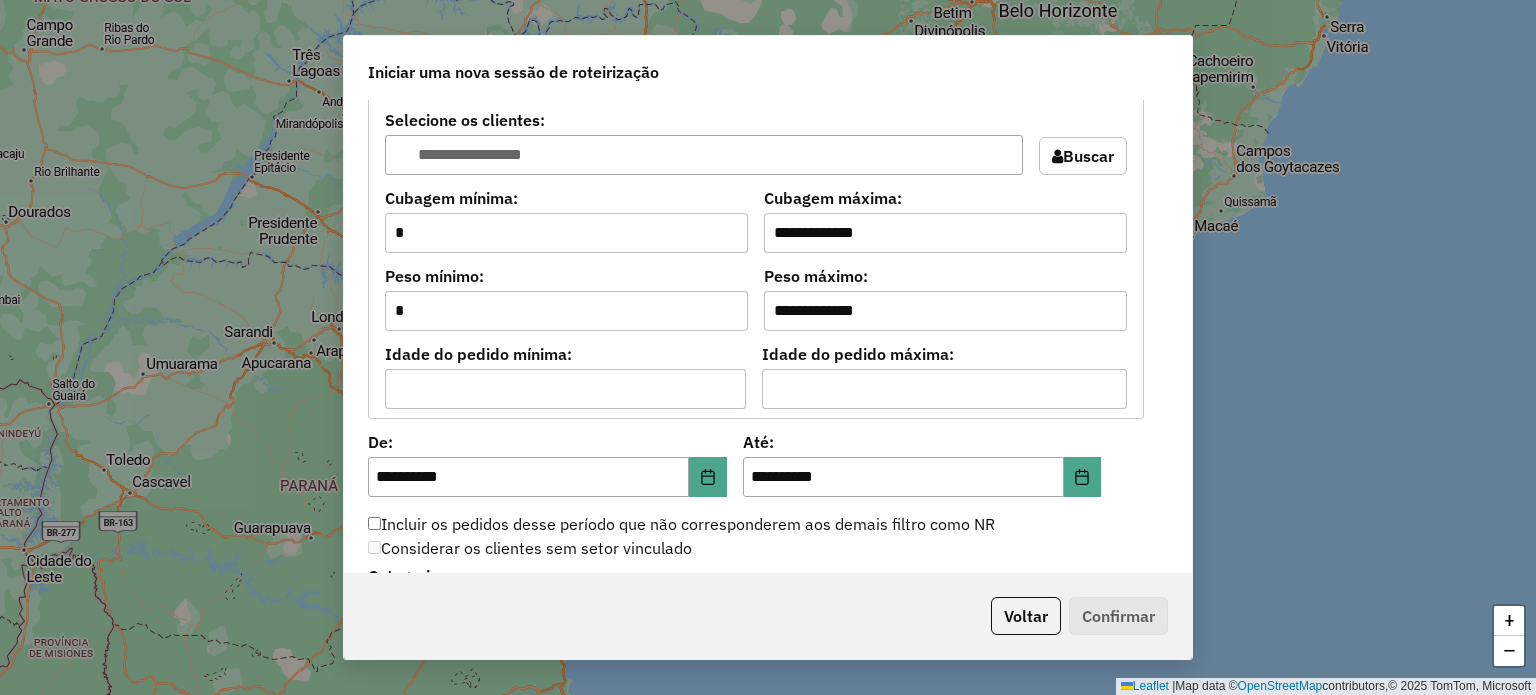 scroll, scrollTop: 2000, scrollLeft: 0, axis: vertical 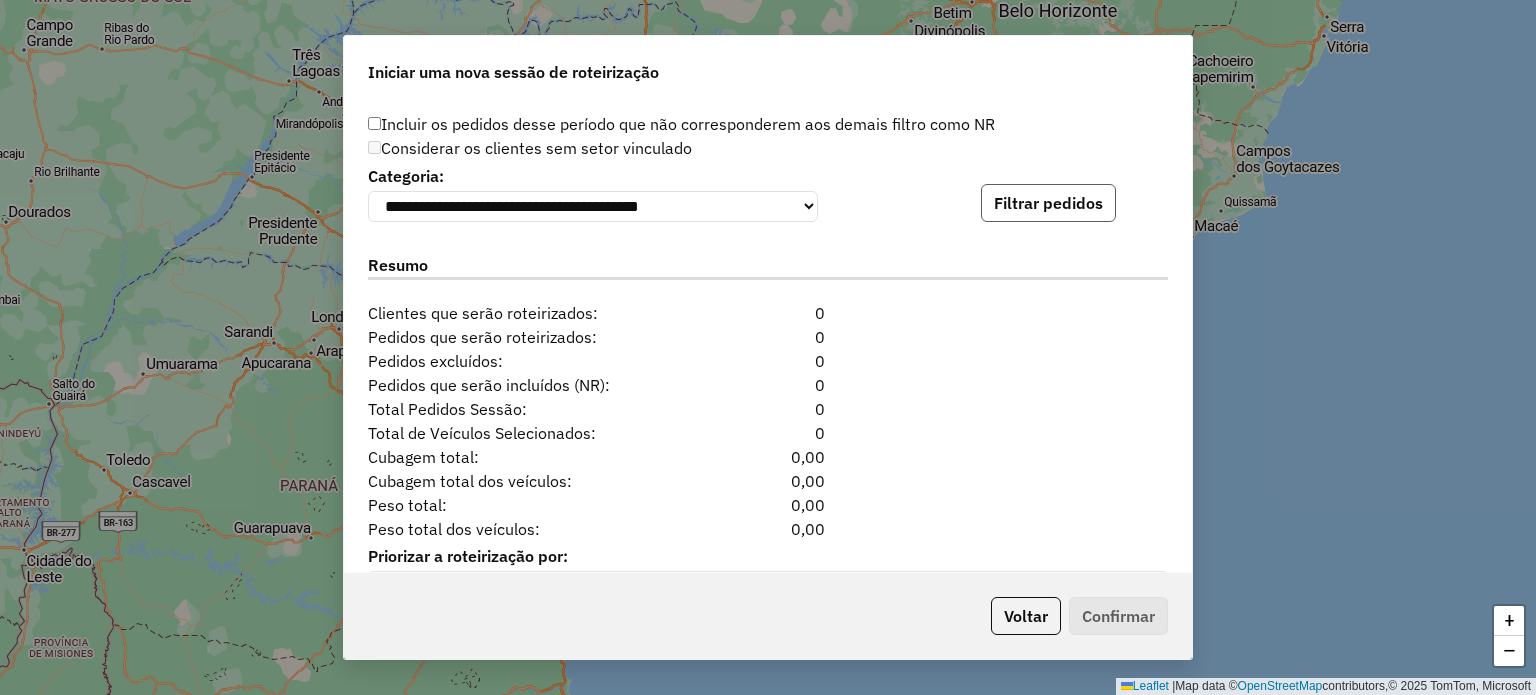 click on "Filtrar pedidos" 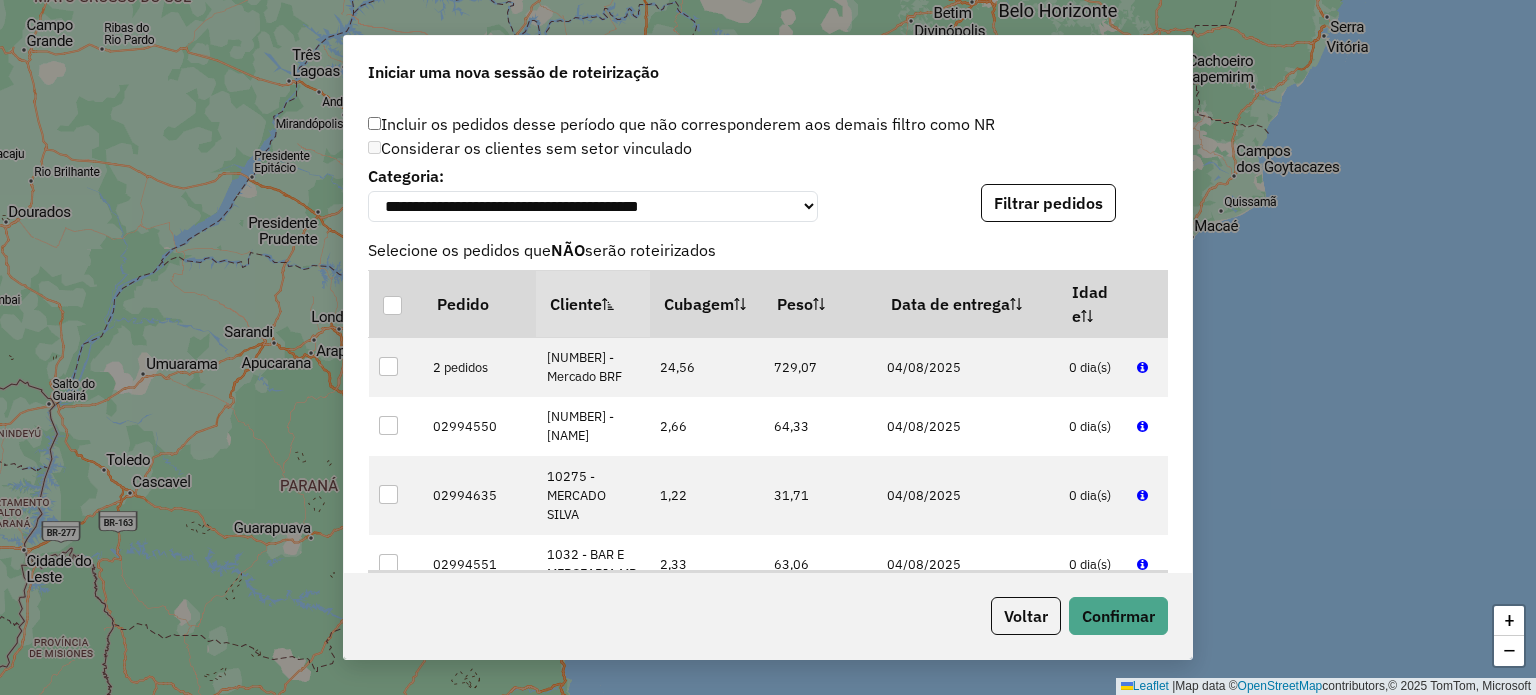 scroll, scrollTop: 2472, scrollLeft: 0, axis: vertical 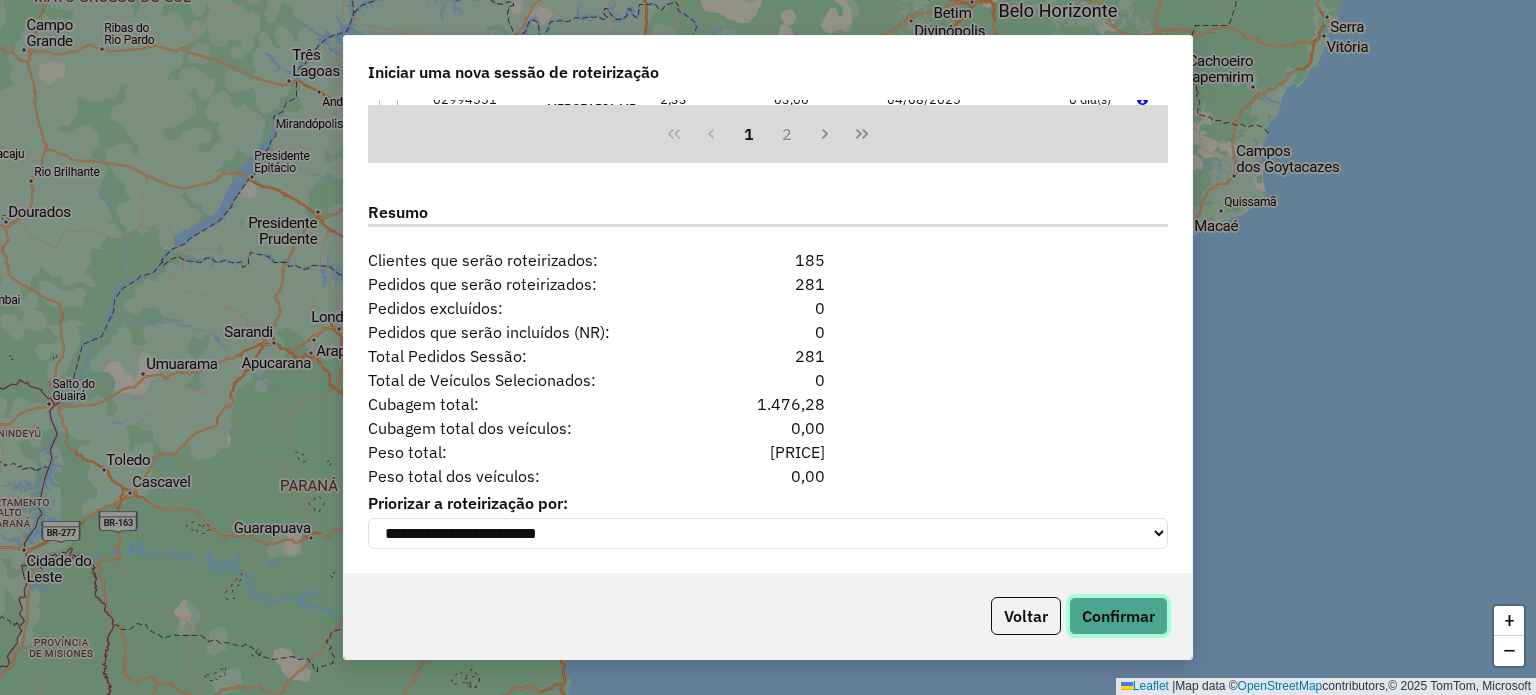 click on "Confirmar" 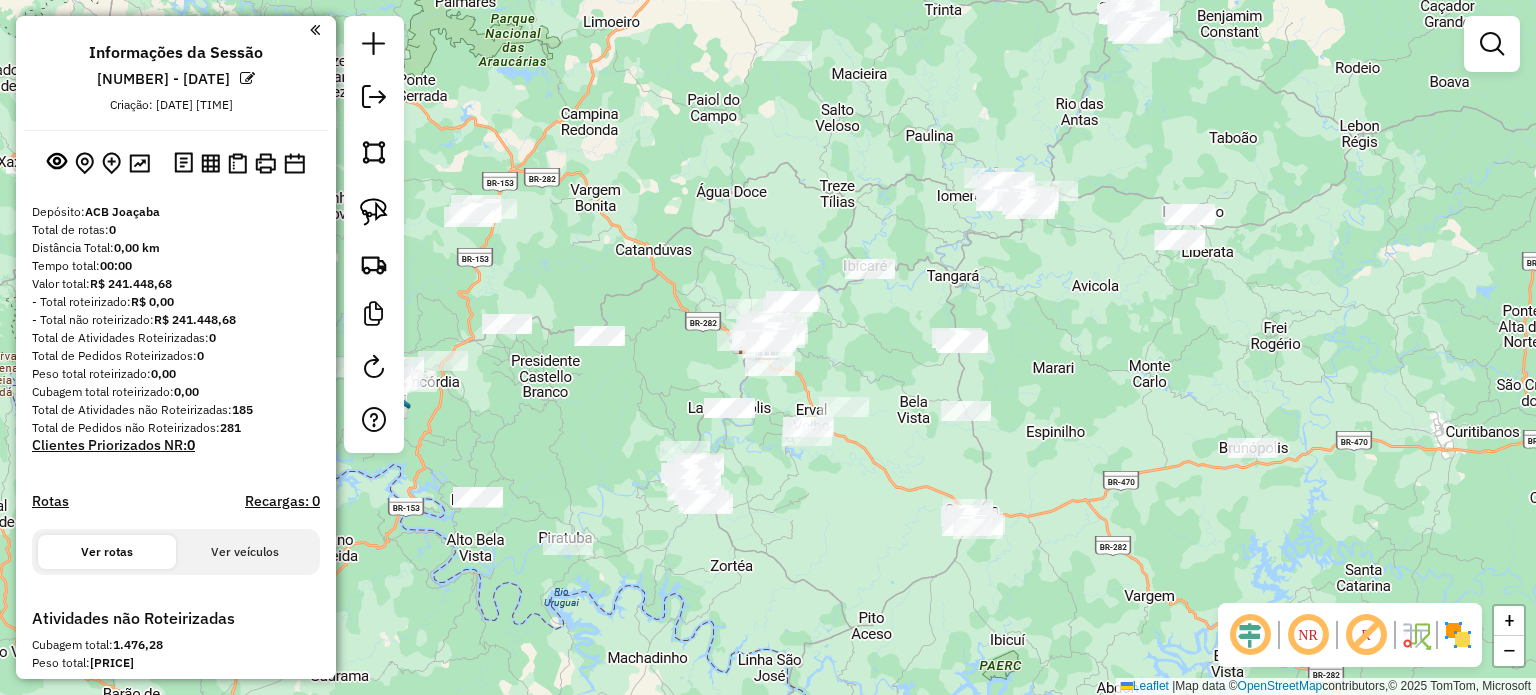 click 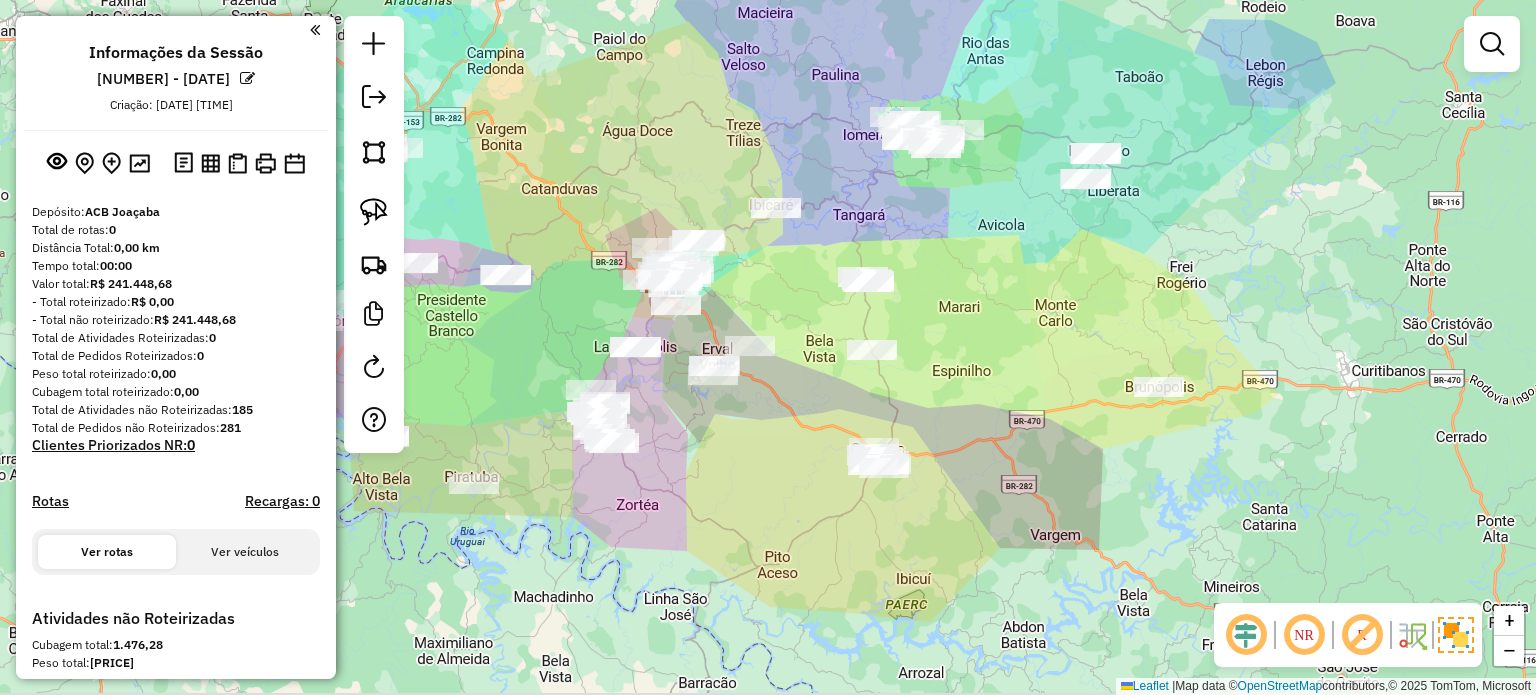 drag, startPoint x: 1108, startPoint y: 525, endPoint x: 1019, endPoint y: 443, distance: 121.016525 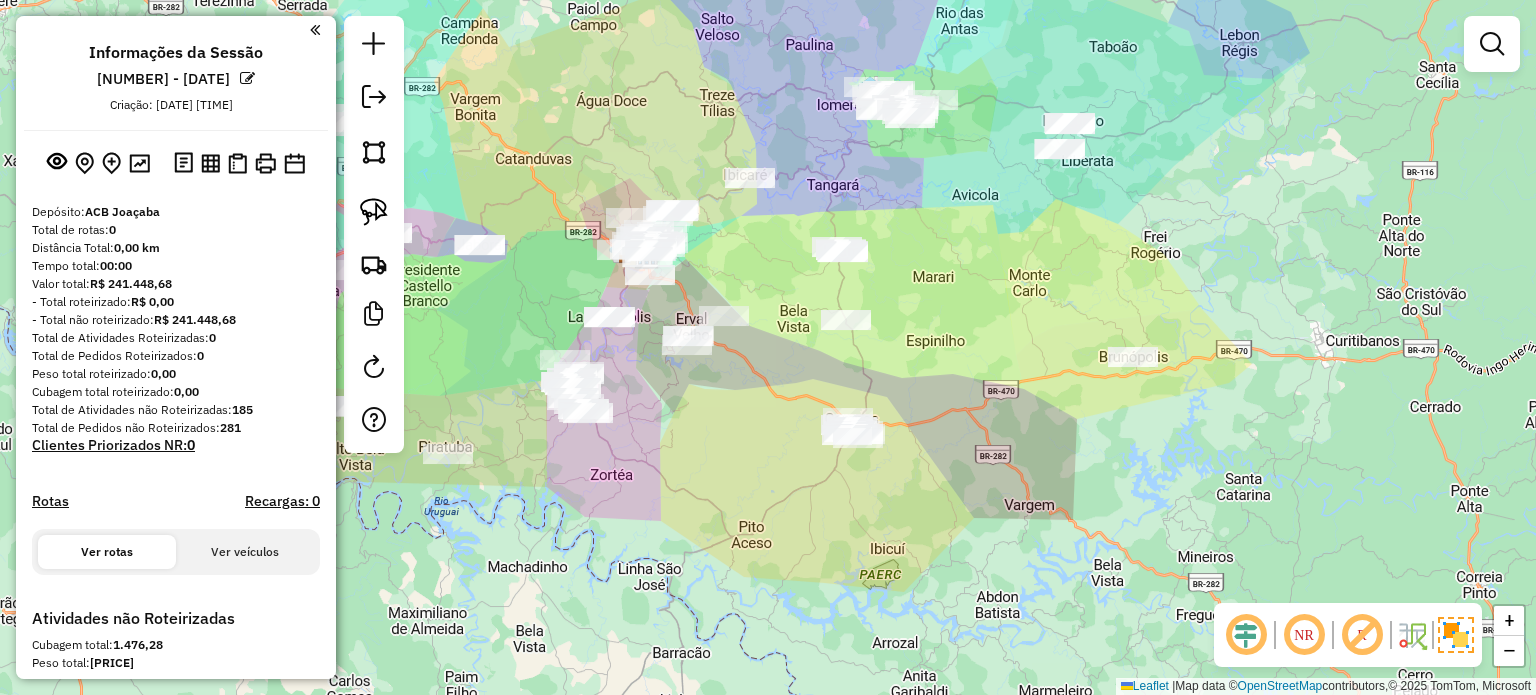 drag, startPoint x: 938, startPoint y: 447, endPoint x: 988, endPoint y: 526, distance: 93.49332 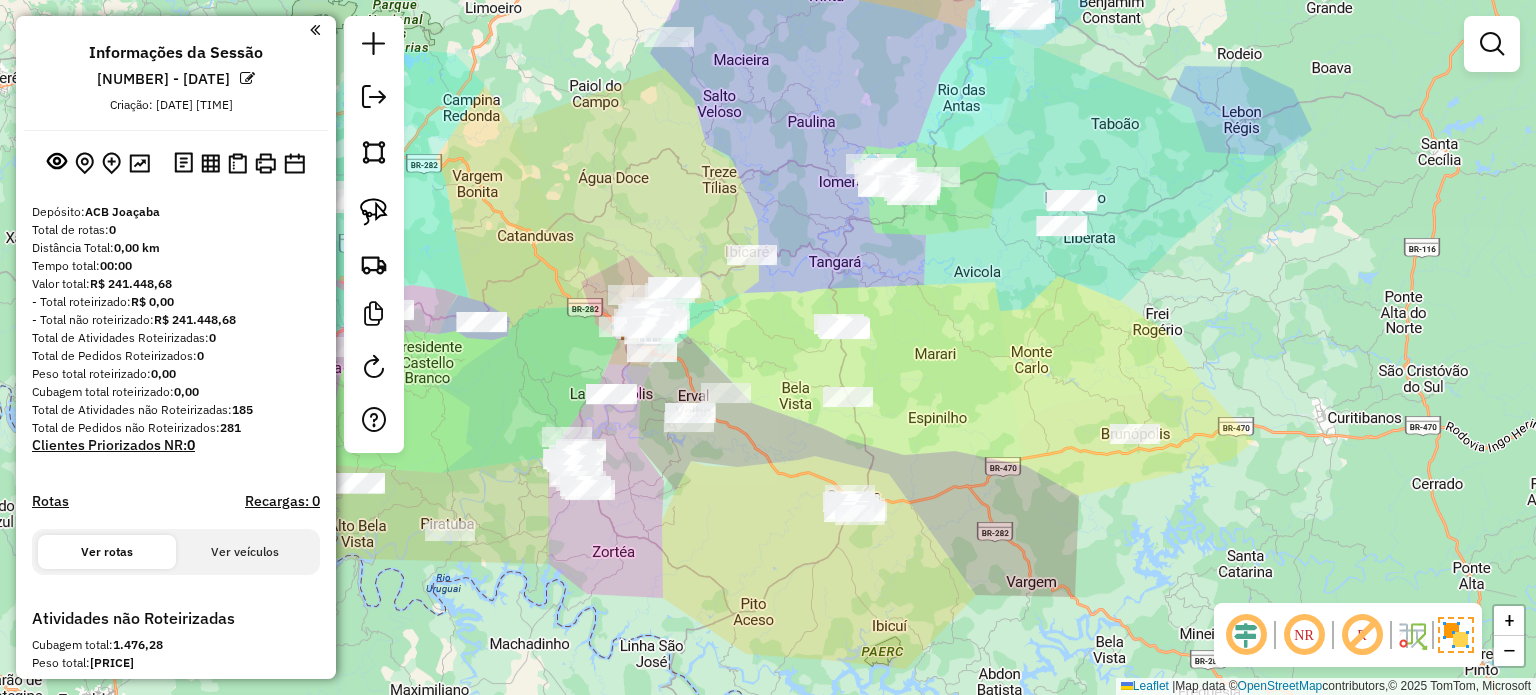 drag, startPoint x: 952, startPoint y: 471, endPoint x: 913, endPoint y: 460, distance: 40.5216 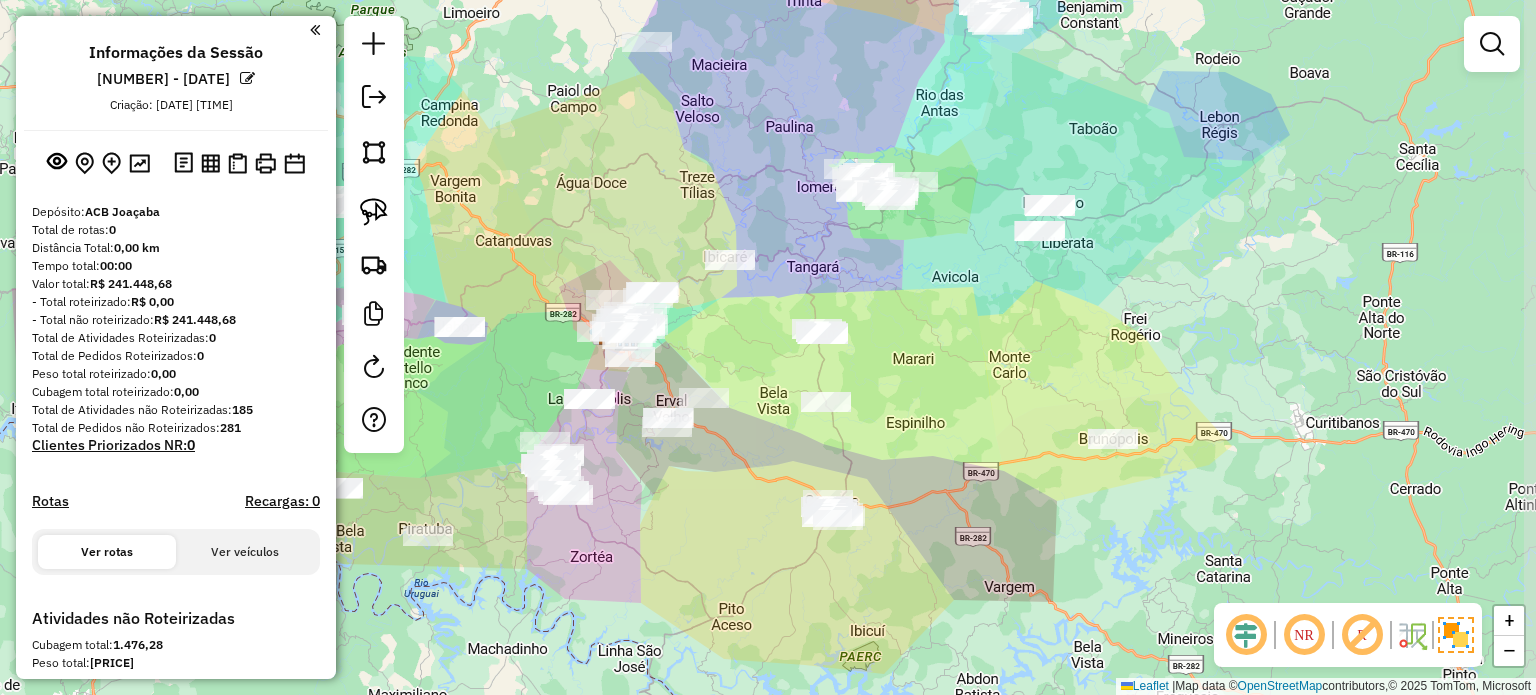 click on "Janela de atendimento Grade de atendimento Capacidade Transportadoras Veículos Cliente Pedidos  Rotas Selecione os dias de semana para filtrar as janelas de atendimento  Seg   Ter   Qua   Qui   Sex   Sáb   Dom  Informe o período da janela de atendimento: De: Até:  Filtrar exatamente a janela do cliente  Considerar janela de atendimento padrão  Selecione os dias de semana para filtrar as grades de atendimento  Seg   Ter   Qua   Qui   Sex   Sáb   Dom   Considerar clientes sem dia de atendimento cadastrado  Clientes fora do dia de atendimento selecionado Filtrar as atividades entre os valores definidos abaixo:  Peso mínimo:   Peso máximo:   Cubagem mínima:   Cubagem máxima:   De:   Até:  Filtrar as atividades entre o tempo de atendimento definido abaixo:  De:   Até:   Considerar capacidade total dos clientes não roteirizados Transportadora: Selecione um ou mais itens Tipo de veículo: Selecione um ou mais itens Veículo: Selecione um ou mais itens Motorista: Selecione um ou mais itens Nome: Rótulo:" 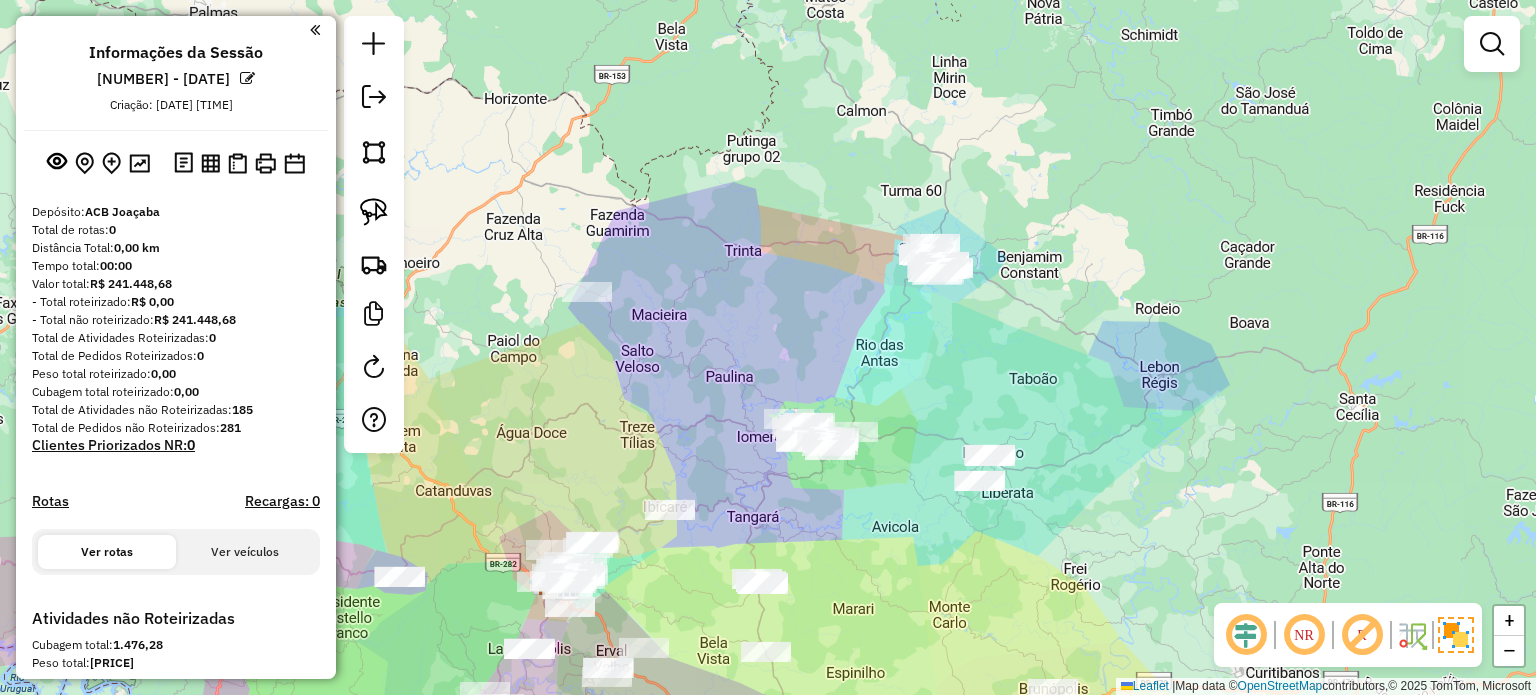 click on "Janela de atendimento Grade de atendimento Capacidade Transportadoras Veículos Cliente Pedidos  Rotas Selecione os dias de semana para filtrar as janelas de atendimento  Seg   Ter   Qua   Qui   Sex   Sáb   Dom  Informe o período da janela de atendimento: De: Até:  Filtrar exatamente a janela do cliente  Considerar janela de atendimento padrão  Selecione os dias de semana para filtrar as grades de atendimento  Seg   Ter   Qua   Qui   Sex   Sáb   Dom   Considerar clientes sem dia de atendimento cadastrado  Clientes fora do dia de atendimento selecionado Filtrar as atividades entre os valores definidos abaixo:  Peso mínimo:   Peso máximo:   Cubagem mínima:   Cubagem máxima:   De:   Até:  Filtrar as atividades entre o tempo de atendimento definido abaixo:  De:   Até:   Considerar capacidade total dos clientes não roteirizados Transportadora: Selecione um ou mais itens Tipo de veículo: Selecione um ou mais itens Veículo: Selecione um ou mais itens Motorista: Selecione um ou mais itens Nome: Rótulo:" 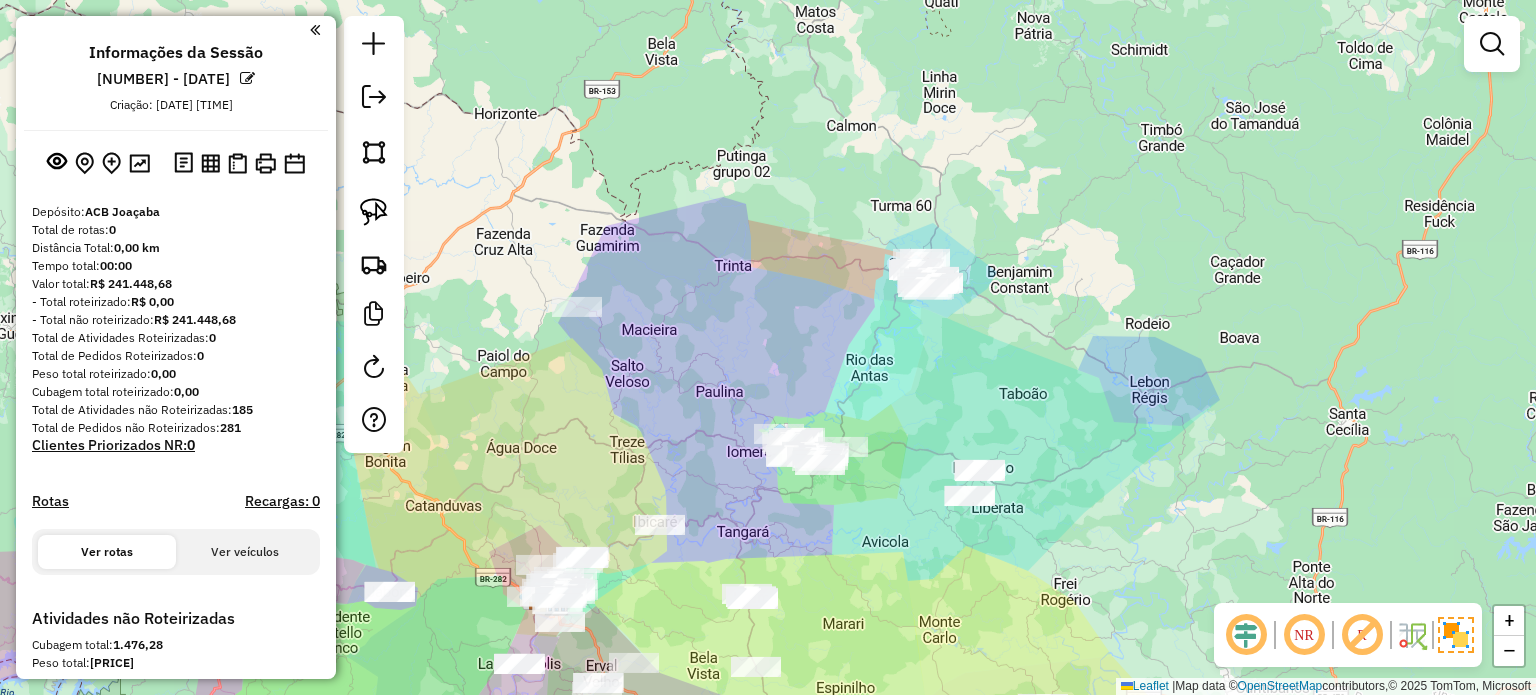 drag, startPoint x: 978, startPoint y: 352, endPoint x: 848, endPoint y: 355, distance: 130.0346 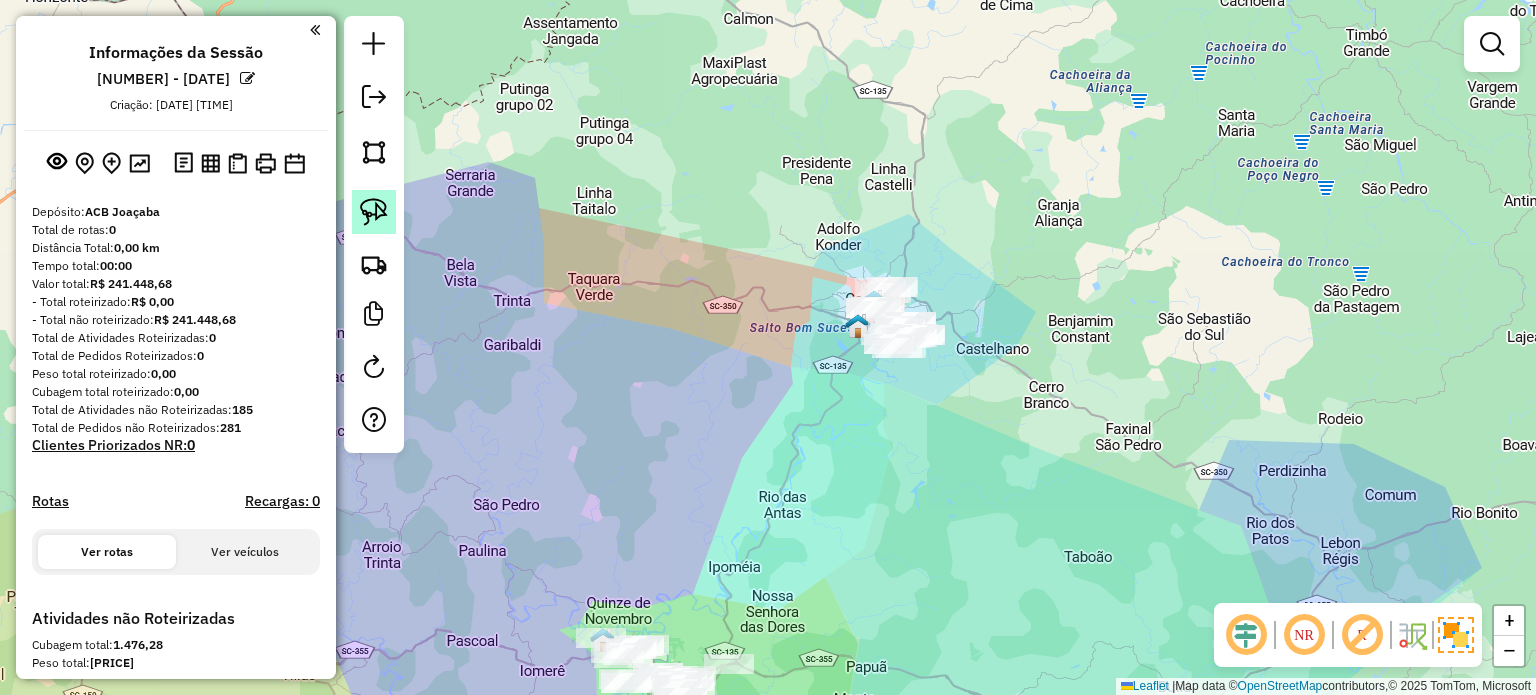 click 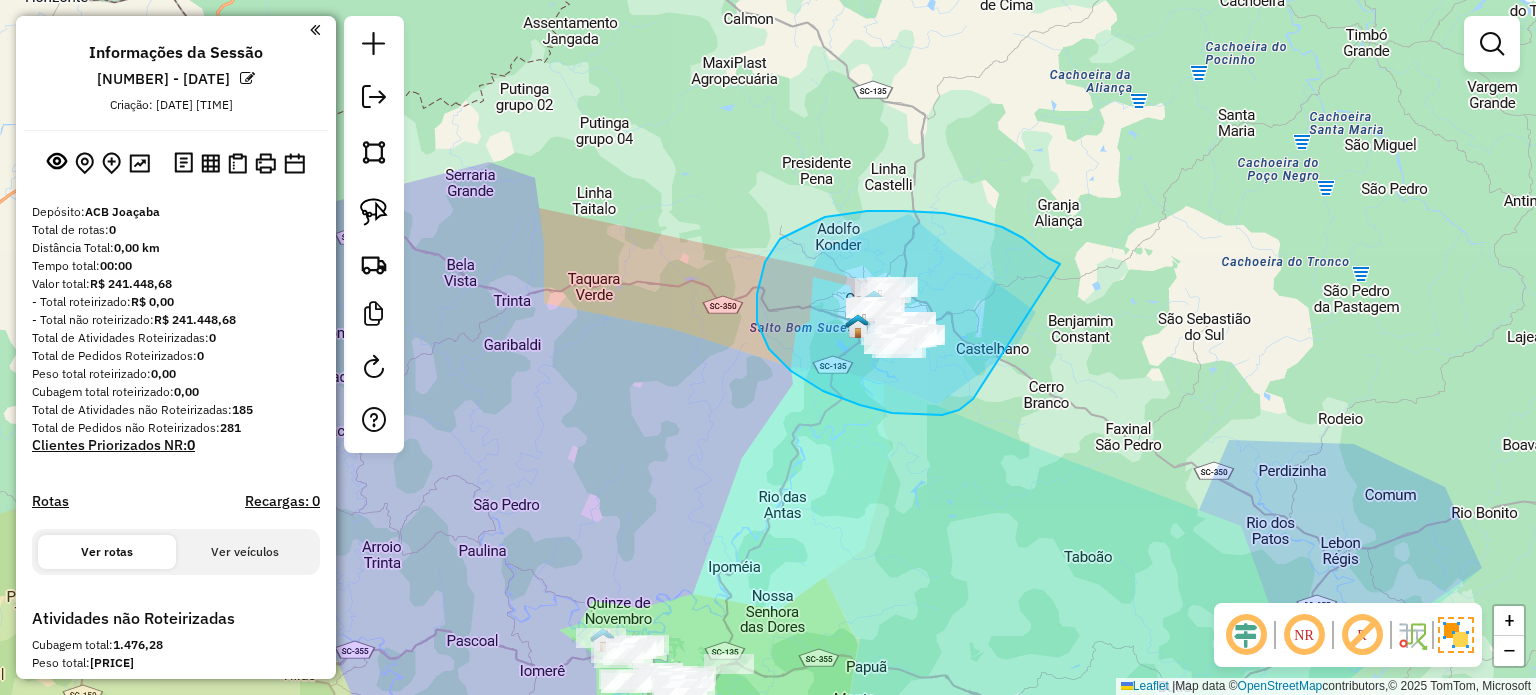drag, startPoint x: 974, startPoint y: 219, endPoint x: 975, endPoint y: 395, distance: 176.00284 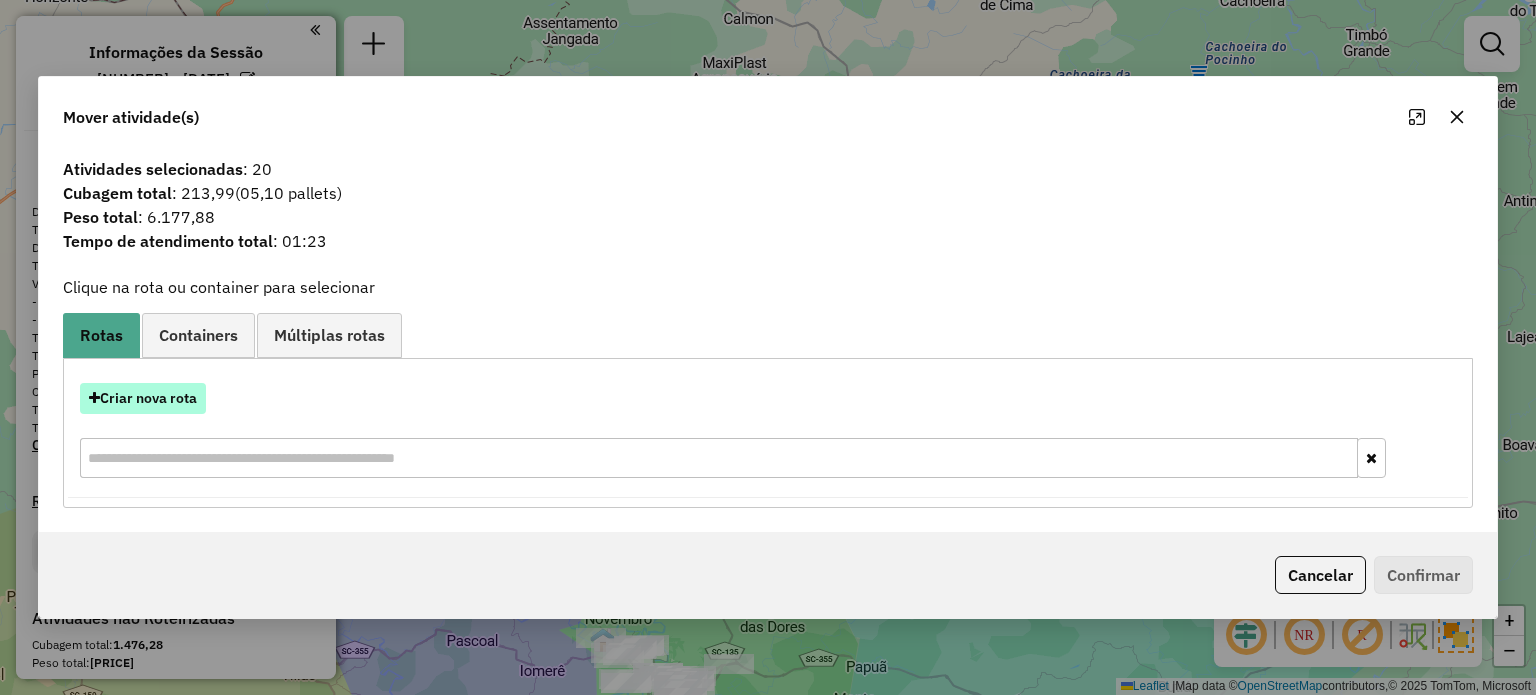 click on "Criar nova rota" at bounding box center [143, 398] 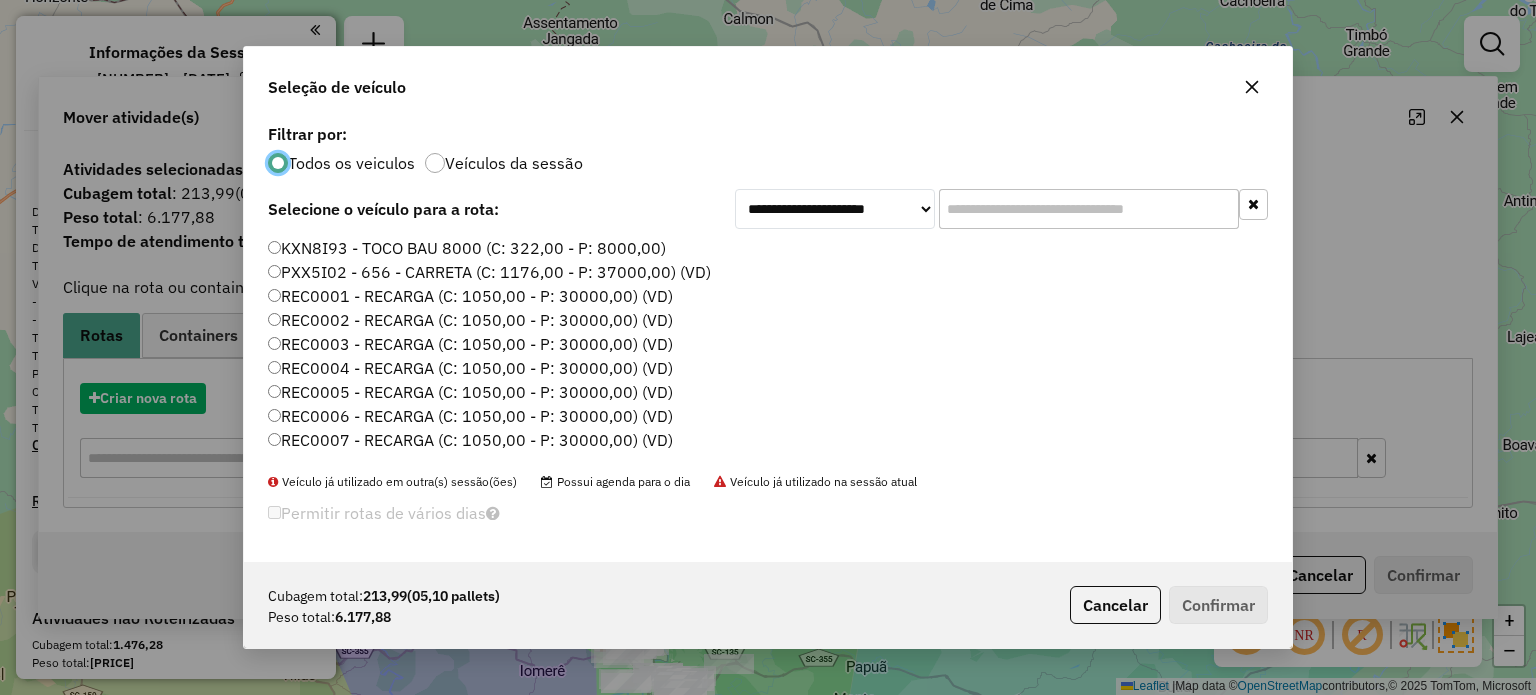 scroll, scrollTop: 10, scrollLeft: 6, axis: both 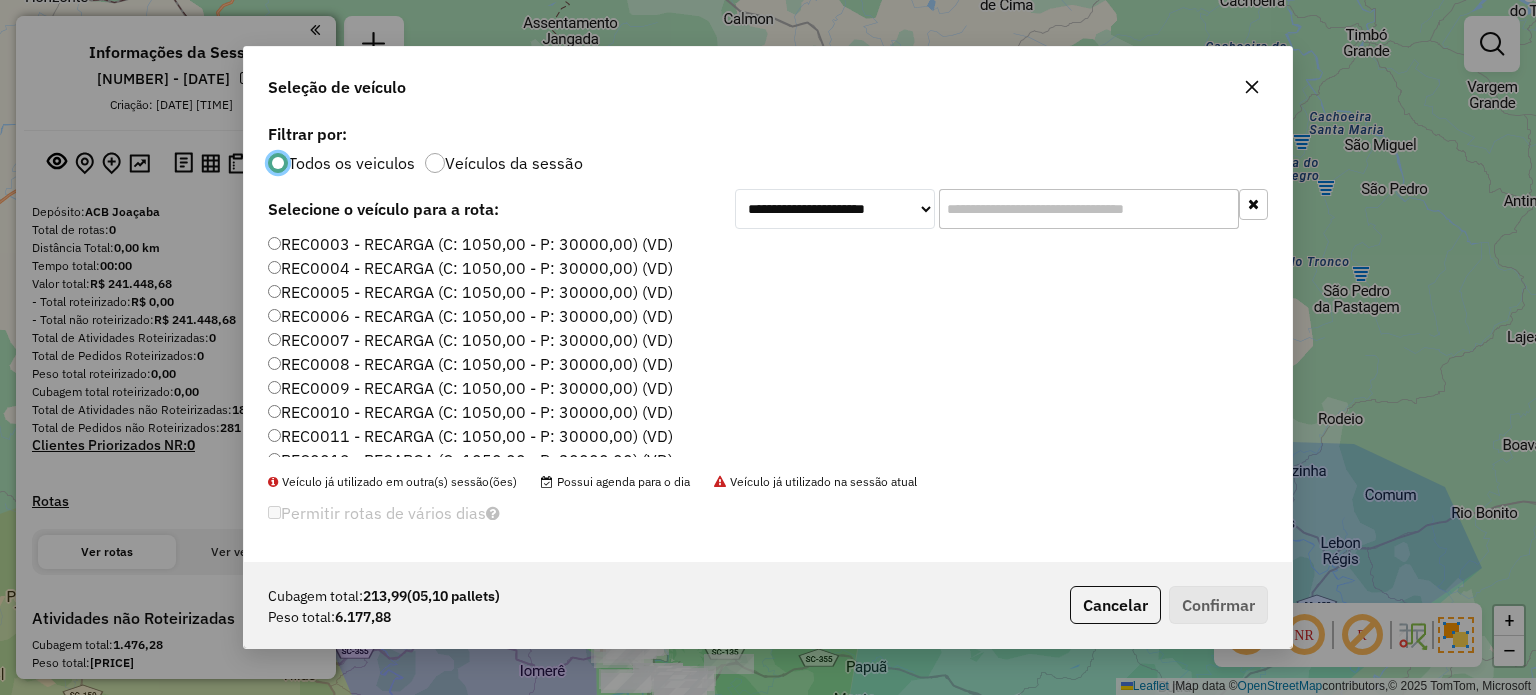 click on "REC0007 - RECARGA (C: 1050,00 - P: 30000,00) (VD)" 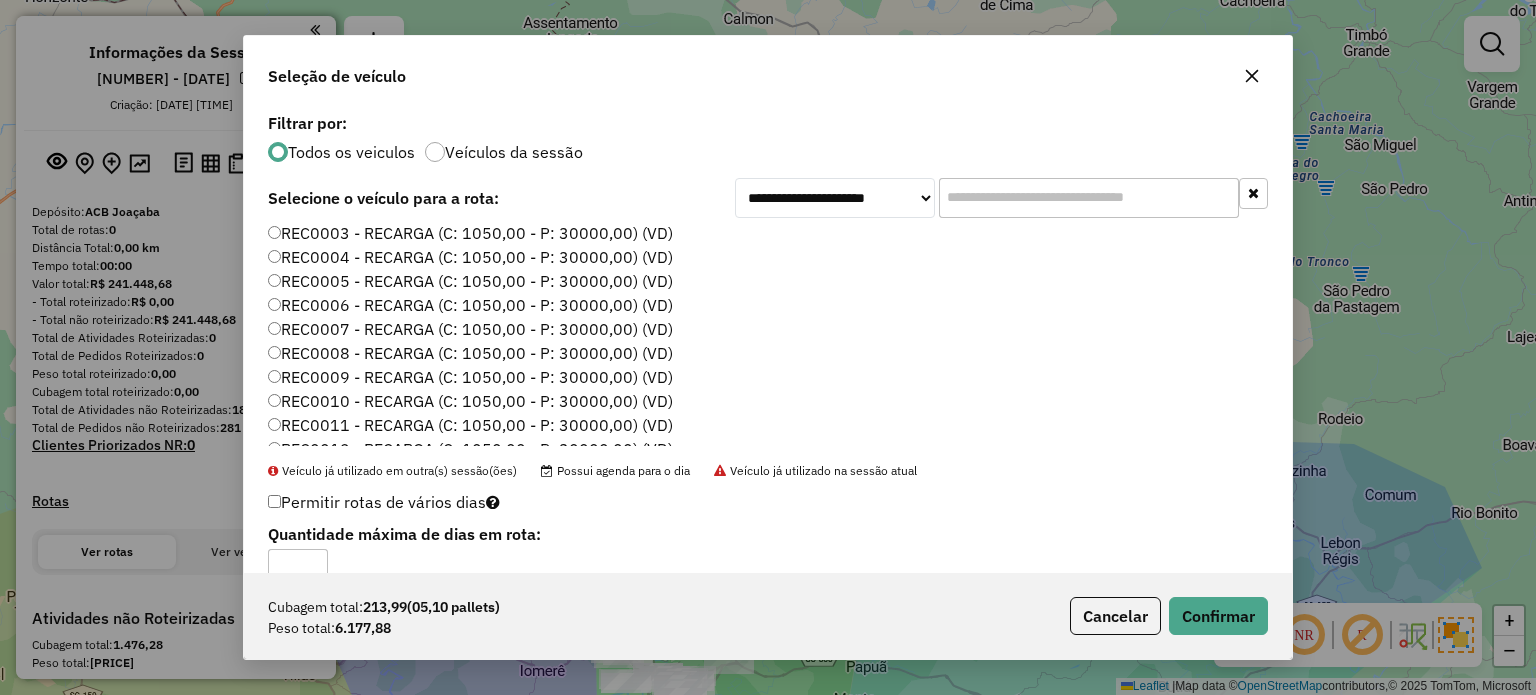 click on "REC0006 - RECARGA (C: 1050,00 - P: 30000,00) (VD)" 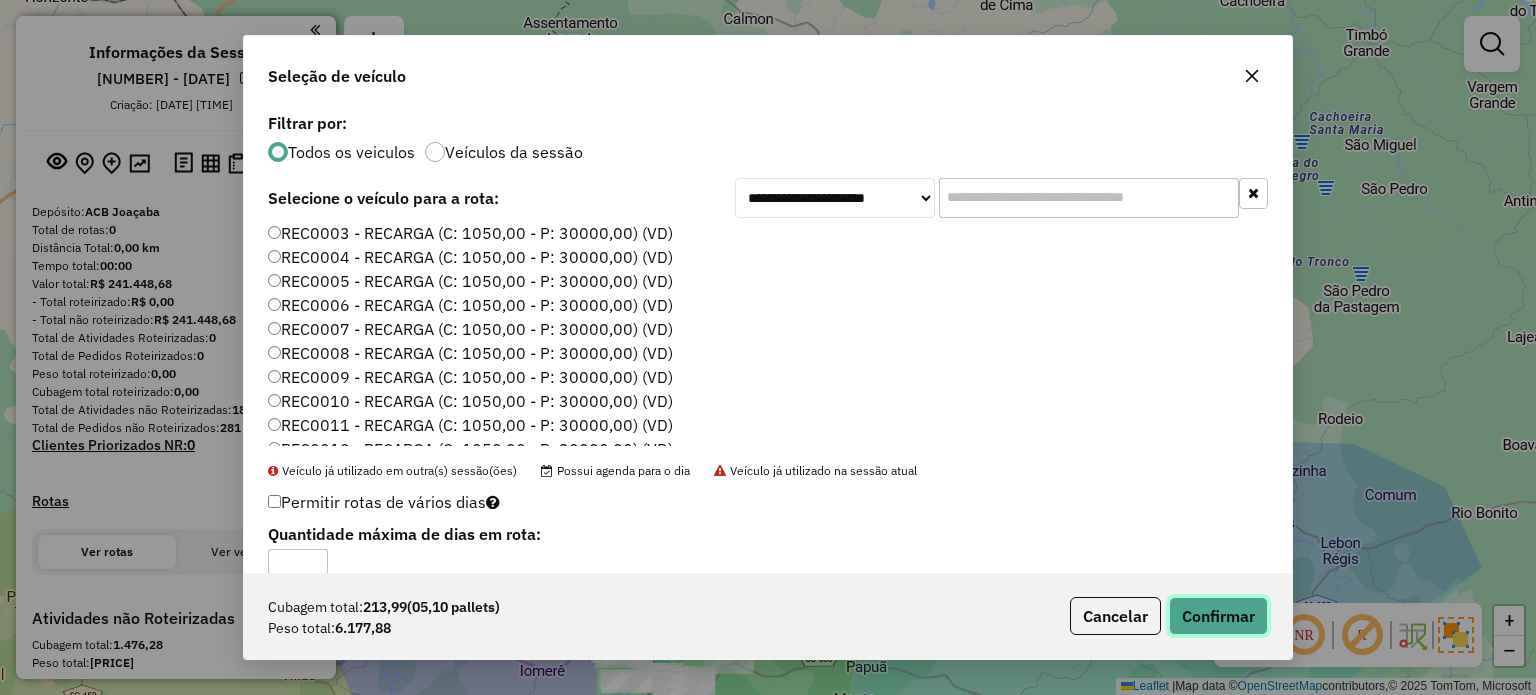 click on "Confirmar" 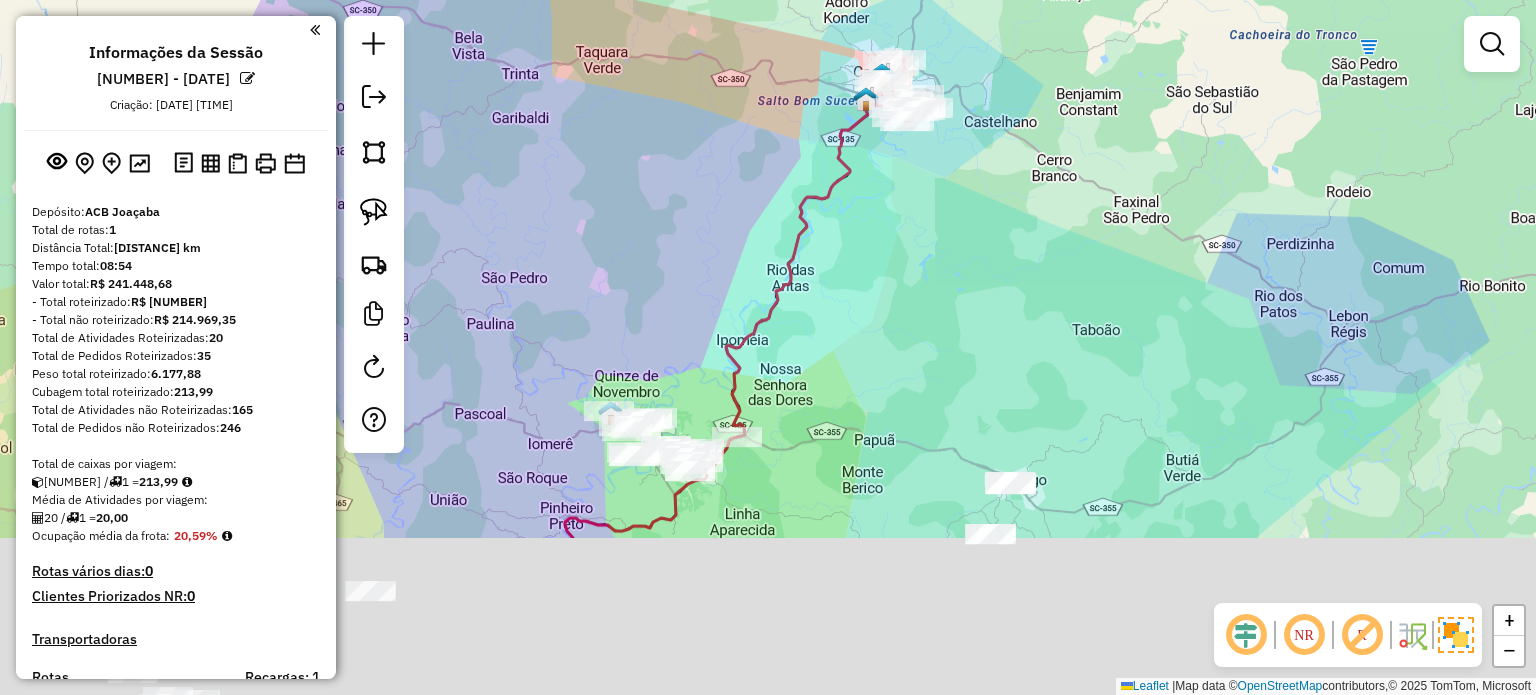 drag, startPoint x: 918, startPoint y: 503, endPoint x: 928, endPoint y: 263, distance: 240.20824 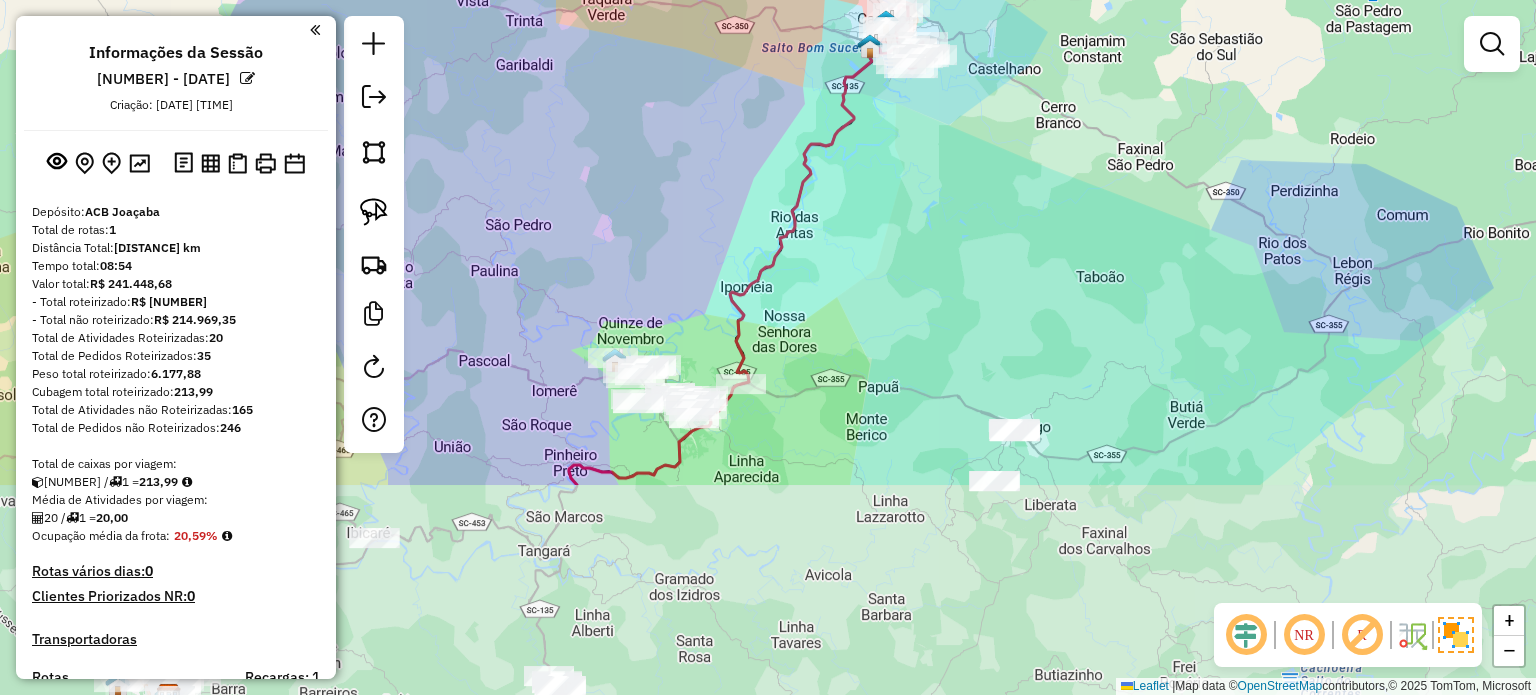 drag, startPoint x: 863, startPoint y: 356, endPoint x: 879, endPoint y: 290, distance: 67.911705 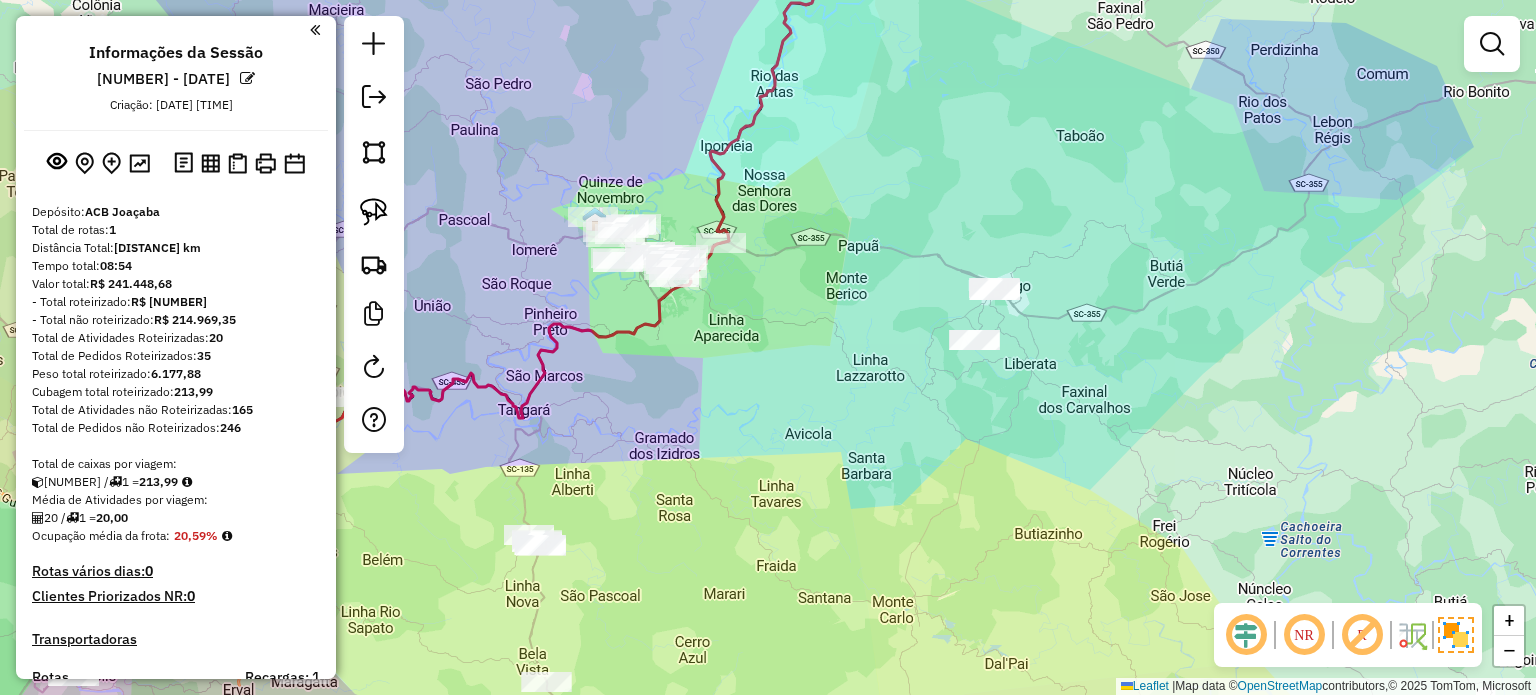 drag, startPoint x: 872, startPoint y: 378, endPoint x: 840, endPoint y: 369, distance: 33.24154 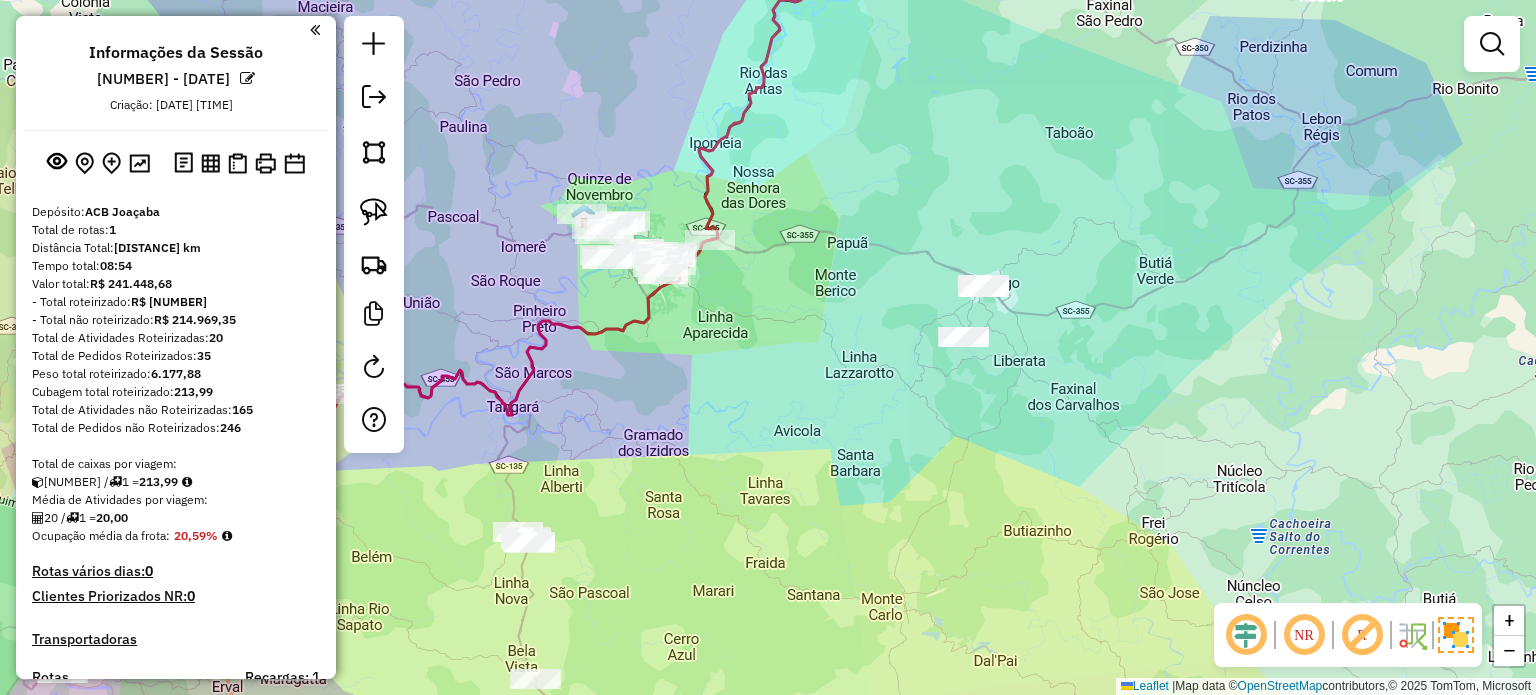 drag, startPoint x: 816, startPoint y: 372, endPoint x: 867, endPoint y: 387, distance: 53.160137 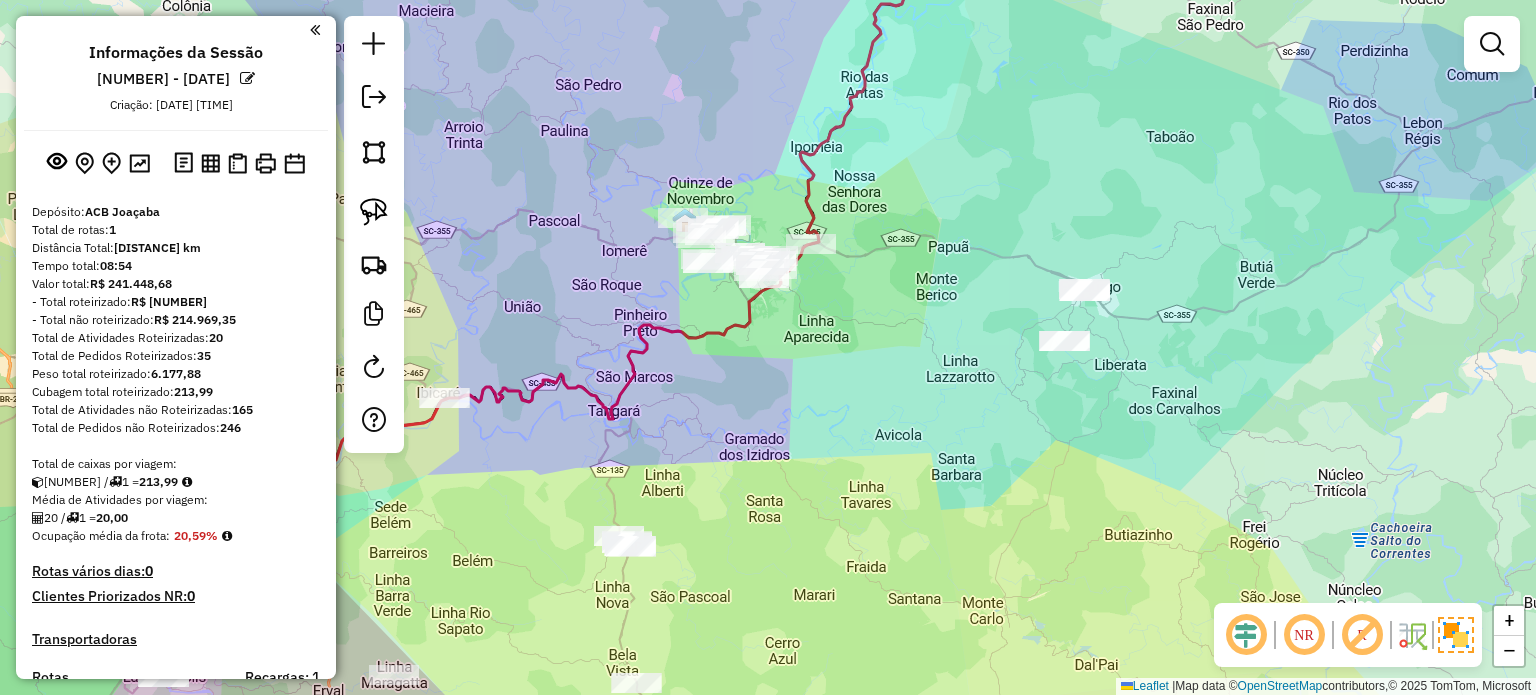 drag, startPoint x: 916, startPoint y: 358, endPoint x: 899, endPoint y: 345, distance: 21.400934 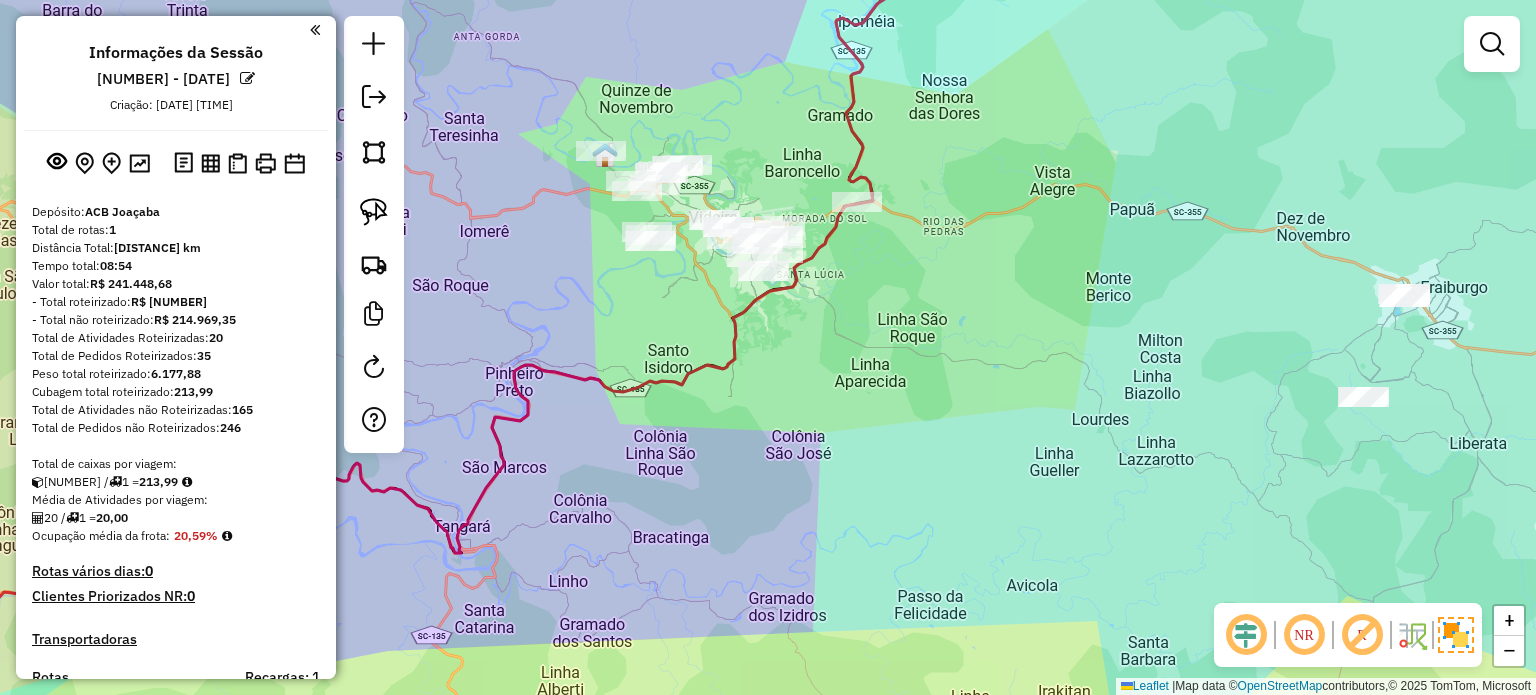 click on "Janela de atendimento Grade de atendimento Capacidade Transportadoras Veículos Cliente Pedidos  Rotas Selecione os dias de semana para filtrar as janelas de atendimento  Seg   Ter   Qua   Qui   Sex   Sáb   Dom  Informe o período da janela de atendimento: De: Até:  Filtrar exatamente a janela do cliente  Considerar janela de atendimento padrão  Selecione os dias de semana para filtrar as grades de atendimento  Seg   Ter   Qua   Qui   Sex   Sáb   Dom   Considerar clientes sem dia de atendimento cadastrado  Clientes fora do dia de atendimento selecionado Filtrar as atividades entre os valores definidos abaixo:  Peso mínimo:   Peso máximo:   Cubagem mínima:   Cubagem máxima:   De:   Até:  Filtrar as atividades entre o tempo de atendimento definido abaixo:  De:   Até:   Considerar capacidade total dos clientes não roteirizados Transportadora: Selecione um ou mais itens Tipo de veículo: Selecione um ou mais itens Veículo: Selecione um ou mais itens Motorista: Selecione um ou mais itens Nome: Rótulo:" 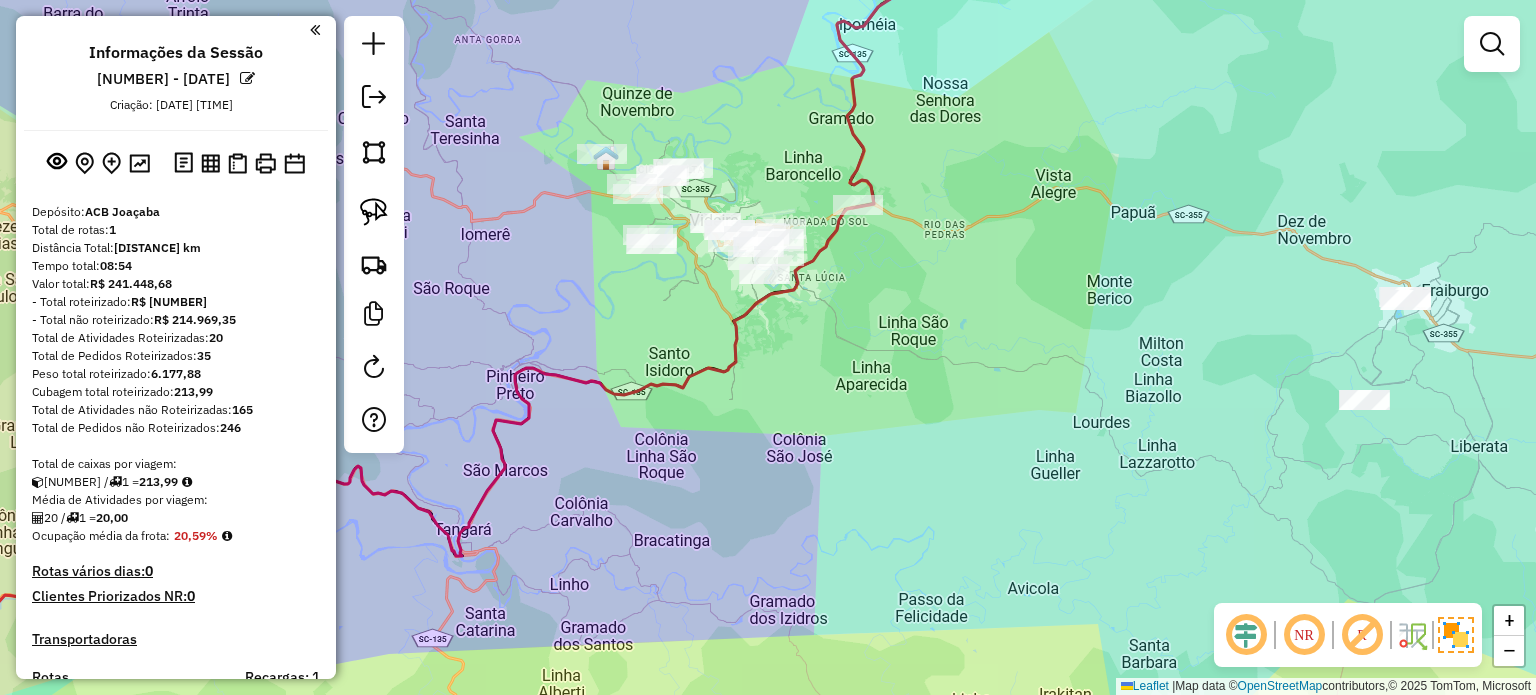 drag, startPoint x: 847, startPoint y: 403, endPoint x: 726, endPoint y: 332, distance: 140.29256 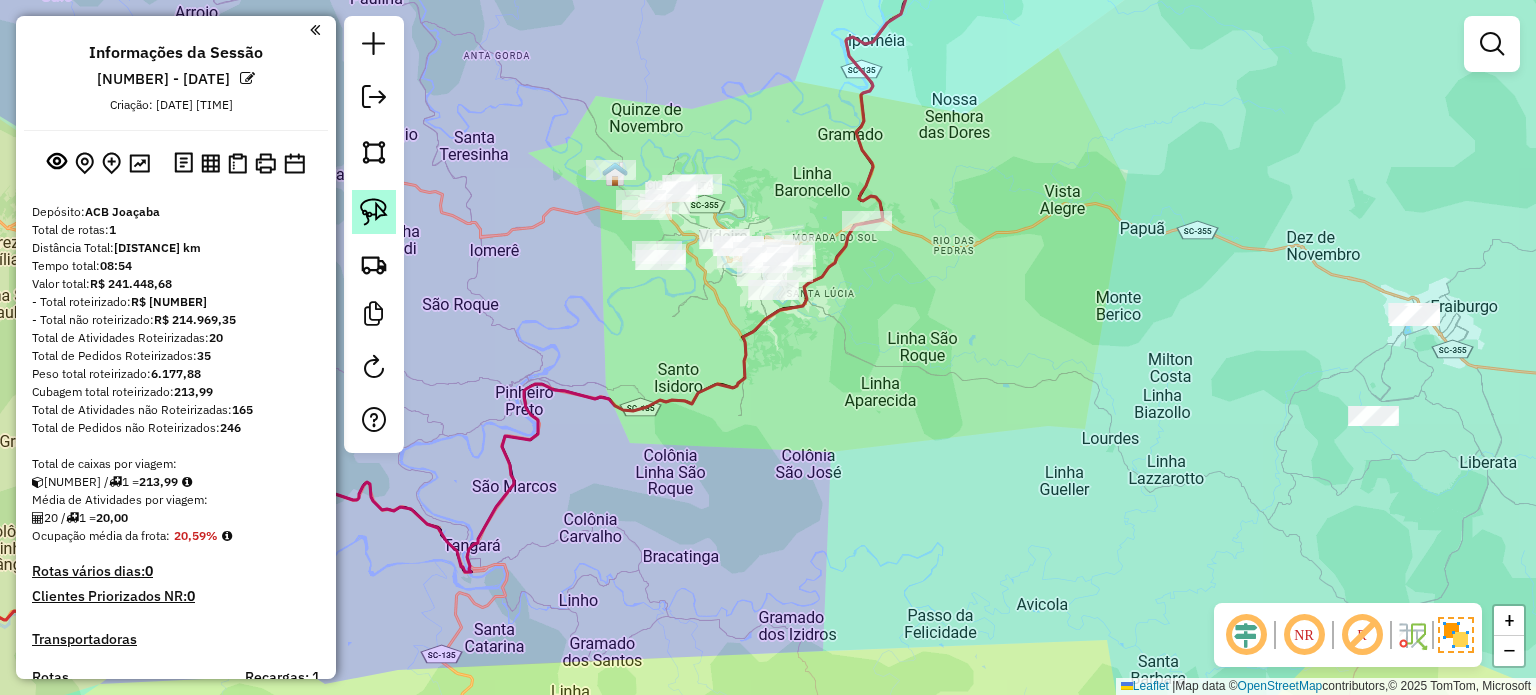 click 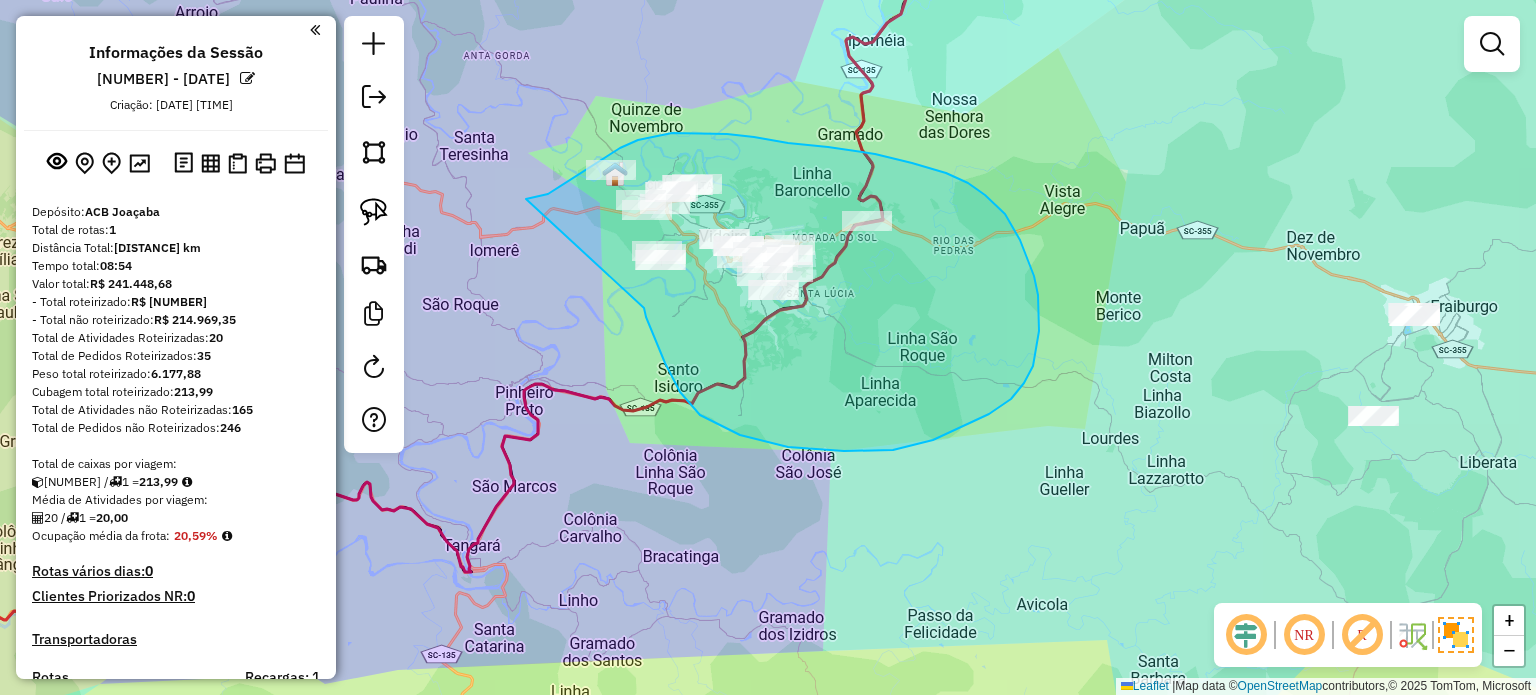 drag, startPoint x: 644, startPoint y: 308, endPoint x: 526, endPoint y: 199, distance: 160.63934 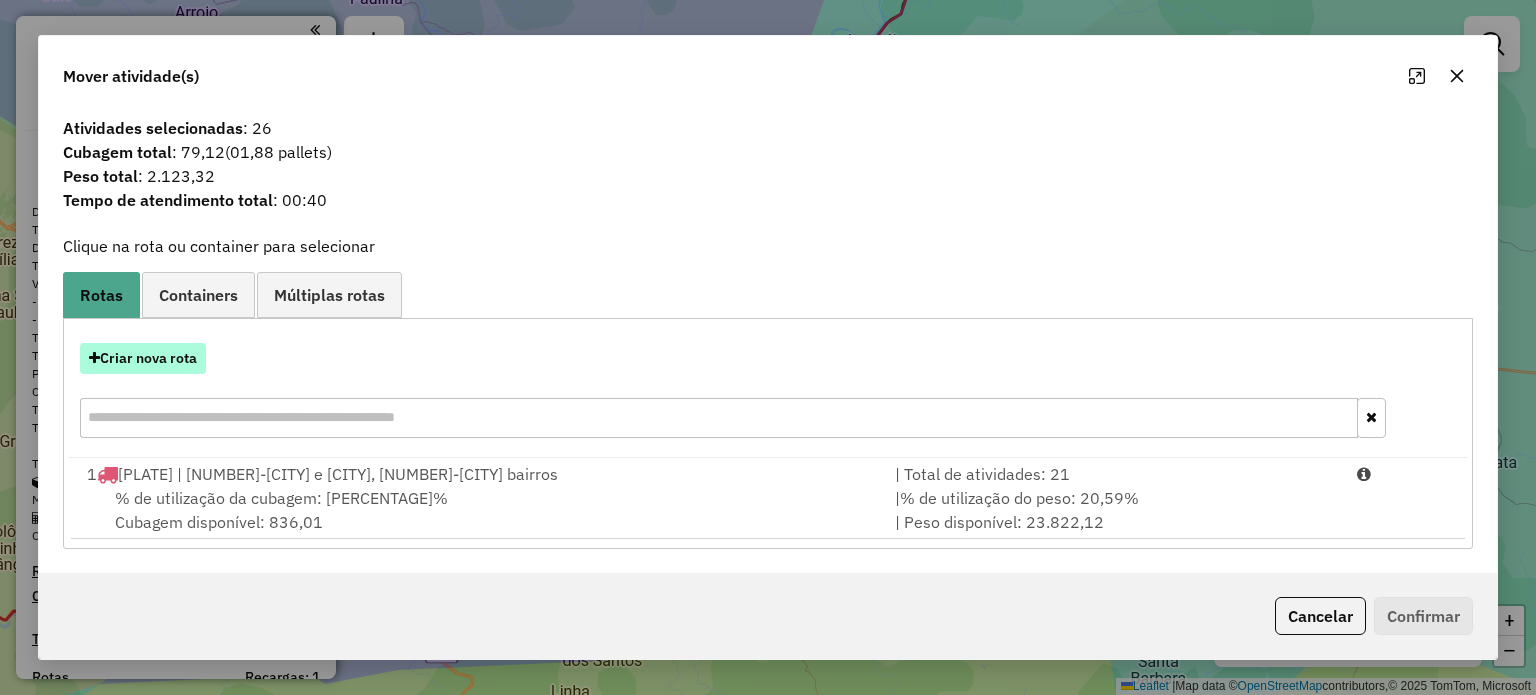 click on "Criar nova rota" at bounding box center [143, 358] 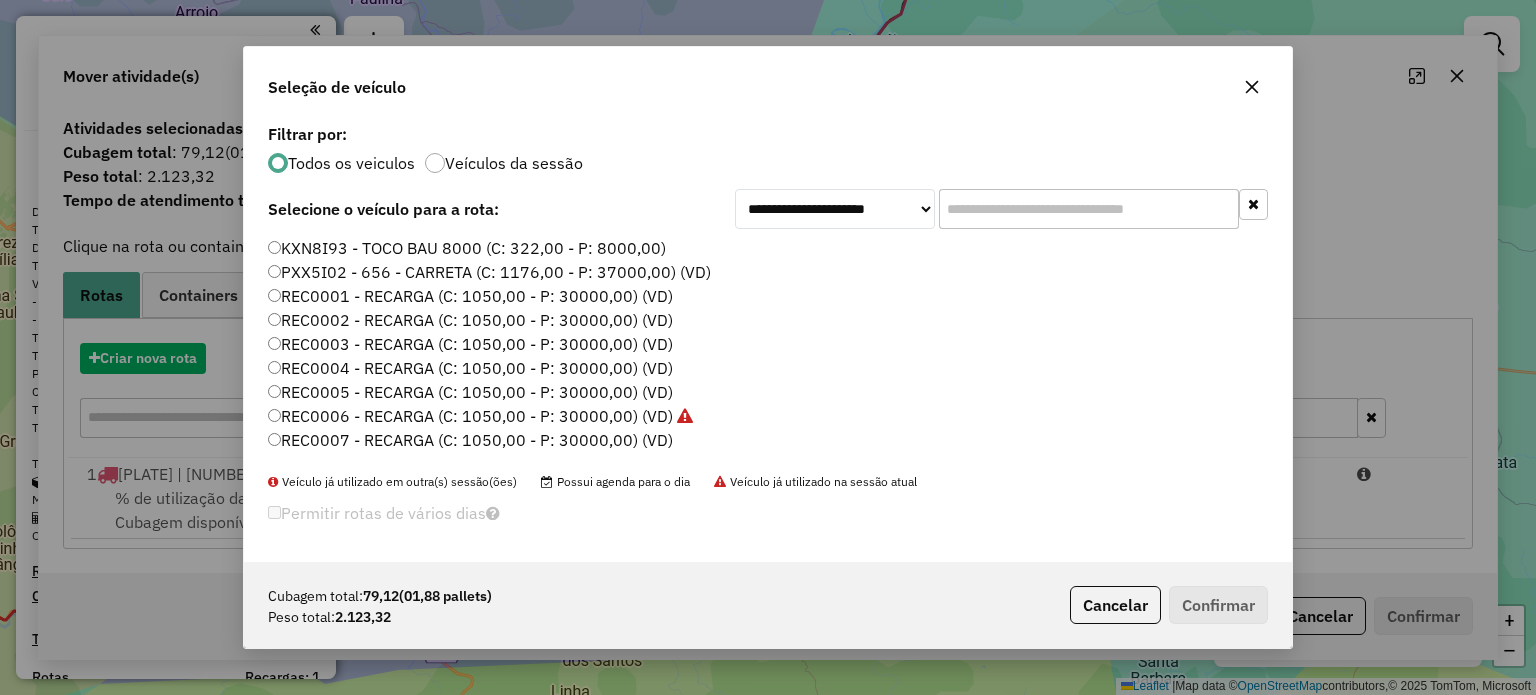 scroll, scrollTop: 10, scrollLeft: 6, axis: both 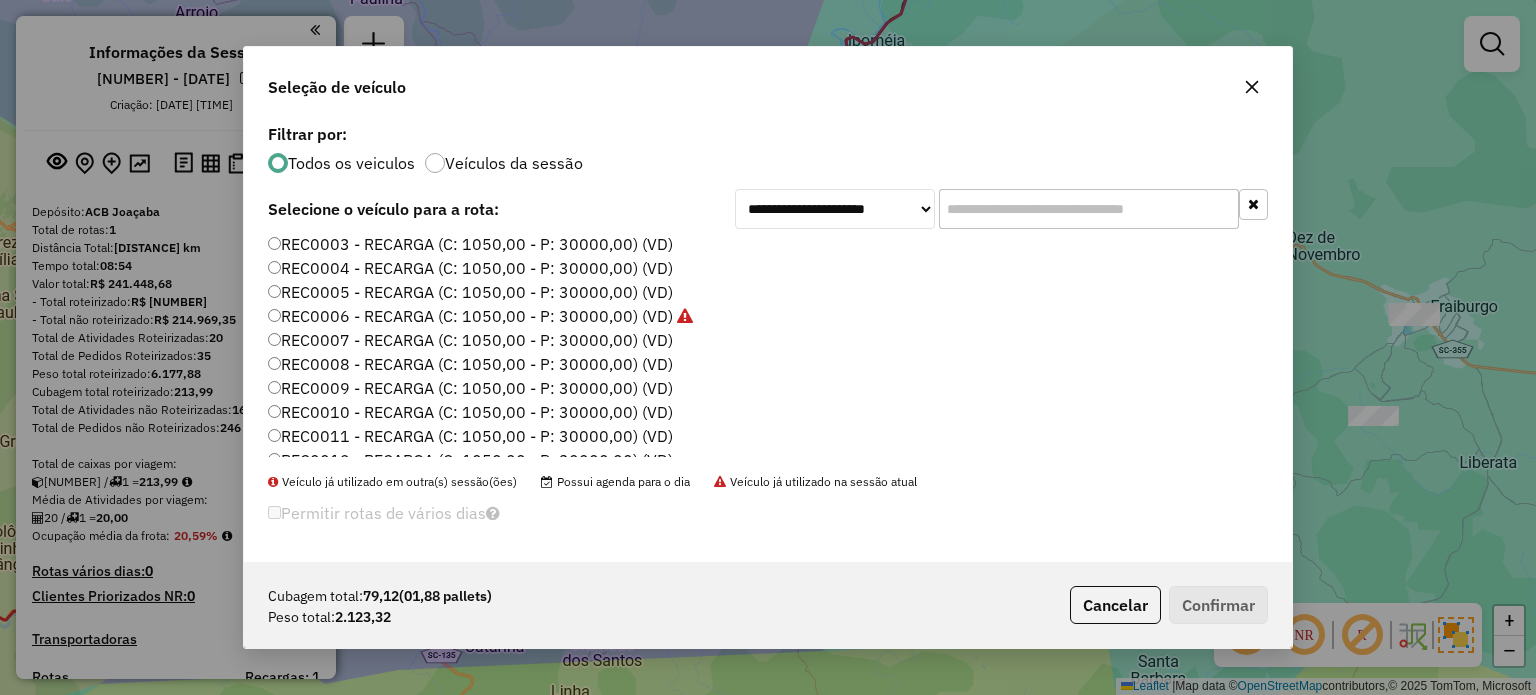 click on "REC0005 - RECARGA (C: 1050,00 - P: 30000,00) (VD)" 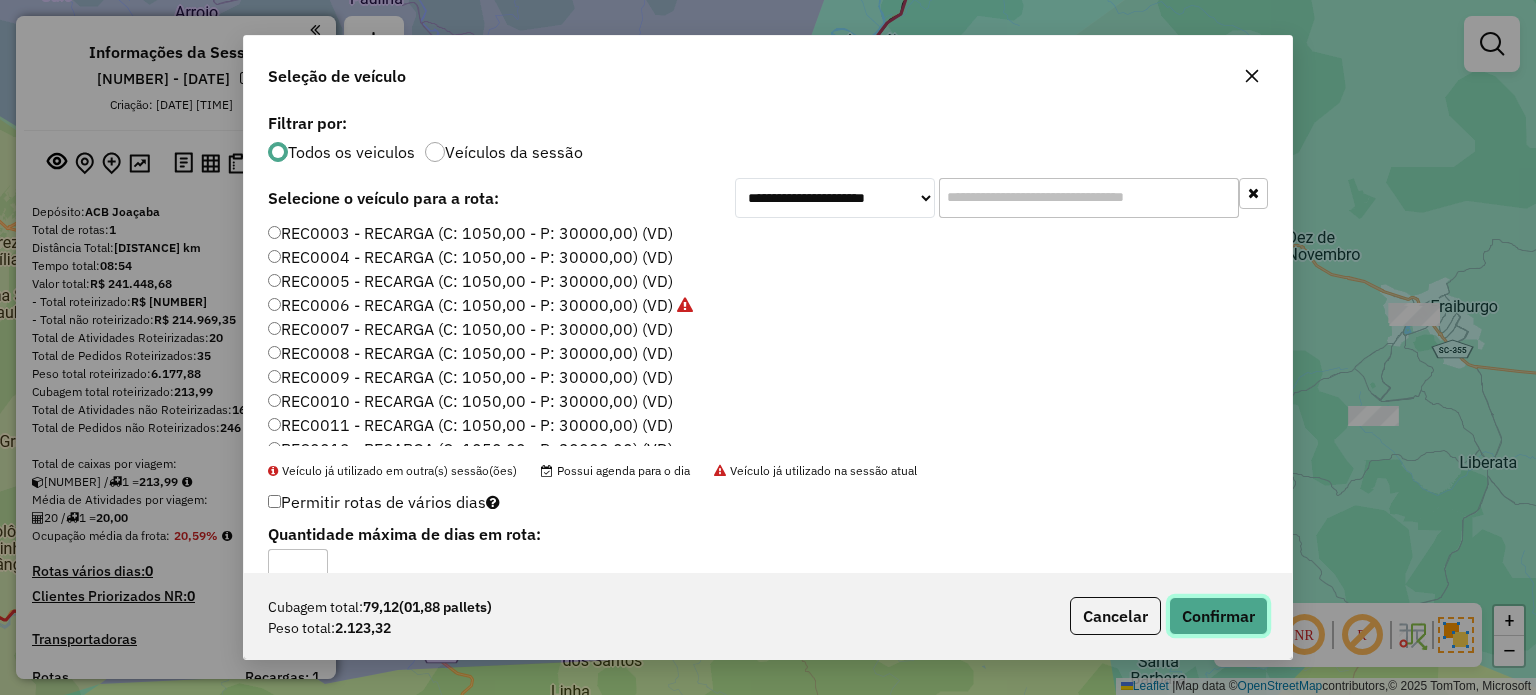 click on "Confirmar" 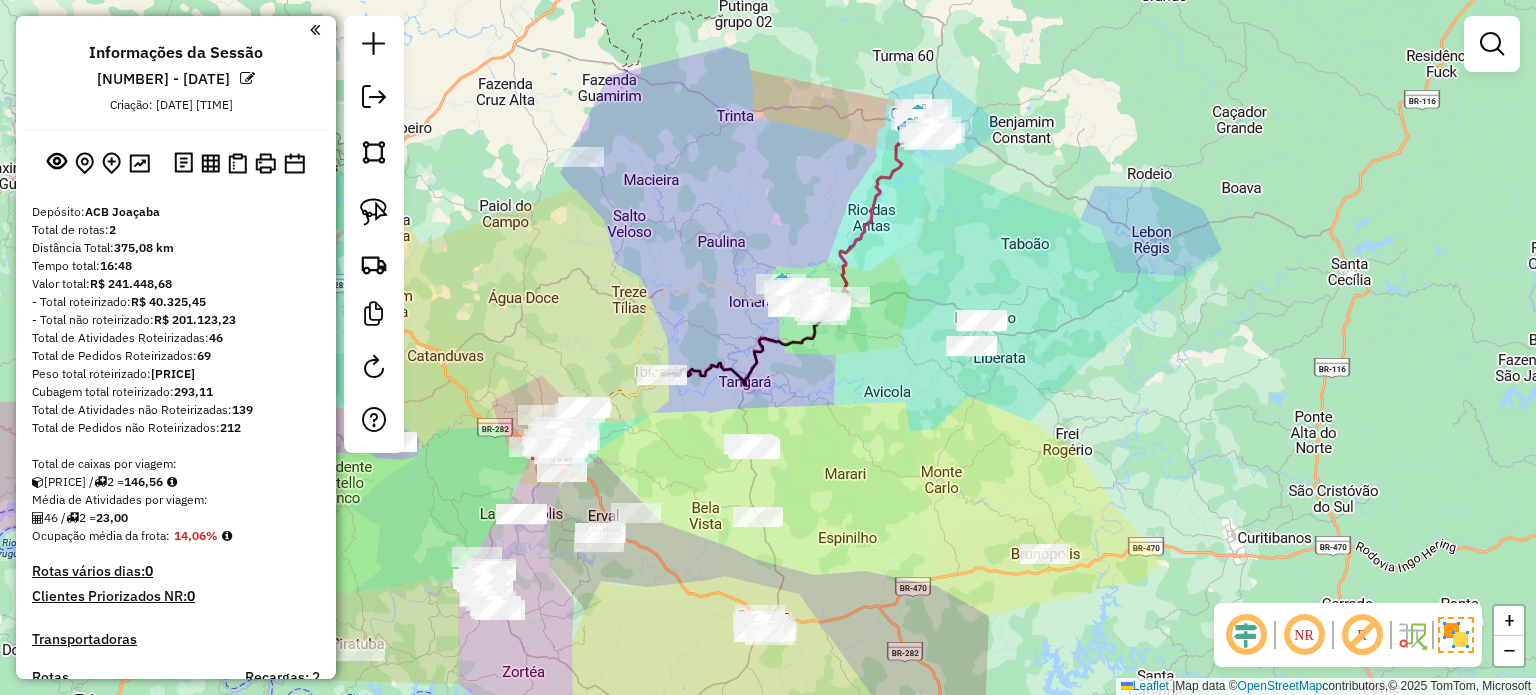 drag, startPoint x: 889, startPoint y: 459, endPoint x: 896, endPoint y: 420, distance: 39.623226 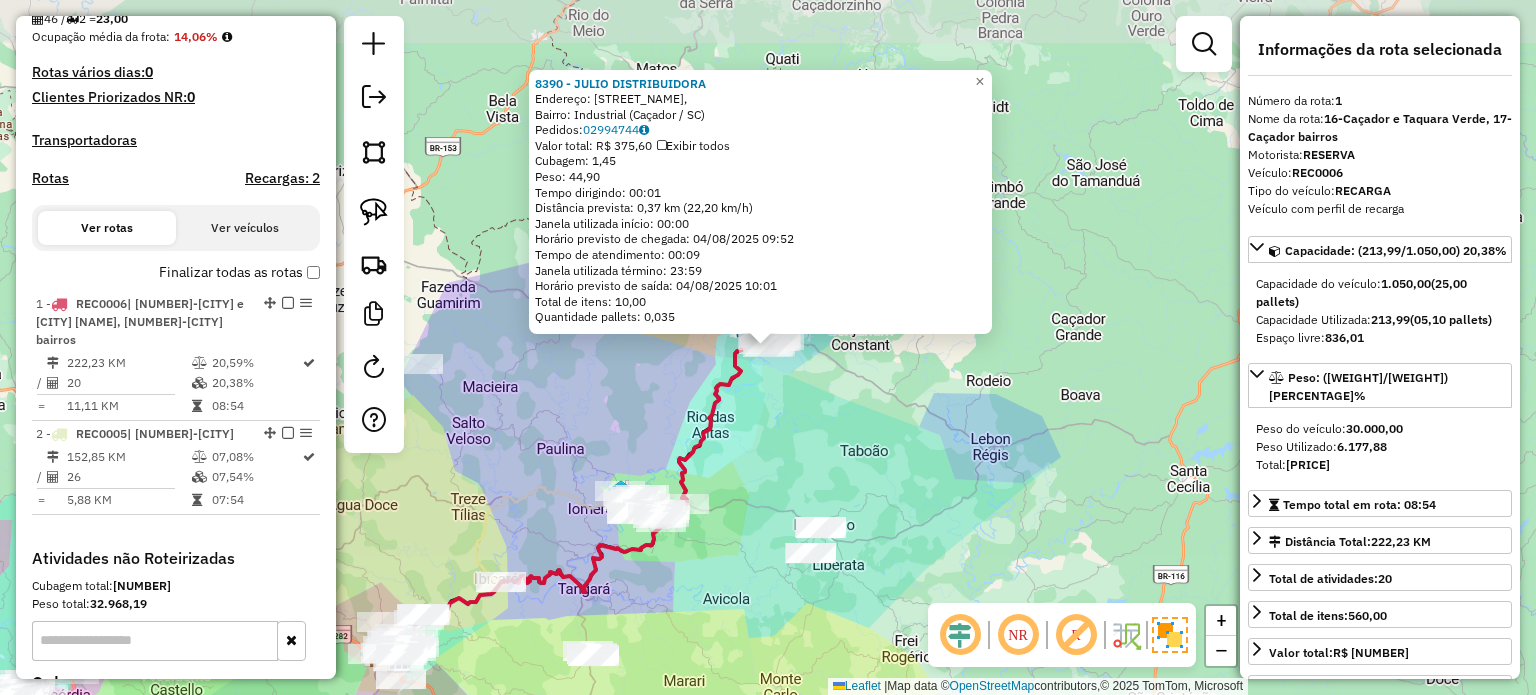 scroll, scrollTop: 709, scrollLeft: 0, axis: vertical 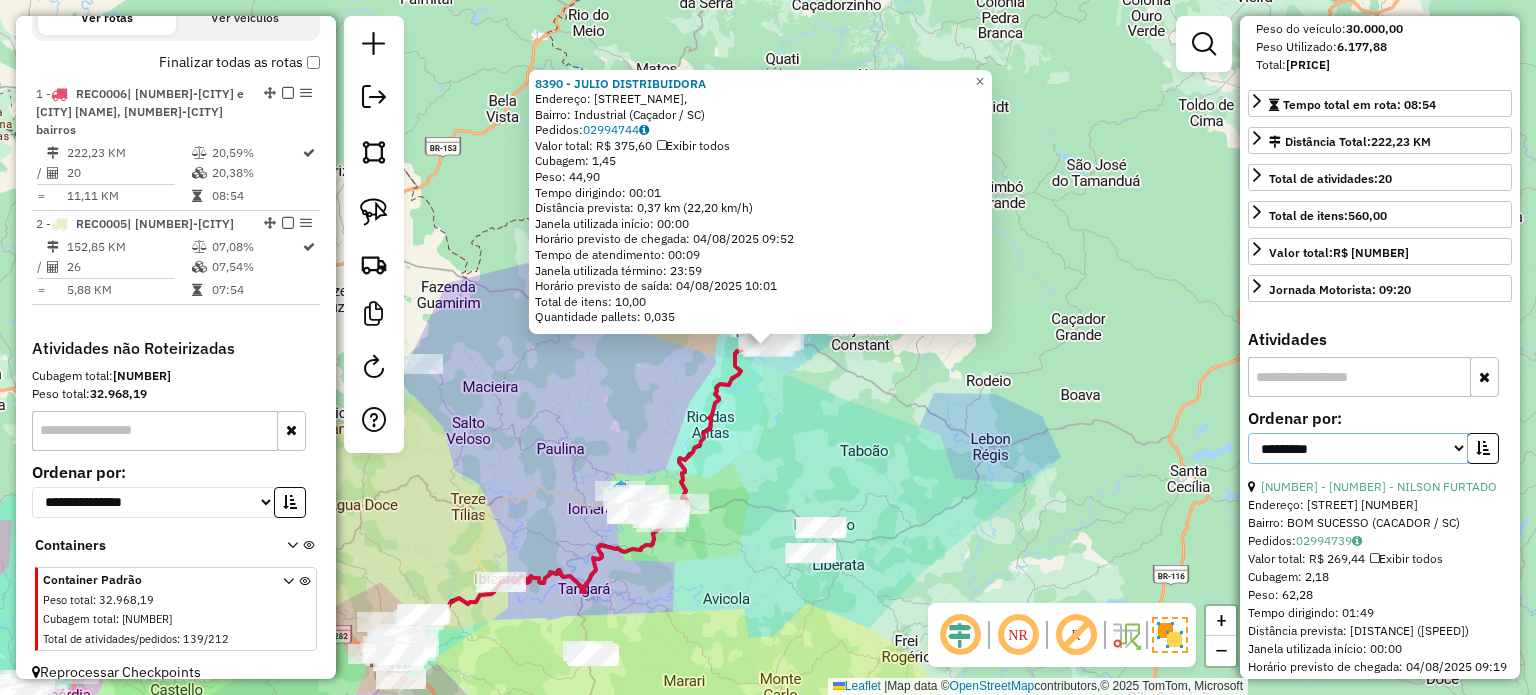 click on "**********" at bounding box center [1358, 448] 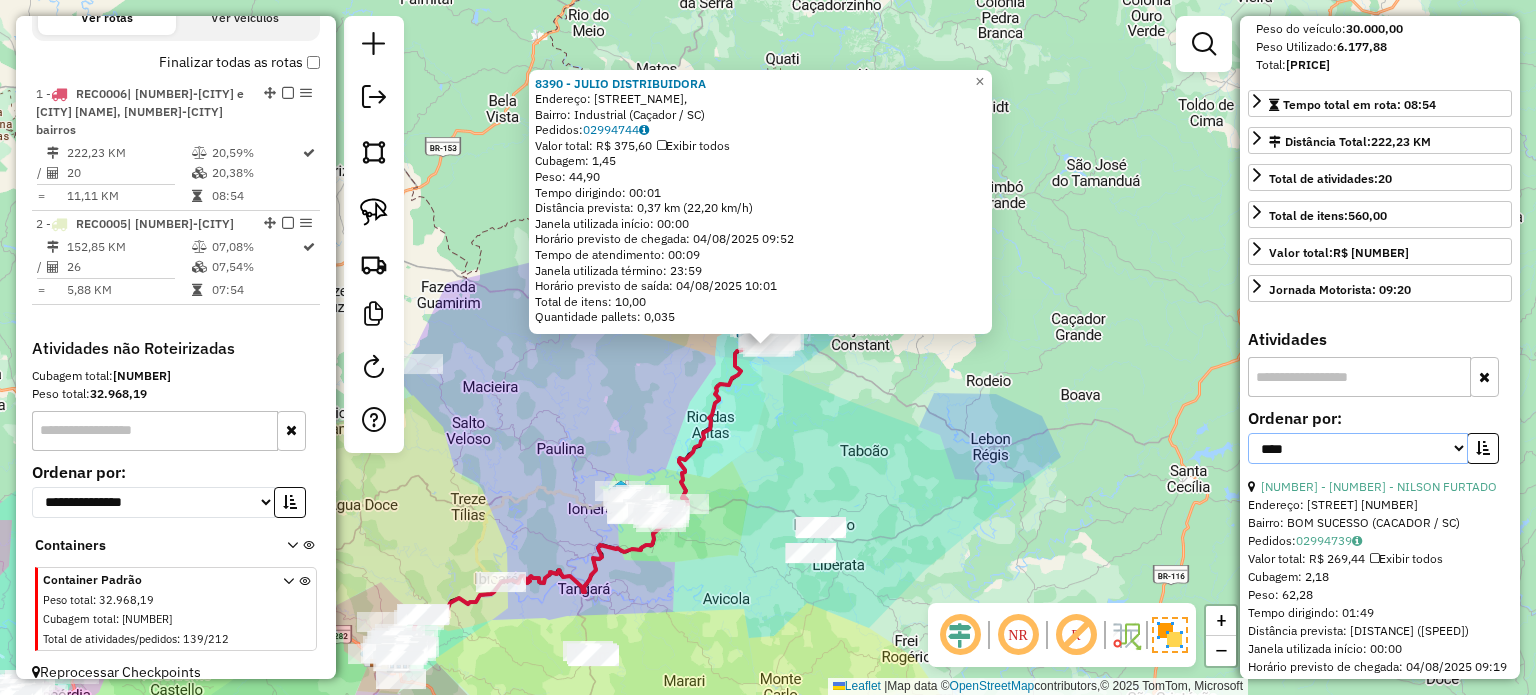 click on "**********" at bounding box center [1358, 448] 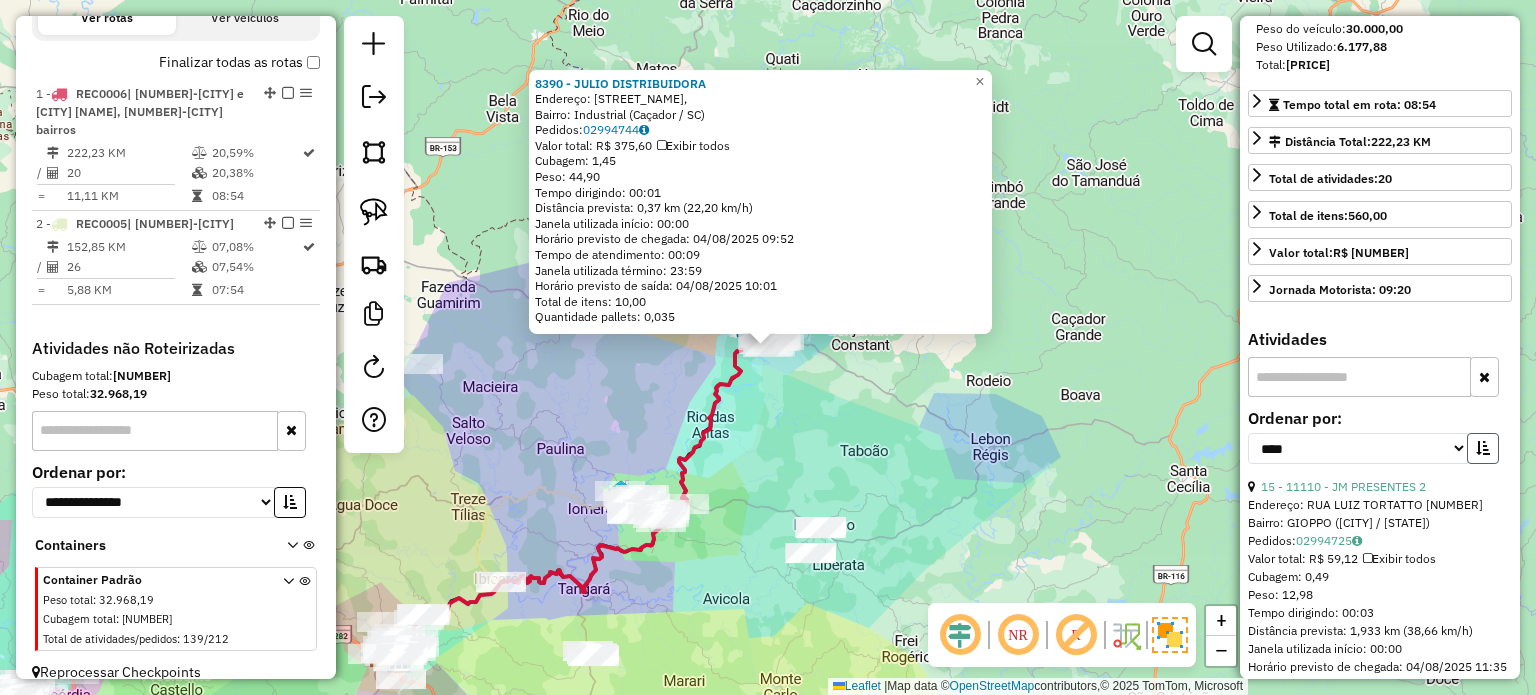 click at bounding box center [1483, 448] 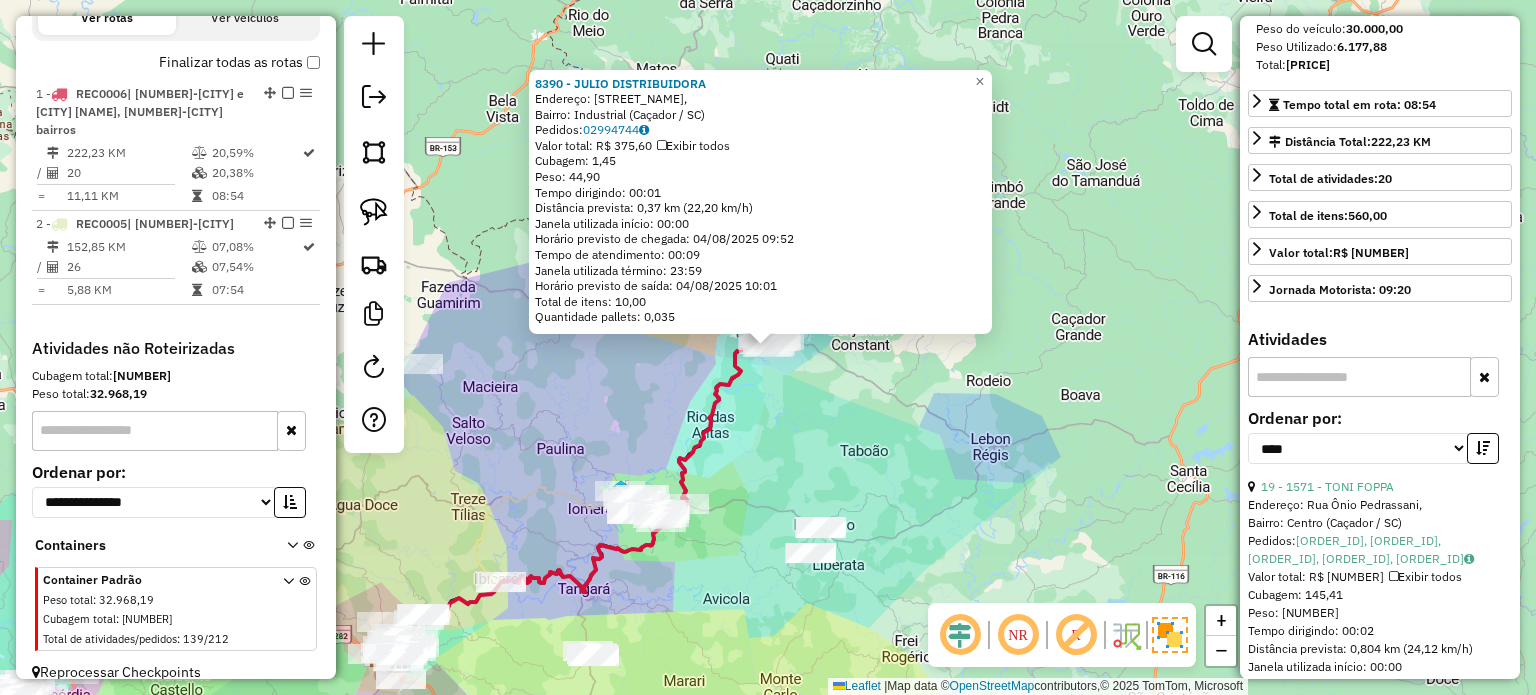 click on "[NUMBER] - JULIO DISTRIBUIDORA  Endereço: Avenida Engenheiro Lourenço Faoró,    Bairro: Industrial ([CITY] / [STATE])   Pedidos:  [ORDER_ID]   Valor total: R$ [PRICE]   Exibir todos   Cubagem: [CUBAGE]  Peso: [WEIGHT]  Tempo dirigindo: [TIME]   Distância prevista: [DISTANCE] km ([SPEED] km/h)   Janela utilizada início: [TIME]   Horário previsto de chegada: [DATE] [TIME]   Tempo de atendimento: [TIME]   Janela utilizada término: [TIME]   Horário previsto de saída: [DATE] [TIME]   Total de itens: [ITEMS]   Quantidade pallets: [PALLETS]  × Janela de atendimento Grade de atendimento Capacidade Transportadoras Veículos Cliente Pedidos  Rotas Selecione os dias de semana para filtrar as janelas de atendimento  Seg   Ter   Qua   Qui   Sex   Sáb   Dom  Informe o período da janela de atendimento: De: Até:  Filtrar exatamente a janela do cliente  Considerar janela de atendimento padrão  Selecione os dias de semana para filtrar as grades de atendimento  Seg   Ter   Qua   Qui   Sex   Sáb   Dom   Peso mínimo:   Peso máximo:   De:  +" 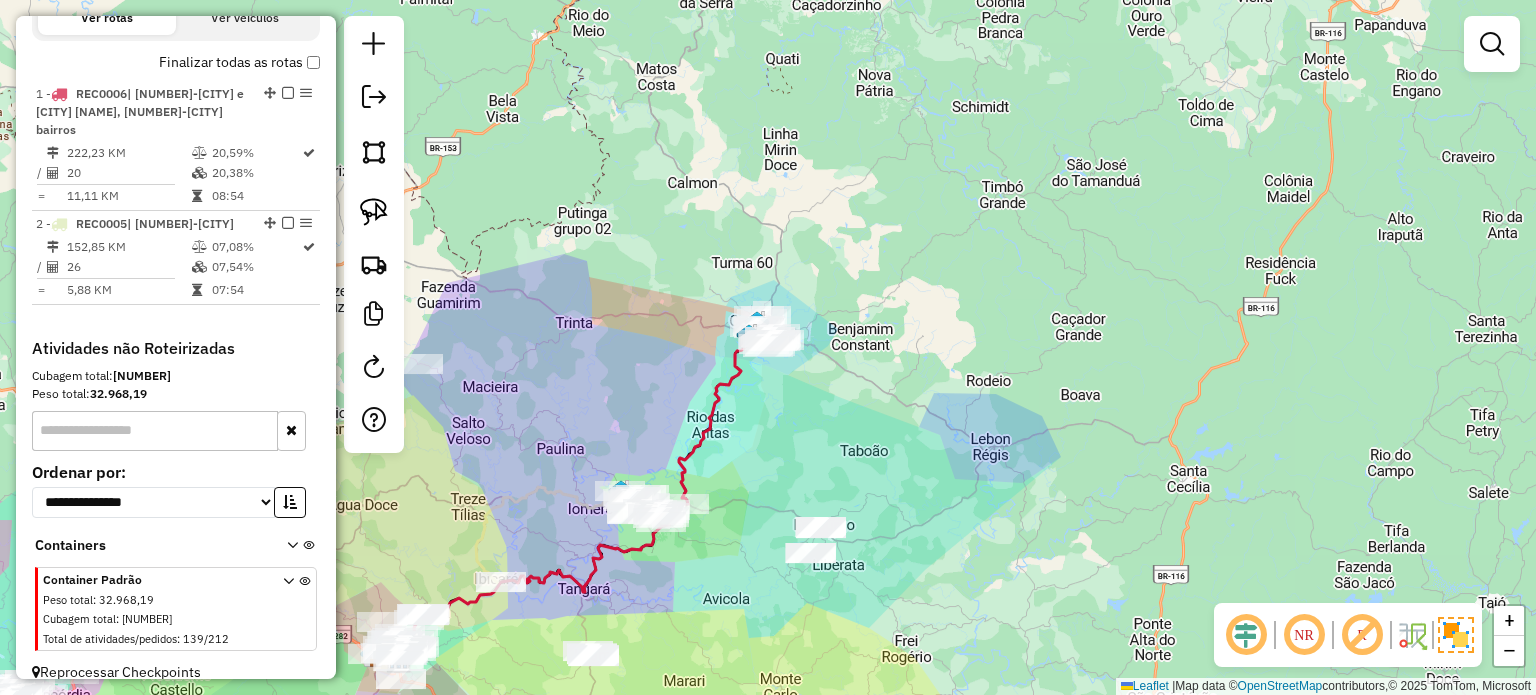 click on "[NUMBER] - JULIO DISTRIBUIDORA  Endereço: Avenida Engenheiro Lourenço Faoró,    Bairro: Industrial ([CITY] / [STATE])   Pedidos:  [ORDER_ID]   Valor total: R$ [PRICE]   Exibir todos   Cubagem: [CUBAGE]  Peso: [WEIGHT]  Tempo dirigindo: [TIME]   Distância prevista: [DISTANCE] km ([SPEED] km/h)   Janela utilizada início: [TIME]   Horário previsto de chegada: [DATE] [TIME]   Tempo de atendimento: [TIME]   Janela utilizada término: [TIME]   Horário previsto de saída: [DATE] [TIME]   Total de itens: [ITEMS]   Quantidade pallets: [PALLETS]  × Janela de atendimento Grade de atendimento Capacidade Transportadoras Veículos Cliente Pedidos  Rotas Selecione os dias de semana para filtrar as janelas de atendimento  Seg   Ter   Qua   Qui   Sex   Sáb   Dom  Informe o período da janela de atendimento: De: Até:  Filtrar exatamente a janela do cliente  Considerar janela de atendimento padrão  Selecione os dias de semana para filtrar as grades de atendimento  Seg   Ter   Qua   Qui   Sex   Sáb   Dom   Peso mínimo:   Peso máximo:   De:  +" 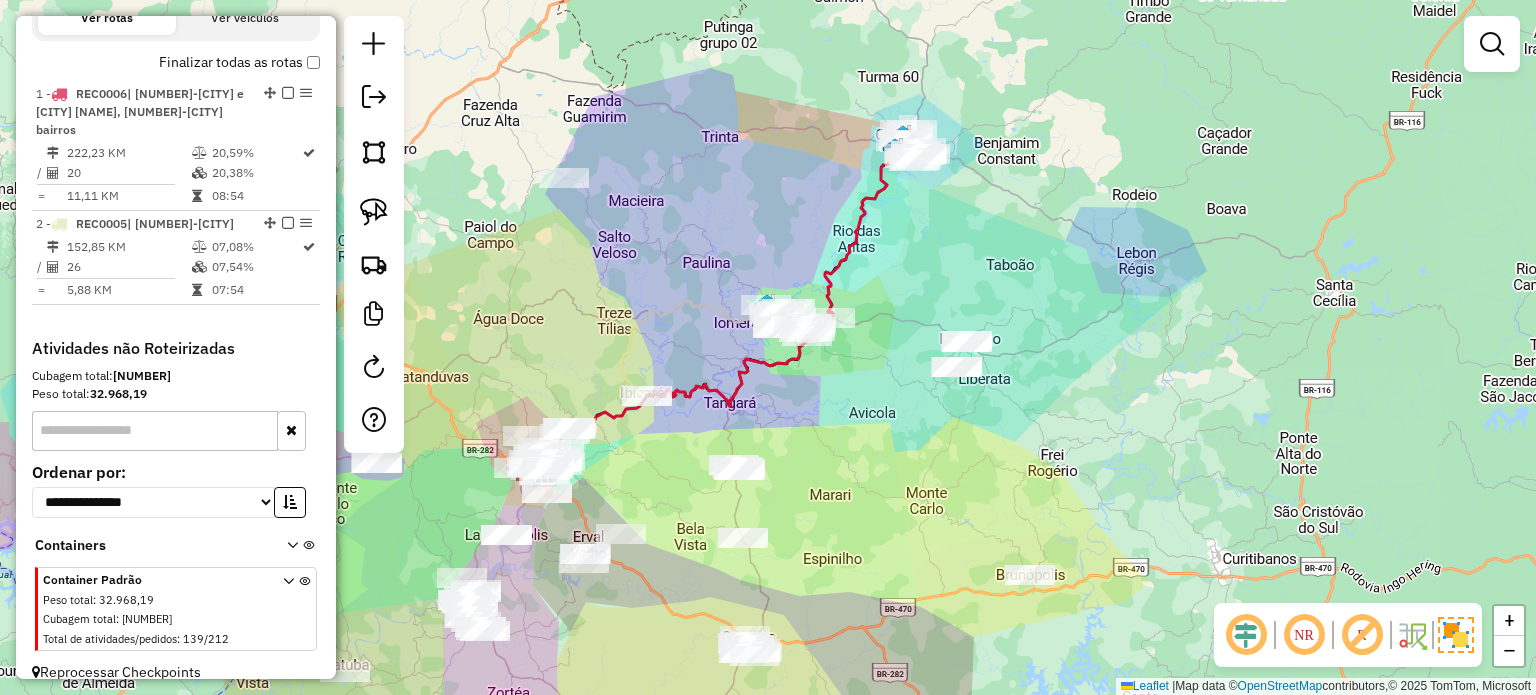 drag, startPoint x: 898, startPoint y: 463, endPoint x: 984, endPoint y: 398, distance: 107.80074 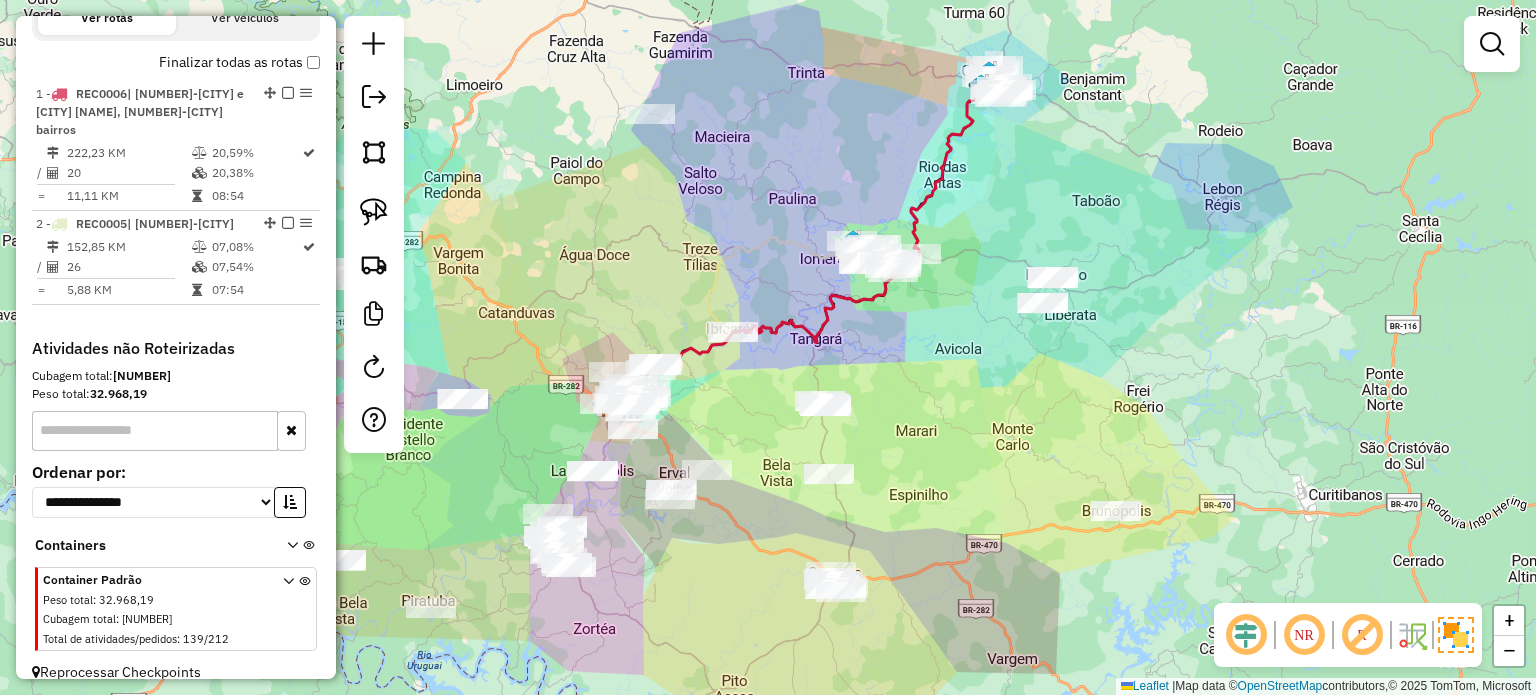 drag, startPoint x: 936, startPoint y: 426, endPoint x: 986, endPoint y: 395, distance: 58.830265 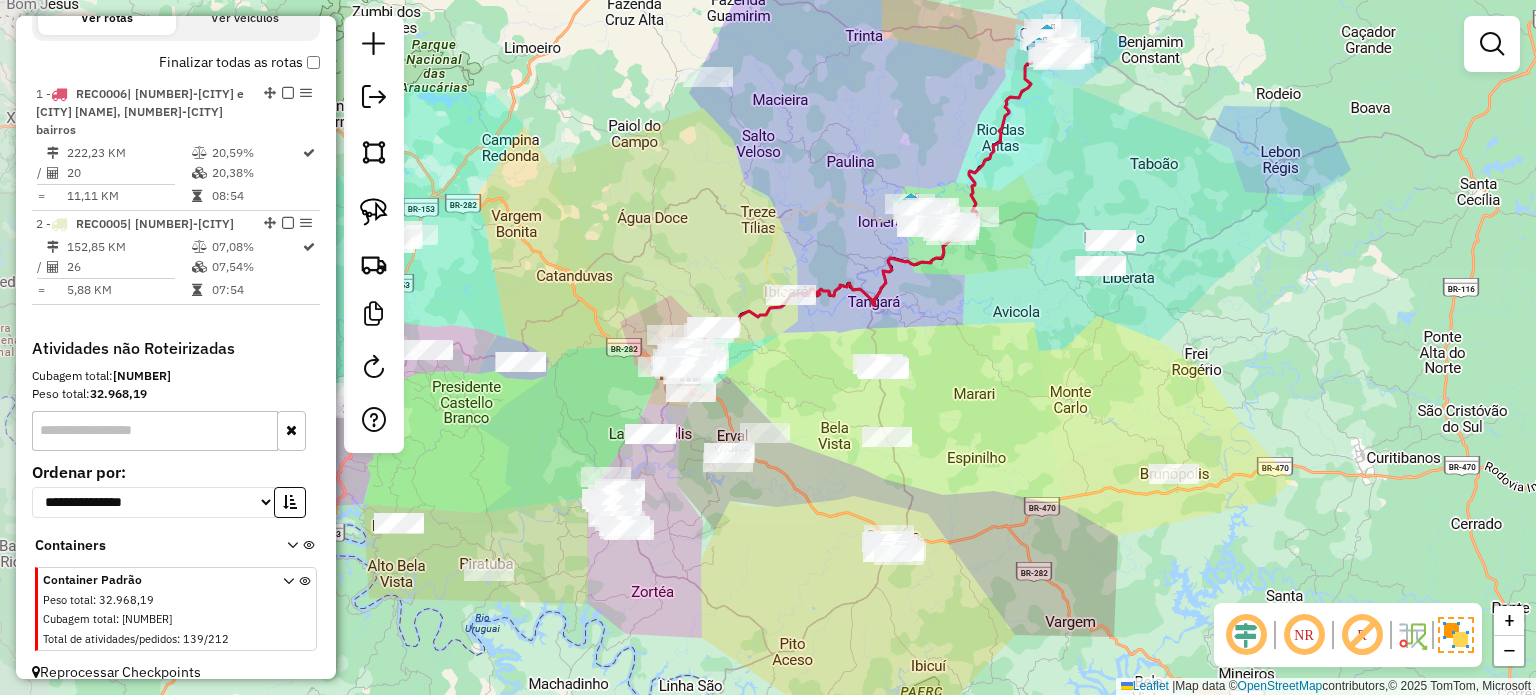 drag, startPoint x: 1011, startPoint y: 371, endPoint x: 1016, endPoint y: 411, distance: 40.311287 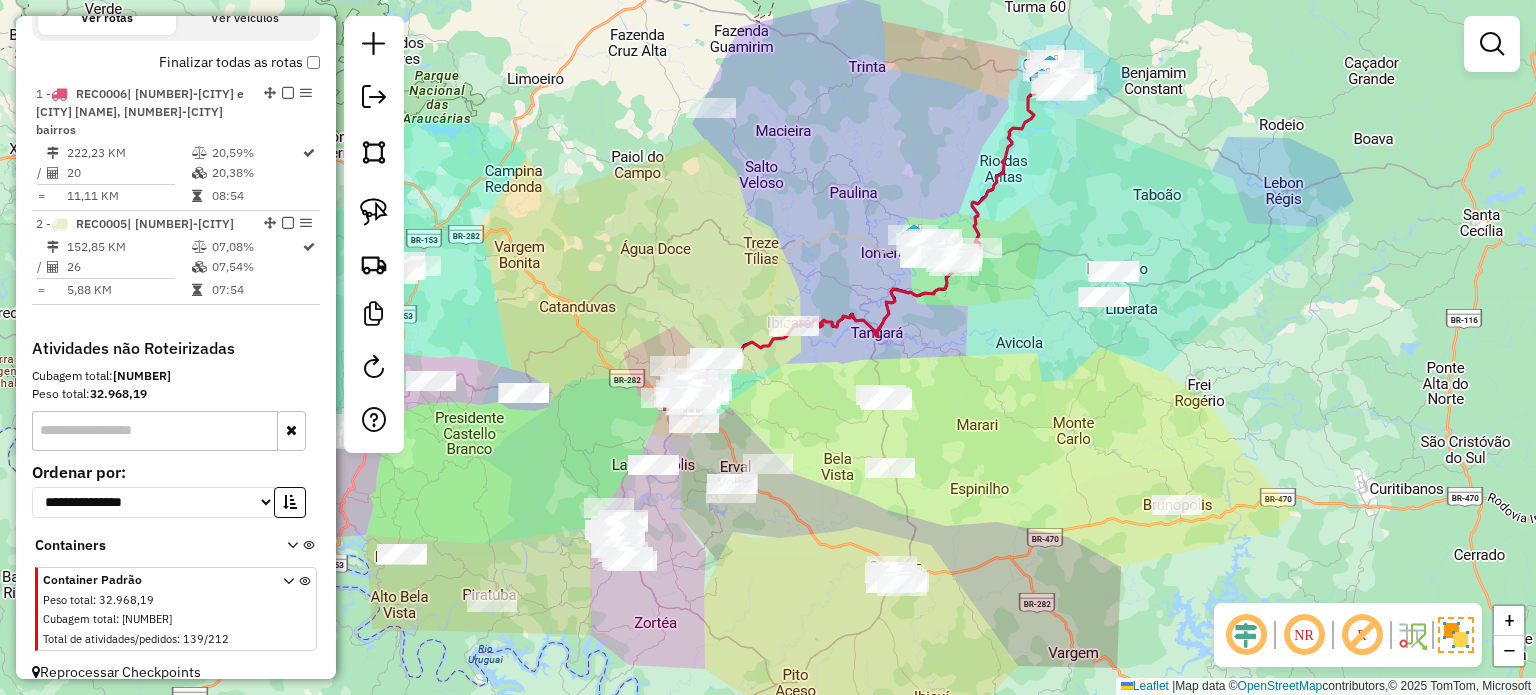 drag, startPoint x: 824, startPoint y: 412, endPoint x: 819, endPoint y: 391, distance: 21.587032 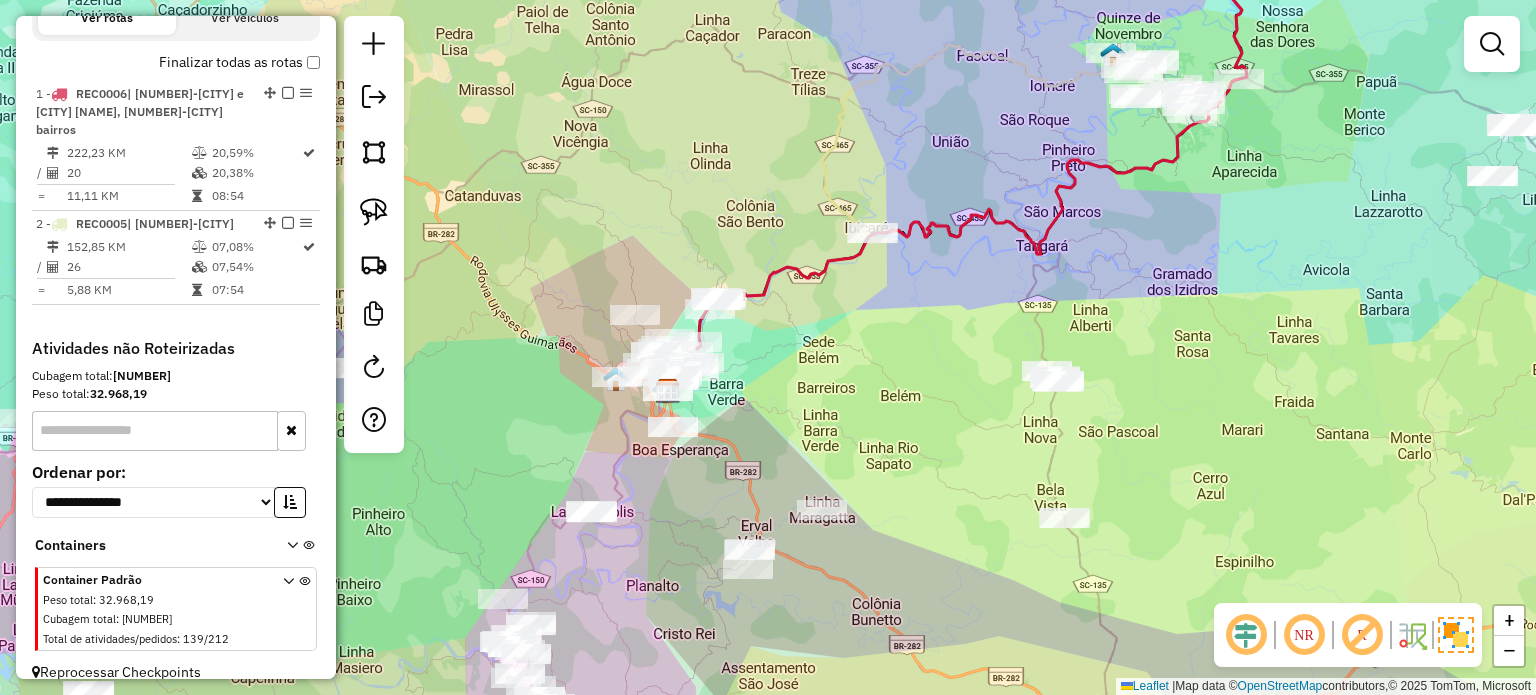 drag, startPoint x: 816, startPoint y: 407, endPoint x: 819, endPoint y: 383, distance: 24.186773 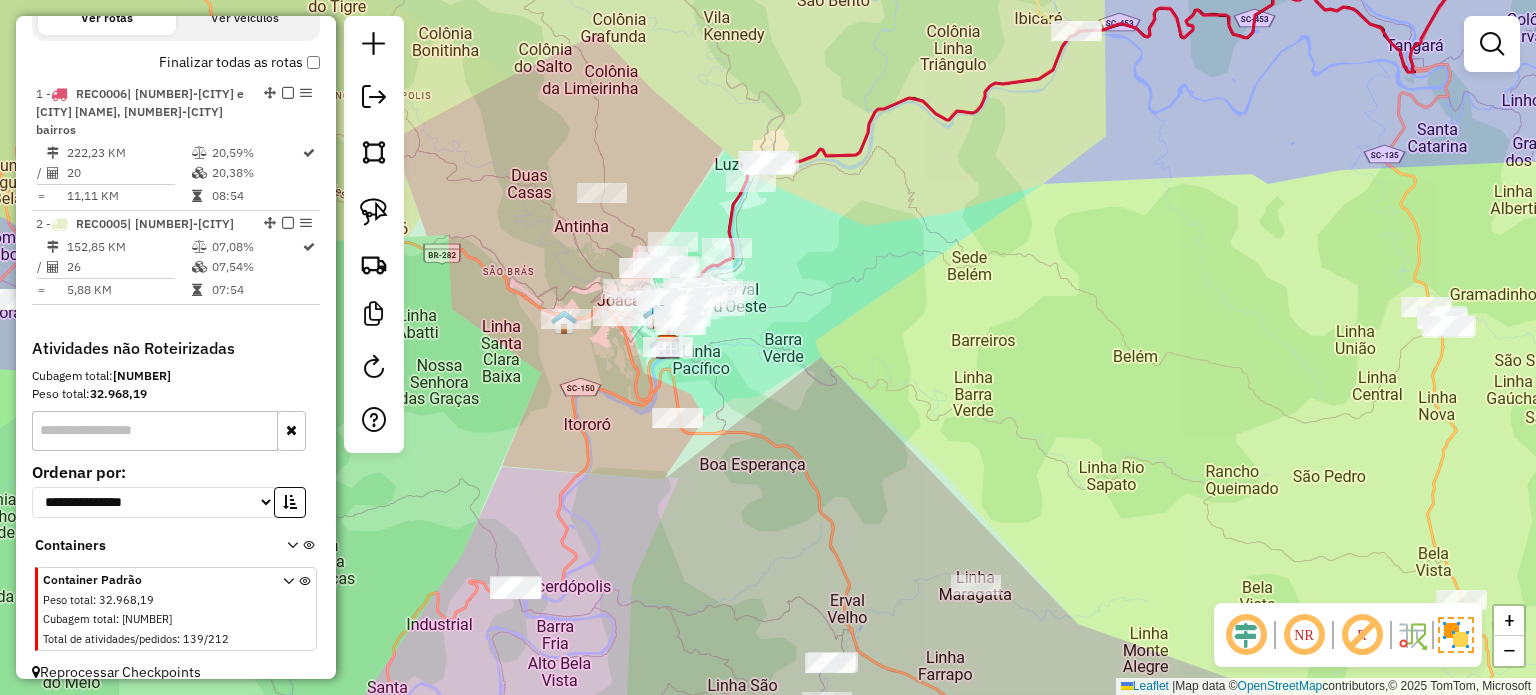 click on "Janela de atendimento Grade de atendimento Capacidade Transportadoras Veículos Cliente Pedidos  Rotas Selecione os dias de semana para filtrar as janelas de atendimento  Seg   Ter   Qua   Qui   Sex   Sáb   Dom  Informe o período da janela de atendimento: De: Até:  Filtrar exatamente a janela do cliente  Considerar janela de atendimento padrão  Selecione os dias de semana para filtrar as grades de atendimento  Seg   Ter   Qua   Qui   Sex   Sáb   Dom   Considerar clientes sem dia de atendimento cadastrado  Clientes fora do dia de atendimento selecionado Filtrar as atividades entre os valores definidos abaixo:  Peso mínimo:   Peso máximo:   Cubagem mínima:   Cubagem máxima:   De:   Até:  Filtrar as atividades entre o tempo de atendimento definido abaixo:  De:   Até:   Considerar capacidade total dos clientes não roteirizados Transportadora: Selecione um ou mais itens Tipo de veículo: Selecione um ou mais itens Veículo: Selecione um ou mais itens Motorista: Selecione um ou mais itens Nome: Rótulo:" 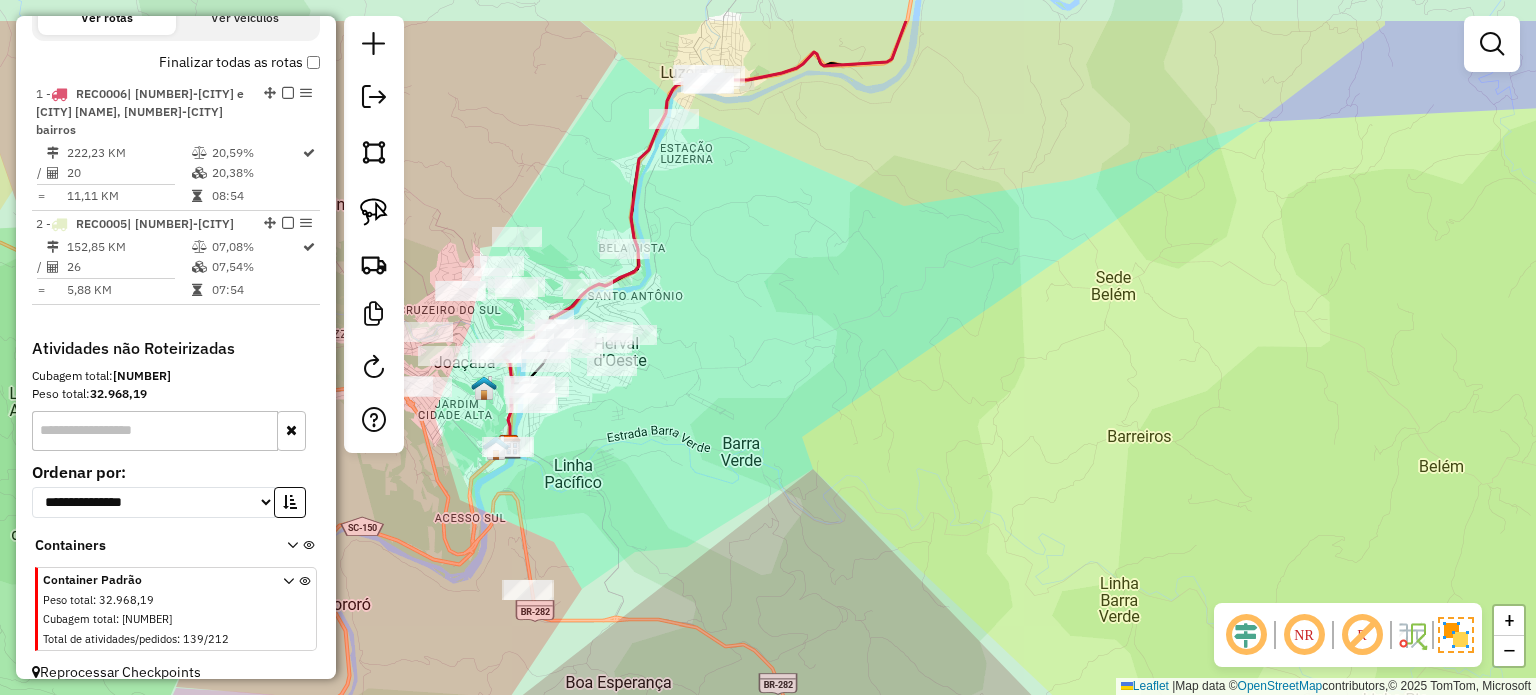 click on "Janela de atendimento Grade de atendimento Capacidade Transportadoras Veículos Cliente Pedidos  Rotas Selecione os dias de semana para filtrar as janelas de atendimento  Seg   Ter   Qua   Qui   Sex   Sáb   Dom  Informe o período da janela de atendimento: De: Até:  Filtrar exatamente a janela do cliente  Considerar janela de atendimento padrão  Selecione os dias de semana para filtrar as grades de atendimento  Seg   Ter   Qua   Qui   Sex   Sáb   Dom   Considerar clientes sem dia de atendimento cadastrado  Clientes fora do dia de atendimento selecionado Filtrar as atividades entre os valores definidos abaixo:  Peso mínimo:   Peso máximo:   Cubagem mínima:   Cubagem máxima:   De:   Até:  Filtrar as atividades entre o tempo de atendimento definido abaixo:  De:   Até:   Considerar capacidade total dos clientes não roteirizados Transportadora: Selecione um ou mais itens Tipo de veículo: Selecione um ou mais itens Veículo: Selecione um ou mais itens Motorista: Selecione um ou mais itens Nome: Rótulo:" 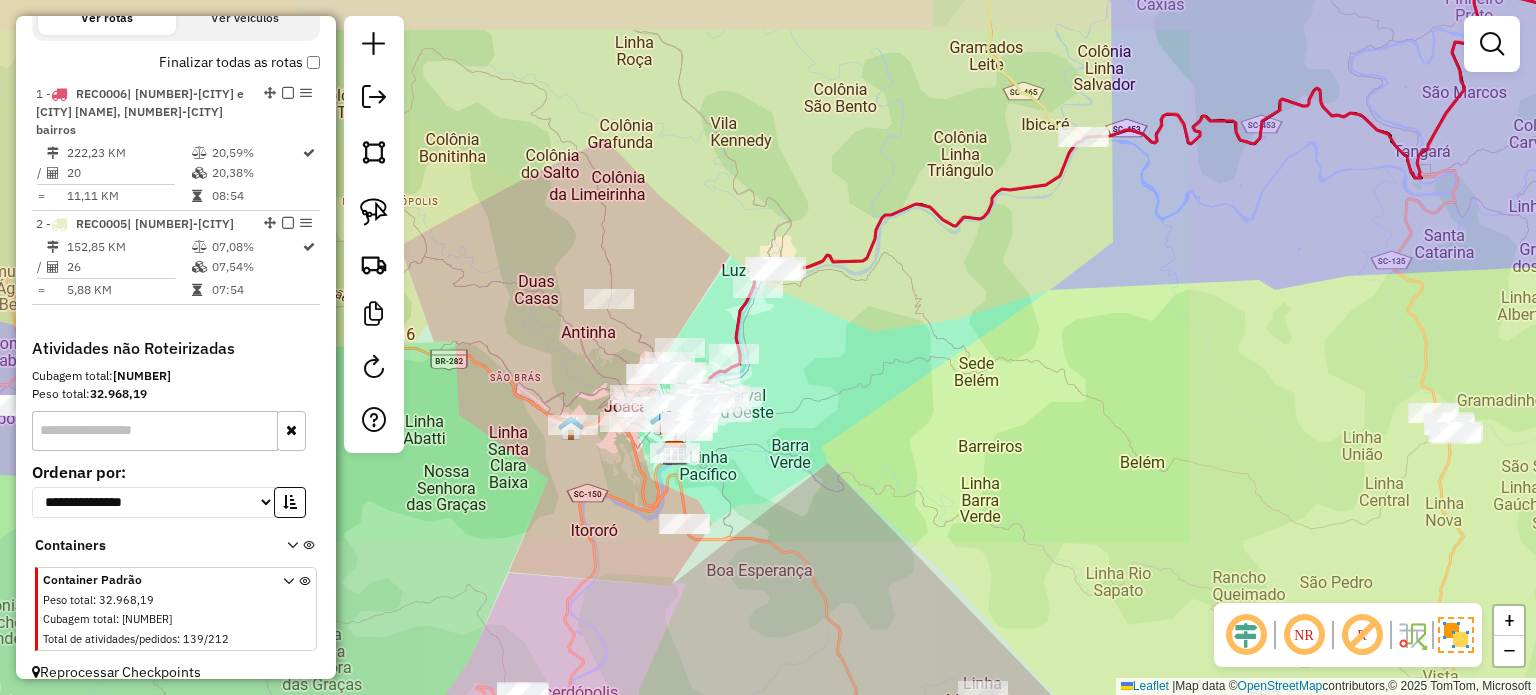 drag, startPoint x: 883, startPoint y: 447, endPoint x: 856, endPoint y: 474, distance: 38.183765 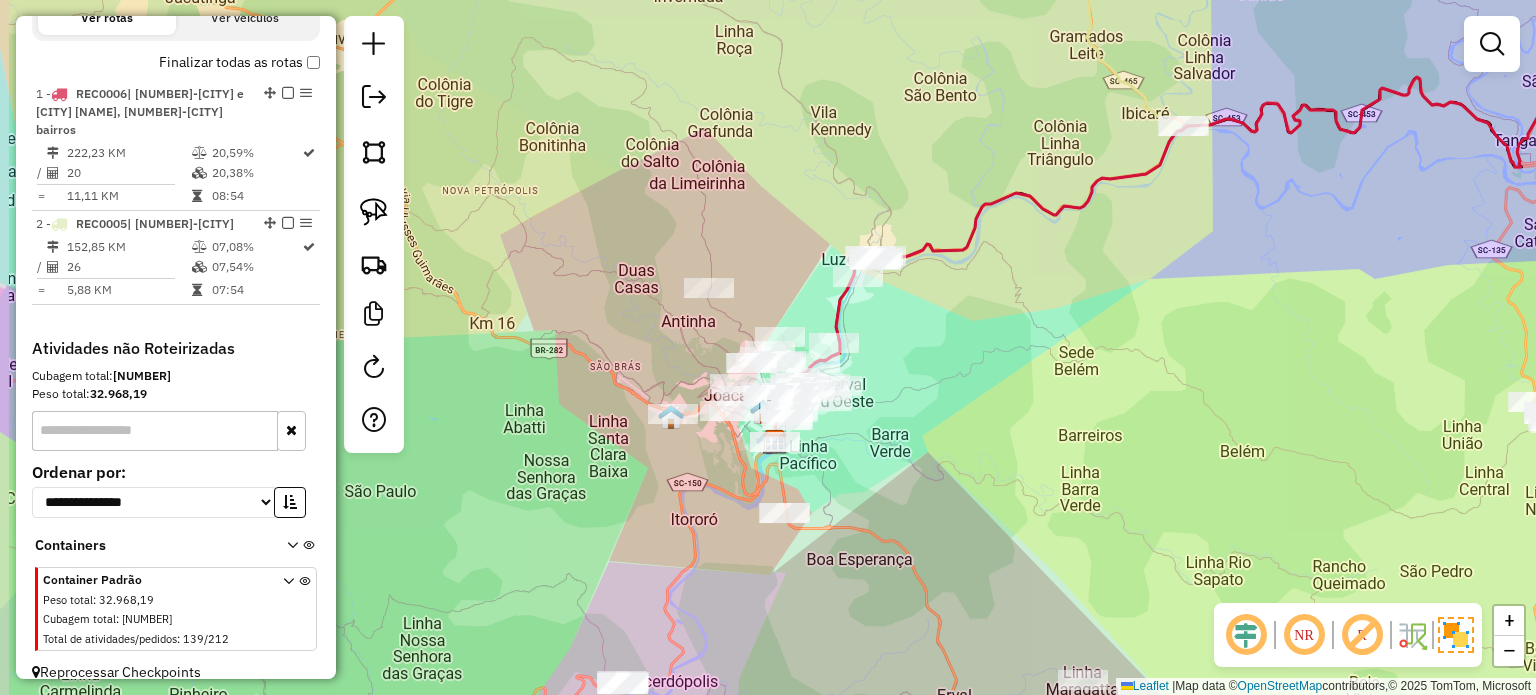 drag, startPoint x: 1054, startPoint y: 355, endPoint x: 1097, endPoint y: 343, distance: 44.64303 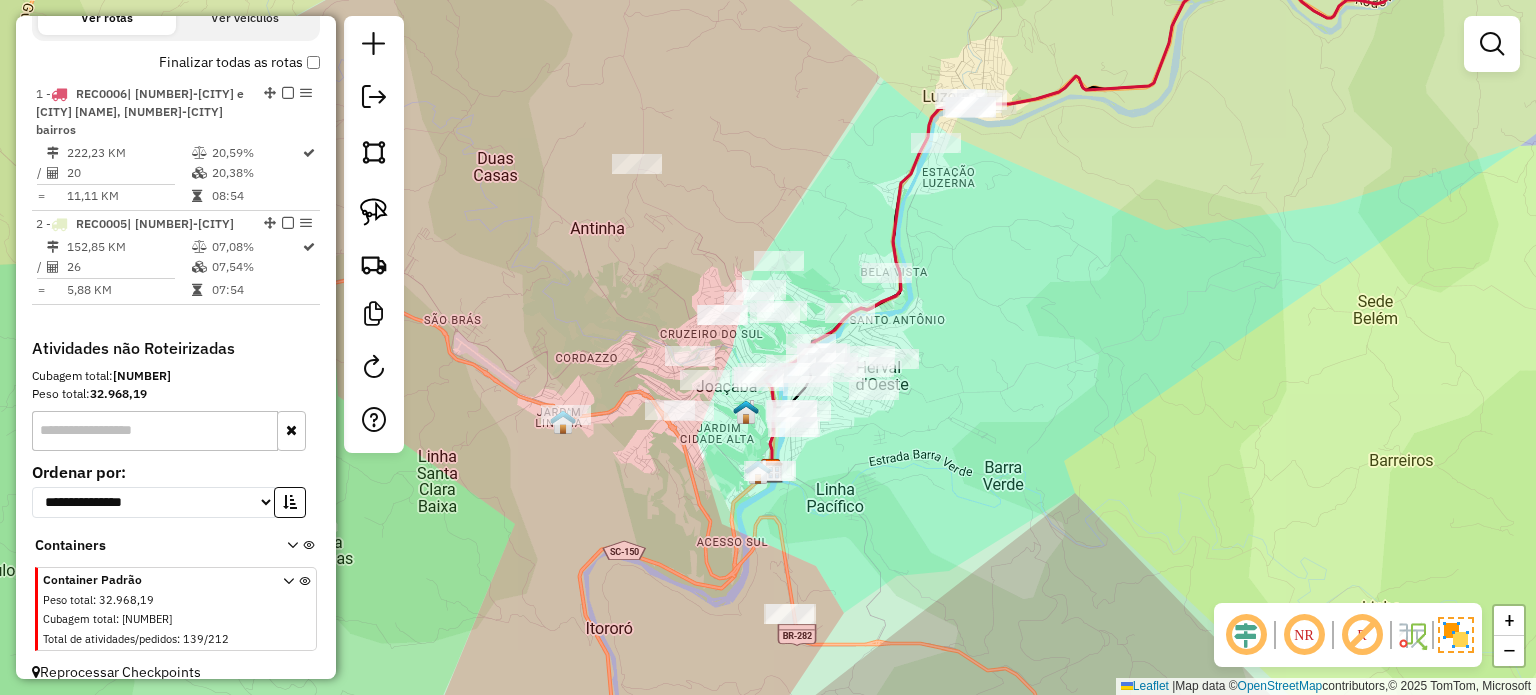 drag, startPoint x: 1001, startPoint y: 442, endPoint x: 1007, endPoint y: 475, distance: 33.54102 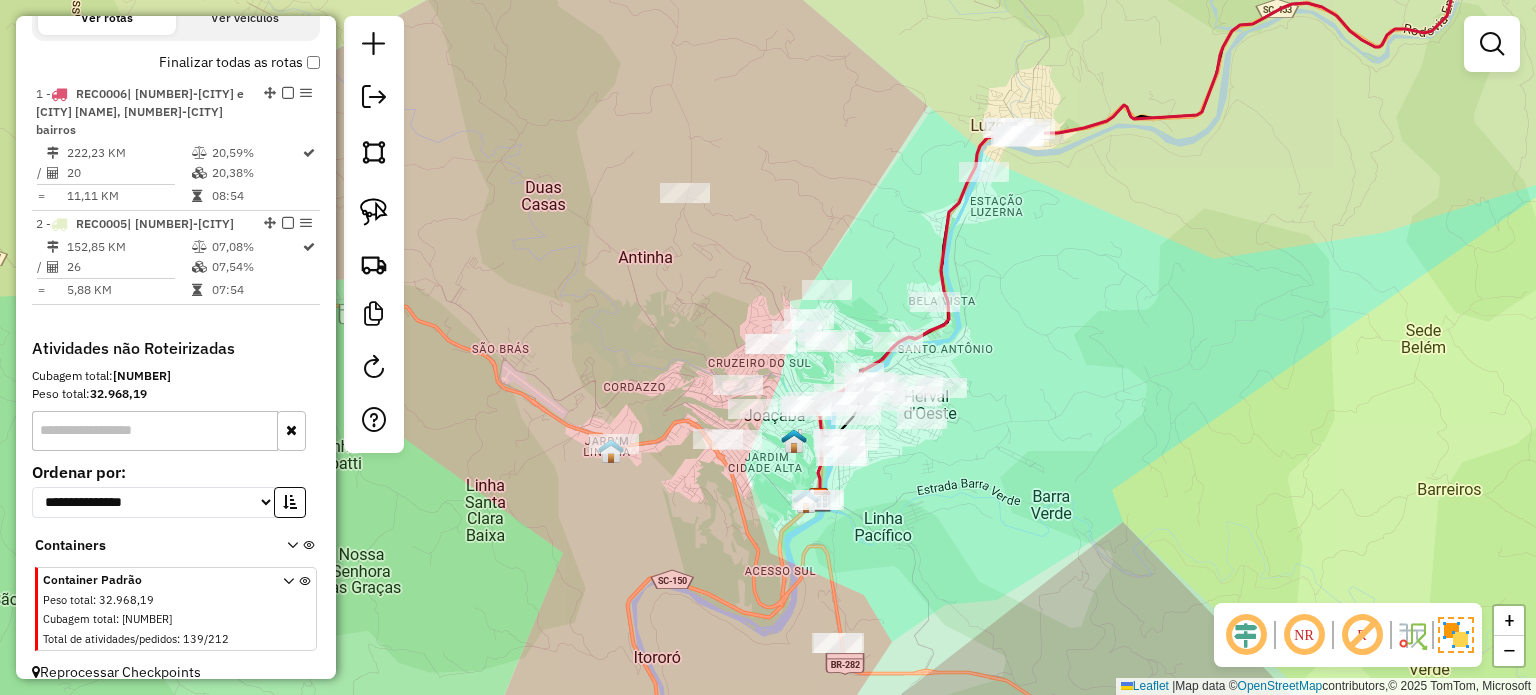 click on "Janela de atendimento Grade de atendimento Capacidade Transportadoras Veículos Cliente Pedidos  Rotas Selecione os dias de semana para filtrar as janelas de atendimento  Seg   Ter   Qua   Qui   Sex   Sáb   Dom  Informe o período da janela de atendimento: De: Até:  Filtrar exatamente a janela do cliente  Considerar janela de atendimento padrão  Selecione os dias de semana para filtrar as grades de atendimento  Seg   Ter   Qua   Qui   Sex   Sáb   Dom   Considerar clientes sem dia de atendimento cadastrado  Clientes fora do dia de atendimento selecionado Filtrar as atividades entre os valores definidos abaixo:  Peso mínimo:   Peso máximo:   Cubagem mínima:   Cubagem máxima:   De:   Até:  Filtrar as atividades entre o tempo de atendimento definido abaixo:  De:   Até:   Considerar capacidade total dos clientes não roteirizados Transportadora: Selecione um ou mais itens Tipo de veículo: Selecione um ou mais itens Veículo: Selecione um ou mais itens Motorista: Selecione um ou mais itens Nome: Rótulo:" 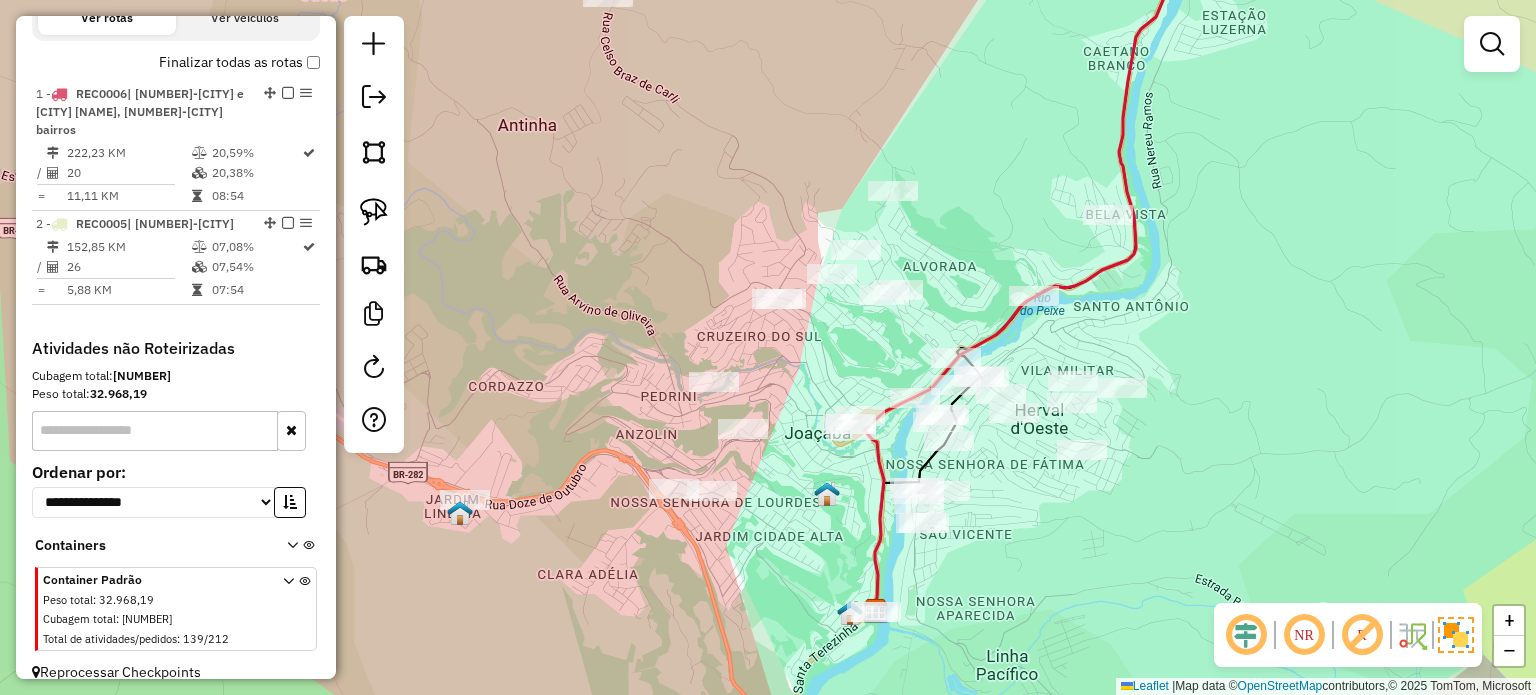 drag, startPoint x: 828, startPoint y: 483, endPoint x: 848, endPoint y: 507, distance: 31.241 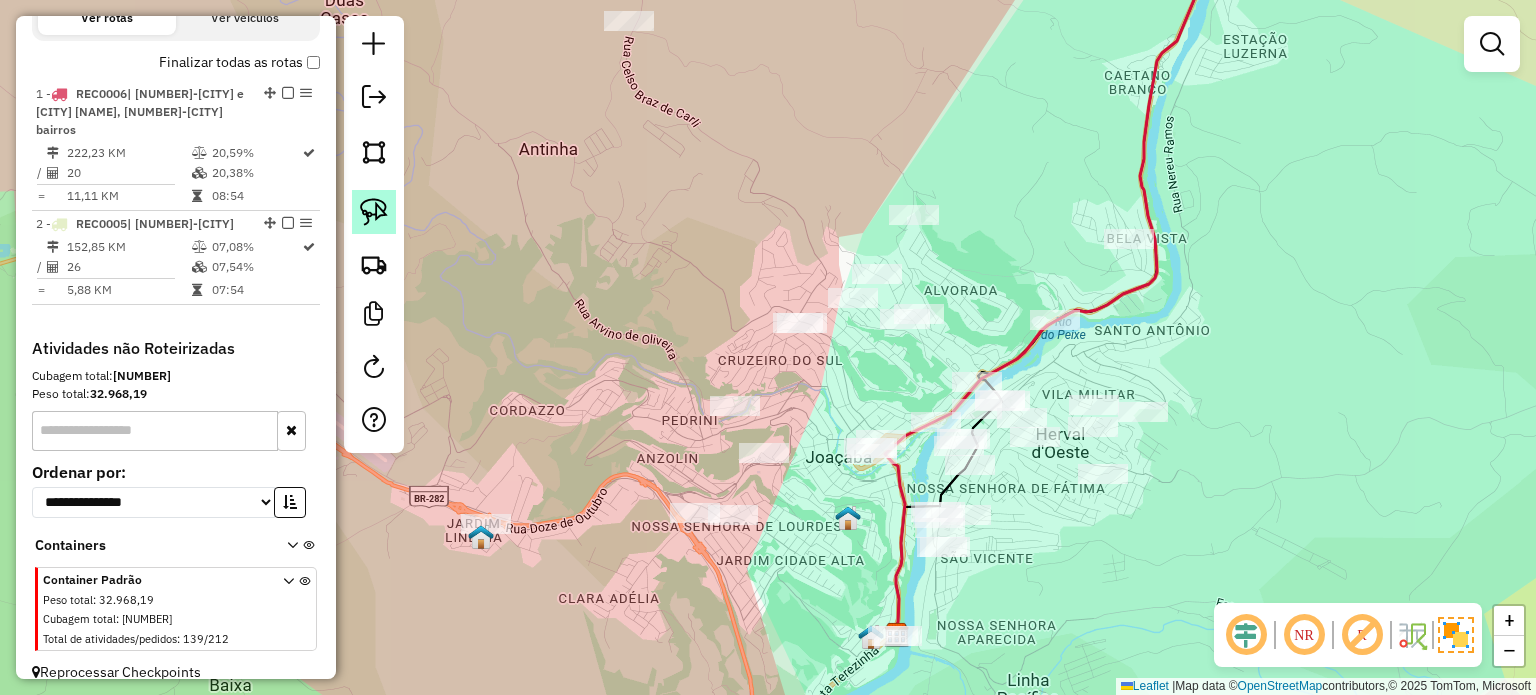 click 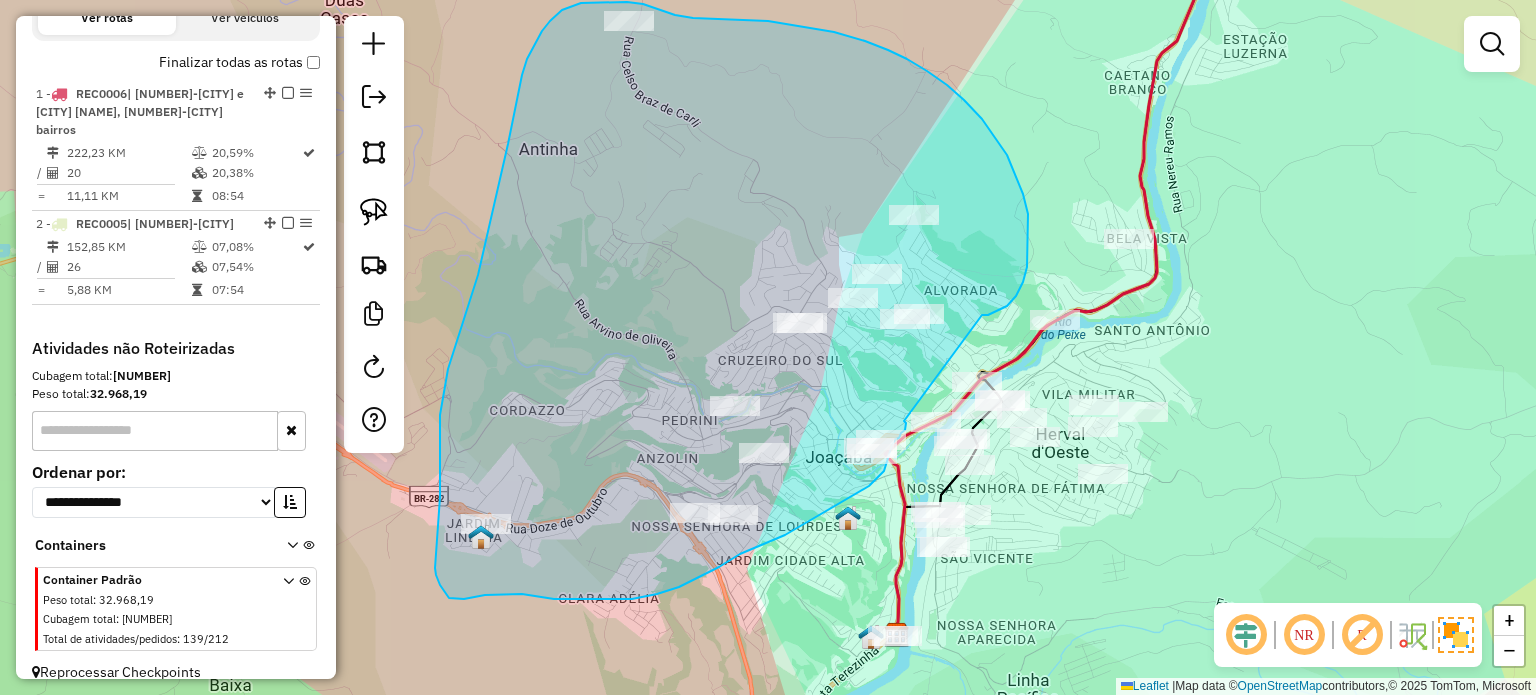 drag, startPoint x: 1007, startPoint y: 306, endPoint x: 904, endPoint y: 421, distance: 154.38264 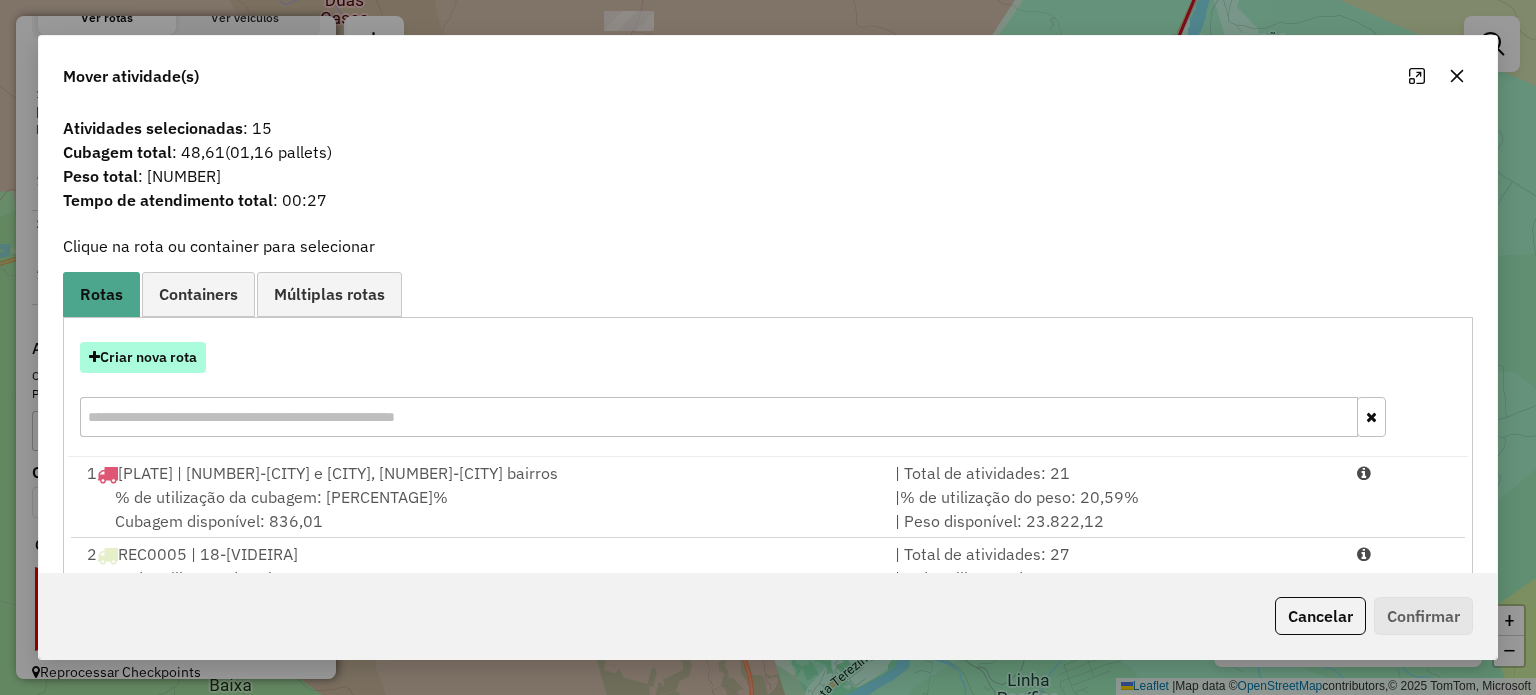 click on "Criar nova rota" at bounding box center (143, 357) 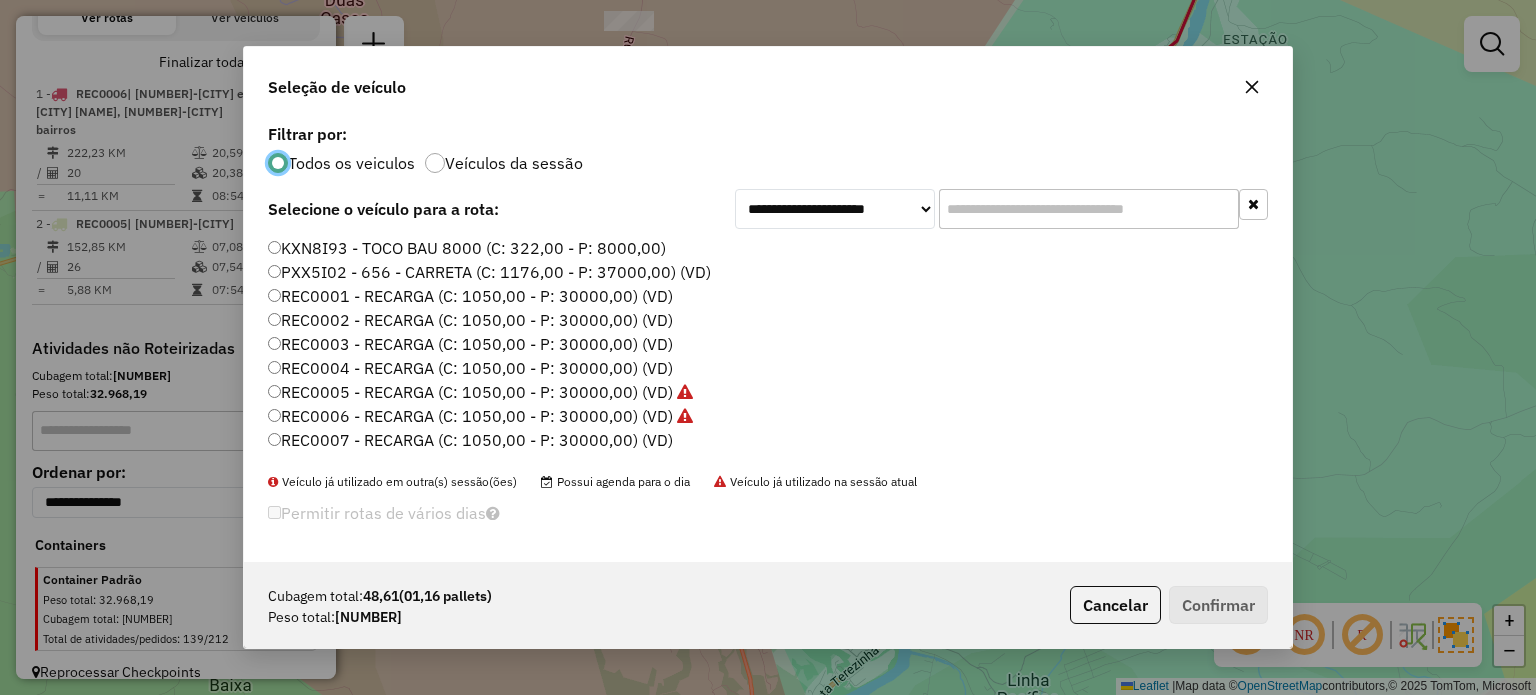 scroll, scrollTop: 10, scrollLeft: 6, axis: both 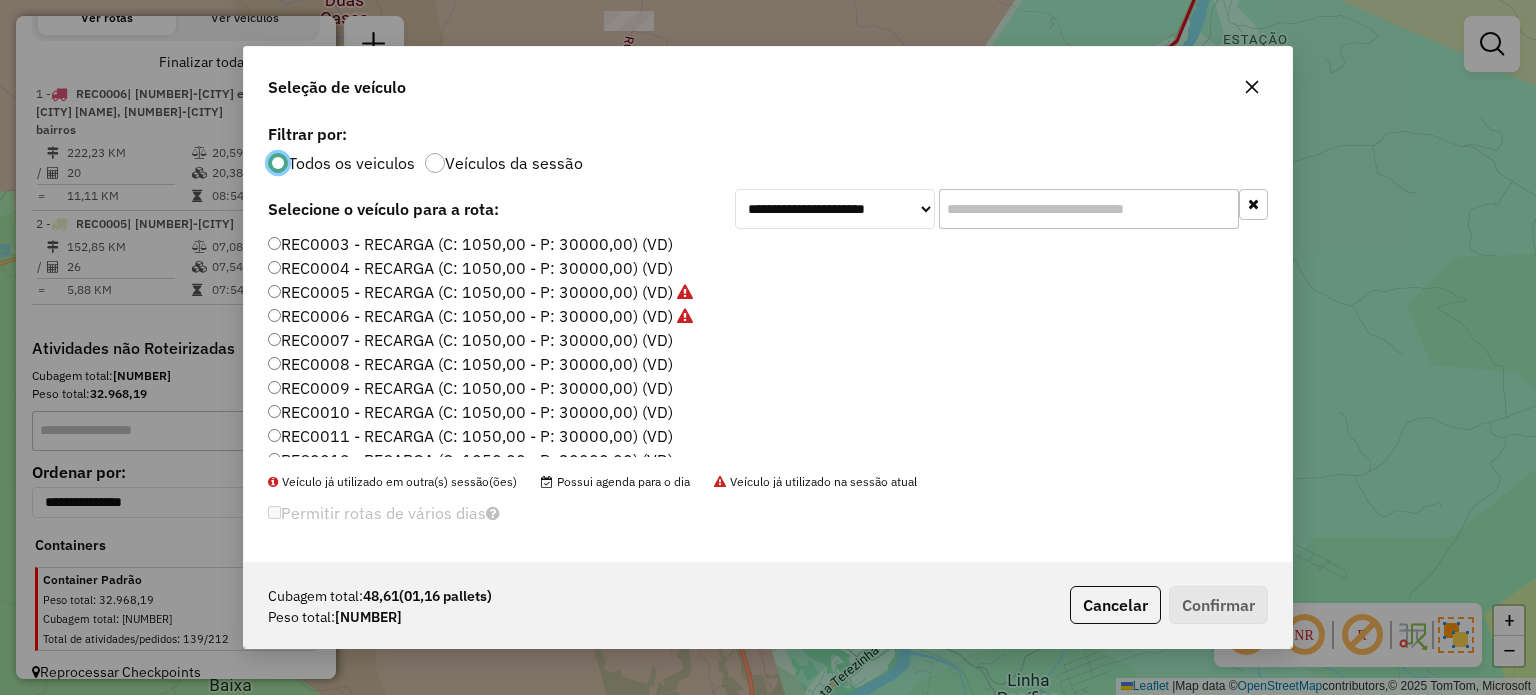 click on "REC0007 - RECARGA (C: 1050,00 - P: 30000,00) (VD)" 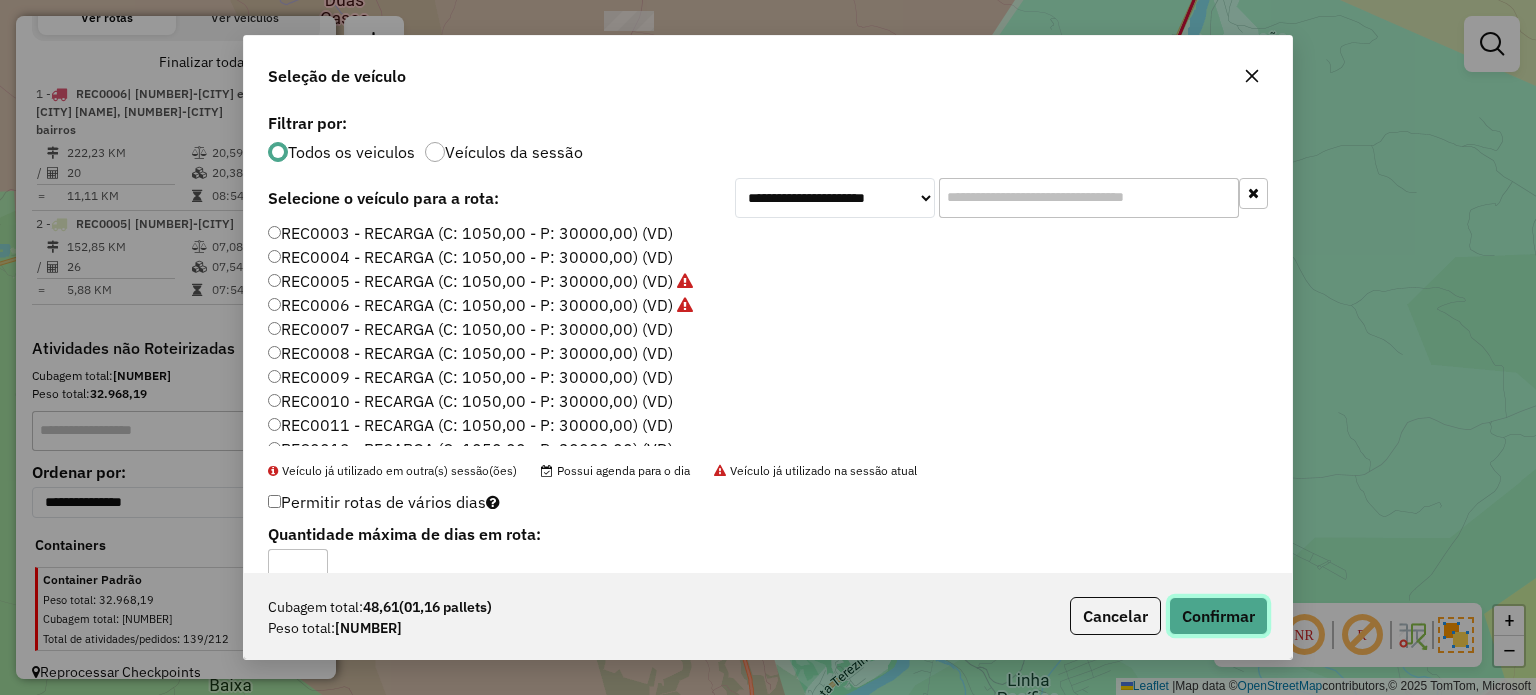 drag, startPoint x: 1197, startPoint y: 622, endPoint x: 1292, endPoint y: 552, distance: 118.004234 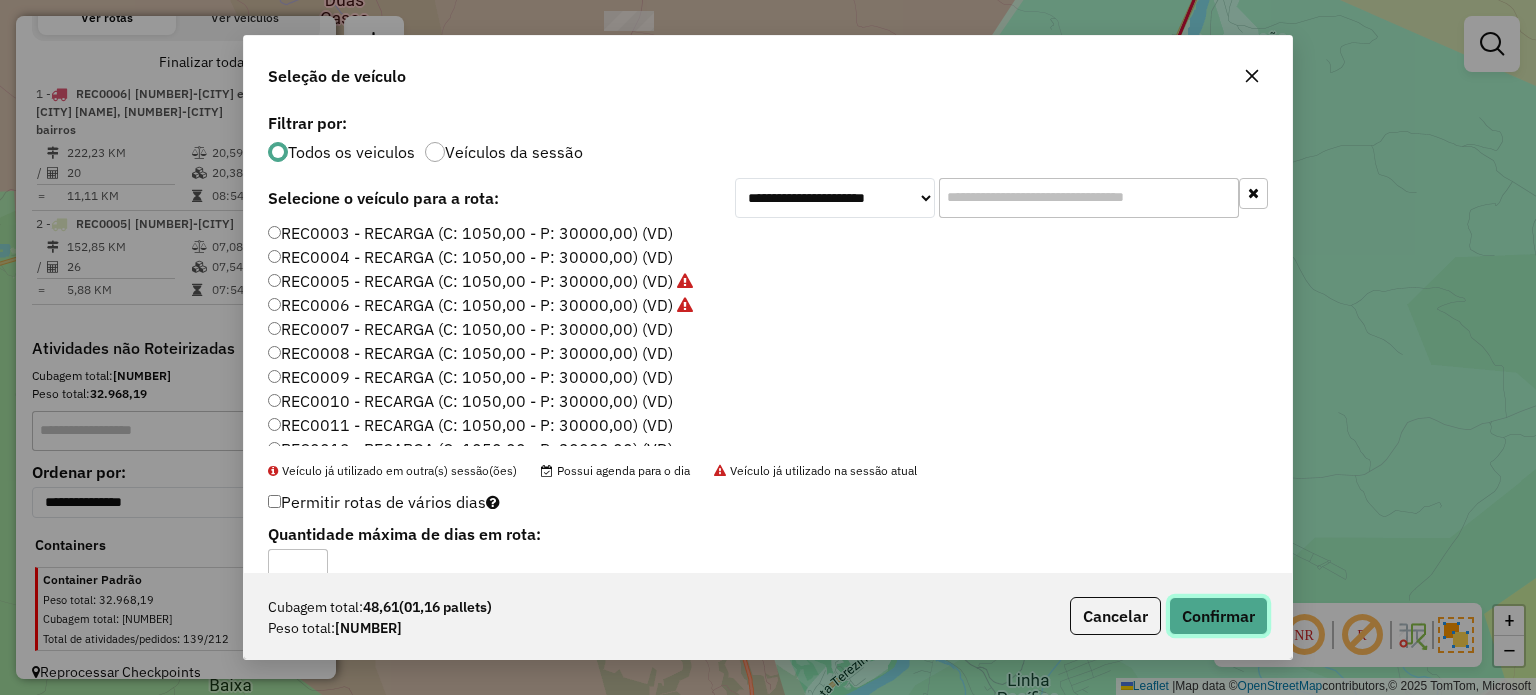 click on "Confirmar" 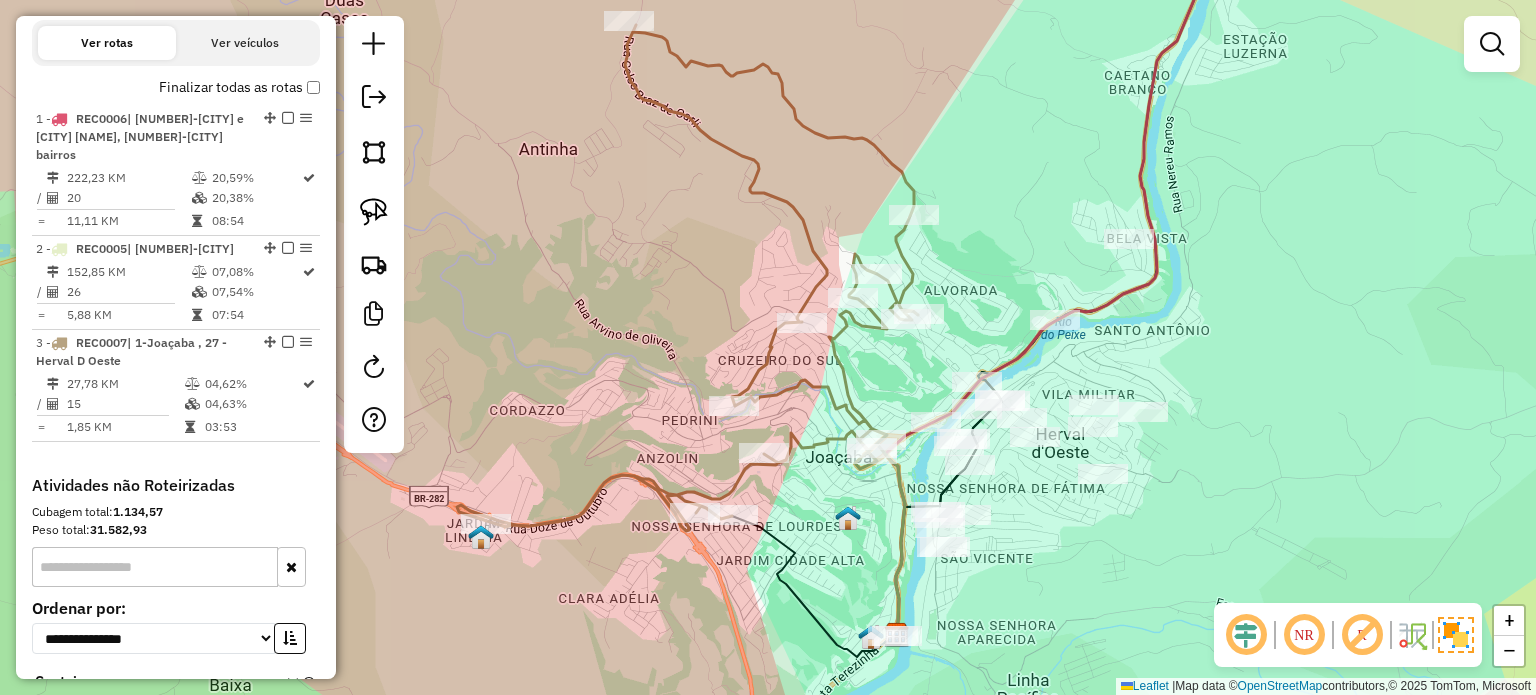 scroll, scrollTop: 734, scrollLeft: 0, axis: vertical 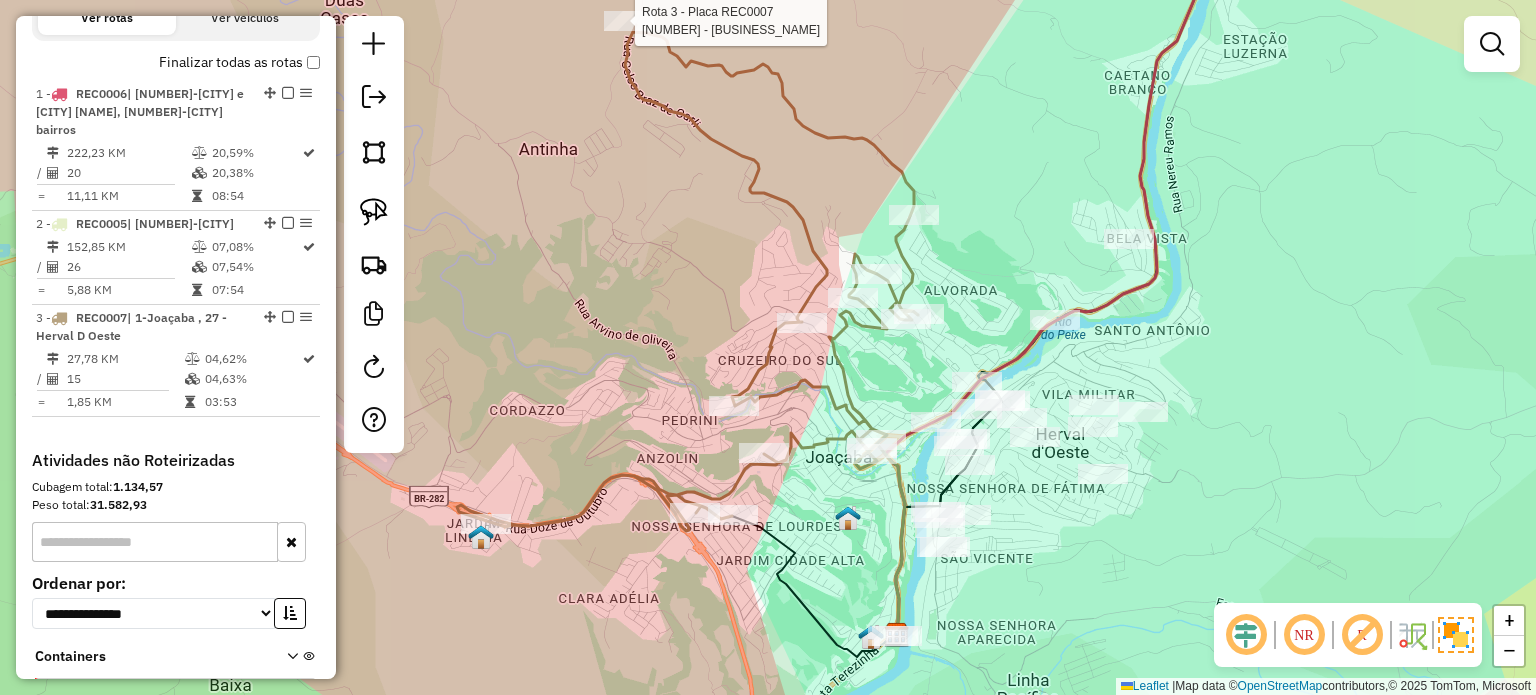 select on "*********" 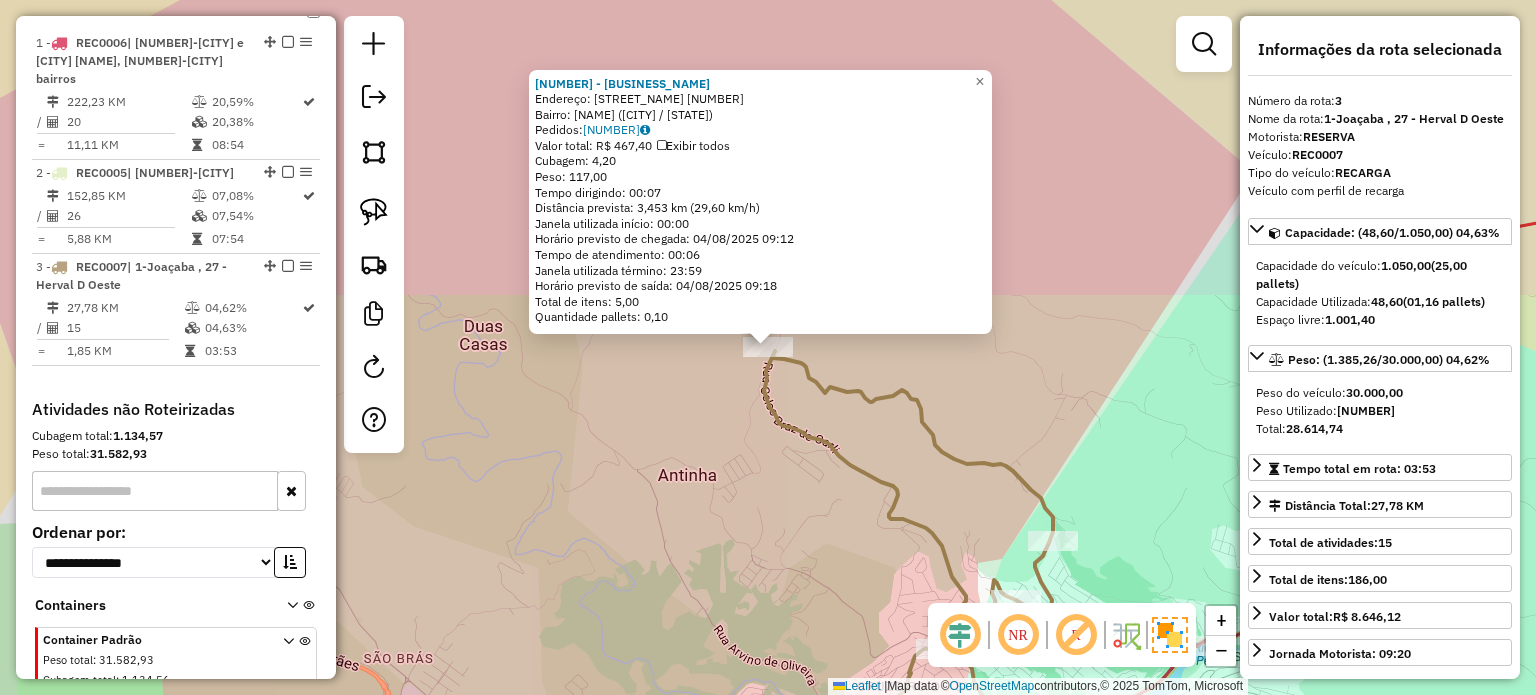 scroll, scrollTop: 845, scrollLeft: 0, axis: vertical 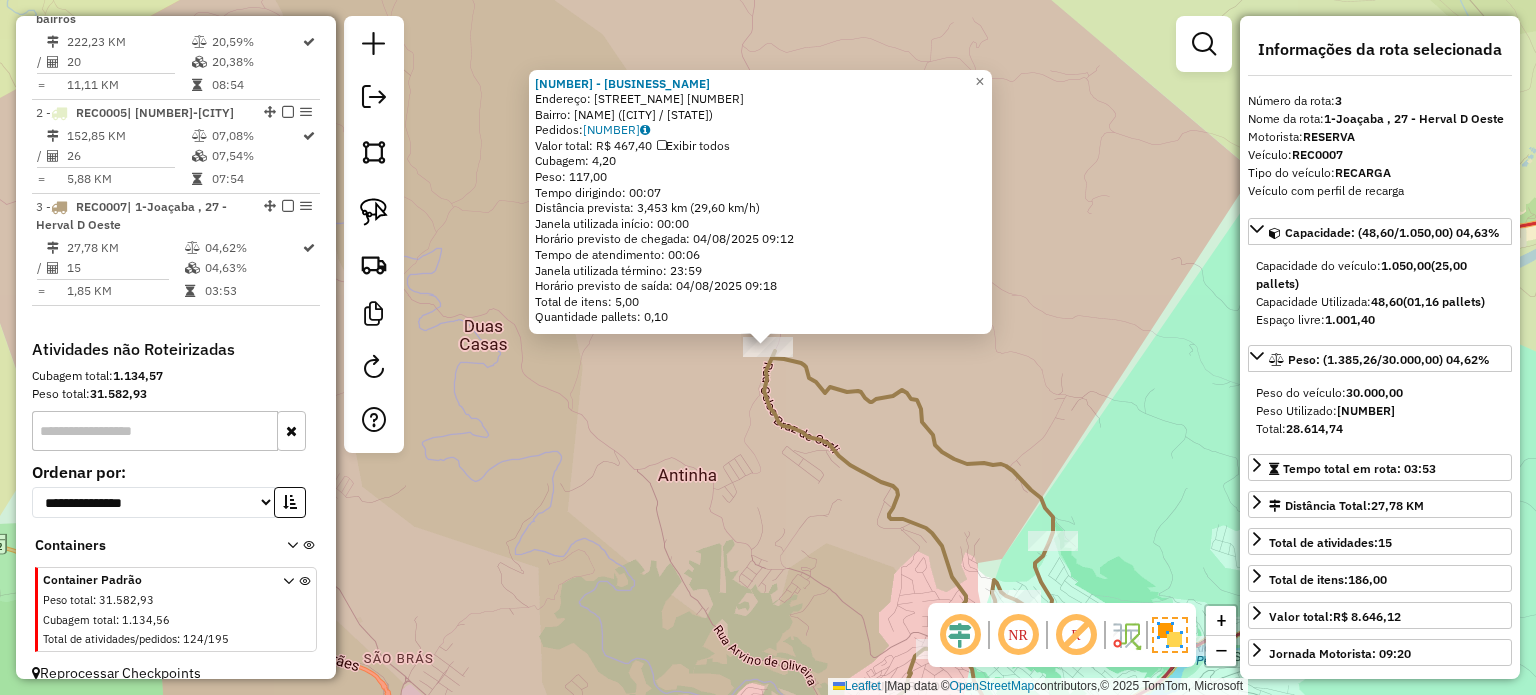 click 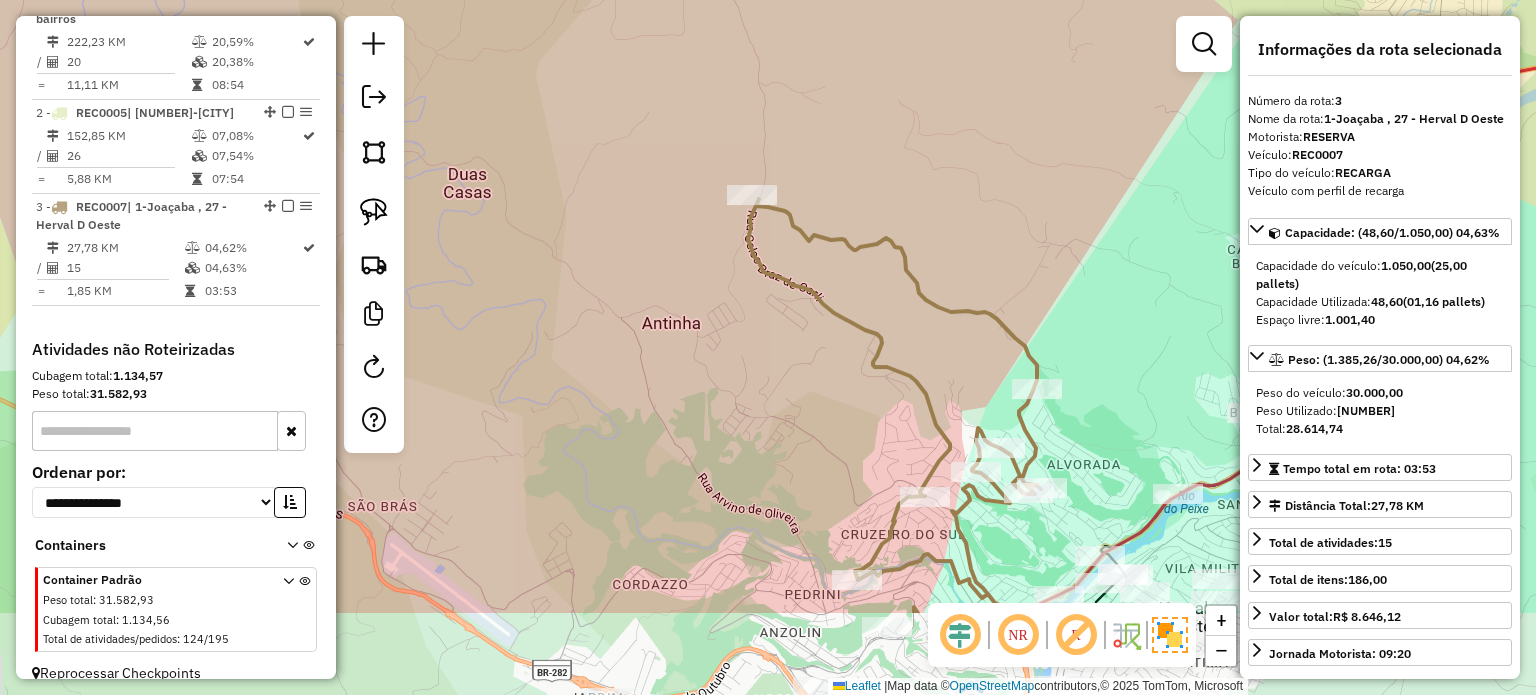 drag, startPoint x: 892, startPoint y: 395, endPoint x: 864, endPoint y: 226, distance: 171.30382 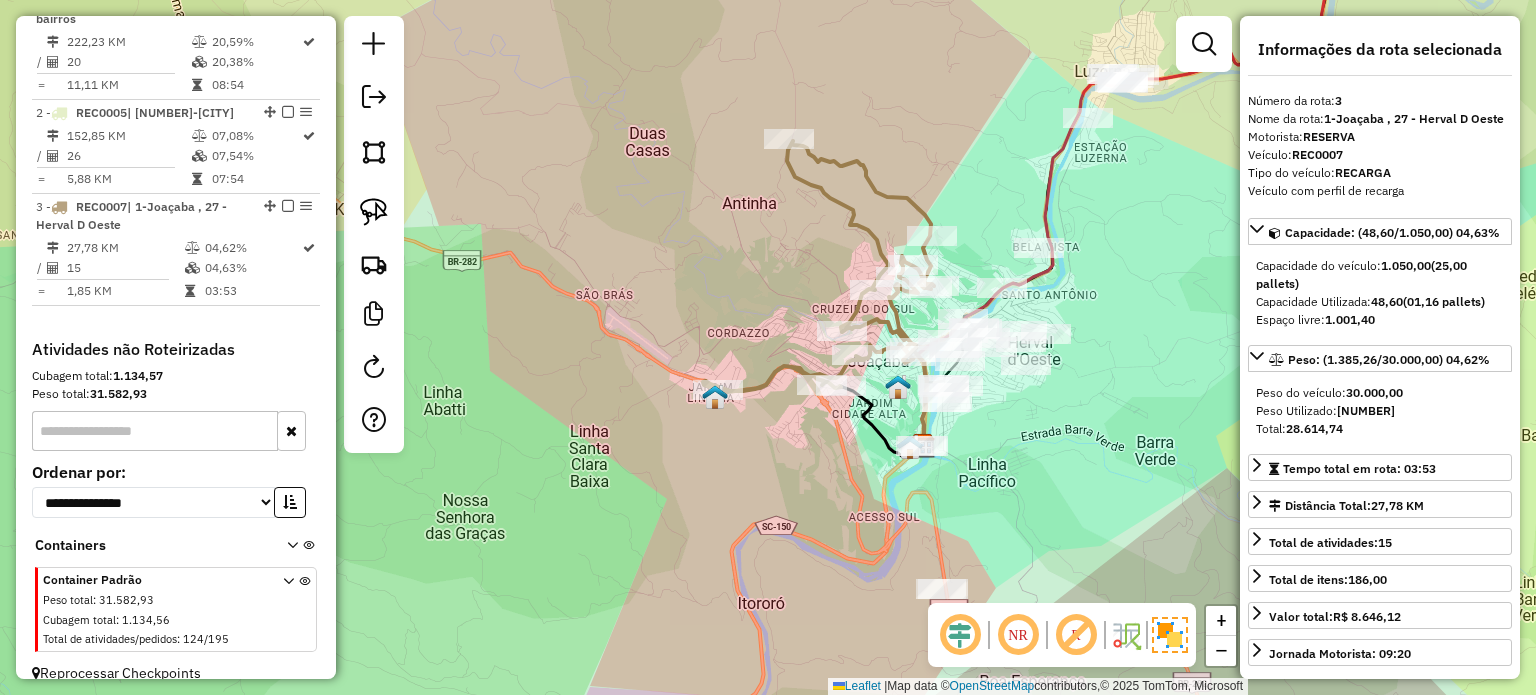 click 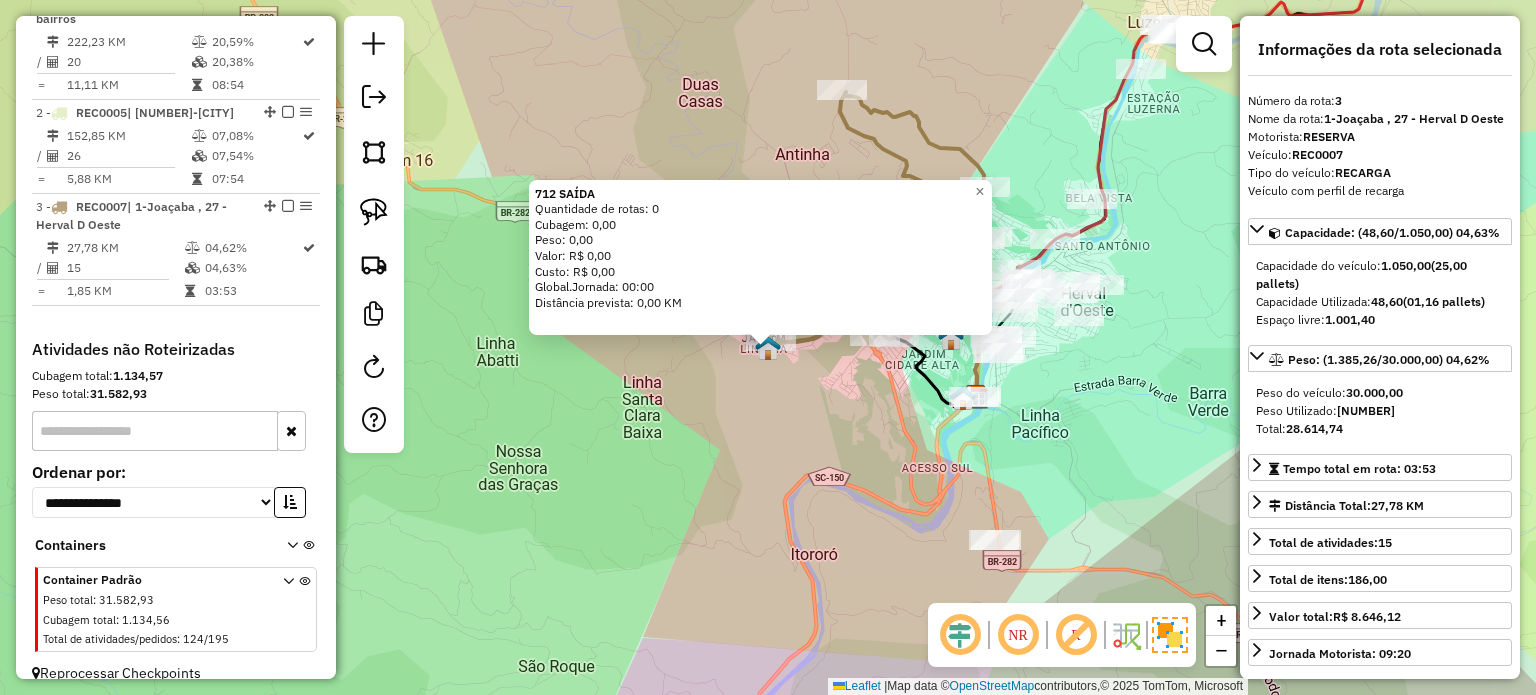 click on "[NUMBER] SAÍDA  Quantidade de rotas: [NUMBER]   Cubagem: [CUBAGE]  Peso: [WEIGHT]  Valor: R$ [PRICE]   Custo: R$ [PRICE]  Global.Jornada: [TIME]  Distância prevista: [DISTANCE] KM  × Janela de atendimento Grade de atendimento Capacidade Transportadoras Veículos Cliente Pedidos  Rotas Selecione os dias de semana para filtrar as janelas de atendimento  Seg   Ter   Qua   Qui   Sex   Sáb   Dom  Informe o período da janela de atendimento: De: Até:  Filtrar exatamente a janela do cliente  Considerar janela de atendimento padrão  Selecione os dias de semana para filtrar as grades de atendimento  Seg   Ter   Qua   Qui   Sex   Sáb   Dom   Considerar clientes sem dia de atendimento cadastrado  Clientes fora do dia de atendimento selecionado Filtrar as atividades entre os valores definidos abaixo:  Peso mínimo:   Peso máximo:   Cubagem mínima:   Cubagem máxima:   De:   Até:  Filtrar as atividades entre o tempo de atendimento definido abaixo:  De:   Até:   Considerar capacidade total dos clientes não roteirizados Transportadora: Nome: +" 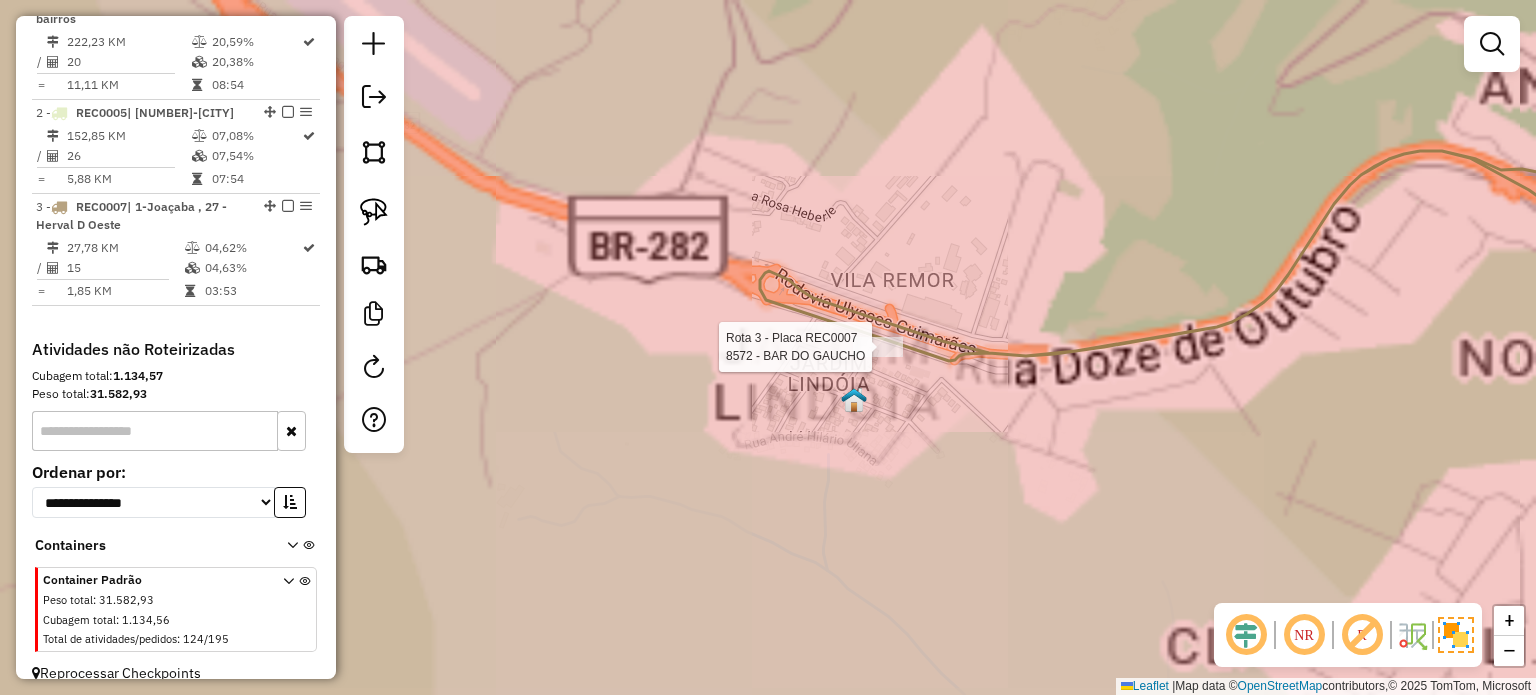 select on "*********" 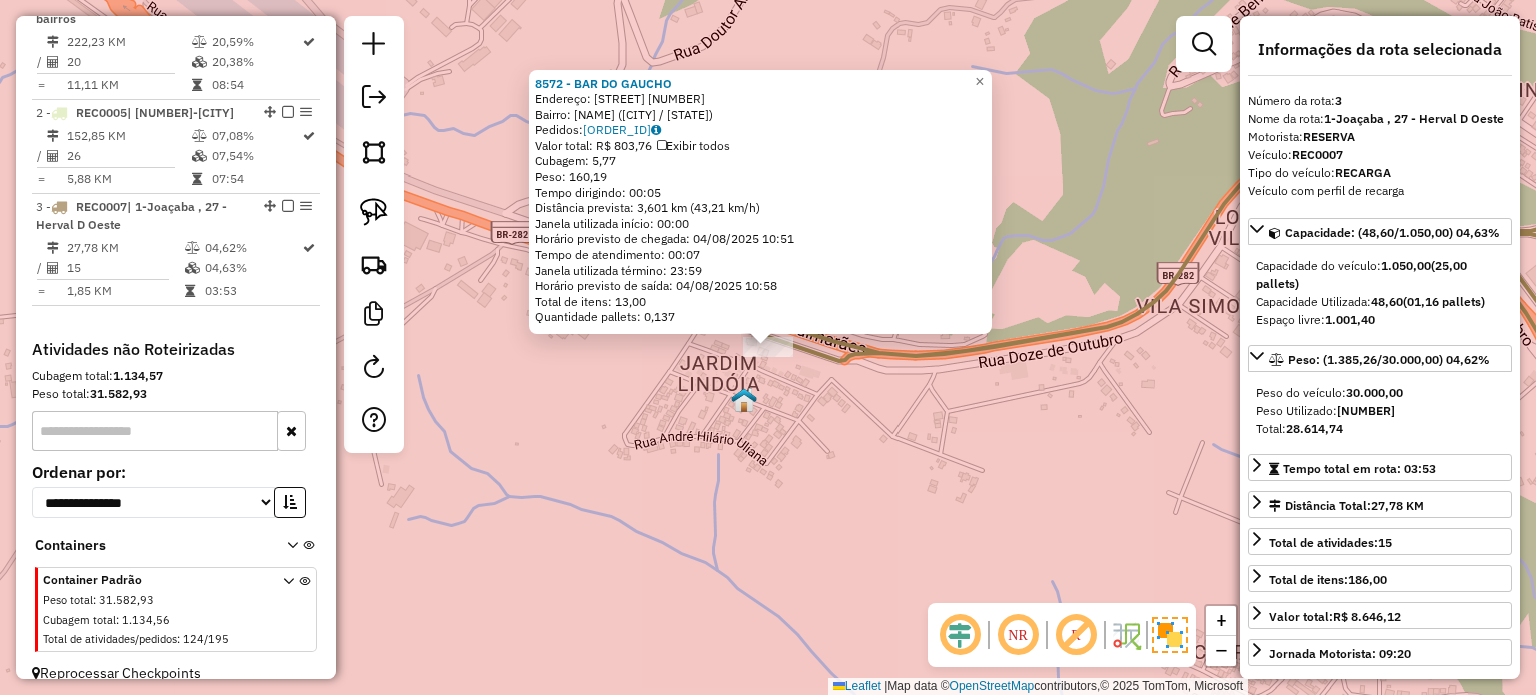 click on "8572 - BAR DO GAUCHO Endereço: XV DE NOVEMBRO 1415 Bairro: JARDIM LINDOIA ([CITY] / [STATE]) Pedidos: 02994628 Valor total: R$ 803,76 Exibir todos Cubagem: 5,77 Peso: 160,19 Tempo dirigindo: 00:05 Distância prevista: 3,601 km (43,21 km/h) Janela utilizada início: 00:00 Horário previsto de chegada: 04/08/2025 10:51 Tempo de atendimento: 00:07 Janela utilizada término: 23:59 Horário previsto de saída: 04/08/2025 10:58 Total de itens: 13,00 Quantidade pallets: 0,137 × Janela de atendimento Grade de atendimento Capacidade Transportadoras Veículos Cliente Pedidos Rotas Selecione os dias de semana para filtrar as janelas de atendimento Seg Ter Qua Qui Sex Sáb Dom Informe o período da janela de atendimento: De: Até: Filtrar exatamente a janela do cliente Considerar janela de atendimento padrão Selecione os dias de semana para filtrar as grades de atendimento Seg Ter Qua Qui Sex Sáb Dom Considerar clientes sem dia de atendimento cadastrado De:" 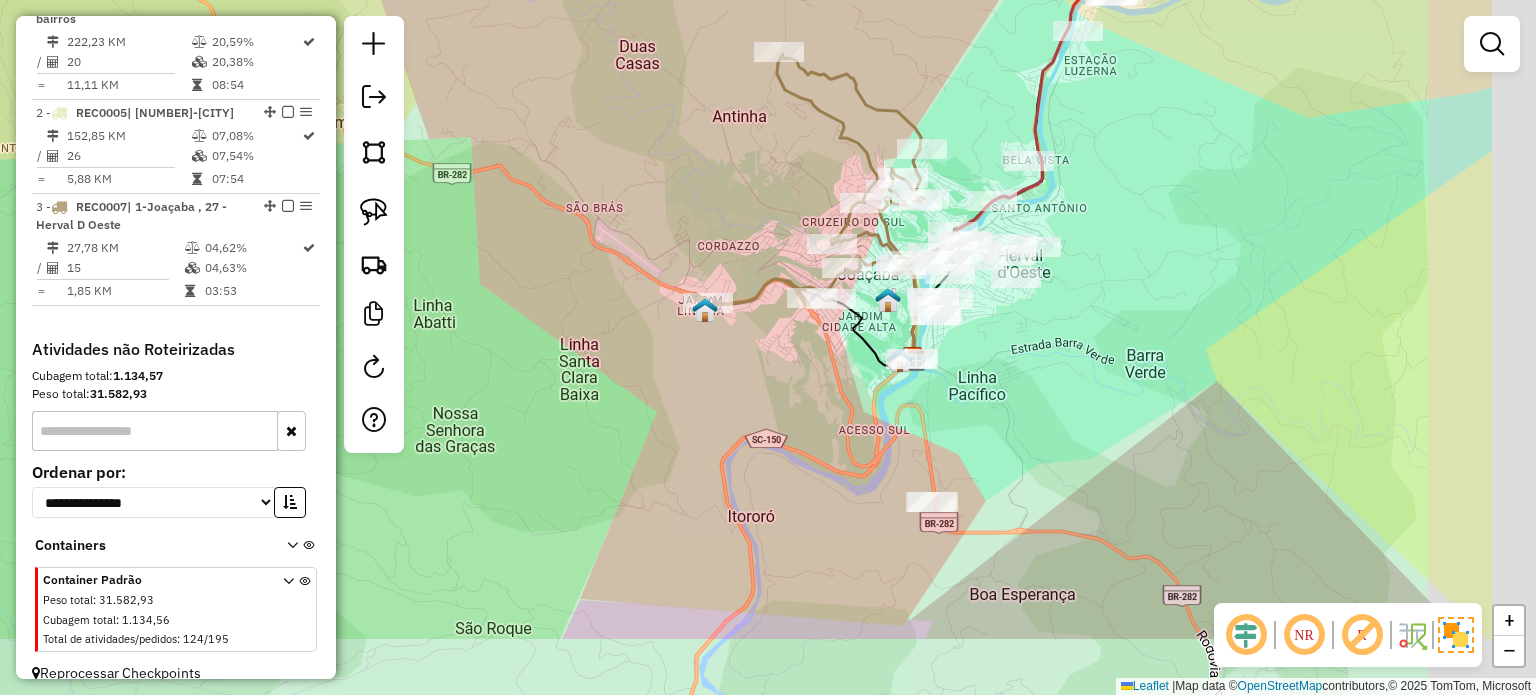 drag, startPoint x: 1001, startPoint y: 496, endPoint x: 784, endPoint y: 299, distance: 293.08362 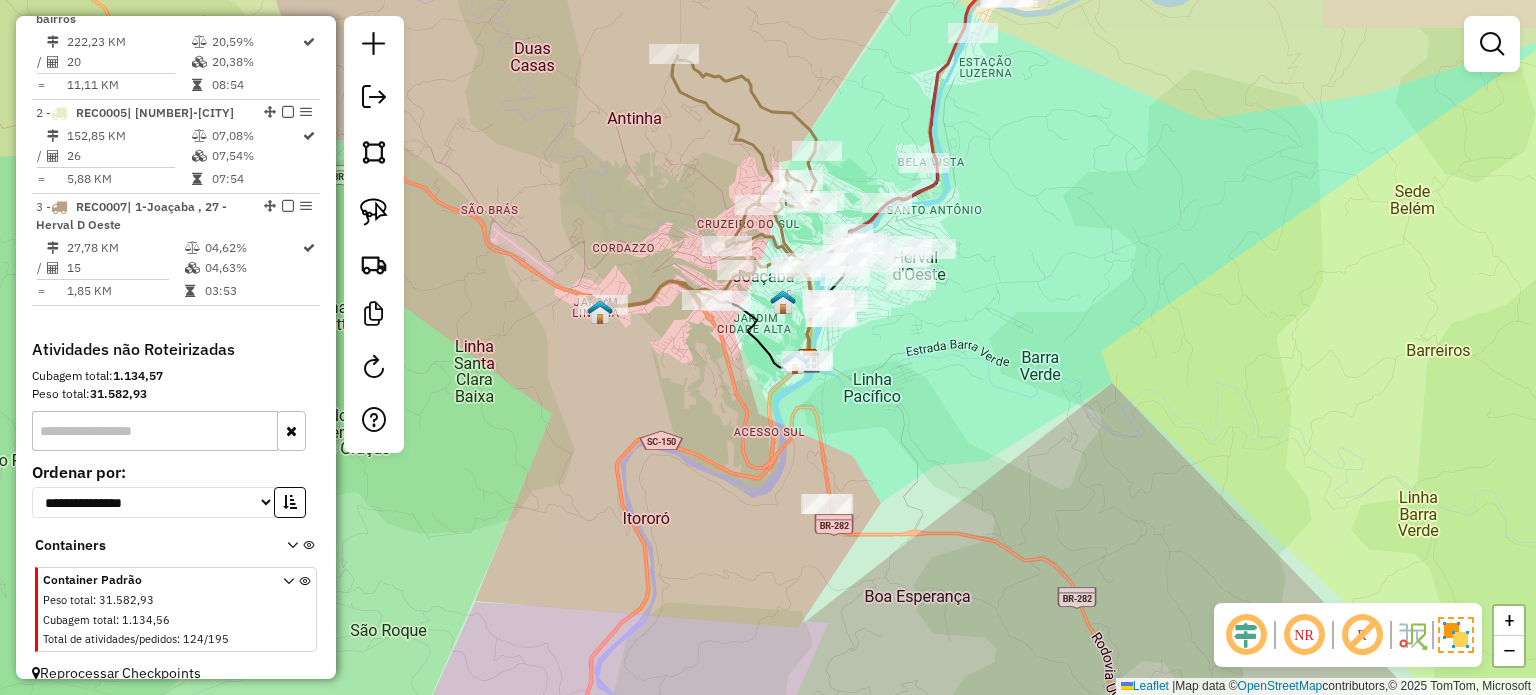 drag, startPoint x: 965, startPoint y: 328, endPoint x: 894, endPoint y: 427, distance: 121.82774 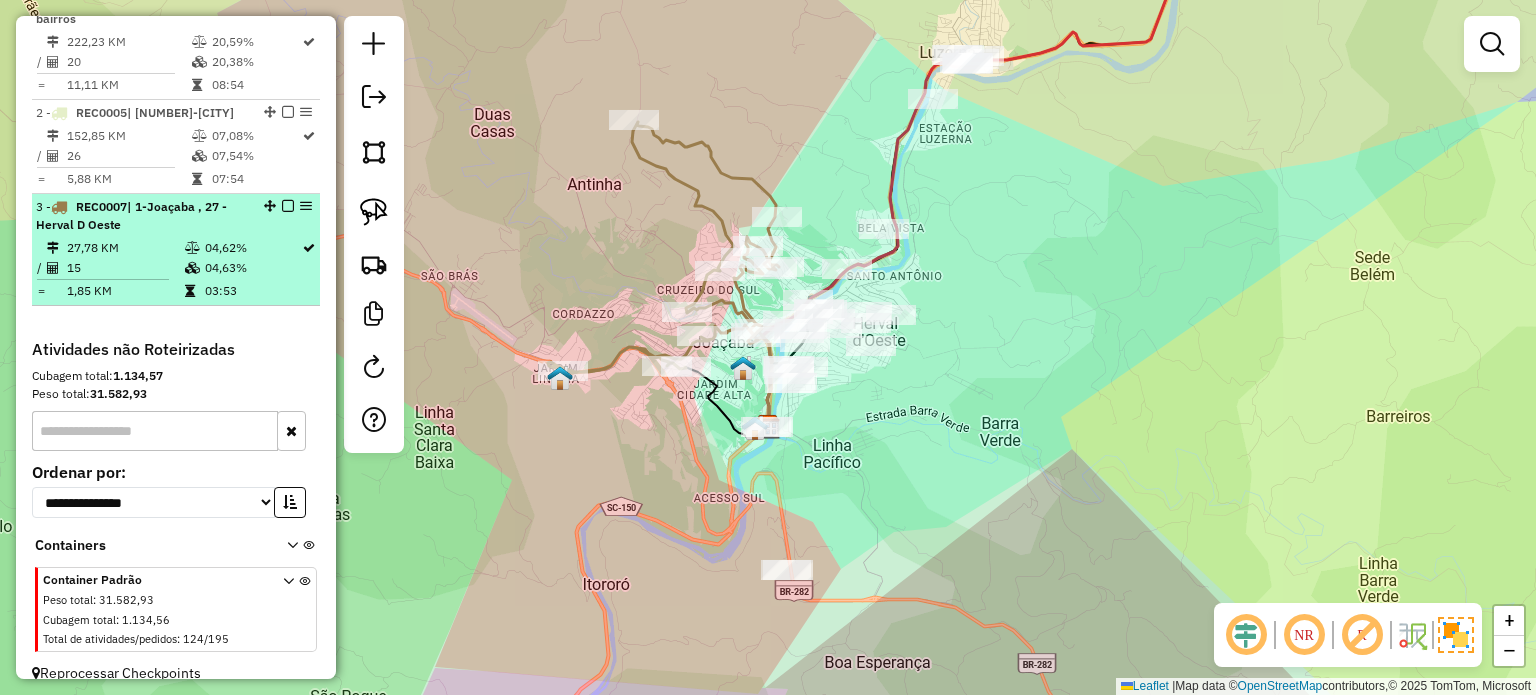 click at bounding box center [288, 206] 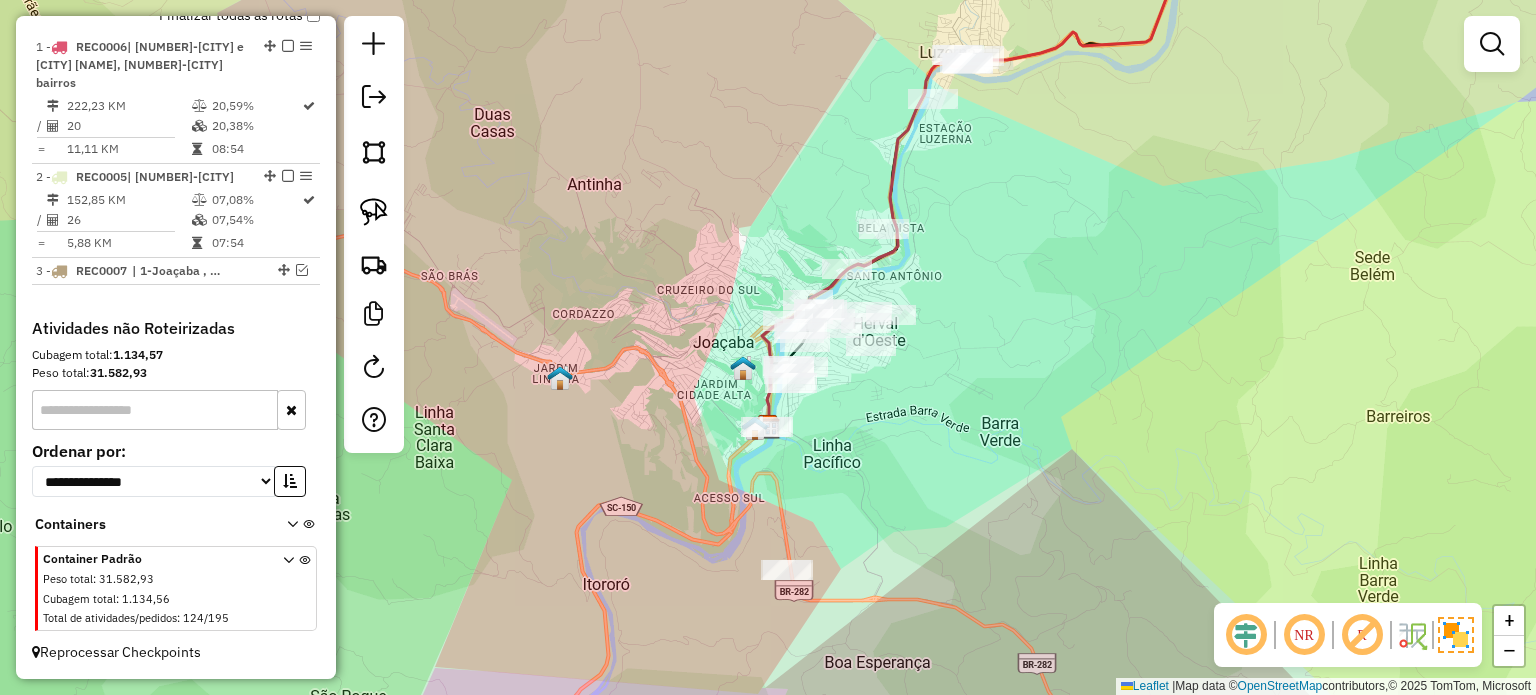 scroll, scrollTop: 760, scrollLeft: 0, axis: vertical 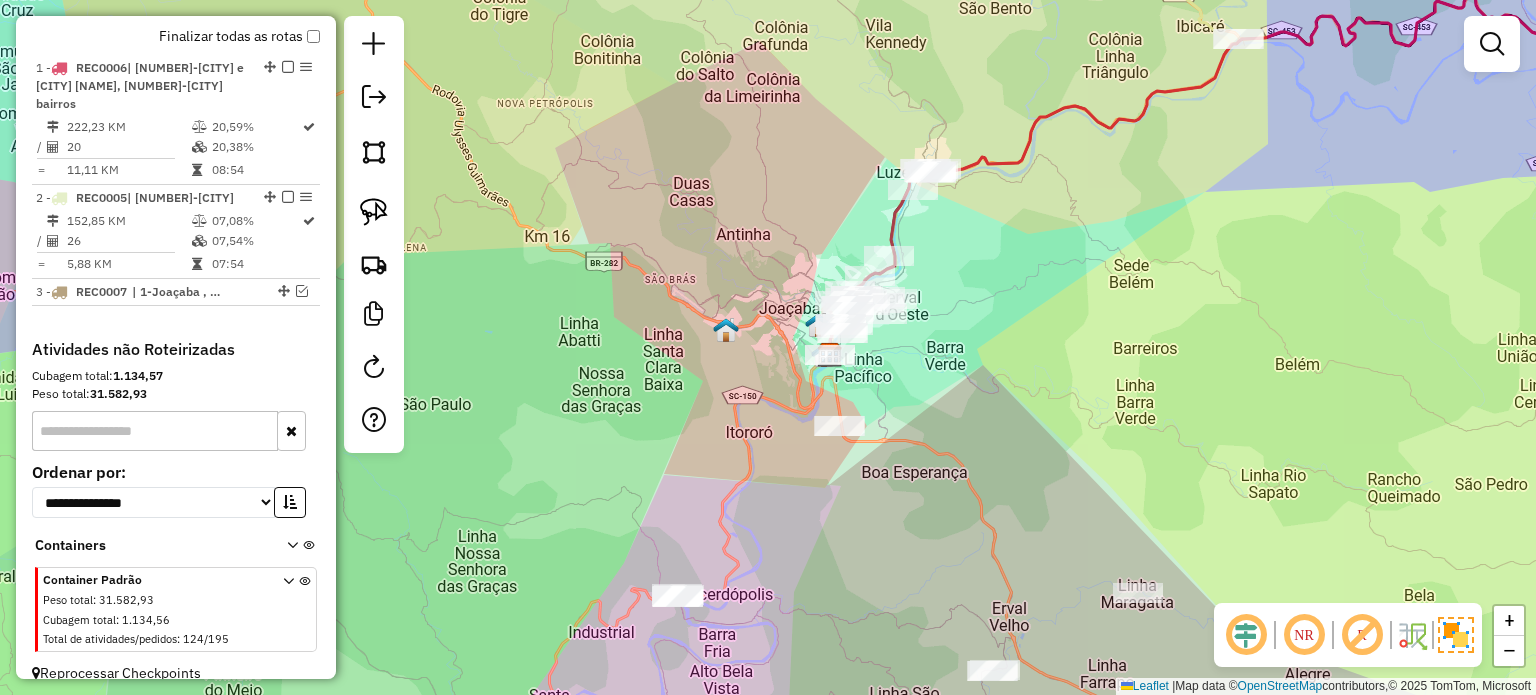 drag, startPoint x: 1021, startPoint y: 328, endPoint x: 896, endPoint y: 273, distance: 136.565 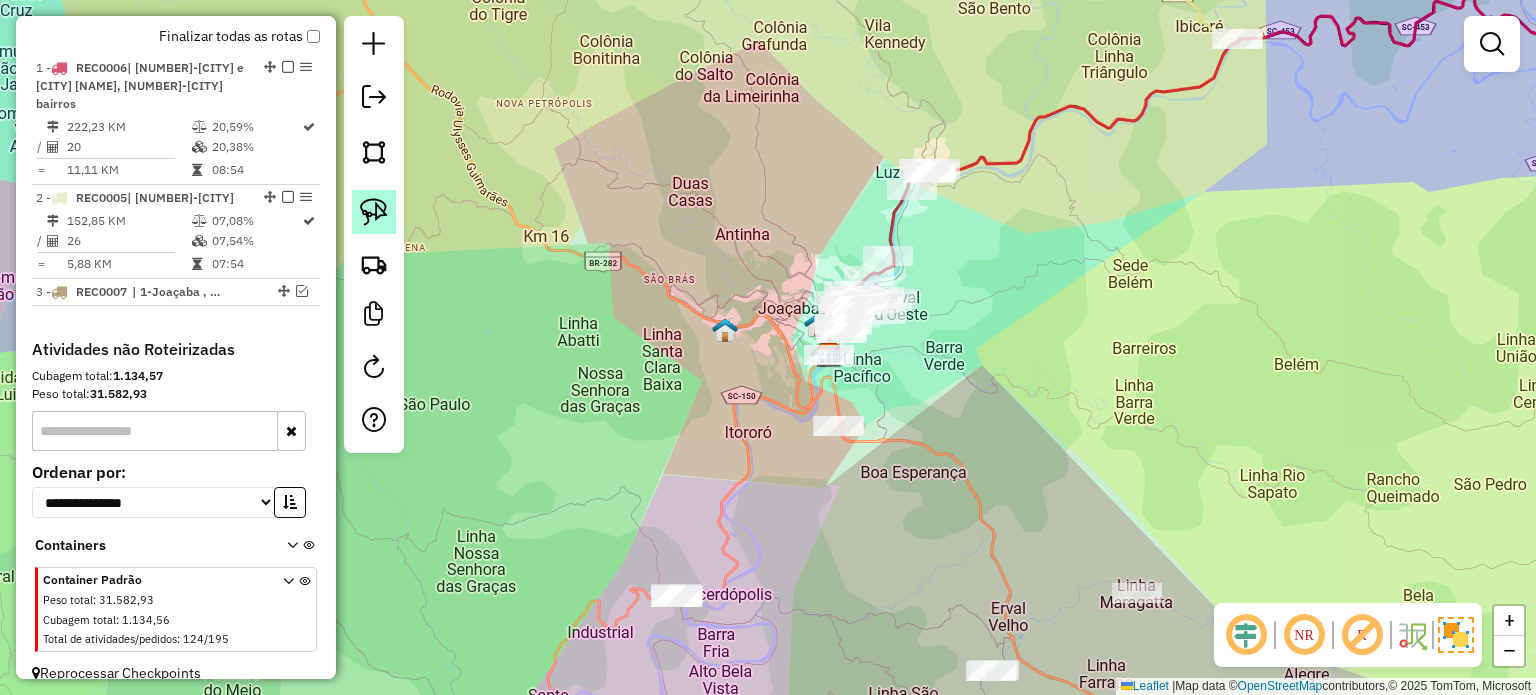 click 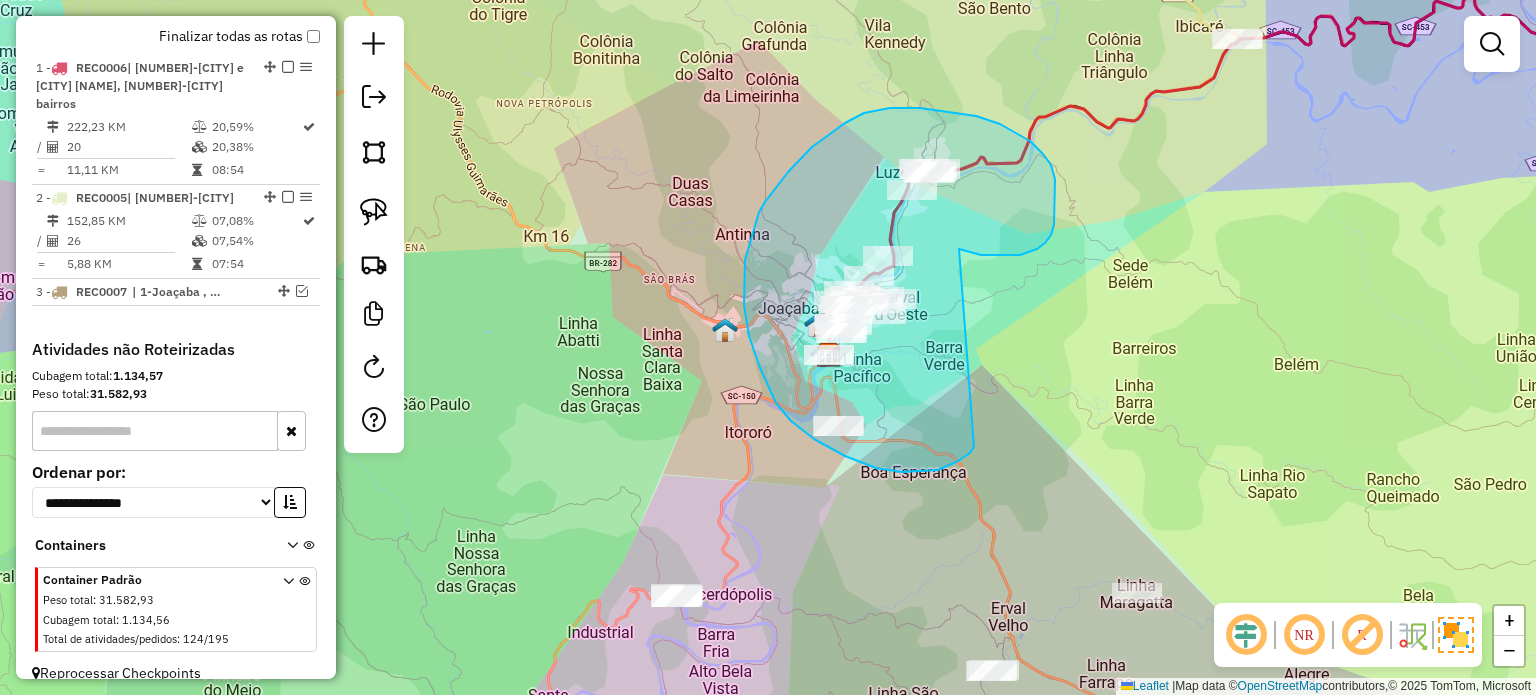 drag, startPoint x: 959, startPoint y: 249, endPoint x: 976, endPoint y: 423, distance: 174.82849 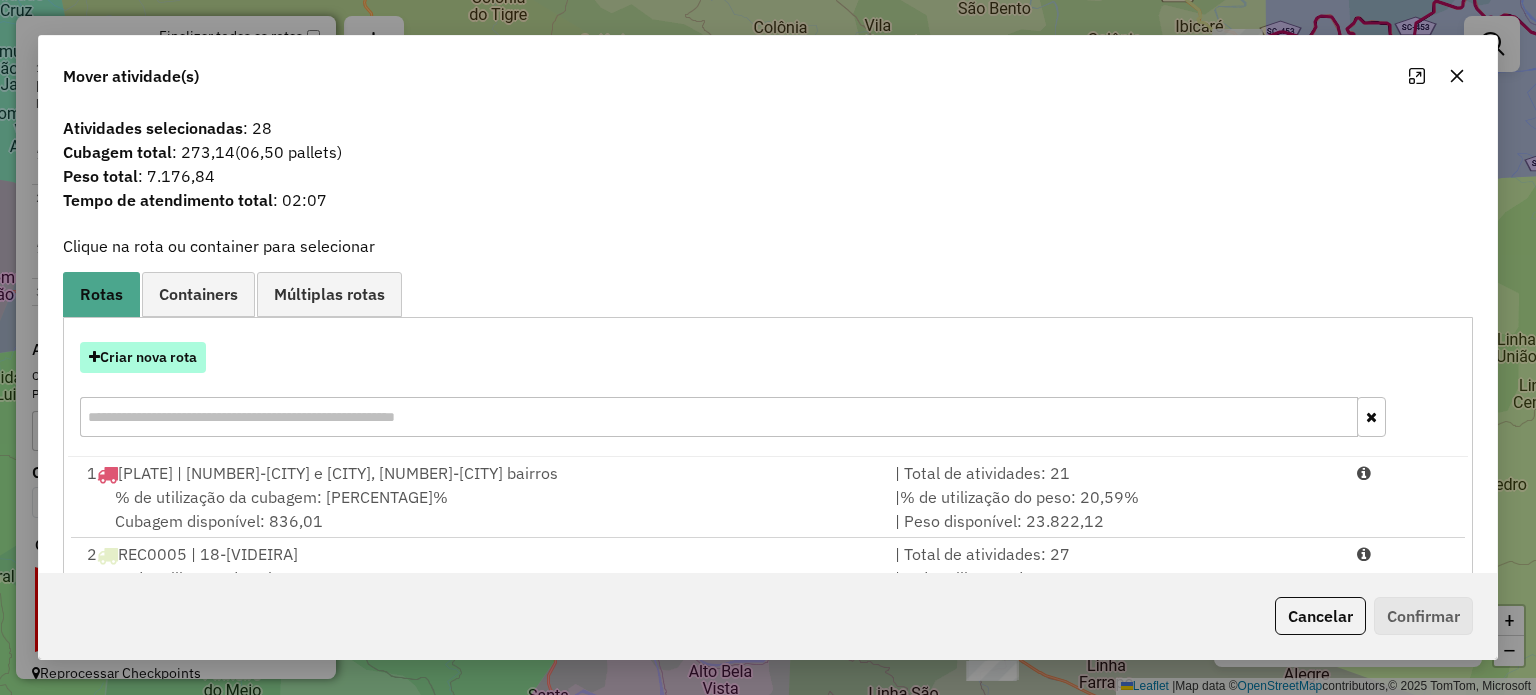 click on "Criar nova rota" at bounding box center (143, 357) 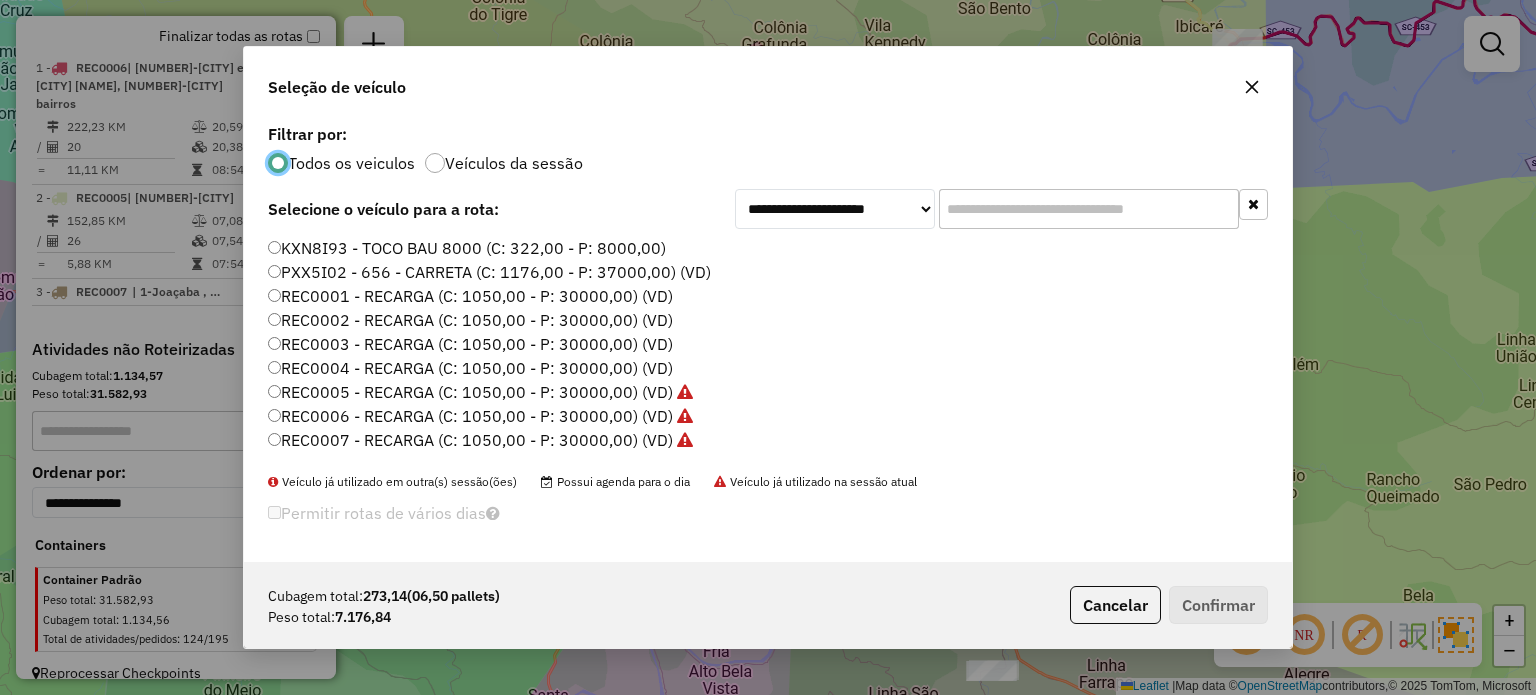 scroll, scrollTop: 10, scrollLeft: 6, axis: both 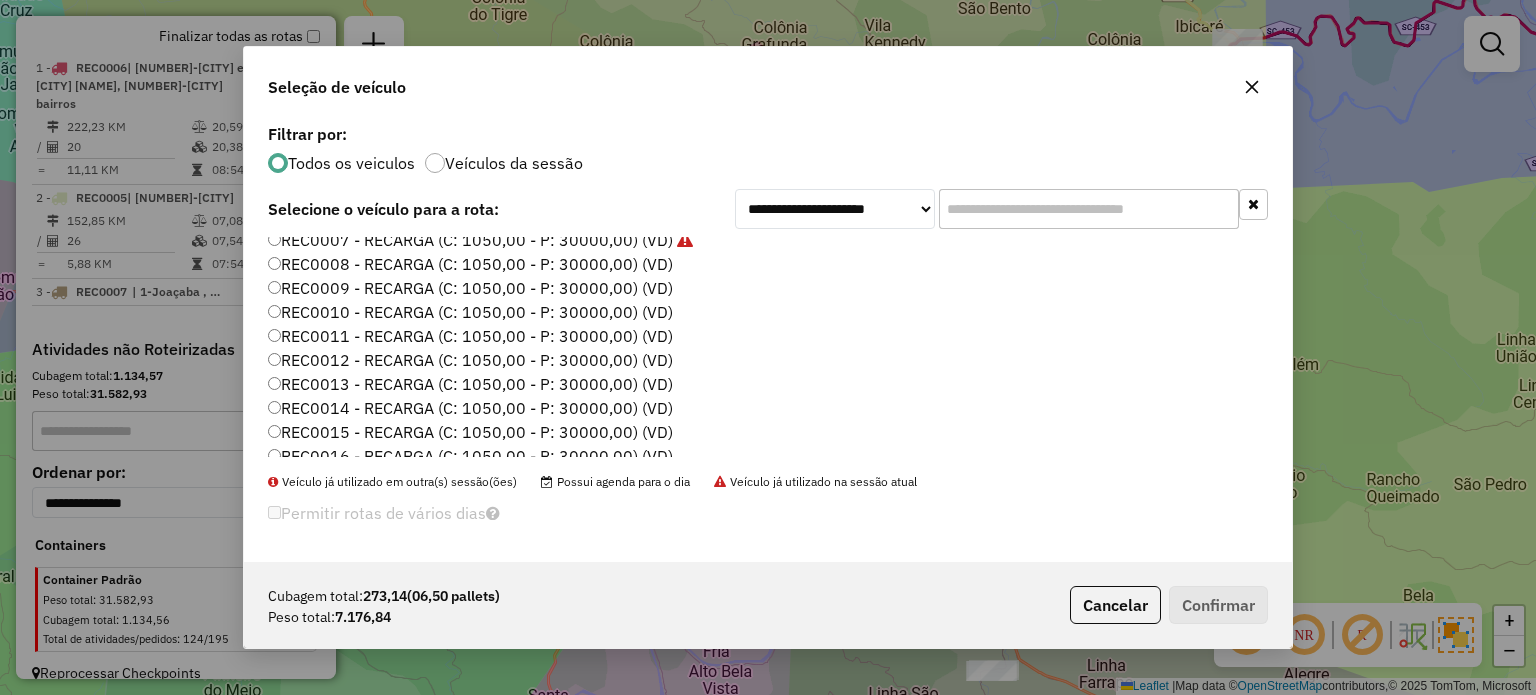 click on "REC0008 - RECARGA (C: 1050,00 - P: 30000,00) (VD)" 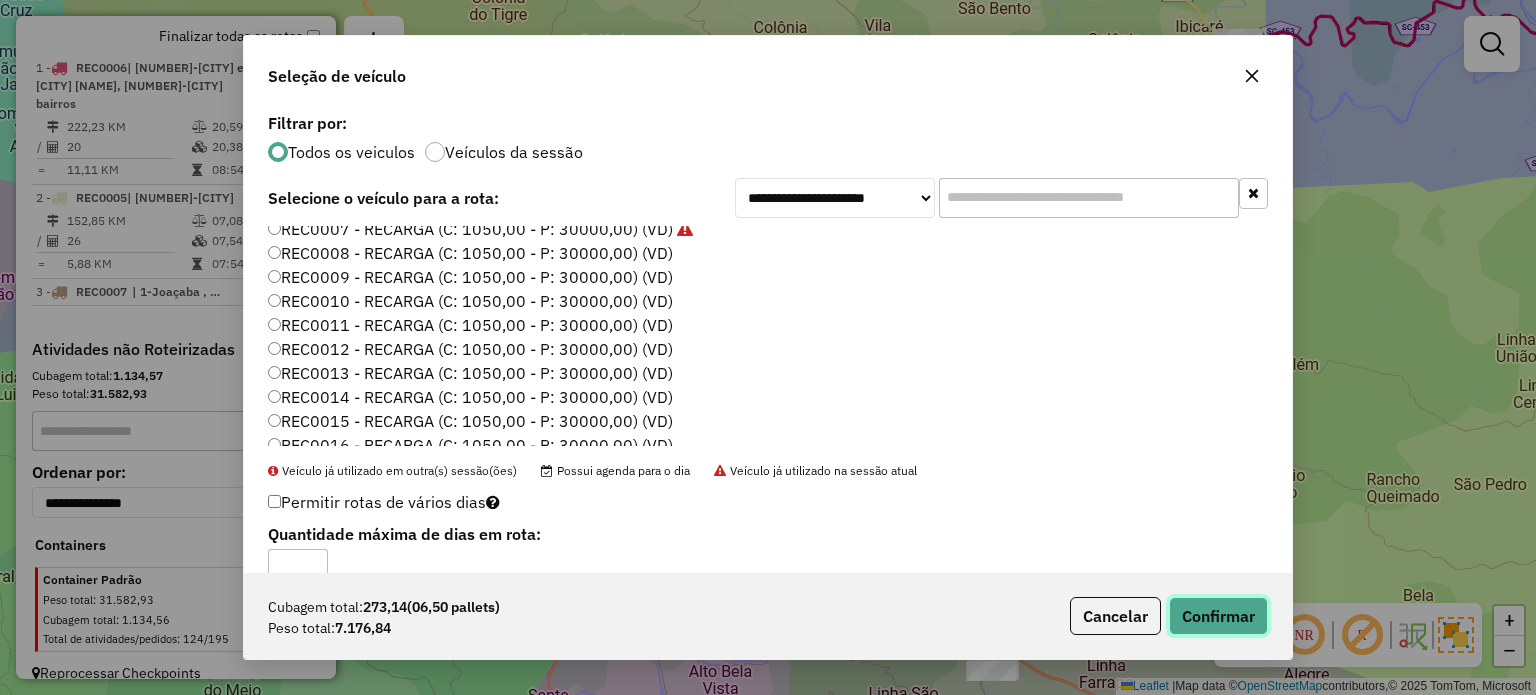 click on "Confirmar" 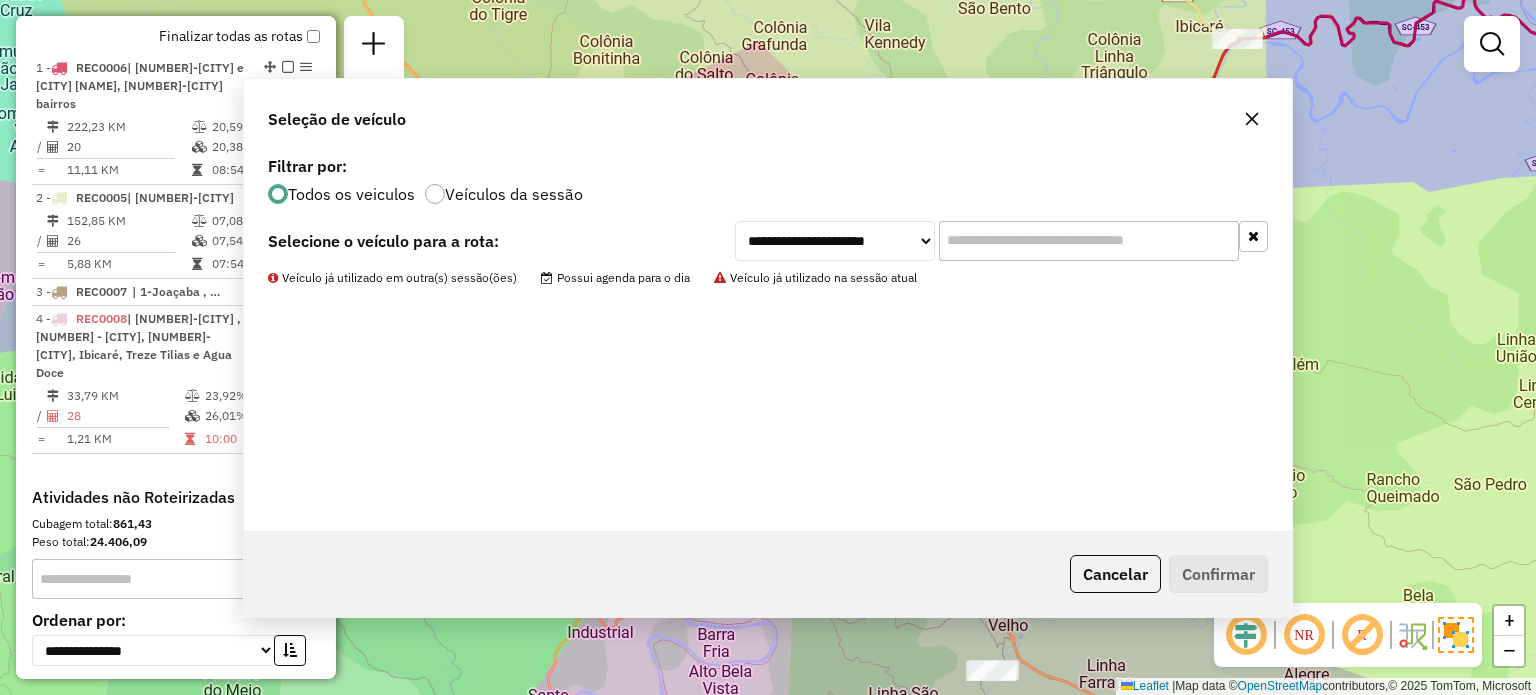 scroll, scrollTop: 845, scrollLeft: 0, axis: vertical 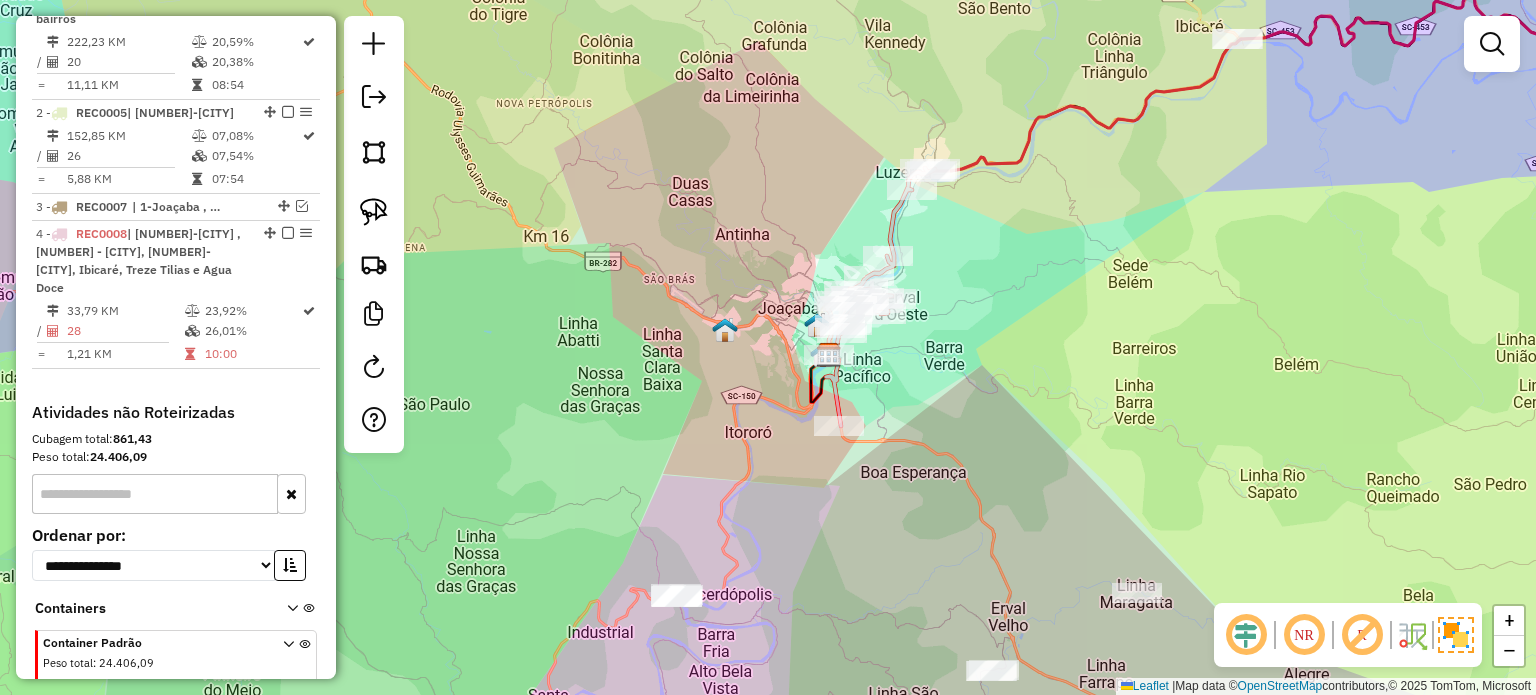 click on "Janela de atendimento Grade de atendimento Capacidade Transportadoras Veículos Cliente Pedidos  Rotas Selecione os dias de semana para filtrar as janelas de atendimento  Seg   Ter   Qua   Qui   Sex   Sáb   Dom  Informe o período da janela de atendimento: De: Até:  Filtrar exatamente a janela do cliente  Considerar janela de atendimento padrão  Selecione os dias de semana para filtrar as grades de atendimento  Seg   Ter   Qua   Qui   Sex   Sáb   Dom   Considerar clientes sem dia de atendimento cadastrado  Clientes fora do dia de atendimento selecionado Filtrar as atividades entre os valores definidos abaixo:  Peso mínimo:   Peso máximo:   Cubagem mínima:   Cubagem máxima:   De:   Até:  Filtrar as atividades entre o tempo de atendimento definido abaixo:  De:   Até:   Considerar capacidade total dos clientes não roteirizados Transportadora: Selecione um ou mais itens Tipo de veículo: Selecione um ou mais itens Veículo: Selecione um ou mais itens Motorista: Selecione um ou mais itens Nome: Rótulo:" 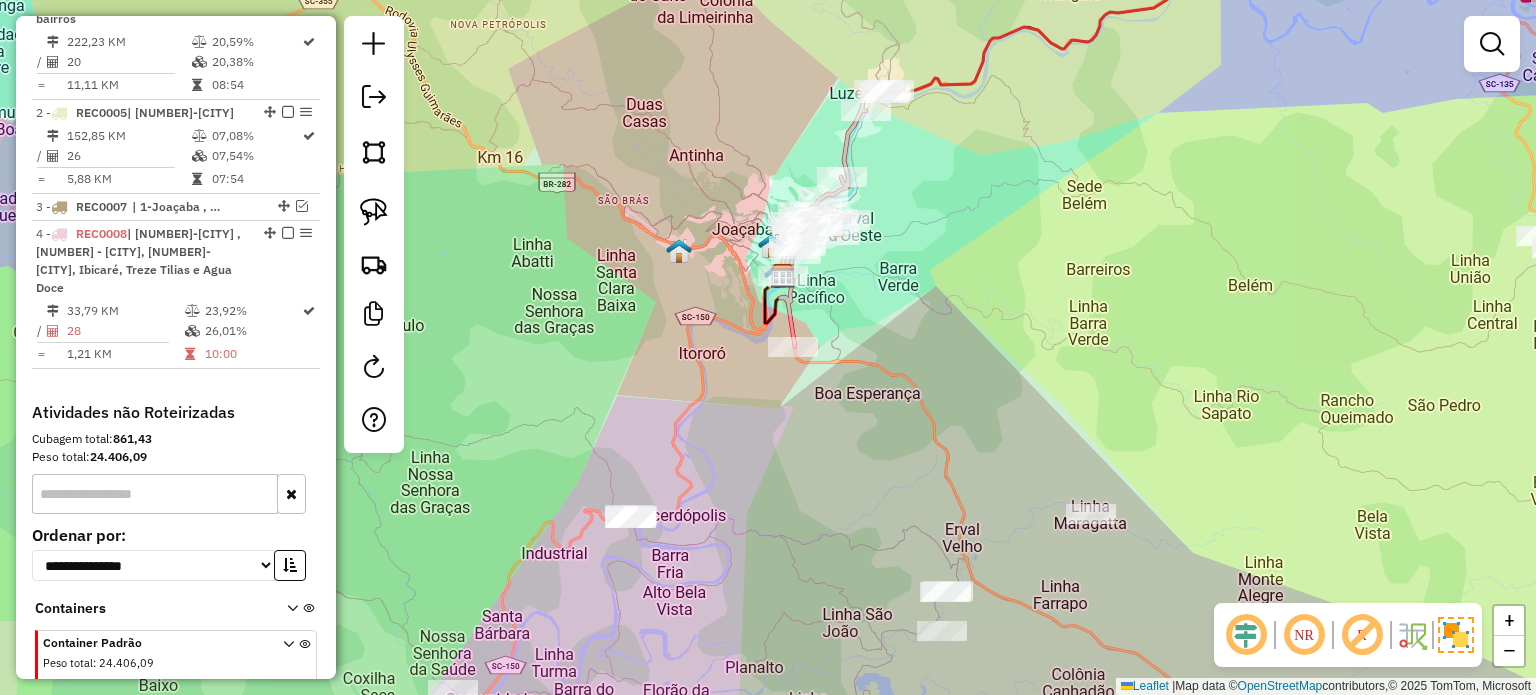 select on "*********" 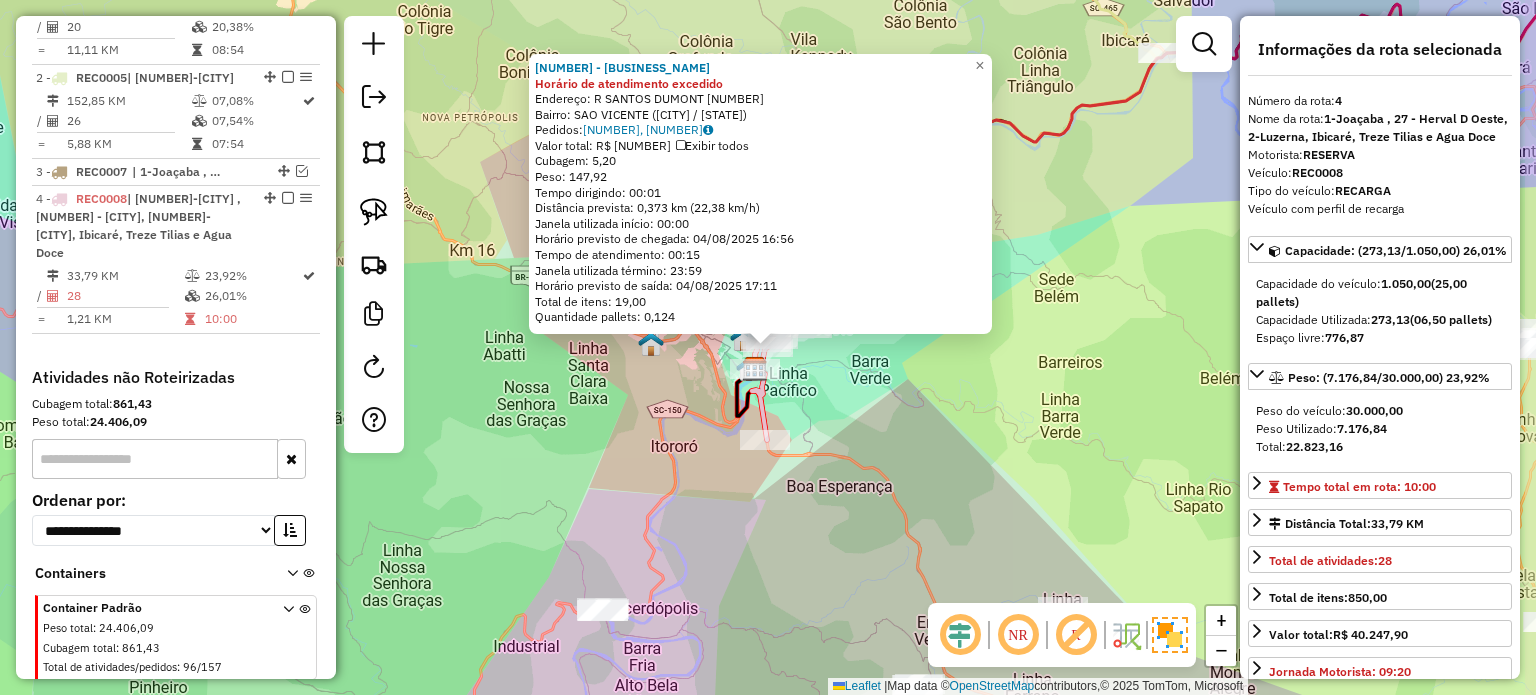 scroll, scrollTop: 890, scrollLeft: 0, axis: vertical 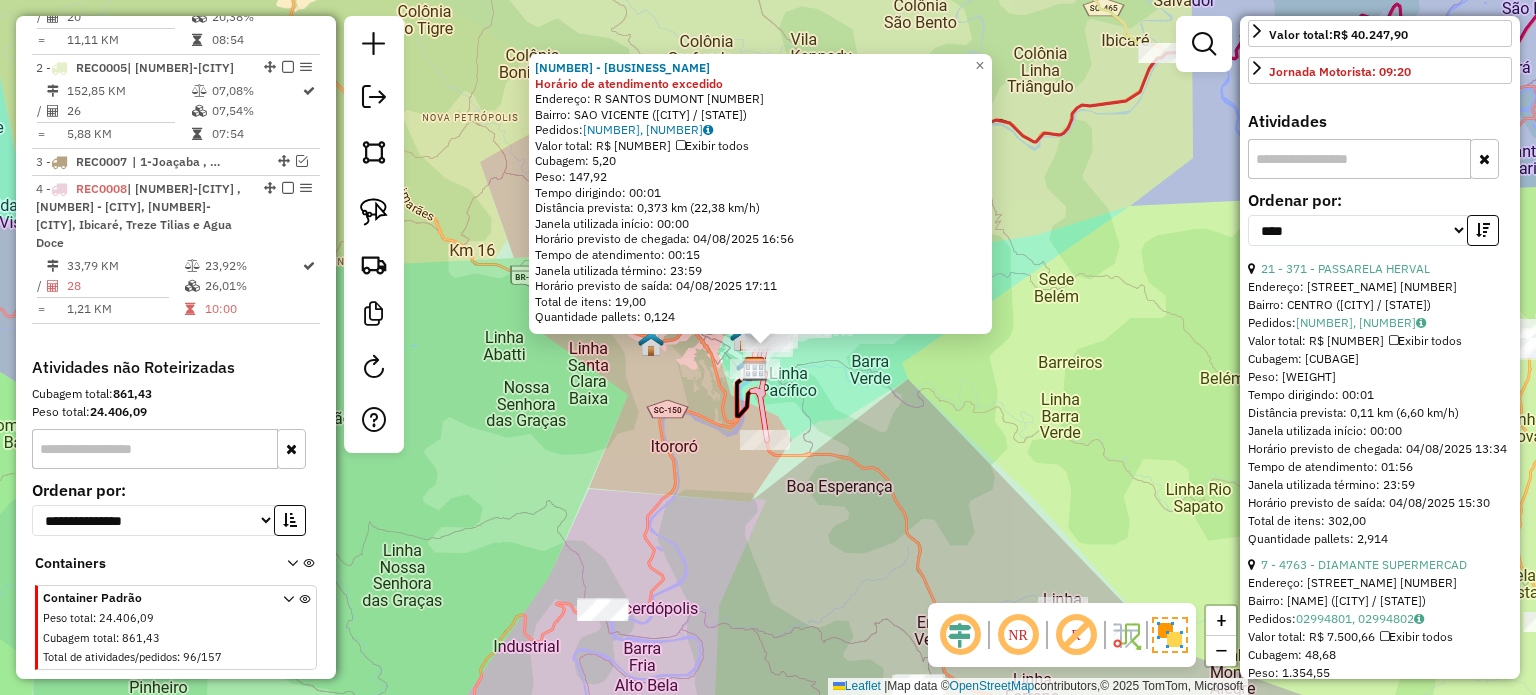 click on "[NUMBER] - [BUSINESS_NAME] Horário de atendimento excedido  Endereço: [STREET_NAME] [NUMBER]   Bairro: [NEIGHBORHOOD] ([CITY] / [STATE])   Pedidos:  [ORDER_ID], [ORDER_ID]   Valor total: R$ [PRICE]   Exibir todos   Cubagem: [CUBAGE]  Peso: [WEIGHT]  Tempo dirigindo: [TIME]   Distância prevista: [DISTANCE] ([SPEED])   Janela utilizada início: [TIME]   Horário previsto de chegada: [DATE] [TIME]   Tempo de atendimento: [TIME]   Janela utilizada término: [TIME]   Horário previsto de saída: [DATE] [TIME]   Total de itens: [ITEMS]   Quantidade pallets: [PALLETS]  × Janela de atendimento Grade de atendimento Capacidade Transportadoras Veículos Cliente Pedidos  Rotas Selecione os dias de semana para filtrar as janelas de atendimento  Seg   Ter   Qua   Qui   Sex   Sáb   Dom  Informe o período da janela de atendimento: De: Até:  Filtrar exatamente a janela do cliente  Considerar janela de atendimento padrão  Selecione os dias de semana para filtrar as grades de atendimento  Seg   Ter   Qua   Qui   Sex   Sáb   Dom   Considerar clientes sem dia de atendimento cadastrado  De:   De:" 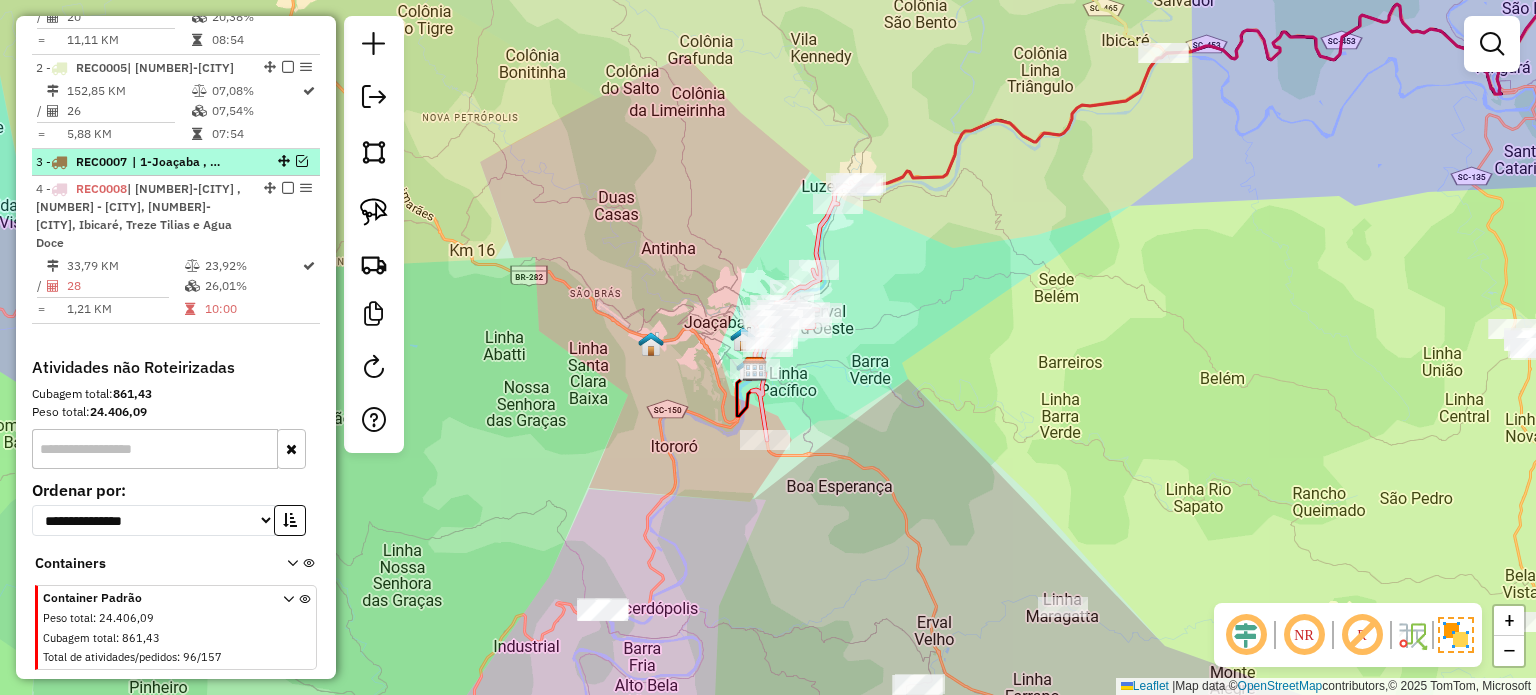 click at bounding box center (302, 161) 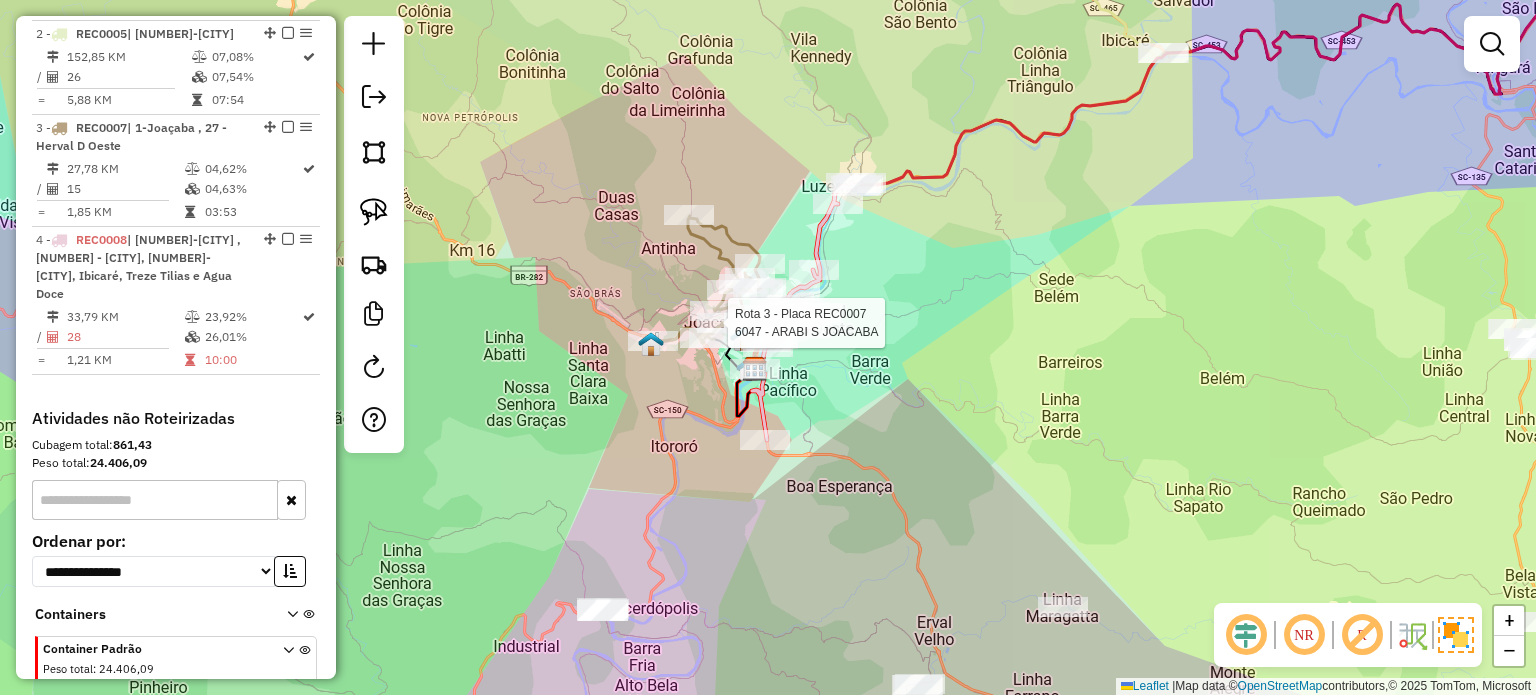 select on "*********" 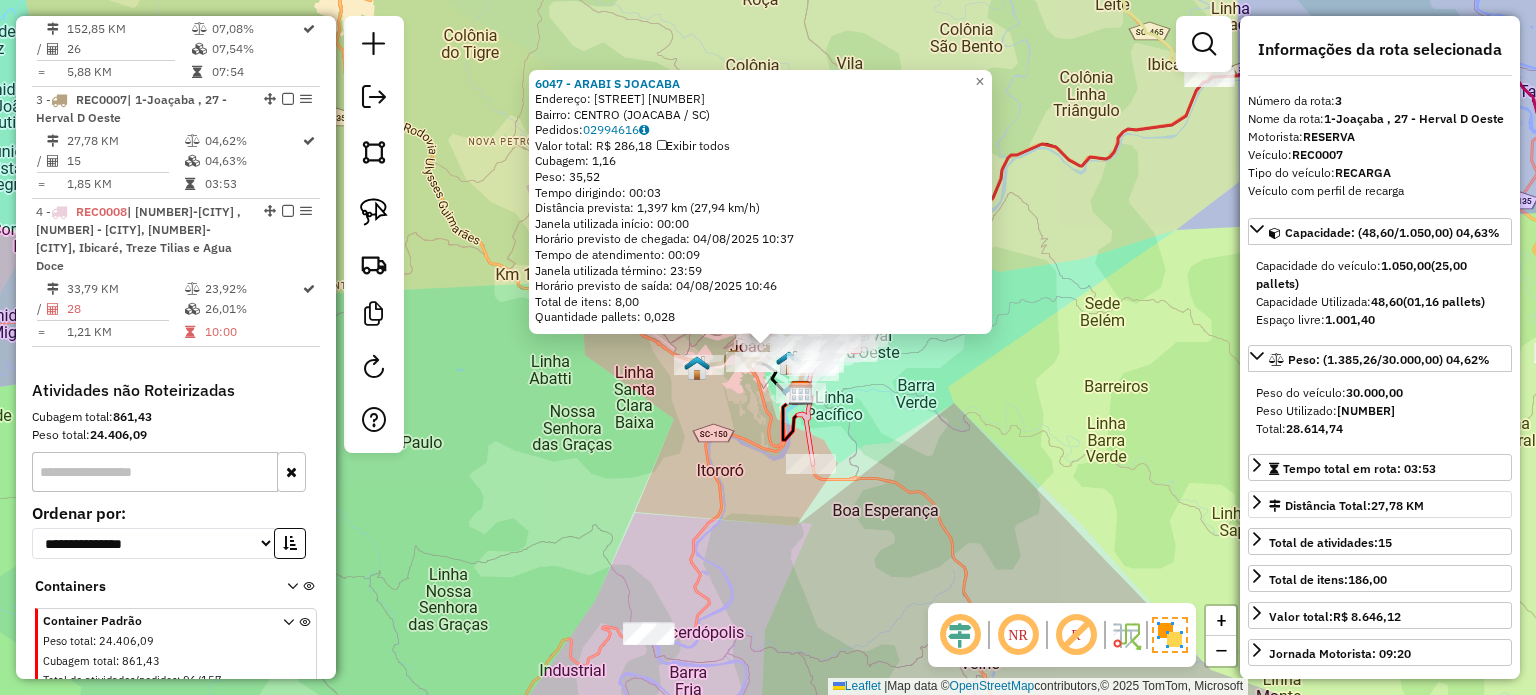 scroll, scrollTop: 976, scrollLeft: 0, axis: vertical 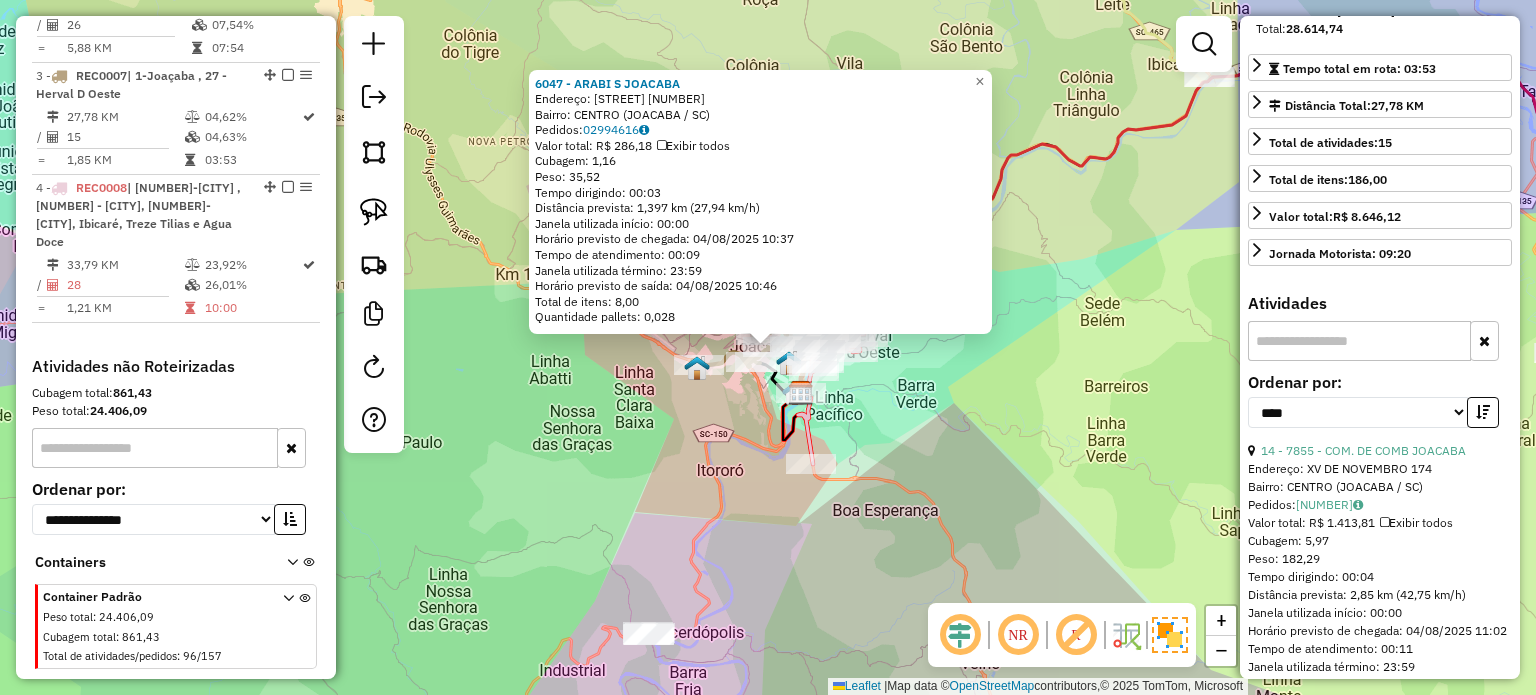 click on "[NUMBER] - [BUSINESS_NAME]  Endereço:  [STREET_NAME] [NUMBER]   Bairro: [NEIGHBORHOOD] ([CITY] / [STATE])   Pedidos:  [ORDER_ID]   Valor total: R$ [PRICE]   Exibir todos   Cubagem: [CUBAGE]  Peso: [WEIGHT]  Tempo dirigindo: [TIME]   Distância prevista: [DISTANCE] ([SPEED])   Janela utilizada início: [TIME]   Horário previsto de chegada: [DATE] [TIME]   Tempo de atendimento: [TIME]   Janela utilizada término: [TIME]   Horário previsto de saída: [DATE] [TIME]   Total de itens: [ITEMS]   Quantidade pallets: [PALLETS]  × Janela de atendimento Grade de atendimento Capacidade Transportadoras Veículos Cliente Pedidos  Rotas Selecione os dias de semana para filtrar as janelas de atendimento  Seg   Ter   Qua   Qui   Sex   Sáb   Dom  Informe o período da janela de atendimento: De: Até:  Filtrar exatamente a janela do cliente  Considerar janela de atendimento padrão  Selecione os dias de semana para filtrar as grades de atendimento  Seg   Ter   Qua   Qui   Sex   Sáb   Dom   Considerar clientes sem dia de atendimento cadastrado  De:   De:" 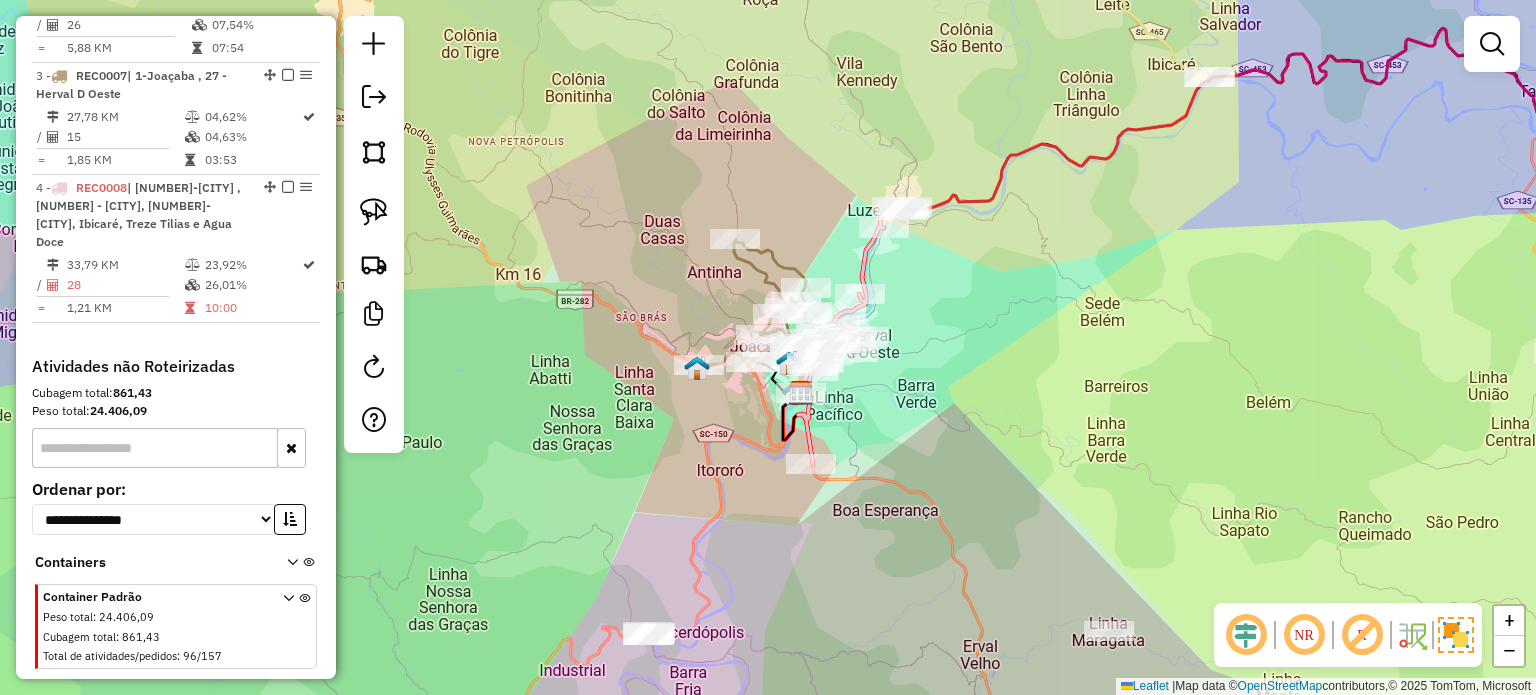 drag, startPoint x: 1012, startPoint y: 450, endPoint x: 999, endPoint y: 353, distance: 97.867256 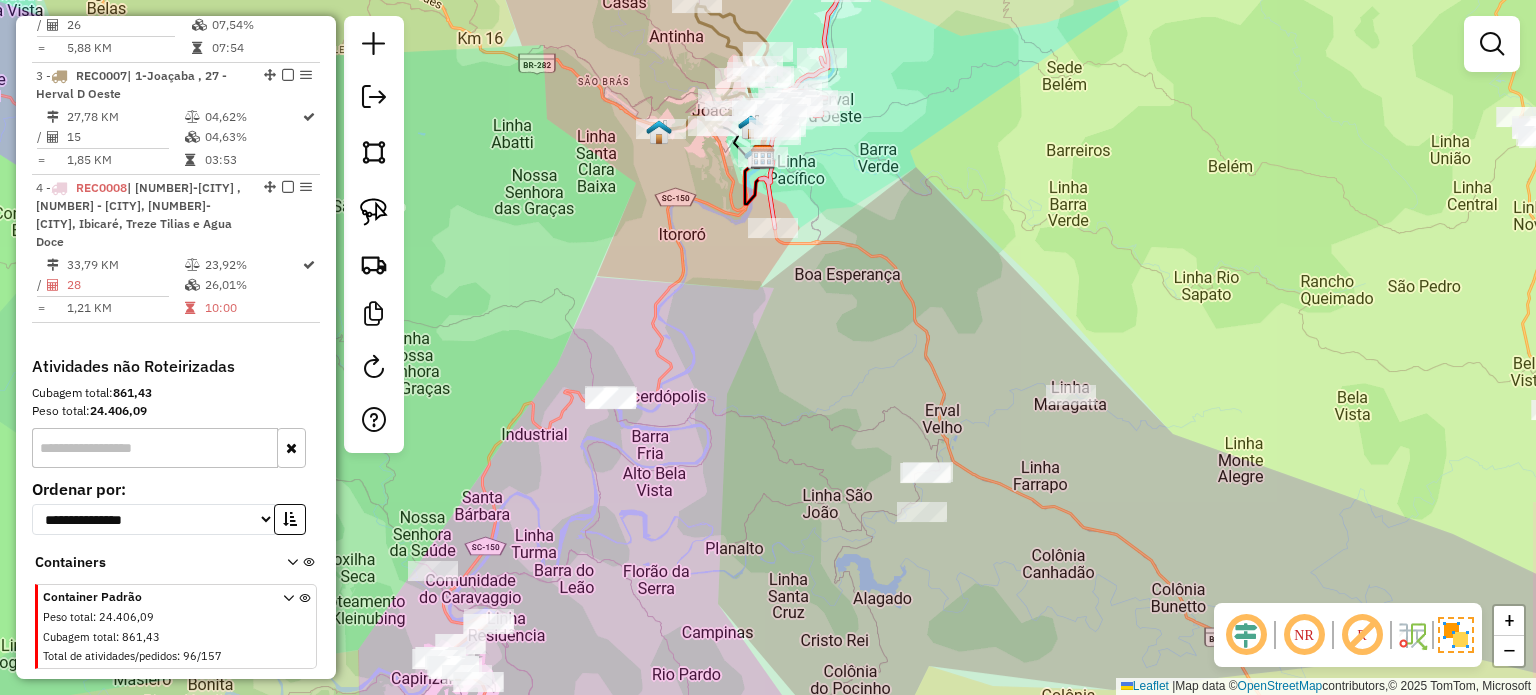 drag, startPoint x: 994, startPoint y: 399, endPoint x: 940, endPoint y: 238, distance: 169.8146 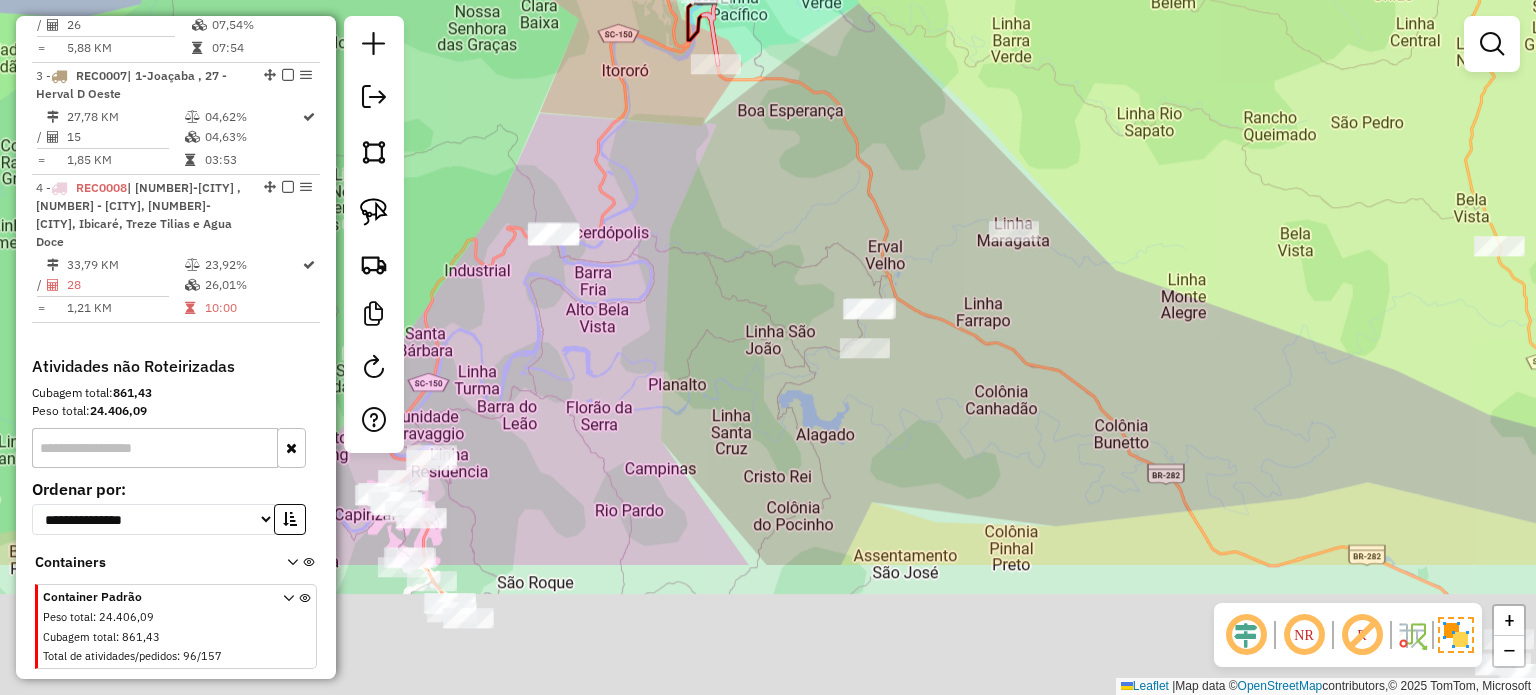drag, startPoint x: 1028, startPoint y: 429, endPoint x: 1012, endPoint y: 368, distance: 63.06346 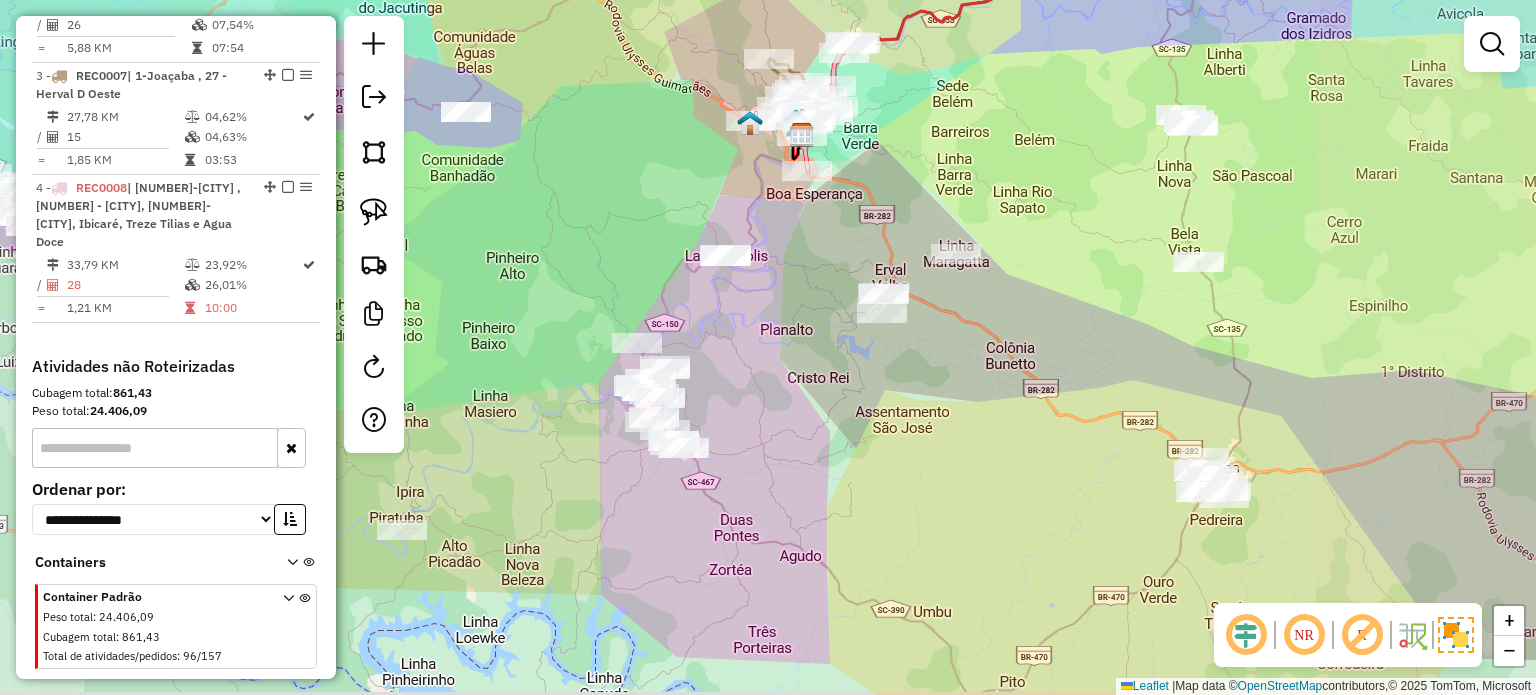 drag, startPoint x: 1044, startPoint y: 443, endPoint x: 917, endPoint y: 435, distance: 127.25172 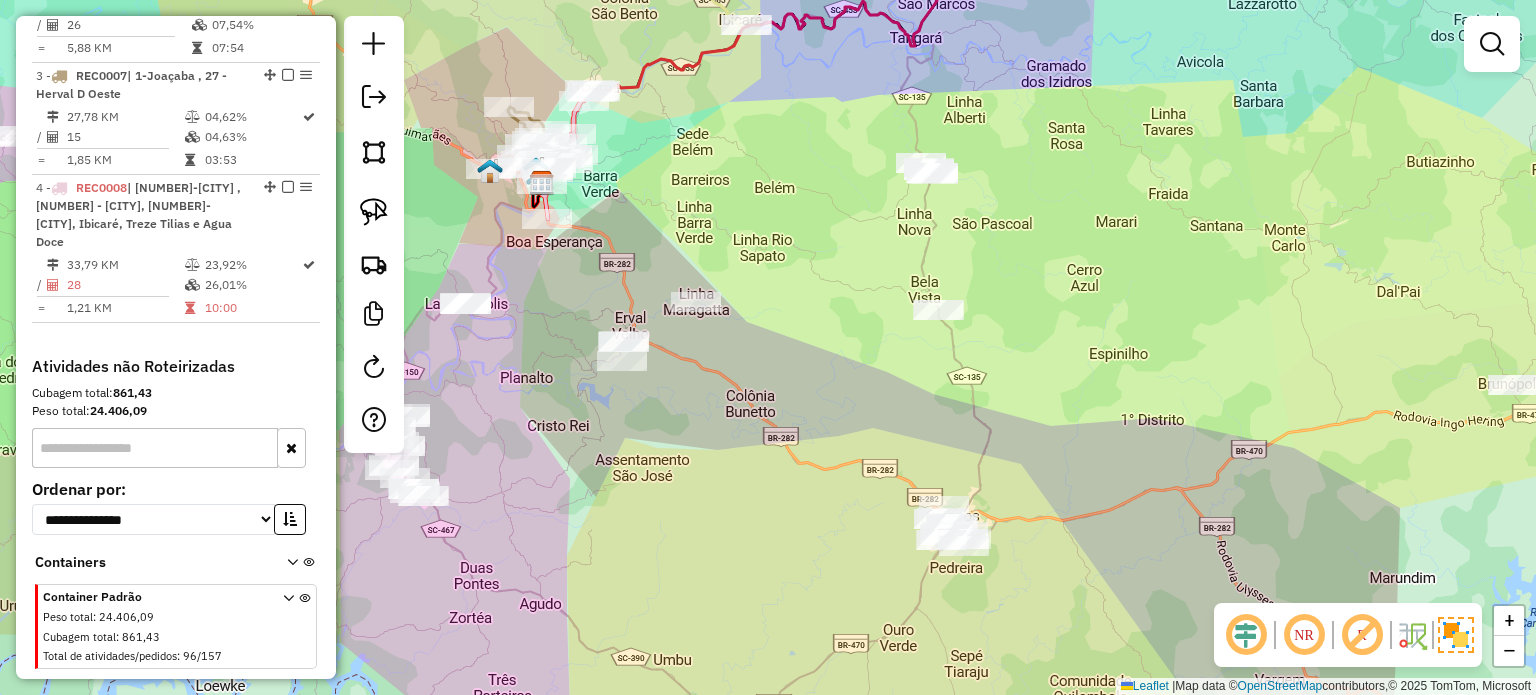 drag, startPoint x: 1064, startPoint y: 379, endPoint x: 951, endPoint y: 418, distance: 119.54079 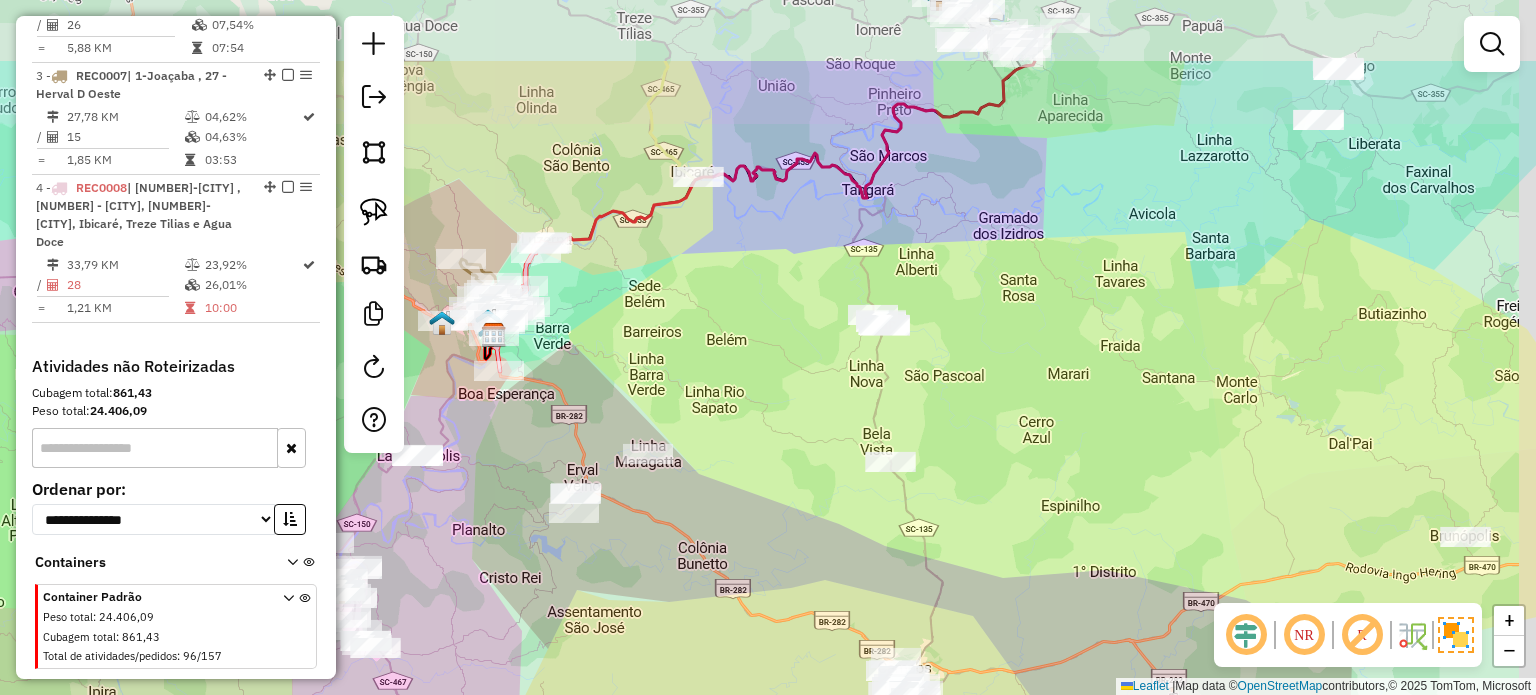 drag, startPoint x: 996, startPoint y: 343, endPoint x: 940, endPoint y: 457, distance: 127.01181 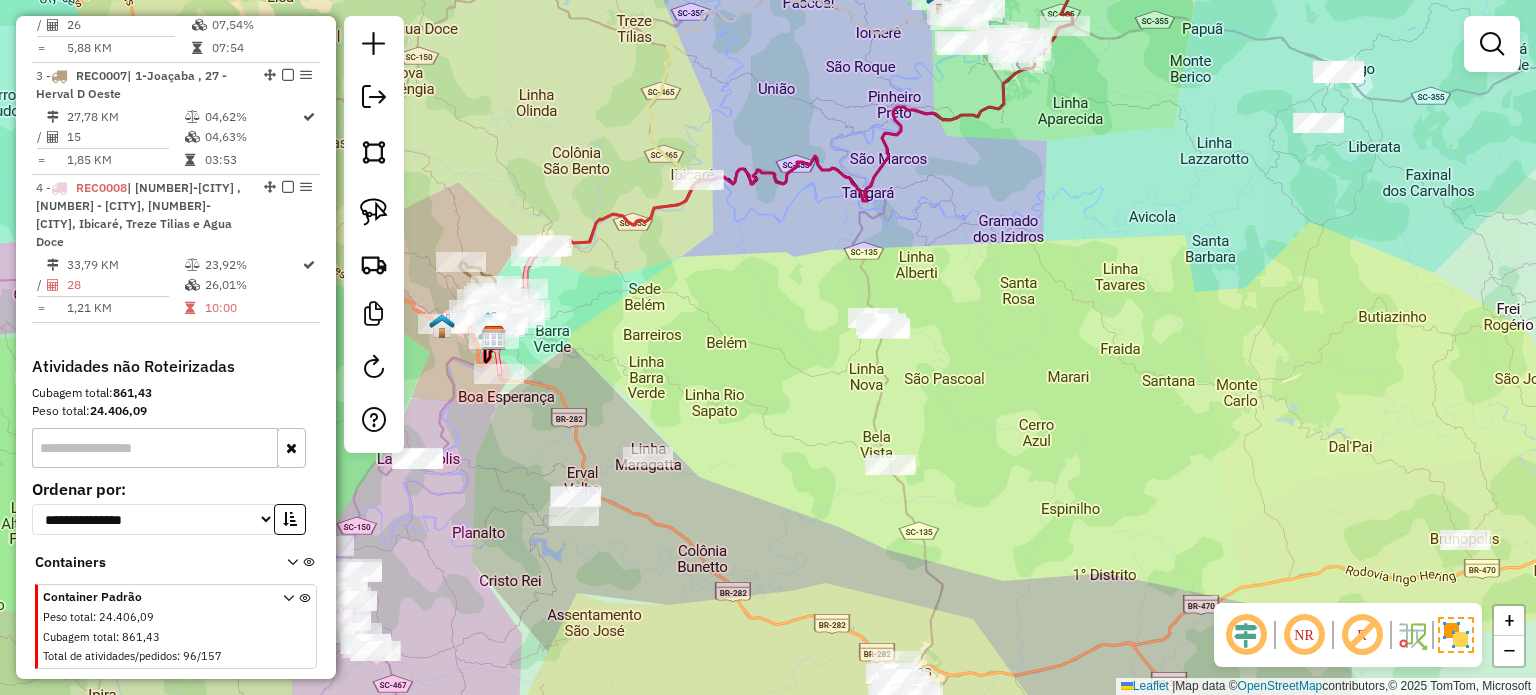 drag, startPoint x: 917, startPoint y: 381, endPoint x: 888, endPoint y: 392, distance: 31.016125 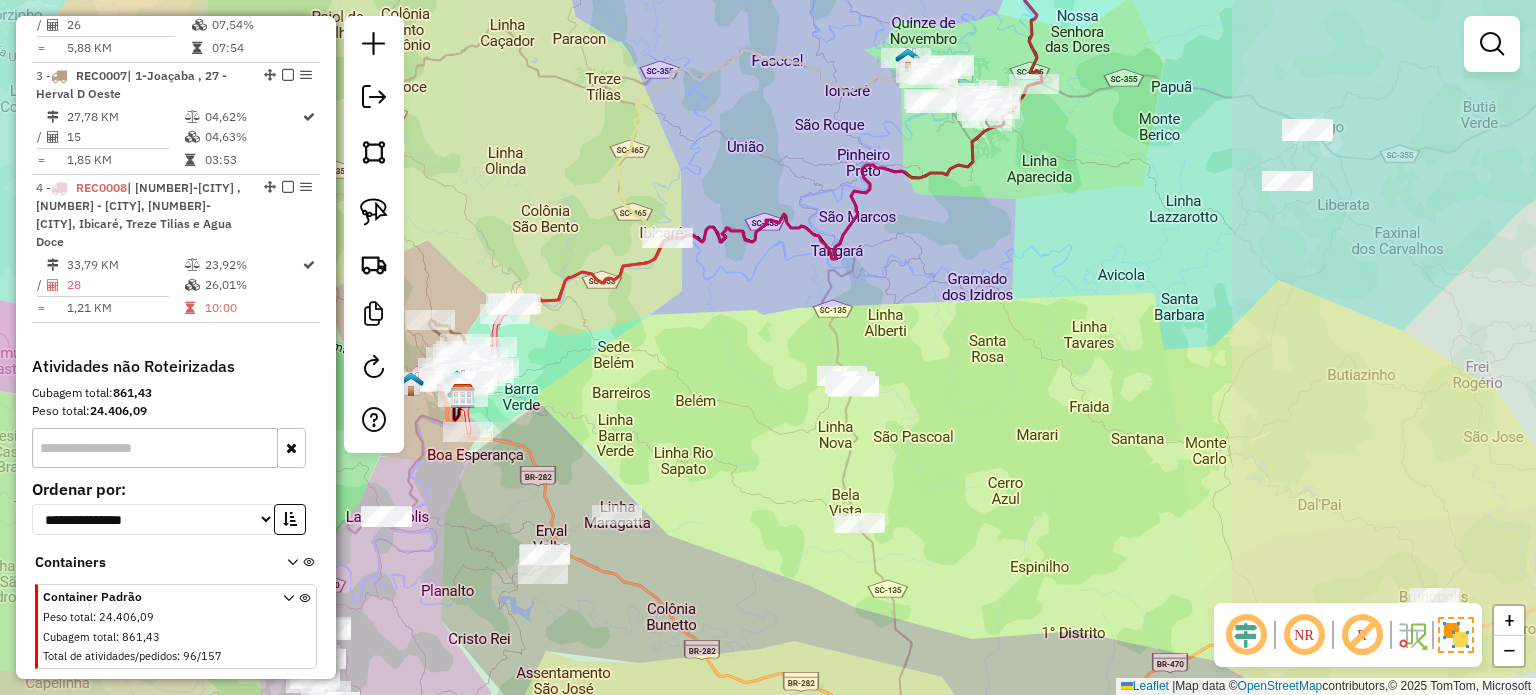 drag, startPoint x: 920, startPoint y: 421, endPoint x: 915, endPoint y: 375, distance: 46.270943 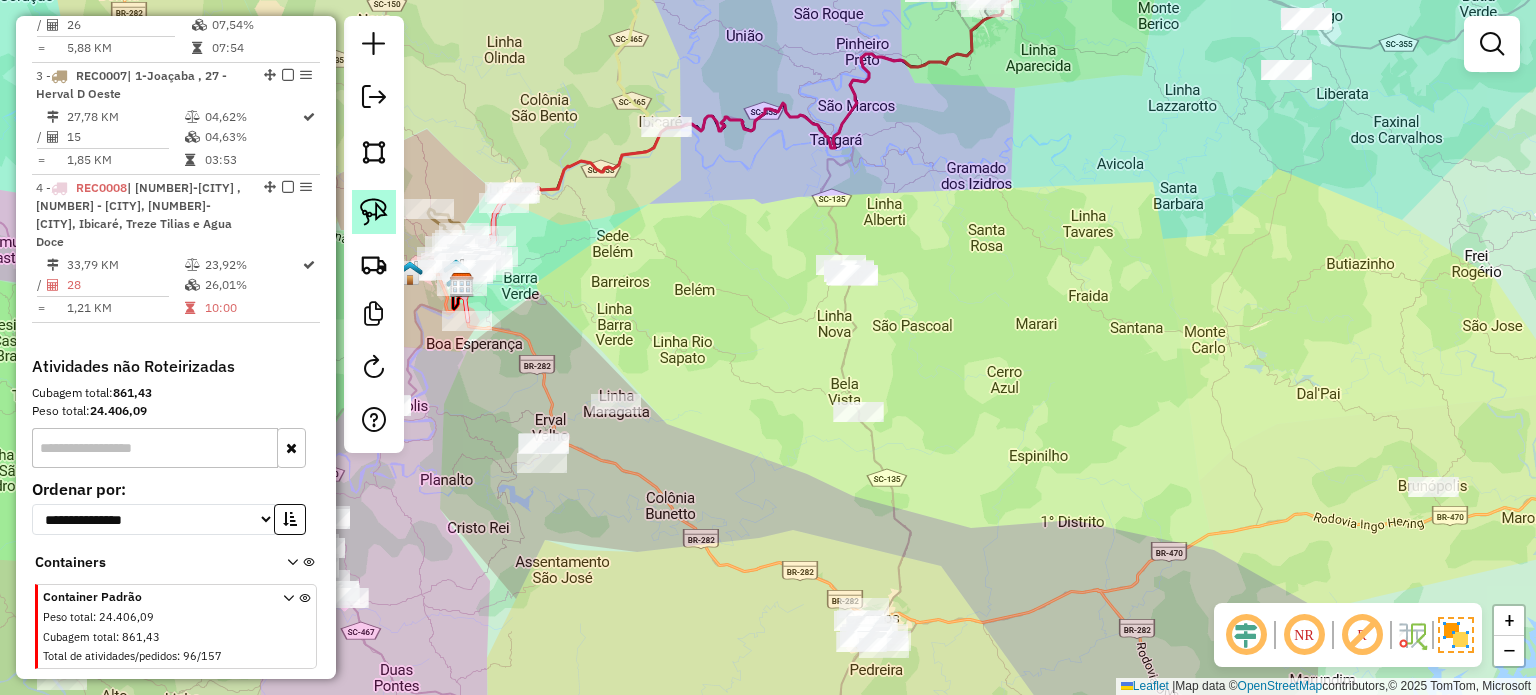 click 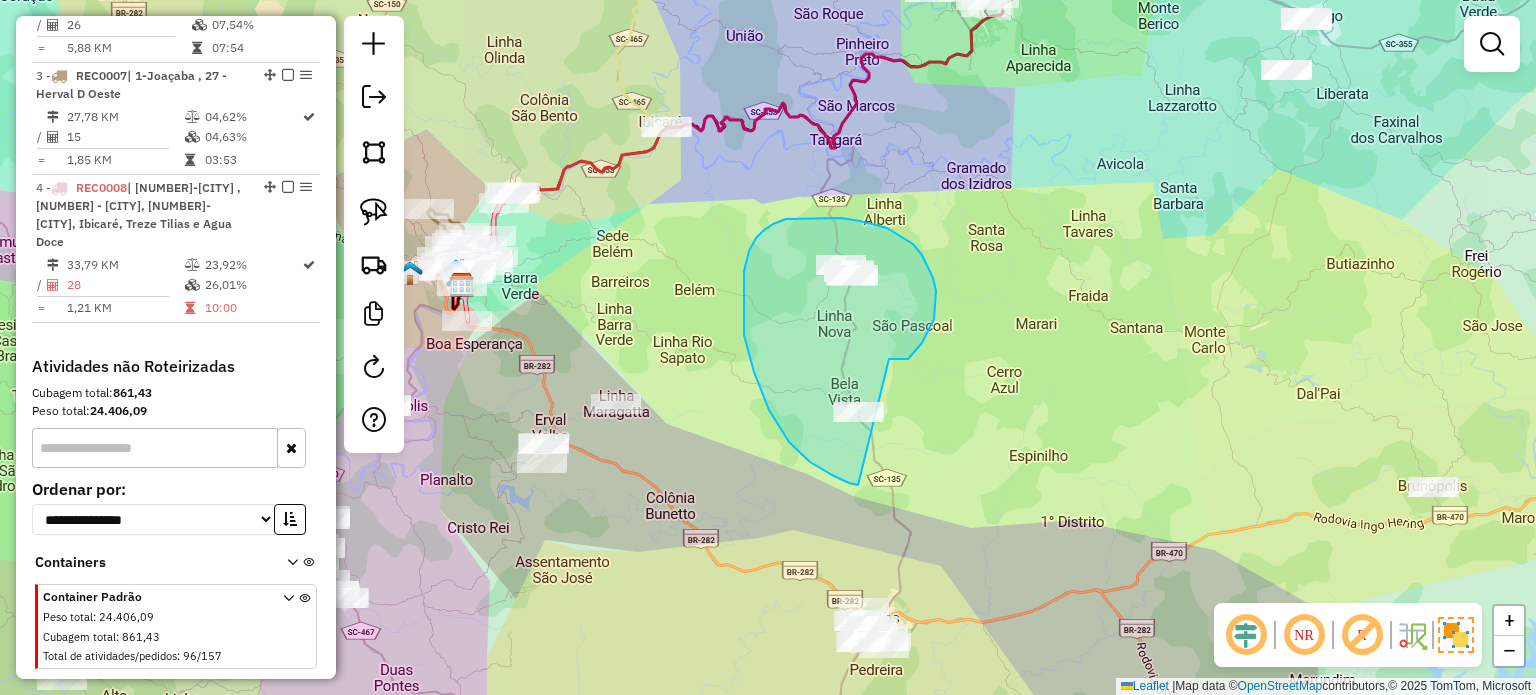 drag, startPoint x: 915, startPoint y: 352, endPoint x: 876, endPoint y: 467, distance: 121.433105 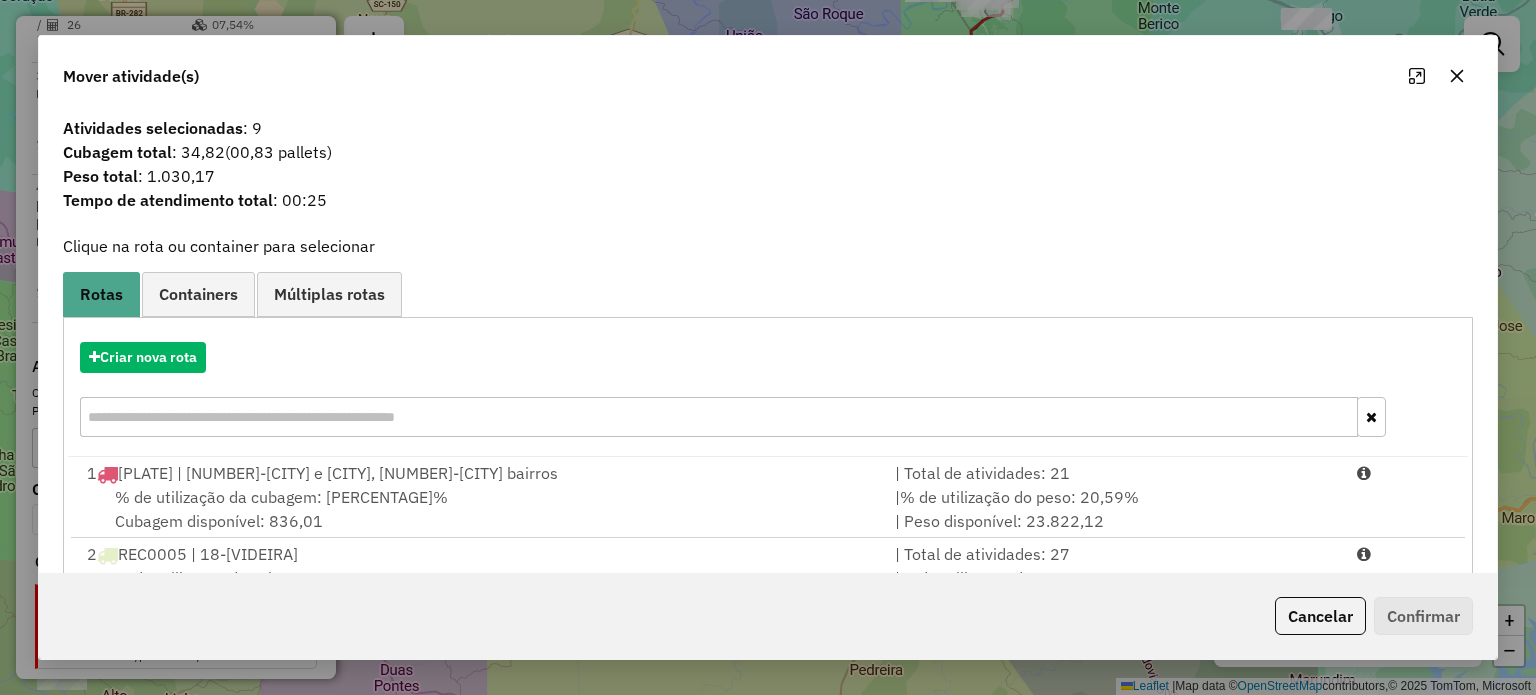click 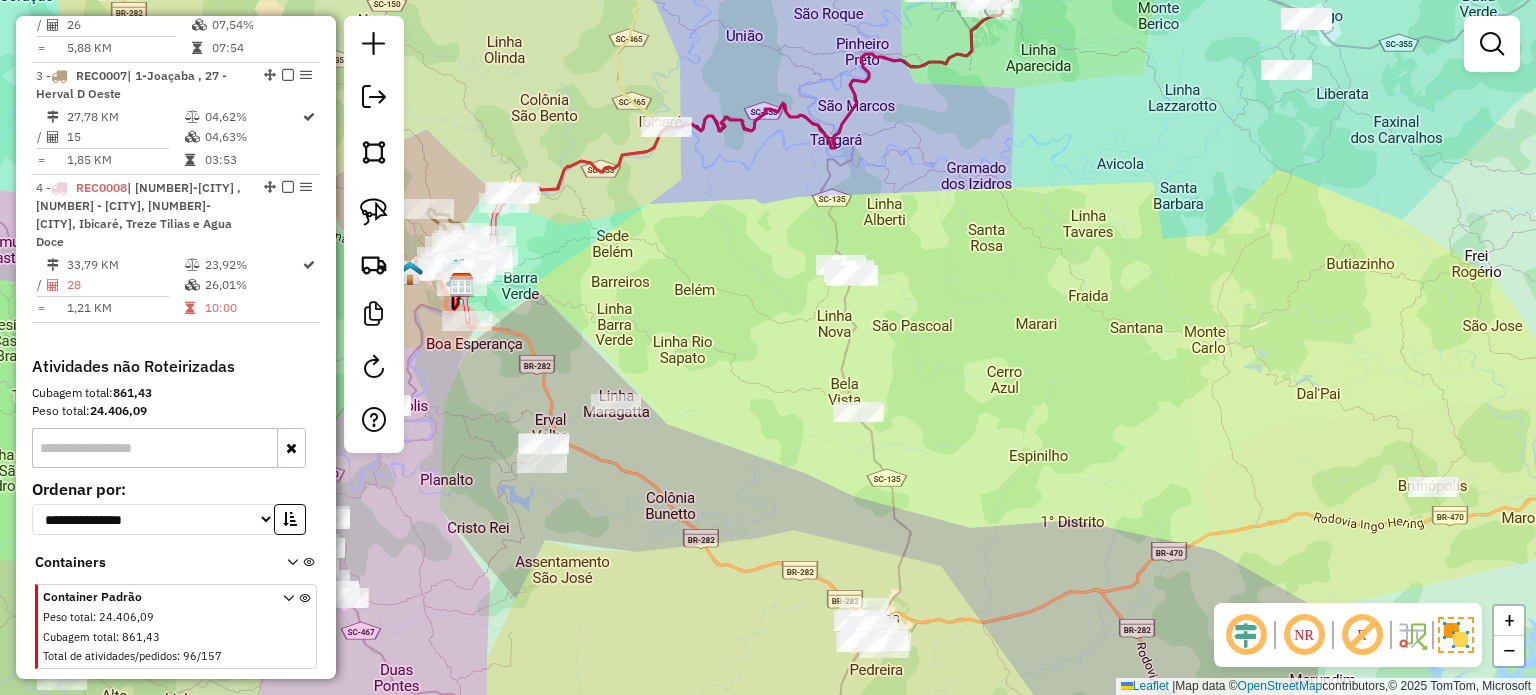 drag, startPoint x: 963, startPoint y: 550, endPoint x: 962, endPoint y: 442, distance: 108.00463 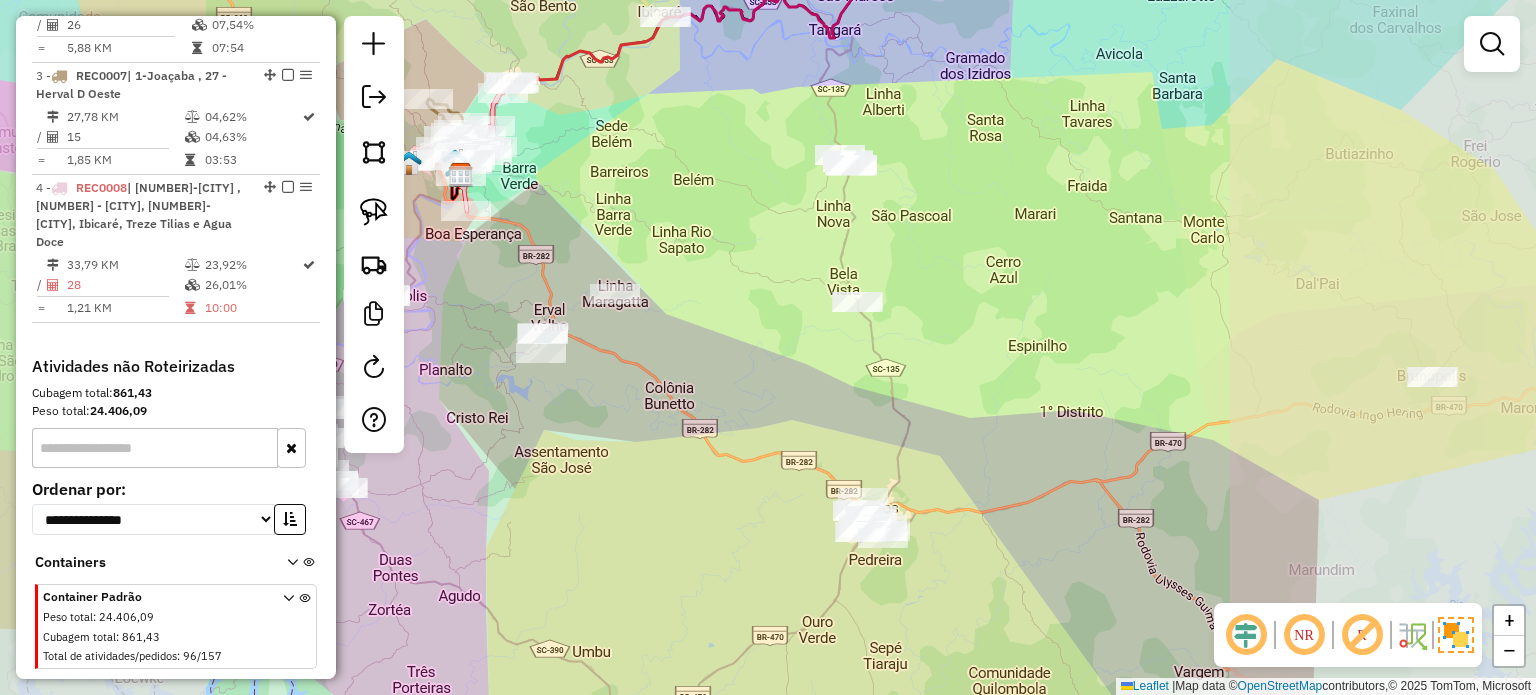 drag, startPoint x: 914, startPoint y: 504, endPoint x: 745, endPoint y: 410, distance: 193.38304 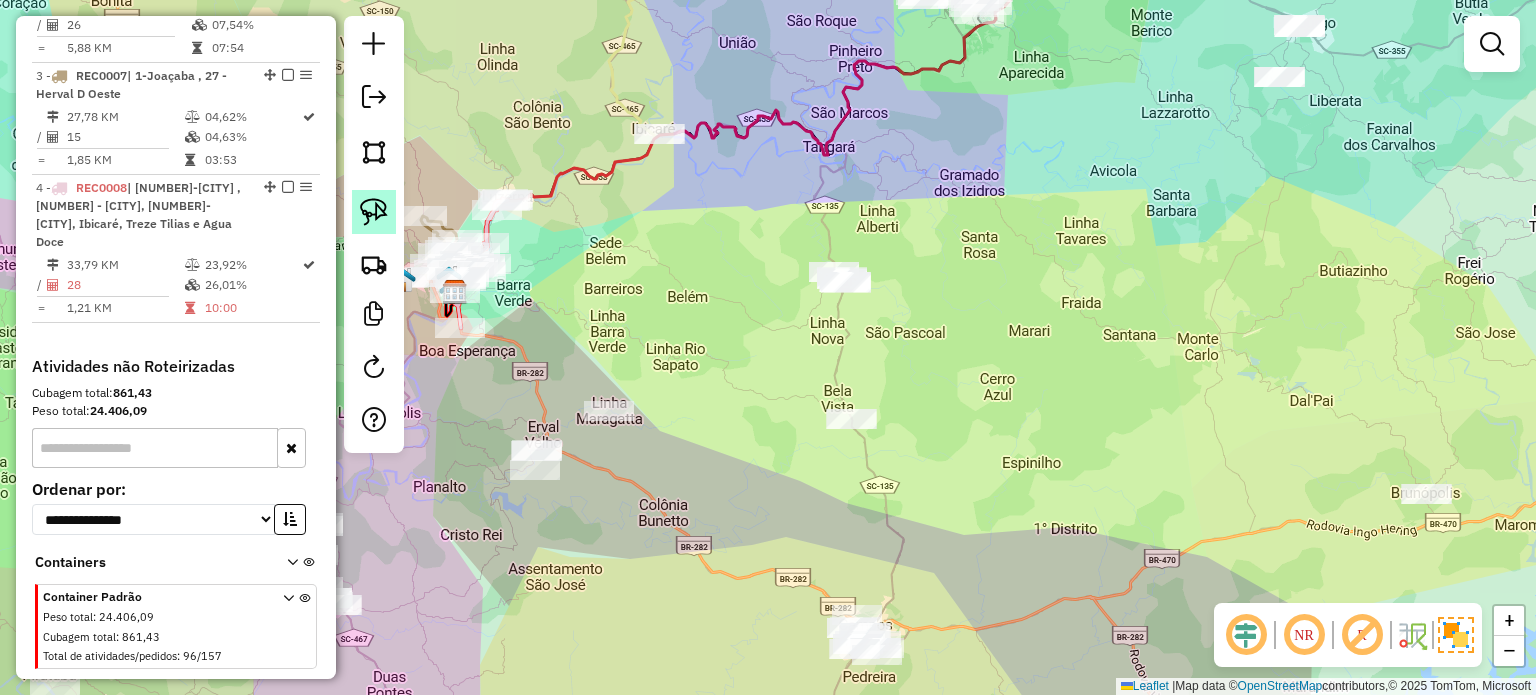 click 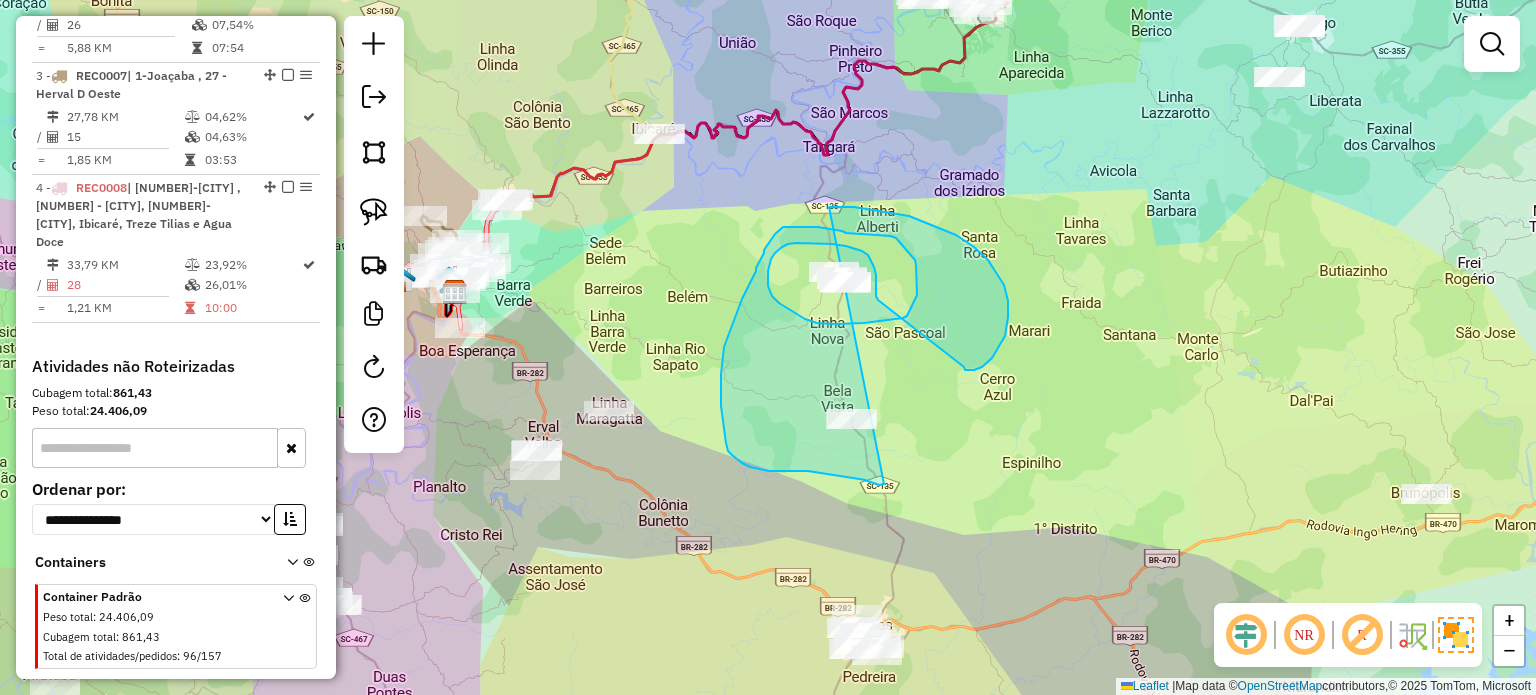drag, startPoint x: 1008, startPoint y: 317, endPoint x: 876, endPoint y: 310, distance: 132.18547 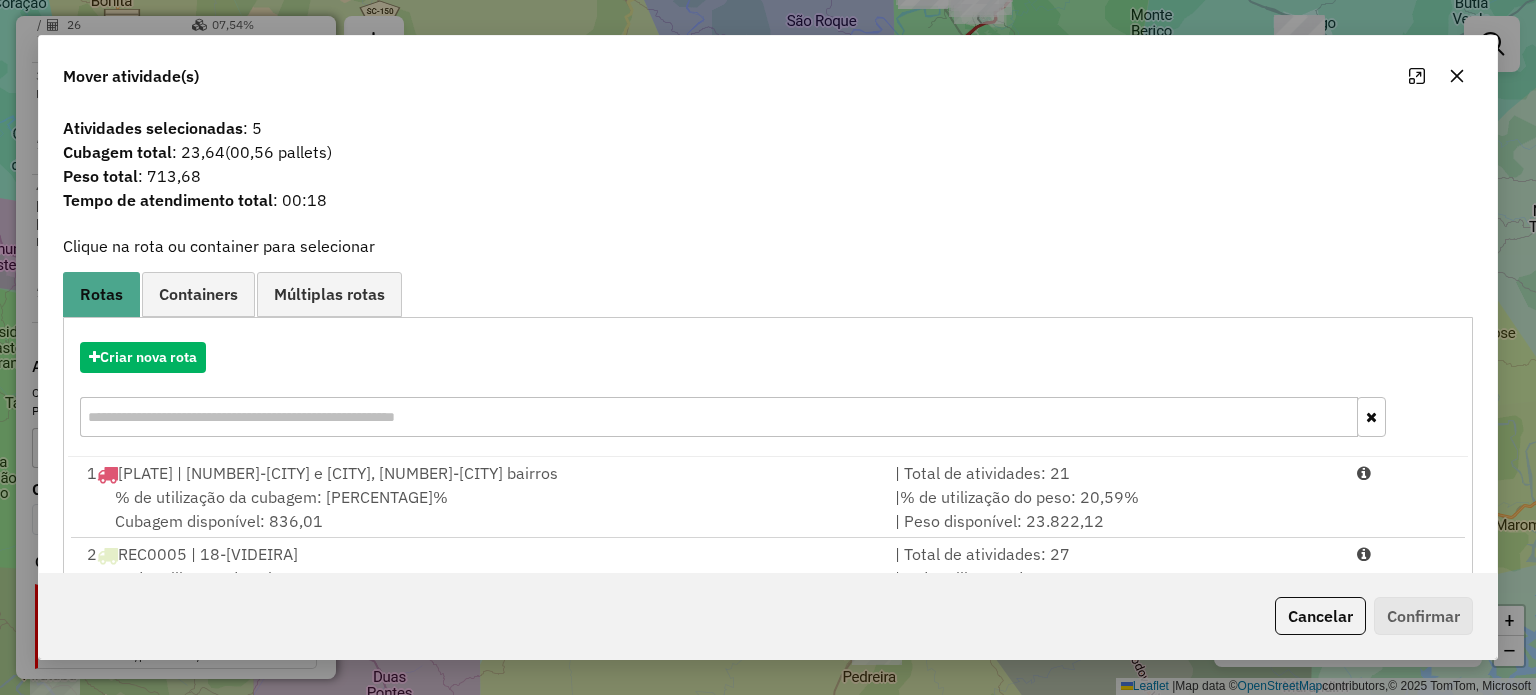 click 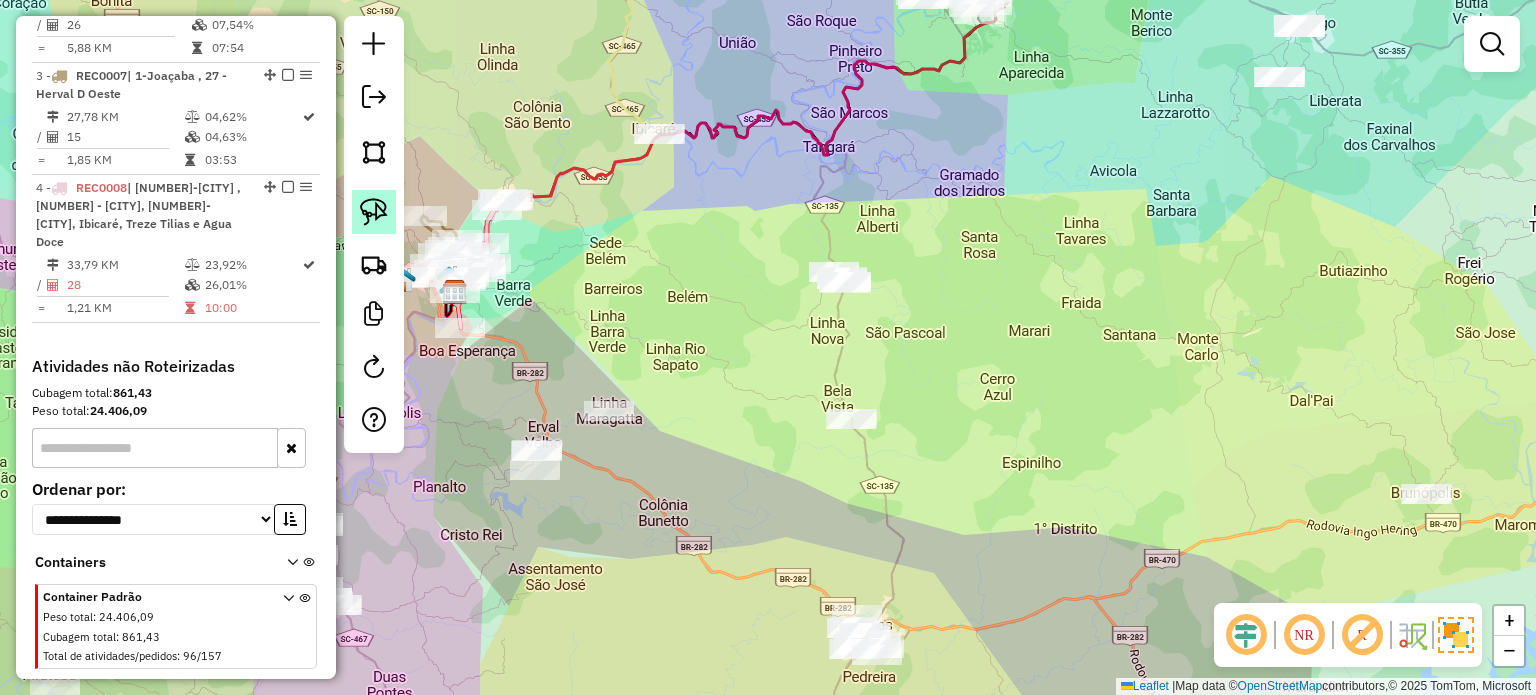click 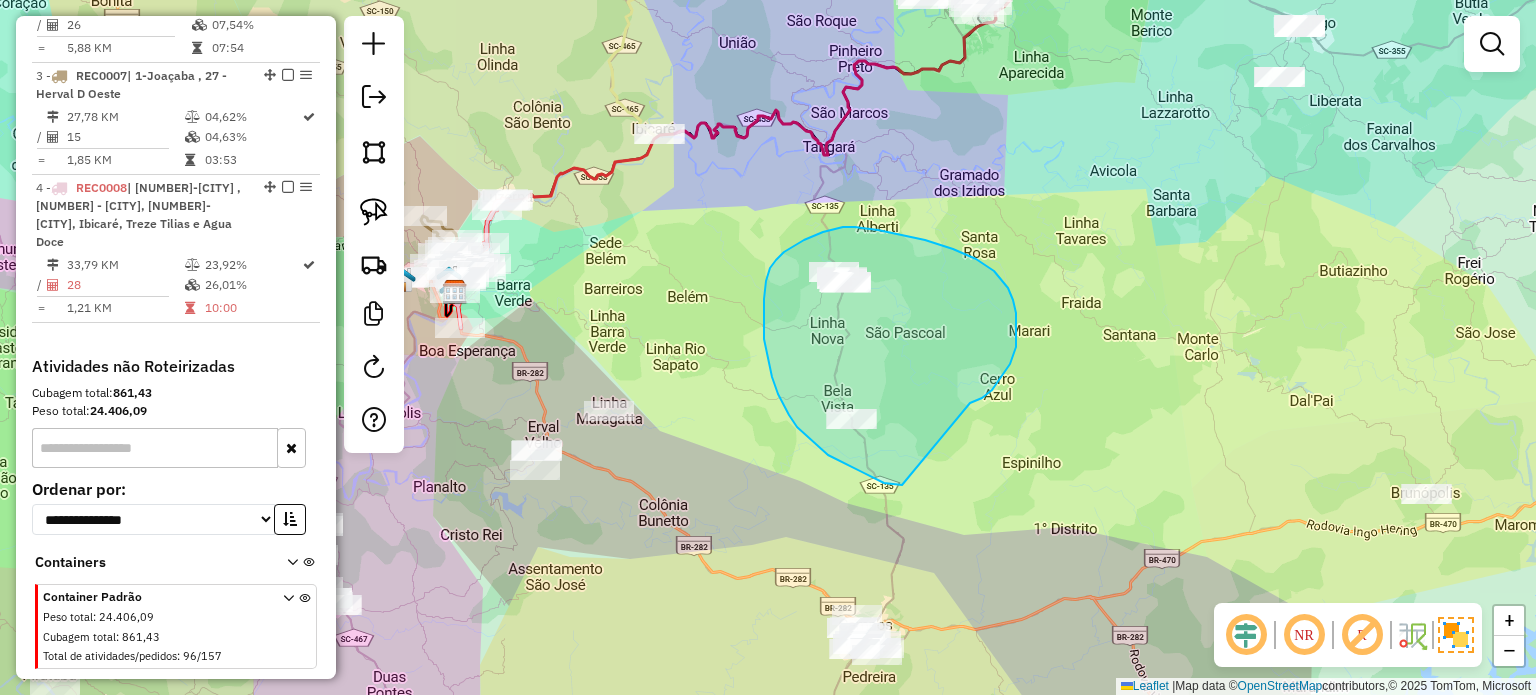 drag, startPoint x: 970, startPoint y: 403, endPoint x: 920, endPoint y: 474, distance: 86.83893 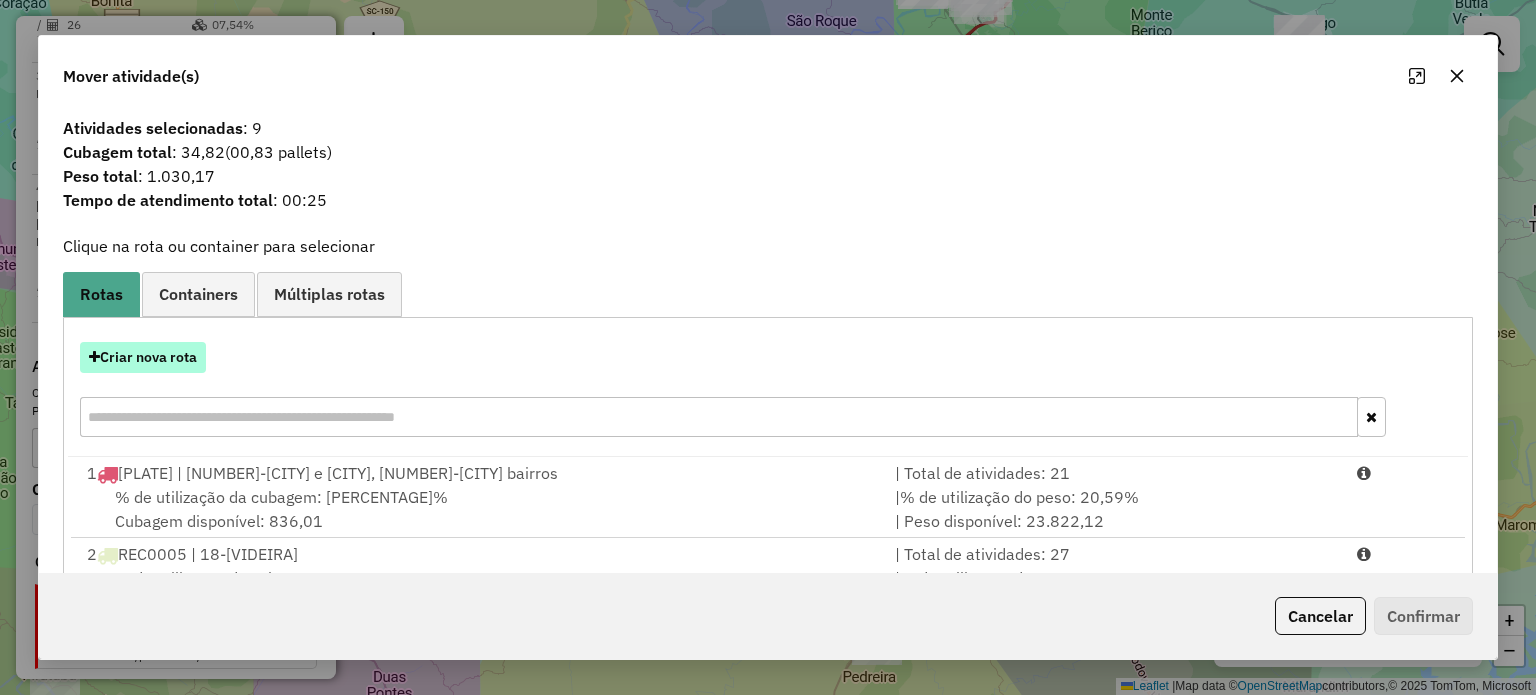 click on "Criar nova rota" at bounding box center [143, 357] 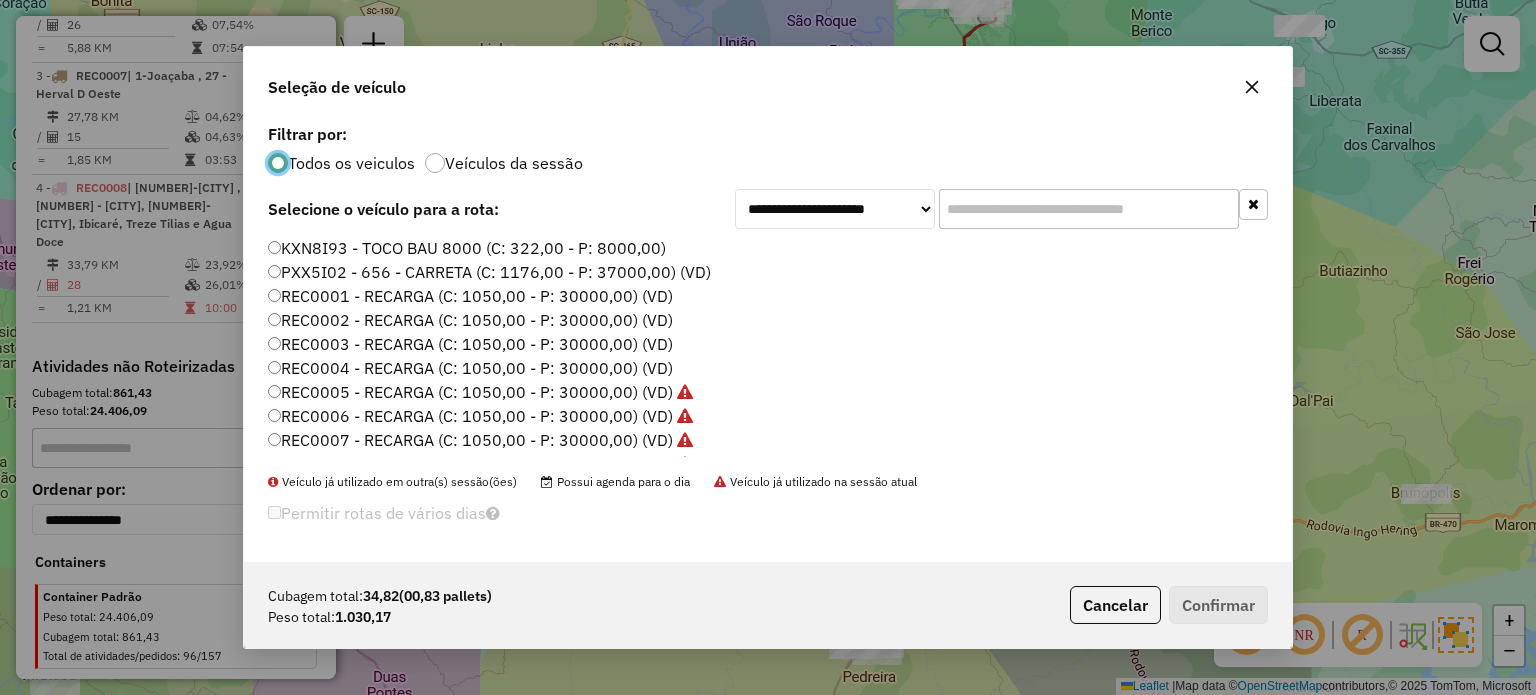 scroll, scrollTop: 10, scrollLeft: 6, axis: both 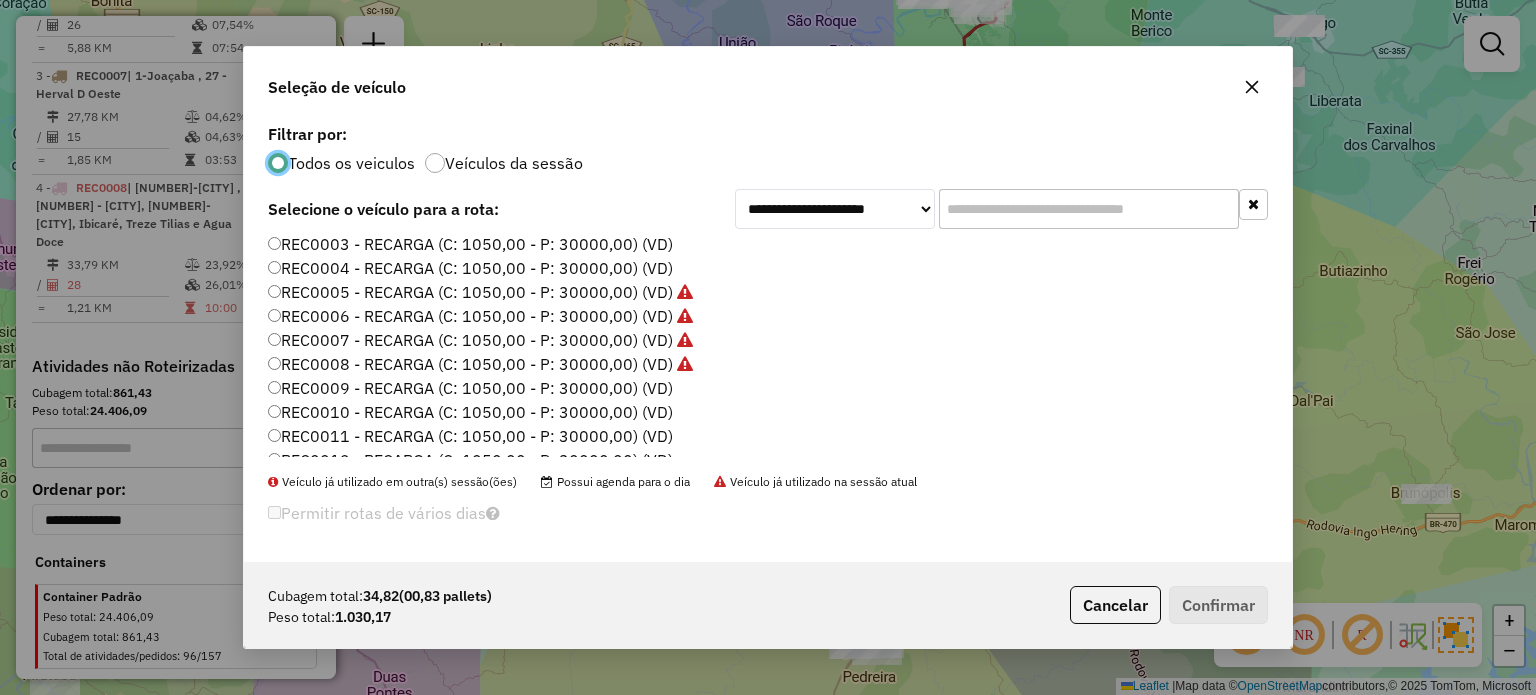 click on "REC0009 - RECARGA (C: 1050,00 - P: 30000,00) (VD)" 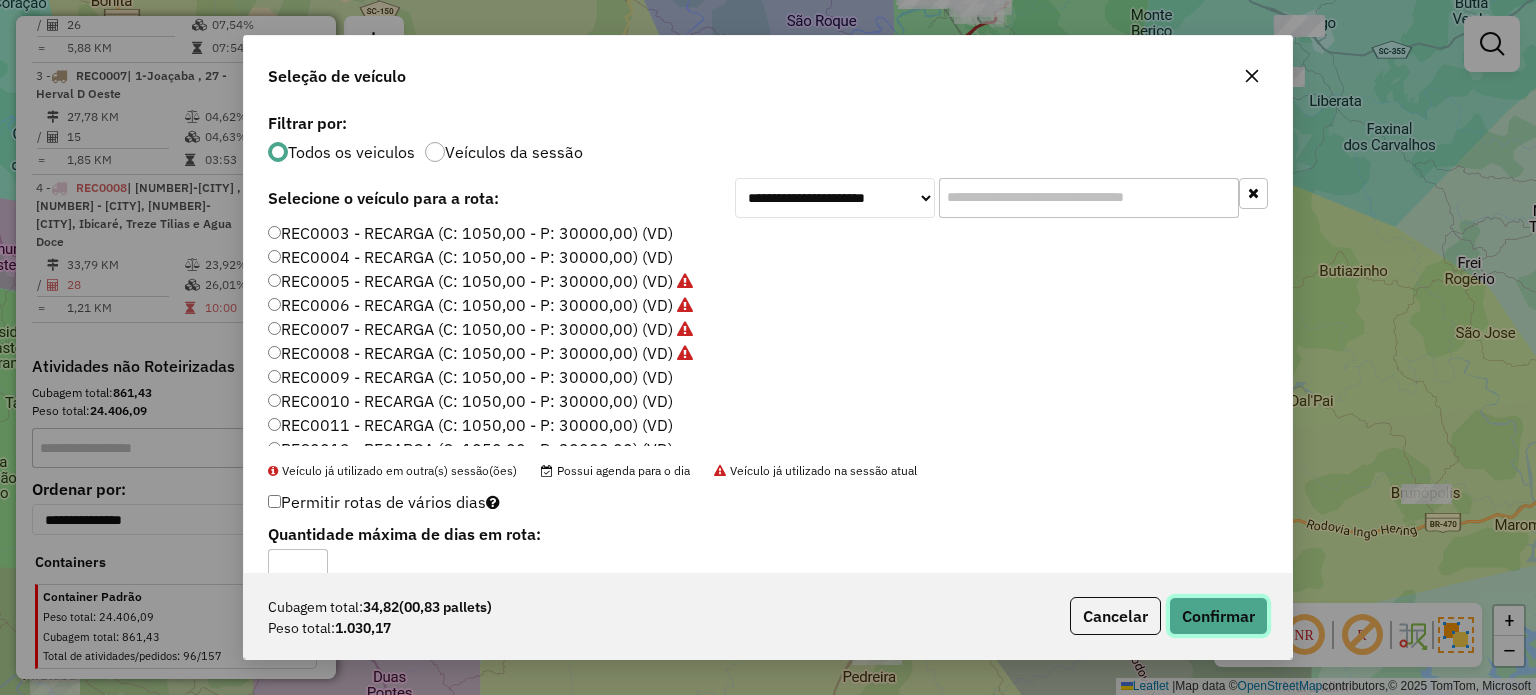 click on "Confirmar" 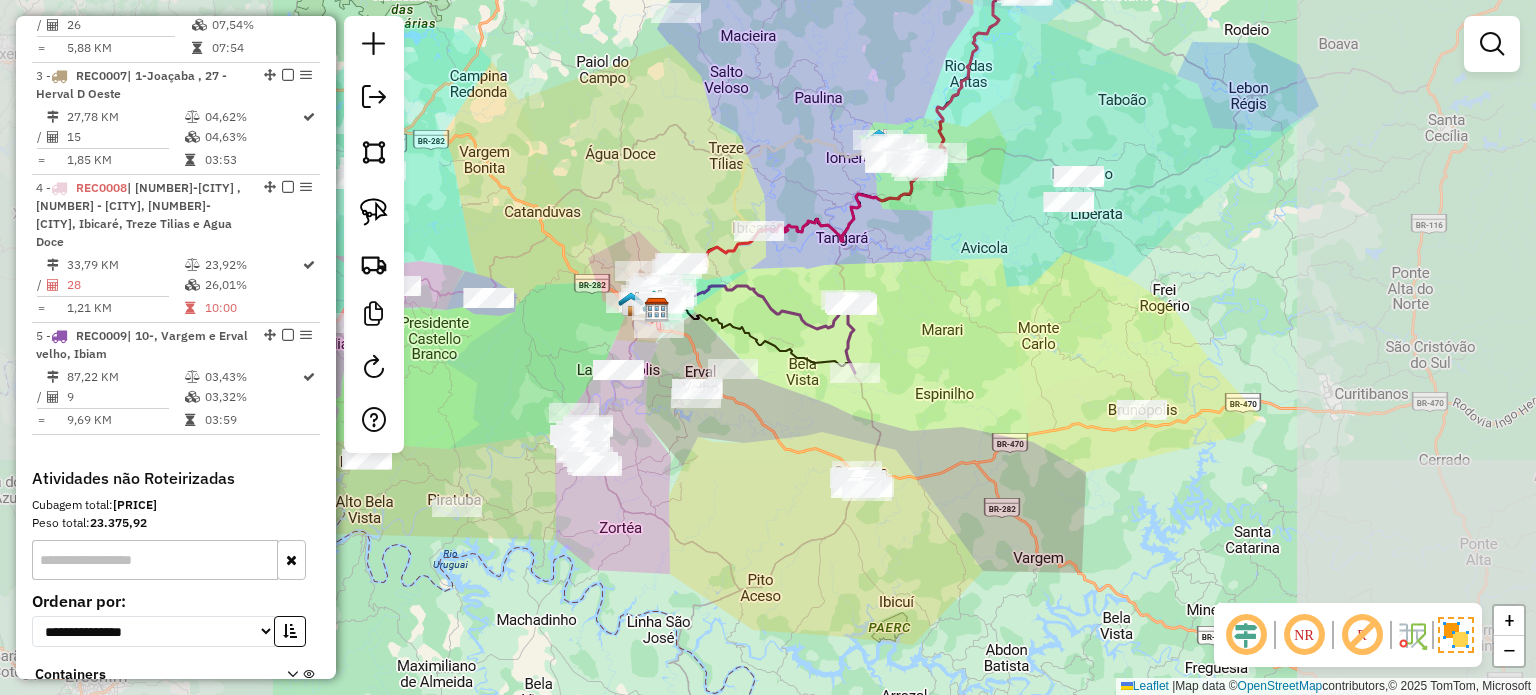 click on "Janela de atendimento Grade de atendimento Capacidade Transportadoras Veículos Cliente Pedidos  Rotas Selecione os dias de semana para filtrar as janelas de atendimento  Seg   Ter   Qua   Qui   Sex   Sáb   Dom  Informe o período da janela de atendimento: De: Até:  Filtrar exatamente a janela do cliente  Considerar janela de atendimento padrão  Selecione os dias de semana para filtrar as grades de atendimento  Seg   Ter   Qua   Qui   Sex   Sáb   Dom   Considerar clientes sem dia de atendimento cadastrado  Clientes fora do dia de atendimento selecionado Filtrar as atividades entre os valores definidos abaixo:  Peso mínimo:   Peso máximo:   Cubagem mínima:   Cubagem máxima:   De:   Até:  Filtrar as atividades entre o tempo de atendimento definido abaixo:  De:   Até:   Considerar capacidade total dos clientes não roteirizados Transportadora: Selecione um ou mais itens Tipo de veículo: Selecione um ou mais itens Veículo: Selecione um ou mais itens Motorista: Selecione um ou mais itens Nome: Rótulo:" 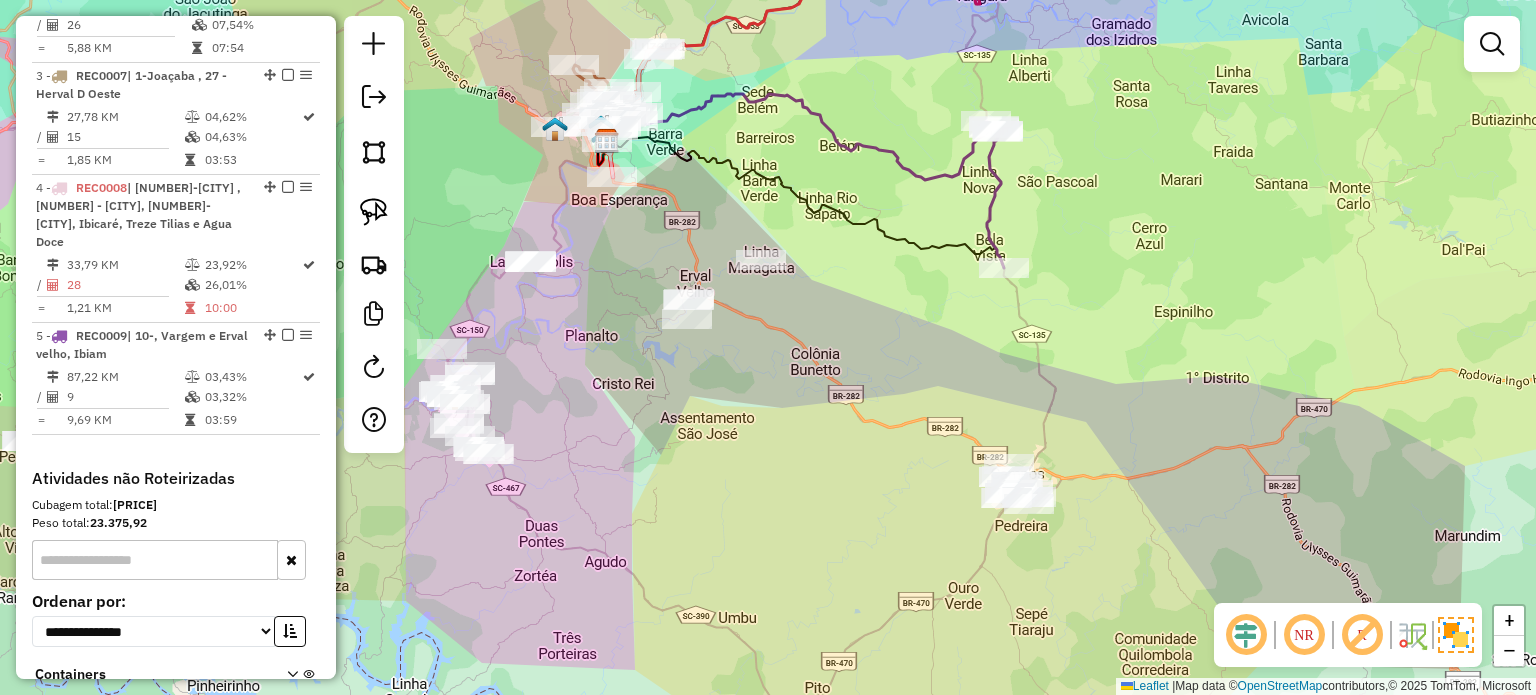 drag, startPoint x: 764, startPoint y: 375, endPoint x: 776, endPoint y: 431, distance: 57.271286 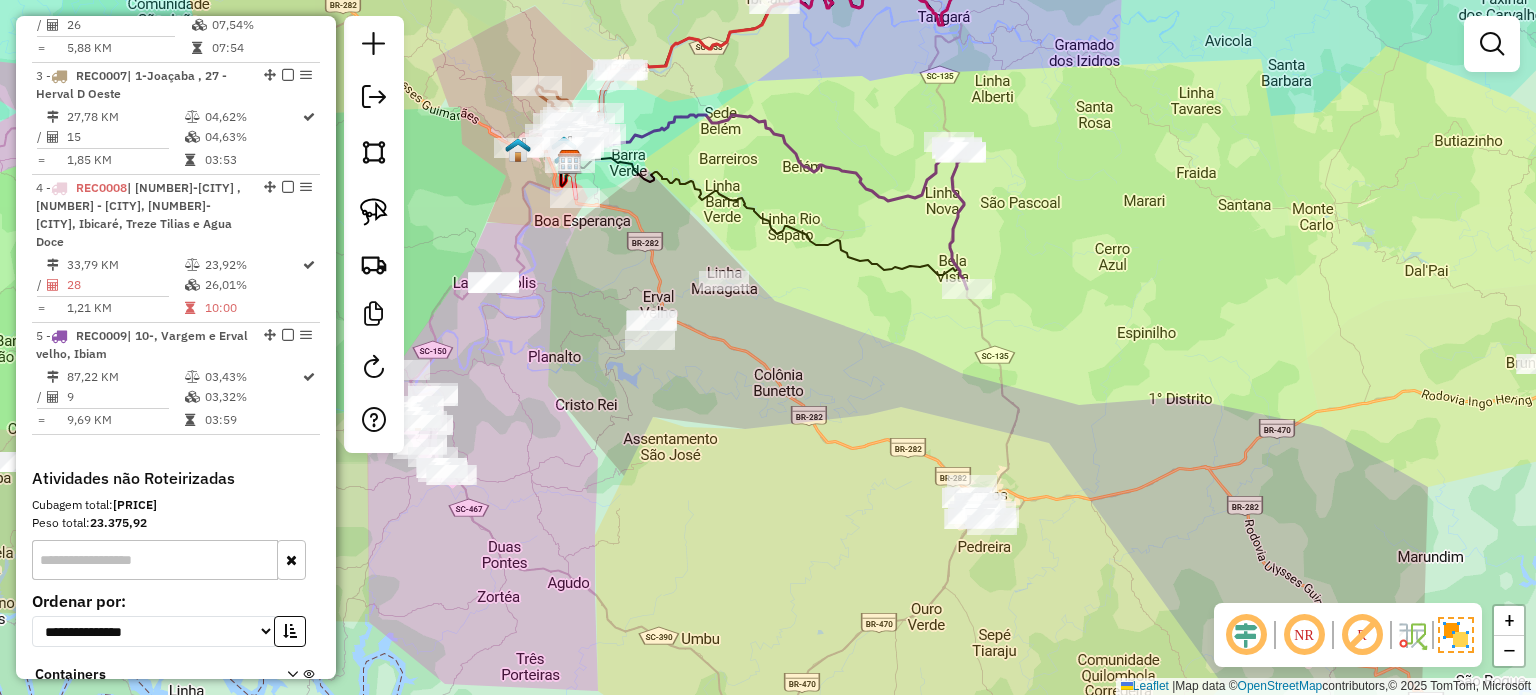 drag, startPoint x: 905, startPoint y: 440, endPoint x: 793, endPoint y: 447, distance: 112.21854 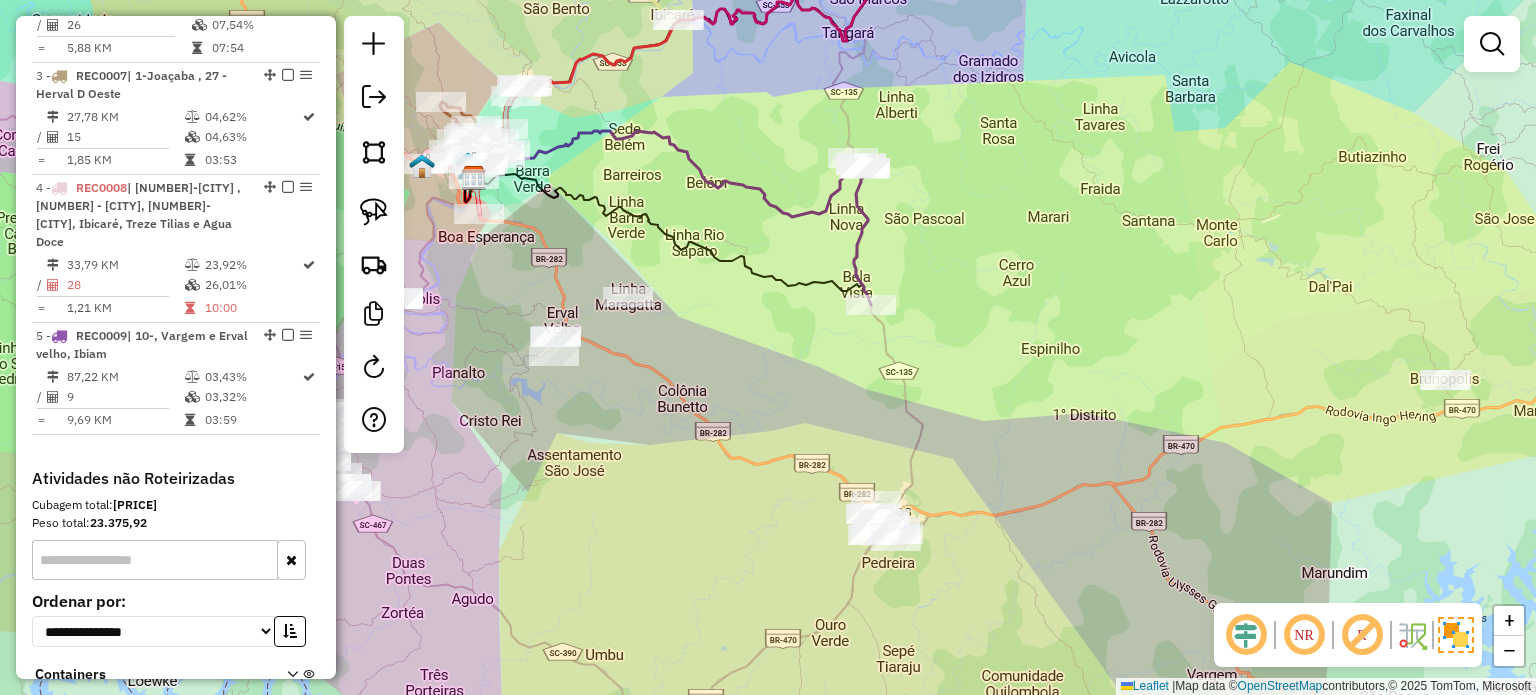 click on "Janela de atendimento Grade de atendimento Capacidade Transportadoras Veículos Cliente Pedidos  Rotas Selecione os dias de semana para filtrar as janelas de atendimento  Seg   Ter   Qua   Qui   Sex   Sáb   Dom  Informe o período da janela de atendimento: De: Até:  Filtrar exatamente a janela do cliente  Considerar janela de atendimento padrão  Selecione os dias de semana para filtrar as grades de atendimento  Seg   Ter   Qua   Qui   Sex   Sáb   Dom   Considerar clientes sem dia de atendimento cadastrado  Clientes fora do dia de atendimento selecionado Filtrar as atividades entre os valores definidos abaixo:  Peso mínimo:   Peso máximo:   Cubagem mínima:   Cubagem máxima:   De:   Até:  Filtrar as atividades entre o tempo de atendimento definido abaixo:  De:   Até:   Considerar capacidade total dos clientes não roteirizados Transportadora: Selecione um ou mais itens Tipo de veículo: Selecione um ou mais itens Veículo: Selecione um ou mais itens Motorista: Selecione um ou mais itens Nome: Rótulo:" 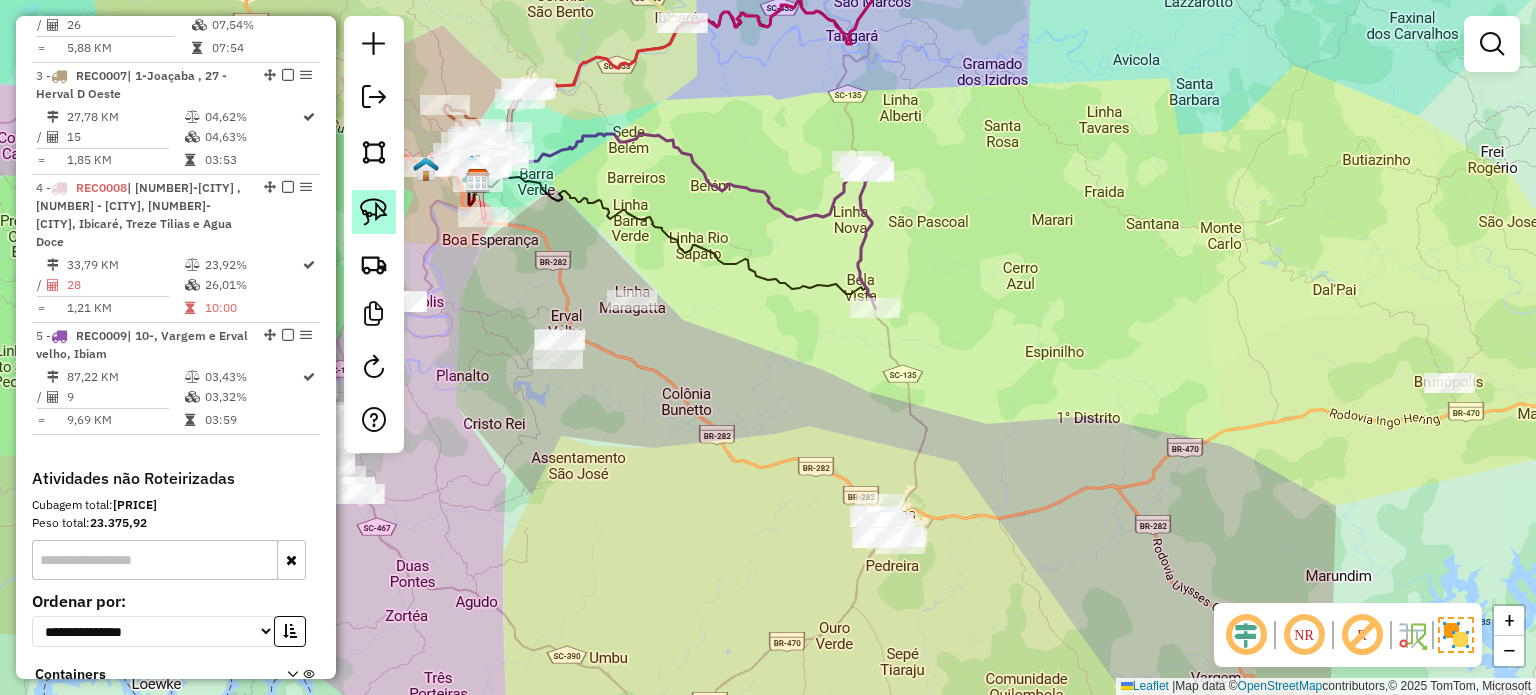 drag, startPoint x: 372, startPoint y: 207, endPoint x: 384, endPoint y: 212, distance: 13 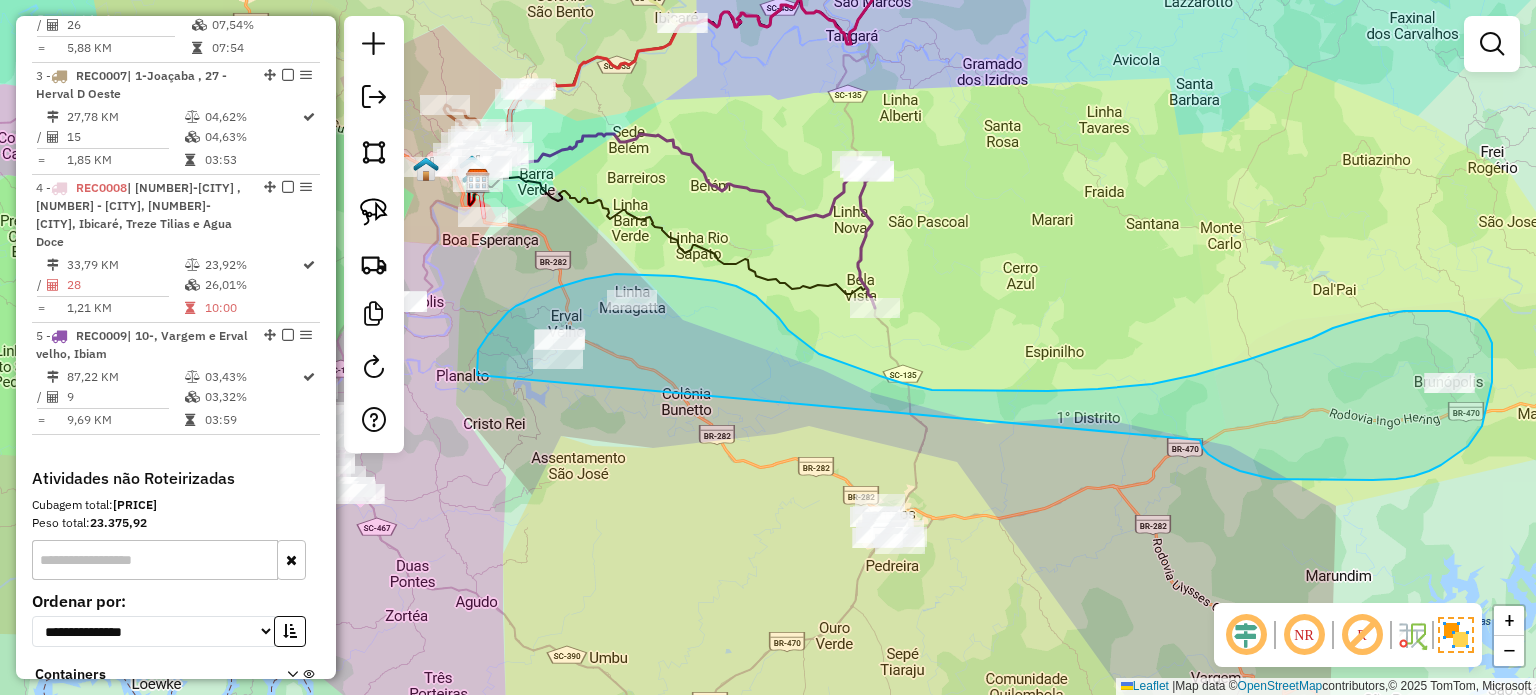 drag, startPoint x: 1200, startPoint y: 440, endPoint x: 524, endPoint y: 408, distance: 676.75696 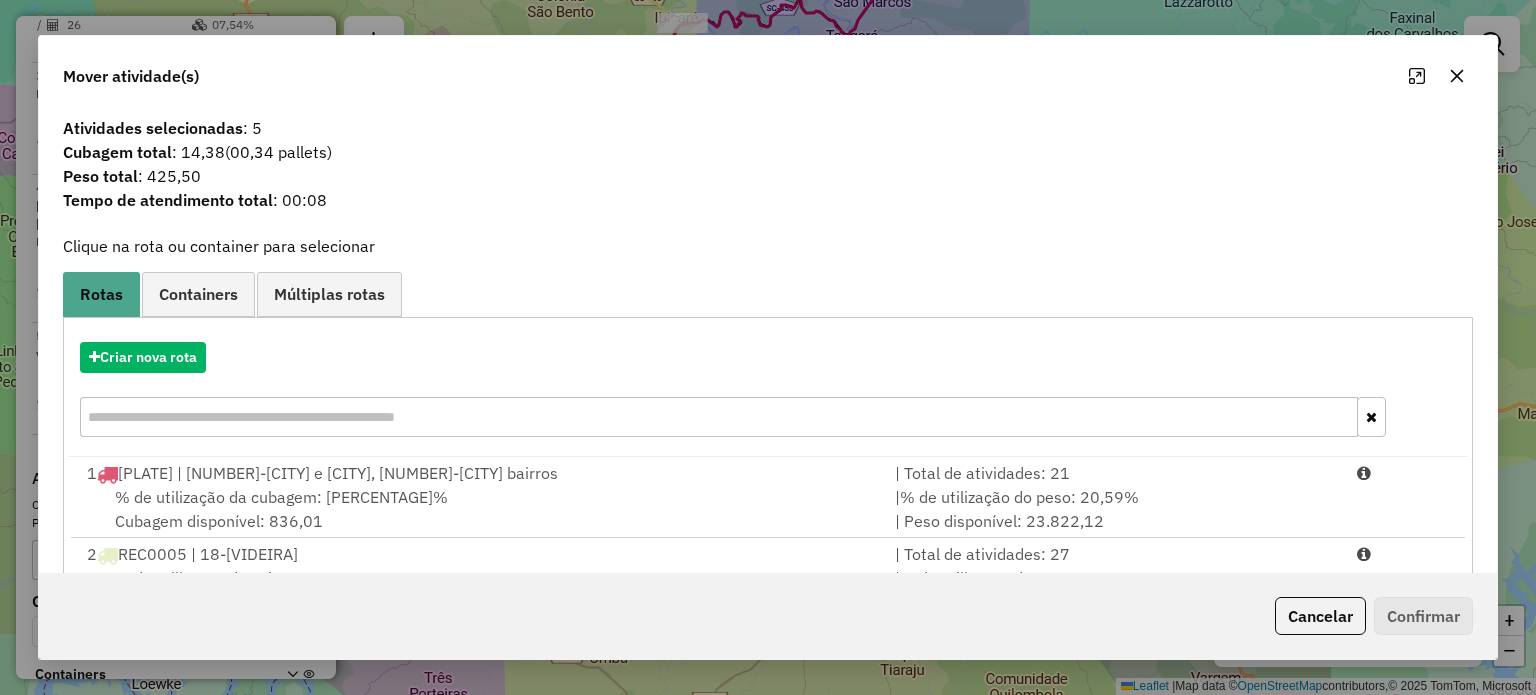 click 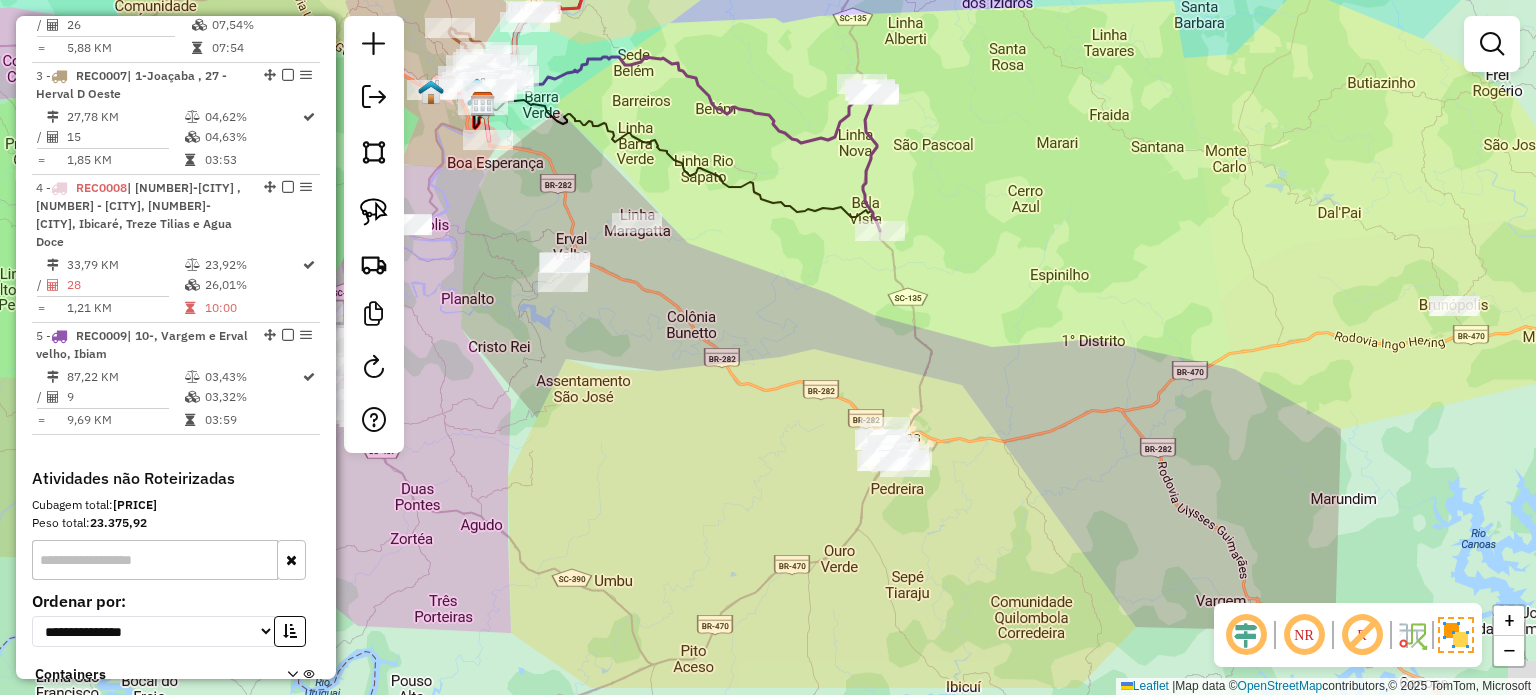 drag, startPoint x: 987, startPoint y: 416, endPoint x: 987, endPoint y: 369, distance: 47 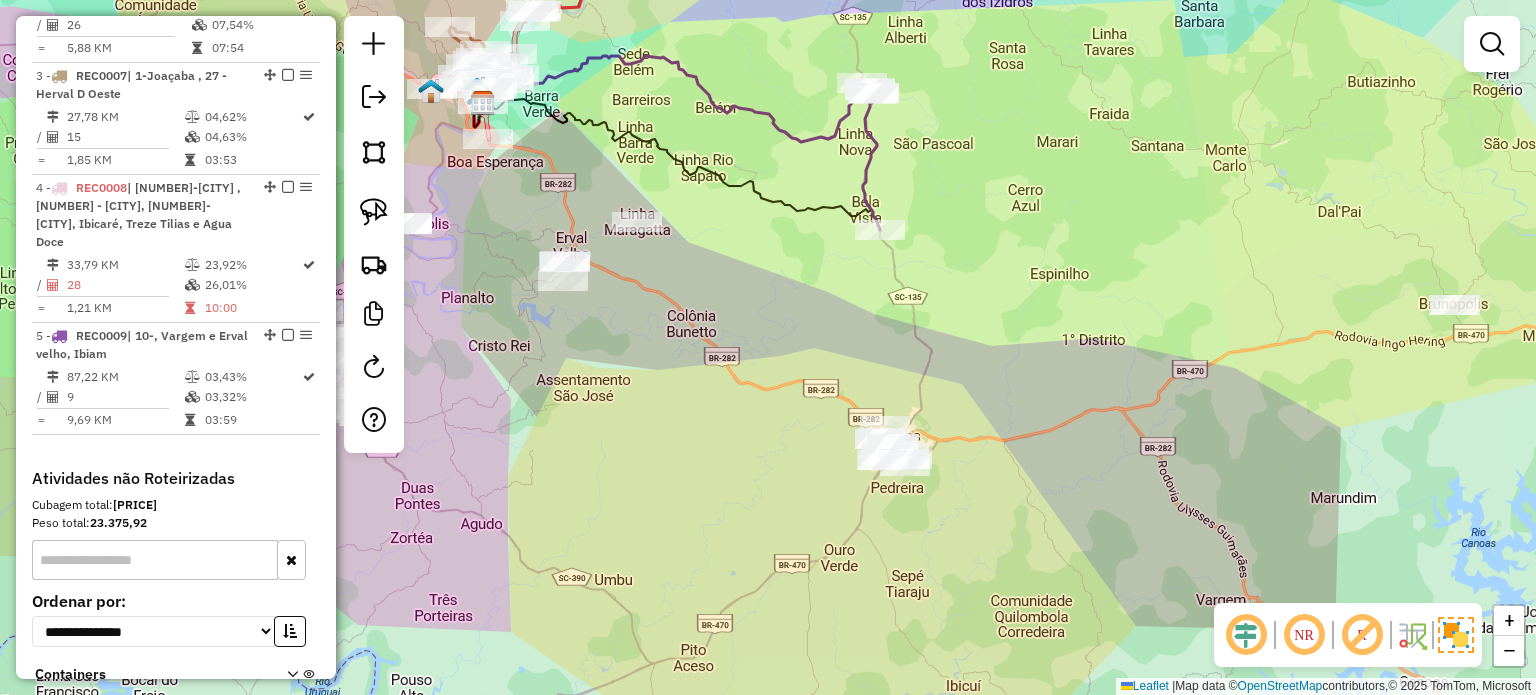 drag, startPoint x: 376, startPoint y: 204, endPoint x: 536, endPoint y: 284, distance: 178.88544 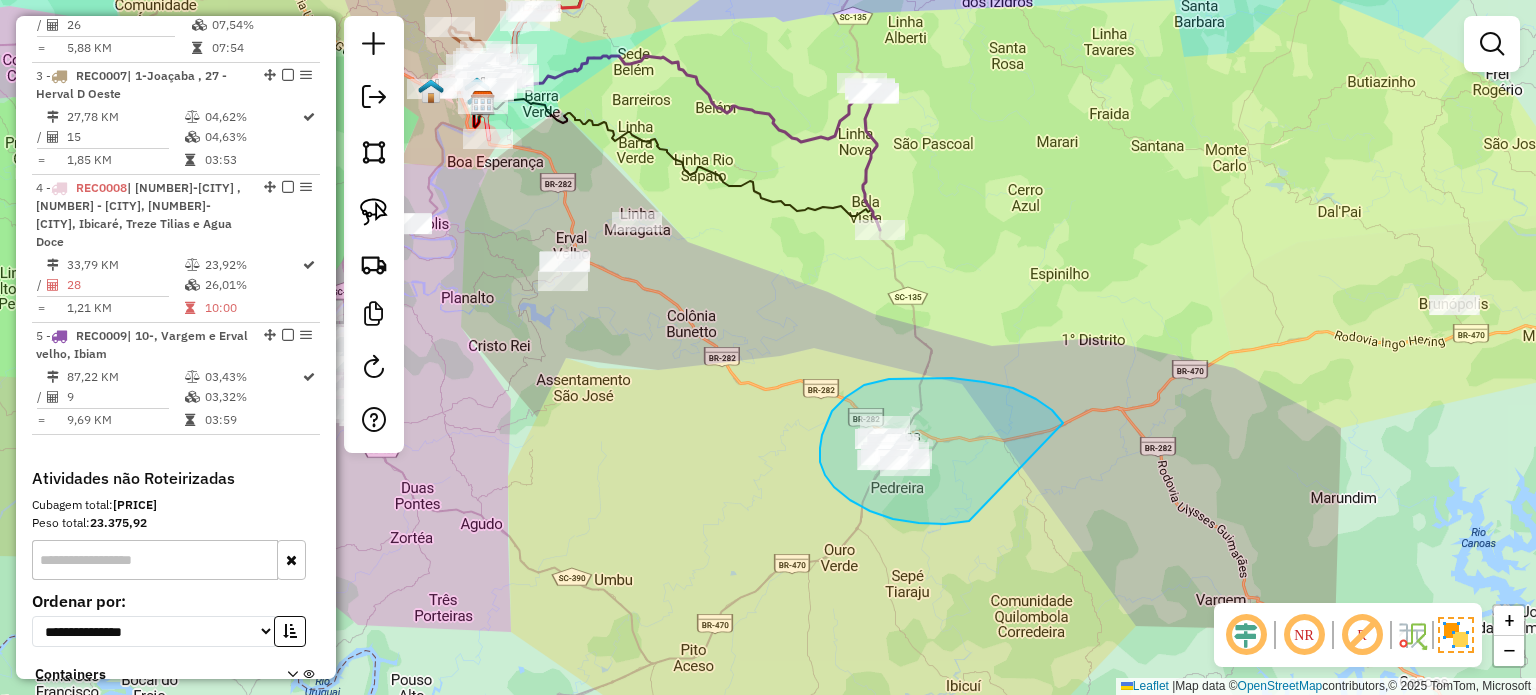 drag, startPoint x: 1060, startPoint y: 419, endPoint x: 1016, endPoint y: 487, distance: 80.99383 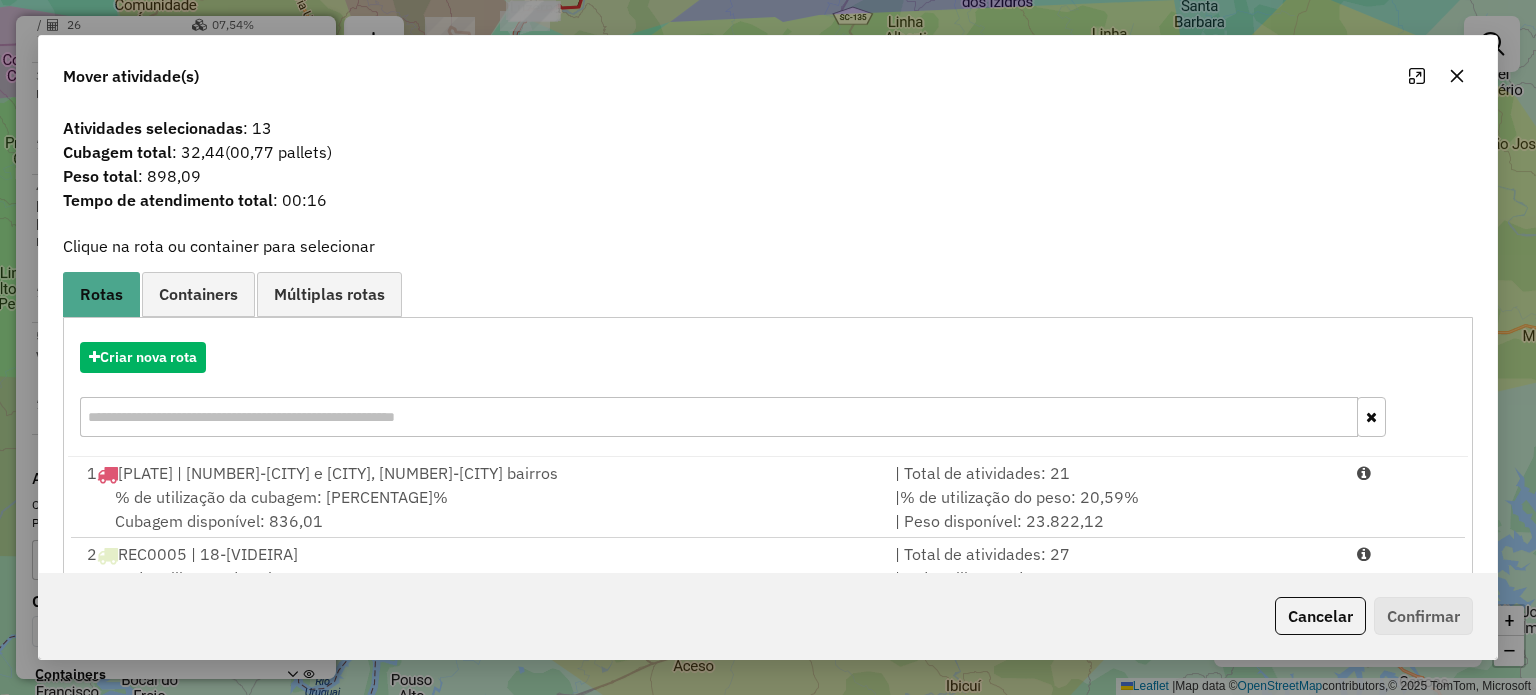 click 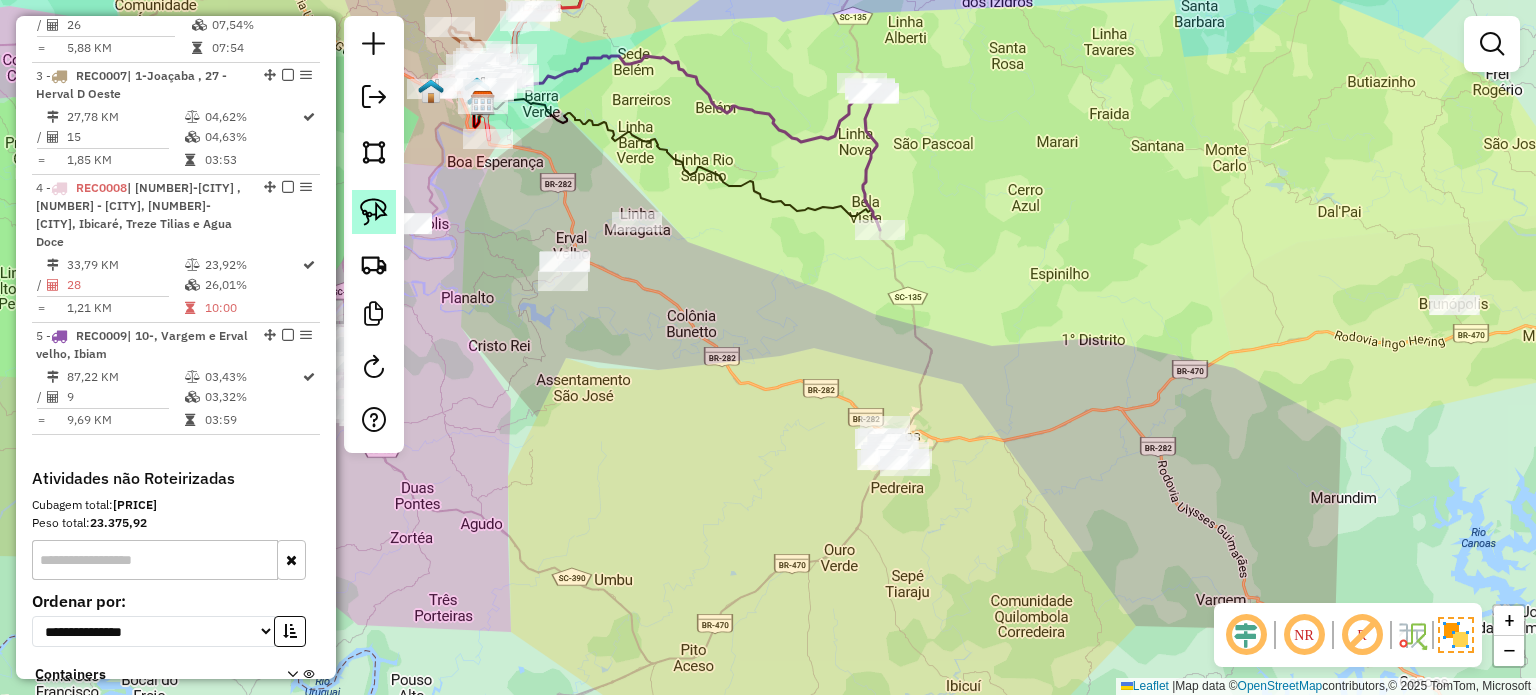 click 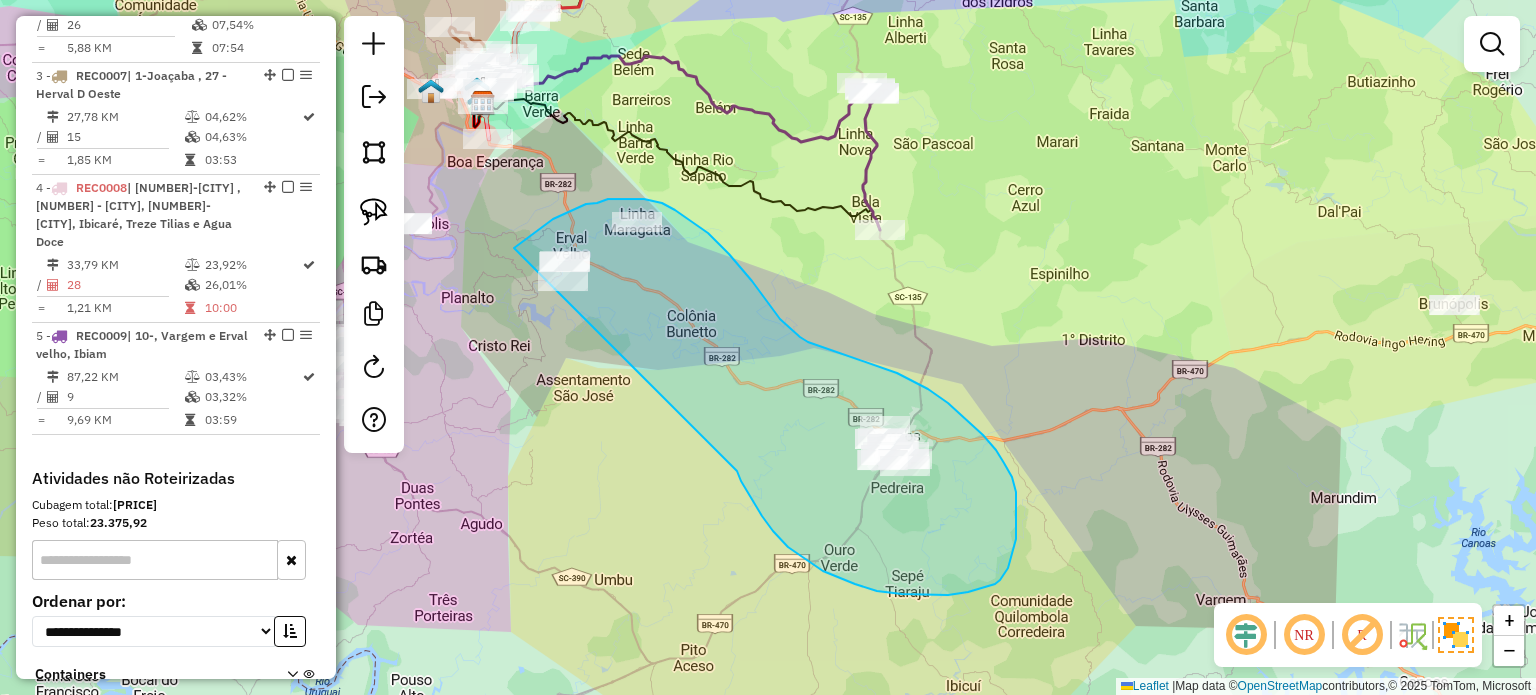drag, startPoint x: 855, startPoint y: 584, endPoint x: 496, endPoint y: 349, distance: 429.07574 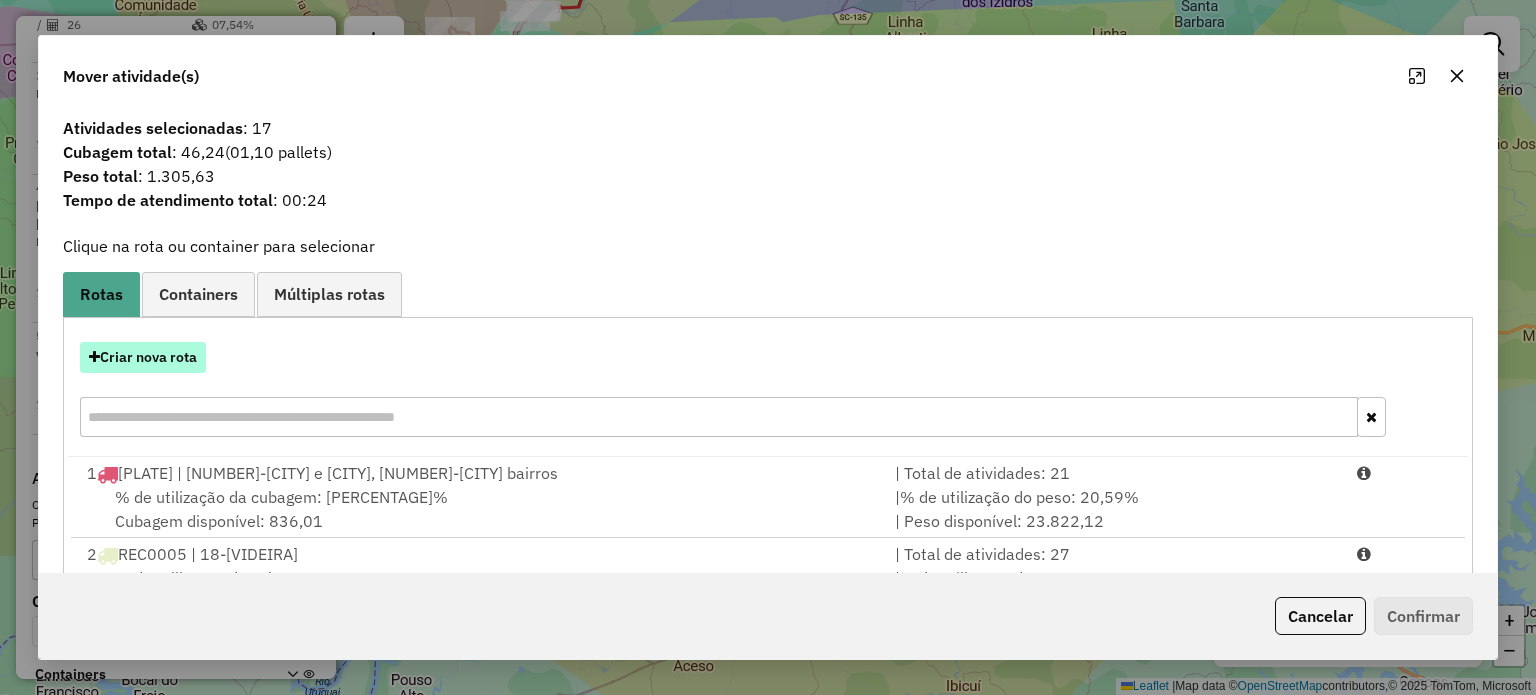 click on "Criar nova rota" at bounding box center [143, 357] 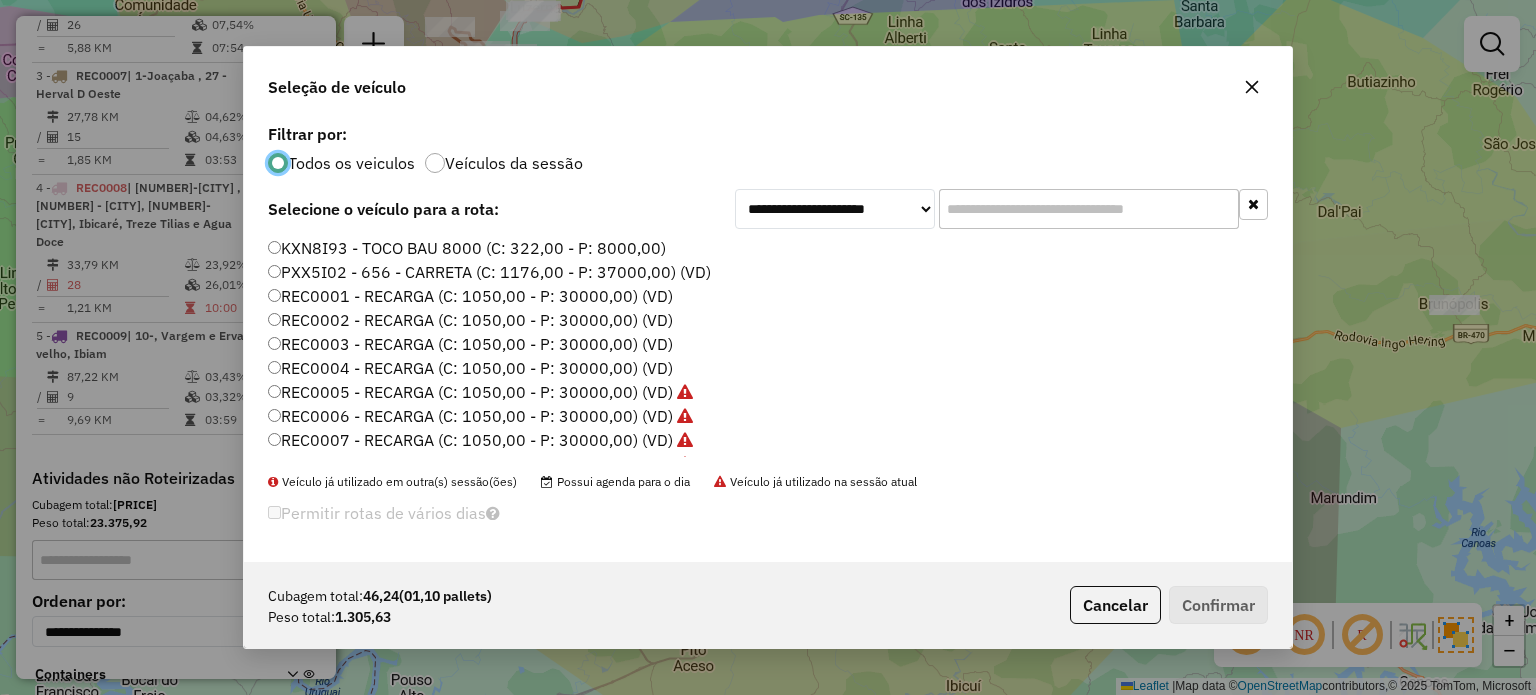 scroll, scrollTop: 10, scrollLeft: 6, axis: both 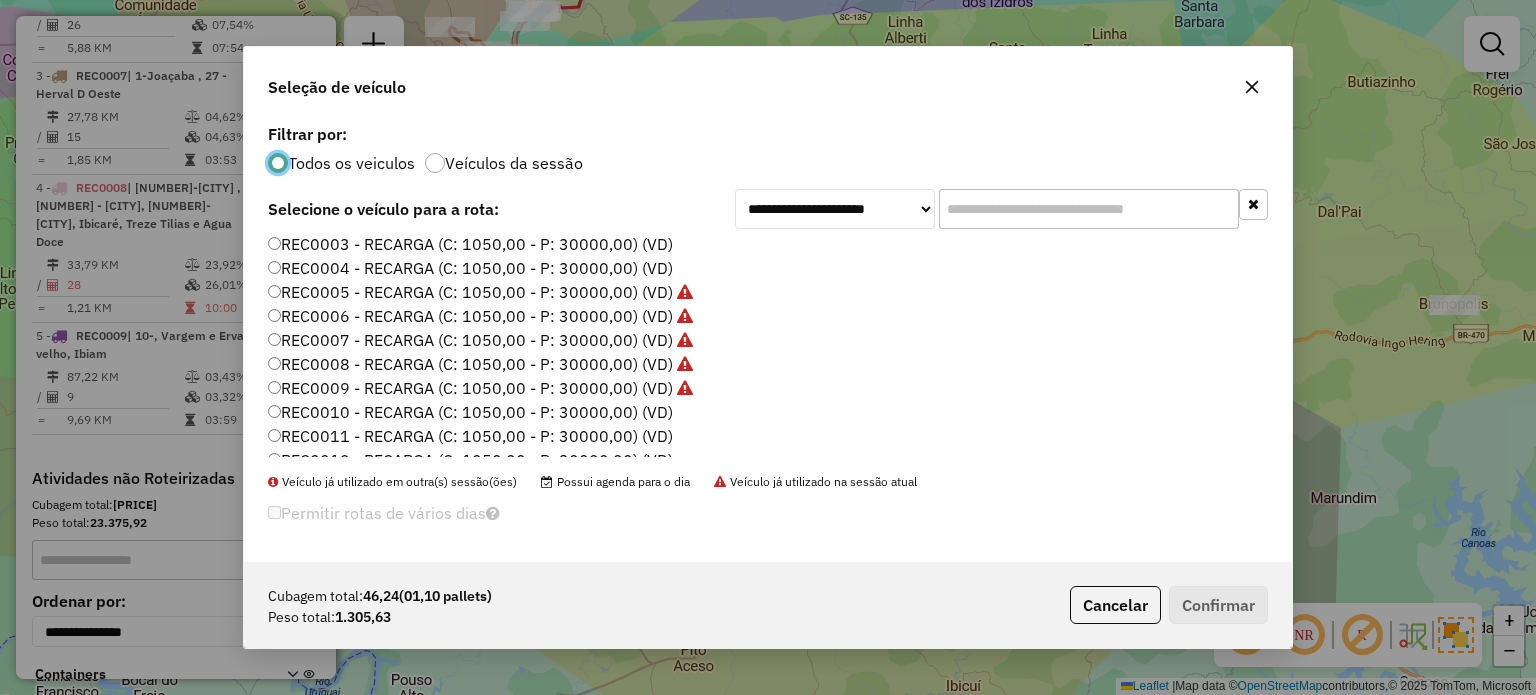 click on "REC0010 - RECARGA (C: 1050,00 - P: 30000,00) (VD)" 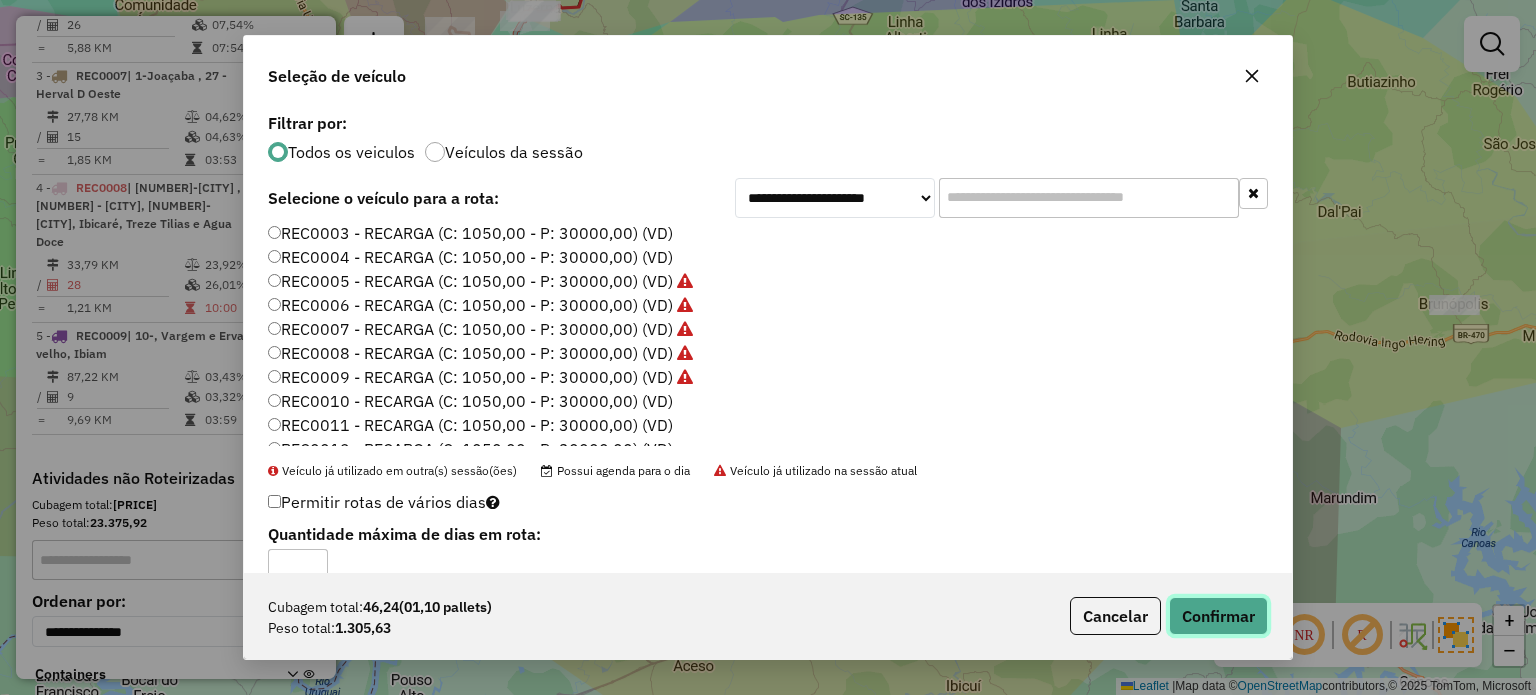 click on "Confirmar" 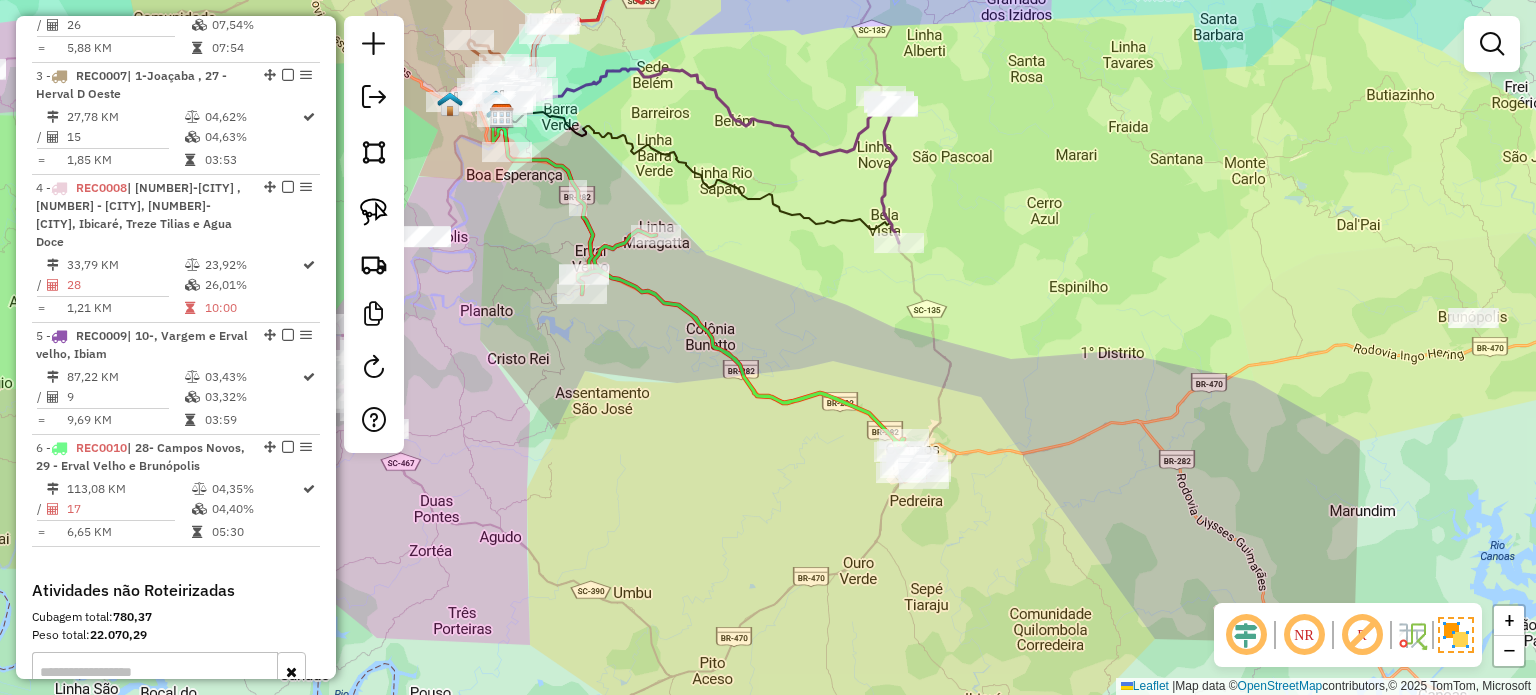 drag, startPoint x: 798, startPoint y: 306, endPoint x: 958, endPoint y: 454, distance: 217.95412 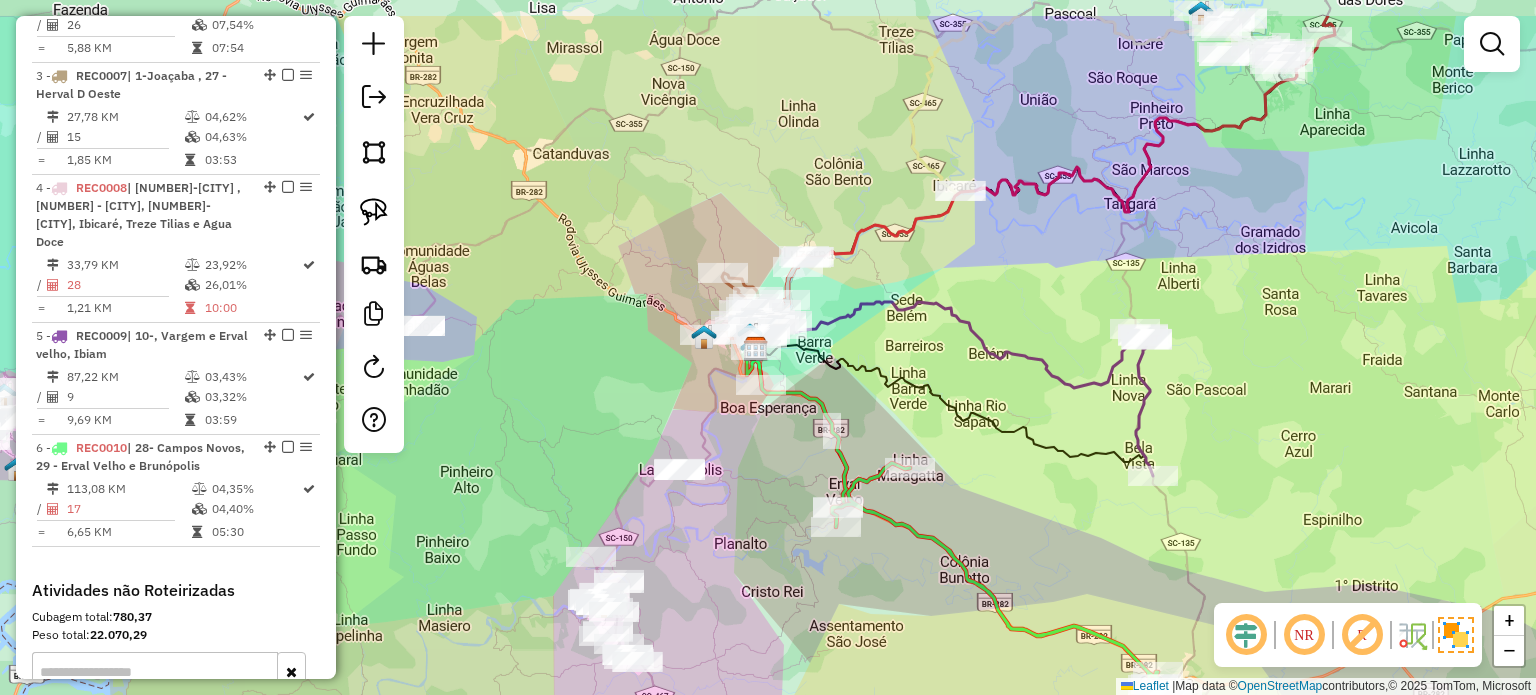 drag, startPoint x: 923, startPoint y: 343, endPoint x: 986, endPoint y: 385, distance: 75.716576 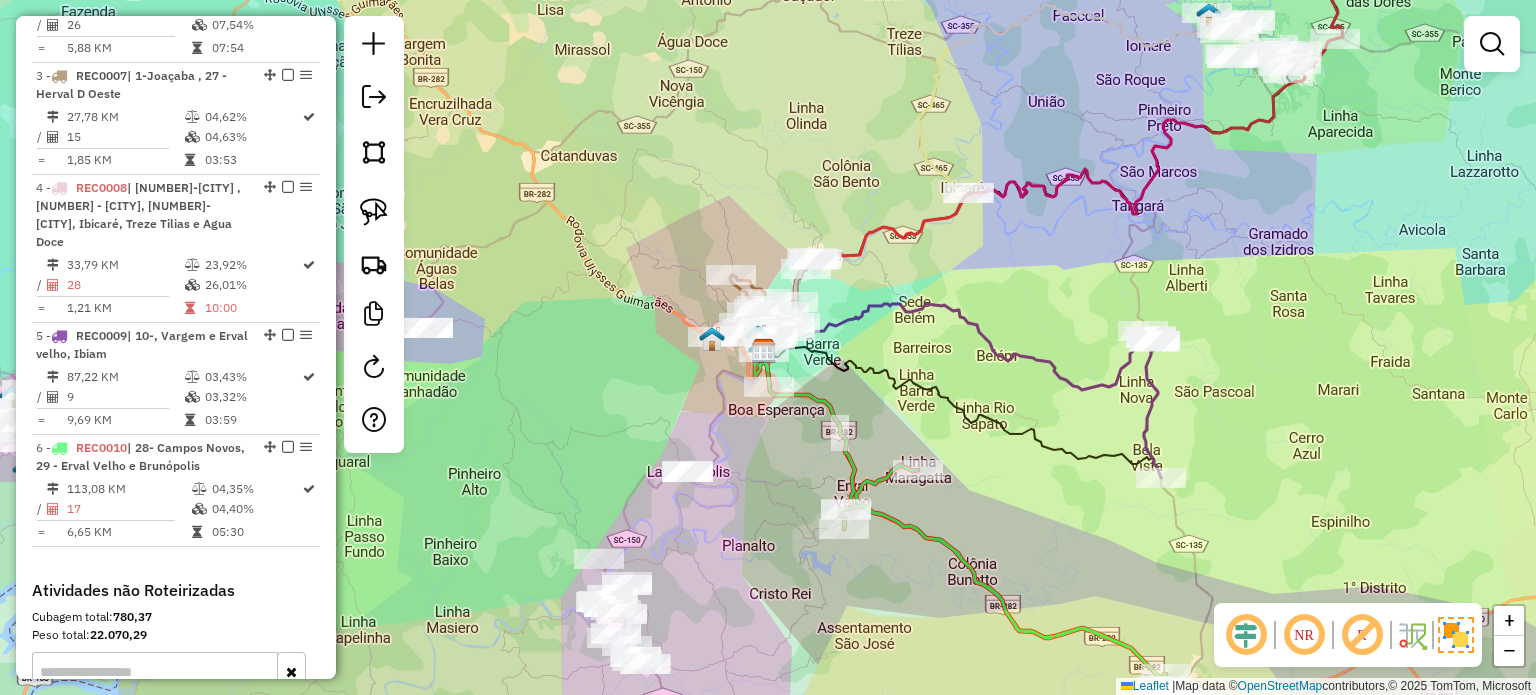 drag, startPoint x: 994, startPoint y: 255, endPoint x: 1002, endPoint y: 211, distance: 44.72136 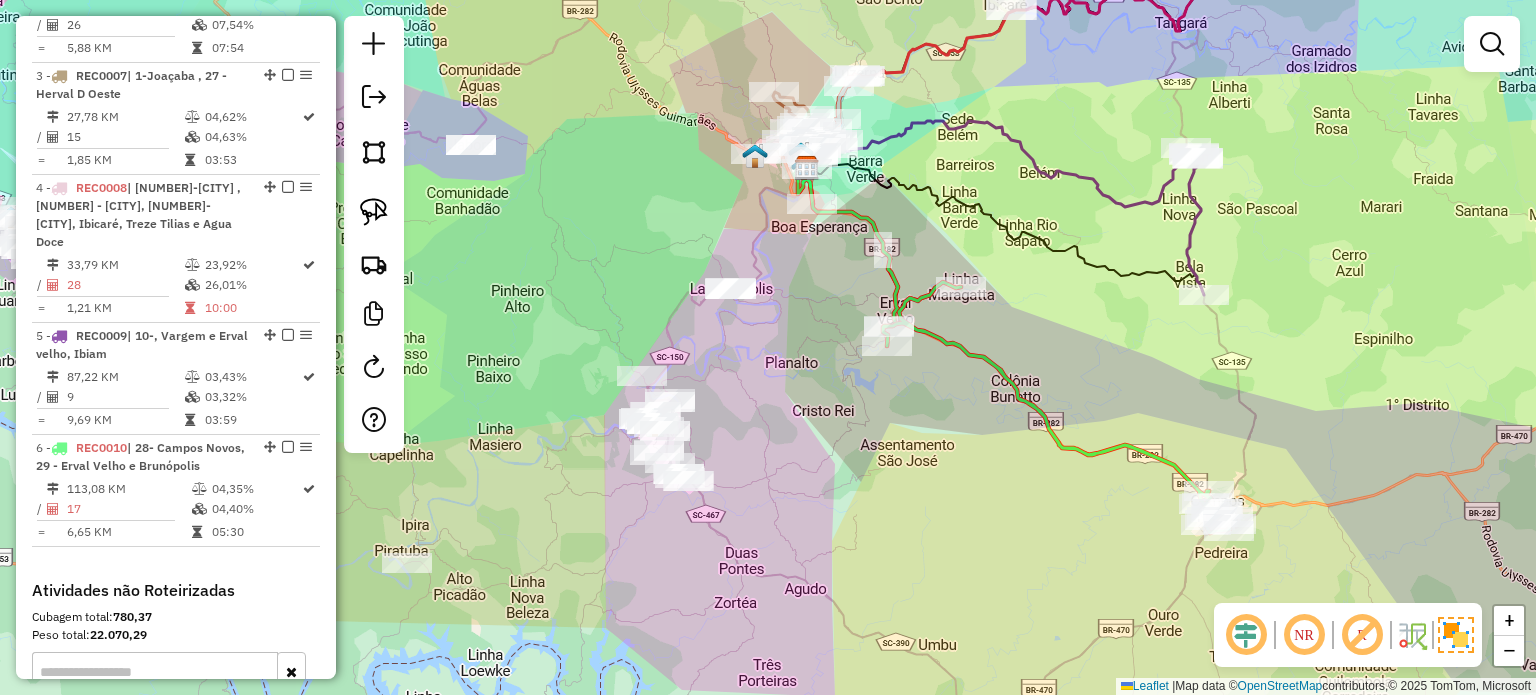 drag, startPoint x: 884, startPoint y: 478, endPoint x: 935, endPoint y: 387, distance: 104.316826 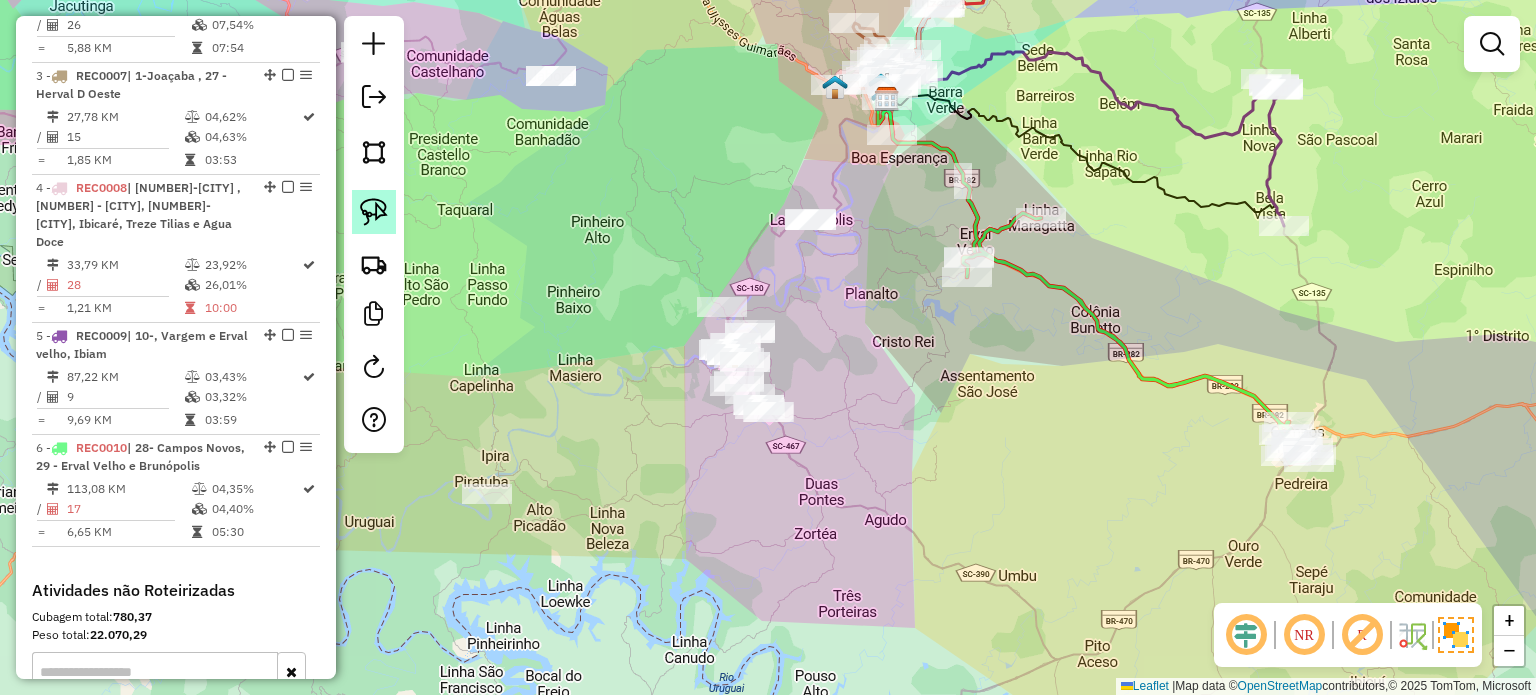click 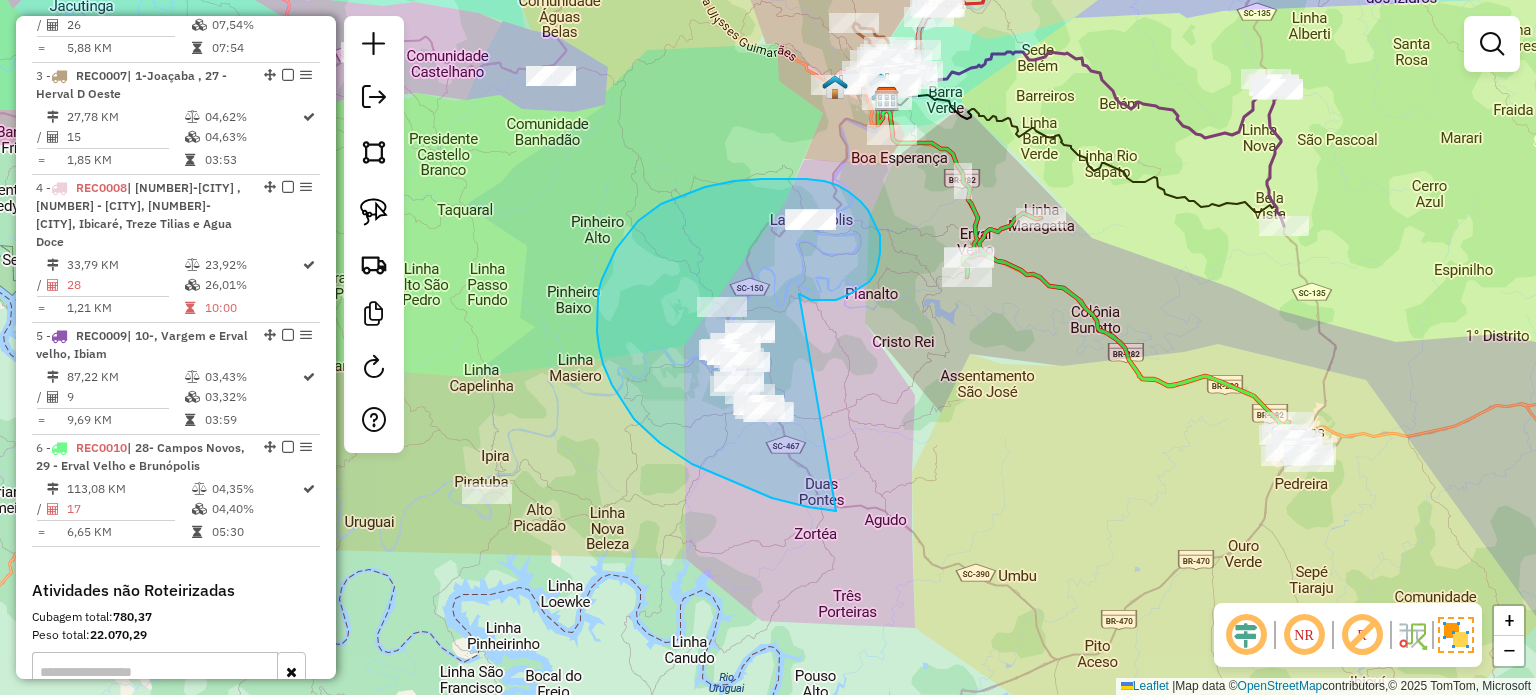drag, startPoint x: 875, startPoint y: 274, endPoint x: 889, endPoint y: 471, distance: 197.49684 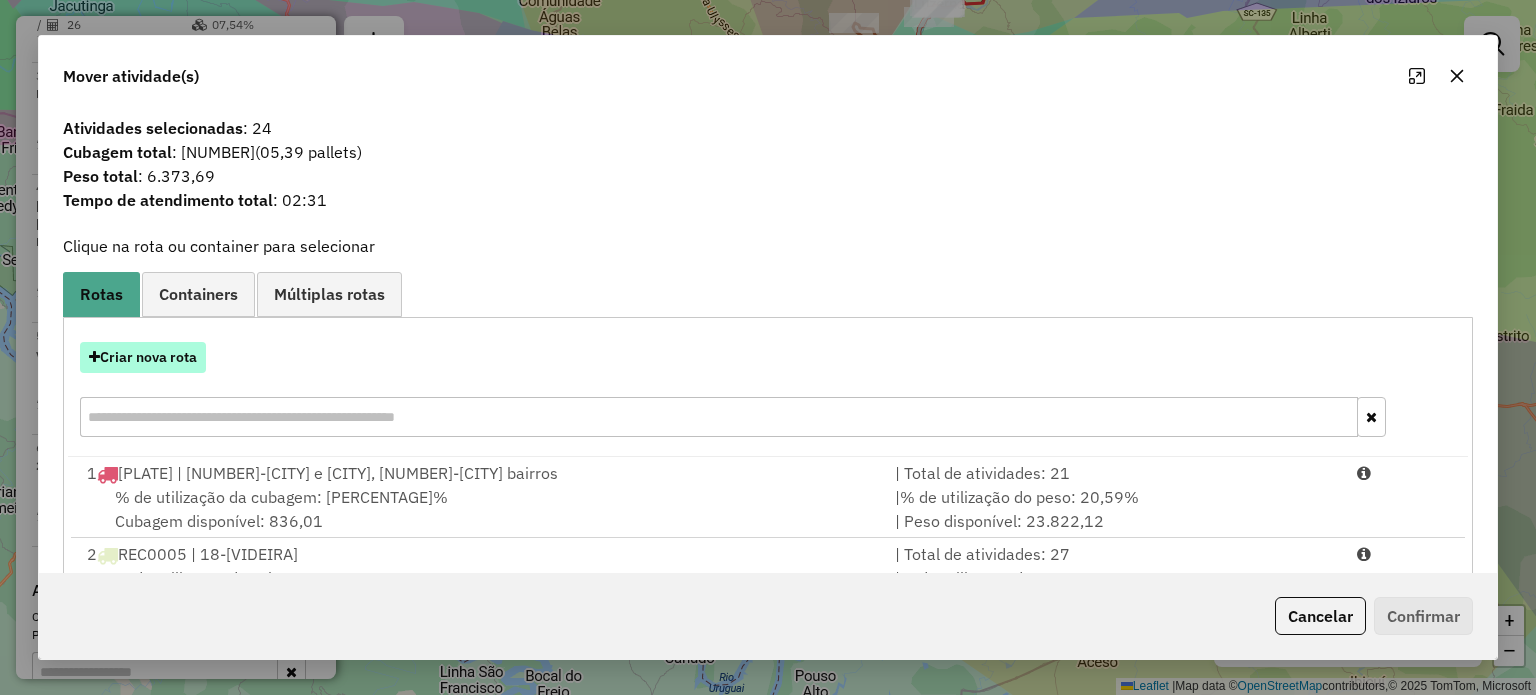 click on "Criar nova rota" at bounding box center [143, 357] 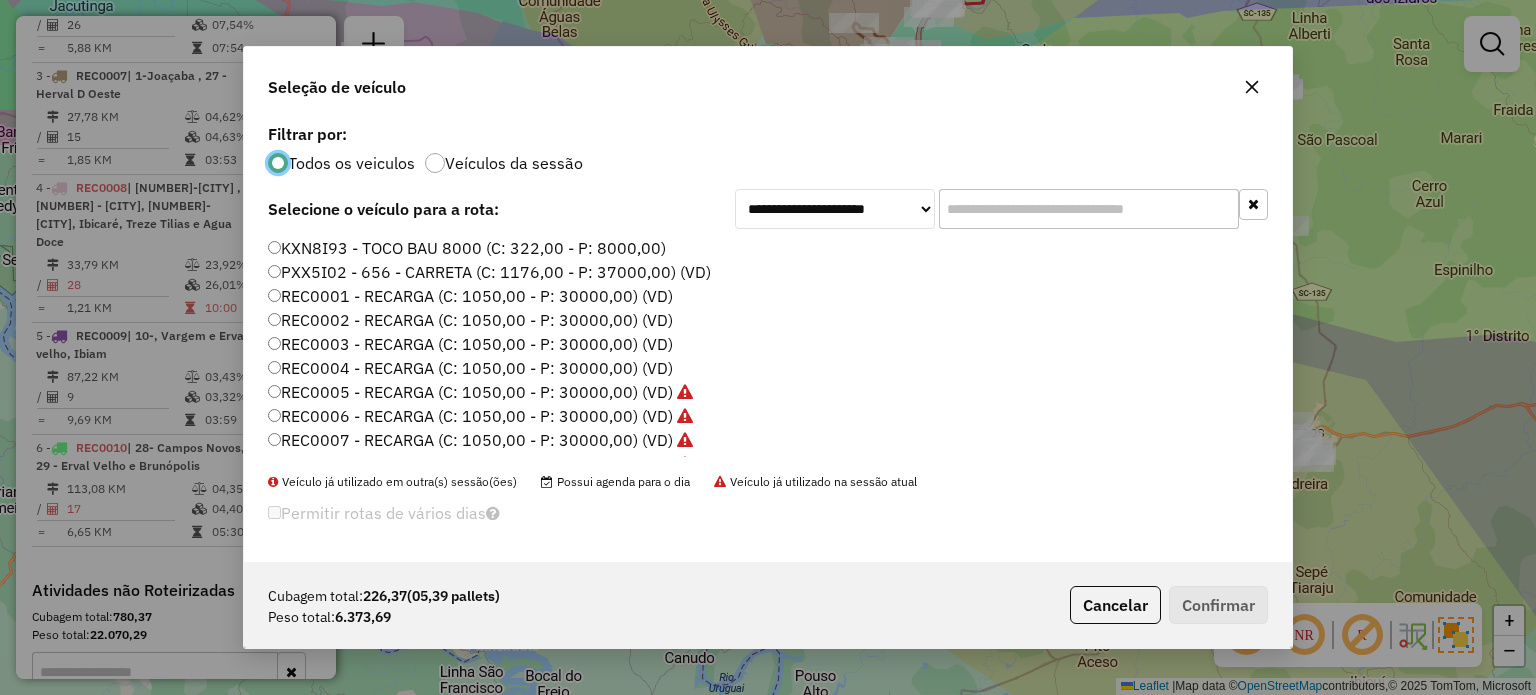 scroll, scrollTop: 10, scrollLeft: 6, axis: both 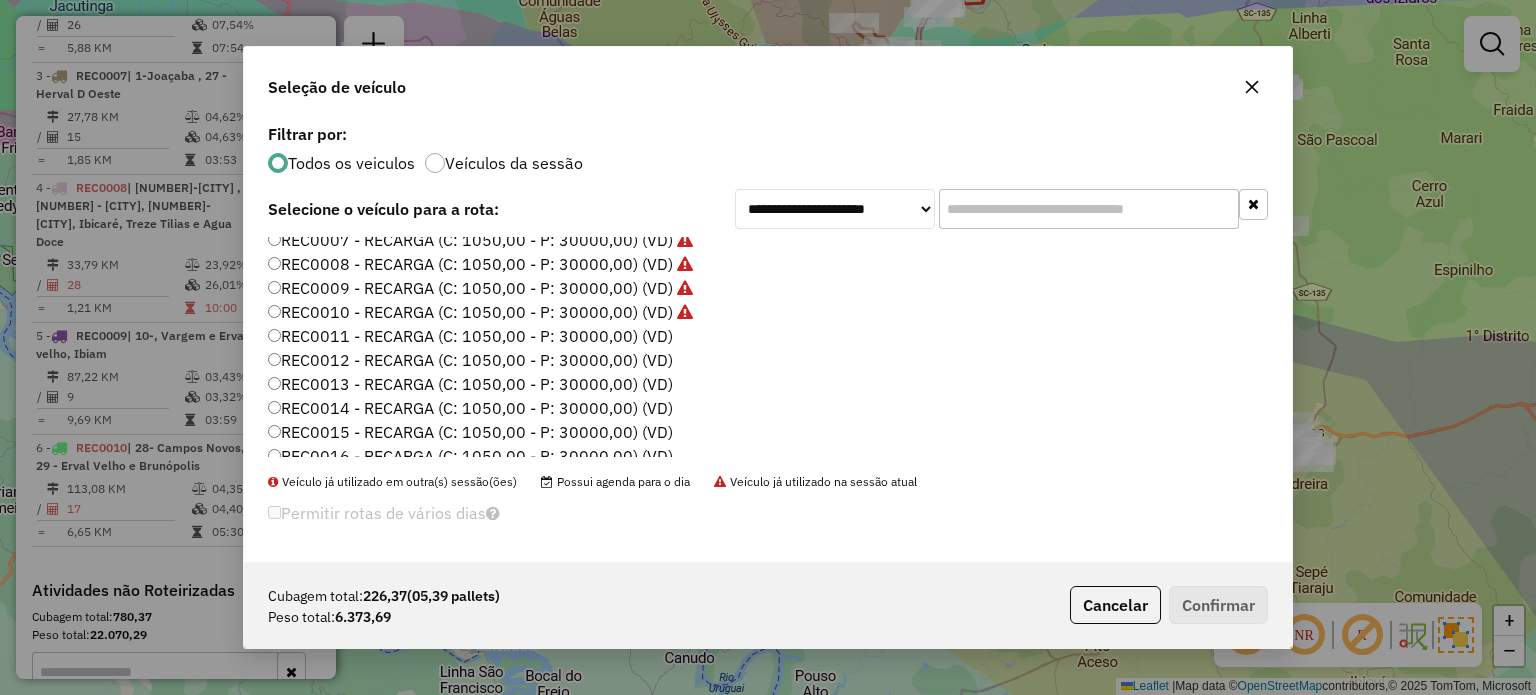 click on "REC0011 - RECARGA (C: 1050,00 - P: 30000,00) (VD)" 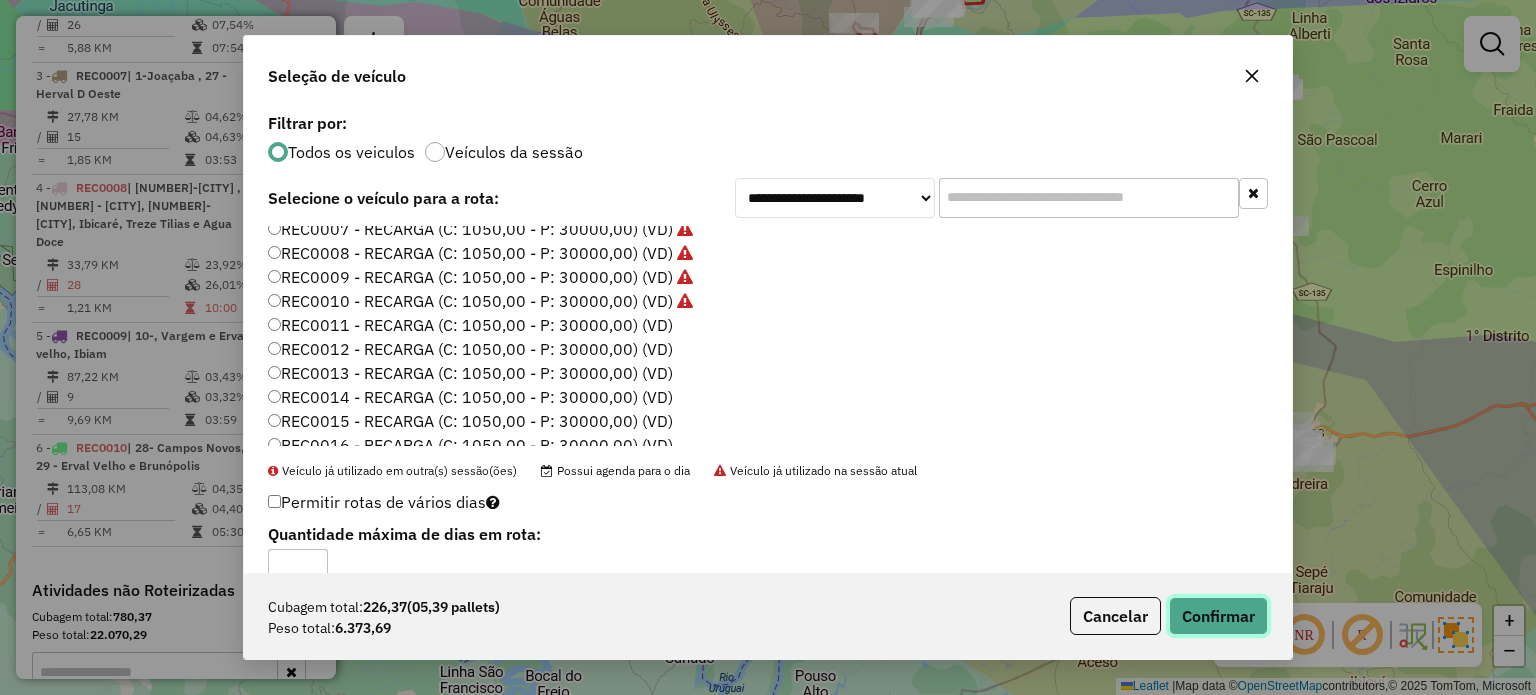 click on "Confirmar" 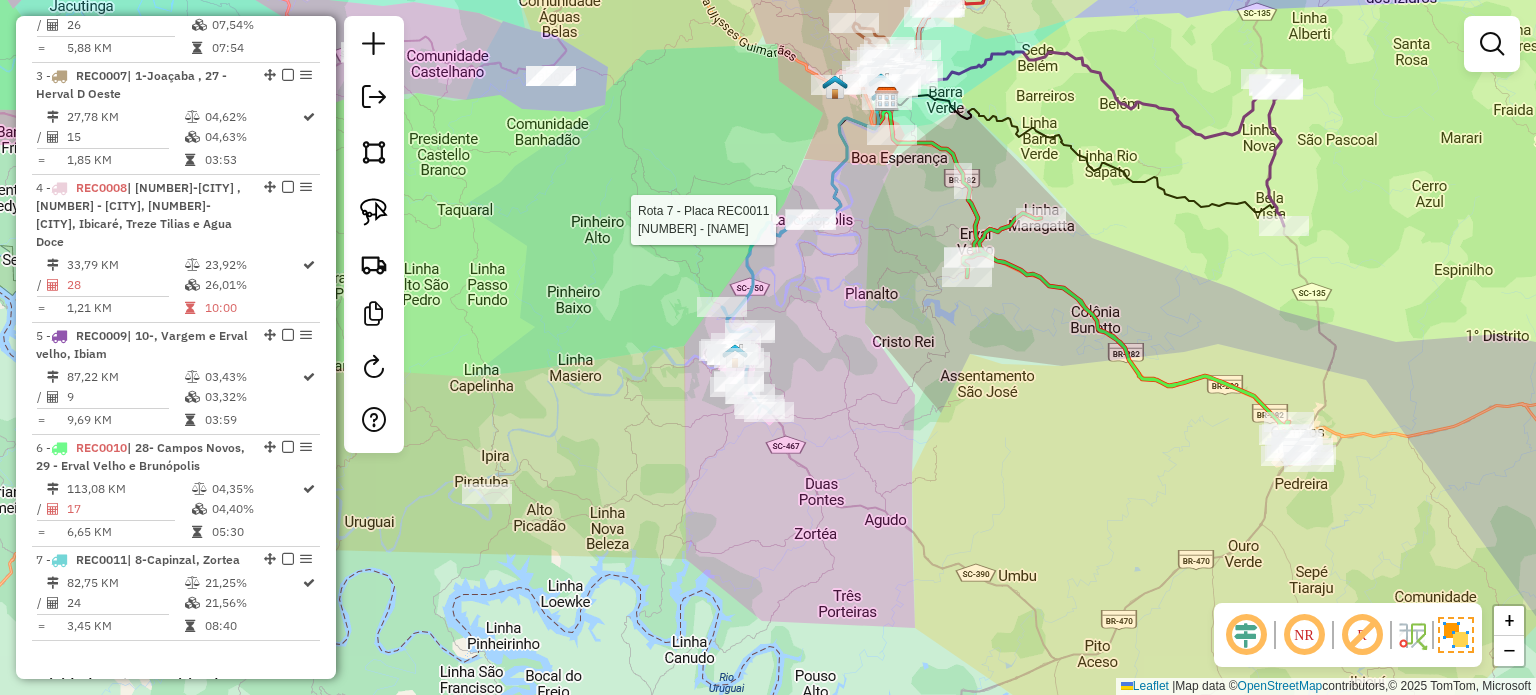 select on "*********" 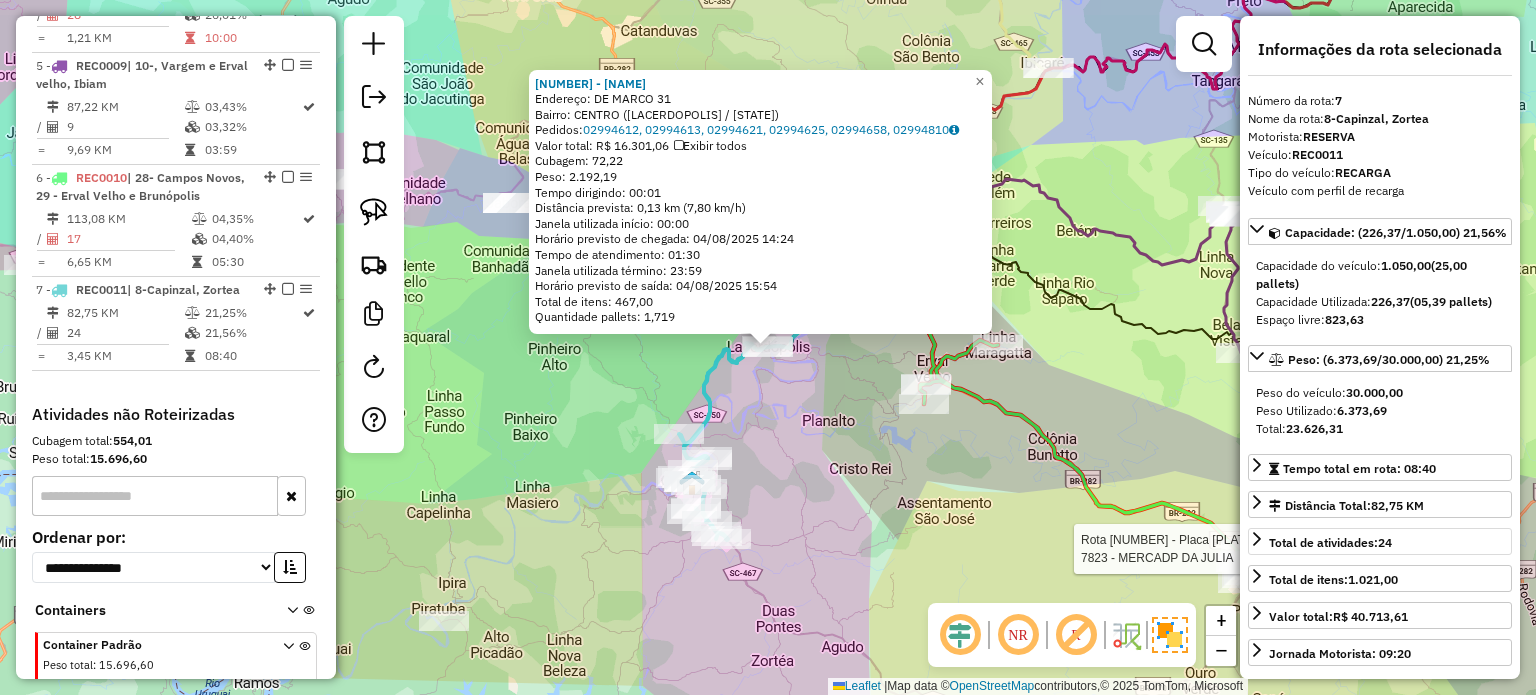 scroll, scrollTop: 1311, scrollLeft: 0, axis: vertical 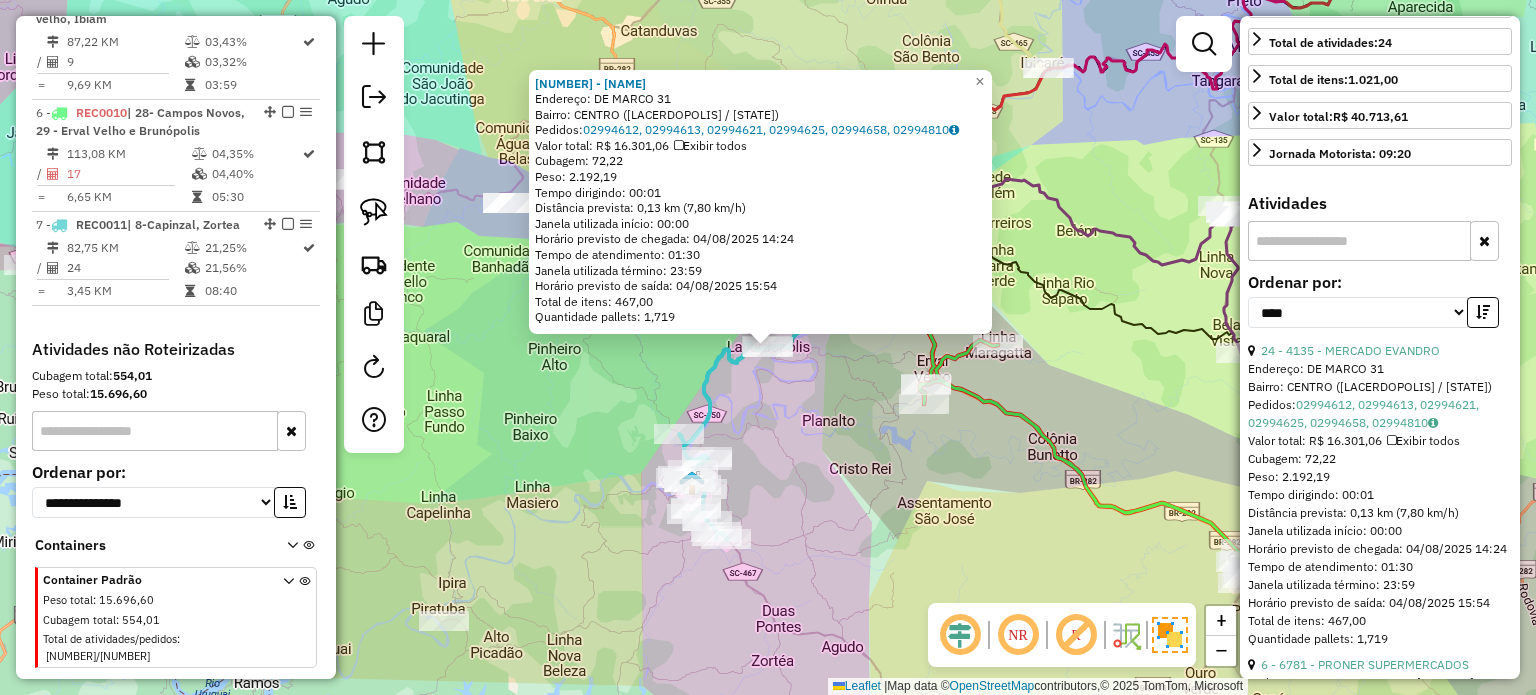 click on "4135 - MERCADO EVANDRO  Endereço:  DE MARCO 31   Bairro: CENTRO (LACERDOPOLIS / SC)   Pedidos:  02994612, 02994613, 02994621, 02994625, 02994658, 02994810   Valor total: R$ 16.301,06   Exibir todos   Cubagem: 72,22  Peso: 2.192,19  Tempo dirigindo: 00:01   Distância prevista: 0,13 km (7,80 km/h)   Janela utilizada início: 00:00   Horário previsto de chegada: 04/08/2025 14:24   Tempo de atendimento: 01:30   Janela utilizada término: 23:59   Horário previsto de saída: 04/08/2025 15:54   Total de itens: 467,00   Quantidade pallets: 1,719  × Janela de atendimento Grade de atendimento Capacidade Transportadoras Veículos Cliente Pedidos  Rotas Selecione os dias de semana para filtrar as janelas de atendimento  Seg   Ter   Qua   Qui   Sex   Sáb   Dom  Informe o período da janela de atendimento: De: Até:  Filtrar exatamente a janela do cliente  Considerar janela de atendimento padrão  Selecione os dias de semana para filtrar as grades de atendimento  Seg   Ter   Qua   Qui   Sex   Sáb   Dom   De:   De:" 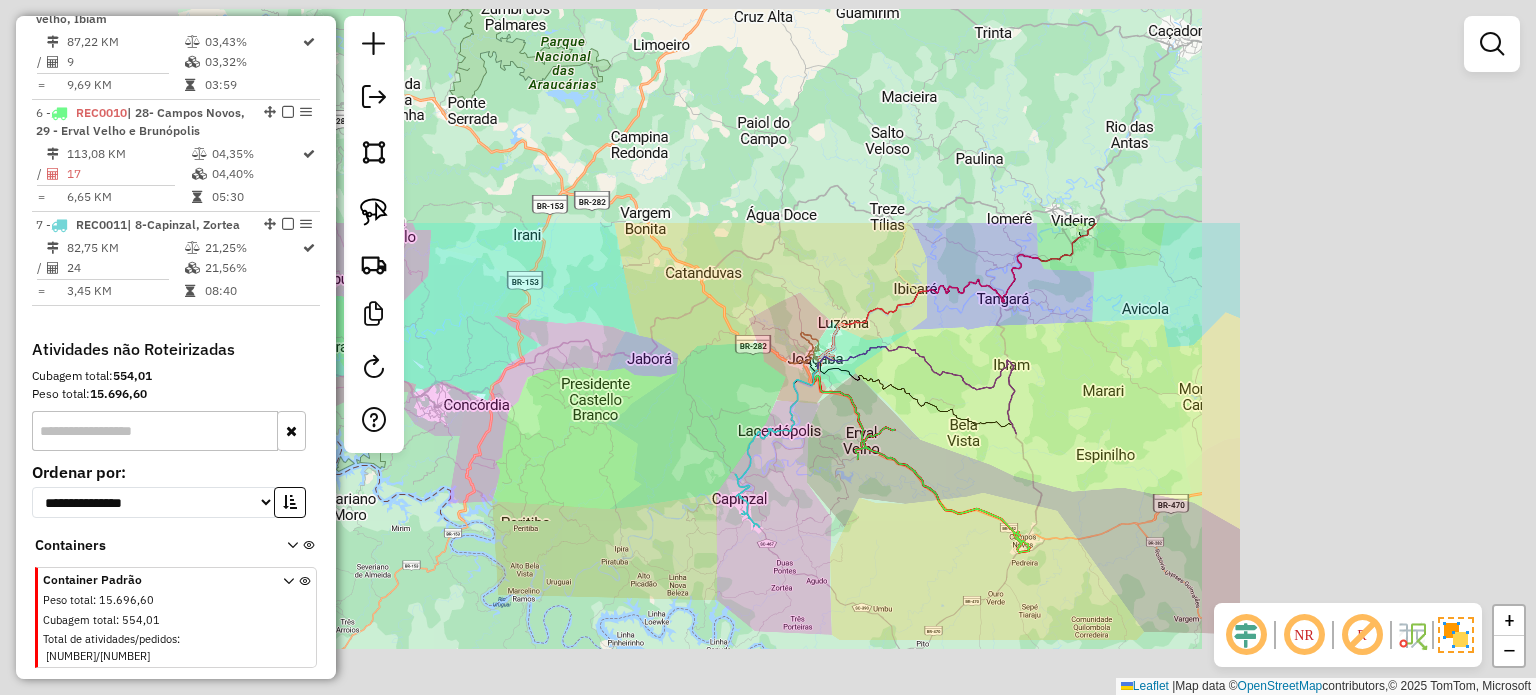 drag, startPoint x: 946, startPoint y: 515, endPoint x: 980, endPoint y: 498, distance: 38.013157 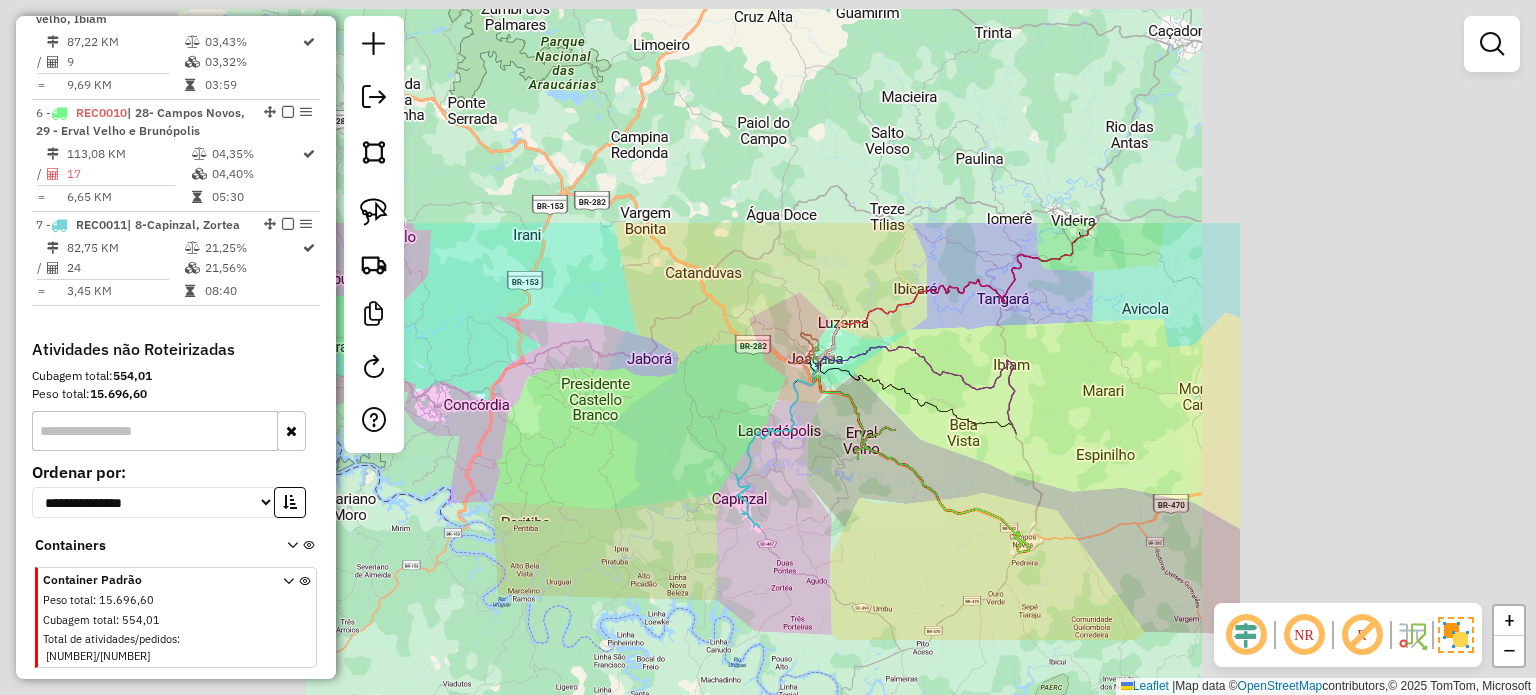 click on "Janela de atendimento Grade de atendimento Capacidade Transportadoras Veículos Cliente Pedidos  Rotas Selecione os dias de semana para filtrar as janelas de atendimento  Seg   Ter   Qua   Qui   Sex   Sáb   Dom  Informe o período da janela de atendimento: De: Até:  Filtrar exatamente a janela do cliente  Considerar janela de atendimento padrão  Selecione os dias de semana para filtrar as grades de atendimento  Seg   Ter   Qua   Qui   Sex   Sáb   Dom   Considerar clientes sem dia de atendimento cadastrado  Clientes fora do dia de atendimento selecionado Filtrar as atividades entre os valores definidos abaixo:  Peso mínimo:   Peso máximo:   Cubagem mínima:   Cubagem máxima:   De:   Até:  Filtrar as atividades entre o tempo de atendimento definido abaixo:  De:   Até:   Considerar capacidade total dos clientes não roteirizados Transportadora: Selecione um ou mais itens Tipo de veículo: Selecione um ou mais itens Veículo: Selecione um ou mais itens Motorista: Selecione um ou mais itens Nome: Rótulo:" 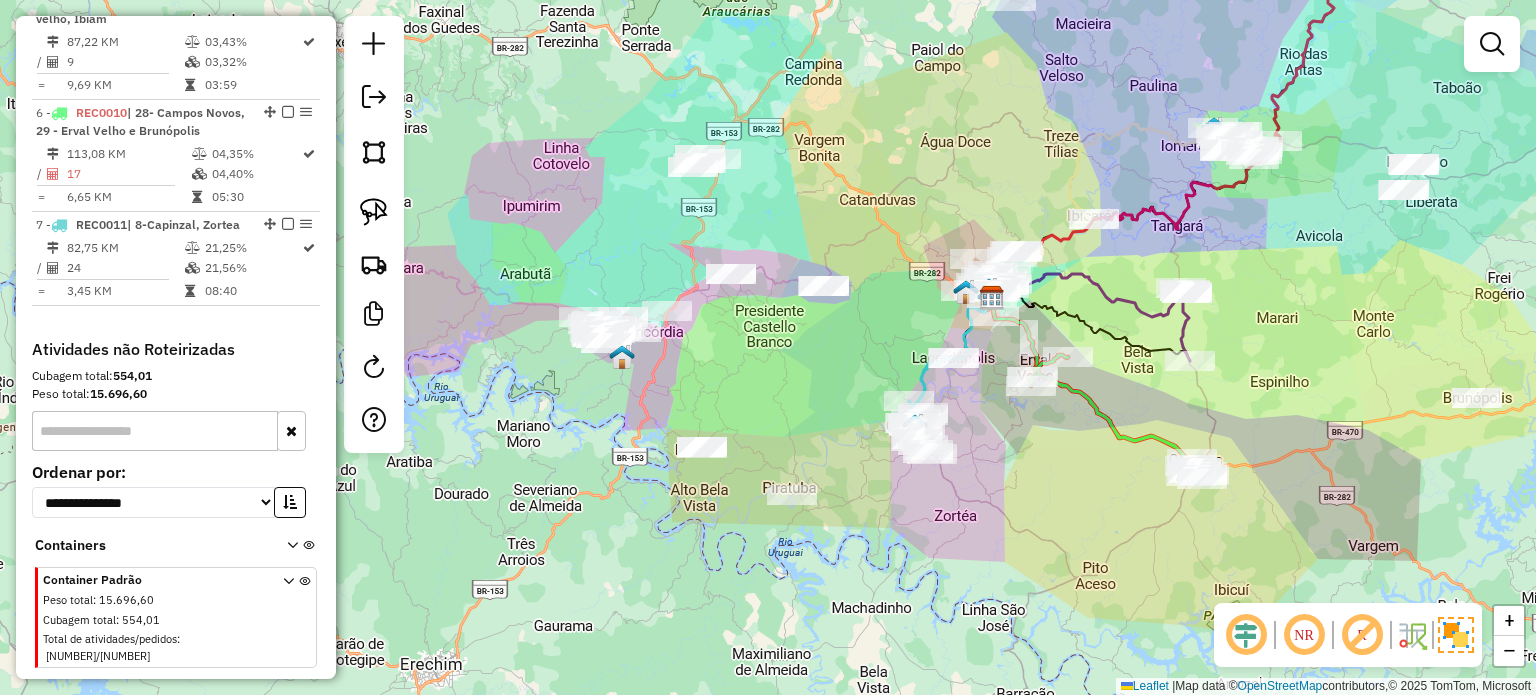 drag, startPoint x: 784, startPoint y: 402, endPoint x: 819, endPoint y: 395, distance: 35.69314 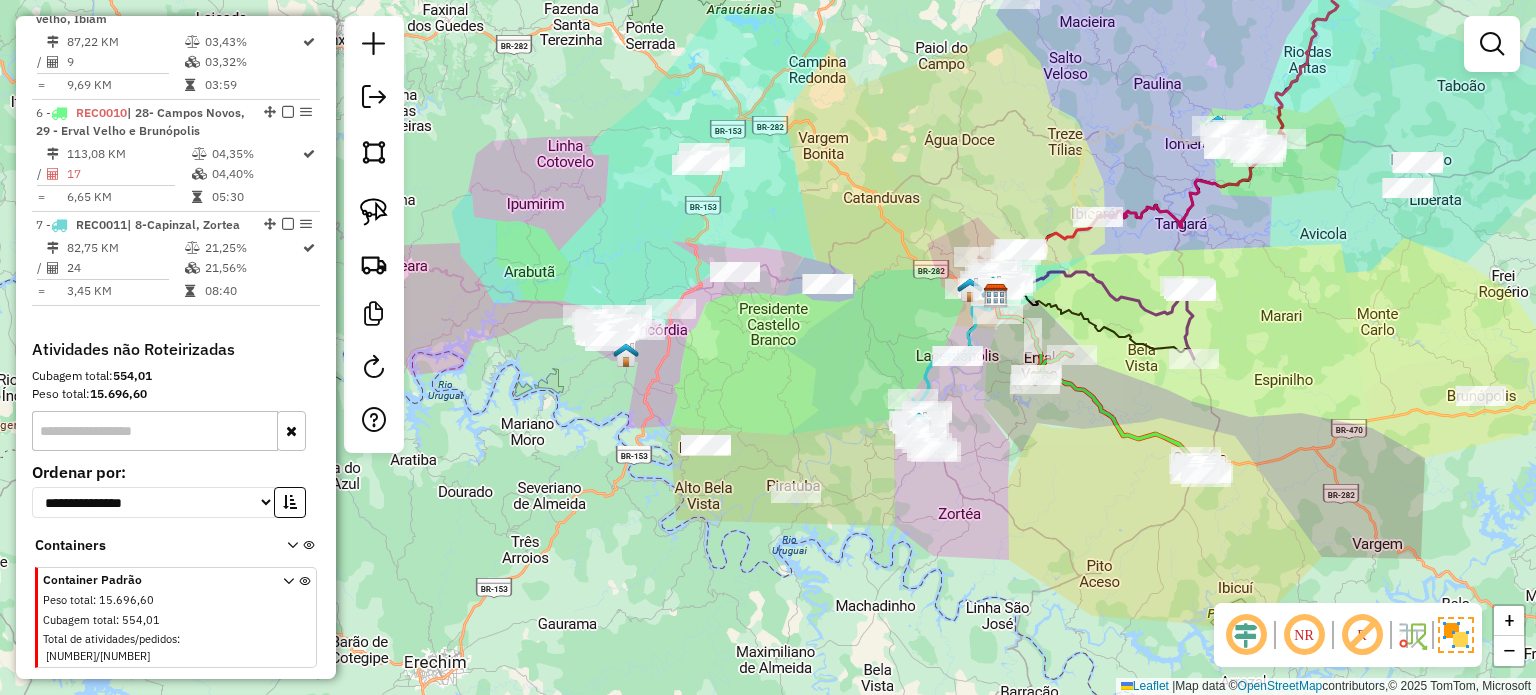 drag, startPoint x: 872, startPoint y: 411, endPoint x: 891, endPoint y: 414, distance: 19.235384 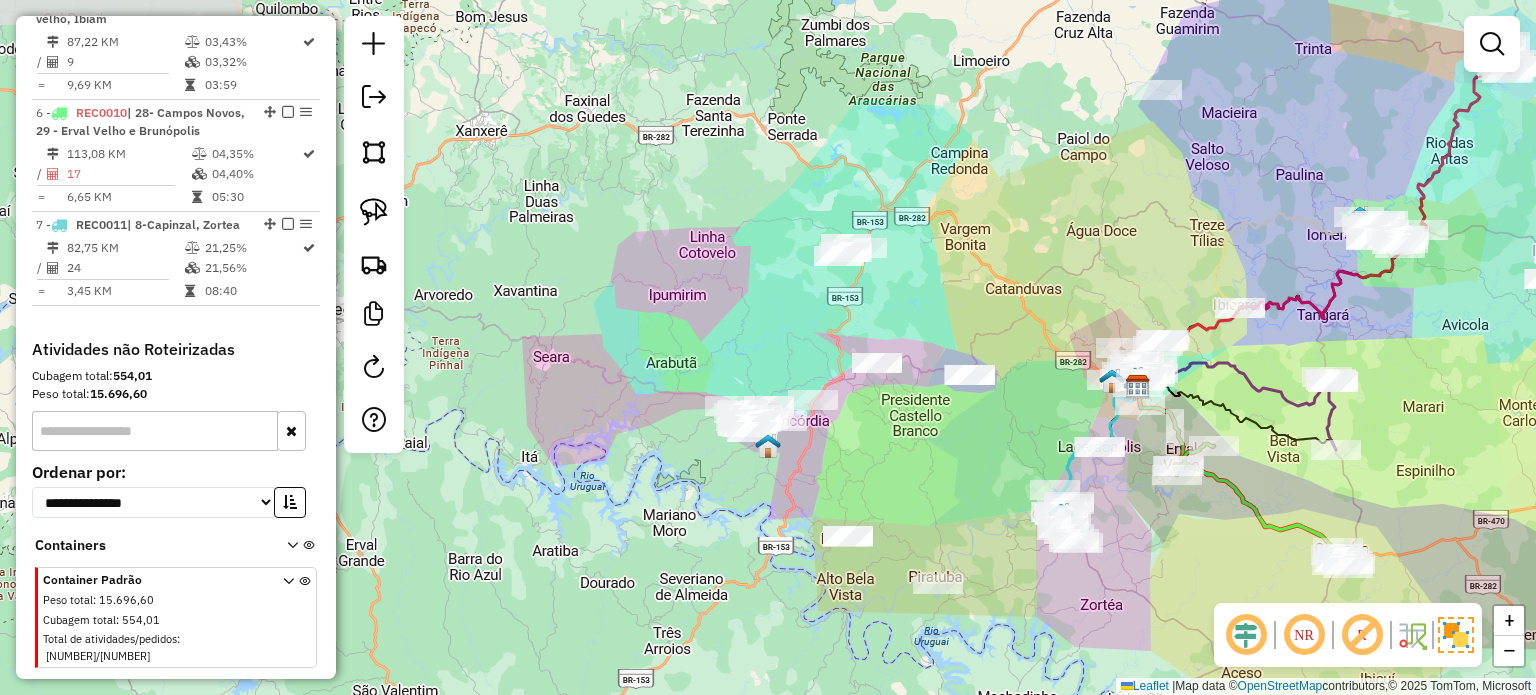drag, startPoint x: 880, startPoint y: 443, endPoint x: 975, endPoint y: 350, distance: 132.9436 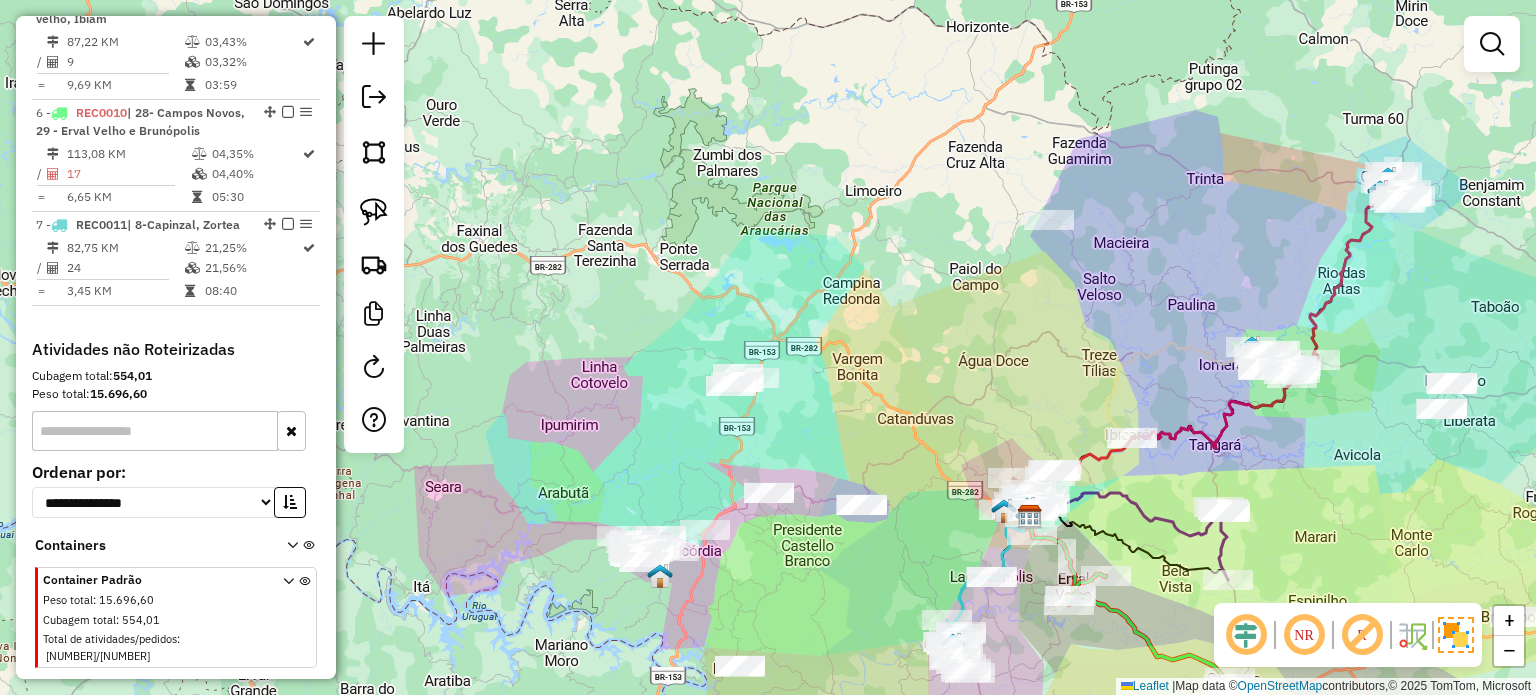 drag, startPoint x: 1015, startPoint y: 302, endPoint x: 898, endPoint y: 365, distance: 132.8834 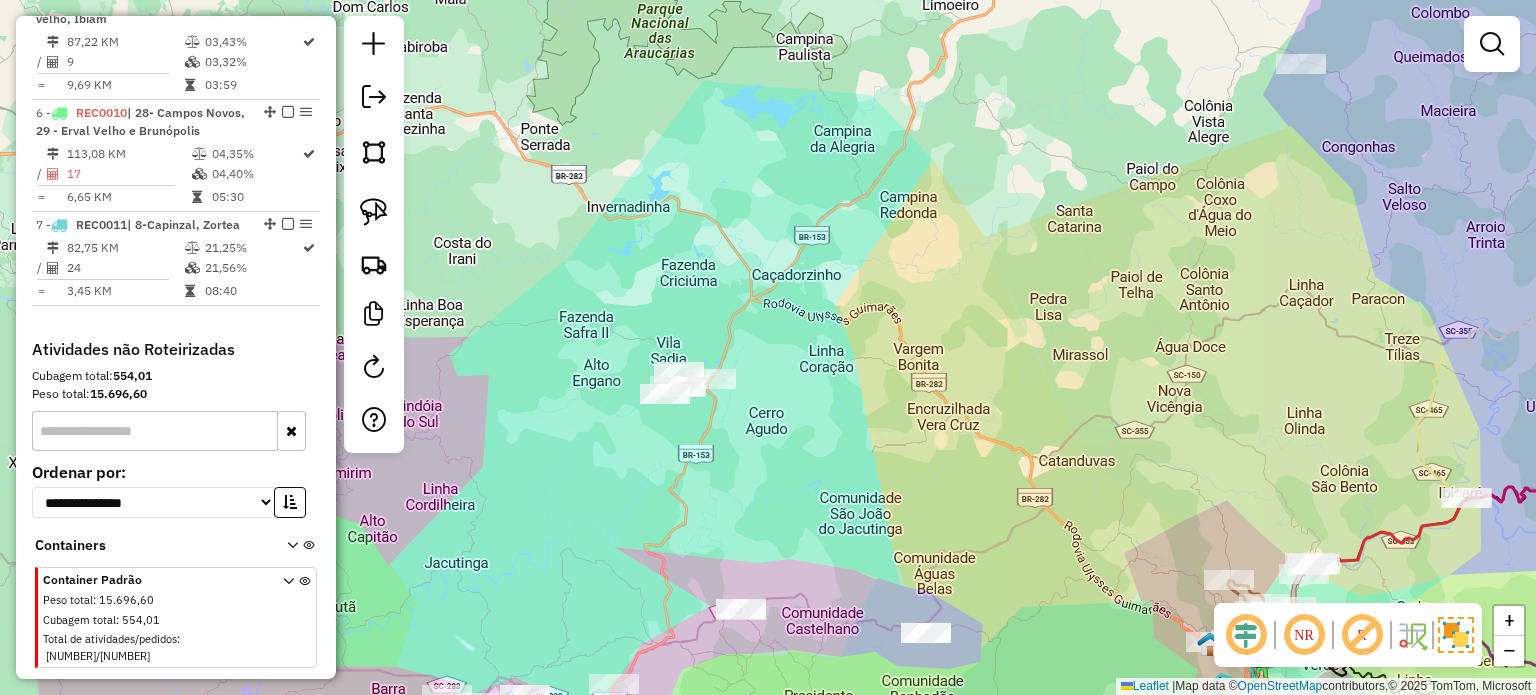 drag, startPoint x: 846, startPoint y: 433, endPoint x: 844, endPoint y: 258, distance: 175.01143 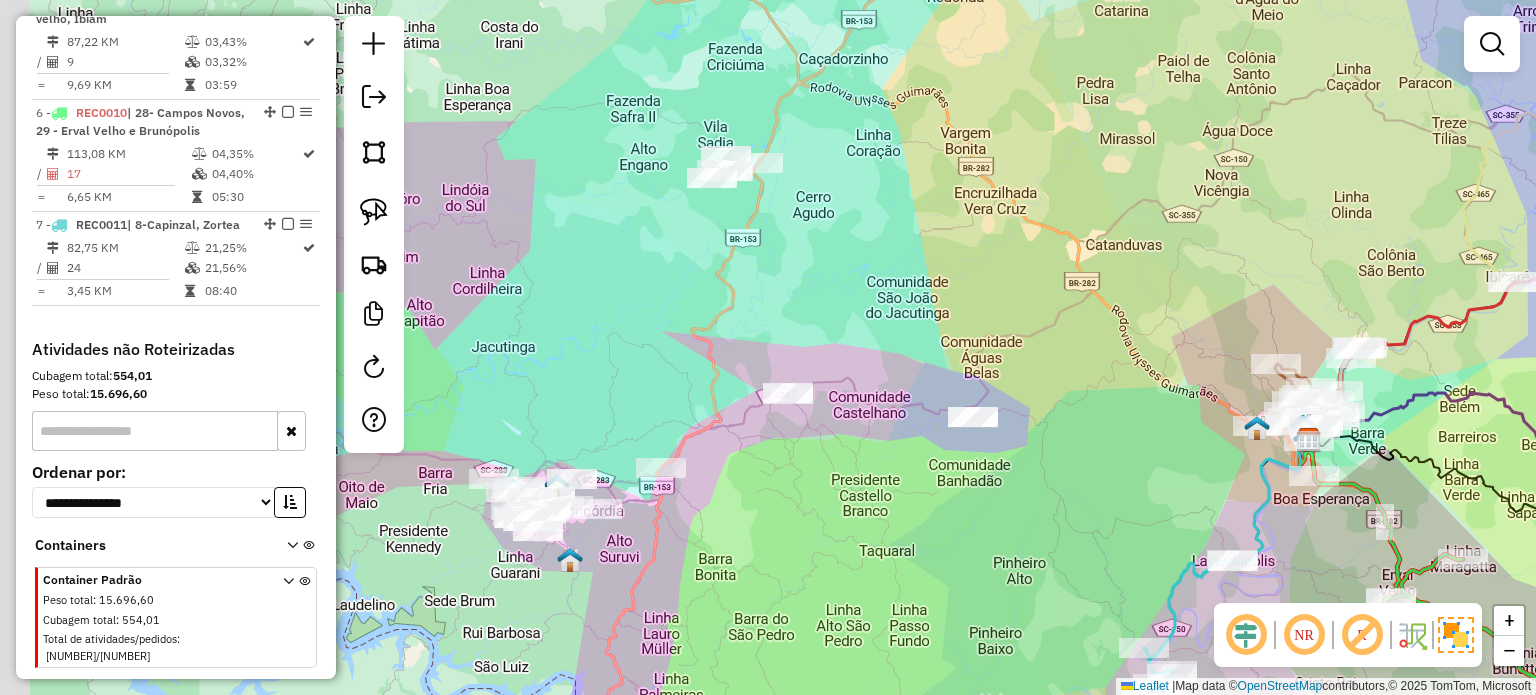 drag, startPoint x: 770, startPoint y: 279, endPoint x: 800, endPoint y: 234, distance: 54.08327 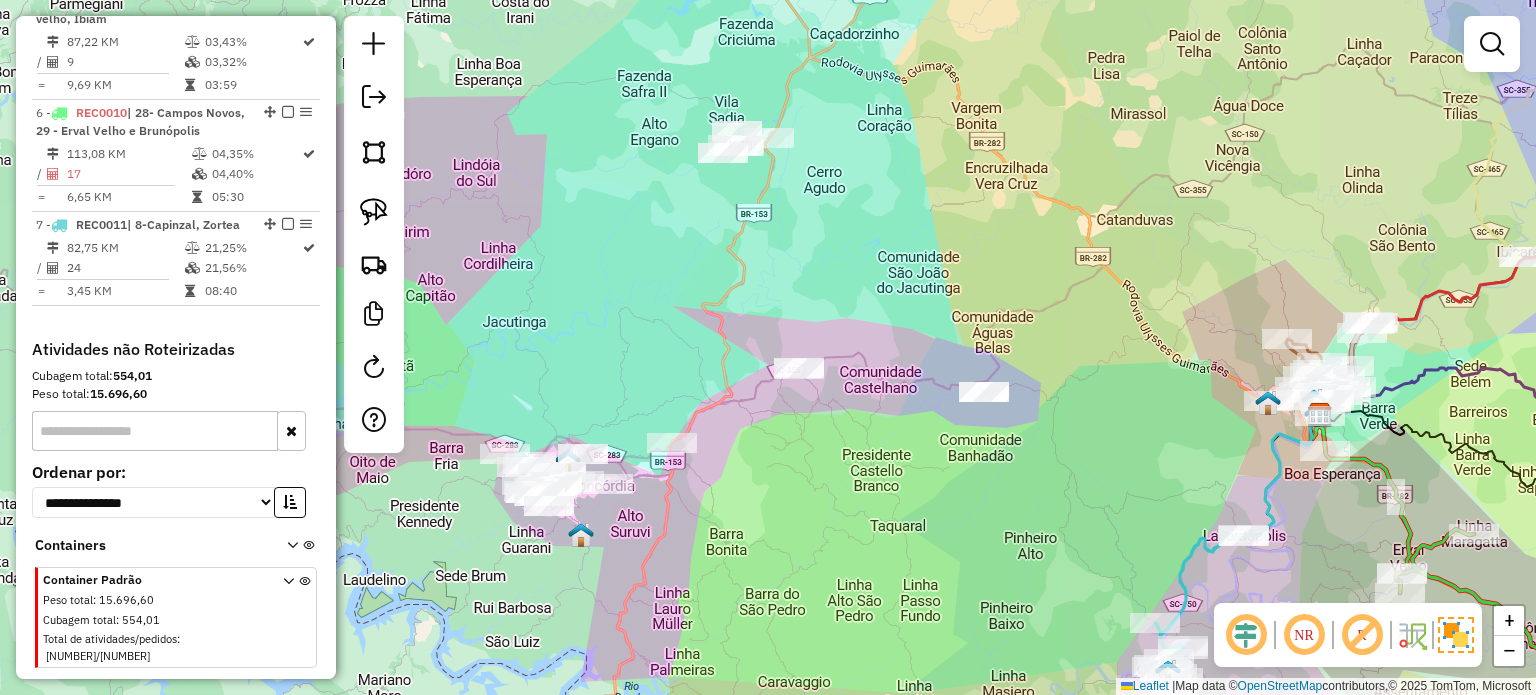 drag, startPoint x: 377, startPoint y: 215, endPoint x: 396, endPoint y: 219, distance: 19.416489 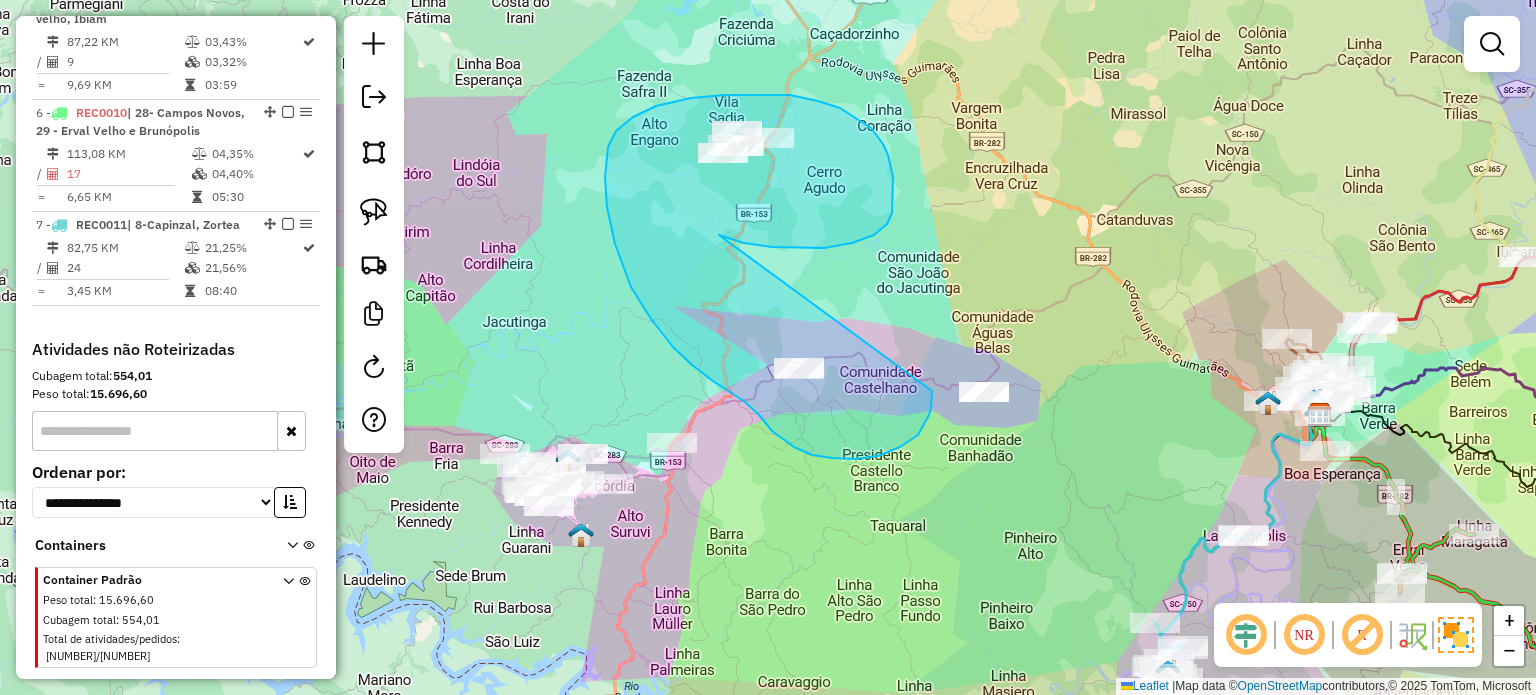 drag, startPoint x: 887, startPoint y: 224, endPoint x: 929, endPoint y: 387, distance: 168.3241 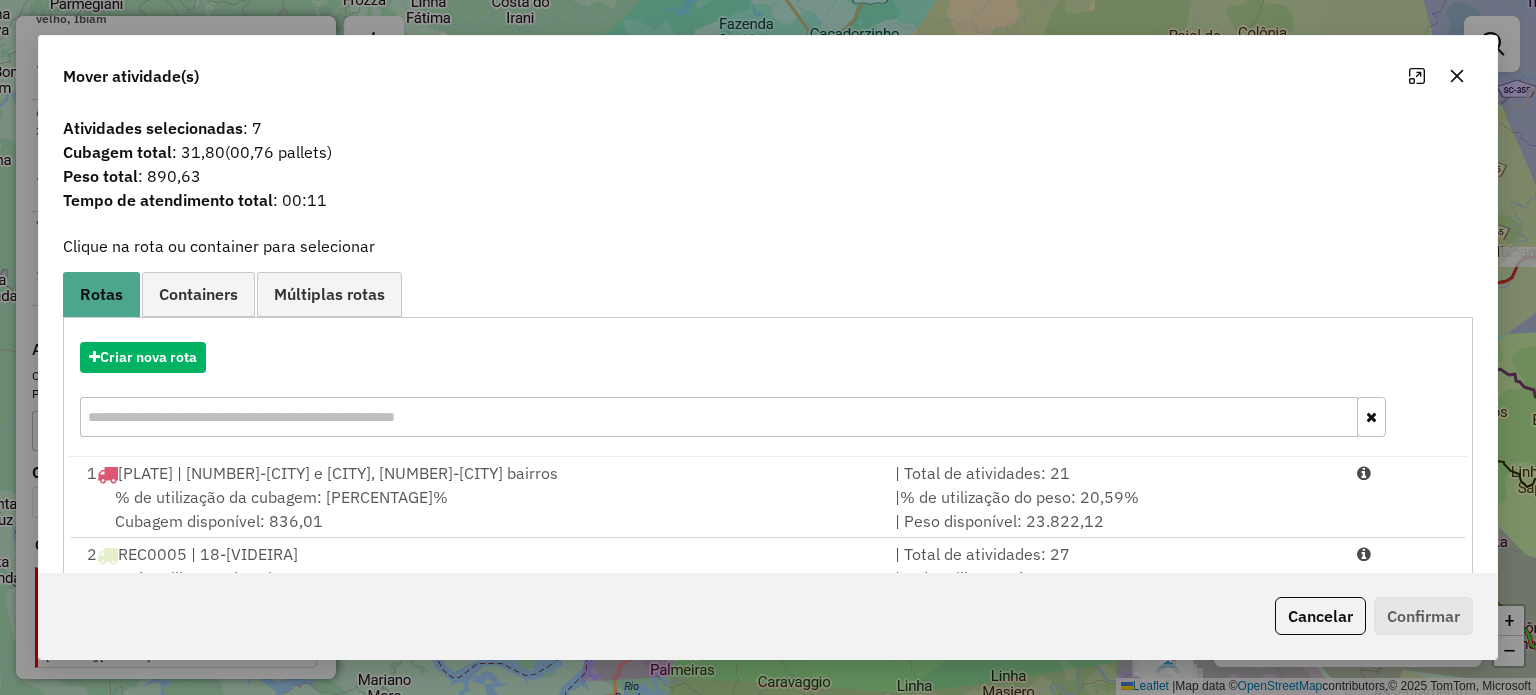 click 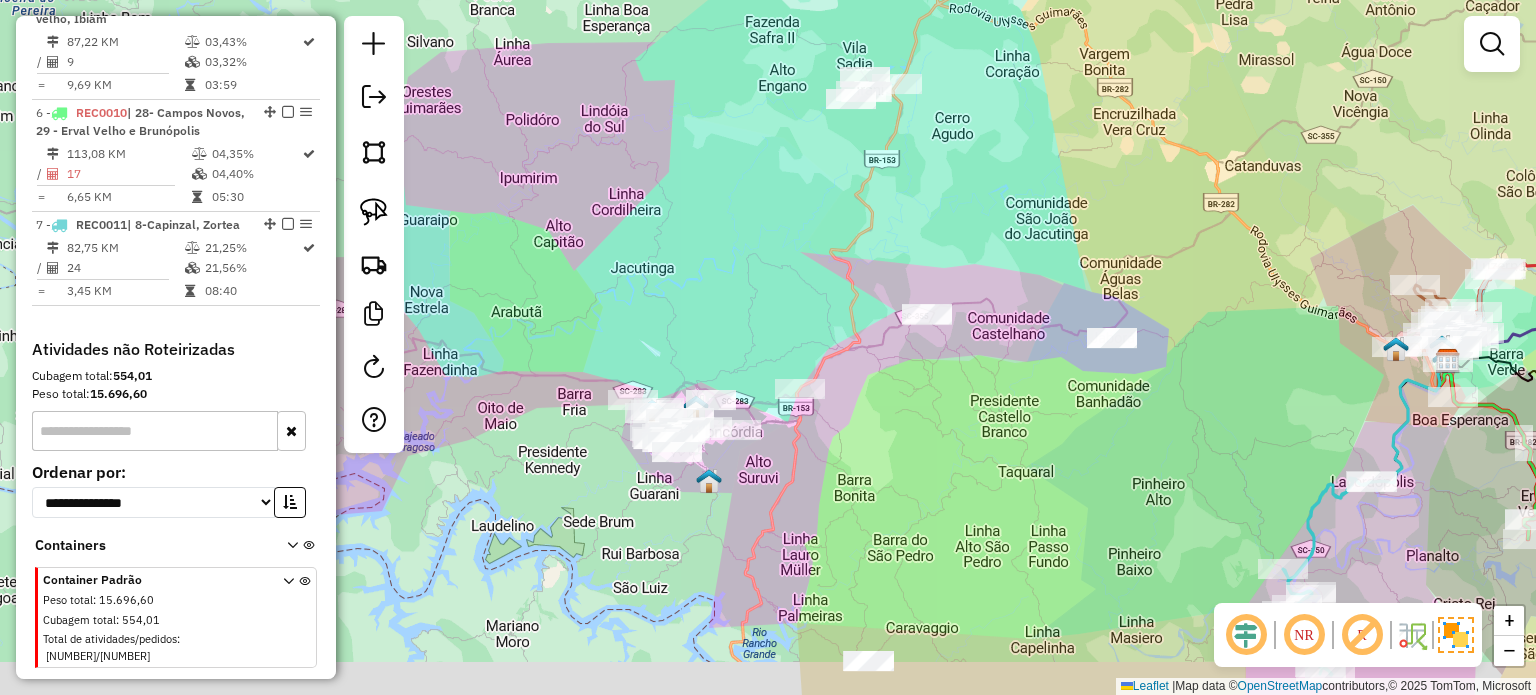 drag, startPoint x: 774, startPoint y: 502, endPoint x: 892, endPoint y: 451, distance: 128.5496 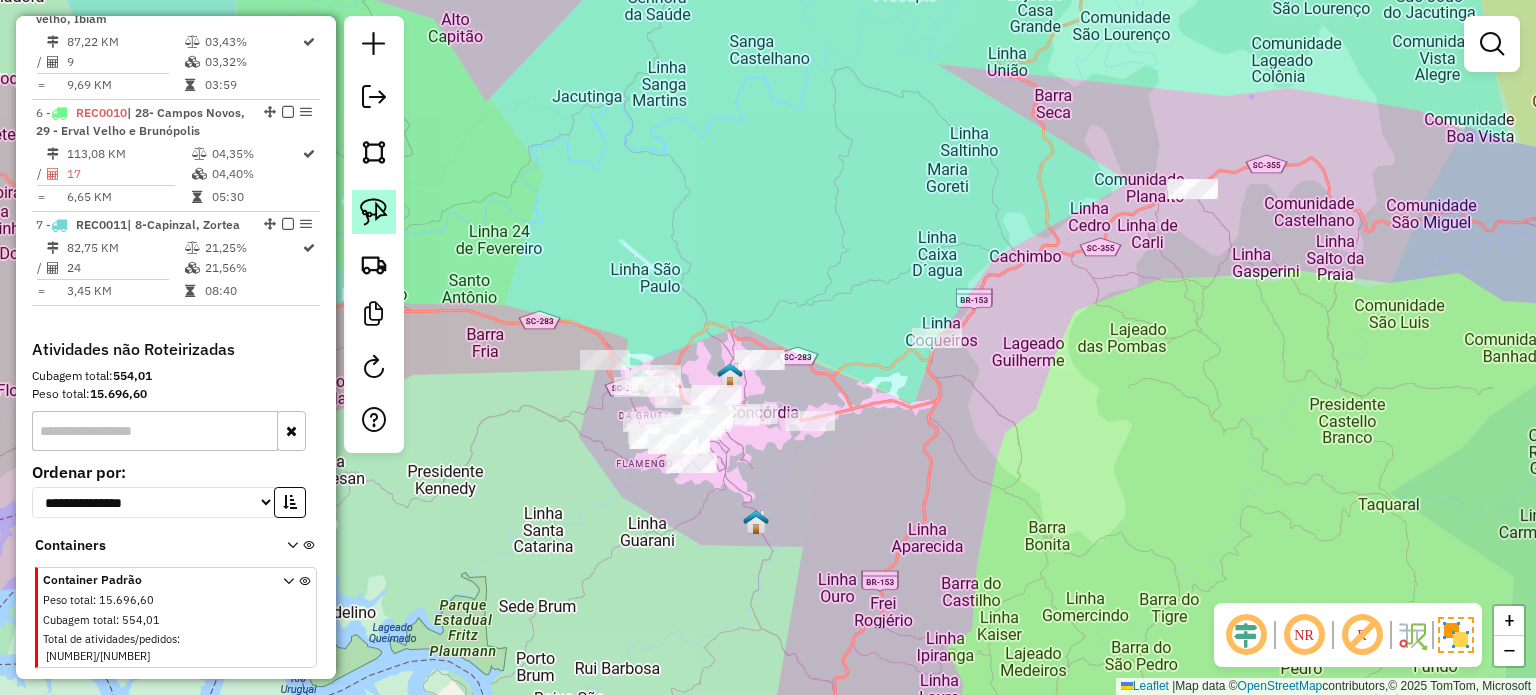 click 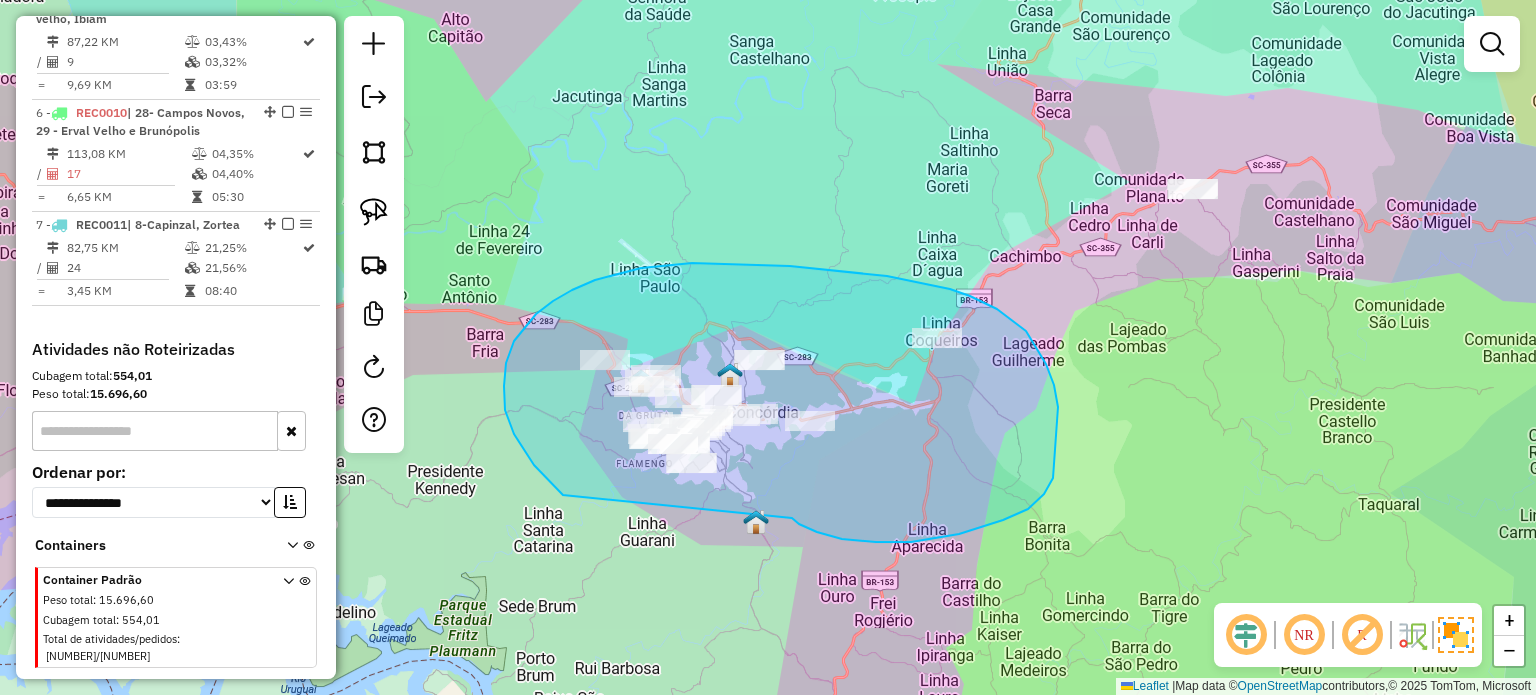 drag, startPoint x: 842, startPoint y: 539, endPoint x: 716, endPoint y: 543, distance: 126.06348 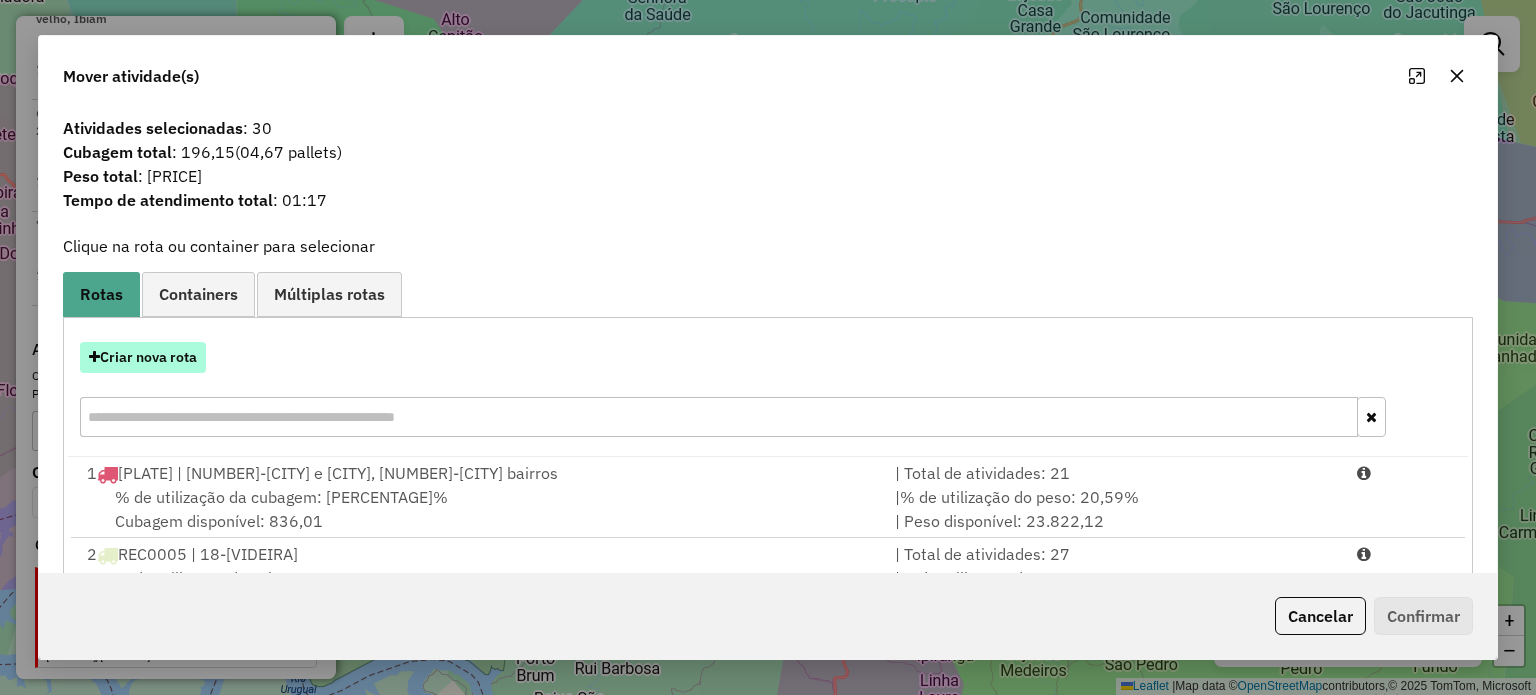 click on "Criar nova rota" at bounding box center [143, 357] 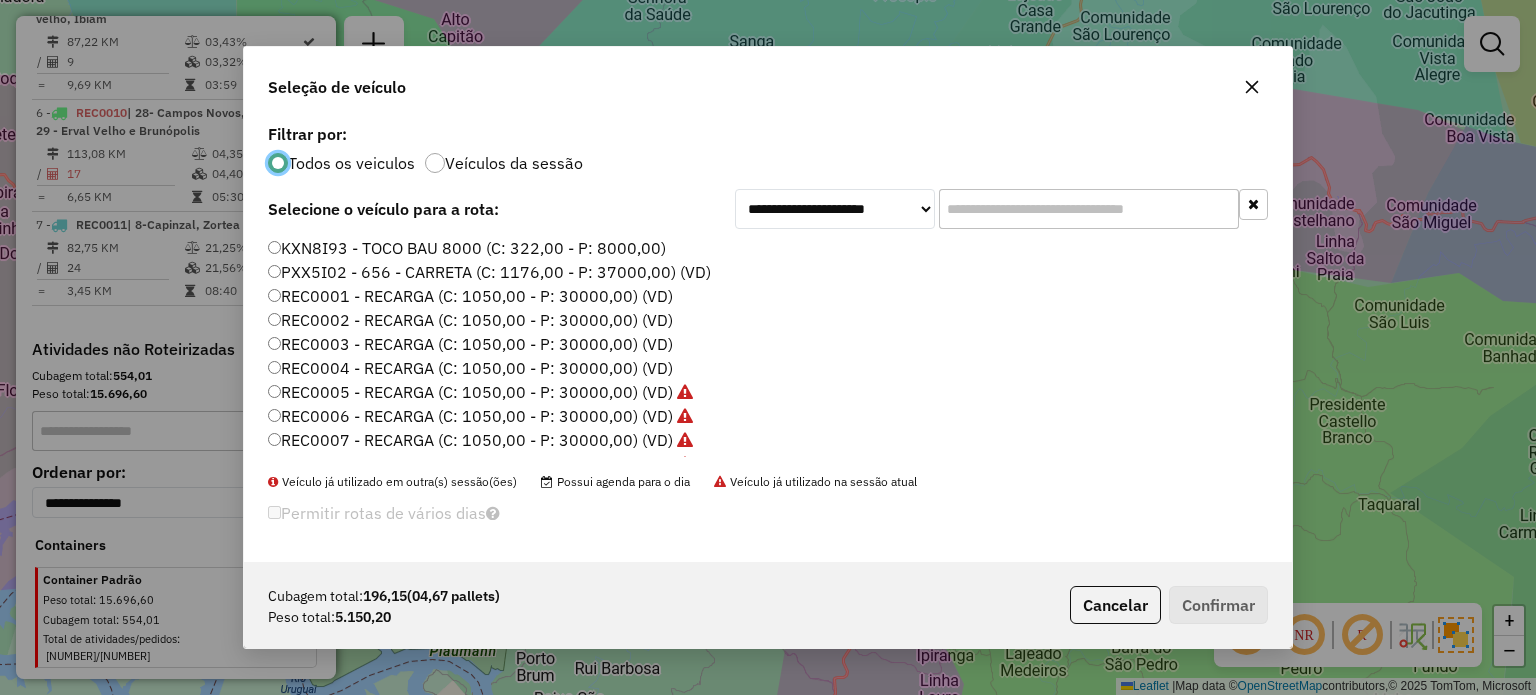 scroll, scrollTop: 10, scrollLeft: 6, axis: both 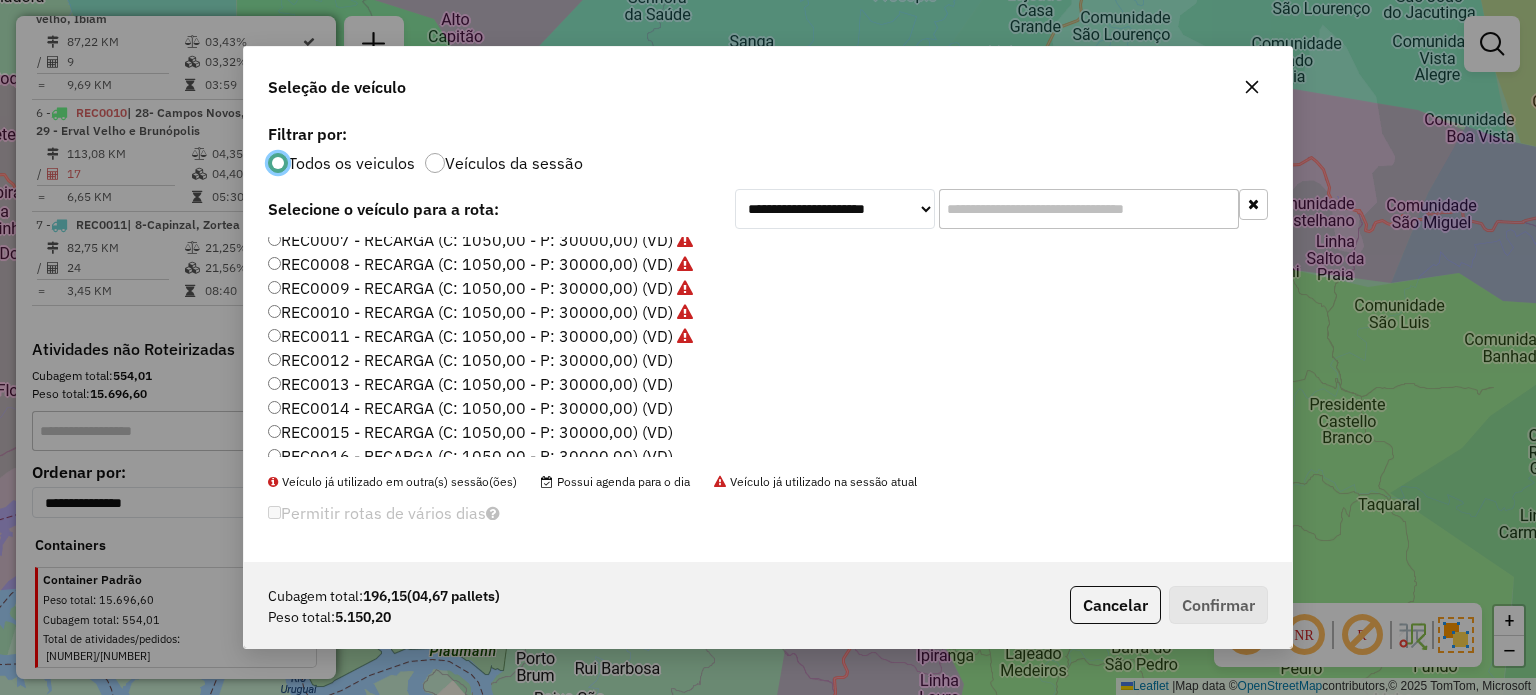click on "REC0012 - RECARGA (C: 1050,00 - P: 30000,00) (VD)" 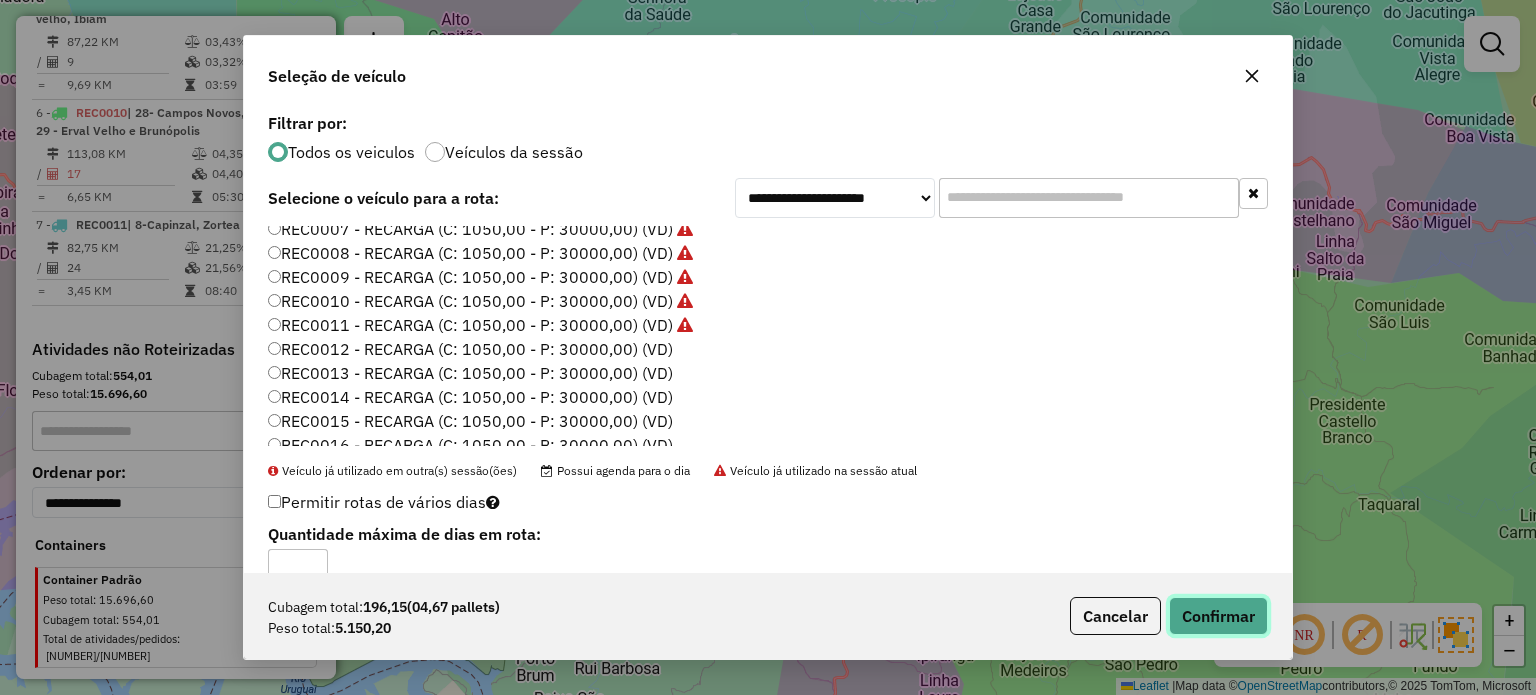 drag, startPoint x: 1187, startPoint y: 607, endPoint x: 1291, endPoint y: 515, distance: 138.85243 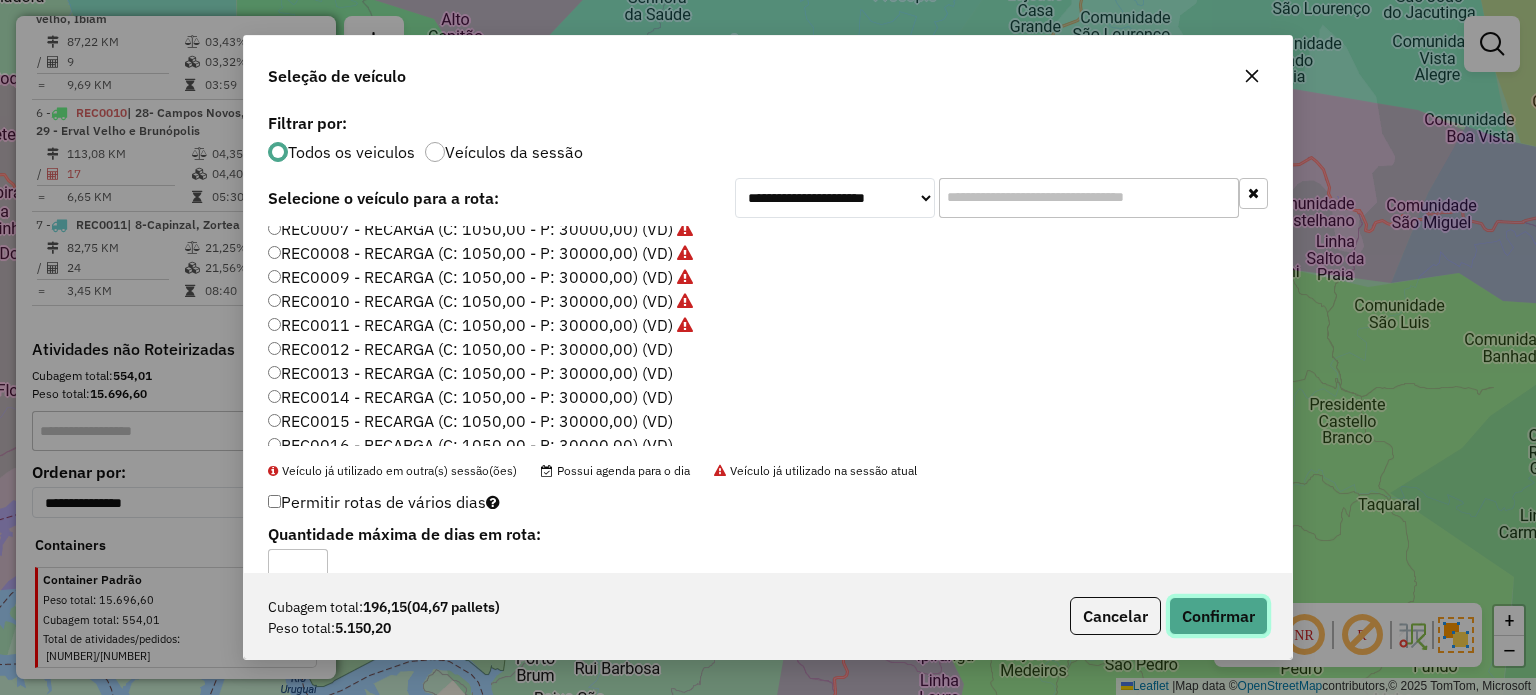click on "Confirmar" 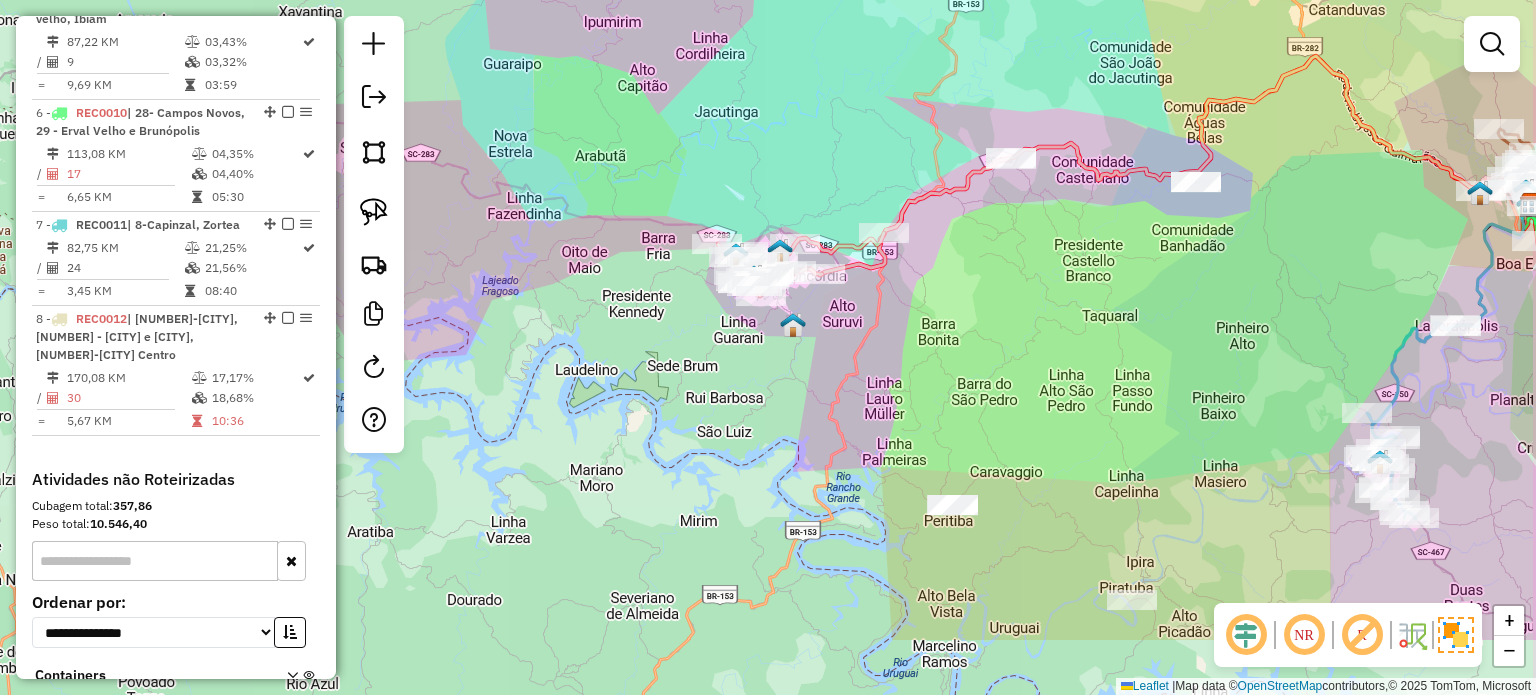 drag, startPoint x: 1066, startPoint y: 525, endPoint x: 987, endPoint y: 377, distance: 167.76471 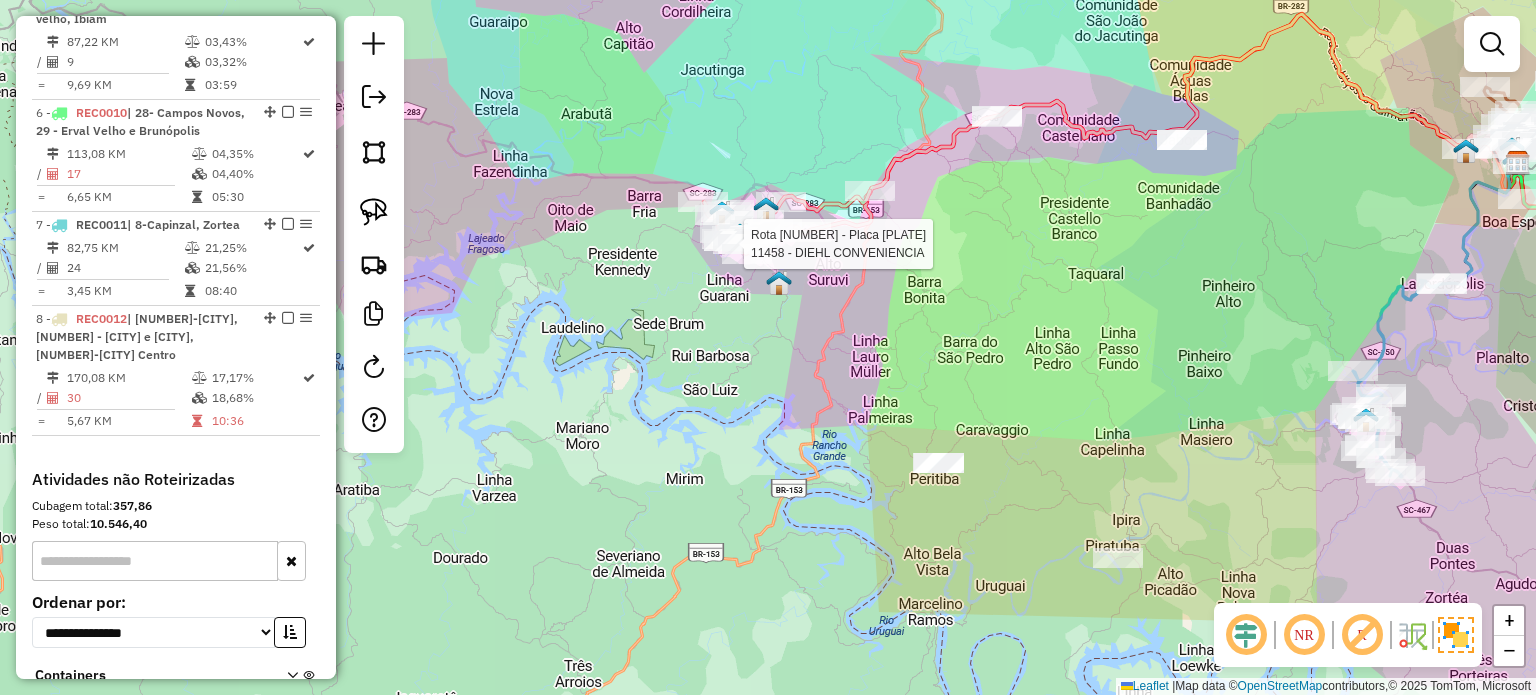 select on "*********" 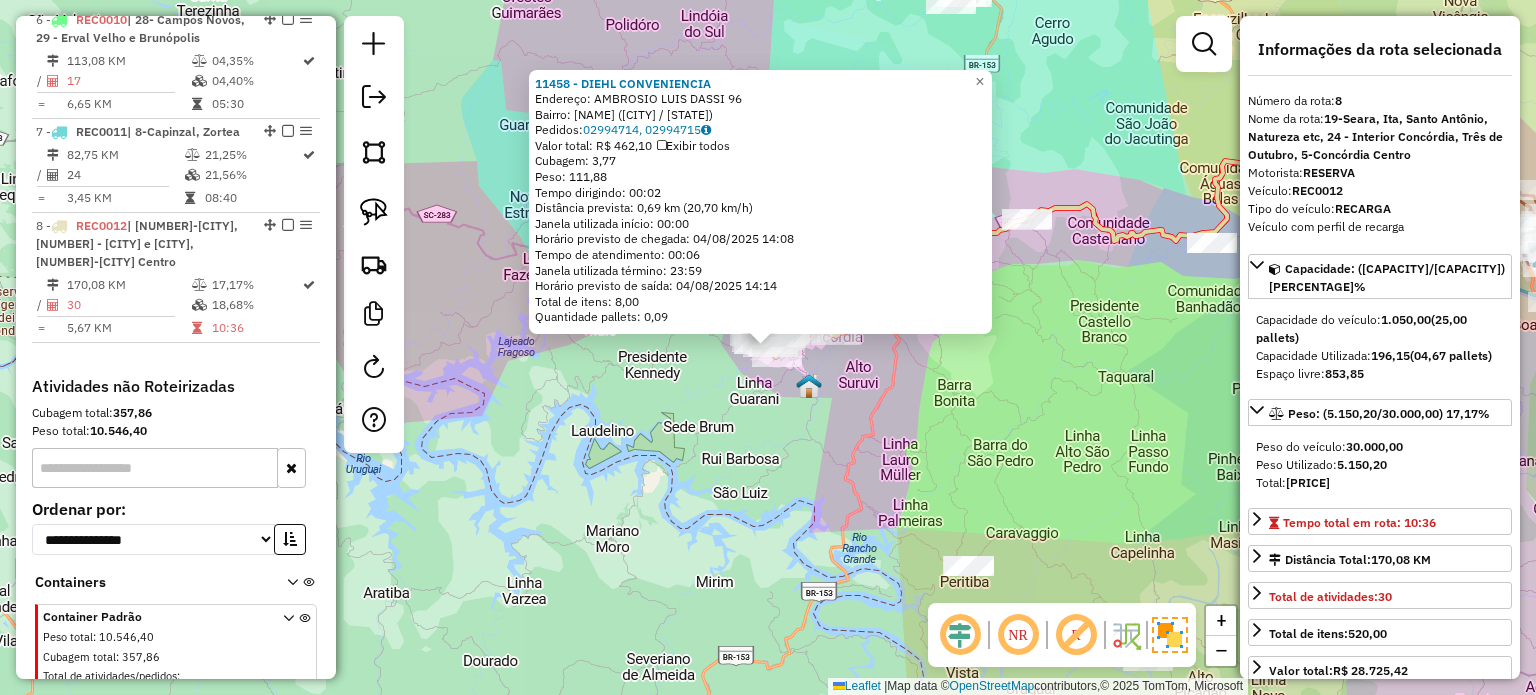 scroll, scrollTop: 1459, scrollLeft: 0, axis: vertical 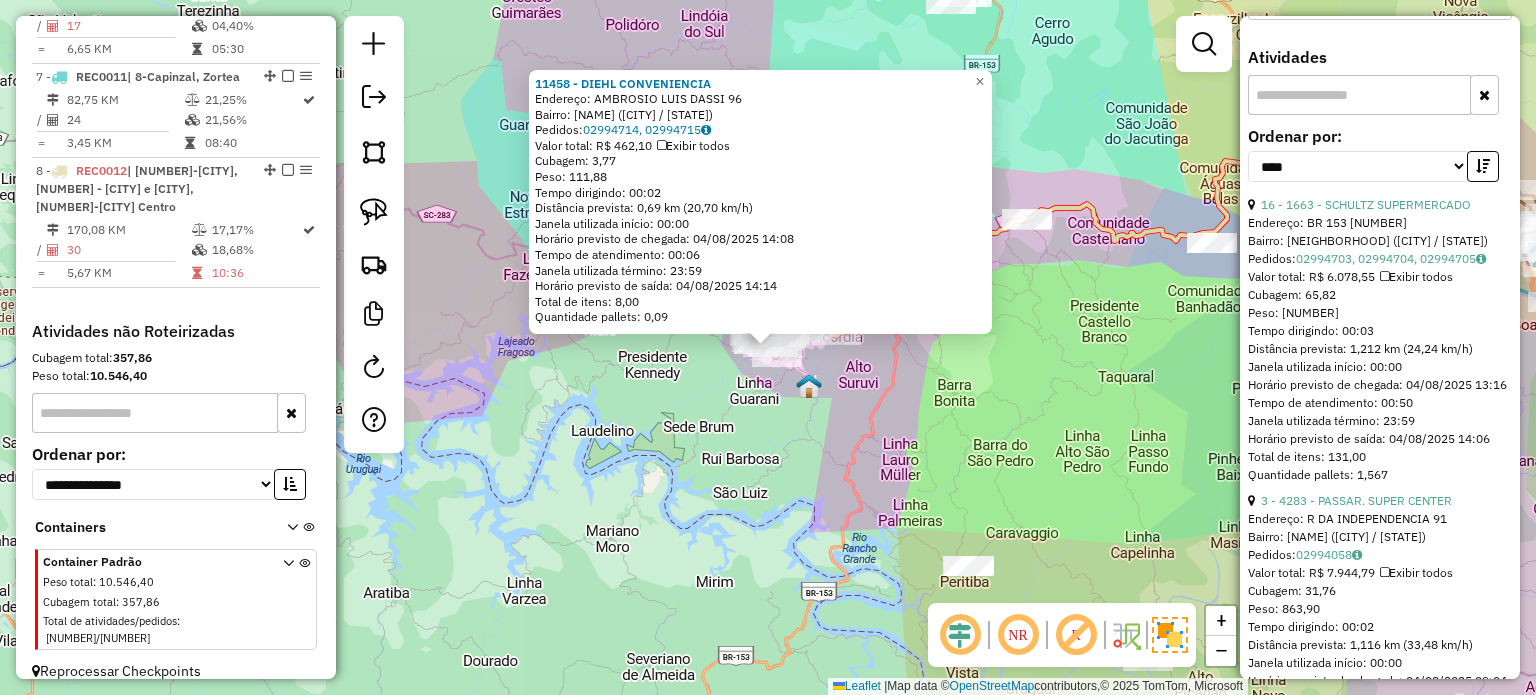 click on "11458 - DIEHL CONVENIENCIA  Endereço:  AMBROSIO LUIS DASSI 96   Bairro: INDUSTRIARIOS (CONCORDIA / SC)   Pedidos:  02994714, 02994715   Valor total: R$ 462,10   Exibir todos   Cubagem: 3,77  Peso: 111,88  Tempo dirigindo: 00:02   Distância prevista: 0,69 km (20,70 km/h)   Janela utilizada início: 00:00   Horário previsto de chegada: 04/08/2025 14:08   Tempo de atendimento: 00:06   Janela utilizada término: 23:59   Horário previsto de saída: 04/08/2025 14:14   Total de itens: 8,00   Quantidade pallets: 0,09  × Janela de atendimento Grade de atendimento Capacidade Transportadoras Veículos Cliente Pedidos  Rotas Selecione os dias de semana para filtrar as janelas de atendimento  Seg   Ter   Qua   Qui   Sex   Sáb   Dom  Informe o período da janela de atendimento: De: Até:  Filtrar exatamente a janela do cliente  Considerar janela de atendimento padrão  Selecione os dias de semana para filtrar as grades de atendimento  Seg   Ter   Qua   Qui   Sex   Sáb   Dom   Peso mínimo:   Peso máximo:   De:  De:" 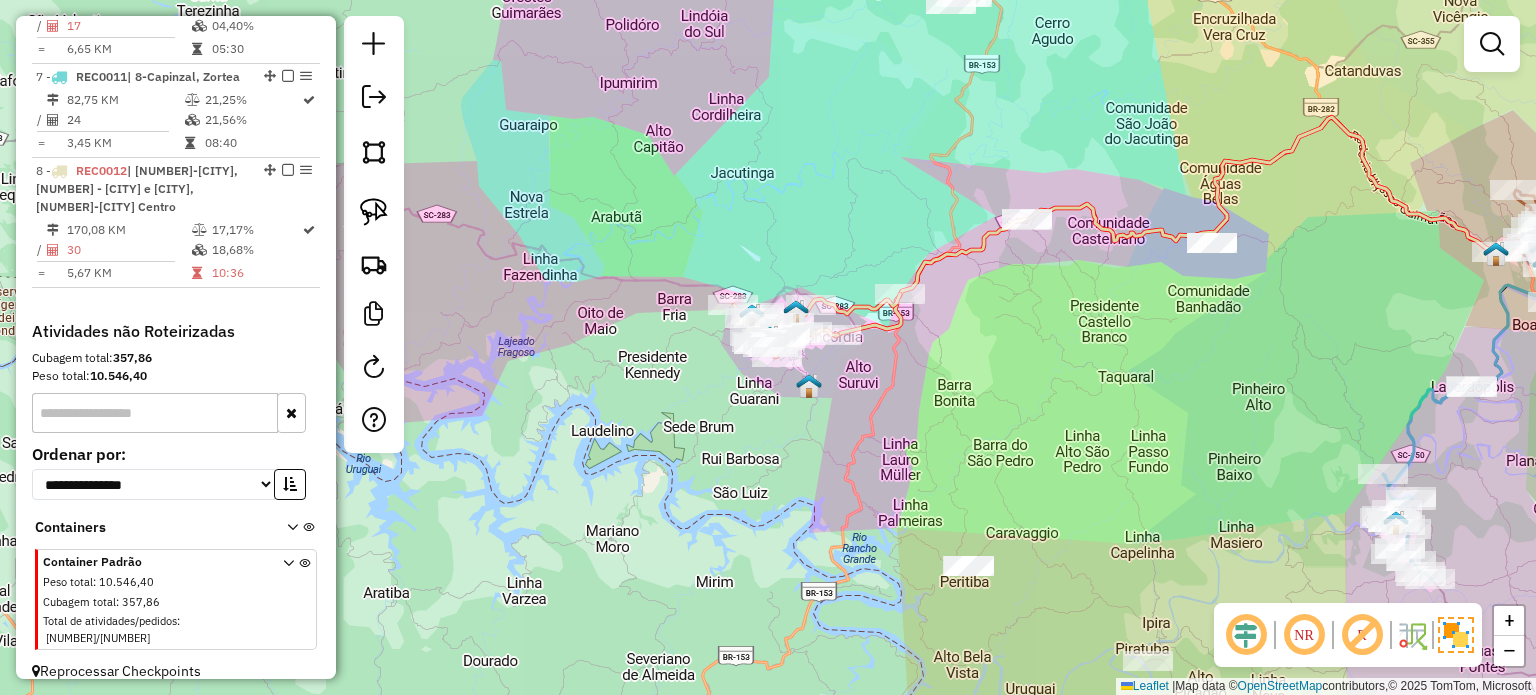 drag, startPoint x: 1043, startPoint y: 525, endPoint x: 971, endPoint y: 400, distance: 144.25325 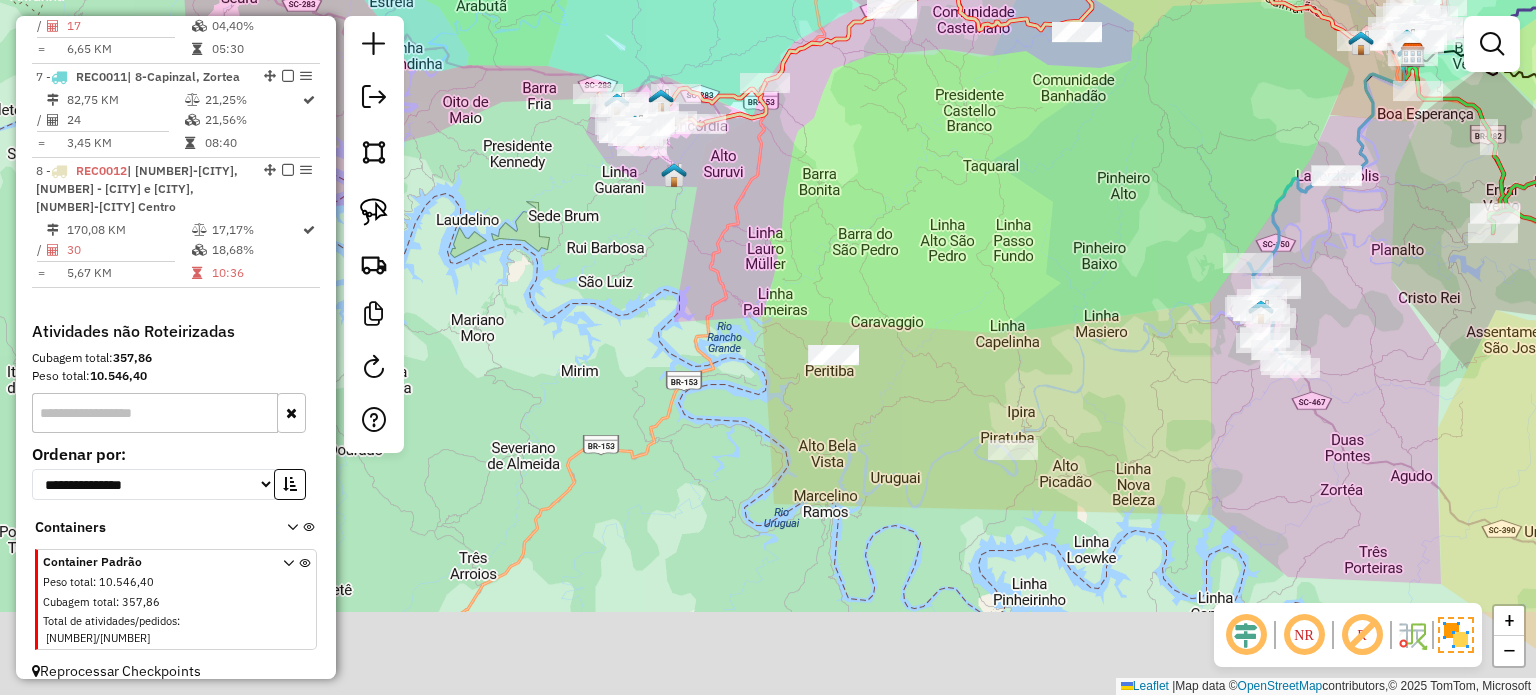 drag, startPoint x: 988, startPoint y: 512, endPoint x: 920, endPoint y: 422, distance: 112.80071 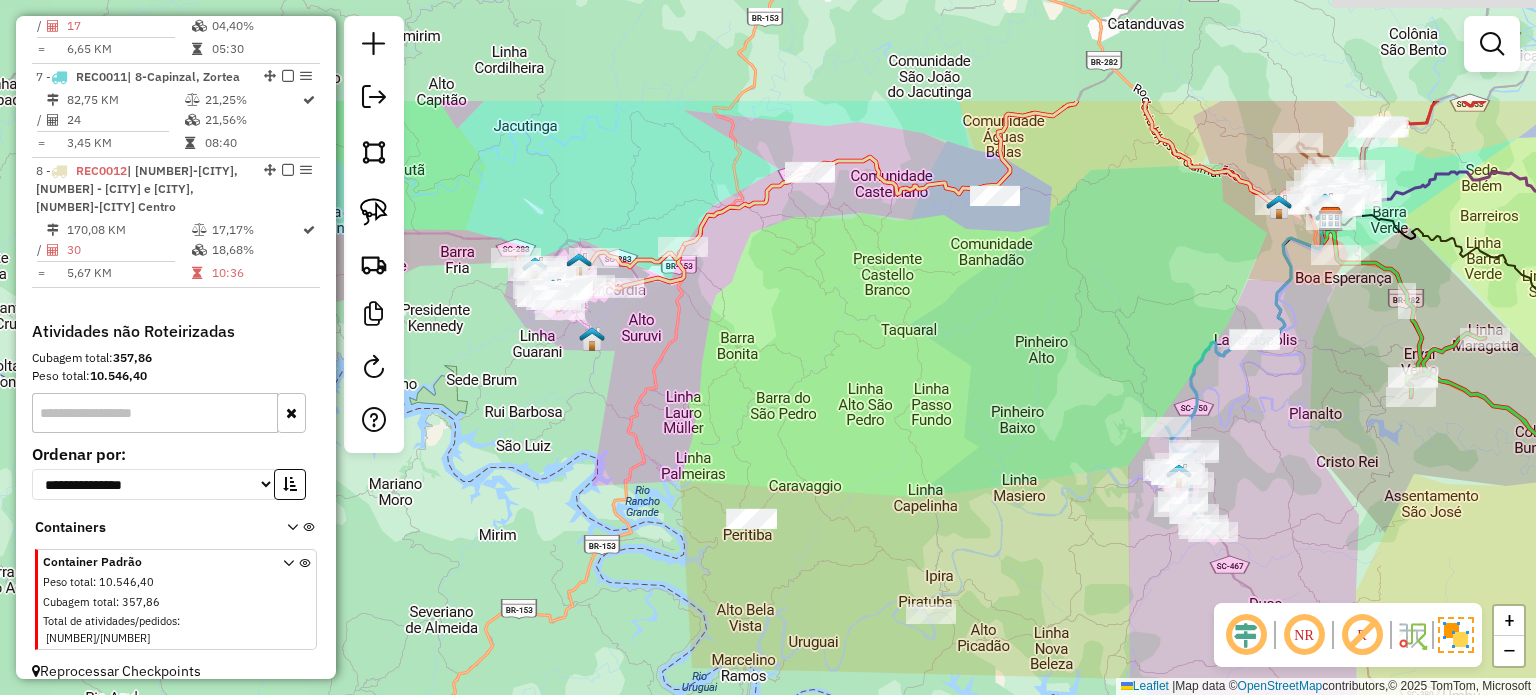 drag, startPoint x: 878, startPoint y: 573, endPoint x: 865, endPoint y: 532, distance: 43.011627 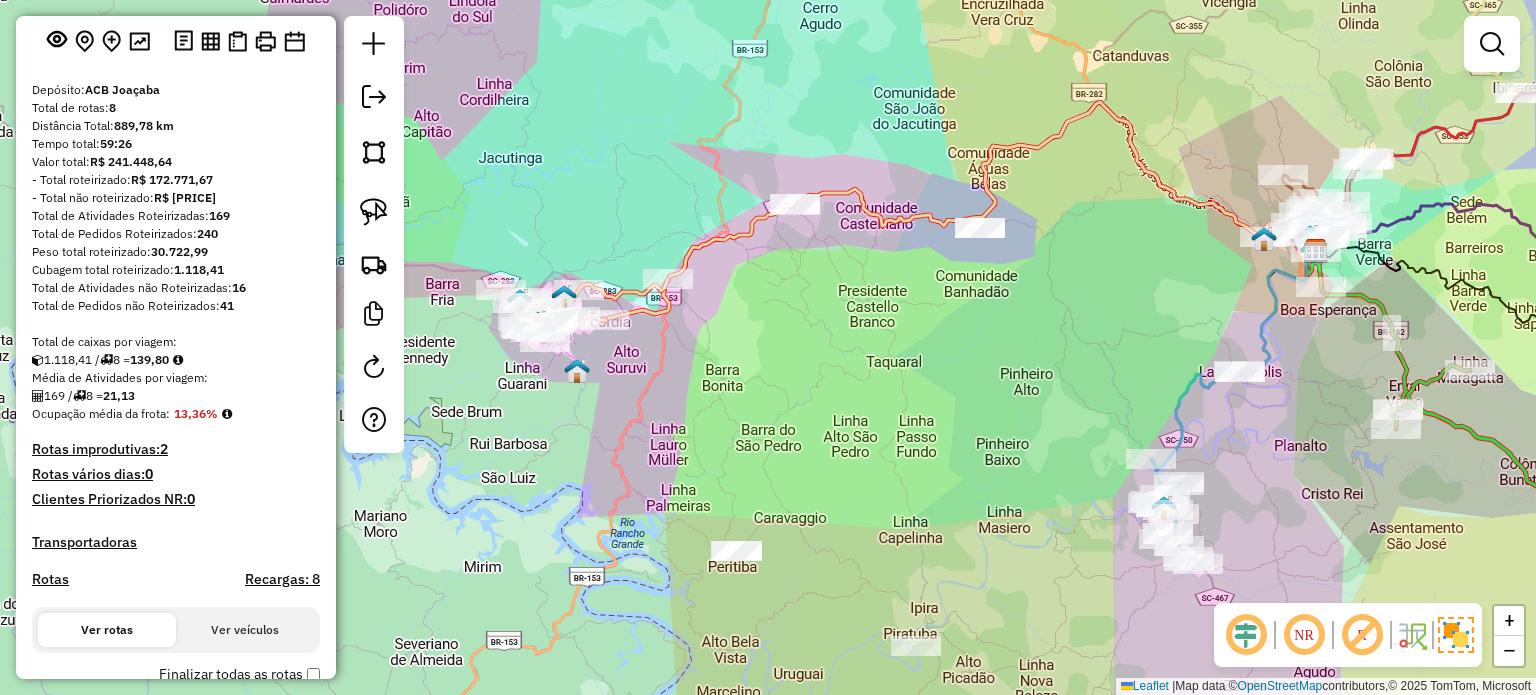 scroll, scrollTop: 200, scrollLeft: 0, axis: vertical 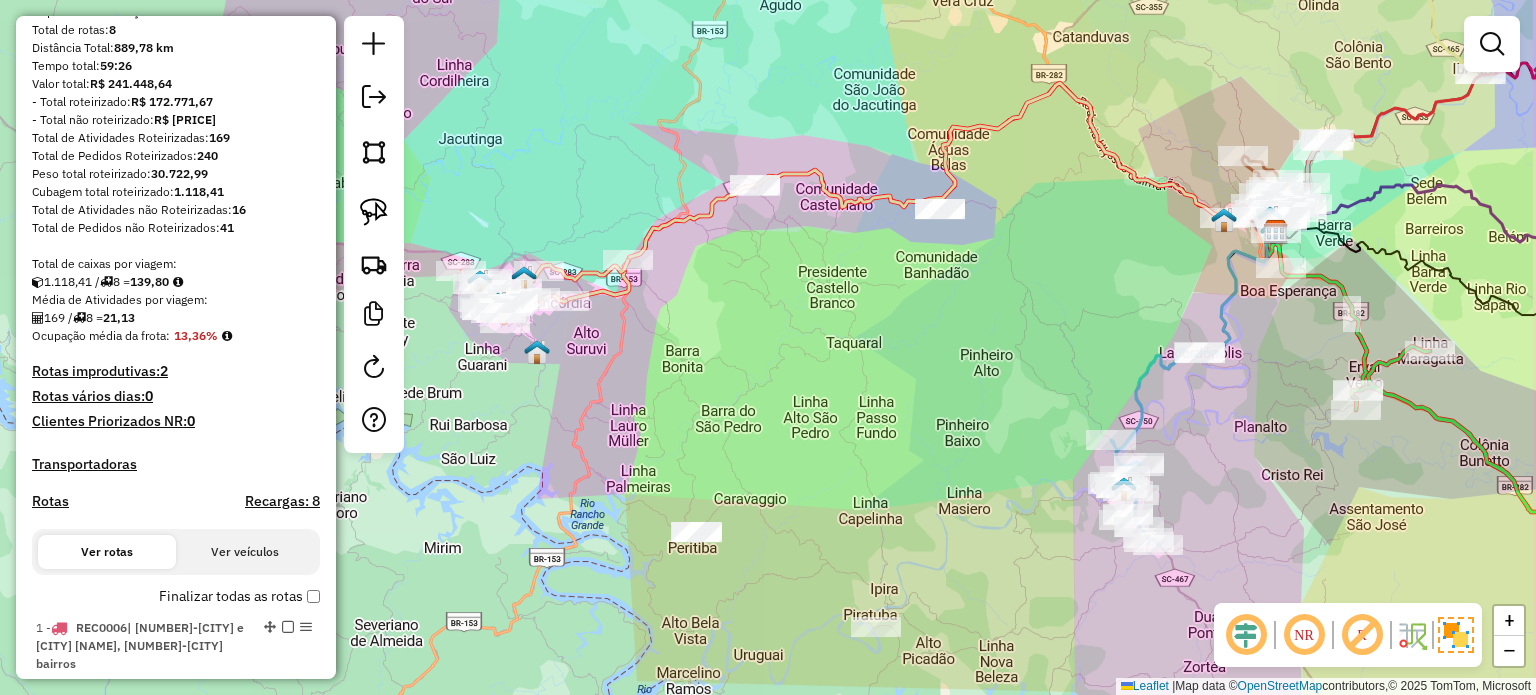 drag, startPoint x: 980, startPoint y: 445, endPoint x: 774, endPoint y: 297, distance: 253.6533 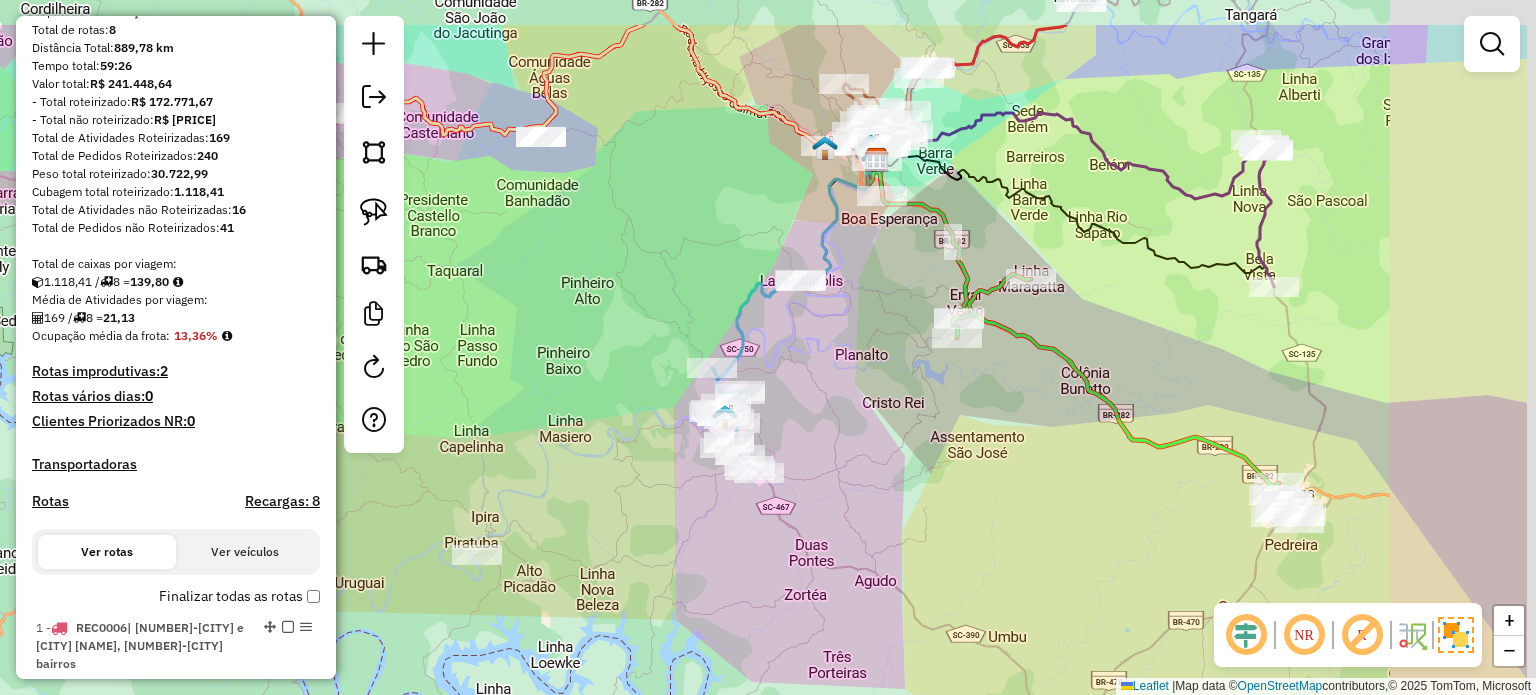 drag, startPoint x: 1064, startPoint y: 549, endPoint x: 976, endPoint y: 610, distance: 107.07474 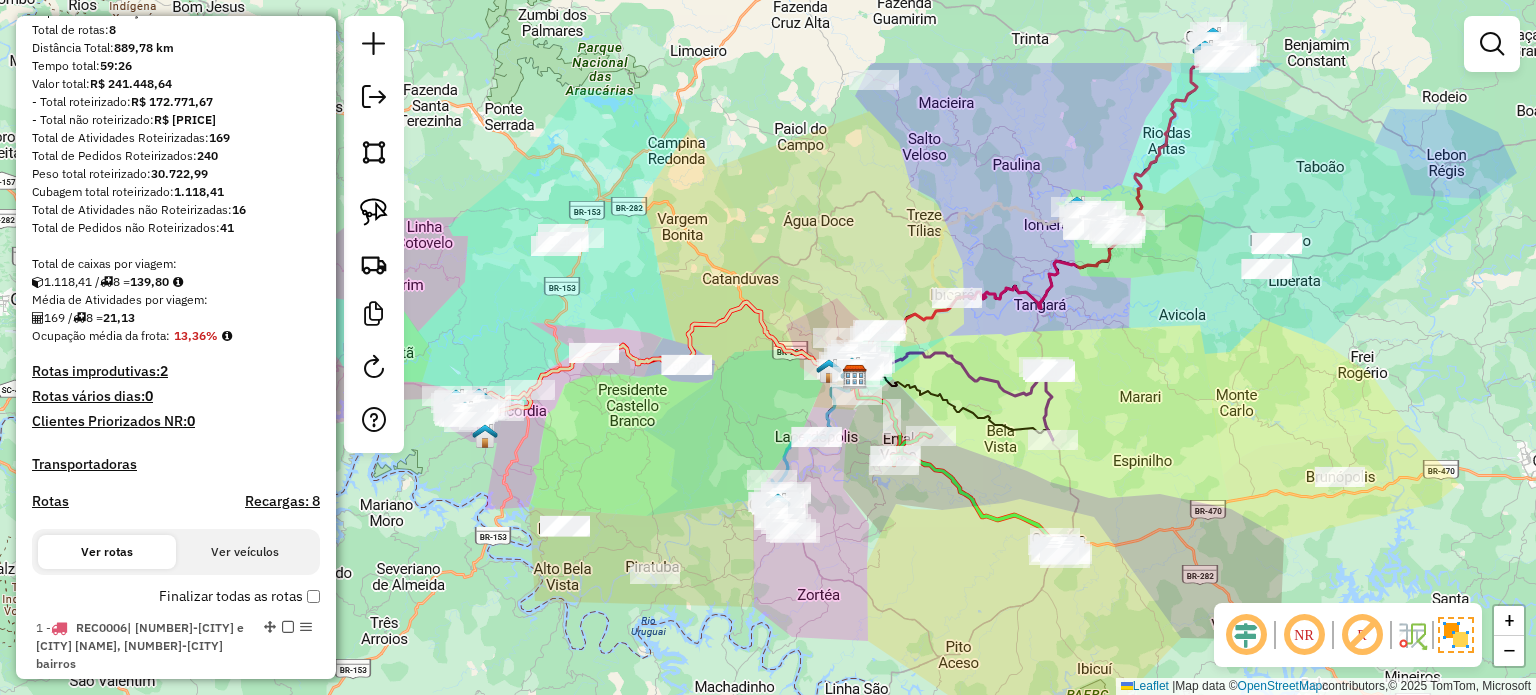 drag, startPoint x: 1212, startPoint y: 358, endPoint x: 969, endPoint y: 177, distance: 303.00165 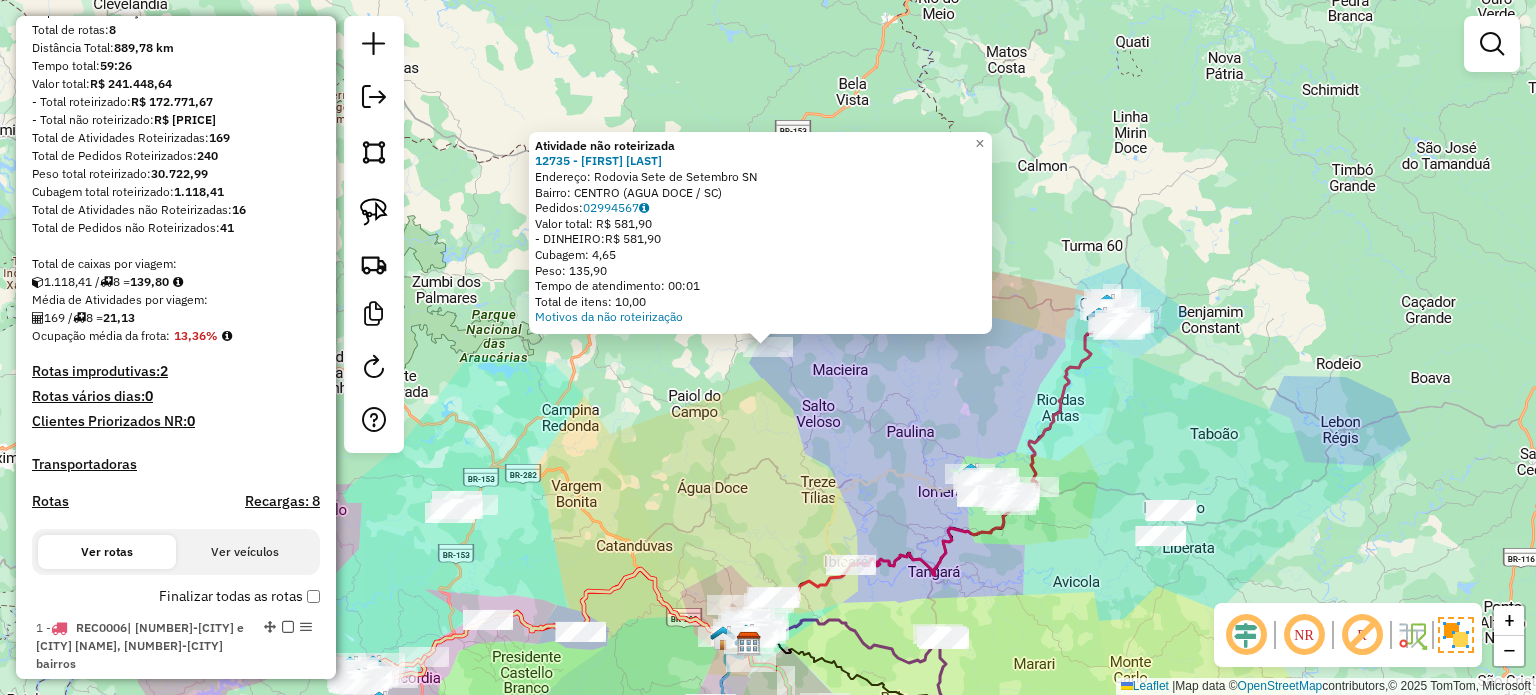 click on "Atividade não roteirizada [NUMBER] - [NAME]  Endereço:  [HIGHWAY] SN   Bairro: [CITY] ([CITY] / [STATE])   Pedidos:  [ORDER_ID]   Valor total: R$ 581,90   - DINHEIRO:  R$ 581,90   Cubagem: 4,65   Peso: 135,90   Tempo de atendimento: 00:01   Total de itens: 10,00  Motivos da não roteirização × Janela de atendimento Grade de atendimento Capacidade Transportadoras Veículos Cliente Pedidos  Rotas Selecione os dias de semana para filtrar as janelas de atendimento  Seg   Ter   Qua   Qui   Sex   Sáb   Dom  Informe o período da janela de atendimento: De: Até:  Filtrar exatamente a janela do cliente  Considerar janela de atendimento padrão  Selecione os dias de semana para filtrar as grades de atendimento  Seg   Ter   Qua   Qui   Sex   Sáb   Dom   Considerar clientes sem dia de atendimento cadastrado  Clientes fora do dia de atendimento selecionado Filtrar as atividades entre os valores definidos abaixo:  Peso mínimo:   Peso máximo:   Cubagem mínima:   Cubagem máxima:   De:   De:" 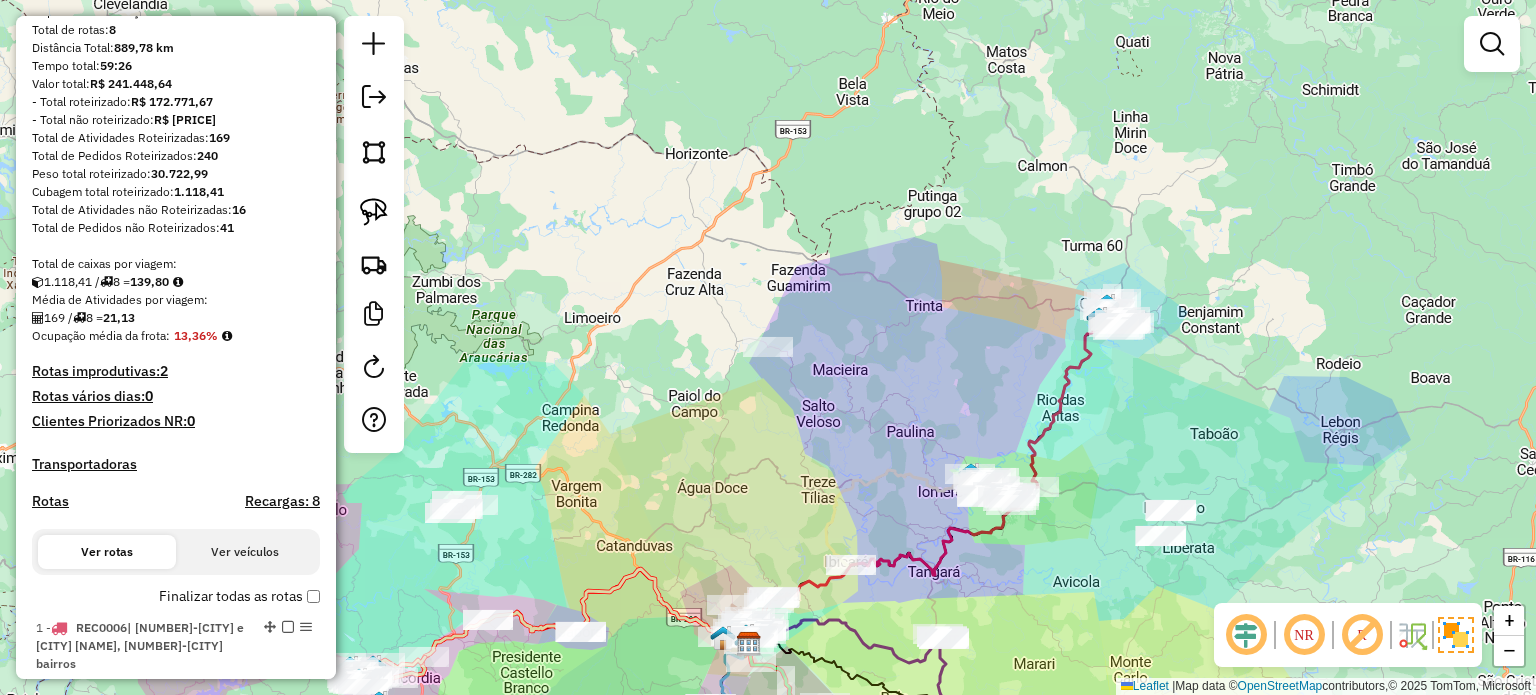 drag, startPoint x: 884, startPoint y: 460, endPoint x: 929, endPoint y: 365, distance: 105.11898 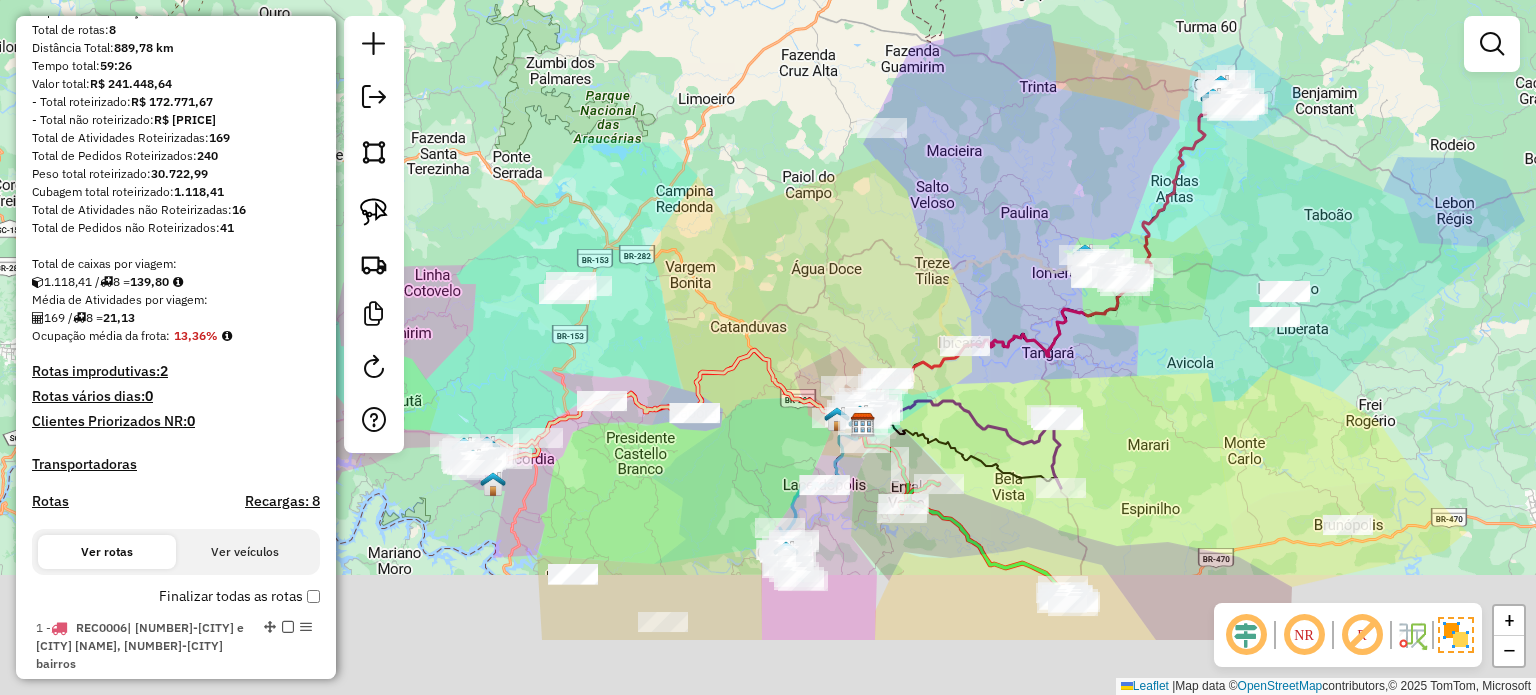 drag, startPoint x: 968, startPoint y: 429, endPoint x: 891, endPoint y: 312, distance: 140.06427 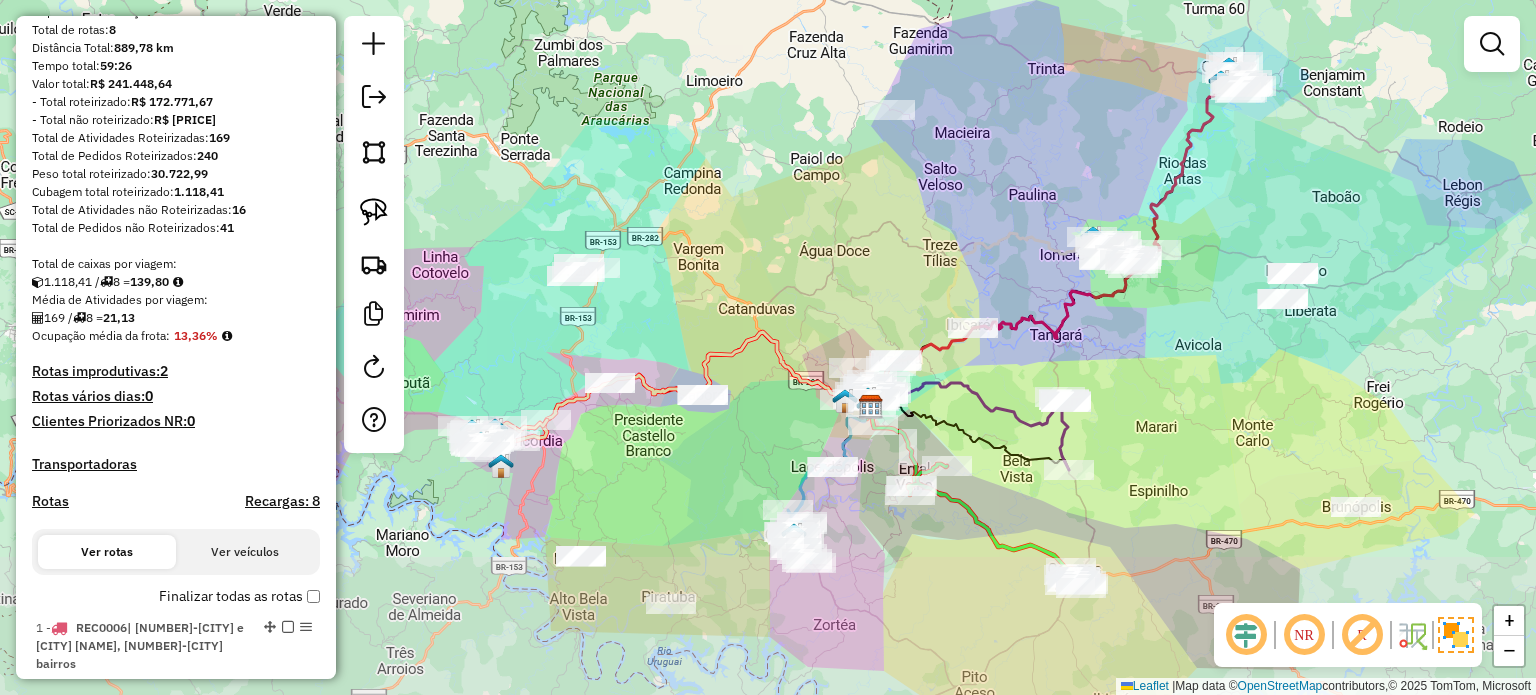 click on "Janela de atendimento Grade de atendimento Capacidade Transportadoras Veículos Cliente Pedidos  Rotas Selecione os dias de semana para filtrar as janelas de atendimento  Seg   Ter   Qua   Qui   Sex   Sáb   Dom  Informe o período da janela de atendimento: De: Até:  Filtrar exatamente a janela do cliente  Considerar janela de atendimento padrão  Selecione os dias de semana para filtrar as grades de atendimento  Seg   Ter   Qua   Qui   Sex   Sáb   Dom   Considerar clientes sem dia de atendimento cadastrado  Clientes fora do dia de atendimento selecionado Filtrar as atividades entre os valores definidos abaixo:  Peso mínimo:   Peso máximo:   Cubagem mínima:   Cubagem máxima:   De:   Até:  Filtrar as atividades entre o tempo de atendimento definido abaixo:  De:   Até:   Considerar capacidade total dos clientes não roteirizados Transportadora: Selecione um ou mais itens Tipo de veículo: Selecione um ou mais itens Veículo: Selecione um ou mais itens Motorista: Selecione um ou mais itens Nome: Rótulo:" 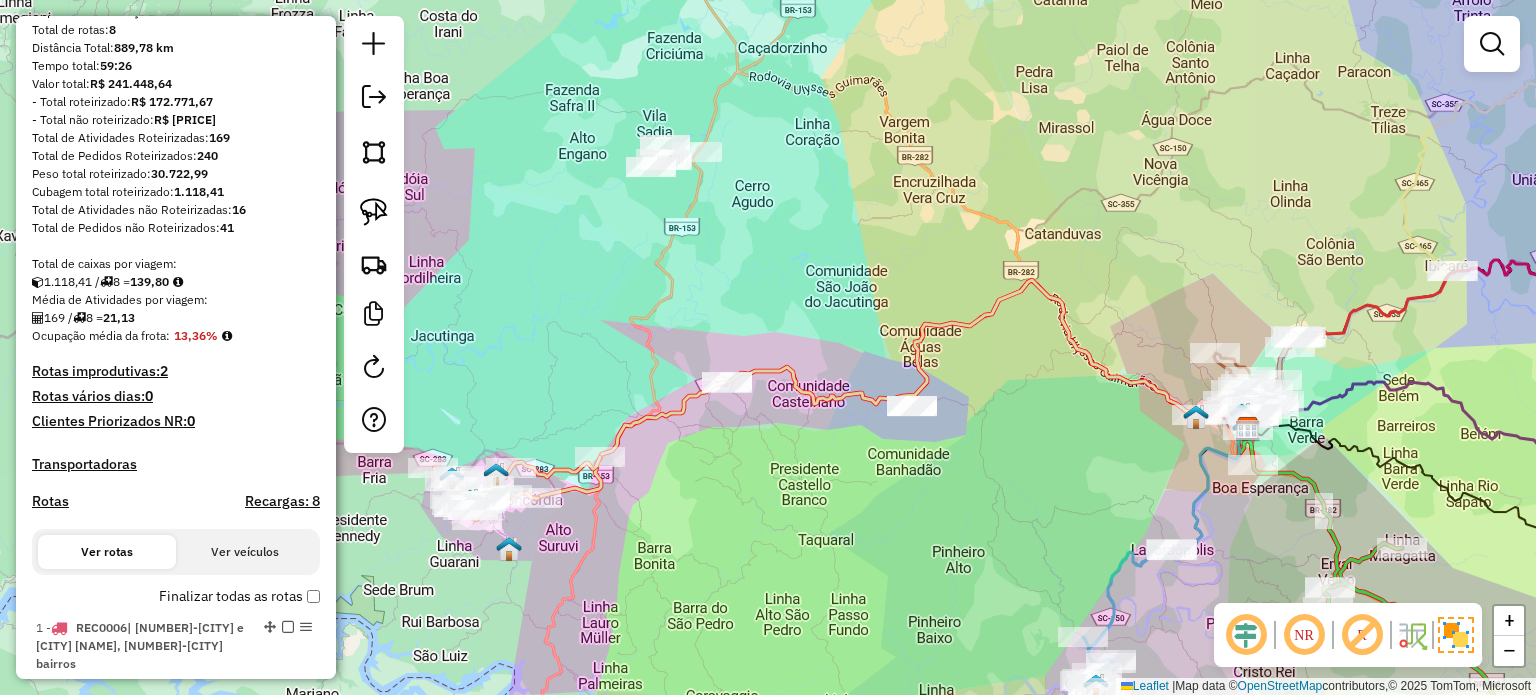 drag, startPoint x: 836, startPoint y: 307, endPoint x: 775, endPoint y: 310, distance: 61.073727 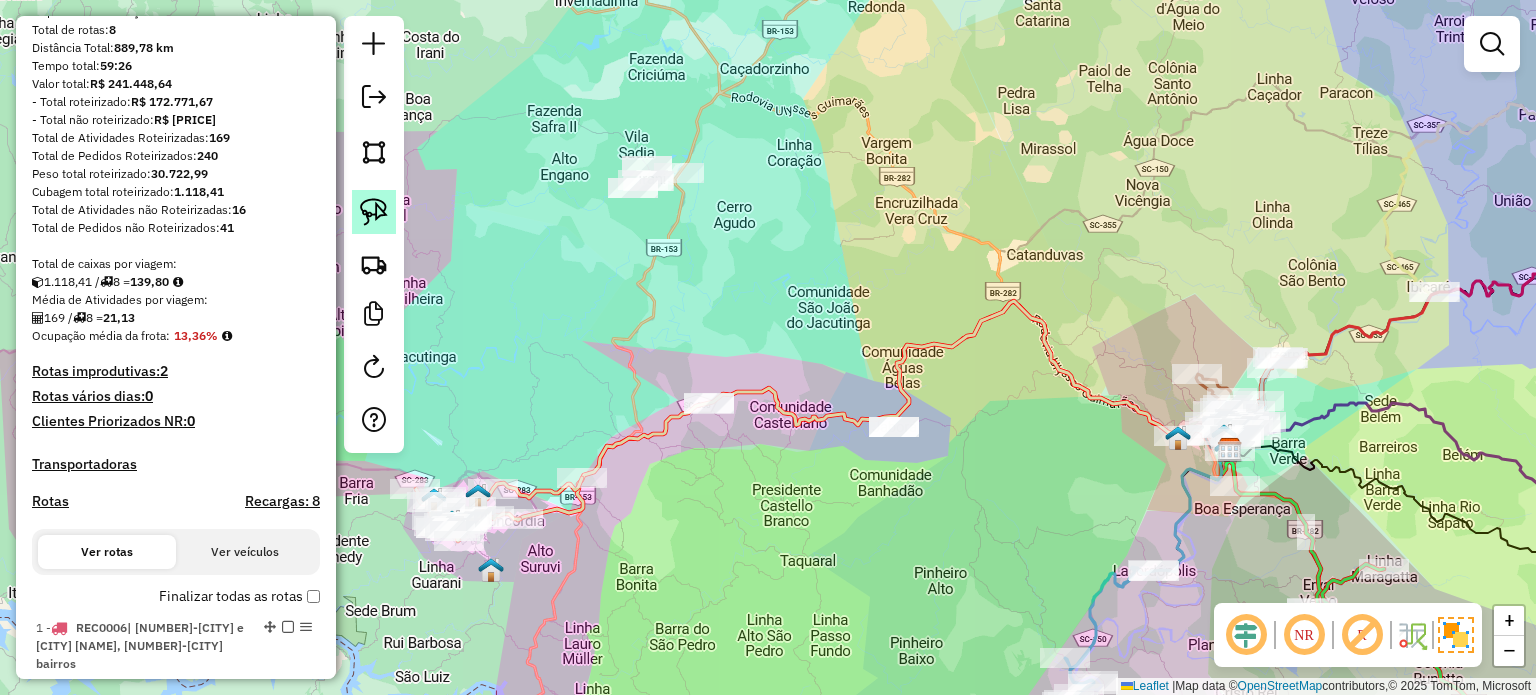 click 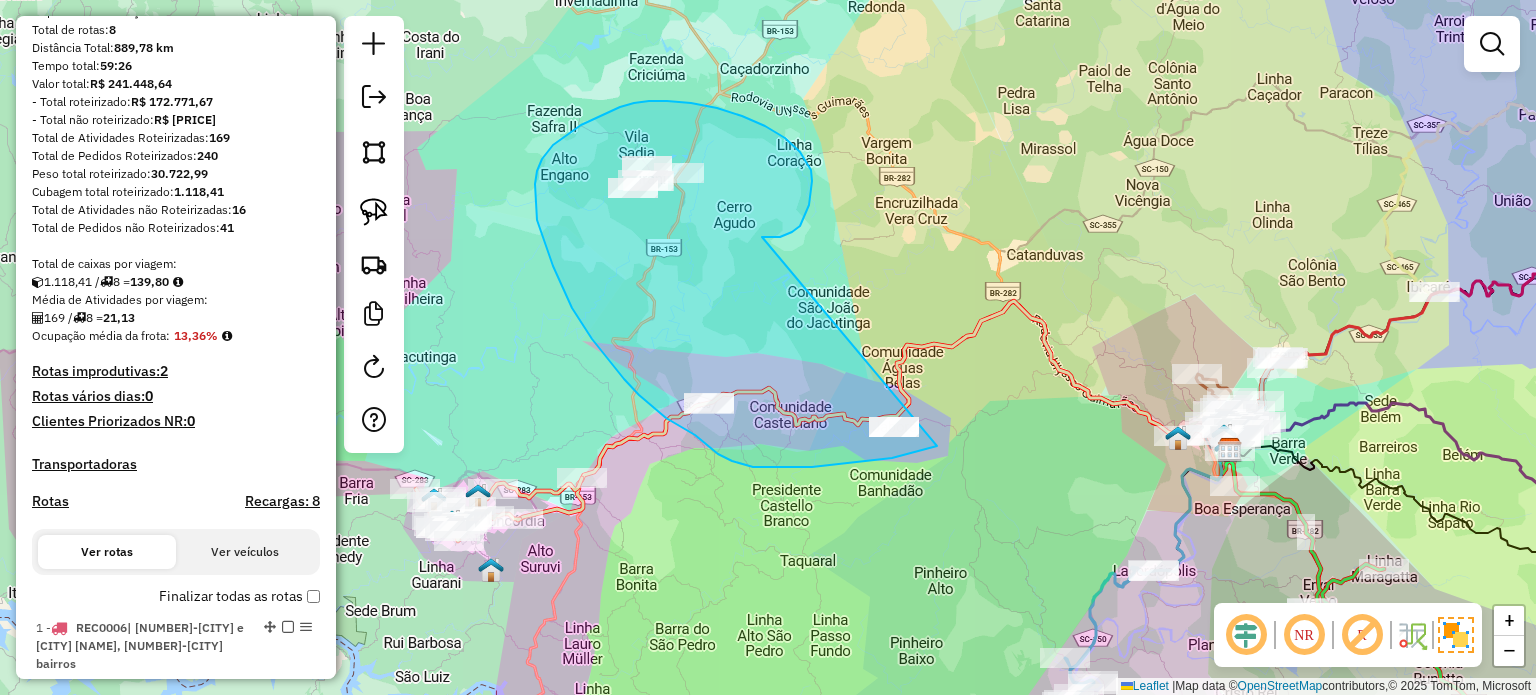drag, startPoint x: 792, startPoint y: 232, endPoint x: 964, endPoint y: 371, distance: 221.14474 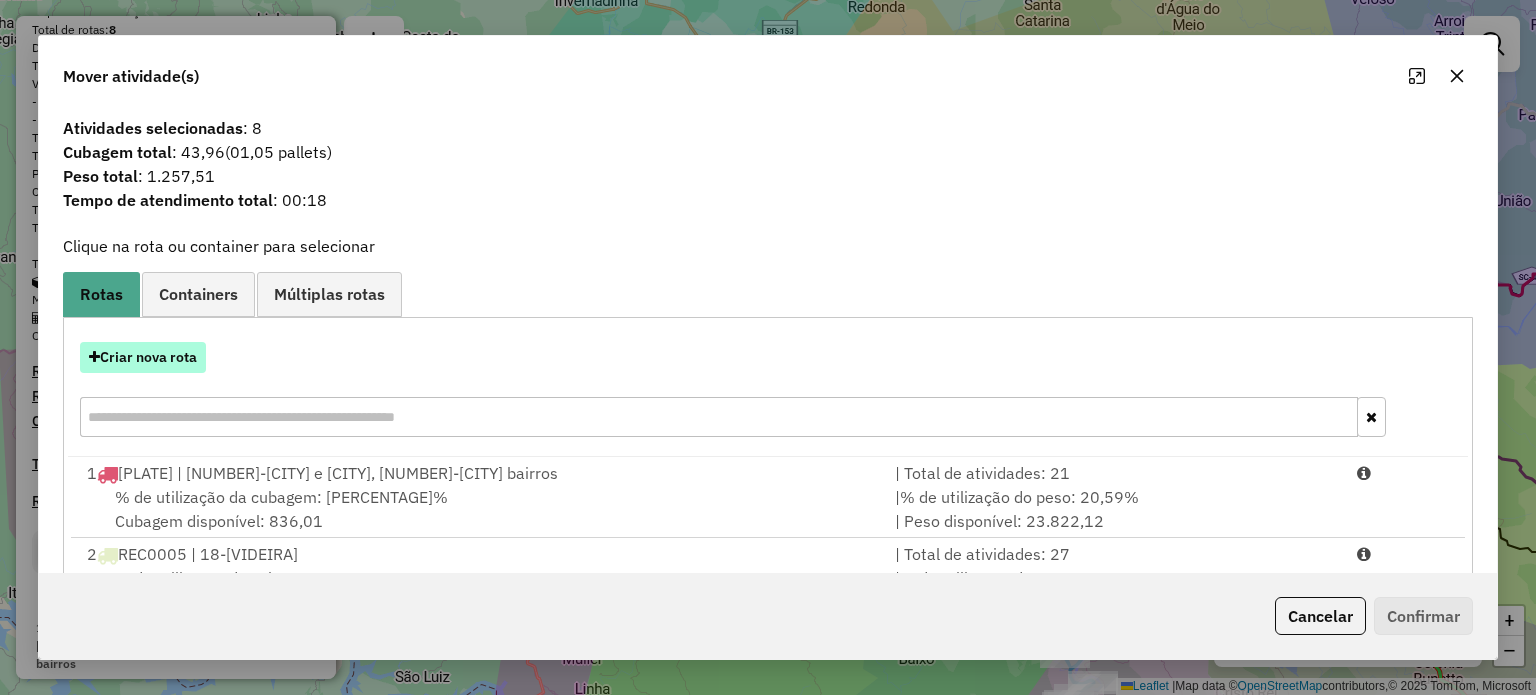 click on "Criar nova rota" at bounding box center (143, 357) 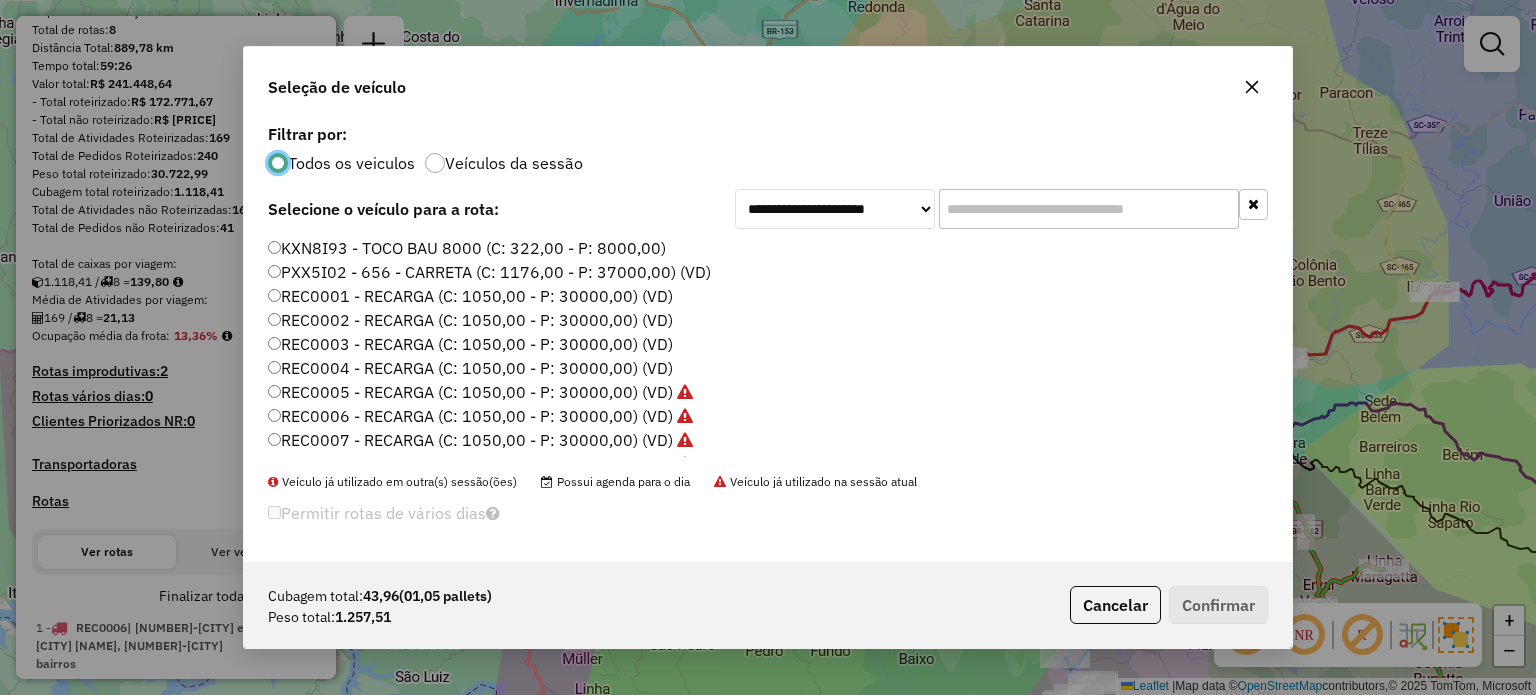 scroll, scrollTop: 10, scrollLeft: 6, axis: both 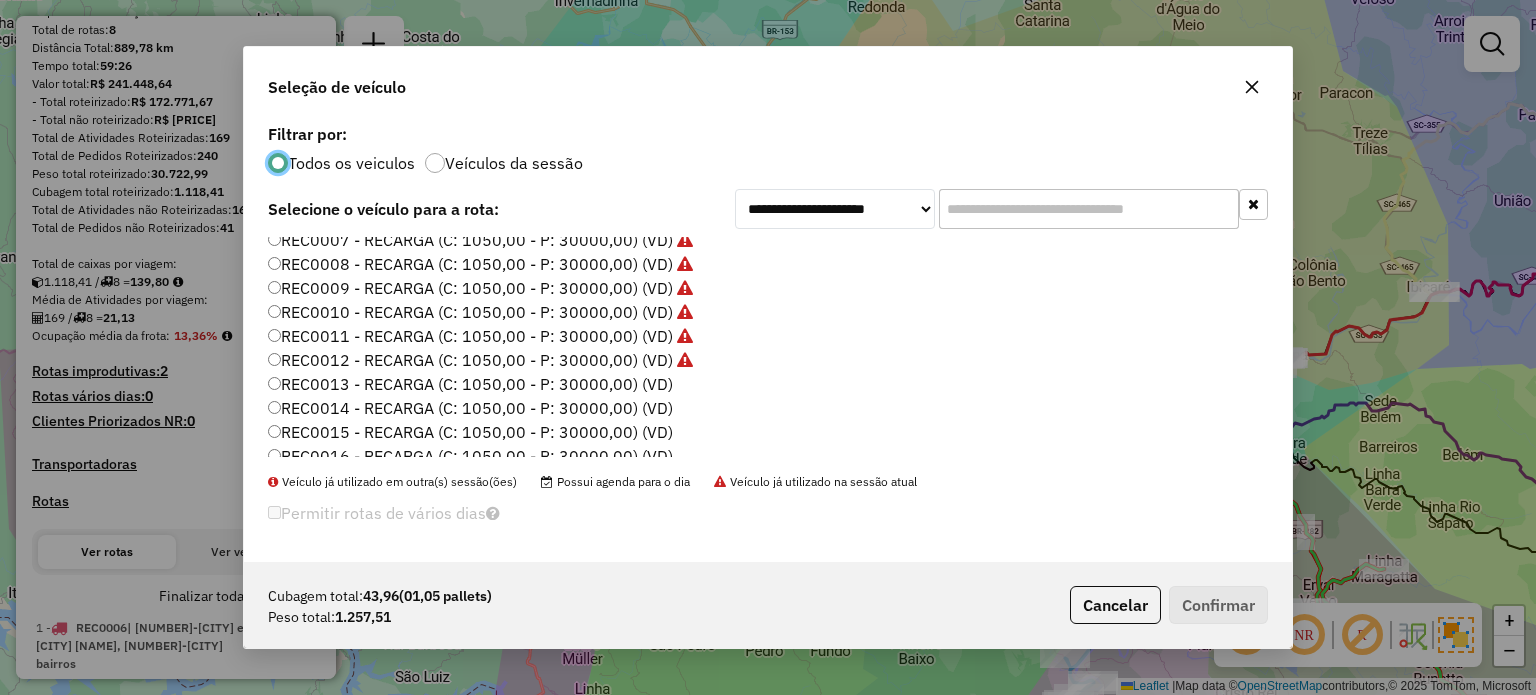 click on "REC0013 - RECARGA (C: 1050,00 - P: 30000,00) (VD)" 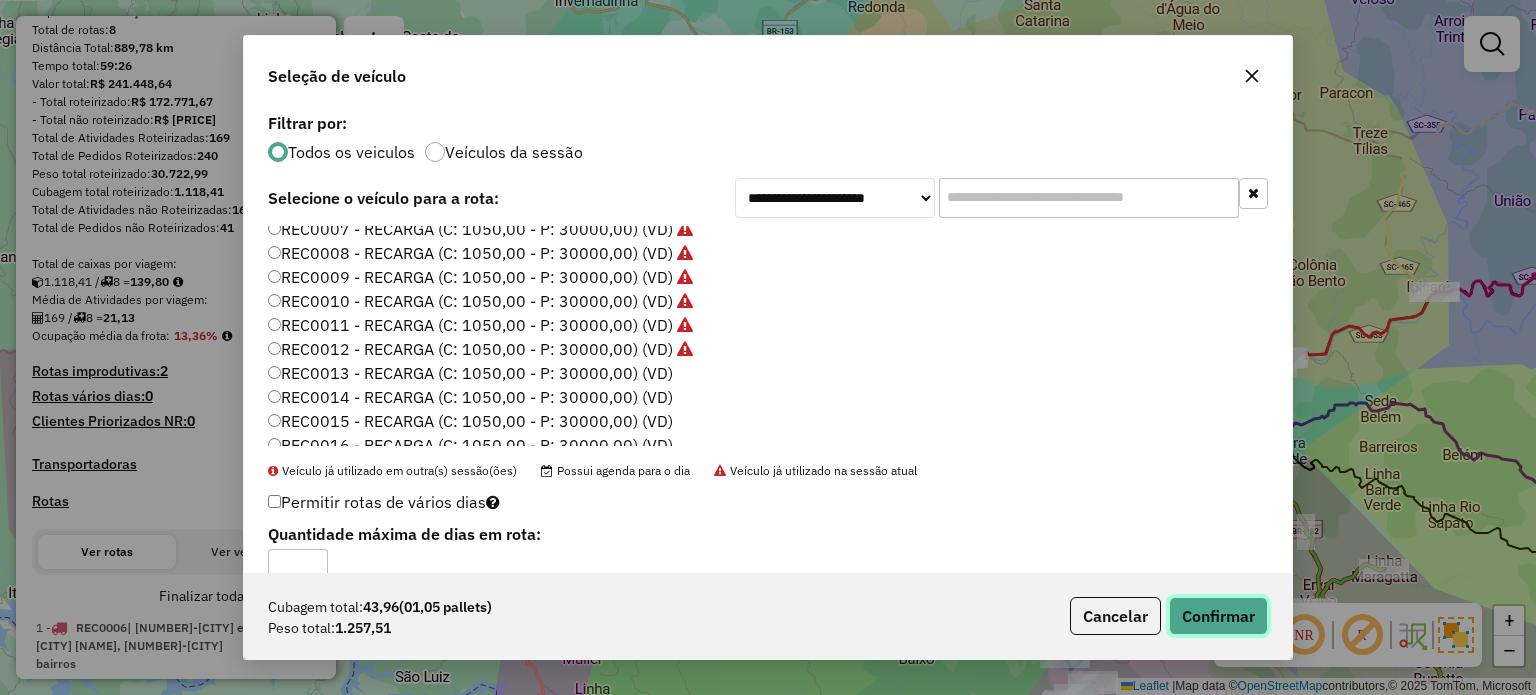 click on "Confirmar" 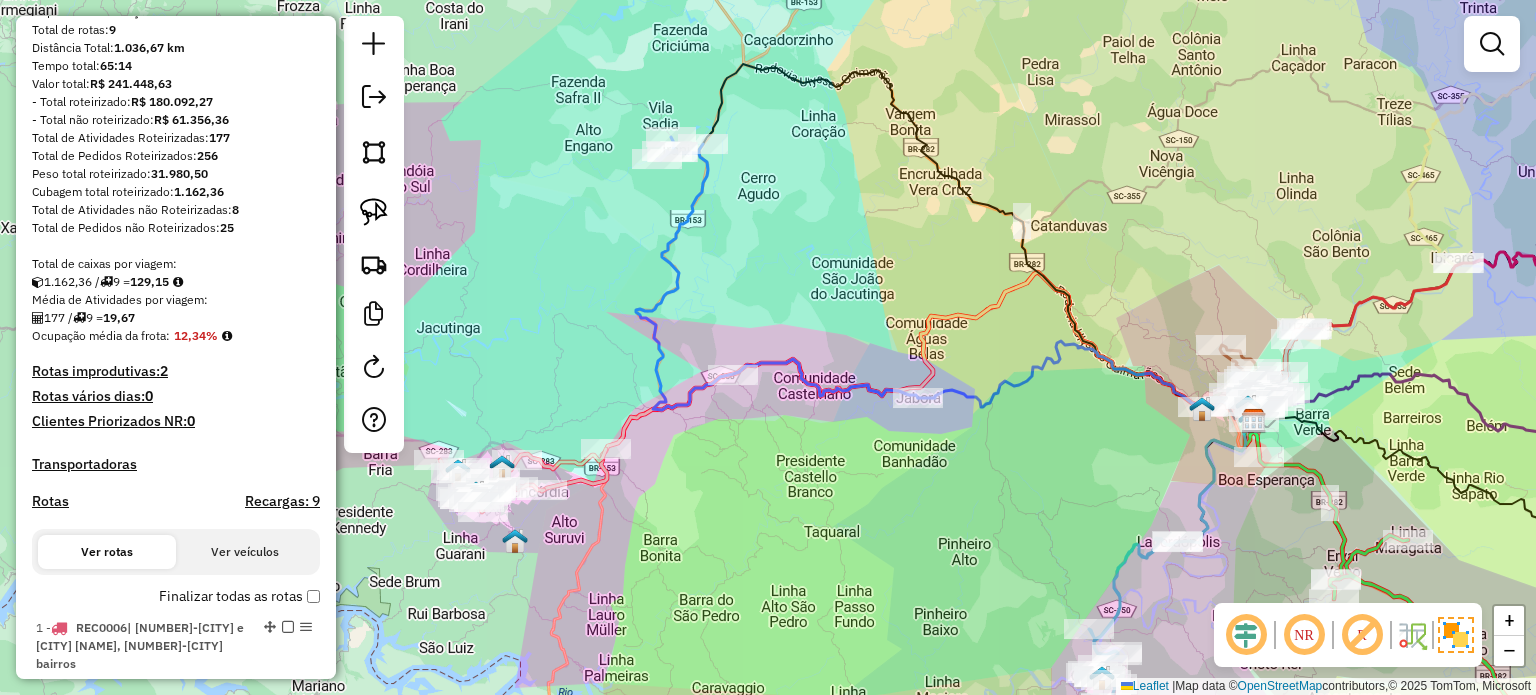 drag, startPoint x: 910, startPoint y: 527, endPoint x: 972, endPoint y: 454, distance: 95.77578 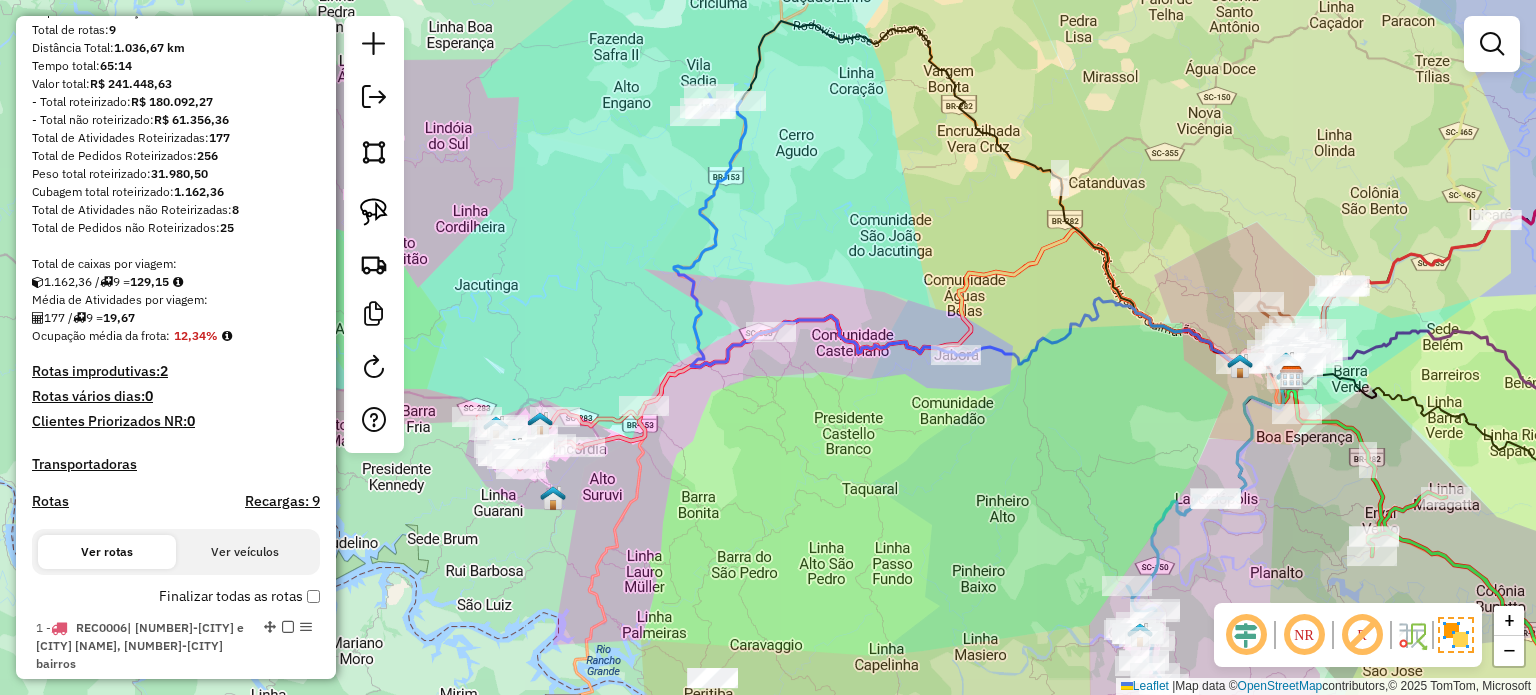 drag, startPoint x: 964, startPoint y: 515, endPoint x: 982, endPoint y: 437, distance: 80.04999 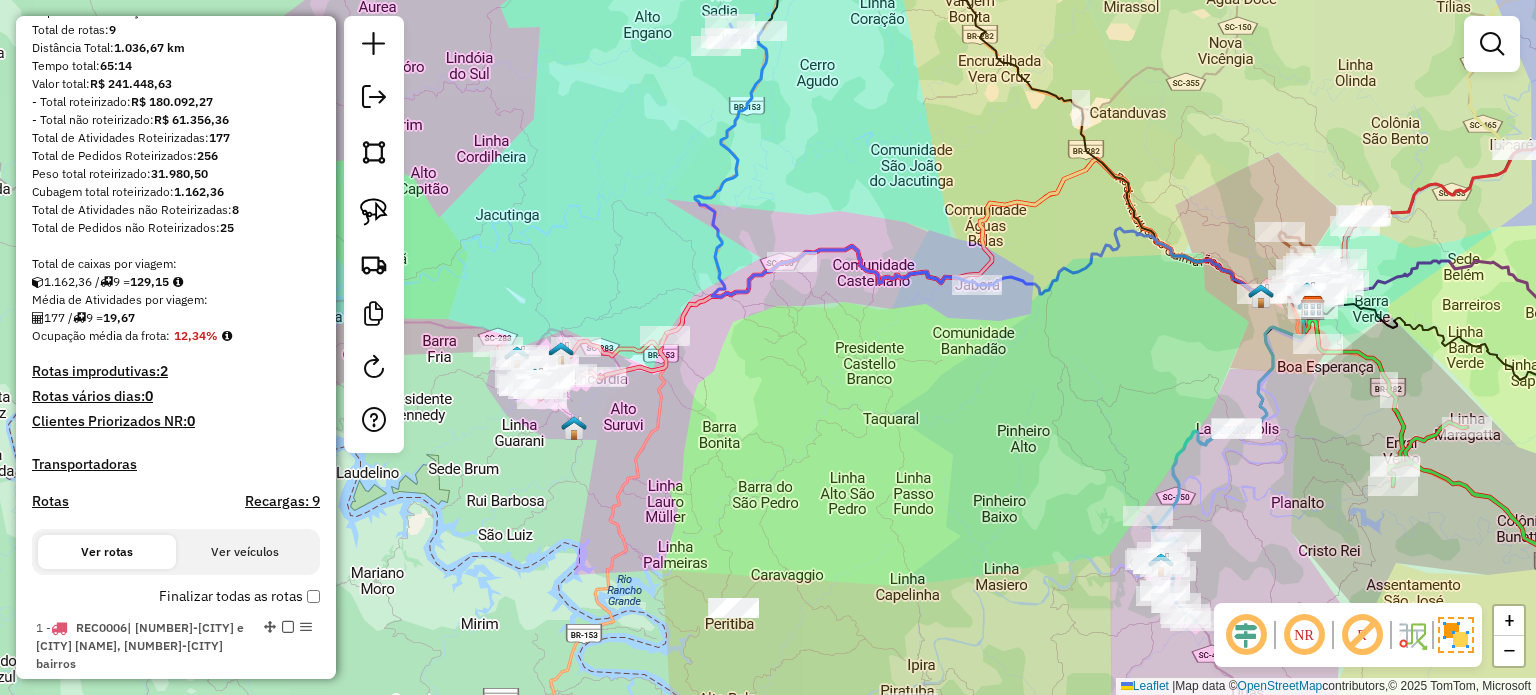 drag, startPoint x: 944, startPoint y: 459, endPoint x: 961, endPoint y: 422, distance: 40.718548 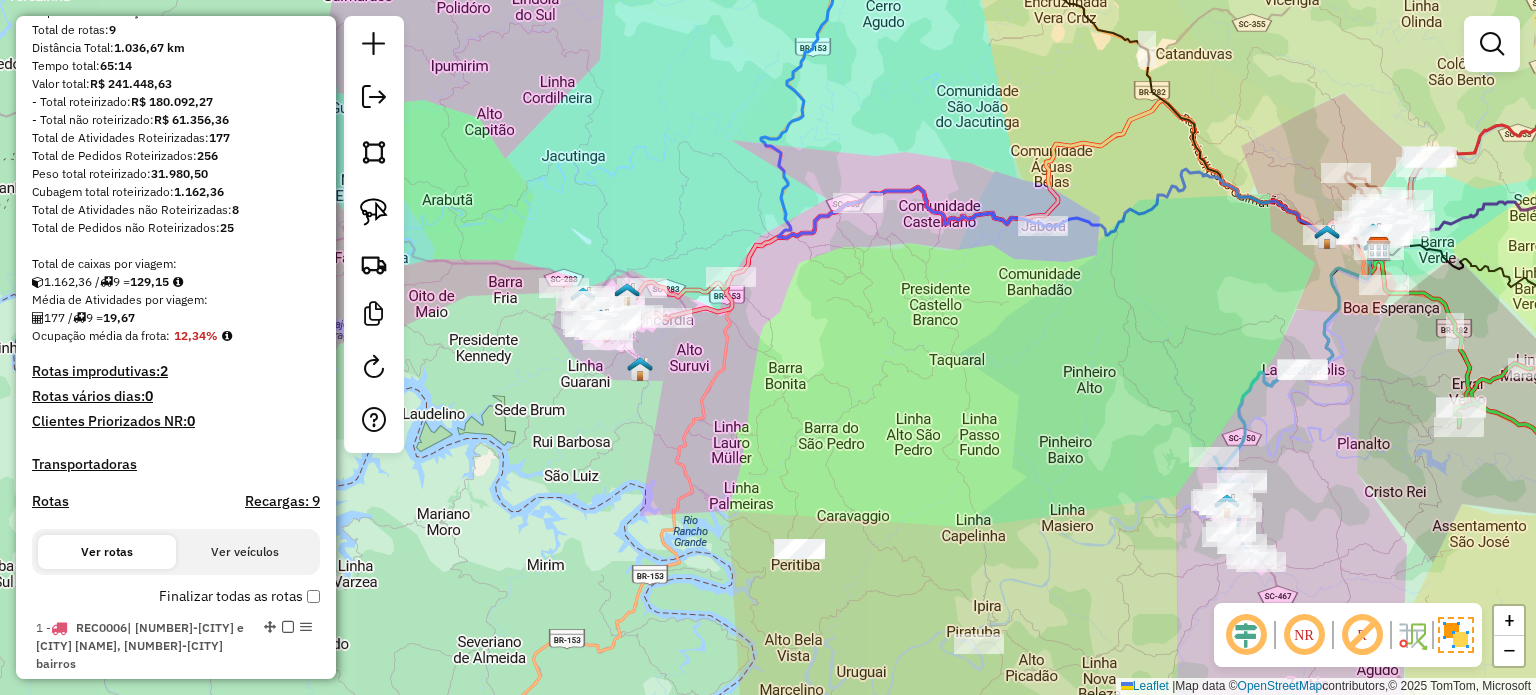 drag, startPoint x: 918, startPoint y: 432, endPoint x: 972, endPoint y: 396, distance: 64.899925 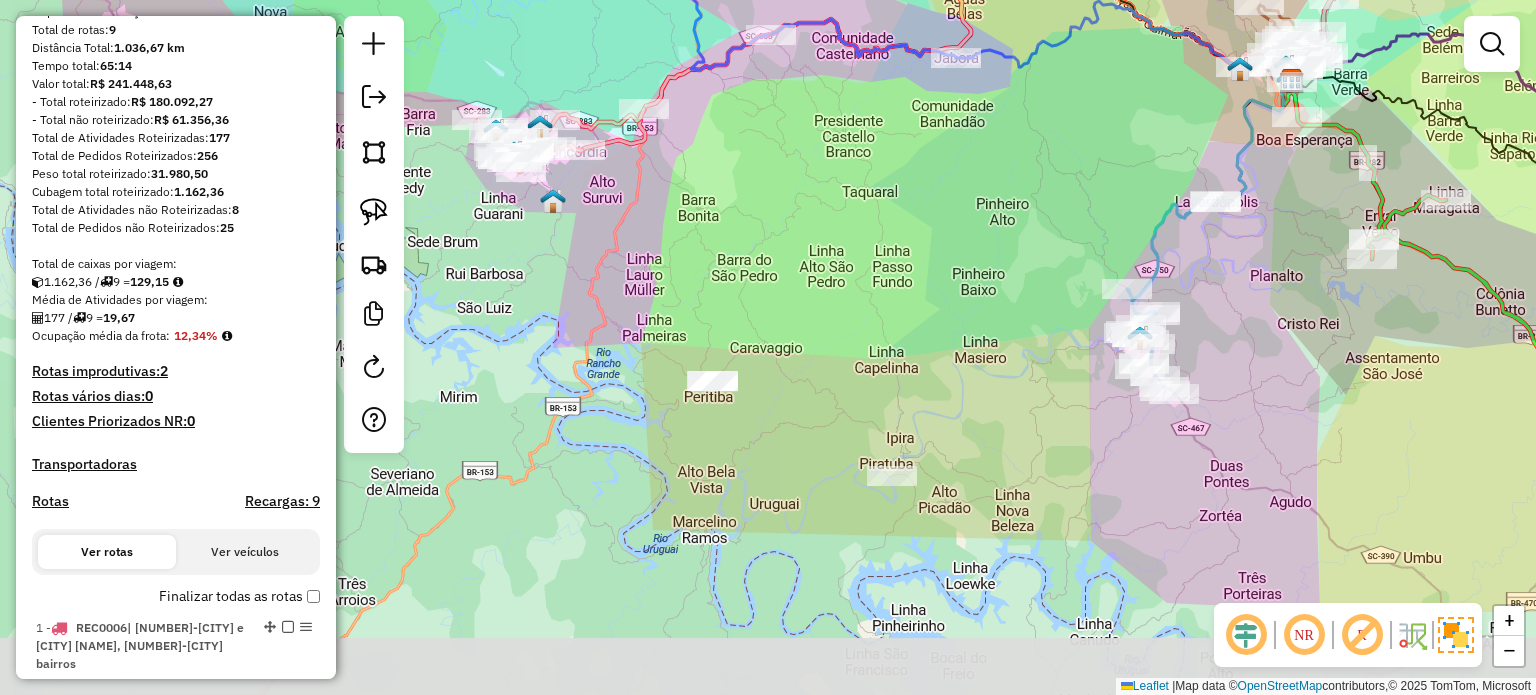 drag, startPoint x: 1005, startPoint y: 463, endPoint x: 883, endPoint y: 271, distance: 227.48187 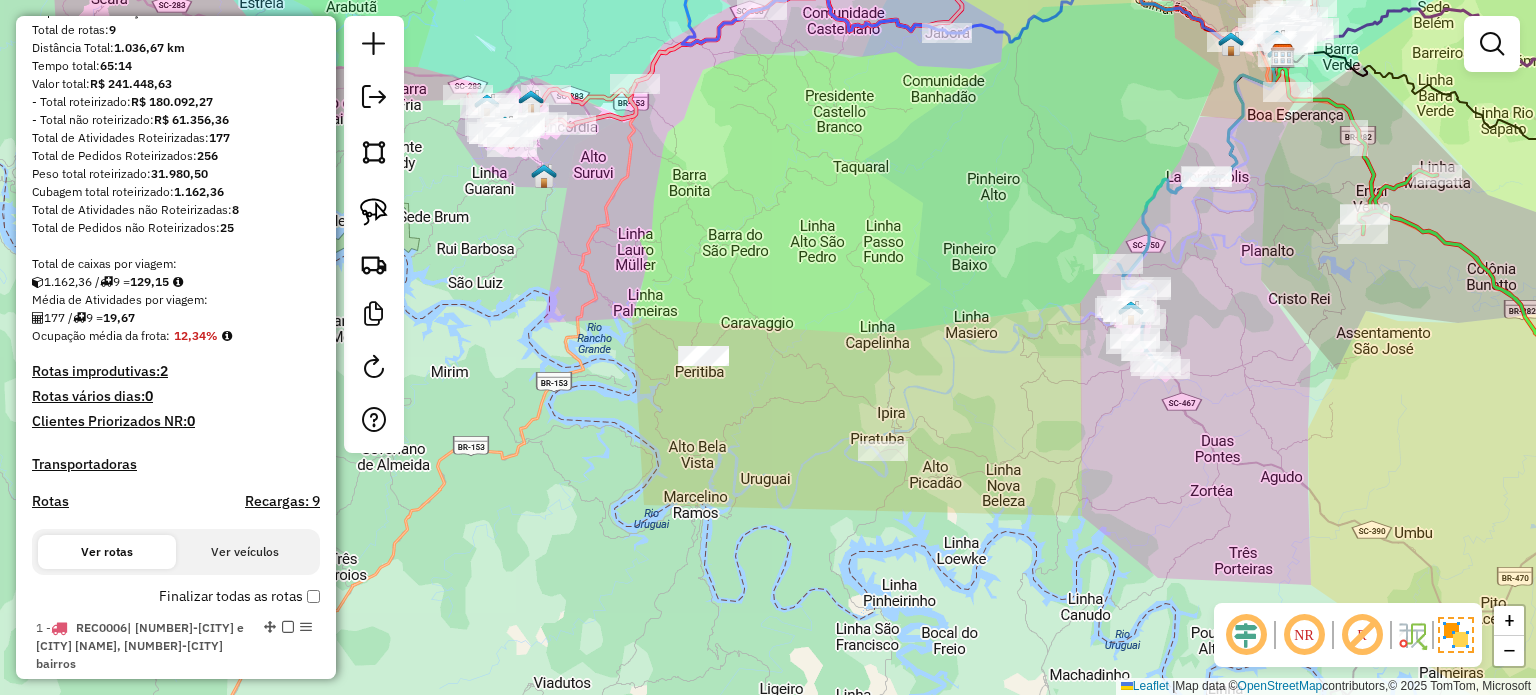 drag, startPoint x: 916, startPoint y: 363, endPoint x: 885, endPoint y: 248, distance: 119.104996 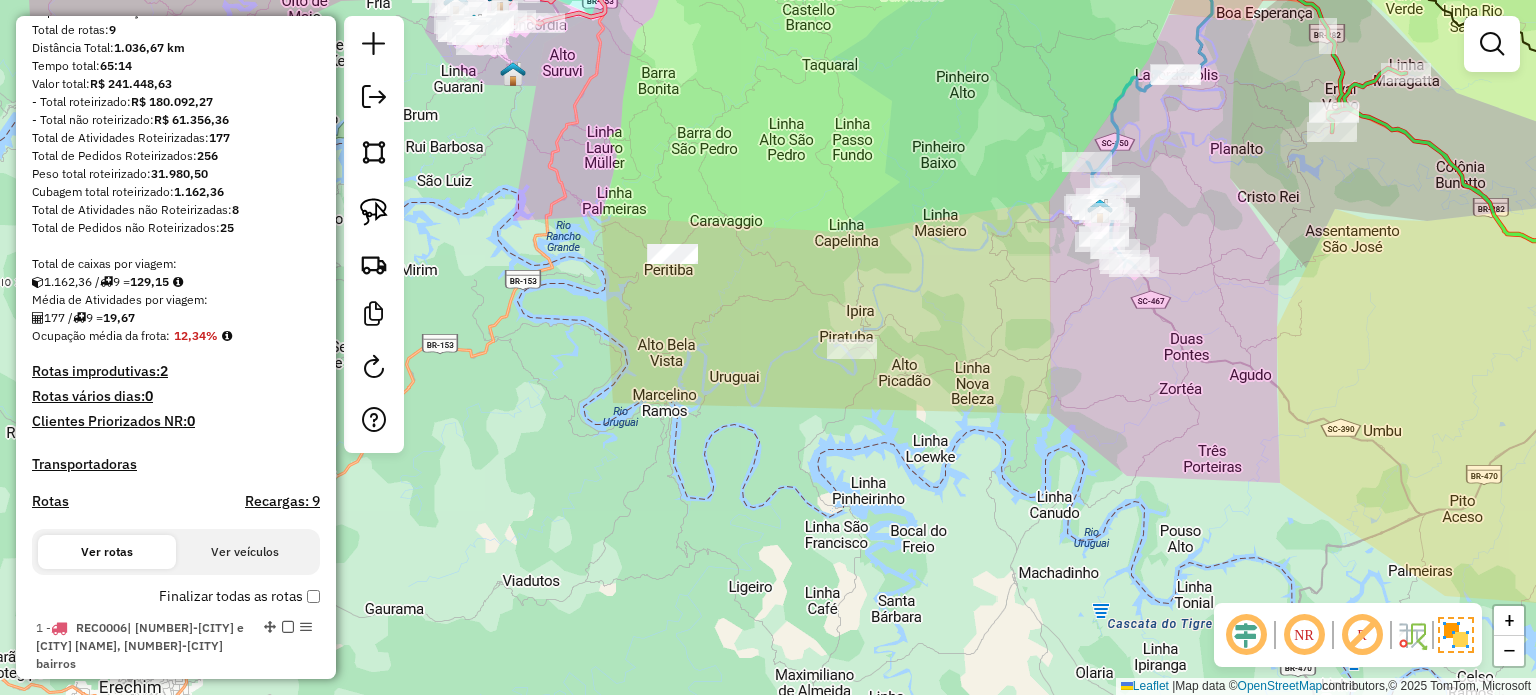 drag, startPoint x: 947, startPoint y: 333, endPoint x: 928, endPoint y: 334, distance: 19.026299 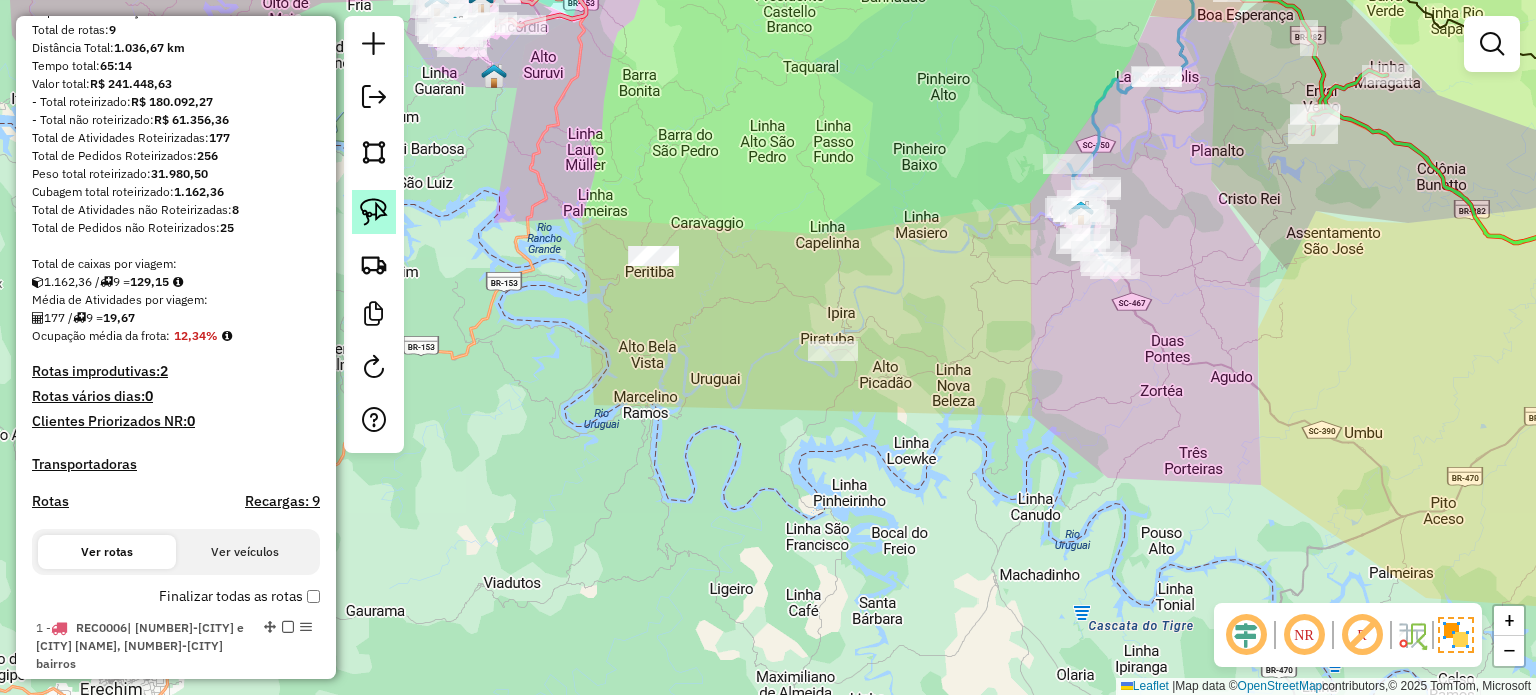 click 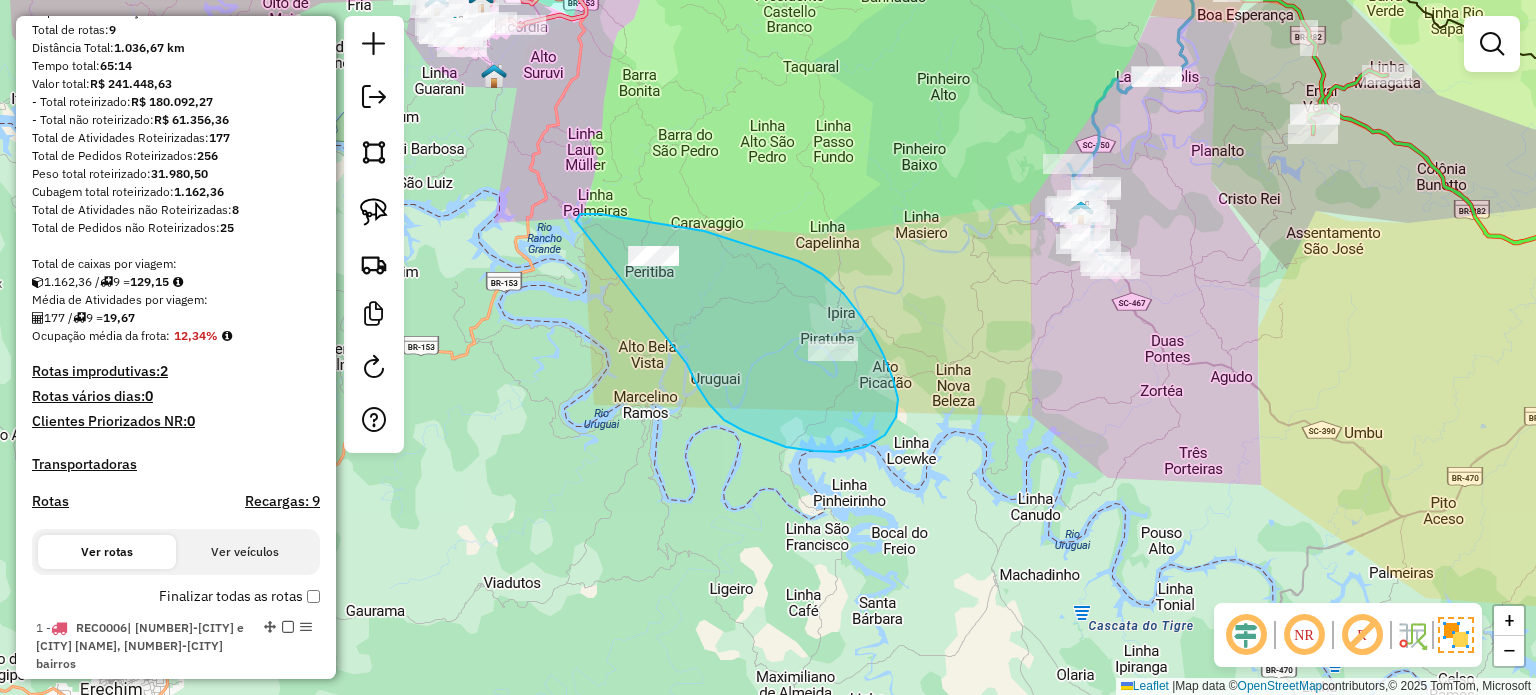 drag, startPoint x: 724, startPoint y: 420, endPoint x: 572, endPoint y: 235, distance: 239.43475 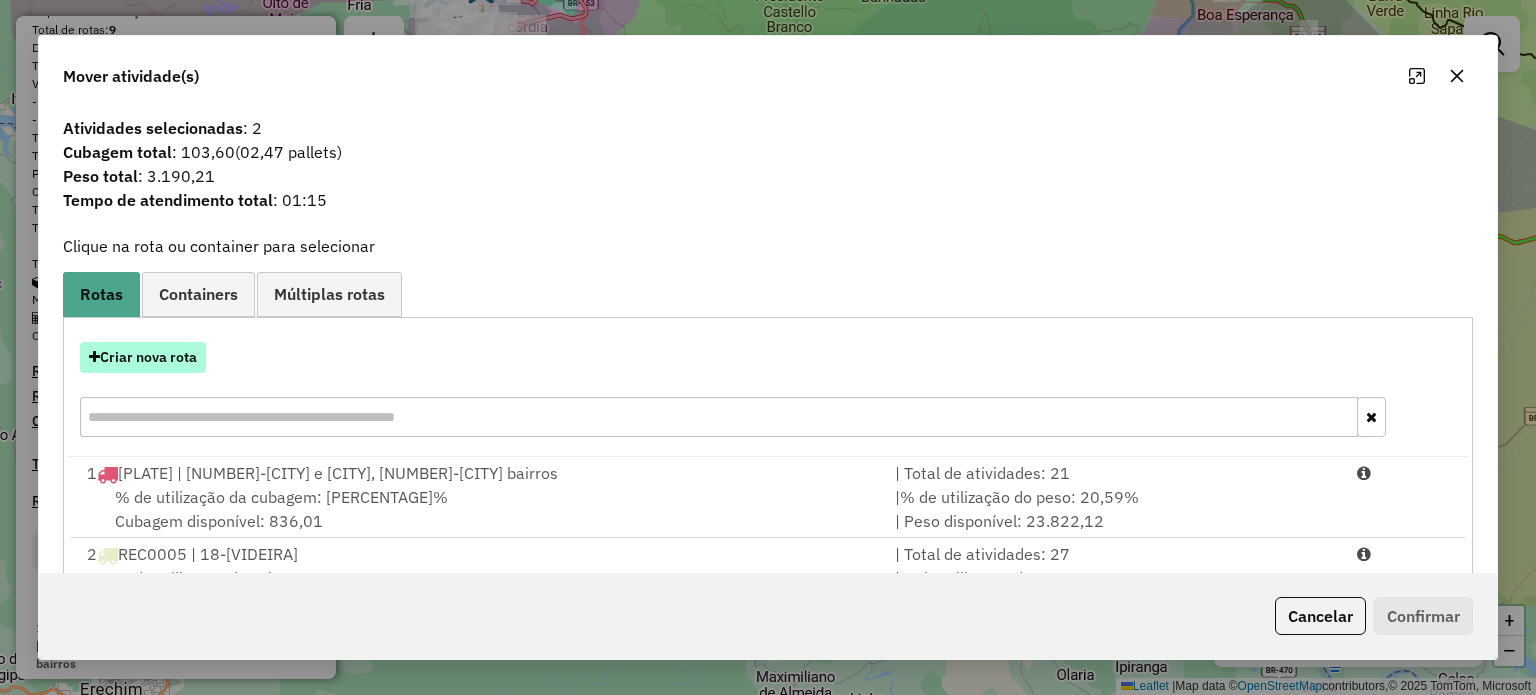 click on "Criar nova rota" at bounding box center [143, 357] 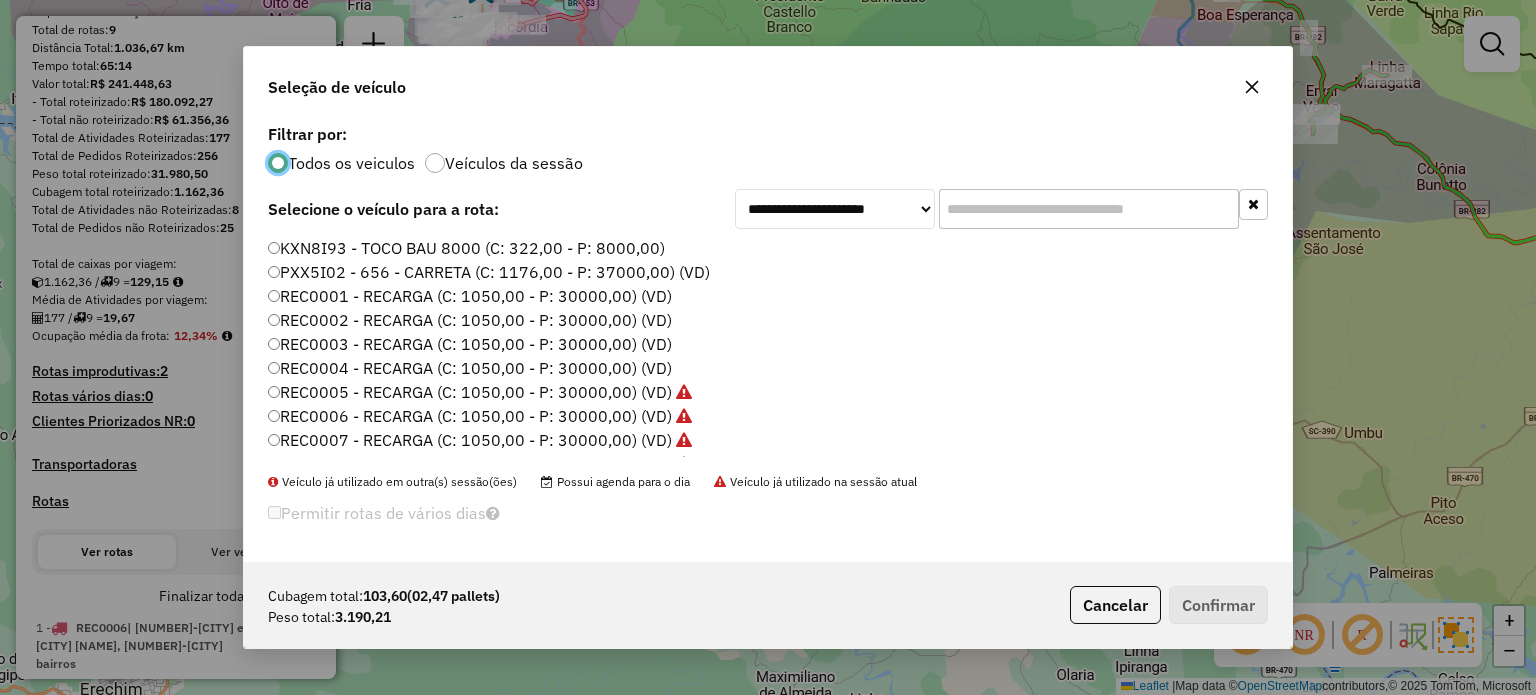 scroll, scrollTop: 10, scrollLeft: 6, axis: both 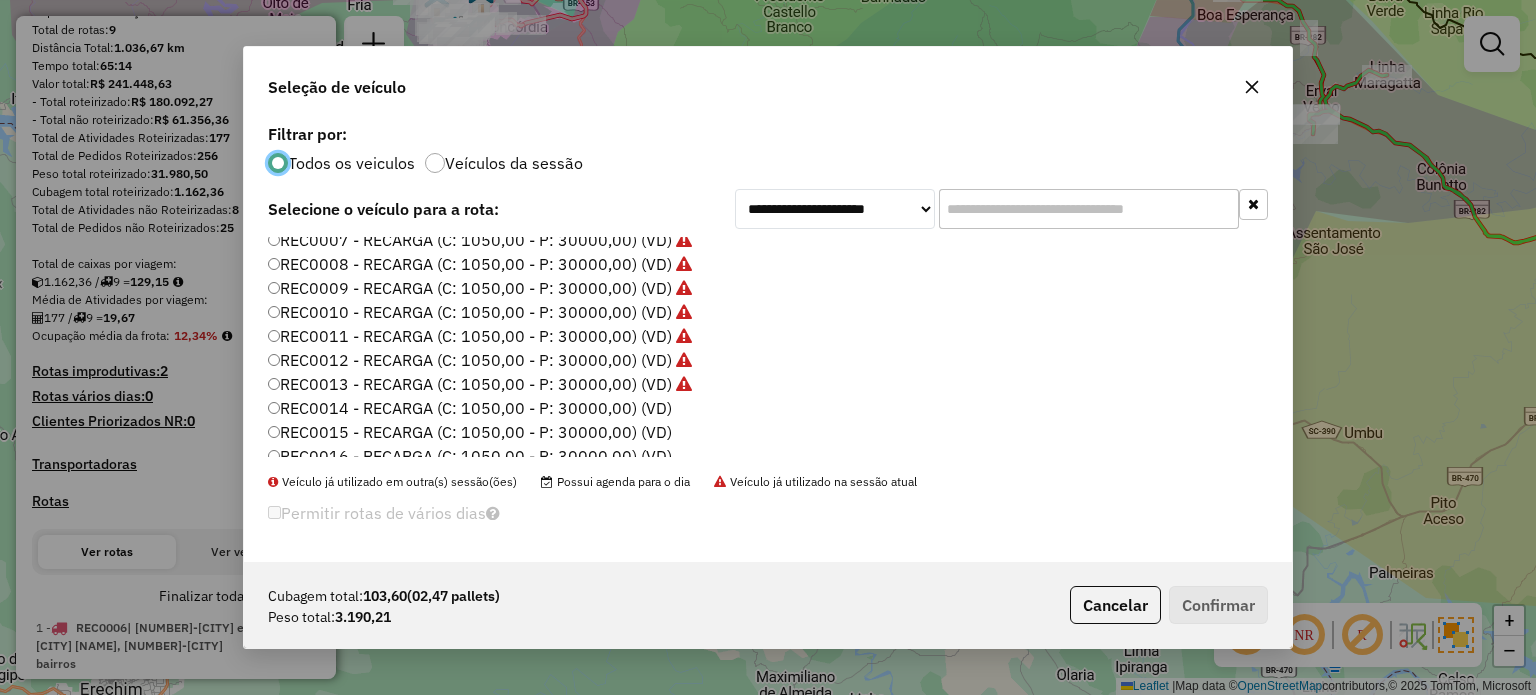 click on "REC0014 - RECARGA (C: 1050,00 - P: 30000,00) (VD)" 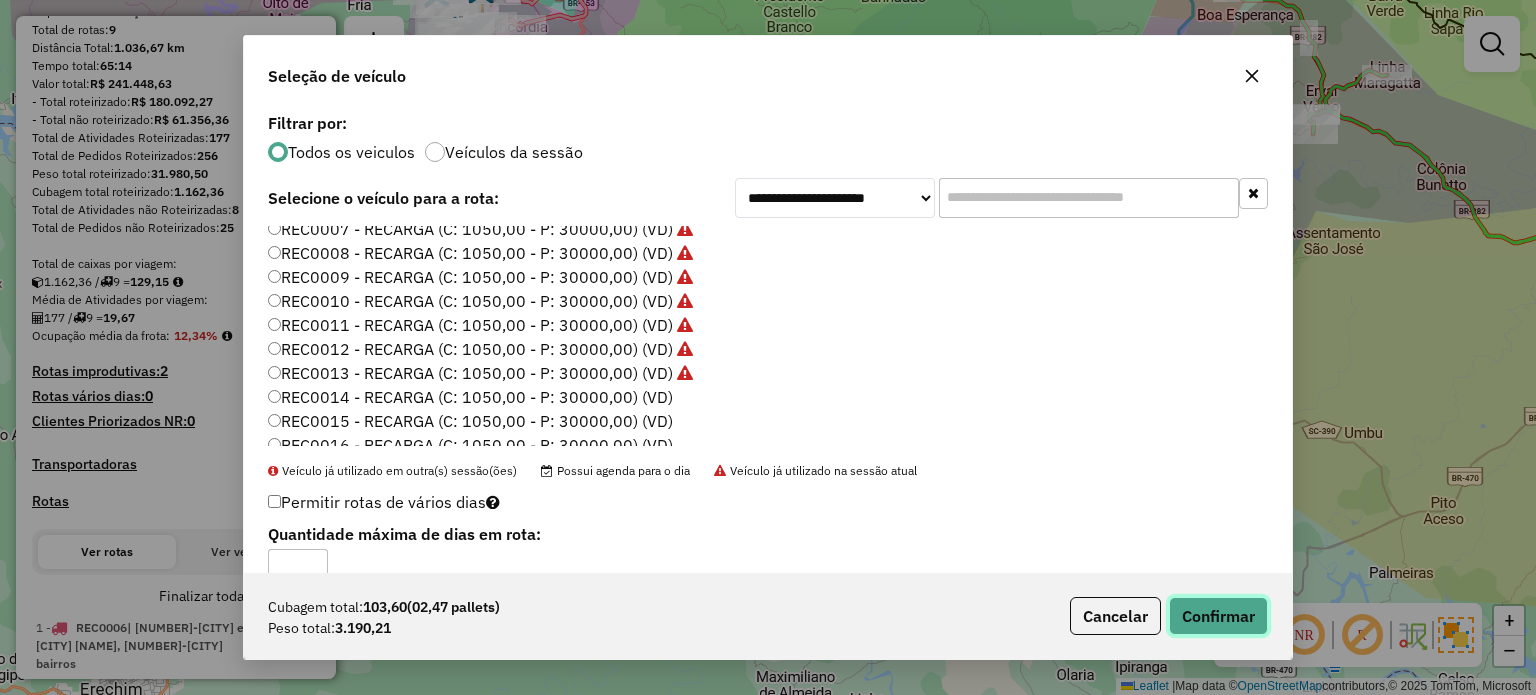 click on "Confirmar" 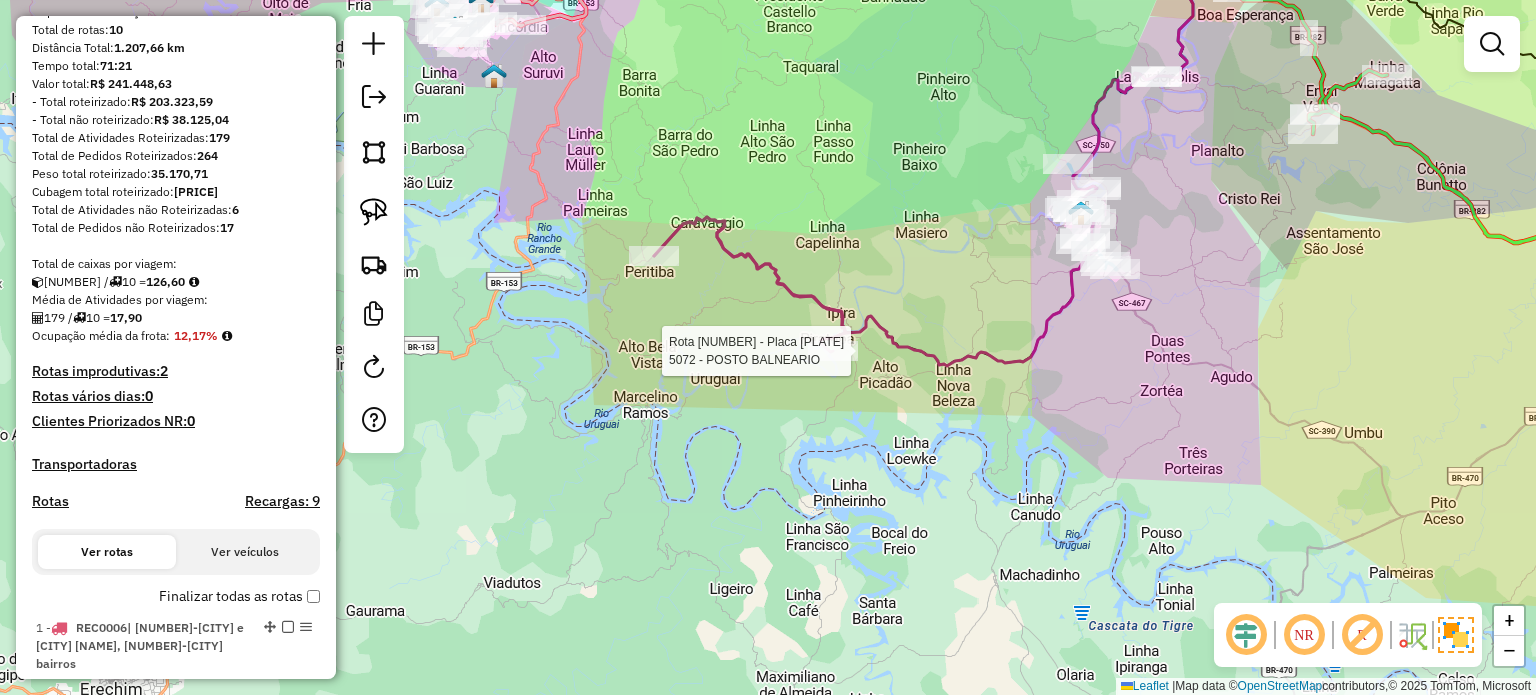select on "*********" 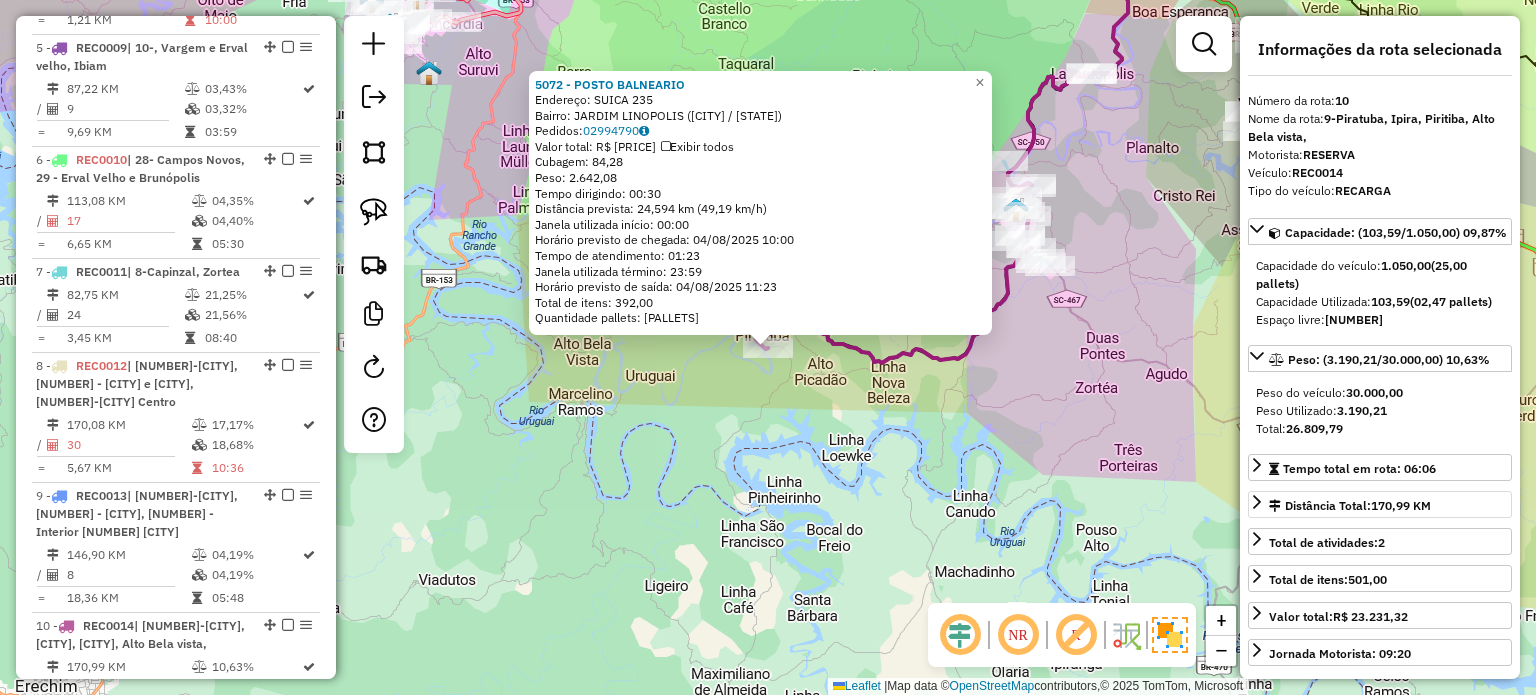 scroll, scrollTop: 1682, scrollLeft: 0, axis: vertical 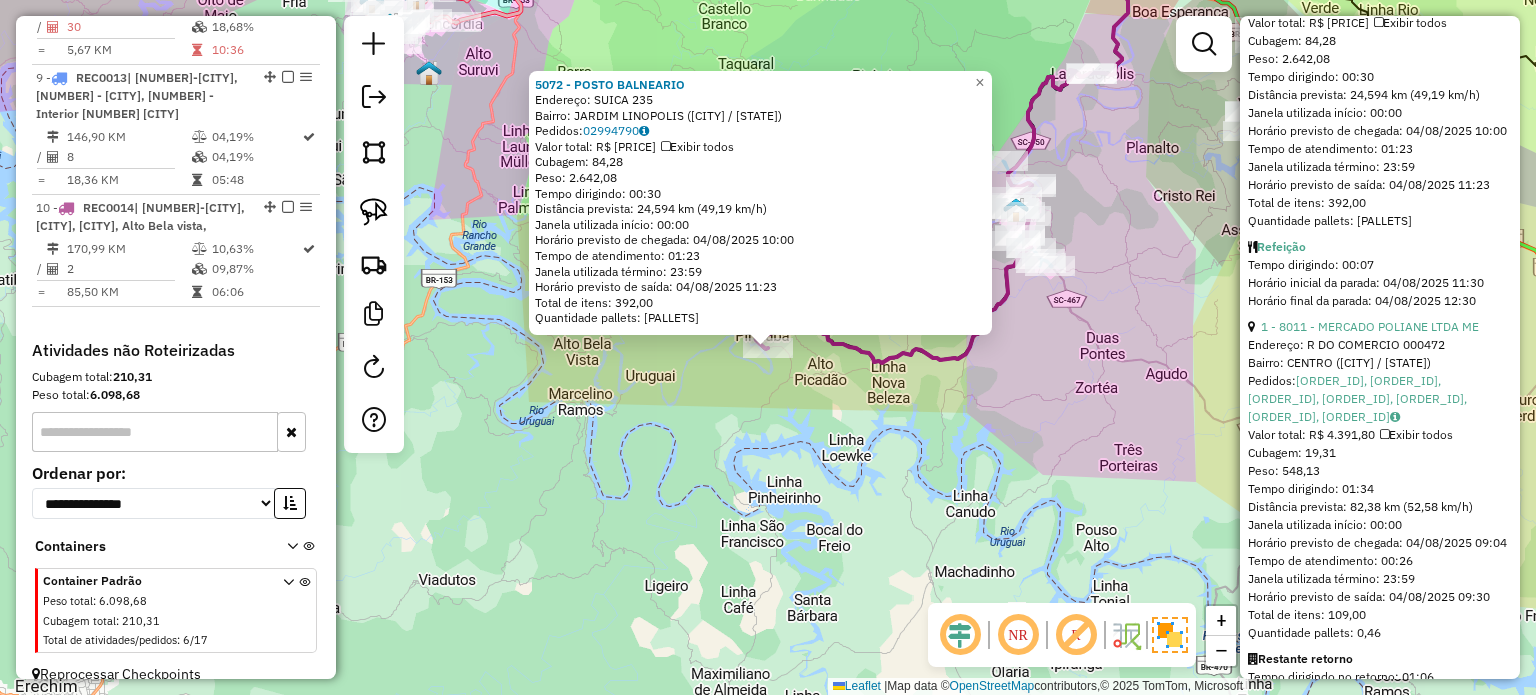 click on "[NUMBER] - [COMPANY_NAME]  Endereço:  [STREET] [NUMBER]   Bairro: [CITY] ([CITY] / [STATE])   Pedidos:  [ORDER_ID]   Valor total: R$ 18.839,52   Exibir todos   Cubagem: 84,28  Peso: 2.642,08  Tempo dirigindo: 00:30   Distância prevista: 24,594 km (49,19 km/h)   Janela utilizada início: 00:00   Horário previsto de chegada: [DATE] [TIME]   Tempo de atendimento: 01:23   Janela utilizada término: 23:59   Horário previsto de saída: [DATE] [TIME]   Total de itens: 392,00   Quantidade pallets: 2,007  × Janela de atendimento Grade de atendimento Capacidade Transportadoras Veículos Cliente Pedidos  Rotas Selecione os dias de semana para filtrar as janelas de atendimento  Seg   Ter   Qua   Qui   Sex   Sáb   Dom  Informe o período da janela de atendimento: De: Até:  Filtrar exatamente a janela do cliente  Considerar janela de atendimento padrão  Selecione os dias de semana para filtrar as grades de atendimento  Seg   Ter   Qua   Qui   Sex   Sáb   Dom   Considerar clientes sem dia de atendimento cadastrado" 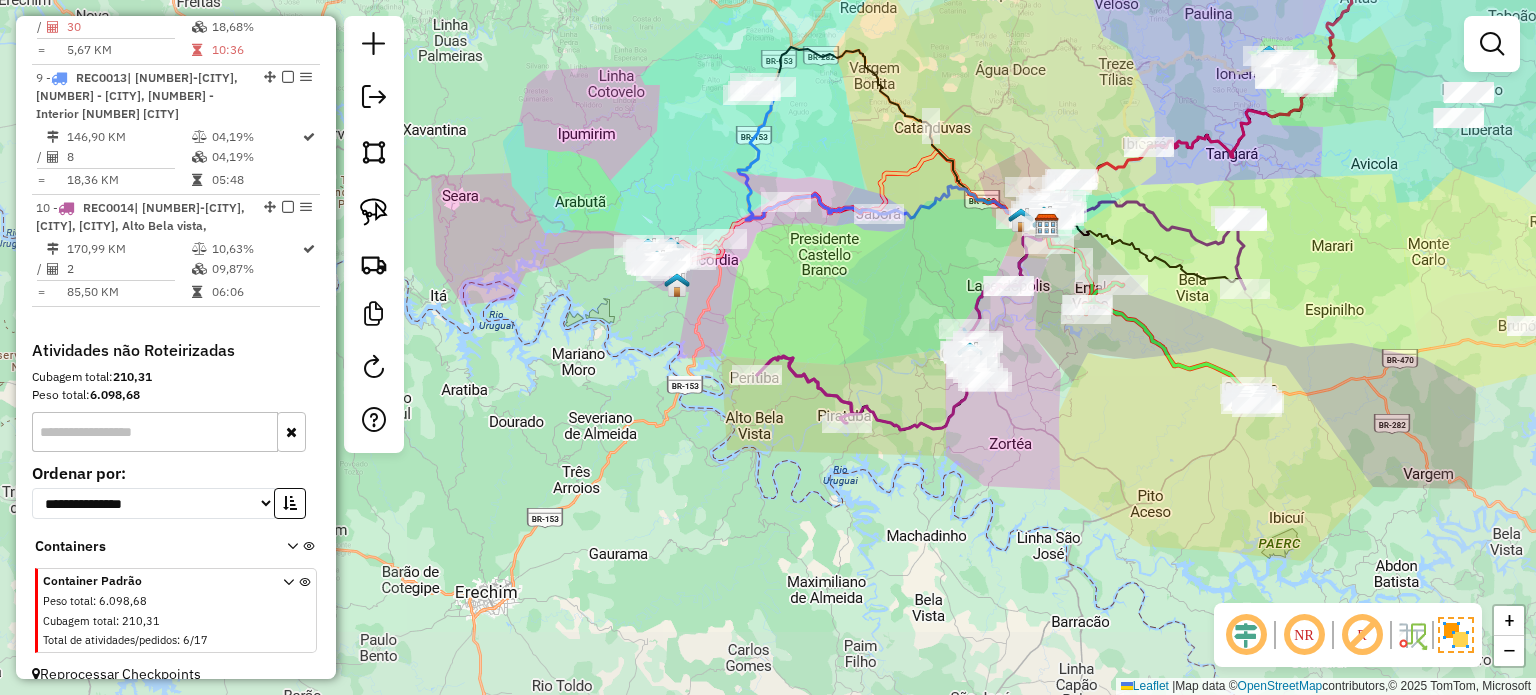 drag, startPoint x: 928, startPoint y: 445, endPoint x: 988, endPoint y: 505, distance: 84.85281 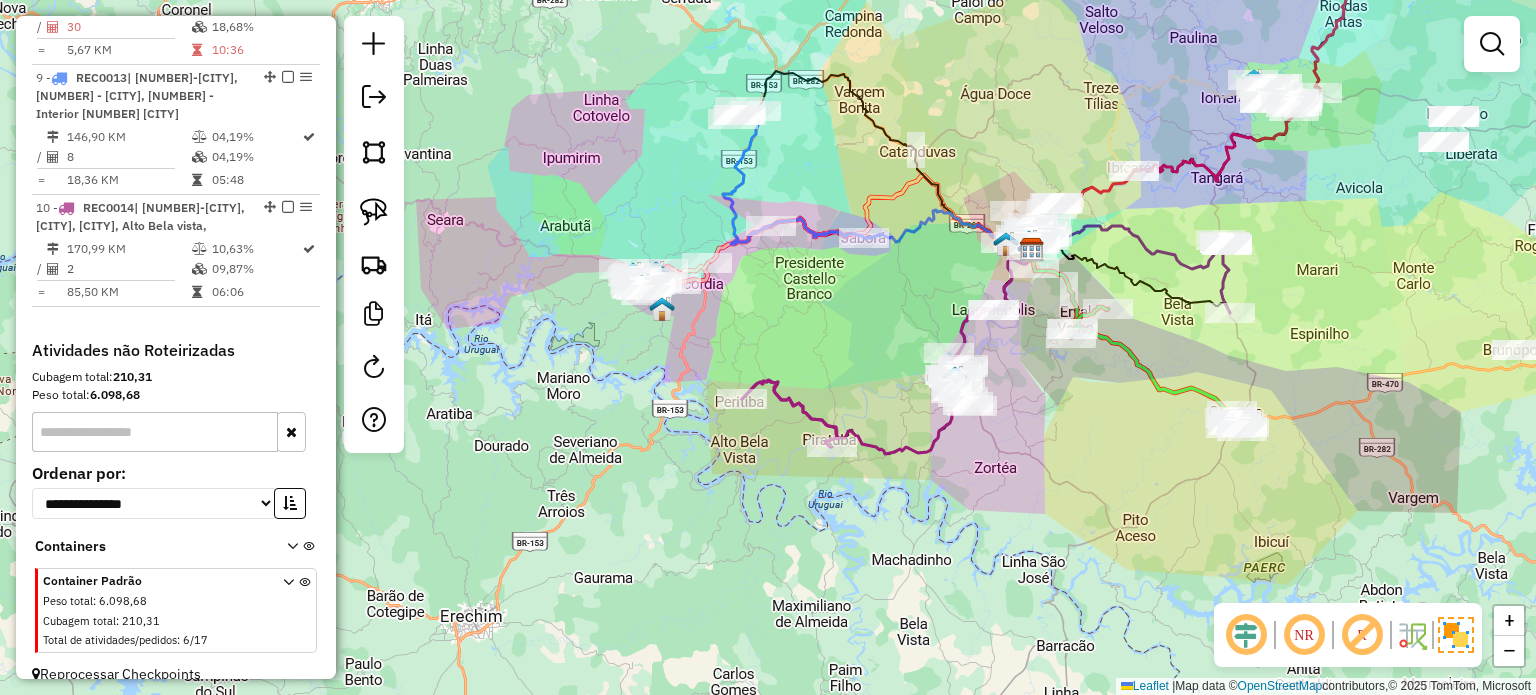 drag, startPoint x: 1009, startPoint y: 516, endPoint x: 988, endPoint y: 520, distance: 21.377558 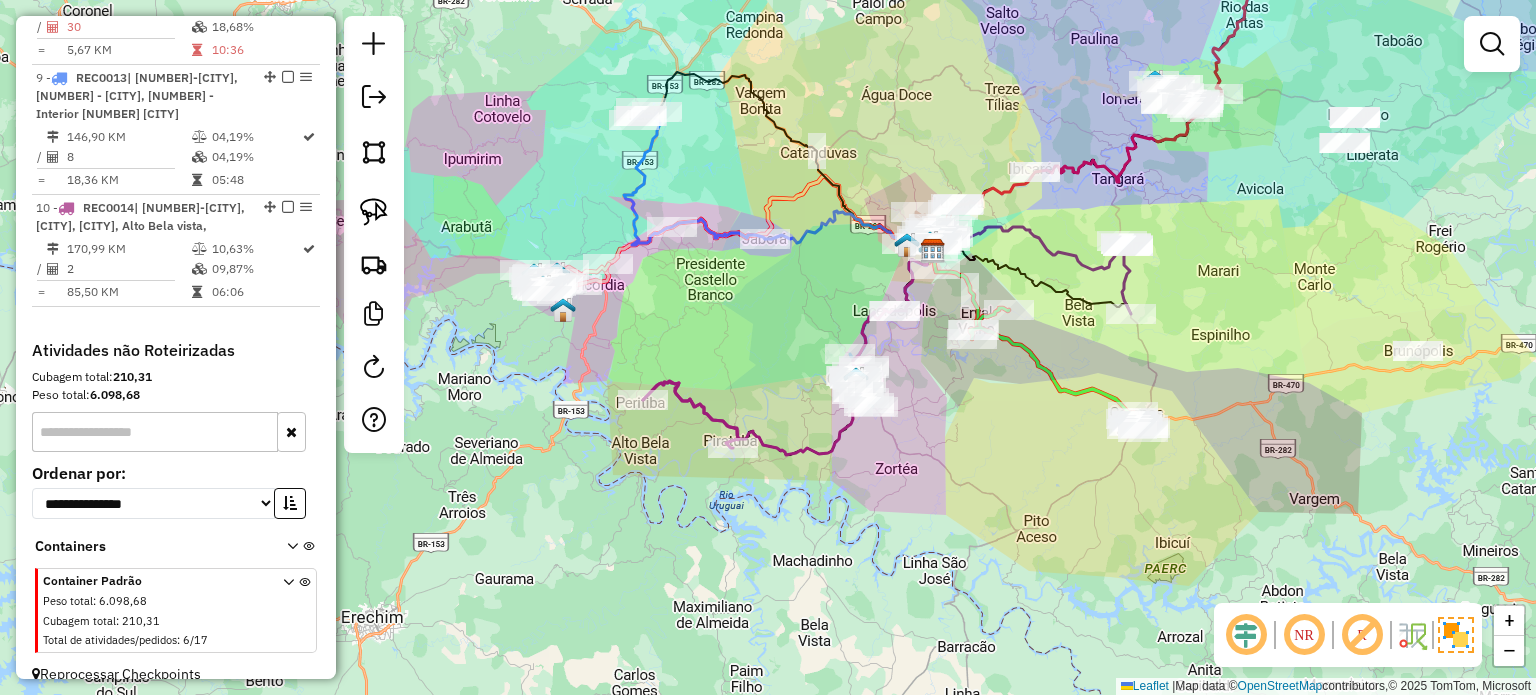 drag, startPoint x: 1012, startPoint y: 526, endPoint x: 918, endPoint y: 521, distance: 94.13288 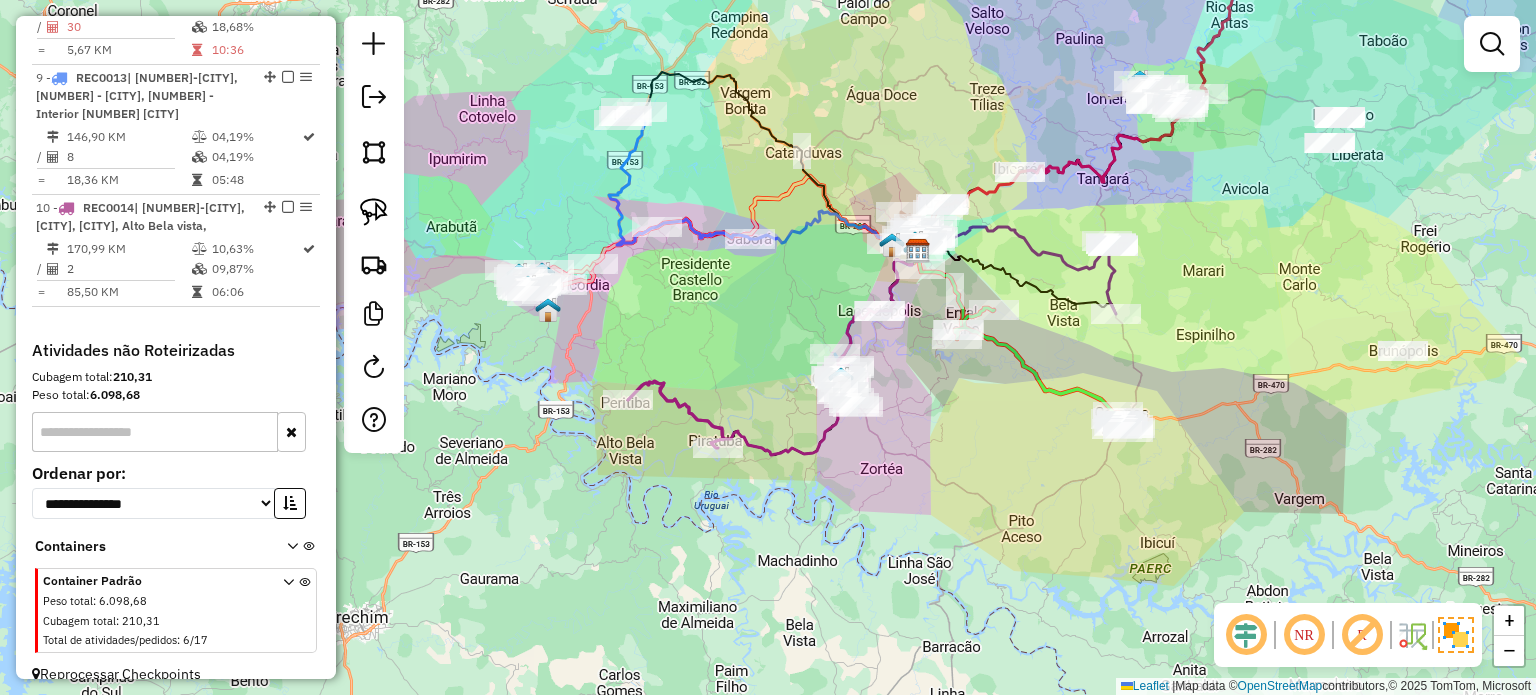 drag, startPoint x: 944, startPoint y: 519, endPoint x: 925, endPoint y: 532, distance: 23.021729 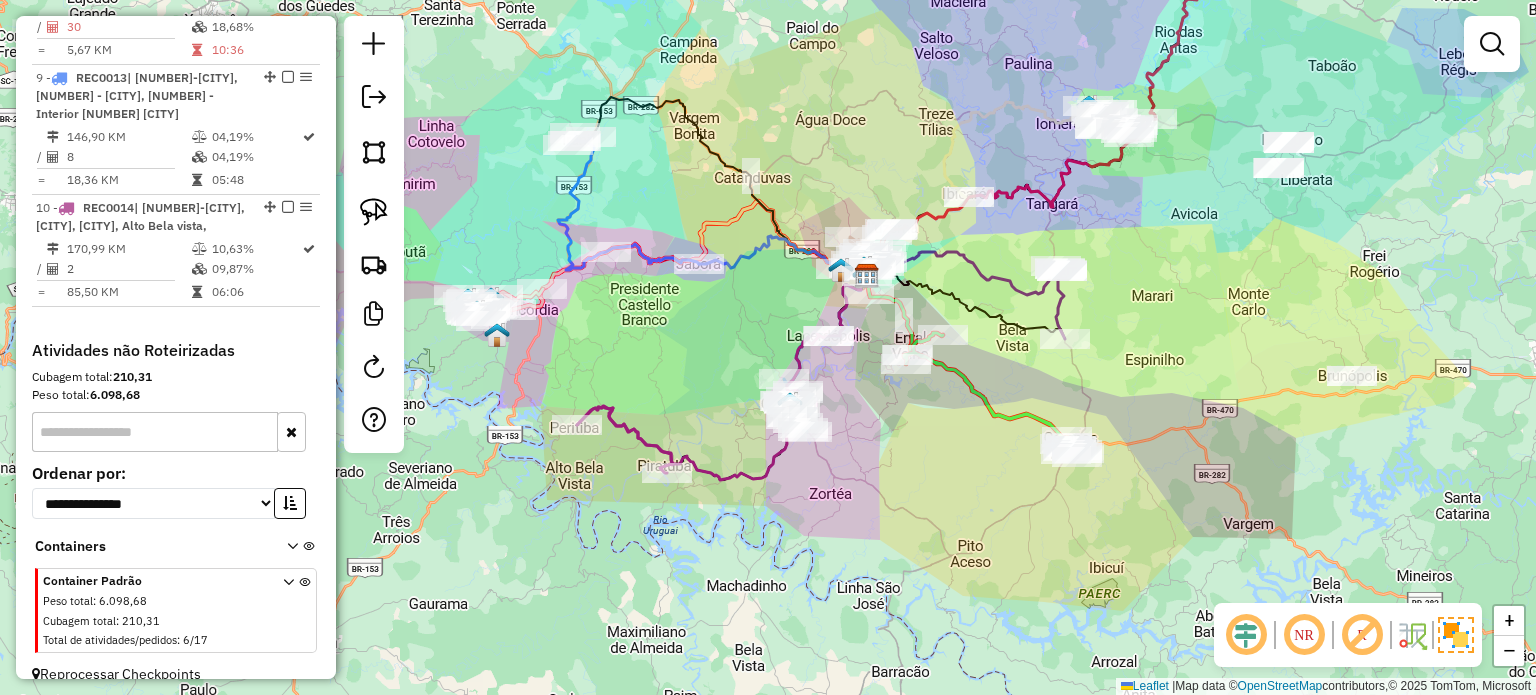 drag, startPoint x: 1218, startPoint y: 270, endPoint x: 1137, endPoint y: 303, distance: 87.46428 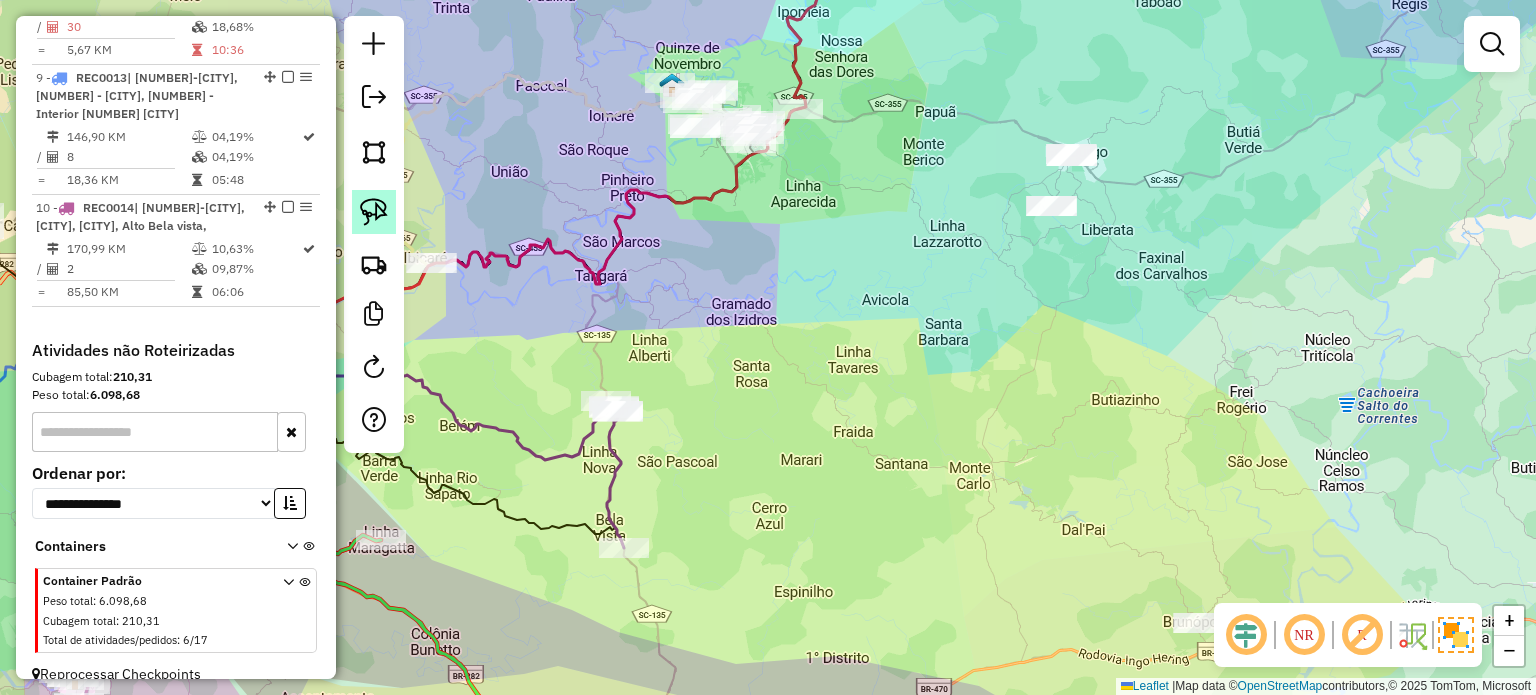 click 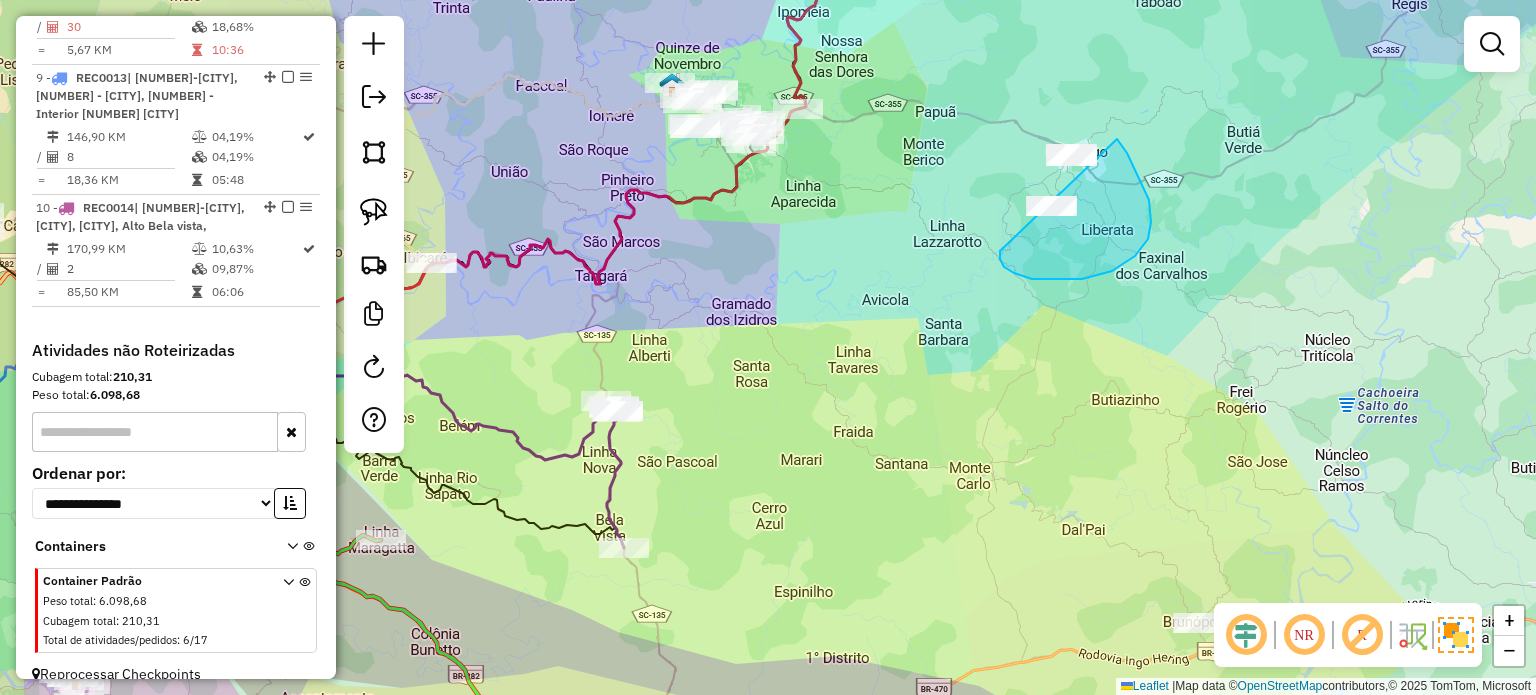 drag, startPoint x: 1000, startPoint y: 251, endPoint x: 999, endPoint y: 148, distance: 103.00485 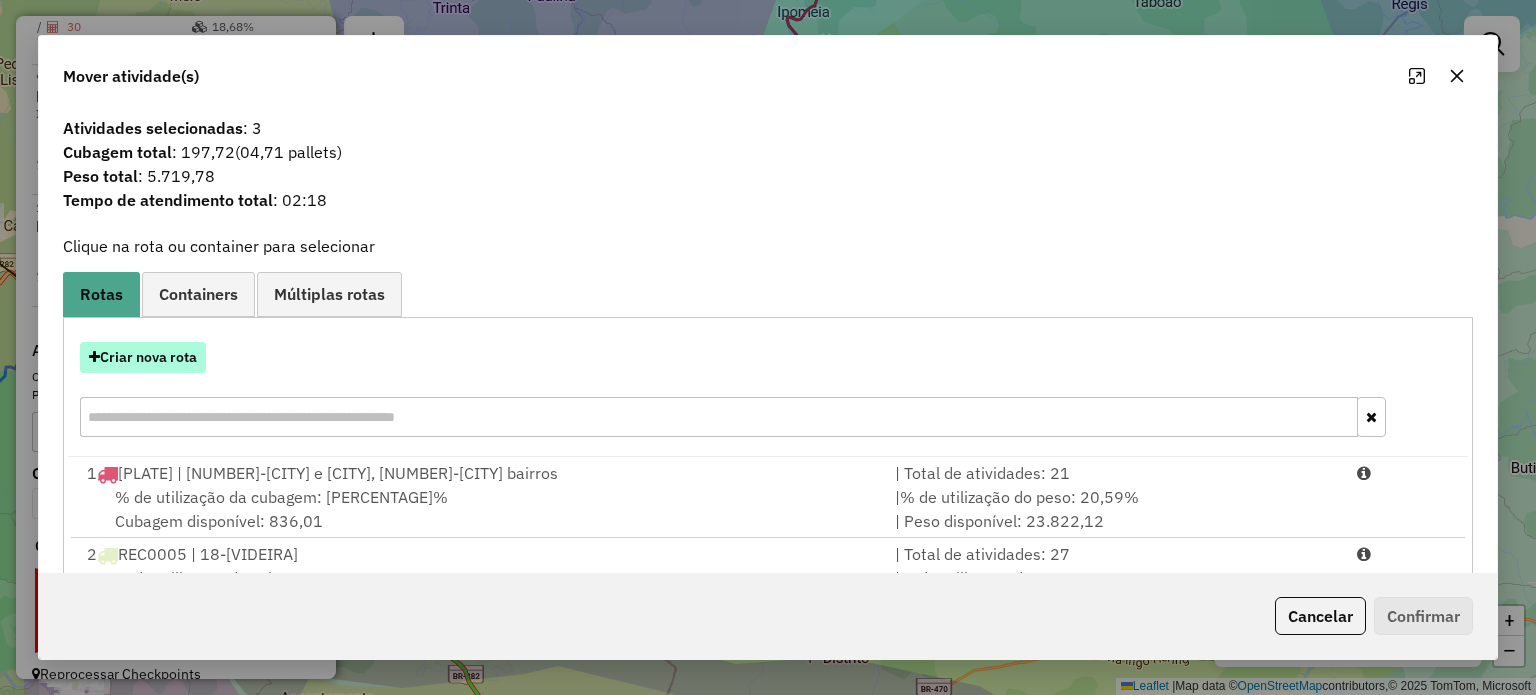 click on "Criar nova rota" at bounding box center [143, 357] 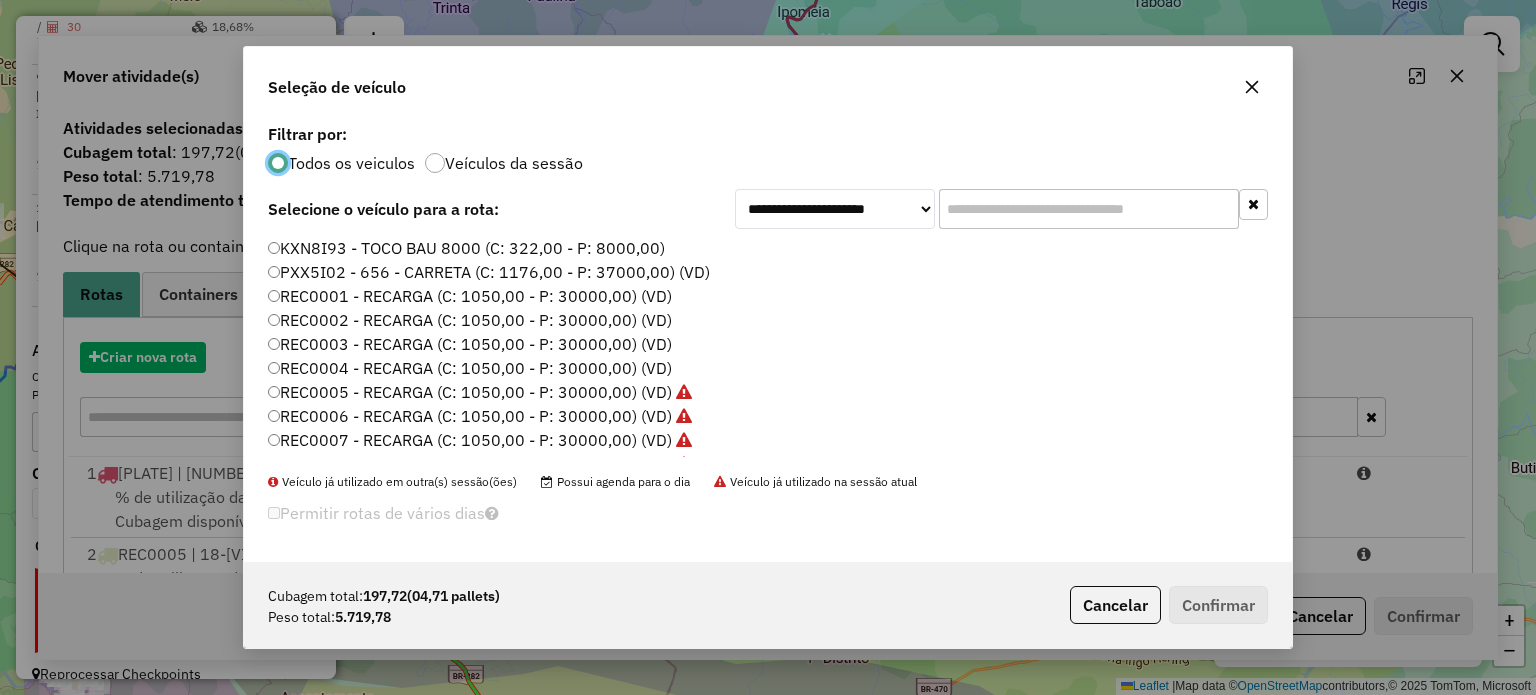 scroll, scrollTop: 10, scrollLeft: 6, axis: both 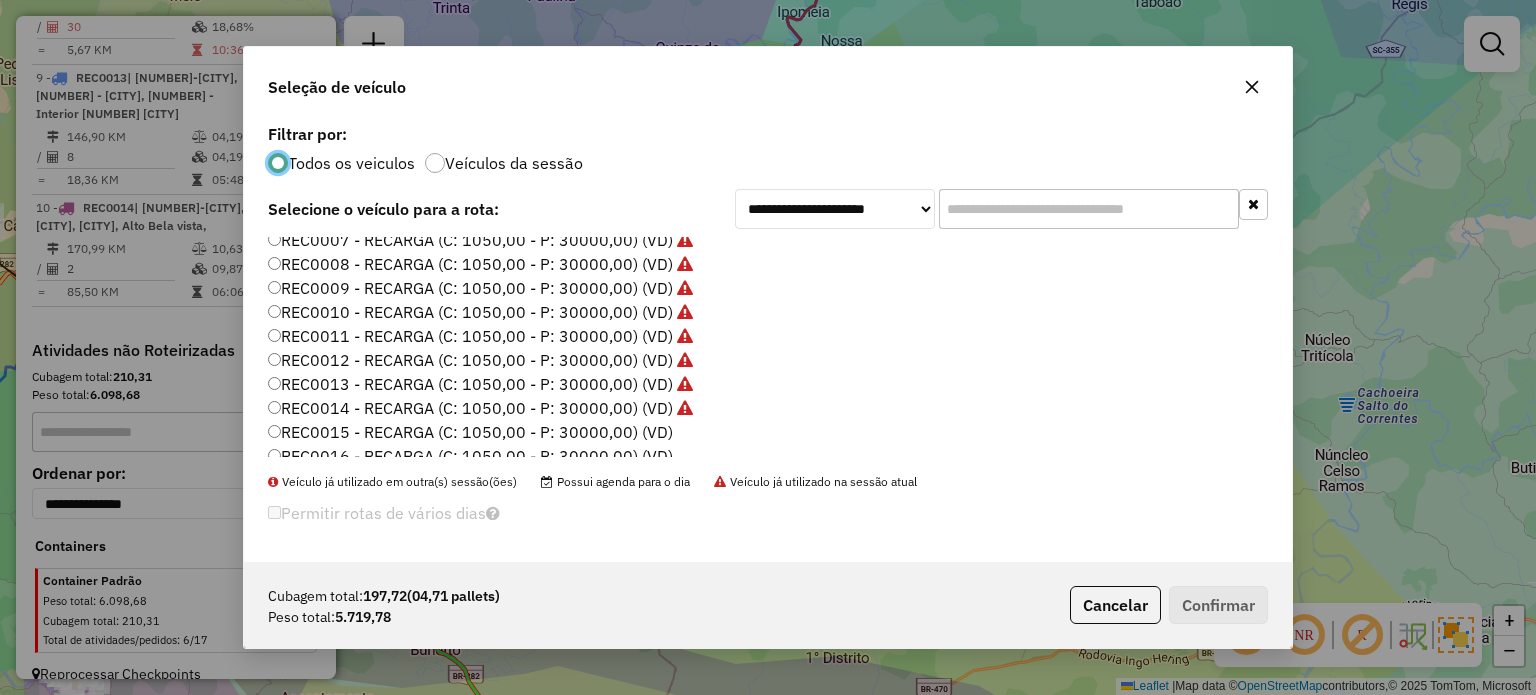 click on "REC0015 - RECARGA (C: 1050,00 - P: 30000,00) (VD)" 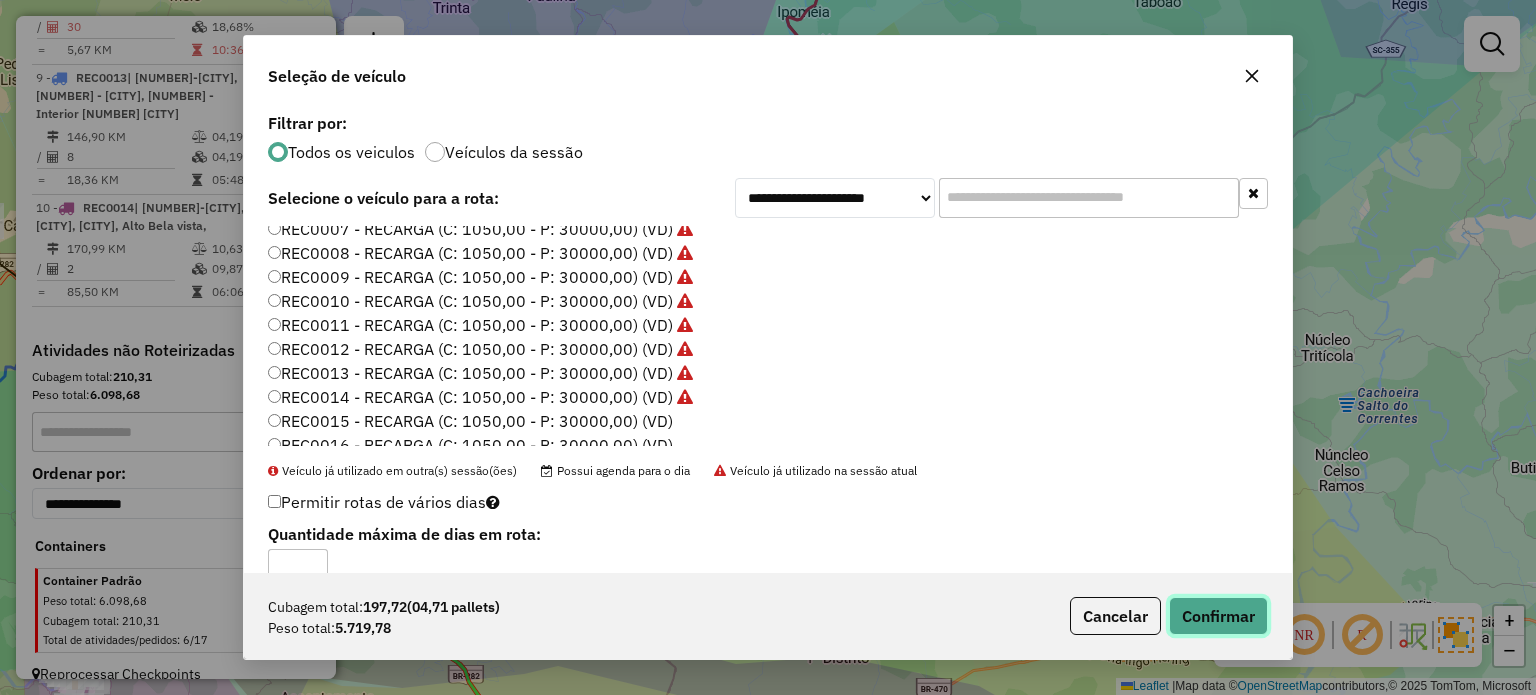 click on "Confirmar" 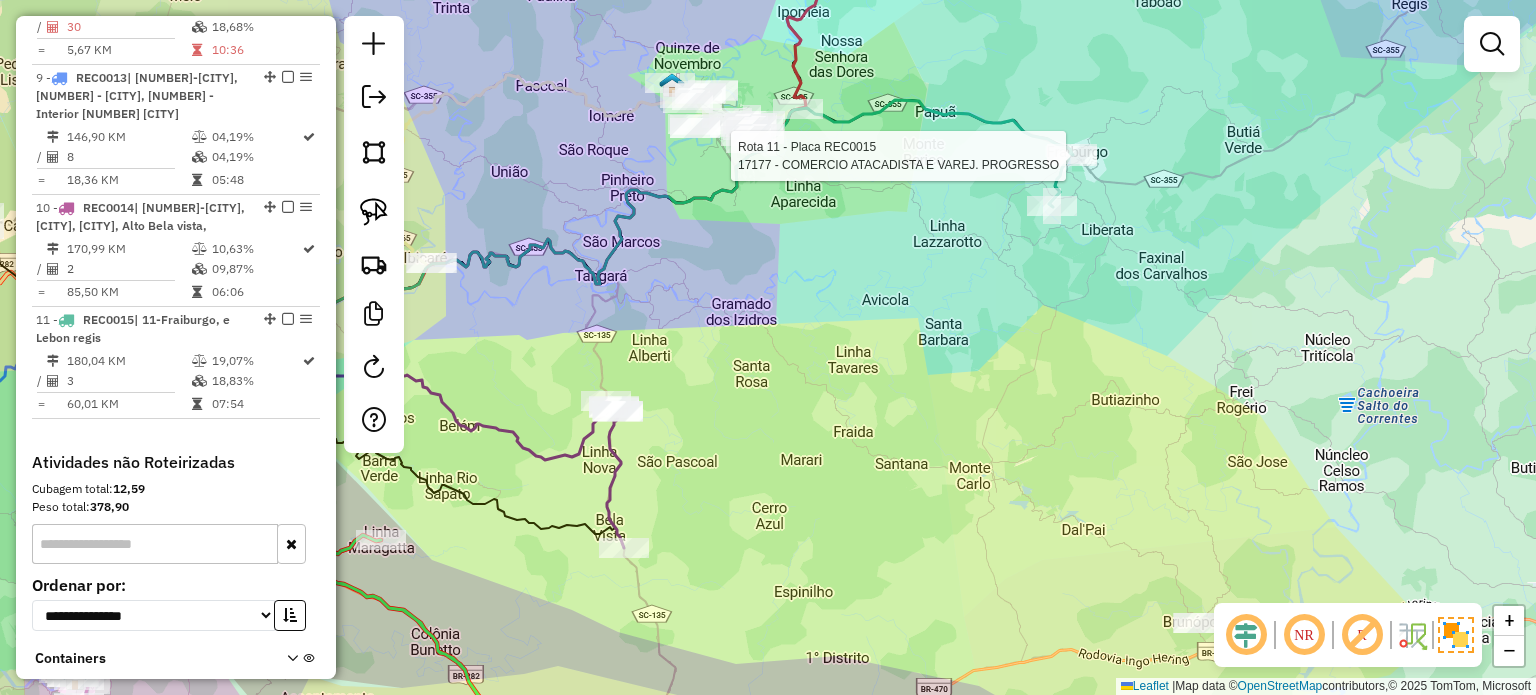 select on "*********" 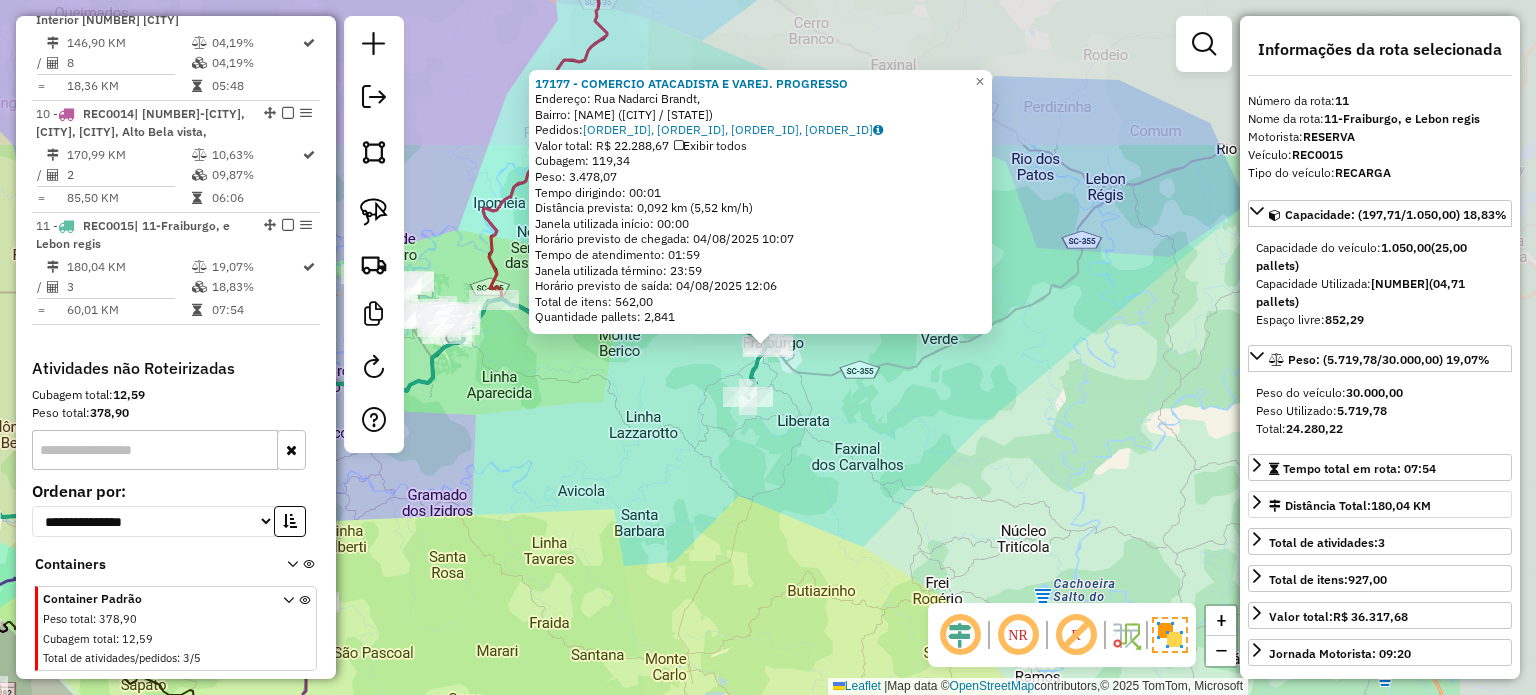 scroll, scrollTop: 1794, scrollLeft: 0, axis: vertical 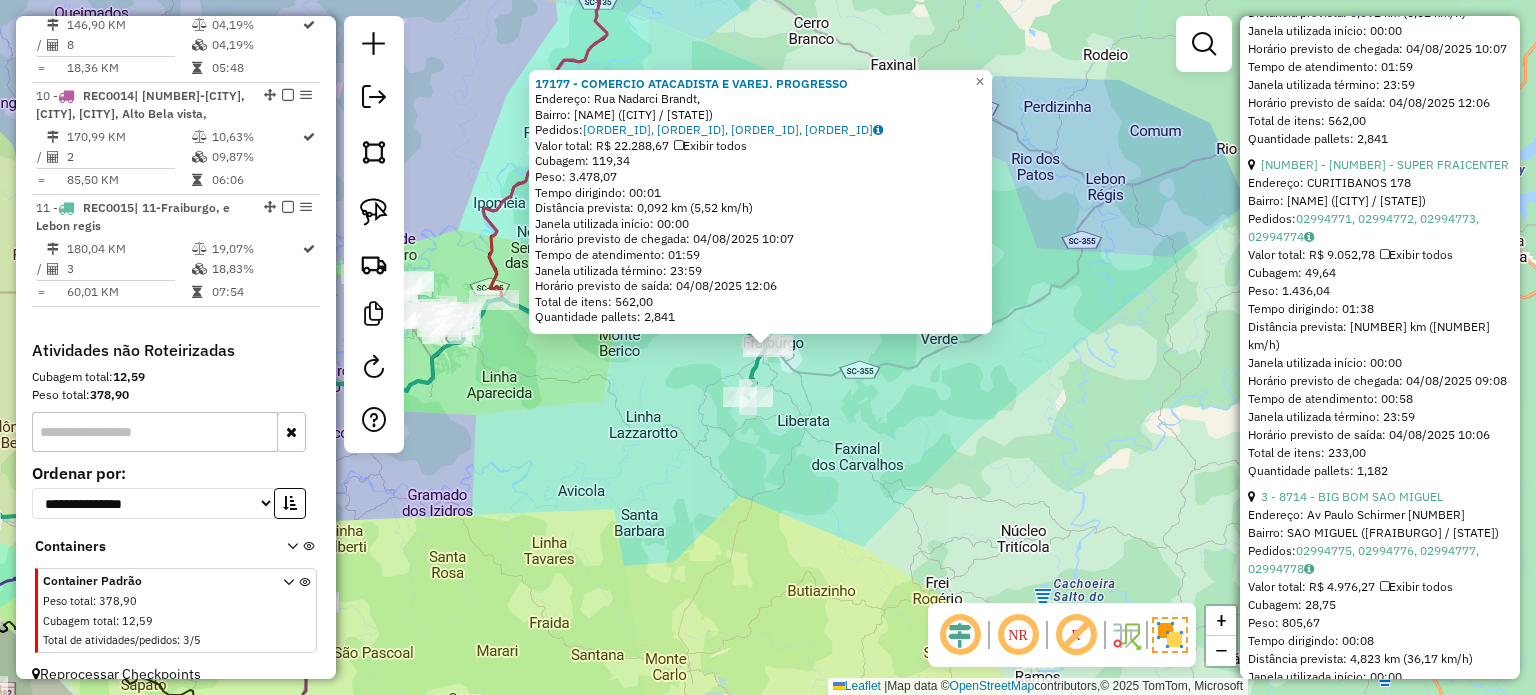 click on "17177 - COMERCIO ATACADISTA E VAREJ. PROGRESSO  Endereço: Rua Nadarci Brandt,    Bairro: Centro (Fraiburgo / SC)   Pedidos:  02994779, 02994780, 02994781, 02994782   Valor total: R$ 22.288,67   Exibir todos   Cubagem: 119,34  Peso: 3.478,07  Tempo dirigindo: 00:01   Distância prevista: 0,092 km (5,52 km/h)   Janela utilizada início: 00:00   Horário previsto de chegada: 04/08/2025 10:07   Tempo de atendimento: 01:59   Janela utilizada término: 23:59   Horário previsto de saída: 04/08/2025 12:06   Total de itens: 562,00   Quantidade pallets: 2,841  × Janela de atendimento Grade de atendimento Capacidade Transportadoras Veículos Cliente Pedidos  Rotas Selecione os dias de semana para filtrar as janelas de atendimento  Seg   Ter   Qua   Qui   Sex   Sáb   Dom  Informe o período da janela de atendimento: De: Até:  Filtrar exatamente a janela do cliente  Considerar janela de atendimento padrão  Selecione os dias de semana para filtrar as grades de atendimento  Seg   Ter   Qua   Qui   Sex   Sáb   Dom  +" 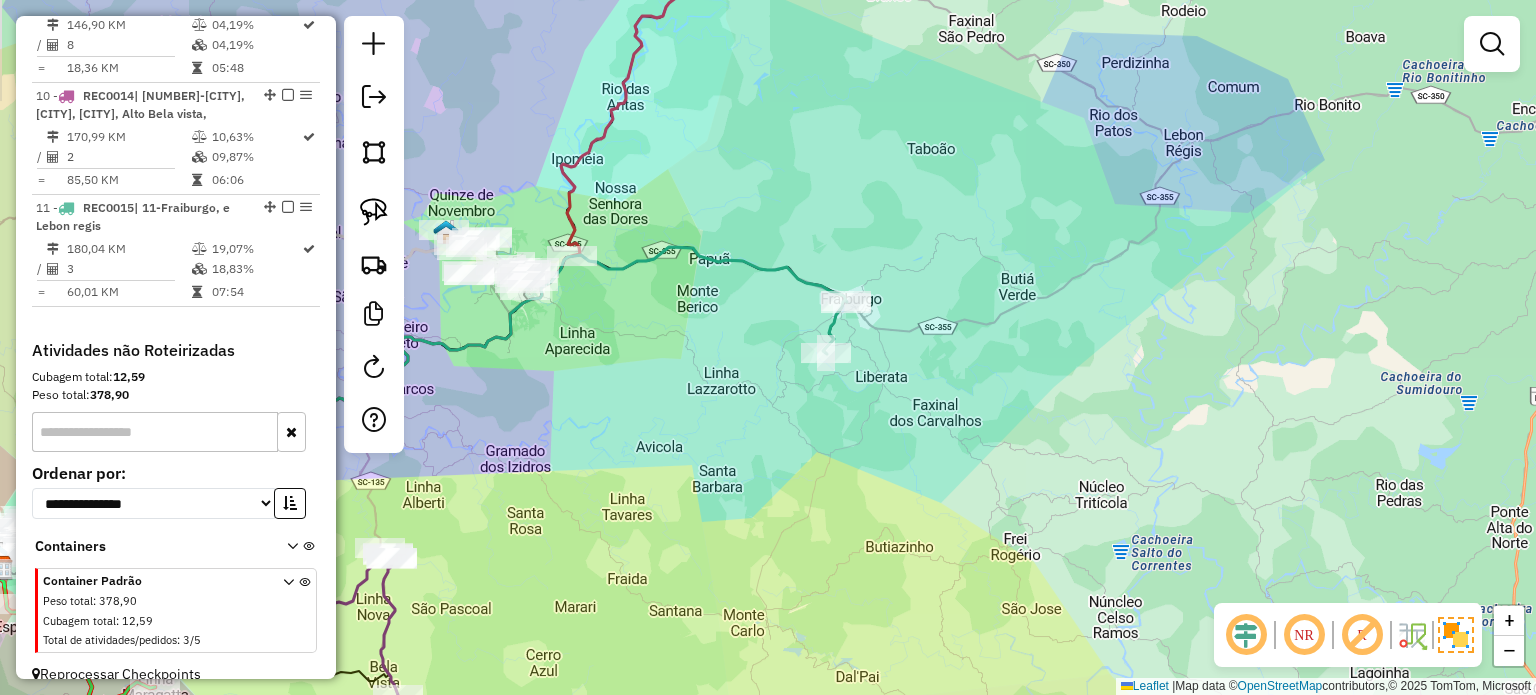 drag, startPoint x: 1002, startPoint y: 423, endPoint x: 1058, endPoint y: 316, distance: 120.76837 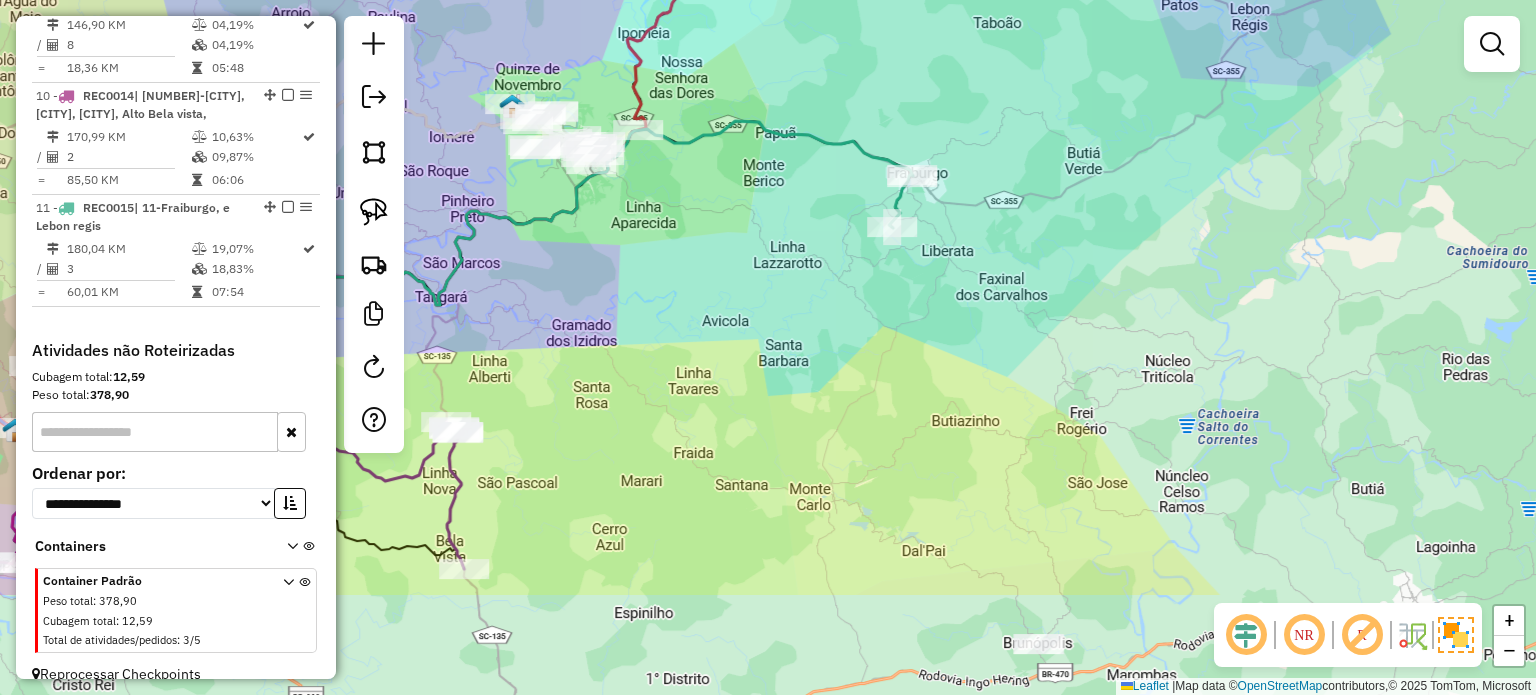 click on "Janela de atendimento Grade de atendimento Capacidade Transportadoras Veículos Cliente Pedidos  Rotas Selecione os dias de semana para filtrar as janelas de atendimento  Seg   Ter   Qua   Qui   Sex   Sáb   Dom  Informe o período da janela de atendimento: De: Até:  Filtrar exatamente a janela do cliente  Considerar janela de atendimento padrão  Selecione os dias de semana para filtrar as grades de atendimento  Seg   Ter   Qua   Qui   Sex   Sáb   Dom   Considerar clientes sem dia de atendimento cadastrado  Clientes fora do dia de atendimento selecionado Filtrar as atividades entre os valores definidos abaixo:  Peso mínimo:   Peso máximo:   Cubagem mínima:   Cubagem máxima:   De:   Até:  Filtrar as atividades entre o tempo de atendimento definido abaixo:  De:   Até:   Considerar capacidade total dos clientes não roteirizados Transportadora: Selecione um ou mais itens Tipo de veículo: Selecione um ou mais itens Veículo: Selecione um ou mais itens Motorista: Selecione um ou mais itens Nome: Rótulo:" 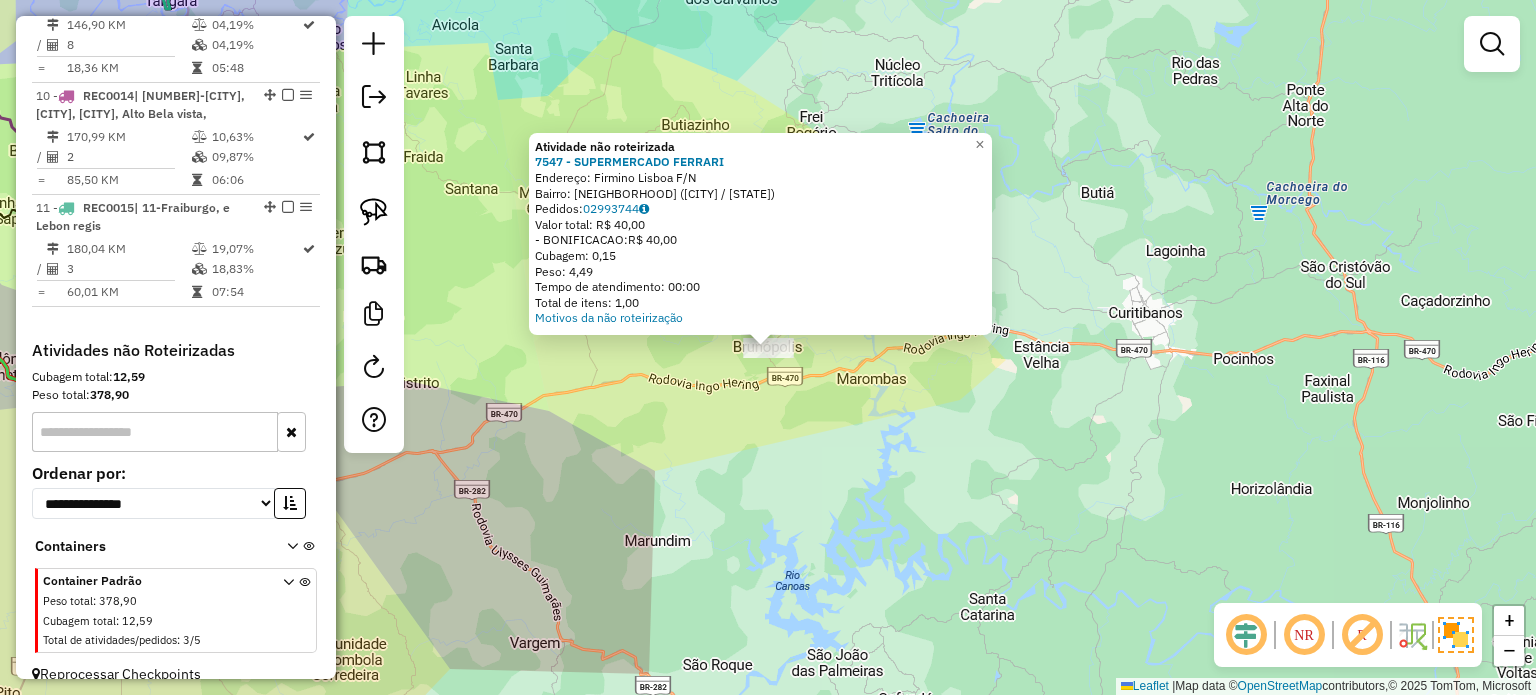 click on "Atividade não roteirizada [NUMBER] - [COMPANY_NAME]  Endereço:  [STREET] F/N   Bairro: [CITY] ([CITY] / [STATE])   Pedidos:  [ORDER_ID]   Valor total: R$ 40,00   - BONIFICACAO:  R$ 40,00   Cubagem: 0,15   Peso: 4,49   Tempo de atendimento: 00:00   Total de itens: 1,00  Motivos da não roteirização × Janela de atendimento Grade de atendimento Capacidade Transportadoras Veículos Cliente Pedidos  Rotas Selecione os dias de semana para filtrar as janelas de atendimento  Seg   Ter   Qua   Qui   Sex   Sáb   Dom  Informe o período da janela de atendimento: De: Até:  Filtrar exatamente a janela do cliente  Considerar janela de atendimento padrão  Selecione os dias de semana para filtrar as grades de atendimento  Seg   Ter   Qua   Qui   Sex   Sáb   Dom   Considerar clientes sem dia de atendimento cadastrado  Clientes fora do dia de atendimento selecionado Filtrar as atividades entre os valores definidos abaixo:  Peso mínimo:   Peso máximo:   Cubagem mínima:   Cubagem máxima:   De:   Até:  De:  +" 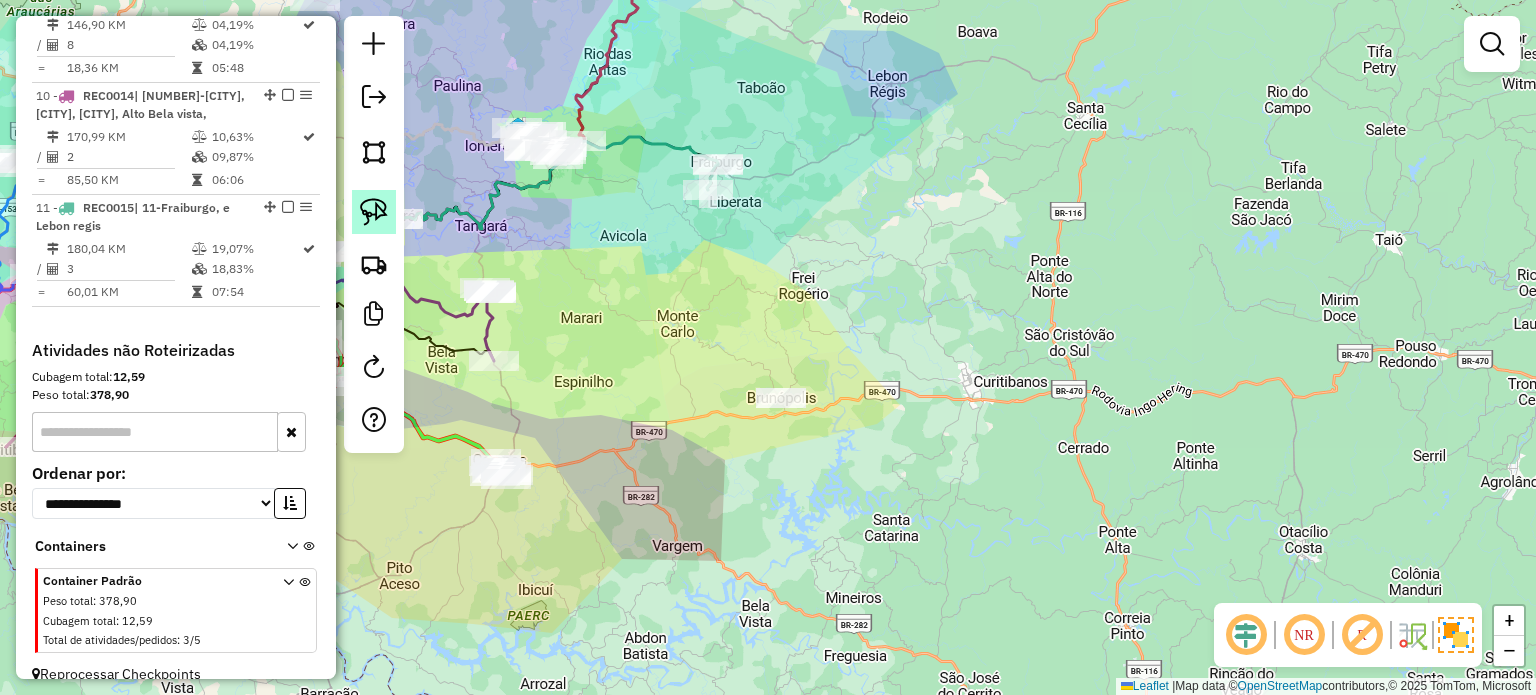 click 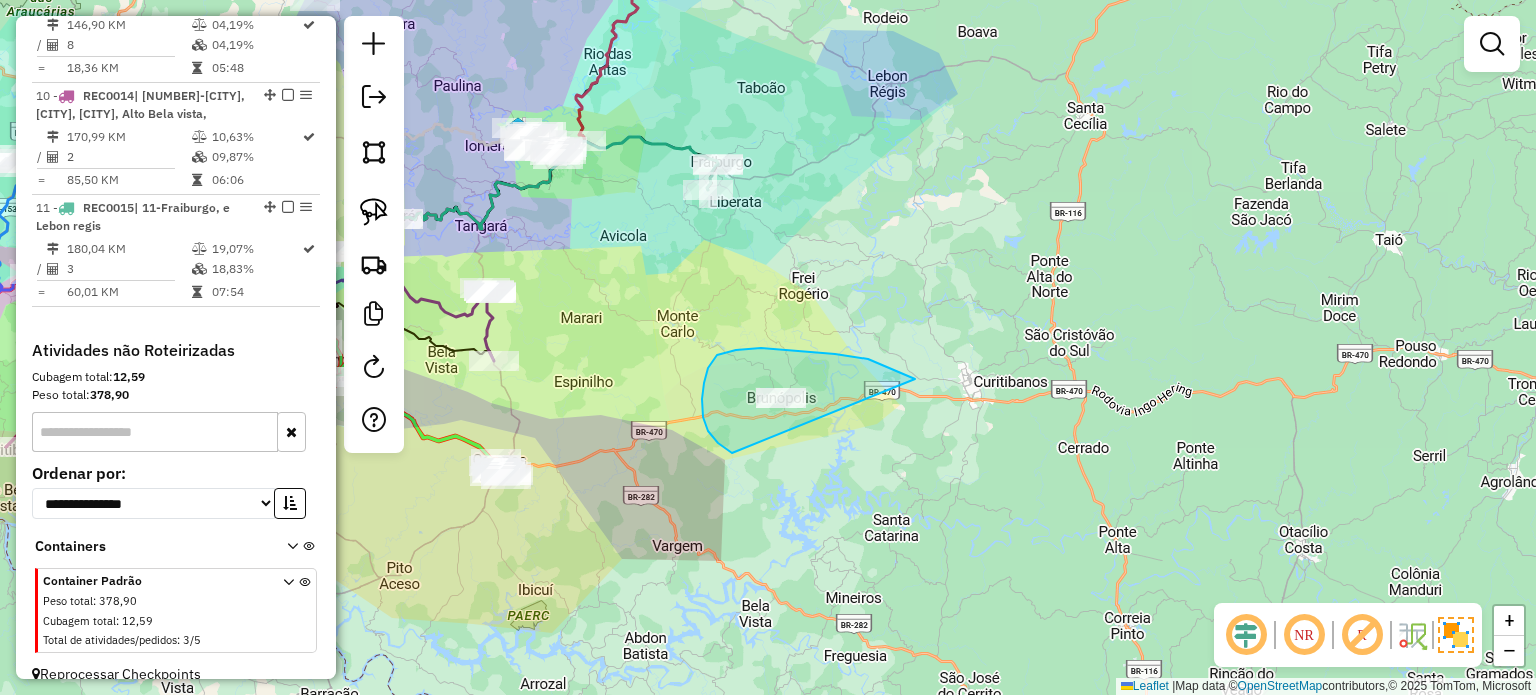 drag, startPoint x: 915, startPoint y: 379, endPoint x: 841, endPoint y: 443, distance: 97.8366 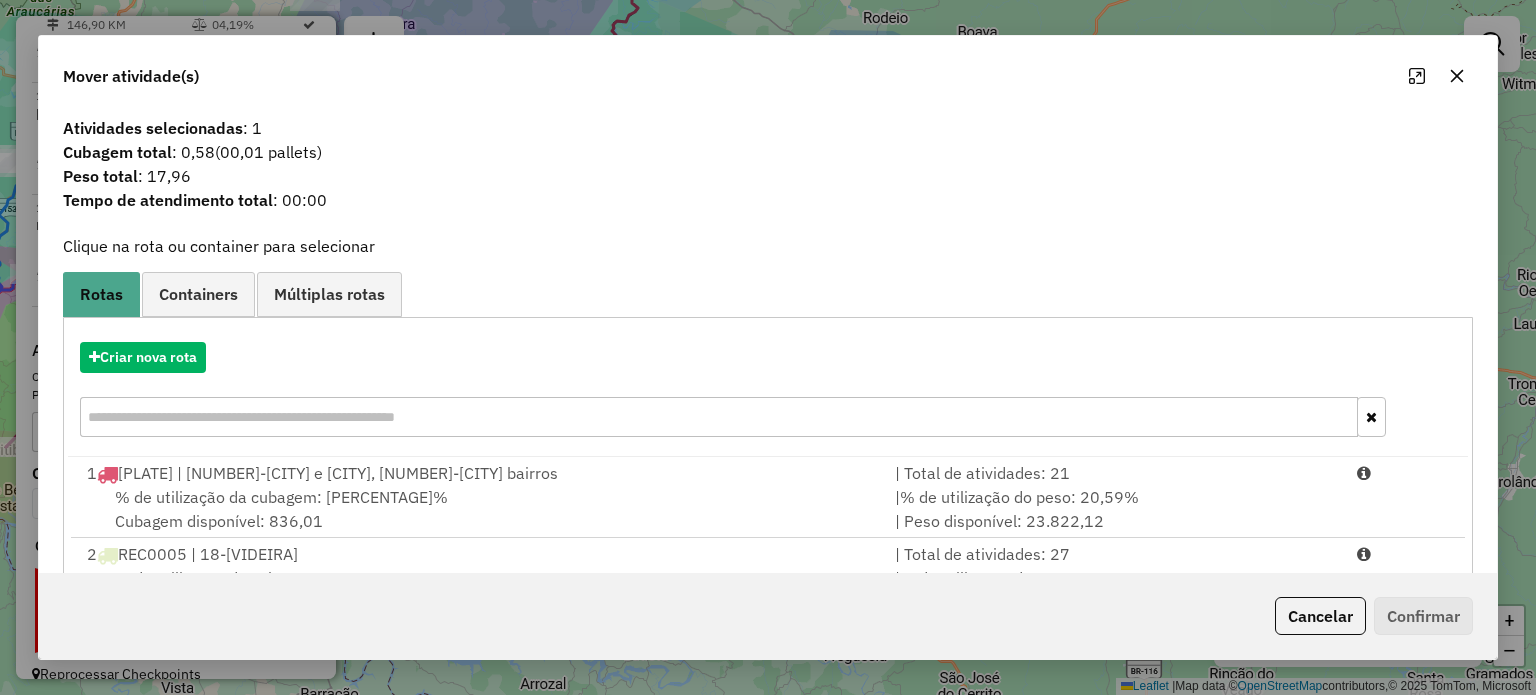click 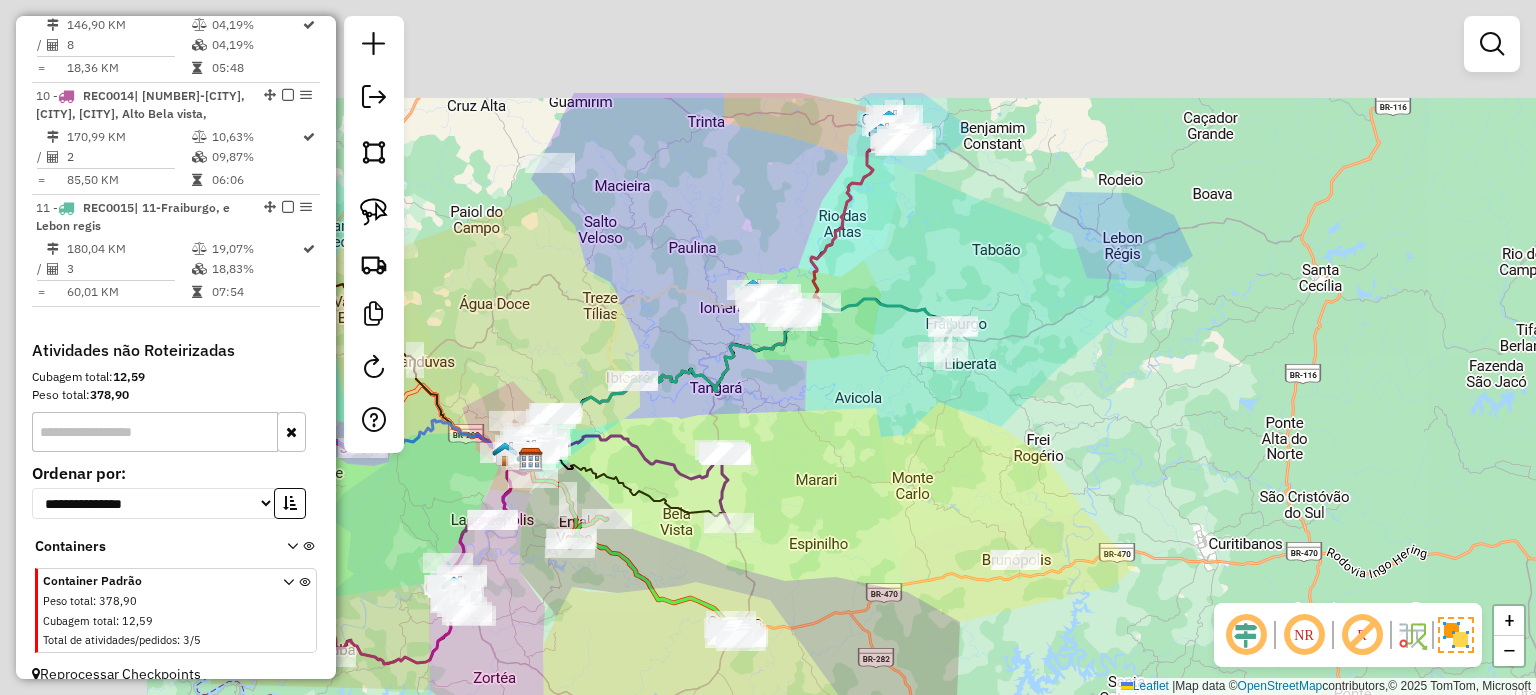 drag, startPoint x: 812, startPoint y: 302, endPoint x: 1043, endPoint y: 441, distance: 269.596 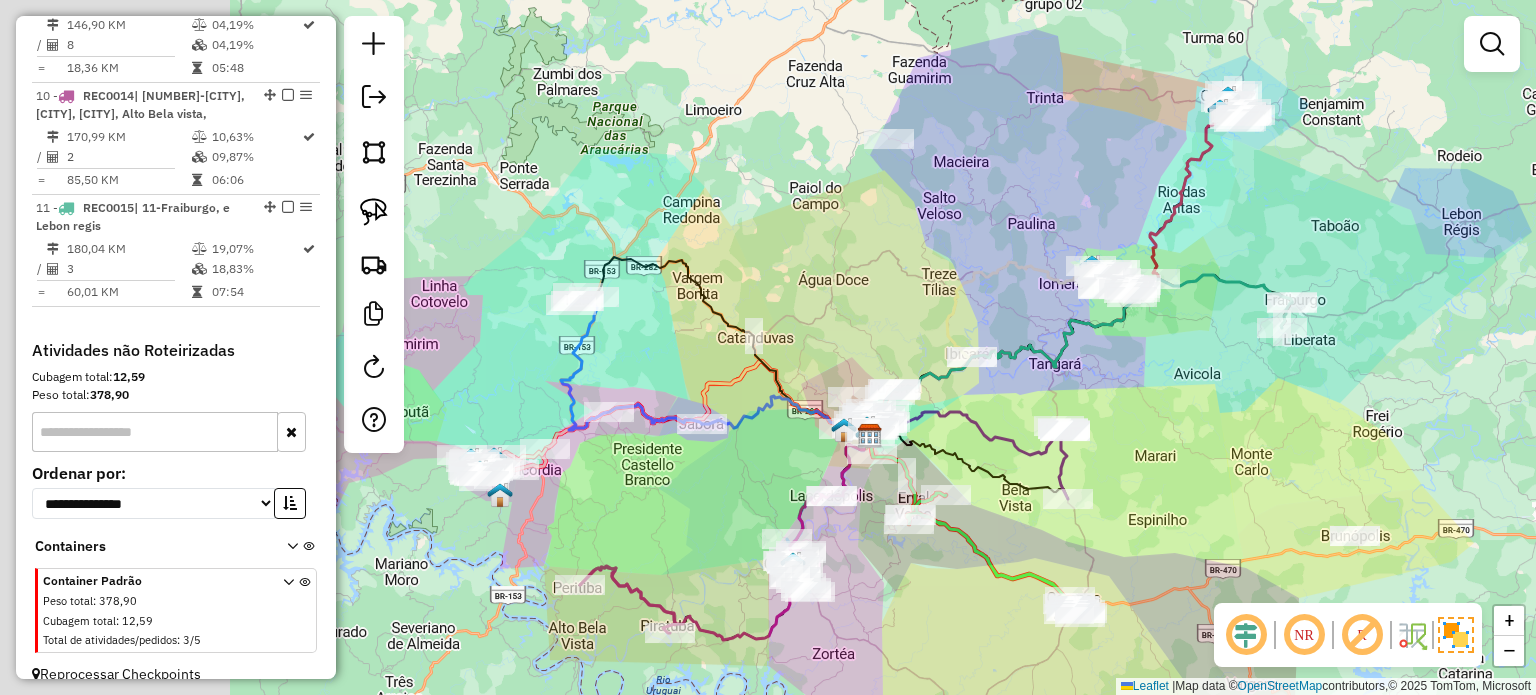 drag, startPoint x: 652, startPoint y: 230, endPoint x: 714, endPoint y: 195, distance: 71.19691 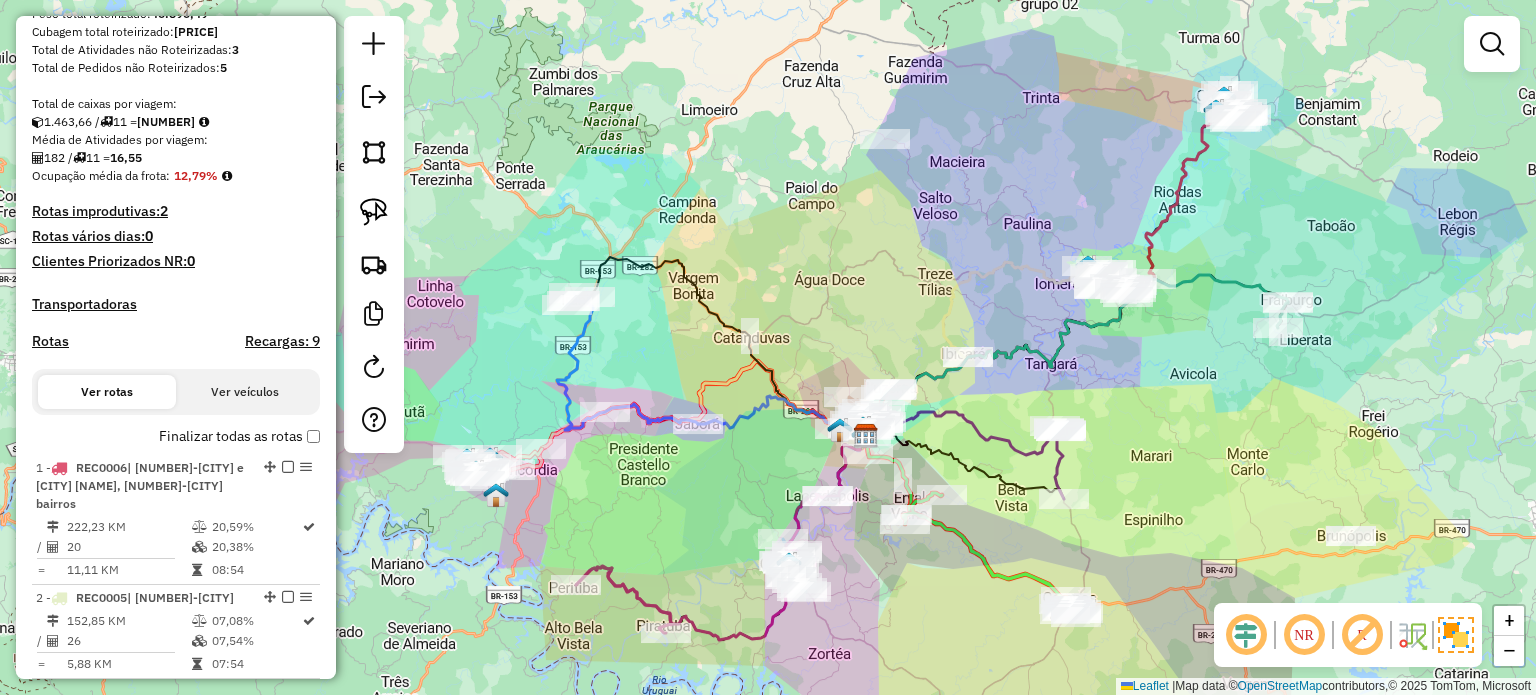 scroll, scrollTop: 394, scrollLeft: 0, axis: vertical 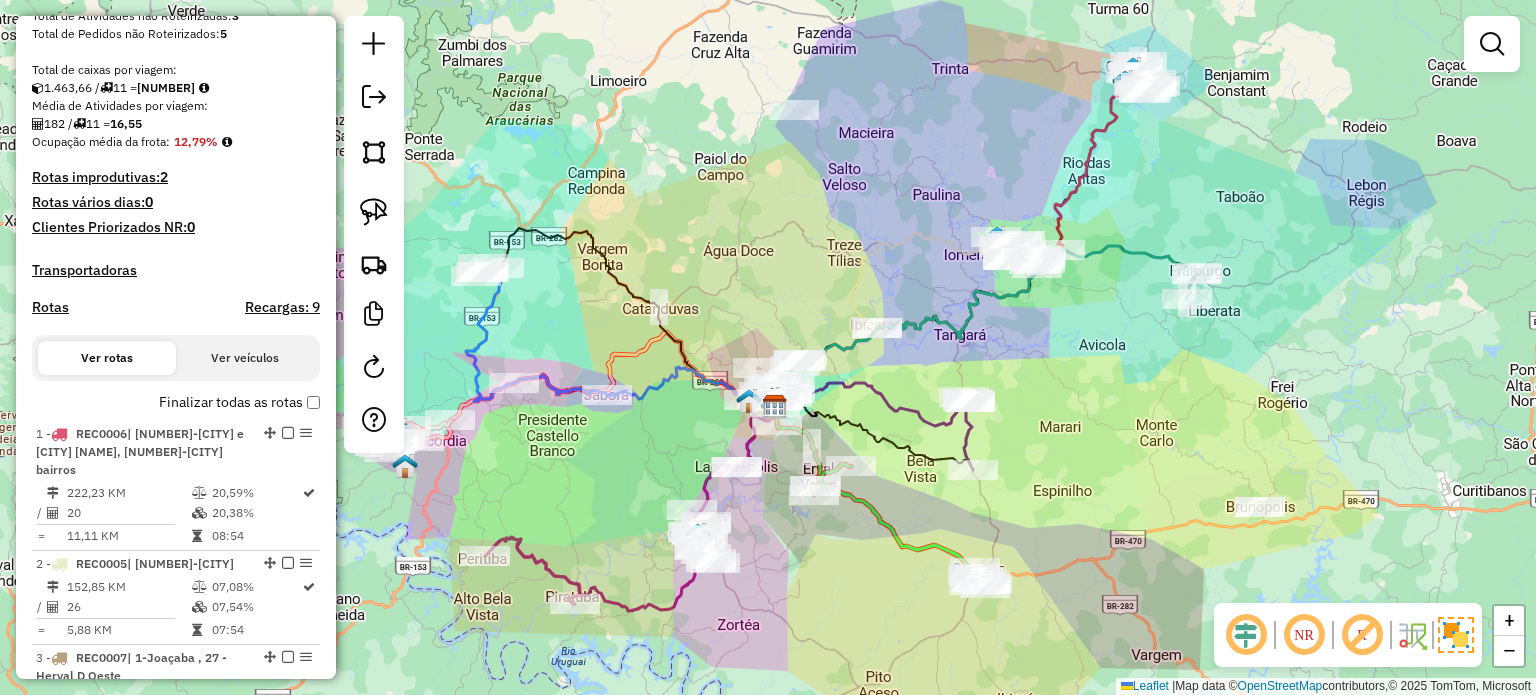 drag, startPoint x: 912, startPoint y: 255, endPoint x: 811, endPoint y: 310, distance: 115.00435 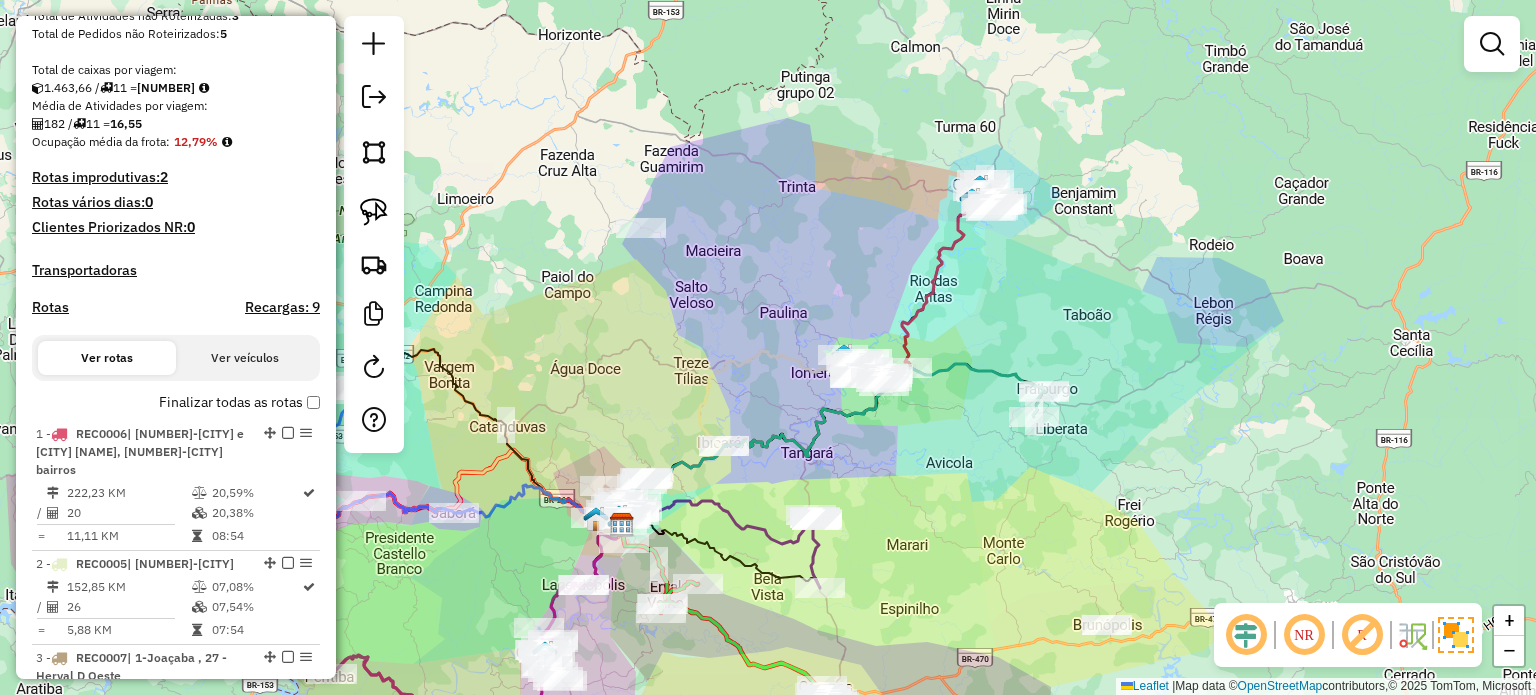drag, startPoint x: 1052, startPoint y: 399, endPoint x: 889, endPoint y: 548, distance: 220.83931 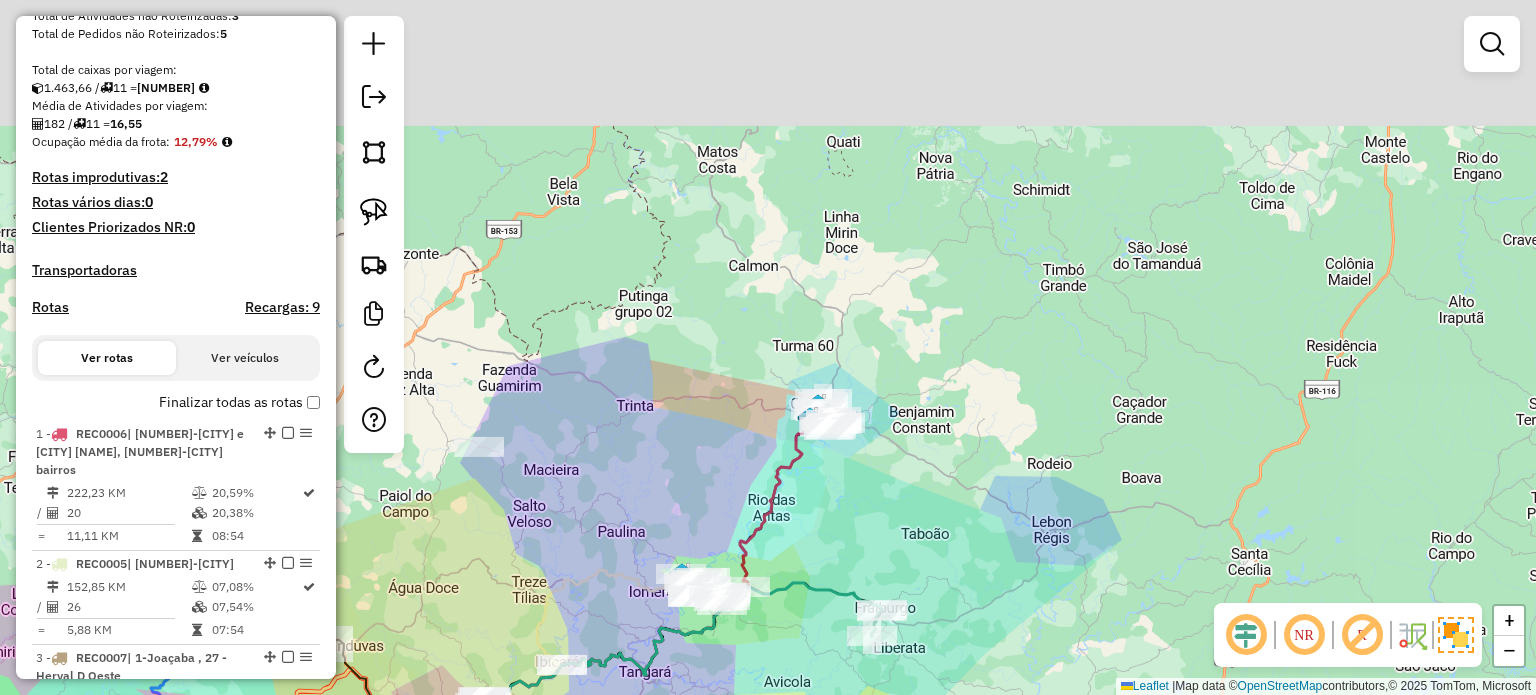 drag, startPoint x: 905, startPoint y: 438, endPoint x: 863, endPoint y: 511, distance: 84.21995 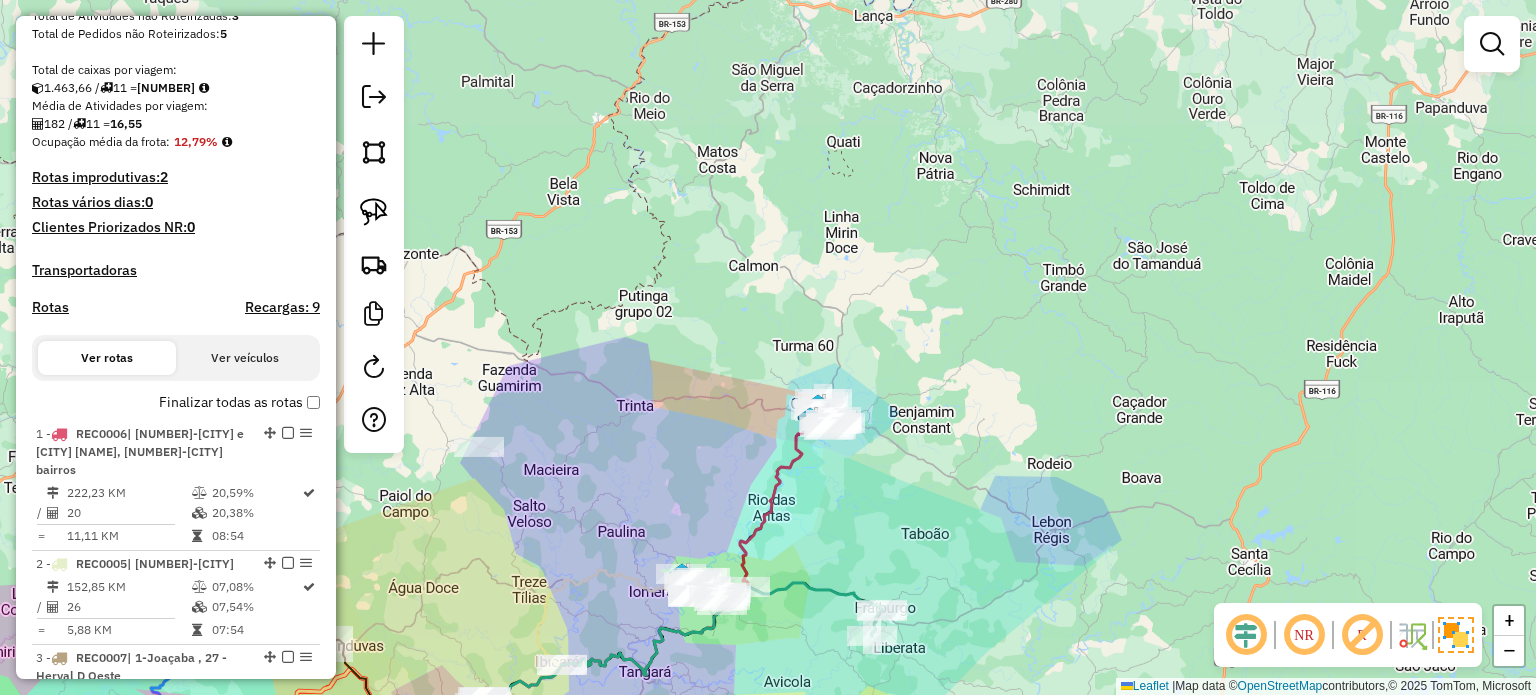 drag, startPoint x: 862, startPoint y: 515, endPoint x: 843, endPoint y: 571, distance: 59.135437 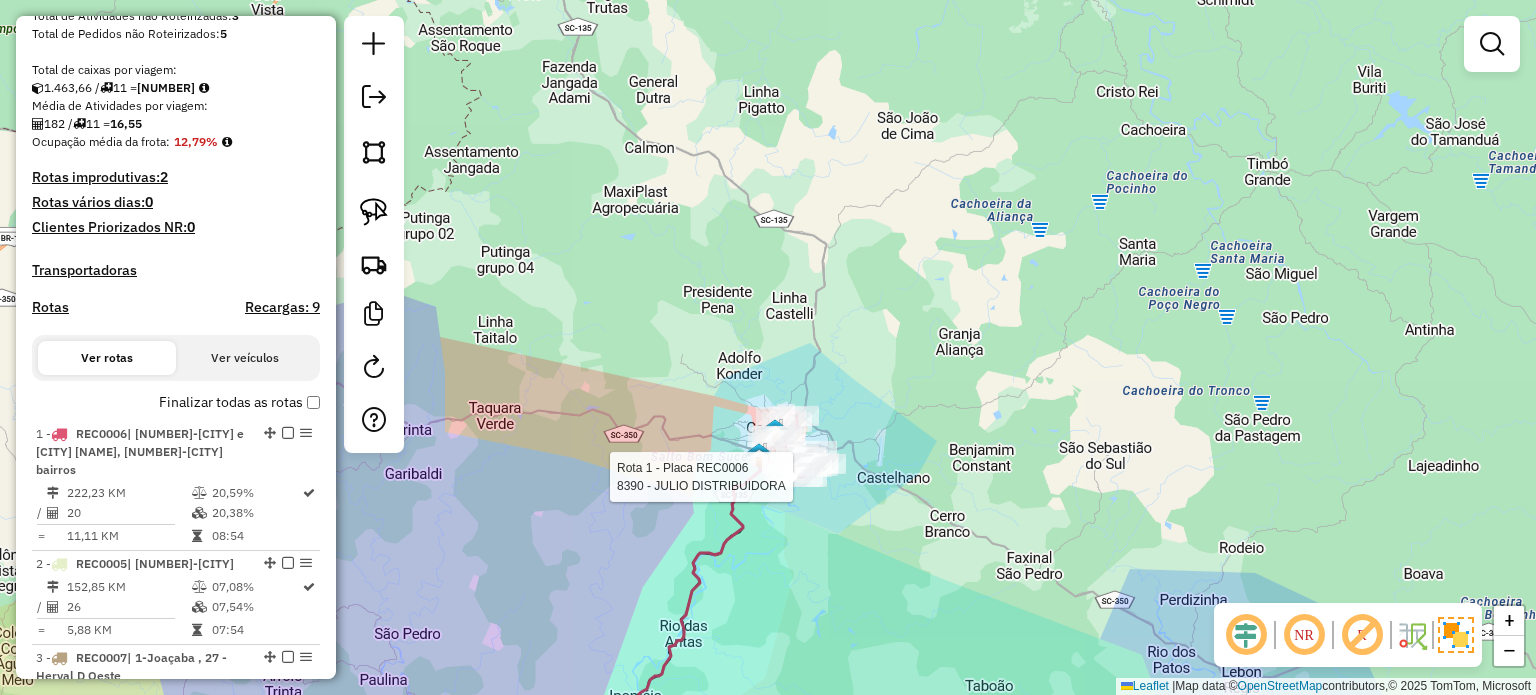 select on "*********" 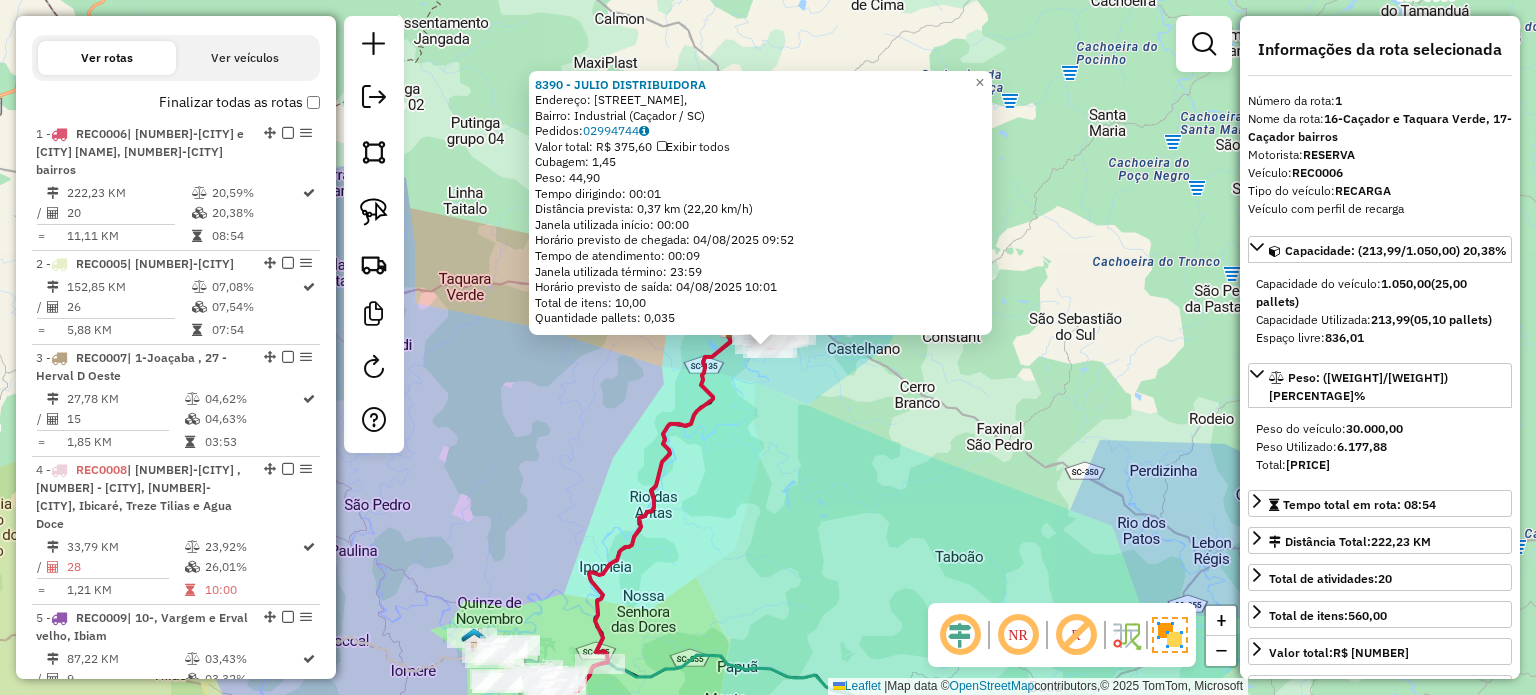 scroll, scrollTop: 798, scrollLeft: 0, axis: vertical 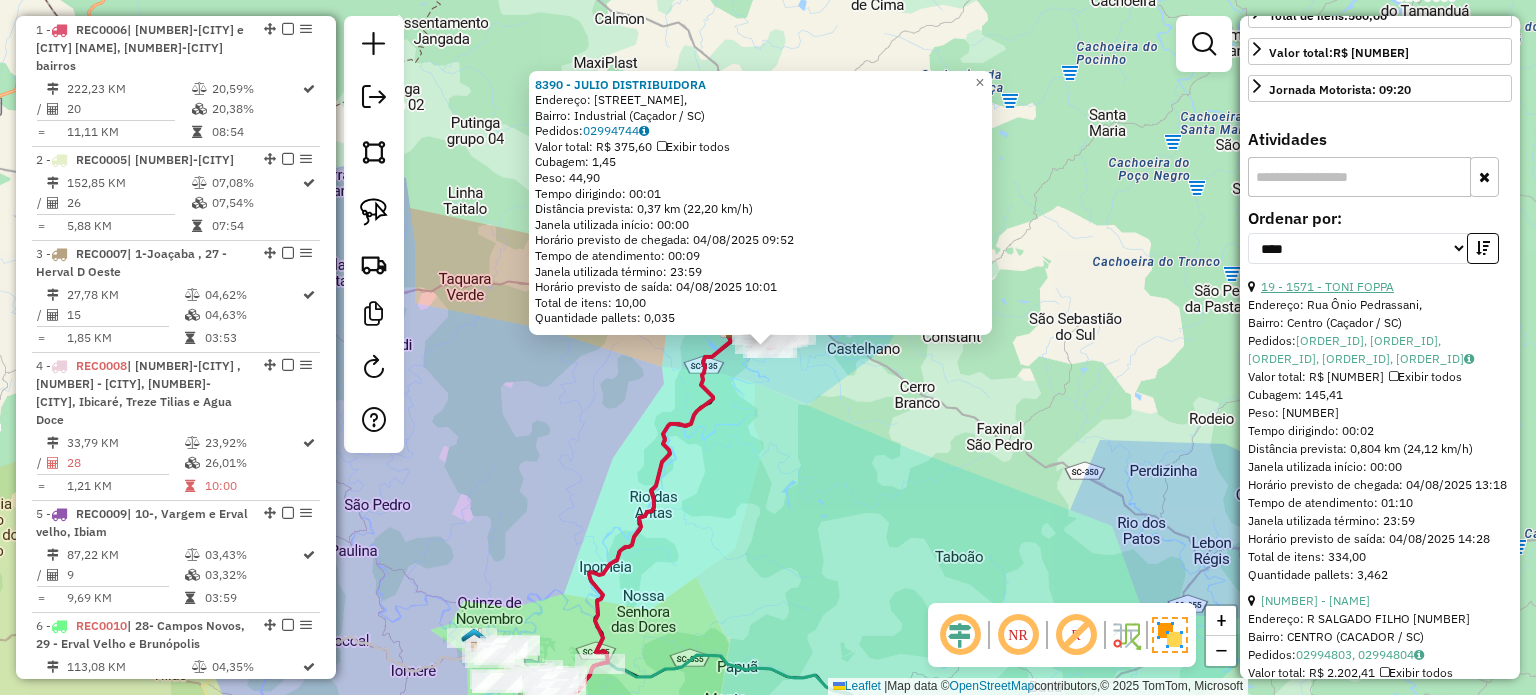 click on "19 - 1571 - TONI FOPPA" at bounding box center (1327, 286) 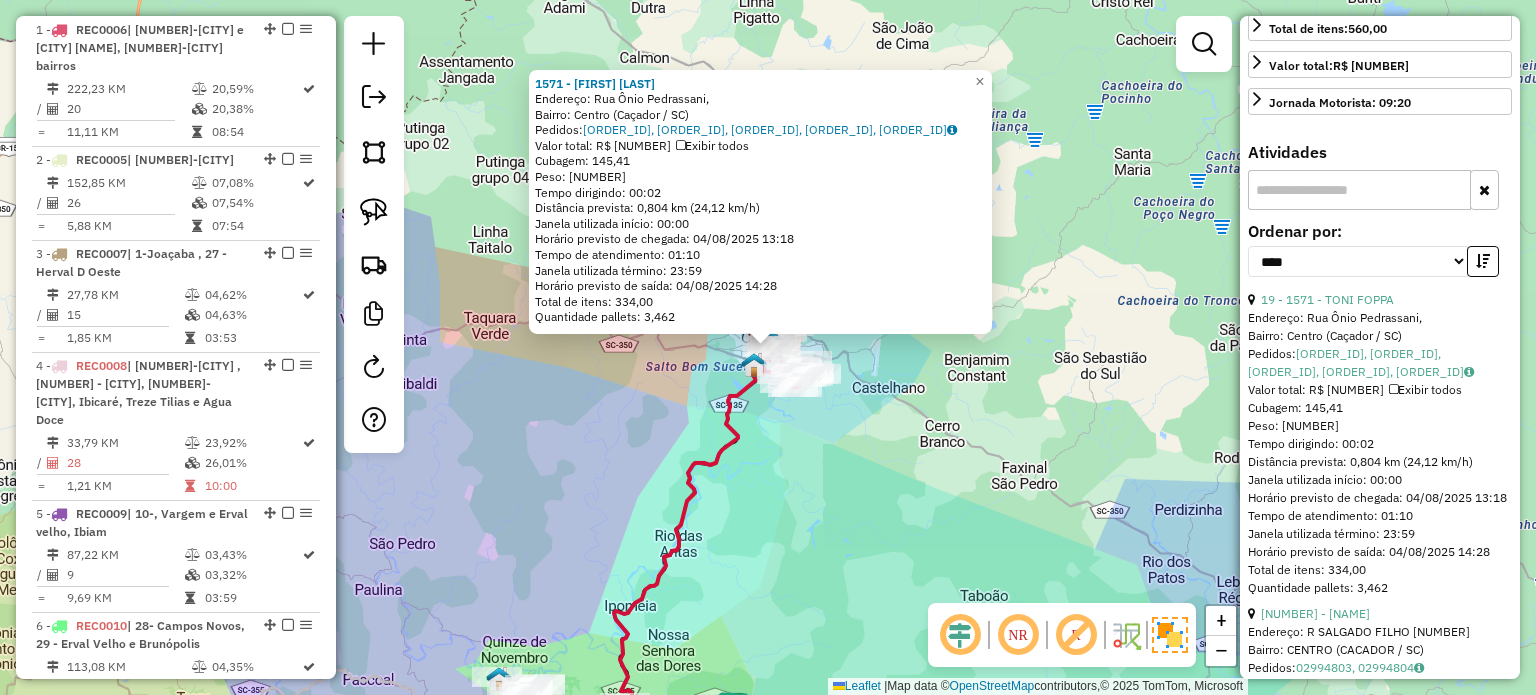 scroll, scrollTop: 500, scrollLeft: 0, axis: vertical 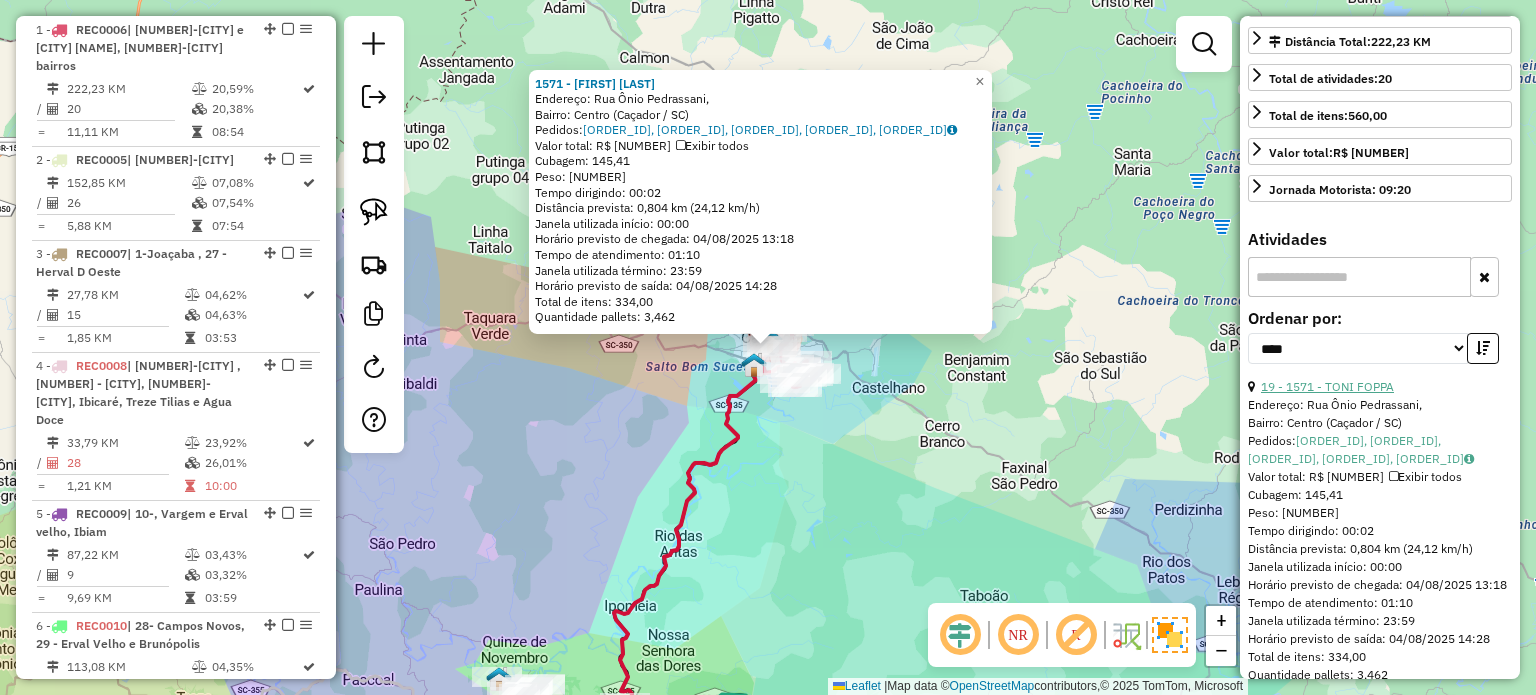 click on "19 - 1571 - TONI FOPPA" at bounding box center (1327, 386) 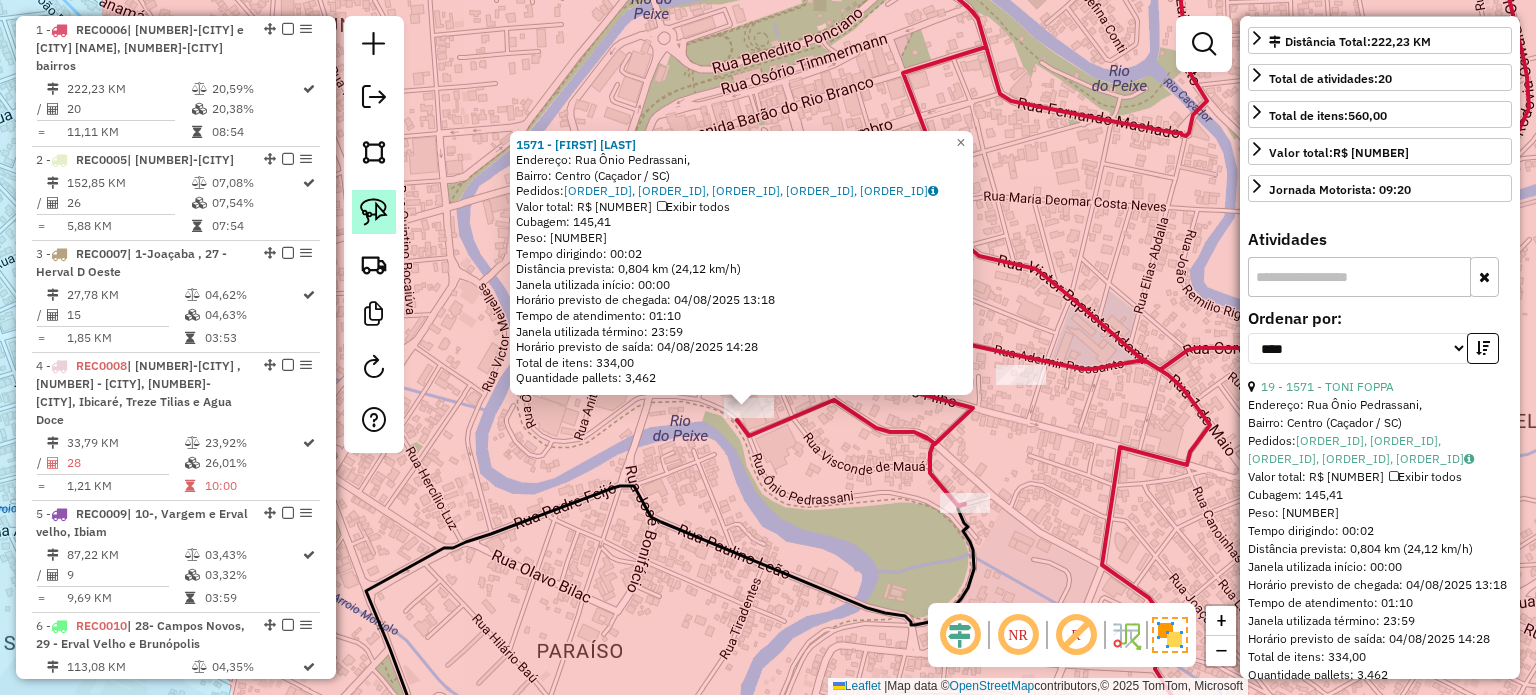 click 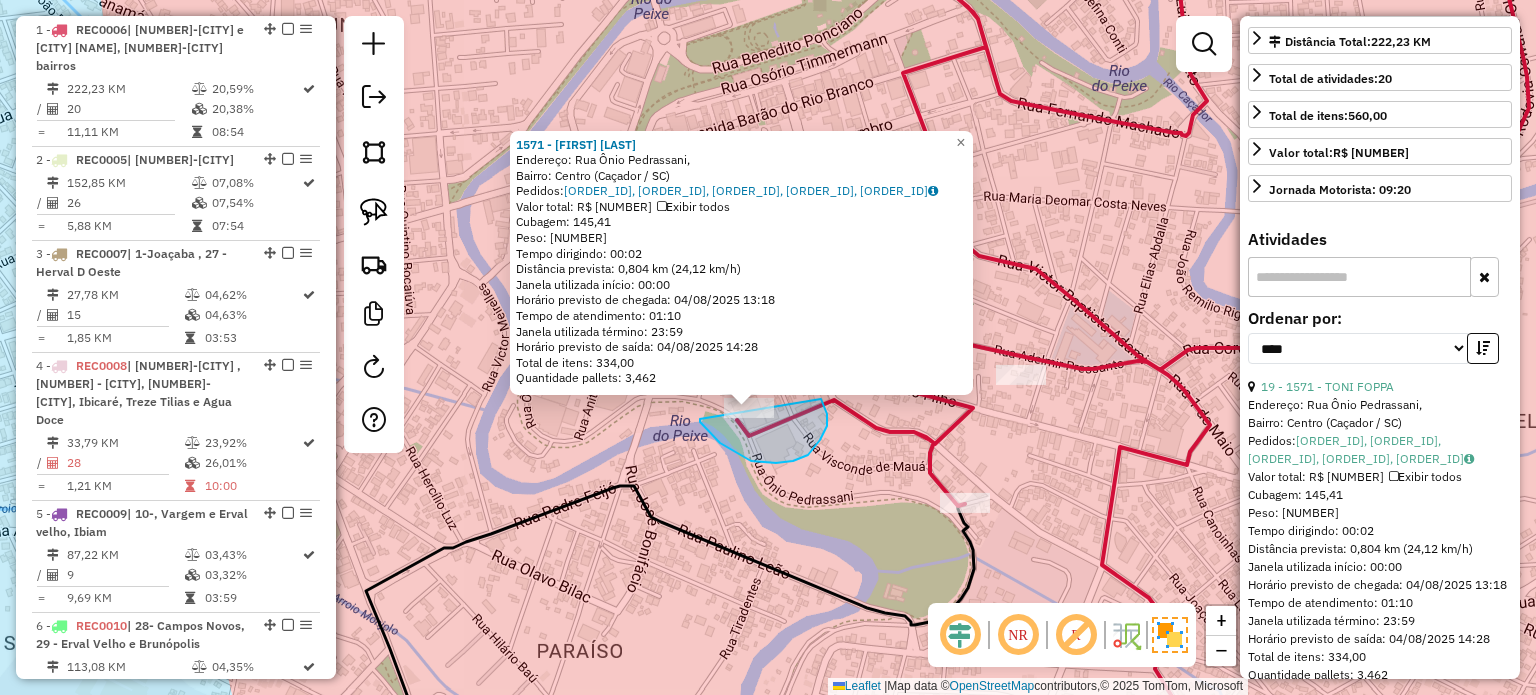 drag, startPoint x: 736, startPoint y: 453, endPoint x: 680, endPoint y: 389, distance: 85.04117 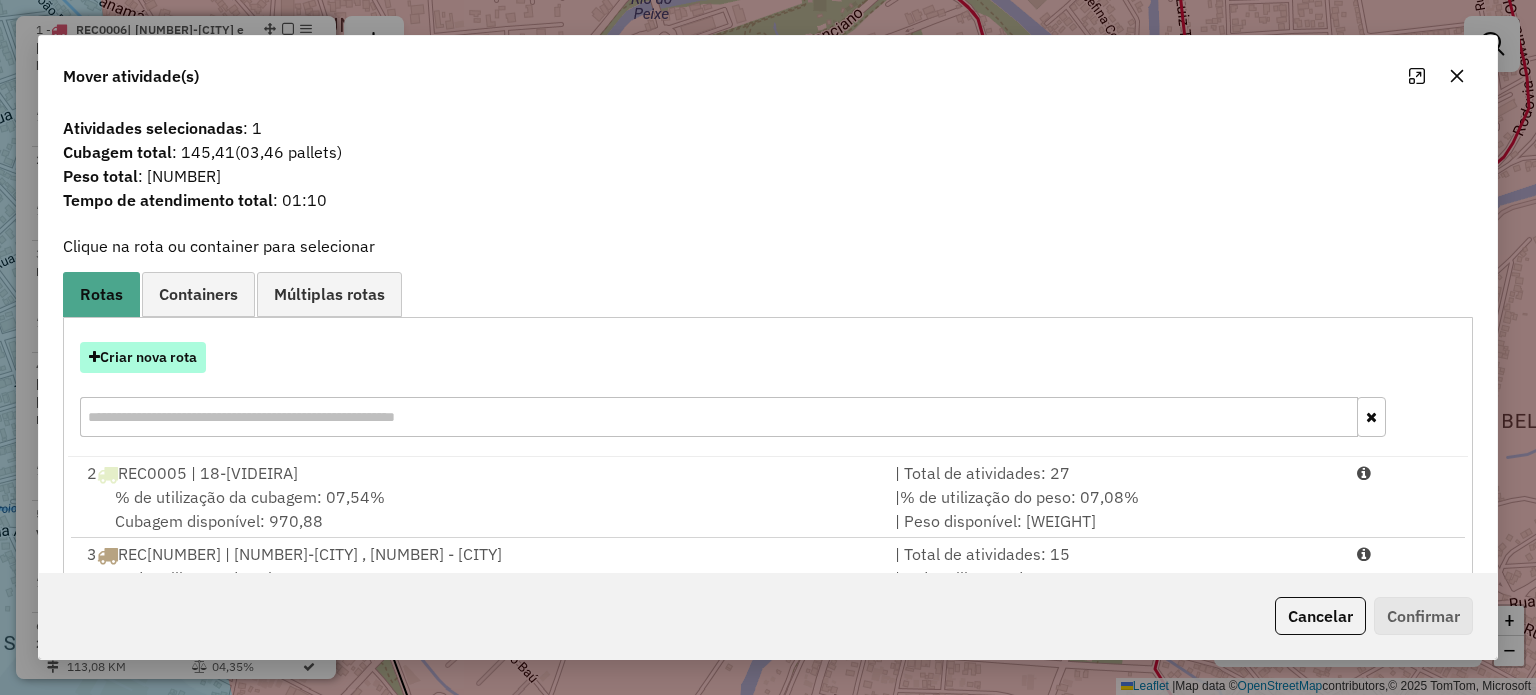 click on "Criar nova rota" at bounding box center (143, 357) 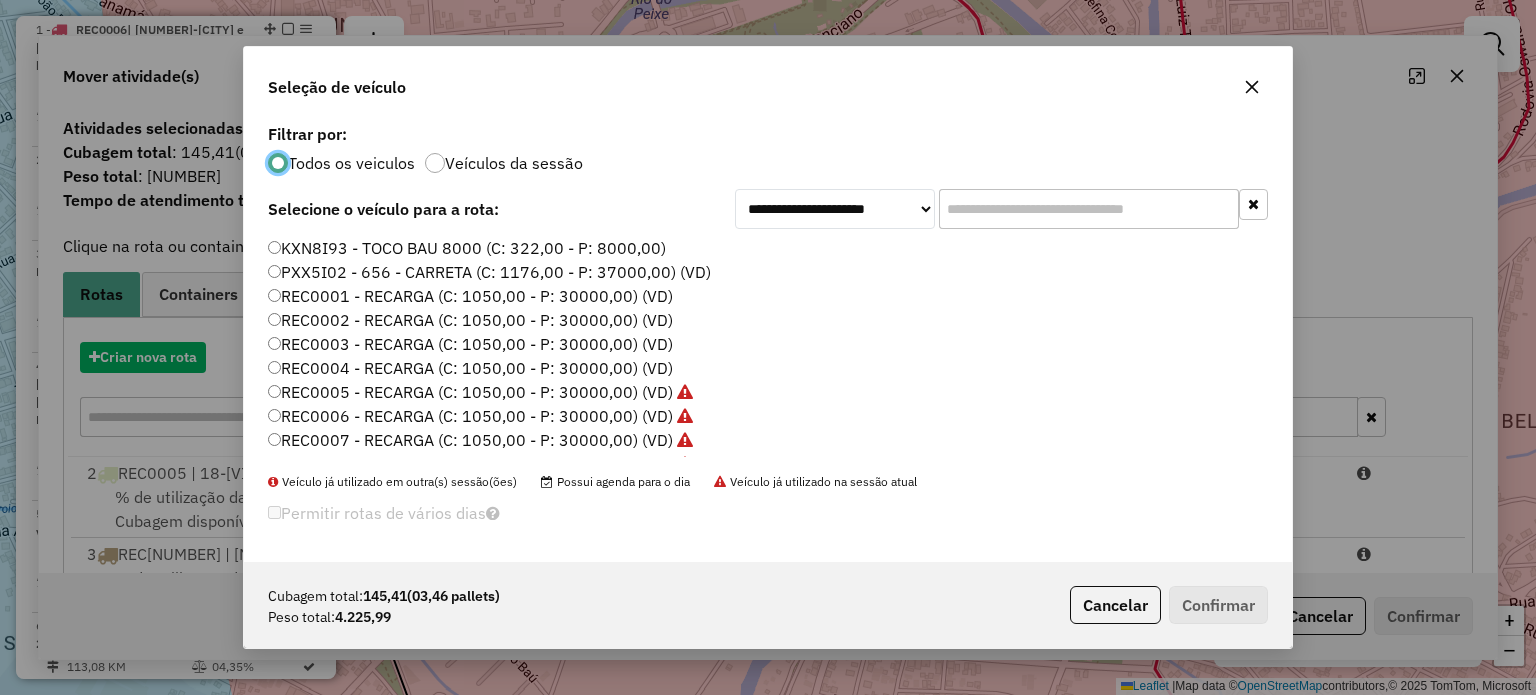 scroll, scrollTop: 10, scrollLeft: 6, axis: both 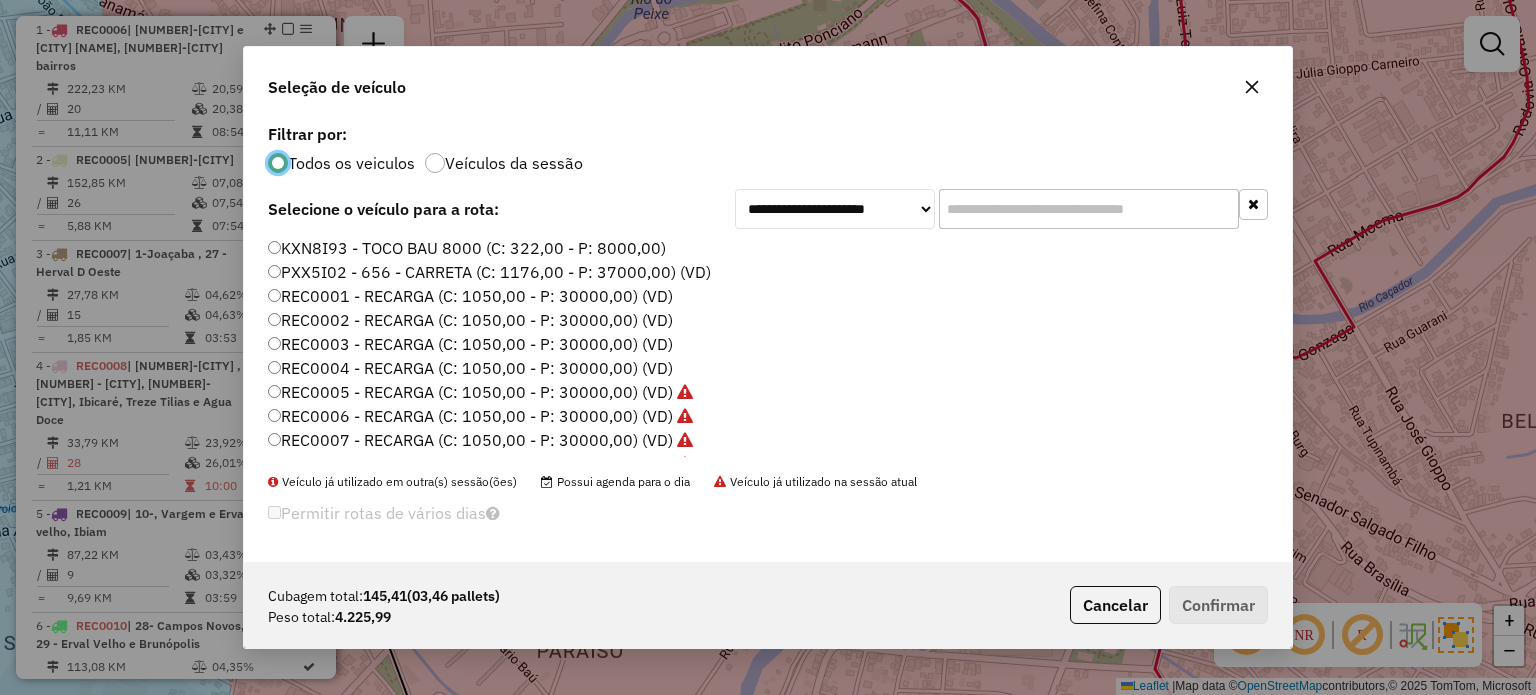 click 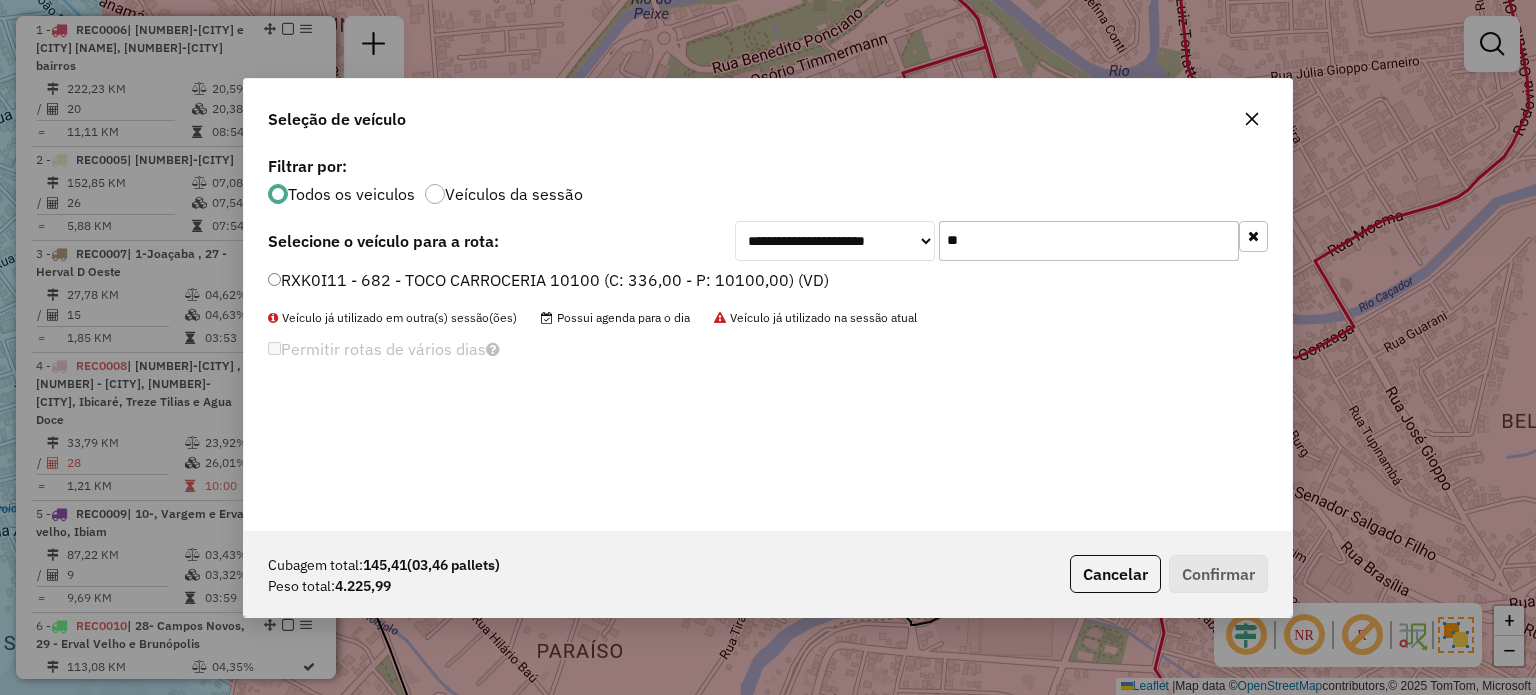 type on "**" 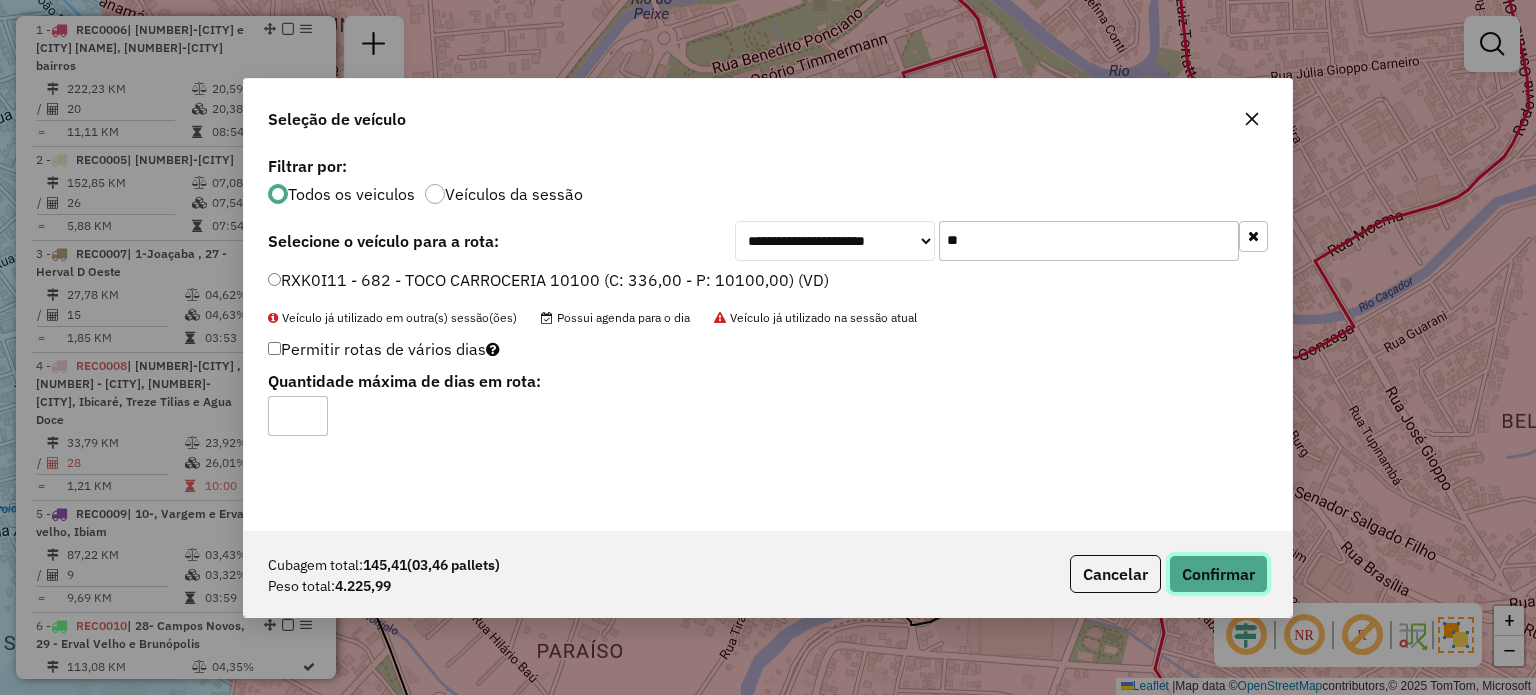 drag, startPoint x: 1217, startPoint y: 573, endPoint x: 1235, endPoint y: 573, distance: 18 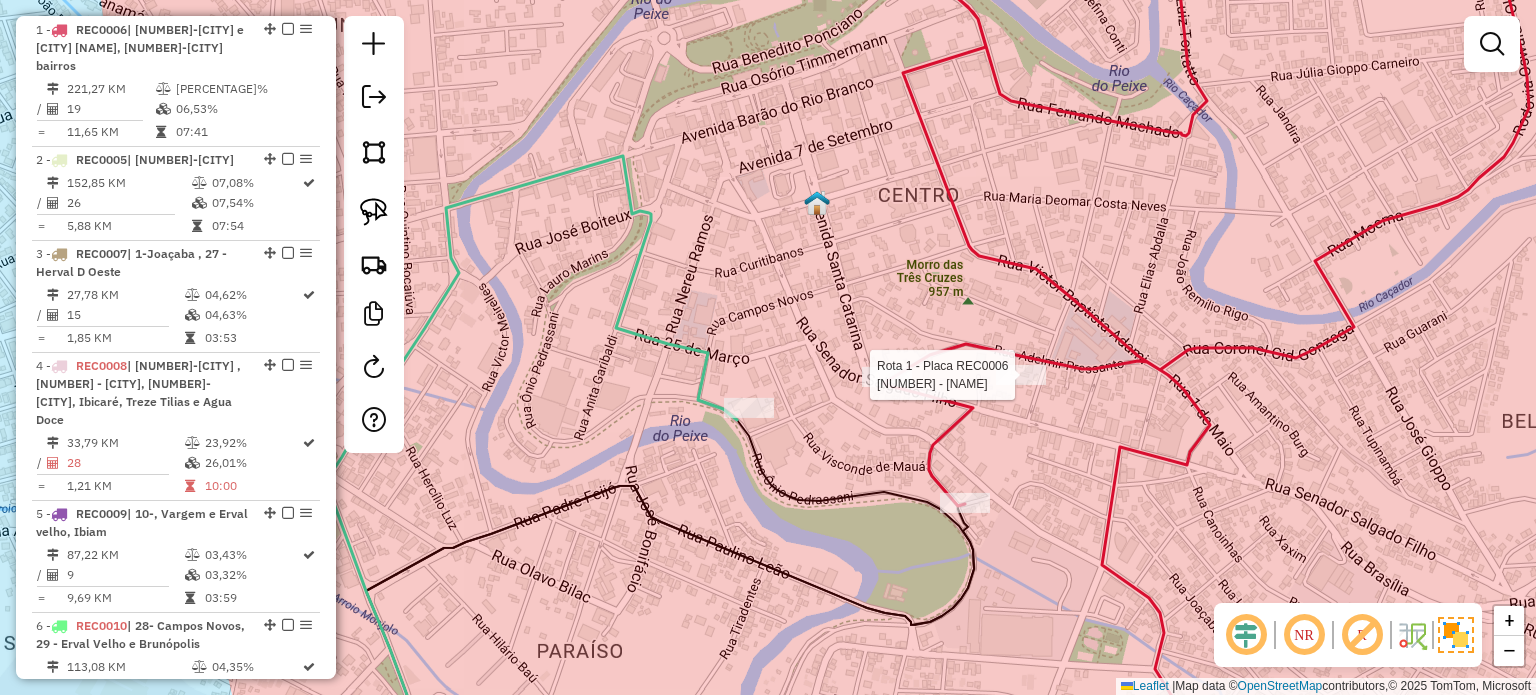 select on "*********" 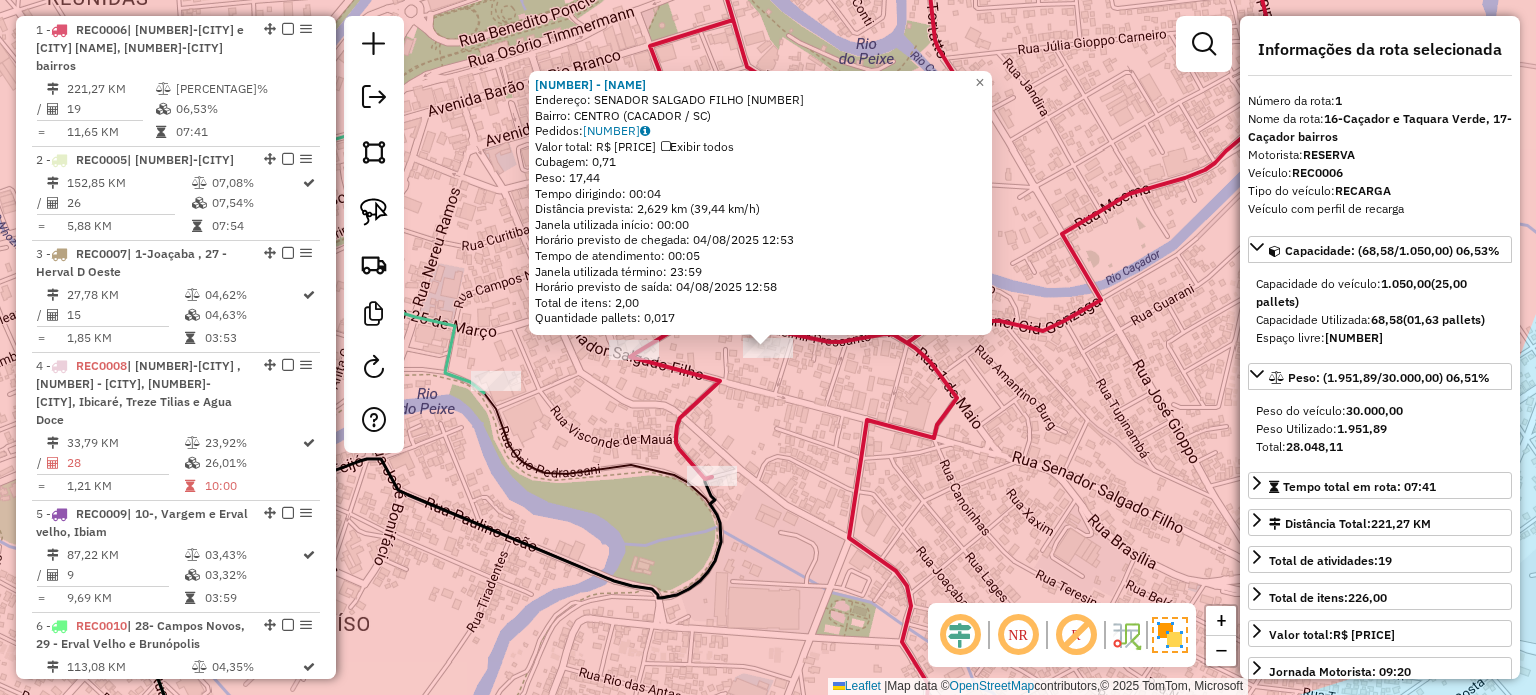 click on "5611 - UP LANCHES  Endereço:  SENADOR SALGADO FILHO 211   Bairro: CENTRO (CACADOR / SC)   Pedidos:  02994718   Valor total: R$ 142,42   Exibir todos   Cubagem: 0,71  Peso: 17,44  Tempo dirigindo: 00:04   Distância prevista: 2,629 km (39,44 km/h)   Janela utilizada início: 00:00   Horário previsto de chegada: 04/08/2025 12:53   Tempo de atendimento: 00:05   Janela utilizada término: 23:59   Horário previsto de saída: 04/08/2025 12:58   Total de itens: 2,00   Quantidade pallets: 0,017  × Janela de atendimento Grade de atendimento Capacidade Transportadoras Veículos Cliente Pedidos  Rotas Selecione os dias de semana para filtrar as janelas de atendimento  Seg   Ter   Qua   Qui   Sex   Sáb   Dom  Informe o período da janela de atendimento: De: Até:  Filtrar exatamente a janela do cliente  Considerar janela de atendimento padrão  Selecione os dias de semana para filtrar as grades de atendimento  Seg   Ter   Qua   Qui   Sex   Sáb   Dom   Considerar clientes sem dia de atendimento cadastrado  De:  De:" 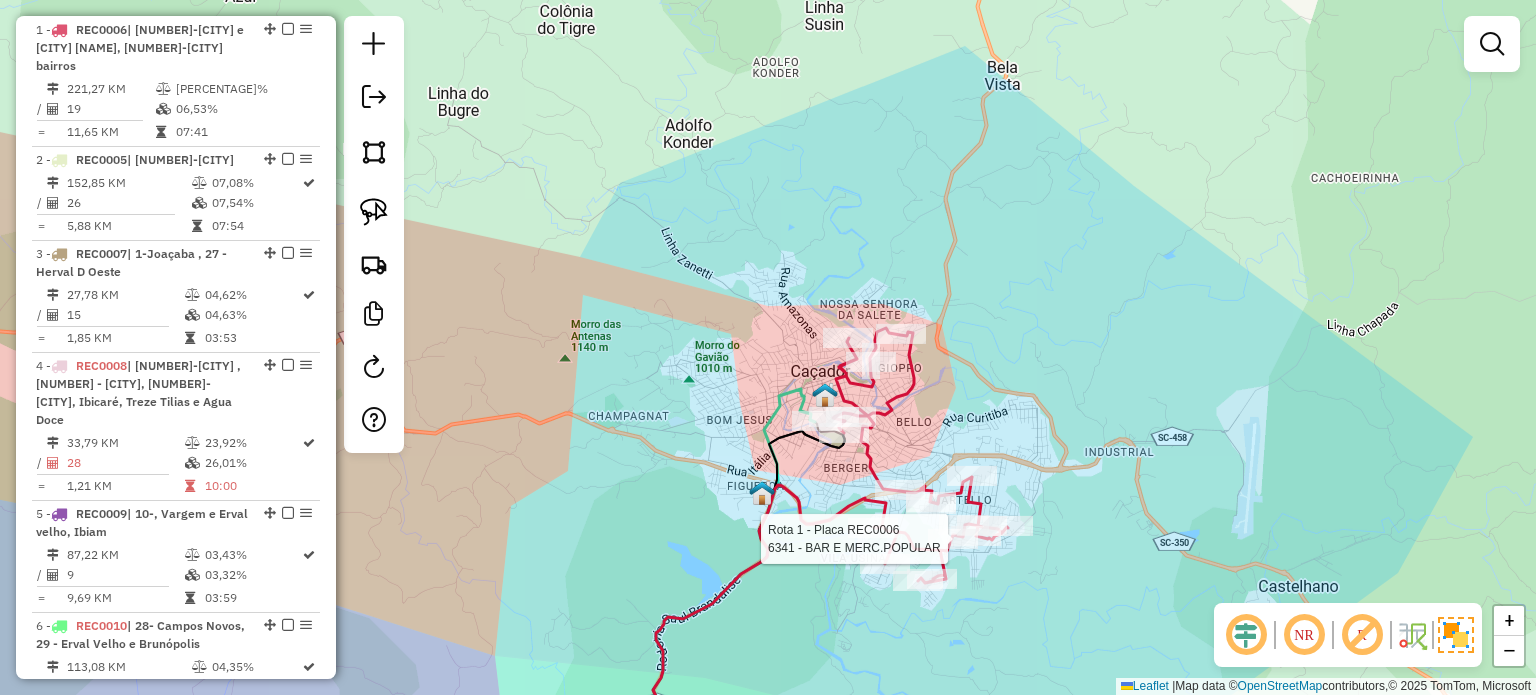 select on "*********" 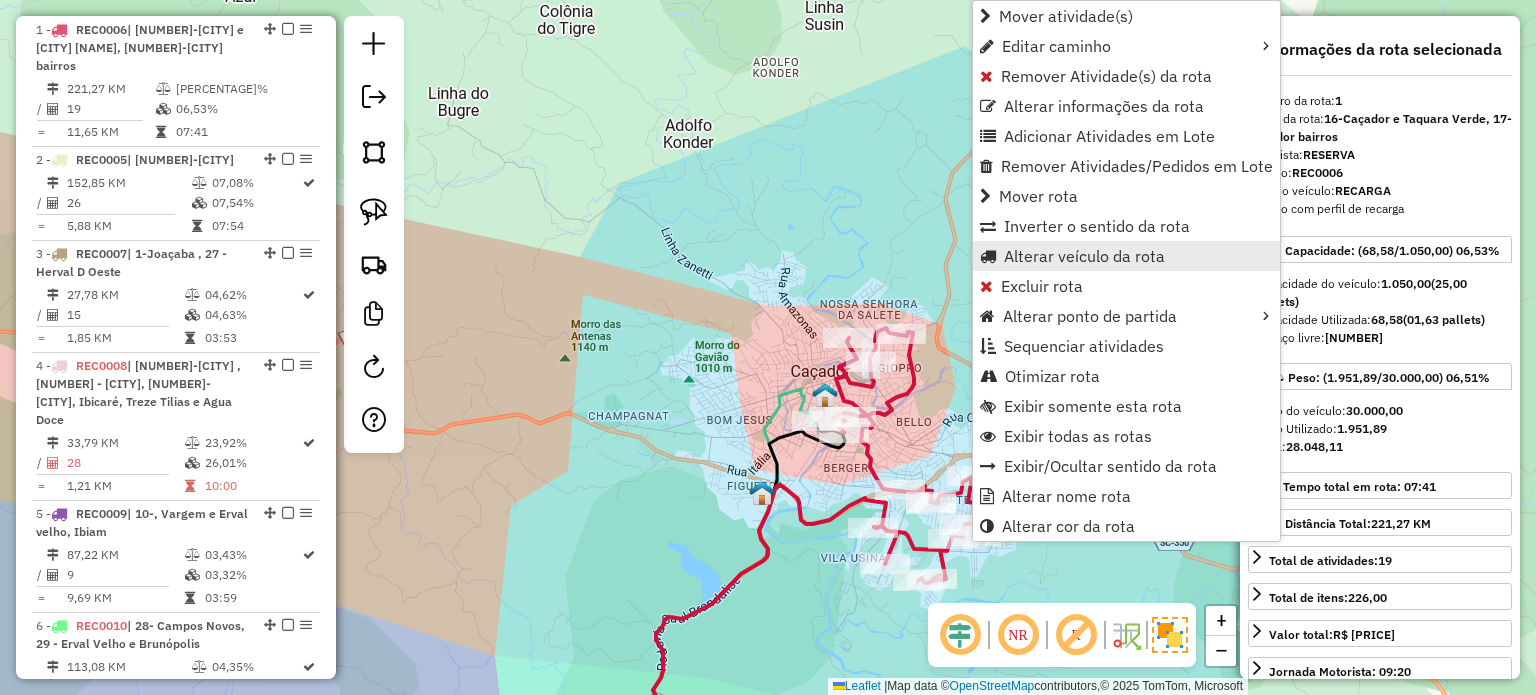 click on "Alterar veículo da rota" at bounding box center (1084, 256) 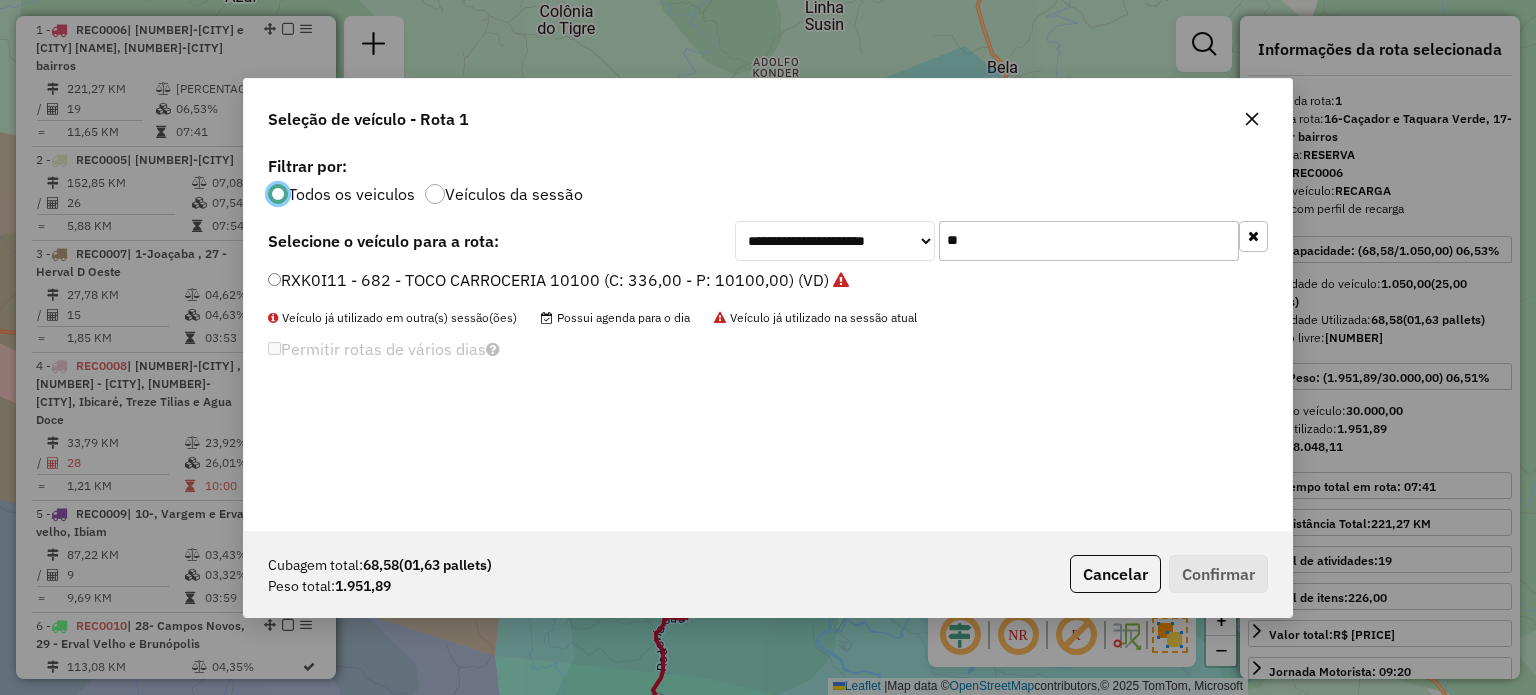 scroll, scrollTop: 10, scrollLeft: 6, axis: both 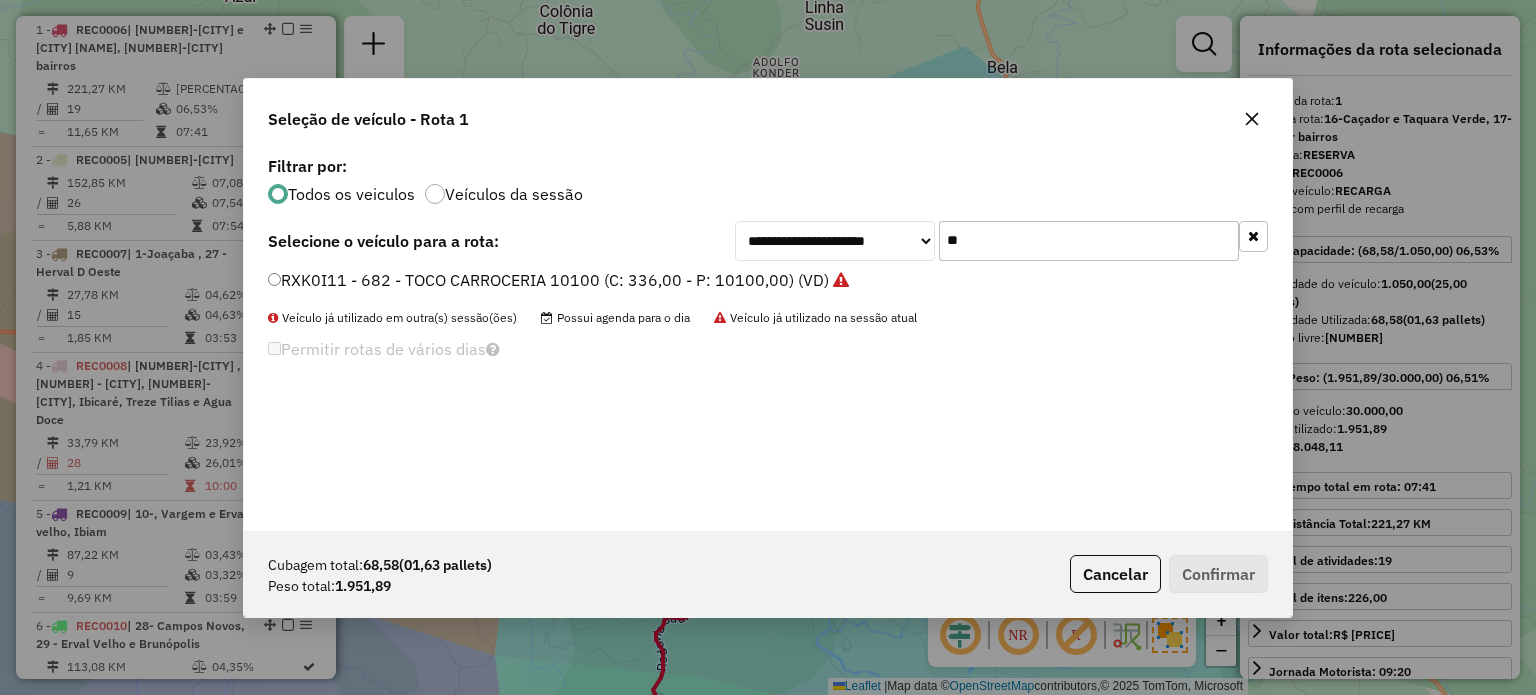 drag, startPoint x: 1029, startPoint y: 247, endPoint x: 926, endPoint y: 249, distance: 103.01942 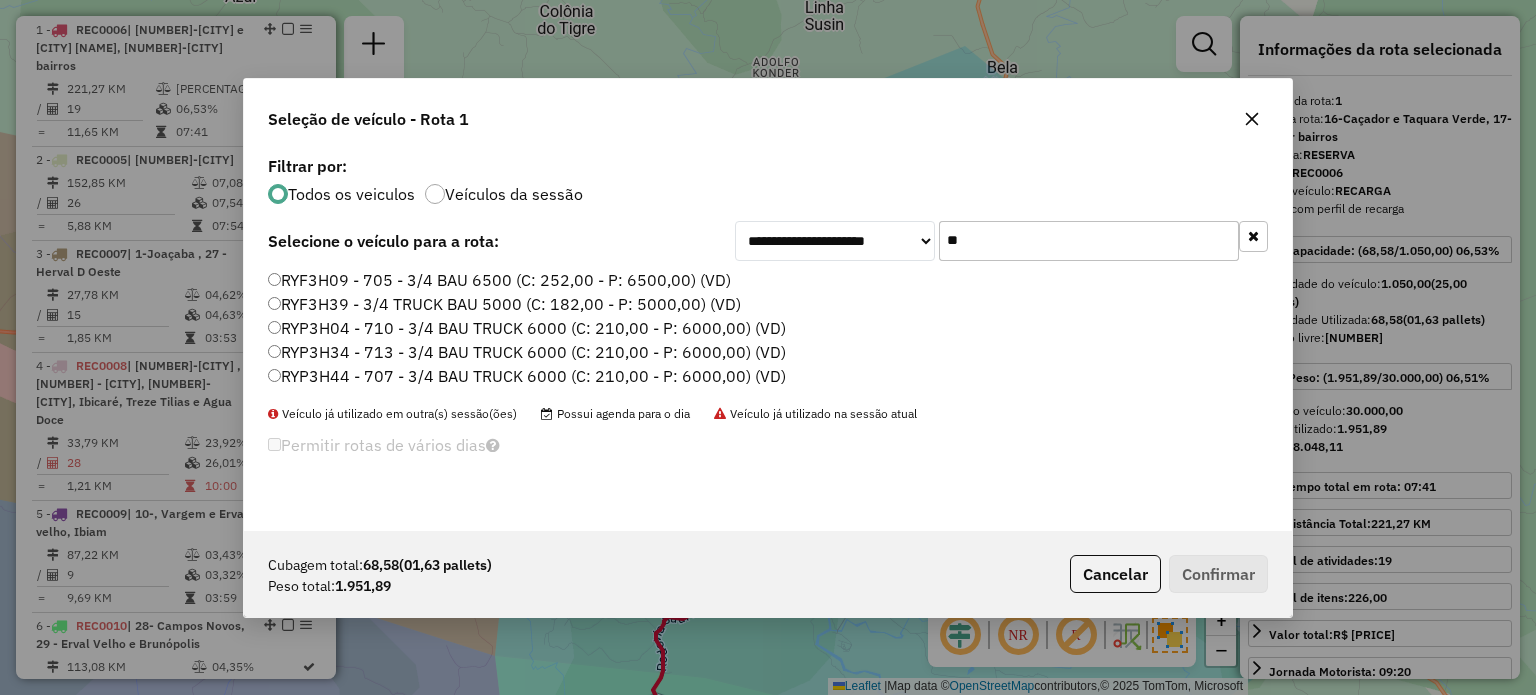 type on "**" 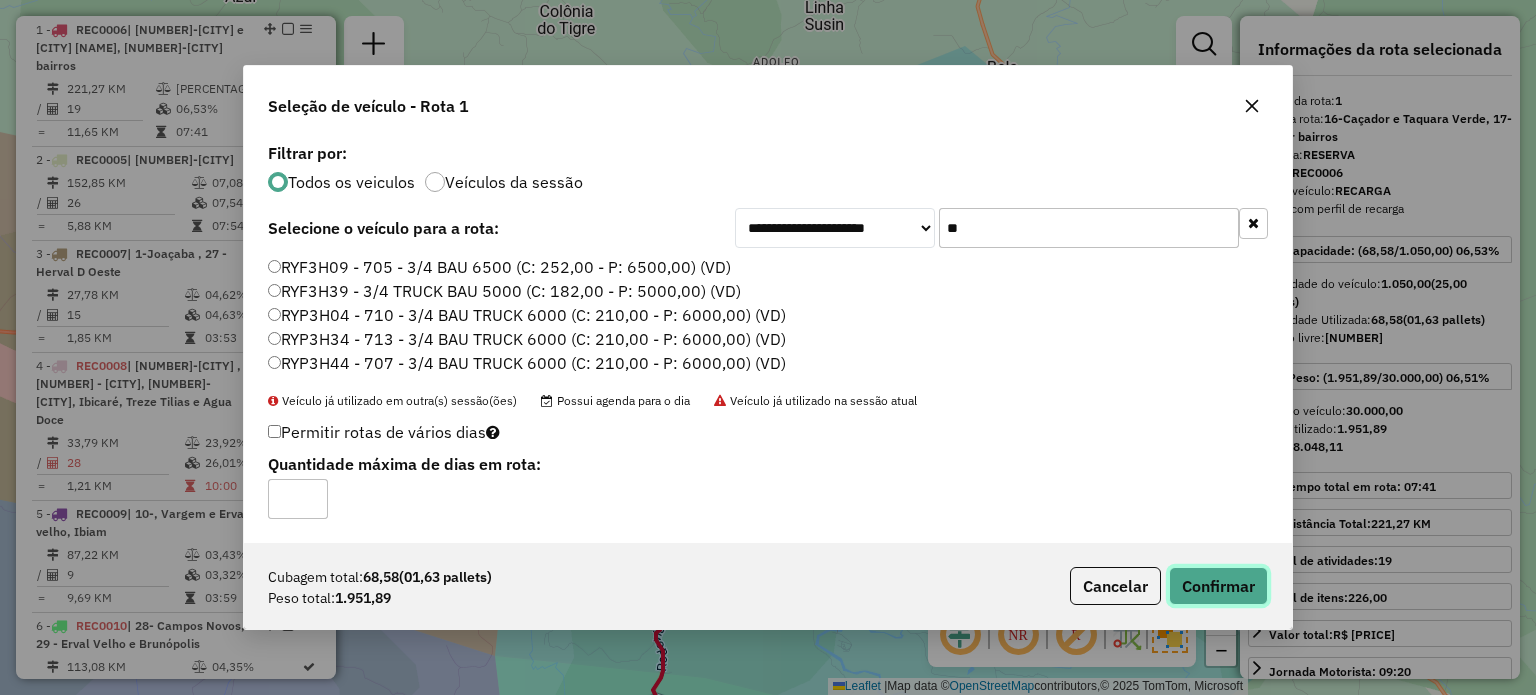 click on "Confirmar" 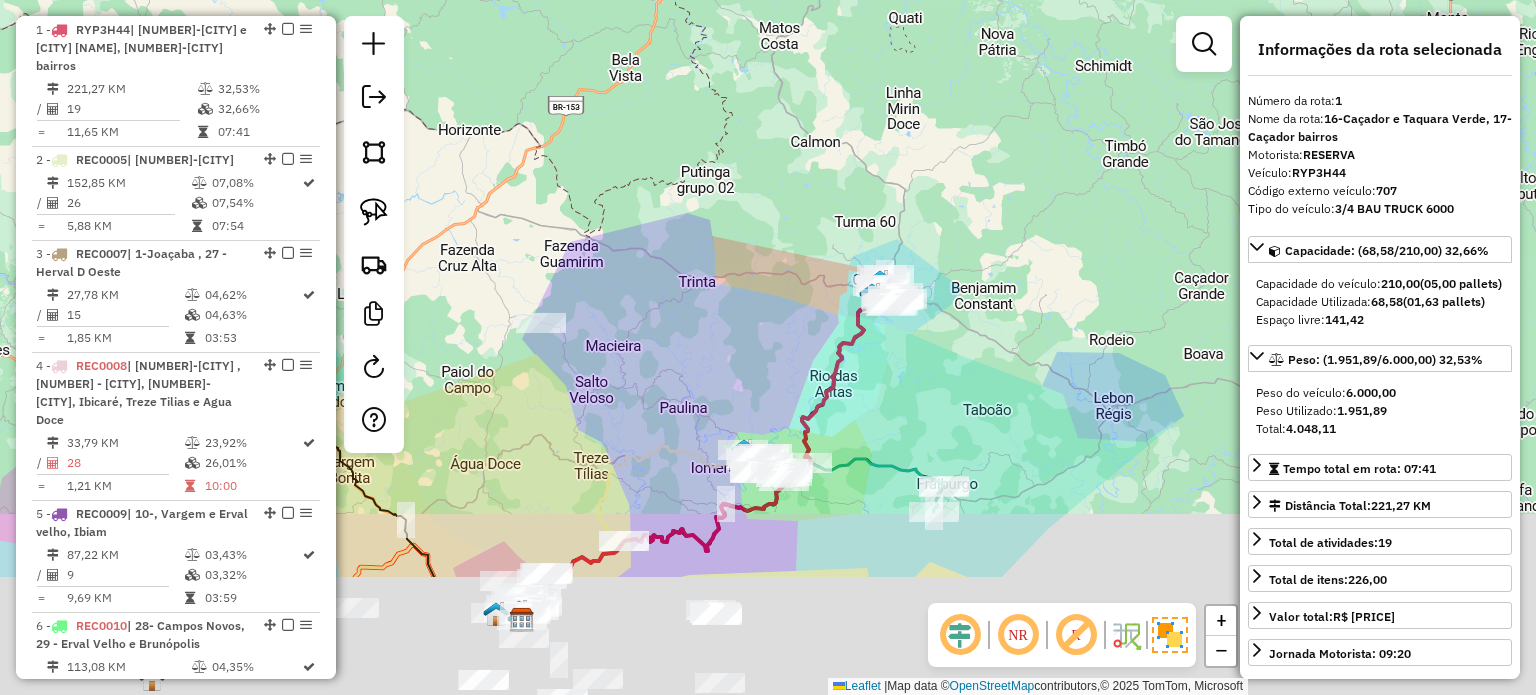 drag, startPoint x: 1010, startPoint y: 555, endPoint x: 914, endPoint y: 322, distance: 252.00198 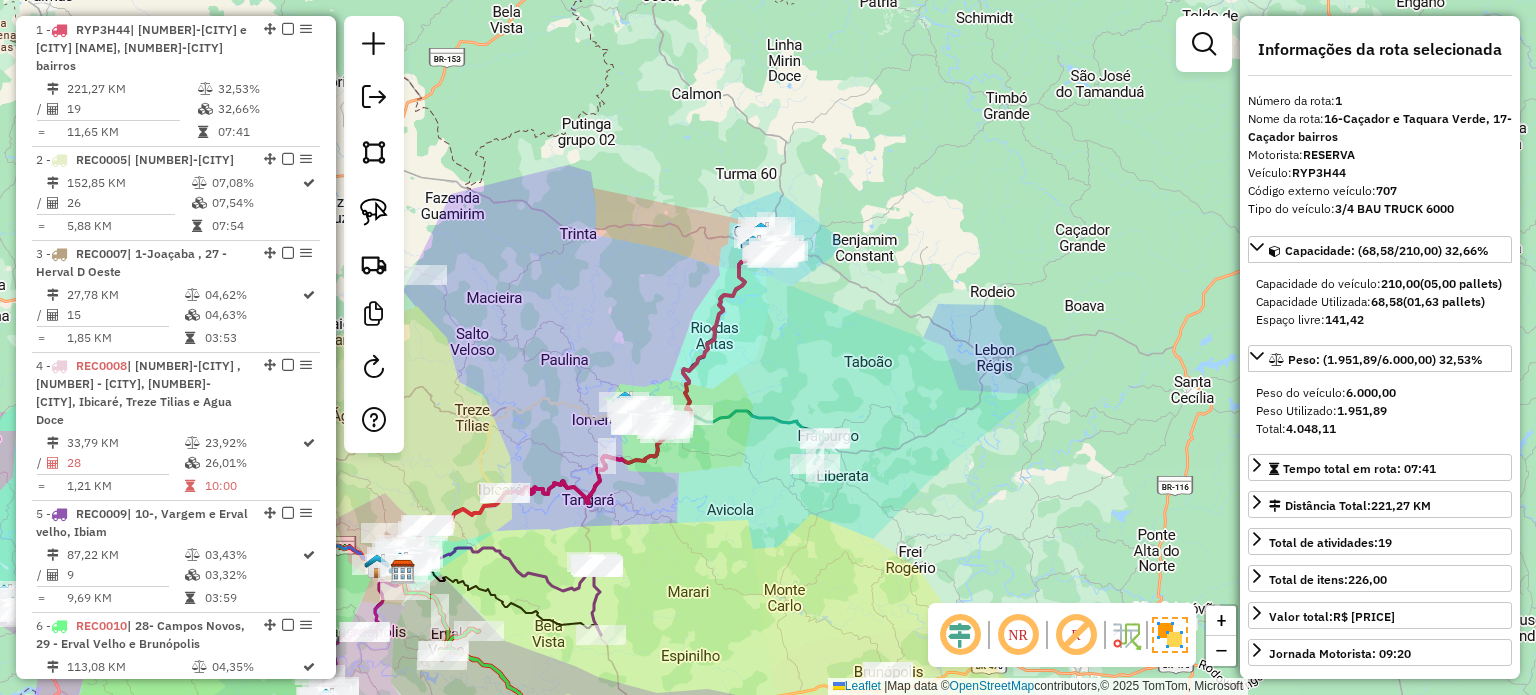 drag, startPoint x: 964, startPoint y: 513, endPoint x: 875, endPoint y: 519, distance: 89.20202 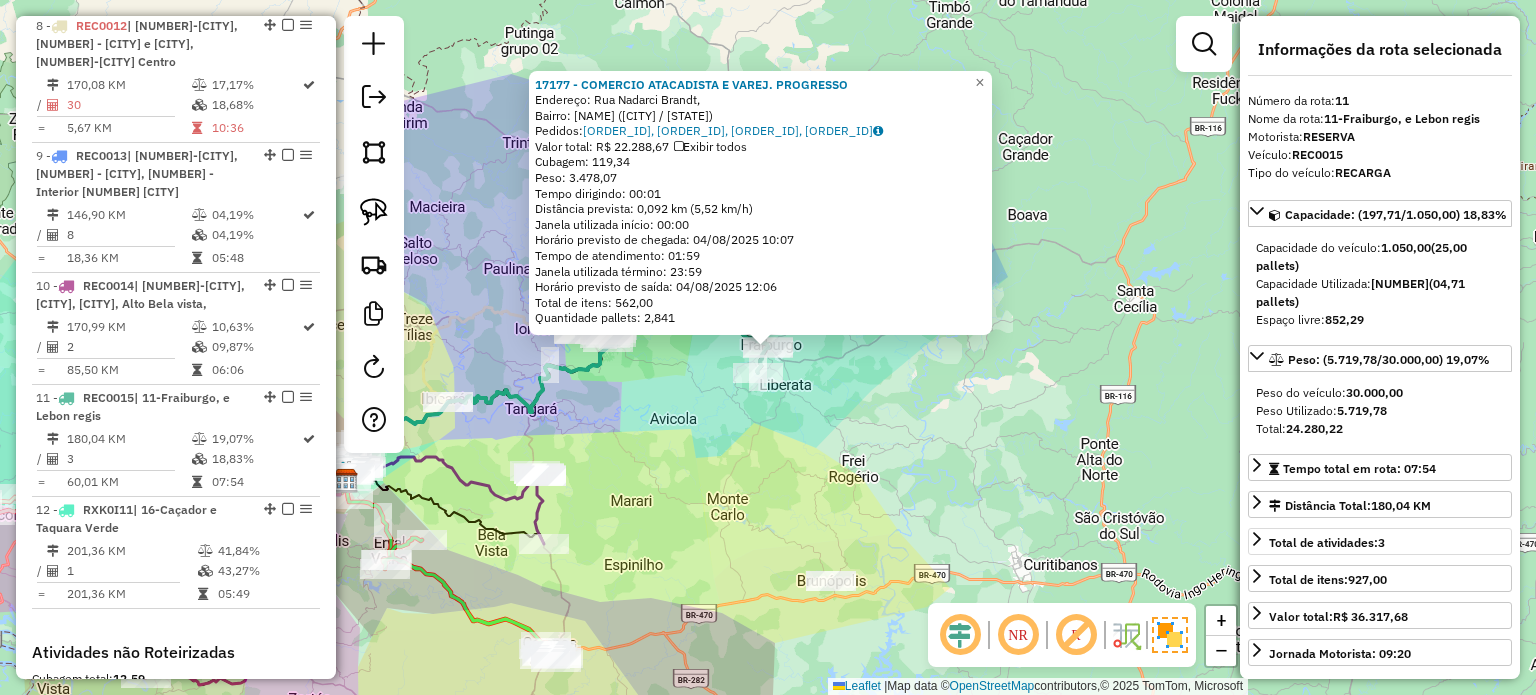 scroll, scrollTop: 1906, scrollLeft: 0, axis: vertical 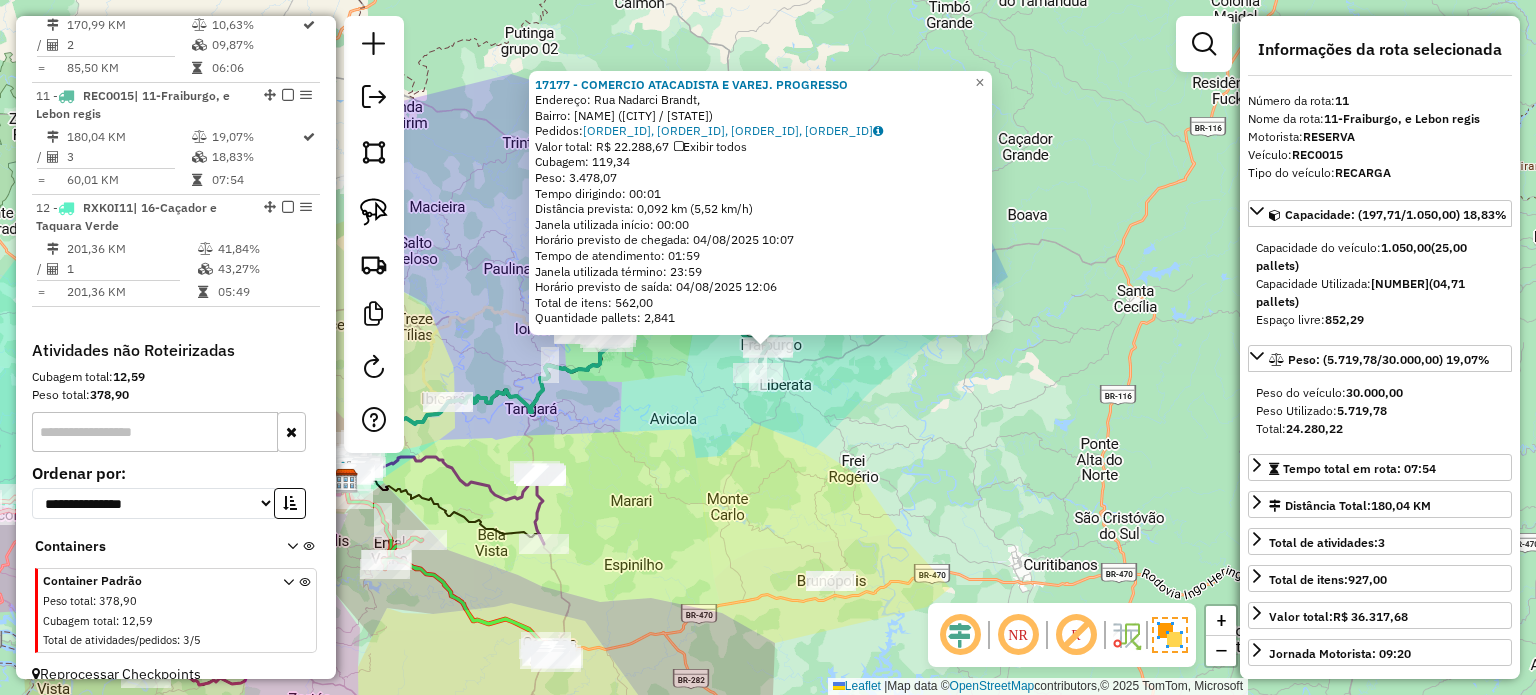 click on "17177 - COMERCIO ATACADISTA E VAREJ. PROGRESSO  Endereço: Rua Nadarci Brandt,    Bairro: Centro (Fraiburgo / SC)   Pedidos:  02994779, 02994780, 02994781, 02994782   Valor total: R$ 22.288,67   Exibir todos   Cubagem: 119,34  Peso: 3.478,07  Tempo dirigindo: 00:01   Distância prevista: 0,092 km (5,52 km/h)   Janela utilizada início: 00:00   Horário previsto de chegada: 04/08/2025 10:07   Tempo de atendimento: 01:59   Janela utilizada término: 23:59   Horário previsto de saída: 04/08/2025 12:06   Total de itens: 562,00   Quantidade pallets: 2,841  × Janela de atendimento Grade de atendimento Capacidade Transportadoras Veículos Cliente Pedidos  Rotas Selecione os dias de semana para filtrar as janelas de atendimento  Seg   Ter   Qua   Qui   Sex   Sáb   Dom  Informe o período da janela de atendimento: De: Até:  Filtrar exatamente a janela do cliente  Considerar janela de atendimento padrão  Selecione os dias de semana para filtrar as grades de atendimento  Seg   Ter   Qua   Qui   Sex   Sáb   Dom  +" 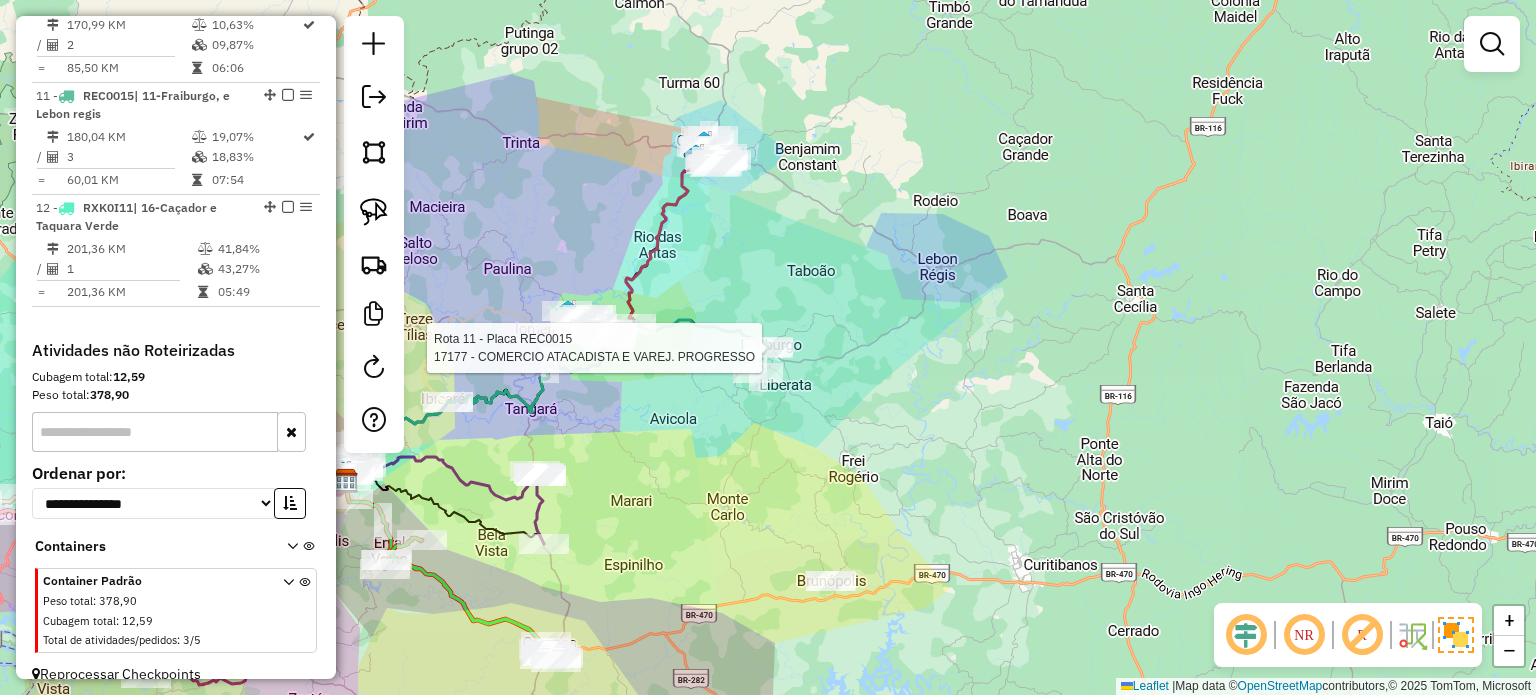 select on "*********" 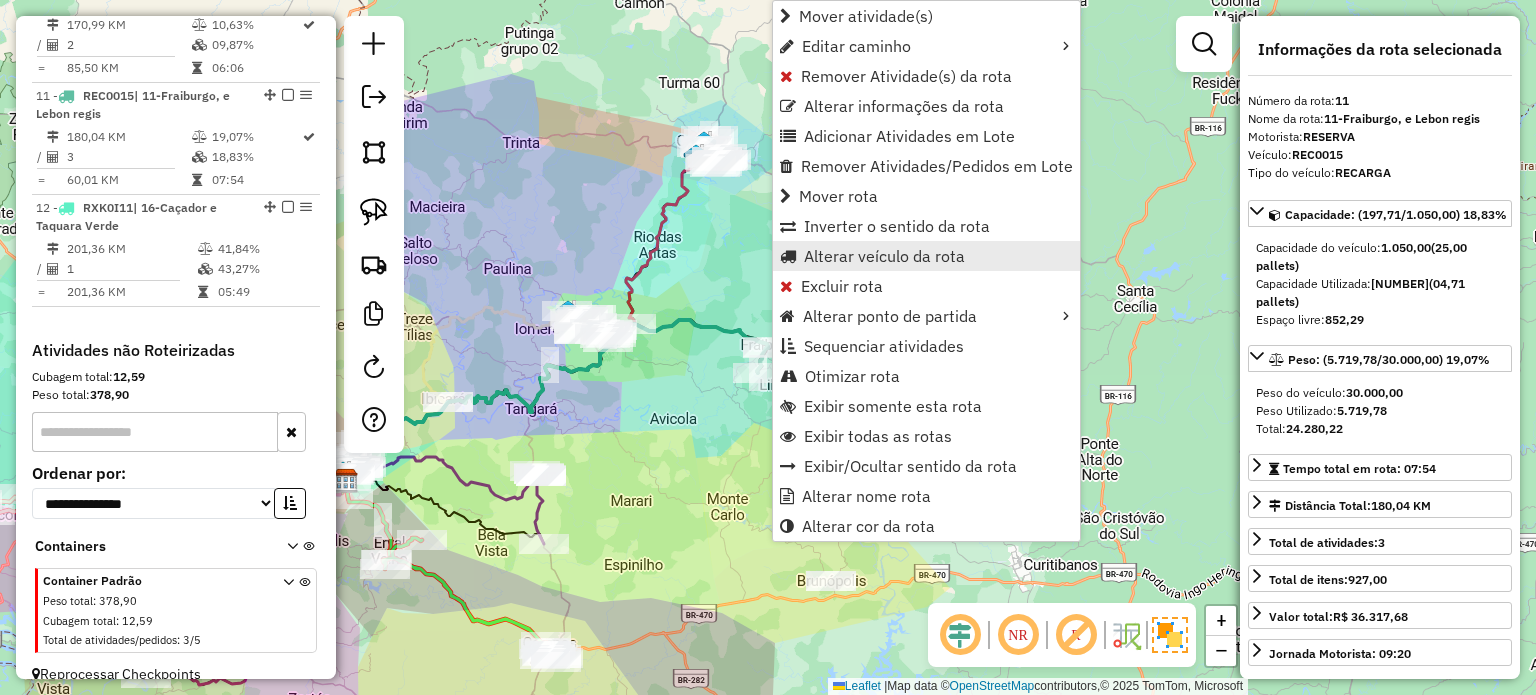 click on "Alterar veículo da rota" at bounding box center [884, 256] 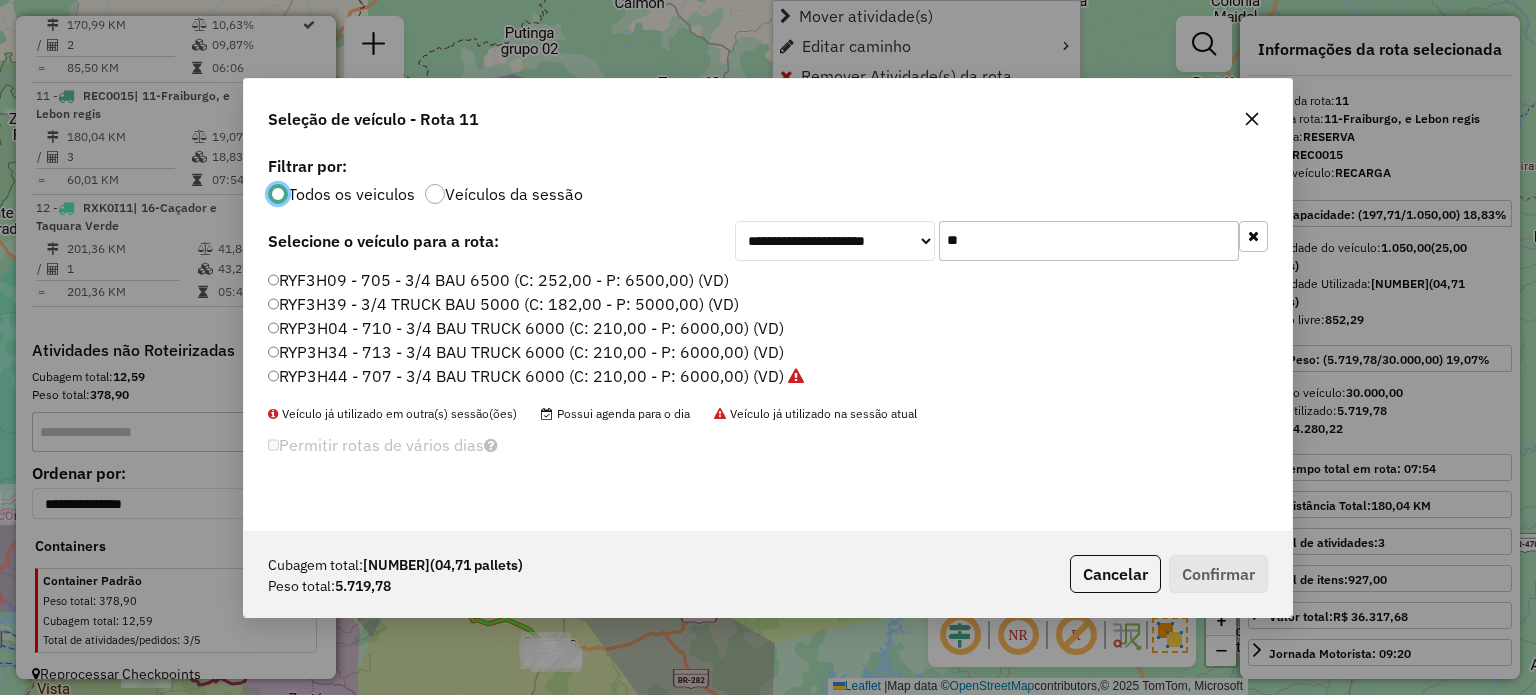 scroll, scrollTop: 10, scrollLeft: 6, axis: both 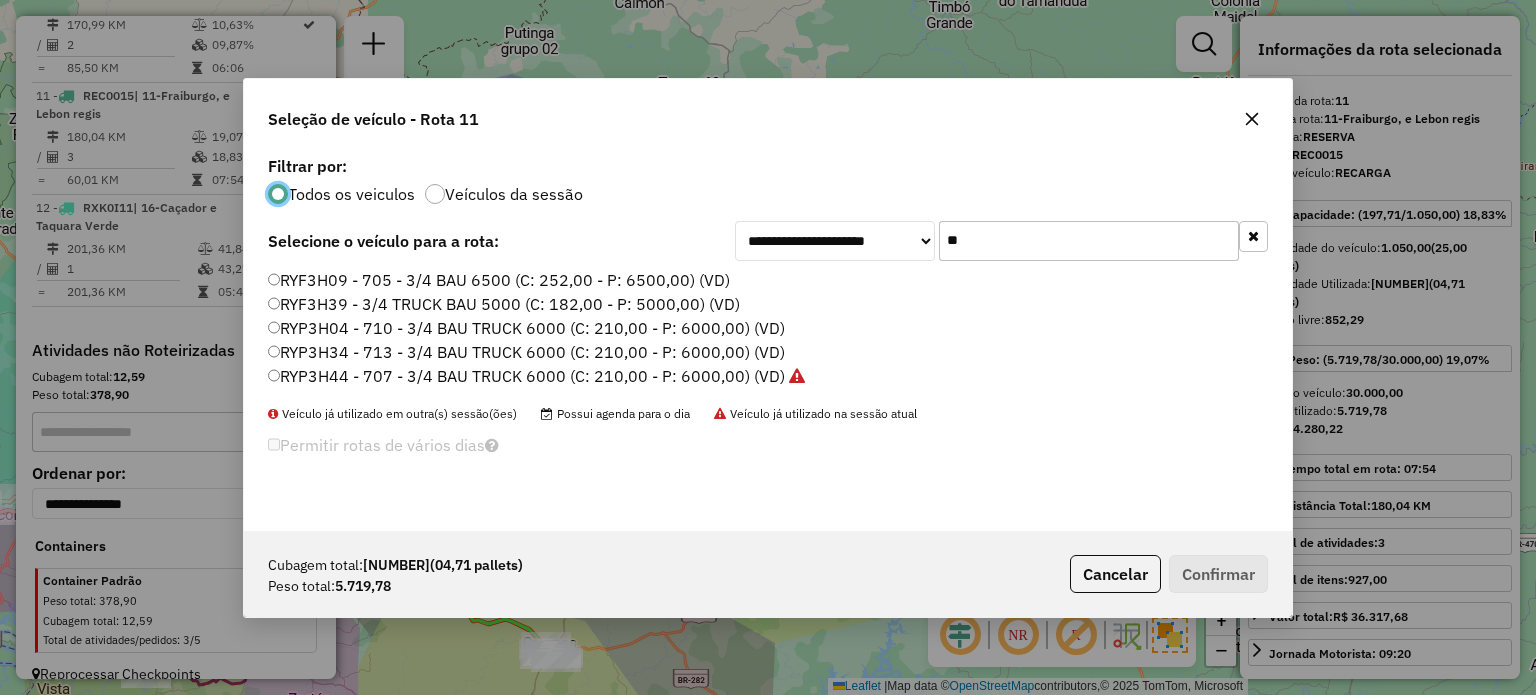 click on "**********" 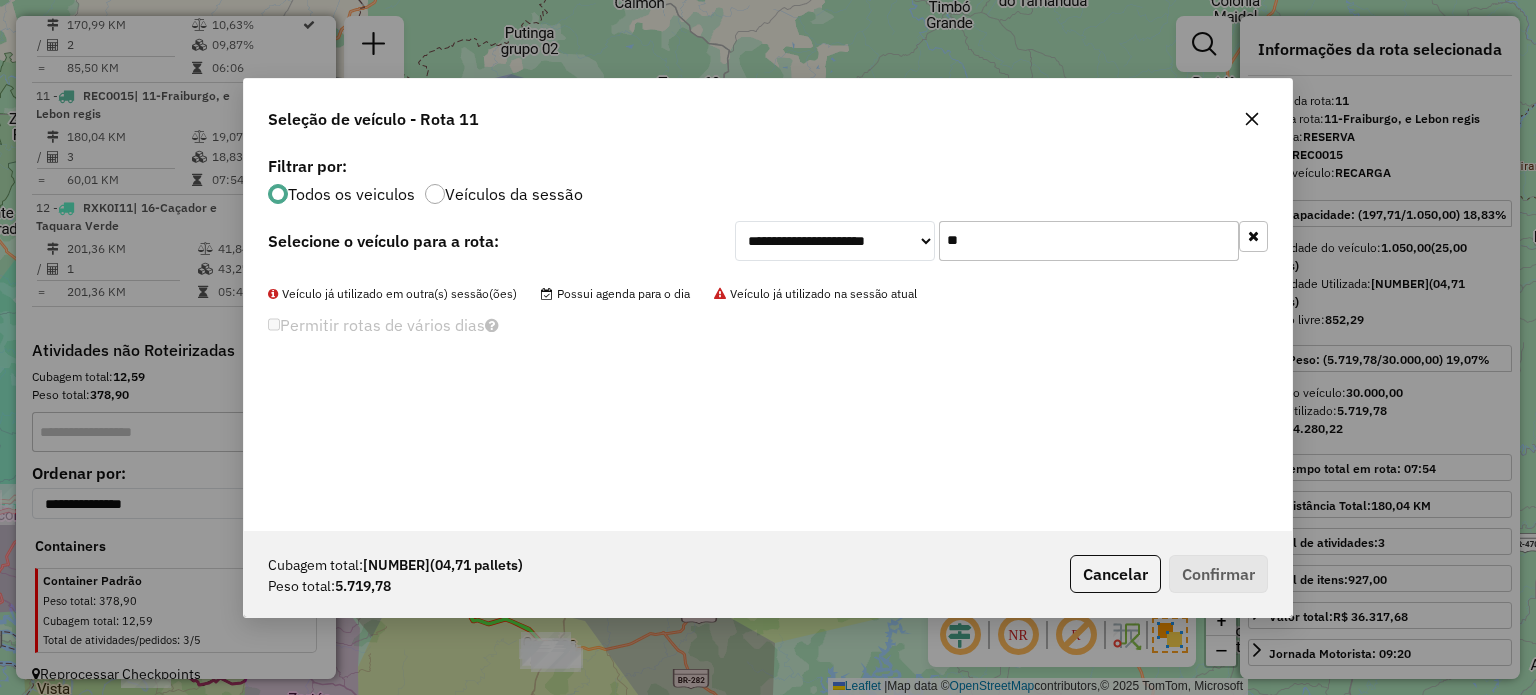type on "*" 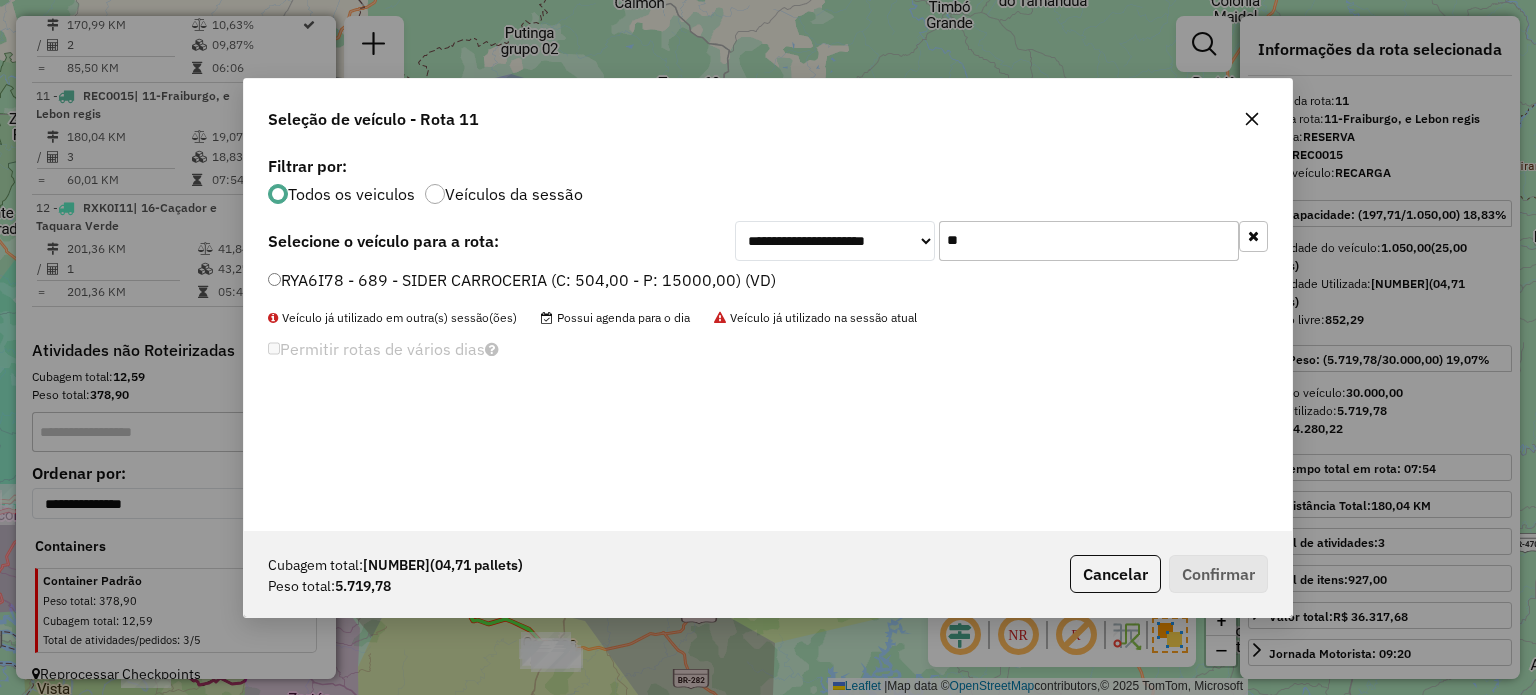 type on "**" 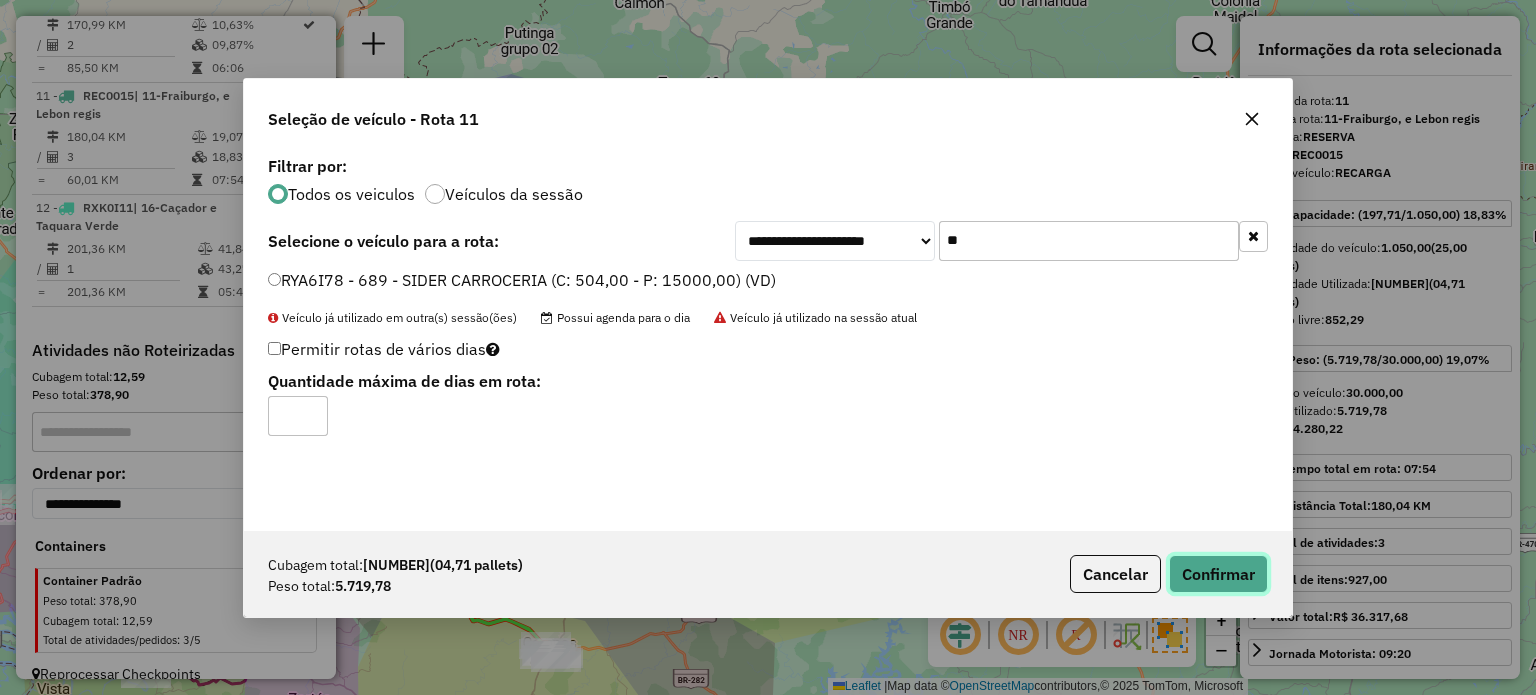 drag, startPoint x: 1208, startPoint y: 563, endPoint x: 1089, endPoint y: 426, distance: 181.46625 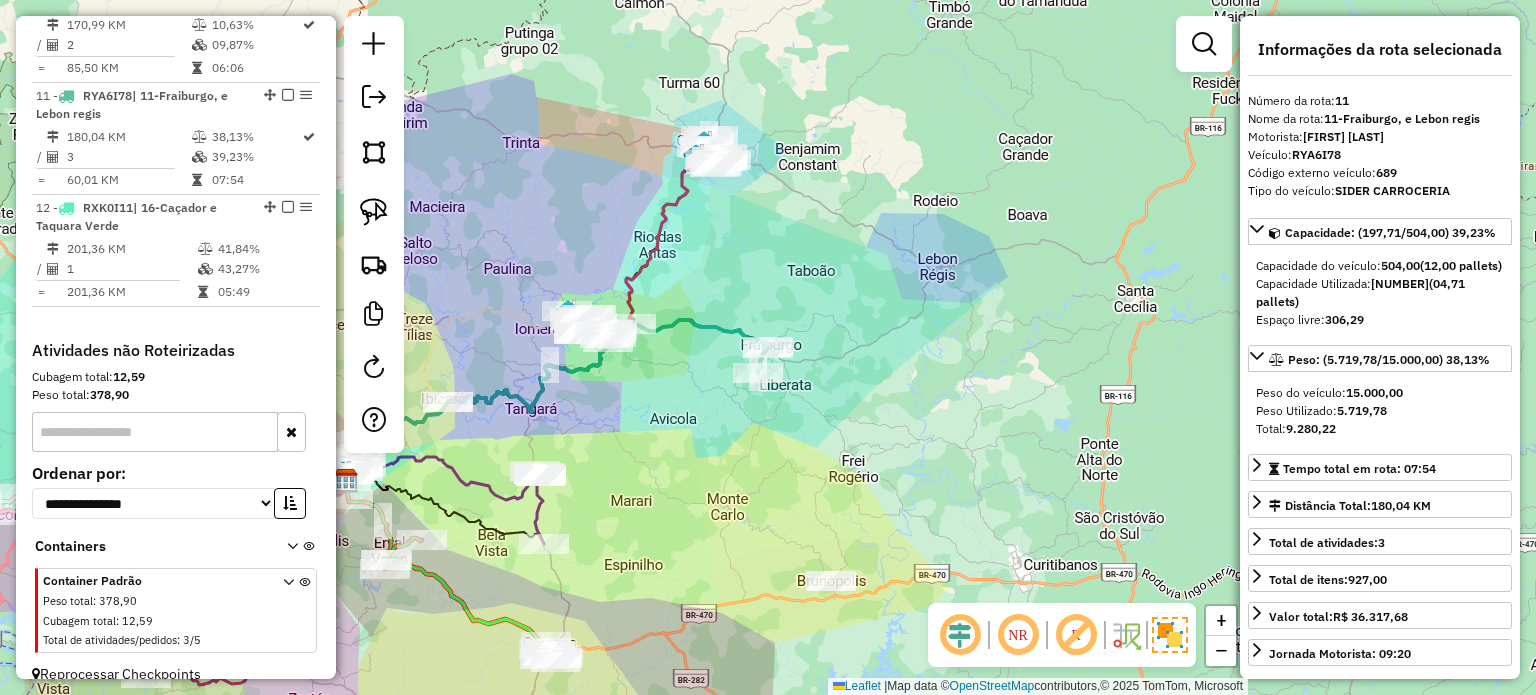 drag, startPoint x: 836, startPoint y: 478, endPoint x: 842, endPoint y: 424, distance: 54.33231 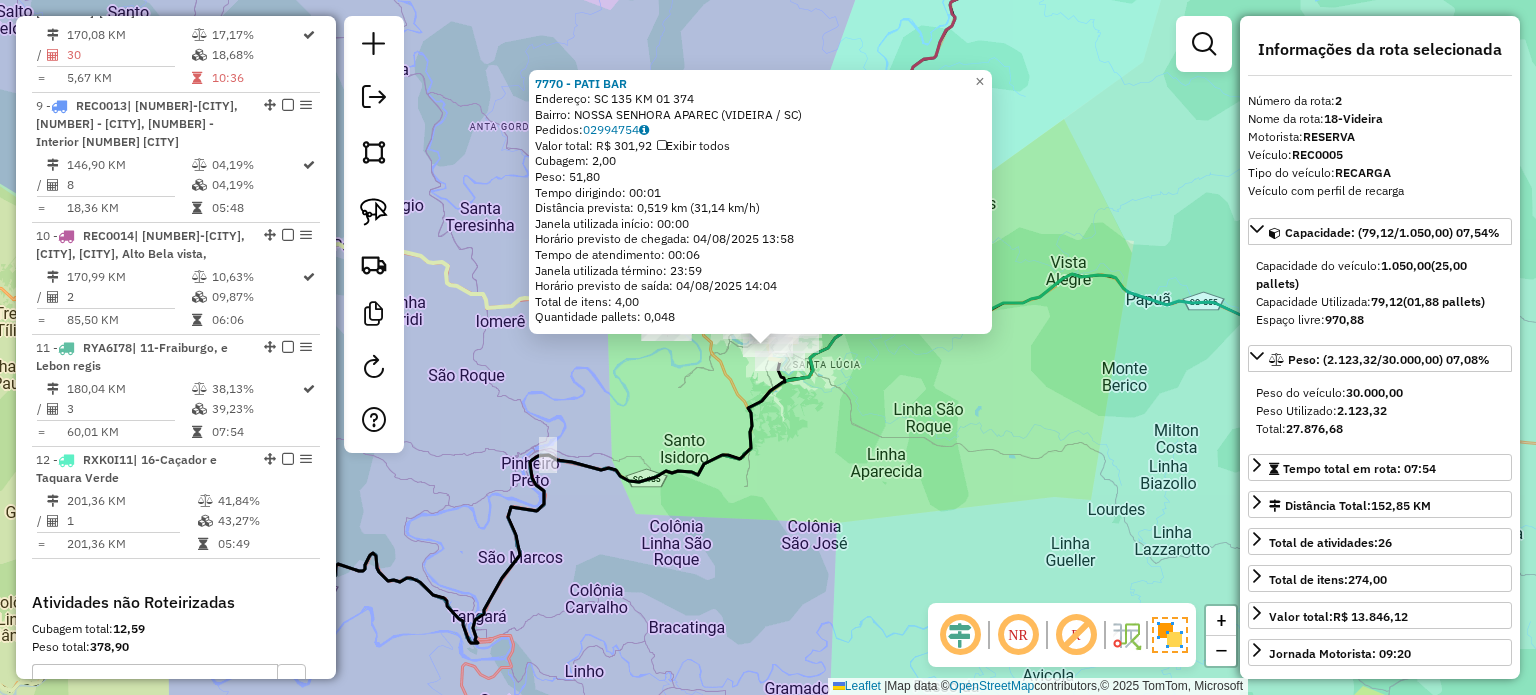 scroll, scrollTop: 910, scrollLeft: 0, axis: vertical 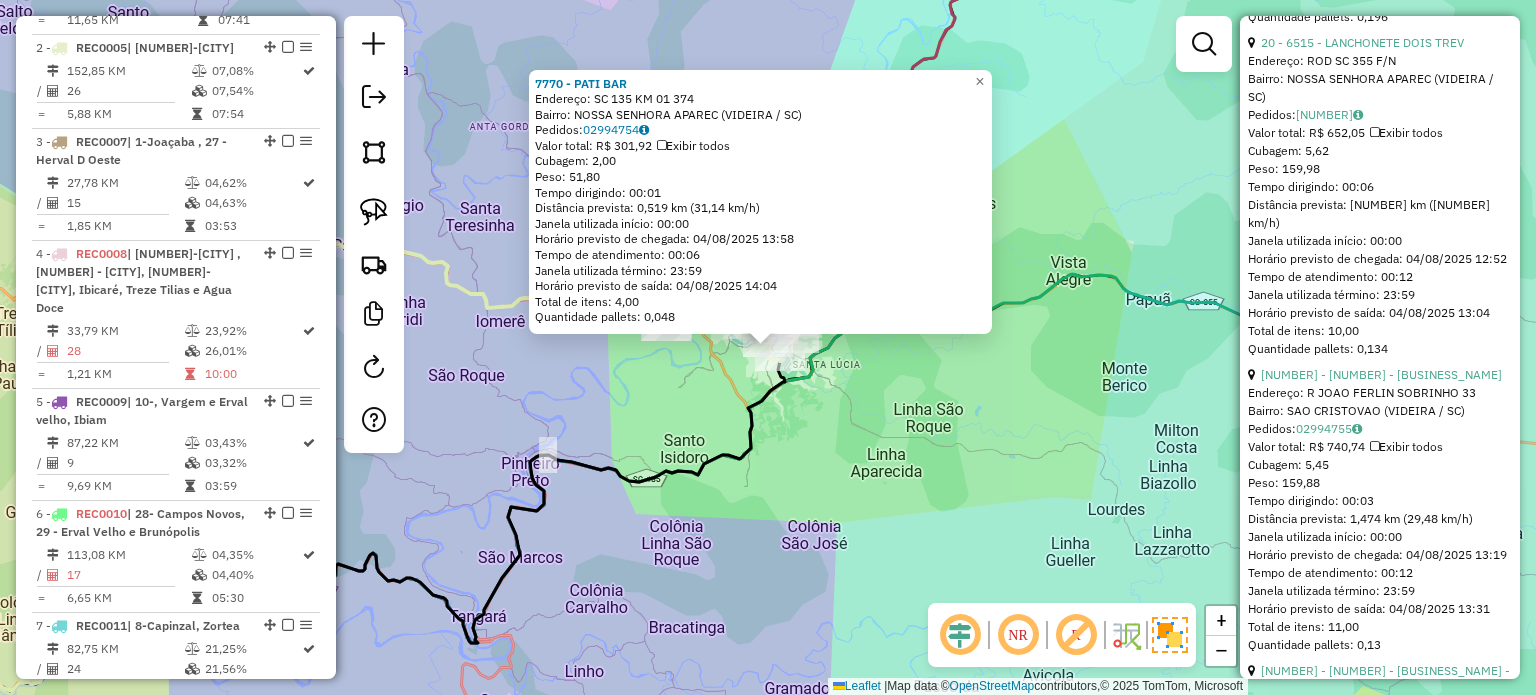 click on "7770 - PATI BAR  Endereço:  SC 135 KM 01 374   Bairro: NOSSA SENHORA APAREC (VIDEIRA / SC)   Pedidos:  02994754   Valor total: R$ 301,92   Exibir todos   Cubagem: 2,00  Peso: 51,80  Tempo dirigindo: 00:01   Distância prevista: 0,519 km (31,14 km/h)   Janela utilizada início: 00:00   Horário previsto de chegada: 04/08/2025 13:58   Tempo de atendimento: 00:06   Janela utilizada término: 23:59   Horário previsto de saída: 04/08/2025 14:04   Total de itens: 4,00   Quantidade pallets: 0,048  × Janela de atendimento Grade de atendimento Capacidade Transportadoras Veículos Cliente Pedidos  Rotas Selecione os dias de semana para filtrar as janelas de atendimento  Seg   Ter   Qua   Qui   Sex   Sáb   Dom  Informe o período da janela de atendimento: De: Até:  Filtrar exatamente a janela do cliente  Considerar janela de atendimento padrão  Selecione os dias de semana para filtrar as grades de atendimento  Seg   Ter   Qua   Qui   Sex   Sáb   Dom   Considerar clientes sem dia de atendimento cadastrado  De:  +" 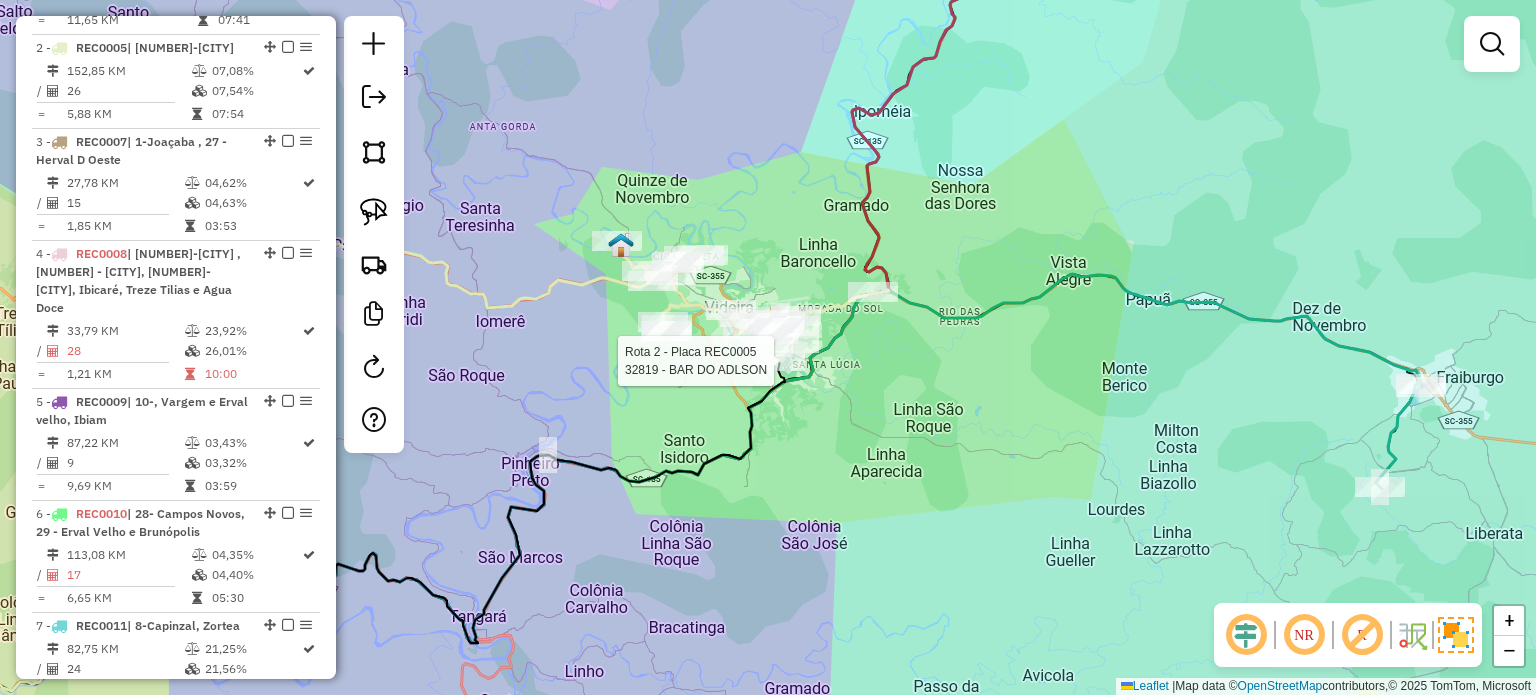 select on "*********" 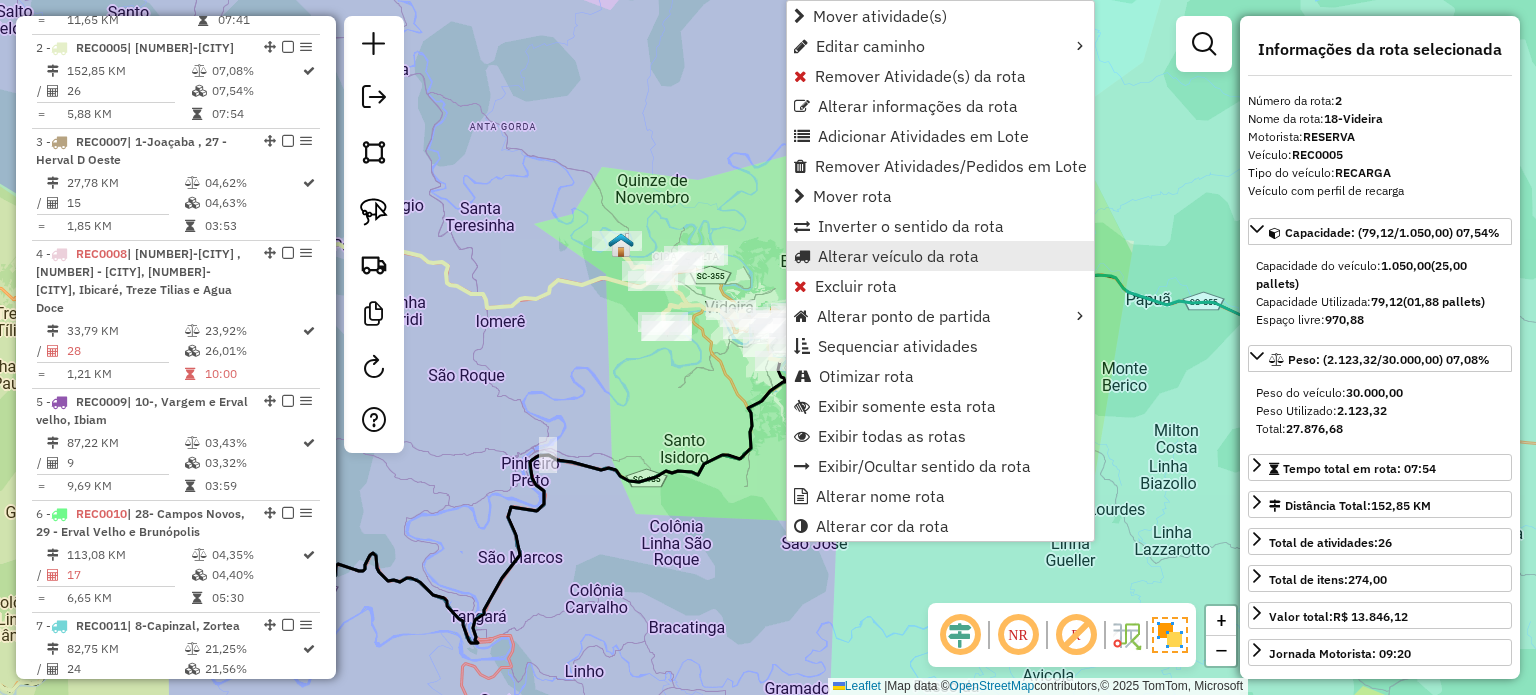 click on "Alterar veículo da rota" at bounding box center [898, 256] 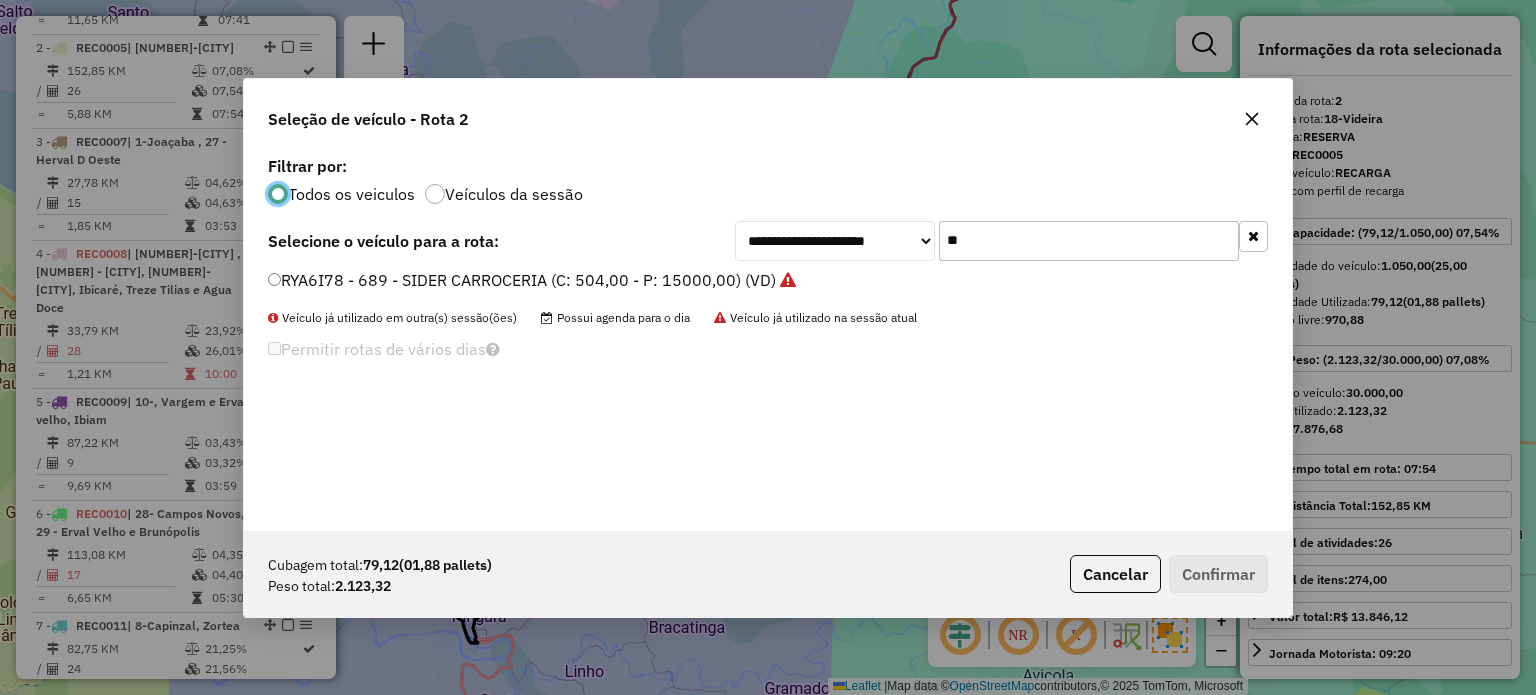 scroll, scrollTop: 10, scrollLeft: 6, axis: both 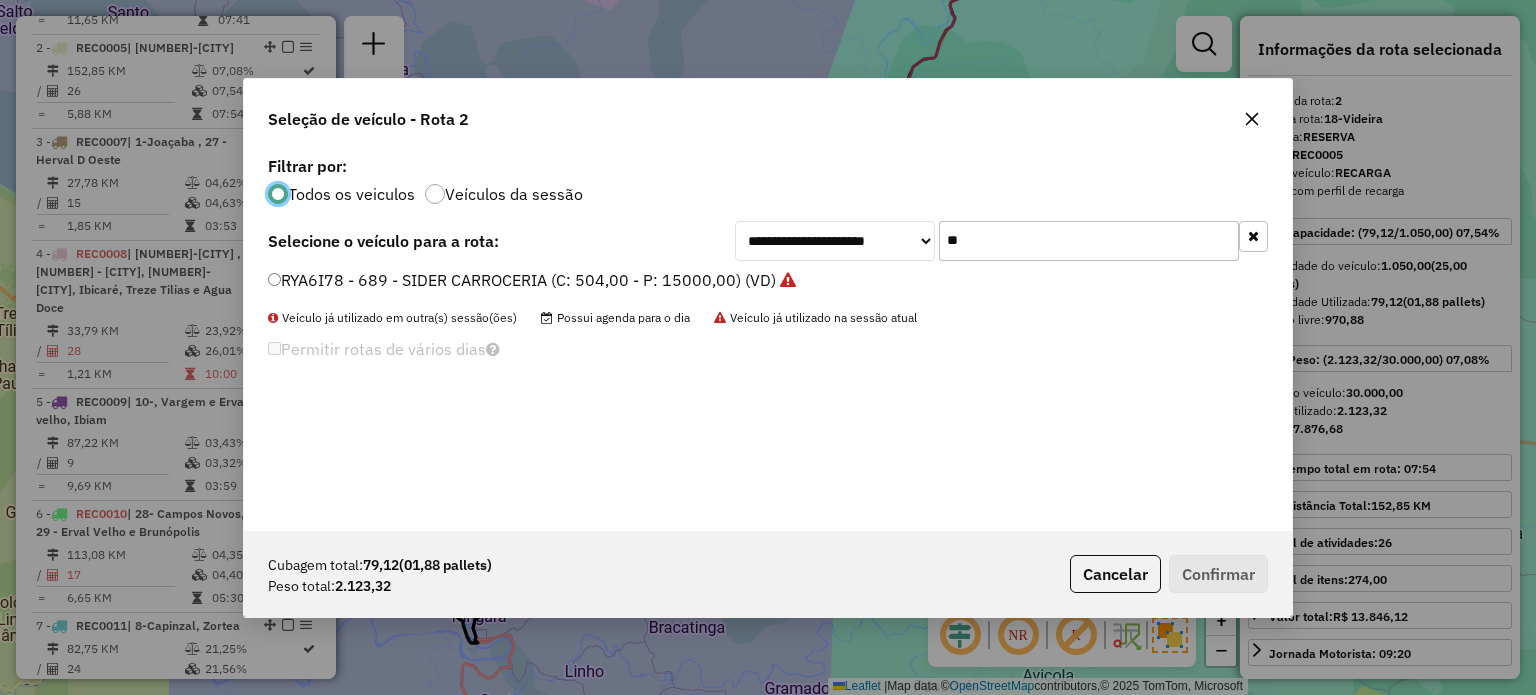 drag, startPoint x: 901, startPoint y: 243, endPoint x: 881, endPoint y: 238, distance: 20.615528 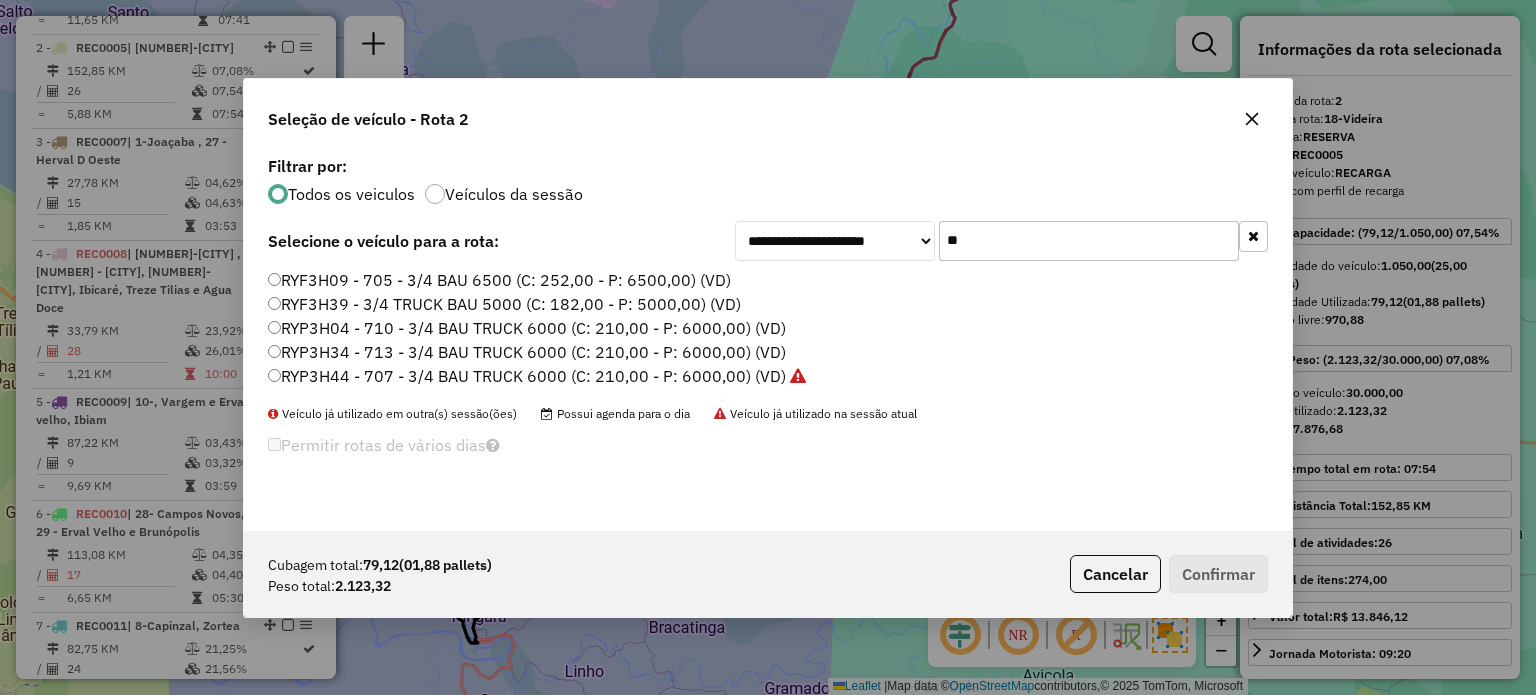 type on "**" 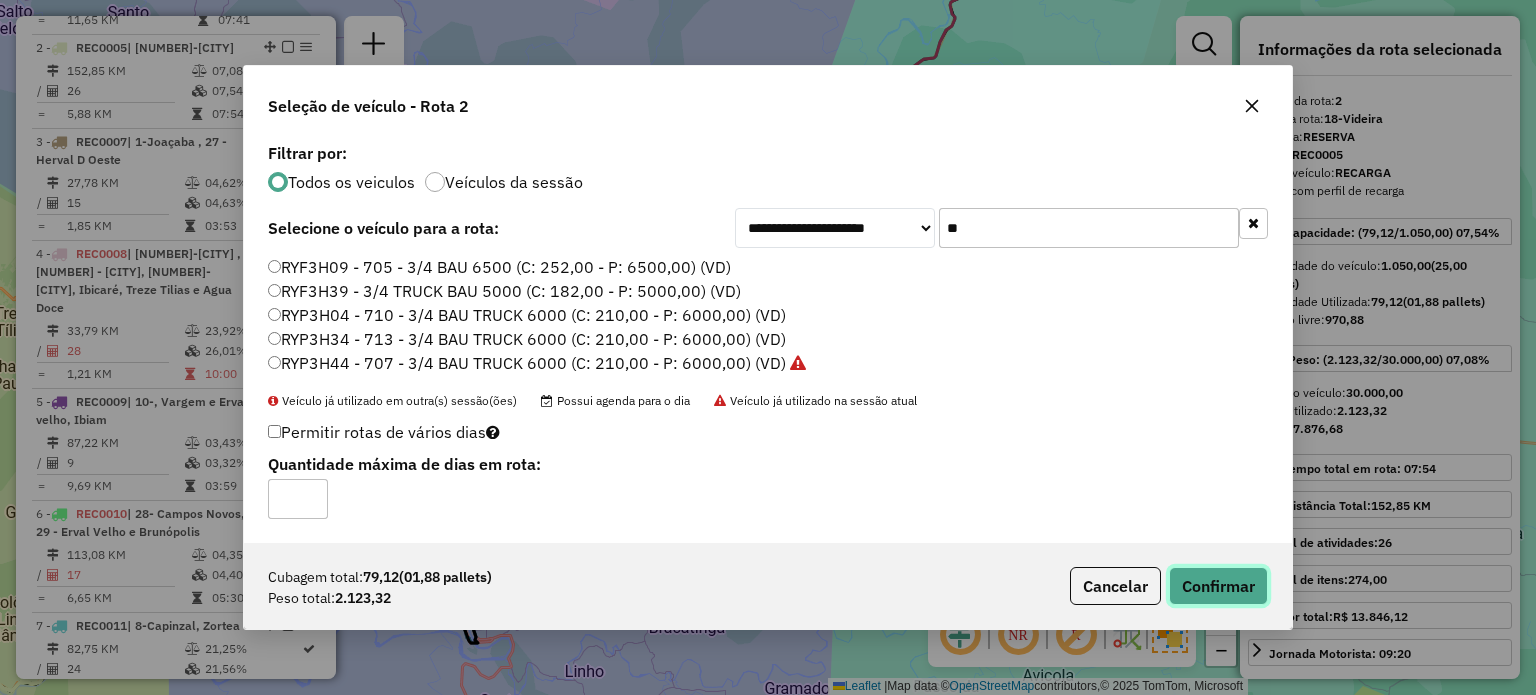 click on "Confirmar" 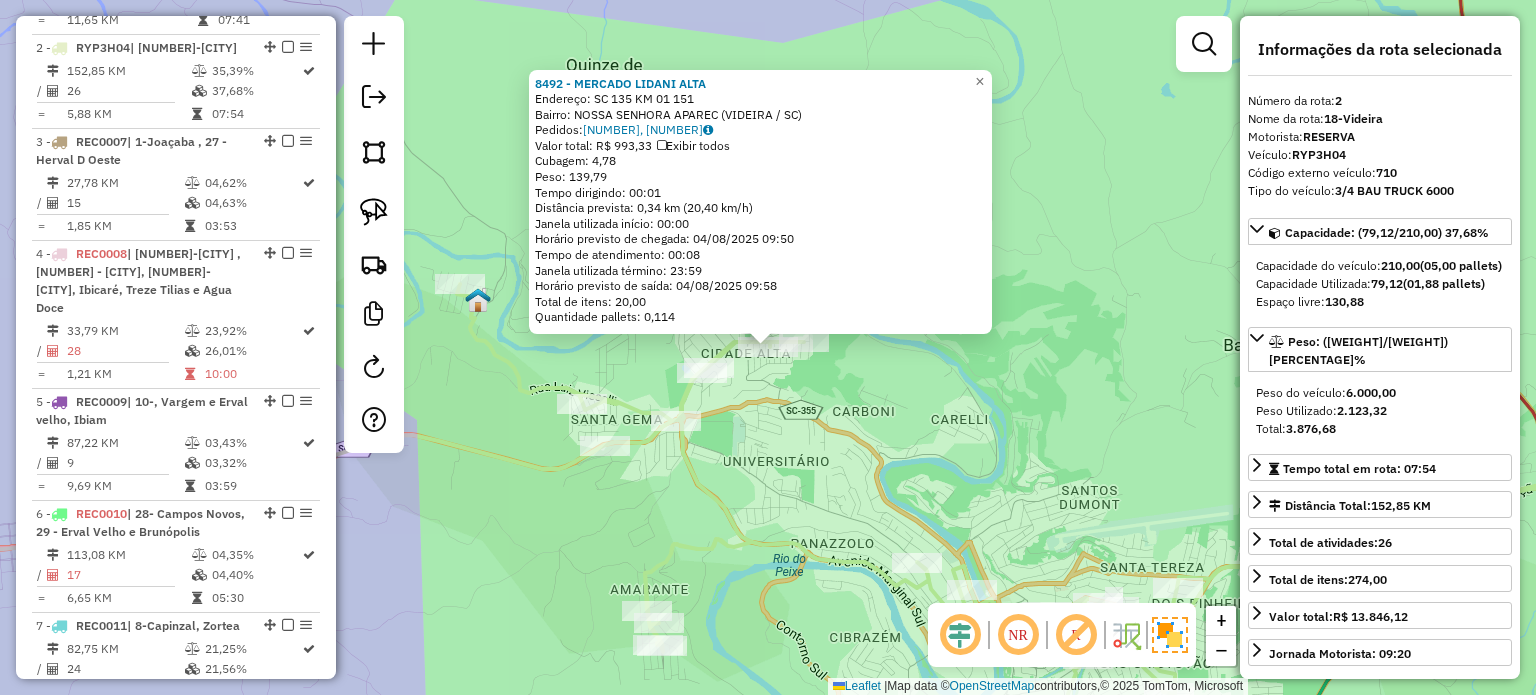 click on "8492 - MERCADO LIDANI ALTA  Endereço:  SC 135 KM 01 151   Bairro: NOSSA SENHORA APAREC (VIDEIRA / SC)   Pedidos:  02994534, 02994746   Valor total: R$ 993,33   Exibir todos   Cubagem: 4,78  Peso: 139,79  Tempo dirigindo: 00:01   Distância prevista: 0,34 km (20,40 km/h)   Janela utilizada início: 00:00   Horário previsto de chegada: 04/08/2025 09:50   Tempo de atendimento: 00:08   Janela utilizada término: 23:59   Horário previsto de saída: 04/08/2025 09:58   Total de itens: 20,00   Quantidade pallets: 0,114  × Janela de atendimento Grade de atendimento Capacidade Transportadoras Veículos Cliente Pedidos  Rotas Selecione os dias de semana para filtrar as janelas de atendimento  Seg   Ter   Qua   Qui   Sex   Sáb   Dom  Informe o período da janela de atendimento: De: Até:  Filtrar exatamente a janela do cliente  Considerar janela de atendimento padrão  Selecione os dias de semana para filtrar as grades de atendimento  Seg   Ter   Qua   Qui   Sex   Sáb   Dom   Peso mínimo:   Peso máximo:   De:  +" 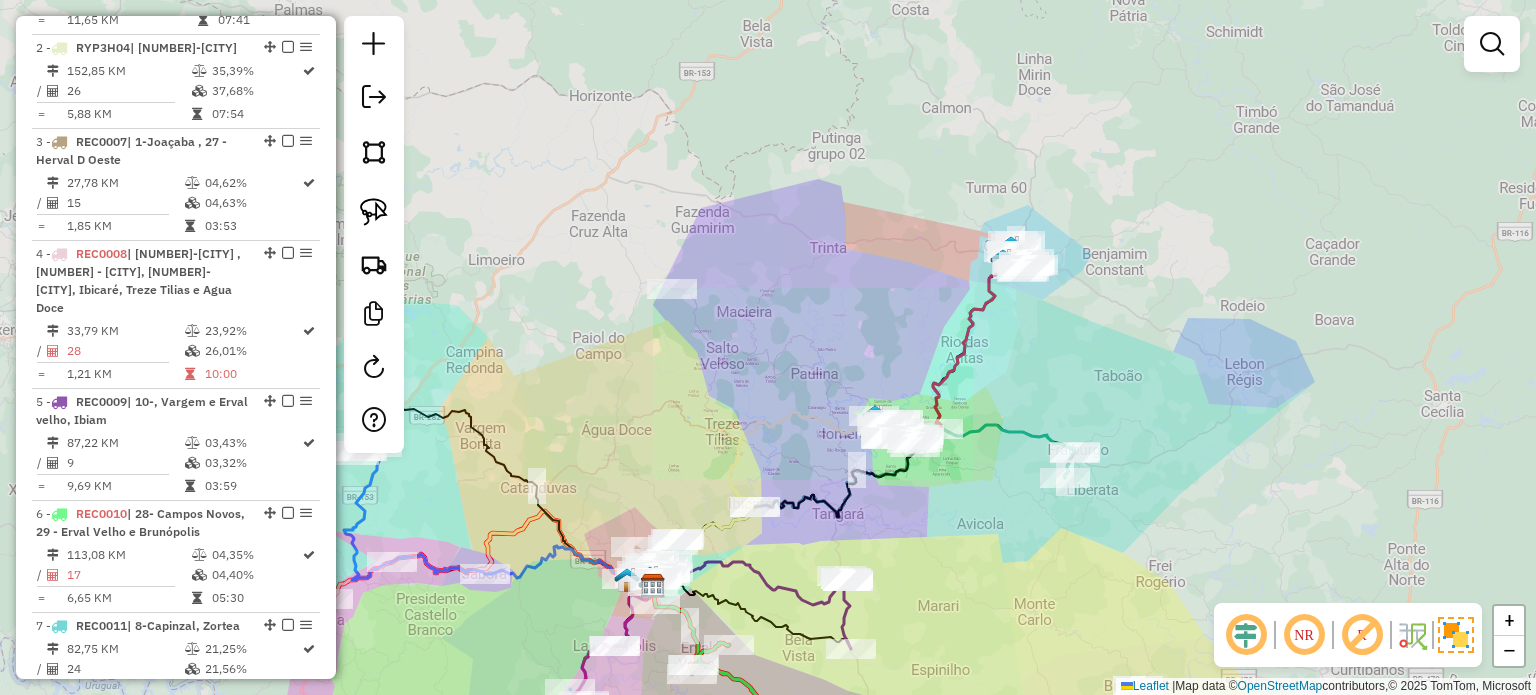 drag, startPoint x: 1019, startPoint y: 566, endPoint x: 1011, endPoint y: 341, distance: 225.14218 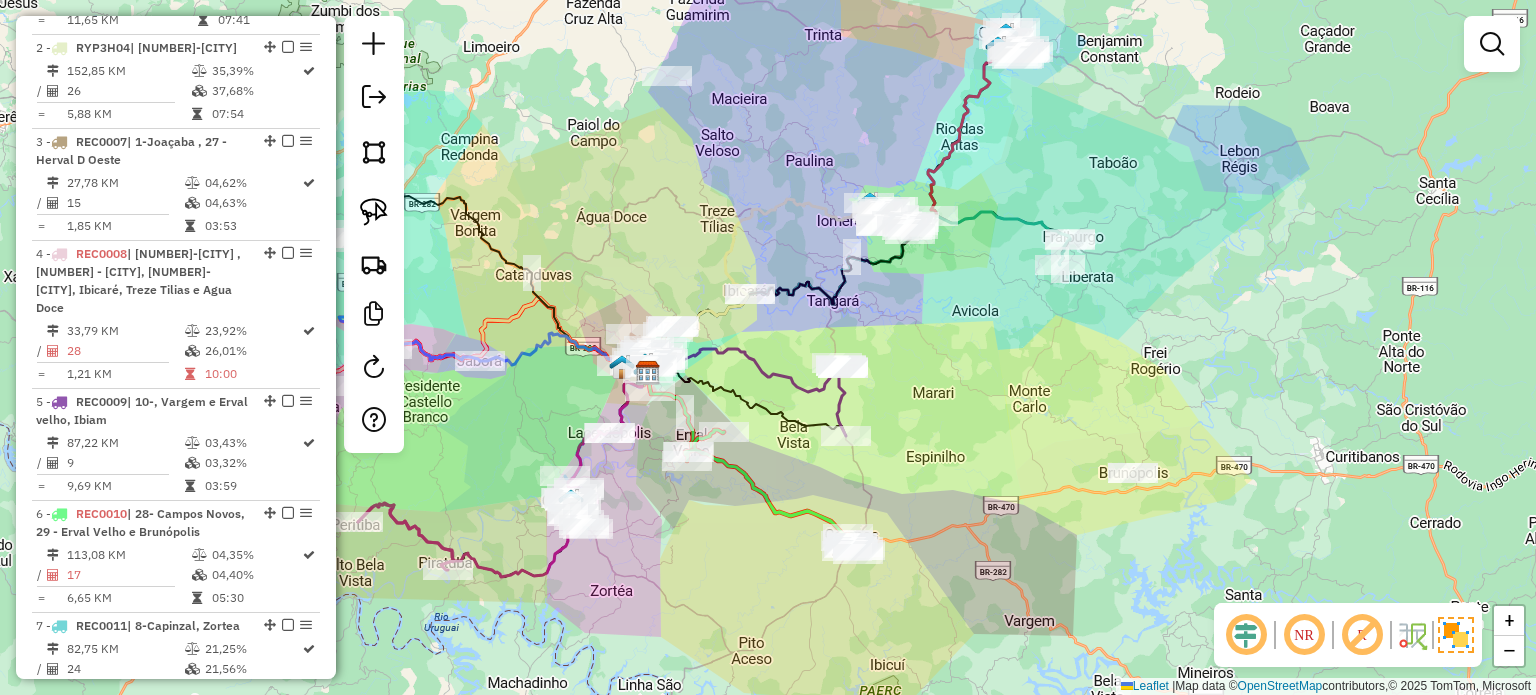 drag, startPoint x: 934, startPoint y: 381, endPoint x: 978, endPoint y: 395, distance: 46.173584 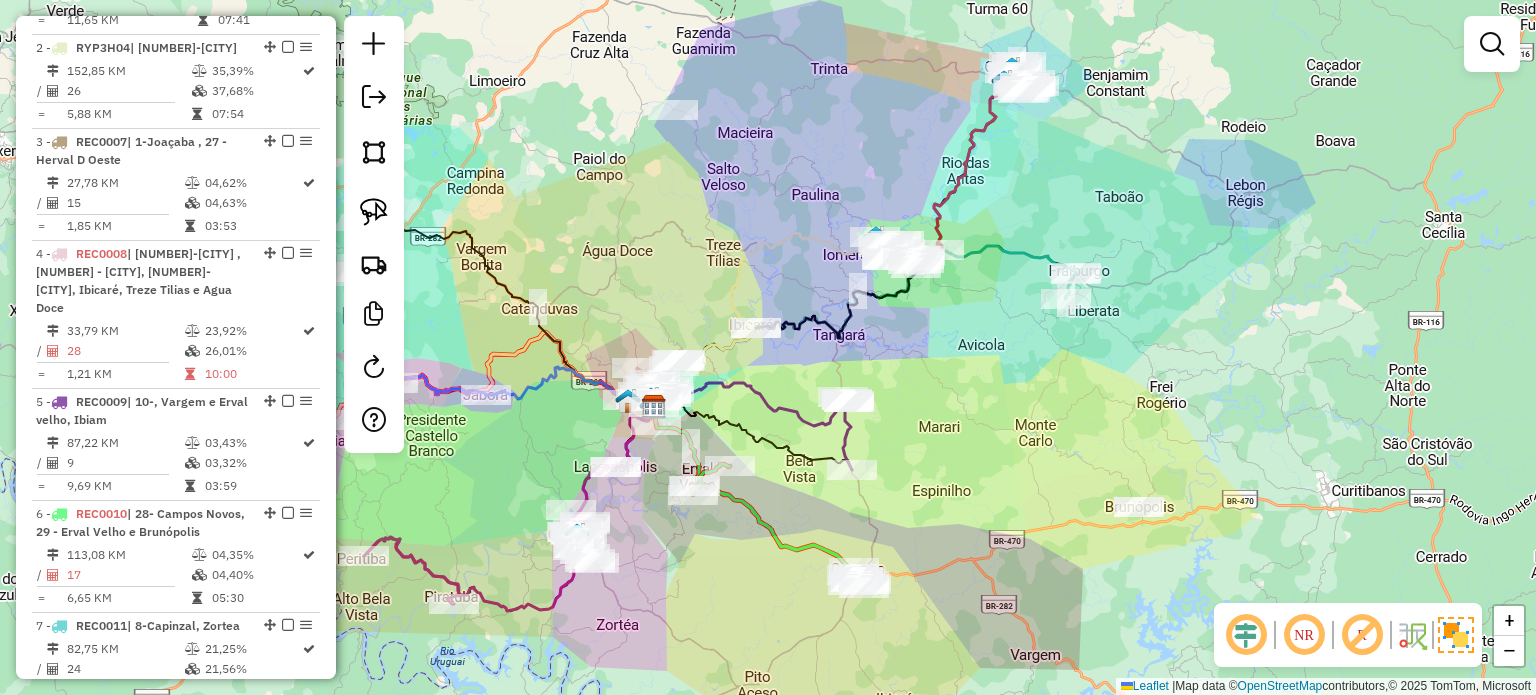 drag, startPoint x: 1051, startPoint y: 404, endPoint x: 1025, endPoint y: 415, distance: 28.231188 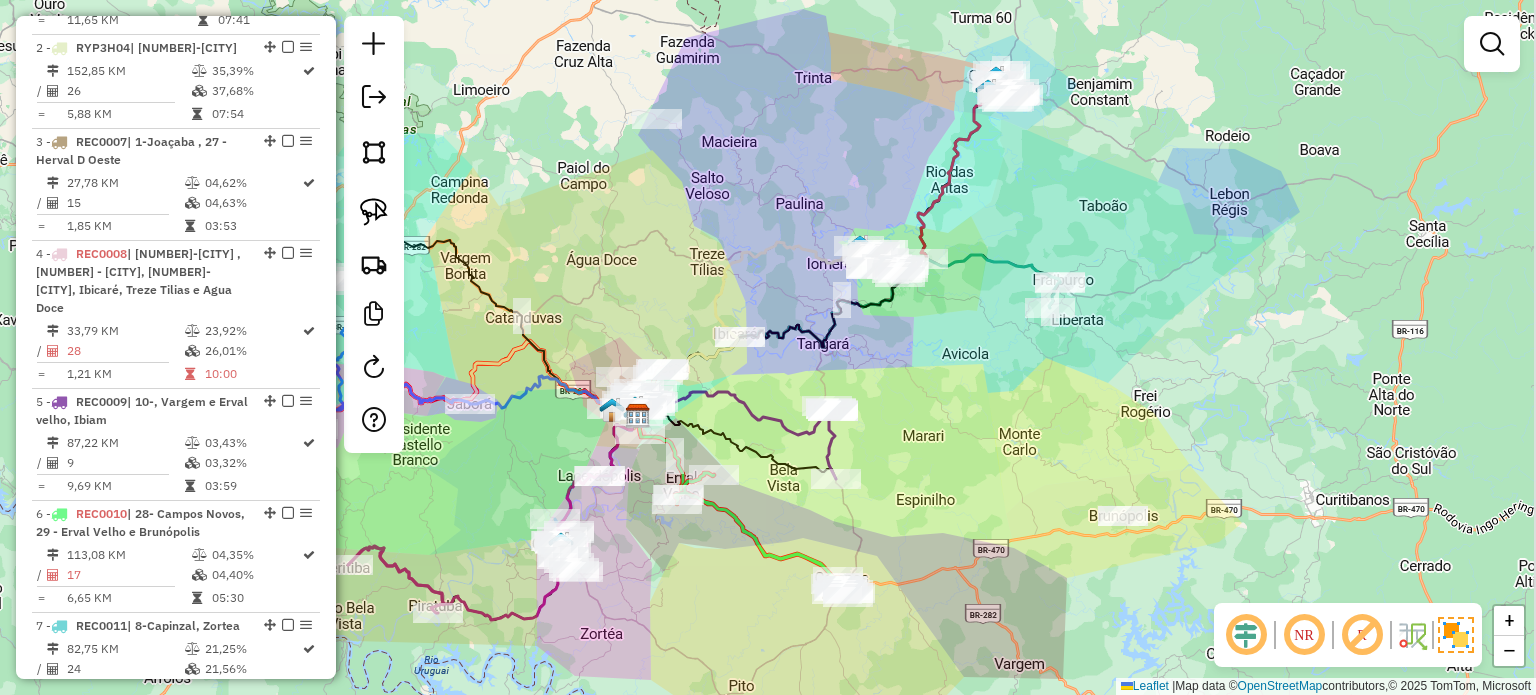 click on "Janela de atendimento Grade de atendimento Capacidade Transportadoras Veículos Cliente Pedidos  Rotas Selecione os dias de semana para filtrar as janelas de atendimento  Seg   Ter   Qua   Qui   Sex   Sáb   Dom  Informe o período da janela de atendimento: De: Até:  Filtrar exatamente a janela do cliente  Considerar janela de atendimento padrão  Selecione os dias de semana para filtrar as grades de atendimento  Seg   Ter   Qua   Qui   Sex   Sáb   Dom   Considerar clientes sem dia de atendimento cadastrado  Clientes fora do dia de atendimento selecionado Filtrar as atividades entre os valores definidos abaixo:  Peso mínimo:   Peso máximo:   Cubagem mínima:   Cubagem máxima:   De:   Até:  Filtrar as atividades entre o tempo de atendimento definido abaixo:  De:   Até:   Considerar capacidade total dos clientes não roteirizados Transportadora: Selecione um ou mais itens Tipo de veículo: Selecione um ou mais itens Veículo: Selecione um ou mais itens Motorista: Selecione um ou mais itens Nome: Rótulo:" 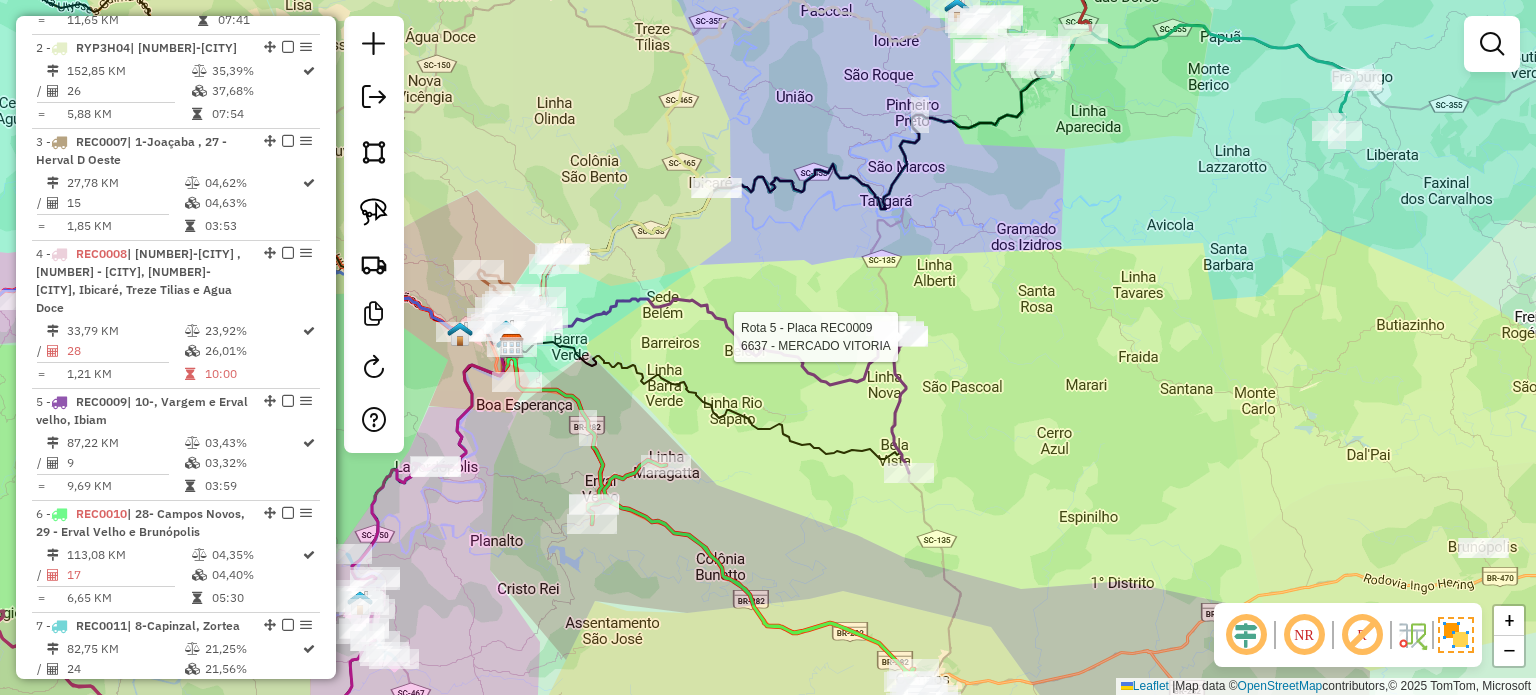 select on "*********" 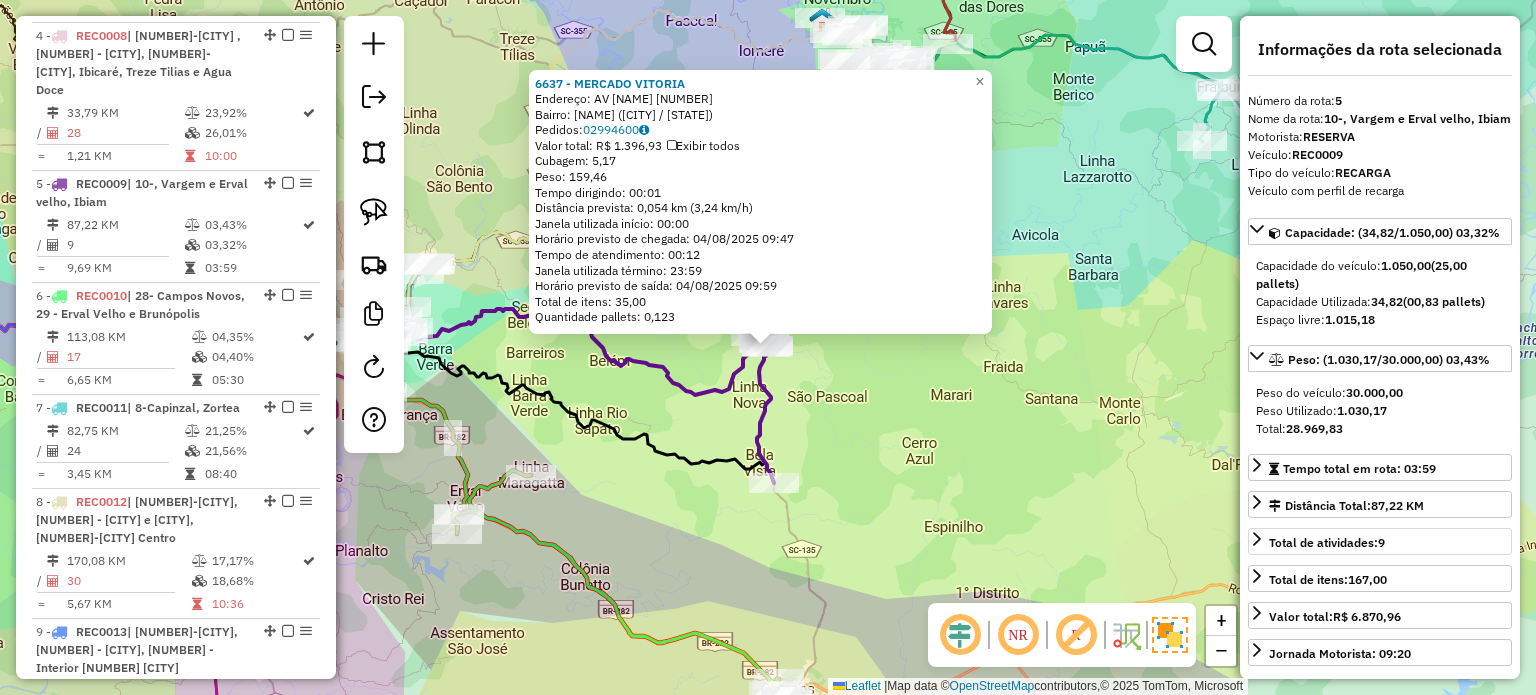 scroll, scrollTop: 1245, scrollLeft: 0, axis: vertical 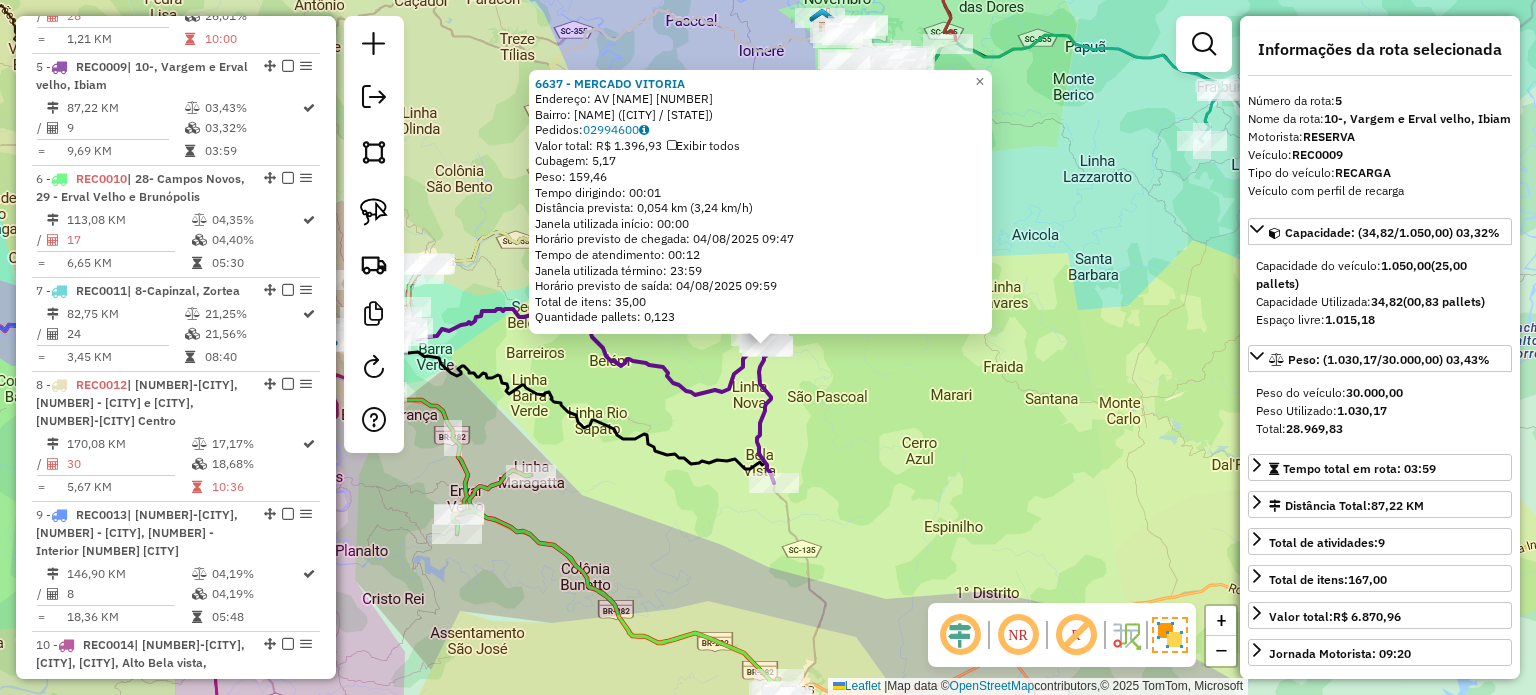click on "6637 - MERCADO VITORIA  Endereço:  AV VINTE DE JULHO 1160   Bairro: CENTRO (IBIAM / SC)   Pedidos:  02994600   Valor total: R$ 1.396,93   Exibir todos   Cubagem: 5,17  Peso: 159,46  Tempo dirigindo: 00:01   Distância prevista: 0,054 km (3,24 km/h)   Janela utilizada início: 00:00   Horário previsto de chegada: 04/08/2025 09:47   Tempo de atendimento: 00:12   Janela utilizada término: 23:59   Horário previsto de saída: 04/08/2025 09:59   Total de itens: 35,00   Quantidade pallets: 0,123  × Janela de atendimento Grade de atendimento Capacidade Transportadoras Veículos Cliente Pedidos  Rotas Selecione os dias de semana para filtrar as janelas de atendimento  Seg   Ter   Qua   Qui   Sex   Sáb   Dom  Informe o período da janela de atendimento: De: Até:  Filtrar exatamente a janela do cliente  Considerar janela de atendimento padrão  Selecione os dias de semana para filtrar as grades de atendimento  Seg   Ter   Qua   Qui   Sex   Sáb   Dom   Considerar clientes sem dia de atendimento cadastrado  De:  +" 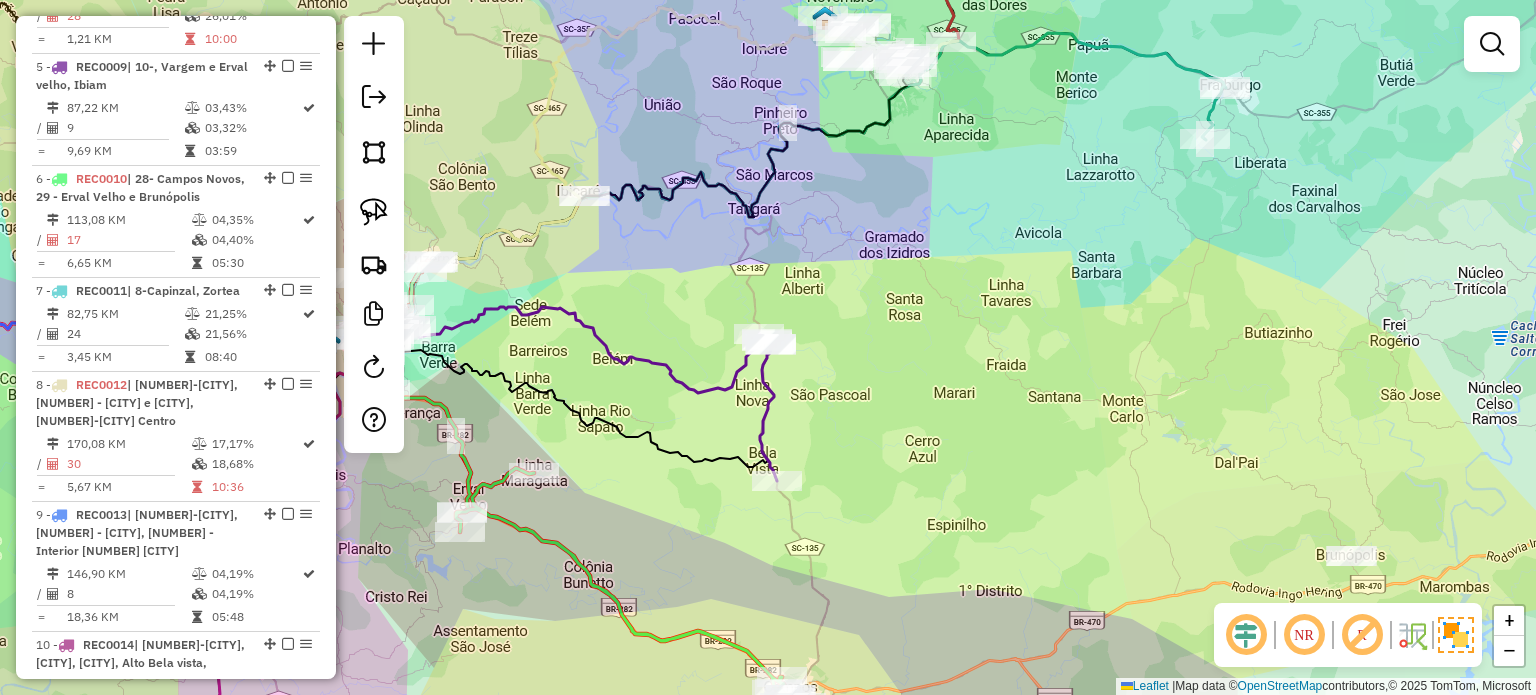 drag, startPoint x: 884, startPoint y: 454, endPoint x: 976, endPoint y: 395, distance: 109.29318 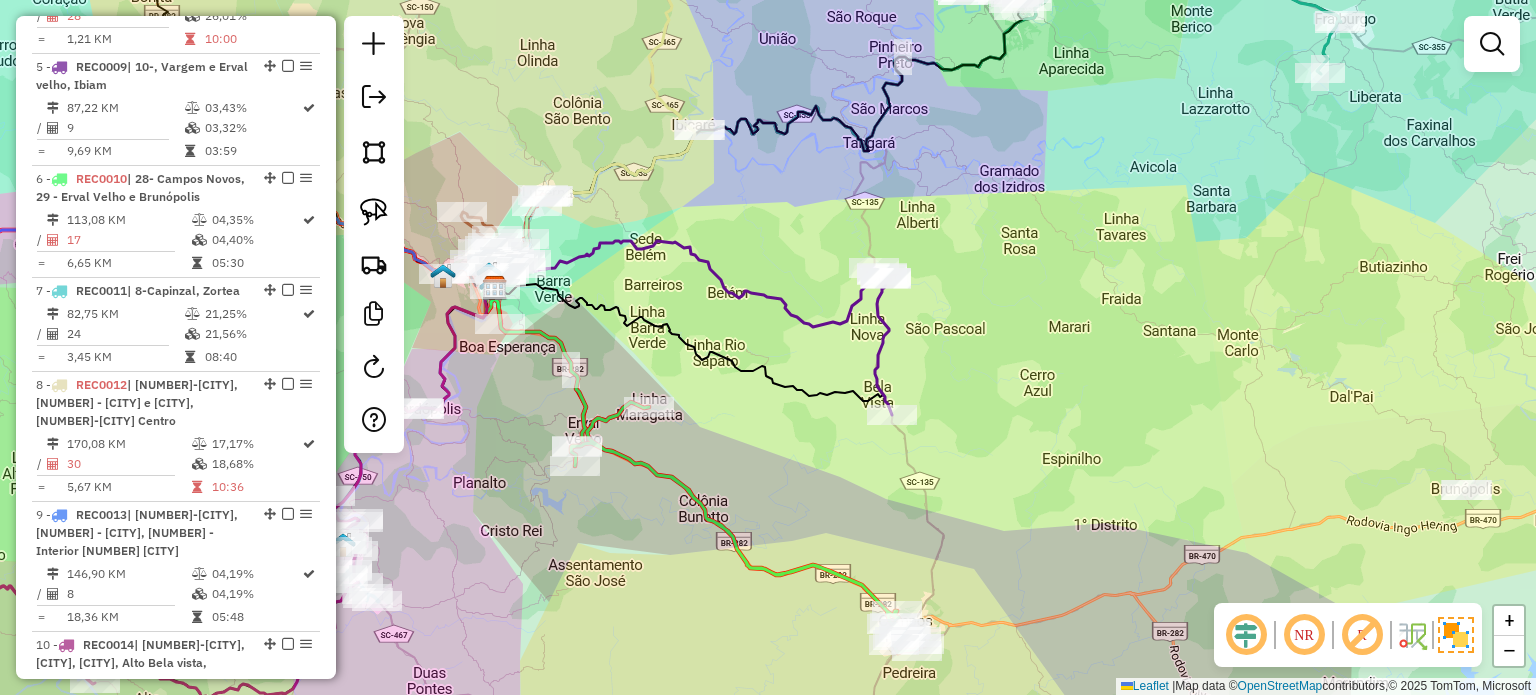 drag, startPoint x: 986, startPoint y: 353, endPoint x: 1066, endPoint y: 315, distance: 88.56636 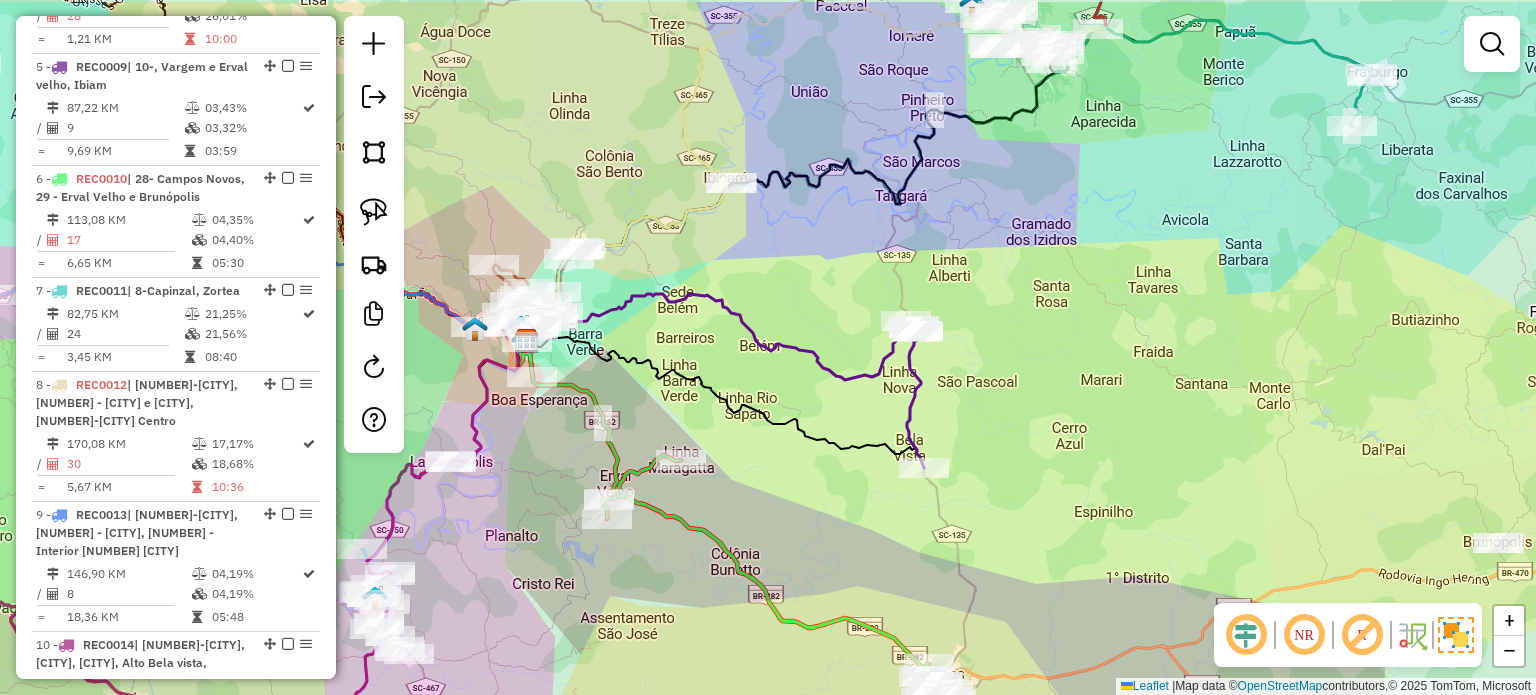 drag, startPoint x: 1081, startPoint y: 236, endPoint x: 1054, endPoint y: 309, distance: 77.83315 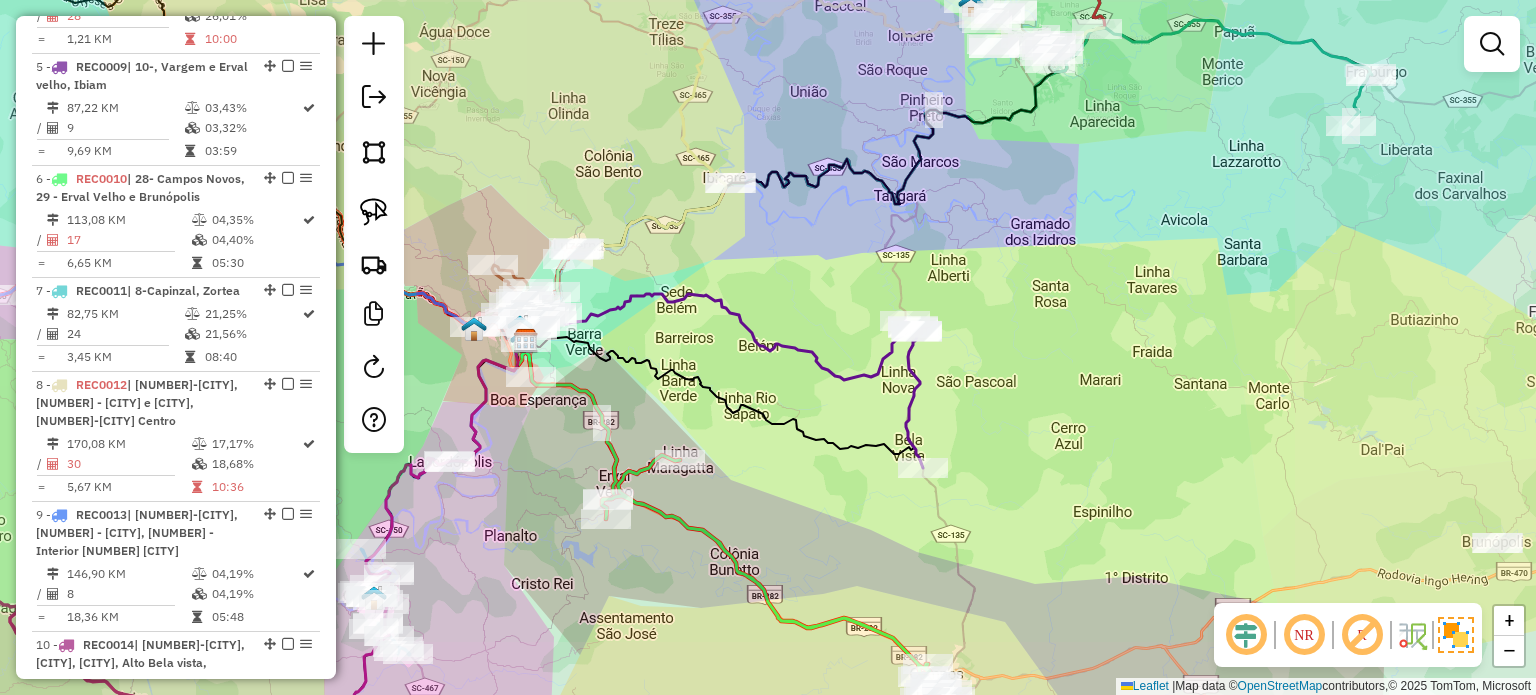 click on "Janela de atendimento Grade de atendimento Capacidade Transportadoras Veículos Cliente Pedidos  Rotas Selecione os dias de semana para filtrar as janelas de atendimento  Seg   Ter   Qua   Qui   Sex   Sáb   Dom  Informe o período da janela de atendimento: De: Até:  Filtrar exatamente a janela do cliente  Considerar janela de atendimento padrão  Selecione os dias de semana para filtrar as grades de atendimento  Seg   Ter   Qua   Qui   Sex   Sáb   Dom   Considerar clientes sem dia de atendimento cadastrado  Clientes fora do dia de atendimento selecionado Filtrar as atividades entre os valores definidos abaixo:  Peso mínimo:   Peso máximo:   Cubagem mínima:   Cubagem máxima:   De:   Até:  Filtrar as atividades entre o tempo de atendimento definido abaixo:  De:   Até:   Considerar capacidade total dos clientes não roteirizados Transportadora: Selecione um ou mais itens Tipo de veículo: Selecione um ou mais itens Veículo: Selecione um ou mais itens Motorista: Selecione um ou mais itens Nome: Rótulo:" 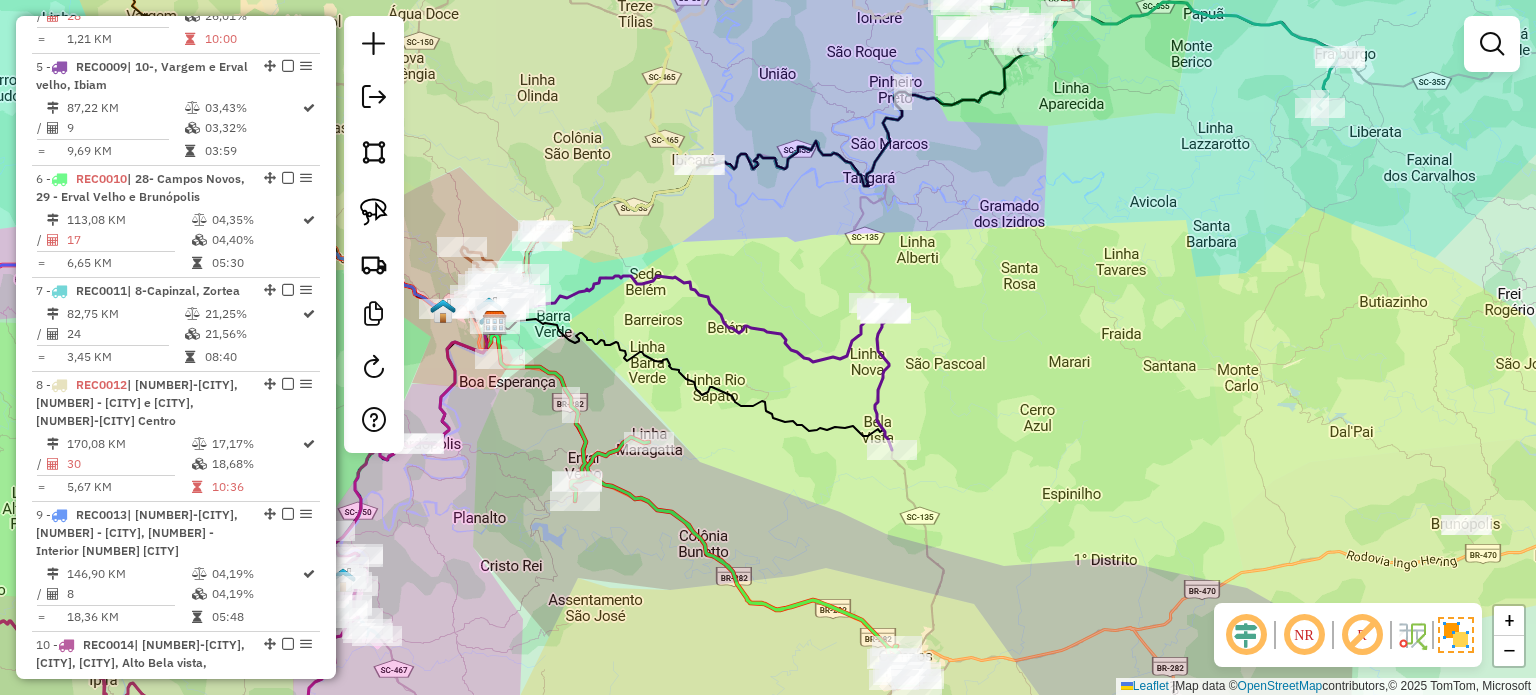 drag, startPoint x: 802, startPoint y: 251, endPoint x: 792, endPoint y: 263, distance: 15.6205 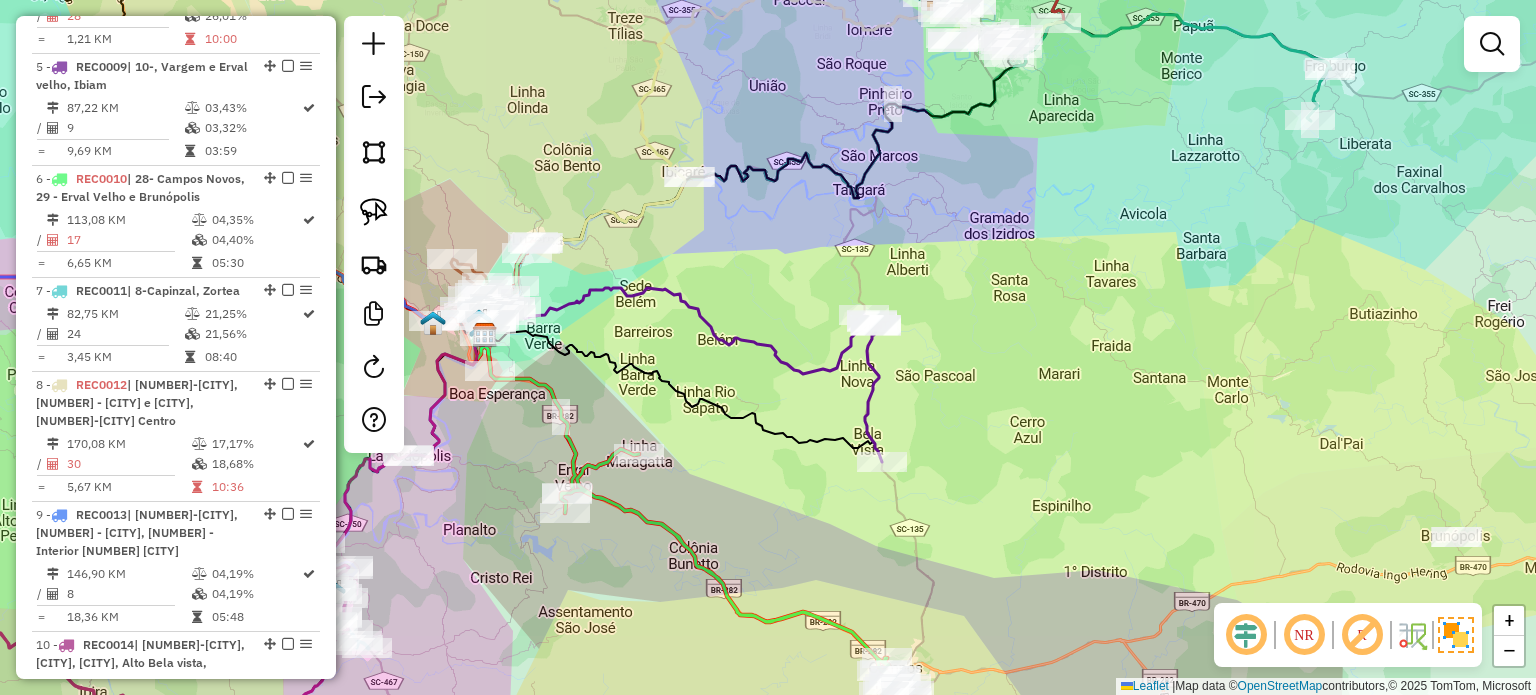 drag, startPoint x: 746, startPoint y: 255, endPoint x: 742, endPoint y: 268, distance: 13.601471 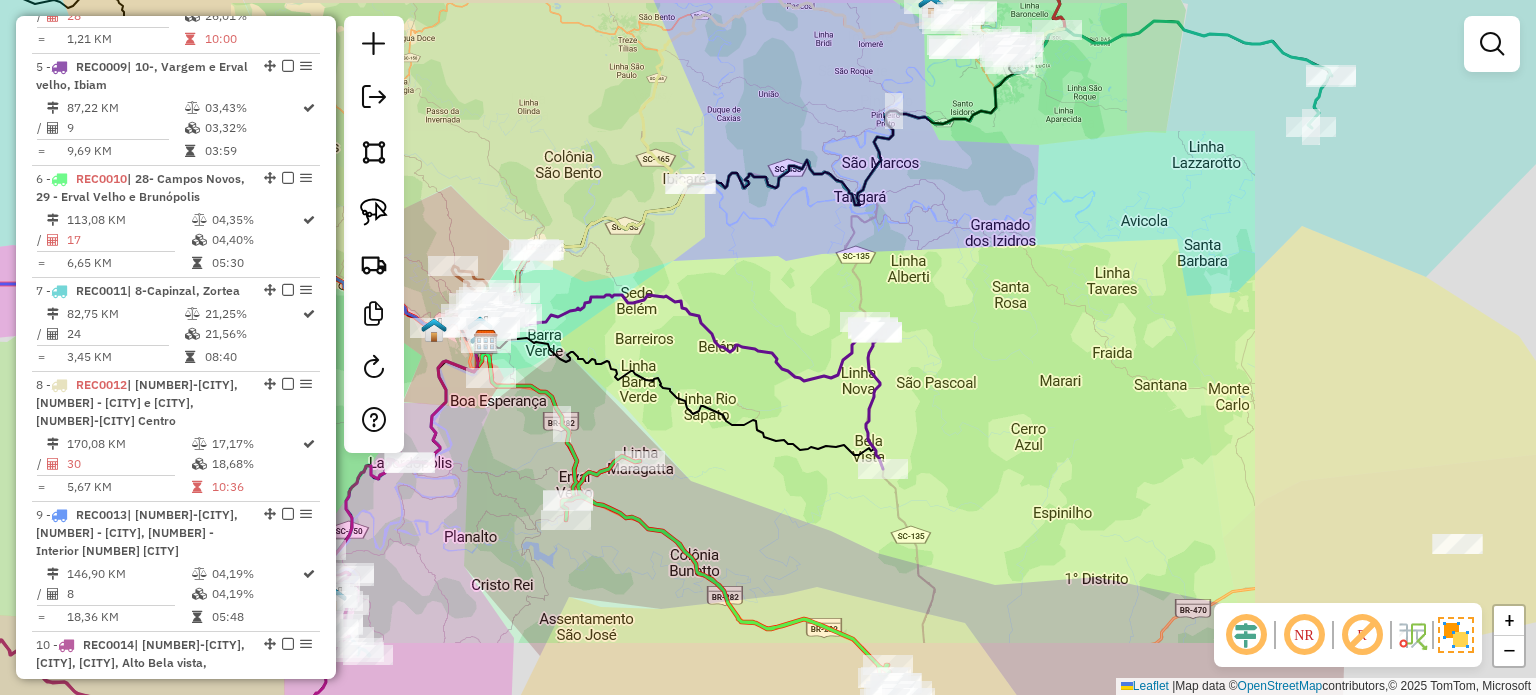click on "Janela de atendimento Grade de atendimento Capacidade Transportadoras Veículos Cliente Pedidos  Rotas Selecione os dias de semana para filtrar as janelas de atendimento  Seg   Ter   Qua   Qui   Sex   Sáb   Dom  Informe o período da janela de atendimento: De: Até:  Filtrar exatamente a janela do cliente  Considerar janela de atendimento padrão  Selecione os dias de semana para filtrar as grades de atendimento  Seg   Ter   Qua   Qui   Sex   Sáb   Dom   Considerar clientes sem dia de atendimento cadastrado  Clientes fora do dia de atendimento selecionado Filtrar as atividades entre os valores definidos abaixo:  Peso mínimo:   Peso máximo:   Cubagem mínima:   Cubagem máxima:   De:   Até:  Filtrar as atividades entre o tempo de atendimento definido abaixo:  De:   Até:   Considerar capacidade total dos clientes não roteirizados Transportadora: Selecione um ou mais itens Tipo de veículo: Selecione um ou mais itens Veículo: Selecione um ou mais itens Motorista: Selecione um ou mais itens Nome: Rótulo:" 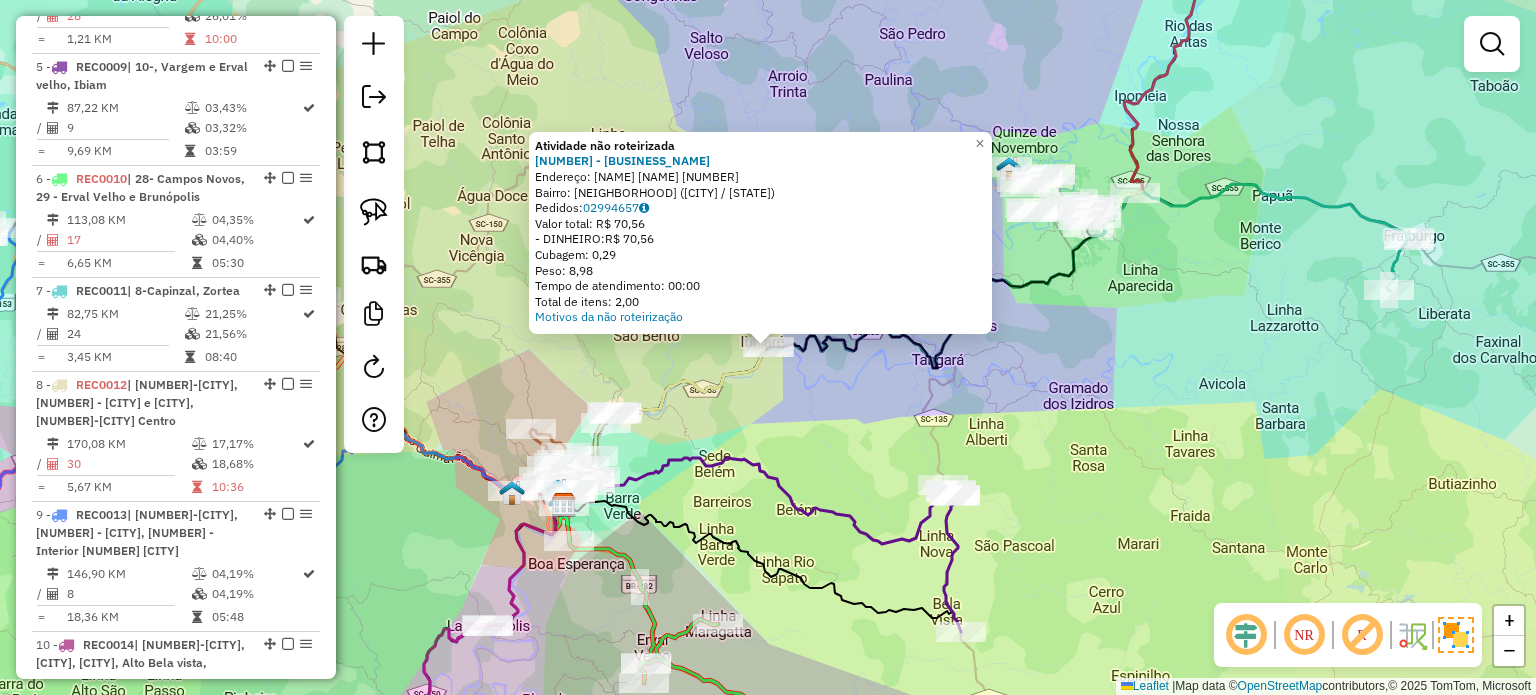 click on "Atividade não roteirizada [NUMBER] - [COMPANY_NAME]  Endereço:  [STREET] [NUMBER]   Bairro: [CITY] ([CITY] / [STATE])   Pedidos:  [ORDER_ID]   Valor total: R$ 70,56   - DINHEIRO:  R$ 70,56   Cubagem: 0,29   Peso: 8,98   Tempo de atendimento: 00:00   Total de itens: 2,00  Motivos da não roteirização × Janela de atendimento Grade de atendimento Capacidade Transportadoras Veículos Cliente Pedidos  Rotas Selecione os dias de semana para filtrar as janelas de atendimento  Seg   Ter   Qua   Qui   Sex   Sáb   Dom  Informe o período da janela de atendimento: De: Até:  Filtrar exatamente a janela do cliente  Considerar janela de atendimento padrão  Selecione os dias de semana para filtrar as grades de atendimento  Seg   Ter   Qua   Qui   Sex   Sáb   Dom   Considerar clientes sem dia de atendimento cadastrado  Clientes fora do dia de atendimento selecionado Filtrar as atividades entre os valores definidos abaixo:  Peso mínimo:   Peso máximo:   Cubagem mínima:   Cubagem máxima:   De:   Até:   De:  De:" 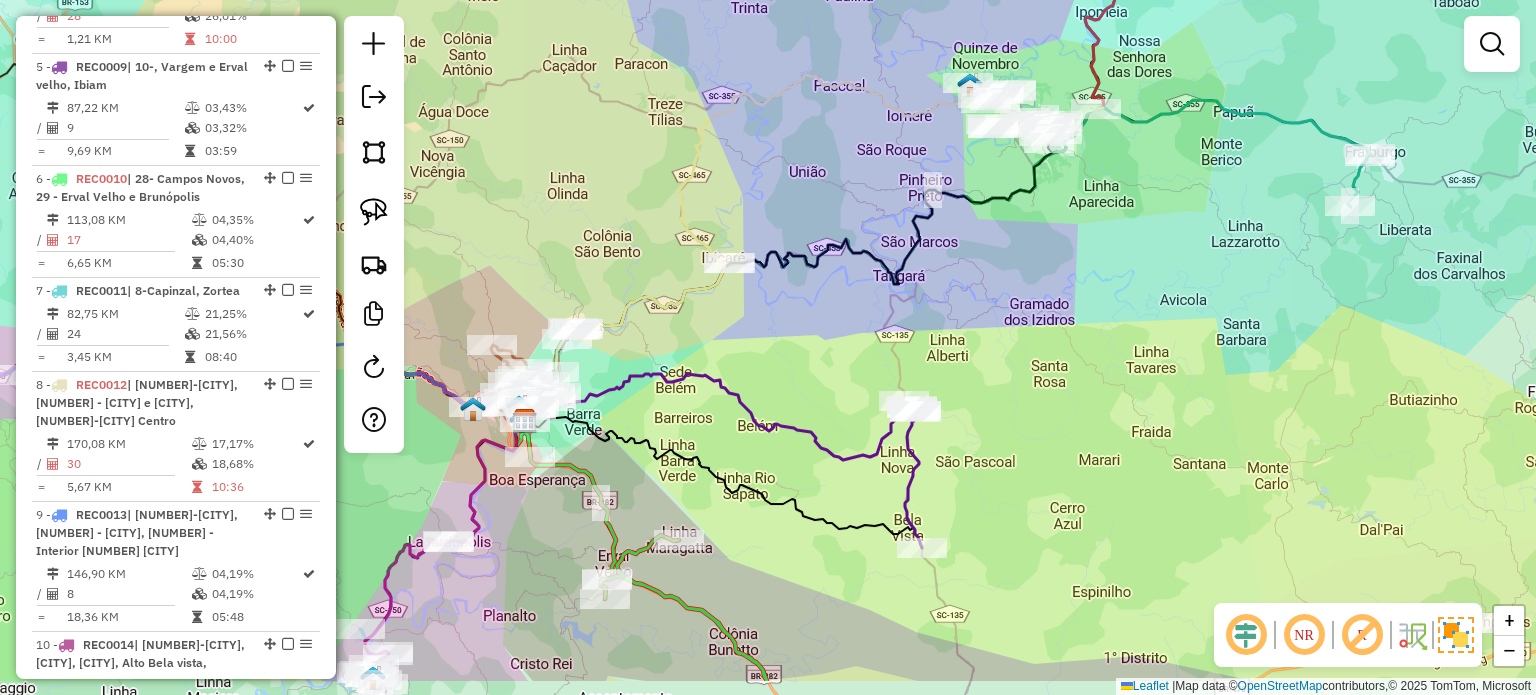 drag, startPoint x: 872, startPoint y: 431, endPoint x: 830, endPoint y: 327, distance: 112.1606 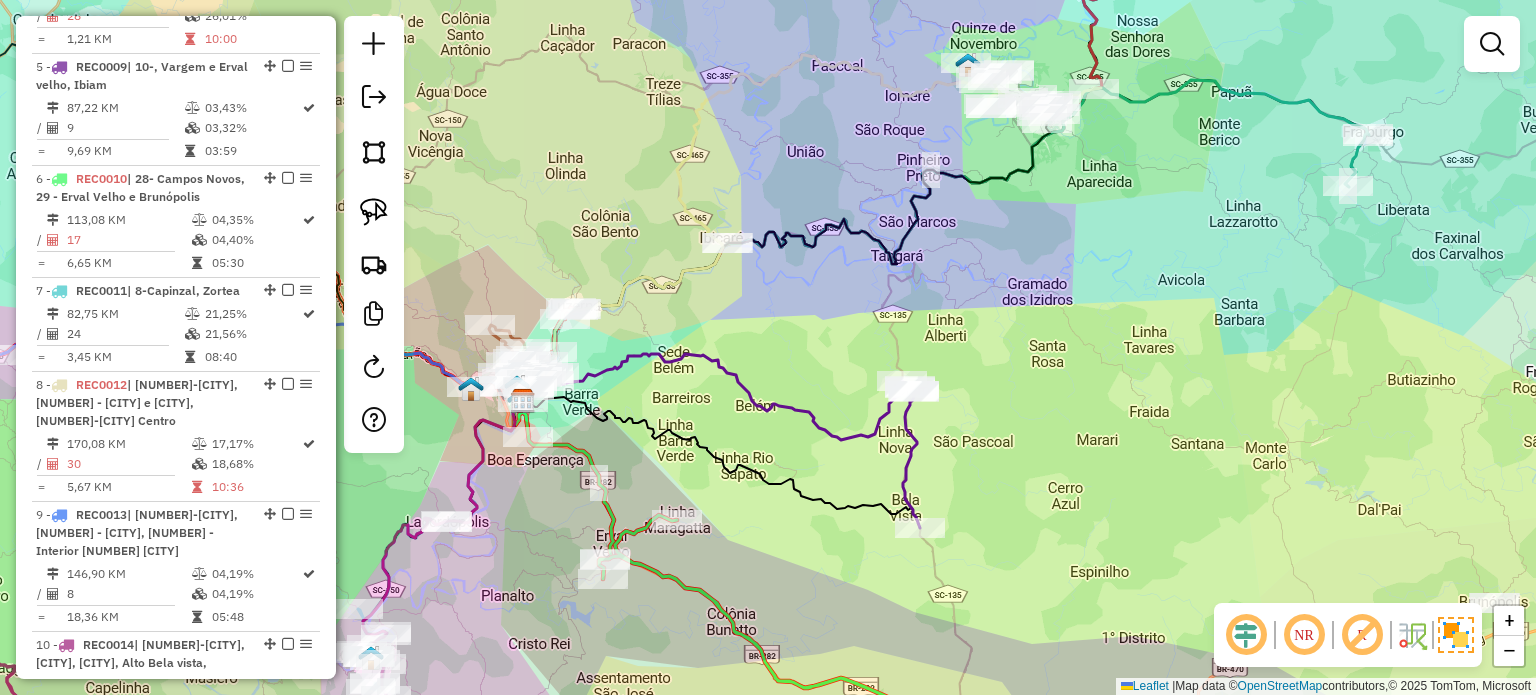 drag, startPoint x: 806, startPoint y: 336, endPoint x: 816, endPoint y: 279, distance: 57.870544 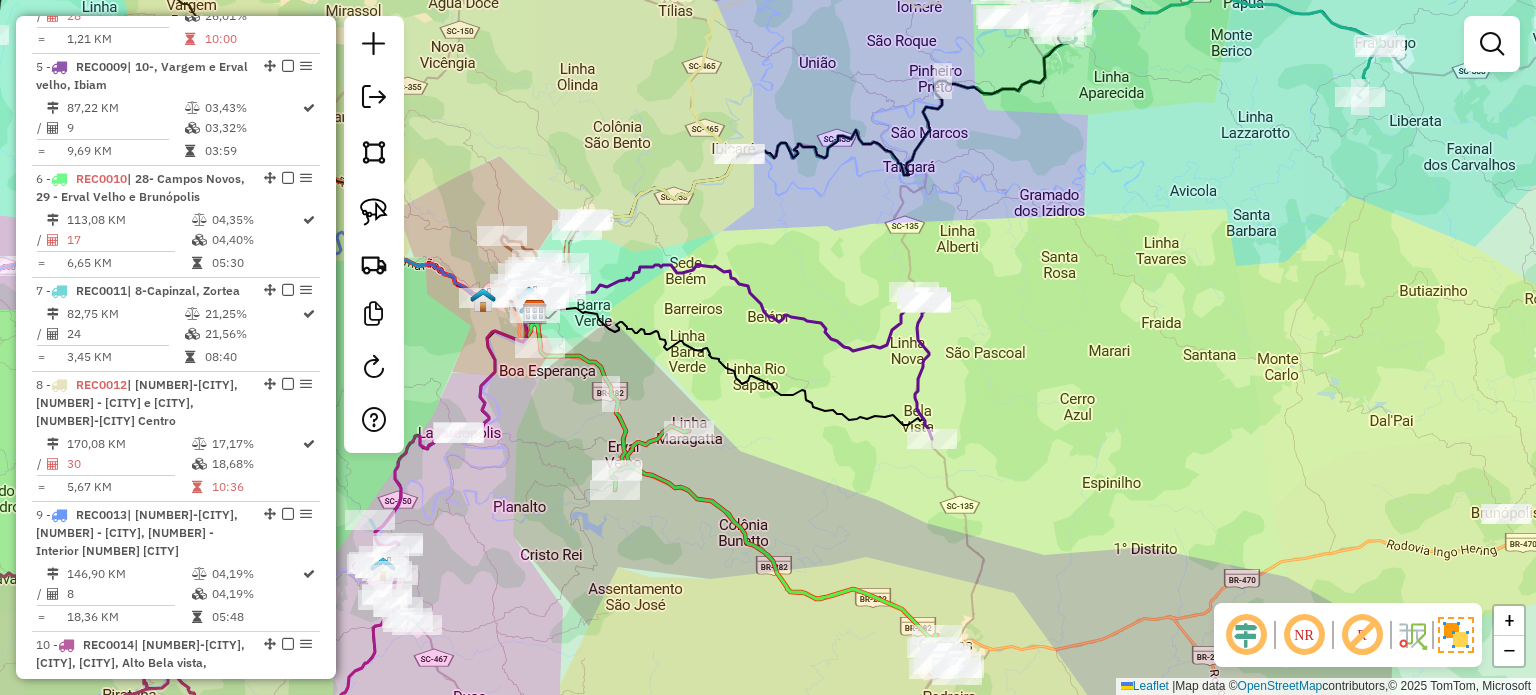 drag, startPoint x: 1017, startPoint y: 428, endPoint x: 1045, endPoint y: 363, distance: 70.77429 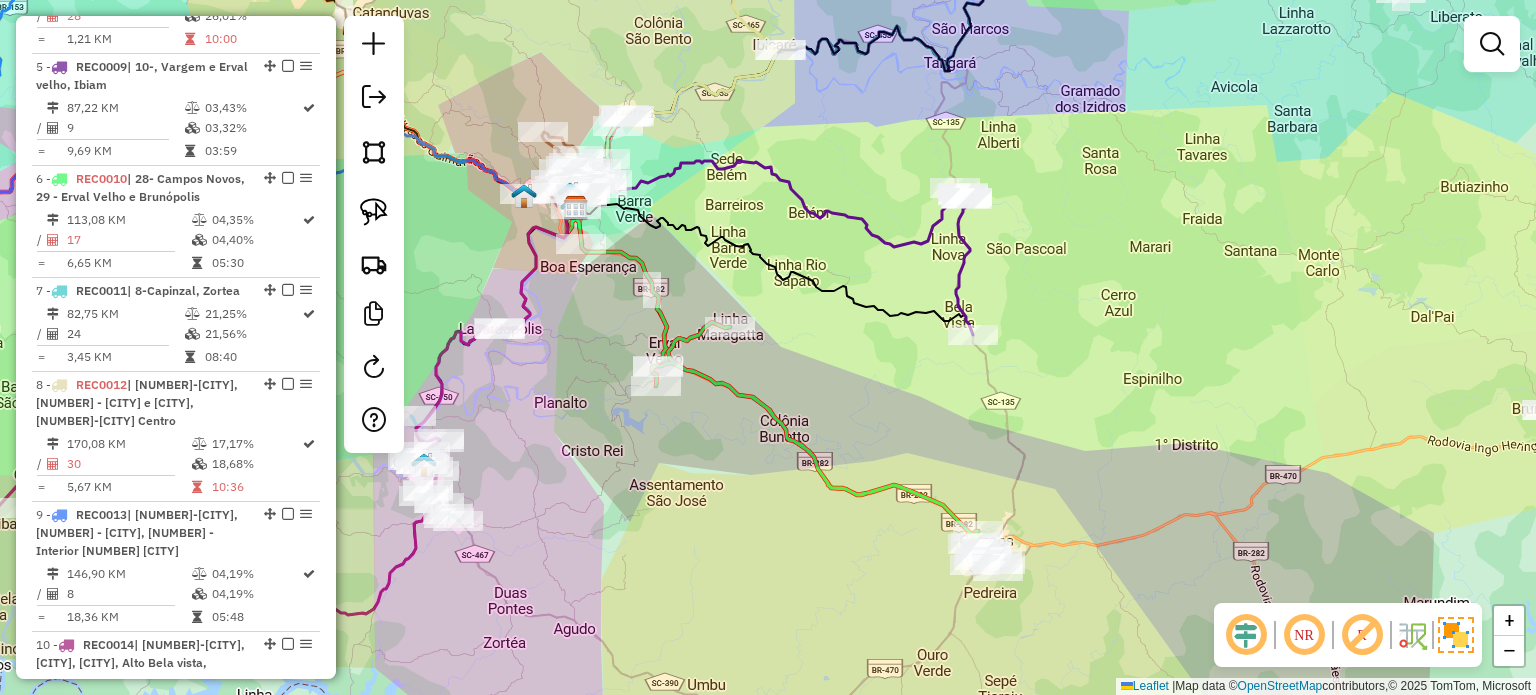drag, startPoint x: 1044, startPoint y: 443, endPoint x: 1027, endPoint y: 431, distance: 20.808653 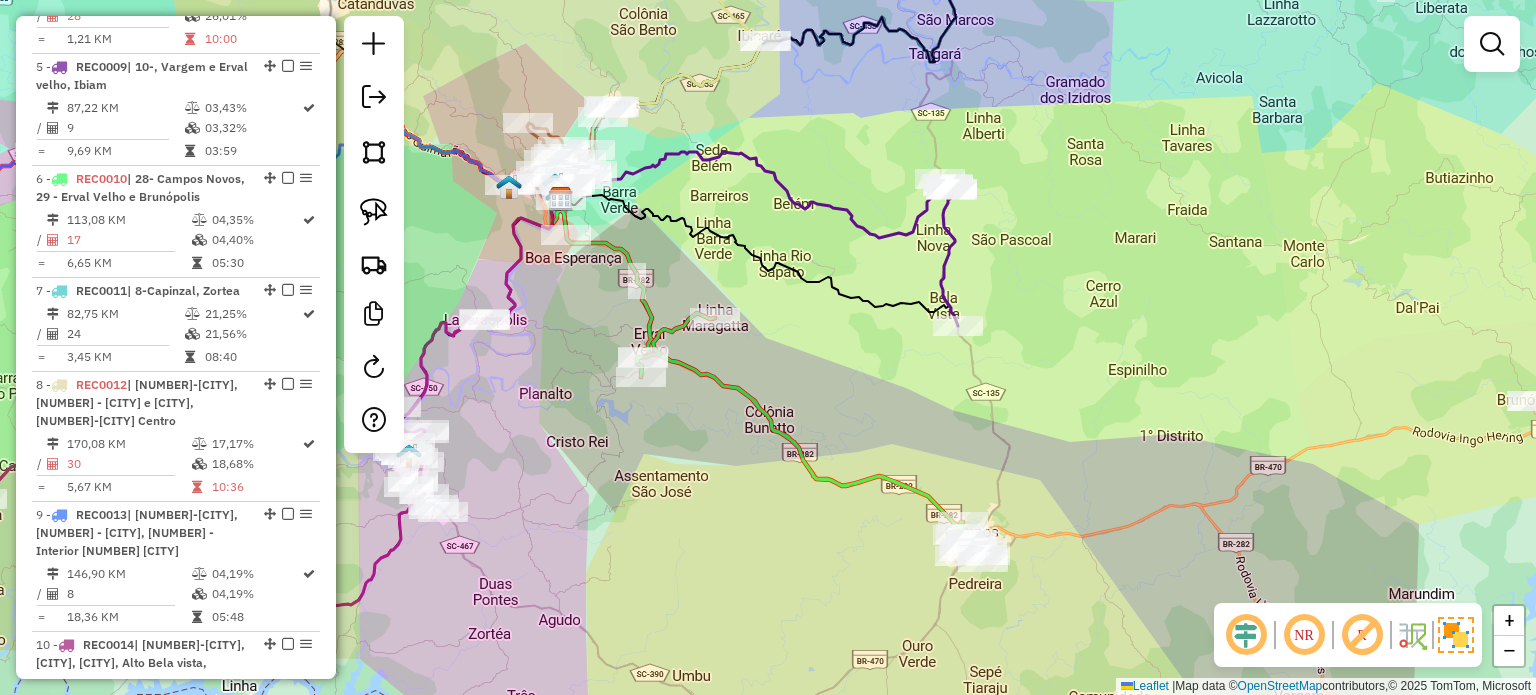 click on "Janela de atendimento Grade de atendimento Capacidade Transportadoras Veículos Cliente Pedidos  Rotas Selecione os dias de semana para filtrar as janelas de atendimento  Seg   Ter   Qua   Qui   Sex   Sáb   Dom  Informe o período da janela de atendimento: De: Até:  Filtrar exatamente a janela do cliente  Considerar janela de atendimento padrão  Selecione os dias de semana para filtrar as grades de atendimento  Seg   Ter   Qua   Qui   Sex   Sáb   Dom   Considerar clientes sem dia de atendimento cadastrado  Clientes fora do dia de atendimento selecionado Filtrar as atividades entre os valores definidos abaixo:  Peso mínimo:   Peso máximo:   Cubagem mínima:   Cubagem máxima:   De:   Até:  Filtrar as atividades entre o tempo de atendimento definido abaixo:  De:   Até:   Considerar capacidade total dos clientes não roteirizados Transportadora: Selecione um ou mais itens Tipo de veículo: Selecione um ou mais itens Veículo: Selecione um ou mais itens Motorista: Selecione um ou mais itens Nome: Rótulo:" 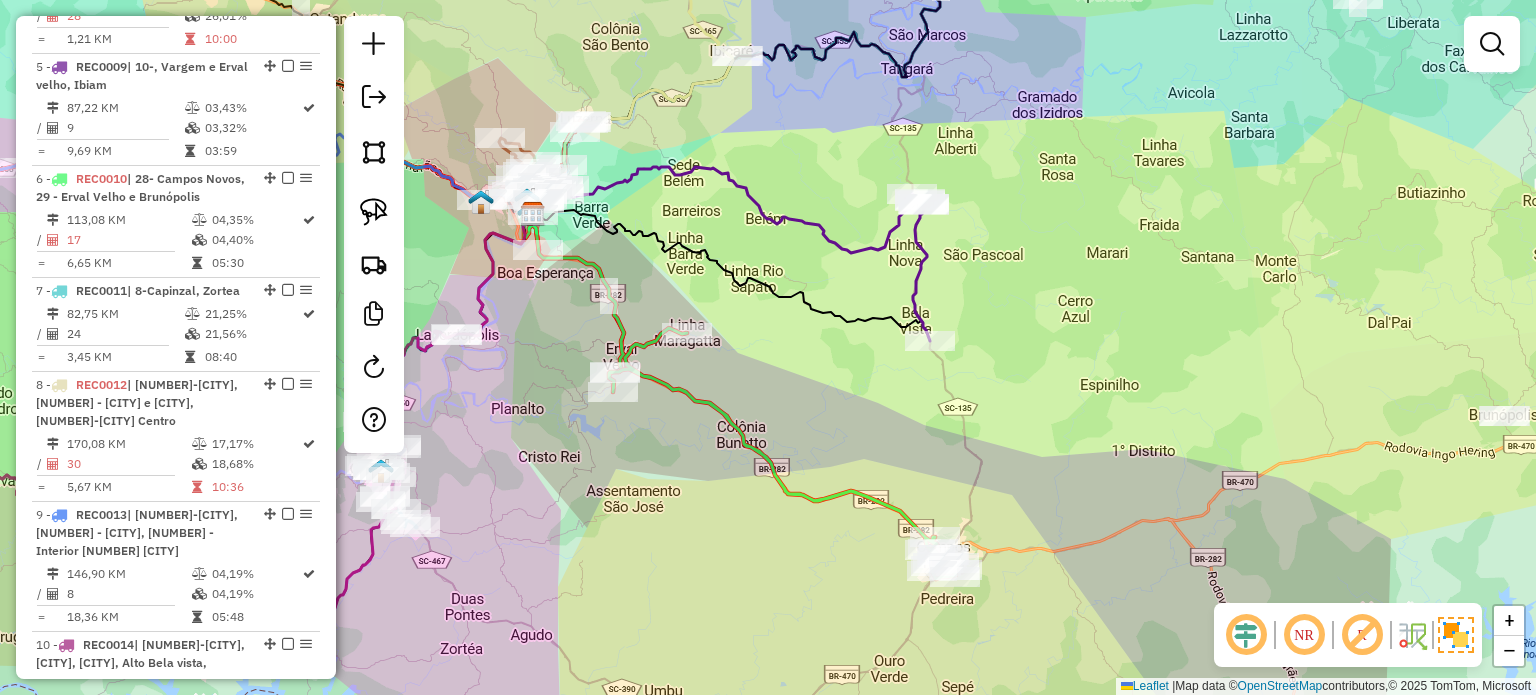 drag, startPoint x: 1033, startPoint y: 410, endPoint x: 1012, endPoint y: 407, distance: 21.213203 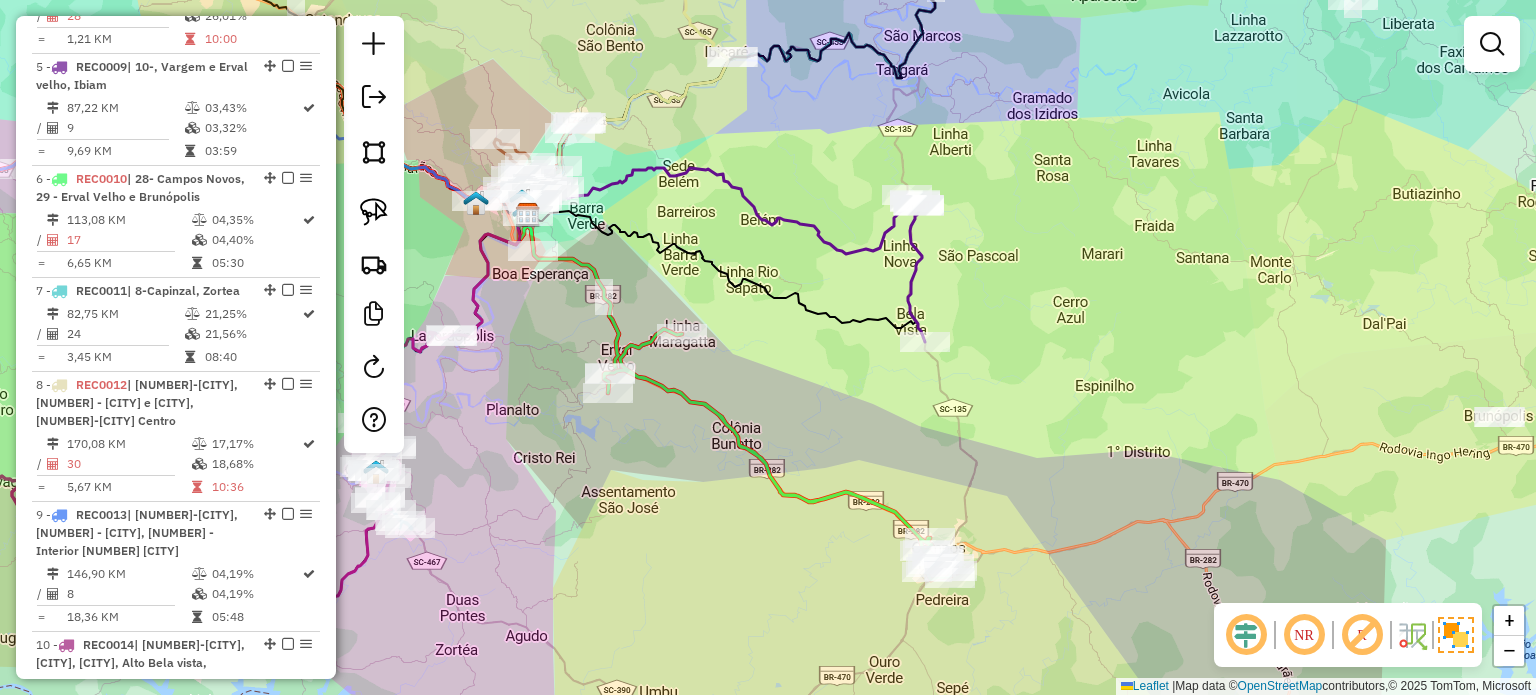 drag, startPoint x: 946, startPoint y: 263, endPoint x: 936, endPoint y: 303, distance: 41.231056 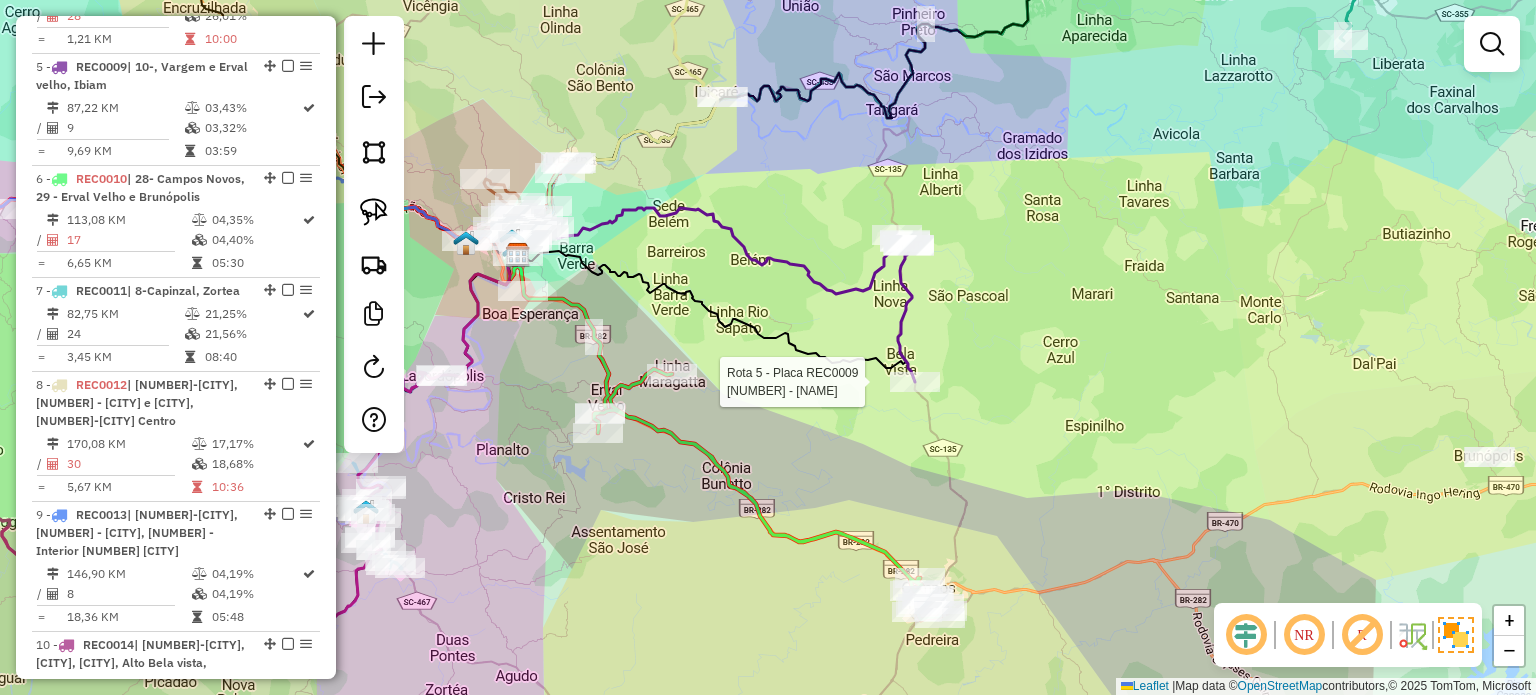 select on "*********" 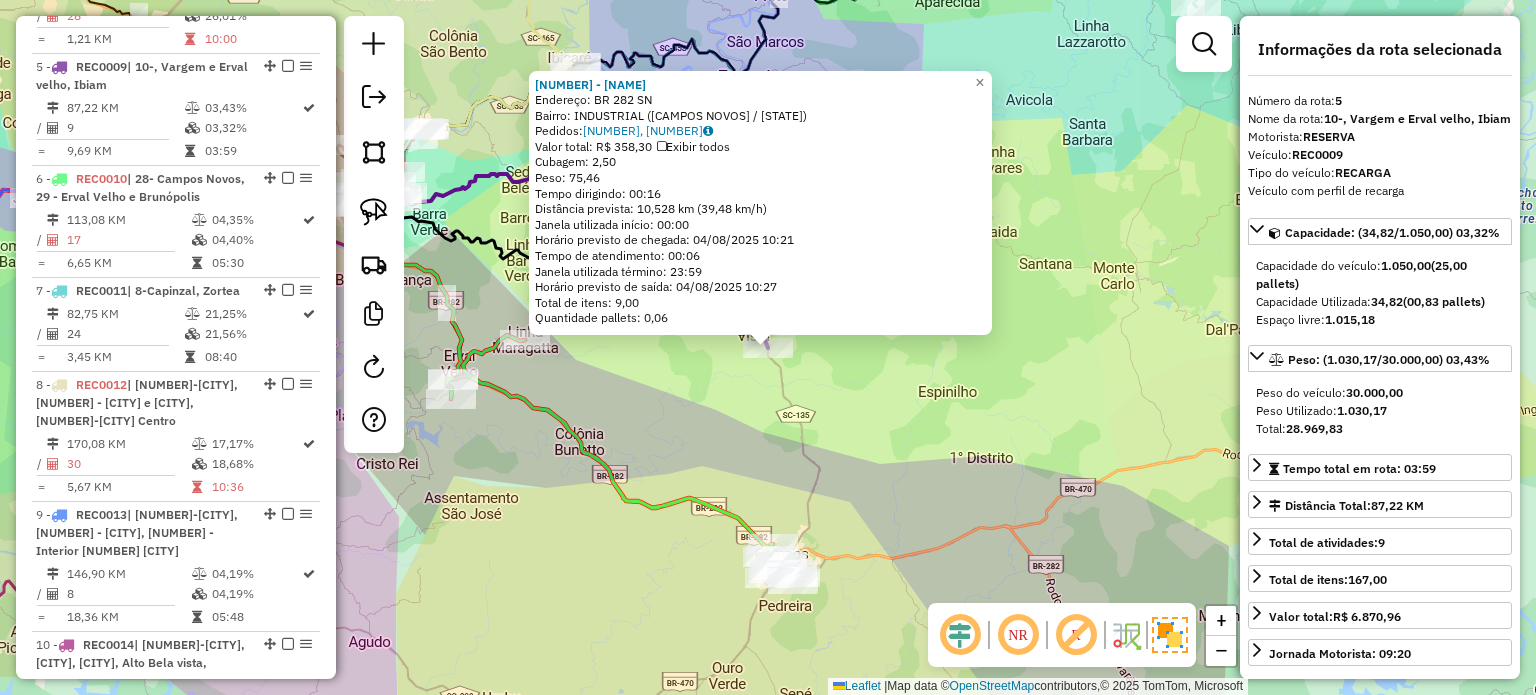 click on "12668 - ANTONIO  LUIZ BRESCI  Endereço:  BR 282 SN   Bairro: INDUSTRIAL (CAMPOS NOVOS / SC)   Pedidos:  02994653, 02994655   Valor total: R$ 358,30   Exibir todos   Cubagem: 2,50  Peso: 75,46  Tempo dirigindo: 00:16   Distância prevista: 10,528 km (39,48 km/h)   Janela utilizada início: 00:00   Horário previsto de chegada: 04/08/2025 10:21   Tempo de atendimento: 00:06   Janela utilizada término: 23:59   Horário previsto de saída: 04/08/2025 10:27   Total de itens: 9,00   Quantidade pallets: 0,06  × Janela de atendimento Grade de atendimento Capacidade Transportadoras Veículos Cliente Pedidos  Rotas Selecione os dias de semana para filtrar as janelas de atendimento  Seg   Ter   Qua   Qui   Sex   Sáb   Dom  Informe o período da janela de atendimento: De: Até:  Filtrar exatamente a janela do cliente  Considerar janela de atendimento padrão  Selecione os dias de semana para filtrar as grades de atendimento  Seg   Ter   Qua   Qui   Sex   Sáb   Dom   Clientes fora do dia de atendimento selecionado +" 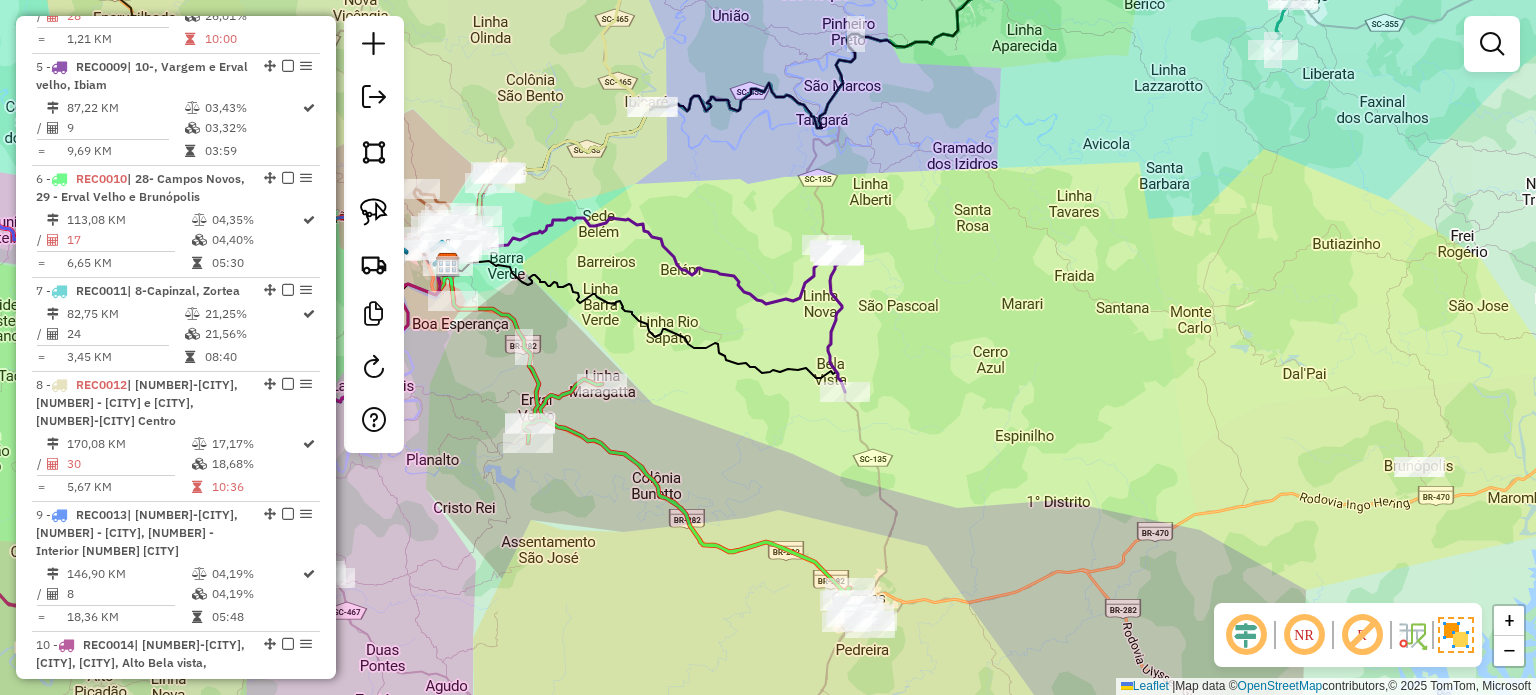 drag, startPoint x: 847, startPoint y: 403, endPoint x: 912, endPoint y: 443, distance: 76.321686 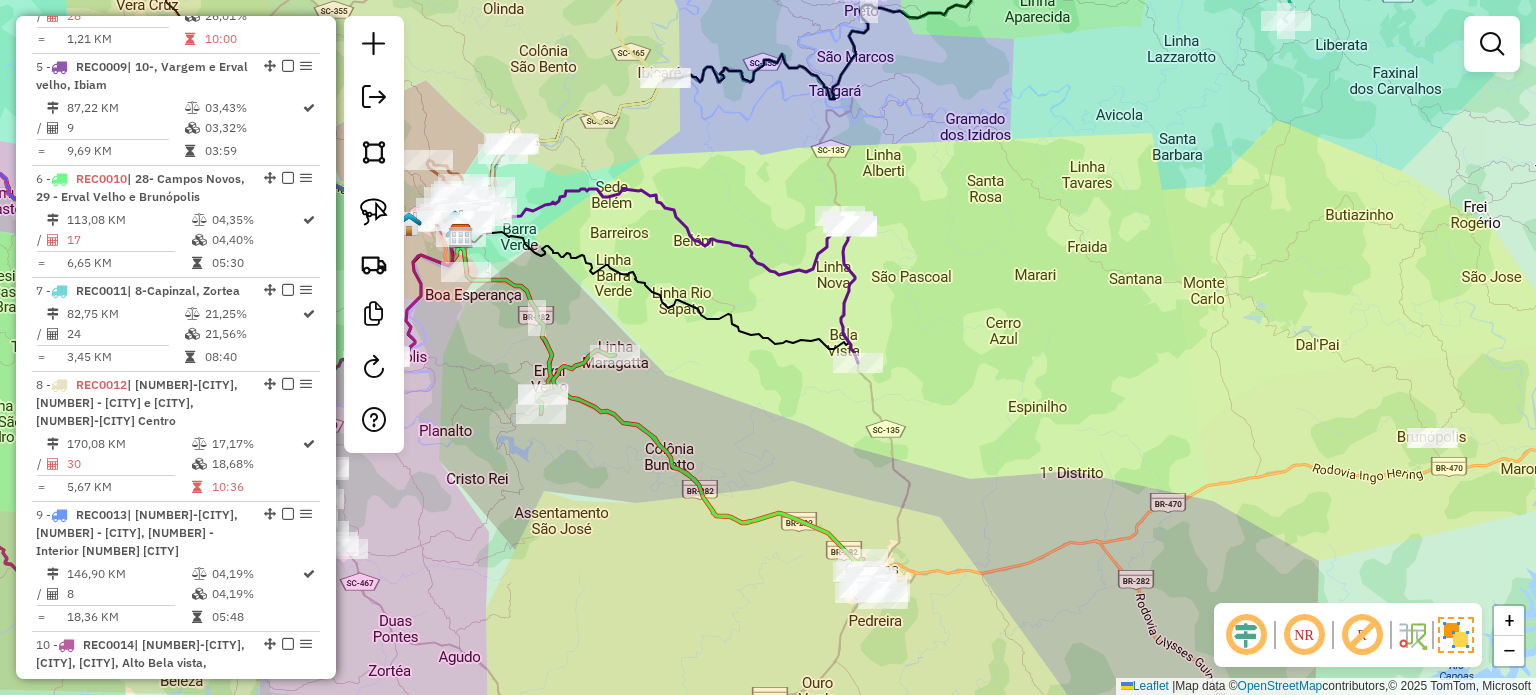 click on "Janela de atendimento Grade de atendimento Capacidade Transportadoras Veículos Cliente Pedidos  Rotas Selecione os dias de semana para filtrar as janelas de atendimento  Seg   Ter   Qua   Qui   Sex   Sáb   Dom  Informe o período da janela de atendimento: De: Até:  Filtrar exatamente a janela do cliente  Considerar janela de atendimento padrão  Selecione os dias de semana para filtrar as grades de atendimento  Seg   Ter   Qua   Qui   Sex   Sáb   Dom   Considerar clientes sem dia de atendimento cadastrado  Clientes fora do dia de atendimento selecionado Filtrar as atividades entre os valores definidos abaixo:  Peso mínimo:   Peso máximo:   Cubagem mínima:   Cubagem máxima:   De:   Até:  Filtrar as atividades entre o tempo de atendimento definido abaixo:  De:   Até:   Considerar capacidade total dos clientes não roteirizados Transportadora: Selecione um ou mais itens Tipo de veículo: Selecione um ou mais itens Veículo: Selecione um ou mais itens Motorista: Selecione um ou mais itens Nome: Rótulo:" 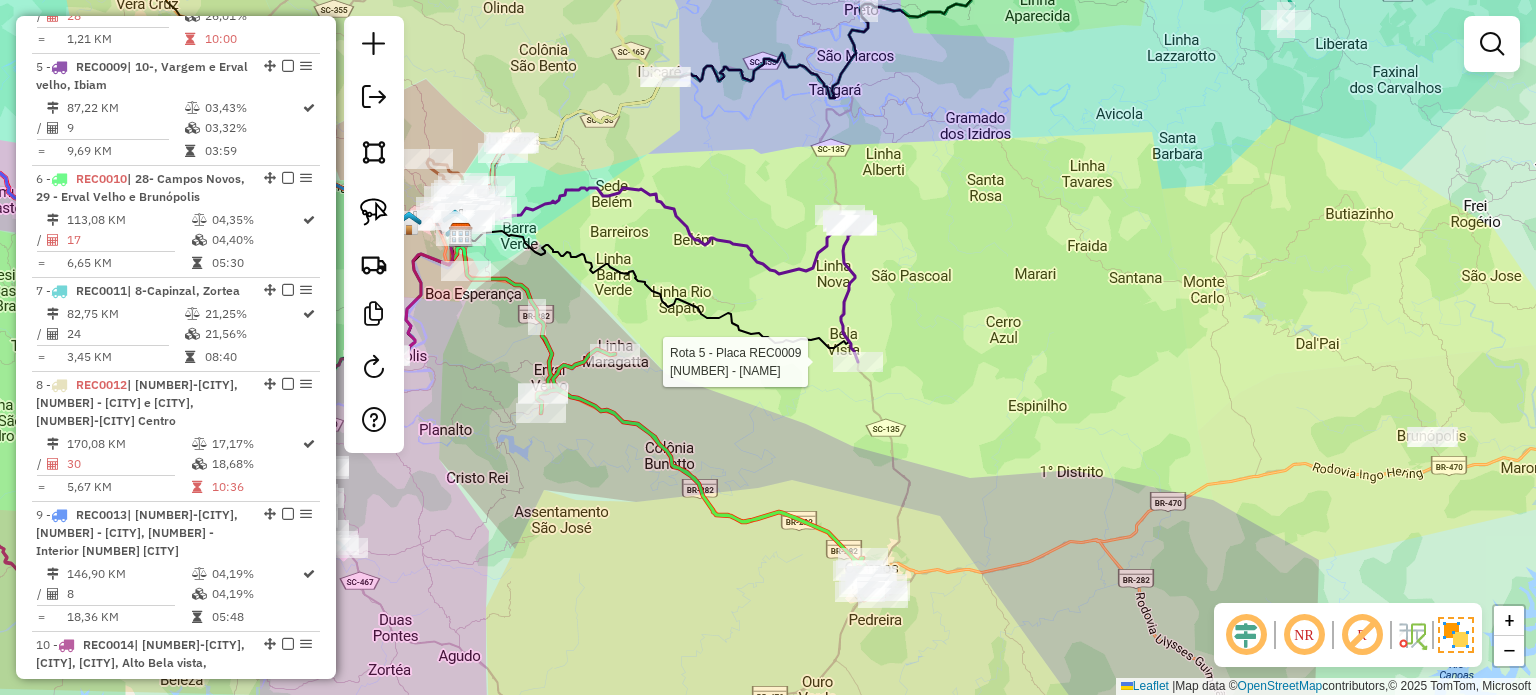 select on "*********" 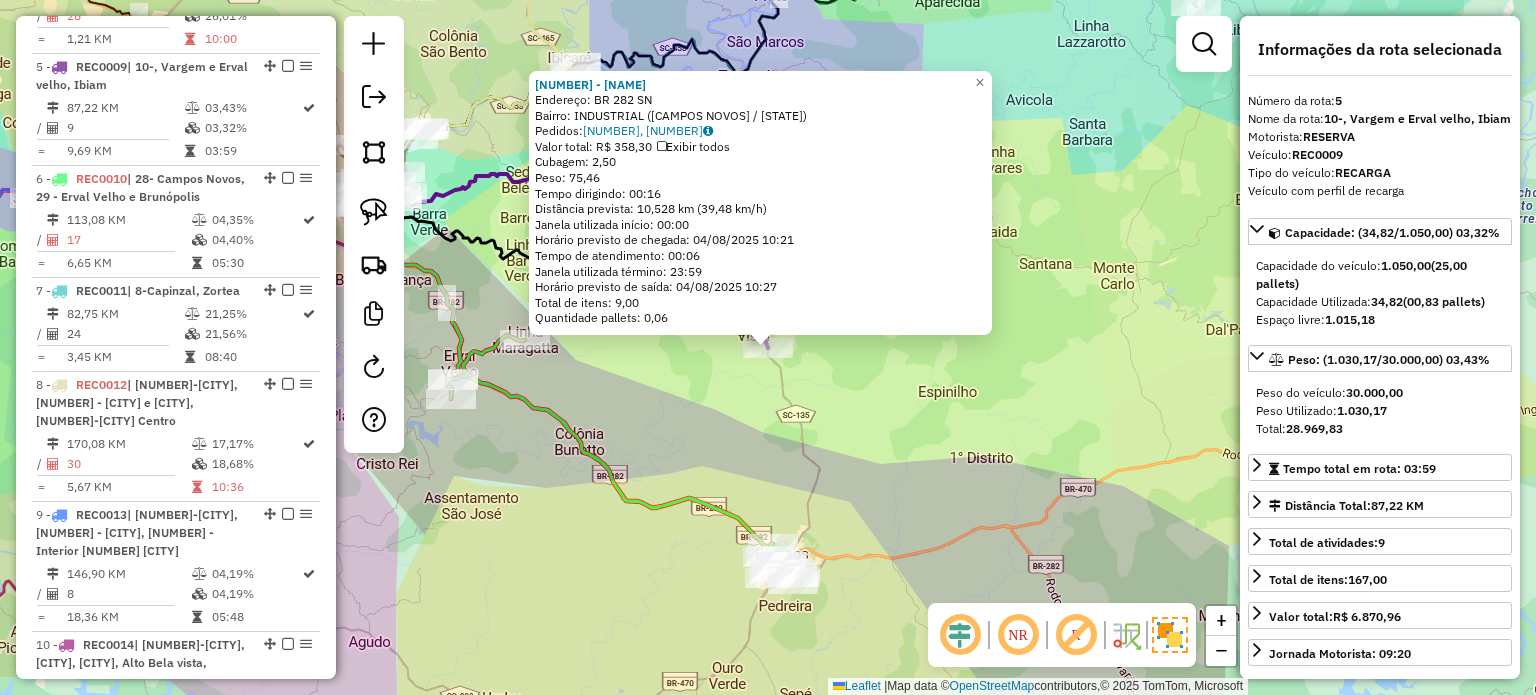 click on "12668 - ANTONIO  LUIZ BRESCI  Endereço:  BR 282 SN   Bairro: INDUSTRIAL (CAMPOS NOVOS / SC)   Pedidos:  02994653, 02994655   Valor total: R$ 358,30   Exibir todos   Cubagem: 2,50  Peso: 75,46  Tempo dirigindo: 00:16   Distância prevista: 10,528 km (39,48 km/h)   Janela utilizada início: 00:00   Horário previsto de chegada: 04/08/2025 10:21   Tempo de atendimento: 00:06   Janela utilizada término: 23:59   Horário previsto de saída: 04/08/2025 10:27   Total de itens: 9,00   Quantidade pallets: 0,06  × Janela de atendimento Grade de atendimento Capacidade Transportadoras Veículos Cliente Pedidos  Rotas Selecione os dias de semana para filtrar as janelas de atendimento  Seg   Ter   Qua   Qui   Sex   Sáb   Dom  Informe o período da janela de atendimento: De: Até:  Filtrar exatamente a janela do cliente  Considerar janela de atendimento padrão  Selecione os dias de semana para filtrar as grades de atendimento  Seg   Ter   Qua   Qui   Sex   Sáb   Dom   Clientes fora do dia de atendimento selecionado +" 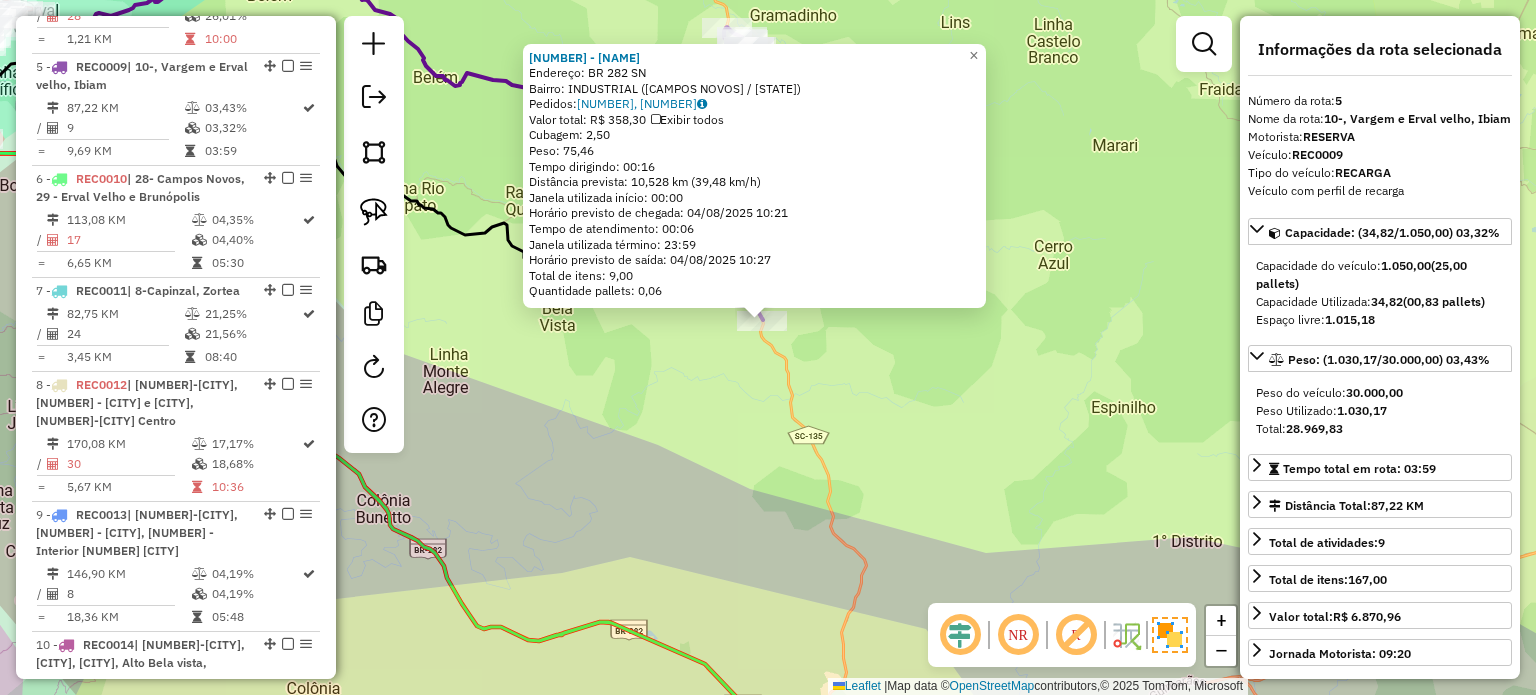 click on "12668 - ANTONIO  LUIZ BRESCI  Endereço:  BR 282 SN   Bairro: INDUSTRIAL (CAMPOS NOVOS / SC)   Pedidos:  02994653, 02994655   Valor total: R$ 358,30   Exibir todos   Cubagem: 2,50  Peso: 75,46  Tempo dirigindo: 00:16   Distância prevista: 10,528 km (39,48 km/h)   Janela utilizada início: 00:00   Horário previsto de chegada: 04/08/2025 10:21   Tempo de atendimento: 00:06   Janela utilizada término: 23:59   Horário previsto de saída: 04/08/2025 10:27   Total de itens: 9,00   Quantidade pallets: 0,06  × Janela de atendimento Grade de atendimento Capacidade Transportadoras Veículos Cliente Pedidos  Rotas Selecione os dias de semana para filtrar as janelas de atendimento  Seg   Ter   Qua   Qui   Sex   Sáb   Dom  Informe o período da janela de atendimento: De: Até:  Filtrar exatamente a janela do cliente  Considerar janela de atendimento padrão  Selecione os dias de semana para filtrar as grades de atendimento  Seg   Ter   Qua   Qui   Sex   Sáb   Dom   Clientes fora do dia de atendimento selecionado +" 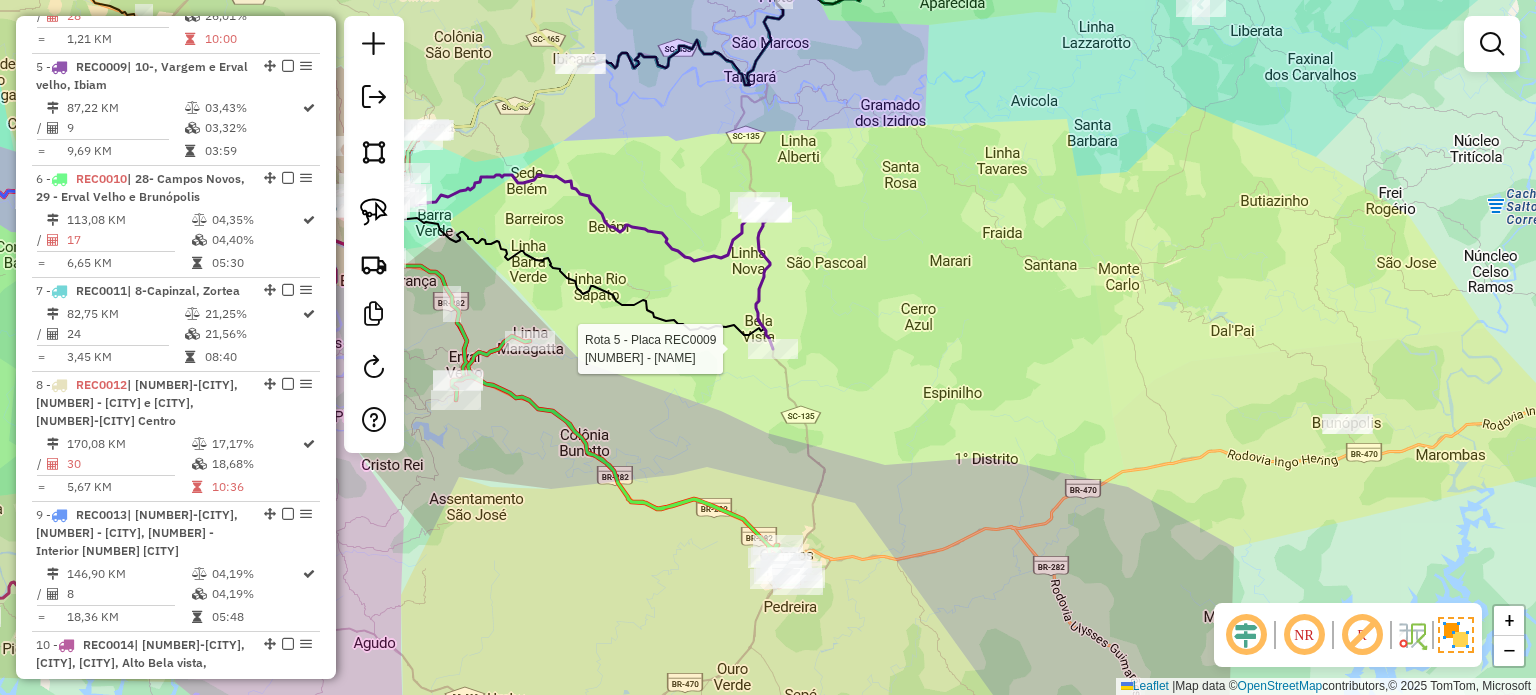 select on "*********" 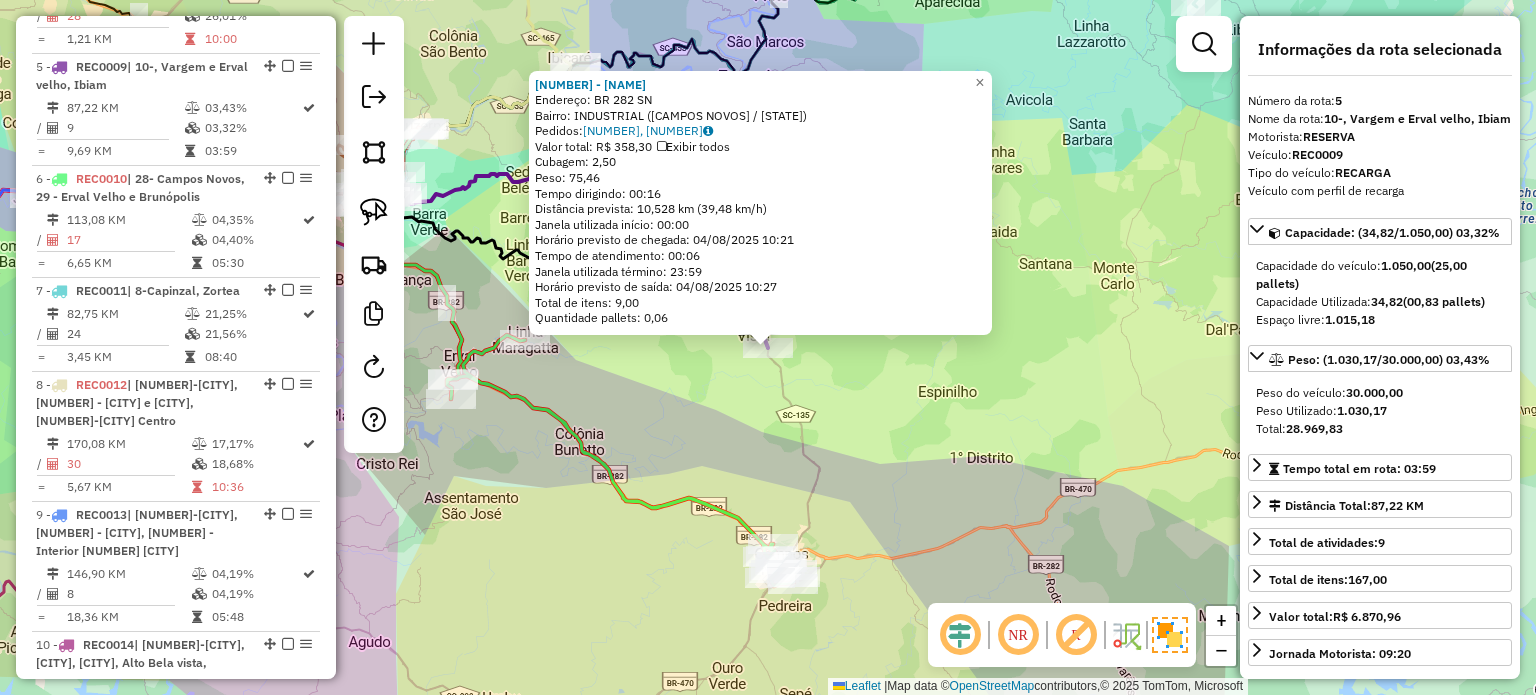 click on "12668 - ANTONIO  LUIZ BRESCI  Endereço:  BR 282 SN   Bairro: INDUSTRIAL (CAMPOS NOVOS / SC)   Pedidos:  02994653, 02994655   Valor total: R$ 358,30   Exibir todos   Cubagem: 2,50  Peso: 75,46  Tempo dirigindo: 00:16   Distância prevista: 10,528 km (39,48 km/h)   Janela utilizada início: 00:00   Horário previsto de chegada: 04/08/2025 10:21   Tempo de atendimento: 00:06   Janela utilizada término: 23:59   Horário previsto de saída: 04/08/2025 10:27   Total de itens: 9,00   Quantidade pallets: 0,06  × Janela de atendimento Grade de atendimento Capacidade Transportadoras Veículos Cliente Pedidos  Rotas Selecione os dias de semana para filtrar as janelas de atendimento  Seg   Ter   Qua   Qui   Sex   Sáb   Dom  Informe o período da janela de atendimento: De: Até:  Filtrar exatamente a janela do cliente  Considerar janela de atendimento padrão  Selecione os dias de semana para filtrar as grades de atendimento  Seg   Ter   Qua   Qui   Sex   Sáb   Dom   Clientes fora do dia de atendimento selecionado +" 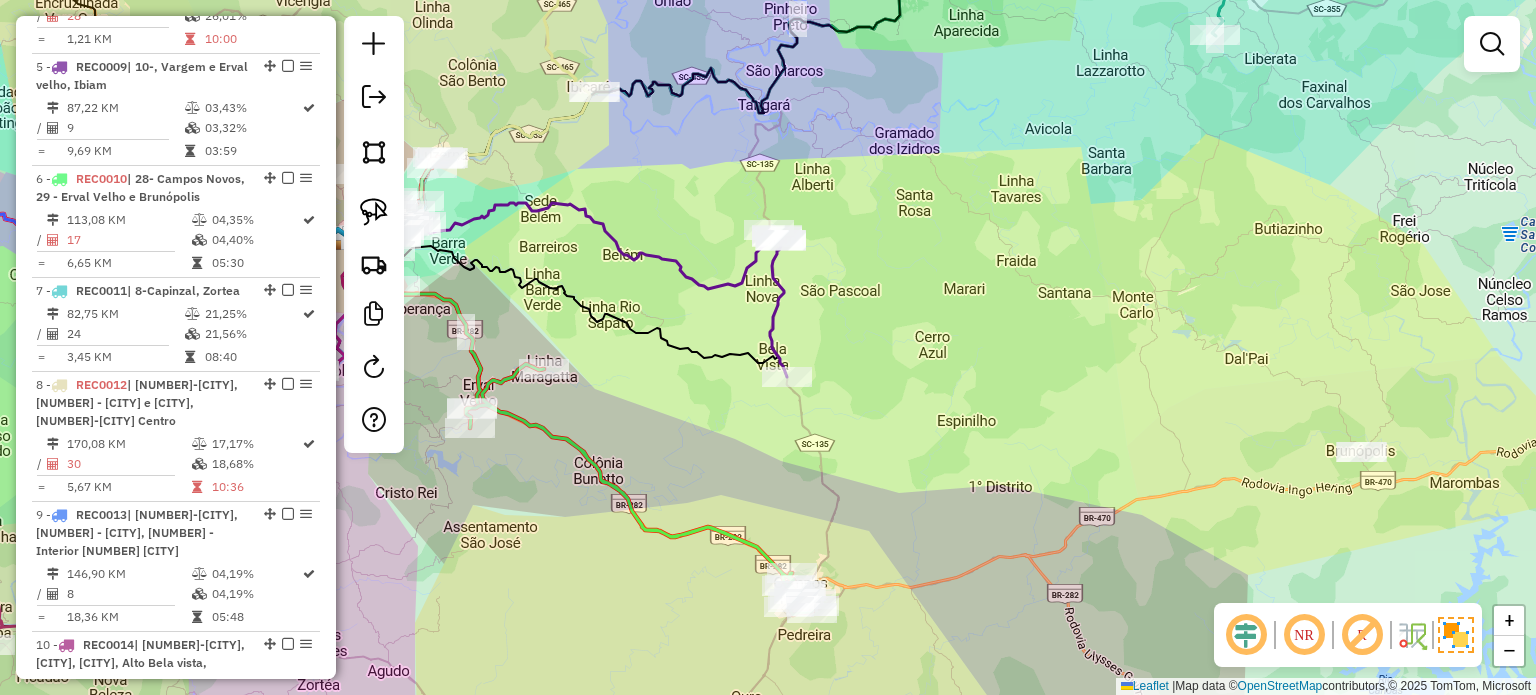 drag, startPoint x: 865, startPoint y: 409, endPoint x: 894, endPoint y: 459, distance: 57.801384 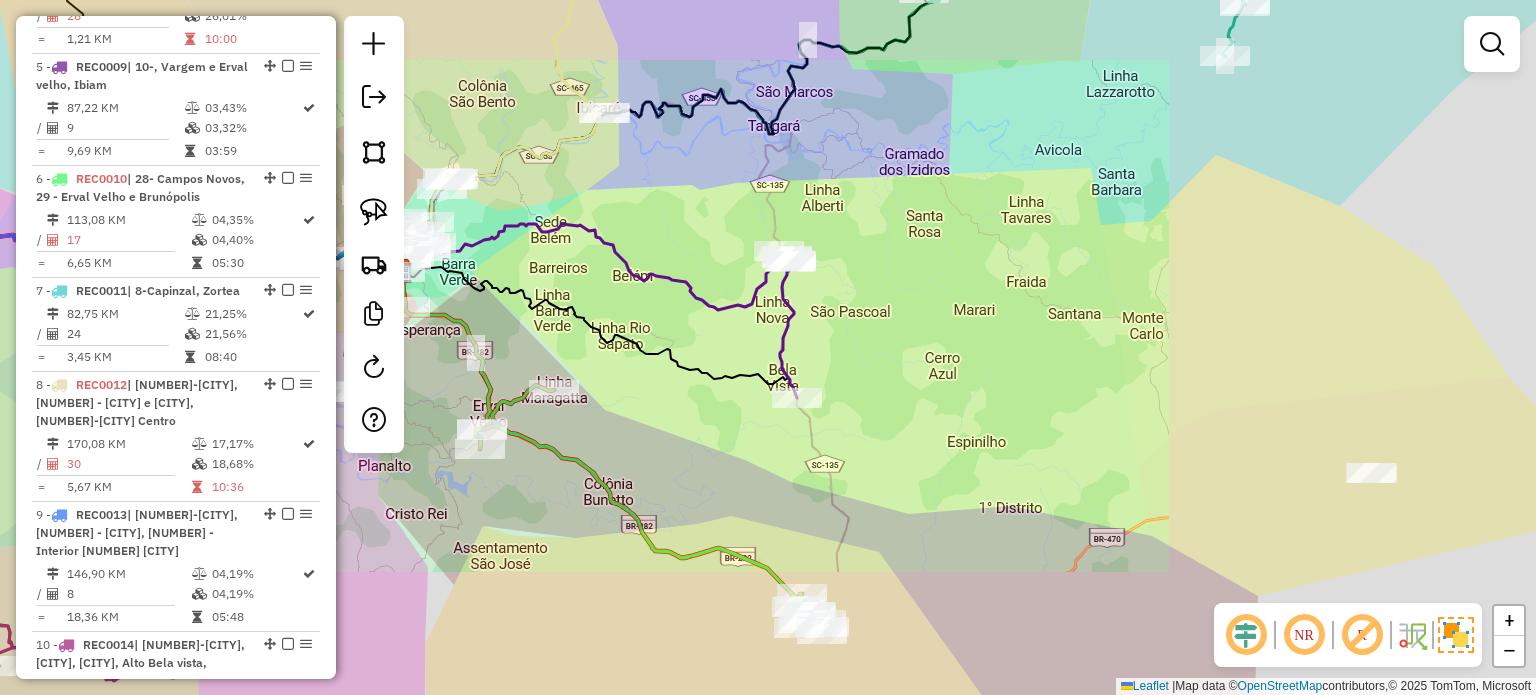 drag, startPoint x: 884, startPoint y: 392, endPoint x: 887, endPoint y: 359, distance: 33.13608 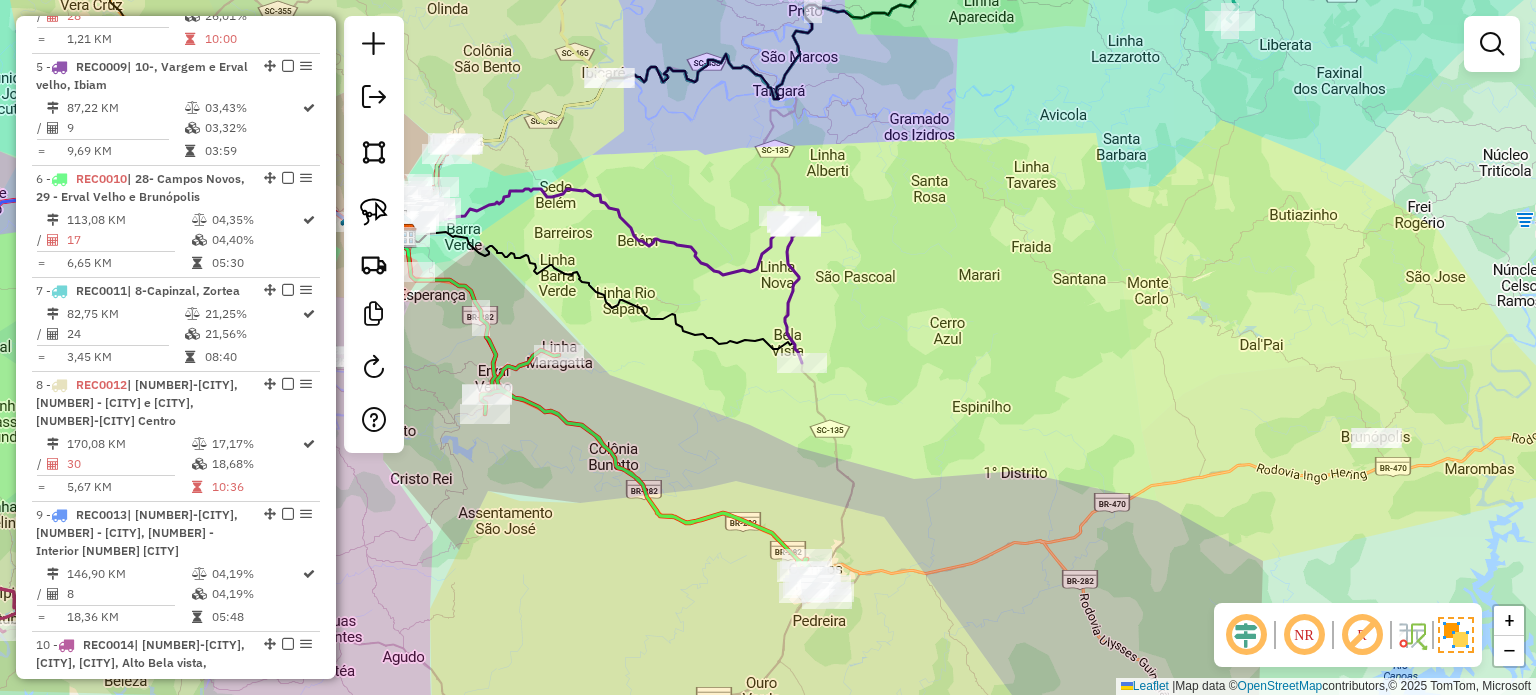 drag, startPoint x: 856, startPoint y: 405, endPoint x: 858, endPoint y: 391, distance: 14.142136 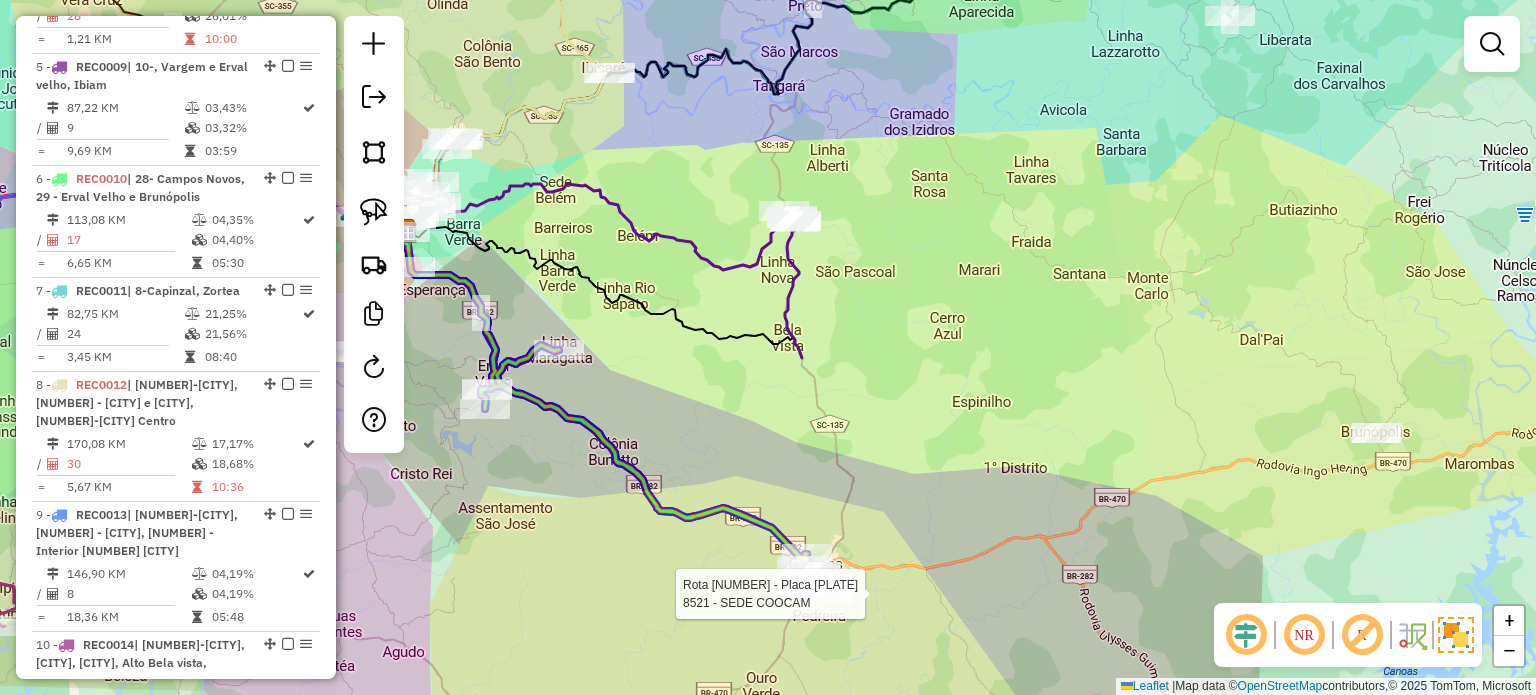 click 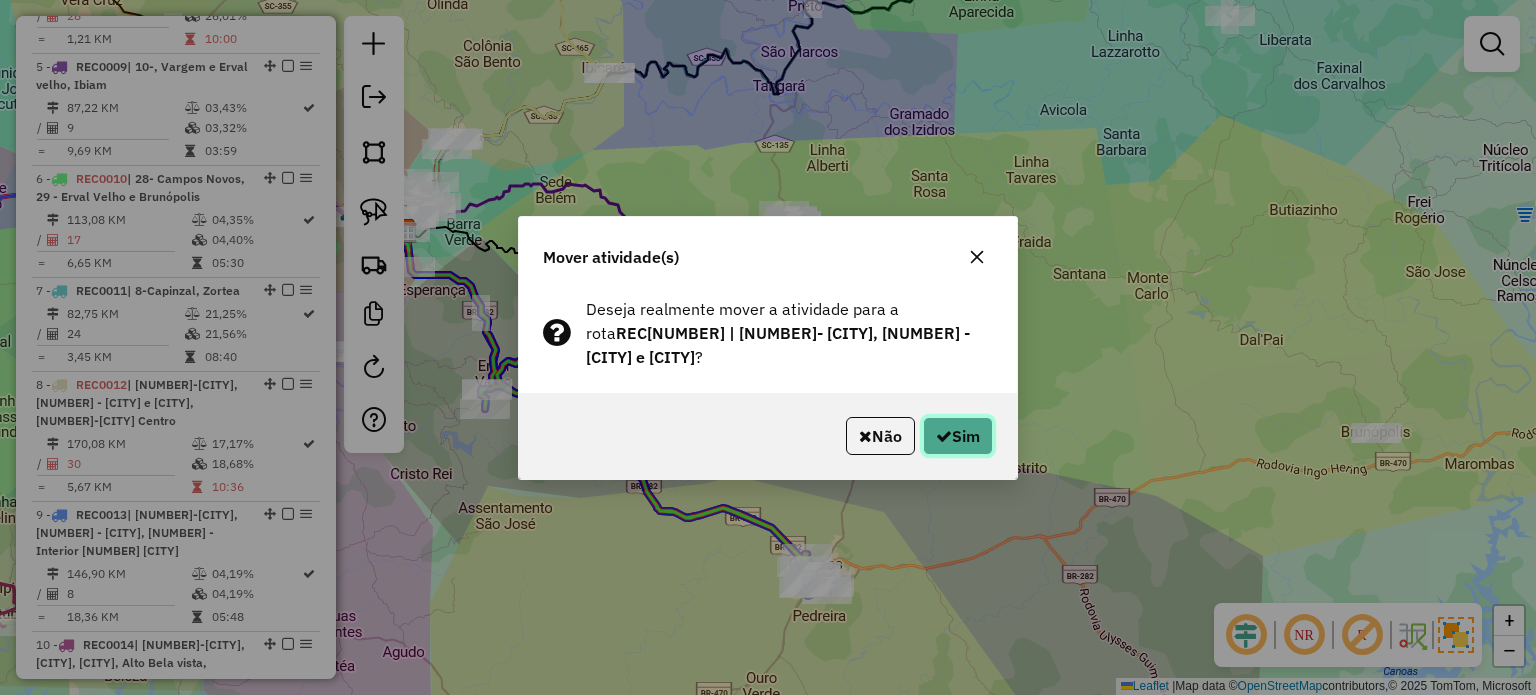 drag, startPoint x: 953, startPoint y: 426, endPoint x: 911, endPoint y: 307, distance: 126.1943 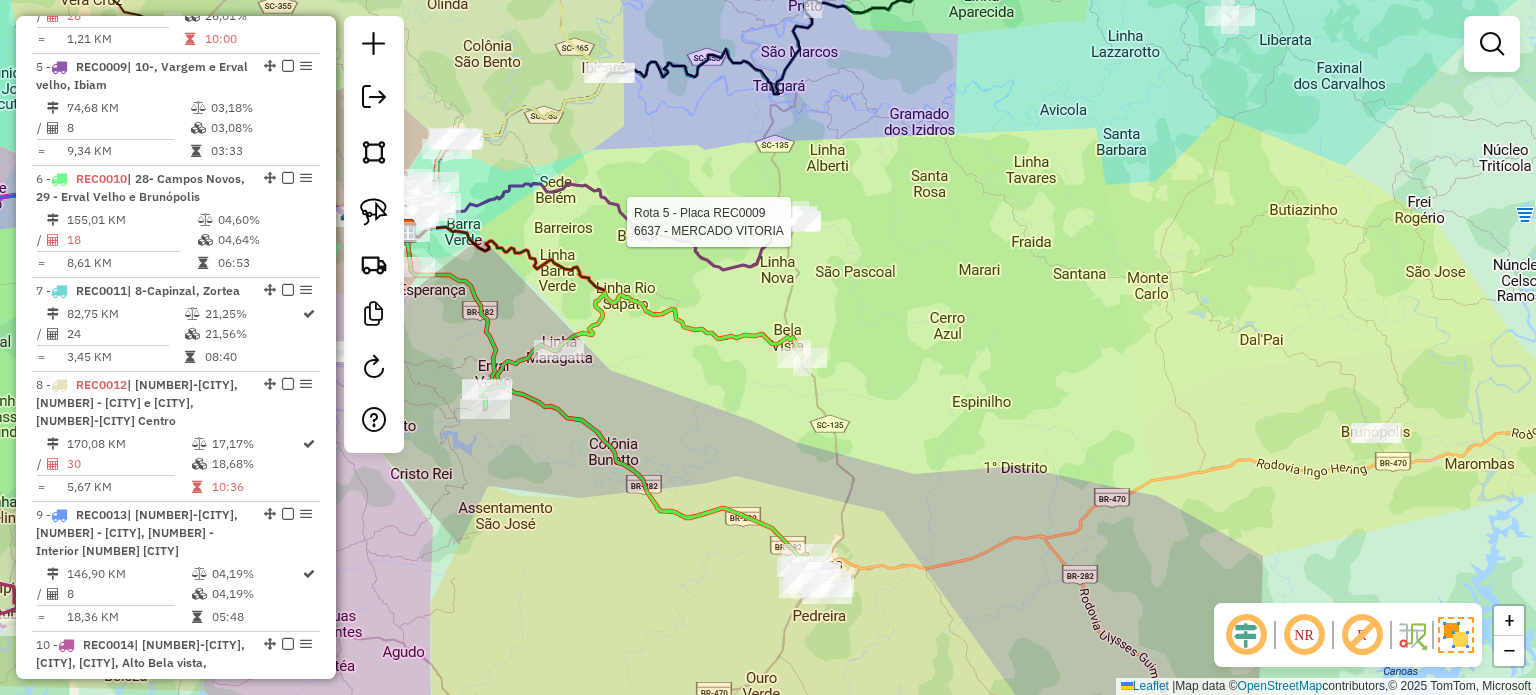 select on "*********" 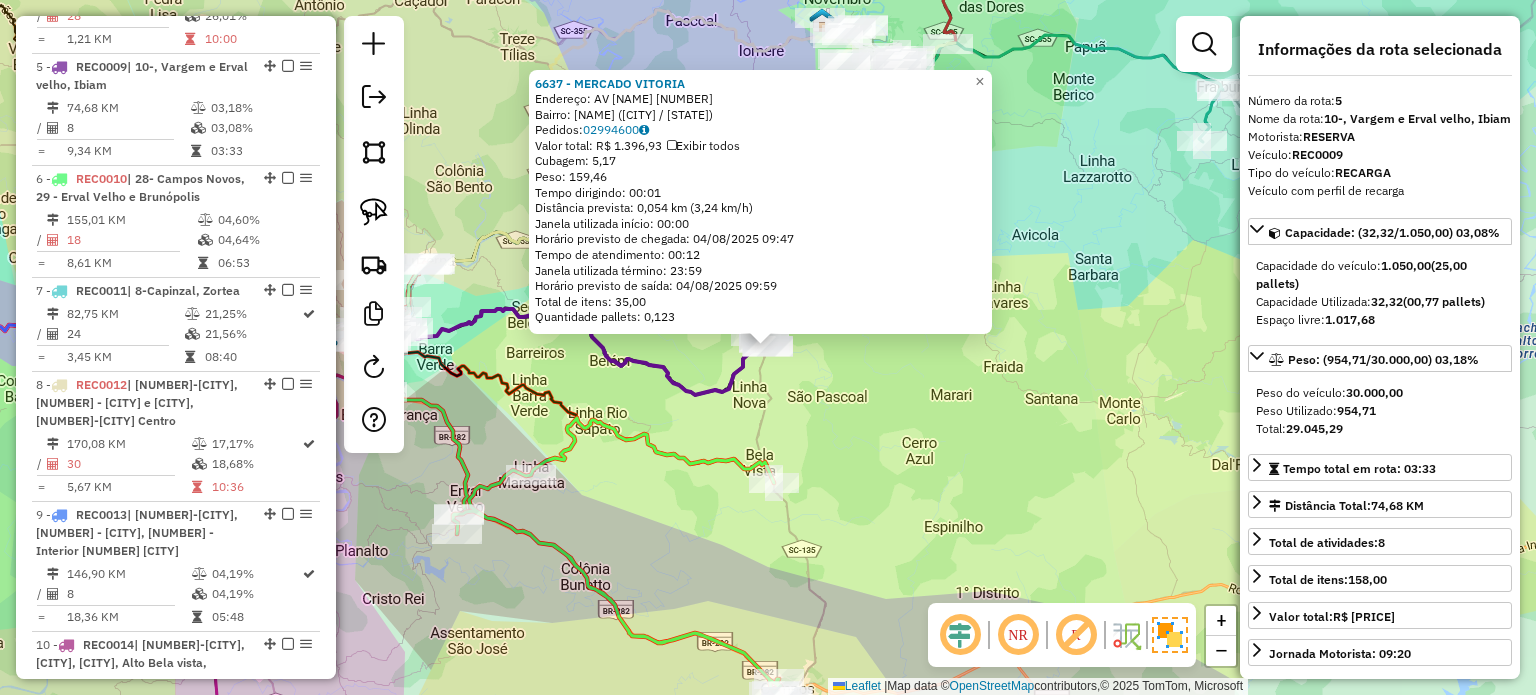 click on "6637 - MERCADO VITORIA  Endereço:  AV VINTE DE JULHO 1160   Bairro: CENTRO (IBIAM / SC)   Pedidos:  02994600   Valor total: R$ 1.396,93   Exibir todos   Cubagem: 5,17  Peso: 159,46  Tempo dirigindo: 00:01   Distância prevista: 0,054 km (3,24 km/h)   Janela utilizada início: 00:00   Horário previsto de chegada: 04/08/2025 09:47   Tempo de atendimento: 00:12   Janela utilizada término: 23:59   Horário previsto de saída: 04/08/2025 09:59   Total de itens: 35,00   Quantidade pallets: 0,123  × Janela de atendimento Grade de atendimento Capacidade Transportadoras Veículos Cliente Pedidos  Rotas Selecione os dias de semana para filtrar as janelas de atendimento  Seg   Ter   Qua   Qui   Sex   Sáb   Dom  Informe o período da janela de atendimento: De: Até:  Filtrar exatamente a janela do cliente  Considerar janela de atendimento padrão  Selecione os dias de semana para filtrar as grades de atendimento  Seg   Ter   Qua   Qui   Sex   Sáb   Dom   Considerar clientes sem dia de atendimento cadastrado  De:  +" 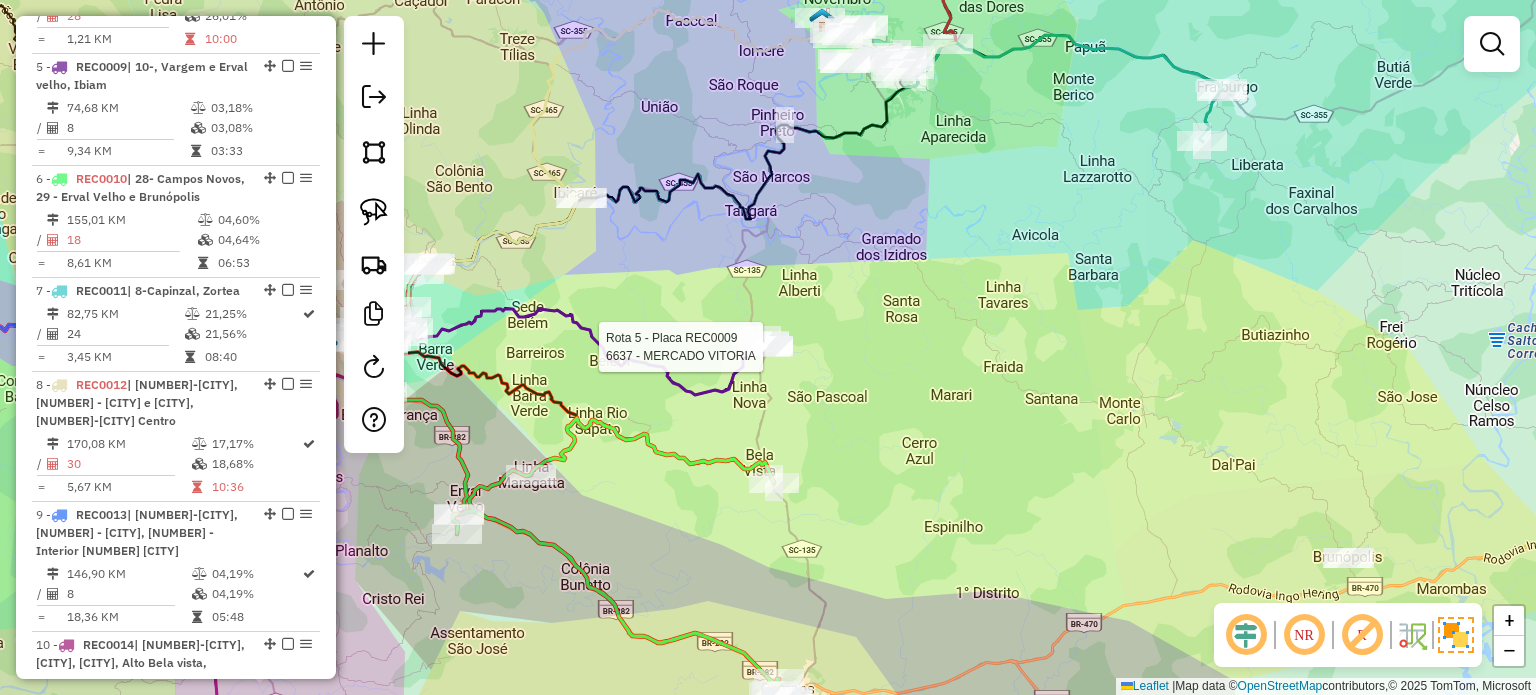 select on "*********" 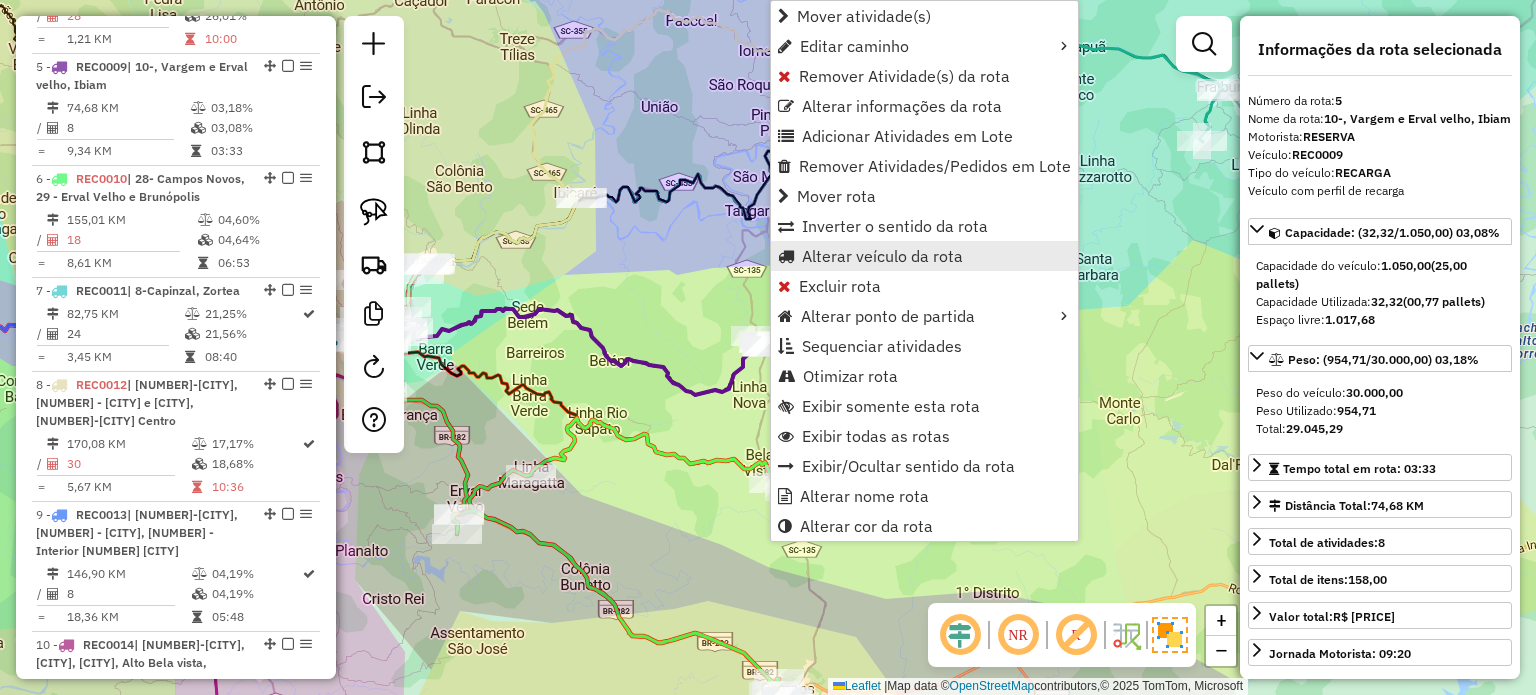 click on "Alterar veículo da rota" at bounding box center (882, 256) 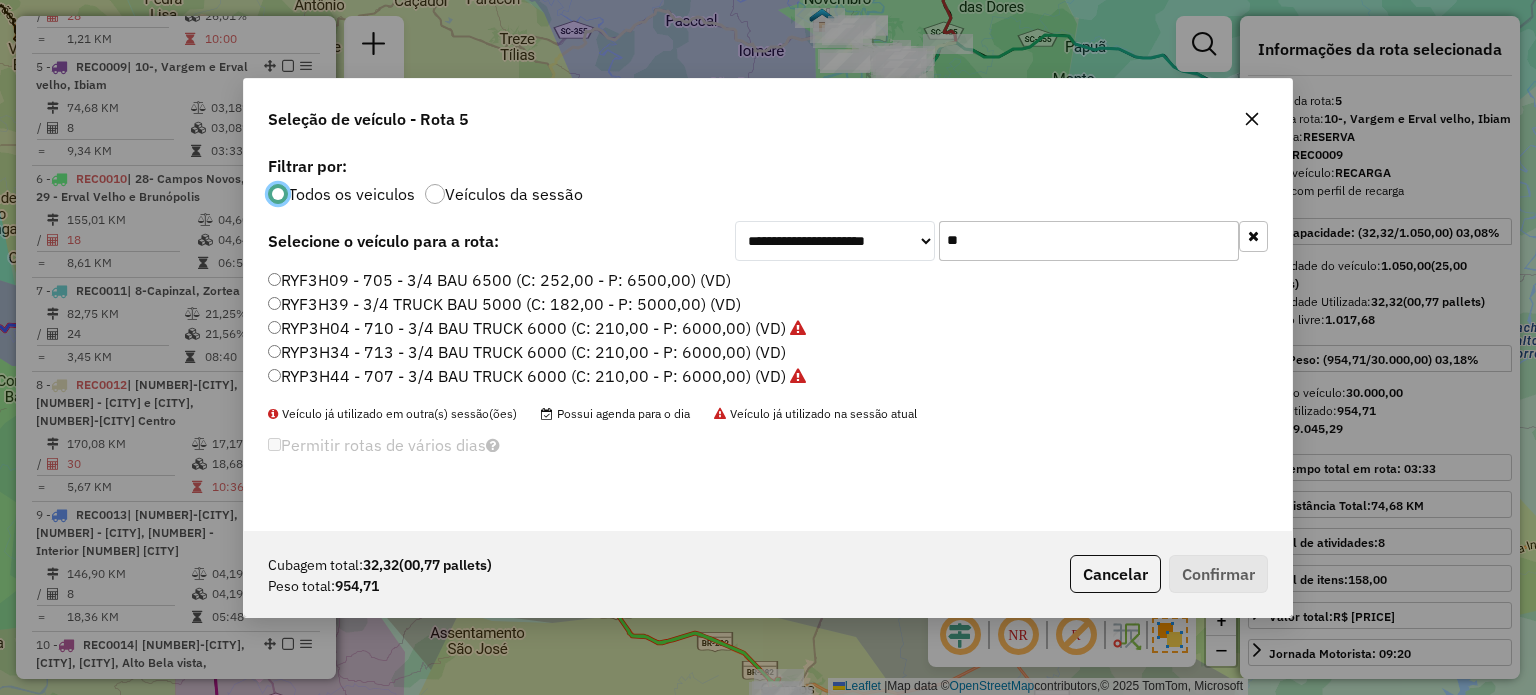 scroll, scrollTop: 10, scrollLeft: 6, axis: both 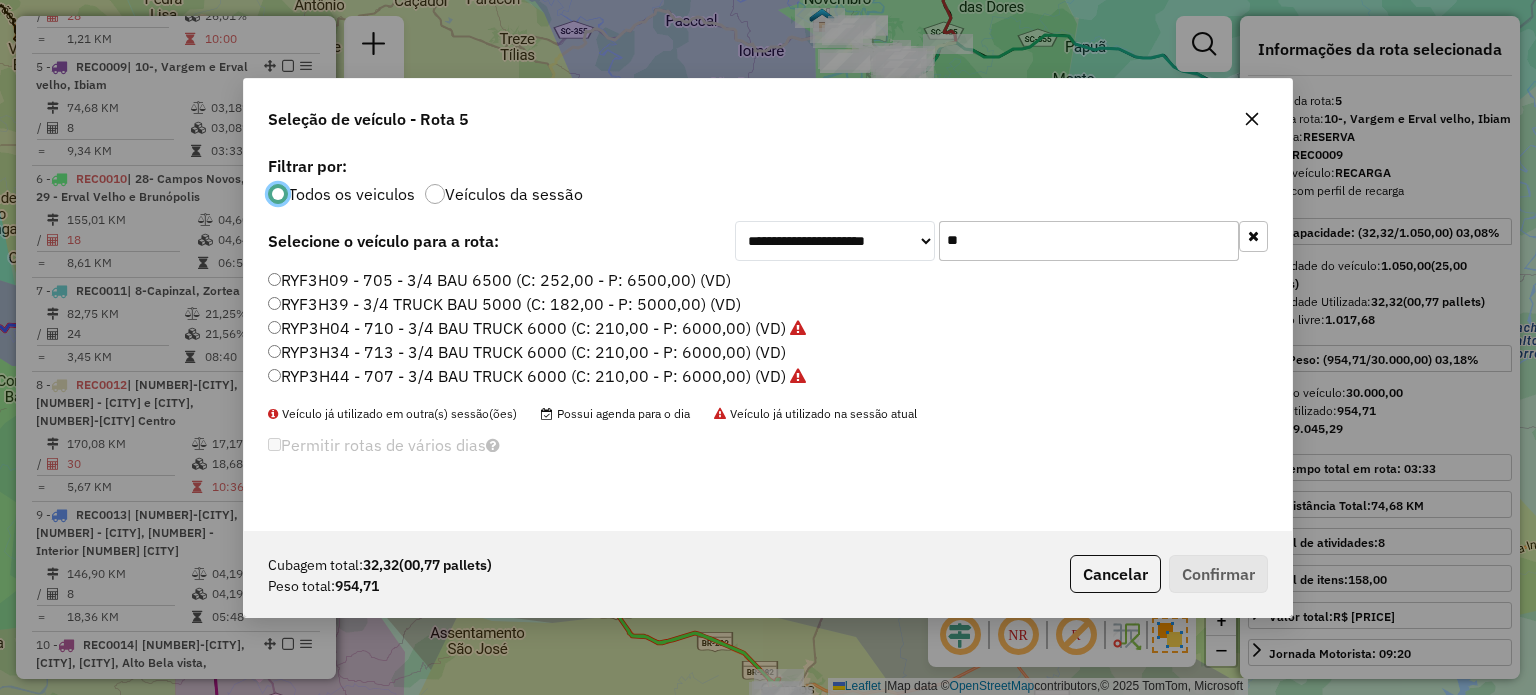 drag, startPoint x: 1008, startPoint y: 244, endPoint x: 820, endPoint y: 251, distance: 188.13028 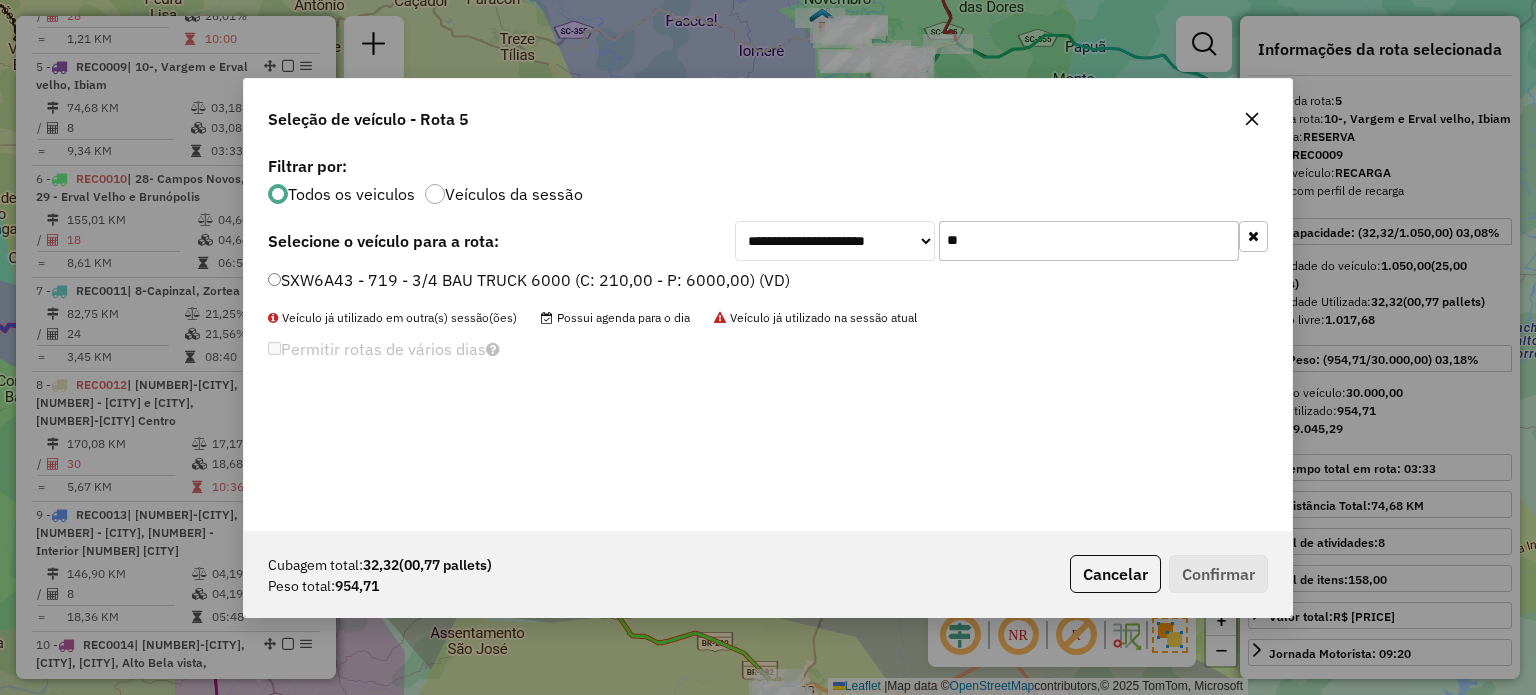 type on "**" 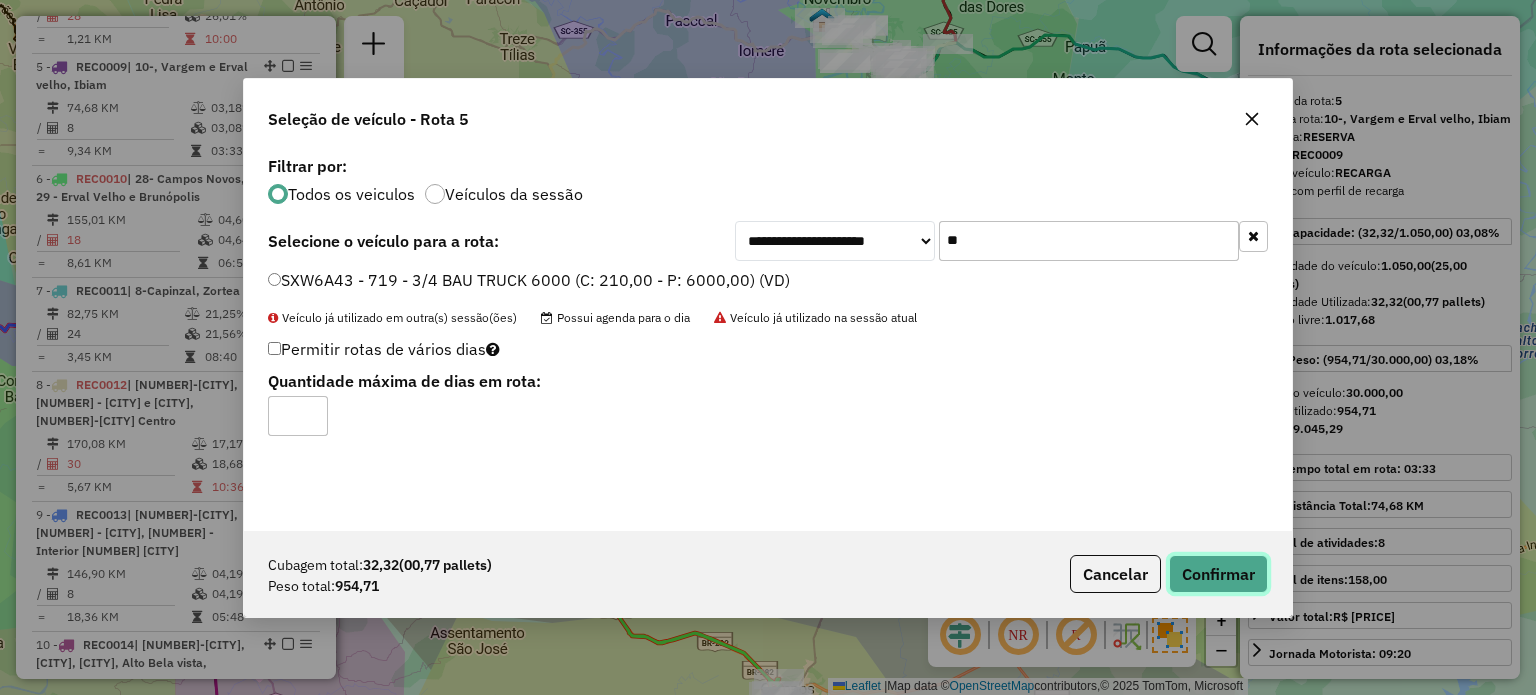 click on "Confirmar" 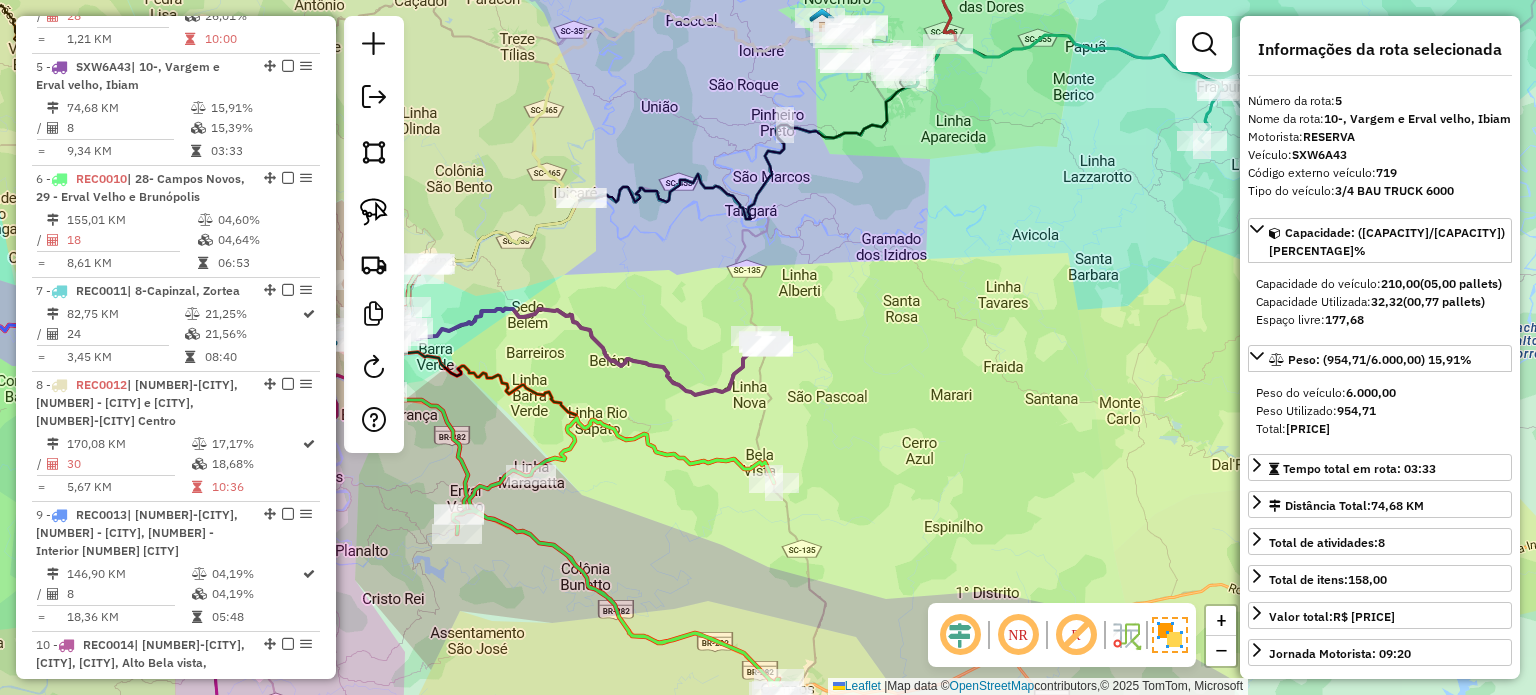 click on "Janela de atendimento Grade de atendimento Capacidade Transportadoras Veículos Cliente Pedidos  Rotas Selecione os dias de semana para filtrar as janelas de atendimento  Seg   Ter   Qua   Qui   Sex   Sáb   Dom  Informe o período da janela de atendimento: De: Até:  Filtrar exatamente a janela do cliente  Considerar janela de atendimento padrão  Selecione os dias de semana para filtrar as grades de atendimento  Seg   Ter   Qua   Qui   Sex   Sáb   Dom   Considerar clientes sem dia de atendimento cadastrado  Clientes fora do dia de atendimento selecionado Filtrar as atividades entre os valores definidos abaixo:  Peso mínimo:   Peso máximo:   Cubagem mínima:   Cubagem máxima:   De:   Até:  Filtrar as atividades entre o tempo de atendimento definido abaixo:  De:   Até:   Considerar capacidade total dos clientes não roteirizados Transportadora: Selecione um ou mais itens Tipo de veículo: Selecione um ou mais itens Veículo: Selecione um ou mais itens Motorista: Selecione um ou mais itens Nome: Rótulo:" 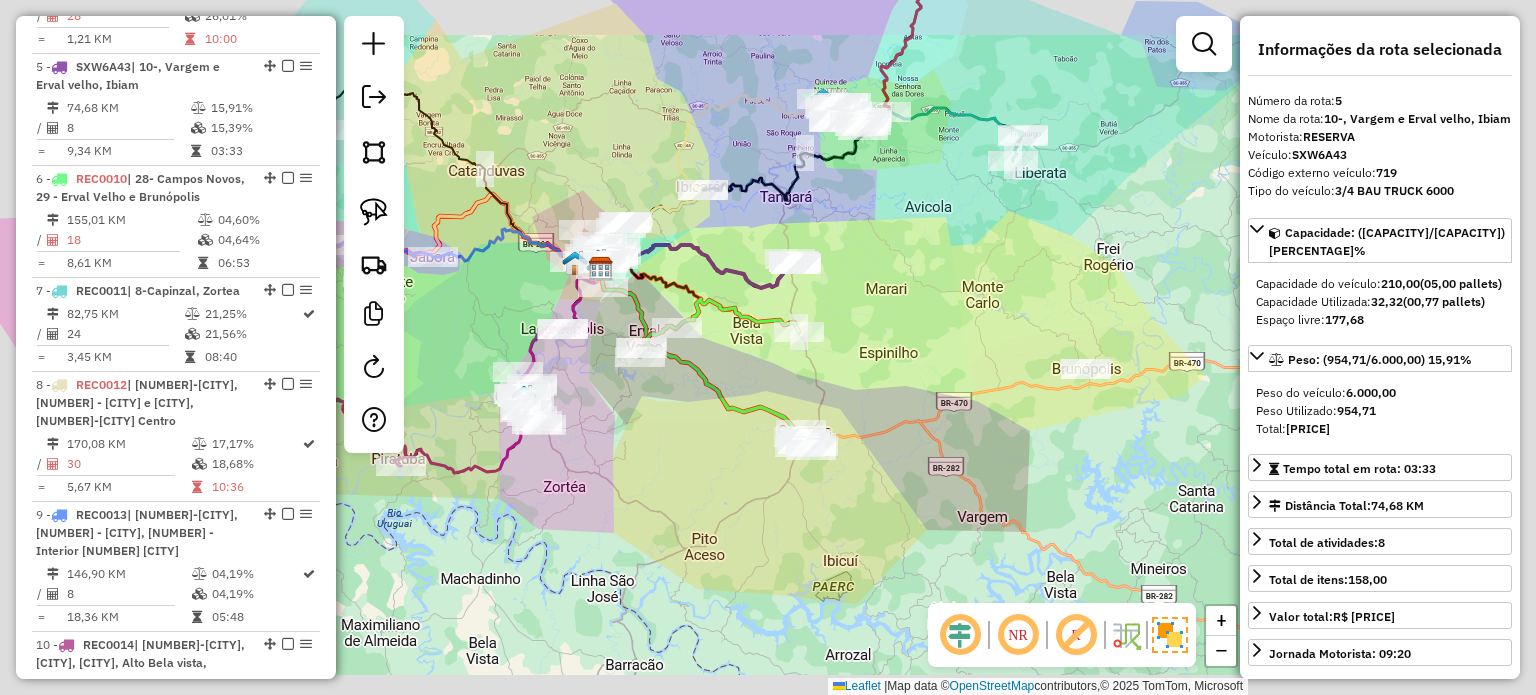 click on "Janela de atendimento Grade de atendimento Capacidade Transportadoras Veículos Cliente Pedidos  Rotas Selecione os dias de semana para filtrar as janelas de atendimento  Seg   Ter   Qua   Qui   Sex   Sáb   Dom  Informe o período da janela de atendimento: De: Até:  Filtrar exatamente a janela do cliente  Considerar janela de atendimento padrão  Selecione os dias de semana para filtrar as grades de atendimento  Seg   Ter   Qua   Qui   Sex   Sáb   Dom   Considerar clientes sem dia de atendimento cadastrado  Clientes fora do dia de atendimento selecionado Filtrar as atividades entre os valores definidos abaixo:  Peso mínimo:   Peso máximo:   Cubagem mínima:   Cubagem máxima:   De:   Até:  Filtrar as atividades entre o tempo de atendimento definido abaixo:  De:   Até:   Considerar capacidade total dos clientes não roteirizados Transportadora: Selecione um ou mais itens Tipo de veículo: Selecione um ou mais itens Veículo: Selecione um ou mais itens Motorista: Selecione um ou mais itens Nome: Rótulo:" 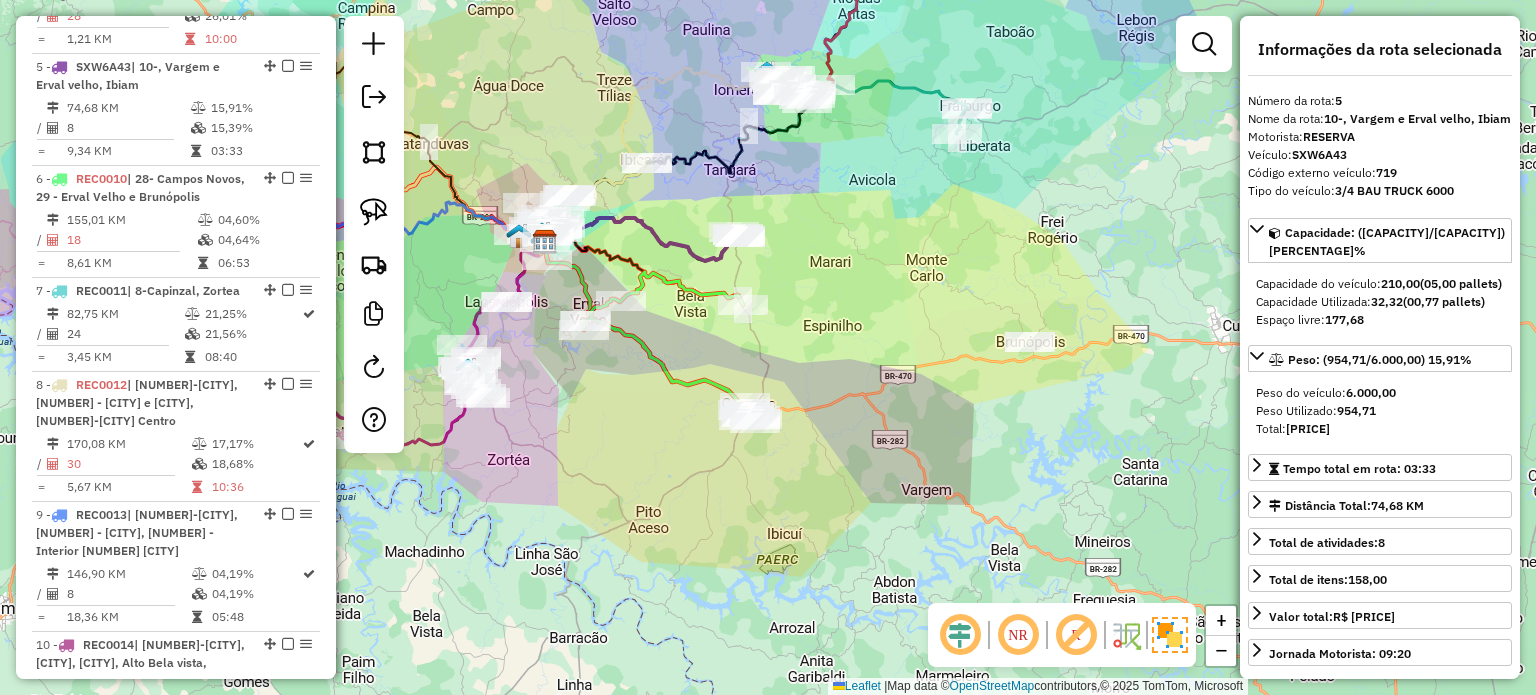 drag, startPoint x: 844, startPoint y: 378, endPoint x: 882, endPoint y: 373, distance: 38.327538 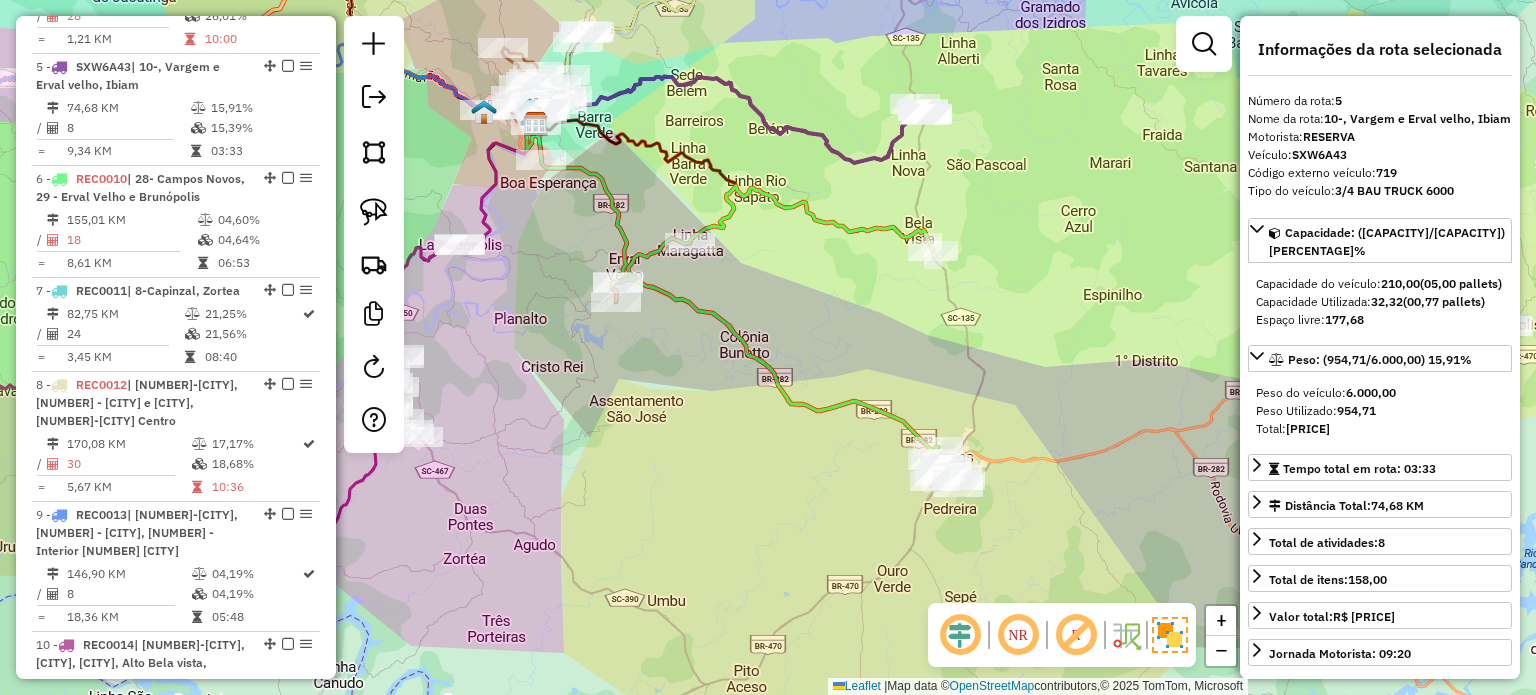 drag, startPoint x: 798, startPoint y: 357, endPoint x: 761, endPoint y: 370, distance: 39.217342 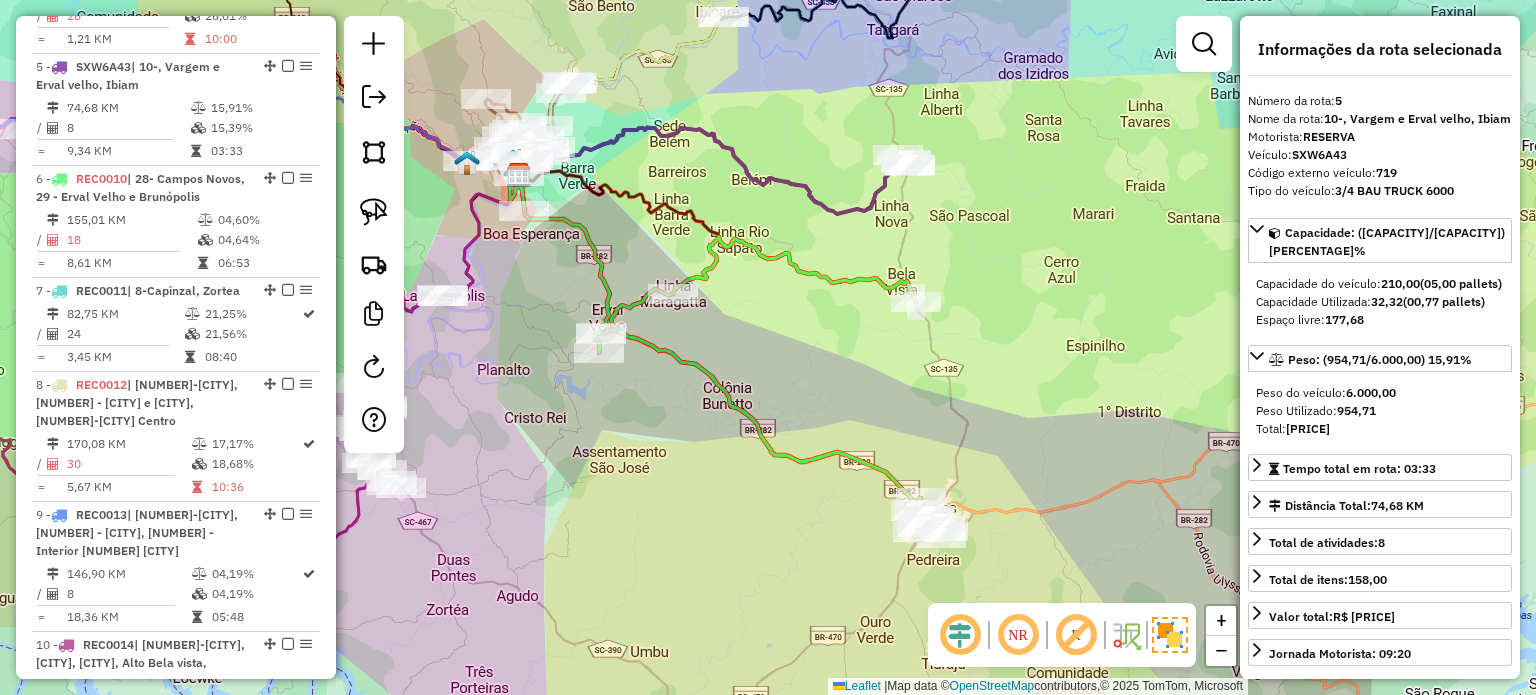 drag, startPoint x: 769, startPoint y: 373, endPoint x: 754, endPoint y: 369, distance: 15.524175 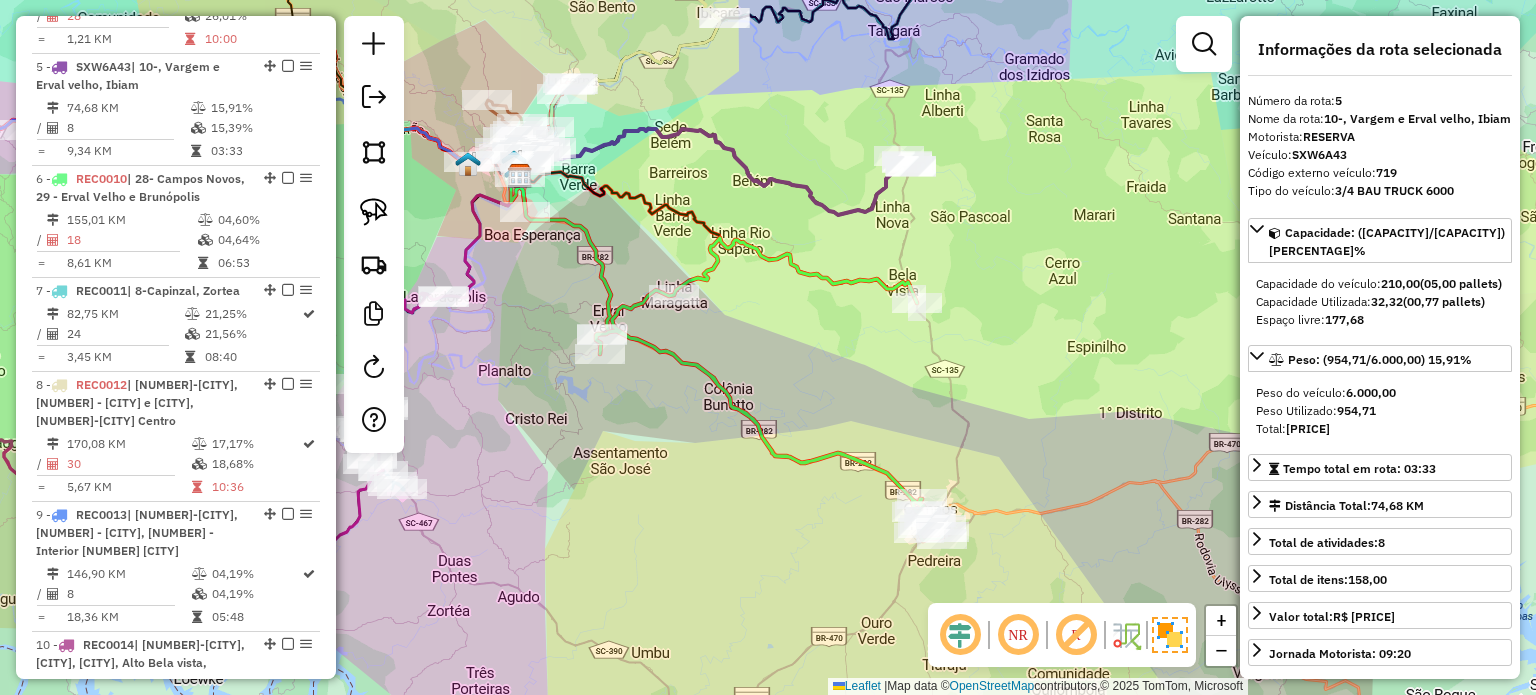 drag, startPoint x: 700, startPoint y: 139, endPoint x: 688, endPoint y: 126, distance: 17.691807 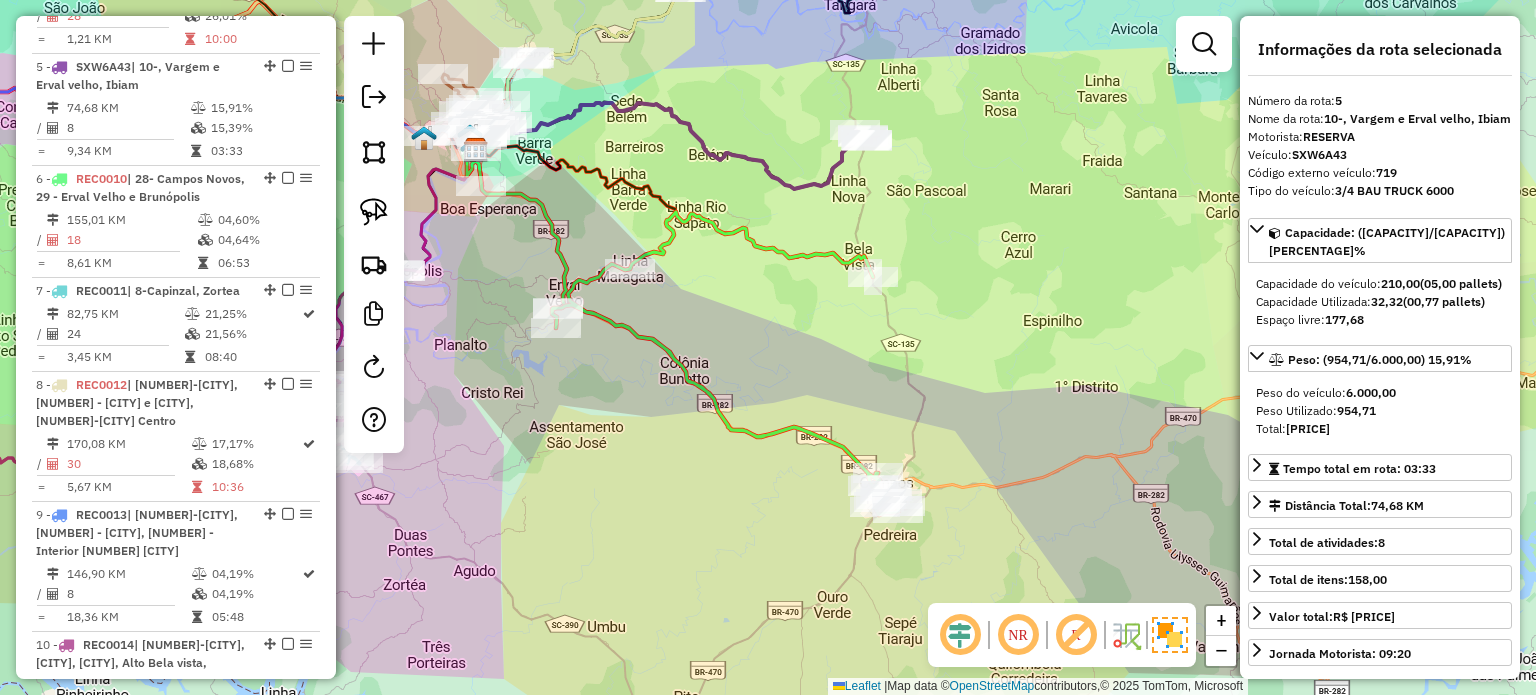 drag, startPoint x: 789, startPoint y: 317, endPoint x: 761, endPoint y: 272, distance: 53 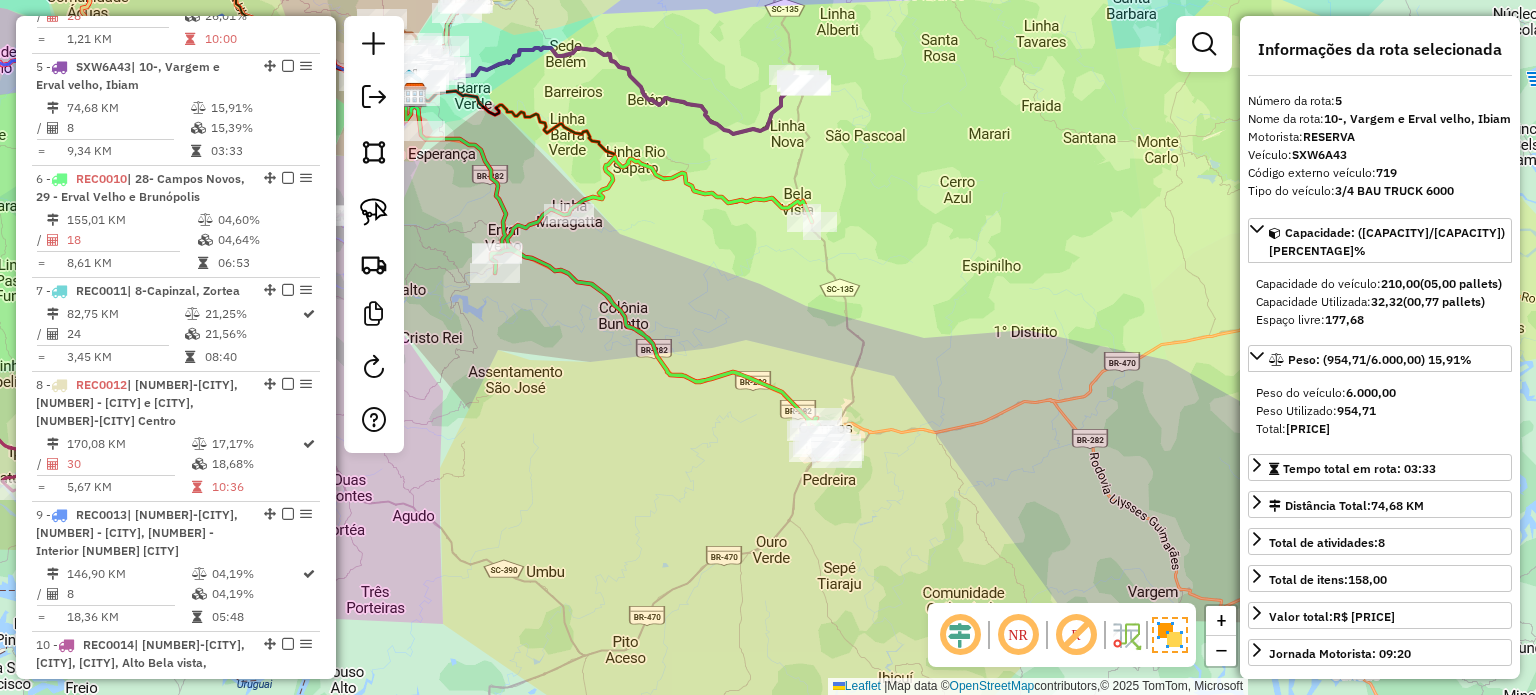 click on "Janela de atendimento Grade de atendimento Capacidade Transportadoras Veículos Cliente Pedidos  Rotas Selecione os dias de semana para filtrar as janelas de atendimento  Seg   Ter   Qua   Qui   Sex   Sáb   Dom  Informe o período da janela de atendimento: De: Até:  Filtrar exatamente a janela do cliente  Considerar janela de atendimento padrão  Selecione os dias de semana para filtrar as grades de atendimento  Seg   Ter   Qua   Qui   Sex   Sáb   Dom   Considerar clientes sem dia de atendimento cadastrado  Clientes fora do dia de atendimento selecionado Filtrar as atividades entre os valores definidos abaixo:  Peso mínimo:   Peso máximo:   Cubagem mínima:   Cubagem máxima:   De:   Até:  Filtrar as atividades entre o tempo de atendimento definido abaixo:  De:   Até:   Considerar capacidade total dos clientes não roteirizados Transportadora: Selecione um ou mais itens Tipo de veículo: Selecione um ou mais itens Veículo: Selecione um ou mais itens Motorista: Selecione um ou mais itens Nome: Rótulo:" 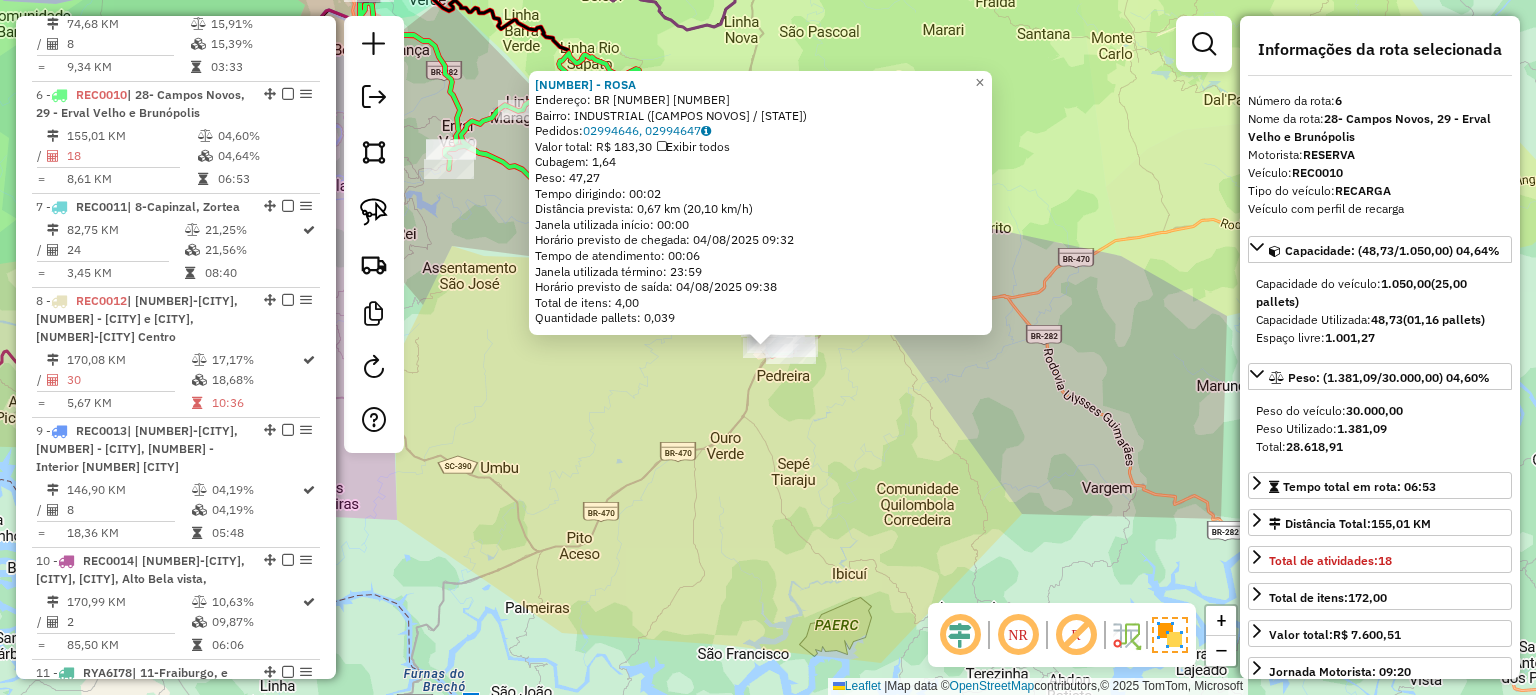 scroll, scrollTop: 1357, scrollLeft: 0, axis: vertical 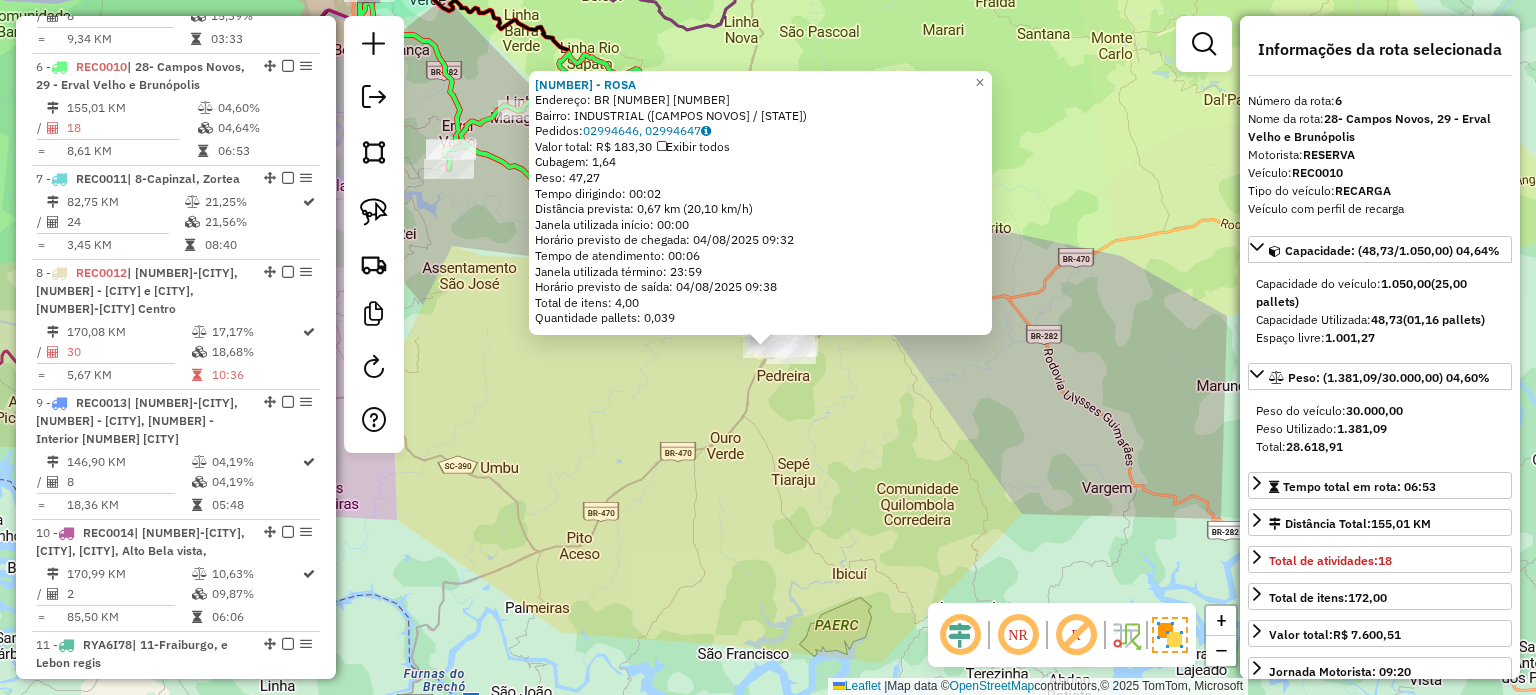 click on "11534 - ROSA  Endereço:  BR 282 398   Bairro: INDUSTRIAL (CAMPOS NOVOS / SC)   Pedidos:  02994646, 02994647   Valor total: R$ 183,30   Exibir todos   Cubagem: 1,64  Peso: 47,27  Tempo dirigindo: 00:02   Distância prevista: 0,67 km (20,10 km/h)   Janela utilizada início: 00:00   Horário previsto de chegada: 04/08/2025 09:32   Tempo de atendimento: 00:06   Janela utilizada término: 23:59   Horário previsto de saída: 04/08/2025 09:38   Total de itens: 4,00   Quantidade pallets: 0,039  × Janela de atendimento Grade de atendimento Capacidade Transportadoras Veículos Cliente Pedidos  Rotas Selecione os dias de semana para filtrar as janelas de atendimento  Seg   Ter   Qua   Qui   Sex   Sáb   Dom  Informe o período da janela de atendimento: De: Até:  Filtrar exatamente a janela do cliente  Considerar janela de atendimento padrão  Selecione os dias de semana para filtrar as grades de atendimento  Seg   Ter   Qua   Qui   Sex   Sáb   Dom   Considerar clientes sem dia de atendimento cadastrado  De:   De:" 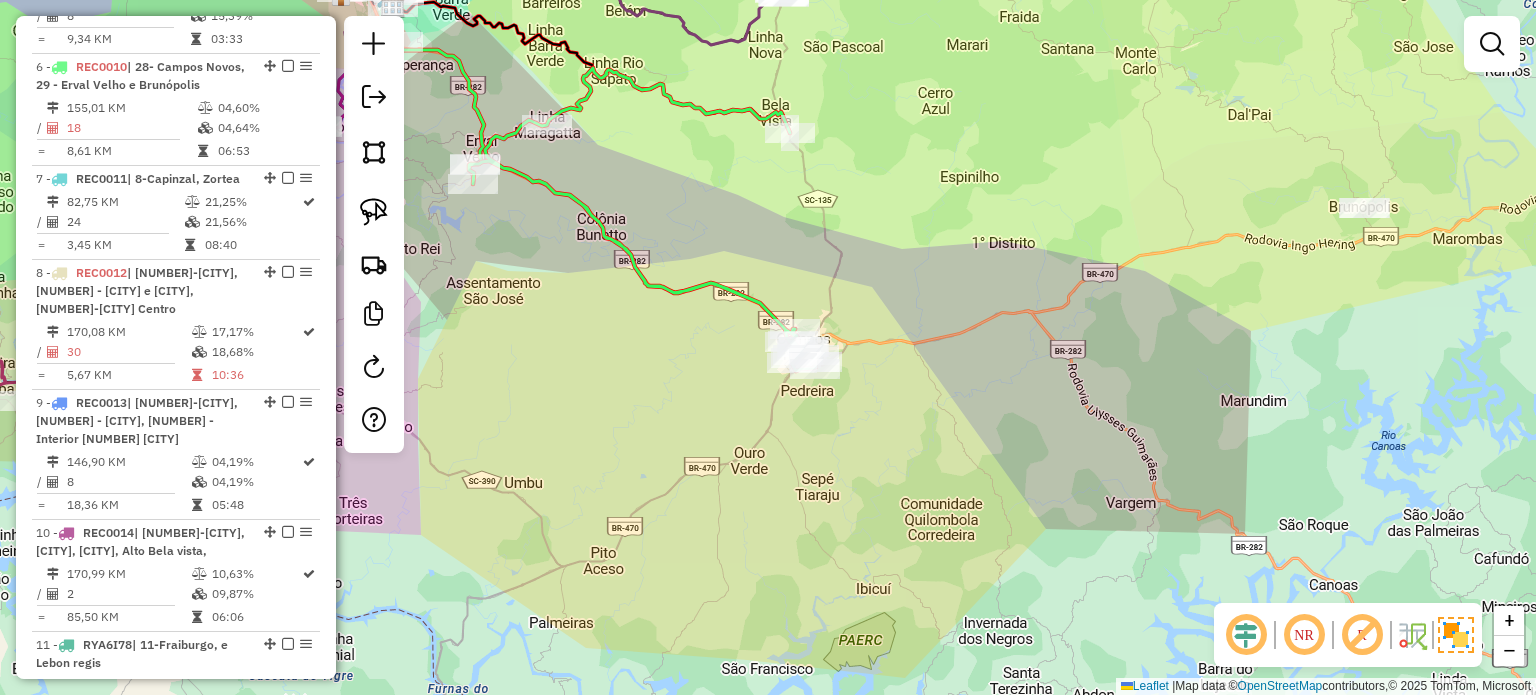 drag, startPoint x: 850, startPoint y: 450, endPoint x: 967, endPoint y: 525, distance: 138.97482 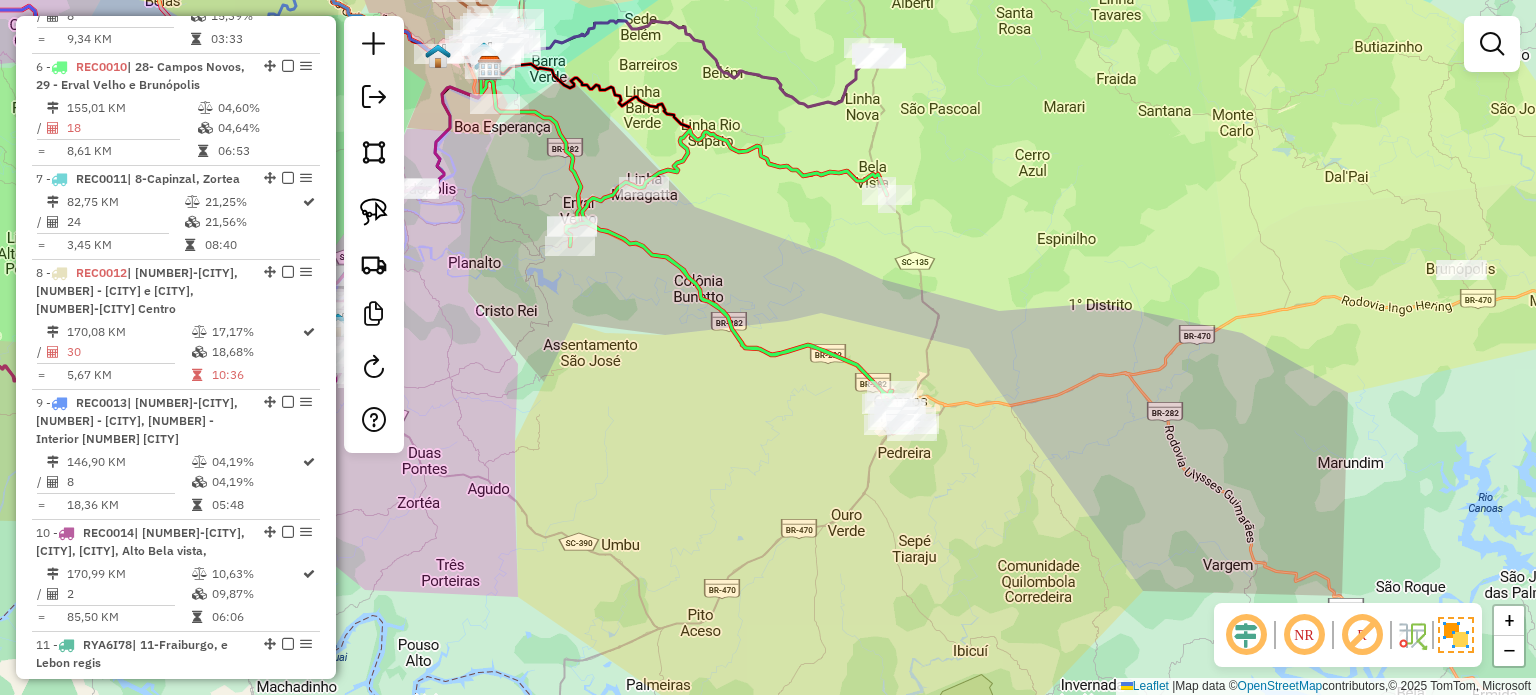 drag, startPoint x: 720, startPoint y: 386, endPoint x: 745, endPoint y: 411, distance: 35.35534 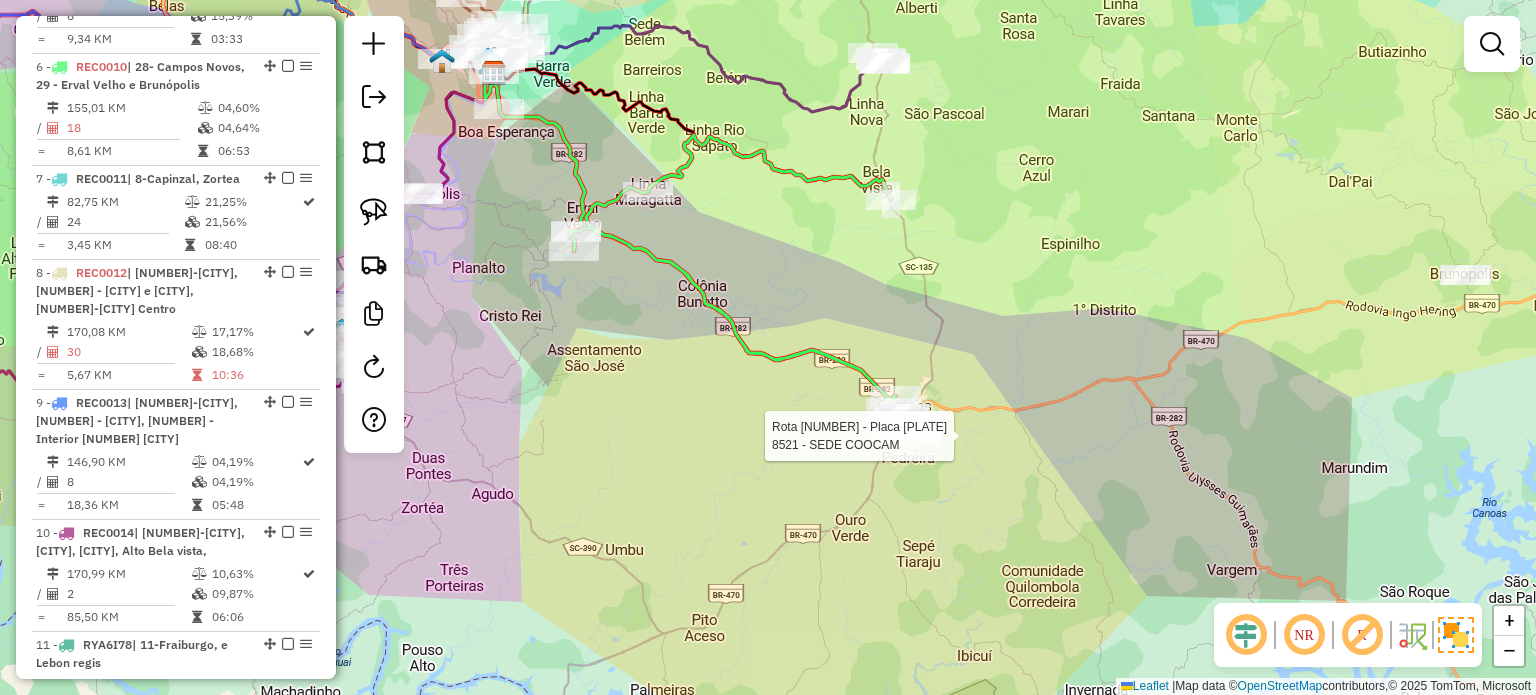 select on "*********" 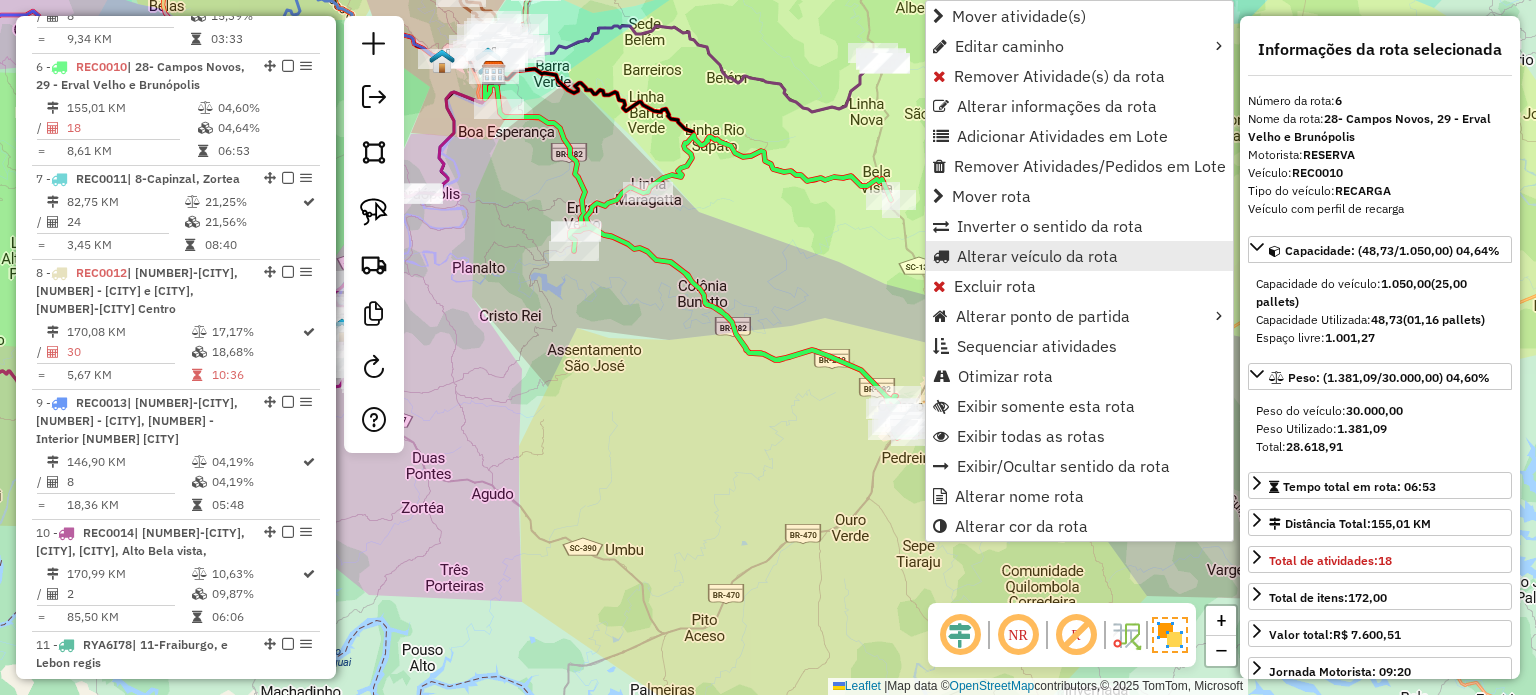 click on "Alterar veículo da rota" at bounding box center (1037, 256) 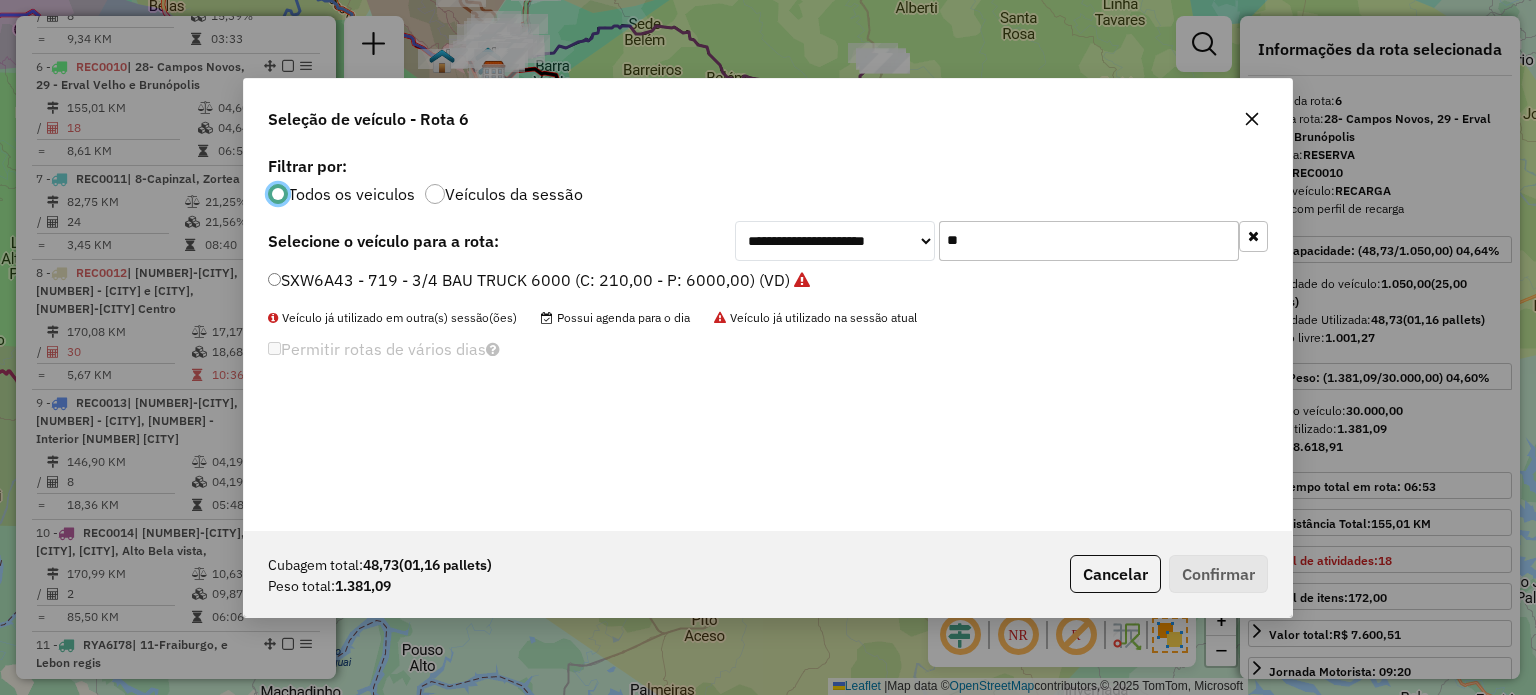 scroll, scrollTop: 10, scrollLeft: 6, axis: both 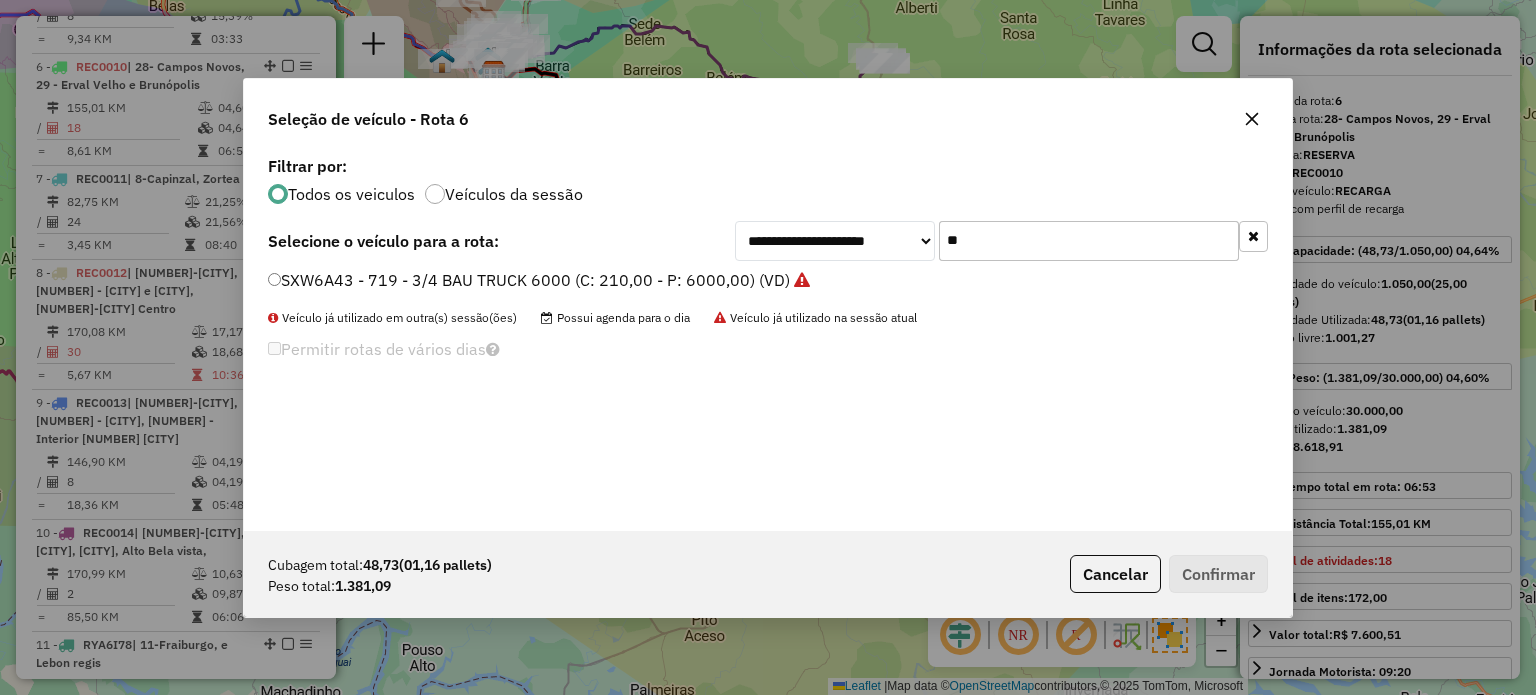 drag, startPoint x: 1062, startPoint y: 245, endPoint x: 837, endPoint y: 224, distance: 225.97787 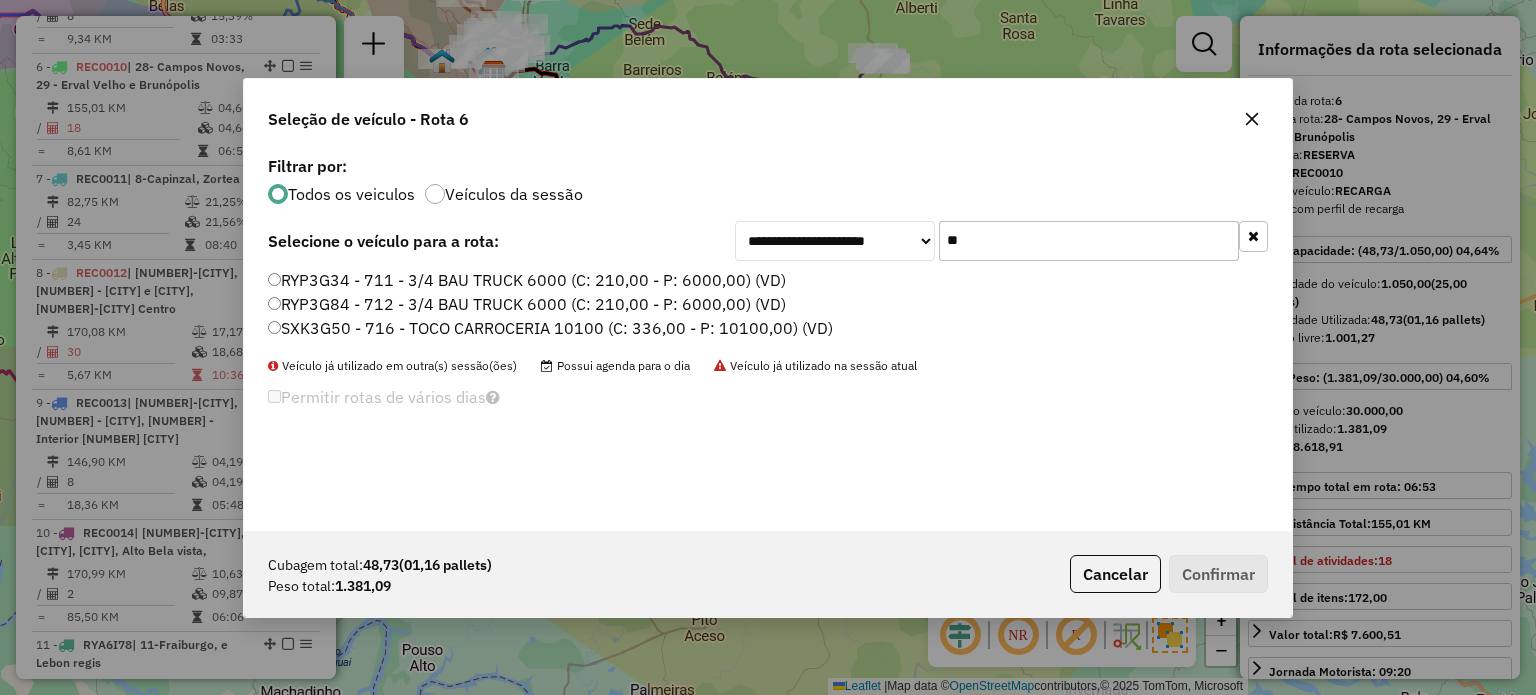 type on "**" 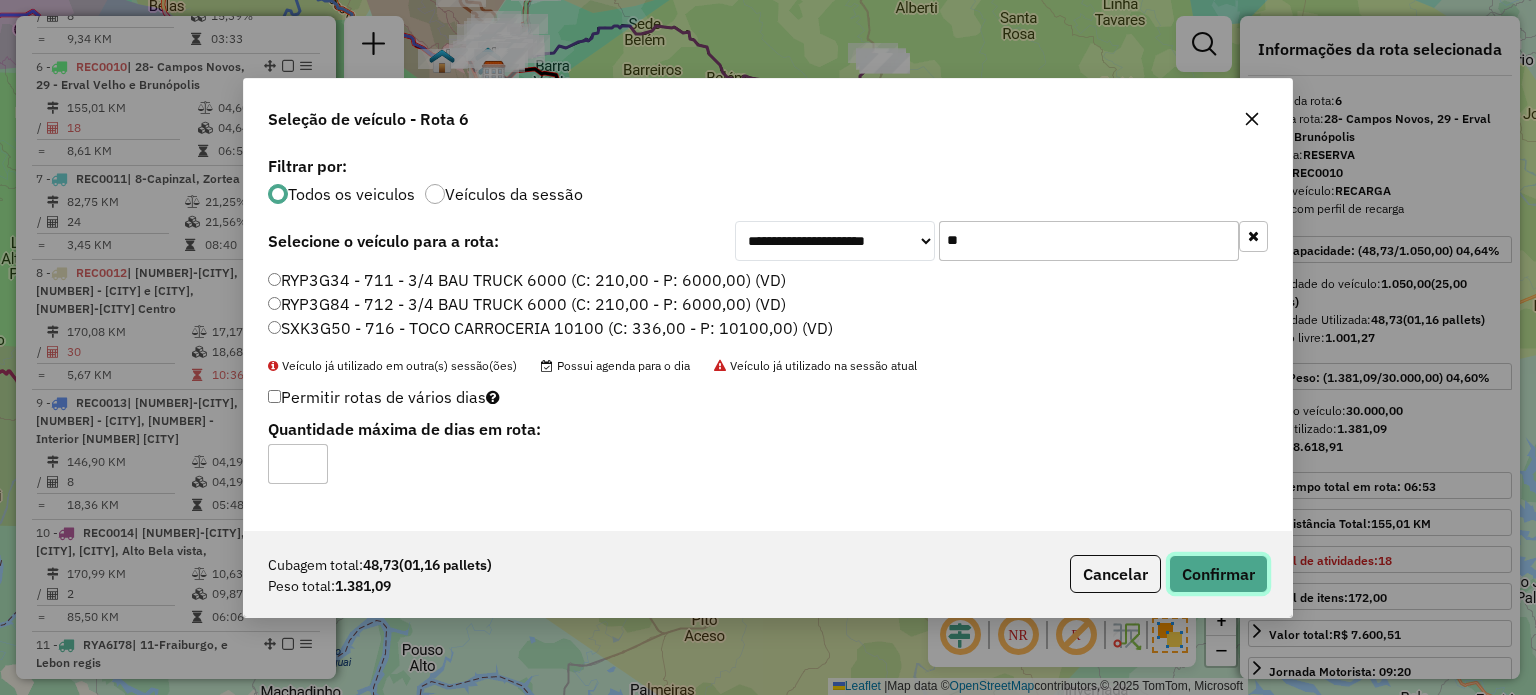 click on "Confirmar" 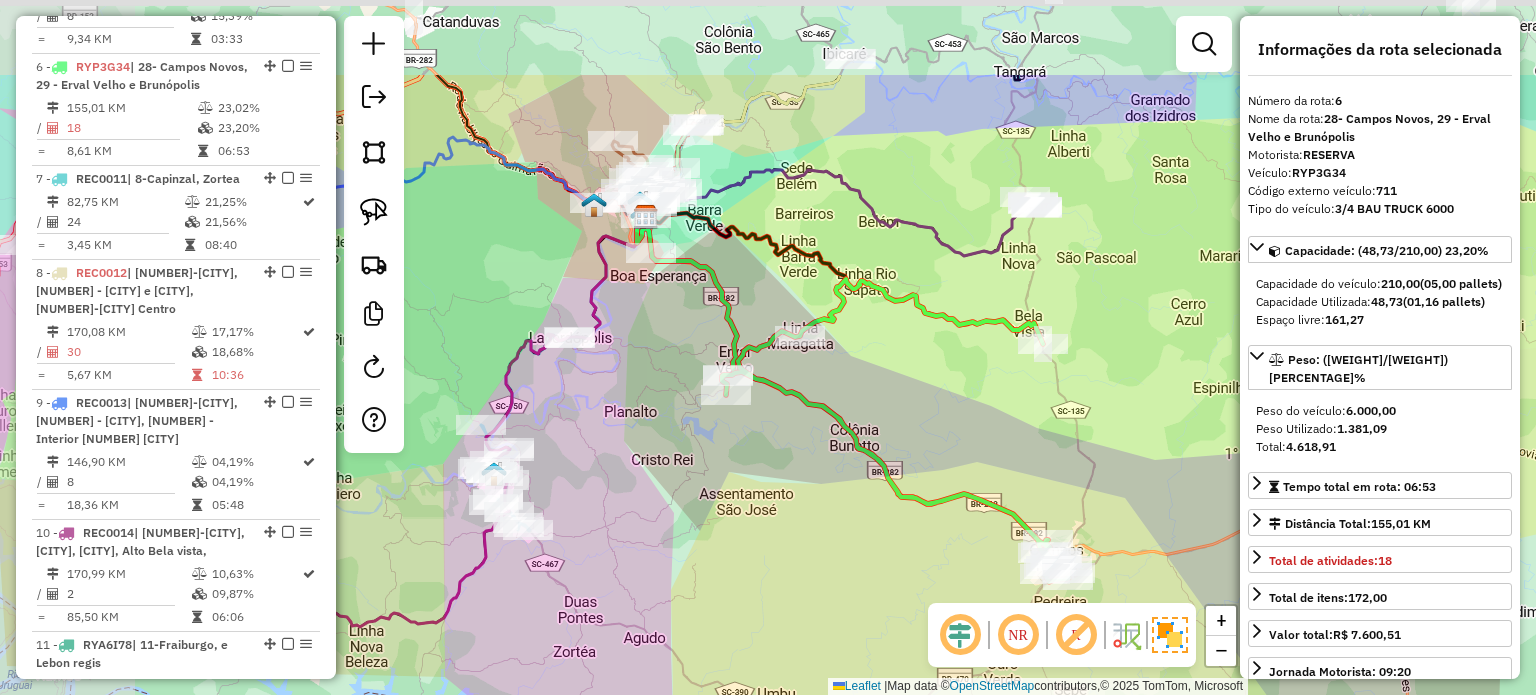 click 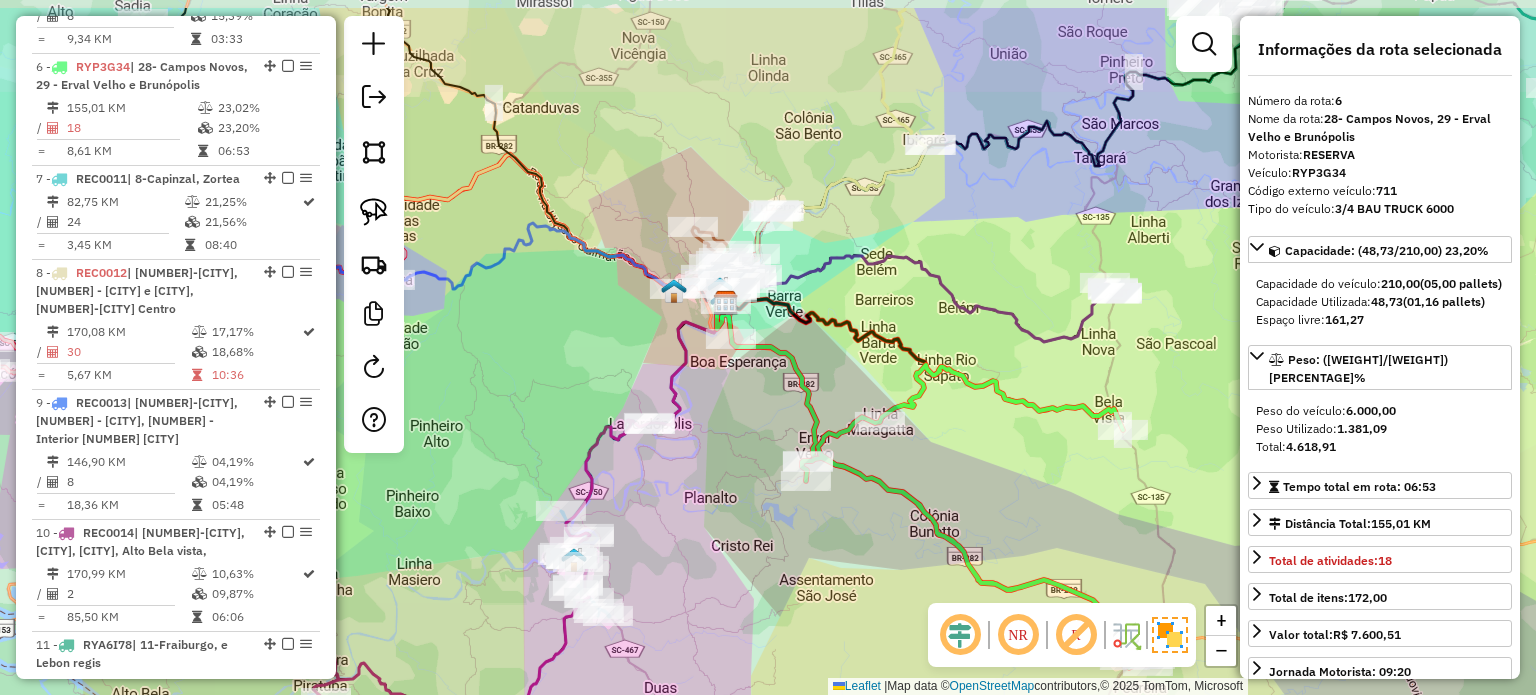 drag, startPoint x: 943, startPoint y: 443, endPoint x: 970, endPoint y: 459, distance: 31.38471 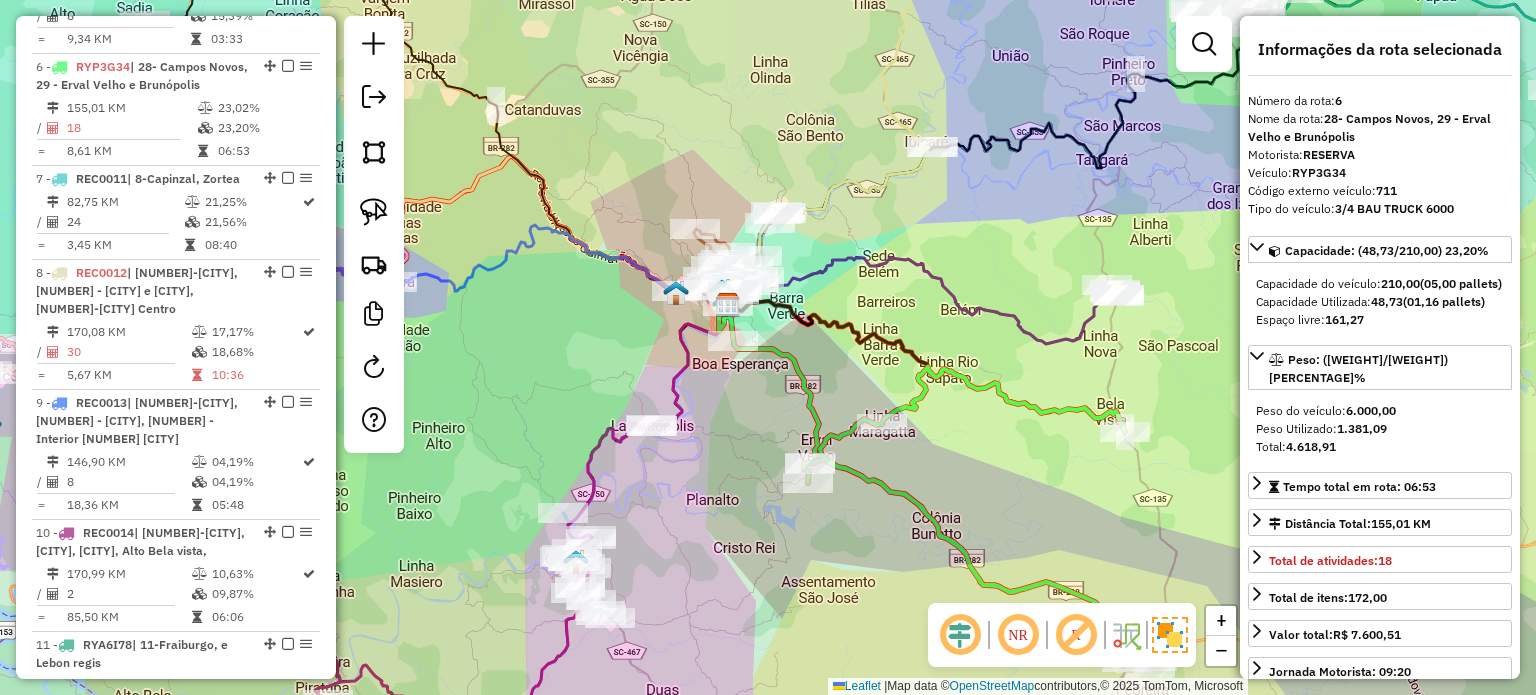 click 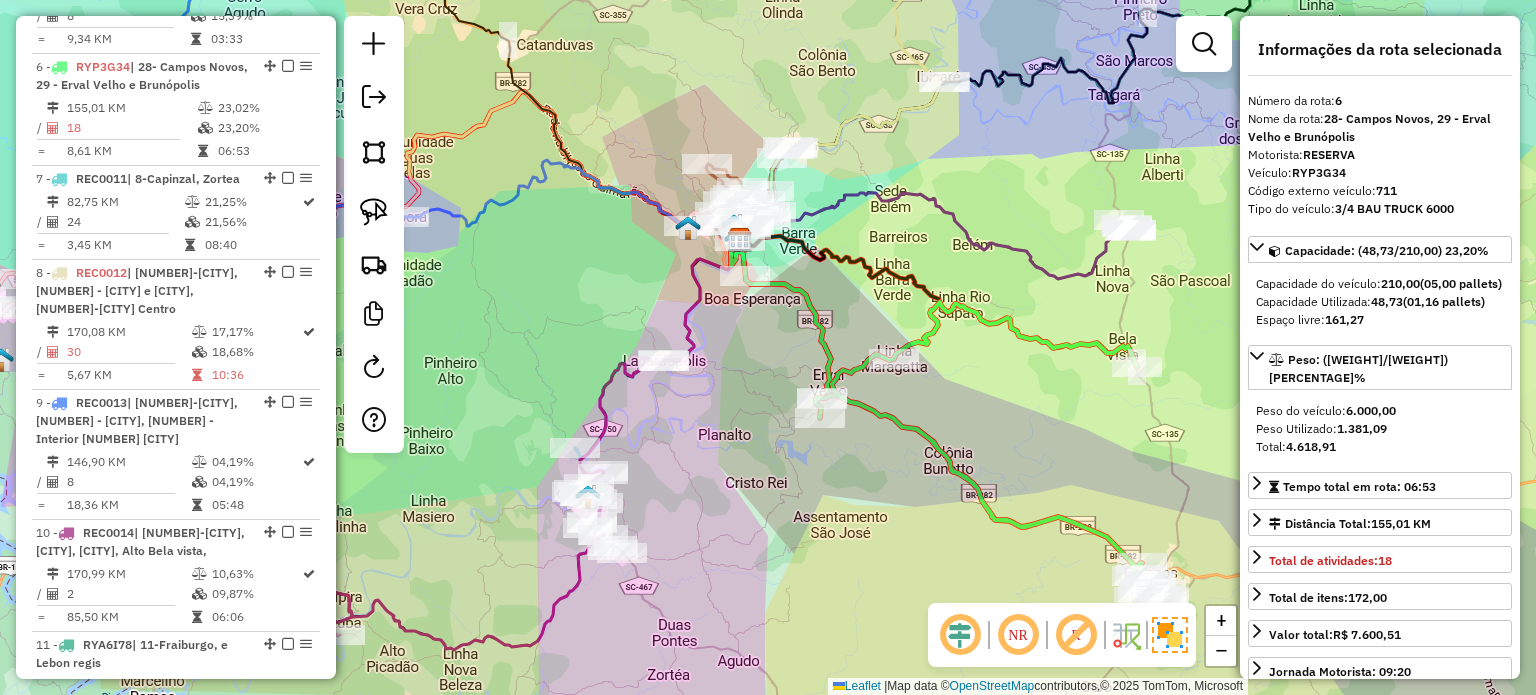 drag, startPoint x: 825, startPoint y: 374, endPoint x: 862, endPoint y: 323, distance: 63.007935 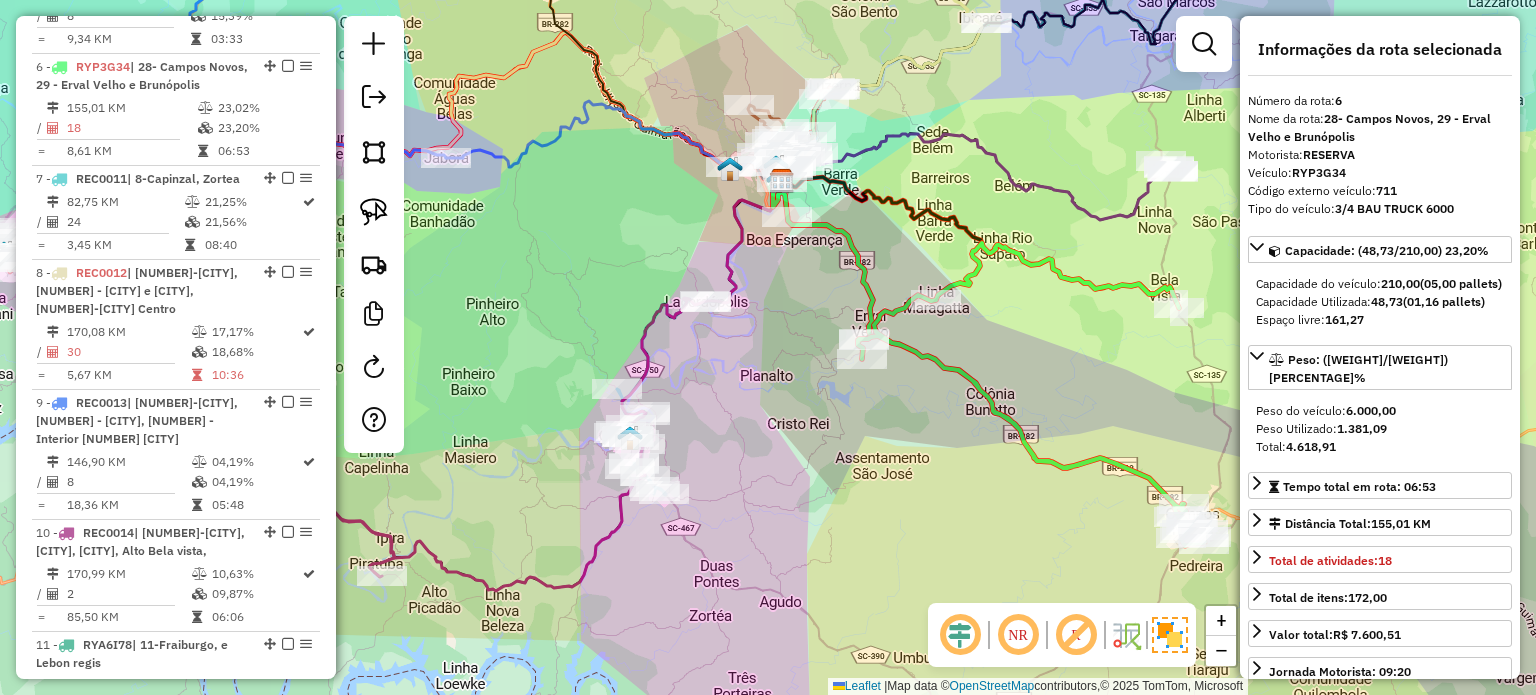 drag, startPoint x: 775, startPoint y: 430, endPoint x: 728, endPoint y: 462, distance: 56.859474 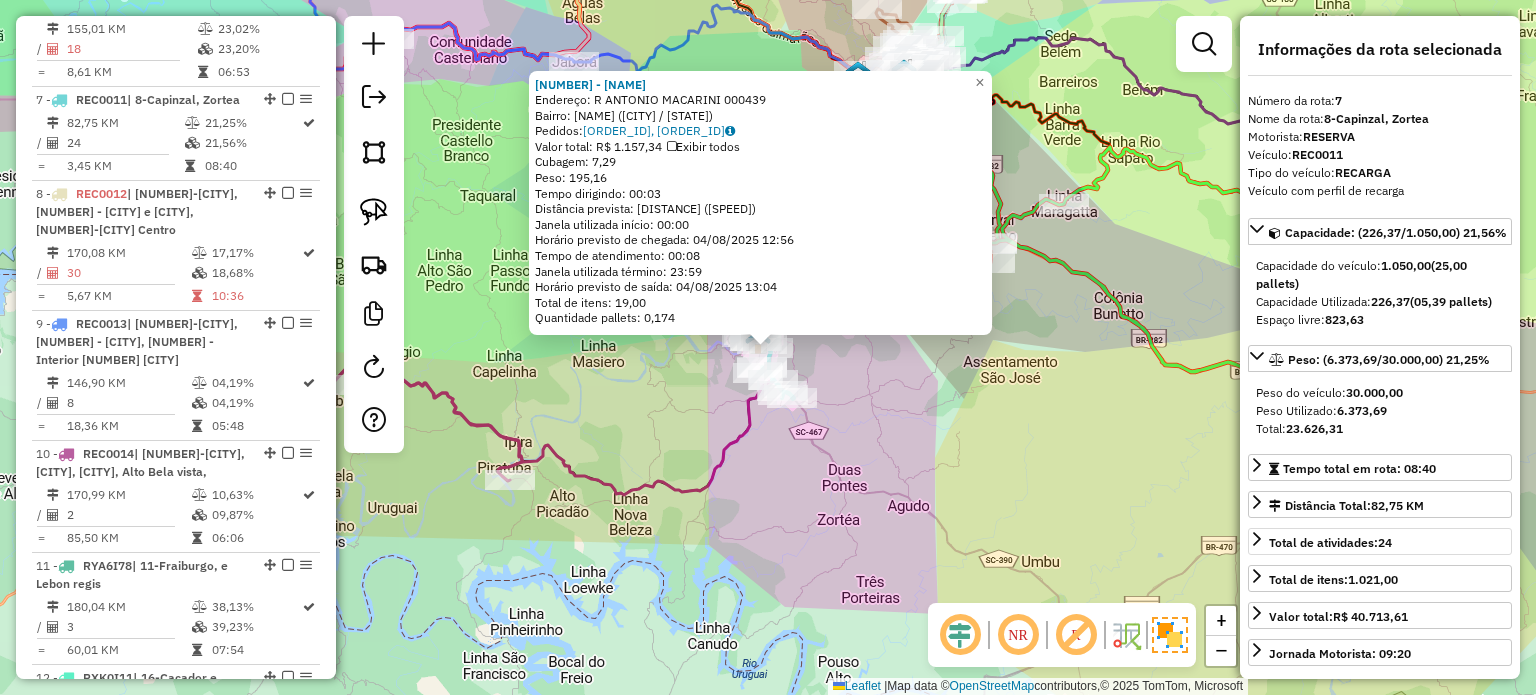 scroll, scrollTop: 1469, scrollLeft: 0, axis: vertical 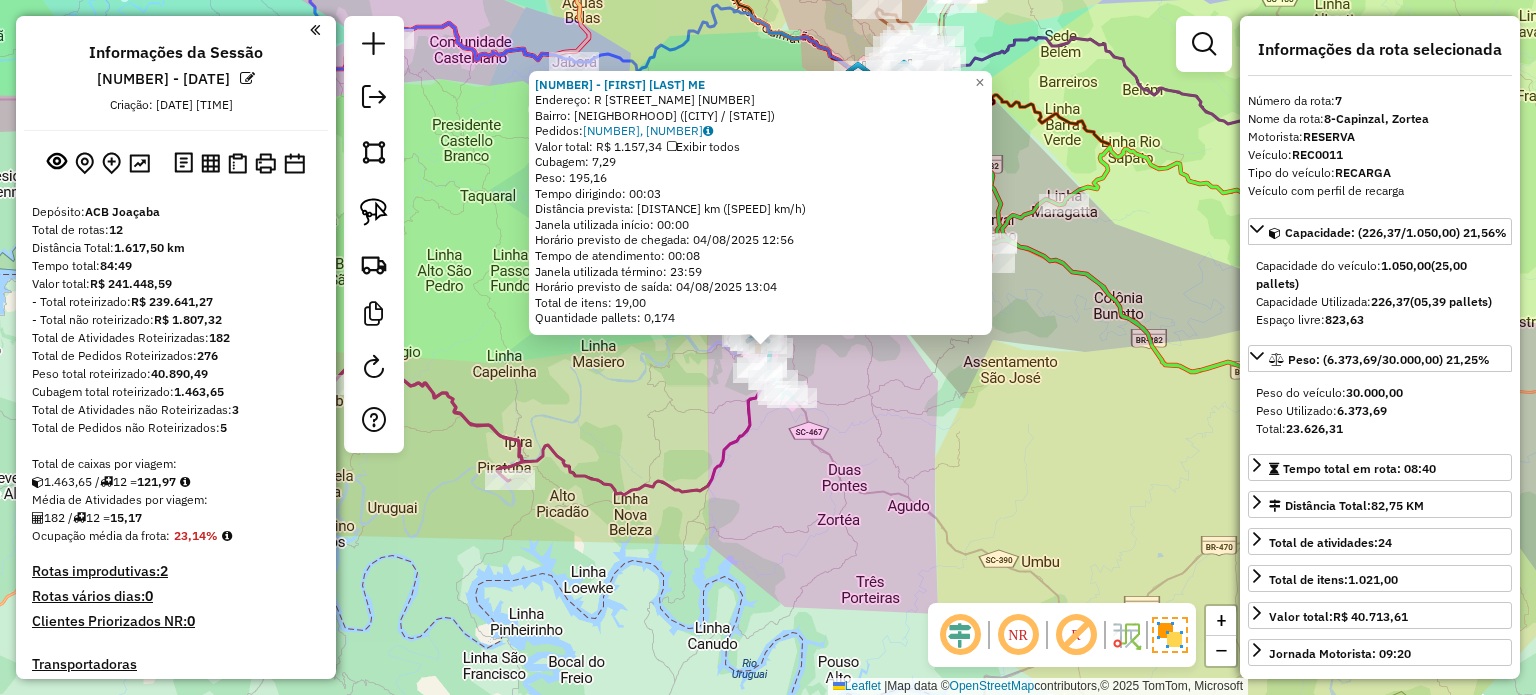 select on "*********" 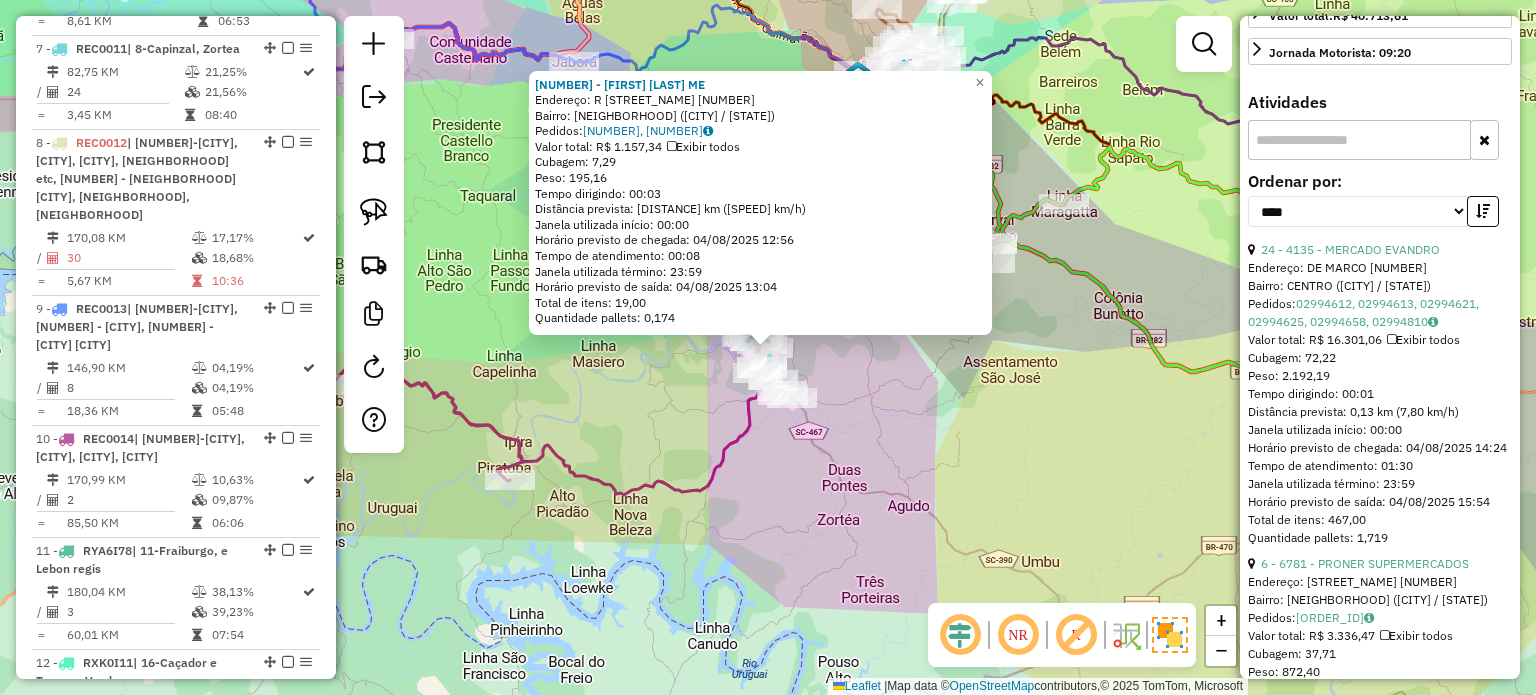scroll, scrollTop: 400, scrollLeft: 0, axis: vertical 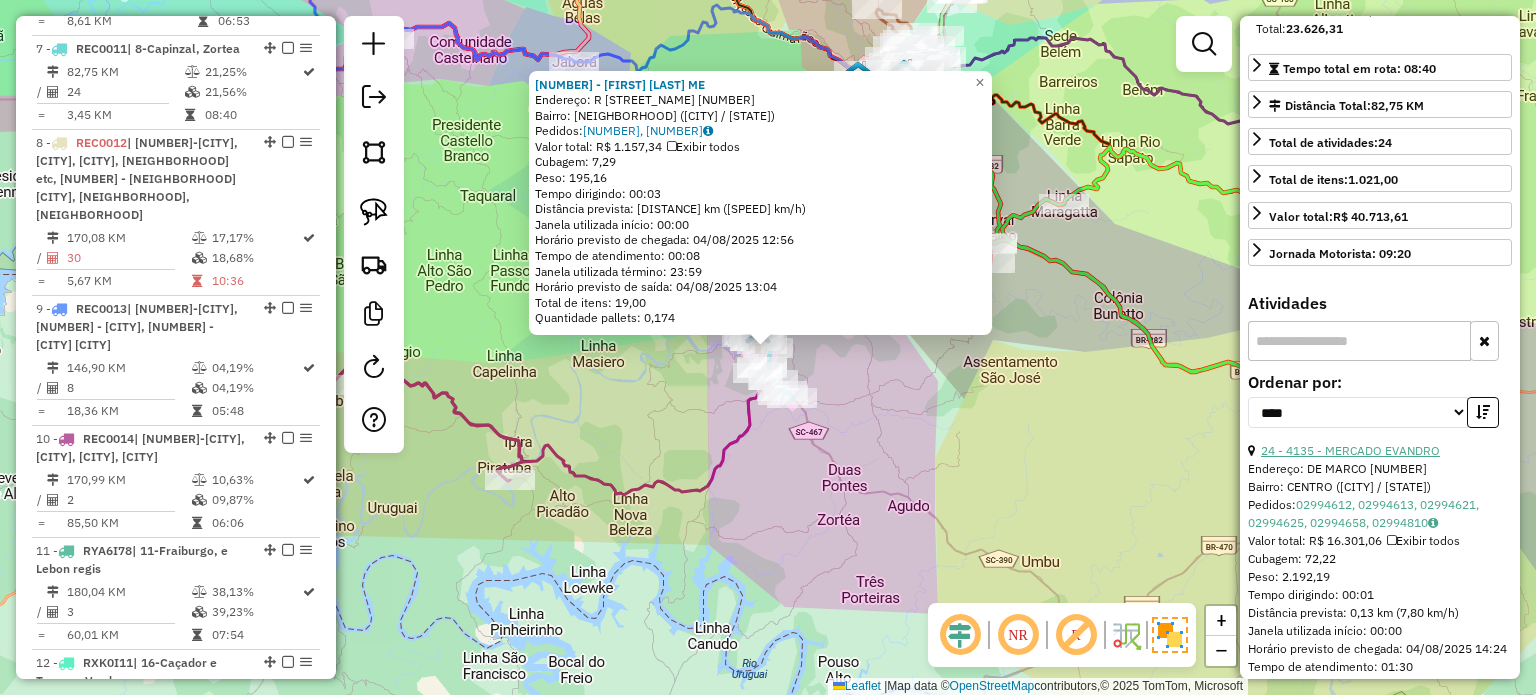 click on "24 - 4135 - MERCADO EVANDRO" at bounding box center [1350, 450] 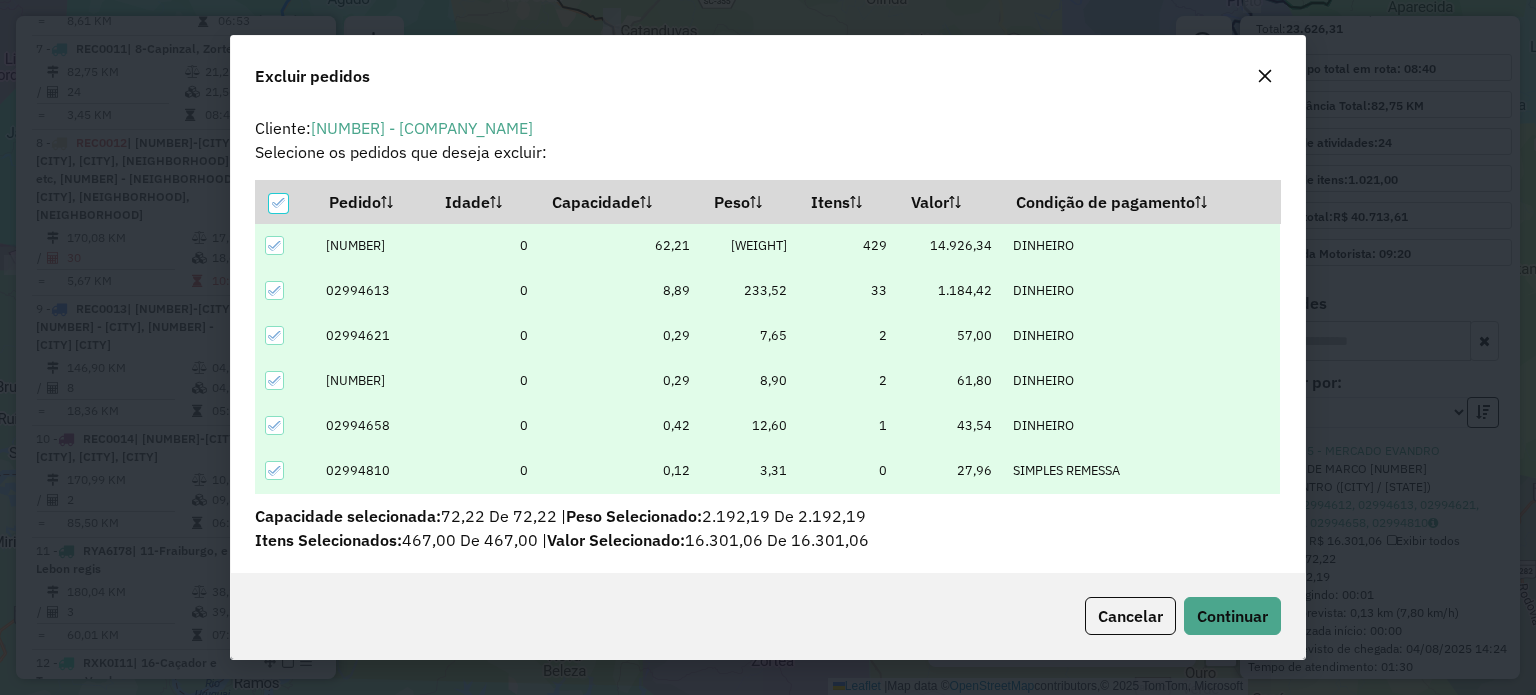 scroll, scrollTop: 19, scrollLeft: 0, axis: vertical 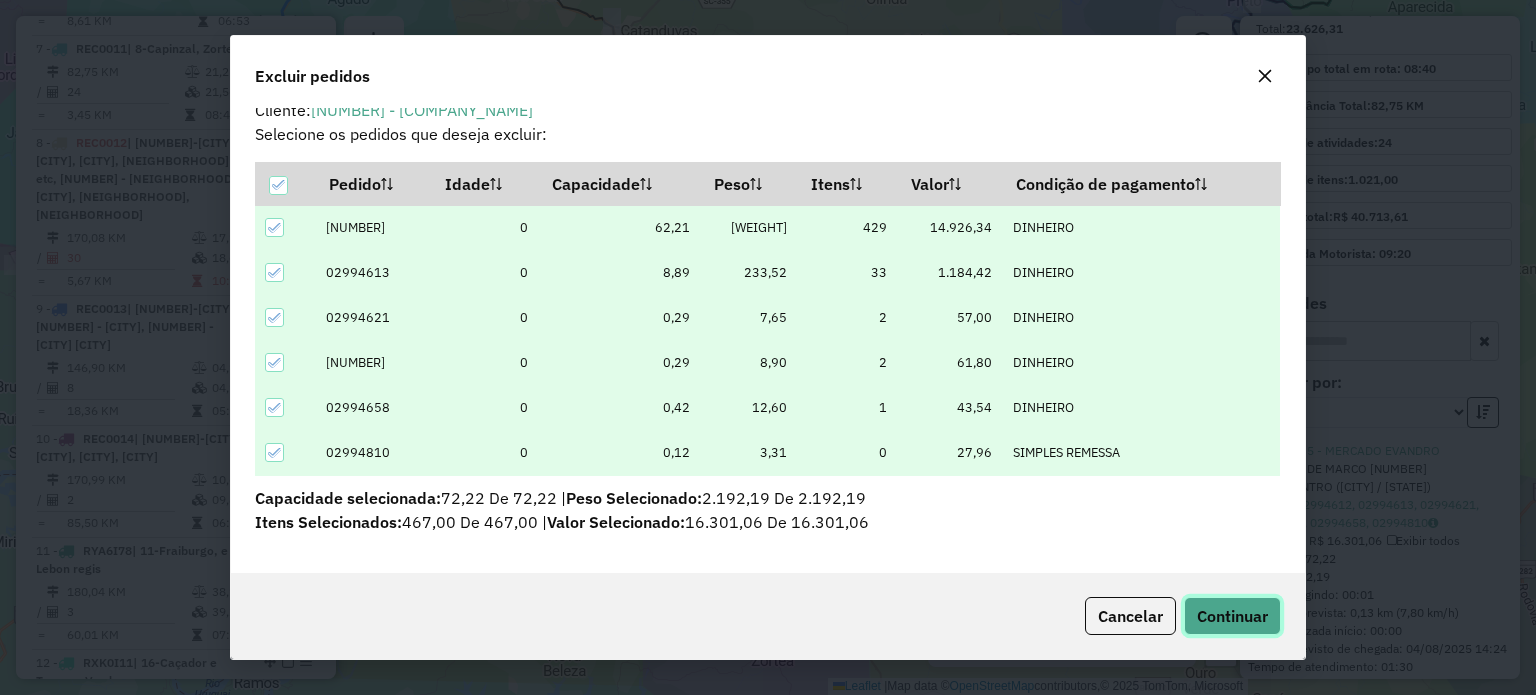 click on "Continuar" 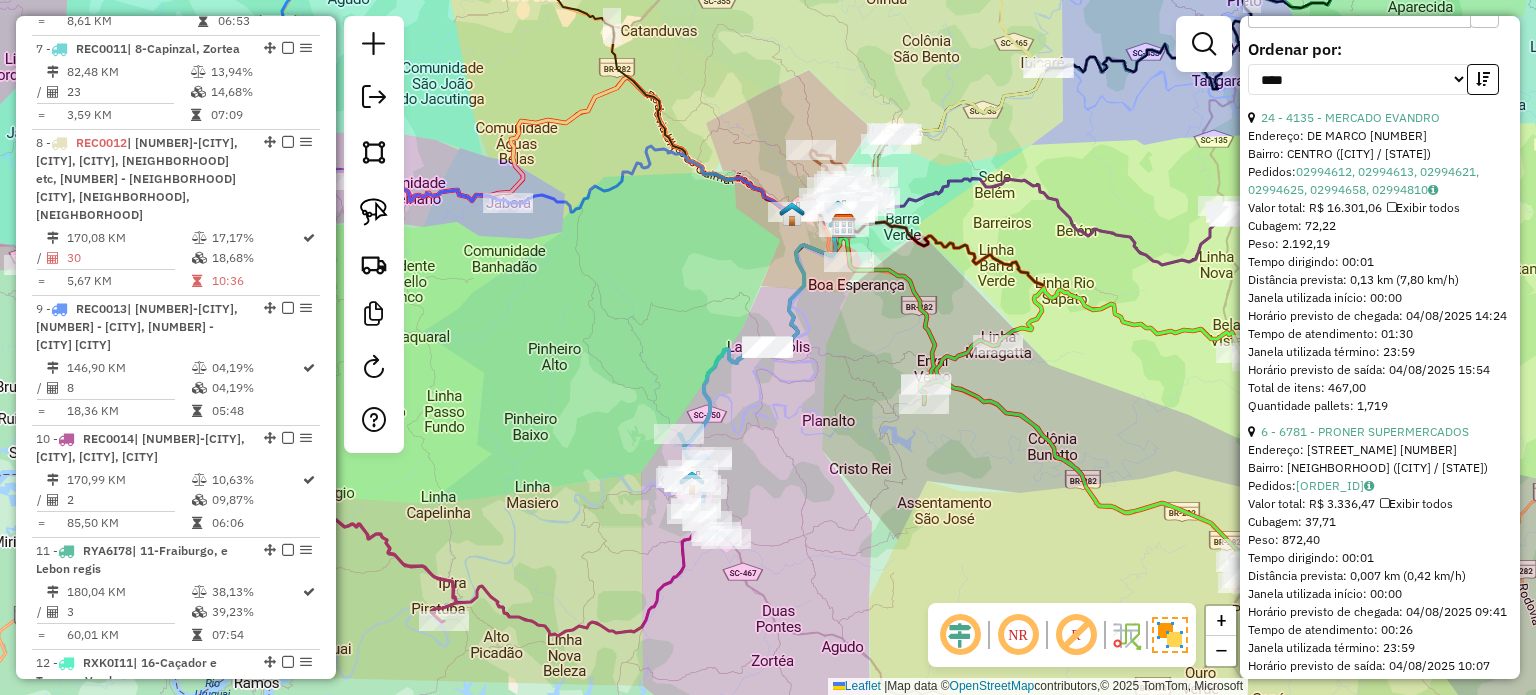 scroll, scrollTop: 800, scrollLeft: 0, axis: vertical 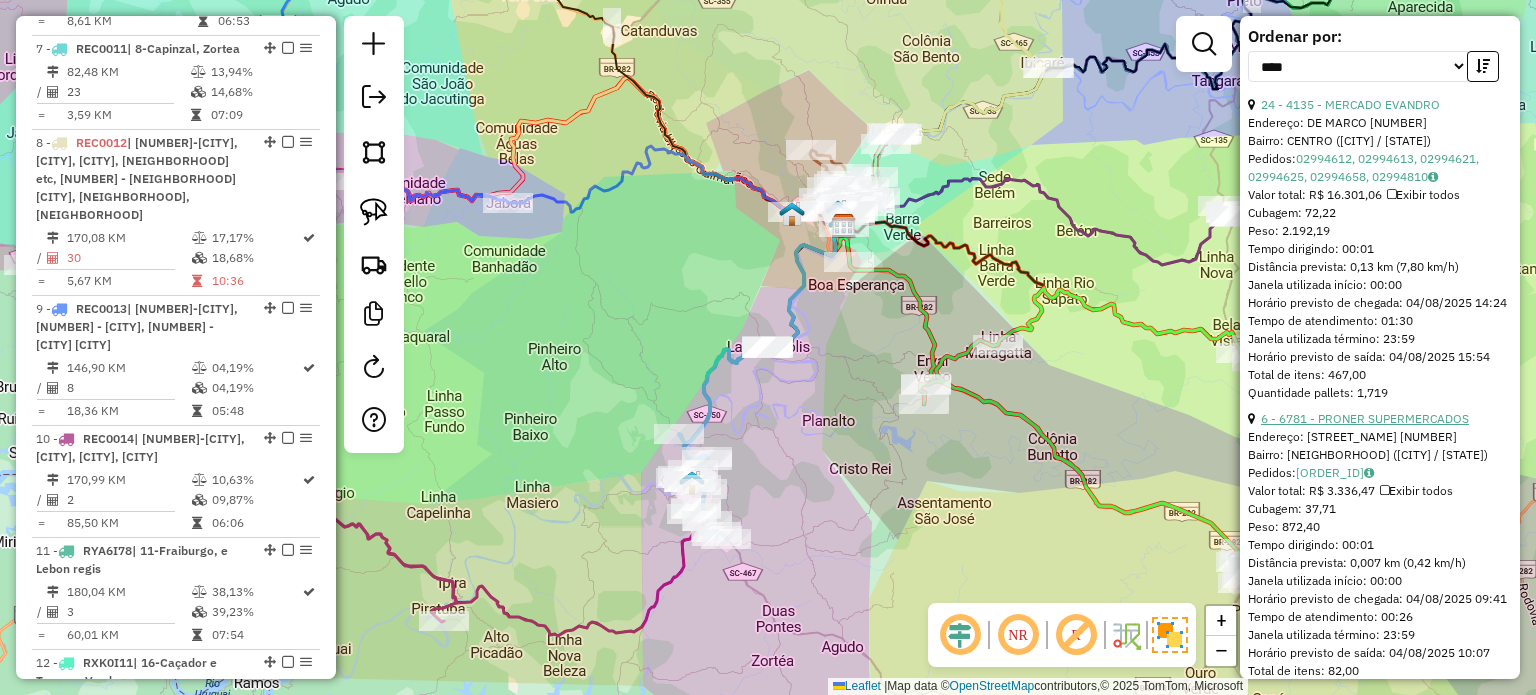 click on "6 - 6781 - PRONER SUPERMERCADOS" at bounding box center [1365, 418] 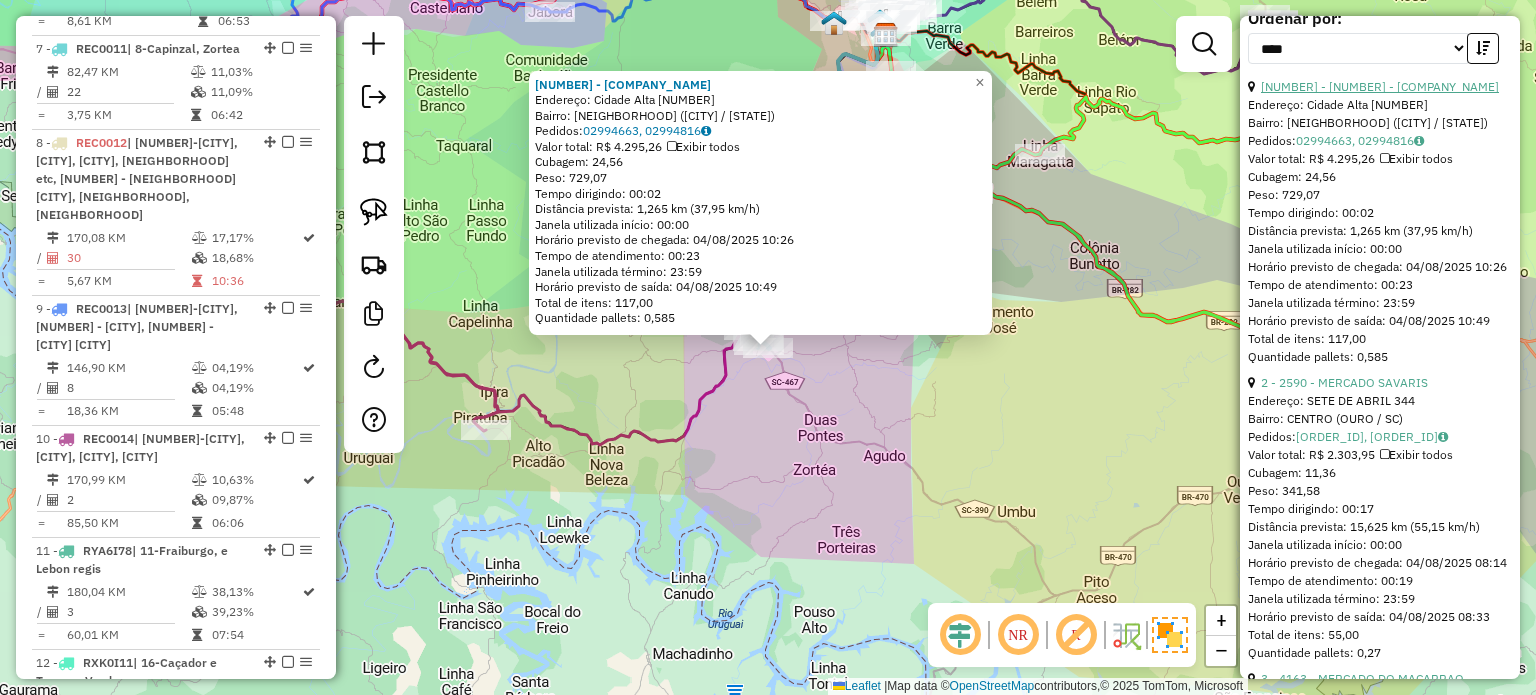 click on "[NUMBER] - [NUMBER] - [COMPANY_NAME]" at bounding box center (1380, 86) 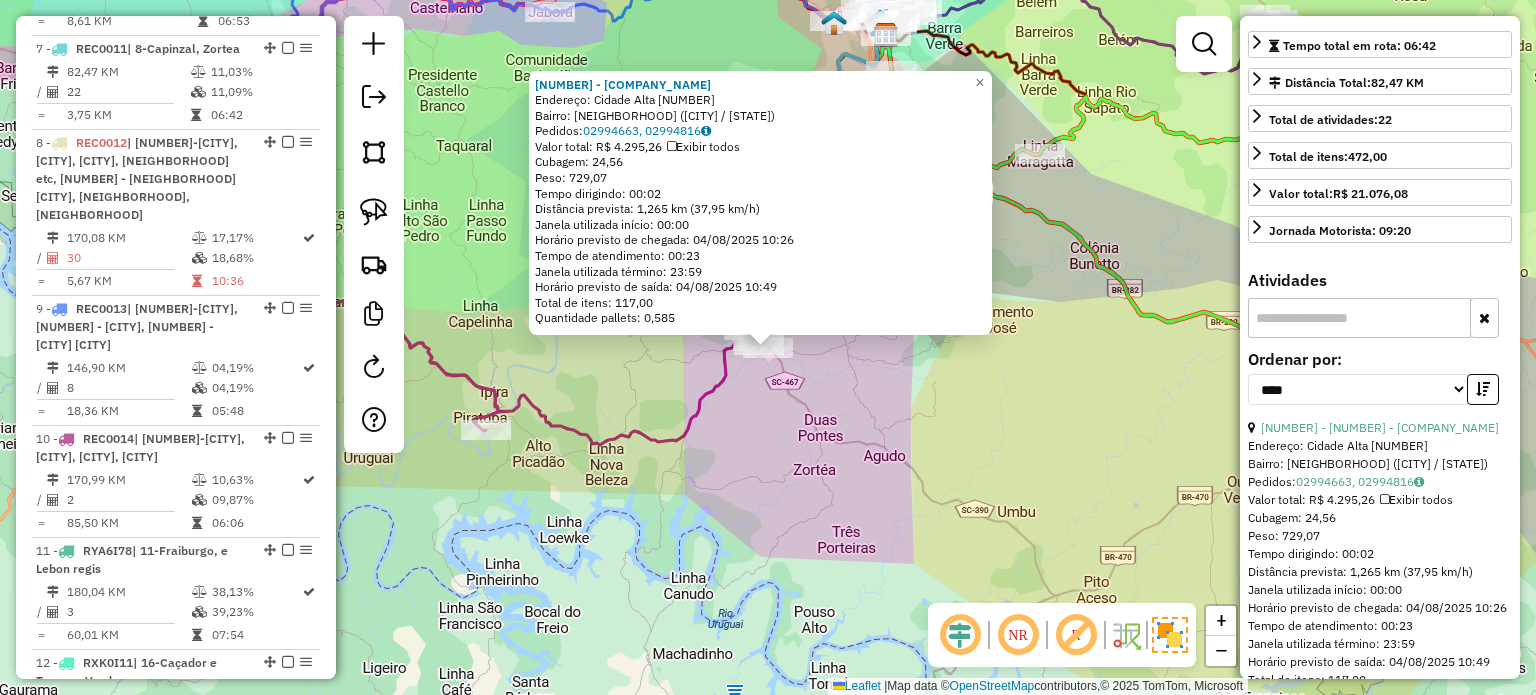 scroll, scrollTop: 100, scrollLeft: 0, axis: vertical 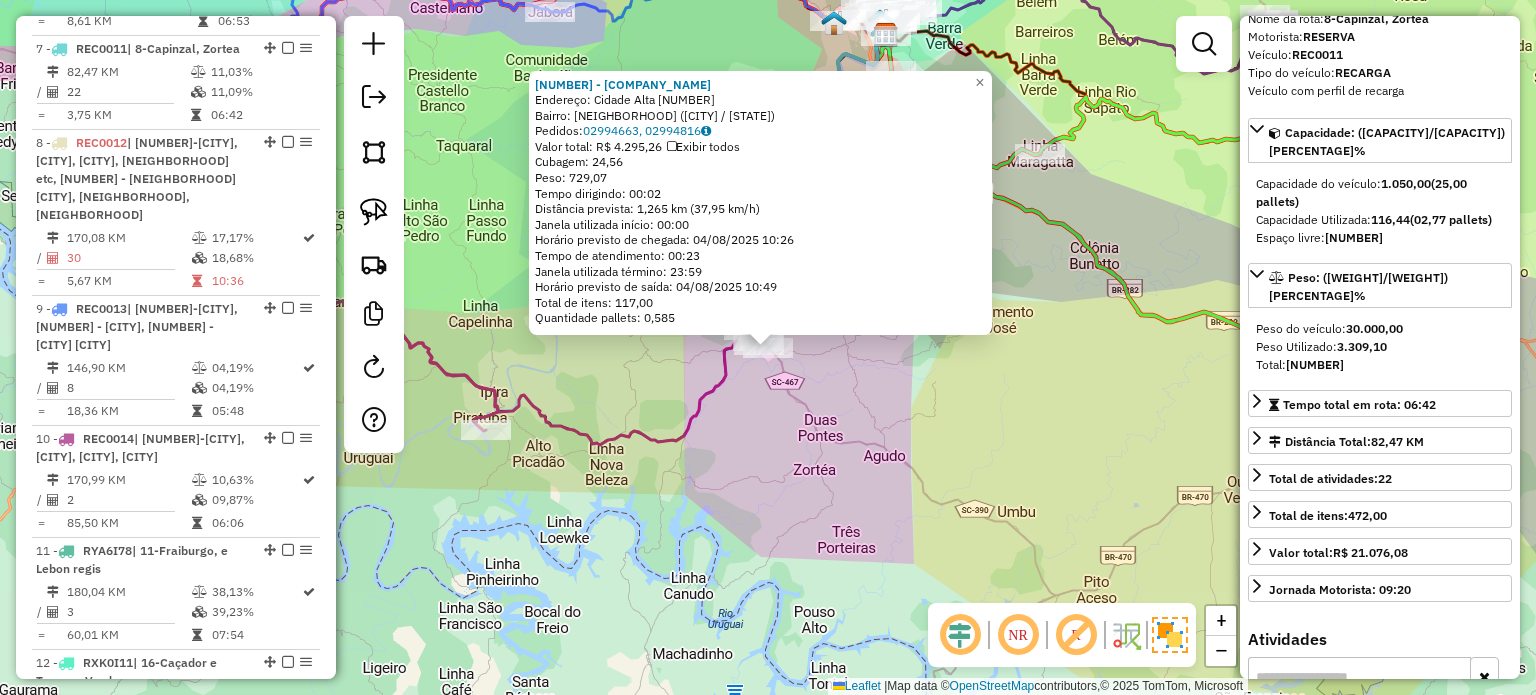 click on "[NUMBER] - [COMPANY_NAME]  Endereço:  [STREET_NAME] [NUMBER]   Bairro: [NEIGHBORHOOD] ([CITY] / [STATE])   Pedidos:  [NUMBER], [NUMBER]   Valor total: [CURRENCY] [AMOUNT]   Exibir todos   Cubagem: [CUBAGE]  Peso: [WEIGHT]  Tempo dirigindo: [TIME]   Distância prevista: [DISTANCE] km ([SPEED] km/h)   Janela utilizada início: [TIME]   Horário previsto de chegada: [DATE] [TIME]   Tempo de atendimento: [TIME]   Janela utilizada término: [TIME]   Horário previsto de saída: [DATE] [TIME]   Total de itens: [NUMBER]   Quantidade pallets: [PALLETS]  × Janela de atendimento Grade de atendimento Capacidade Transportadoras Veículos Cliente Pedidos  Rotas Selecione os dias de semana para filtrar as janelas de atendimento  Seg   Ter   Qua   Qui   Sex   Sáb   Dom  Informe o período da janela de atendimento: De: Até:  Filtrar exatamente a janela do cliente  Considerar janela de atendimento padrão  Selecione os dias de semana para filtrar as grades de atendimento  Seg   Ter   Qua   Qui   Sex   Sáb   Dom   Clientes fora do dia de atendimento selecionado" 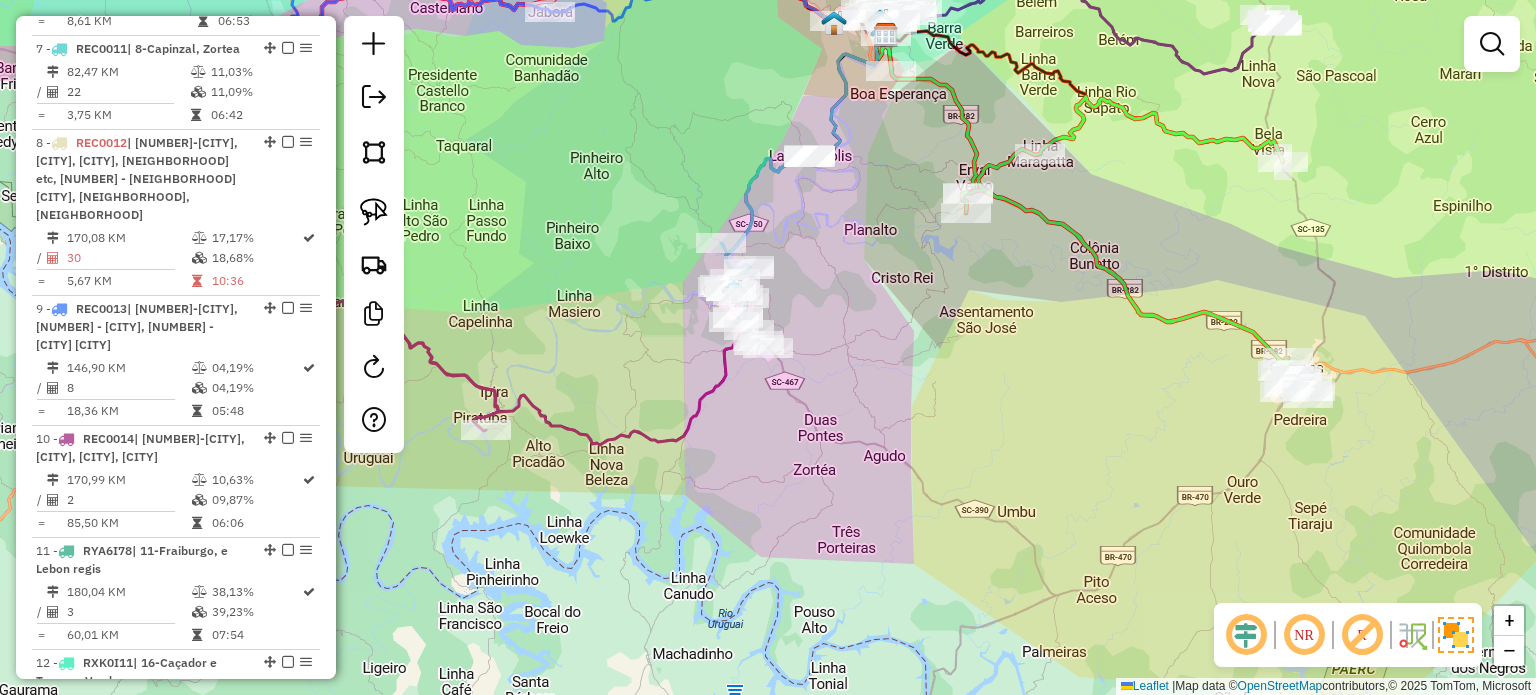 click on "[NUMBER] - [COMPANY_NAME]  Endereço:  [STREET_NAME] [NUMBER]   Bairro: [NEIGHBORHOOD] ([CITY] / [STATE])   Pedidos:  [NUMBER], [NUMBER]   Valor total: [CURRENCY] [AMOUNT]   Exibir todos   Cubagem: [CUBAGE]  Peso: [WEIGHT]  Tempo dirigindo: [TIME]   Distância prevista: [DISTANCE] km ([SPEED] km/h)   Janela utilizada início: [TIME]   Horário previsto de chegada: [DATE] [TIME]   Tempo de atendimento: [TIME]   Janela utilizada término: [TIME]   Horário previsto de saída: [DATE] [TIME]   Total de itens: [NUMBER]   Quantidade pallets: [PALLETS]  × Janela de atendimento Grade de atendimento Capacidade Transportadoras Veículos Cliente Pedidos  Rotas Selecione os dias de semana para filtrar as janelas de atendimento  Seg   Ter   Qua   Qui   Sex   Sáb   Dom  Informe o período da janela de atendimento: De: Até:  Filtrar exatamente a janela do cliente  Considerar janela de atendimento padrão  Selecione os dias de semana para filtrar as grades de atendimento  Seg   Ter   Qua   Qui   Sex   Sáb   Dom   Clientes fora do dia de atendimento selecionado" 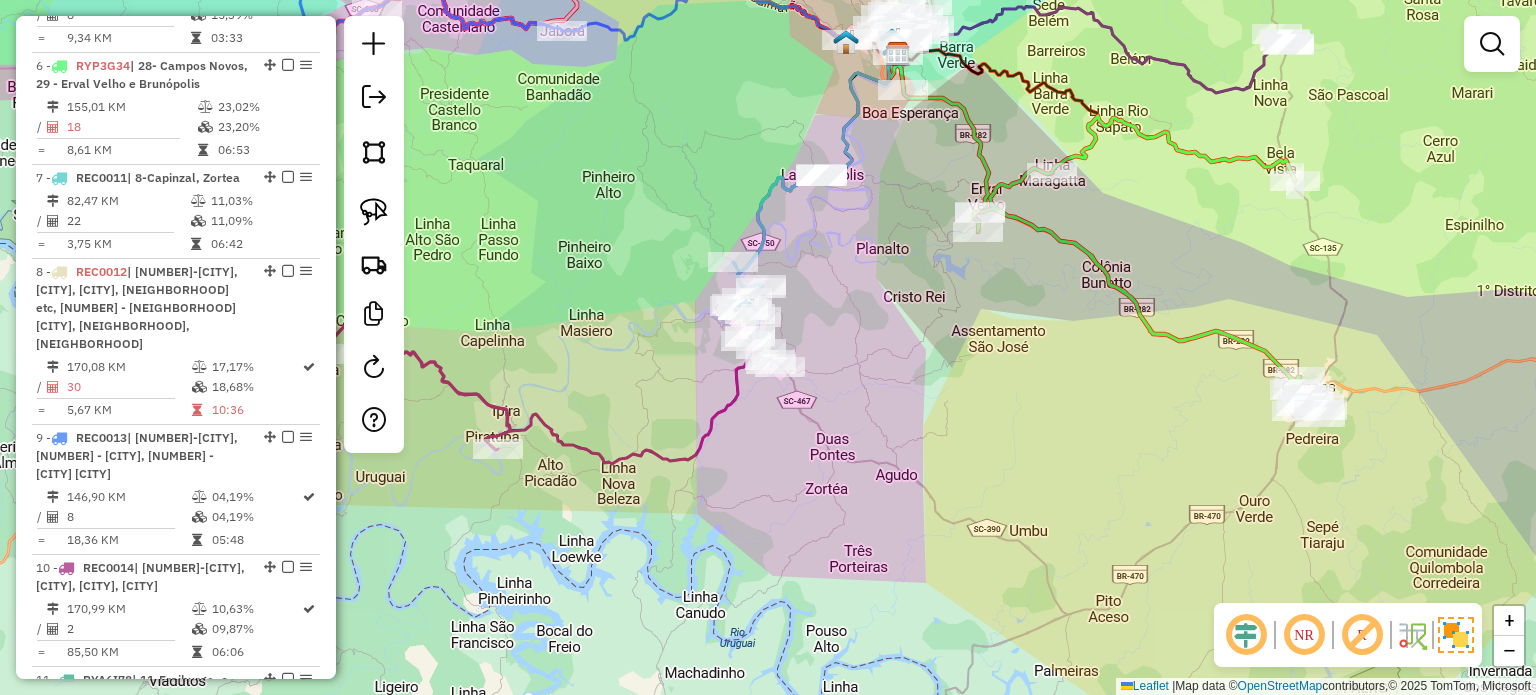scroll, scrollTop: 1269, scrollLeft: 0, axis: vertical 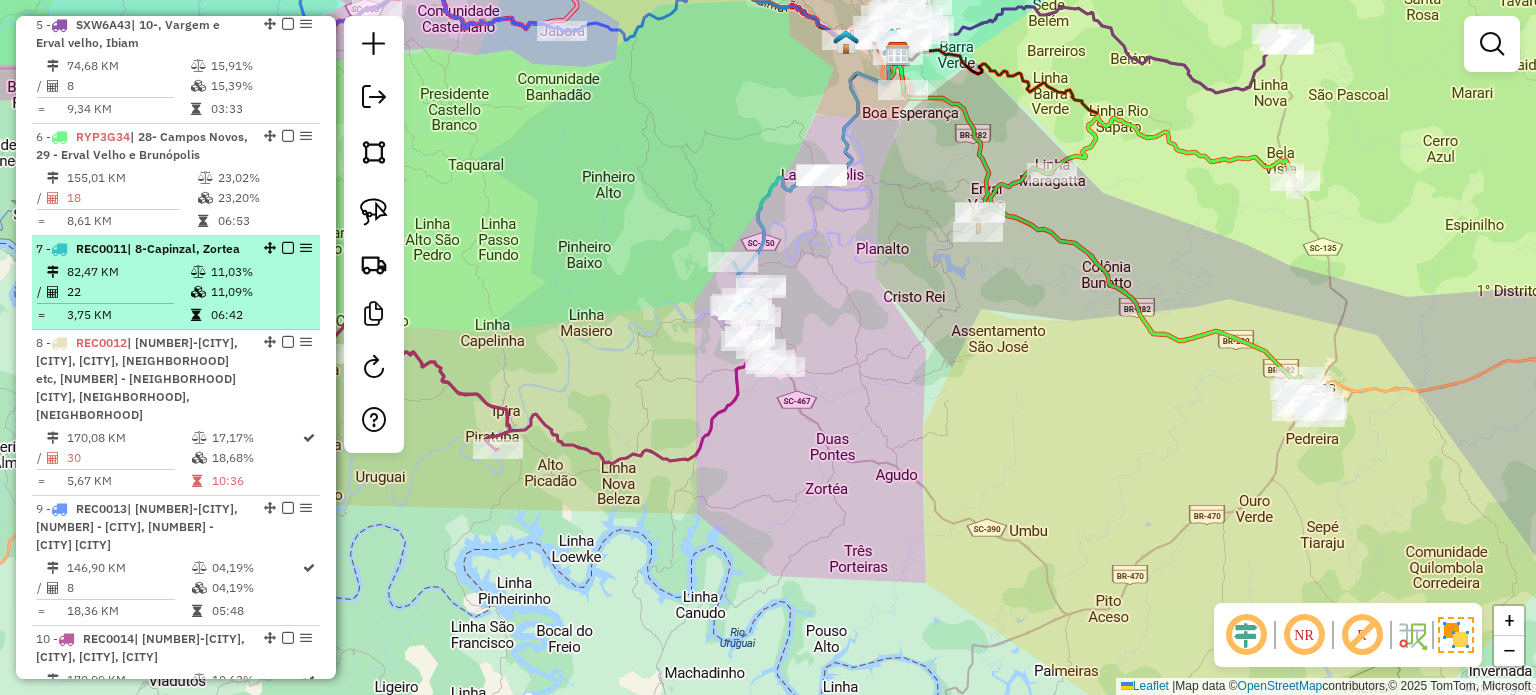 click at bounding box center [288, 248] 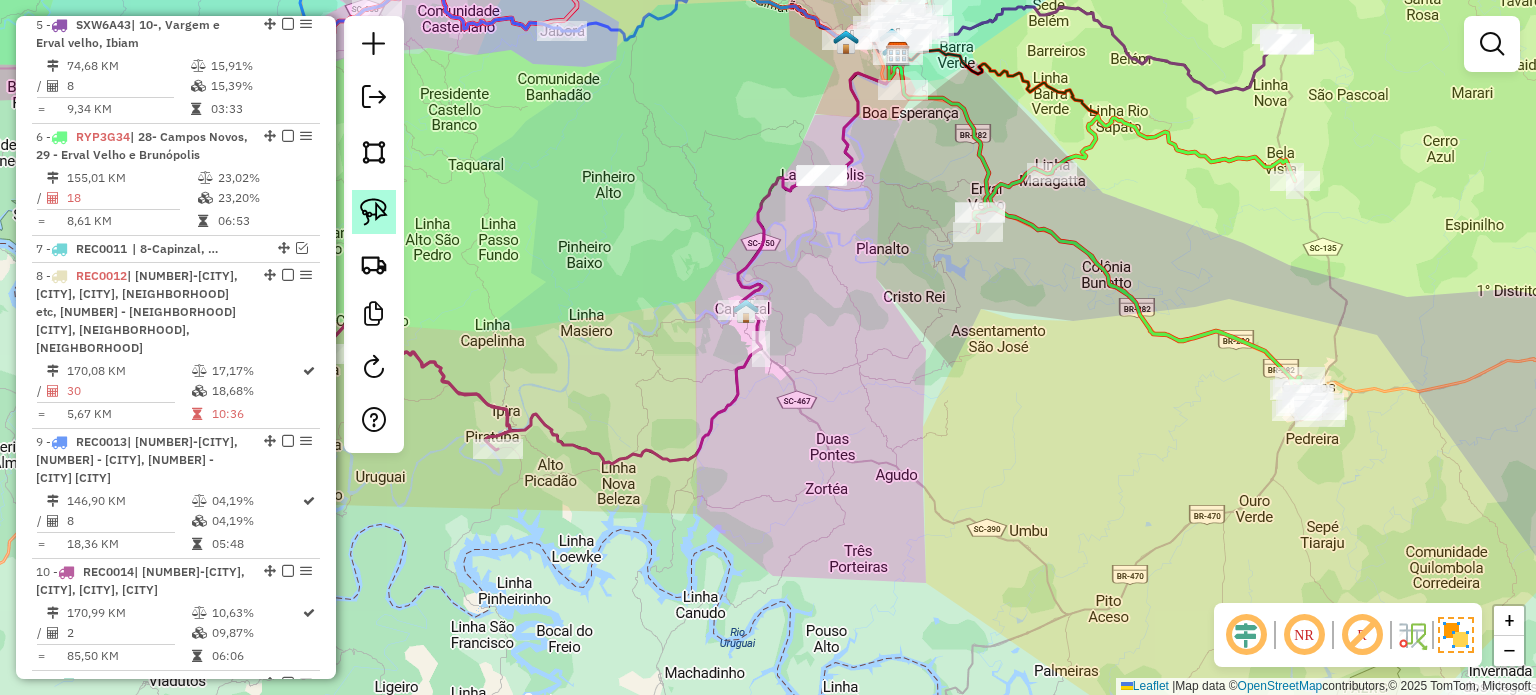 click 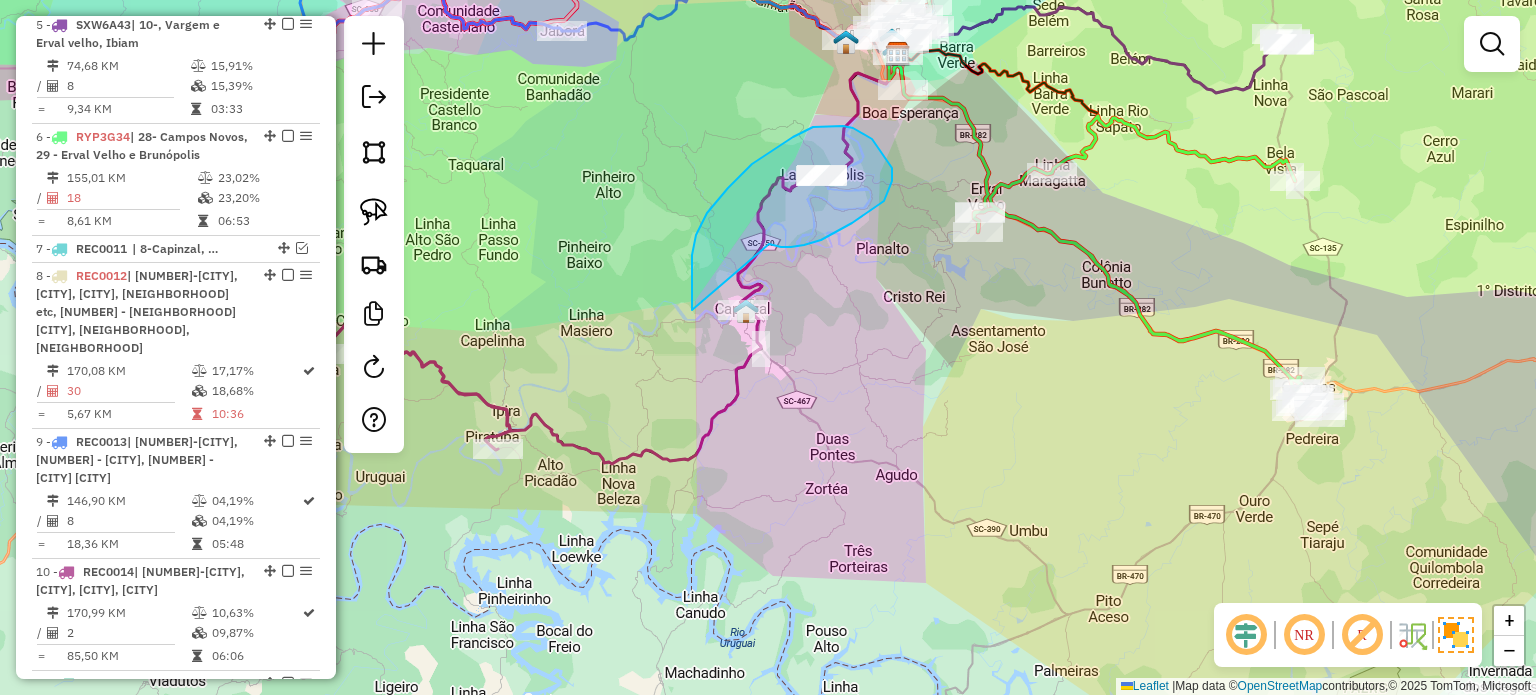 drag, startPoint x: 837, startPoint y: 231, endPoint x: 833, endPoint y: 322, distance: 91.08787 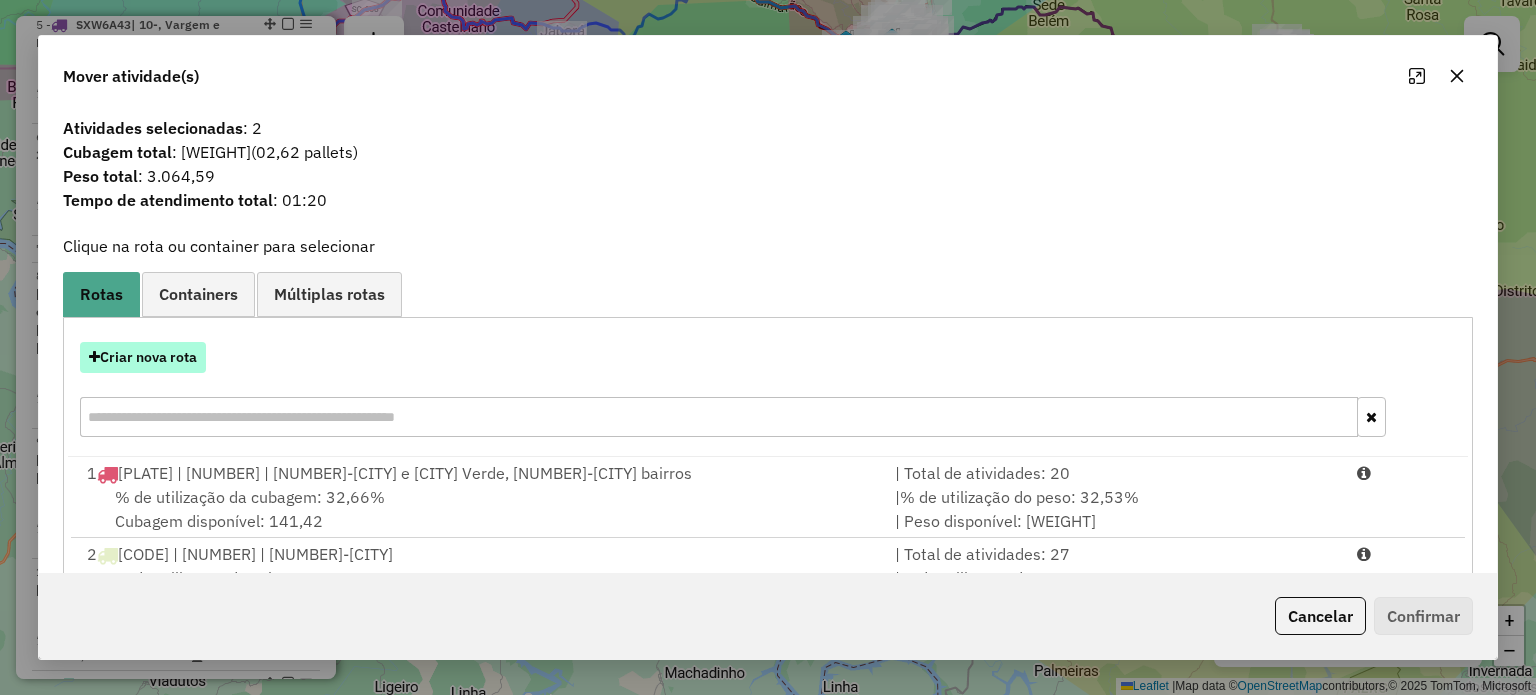click on "Criar nova rota" at bounding box center (143, 357) 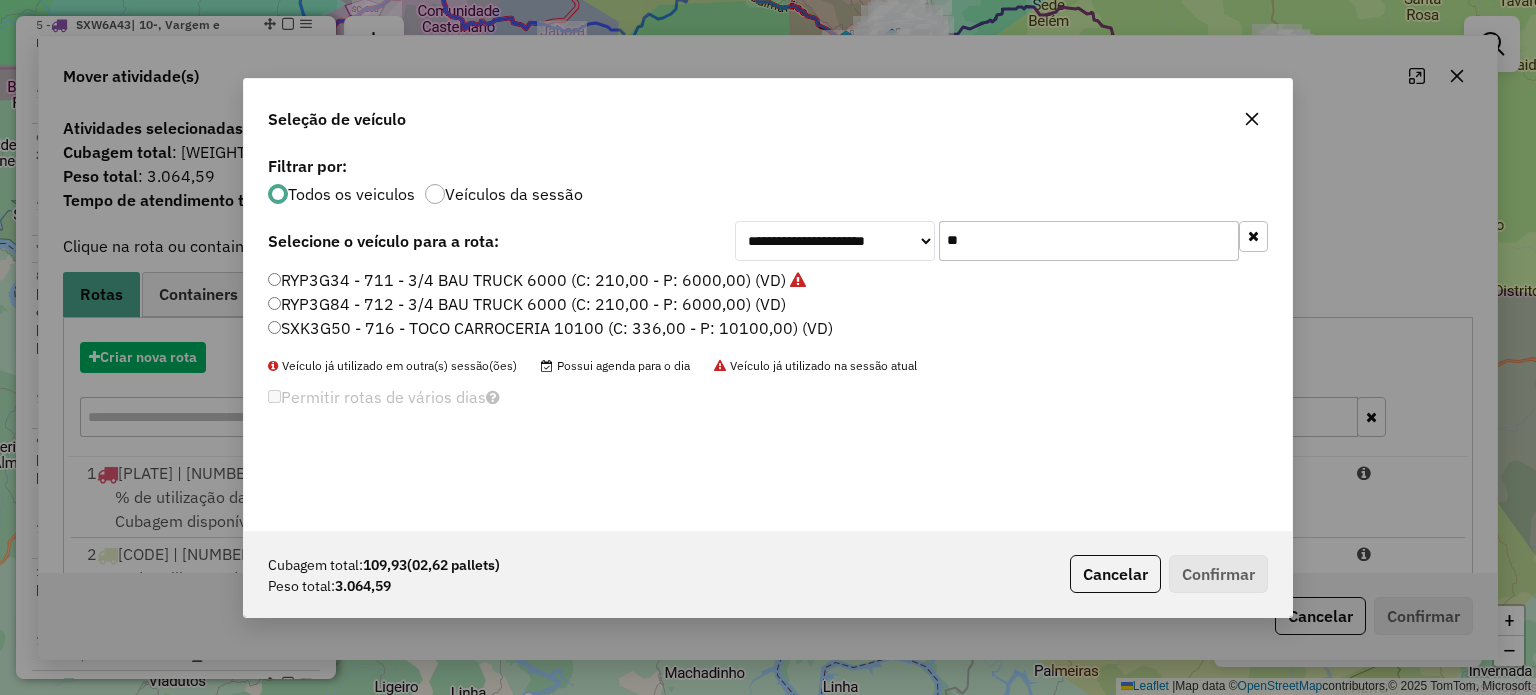 scroll, scrollTop: 10, scrollLeft: 6, axis: both 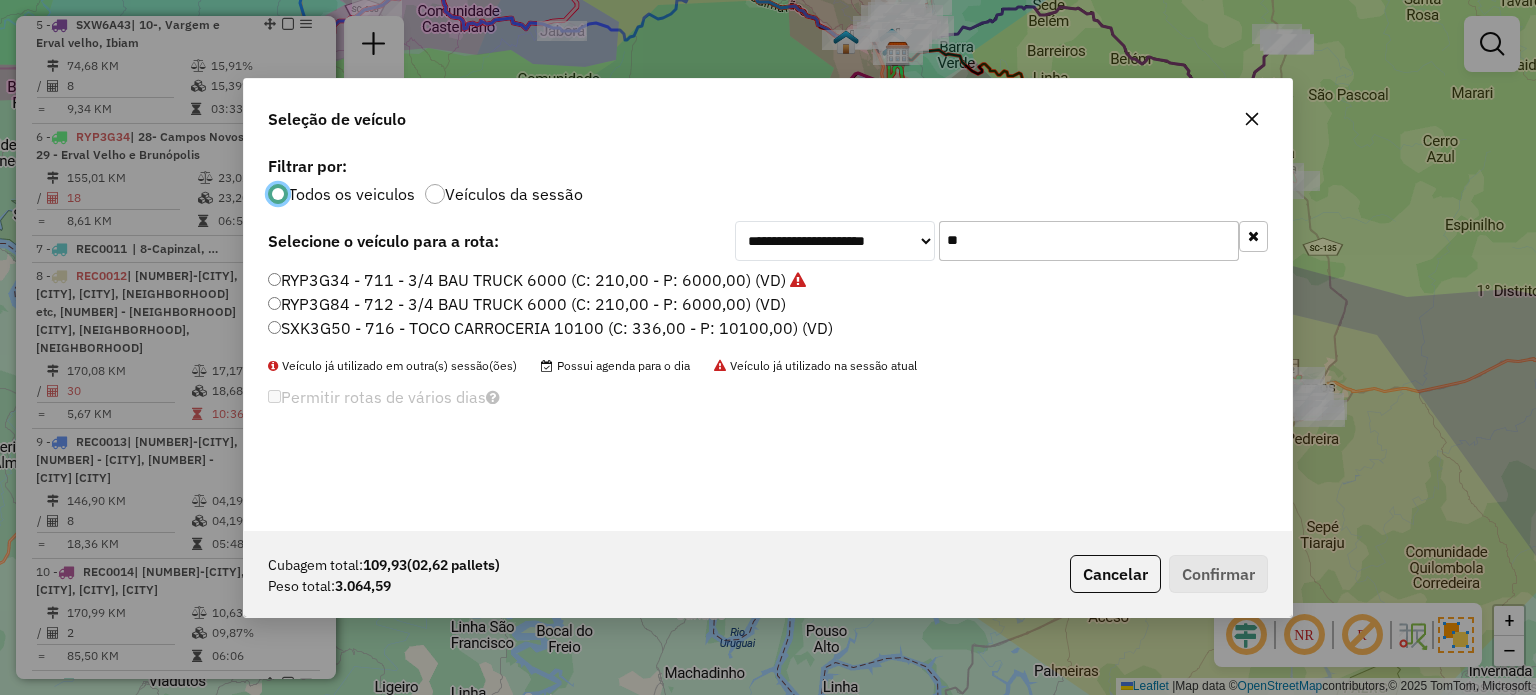 drag, startPoint x: 1015, startPoint y: 244, endPoint x: 728, endPoint y: 225, distance: 287.62823 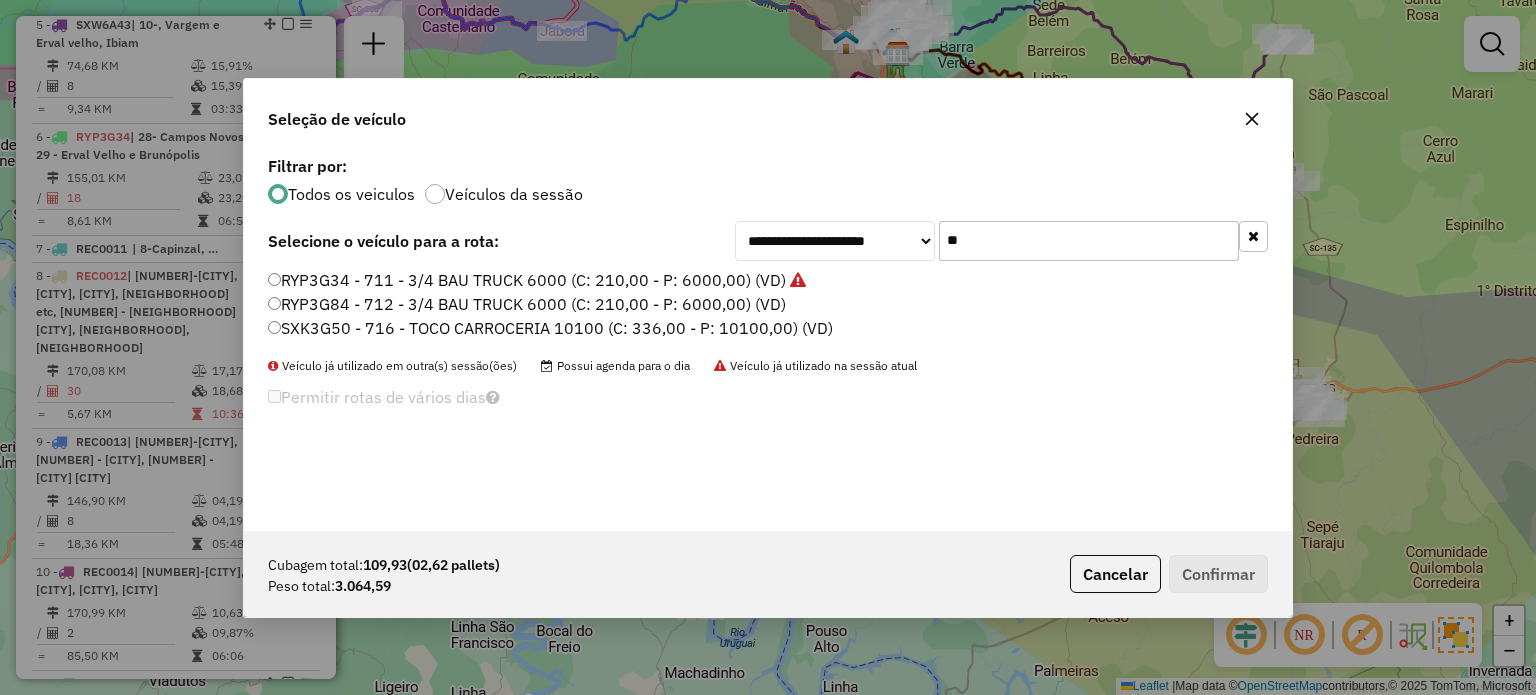 type on "*" 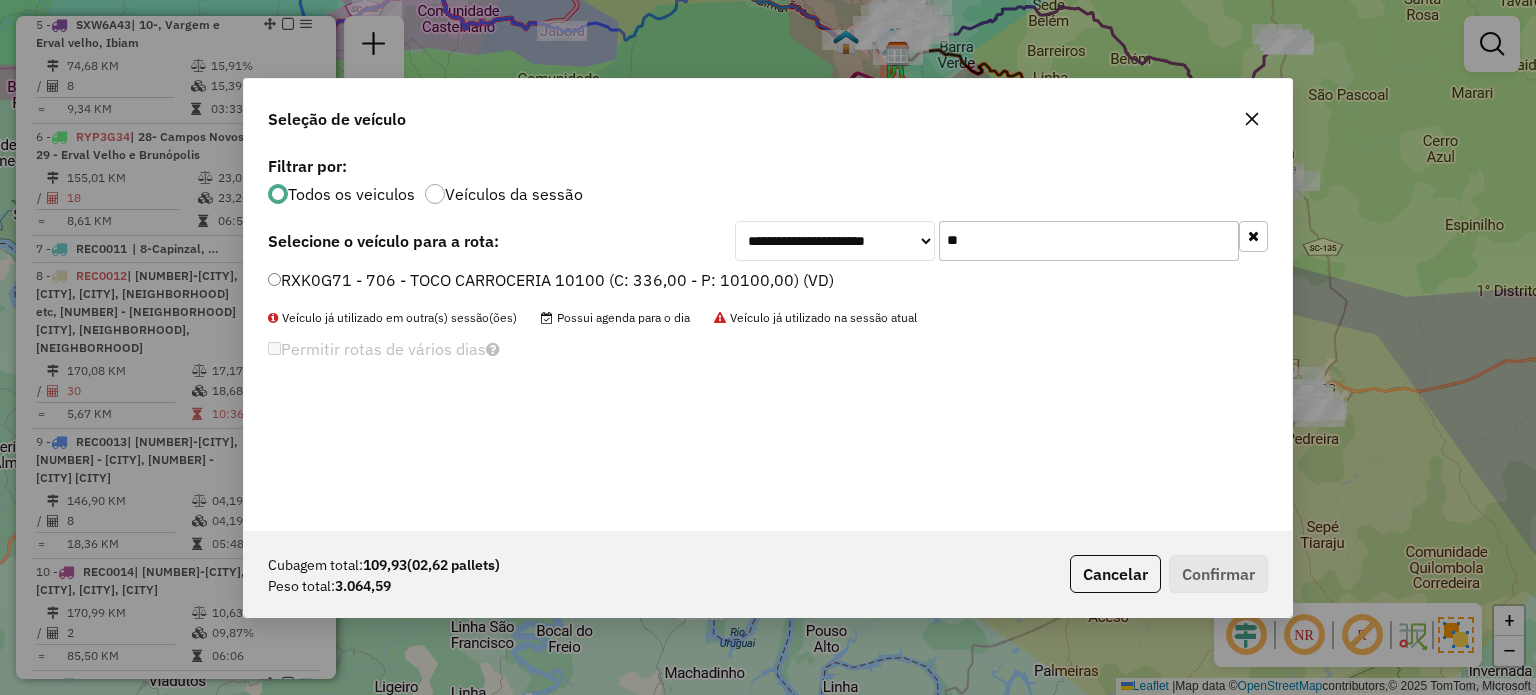 type on "**" 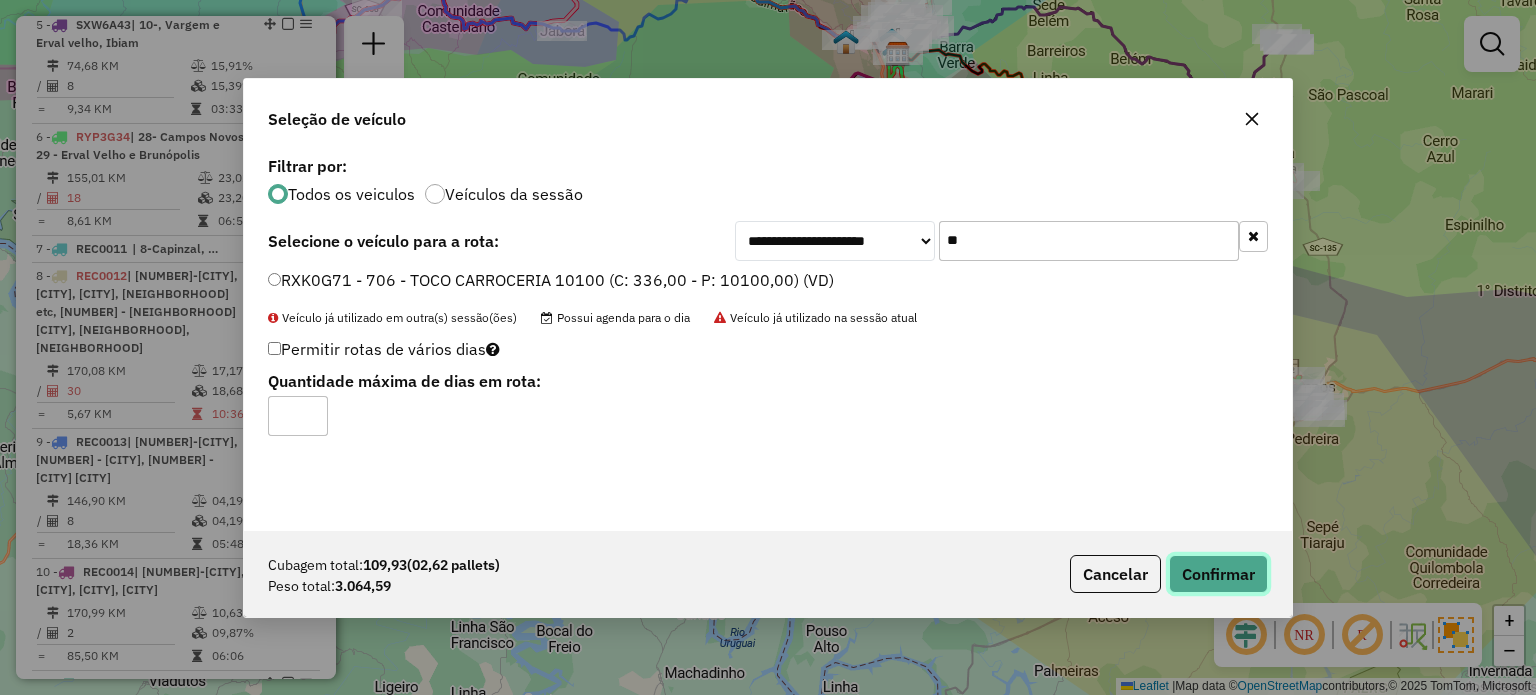 click on "Confirmar" 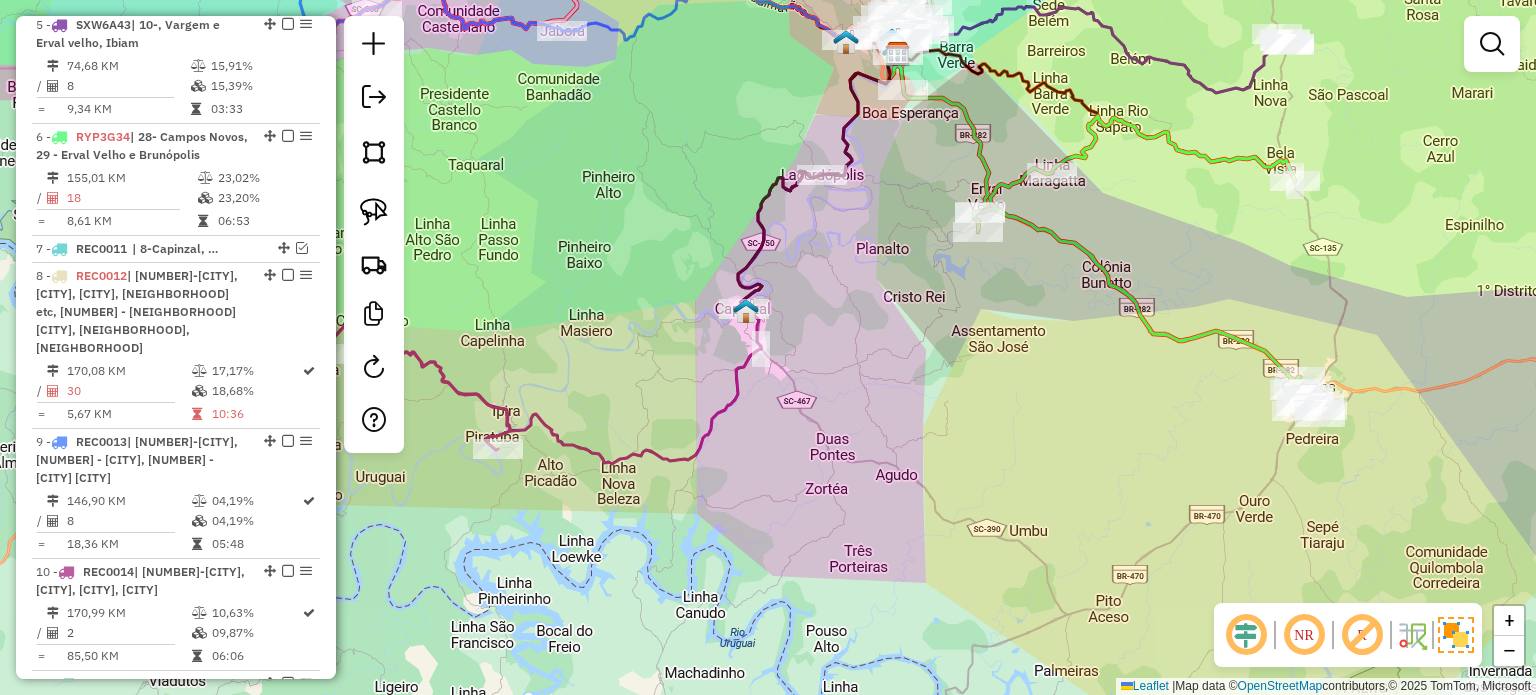 click at bounding box center [302, 248] 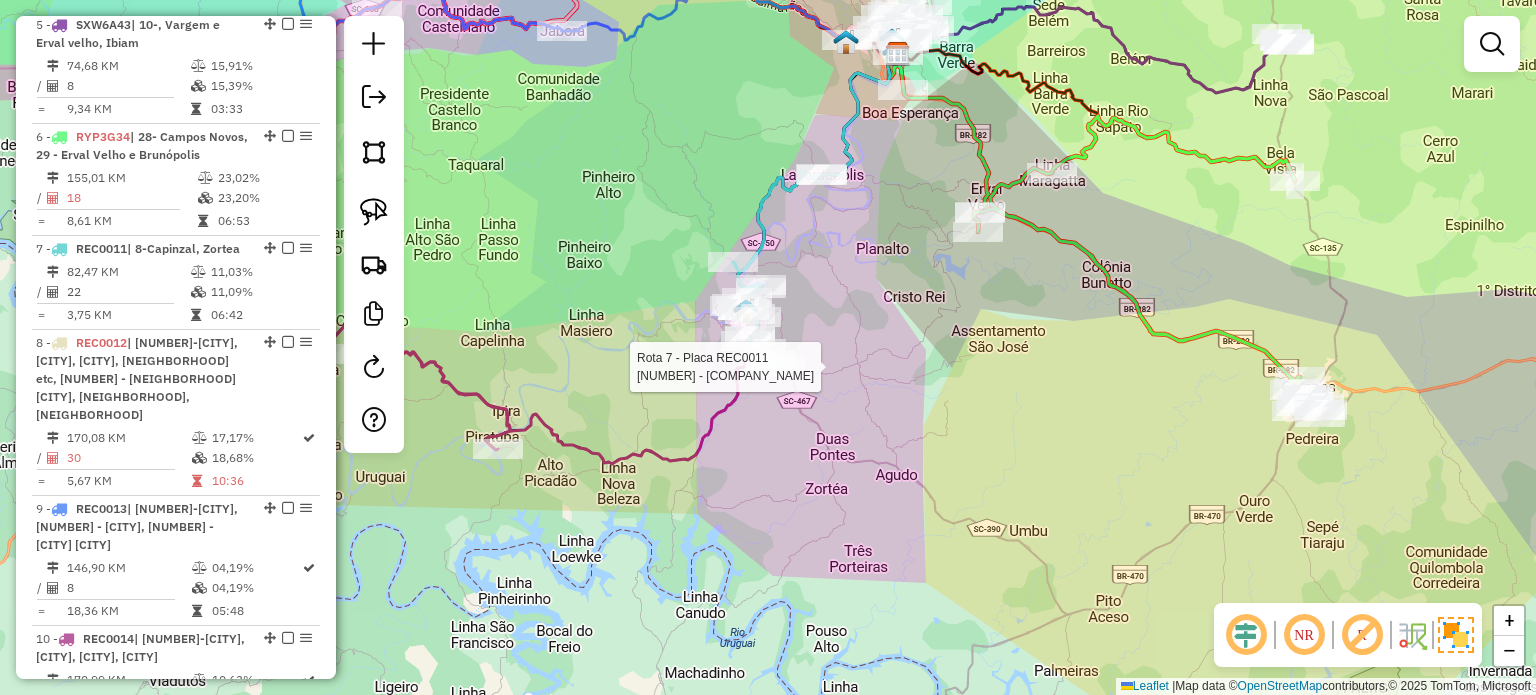 select on "*********" 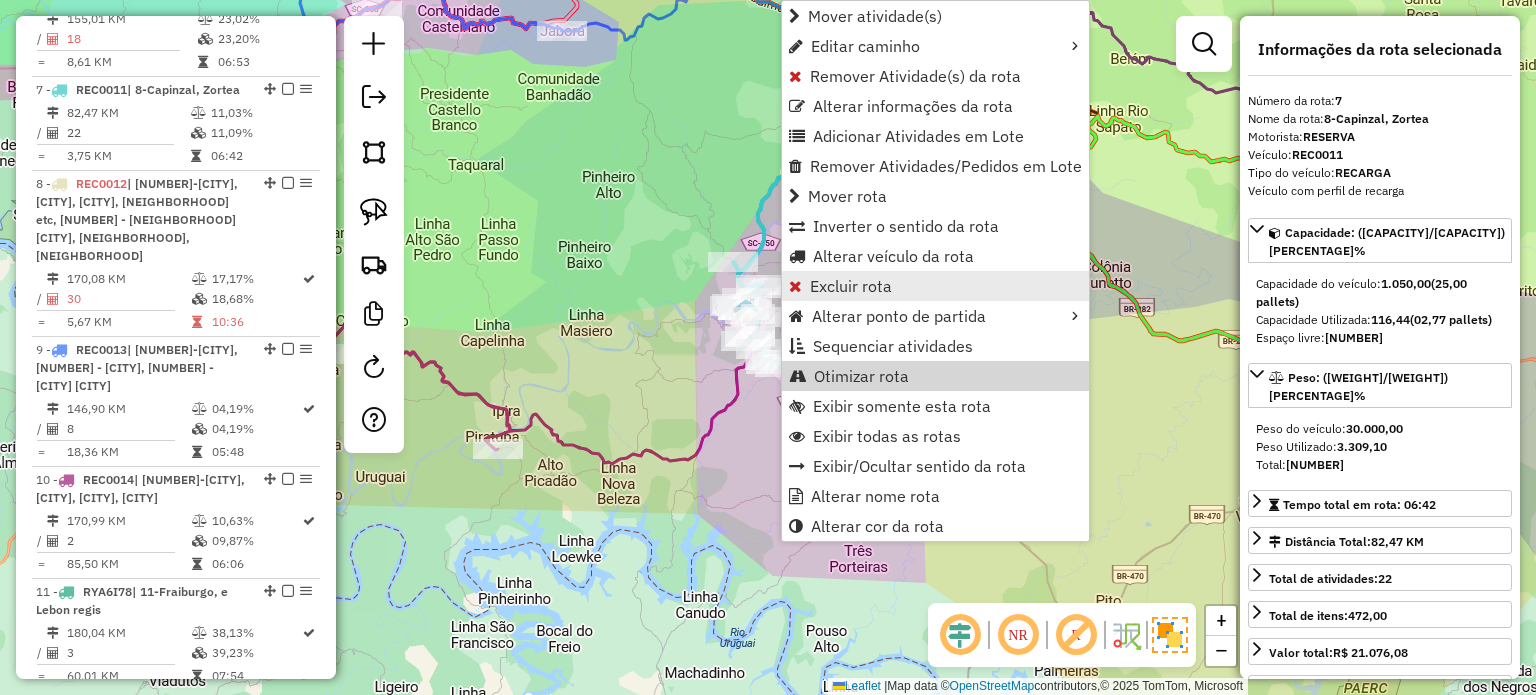 scroll, scrollTop: 1469, scrollLeft: 0, axis: vertical 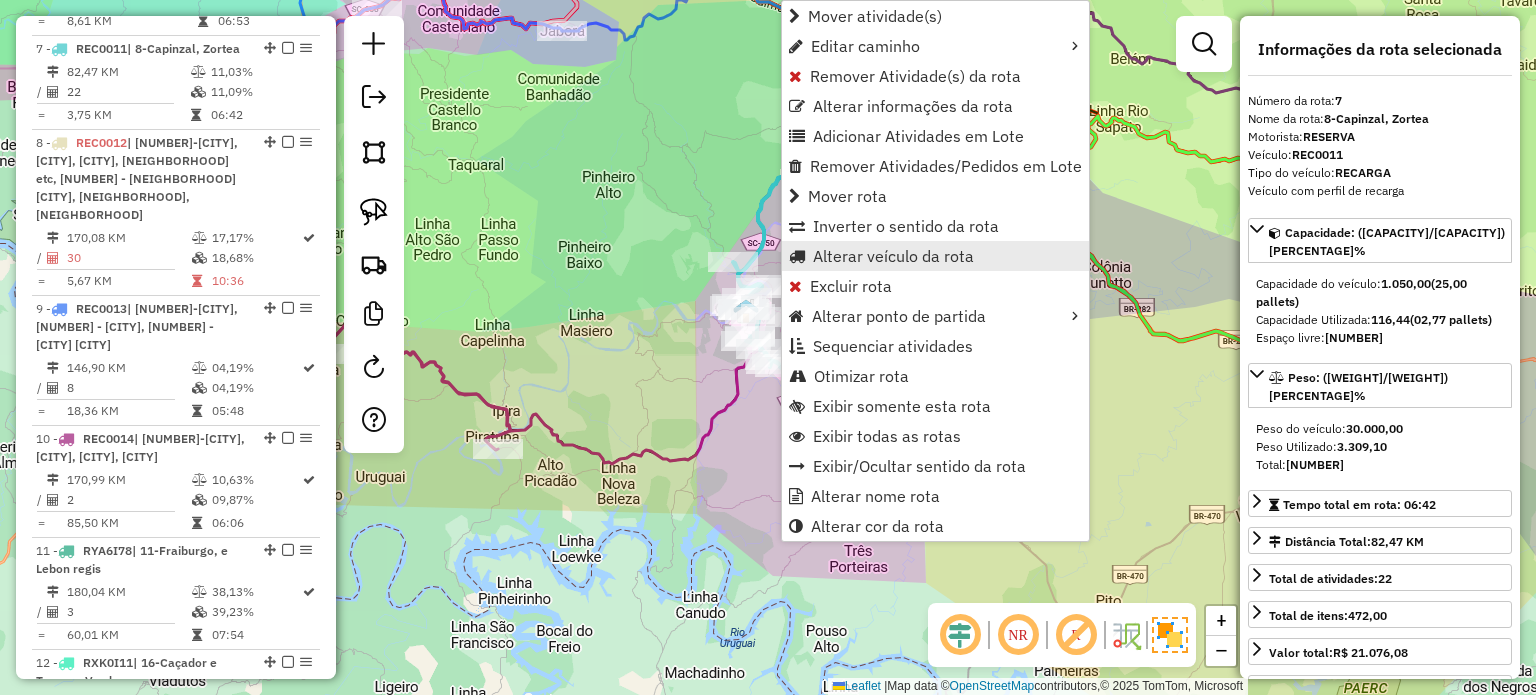 click on "Alterar veículo da rota" at bounding box center [893, 256] 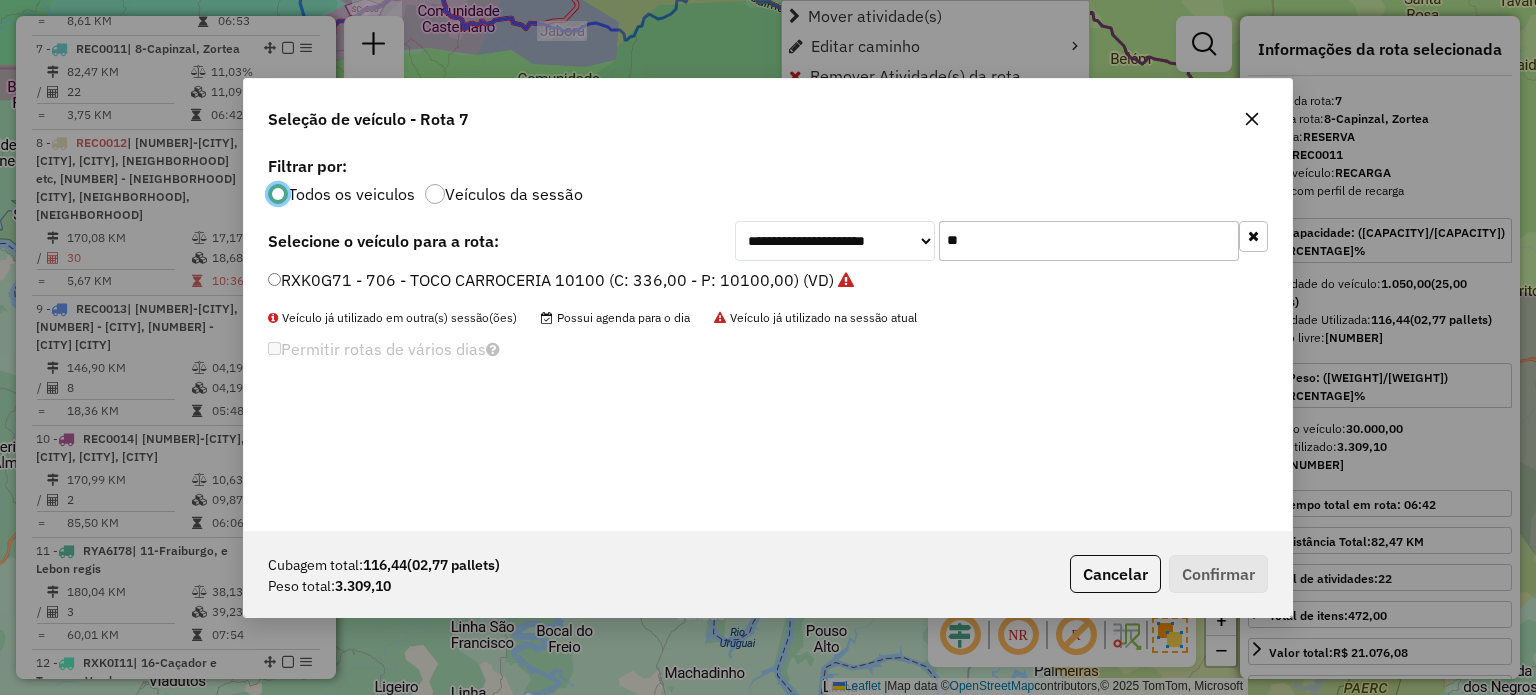 scroll, scrollTop: 10, scrollLeft: 6, axis: both 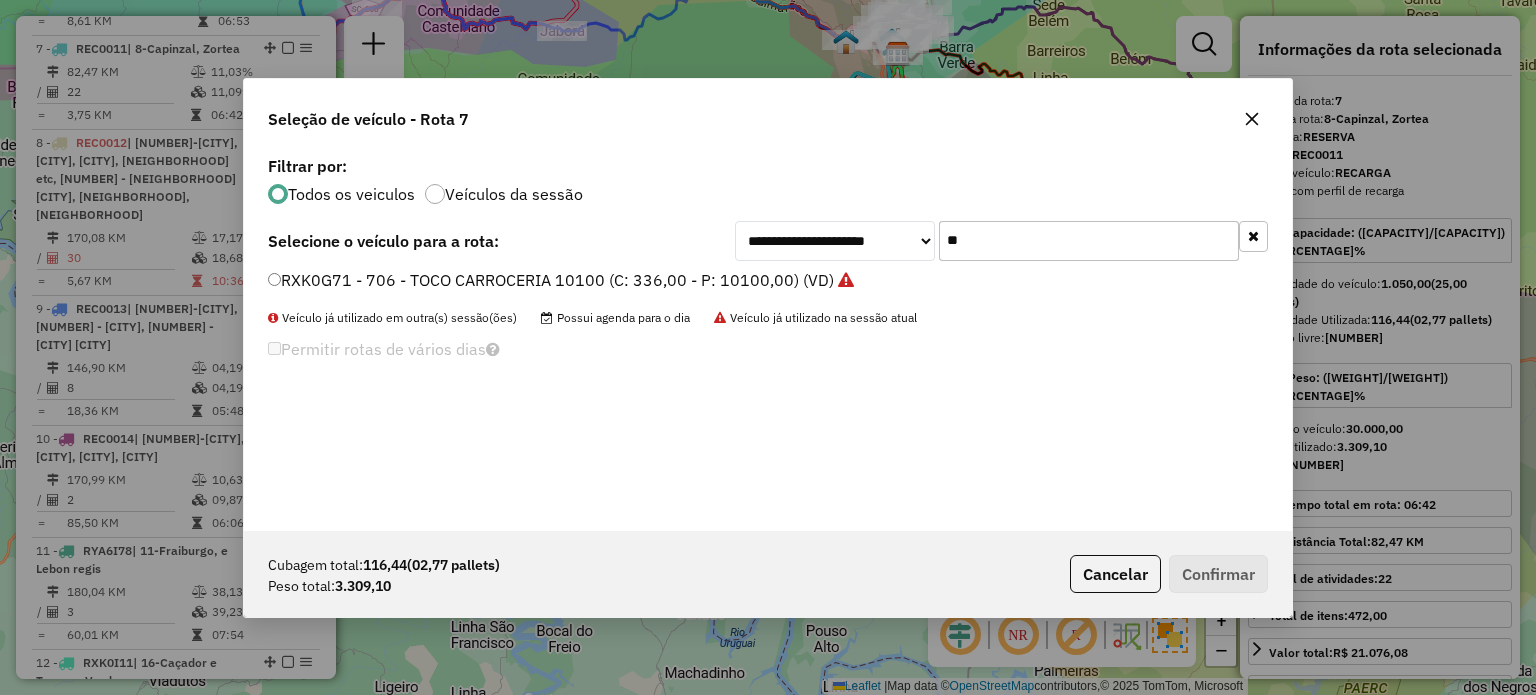 drag, startPoint x: 946, startPoint y: 250, endPoint x: 854, endPoint y: 224, distance: 95.60335 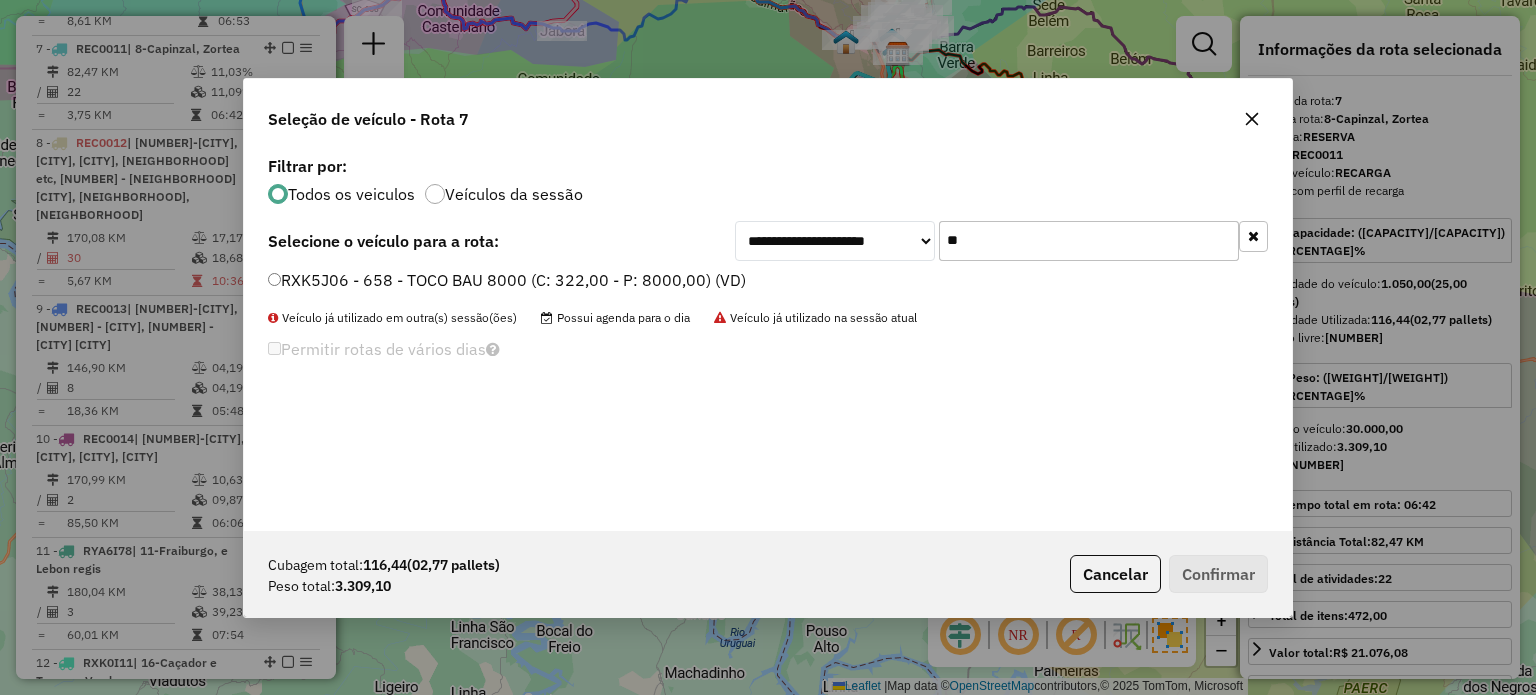 type on "**" 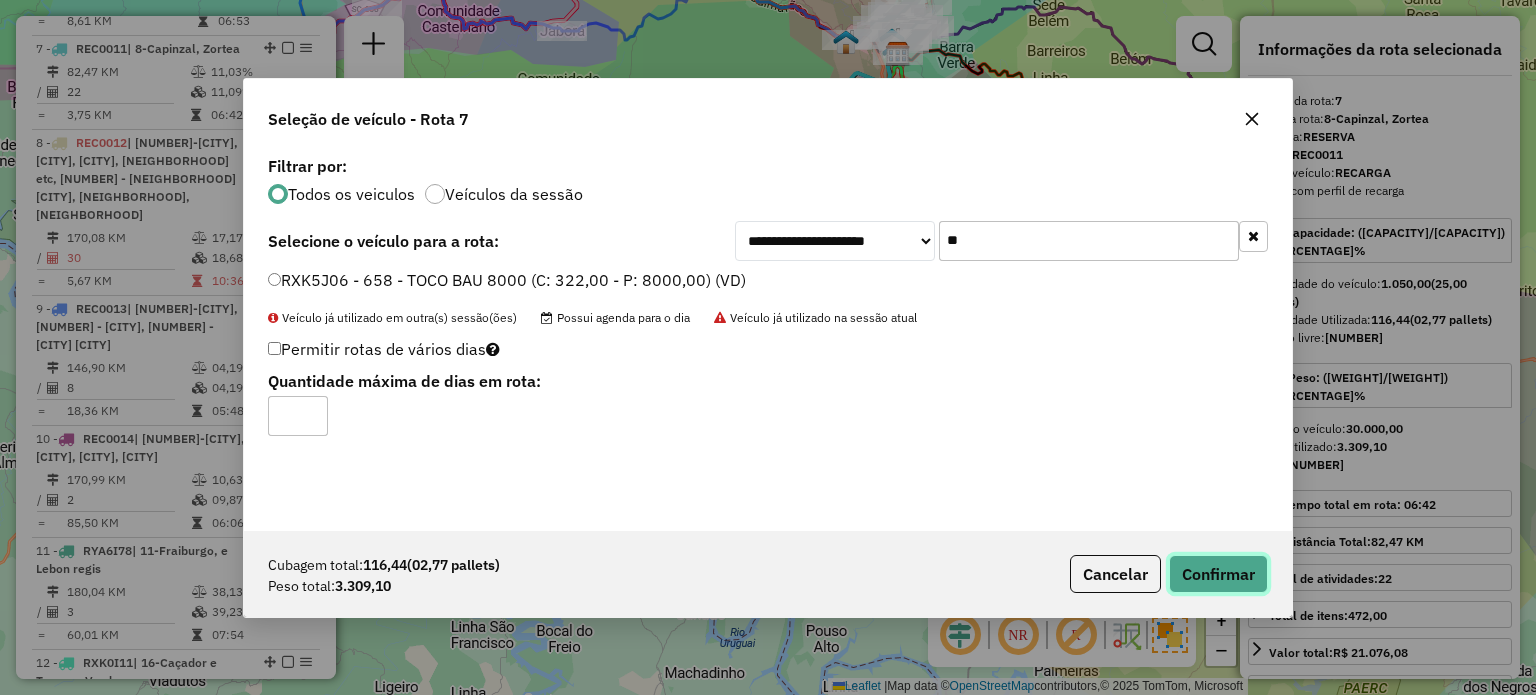 click on "Confirmar" 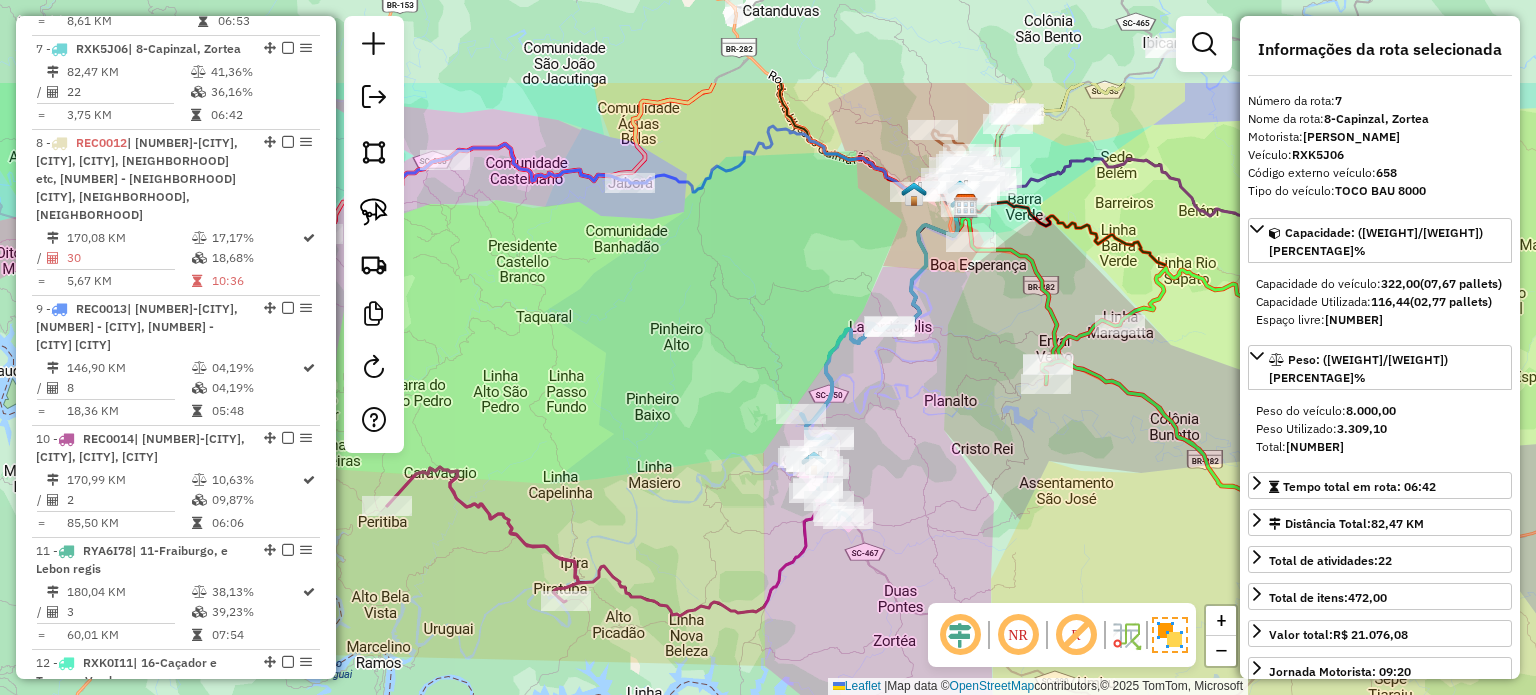 drag, startPoint x: 857, startPoint y: 319, endPoint x: 900, endPoint y: 494, distance: 180.20544 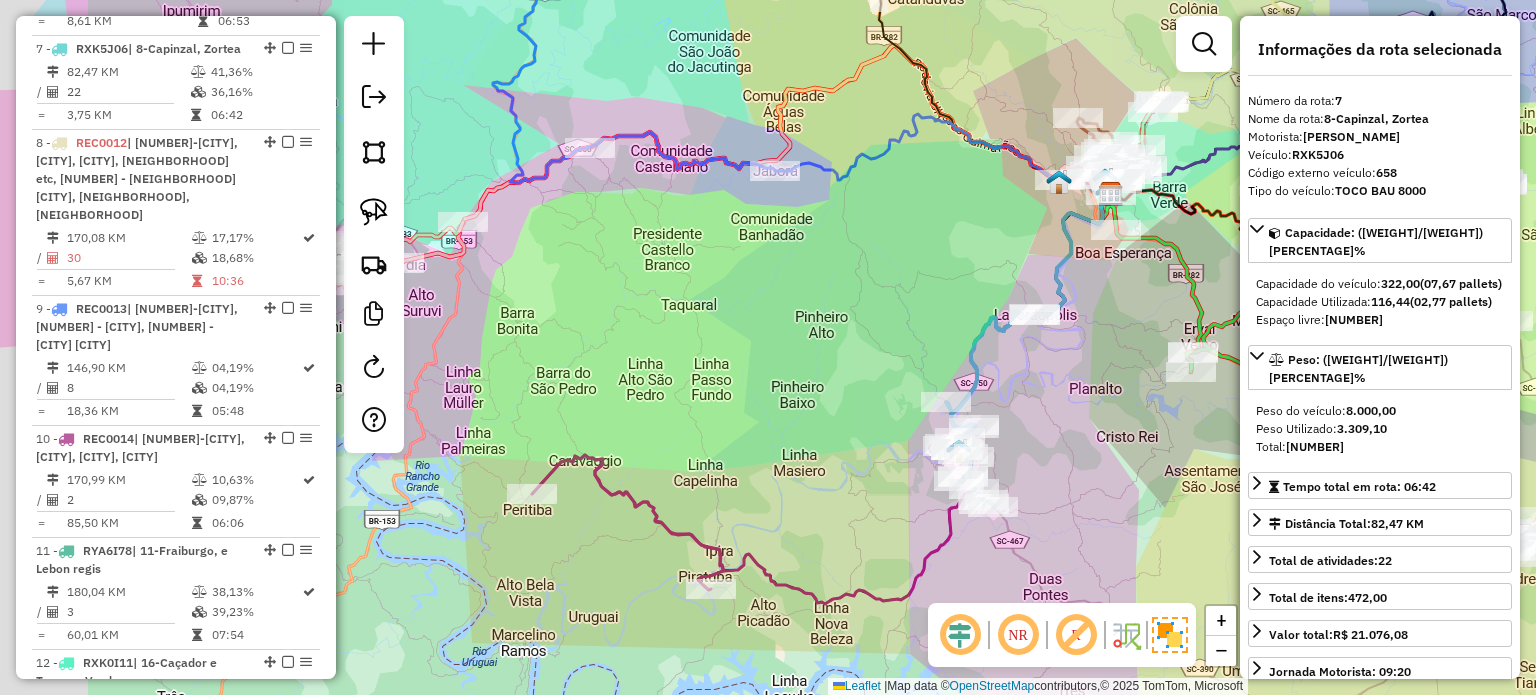 drag, startPoint x: 678, startPoint y: 389, endPoint x: 720, endPoint y: 384, distance: 42.296574 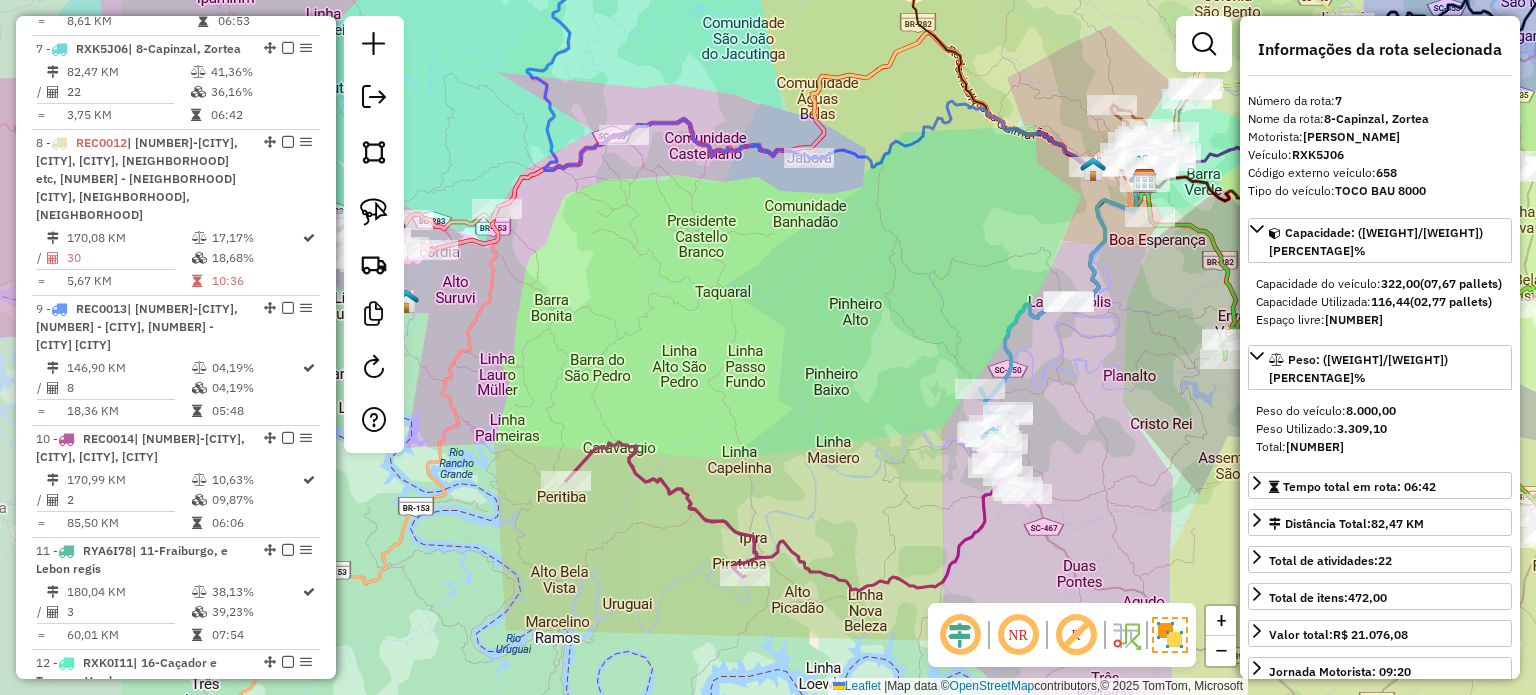 drag, startPoint x: 730, startPoint y: 418, endPoint x: 756, endPoint y: 408, distance: 27.856777 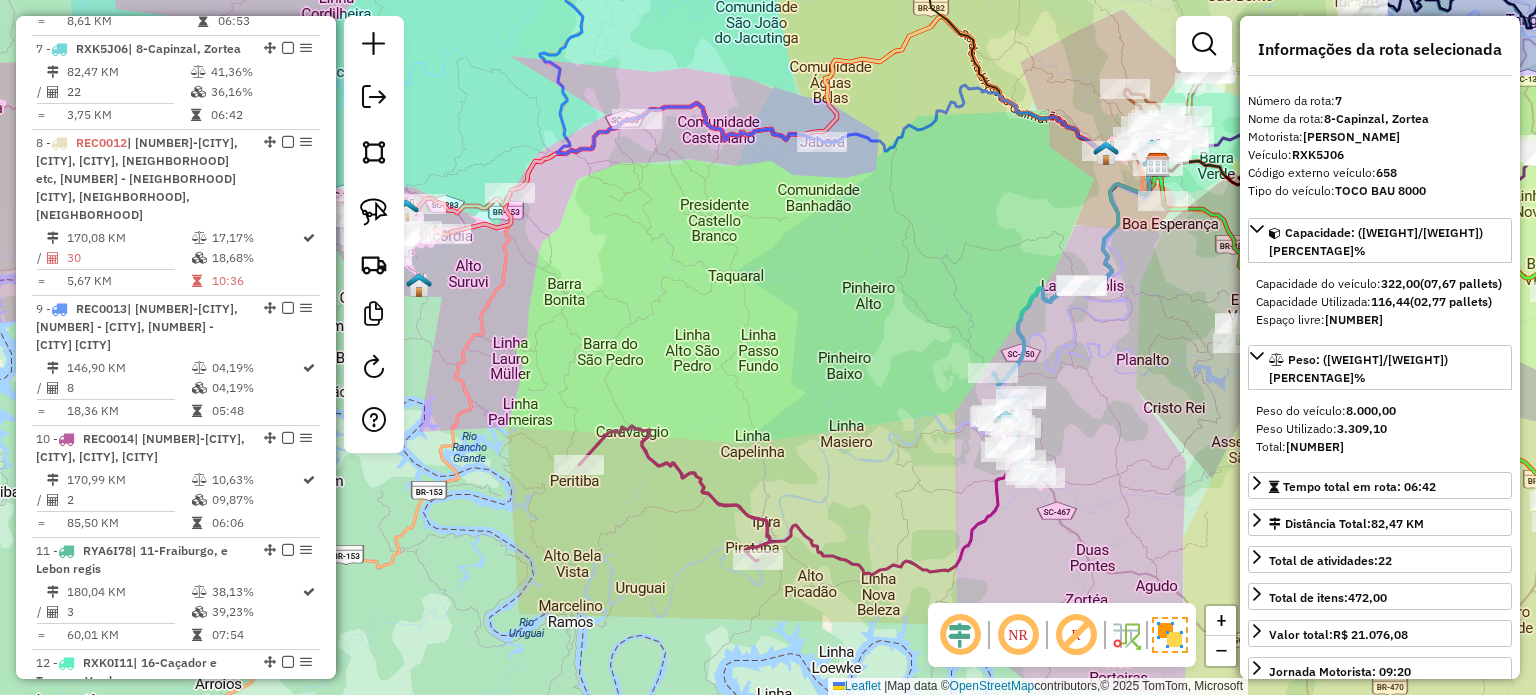 drag, startPoint x: 778, startPoint y: 452, endPoint x: 749, endPoint y: 437, distance: 32.649654 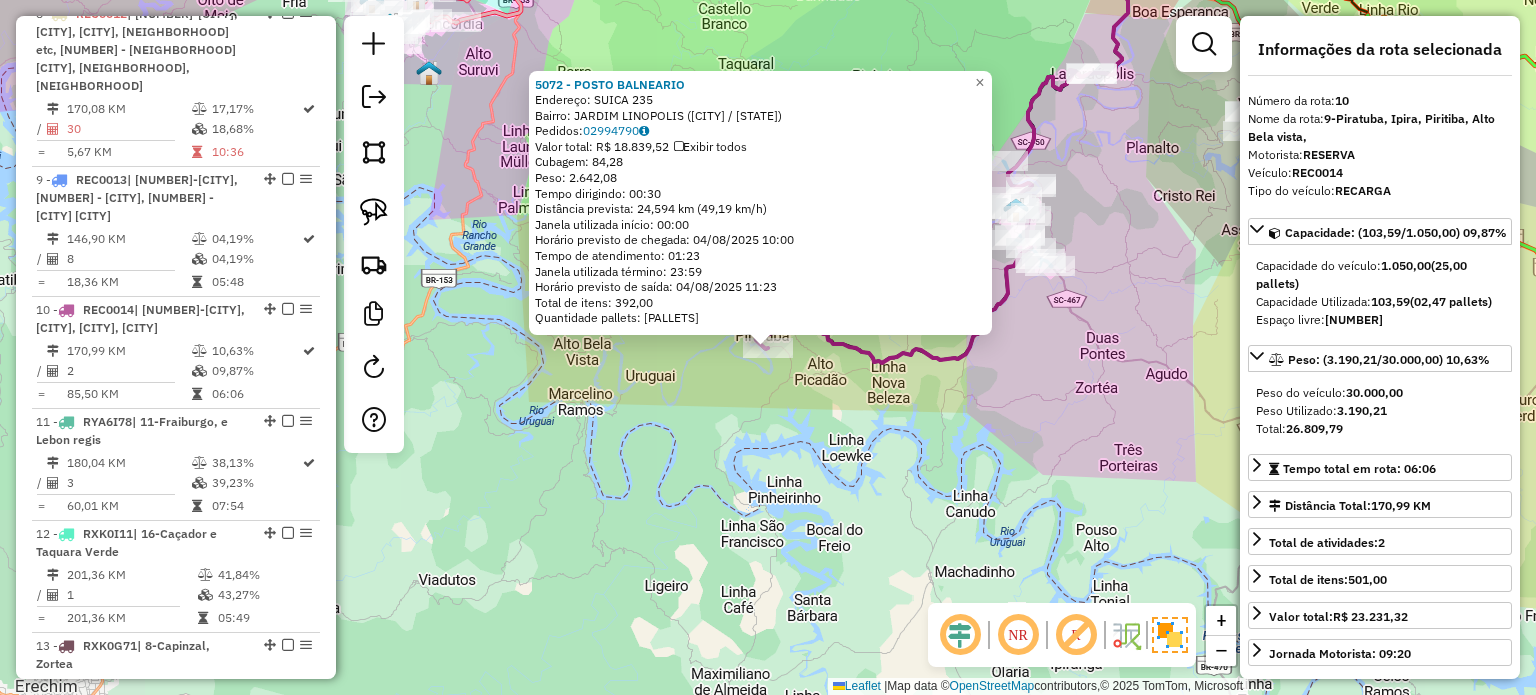 scroll, scrollTop: 1840, scrollLeft: 0, axis: vertical 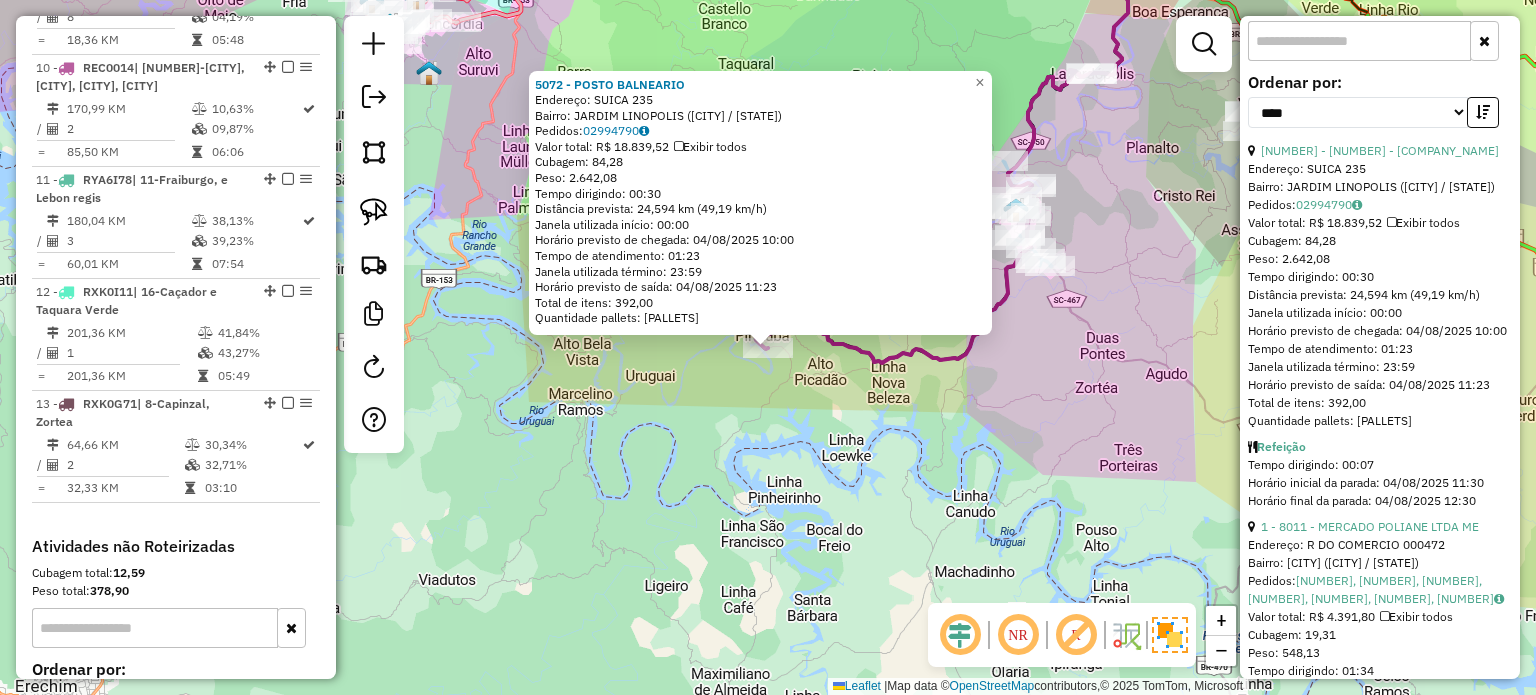click on "[NUMBER] - [COMPANY_NAME]  Endereço:  [STREET] [NUMBER]   Bairro: [CITY] ([CITY] / [STATE])   Pedidos:  [ORDER_ID]   Valor total: R$ 18.839,52   Exibir todos   Cubagem: 84,28  Peso: 2.642,08  Tempo dirigindo: 00:30   Distância prevista: 24,594 km (49,19 km/h)   Janela utilizada início: 00:00   Horário previsto de chegada: [DATE] [TIME]   Tempo de atendimento: 01:23   Janela utilizada término: 23:59   Horário previsto de saída: [DATE] [TIME]   Total de itens: 392,00   Quantidade pallets: 2,007  × Janela de atendimento Grade de atendimento Capacidade Transportadoras Veículos Cliente Pedidos  Rotas Selecione os dias de semana para filtrar as janelas de atendimento  Seg   Ter   Qua   Qui   Sex   Sáb   Dom  Informe o período da janela de atendimento: De: Até:  Filtrar exatamente a janela do cliente  Considerar janela de atendimento padrão  Selecione os dias de semana para filtrar as grades de atendimento  Seg   Ter   Qua   Qui   Sex   Sáb   Dom   Considerar clientes sem dia de atendimento cadastrado" 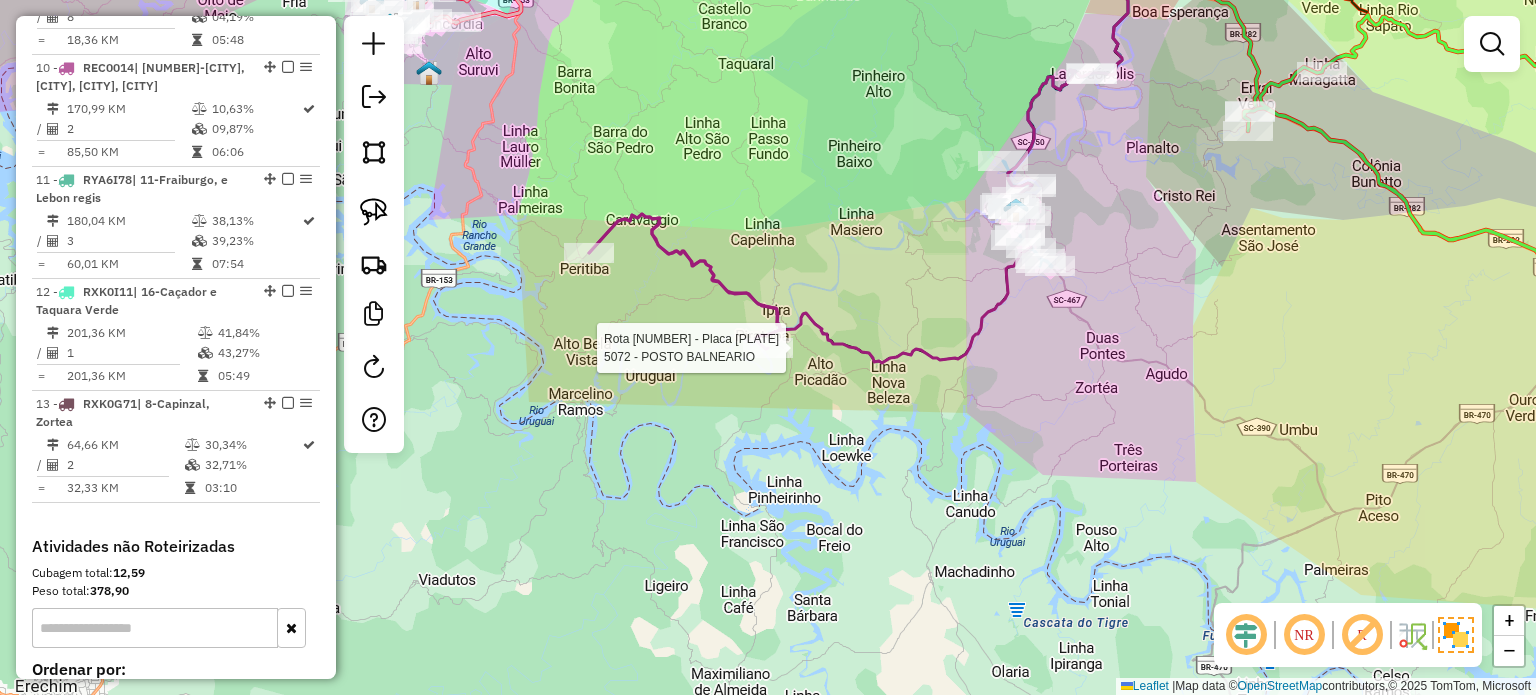 select on "*********" 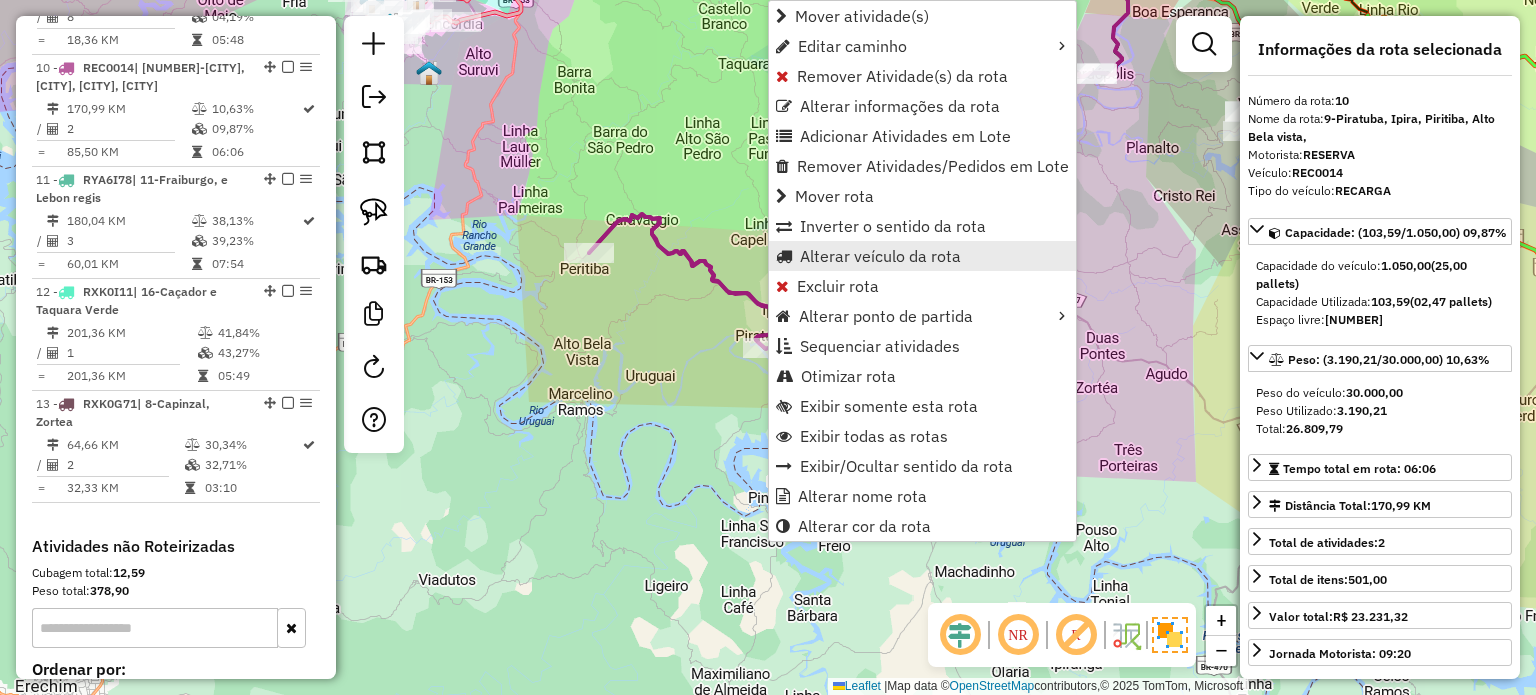 click on "Alterar veículo da rota" at bounding box center (880, 256) 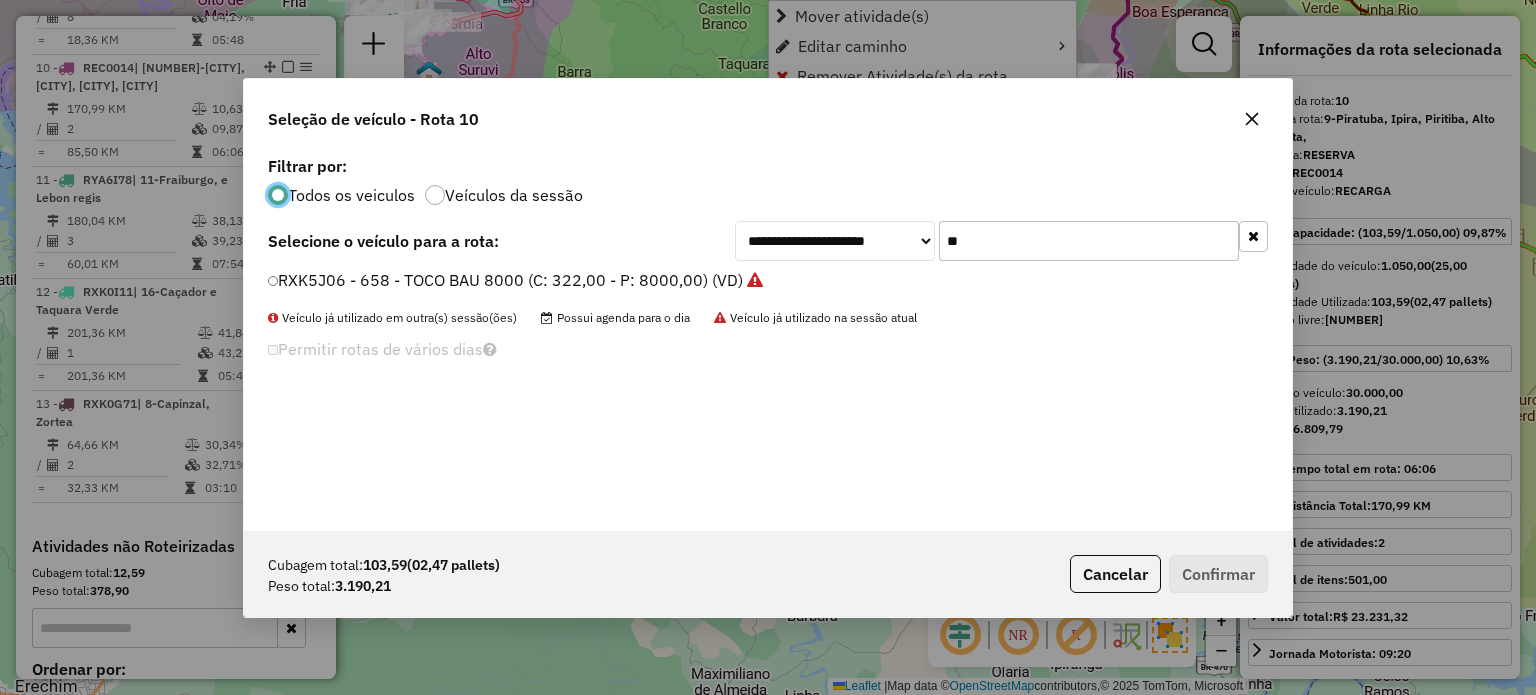 scroll, scrollTop: 10, scrollLeft: 6, axis: both 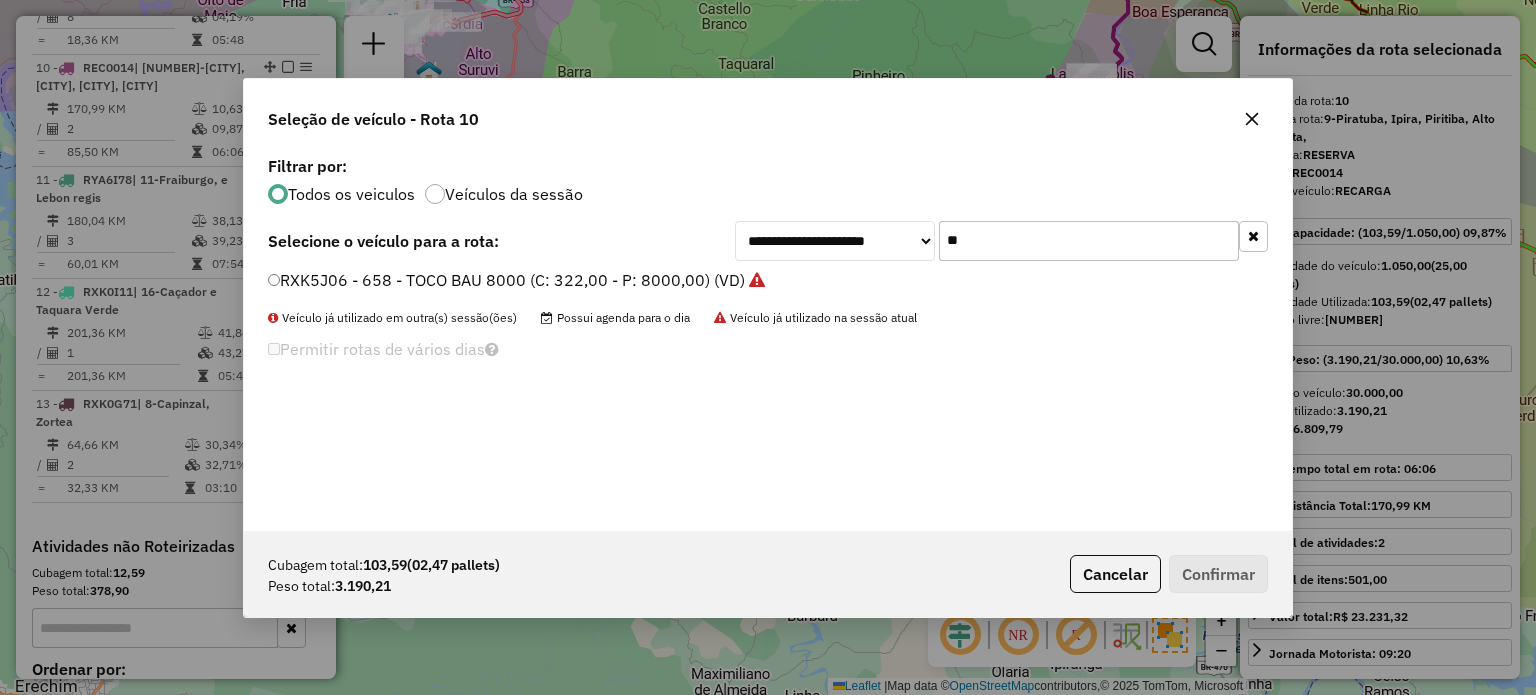 drag, startPoint x: 956, startPoint y: 255, endPoint x: 780, endPoint y: 248, distance: 176.13914 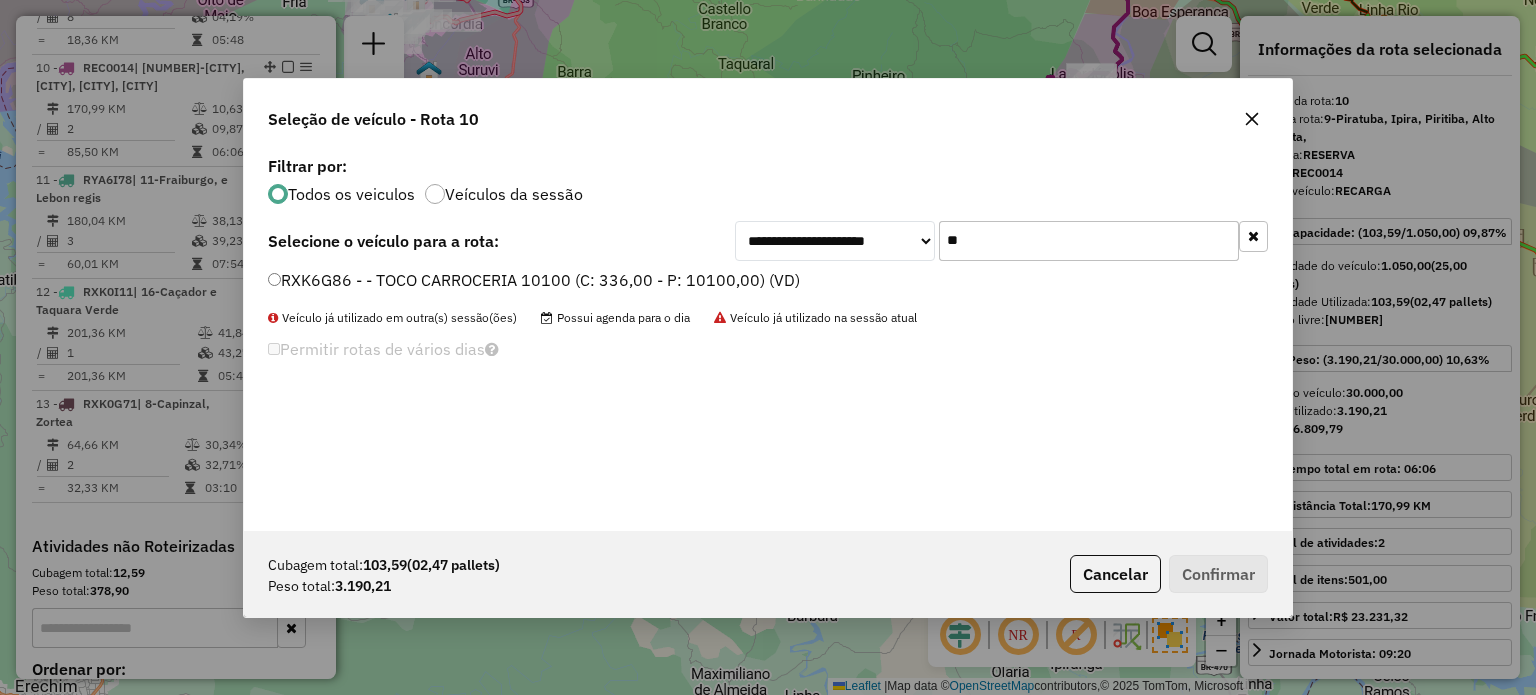 type on "**" 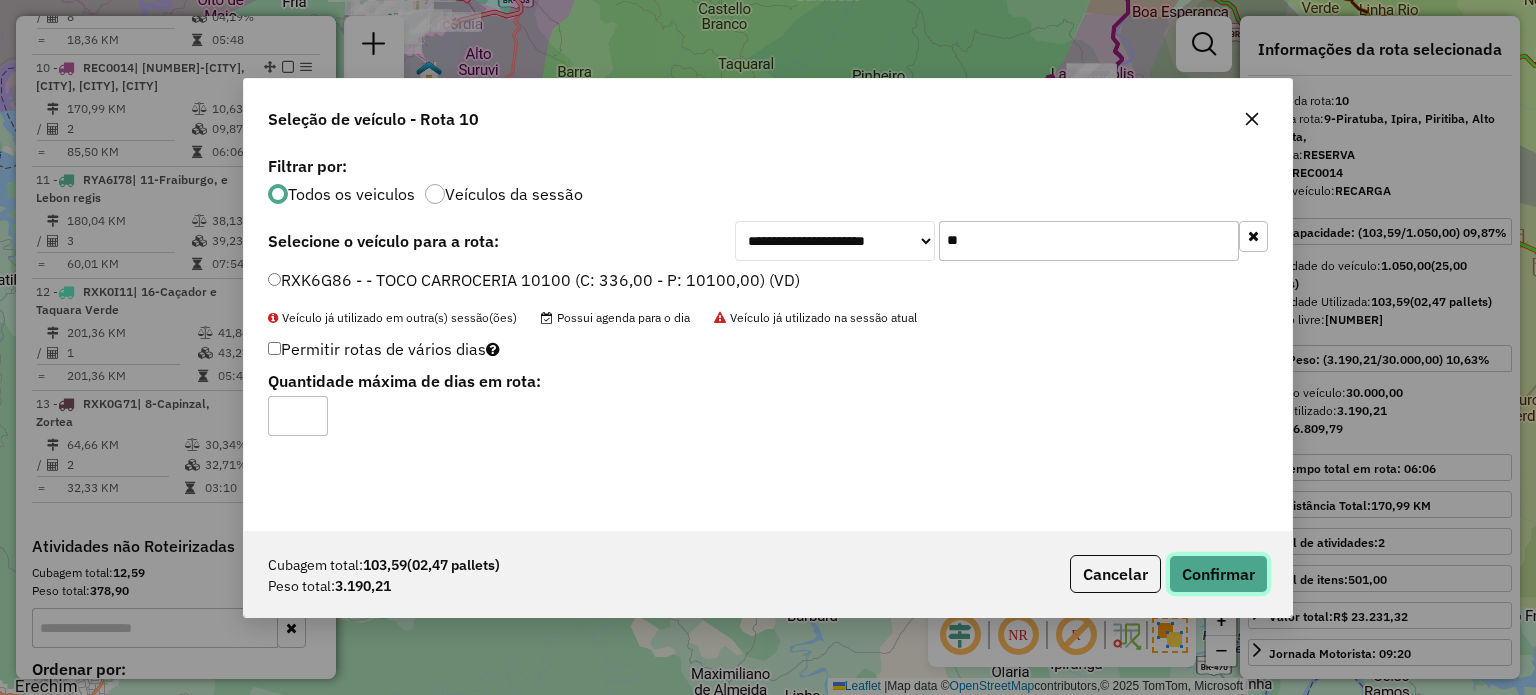 click on "Confirmar" 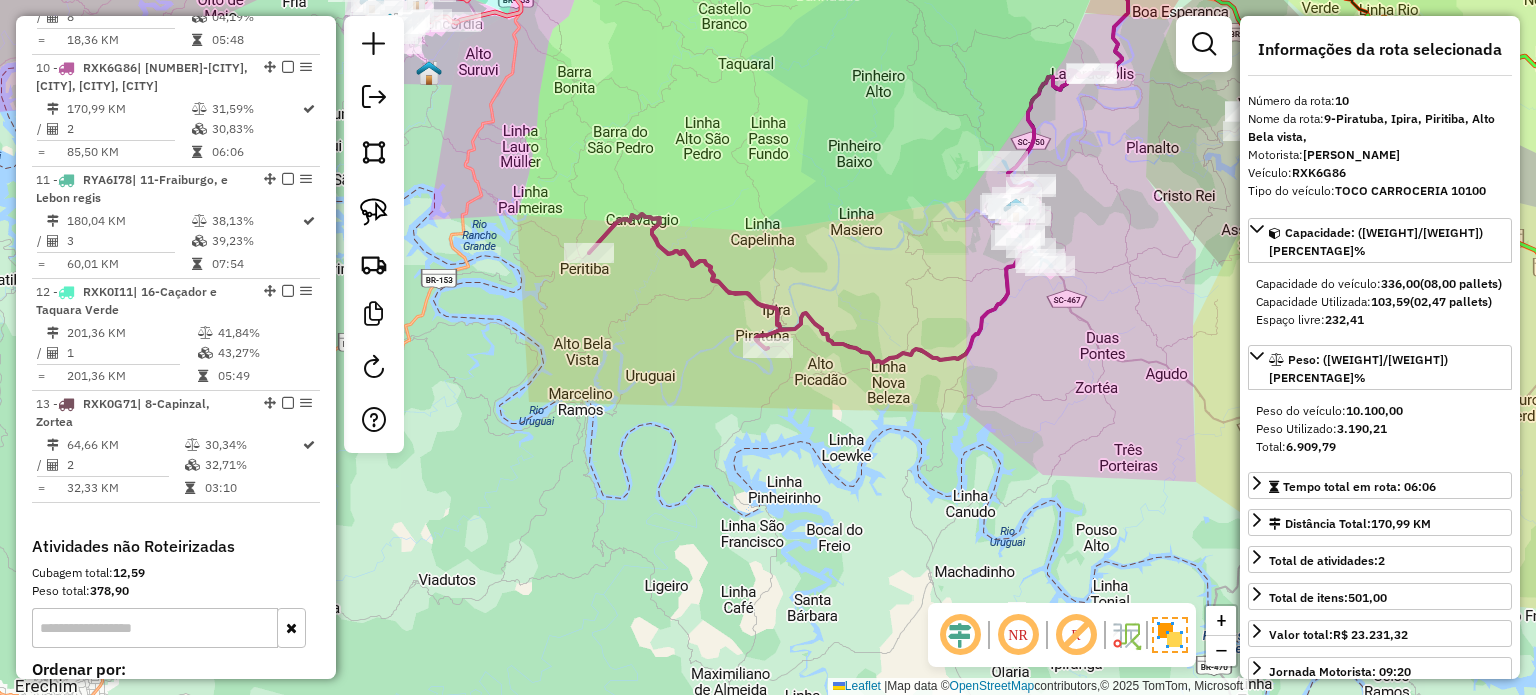 drag, startPoint x: 760, startPoint y: 307, endPoint x: 818, endPoint y: 368, distance: 84.17244 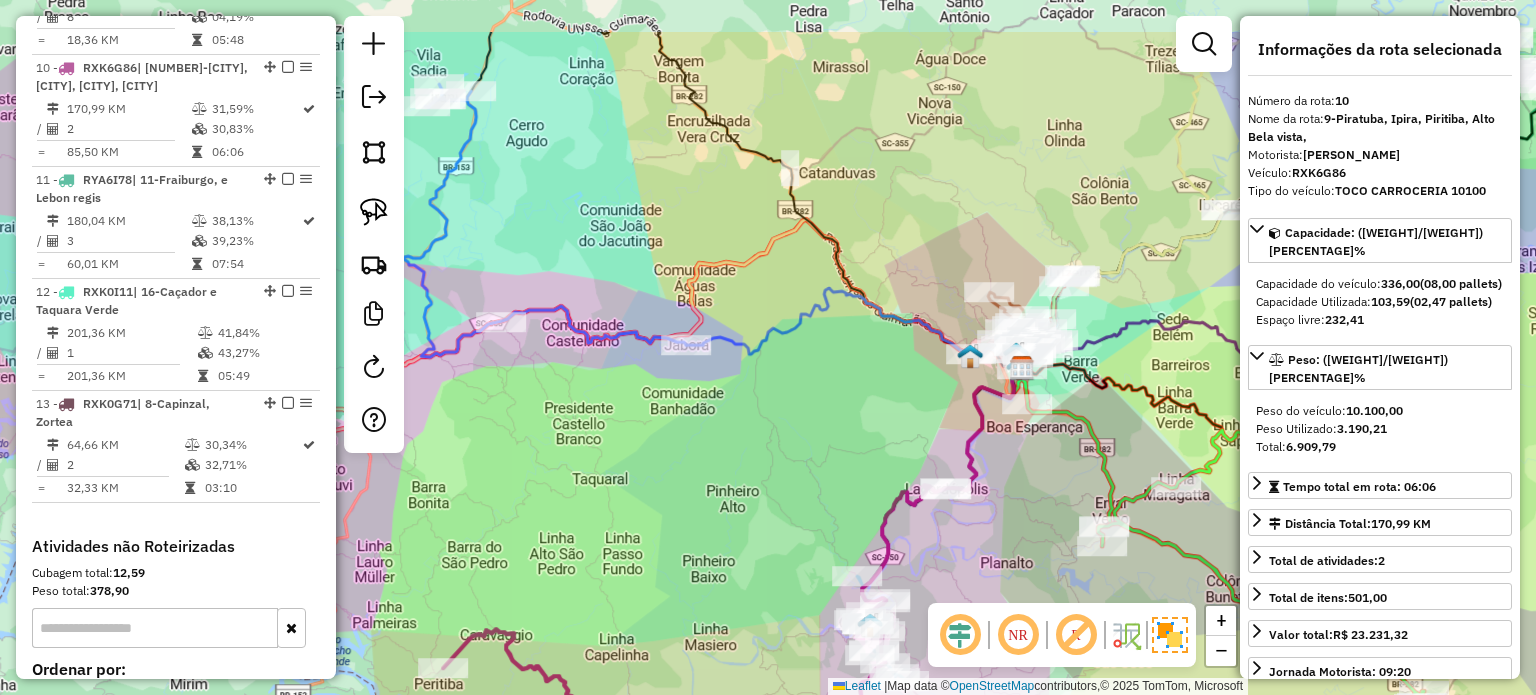 drag, startPoint x: 768, startPoint y: 437, endPoint x: 703, endPoint y: 451, distance: 66.4906 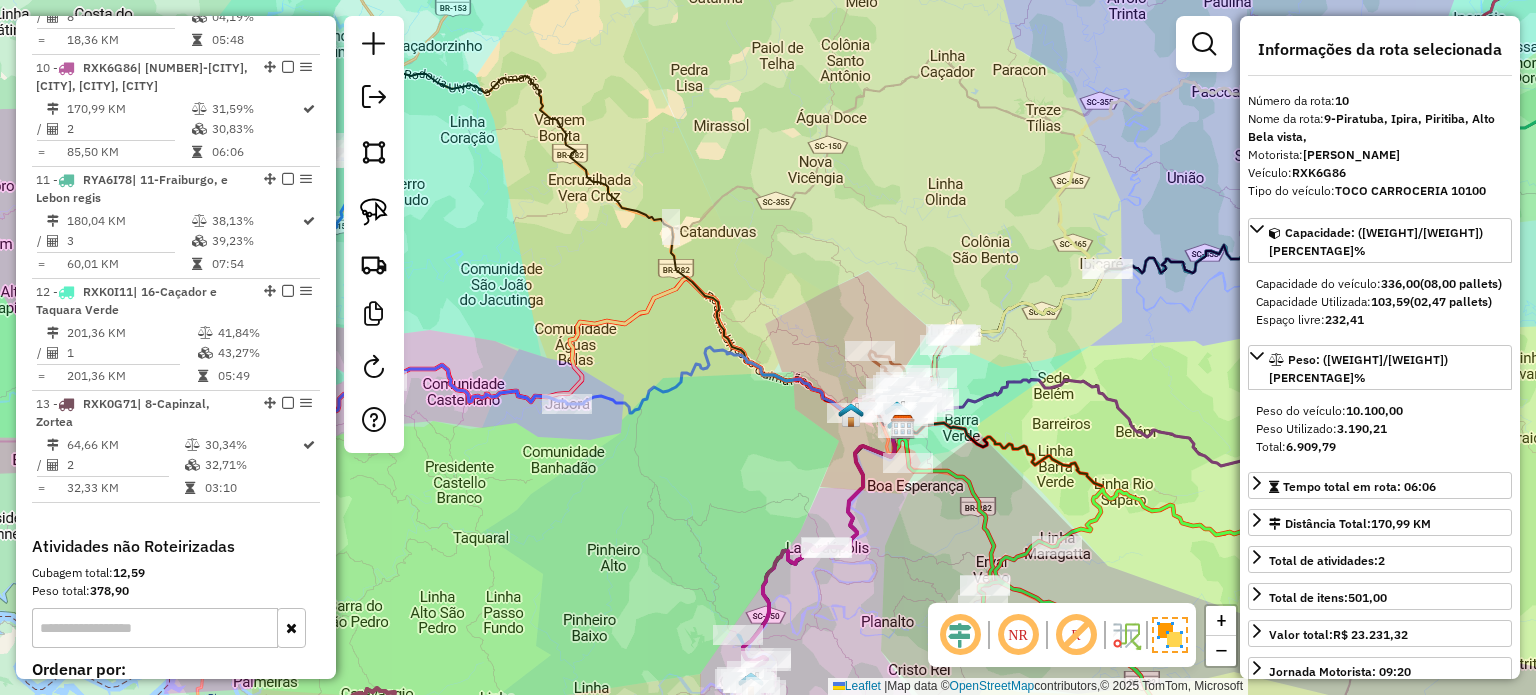 drag, startPoint x: 784, startPoint y: 431, endPoint x: 594, endPoint y: 382, distance: 196.21672 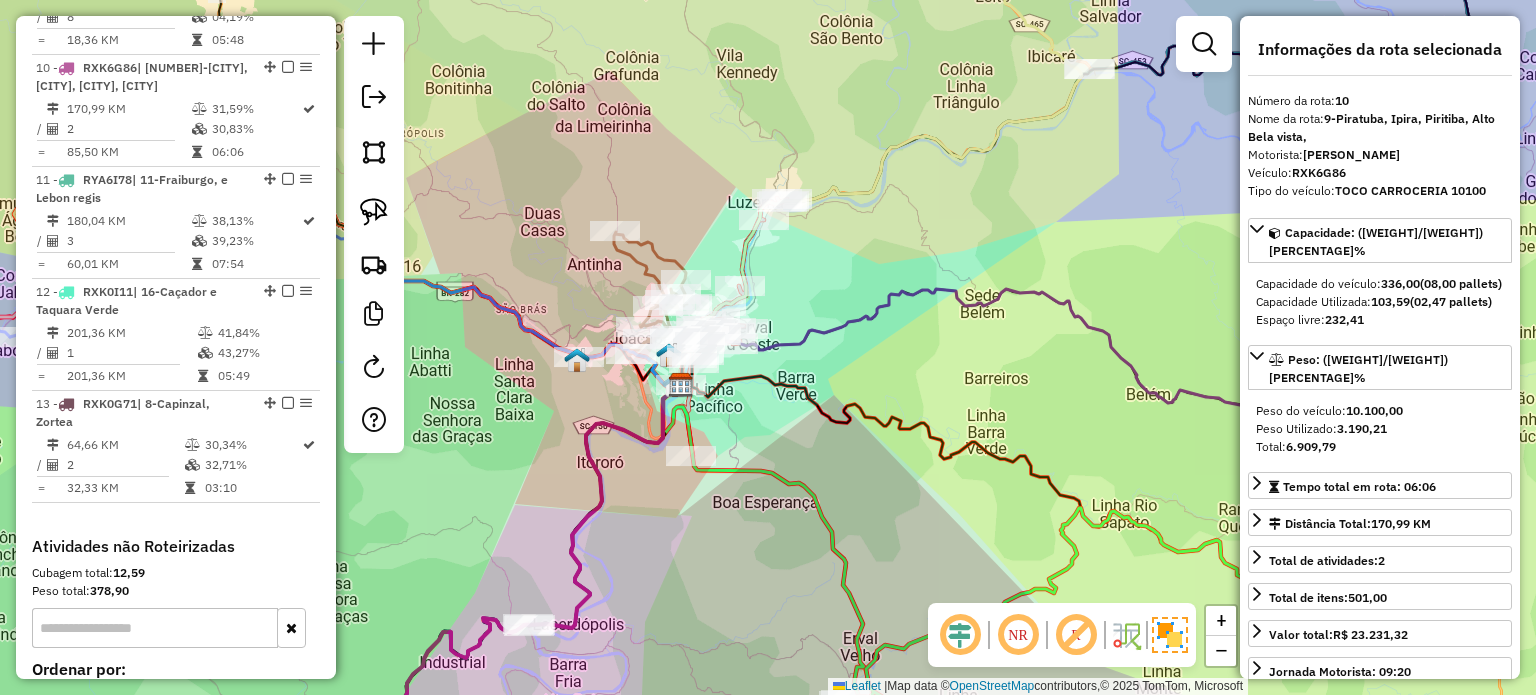 drag, startPoint x: 815, startPoint y: 399, endPoint x: 818, endPoint y: 432, distance: 33.13608 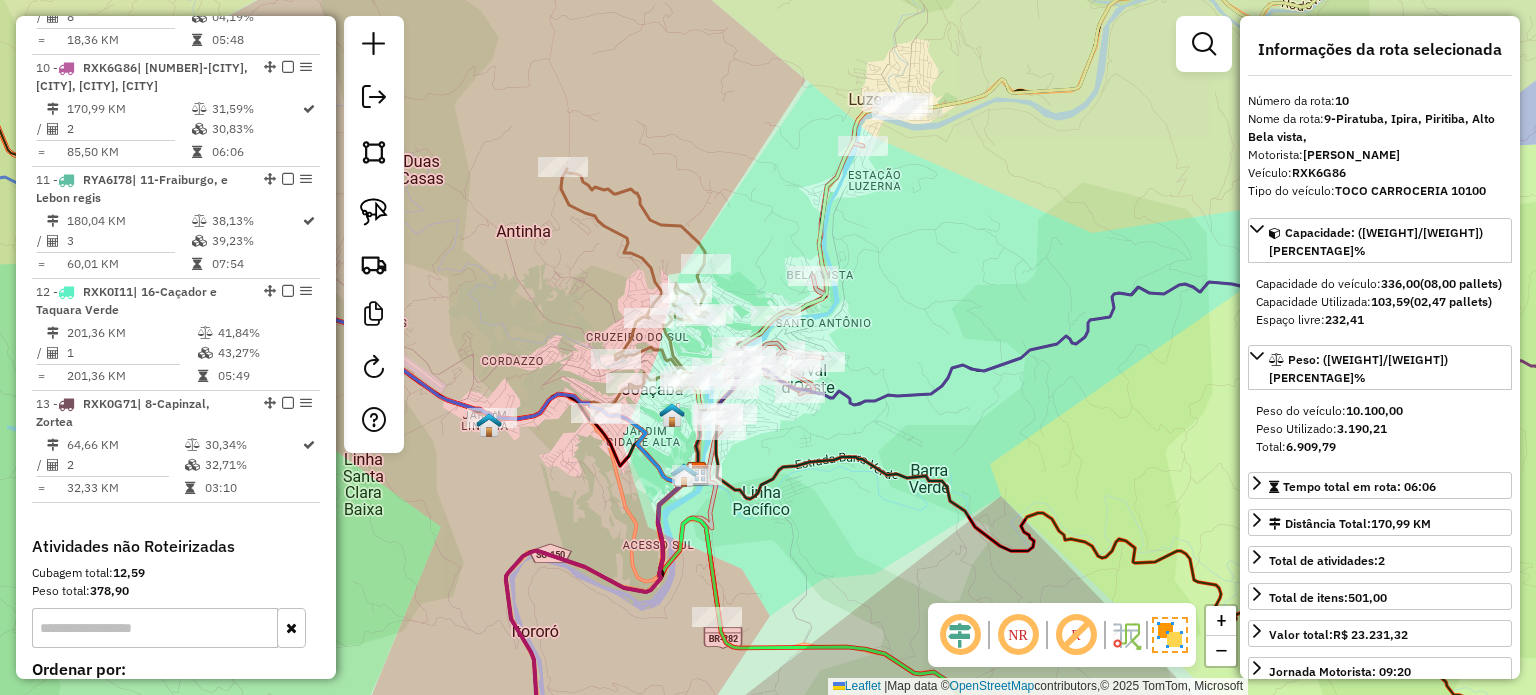 click on "Janela de atendimento Grade de atendimento Capacidade Transportadoras Veículos Cliente Pedidos  Rotas Selecione os dias de semana para filtrar as janelas de atendimento  Seg   Ter   Qua   Qui   Sex   Sáb   Dom  Informe o período da janela de atendimento: De: Até:  Filtrar exatamente a janela do cliente  Considerar janela de atendimento padrão  Selecione os dias de semana para filtrar as grades de atendimento  Seg   Ter   Qua   Qui   Sex   Sáb   Dom   Considerar clientes sem dia de atendimento cadastrado  Clientes fora do dia de atendimento selecionado Filtrar as atividades entre os valores definidos abaixo:  Peso mínimo:   Peso máximo:   Cubagem mínima:   Cubagem máxima:   De:   Até:  Filtrar as atividades entre o tempo de atendimento definido abaixo:  De:   Até:   Considerar capacidade total dos clientes não roteirizados Transportadora: Selecione um ou mais itens Tipo de veículo: Selecione um ou mais itens Veículo: Selecione um ou mais itens Motorista: Selecione um ou mais itens Nome: Rótulo:" 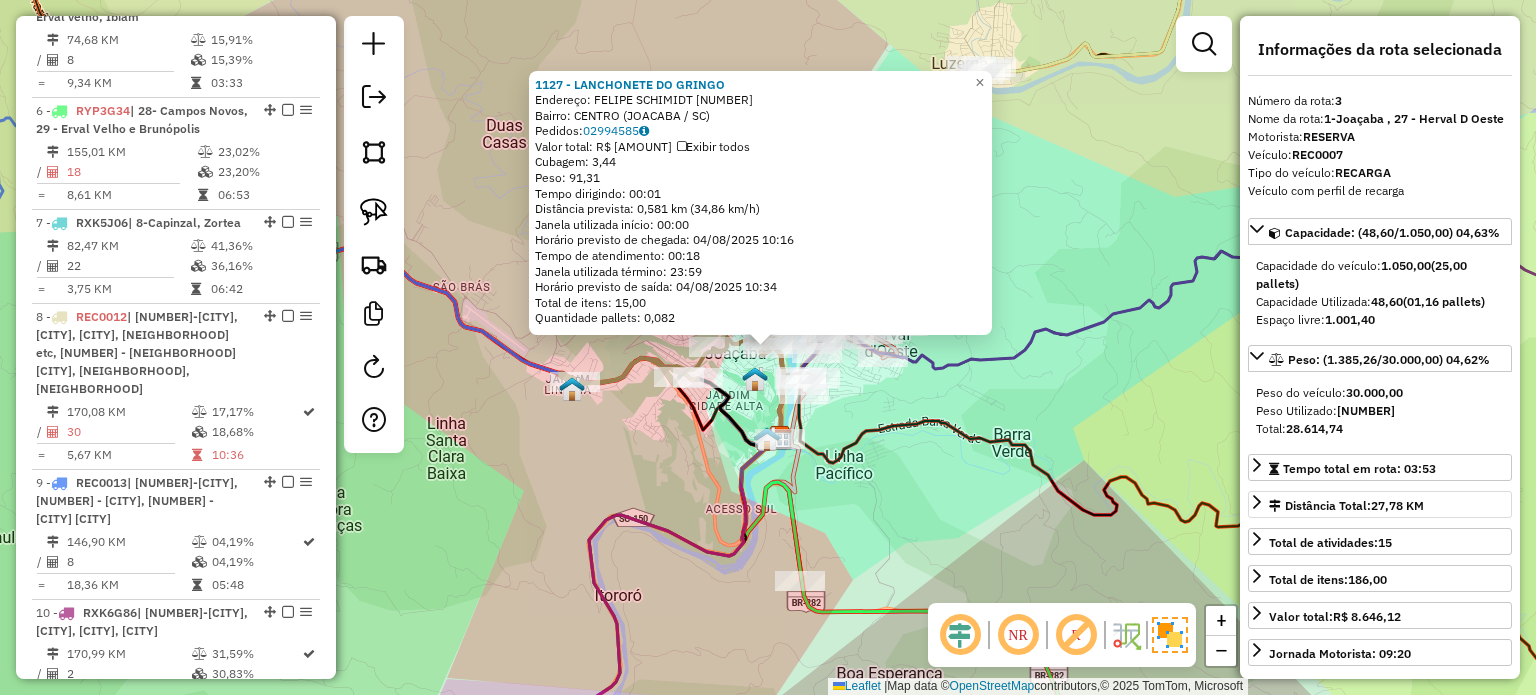 scroll, scrollTop: 1004, scrollLeft: 0, axis: vertical 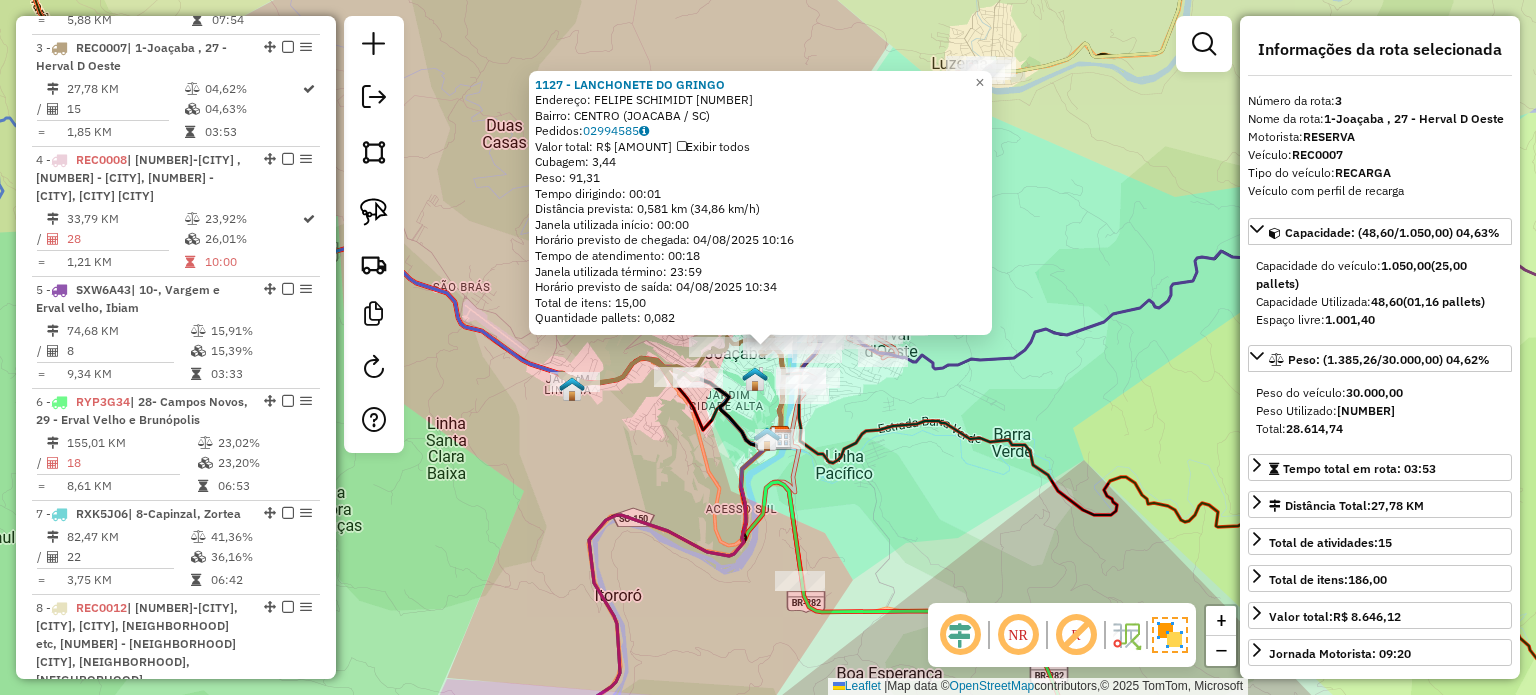 click on "[NUMBER] - LANCHONETE DO GRINGO  Endereço:  [STREET] [NUMBER]   Bairro: [CITY] ([CITY] / [STATE])   Pedidos:  [ORDER_ID]   Valor total: R$ 626,76   Exibir todos   Cubagem: 3,44  Peso: 91,31  Tempo dirigindo: 00:01   Distância prevista: 0,581 km (34,86 km/h)   Janela utilizada início: 00:00   Horário previsto de chegada: [DATE] [TIME]   Tempo de atendimento: 00:18   Janela utilizada término: 23:59   Horário previsto de saída: [DATE] [TIME]   Total de itens: 15,00   Quantidade pallets: 0,082  × Janela de atendimento Grade de atendimento Capacidade Transportadoras Veículos Cliente Pedidos  Rotas Selecione os dias de semana para filtrar as janelas de atendimento  Seg   Ter   Qua   Qui   Sex   Sáb   Dom  Informe o período da janela de atendimento: De: Até:  Filtrar exatamente a janela do cliente  Considerar janela de atendimento padrão  Selecione os dias de semana para filtrar as grades de atendimento  Seg   Ter   Qua   Qui   Sex   Sáb   Dom   Considerar clientes sem dia de atendimento cadastrado  De:" 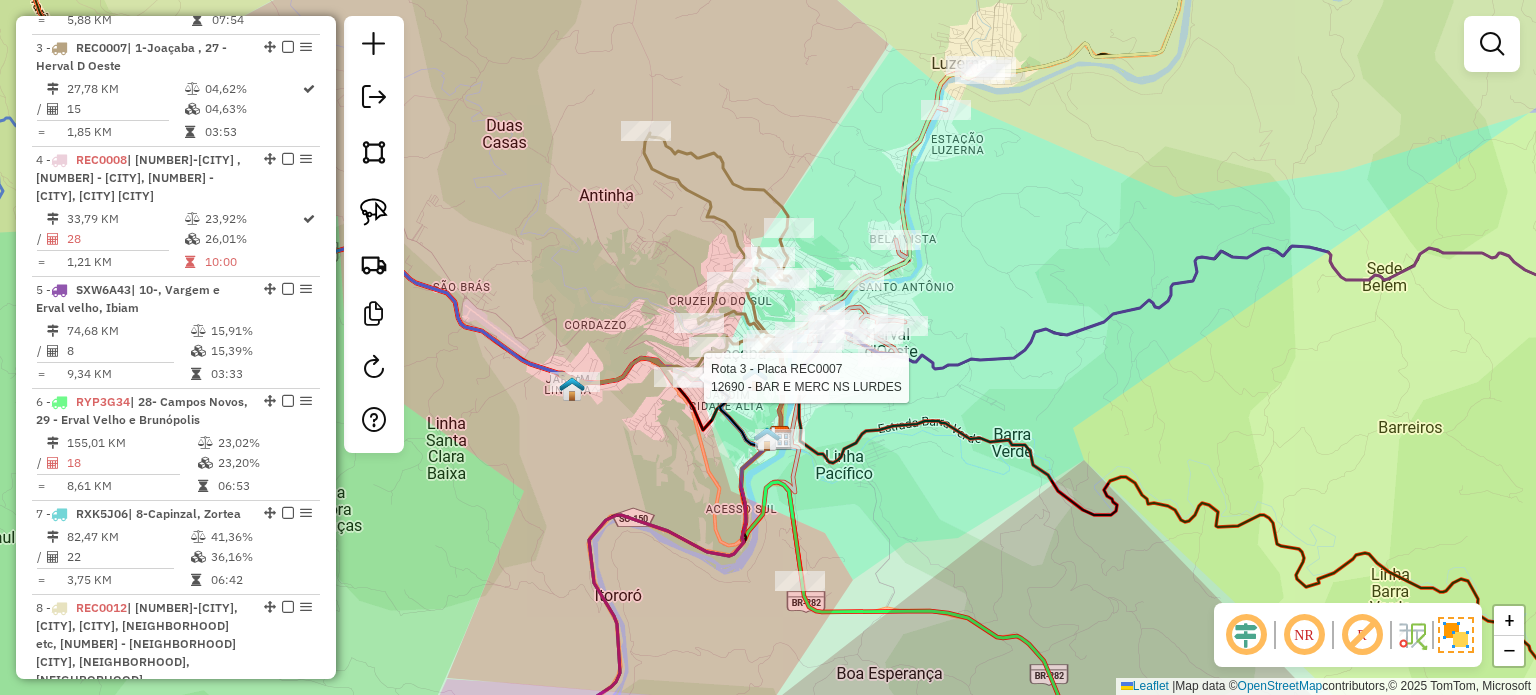 select on "*********" 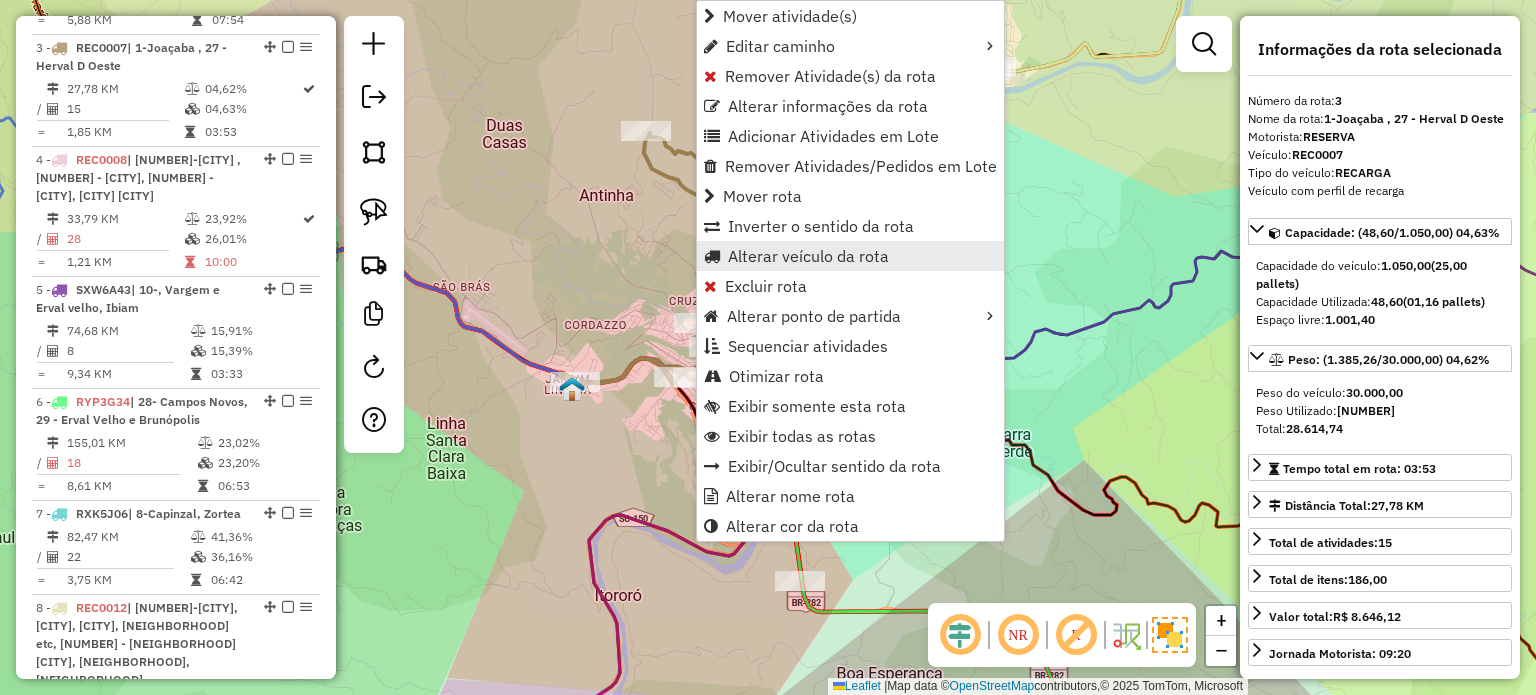click on "Alterar veículo da rota" at bounding box center (808, 256) 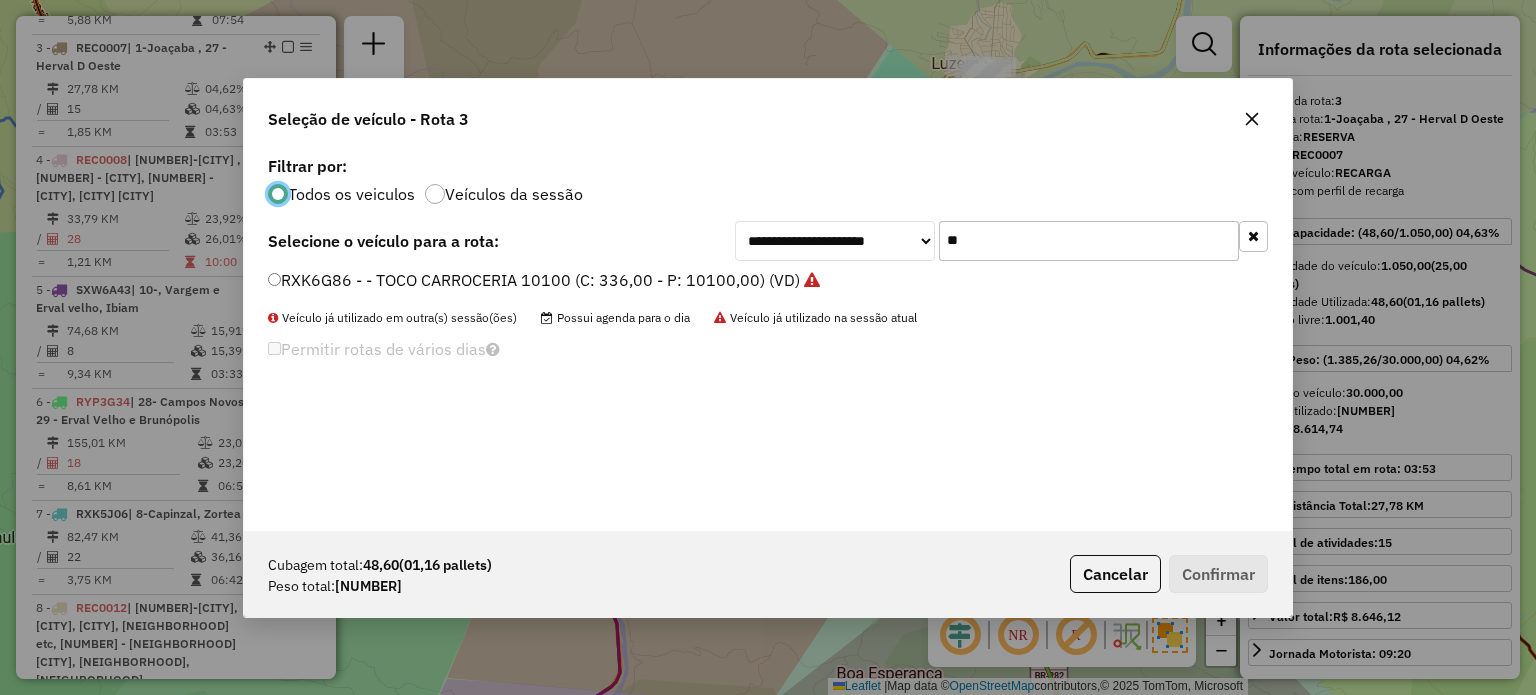 scroll, scrollTop: 10, scrollLeft: 6, axis: both 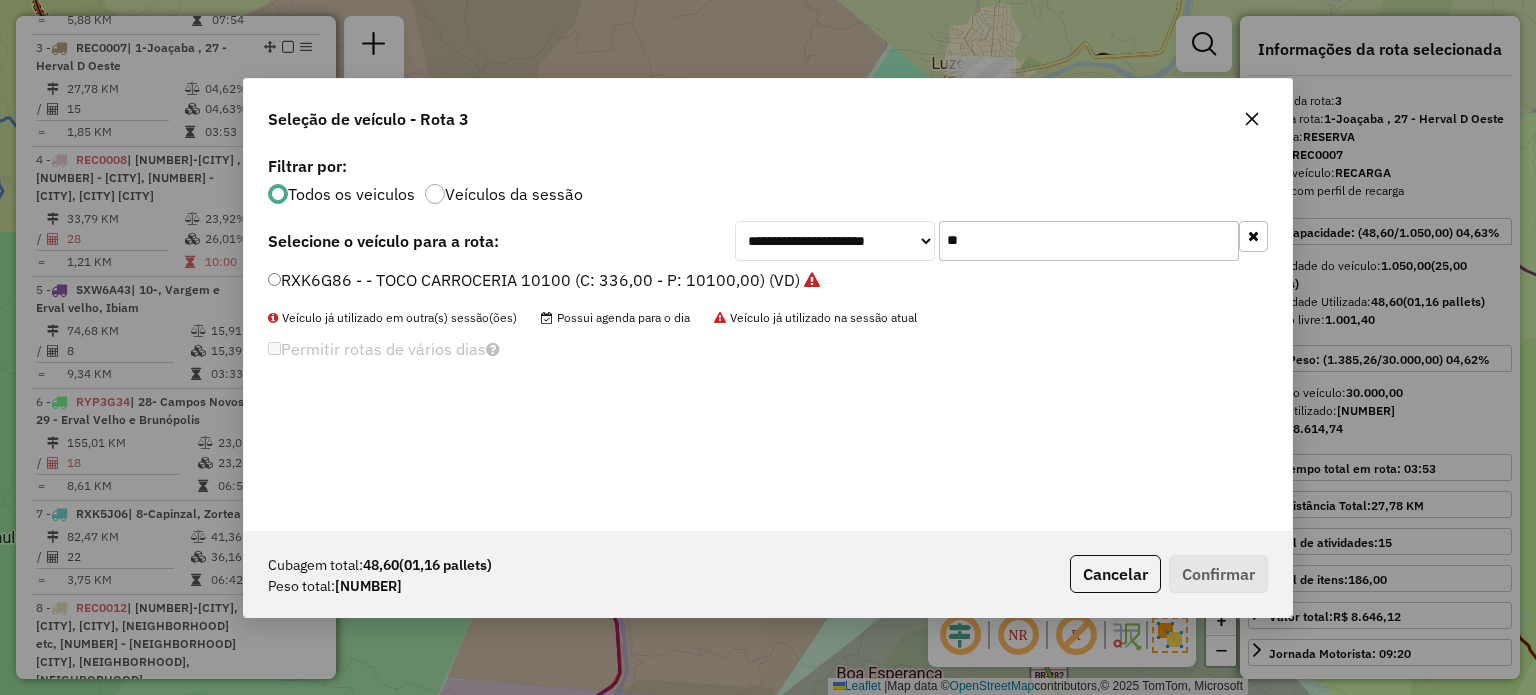 drag, startPoint x: 999, startPoint y: 235, endPoint x: 930, endPoint y: 247, distance: 70.035706 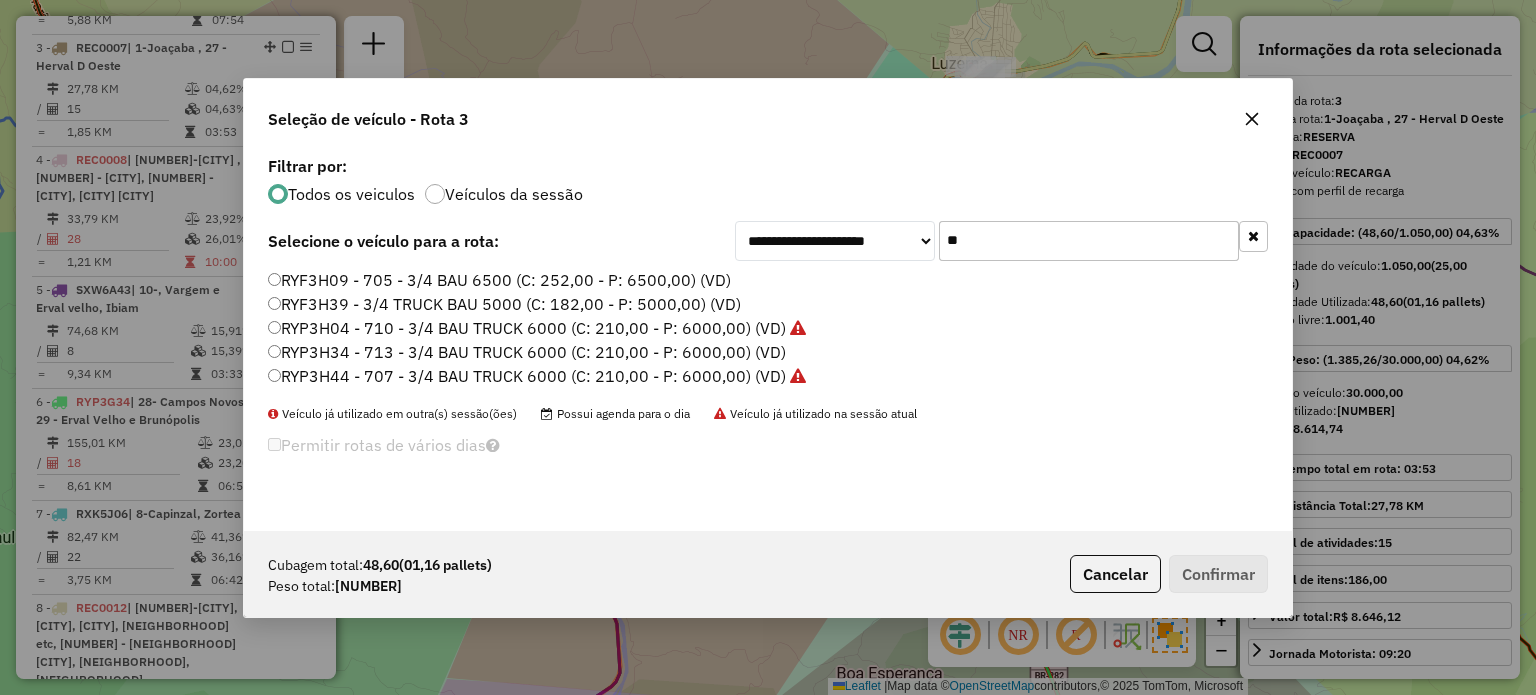 type on "**" 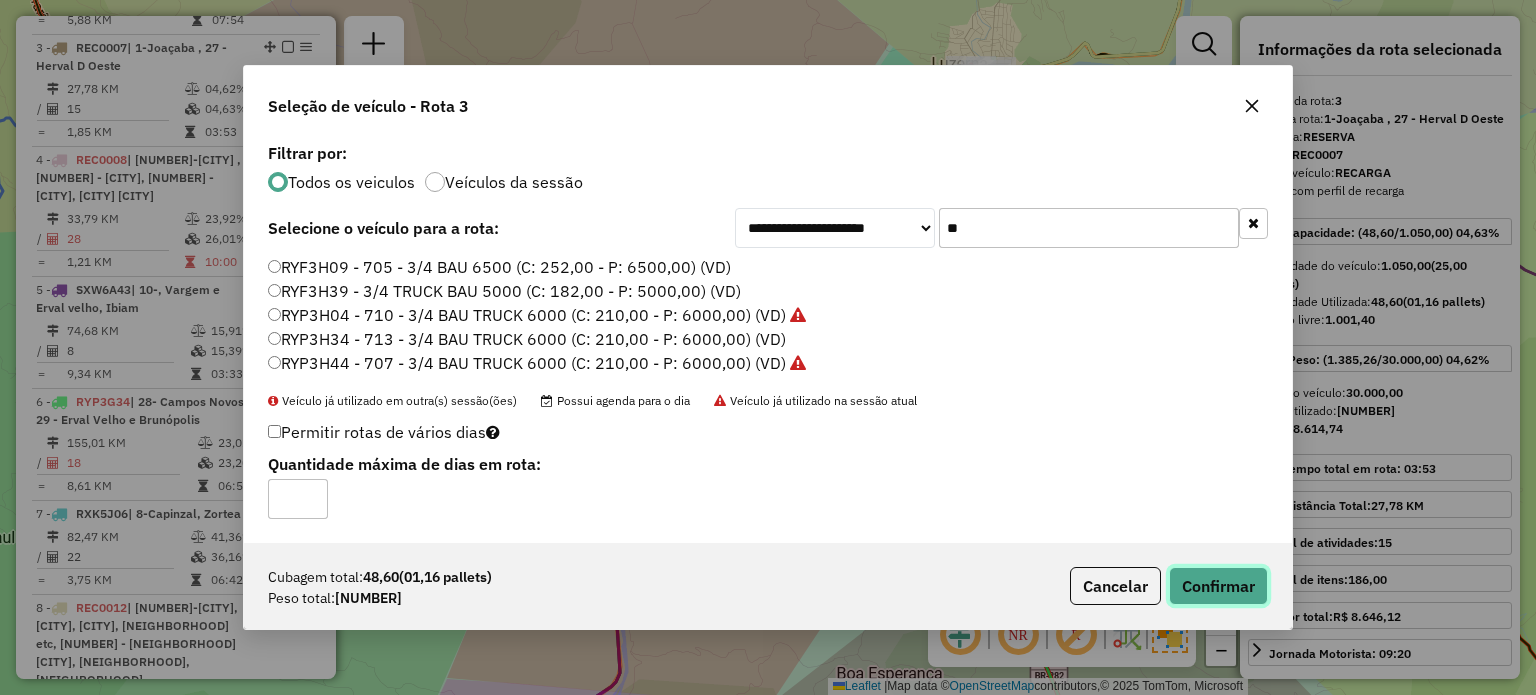 click on "Confirmar" 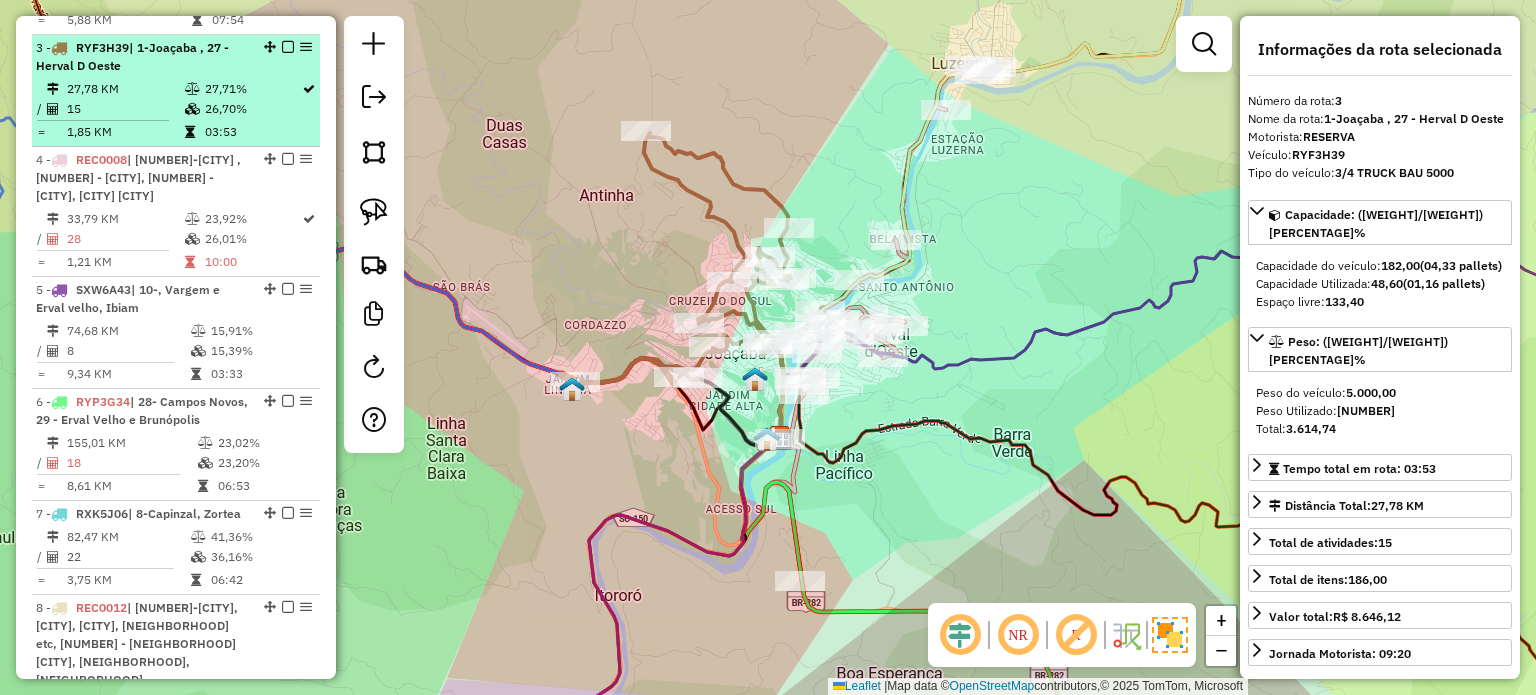 click at bounding box center (288, 47) 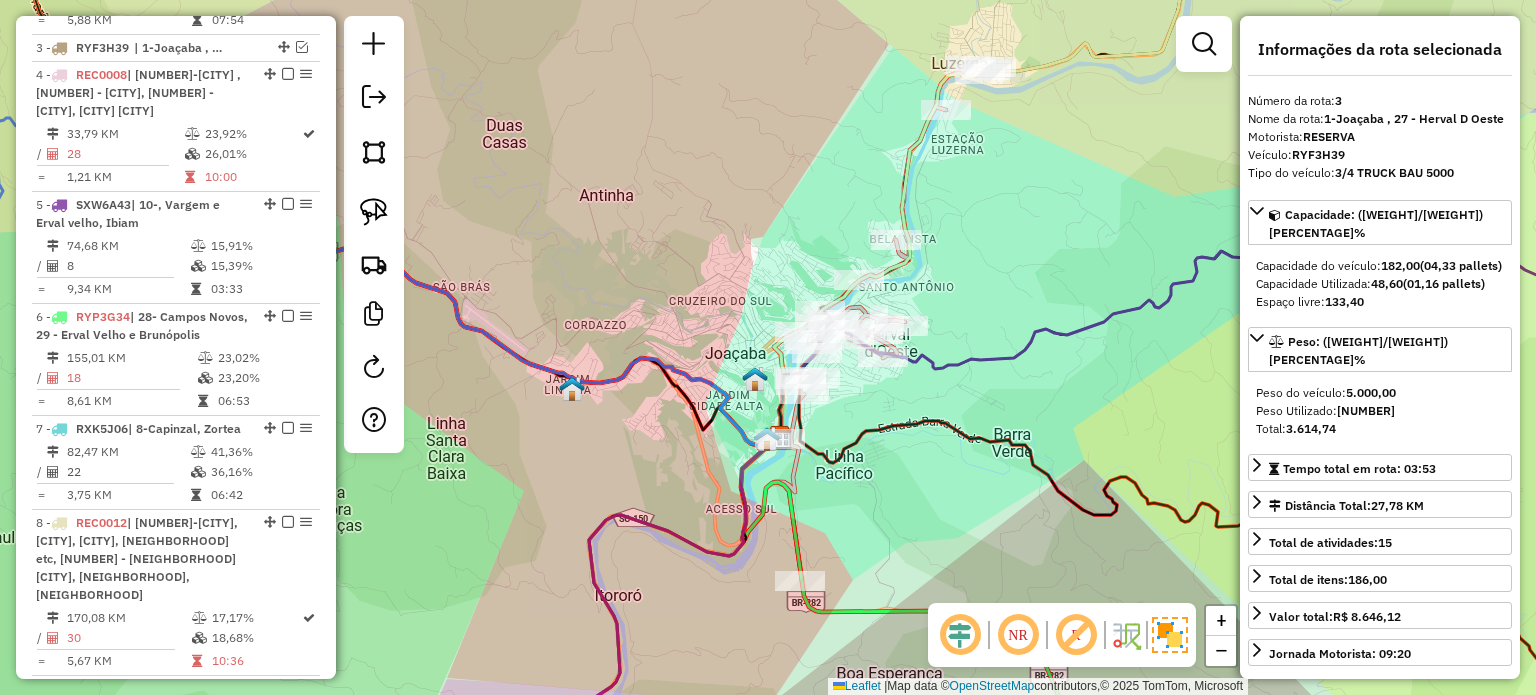 drag, startPoint x: 882, startPoint y: 437, endPoint x: 810, endPoint y: 401, distance: 80.49844 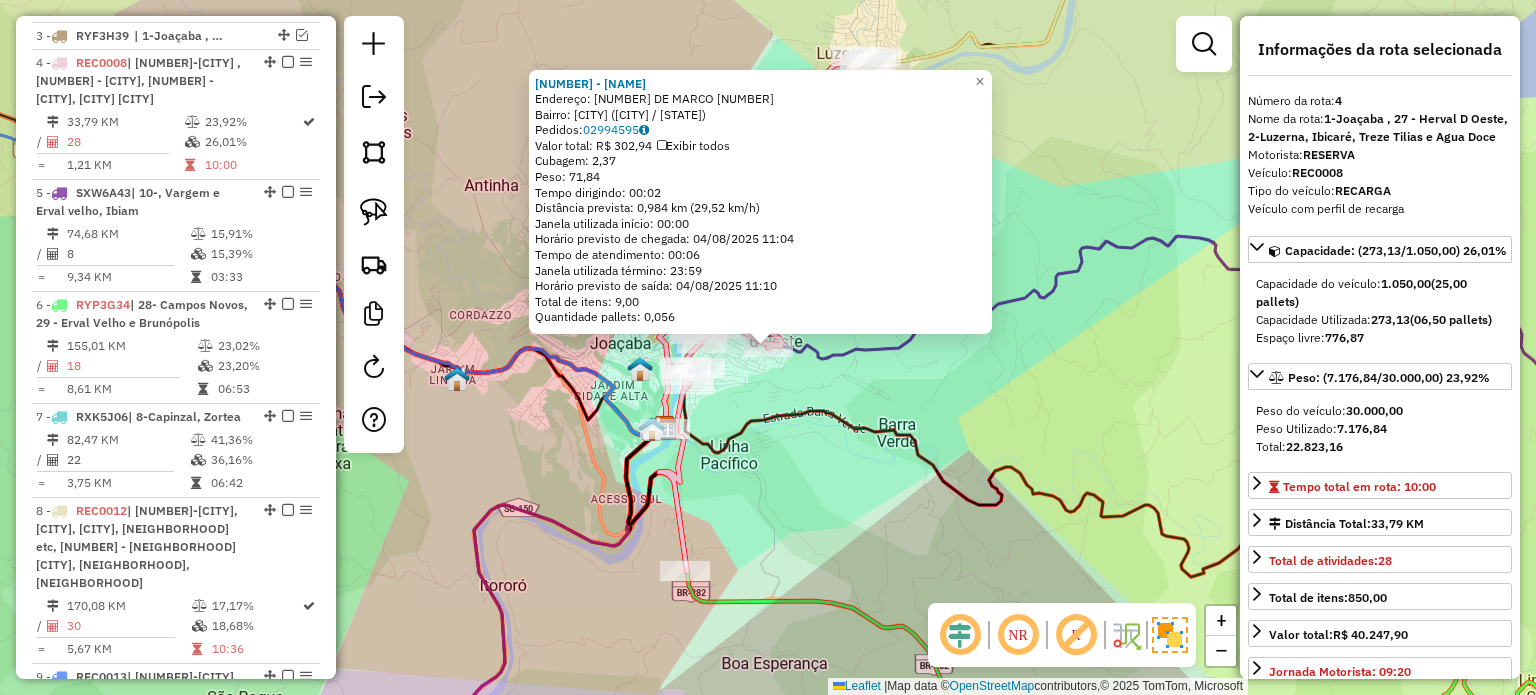 scroll, scrollTop: 1030, scrollLeft: 0, axis: vertical 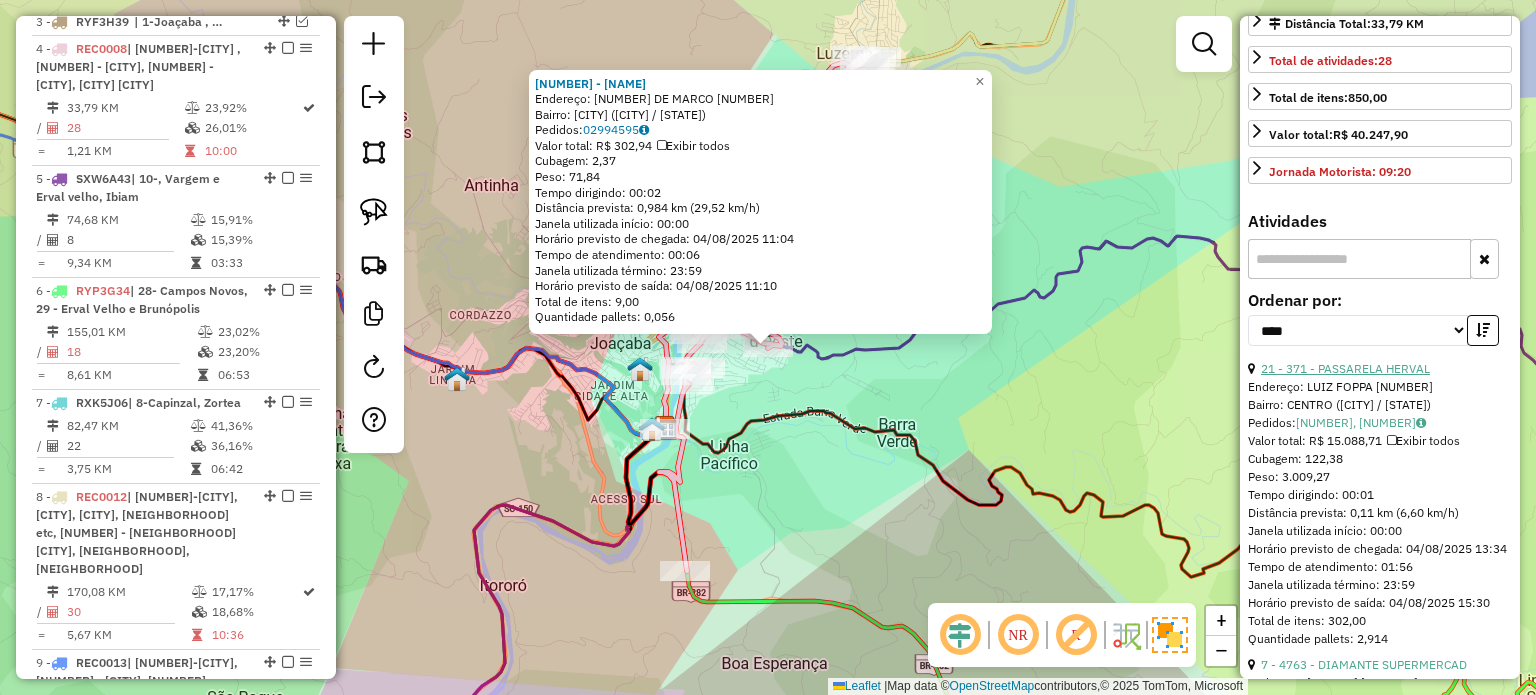 click on "21 - 371 - PASSARELA HERVAL" at bounding box center (1345, 368) 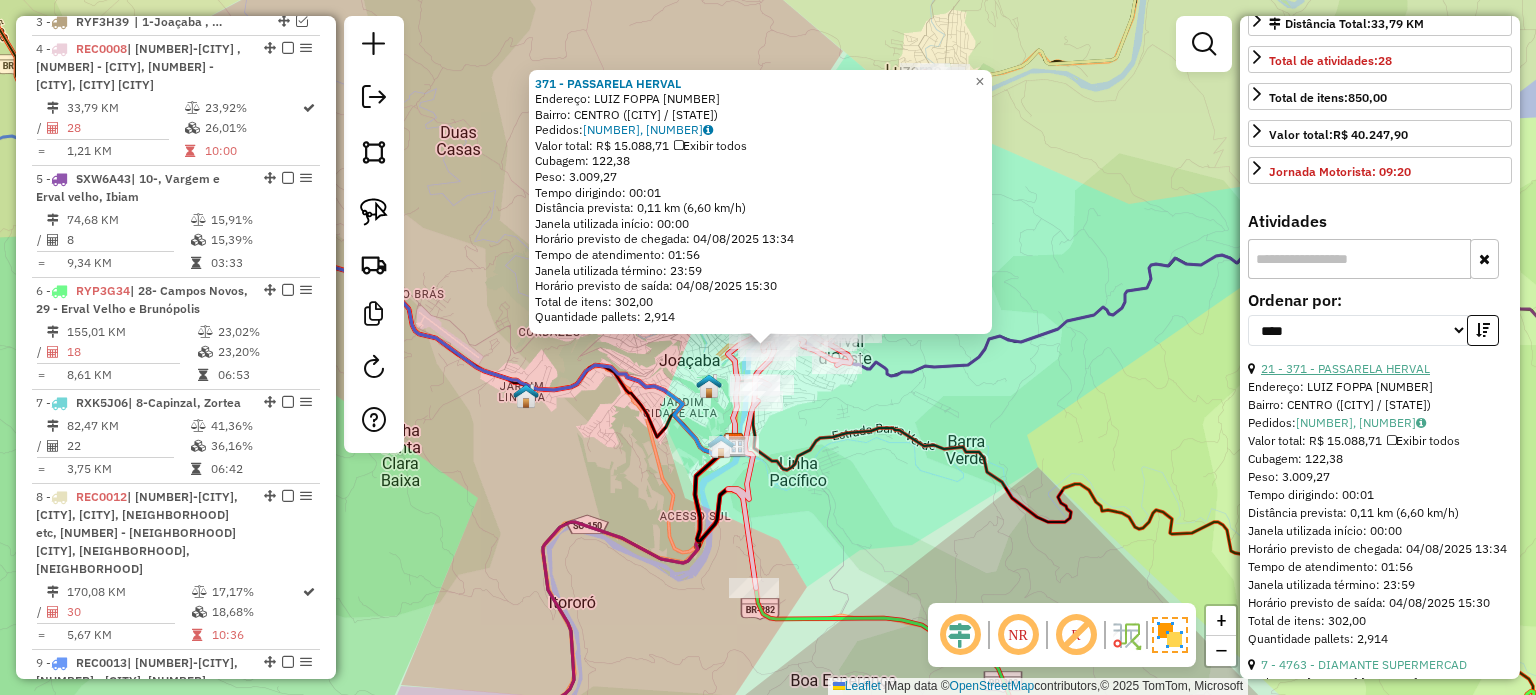click on "21 - 371 - PASSARELA HERVAL" at bounding box center (1345, 368) 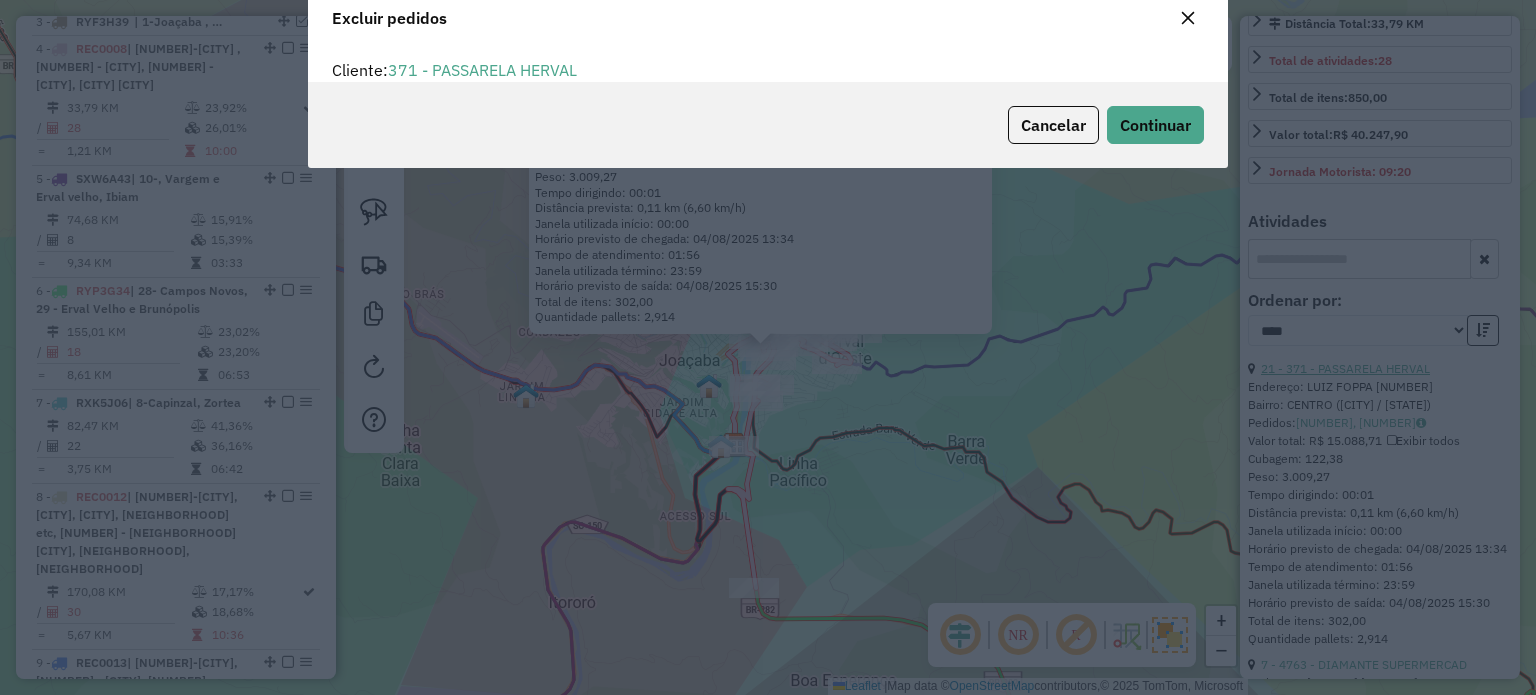 scroll, scrollTop: 69, scrollLeft: 0, axis: vertical 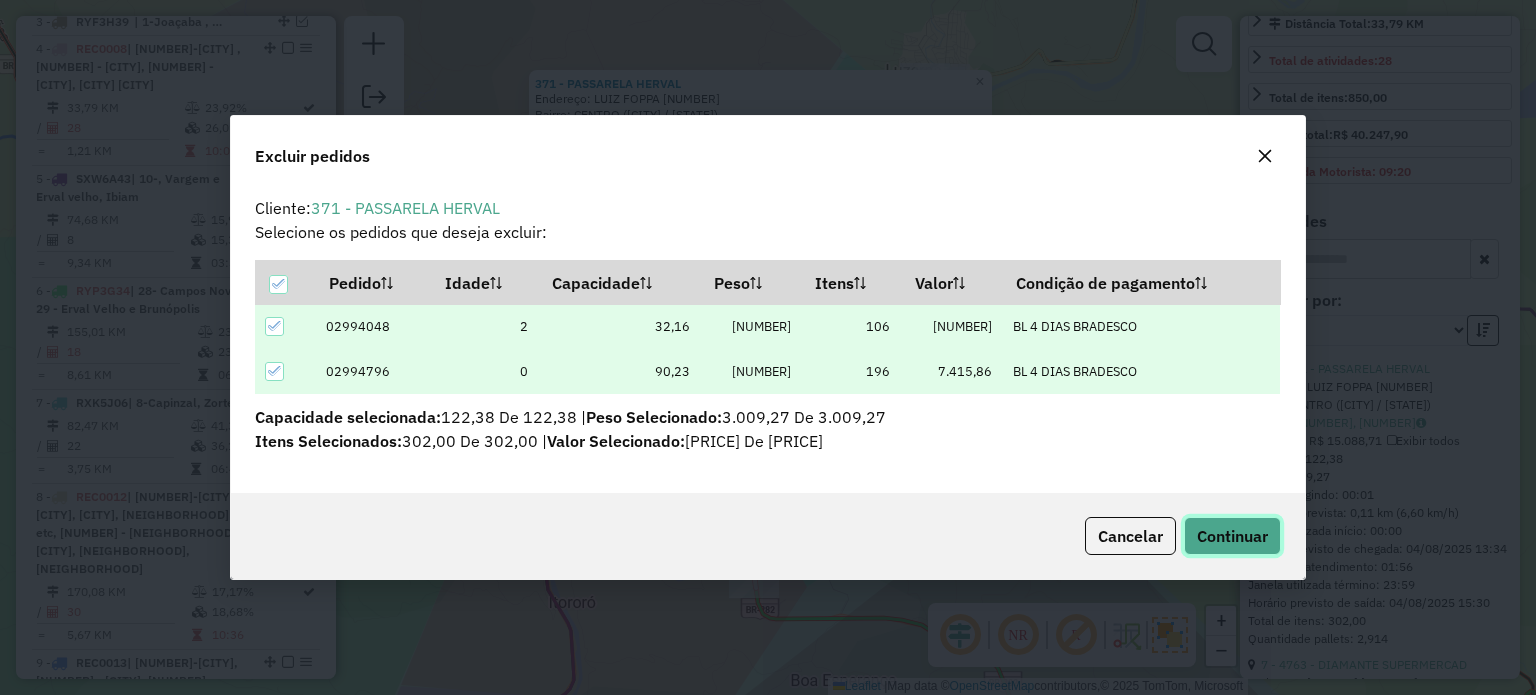 click on "Continuar" 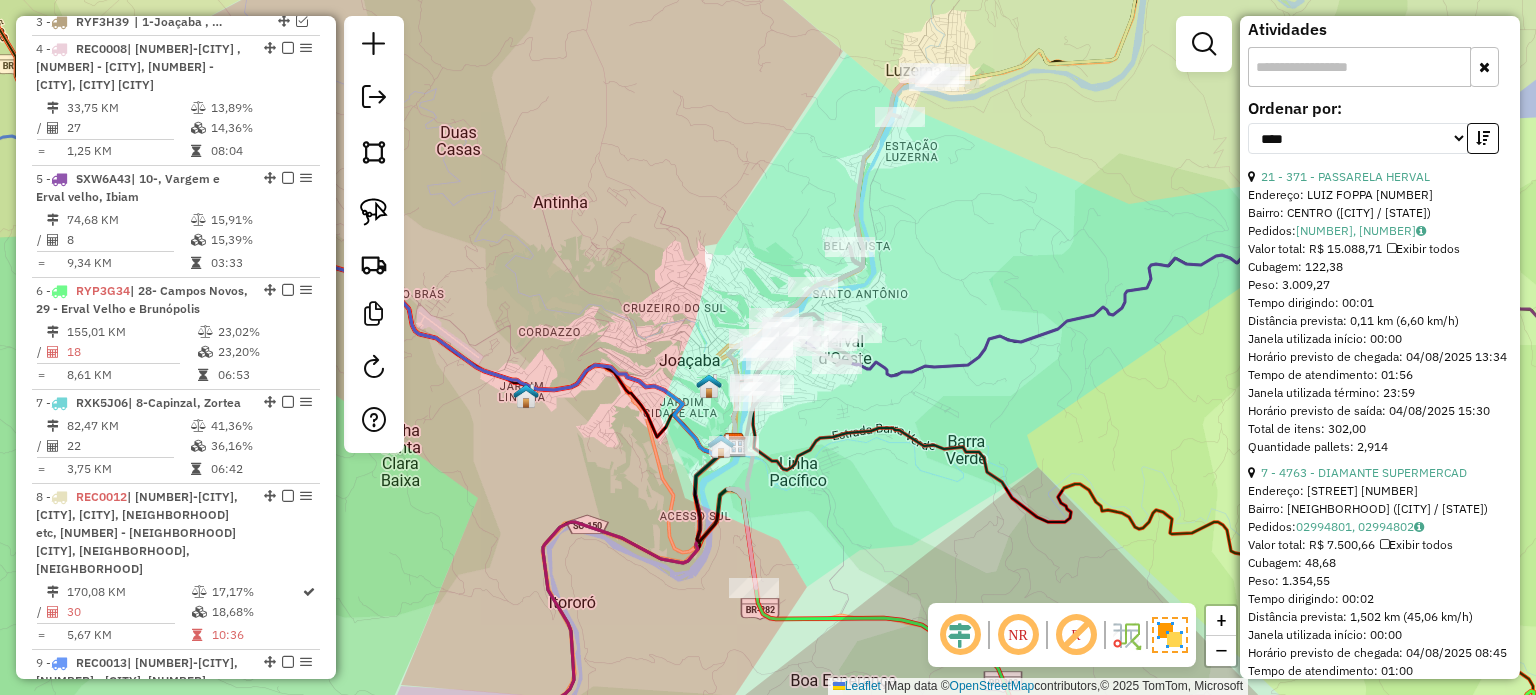 scroll, scrollTop: 800, scrollLeft: 0, axis: vertical 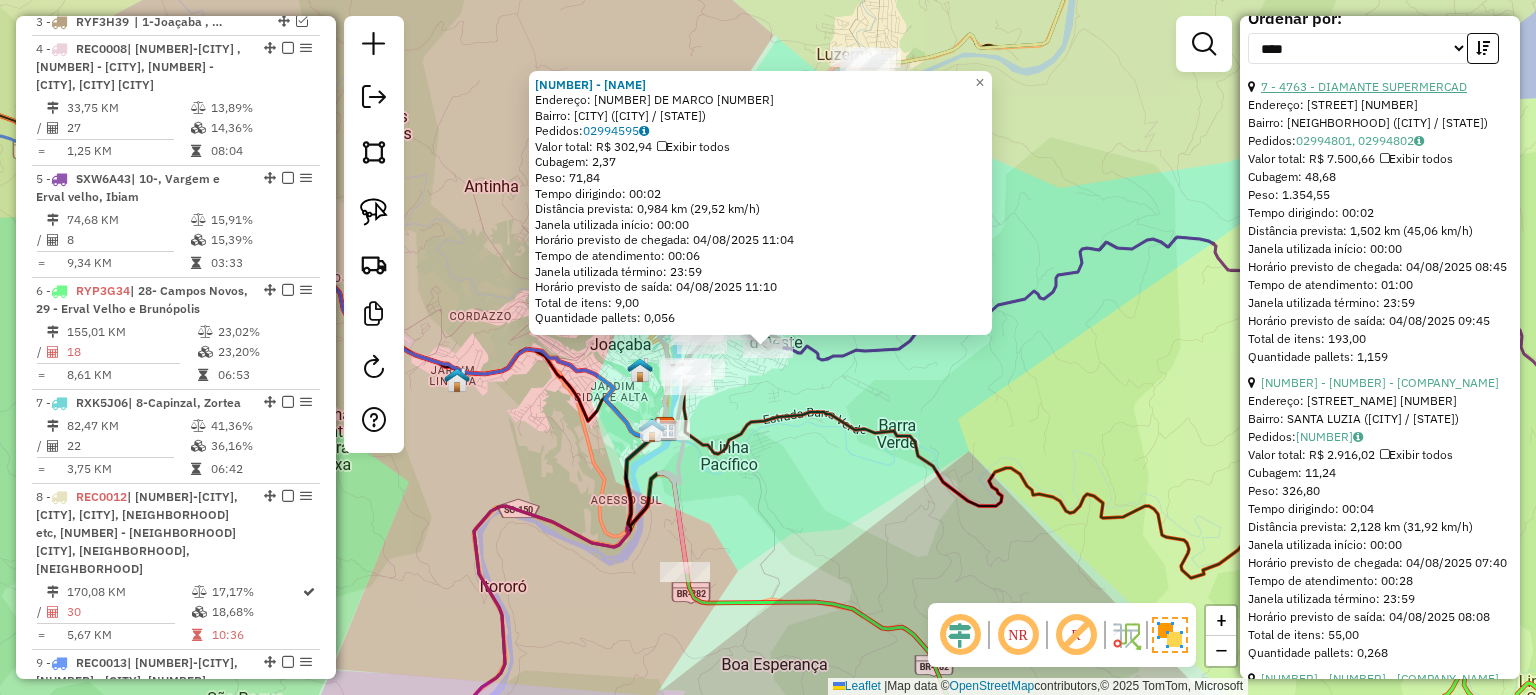 click on "7 - 4763 - DIAMANTE SUPERMERCAD" at bounding box center (1364, 86) 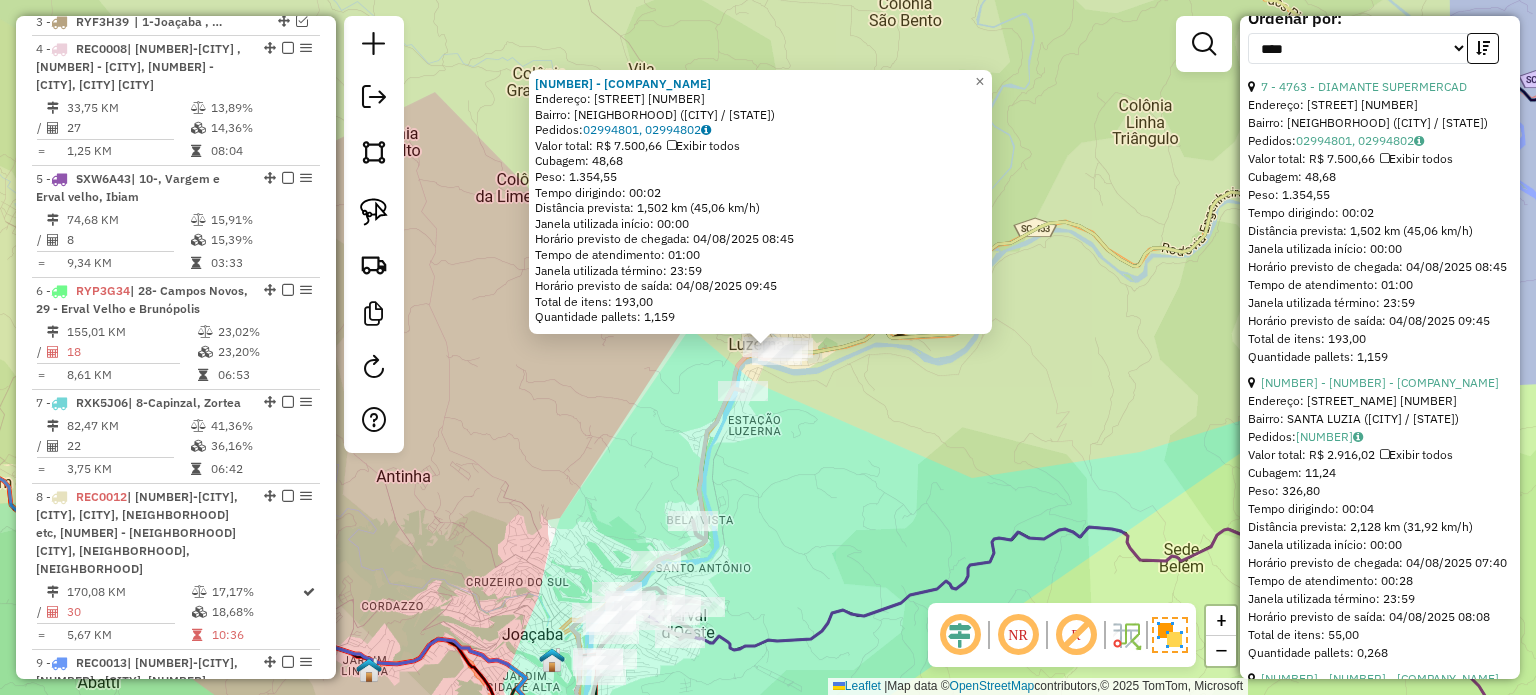 click on "[NUMBER] - DIAMANTE SUPERMERCAD  Endereço:  ENGENHEIRO ROBERTO ANRAIN [NUMBER]   Bairro: [NEIGHBORHOOD] ([CITY] / [STATE])   Pedidos:  [NUMBER], [NUMBER]   Valor total: R$ [AMOUNT]   Exibir todos   Cubagem: [CUBAGE]  Peso: [WEIGHT]  Tempo dirigindo: [TIME]   Distância prevista: [DISTANCE] km ([SPEED] km/h)   Janela utilizada início: [TIME]   Horário previsto de chegada: [DATE] [TIME]   Tempo de atendimento: [TIME]   Janela utilizada término: [TIME]   Horário previsto de saída: [DATE] [TIME]   Total de itens: [ITEMS]   Quantidade pallets: [PALLETS]  × Janela de atendimento Grade de atendimento Capacidade Transportadoras Veículos Cliente Pedidos  Rotas Selecione os dias de semana para filtrar as janelas de atendimento  Seg   Ter   Qua   Qui   Sex   Sáb   Dom  Informe o período da janela de atendimento: De: Até:  Filtrar exatamente a janela do cliente  Considerar janela de atendimento padrão  Selecione os dias de semana para filtrar as grades de atendimento  Seg   Ter   Qua   Qui   Sex   Sáb   Dom   Peso mínimo:   Peso máximo:" 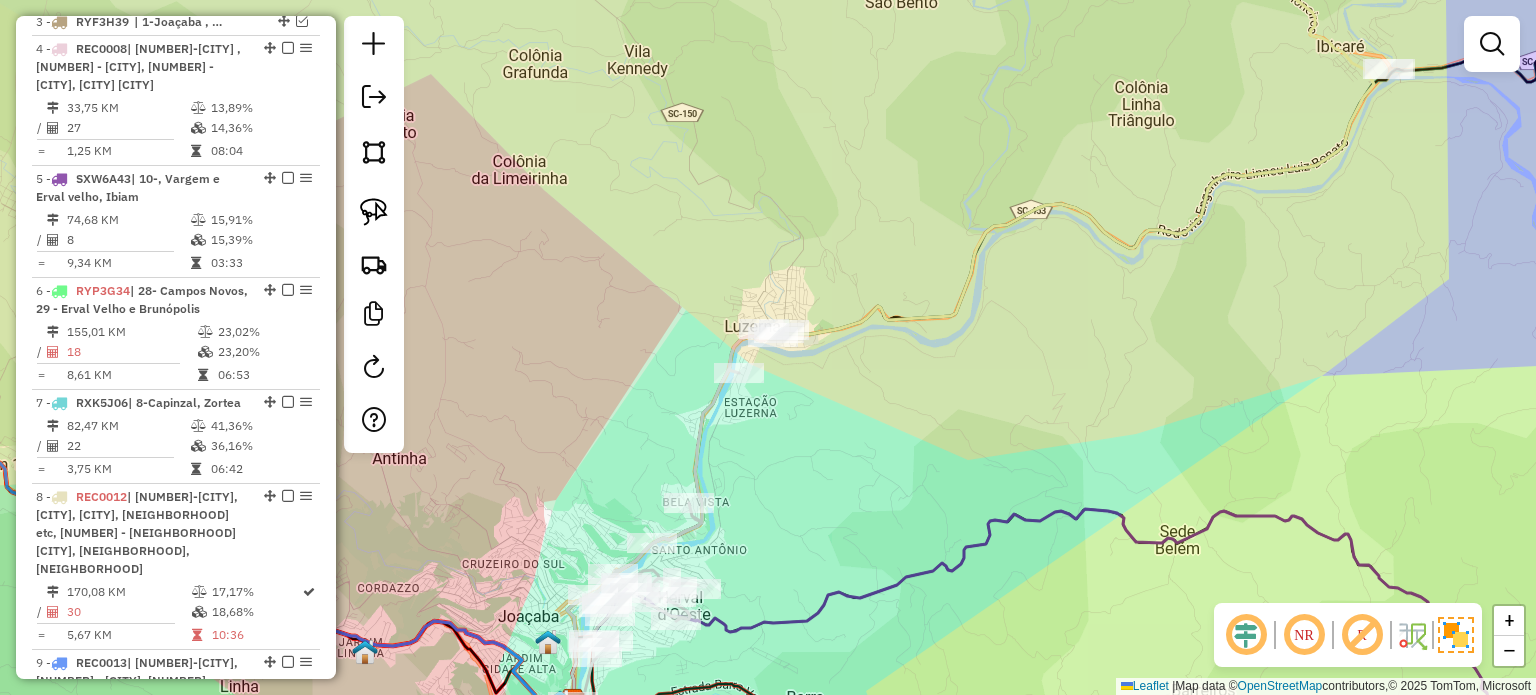 drag, startPoint x: 874, startPoint y: 477, endPoint x: 864, endPoint y: 435, distance: 43.174065 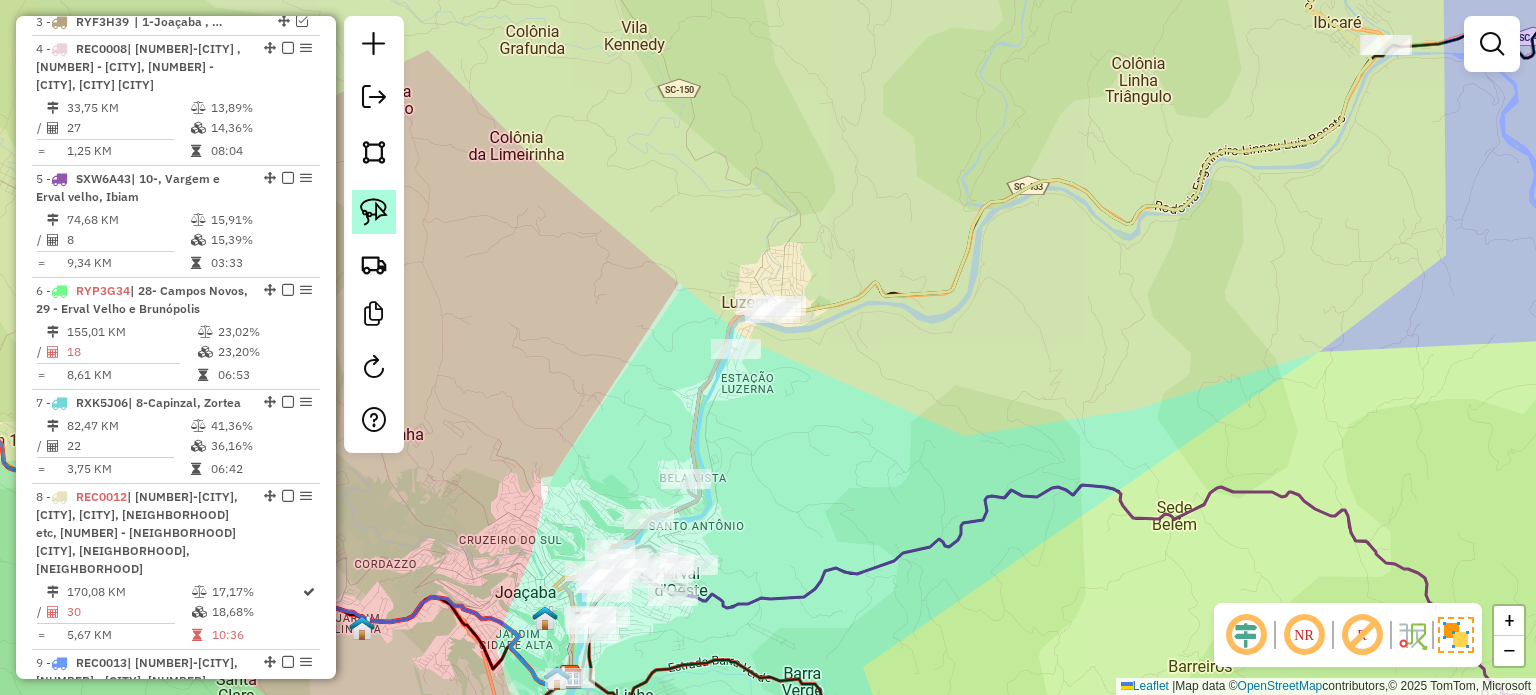click 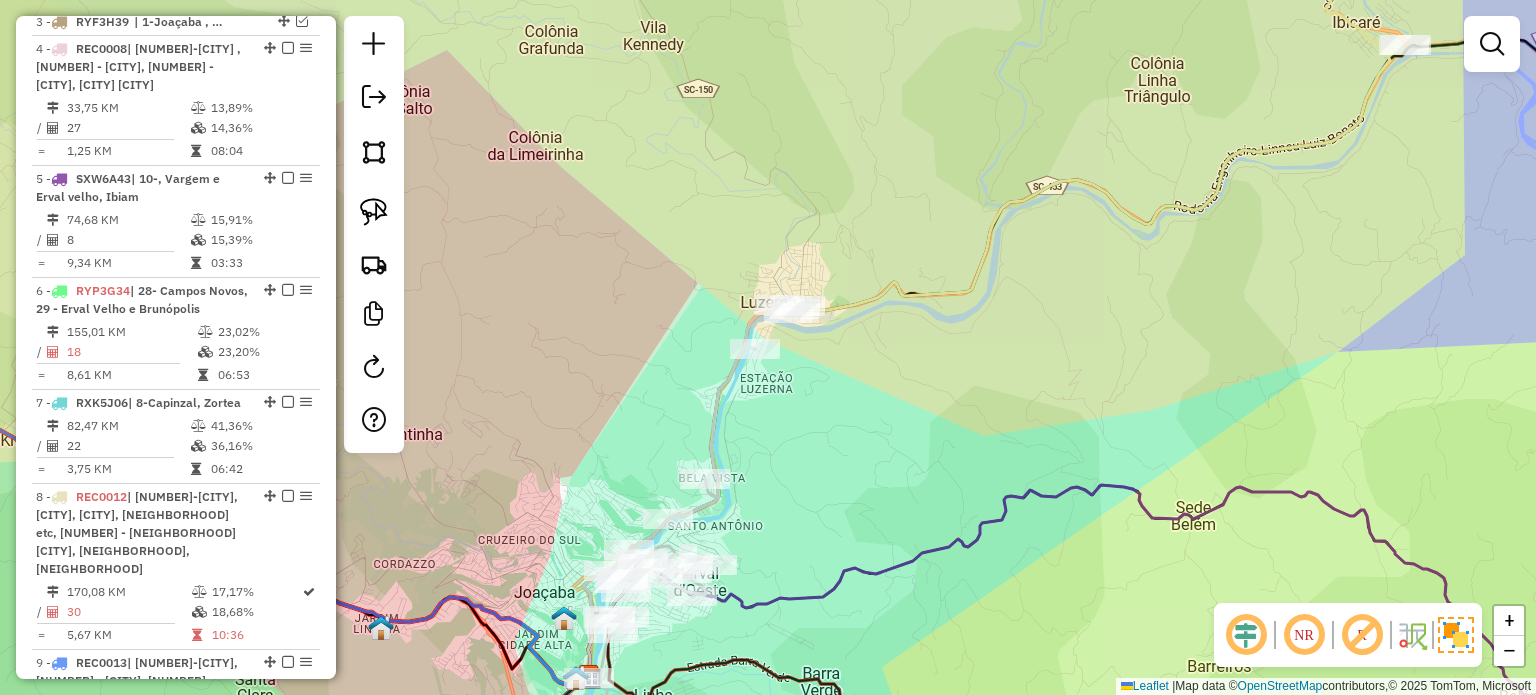 drag, startPoint x: 794, startPoint y: 431, endPoint x: 903, endPoint y: 419, distance: 109.65856 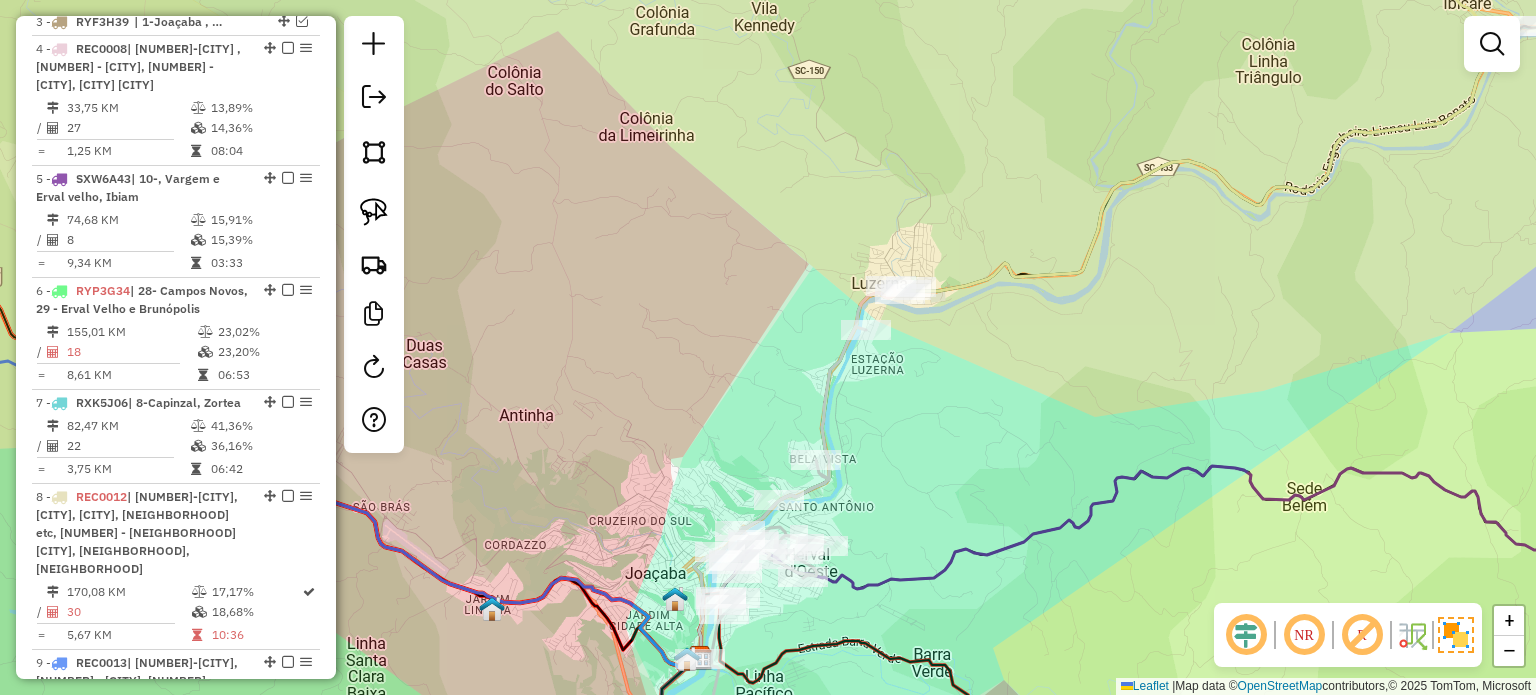 drag, startPoint x: 622, startPoint y: 426, endPoint x: 785, endPoint y: 359, distance: 176.2328 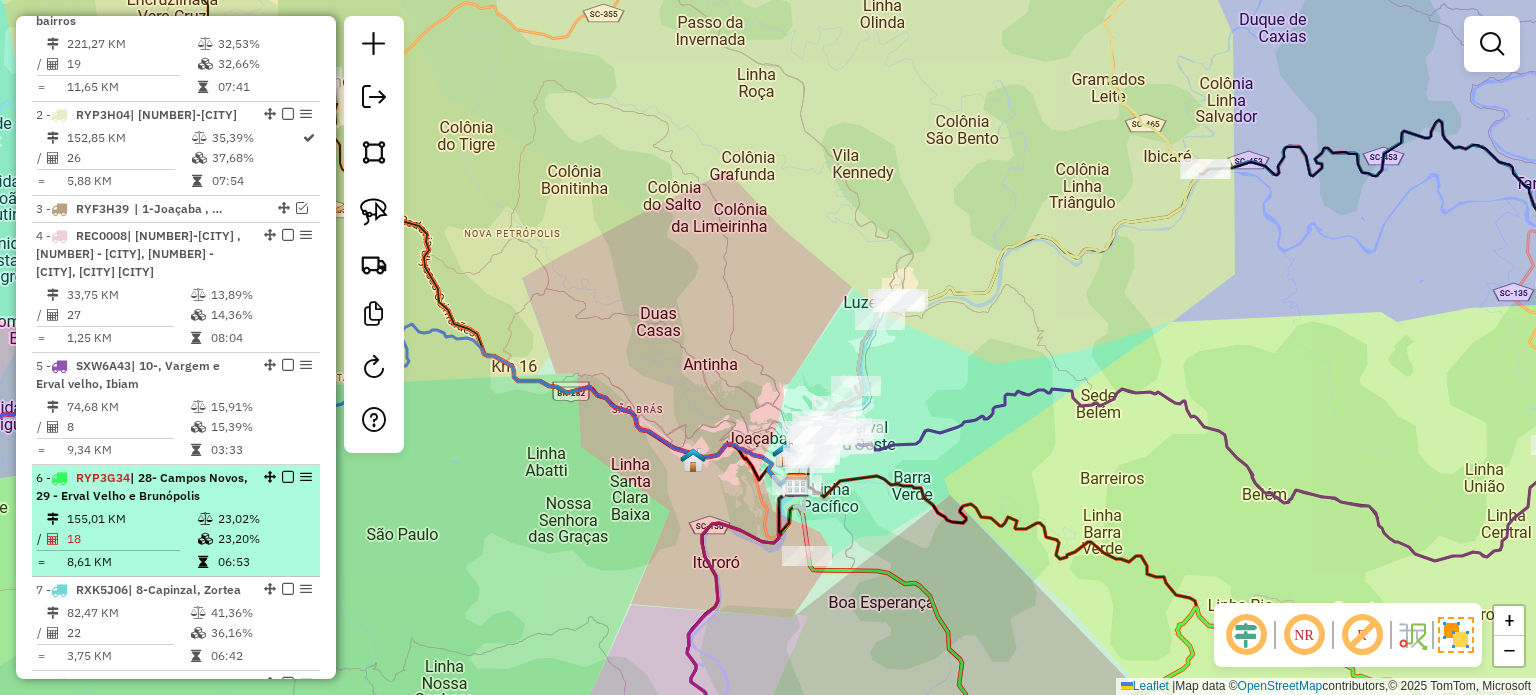 scroll, scrollTop: 830, scrollLeft: 0, axis: vertical 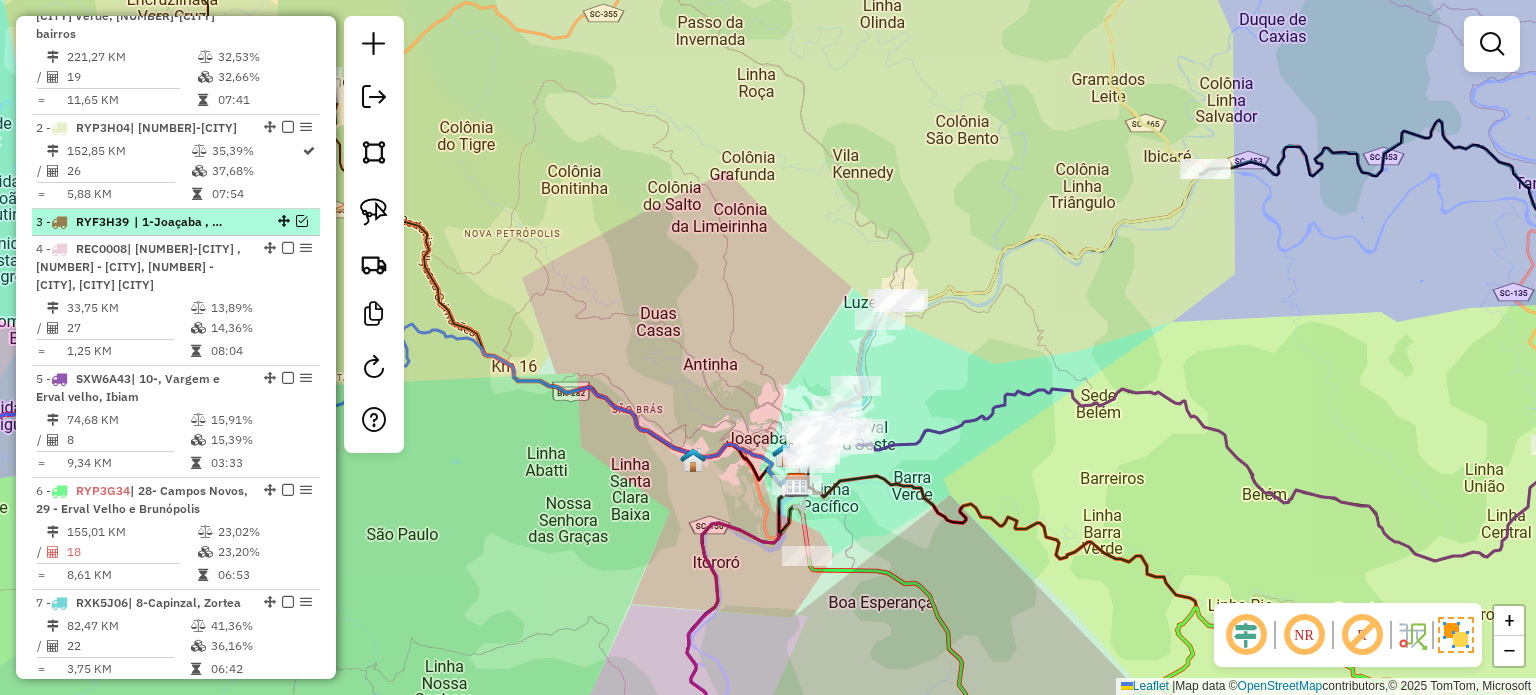 click at bounding box center (302, 221) 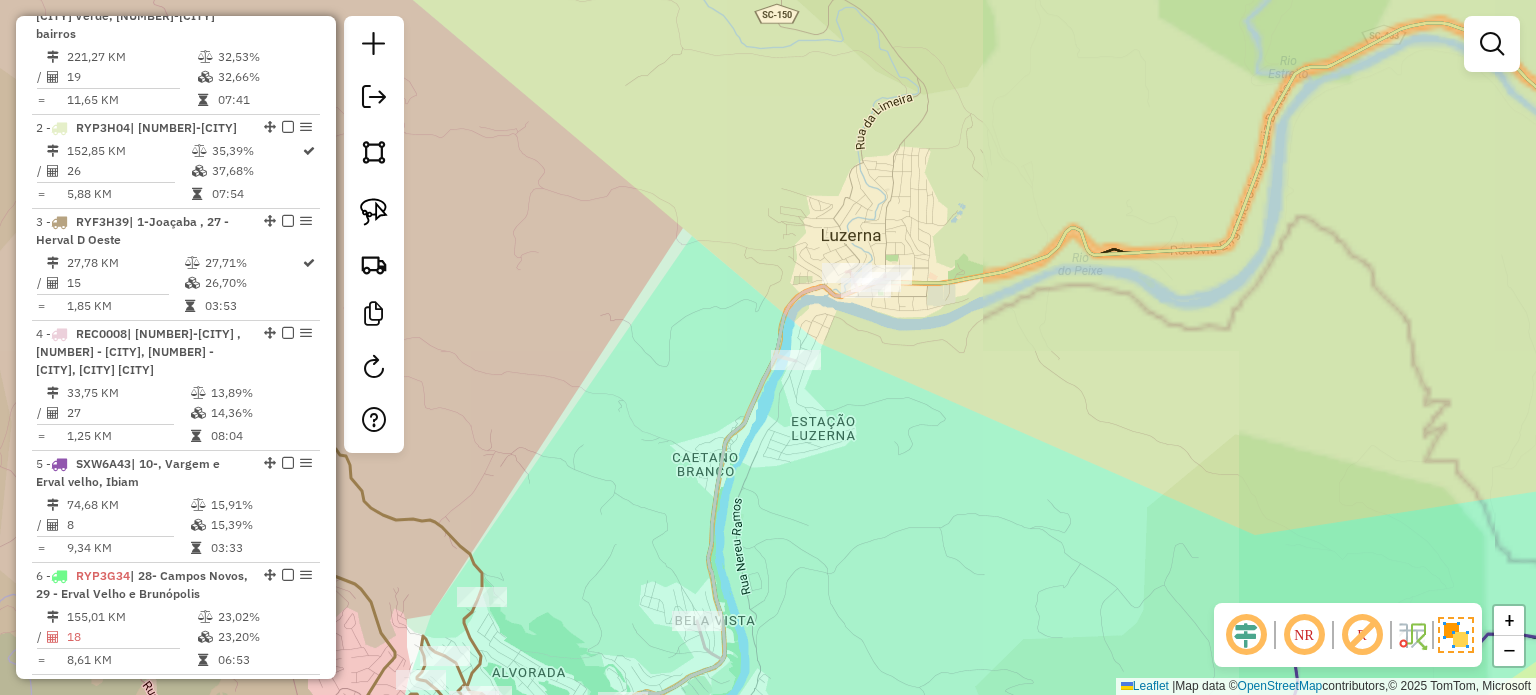 drag, startPoint x: 903, startPoint y: 504, endPoint x: 1024, endPoint y: 407, distance: 155.08063 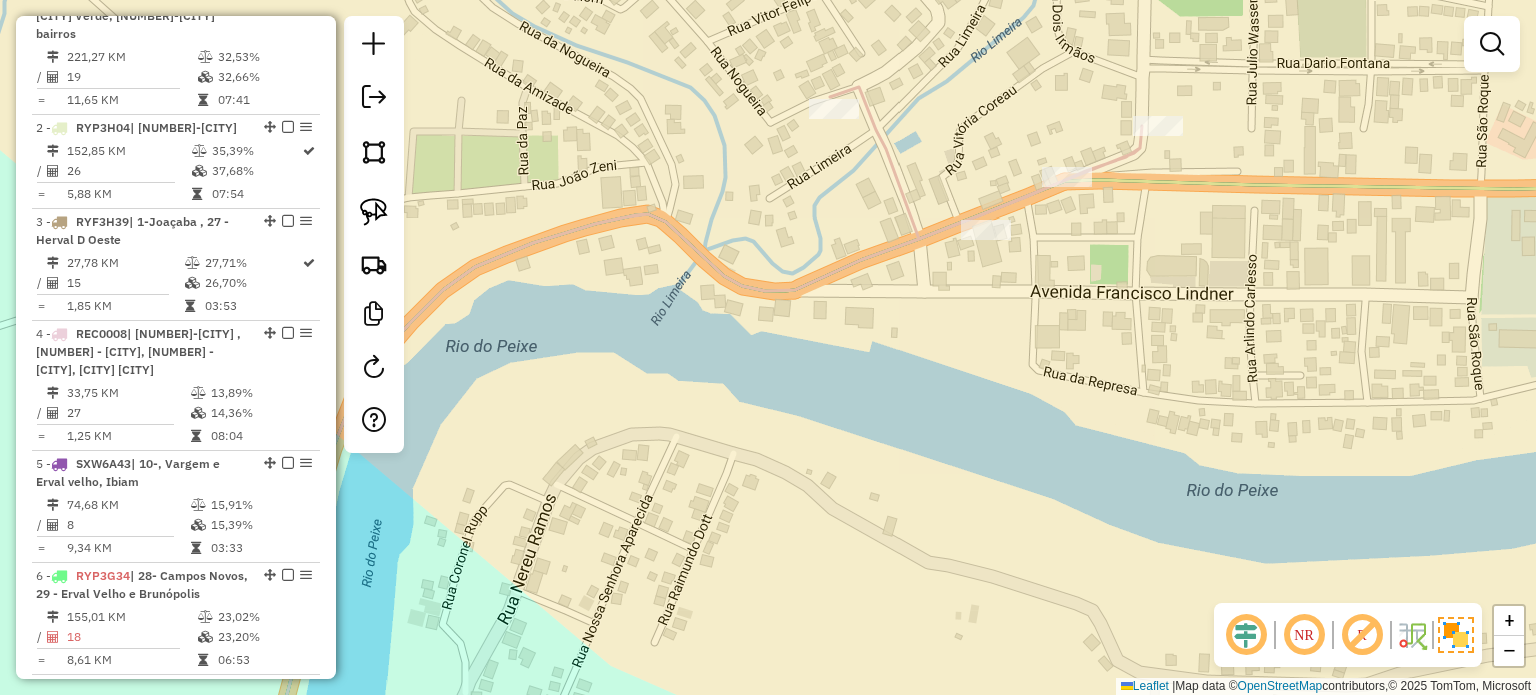 click on "Janela de atendimento Grade de atendimento Capacidade Transportadoras Veículos Cliente Pedidos  Rotas Selecione os dias de semana para filtrar as janelas de atendimento  Seg   Ter   Qua   Qui   Sex   Sáb   Dom  Informe o período da janela de atendimento: De: Até:  Filtrar exatamente a janela do cliente  Considerar janela de atendimento padrão  Selecione os dias de semana para filtrar as grades de atendimento  Seg   Ter   Qua   Qui   Sex   Sáb   Dom   Considerar clientes sem dia de atendimento cadastrado  Clientes fora do dia de atendimento selecionado Filtrar as atividades entre os valores definidos abaixo:  Peso mínimo:   Peso máximo:   Cubagem mínima:   Cubagem máxima:   De:   Até:  Filtrar as atividades entre o tempo de atendimento definido abaixo:  De:   Até:   Considerar capacidade total dos clientes não roteirizados Transportadora: Selecione um ou mais itens Tipo de veículo: Selecione um ou mais itens Veículo: Selecione um ou mais itens Motorista: Selecione um ou mais itens Nome: Rótulo:" 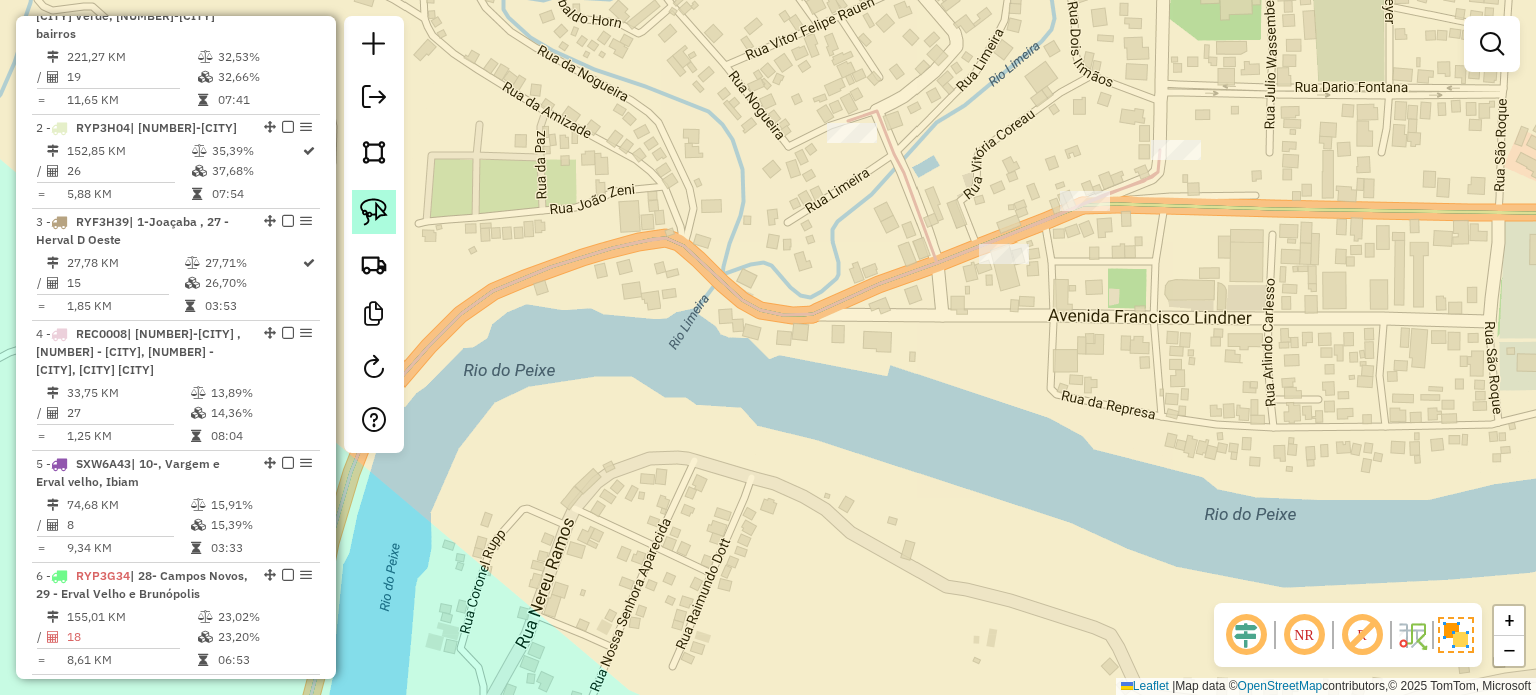click 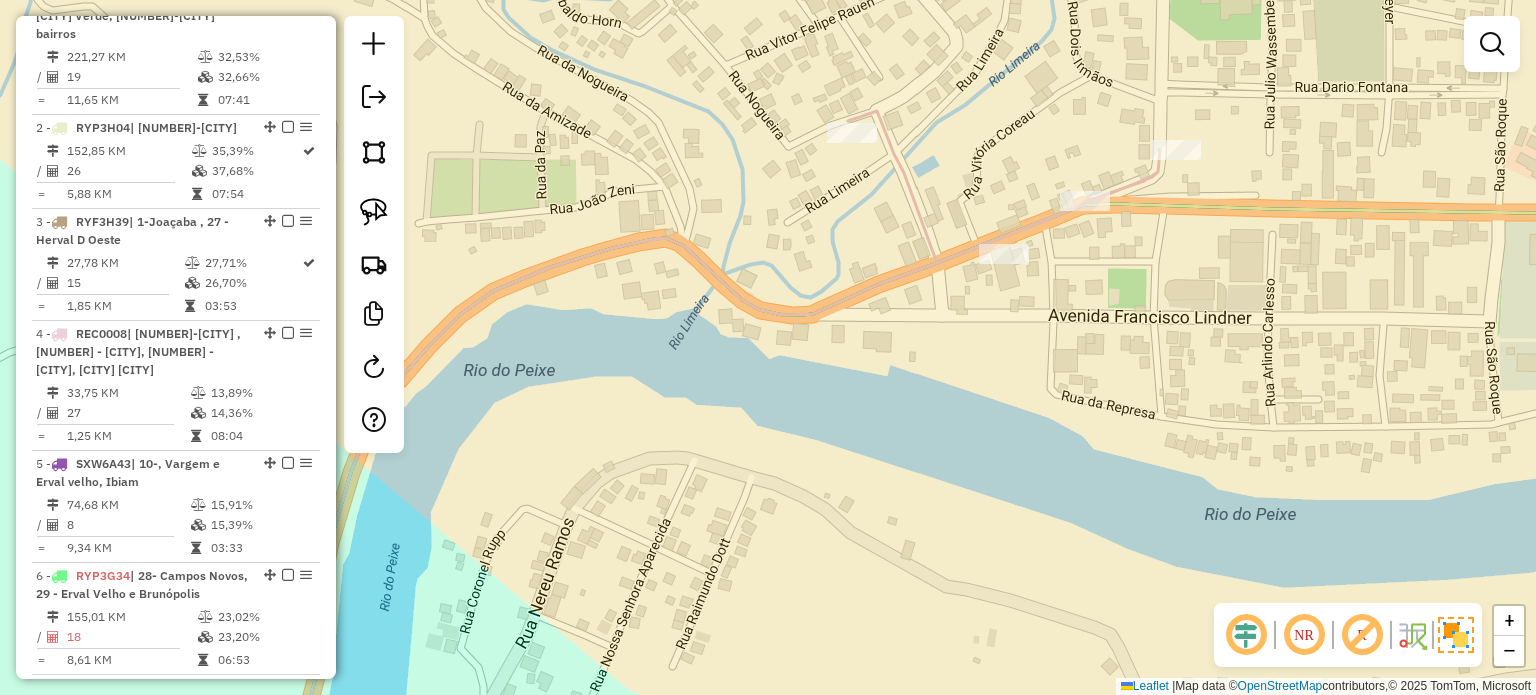 drag, startPoint x: 739, startPoint y: 72, endPoint x: 741, endPoint y: 84, distance: 12.165525 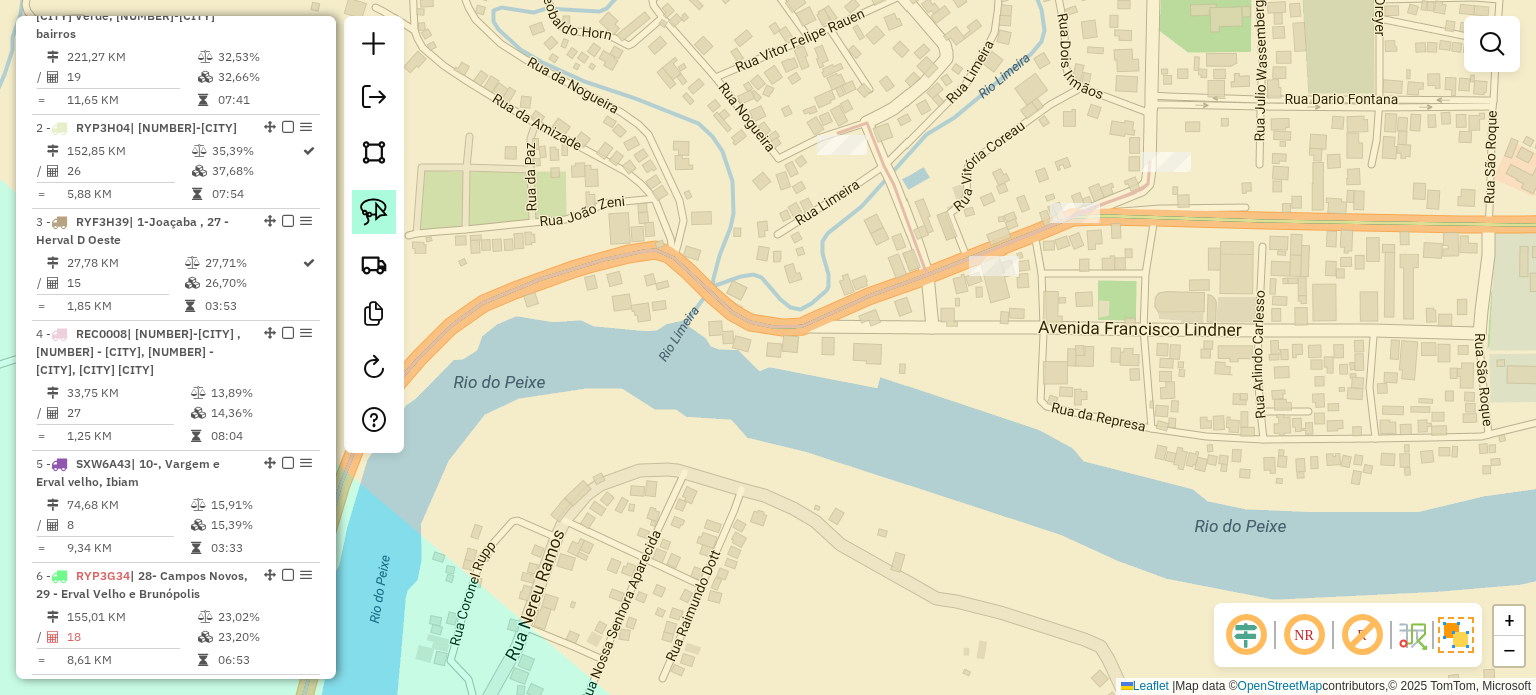click 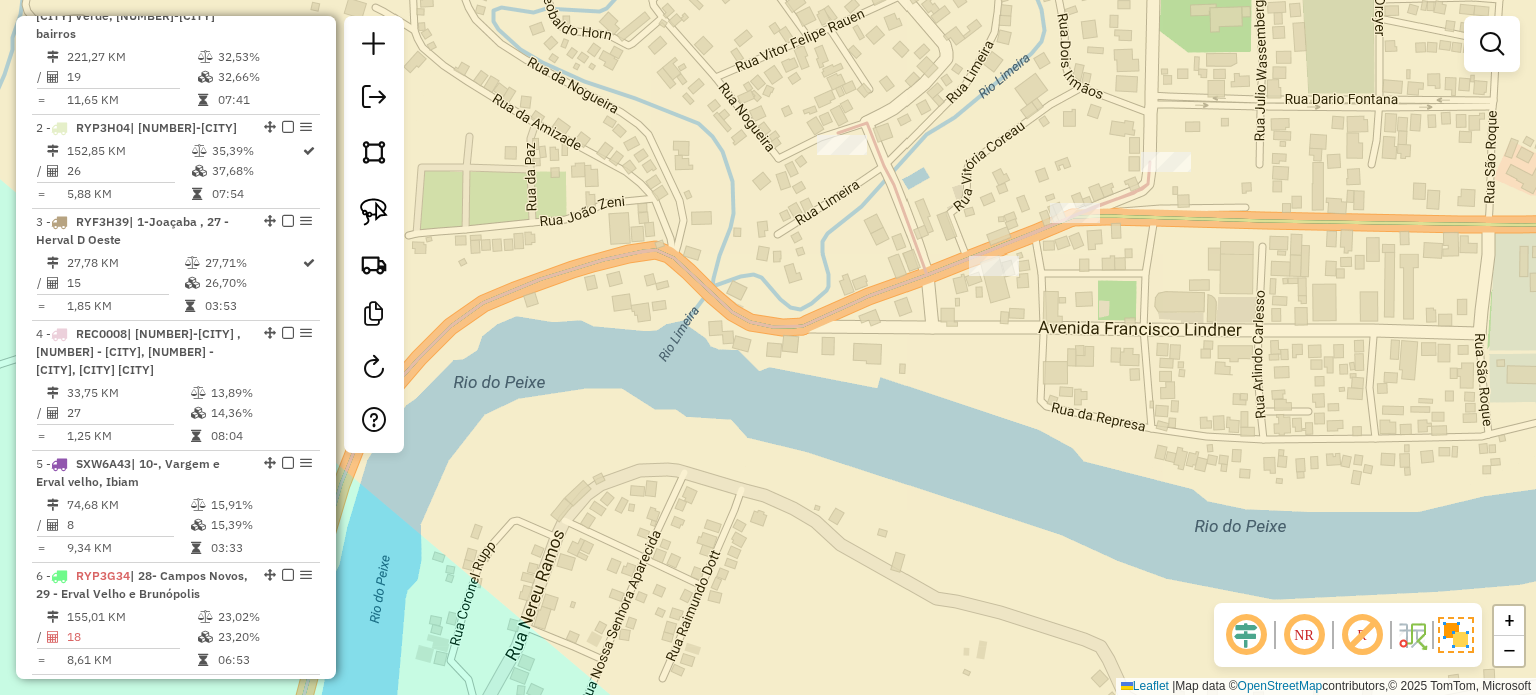 click on "Janela de atendimento Grade de atendimento Capacidade Transportadoras Veículos Cliente Pedidos  Rotas Selecione os dias de semana para filtrar as janelas de atendimento  Seg   Ter   Qua   Qui   Sex   Sáb   Dom  Informe o período da janela de atendimento: De: Até:  Filtrar exatamente a janela do cliente  Considerar janela de atendimento padrão  Selecione os dias de semana para filtrar as grades de atendimento  Seg   Ter   Qua   Qui   Sex   Sáb   Dom   Considerar clientes sem dia de atendimento cadastrado  Clientes fora do dia de atendimento selecionado Filtrar as atividades entre os valores definidos abaixo:  Peso mínimo:   Peso máximo:   Cubagem mínima:   Cubagem máxima:   De:   Até:  Filtrar as atividades entre o tempo de atendimento definido abaixo:  De:   Até:   Considerar capacidade total dos clientes não roteirizados Transportadora: Selecione um ou mais itens Tipo de veículo: Selecione um ou mais itens Veículo: Selecione um ou mais itens Motorista: Selecione um ou mais itens Nome: Rótulo:" 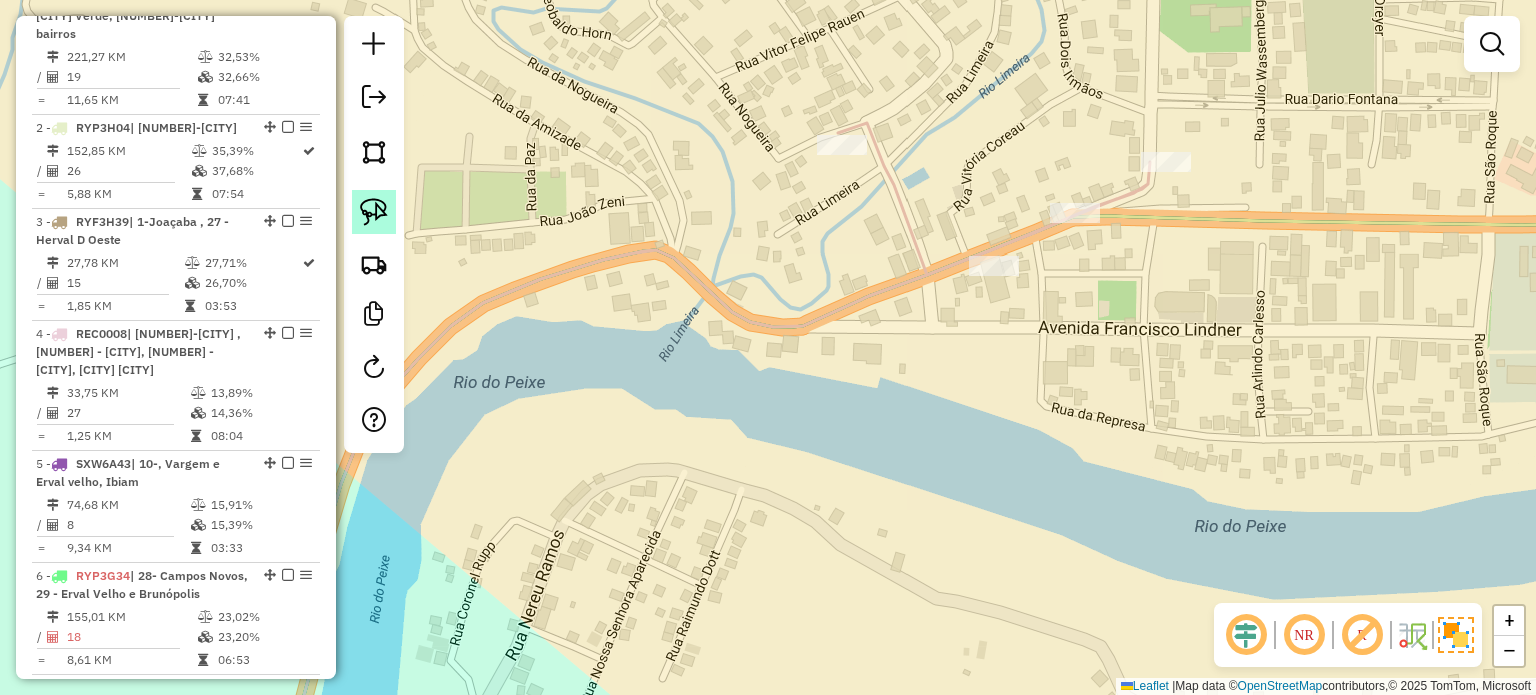 click 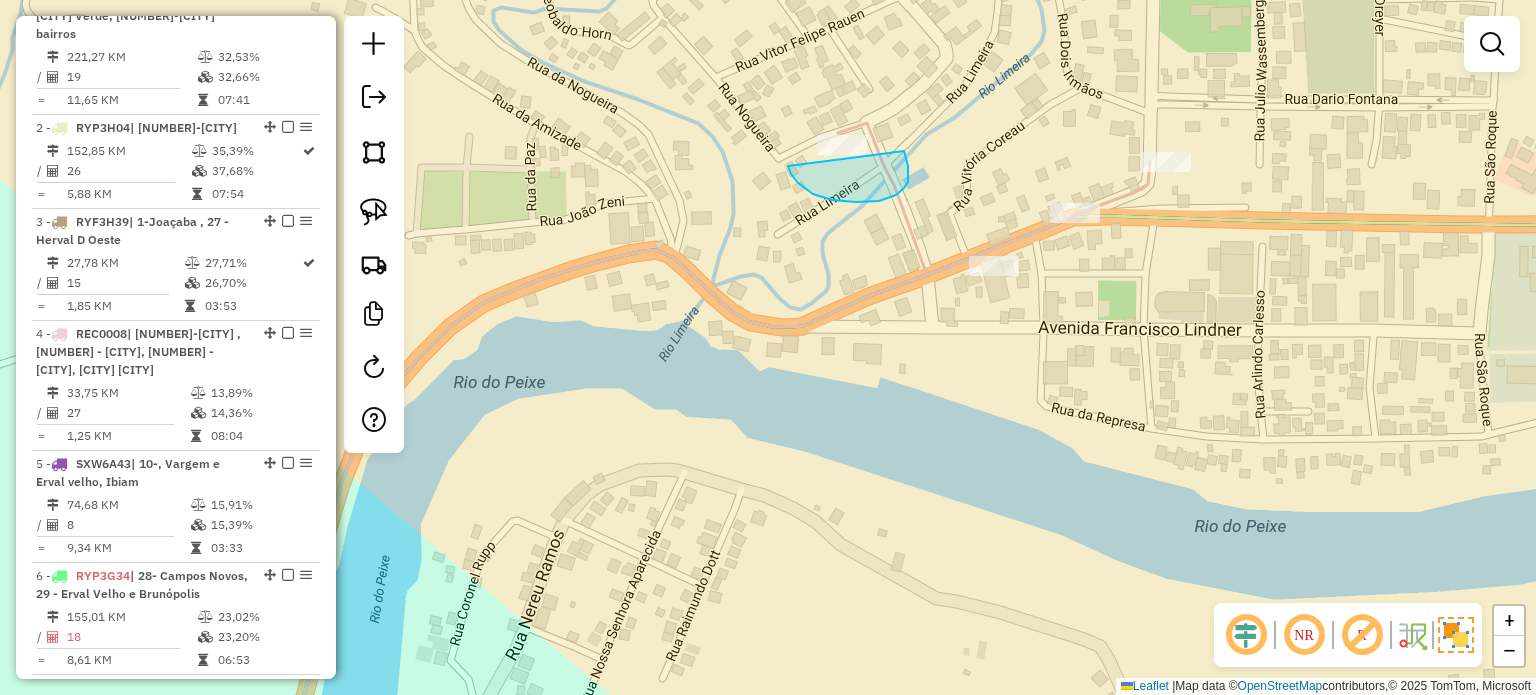 drag, startPoint x: 832, startPoint y: 200, endPoint x: 798, endPoint y: 126, distance: 81.437096 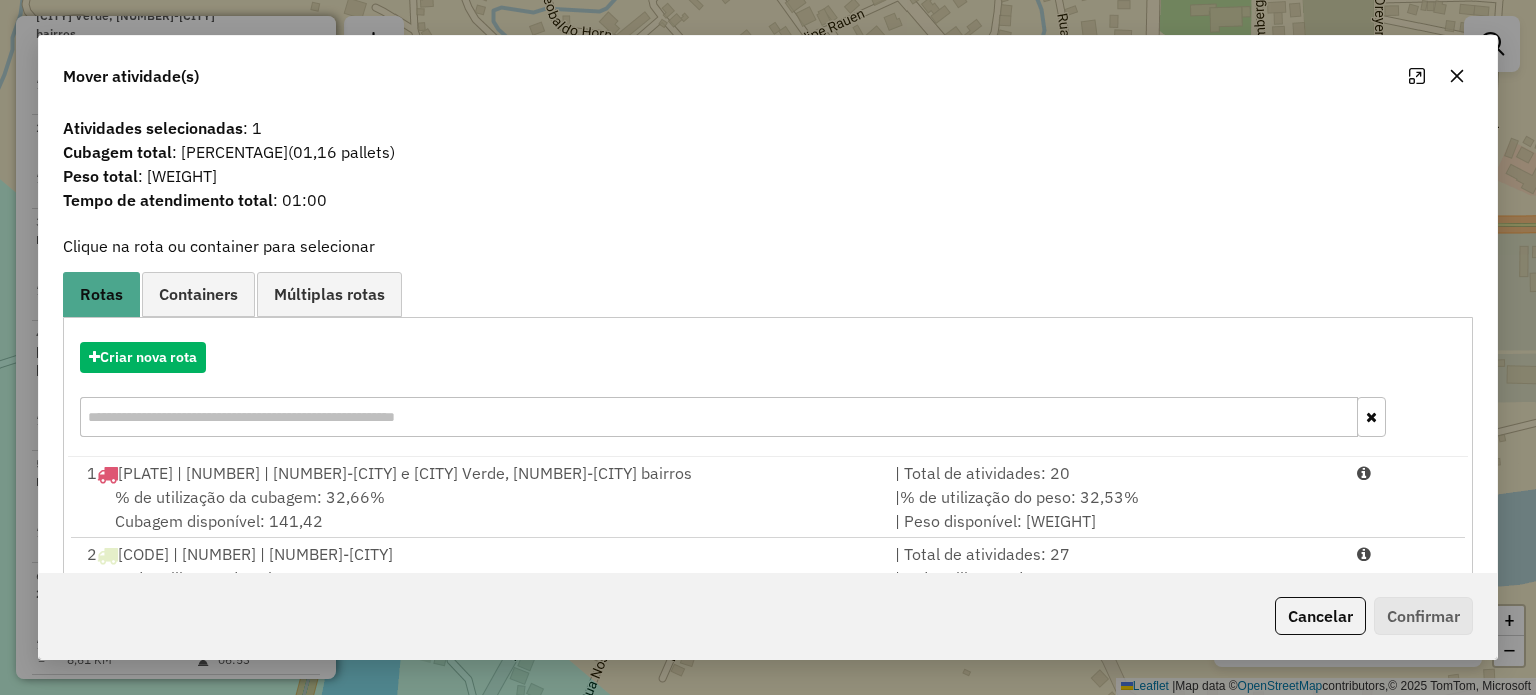 click at bounding box center [718, 417] 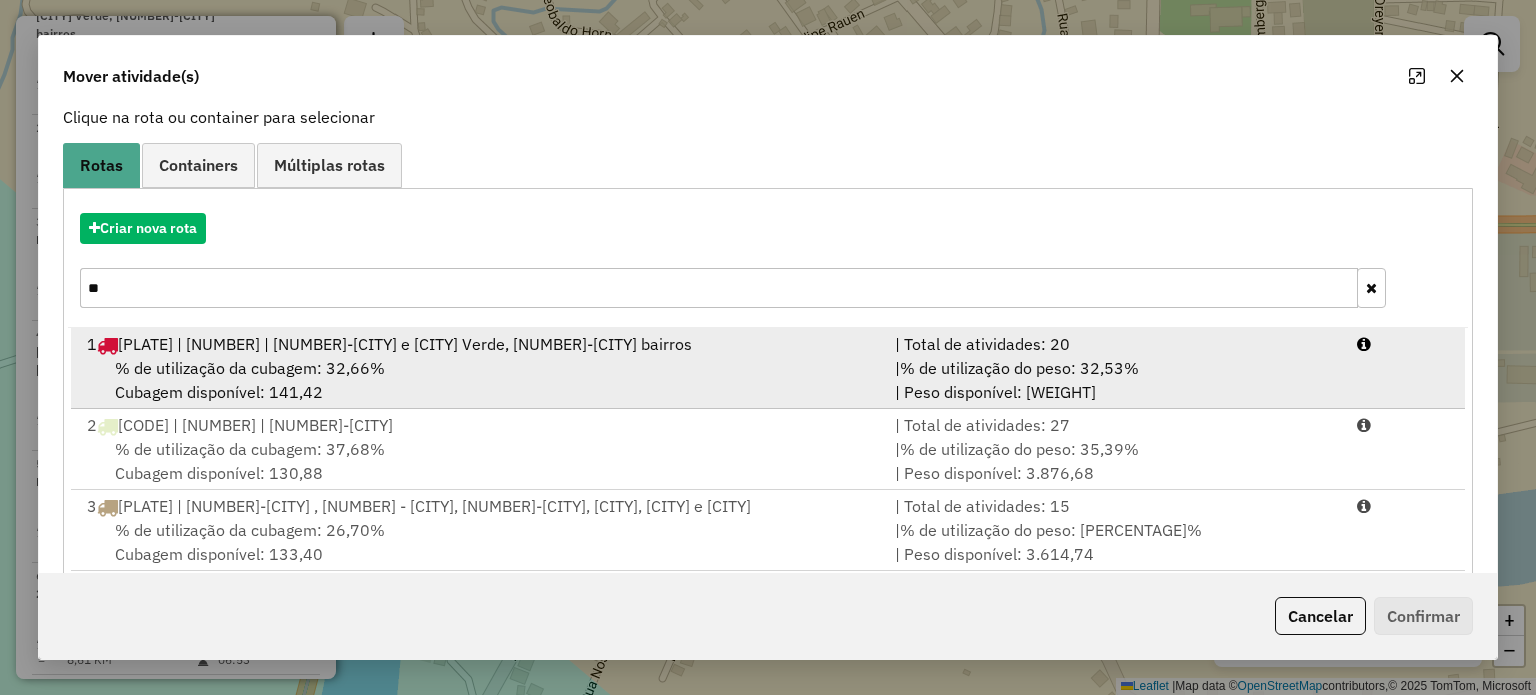 scroll, scrollTop: 160, scrollLeft: 0, axis: vertical 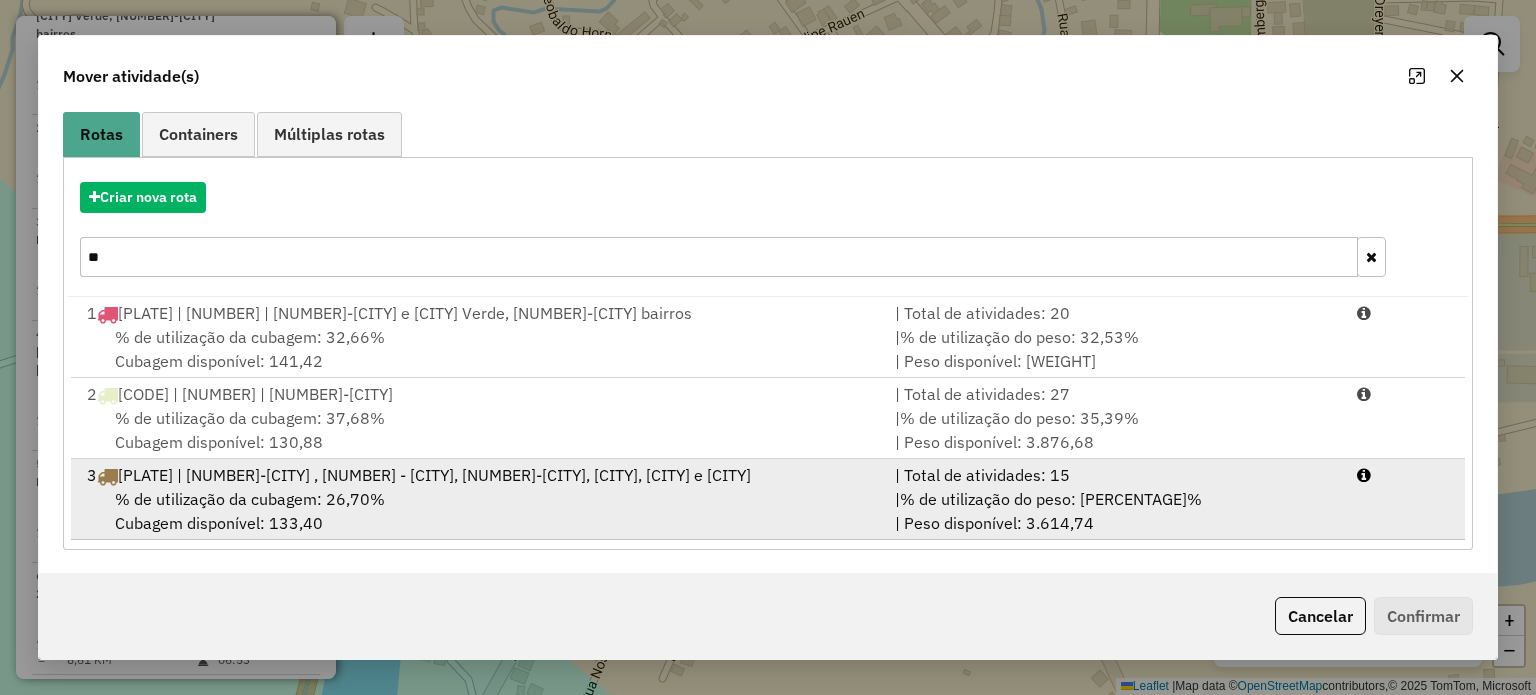type on "**" 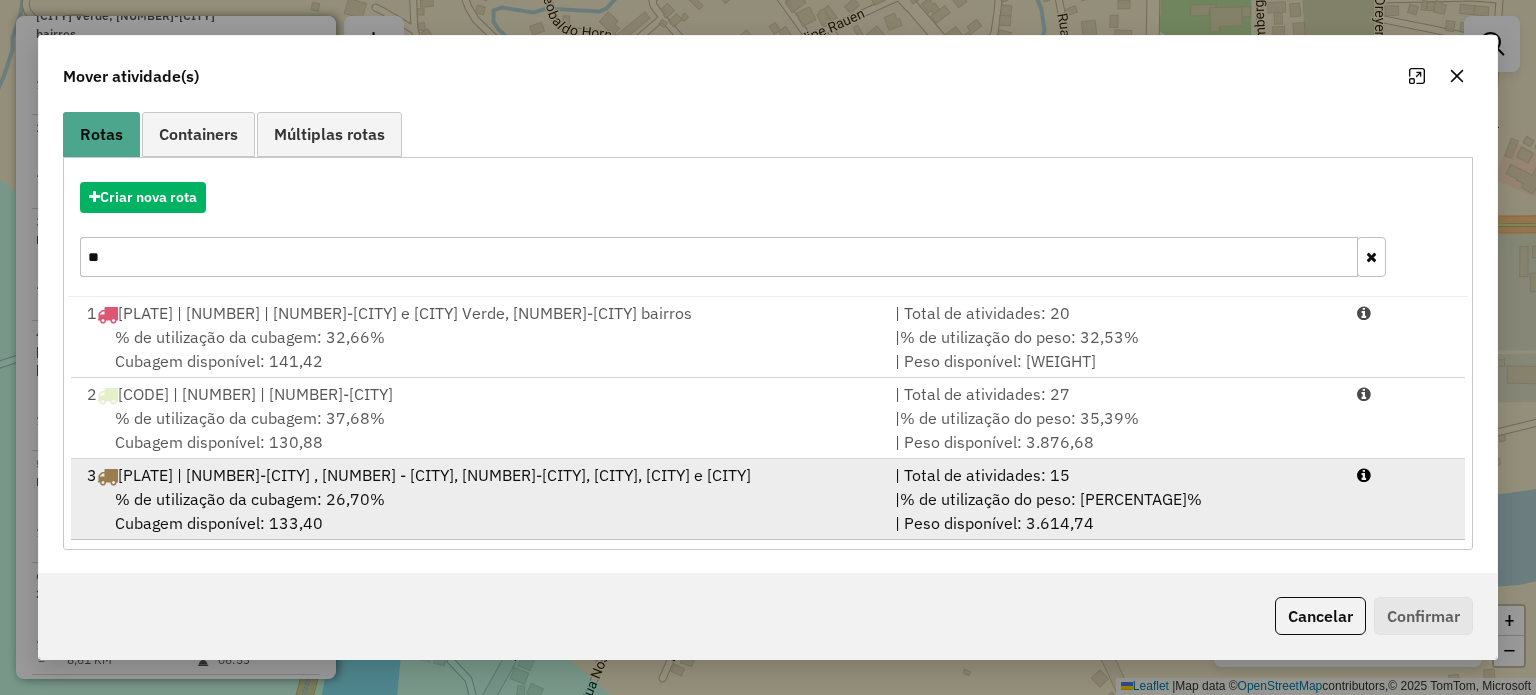 click on "% de utilização da cubagem: 26,70%" at bounding box center (250, 499) 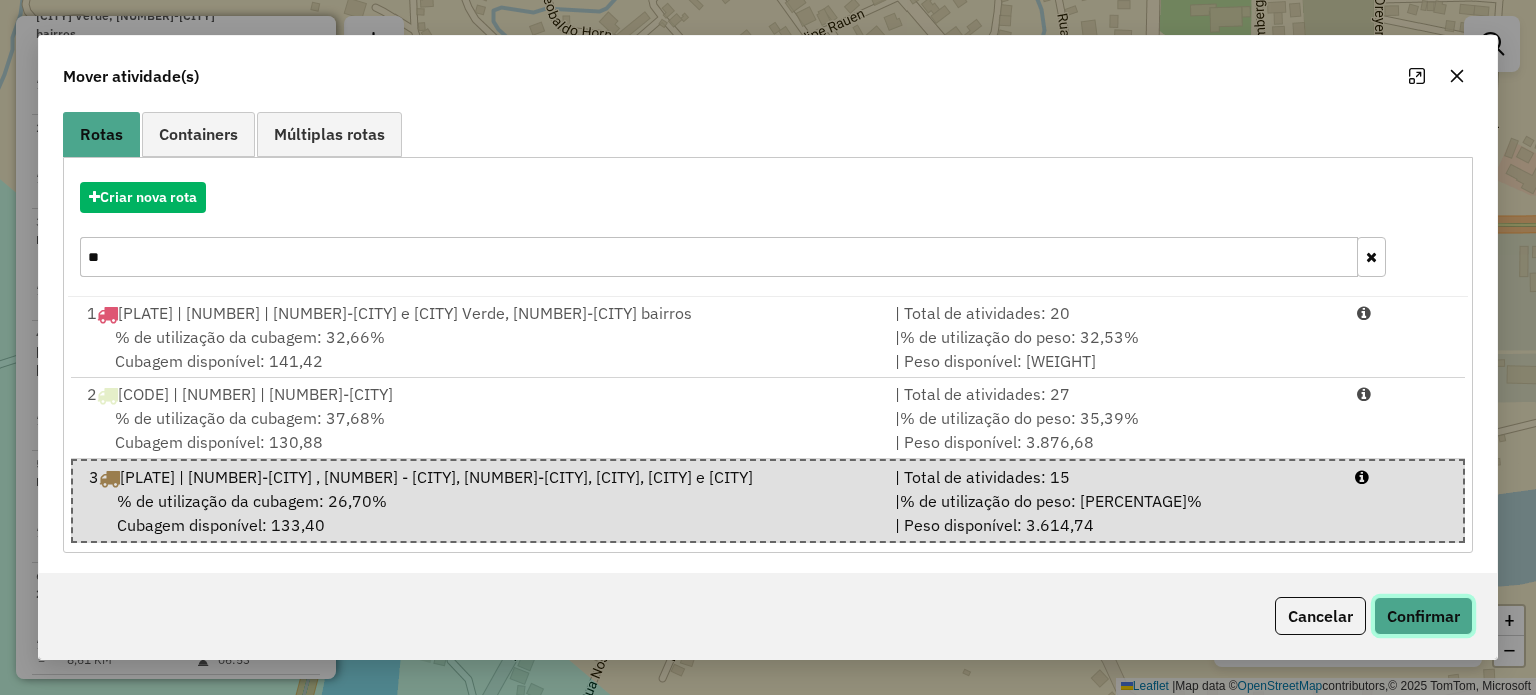 click on "Confirmar" 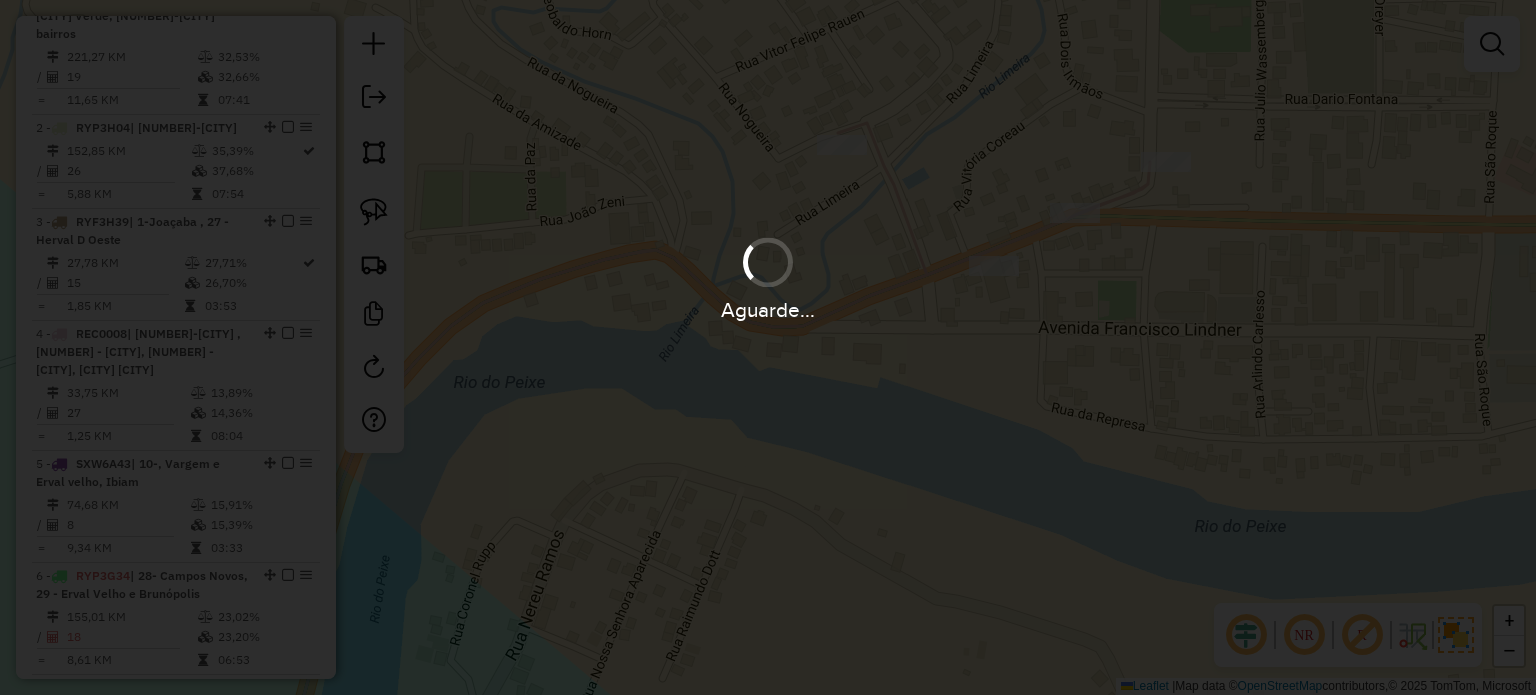 scroll, scrollTop: 0, scrollLeft: 0, axis: both 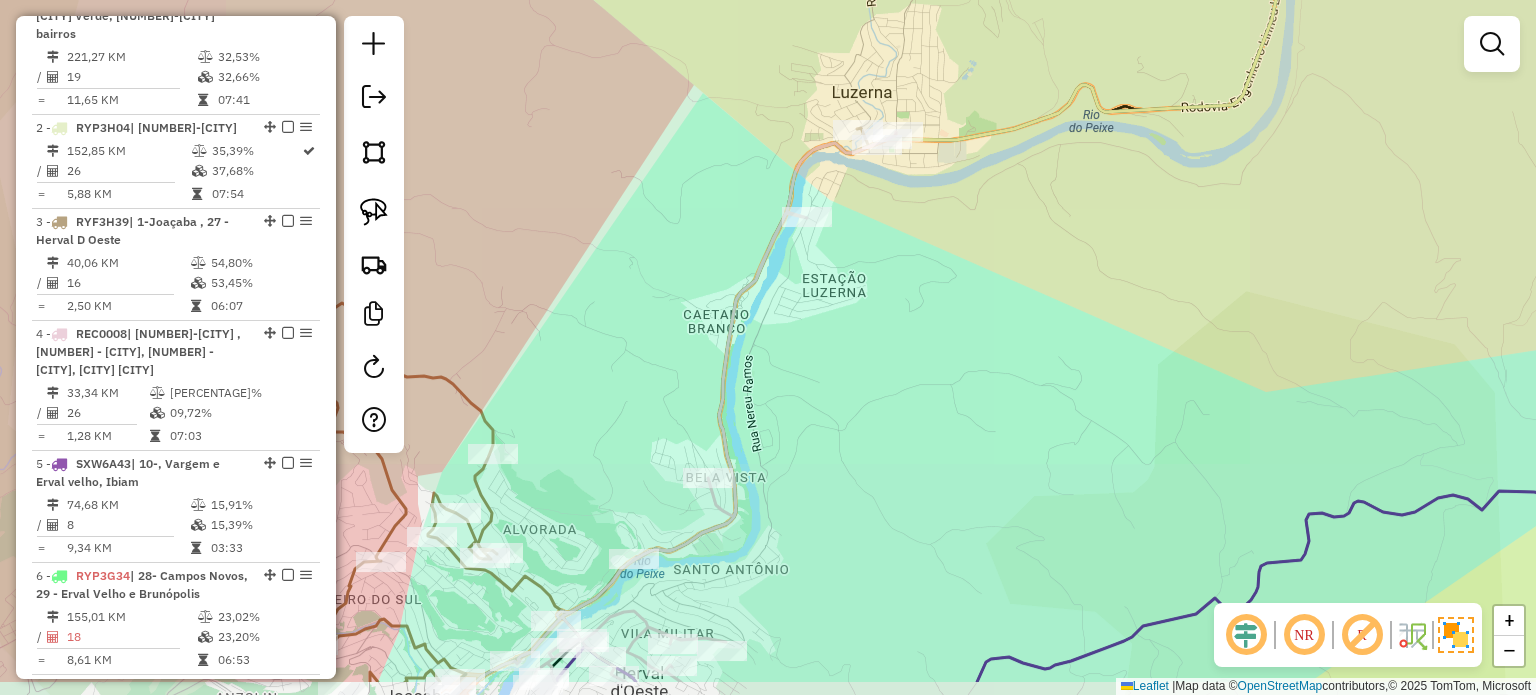drag, startPoint x: 945, startPoint y: 380, endPoint x: 919, endPoint y: 324, distance: 61.741398 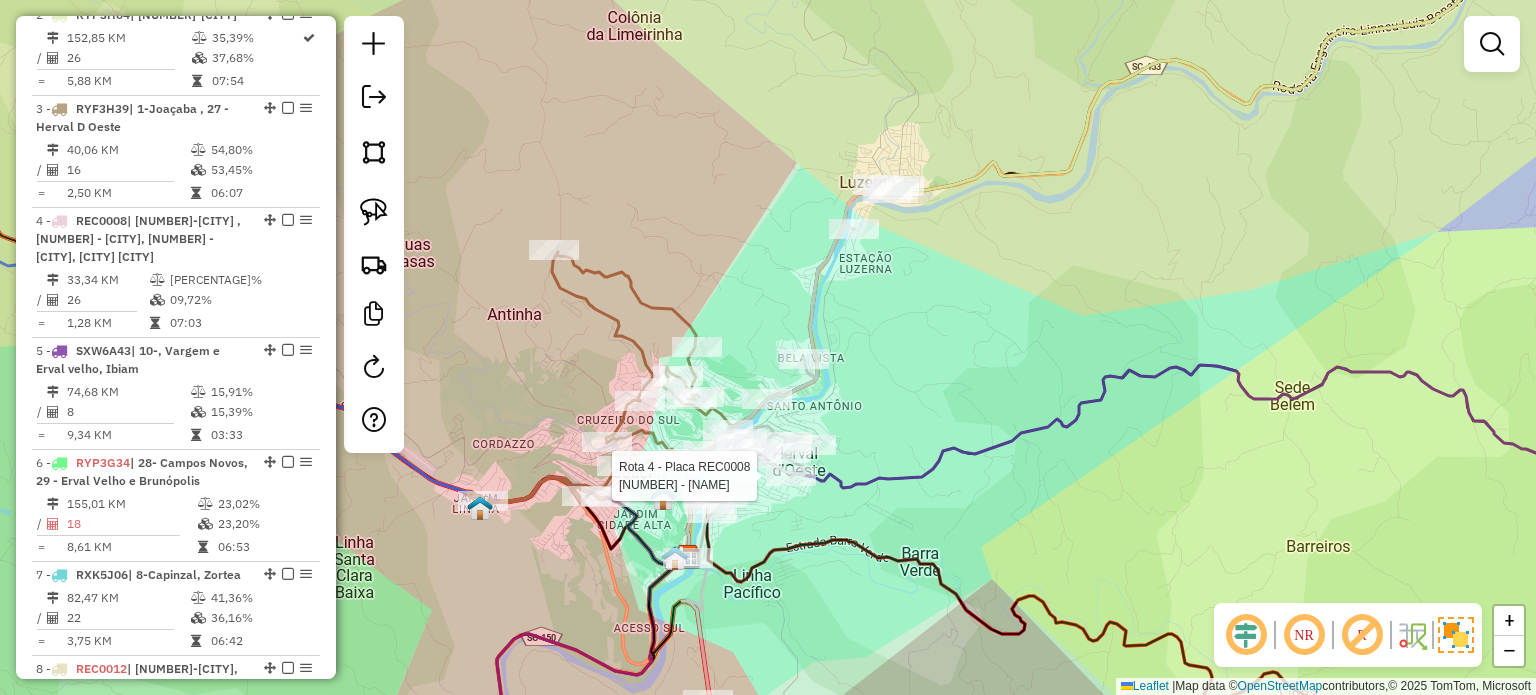 select on "*********" 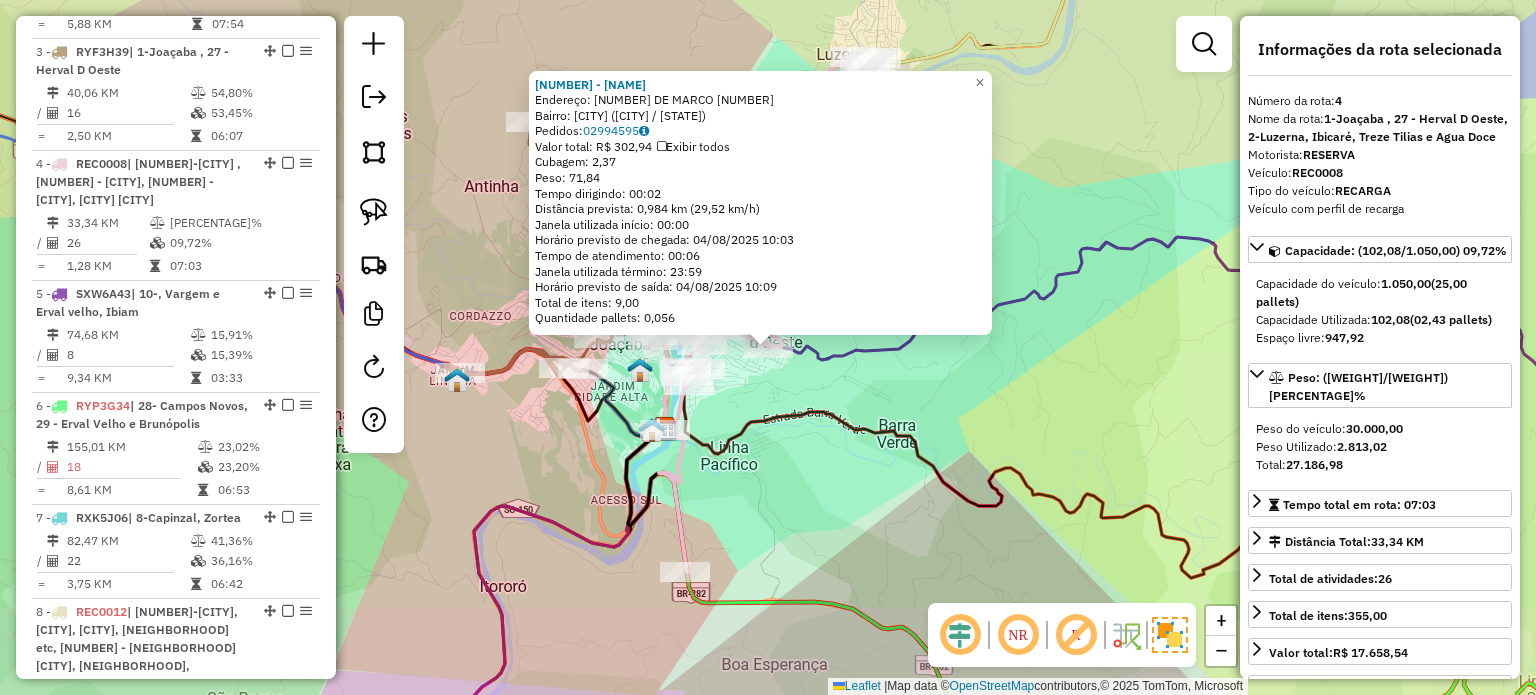 scroll, scrollTop: 1116, scrollLeft: 0, axis: vertical 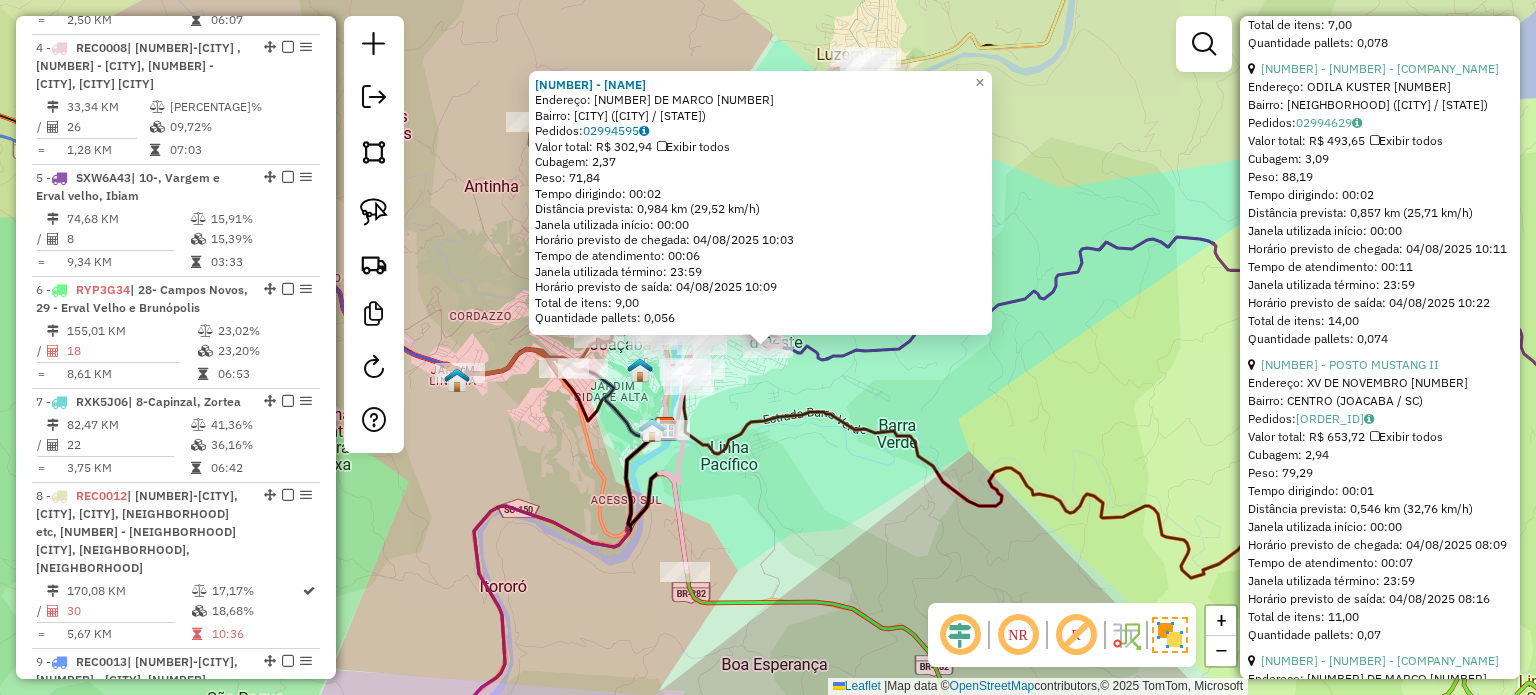 click 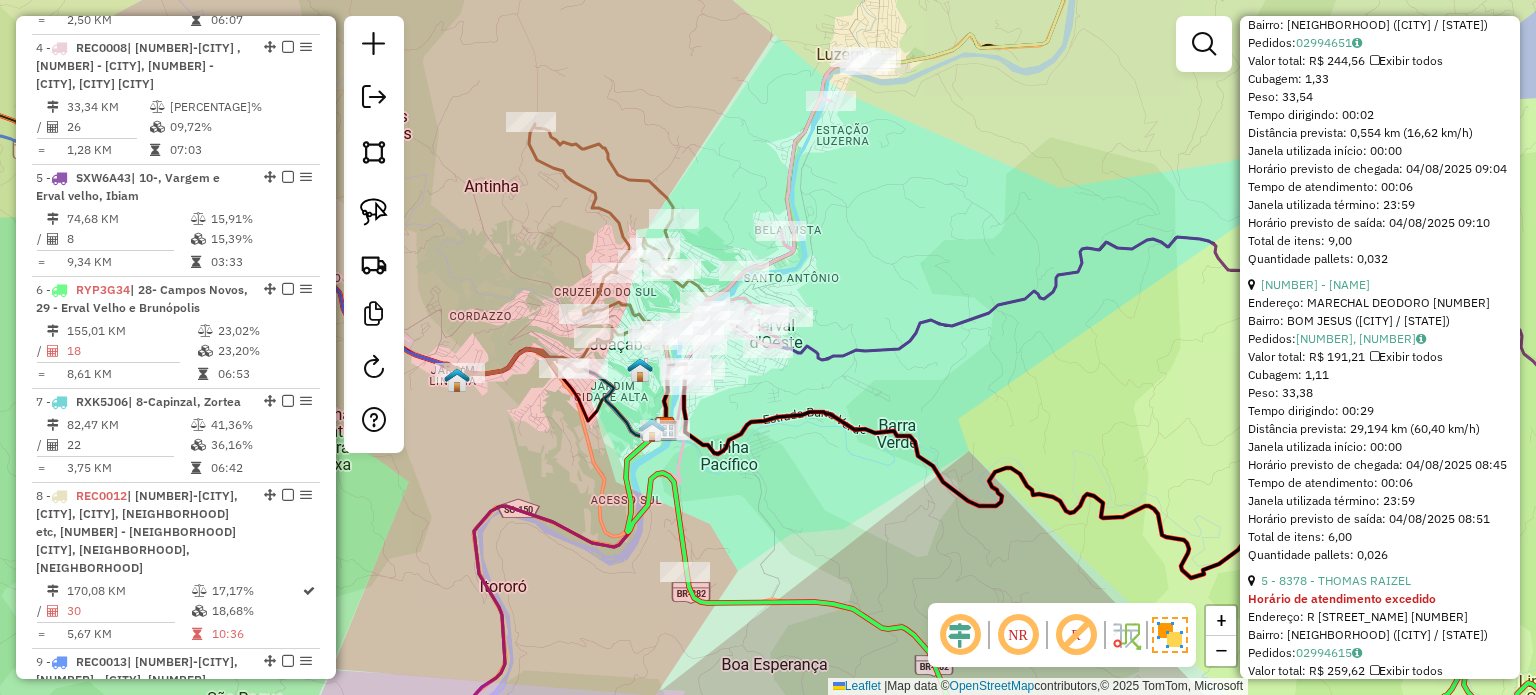 scroll, scrollTop: 4764, scrollLeft: 0, axis: vertical 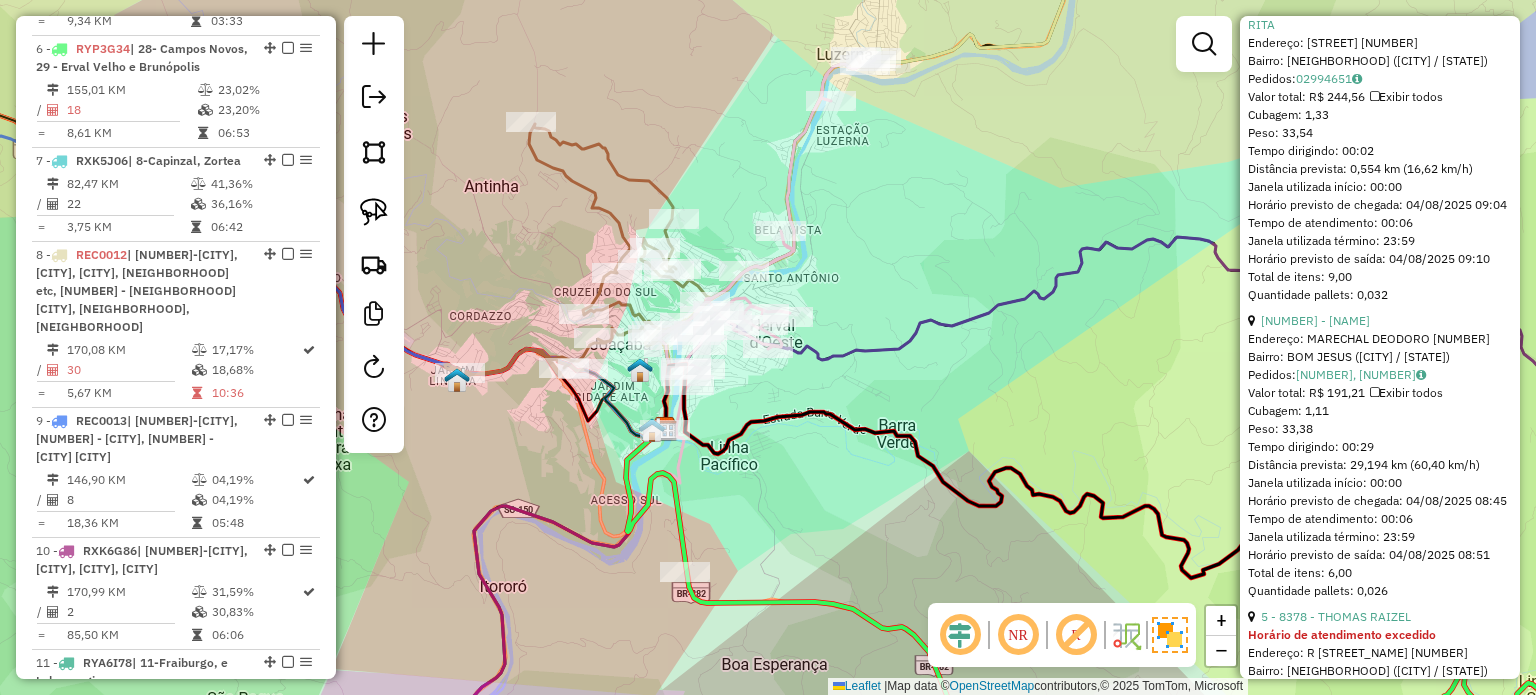 drag, startPoint x: 894, startPoint y: 382, endPoint x: 892, endPoint y: 451, distance: 69.02898 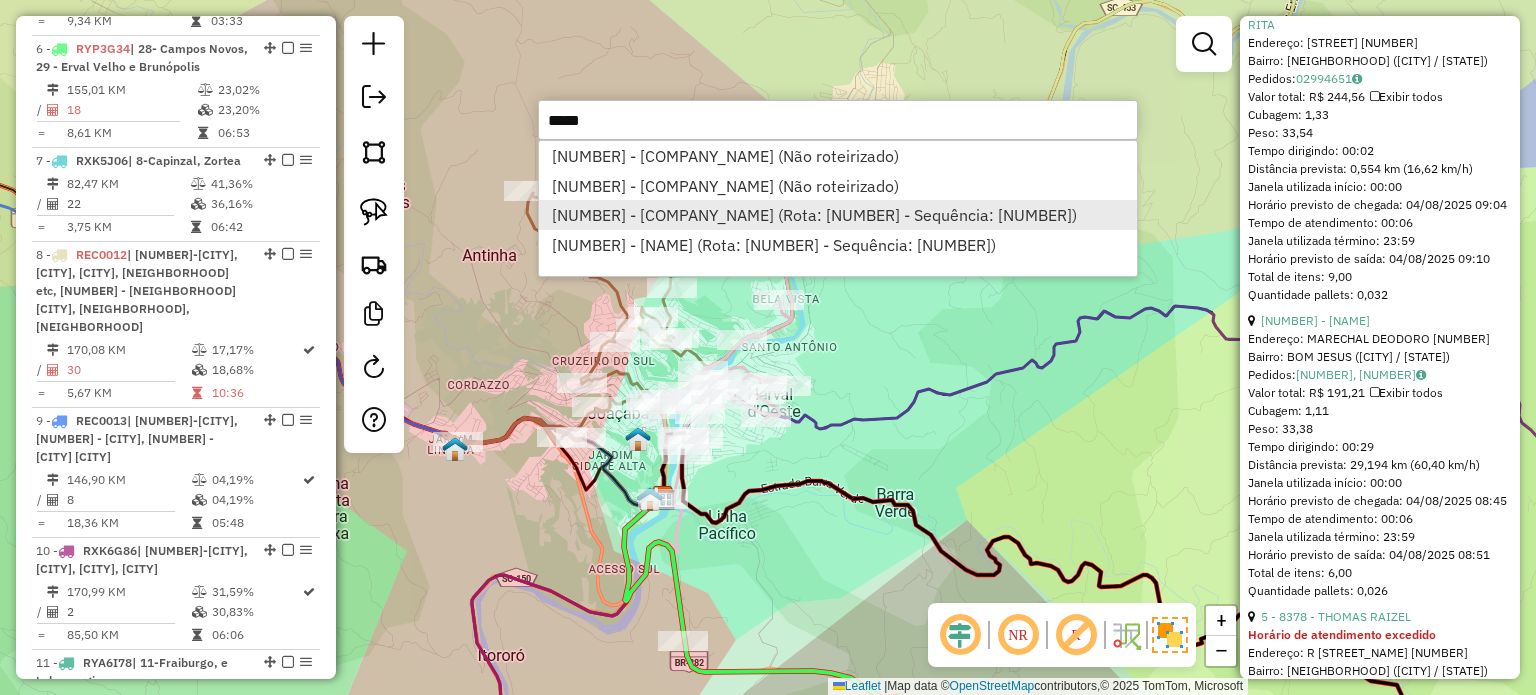 type on "*****" 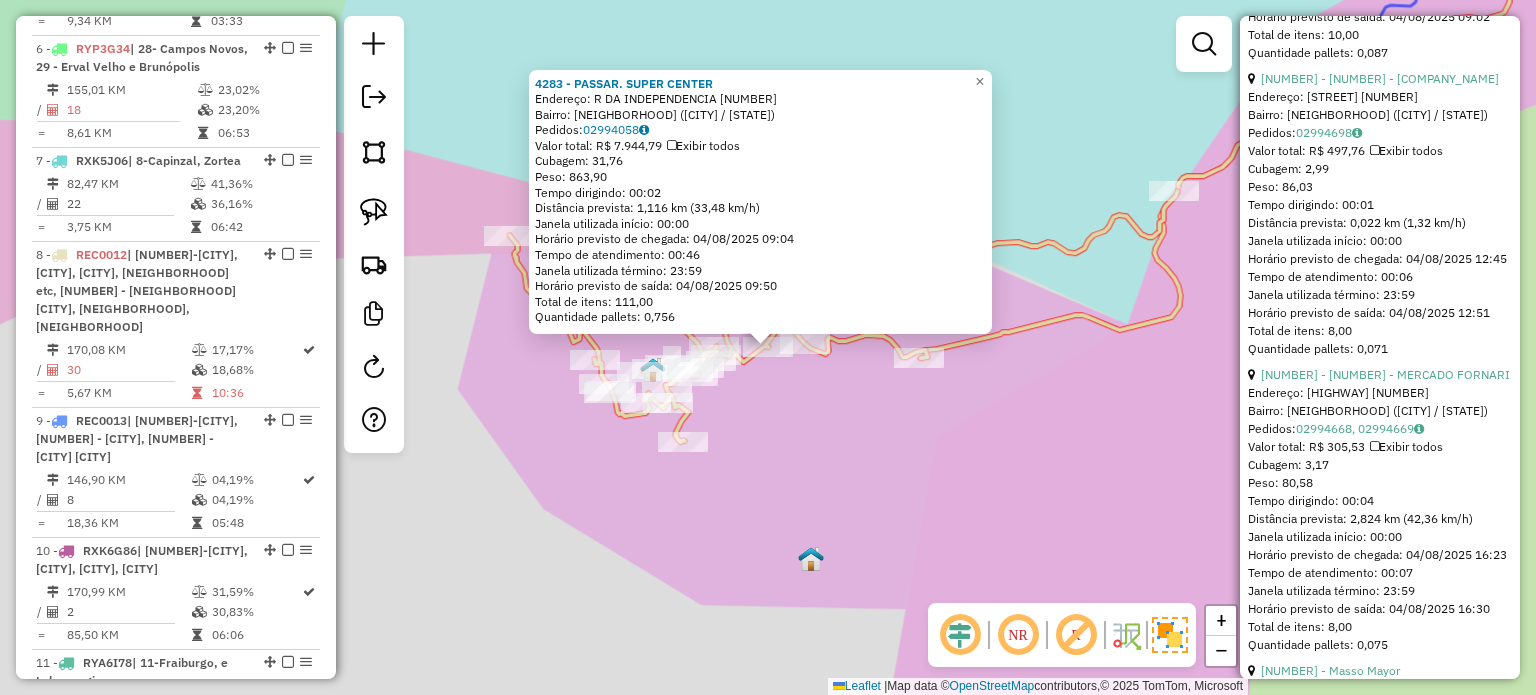 scroll, scrollTop: 4817, scrollLeft: 0, axis: vertical 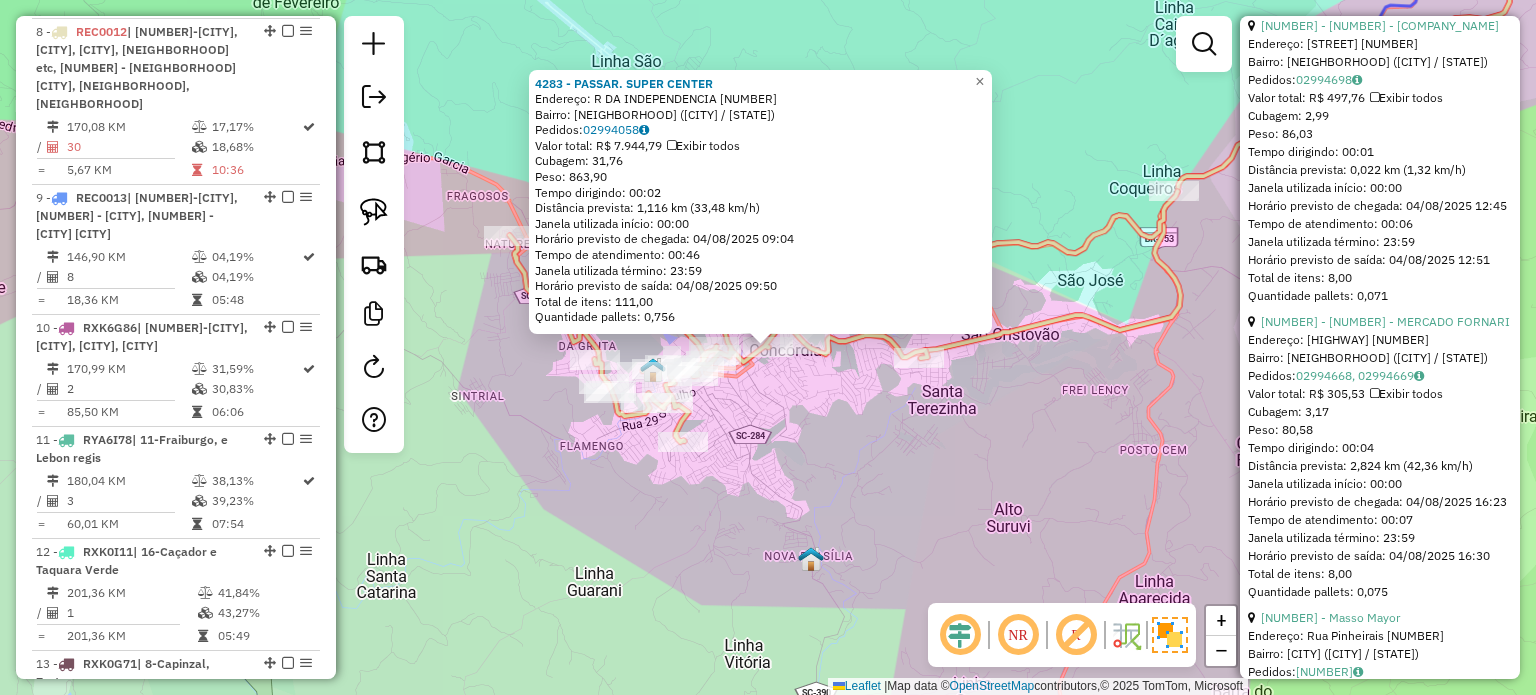 click on "[NUMBER] - PASSAR. SUPER CENTER  Endereço:  R DA INDEPENDENCIA [NUMBER]   Bairro: [NEIGHBORHOOD] ([CITY] / [STATE])   Pedidos:  [NUMBER]   Valor total: R$ [AMOUNT]   Exibir todos   Cubagem: [CUBAGE]  Peso: [WEIGHT]  Tempo dirigindo: [TIME]   Distância prevista: [DISTANCE] km ([SPEED] km/h)   Janela utilizada início: [TIME]   Horário previsto de chegada: [DATE] [TIME]   Tempo de atendimento: [TIME]   Janela utilizada término: [TIME]   Horário previsto de saída: [DATE] [TIME]   Total de itens: [ITEMS]   Quantidade pallets: [PALLETS]  × Janela de atendimento Grade de atendimento Capacidade Transportadoras Veículos Cliente Pedidos  Rotas Selecione os dias de semana para filtrar as janelas de atendimento  Seg   Ter   Qua   Qui   Sex   Sáb   Dom  Informe o período da janela de atendimento: De: Até:  Filtrar exatamente a janela do cliente  Considerar janela de atendimento padrão  Selecione os dias de semana para filtrar as grades de atendimento  Seg   Ter   Qua   Qui   Sex   Sáb   Dom   Clientes fora do dia de atendimento selecionado +" 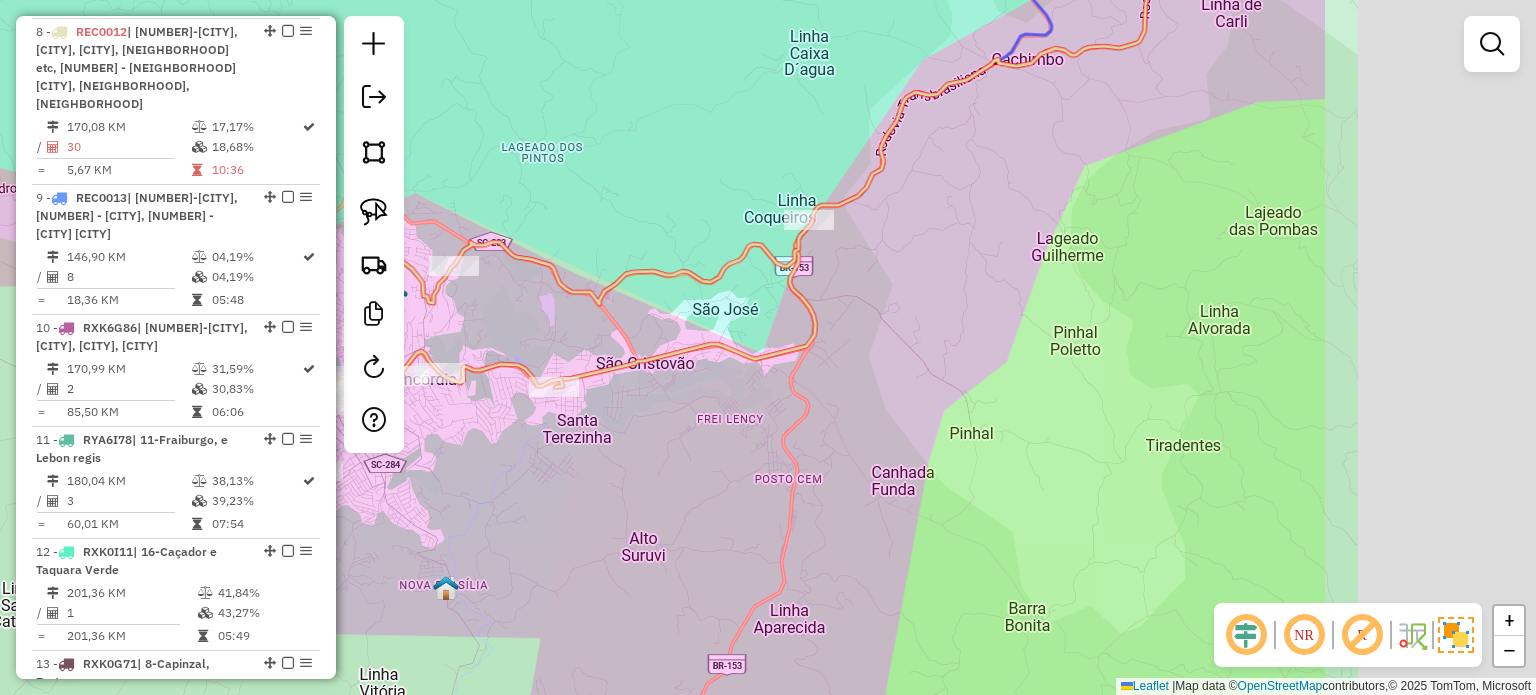 drag, startPoint x: 1052, startPoint y: 491, endPoint x: 863, endPoint y: 422, distance: 201.20139 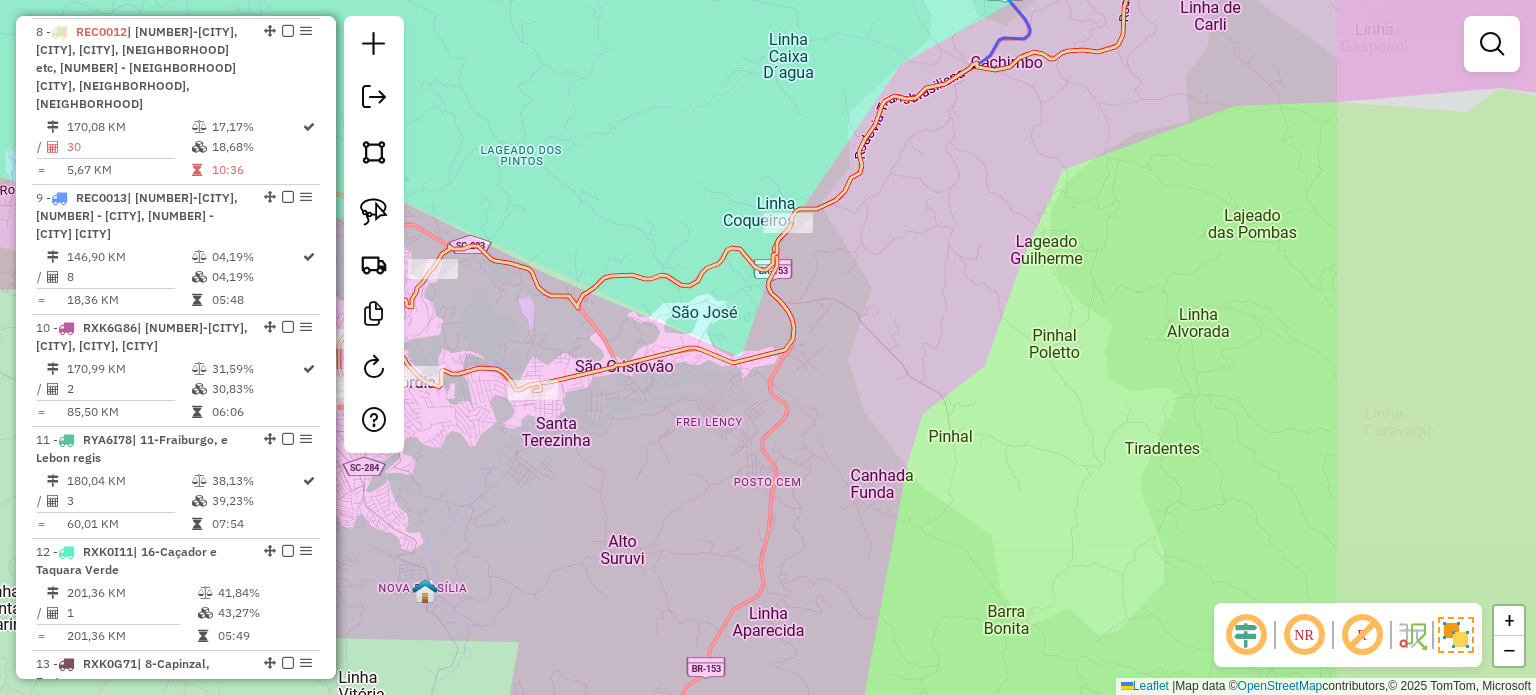 drag, startPoint x: 907, startPoint y: 411, endPoint x: 772, endPoint y: 406, distance: 135.09256 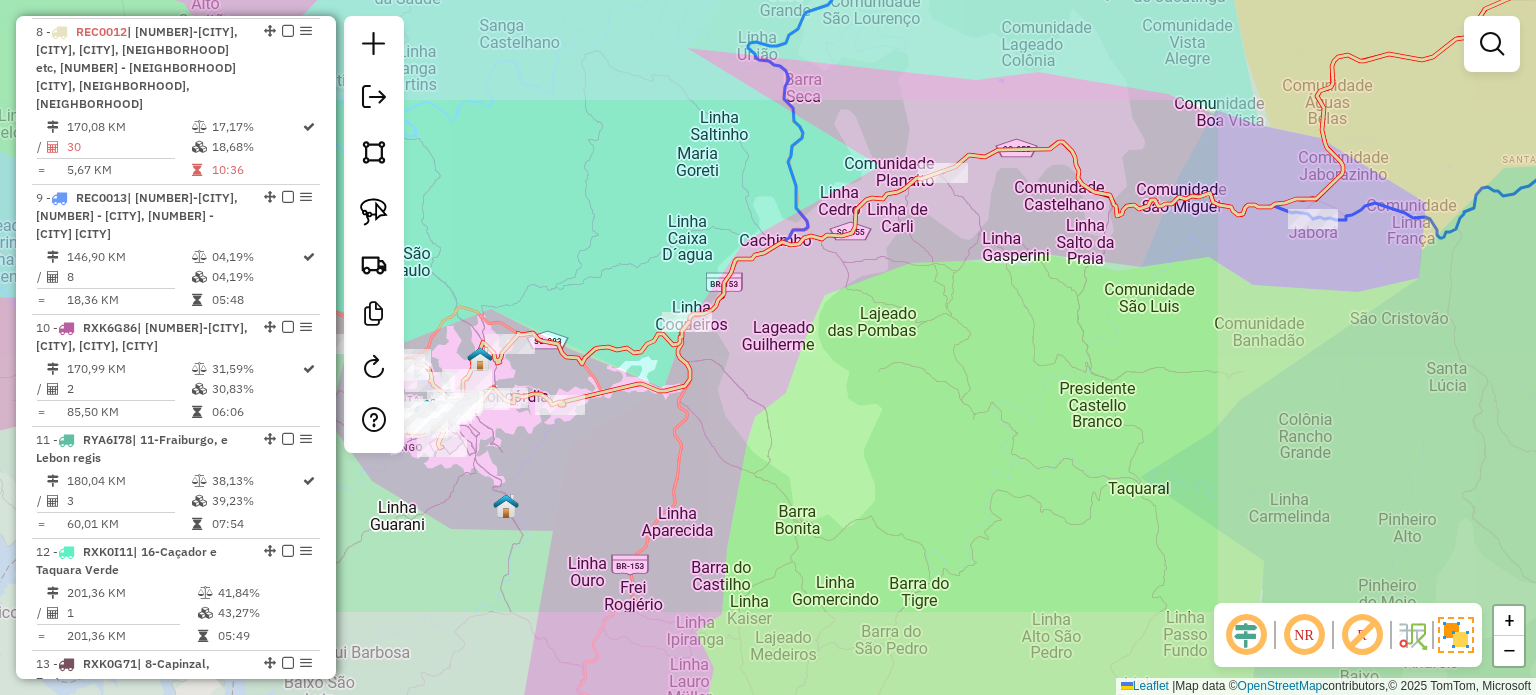 drag, startPoint x: 942, startPoint y: 434, endPoint x: 869, endPoint y: 421, distance: 74.1485 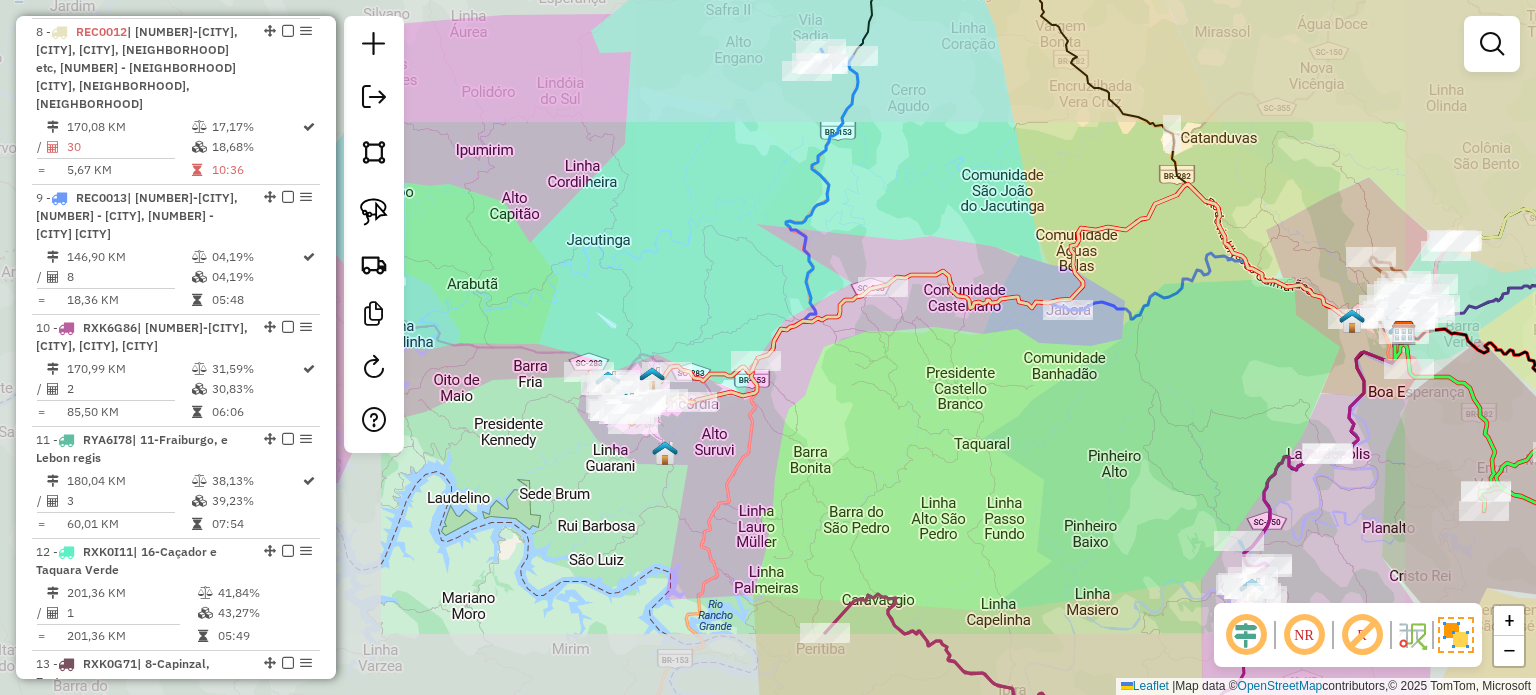 drag, startPoint x: 1047, startPoint y: 417, endPoint x: 824, endPoint y: 453, distance: 225.88715 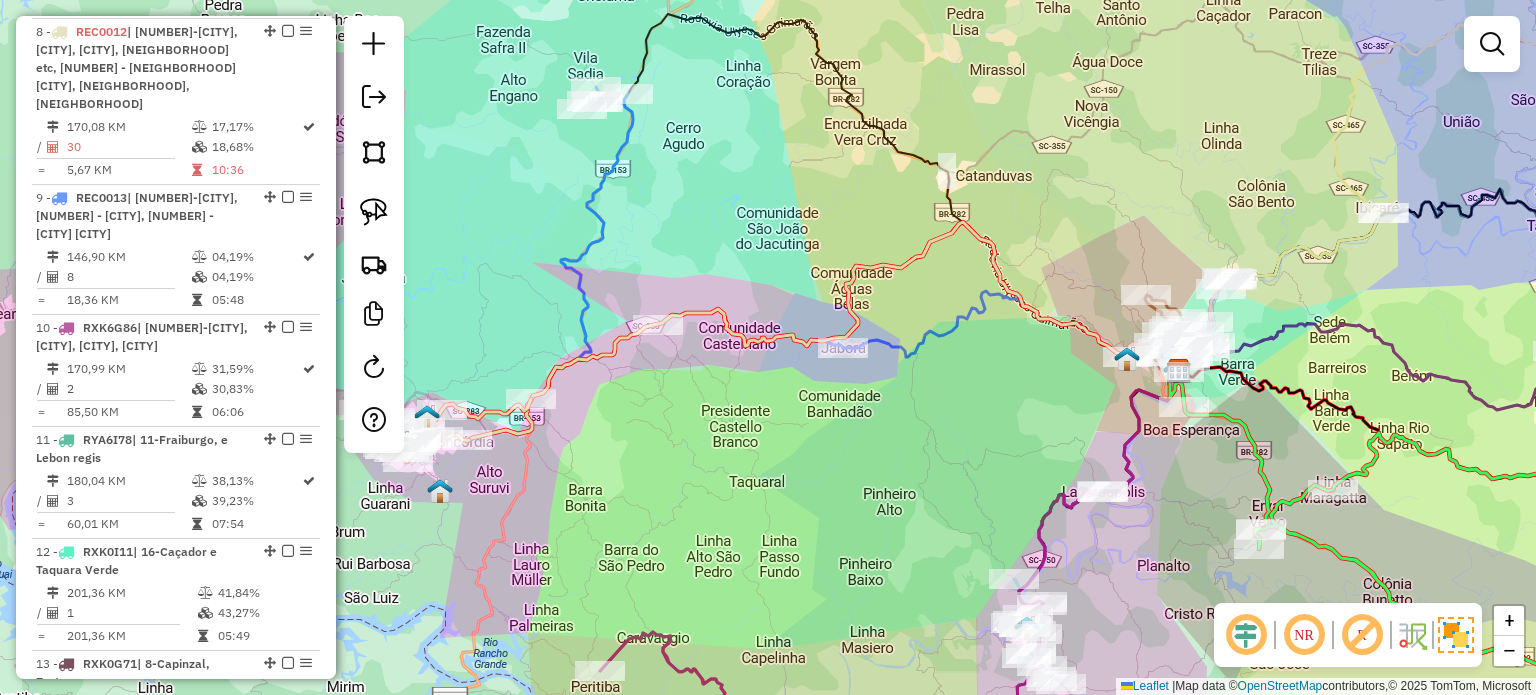 drag, startPoint x: 859, startPoint y: 451, endPoint x: 746, endPoint y: 427, distance: 115.52056 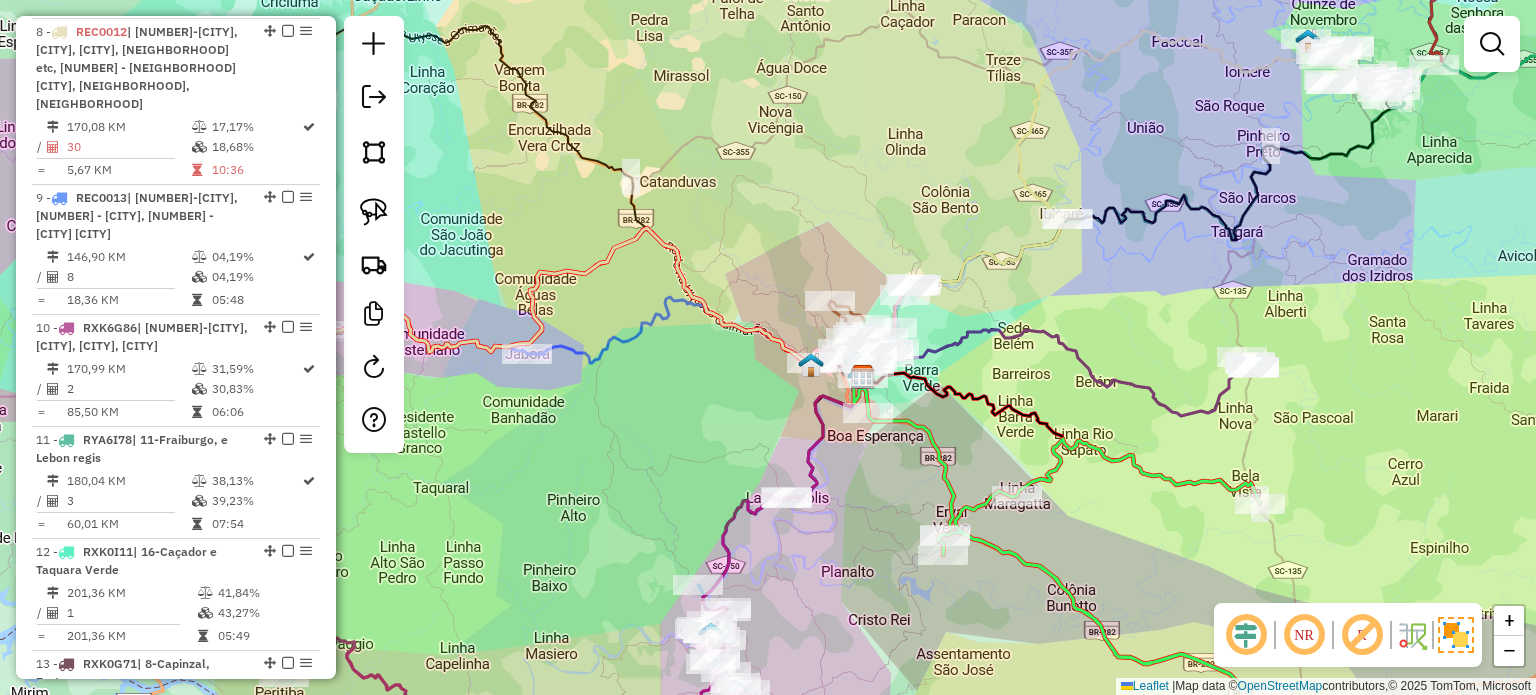 drag, startPoint x: 915, startPoint y: 438, endPoint x: 892, endPoint y: 391, distance: 52.3259 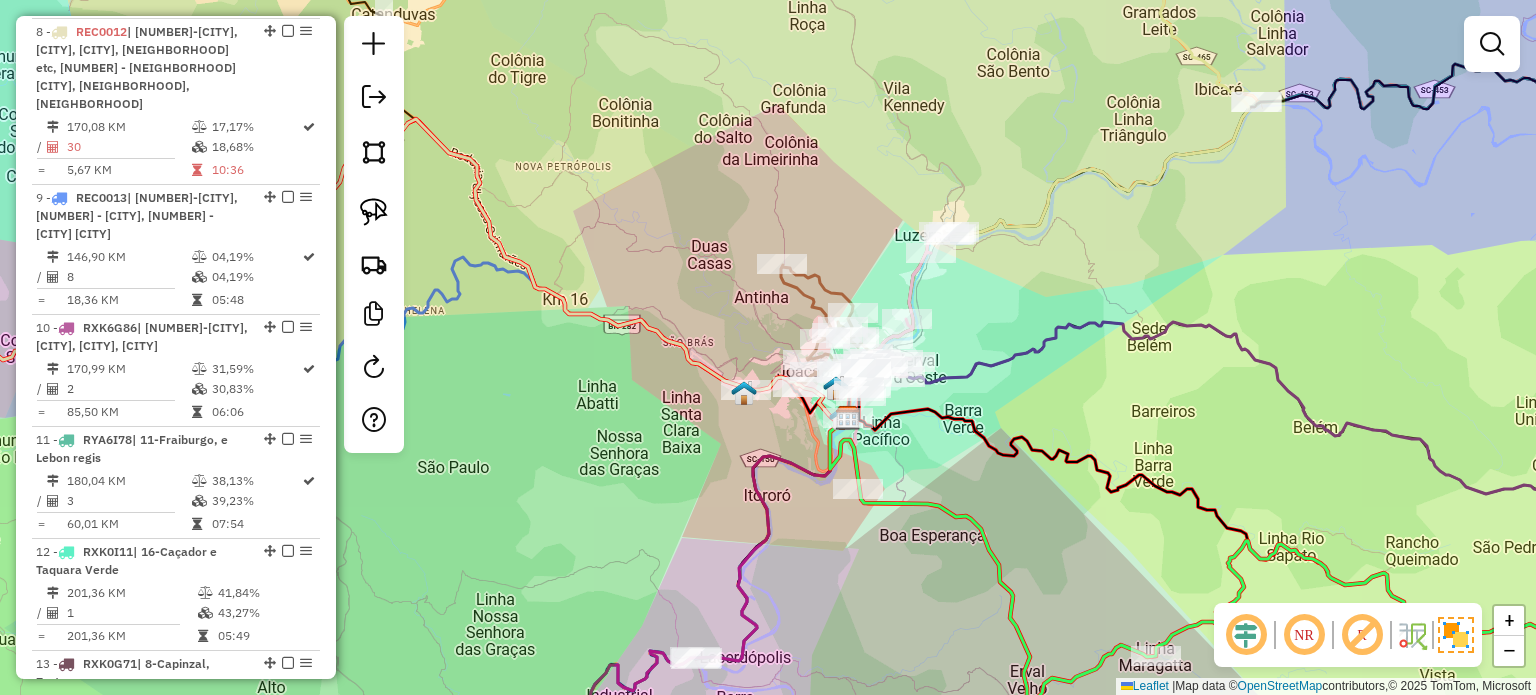click on "Rota [NUMBER] - Placa [PLATE] [NUMBER] - [NAME] Janela de atendimento Grade de atendimento Capacidade Transportadoras Veículos Cliente Pedidos Rotas Selecione os dias de semana para filtrar as janelas de atendimento Seg Ter Qua Qui Sex Sáb Dom Informe o período da janela de atendimento: De: [TIME] Até: [TIME] Filtrar exatamente a janela do cliente Considerar janela de atendimento padrão Selecione os dias de semana para filtrar as grades de atendimento Seg Ter Qua Qui Sex Sáb Dom Considerar clientes sem dia de atendimento cadastrado Clientes fora do dia de atendimento selecionado Filtrar as atividades entre os valores definidos abaixo: Peso mínimo: [WEIGHT] Peso máximo: [WEIGHT] Cubagem mínima: [CUBAGE] Cubagem máxima: [CUBAGE] De: [TIME] Até: [TIME] Filtrar as atividades entre o tempo de atendimento definido abaixo: De: [TIME] Até: [TIME] Considerar capacidade total dos clientes não roteirizados Transportadora: [CARRIER] Tipo de veículo: [VEHICLE_TYPE] Veículo: [VEHICLE] De: [TIME]" 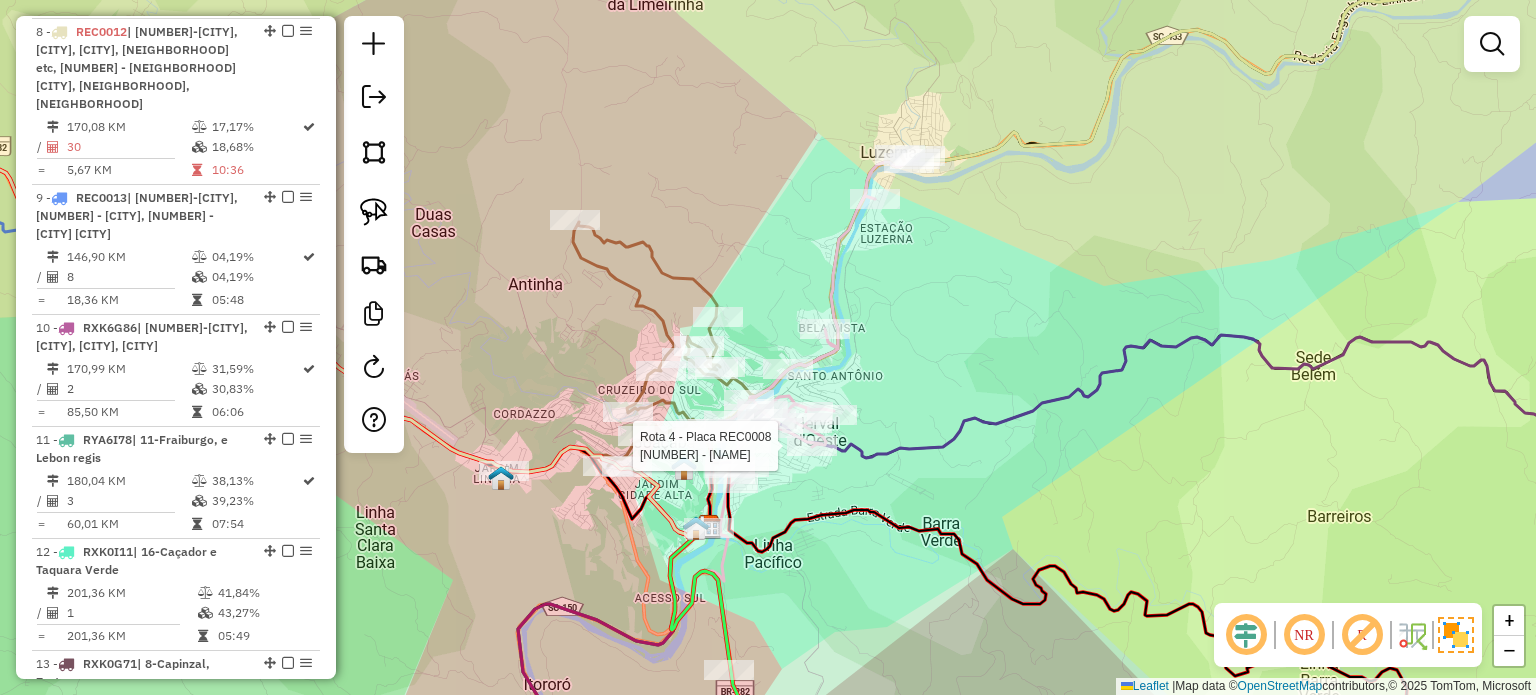 select on "*********" 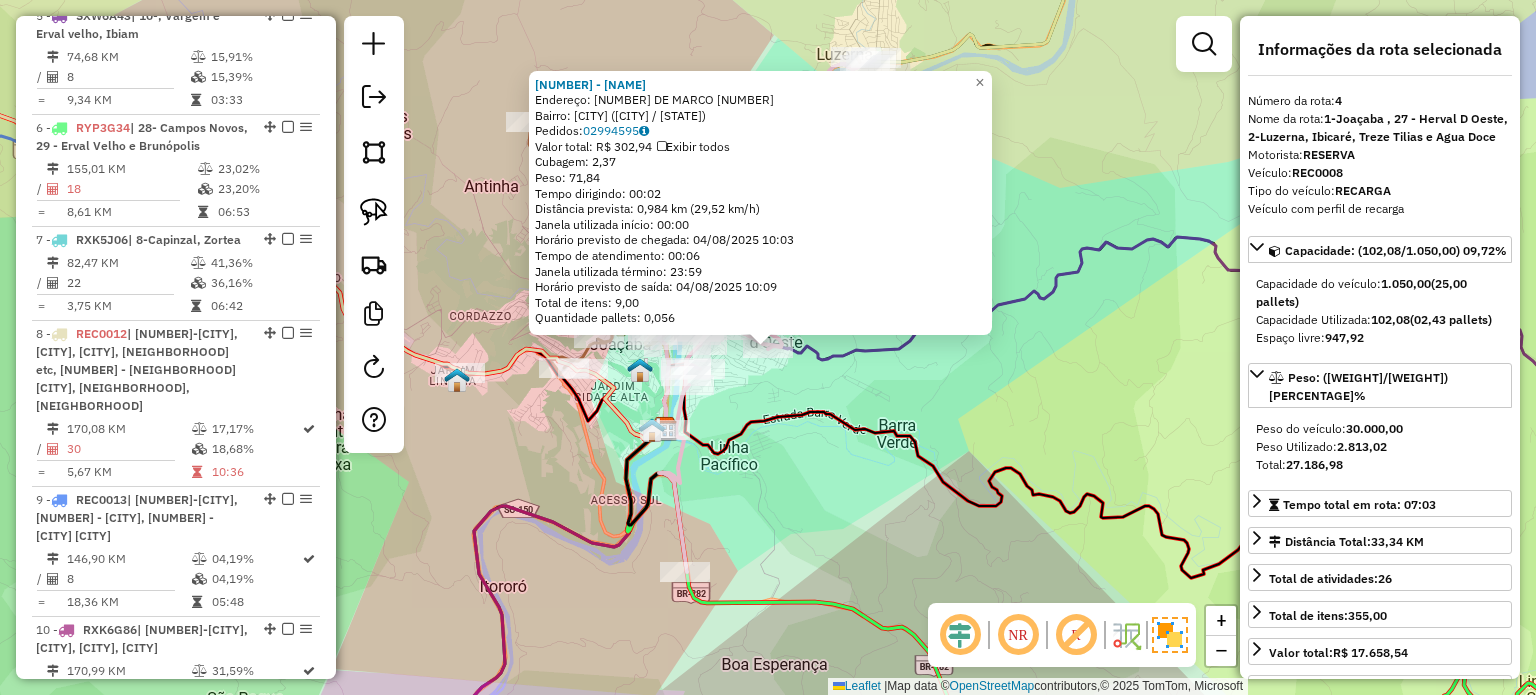 scroll, scrollTop: 1116, scrollLeft: 0, axis: vertical 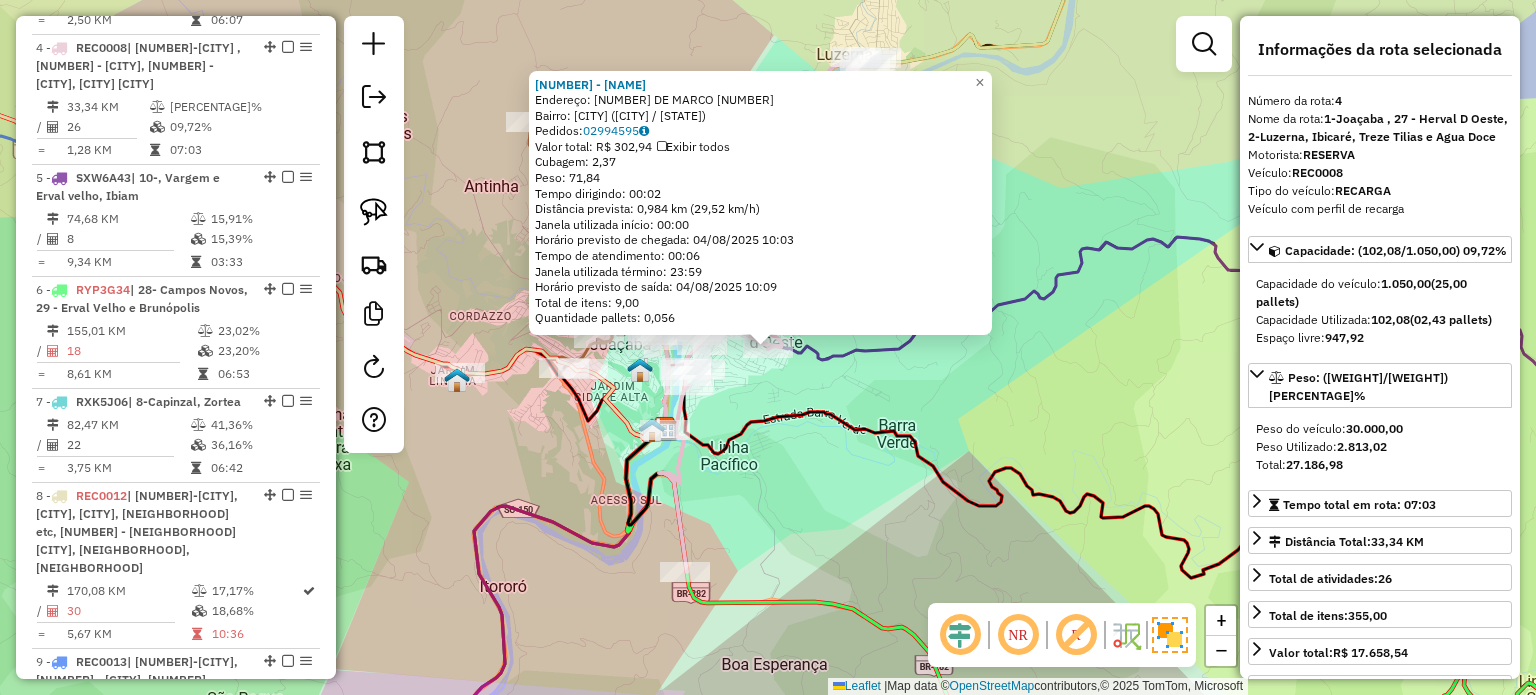 click on "[NUMBER] - [COMPANY_NAME]  Endereço:  [DATE] [NUMBER]   Bairro: [NEIGHBORHOOD] ([CITY] / [STATE])   Pedidos:  [NUMBER]   Valor total: [CURRENCY] [AMOUNT]   Exibir todos   Cubagem: [CUBAGE]  Peso: [WEIGHT]  Tempo dirigindo: [TIME]   Distância prevista: [DISTANCE] km ([SPEED] km/h)   Janela utilizada início: [TIME]   Horário previsto de chegada: [DATE] [TIME]   Tempo de atendimento: [TIME]   Janela utilizada término: [TIME]   Horário previsto de saída: [DATE] [TIME]   Total de itens: [NUMBER]   Quantidade pallets: [PALLETS]  × Janela de atendimento Grade de atendimento Capacidade Transportadoras Veículos Cliente Pedidos  Rotas Selecione os dias de semana para filtrar as janelas de atendimento  Seg   Ter   Qua   Qui   Sex   Sáb   Dom  Informe o período da janela de atendimento: De: Até:  Filtrar exatamente a janela do cliente  Considerar janela de atendimento padrão  Selecione os dias de semana para filtrar as grades de atendimento  Seg   Ter   Qua   Qui   Sex   Sáb   Dom   Clientes fora do dia de atendimento selecionado De:" 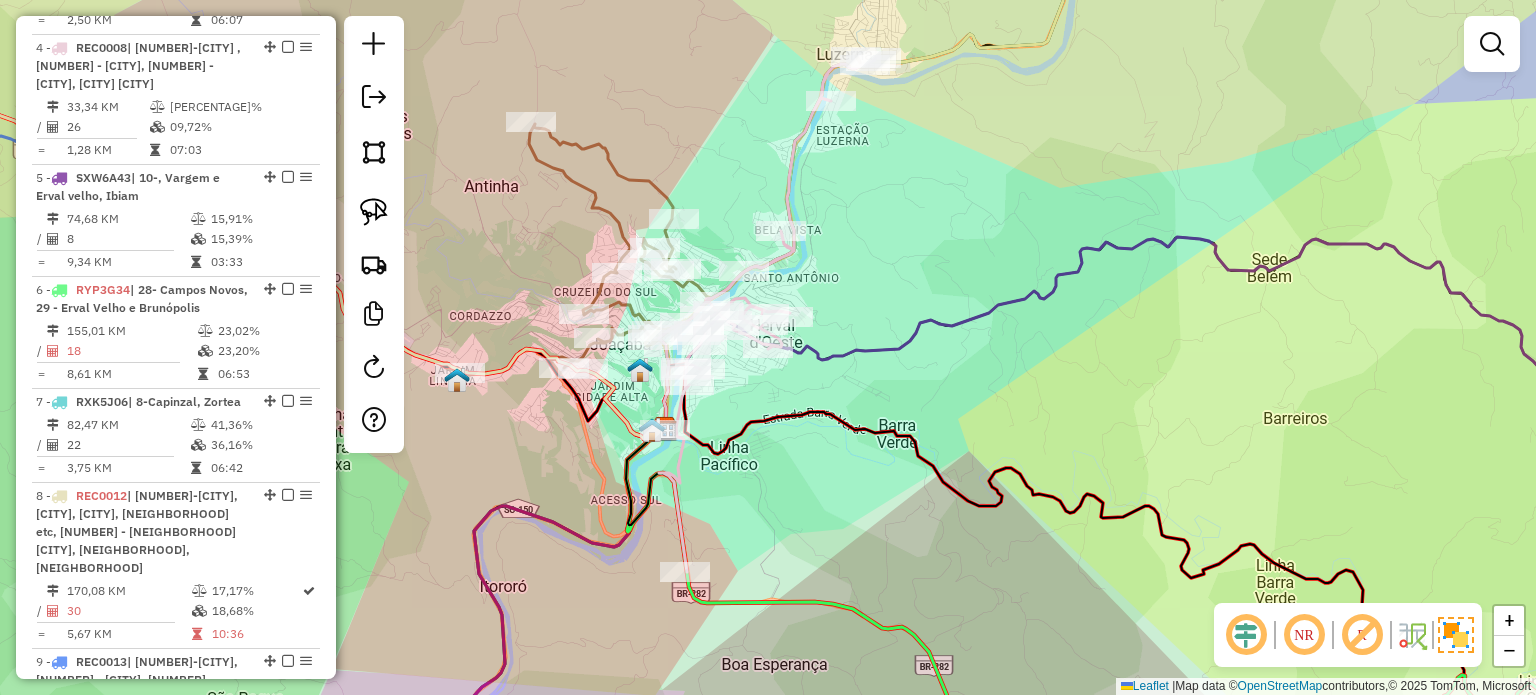 drag, startPoint x: 799, startPoint y: 401, endPoint x: 800, endPoint y: 442, distance: 41.01219 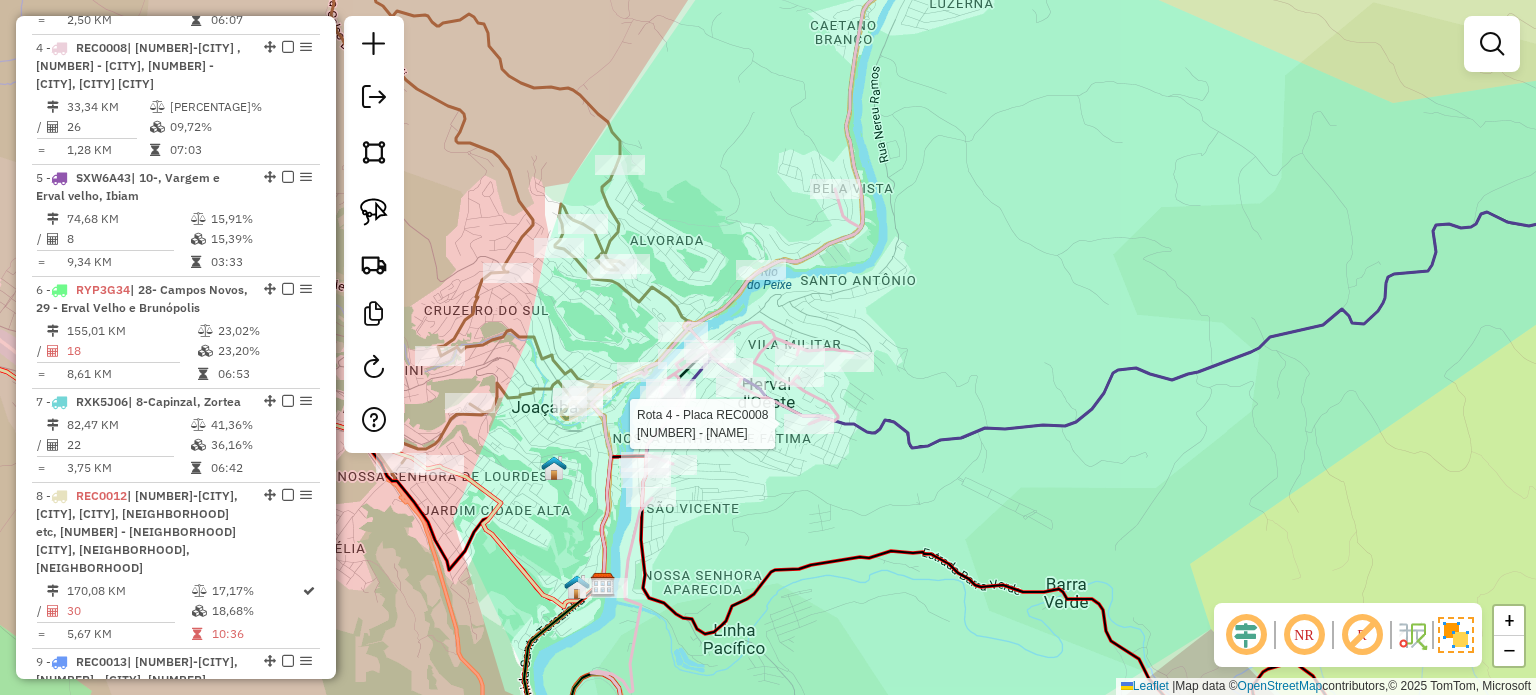 select on "*********" 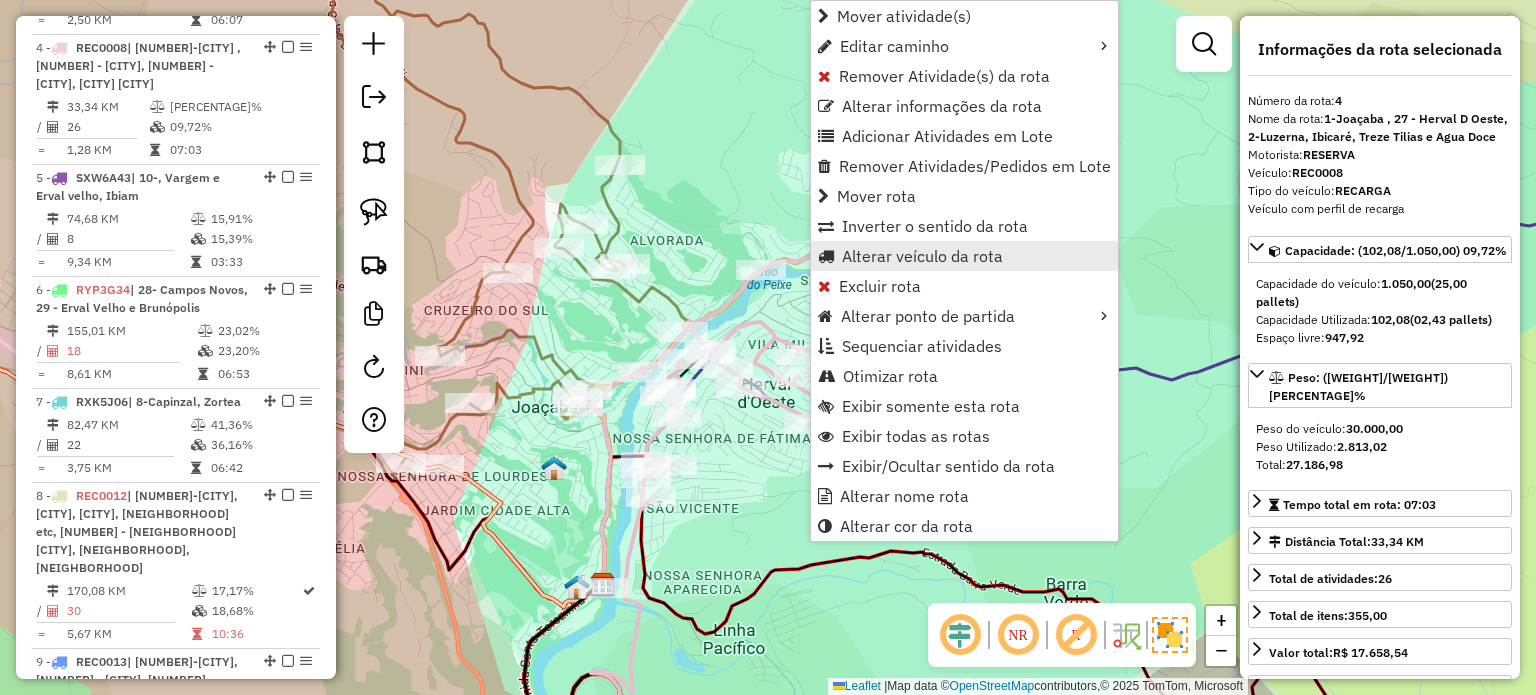 click on "Alterar veículo da rota" at bounding box center [922, 256] 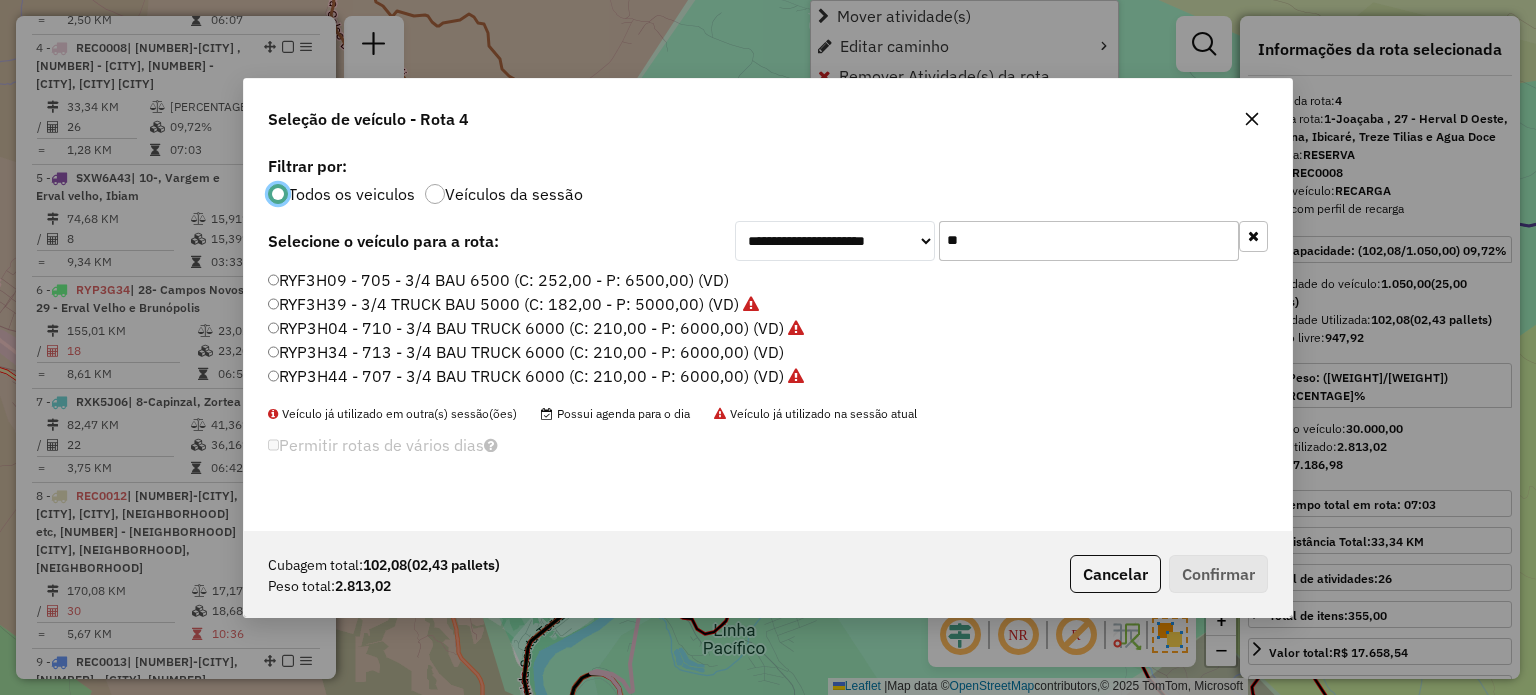 scroll, scrollTop: 10, scrollLeft: 6, axis: both 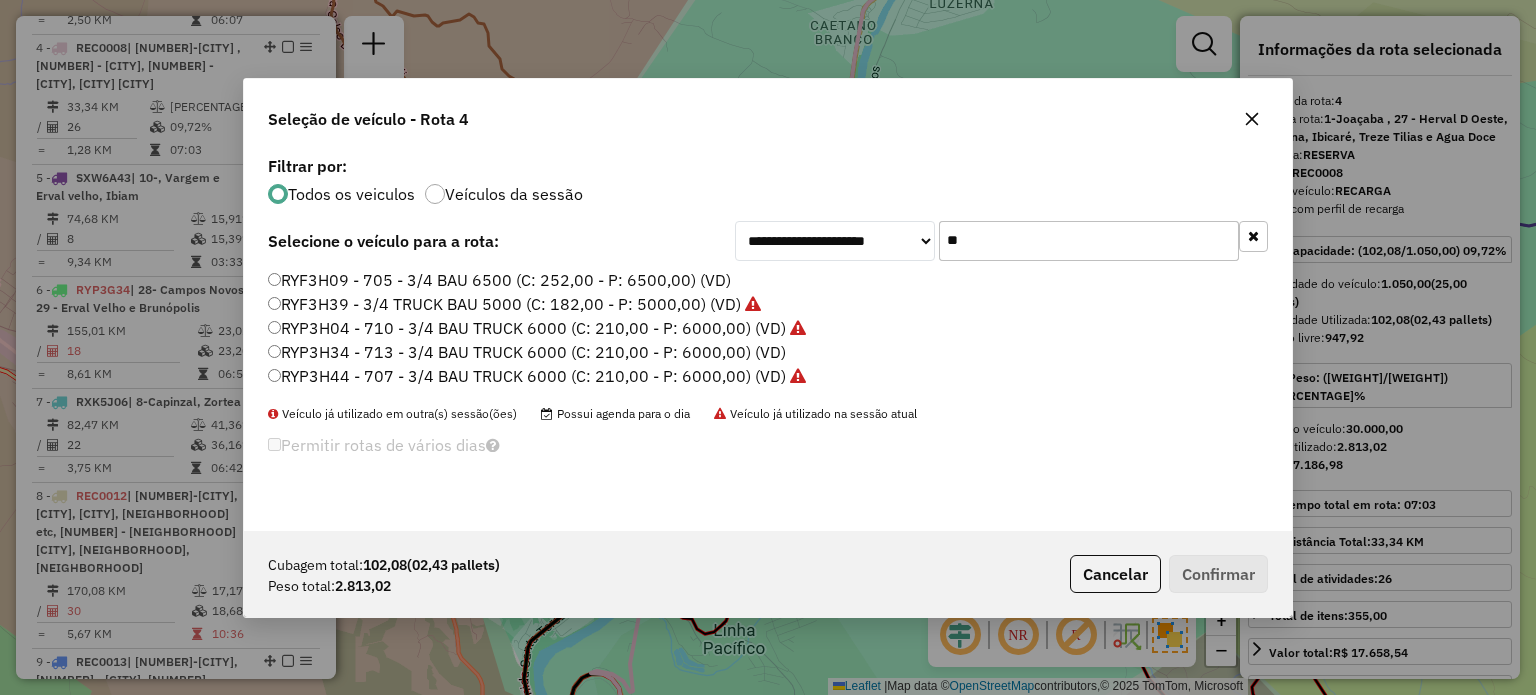 drag, startPoint x: 969, startPoint y: 258, endPoint x: 828, endPoint y: 253, distance: 141.08862 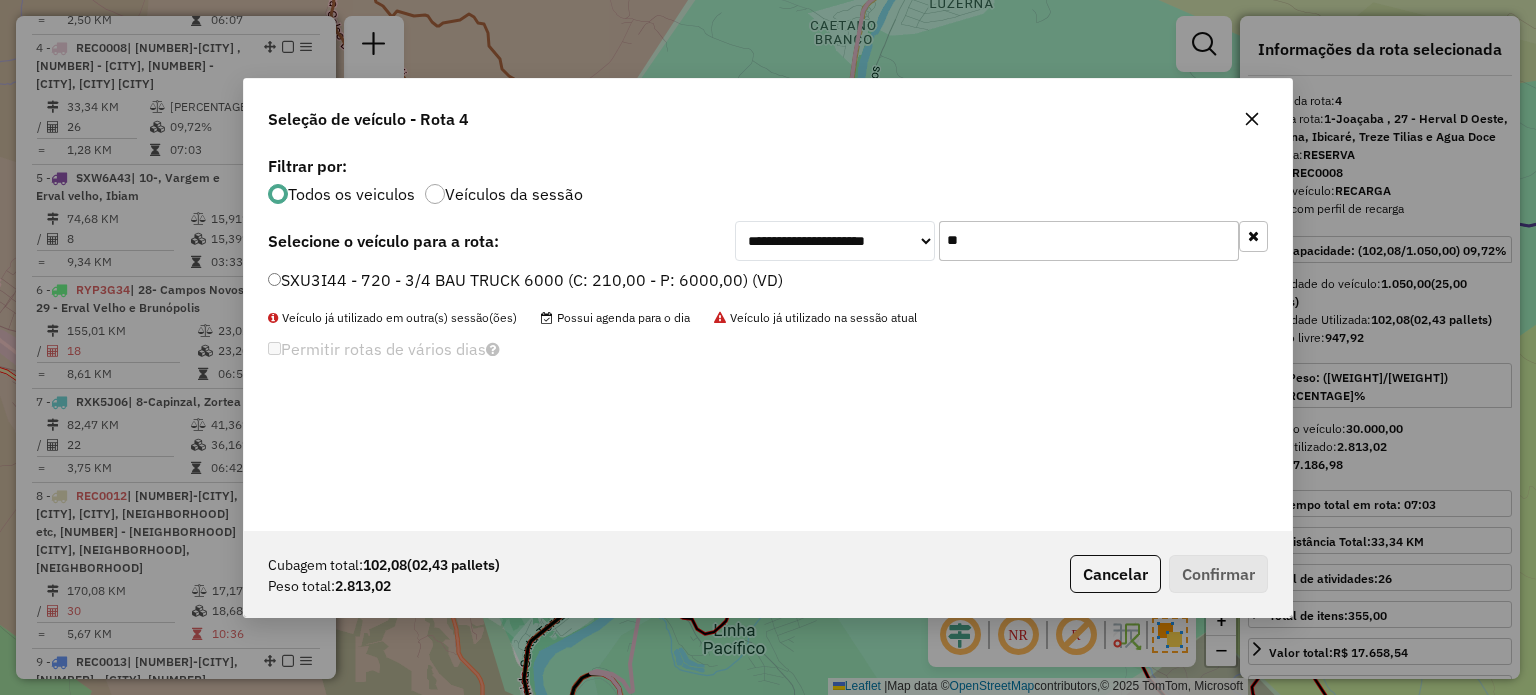 type on "**" 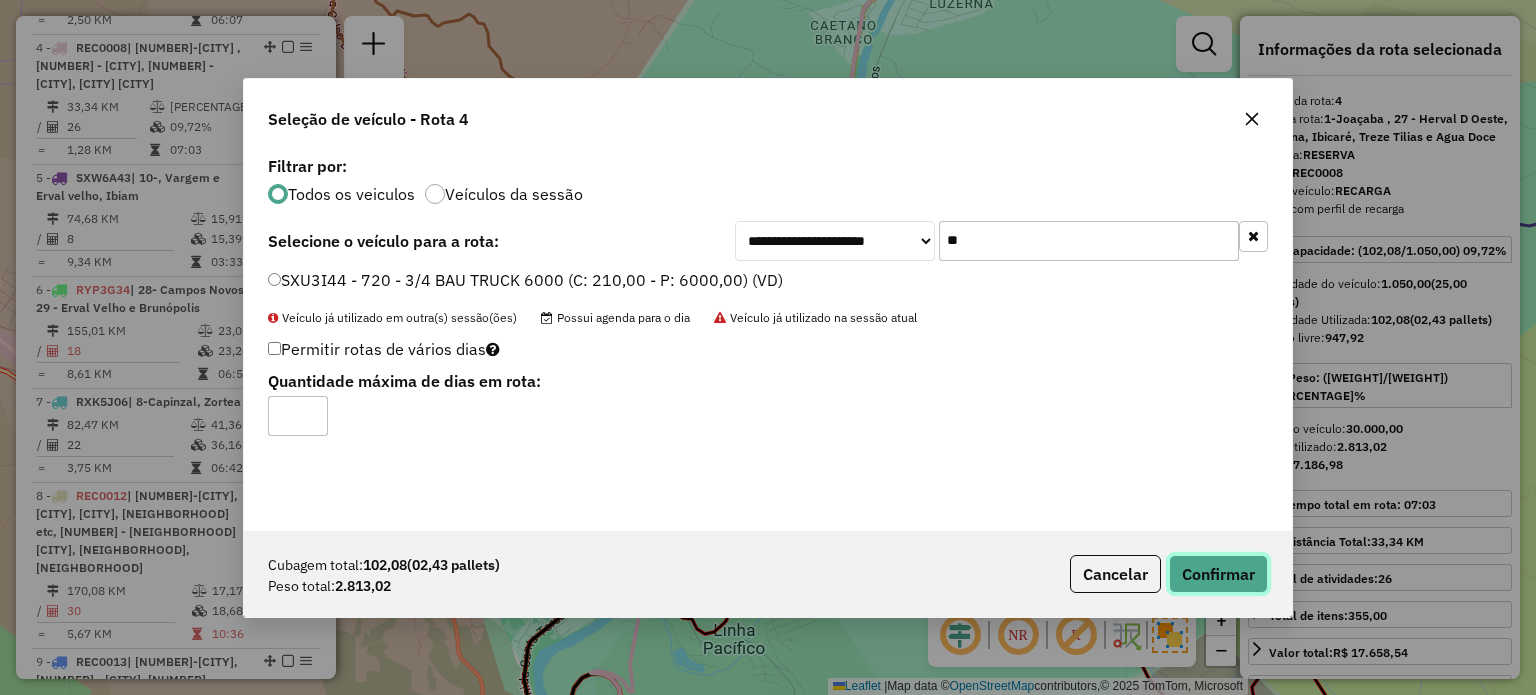 click on "Confirmar" 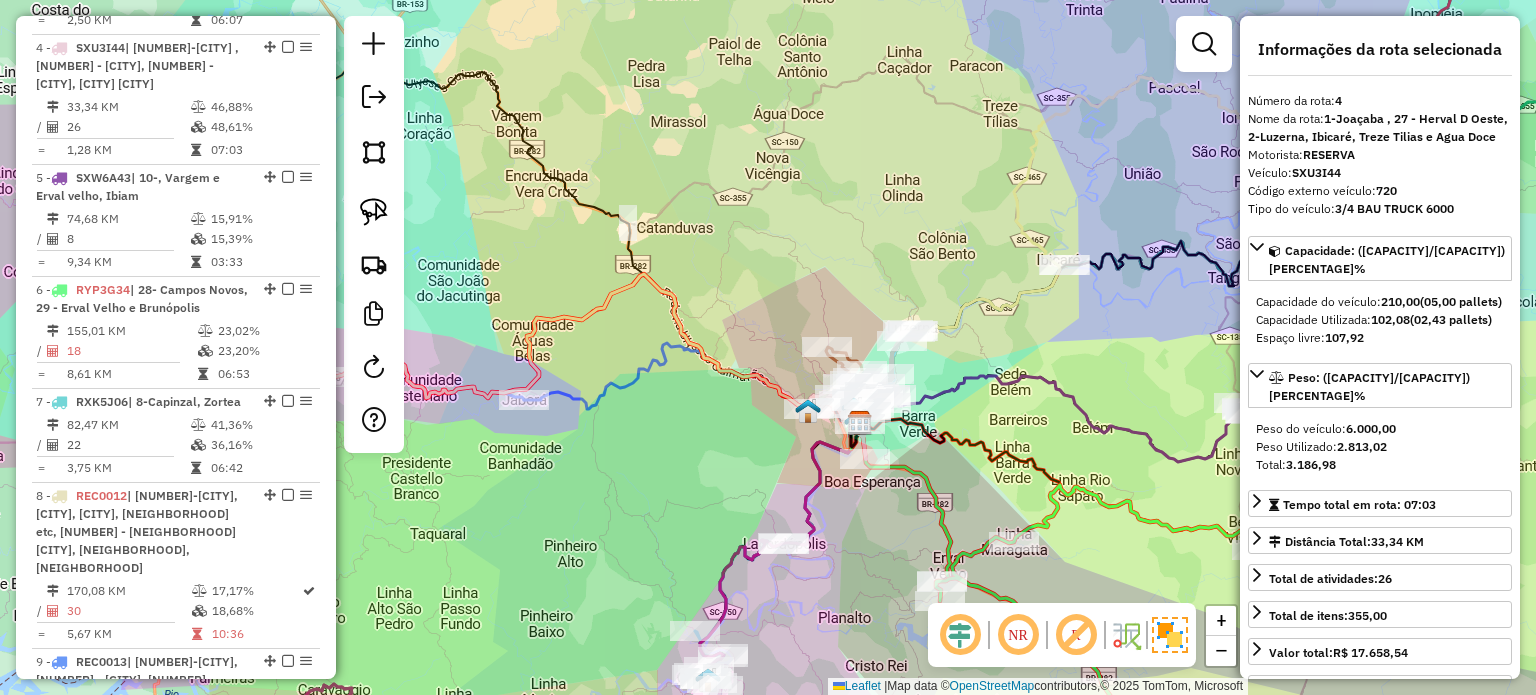 drag, startPoint x: 892, startPoint y: 417, endPoint x: 904, endPoint y: 329, distance: 88.814415 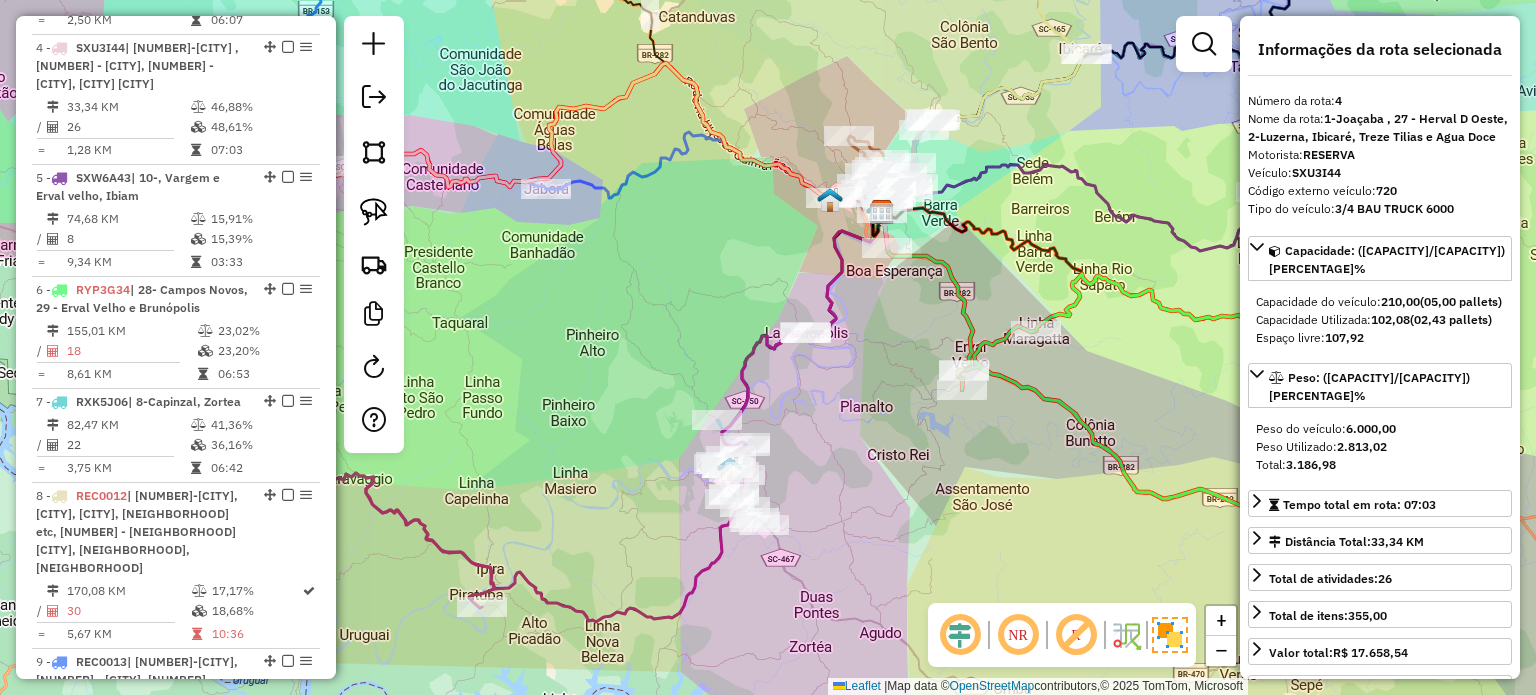 drag, startPoint x: 858, startPoint y: 434, endPoint x: 913, endPoint y: 435, distance: 55.00909 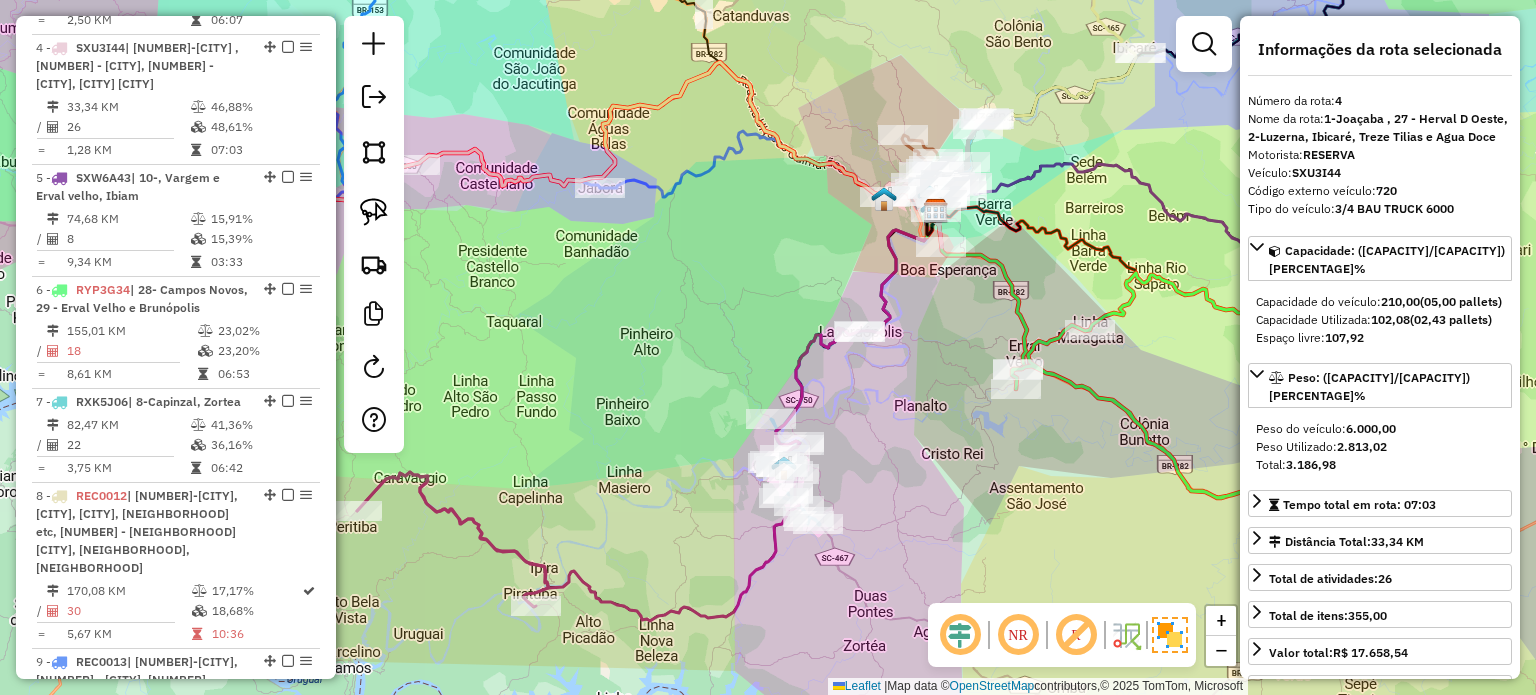 click on "Janela de atendimento Grade de atendimento Capacidade Transportadoras Veículos Cliente Pedidos  Rotas Selecione os dias de semana para filtrar as janelas de atendimento  Seg   Ter   Qua   Qui   Sex   Sáb   Dom  Informe o período da janela de atendimento: De: Até:  Filtrar exatamente a janela do cliente  Considerar janela de atendimento padrão  Selecione os dias de semana para filtrar as grades de atendimento  Seg   Ter   Qua   Qui   Sex   Sáb   Dom   Considerar clientes sem dia de atendimento cadastrado  Clientes fora do dia de atendimento selecionado Filtrar as atividades entre os valores definidos abaixo:  Peso mínimo:   Peso máximo:   Cubagem mínima:   Cubagem máxima:   De:   Até:  Filtrar as atividades entre o tempo de atendimento definido abaixo:  De:   Até:   Considerar capacidade total dos clientes não roteirizados Transportadora: Selecione um ou mais itens Tipo de veículo: Selecione um ou mais itens Veículo: Selecione um ou mais itens Motorista: Selecione um ou mais itens Nome: Rótulo:" 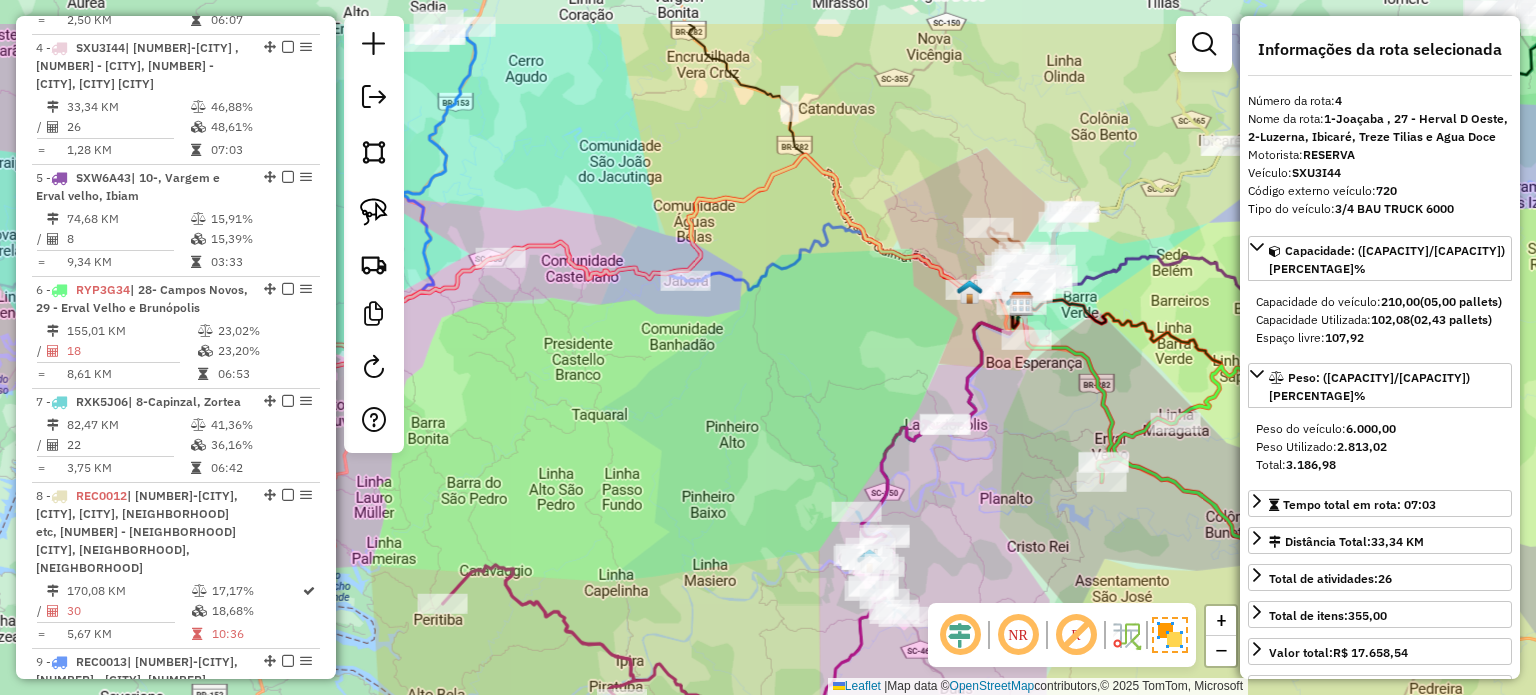 drag, startPoint x: 771, startPoint y: 319, endPoint x: 821, endPoint y: 404, distance: 98.61542 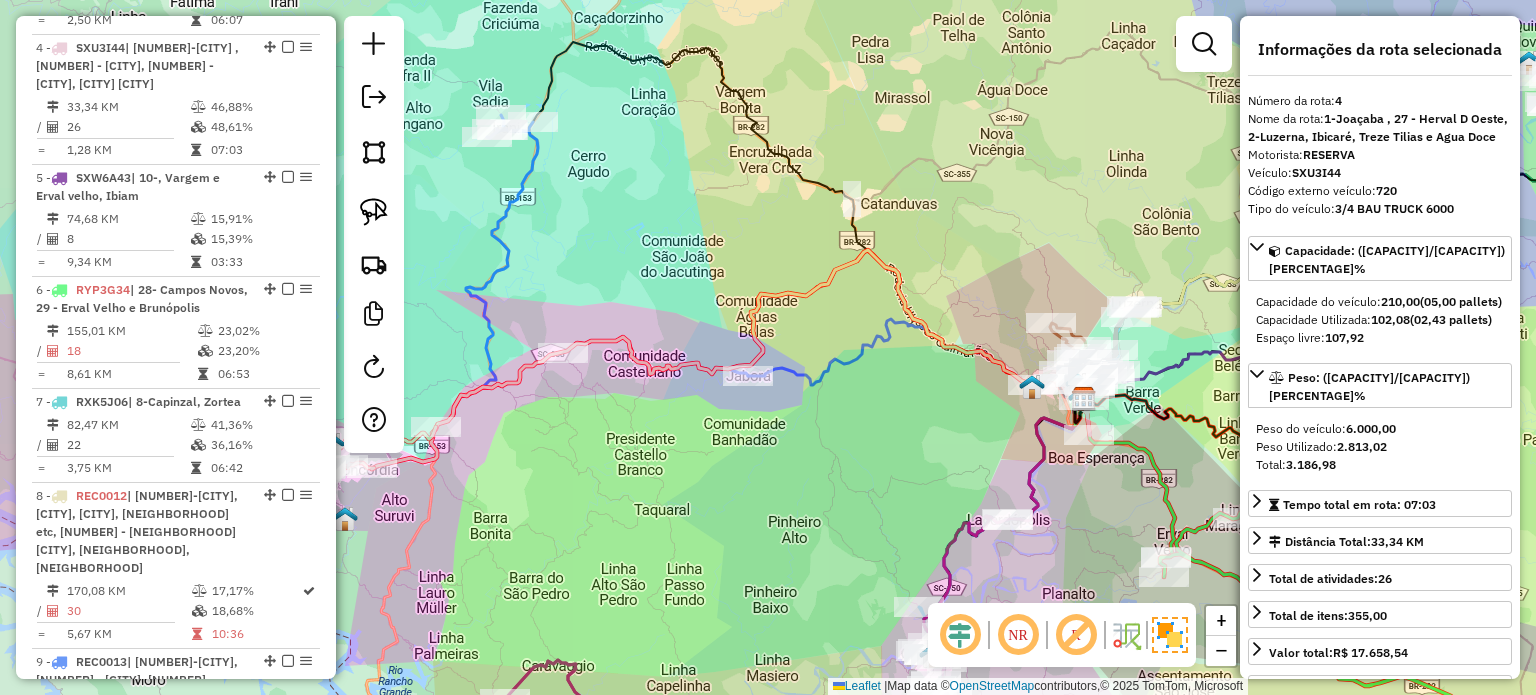 drag, startPoint x: 854, startPoint y: 391, endPoint x: 826, endPoint y: 458, distance: 72.615425 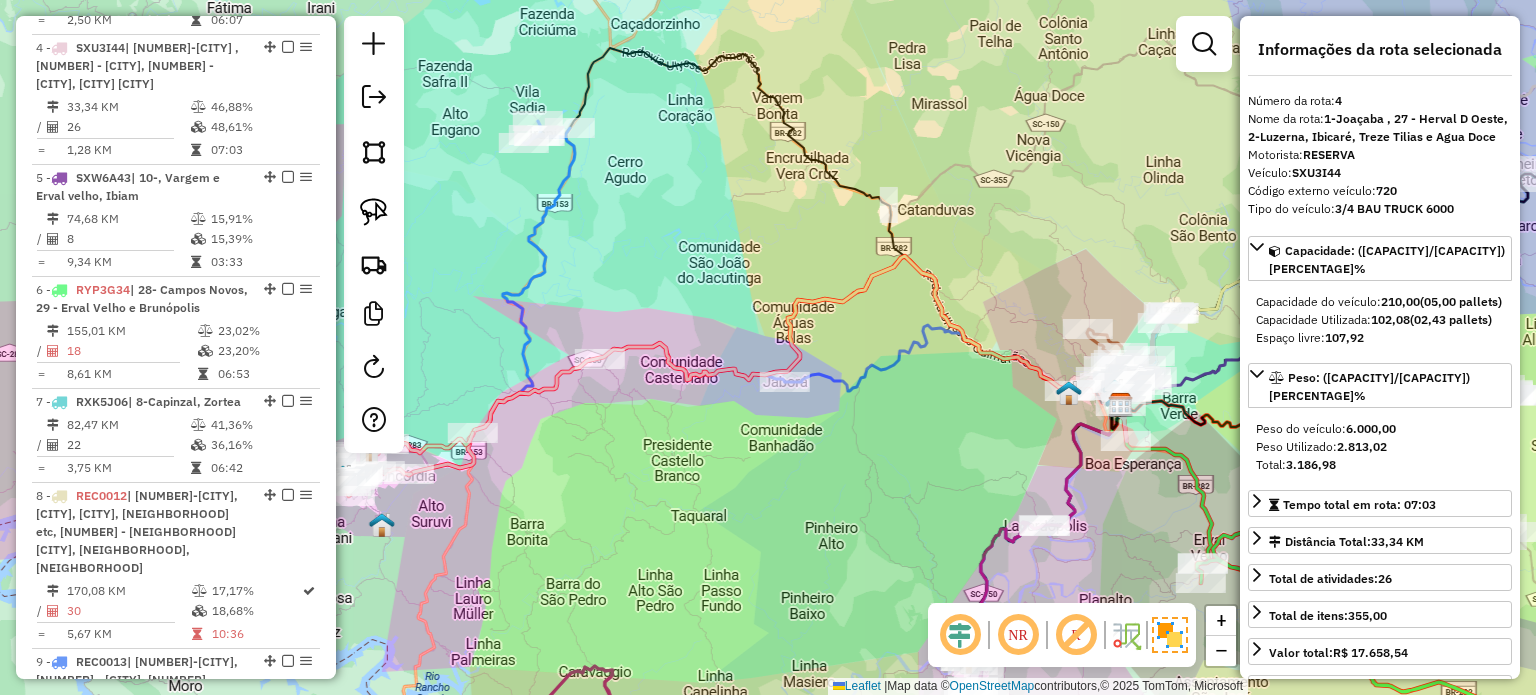 drag, startPoint x: 826, startPoint y: 458, endPoint x: 942, endPoint y: 423, distance: 121.16518 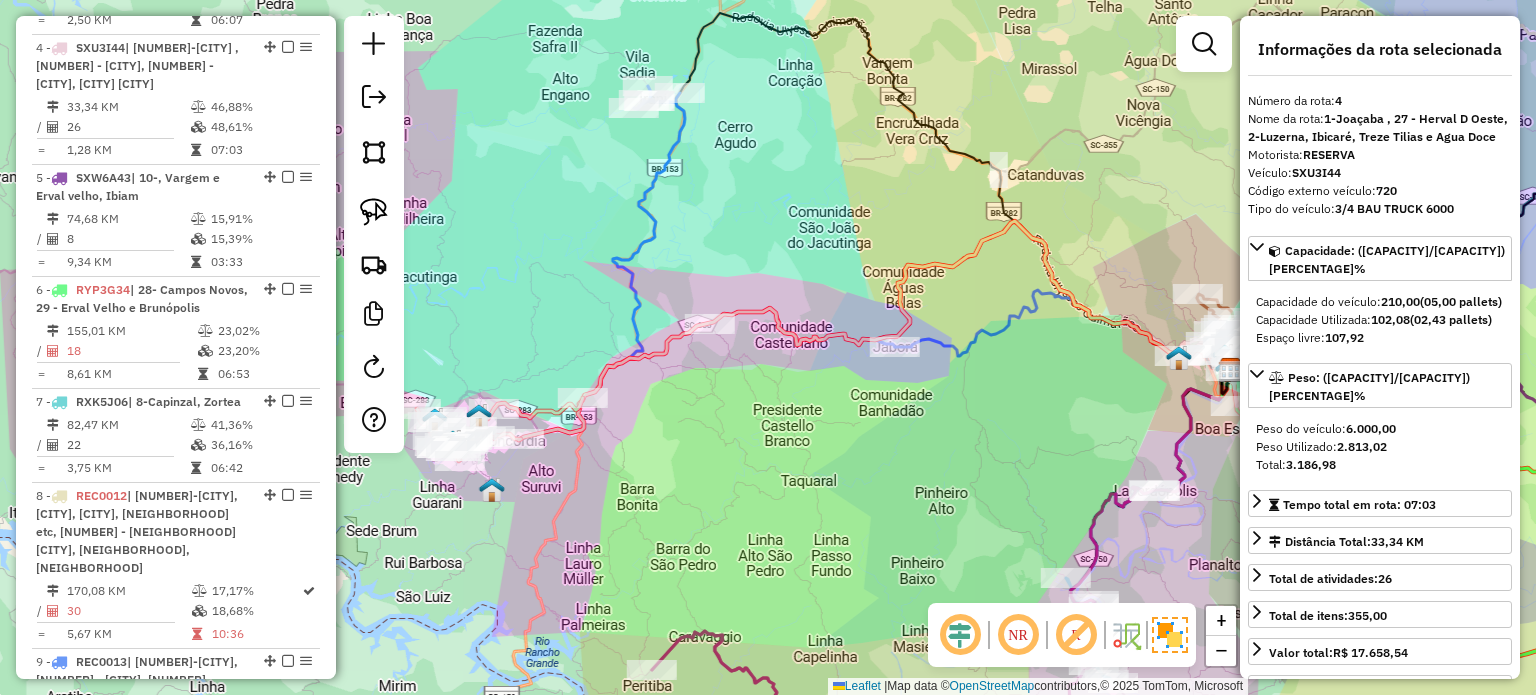 drag, startPoint x: 869, startPoint y: 471, endPoint x: 900, endPoint y: 464, distance: 31.780497 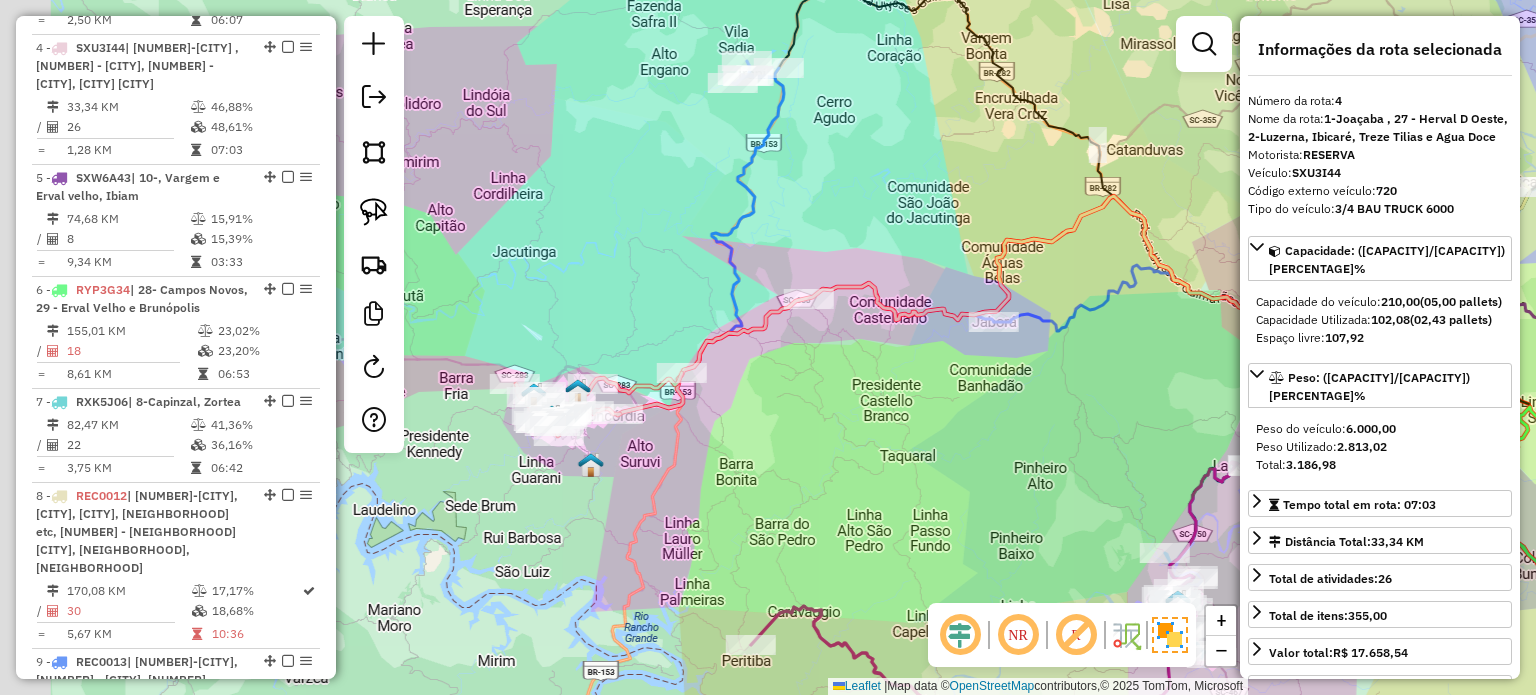 drag, startPoint x: 814, startPoint y: 483, endPoint x: 885, endPoint y: 463, distance: 73.76314 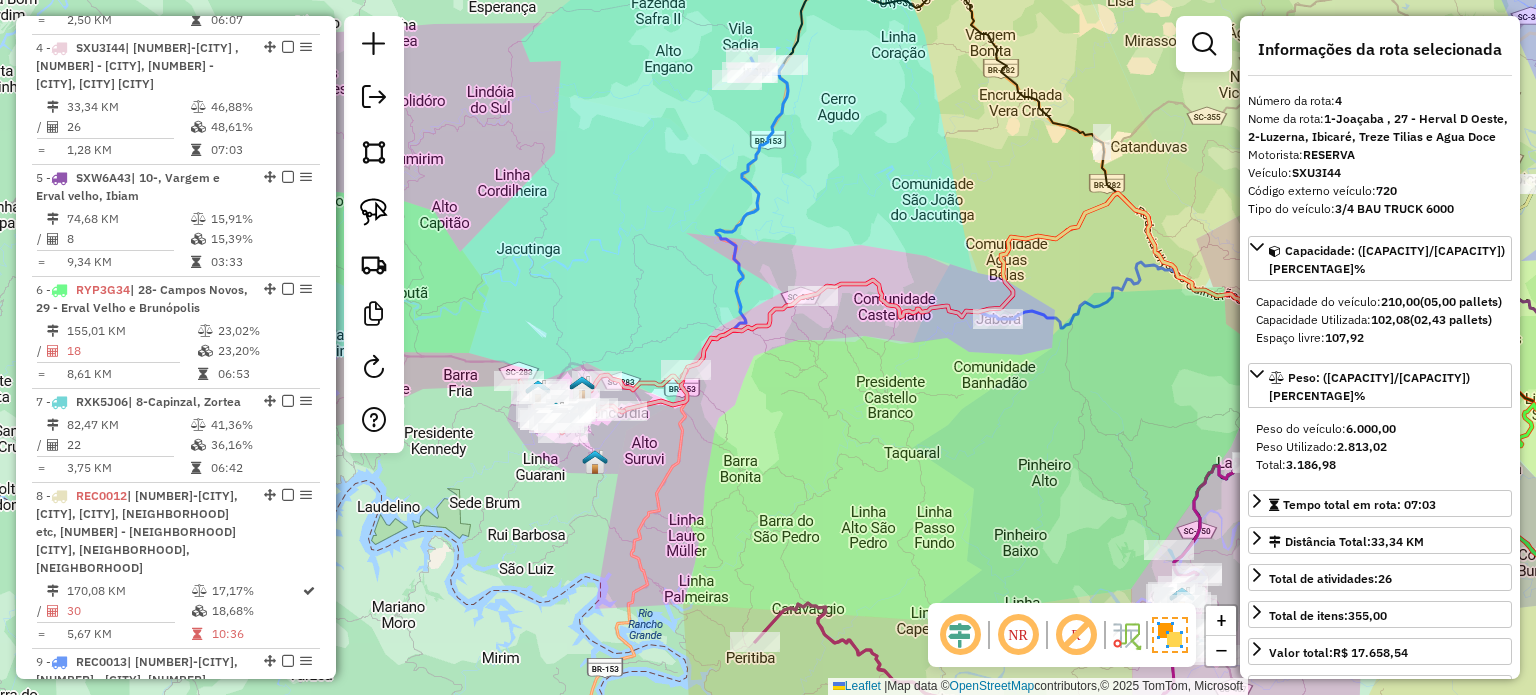 drag, startPoint x: 880, startPoint y: 498, endPoint x: 874, endPoint y: 386, distance: 112.1606 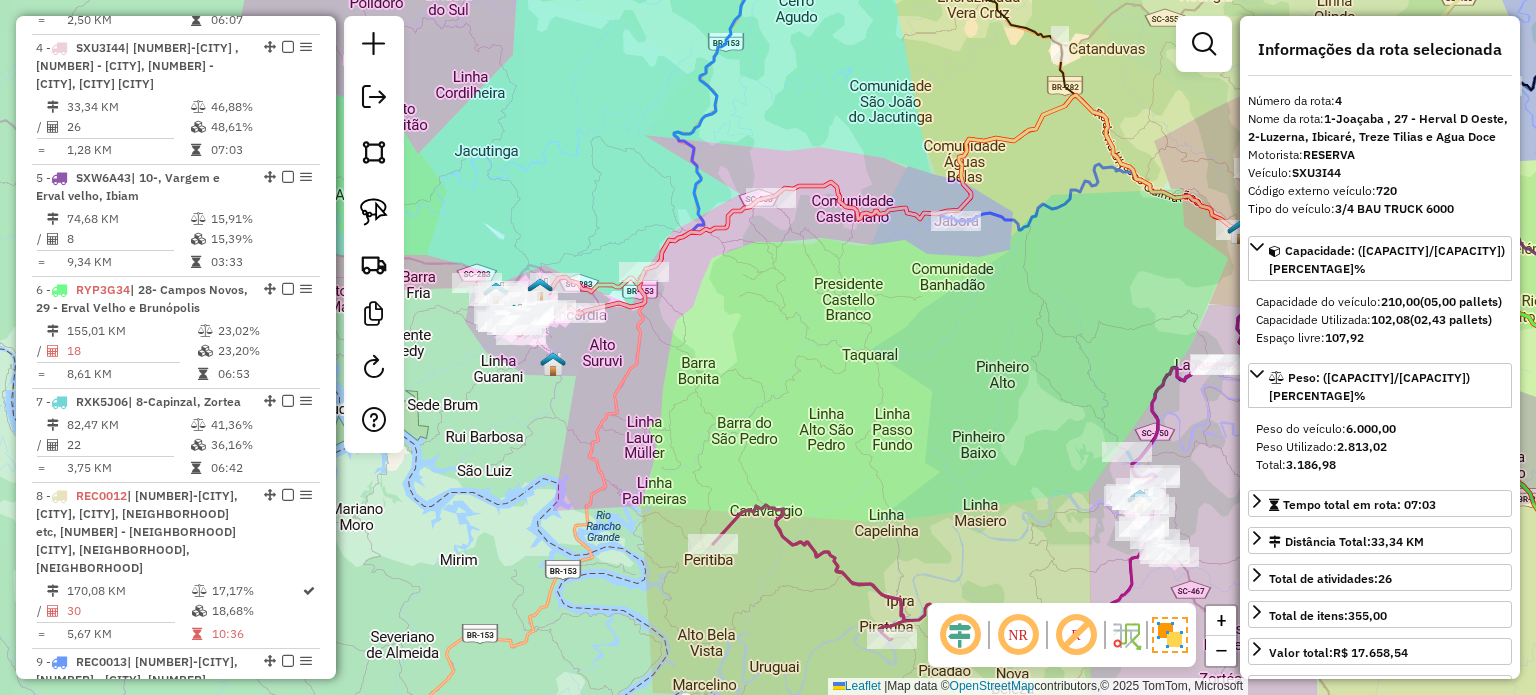 drag, startPoint x: 917, startPoint y: 391, endPoint x: 856, endPoint y: 420, distance: 67.54258 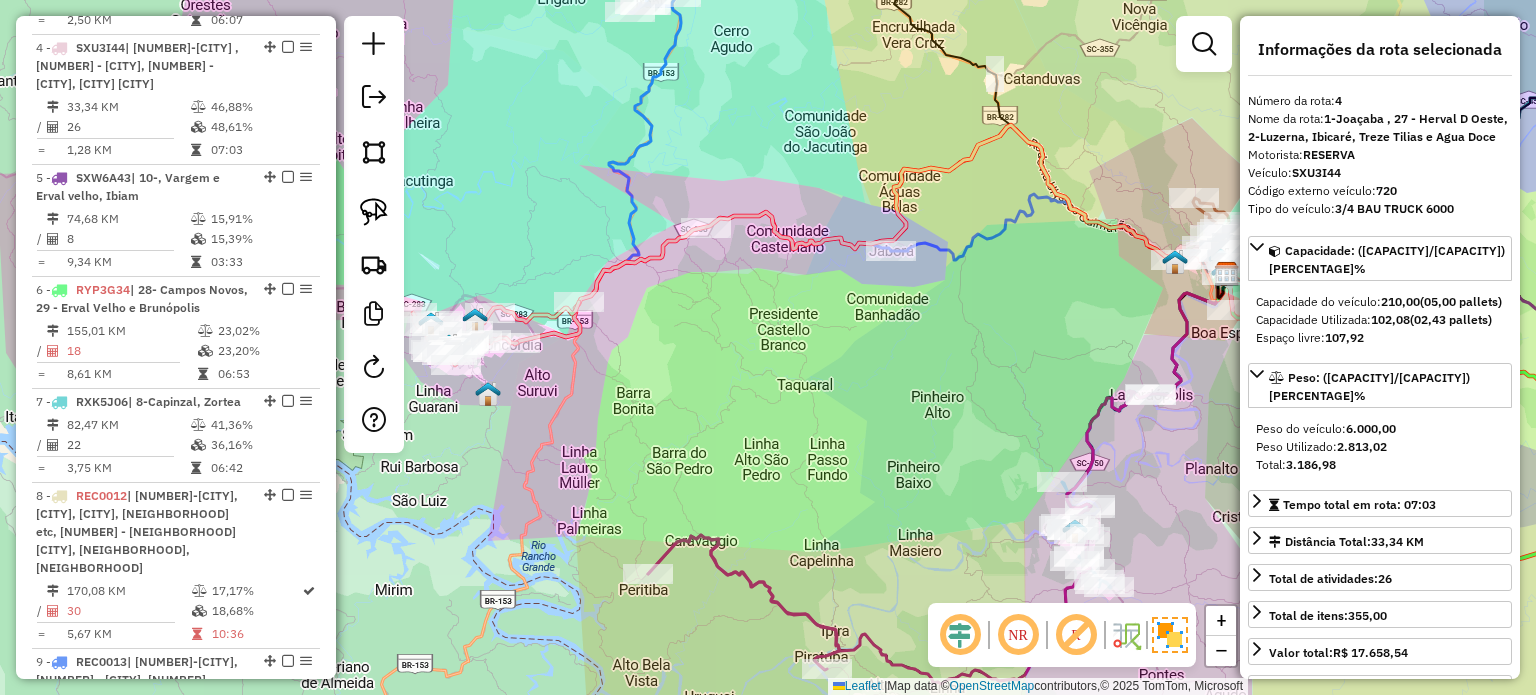 drag, startPoint x: 870, startPoint y: 380, endPoint x: 869, endPoint y: 473, distance: 93.00538 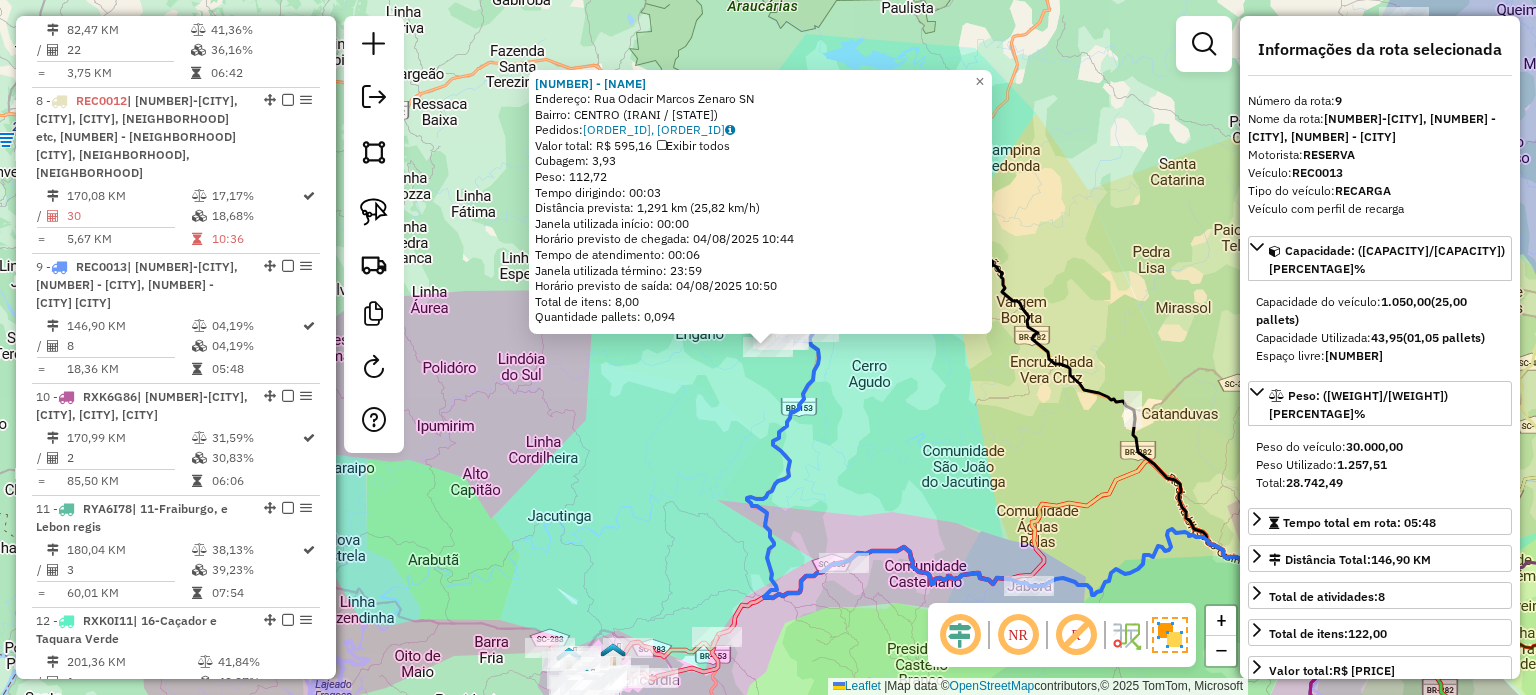 scroll, scrollTop: 1728, scrollLeft: 0, axis: vertical 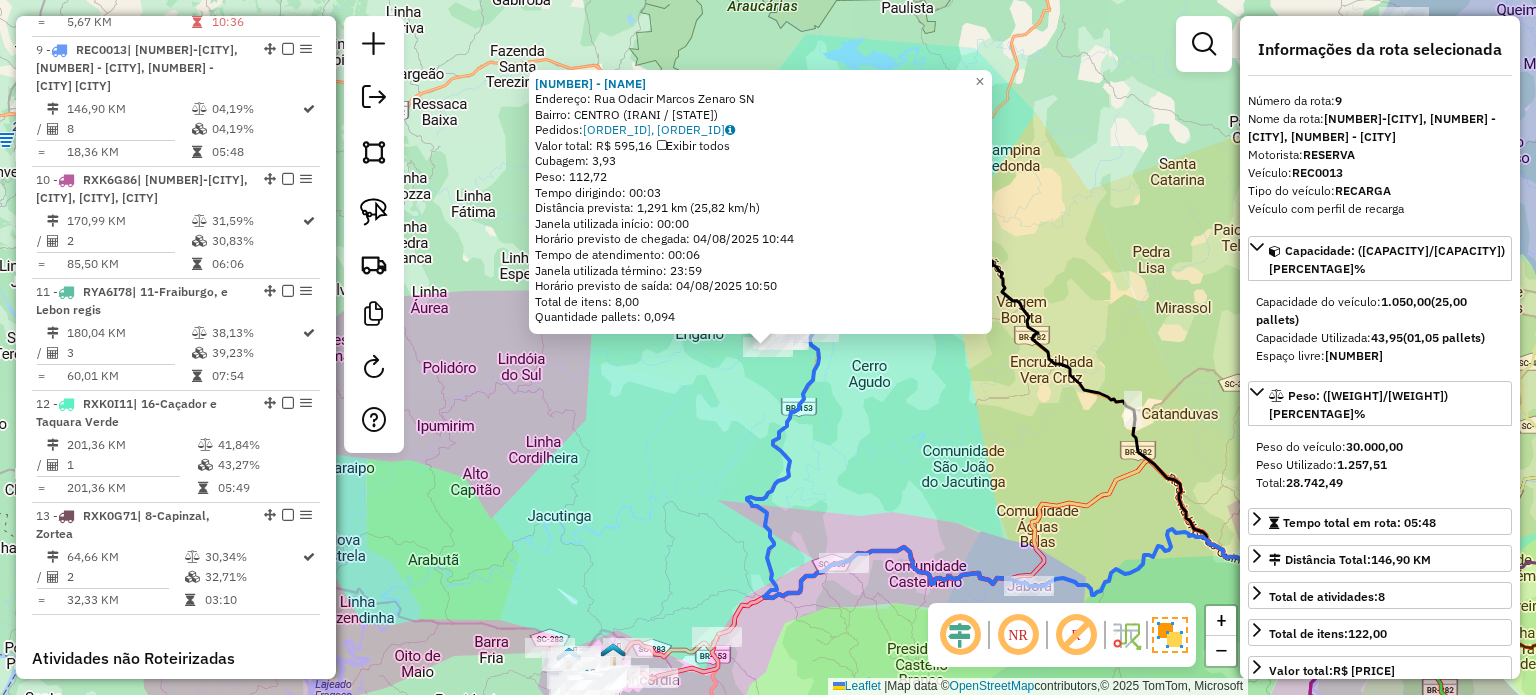 click on "[NUMBER] - [COMPANY_NAME]  Endereço:  [STREET] SN   Bairro: [CITY] ([CITY] / [STATE])   Pedidos:  [ORDER_ID], [ORDER_ID]   Valor total: R$ 595,16   Exibir todos   Cubagem: 3,93  Peso: 112,72  Tempo dirigindo: 00:03   Distância prevista: 1,291 km (25,82 km/h)   Janela utilizada início: 00:00   Horário previsto de chegada: [DATE] [TIME]   Tempo de atendimento: 00:06   Janela utilizada término: 23:59   Horário previsto de saída: [DATE] [TIME]   Total de itens: 8,00   Quantidade pallets: 0,094  × Janela de atendimento Grade de atendimento Capacidade Transportadoras Veículos Cliente Pedidos  Rotas Selecione os dias de semana para filtrar as janelas de atendimento  Seg   Ter   Qua   Qui   Sex   Sáb   Dom  Informe o período da janela de atendimento: De: Até:  Filtrar exatamente a janela do cliente  Considerar janela de atendimento padrão  Selecione os dias de semana para filtrar as grades de atendimento  Seg   Ter   Qua   Qui   Sex   Sáb   Dom   Peso mínimo:   Peso máximo:   De:   De:" 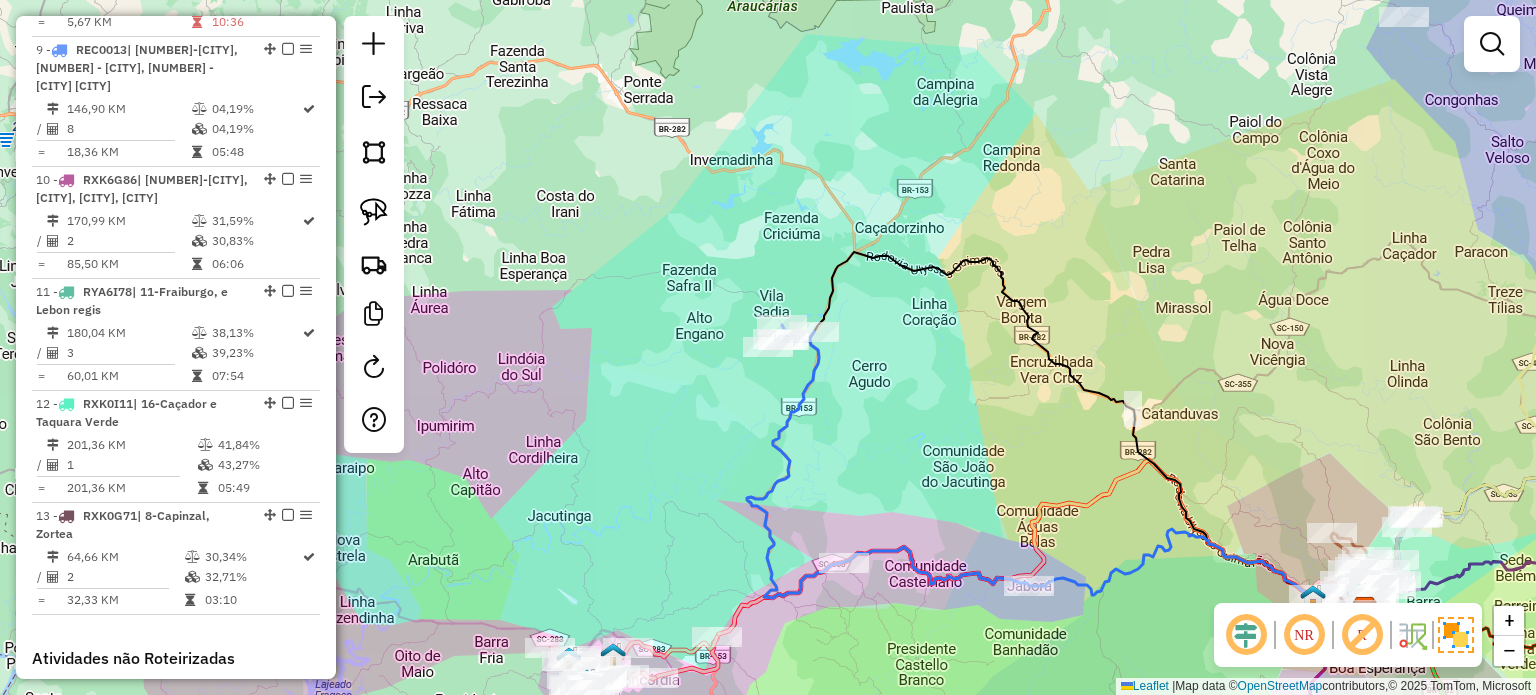 drag, startPoint x: 869, startPoint y: 463, endPoint x: 839, endPoint y: 406, distance: 64.412735 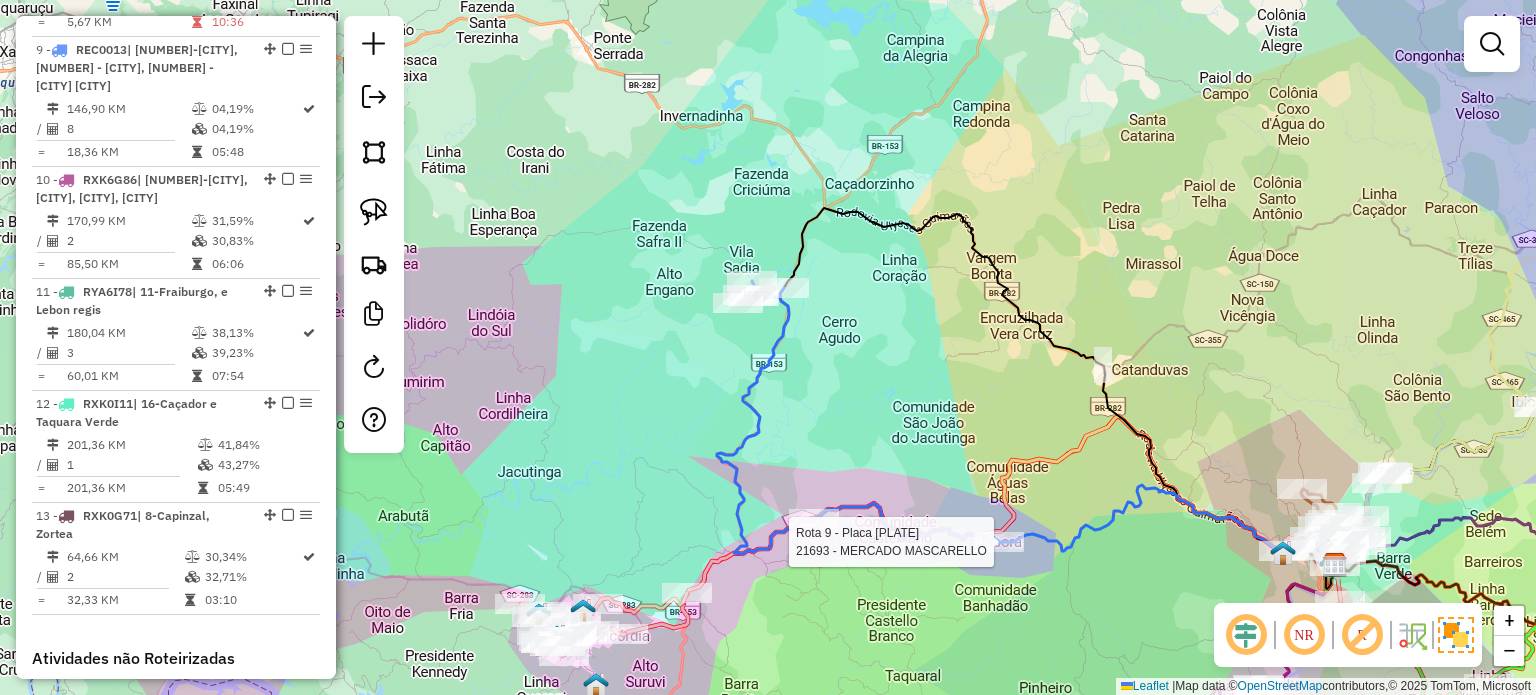 select on "*********" 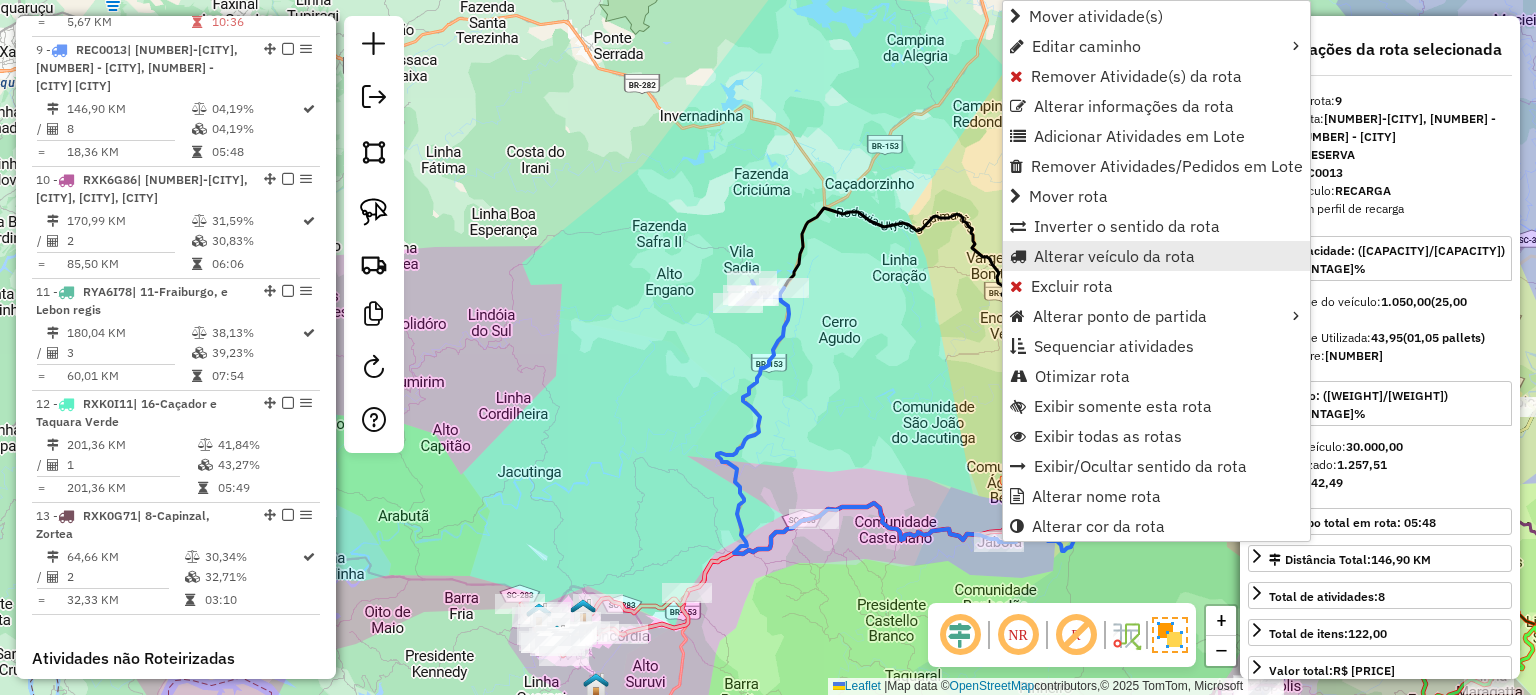 click on "Alterar veículo da rota" at bounding box center [1114, 256] 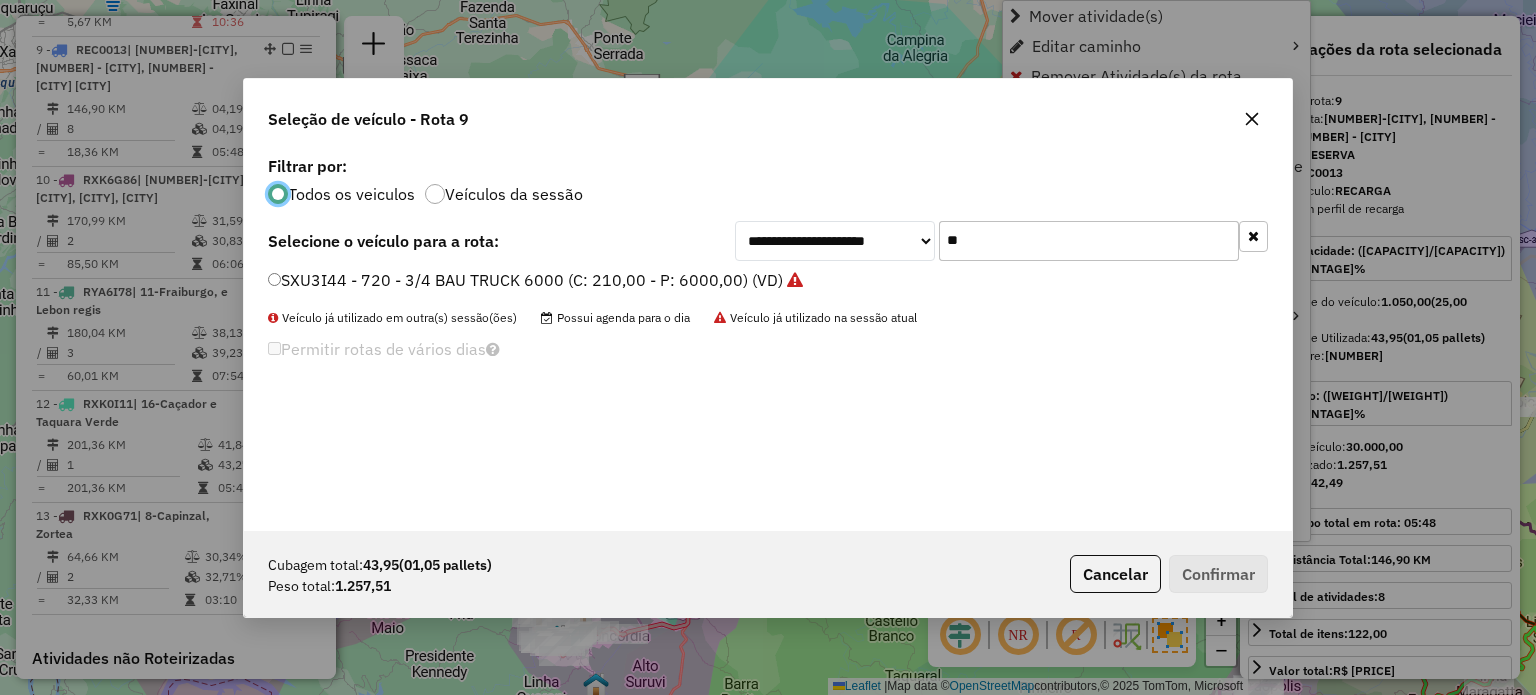 scroll, scrollTop: 10, scrollLeft: 6, axis: both 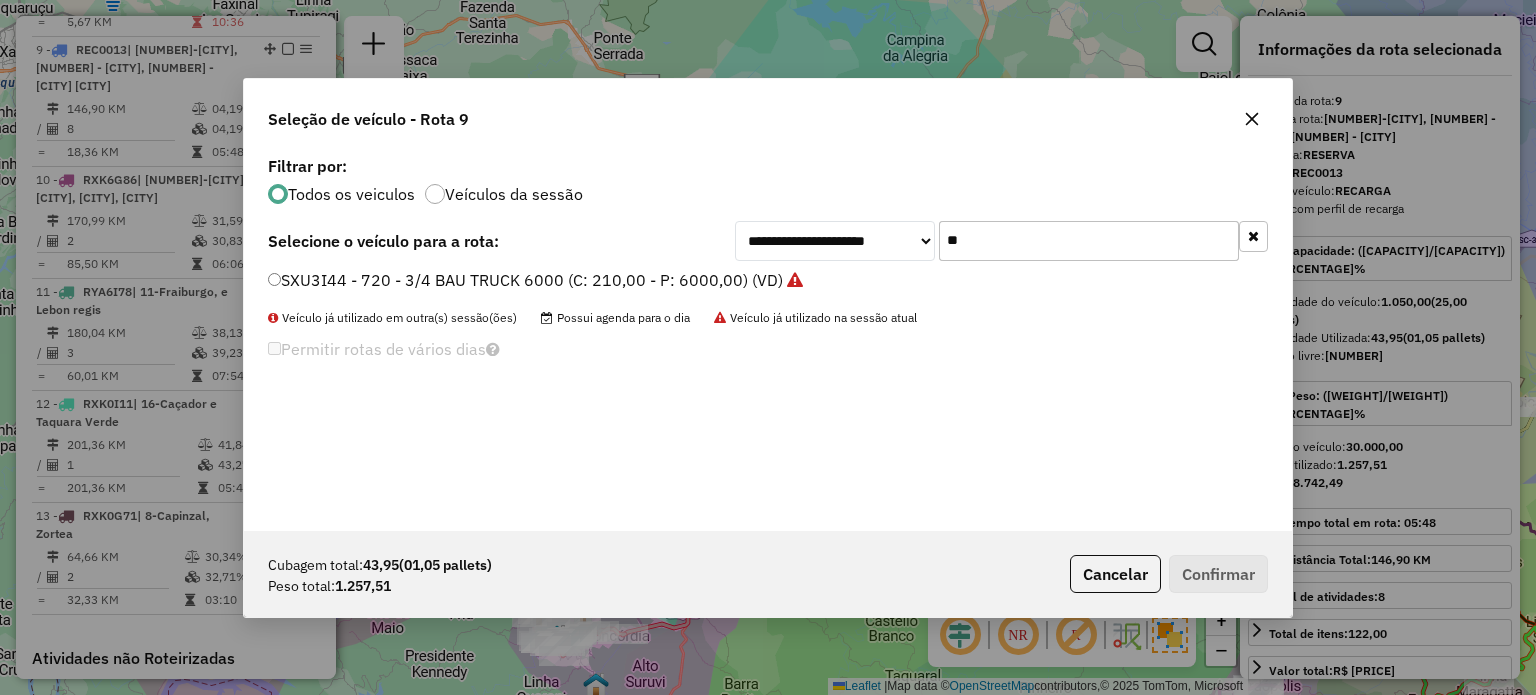 drag, startPoint x: 1001, startPoint y: 245, endPoint x: 836, endPoint y: 256, distance: 165.36626 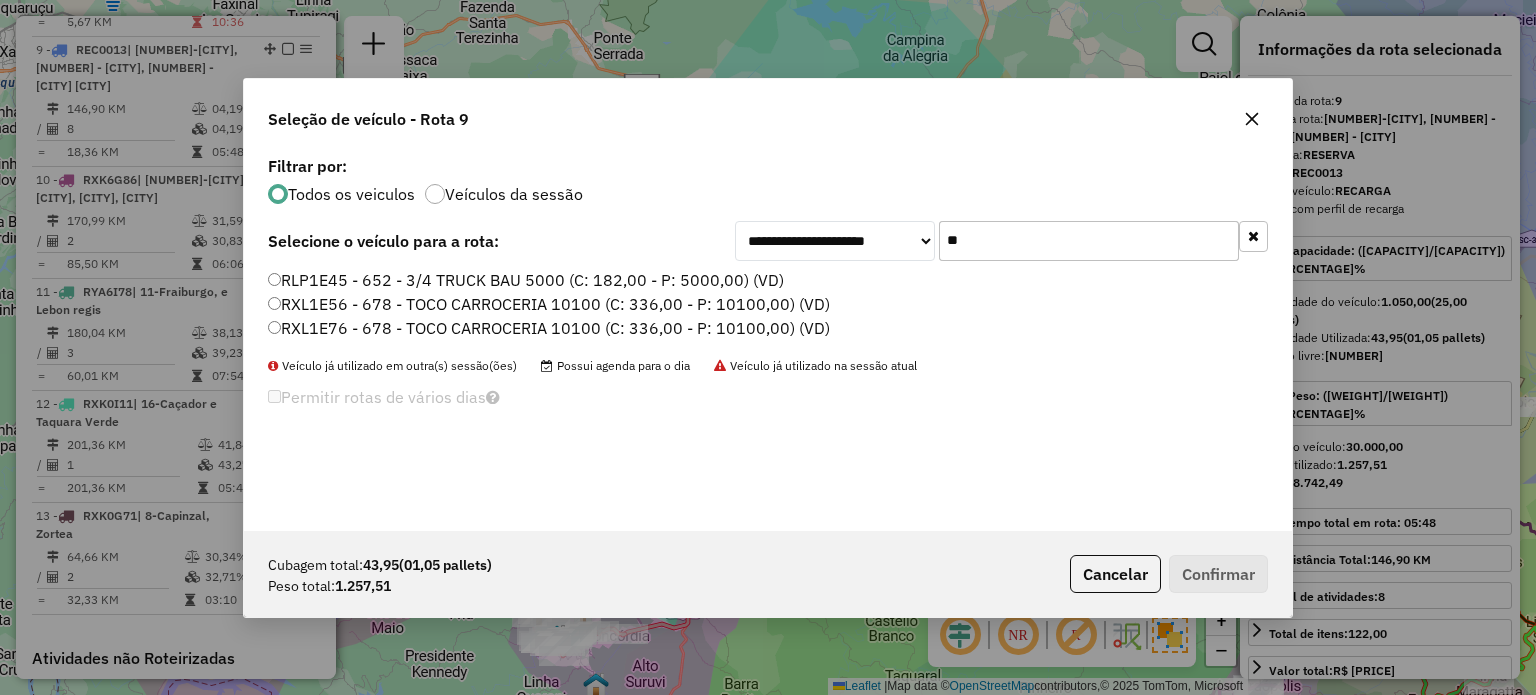 type on "**" 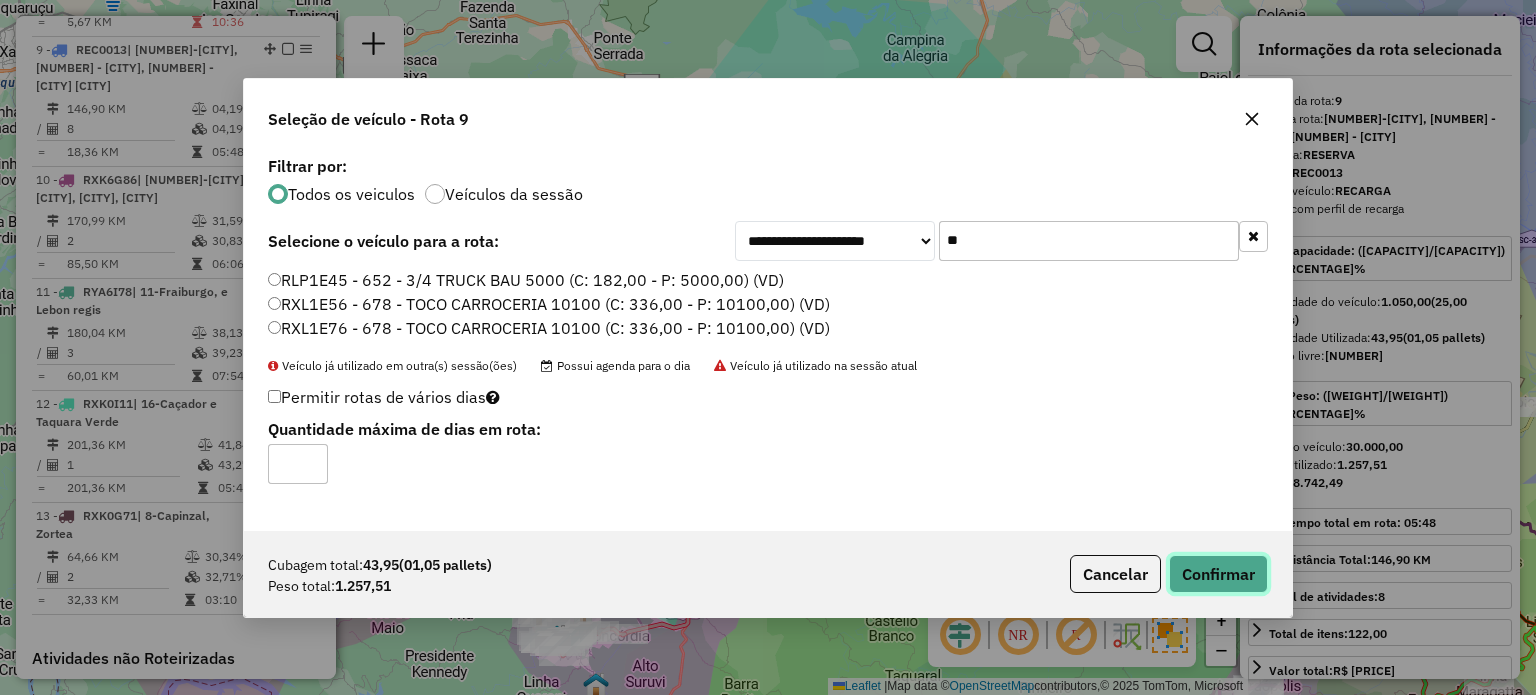 click on "Confirmar" 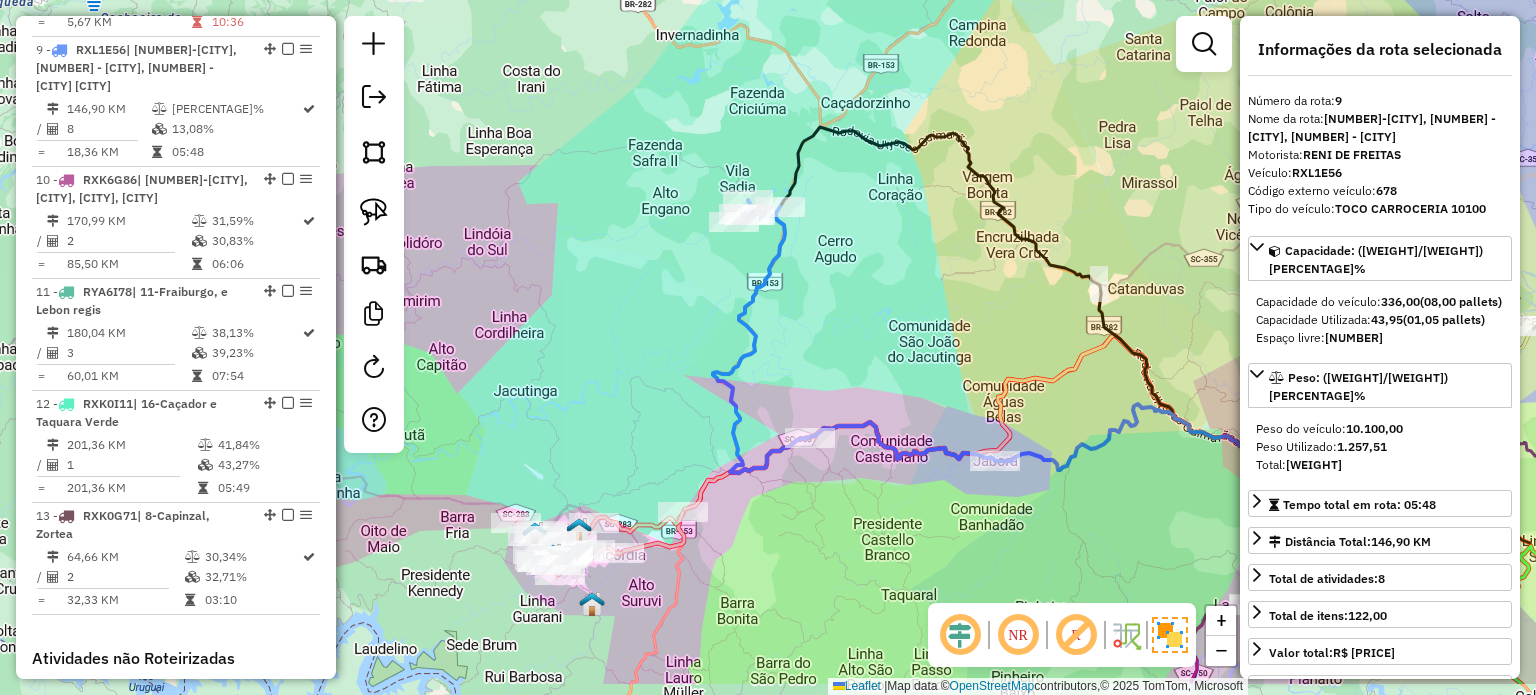 drag, startPoint x: 898, startPoint y: 468, endPoint x: 900, endPoint y: 231, distance: 237.00844 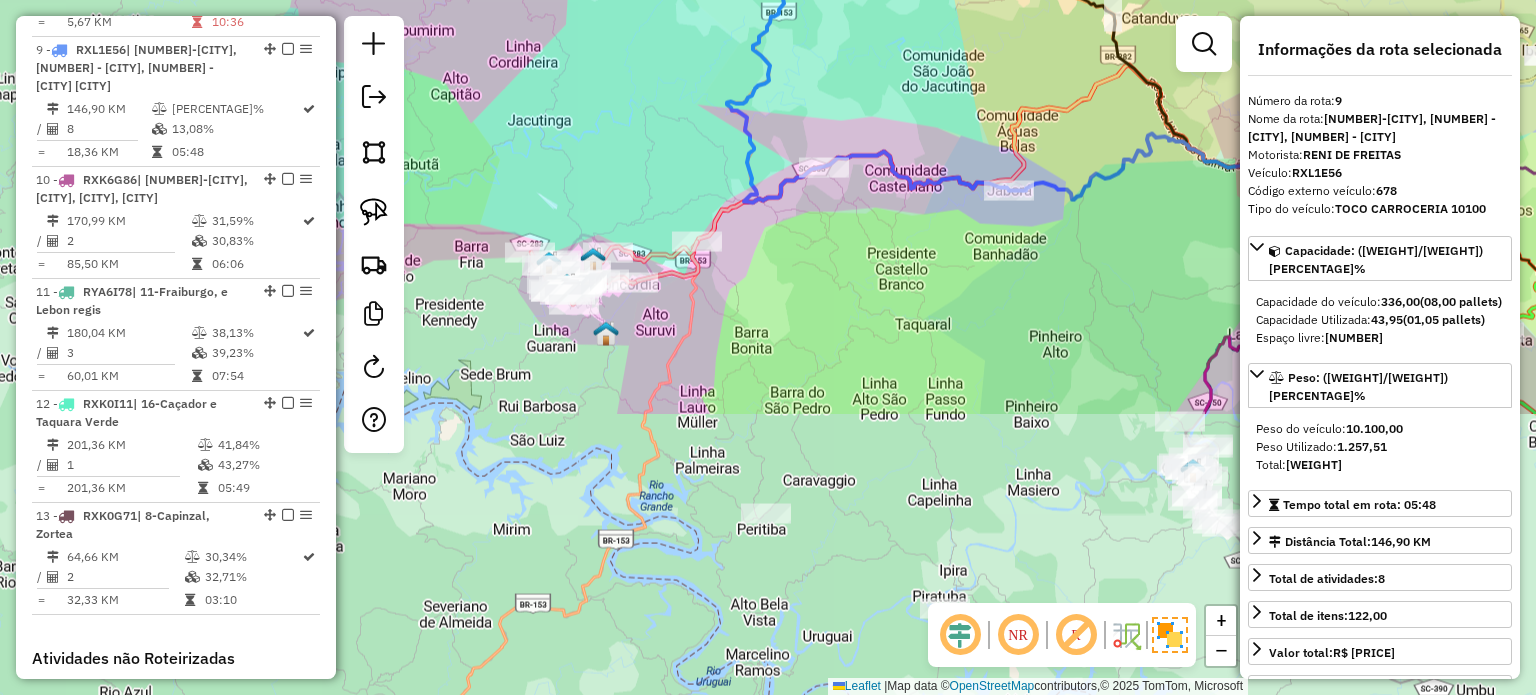 drag, startPoint x: 590, startPoint y: 387, endPoint x: 697, endPoint y: 482, distance: 143.08739 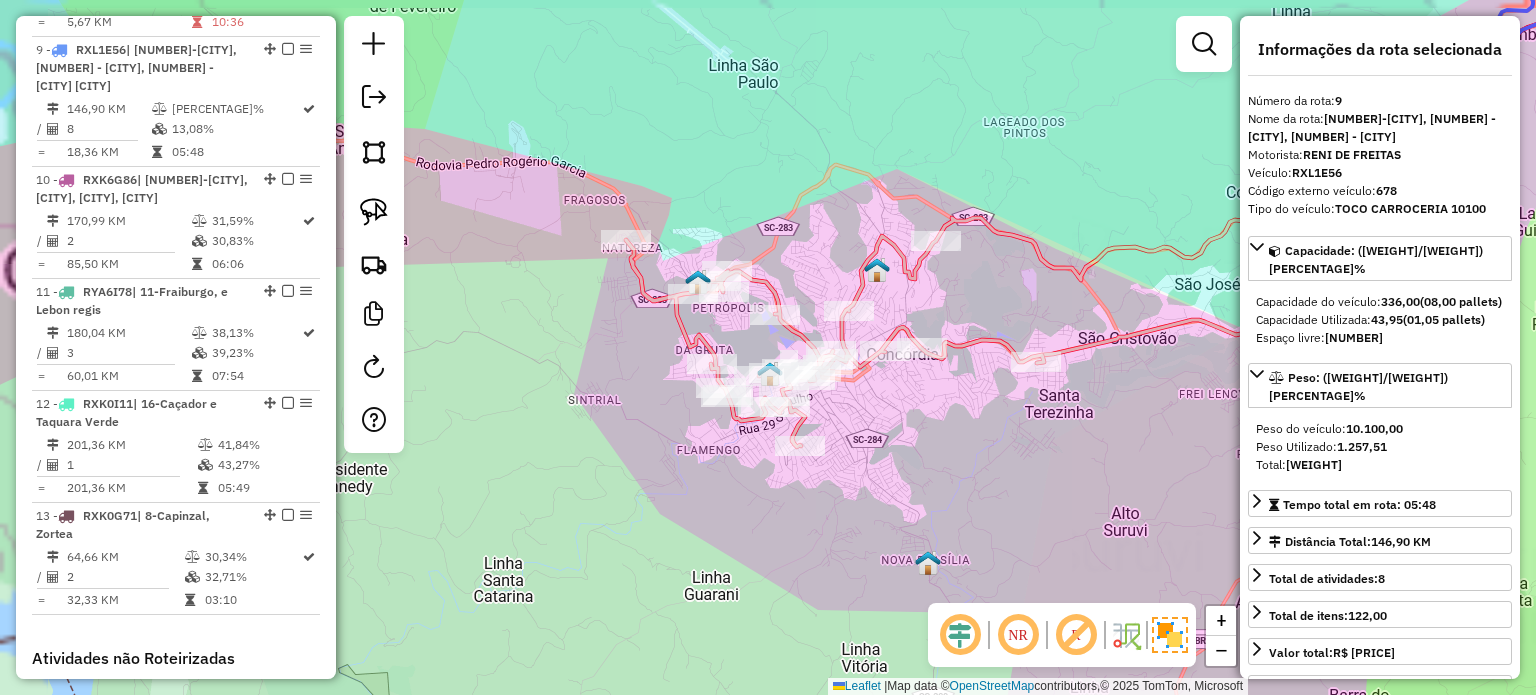 drag, startPoint x: 903, startPoint y: 467, endPoint x: 796, endPoint y: 518, distance: 118.5327 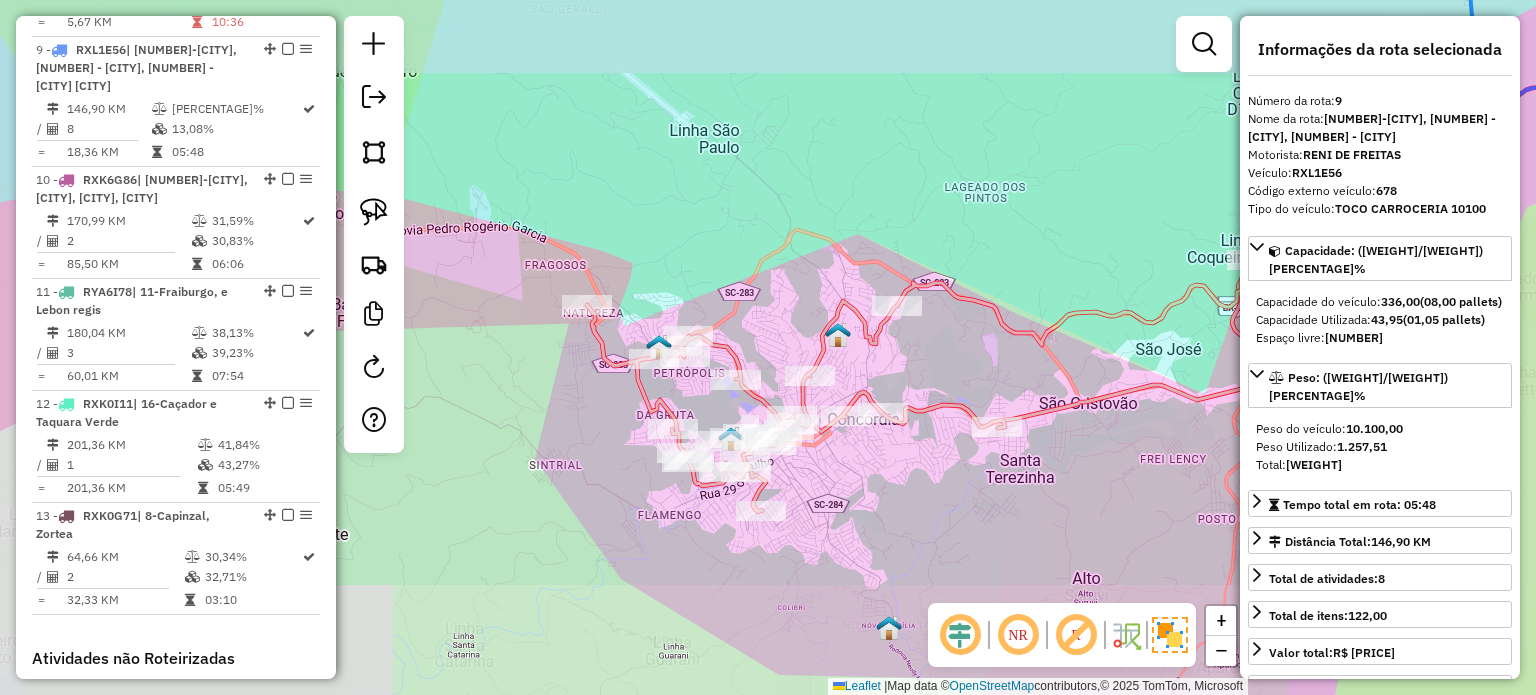 click on "Janela de atendimento Grade de atendimento Capacidade Transportadoras Veículos Cliente Pedidos  Rotas Selecione os dias de semana para filtrar as janelas de atendimento  Seg   Ter   Qua   Qui   Sex   Sáb   Dom  Informe o período da janela de atendimento: De: Até:  Filtrar exatamente a janela do cliente  Considerar janela de atendimento padrão  Selecione os dias de semana para filtrar as grades de atendimento  Seg   Ter   Qua   Qui   Sex   Sáb   Dom   Considerar clientes sem dia de atendimento cadastrado  Clientes fora do dia de atendimento selecionado Filtrar as atividades entre os valores definidos abaixo:  Peso mínimo:   Peso máximo:   Cubagem mínima:   Cubagem máxima:   De:   Até:  Filtrar as atividades entre o tempo de atendimento definido abaixo:  De:   Até:   Considerar capacidade total dos clientes não roteirizados Transportadora: Selecione um ou mais itens Tipo de veículo: Selecione um ou mais itens Veículo: Selecione um ou mais itens Motorista: Selecione um ou mais itens Nome: Rótulo:" 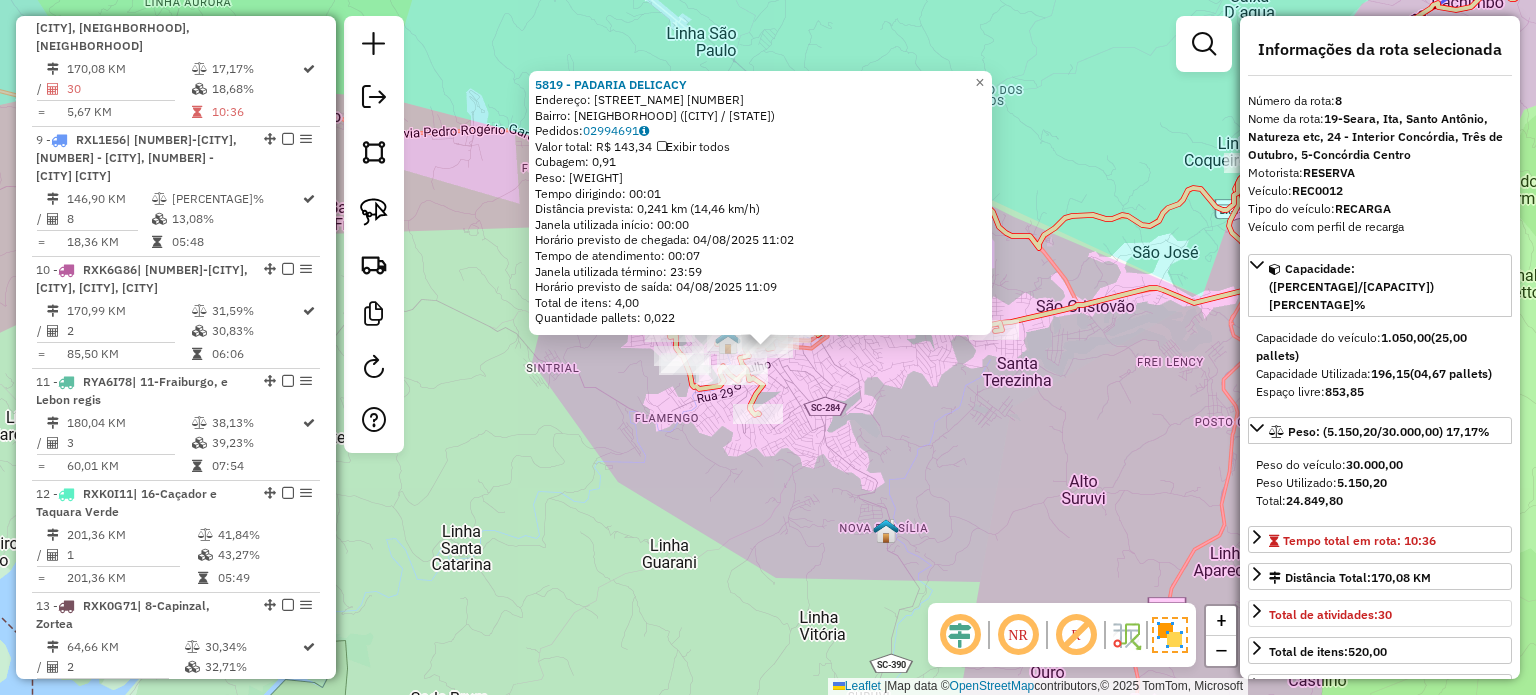scroll, scrollTop: 1580, scrollLeft: 0, axis: vertical 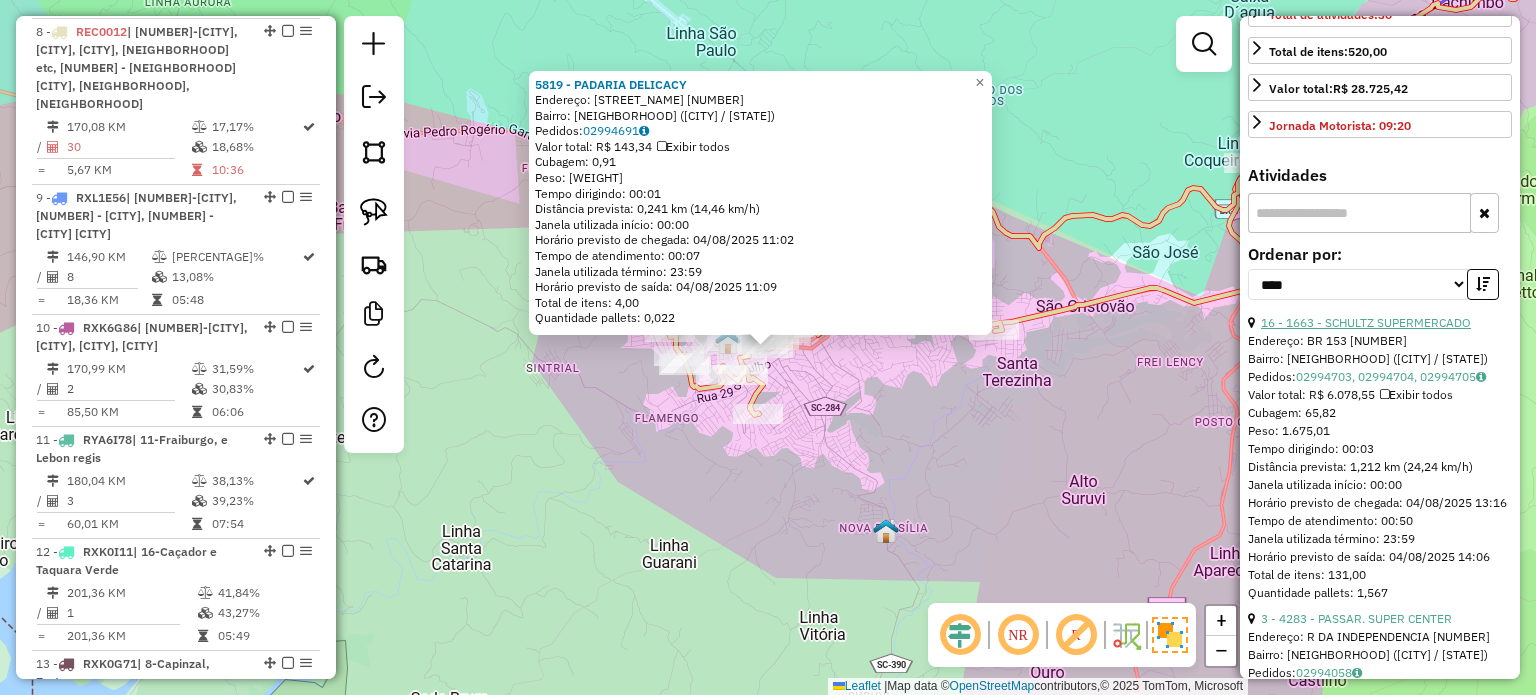 click on "16 - 1663 - SCHULTZ SUPERMERCADO" at bounding box center (1366, 322) 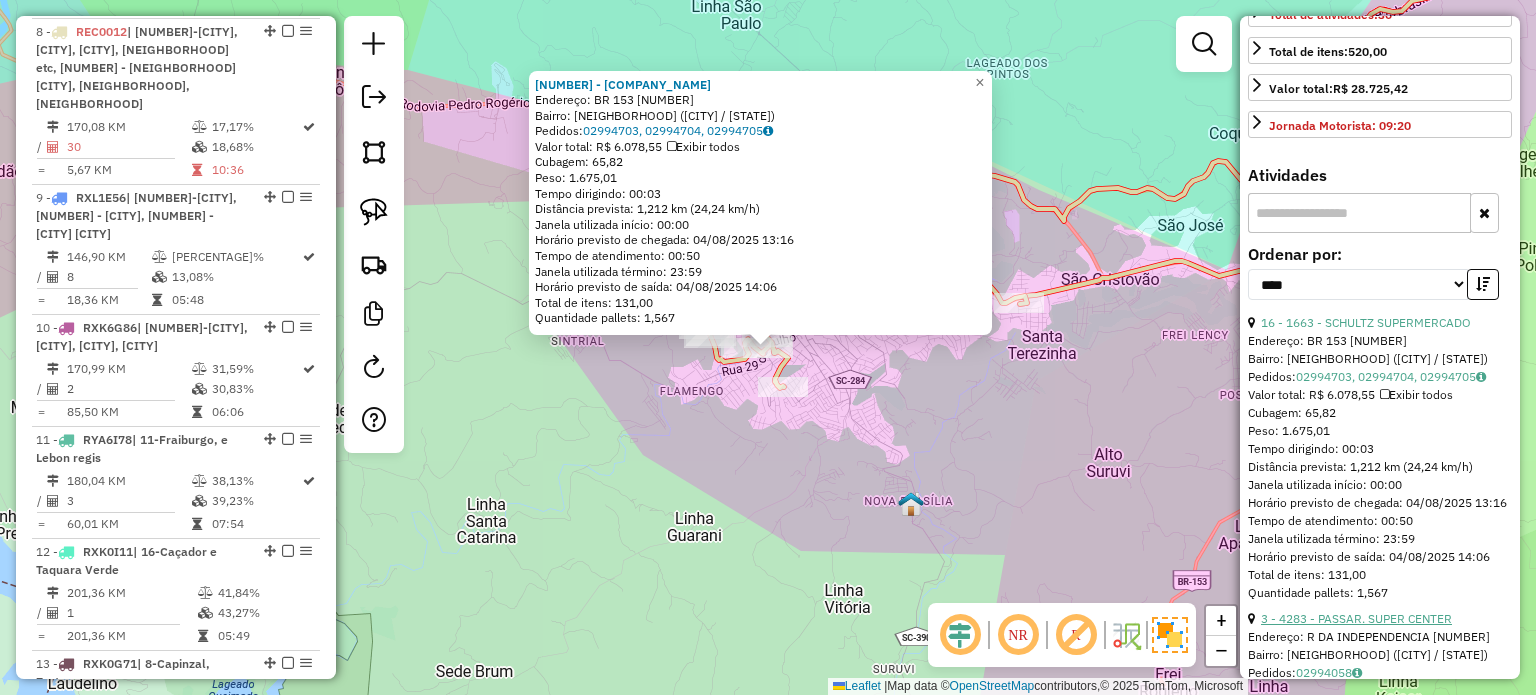 click on "3 - 4283 - PASSAR. SUPER CENTER" at bounding box center [1356, 618] 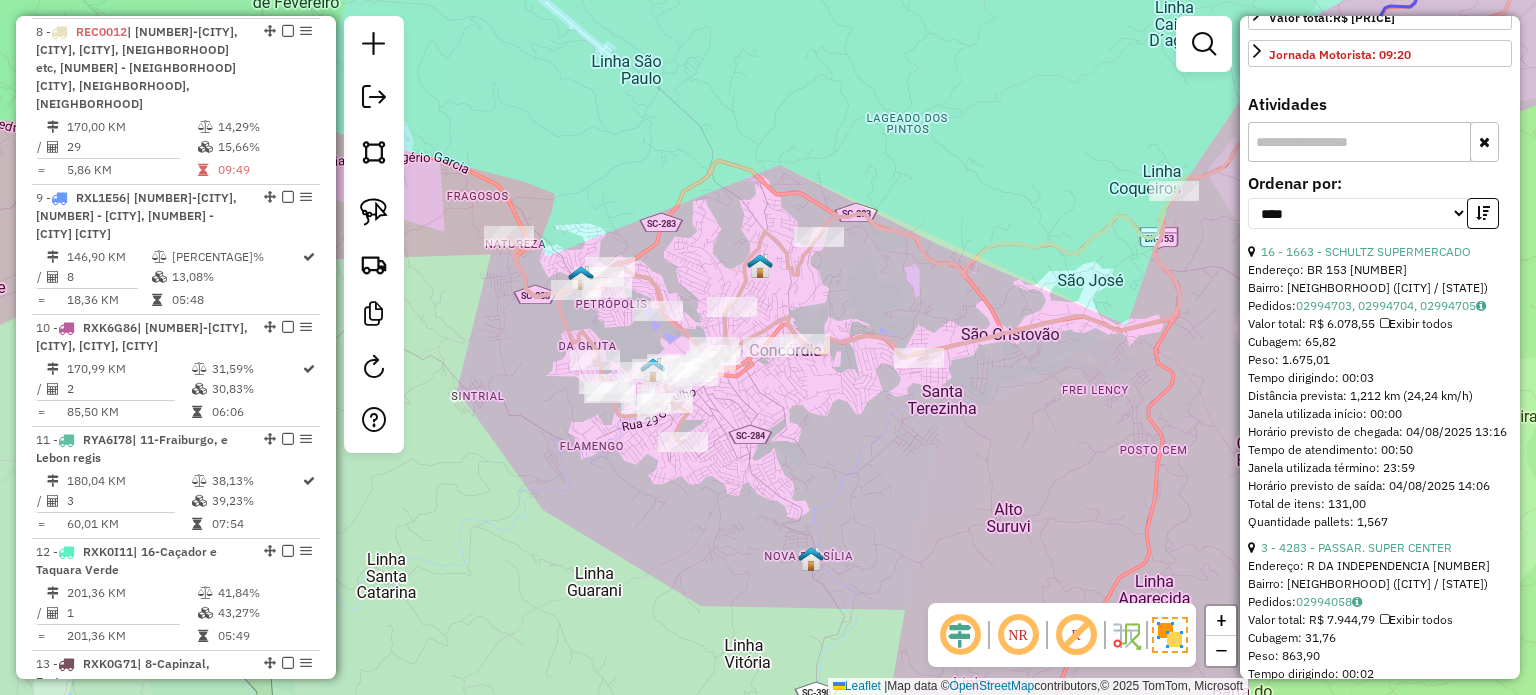 scroll, scrollTop: 700, scrollLeft: 0, axis: vertical 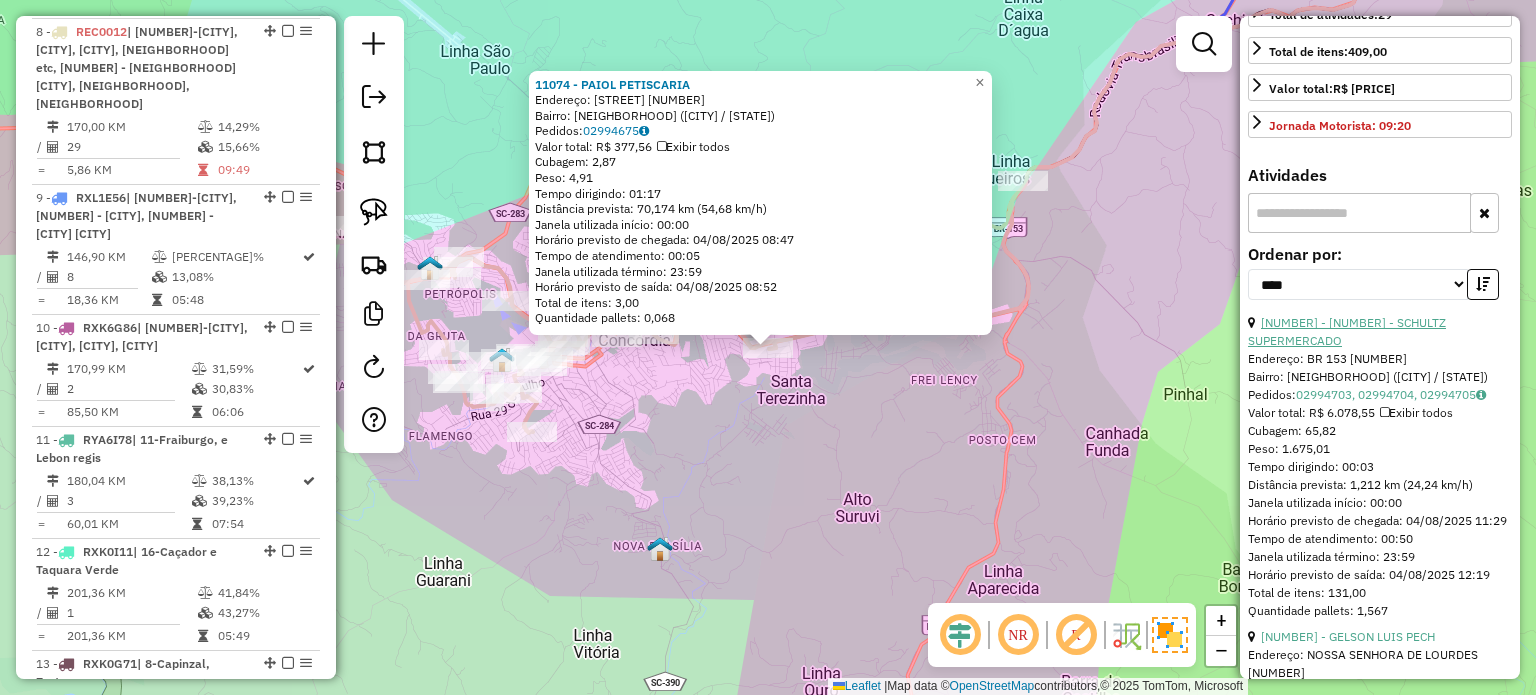 click on "[NUMBER] - [NUMBER] - SCHULTZ SUPERMERCADO" at bounding box center [1347, 331] 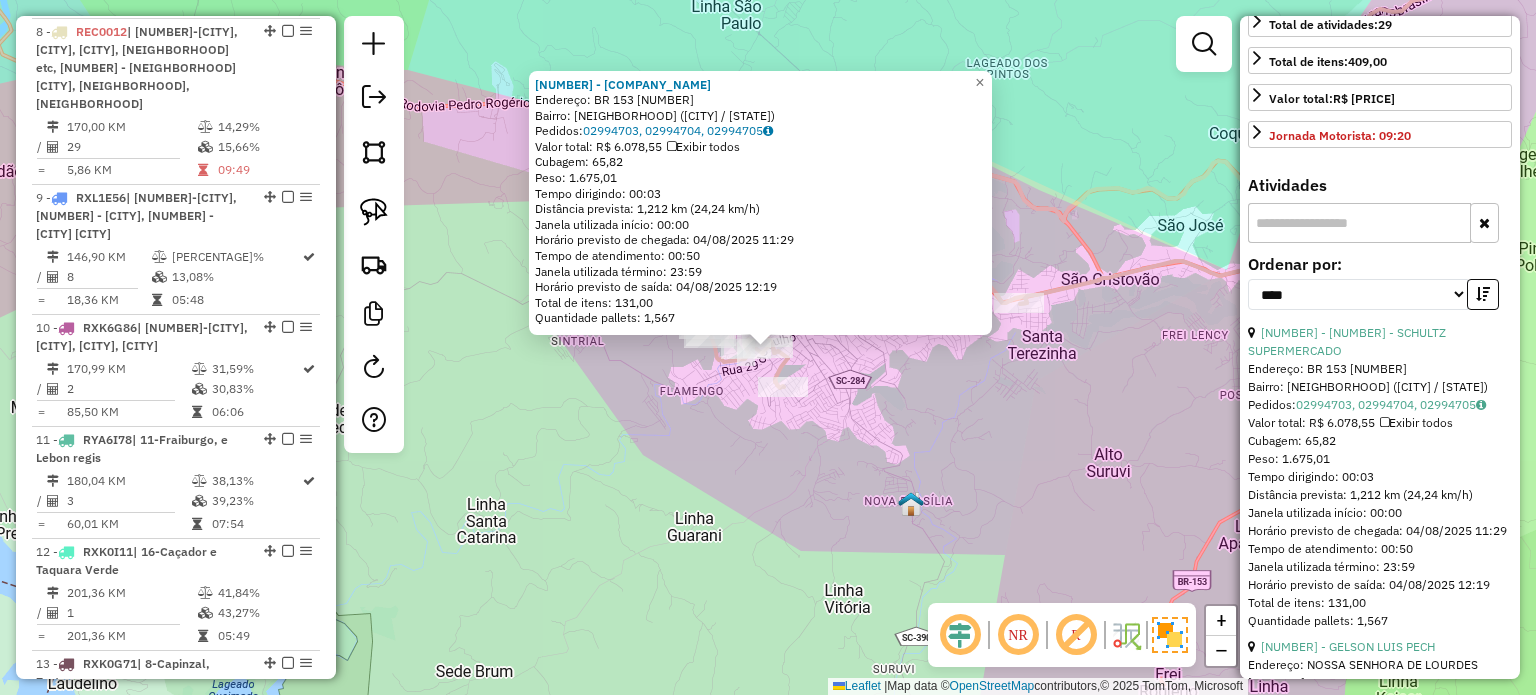 scroll, scrollTop: 500, scrollLeft: 0, axis: vertical 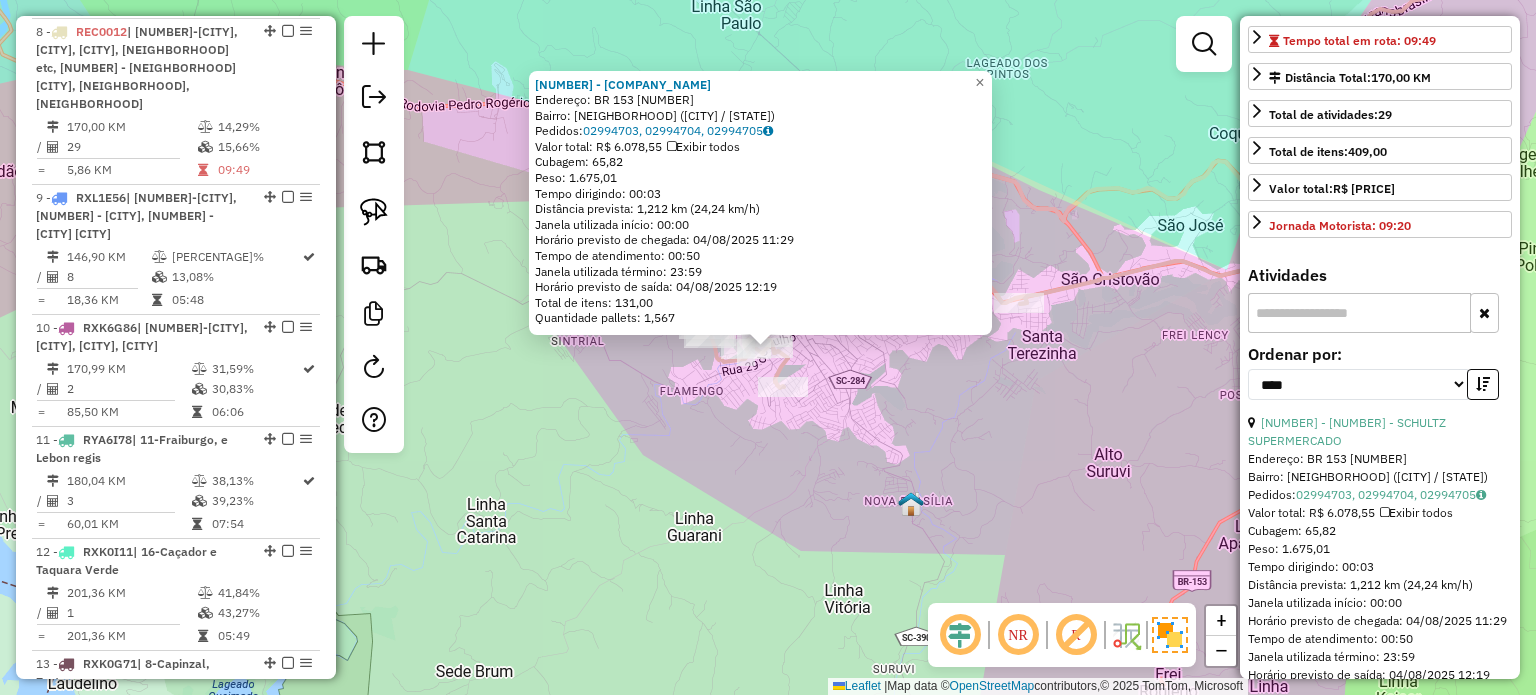click on "[NUMBER] - SCHULTZ SUPERMERCADO  Endereço:  BR [NUMBER] [NUMBER]   Bairro: [NEIGHBORHOOD] ([CITY] / [STATE])   Pedidos:  [NUMBER], [NUMBER], [NUMBER]   Valor total: R$ [AMOUNT]   Exibir todos   Cubagem: [CUBAGE]  Peso: [WEIGHT]  Tempo dirigindo: [TIME]   Distância prevista: [DISTANCE] km ([SPEED] km/h)   Janela utilizada início: [TIME]   Horário previsto de chegada: [DATE] [TIME]   Tempo de atendimento: [TIME]   Janela utilizada término: [TIME]   Horário previsto de saída: [DATE] [TIME]   Total de itens: [ITEMS]   Quantidade pallets: [PALLETS]  × Janela de atendimento Grade de atendimento Capacidade Transportadoras Veículos Cliente Pedidos  Rotas Selecione os dias de semana para filtrar as janelas de atendimento  Seg   Ter   Qua   Qui   Sex   Sáb   Dom  Informe o período da janela de atendimento: De: Até:  Filtrar exatamente a janela do cliente  Considerar janela de atendimento padrão  Selecione os dias de semana para filtrar as grades de atendimento  Seg   Ter   Qua   Qui   Sex   Sáb   Dom   Peso mínimo:   De:   De:" 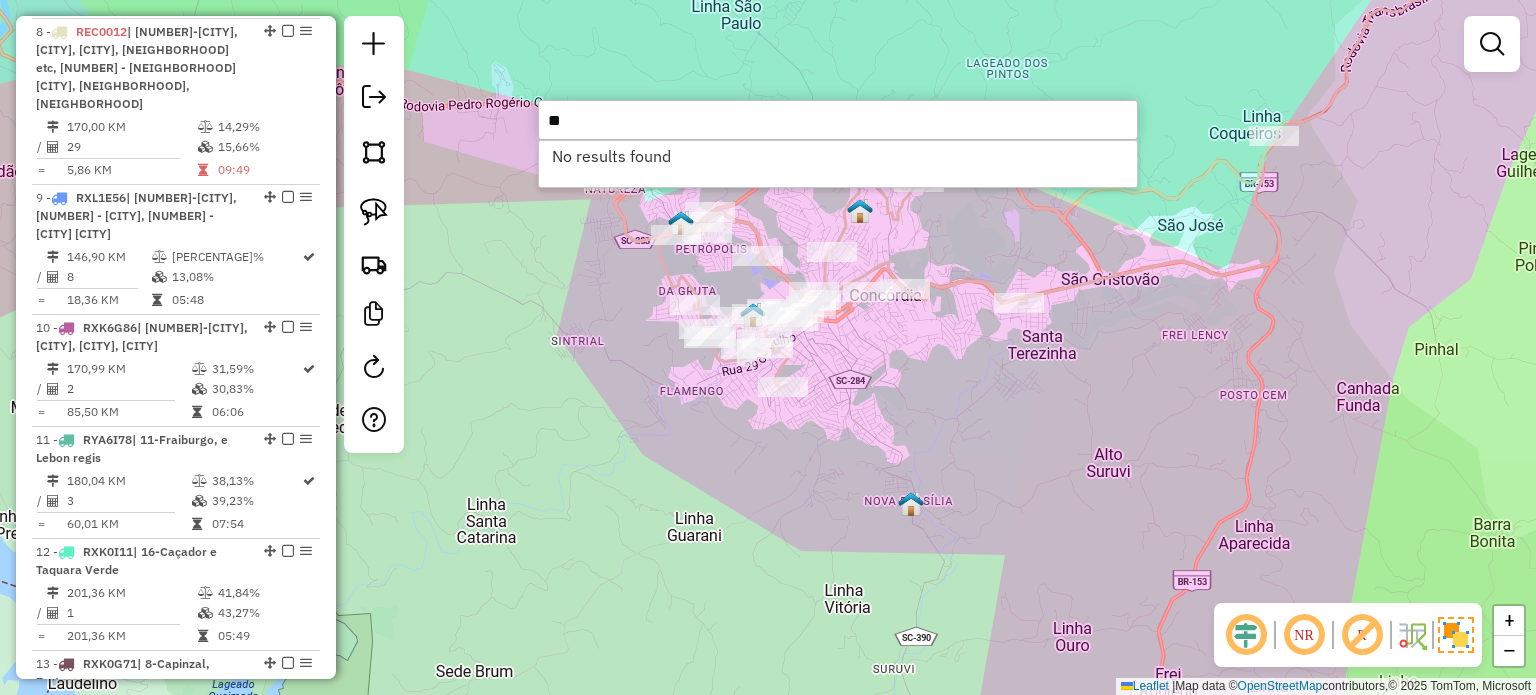 type on "*" 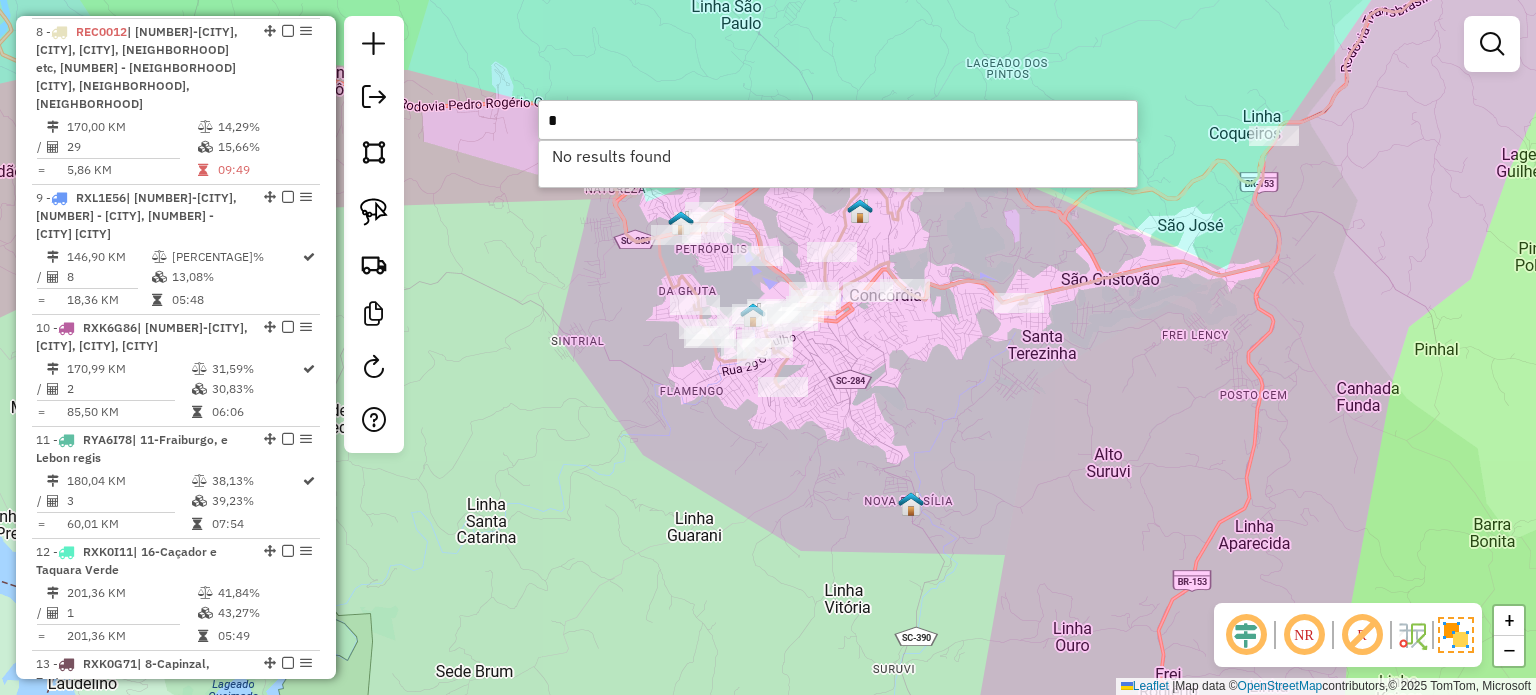 type 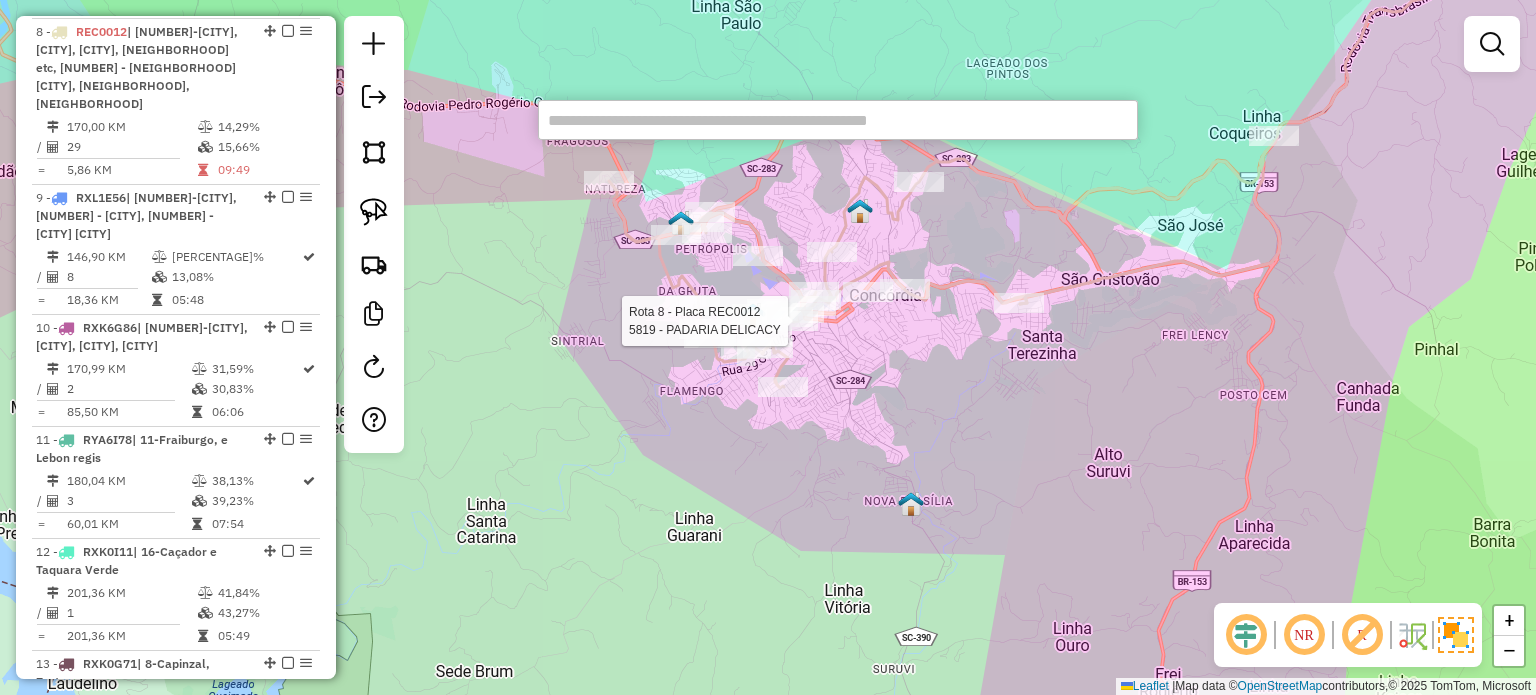 select on "*********" 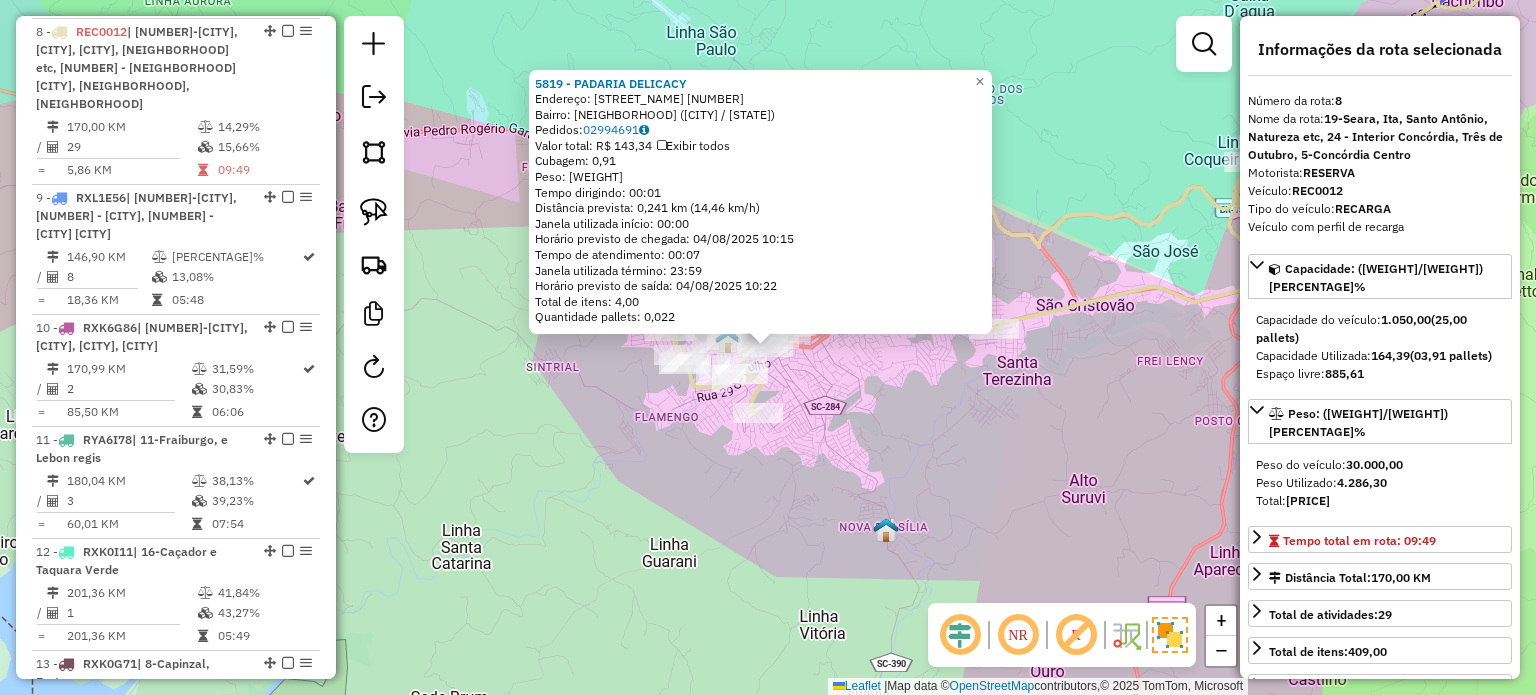 click on "5819 - PADARIA DELICACY Endereço: MARECHAL DEODORO 1546 Bairro: CENTRO ([CITY] / [STATE]) Pedidos: 02994691 Valor total: R$ 143,34 Exibir todos Cubagem: 0,91 Peso: 25,04 Tempo dirigindo: 00:01 Distância prevista: 0,241 km (14,46 km/h) Janela utilizada início: 00:00 Horário previsto de chegada: 04/08/2025 10:15 Tempo de atendimento: 00:07 Janela utilizada término: 23:59 Horário previsto de saída: 04/08/2025 10:22 Total de itens: 4,00 Quantidade pallets: 0,022 × Janela de atendimento Grade de atendimento Capacidade Transportadoras Veículos Cliente Pedidos Rotas Selecione os dias de semana para filtrar as janelas de atendimento Seg Ter Qua Qui Sex Sáb Dom Informe o período da janela de atendimento: De: Até: Filtrar exatamente a janela do cliente Considerar janela de atendimento padrão Selecione os dias de semana para filtrar as grades de atendimento Seg Ter Qua Qui Sex Sáb Dom Considerar clientes sem dia de atendimento cadastrado De:" 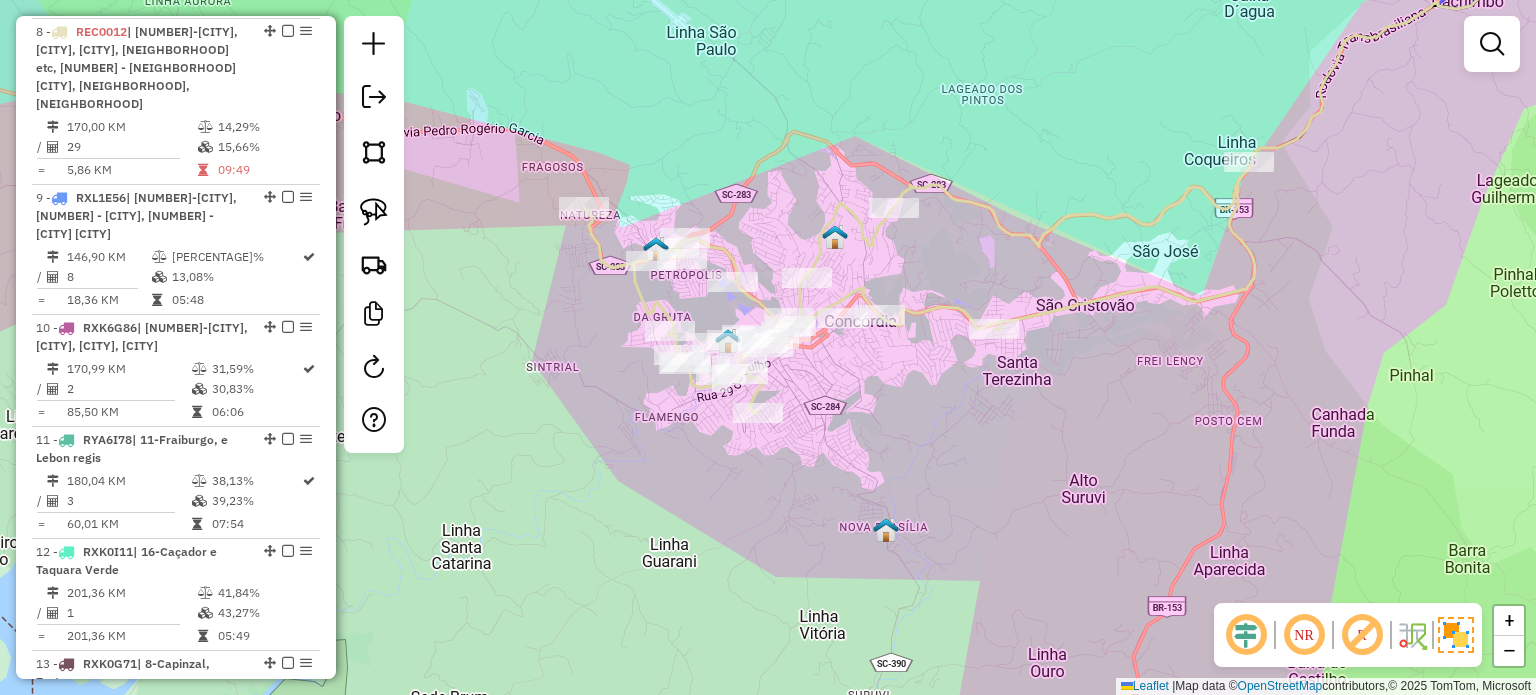 click on "Janela de atendimento Grade de atendimento Capacidade Transportadoras Veículos Cliente Pedidos  Rotas Selecione os dias de semana para filtrar as janelas de atendimento  Seg   Ter   Qua   Qui   Sex   Sáb   Dom  Informe o período da janela de atendimento: De: Até:  Filtrar exatamente a janela do cliente  Considerar janela de atendimento padrão  Selecione os dias de semana para filtrar as grades de atendimento  Seg   Ter   Qua   Qui   Sex   Sáb   Dom   Considerar clientes sem dia de atendimento cadastrado  Clientes fora do dia de atendimento selecionado Filtrar as atividades entre os valores definidos abaixo:  Peso mínimo:   Peso máximo:   Cubagem mínima:   Cubagem máxima:   De:   Até:  Filtrar as atividades entre o tempo de atendimento definido abaixo:  De:   Até:   Considerar capacidade total dos clientes não roteirizados Transportadora: Selecione um ou mais itens Tipo de veículo: Selecione um ou mais itens Veículo: Selecione um ou mais itens Motorista: Selecione um ou mais itens Nome: Rótulo:" 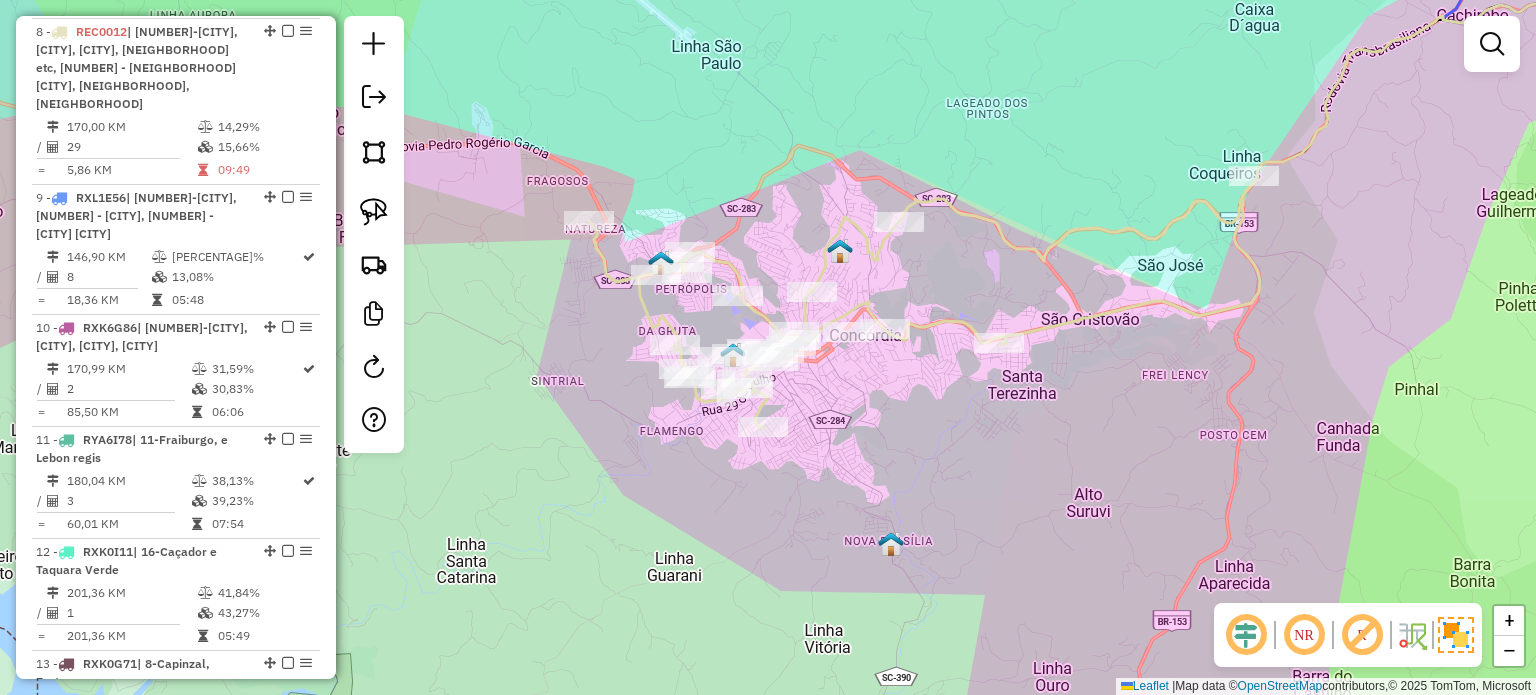 drag, startPoint x: 987, startPoint y: 401, endPoint x: 989, endPoint y: 437, distance: 36.05551 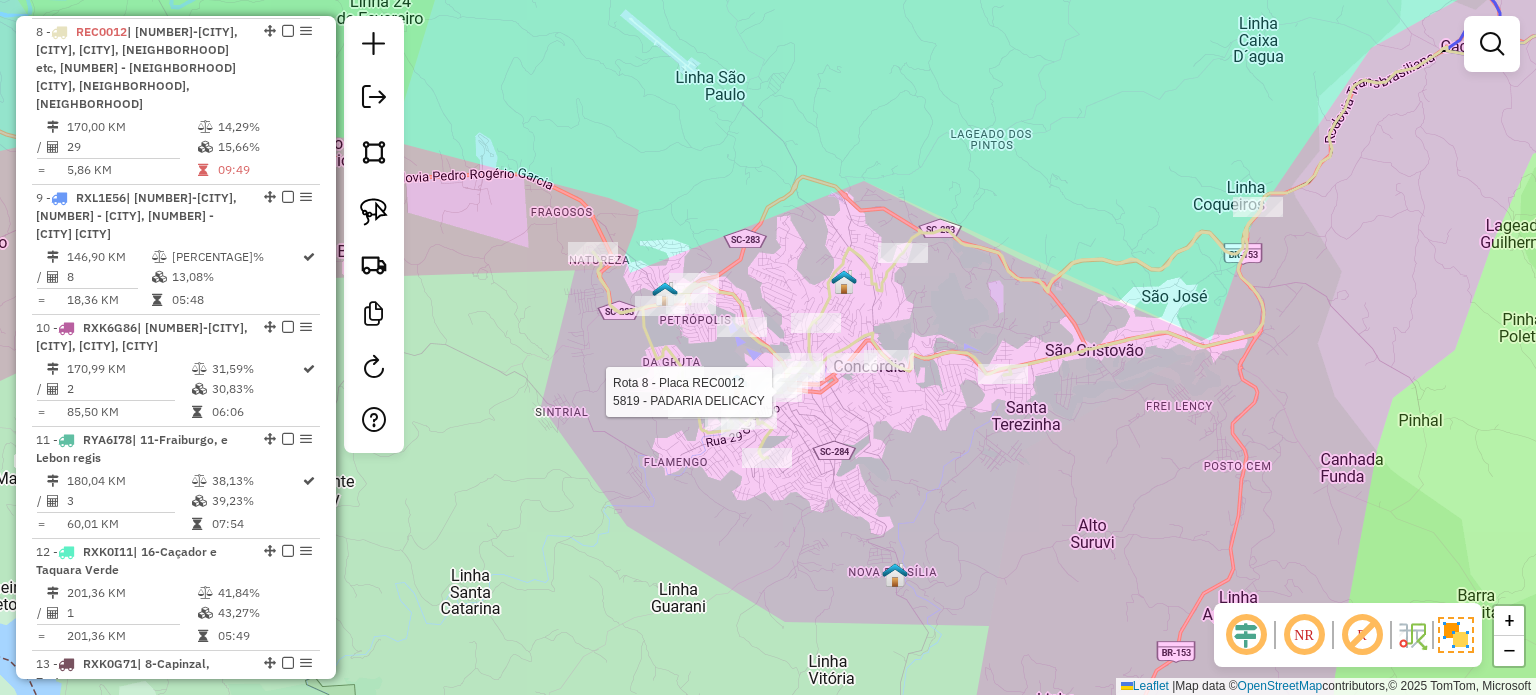 select on "*********" 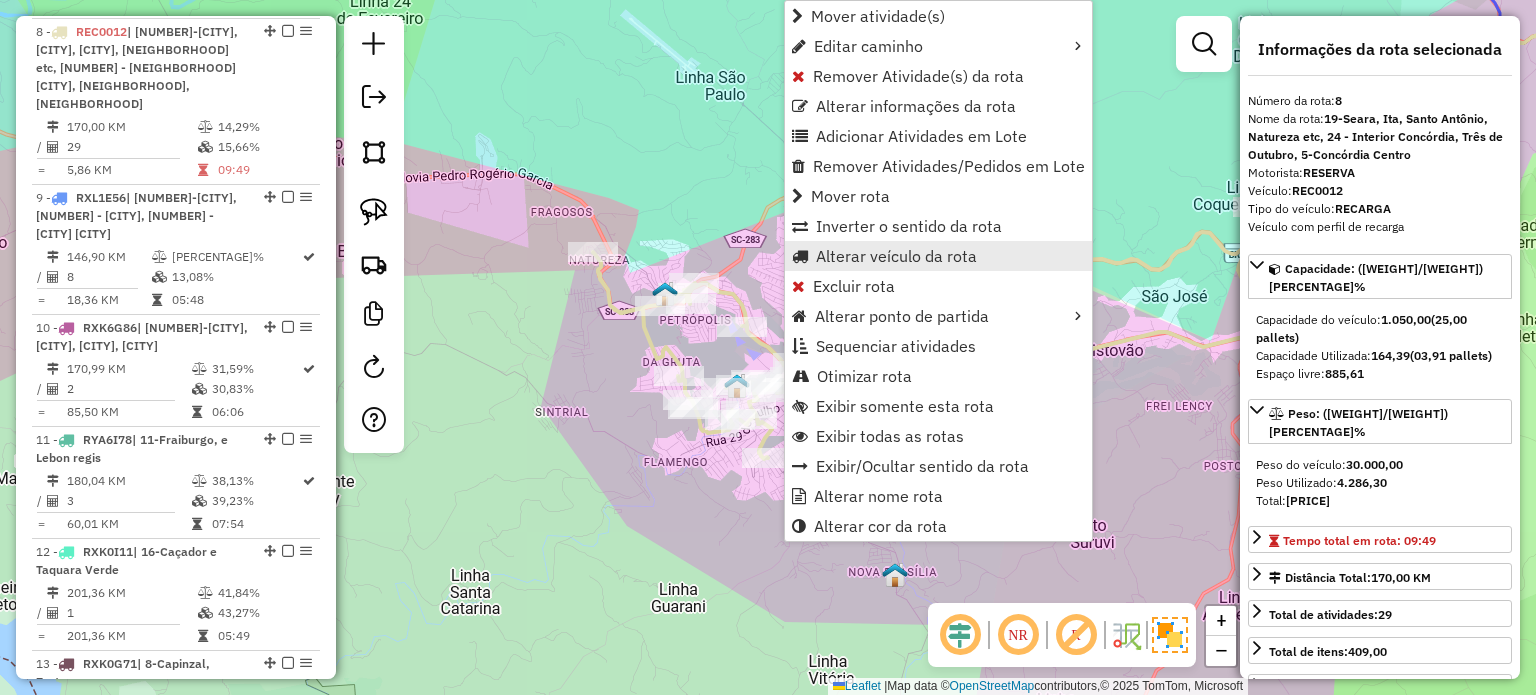 click on "Alterar veículo da rota" at bounding box center (896, 256) 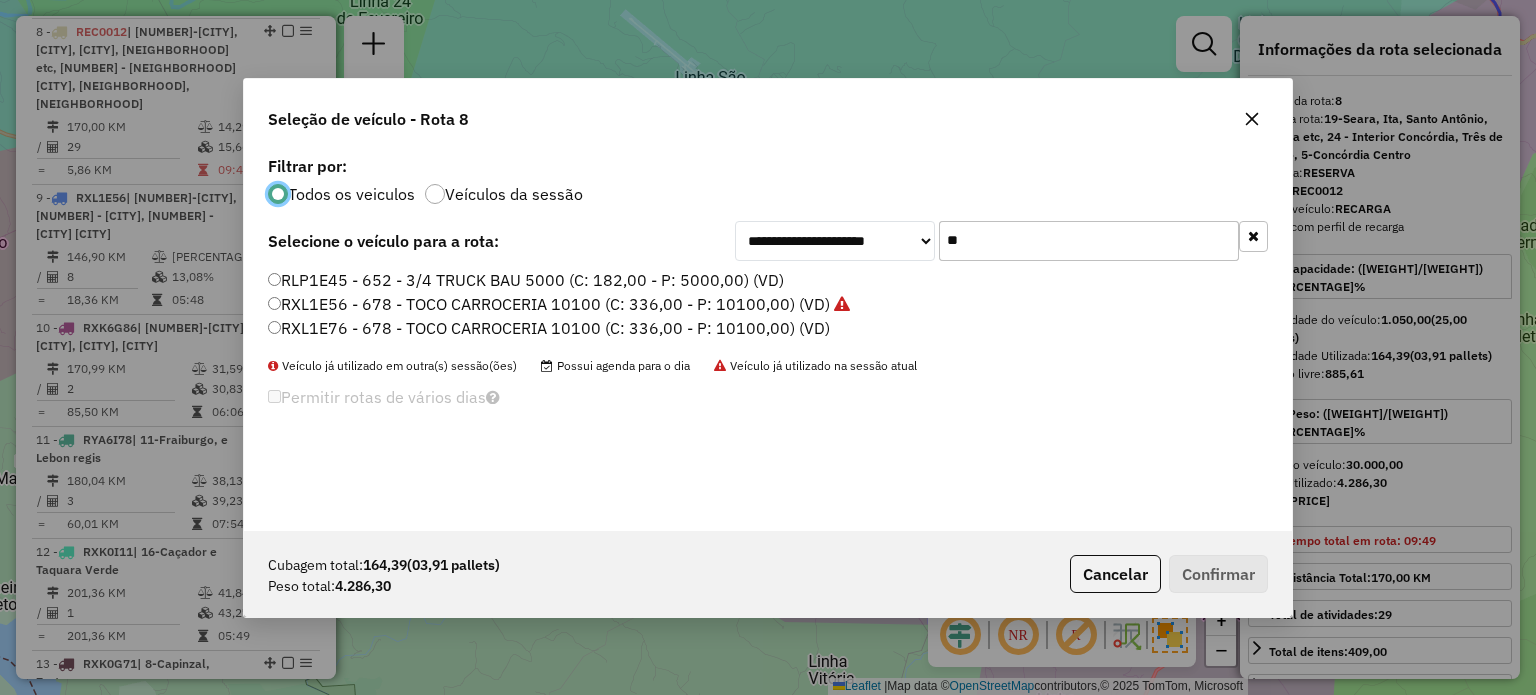 scroll, scrollTop: 10, scrollLeft: 6, axis: both 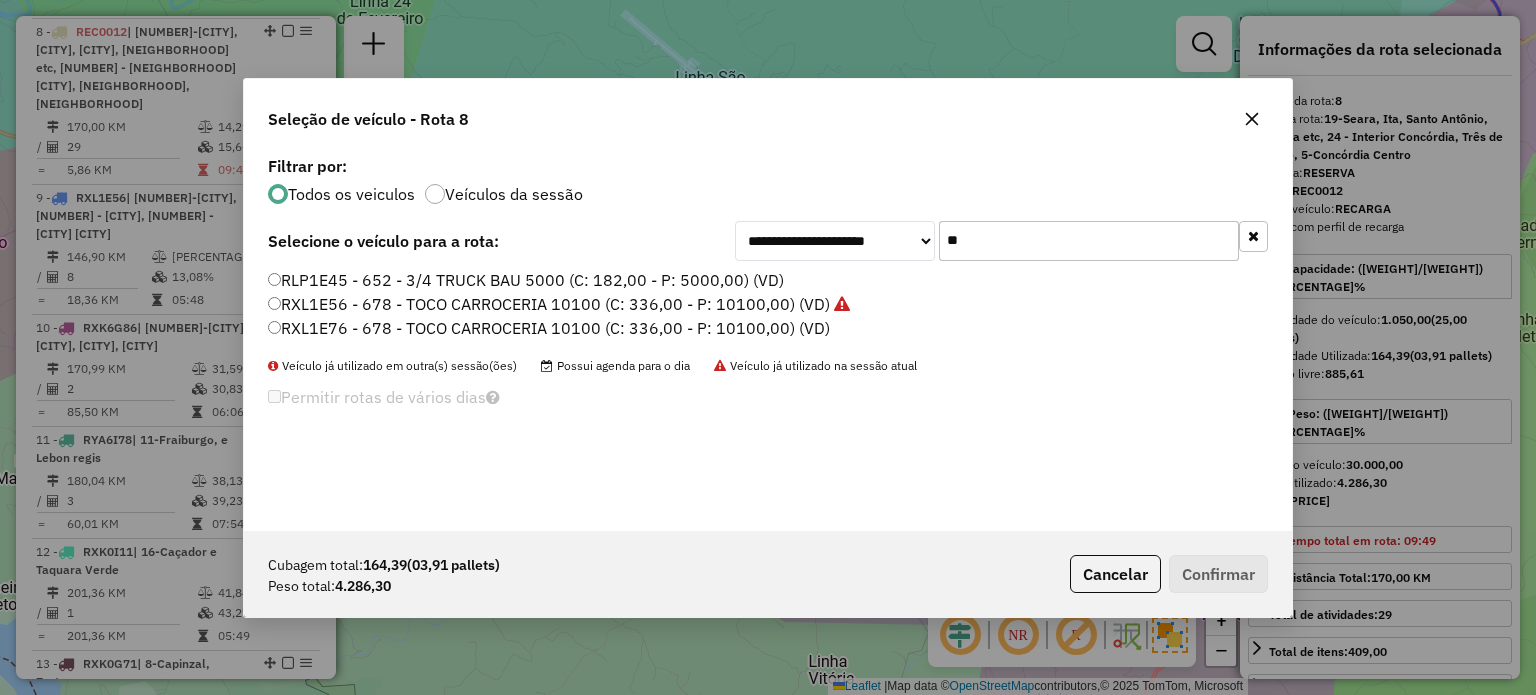 drag, startPoint x: 880, startPoint y: 263, endPoint x: 867, endPoint y: 257, distance: 14.3178215 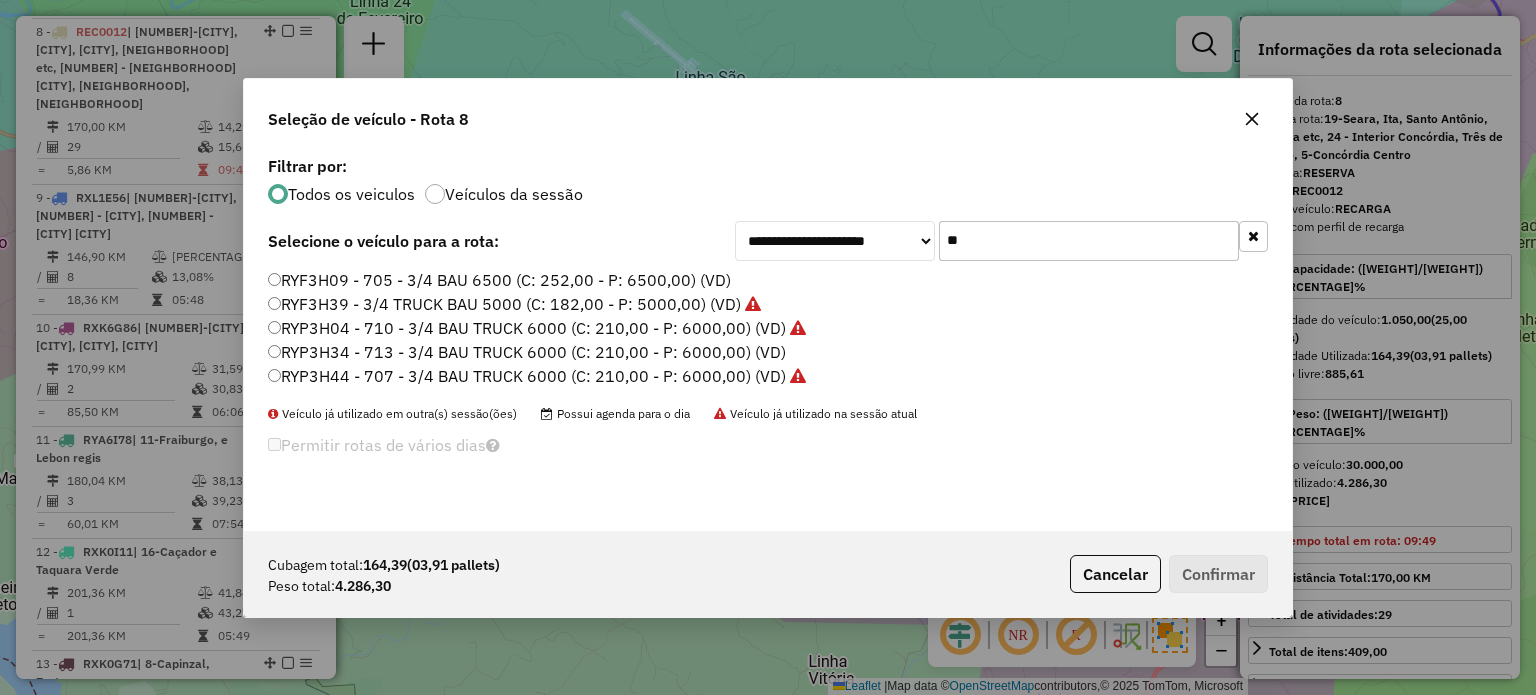type on "**" 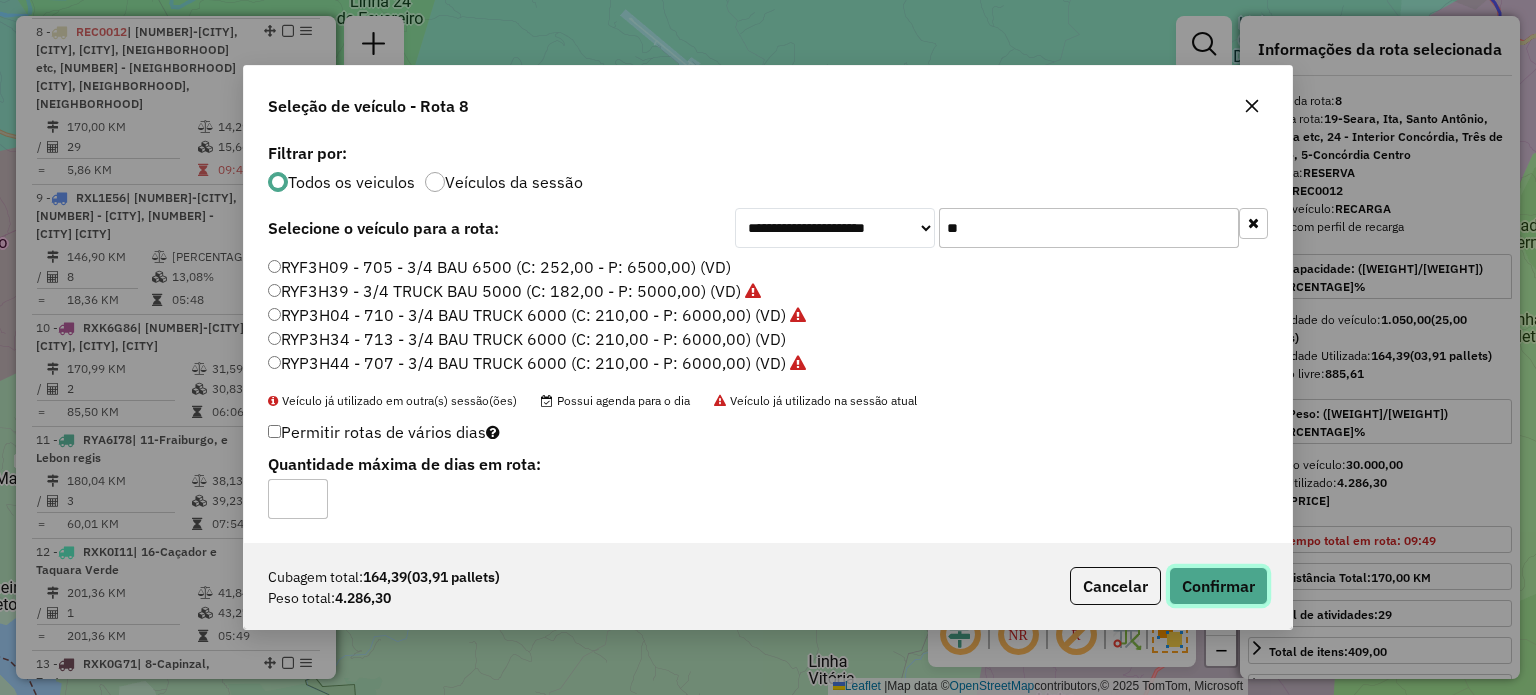 click on "Confirmar" 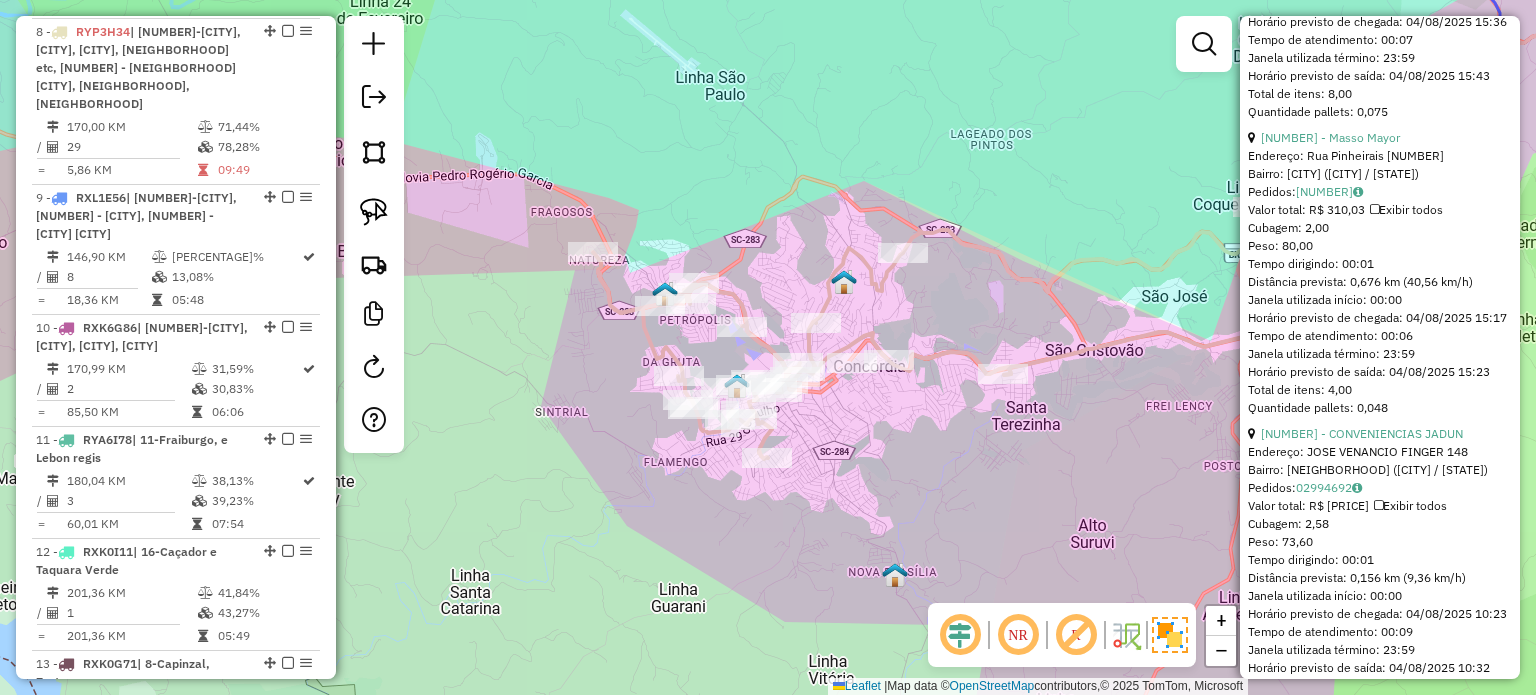 scroll, scrollTop: 5100, scrollLeft: 0, axis: vertical 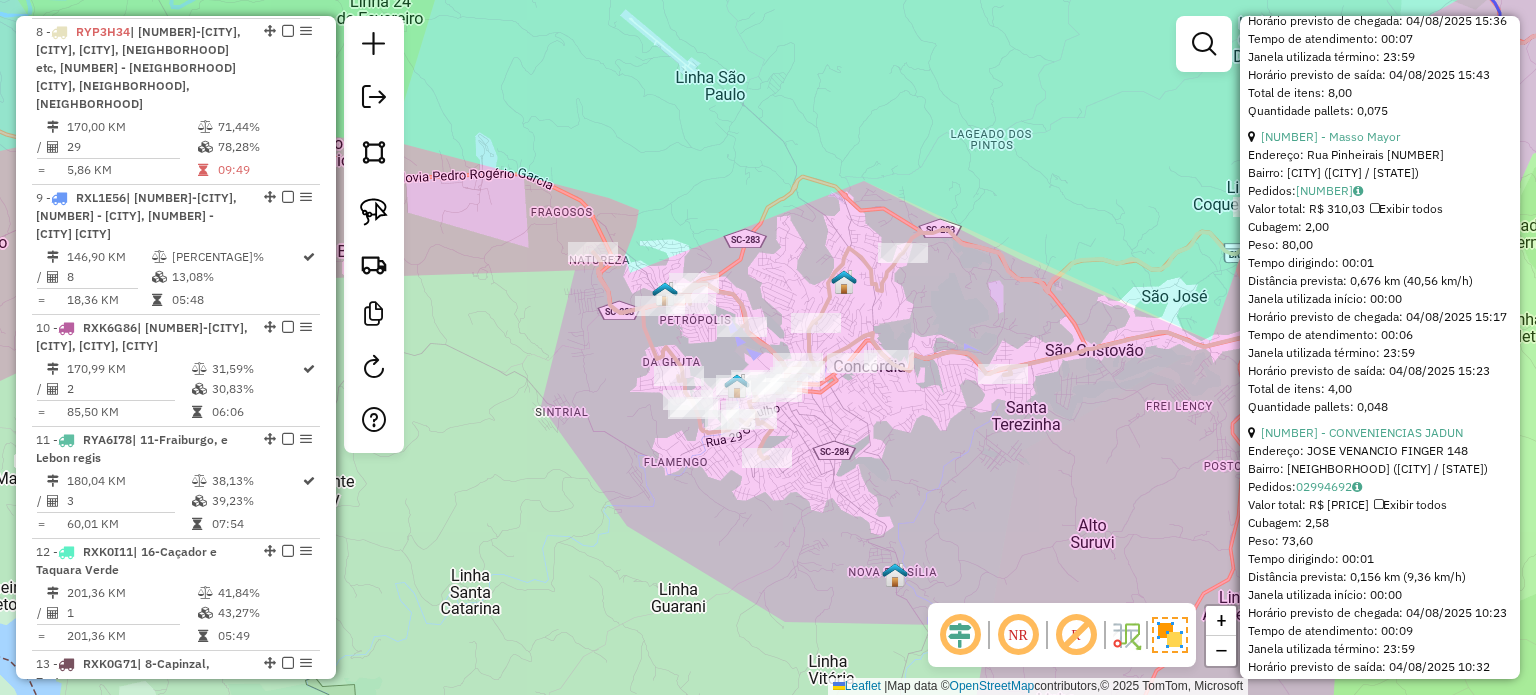 click on "Janela de atendimento Grade de atendimento Capacidade Transportadoras Veículos Cliente Pedidos  Rotas Selecione os dias de semana para filtrar as janelas de atendimento  Seg   Ter   Qua   Qui   Sex   Sáb   Dom  Informe o período da janela de atendimento: De: Até:  Filtrar exatamente a janela do cliente  Considerar janela de atendimento padrão  Selecione os dias de semana para filtrar as grades de atendimento  Seg   Ter   Qua   Qui   Sex   Sáb   Dom   Considerar clientes sem dia de atendimento cadastrado  Clientes fora do dia de atendimento selecionado Filtrar as atividades entre os valores definidos abaixo:  Peso mínimo:   Peso máximo:   Cubagem mínima:   Cubagem máxima:   De:   Até:  Filtrar as atividades entre o tempo de atendimento definido abaixo:  De:   Até:   Considerar capacidade total dos clientes não roteirizados Transportadora: Selecione um ou mais itens Tipo de veículo: Selecione um ou mais itens Veículo: Selecione um ou mais itens Motorista: Selecione um ou mais itens Nome: Rótulo:" 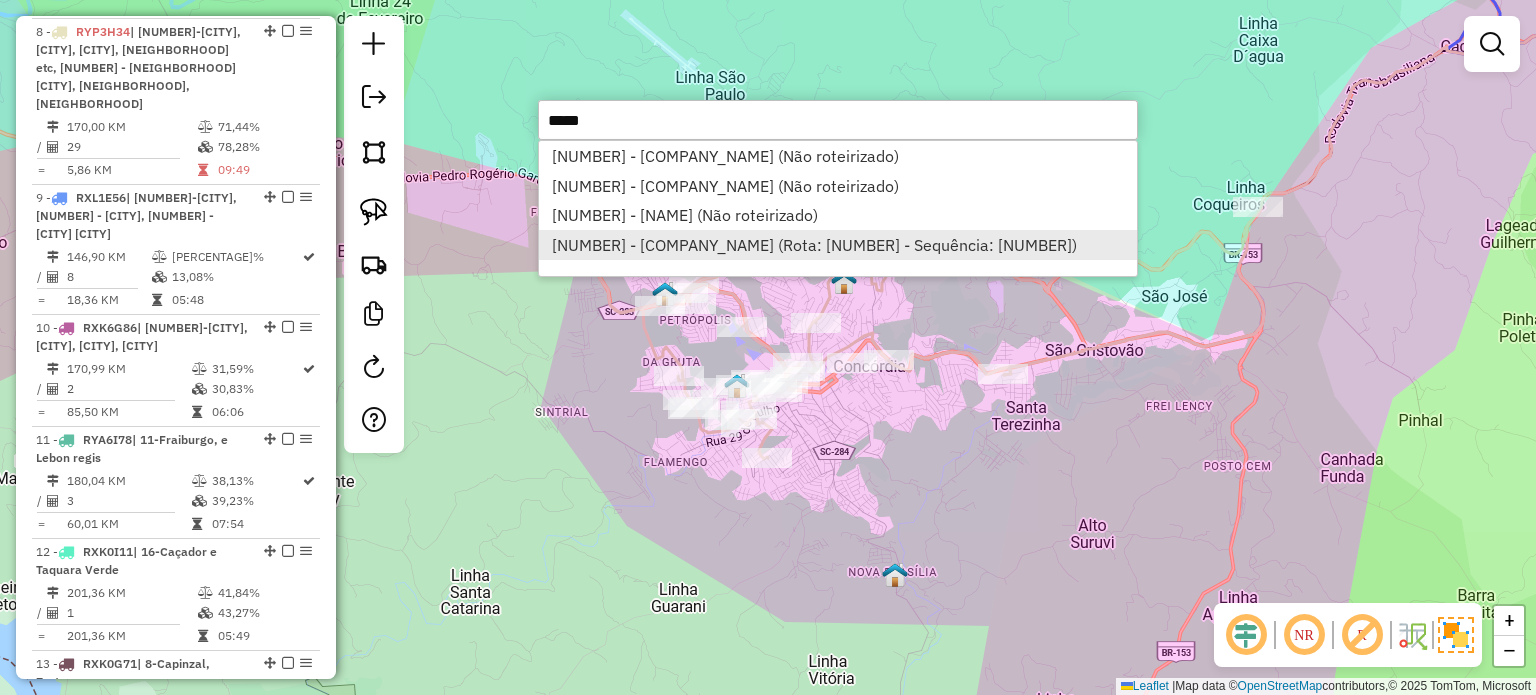 type on "*****" 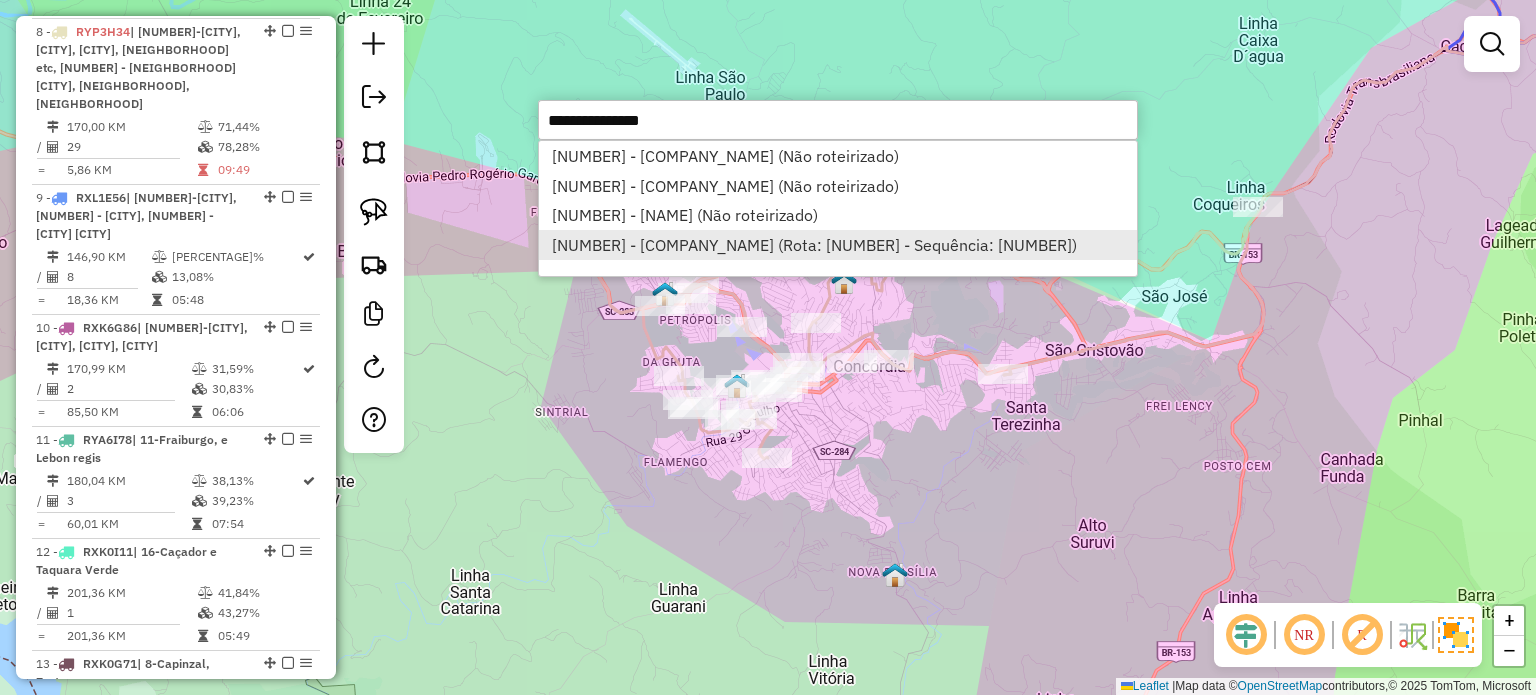 select on "*********" 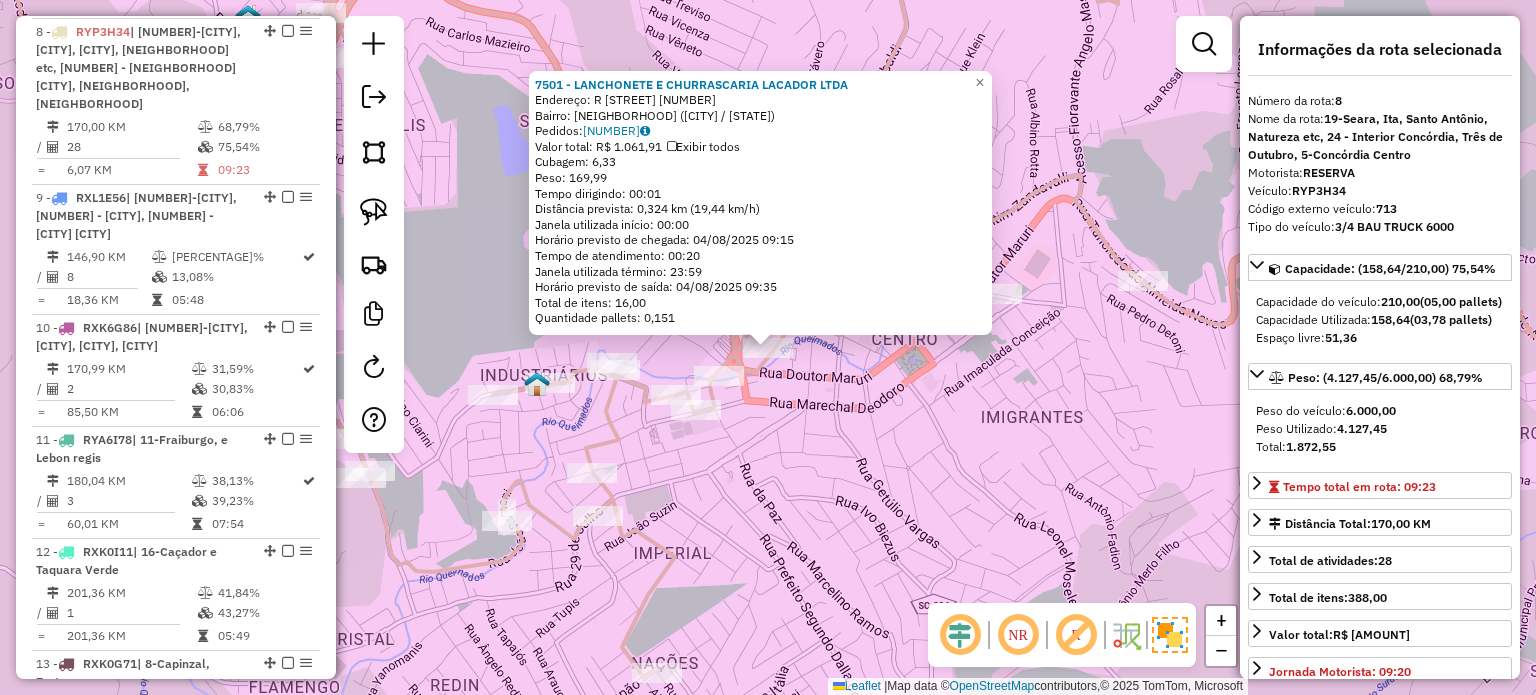 click on "[NUMBER] - [FIRST] [LAST] LTDA Endereço: R DR. MARURI [NUMBER] Bairro: JARDIM EUROPA ([CITY] / [STATE]) Pedidos: [ORDER_ID] Valor total: R$ [PRICE] Exibir todos Cubagem: [CUBAGE] Peso: [WEIGHT] Tempo dirigindo: [TIME] Distância prevista: [DISTANCE] km ([SPEED] km/h) Janela utilizada início: [TIME] Horário previsto de chegada: [DATE] [TIME] Tempo de atendimento: [TIME] Janela utilizada término: [TIME] Horário previsto de saída: [DATE] [TIME] Total de itens: [ITEMS] Quantidade pallets: [PALLETS] × Janela de atendimento Grade de atendimento Capacidade Transportadoras Veículos Cliente Pedidos Rotas Selecione os dias de semana para filtrar as janelas de atendimento Seg Ter Qua Qui Sex Sáb Dom Informe o período da janela de atendimento: De: [TIME] Até: [TIME] Filtrar exatamente a janela do cliente Considerar janela de atendimento padrão Selecione os dias de semana para filtrar as grades de atendimento Seg Ter Qua Qui Sex Sáb Dom De: [TIME] De: [TIME]" 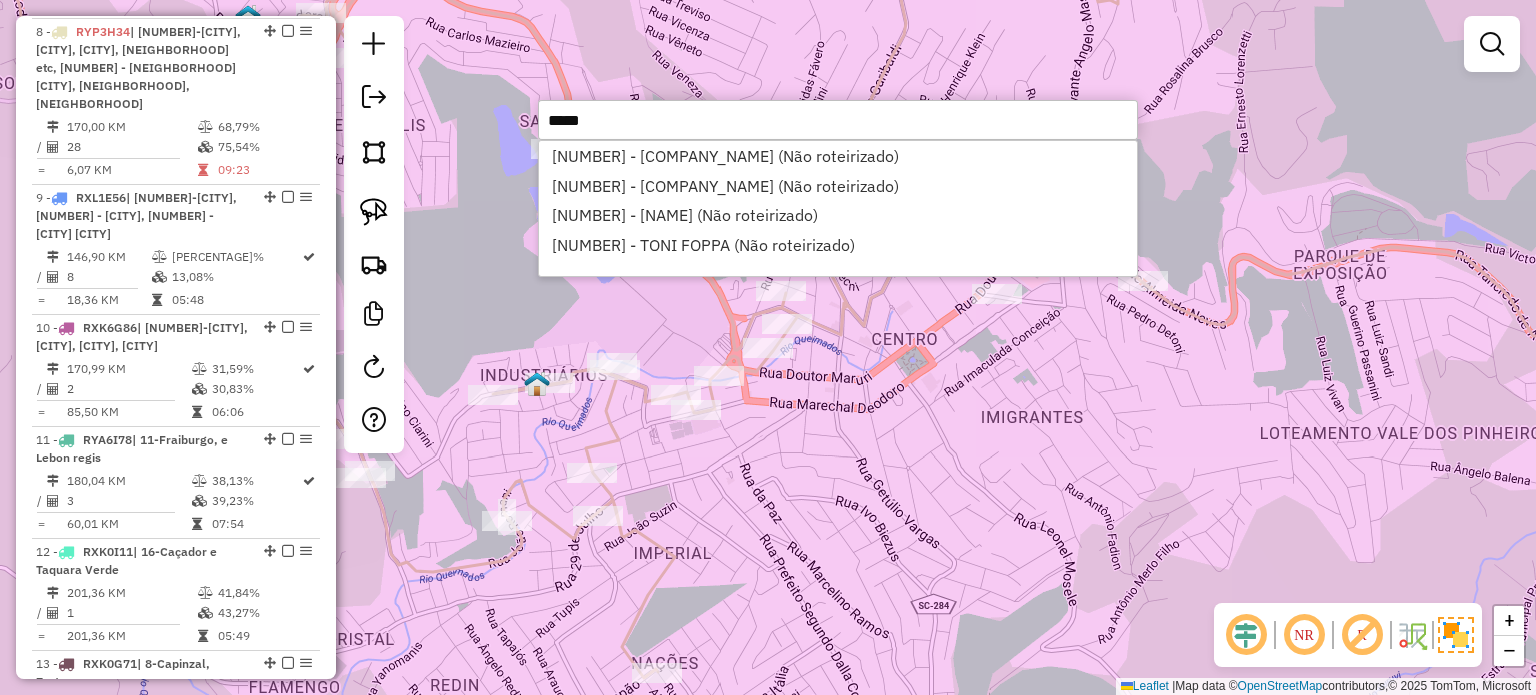 type on "*****" 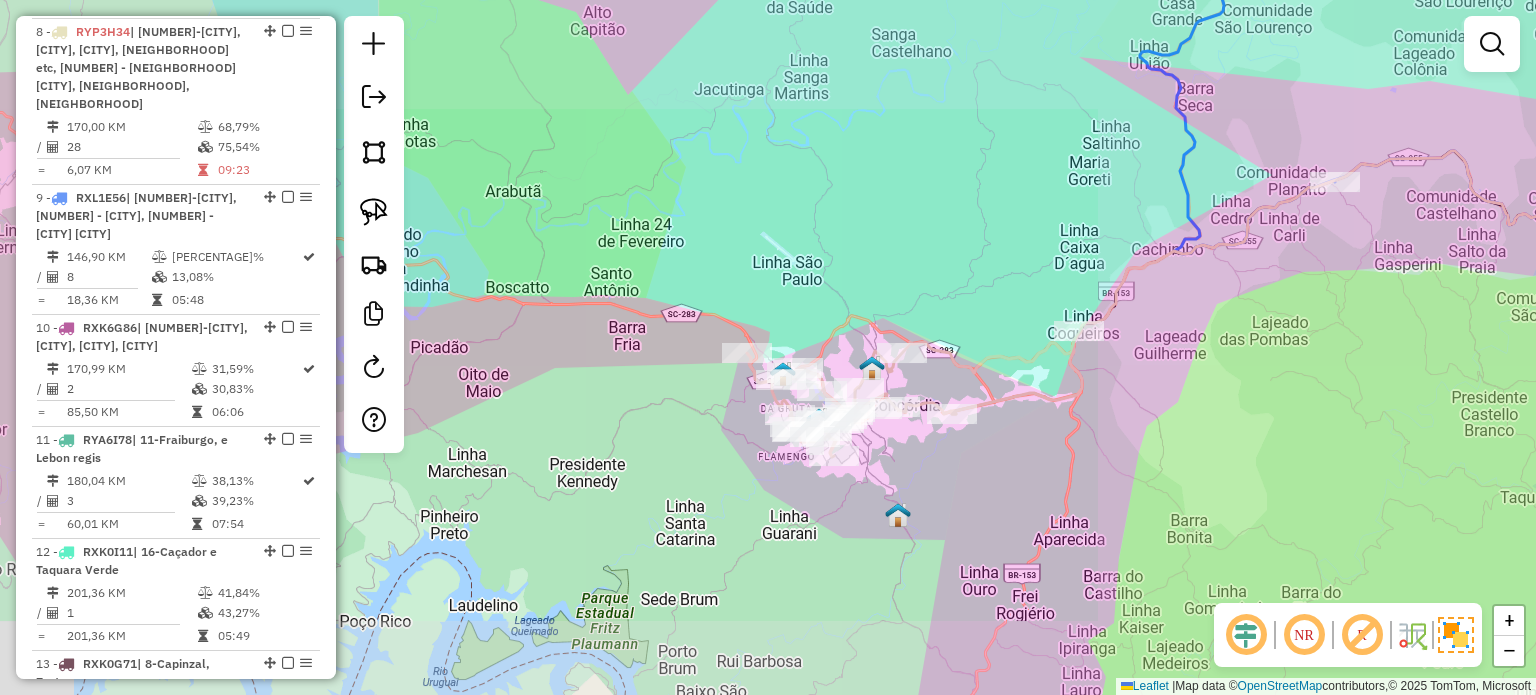 drag, startPoint x: 1049, startPoint y: 501, endPoint x: 927, endPoint y: 354, distance: 191.03142 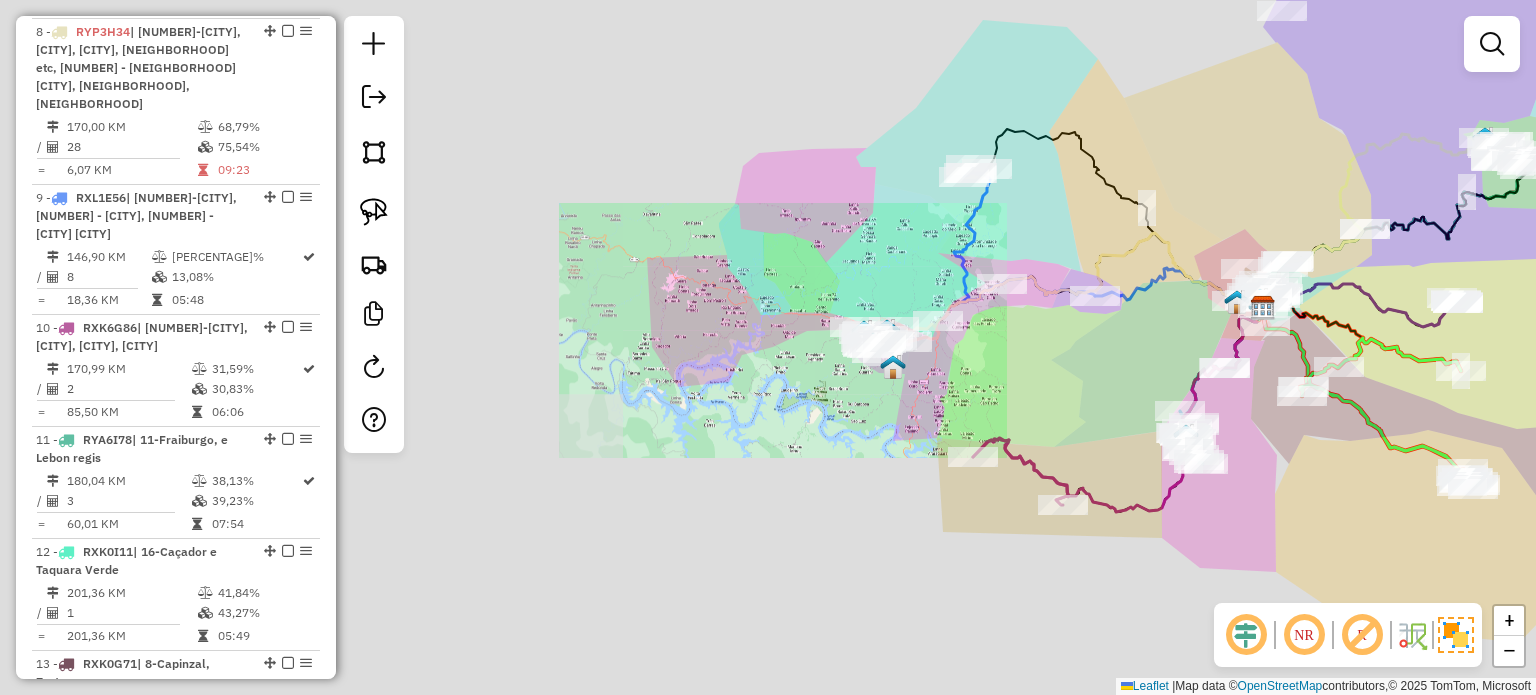 click on "Janela de atendimento Grade de atendimento Capacidade Transportadoras Veículos Cliente Pedidos  Rotas Selecione os dias de semana para filtrar as janelas de atendimento  Seg   Ter   Qua   Qui   Sex   Sáb   Dom  Informe o período da janela de atendimento: De: Até:  Filtrar exatamente a janela do cliente  Considerar janela de atendimento padrão  Selecione os dias de semana para filtrar as grades de atendimento  Seg   Ter   Qua   Qui   Sex   Sáb   Dom   Considerar clientes sem dia de atendimento cadastrado  Clientes fora do dia de atendimento selecionado Filtrar as atividades entre os valores definidos abaixo:  Peso mínimo:   Peso máximo:   Cubagem mínima:   Cubagem máxima:   De:   Até:  Filtrar as atividades entre o tempo de atendimento definido abaixo:  De:   Até:   Considerar capacidade total dos clientes não roteirizados Transportadora: Selecione um ou mais itens Tipo de veículo: Selecione um ou mais itens Veículo: Selecione um ou mais itens Motorista: Selecione um ou mais itens Nome: Rótulo:" 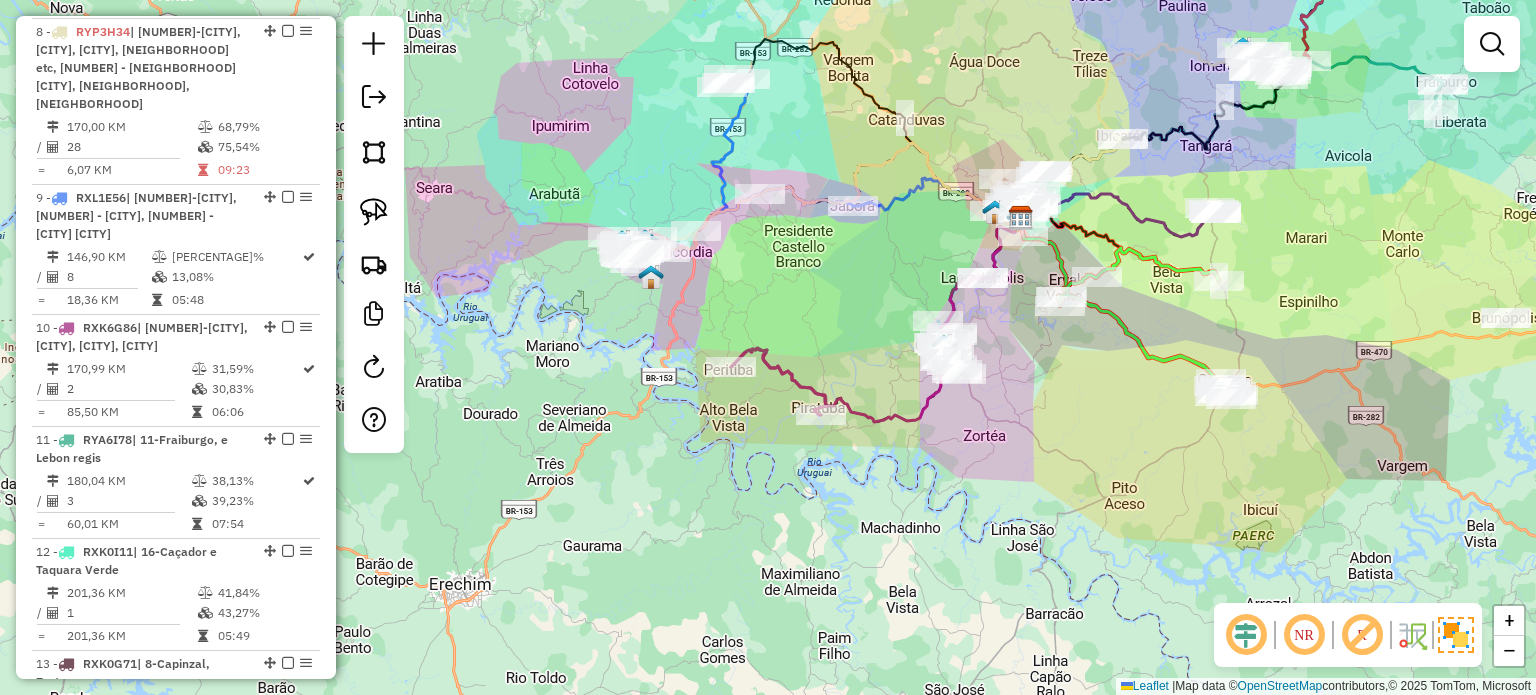 drag, startPoint x: 1095, startPoint y: 507, endPoint x: 1012, endPoint y: 511, distance: 83.09633 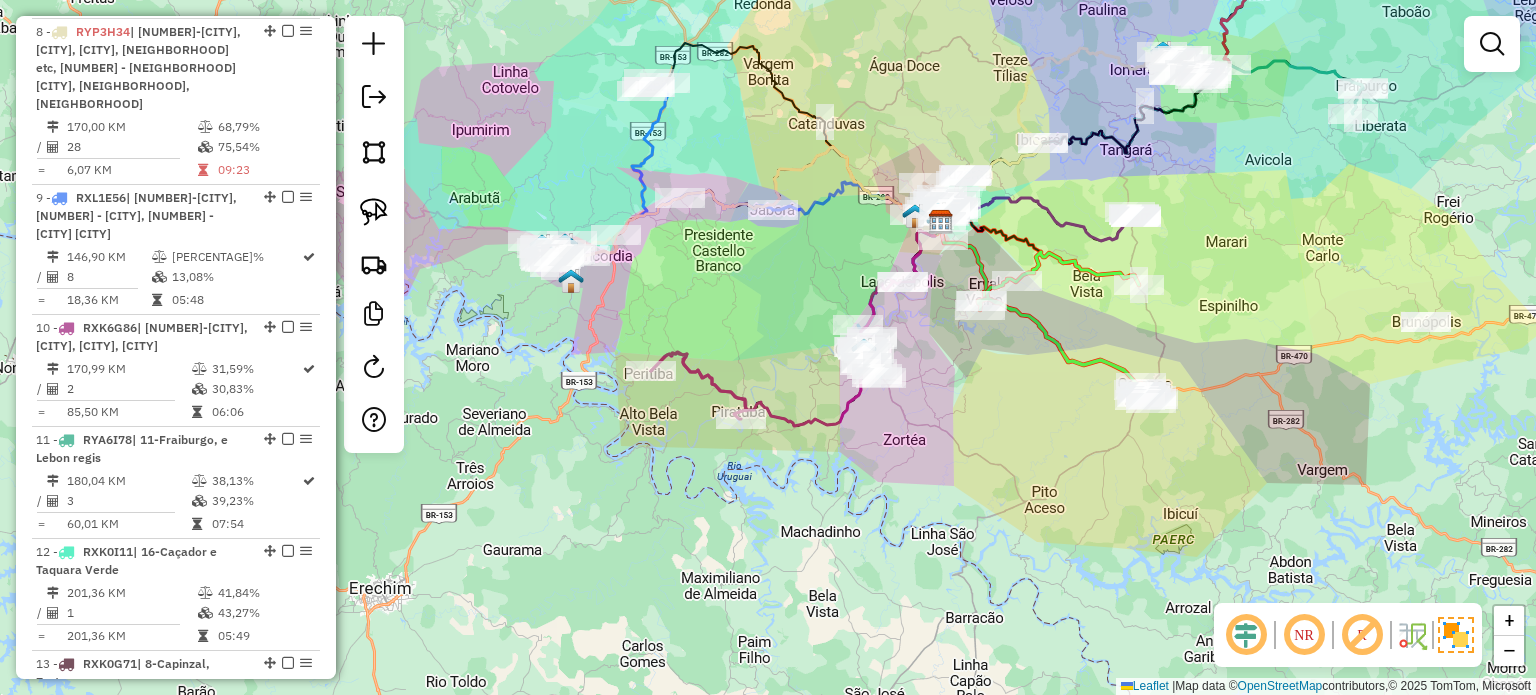 drag, startPoint x: 1040, startPoint y: 491, endPoint x: 1000, endPoint y: 531, distance: 56.568542 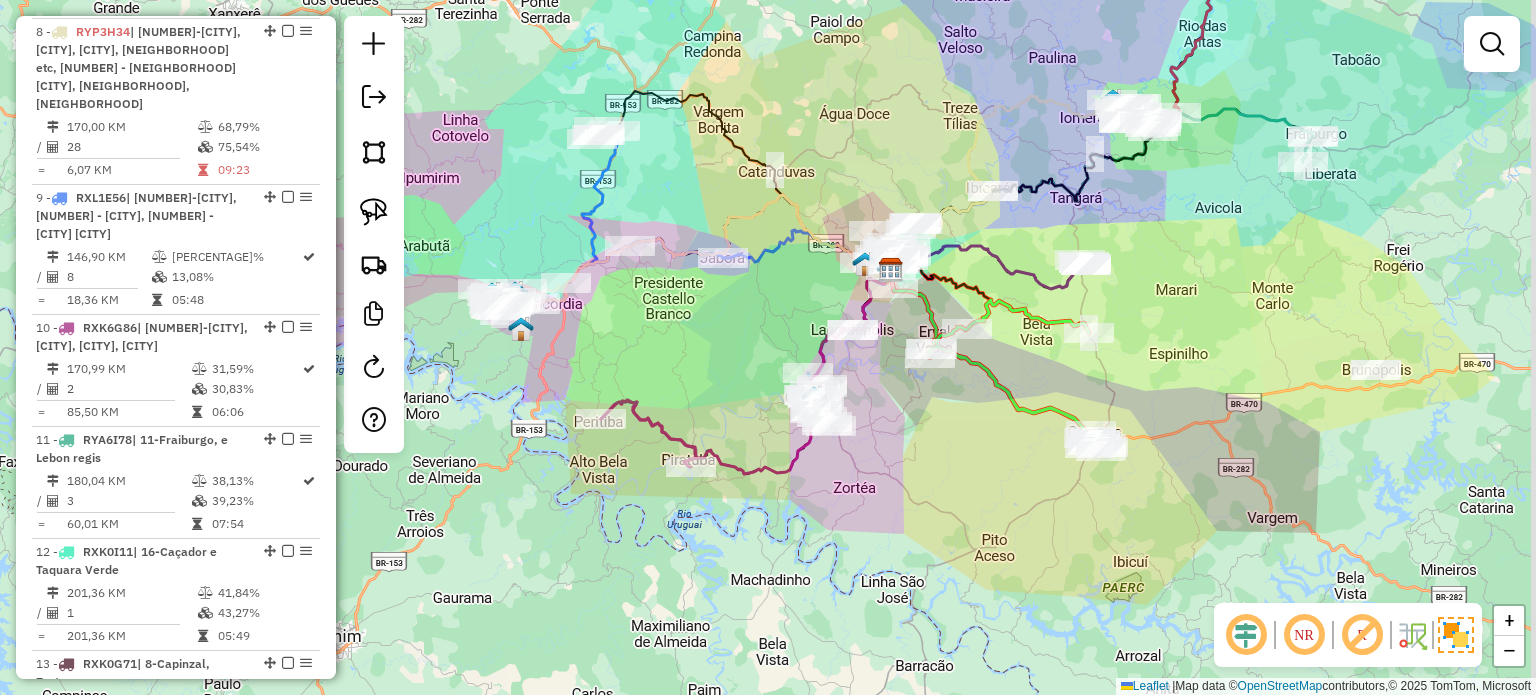 drag, startPoint x: 1012, startPoint y: 503, endPoint x: 900, endPoint y: 527, distance: 114.54257 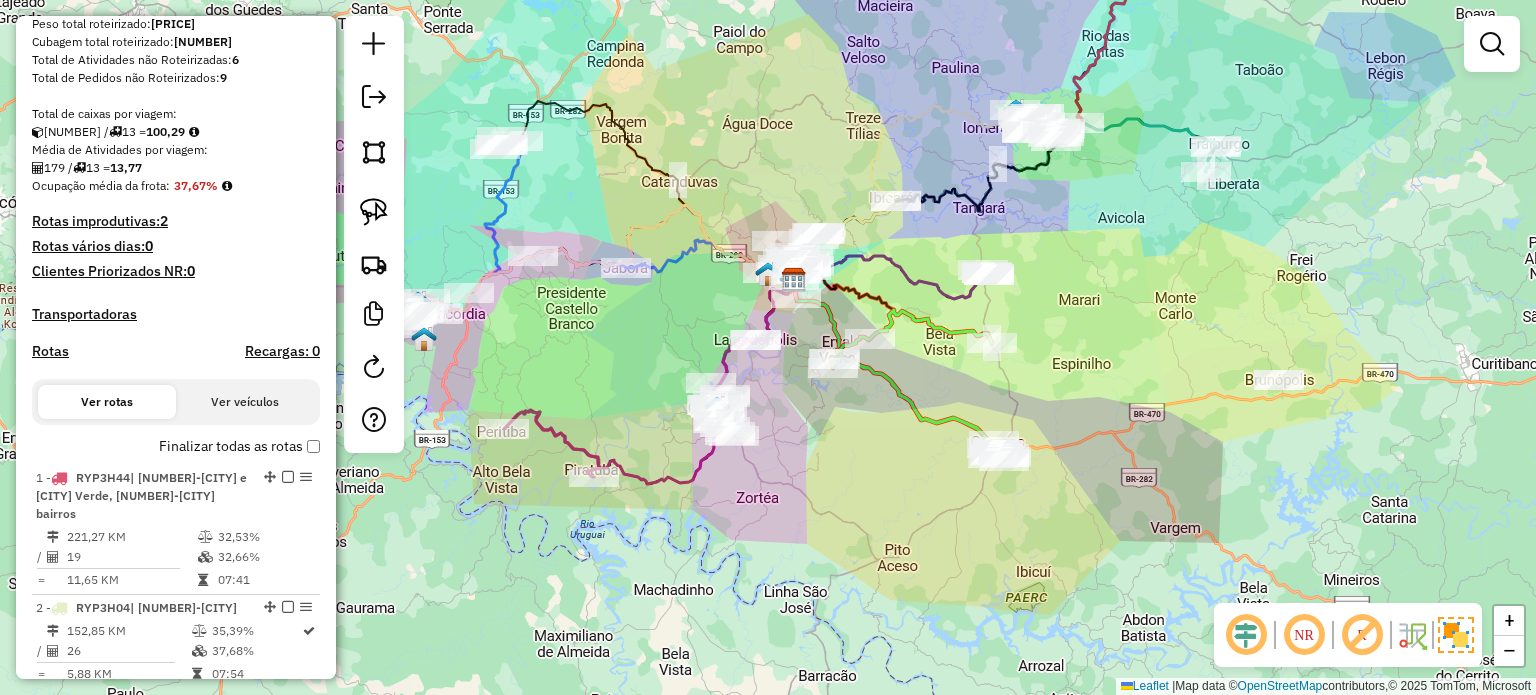 scroll, scrollTop: 380, scrollLeft: 0, axis: vertical 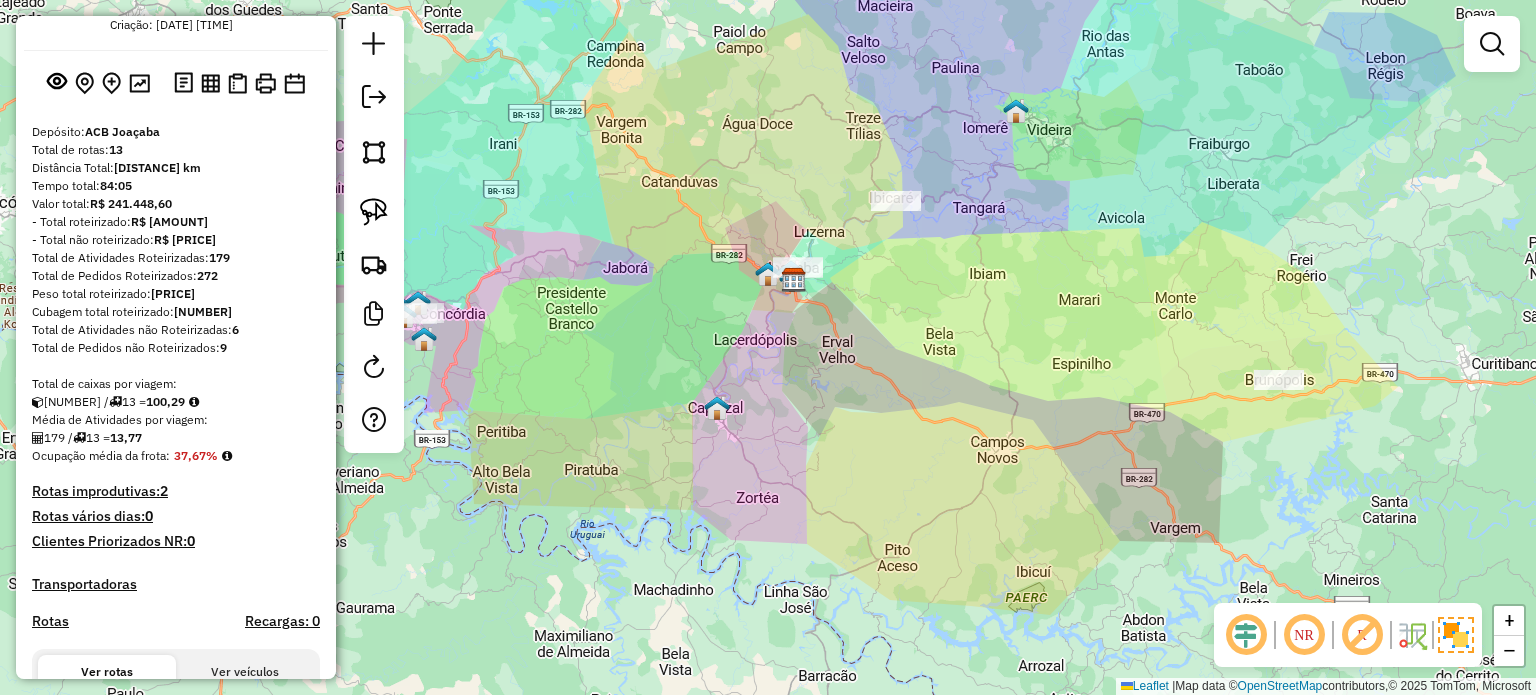 click on "Janela de atendimento Grade de atendimento Capacidade Transportadoras Veículos Cliente Pedidos  Rotas Selecione os dias de semana para filtrar as janelas de atendimento  Seg   Ter   Qua   Qui   Sex   Sáb   Dom  Informe o período da janela de atendimento: De: Até:  Filtrar exatamente a janela do cliente  Considerar janela de atendimento padrão  Selecione os dias de semana para filtrar as grades de atendimento  Seg   Ter   Qua   Qui   Sex   Sáb   Dom   Considerar clientes sem dia de atendimento cadastrado  Clientes fora do dia de atendimento selecionado Filtrar as atividades entre os valores definidos abaixo:  Peso mínimo:   Peso máximo:   Cubagem mínima:   Cubagem máxima:   De:   Até:  Filtrar as atividades entre o tempo de atendimento definido abaixo:  De:   Até:   Considerar capacidade total dos clientes não roteirizados Transportadora: Selecione um ou mais itens Tipo de veículo: Selecione um ou mais itens Veículo: Selecione um ou mais itens Motorista: Selecione um ou mais itens Nome: Rótulo:" 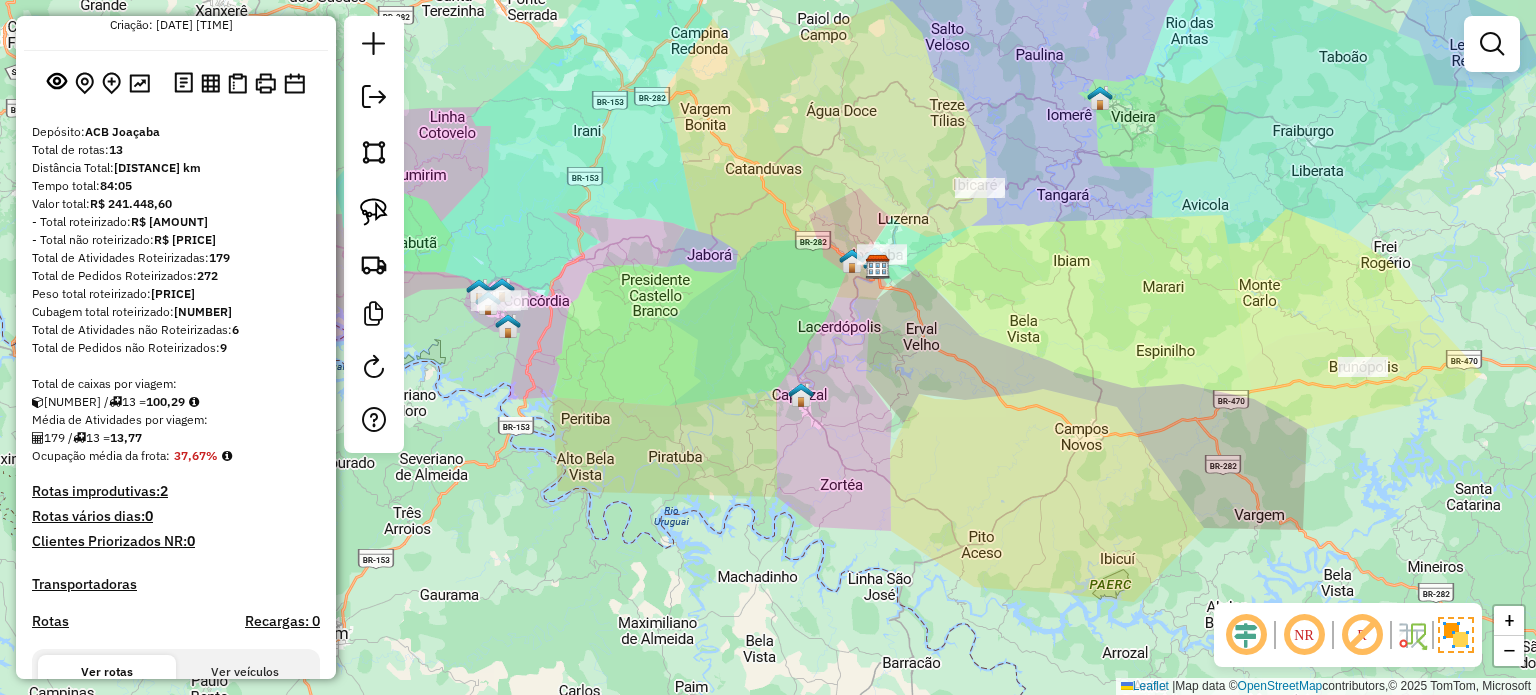 drag, startPoint x: 1104, startPoint y: 399, endPoint x: 1105, endPoint y: 387, distance: 12.0415945 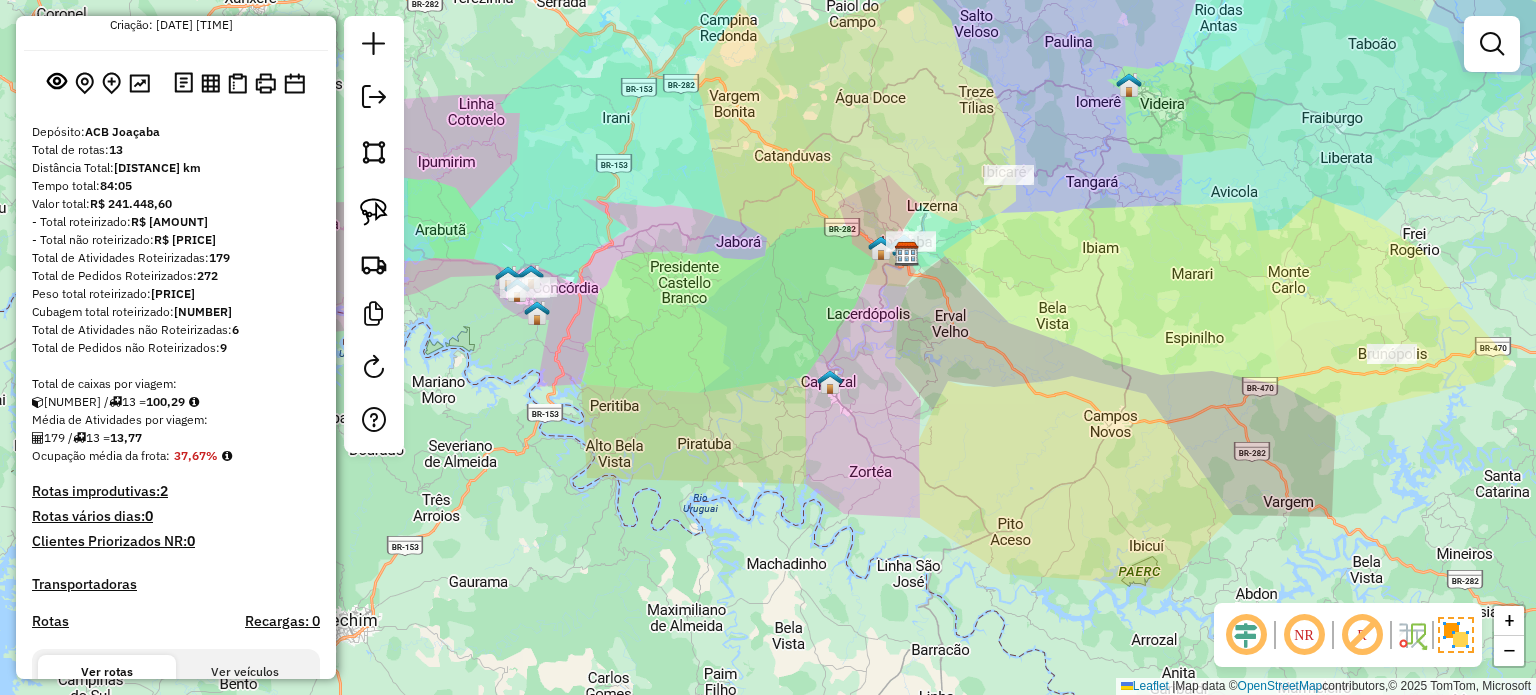 drag, startPoint x: 983, startPoint y: 423, endPoint x: 979, endPoint y: 441, distance: 18.439089 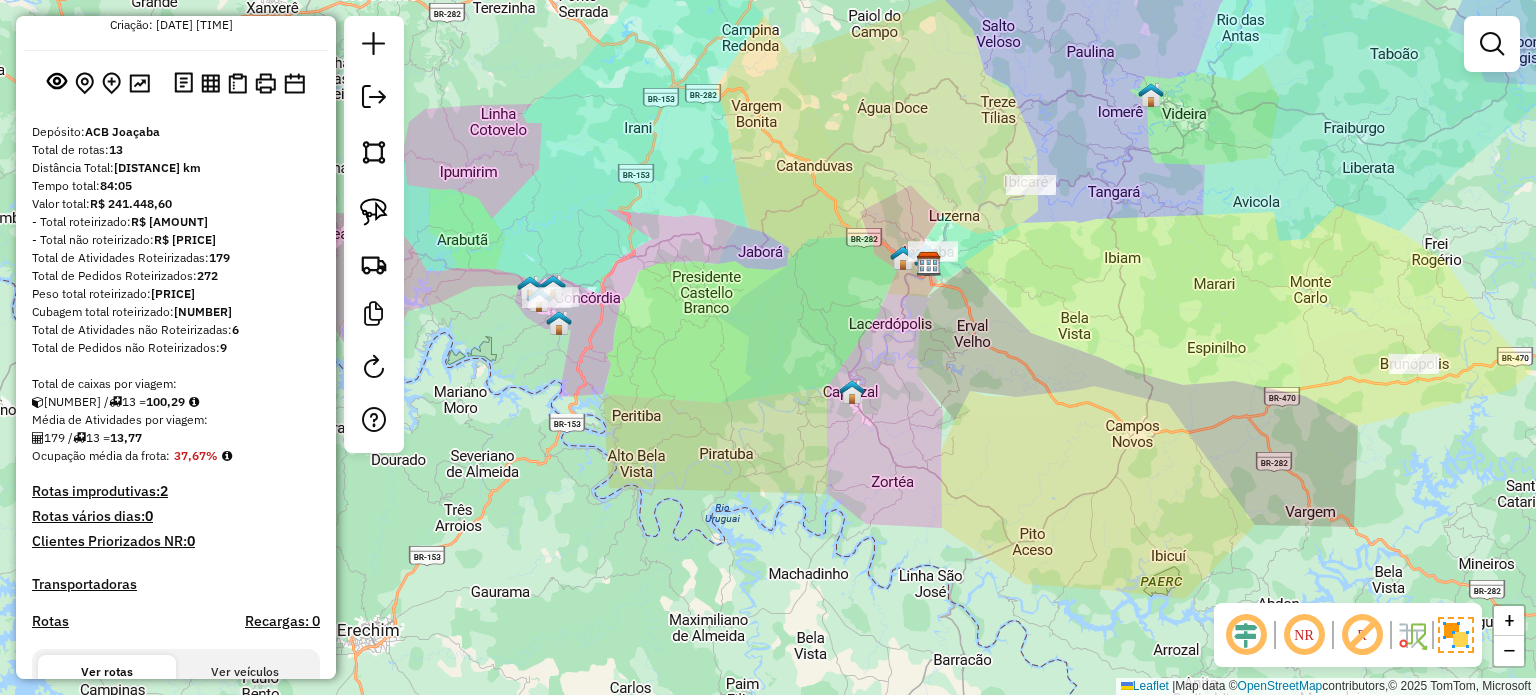 click on "Janela de atendimento Grade de atendimento Capacidade Transportadoras Veículos Cliente Pedidos  Rotas Selecione os dias de semana para filtrar as janelas de atendimento  Seg   Ter   Qua   Qui   Sex   Sáb   Dom  Informe o período da janela de atendimento: De: Até:  Filtrar exatamente a janela do cliente  Considerar janela de atendimento padrão  Selecione os dias de semana para filtrar as grades de atendimento  Seg   Ter   Qua   Qui   Sex   Sáb   Dom   Considerar clientes sem dia de atendimento cadastrado  Clientes fora do dia de atendimento selecionado Filtrar as atividades entre os valores definidos abaixo:  Peso mínimo:   Peso máximo:   Cubagem mínima:   Cubagem máxima:   De:   Até:  Filtrar as atividades entre o tempo de atendimento definido abaixo:  De:   Até:   Considerar capacidade total dos clientes não roteirizados Transportadora: Selecione um ou mais itens Tipo de veículo: Selecione um ou mais itens Veículo: Selecione um ou mais itens Motorista: Selecione um ou mais itens Nome: Rótulo:" 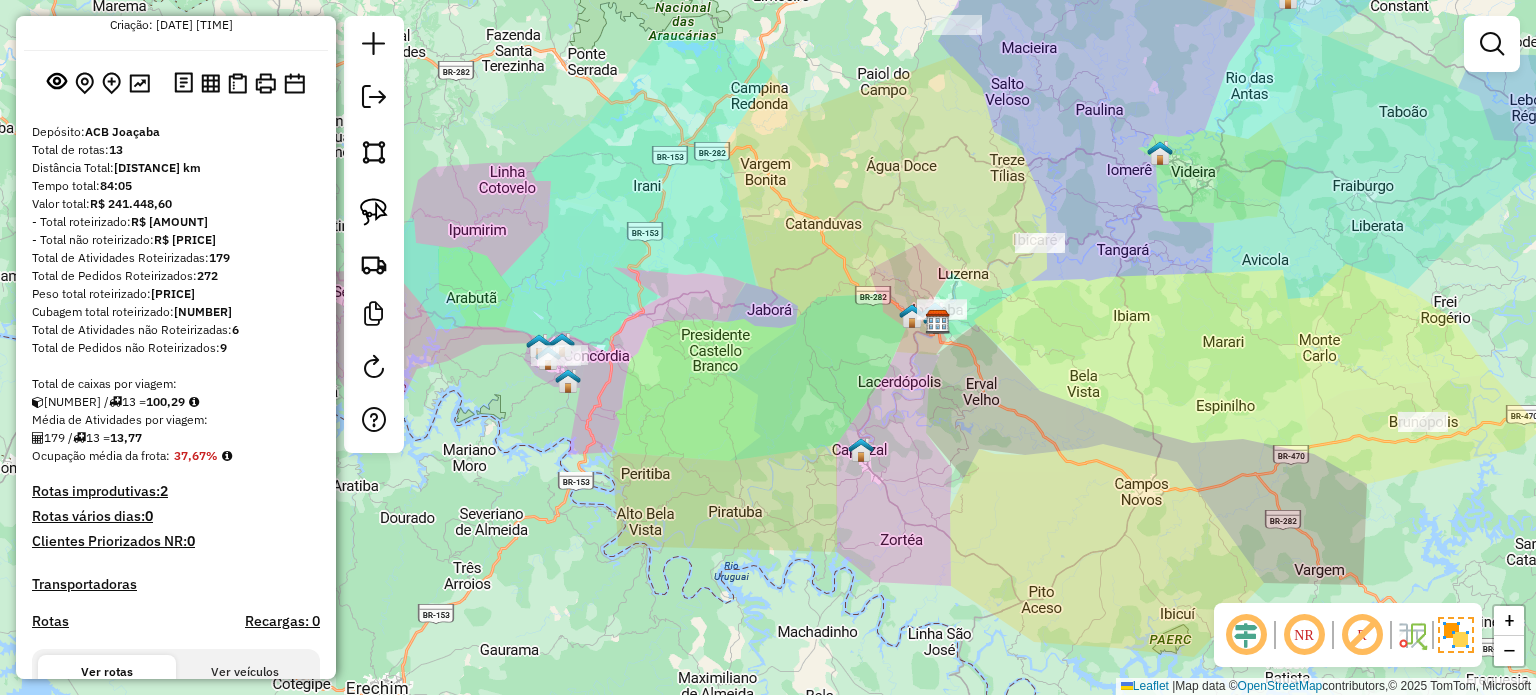 drag, startPoint x: 939, startPoint y: 449, endPoint x: 831, endPoint y: 480, distance: 112.36102 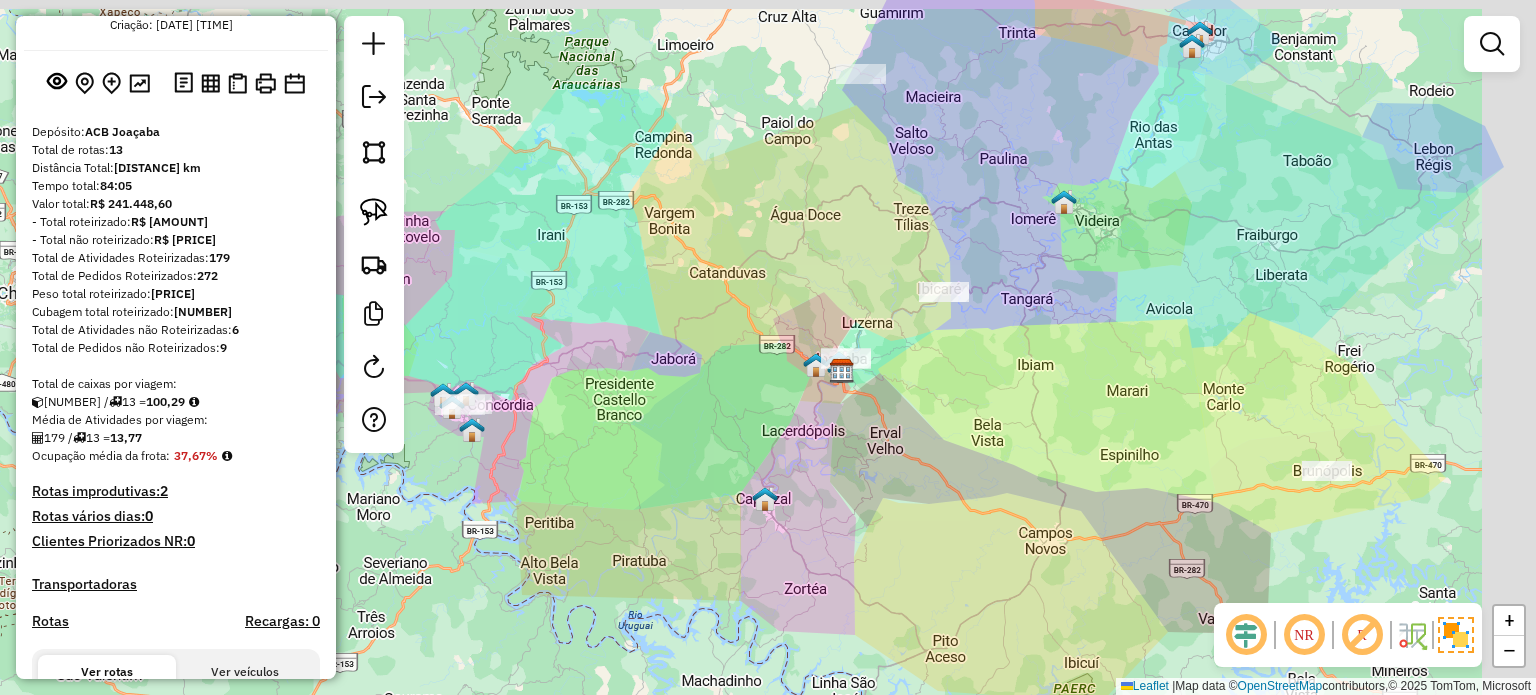drag, startPoint x: 869, startPoint y: 531, endPoint x: 848, endPoint y: 542, distance: 23.70654 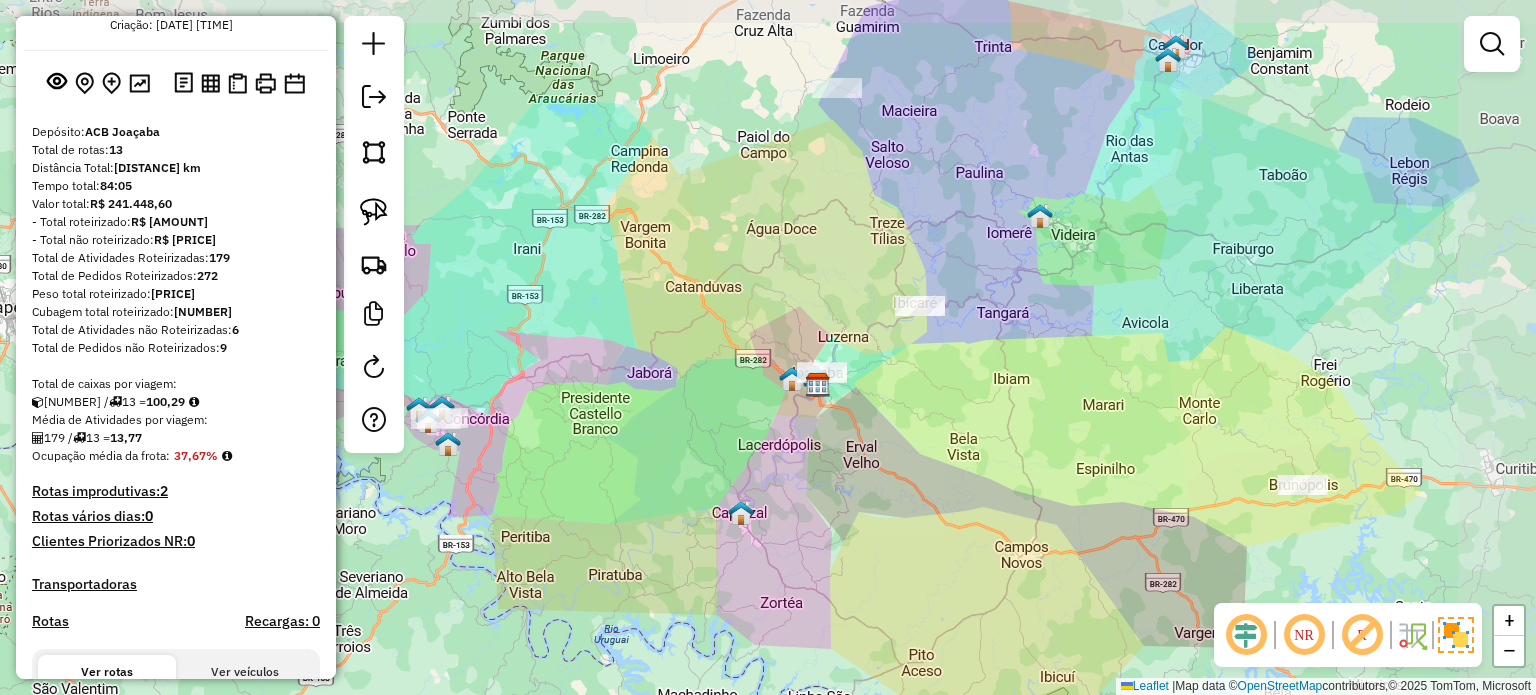 click on "Janela de atendimento Grade de atendimento Capacidade Transportadoras Veículos Cliente Pedidos  Rotas Selecione os dias de semana para filtrar as janelas de atendimento  Seg   Ter   Qua   Qui   Sex   Sáb   Dom  Informe o período da janela de atendimento: De: Até:  Filtrar exatamente a janela do cliente  Considerar janela de atendimento padrão  Selecione os dias de semana para filtrar as grades de atendimento  Seg   Ter   Qua   Qui   Sex   Sáb   Dom   Considerar clientes sem dia de atendimento cadastrado  Clientes fora do dia de atendimento selecionado Filtrar as atividades entre os valores definidos abaixo:  Peso mínimo:   Peso máximo:   Cubagem mínima:   Cubagem máxima:   De:   Até:  Filtrar as atividades entre o tempo de atendimento definido abaixo:  De:   Até:   Considerar capacidade total dos clientes não roteirizados Transportadora: Selecione um ou mais itens Tipo de veículo: Selecione um ou mais itens Veículo: Selecione um ou mais itens Motorista: Selecione um ou mais itens Nome: Rótulo:" 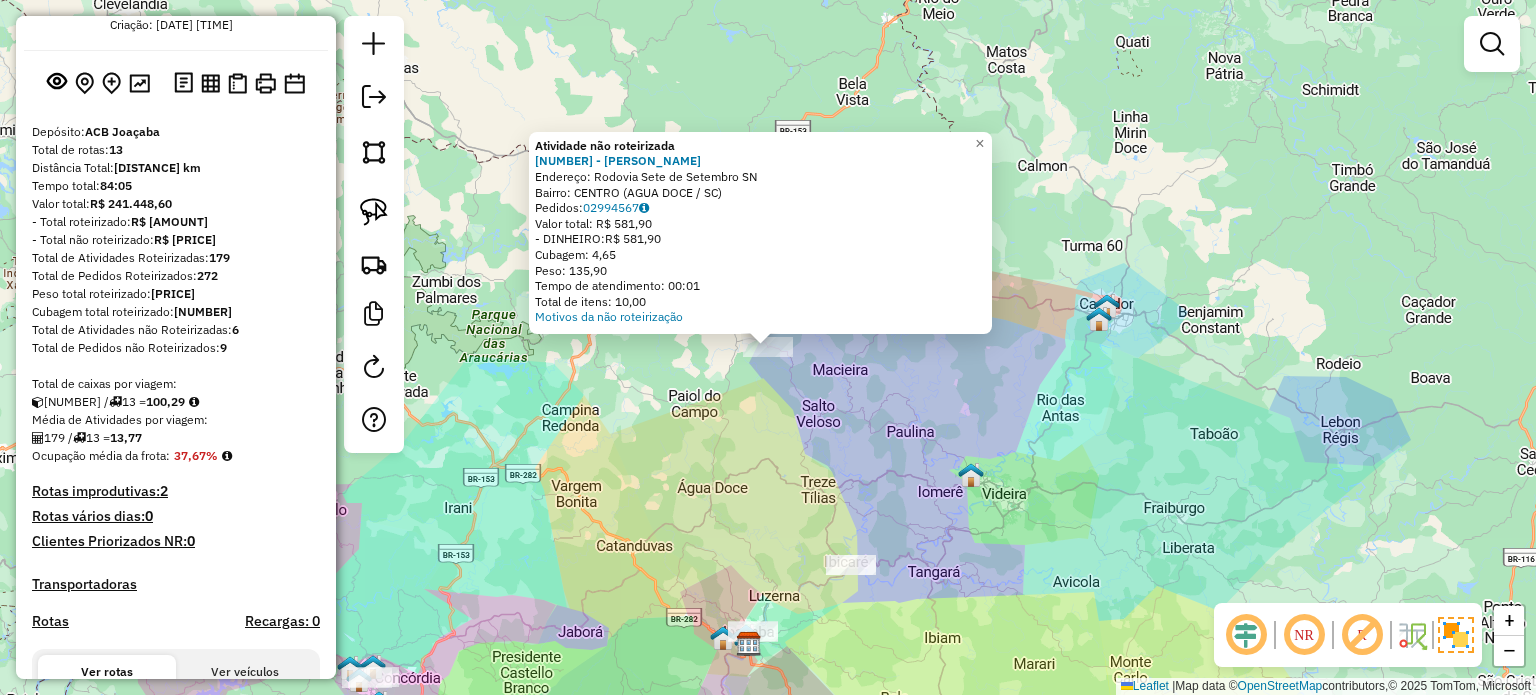 click on "Atividade não roteirizada [NUMBER] - [NAME]  Endereço:  [HIGHWAY] SN   Bairro: [CITY] ([CITY] / [STATE])   Pedidos:  [ORDER_ID]   Valor total: R$ 581,90   - DINHEIRO:  R$ 581,90   Cubagem: 4,65   Peso: 135,90   Tempo de atendimento: 00:01   Total de itens: 10,00  Motivos da não roteirização × Janela de atendimento Grade de atendimento Capacidade Transportadoras Veículos Cliente Pedidos  Rotas Selecione os dias de semana para filtrar as janelas de atendimento  Seg   Ter   Qua   Qui   Sex   Sáb   Dom  Informe o período da janela de atendimento: De: Até:  Filtrar exatamente a janela do cliente  Considerar janela de atendimento padrão  Selecione os dias de semana para filtrar as grades de atendimento  Seg   Ter   Qua   Qui   Sex   Sáb   Dom   Considerar clientes sem dia de atendimento cadastrado  Clientes fora do dia de atendimento selecionado Filtrar as atividades entre os valores definidos abaixo:  Peso mínimo:   Peso máximo:   Cubagem mínima:   Cubagem máxima:   De:   De:" 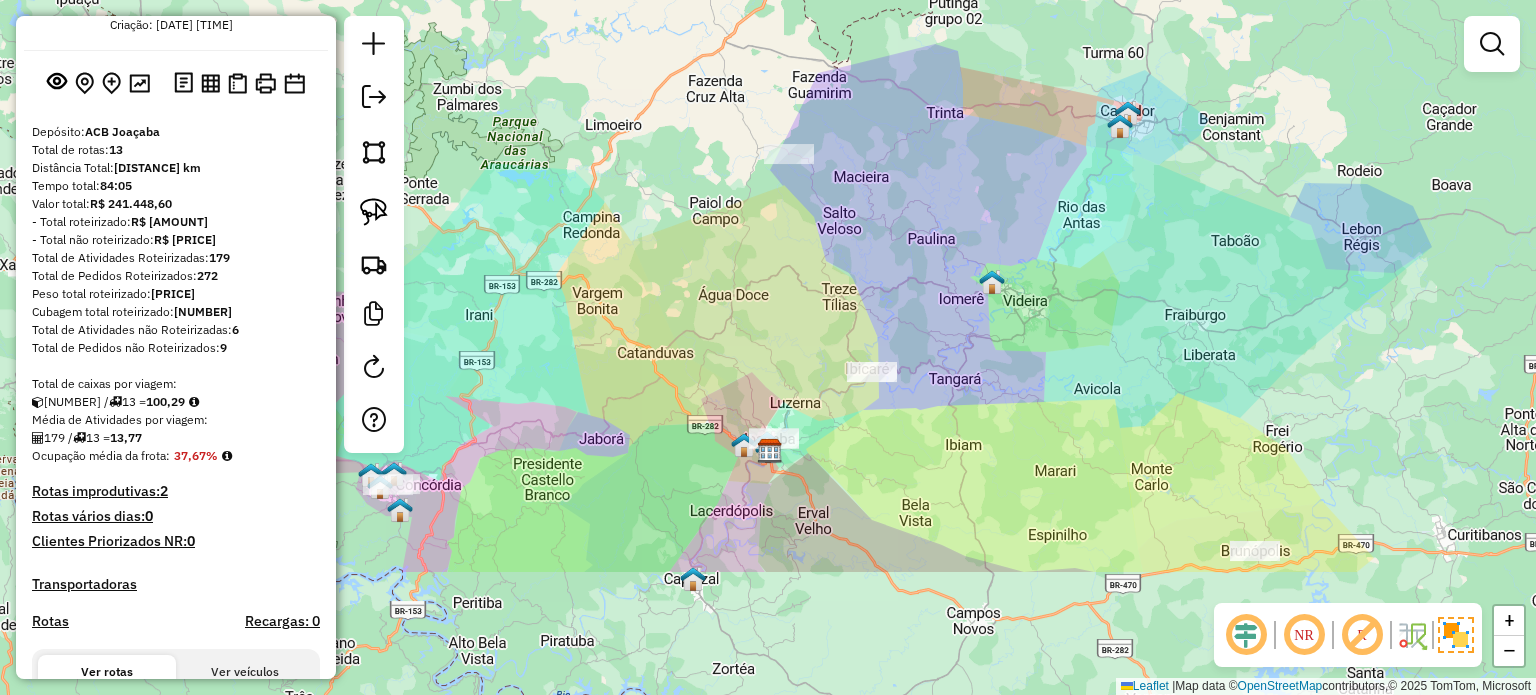 drag, startPoint x: 950, startPoint y: 504, endPoint x: 984, endPoint y: 273, distance: 233.48875 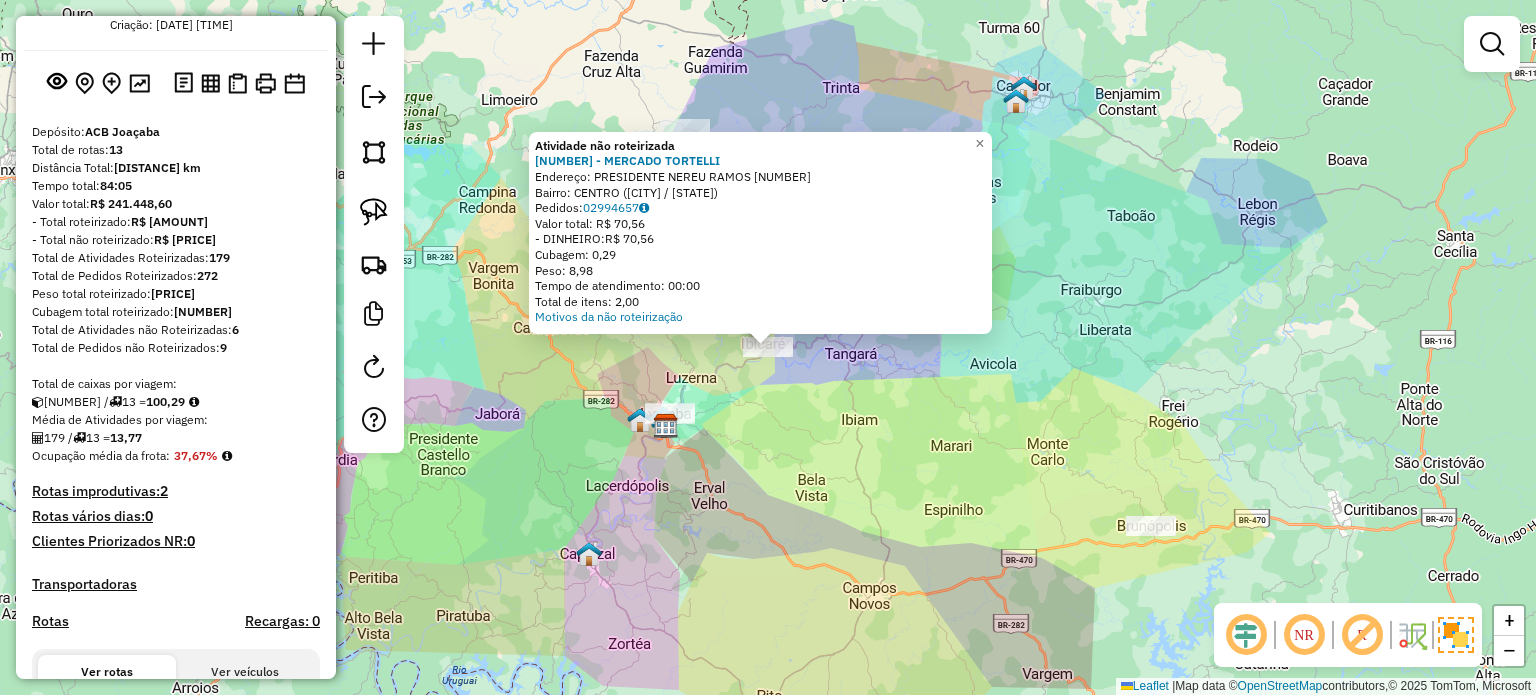 click on "Atividade não roteirizada [NUMBER] - [COMPANY_NAME]  Endereço:  [STREET] [NUMBER]   Bairro: [CITY] ([CITY] / [STATE])   Pedidos:  [ORDER_ID]   Valor total: R$ 70,56   - DINHEIRO:  R$ 70,56   Cubagem: 0,29   Peso: 8,98   Tempo de atendimento: 00:00   Total de itens: 2,00  Motivos da não roteirização × Janela de atendimento Grade de atendimento Capacidade Transportadoras Veículos Cliente Pedidos  Rotas Selecione os dias de semana para filtrar as janelas de atendimento  Seg   Ter   Qua   Qui   Sex   Sáb   Dom  Informe o período da janela de atendimento: De: Até:  Filtrar exatamente a janela do cliente  Considerar janela de atendimento padrão  Selecione os dias de semana para filtrar as grades de atendimento  Seg   Ter   Qua   Qui   Sex   Sáb   Dom   Considerar clientes sem dia de atendimento cadastrado  Clientes fora do dia de atendimento selecionado Filtrar as atividades entre os valores definidos abaixo:  Peso mínimo:   Peso máximo:   Cubagem mínima:   Cubagem máxima:   De:   Até:   De:  De:" 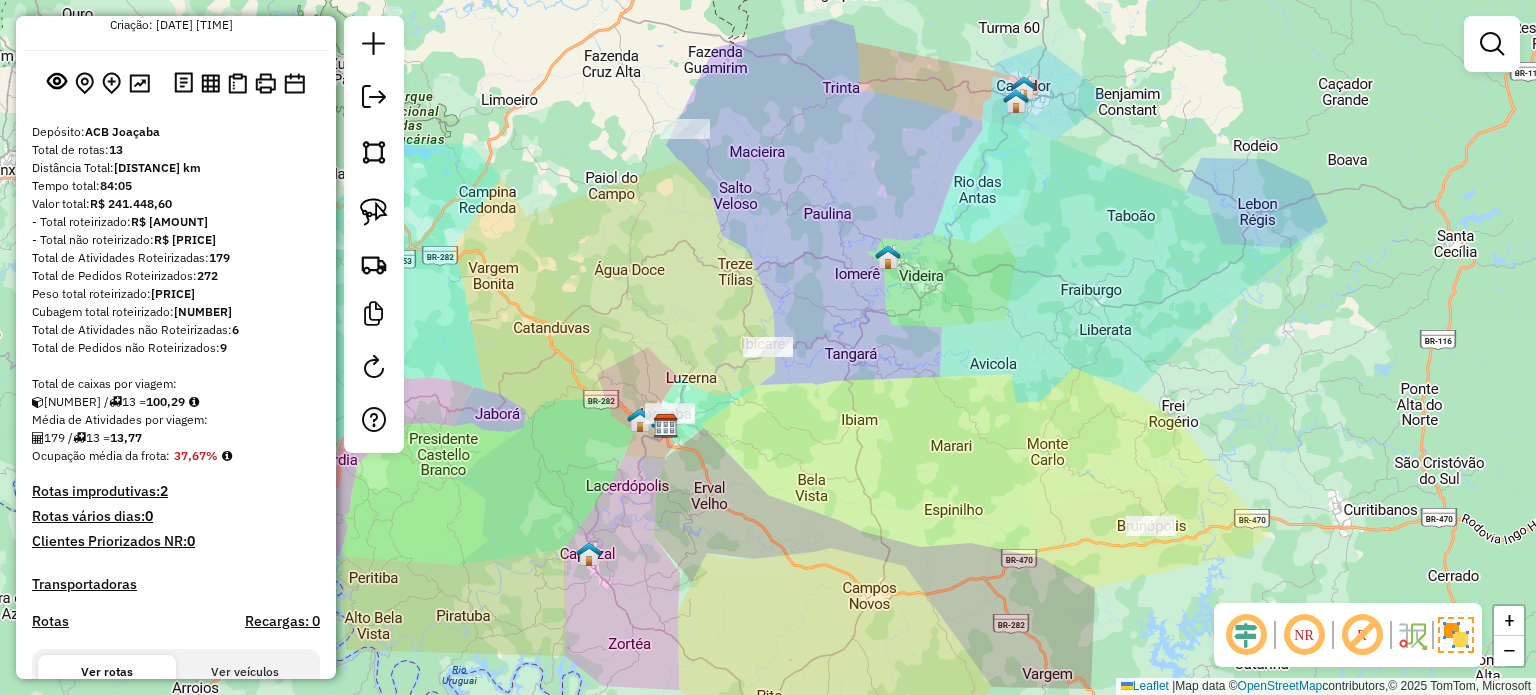drag, startPoint x: 813, startPoint y: 466, endPoint x: 896, endPoint y: 410, distance: 100.12492 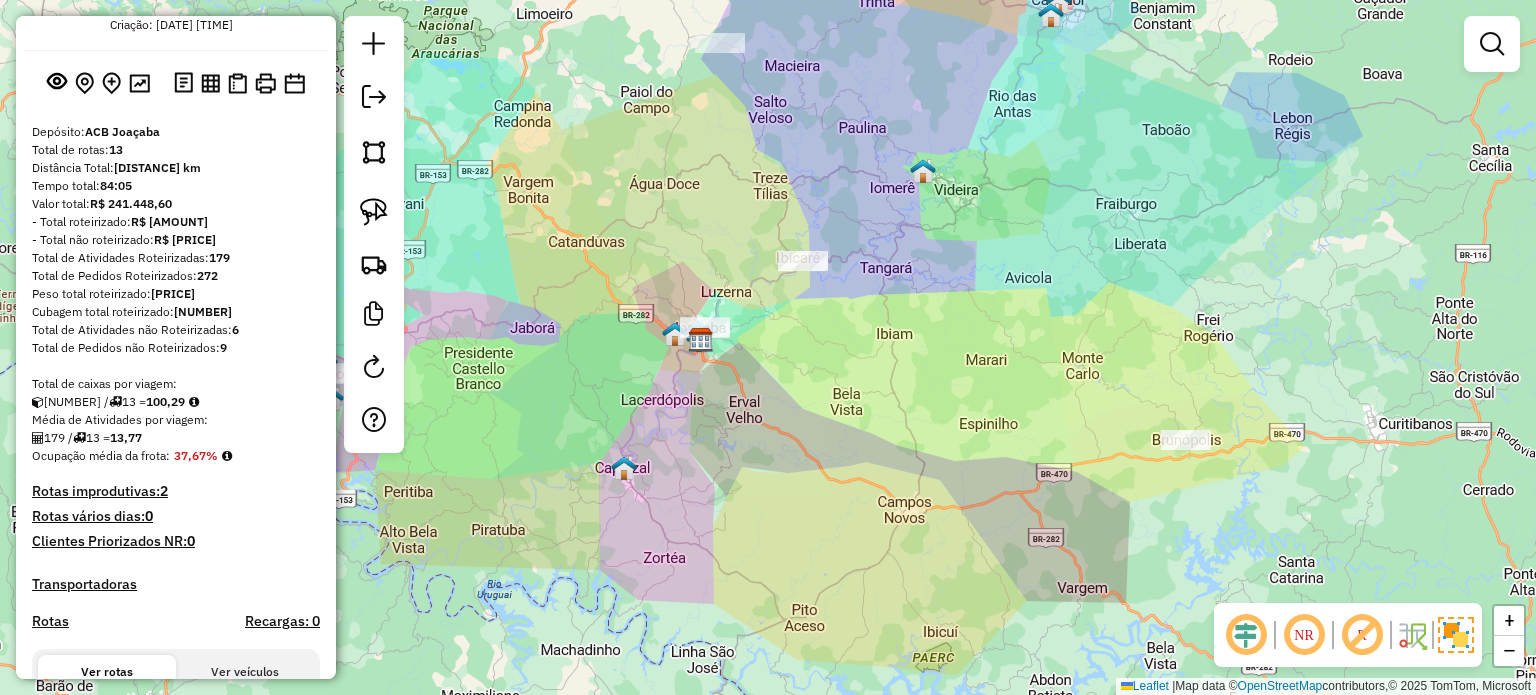 drag, startPoint x: 892, startPoint y: 433, endPoint x: 836, endPoint y: 393, distance: 68.8186 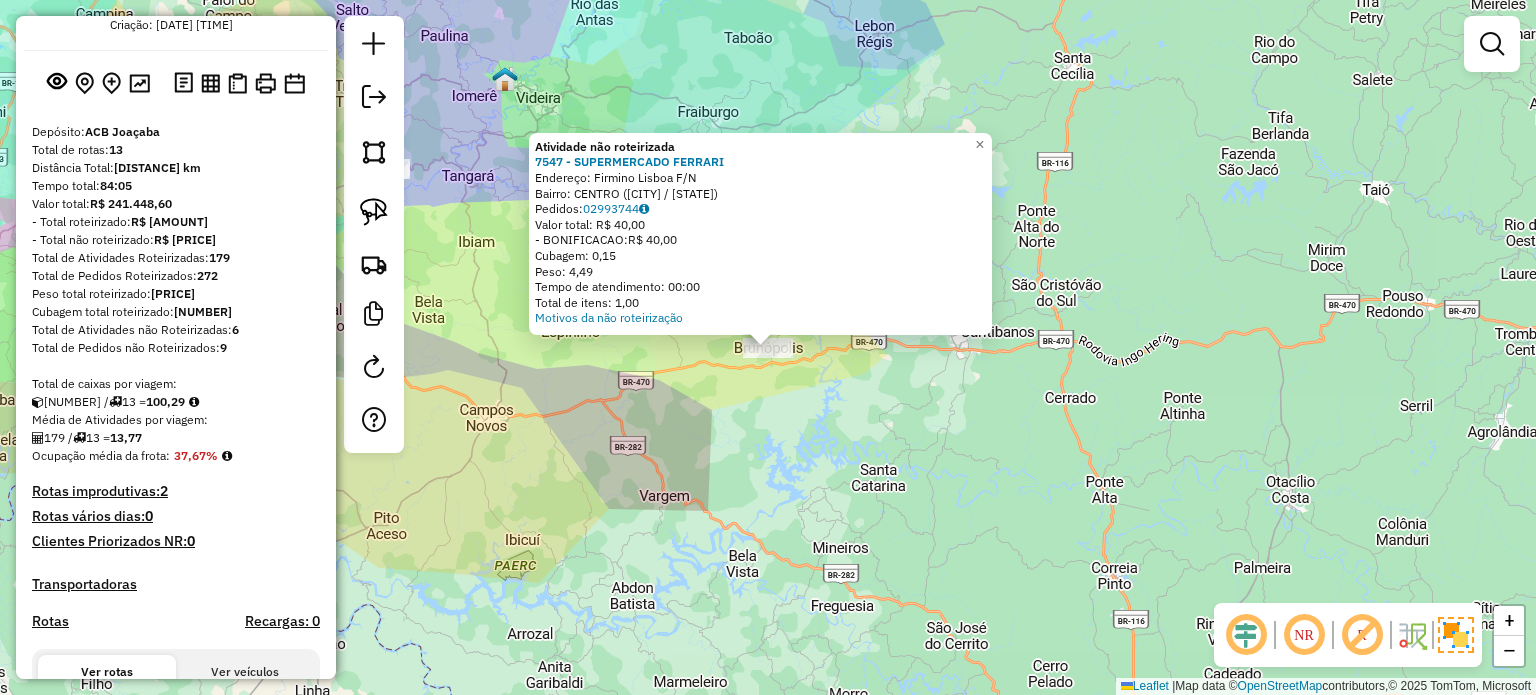 click on "Atividade não roteirizada [NUMBER] - [COMPANY_NAME]  Endereço:  [STREET] F/N   Bairro: [CITY] ([CITY] / [STATE])   Pedidos:  [ORDER_ID]   Valor total: R$ 40,00   - BONIFICACAO:  R$ 40,00   Cubagem: 0,15   Peso: 4,49   Tempo de atendimento: 00:00   Total de itens: 1,00  Motivos da não roteirização × Janela de atendimento Grade de atendimento Capacidade Transportadoras Veículos Cliente Pedidos  Rotas Selecione os dias de semana para filtrar as janelas de atendimento  Seg   Ter   Qua   Qui   Sex   Sáb   Dom  Informe o período da janela de atendimento: De: Até:  Filtrar exatamente a janela do cliente  Considerar janela de atendimento padrão  Selecione os dias de semana para filtrar as grades de atendimento  Seg   Ter   Qua   Qui   Sex   Sáb   Dom   Considerar clientes sem dia de atendimento cadastrado  Clientes fora do dia de atendimento selecionado Filtrar as atividades entre os valores definidos abaixo:  Peso mínimo:   Peso máximo:   Cubagem mínima:   Cubagem máxima:   De:   Até:  De:  +" 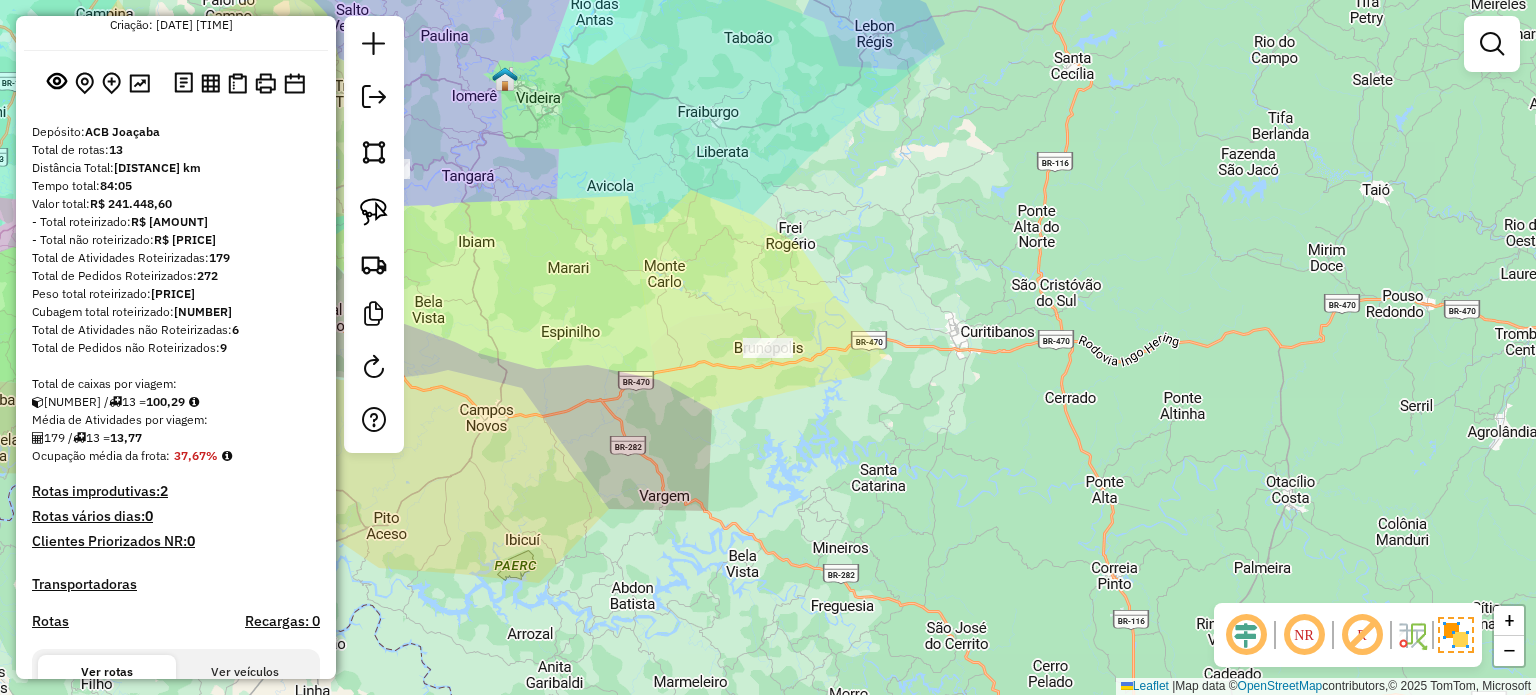 click on "Atividade não roteirizada [NUMBER] - [COMPANY_NAME]  Endereço:  [STREET] F/N   Bairro: [CITY] ([CITY] / [STATE])   Pedidos:  [ORDER_ID]   Valor total: R$ 40,00   - BONIFICACAO:  R$ 40,00   Cubagem: 0,15   Peso: 4,49   Tempo de atendimento: 00:00   Total de itens: 1,00  Motivos da não roteirização × Janela de atendimento Grade de atendimento Capacidade Transportadoras Veículos Cliente Pedidos  Rotas Selecione os dias de semana para filtrar as janelas de atendimento  Seg   Ter   Qua   Qui   Sex   Sáb   Dom  Informe o período da janela de atendimento: De: Até:  Filtrar exatamente a janela do cliente  Considerar janela de atendimento padrão  Selecione os dias de semana para filtrar as grades de atendimento  Seg   Ter   Qua   Qui   Sex   Sáb   Dom   Considerar clientes sem dia de atendimento cadastrado  Clientes fora do dia de atendimento selecionado Filtrar as atividades entre os valores definidos abaixo:  Peso mínimo:   Peso máximo:   Cubagem mínima:   Cubagem máxima:   De:   Até:  De:  +" 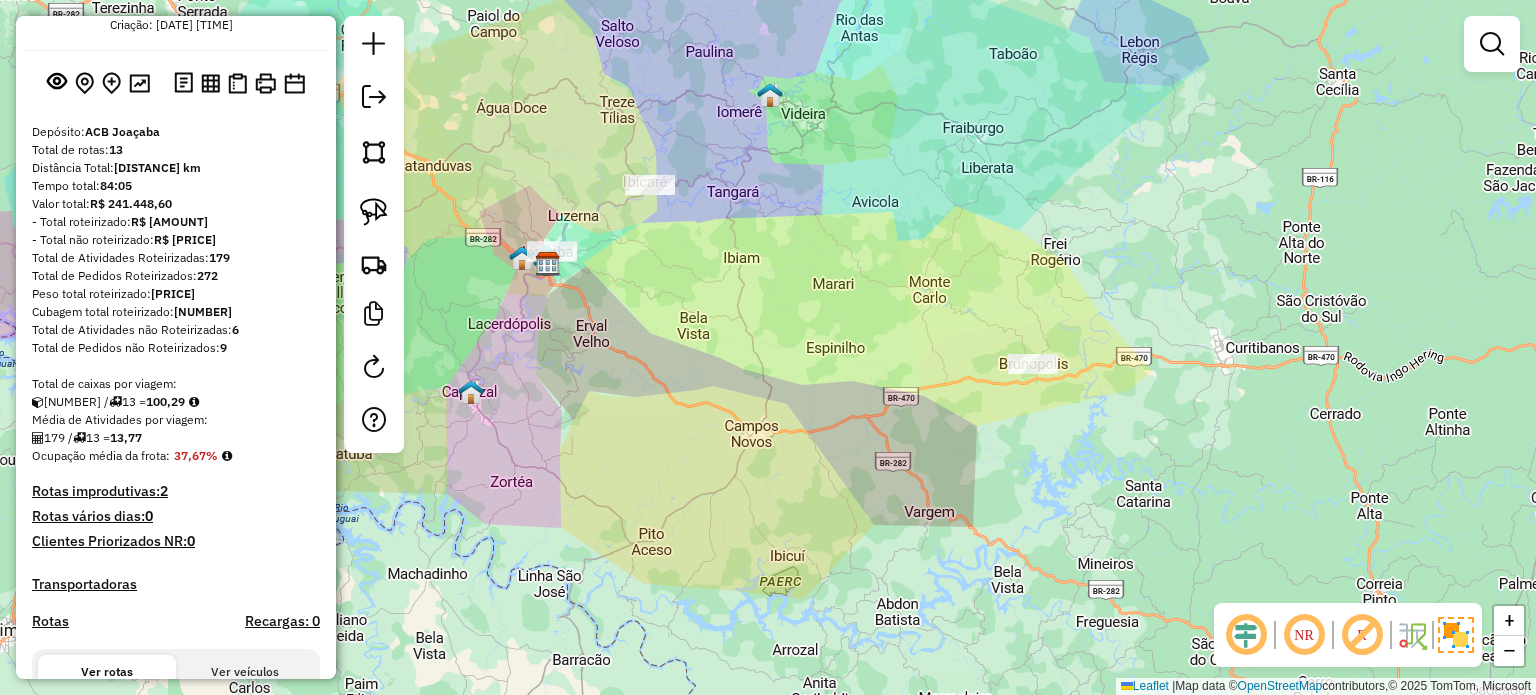 drag, startPoint x: 711, startPoint y: 367, endPoint x: 819, endPoint y: 384, distance: 109.32977 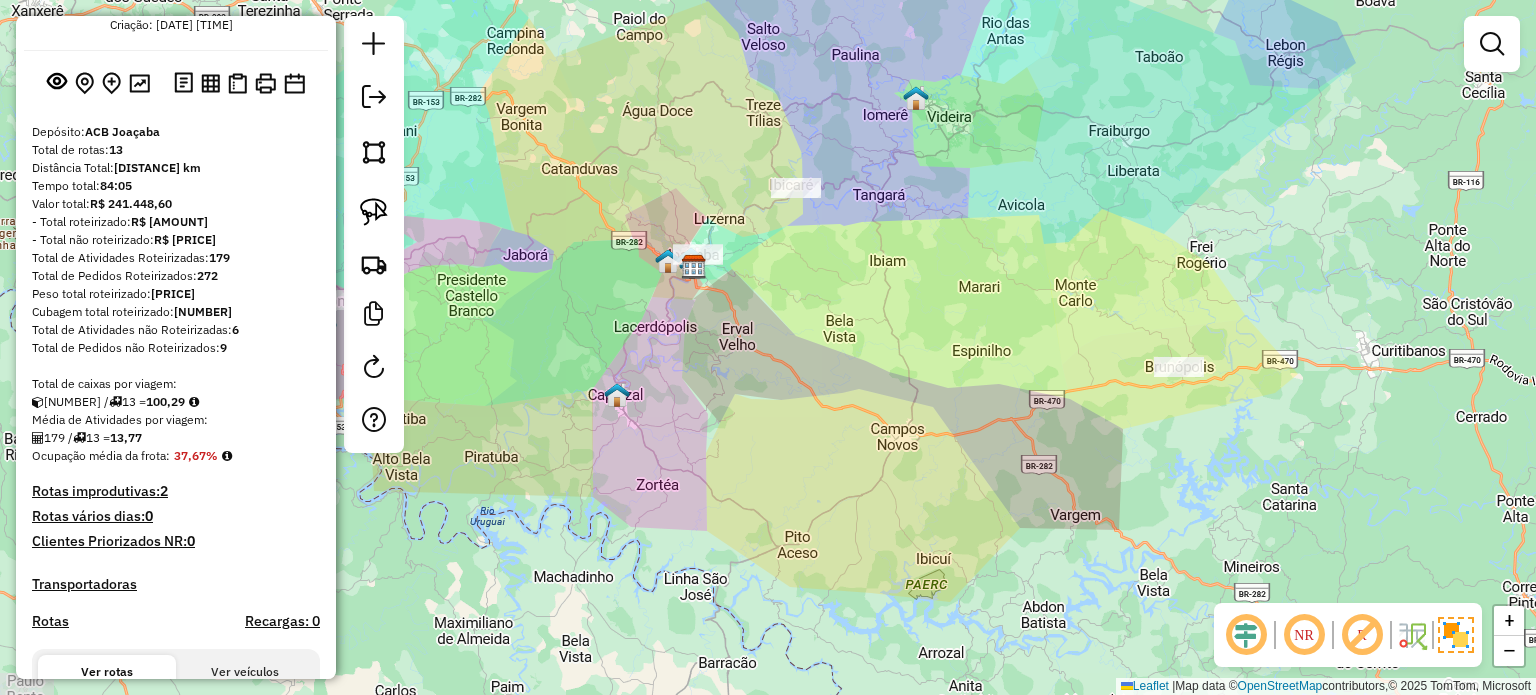 drag, startPoint x: 854, startPoint y: 415, endPoint x: 960, endPoint y: 429, distance: 106.92053 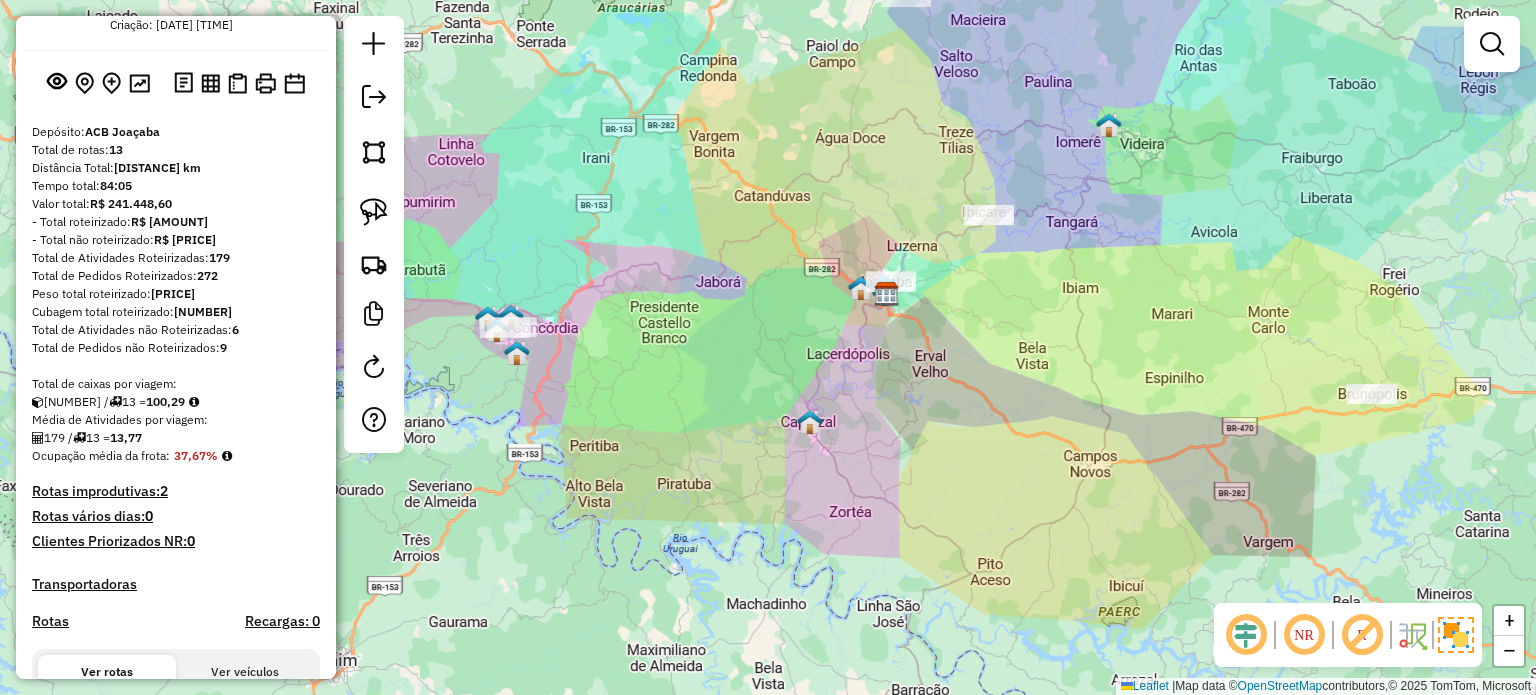 drag, startPoint x: 888, startPoint y: 437, endPoint x: 917, endPoint y: 441, distance: 29.274563 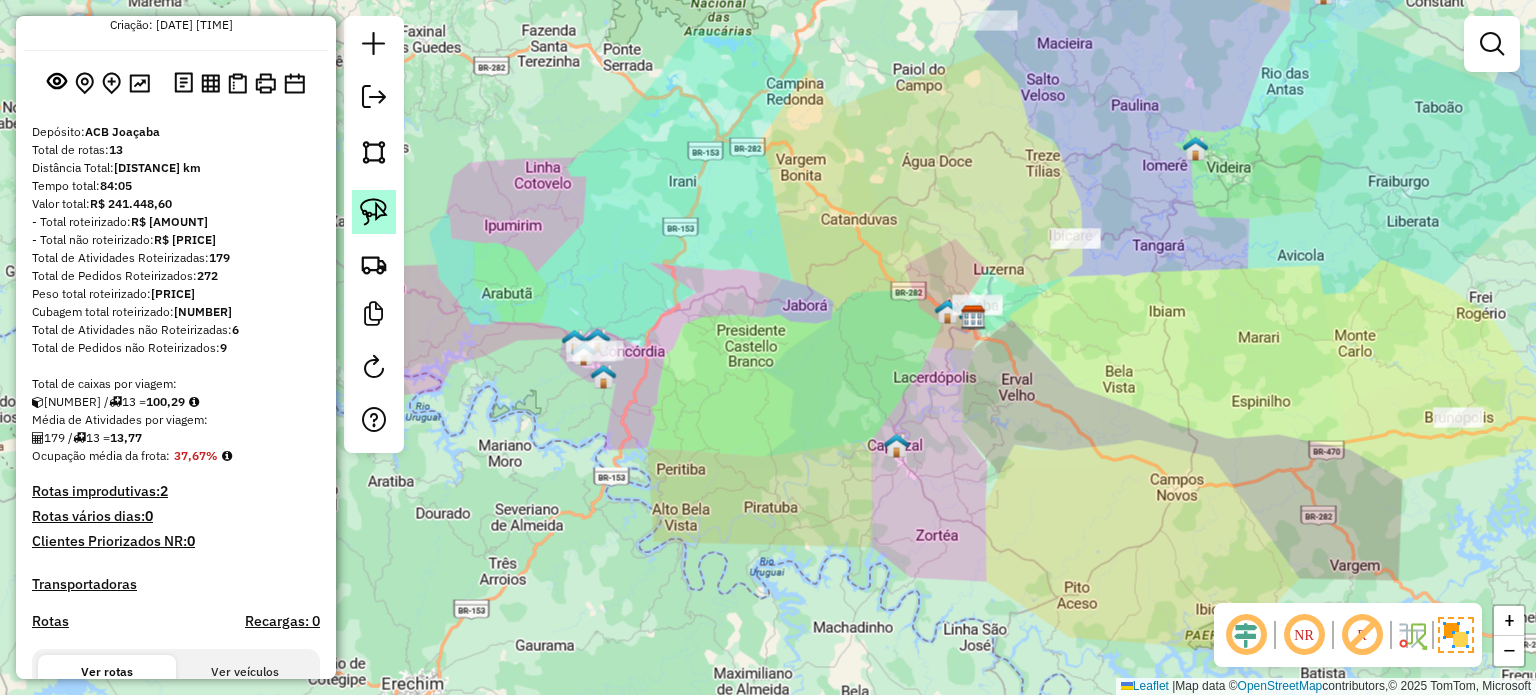 click 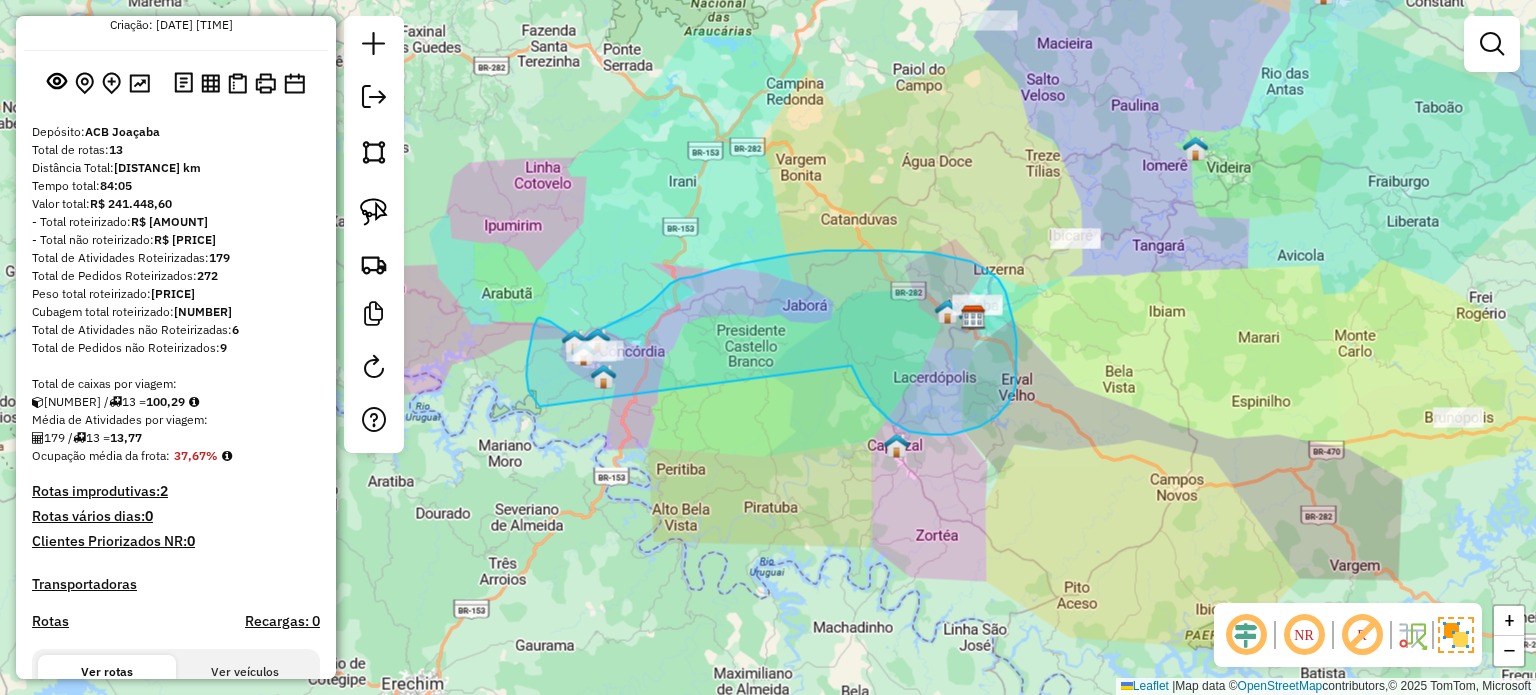 drag, startPoint x: 854, startPoint y: 372, endPoint x: 668, endPoint y: 439, distance: 197.69926 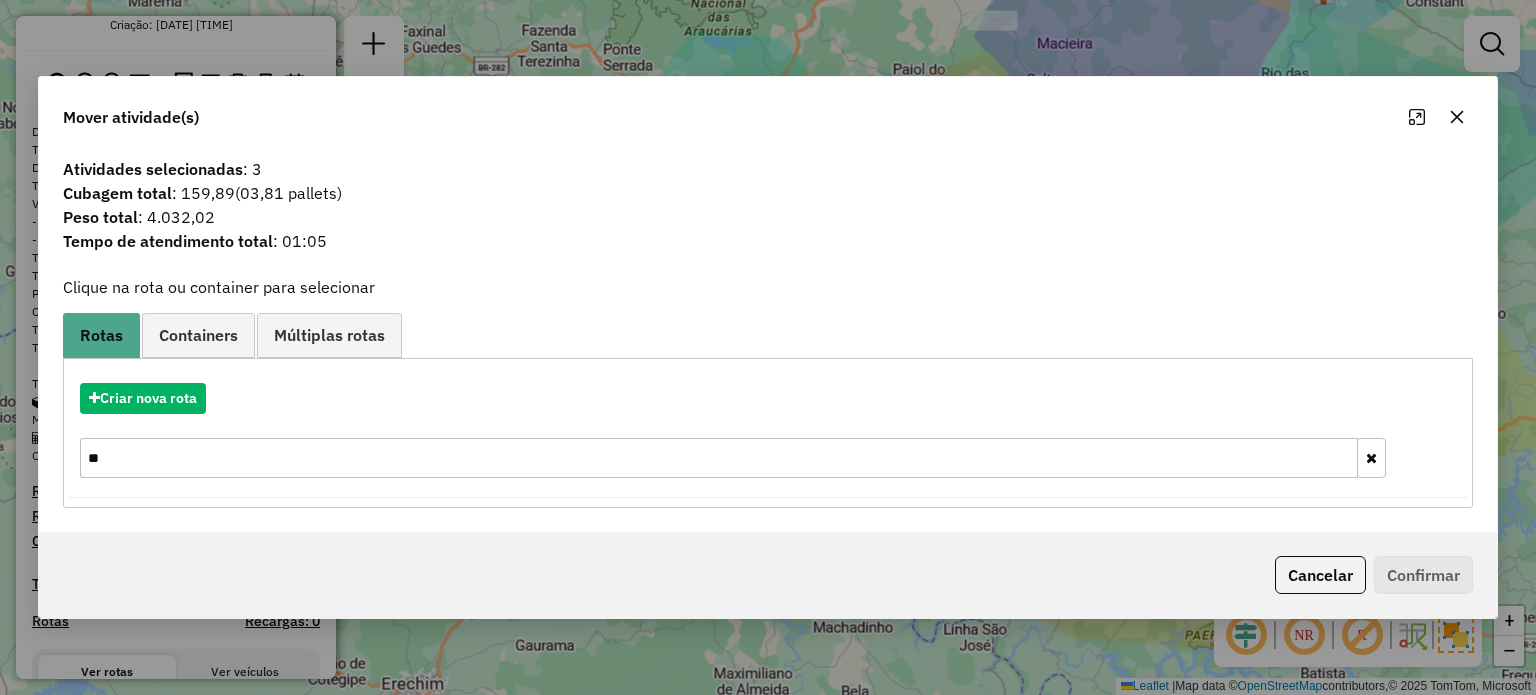 click 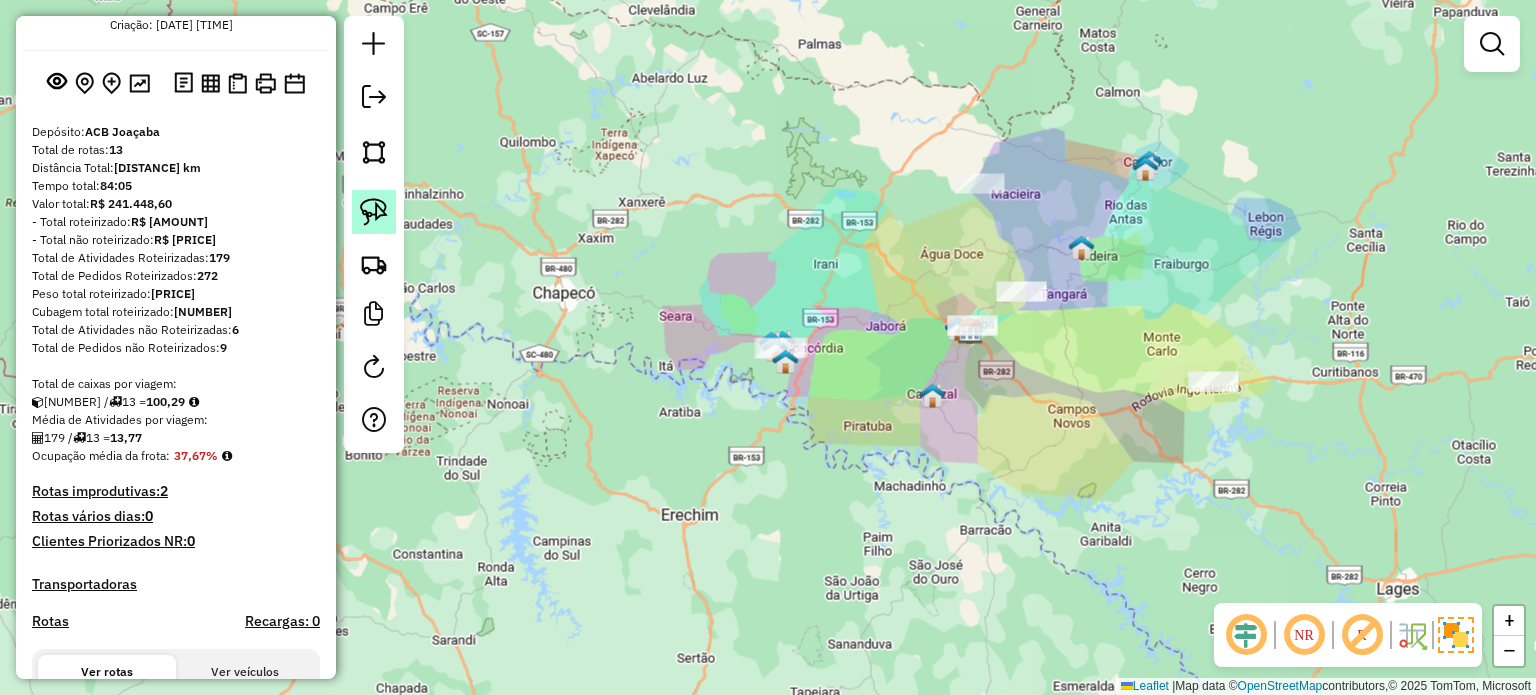 click 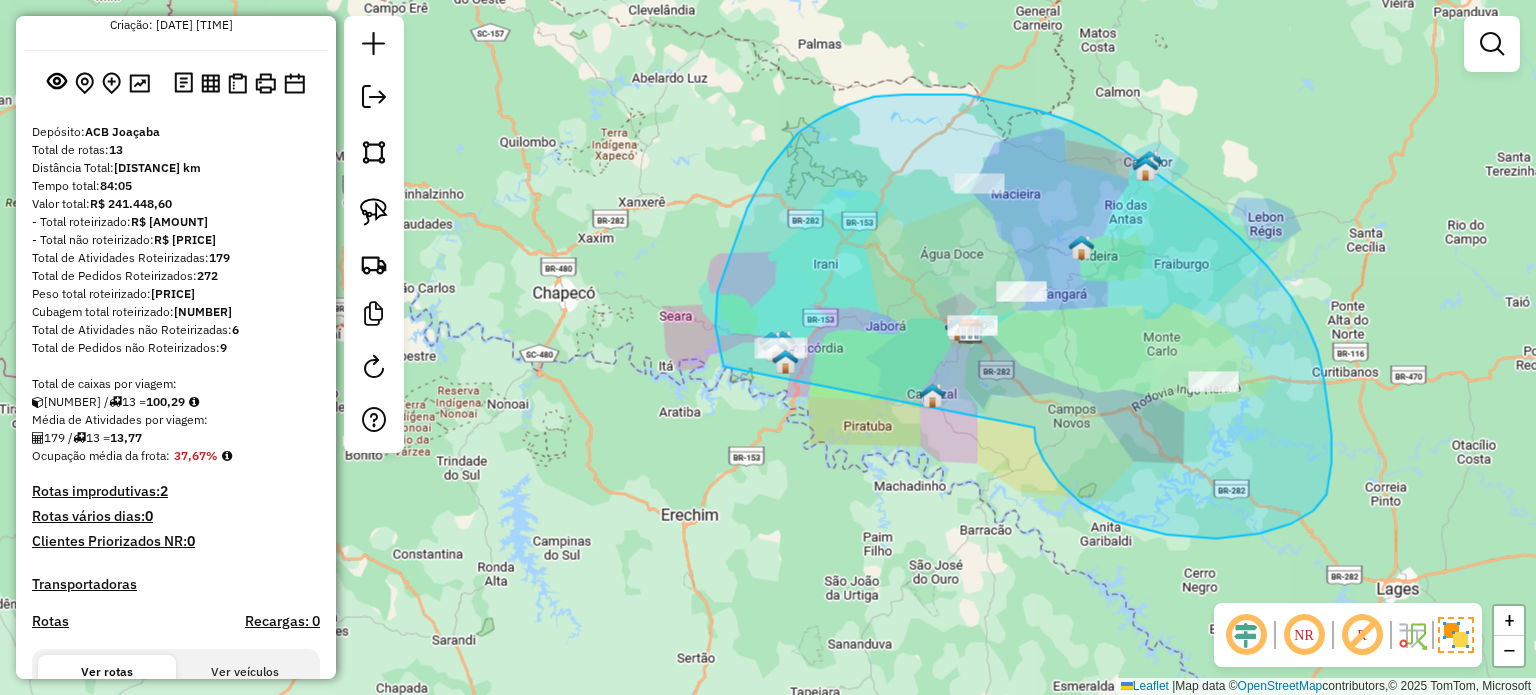 drag, startPoint x: 1167, startPoint y: 535, endPoint x: 984, endPoint y: 472, distance: 193.5407 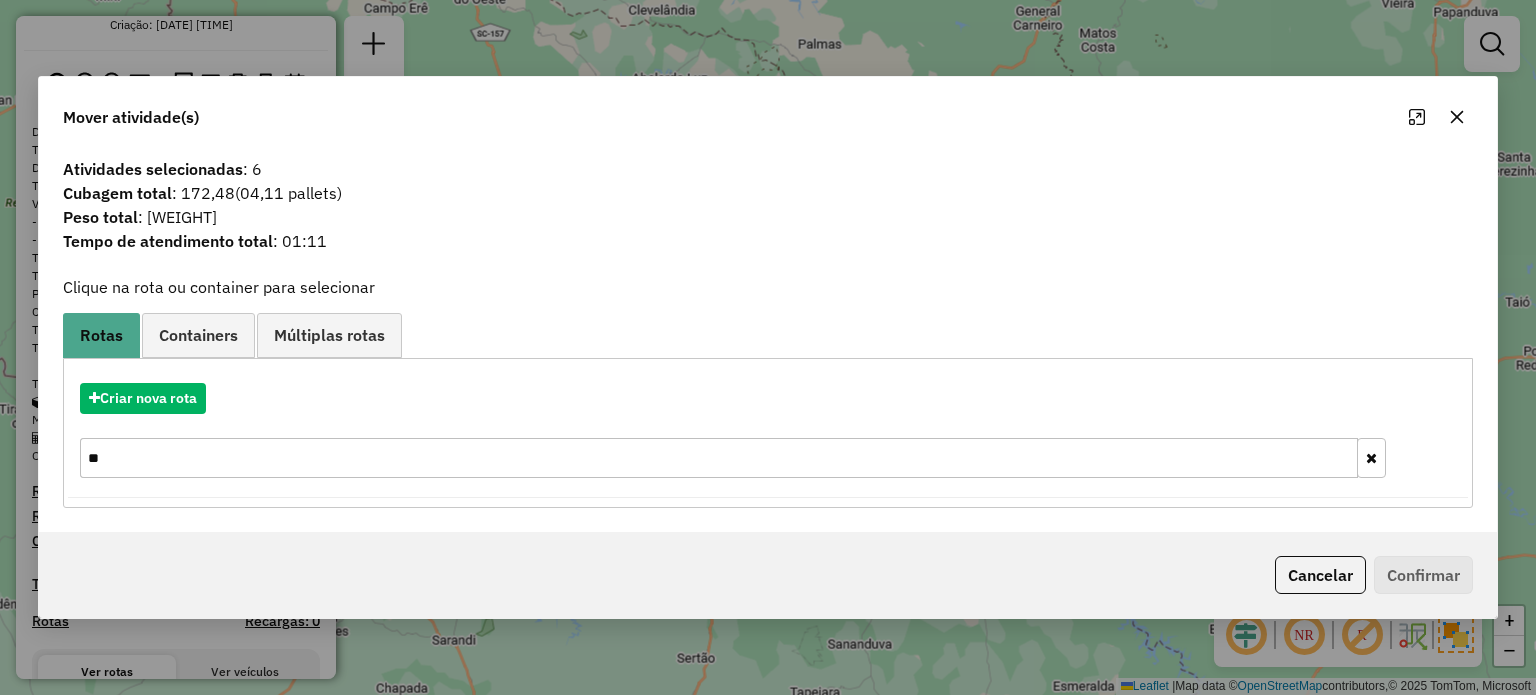 click on "**" at bounding box center [718, 458] 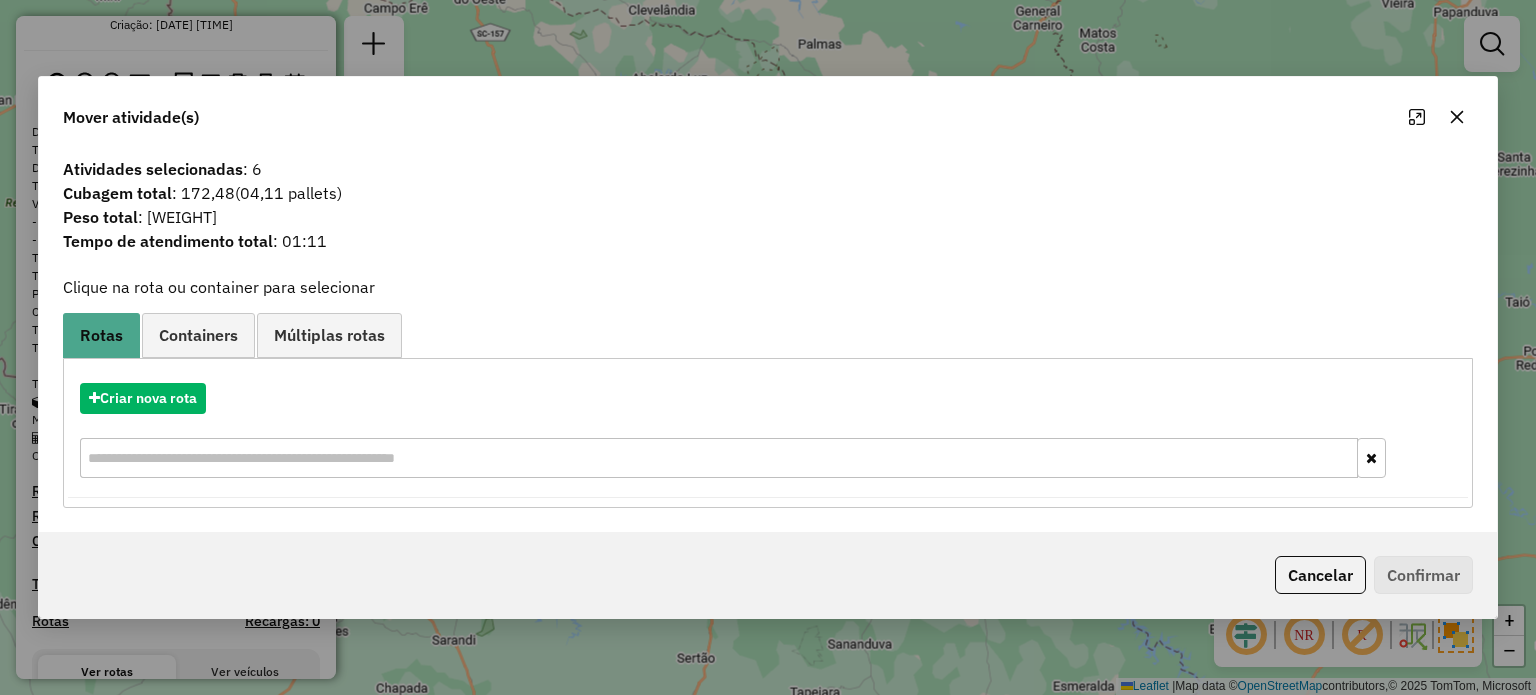type 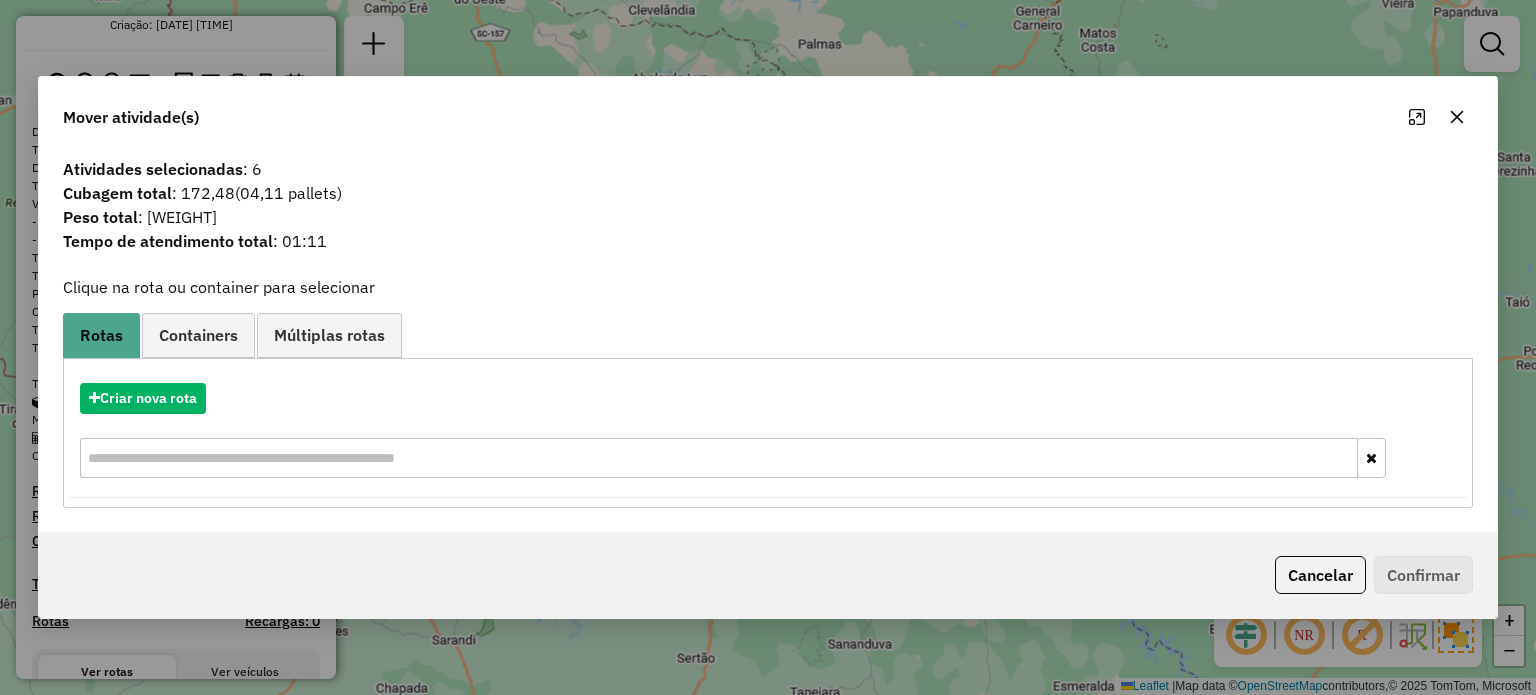 click 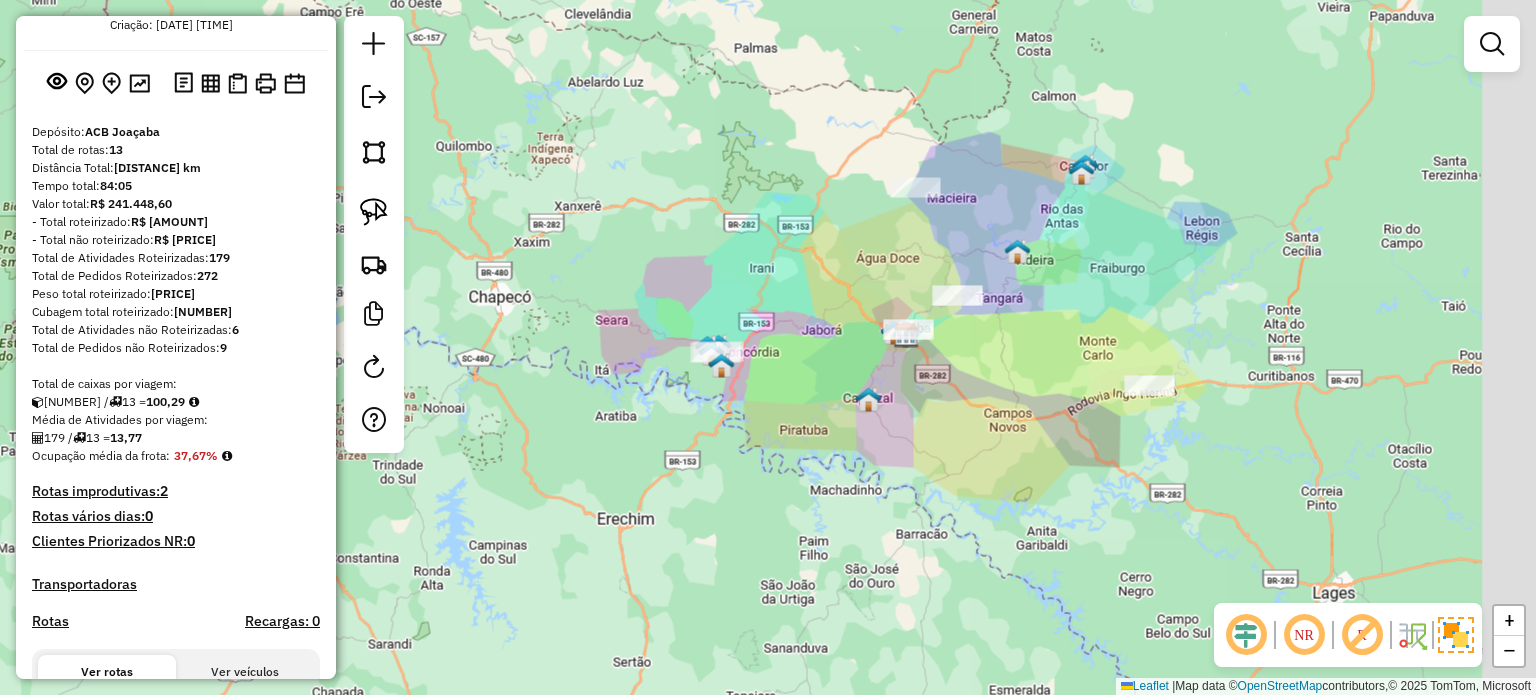drag, startPoint x: 1032, startPoint y: 452, endPoint x: 893, endPoint y: 460, distance: 139.23003 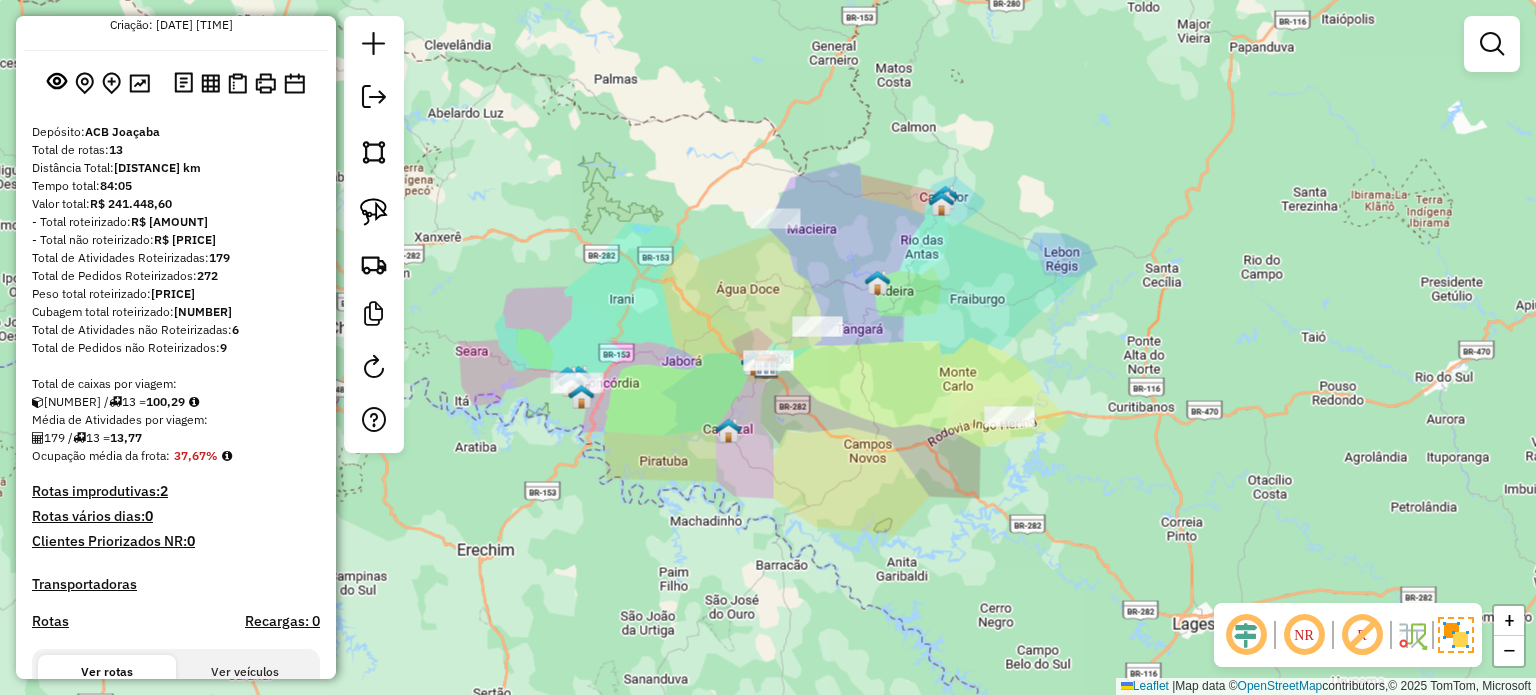 drag, startPoint x: 868, startPoint y: 470, endPoint x: 853, endPoint y: 479, distance: 17.492855 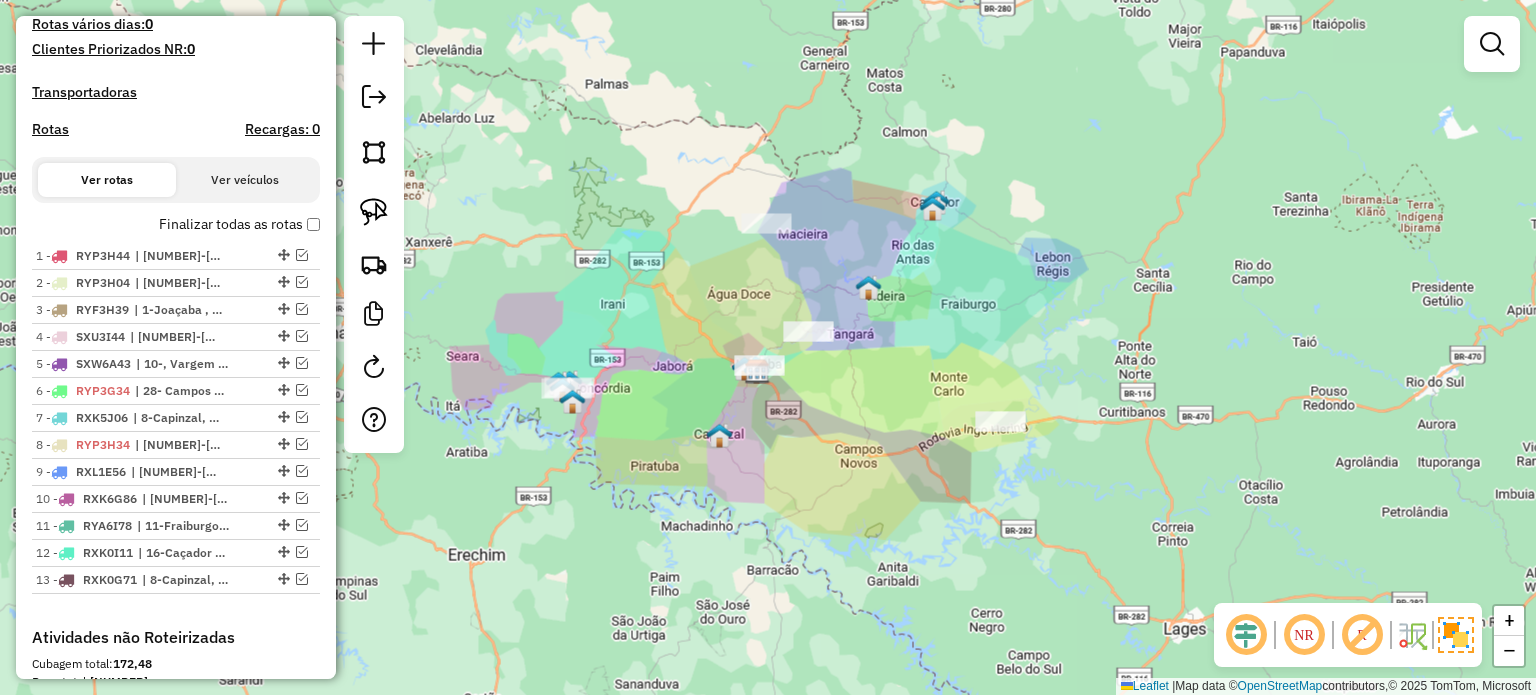 scroll, scrollTop: 476, scrollLeft: 0, axis: vertical 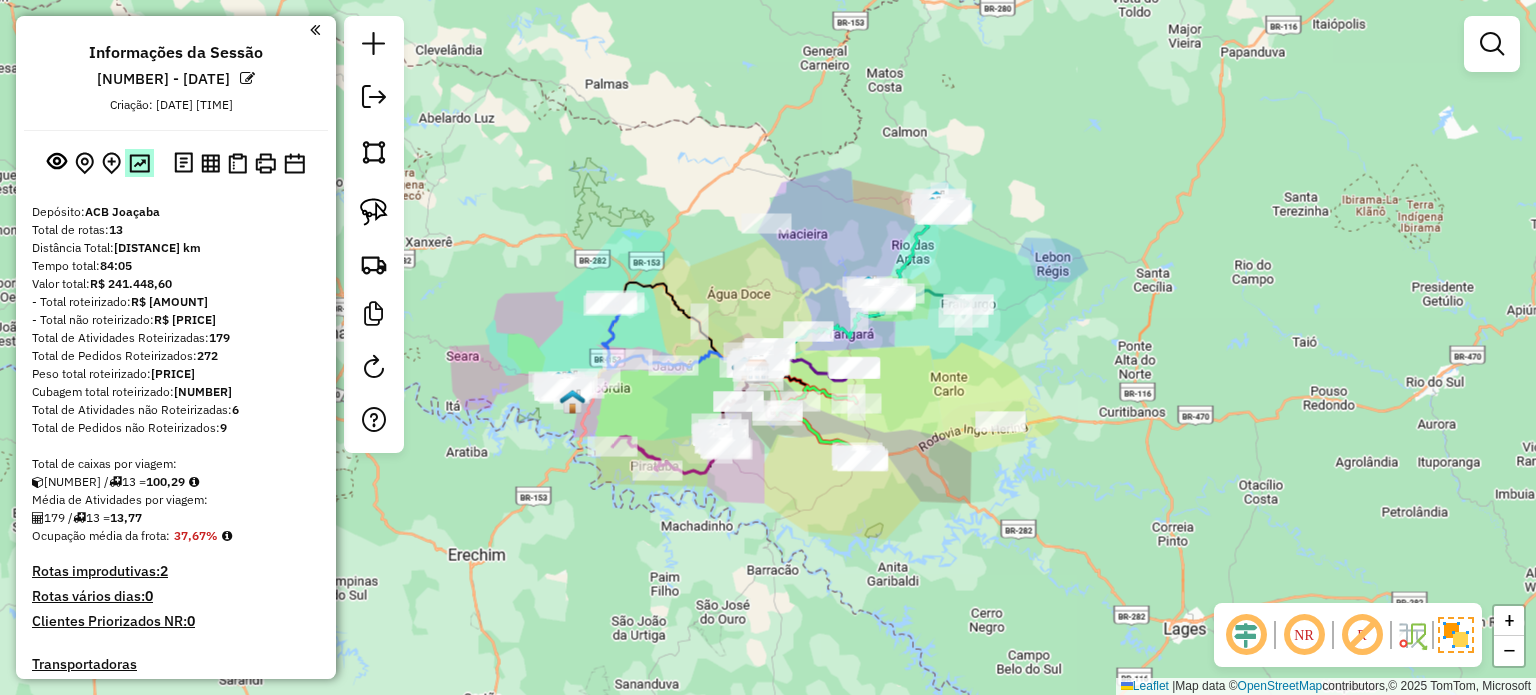 click at bounding box center (139, 163) 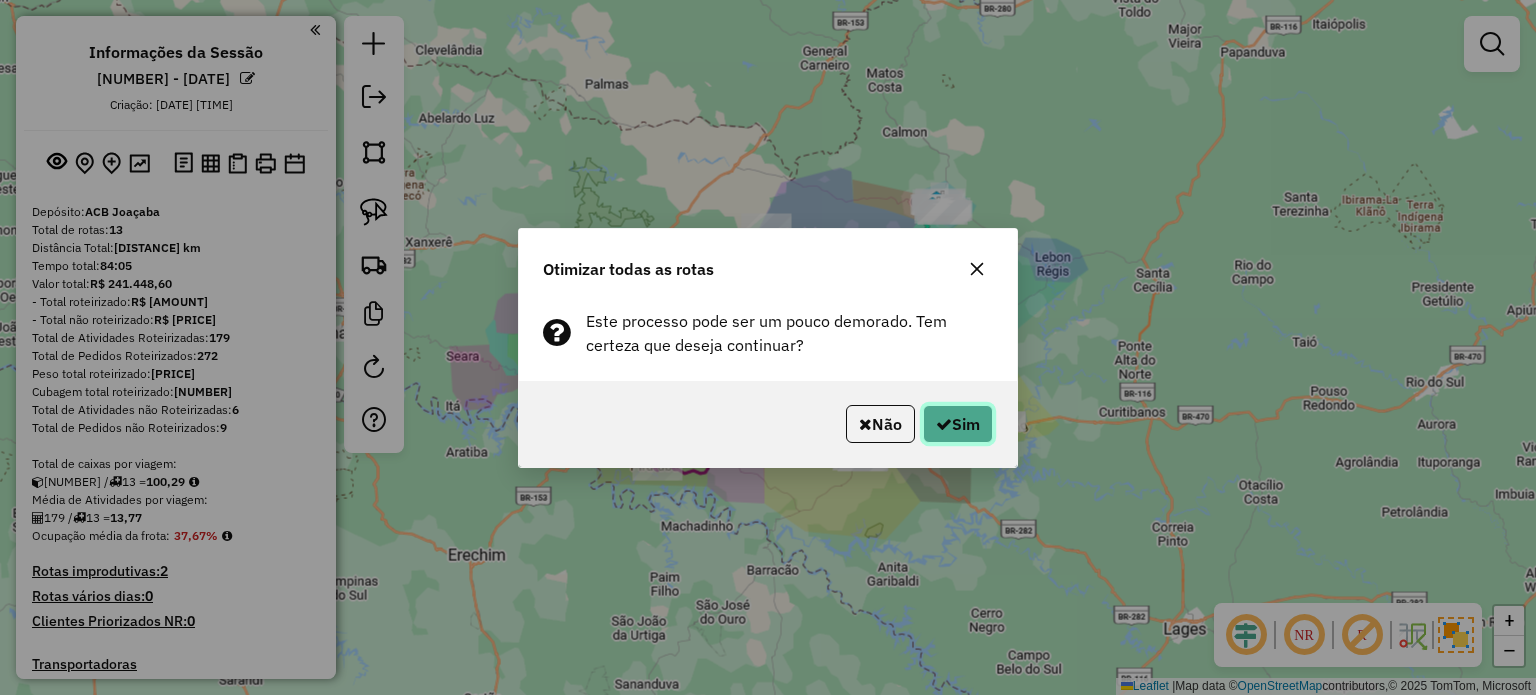 click on "Sim" 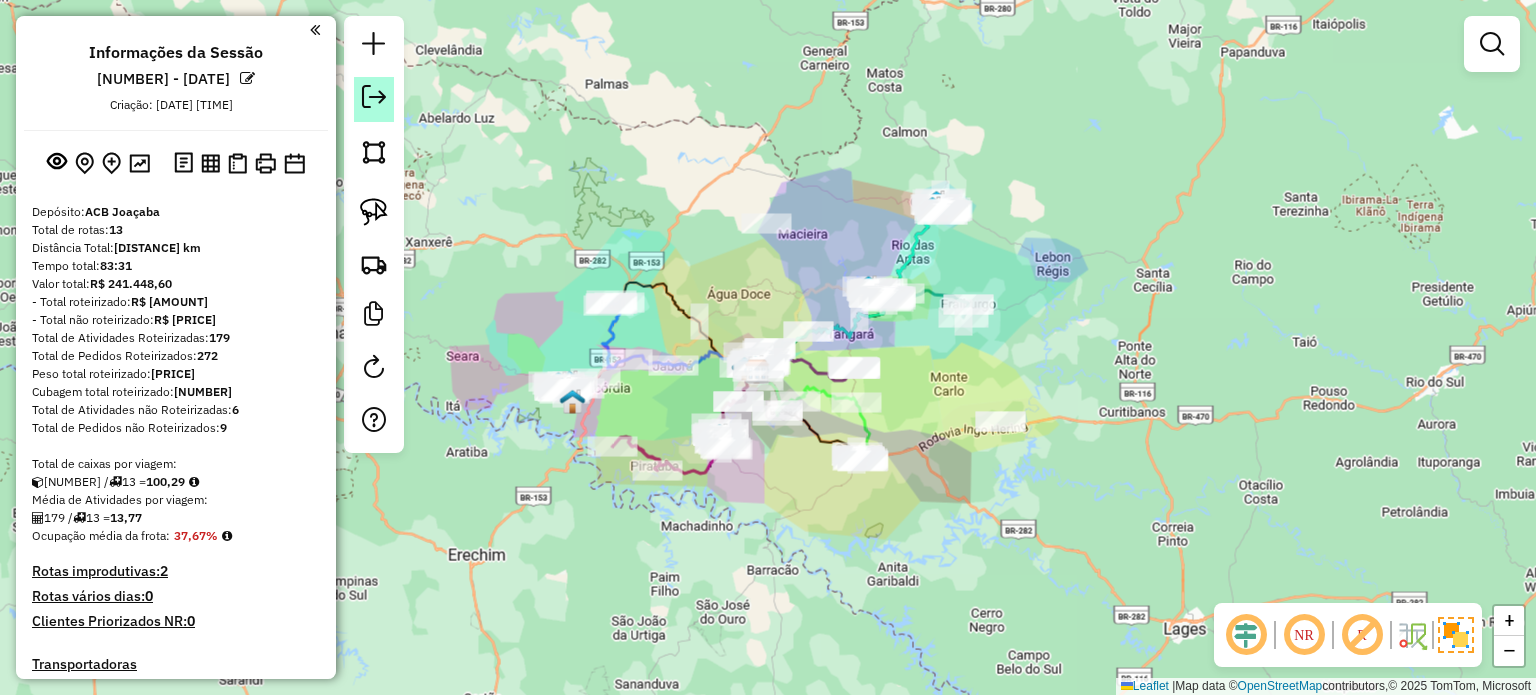 click 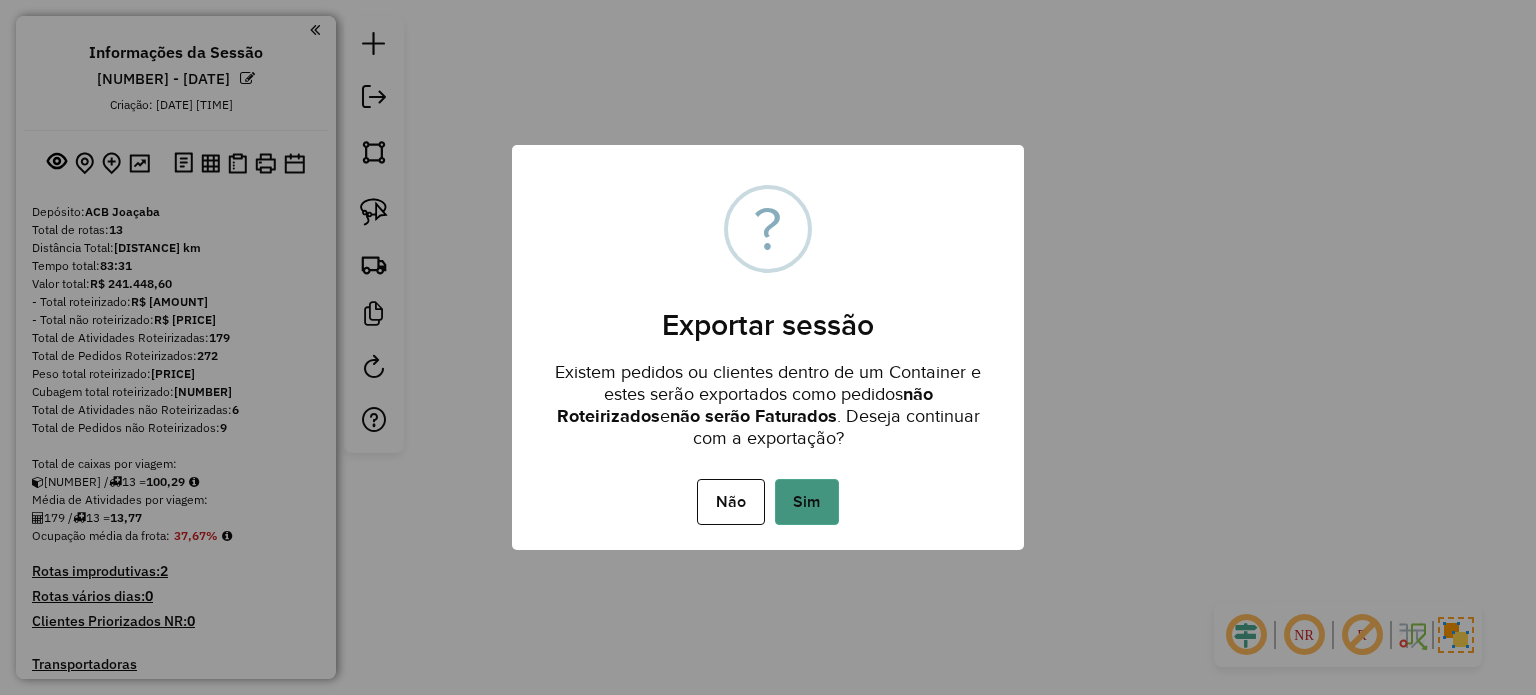 click on "Sim" at bounding box center [807, 502] 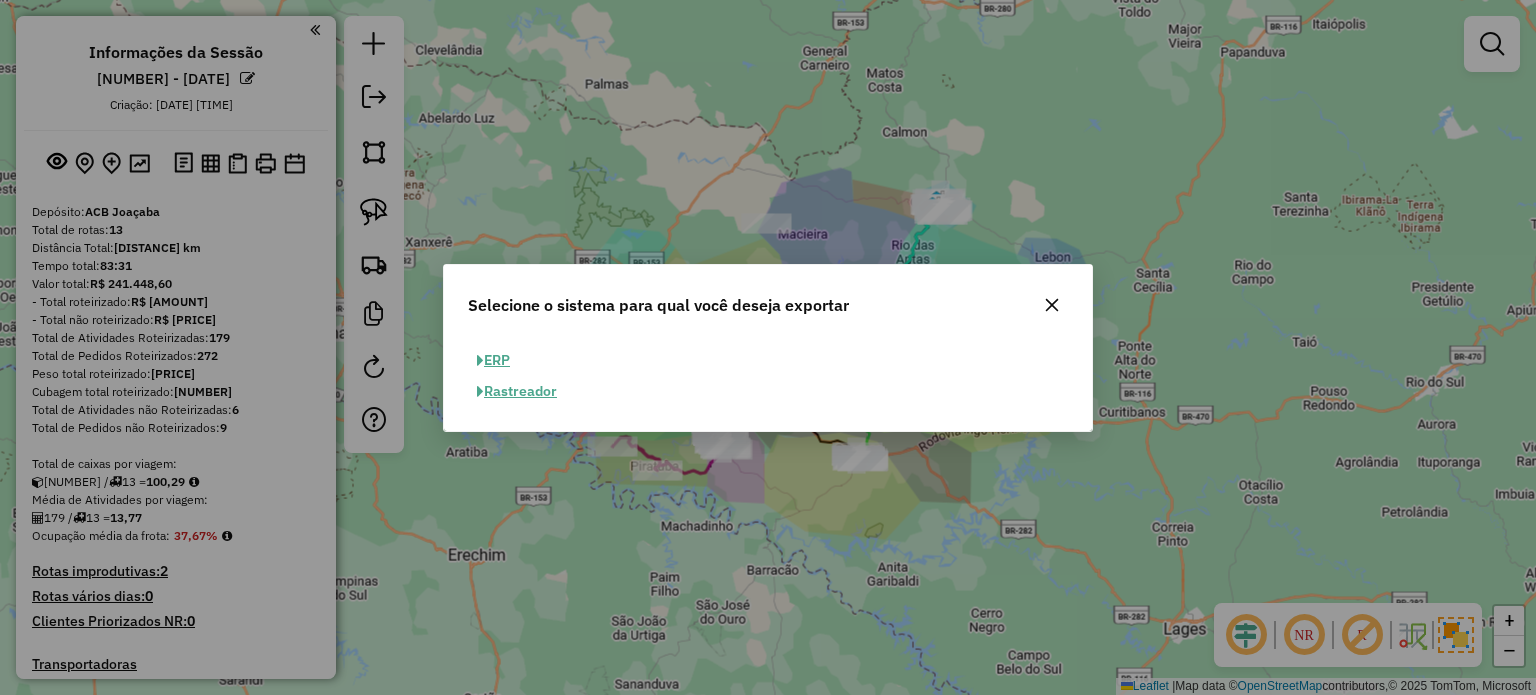 click on "ERP" 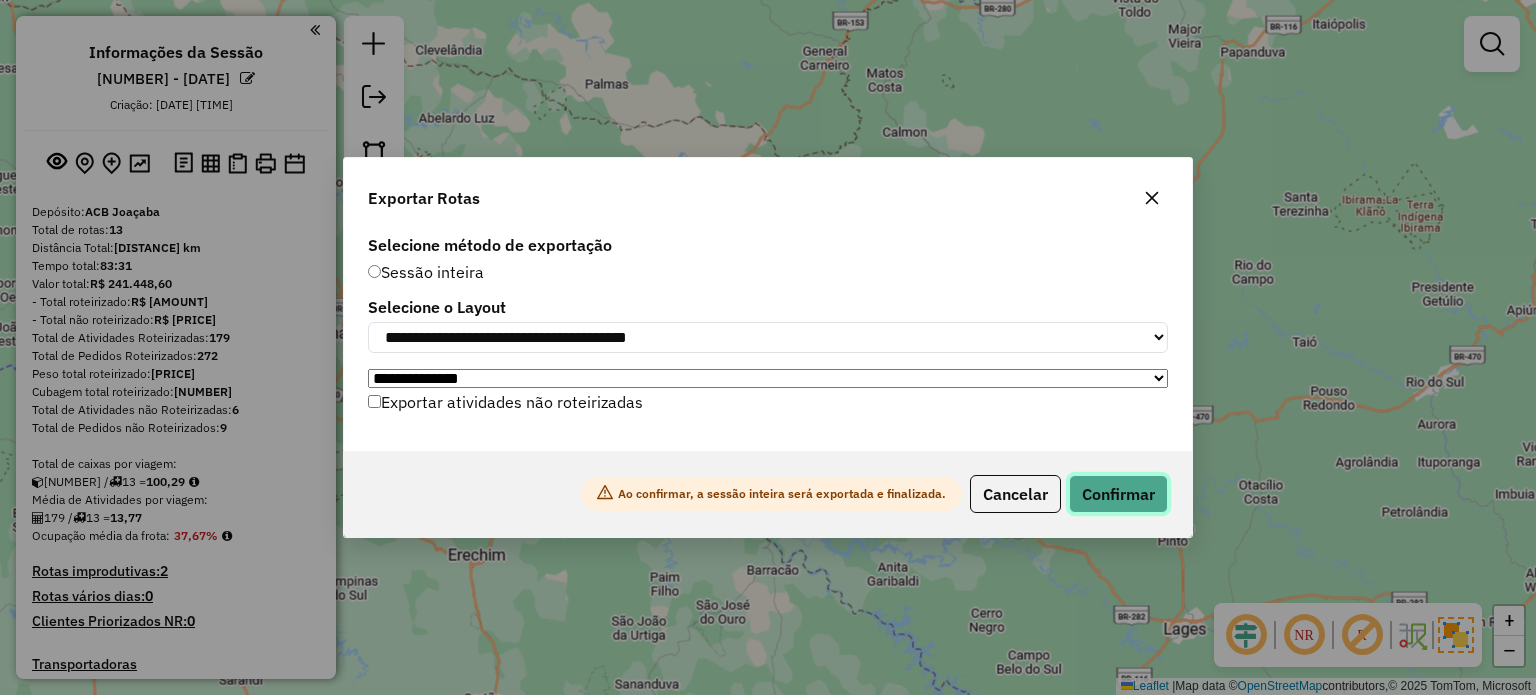 click on "Confirmar" 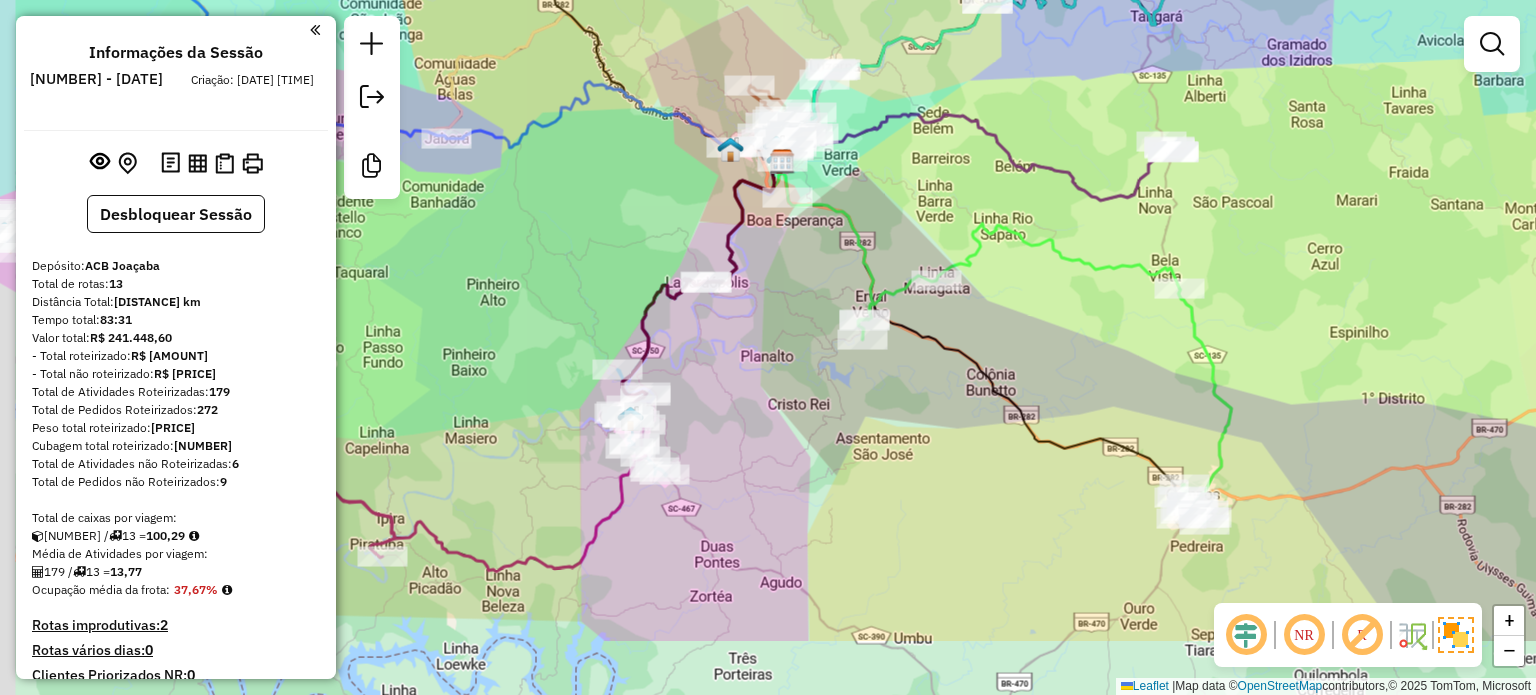 drag, startPoint x: 968, startPoint y: 363, endPoint x: 991, endPoint y: 219, distance: 145.82524 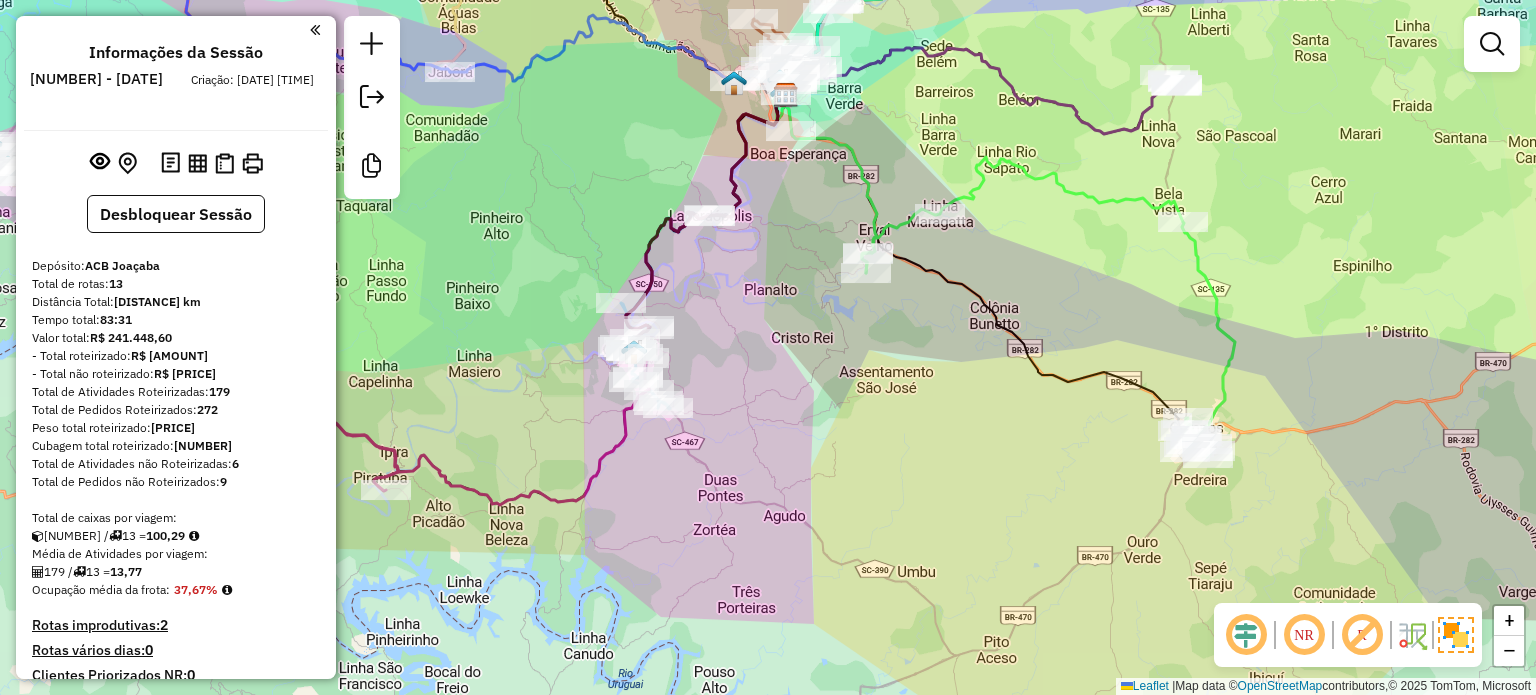 drag, startPoint x: 1001, startPoint y: 326, endPoint x: 996, endPoint y: 295, distance: 31.400637 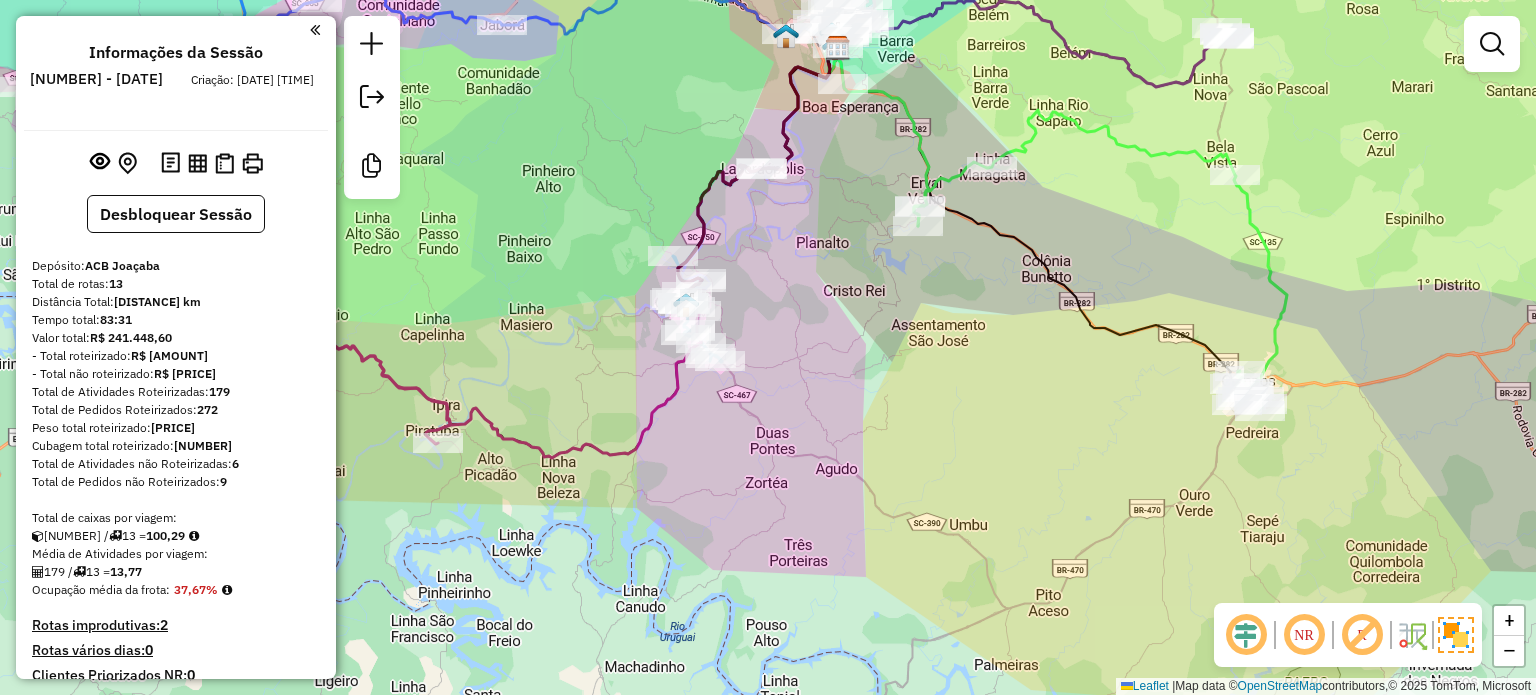 drag, startPoint x: 857, startPoint y: 400, endPoint x: 845, endPoint y: 451, distance: 52.392746 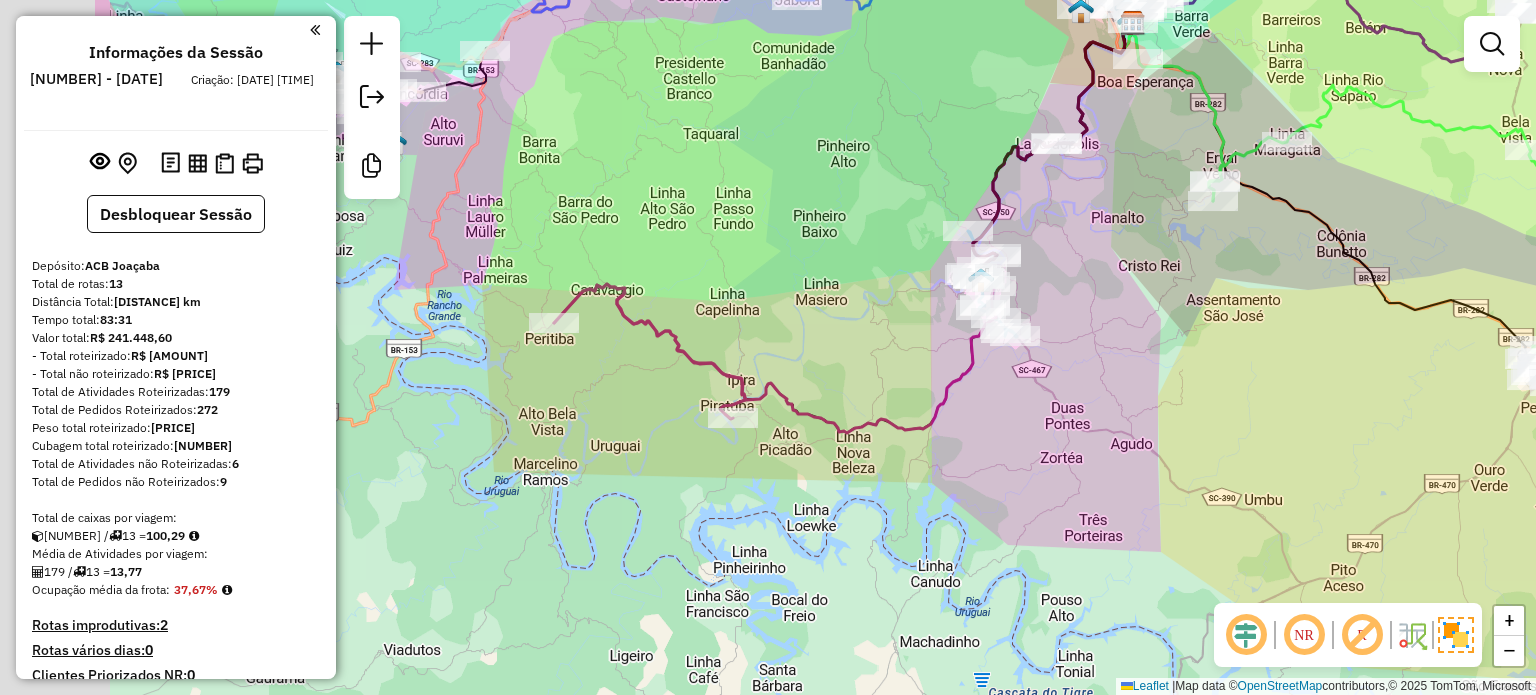 drag, startPoint x: 872, startPoint y: 483, endPoint x: 1046, endPoint y: 473, distance: 174.28712 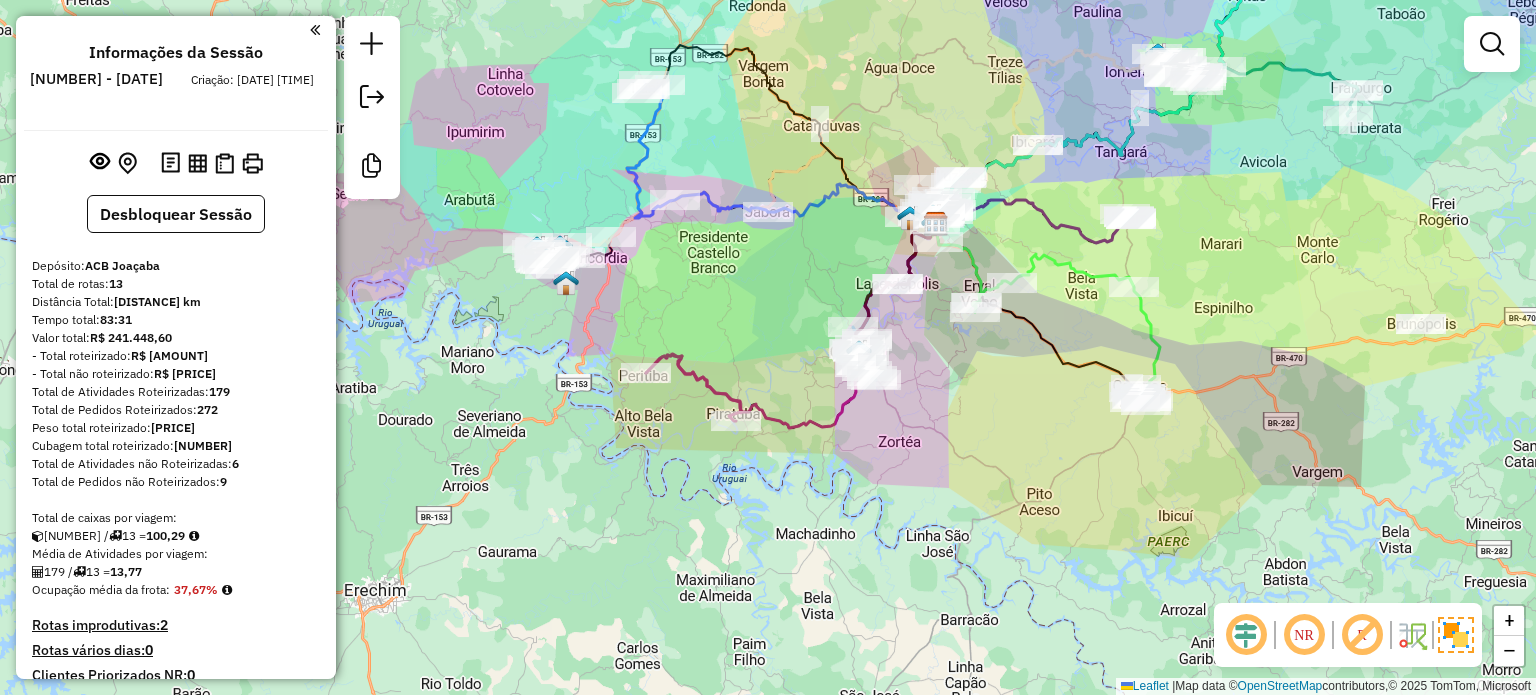 click on "Rota [NUMBER] - Placa [PLATE] [NUMBER] - [NAME] Janela de atendimento Grade de atendimento Capacidade Transportadoras Veículos Cliente Pedidos Rotas Selecione os dias de semana para filtrar as janelas de atendimento Seg Ter Qua Qui Sex Sáb Dom Informe o período da janela de atendimento: De: [TIME] Até: [TIME] Filtrar exatamente a janela do cliente Considerar janela de atendimento padrão Selecione os dias de semana para filtrar as grades de atendimento Seg Ter Qua Qui Sex Sáb Dom Considerar clientes sem dia de atendimento cadastrado Clientes fora do dia de atendimento selecionado Filtrar as atividades entre os valores definidos abaixo: Peso mínimo: [WEIGHT] Peso máximo: [WEIGHT] Cubagem mínima: [CUBAGE] Cubagem máxima: [CUBAGE] De: [TIME] Até: [TIME] Filtrar as atividades entre o tempo de atendimento definido abaixo: De: [TIME] Até: [TIME] Considerar capacidade total dos clientes não roteirizados Transportadora: [CARRIER] Tipo de veículo: [VEHICLE_TYPE] Veículo: [VEHICLE] De: [TIME]" 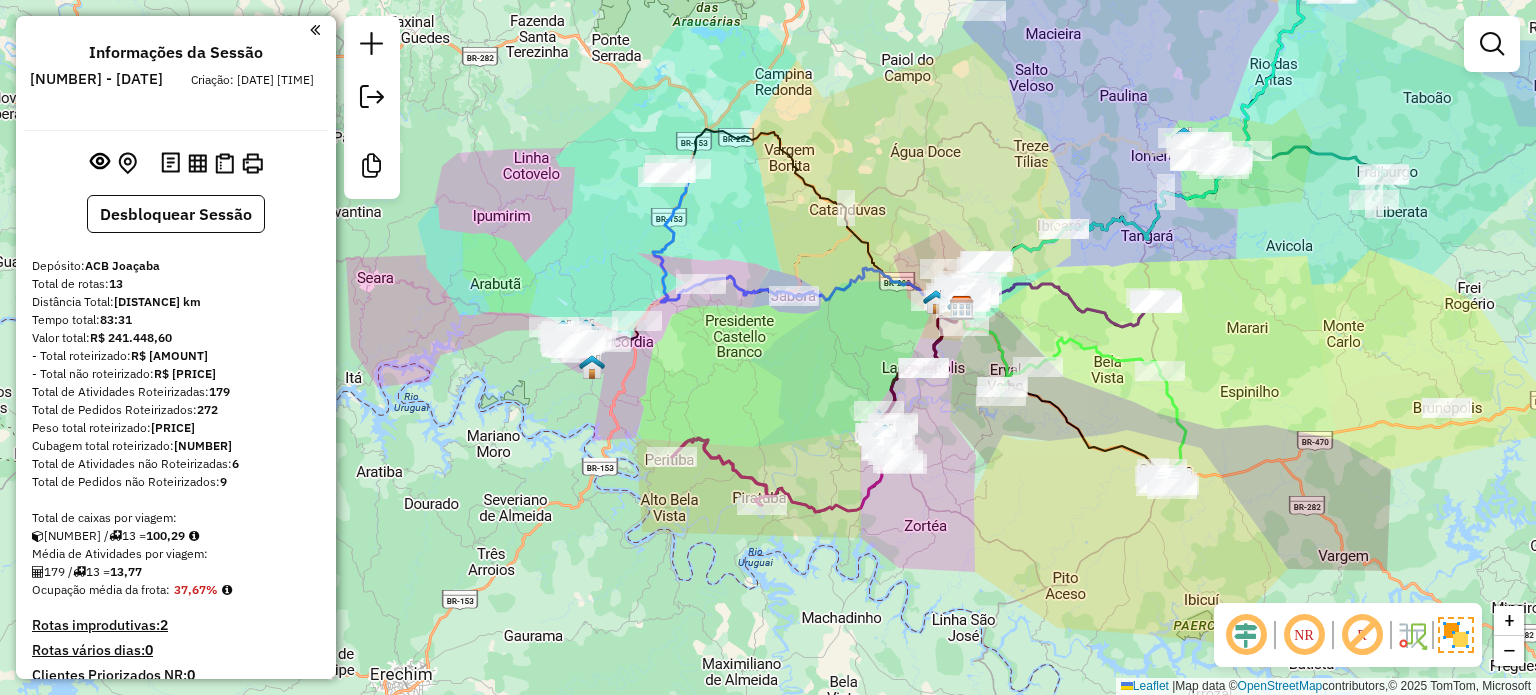drag, startPoint x: 698, startPoint y: 385, endPoint x: 700, endPoint y: 396, distance: 11.18034 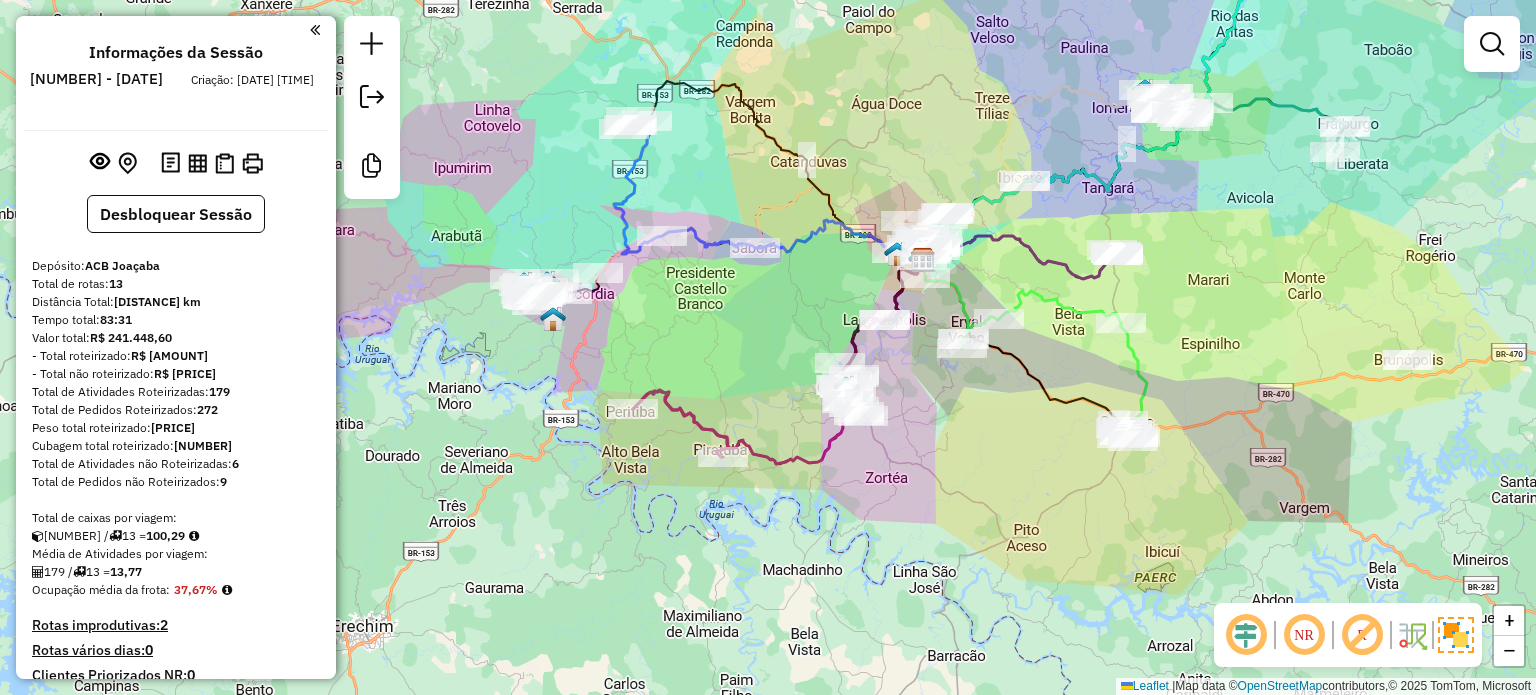 drag, startPoint x: 756, startPoint y: 423, endPoint x: 704, endPoint y: 334, distance: 103.077644 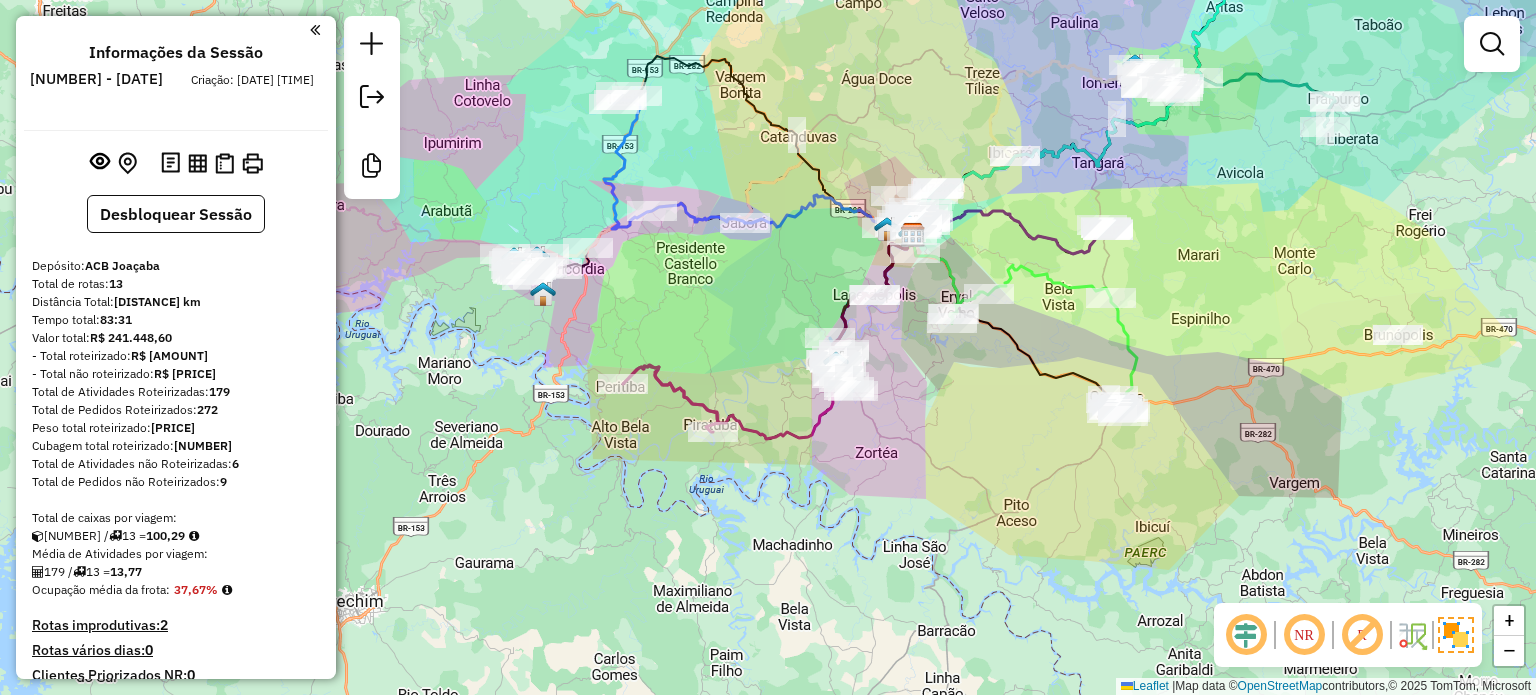 drag, startPoint x: 936, startPoint y: 490, endPoint x: 788, endPoint y: 2, distance: 509.949 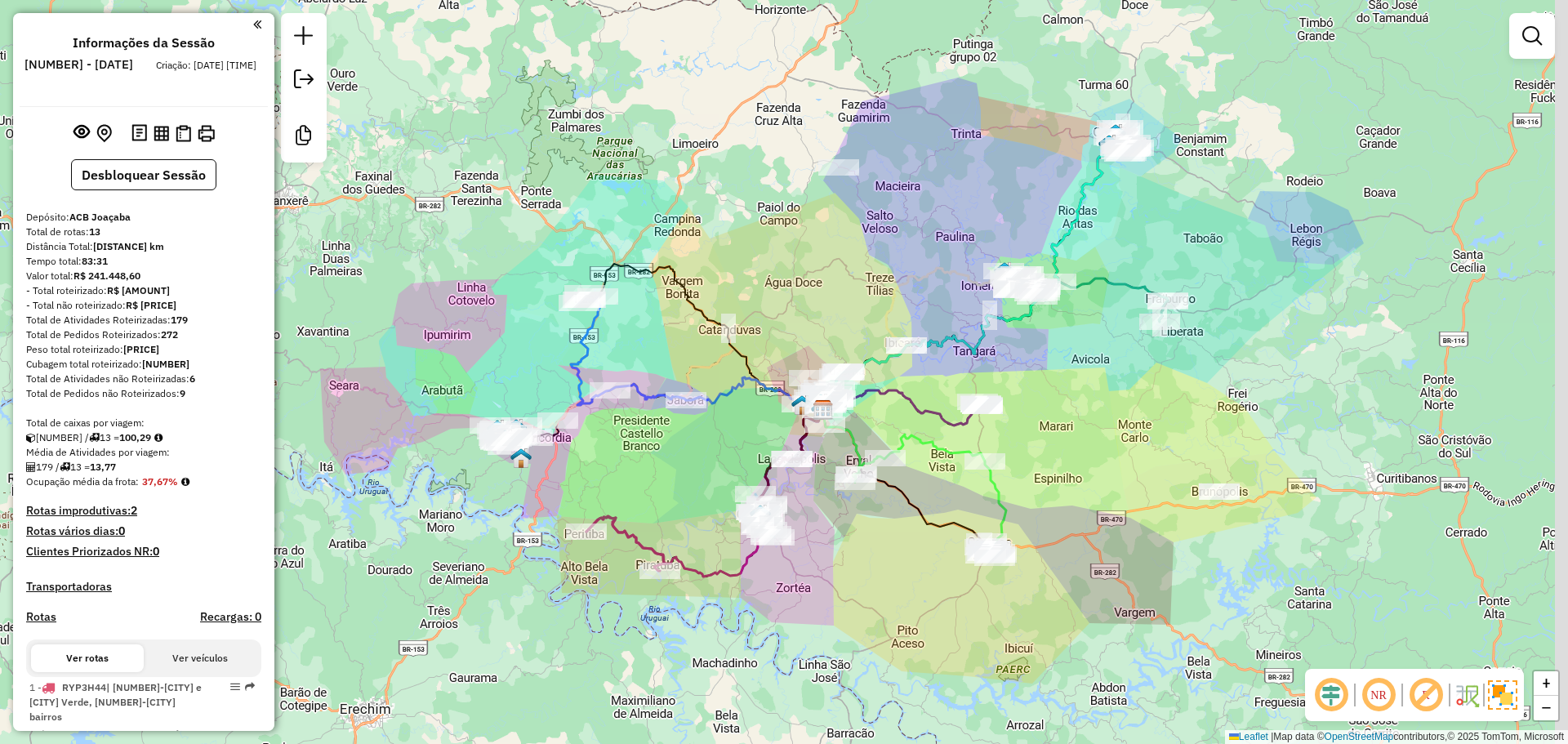 drag, startPoint x: 1126, startPoint y: 363, endPoint x: 1105, endPoint y: 450, distance: 89.4986 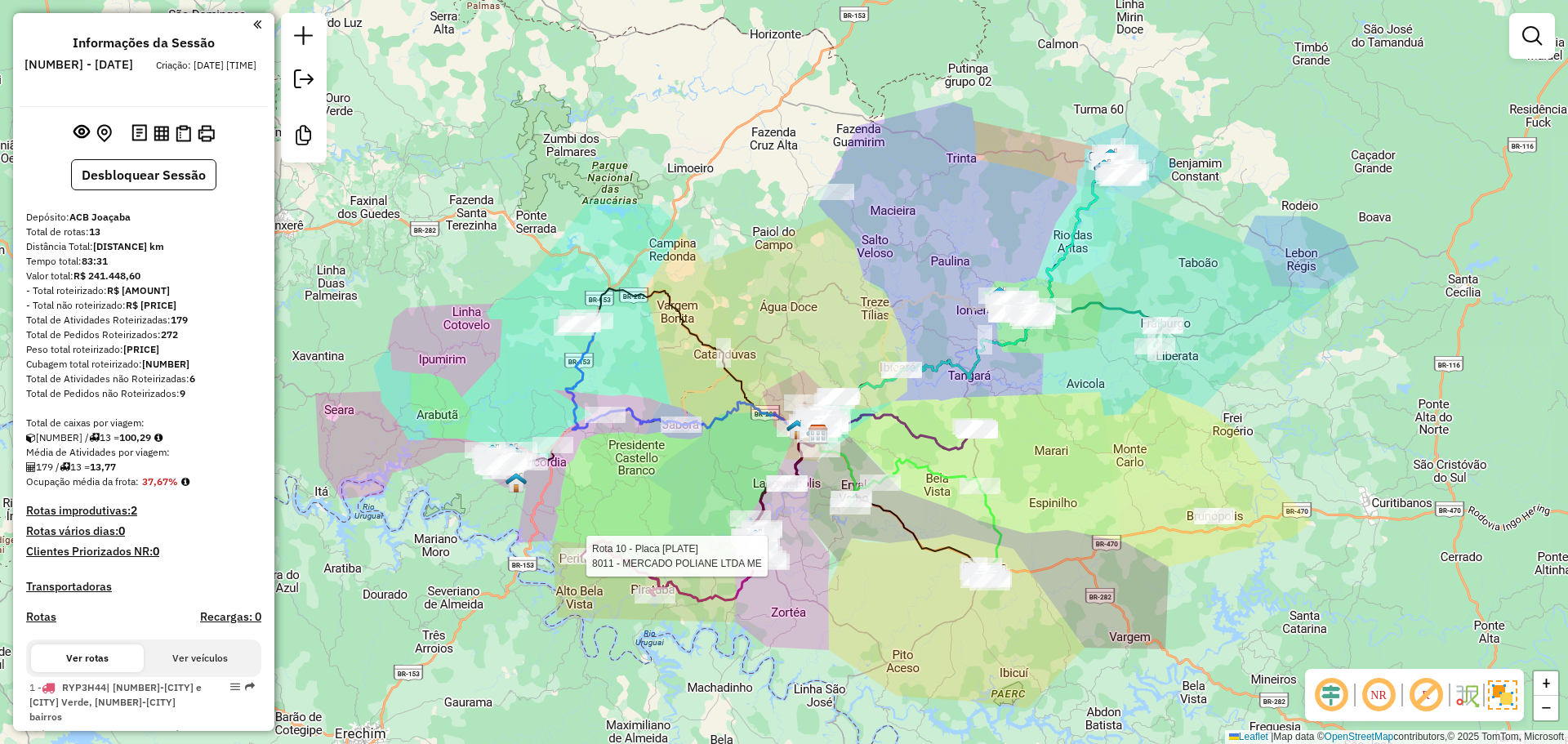 select on "*********" 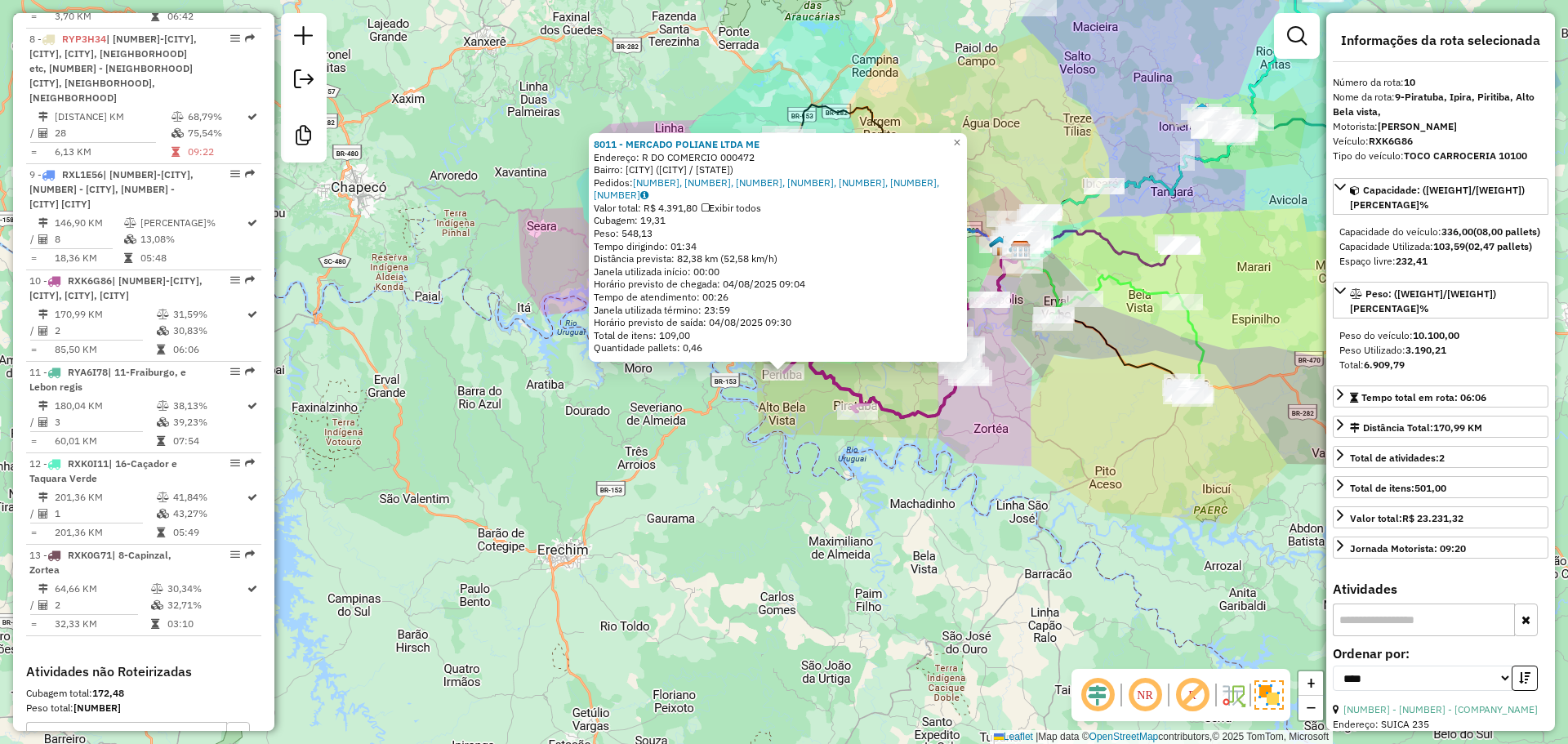 scroll, scrollTop: 1450, scrollLeft: 0, axis: vertical 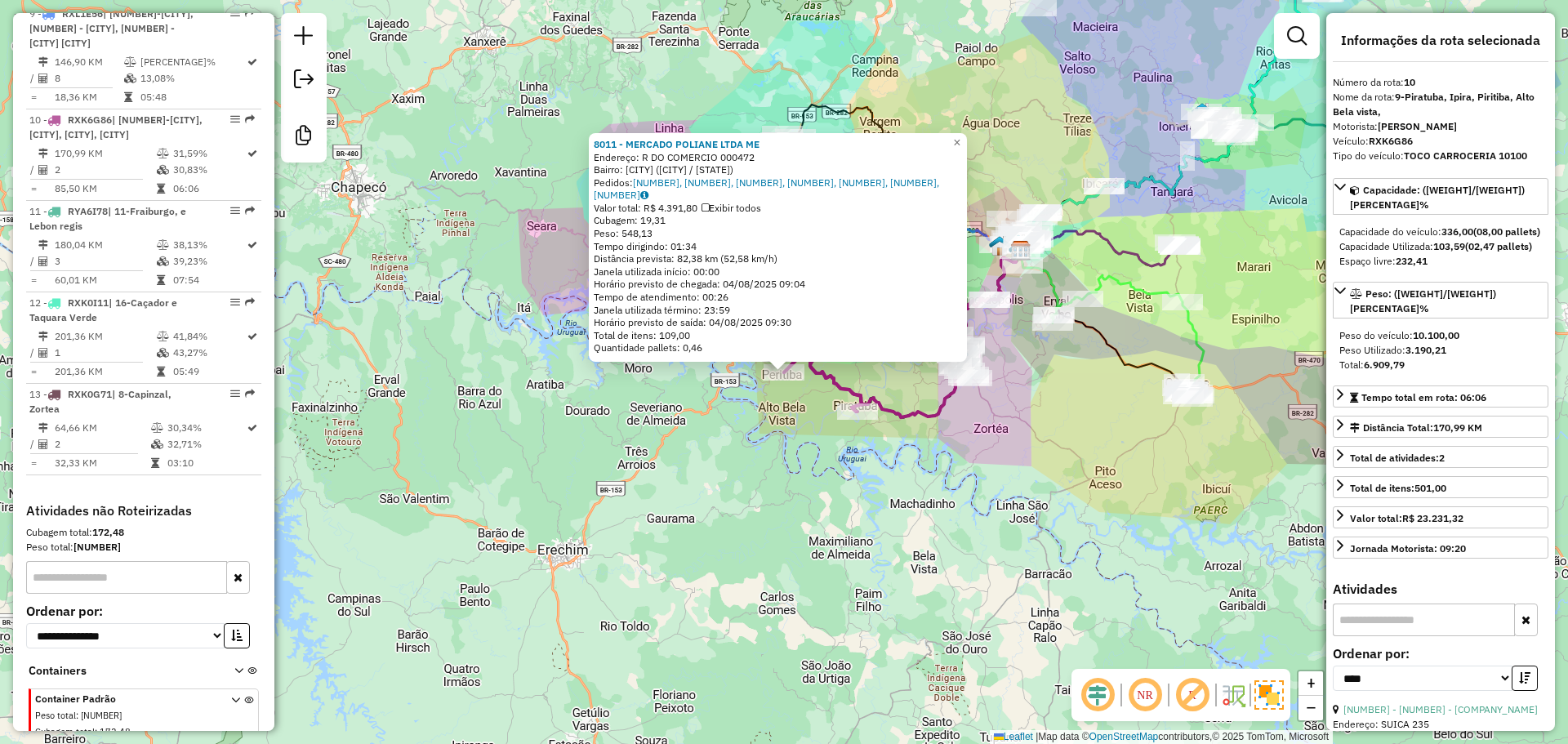 click on "[NUMBER] - MERCADO POLIANE LTDA ME  Endereço: R   DO COMERCIO                    [NUMBER]   Bairro: [NEIGHBORHOOD] ([CITY] / [STATE])   Pedidos:  [NUMBER], [NUMBER], [NUMBER], [NUMBER], [NUMBER], [NUMBER], [NUMBER]   Valor total: R$ [AMOUNT]   Exibir todos   Cubagem: [CUBAGE]  Peso: [WEIGHT]  Tempo dirigindo: [TIME]   Distância prevista: [DISTANCE] km ([SPEED] km/h)   Janela utilizada início: [TIME]   Horário previsto de chegada: [DATE] [TIME]   Tempo de atendimento: [TIME]   Janela utilizada término: [TIME]   Horário previsto de saída: [DATE] [TIME]   Total de itens: [ITEMS]   Quantidade pallets: [PALLETS]  × Janela de atendimento Grade de atendimento Capacidade Transportadoras Veículos Cliente Pedidos  Rotas Selecione os dias de semana para filtrar as janelas de atendimento  Seg   Ter   Qua   Qui   Sex   Sáb   Dom  Informe o período da janela de atendimento: De: Até:  Filtrar exatamente a janela do cliente  Considerar janela de atendimento padrão  Selecione os dias de semana para filtrar as grades de atendimento  Seg   Ter  +" 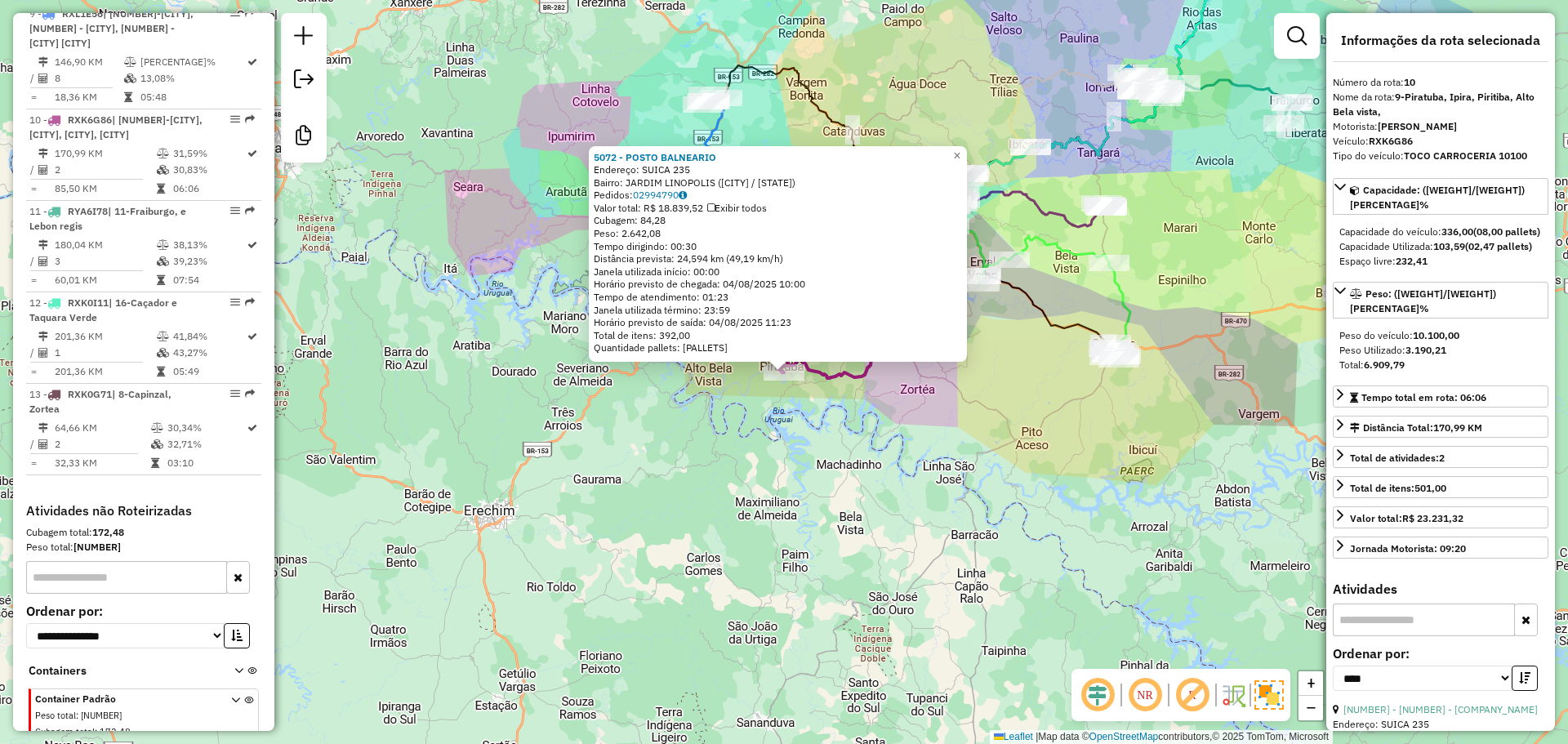 click on "[NUMBER] - [COMPANY_NAME]  Endereço:  [STREET] [NUMBER]   Bairro: [CITY] ([CITY] / [STATE])   Pedidos:  [ORDER_ID]   Valor total: R$ 18.839,52   Exibir todos   Cubagem: 84,28  Peso: 2.642,08  Tempo dirigindo: 00:30   Distância prevista: 24,594 km (49,19 km/h)   Janela utilizada início: 00:00   Horário previsto de chegada: [DATE] [TIME]   Tempo de atendimento: 01:23   Janela utilizada término: 23:59   Horário previsto de saída: [DATE] [TIME]   Total de itens: 392,00   Quantidade pallets: 2,007  × Janela de atendimento Grade de atendimento Capacidade Transportadoras Veículos Cliente Pedidos  Rotas Selecione os dias de semana para filtrar as janelas de atendimento  Seg   Ter   Qua   Qui   Sex   Sáb   Dom  Informe o período da janela de atendimento: De: Até:  Filtrar exatamente a janela do cliente  Considerar janela de atendimento padrão  Selecione os dias de semana para filtrar as grades de atendimento  Seg   Ter   Qua   Qui   Sex   Sáb   Dom   Considerar clientes sem dia de atendimento cadastrado" 